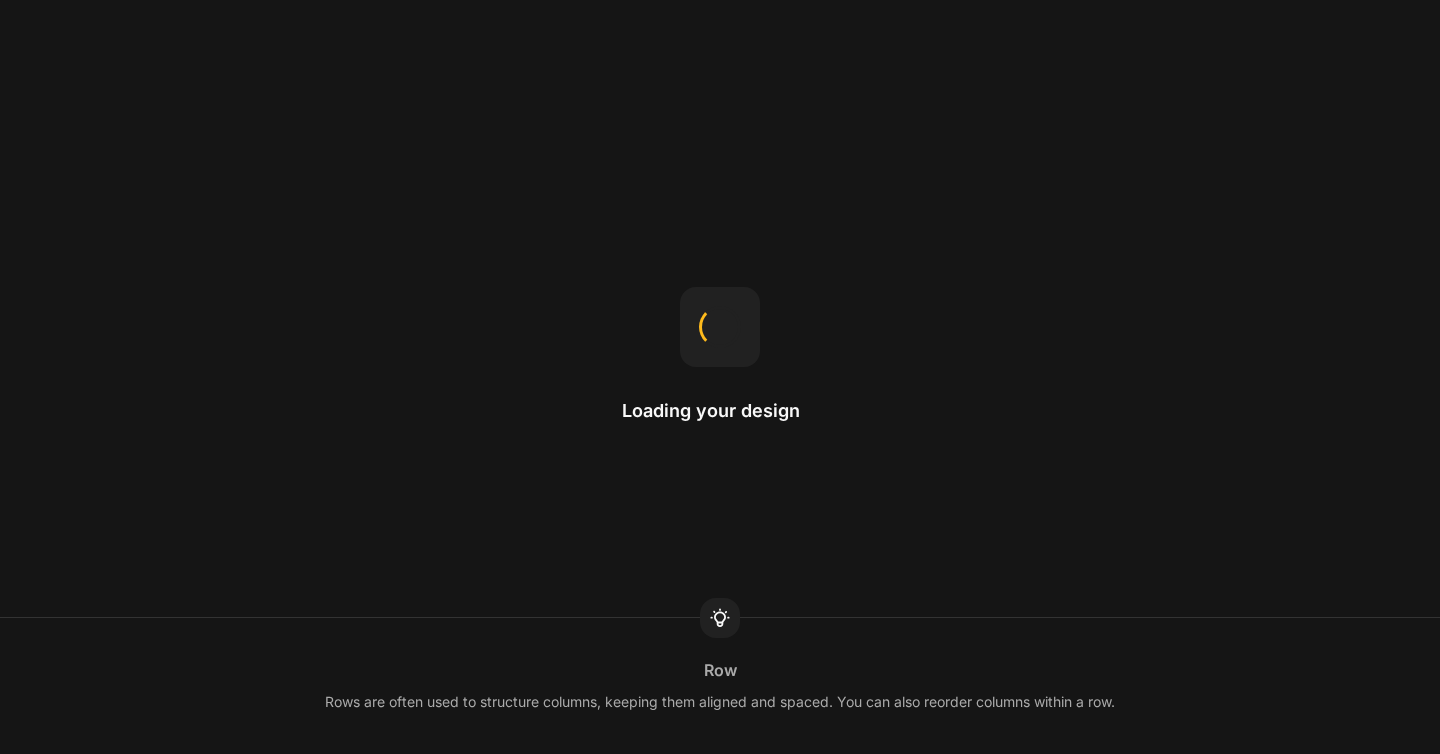 scroll, scrollTop: 0, scrollLeft: 0, axis: both 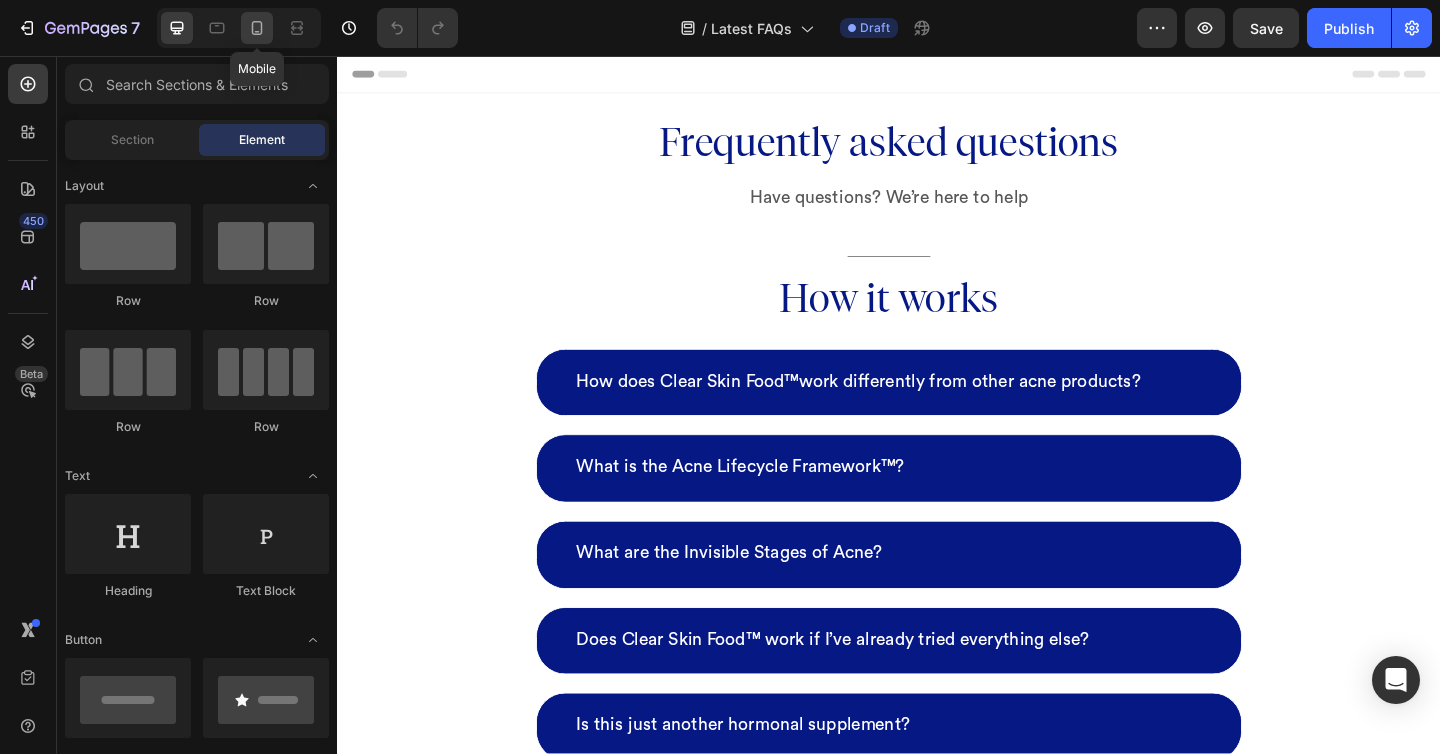 click 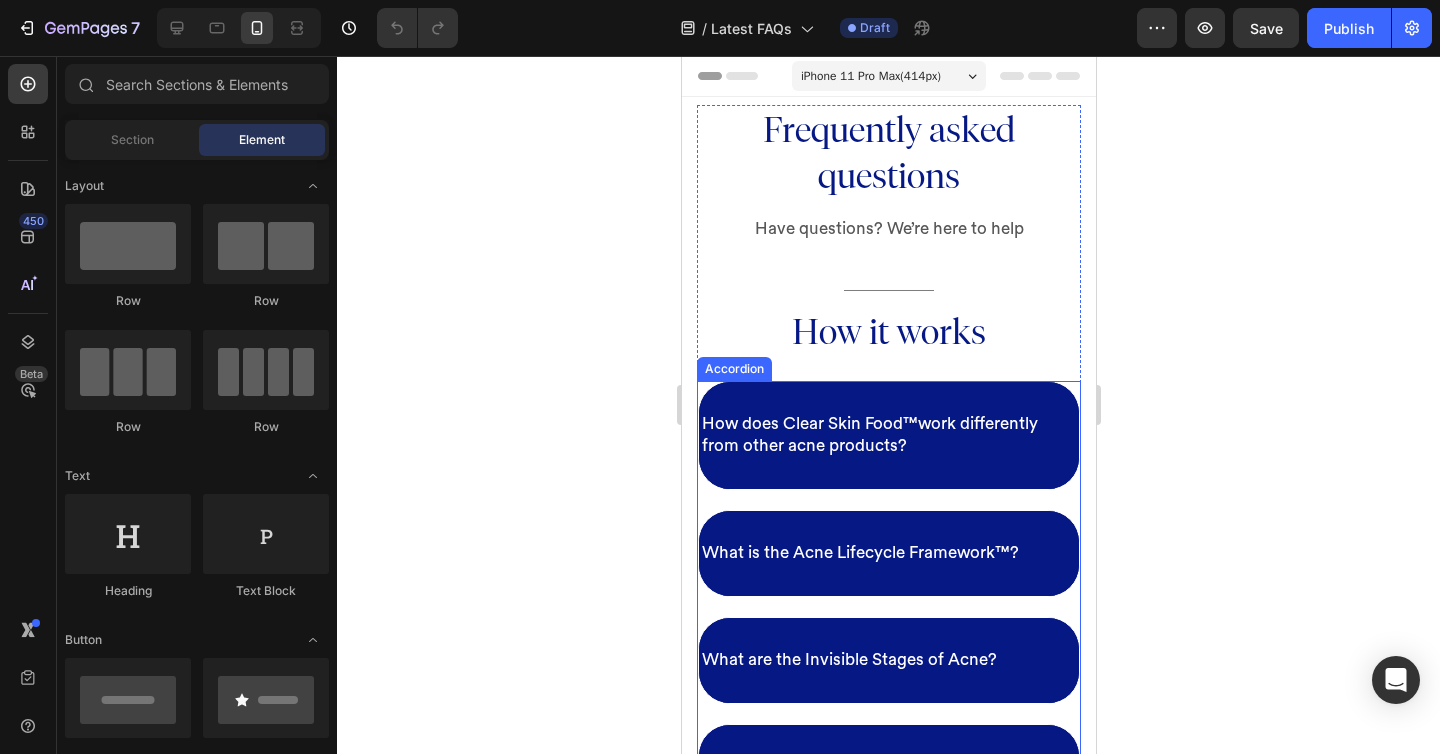 click on "How does Clear Skin Food™work differently from other acne products?" at bounding box center (888, 435) 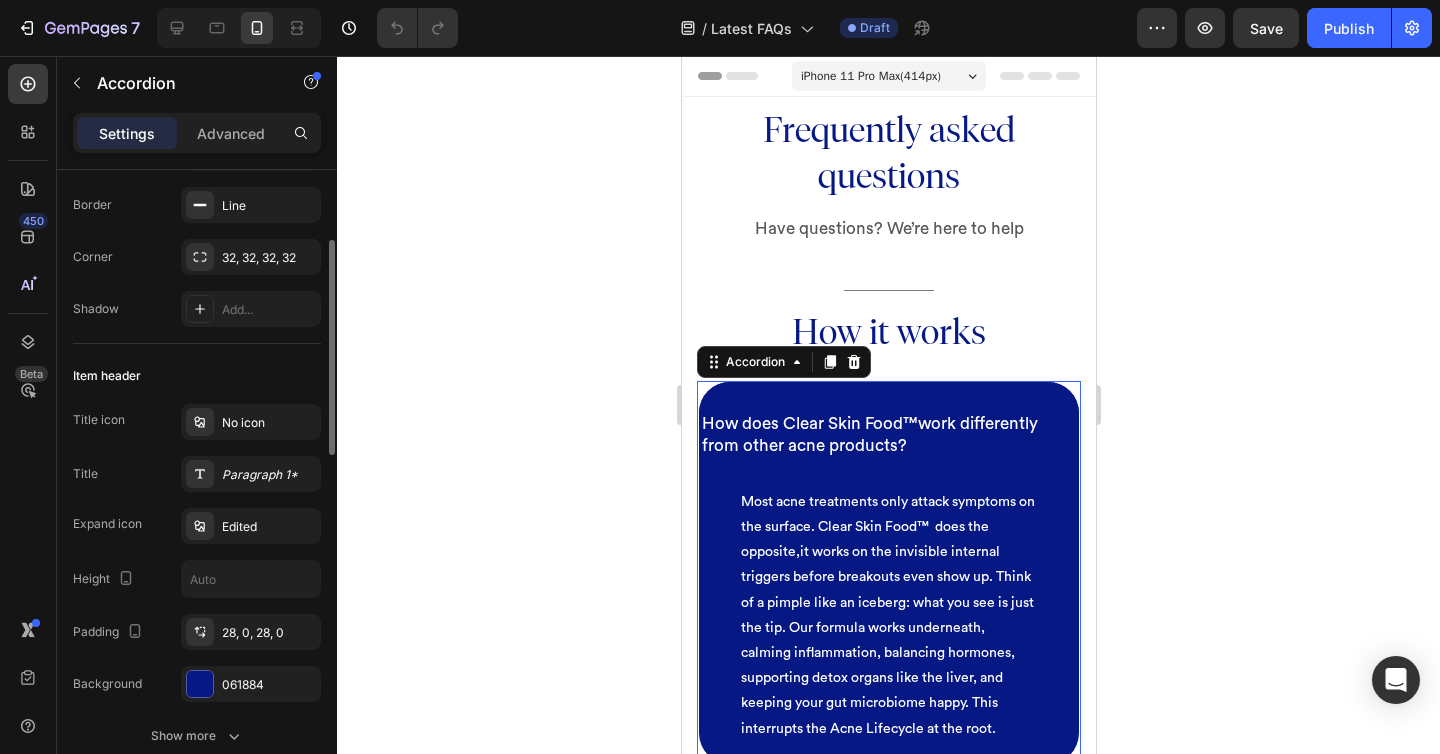 scroll, scrollTop: 248, scrollLeft: 0, axis: vertical 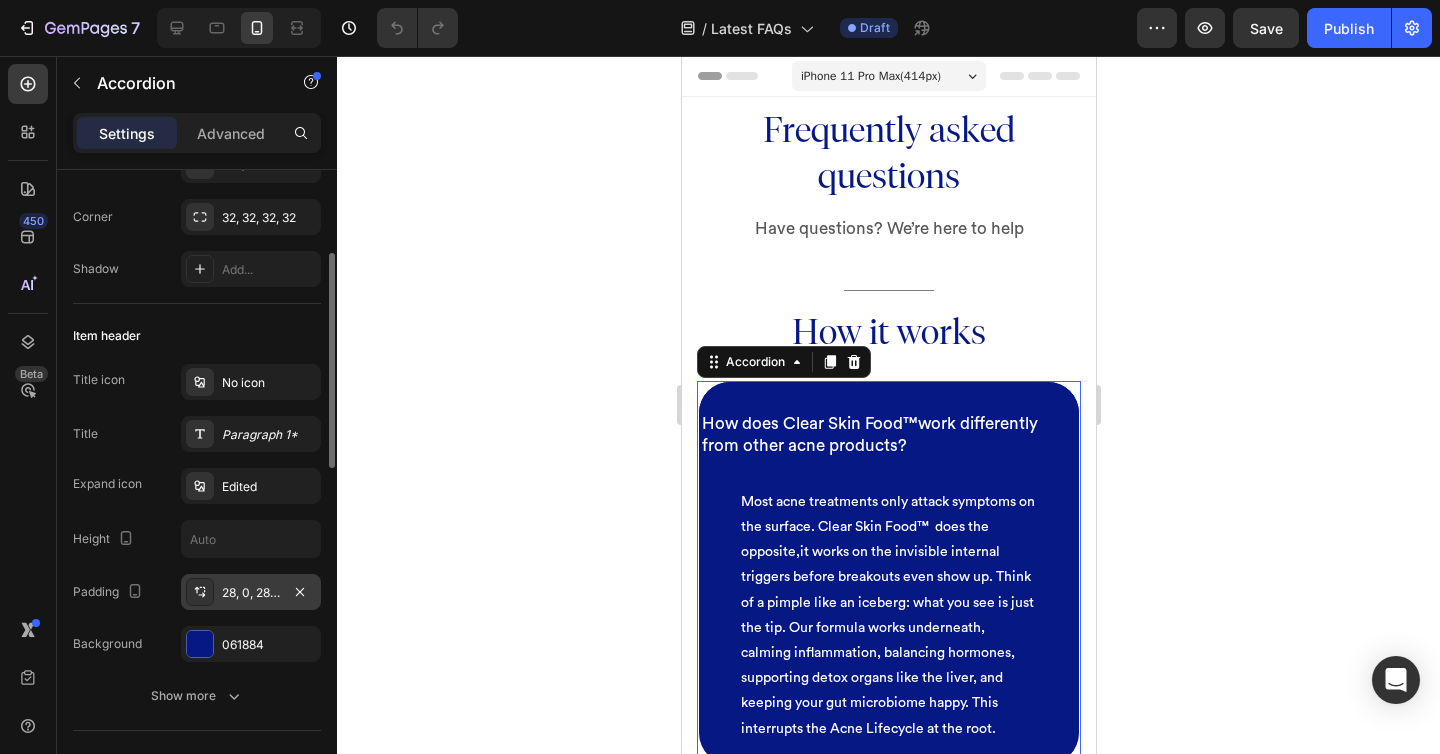click on "28, 0, 28, 0" at bounding box center [251, 593] 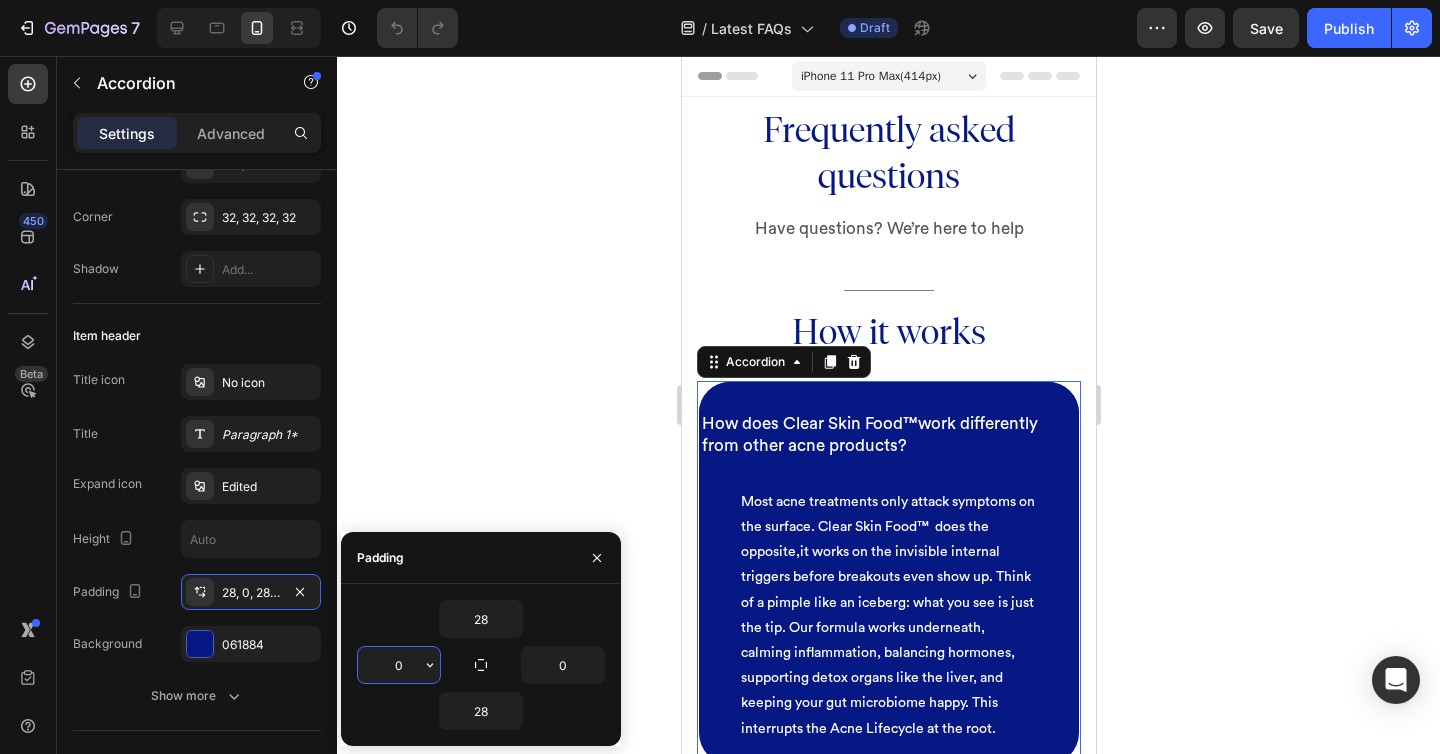 click on "0" at bounding box center (399, 665) 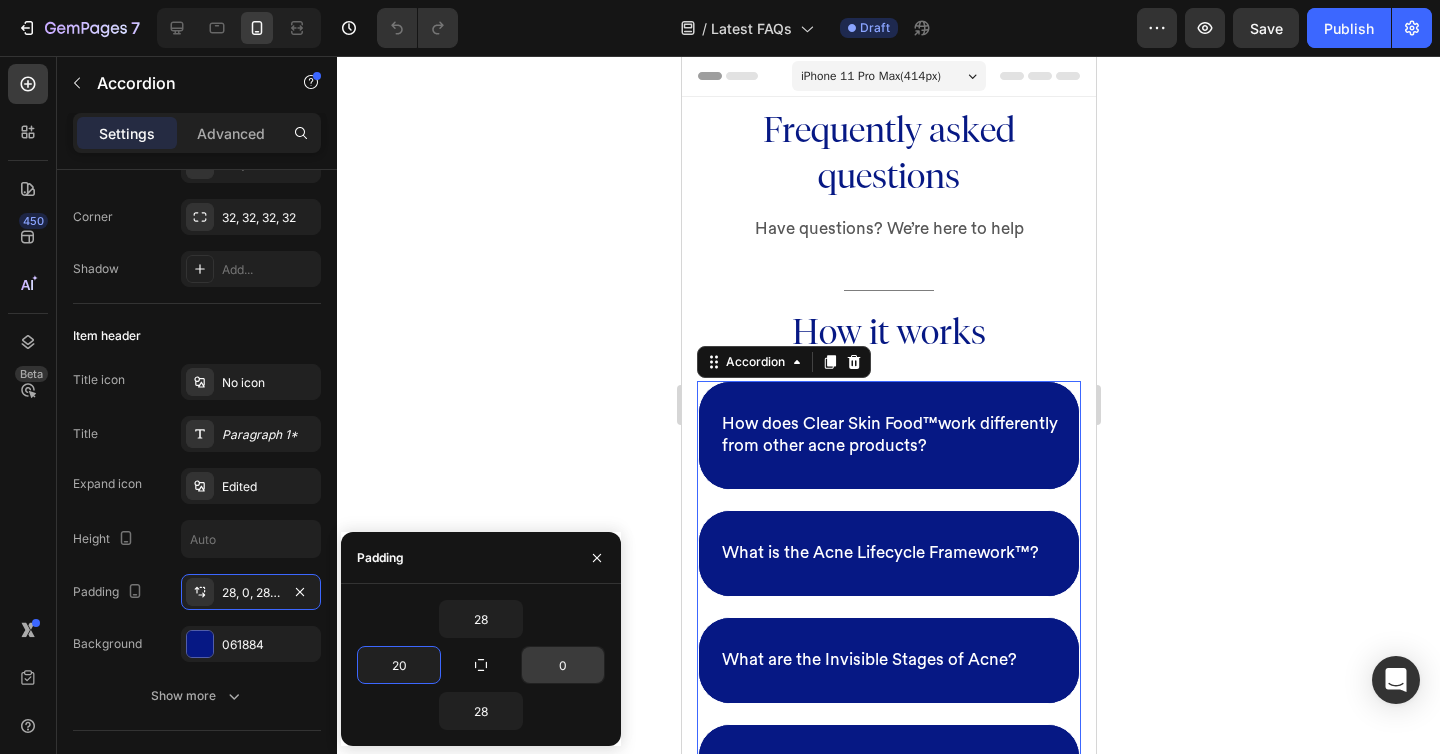 type on "20" 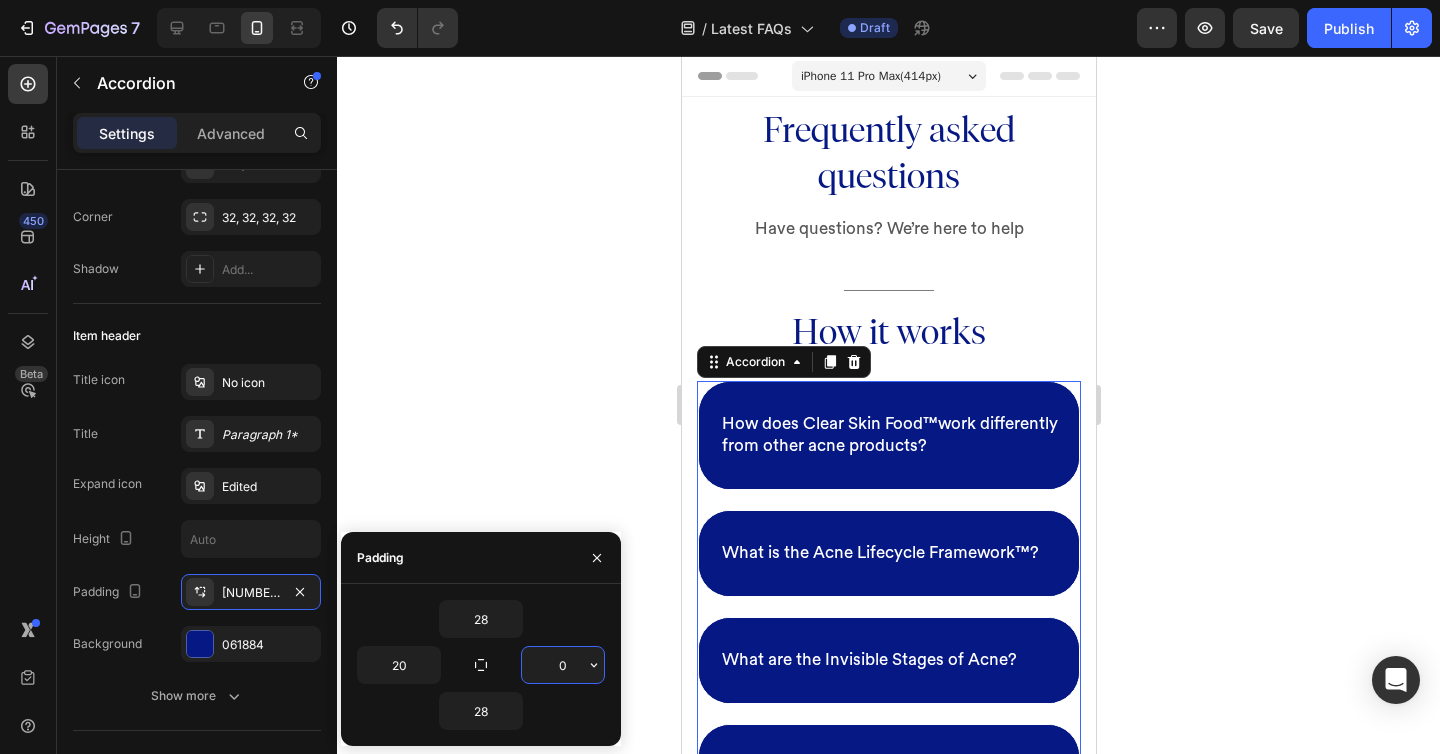 click on "0" at bounding box center [563, 665] 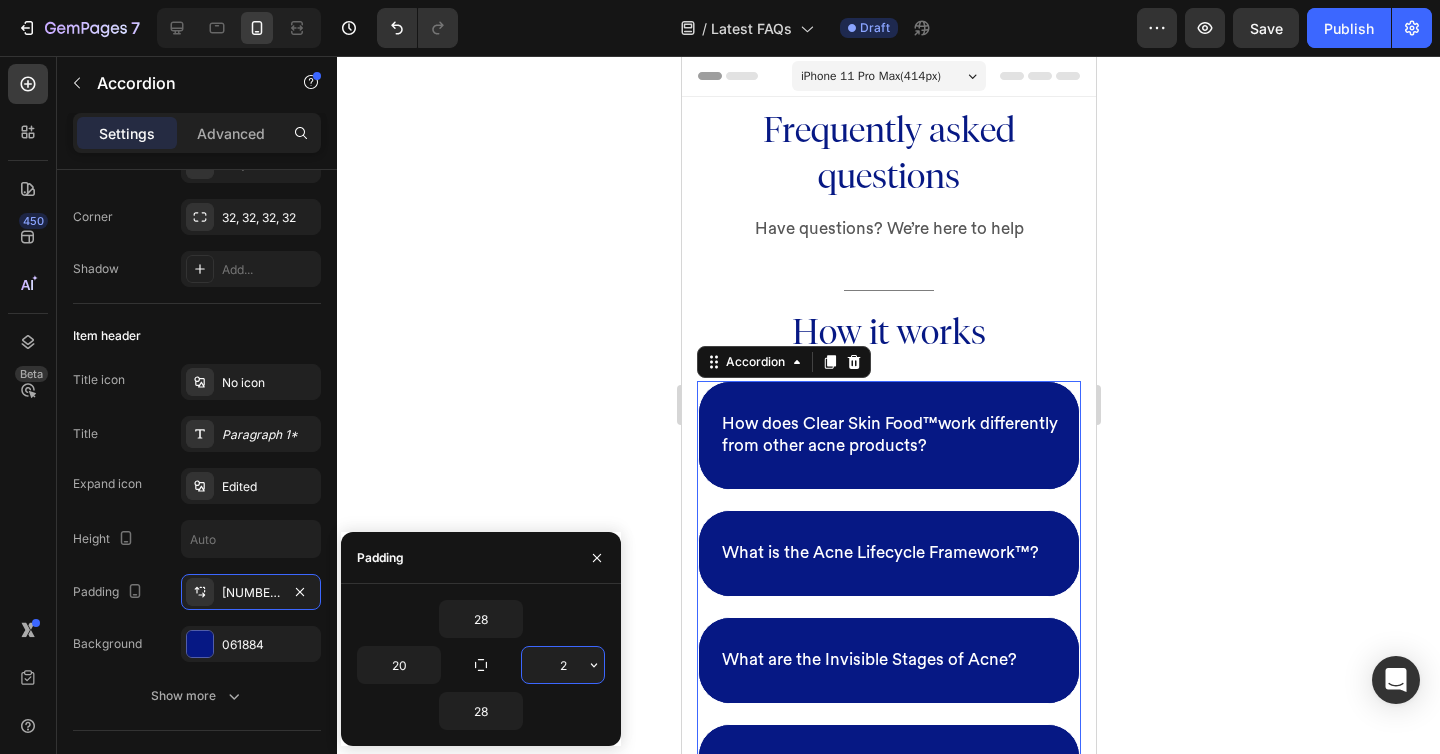 type on "20" 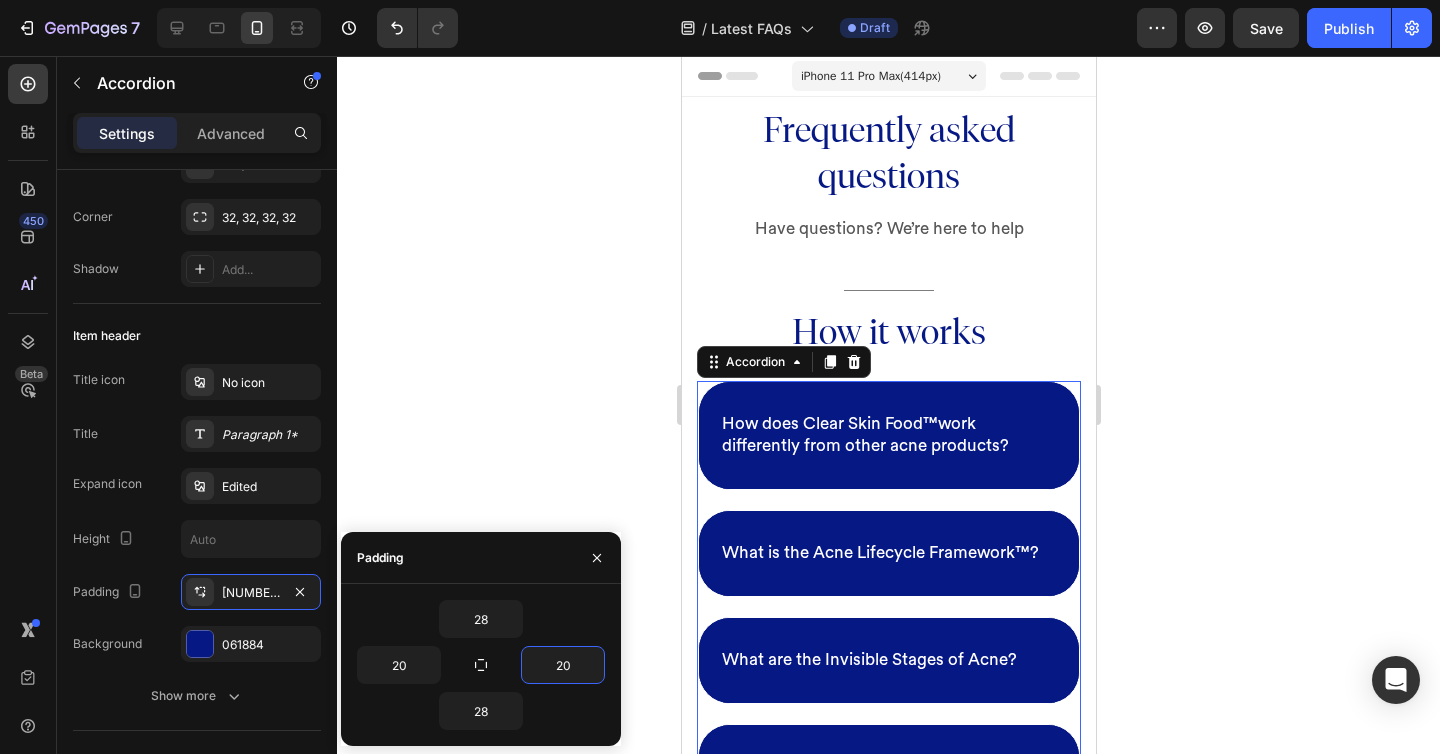 click on "What is the Acne Lifecycle Framework™?" at bounding box center [888, 553] 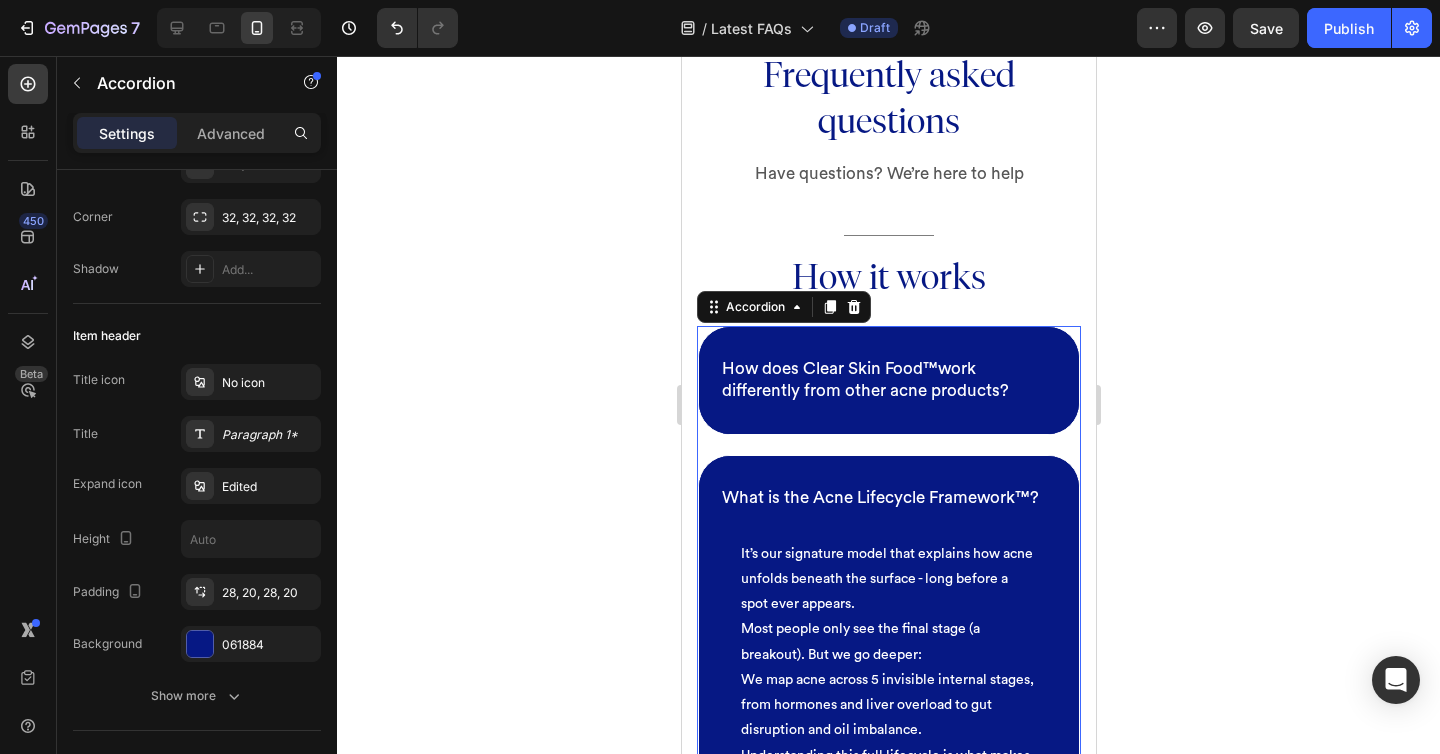 scroll, scrollTop: 56, scrollLeft: 0, axis: vertical 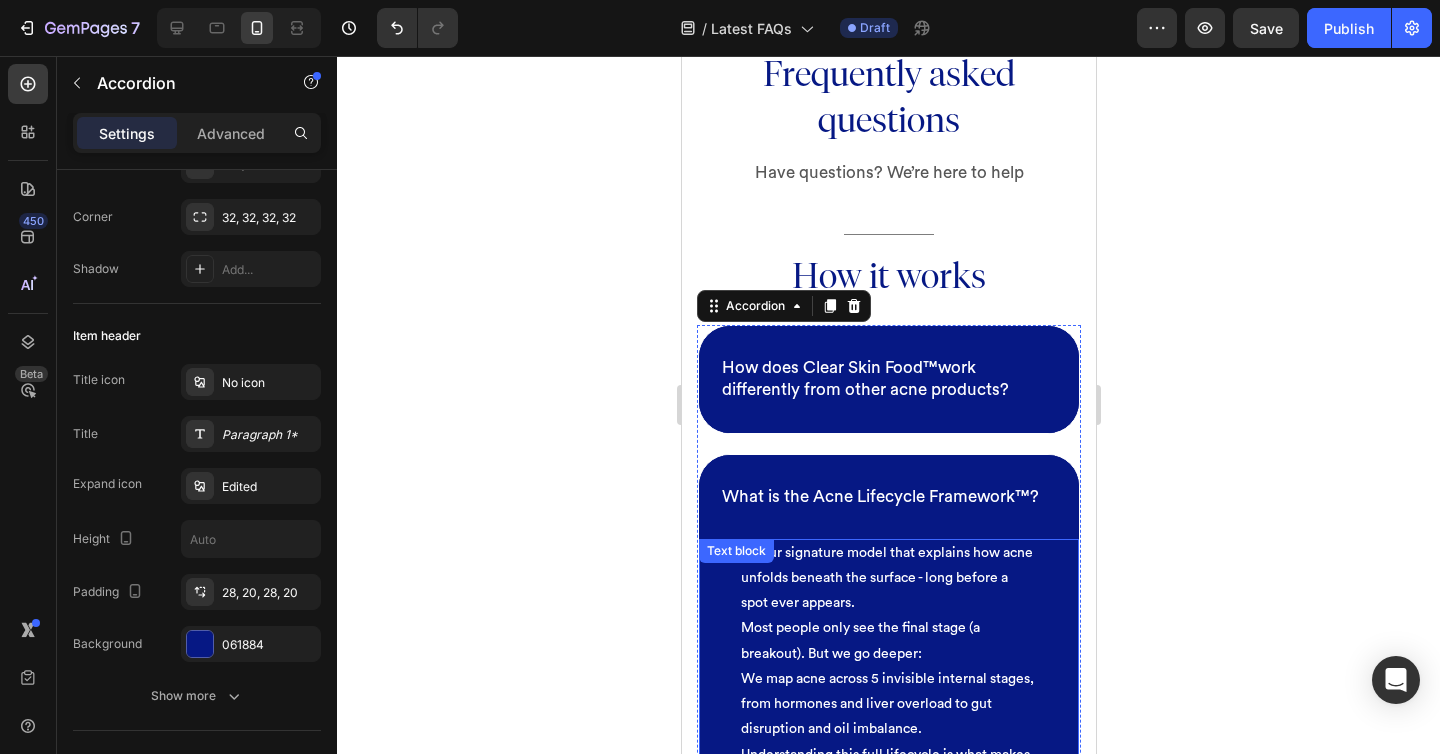click on "It’s our signature model that explains how acne unfolds beneath the surface - long before a spot ever appears. Most people only see the final stage (a breakout). But we go deeper: We map acne across 5 invisible internal stages, from hormones and liver overload to gut disruption and oil imbalance. Understanding this full lifecycle is what makes our inside-out method so powerful - and long-lasting." at bounding box center (888, 679) 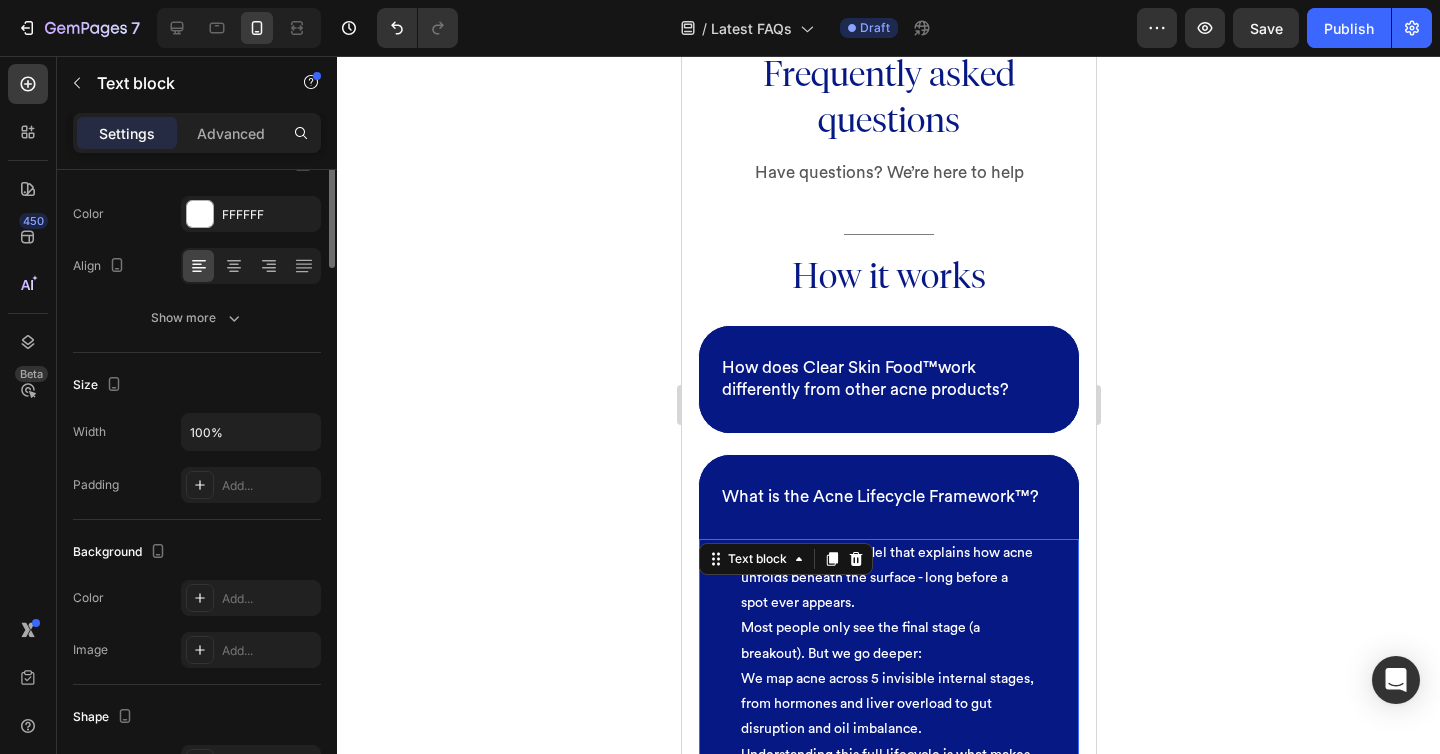 scroll, scrollTop: 0, scrollLeft: 0, axis: both 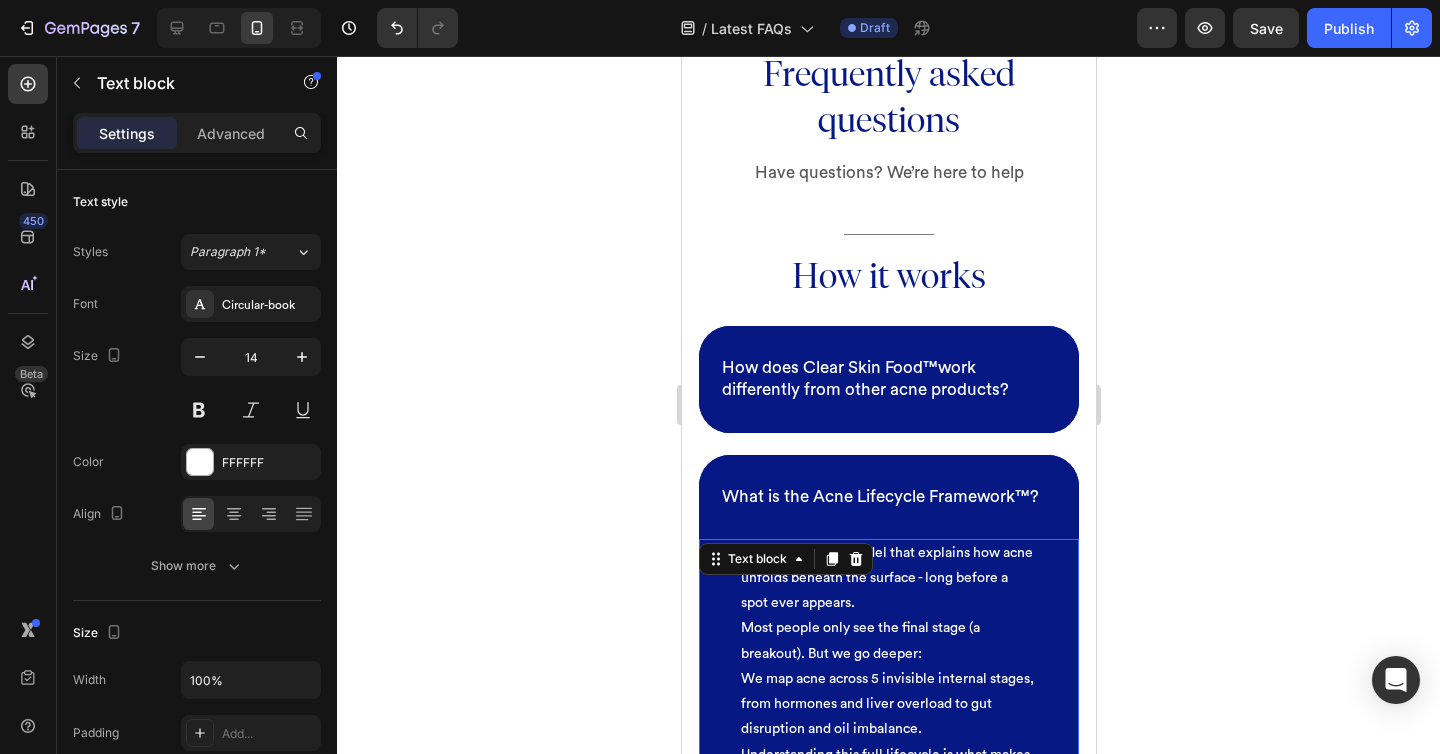 click on "Settings Advanced" at bounding box center [197, 133] 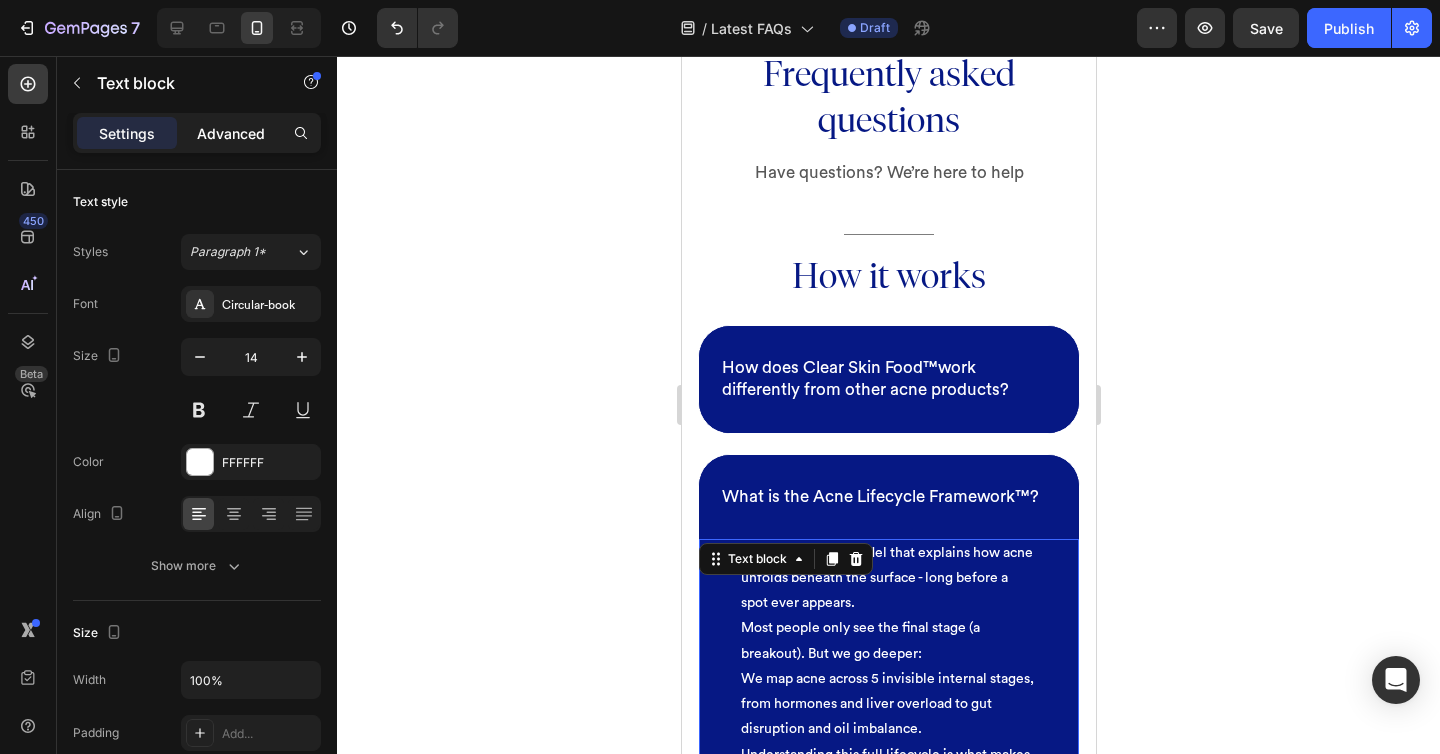 click on "Advanced" at bounding box center [231, 133] 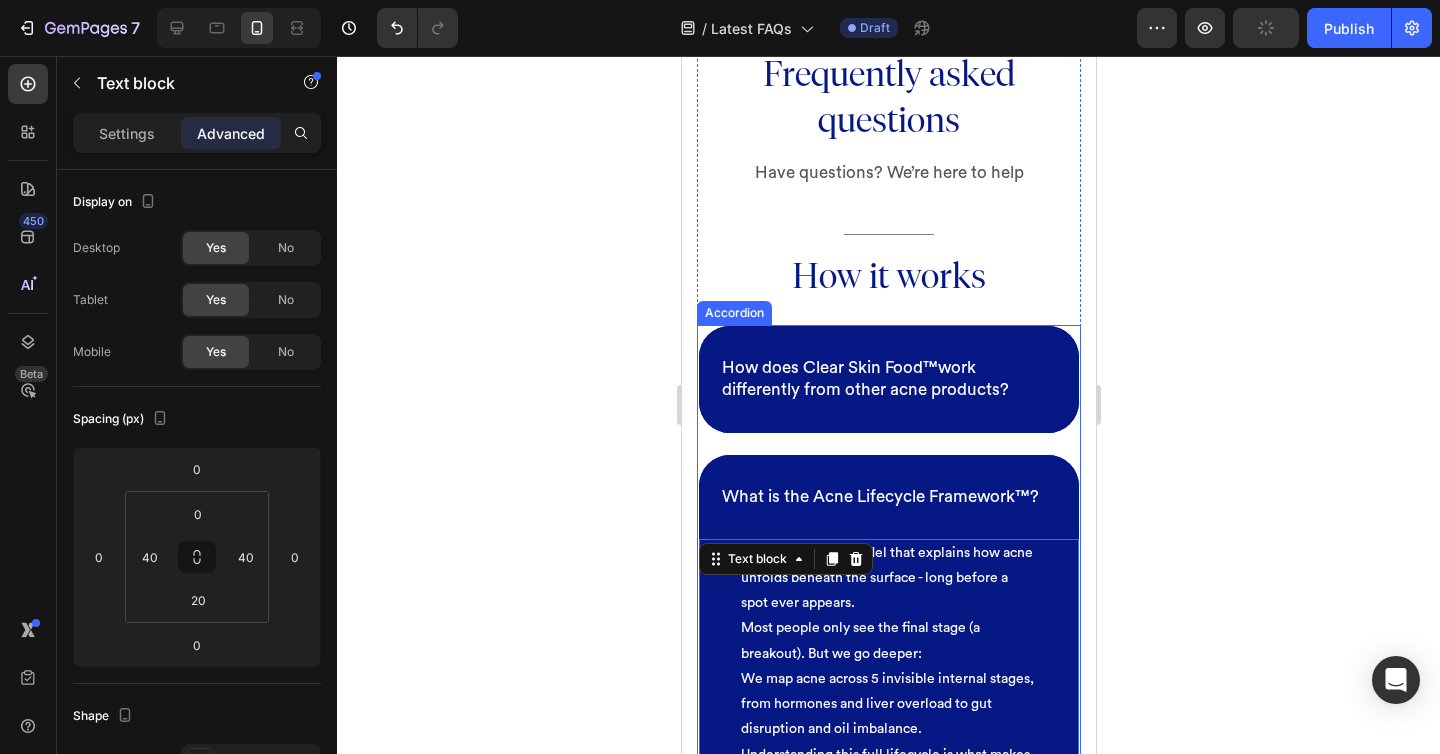 click on "How does Clear Skin Food™work differently from other acne products?" at bounding box center [888, 379] 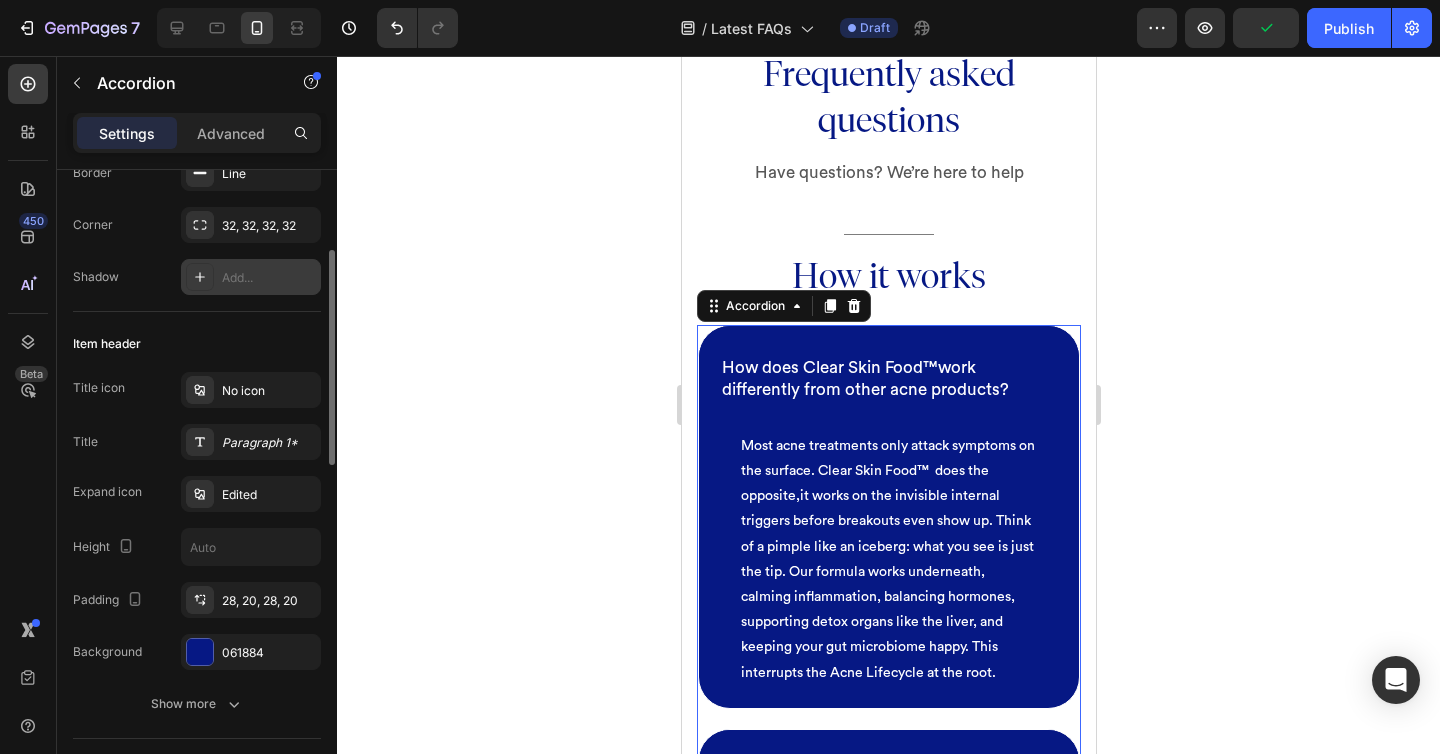 scroll, scrollTop: 240, scrollLeft: 0, axis: vertical 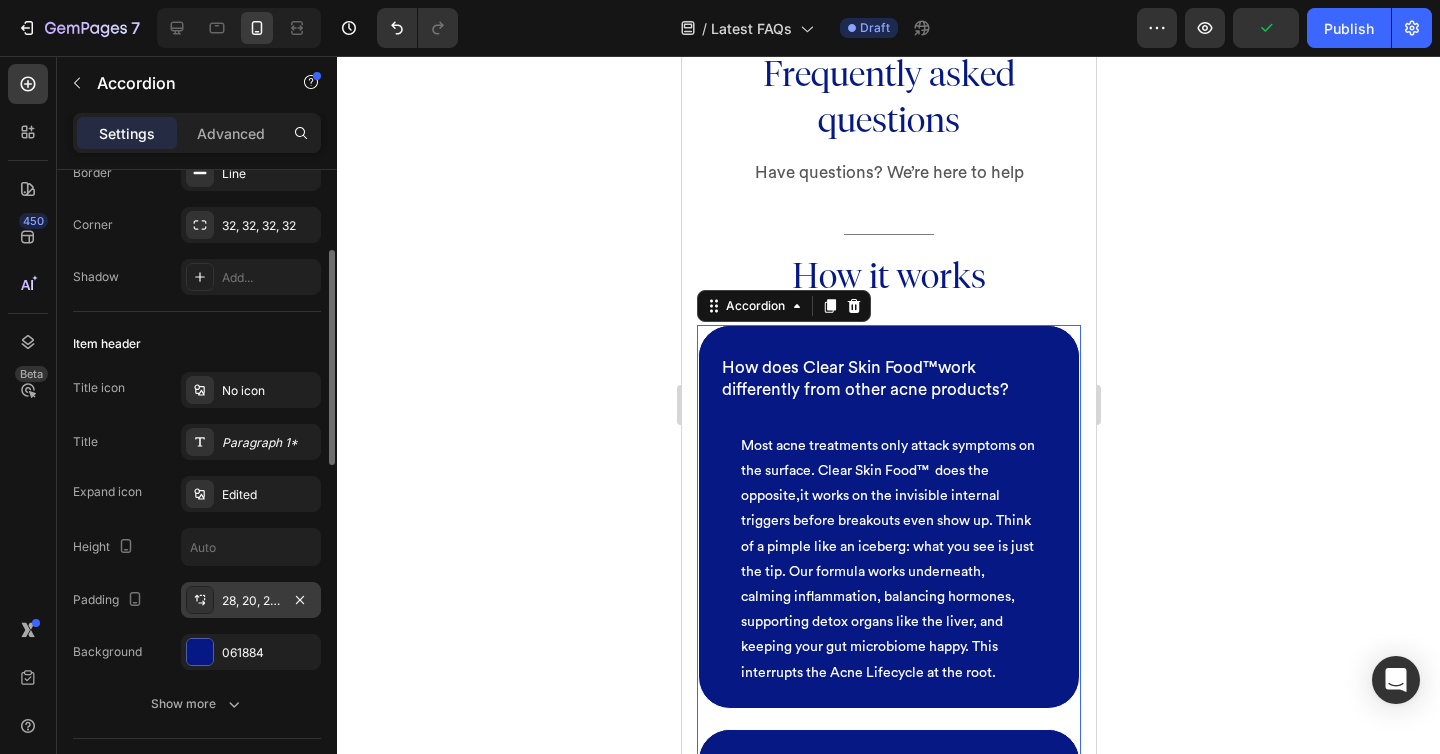 click on "28, 20, 28, 20" at bounding box center (251, 601) 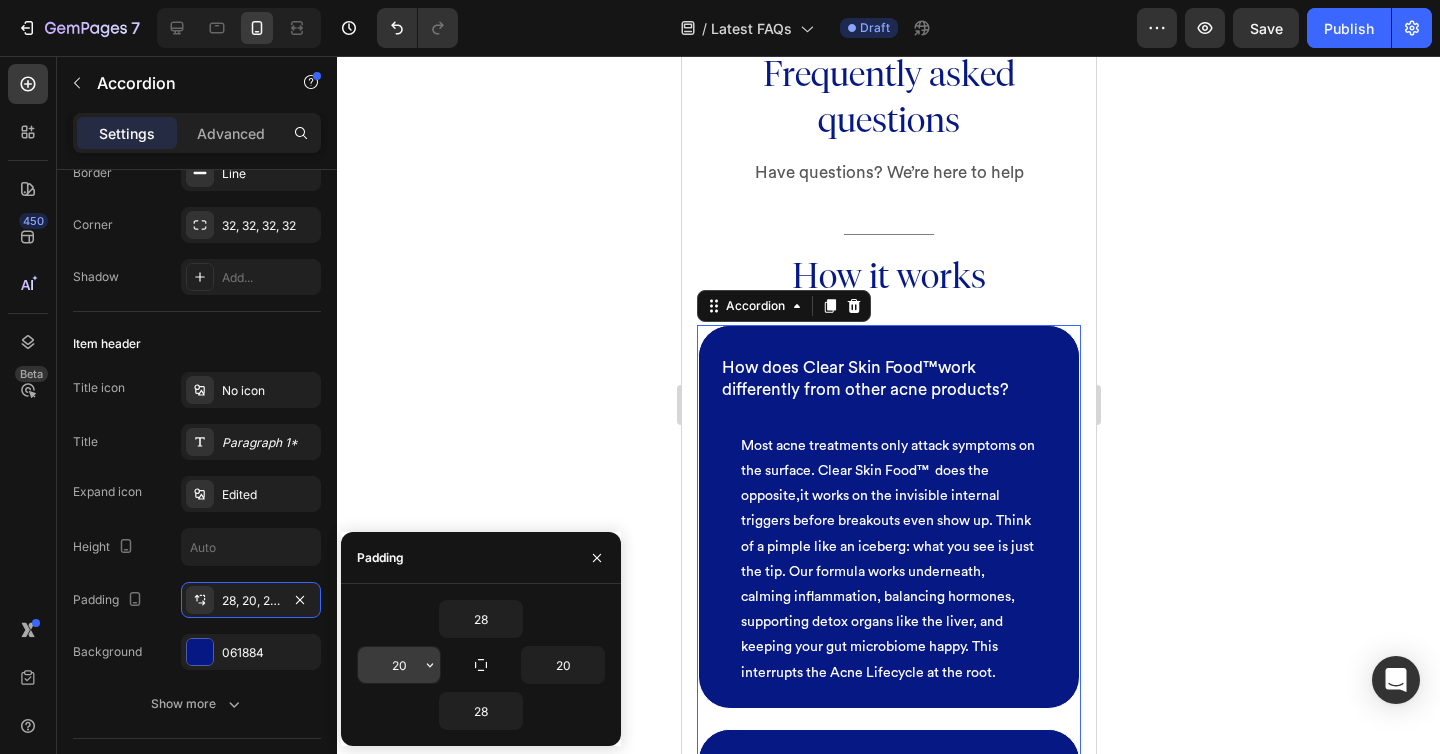 click on "20" at bounding box center [399, 665] 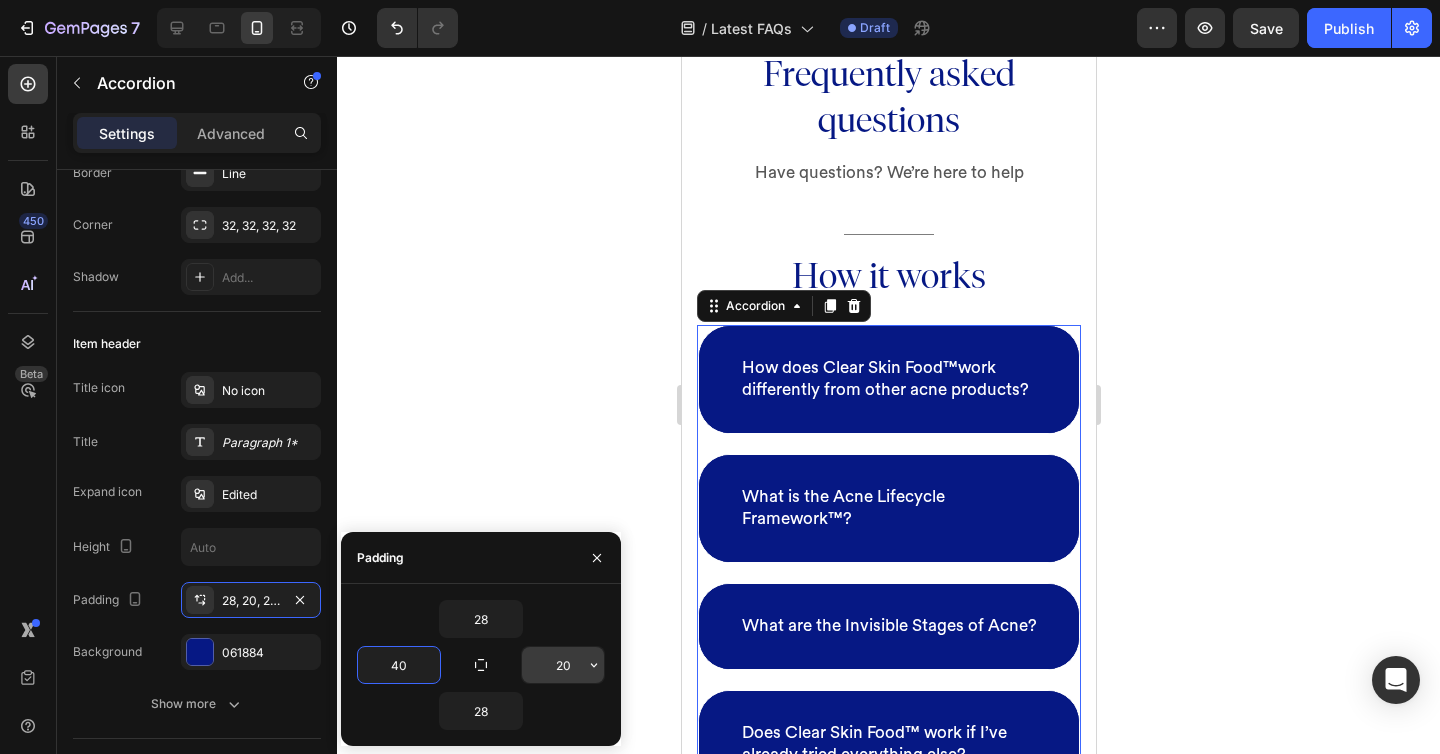type on "40" 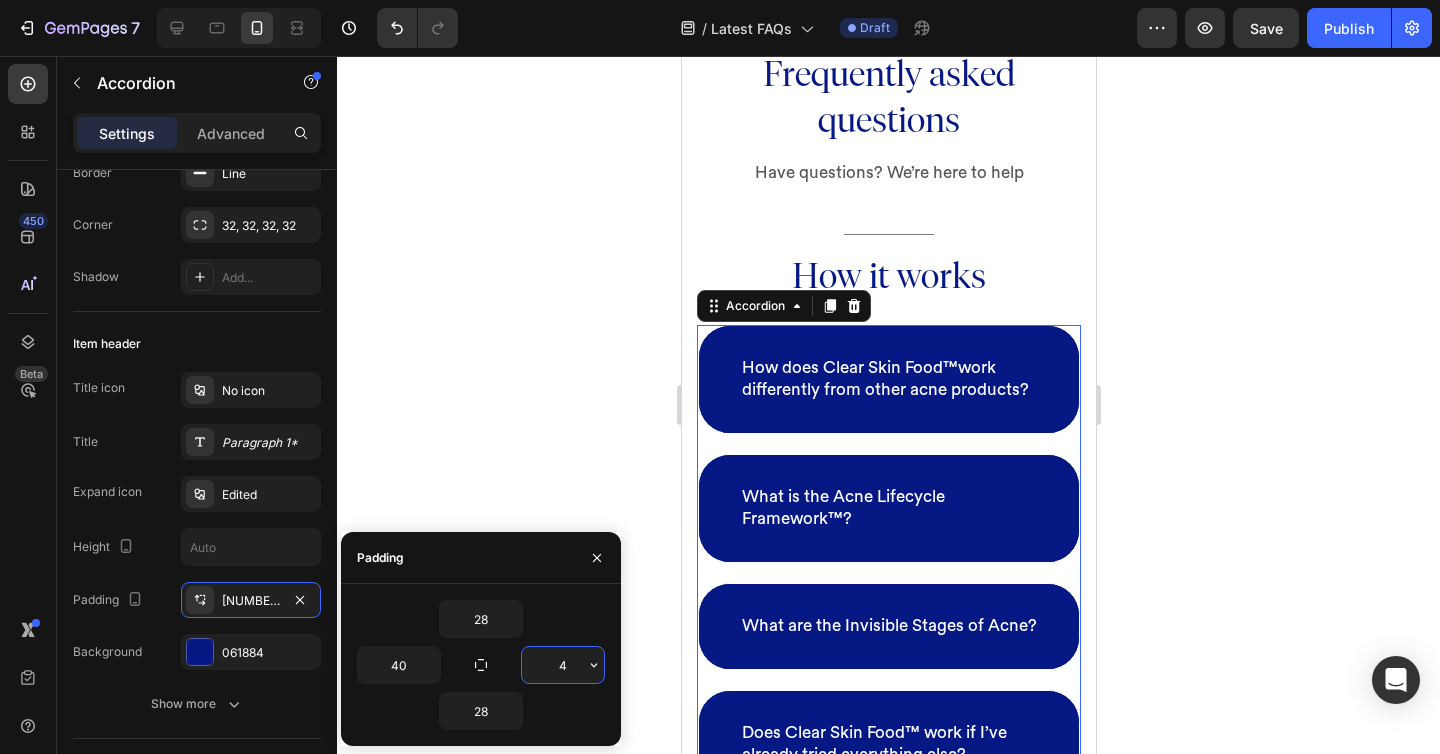 type on "40" 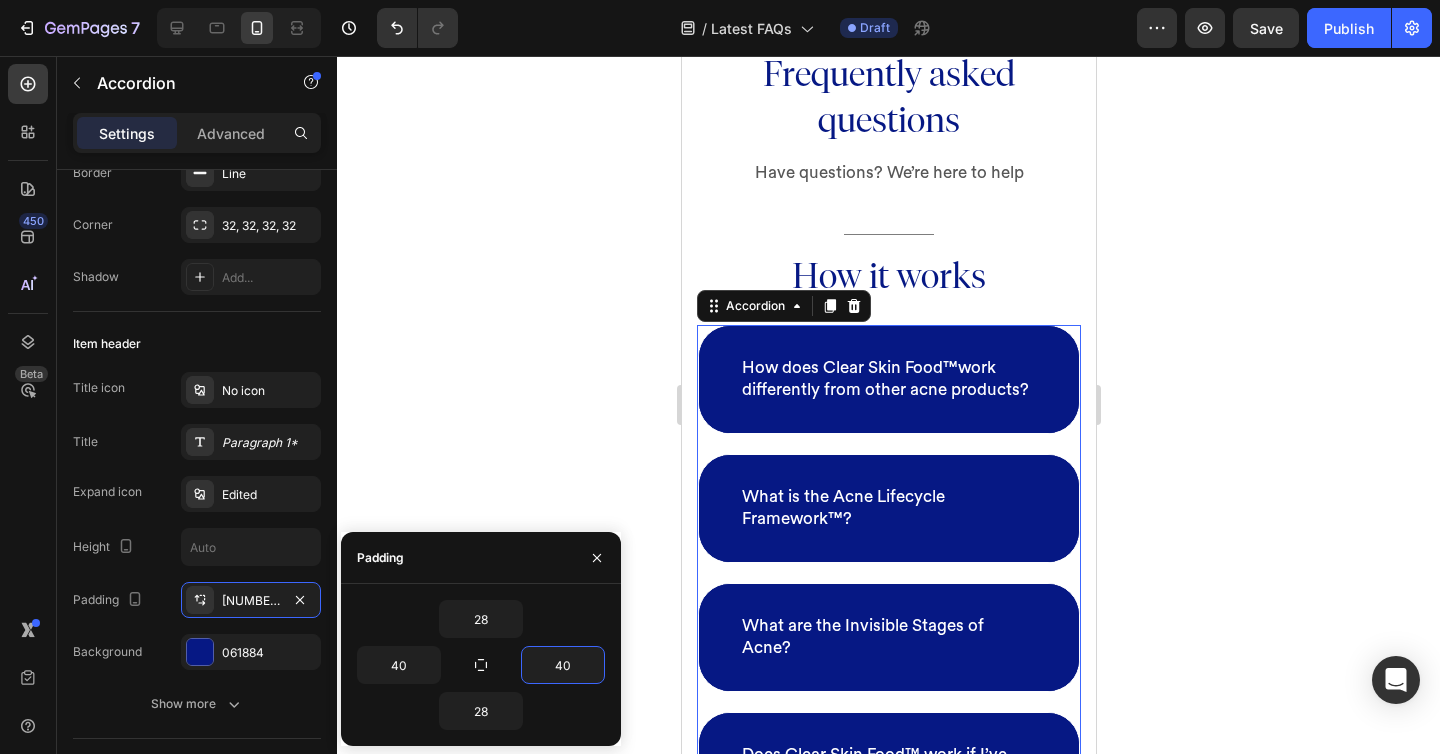 click on "What is the Acne Lifecycle Framework™?" at bounding box center [888, 508] 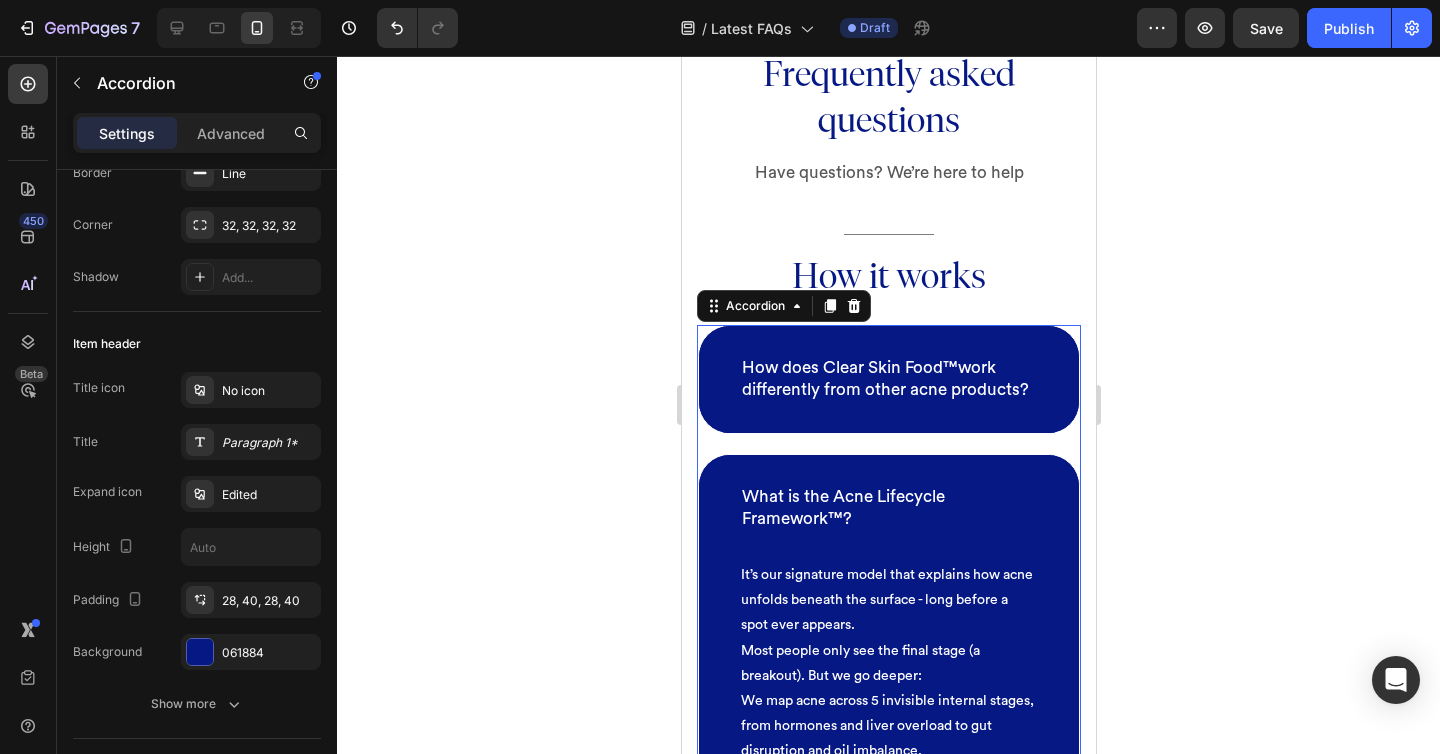click on "What is the Acne Lifecycle Framework™?" at bounding box center (888, 508) 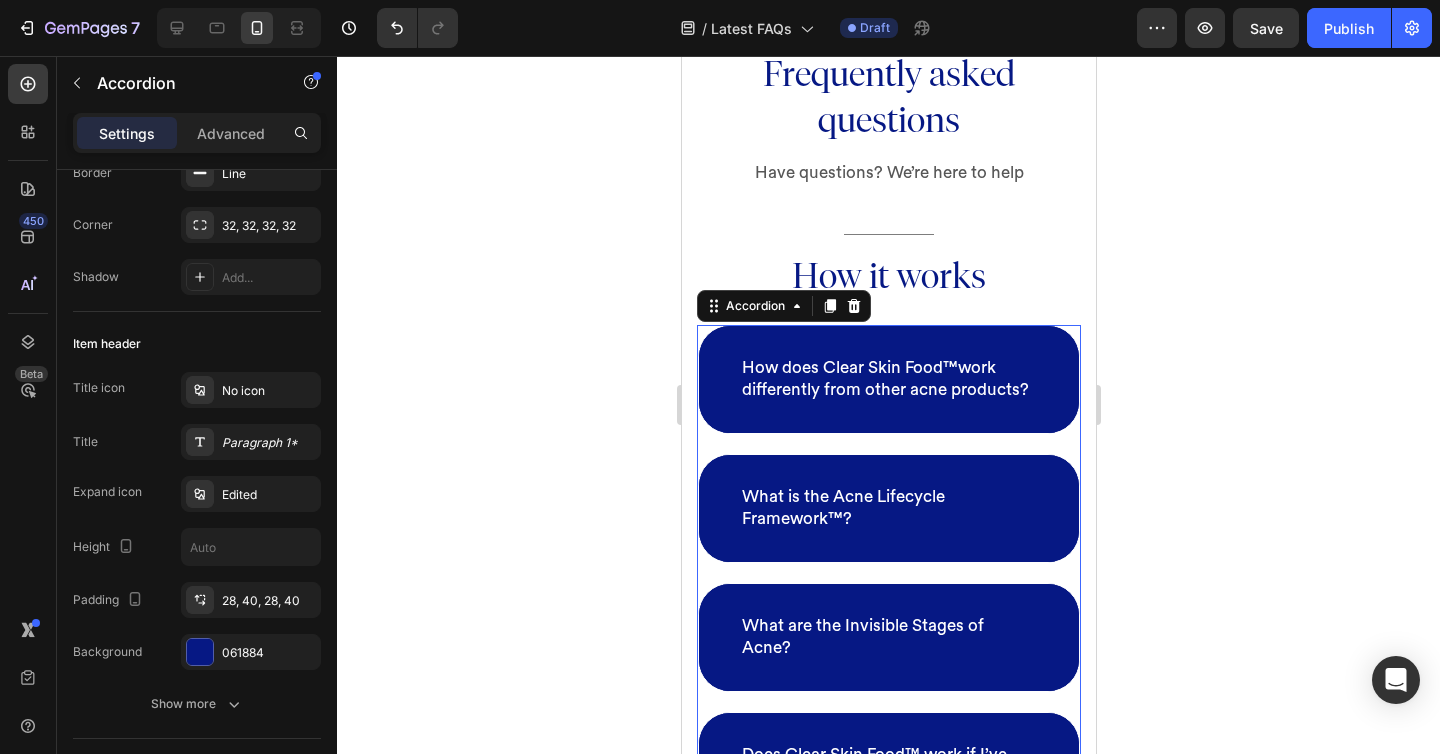 scroll, scrollTop: 201, scrollLeft: 0, axis: vertical 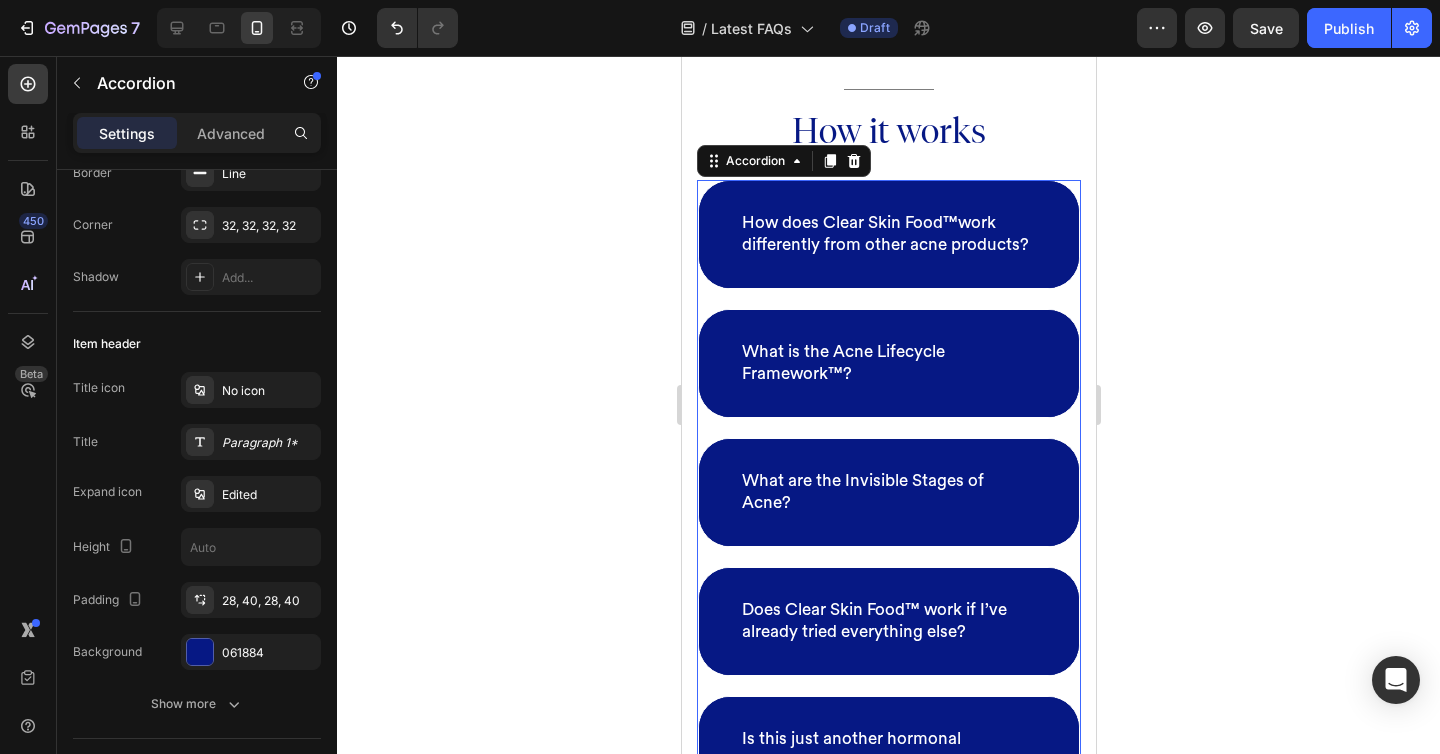 click on "What are the Invisible Stages of Acne?" at bounding box center [888, 492] 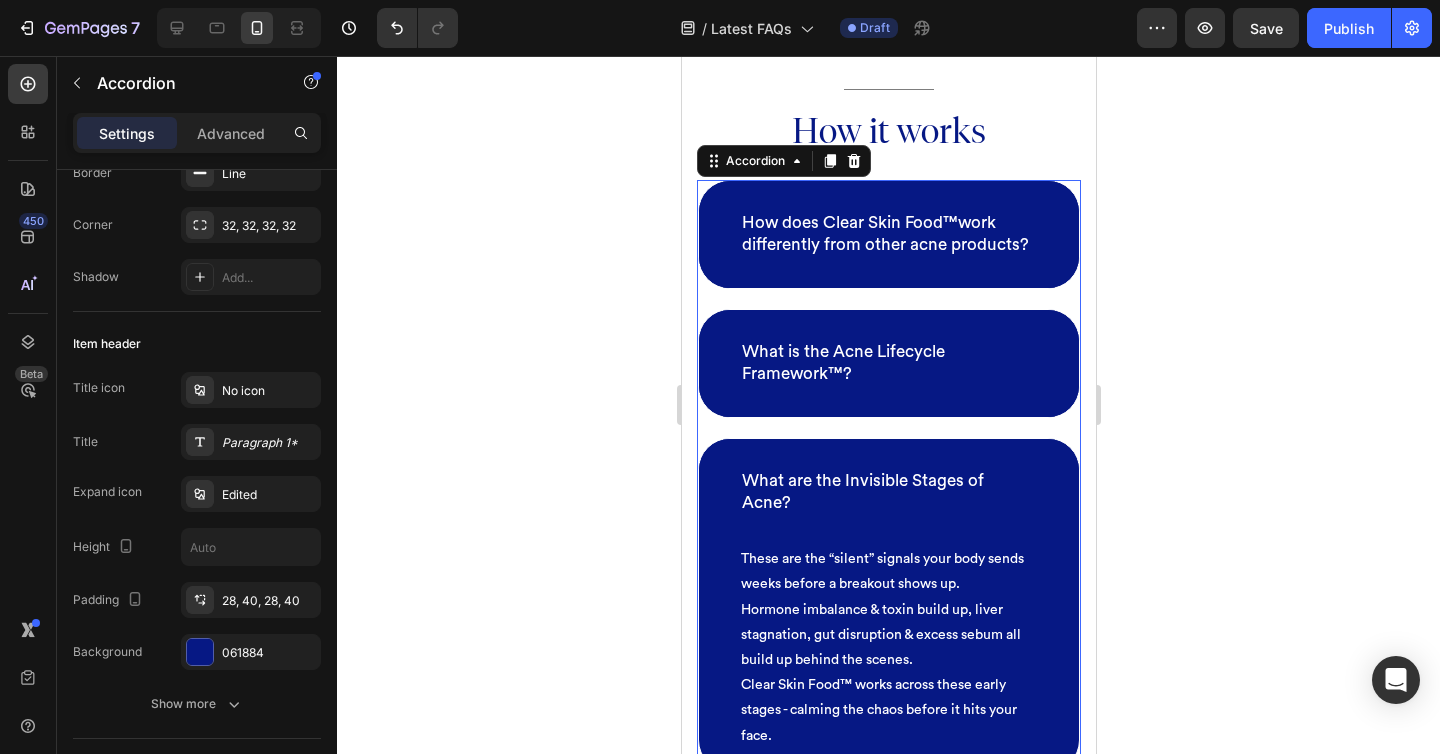 click on "What are the Invisible Stages of Acne?" at bounding box center [888, 492] 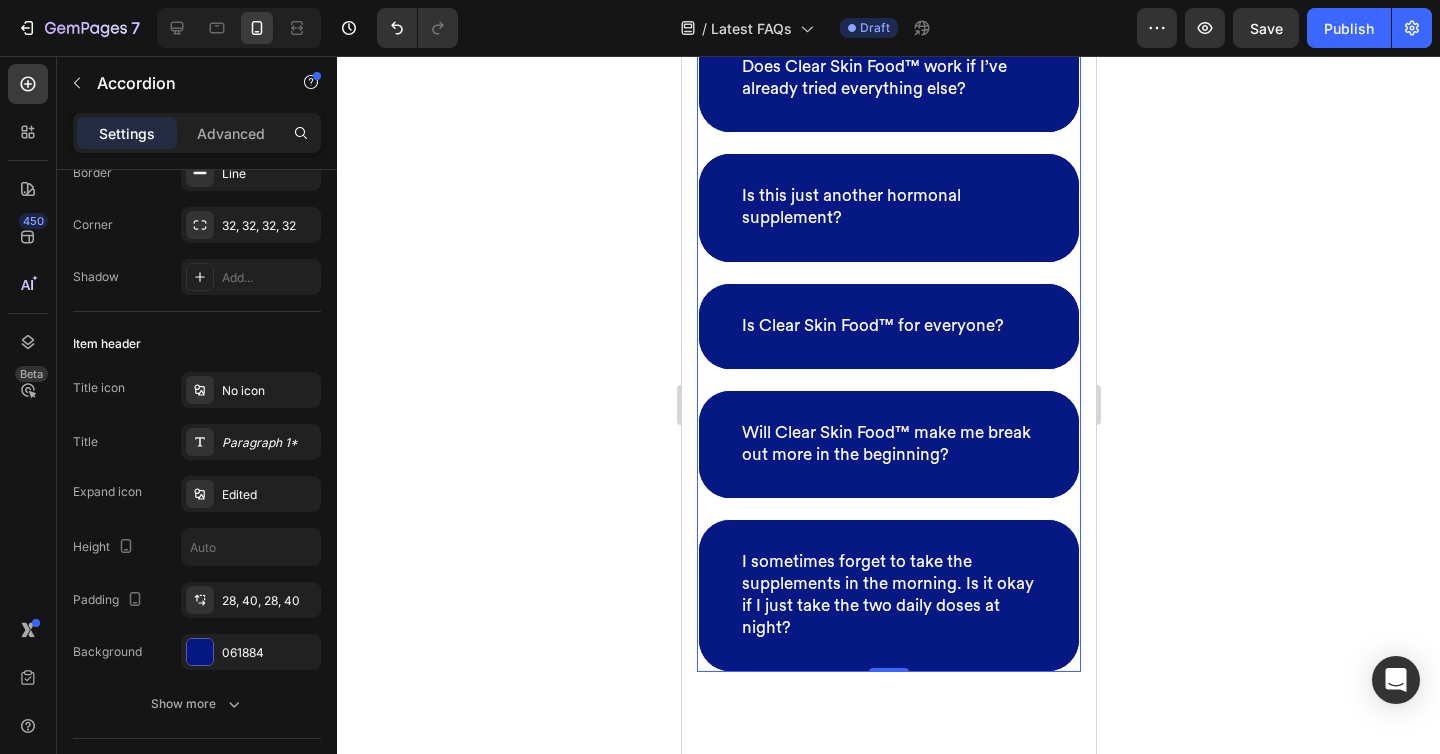 scroll, scrollTop: 898, scrollLeft: 0, axis: vertical 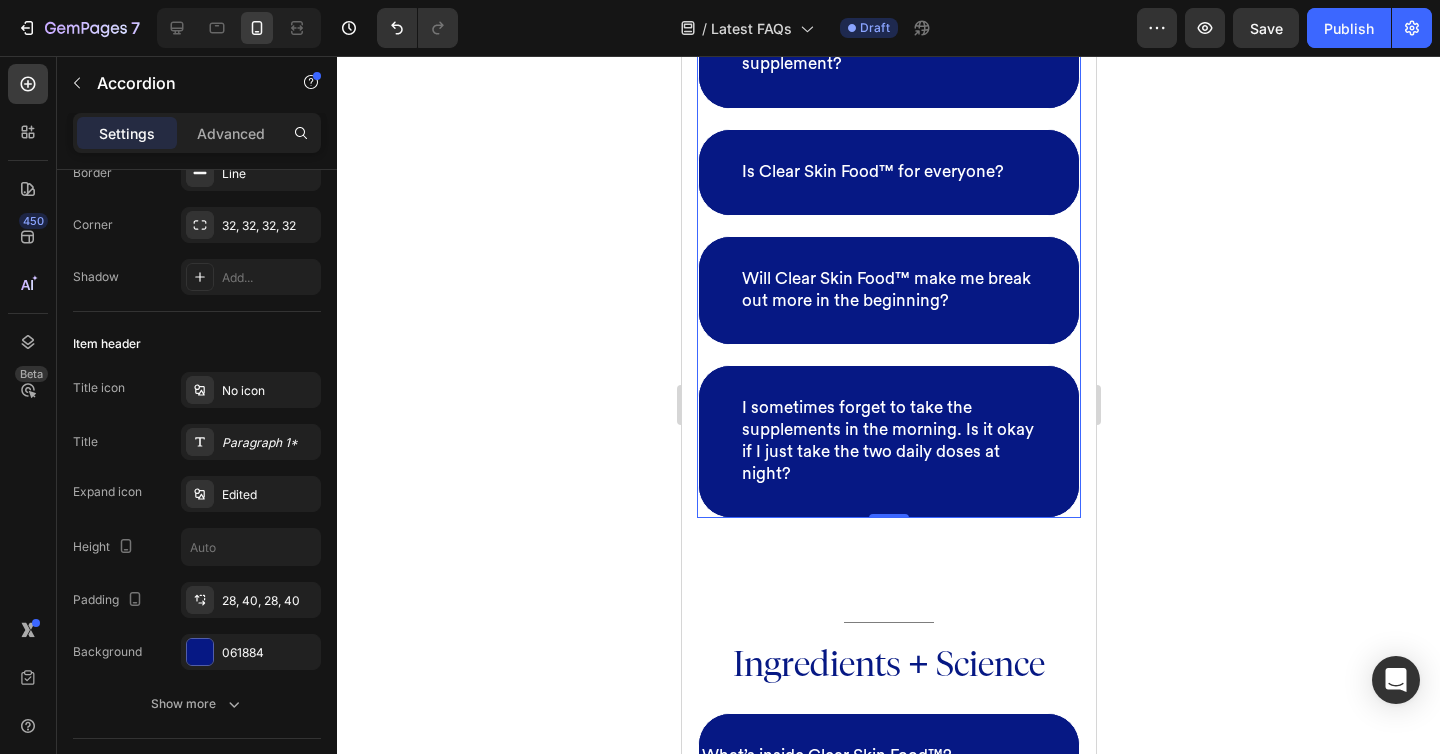 click on "I sometimes forget to take the supplements in the morning. Is it okay if I just take the two daily doses at night?" at bounding box center (888, 441) 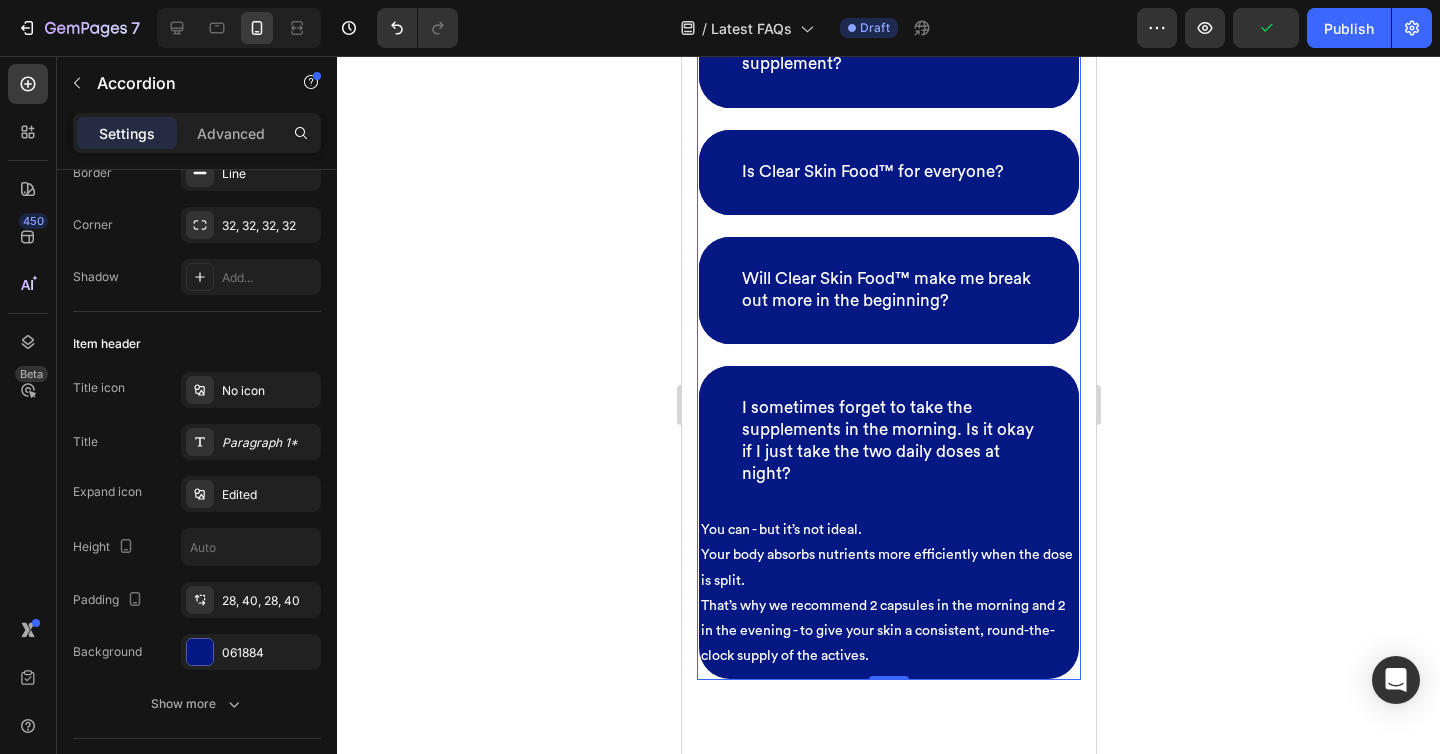 click on "Will Clear Skin Food™ make me break out more in the beginning?" at bounding box center [888, 290] 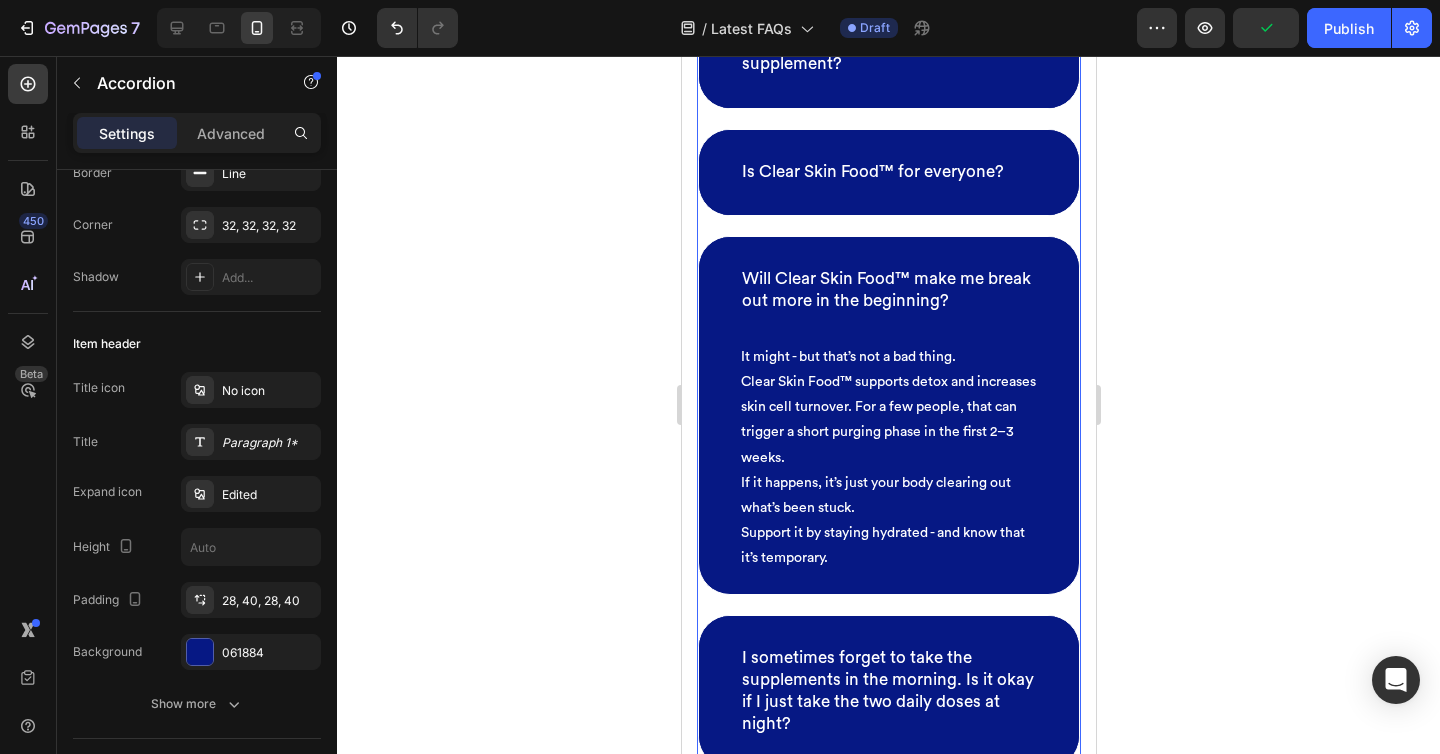 click on "Is Clear Skin Food™ for everyone?" at bounding box center (888, 172) 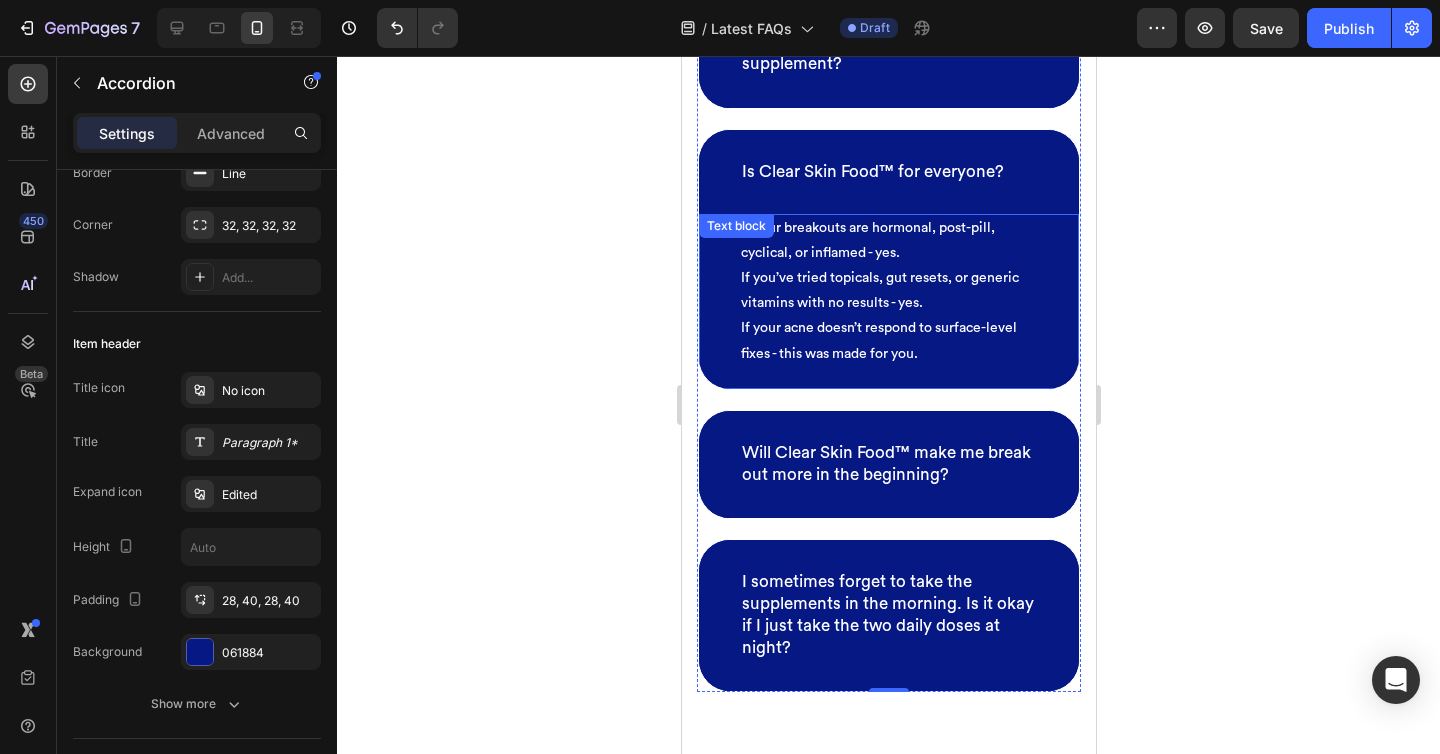 scroll, scrollTop: 1131, scrollLeft: 0, axis: vertical 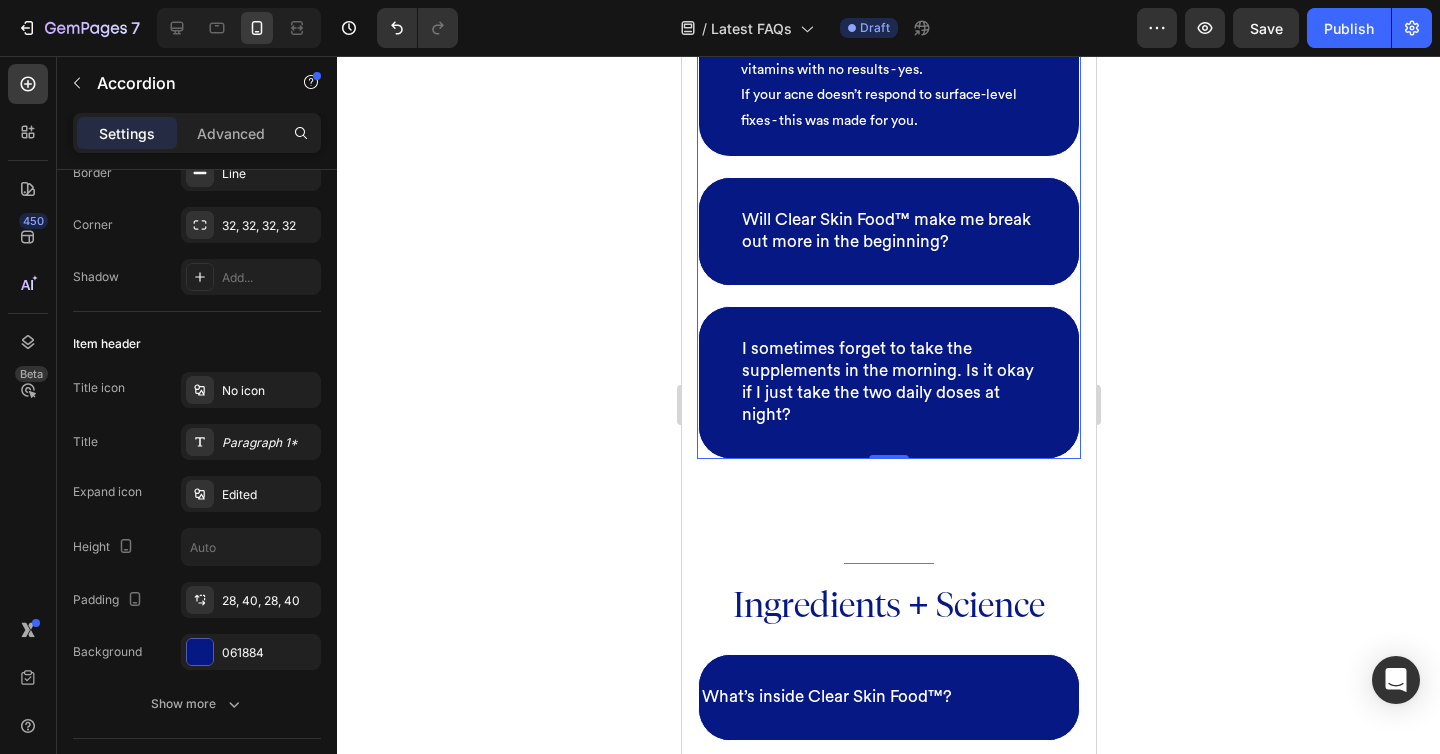 click on "I sometimes forget to take the supplements in the morning. Is it okay if I just take the two daily doses at night?" at bounding box center [888, 382] 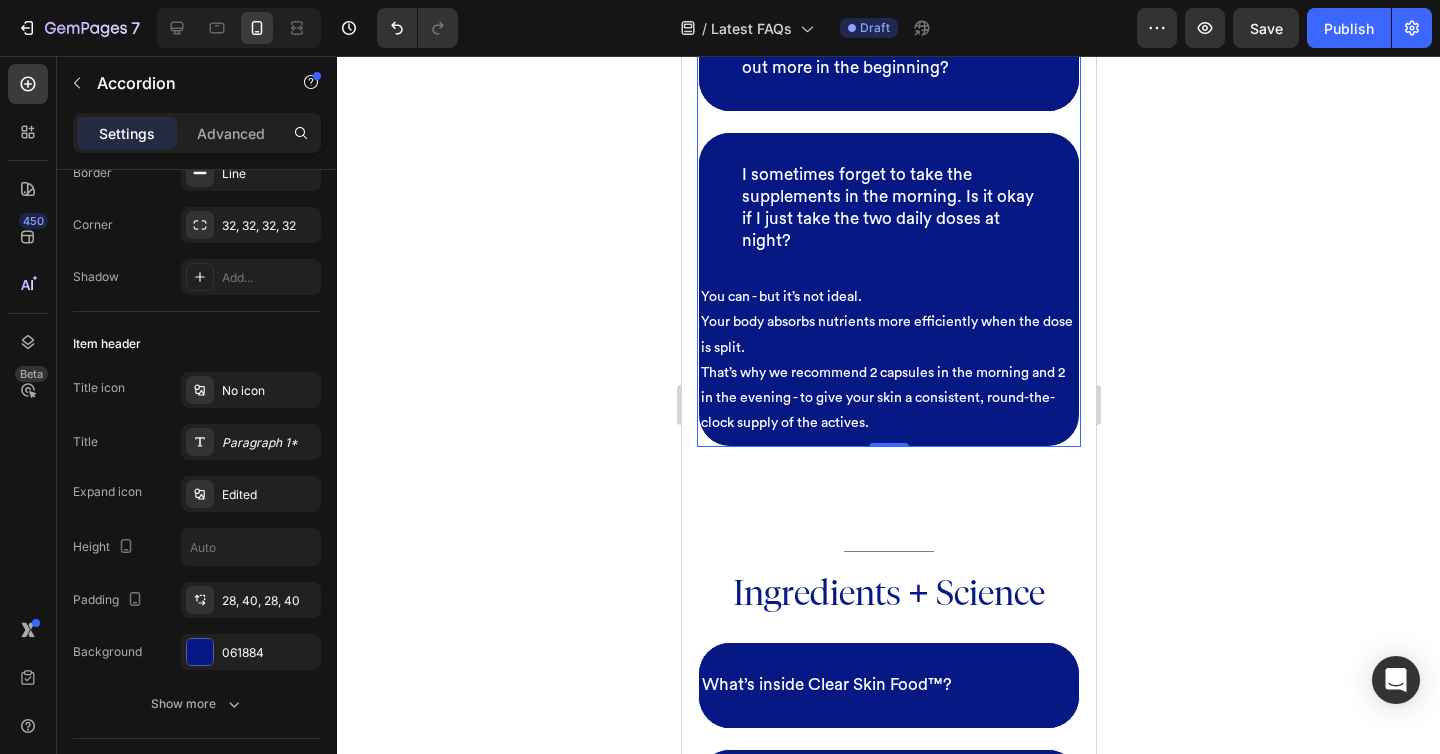 scroll, scrollTop: 1132, scrollLeft: 0, axis: vertical 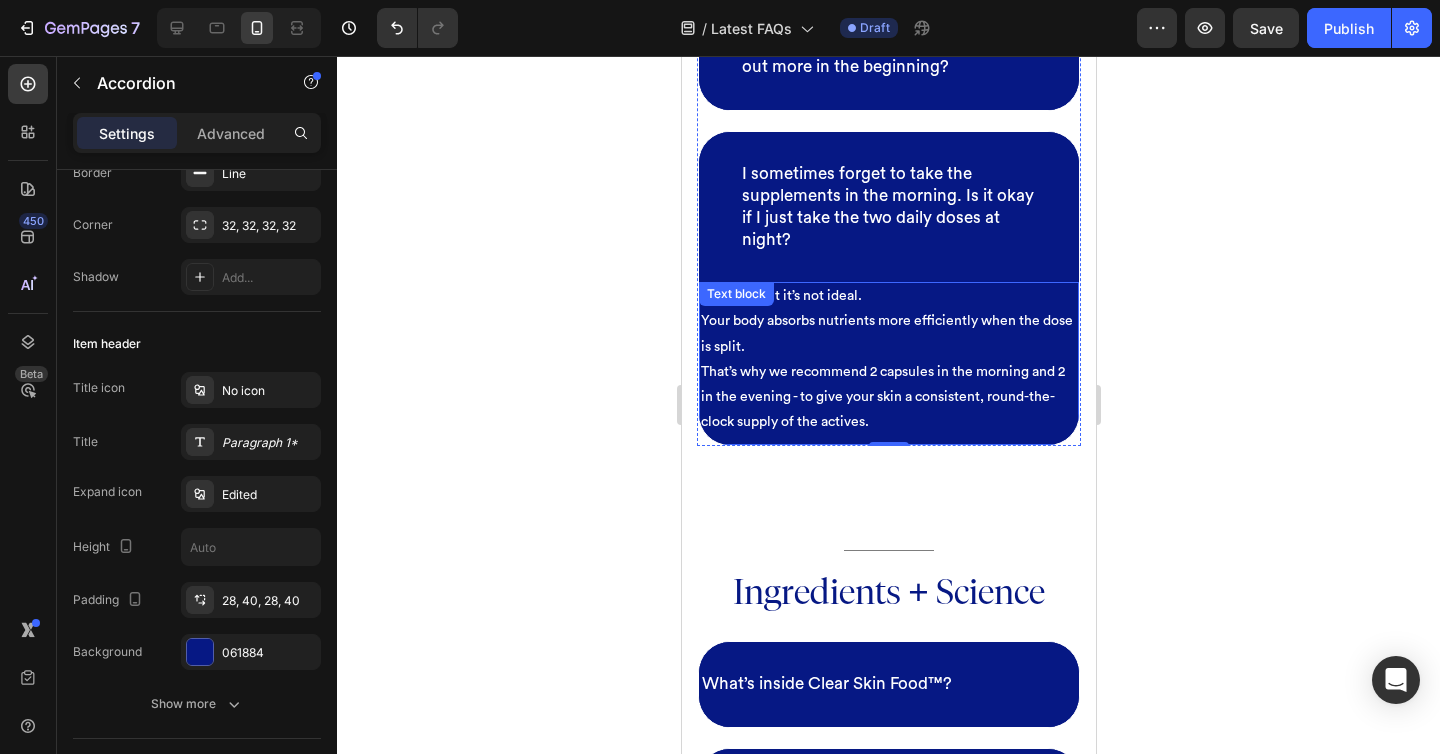 click on "You can - but it’s not ideal. Your body absorbs nutrients more efficiently when the dose is split. That’s why we recommend 2 capsules in the morning and 2 in the evening - to give your skin a consistent, round-the-clock supply of the actives." at bounding box center [888, 359] 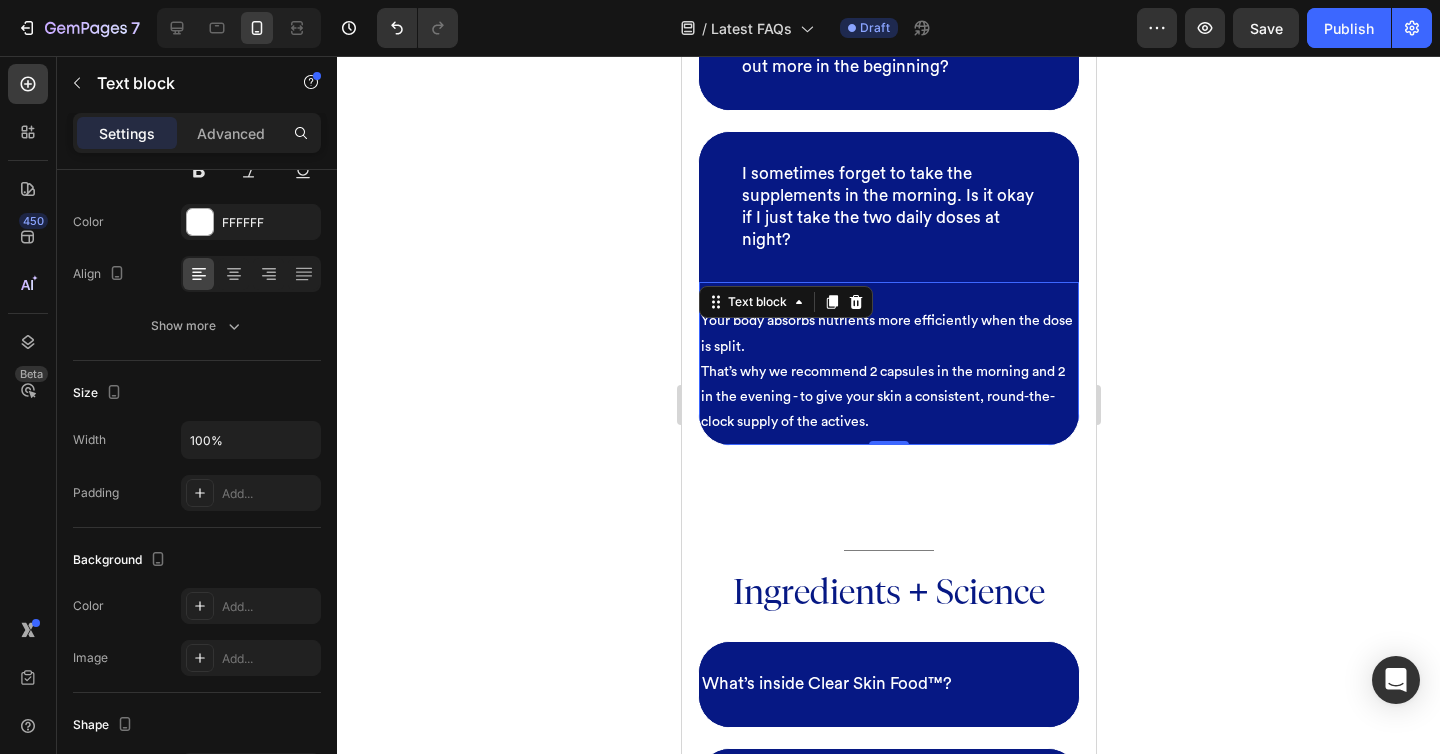 scroll, scrollTop: 0, scrollLeft: 0, axis: both 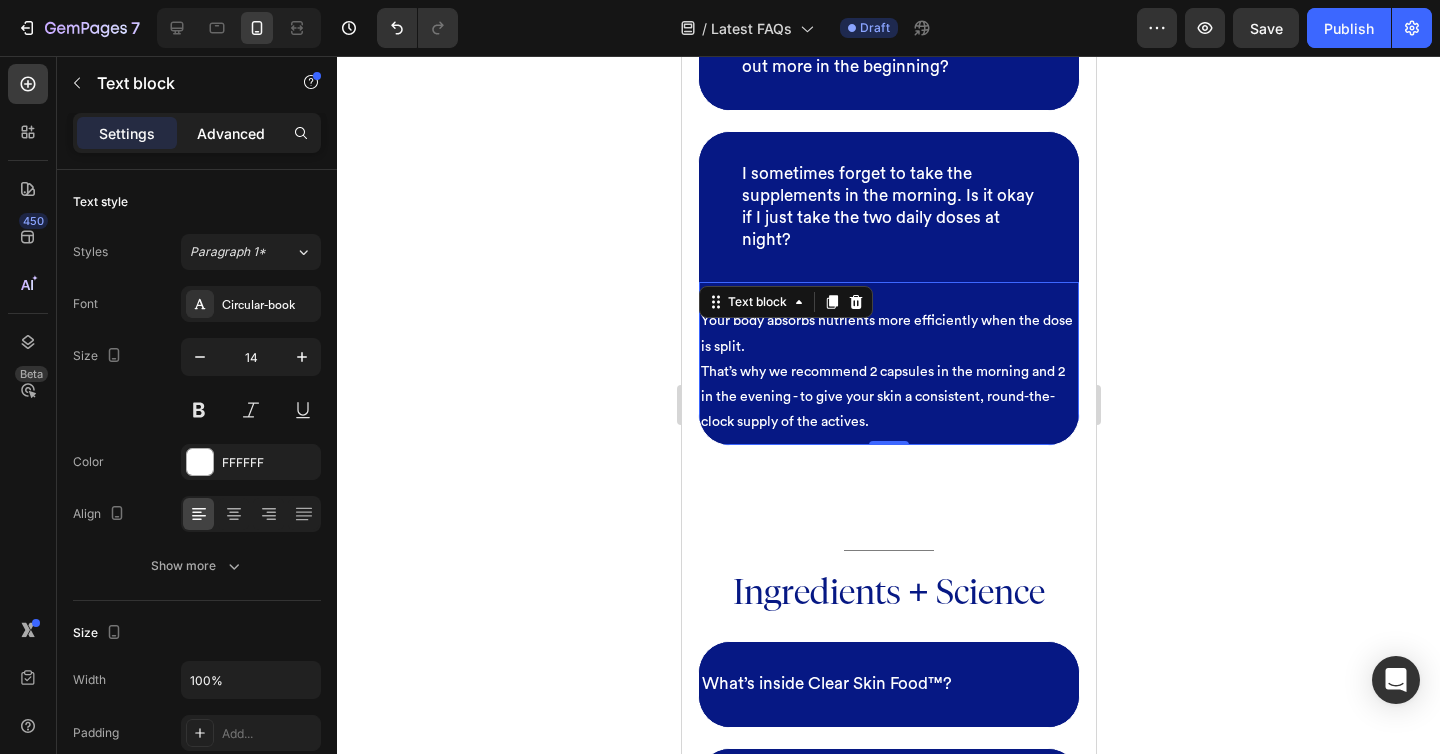 click on "Advanced" at bounding box center [231, 133] 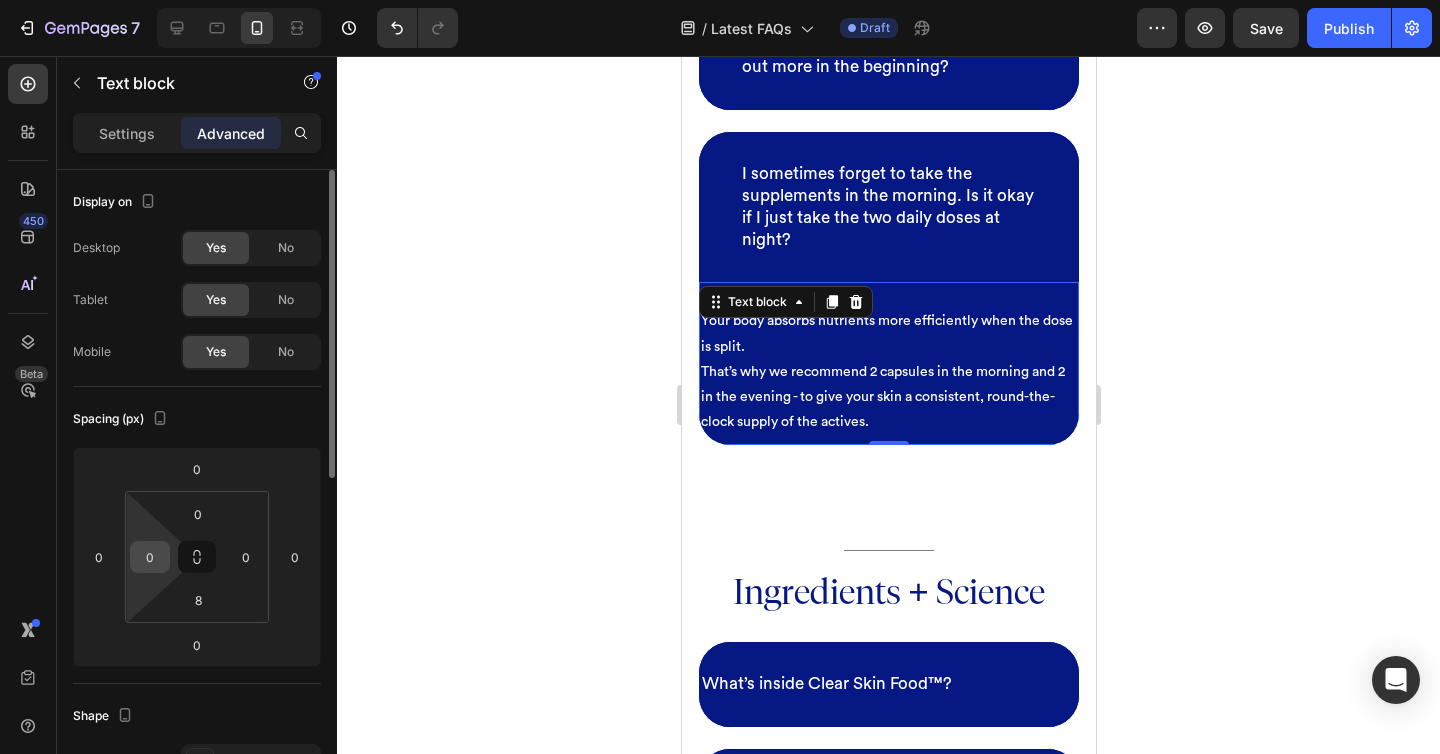 click on "0" at bounding box center (150, 557) 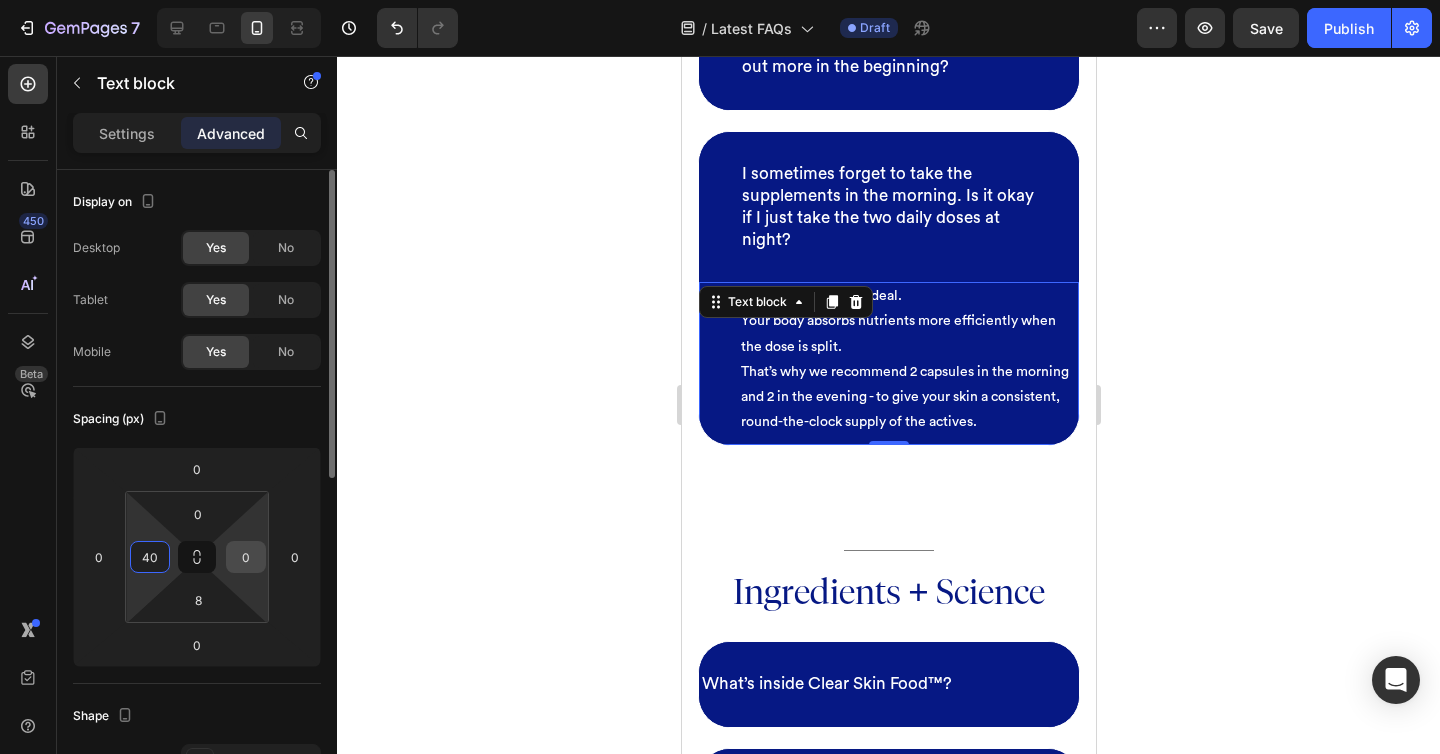 type on "40" 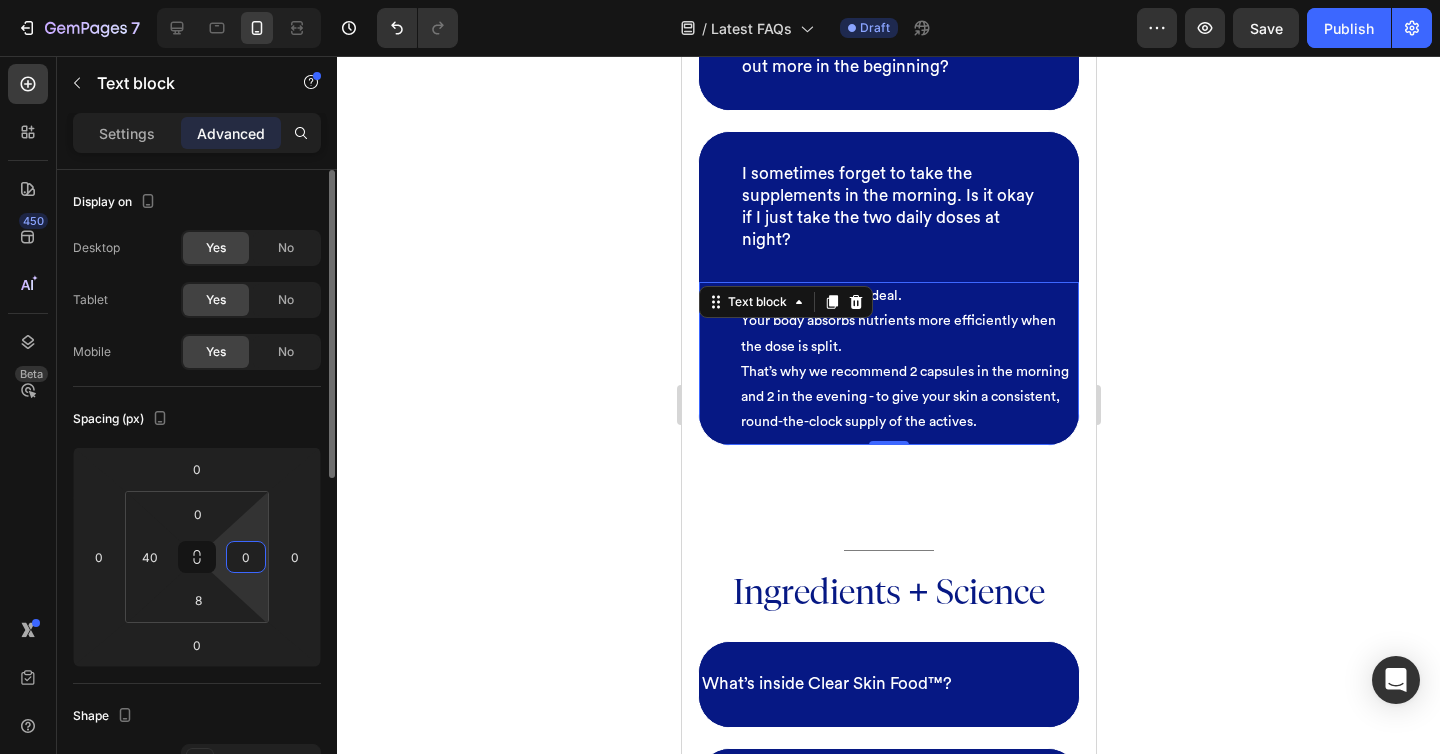 click on "0" at bounding box center (246, 557) 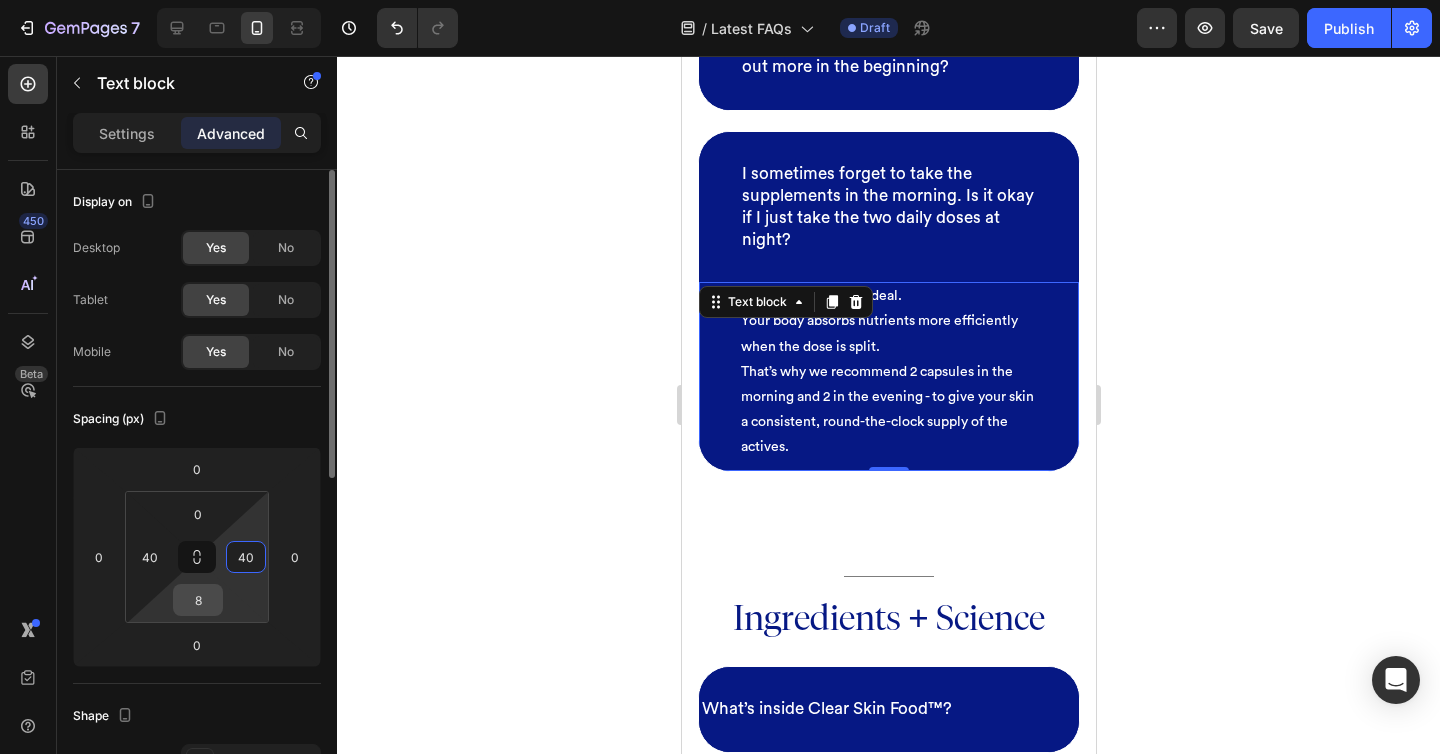 type on "40" 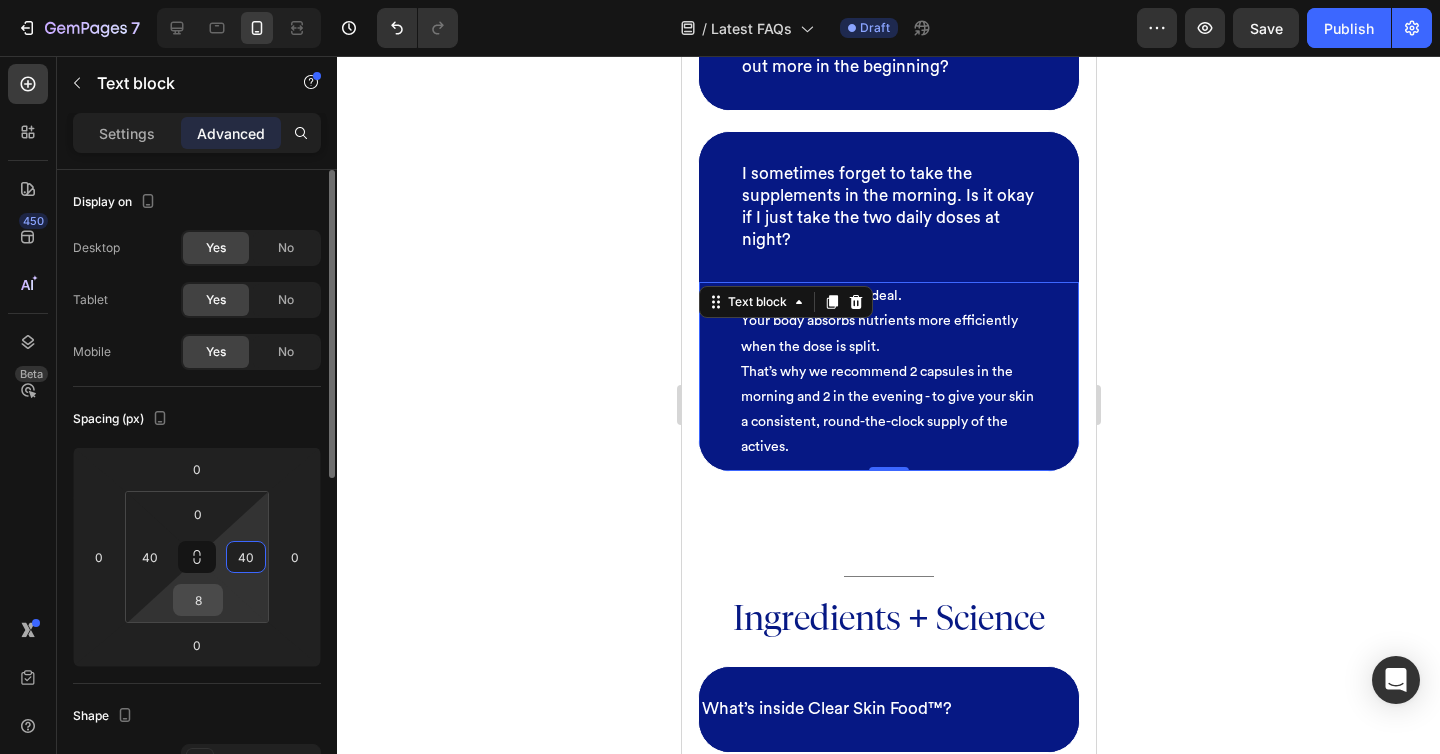 click on "8" at bounding box center (198, 600) 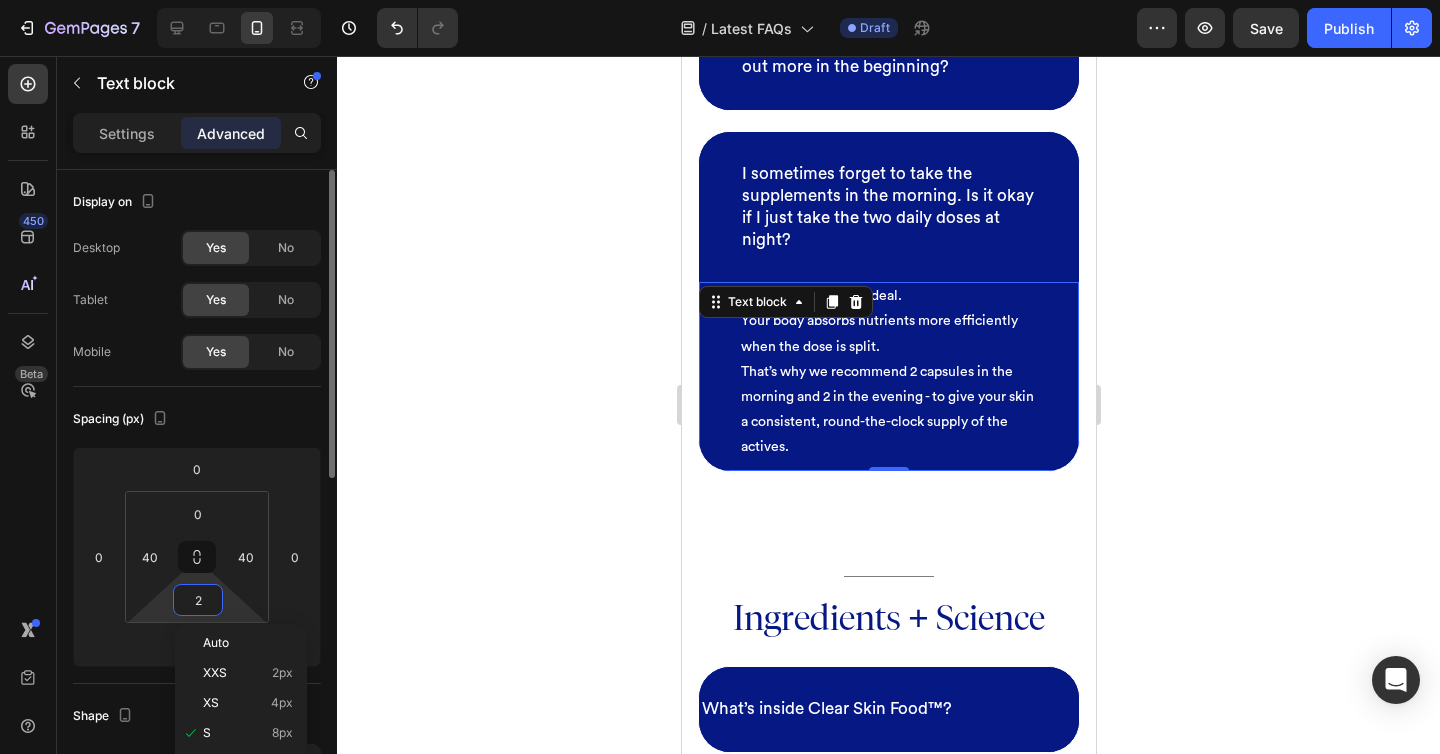 type on "20" 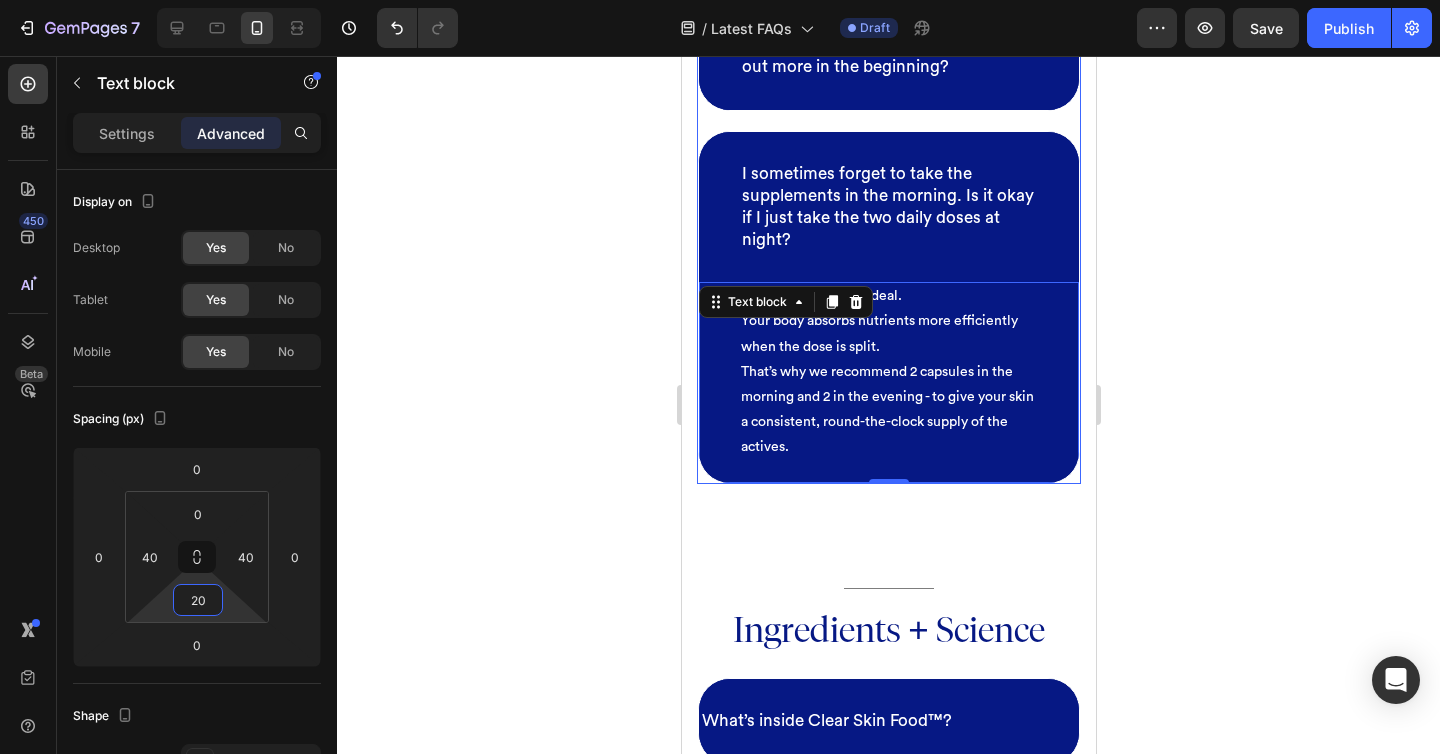 click on "I sometimes forget to take the supplements in the morning. Is it okay if I just take the two daily doses at night?" at bounding box center [888, 207] 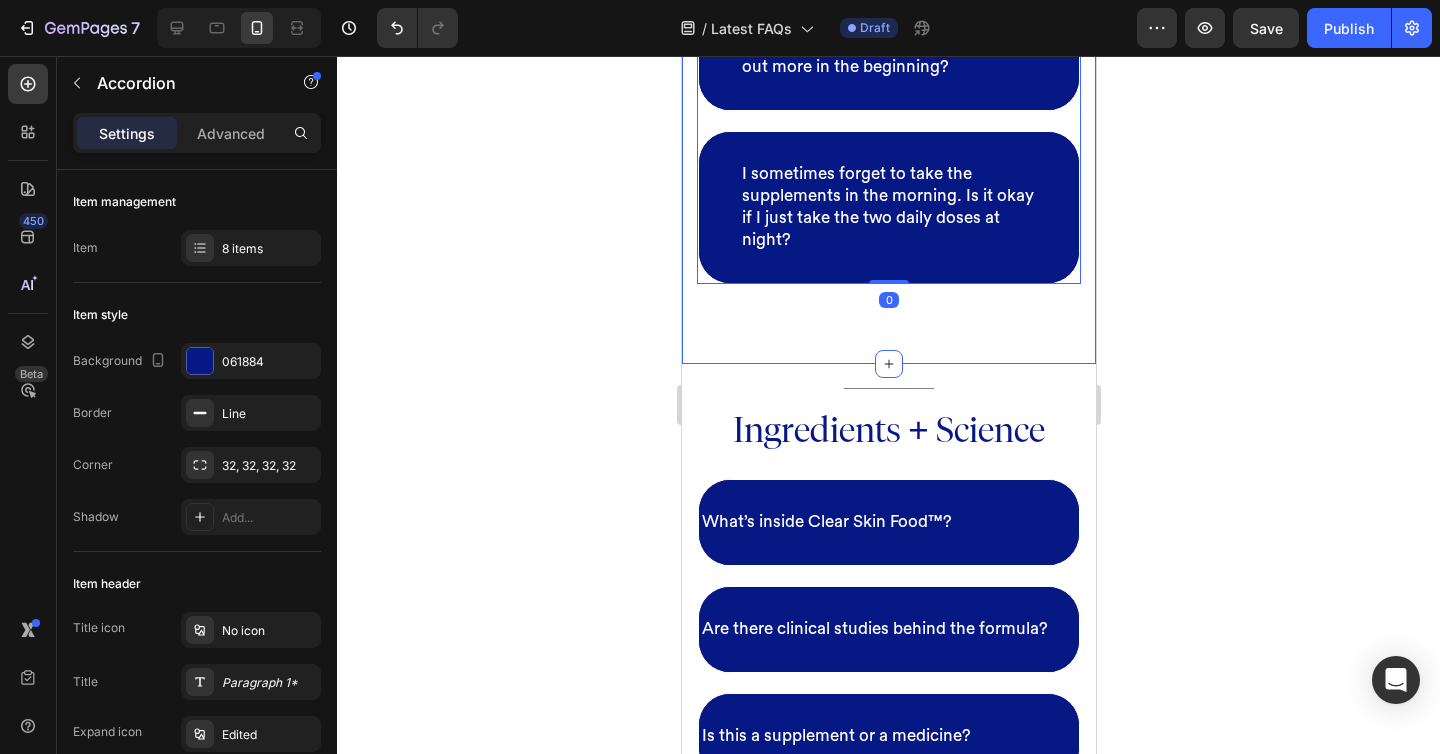 scroll, scrollTop: 1283, scrollLeft: 0, axis: vertical 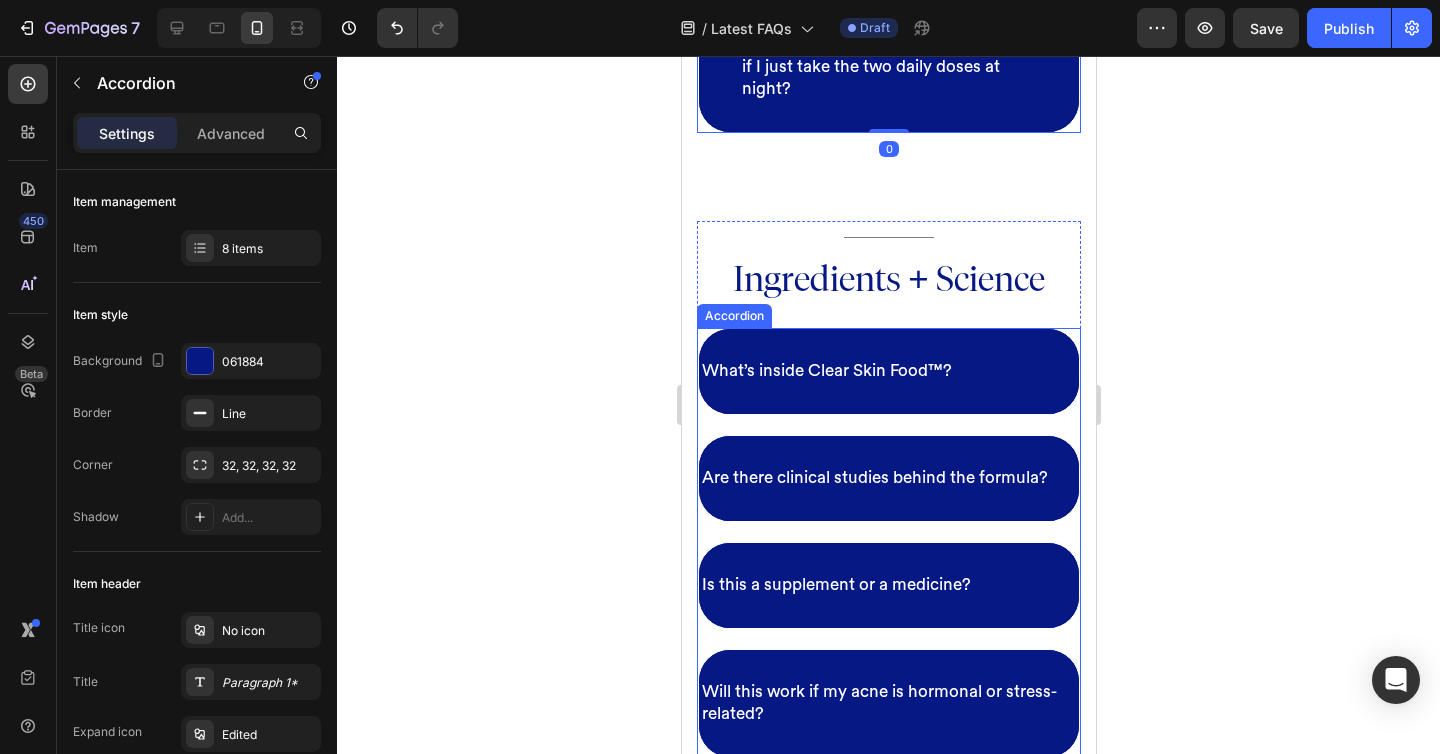 click on "What’s inside Clear Skin Food™?" at bounding box center [888, 371] 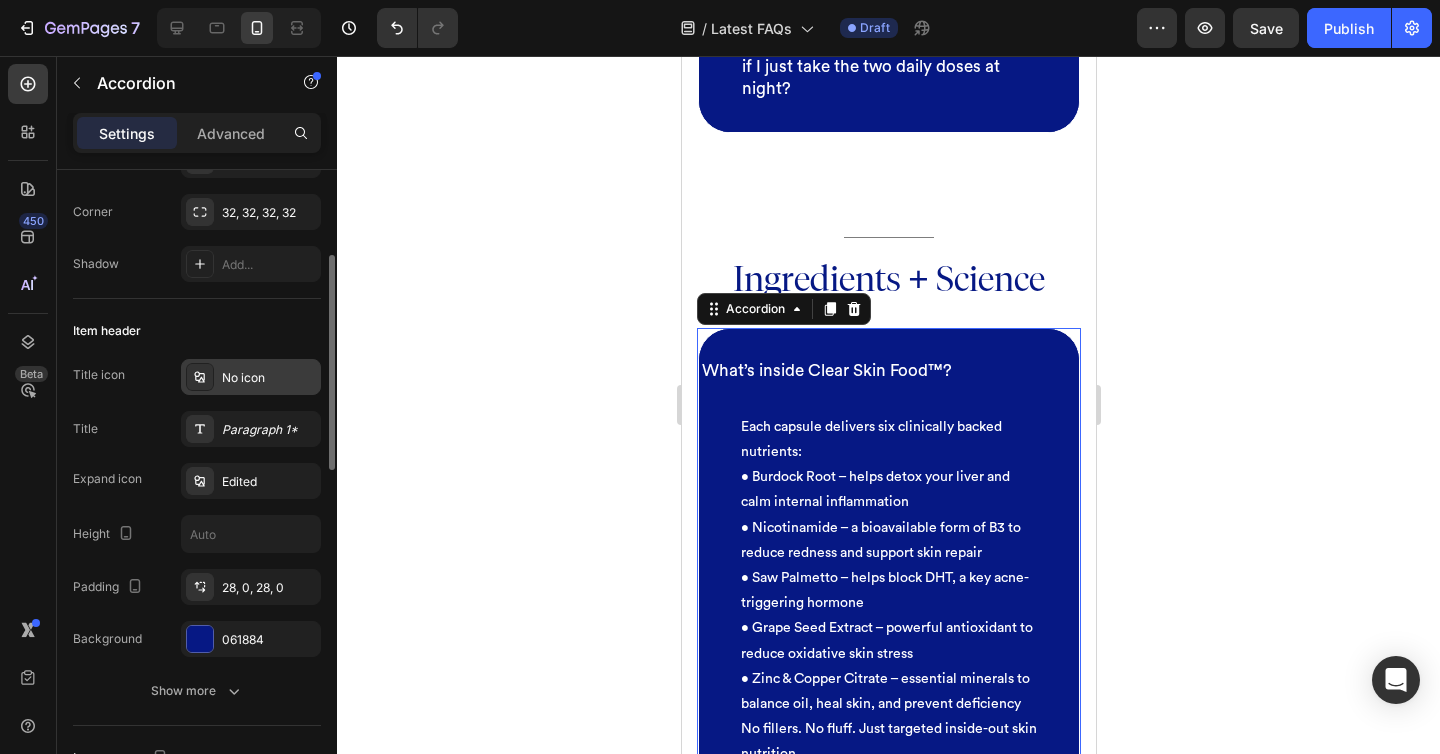 scroll, scrollTop: 355, scrollLeft: 0, axis: vertical 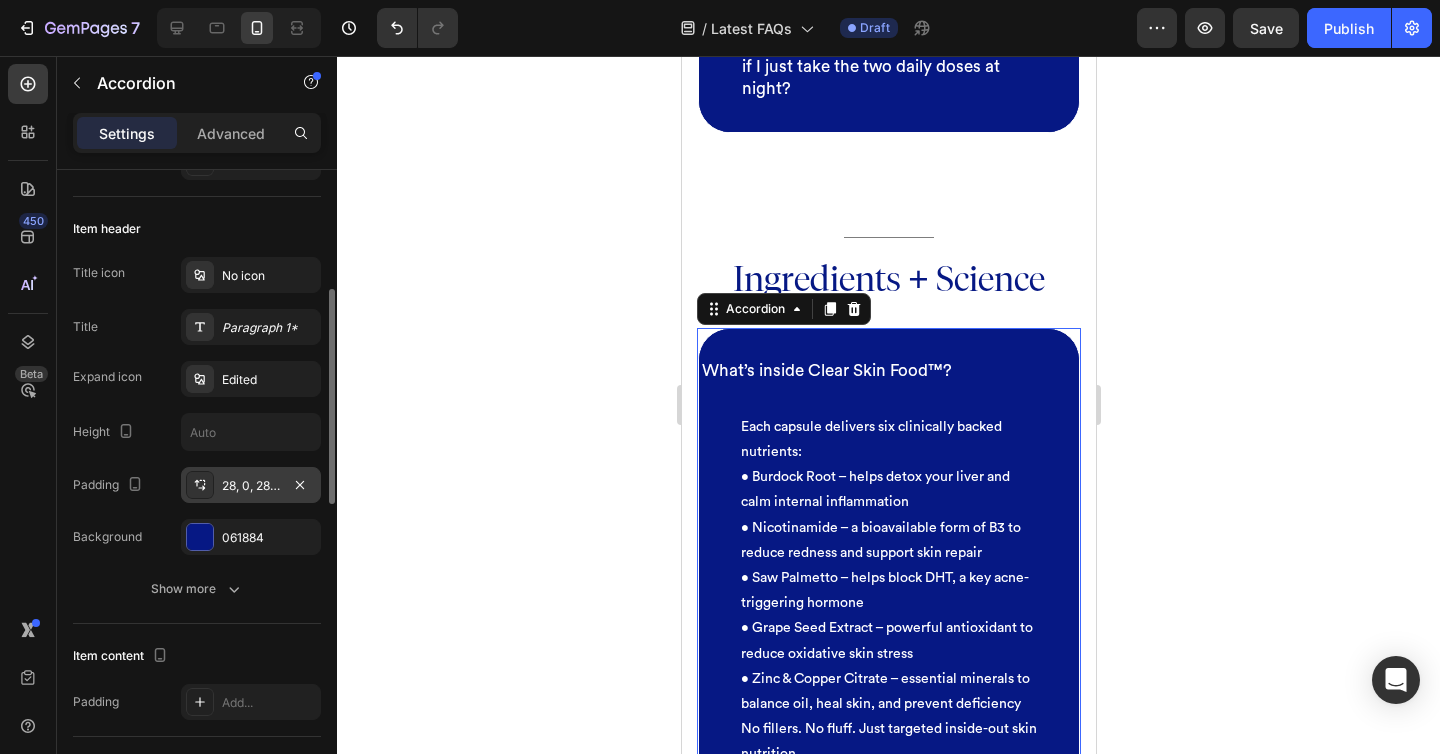 click on "28, 0, 28, 0" at bounding box center [251, 486] 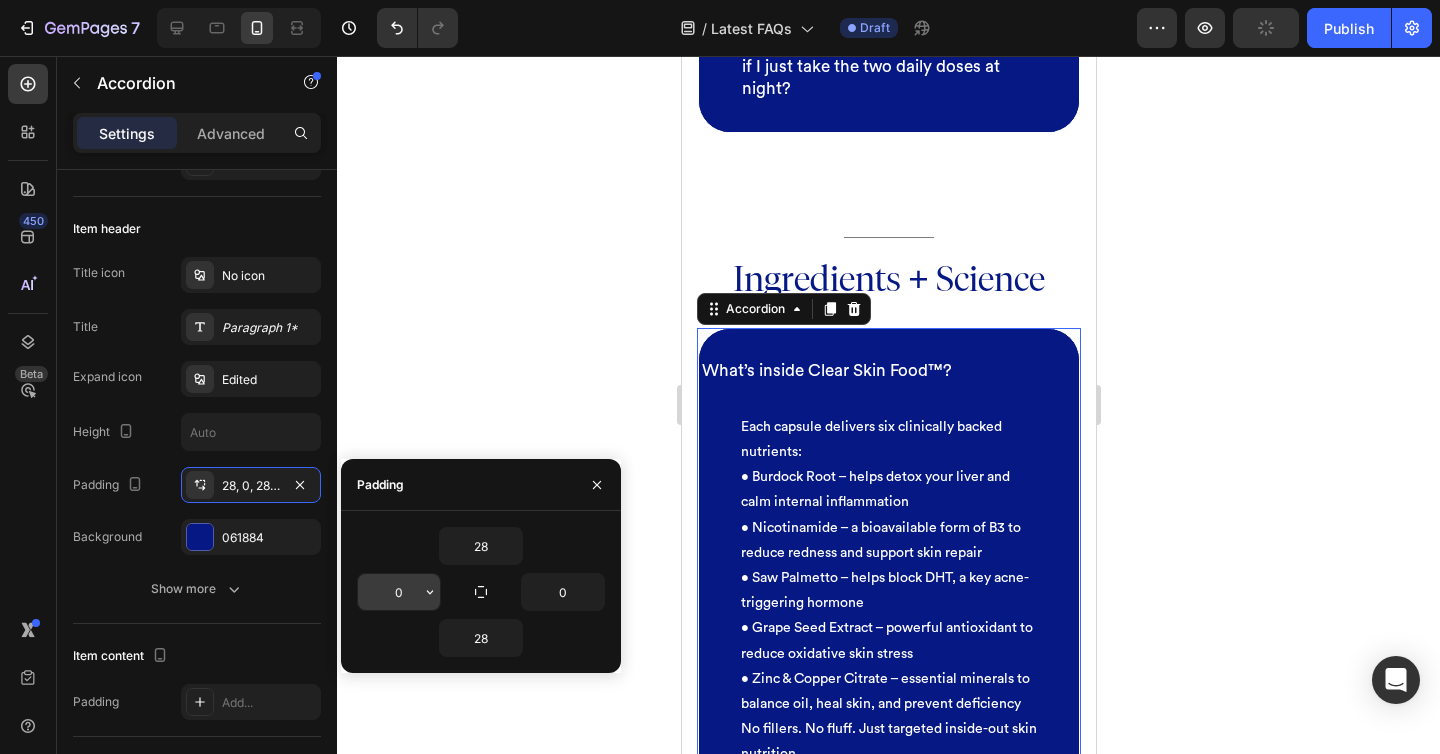 click on "0" at bounding box center (399, 592) 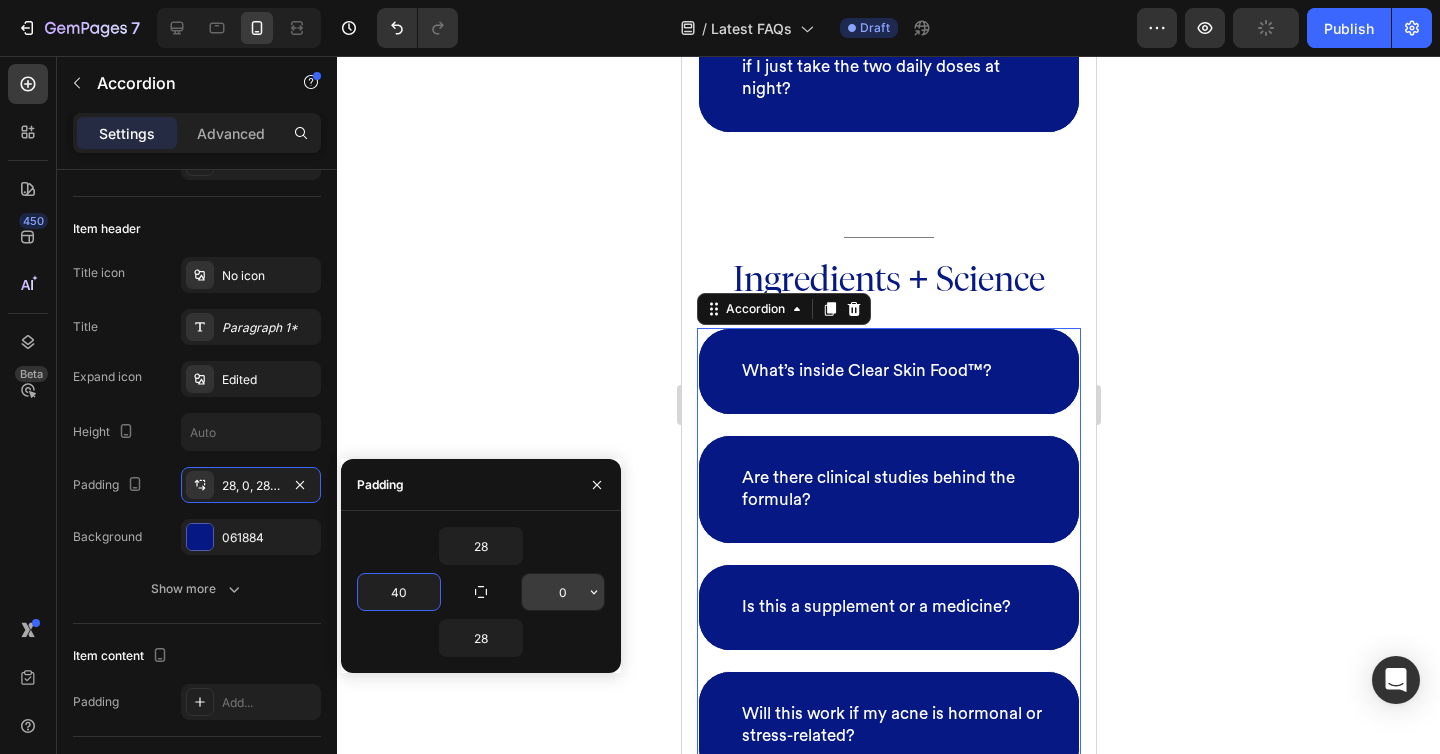 type on "40" 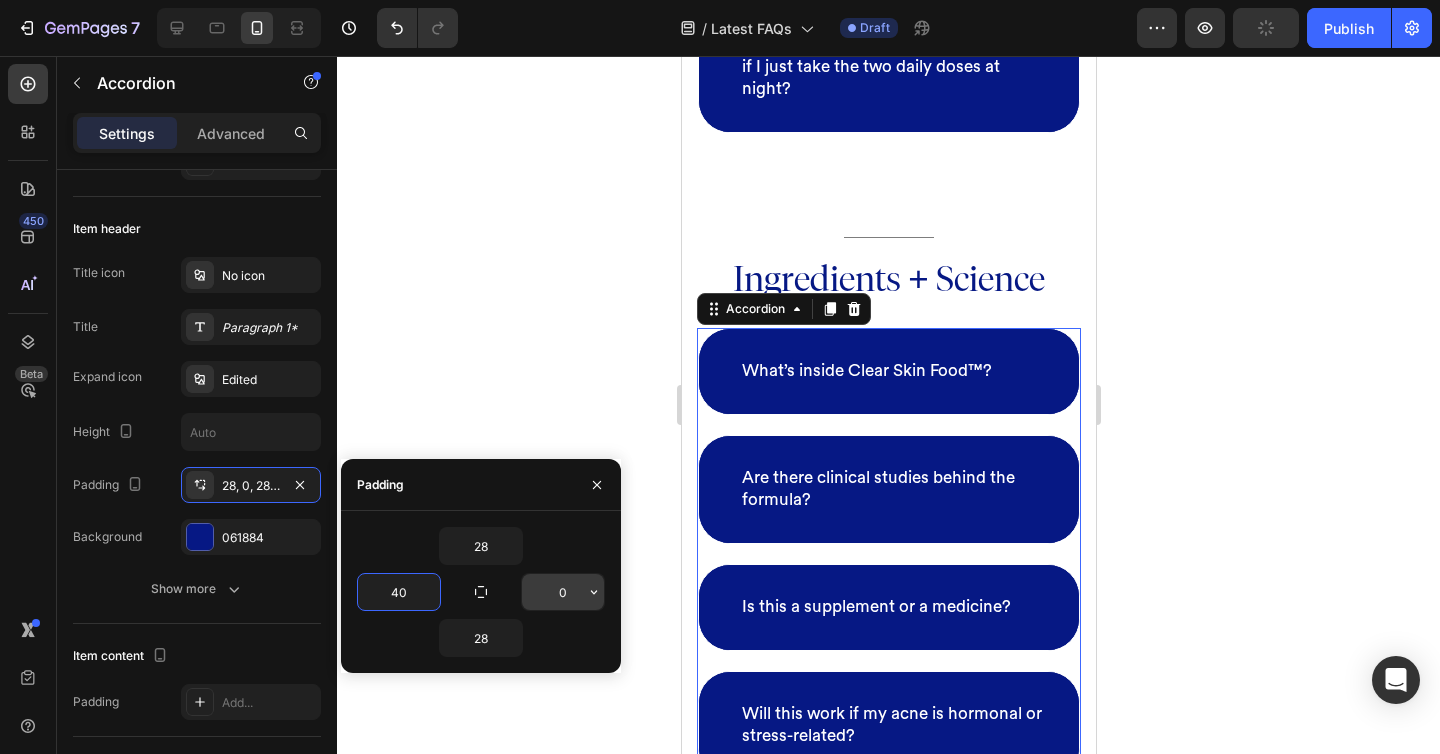 click on "0" at bounding box center (563, 592) 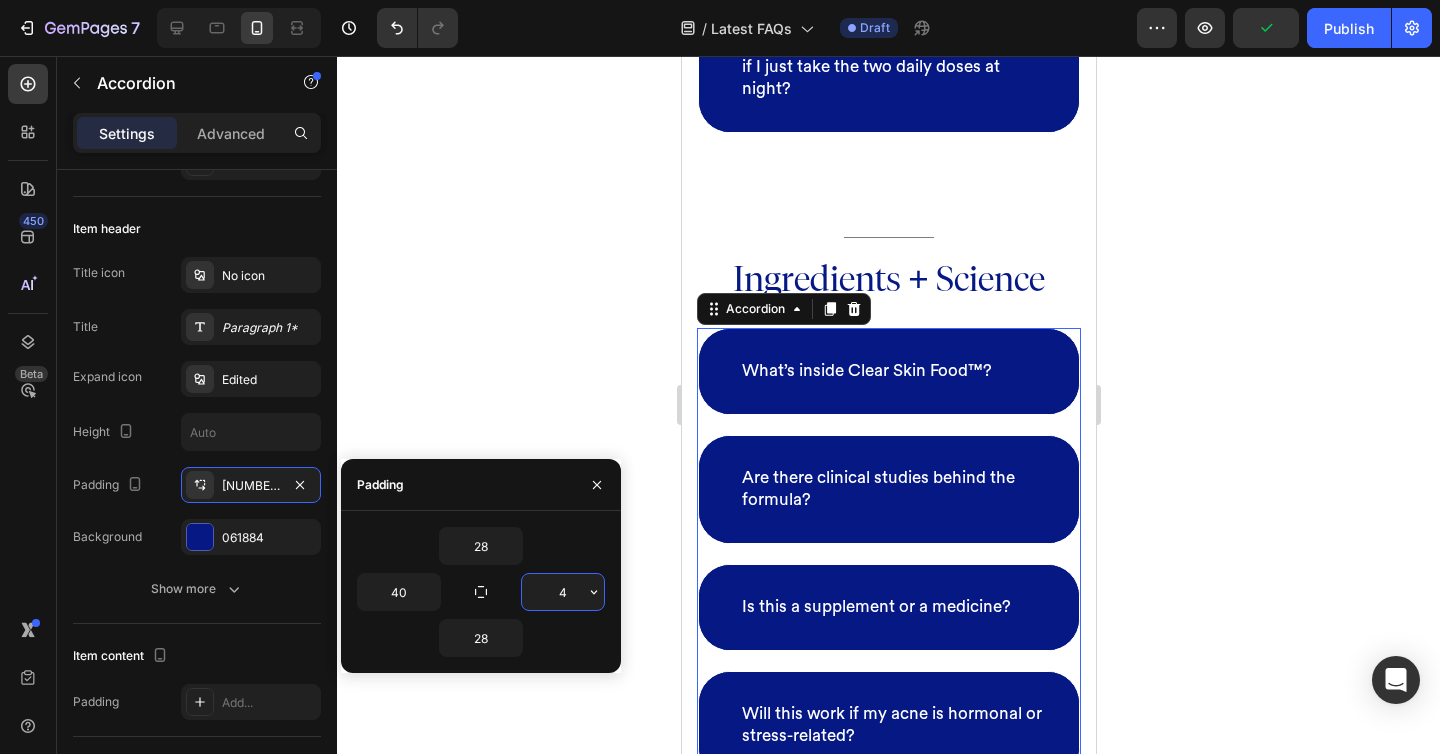 type on "40" 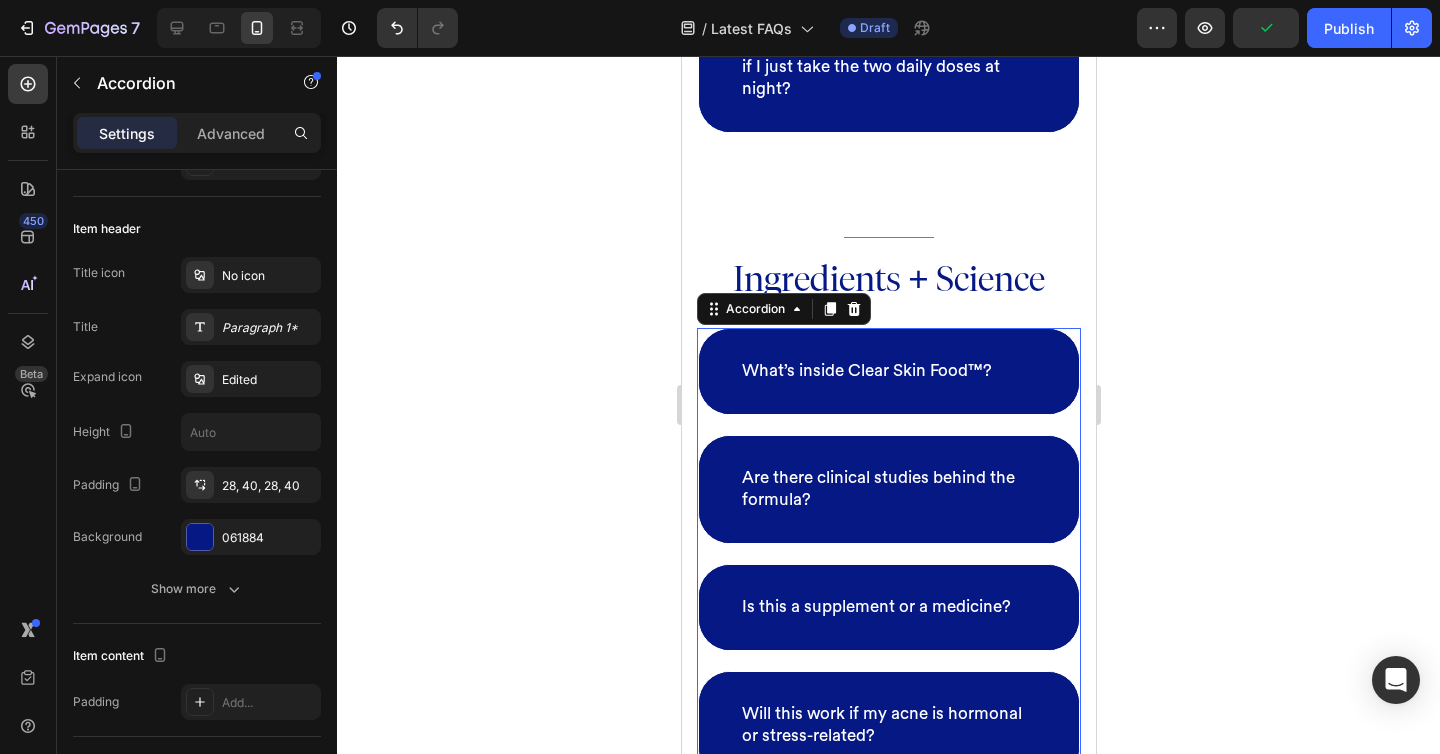 click on "Are there clinical studies behind the formula?" at bounding box center [888, 489] 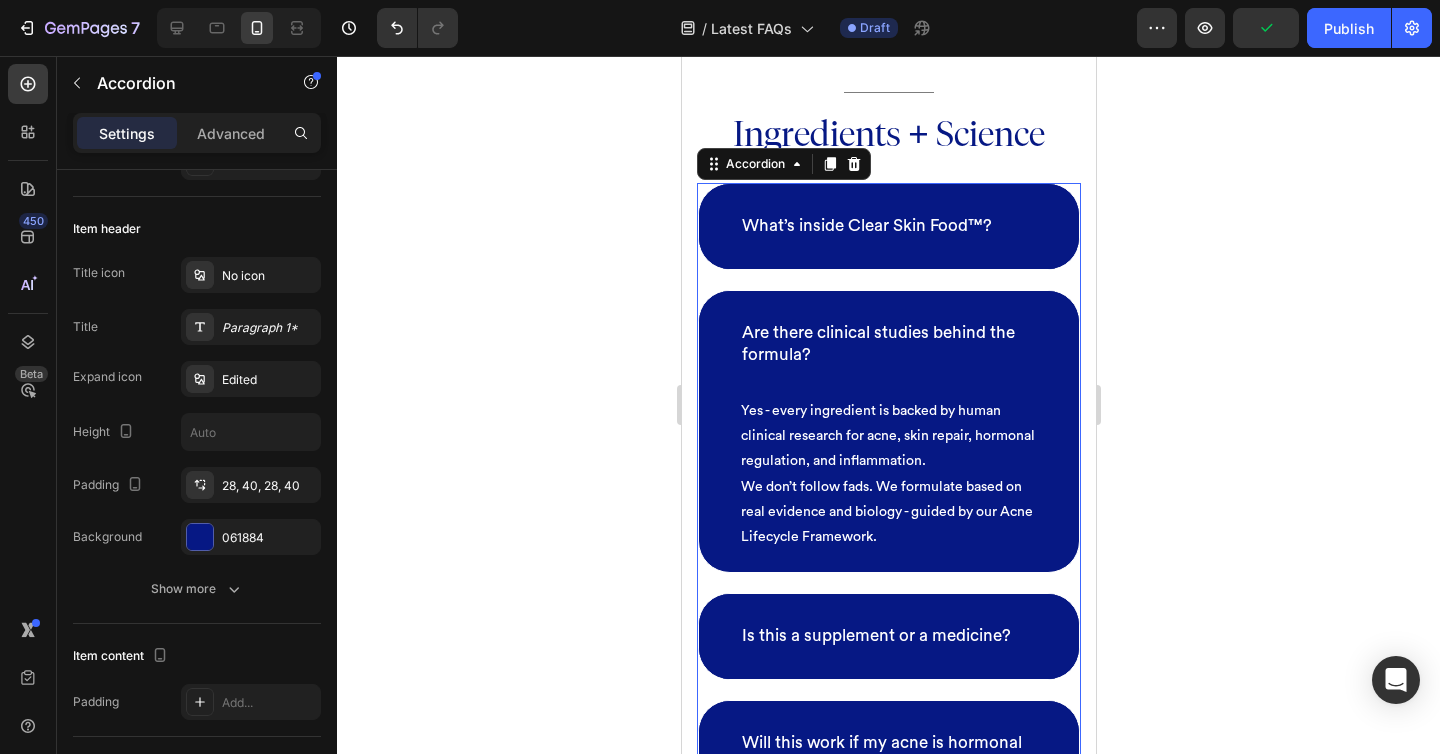 scroll, scrollTop: 1456, scrollLeft: 0, axis: vertical 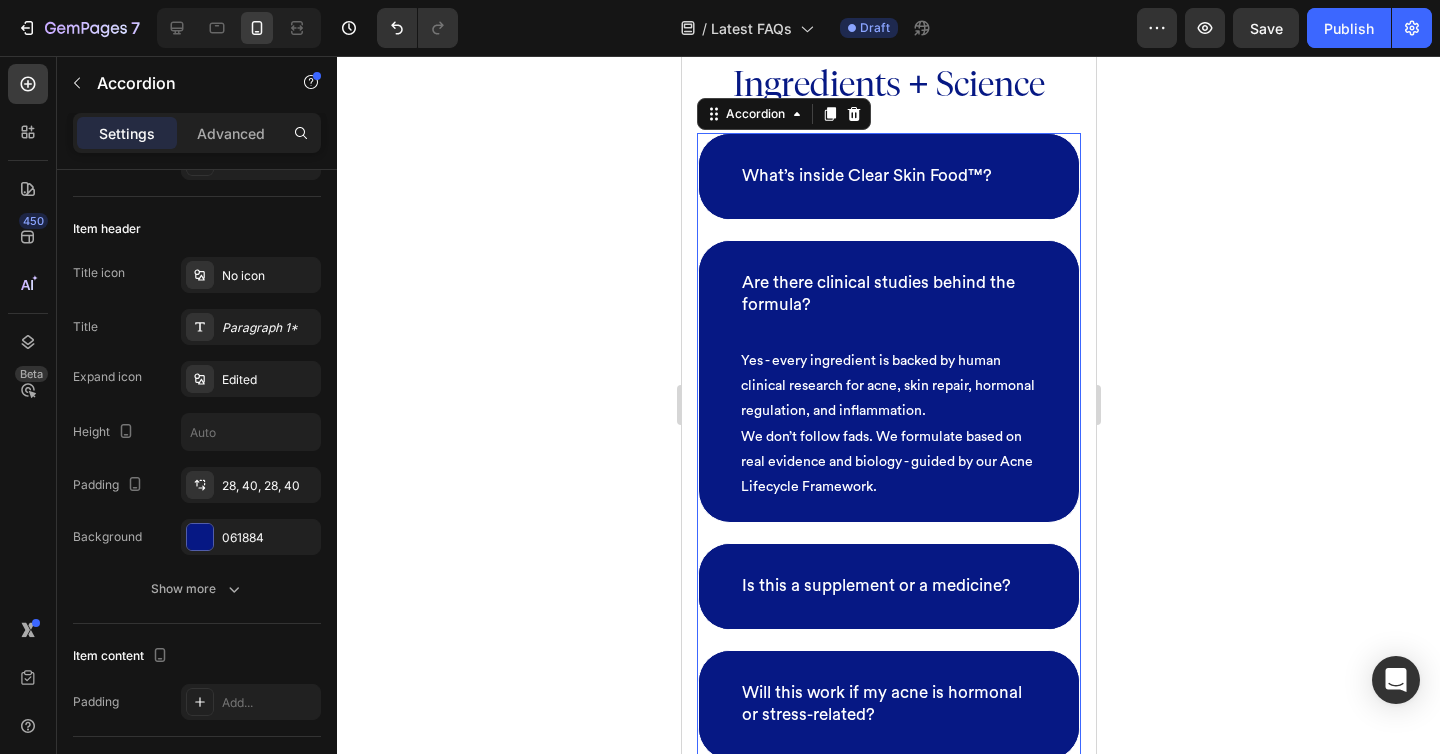 click on "Is this a supplement or a medicine?" at bounding box center [888, 586] 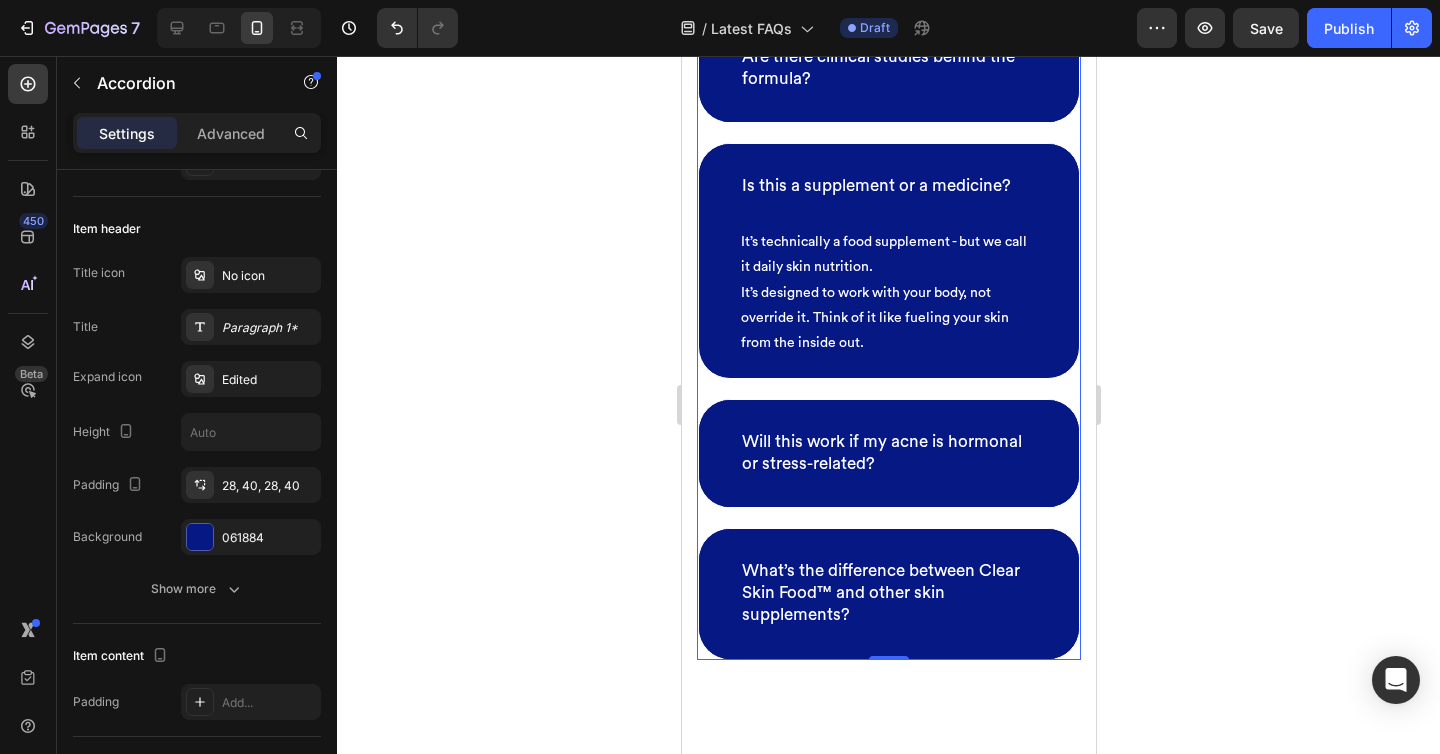 click on "Will this work if my acne is hormonal or stress-related?" at bounding box center [888, 453] 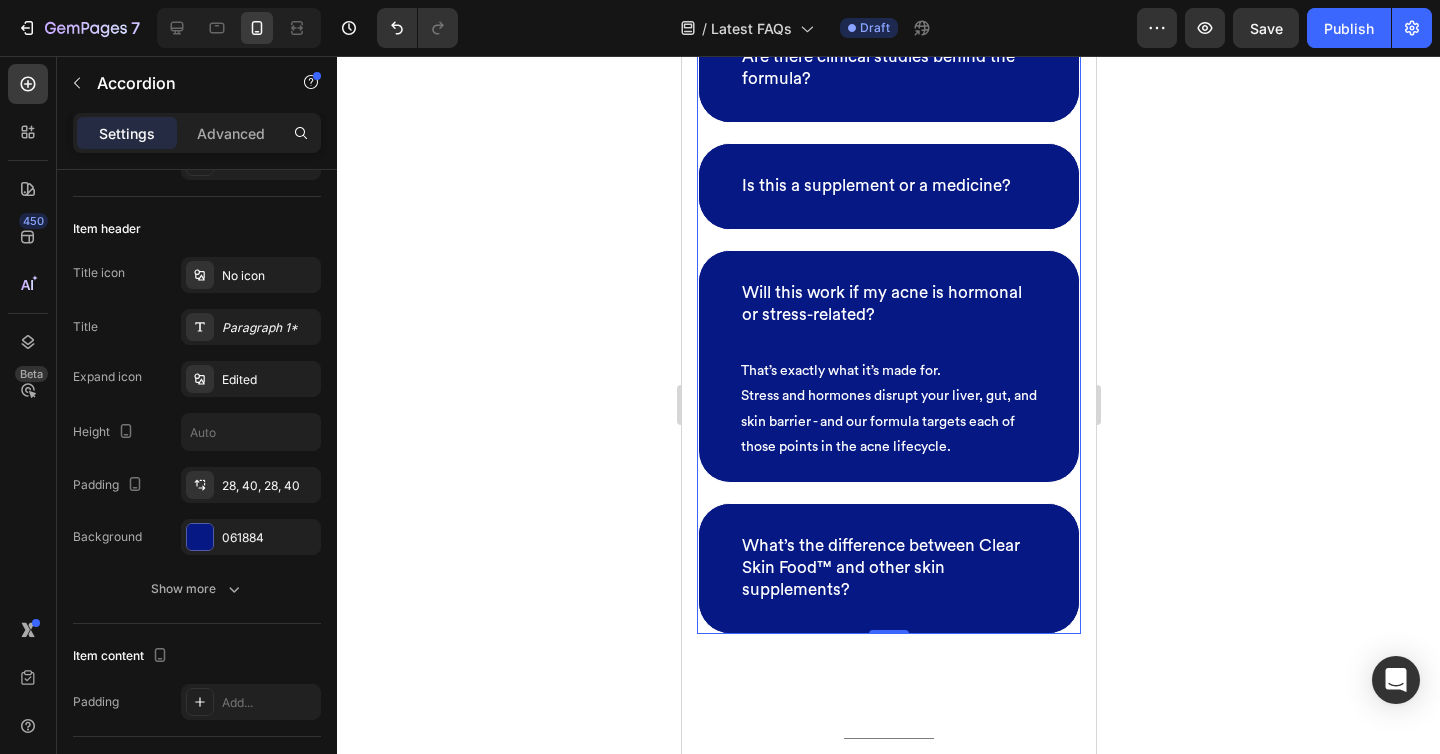 scroll, scrollTop: 1816, scrollLeft: 0, axis: vertical 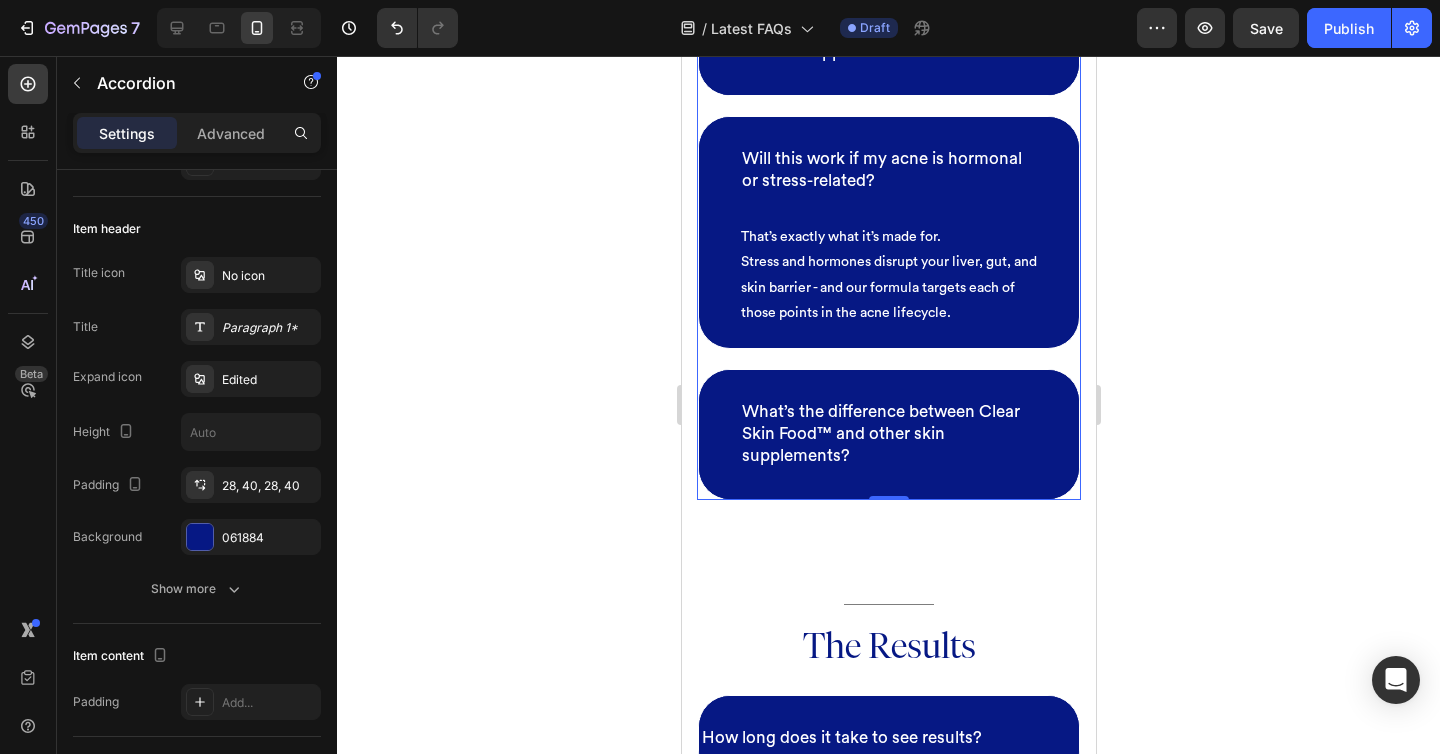 click on "What’s the difference between Clear Skin Food™ and other skin supplements?" at bounding box center (888, 434) 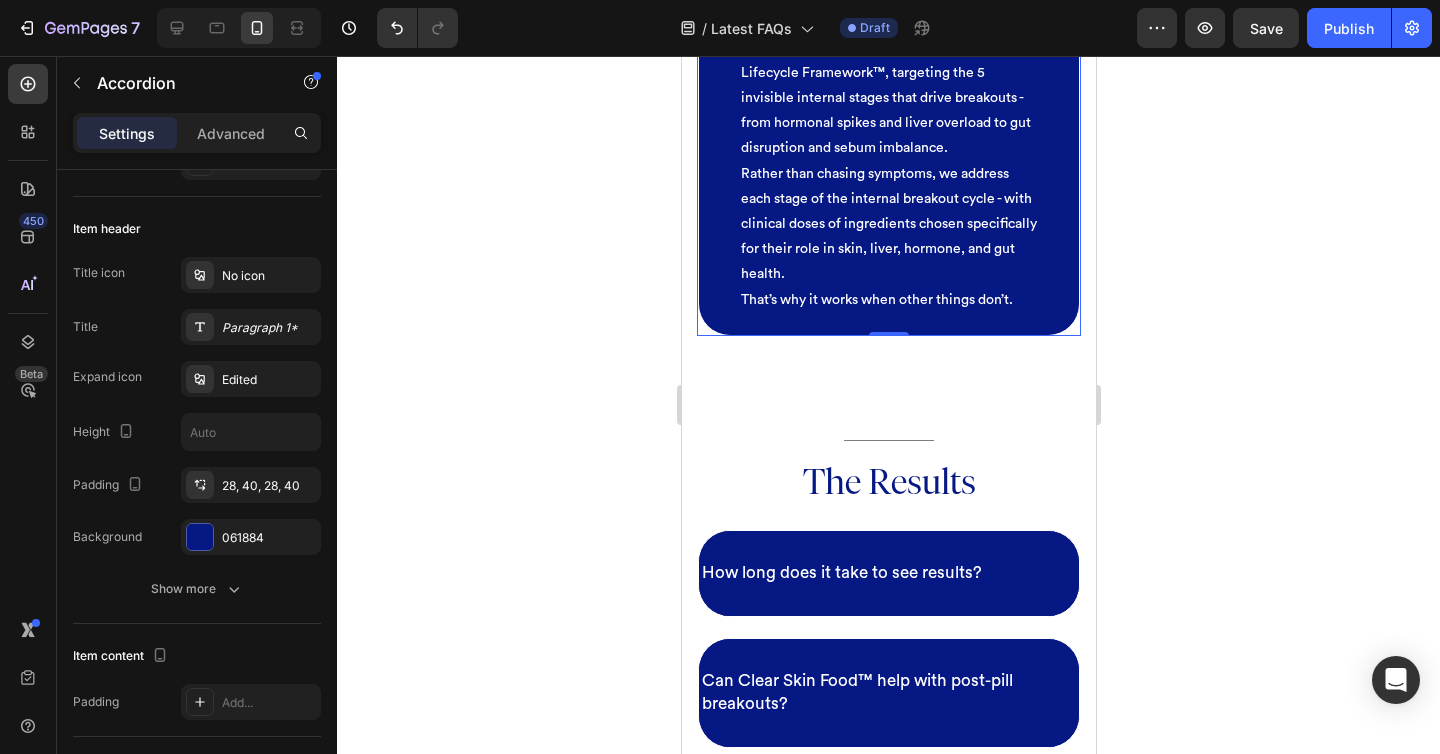 scroll, scrollTop: 2333, scrollLeft: 0, axis: vertical 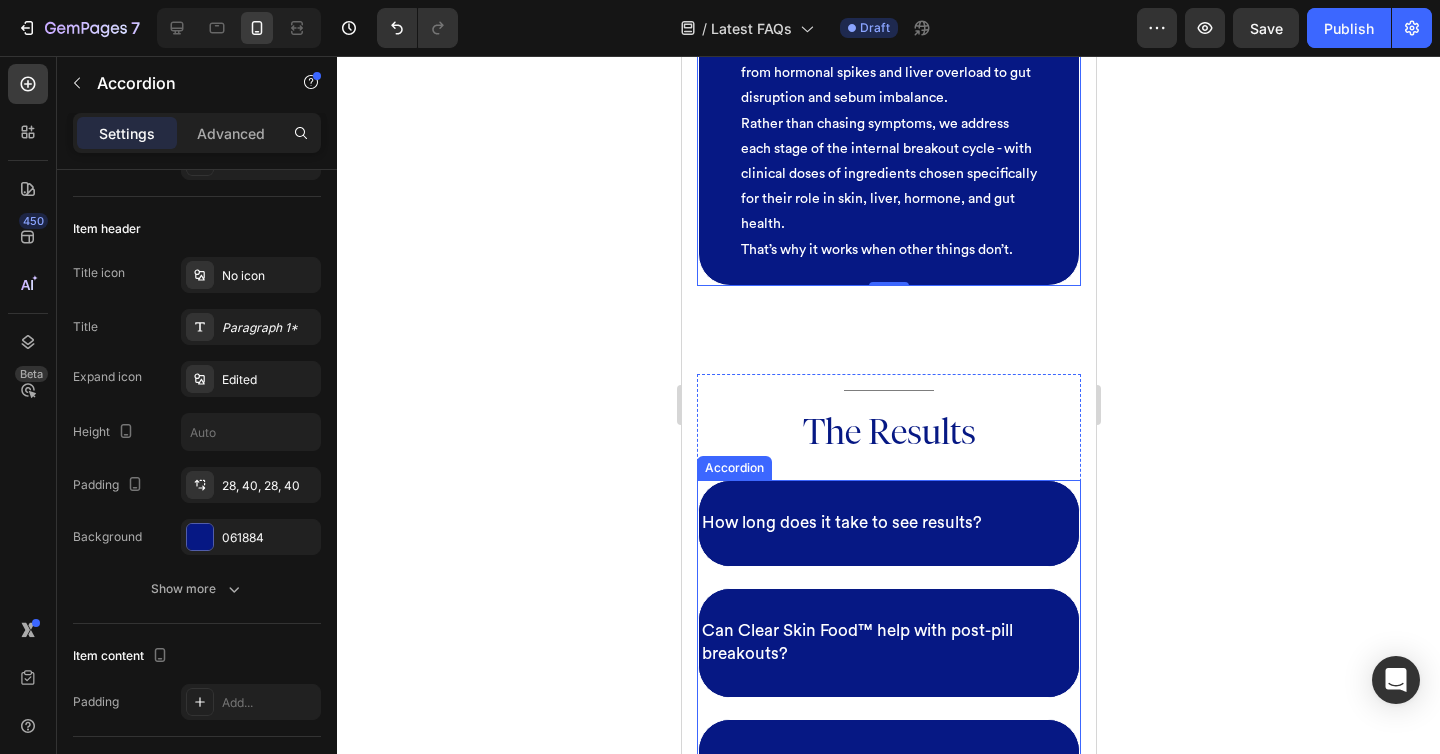 click on "How long does it take to see results?" at bounding box center [888, 523] 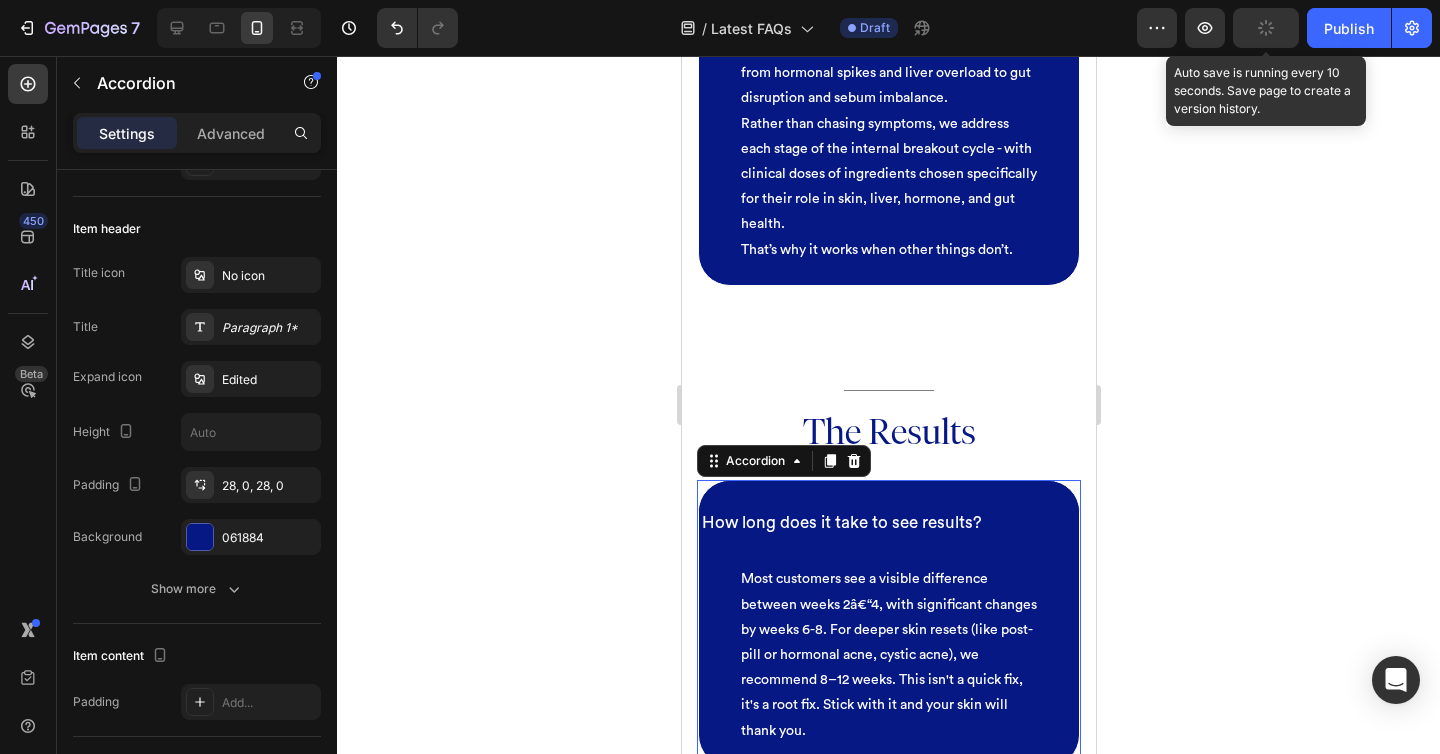 click 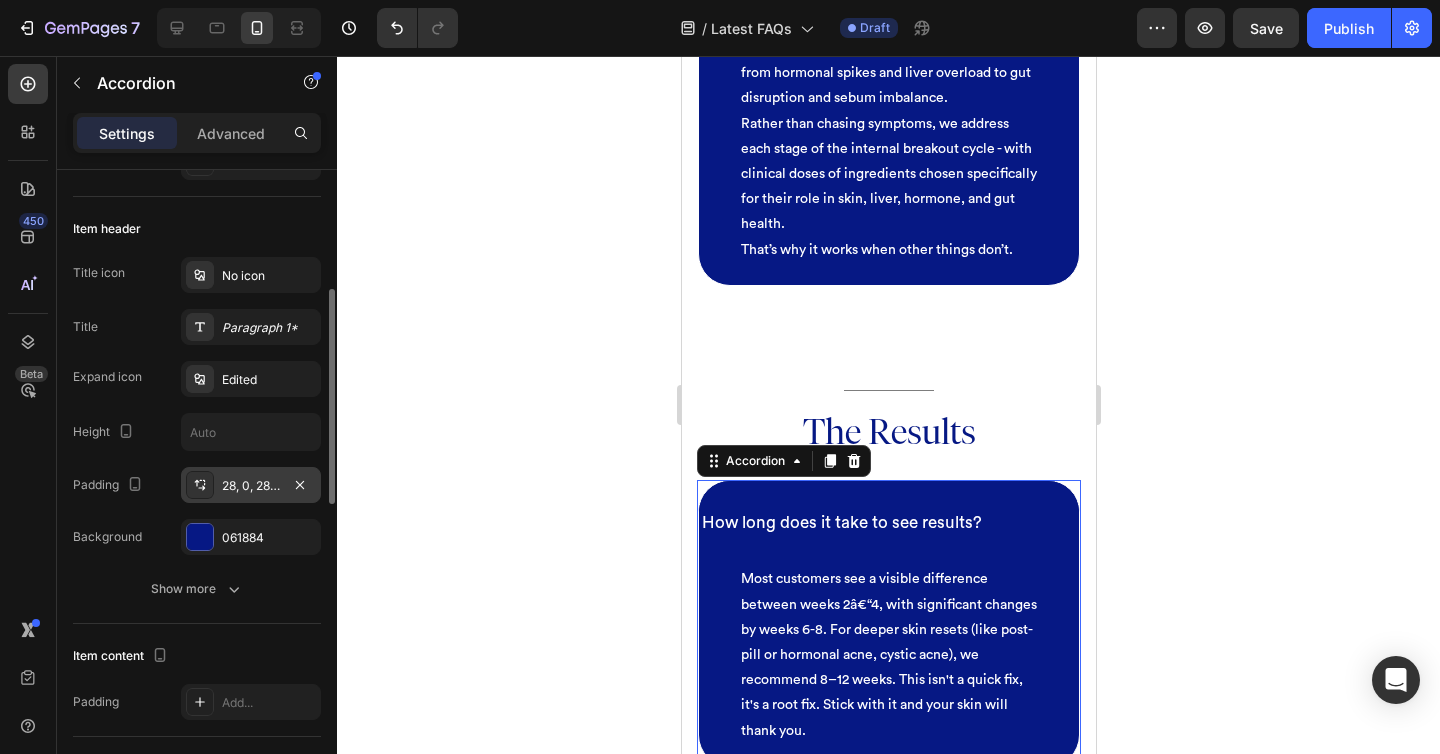 click on "28, 0, 28, 0" at bounding box center (251, 486) 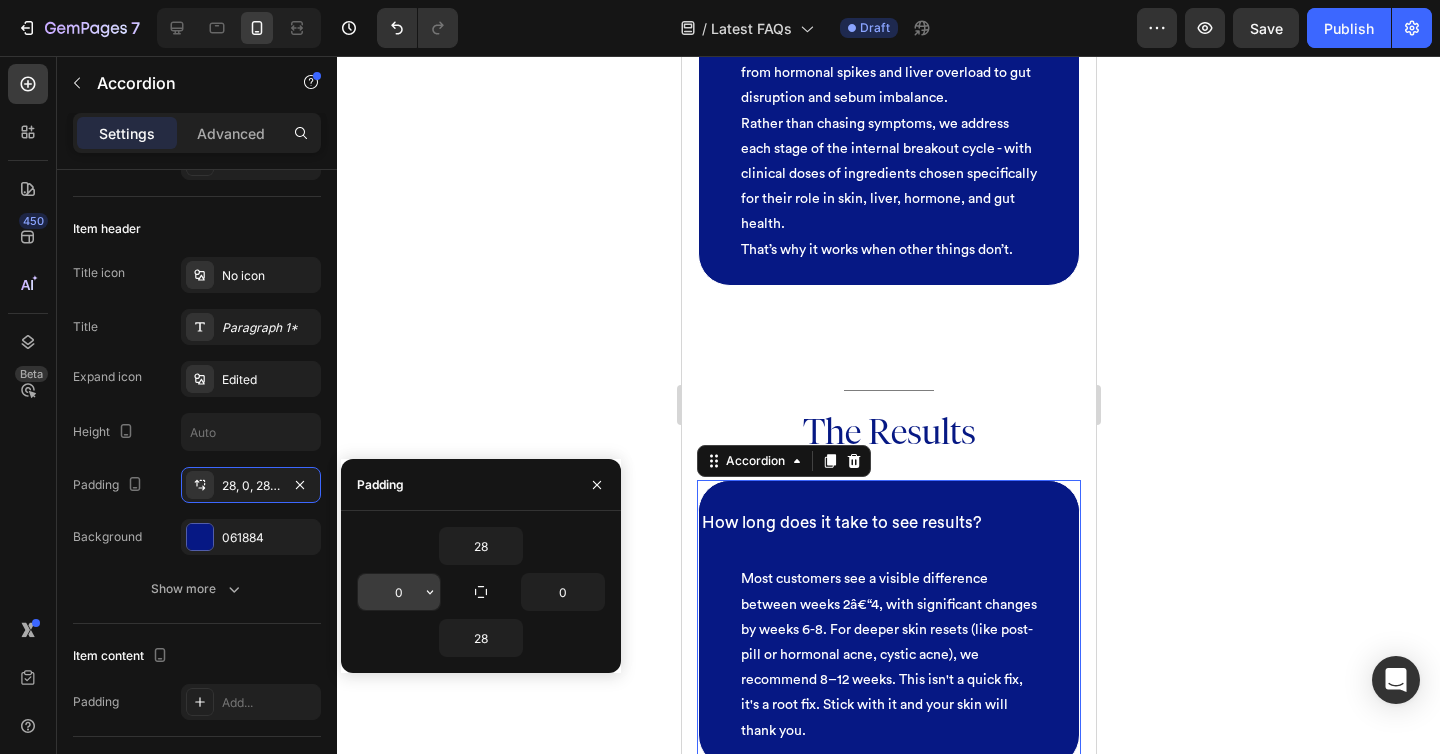 click on "0" at bounding box center [399, 592] 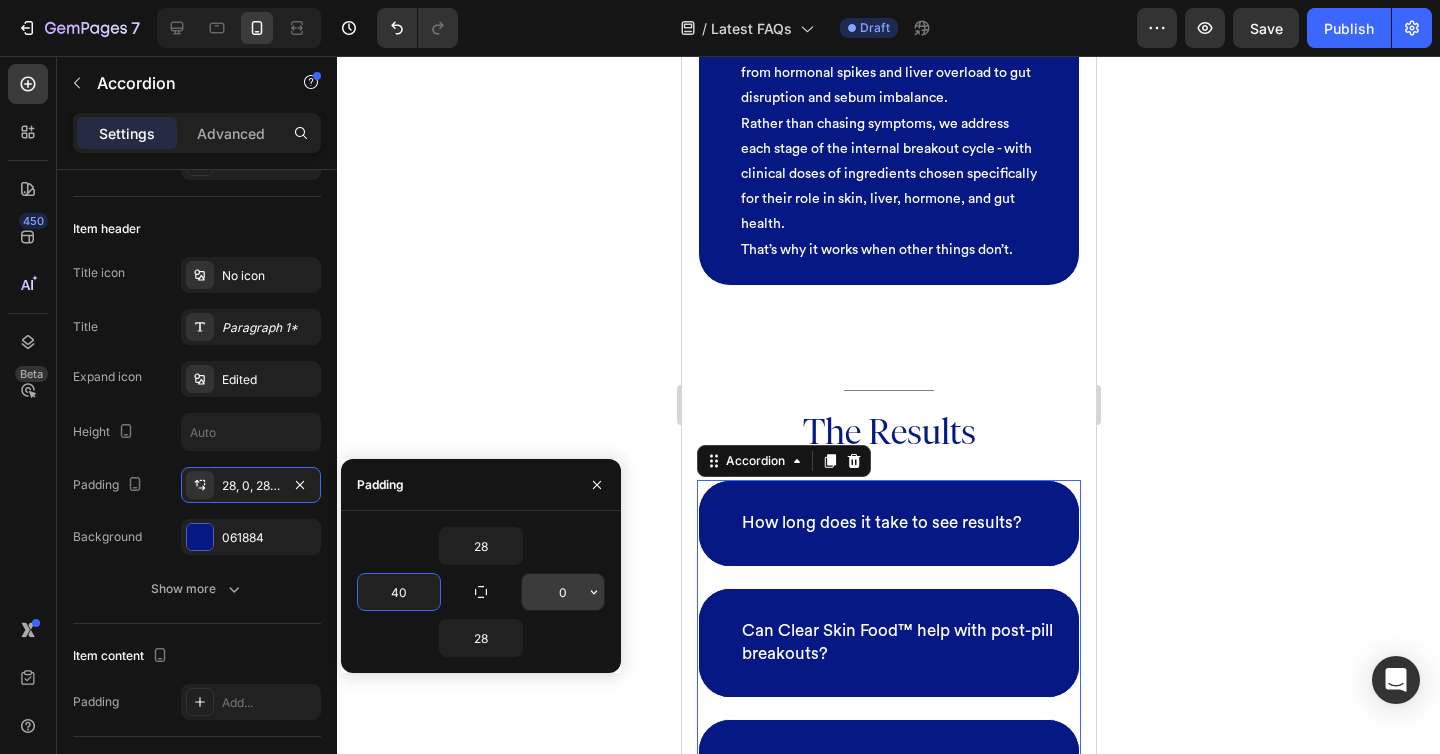 type on "40" 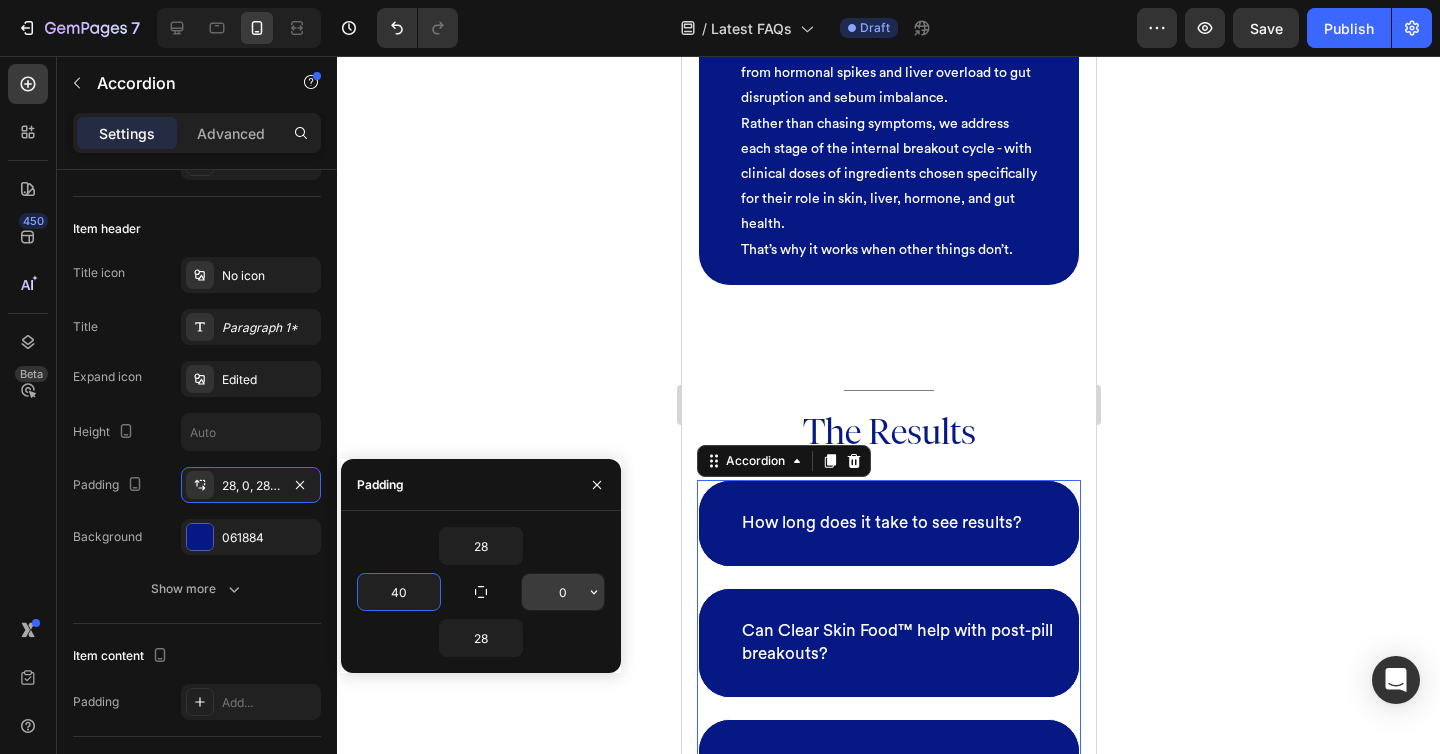 click on "0" at bounding box center (563, 592) 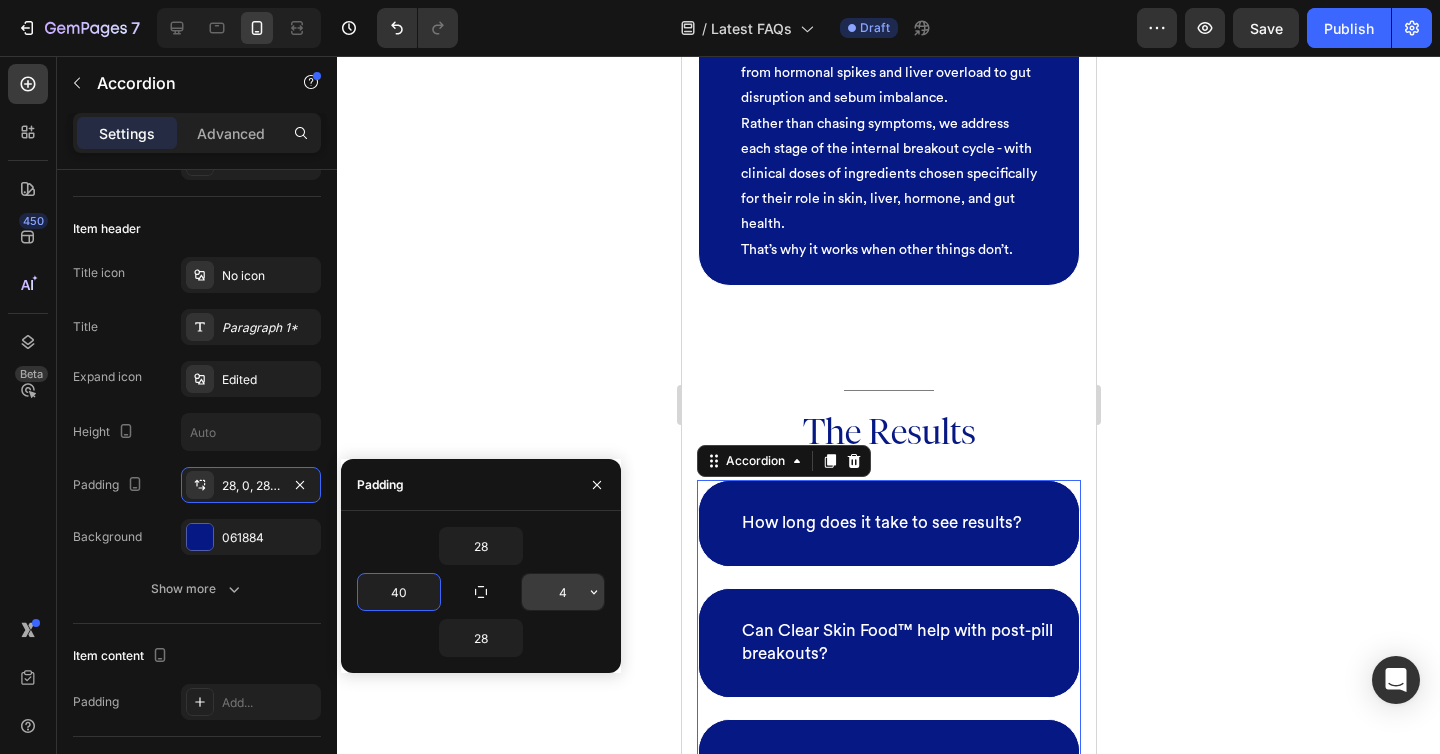 type on "40" 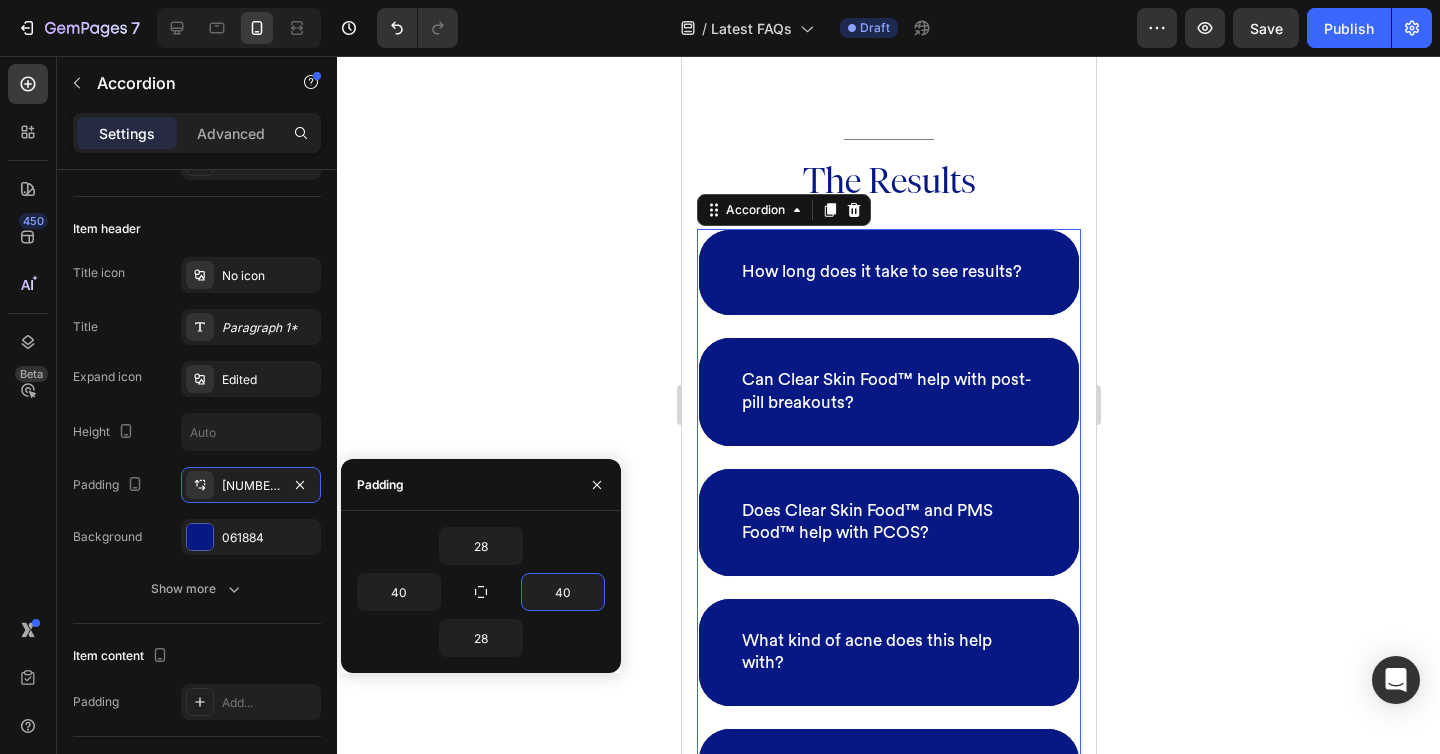 scroll, scrollTop: 2588, scrollLeft: 0, axis: vertical 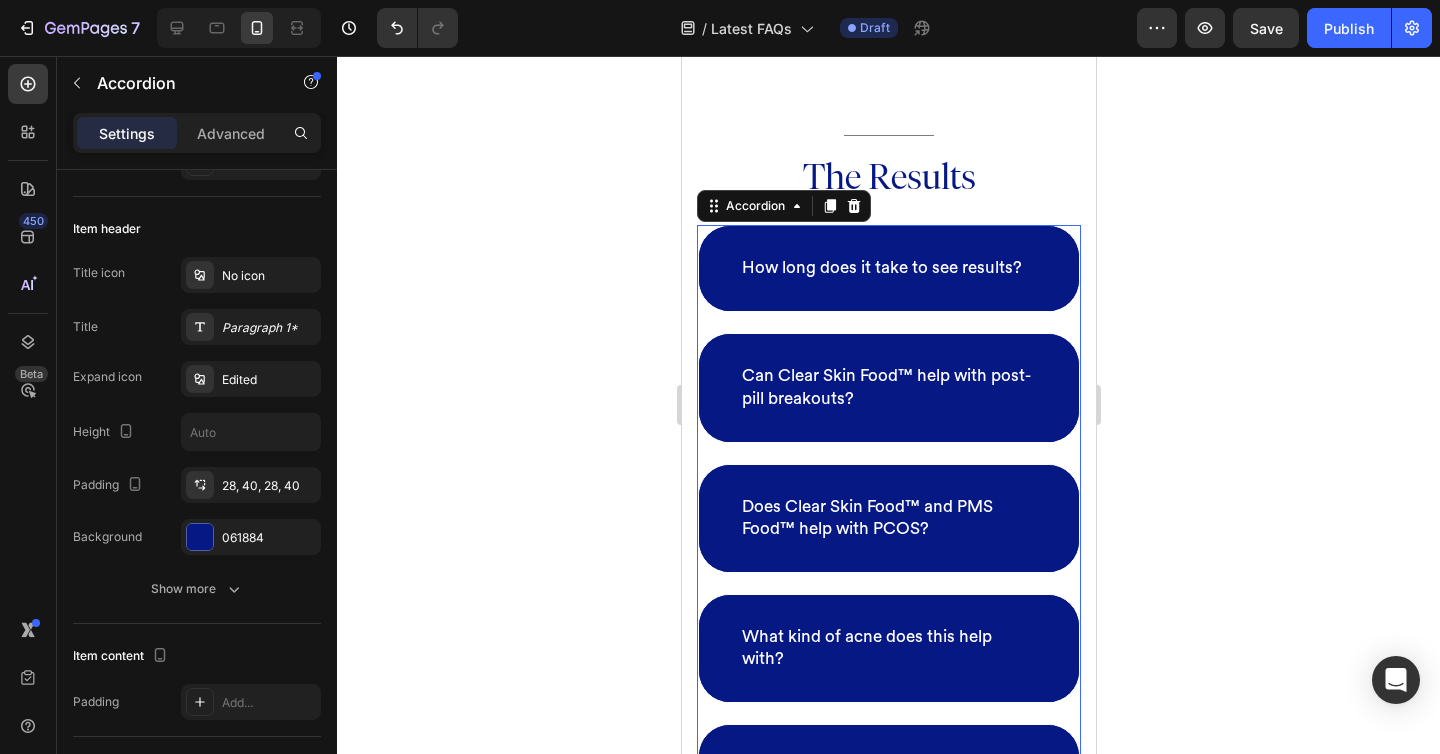 click on "Can Clear Skin Food™ help with post-pill breakouts?" at bounding box center (888, 387) 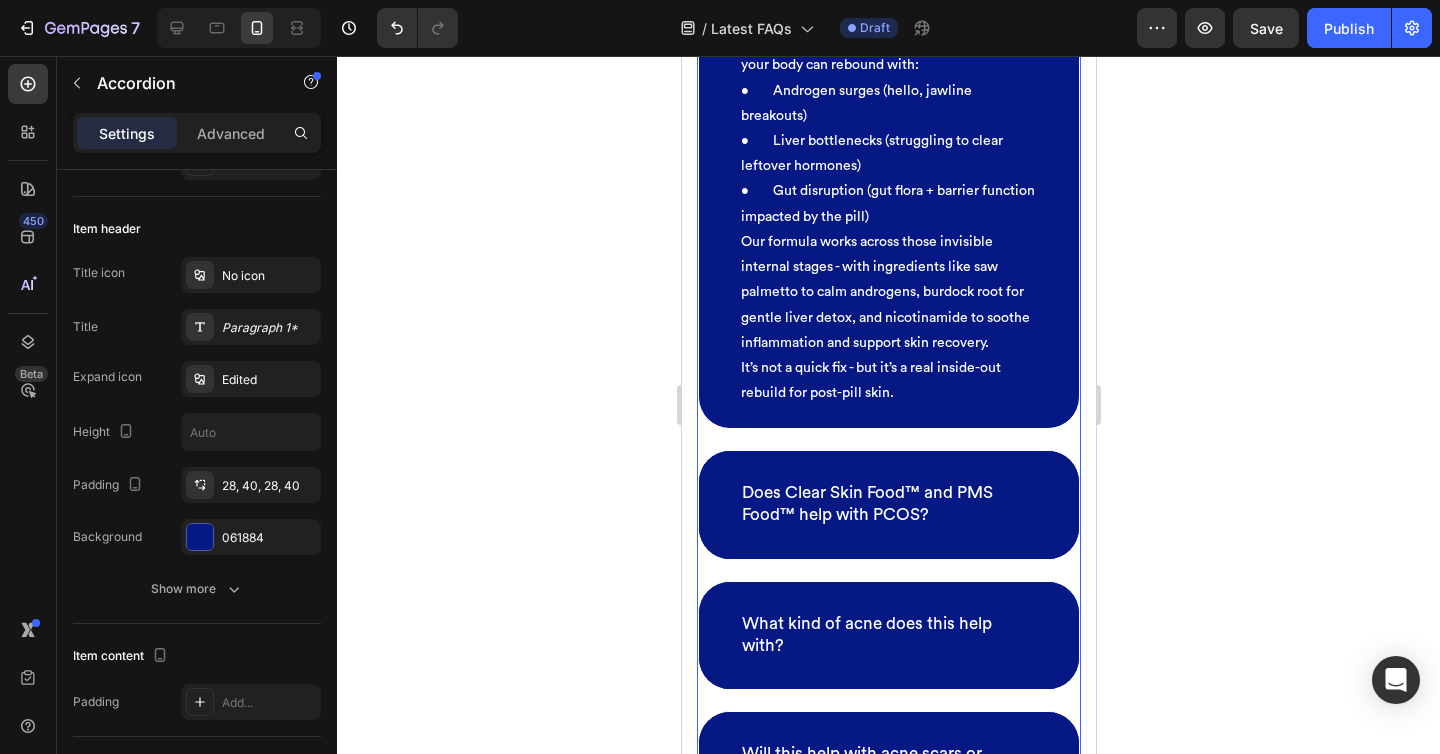 scroll, scrollTop: 3128, scrollLeft: 0, axis: vertical 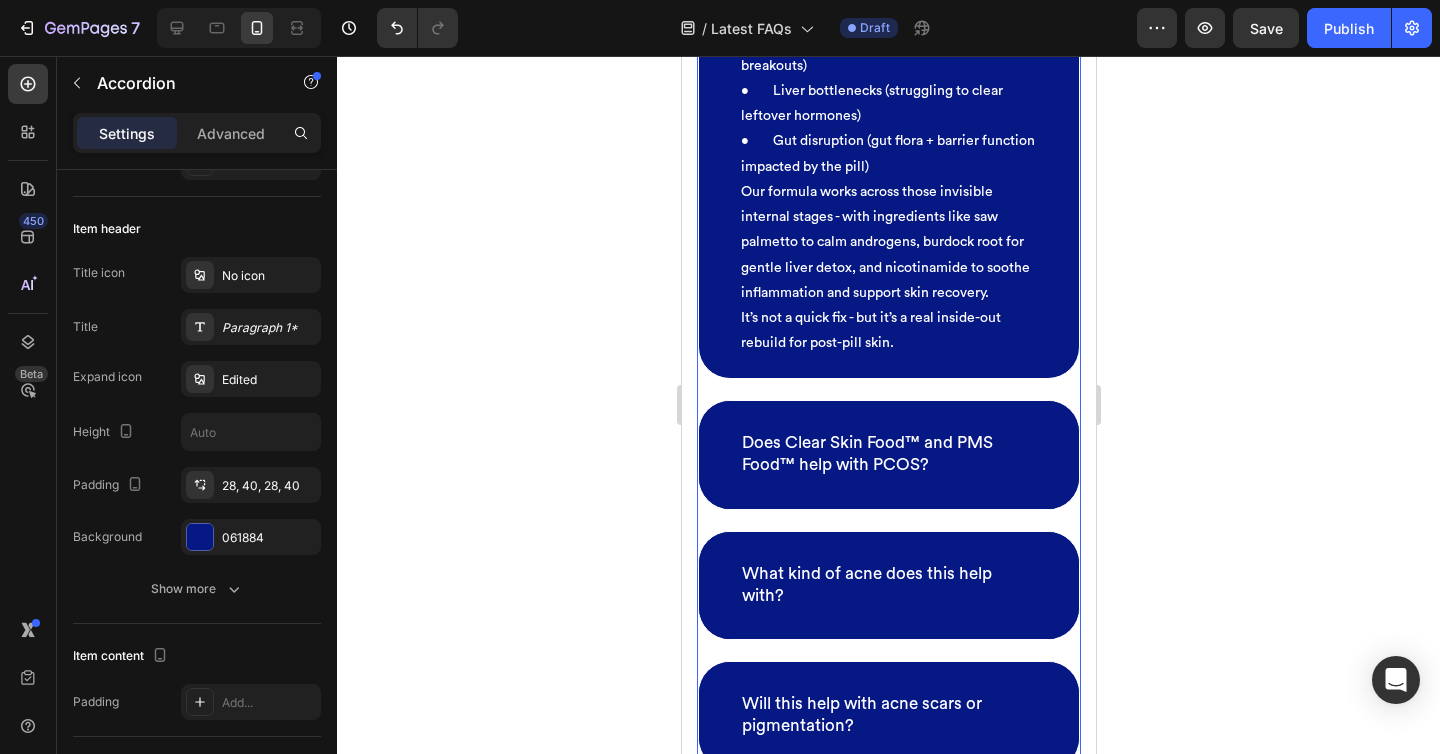 click on "Does Clear Skin Food™ and PMS Food™ help with PCOS?" at bounding box center [888, 454] 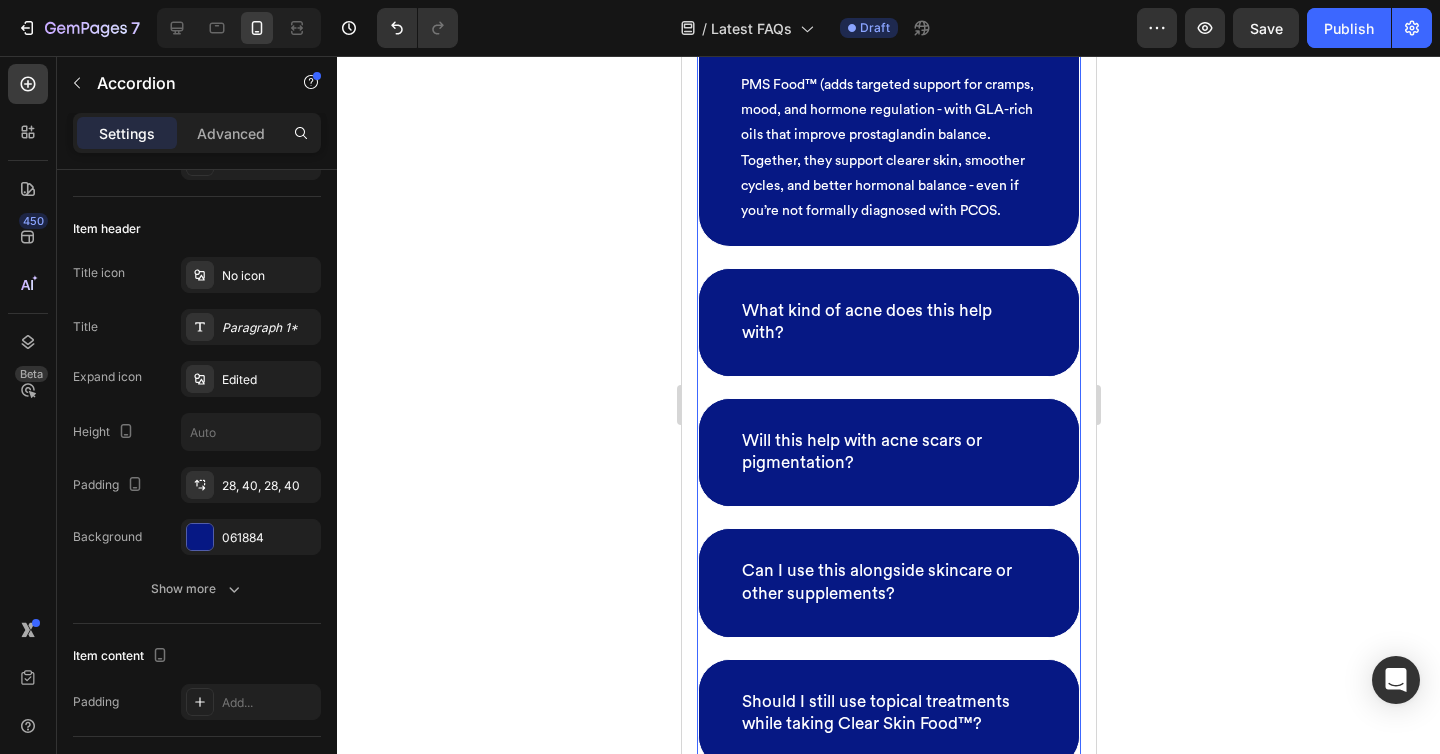 click on "What kind of acne does this help with?" at bounding box center (888, 322) 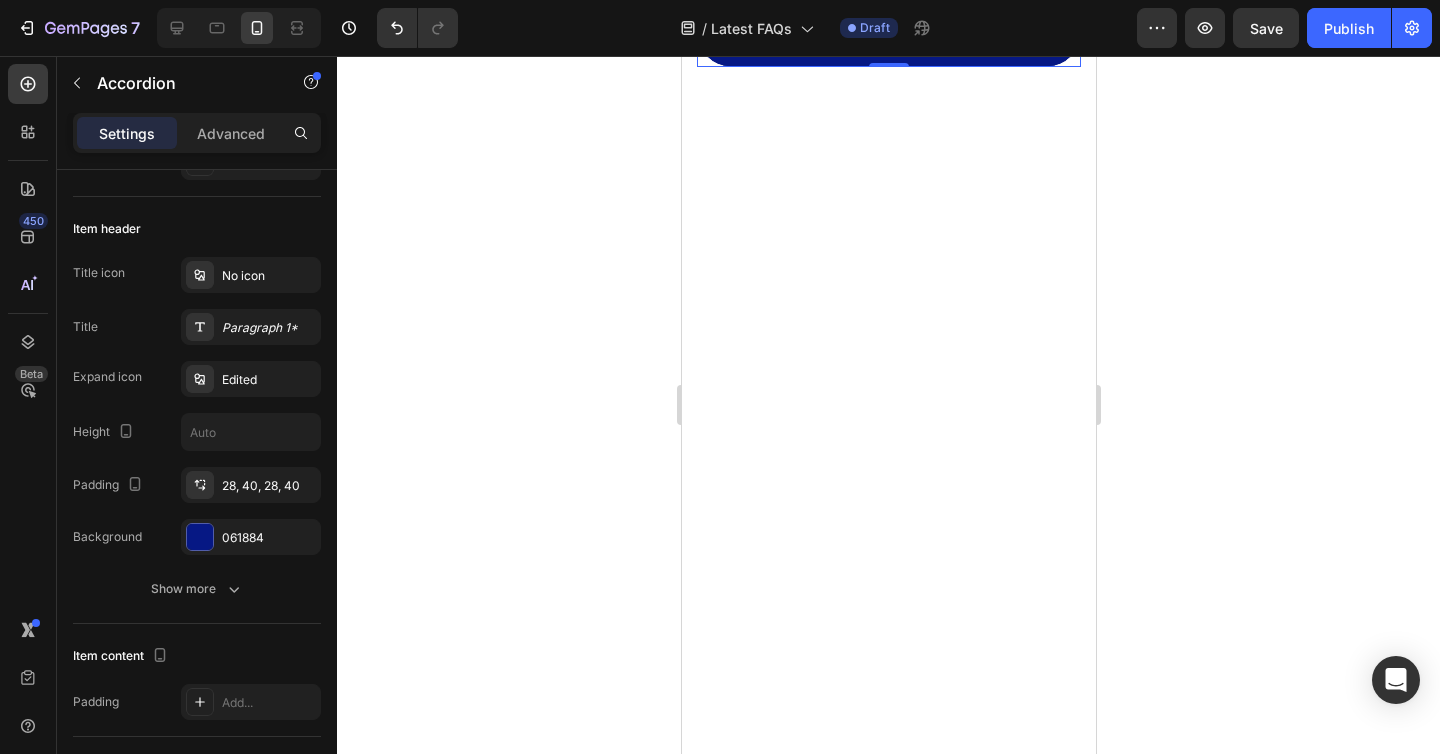 scroll, scrollTop: 1924, scrollLeft: 0, axis: vertical 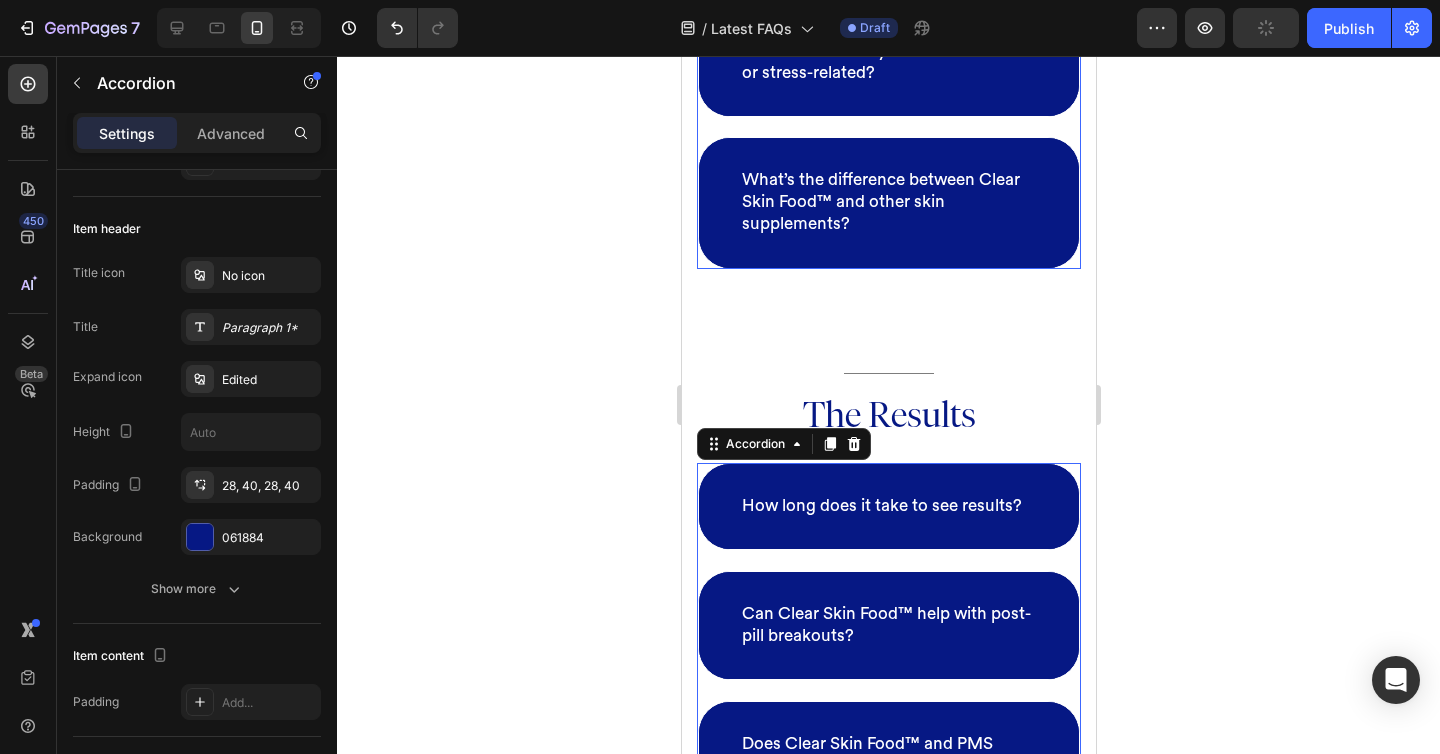 click on "What’s the difference between Clear Skin Food™ and other skin supplements?" at bounding box center (888, 202) 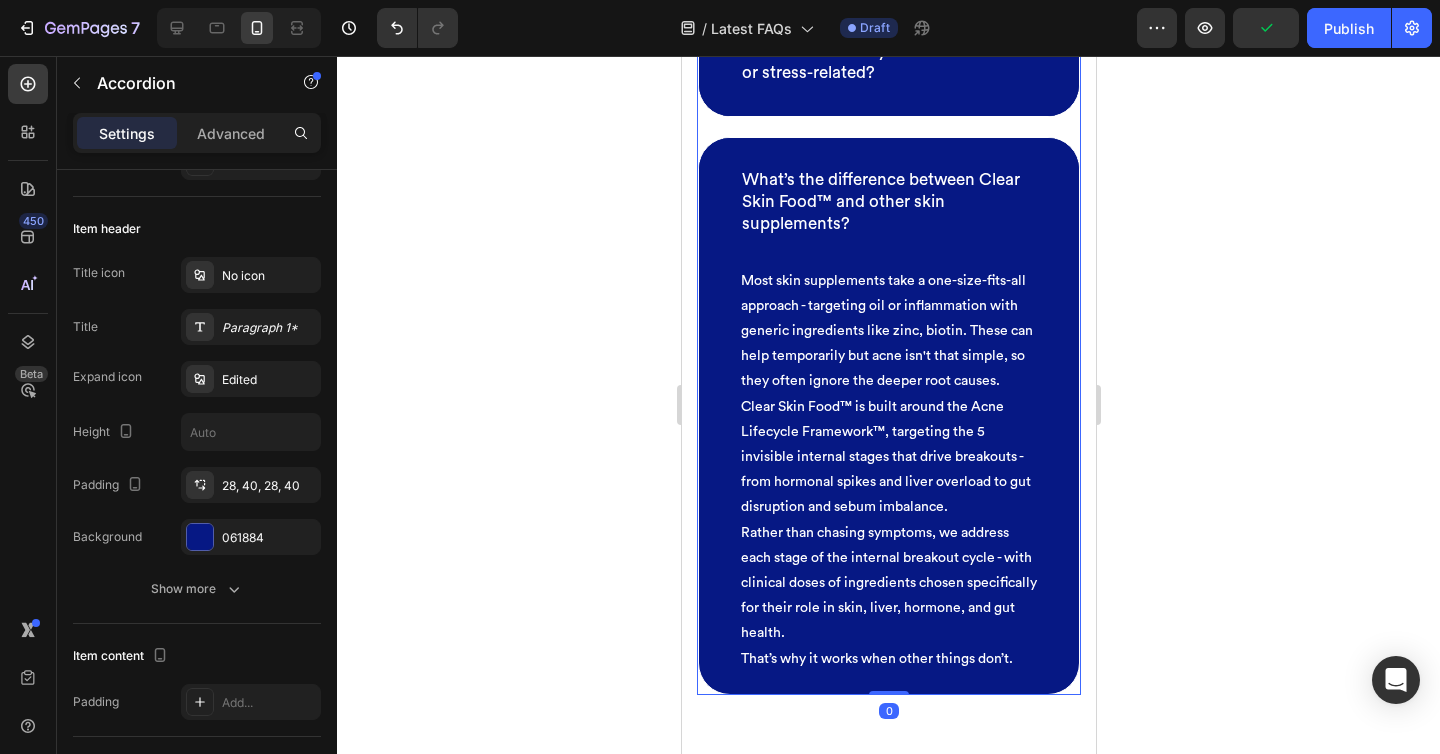 click on "What’s the difference between Clear Skin Food™ and other skin supplements?" at bounding box center (888, 202) 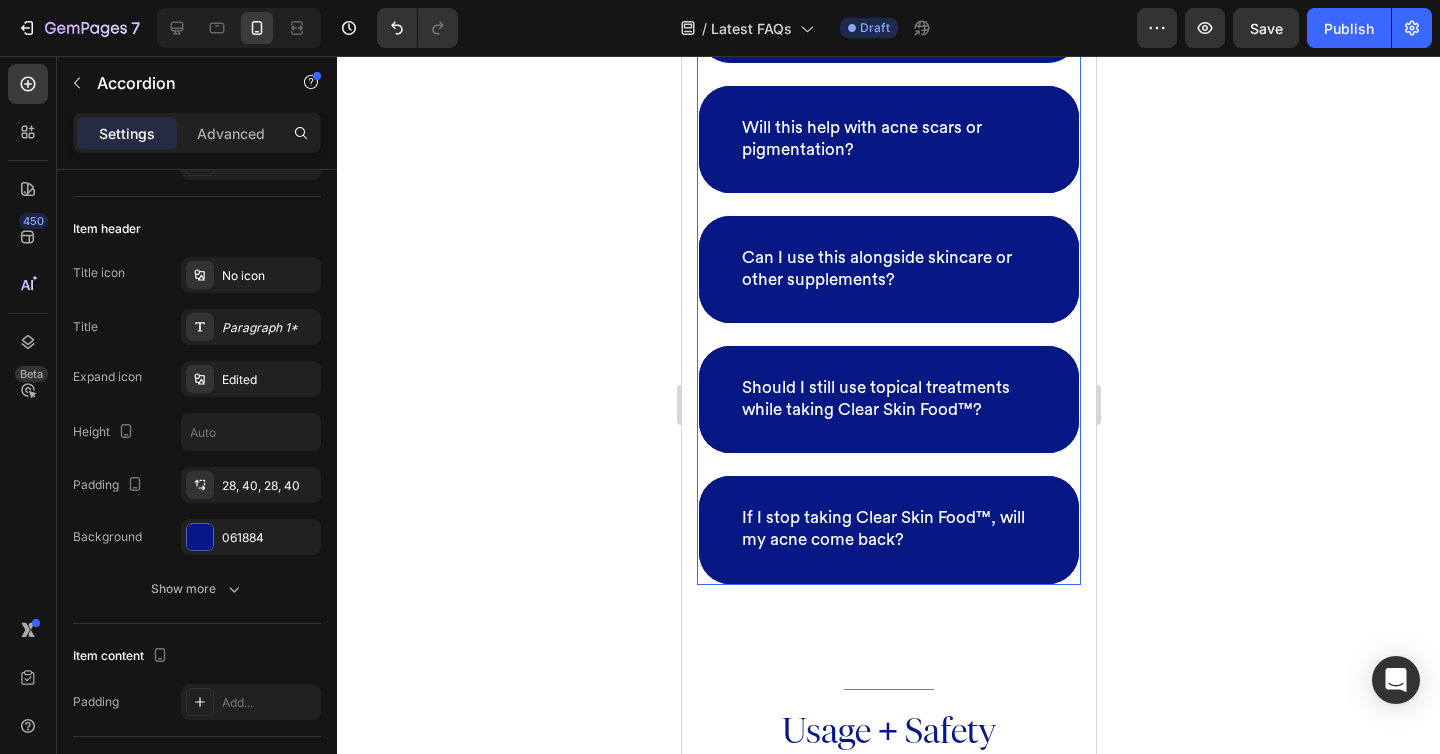 click on "Should I still use topical treatments while taking Clear Skin Food™?" at bounding box center [888, 399] 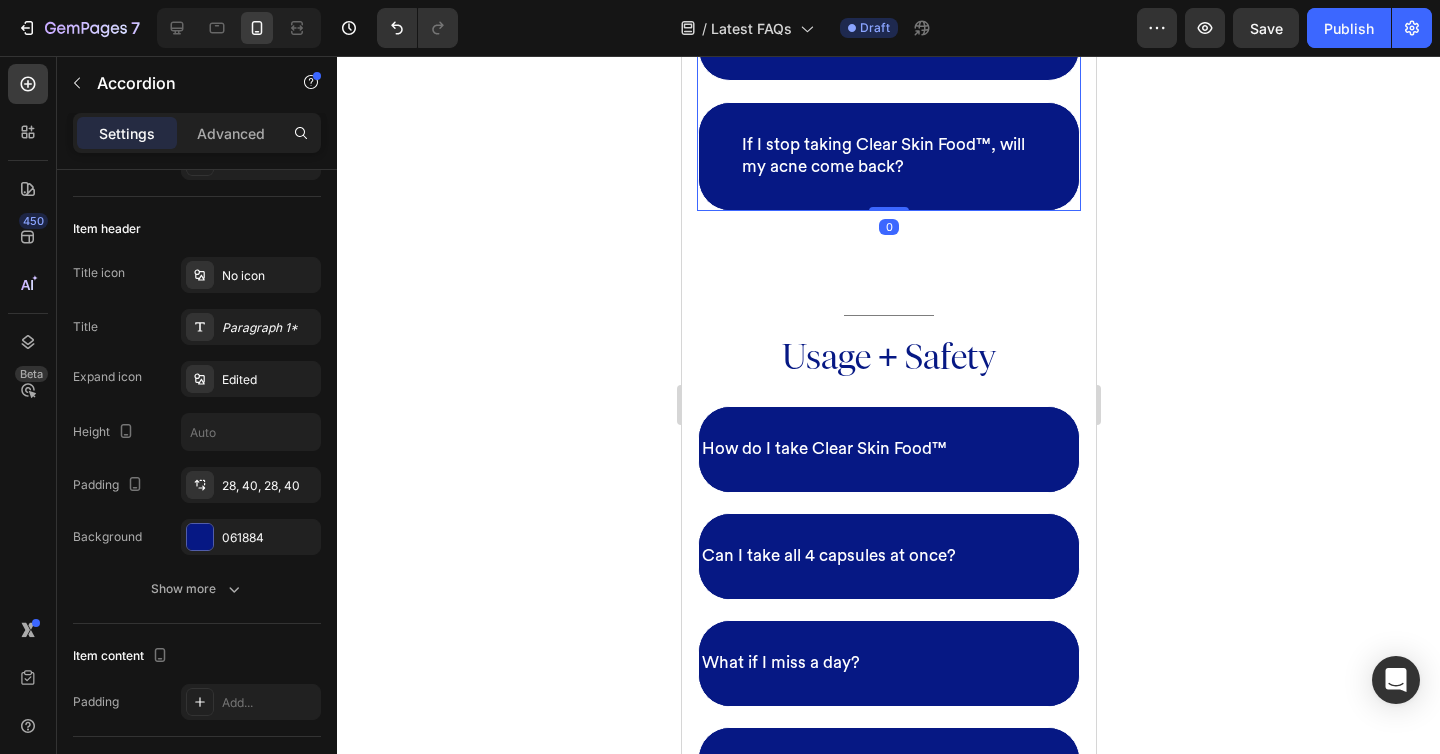 click on "If I stop taking Clear Skin Food™, will my acne come back?" at bounding box center (888, 156) 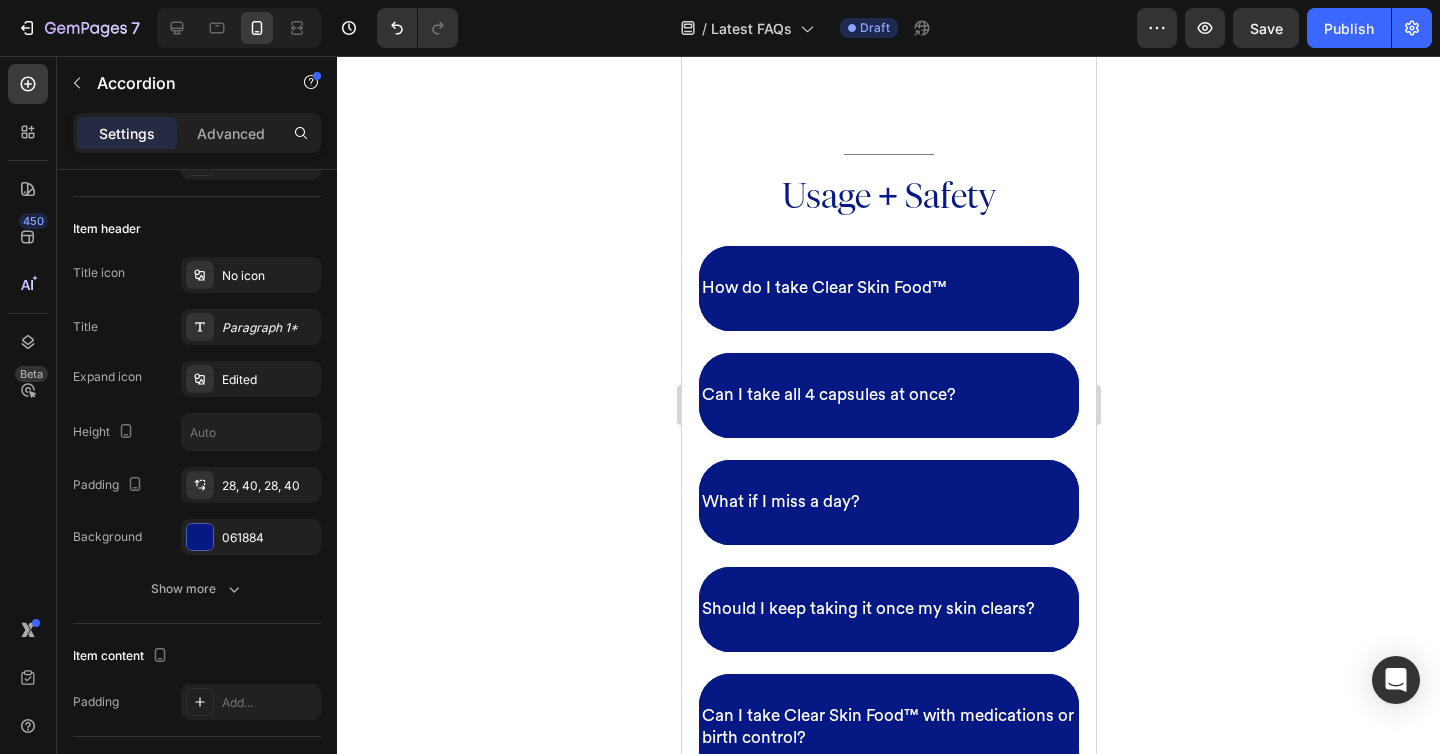 scroll, scrollTop: 3710, scrollLeft: 0, axis: vertical 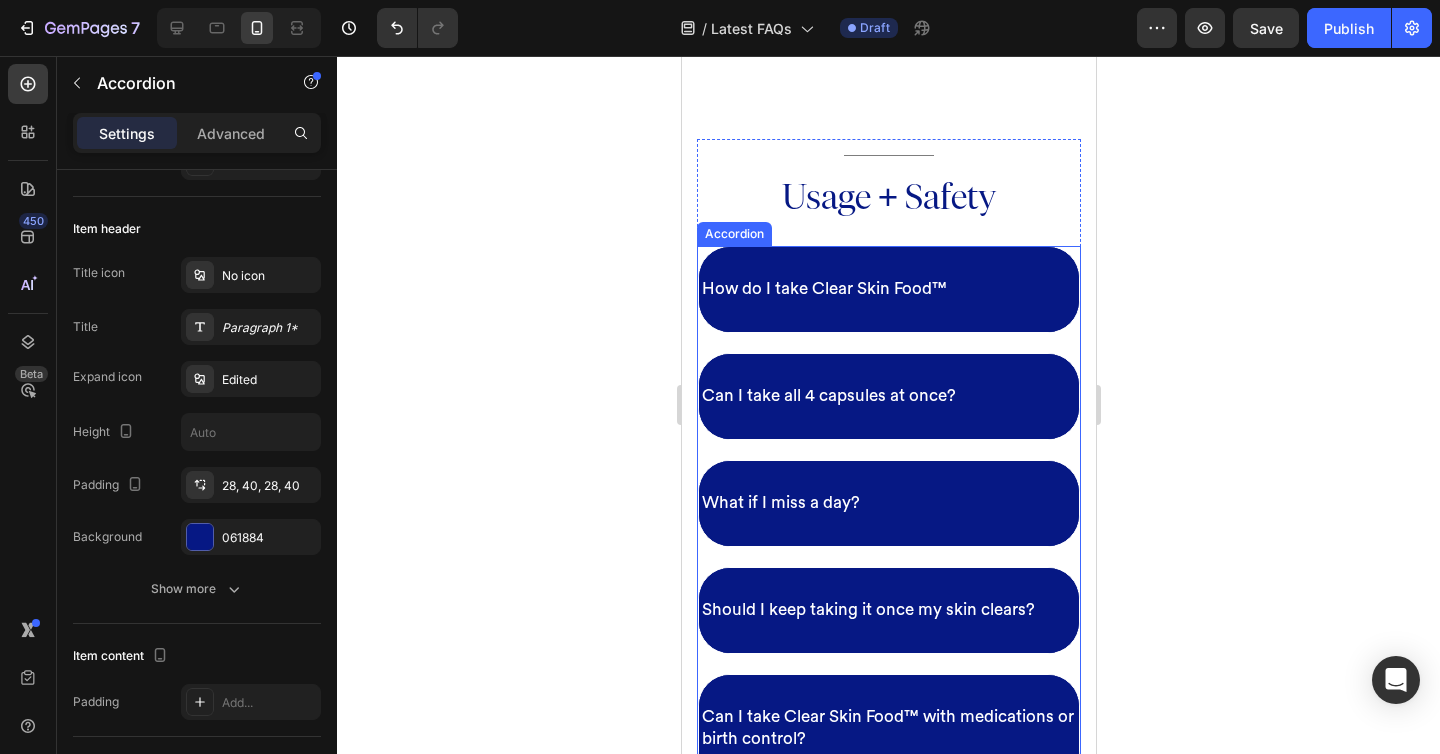 click on "How do I take Clear Skin Food™" at bounding box center (888, 289) 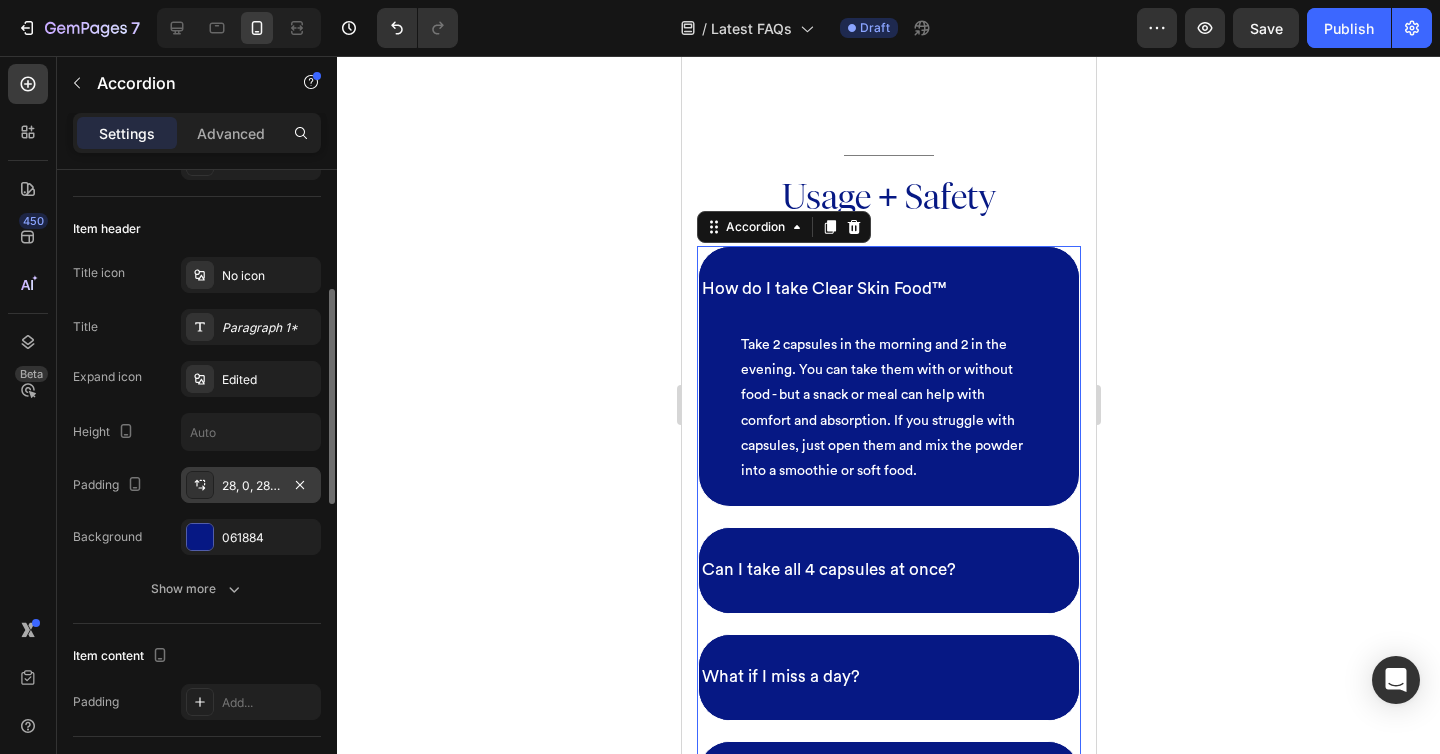 click on "28, 0, 28, 0" at bounding box center [251, 485] 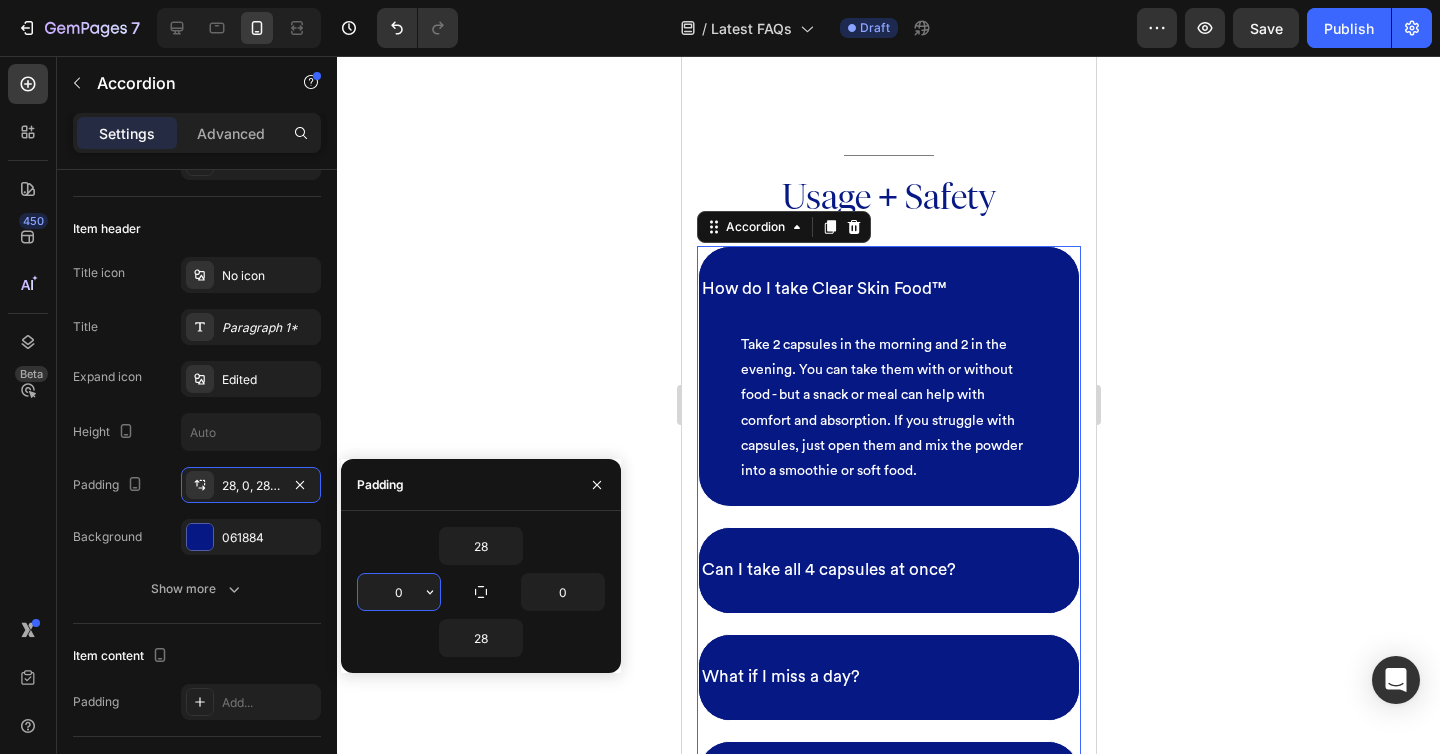 click on "0" at bounding box center [399, 592] 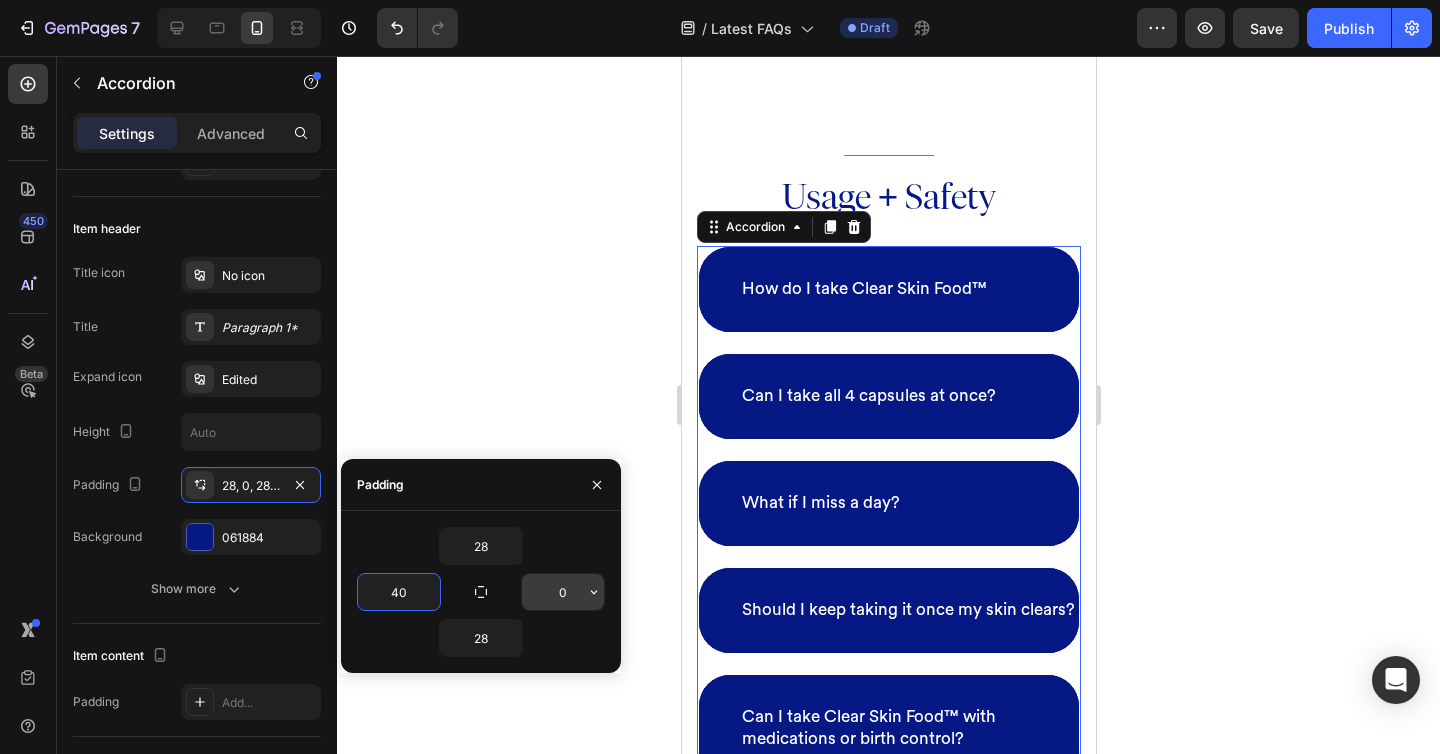 type on "40" 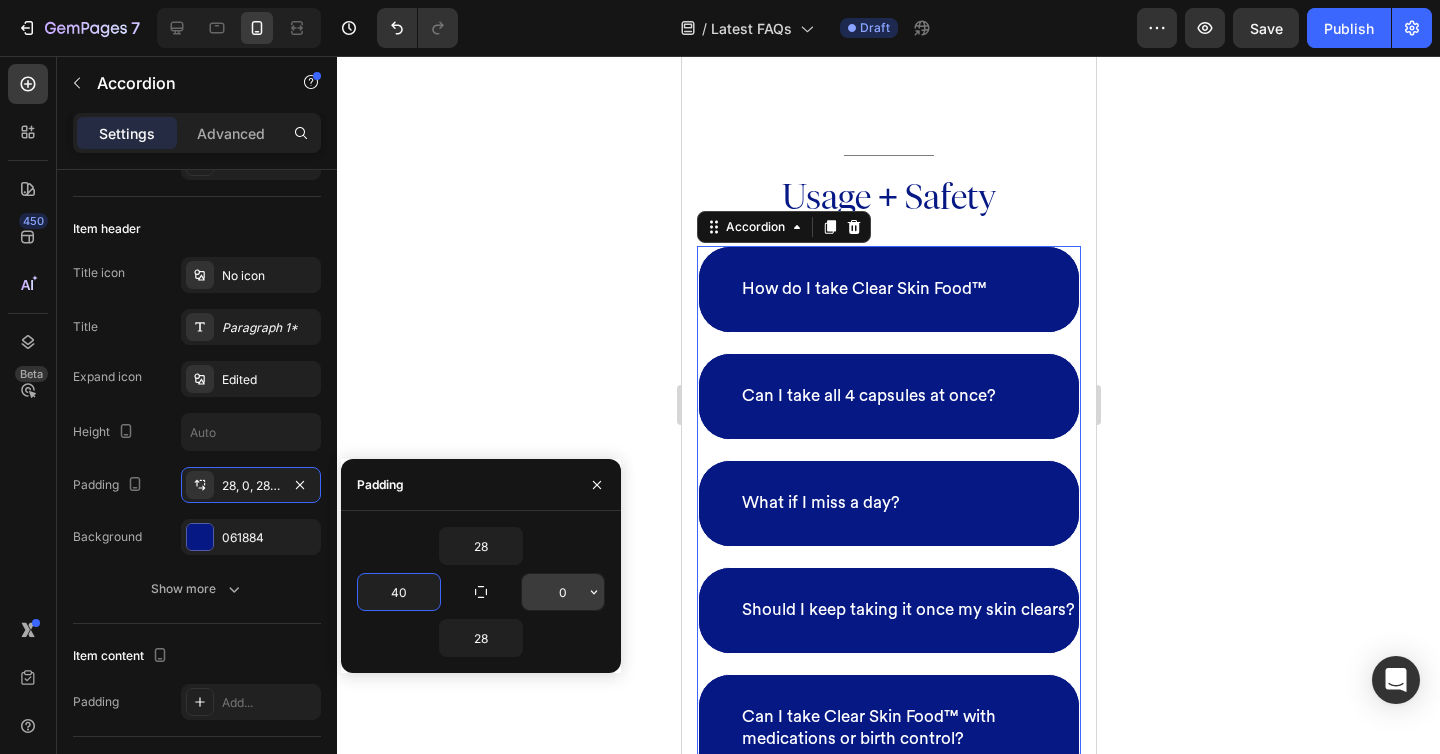 click on "0" at bounding box center [563, 592] 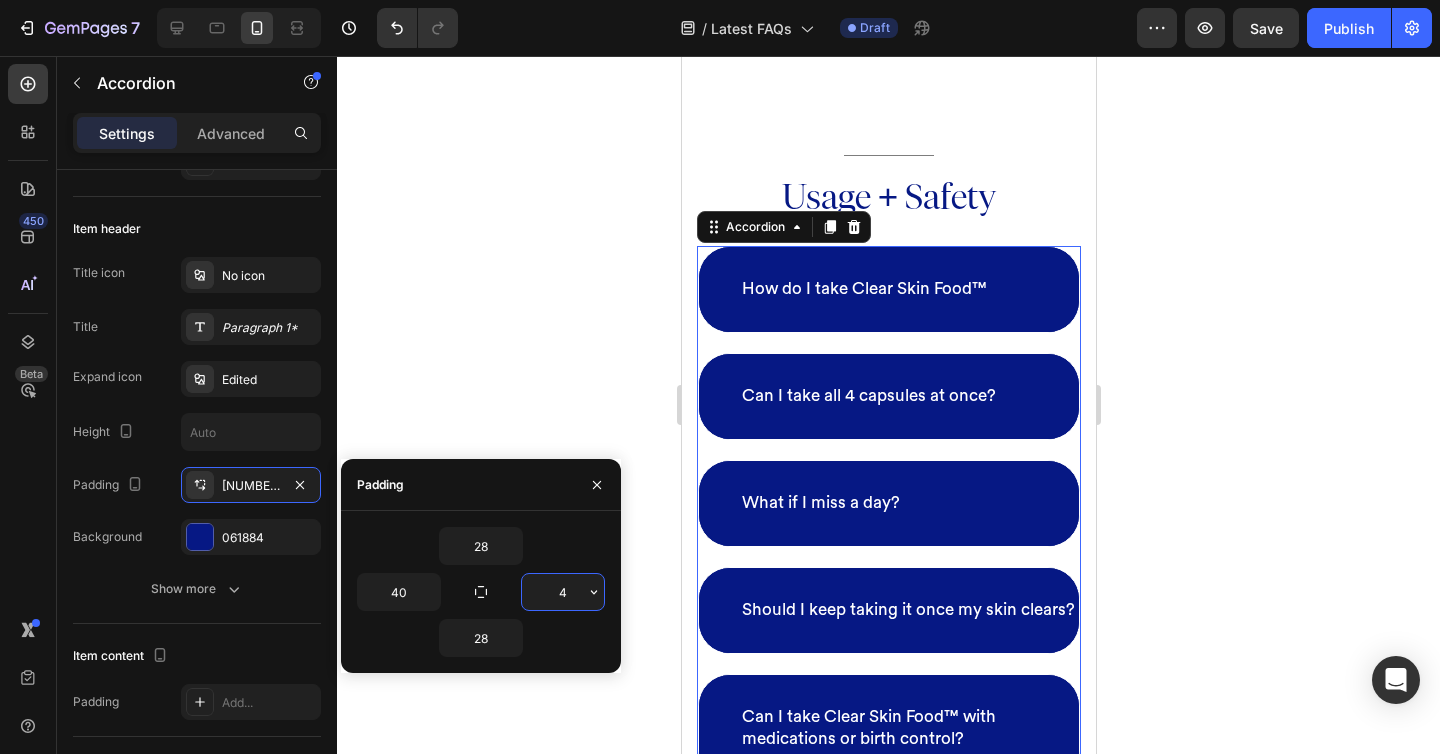 type on "40" 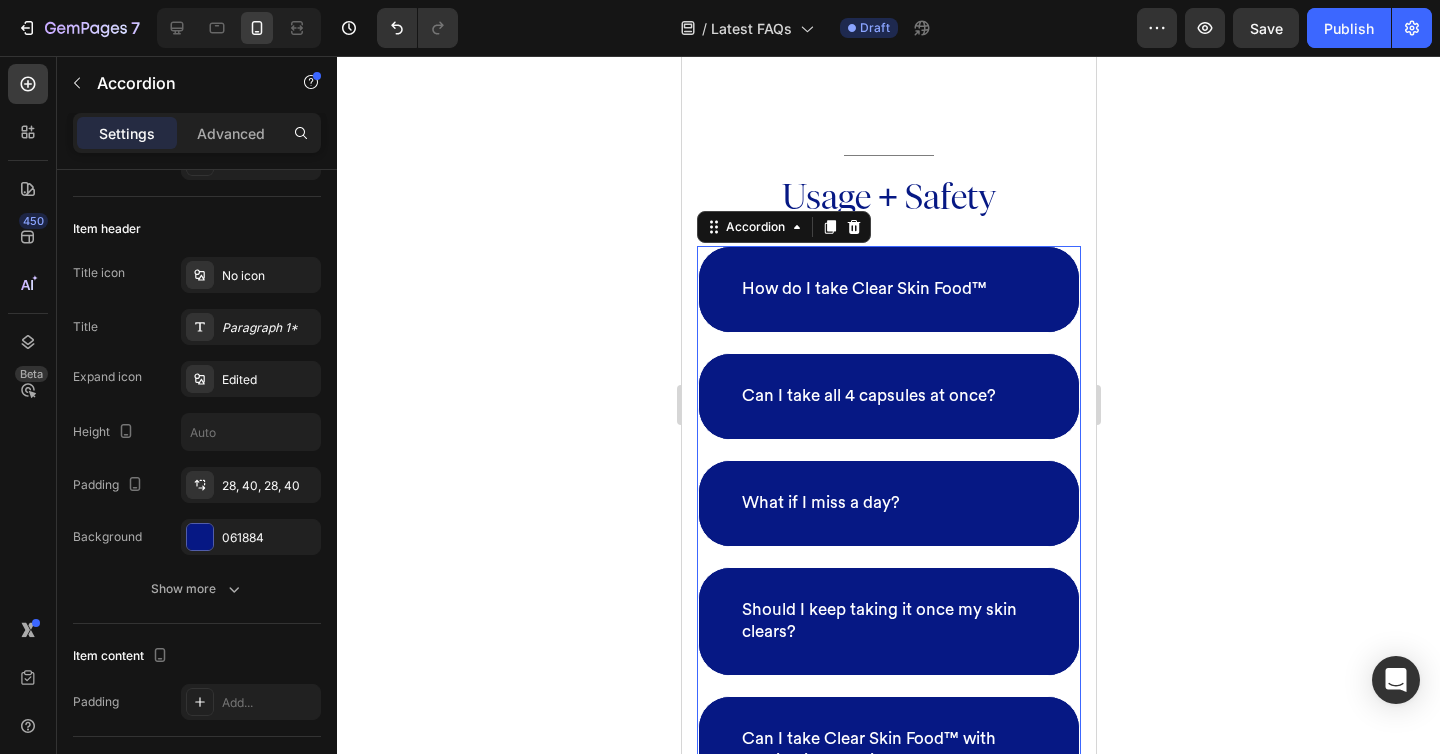 click on "Can I take all 4 capsules at once?" at bounding box center (888, 396) 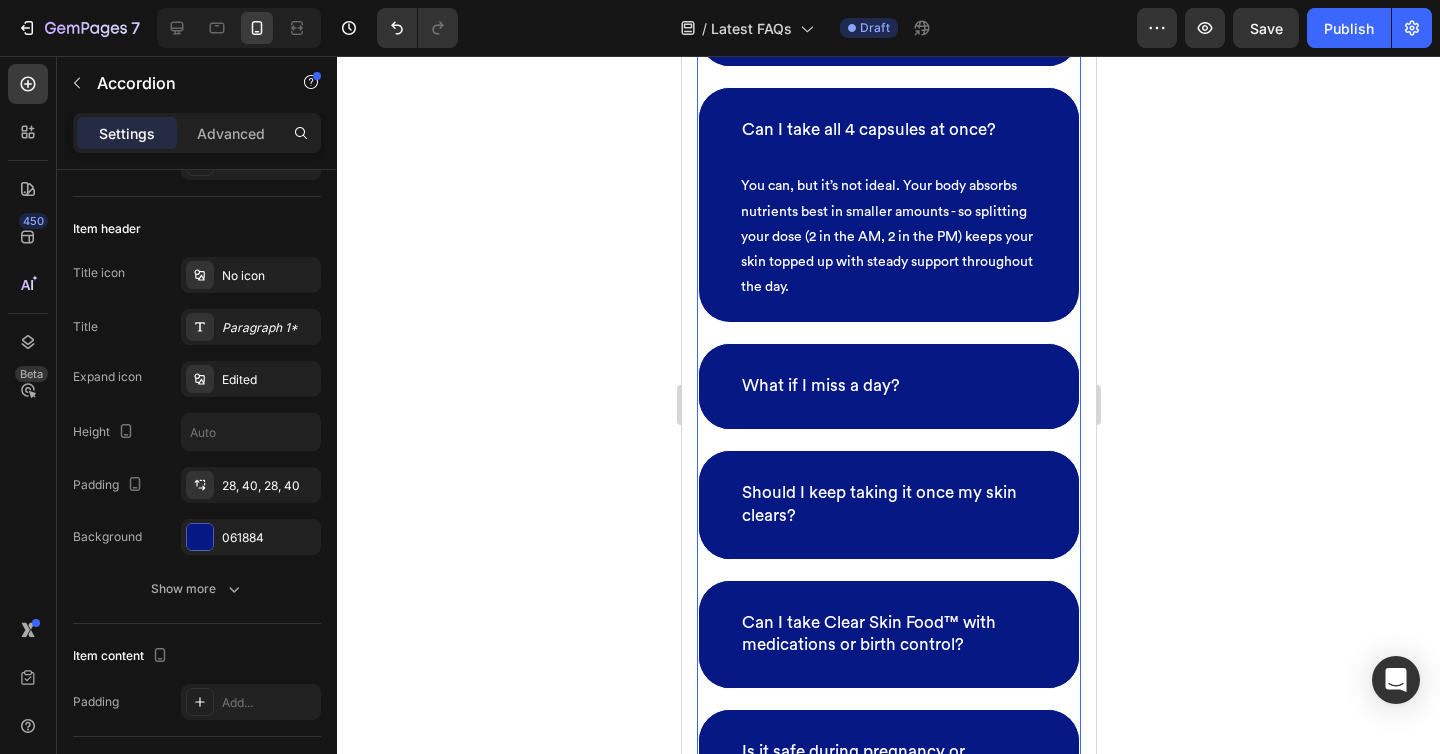 click on "What if I miss a day?" at bounding box center (888, 386) 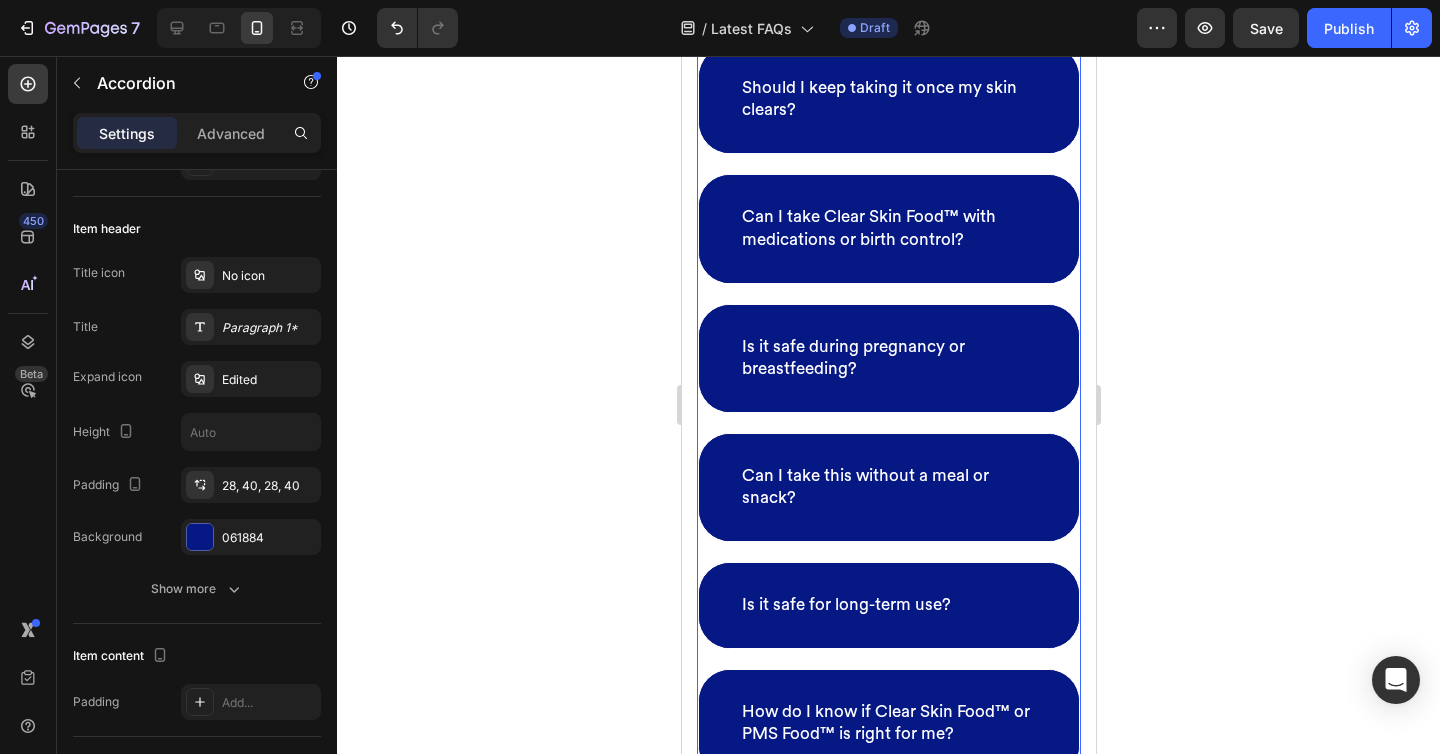 scroll, scrollTop: 4385, scrollLeft: 0, axis: vertical 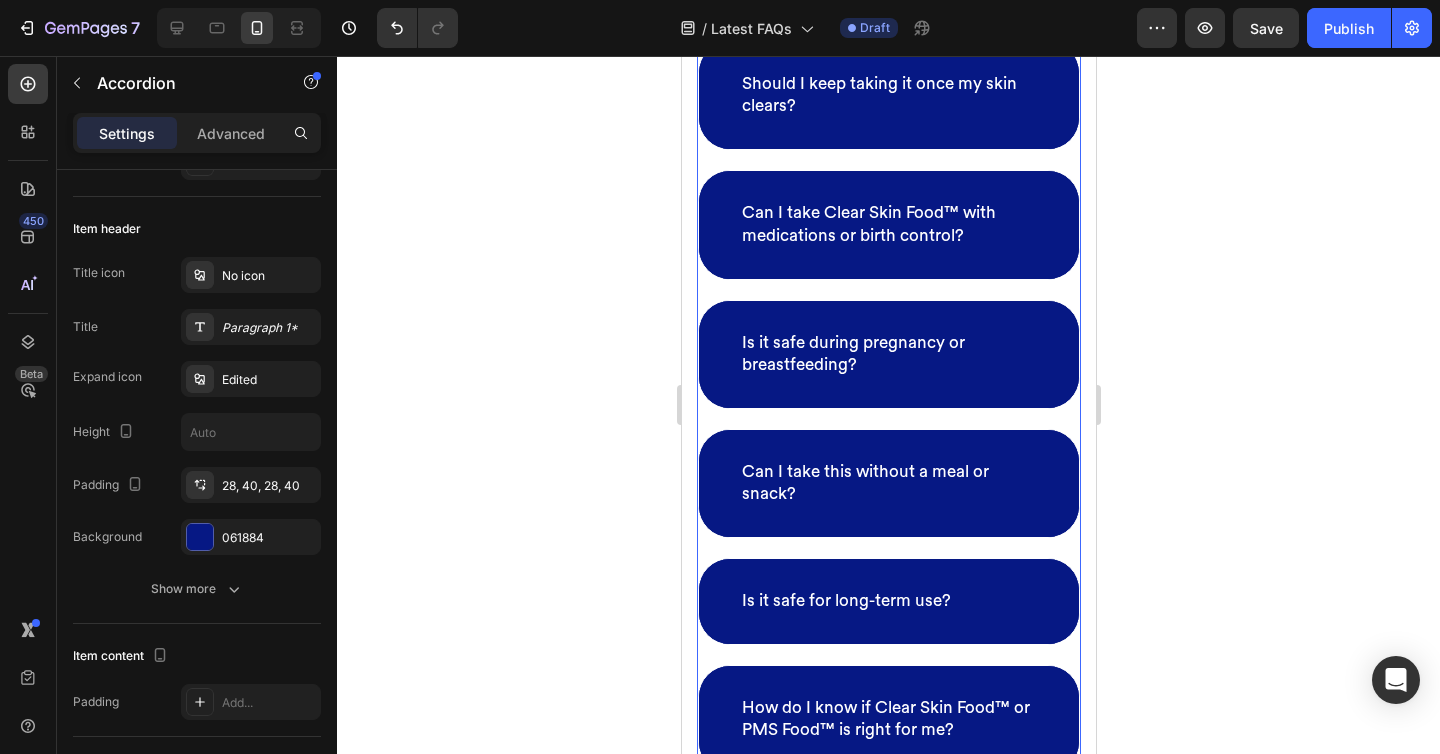 click on "Is it safe during pregnancy or breastfeeding?" at bounding box center [888, 354] 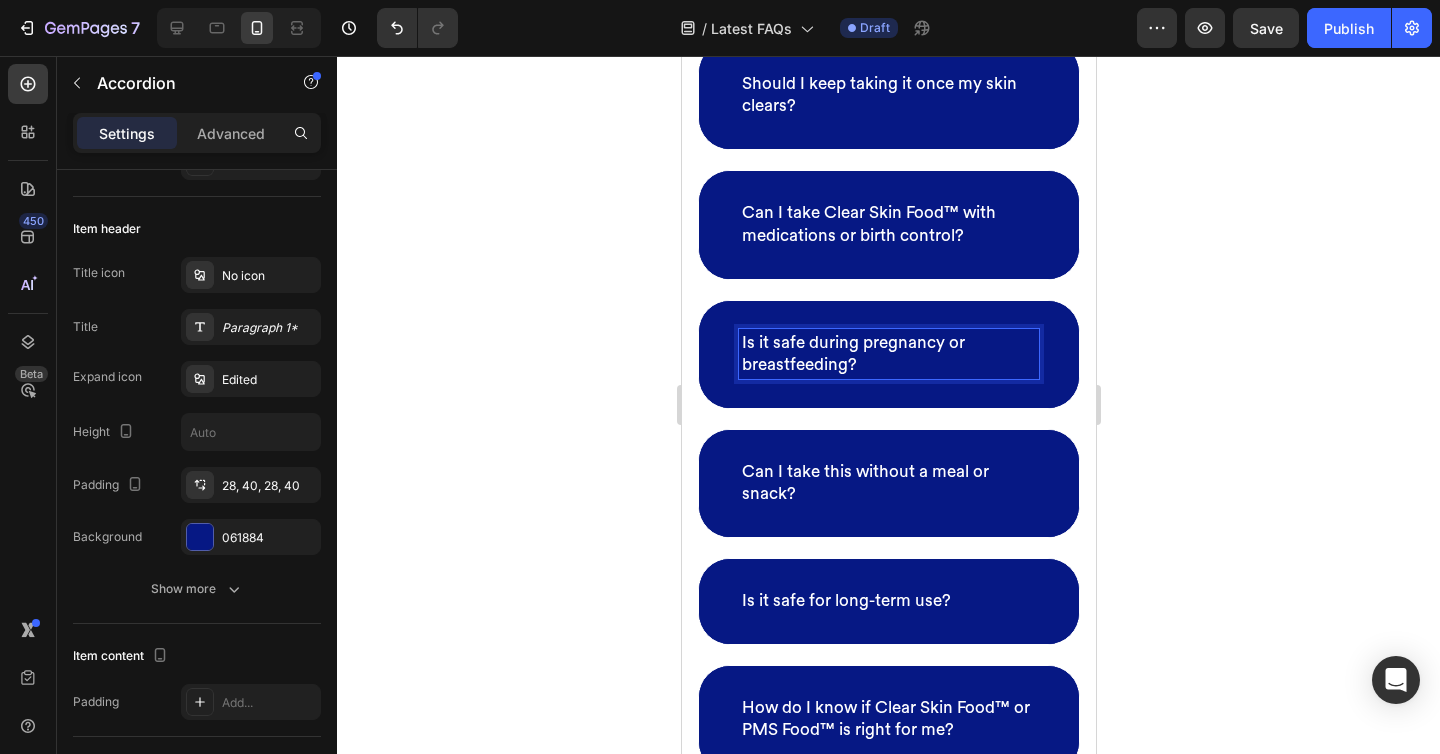 click on "Is it safe during pregnancy or breastfeeding?" at bounding box center [888, 354] 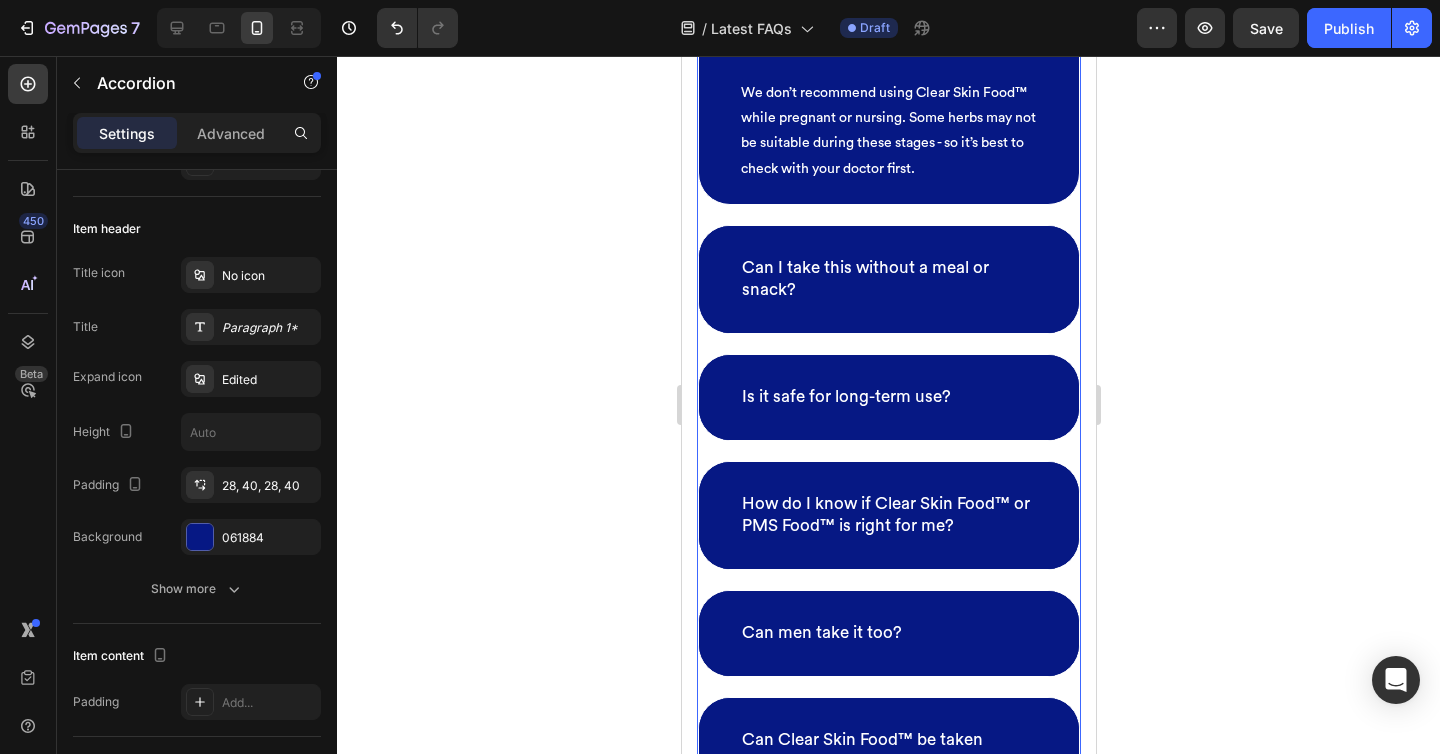 scroll, scrollTop: 4590, scrollLeft: 0, axis: vertical 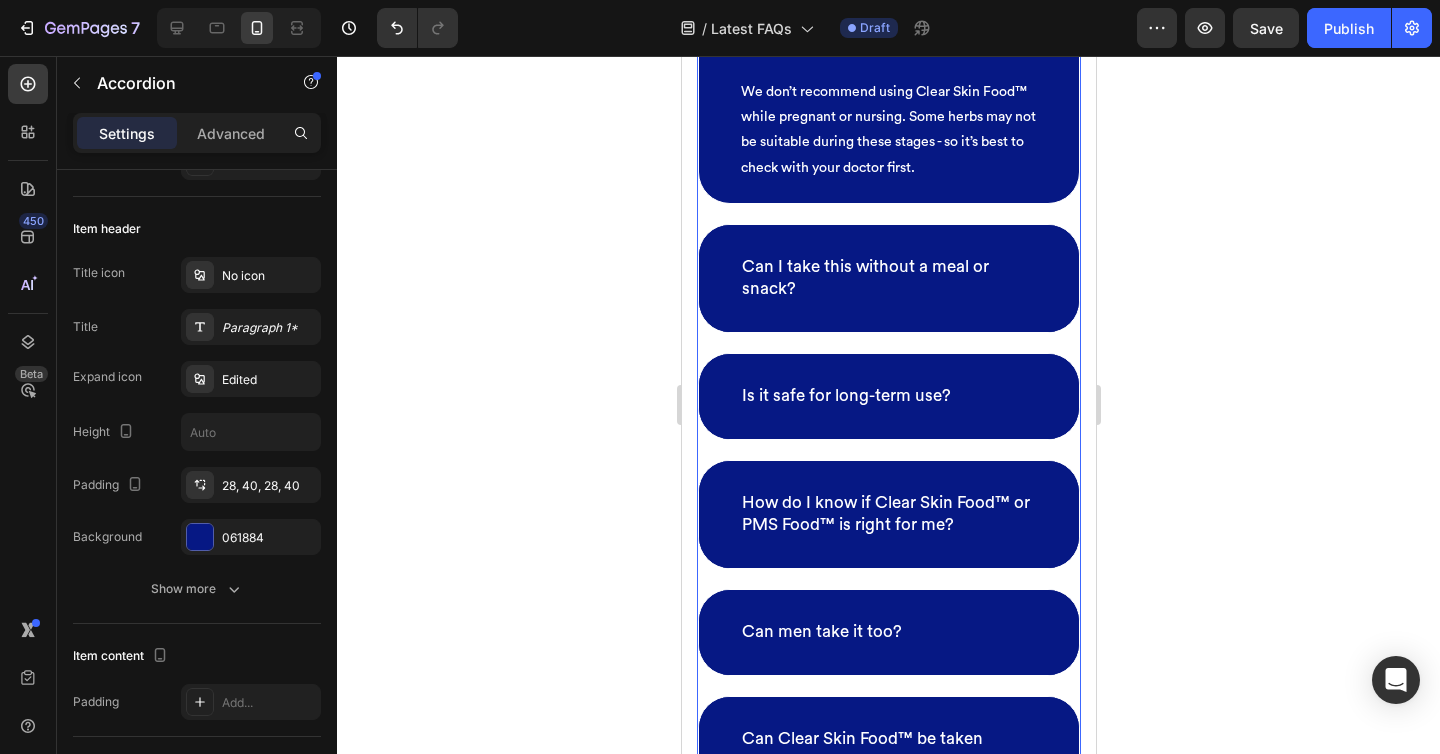 click on "Can I take this without a meal or snack?" at bounding box center [888, 278] 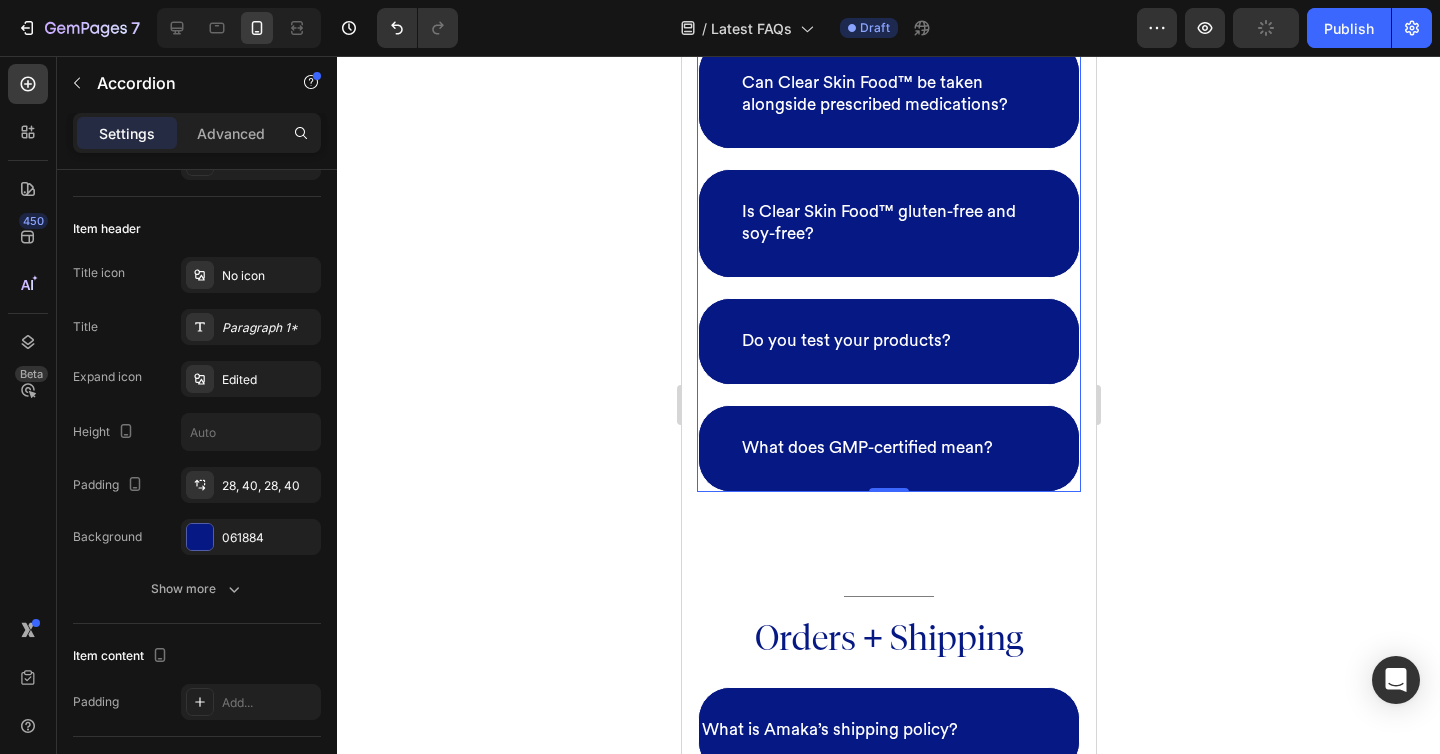 click on "What does GMP-certified mean?" at bounding box center (888, 448) 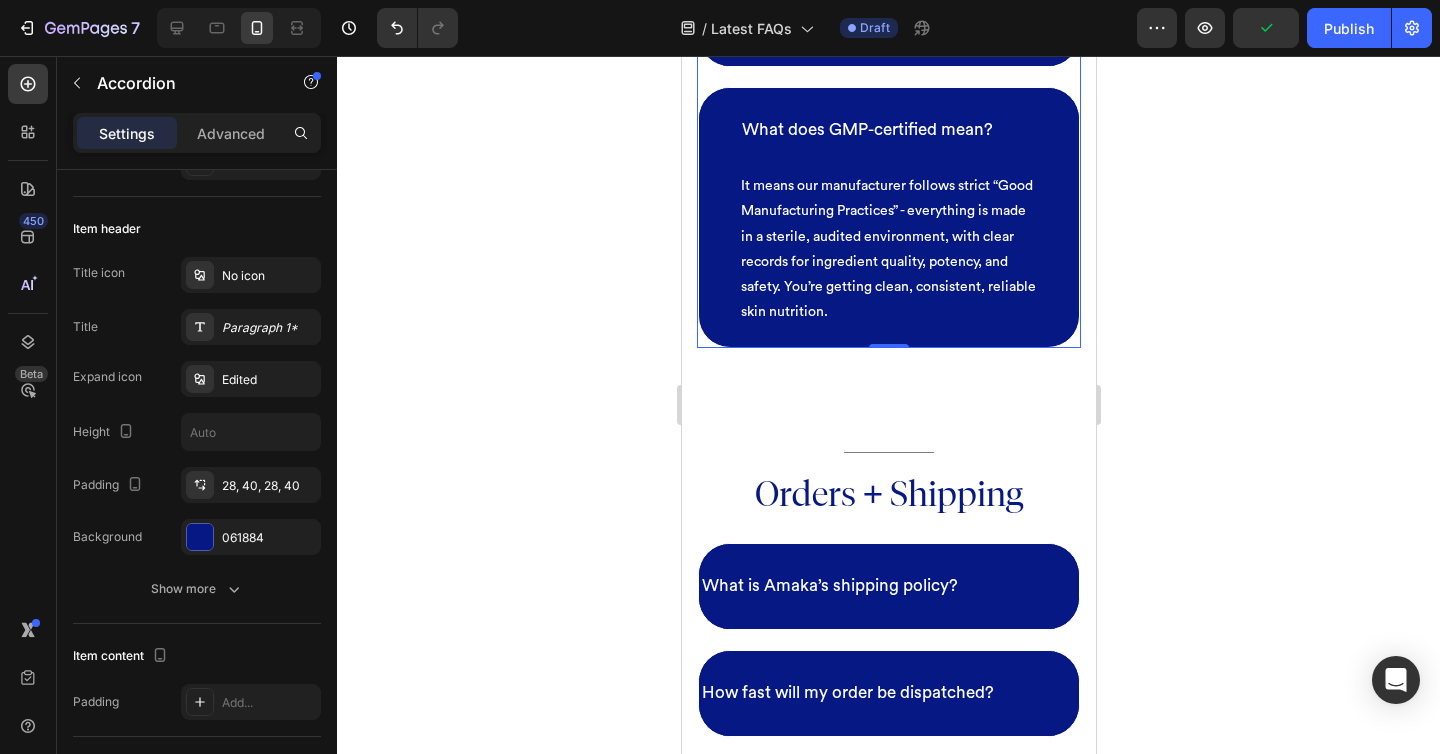 scroll, scrollTop: 5597, scrollLeft: 0, axis: vertical 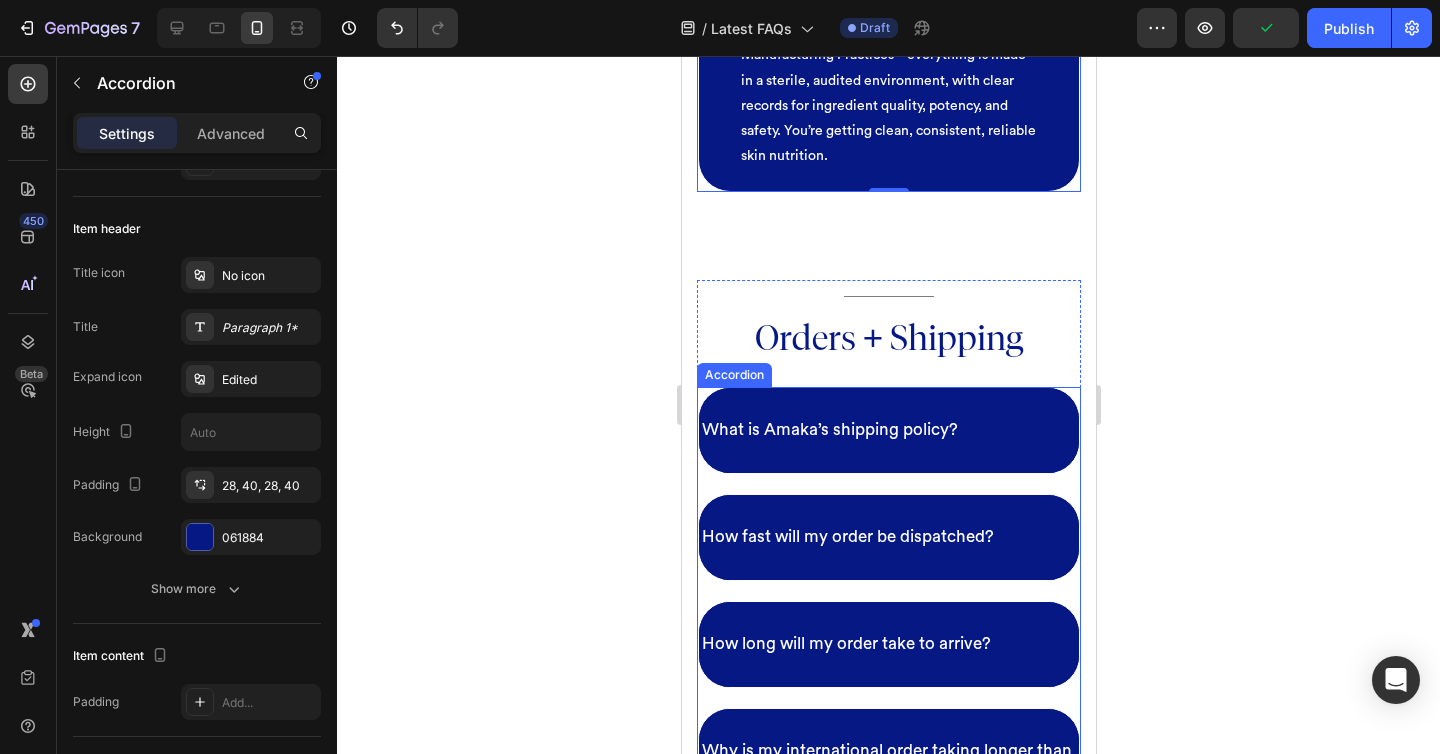 click on "What is Amaka’s shipping policy?" at bounding box center (888, 430) 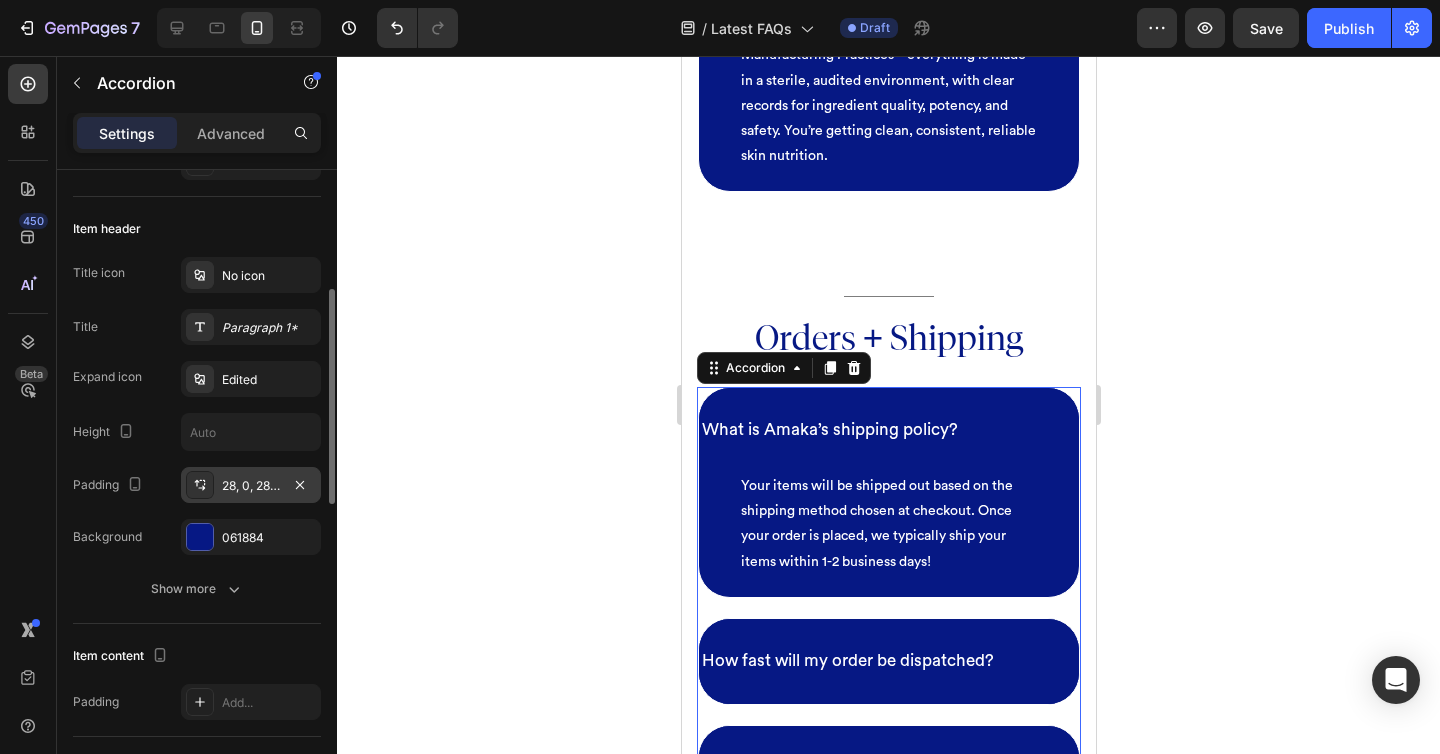 click on "28, 0, 28, 0" at bounding box center [251, 485] 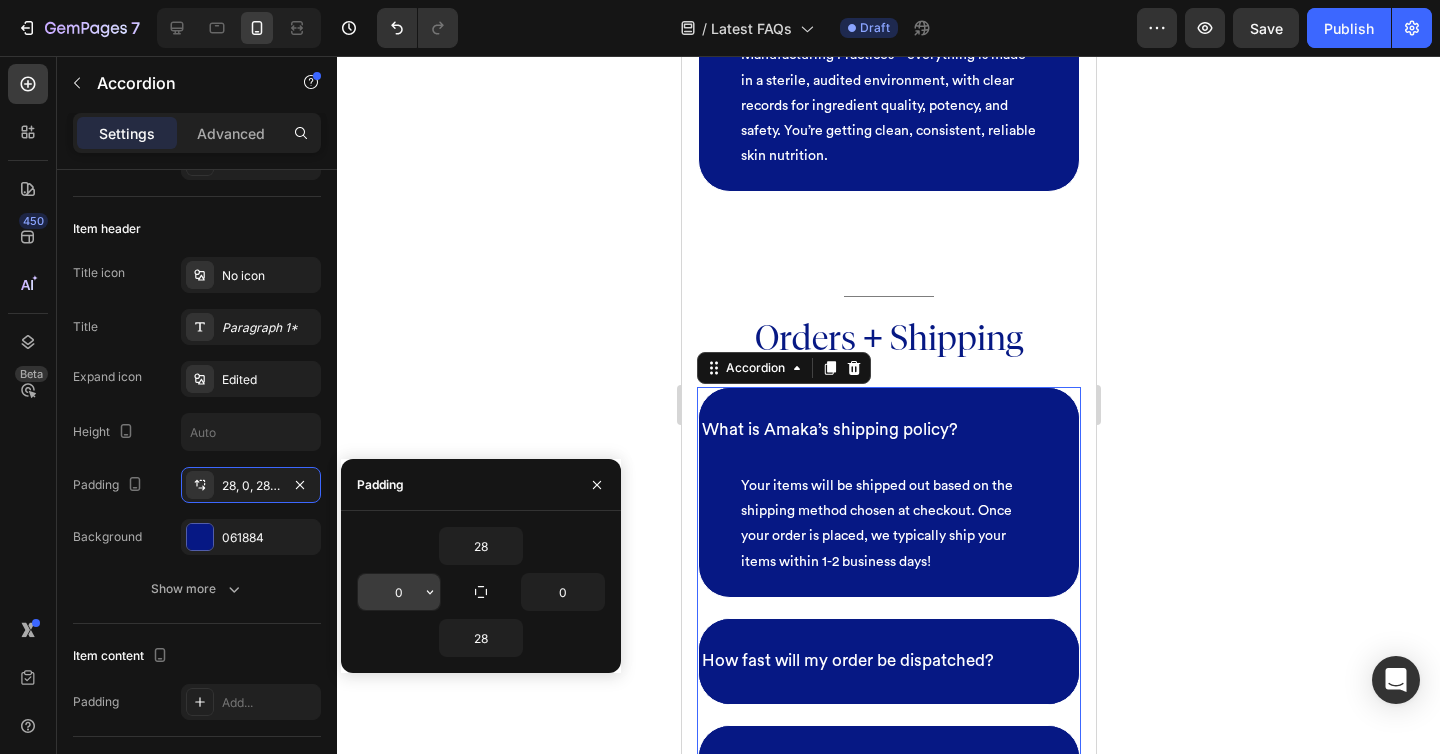 click on "0" at bounding box center (399, 592) 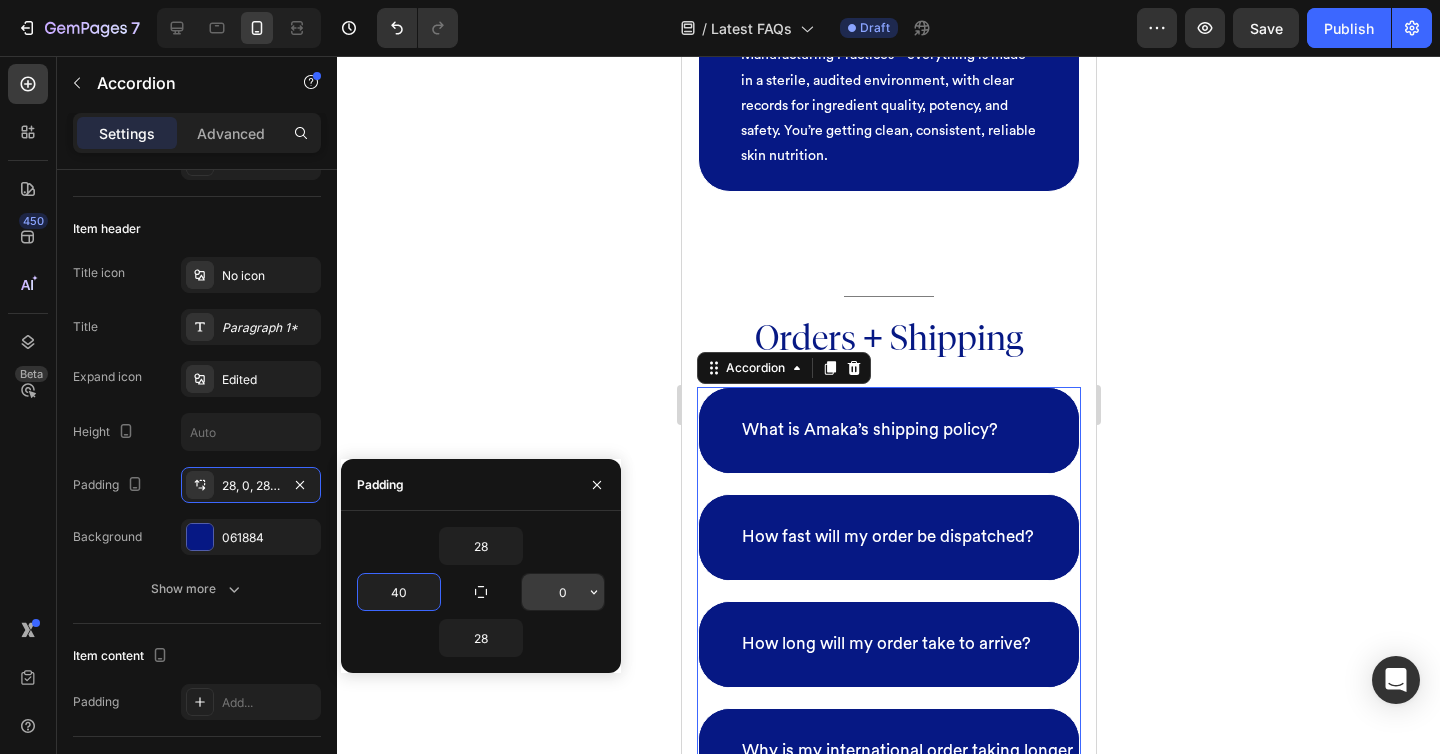 type on "40" 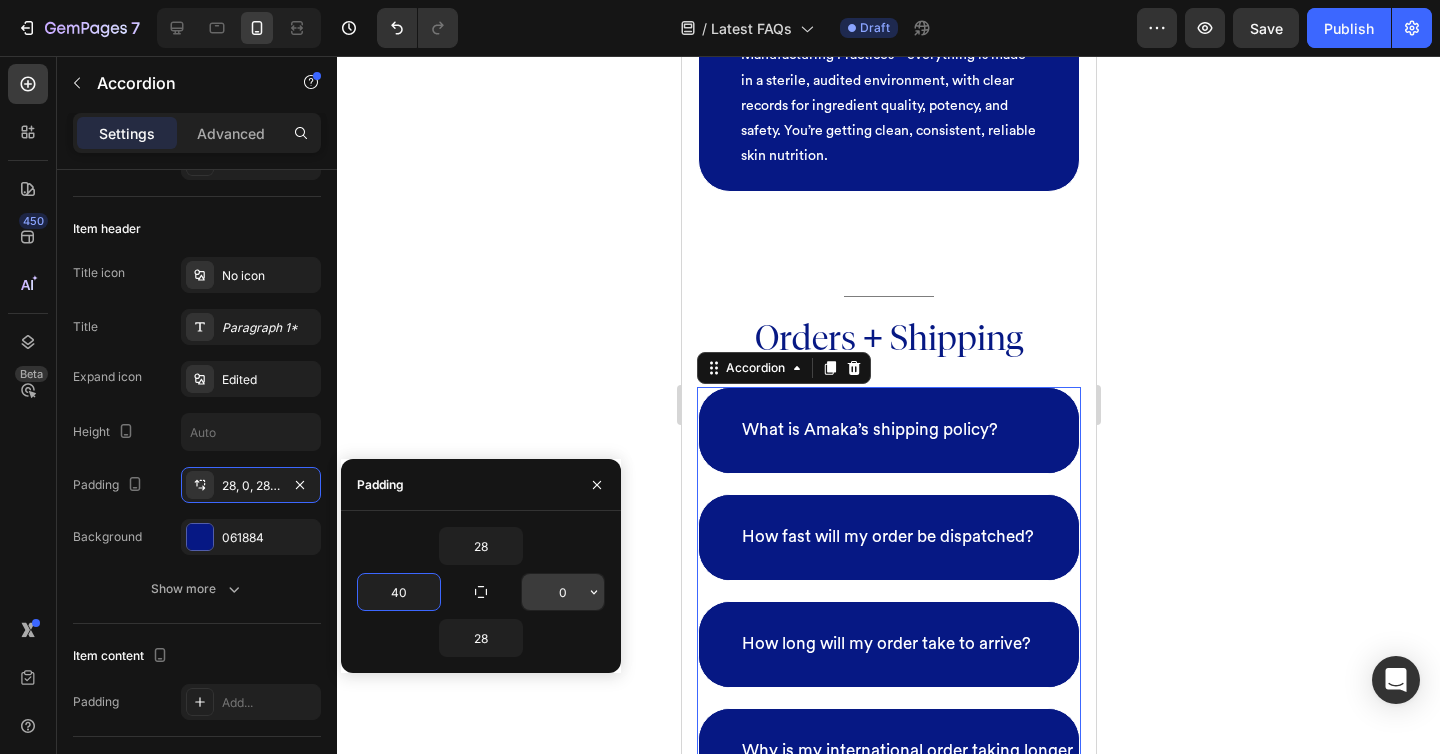click on "0" at bounding box center (563, 592) 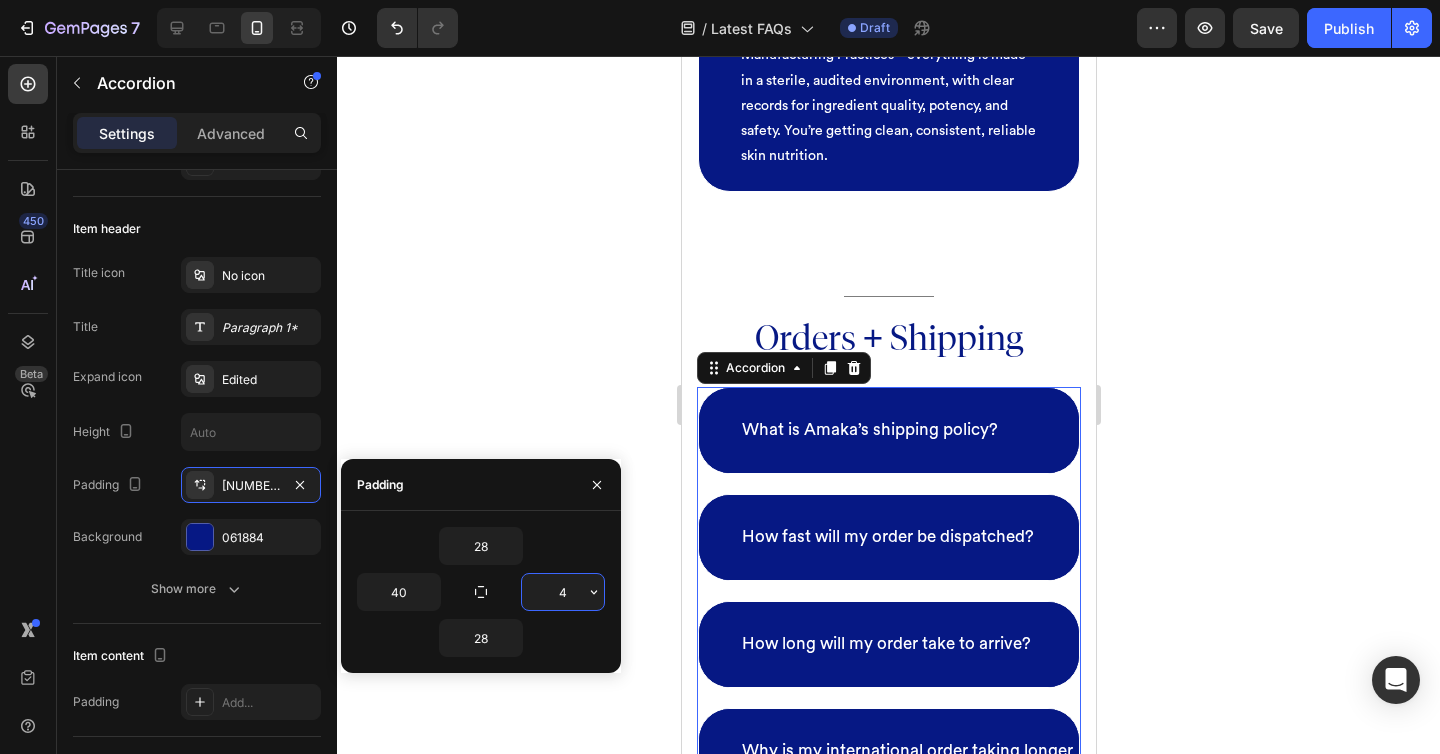 type on "40" 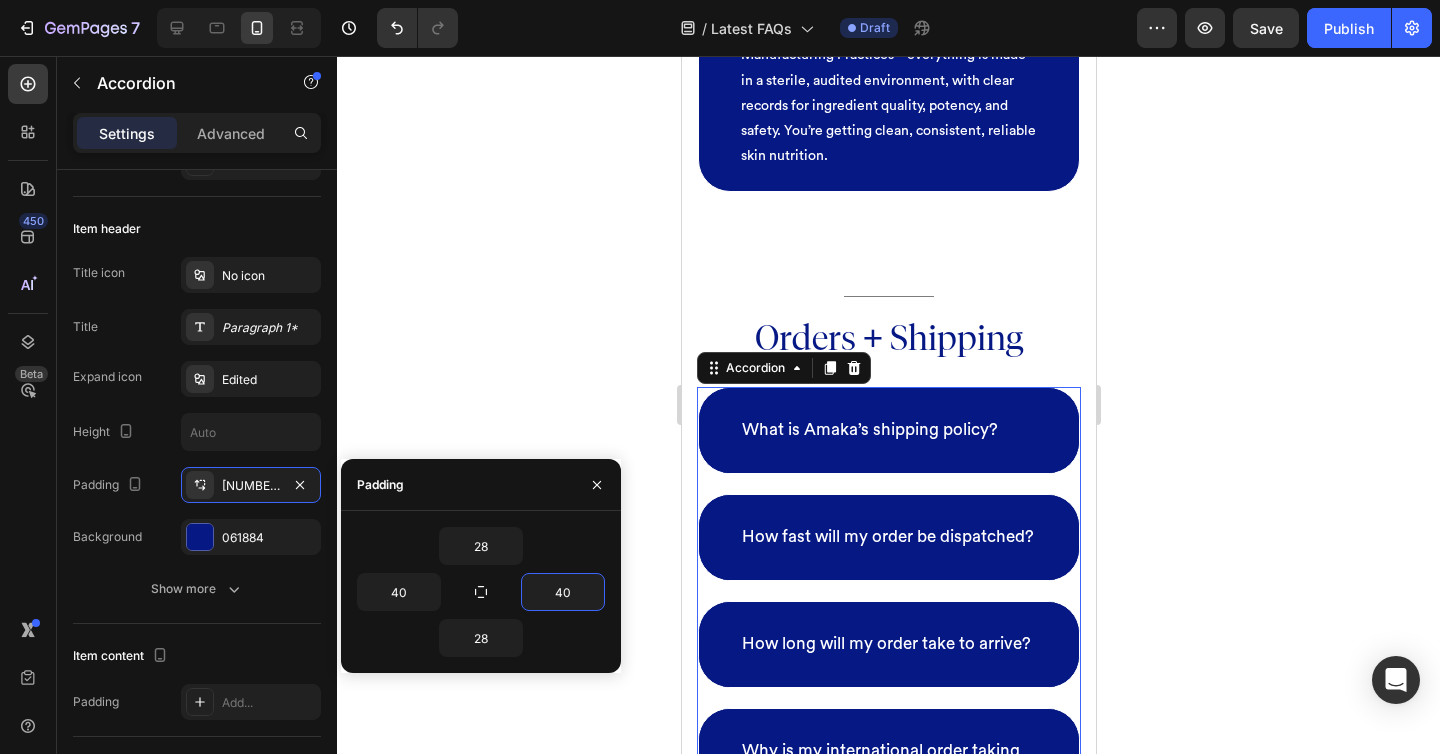 click on "How fast will my order be dispatched?" at bounding box center (888, 537) 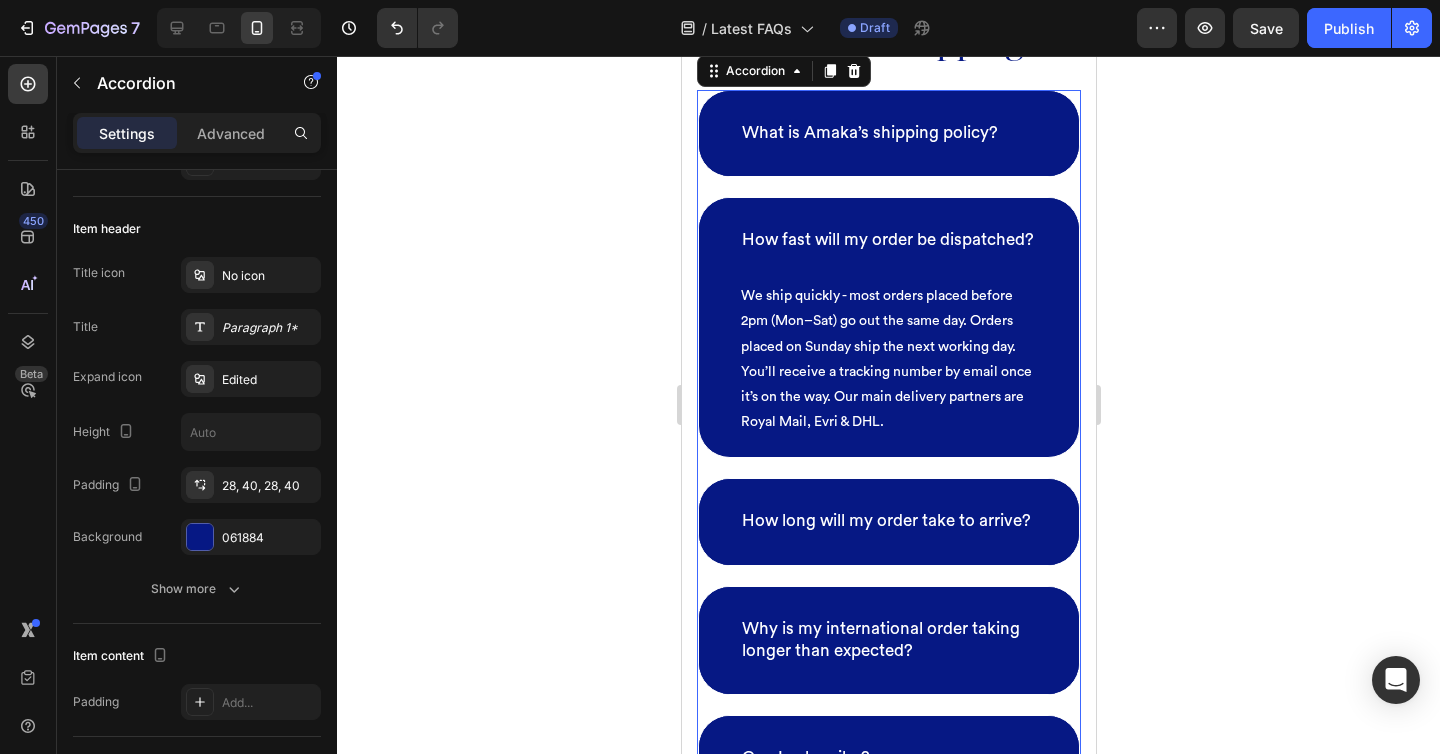 click on "How long will my order take to arrive?" at bounding box center [888, 521] 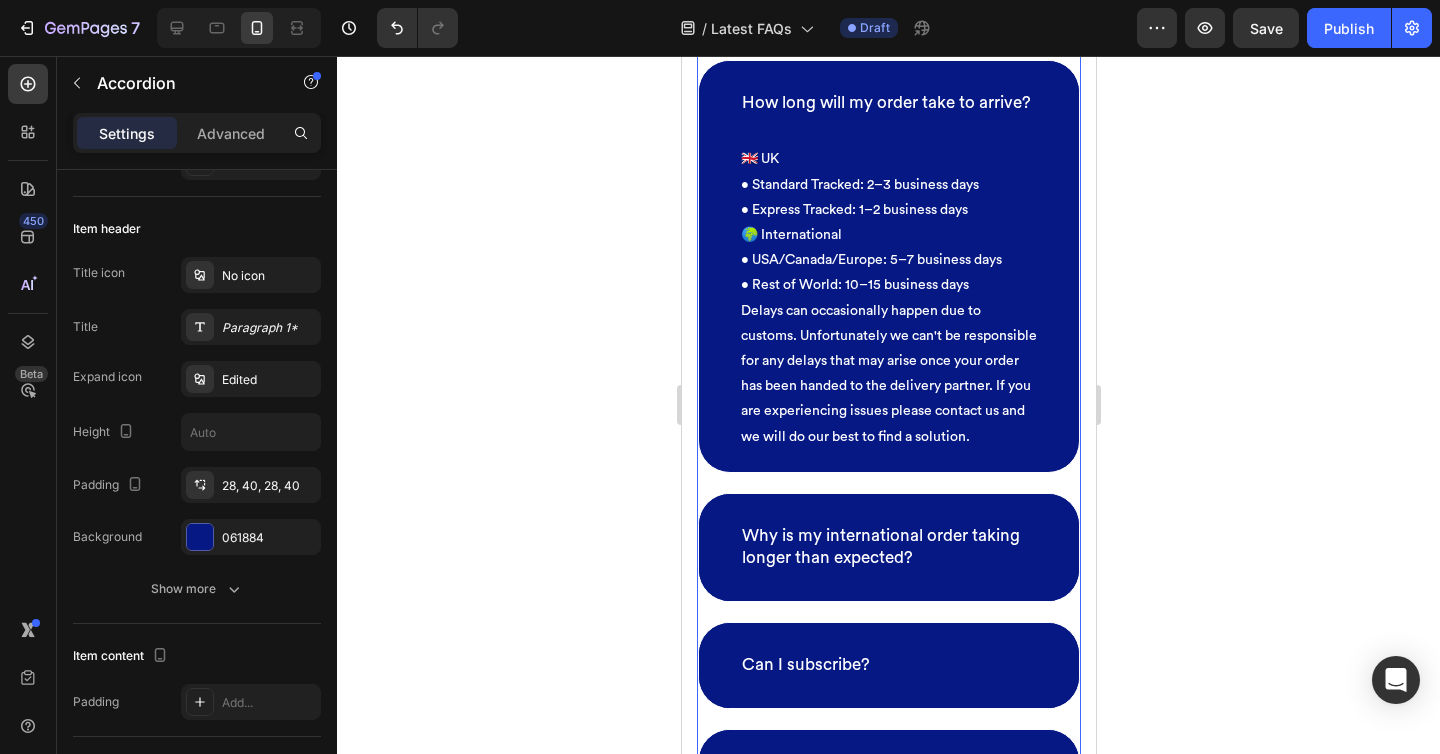 scroll, scrollTop: 6137, scrollLeft: 0, axis: vertical 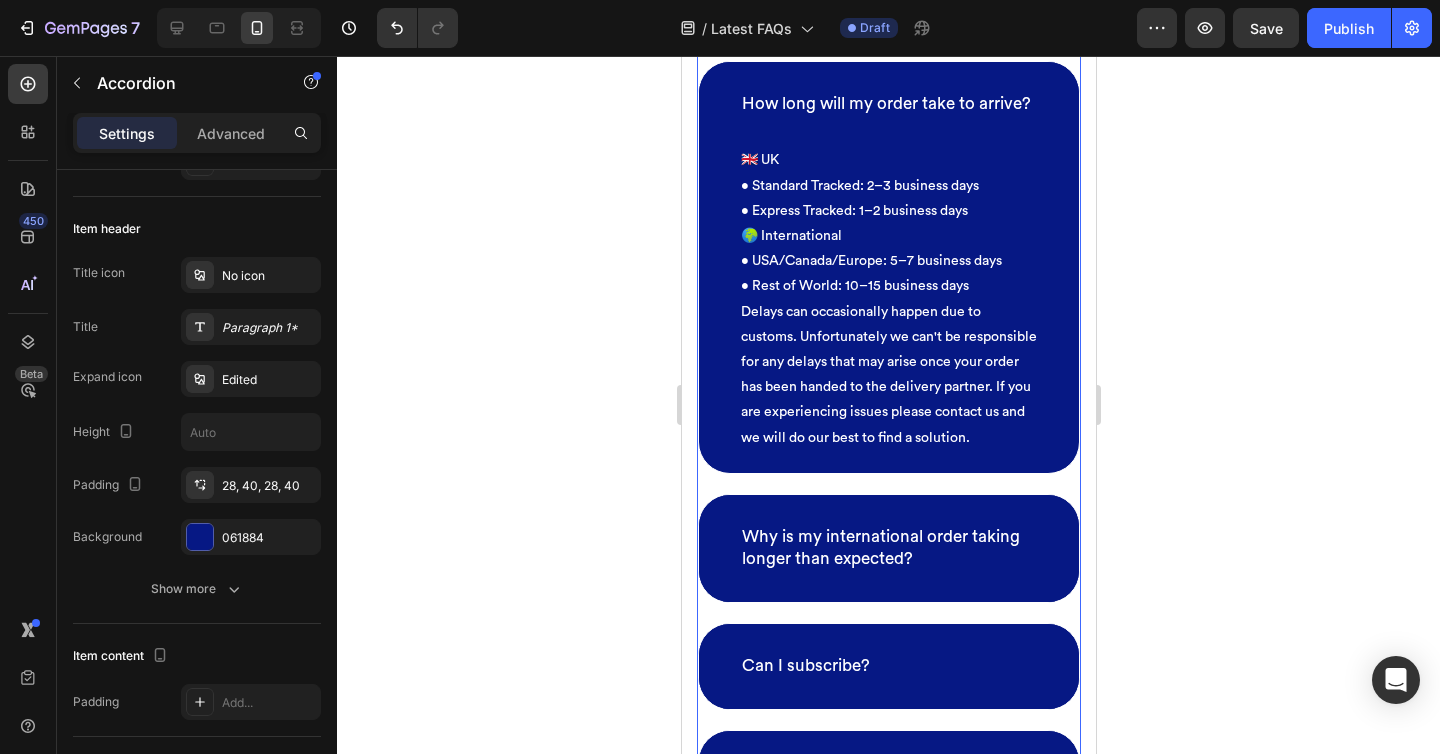 click on "Why is my international order taking longer than expected?" at bounding box center (888, 548) 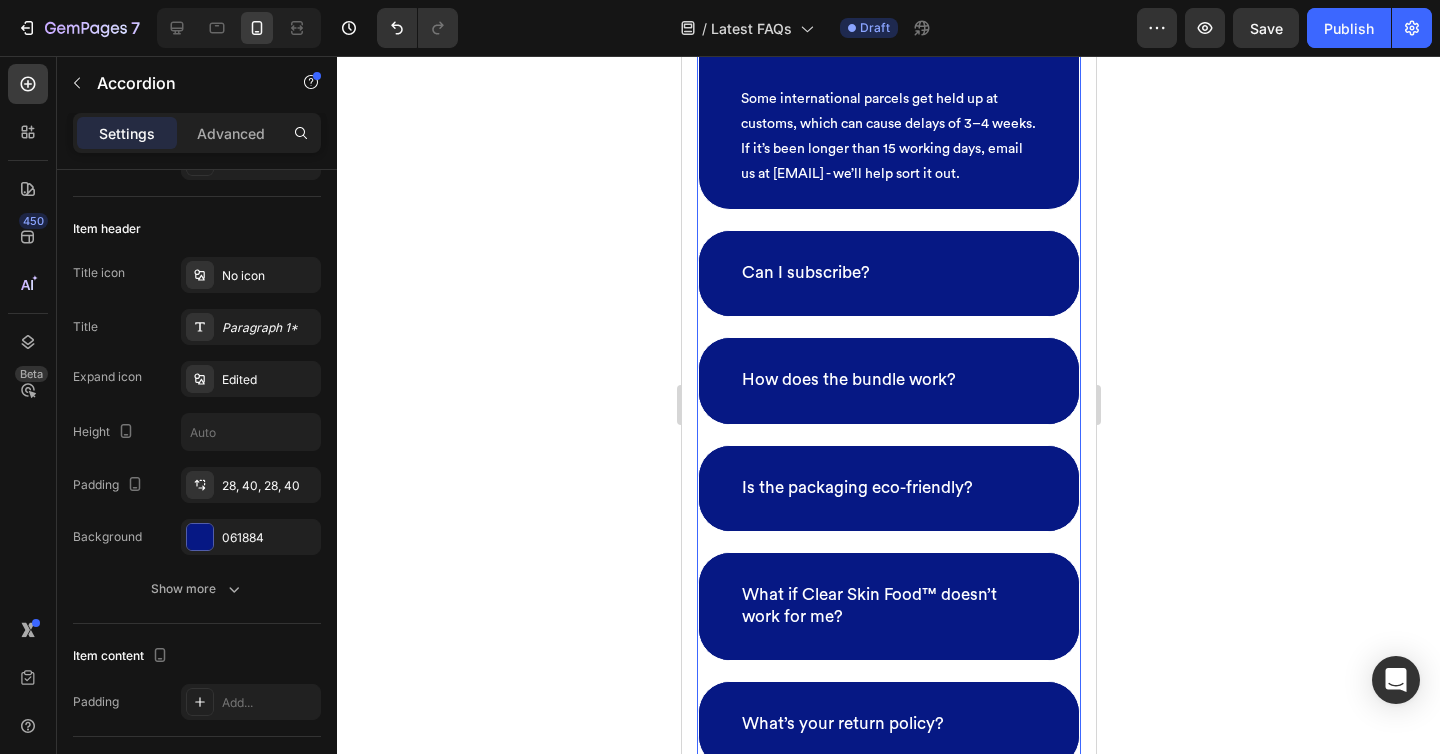 scroll, scrollTop: 6326, scrollLeft: 0, axis: vertical 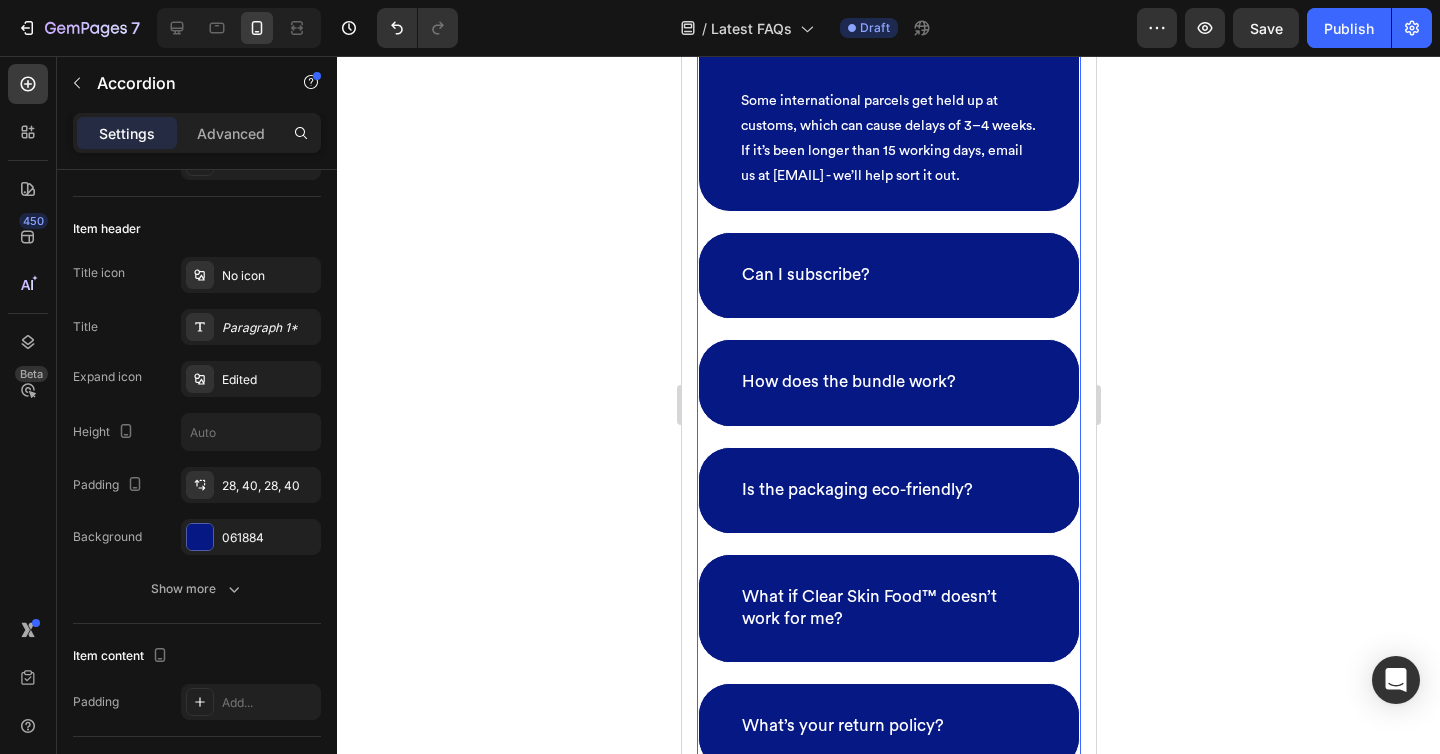 click on "Can I subscribe?" at bounding box center [888, 275] 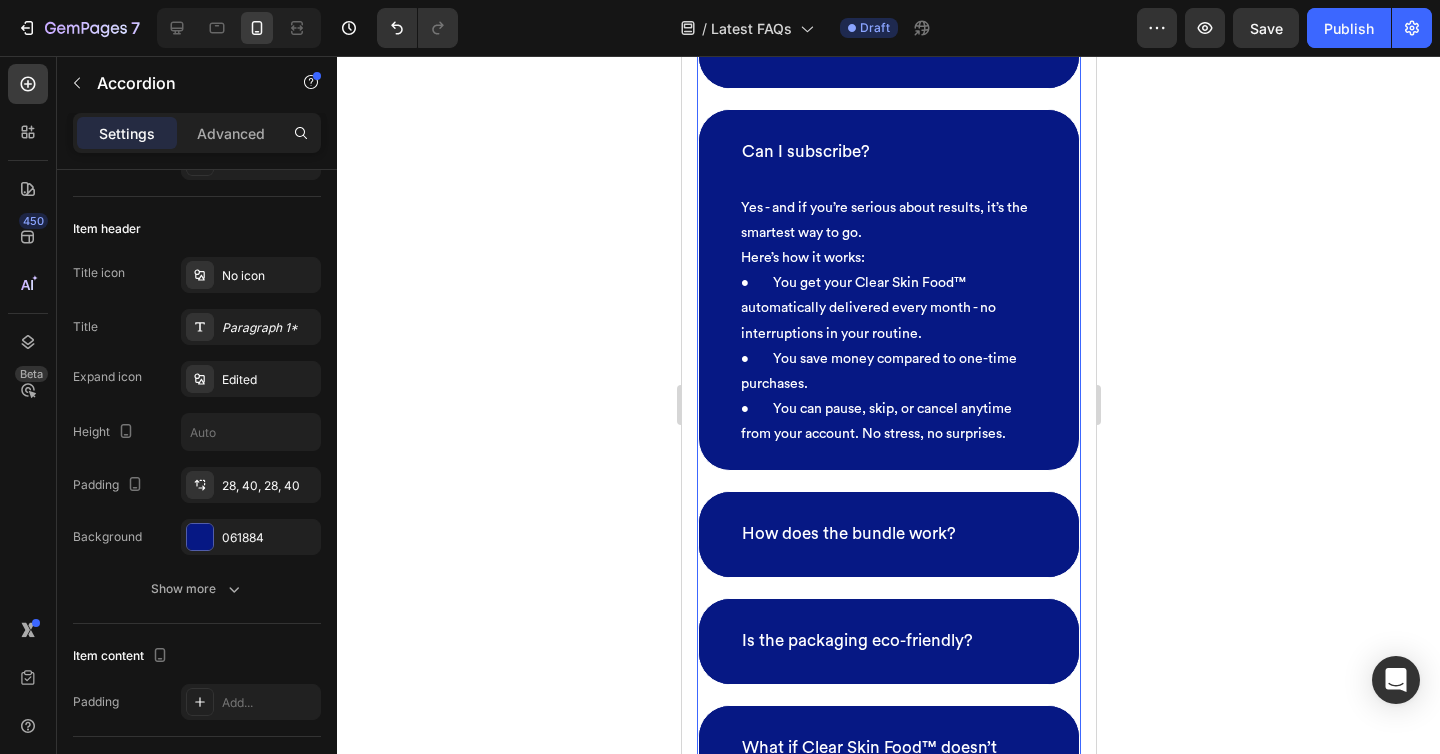 scroll, scrollTop: 6477, scrollLeft: 0, axis: vertical 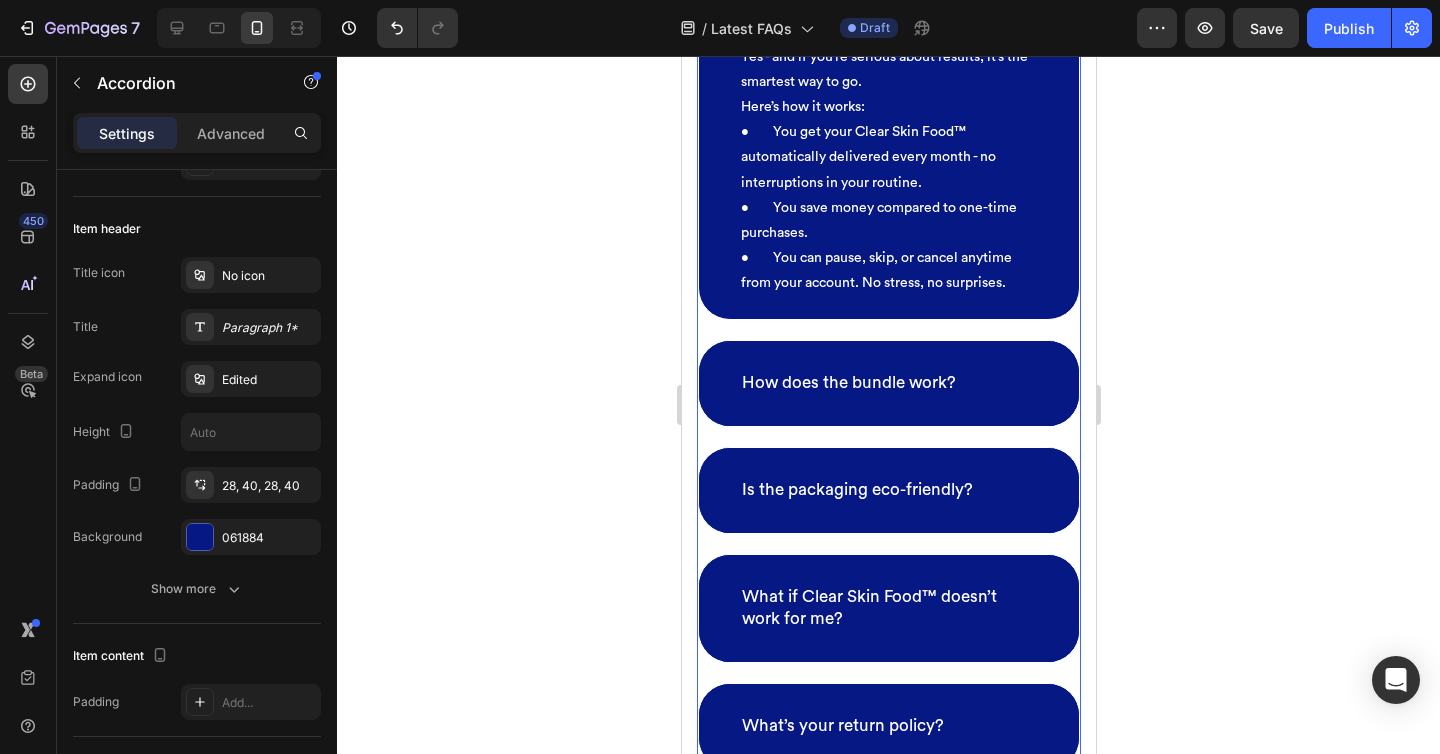 click on "How does the bundle work?" at bounding box center [888, 383] 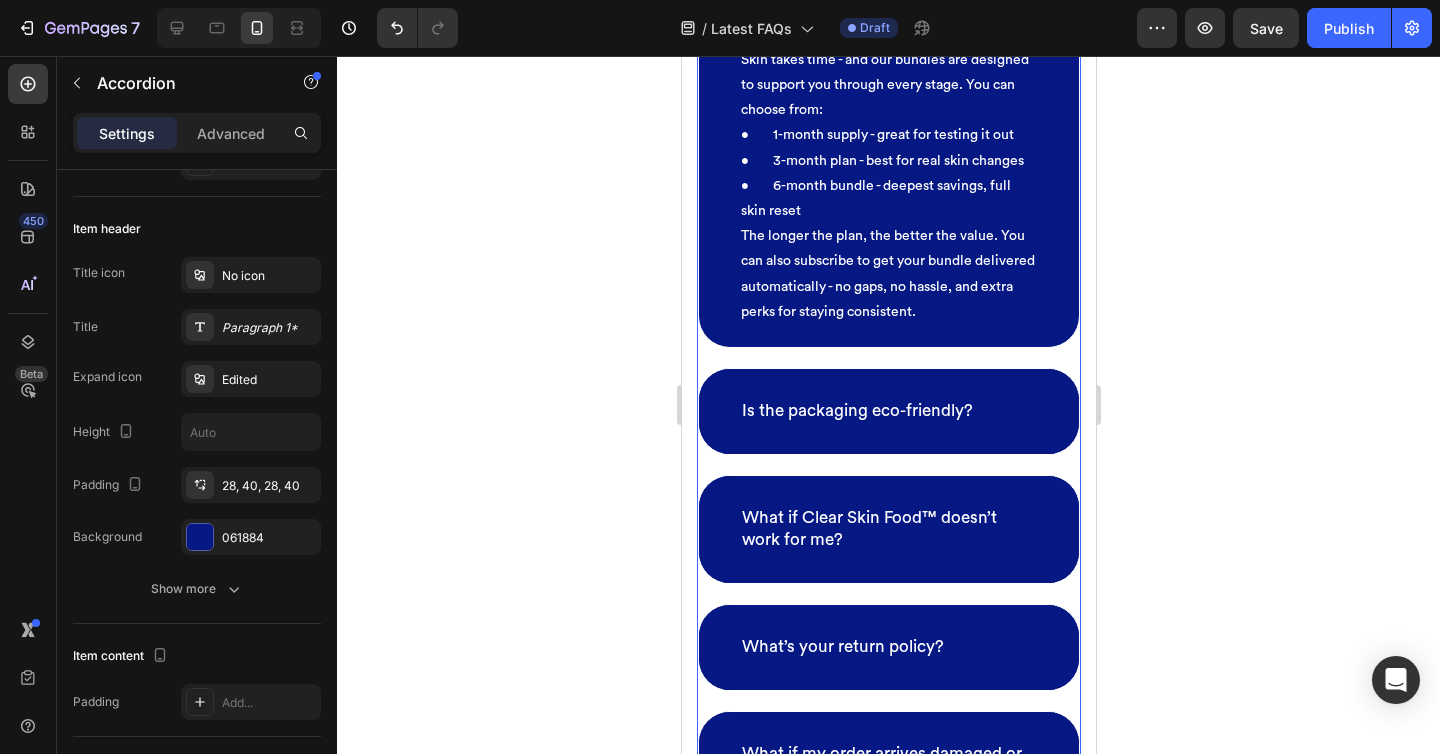 click on "Is the packaging eco-friendly?" at bounding box center [888, 411] 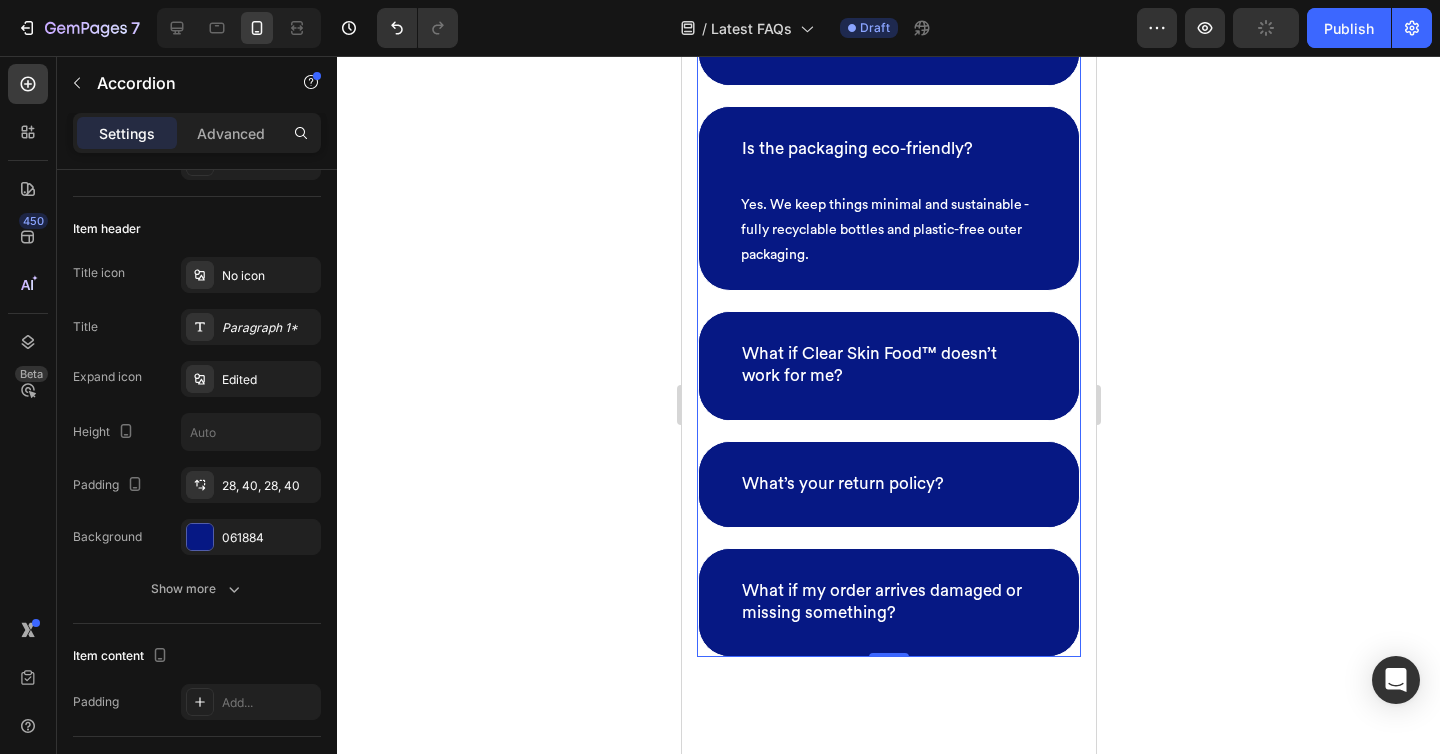 scroll, scrollTop: 6542, scrollLeft: 0, axis: vertical 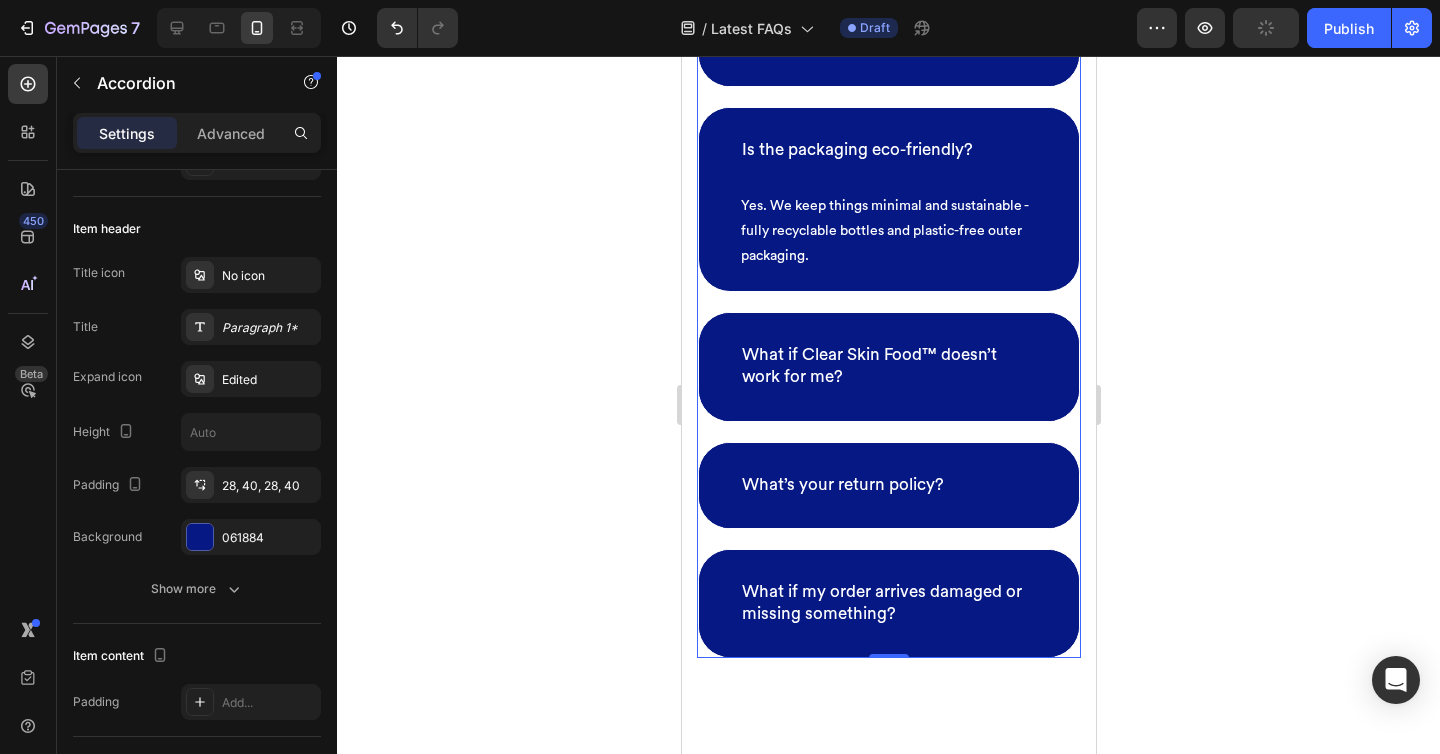 click on "What if Clear Skin Food™ doesn’t work for me?" at bounding box center (888, 366) 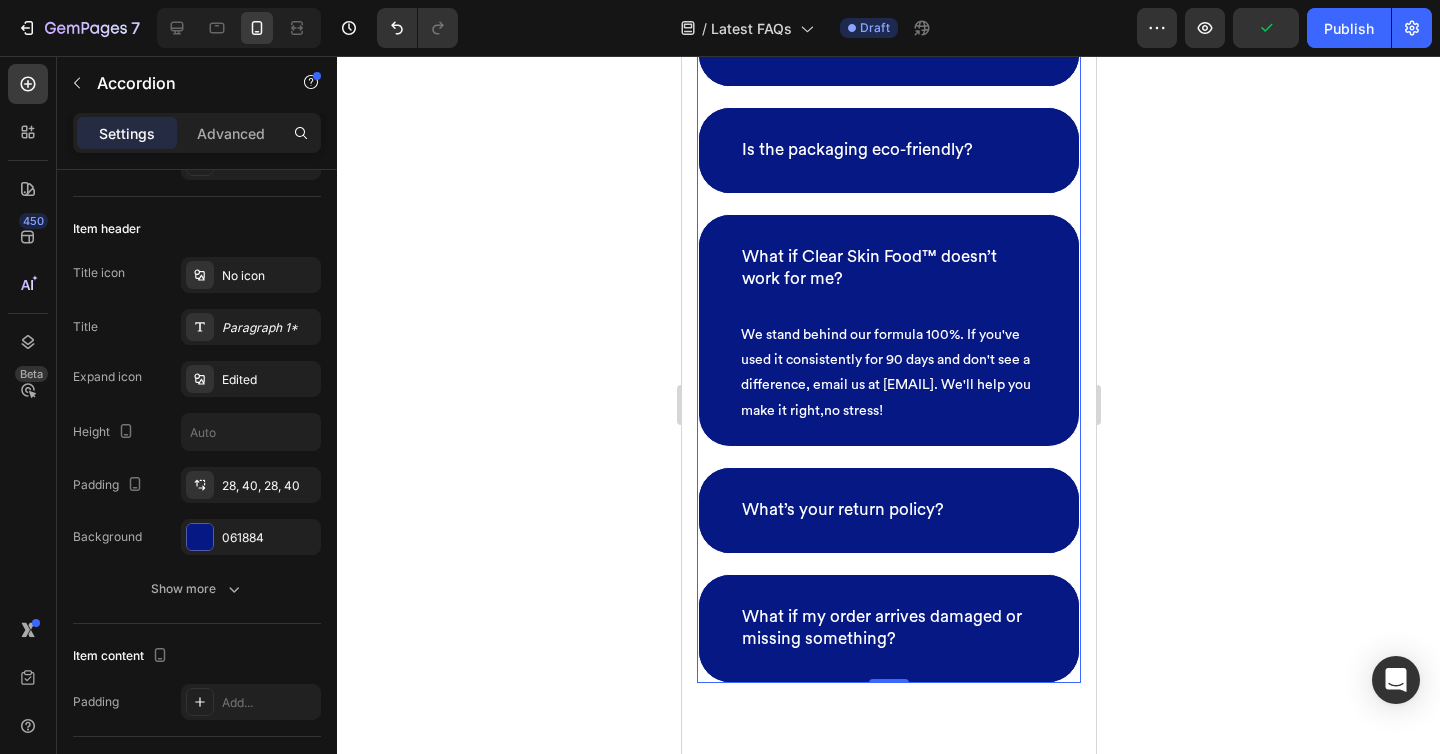 click on "What’s your return policy?" at bounding box center [888, 510] 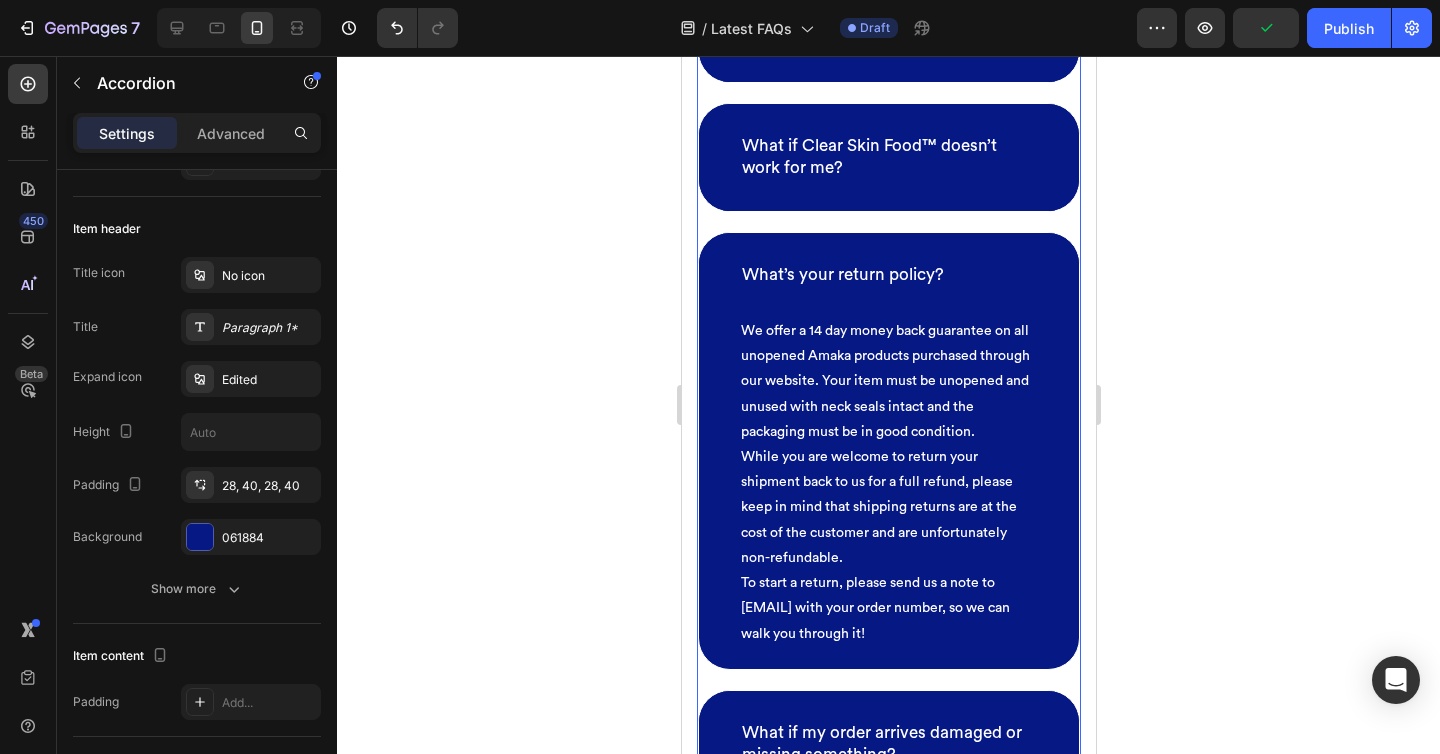 scroll, scrollTop: 6789, scrollLeft: 0, axis: vertical 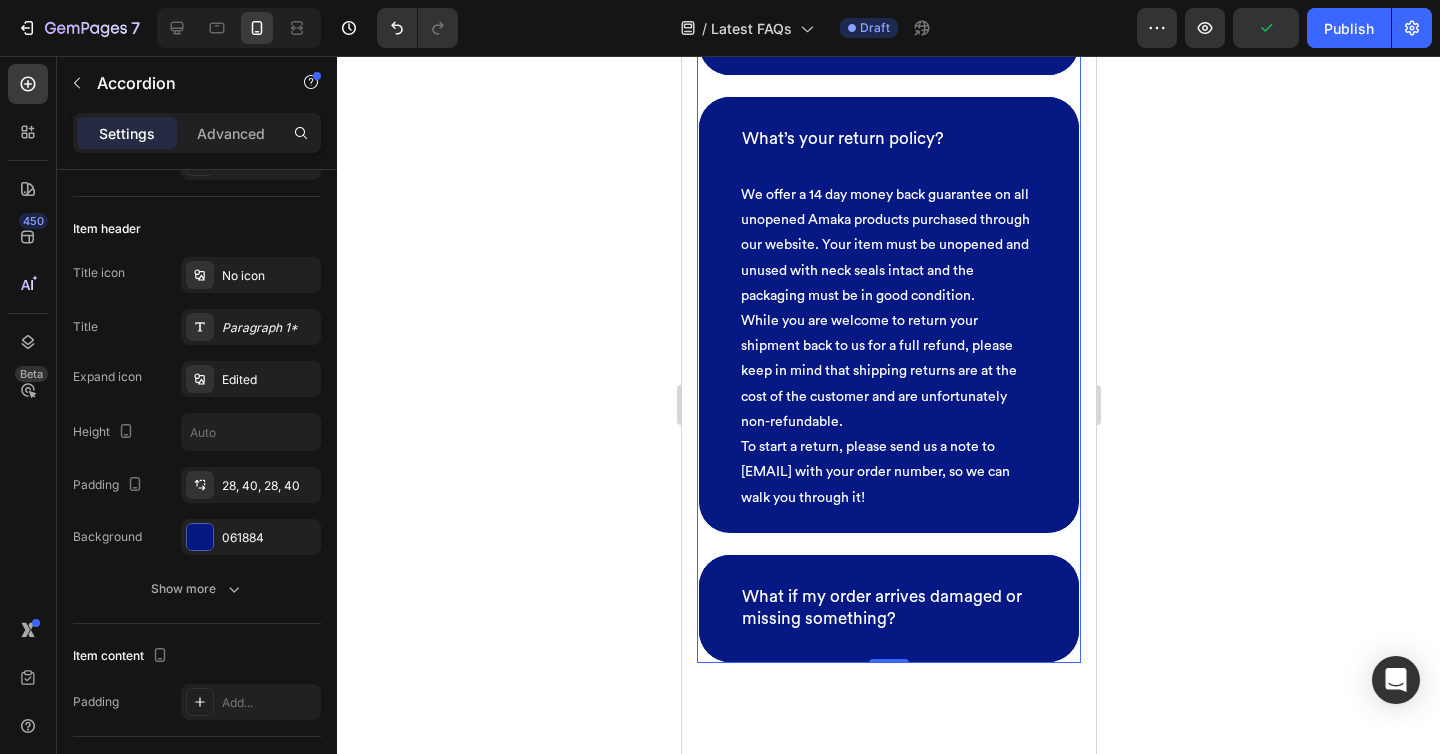click on "What if my order arrives damaged or missing something?" at bounding box center [888, 608] 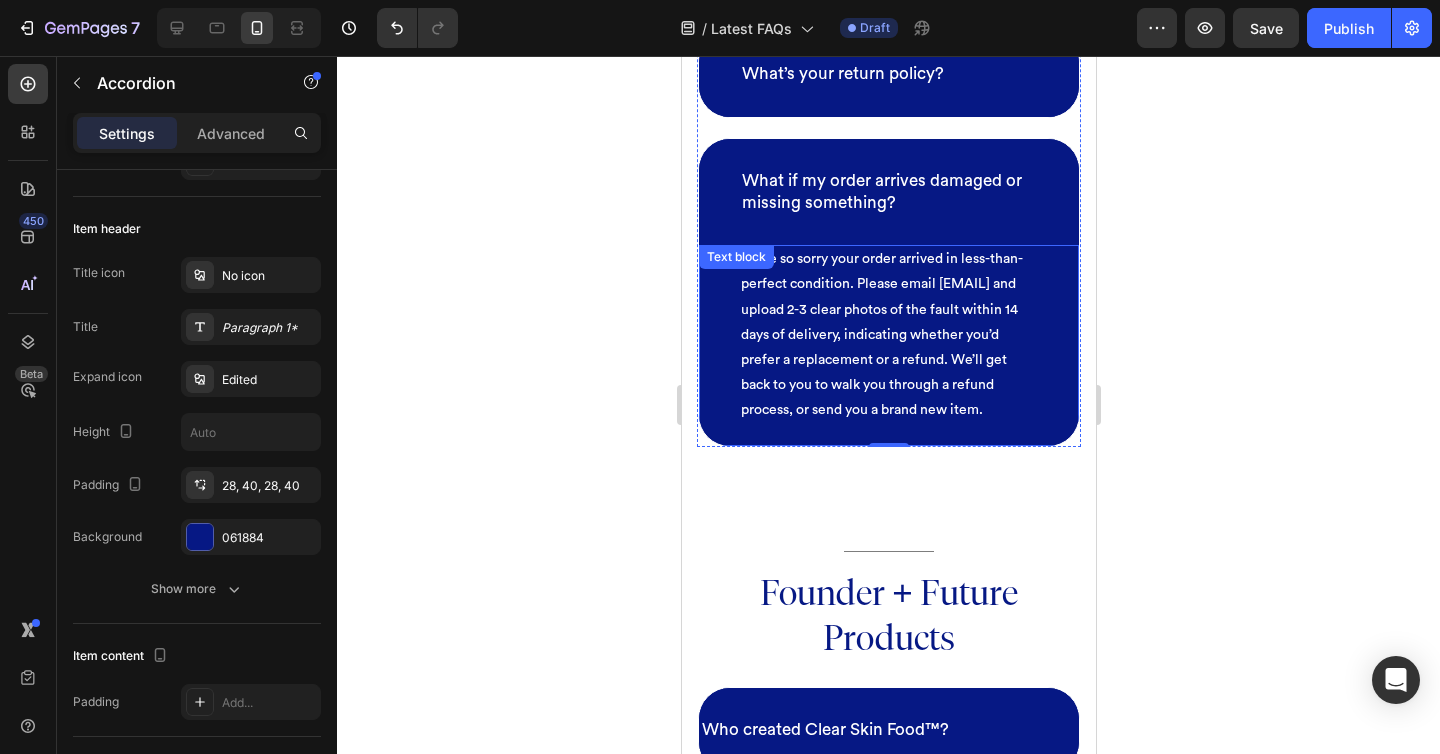 scroll, scrollTop: 6862, scrollLeft: 0, axis: vertical 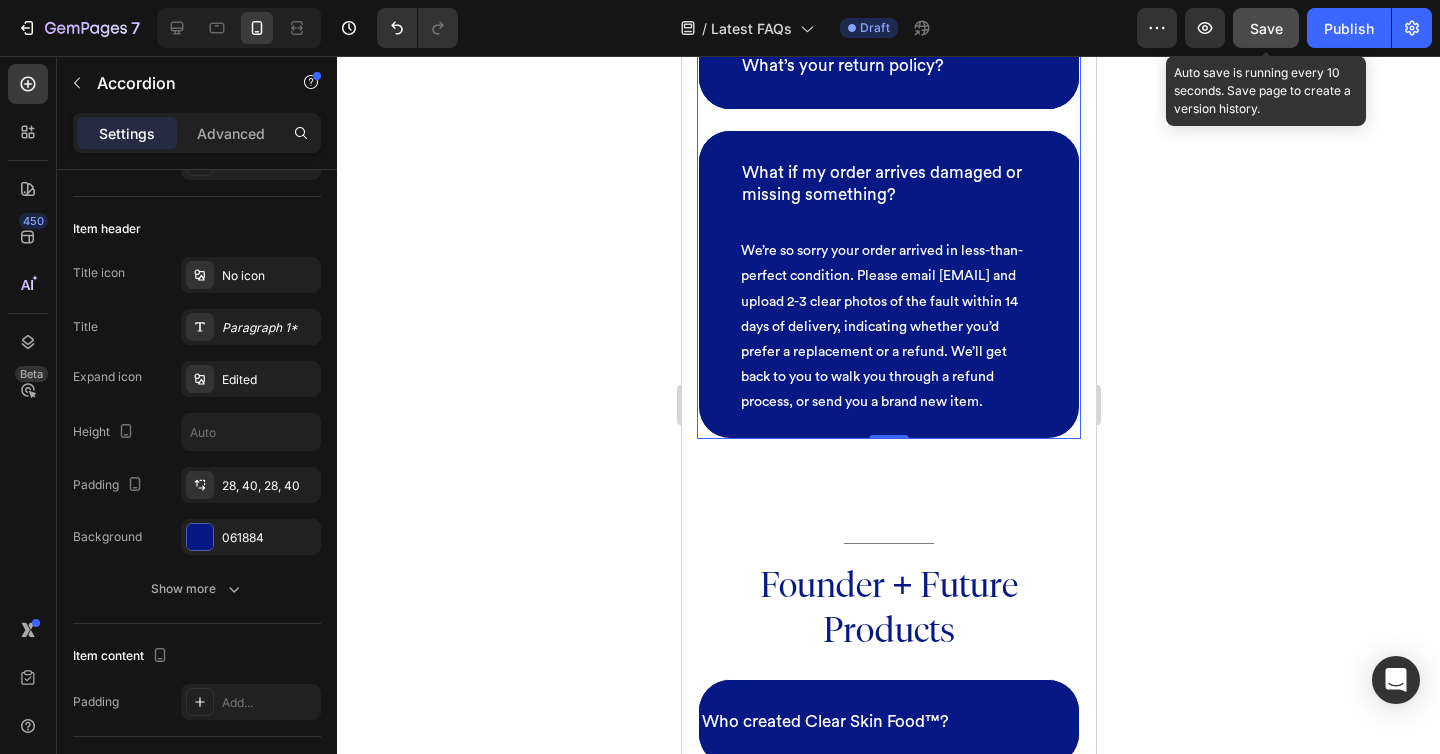 click on "Save" at bounding box center (1266, 28) 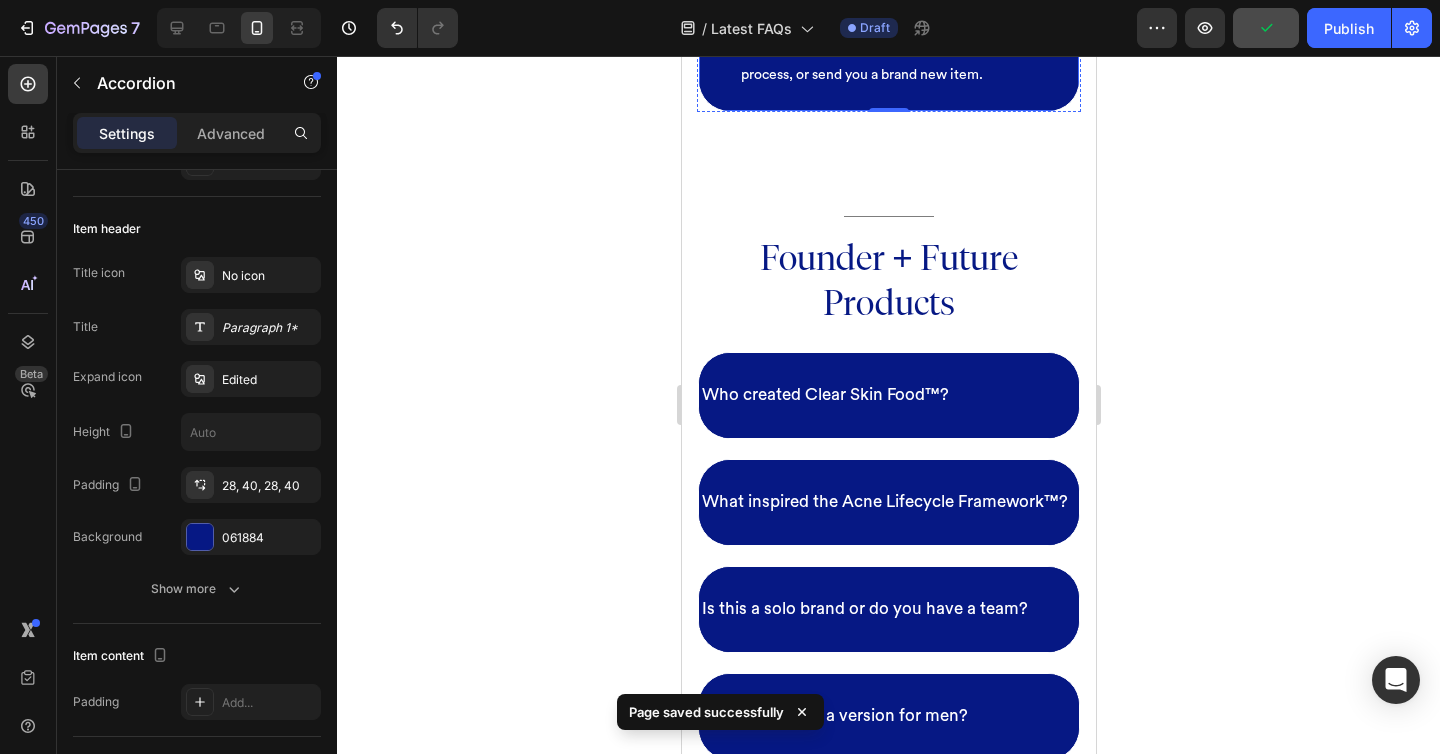 scroll, scrollTop: 7190, scrollLeft: 0, axis: vertical 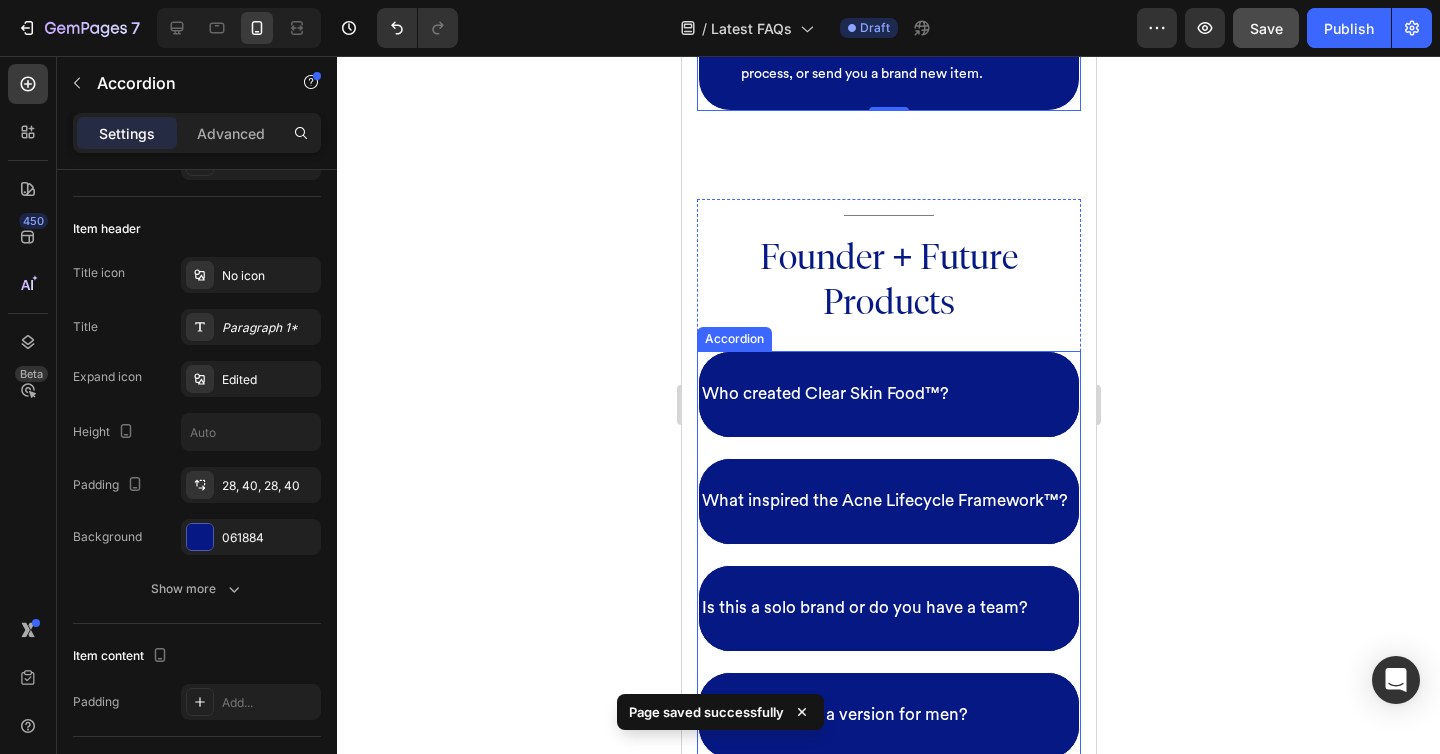 click on "Who created Clear Skin Food™?" at bounding box center (888, 394) 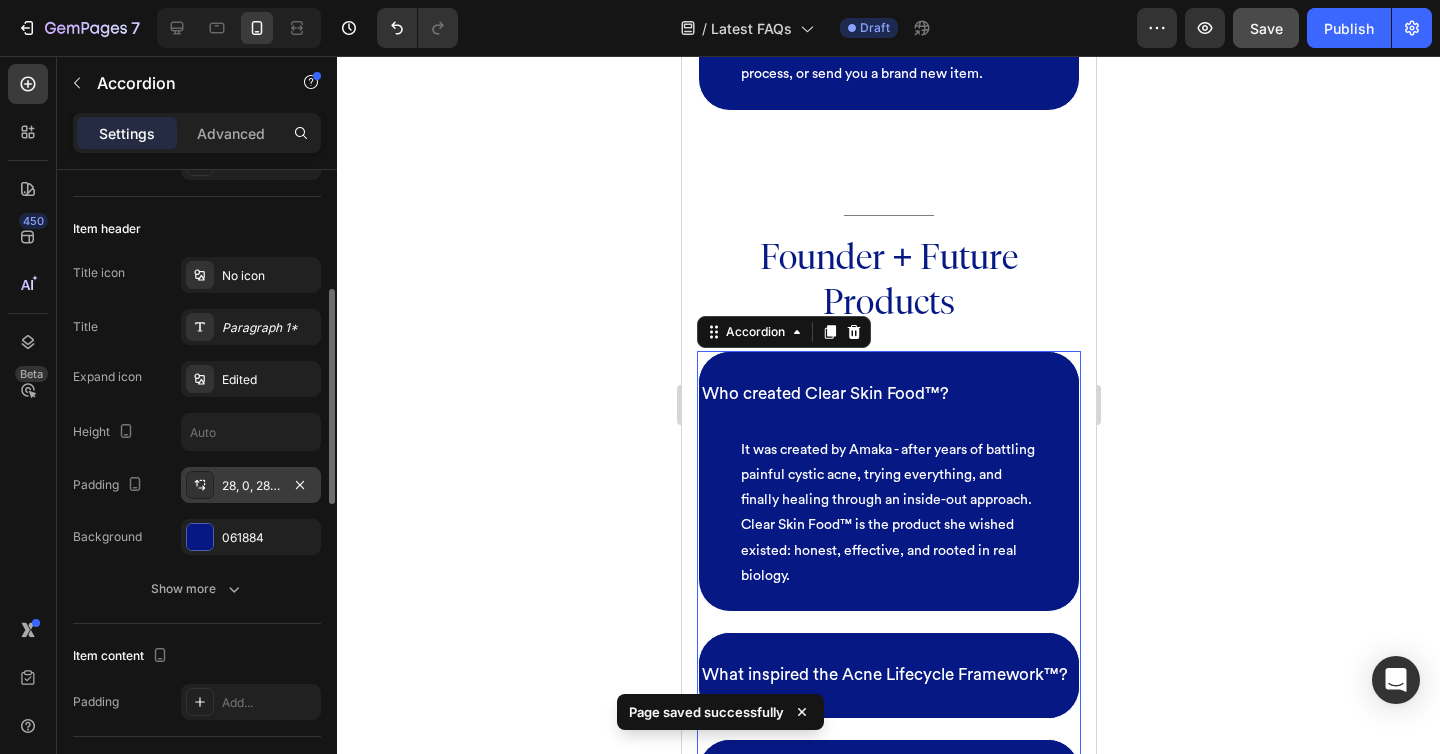 click on "28, 0, 28, 0" at bounding box center (251, 486) 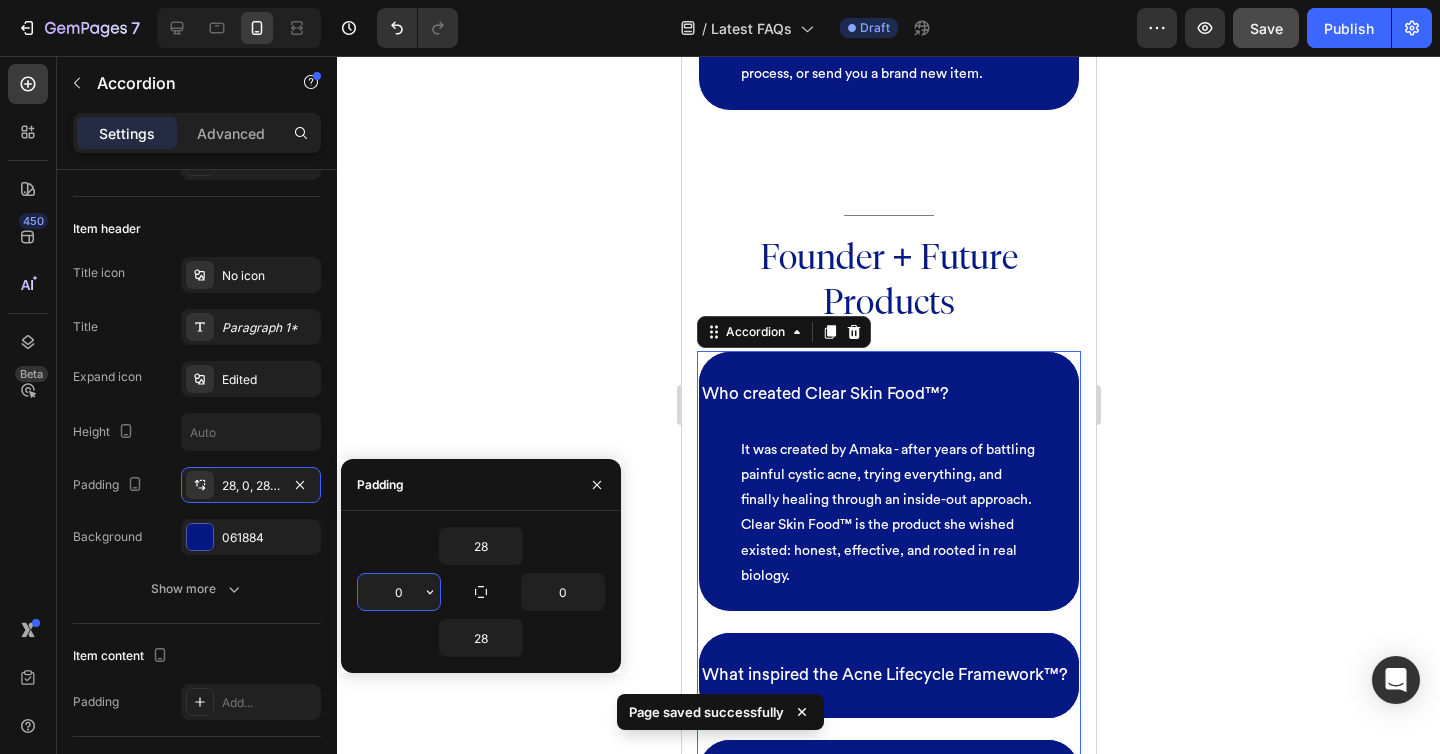 click on "0" at bounding box center (399, 592) 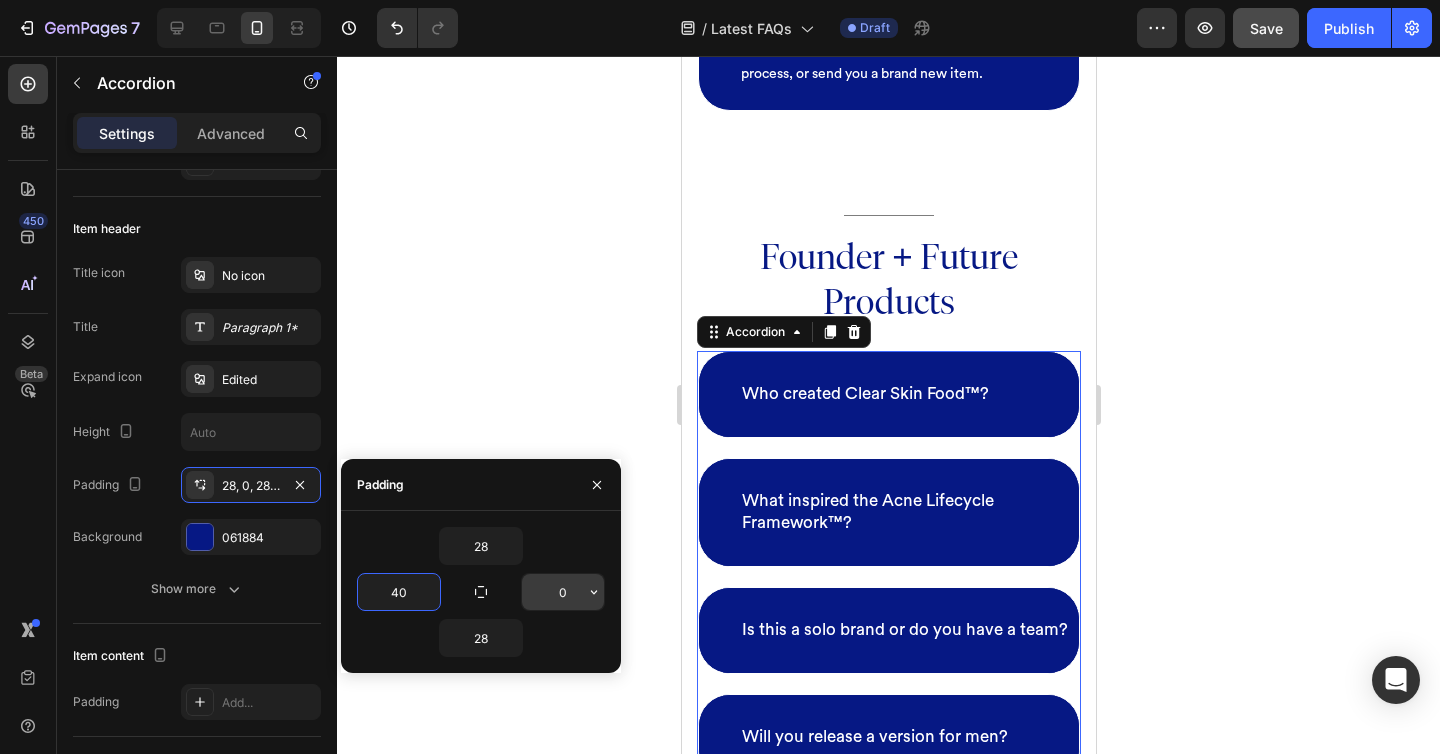 type on "40" 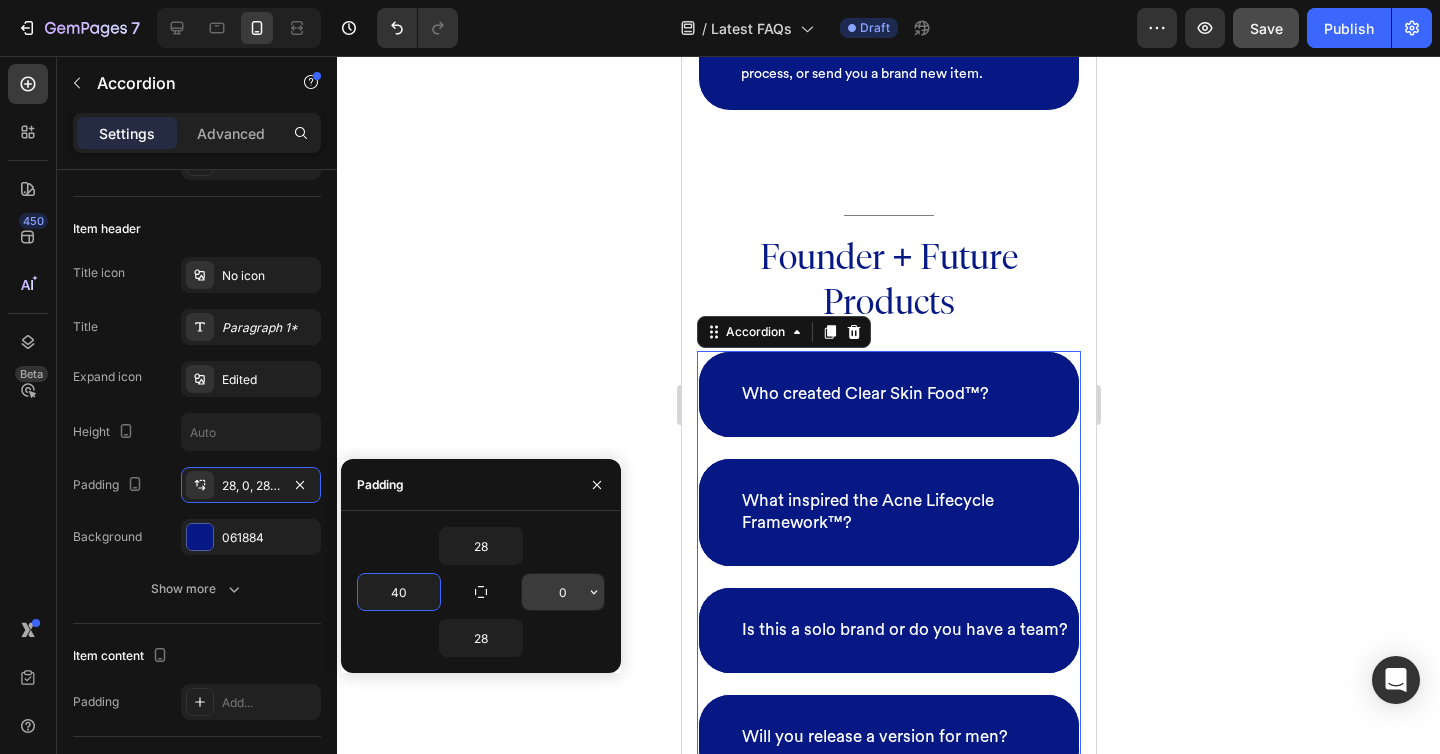 click on "0" at bounding box center (563, 592) 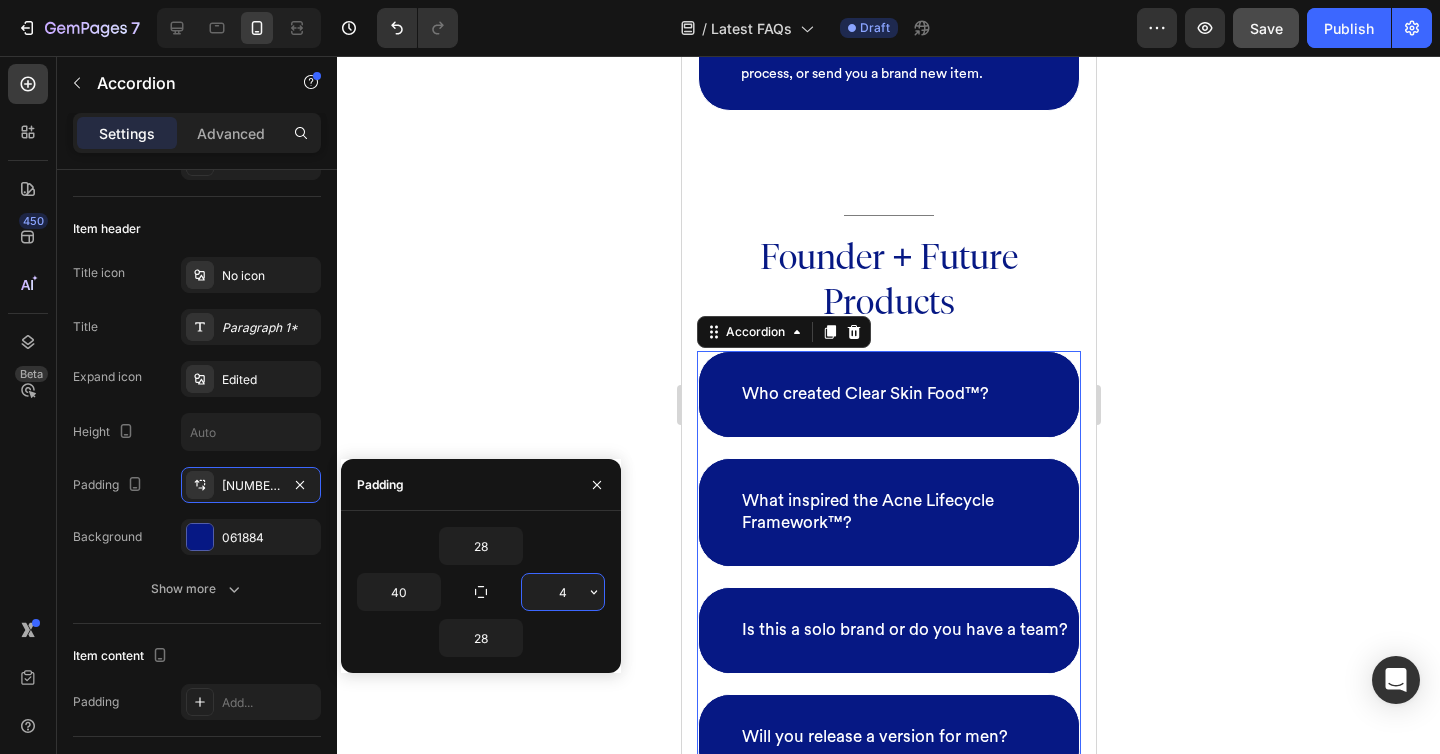 type on "40" 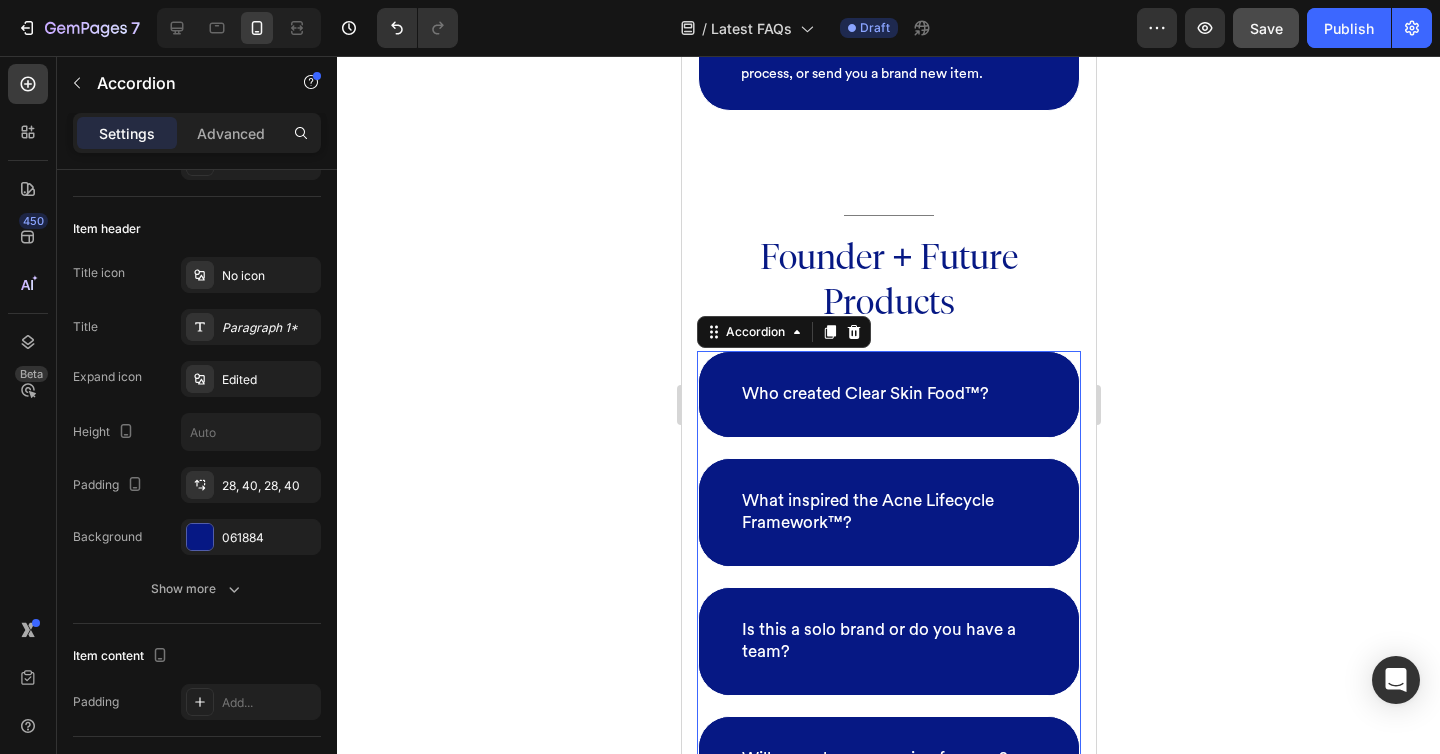 click on "What inspired the Acne Lifecycle Framework™?" at bounding box center (888, 512) 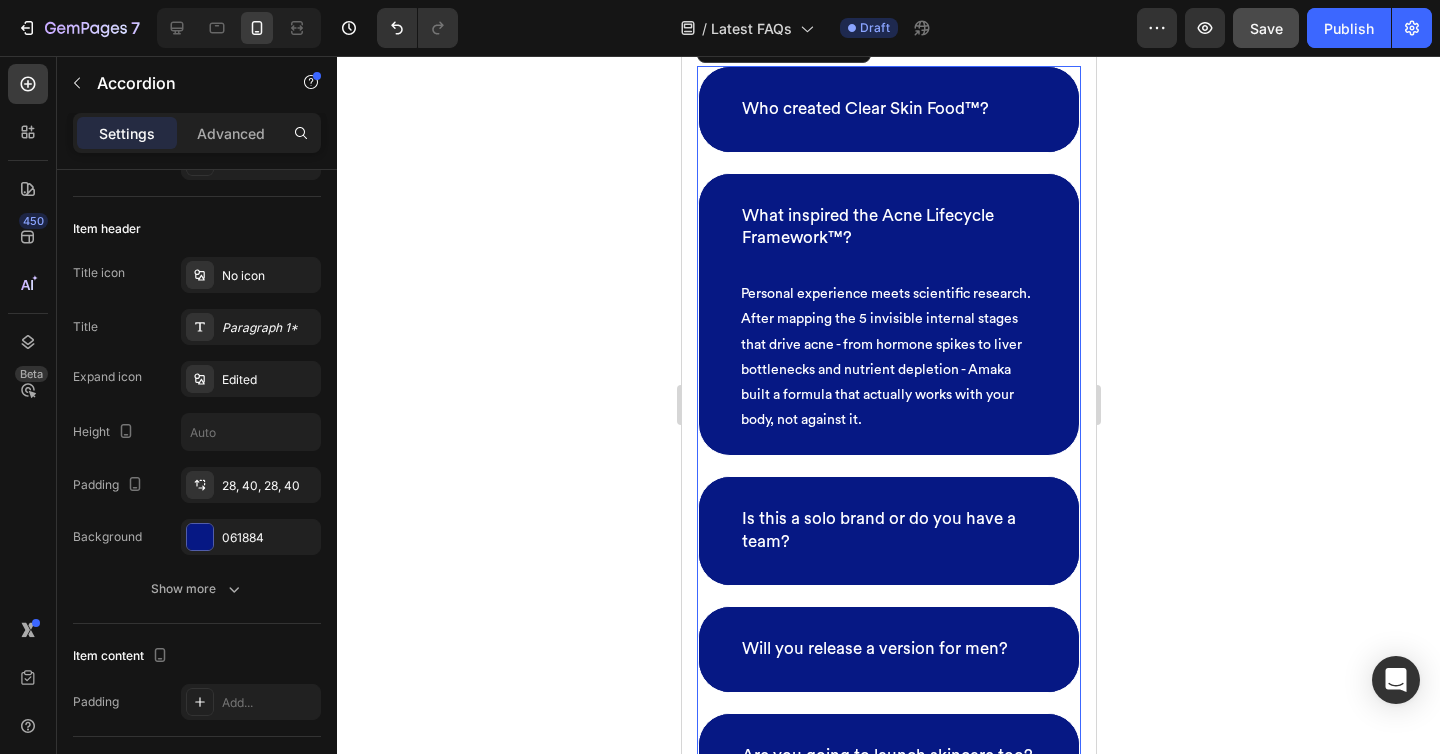 click on "Is this a solo brand or do you have a team?" at bounding box center (888, 530) 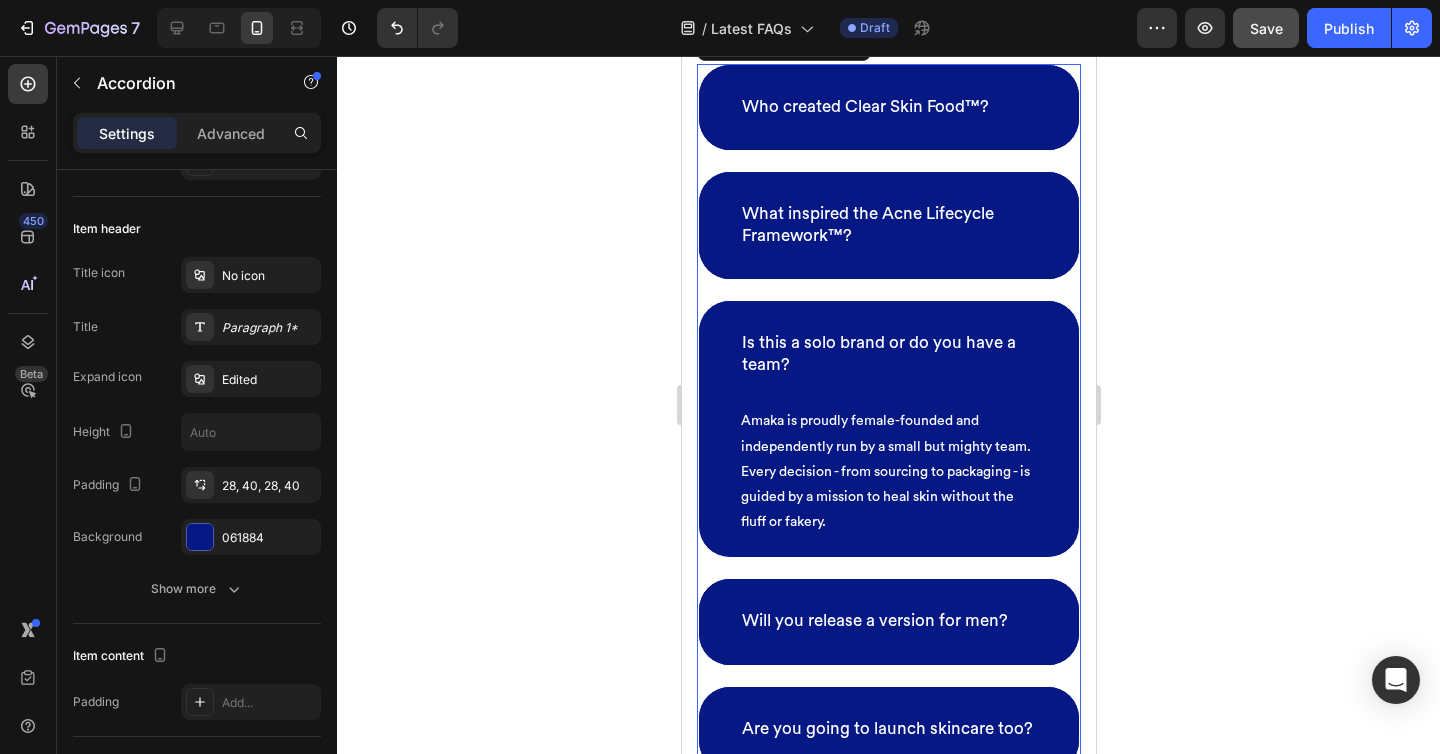 scroll, scrollTop: 7738, scrollLeft: 0, axis: vertical 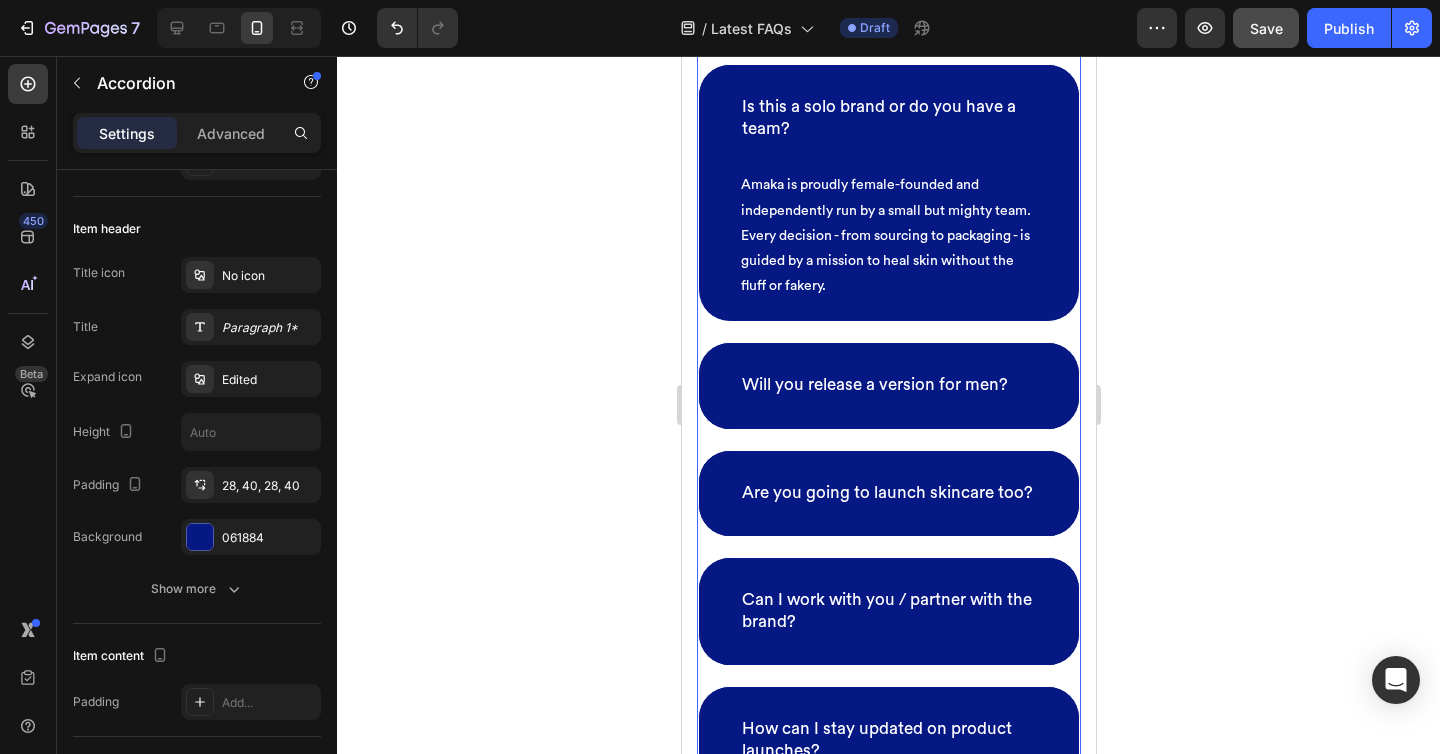 click on "Will you release a version for men?" at bounding box center [888, 385] 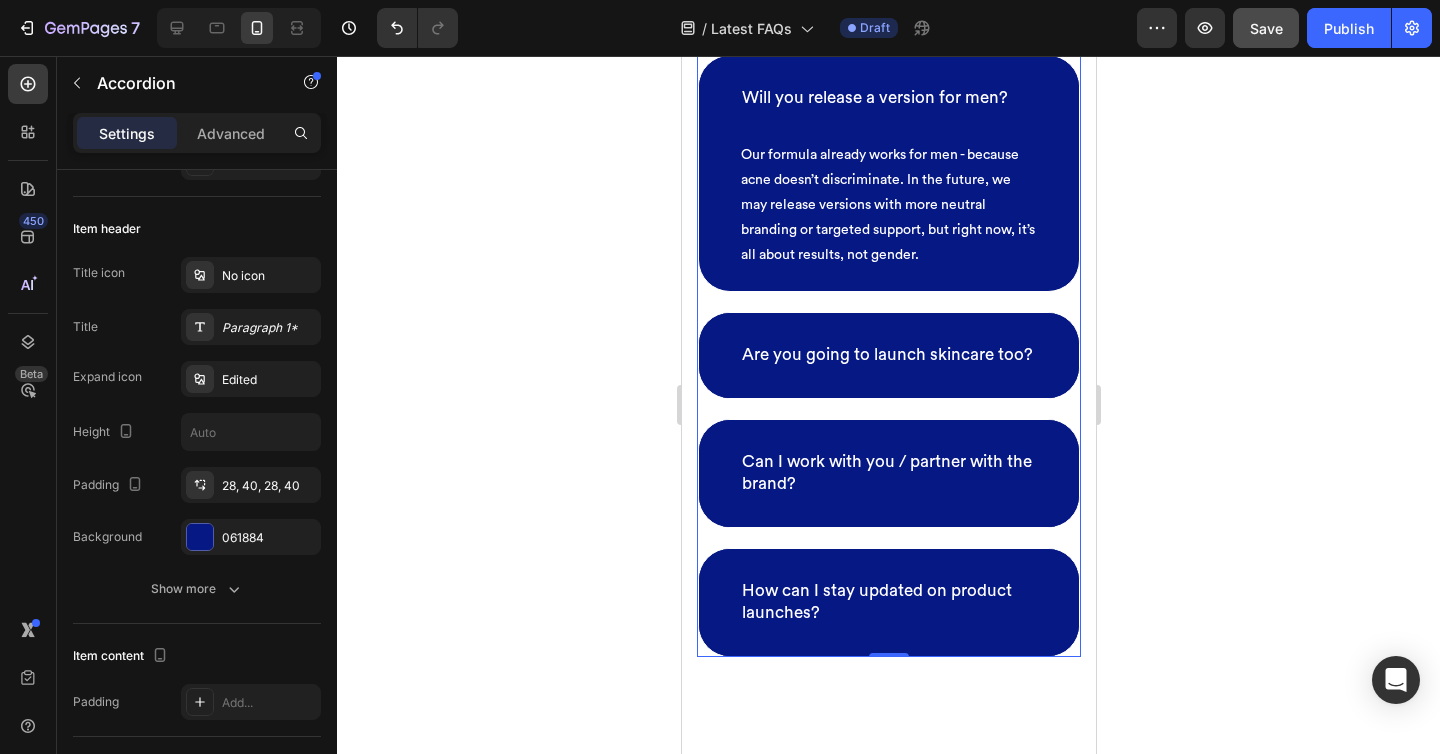 click on "Are you going to launch skincare too?" at bounding box center (888, 355) 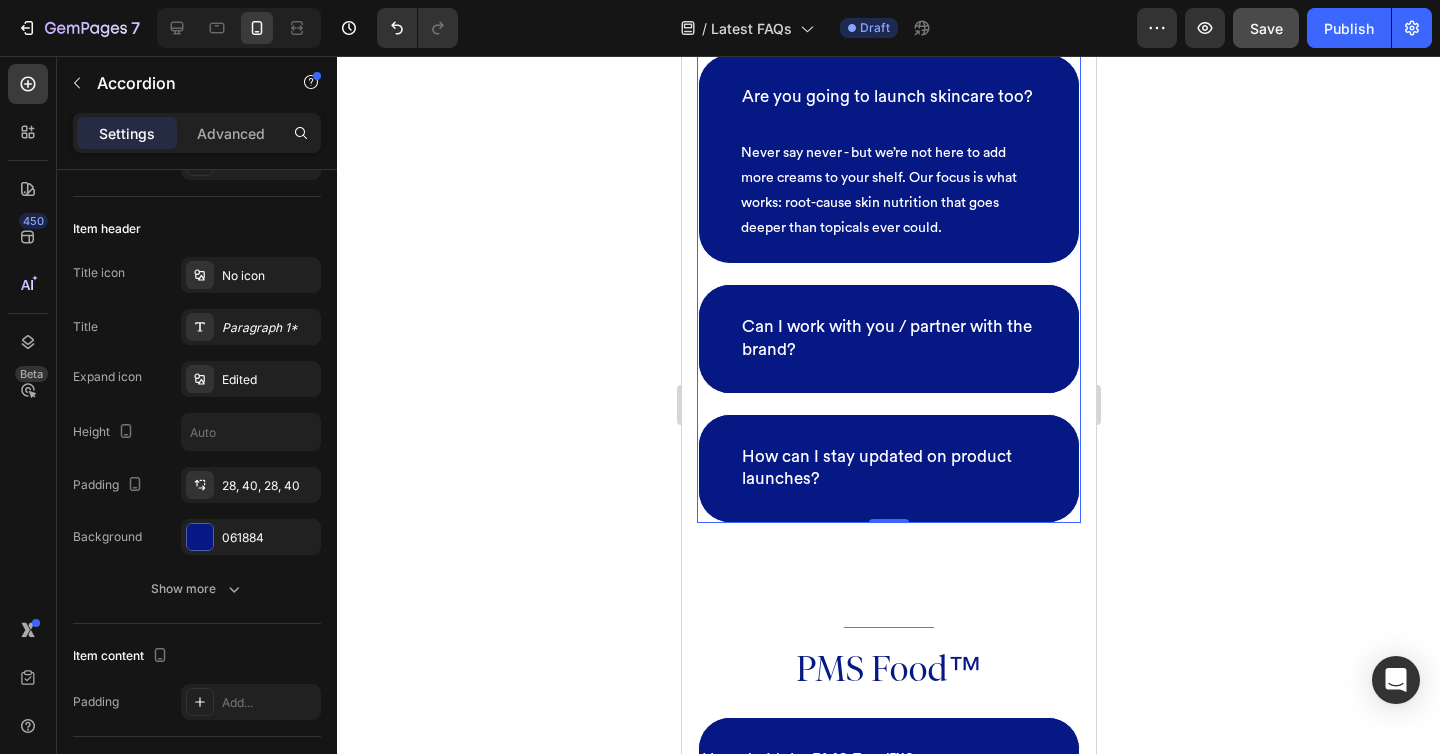 click on "Can I work with you / partner with the brand?" at bounding box center [888, 338] 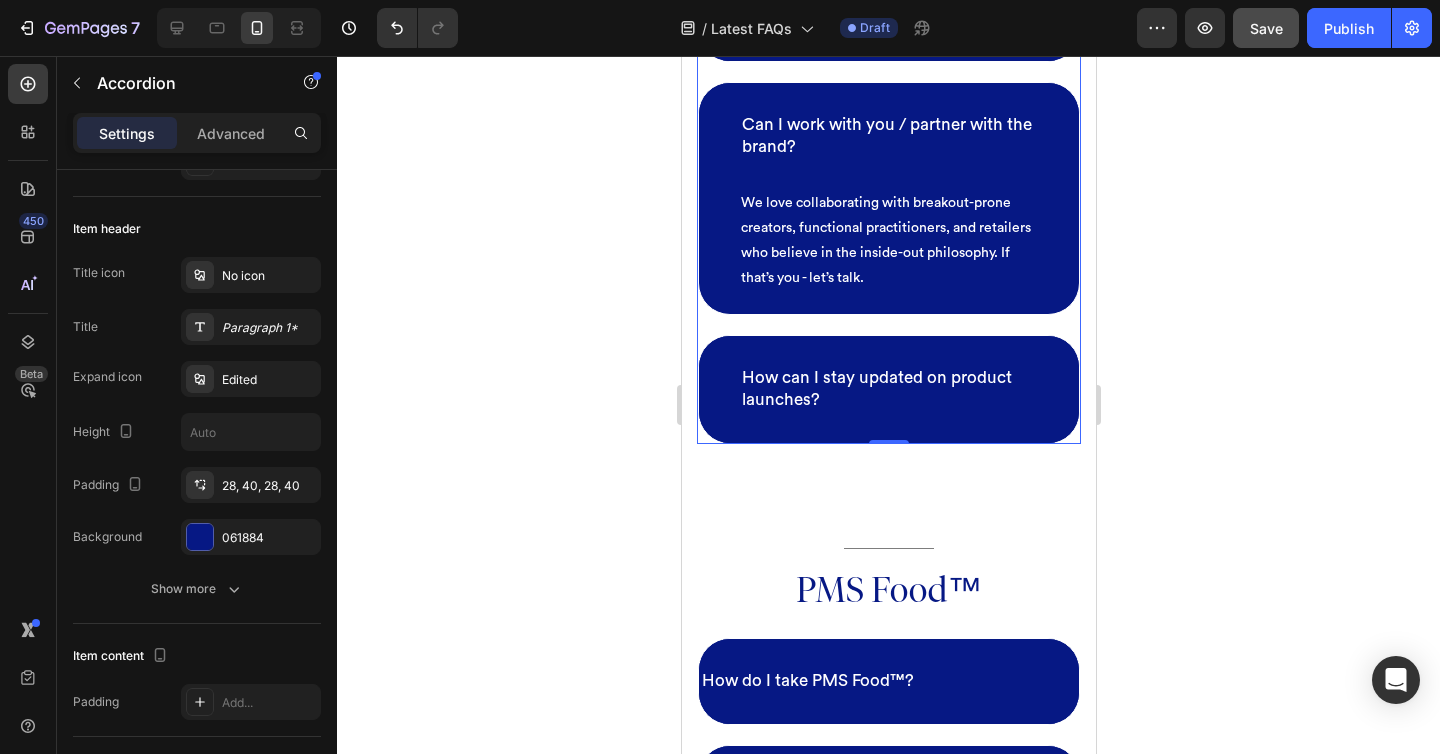 scroll, scrollTop: 8092, scrollLeft: 0, axis: vertical 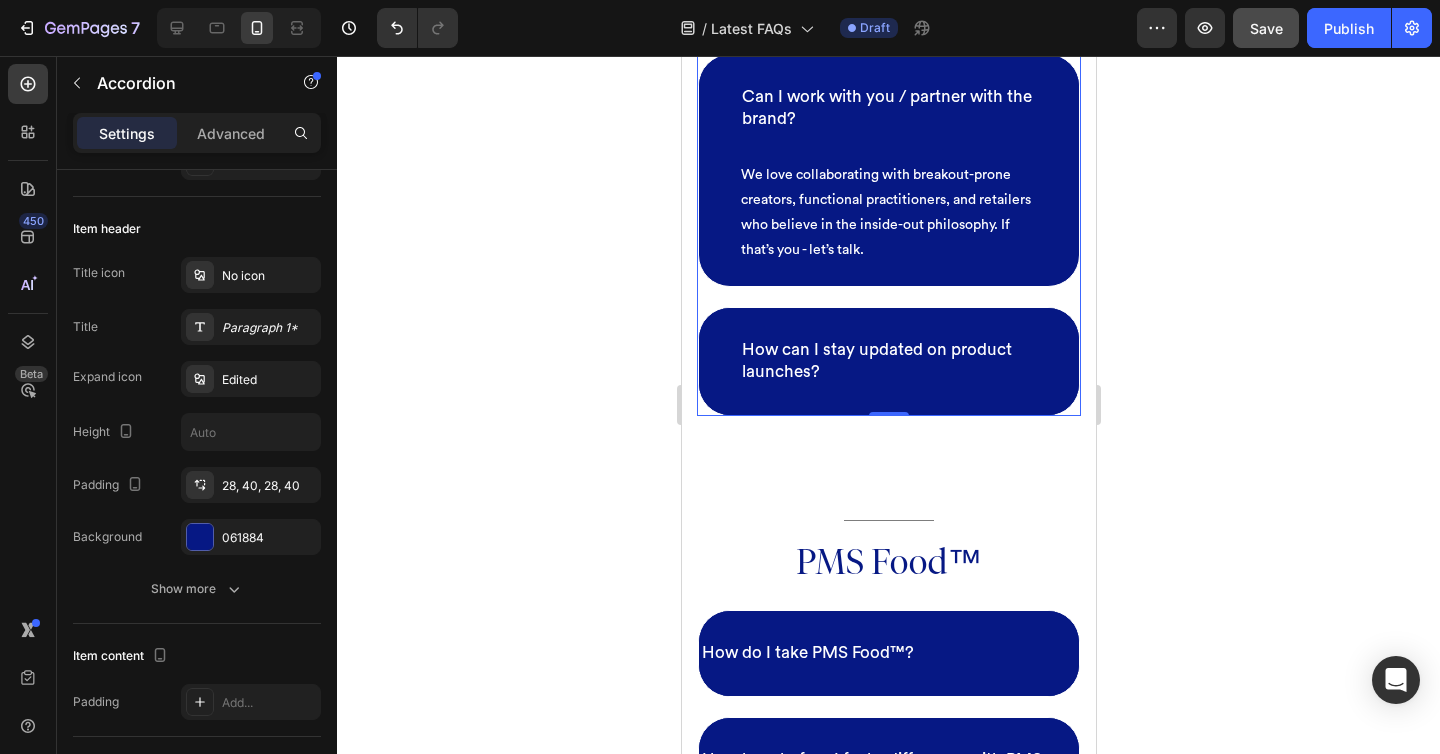 click on "How can I stay updated on product launches?" at bounding box center (888, 361) 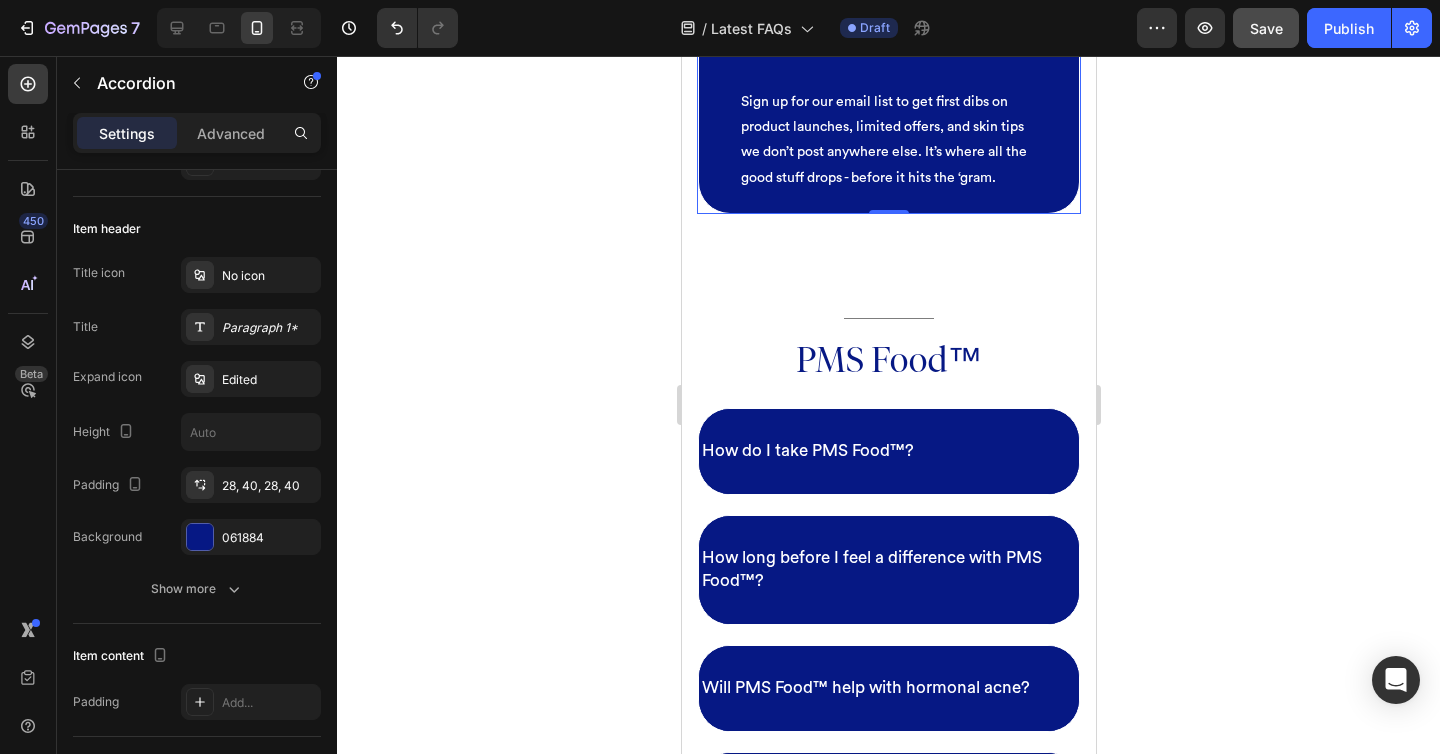 scroll, scrollTop: 8295, scrollLeft: 0, axis: vertical 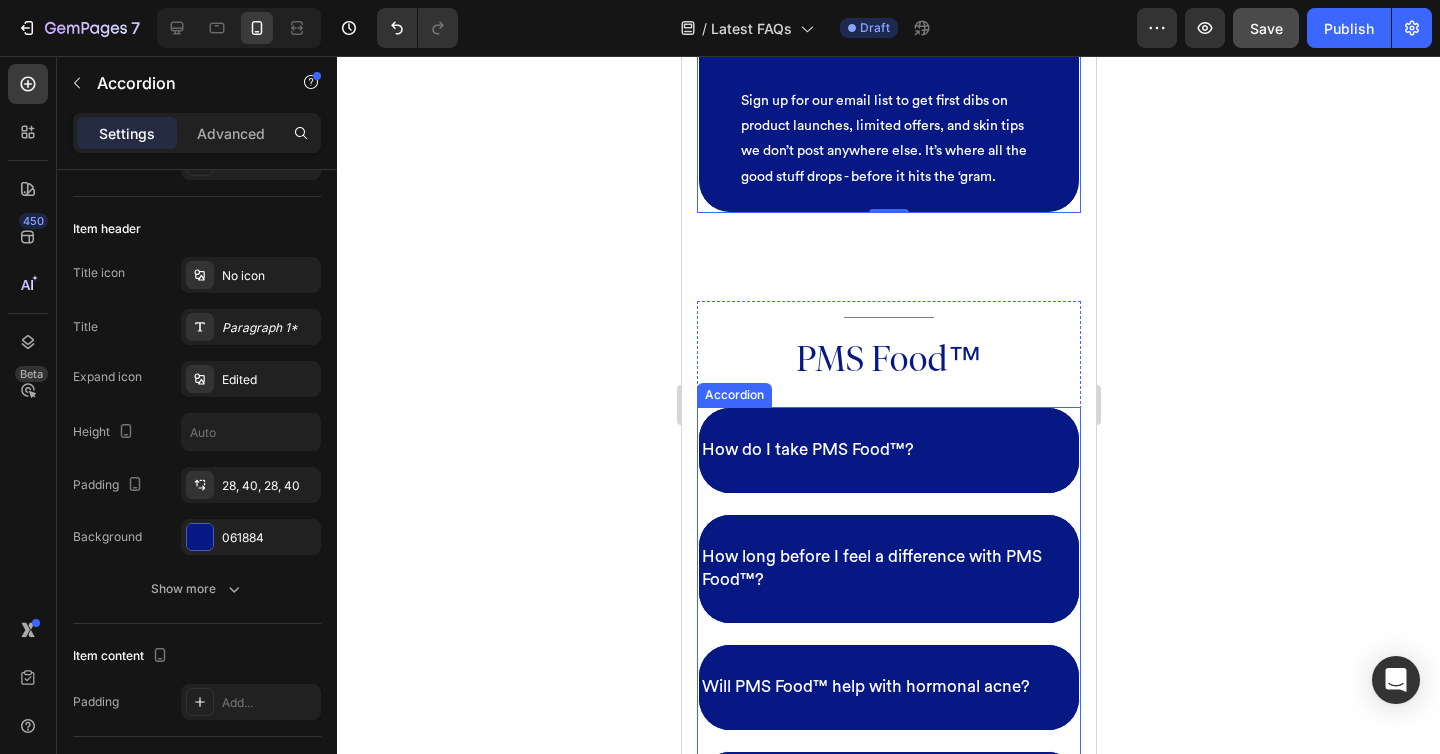 click on "How do I take PMS Food™?" at bounding box center [888, 450] 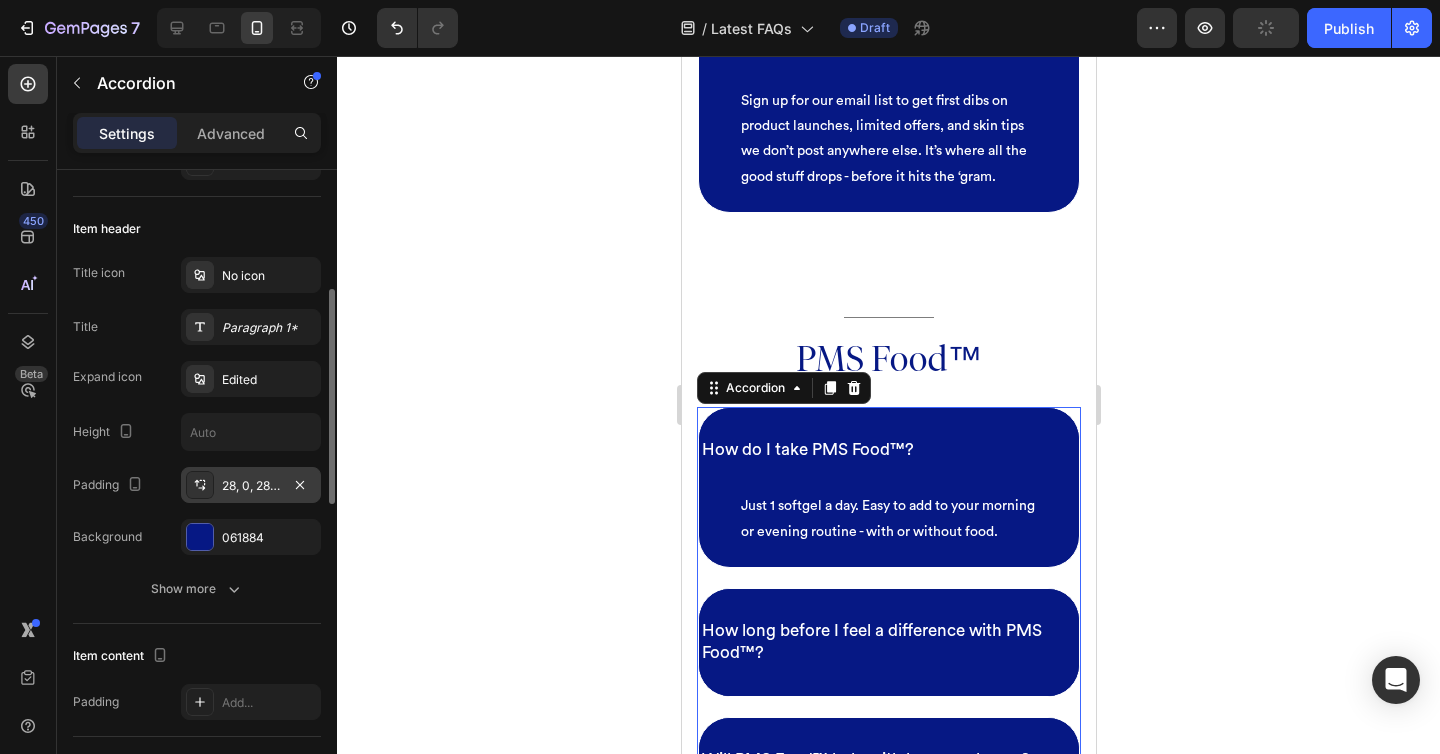 click on "28, 0, 28, 0" at bounding box center (251, 486) 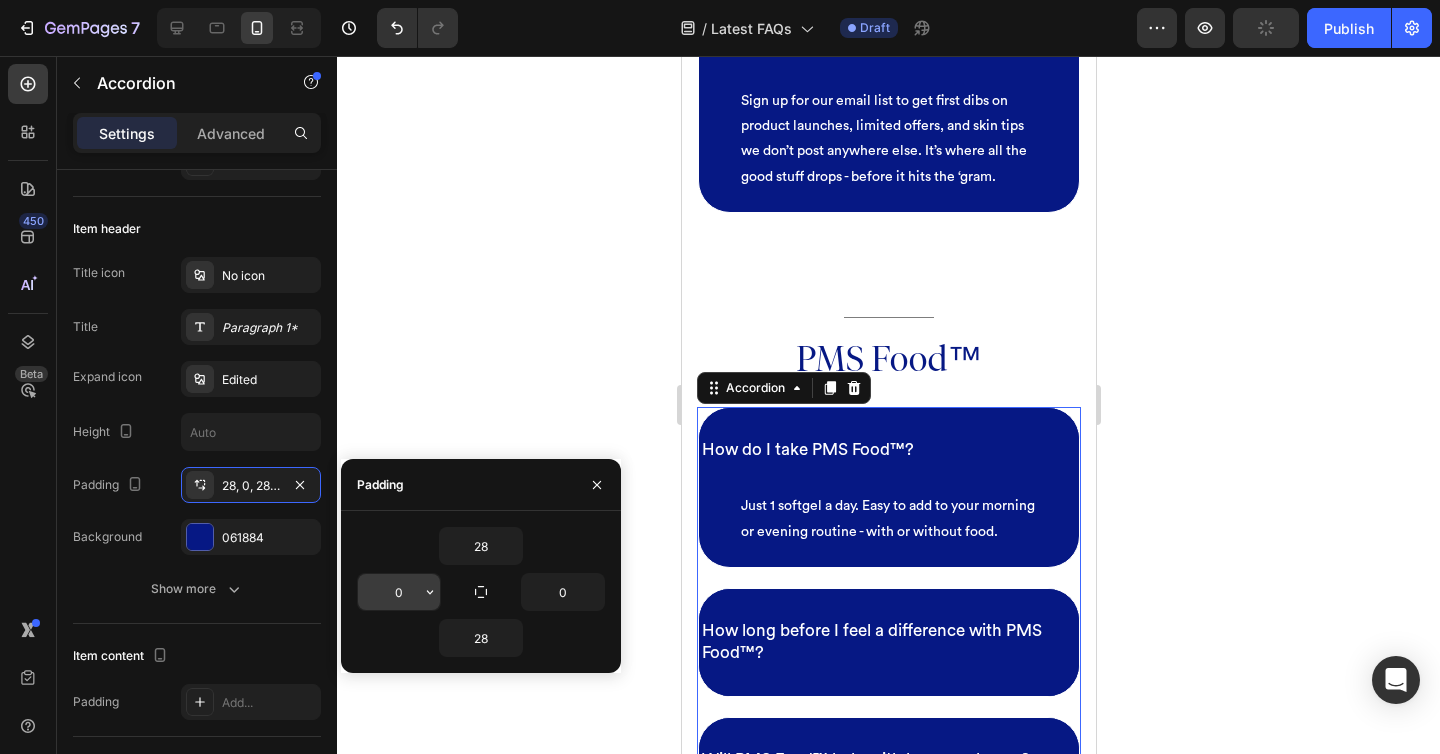 click on "0" at bounding box center (399, 592) 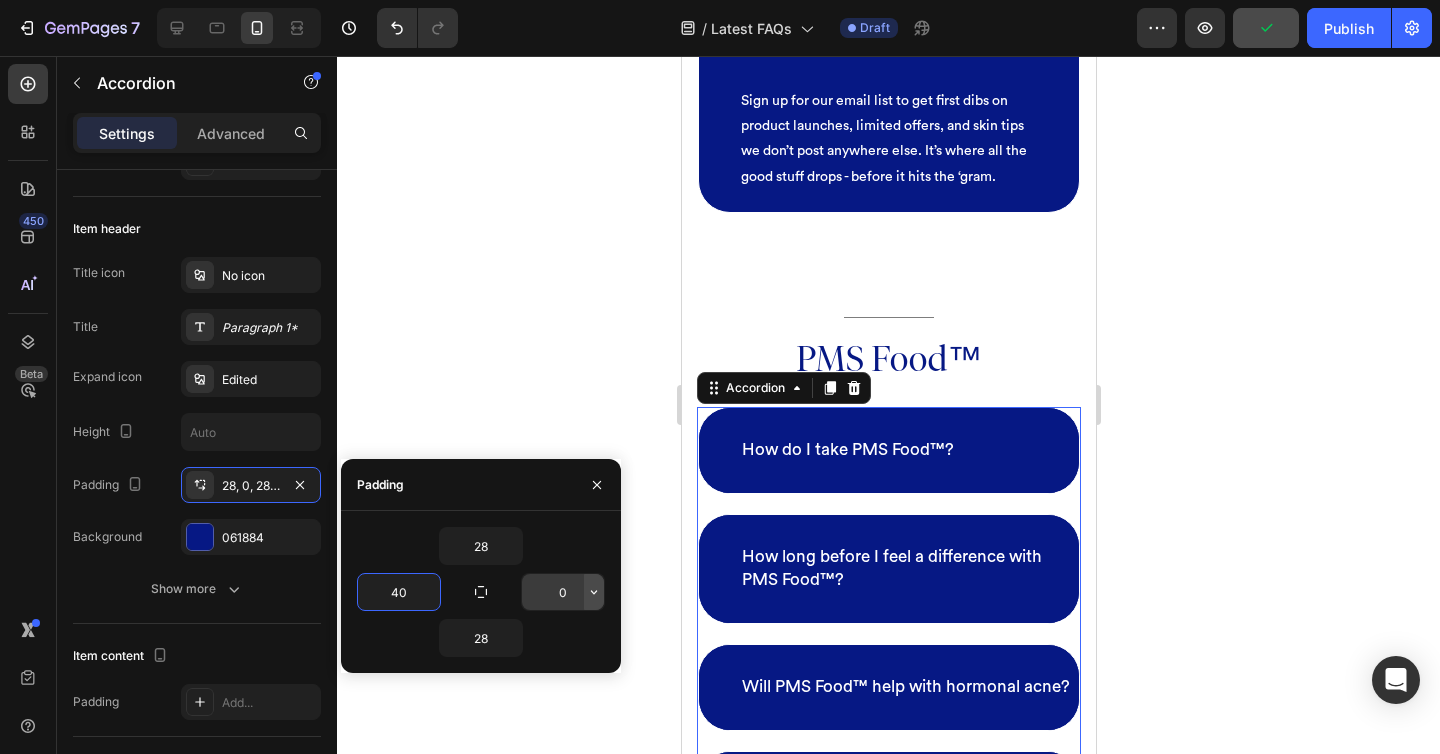 type on "40" 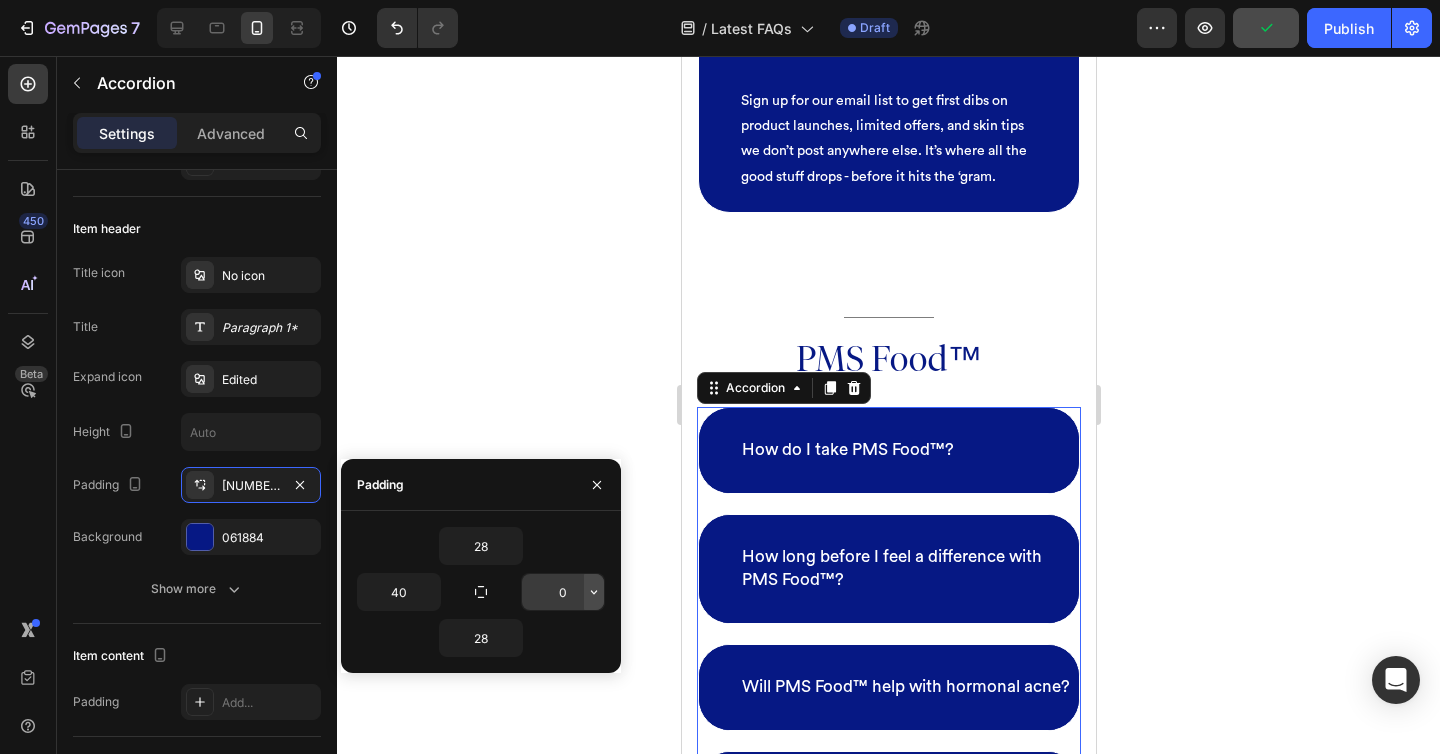 click 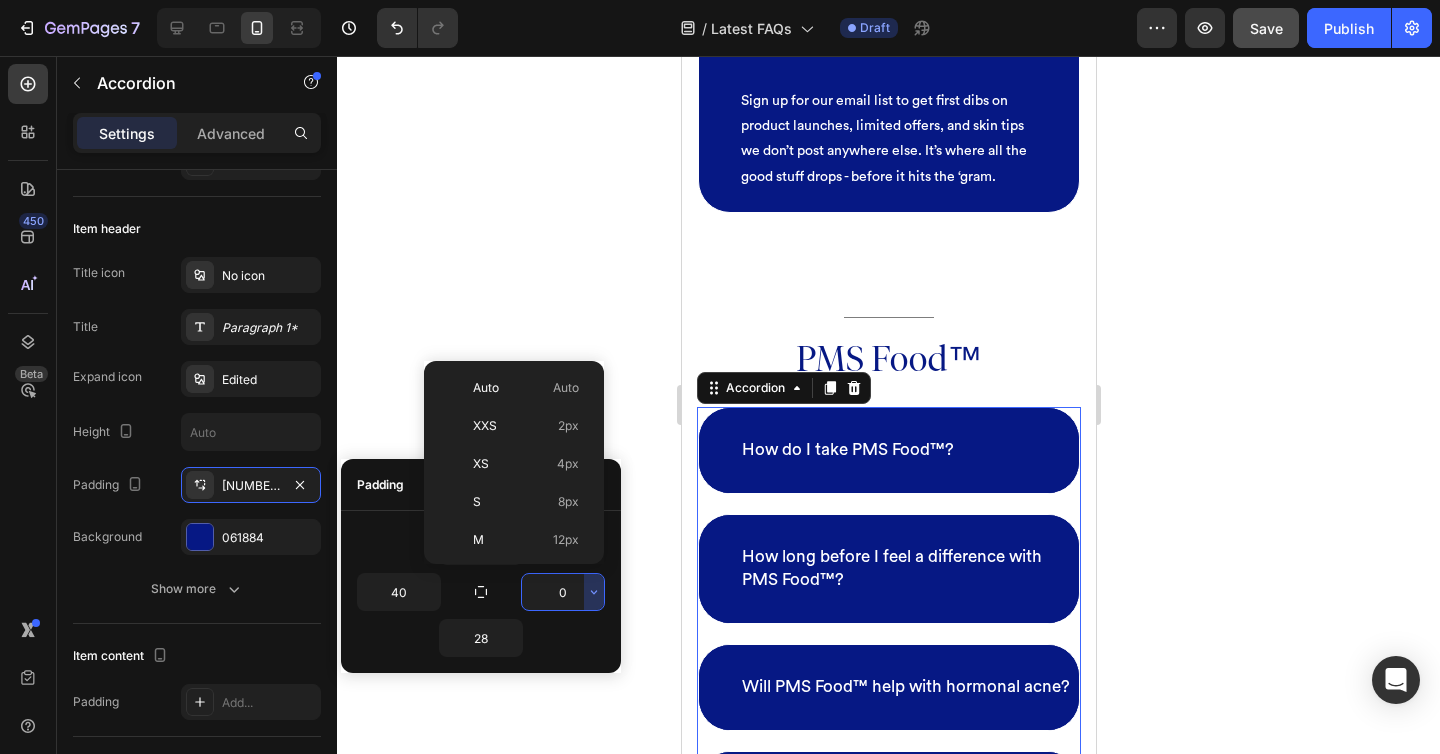 click on "0" at bounding box center [563, 592] 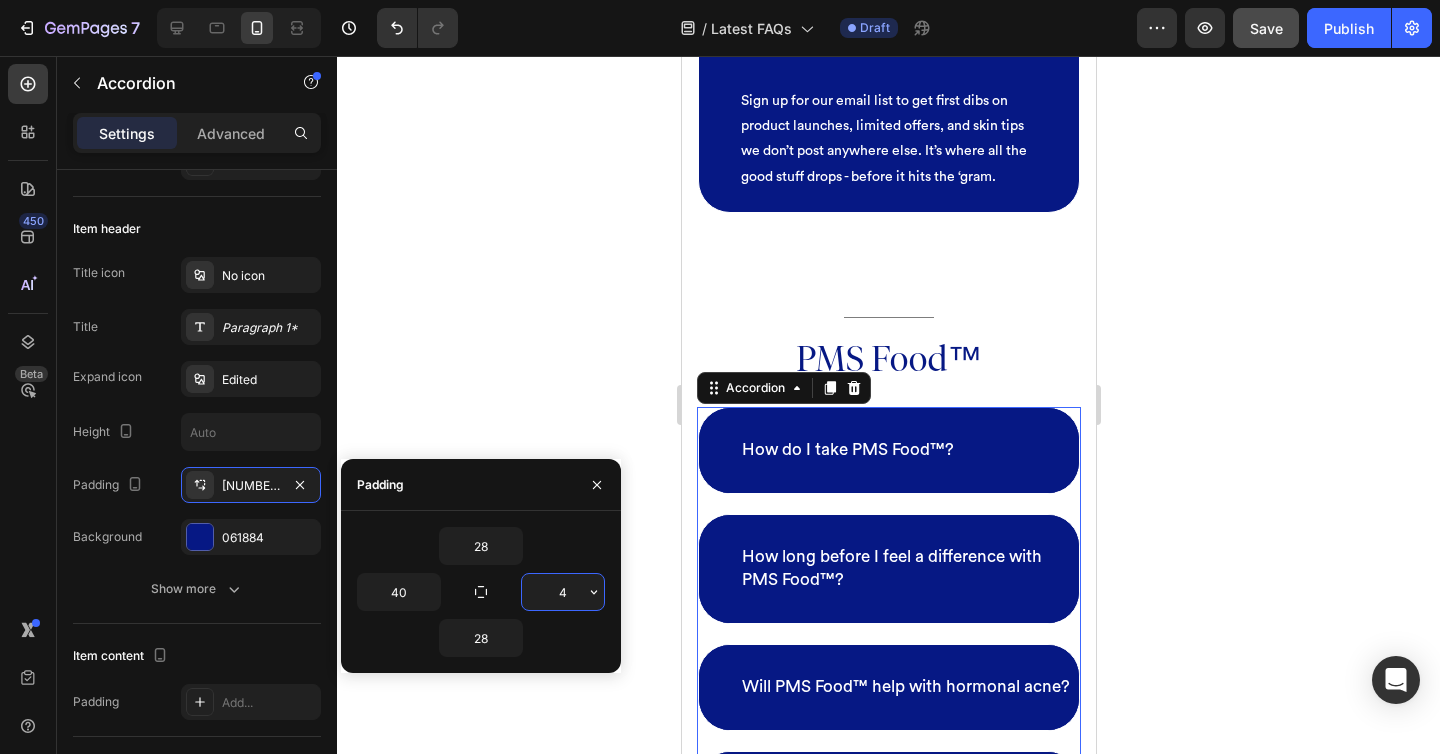 type on "40" 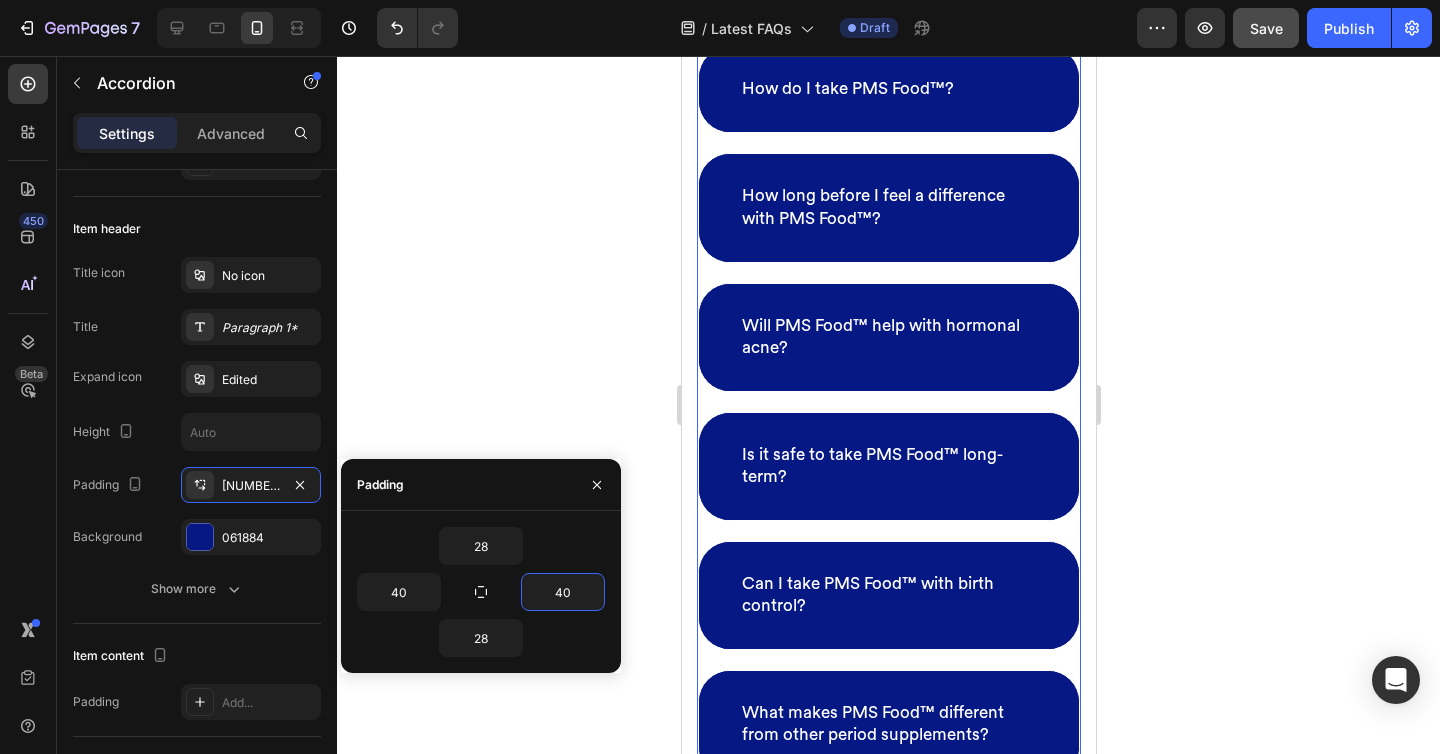 scroll, scrollTop: 8577, scrollLeft: 0, axis: vertical 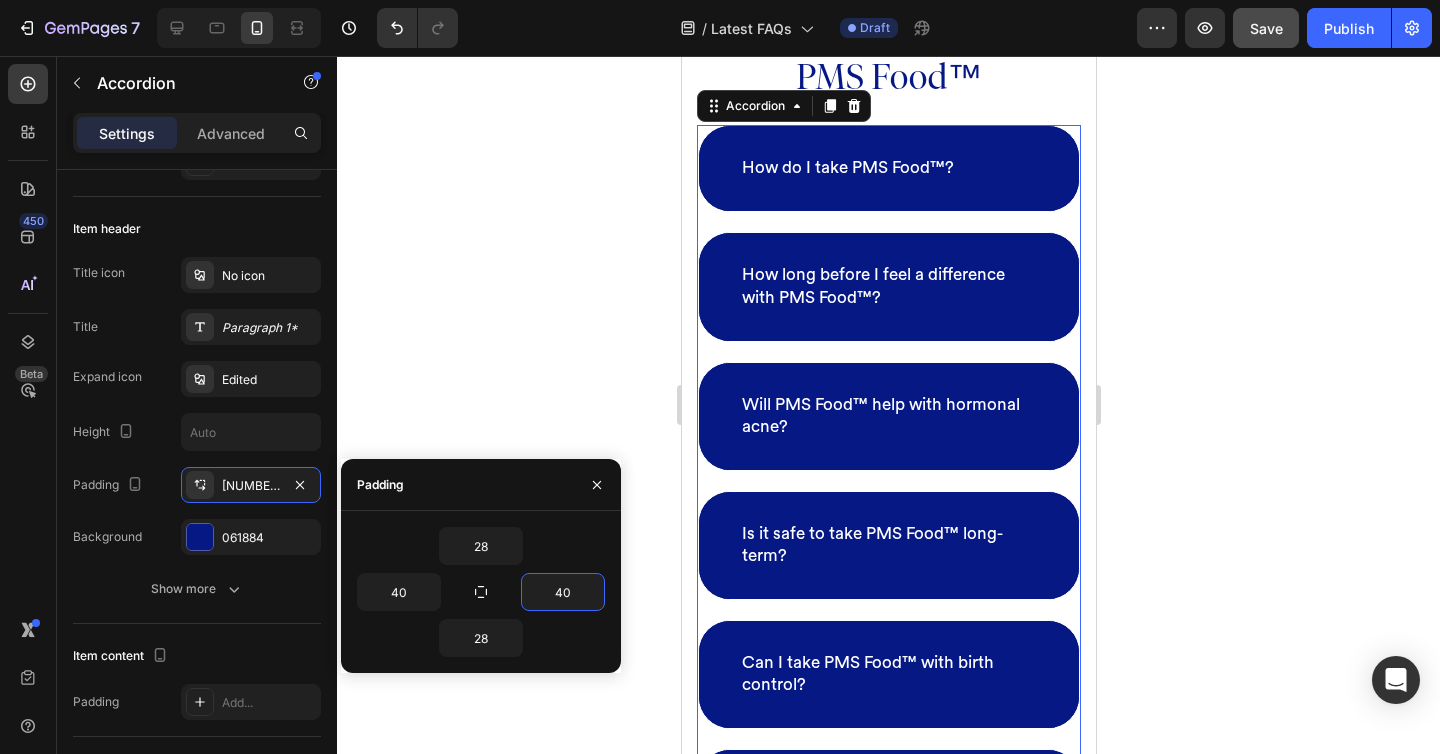 click on "How do I take PMS Food™?" at bounding box center [888, 168] 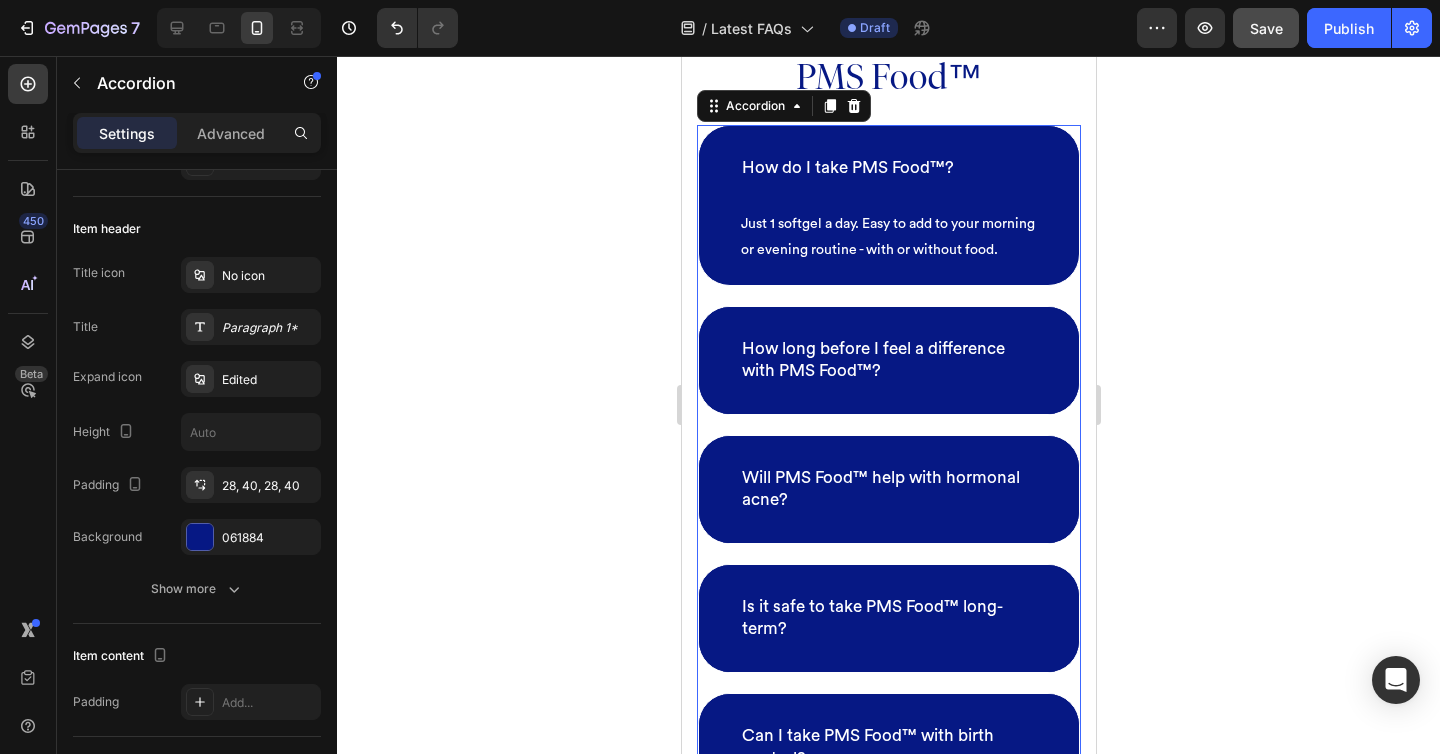 click on "How long before I feel a difference with PMS Food™?" at bounding box center (888, 360) 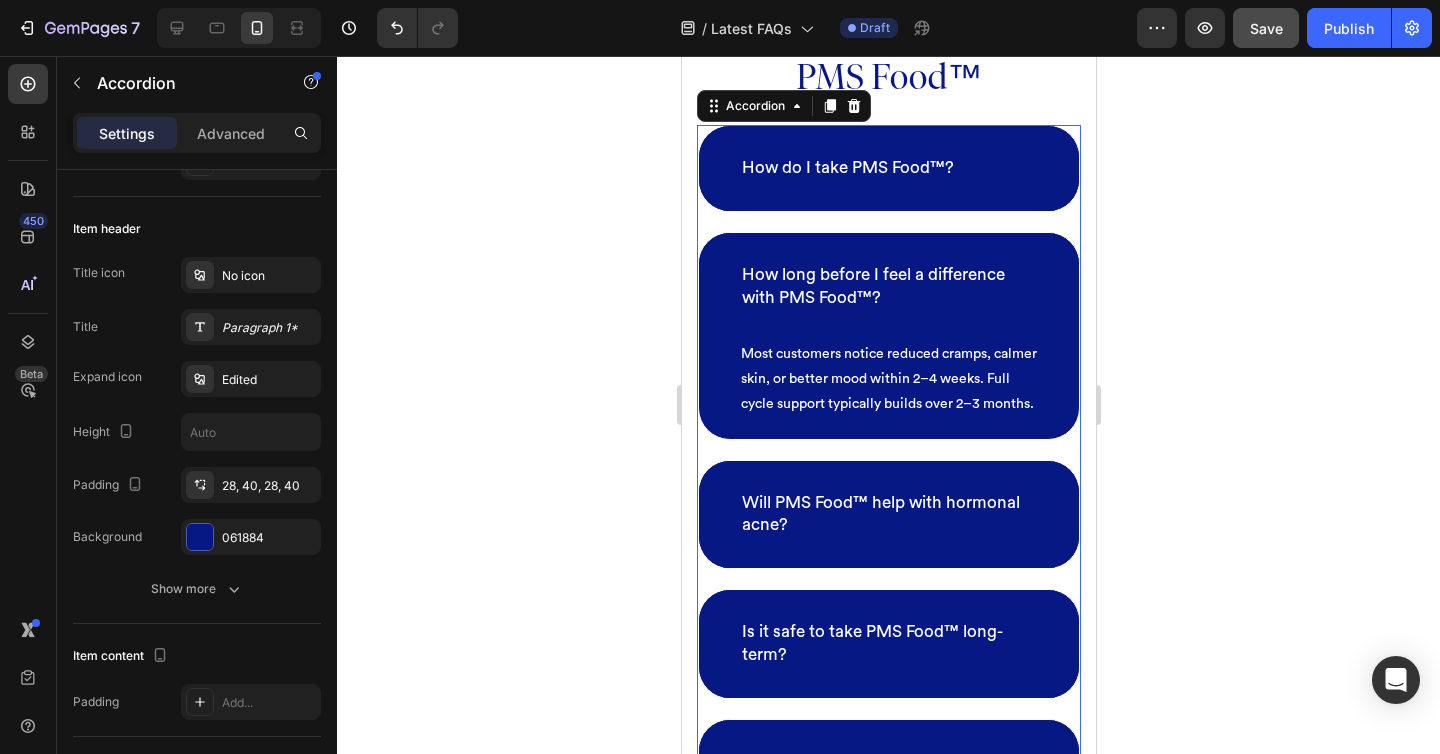 click on "Will PMS Food™ help with hormonal acne?" at bounding box center [888, 514] 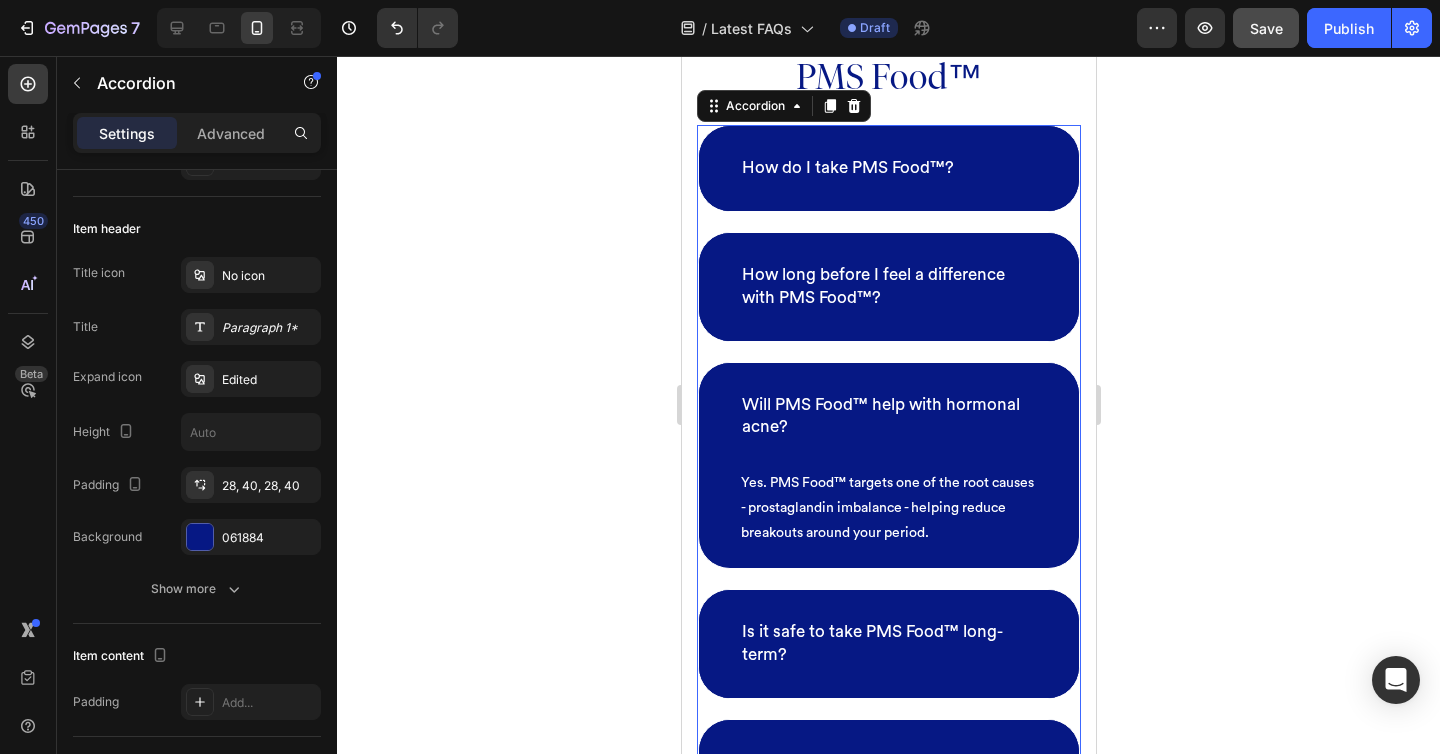 scroll, scrollTop: 8752, scrollLeft: 0, axis: vertical 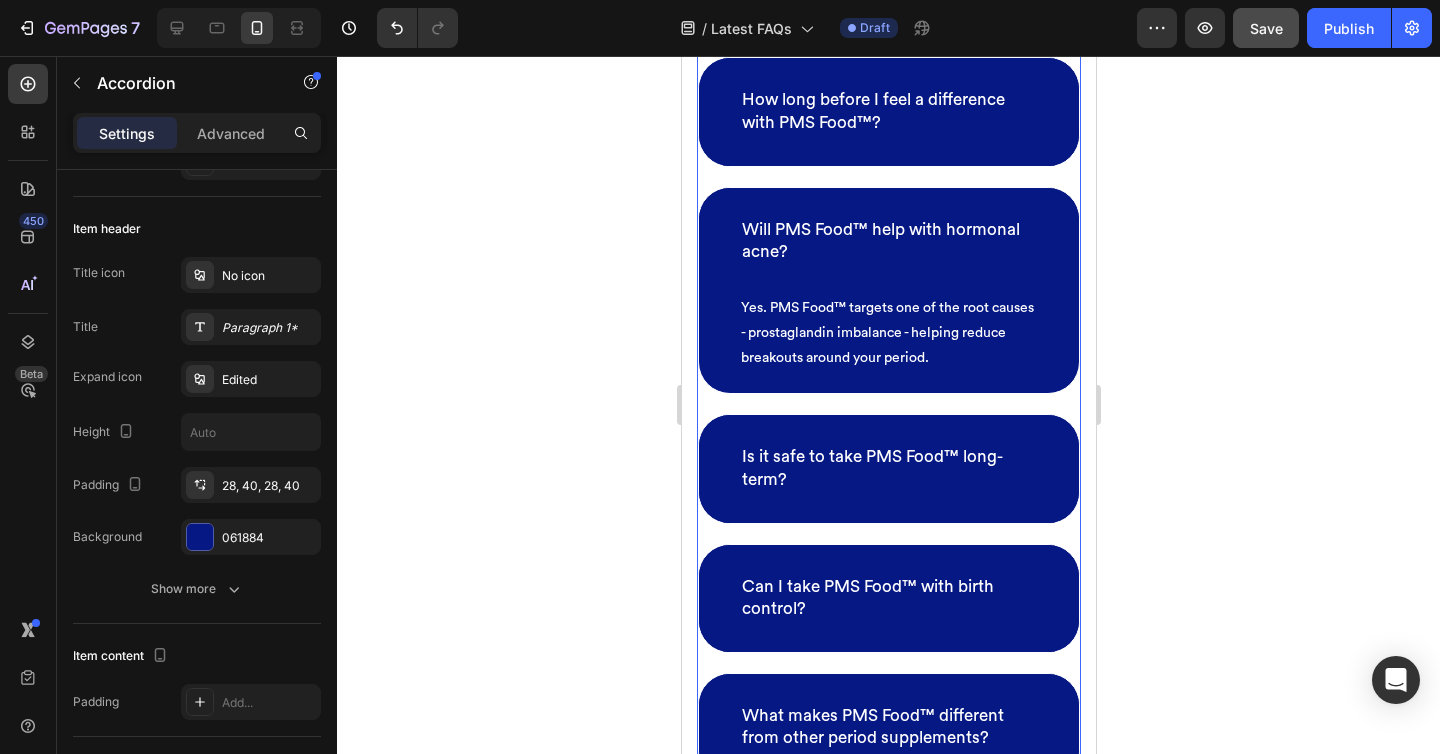 click on "Is it safe to take PMS Food™ long-term?" at bounding box center (888, 468) 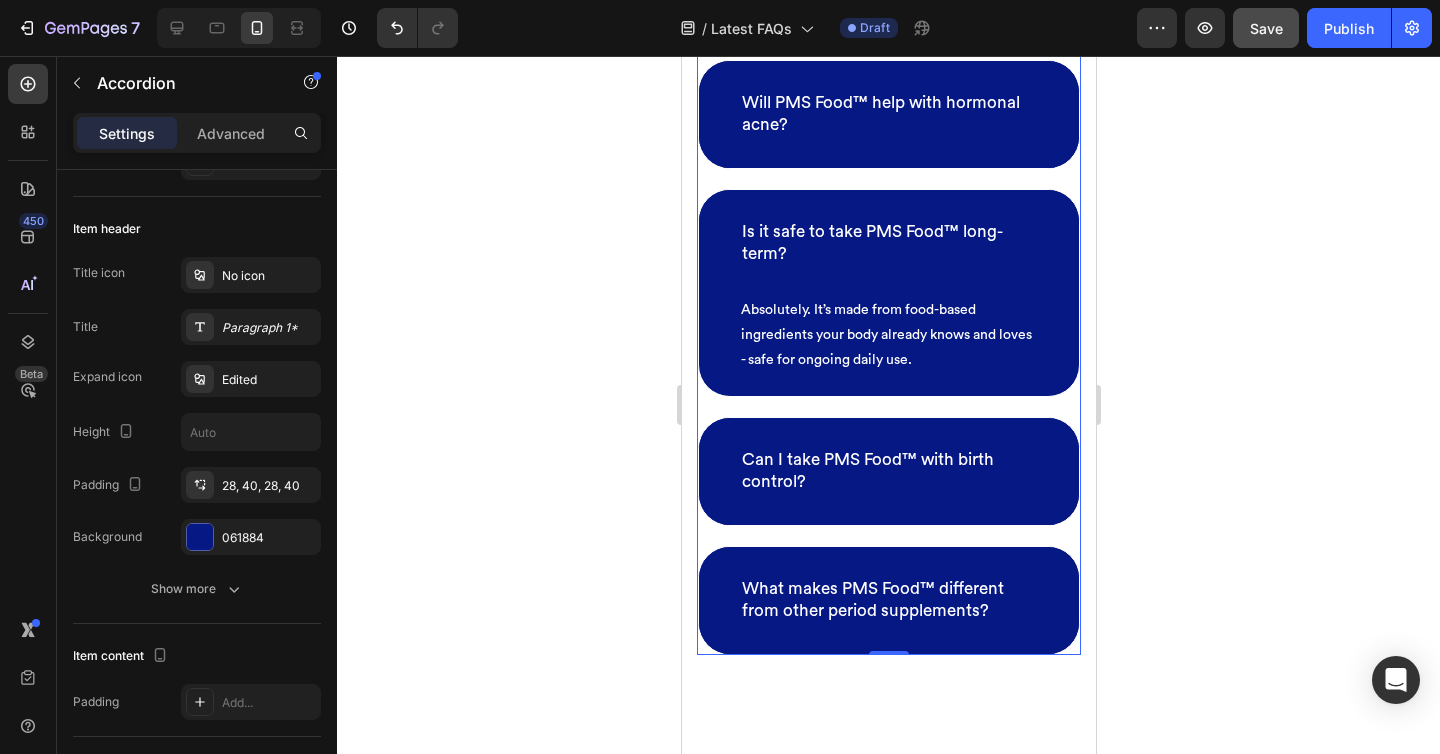 click on "Can I take PMS Food™ with birth control?" at bounding box center (888, 471) 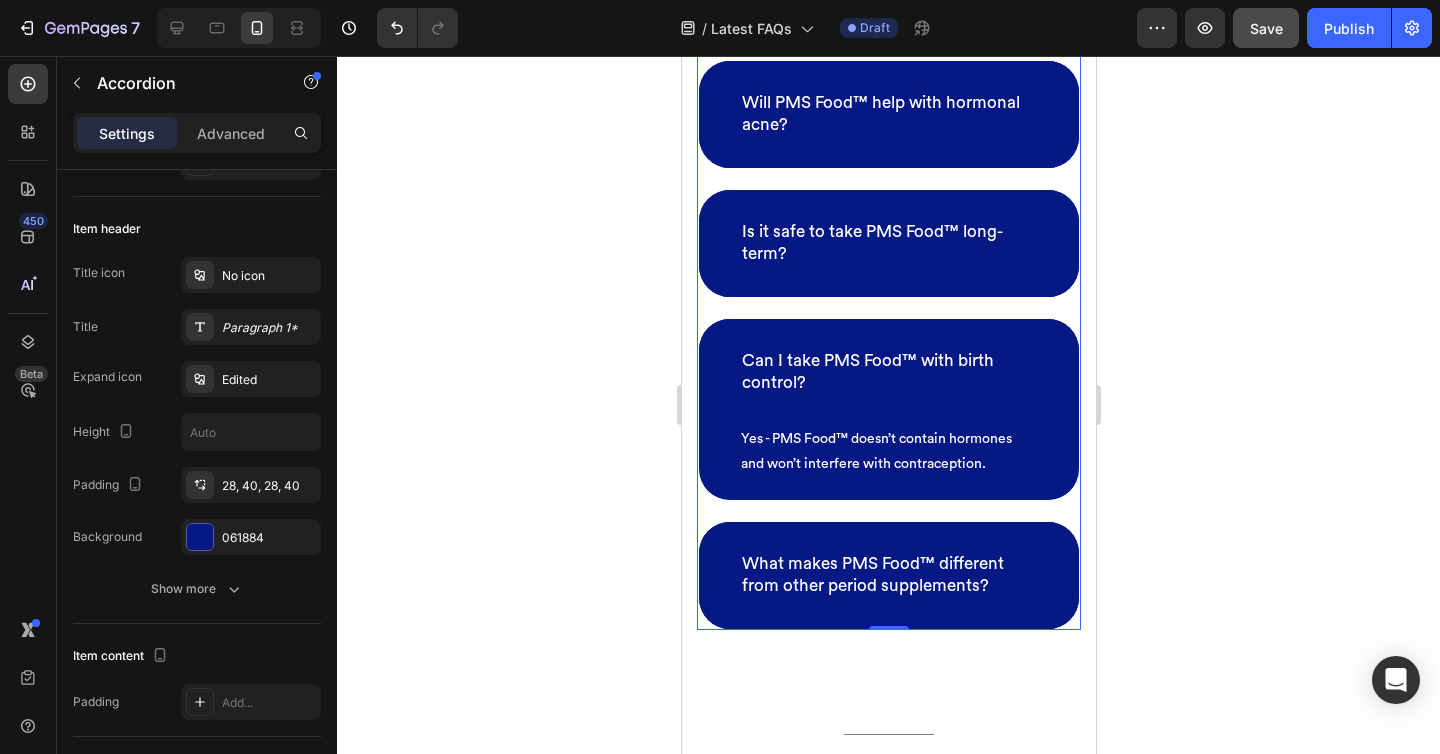 scroll, scrollTop: 8992, scrollLeft: 0, axis: vertical 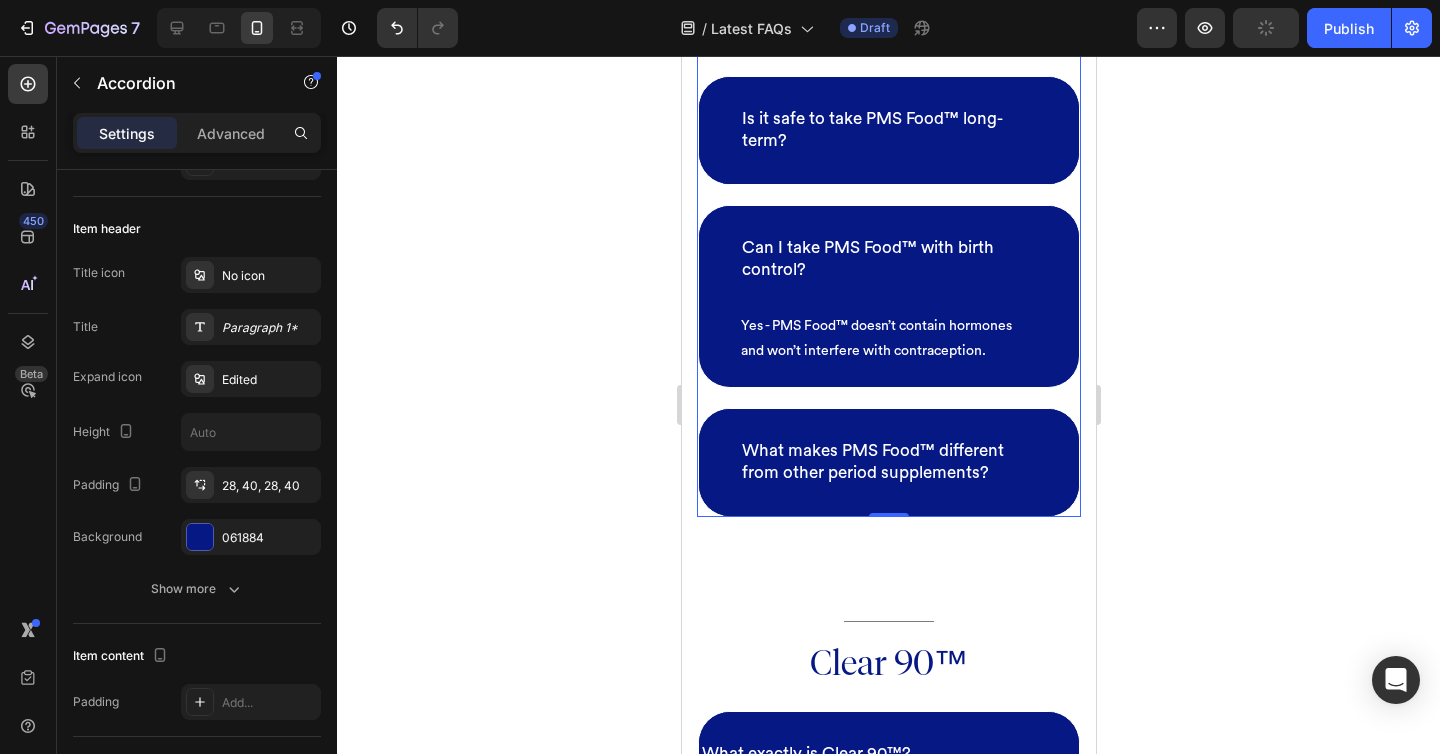 click on "What makes PMS Food™ different from other period supplements?" at bounding box center (888, 462) 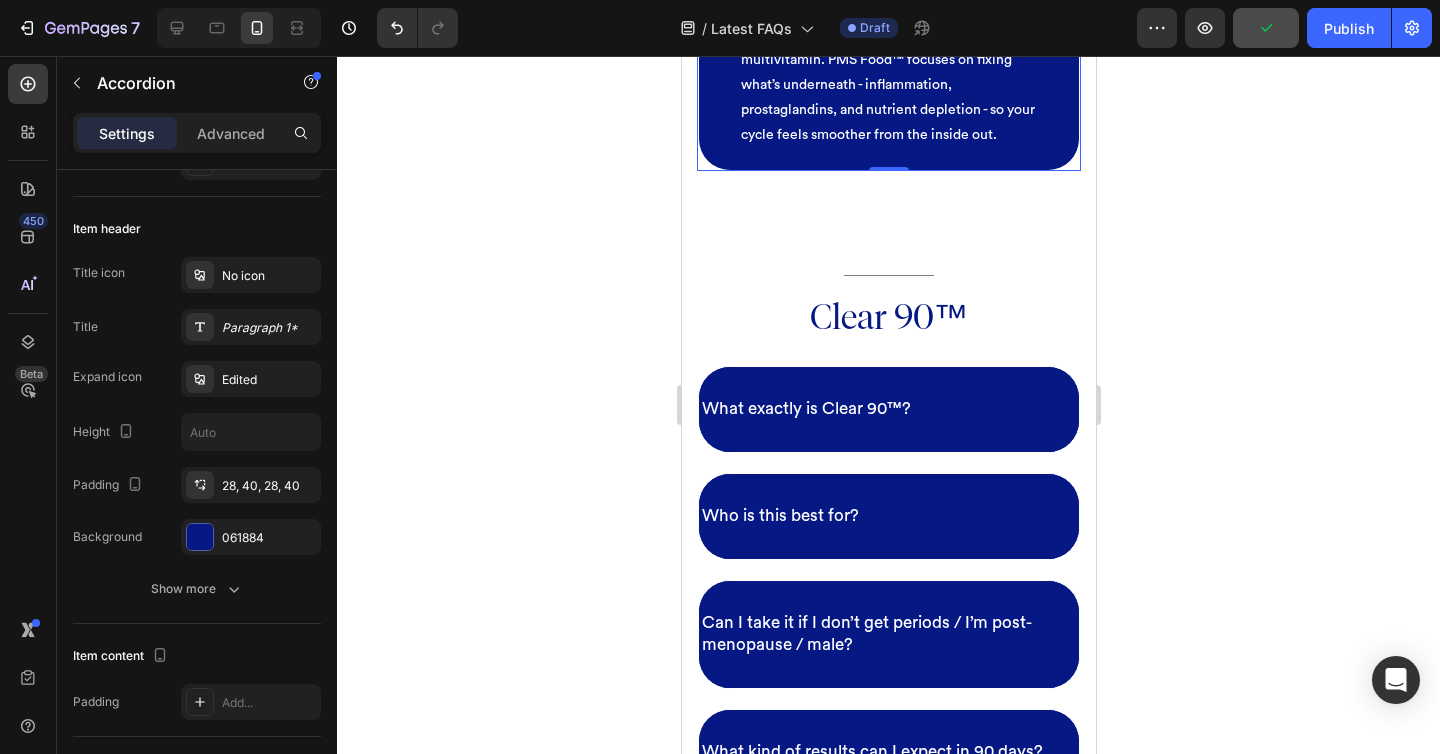 scroll, scrollTop: 9414, scrollLeft: 0, axis: vertical 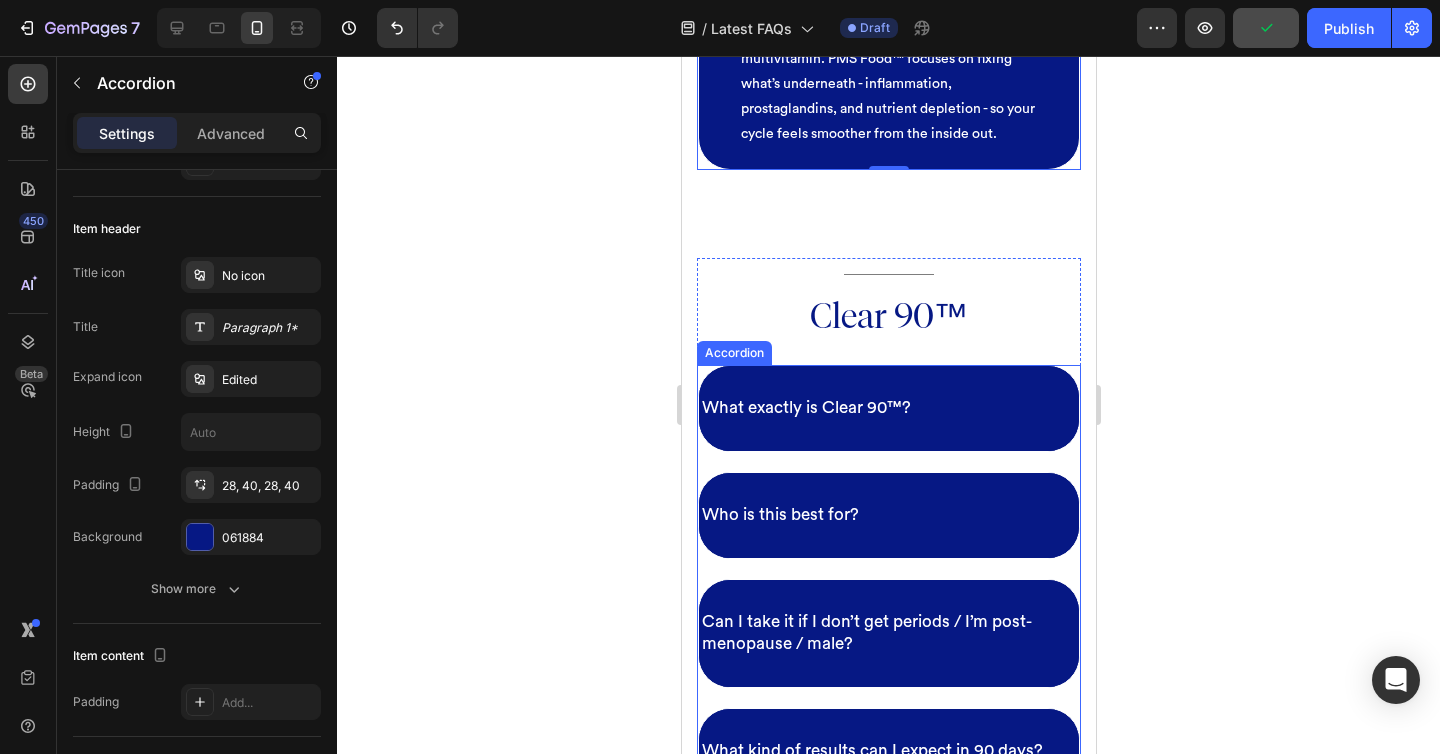 click on "What exactly is Clear 90™?" at bounding box center (888, 408) 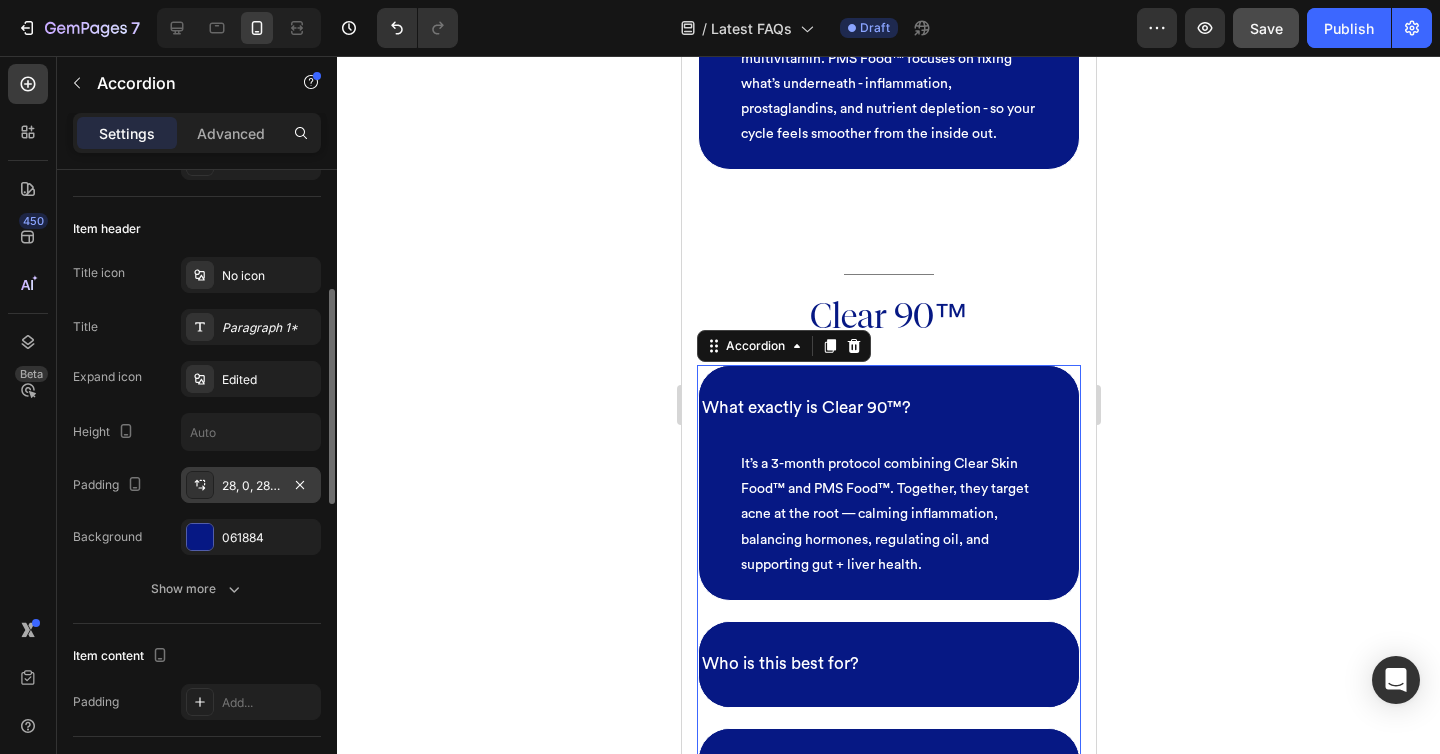 click on "28, 0, 28, 0" at bounding box center (251, 486) 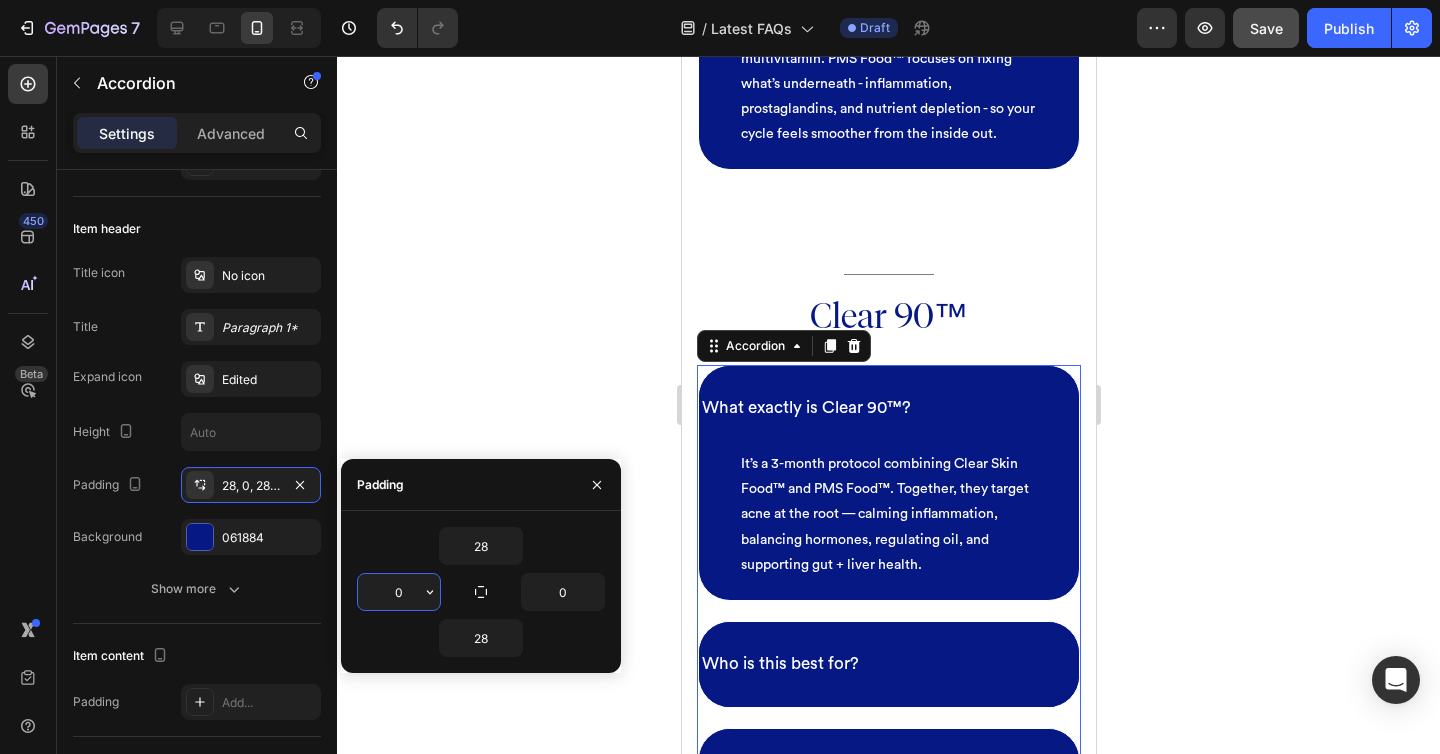 click on "0" at bounding box center [399, 592] 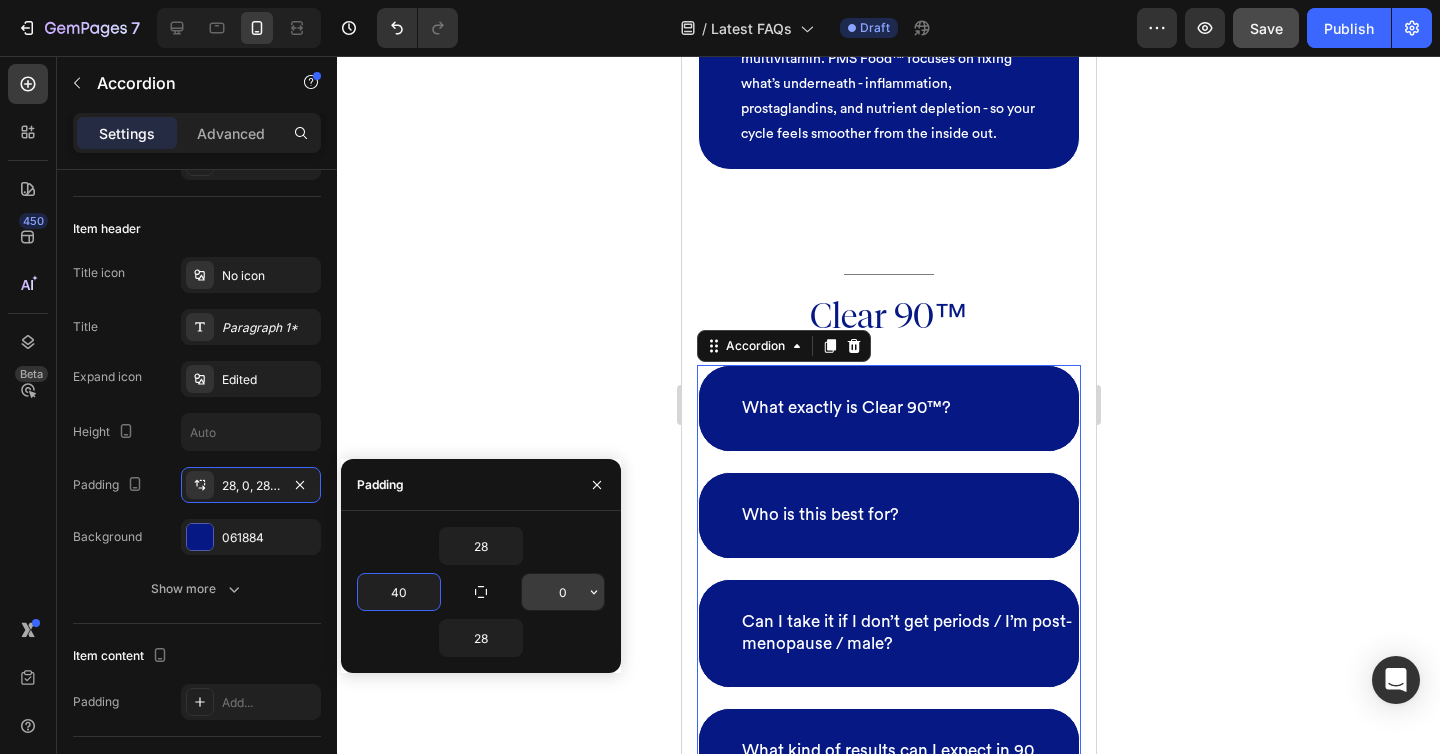 type on "40" 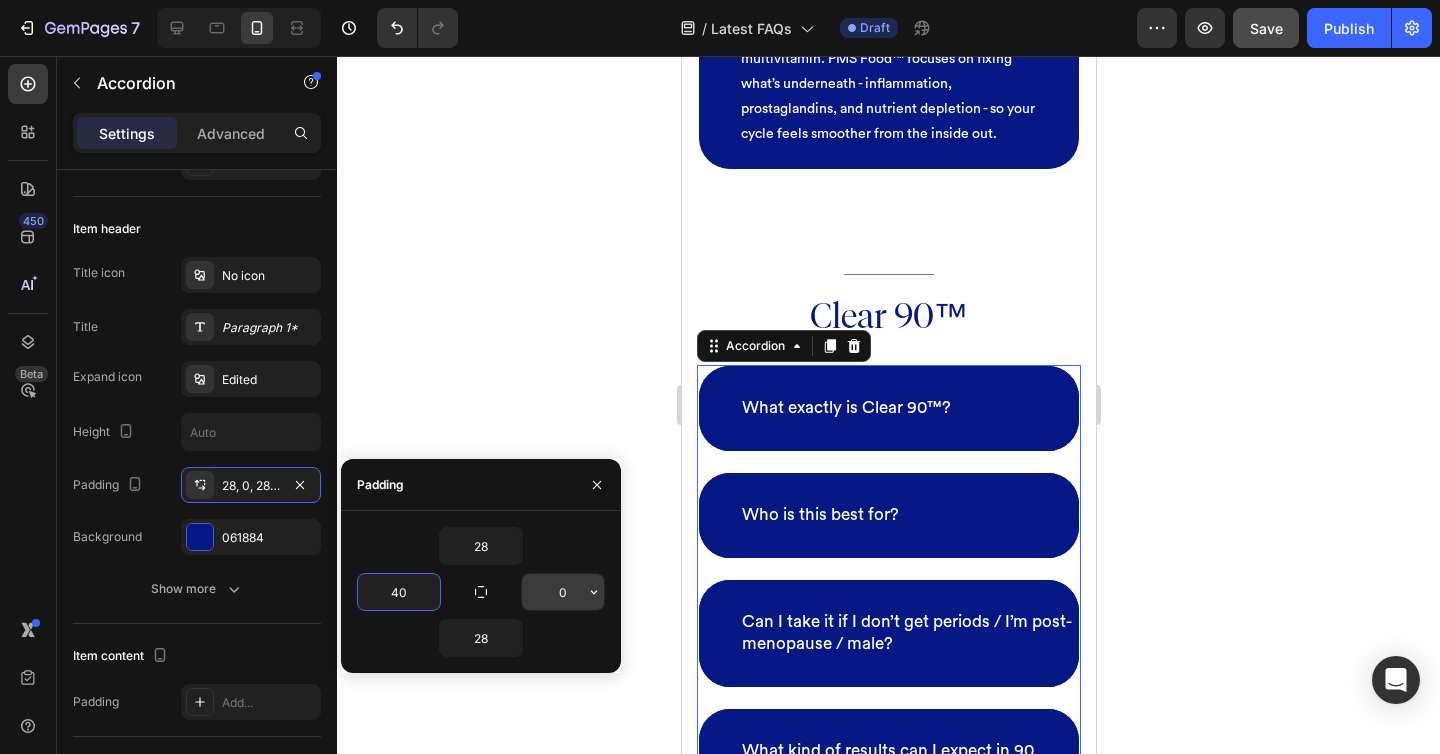 click on "0" at bounding box center [563, 592] 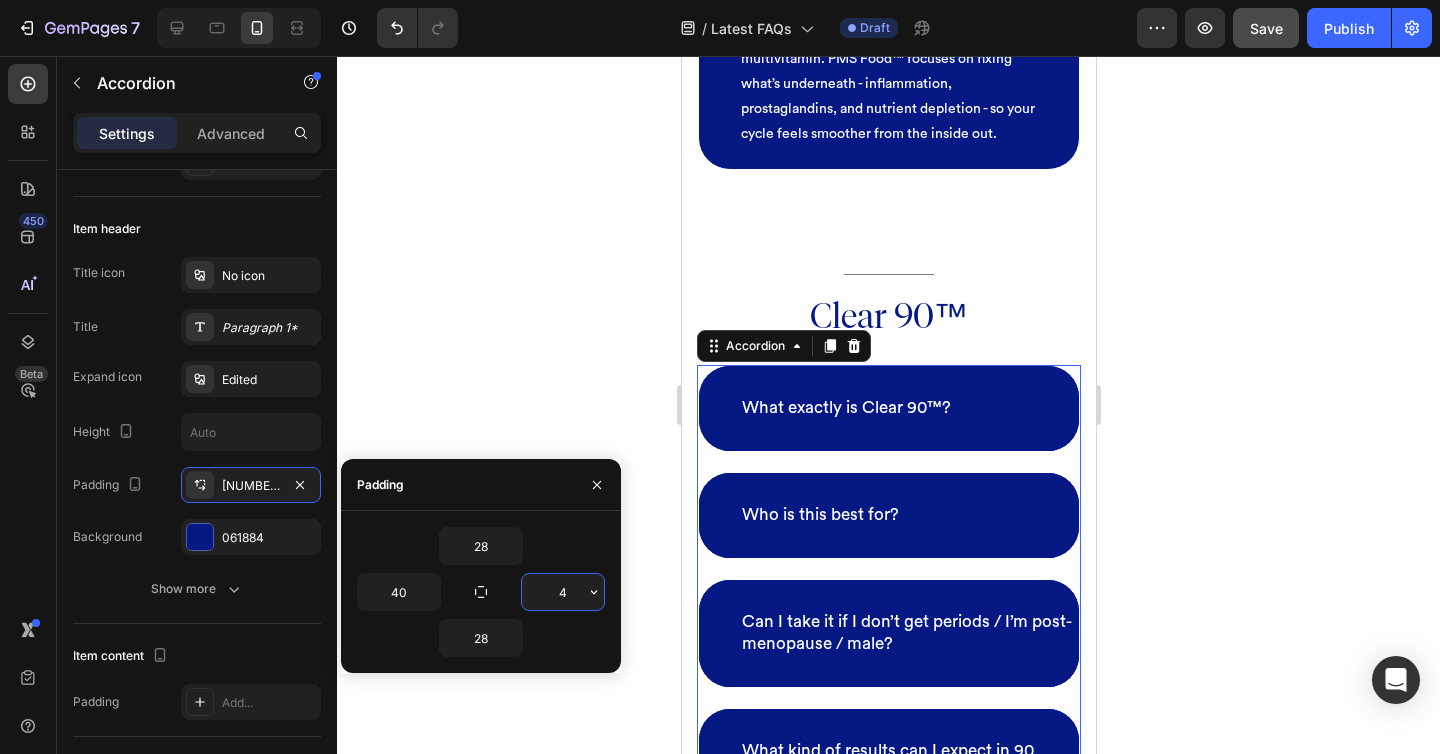 type on "40" 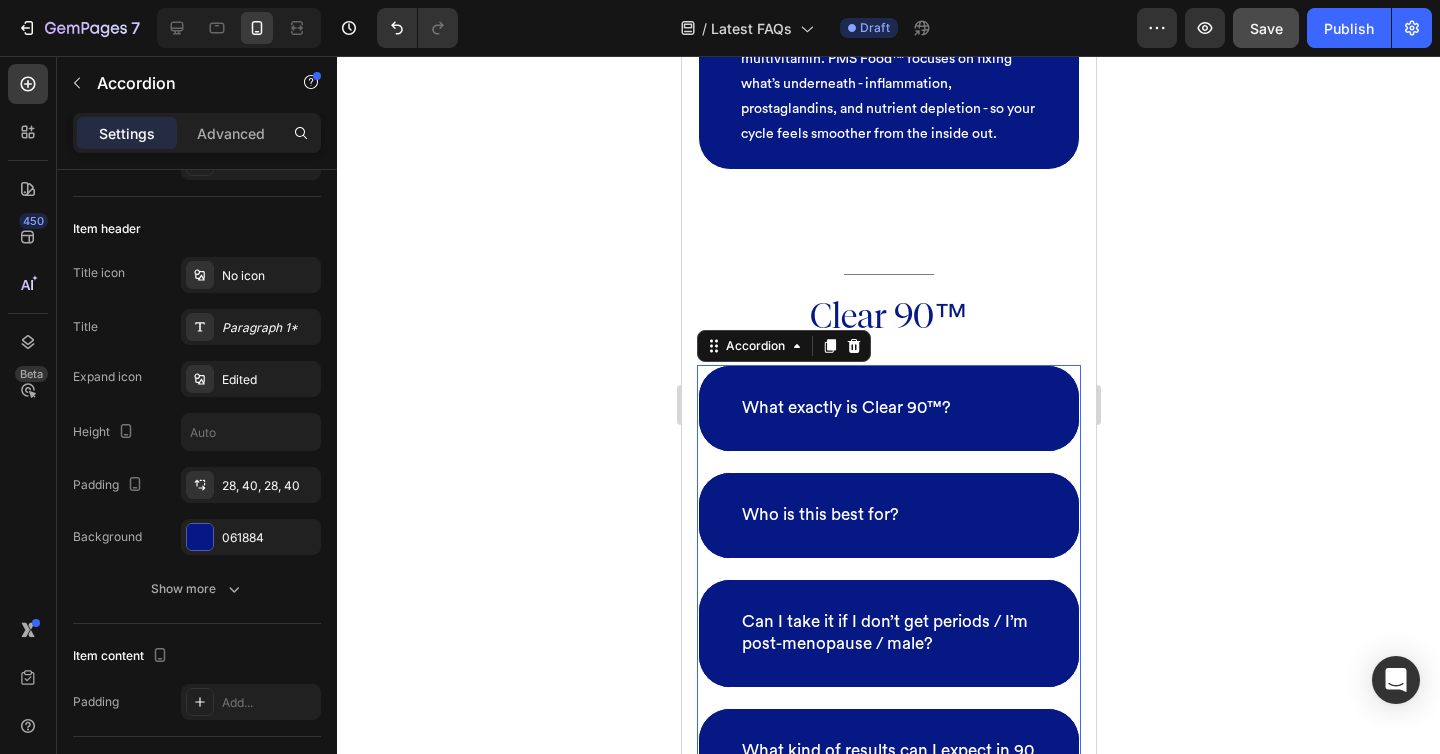 click on "What exactly is Clear 90™?" at bounding box center [888, 408] 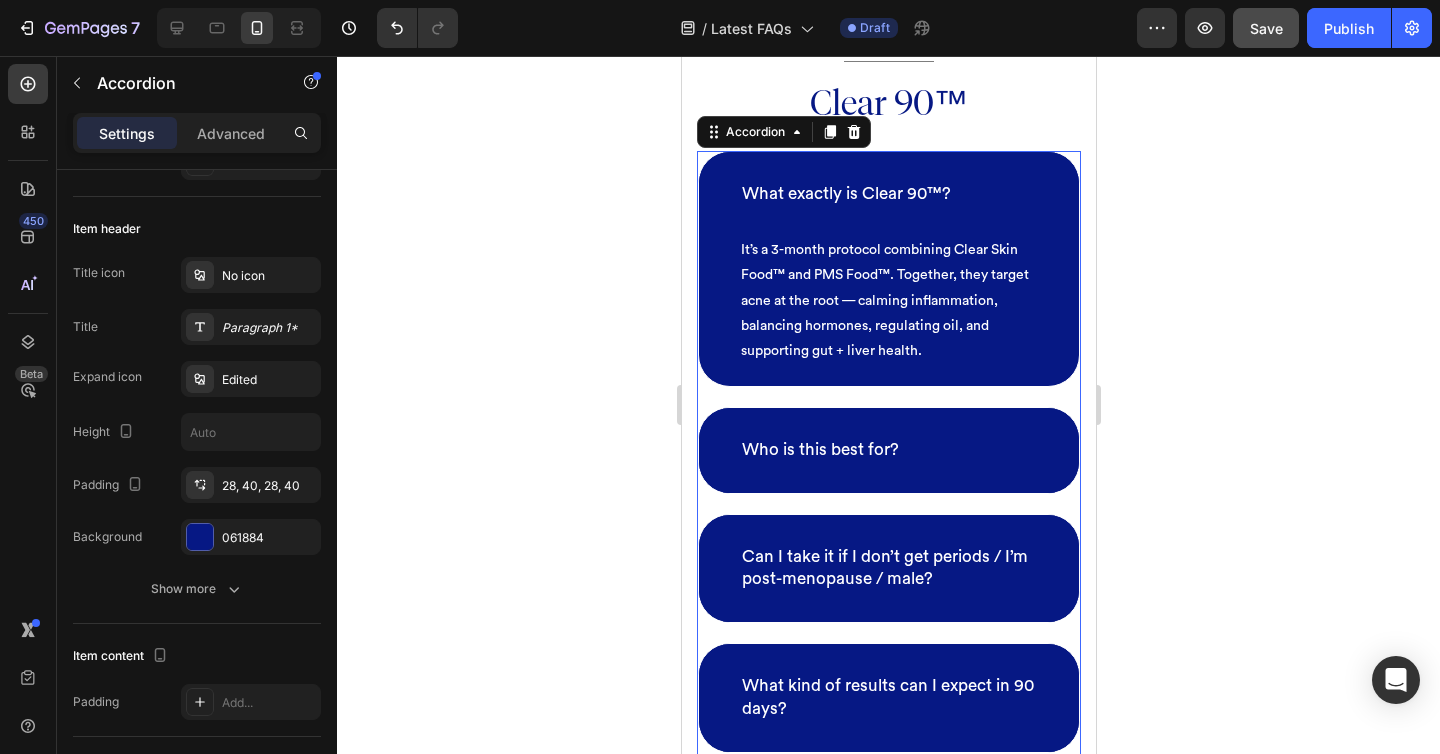 scroll, scrollTop: 9664, scrollLeft: 0, axis: vertical 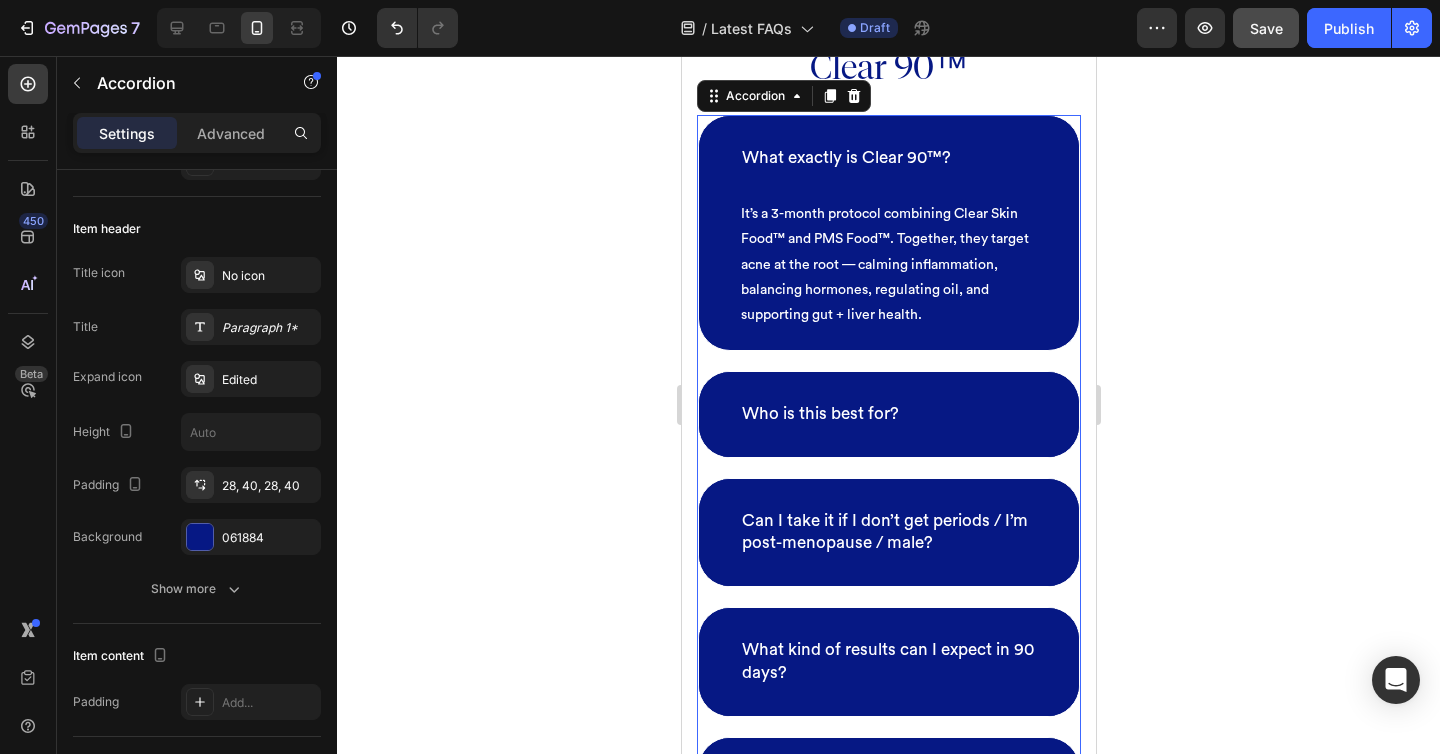 click on "Who is this best for?" at bounding box center (888, 414) 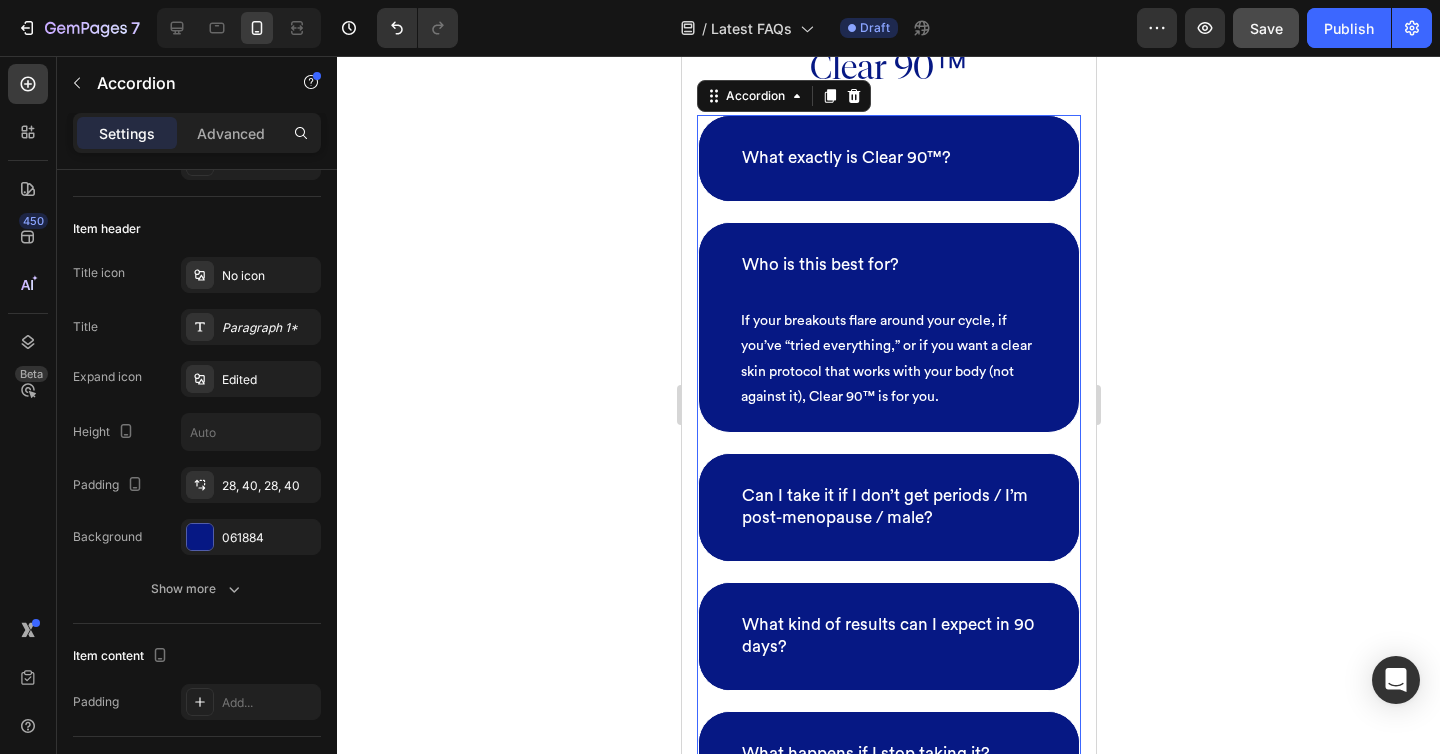 scroll, scrollTop: 9828, scrollLeft: 0, axis: vertical 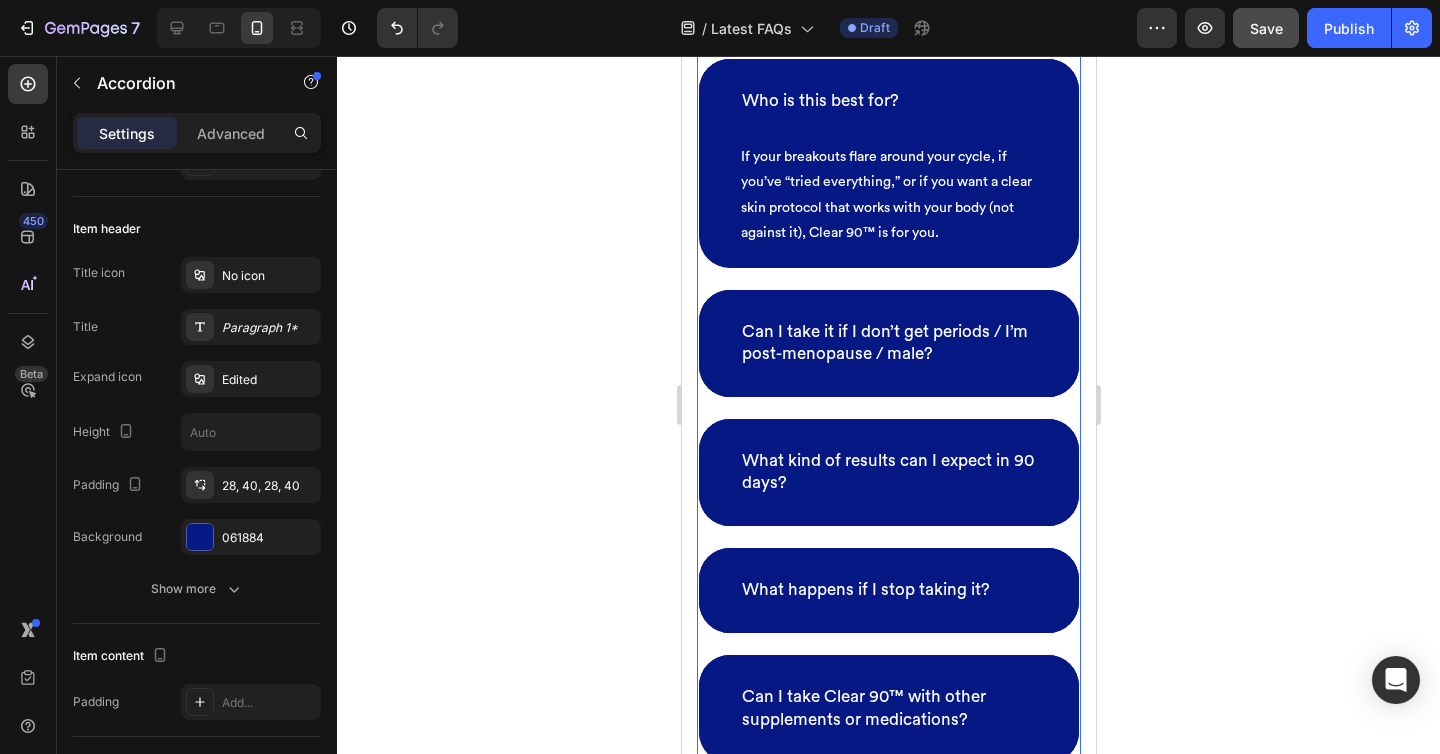 click on "Can I take it if I don’t get periods / I’m post-menopause / male?" at bounding box center [888, 343] 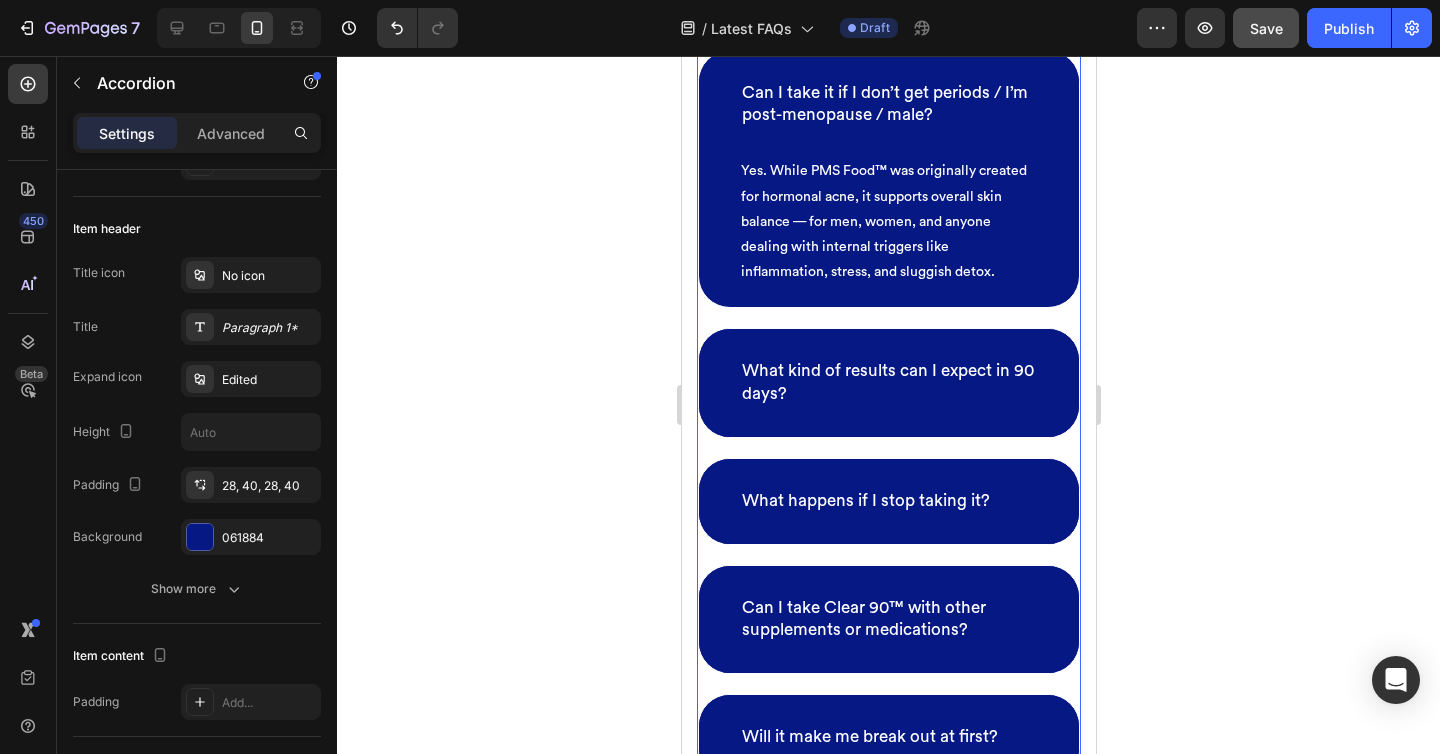 click on "What kind of results can I expect in 90 days?" at bounding box center (888, 382) 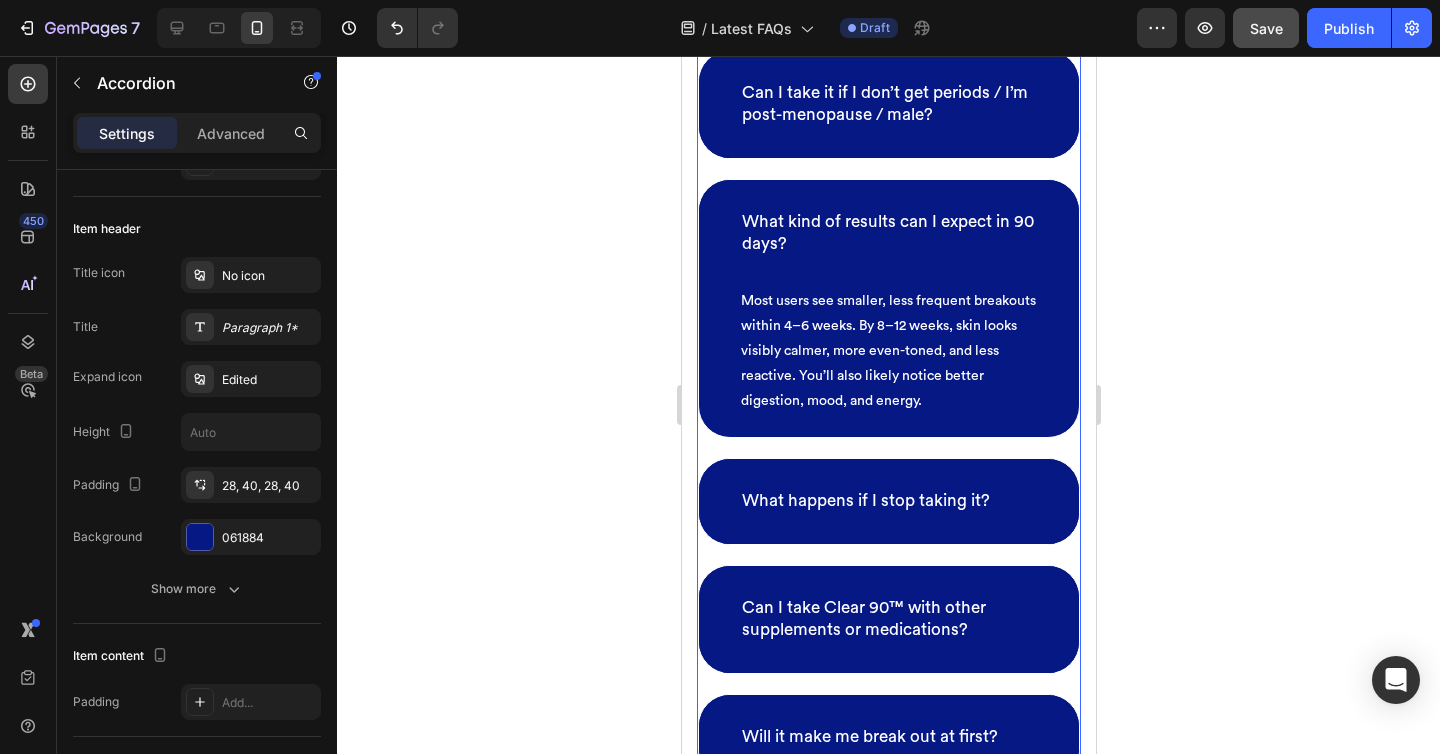 scroll, scrollTop: 10070, scrollLeft: 0, axis: vertical 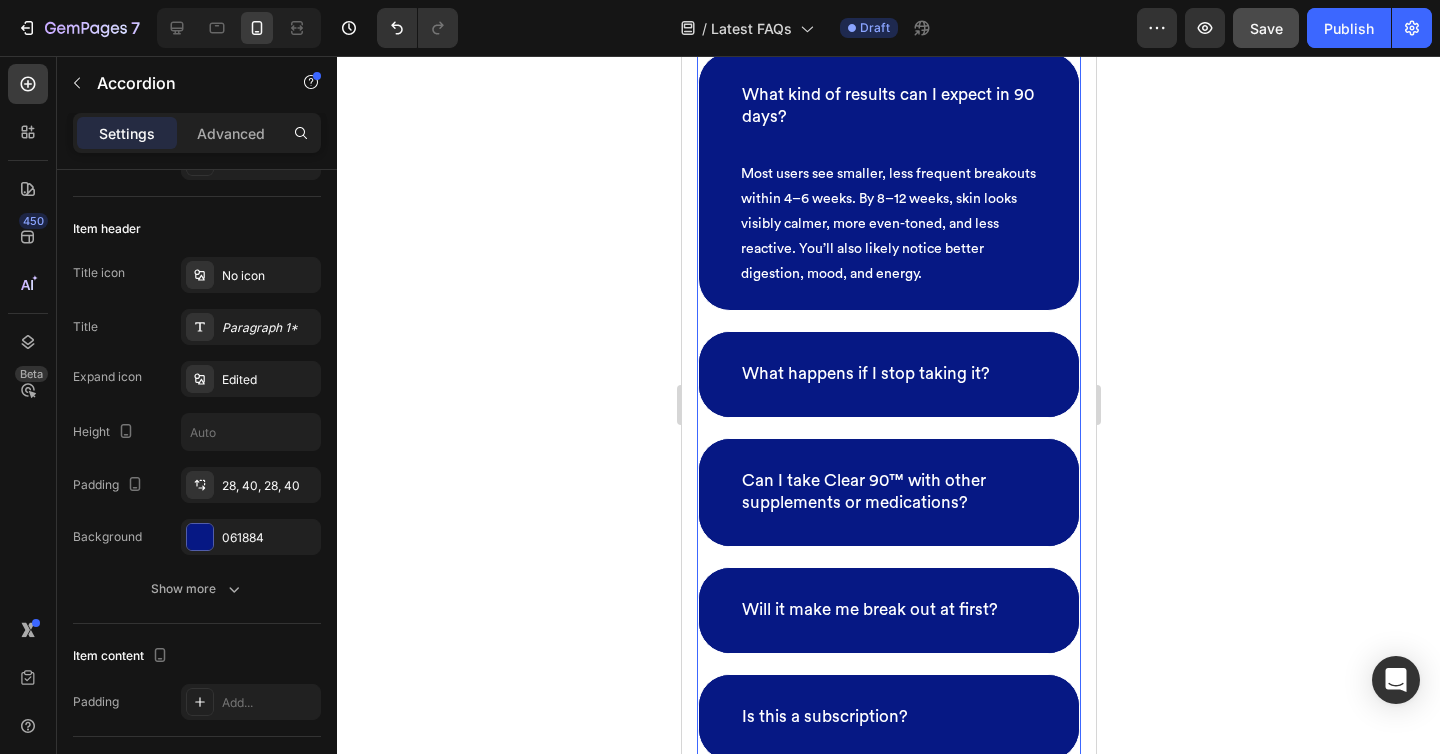 click on "What happens if I stop taking it?" at bounding box center (888, 374) 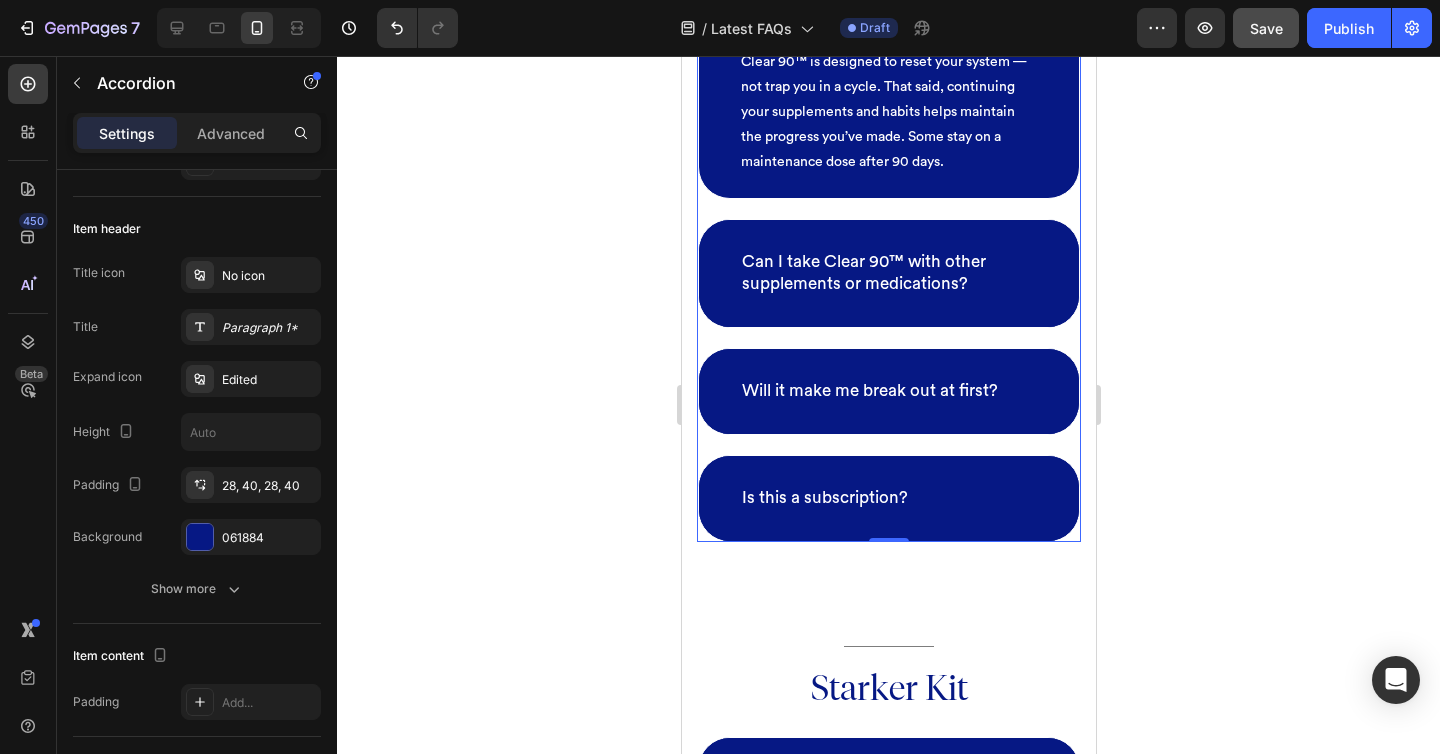 click on "Can I take Clear 90™ with other supplements or medications?" at bounding box center (888, 273) 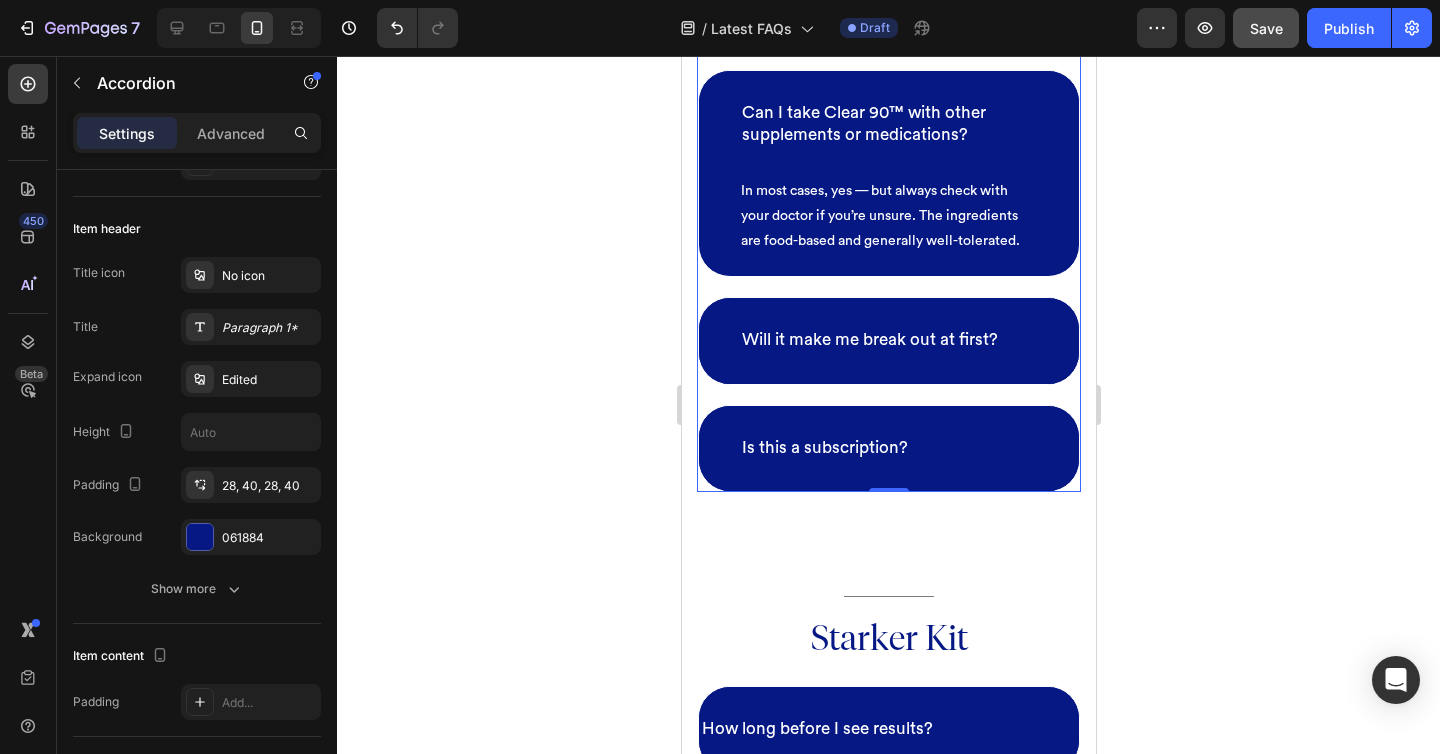 scroll, scrollTop: 10290, scrollLeft: 0, axis: vertical 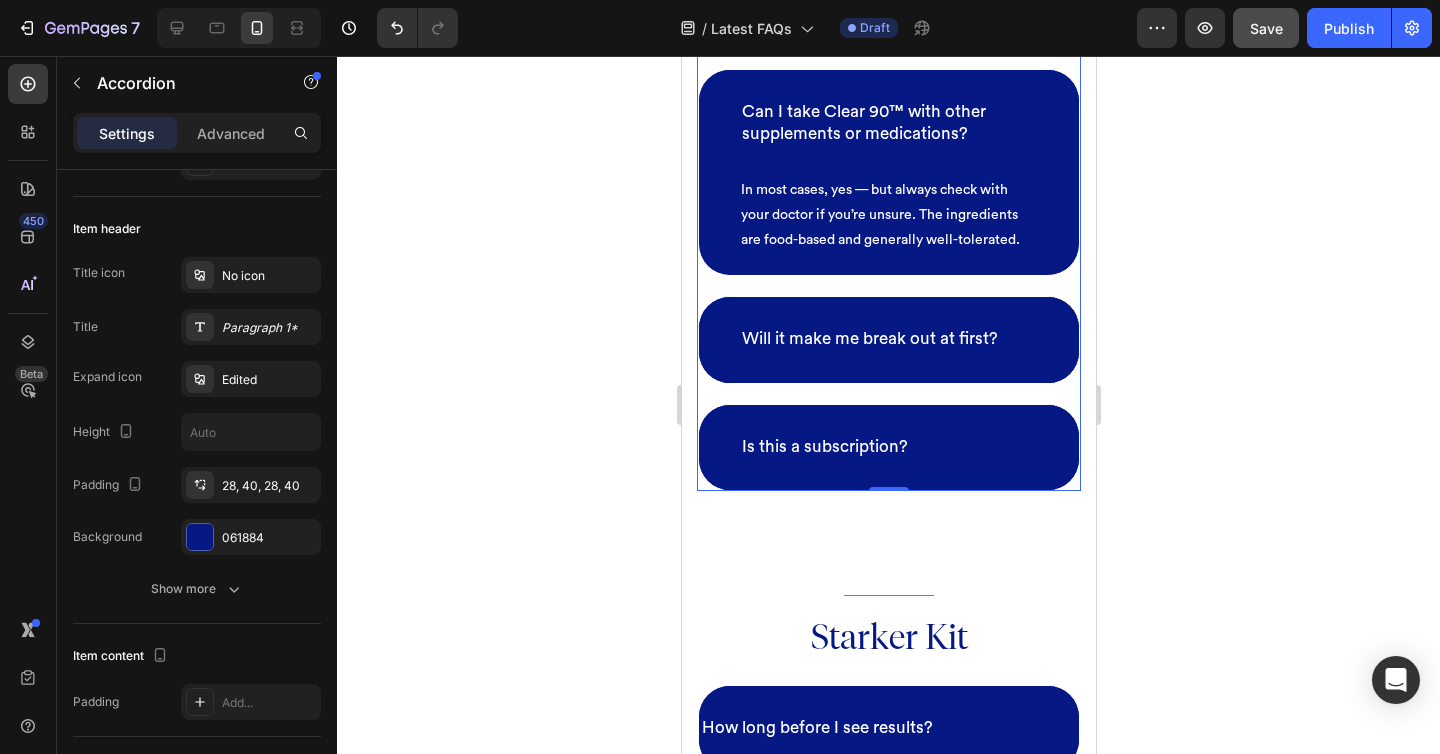 click on "Will it make me break out at first?" at bounding box center [888, 339] 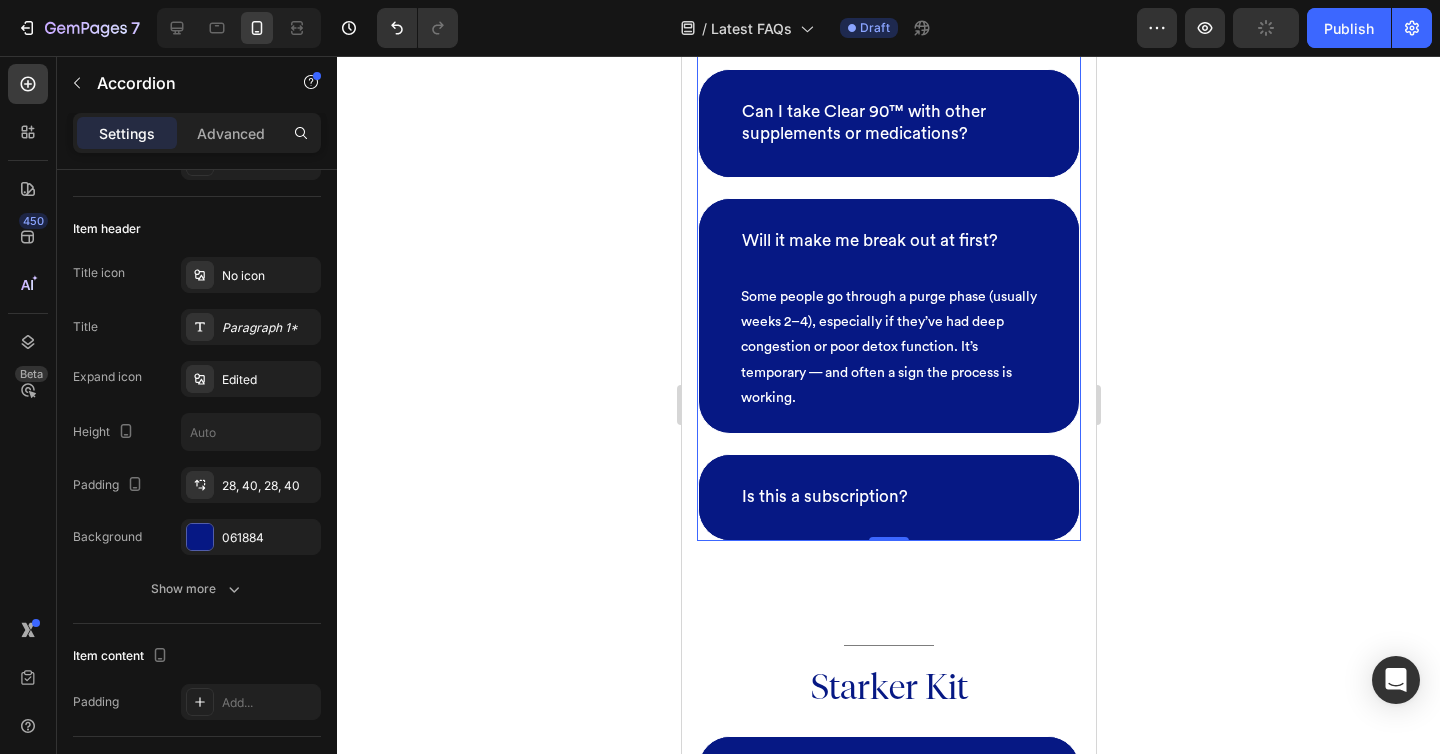 click on "Is this a subscription?" at bounding box center (888, 497) 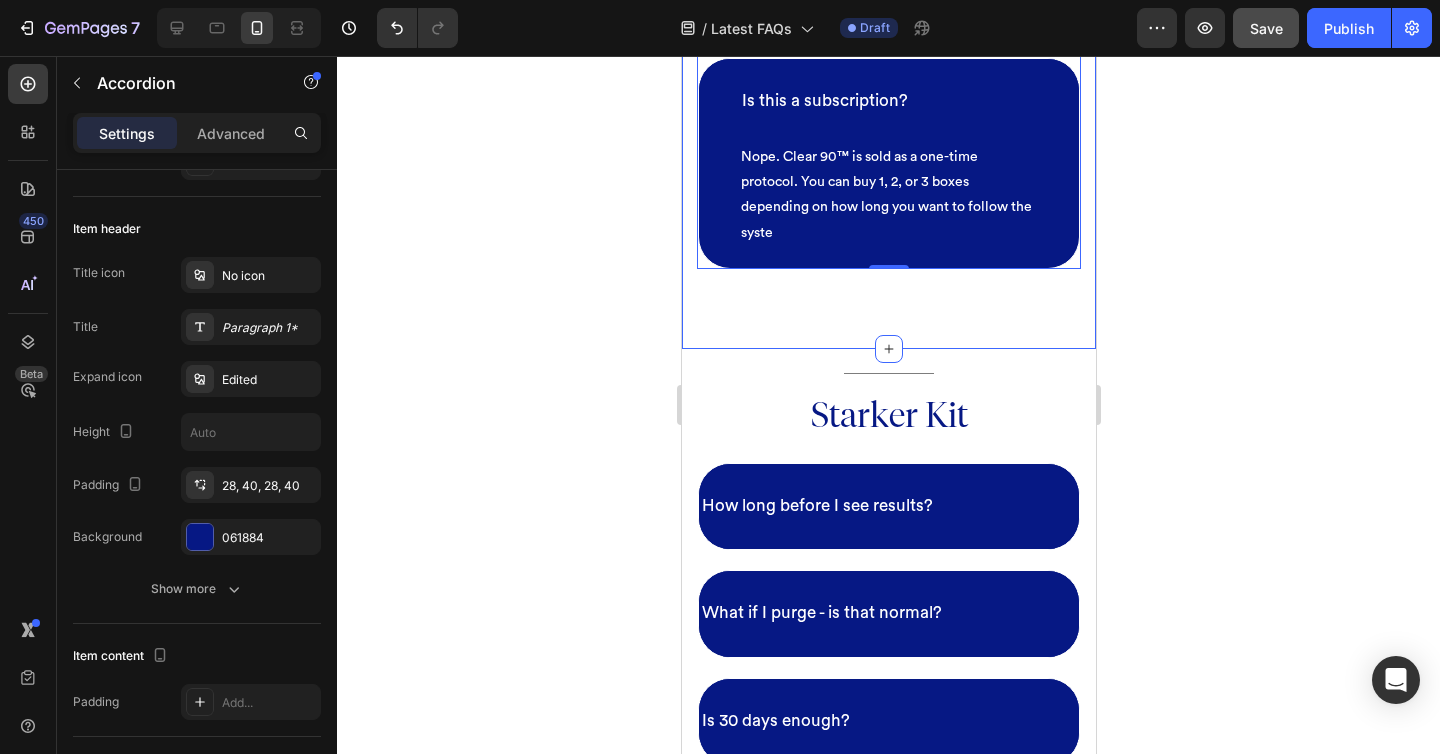 scroll, scrollTop: 10635, scrollLeft: 0, axis: vertical 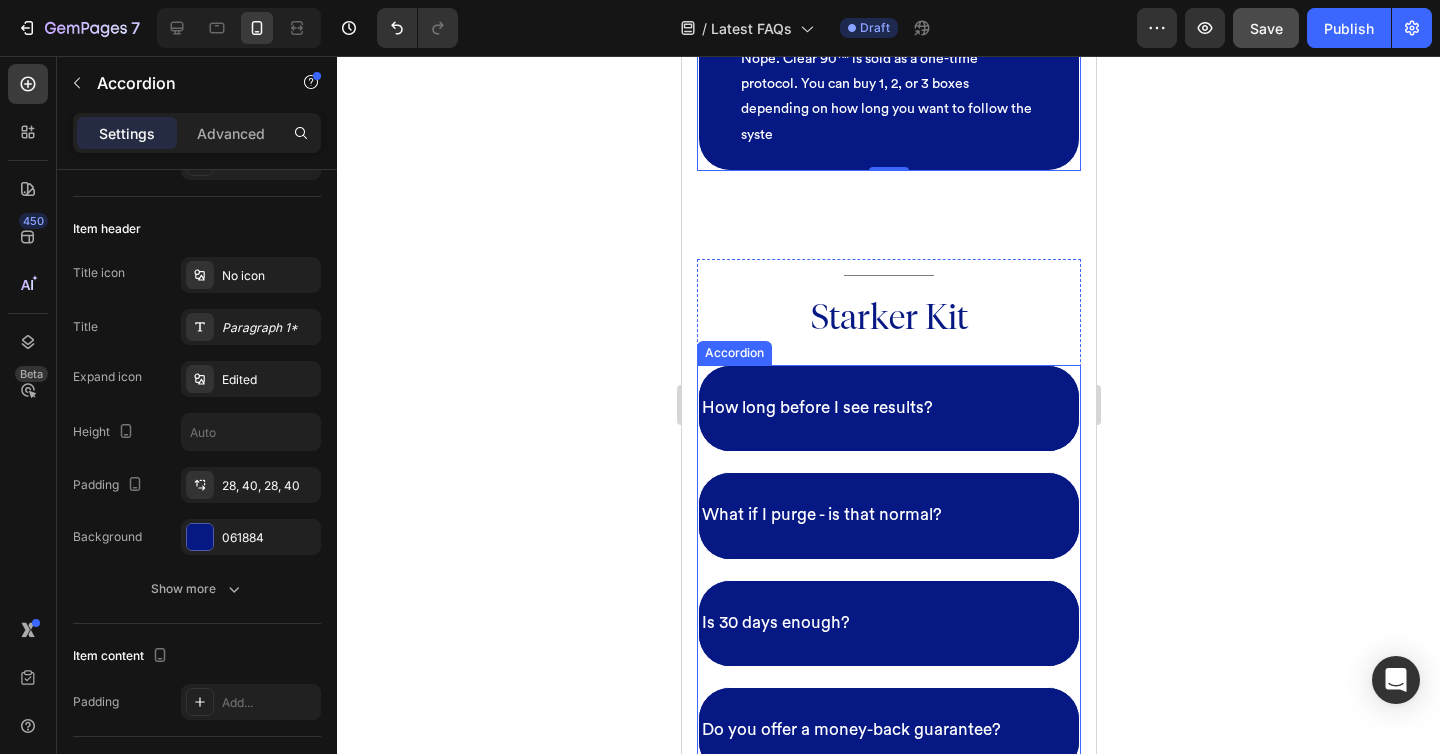 click on "How long before I see results?" at bounding box center [888, 408] 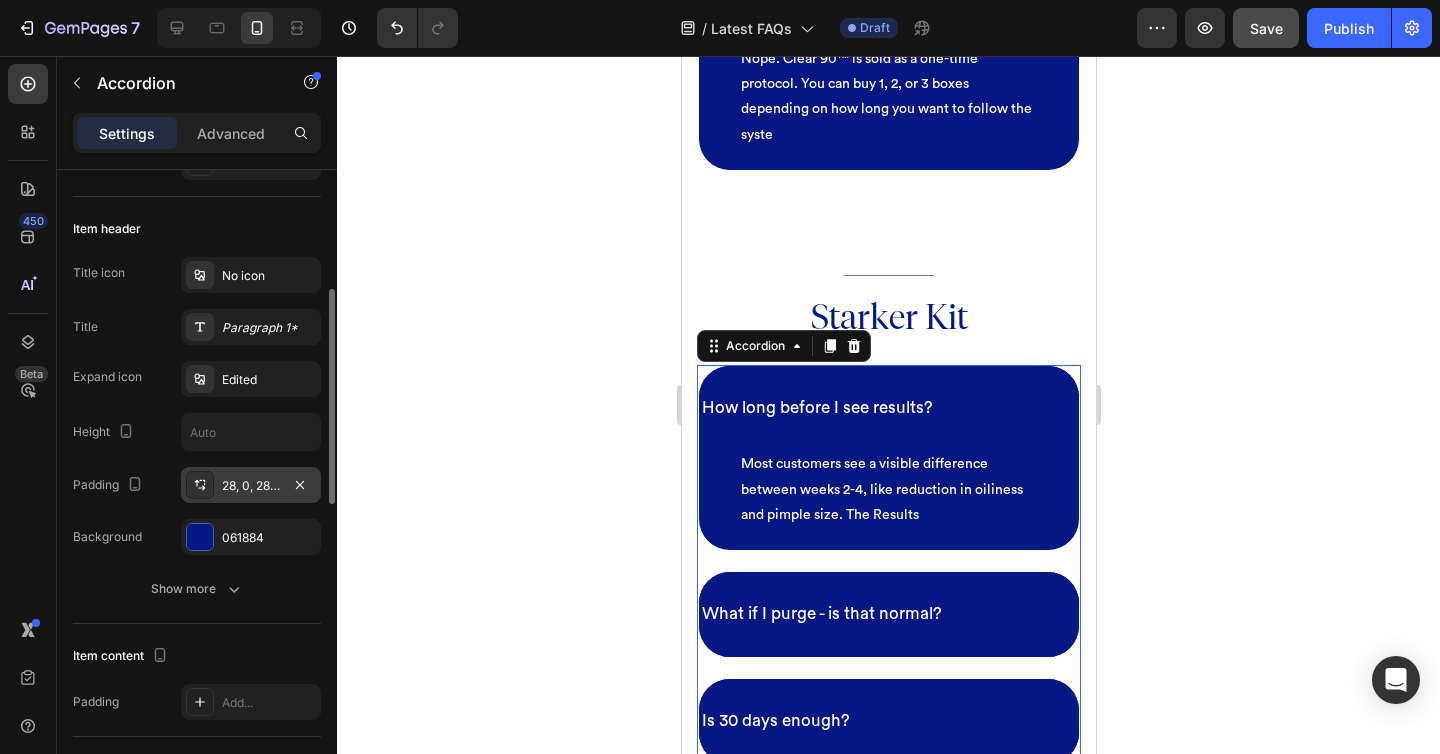 click on "28, 0, 28, 0" at bounding box center (251, 486) 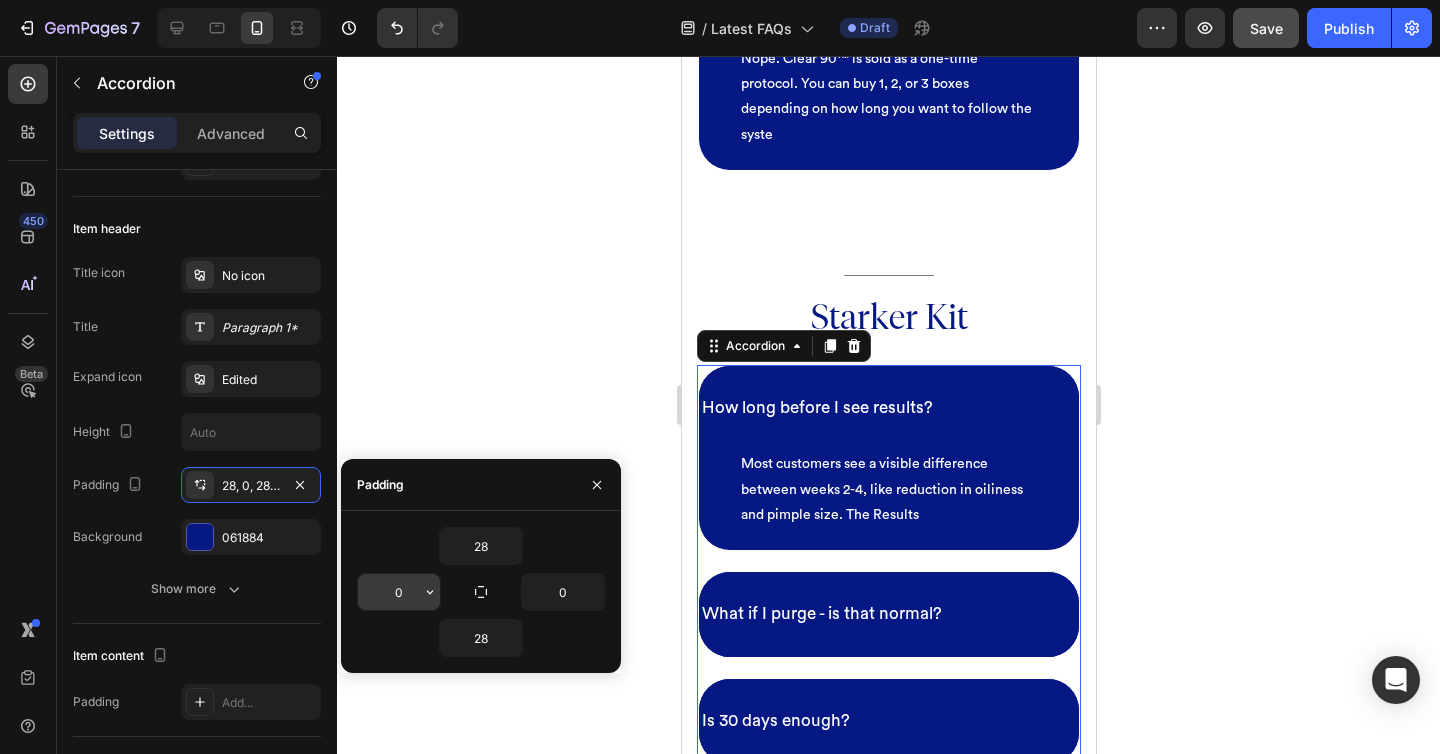 click on "0" at bounding box center (399, 592) 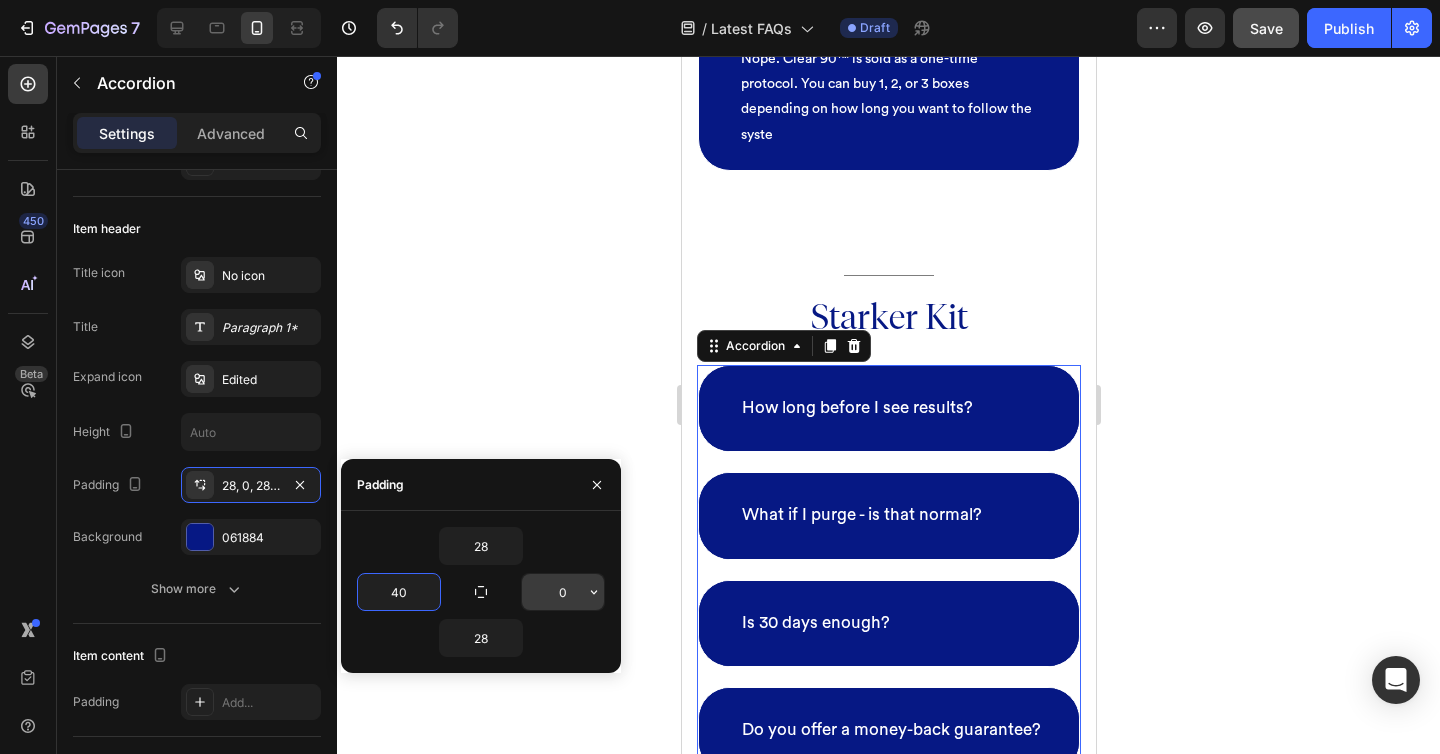 type on "40" 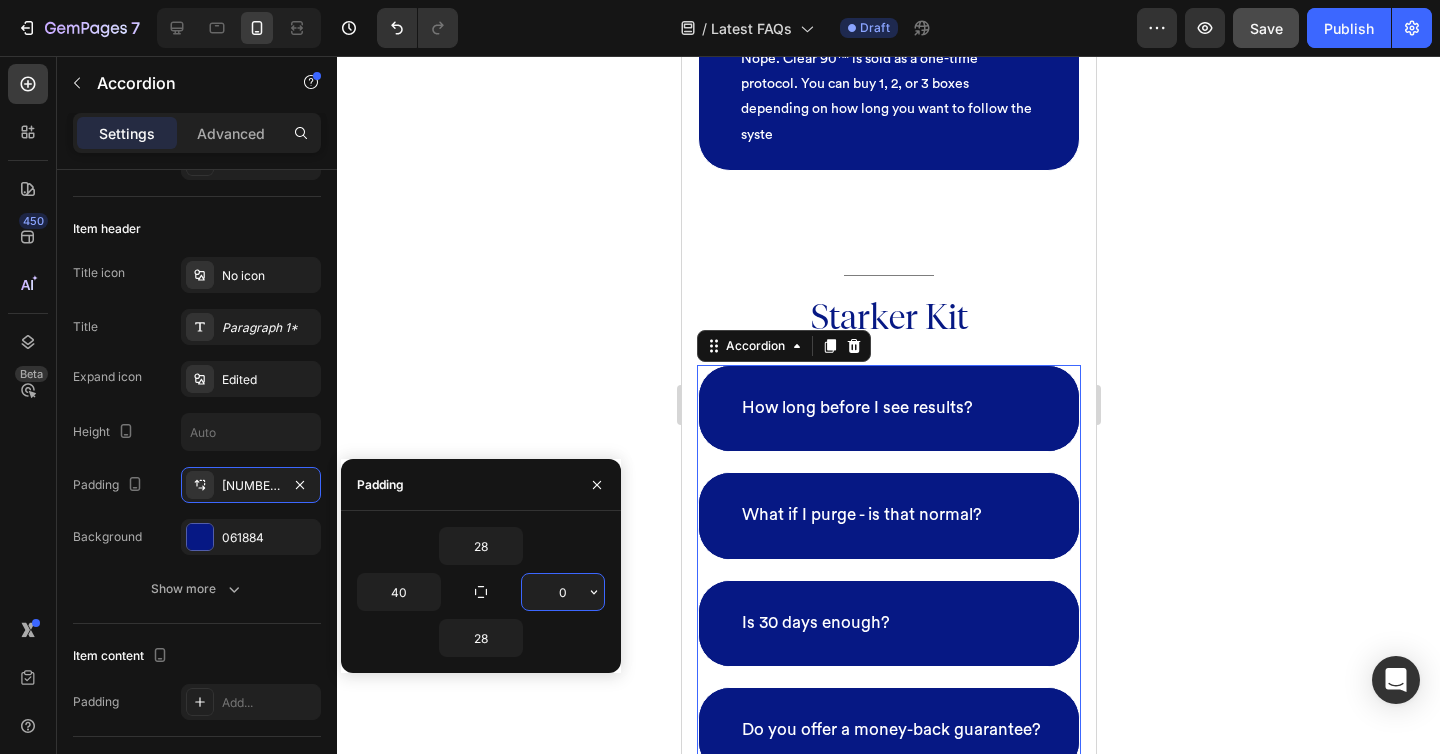 click on "0" at bounding box center (563, 592) 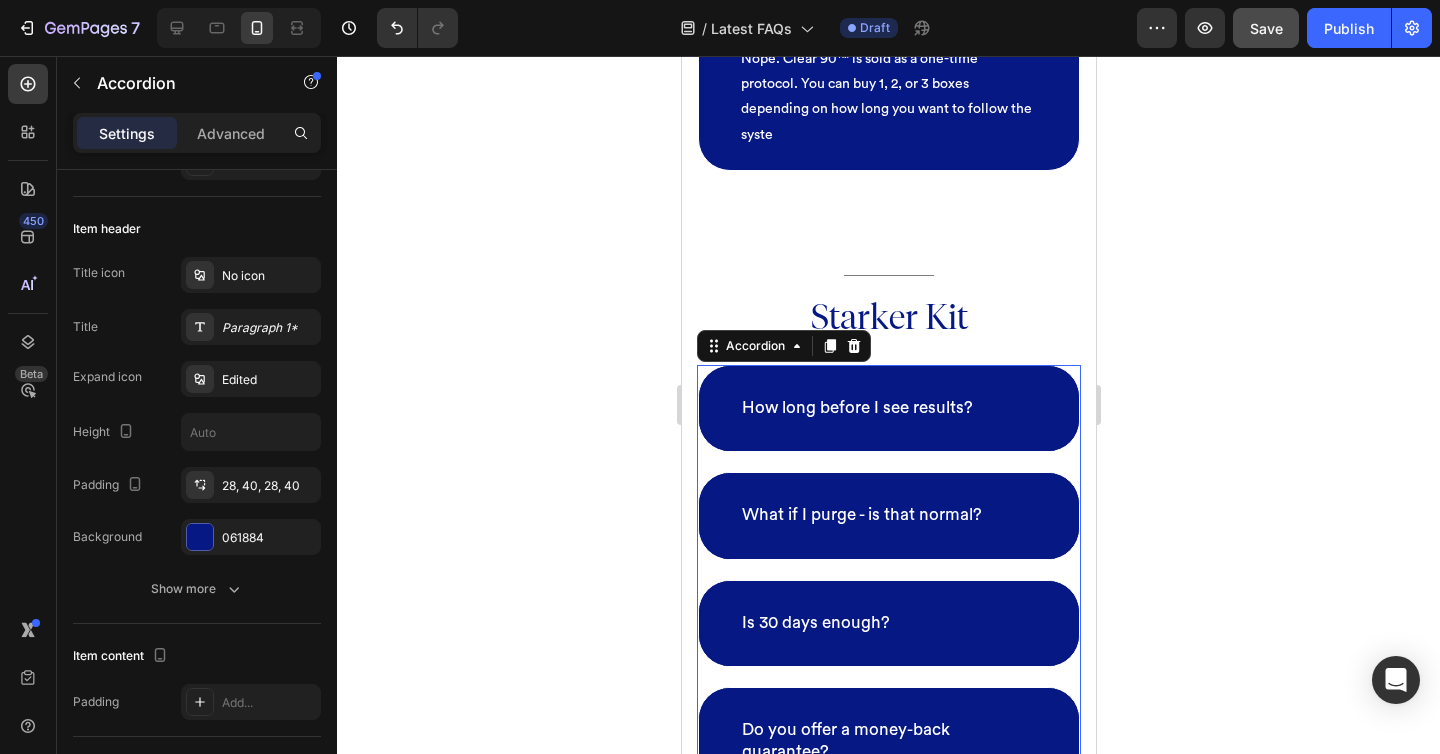 click on "What if I purge - is that normal?" at bounding box center [888, 515] 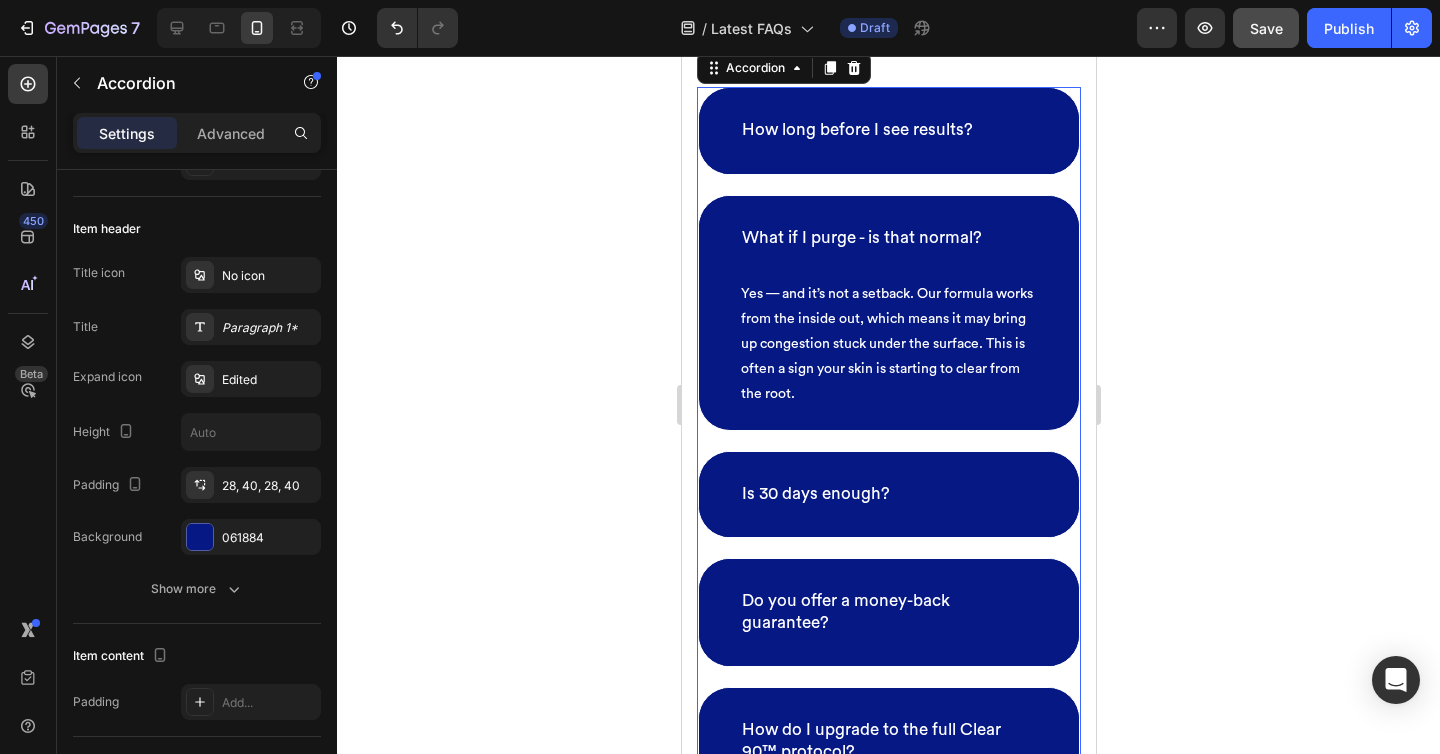 scroll, scrollTop: 10921, scrollLeft: 0, axis: vertical 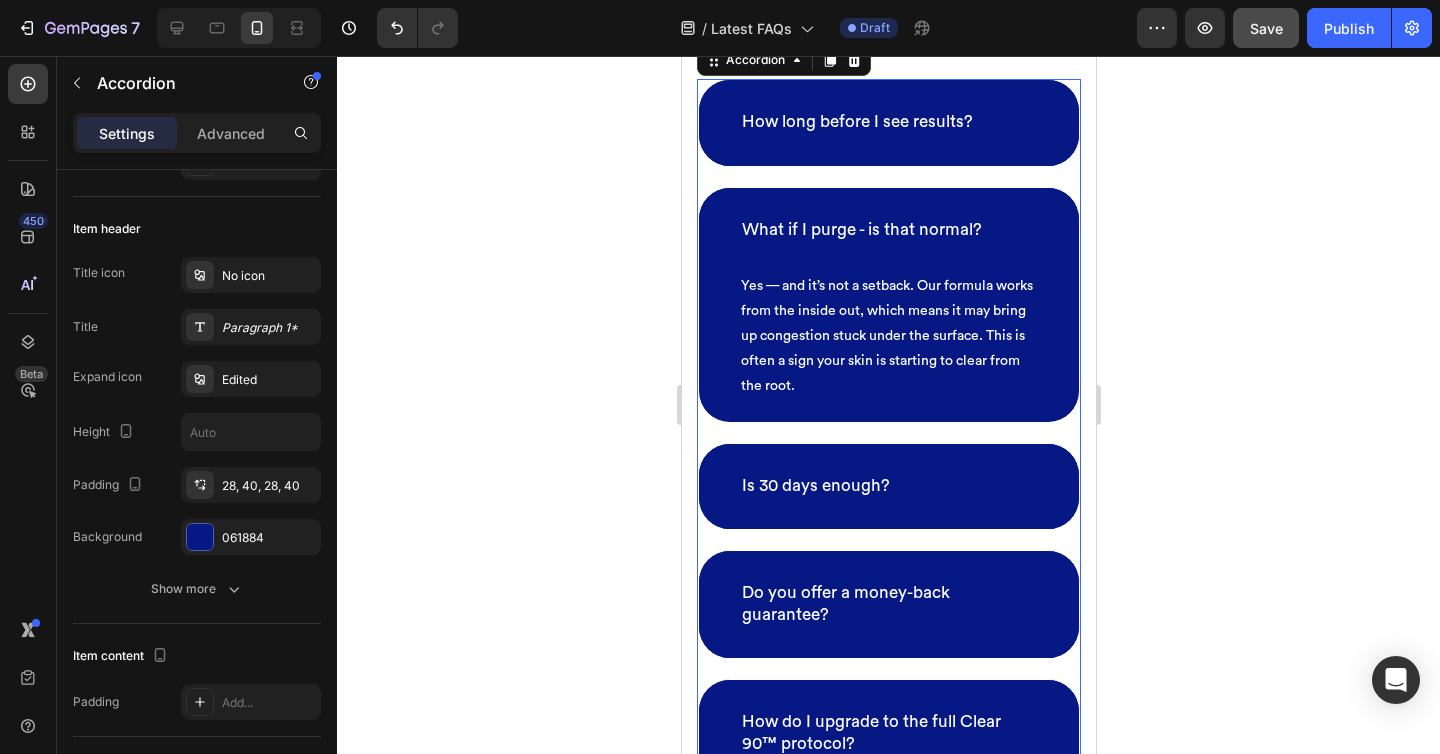 click on "Is 30 days enough?" at bounding box center [888, 486] 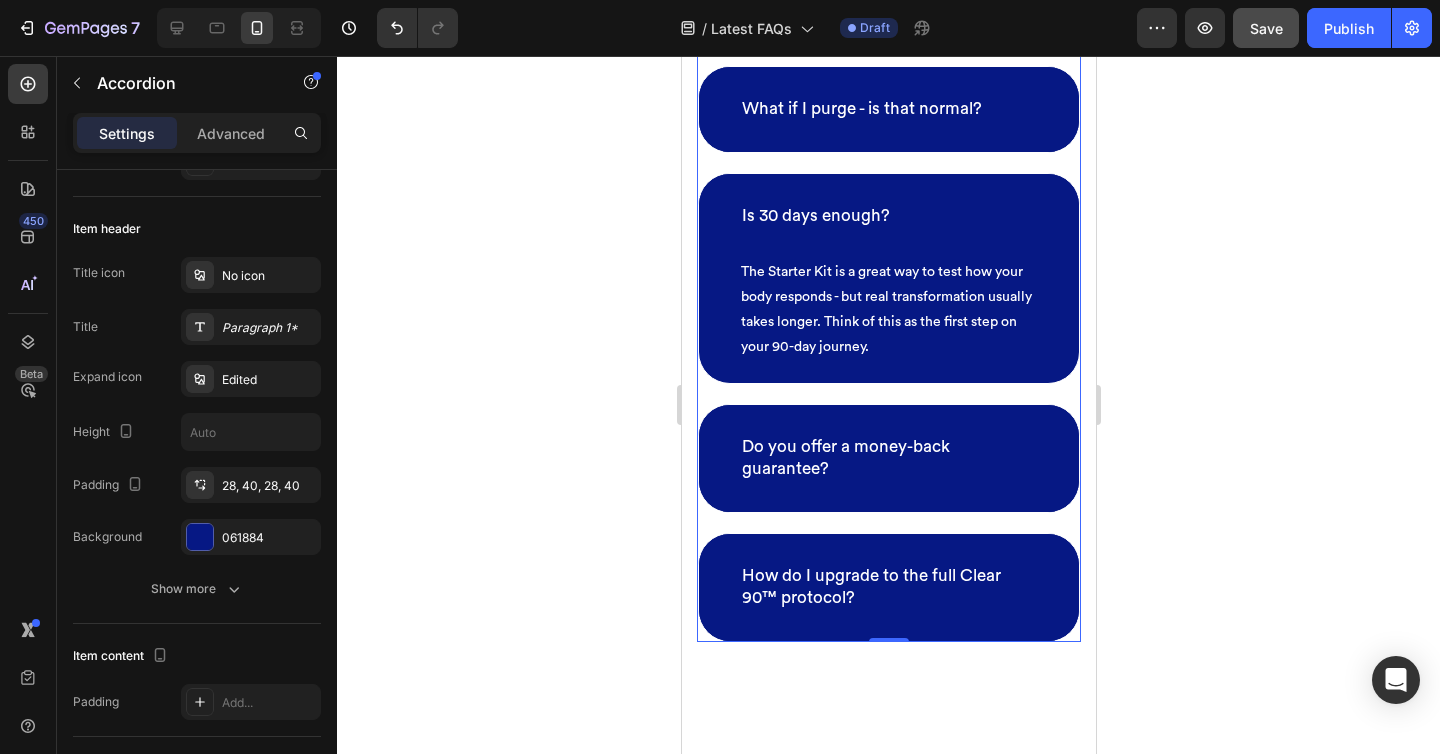 scroll, scrollTop: 11043, scrollLeft: 0, axis: vertical 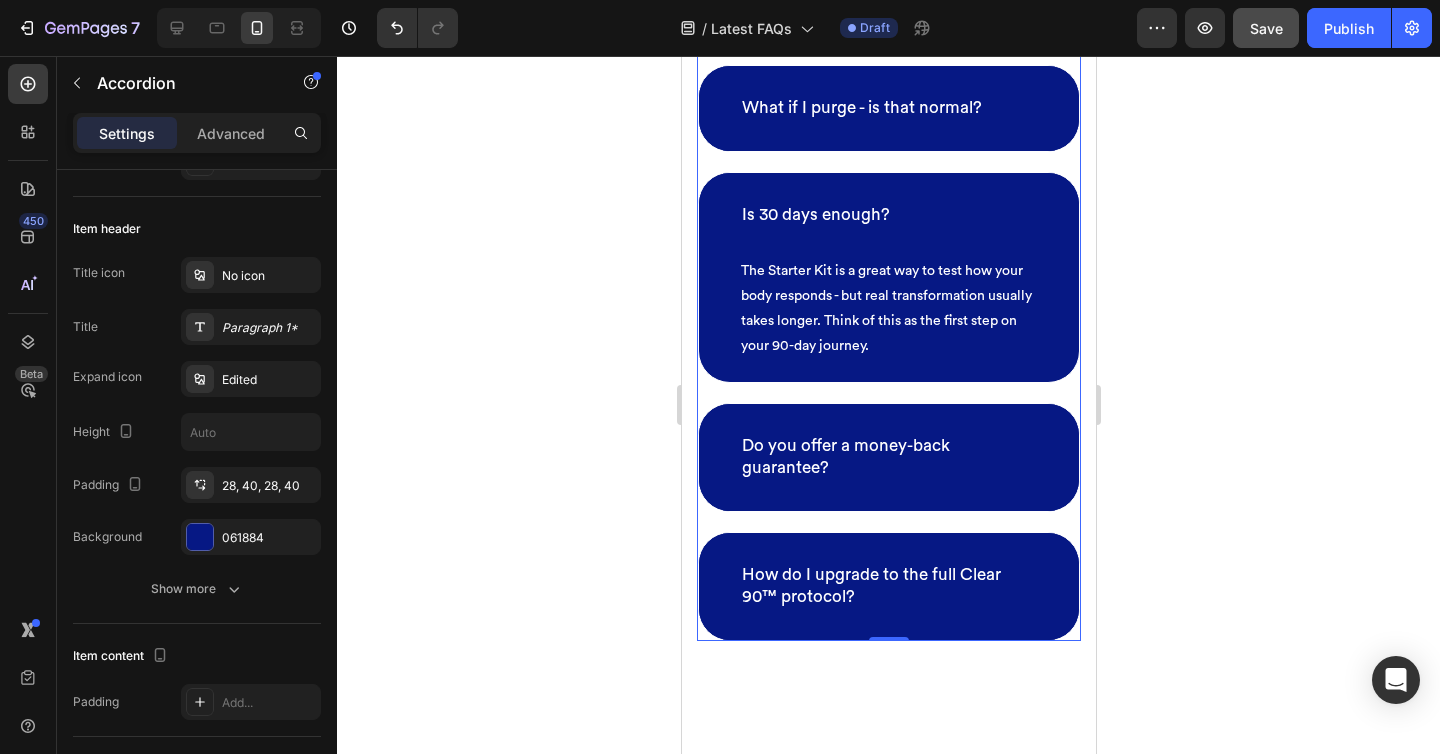 click on "Do you offer a money-back guarantee?" at bounding box center (888, 457) 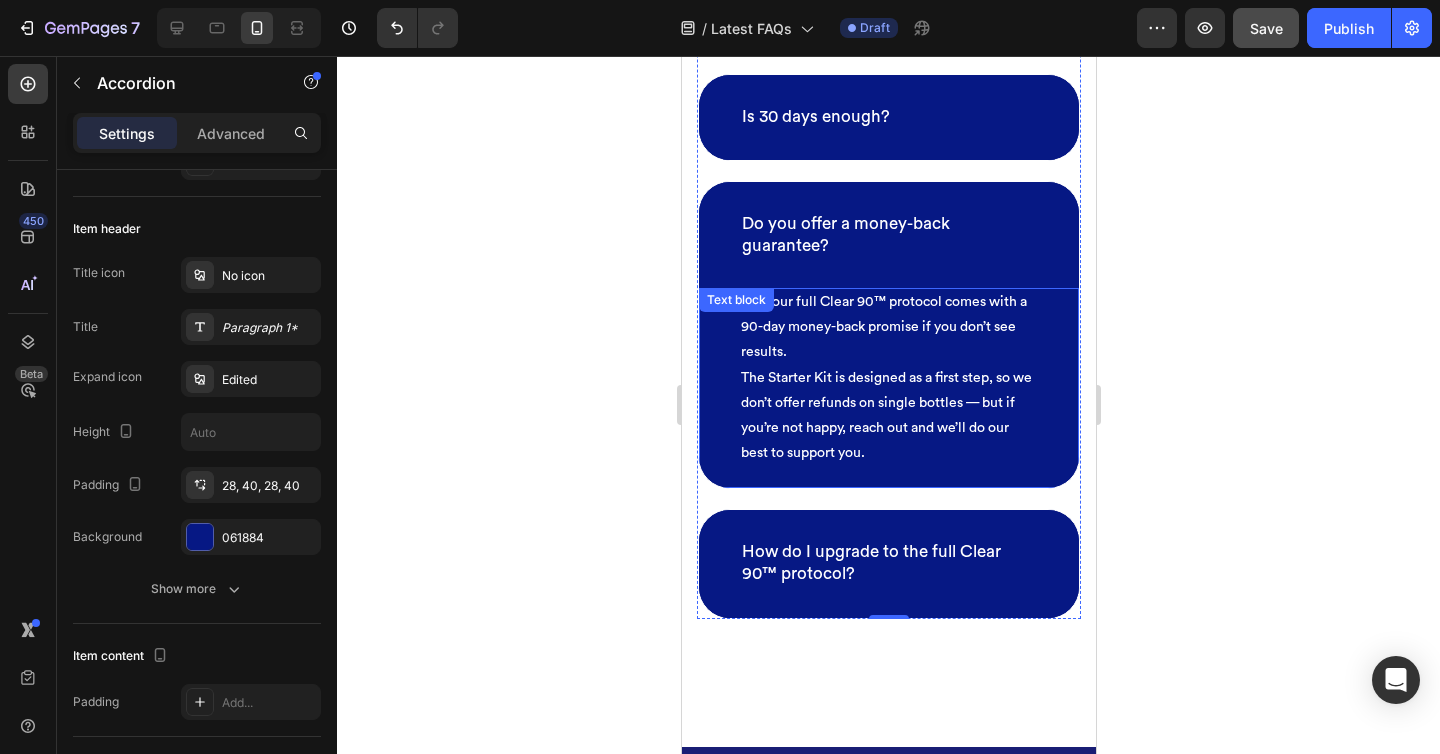 scroll, scrollTop: 11184, scrollLeft: 0, axis: vertical 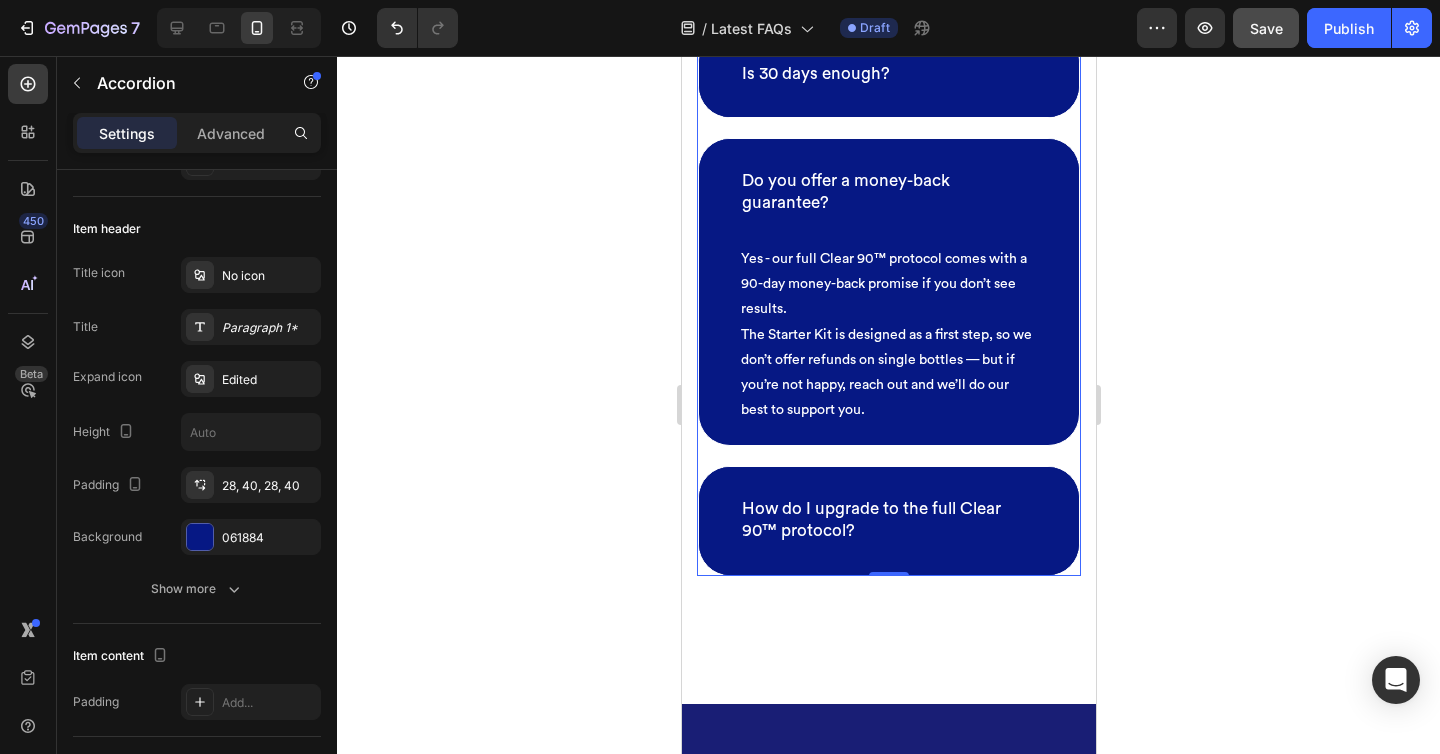 click on "How do I upgrade to the full Clear 90™ protocol?" at bounding box center [888, 520] 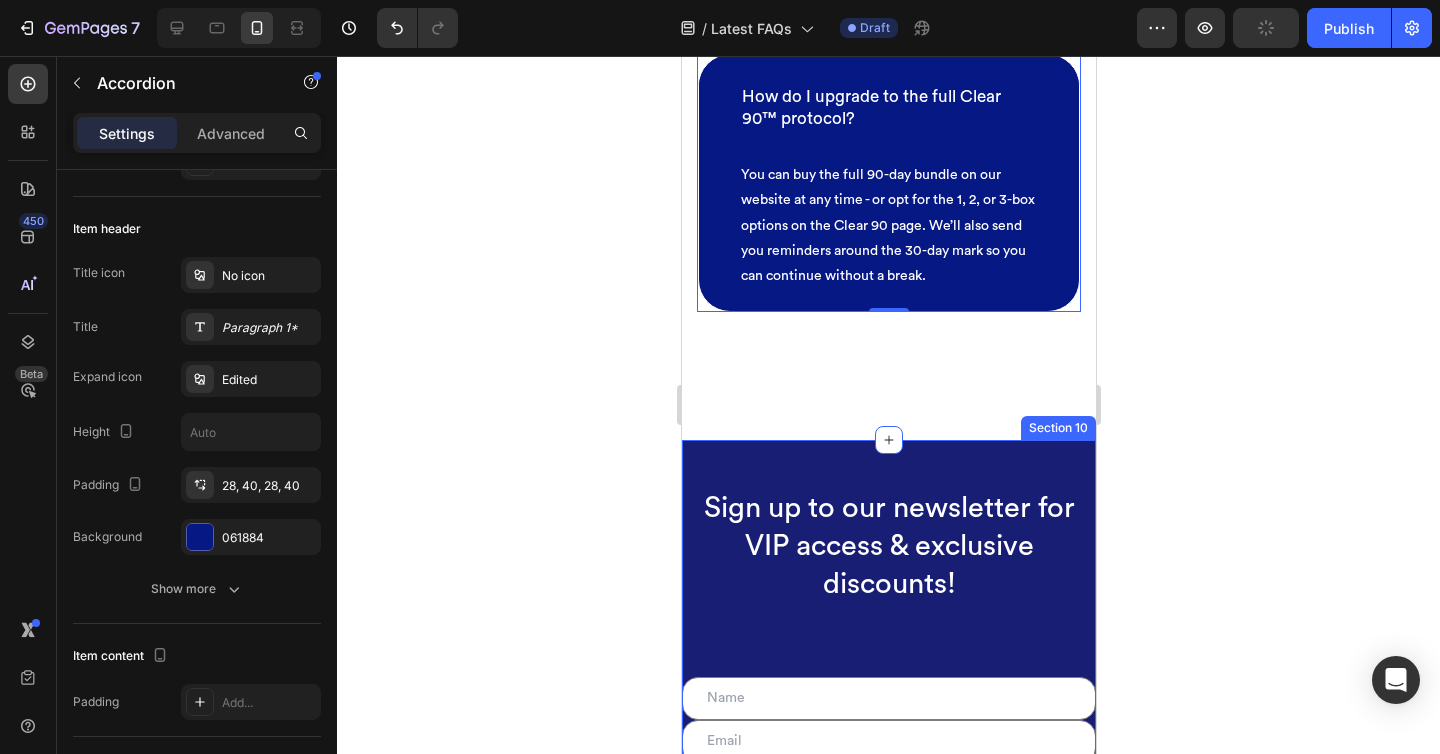 scroll, scrollTop: 11429, scrollLeft: 0, axis: vertical 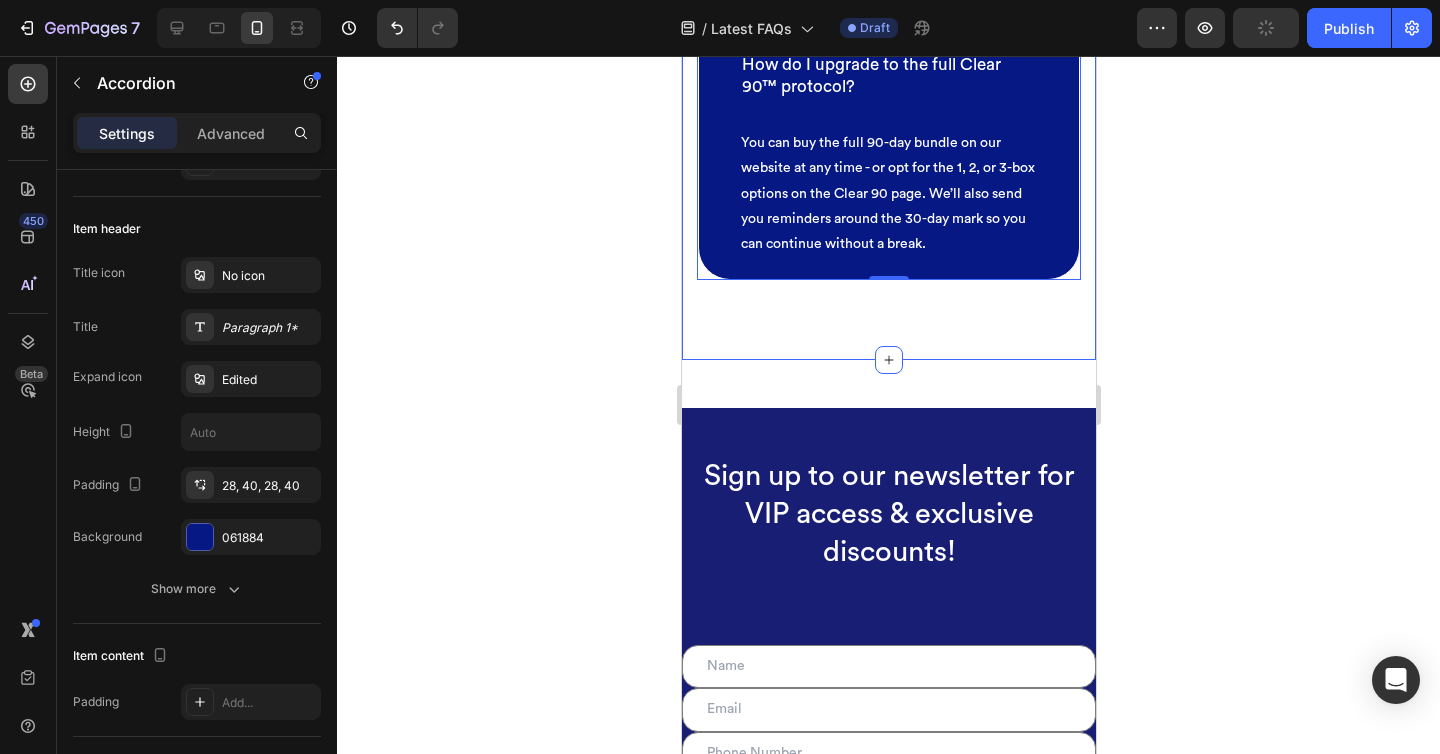 click on "Title Line Starker Kit Heading How long before I see results? What if I purge - is that normal? Is 30 days enough? Do you offer a money-back guarantee? How do I upgrade to the full Clear 90™ protocol? You can buy the full 90-day bundle on our website at any time - or opt for the 1, 2, or 3-box options on the Clear 90 page. We’ll also send you reminders around the 30-day mark so you can continue without a break. Text block Accordion   0 Row Section 9" at bounding box center [888, -92] 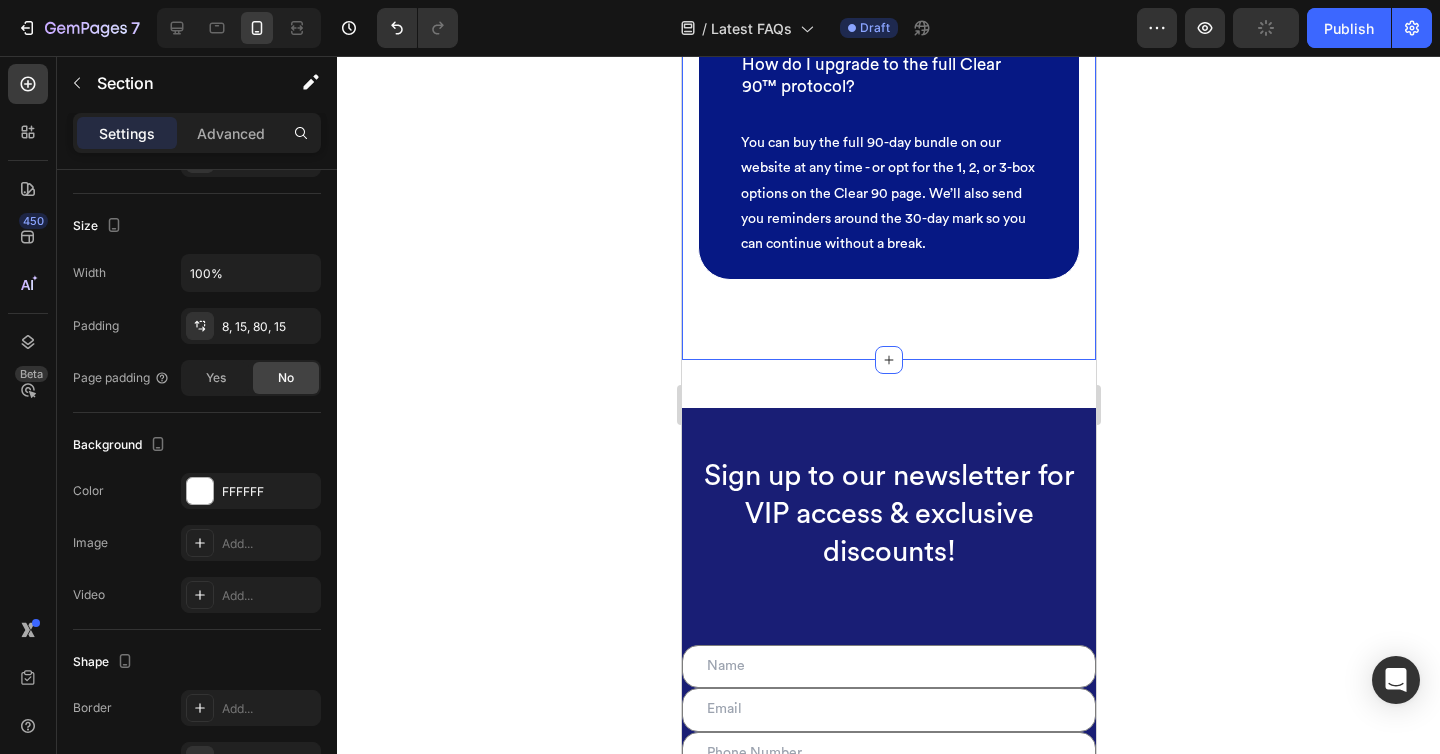 scroll, scrollTop: 0, scrollLeft: 0, axis: both 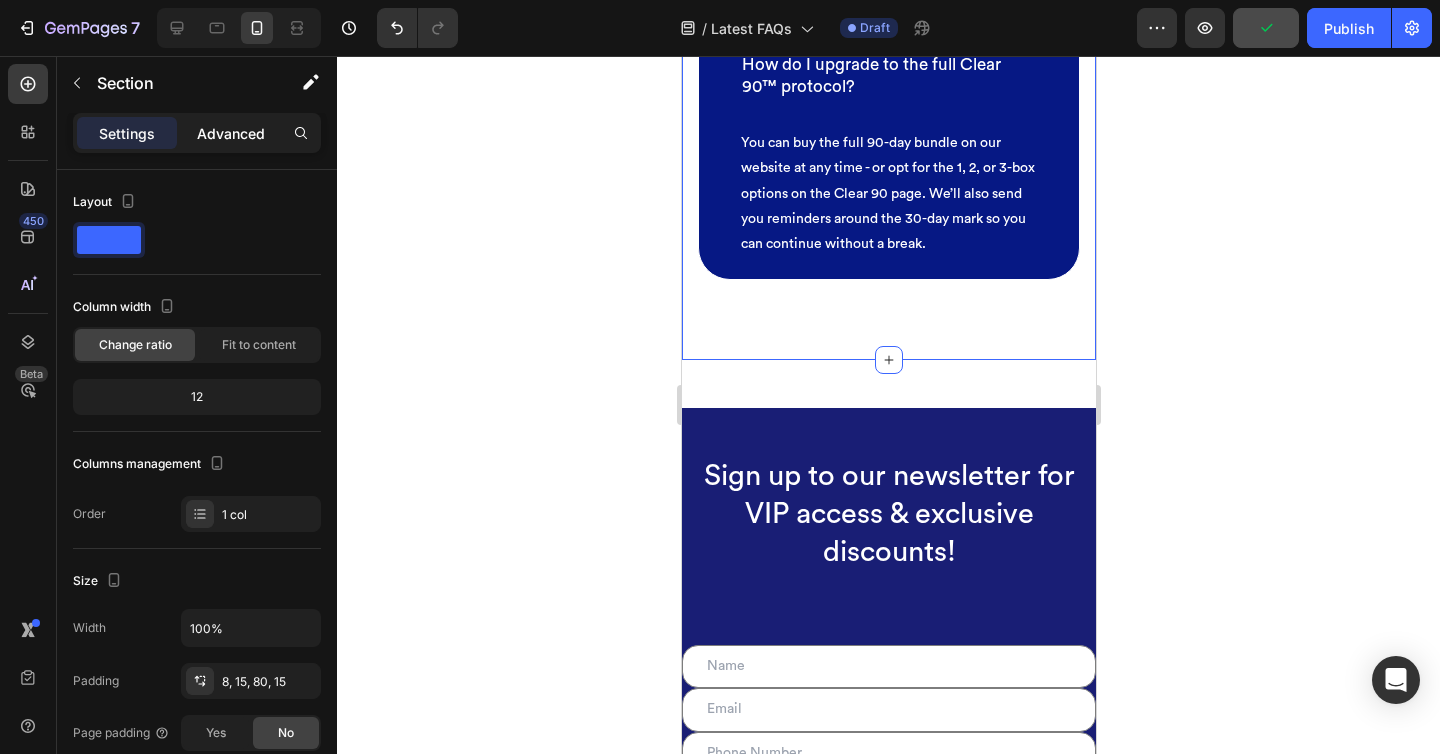 click on "Advanced" at bounding box center (231, 133) 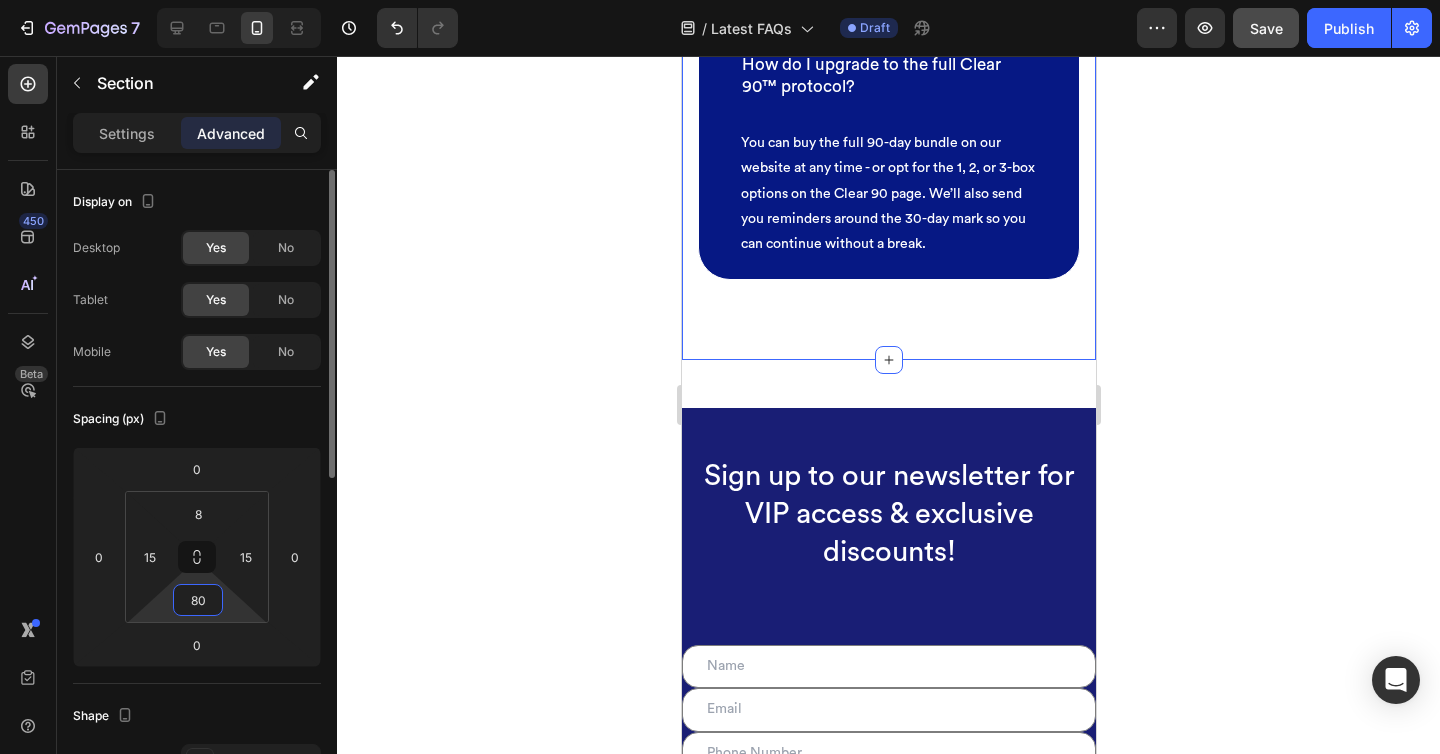 click on "80" at bounding box center [198, 600] 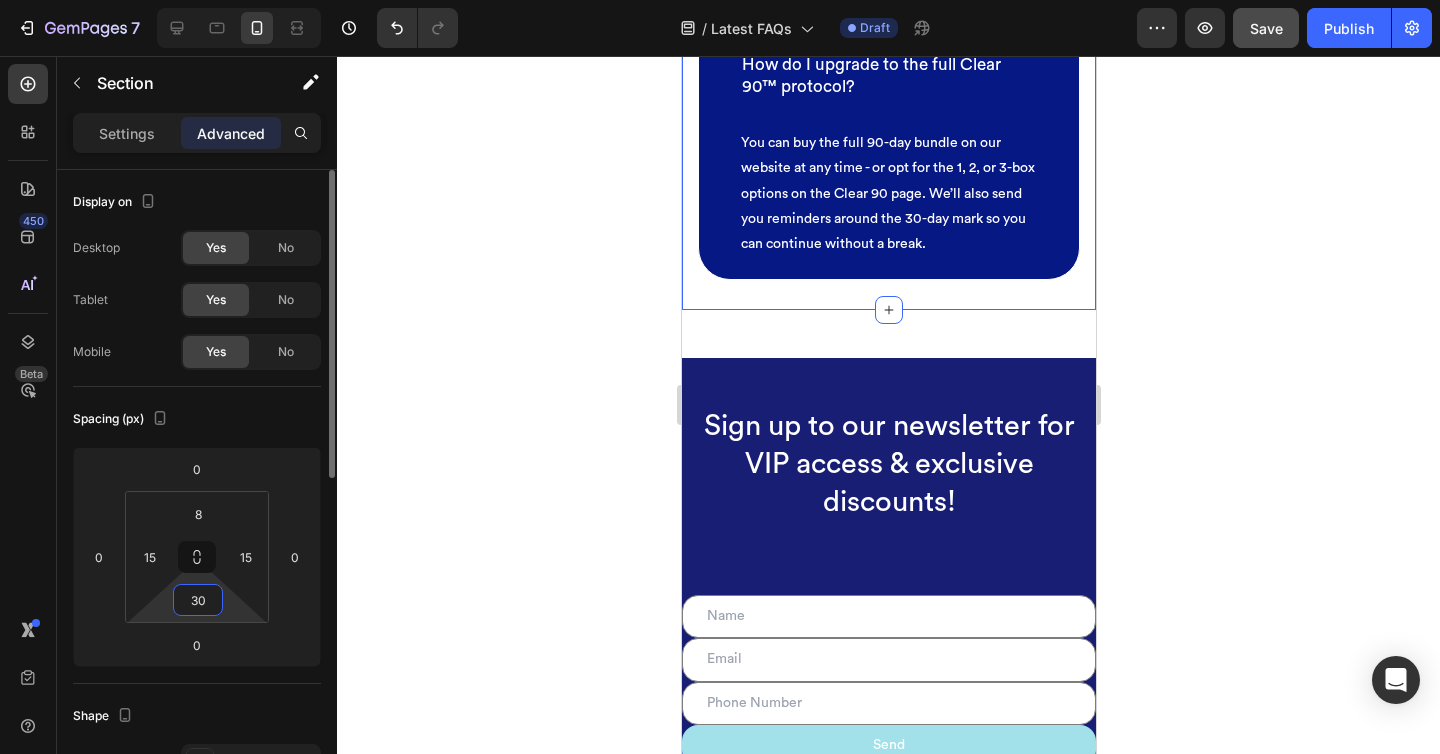 type on "3" 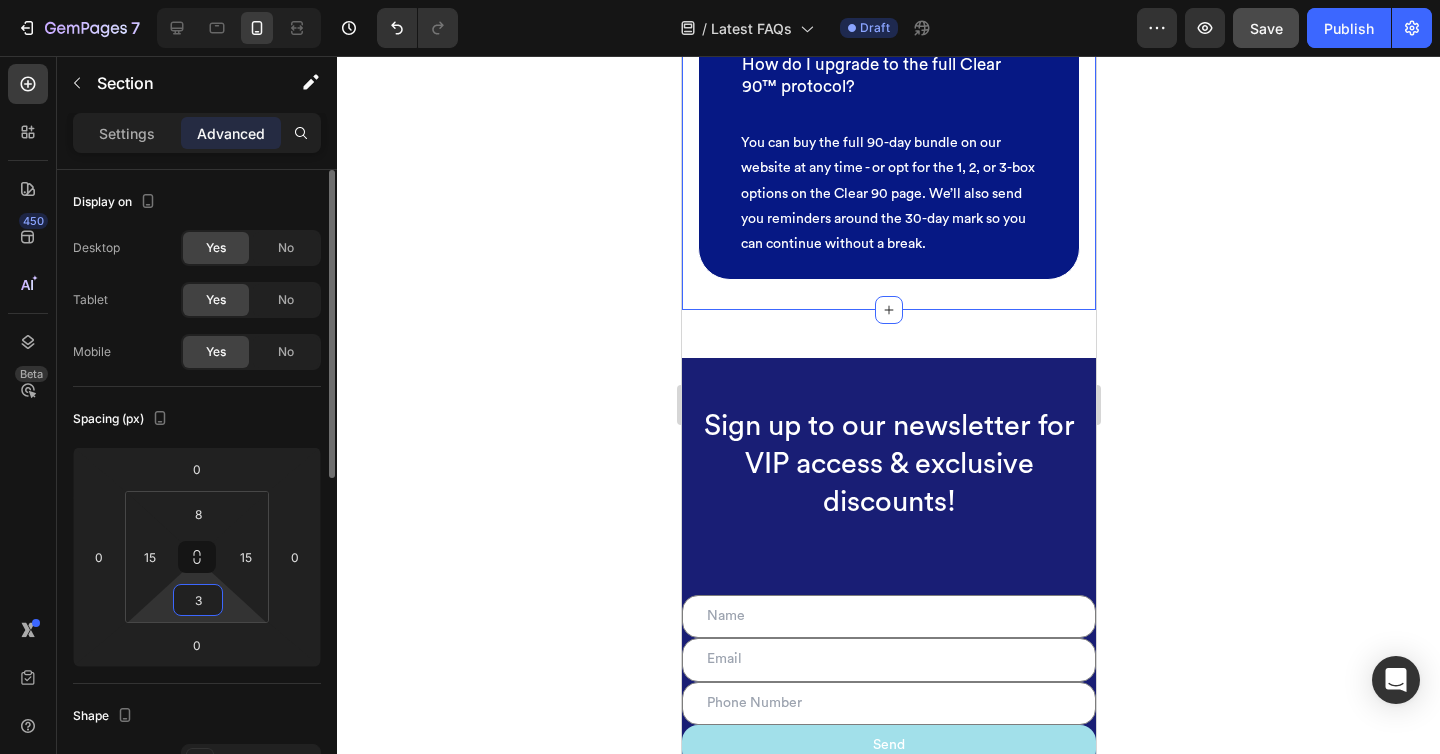 type 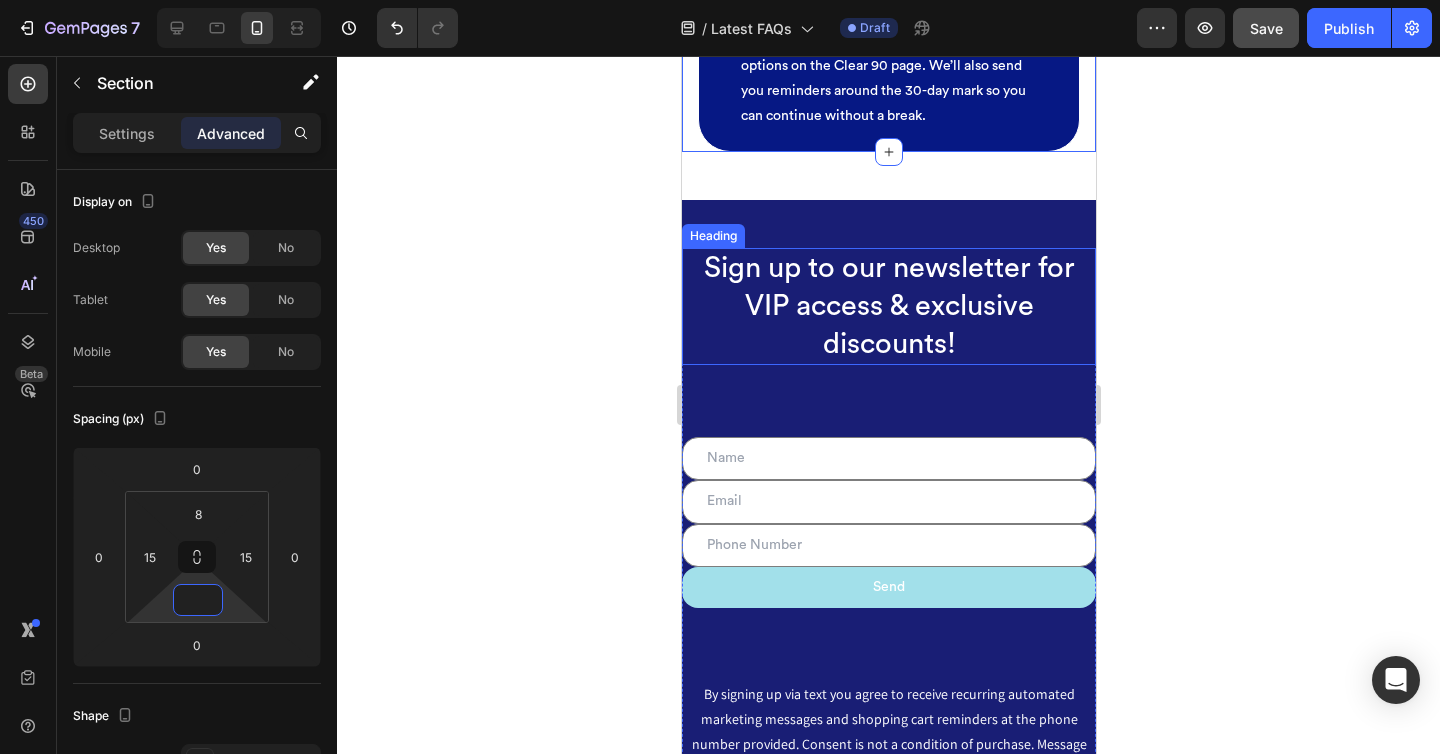 scroll, scrollTop: 11595, scrollLeft: 0, axis: vertical 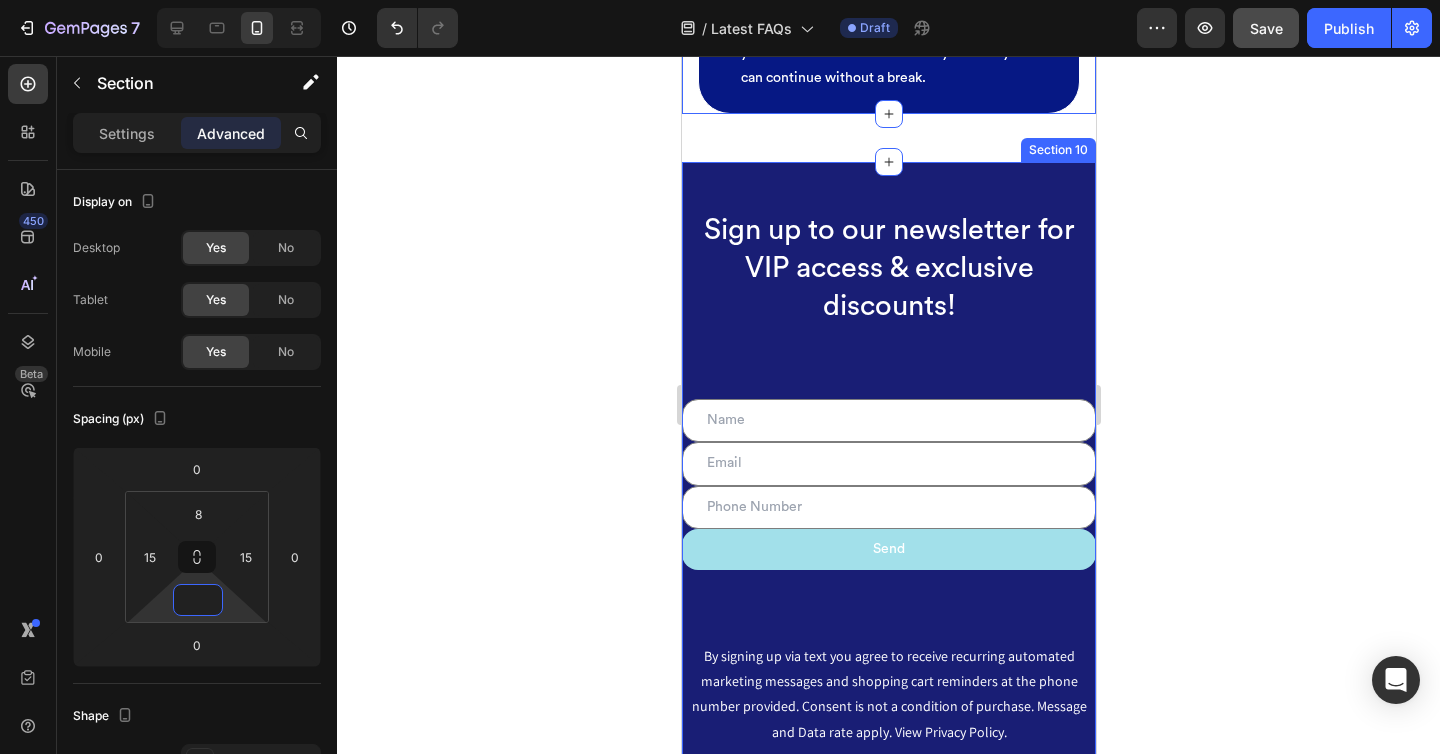 click on "Sign up to our newsletter for VIP access & exclusive discounts! Heading Text Field Email Field Text Field Send Submit Button Row Contact Form By signing up via text you agree to receive recurring automated marketing messages and shopping cart reminders at the phone number provided. Consent is not a condition of purchase. Message and Data rate apply. View Privacy Policy.   Text Block Row Section 10" at bounding box center [888, 489] 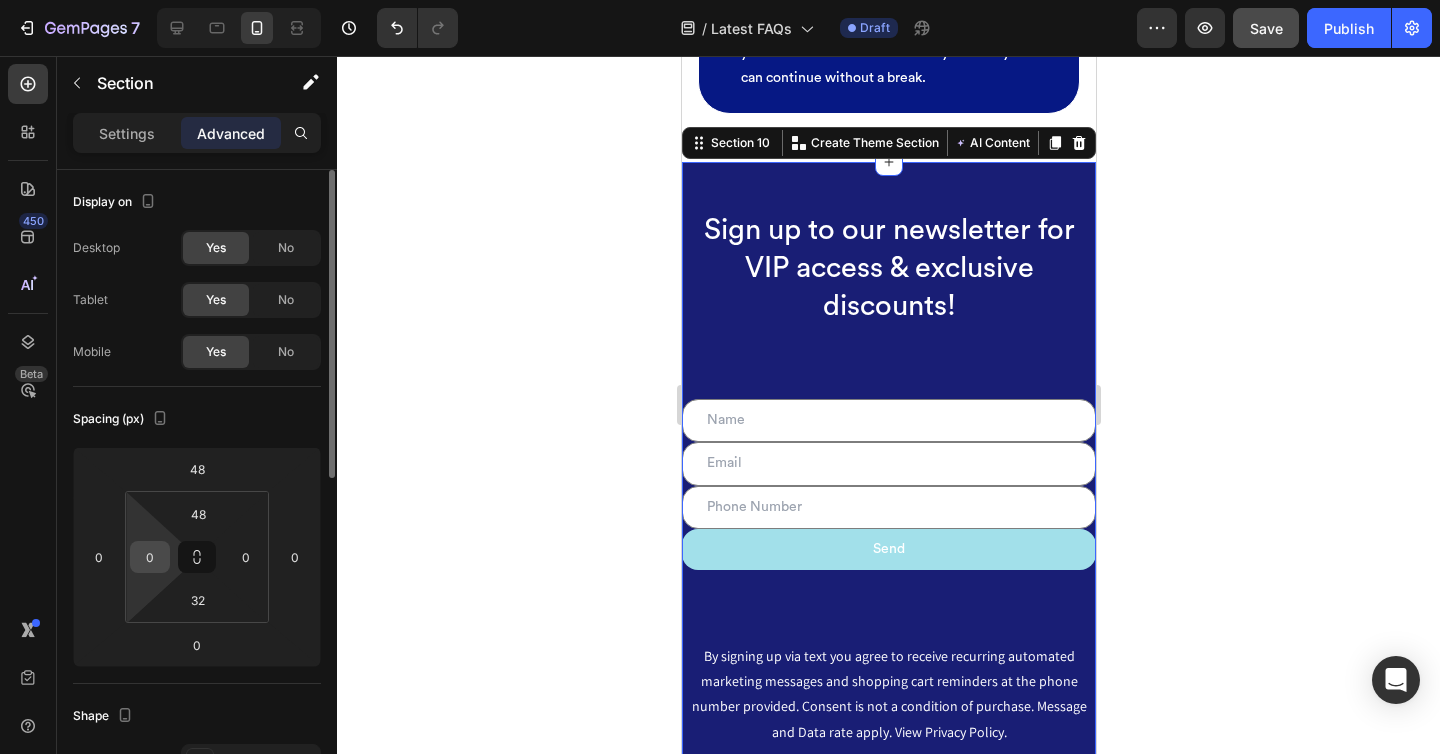 click on "0" at bounding box center (150, 557) 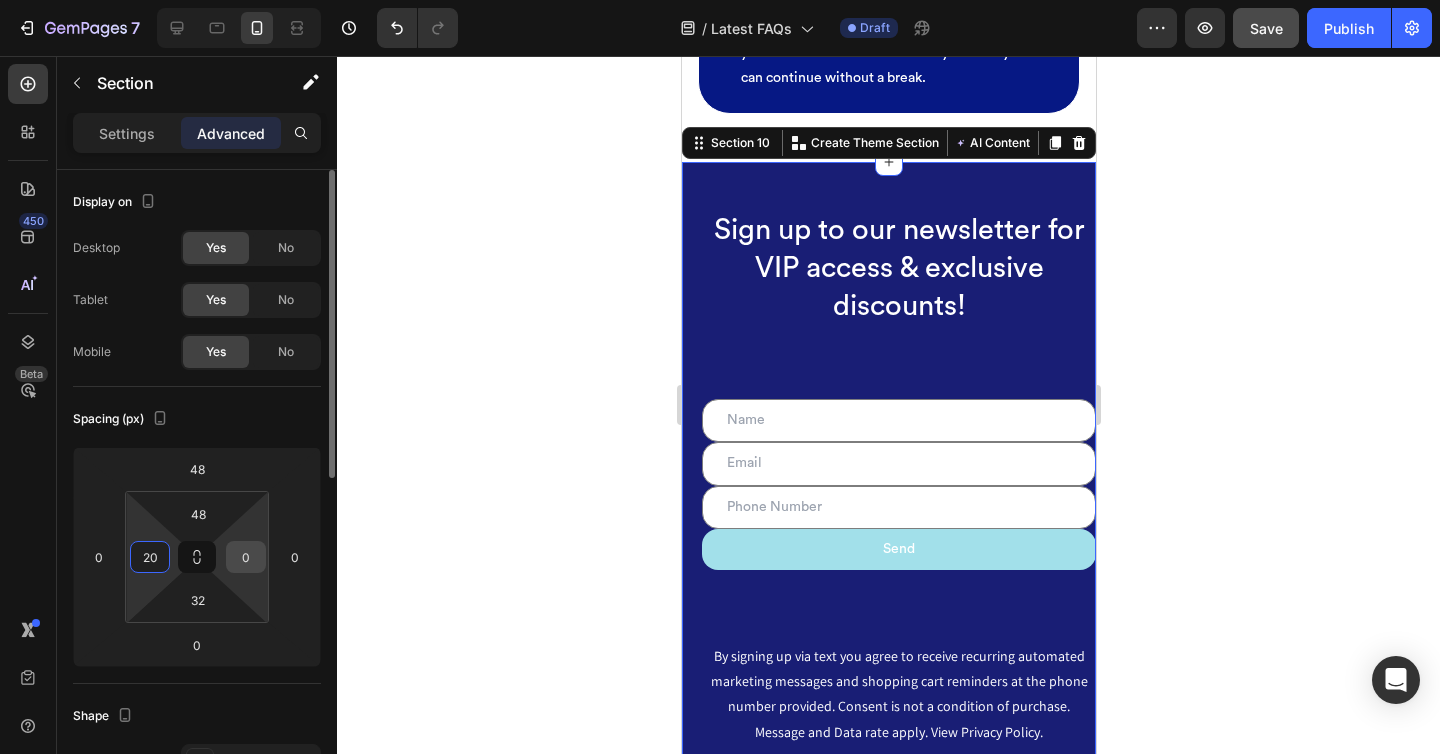 type on "20" 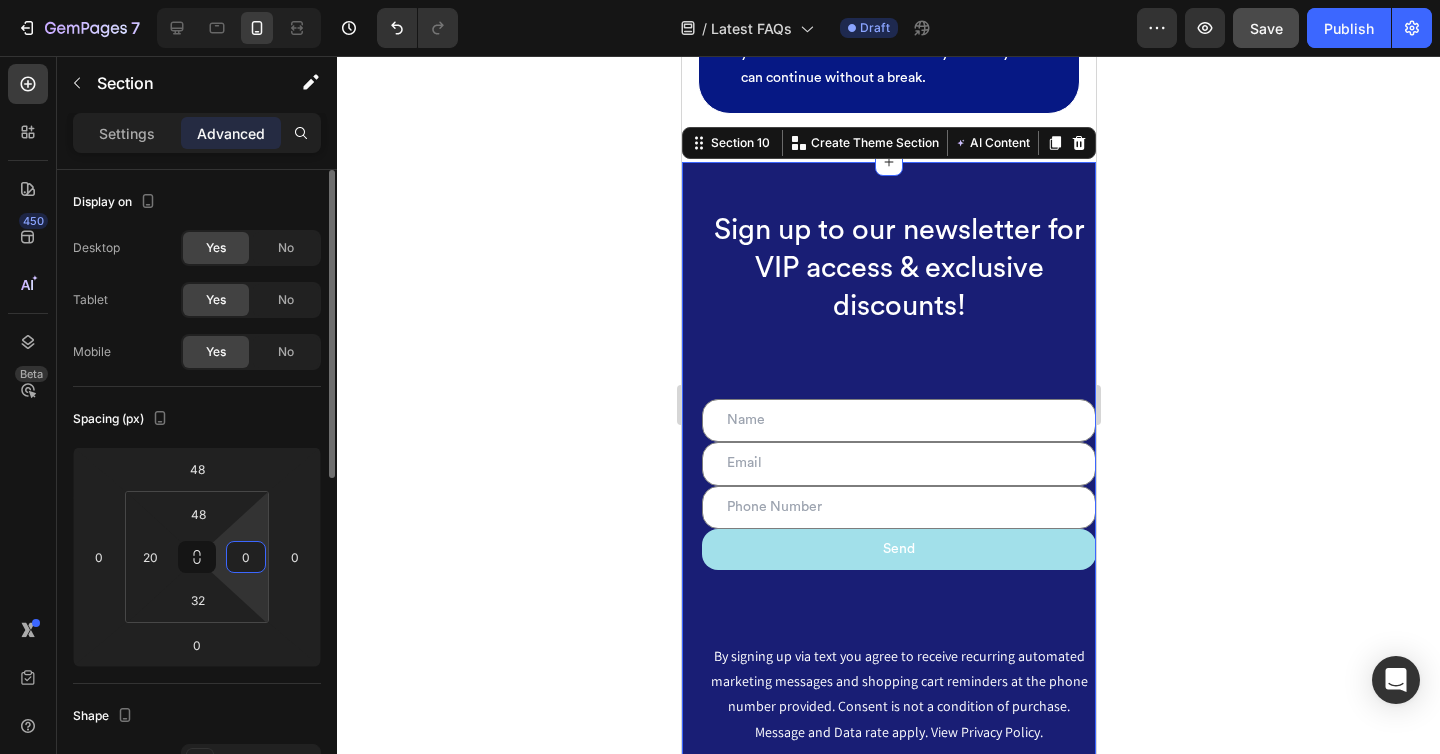click on "0" at bounding box center (246, 557) 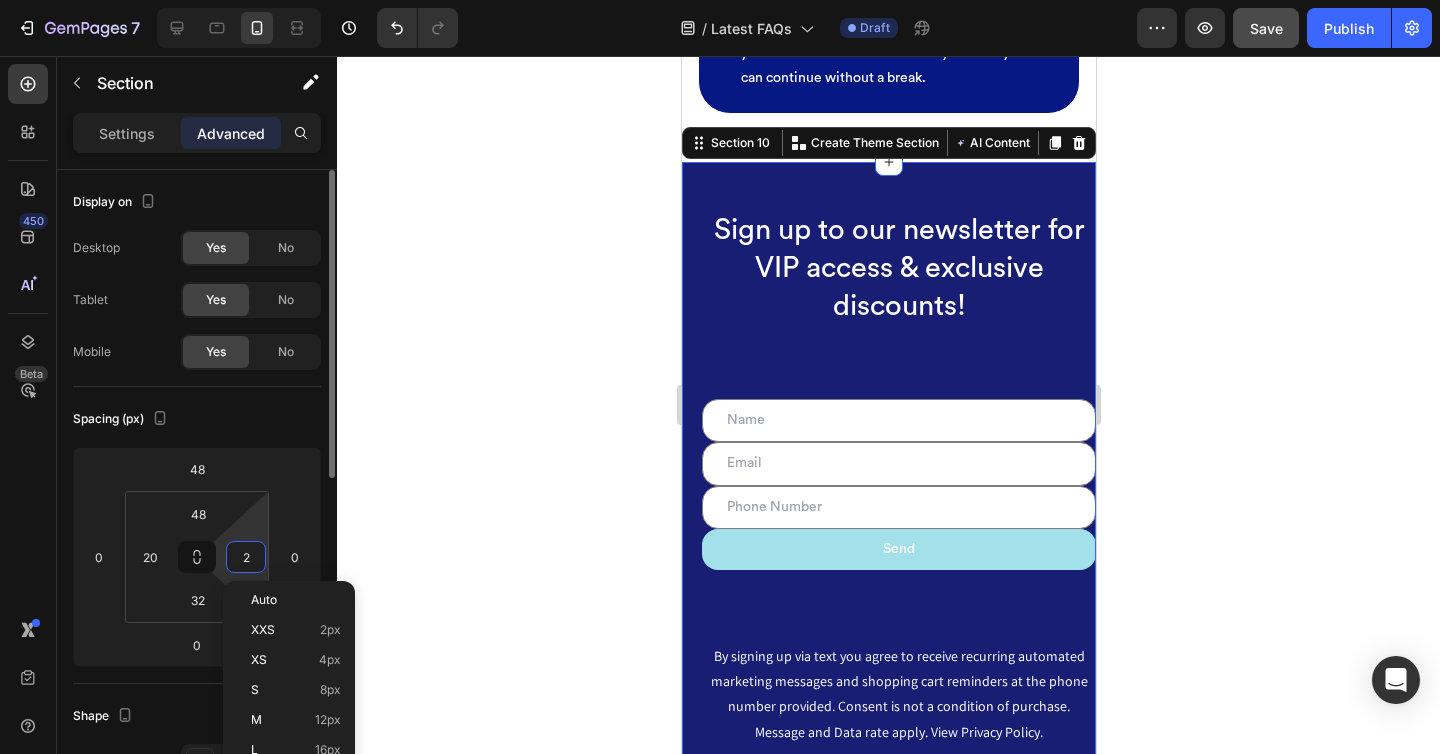 type on "20" 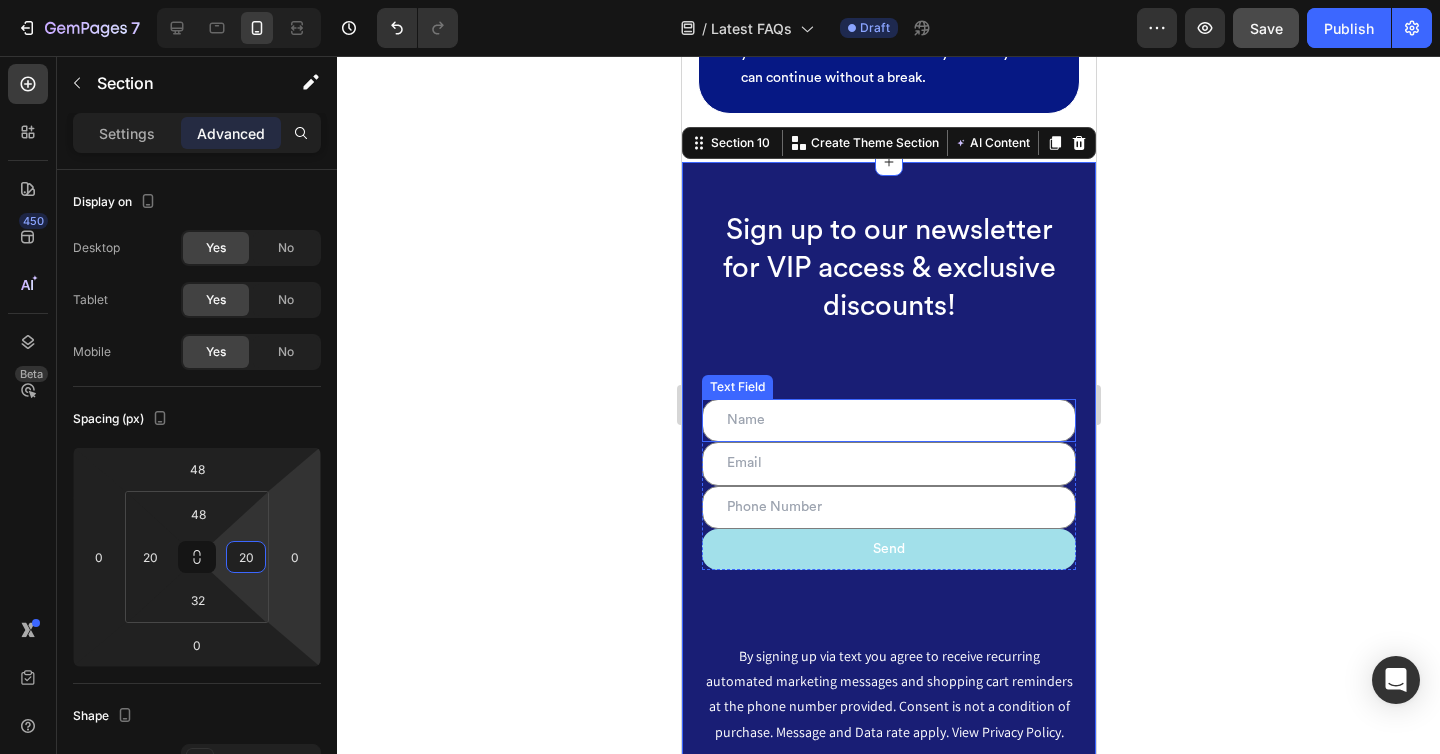 click at bounding box center (888, 420) 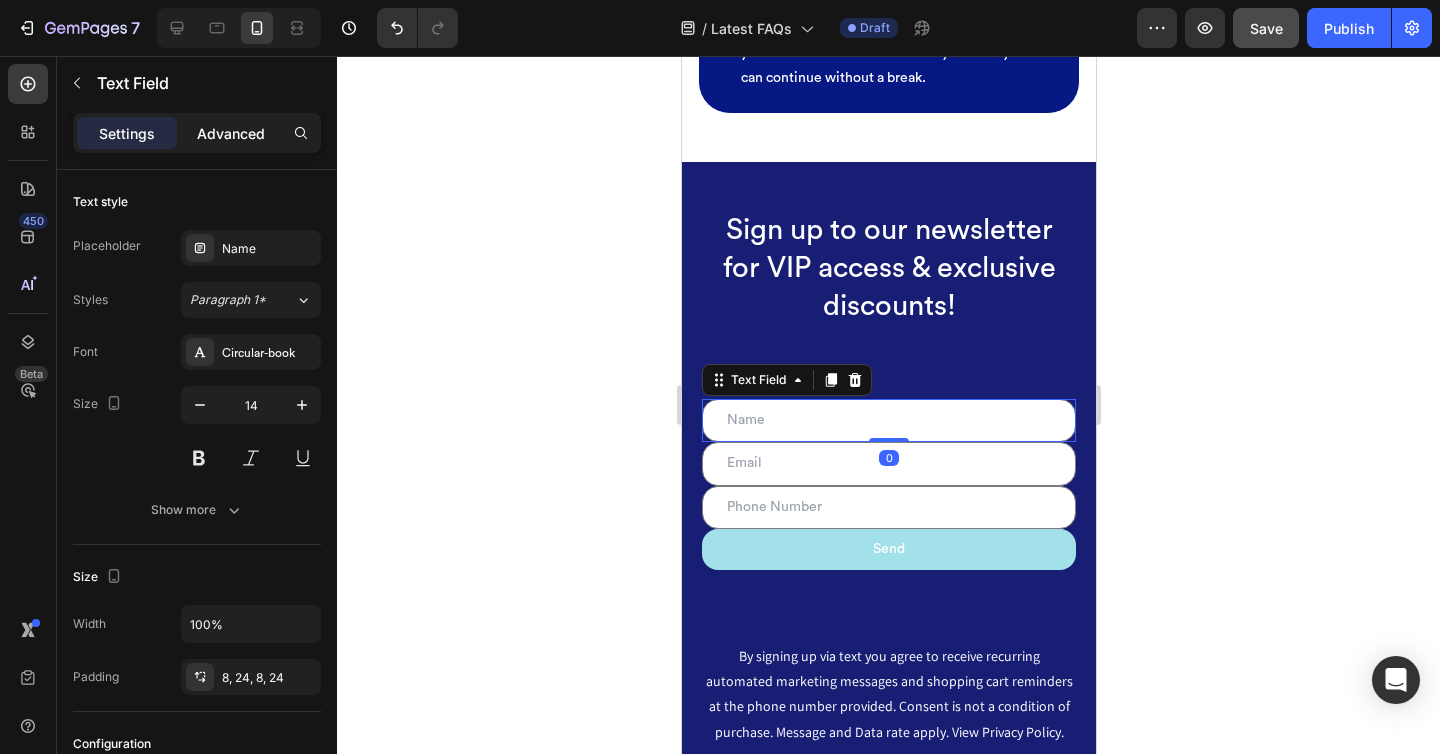 click on "Advanced" 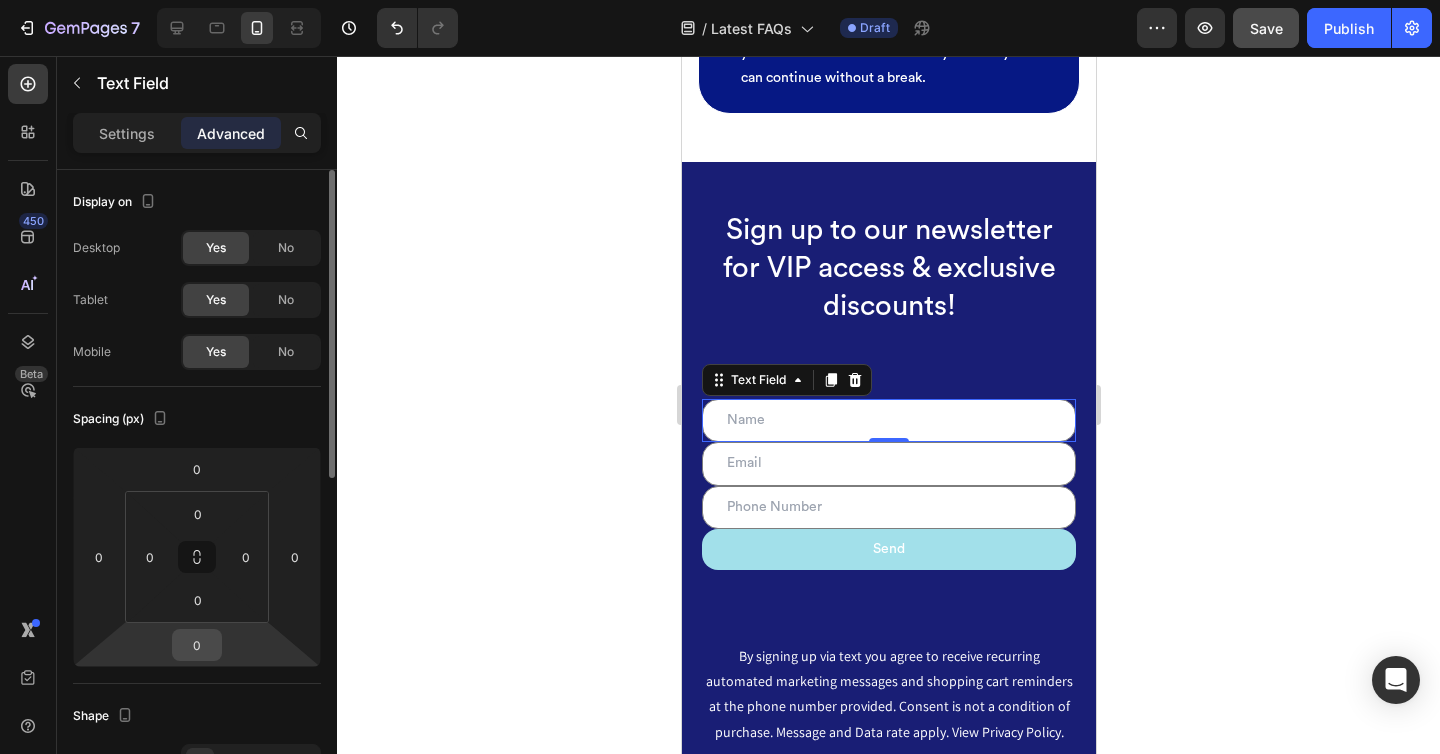 click on "0" at bounding box center [197, 645] 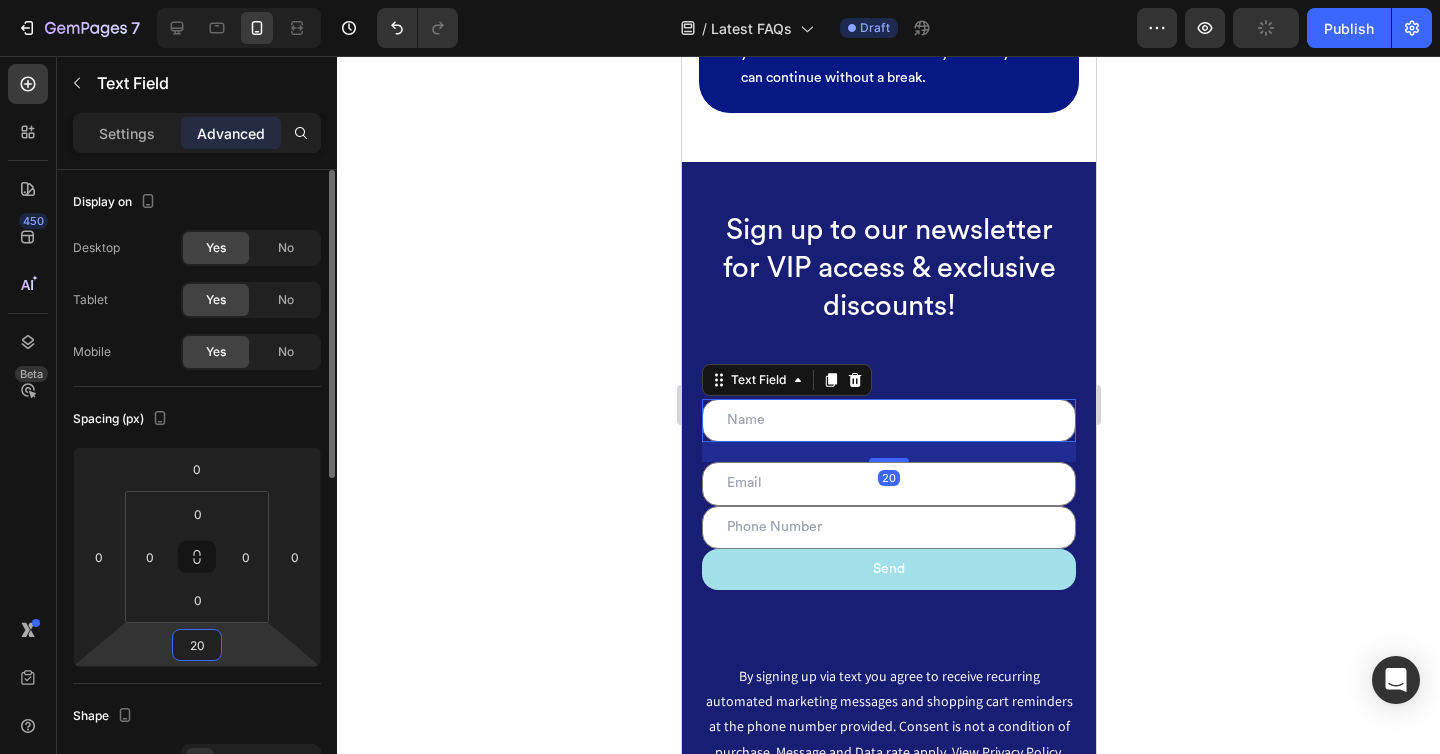 type on "2" 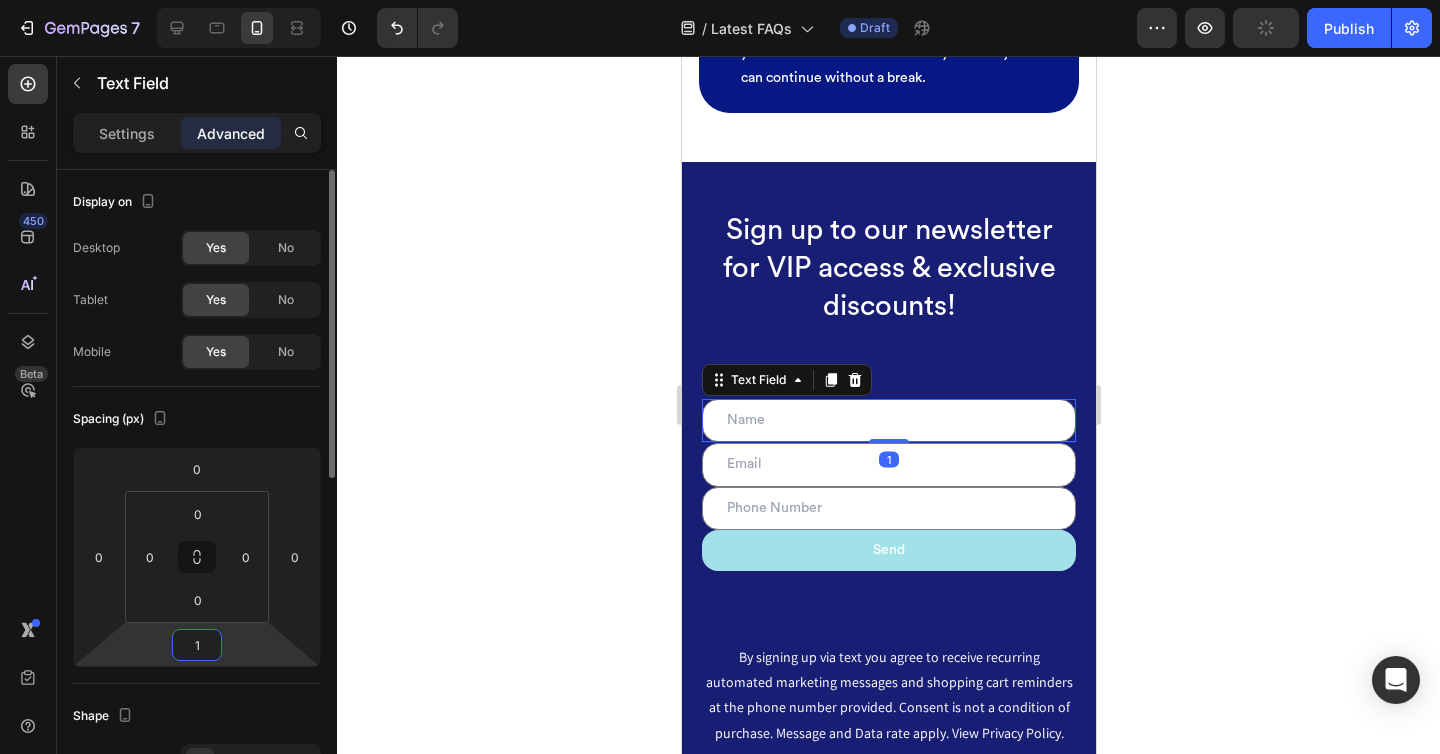 type on "10" 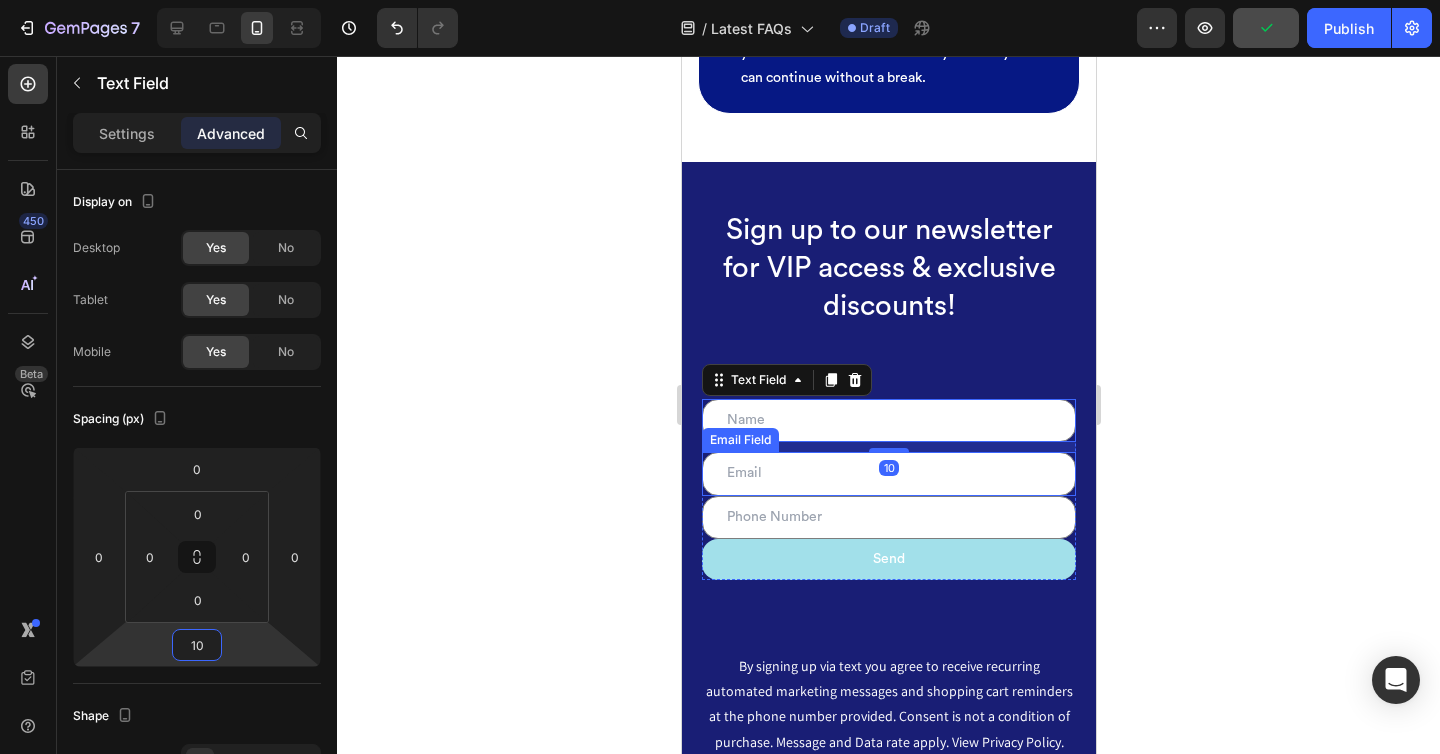 click at bounding box center (888, 473) 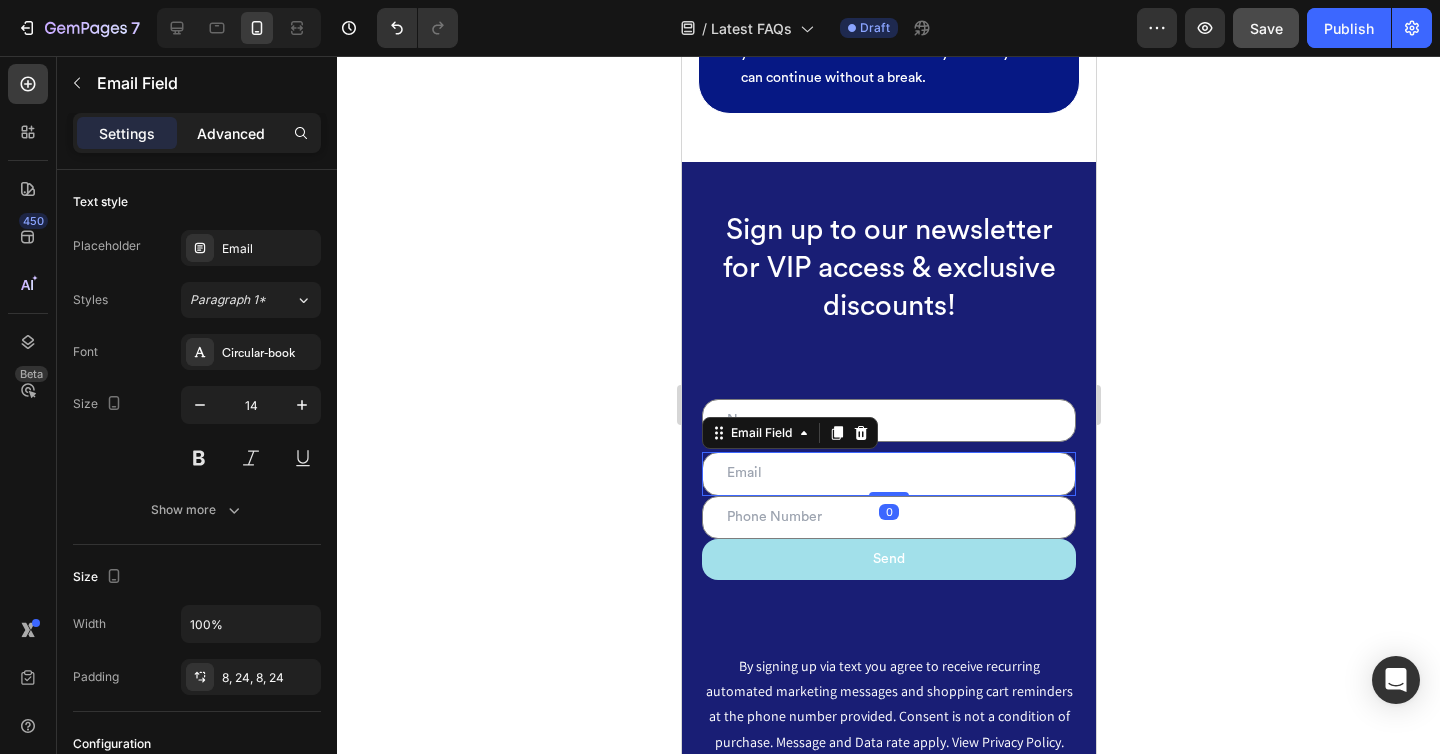 click on "Advanced" 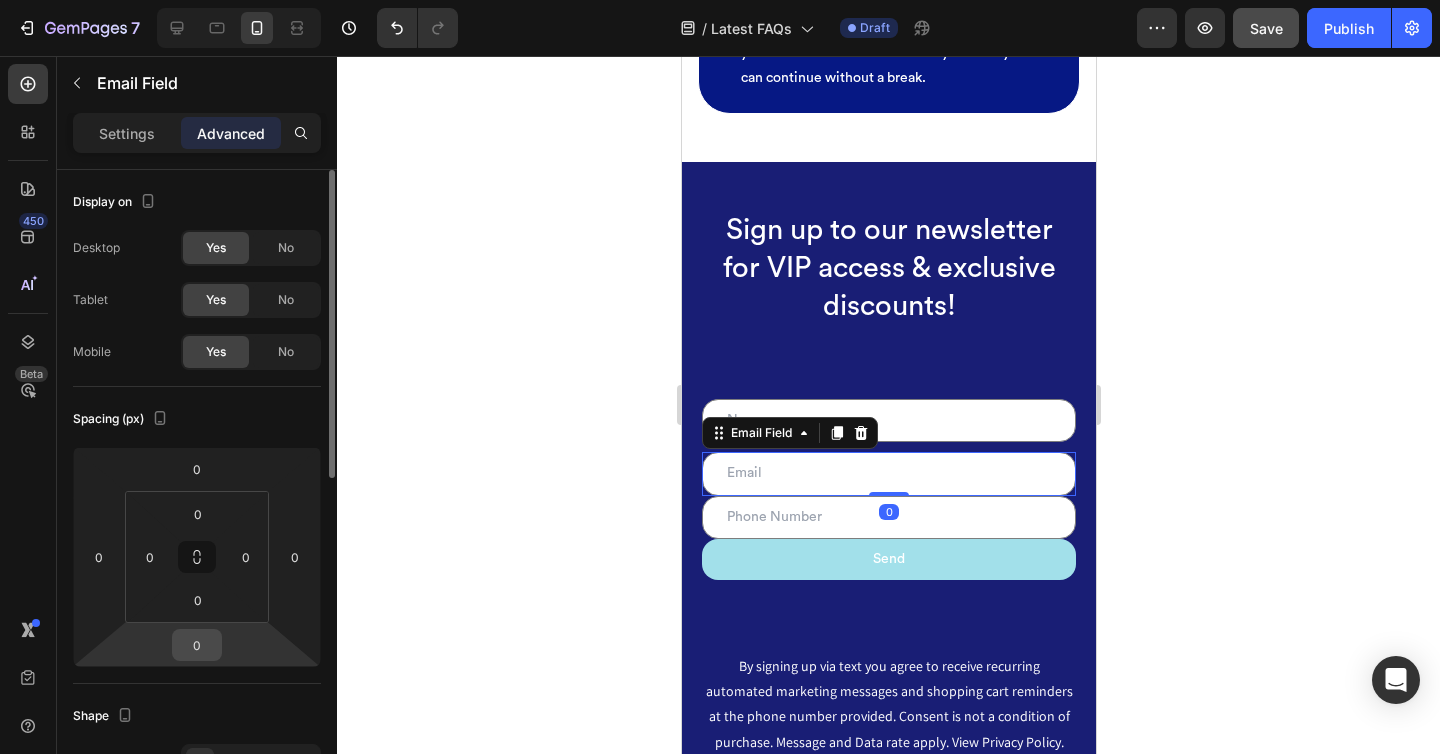 click on "0" at bounding box center [197, 645] 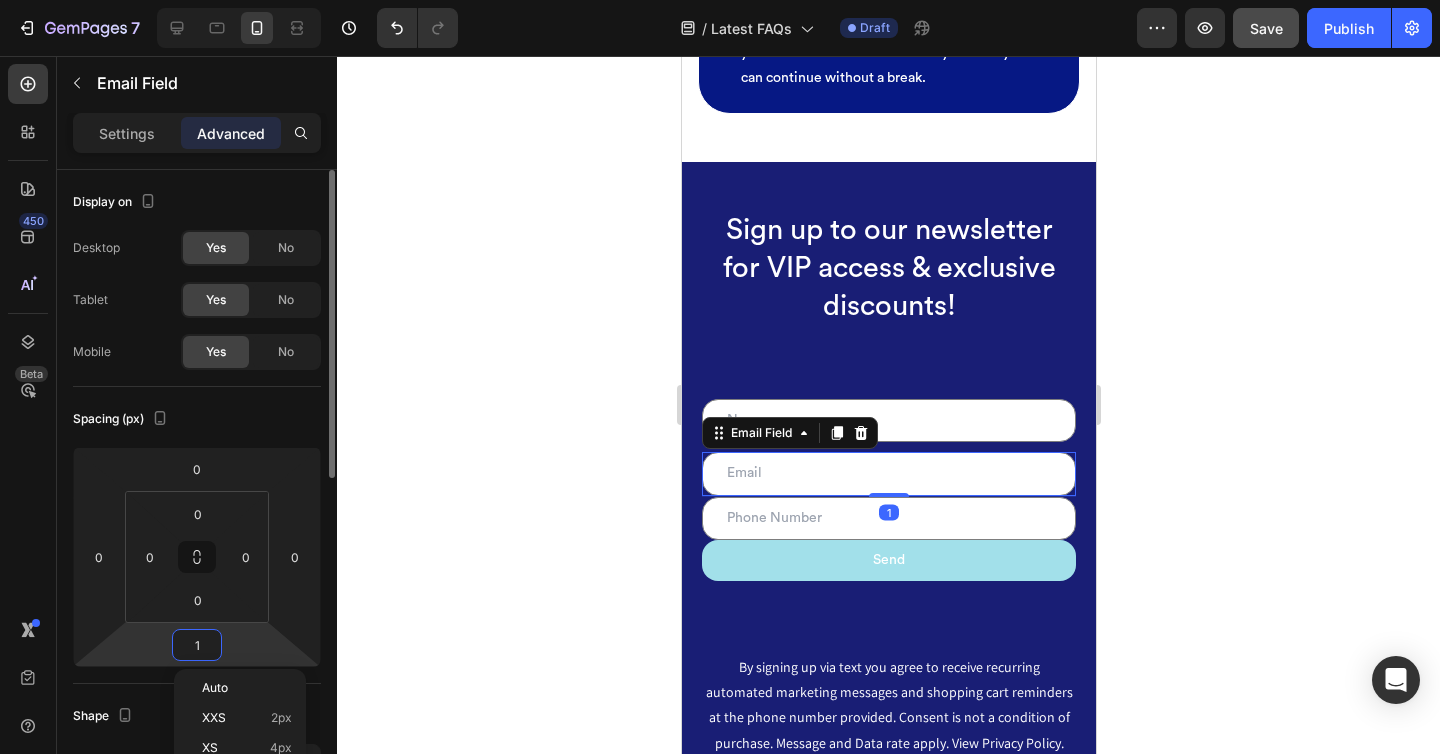 type on "10" 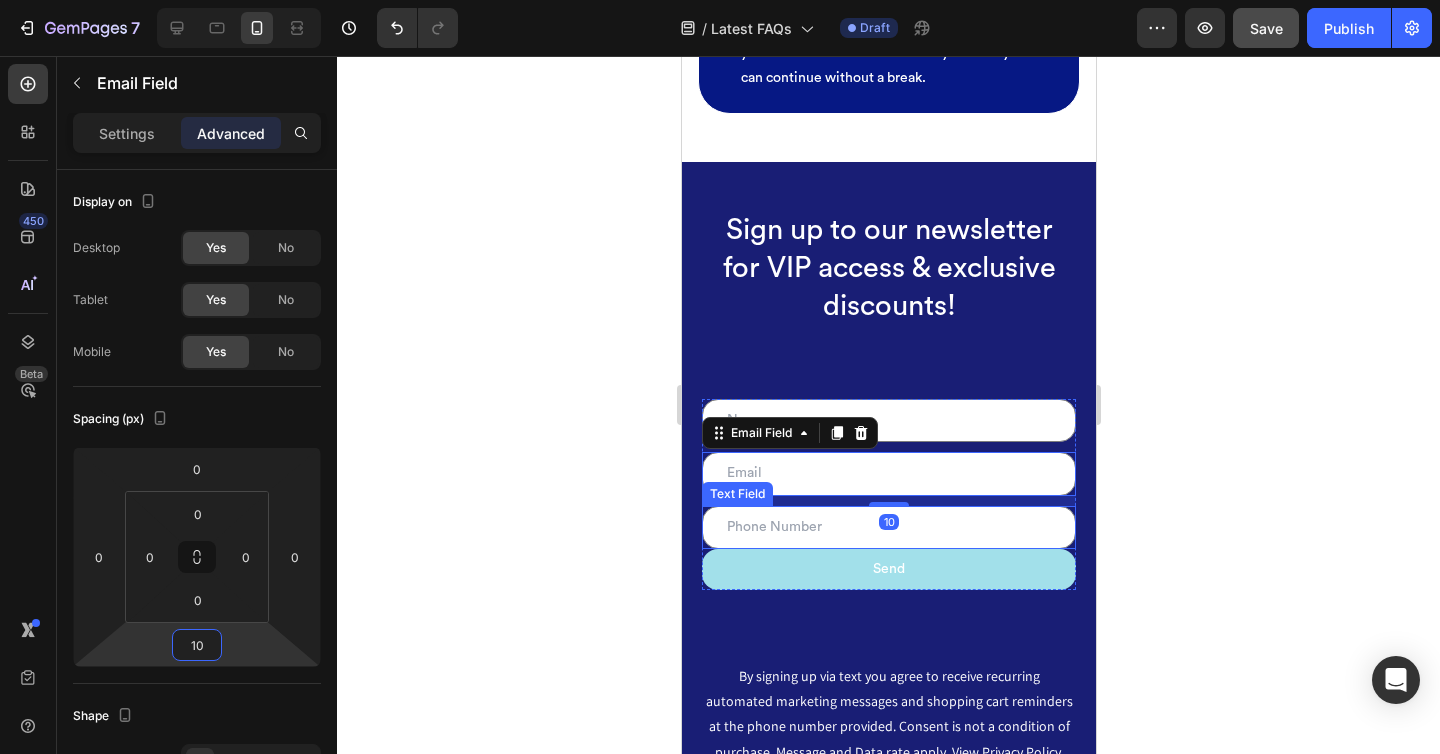 click at bounding box center (888, 527) 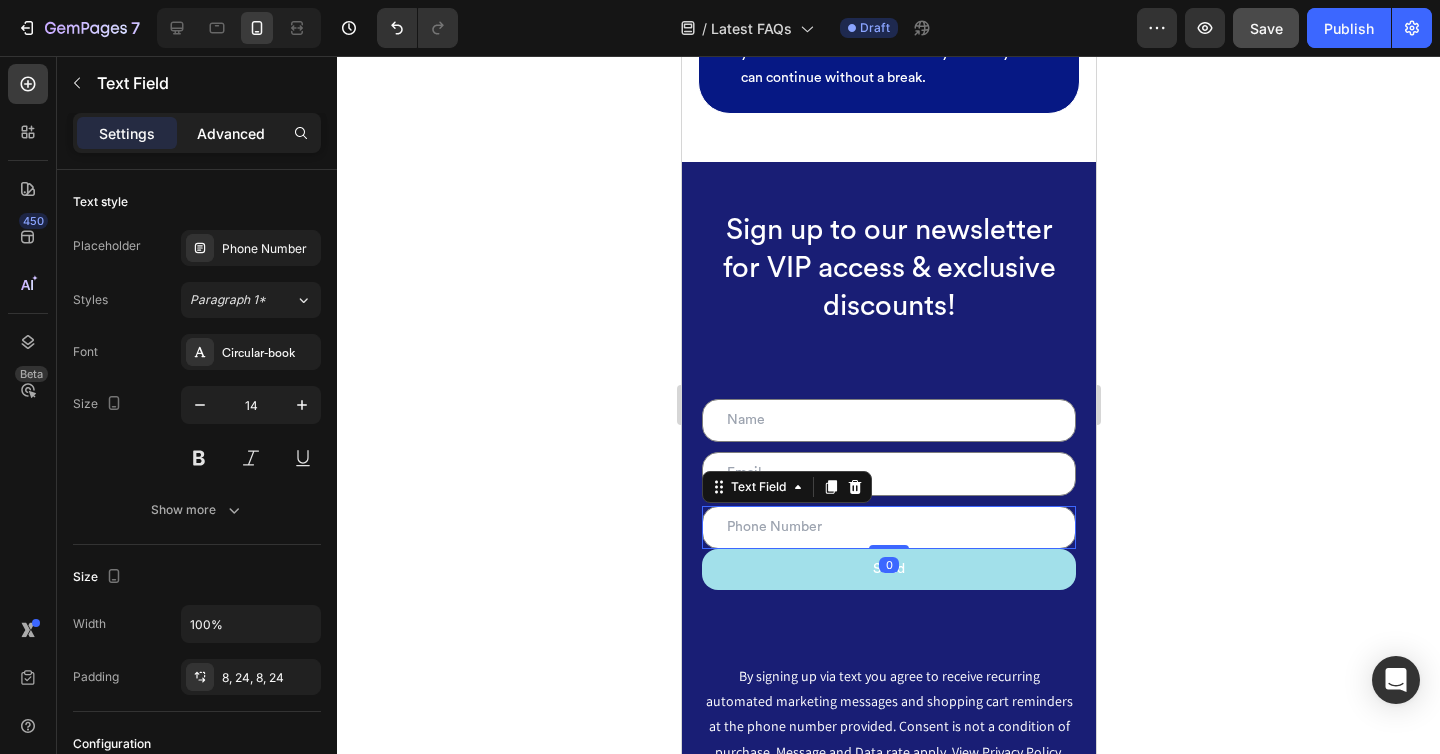 click on "Advanced" at bounding box center (231, 133) 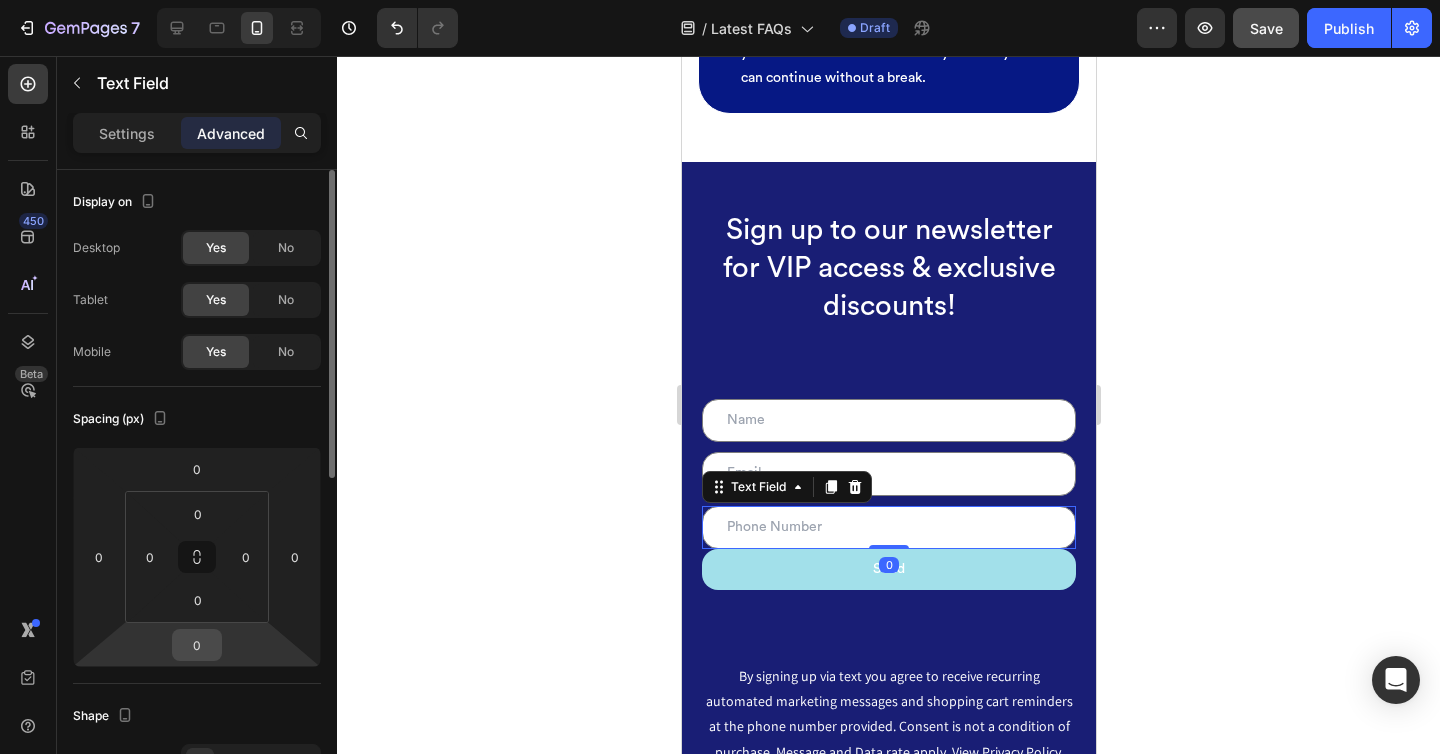 click on "0" at bounding box center (197, 645) 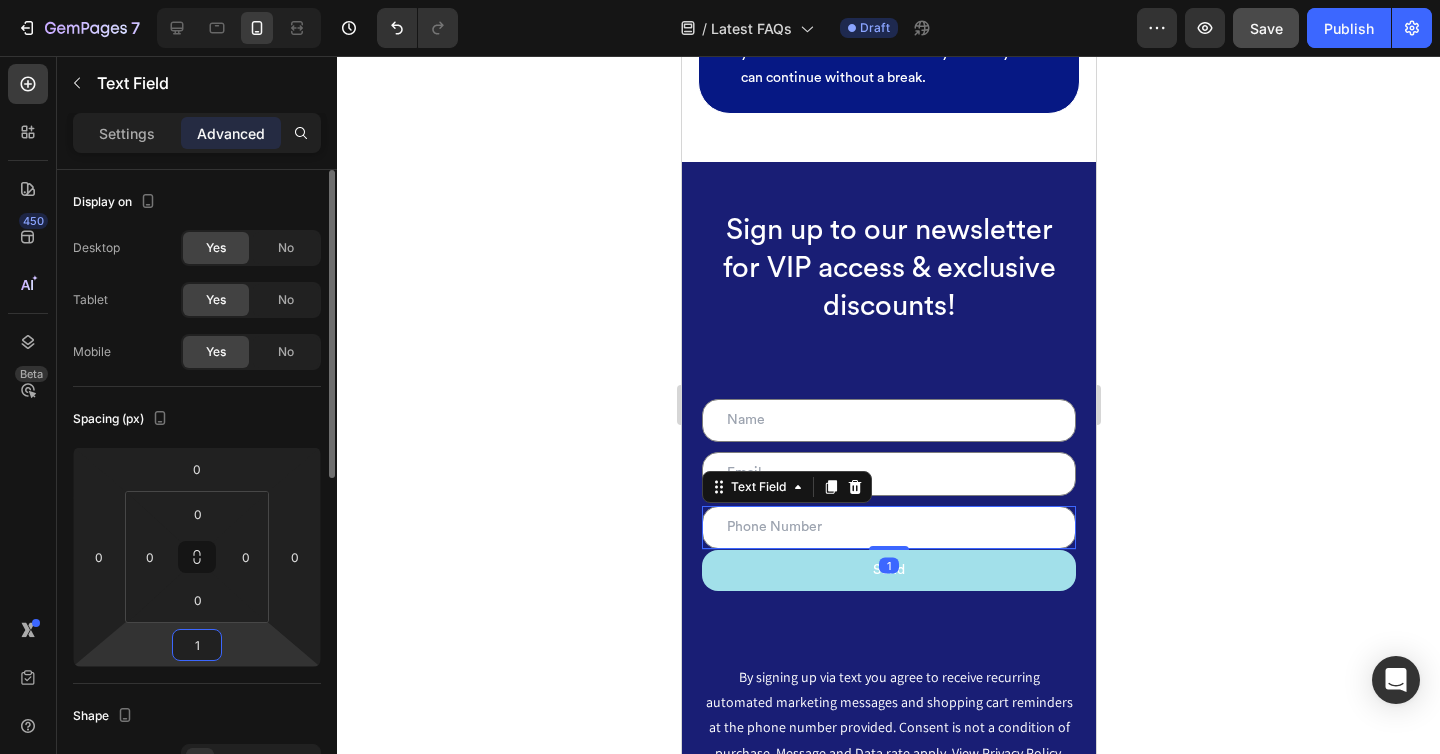 type on "10" 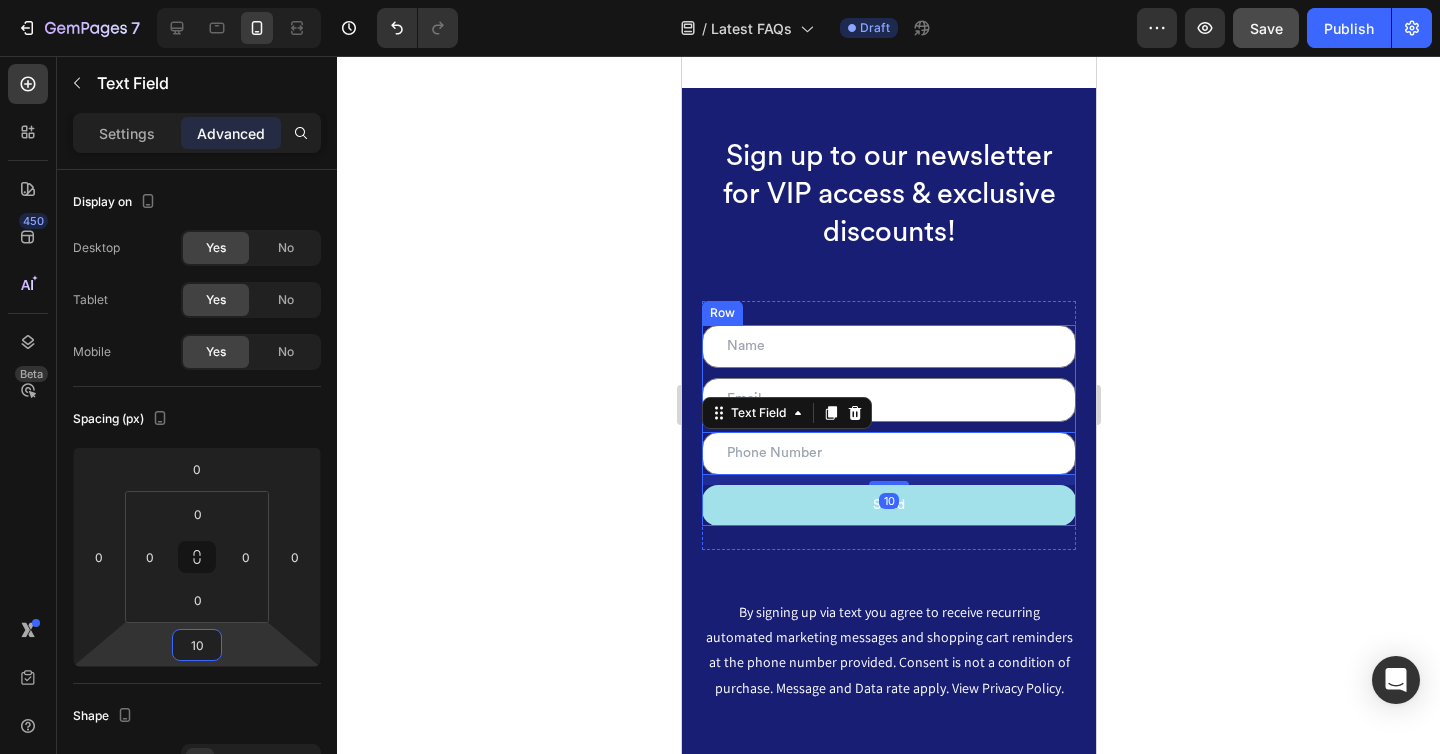 scroll, scrollTop: 11685, scrollLeft: 0, axis: vertical 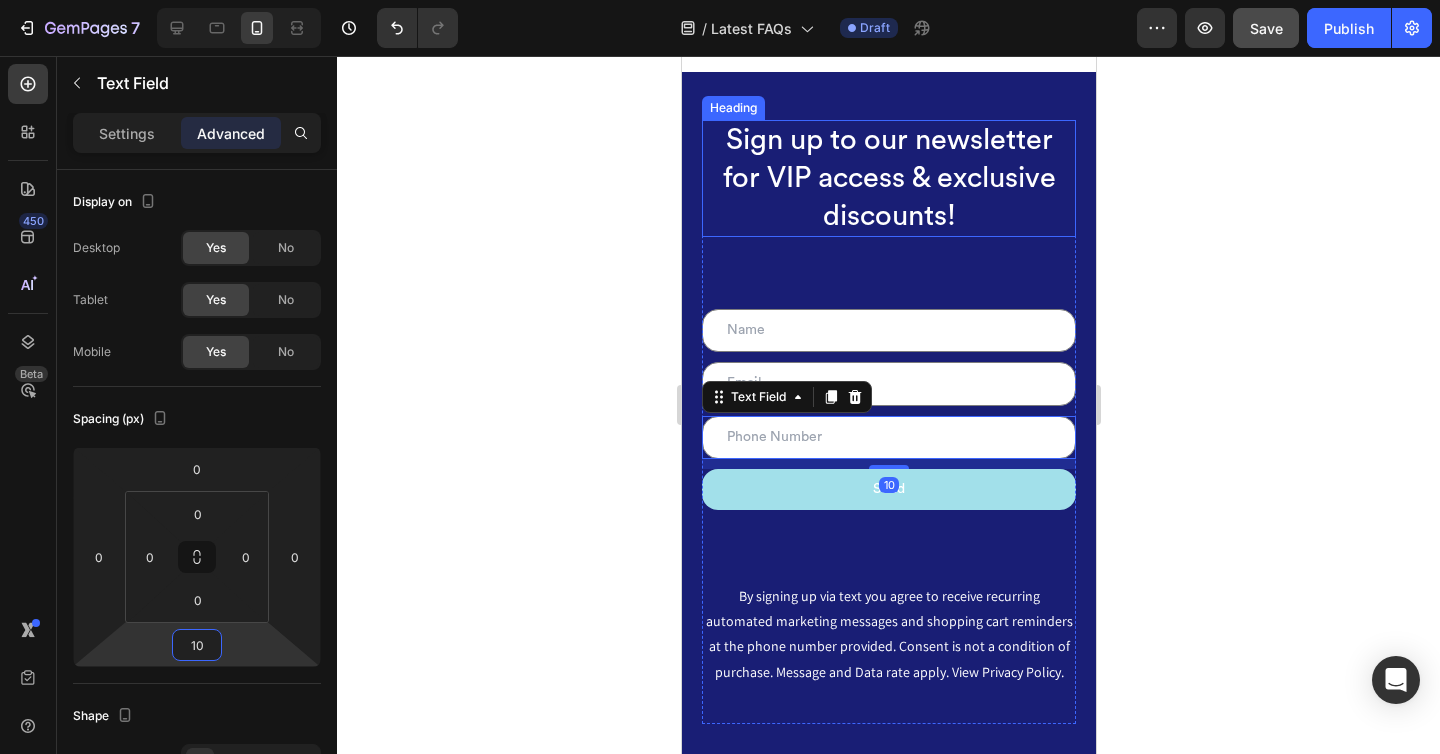 click on "Sign up to our newsletter for VIP access & exclusive discounts!" at bounding box center [888, 178] 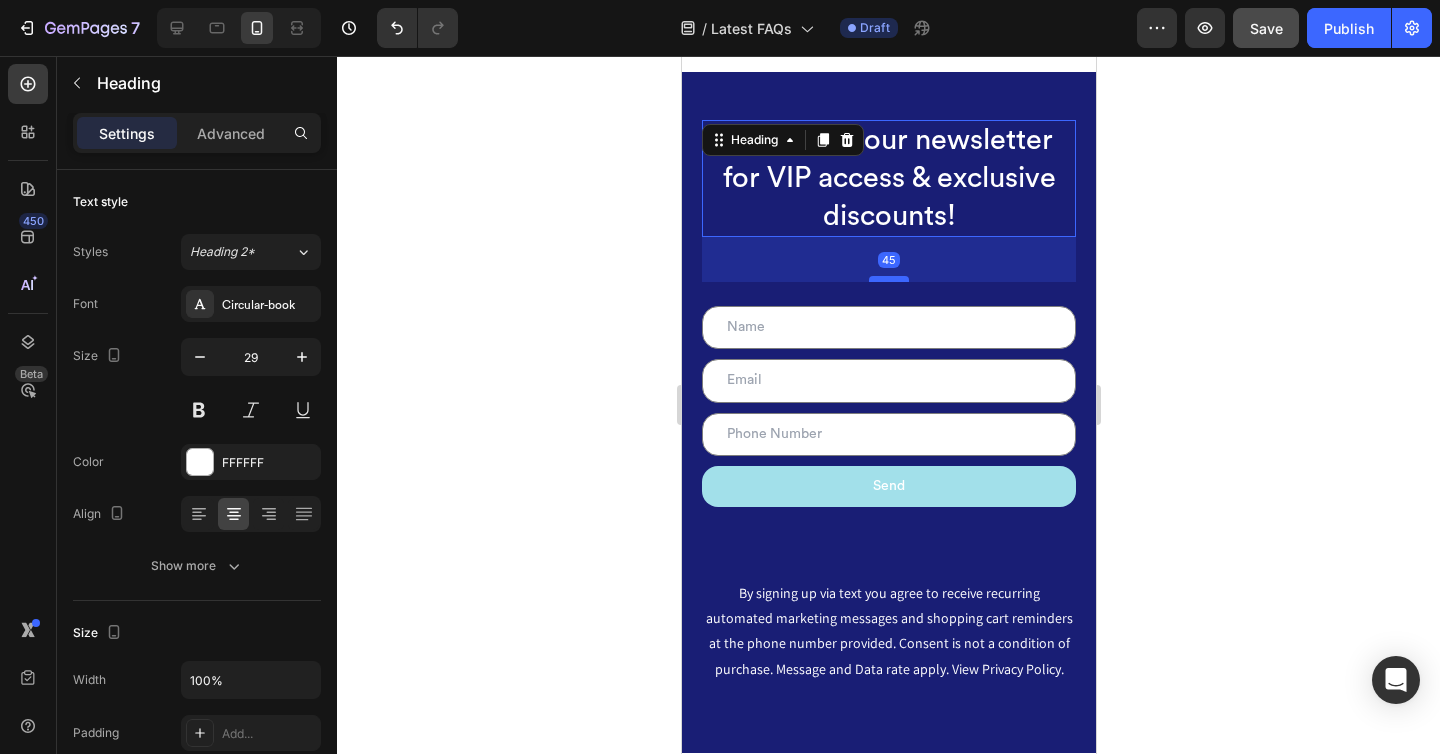 click at bounding box center (888, 279) 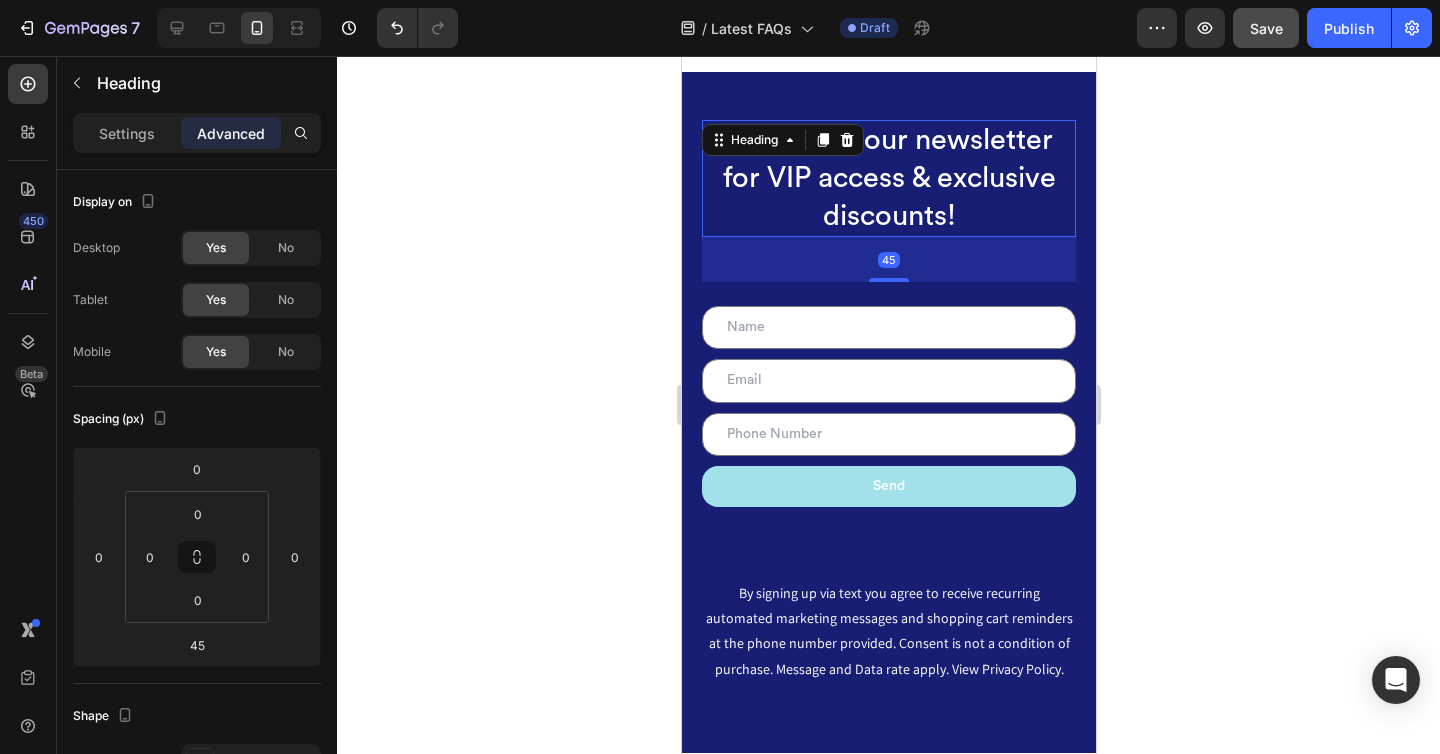 click on "Save" at bounding box center (1266, 28) 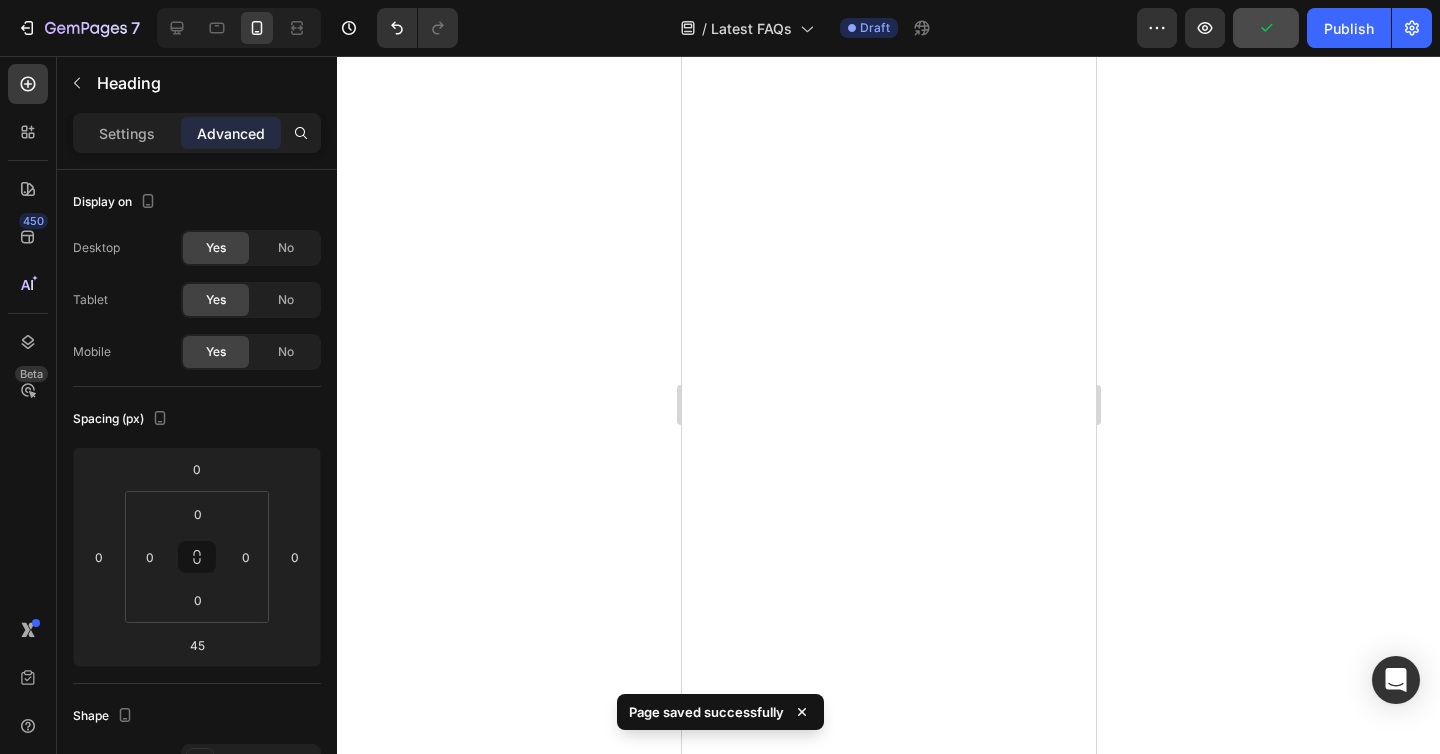 scroll, scrollTop: 0, scrollLeft: 0, axis: both 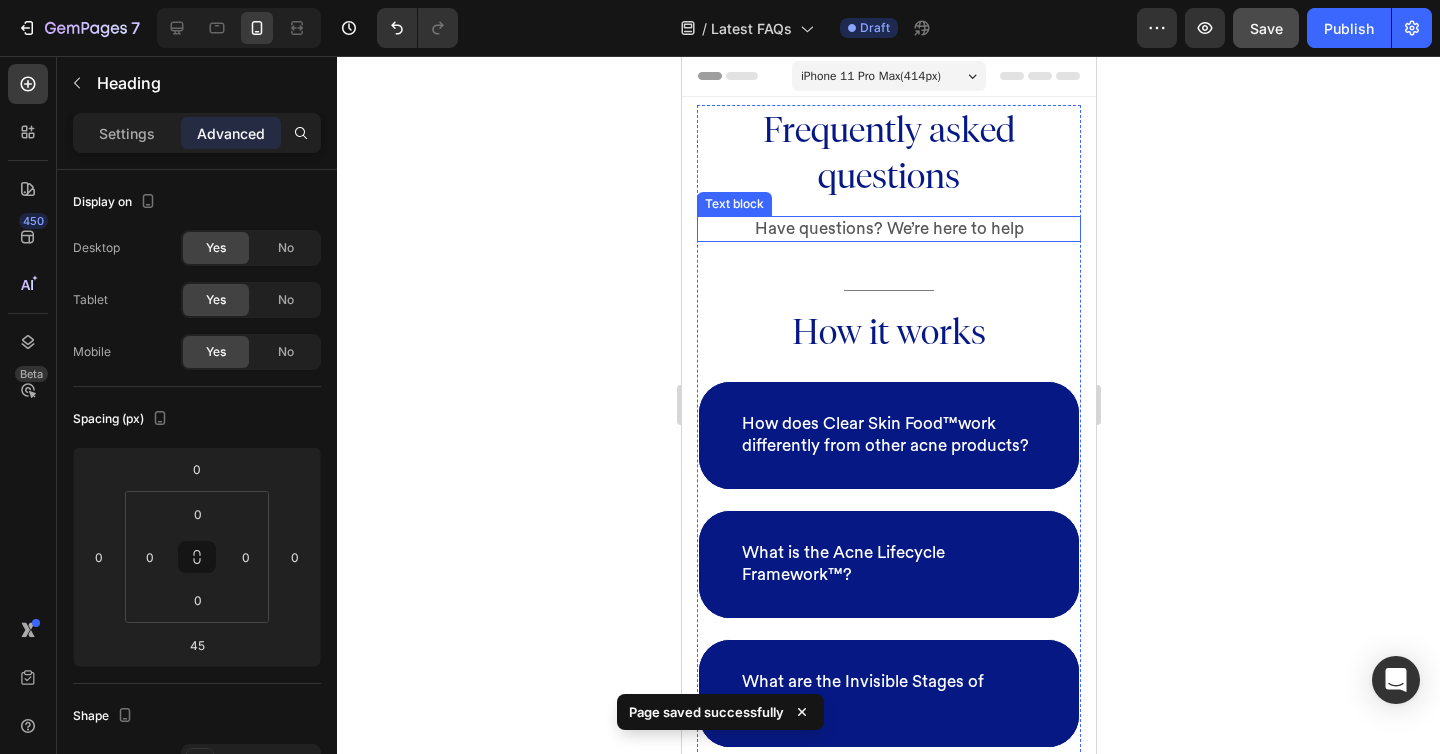 click on "Have questions? We’re here to help" at bounding box center [888, 229] 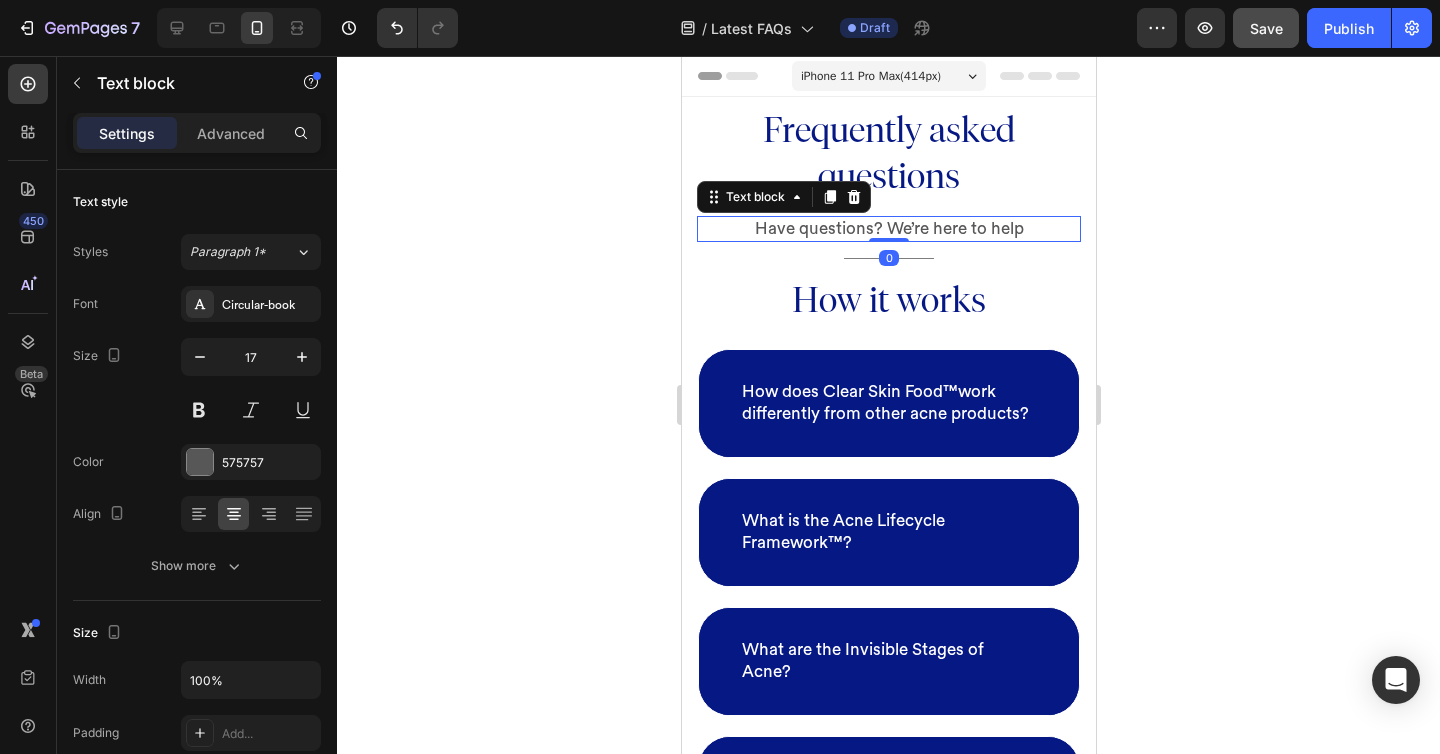 drag, startPoint x: 900, startPoint y: 268, endPoint x: 903, endPoint y: 209, distance: 59.07622 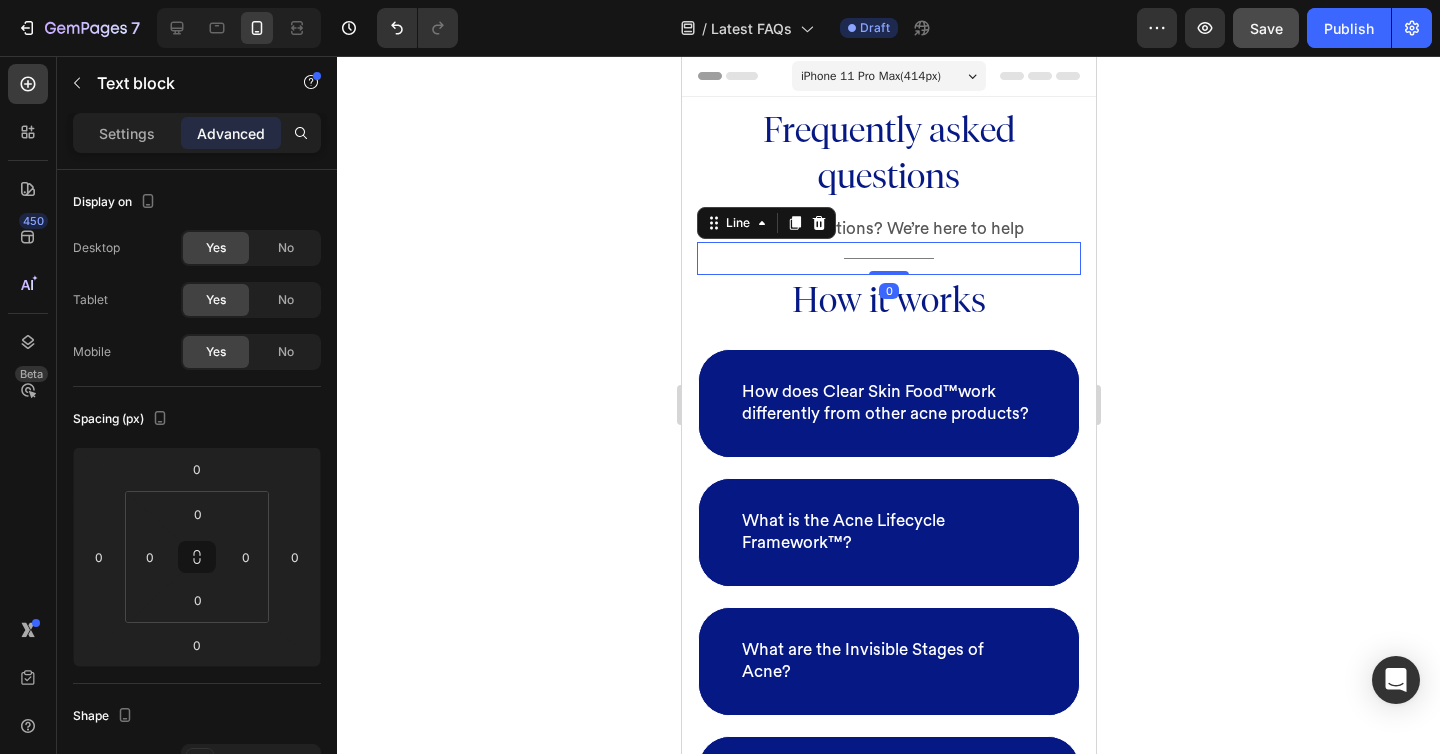click on "Title Line   0" at bounding box center (888, 258) 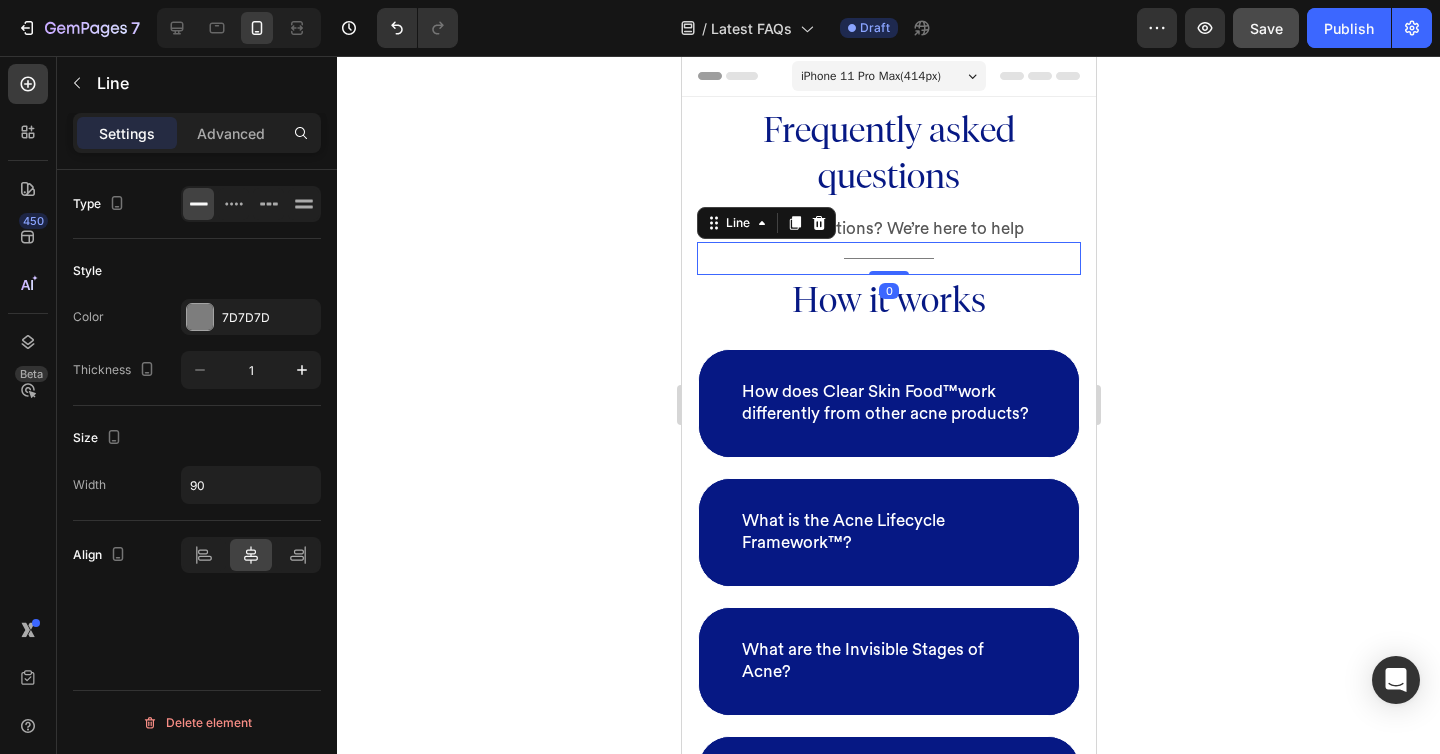 click 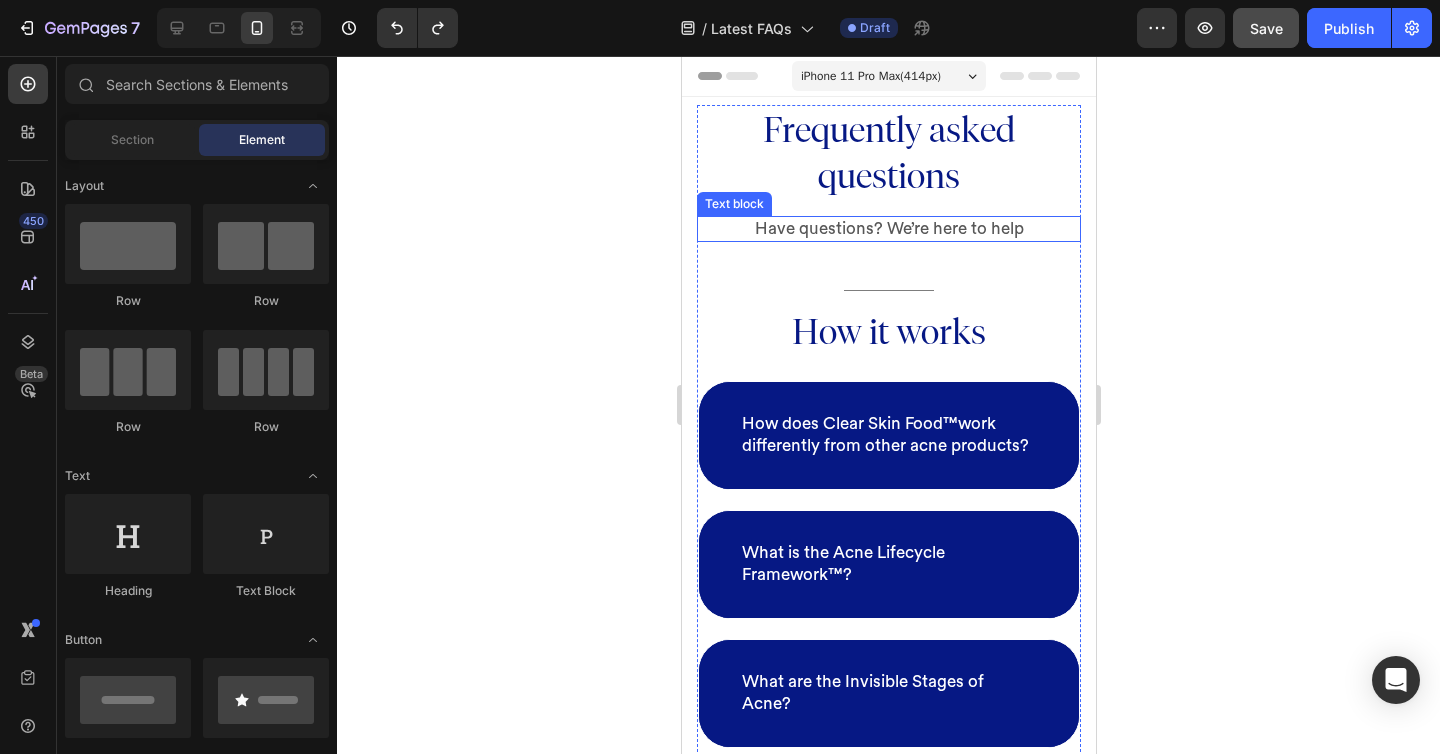 click on "Have questions? We’re here to help" at bounding box center [888, 229] 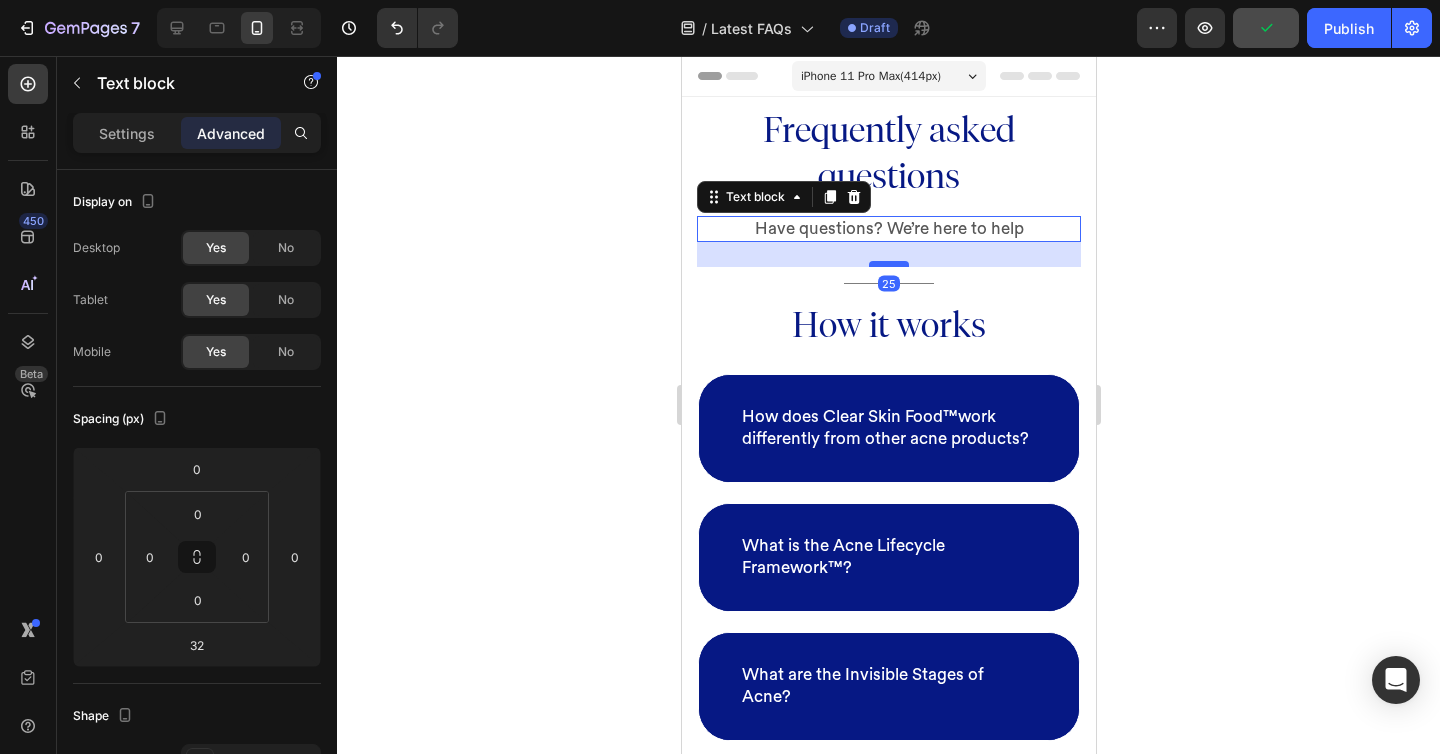 click at bounding box center (888, 264) 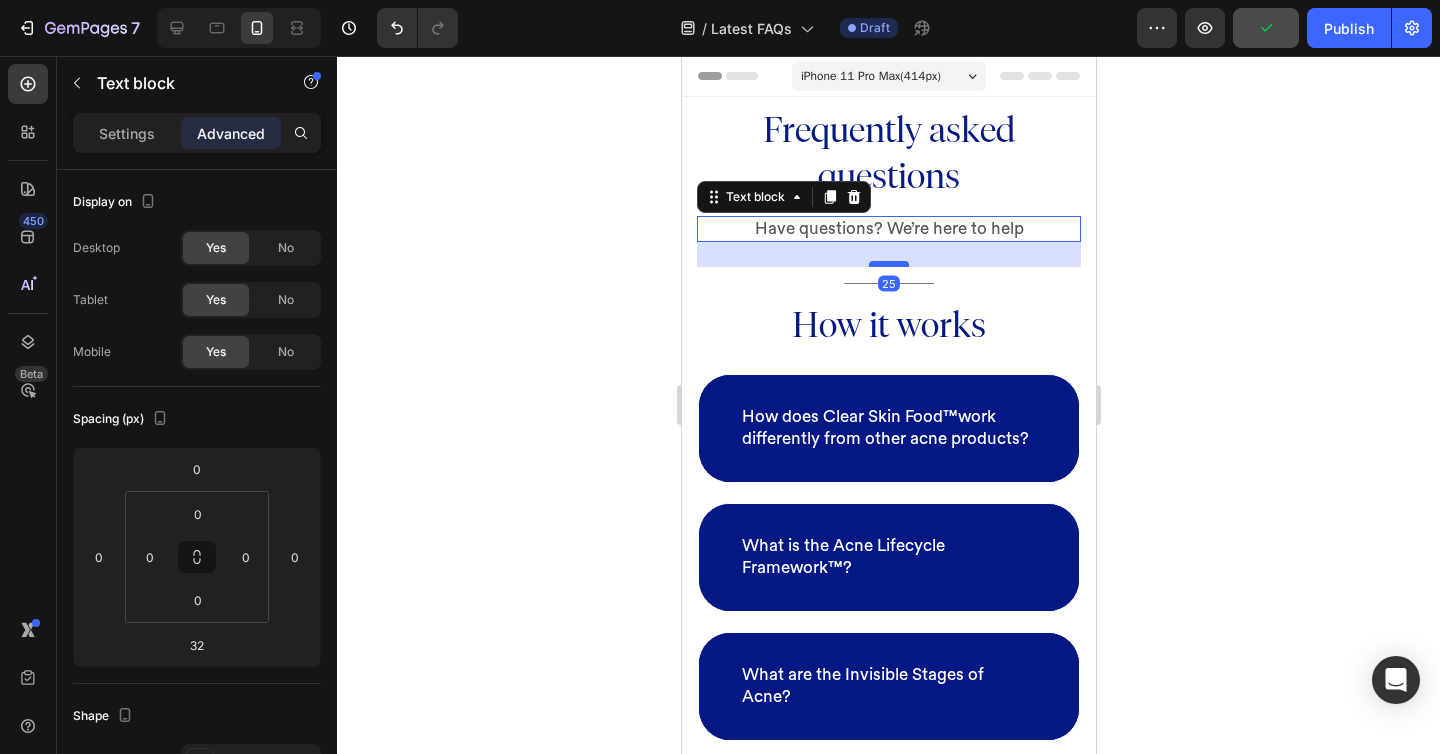 type on "25" 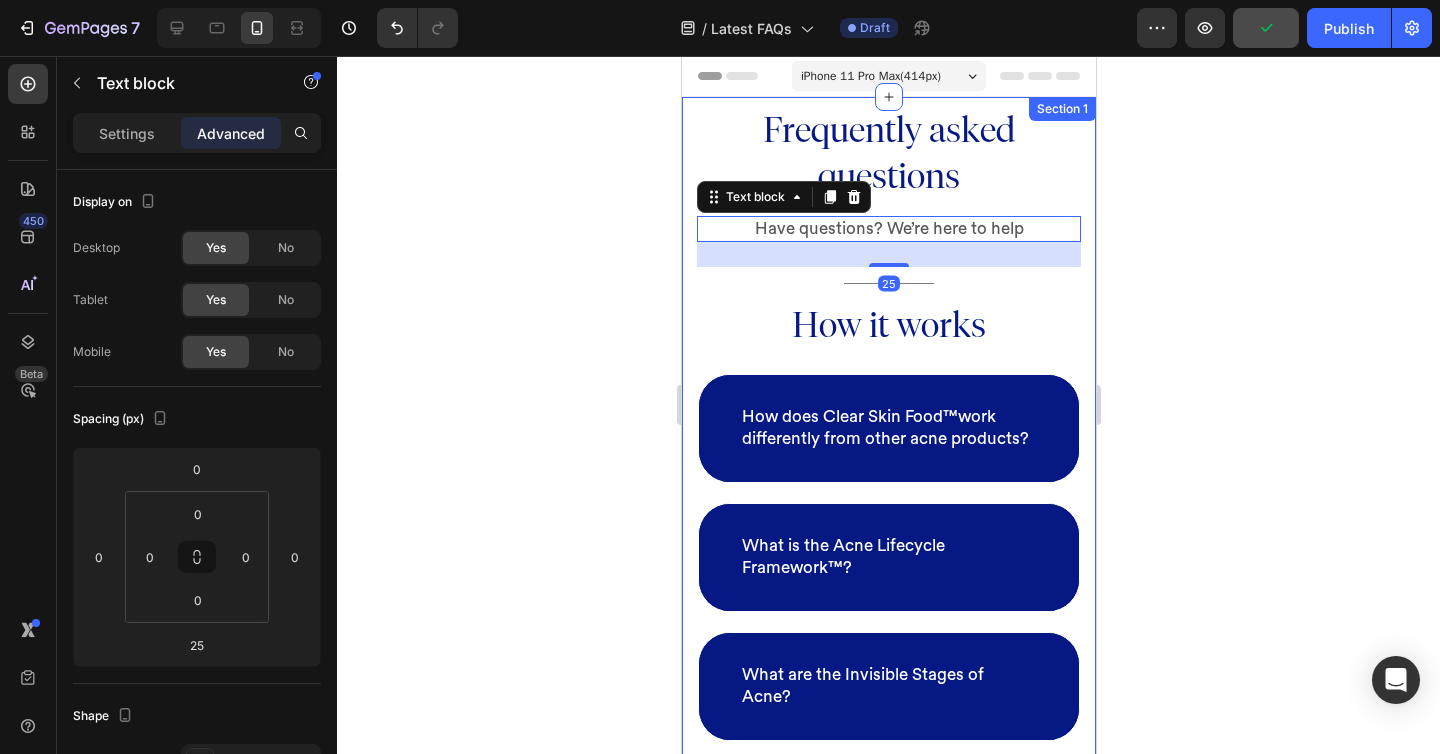 click on "Frequently asked questions Heading Have questions? We’re here to help Text block   25                Title Line How it works Heading How does Clear Skin Food™work differently from other acne products? What is the Acne Lifecycle Framework™? What are the Invisible Stages of Acne? Does Clear Skin Food™ work if I’ve already tried everything else? Is this just another hormonal supplement? Is Clear Skin Food™ for everyone? Will Clear Skin Food™ make me break out more in the beginning?  I sometimes forget to take the supplements in the morning. Is it okay if I just take the two daily doses at night? Accordion Row Section 1" at bounding box center (888, 793) 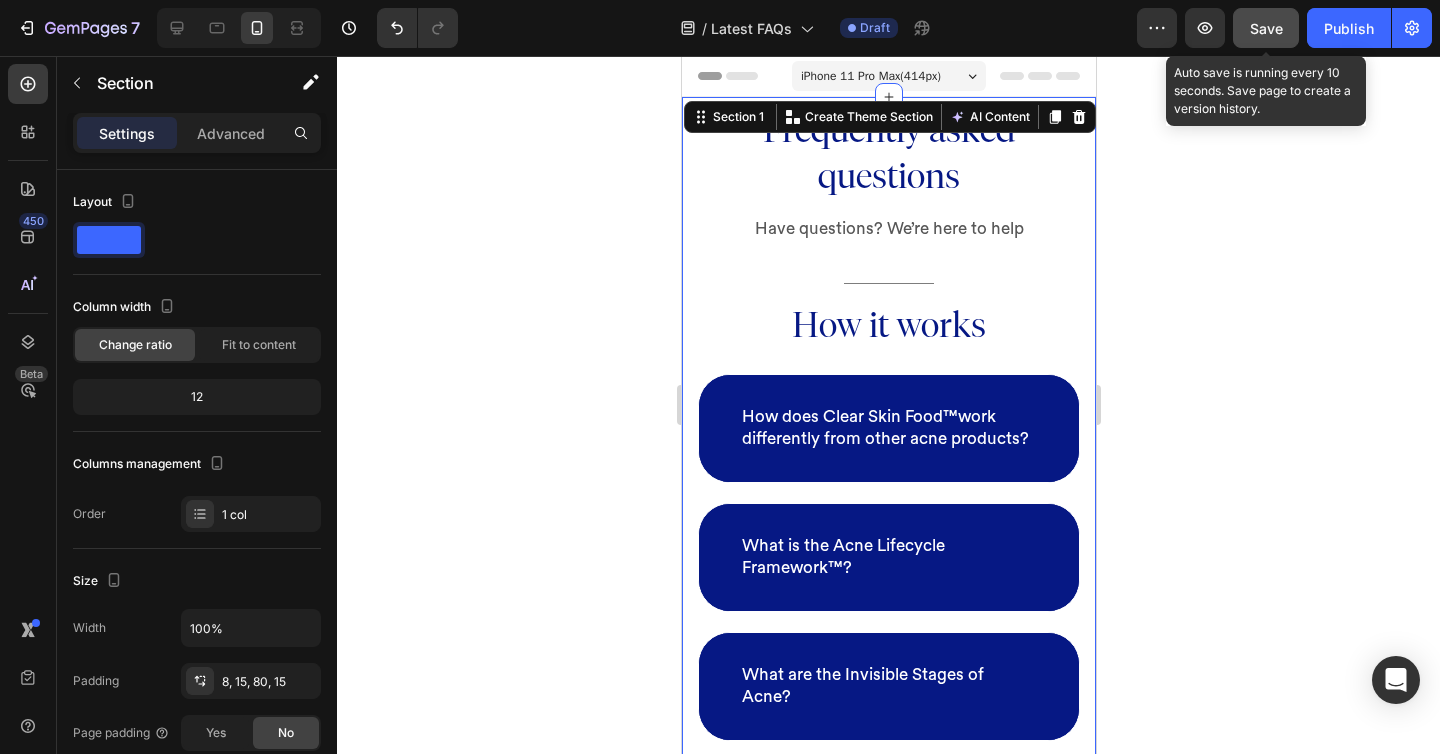 click on "Save" at bounding box center (1266, 28) 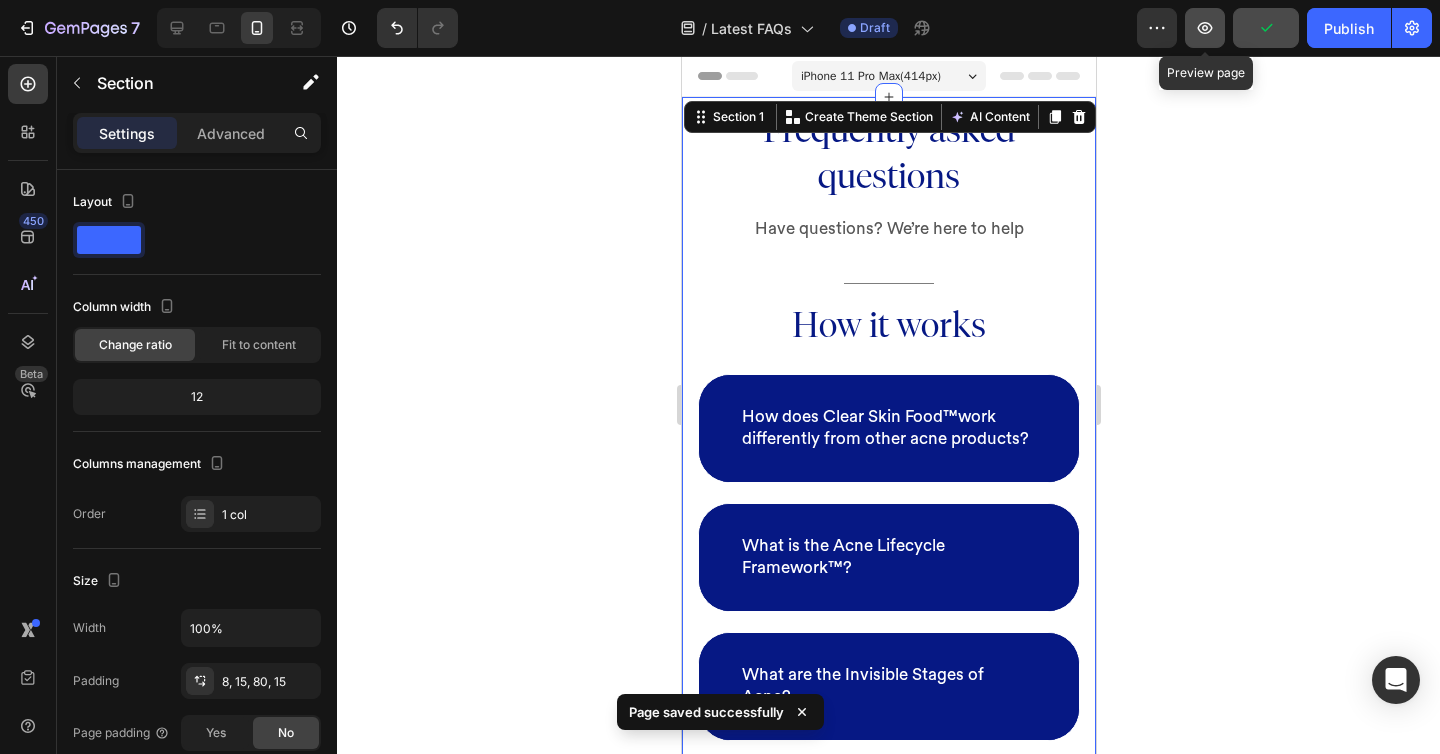 click 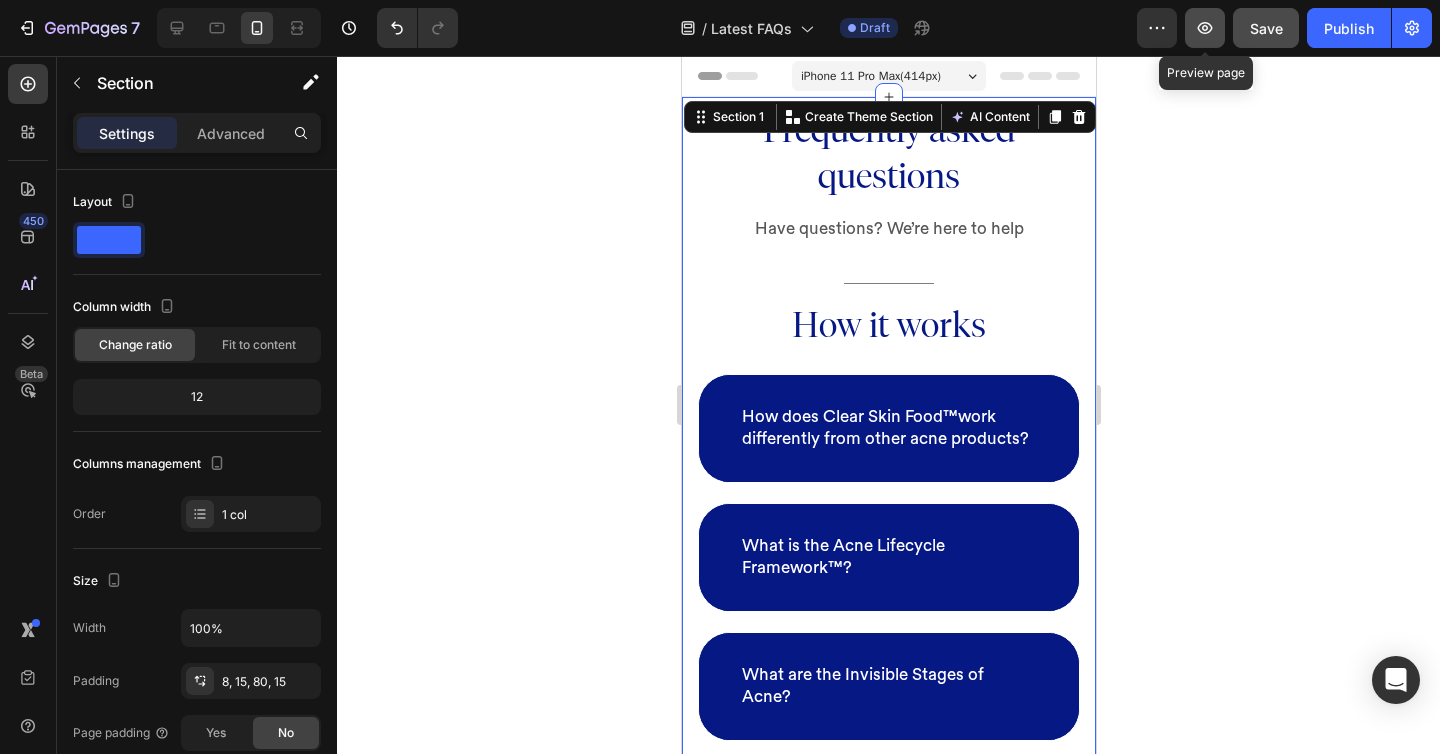 type 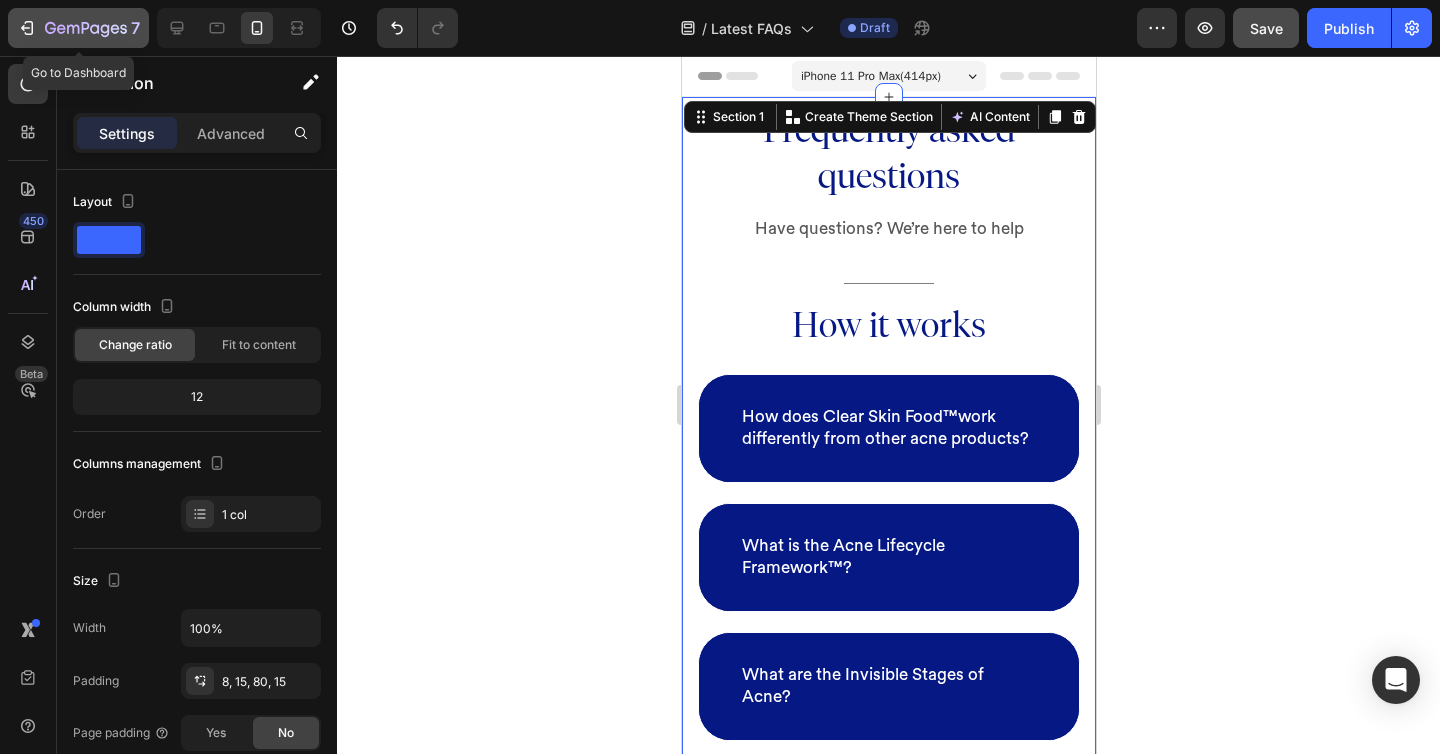 click 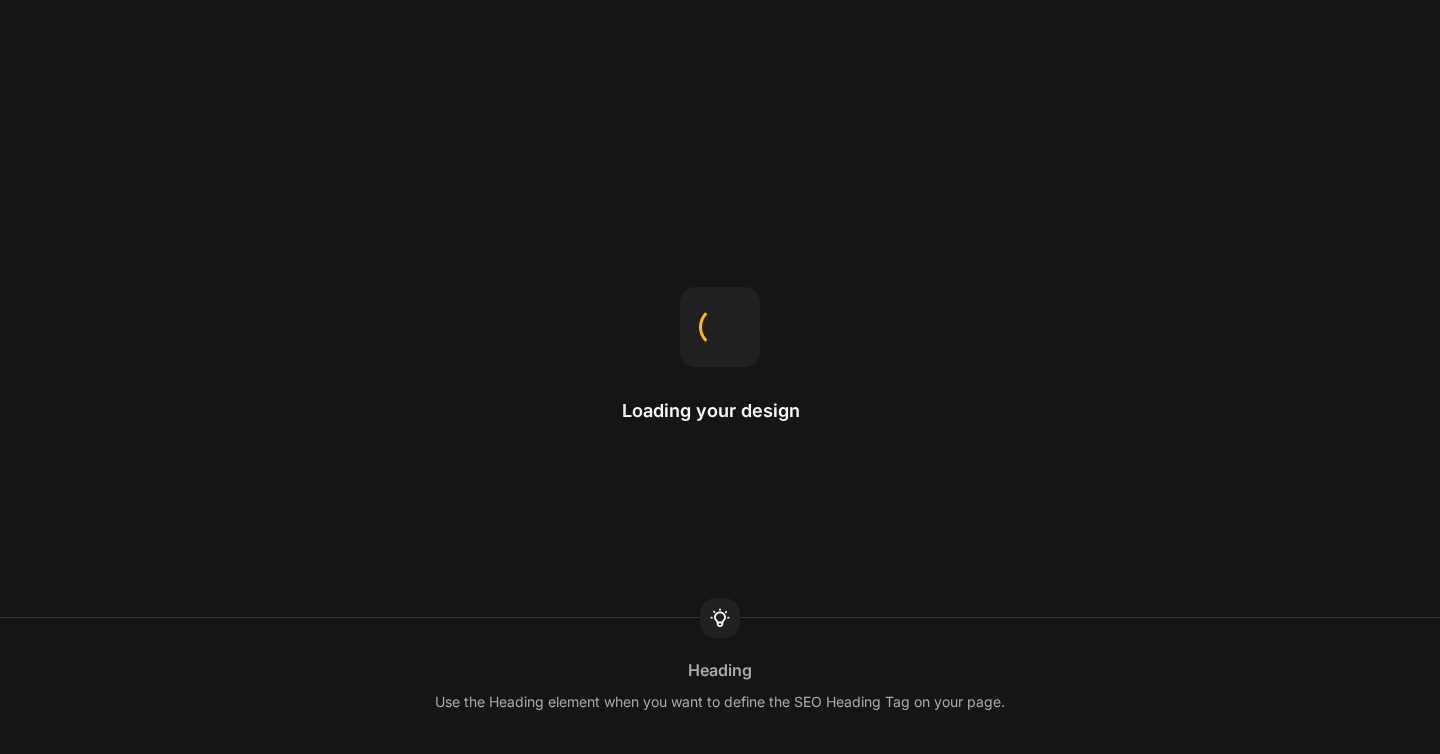 scroll, scrollTop: 0, scrollLeft: 0, axis: both 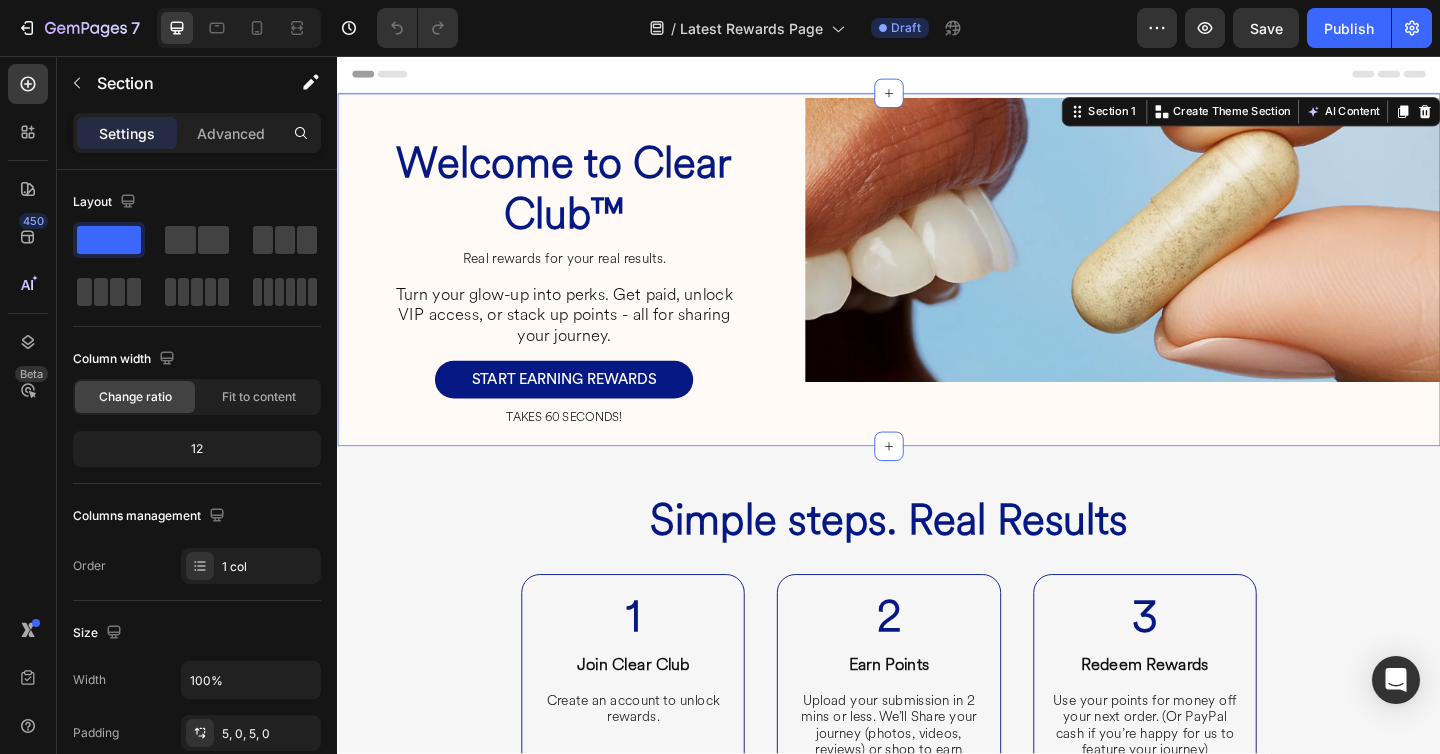 click on "Welcome to Clear Club™ Heading Real rewards for your real results. Heading Turn your glow-up into perks. Get paid, unlock VIP access, or stack up points - all for sharing your journey. Heading START EARNING REWARDS Button TAKES 60 SECONDS! Heading Row Row Image Row Section 1   Create Theme Section AI Content Write with GemAI What would you like to describe here? Tone and Voice Persuasive Product Getting products... Show more Generate" at bounding box center (937, 289) 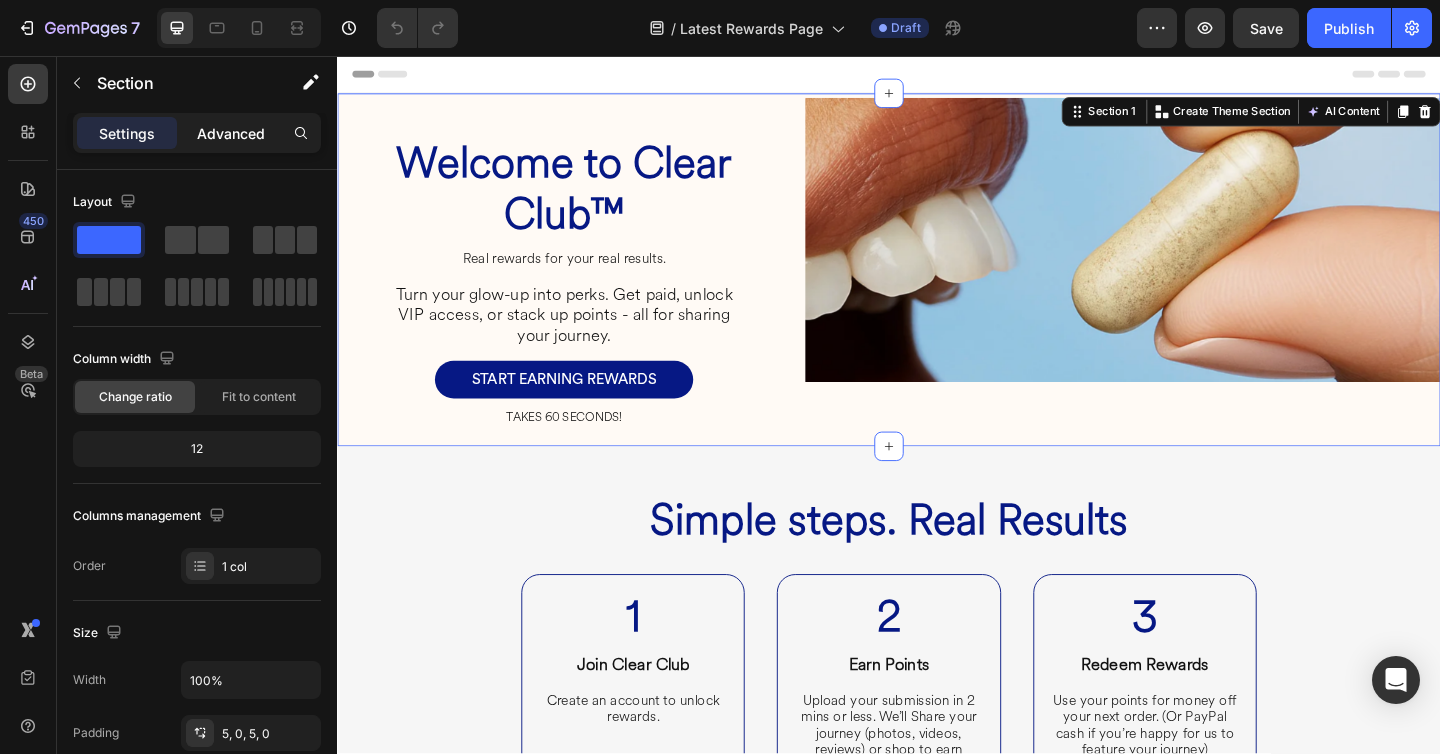 click on "Advanced" at bounding box center [231, 133] 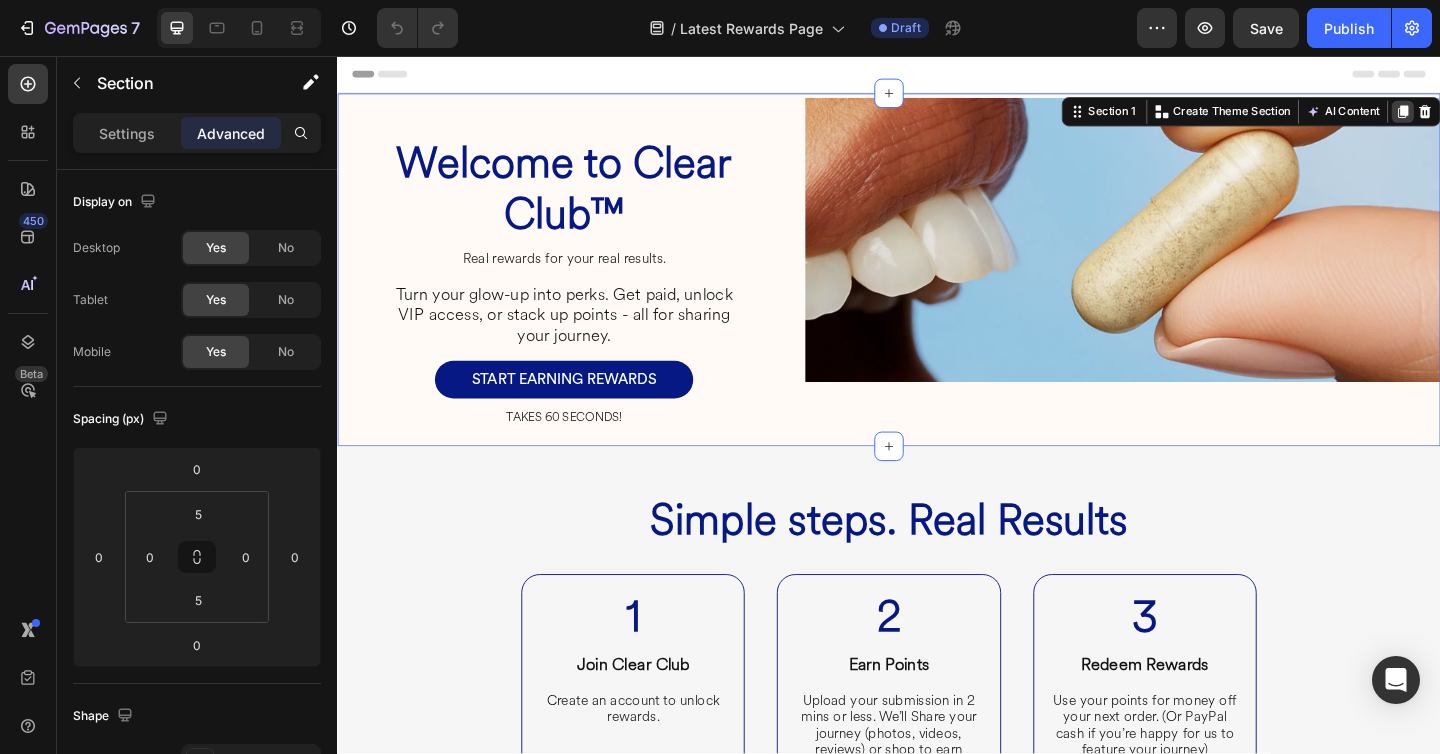 click 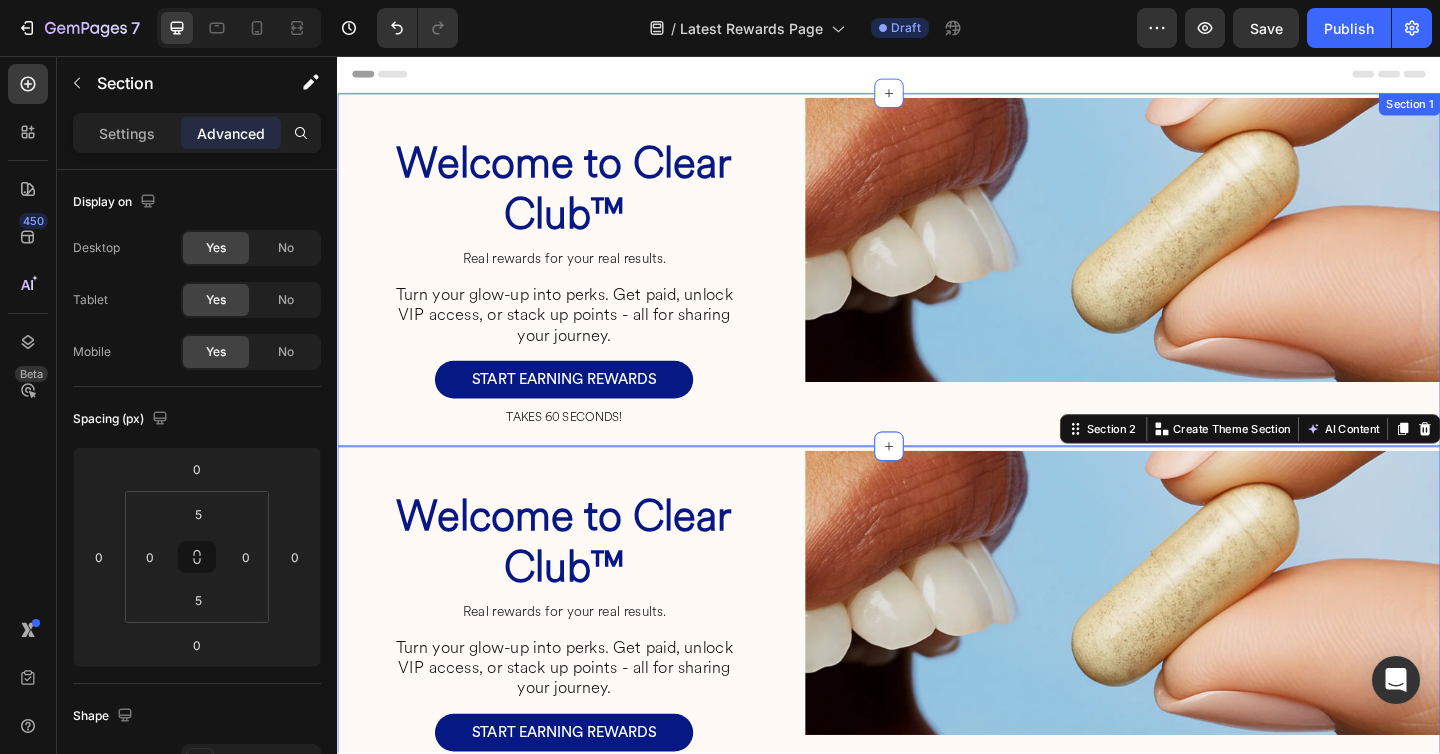 click on "Welcome to Clear Club™ Heading Real rewards for your real results. Heading Turn your glow-up into perks. Get paid, unlock VIP access, or stack up points - all for sharing your journey. Heading START EARNING REWARDS Button TAKES 60 SECONDS! Heading Row Row Image Row Section 1" at bounding box center [937, 289] 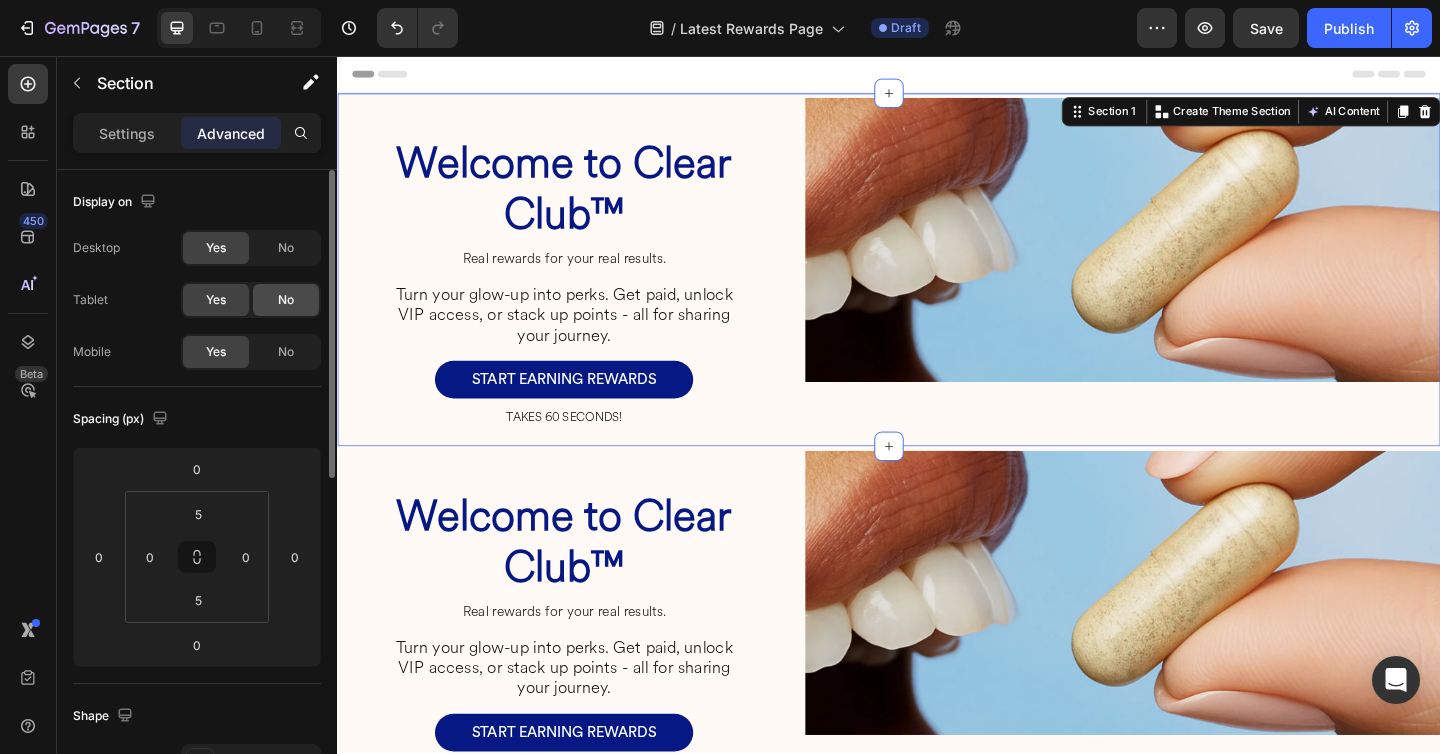 click on "No" 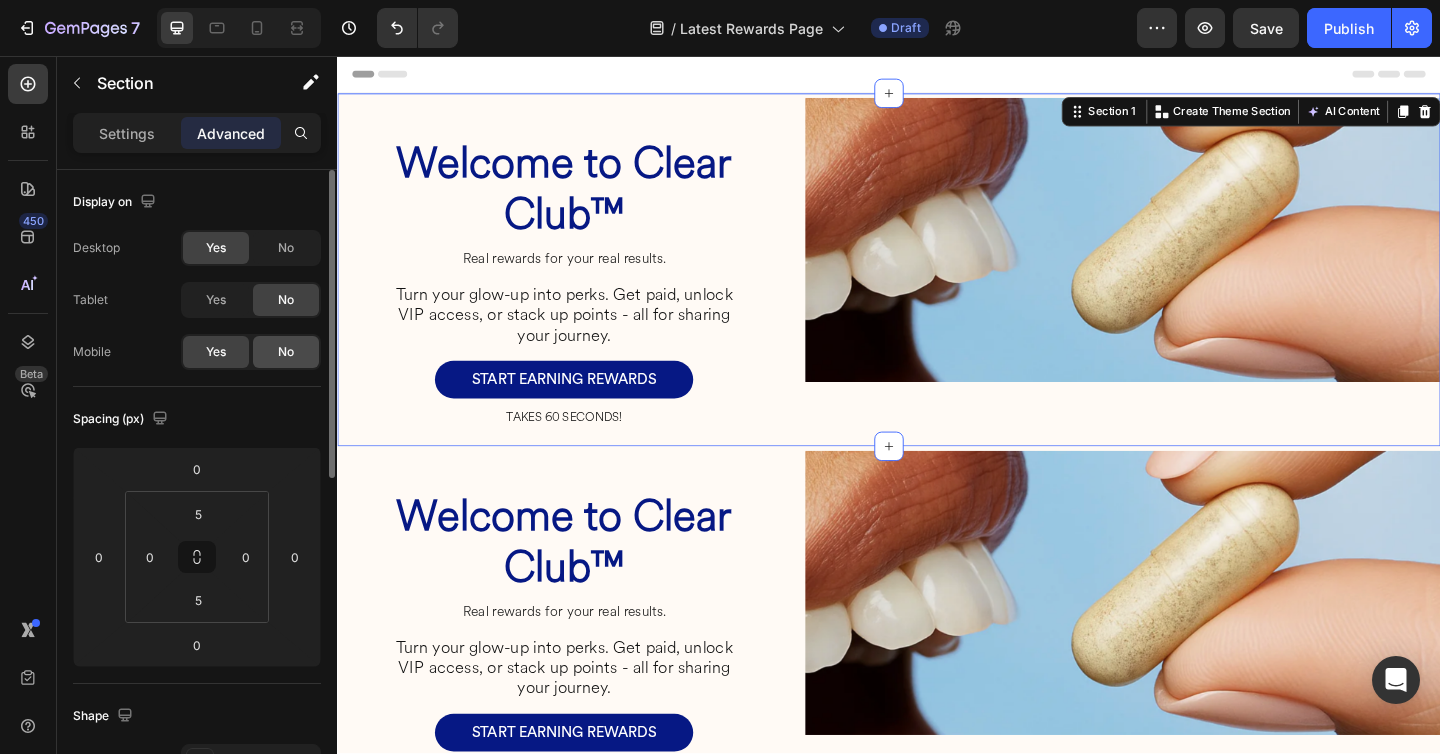 click on "No" 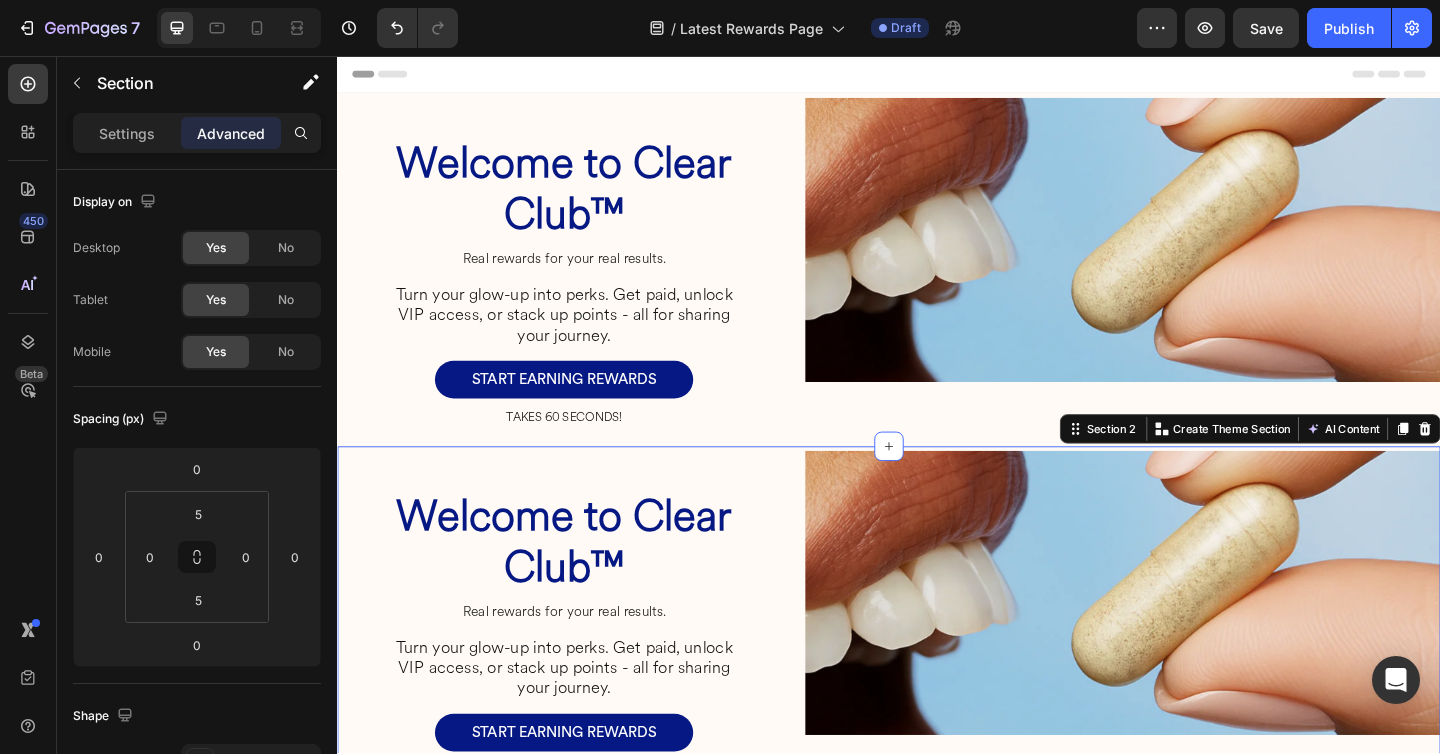click on "Welcome to Clear Club™ Heading Real rewards for your real results. Heading Turn your glow-up into perks. Get paid, unlock VIP access, or stack up points - all for sharing your journey. Heading START EARNING REWARDS Button TAKES 60 SECONDS! Heading Row Row Image Row Section 2   Create Theme Section AI Content Write with GemAI What would you like to describe here? Tone and Voice Persuasive Product Root Cause Starter Kit™ Show more Generate" at bounding box center (937, 673) 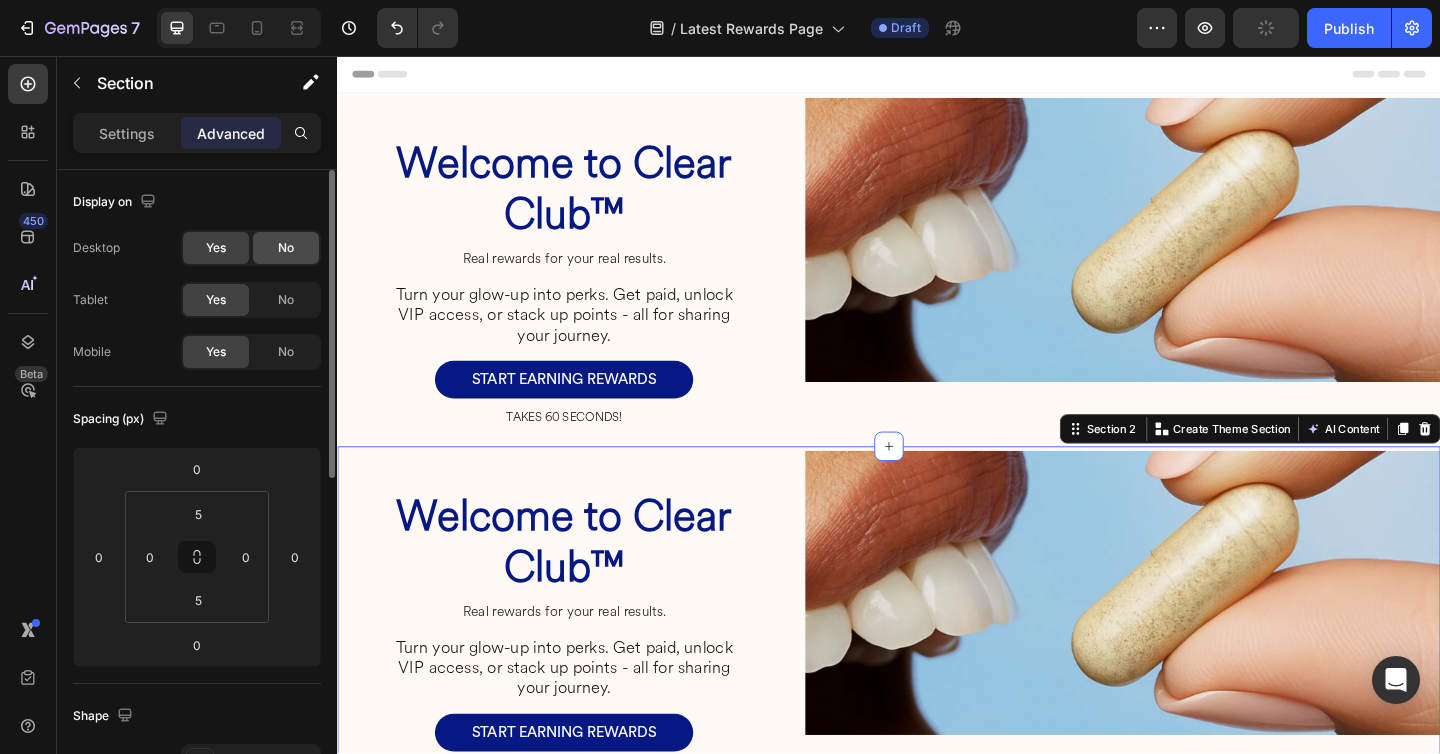 click on "No" 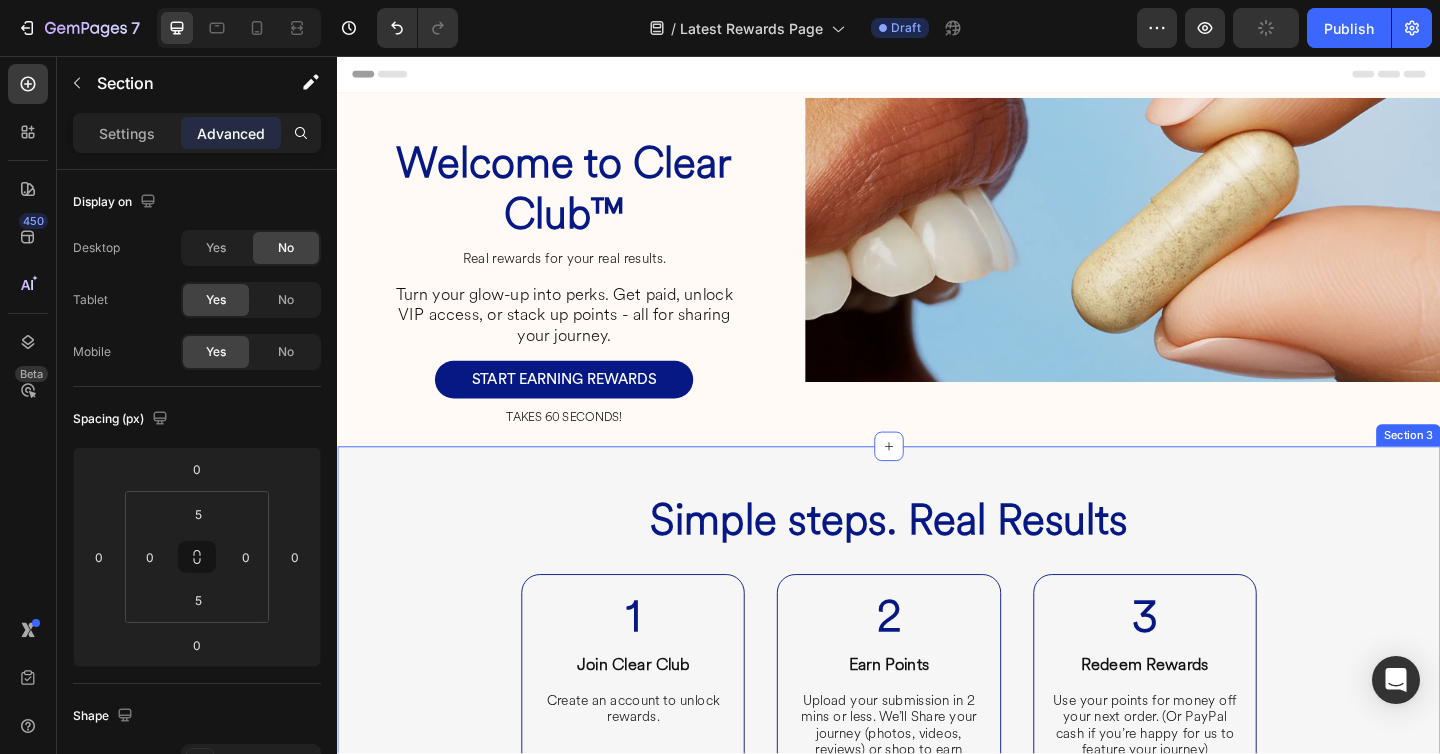 click on "Simple steps. Real Results Heading 1 Heading Join Clear Club Heading Create an account to unlock rewards. Heading Row 2 Heading Earn Points Heading Upload your submission in 2 mins or less. We’ll Share your journey (photos, videos, reviews) or shop to earn points. Heading Row 3 Heading Redeem Rewards Heading Use your points for money off your next order. (Or PayPal cash if you’re happy for us to feature your journey) Heading Row Row Row Section 3" at bounding box center (937, 702) 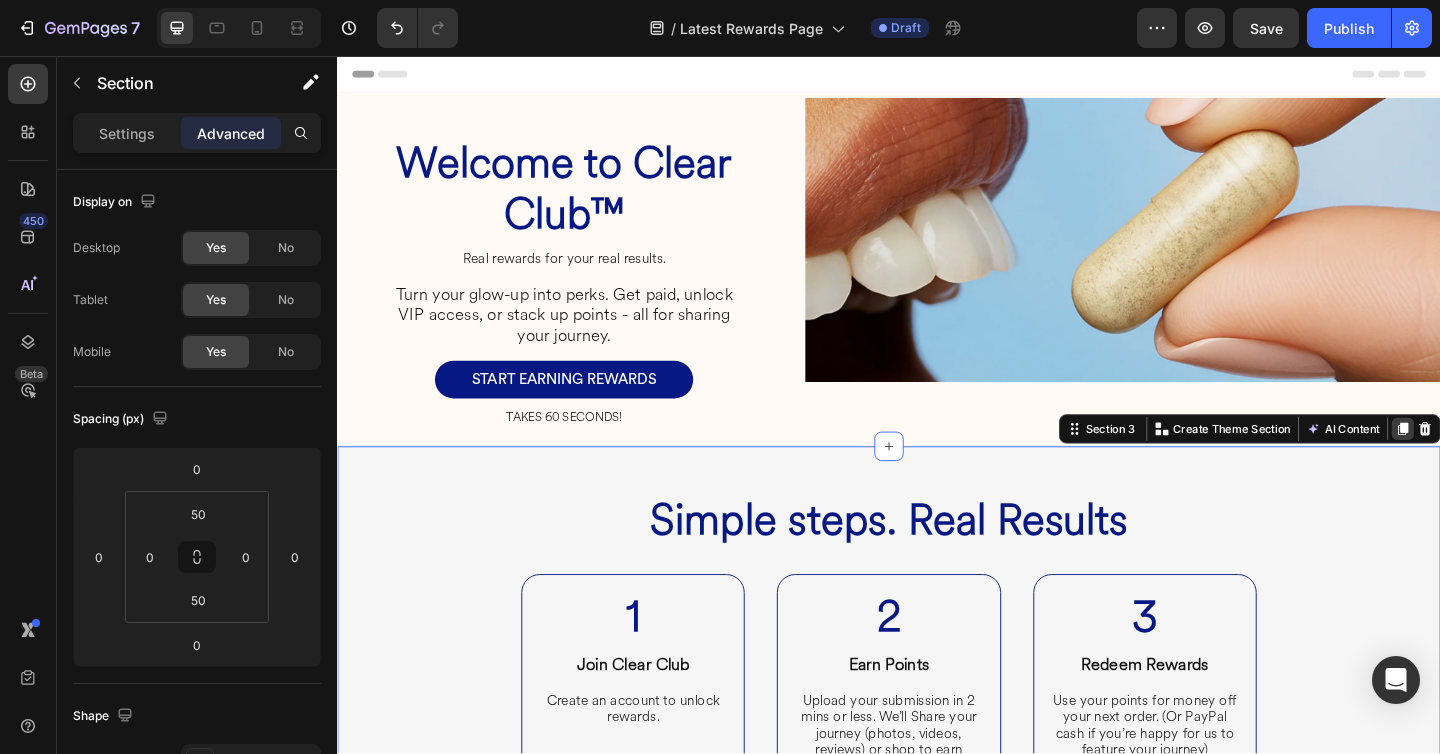 click 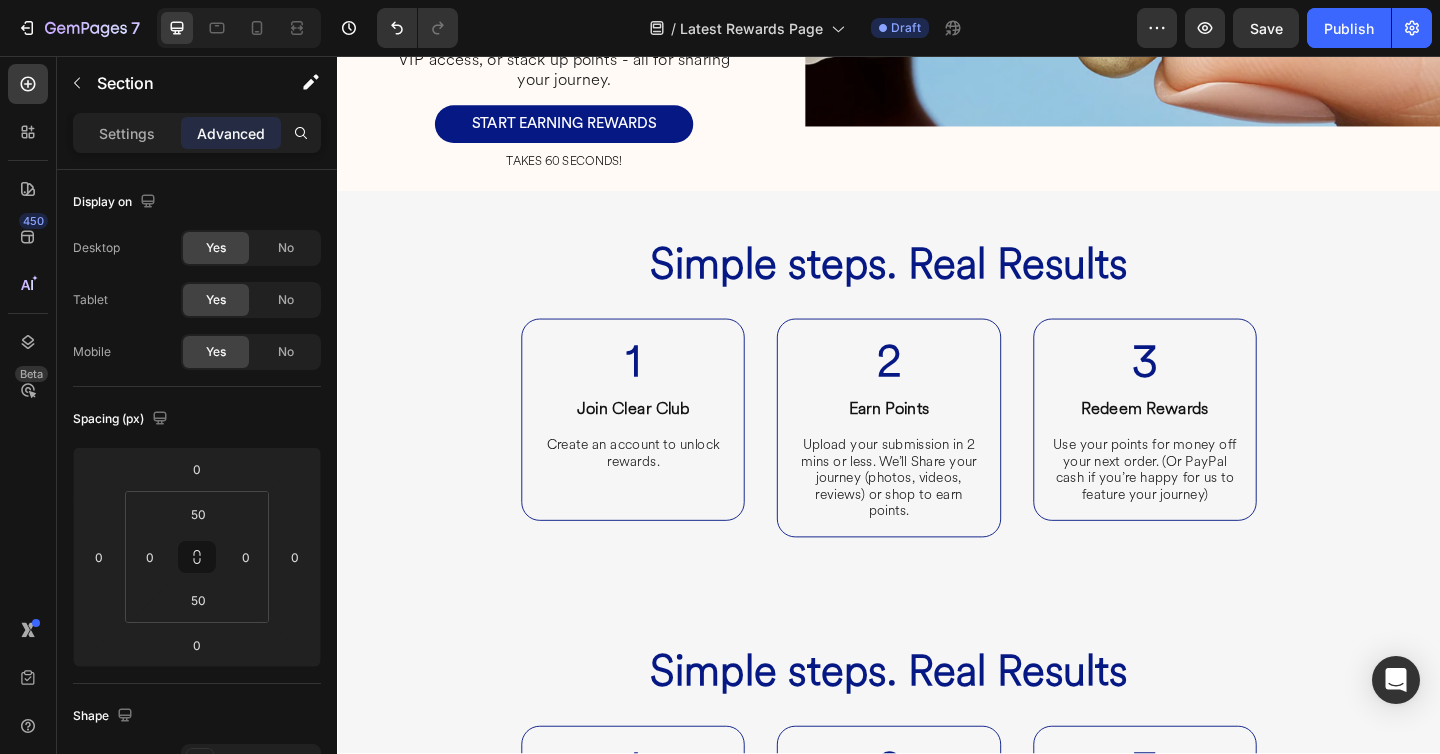 scroll, scrollTop: 276, scrollLeft: 0, axis: vertical 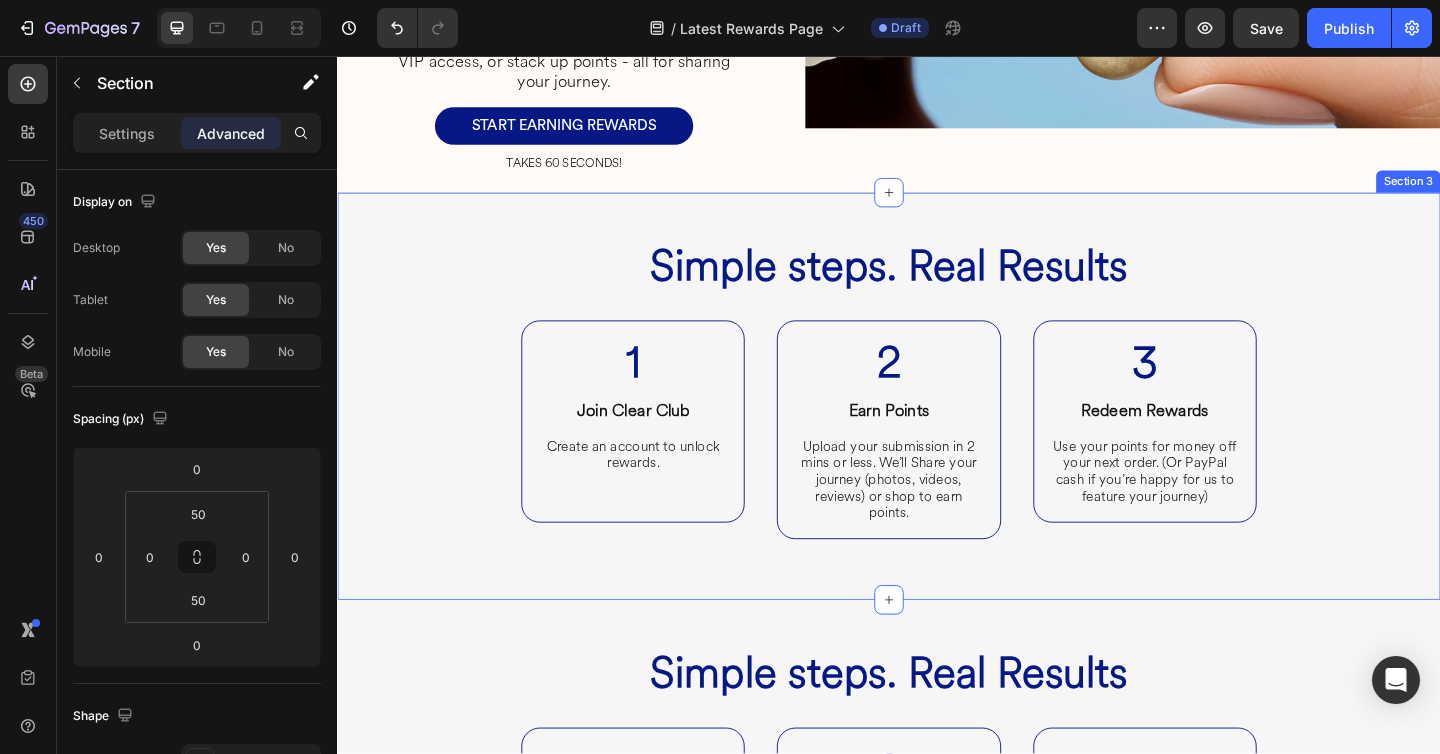 click on "Simple steps. Real Results Heading 1 Heading Join Clear Club Heading Create an account to unlock rewards. Heading Row 2 Heading Earn Points Heading Upload your submission in 2 mins or less. We’ll Share your journey (photos, videos, reviews) or shop to earn points. Heading Row 3 Heading Redeem Rewards Heading Use your points for money off your next order. (Or PayPal cash if you’re happy for us to feature your journey) Heading Row Row Row Section 3" at bounding box center (937, 426) 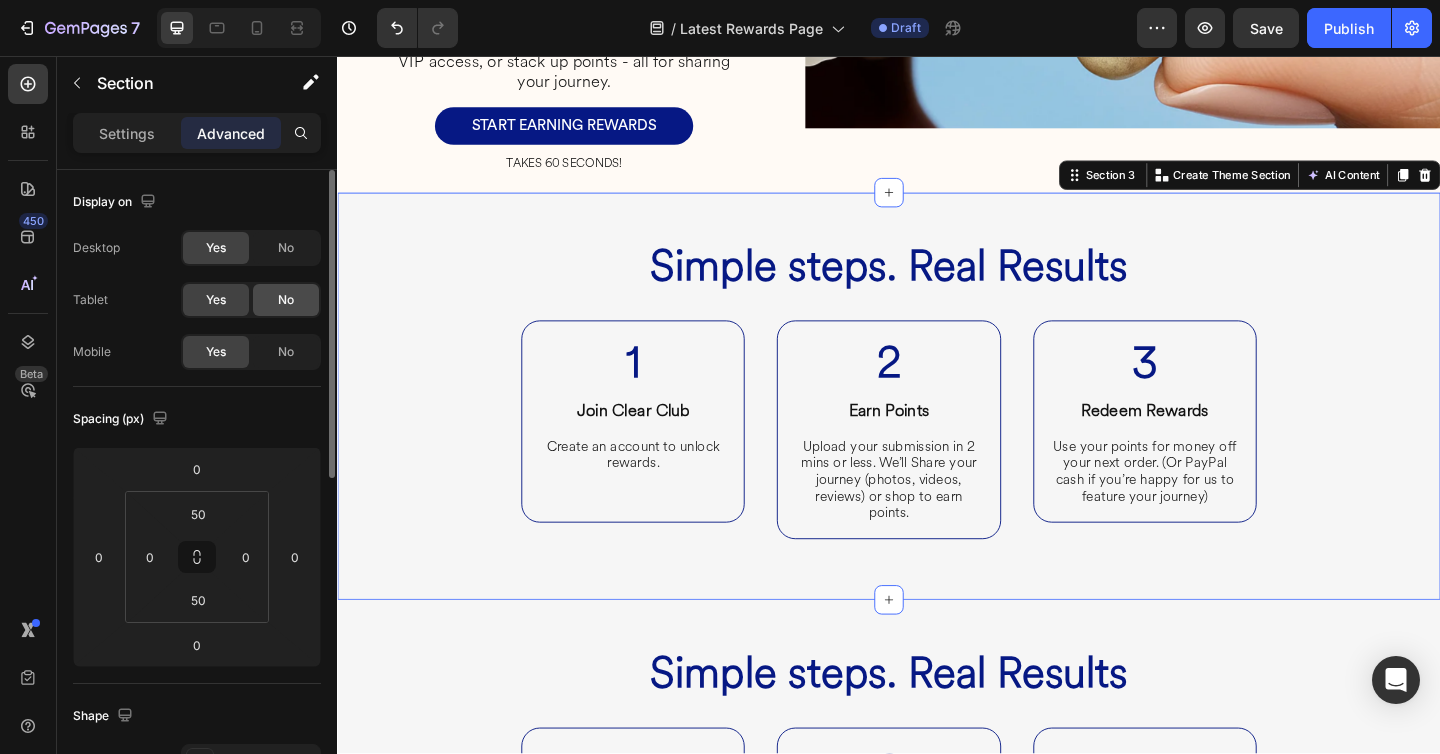 click on "No" 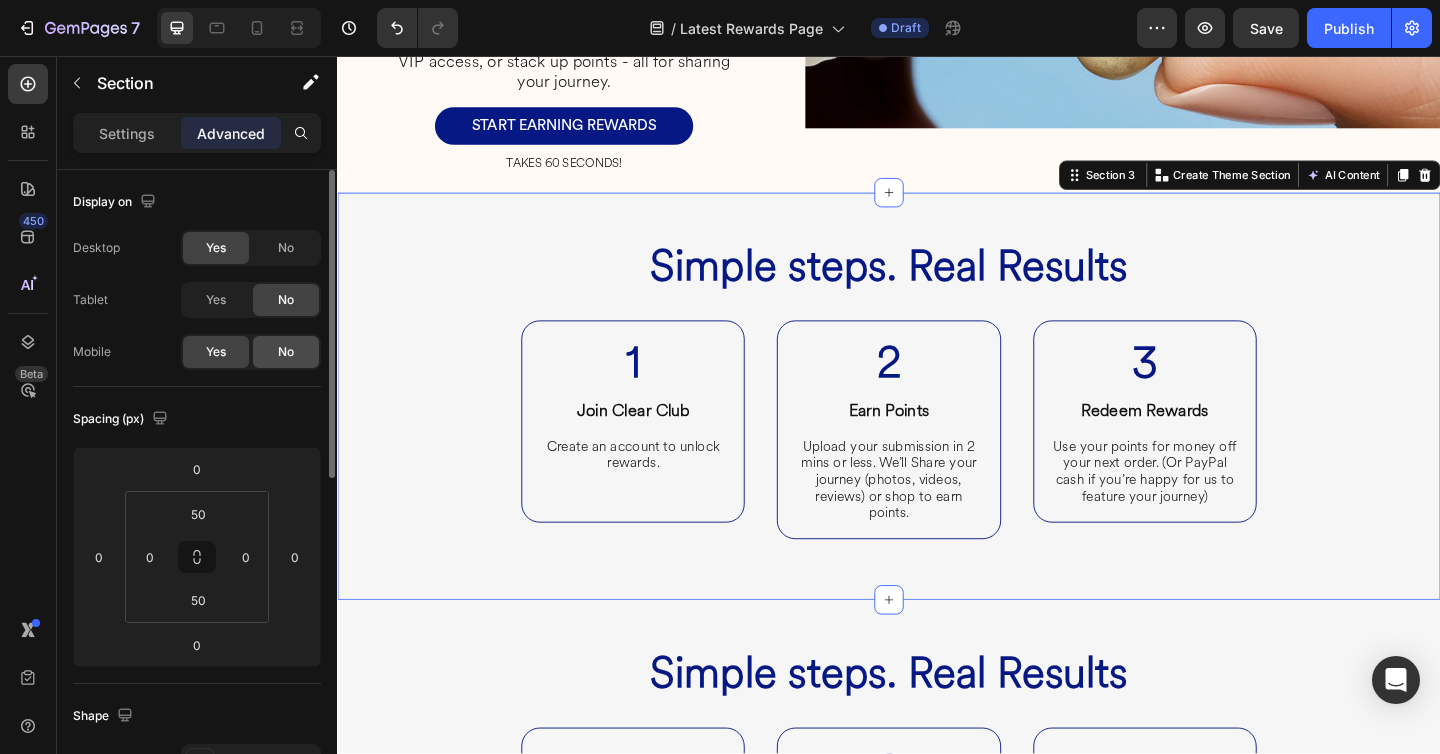 click on "No" 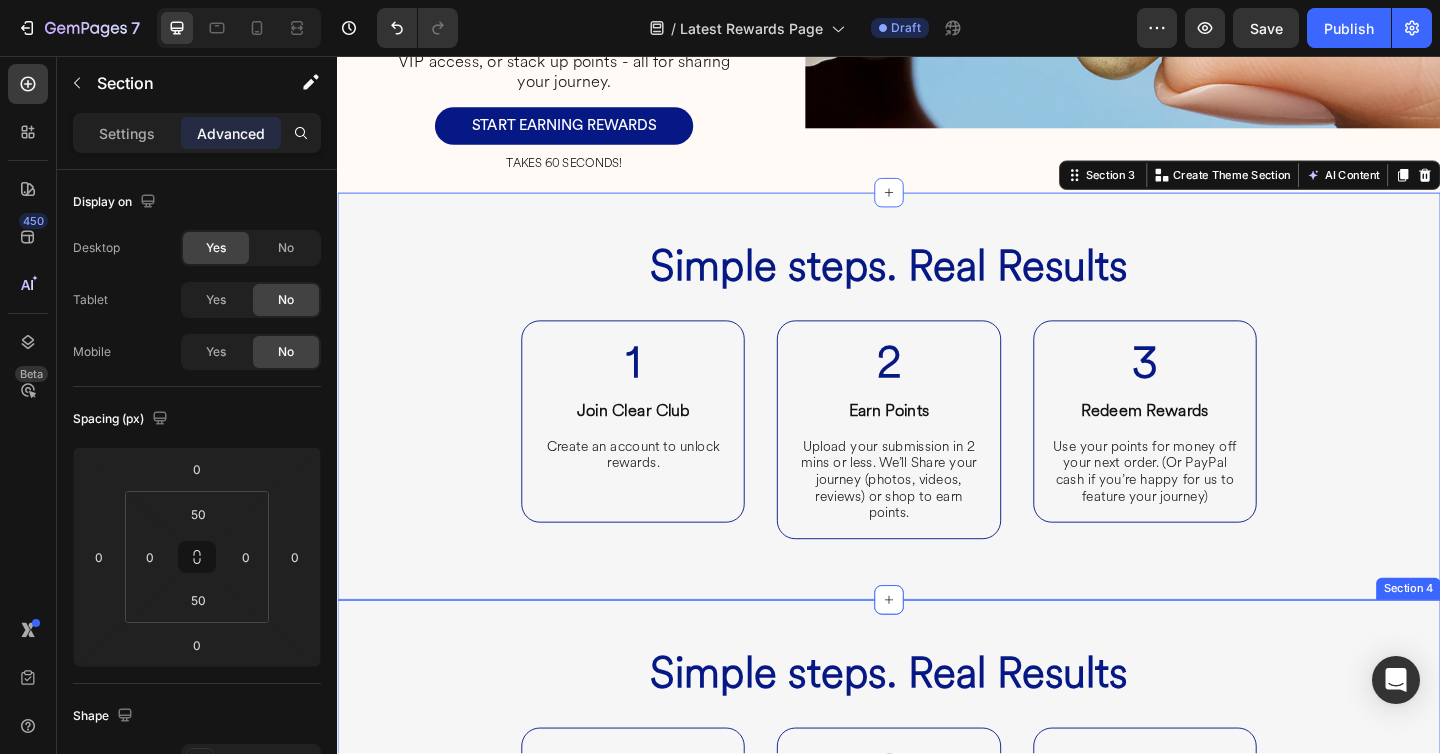 click on "Simple steps. Real Results Heading 1 Heading Join Clear Club Heading Create an account to unlock rewards. Heading Row 2 Heading Earn Points Heading Upload your submission in 2 mins or less. We’ll Share your journey (photos, videos, reviews) or shop to earn points. Heading Row 3 Heading Redeem Rewards Heading Use your points for money off your next order. (Or PayPal cash if you’re happy for us to feature your journey) Heading Row Row Row Section 4" at bounding box center (937, 869) 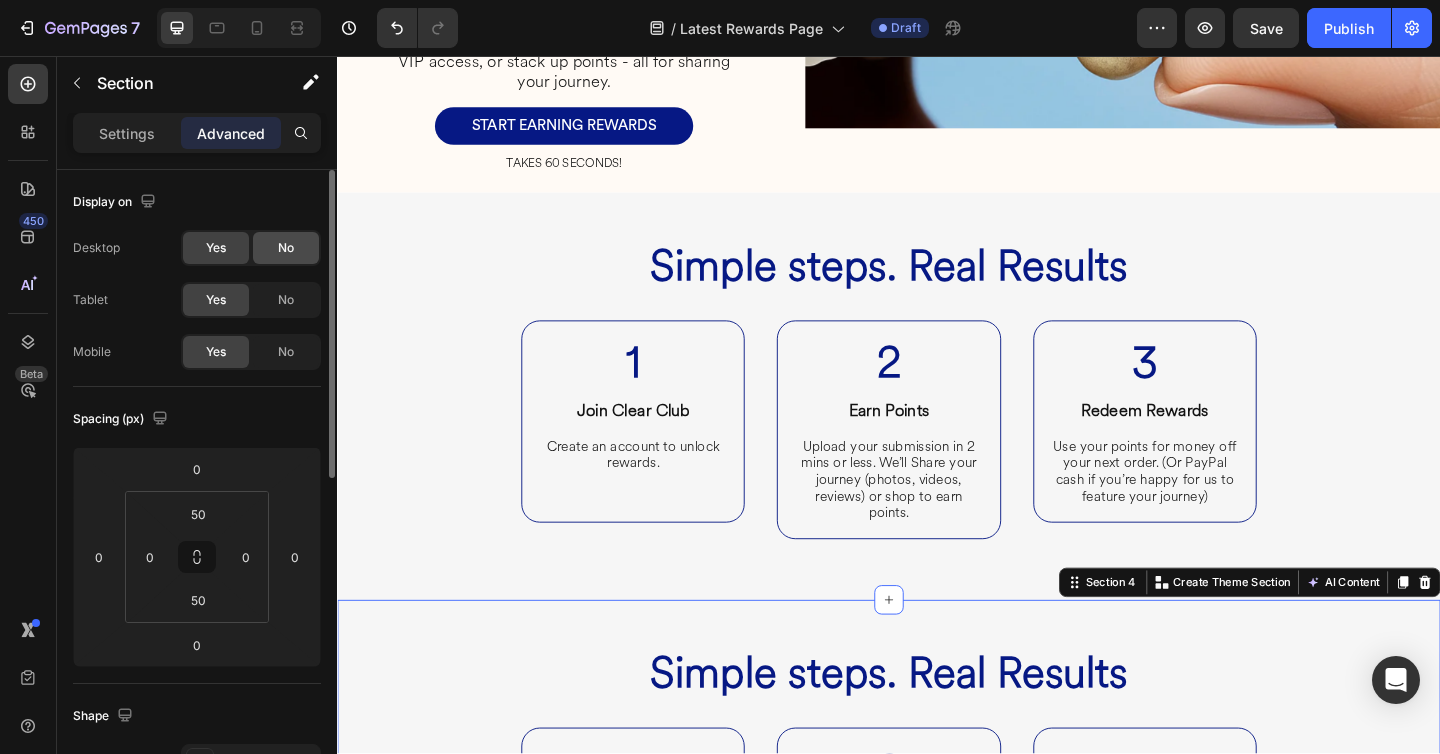 click on "No" 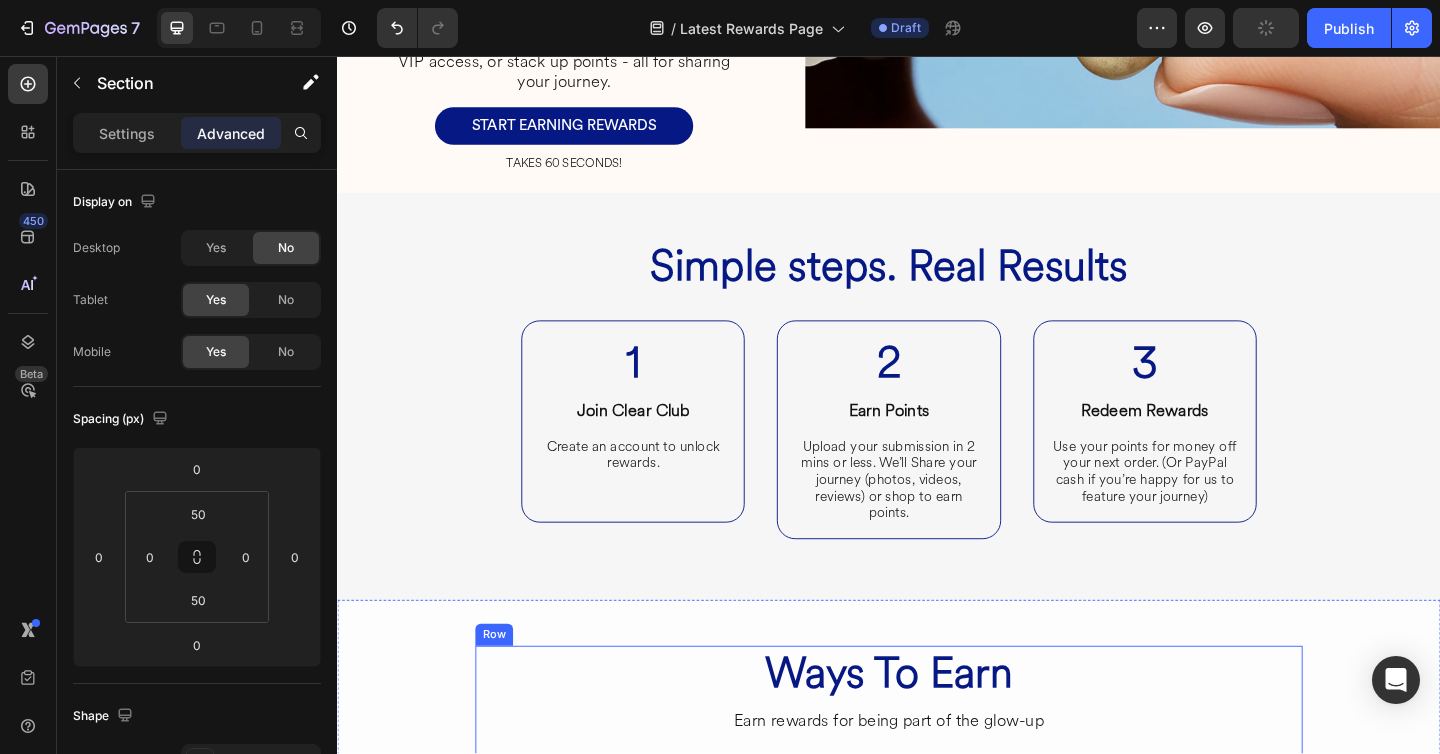 scroll, scrollTop: 558, scrollLeft: 0, axis: vertical 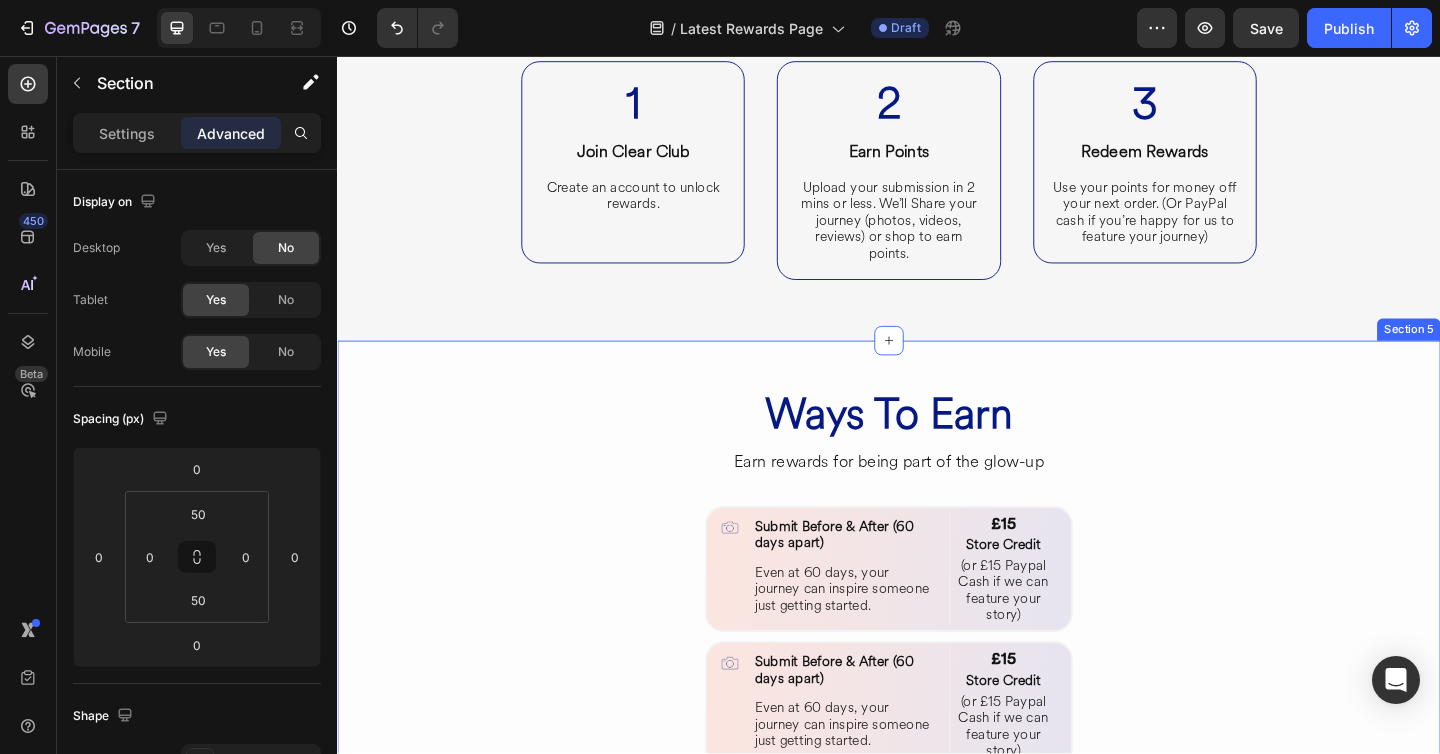 click on "Ways To Earn Heading Earn rewards for being part of the glow-up Heading Image Submit Before & After (60 days apart) Heading Even at 60 days, your journey can inspire someone just getting started. Heading Row £15 Heading Store Credit Heading (or £15 Paypal Cash if we can feature your story) Heading Row Row Row Image Submit Before & After (60 days apart) Heading Even at 60 days, your journey can inspire someone just getting started. Heading Row £15 Heading Store Credit Heading (or £15 Paypal Cash if we can feature your story) Heading Row Row Row Image Submit Before & After (60 days apart) Heading Even at 60 days, your journey can inspire someone just getting started. Heading Row £15 Heading Store Credit Heading (or £15 Paypal Cash if we can feature your story) Heading Row Row Row Image Submit Before & After (60 days apart) Heading Even at 60 days, your journey can inspire someone just getting started. Heading Row £15 Heading Store Credit Heading (or £15 Paypal Cash if we can feature your story) Heading" at bounding box center (937, 908) 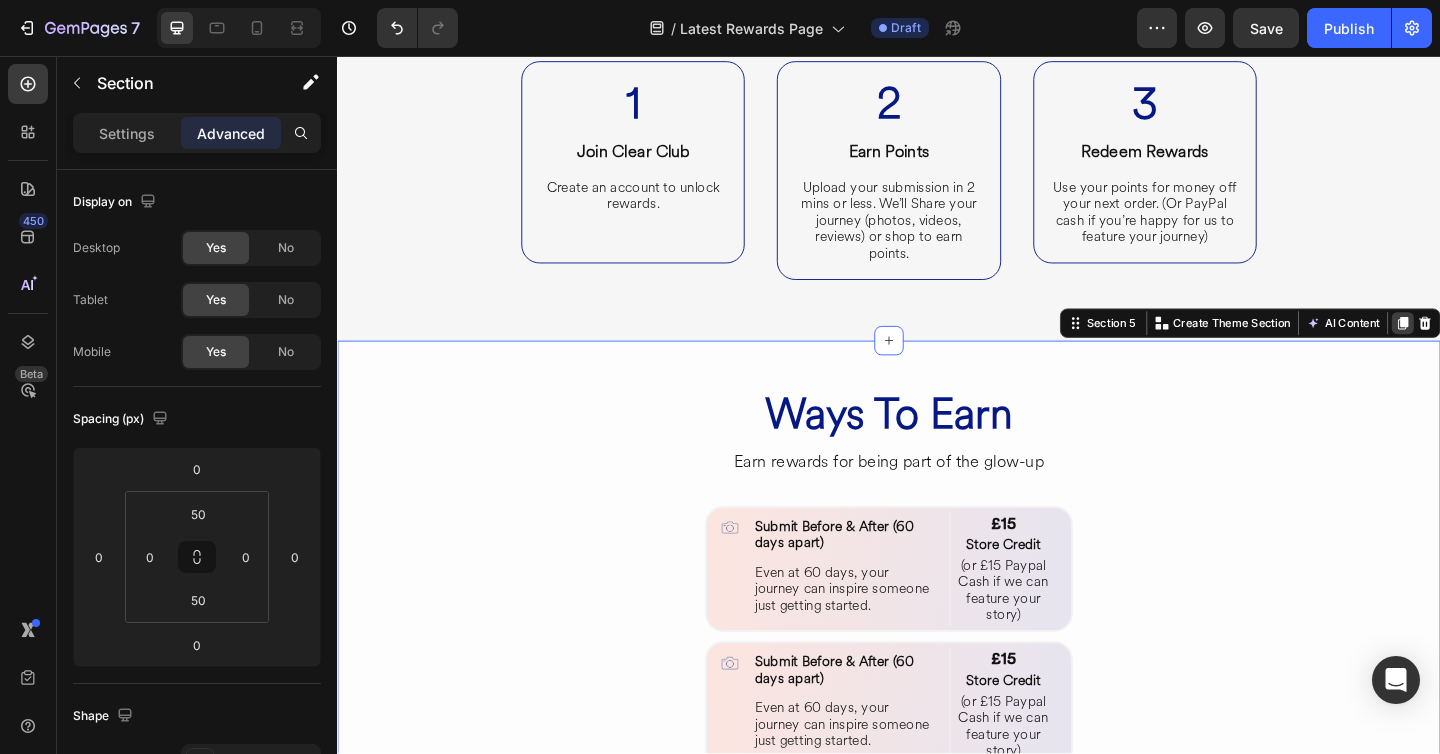 click 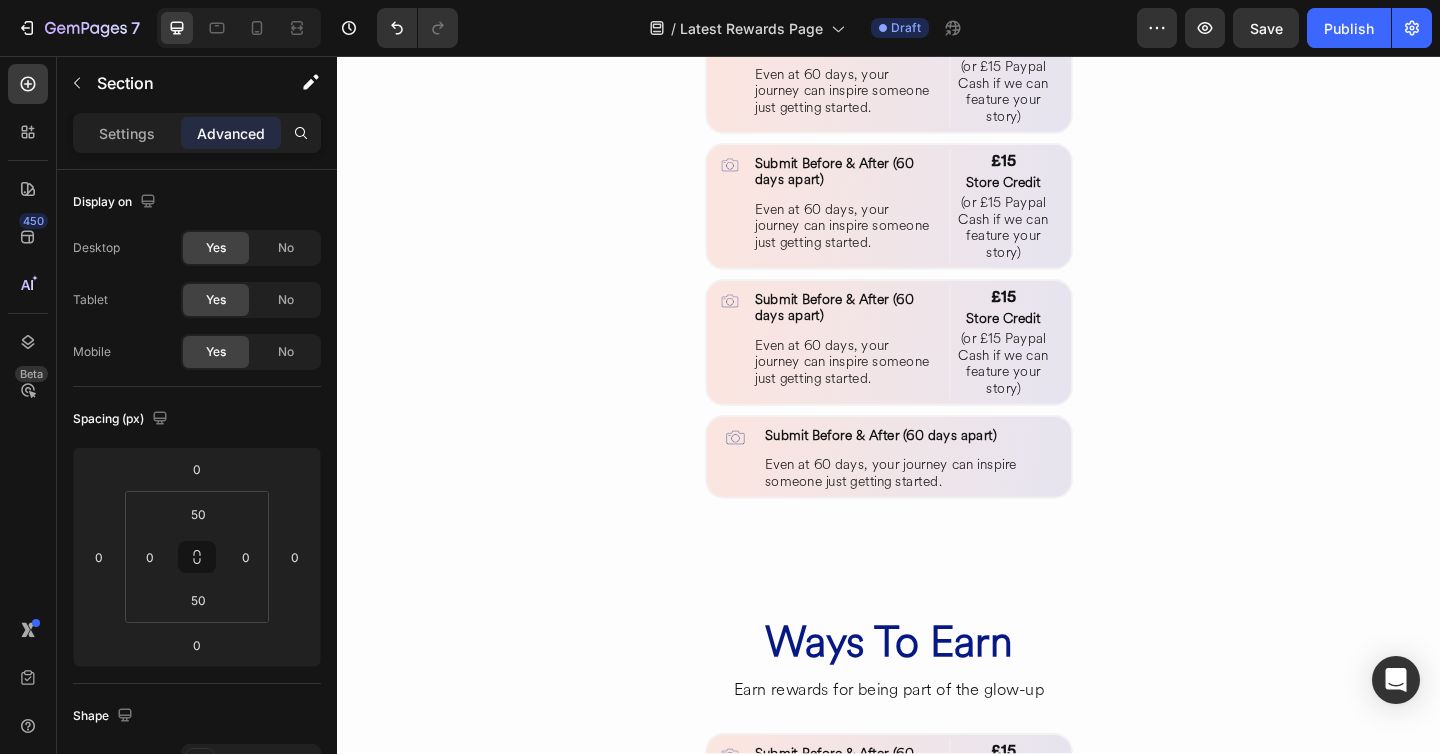scroll, scrollTop: 1376, scrollLeft: 0, axis: vertical 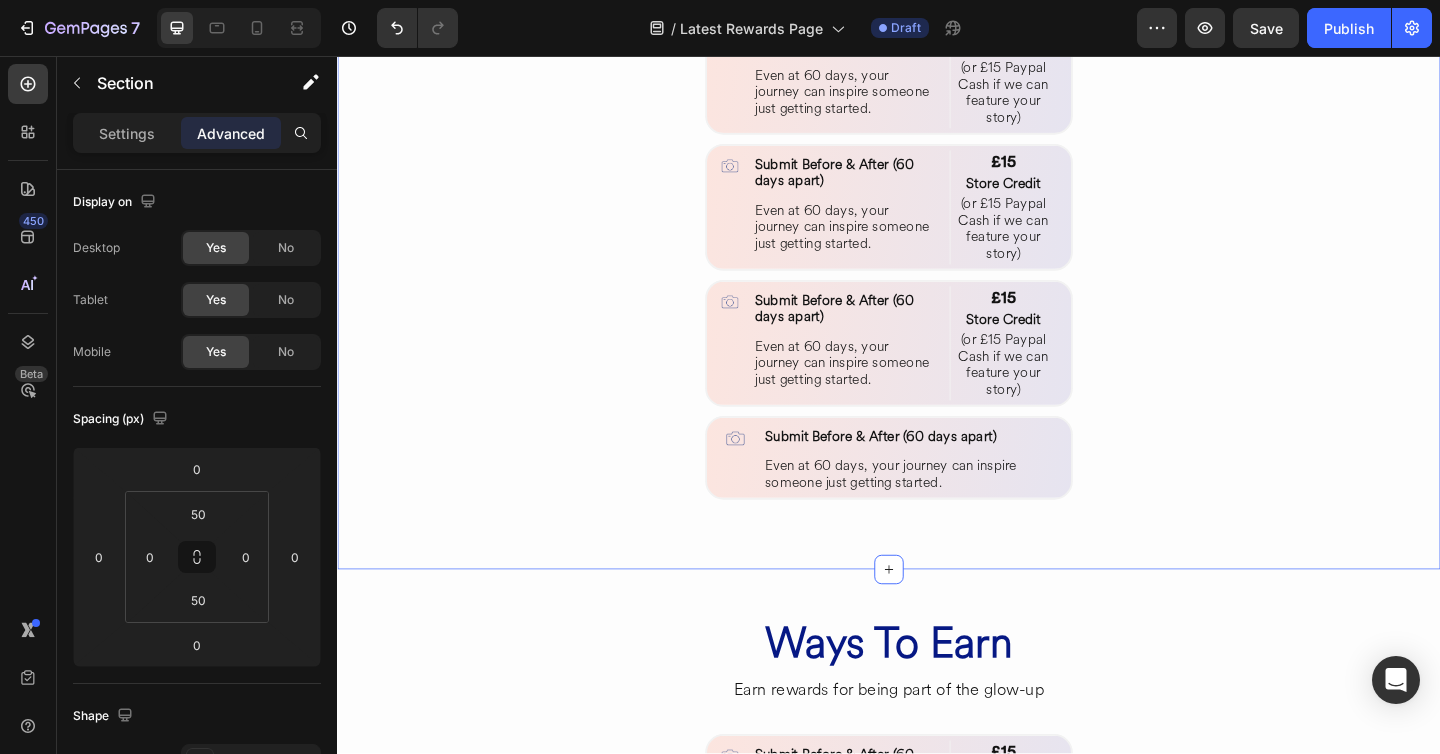 click on "Ways To Earn Heading Earn rewards for being part of the glow-up Heading Image Submit Before & After (60 days apart) Heading Even at 60 days, your journey can inspire someone just getting started. Heading Row £15 Heading Store Credit Heading (or £15 Paypal Cash if we can feature your story) Heading Row Row Row Image Submit Before & After (60 days apart) Heading Even at 60 days, your journey can inspire someone just getting started. Heading Row £15 Heading Store Credit Heading (or £15 Paypal Cash if we can feature your story) Heading Row Row Row Image Submit Before & After (60 days apart) Heading Even at 60 days, your journey can inspire someone just getting started. Heading Row £15 Heading Store Credit Heading (or £15 Paypal Cash if we can feature your story) Heading Row Row Row Image Submit Before & After (60 days apart) Heading Even at 60 days, your journey can inspire someone just getting started. Heading Row £15 Heading Store Credit Heading (or £15 Paypal Cash if we can feature your story) Heading" at bounding box center [937, 72] 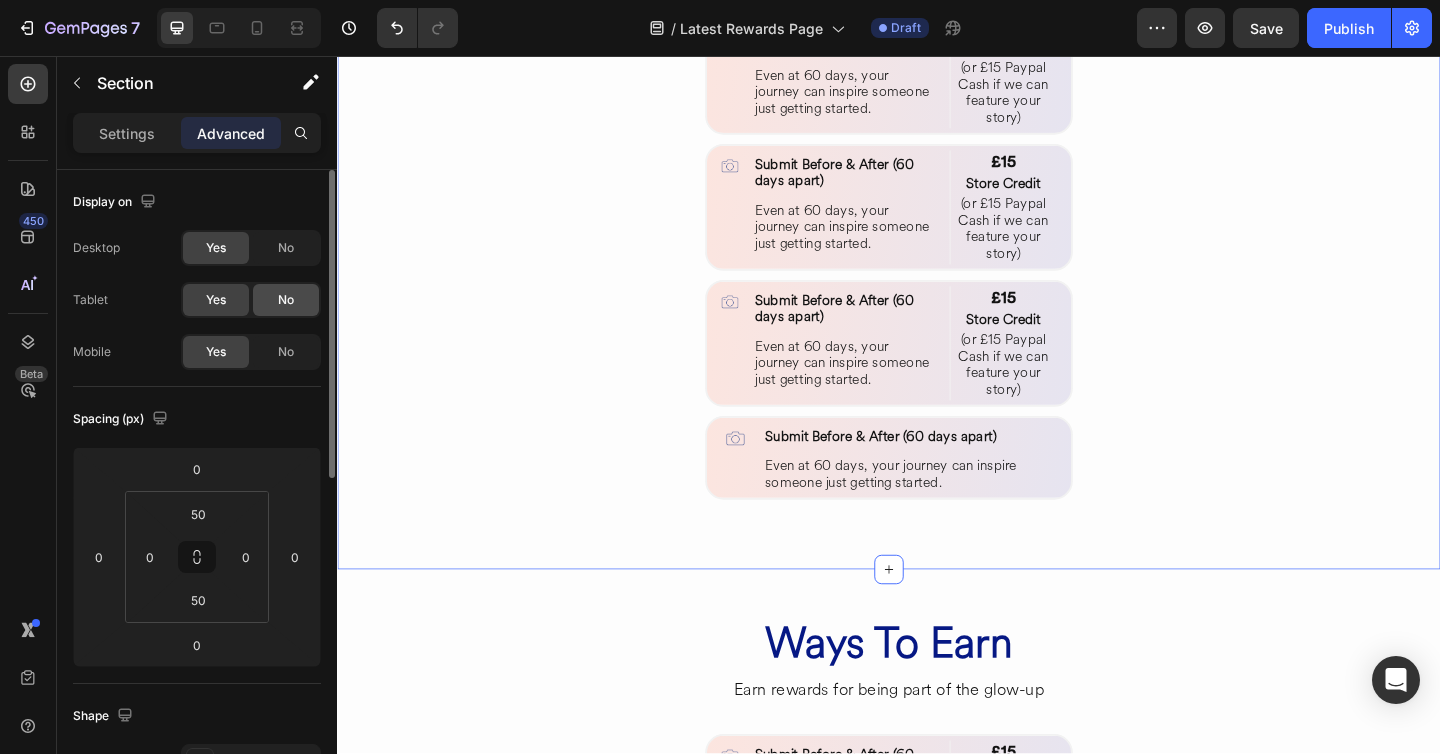 click on "No" 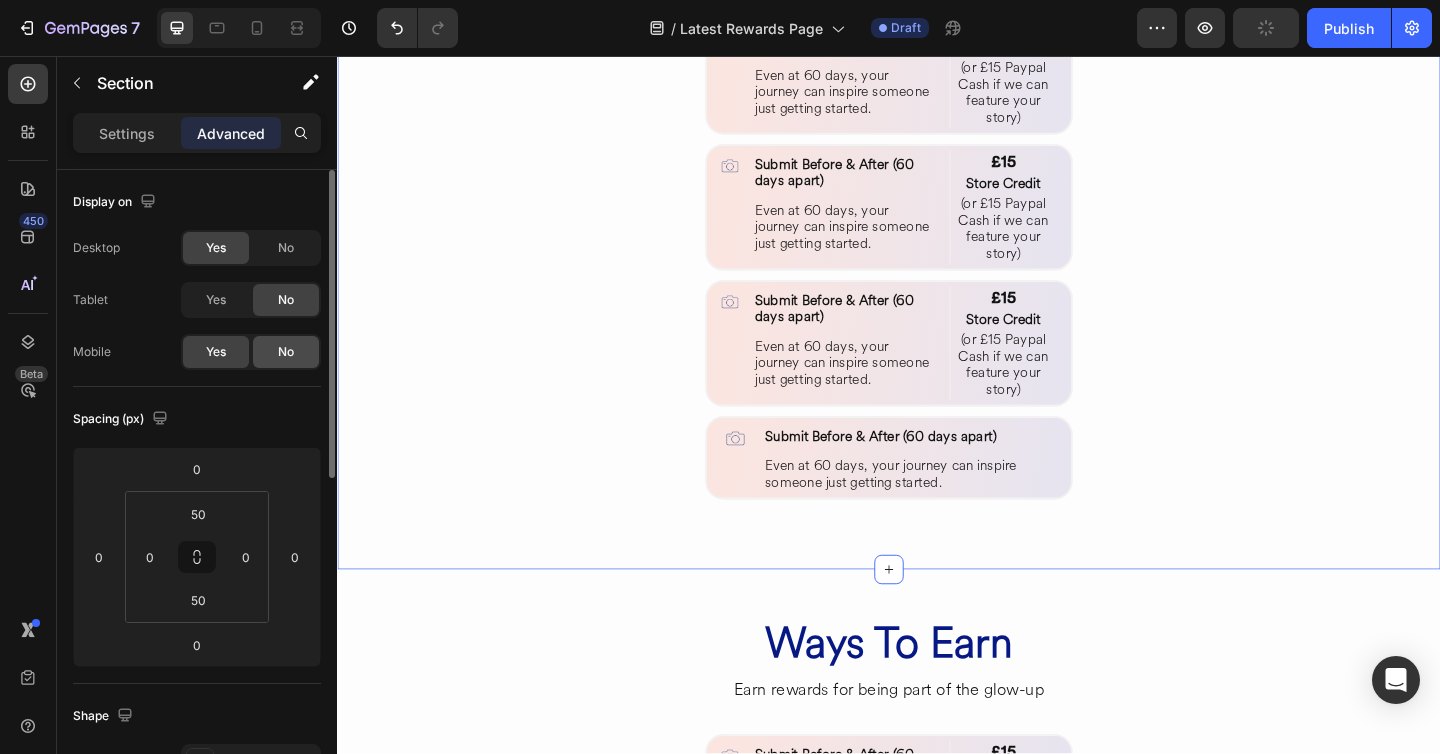 click on "No" 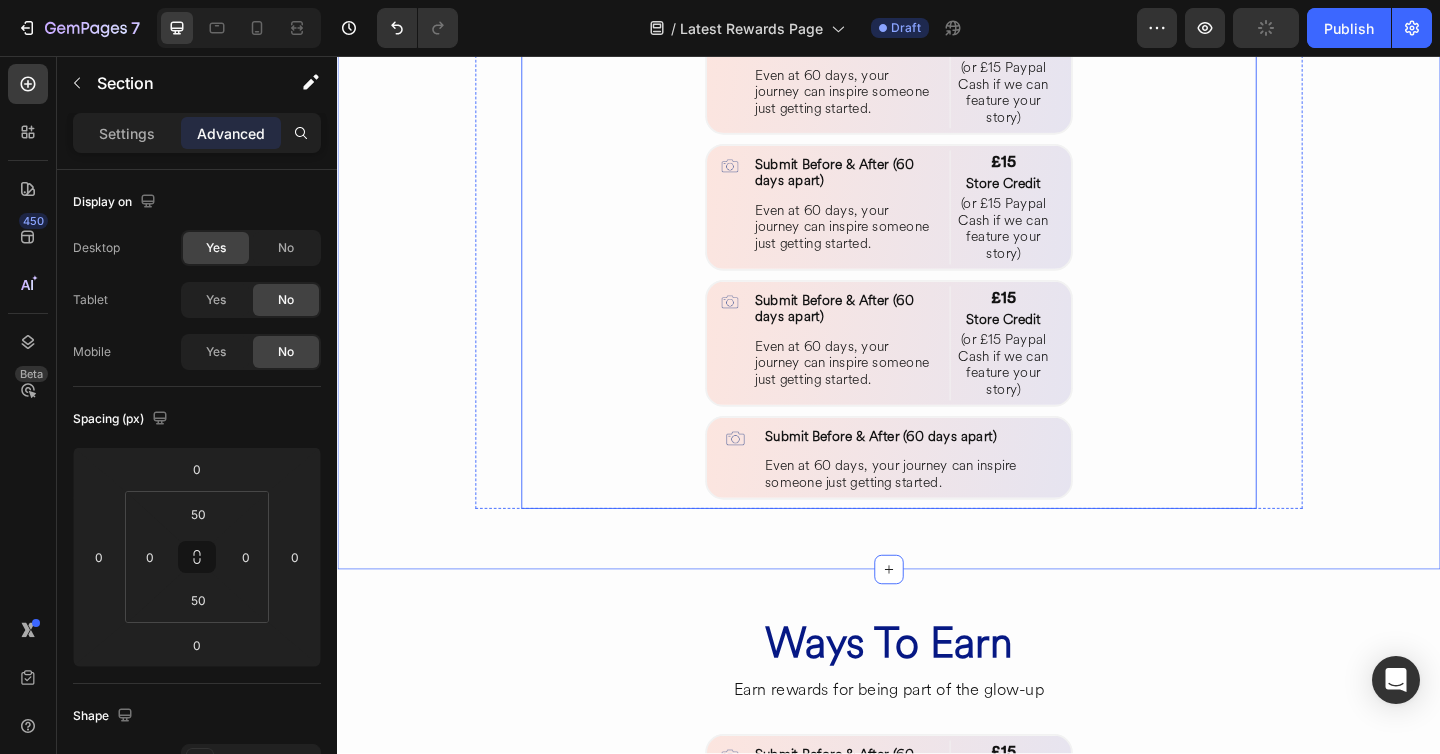 scroll, scrollTop: 1555, scrollLeft: 0, axis: vertical 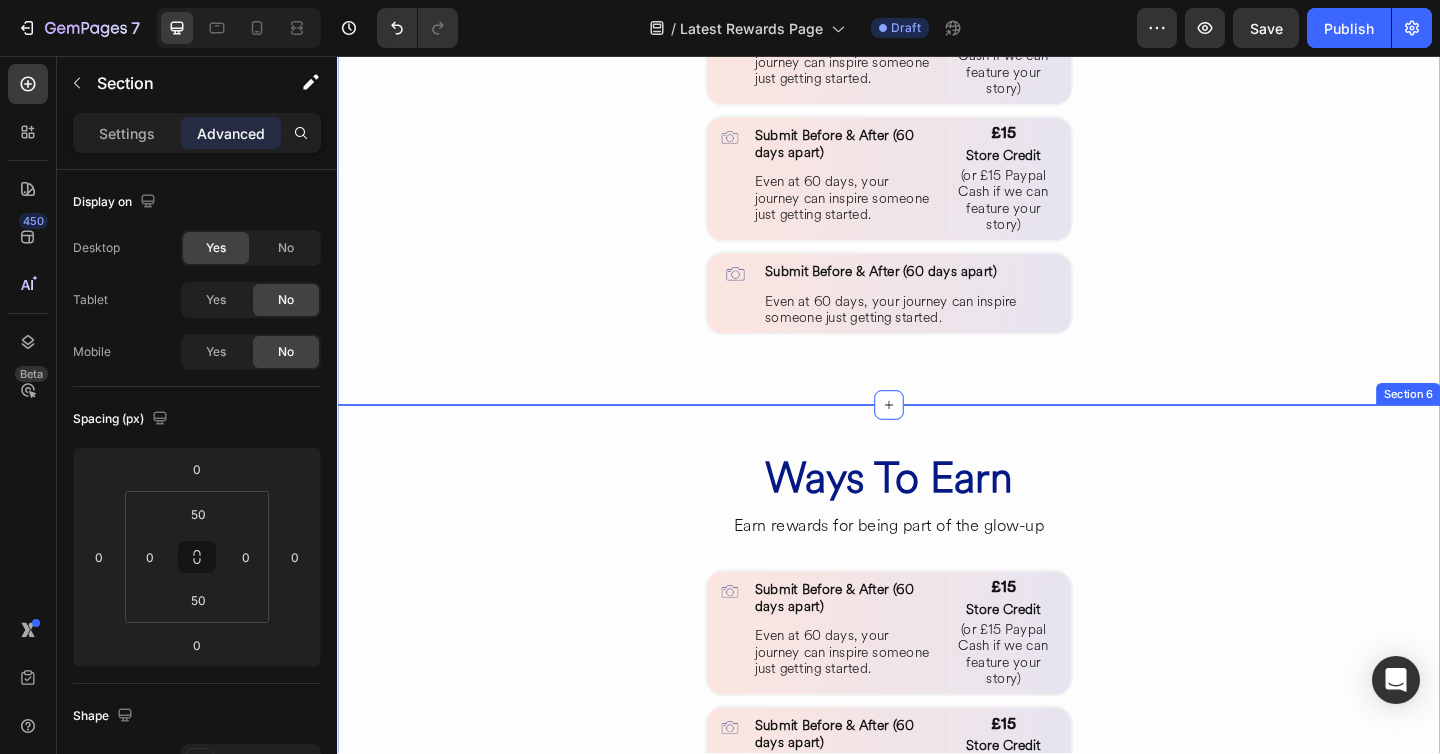 click on "Ways To Earn Heading Earn rewards for being part of the glow-up Heading Image Submit Before & After (60 days apart) Heading Even at 60 days, your journey can inspire someone just getting started. Heading Row £15 Heading Store Credit Heading (or £15 Paypal Cash if we can feature your story) Heading Row Row Row Image Submit Before & After (60 days apart) Heading Even at 60 days, your journey can inspire someone just getting started. Heading Row £15 Heading Store Credit Heading (or £15 Paypal Cash if we can feature your story) Heading Row Row Row Image Submit Before & After (60 days apart) Heading Even at 60 days, your journey can inspire someone just getting started. Heading Row £15 Heading Store Credit Heading (or £15 Paypal Cash if we can feature your story) Heading Row Row Row Image Submit Before & After (60 days apart) Heading Even at 60 days, your journey can inspire someone just getting started. Heading Row £15 Heading Store Credit Heading (or £15 Paypal Cash if we can feature your story) Heading" at bounding box center (937, 978) 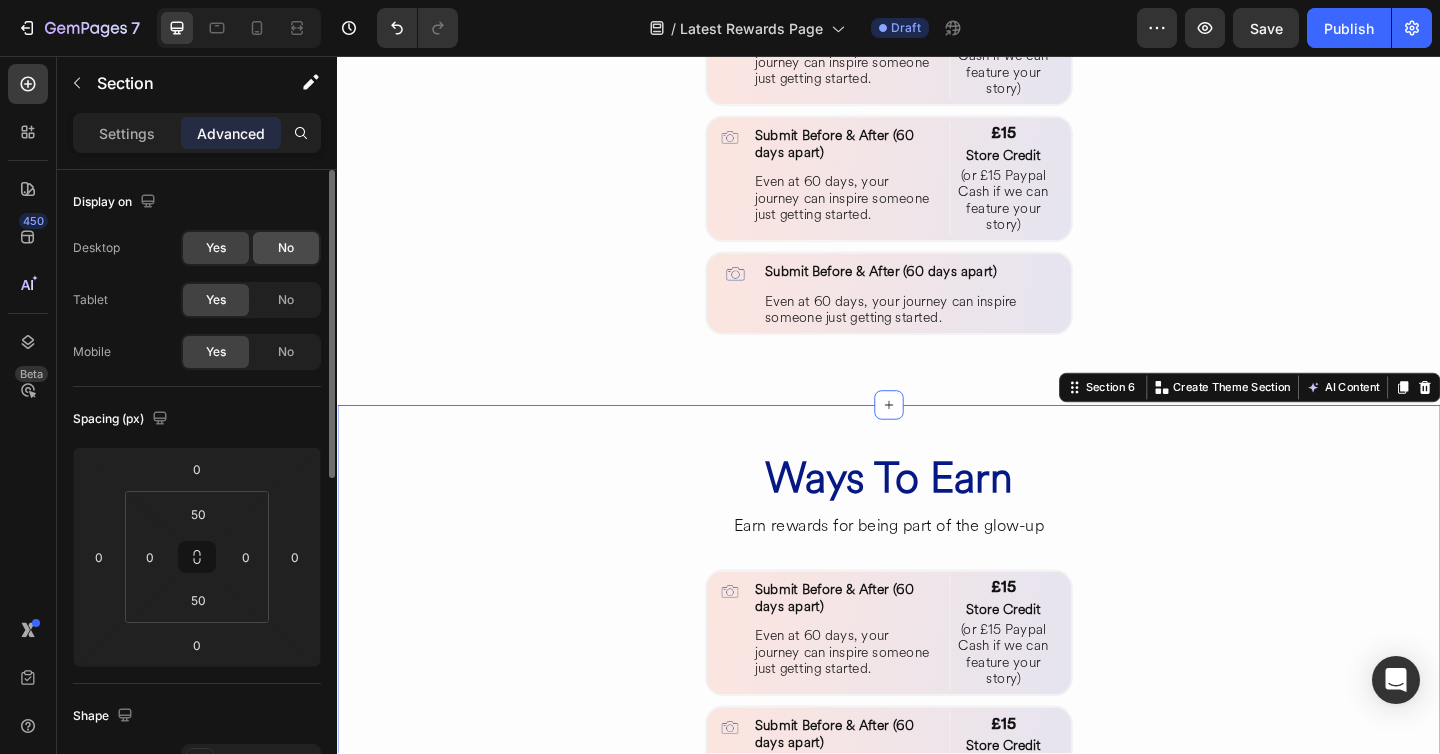 click on "No" 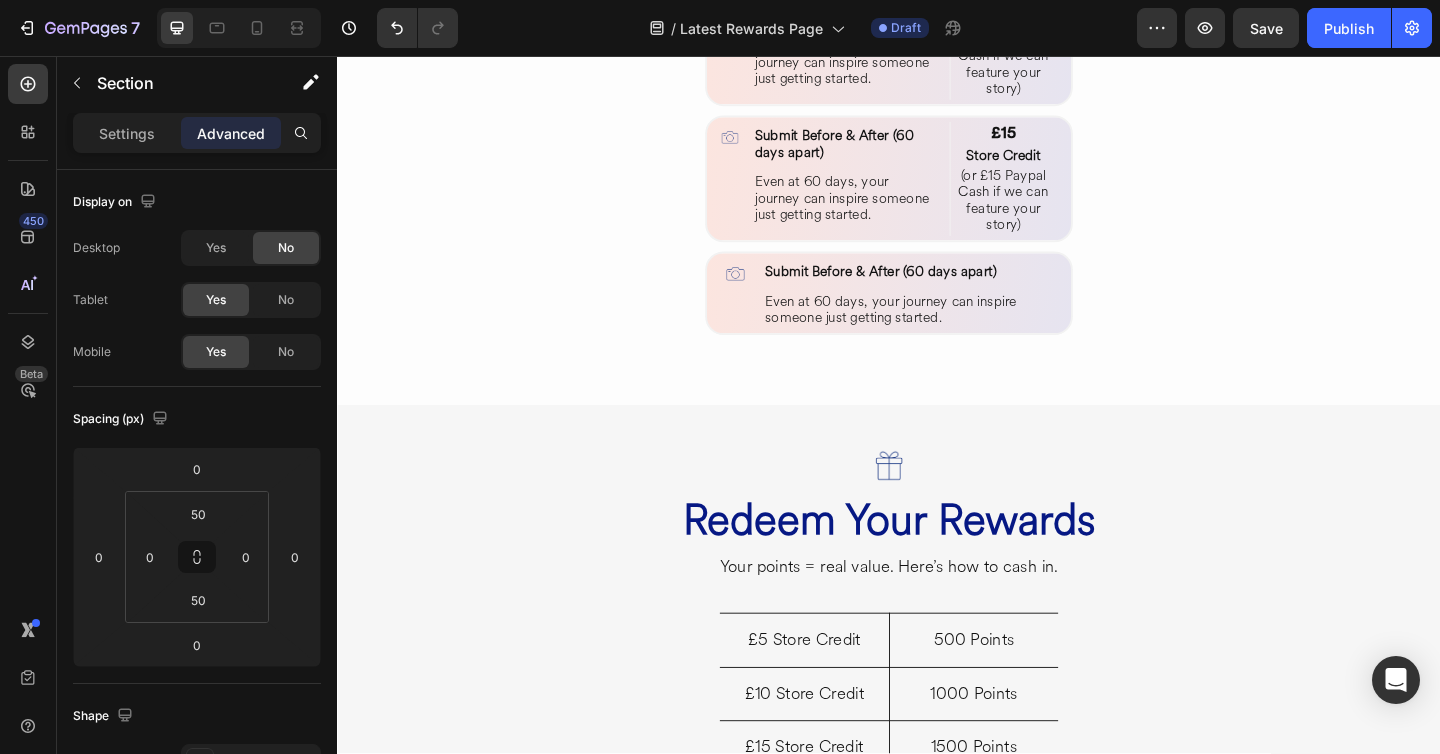 scroll, scrollTop: 1756, scrollLeft: 0, axis: vertical 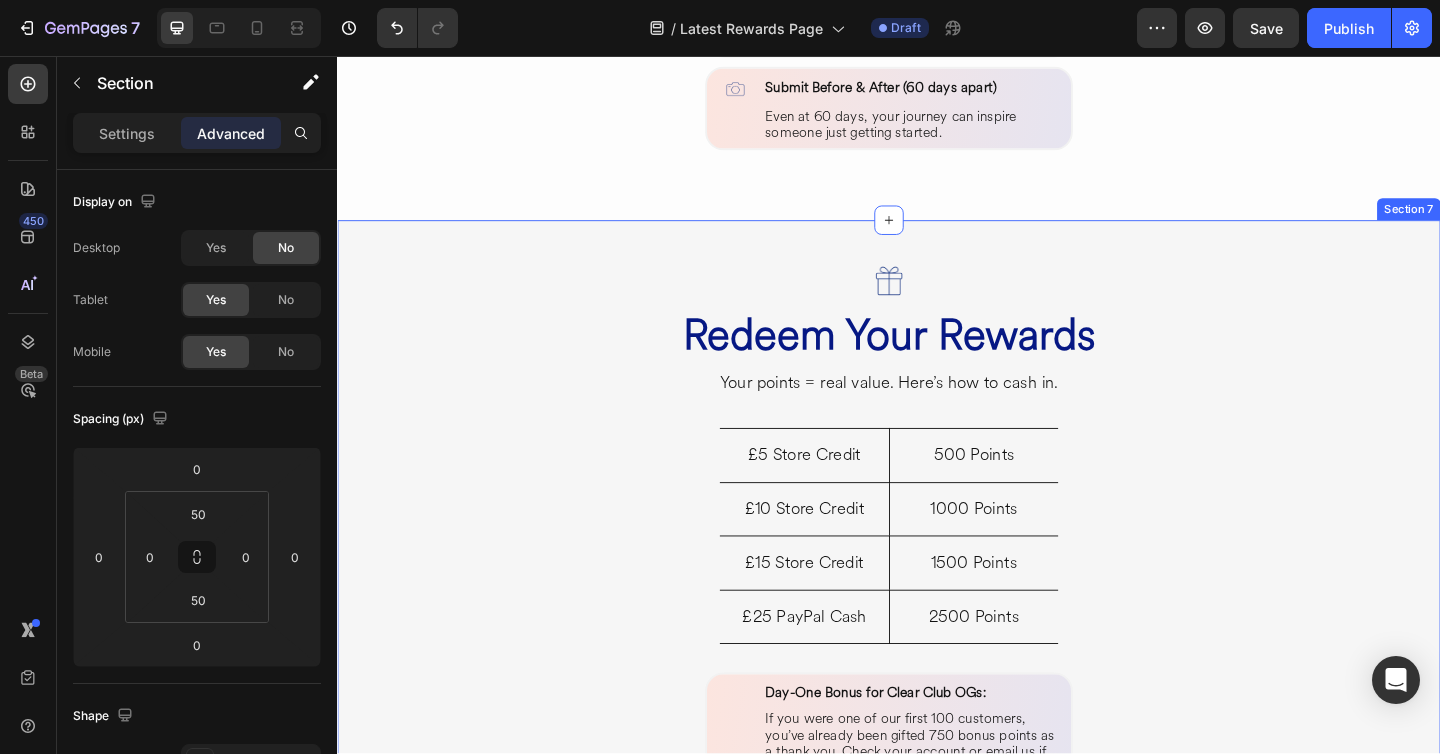 click on "Image Redeem Your Rewards Heading Your points = real value. Here’s how to cash in. Heading £5 Store Credit Heading Row £10 Store Credit Heading Row £15 Store Credit Heading Row £25 PayPal Cash Heading Row 500 Points Heading Row 1000 Points Heading Row 1500 Points Heading Row 2500 Points Heading Row Row Image Day-One Bonus for Clear Club OGs: Heading If you were one of our first 100 customers, you’ve already been gifted 750 bonus points as a thank you. Check your account or email us if we missed you. Heading Row Row Row REDEEM MY POINTS Button Row Section 7" at bounding box center [937, 601] 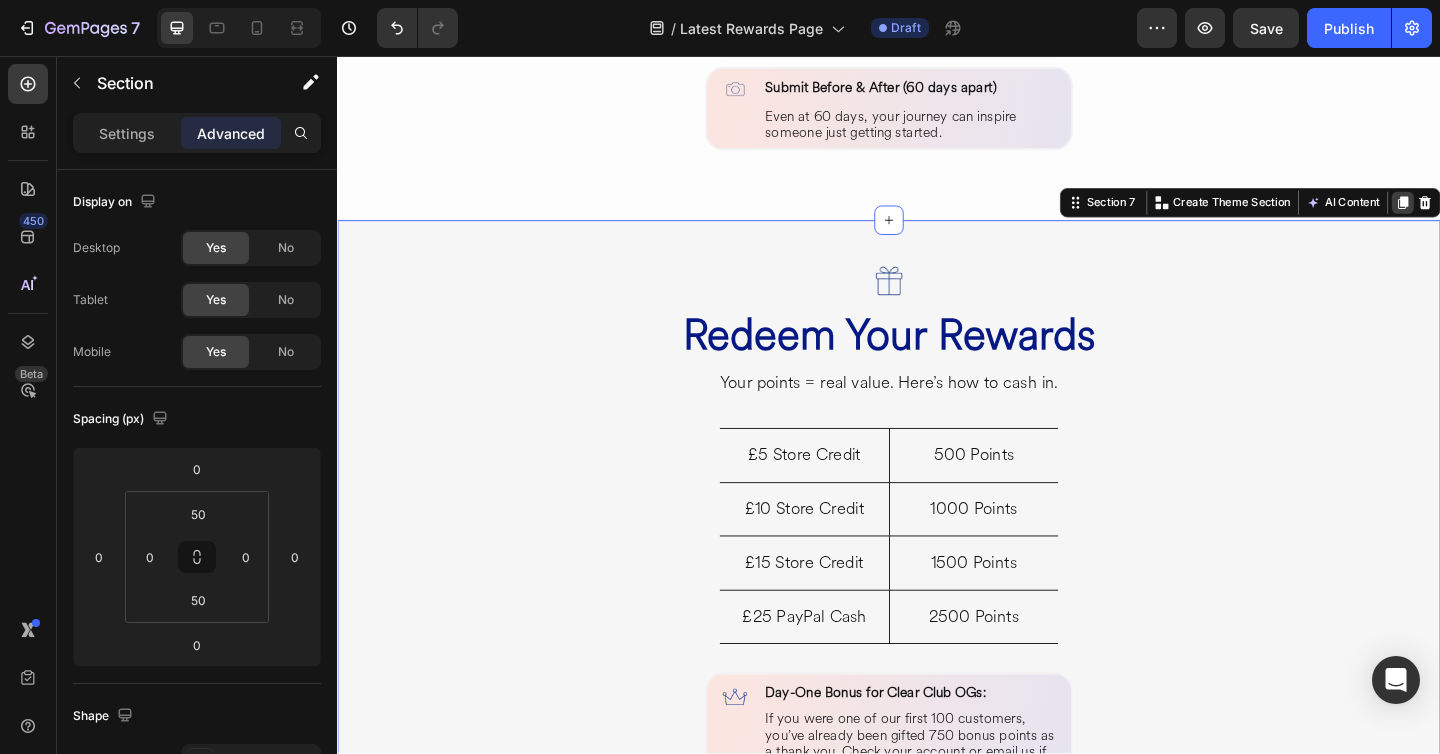 click 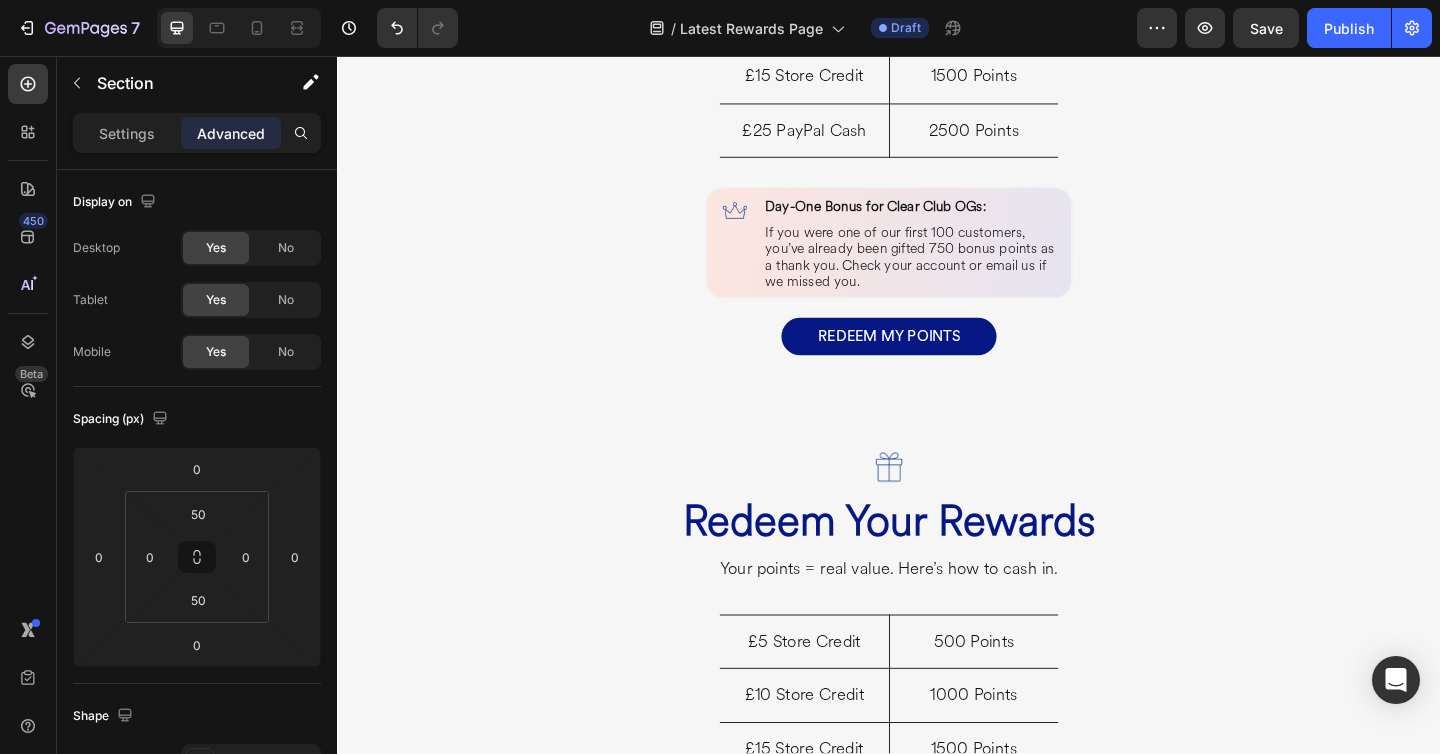 scroll, scrollTop: 2222, scrollLeft: 0, axis: vertical 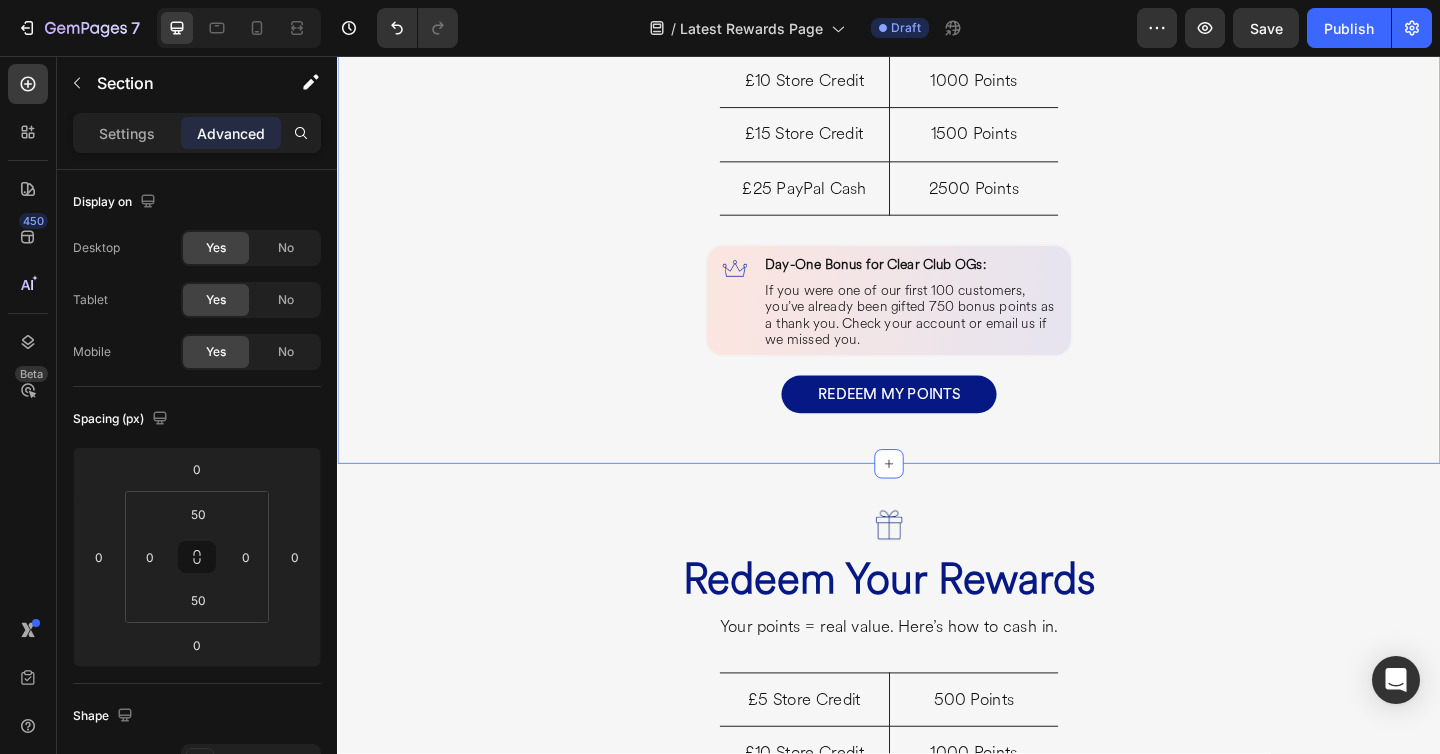 click on "Image Redeem Your Rewards Heading Your points = real value. Here’s how to cash in. Heading £5 Store Credit Heading Row £10 Store Credit Heading Row £15 Store Credit Heading Row £25 PayPal Cash Heading Row 500 Points Heading Row 1000 Points Heading Row 1500 Points Heading Row 2500 Points Heading Row Row Image Day-One Bonus for Clear Club OGs: Heading If you were one of our first 100 customers, you’ve already been gifted 750 bonus points as a thank you. Check your account or email us if we missed you. Heading Row Row Row REDEEM MY POINTS Button Row" at bounding box center [937, 135] 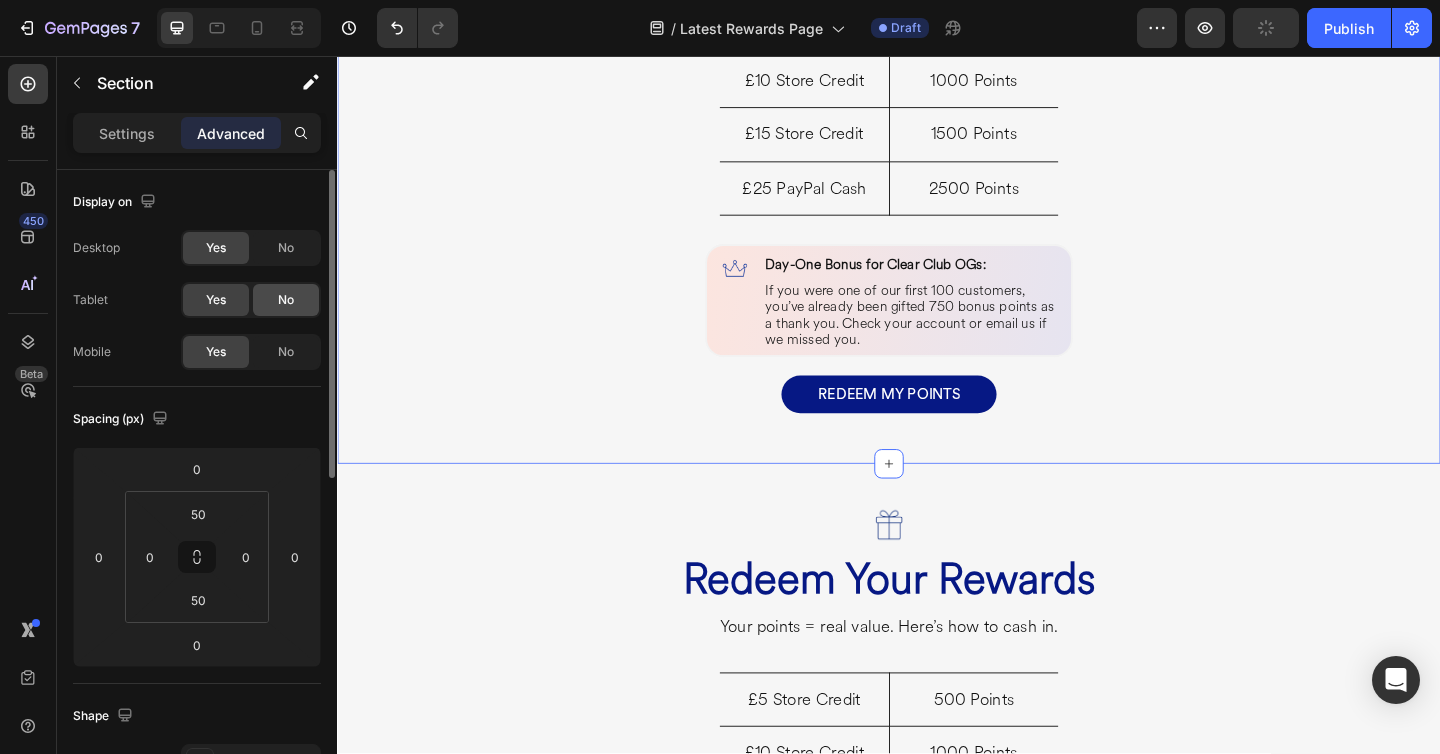 click on "No" 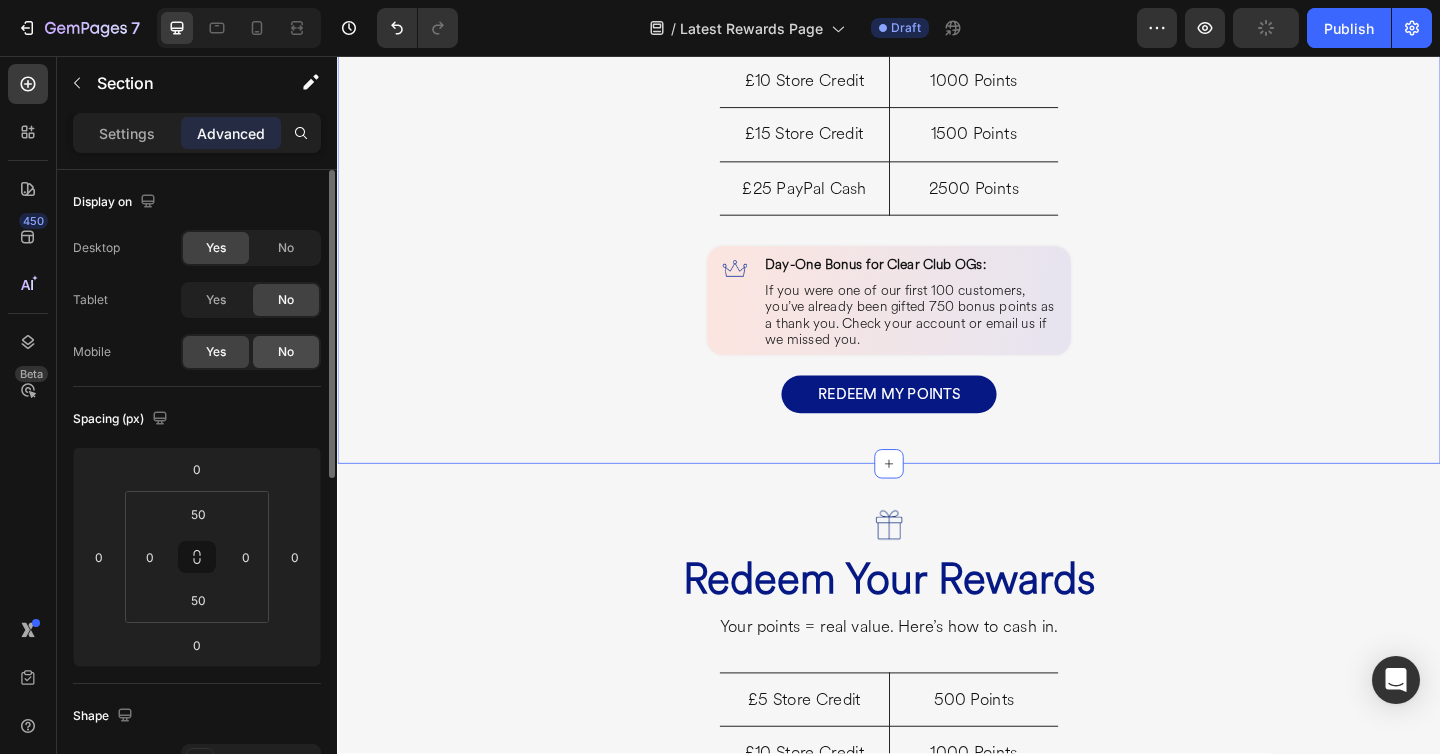 click on "No" 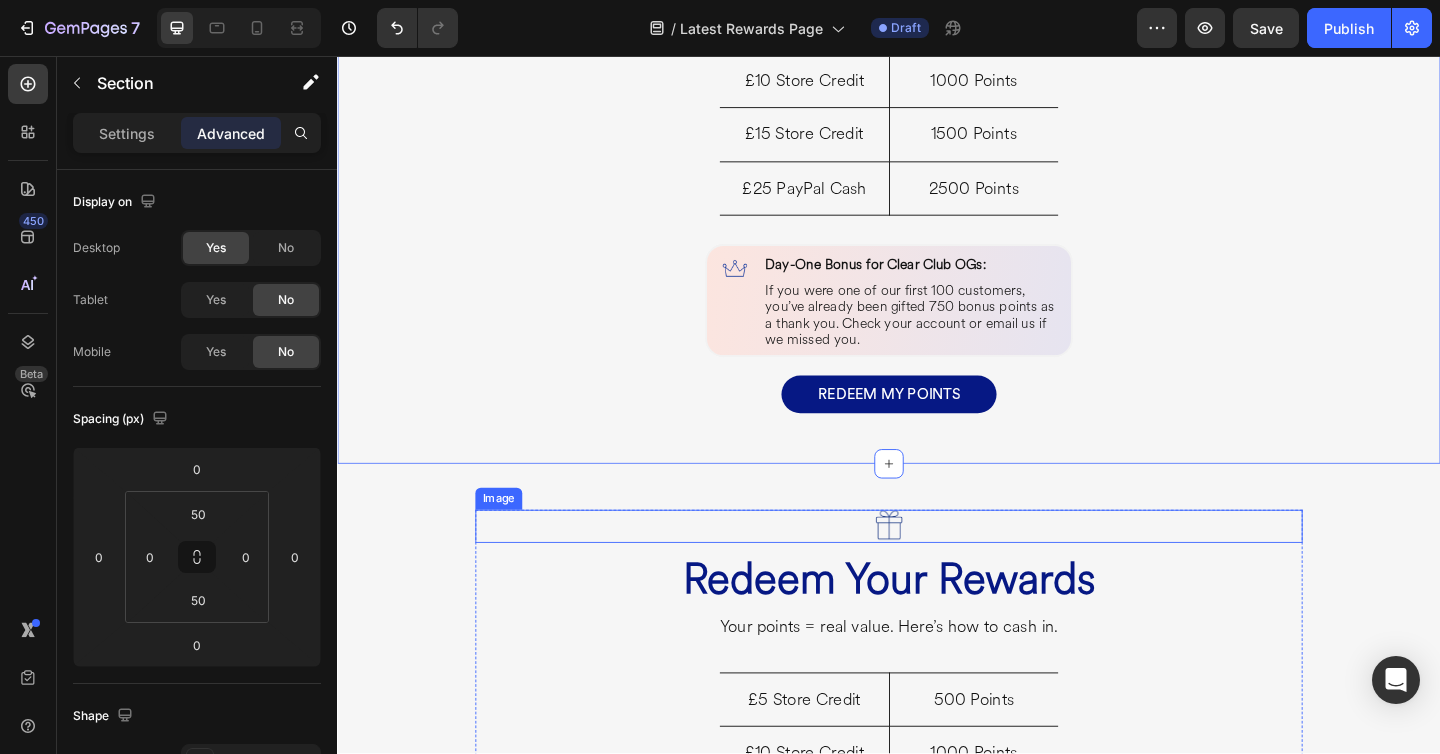 click at bounding box center [937, 568] 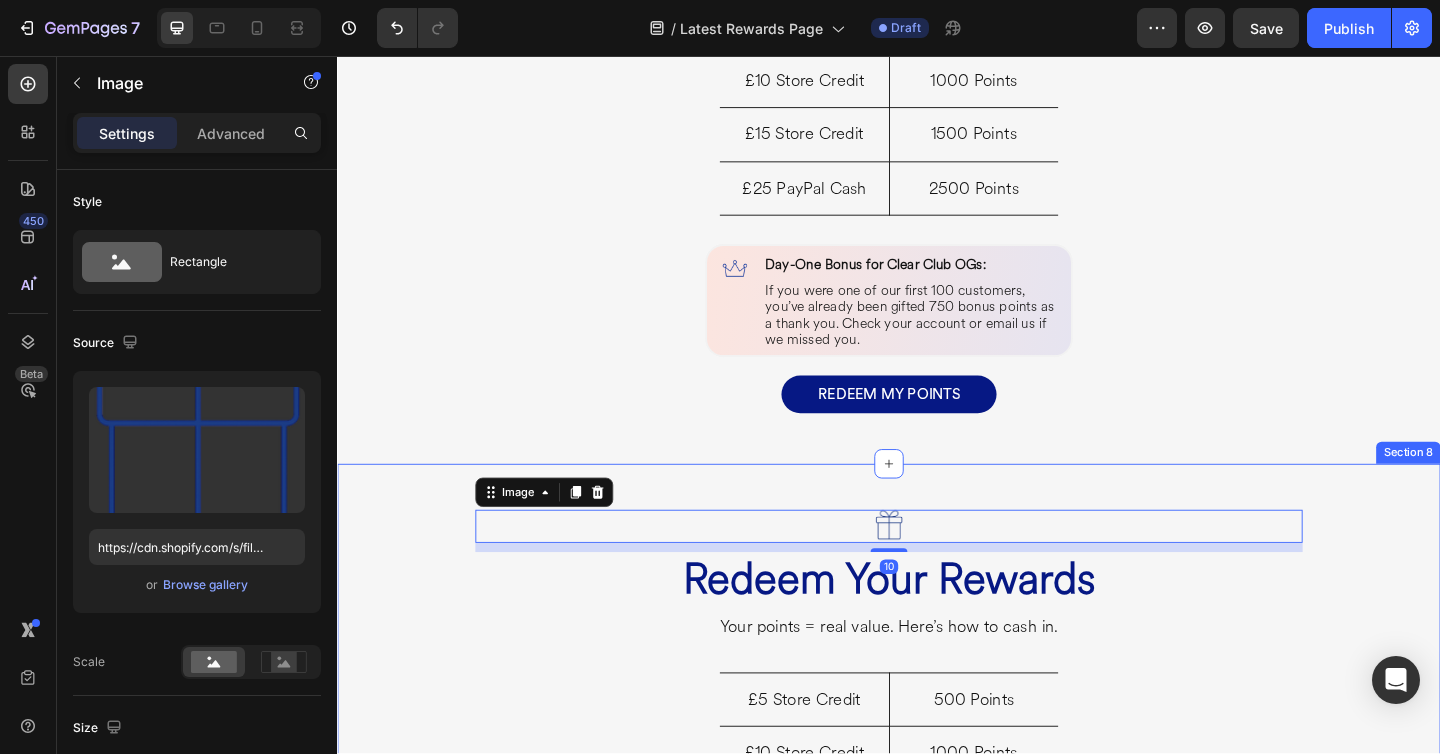 click on "Image   10 Redeem Your Rewards Heading Your points = real value. Here’s how to cash in. Heading £5 Store Credit Heading Row £10 Store Credit Heading Row £15 Store Credit Heading Row £25 PayPal Cash Heading Row 500 Points Heading Row 1000 Points Heading Row 1500 Points Heading Row 2500 Points Heading Row Row Image Day-One Bonus for Clear Club OGs: Heading If you were one of our first 100 customers, you’ve already been gifted 750 bonus points as a thank you. Check your account or email us if we missed you. Heading Row Row Row REDEEM MY POINTS Button Row" at bounding box center (937, 866) 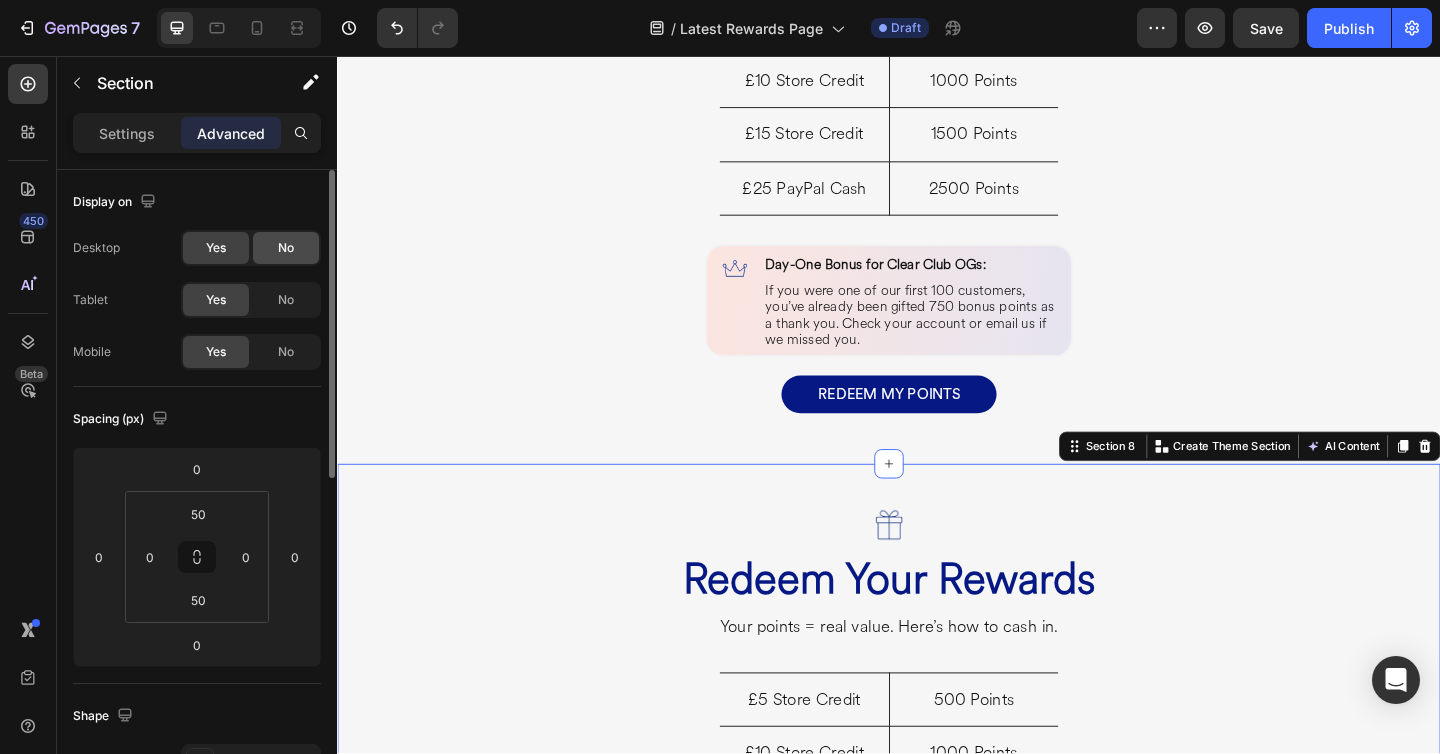 click on "No" 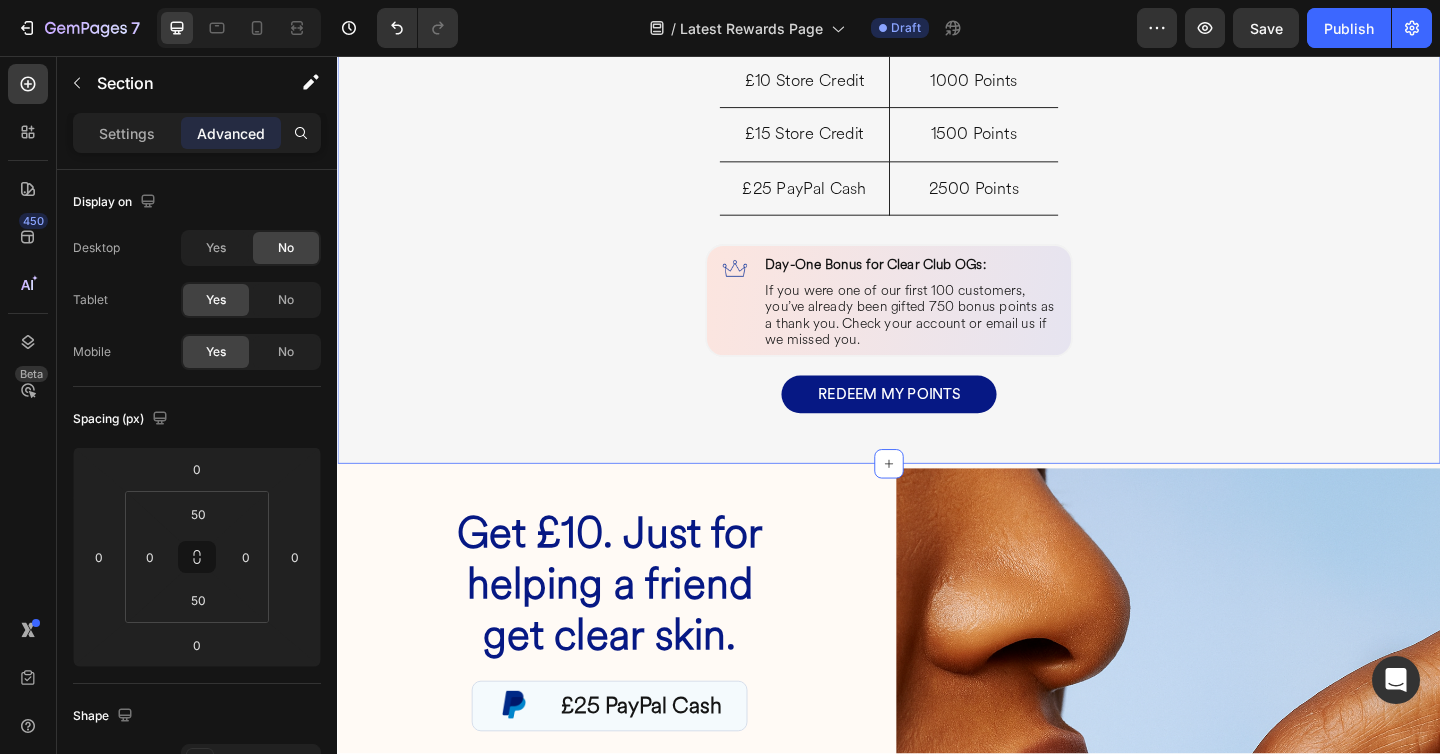 scroll, scrollTop: 2439, scrollLeft: 0, axis: vertical 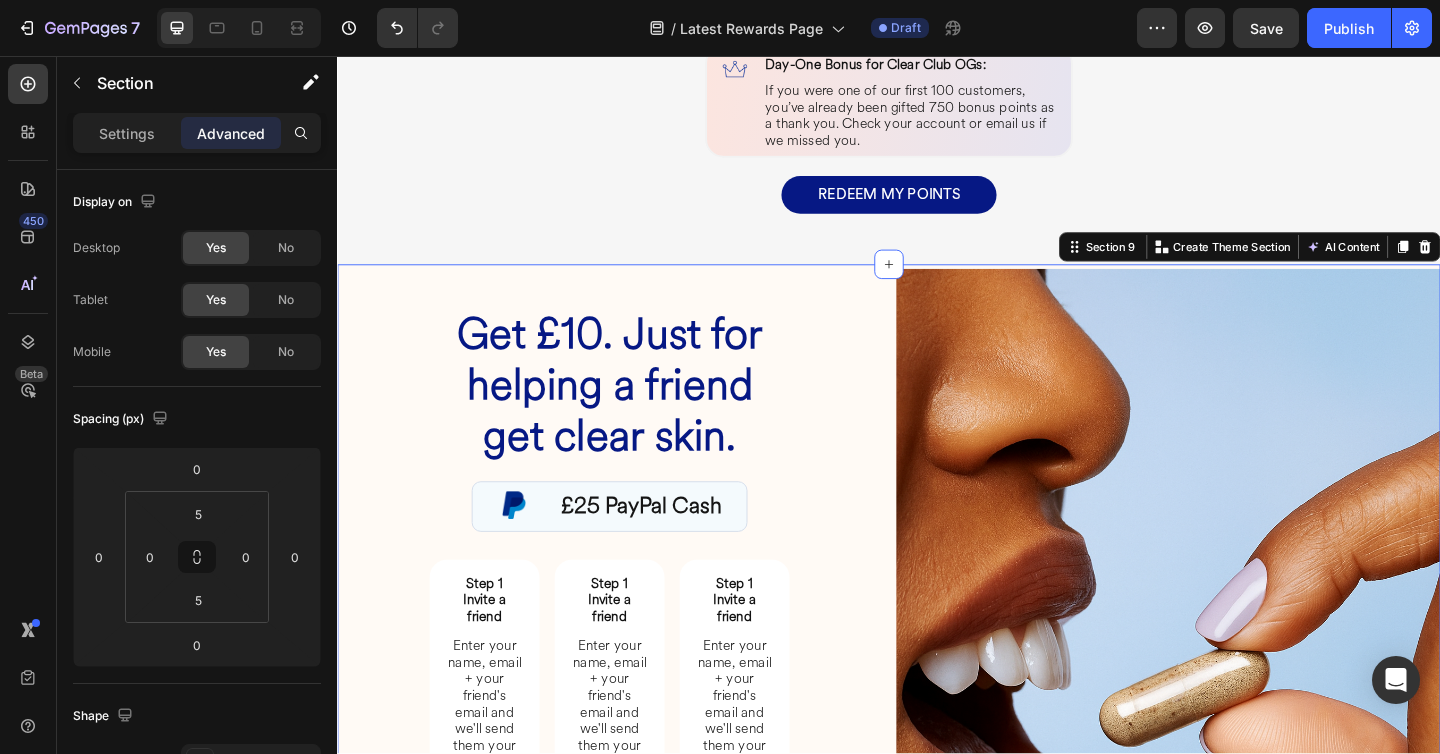 click on "Get £10. Just for helping a friend get clear skin. Heading Image £25 PayPal Cash Heading Row Image Step 1 Invite a friend Heading  Enter your name, email + your friend's email and we'll send them your invite Heading Image Your friend gets £10 off their first order too  Heading Row Row Image Step 1 Invite a friend Heading  Enter your name, email + your friend's email and we'll send them your invite Heading Row Image Step 1 Invite a friend Heading  Enter your name, email + your friend's email and we'll send them your invite Heading Row Row Text Field Email Field Email Field Row SEND INVITE Submit Button Image Rewards are processed 14 days after delivery to prevent abuse or cancellations. First-time orders only Heading Row Contact Form
When will I get paid? We process referral rewards 14 days after your friend’s order is delivered. This helps us prevent abuse or cancellations. Heading
Accordion 2
Accordion 3" at bounding box center (937, 1083) 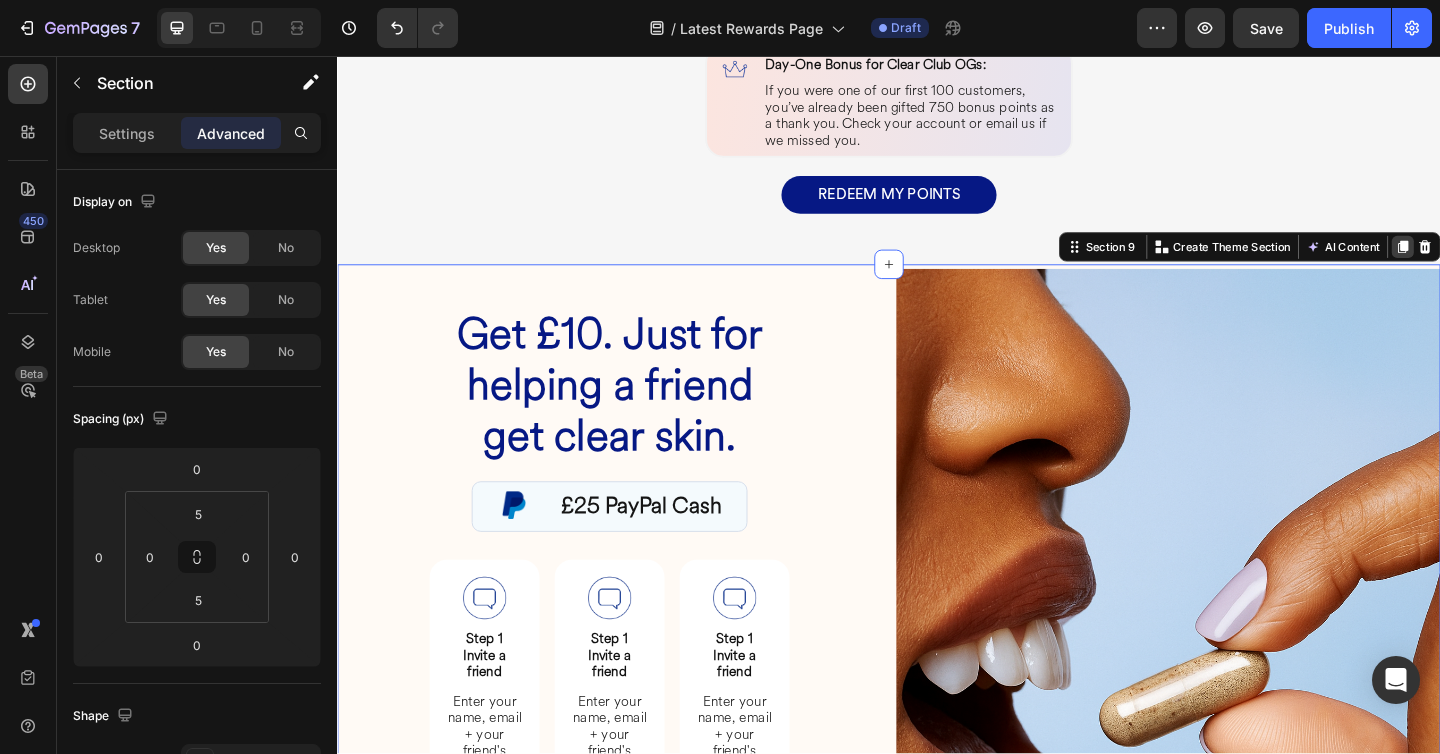 click 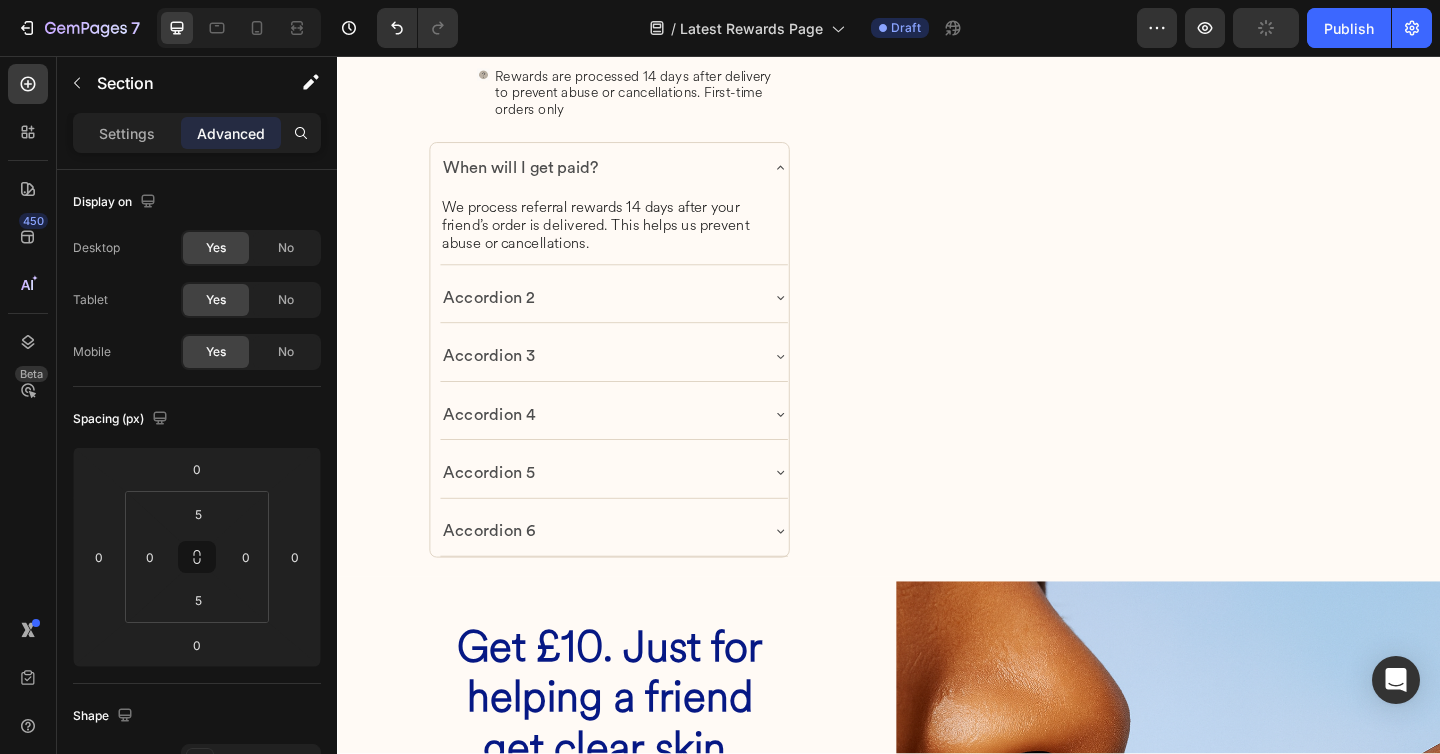 scroll, scrollTop: 3688, scrollLeft: 0, axis: vertical 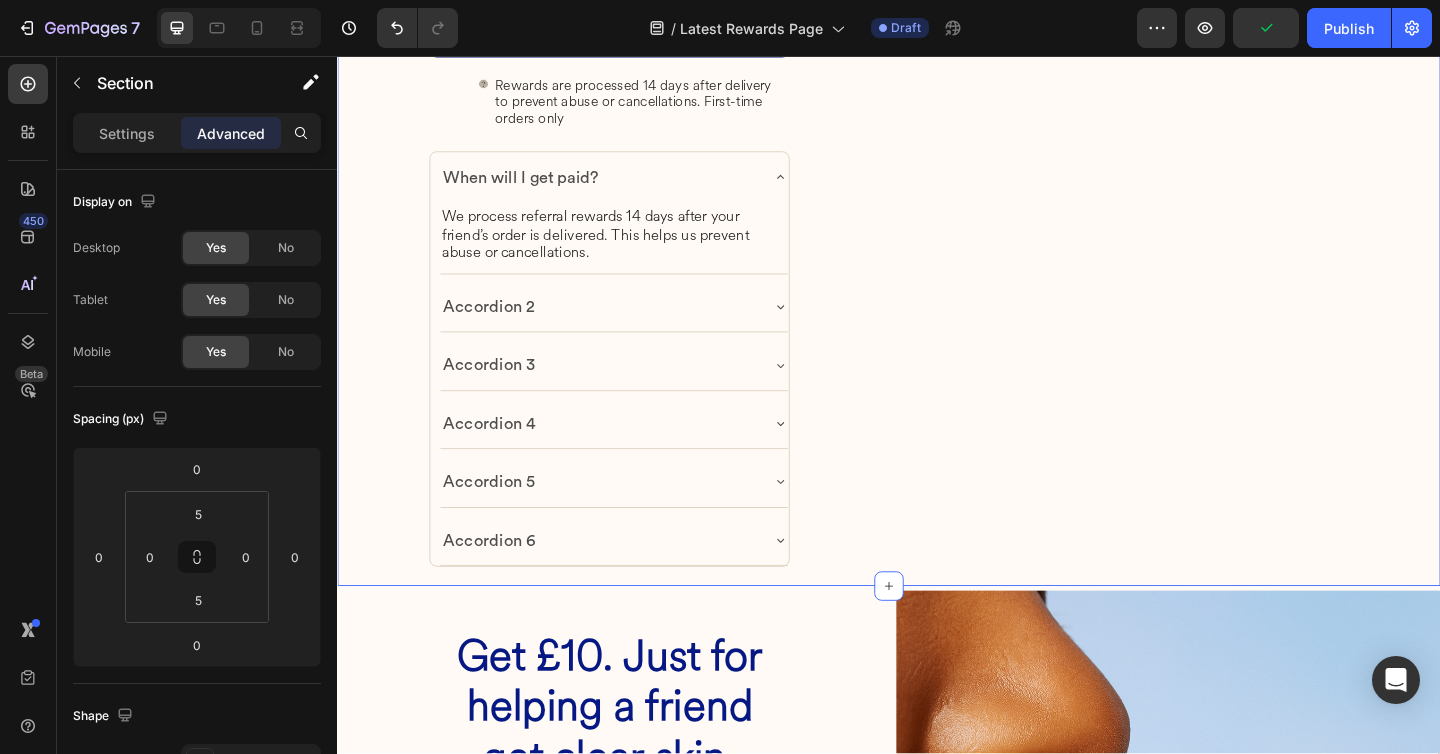 click on "Get £10. Just for helping a friend get clear skin. Heading Image £25 PayPal Cash Heading Row Image Step 1 Invite a friend Heading  Enter your name, email + your friend's email and we'll send them your invite Heading Image Your friend gets £10 off their first order too  Heading Row Row Image Step 1 Invite a friend Heading  Enter your name, email + your friend's email and we'll send them your invite Heading Row Image Step 1 Invite a friend Heading  Enter your name, email + your friend's email and we'll send them your invite Heading Row Row Text Field Email Field Email Field Row SEND INVITE Submit Button Image Rewards are processed 14 days after delivery to prevent abuse or cancellations. First-time orders only Heading Row Contact Form
When will I get paid? We process referral rewards 14 days after your friend’s order is delivered. This helps us prevent abuse or cancellations. Heading
Accordion 2
Accordion 3" at bounding box center [937, -168] 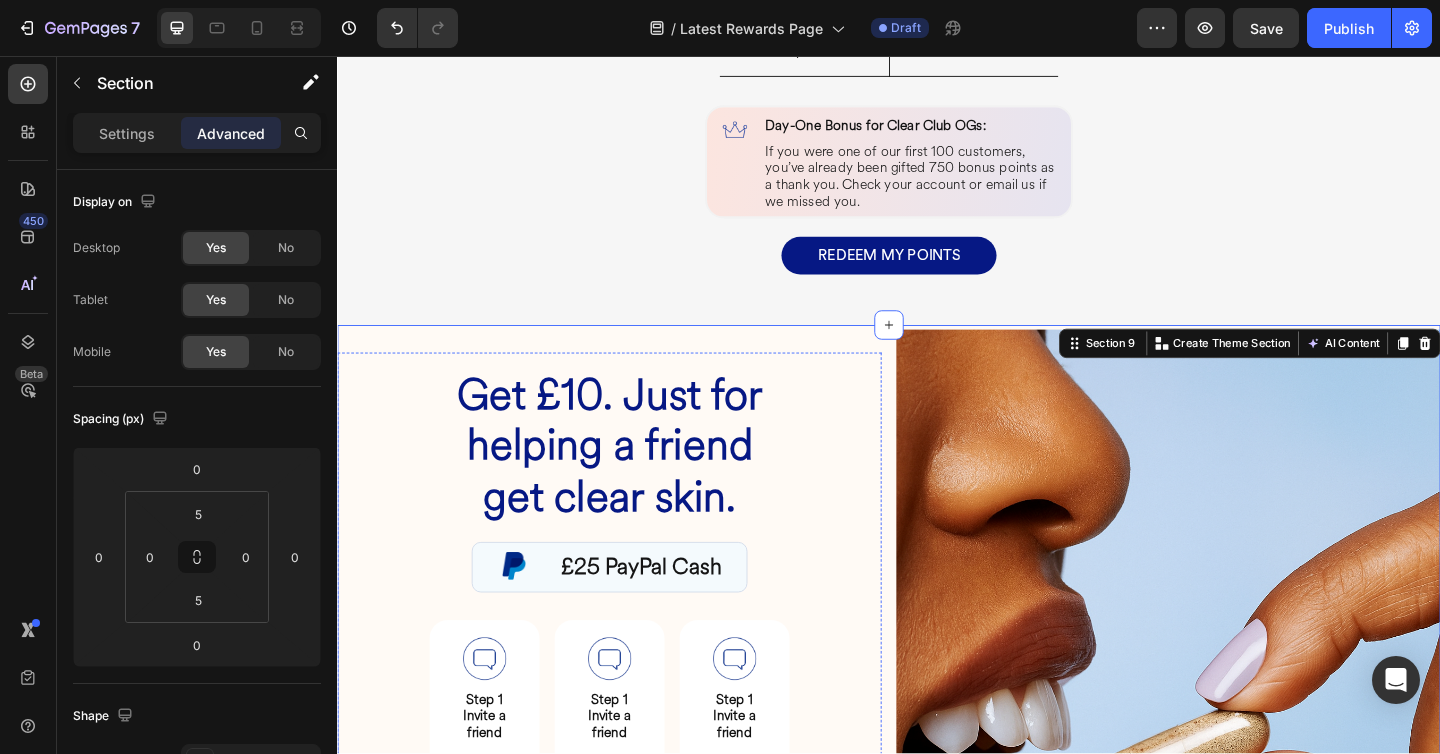 scroll, scrollTop: 2370, scrollLeft: 0, axis: vertical 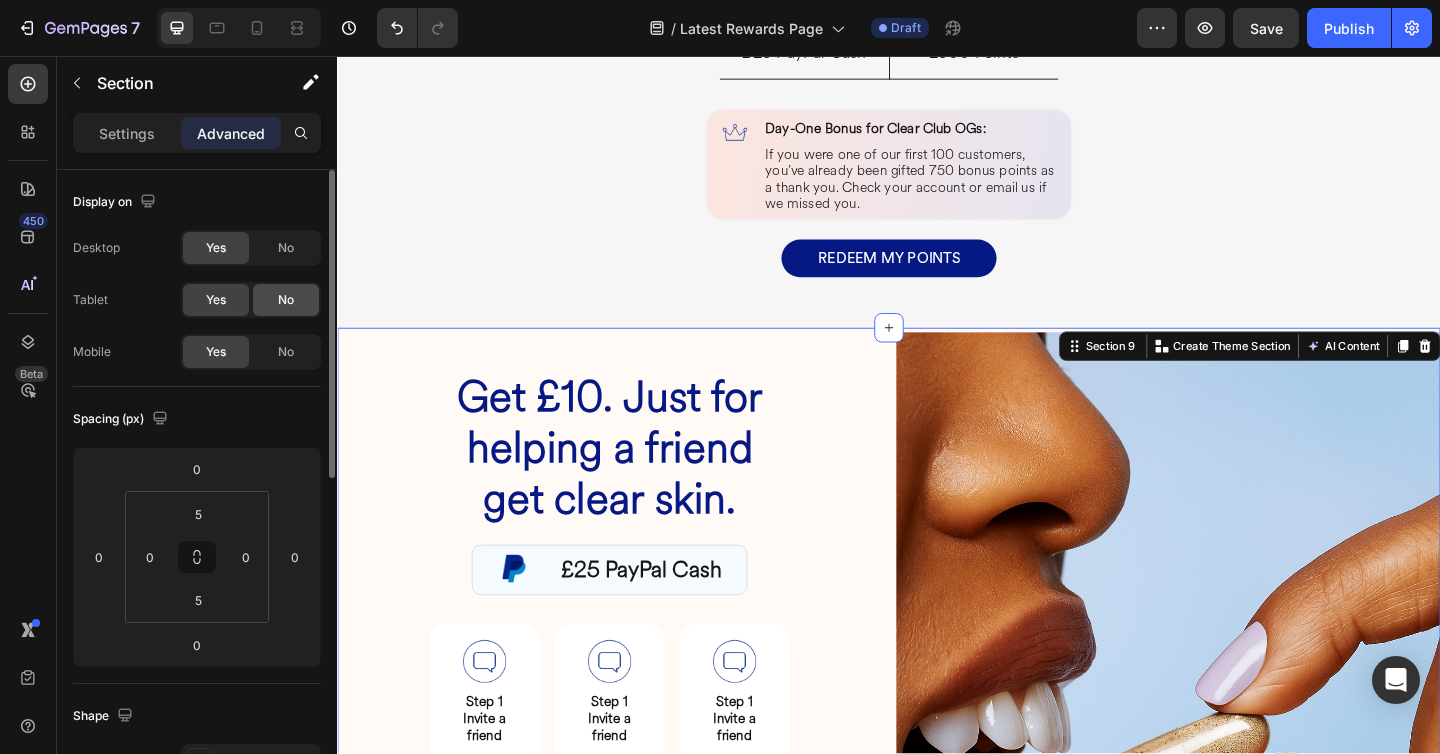 click on "No" 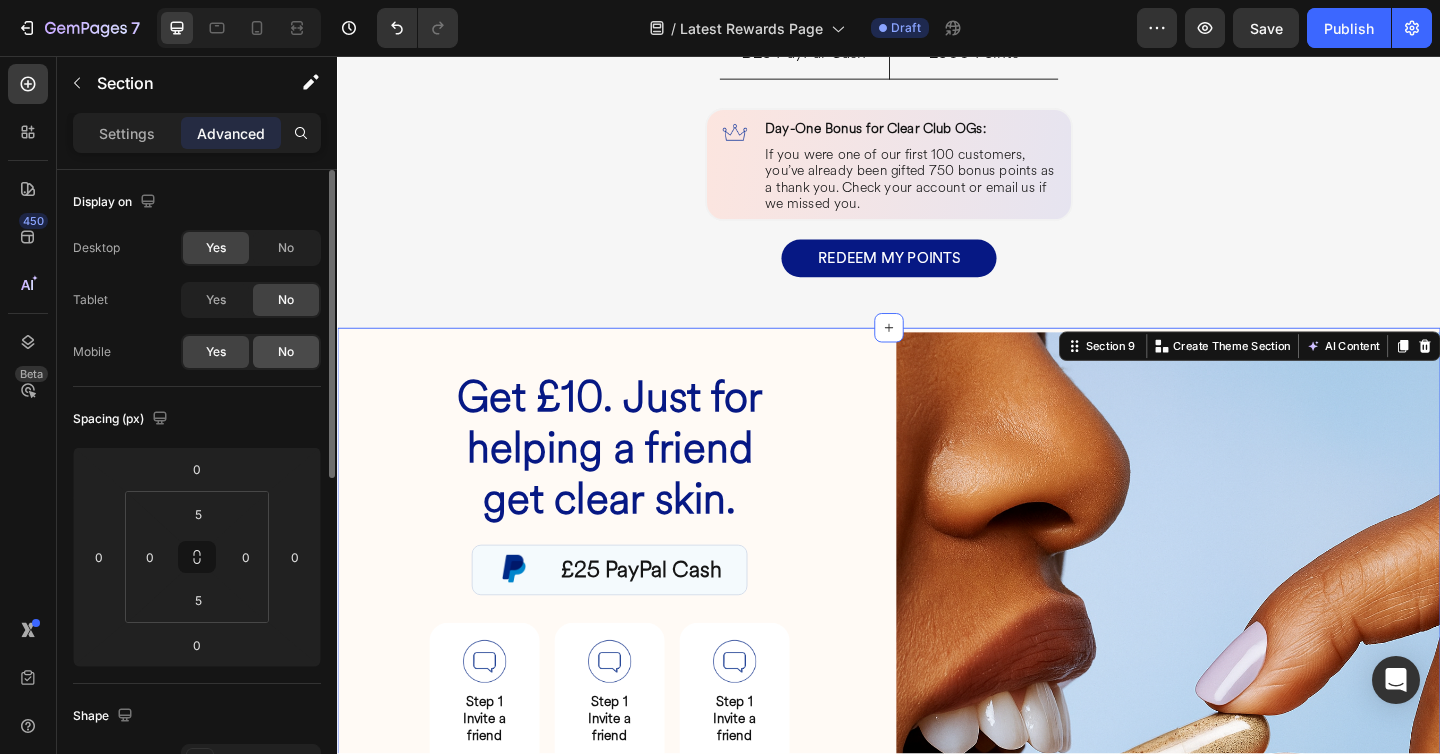 drag, startPoint x: 285, startPoint y: 355, endPoint x: 284, endPoint y: 303, distance: 52.009613 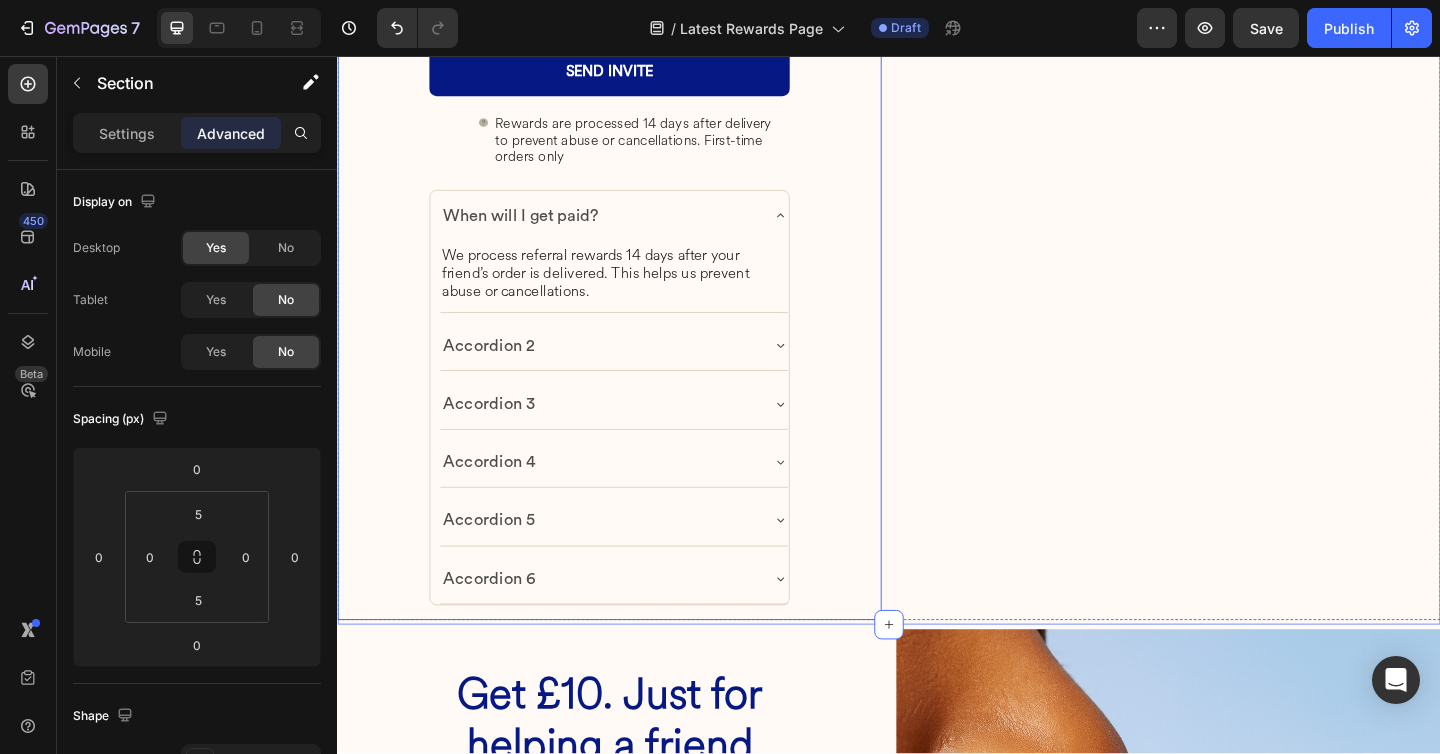 scroll, scrollTop: 3897, scrollLeft: 0, axis: vertical 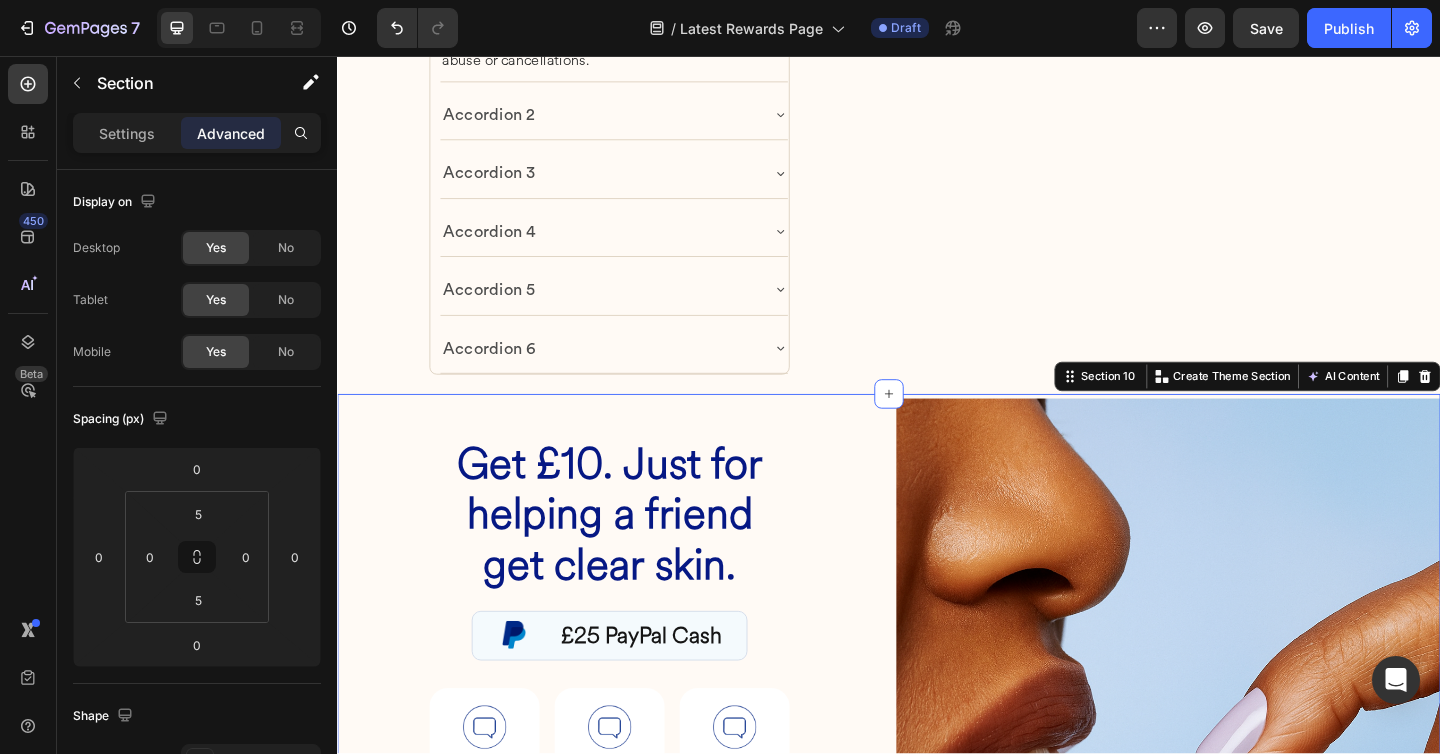 click on "Get £10. Just for helping a friend get clear skin. Heading Image £25 PayPal Cash Heading Row Image Step 1 Invite a friend Heading  Enter your name, email + your friend's email and we'll send them your invite Heading Image Your friend gets £10 off their first order too  Heading Row Row Image Step 1 Invite a friend Heading  Enter your name, email + your friend's email and we'll send them your invite Heading Row Image Step 1 Invite a friend Heading  Enter your name, email + your friend's email and we'll send them your invite Heading Row Row Text Field Email Field Email Field Row SEND INVITE Submit Button Image Rewards are processed 14 days after delivery to prevent abuse or cancellations. First-time orders only Heading Row Contact Form
When will I get paid? We process referral rewards 14 days after your friend’s order is delivered. This helps us prevent abuse or cancellations. Heading
Accordion 2
Accordion 3" at bounding box center (937, 1224) 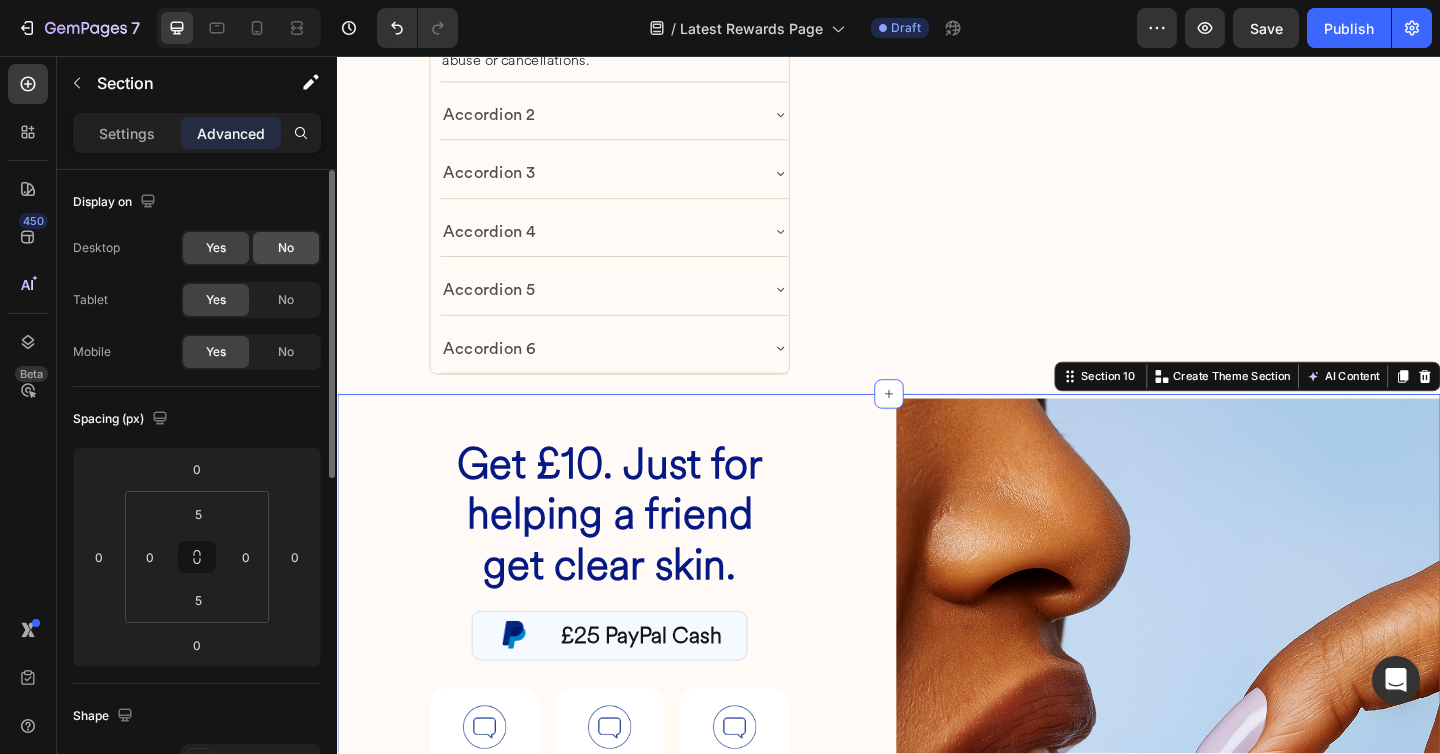 click on "No" 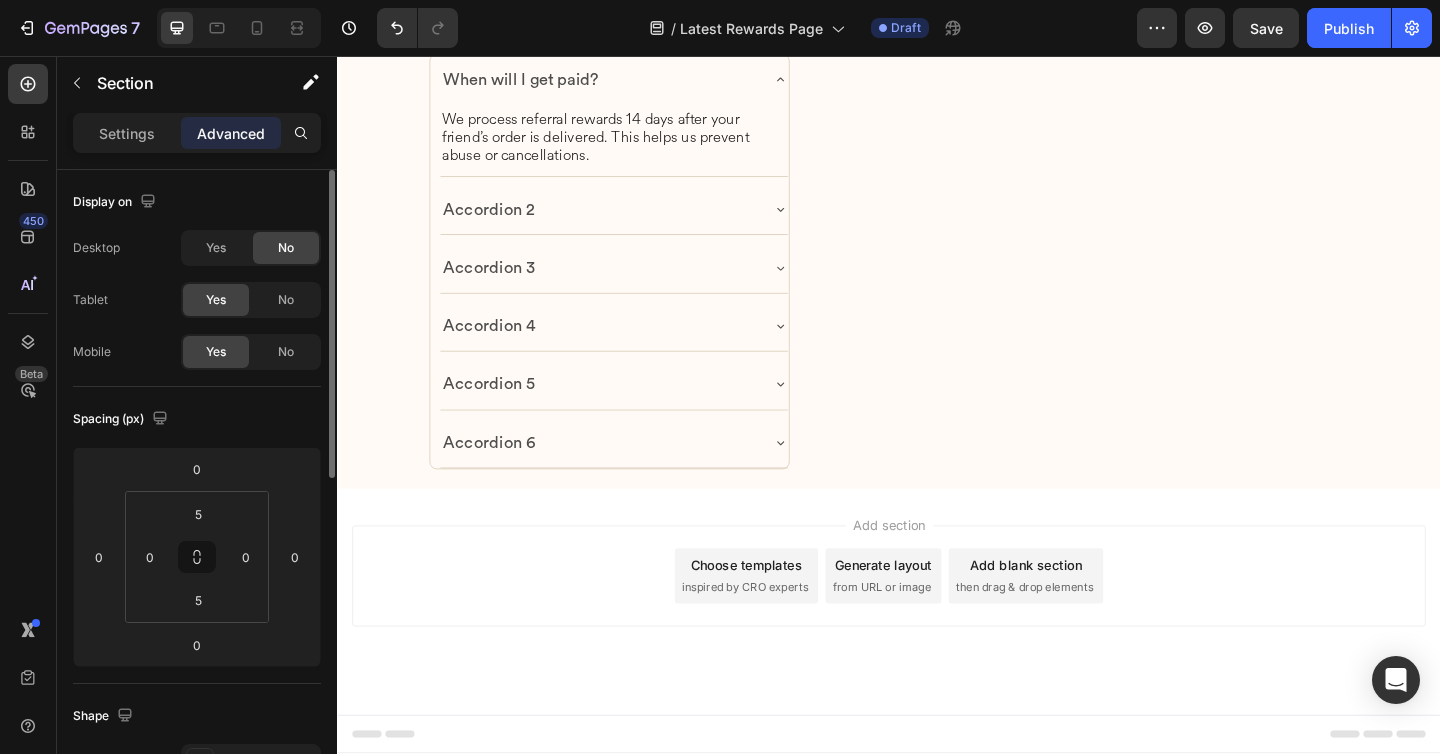 scroll, scrollTop: 3793, scrollLeft: 0, axis: vertical 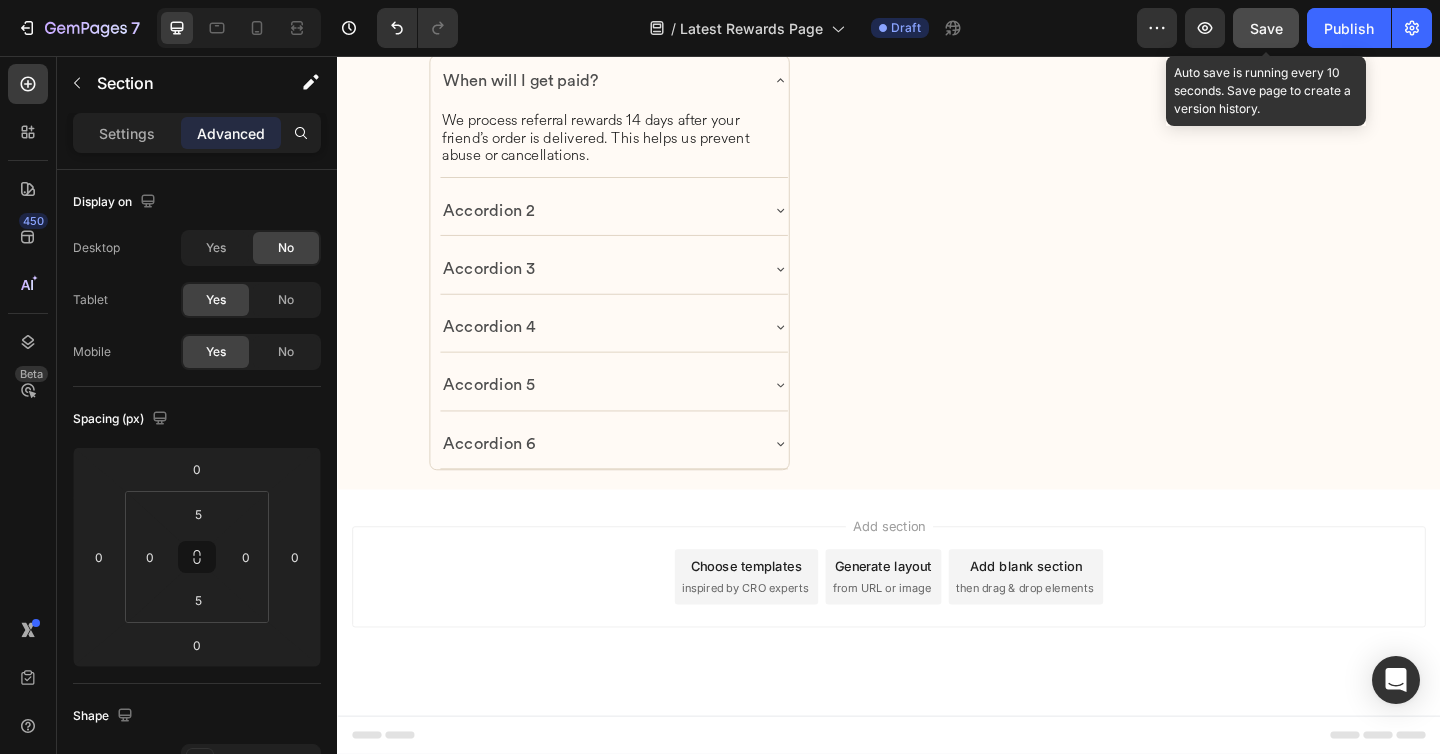 drag, startPoint x: 1275, startPoint y: 15, endPoint x: 1252, endPoint y: 20, distance: 23.537205 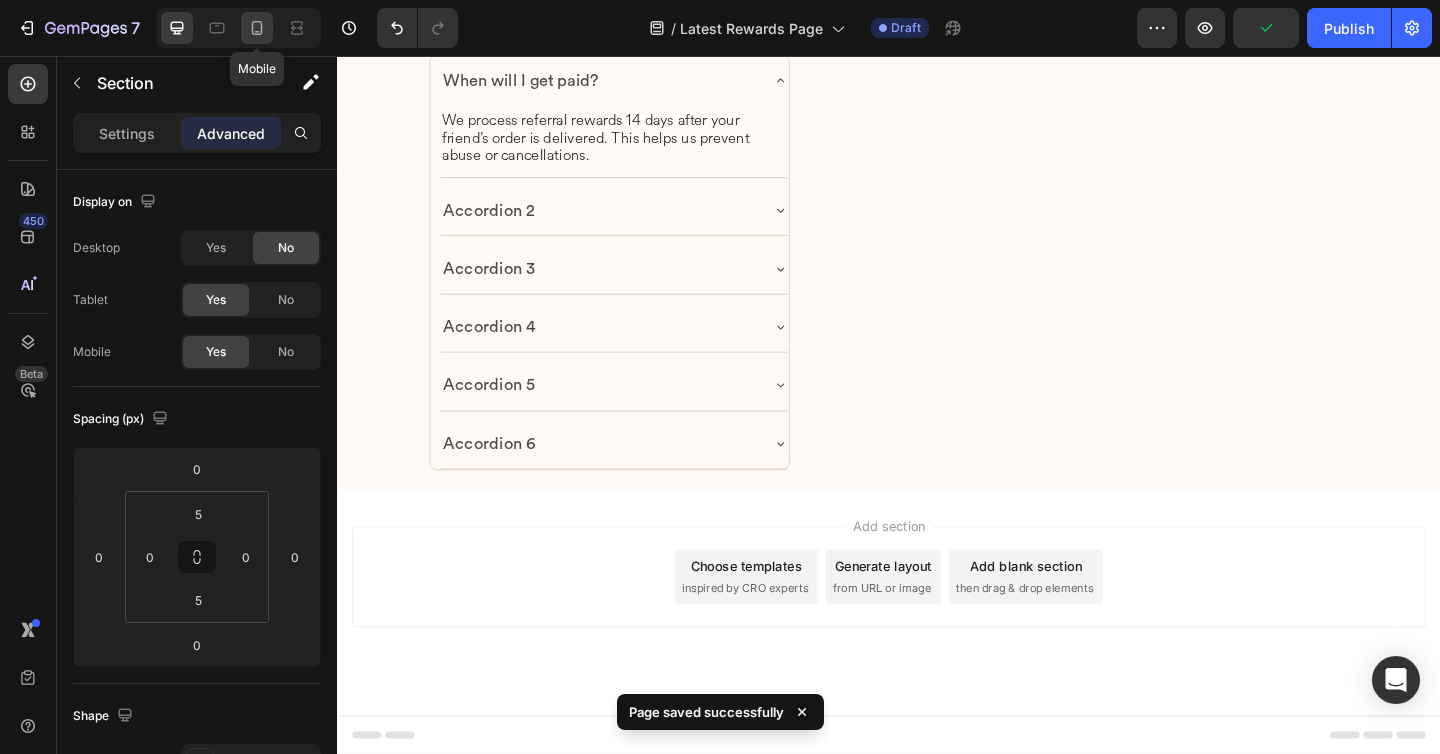 click 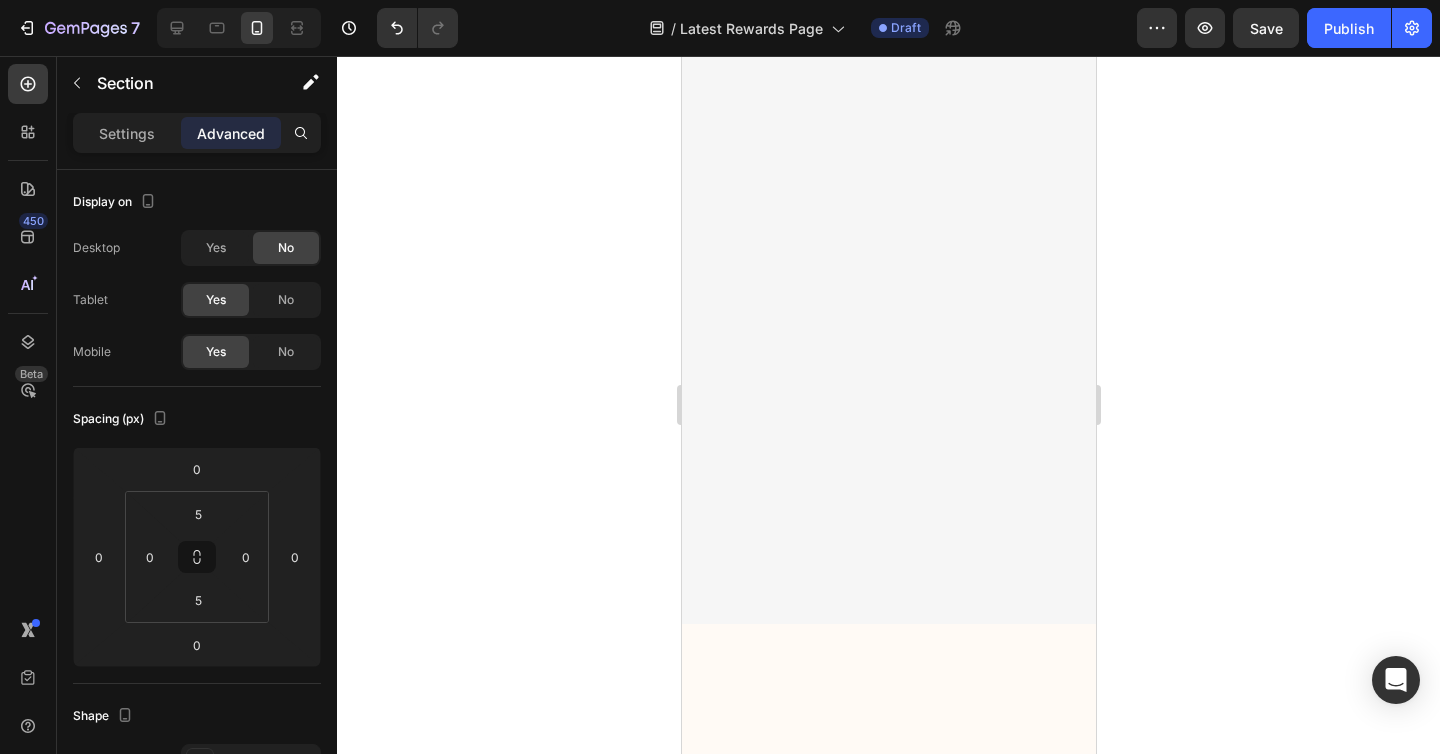 scroll, scrollTop: 0, scrollLeft: 0, axis: both 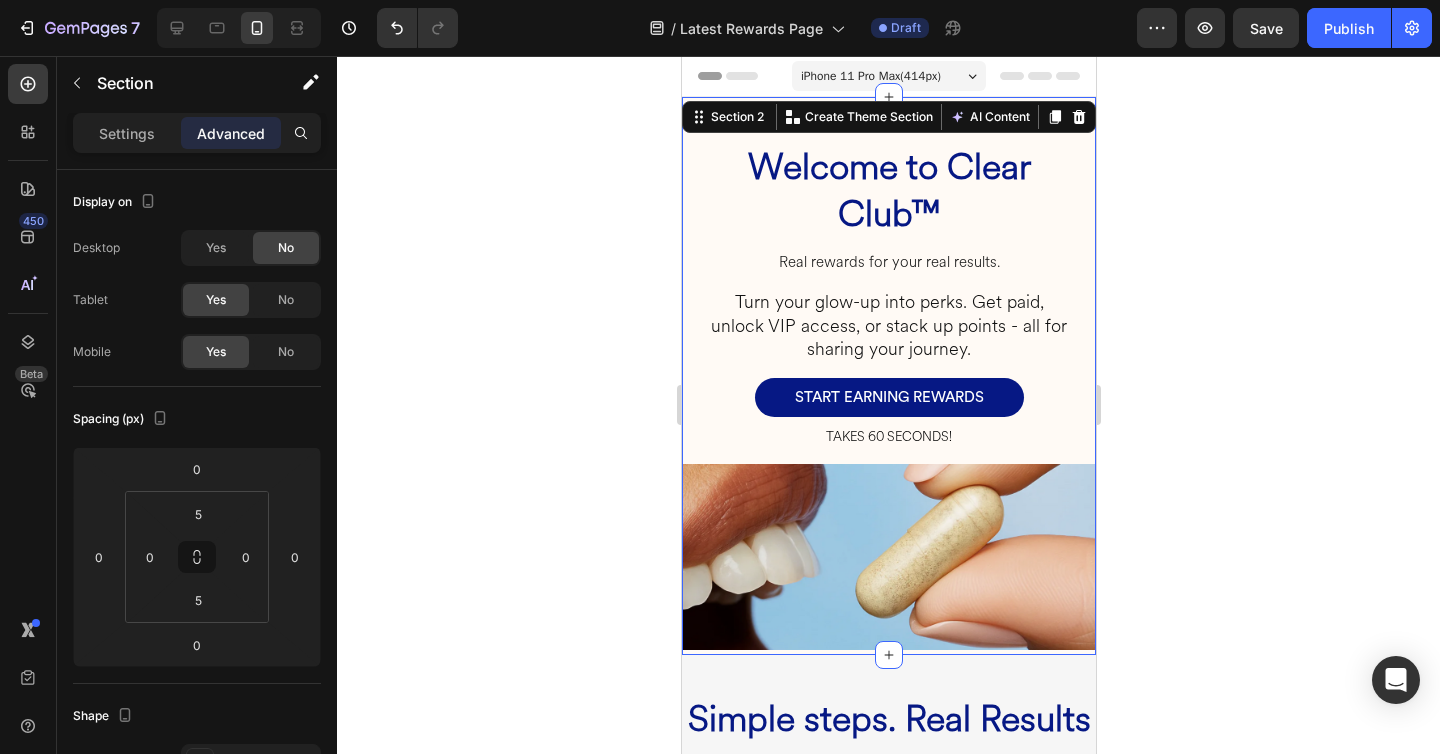 click on "Welcome to Clear Club™ Heading Real rewards for your real results. Heading Turn your glow-up into perks. Get paid, unlock VIP access, or stack up points - all for sharing your journey. Heading START EARNING REWARDS Button TAKES 60 SECONDS! Heading Row Row Image Row Section 2   Create Theme Section AI Content Write with GemAI What would you like to describe here? Tone and Voice Persuasive Product Show more Generate" at bounding box center (888, 376) 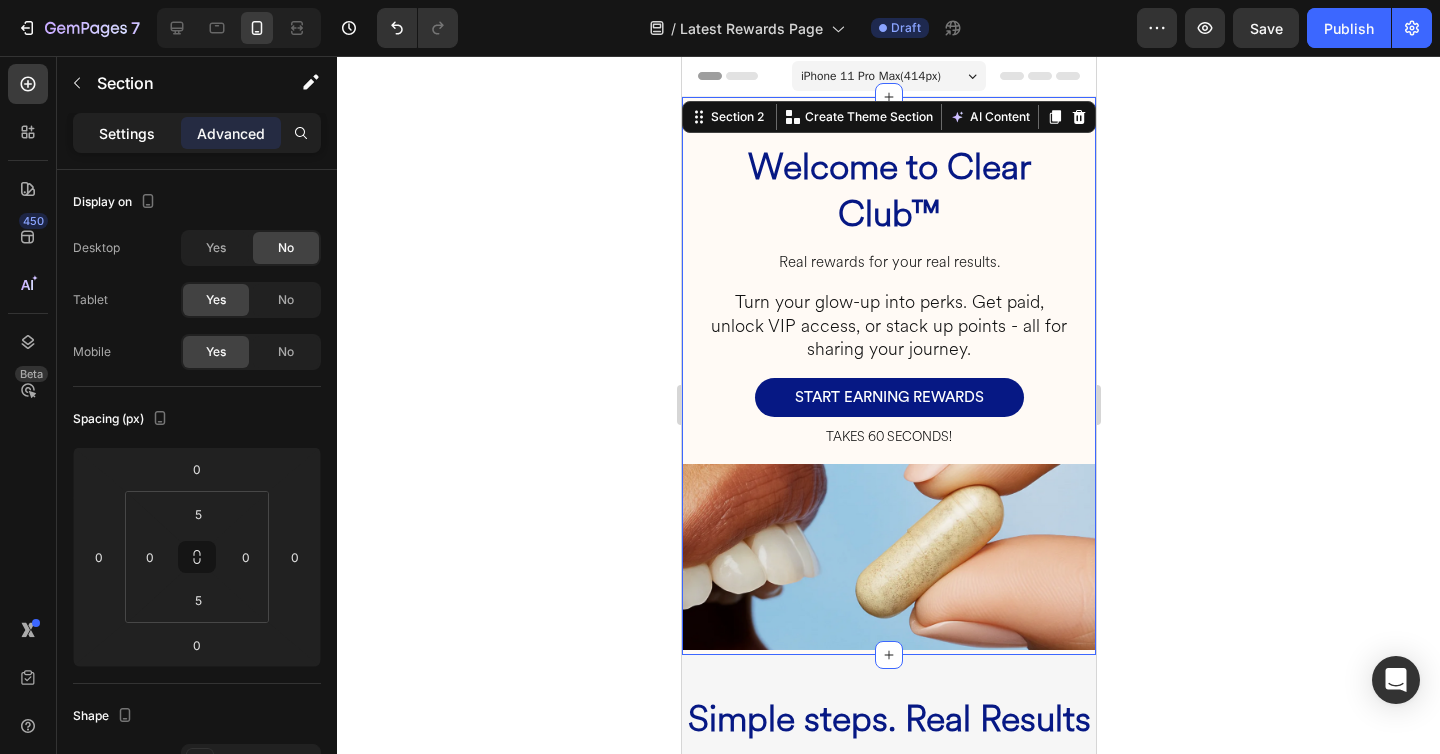 click on "Settings" 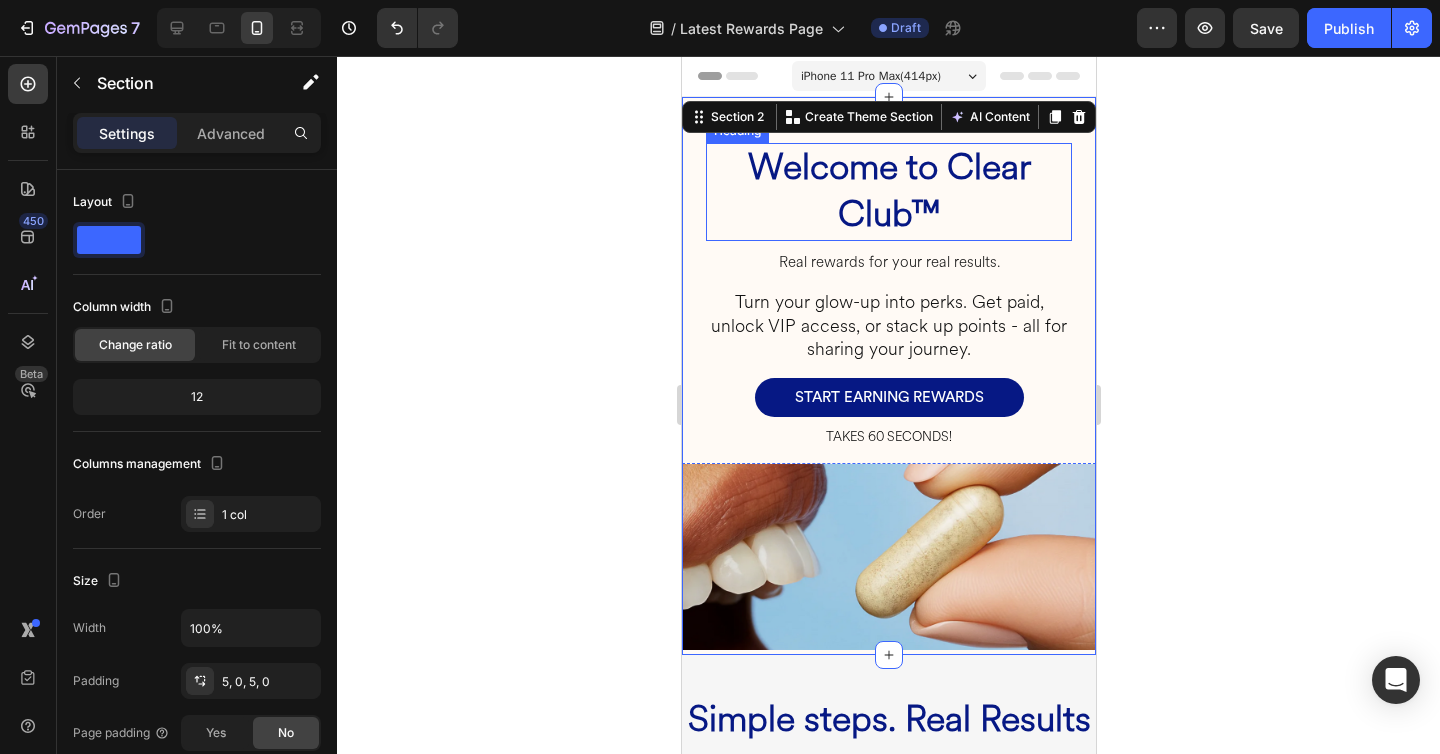 click on "Welcome to Clear Club™" at bounding box center (888, 191) 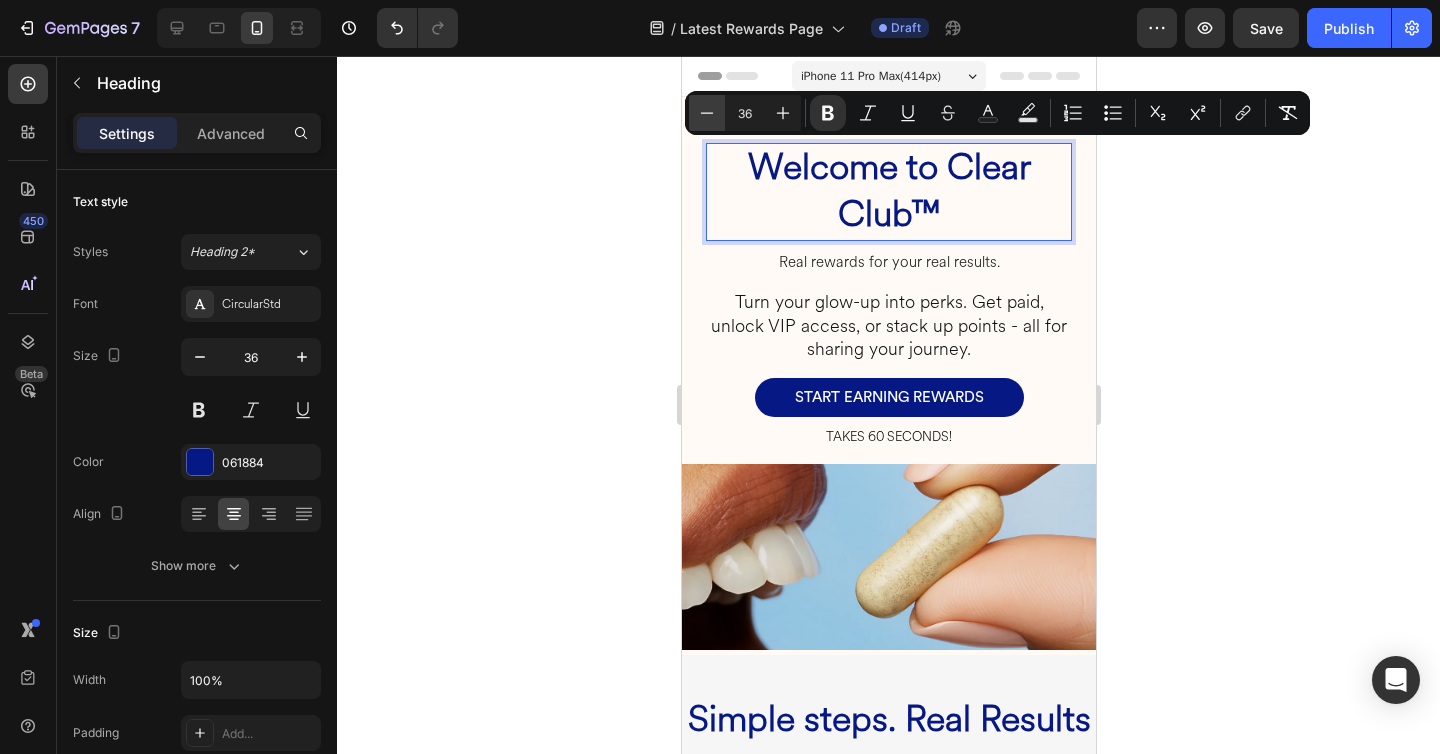 click 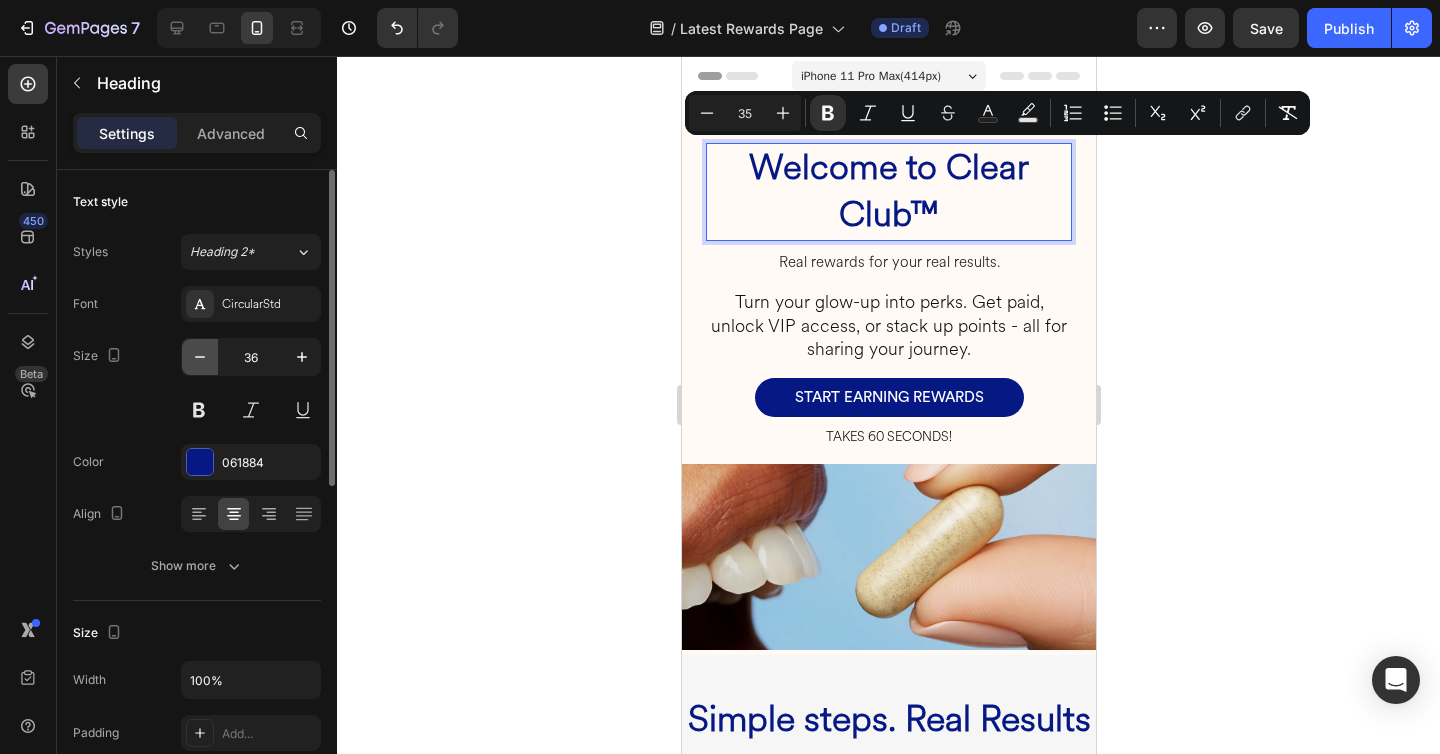 click 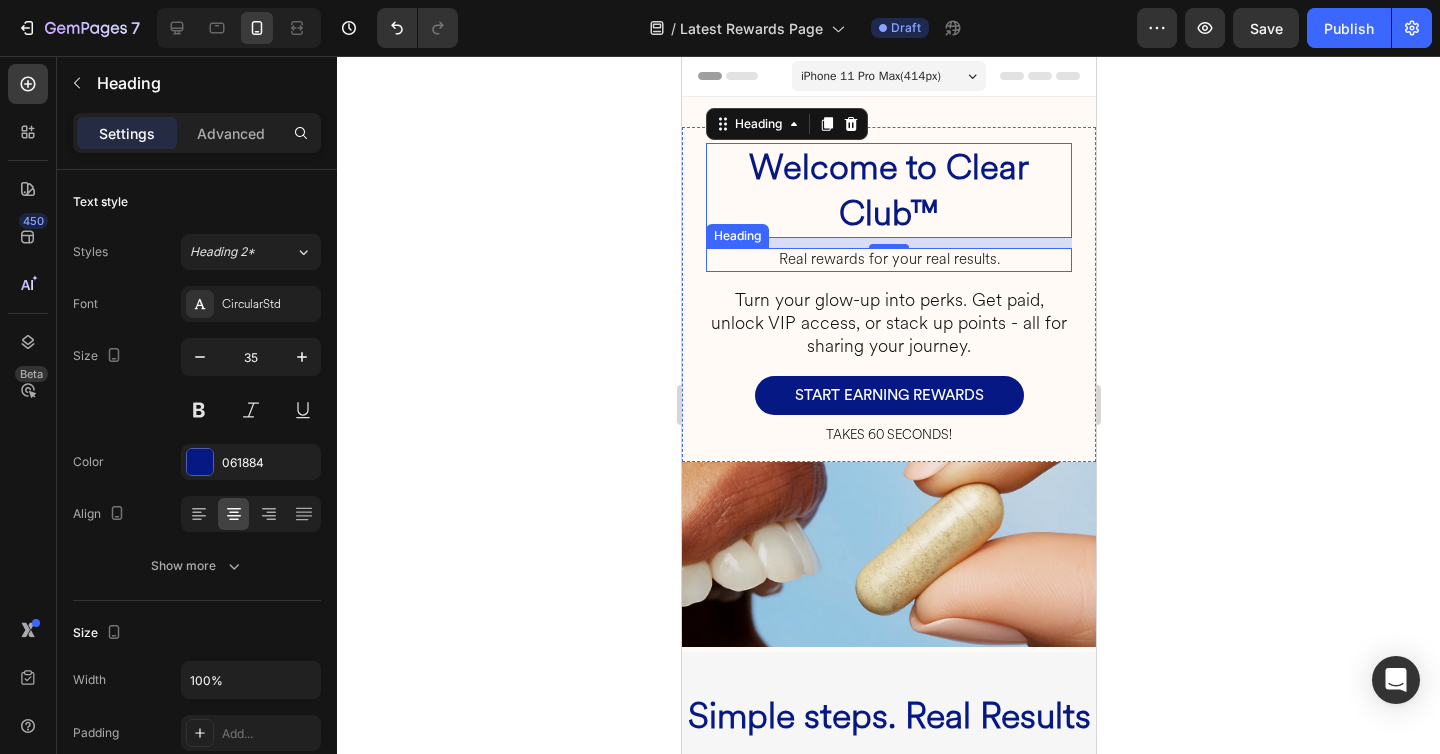 click on "Real rewards for your real results." at bounding box center [888, 260] 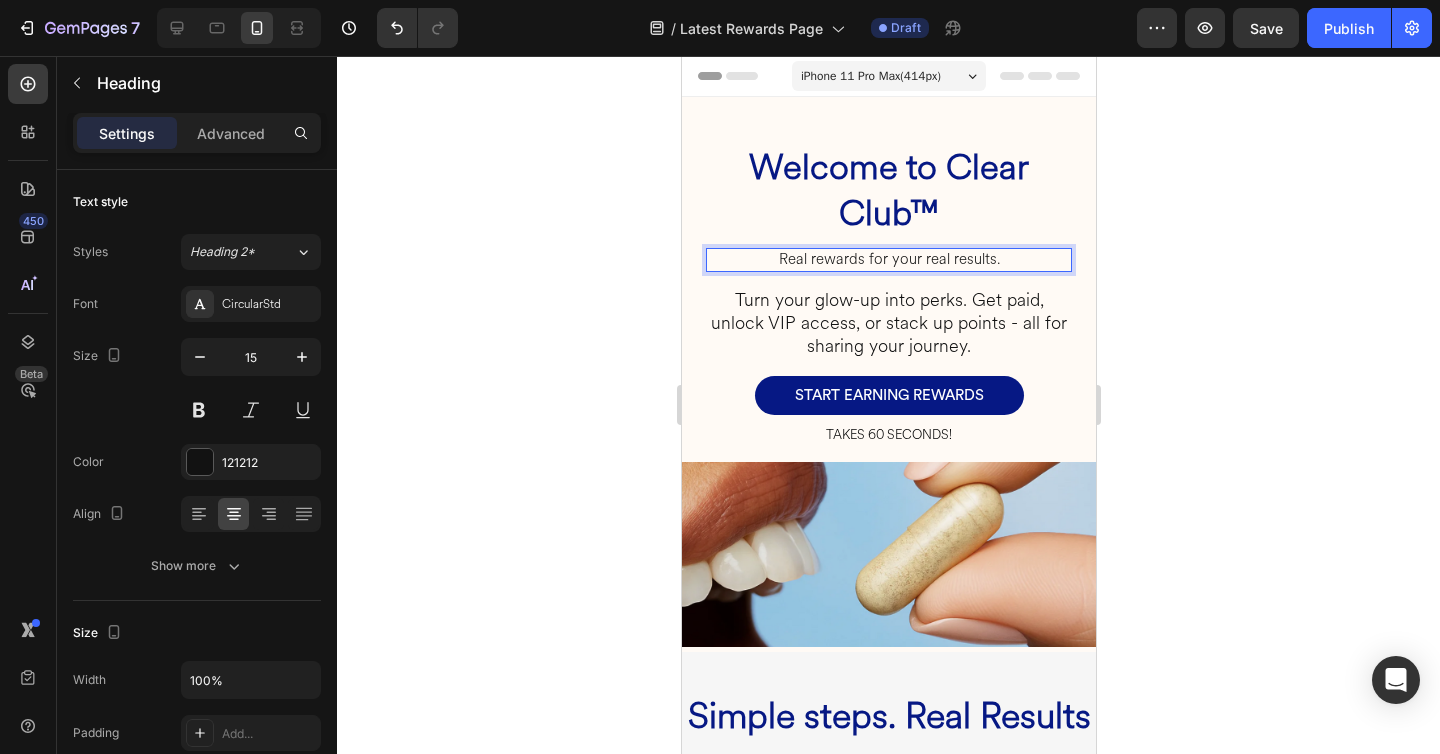 click on "Real rewards for your real results." at bounding box center (888, 260) 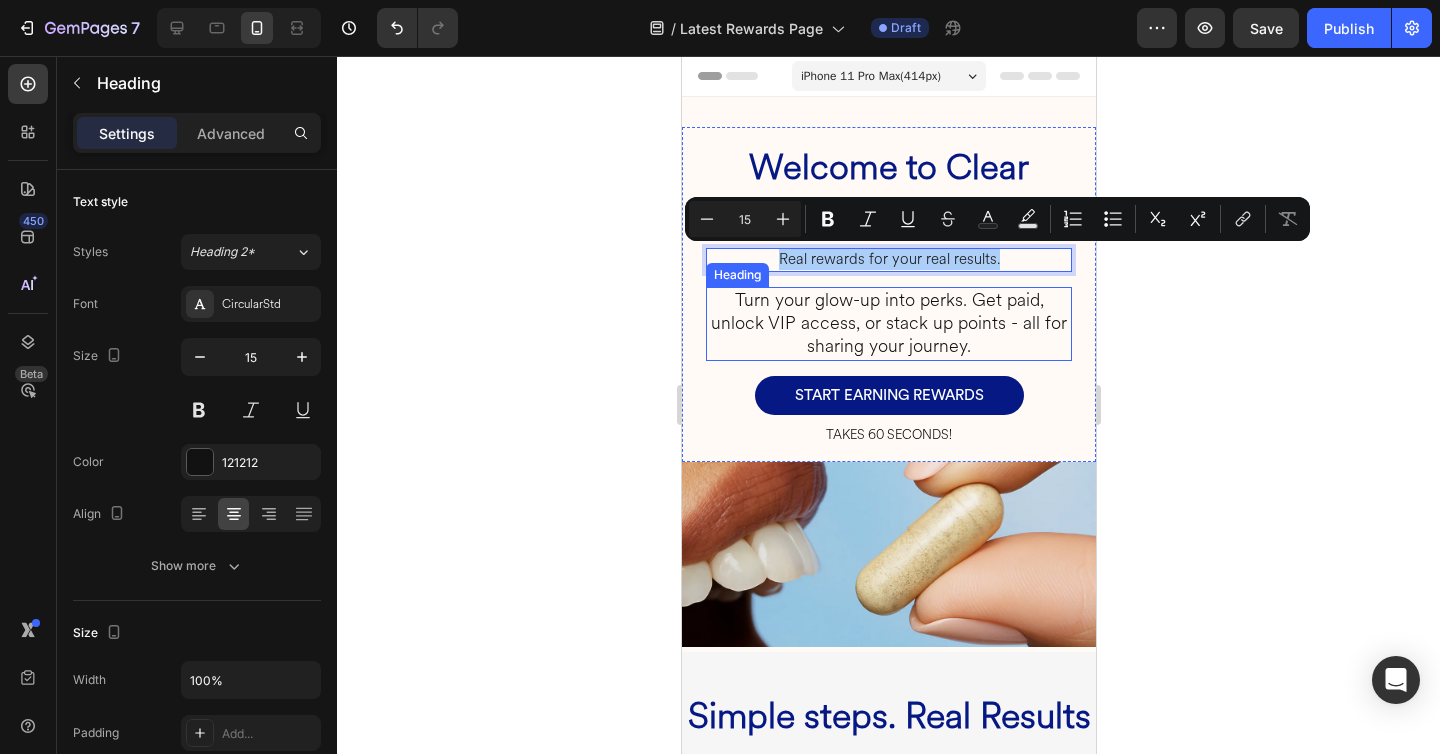 click on "Turn your glow-up into perks. Get paid, unlock VIP access, or stack up points - all for sharing your journey." at bounding box center (888, 324) 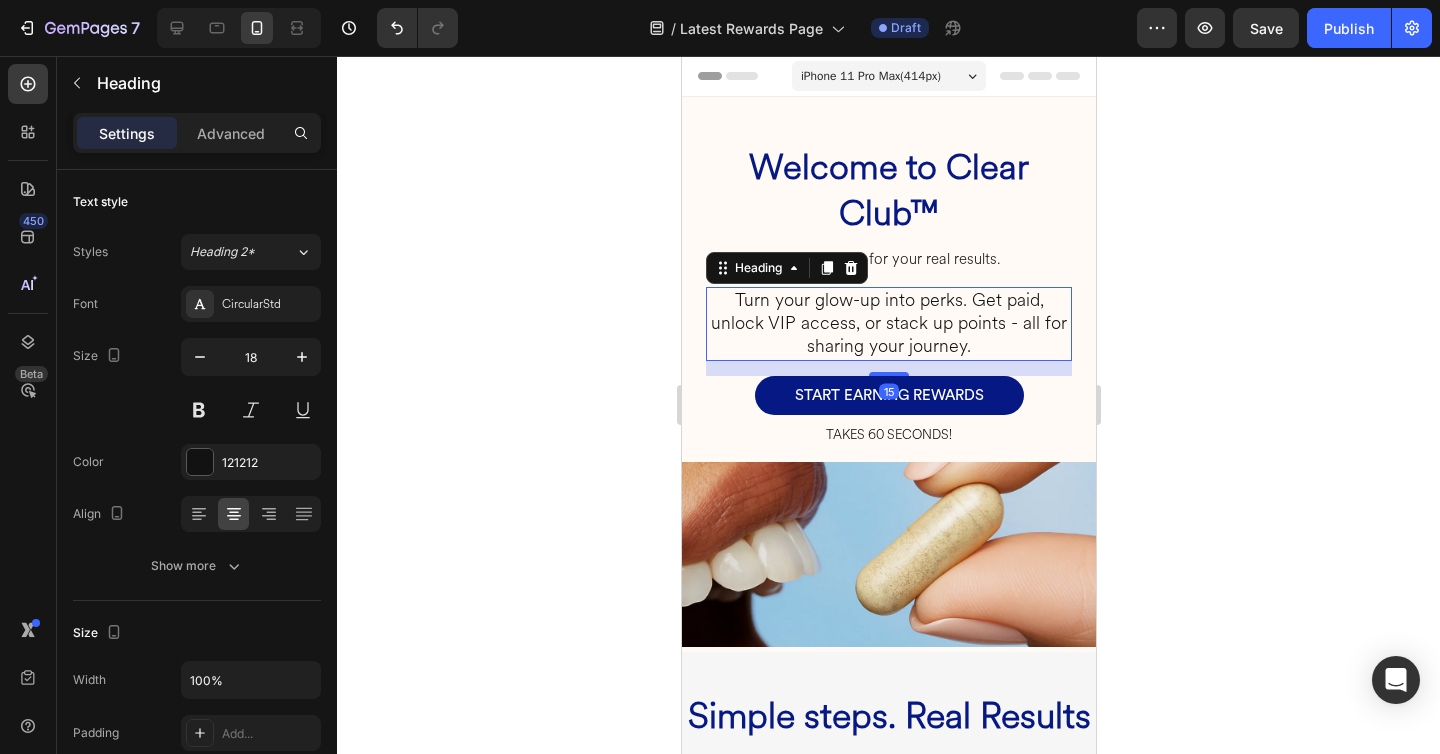 click on "Turn your glow-up into perks. Get paid, unlock VIP access, or stack up points - all for sharing your journey." at bounding box center (888, 324) 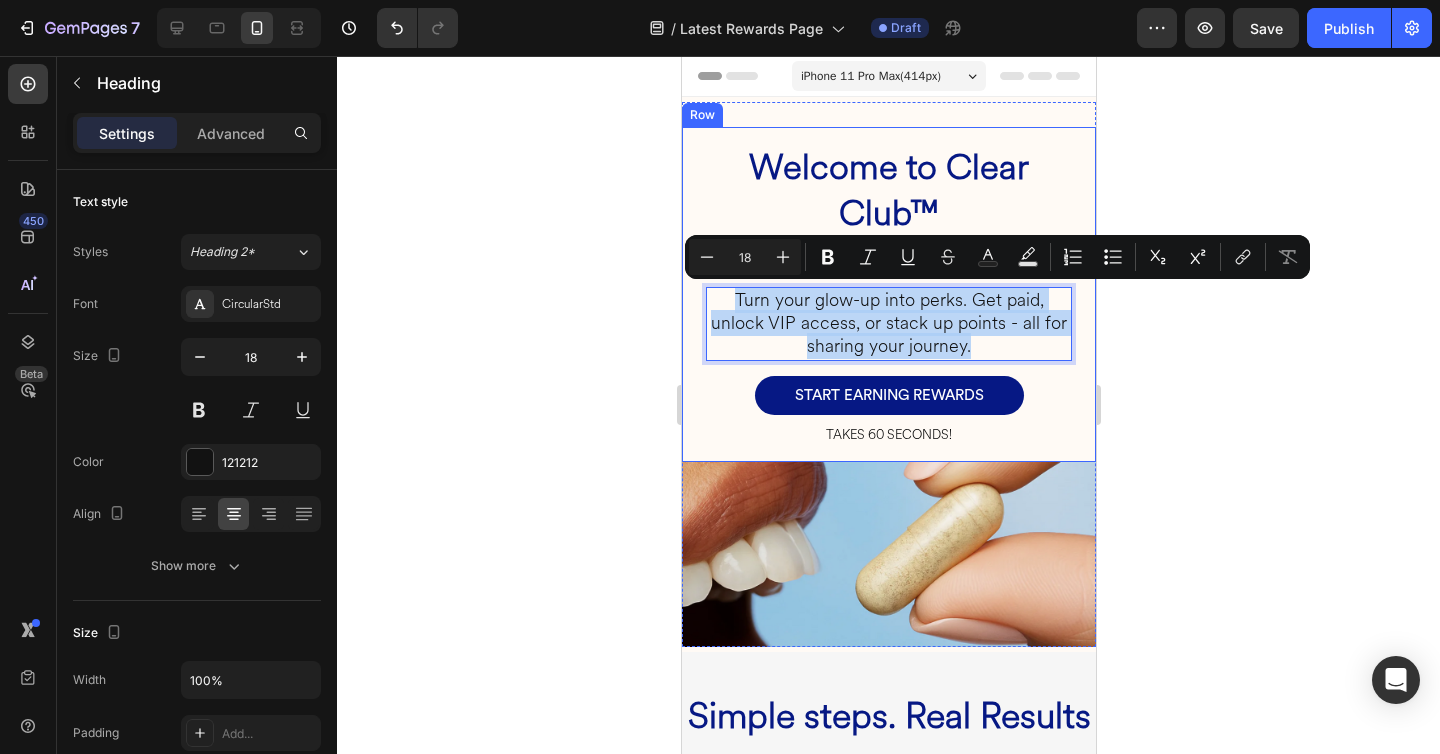 click on "⁠⁠⁠⁠⁠⁠⁠ Welcome to Clear Club™ Heading Real rewards for your real results. Heading Turn your glow-up into perks. Get paid, unlock VIP access, or stack up points - all for sharing your journey. Heading   15 START EARNING REWARDS Button TAKES 60 SECONDS! Heading Row Row" at bounding box center (888, 294) 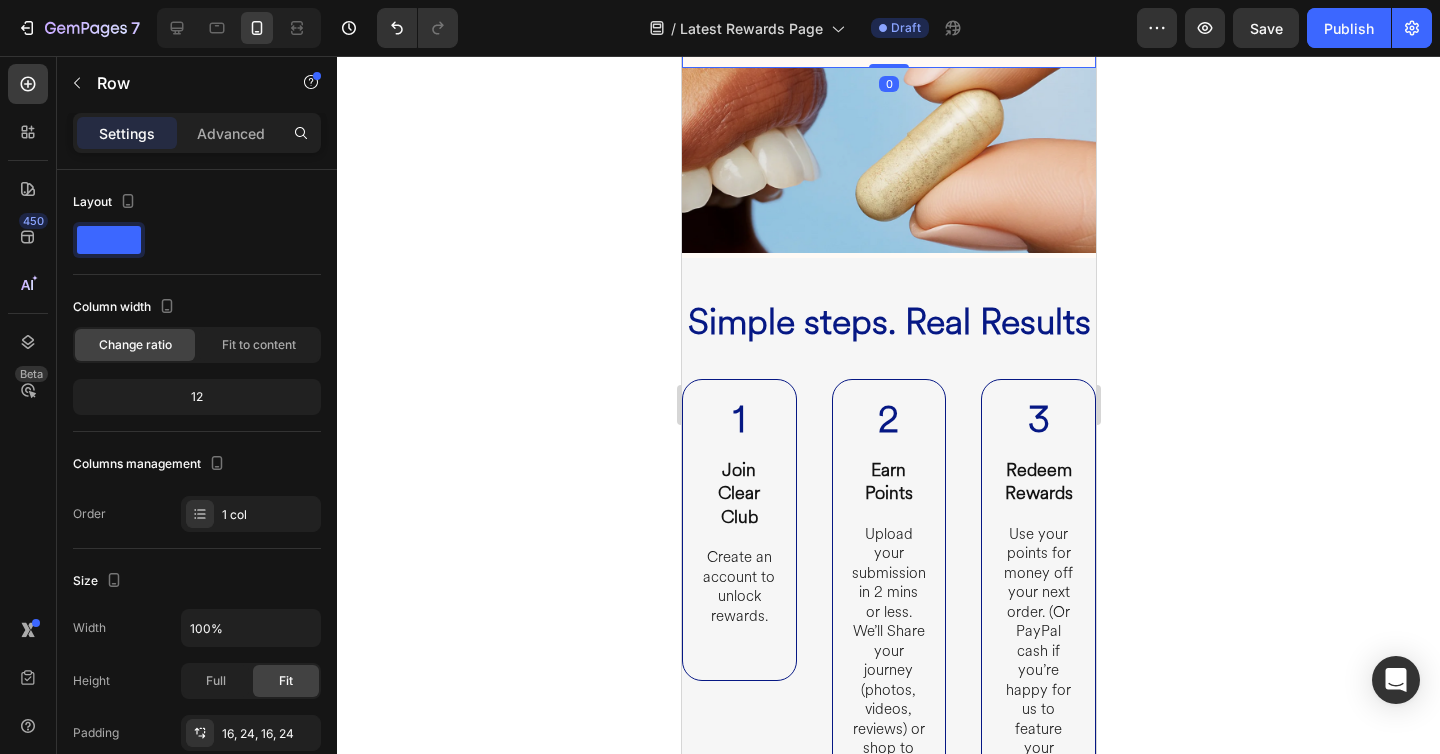 scroll, scrollTop: 400, scrollLeft: 0, axis: vertical 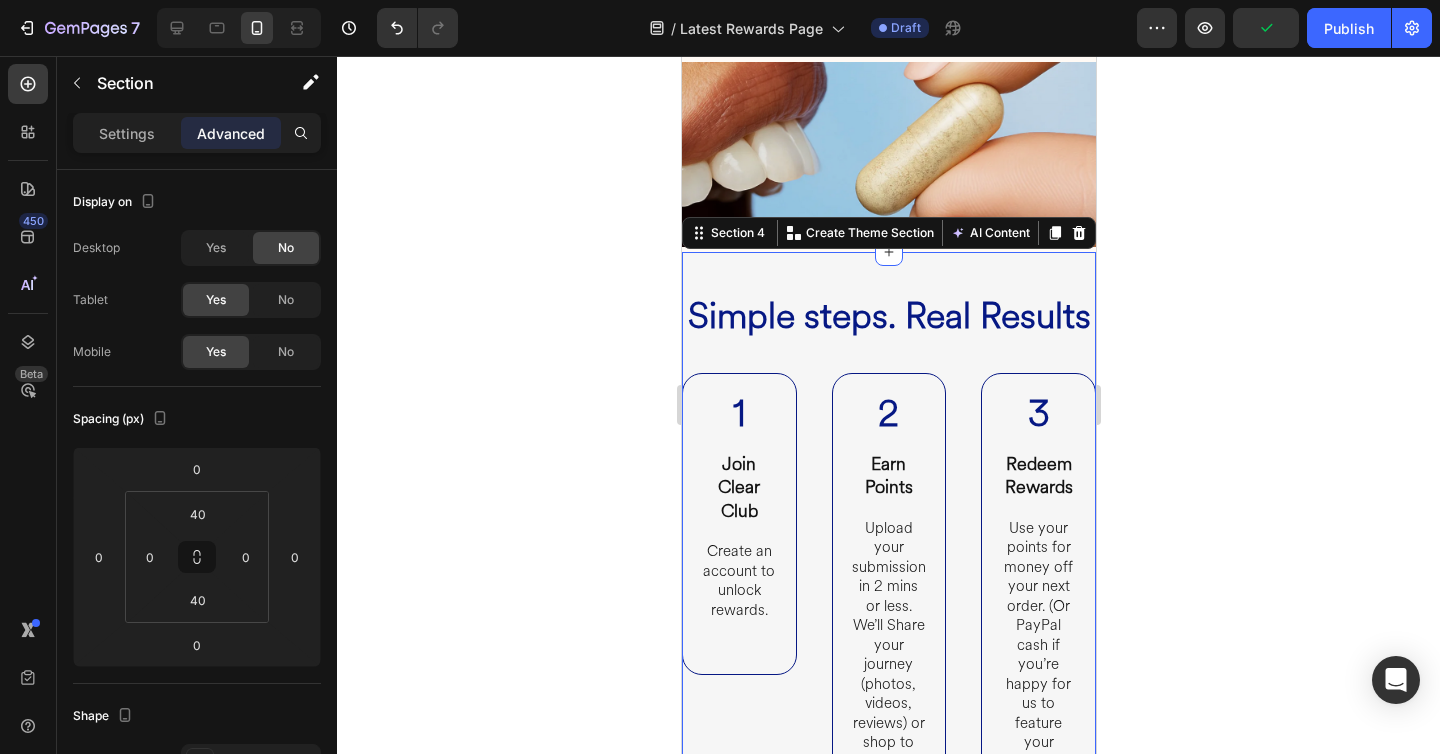 click on "Simple steps. Real Results Heading 1 Heading Join Clear Club Heading Create an account to unlock rewards. Heading Row 2 Heading Earn Points Heading Upload your submission in 2 mins or less. We’ll Share your journey (photos, videos, reviews) or shop to earn points. Heading Row 3 Heading Redeem Rewards Heading Use your points for money off your next order. (Or PayPal cash if you’re happy for us to feature your journey) Heading Row Row Row Section 4   Create Theme Section AI Content Write with GemAI What would you like to describe here? Tone and Voice Persuasive Product Root Cause Starter Kit™ Show more Generate" at bounding box center (888, 559) 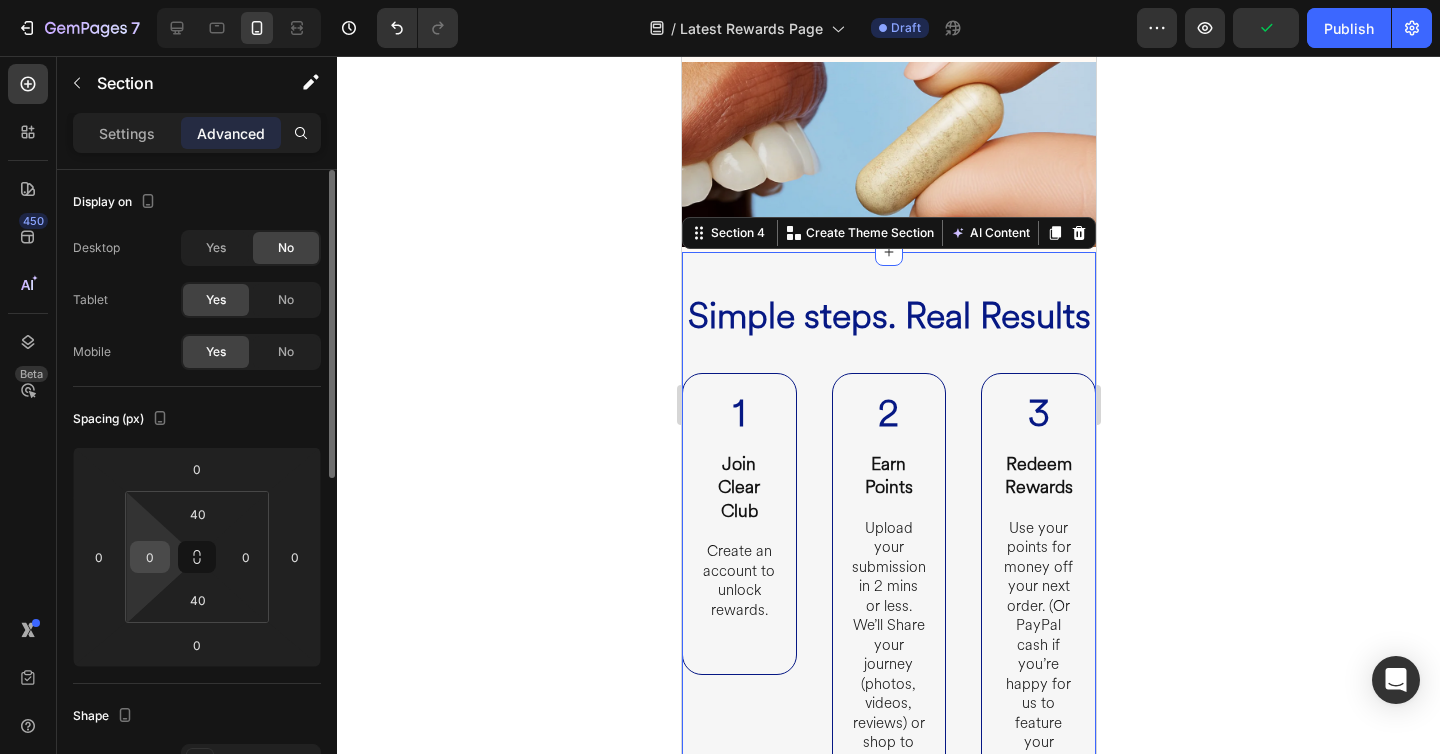 click on "0" at bounding box center [150, 557] 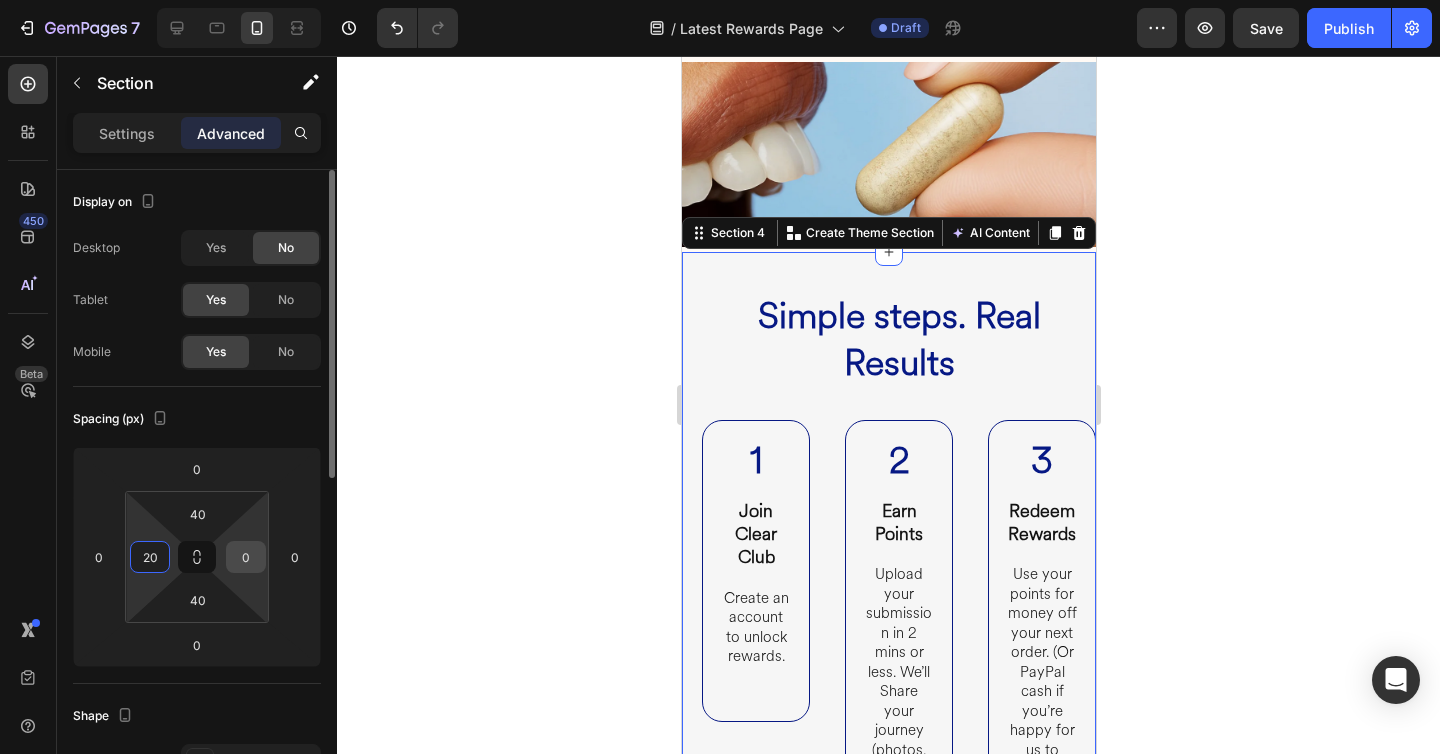 type on "20" 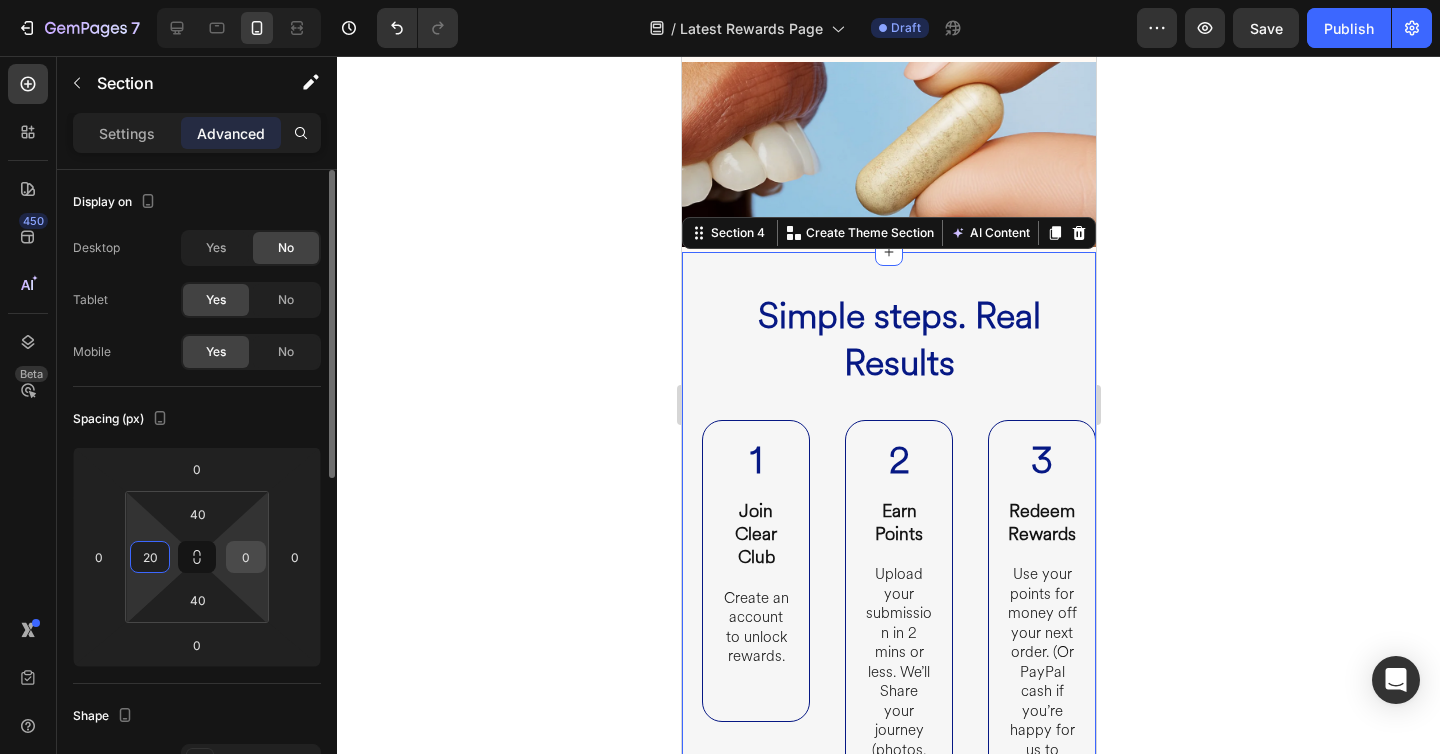 click on "0" at bounding box center [246, 557] 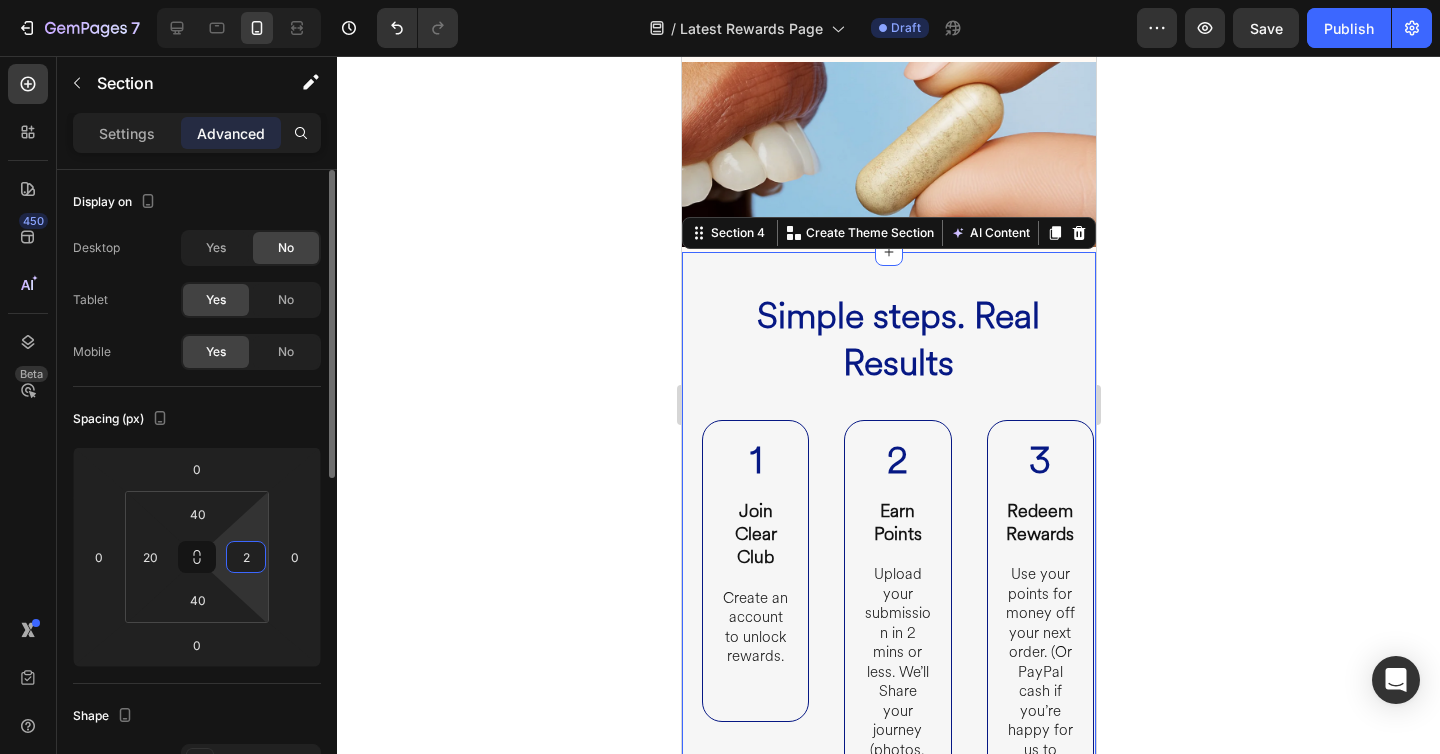 type on "20" 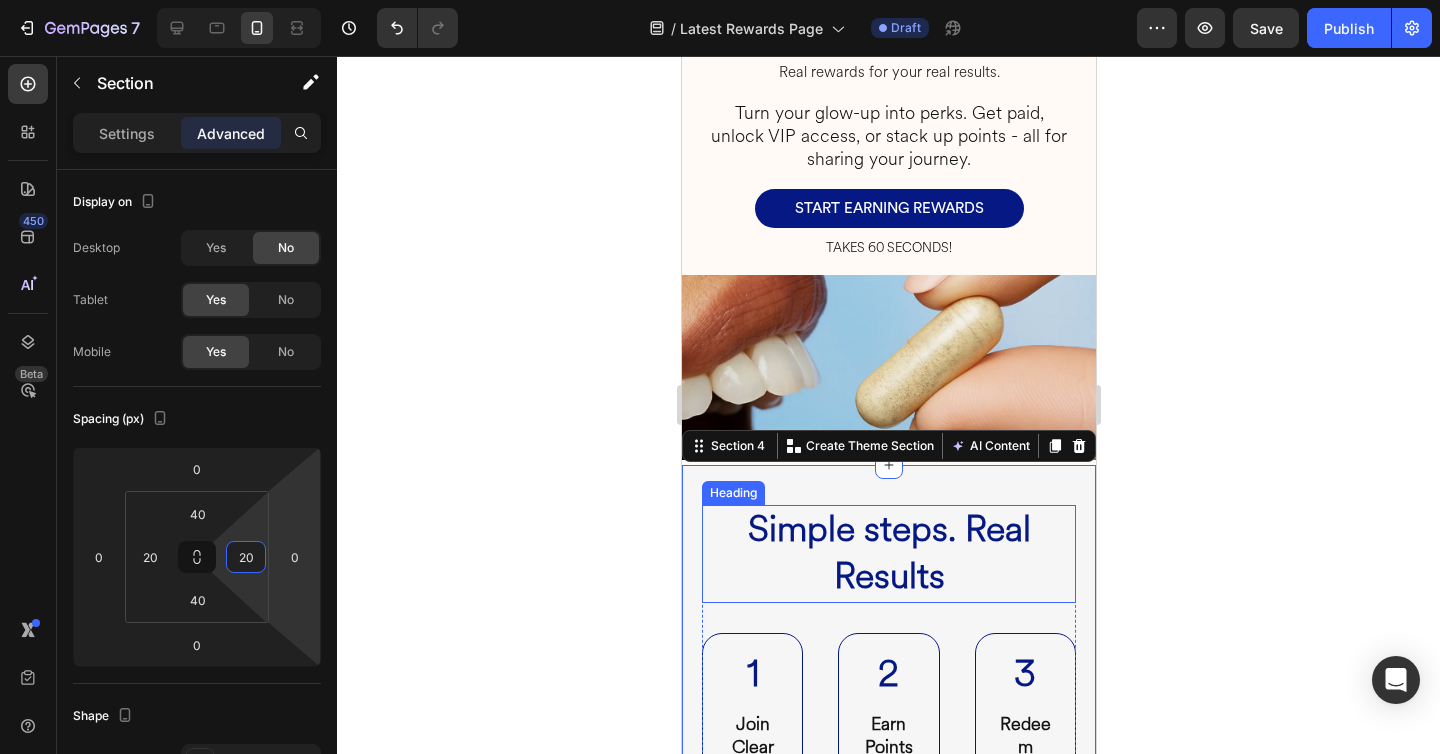 scroll, scrollTop: 0, scrollLeft: 0, axis: both 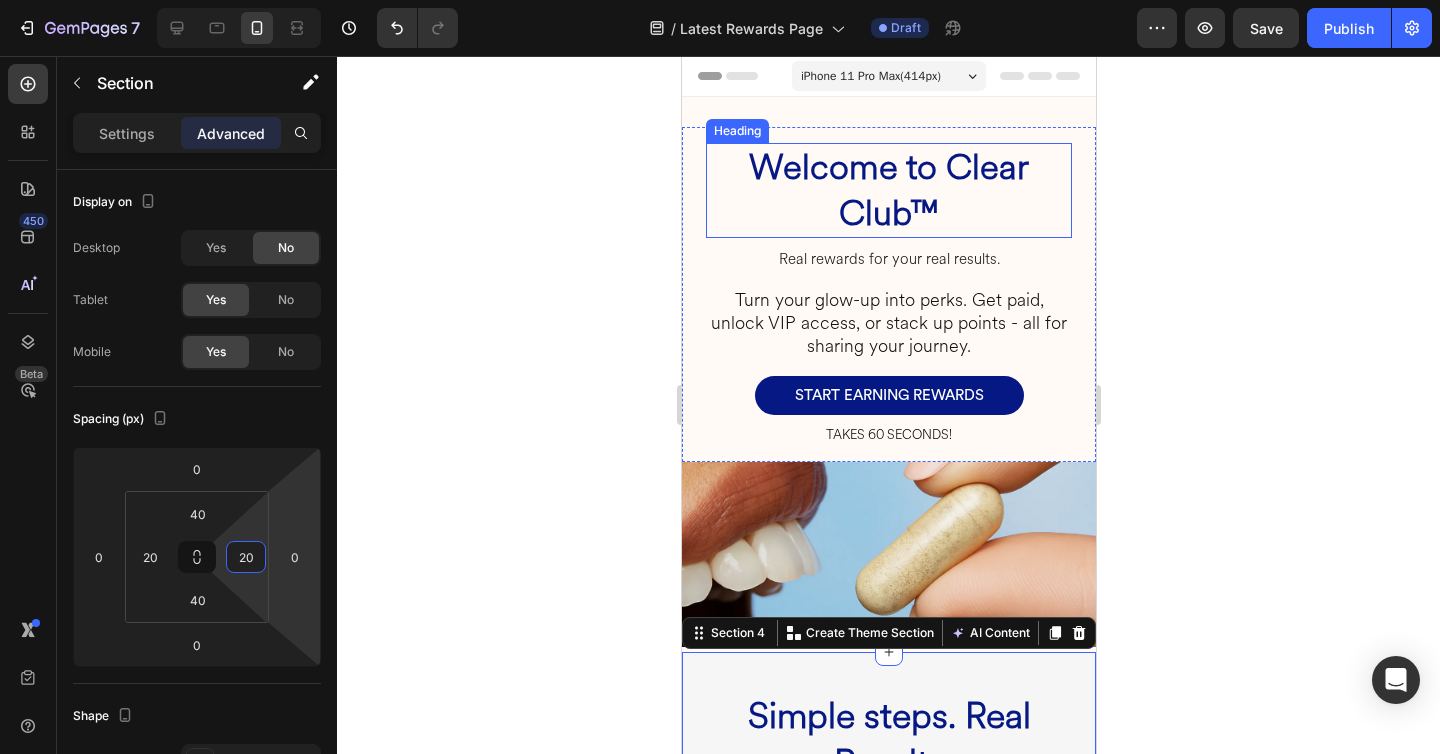 click on "Welcome to Clear Club™" at bounding box center (888, 190) 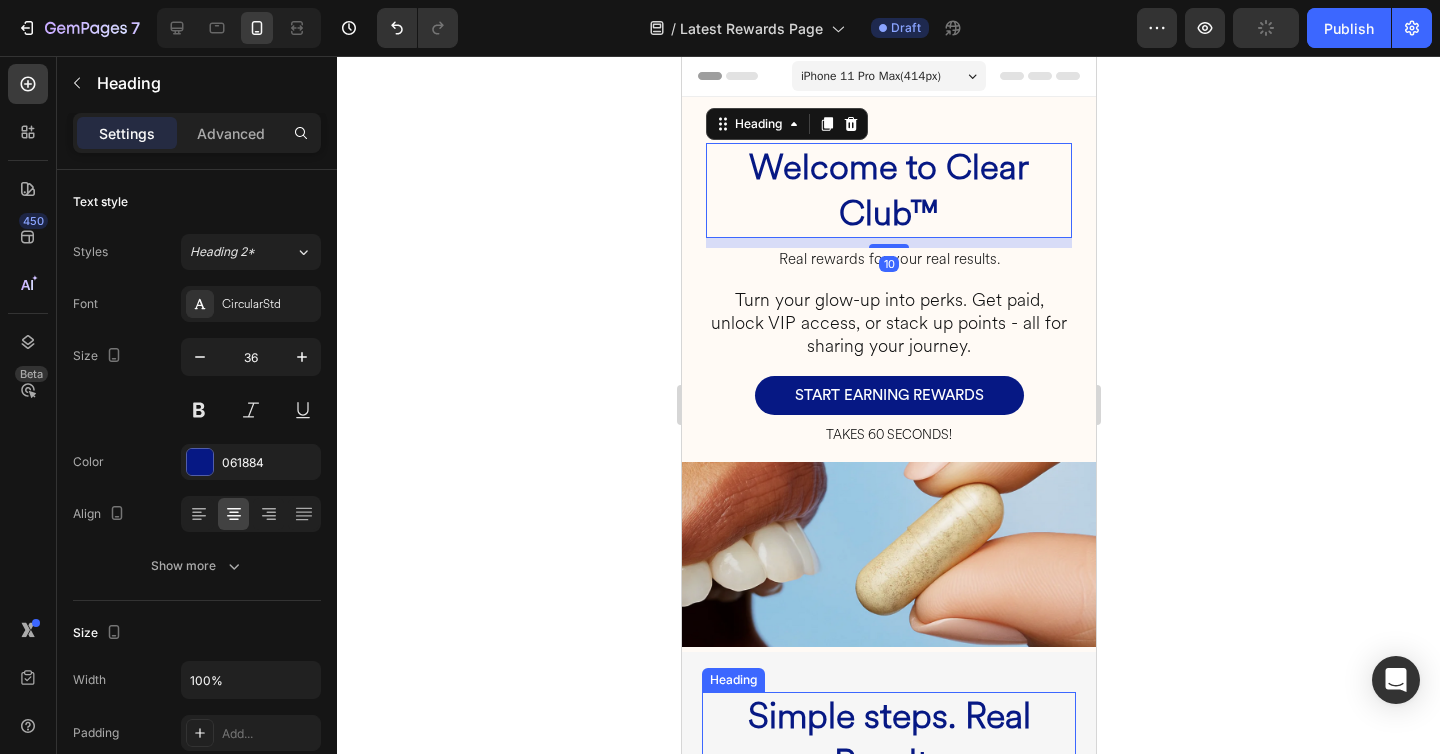 click on "Simple steps. Real Results" at bounding box center [888, 740] 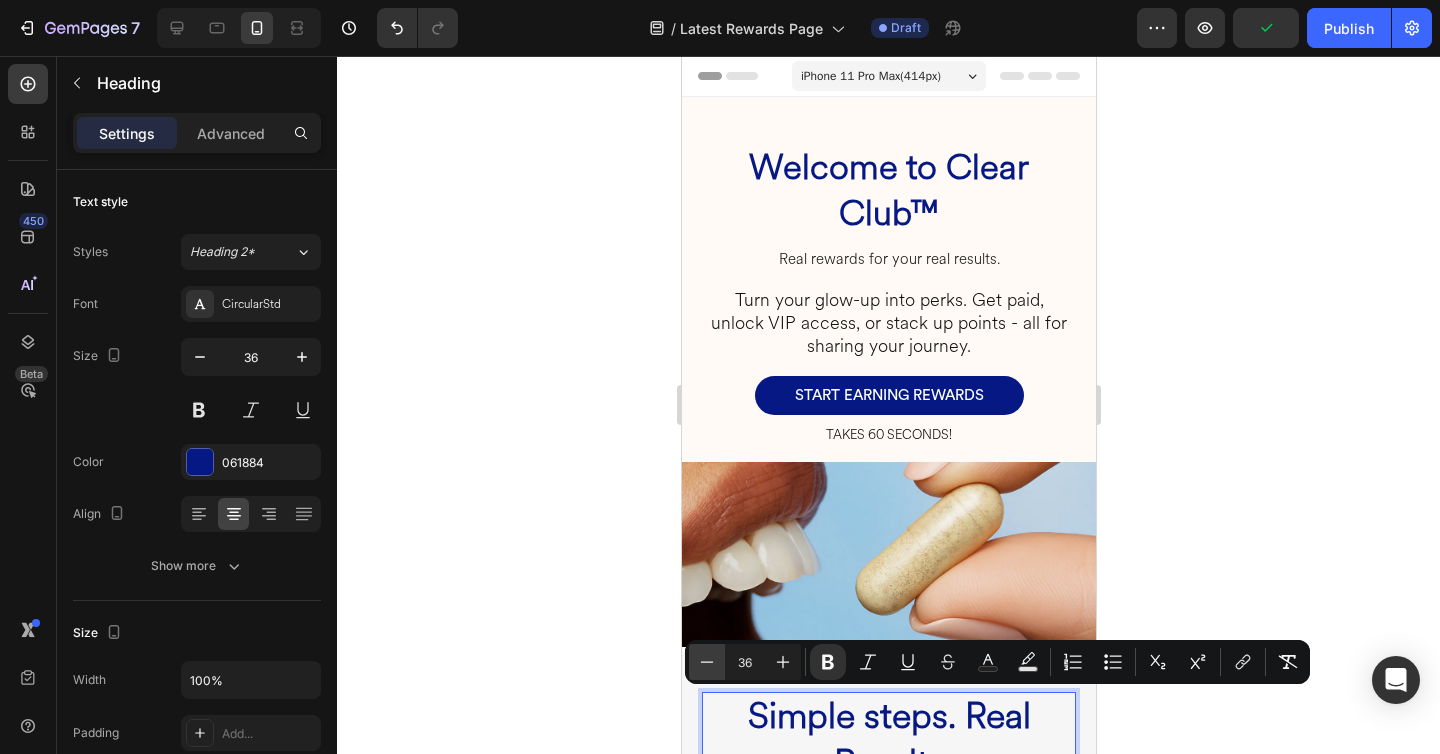 click 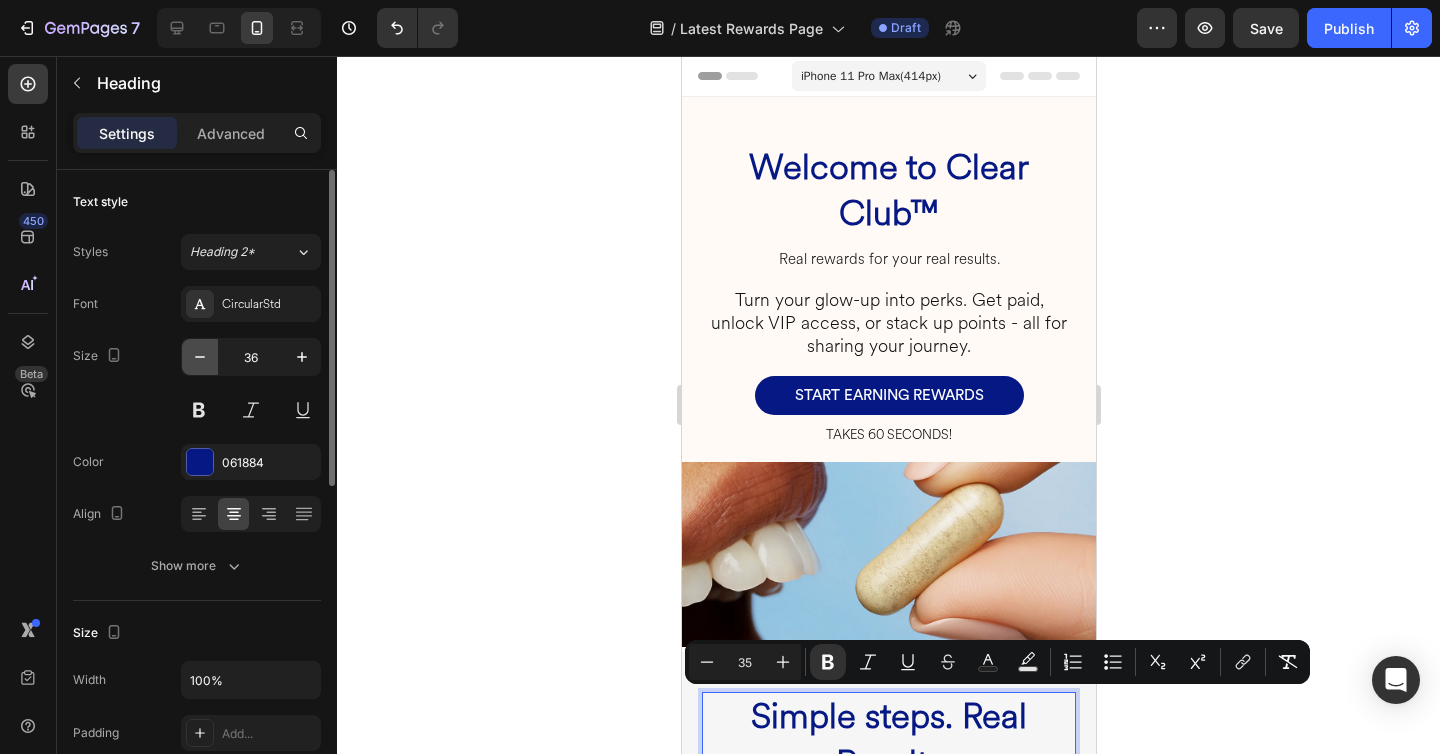 click 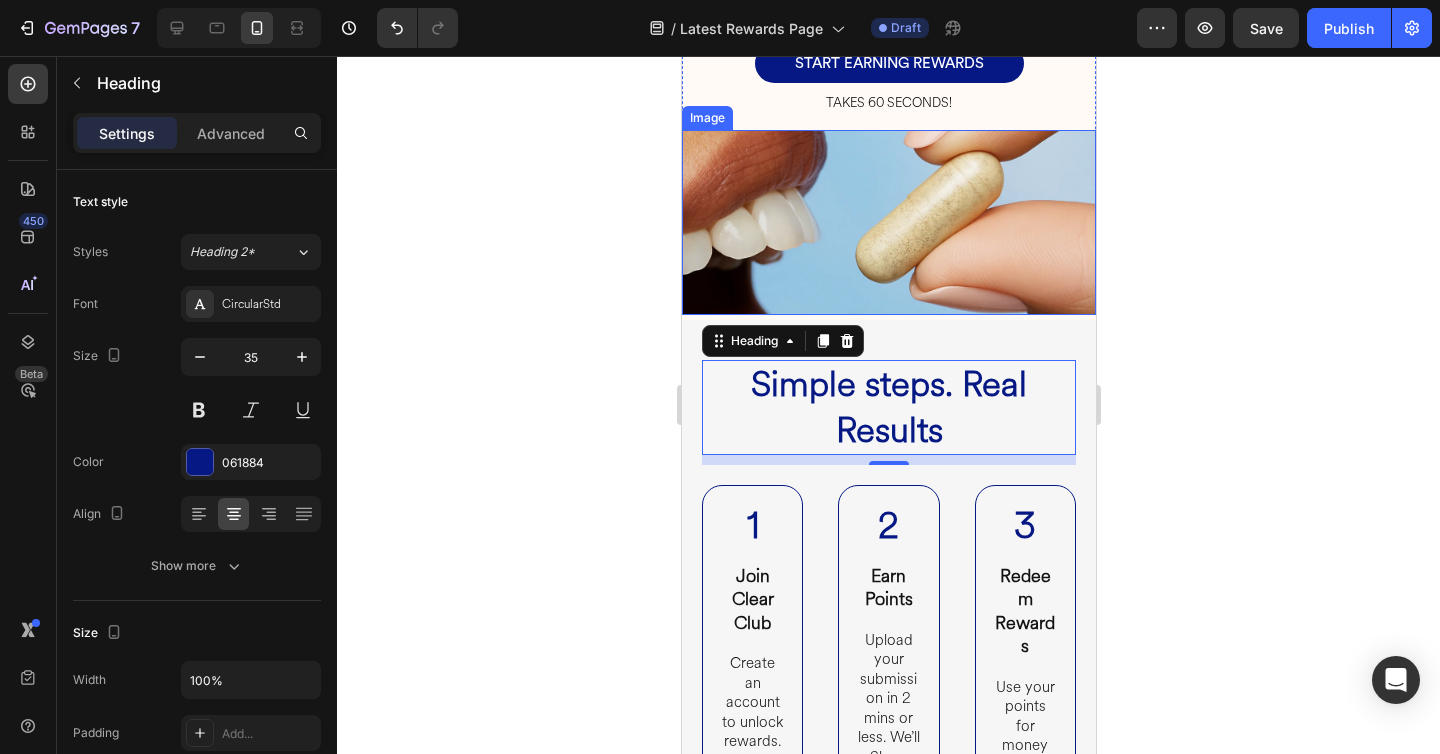 scroll, scrollTop: 503, scrollLeft: 0, axis: vertical 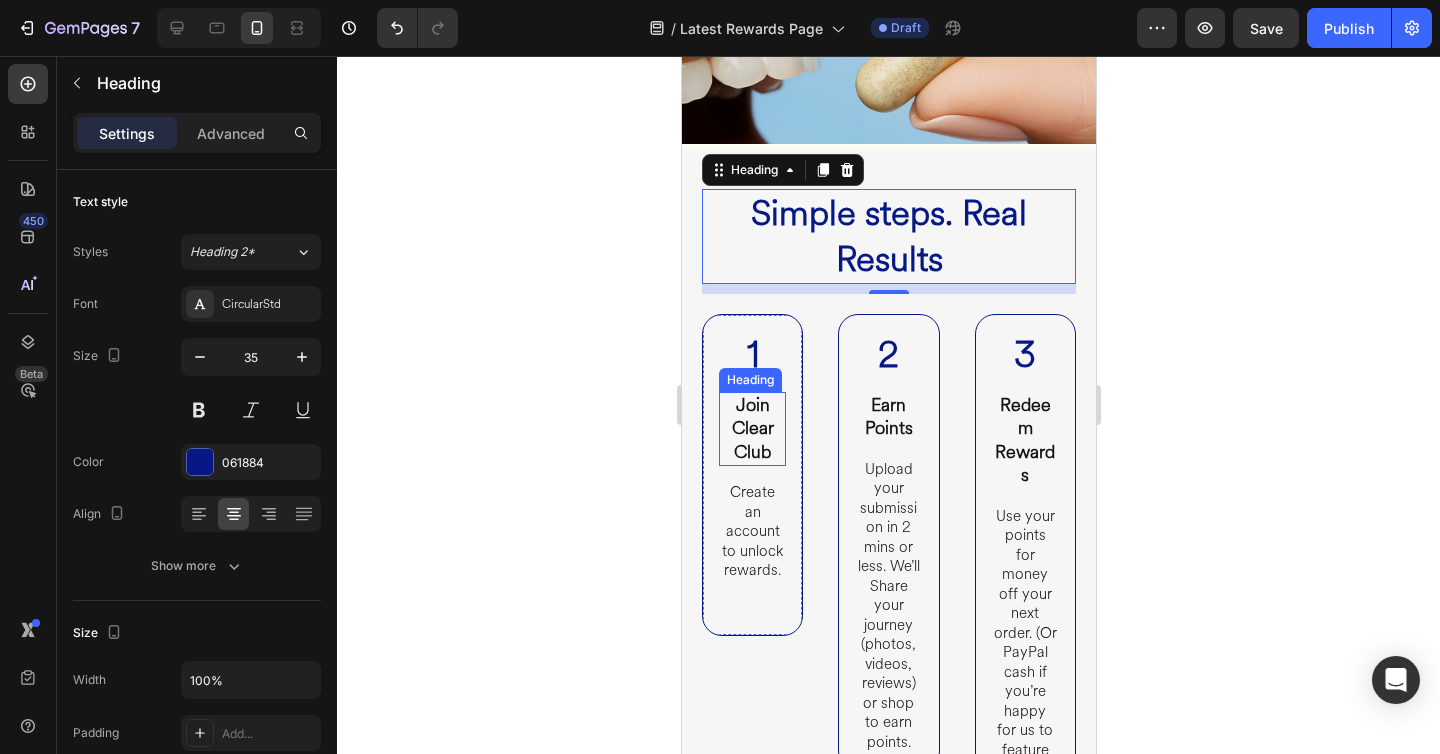 click on "Join Clear Club" at bounding box center (752, 428) 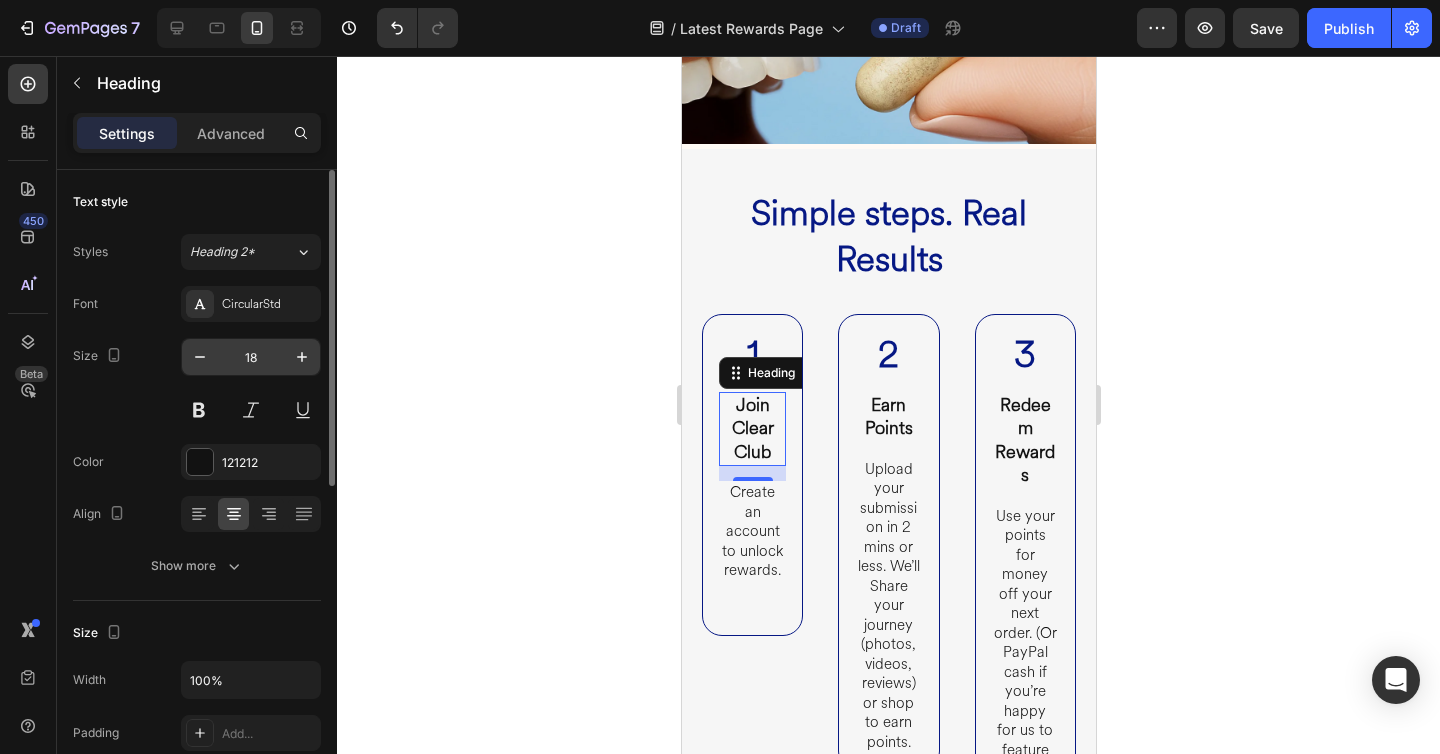 click on "18" at bounding box center [251, 357] 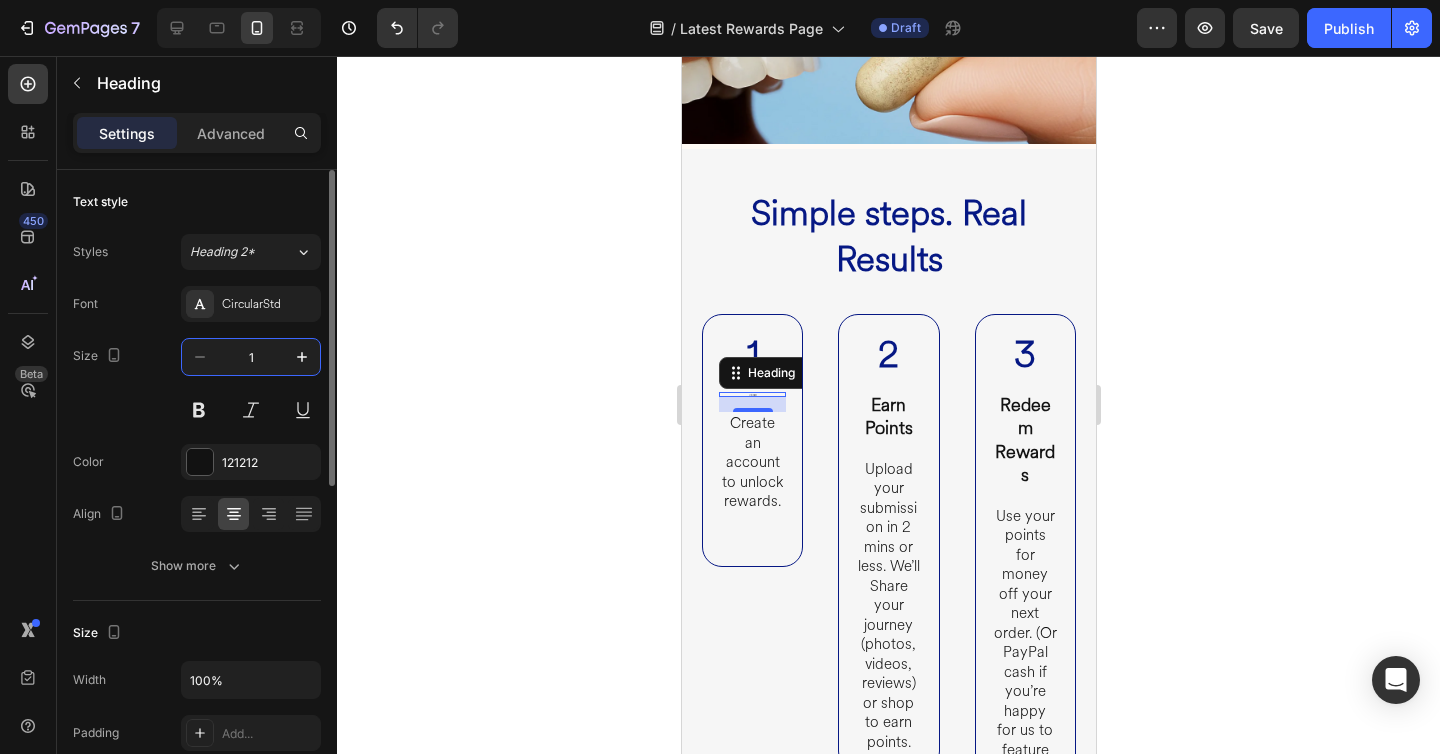 type on "13" 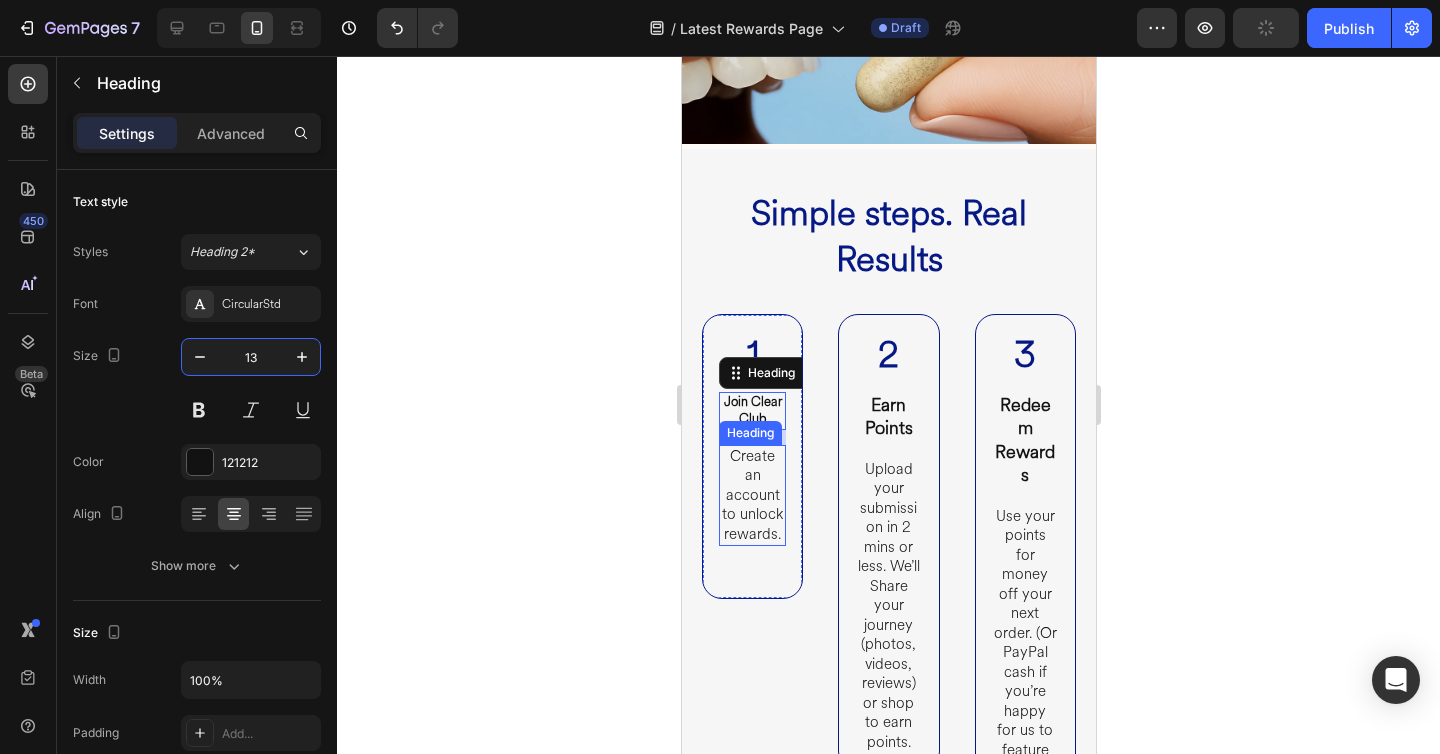 click on "Create an account to unlock rewards." at bounding box center (751, 496) 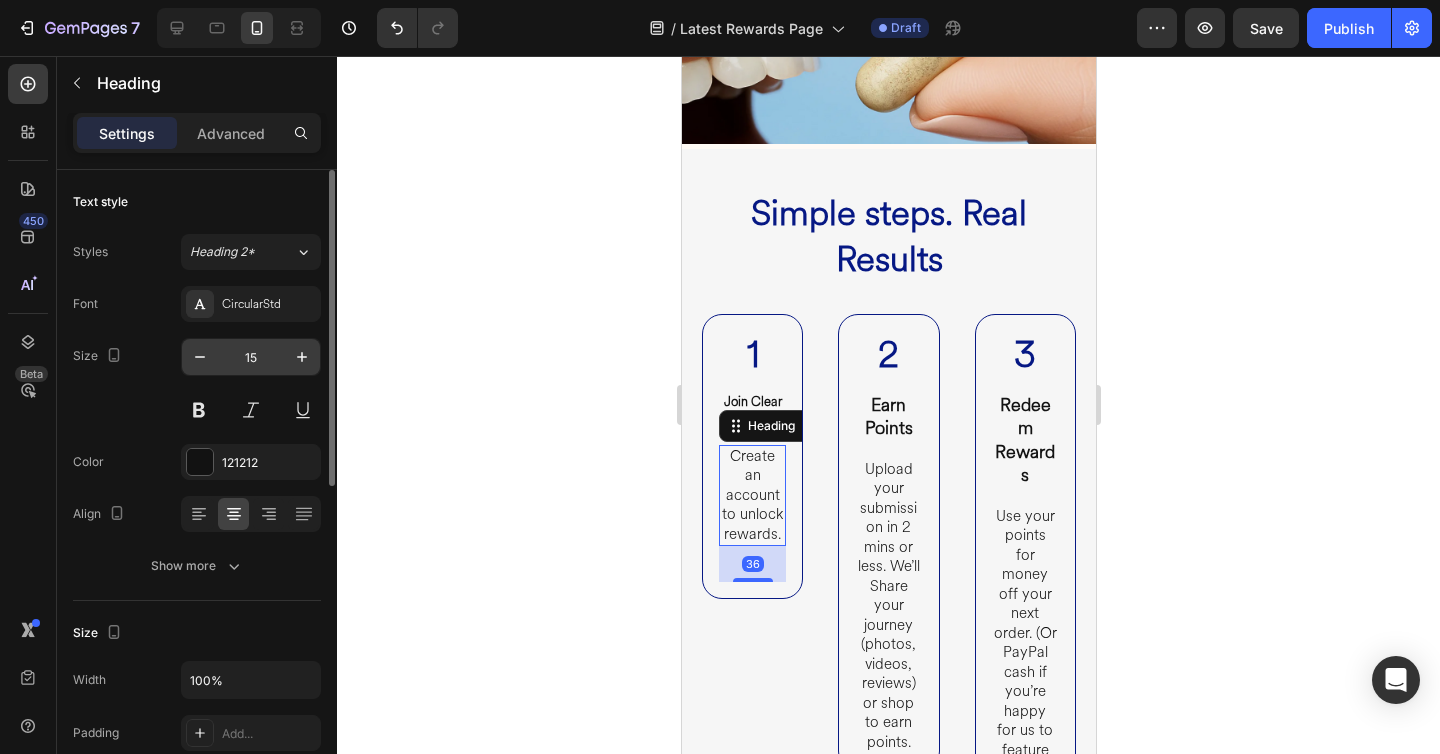 click on "15" at bounding box center [251, 357] 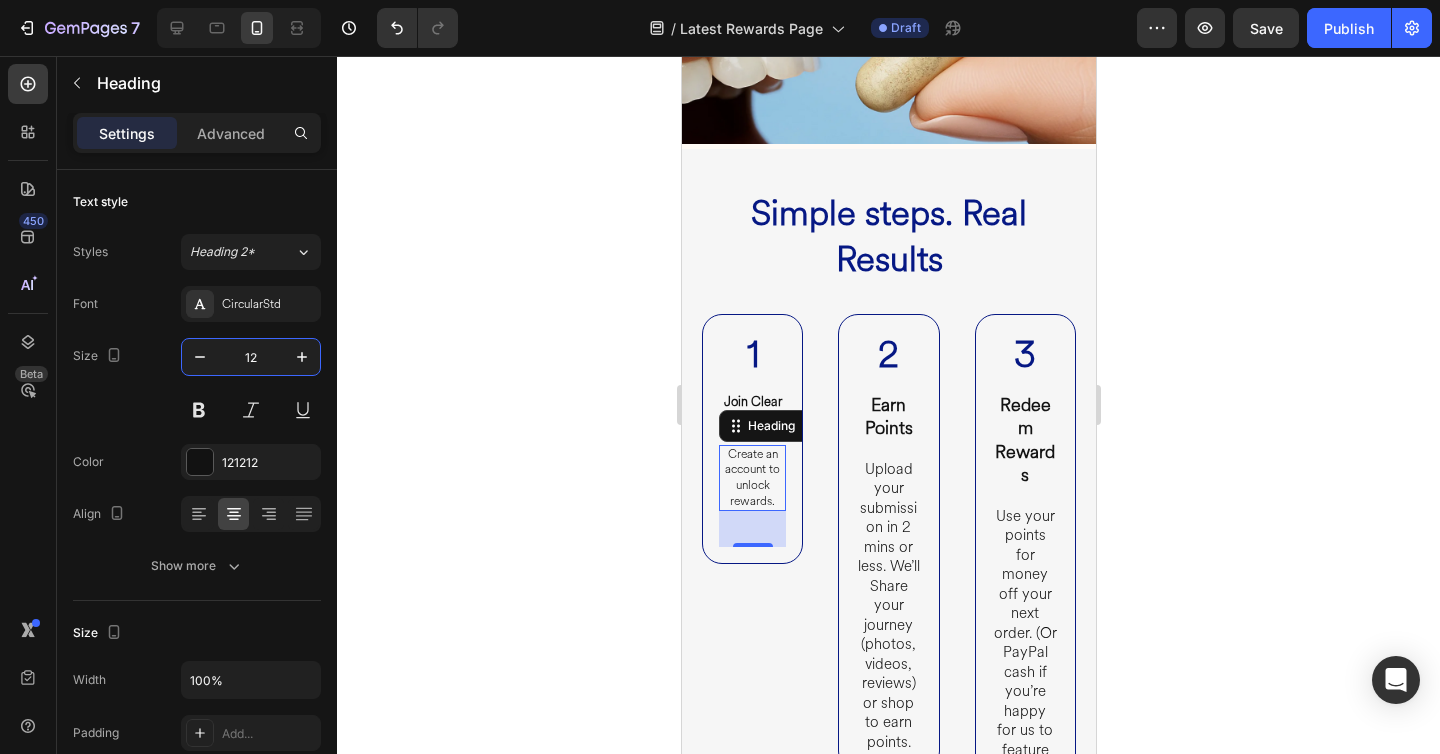 type on "12" 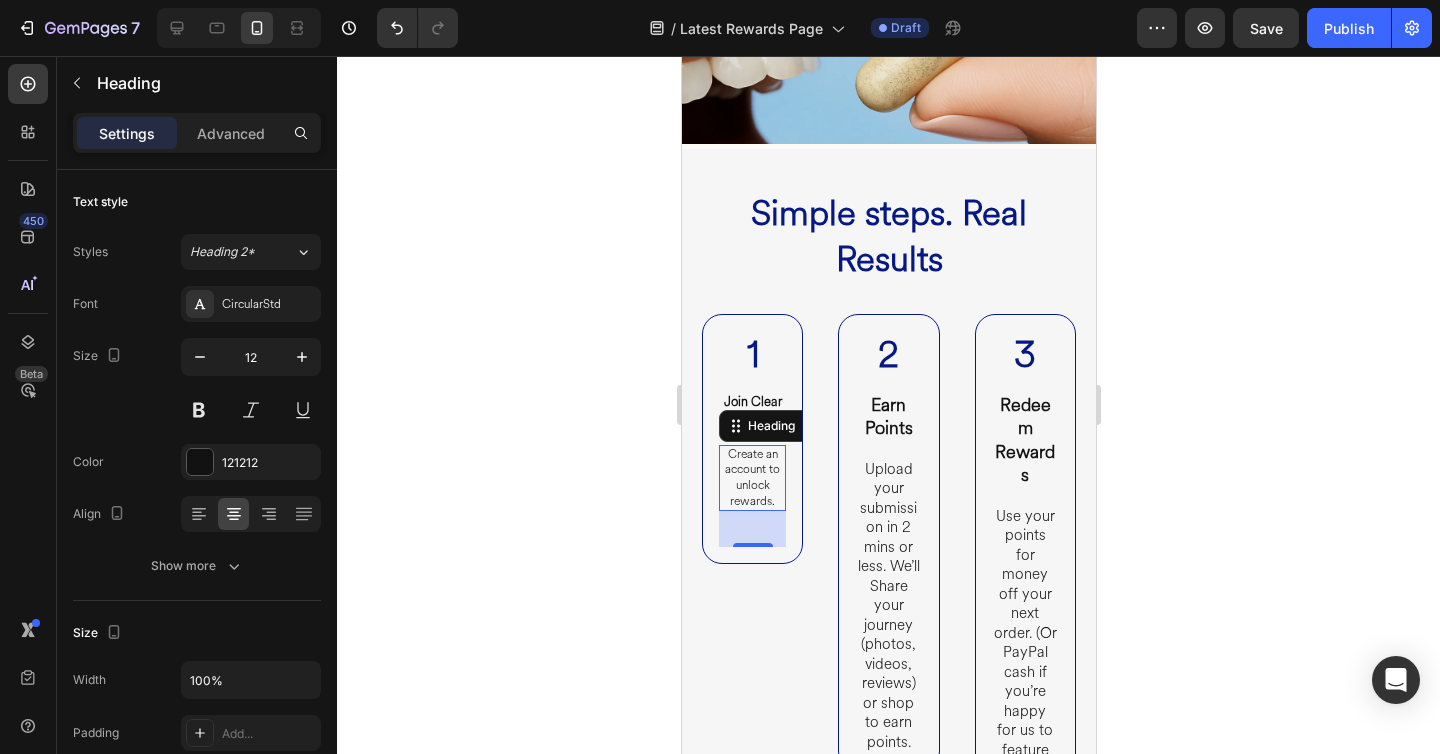 drag, startPoint x: 747, startPoint y: 541, endPoint x: 756, endPoint y: 493, distance: 48.83646 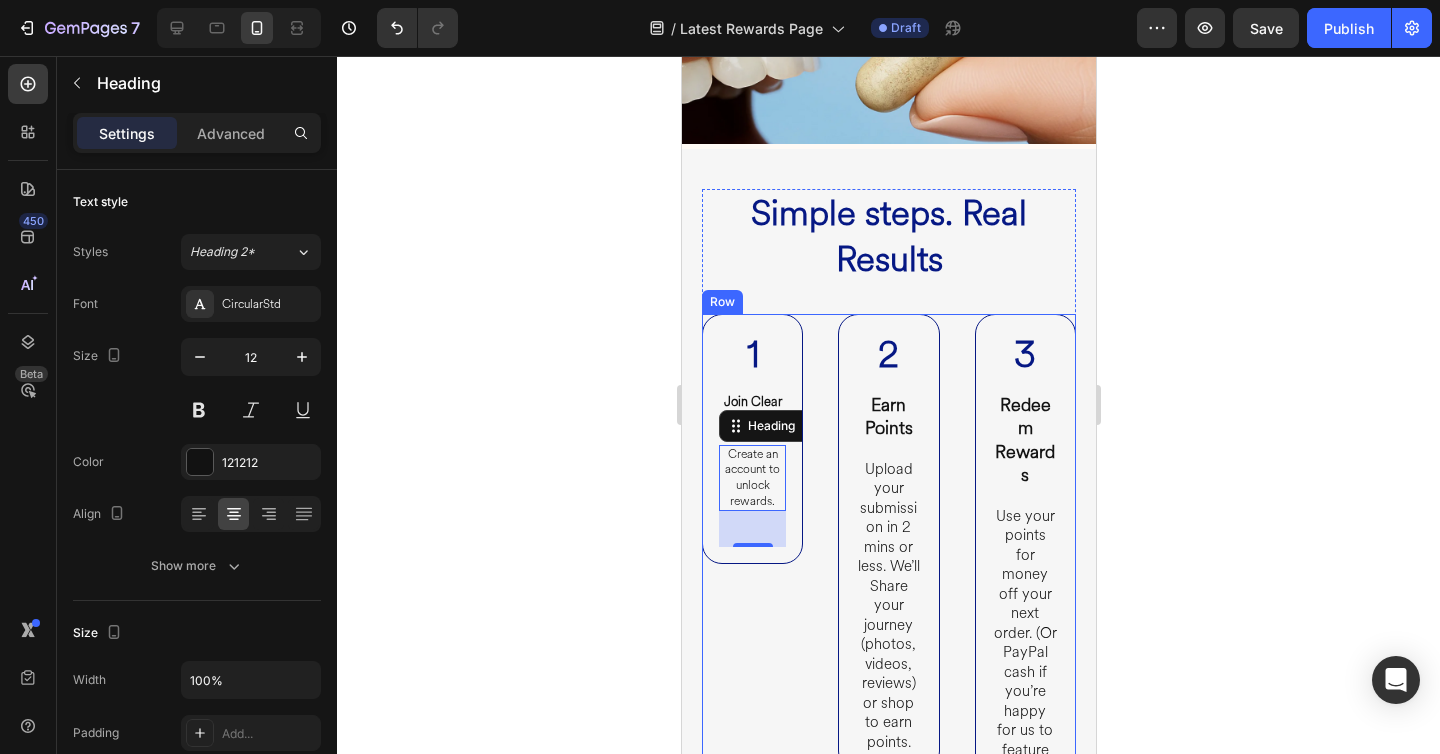click on "1 Heading Join Clear Club Heading Create an account to unlock rewards. Heading   36 Row" at bounding box center [751, 566] 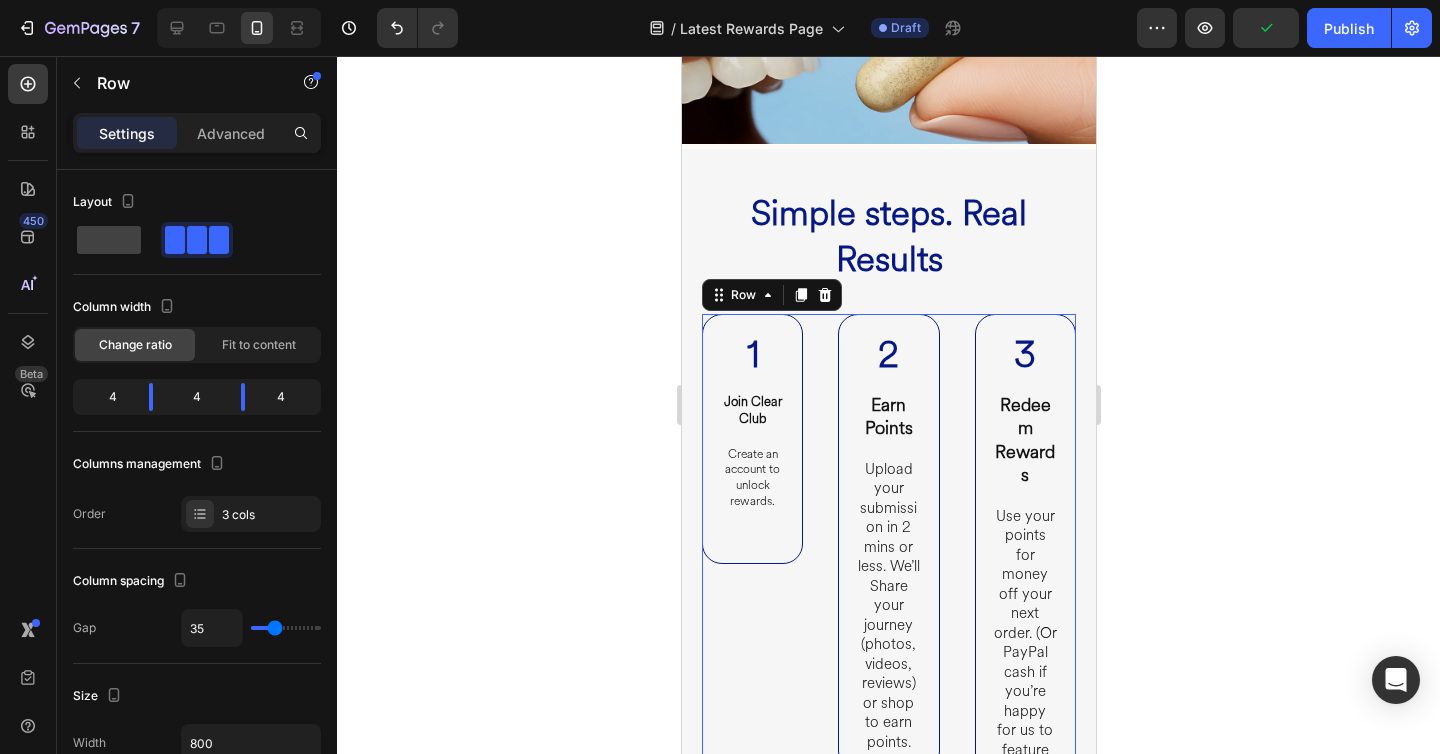 click on "1 Heading Join Clear Club Heading Create an account to unlock rewards. Heading Row 2 Heading Earn Points Heading Upload your submission in 2 mins or less. We’ll Share your journey (photos, videos, reviews) or shop to earn points. Heading Row 3 Heading Redeem Rewards Heading Use your points for money off your next order. (Or PayPal cash if you’re happy for us to feature your journey) Heading Row Row   0" at bounding box center [888, 566] 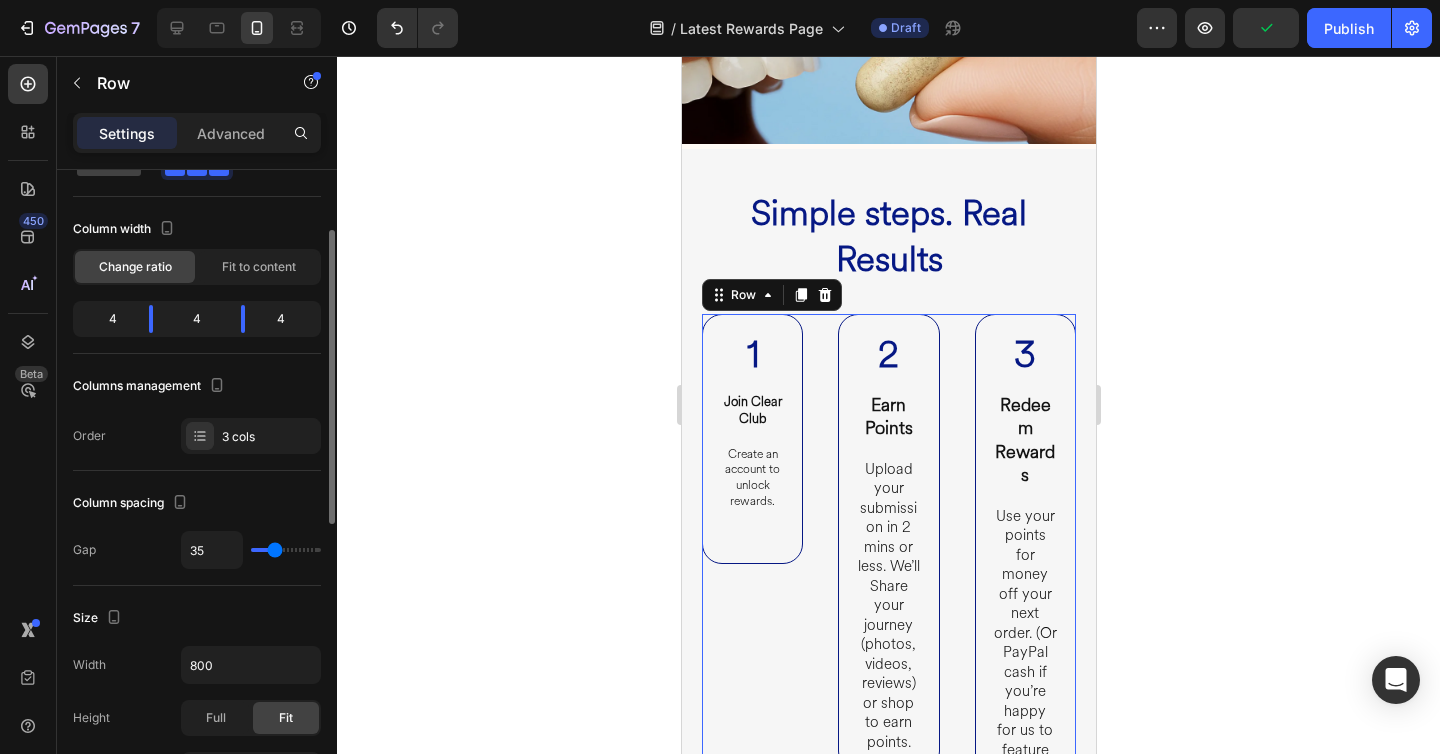 scroll, scrollTop: 98, scrollLeft: 0, axis: vertical 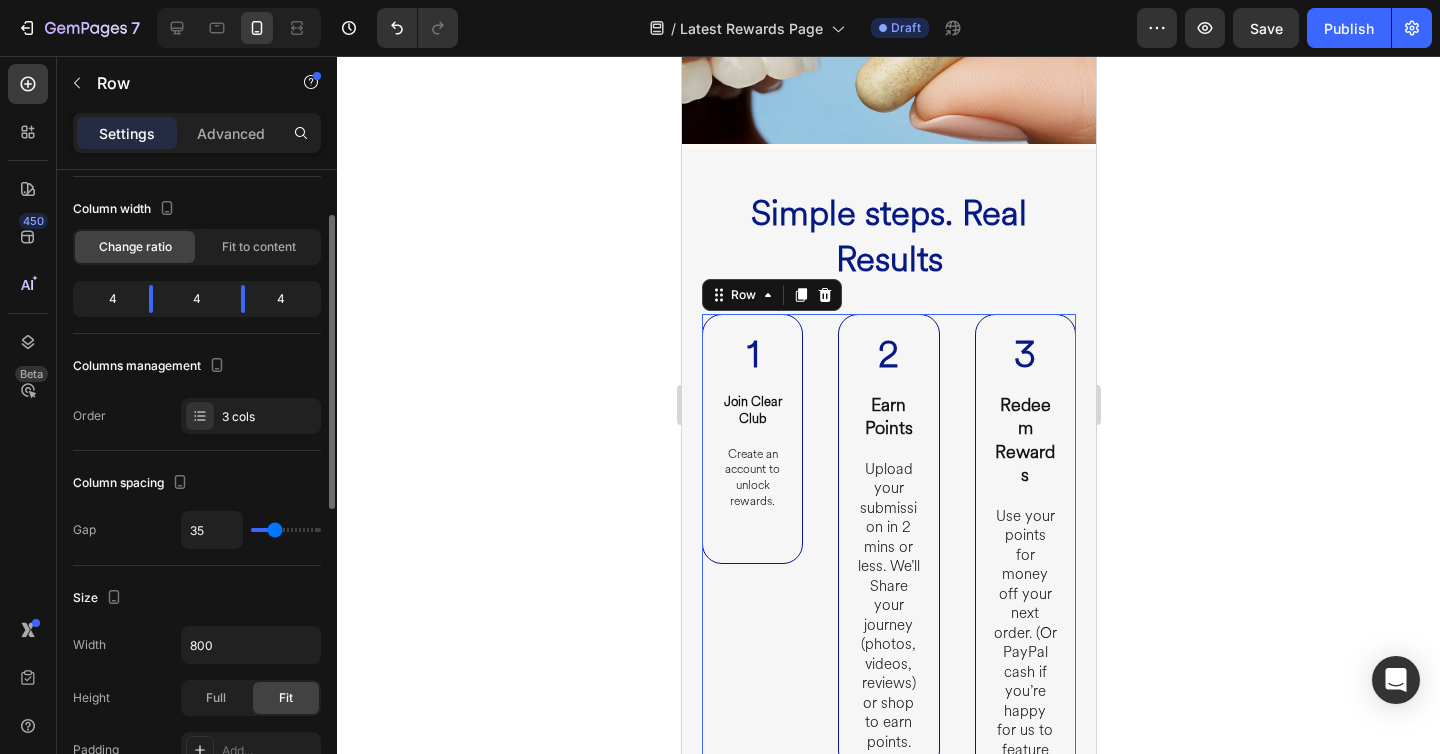 type on "13" 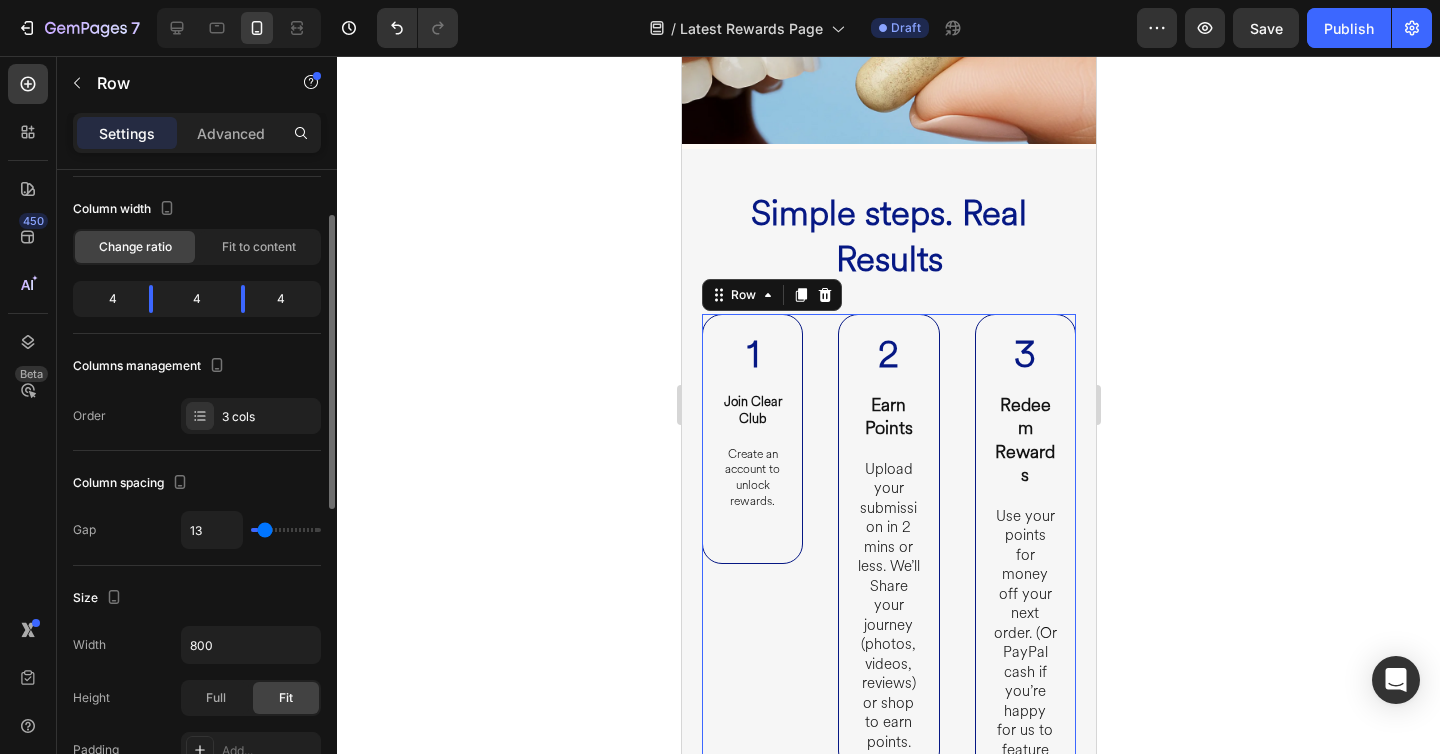 type on "0" 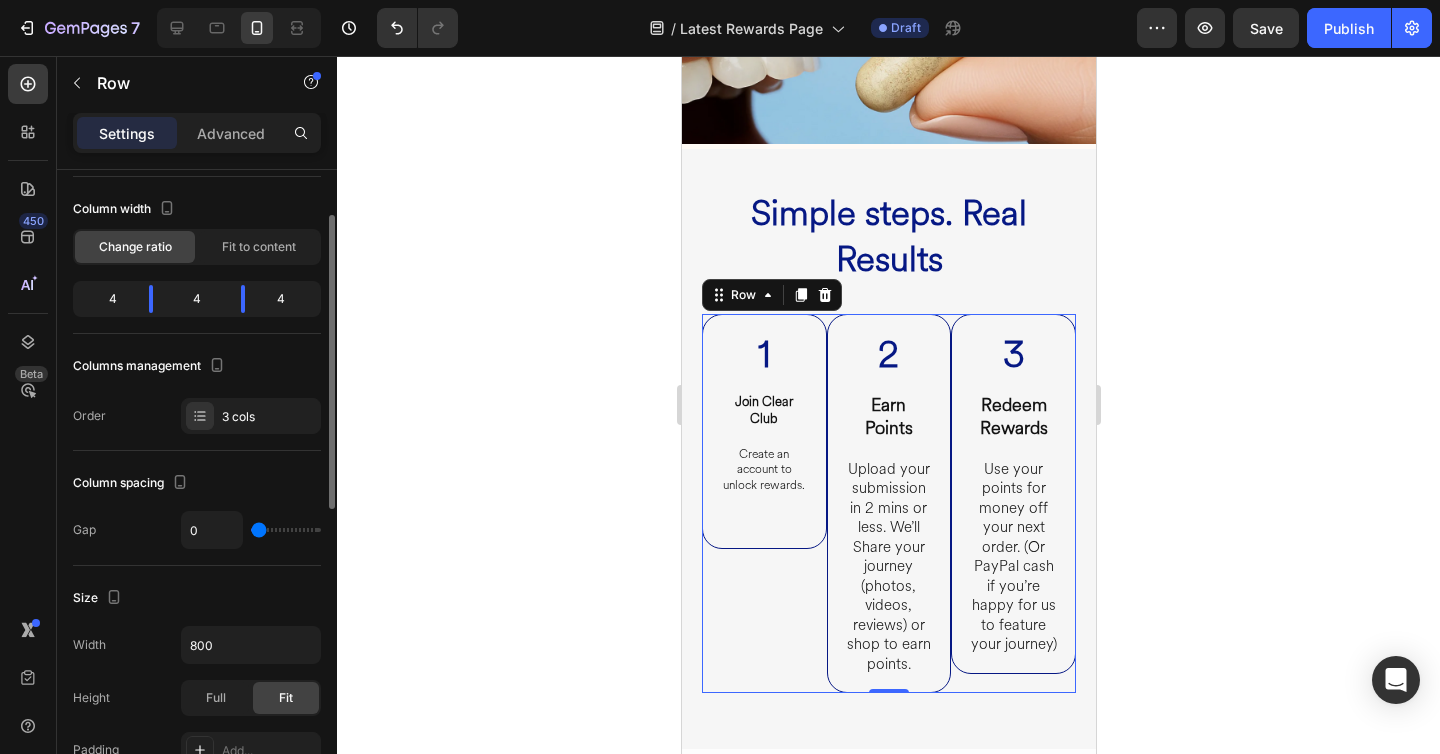type on "3" 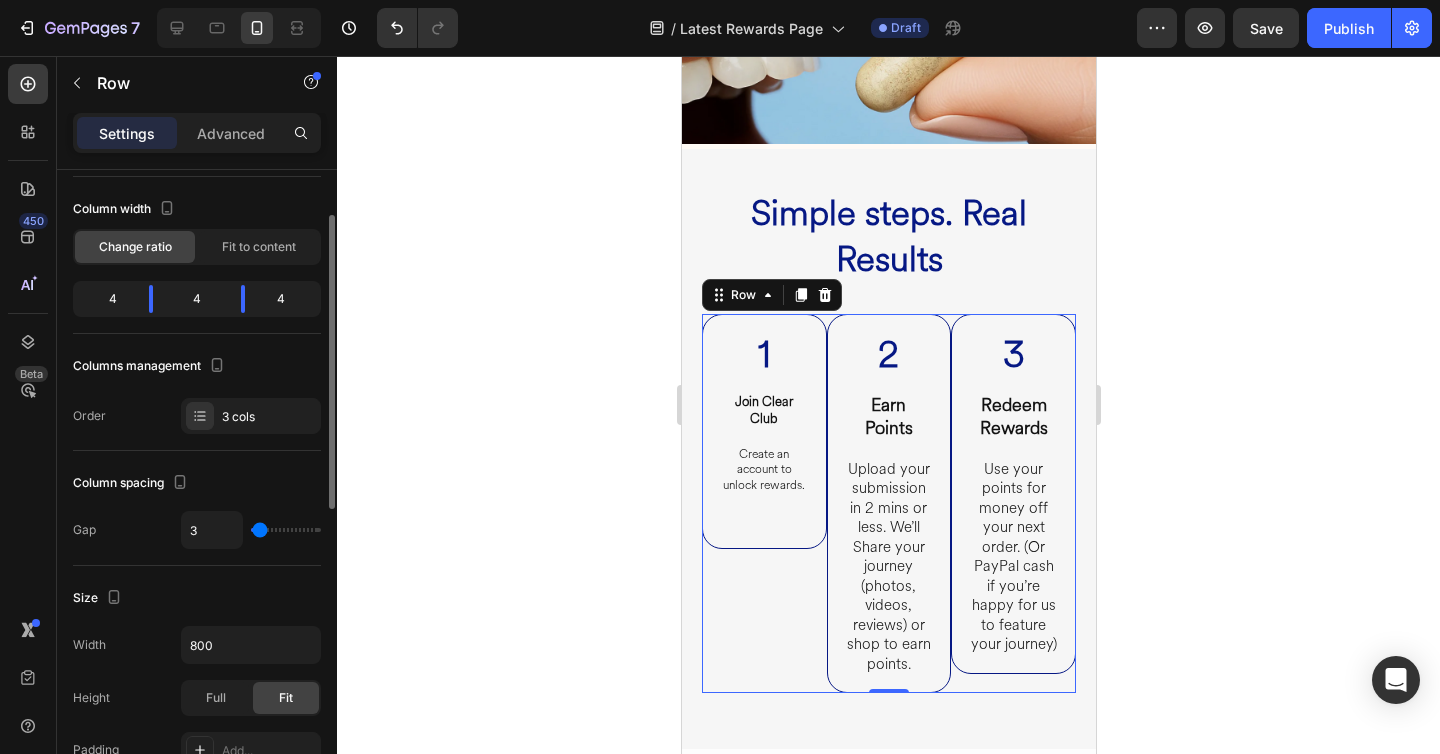 type on "13" 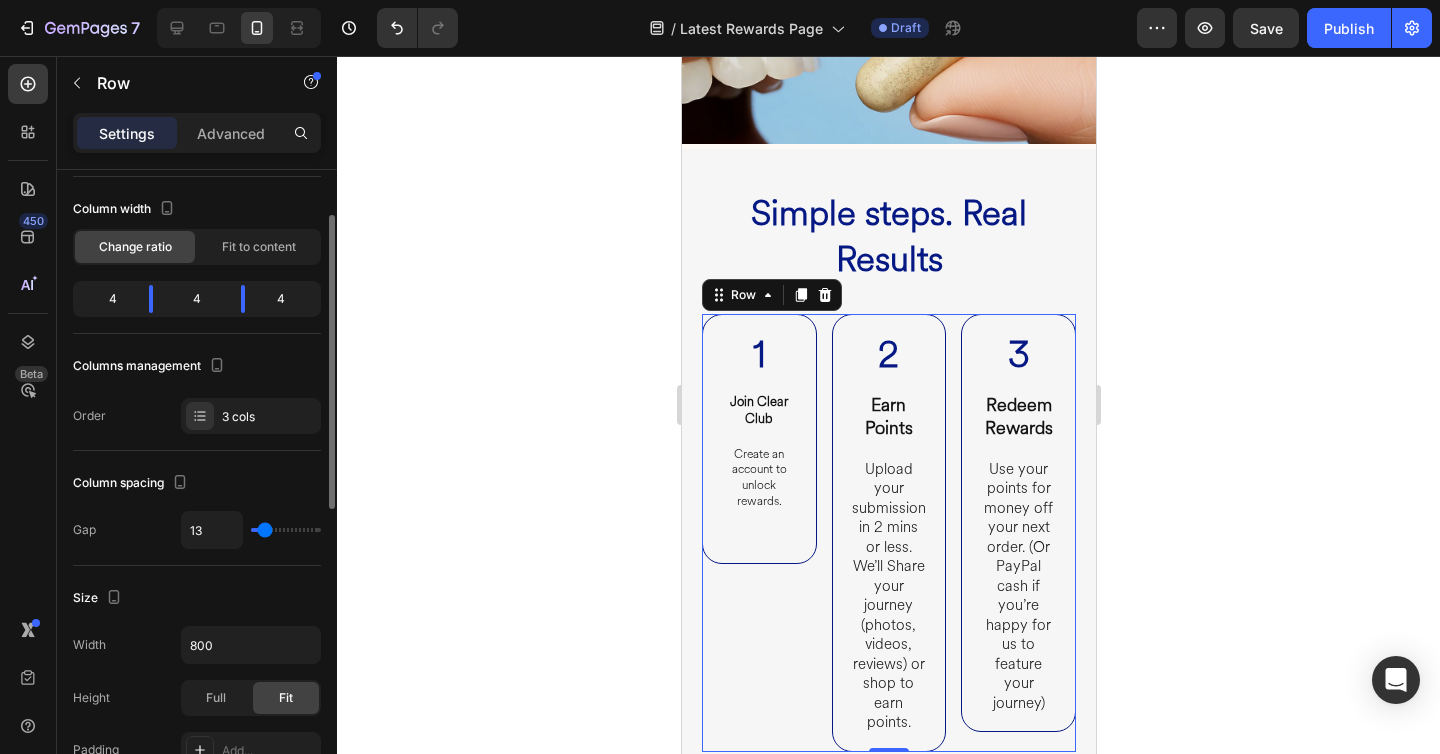 type on "15" 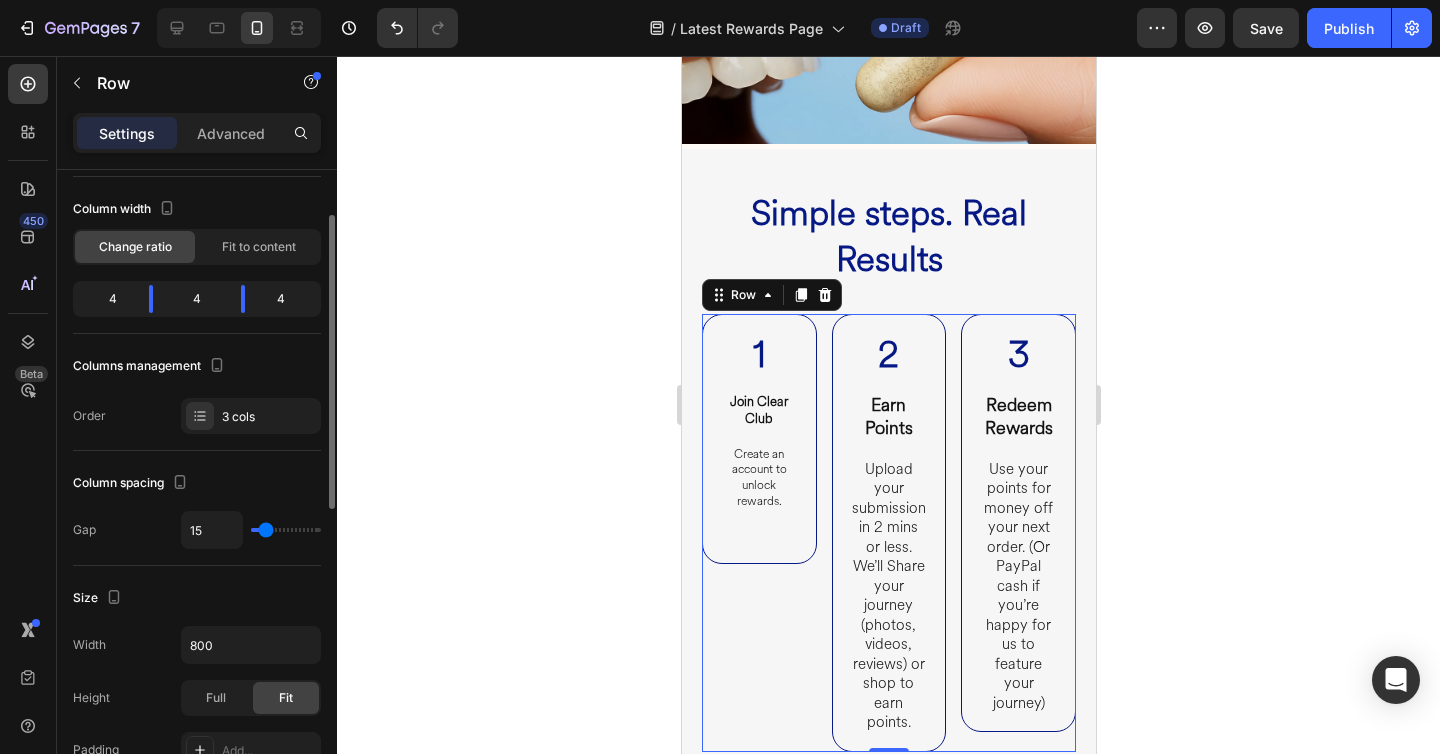 type on "16" 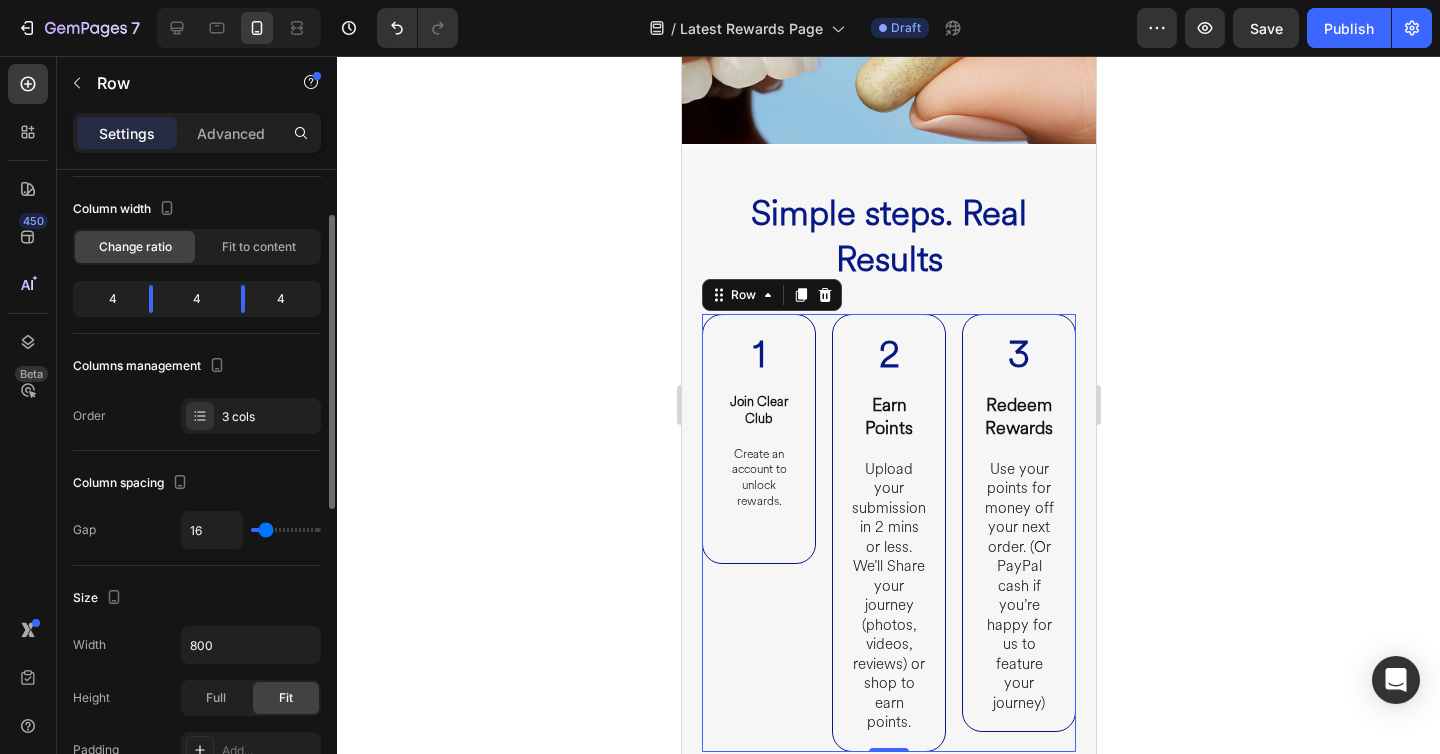 type on "14" 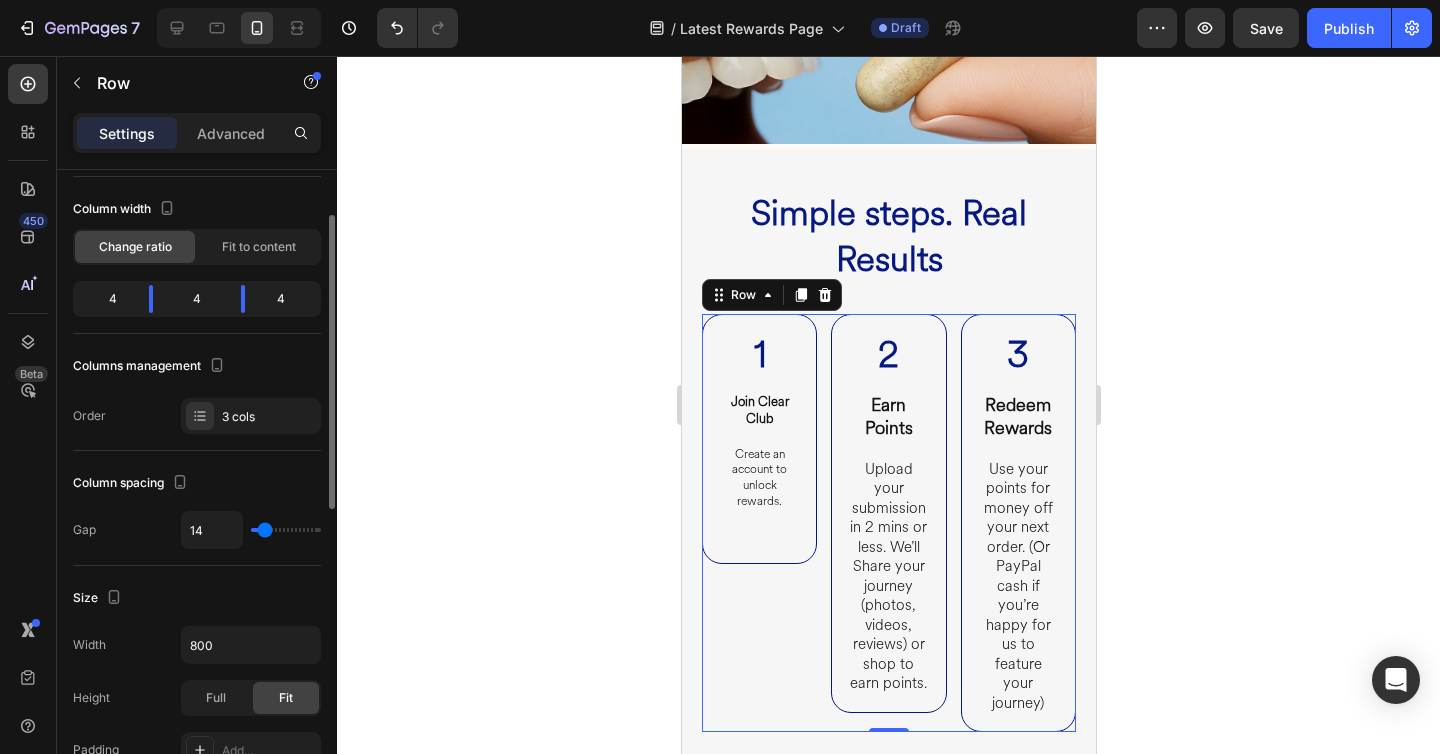 type on "12" 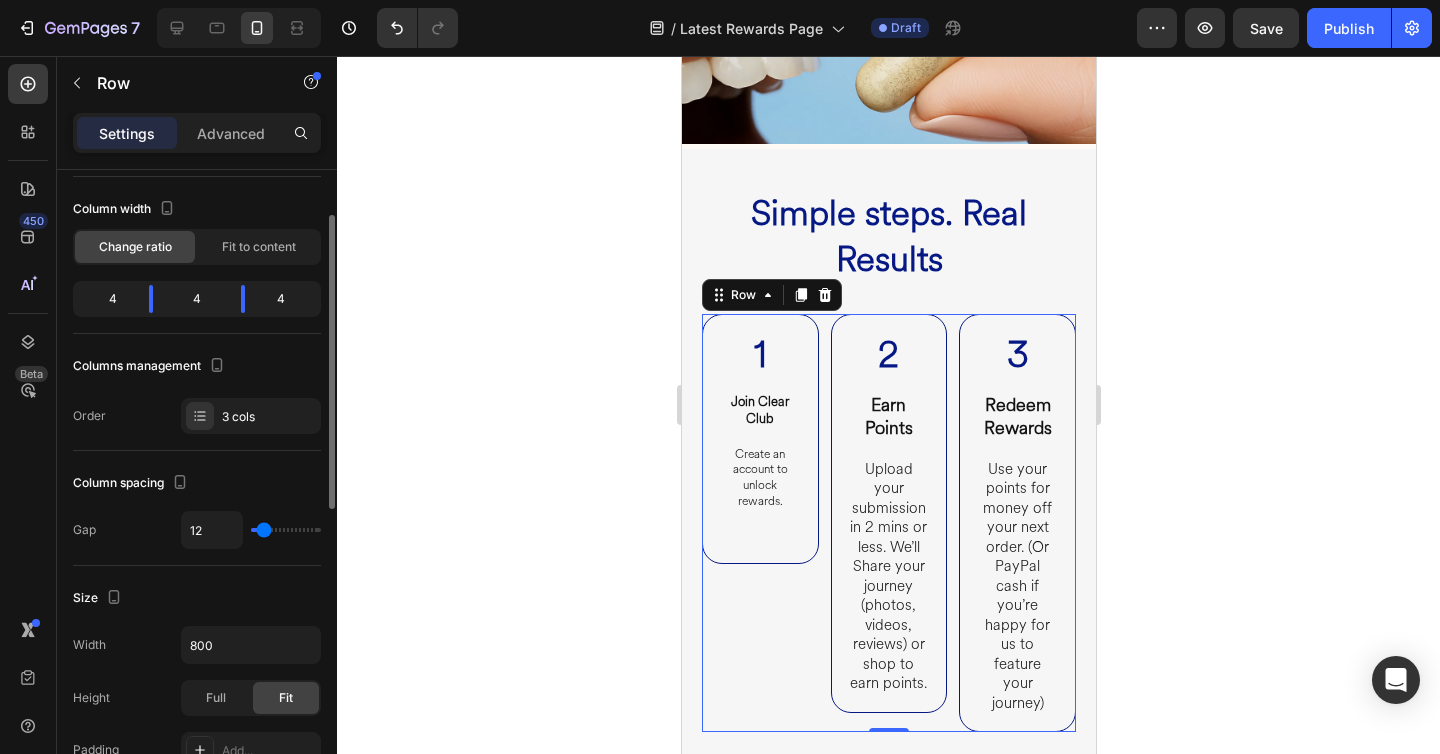 type on "12" 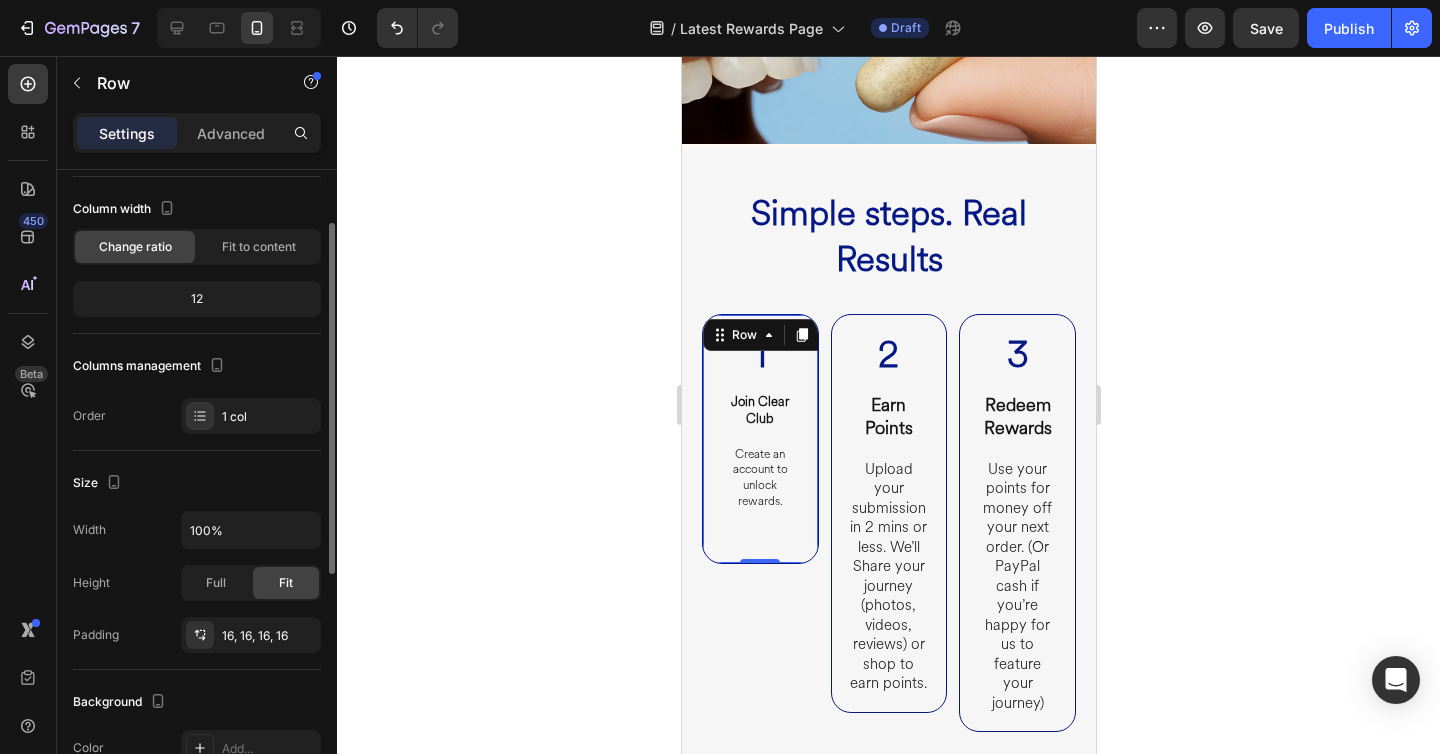 click on "1 Heading Join Clear Club Heading Create an account to unlock rewards. Heading Row   0" at bounding box center [759, 439] 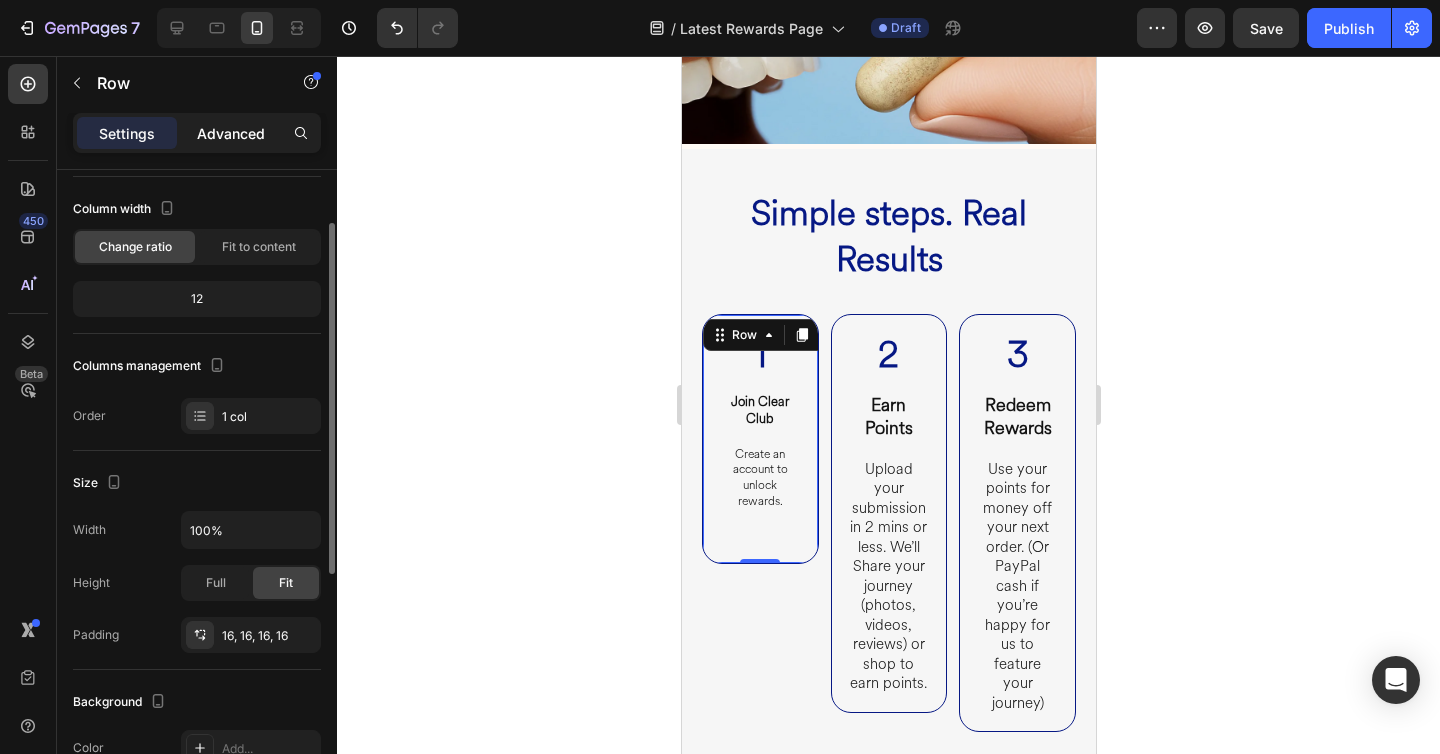 click on "Advanced" 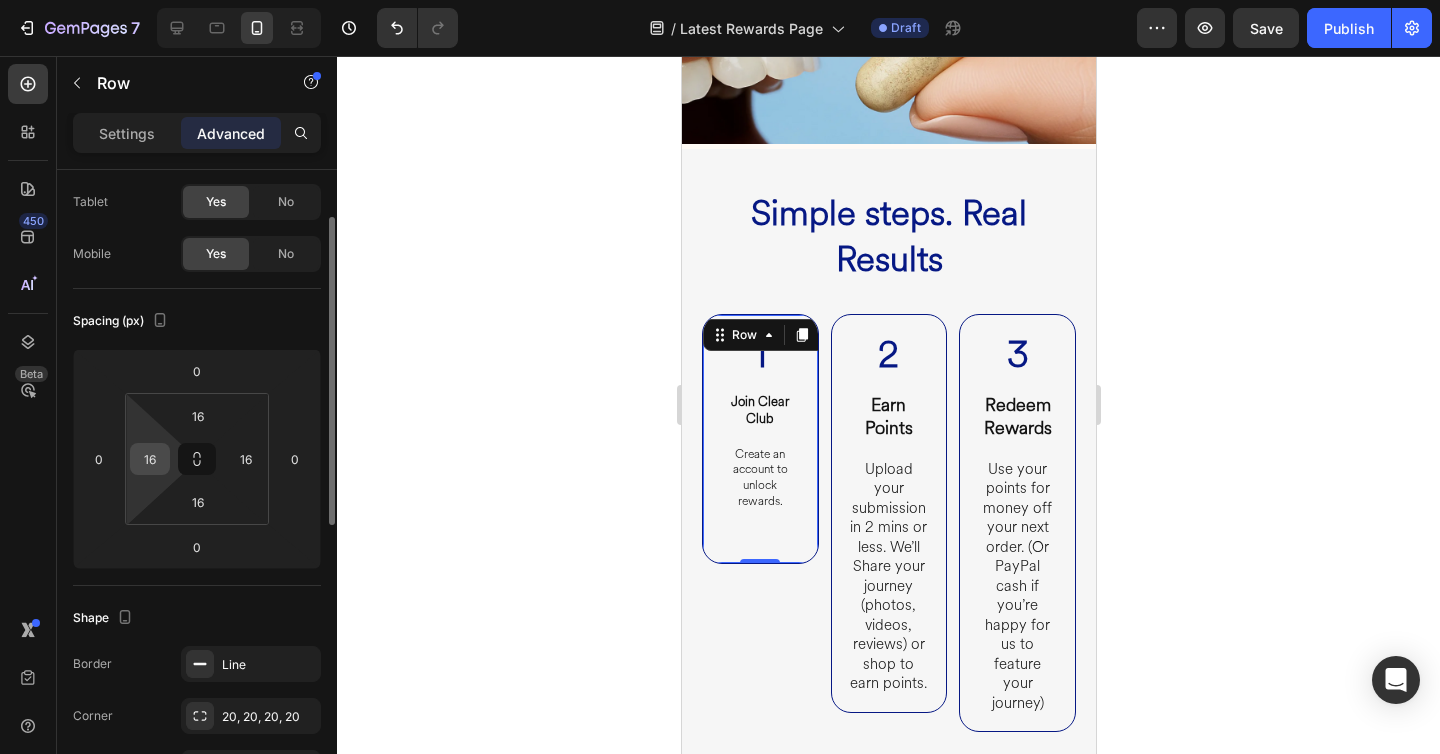 click on "16" at bounding box center [150, 459] 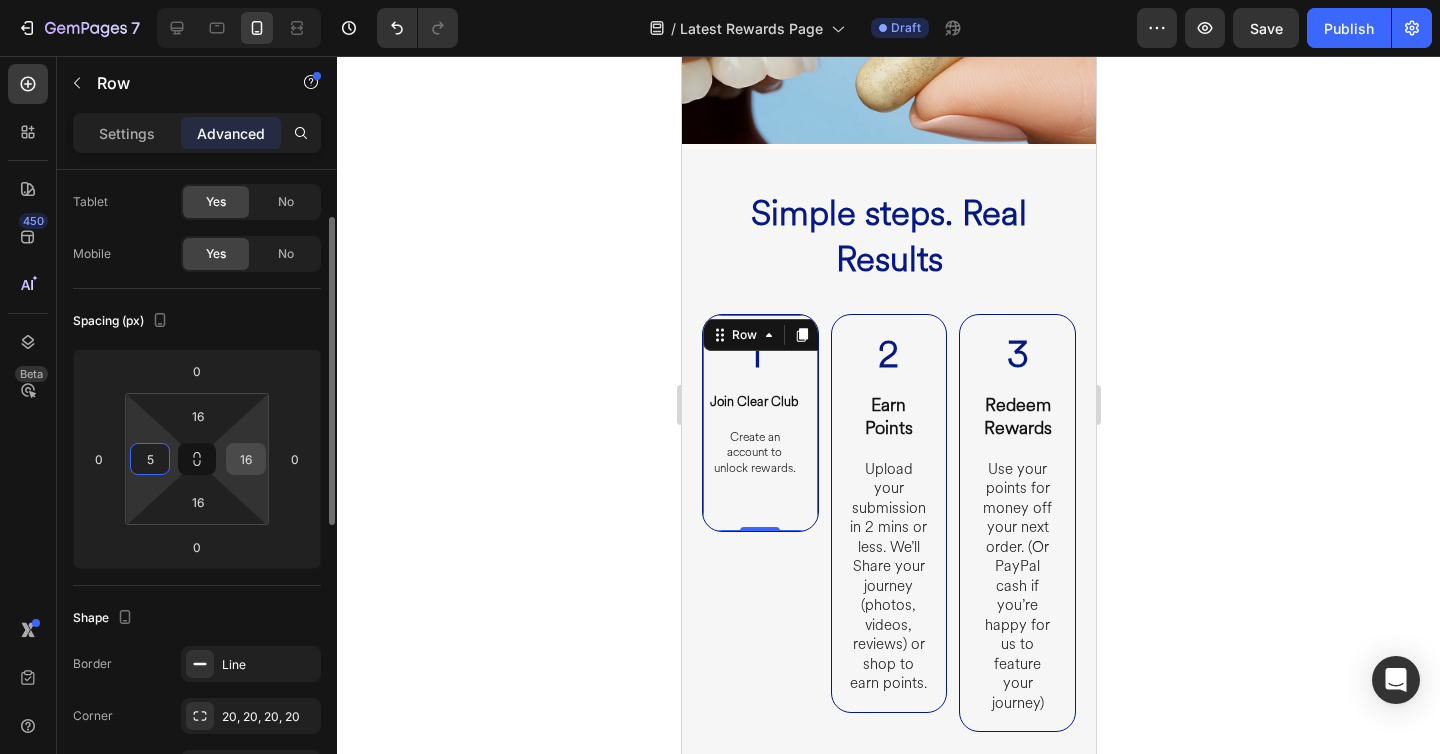type on "5" 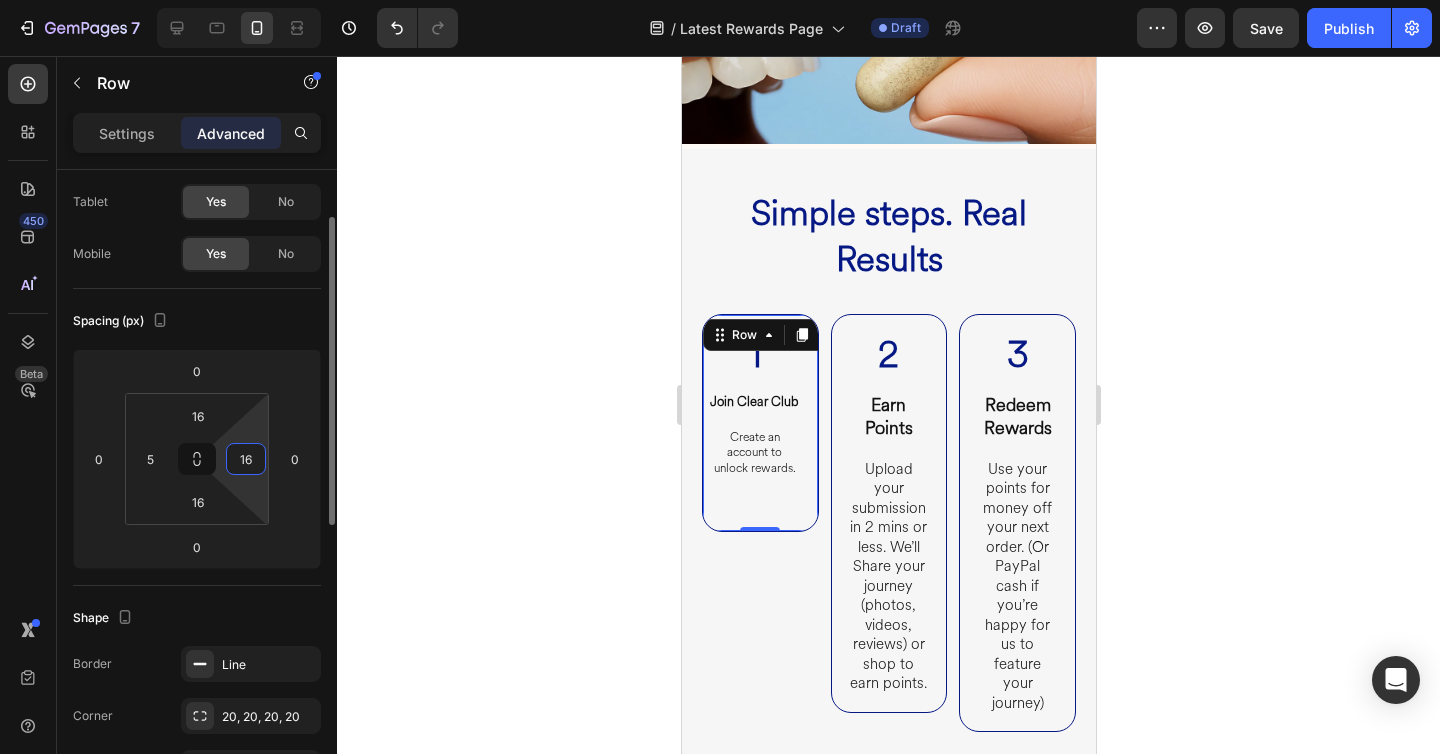 click on "16" at bounding box center [246, 459] 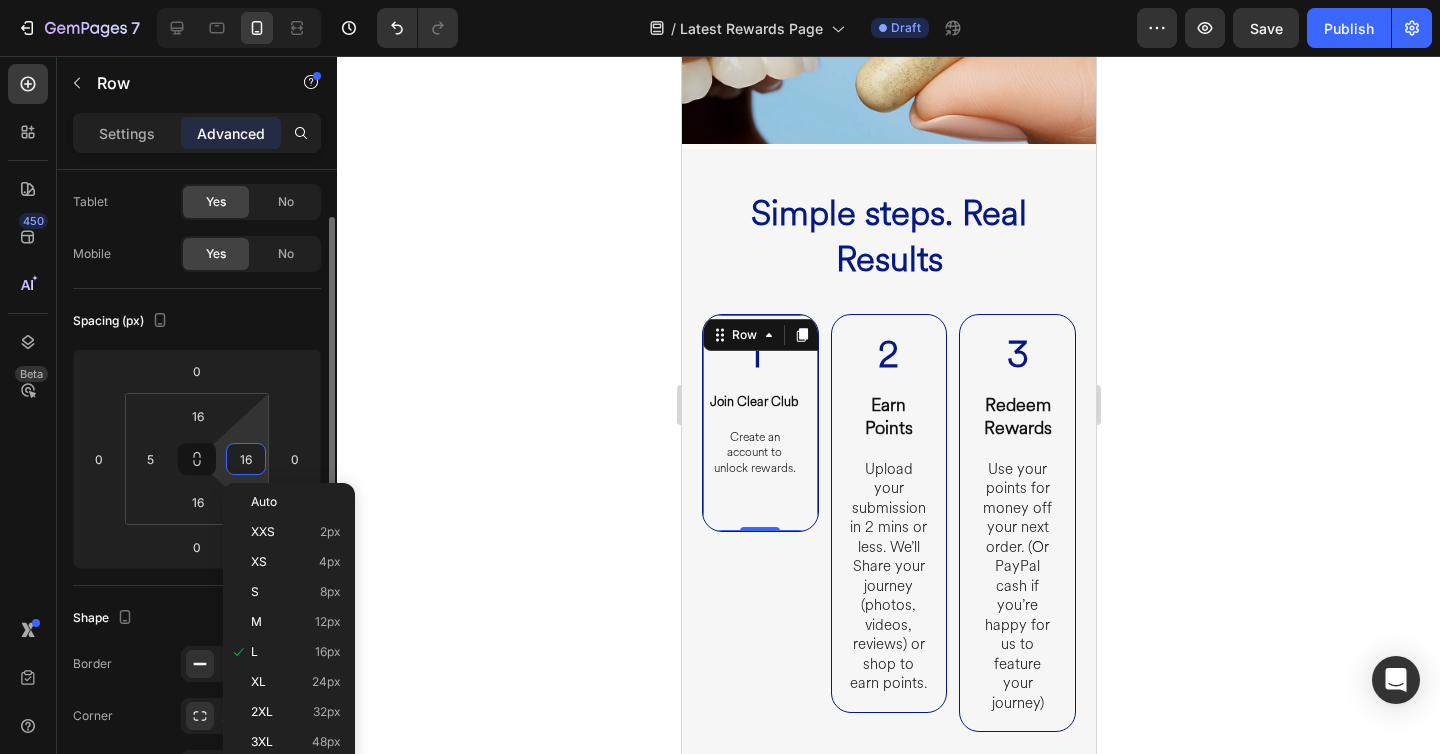 type on "5" 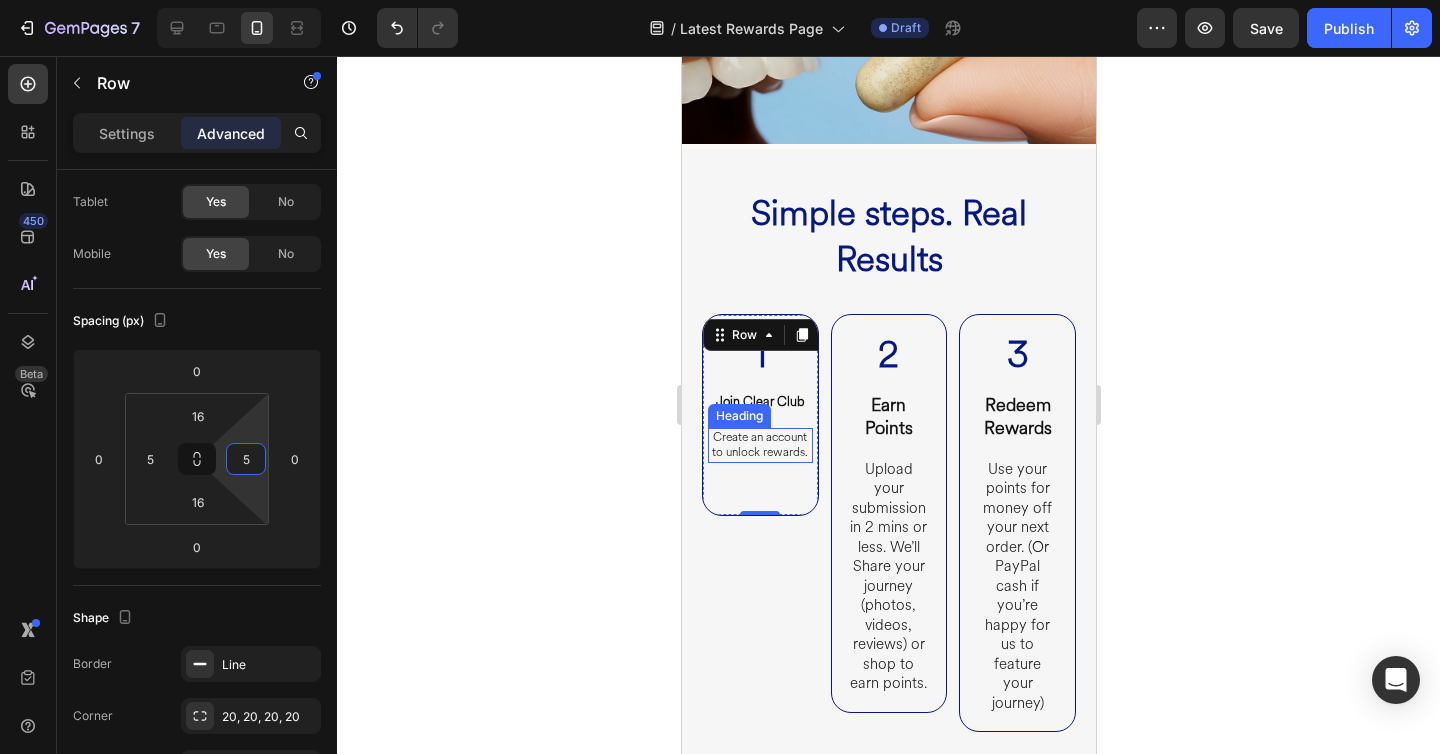 click on "Create an account to unlock rewards." at bounding box center (759, 445) 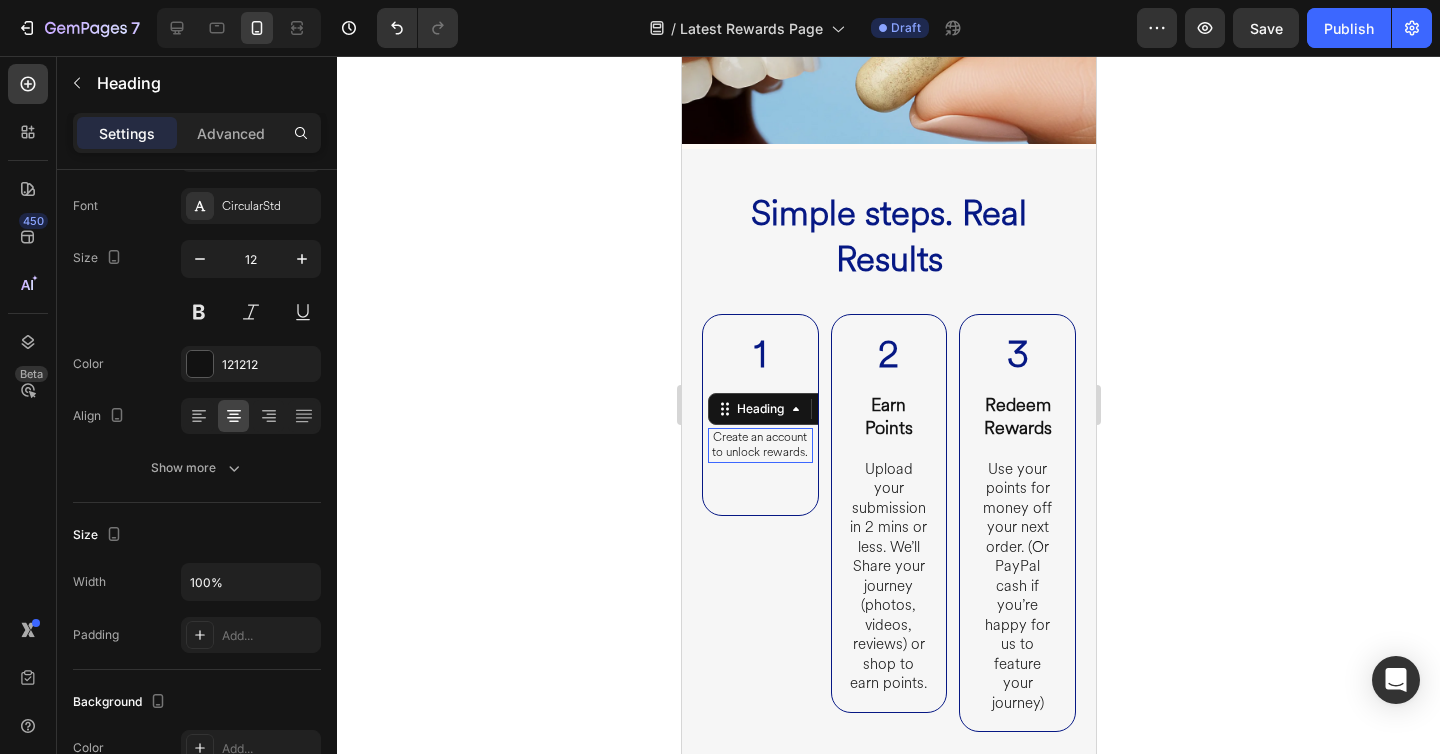 scroll, scrollTop: 0, scrollLeft: 0, axis: both 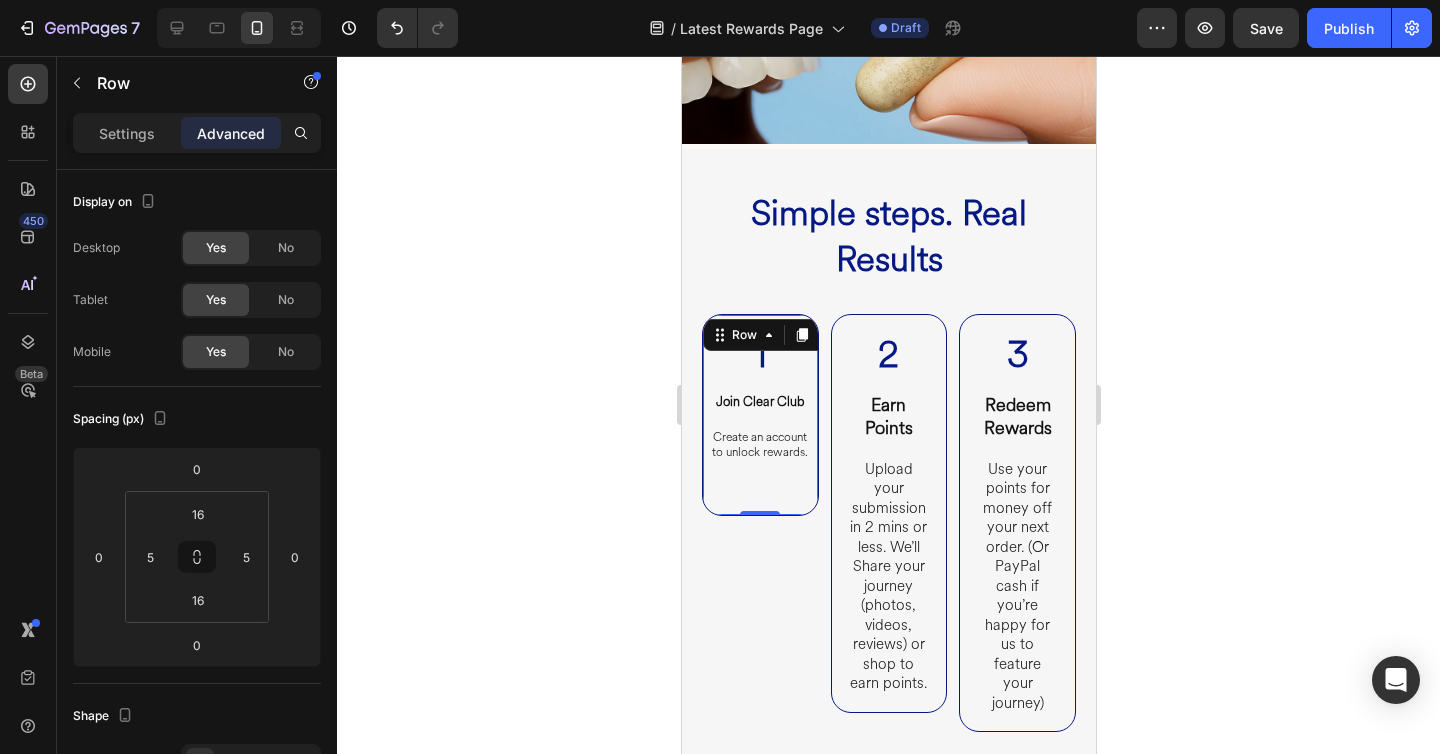 click on "1 Heading Join Clear Club Heading Create an account to unlock rewards. Heading Row   0" at bounding box center [759, 415] 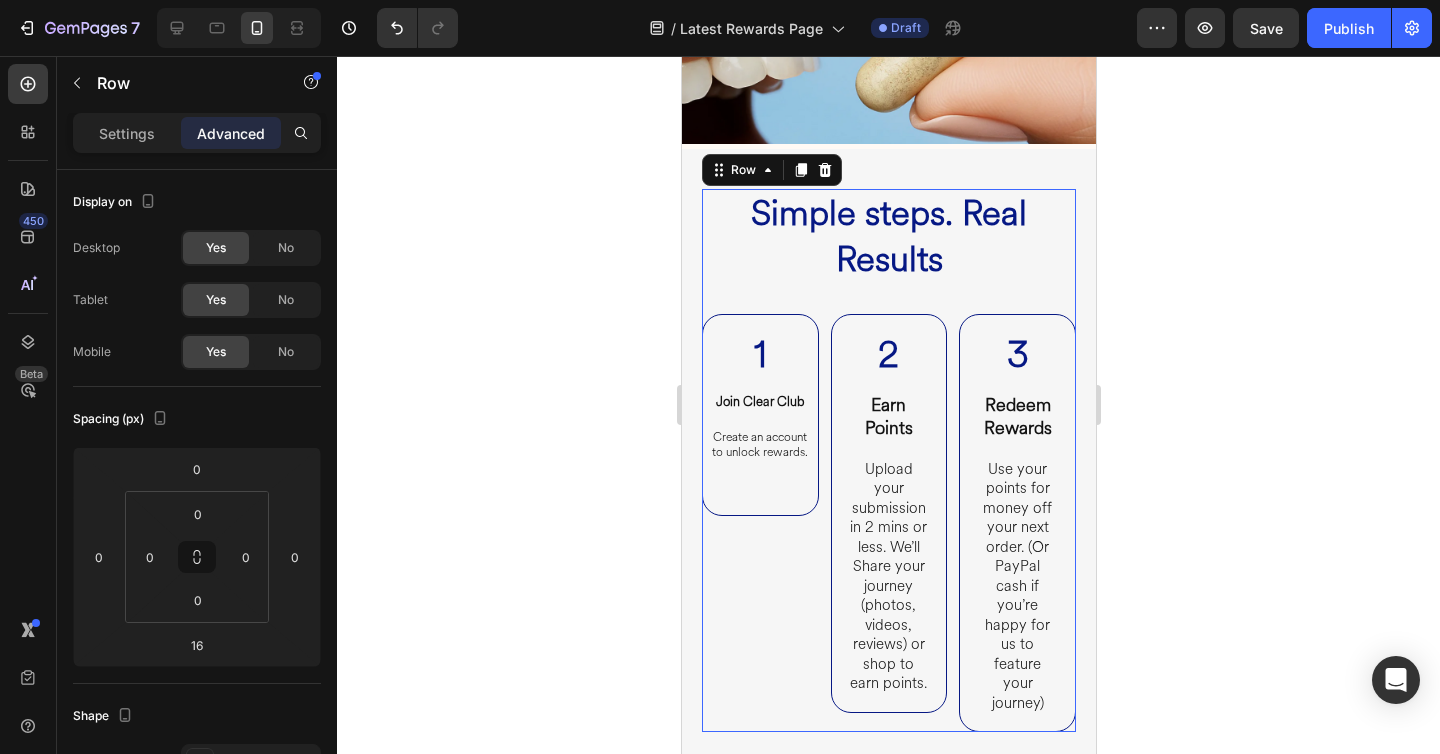 click on "⁠⁠⁠⁠⁠⁠⁠ Simple steps. Real Results Heading 1 Heading Join Clear Club Heading Create an account to unlock rewards. Heading Row 2 Heading Earn Points Heading Upload your submission in 2 mins or less. We’ll Share your journey (photos, videos, reviews) or shop to earn points. Heading Row 3 Heading Redeem Rewards Heading Use your points for money off your next order. (Or PayPal cash if you’re happy for us to feature your journey) Heading Row Row" at bounding box center (888, 460) 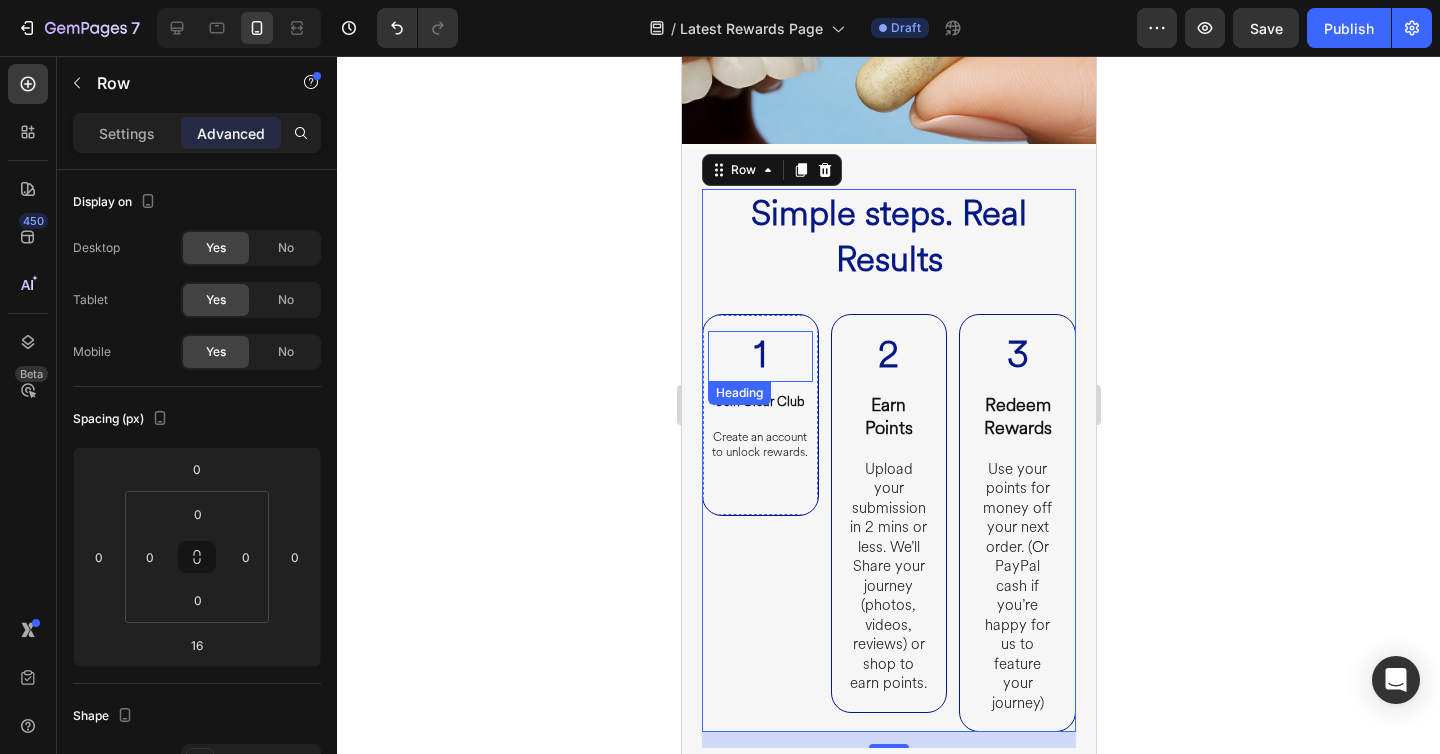 click on "1" at bounding box center [759, 356] 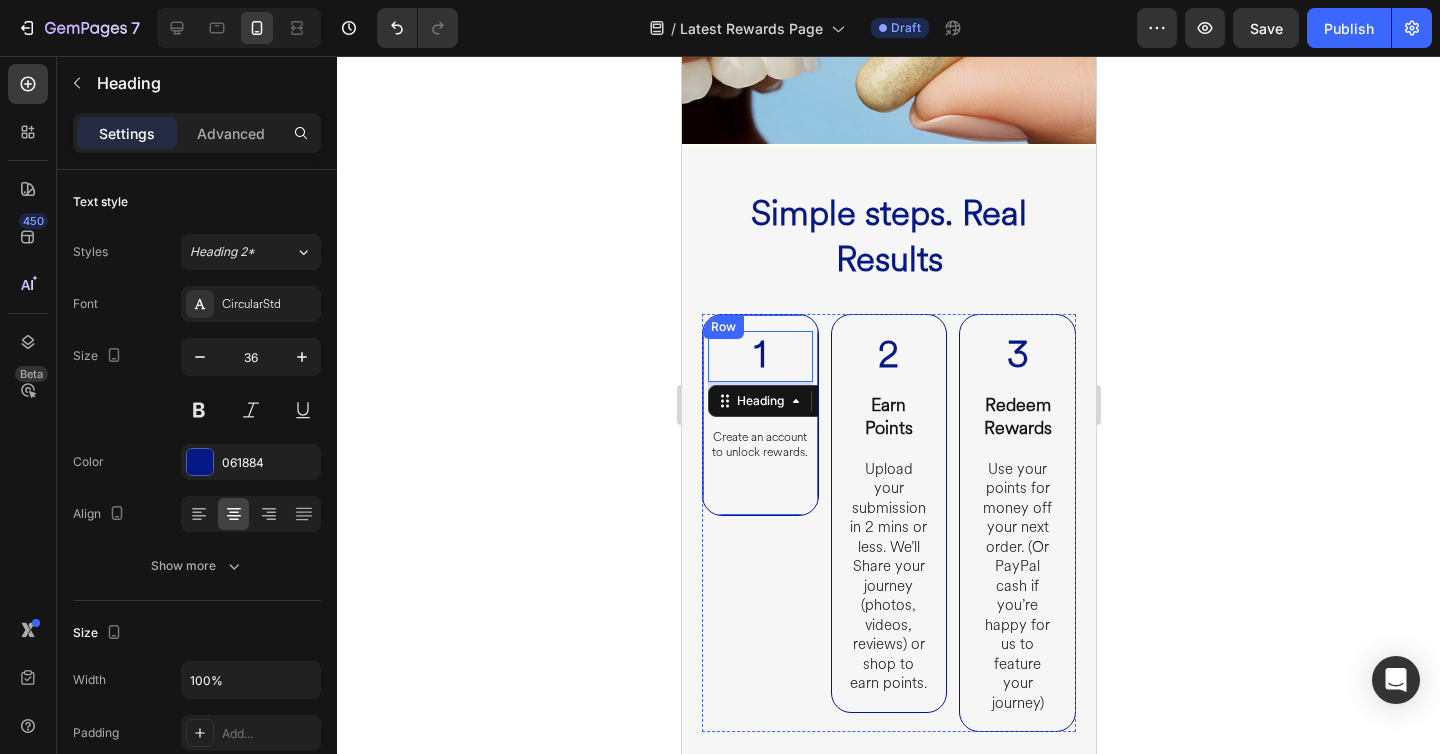 click on "1 Heading   10 Join Clear Club Heading Create an account to unlock rewards. Heading" at bounding box center (759, 415) 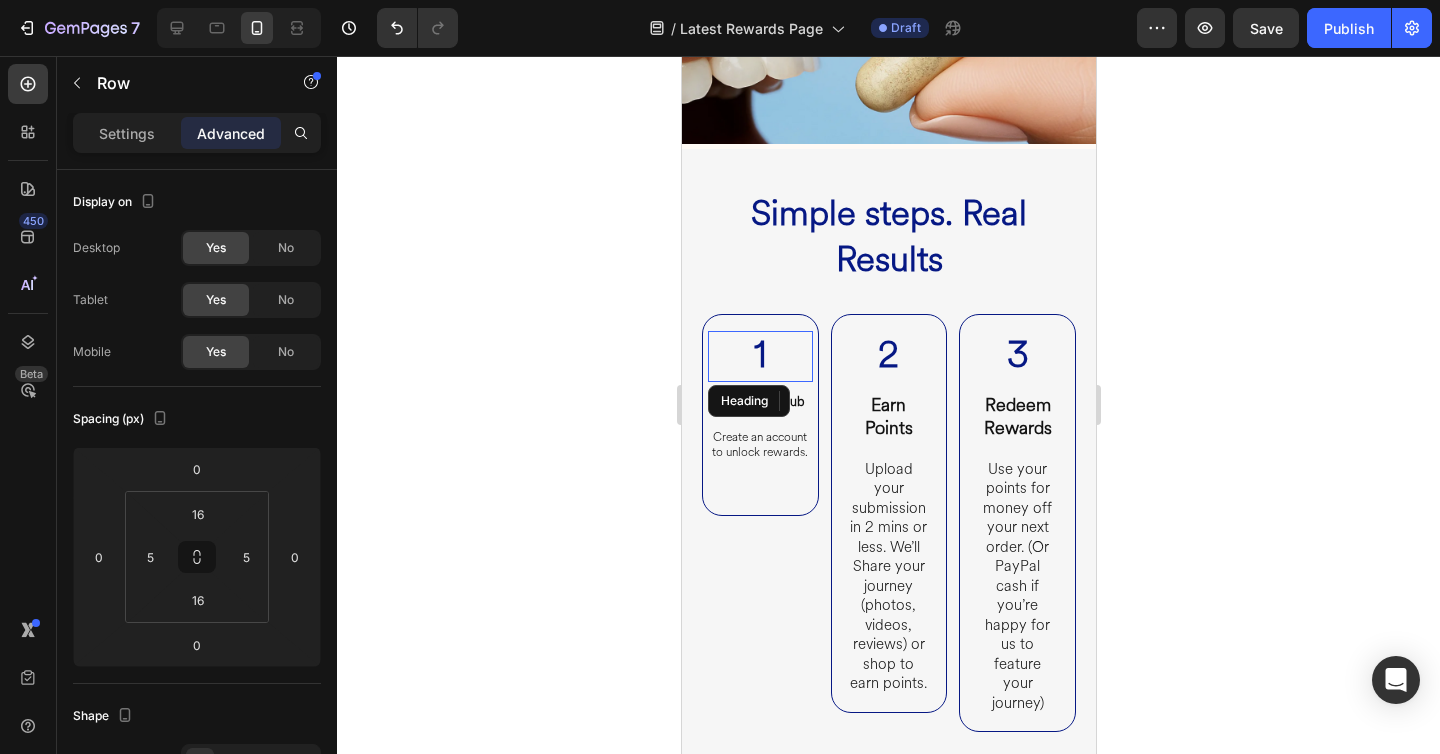 click on "1" at bounding box center (759, 356) 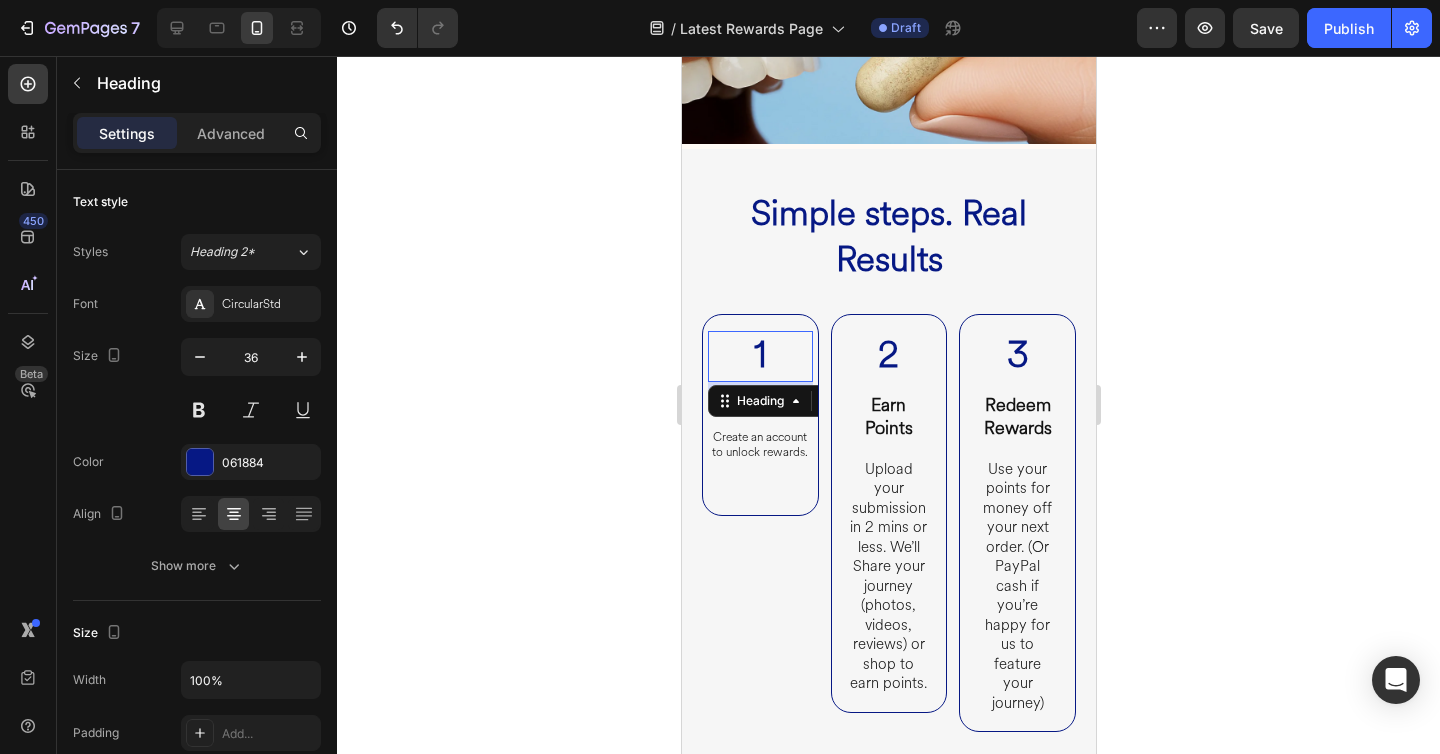 click on "1" at bounding box center [759, 356] 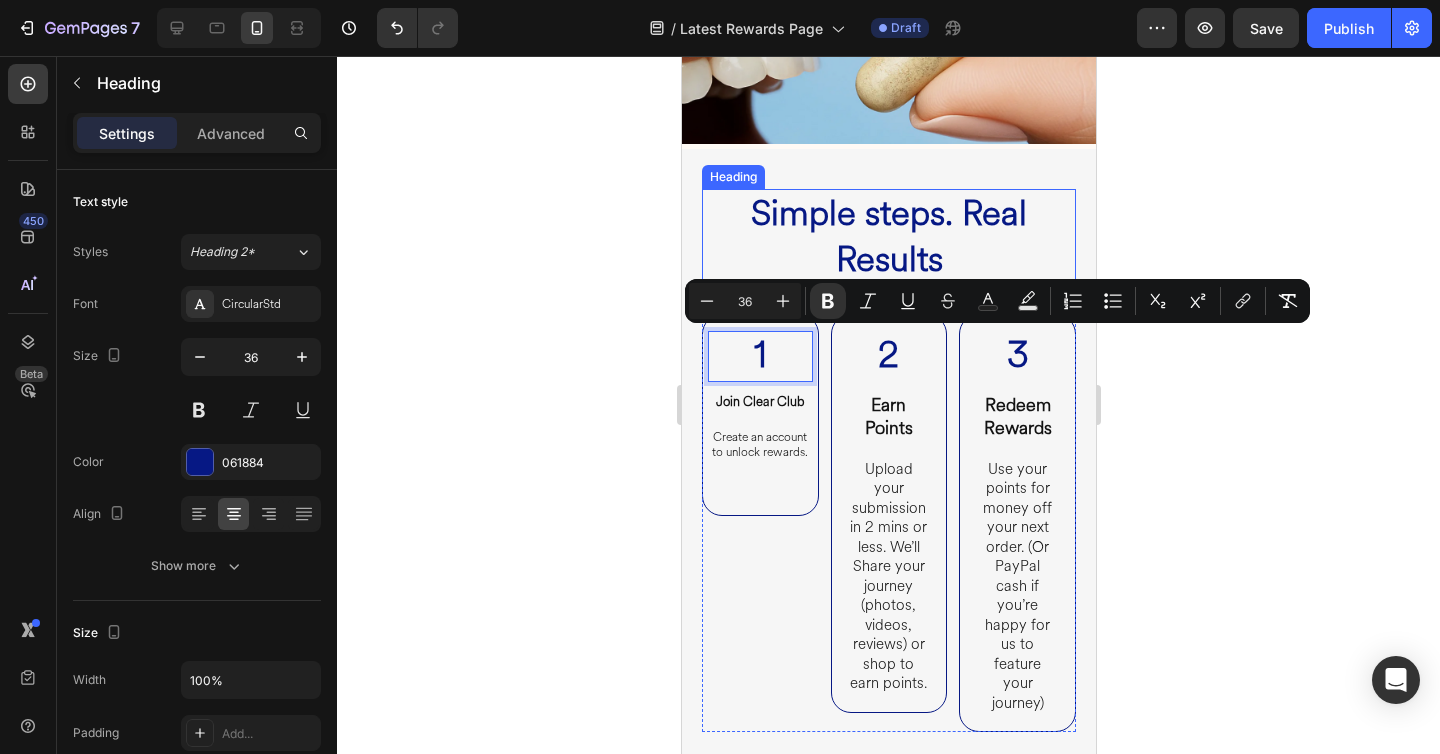 click on "Simple steps. Real Results" at bounding box center [888, 236] 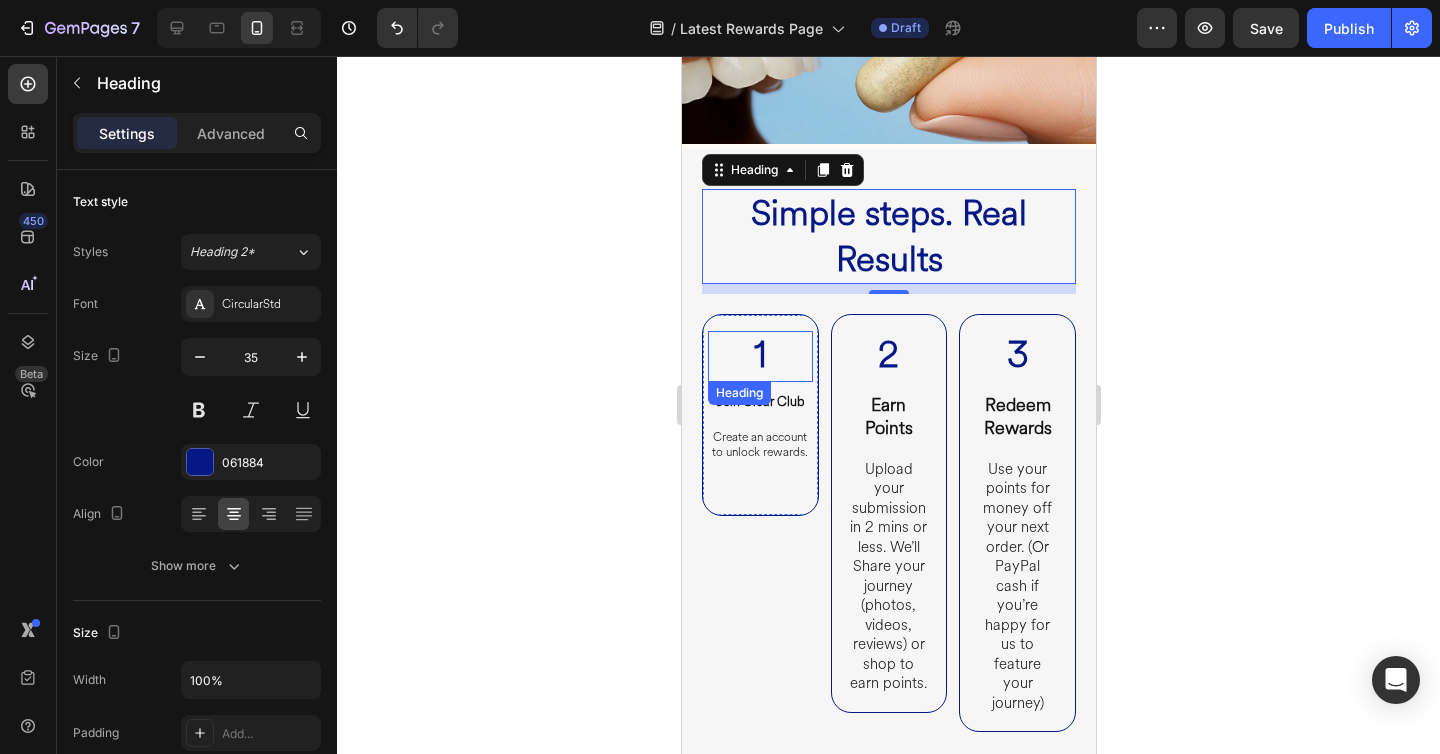 click on "1" at bounding box center [759, 355] 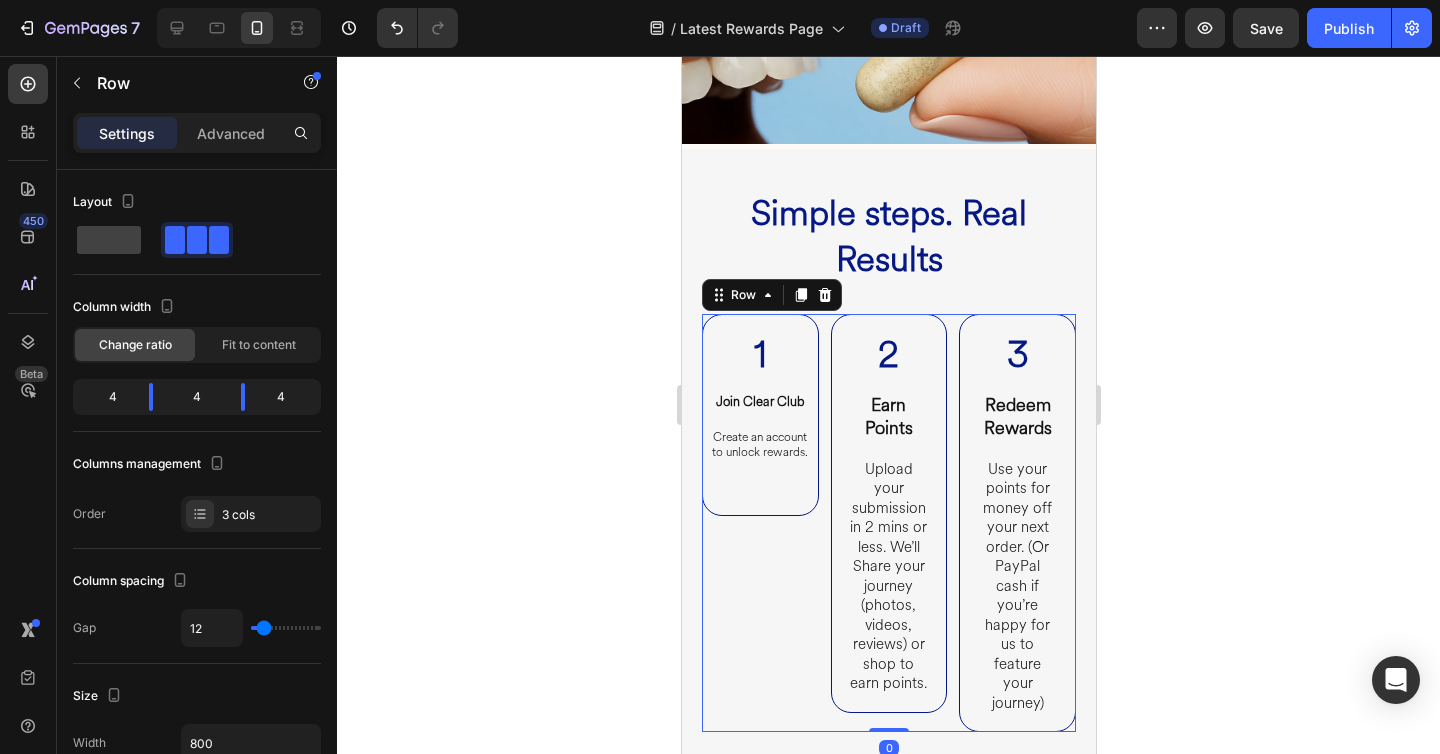 click on "⁠⁠⁠⁠⁠⁠⁠ 1 Heading Join Clear Club Heading Create an account to unlock rewards. Heading Row 2 Heading Earn Points Heading Upload your submission in 2 mins or less. We’ll Share your journey (photos, videos, reviews) or shop to earn points. Heading Row 3 Heading Redeem Rewards Heading Use your points for money off your next order. (Or PayPal cash if you’re happy for us to feature your journey) Heading Row Row   0" at bounding box center [888, 523] 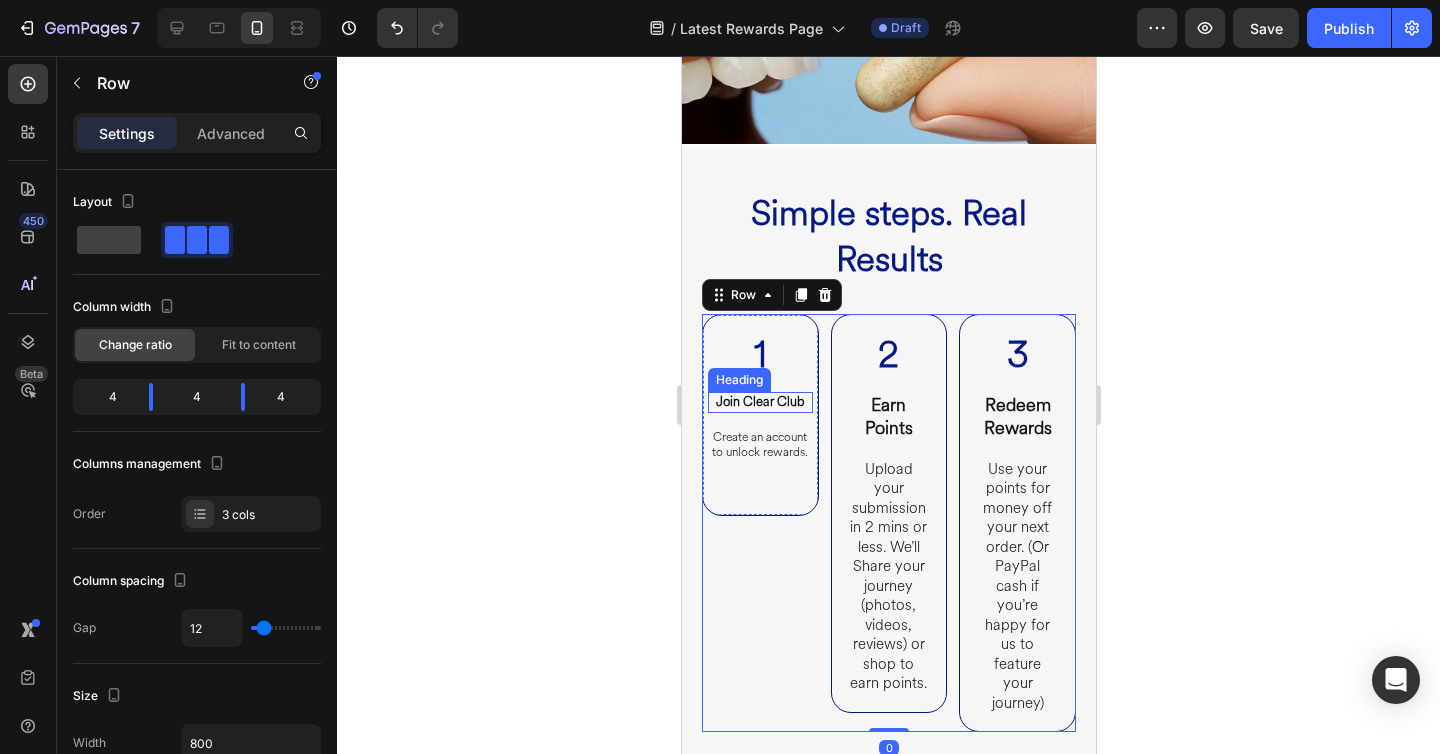 click on "Join Clear Club" at bounding box center (759, 402) 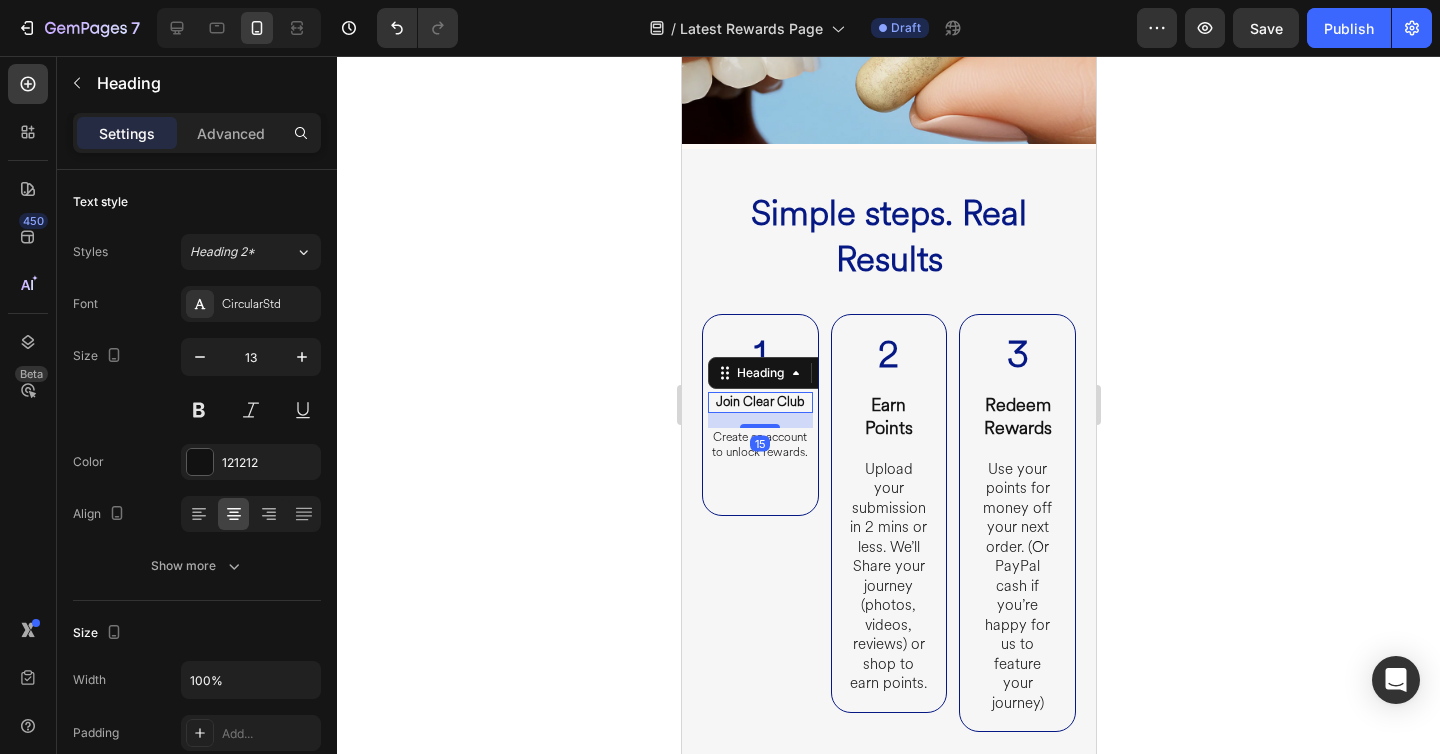 click on "15" at bounding box center [759, 444] 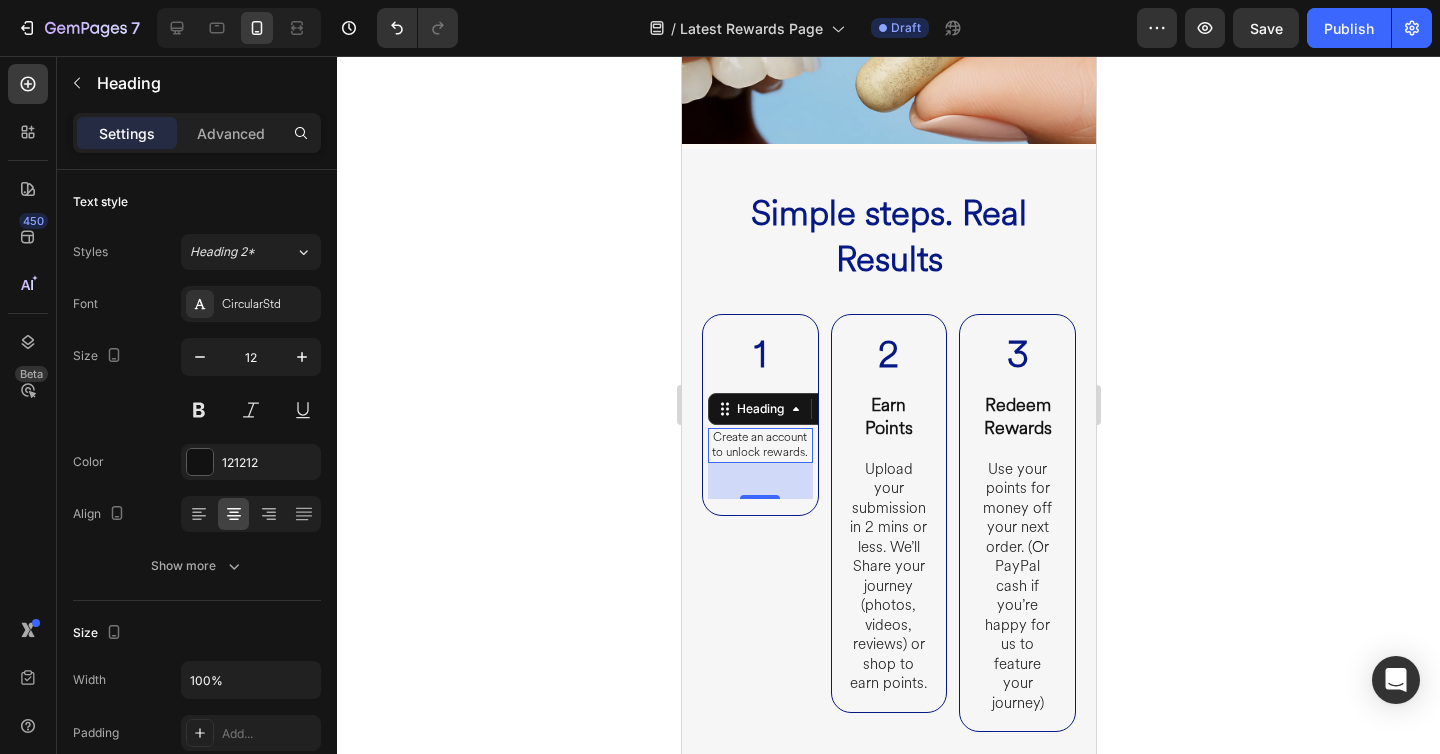 click on "Create an account to unlock rewards." at bounding box center (759, 445) 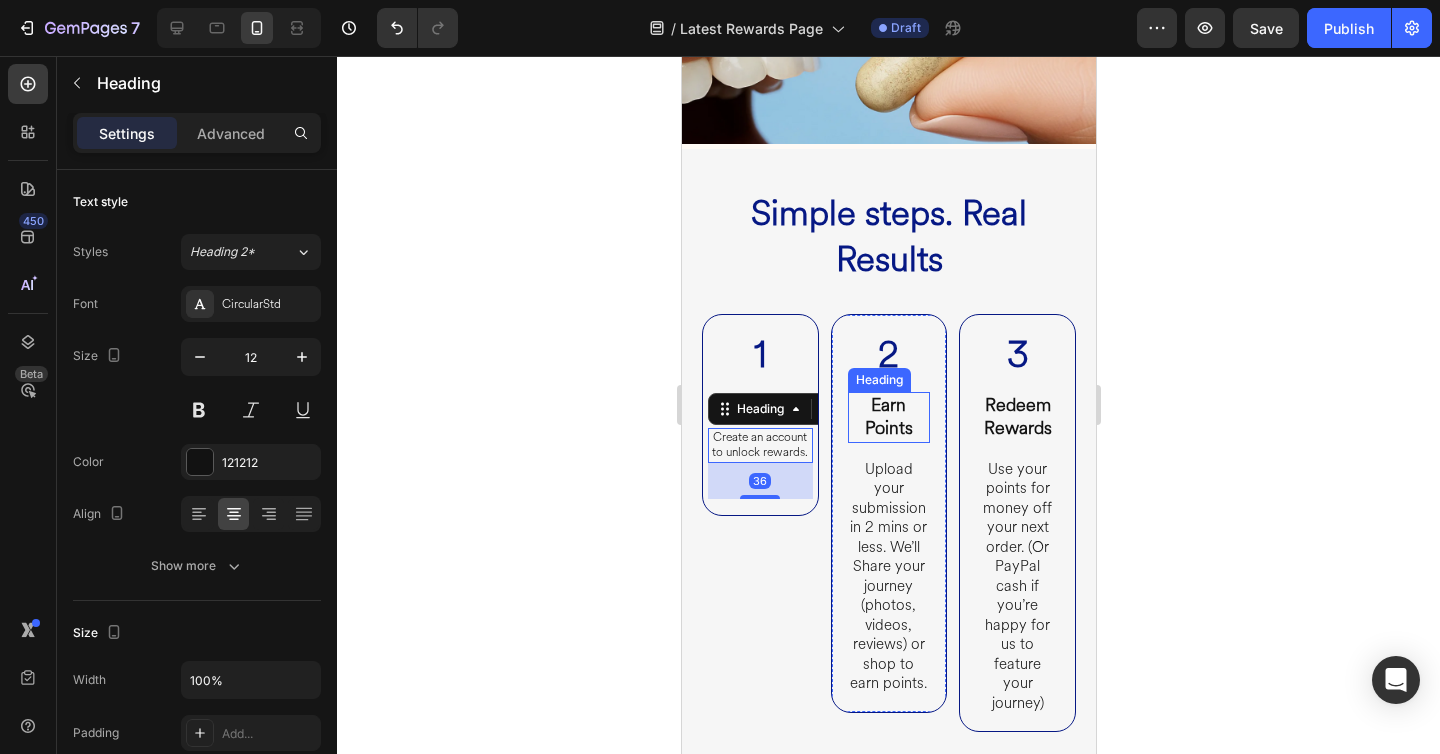 click on "Earn Points" at bounding box center (888, 416) 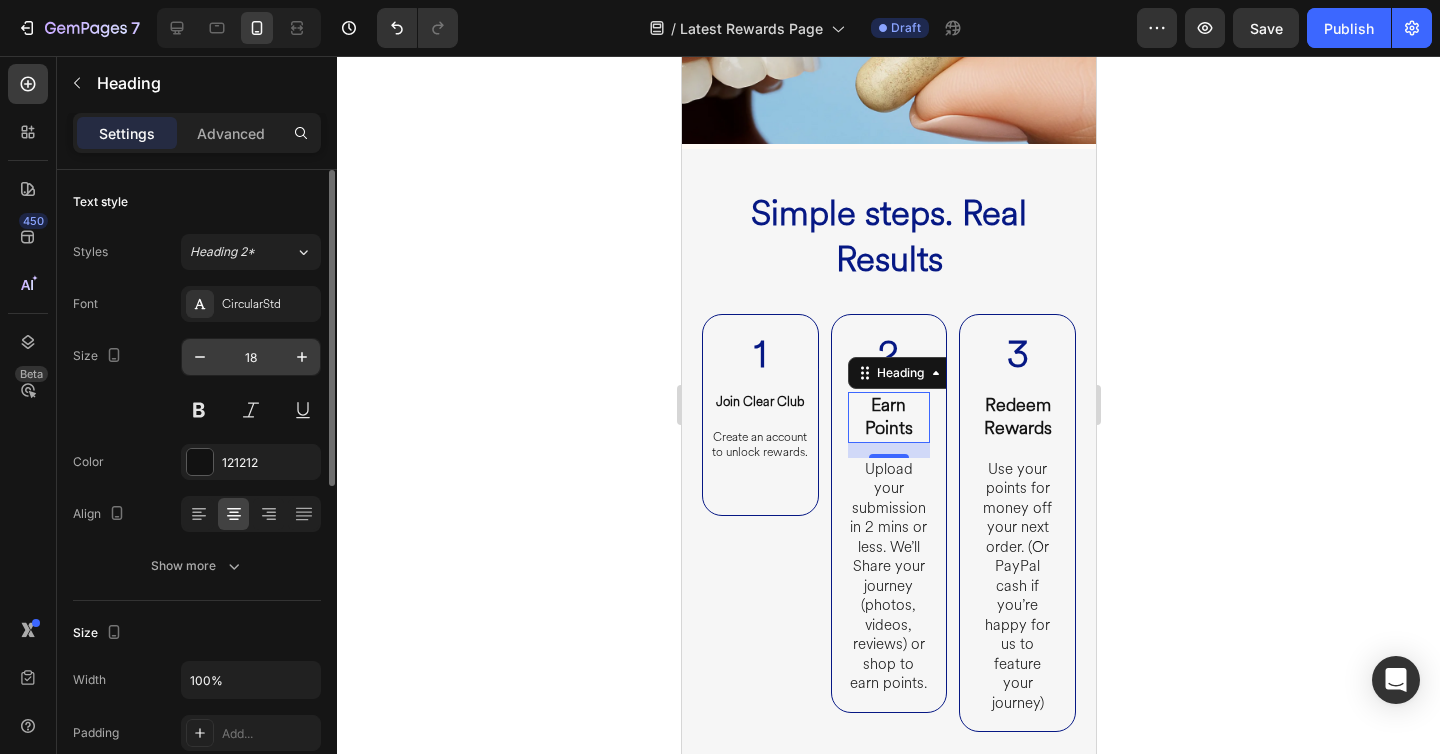 click on "18" at bounding box center [251, 357] 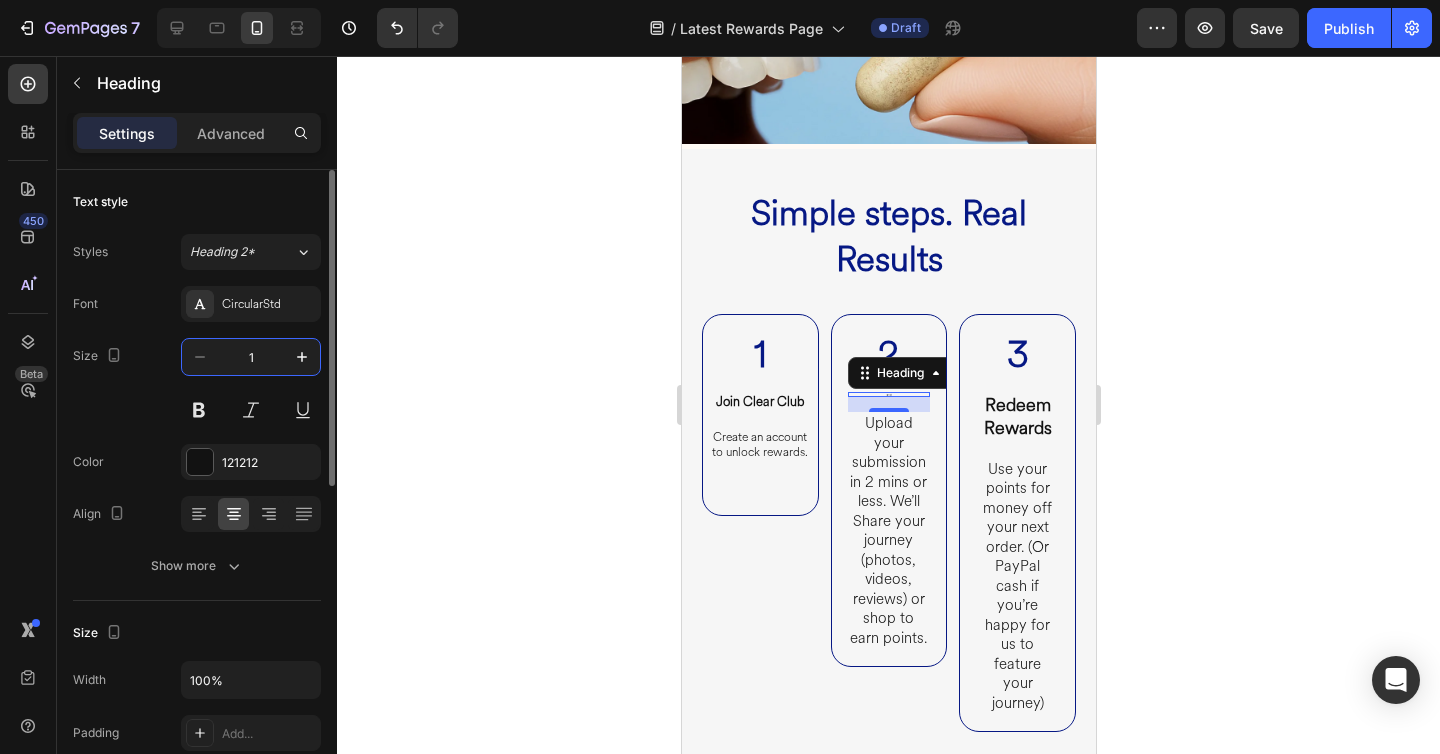 type on "13" 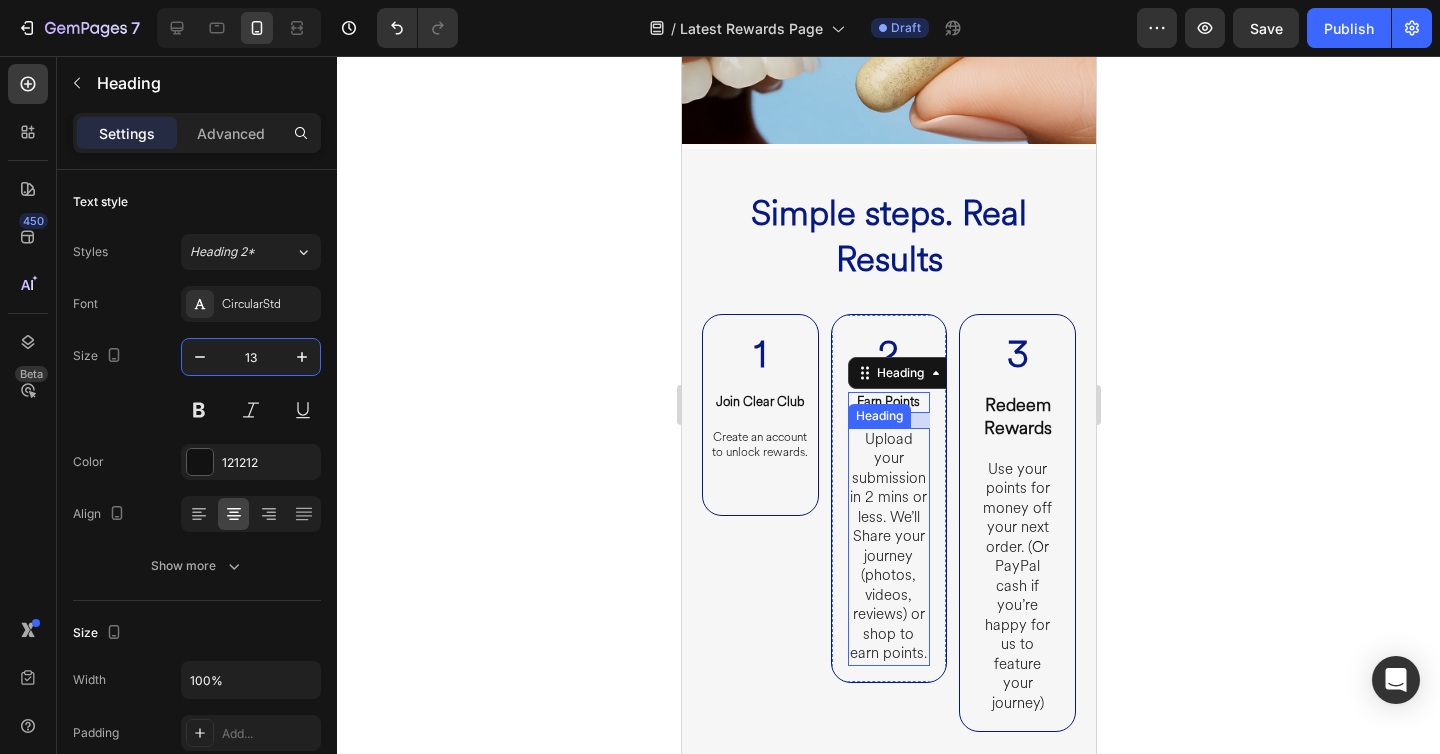 click on "Upload your submission in 2 mins or less. We’ll Share your journey (photos, videos, reviews) or shop to earn points." at bounding box center (888, 547) 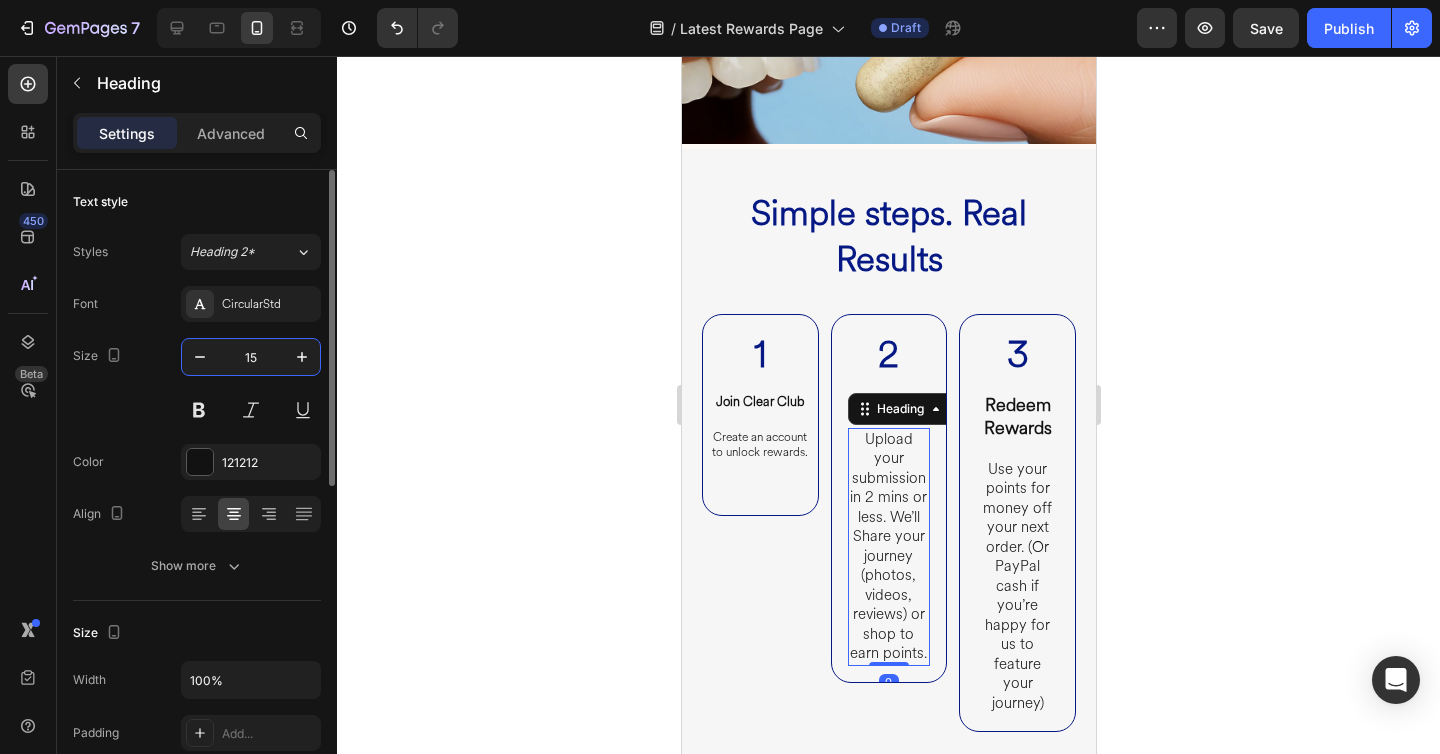 click on "15" at bounding box center [251, 357] 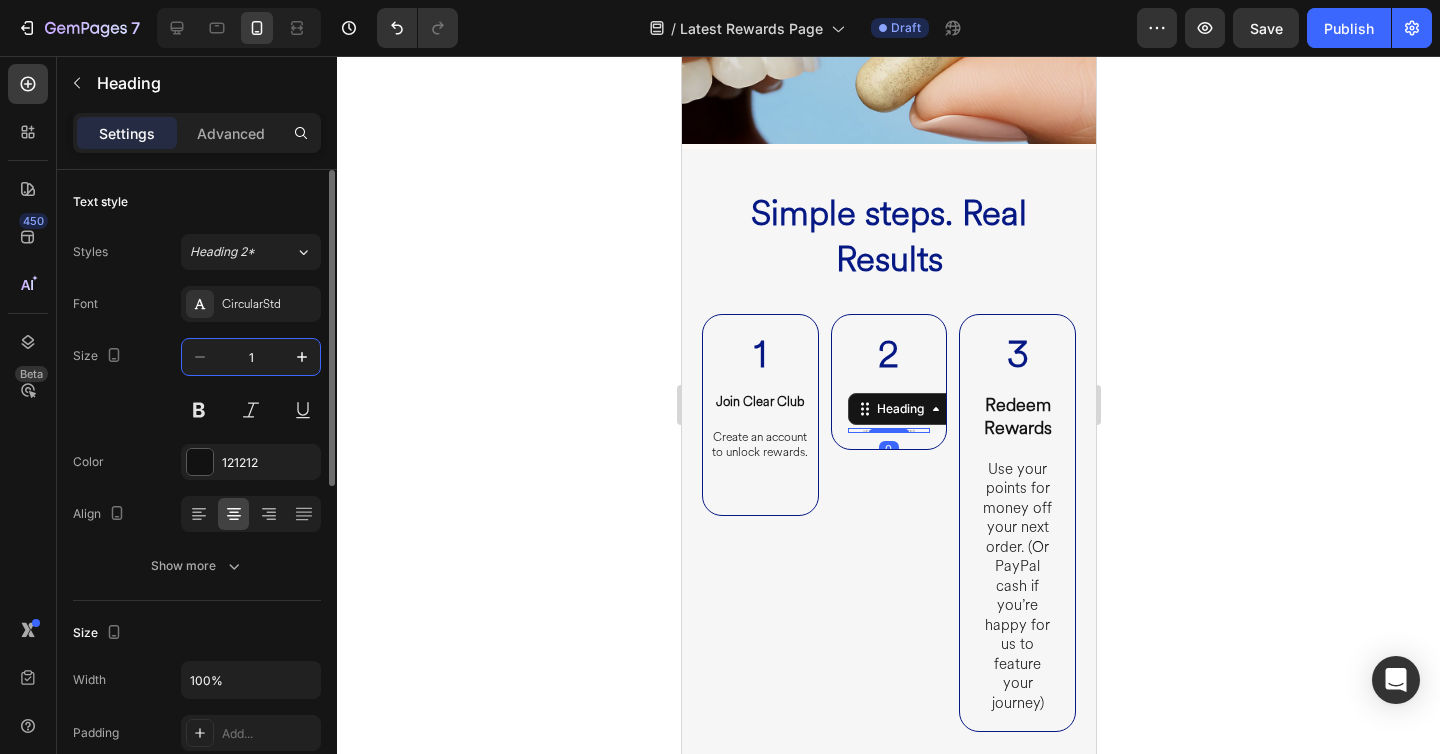 type on "13" 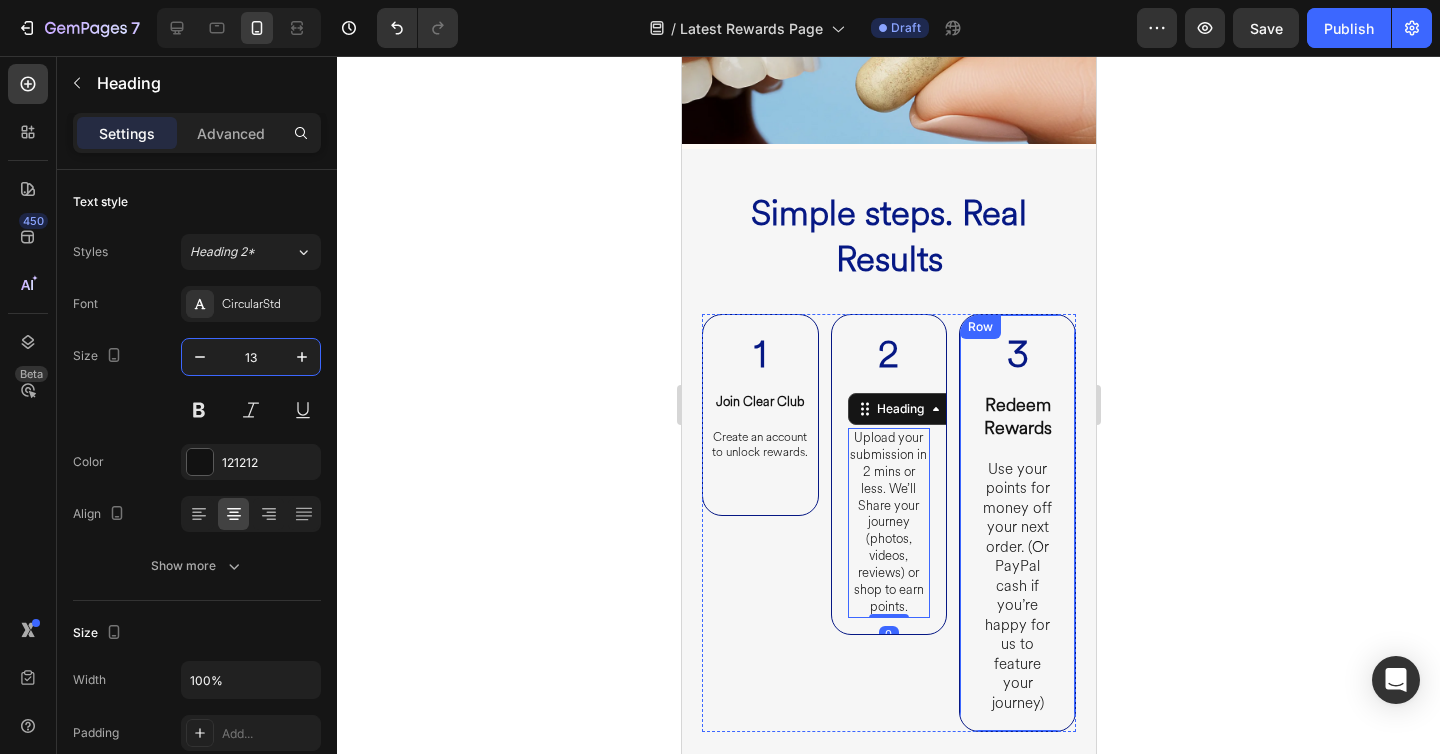click on "3 Heading Redeem Rewards Heading Use your points for money off your next order. (Or PayPal cash if you’re happy for us to feature your journey) Heading Row" at bounding box center (1016, 523) 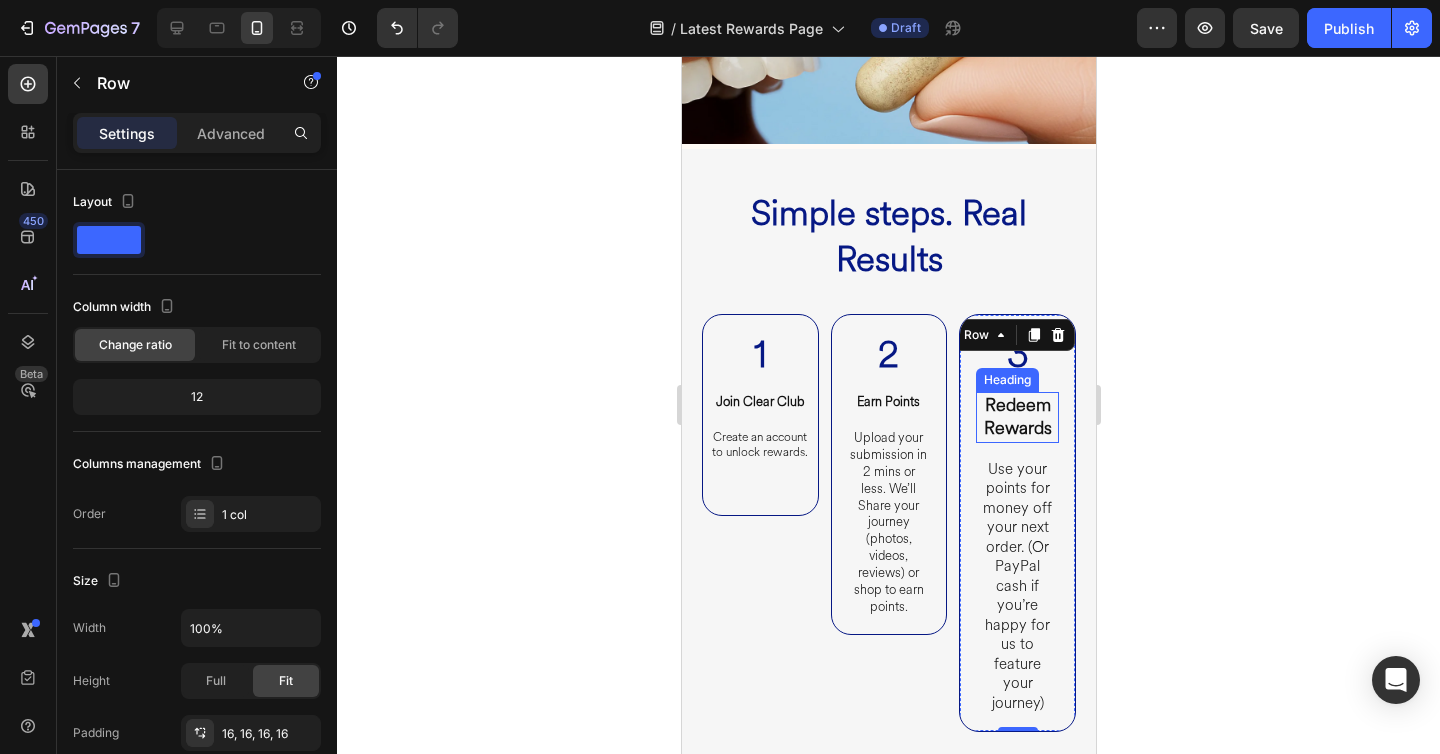 click on "Redeem Rewards" at bounding box center (1017, 416) 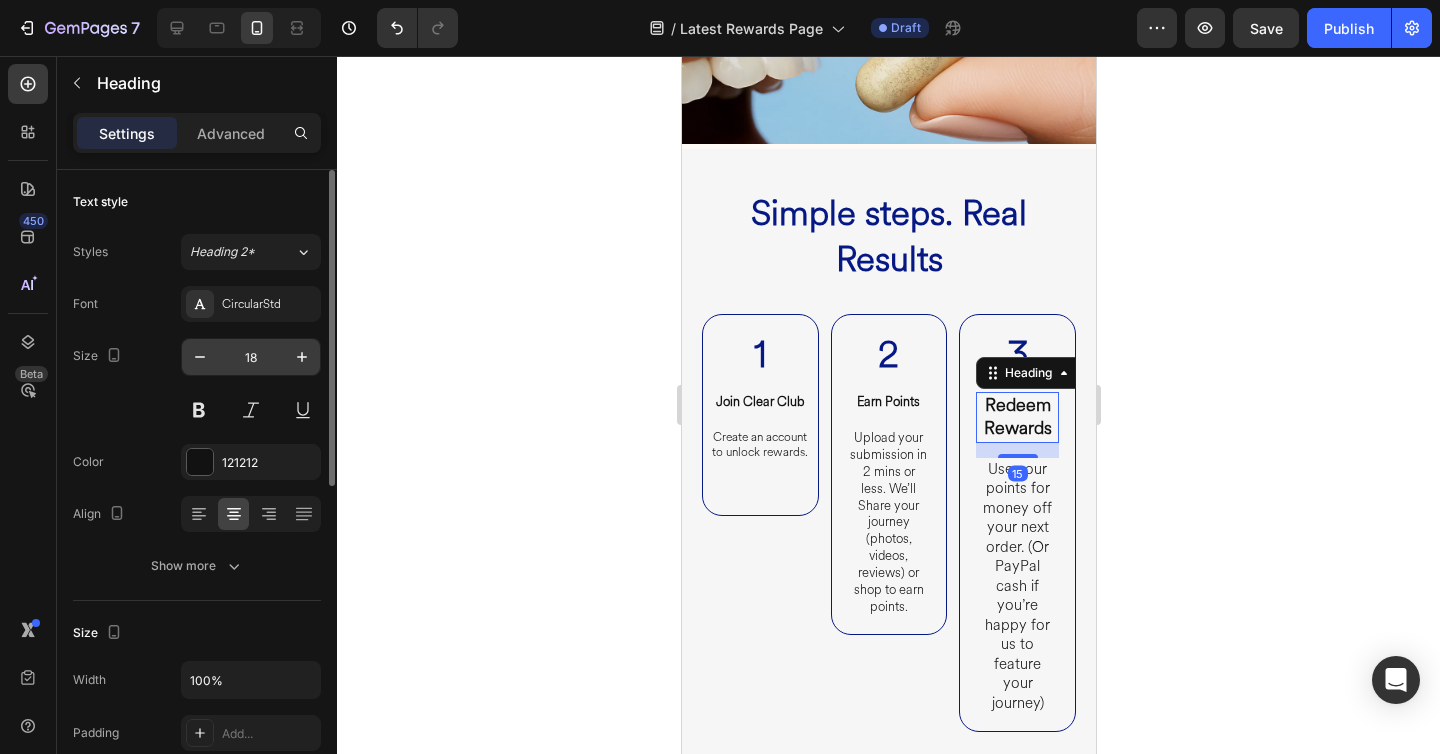 click on "18" at bounding box center (251, 357) 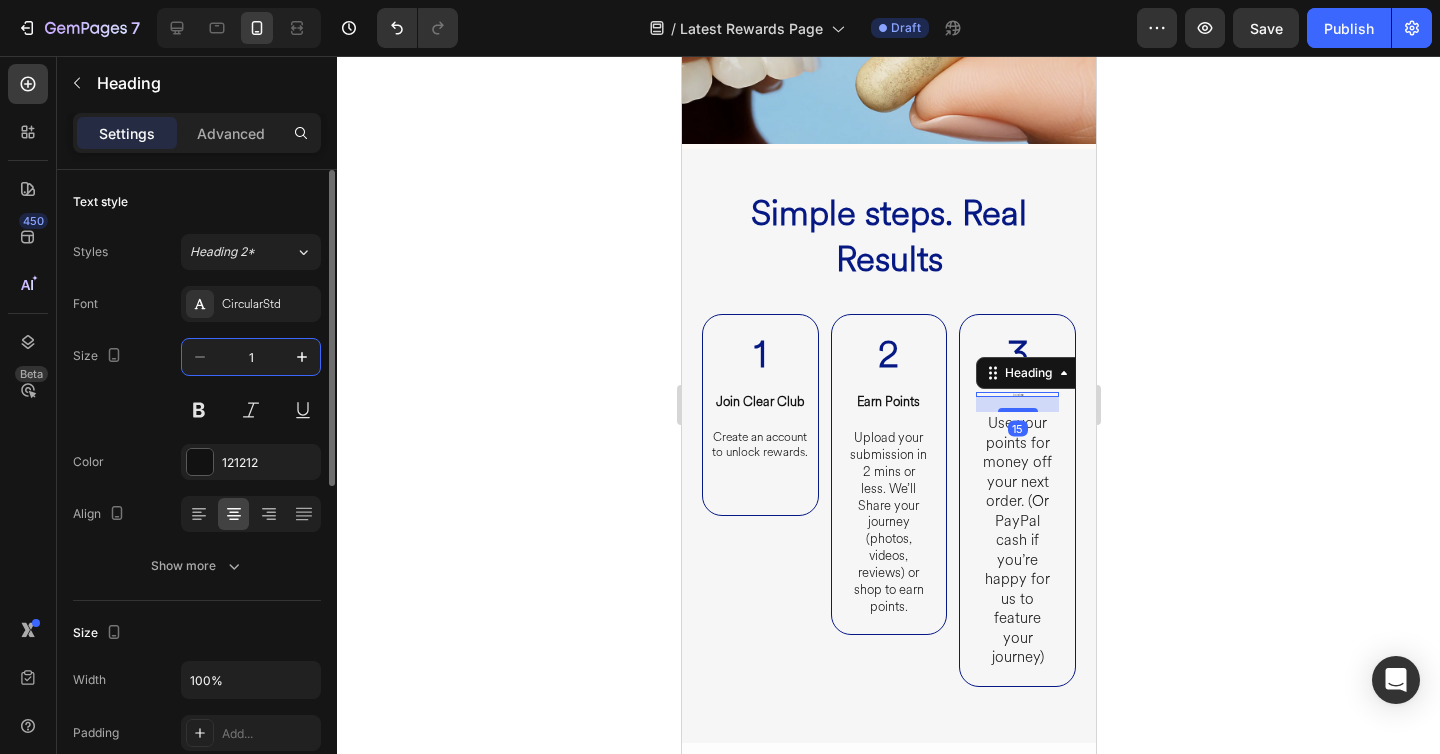 type on "13" 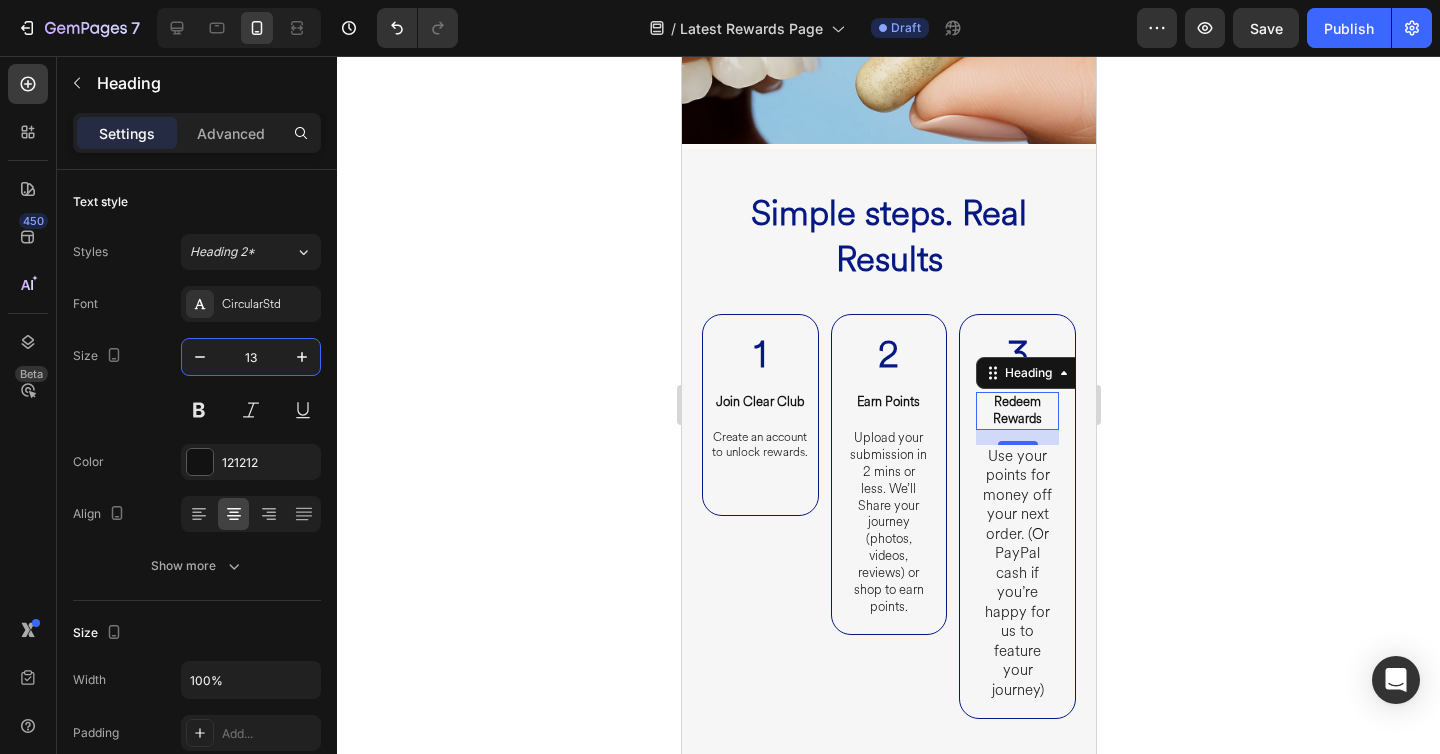 click on "Use your points for money off your next order. (Or PayPal cash if you’re happy for us to feature your journey)" at bounding box center [1016, 574] 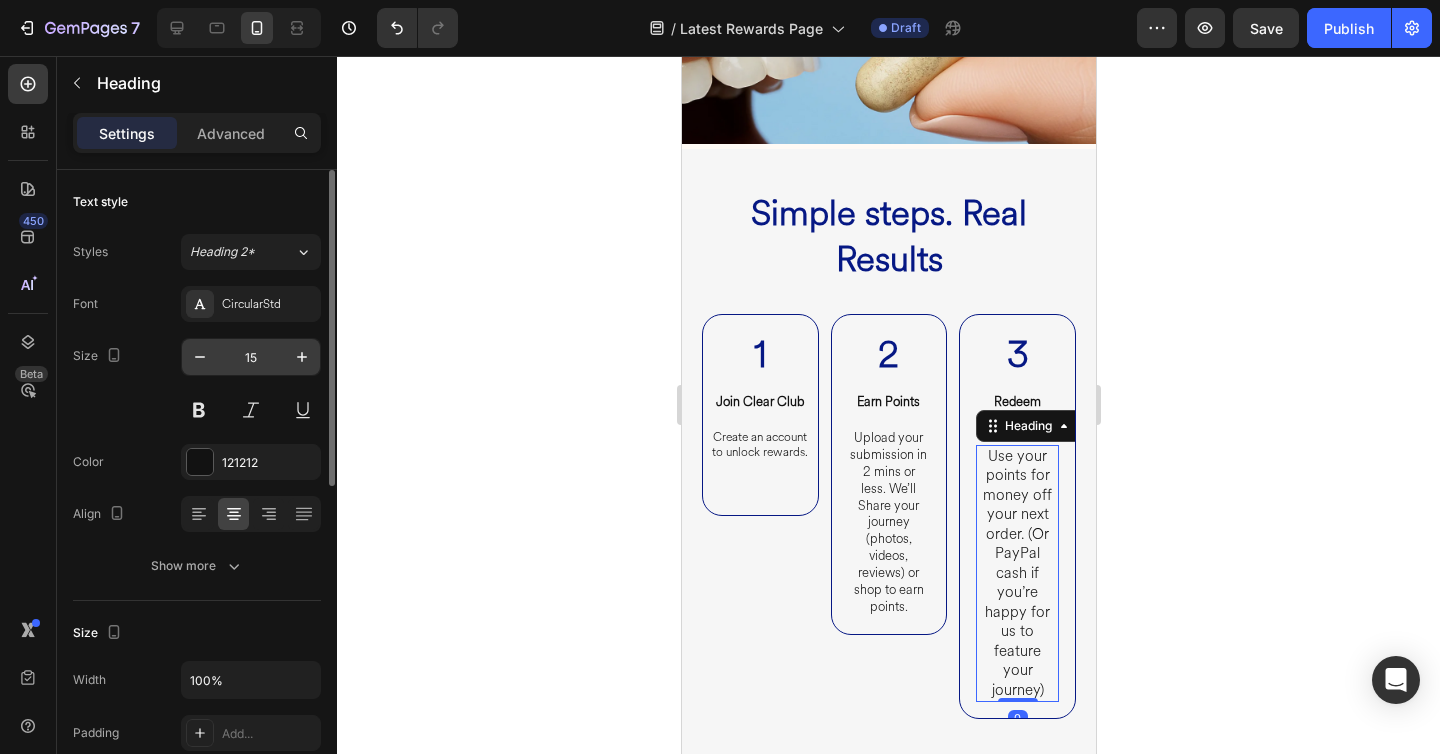 click on "15" at bounding box center [251, 357] 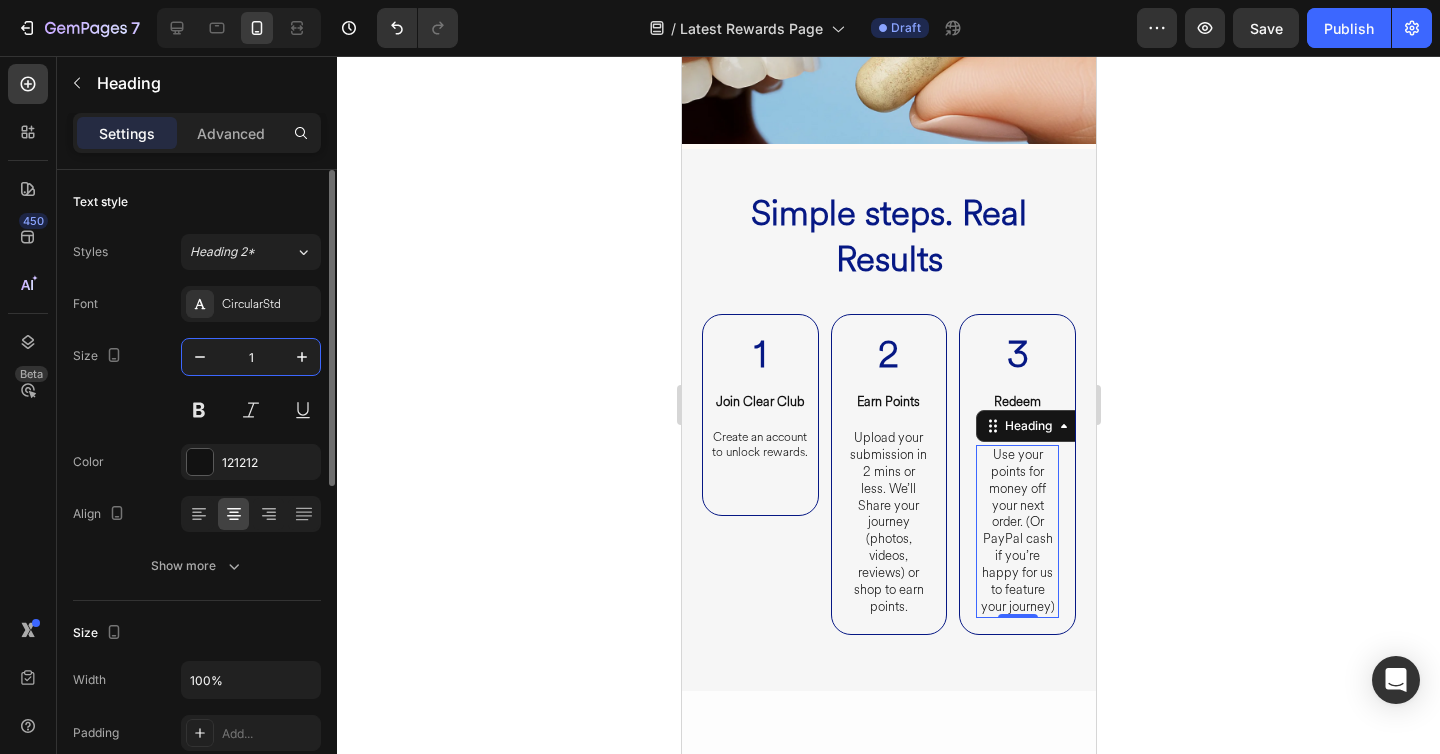 type on "12" 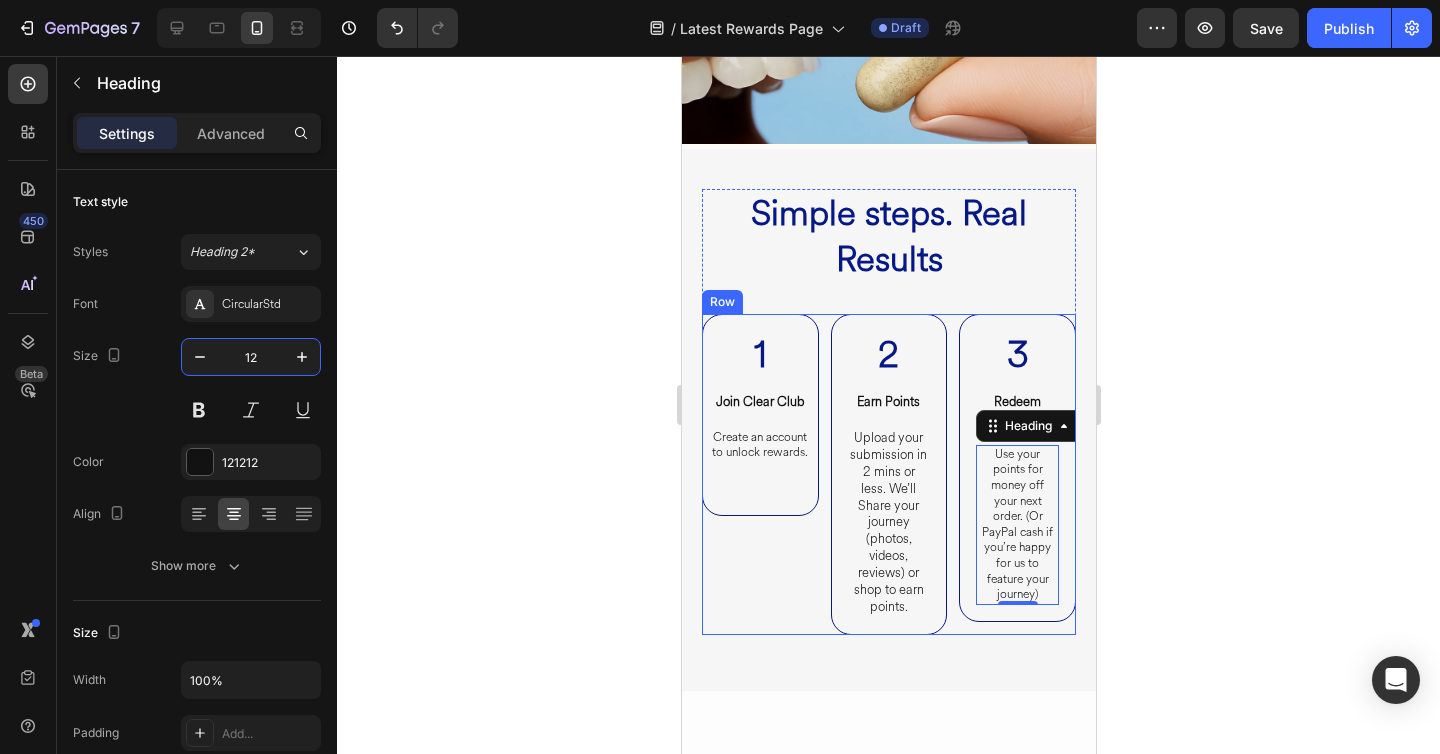 click on "⁠⁠⁠⁠⁠⁠⁠ 1 Heading Join Clear Club Heading Create an account to unlock rewards. Heading Row" at bounding box center (759, 474) 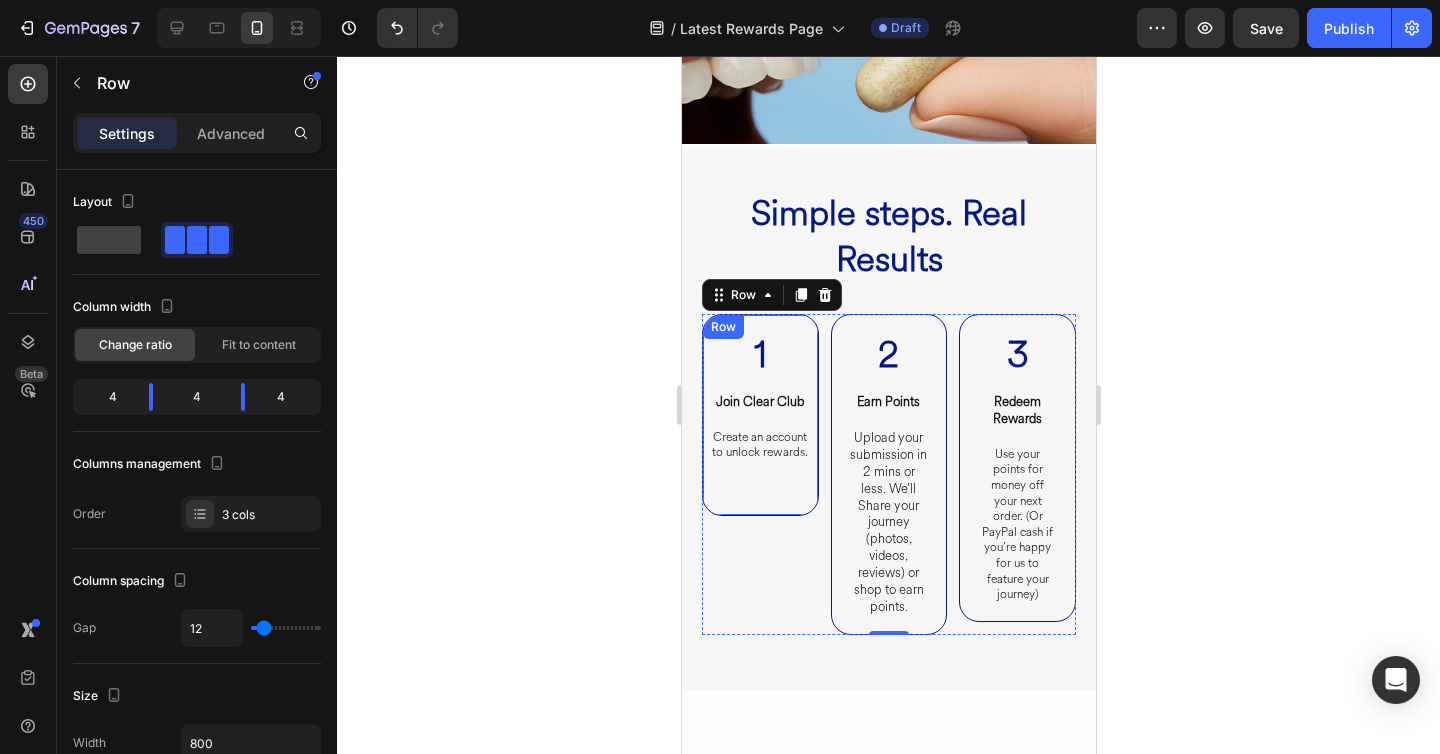 click on "⁠⁠⁠⁠⁠⁠⁠ 1 Heading Join Clear Club Heading Create an account to unlock rewards. Heading Row" at bounding box center (759, 415) 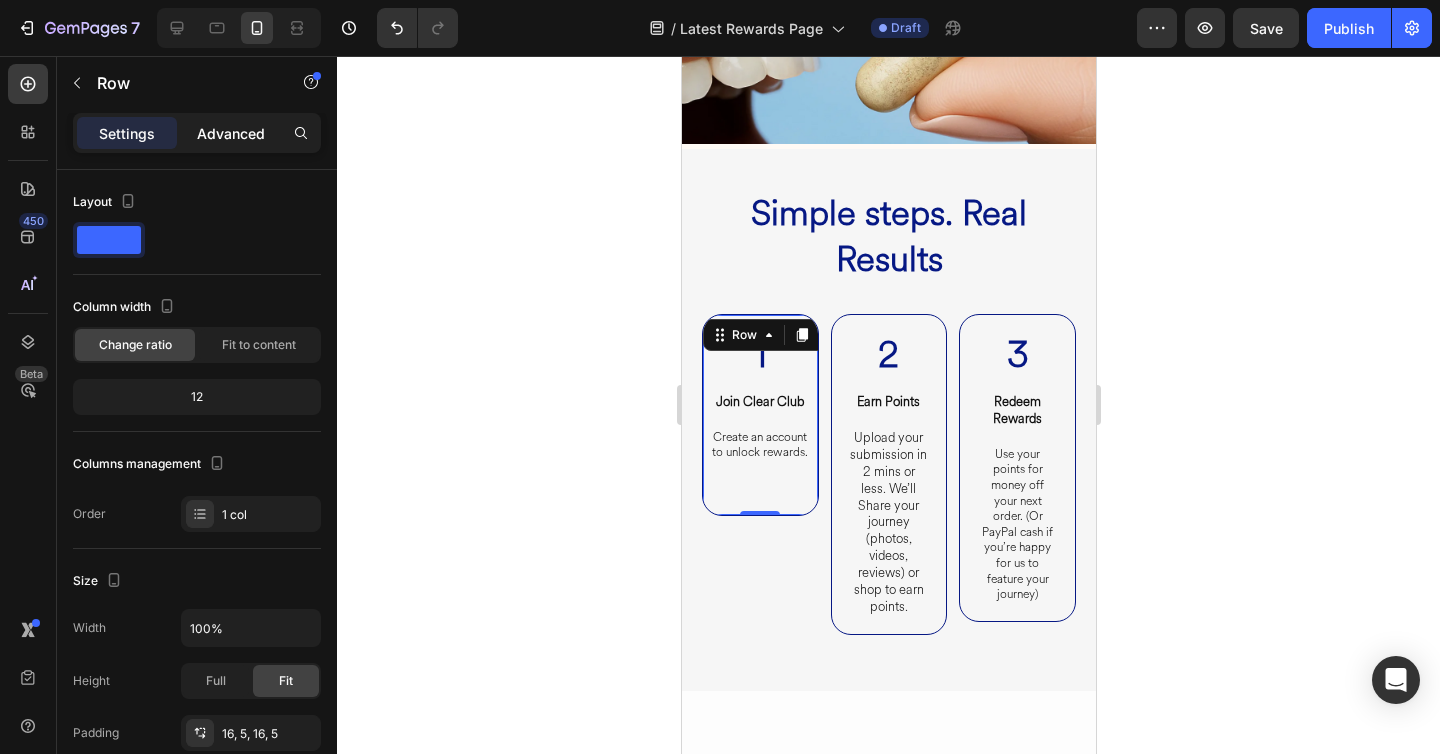 click on "Advanced" at bounding box center (231, 133) 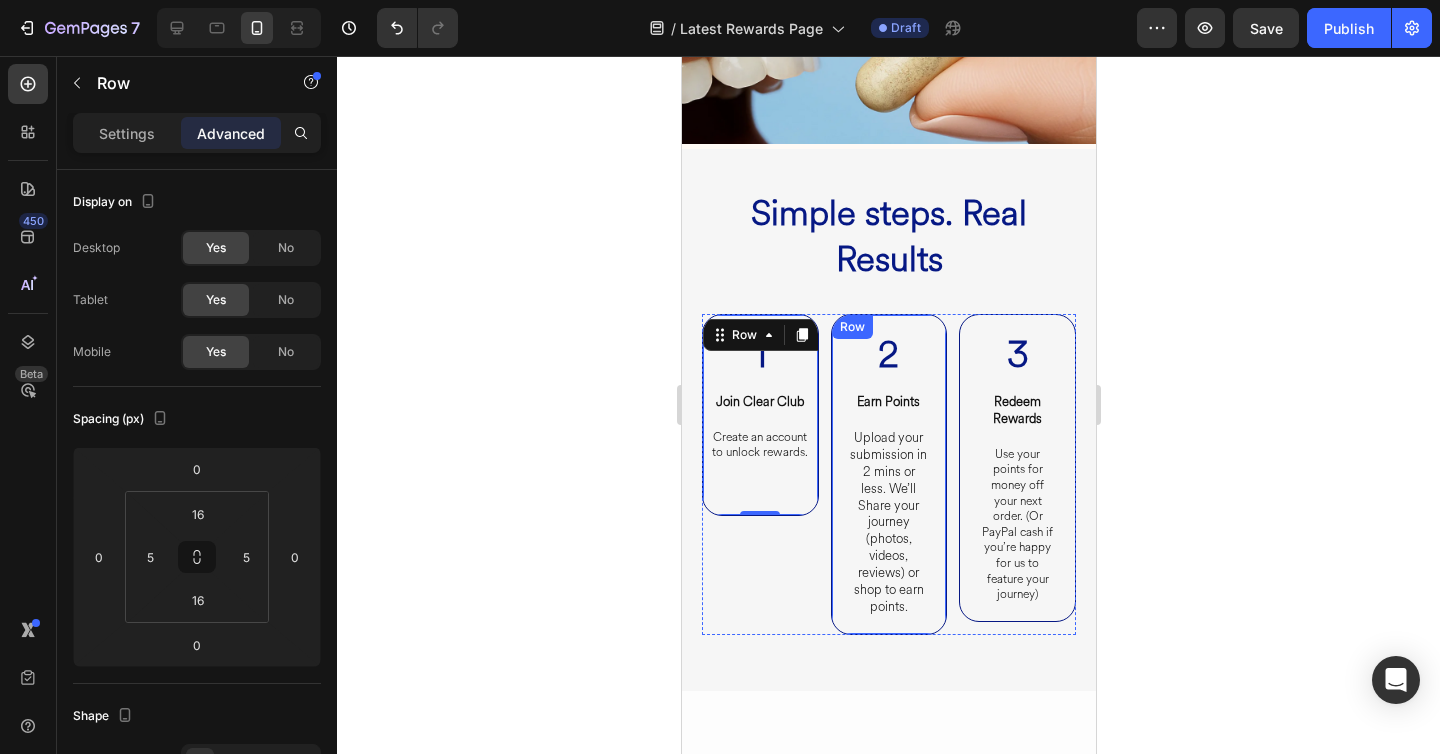 click on "2 Heading Earn Points Heading Upload your submission in 2 mins or less. We’ll Share your journey (photos, videos, reviews) or shop to earn points. Heading Row" at bounding box center (888, 474) 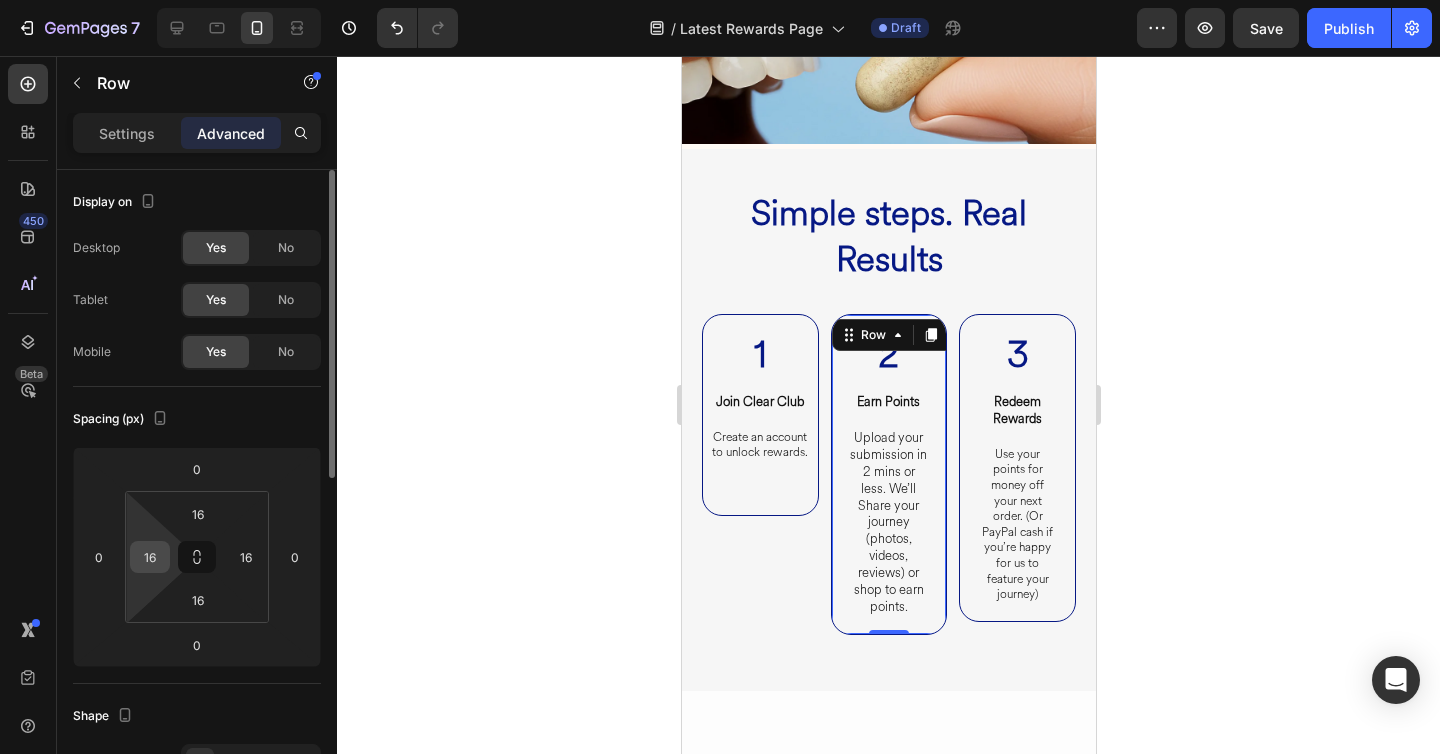 click on "16" at bounding box center [150, 557] 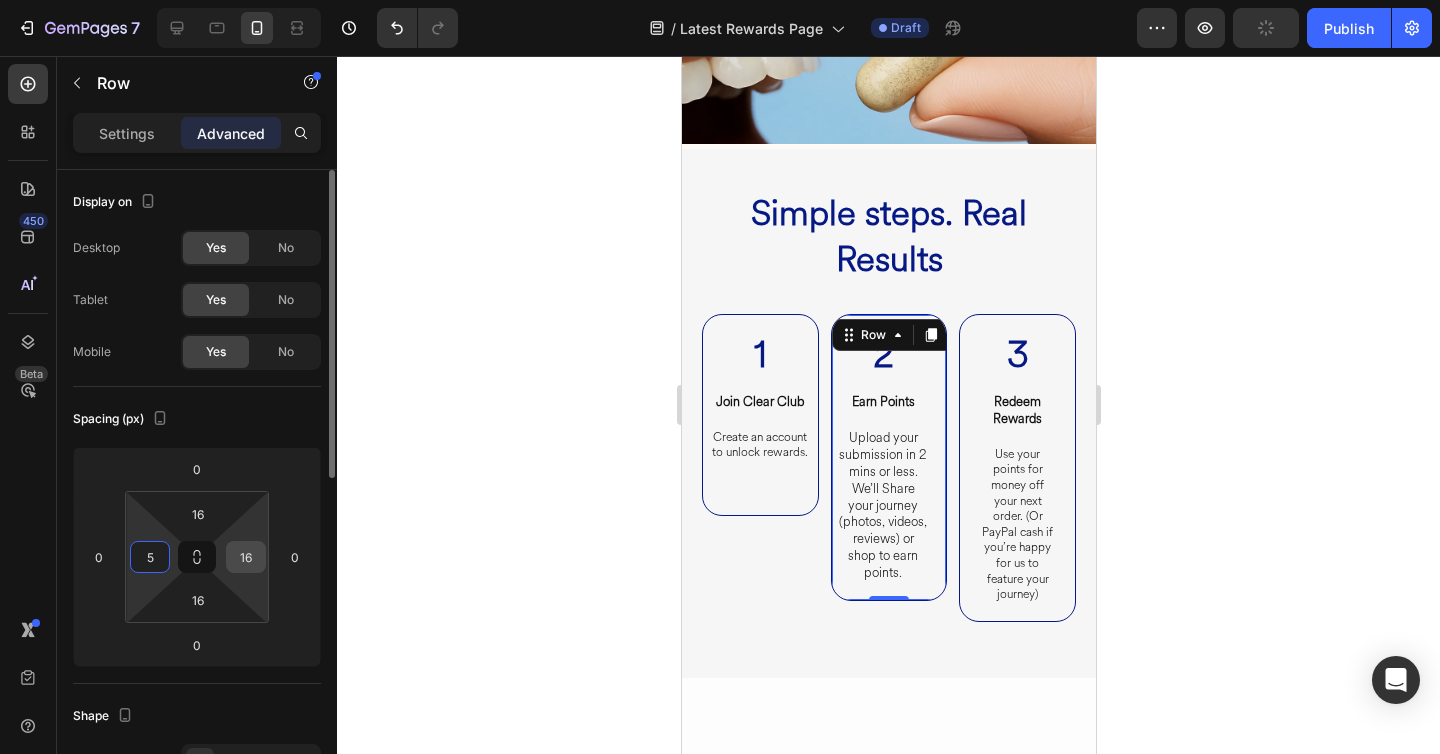 type on "5" 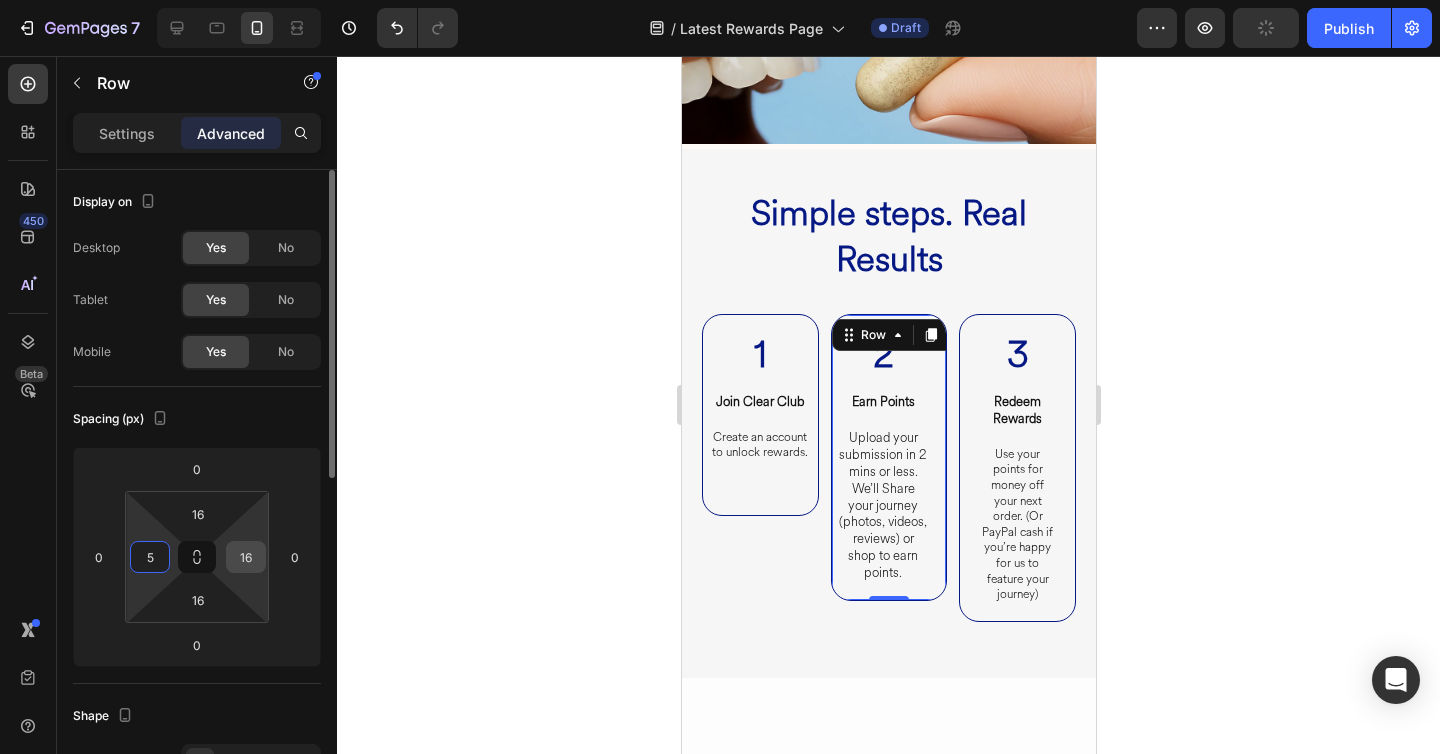 click on "16" at bounding box center (246, 557) 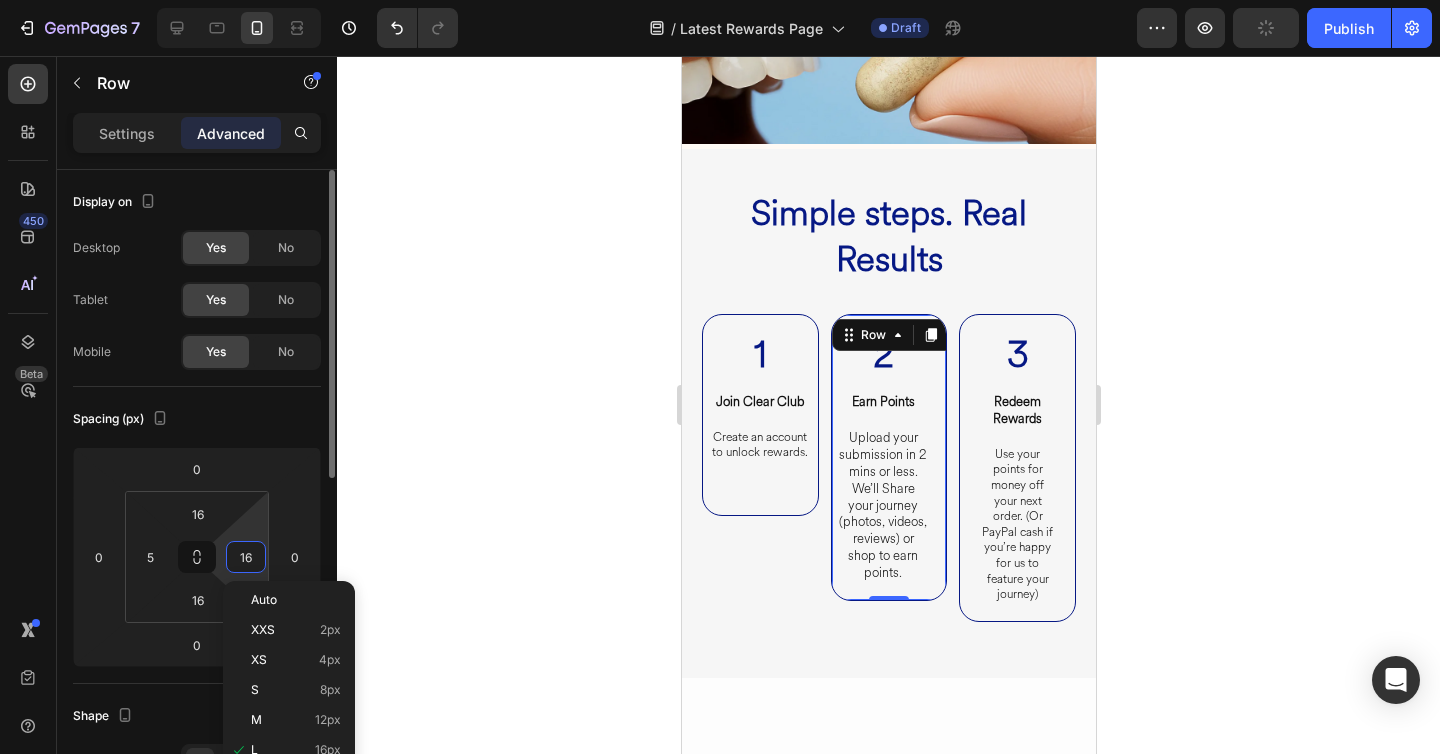 type on "5" 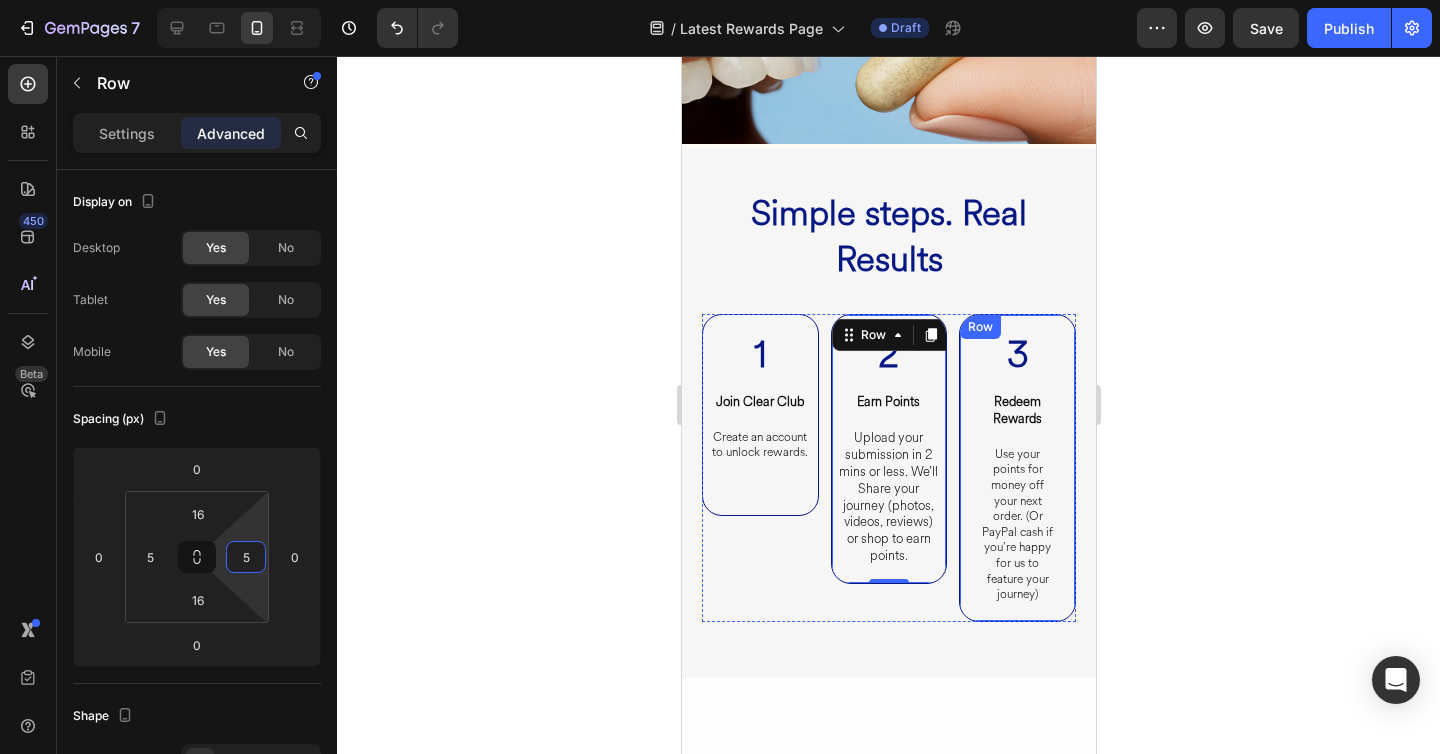click on "3 Heading Redeem Rewards Heading Use your points for money off your next order. (Or PayPal cash if you’re happy for us to feature your journey) Heading Row" at bounding box center (1016, 468) 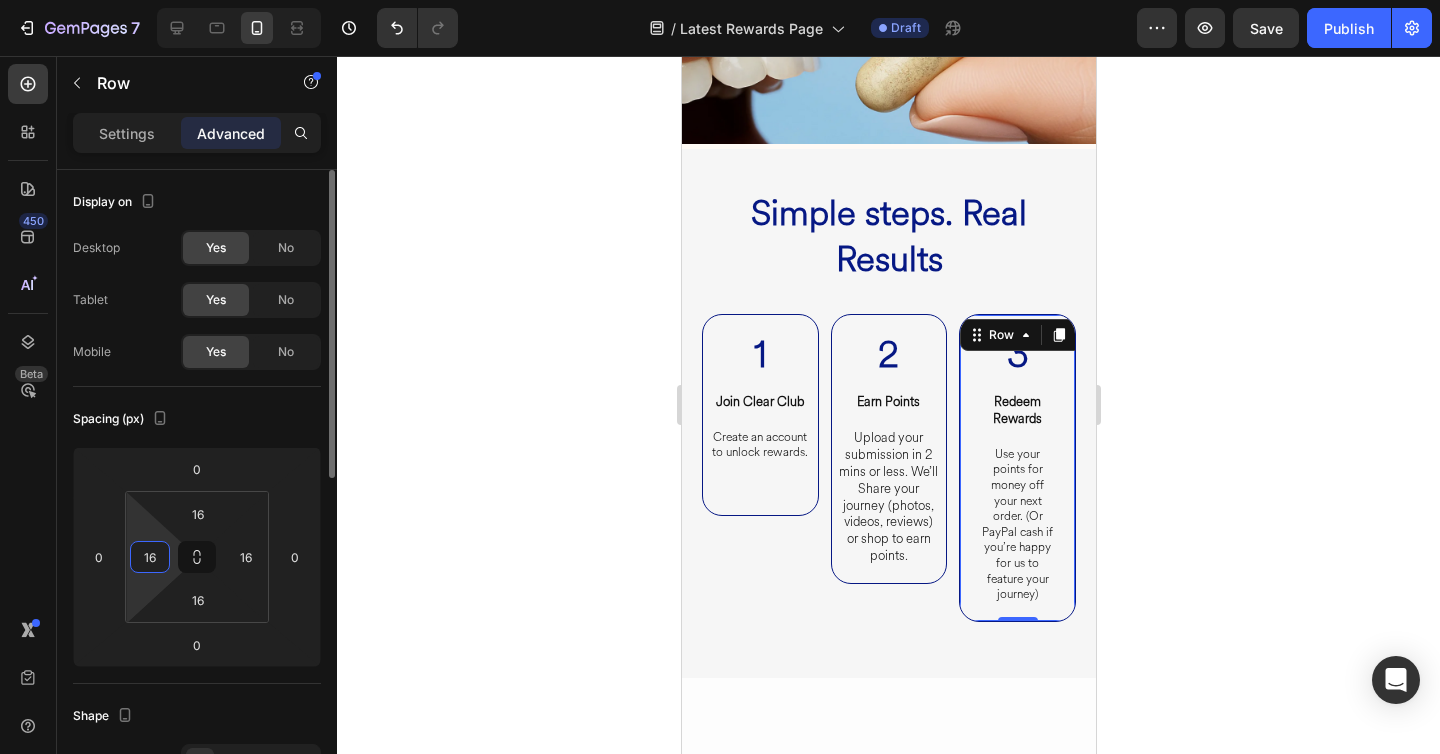 click on "16" at bounding box center [150, 557] 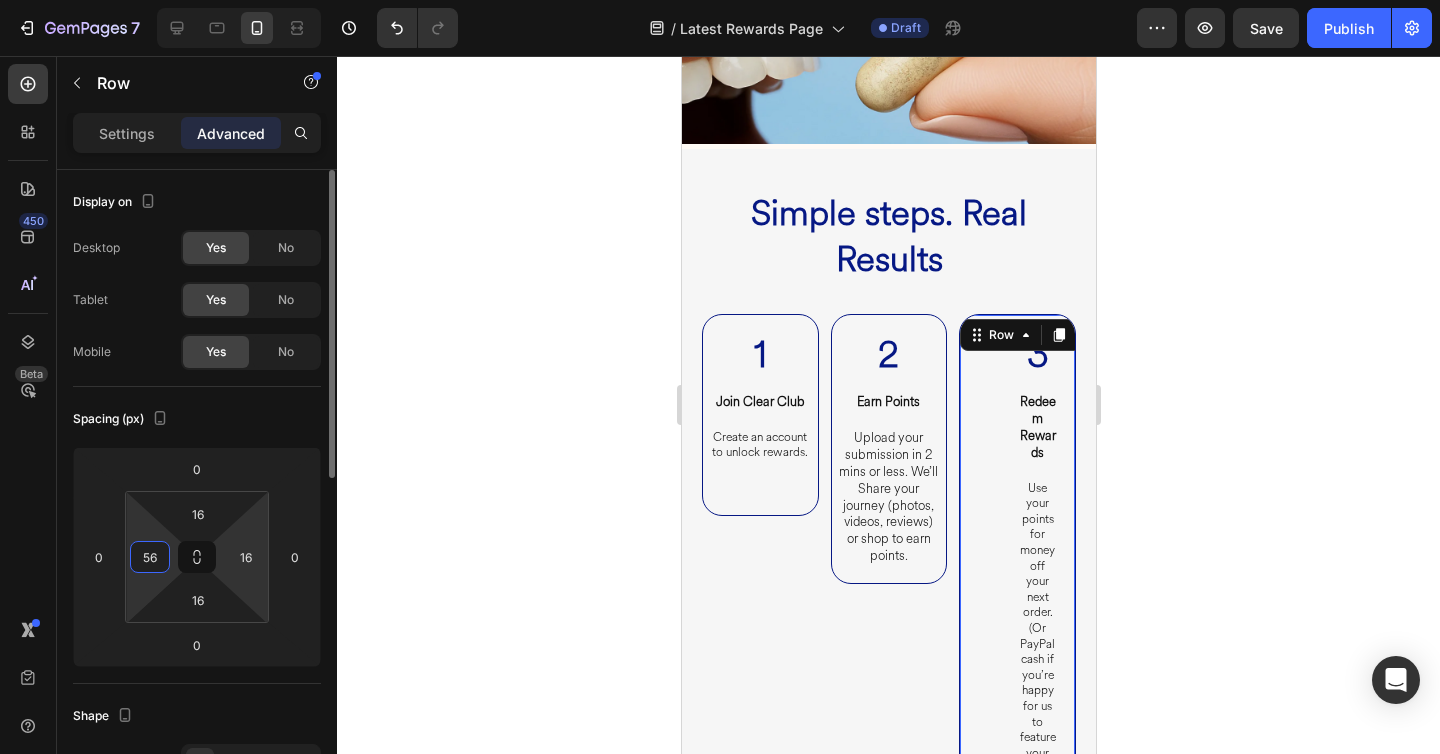 type on "6" 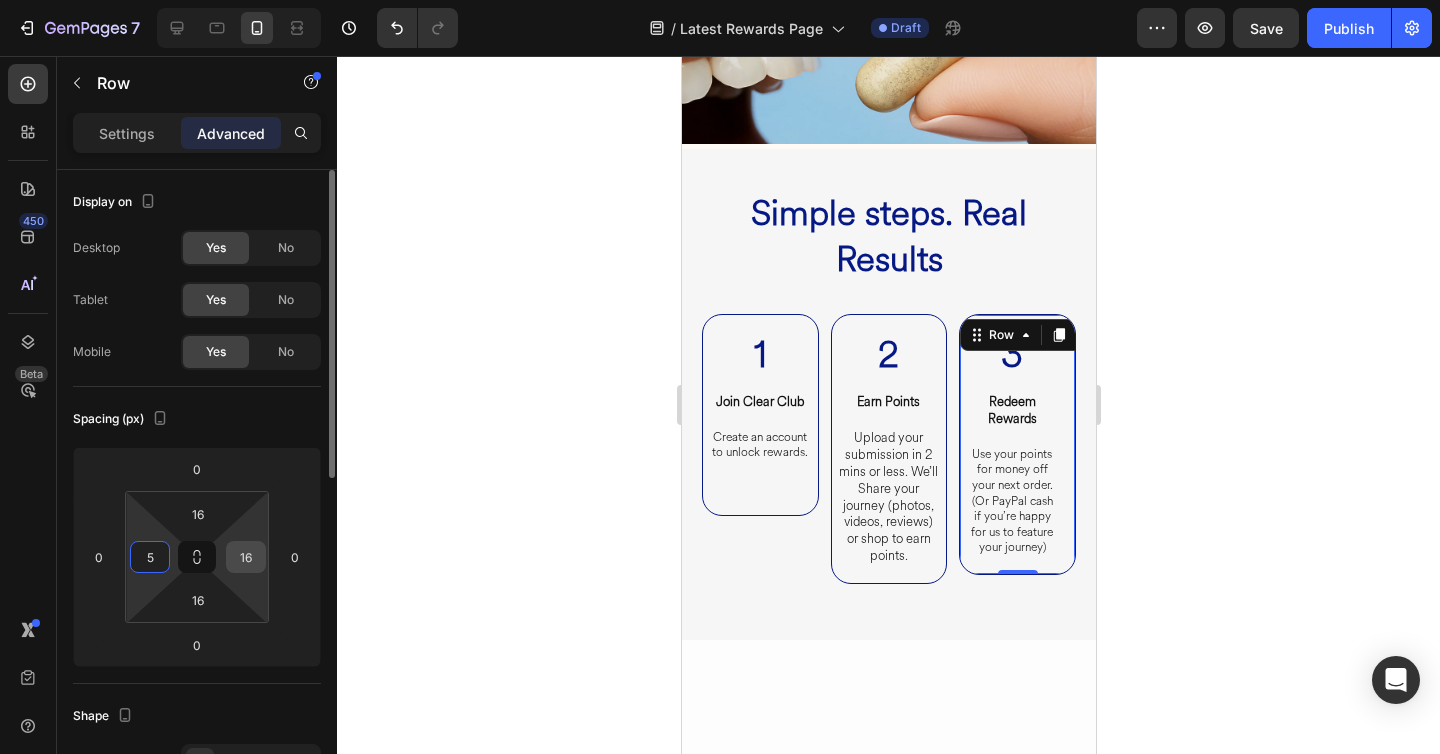 type on "5" 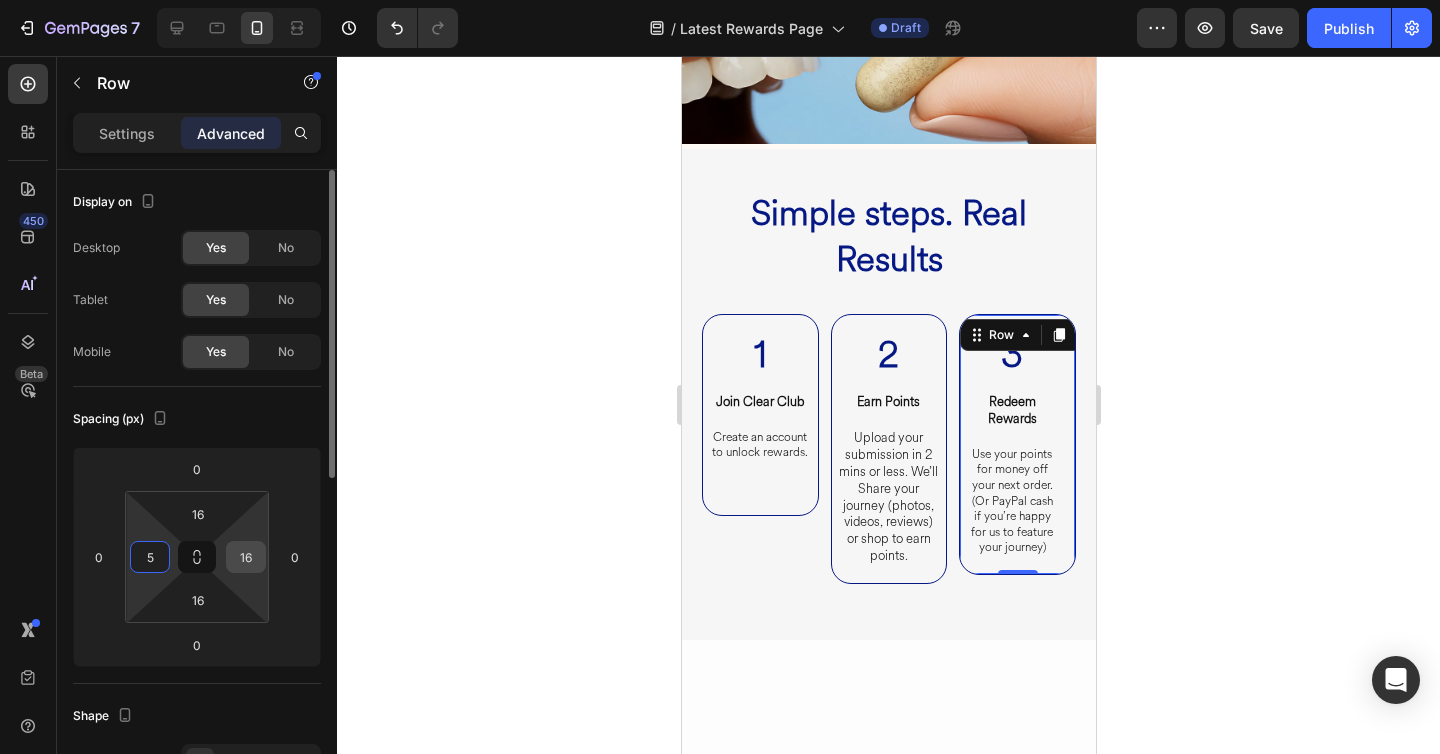 click on "16" at bounding box center [246, 557] 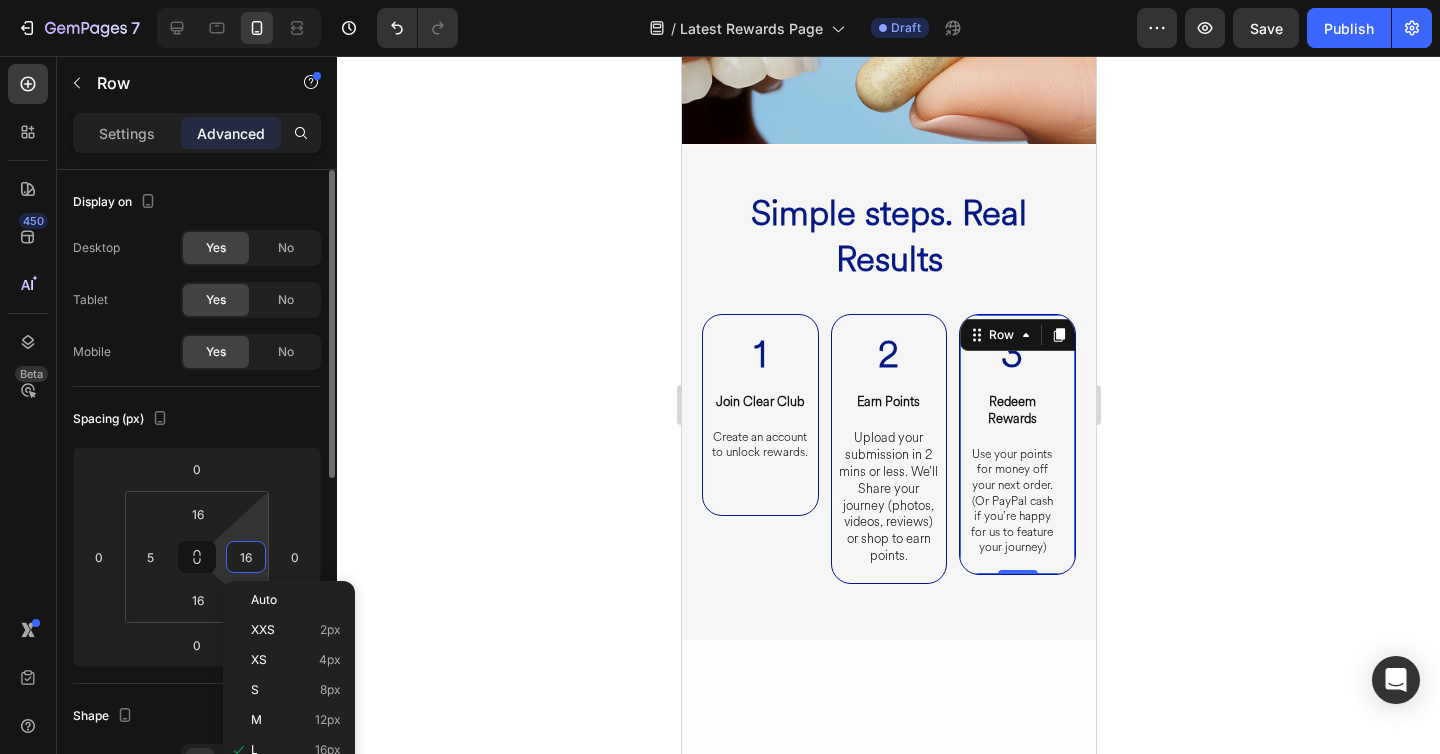 type on "5" 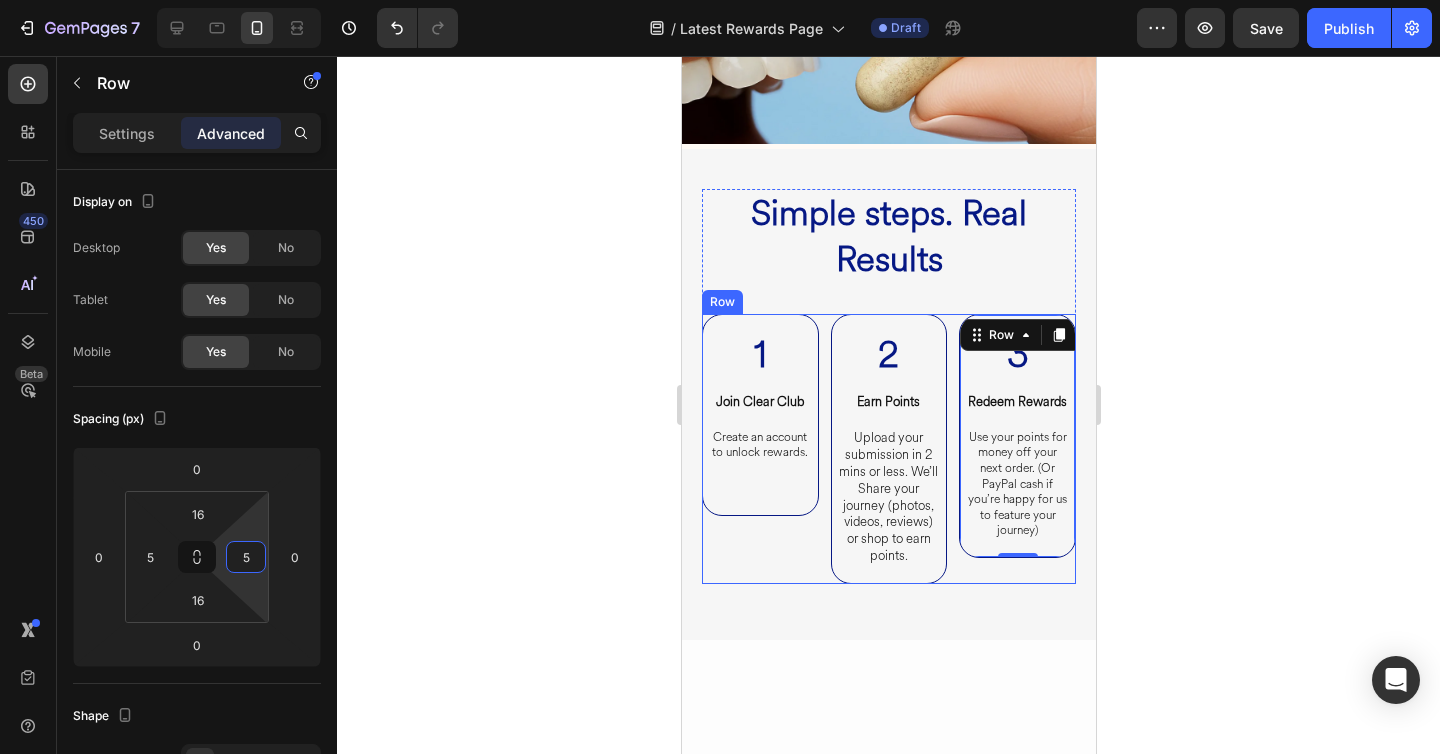 click on "3 Heading Redeem Rewards Heading Use your points for money off your next order. (Or PayPal cash if you’re happy for us to feature your journey) Heading Row   0" at bounding box center (1016, 449) 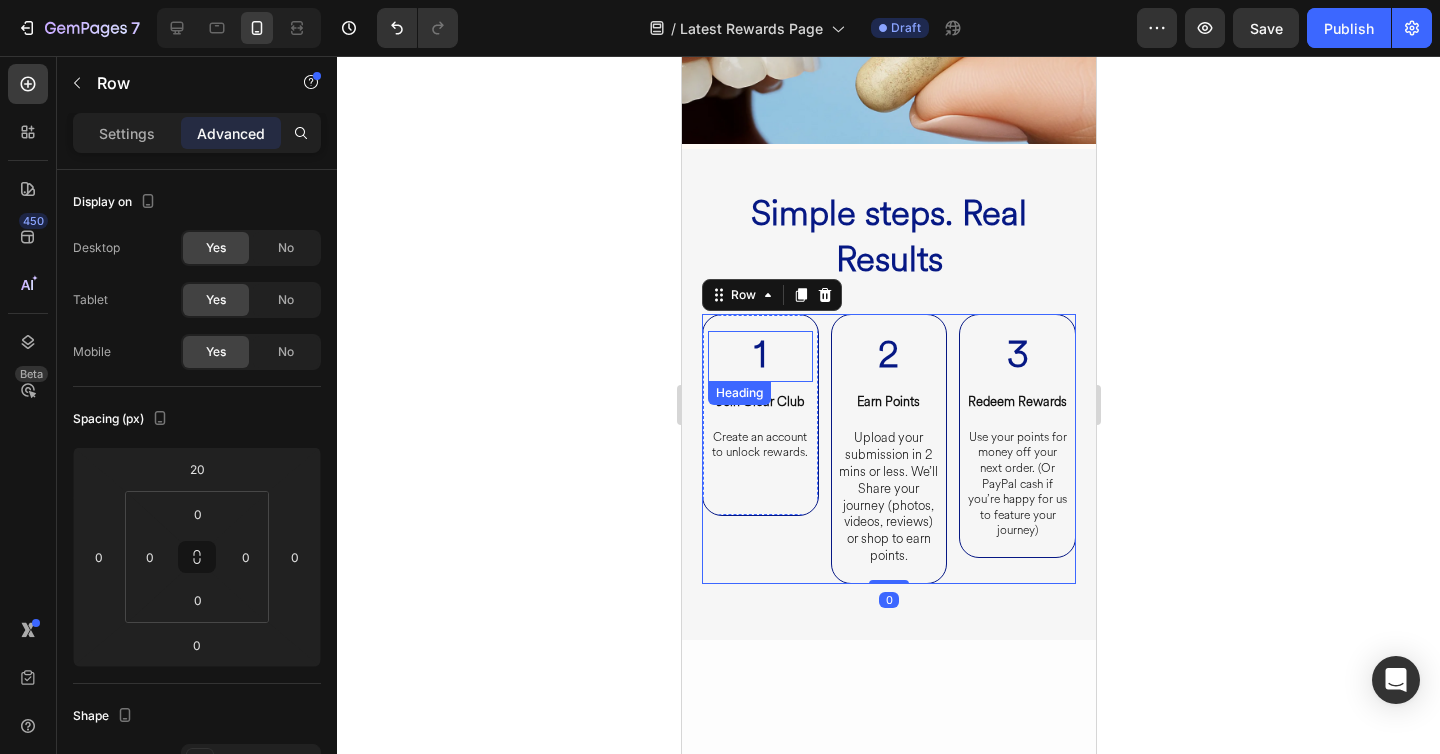 click on "1" at bounding box center (759, 355) 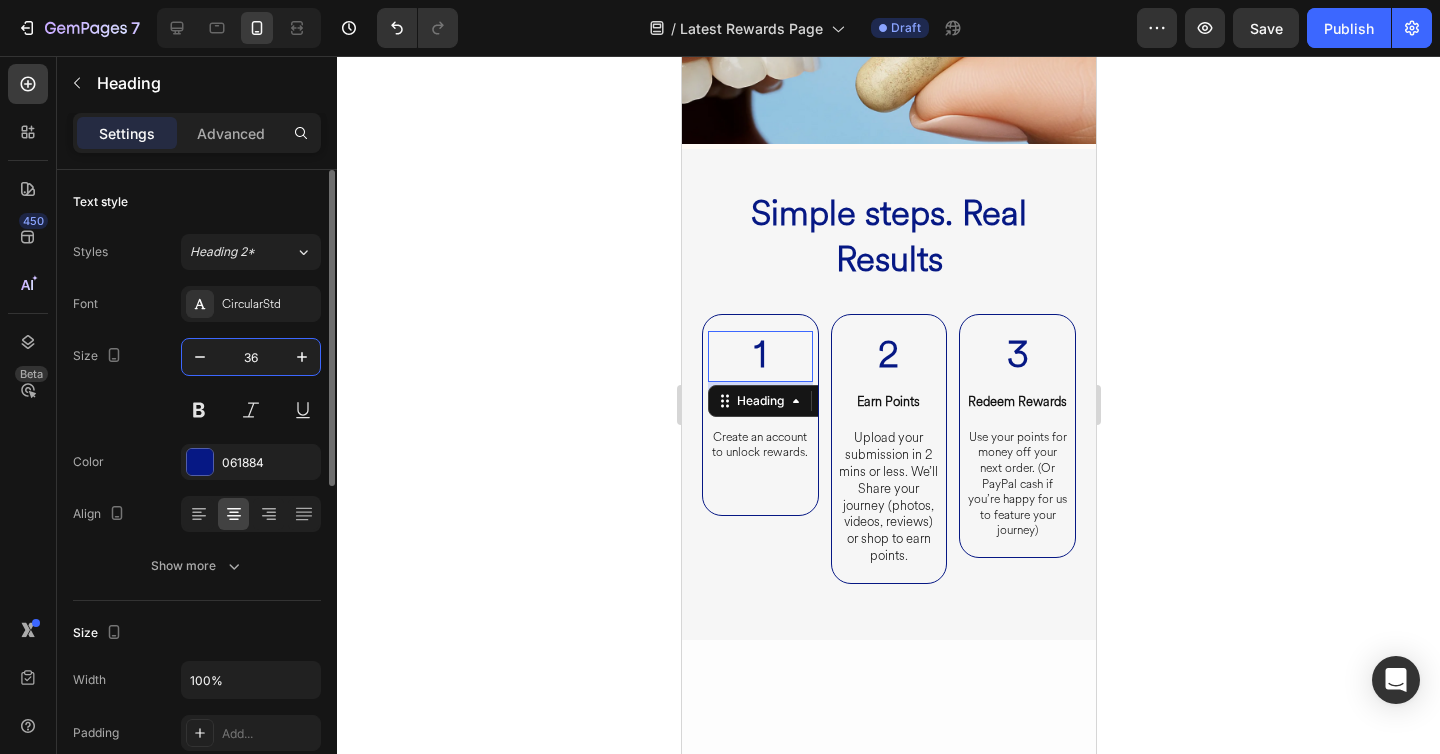 click on "36" at bounding box center (251, 357) 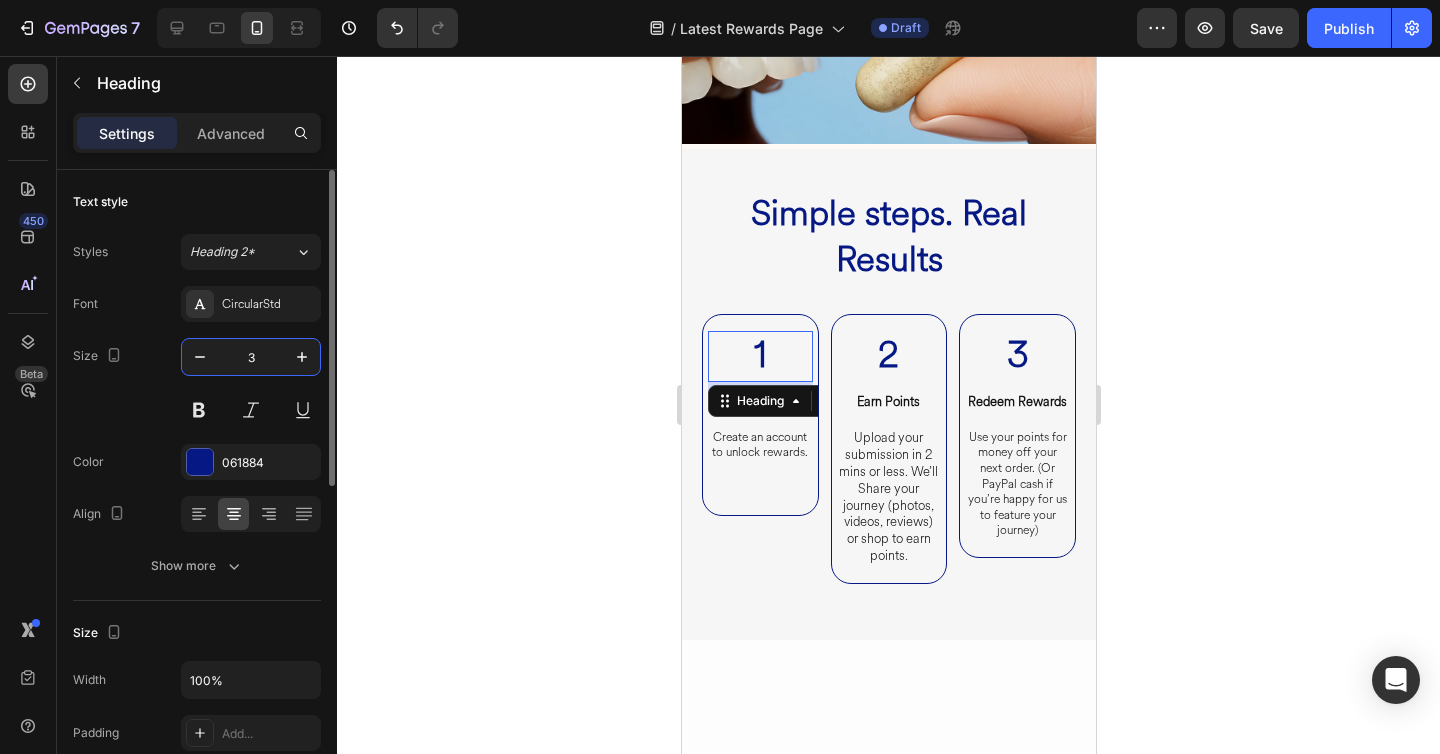 type on "30" 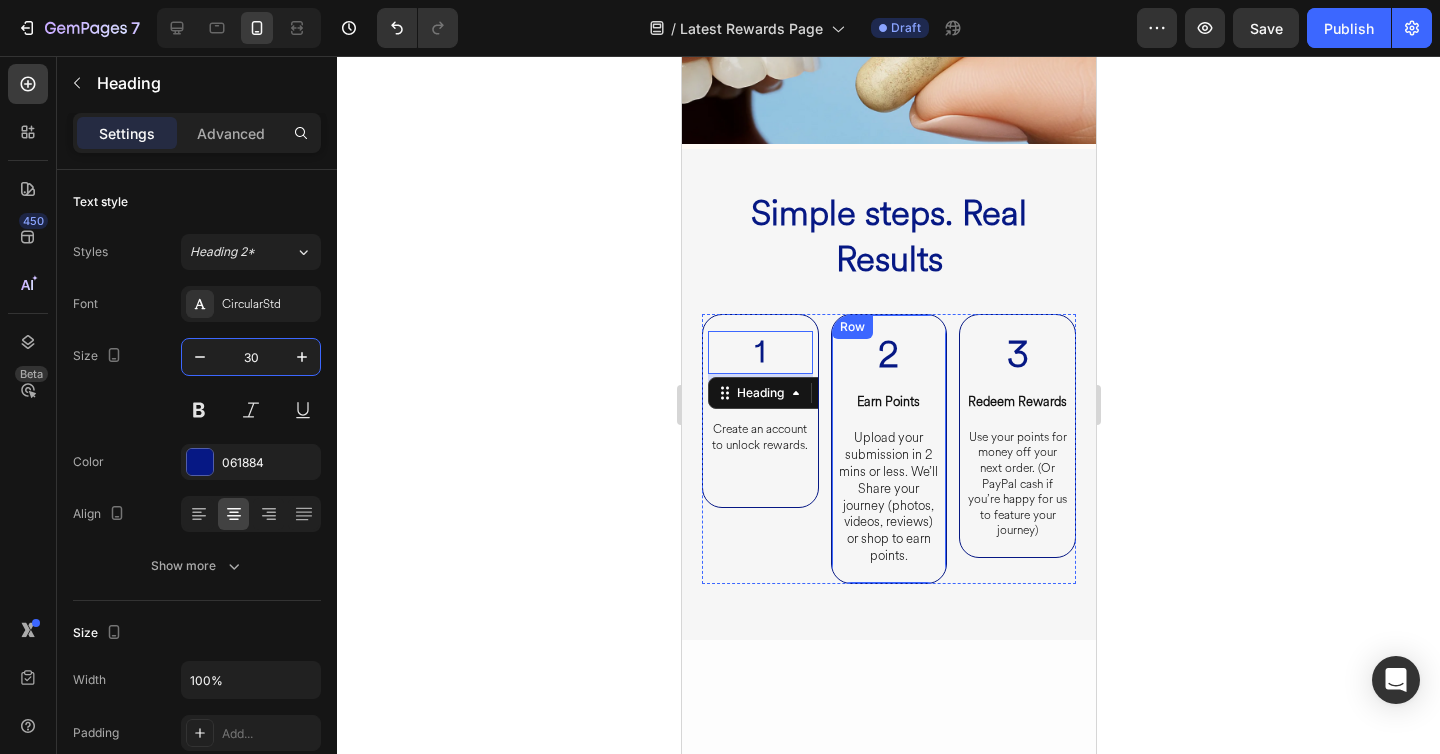 click on "2" at bounding box center (888, 356) 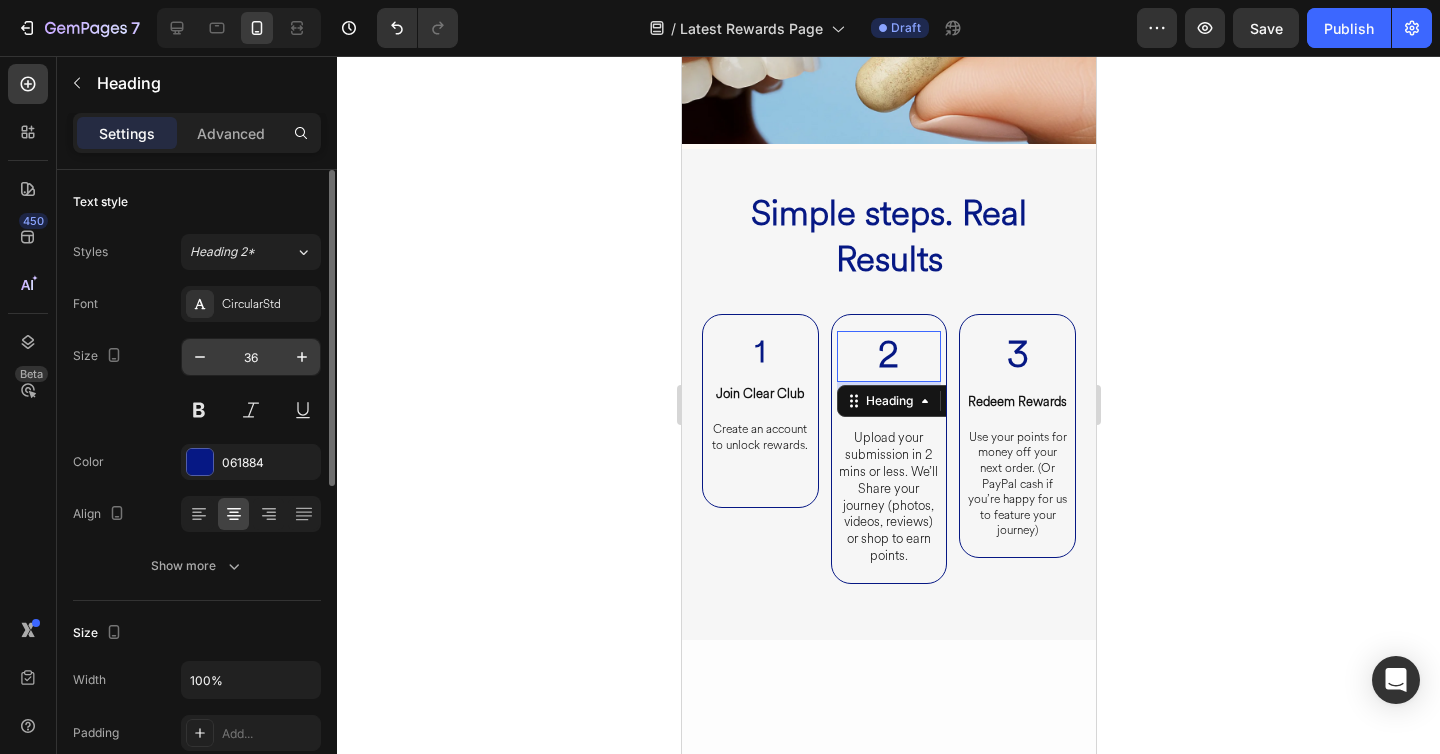 click on "36" at bounding box center (251, 357) 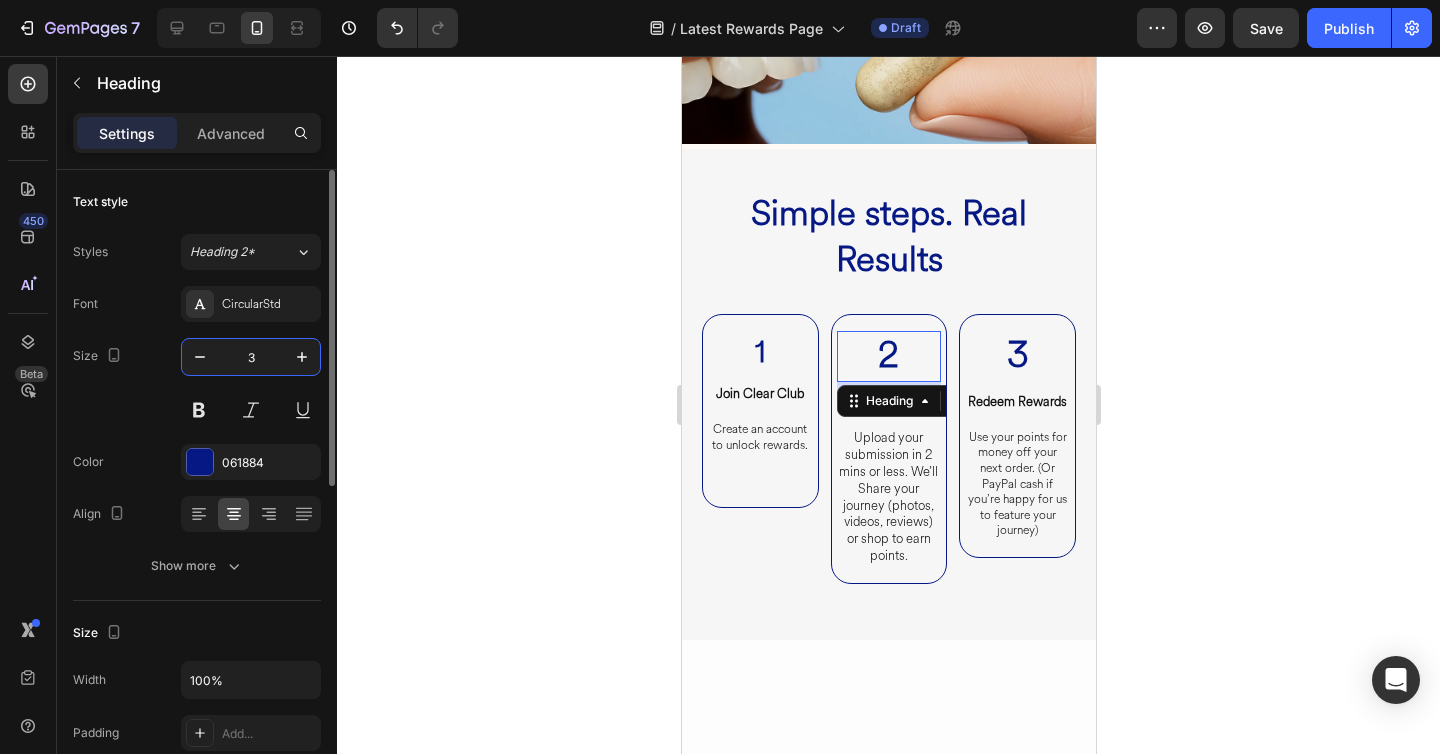type on "30" 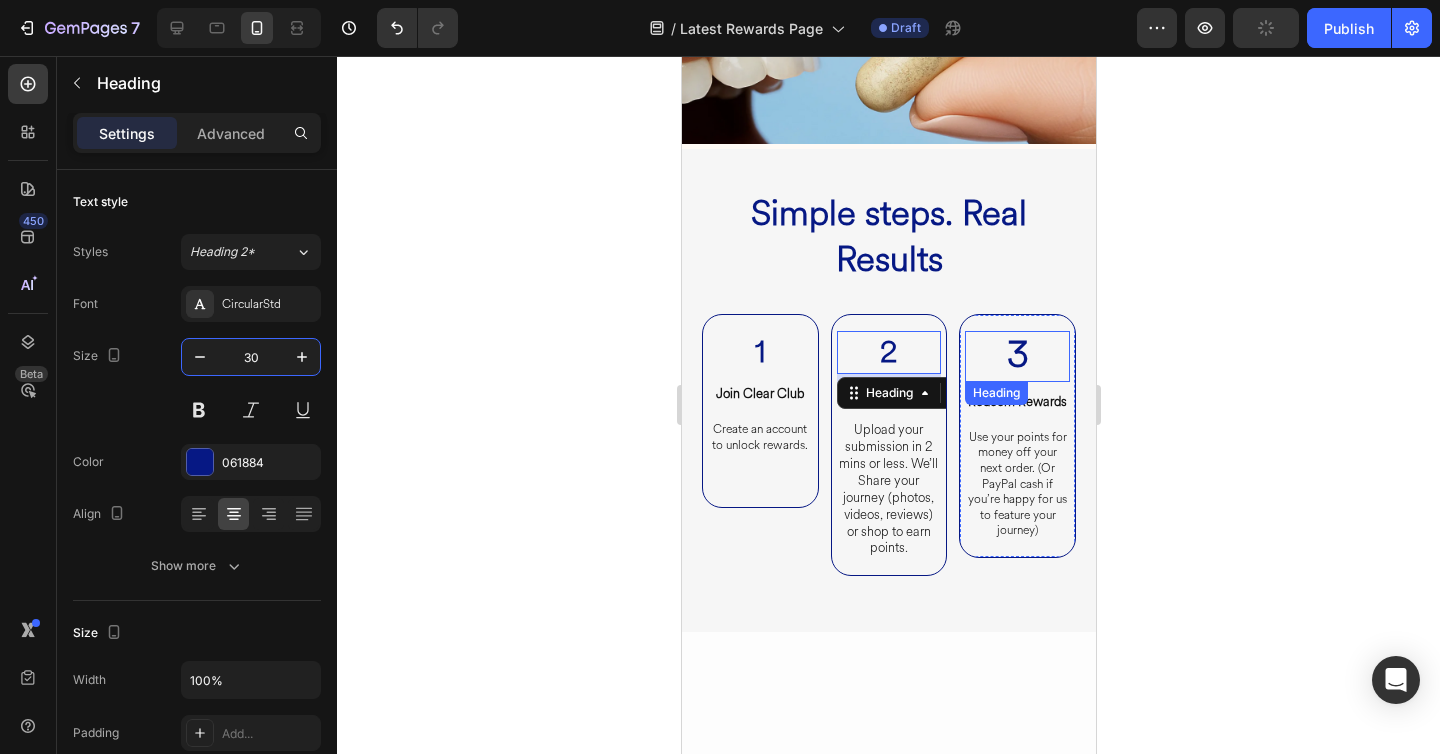 click on "3" at bounding box center (1017, 355) 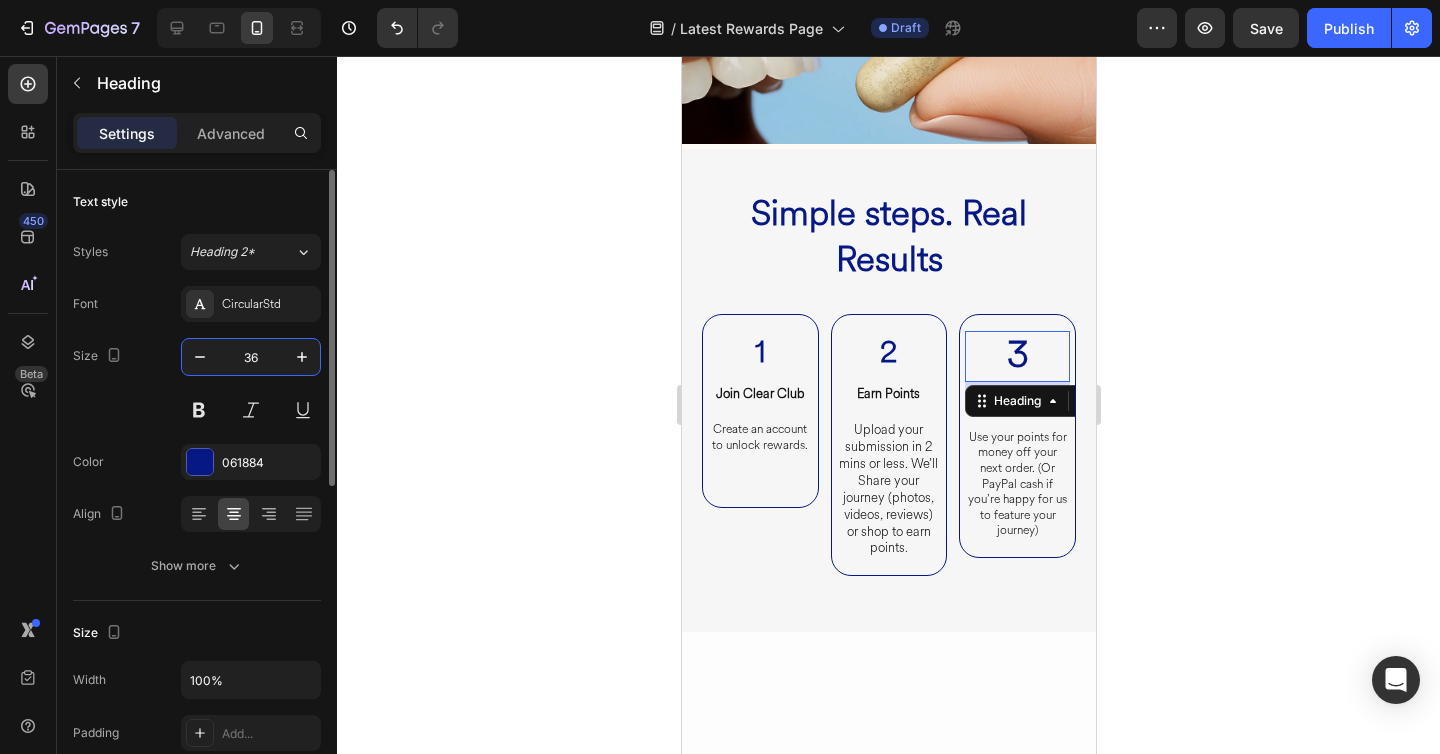 click on "36" at bounding box center [251, 357] 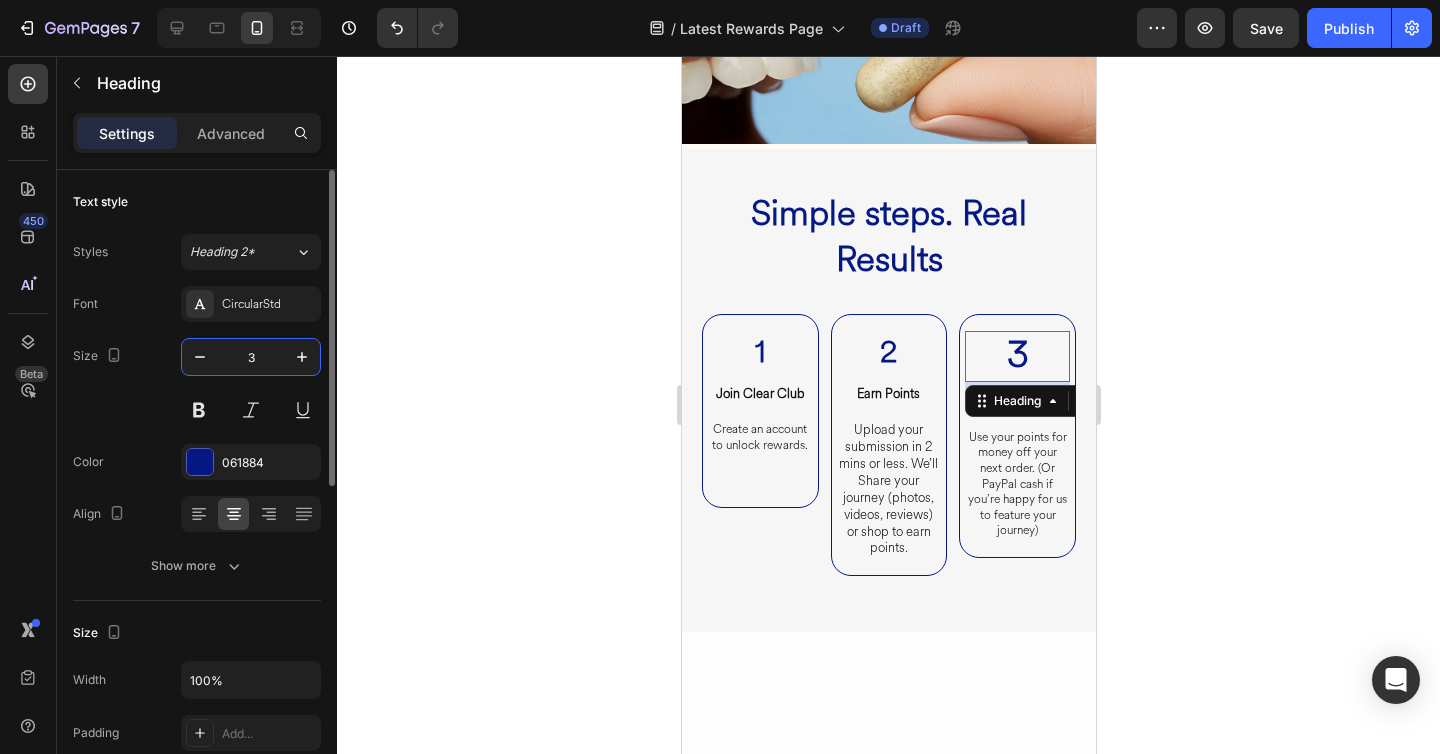 type on "30" 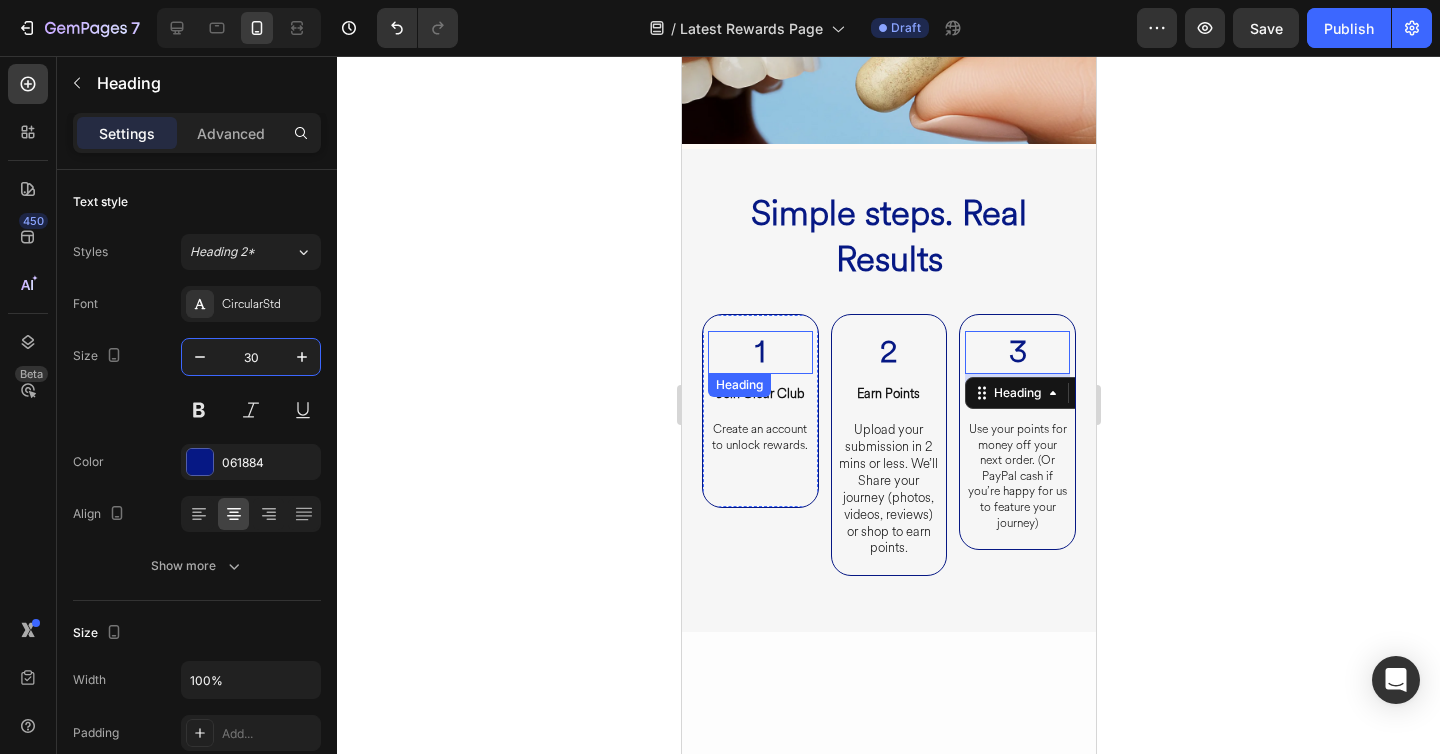 click on "⁠⁠⁠⁠⁠⁠⁠ 1" at bounding box center (759, 352) 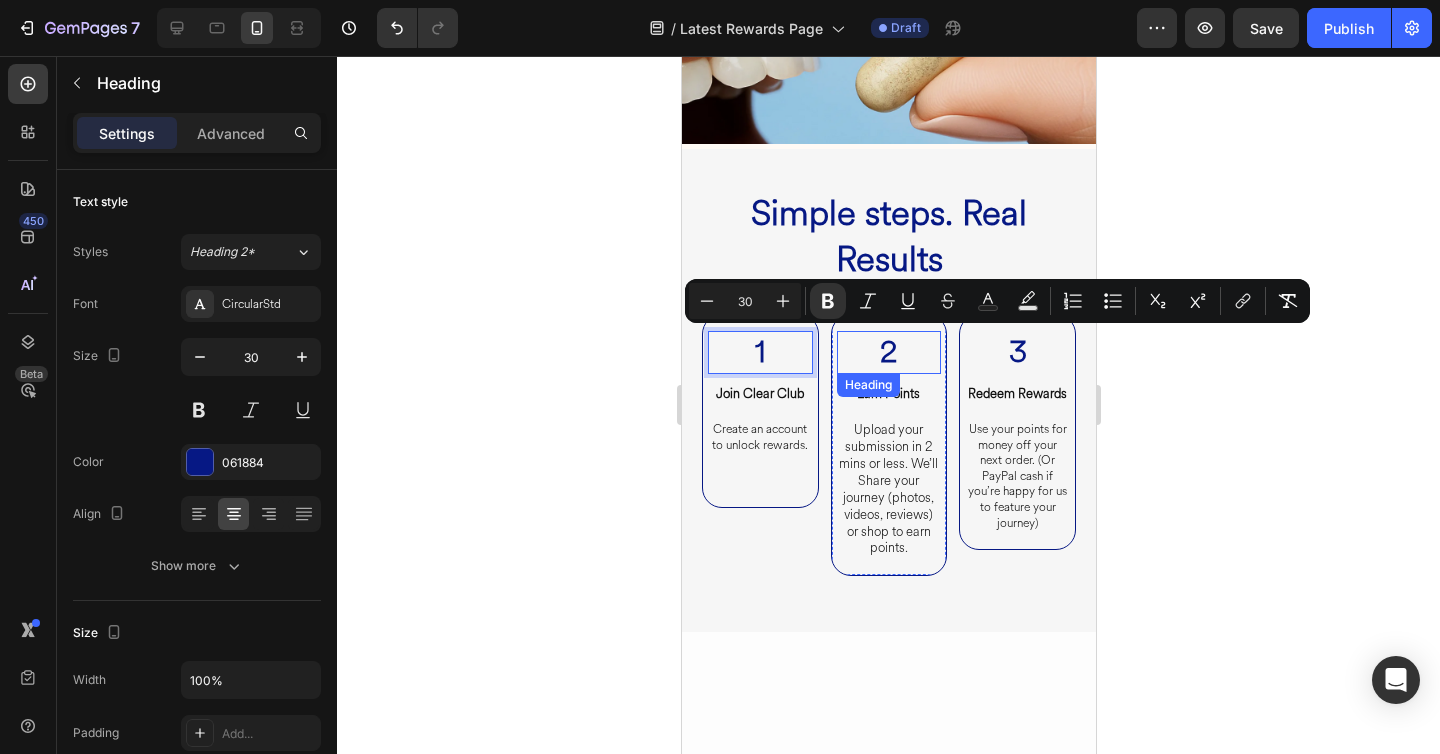 click on "2" at bounding box center (888, 352) 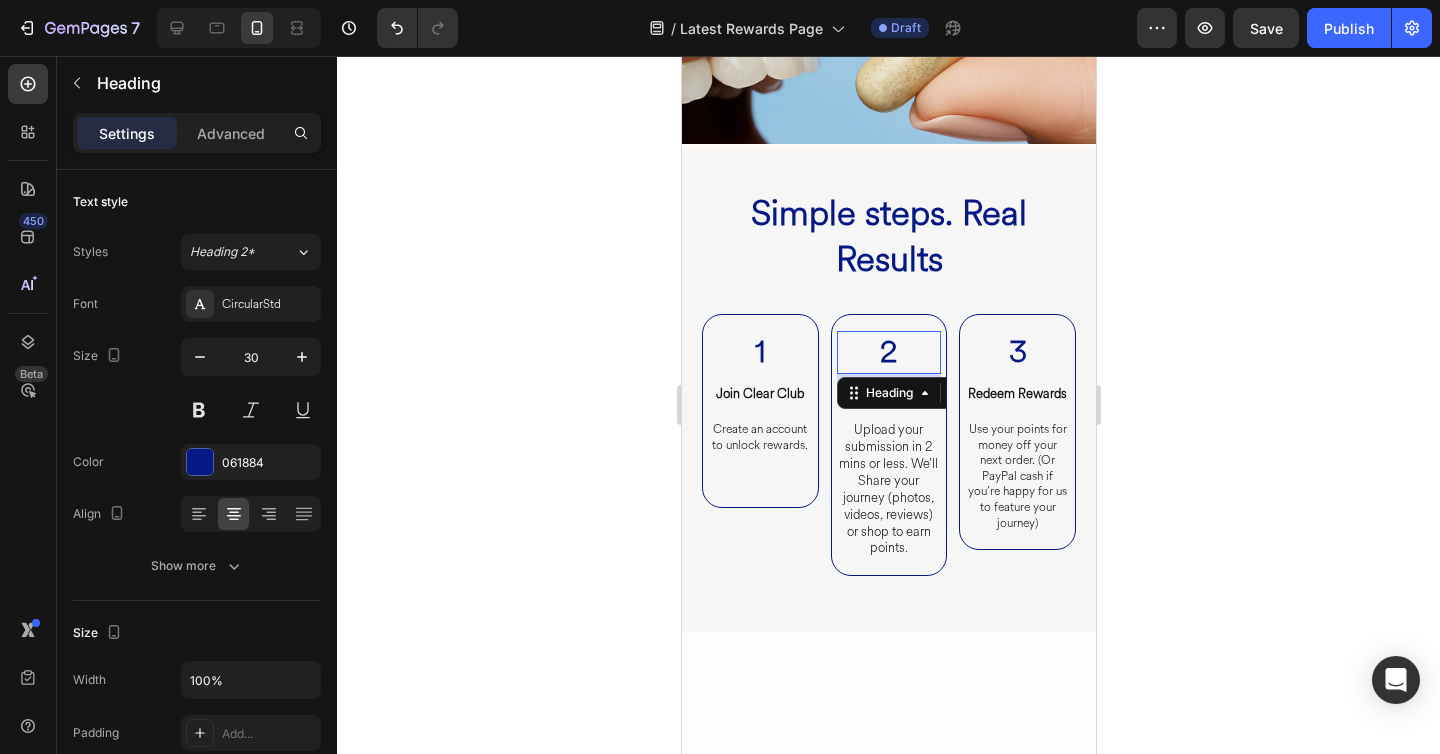 click on "2" at bounding box center (888, 352) 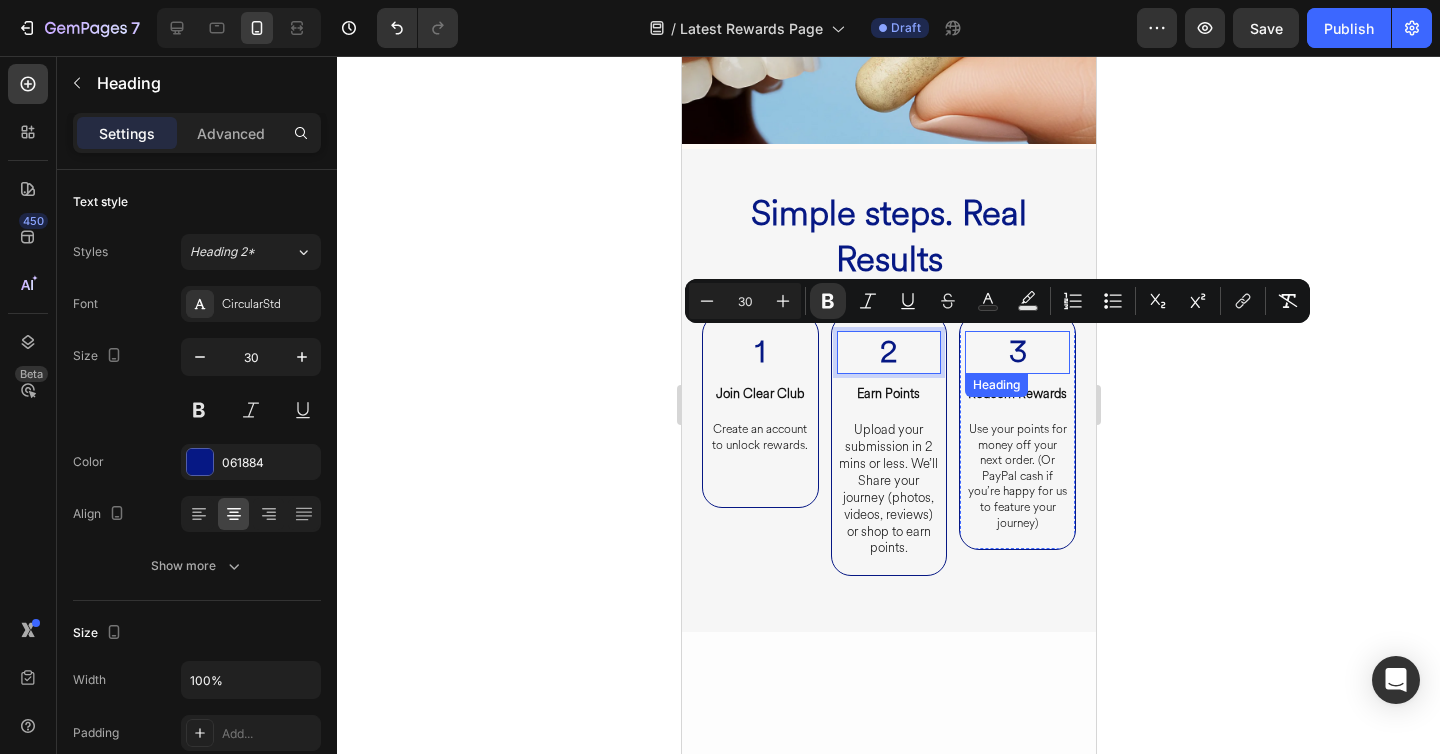 click on "3" at bounding box center (1016, 352) 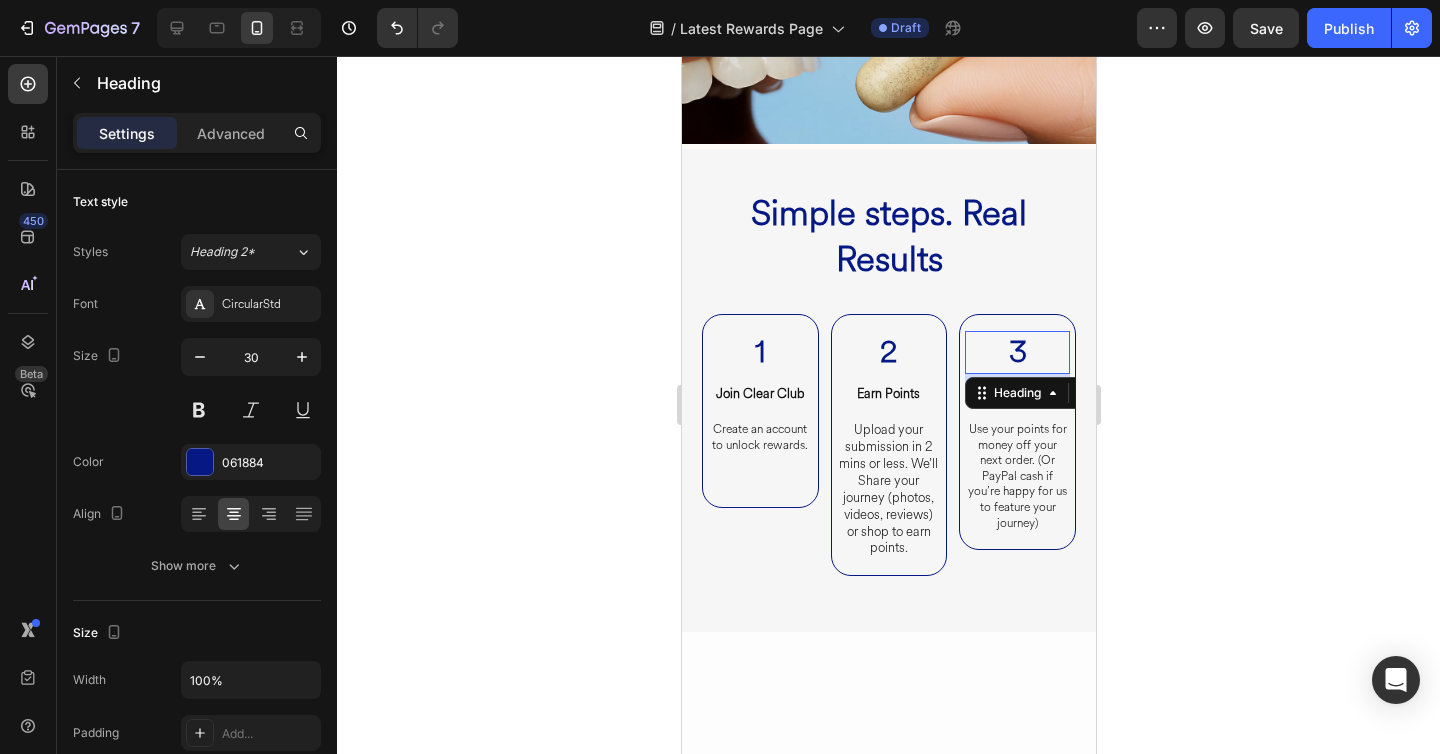 click on "3" at bounding box center [1016, 352] 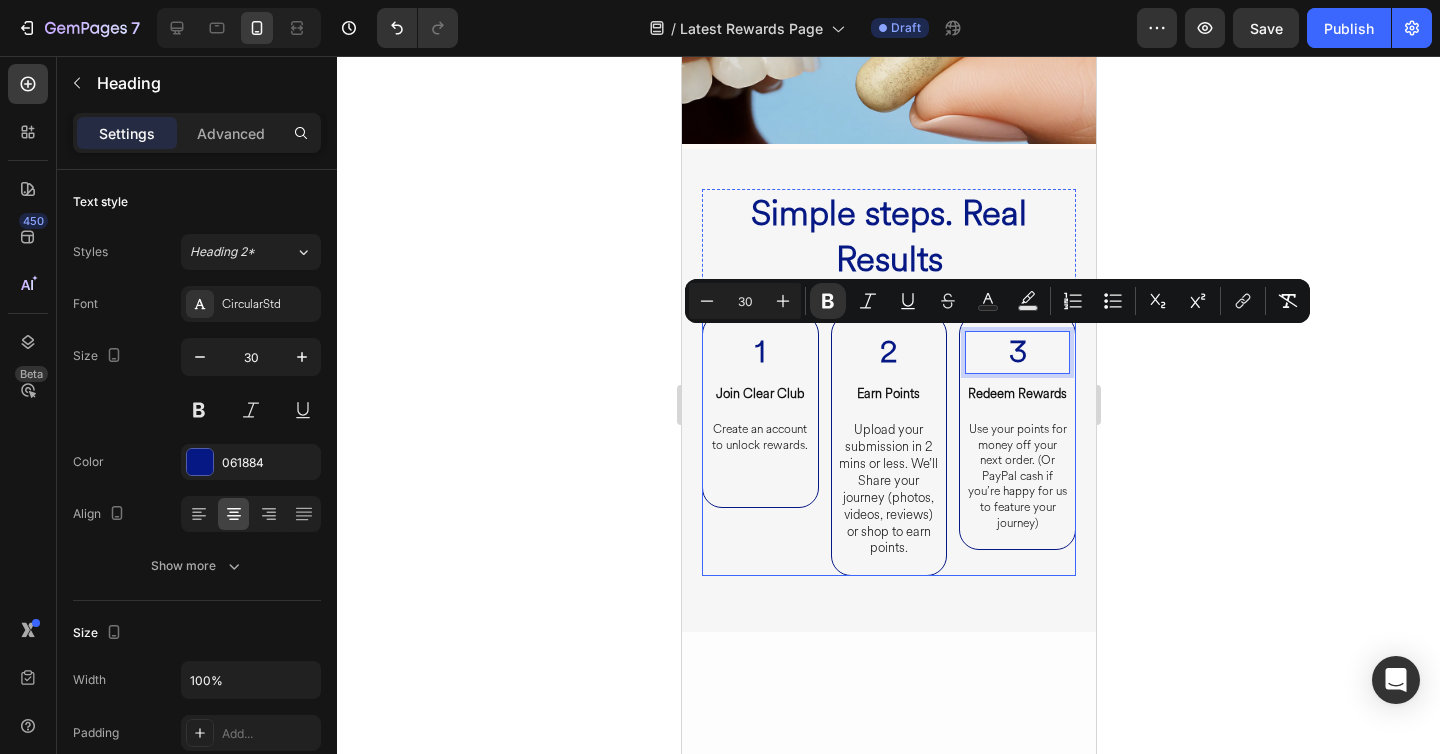 click on "⁠⁠⁠⁠⁠⁠⁠ Simple steps. Real Results Heading ⁠⁠⁠⁠⁠⁠⁠ 1 Heading Join Clear Club Heading Create an account to unlock rewards. Heading Row ⁠⁠⁠⁠⁠⁠⁠ 2 Heading Earn Points Heading Upload your submission in 2 mins or less. We’ll Share your journey (photos, videos, reviews) or shop to earn points. Heading Row 3 Heading   10 Redeem Rewards Heading Use your points for money off your next order. (Or PayPal cash if you’re happy for us to feature your journey) Heading Row Row Row" at bounding box center [888, 390] 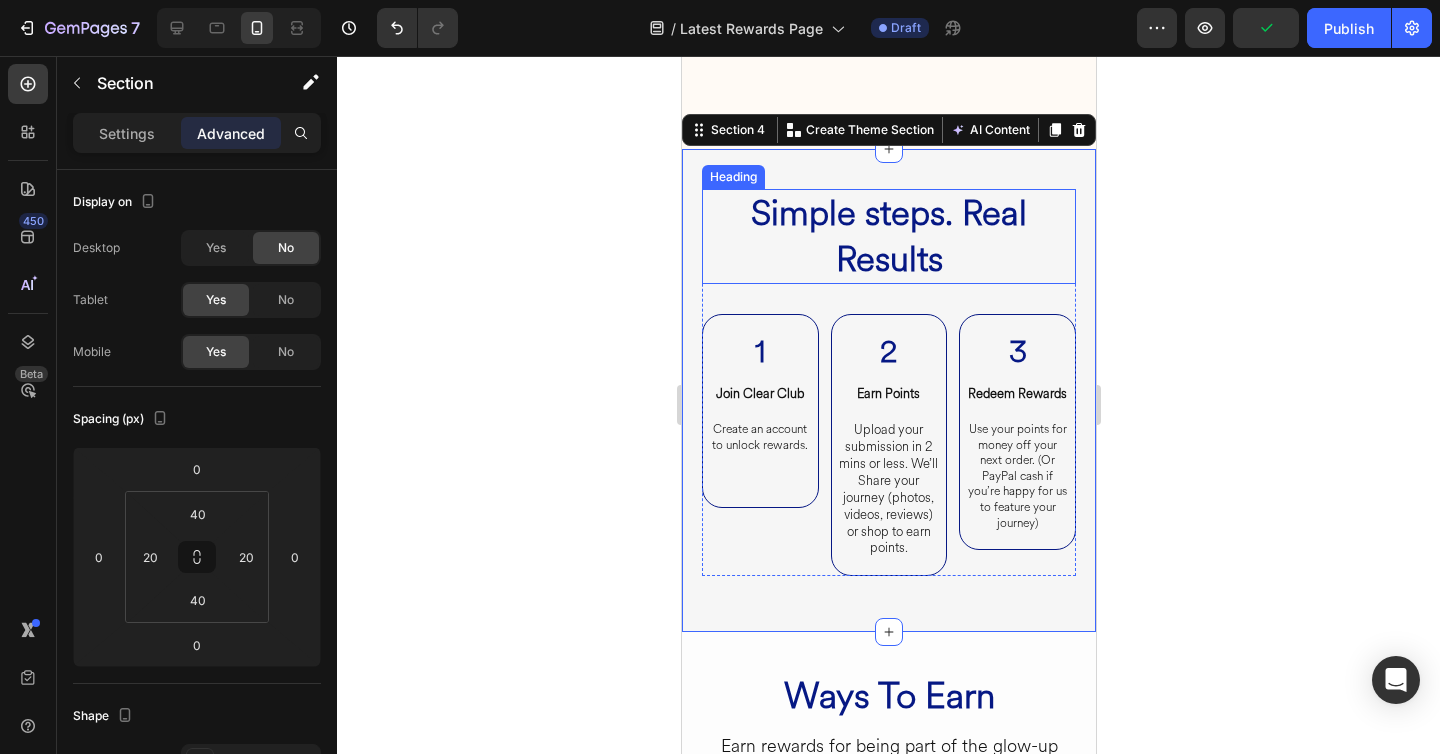 scroll, scrollTop: 1050, scrollLeft: 0, axis: vertical 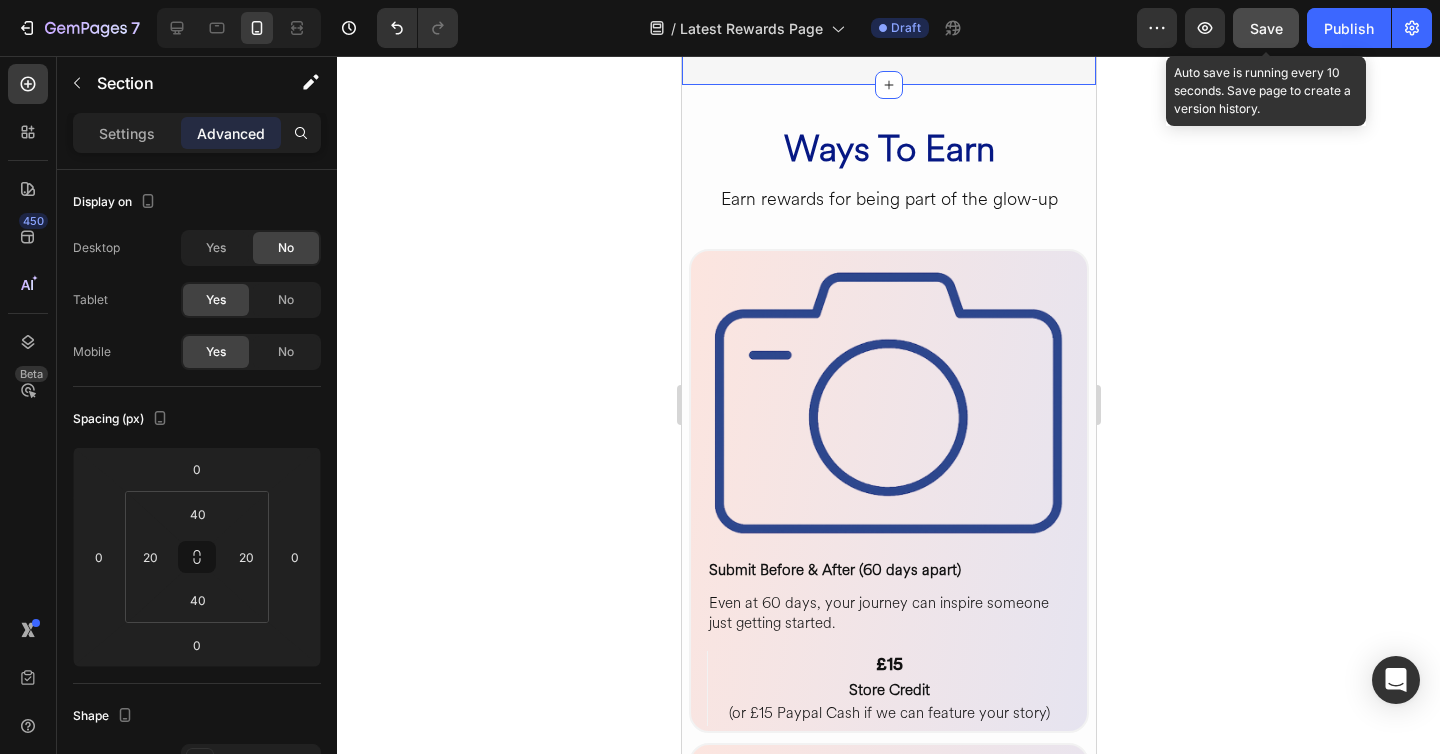 click on "Save" 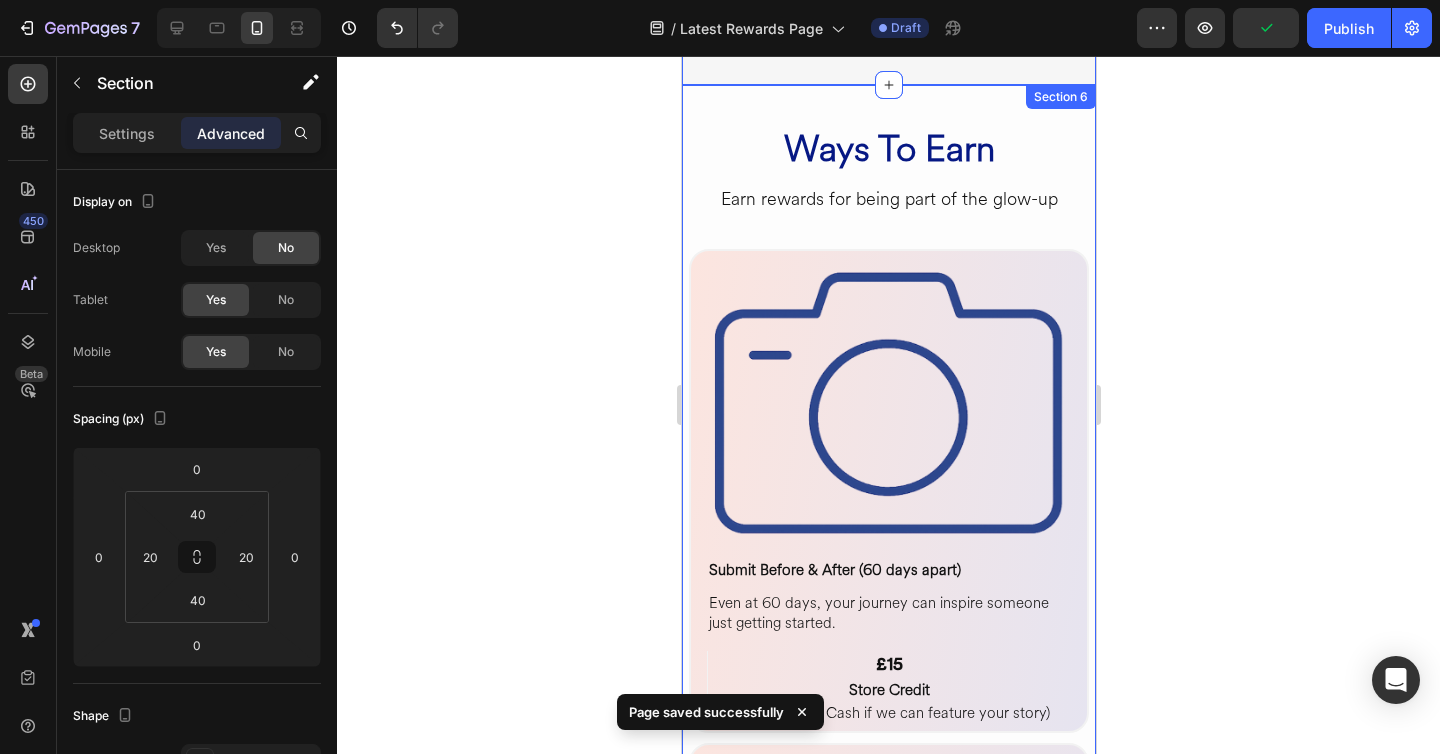 click on "Ways To Earn Heading Earn rewards for being part of the glow-up Heading Image Submit Before & After (60 days apart) Heading Even at 60 days, your journey can inspire someone just getting started. Heading Row £15 Heading Store Credit Heading (or £15 Paypal Cash if we can feature your story) Heading Row Row Row Image Submit Before & After (60 days apart) Heading Even at 60 days, your journey can inspire someone just getting started. Heading Row £15 Heading Store Credit Heading (or £15 Paypal Cash if we can feature your story) Heading Row Row Row Image Submit Before & After (60 days apart) Heading Even at 60 days, your journey can inspire someone just getting started. Heading Row £15 Heading Store Credit Heading (or £15 Paypal Cash if we can feature your story) Heading Row Row Row Image Submit Before & After (60 days apart) Heading Even at 60 days, your journey can inspire someone just getting started. Heading Row £15 Heading Store Credit Heading (or £15 Paypal Cash if we can feature your story) Heading" at bounding box center [888, 1501] 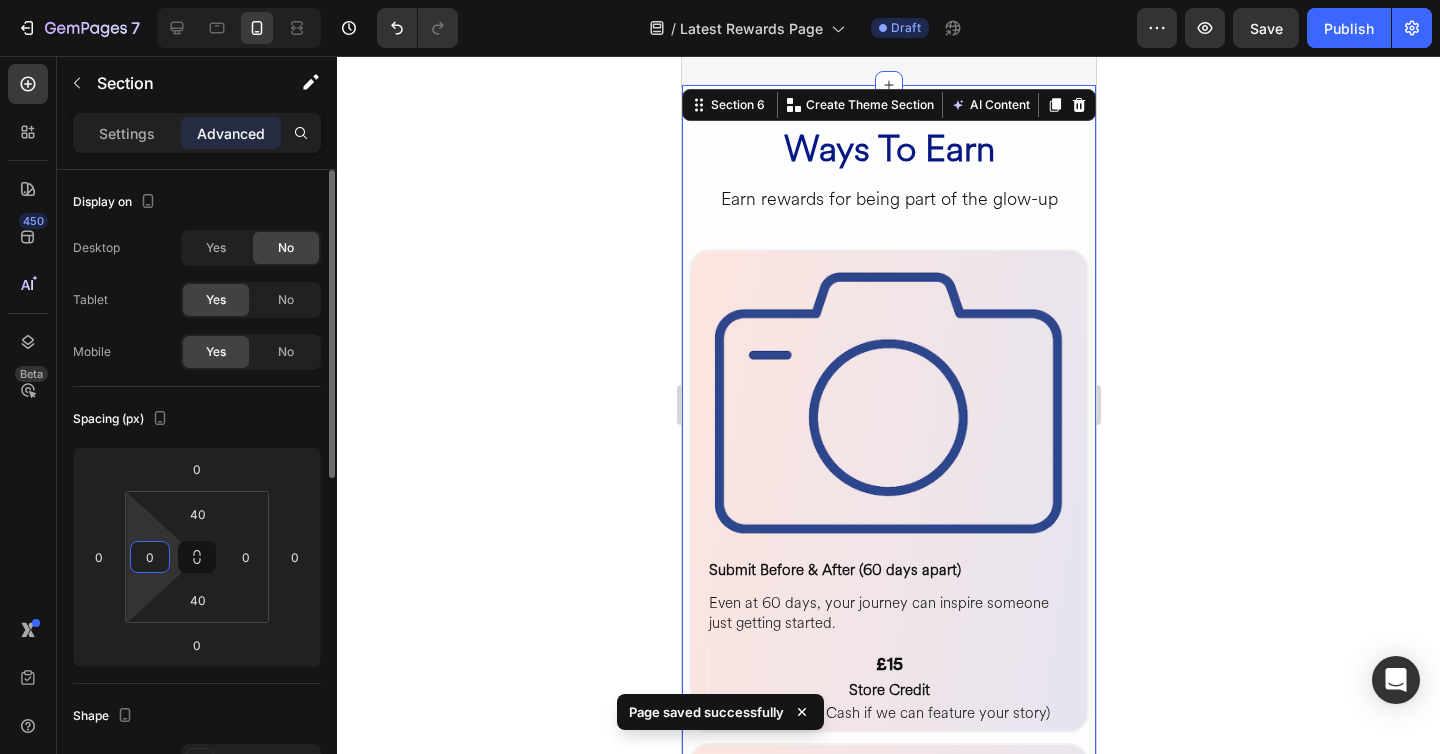 click on "0" at bounding box center [150, 557] 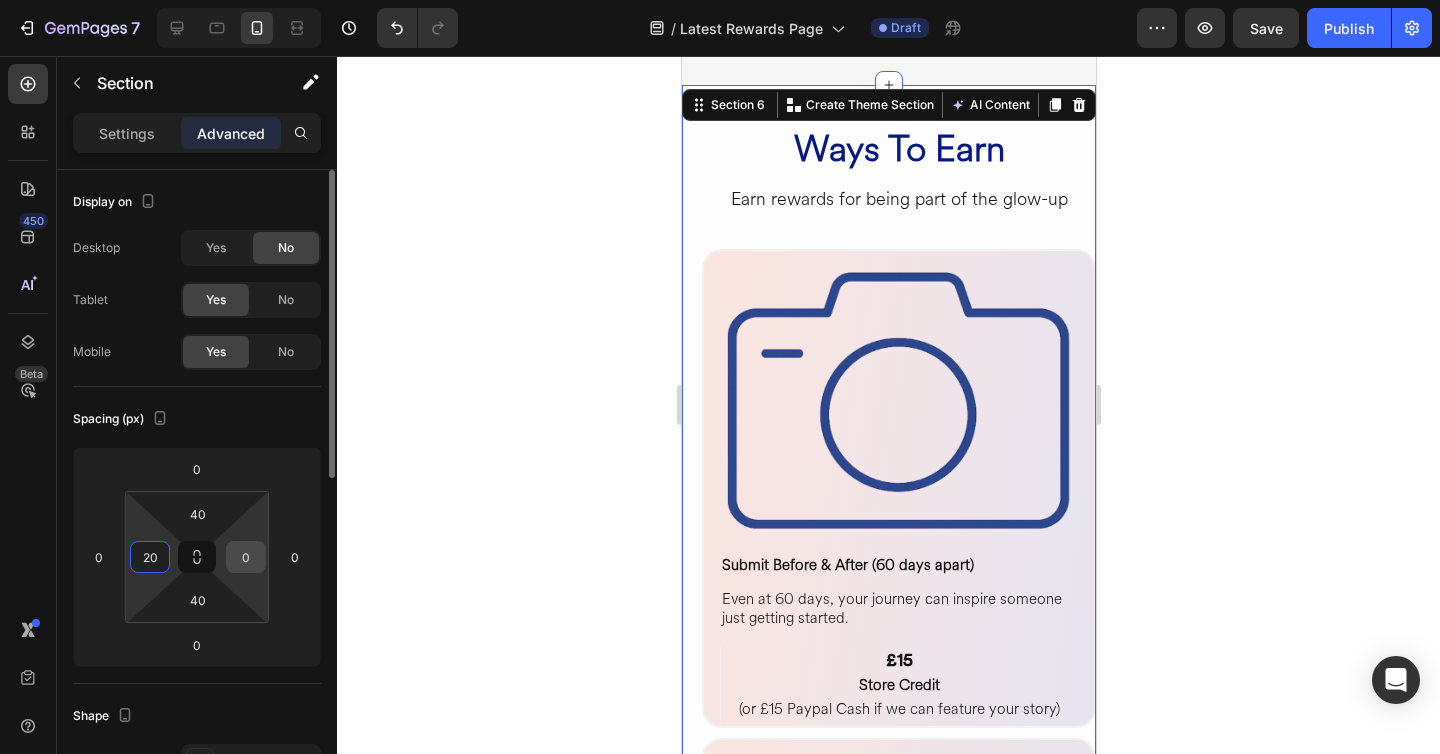 type on "20" 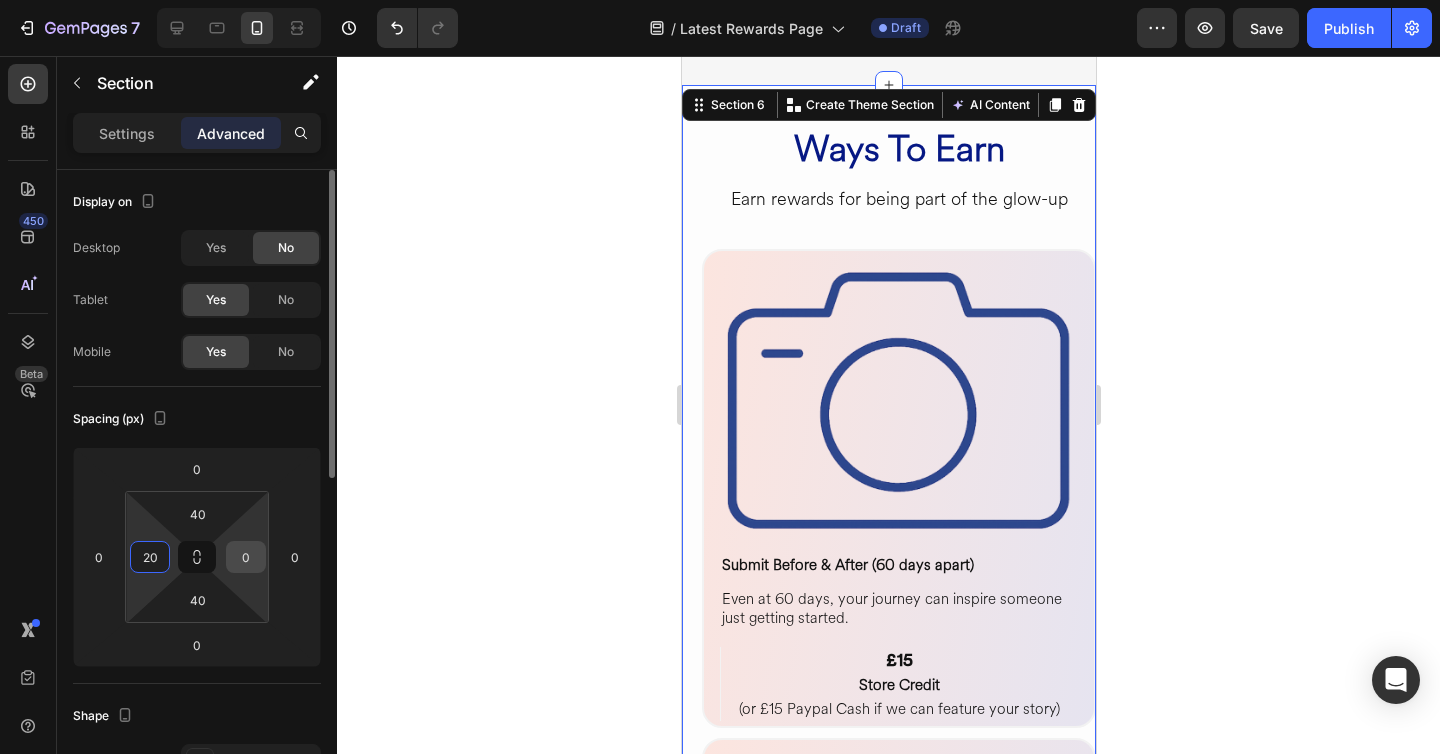 click on "0" at bounding box center [246, 557] 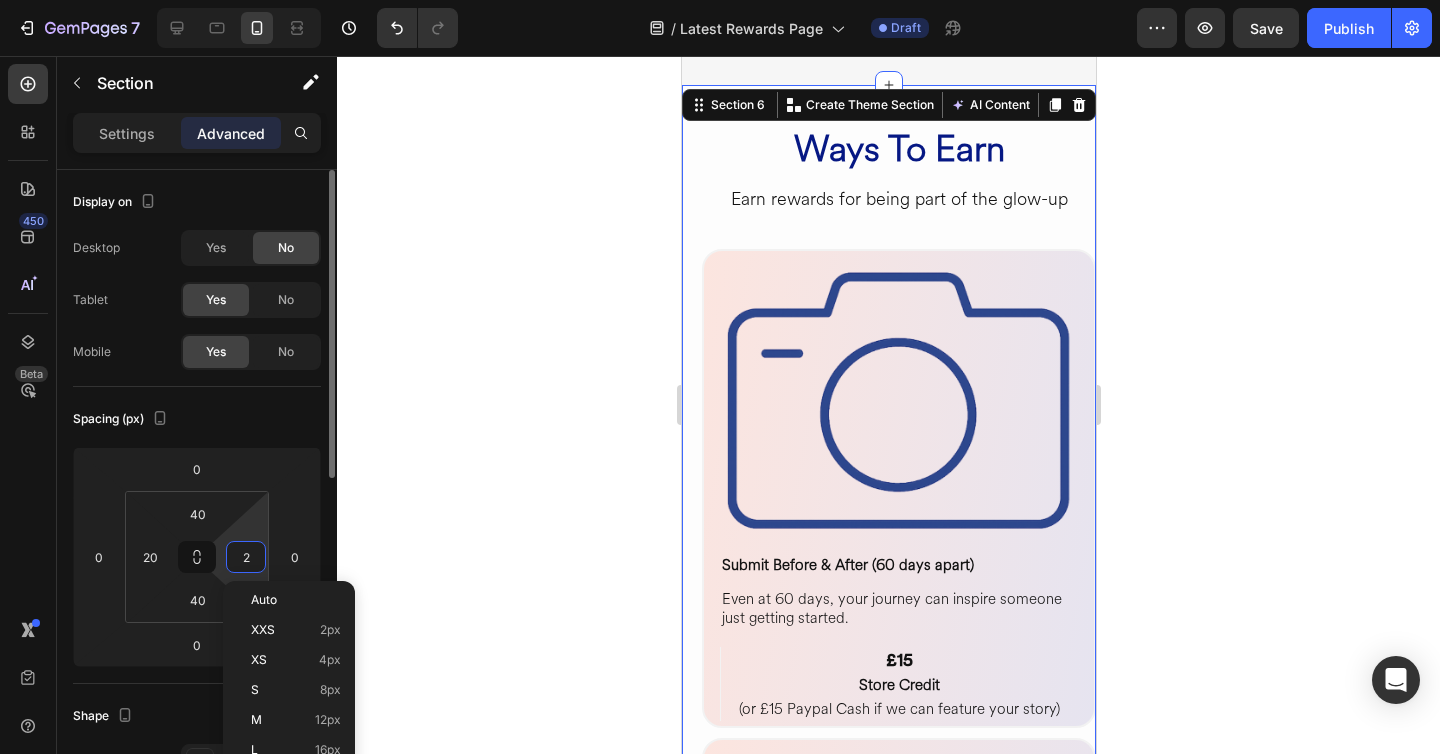 type on "20" 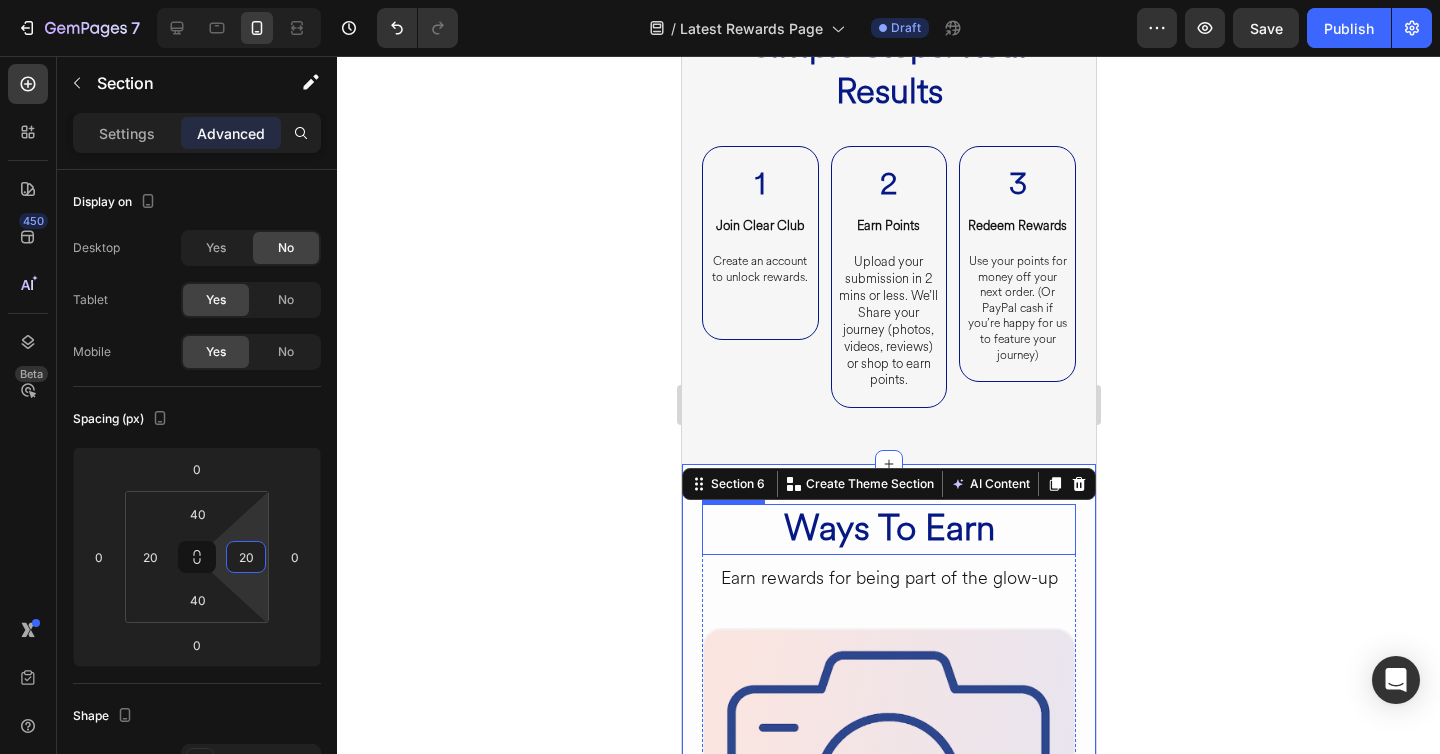 scroll, scrollTop: 396, scrollLeft: 0, axis: vertical 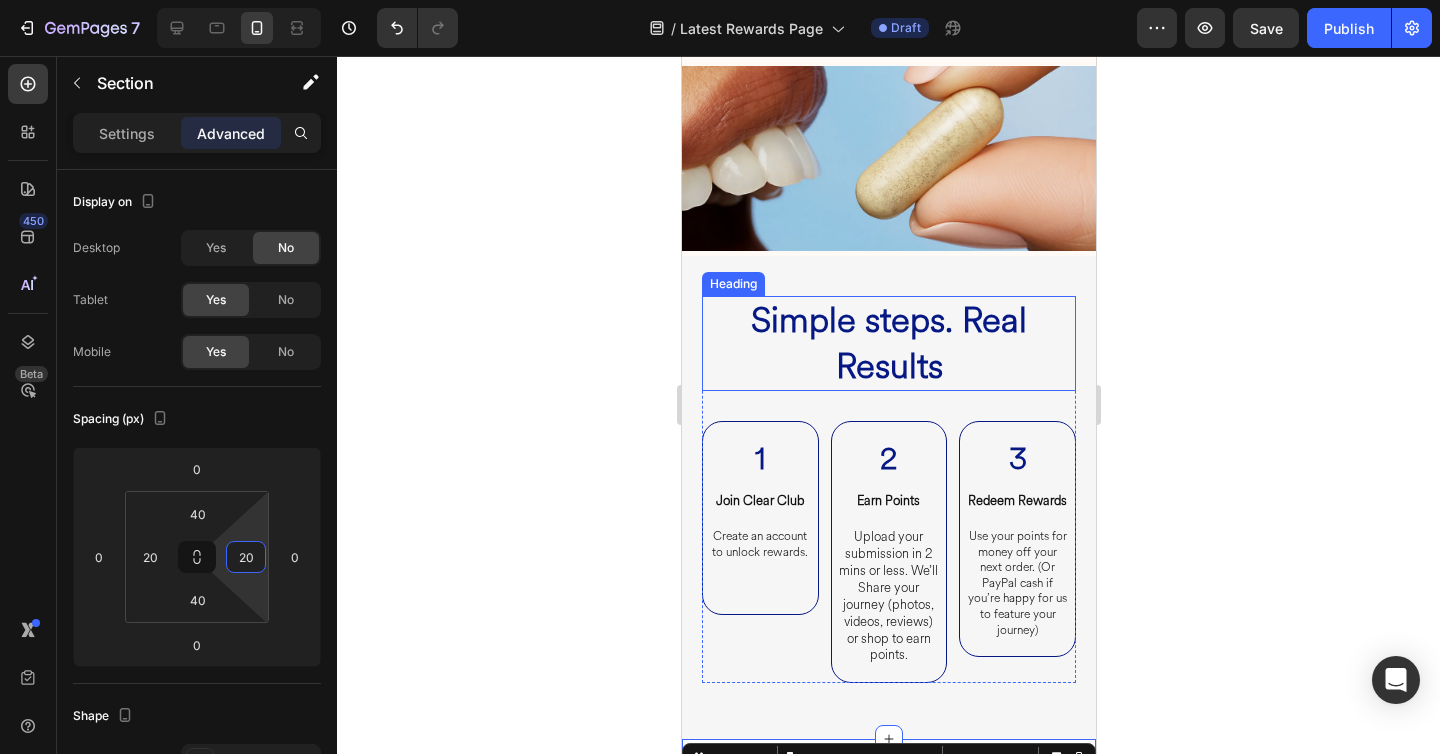 click on "Simple steps. Real Results" at bounding box center [888, 343] 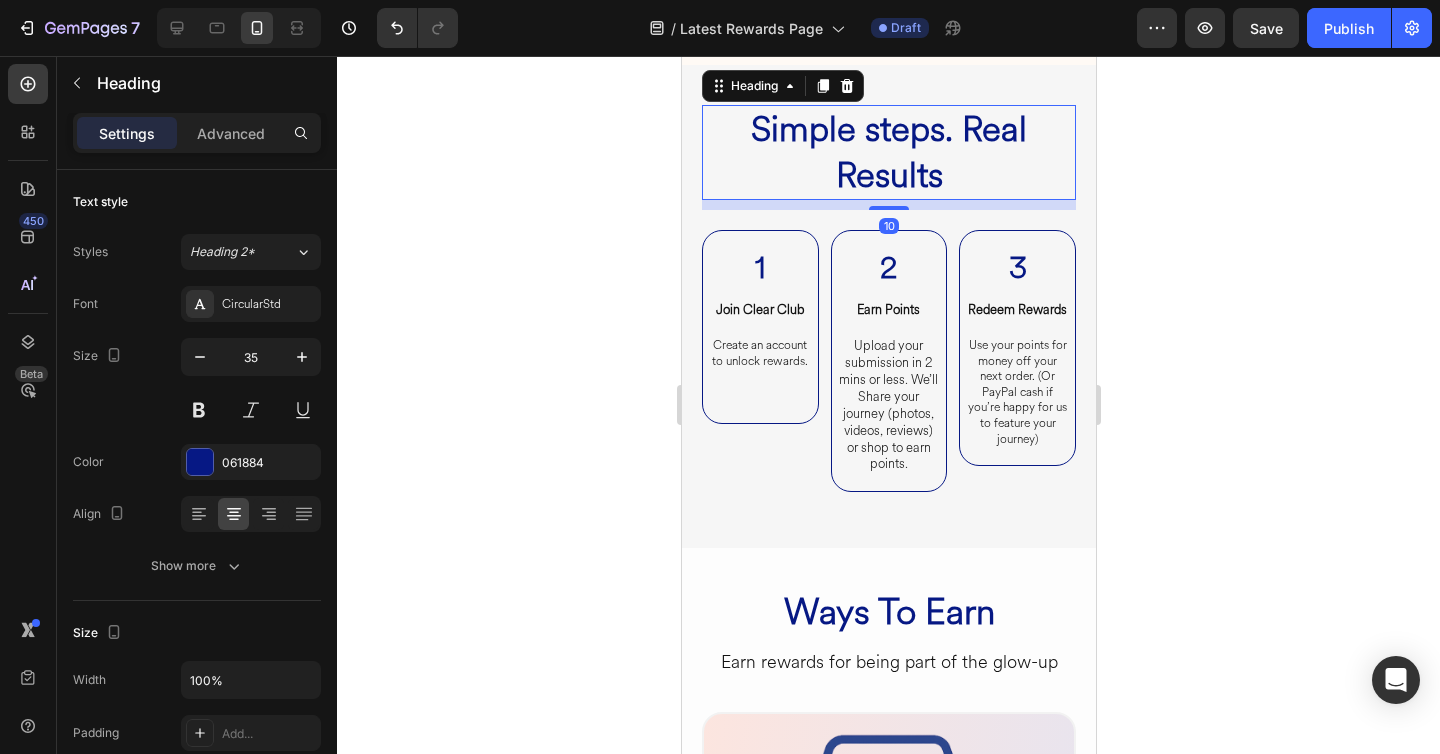scroll, scrollTop: 758, scrollLeft: 0, axis: vertical 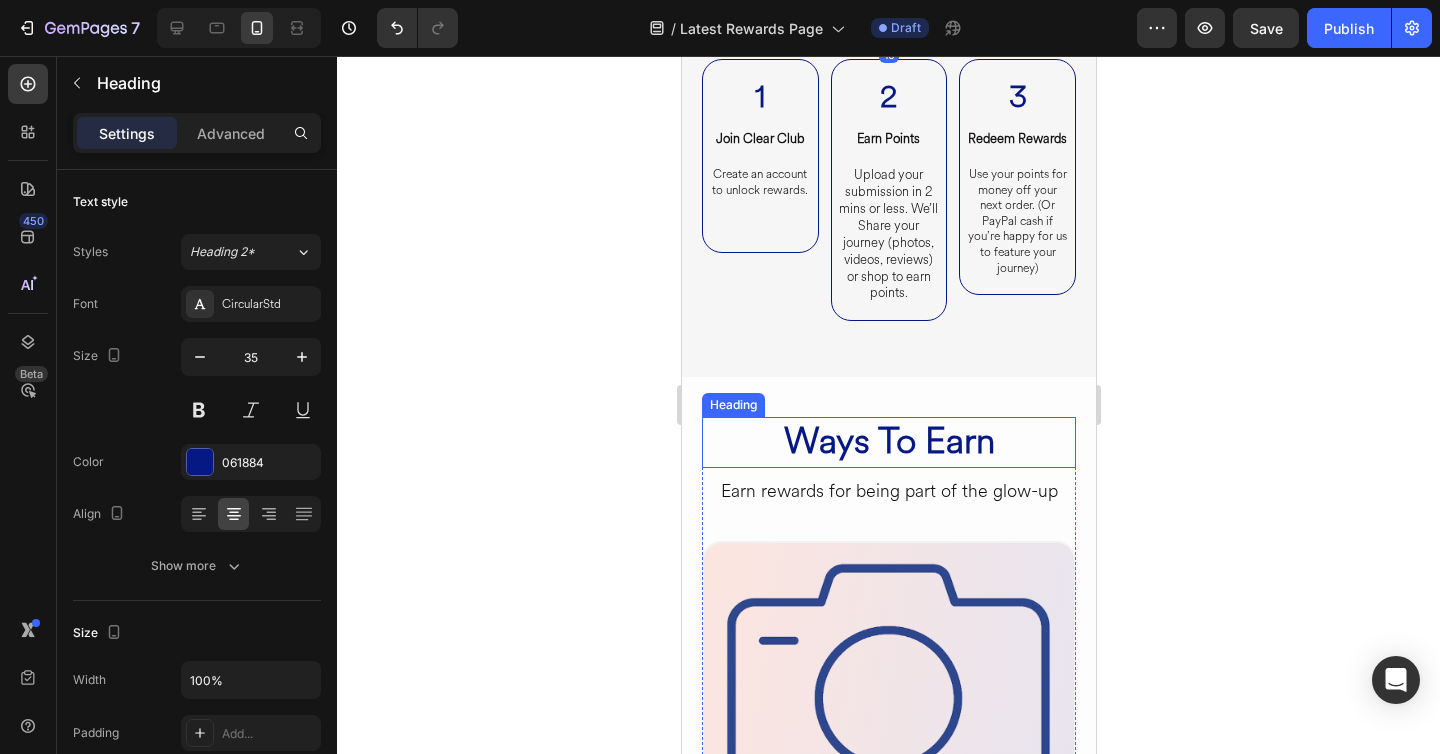 click on "Ways To Earn" at bounding box center (888, 441) 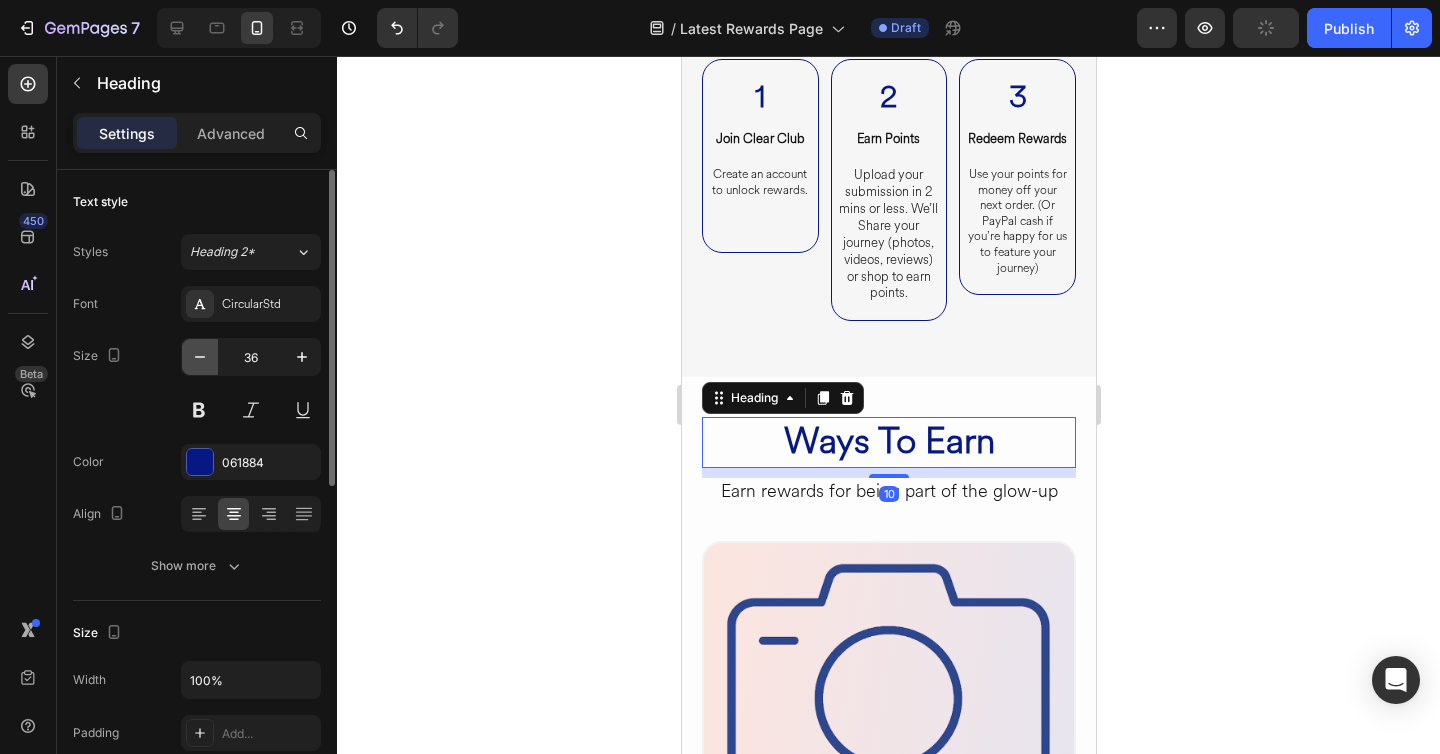 click 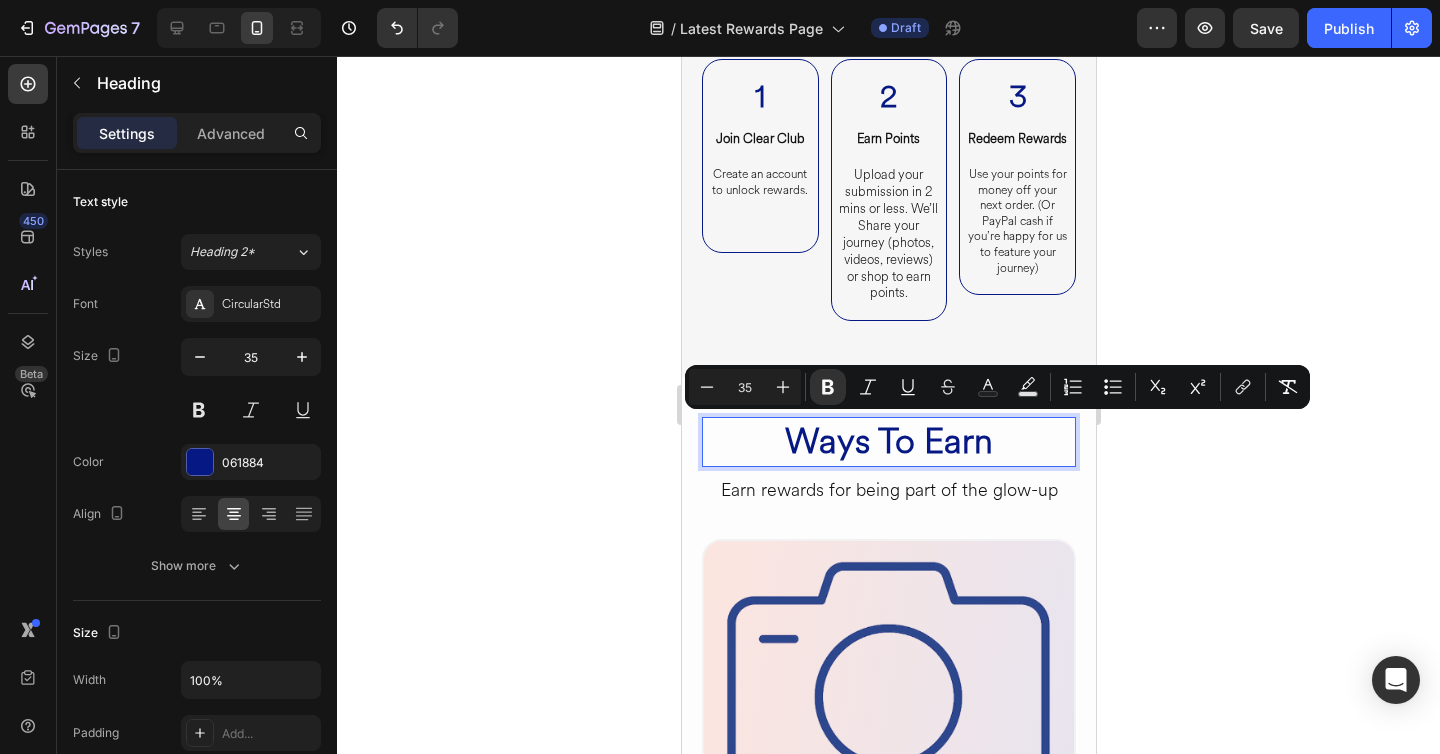 click on "Ways To Earn" at bounding box center (888, 441) 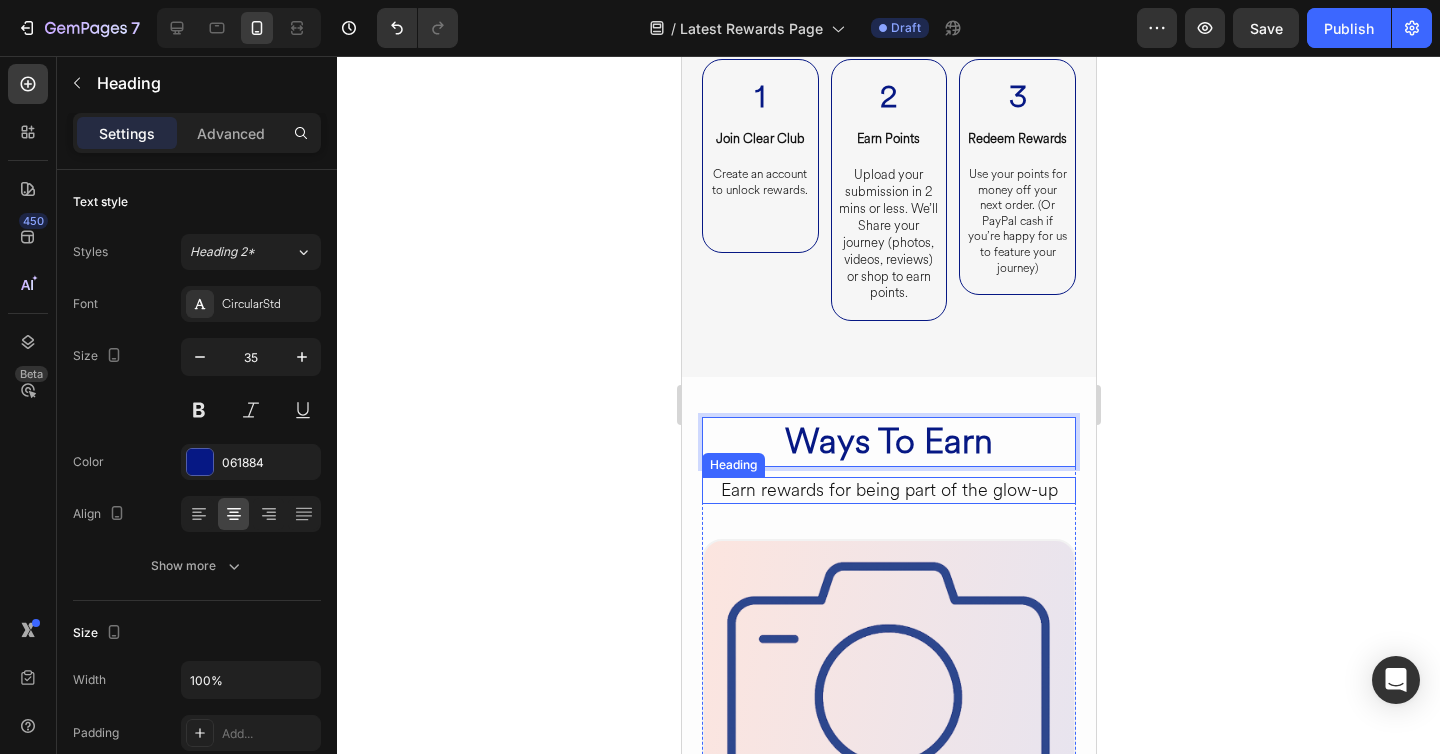 click on "Earn rewards for being part of the glow-up" at bounding box center [888, 490] 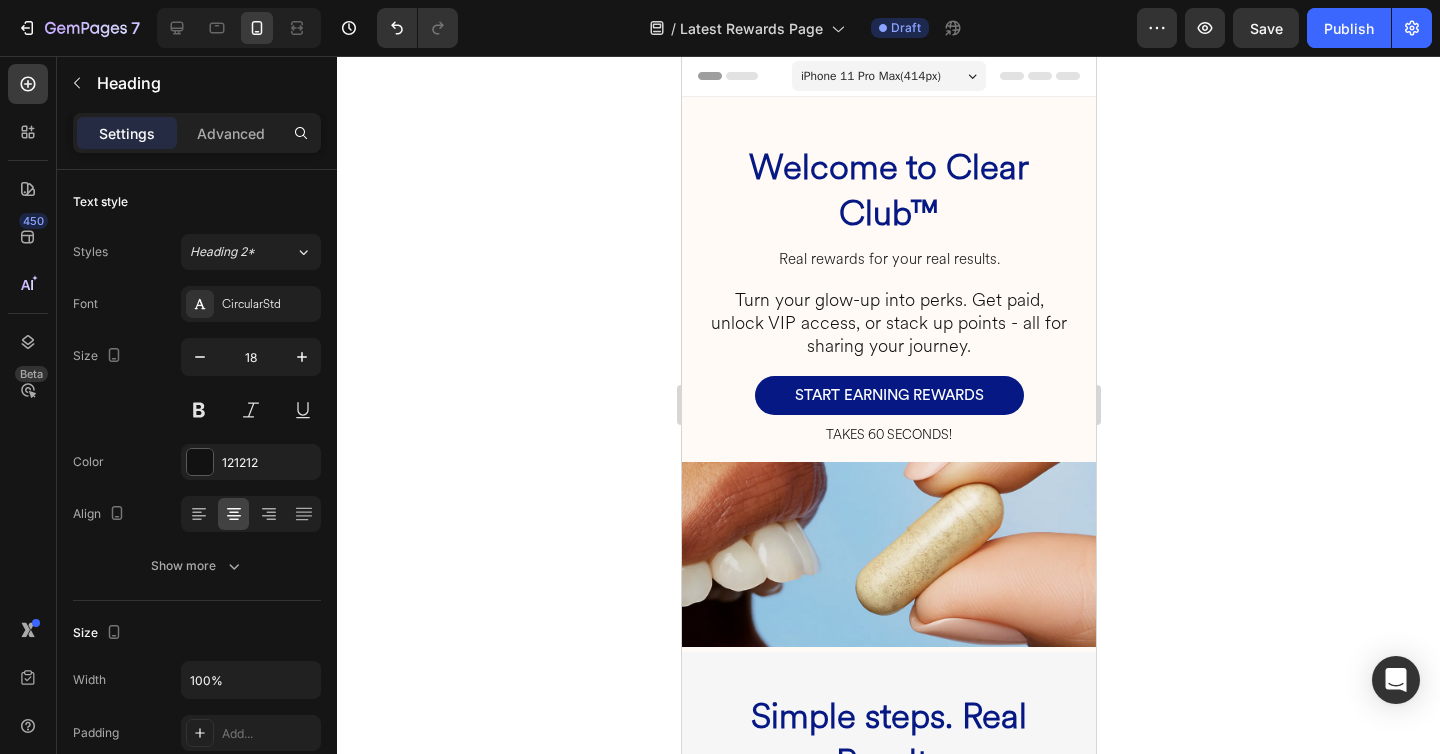 scroll, scrollTop: 1, scrollLeft: 0, axis: vertical 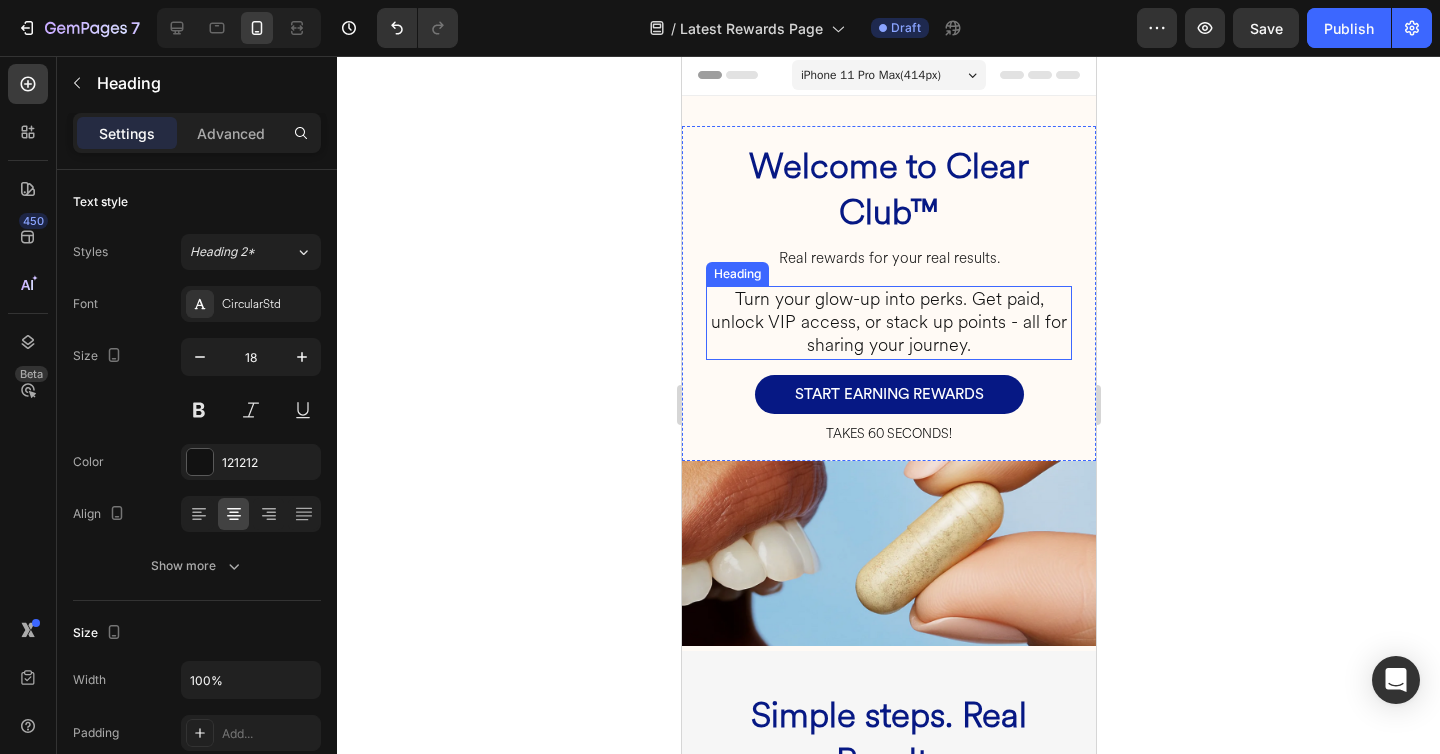 click on "Turn your glow-up into perks. Get paid, unlock VIP access, or stack up points - all for sharing your journey." at bounding box center (888, 323) 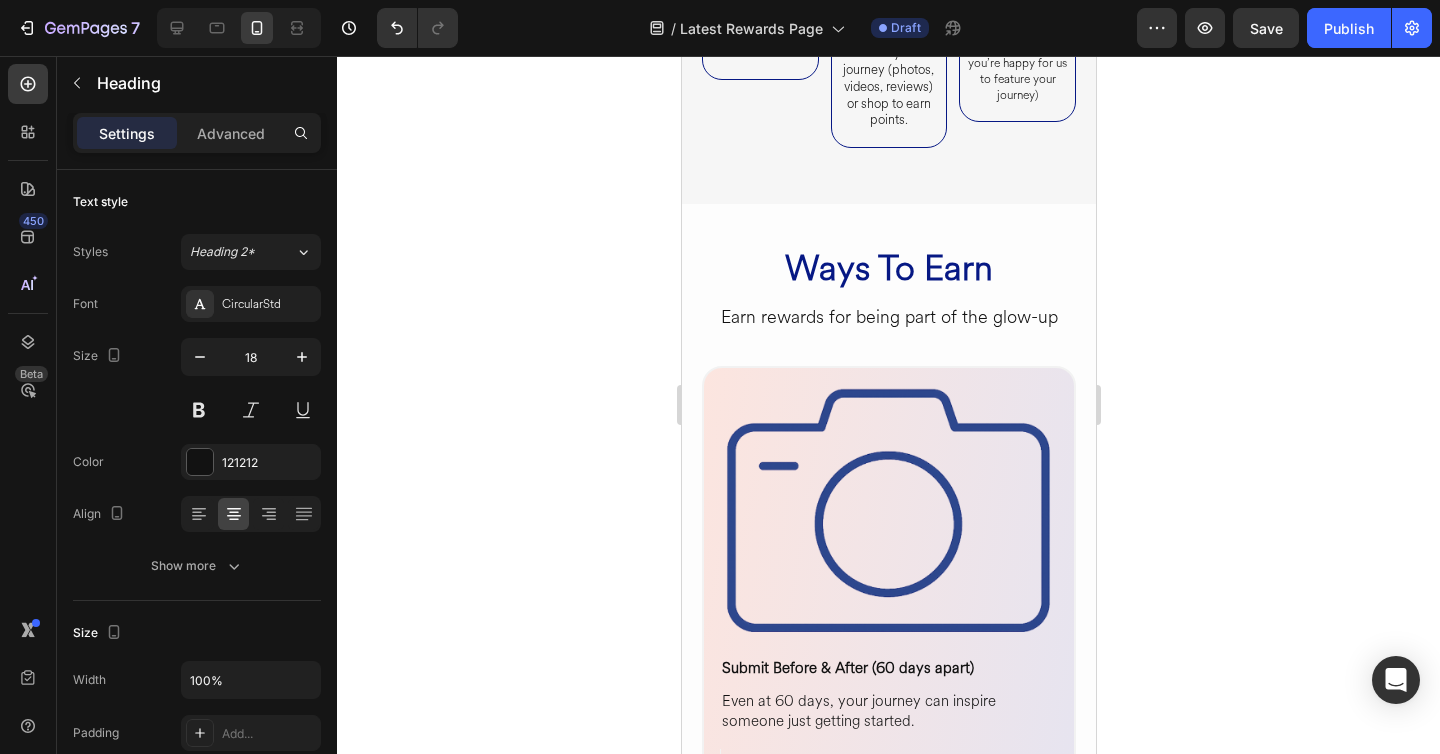 scroll, scrollTop: 1057, scrollLeft: 0, axis: vertical 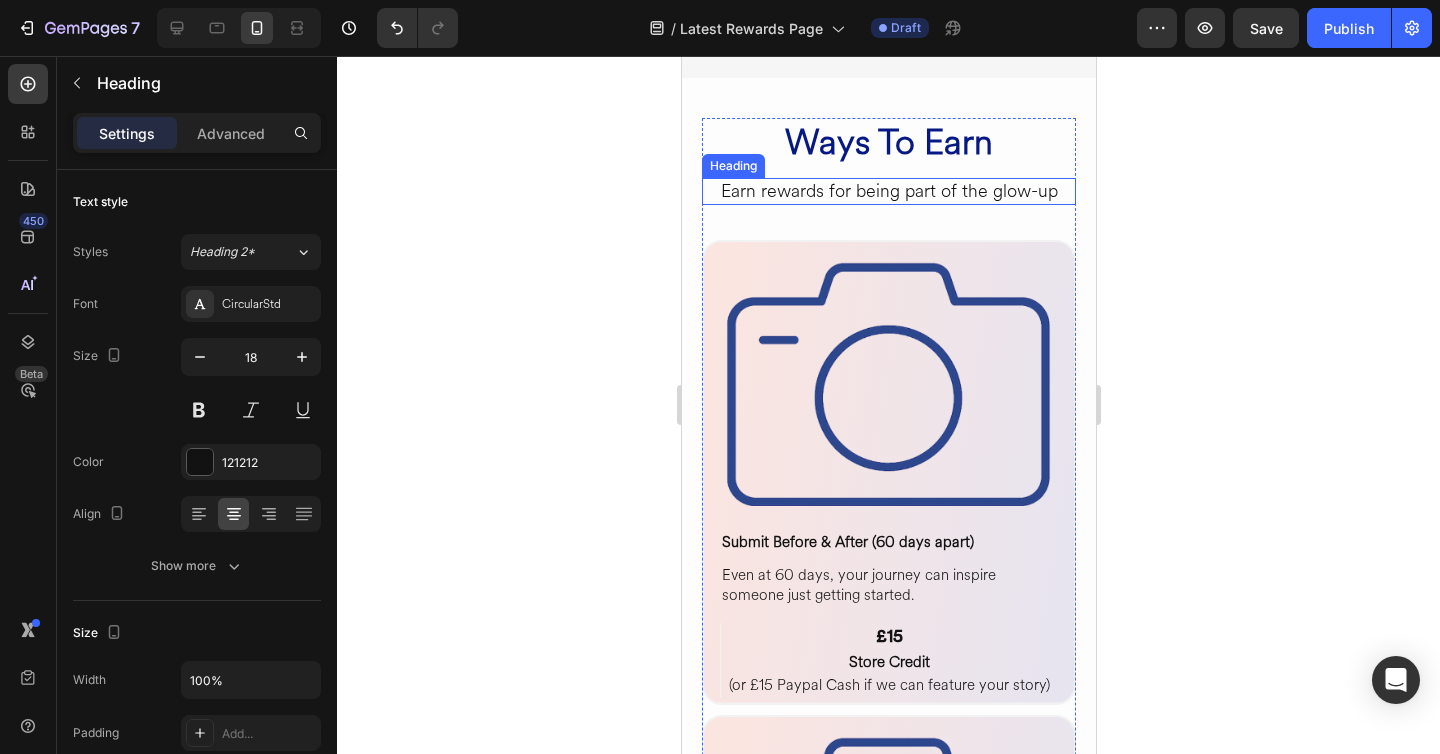 click on "Earn rewards for being part of the glow-up" at bounding box center (888, 191) 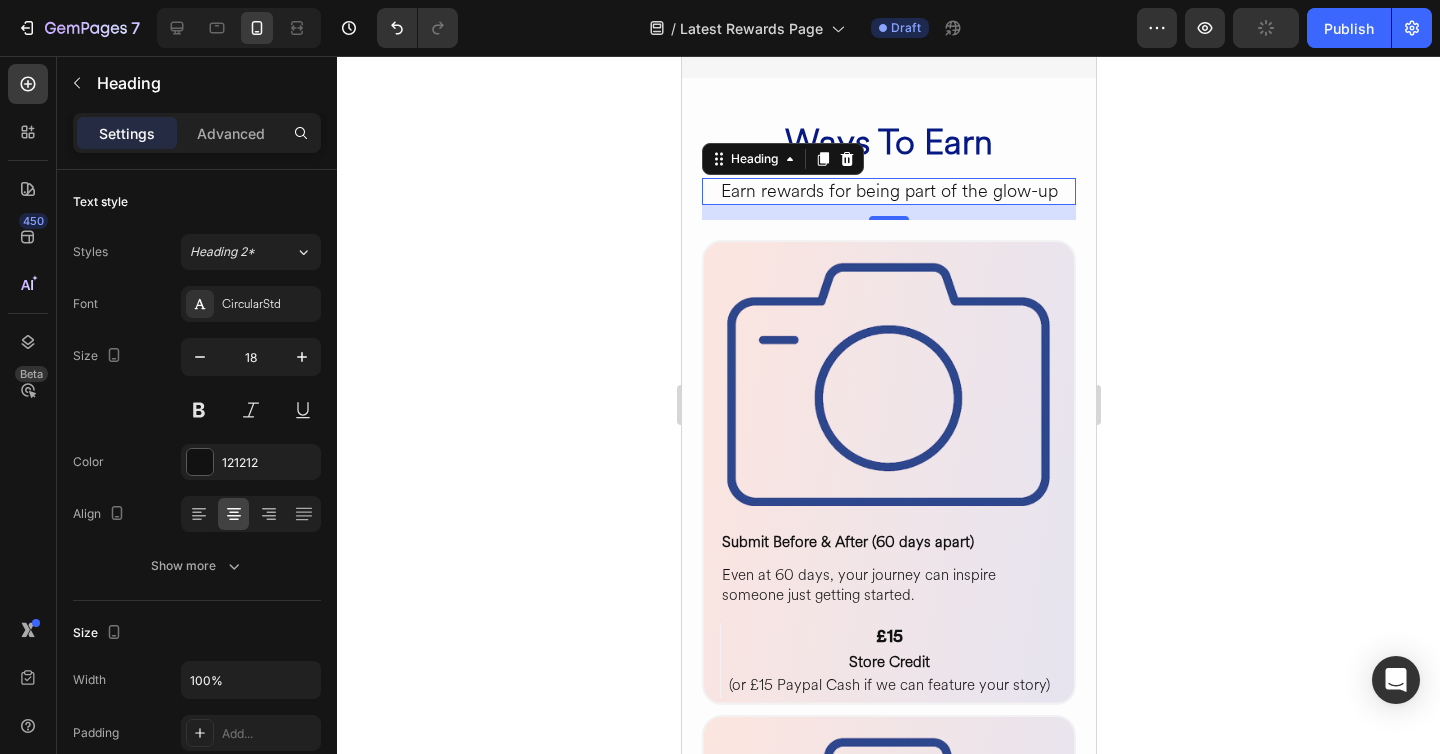 click on "Earn rewards for being part of the glow-up" at bounding box center (888, 191) 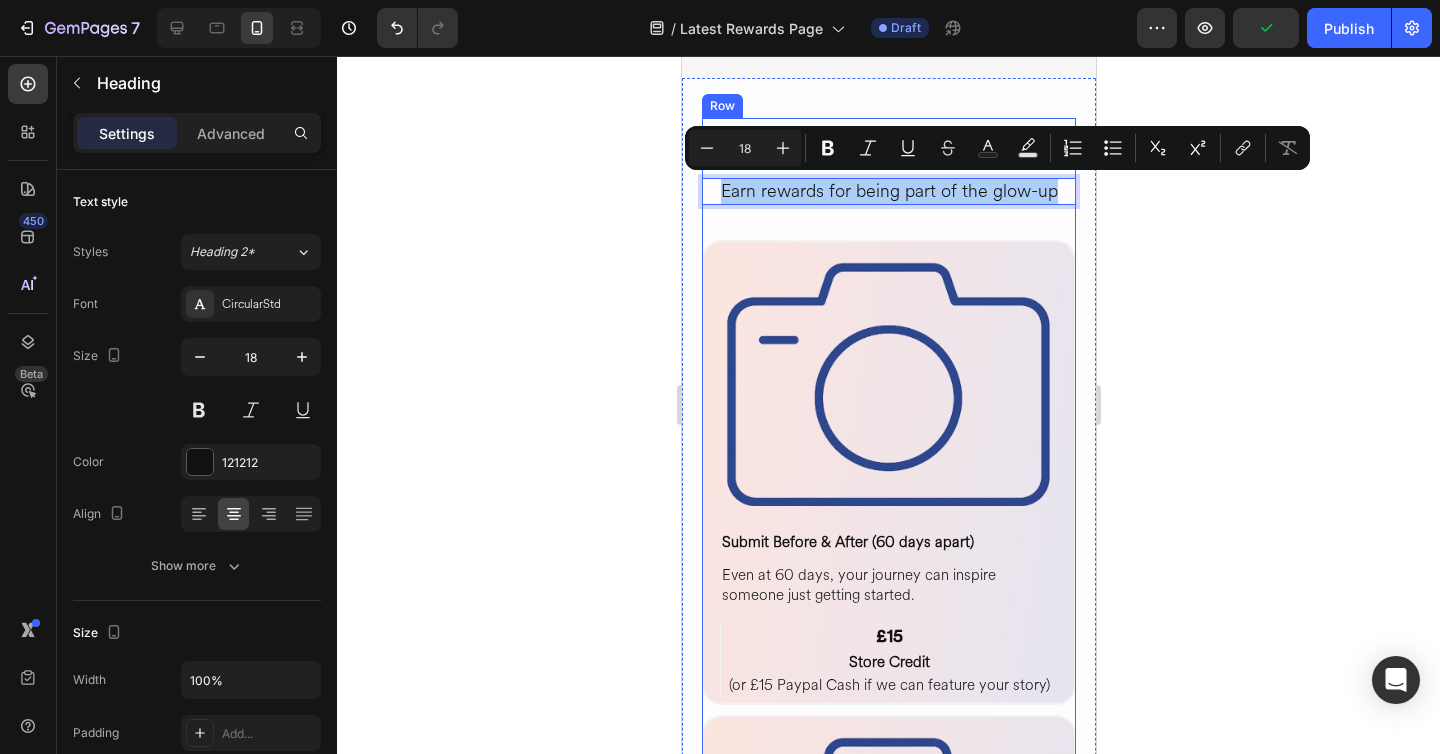 click on "Ways To Earn Heading Earn rewards for being part of the glow-up Heading   15 Image Submit Before & After (60 days apart) Heading Even at 60 days, your journey can inspire someone just getting started. Heading Row £15 Heading Store Credit Heading (or £15 Paypal Cash if we can feature your story) Heading Row Row Row Image Submit Before & After (60 days apart) Heading Even at 60 days, your journey can inspire someone just getting started. Heading Row £15 Heading Store Credit Heading (or £15 Paypal Cash if we can feature your story) Heading Row Row Row Image Submit Before & After (60 days apart) Heading Even at 60 days, your journey can inspire someone just getting started. Heading Row £15 Heading Store Credit Heading (or £15 Paypal Cash if we can feature your story) Heading Row Row Row Image Submit Before & After (60 days apart) Heading Even at 60 days, your journey can inspire someone just getting started. Heading Row £15 Heading Store Credit Heading (or £15 Paypal Cash if we can feature your story) Row" at bounding box center (888, 1436) 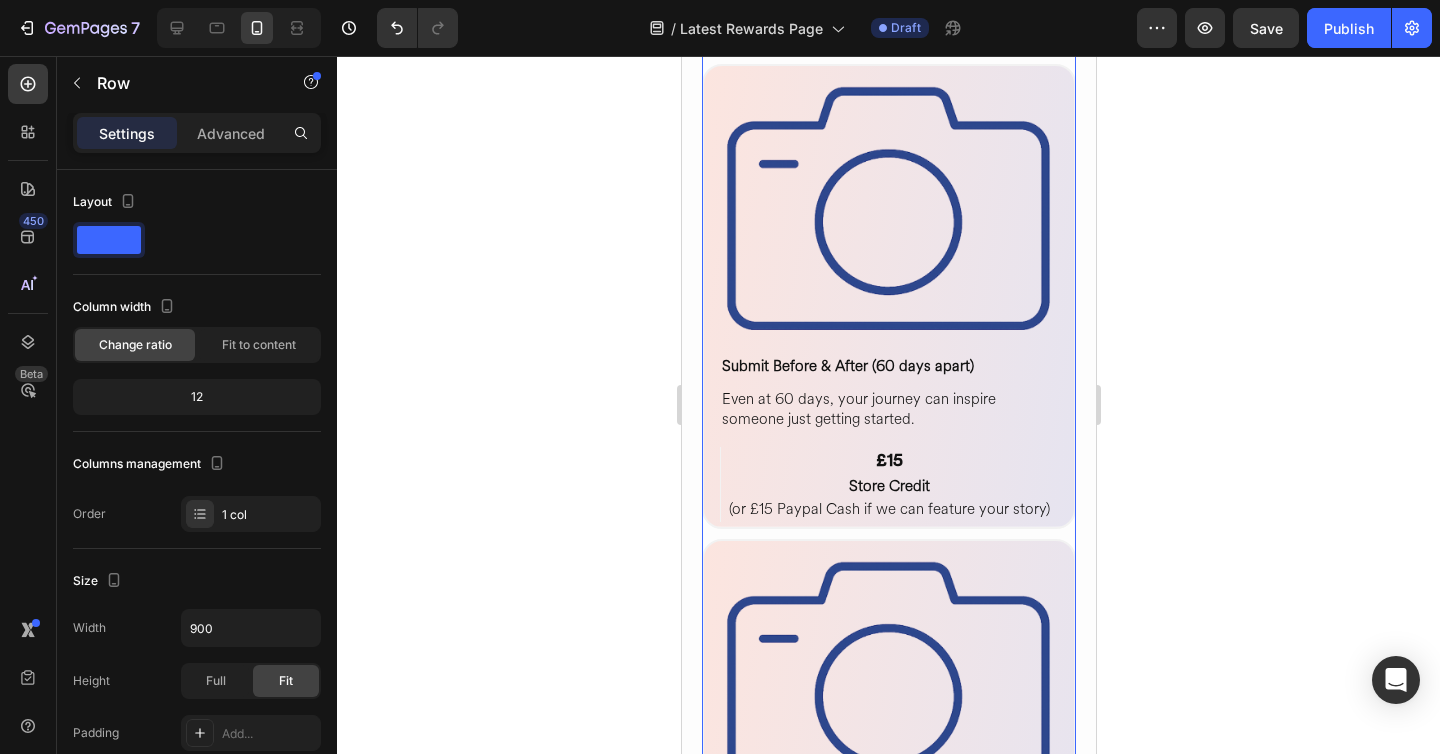 scroll, scrollTop: 1184, scrollLeft: 0, axis: vertical 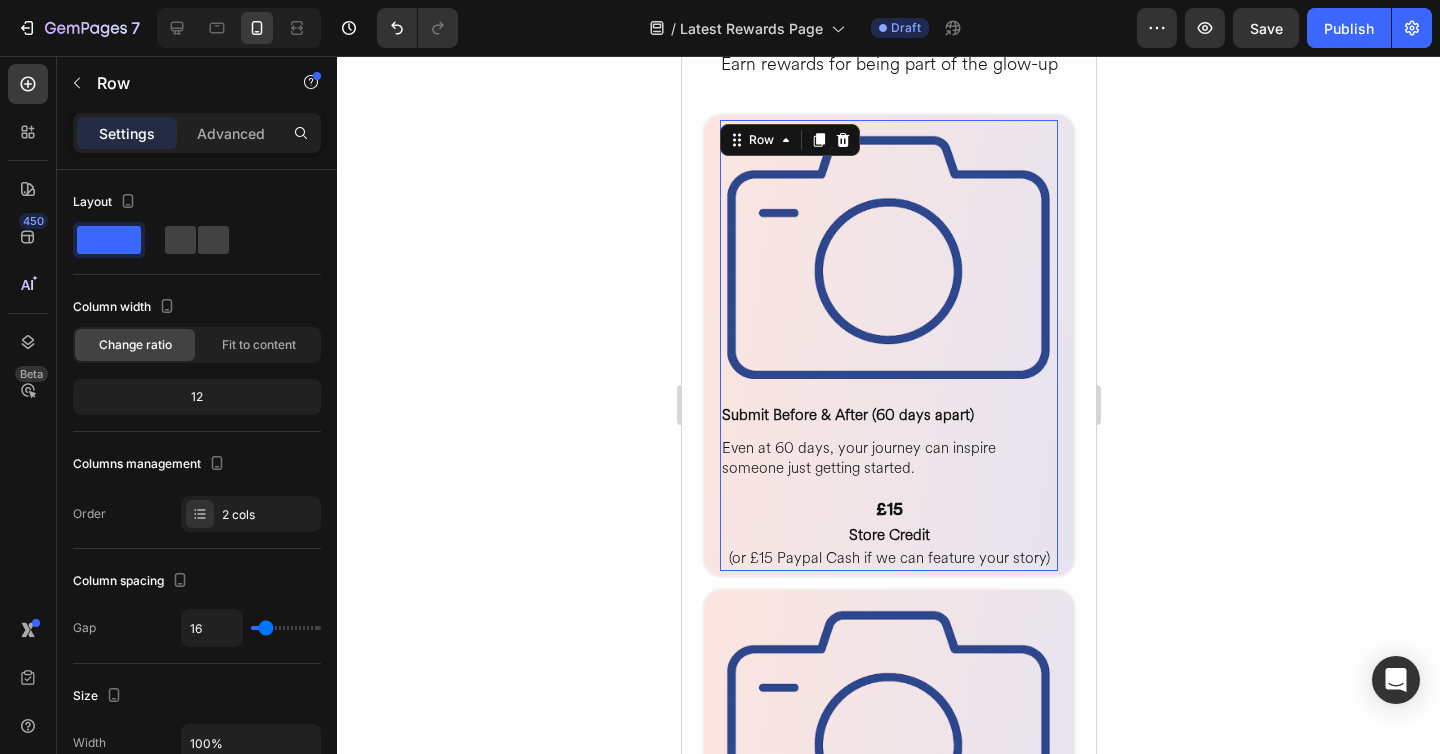 click on "Image Submit Before & After (60 days apart) Heading Even at 60 days, your journey can inspire someone just getting started. Heading Row" at bounding box center [888, 300] 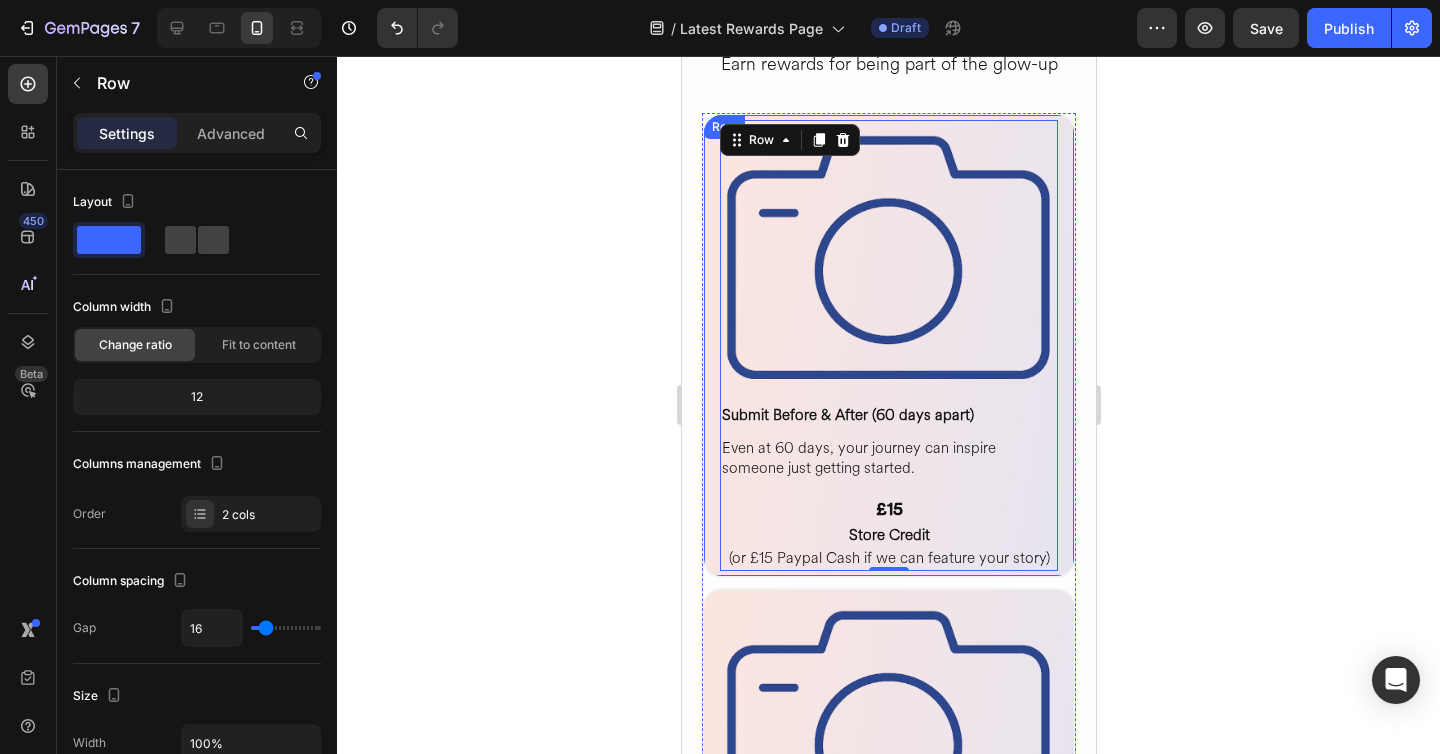 click on "Image Submit Before & After (60 days apart) Heading Even at 60 days, your journey can inspire someone just getting started. Heading Row £15 Heading Store Credit Heading (or £15 Paypal Cash if we can feature your story) Heading Row Row   0 Row" at bounding box center (888, 345) 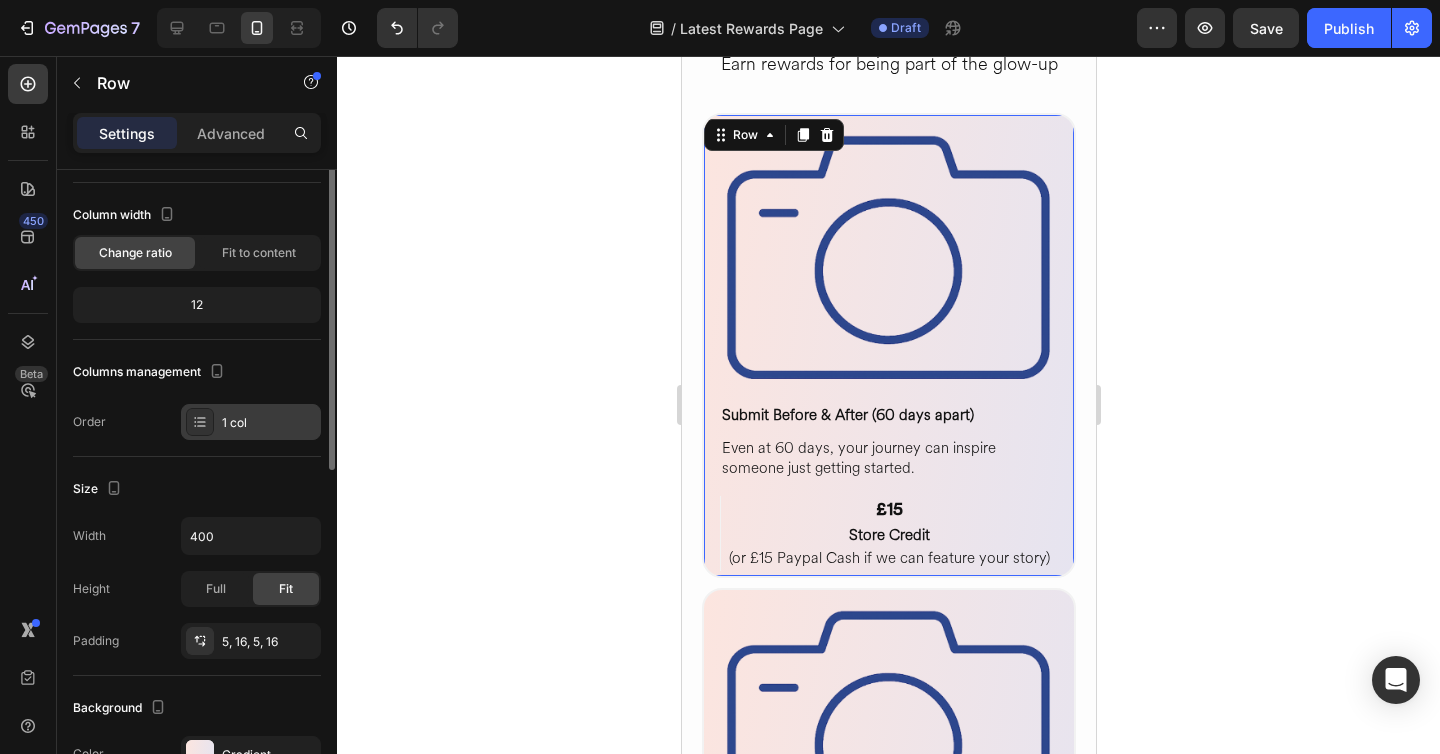 scroll, scrollTop: 0, scrollLeft: 0, axis: both 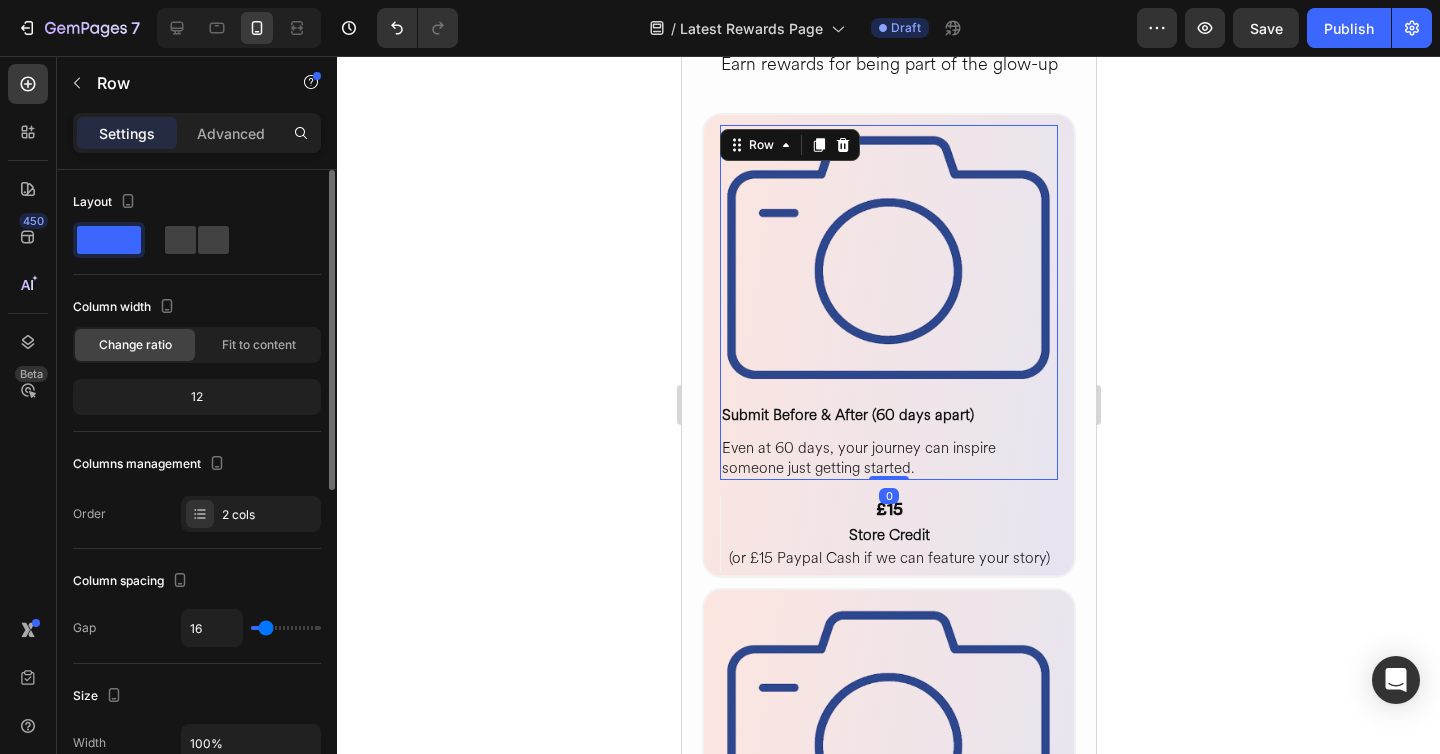 click on "Image" at bounding box center (888, 256) 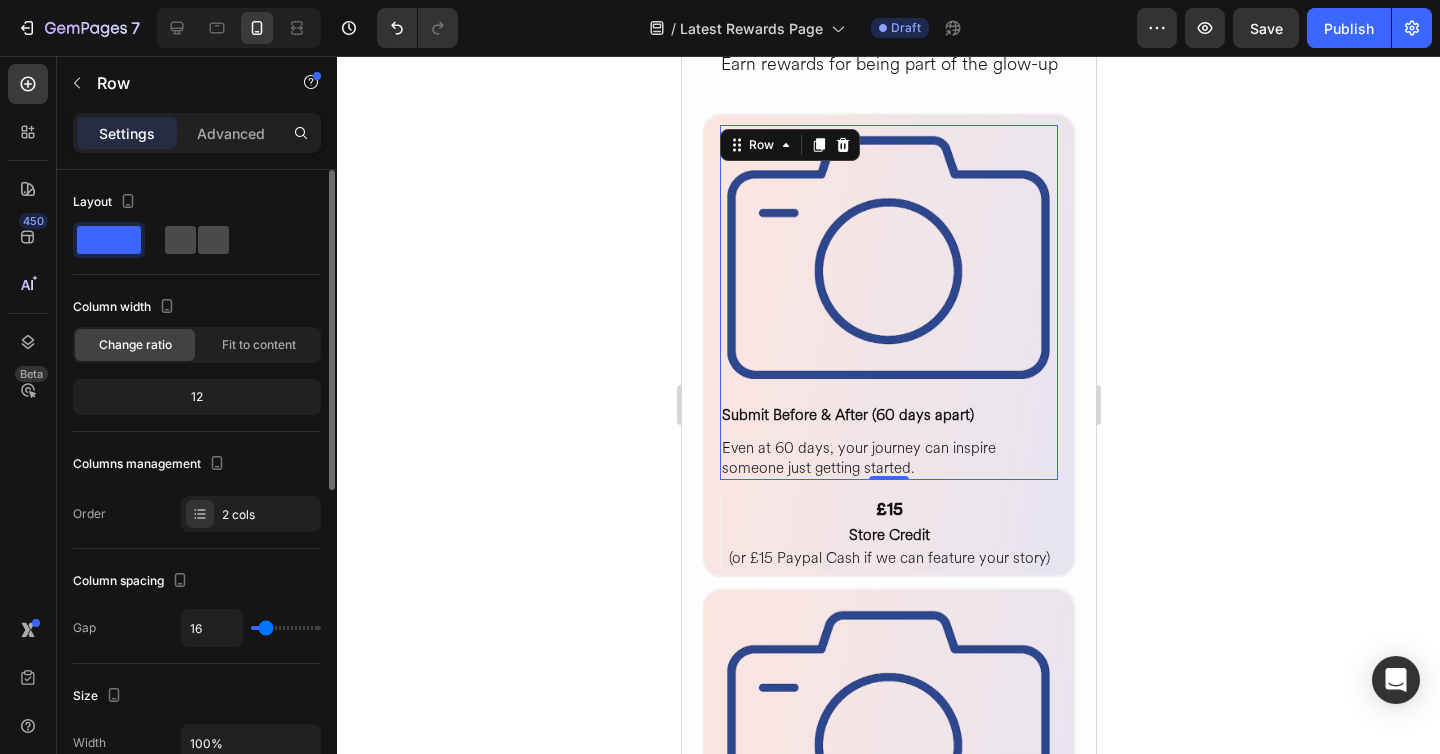 click 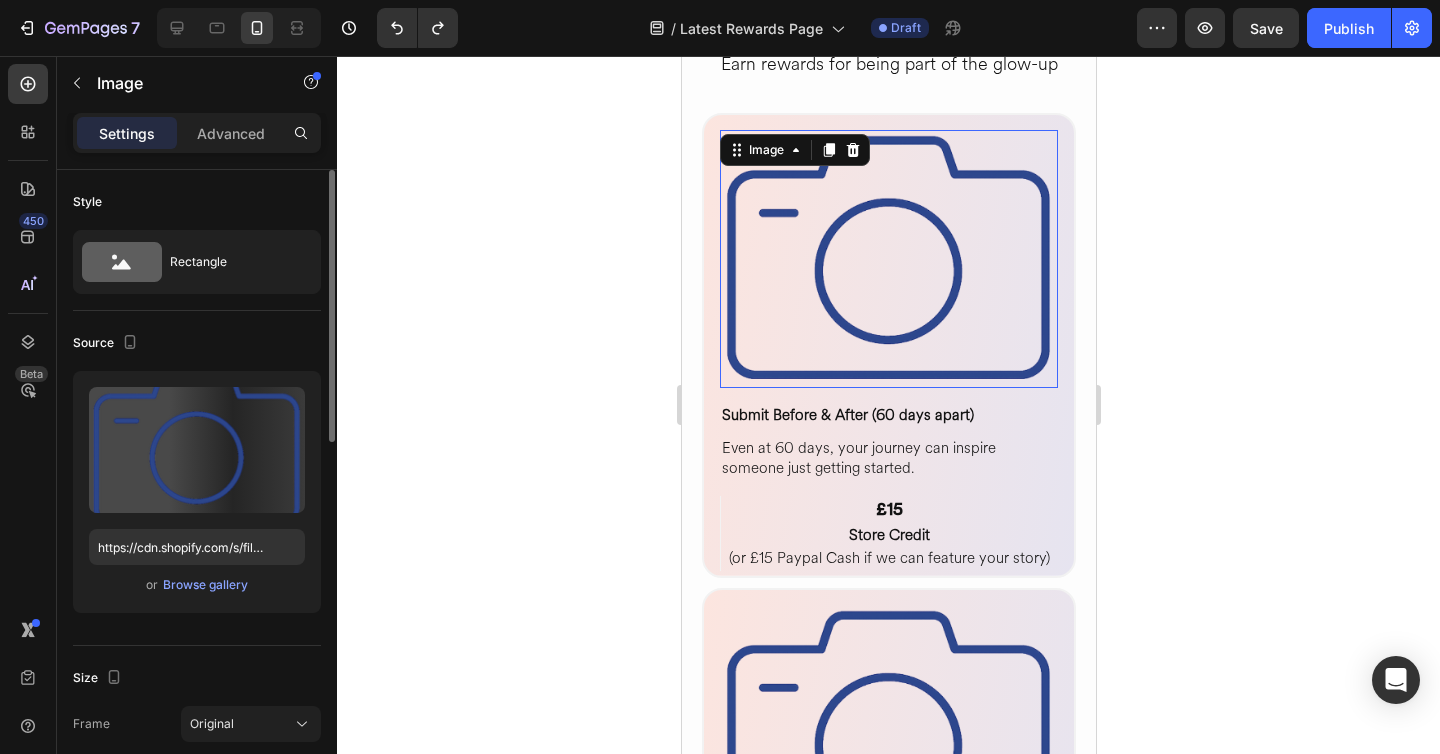 click at bounding box center [888, 259] 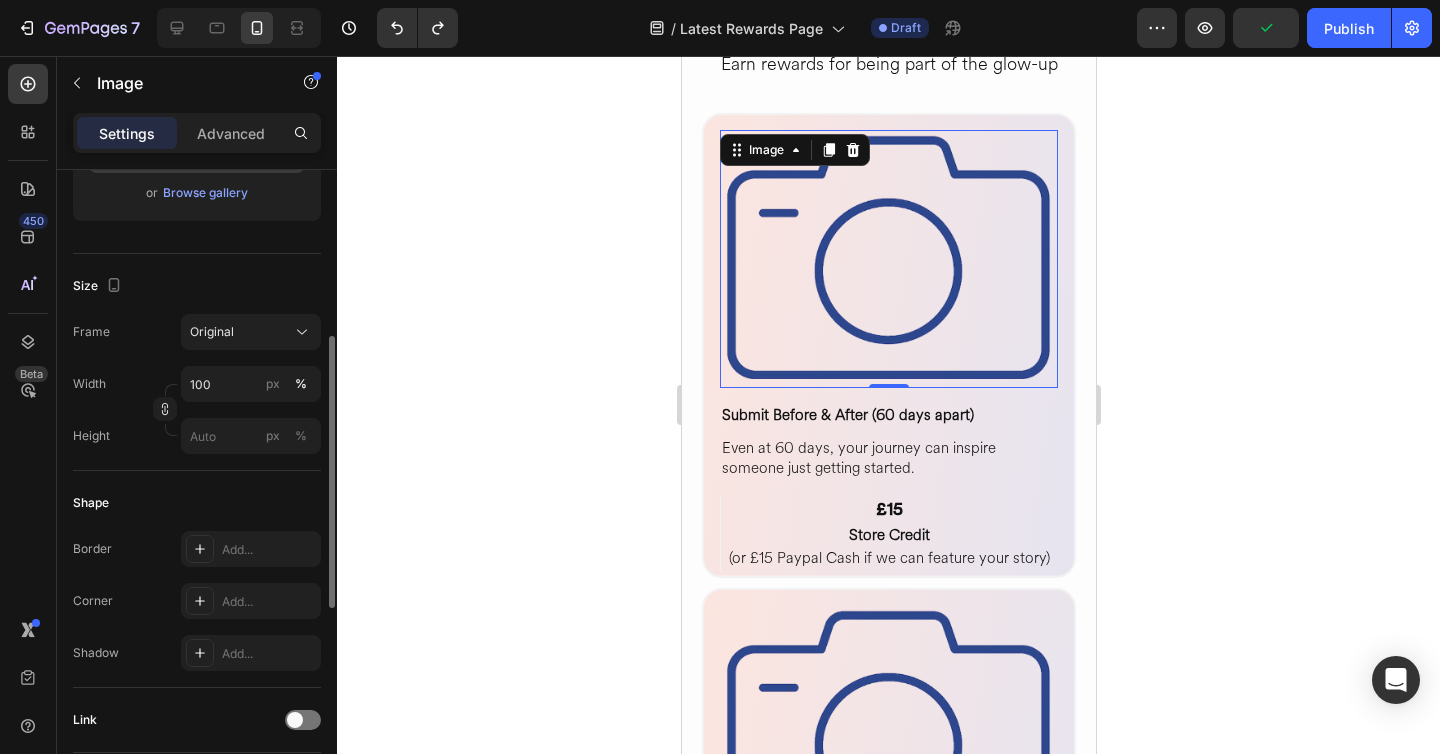 scroll, scrollTop: 395, scrollLeft: 0, axis: vertical 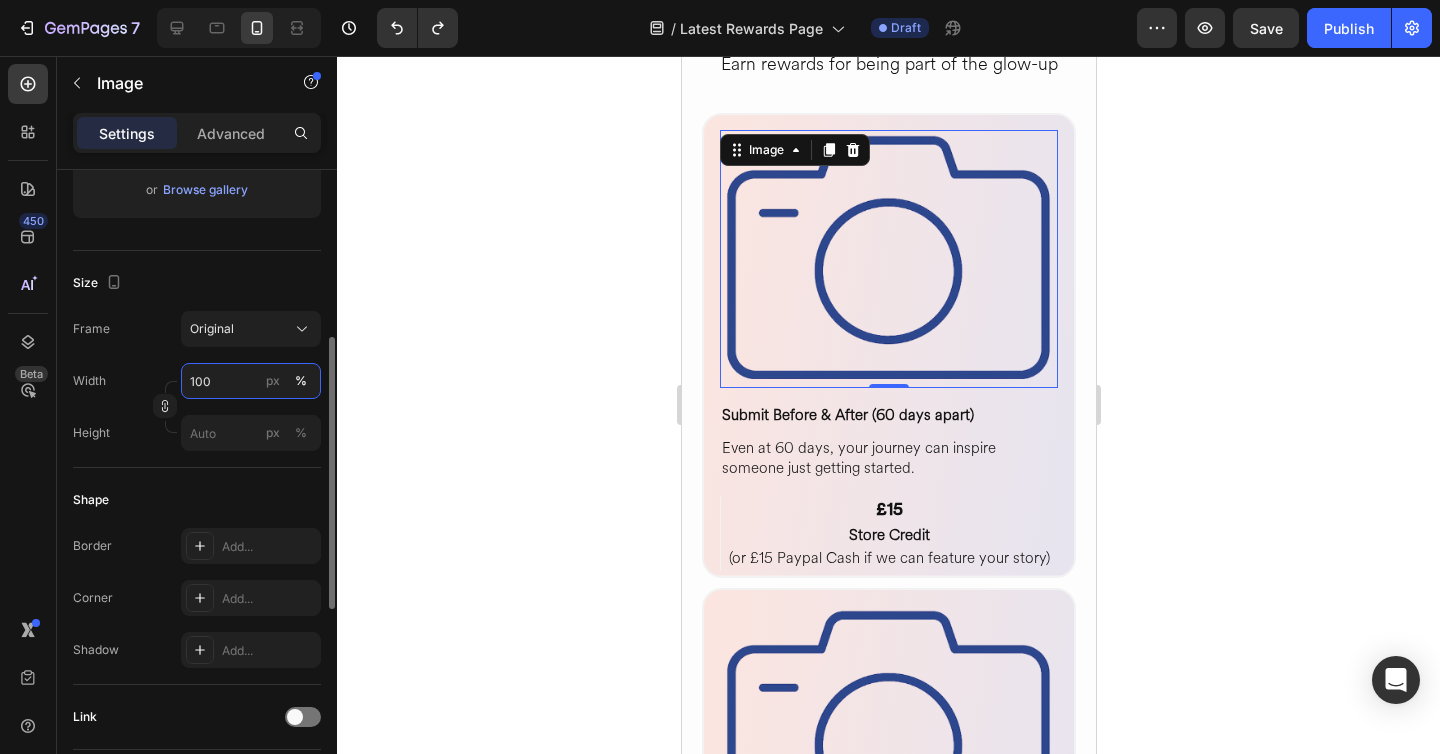 click on "100" at bounding box center [251, 381] 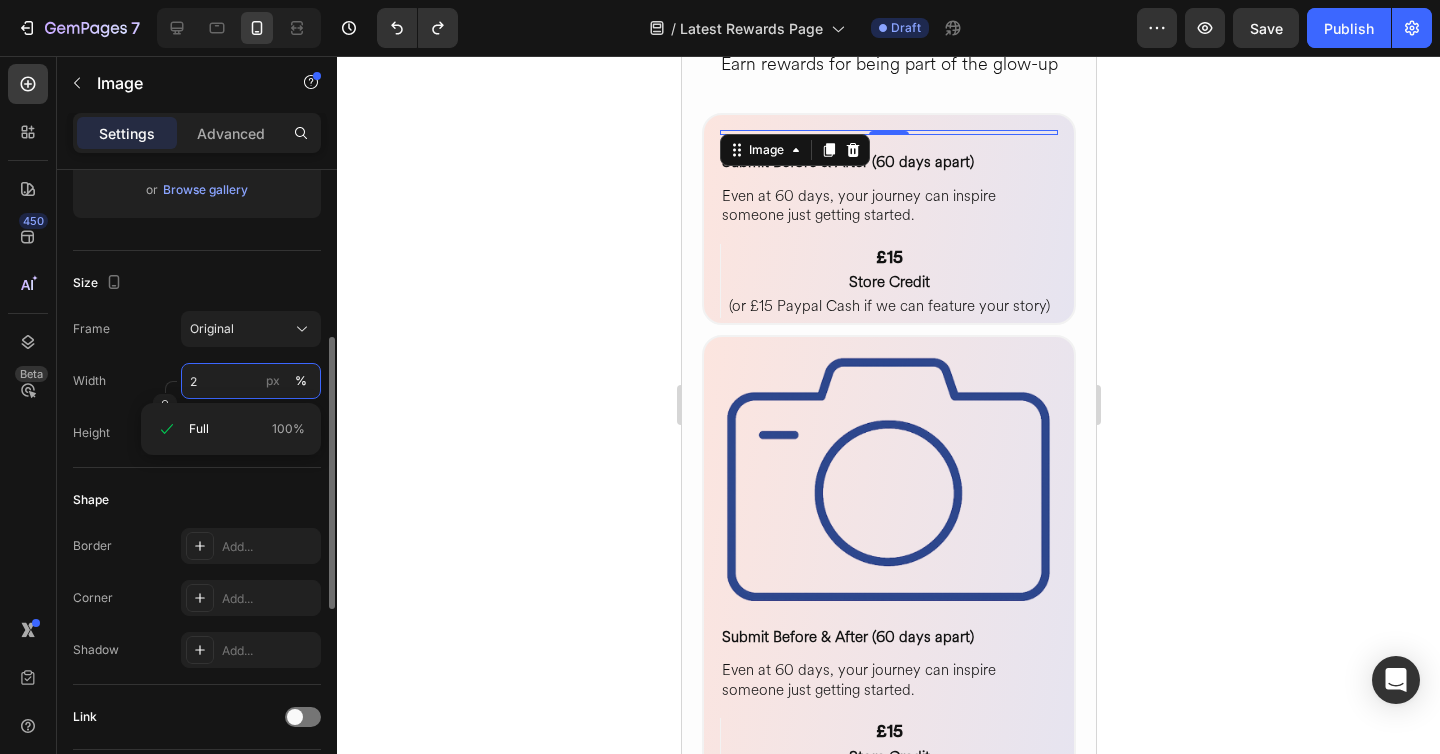 type on "20" 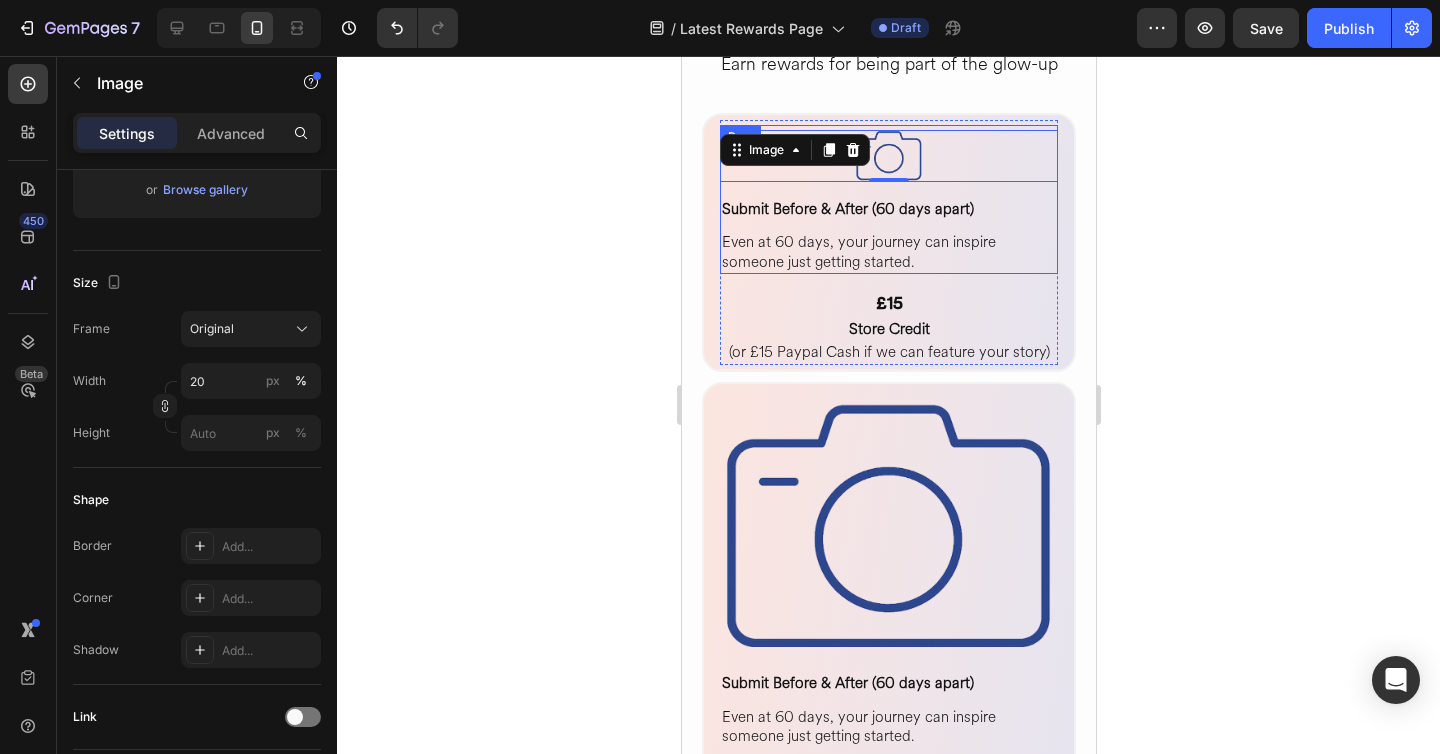click on "Submit Before & After (60 days apart) Heading Even at 60 days, your journey can inspire someone just getting started. Heading" at bounding box center (888, 236) 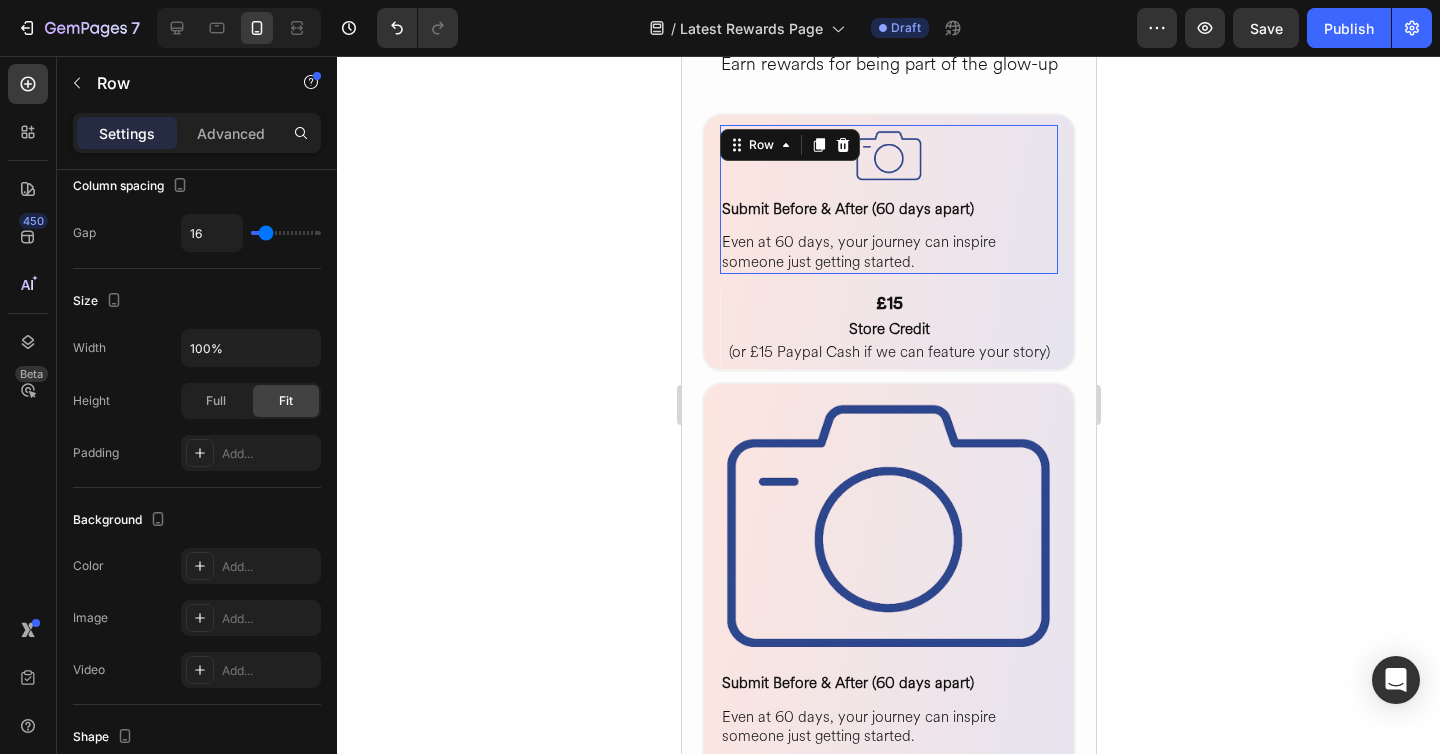 scroll, scrollTop: 0, scrollLeft: 0, axis: both 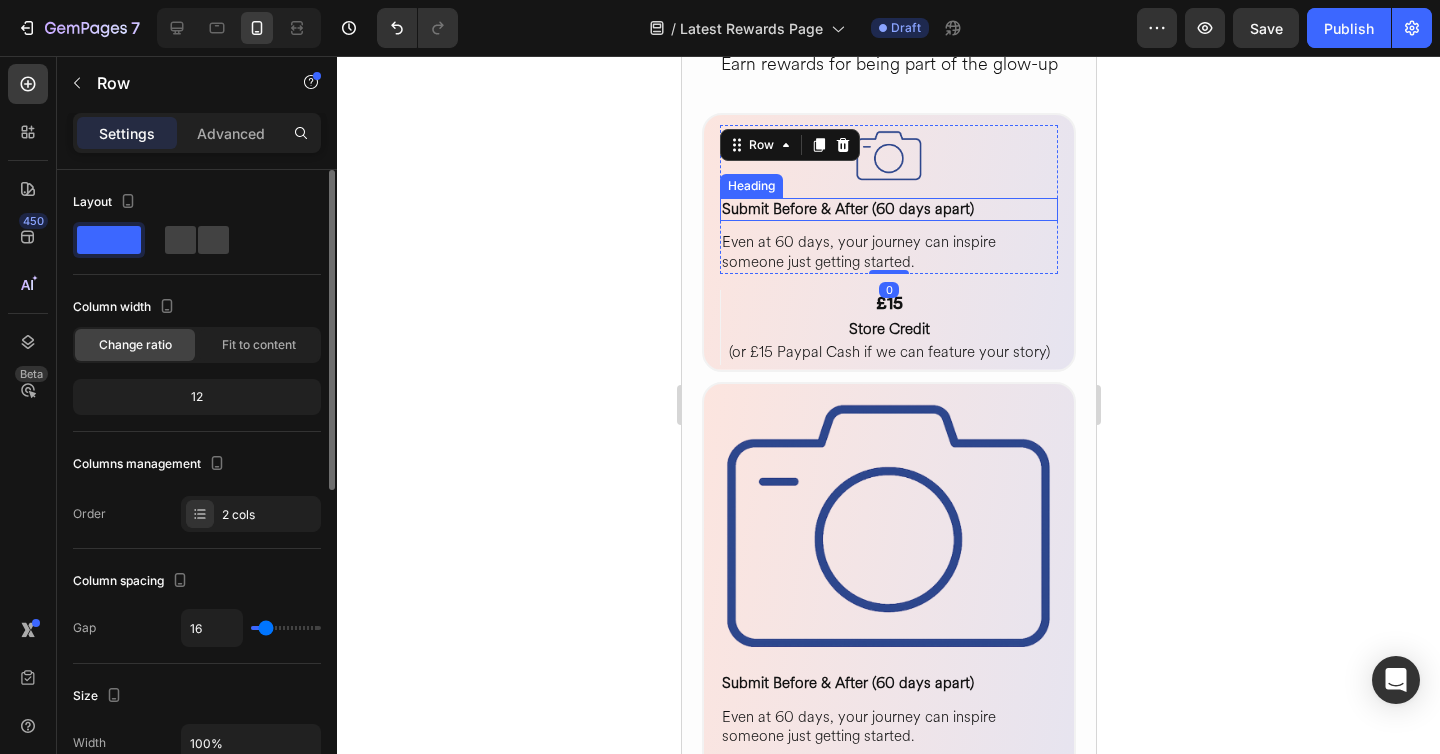 click on "Submit Before & After (60 days apart)" at bounding box center [888, 210] 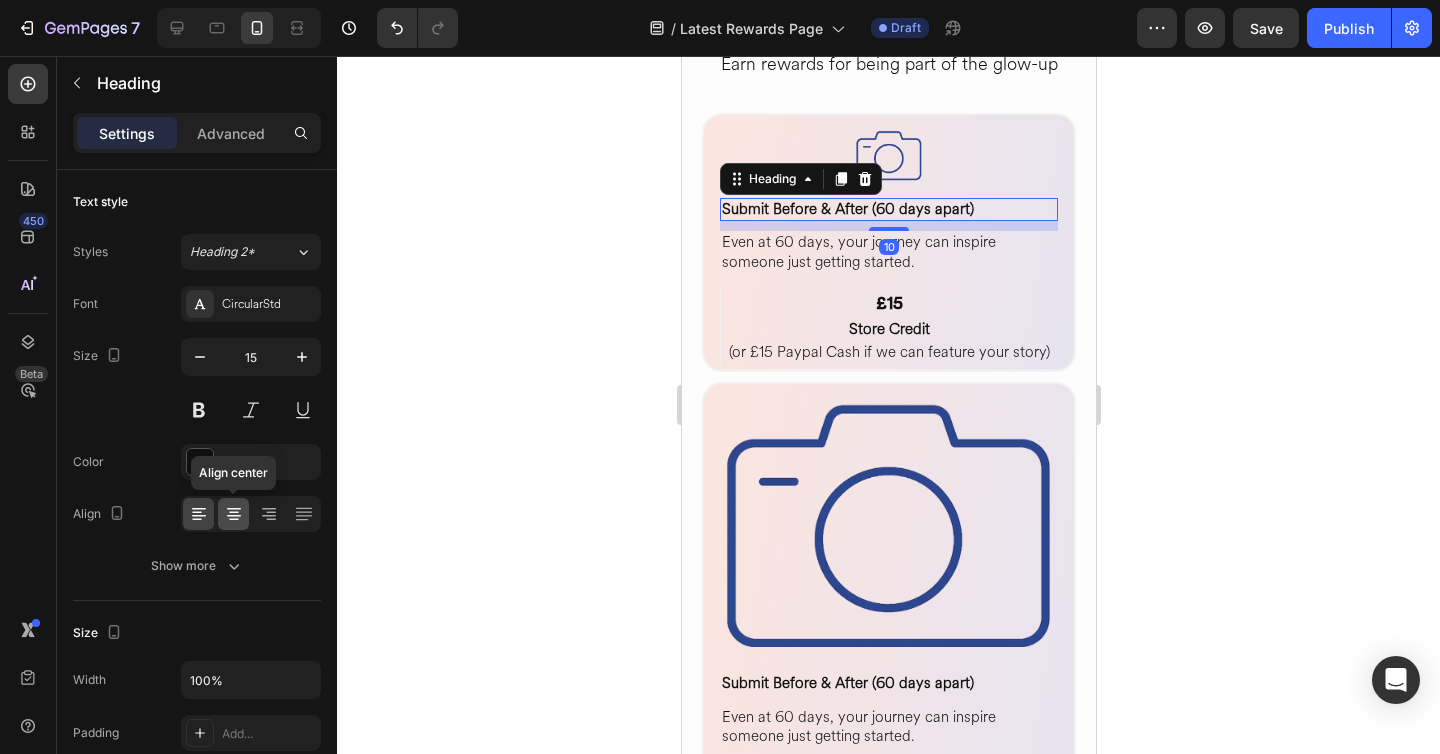 click 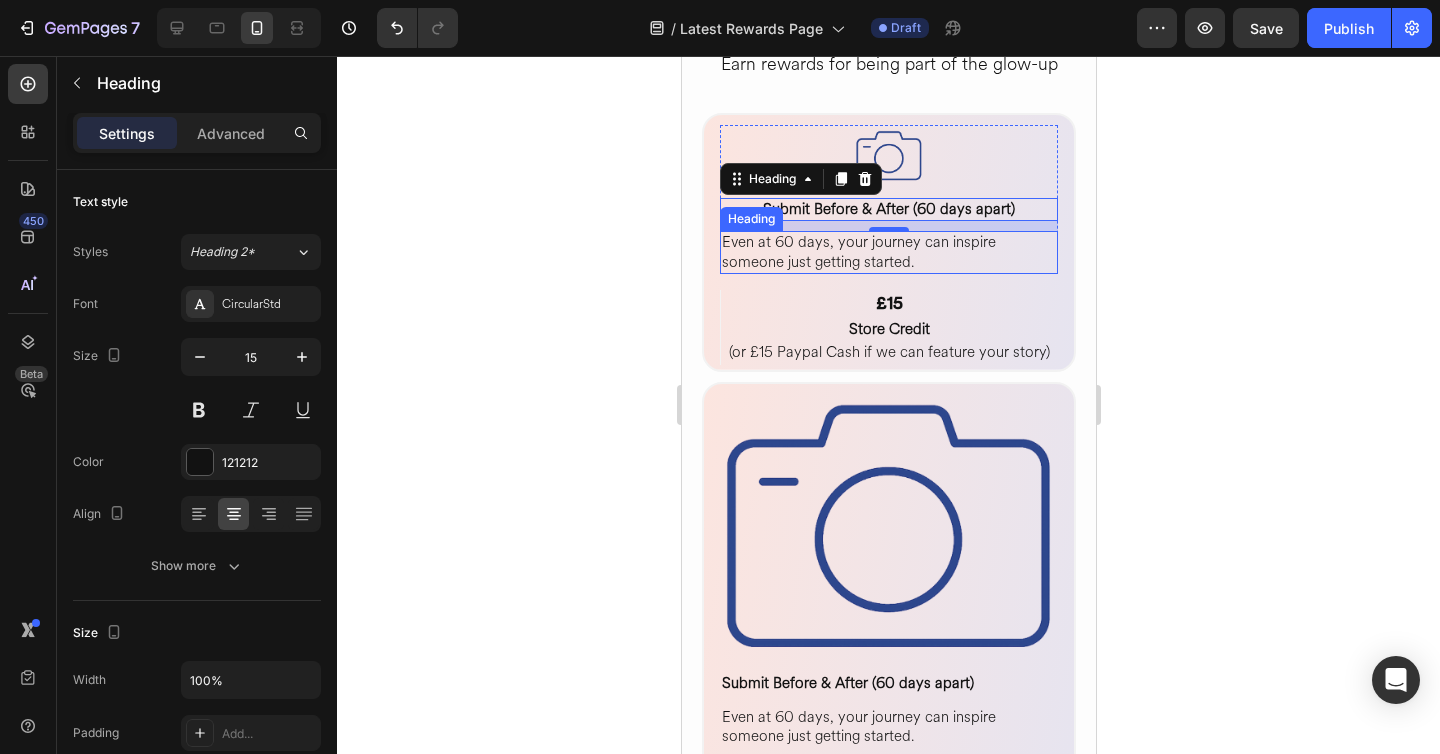 click on "Even at 60 days, your journey can inspire someone just getting started." at bounding box center (888, 252) 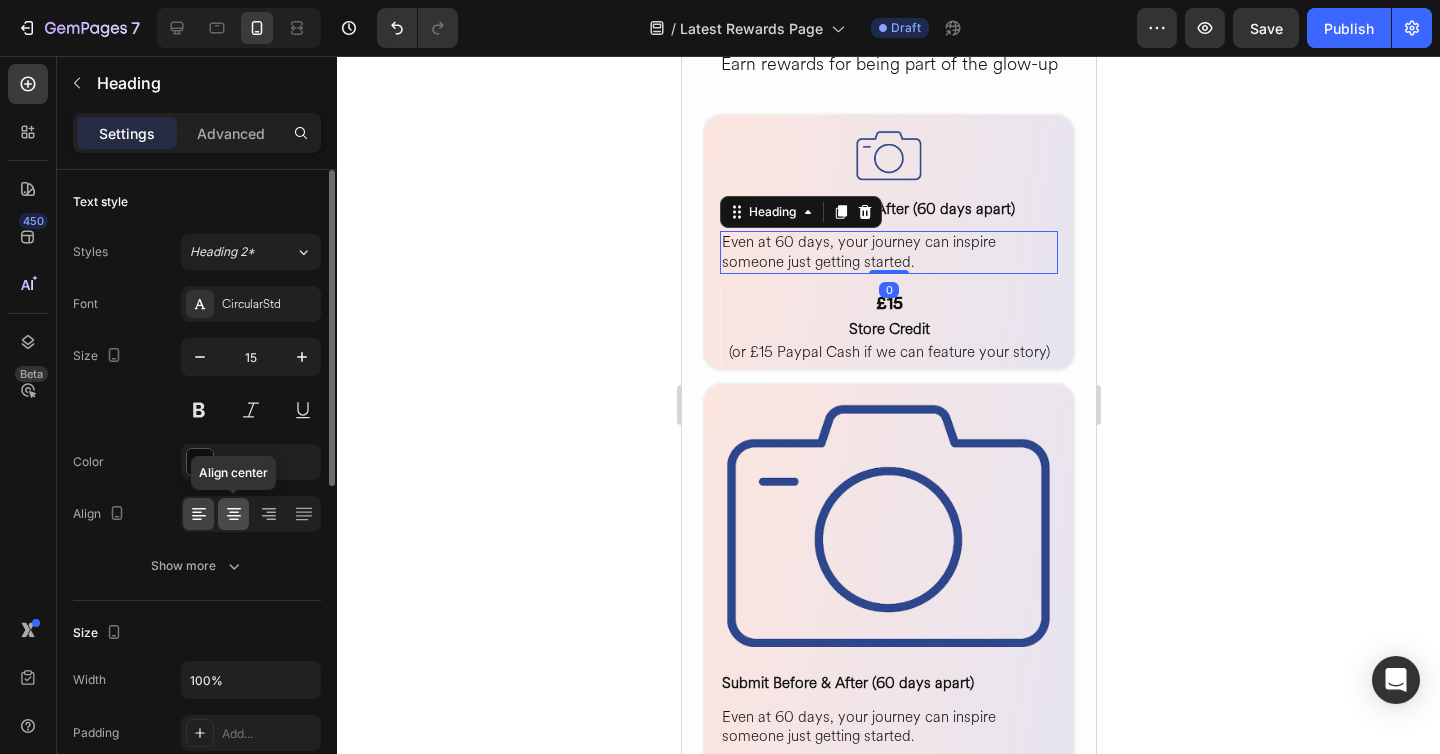 click 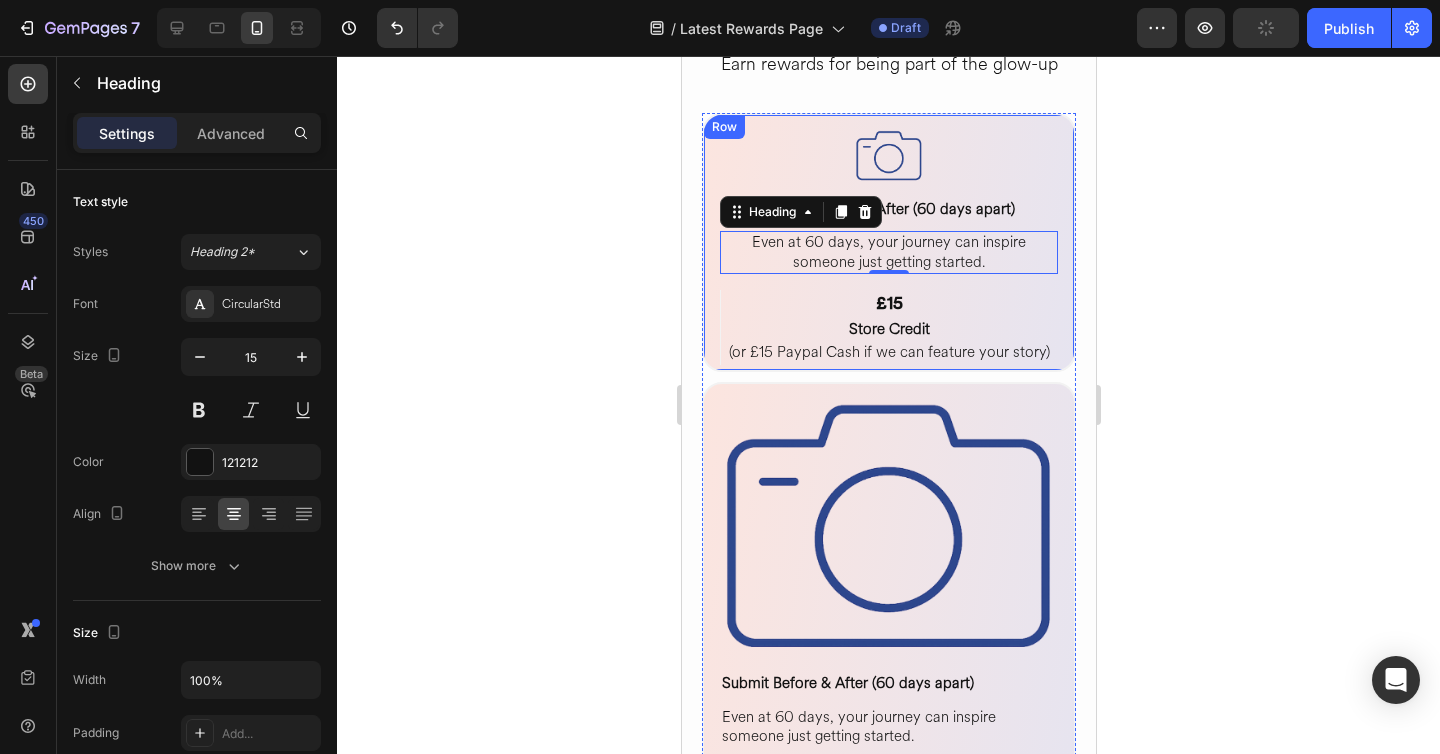 click on "Image Submit Before & After (60 days apart) Heading Even at 60 days, your journey can inspire someone just getting started. Heading   0 Row £15 Heading Store Credit Heading (or £15 Paypal Cash if we can feature your story) Heading Row Row Row" at bounding box center [888, 242] 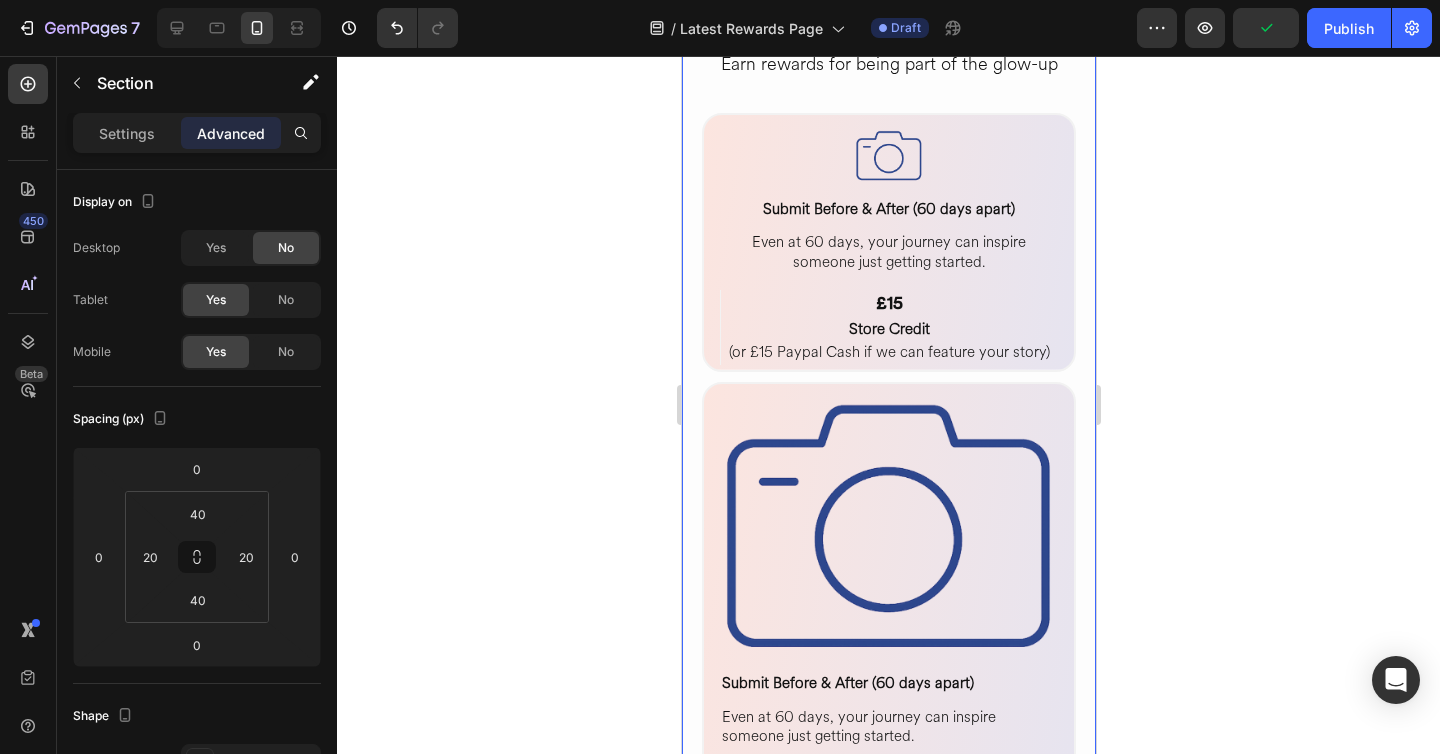 click on "Ways To Earn Heading Earn rewards for being part of the glow-up Heading Image Submit Before & After (60 days apart) Heading Even at 60 days, your journey can inspire someone just getting started. Heading Row £15 Heading Store Credit Heading (or £15 Paypal Cash if we can feature your story) Heading Row Row Row Image Submit Before & After (60 days apart) Heading Even at 60 days, your journey can inspire someone just getting started. Heading Row £15 Heading Store Credit Heading (or £15 Paypal Cash if we can feature your story) Heading Row Row Row Image Submit Before & After (60 days apart) Heading Even at 60 days, your journey can inspire someone just getting started. Heading Row £15 Heading Store Credit Heading (or £15 Paypal Cash if we can feature your story) Heading Row Row Row Image Submit Before & After (60 days apart) Heading Even at 60 days, your journey can inspire someone just getting started. Heading Row £15 Heading Store Credit Heading (or £15 Paypal Cash if we can feature your story) Heading" at bounding box center [888, 1214] 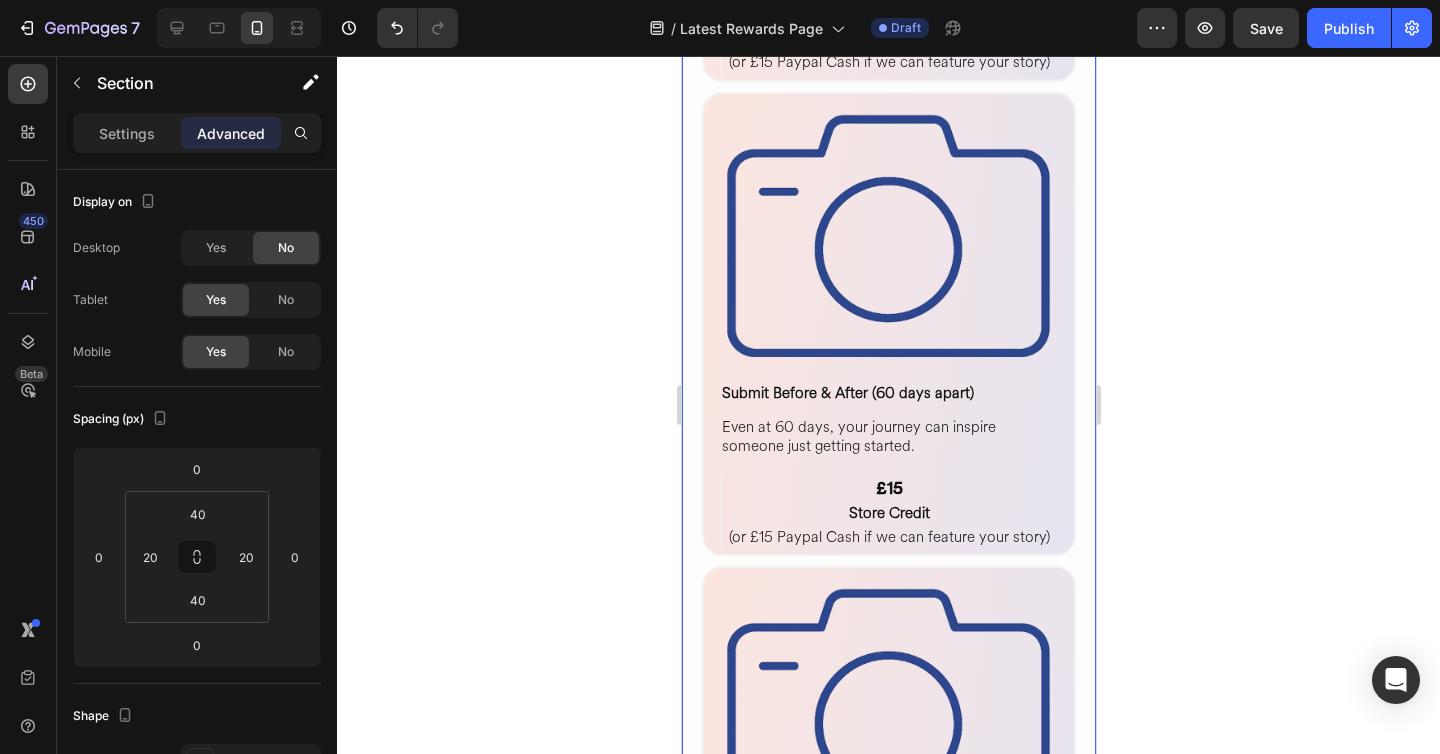 scroll, scrollTop: 1473, scrollLeft: 0, axis: vertical 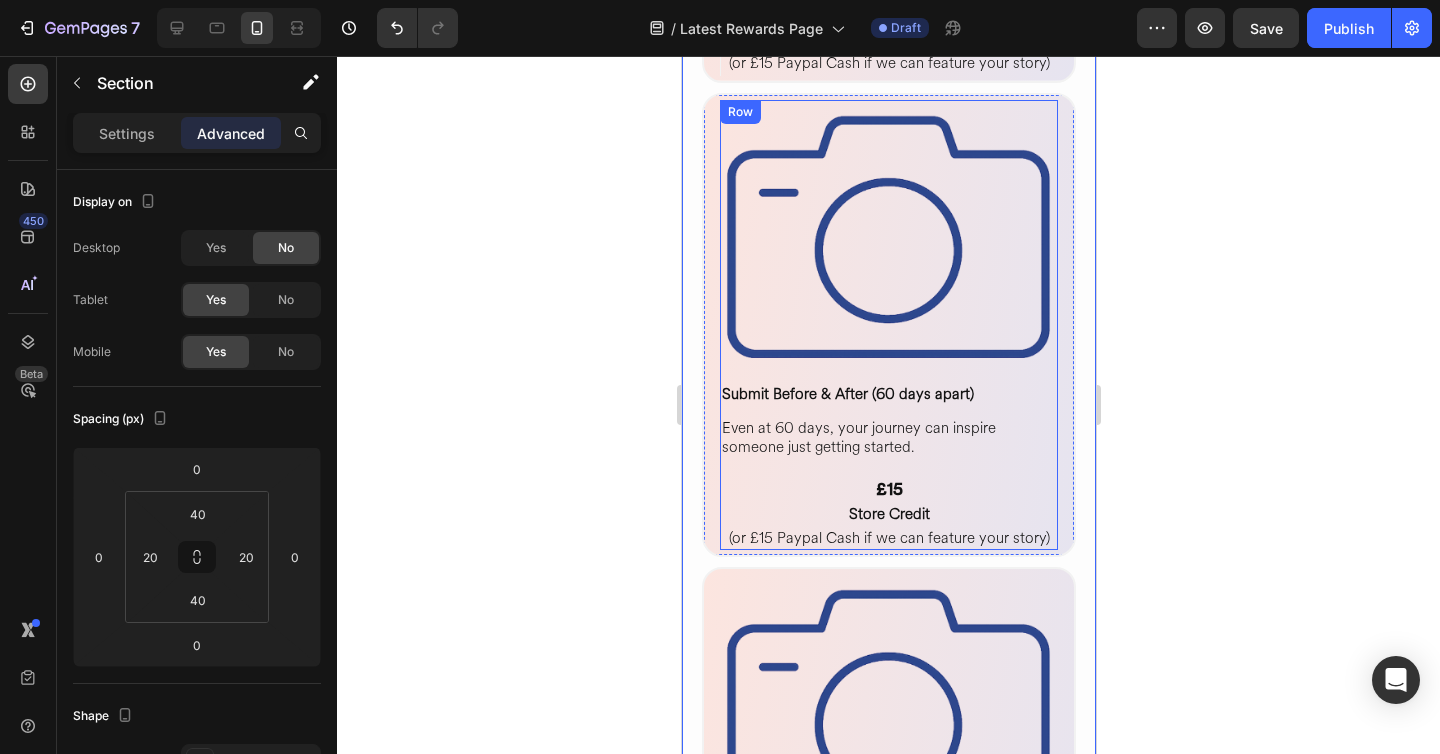 click on "Image Submit Before & After (60 days apart) Heading Even at 60 days, your journey can inspire someone just getting started. Heading Row" at bounding box center (888, 280) 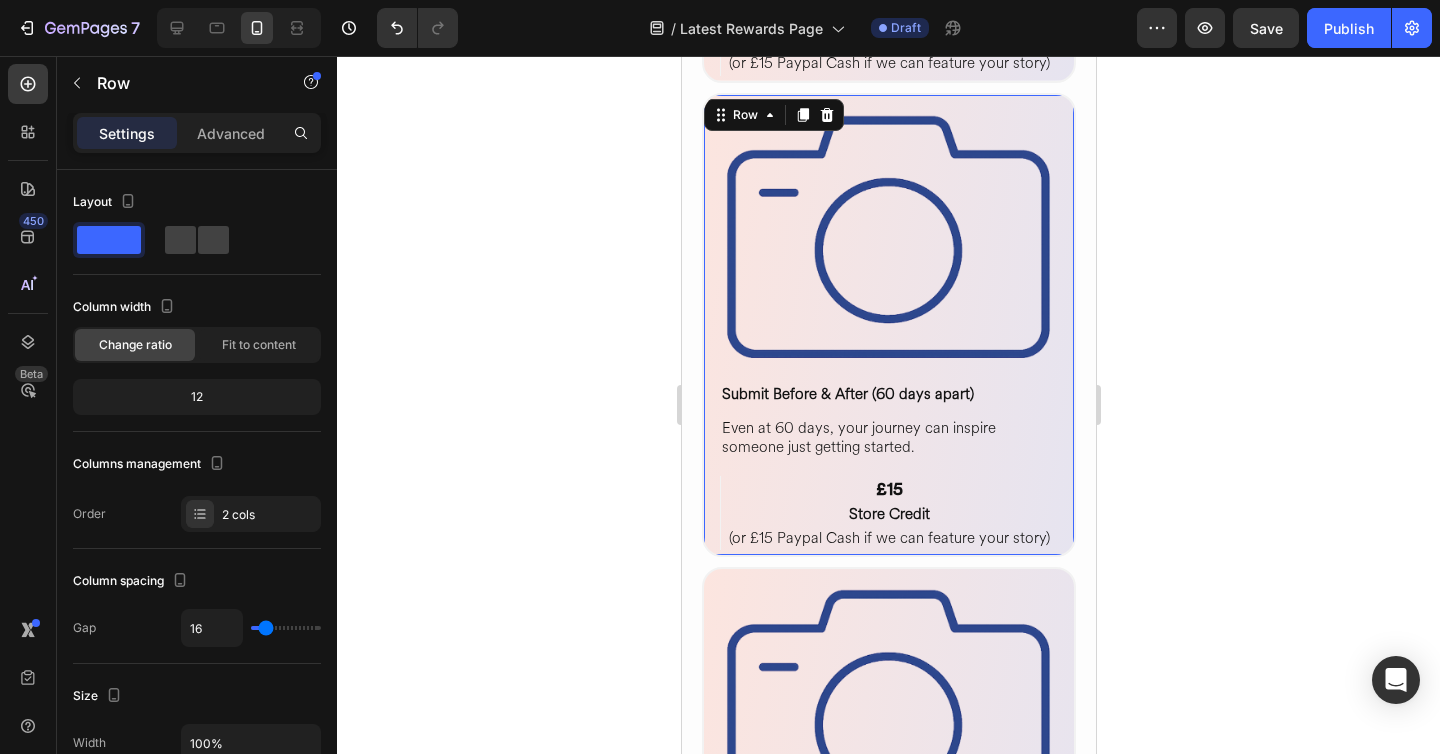 click on "Image Submit Before & After (60 days apart) Heading Even at 60 days, your journey can inspire someone just getting started. Heading Row £15 Heading Store Credit Heading (or £15 Paypal Cash if we can feature your story) Heading Row Row Row   0" at bounding box center [888, 325] 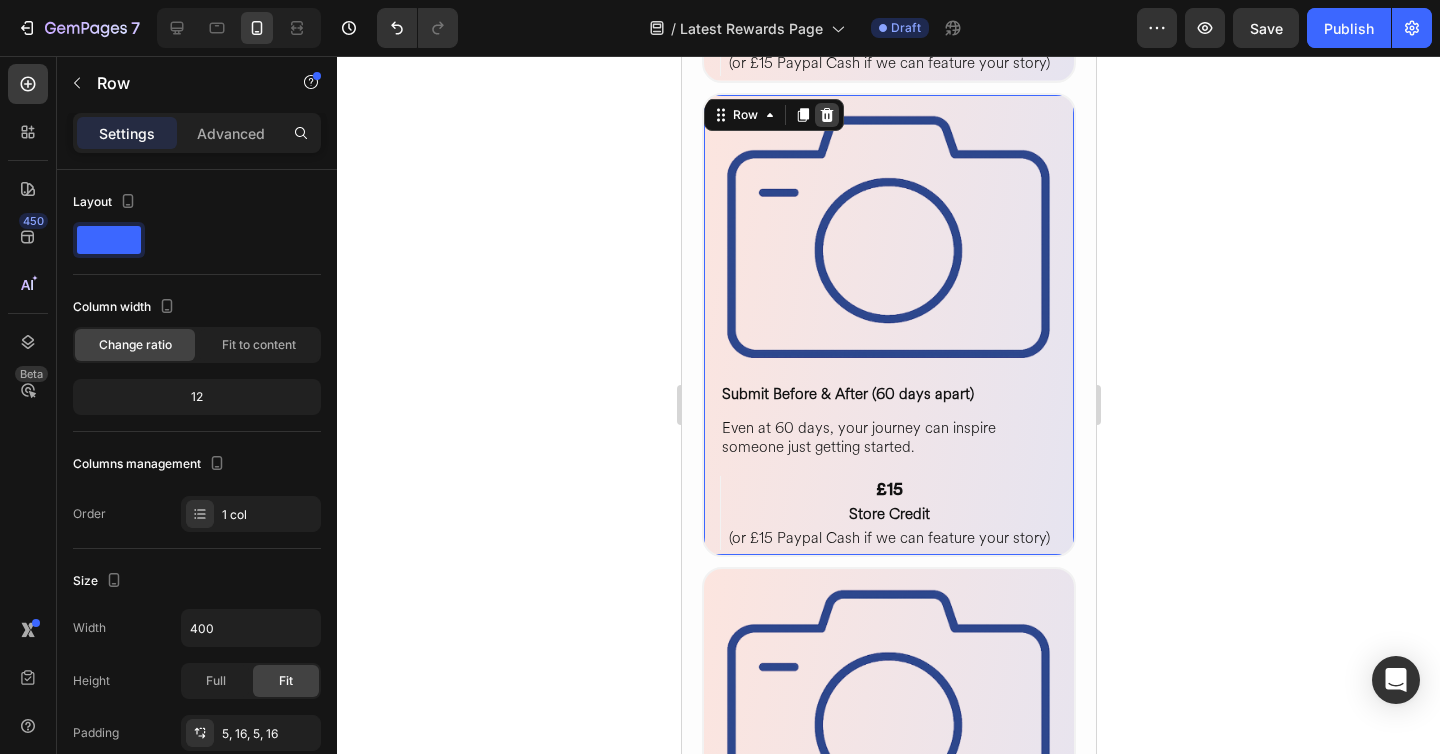 click 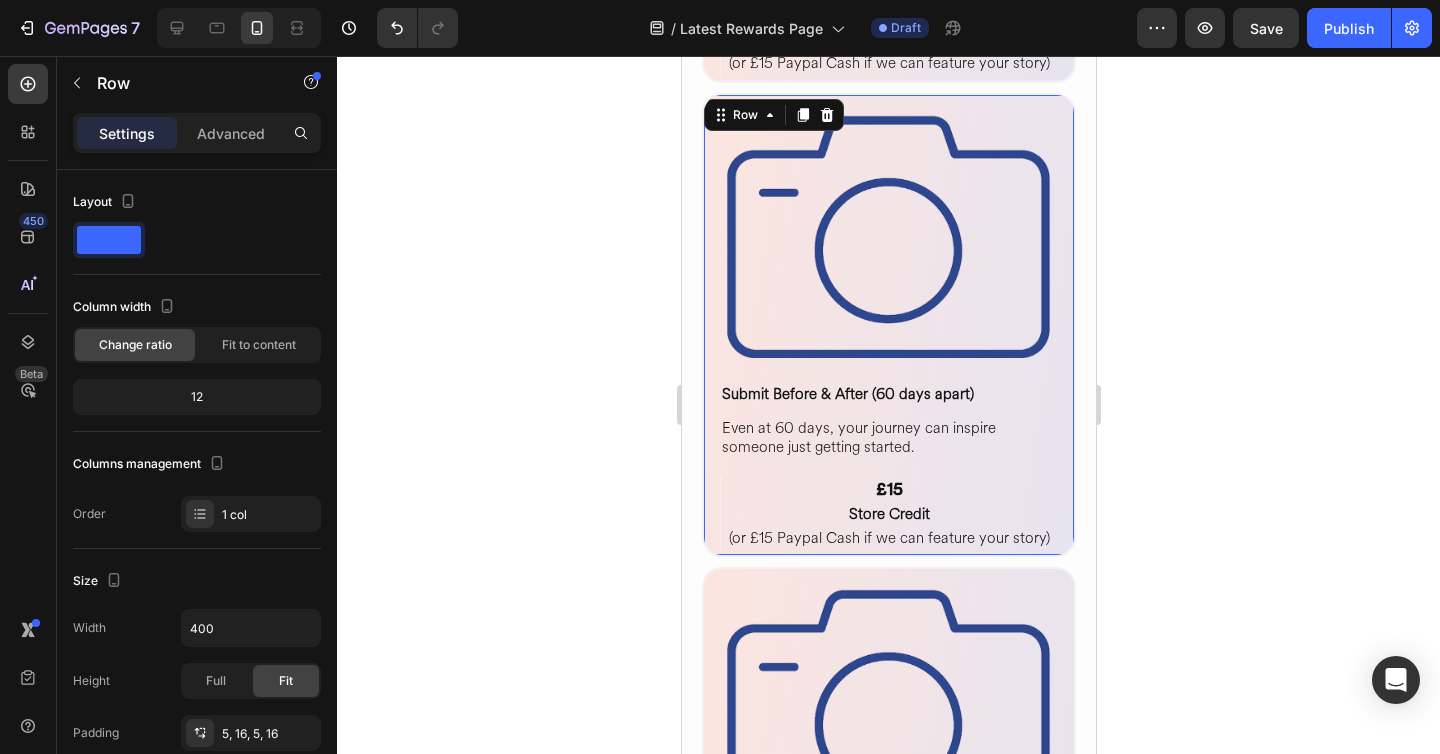 click on "Image Submit Before & After (60 days apart) Heading Even at 60 days, your journey can inspire someone just getting started. Heading Row £15 Heading Store Credit Heading (or £15 Paypal Cash if we can feature your story) Heading Row Row Row   0" at bounding box center [888, 325] 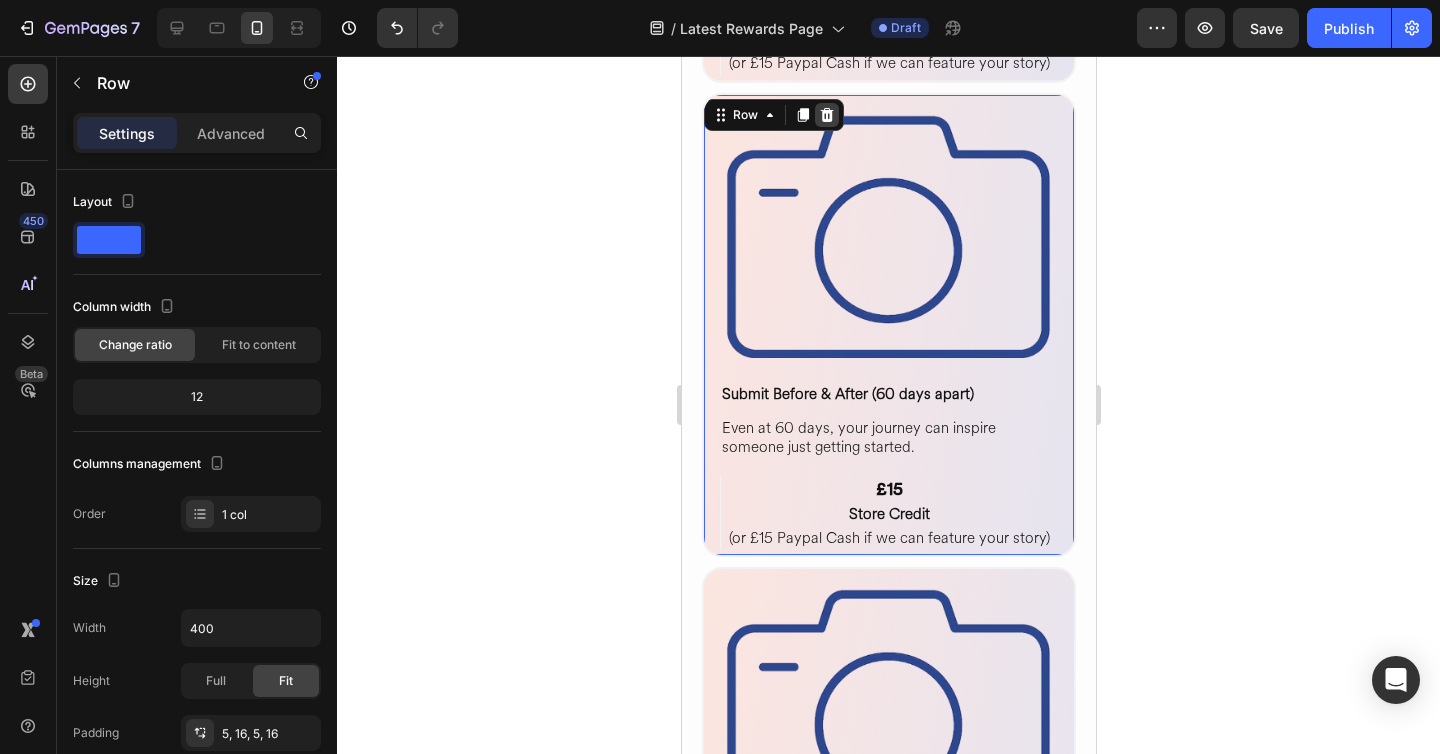 click 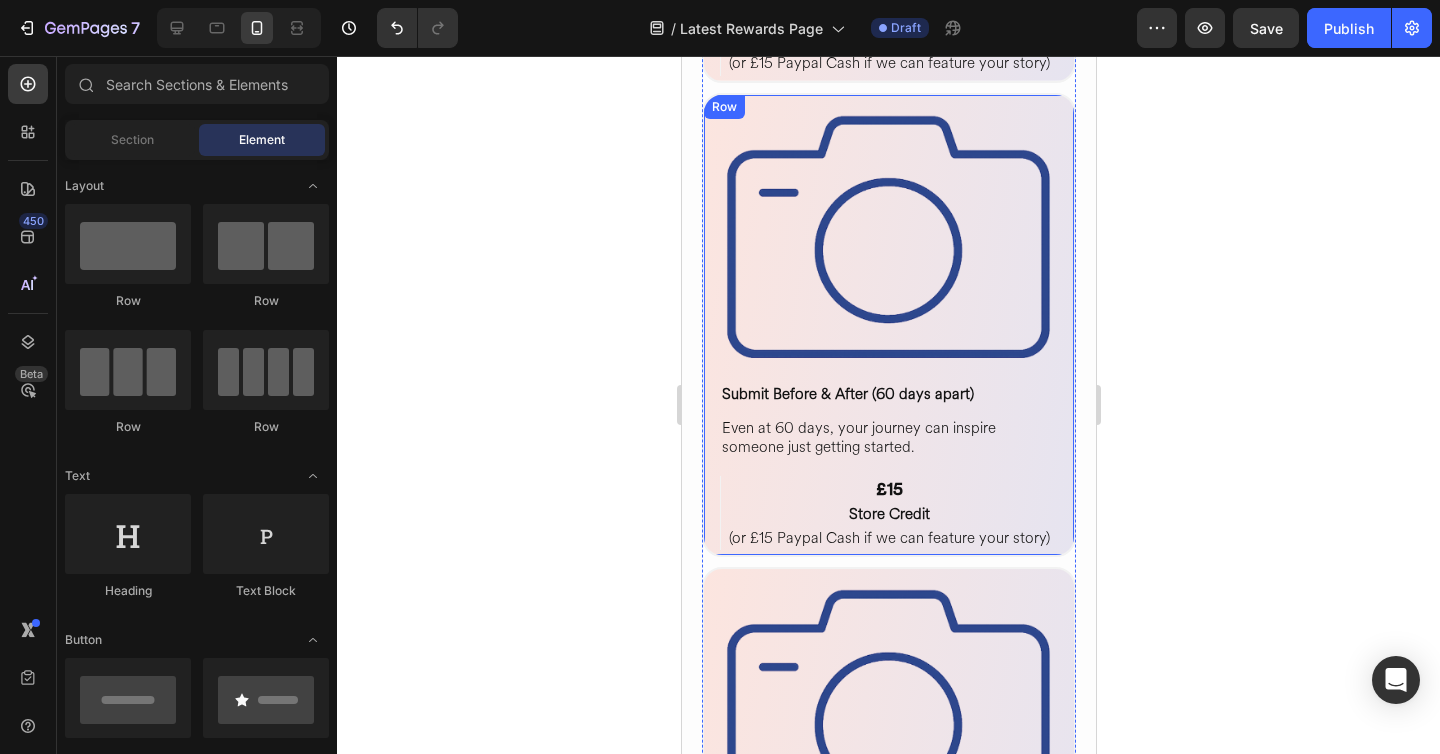 click on "Image Submit Before & After (60 days apart) Heading Even at 60 days, your journey can inspire someone just getting started. Heading Row £15 Heading Store Credit Heading (or £15 Paypal Cash if we can feature your story) Heading Row Row Row" at bounding box center (888, 325) 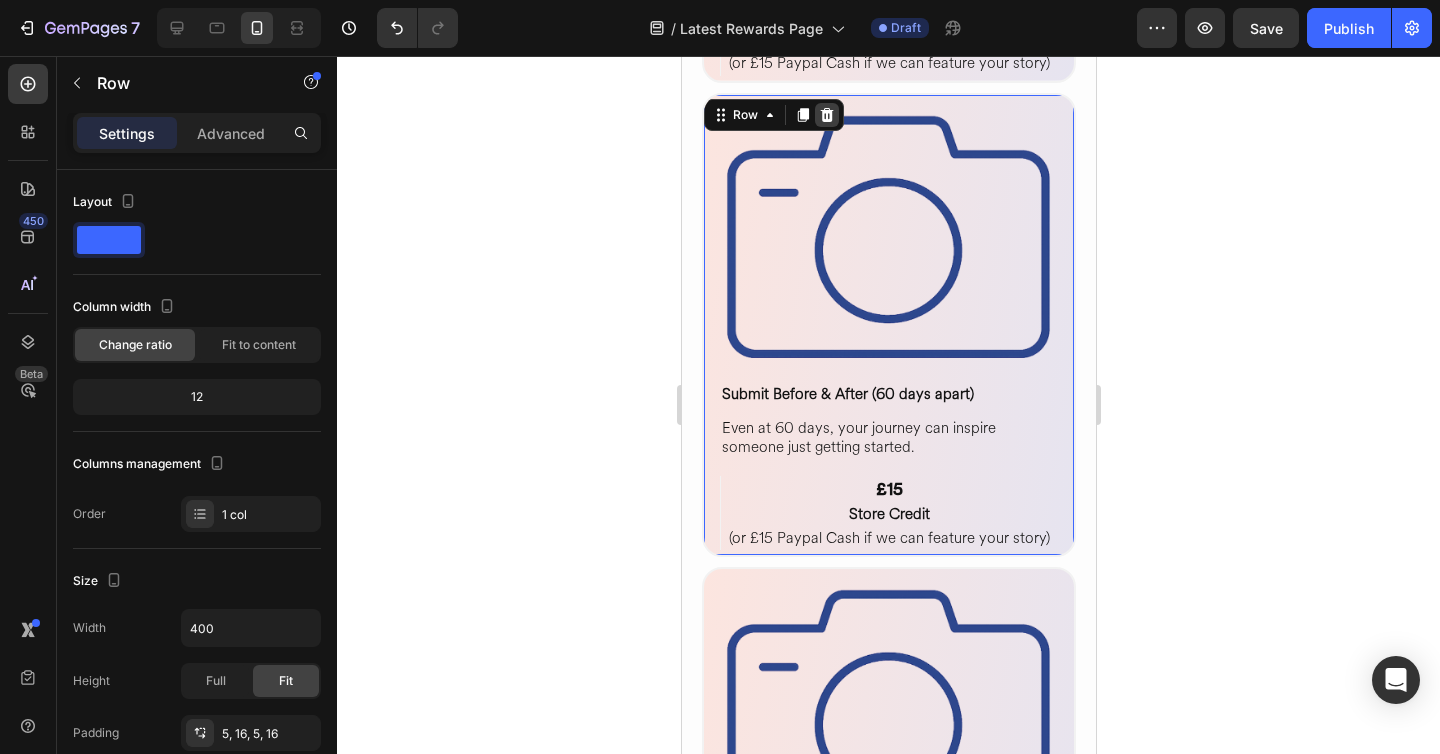 click 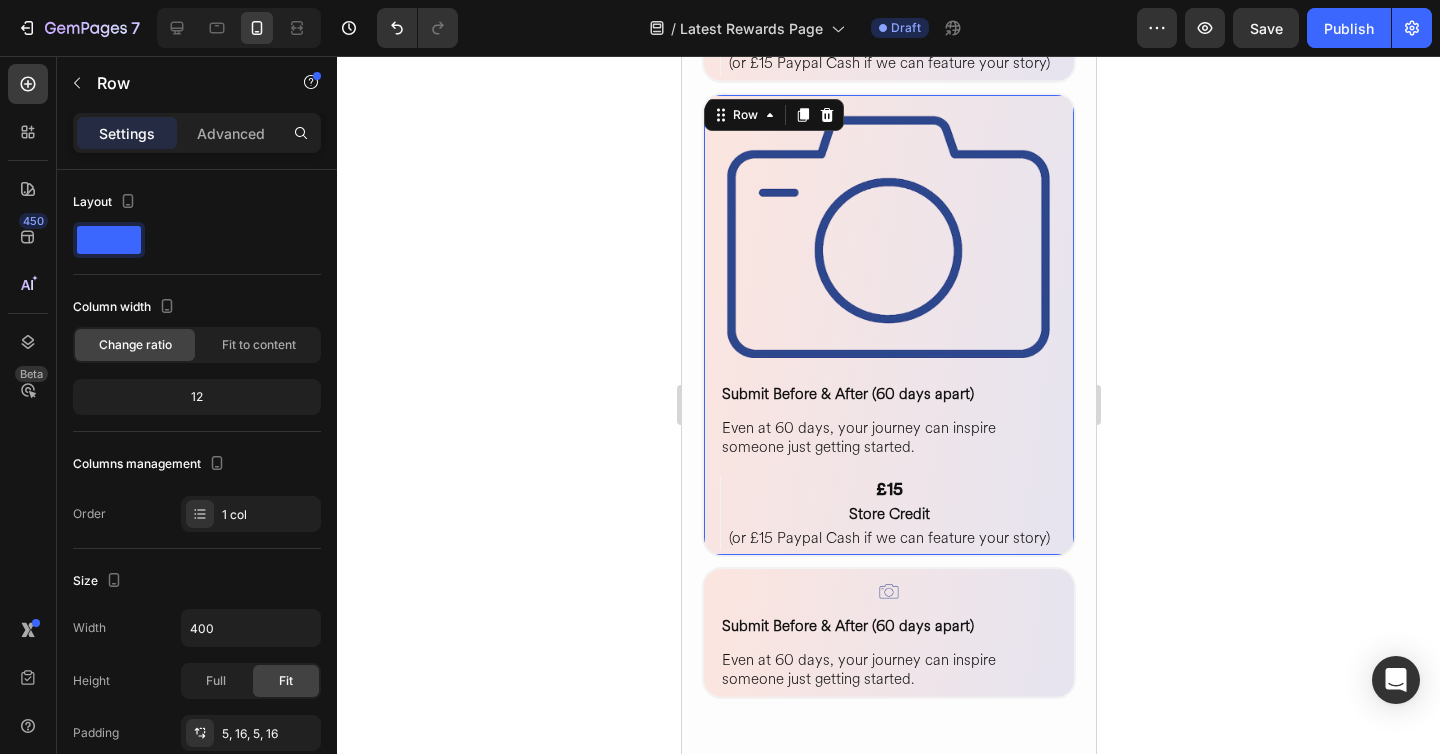 click on "Image Submit Before & After (60 days apart) Heading Even at 60 days, your journey can inspire someone just getting started. Heading Row £15 Heading Store Credit Heading (or £15 Paypal Cash if we can feature your story) Heading Row Row Row   0" at bounding box center (888, 325) 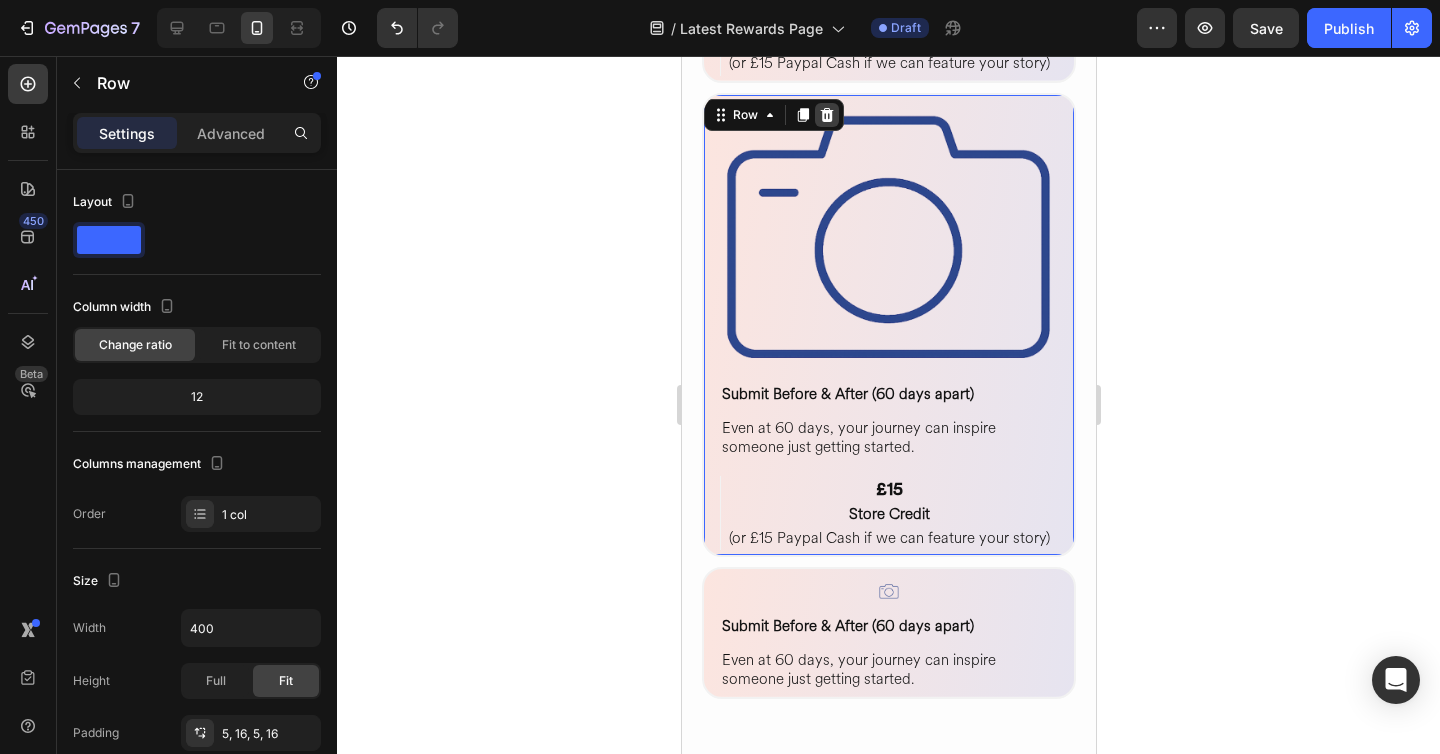 click 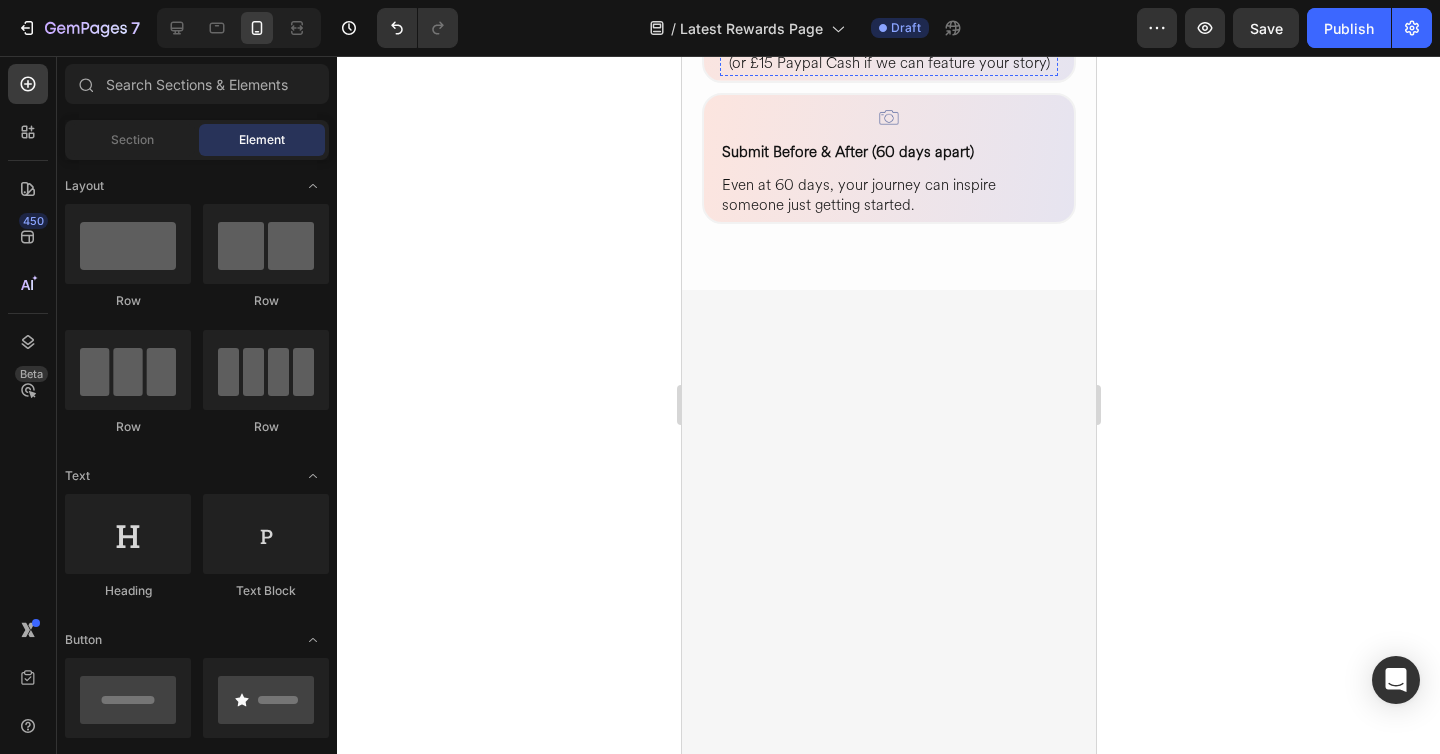 scroll, scrollTop: 957, scrollLeft: 0, axis: vertical 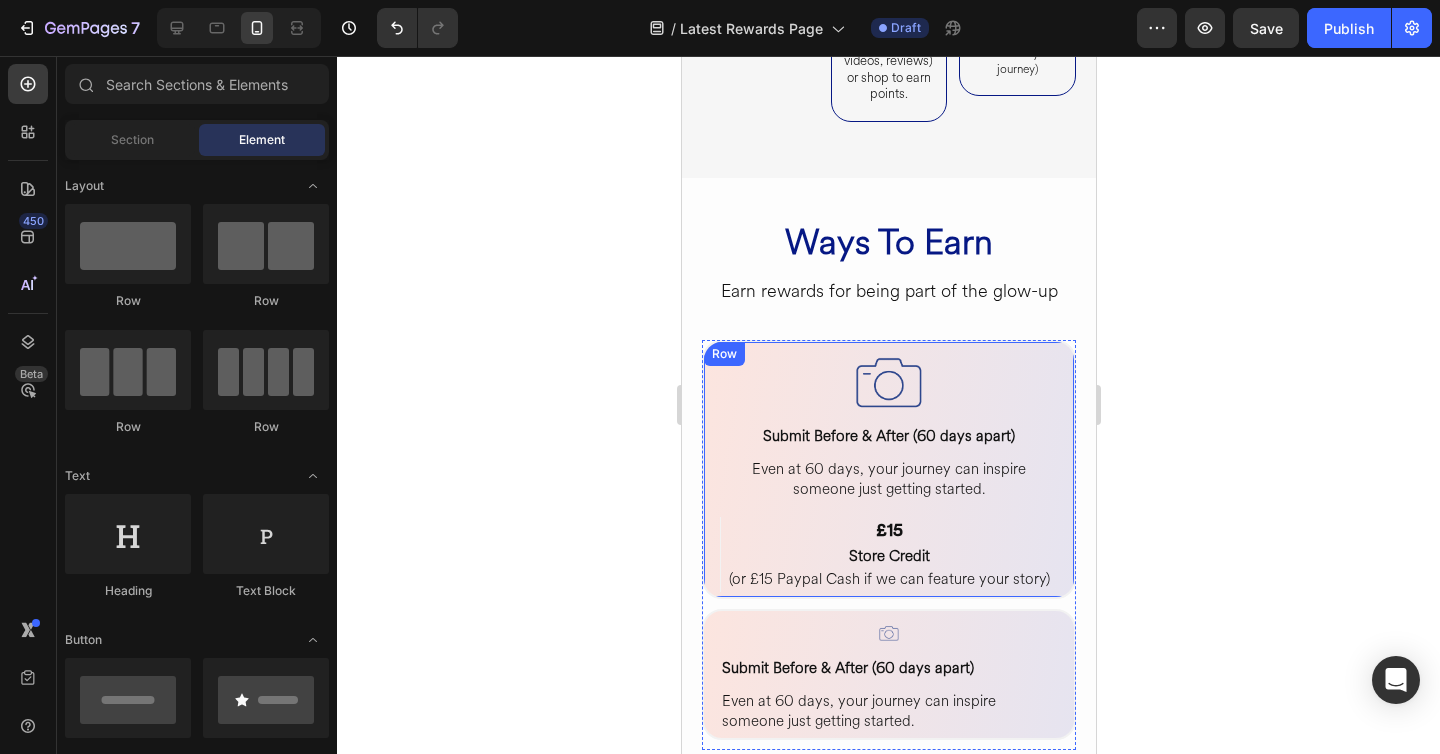 click on "Image Submit Before & After (60 days apart) Heading Even at 60 days, your journey can inspire someone just getting started. Heading Row £15 Heading Store Credit Heading (or £15 Paypal Cash if we can feature your story) Heading Row Row Row" at bounding box center (888, 469) 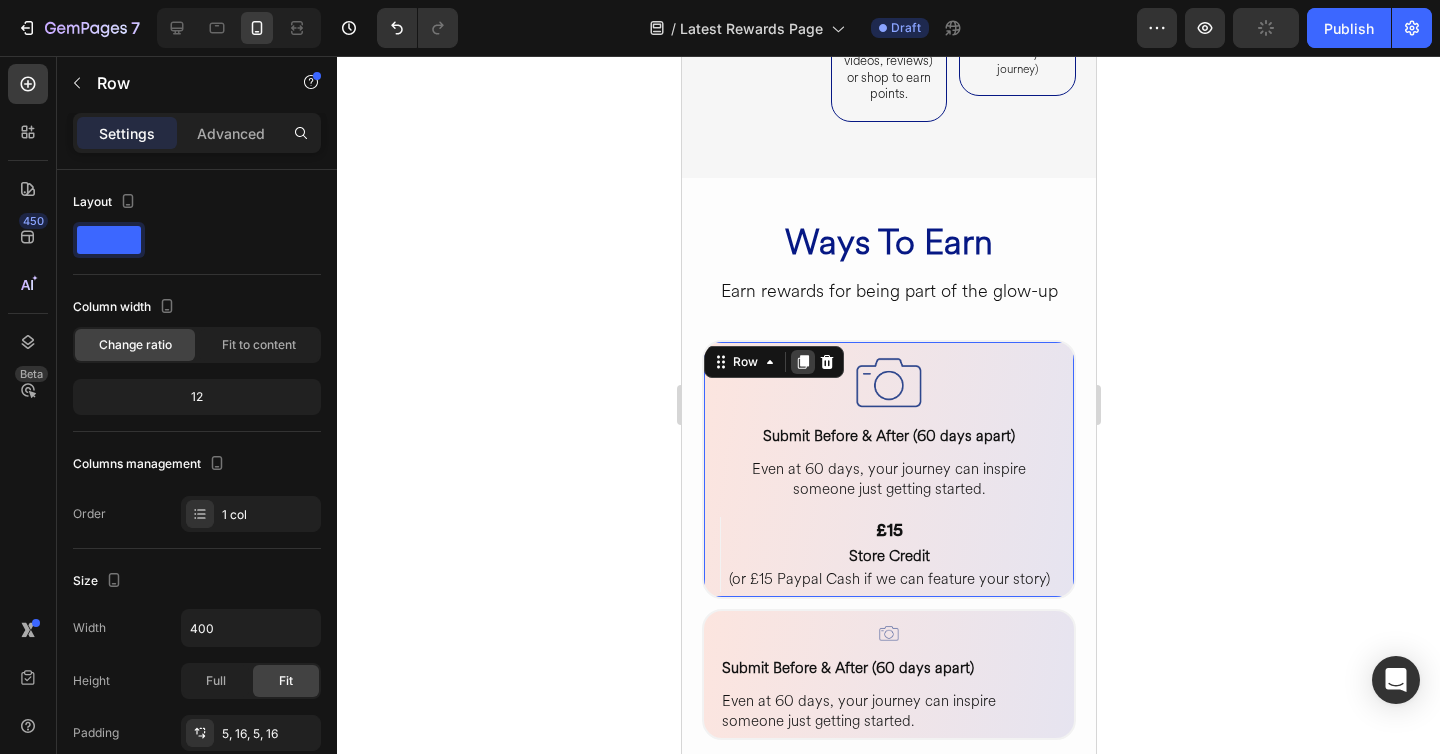 click 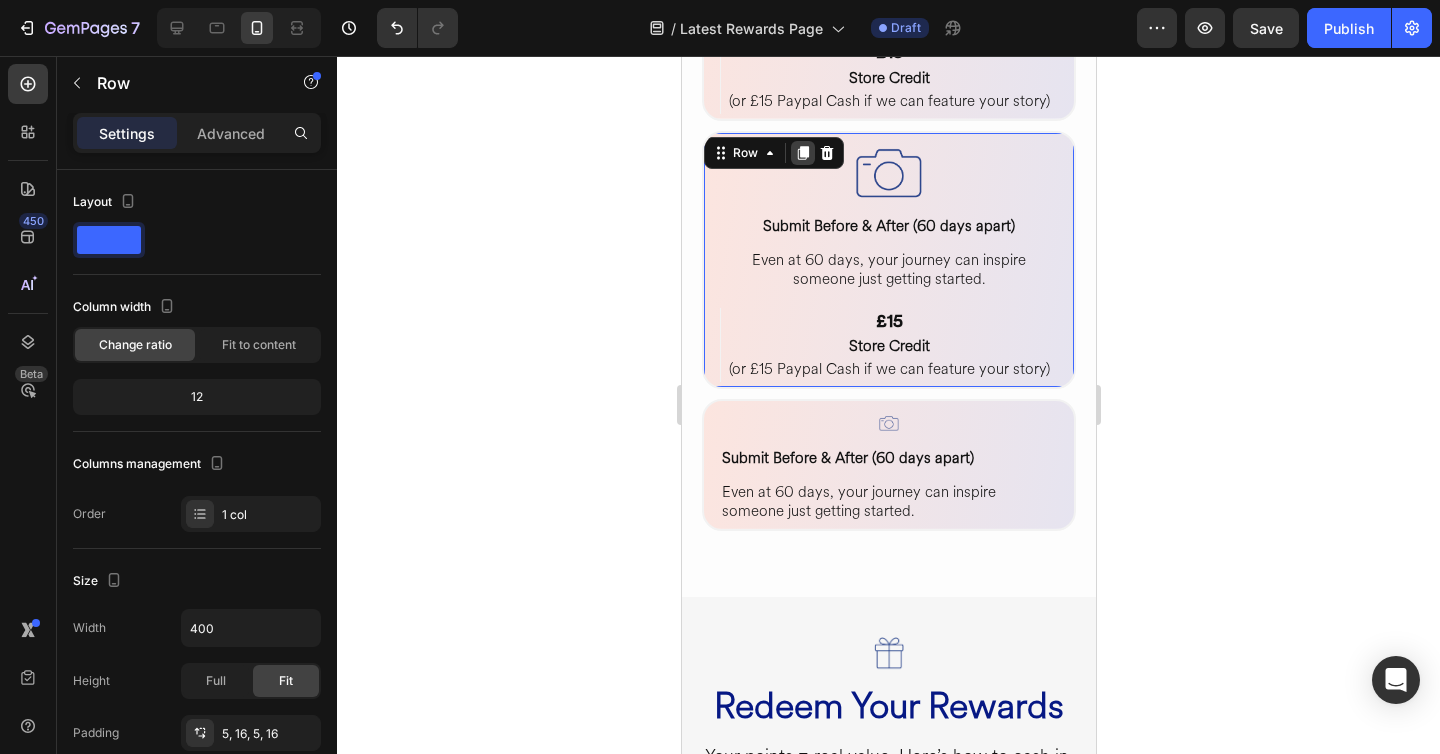 scroll, scrollTop: 1439, scrollLeft: 0, axis: vertical 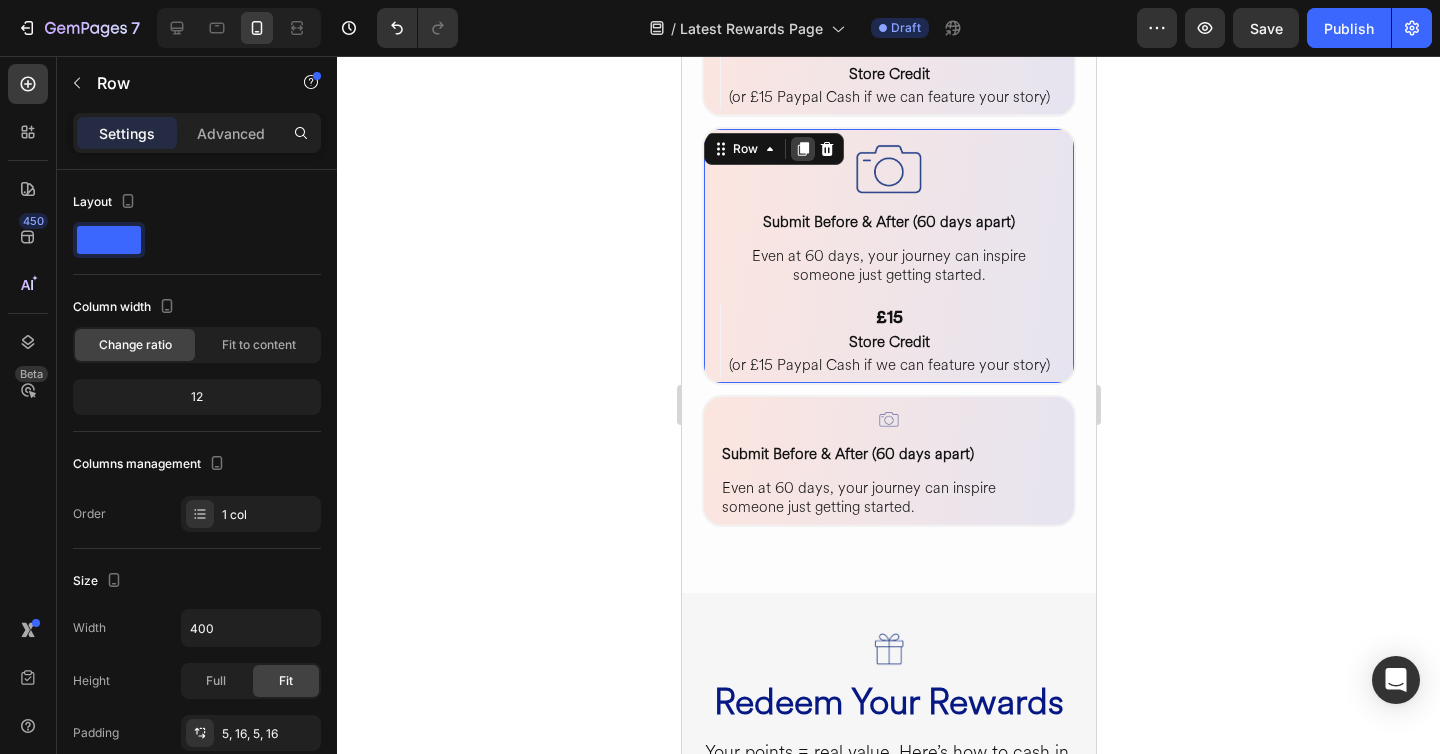 click 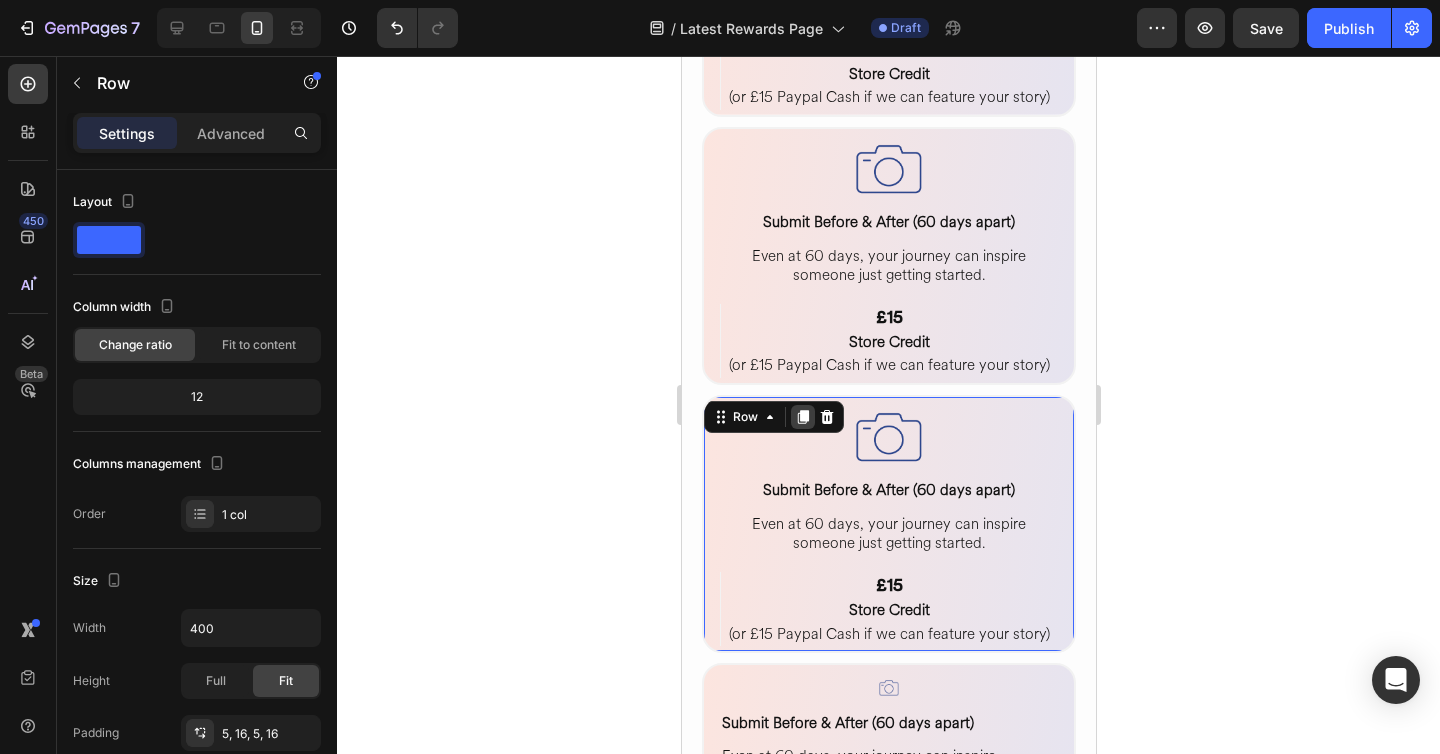 click 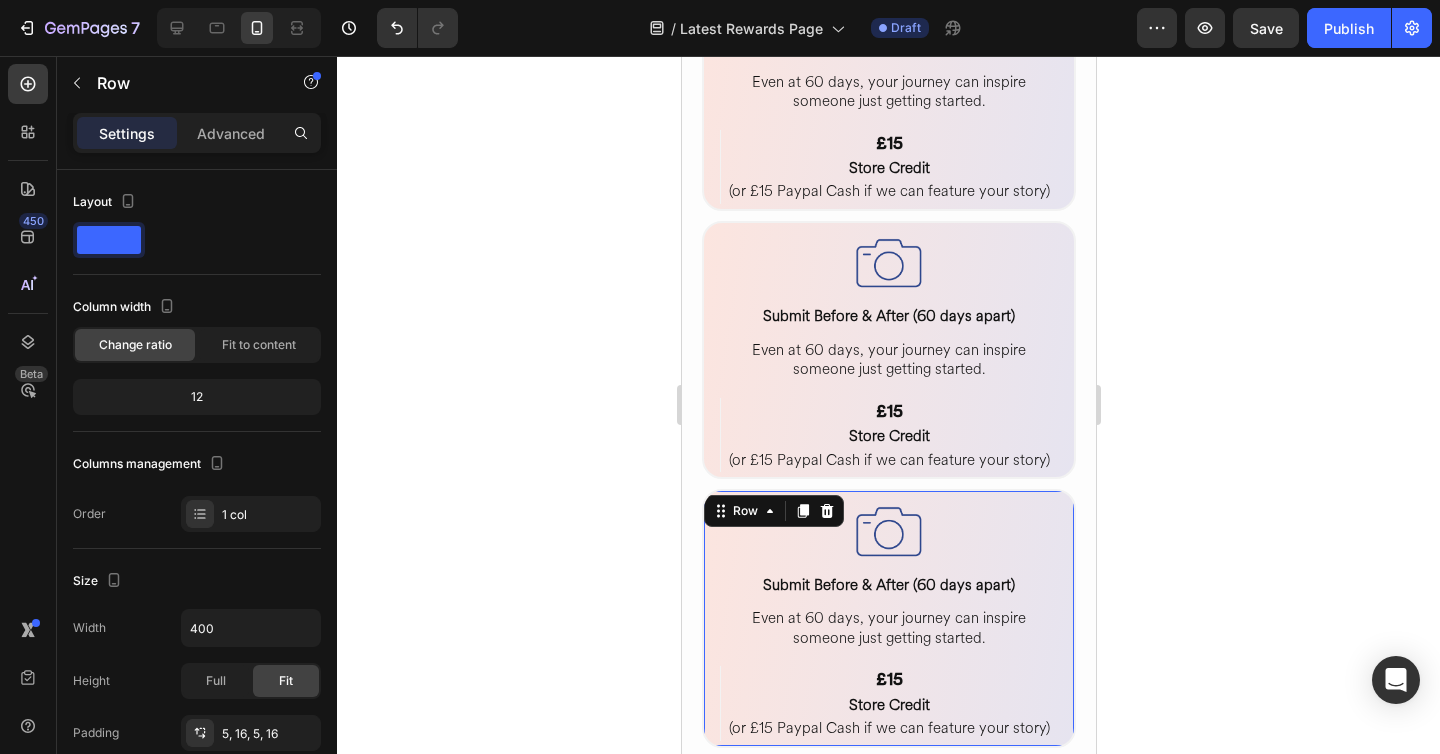 scroll, scrollTop: 1976, scrollLeft: 0, axis: vertical 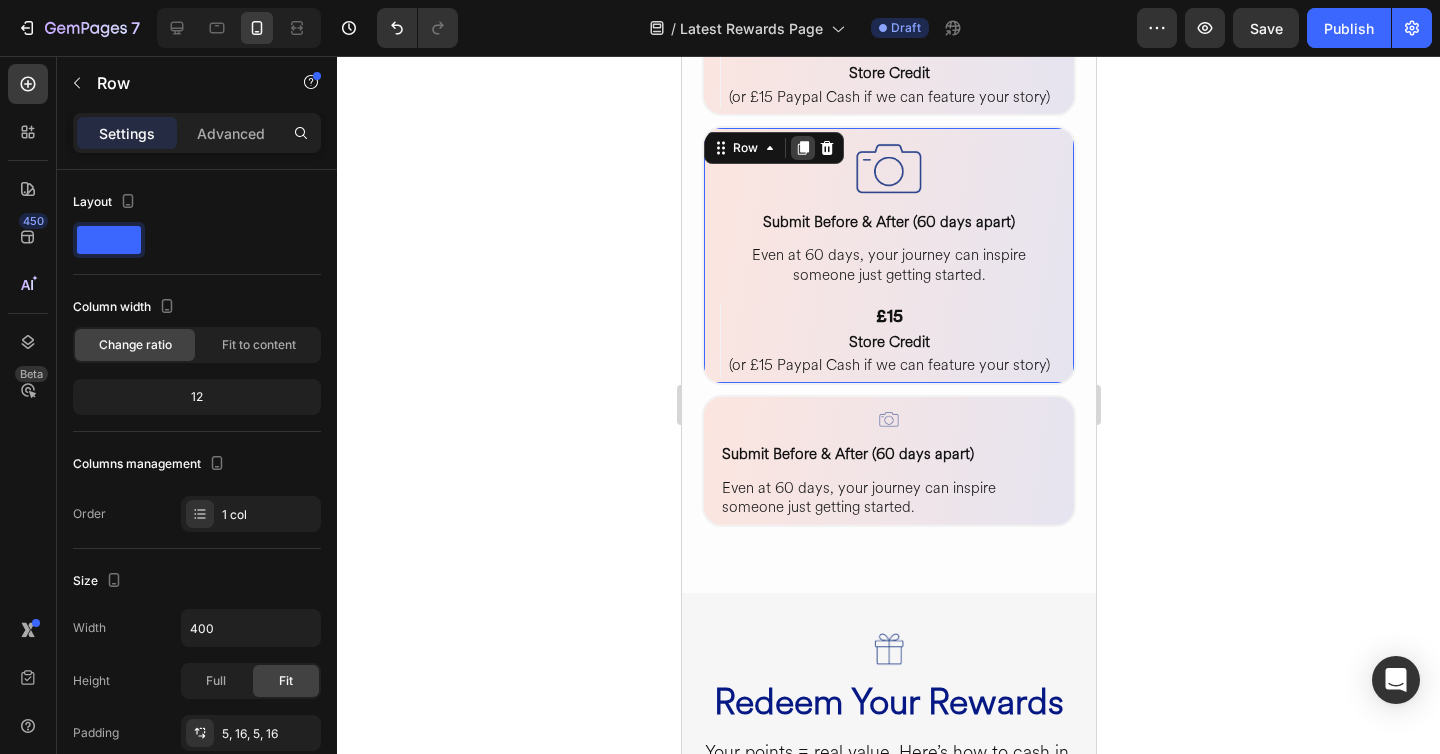 click 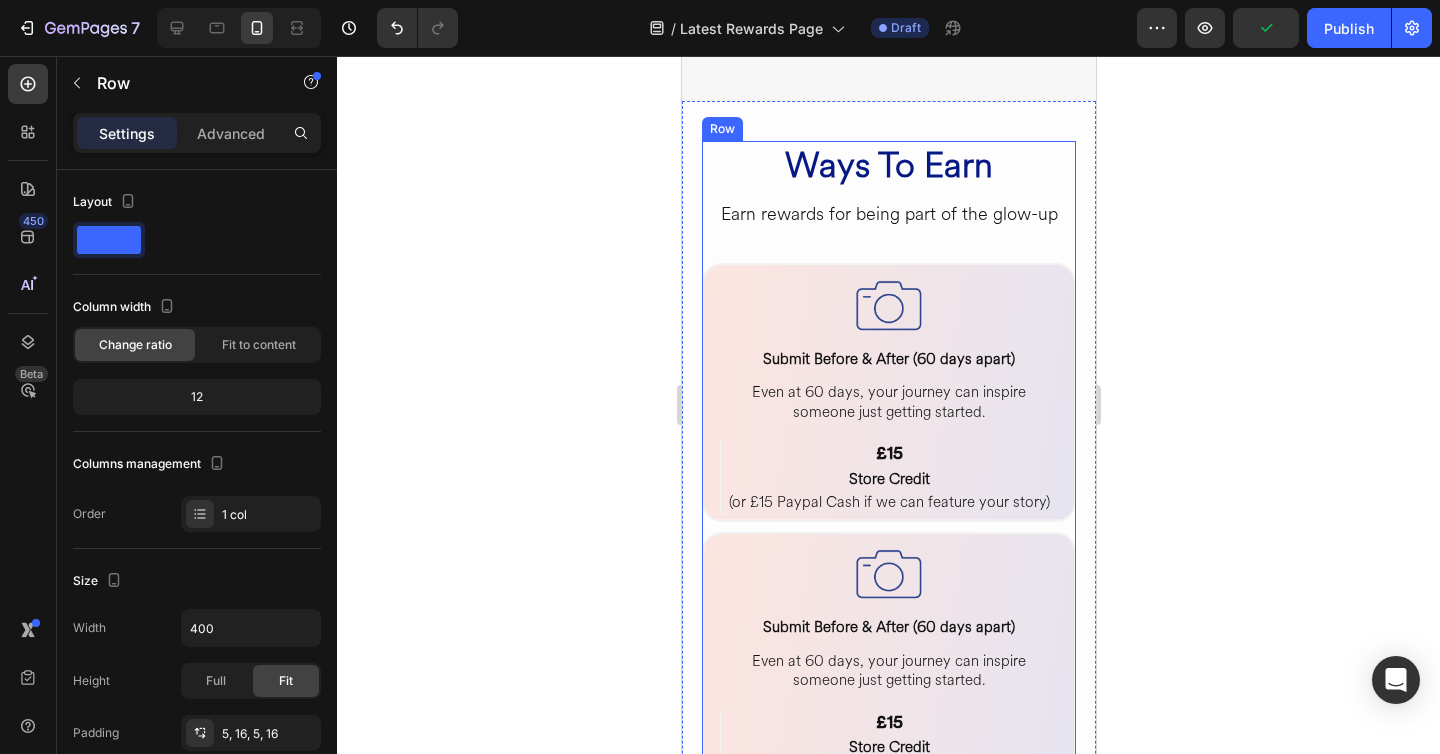 scroll, scrollTop: 1113, scrollLeft: 0, axis: vertical 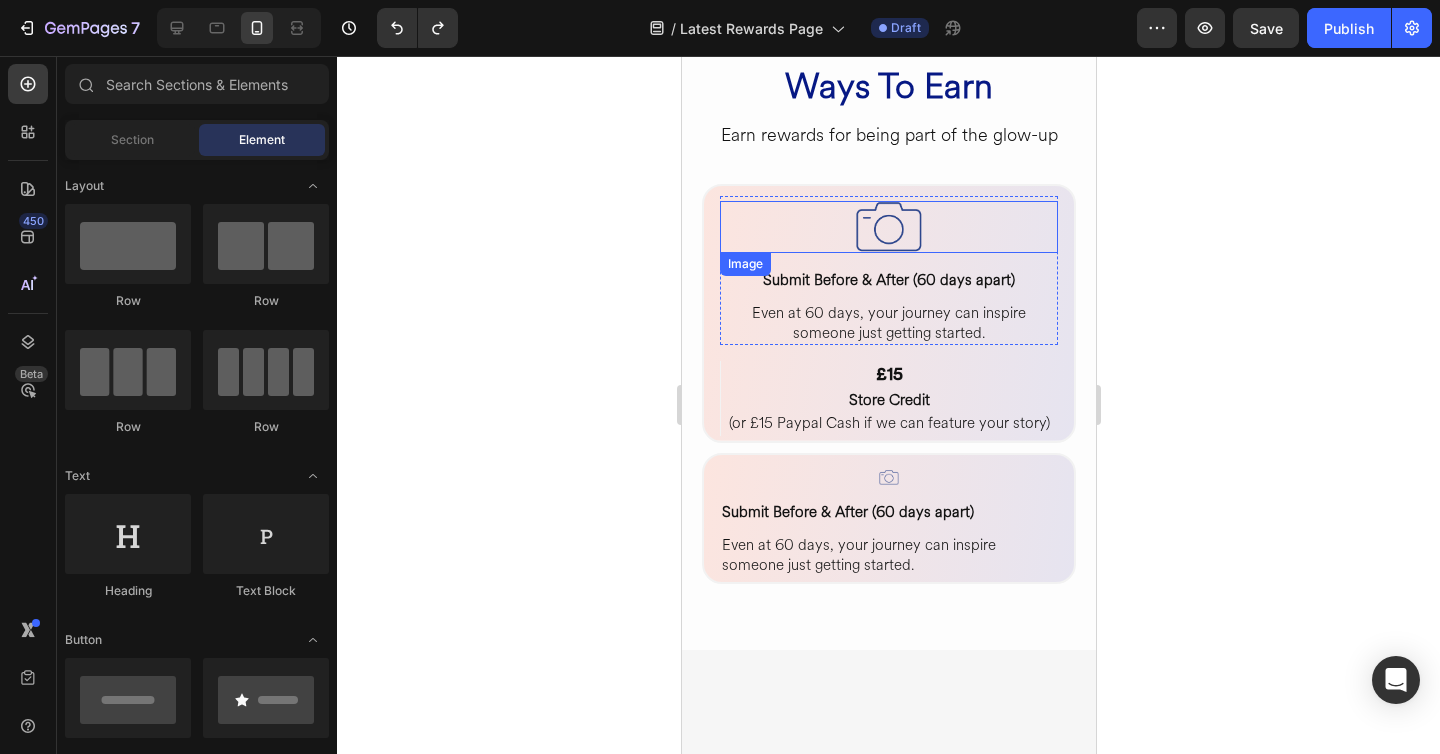 click at bounding box center (888, 227) 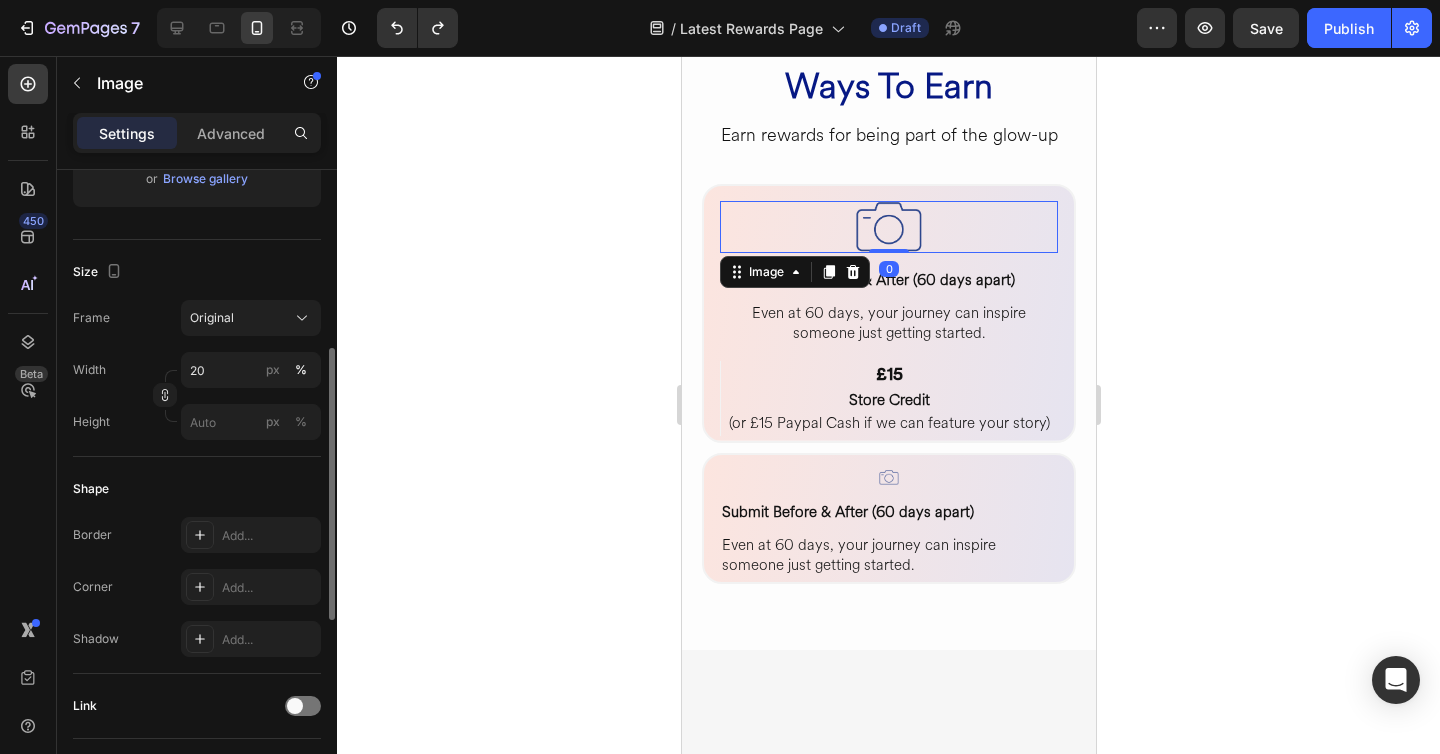 scroll, scrollTop: 410, scrollLeft: 0, axis: vertical 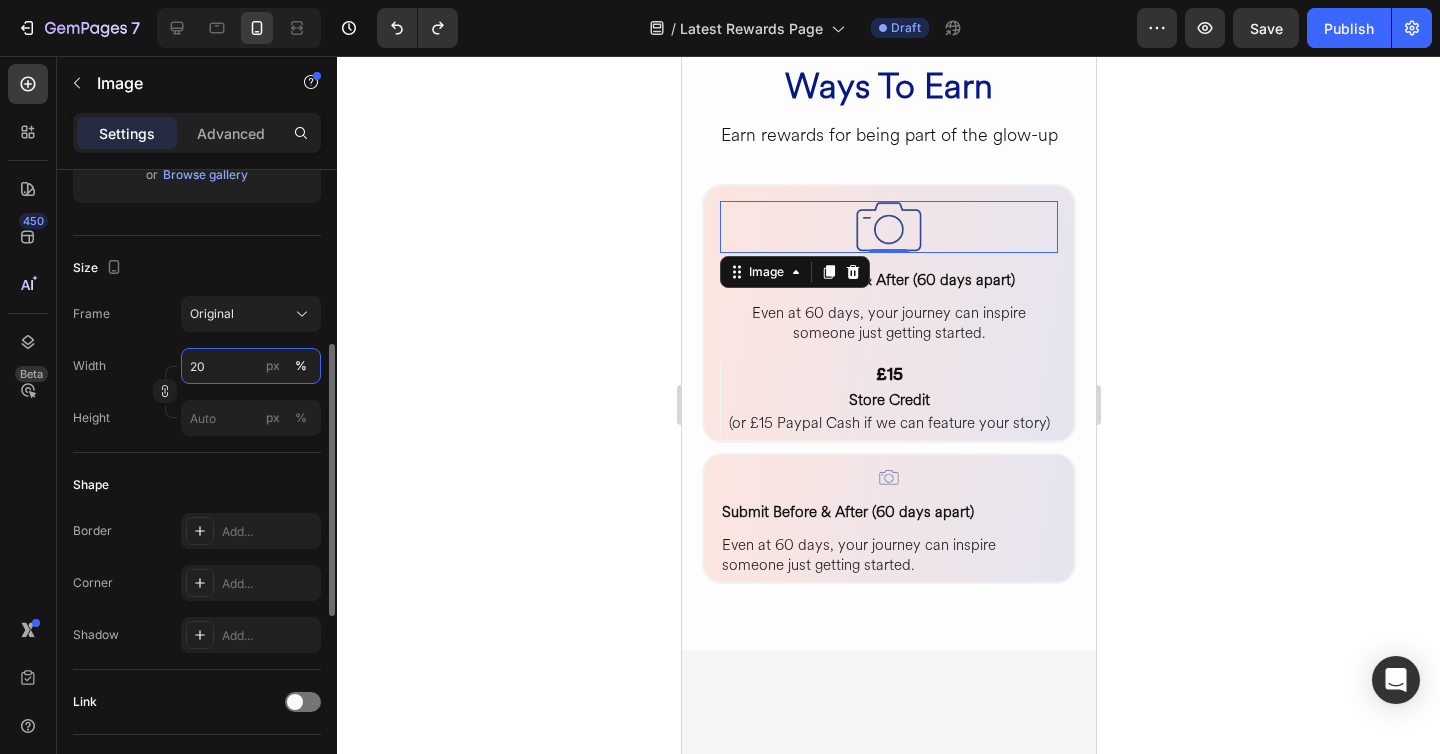 click on "20" at bounding box center [251, 366] 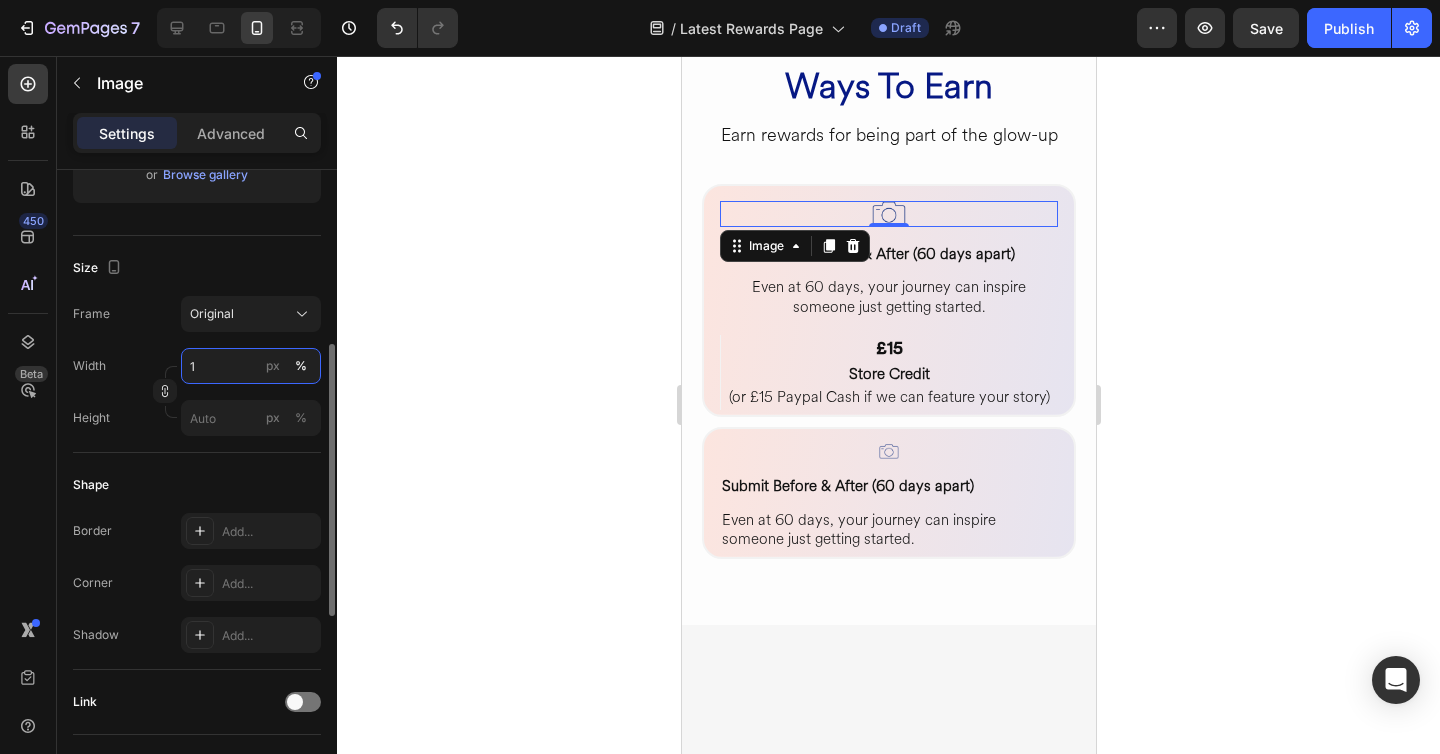 type on "15" 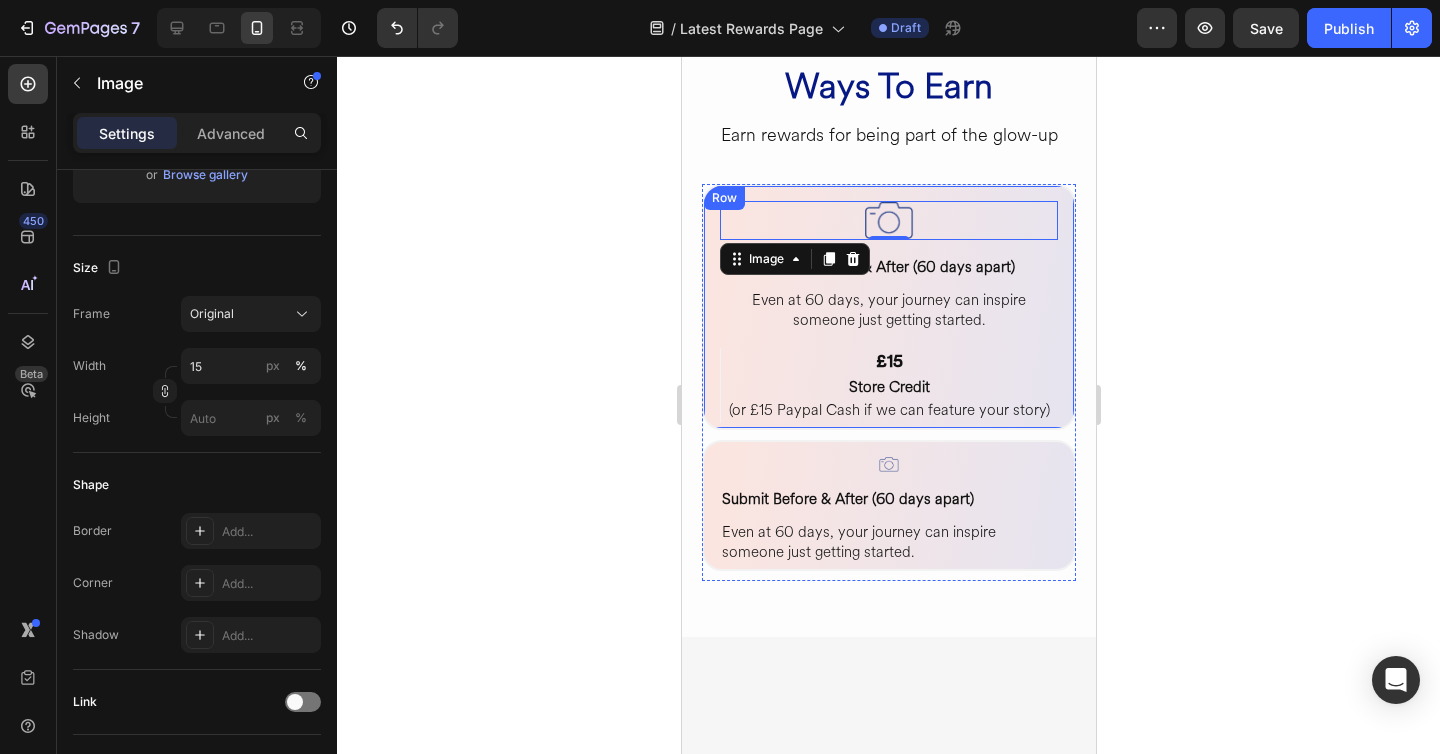 click on "Image   0 Submit Before & After (60 days apart) Heading Even at 60 days, your journey can inspire someone just getting started. Heading Row £15 Heading Store Credit Heading (or £15 Paypal Cash if we can feature your story) Heading Row Row Row" at bounding box center (888, 307) 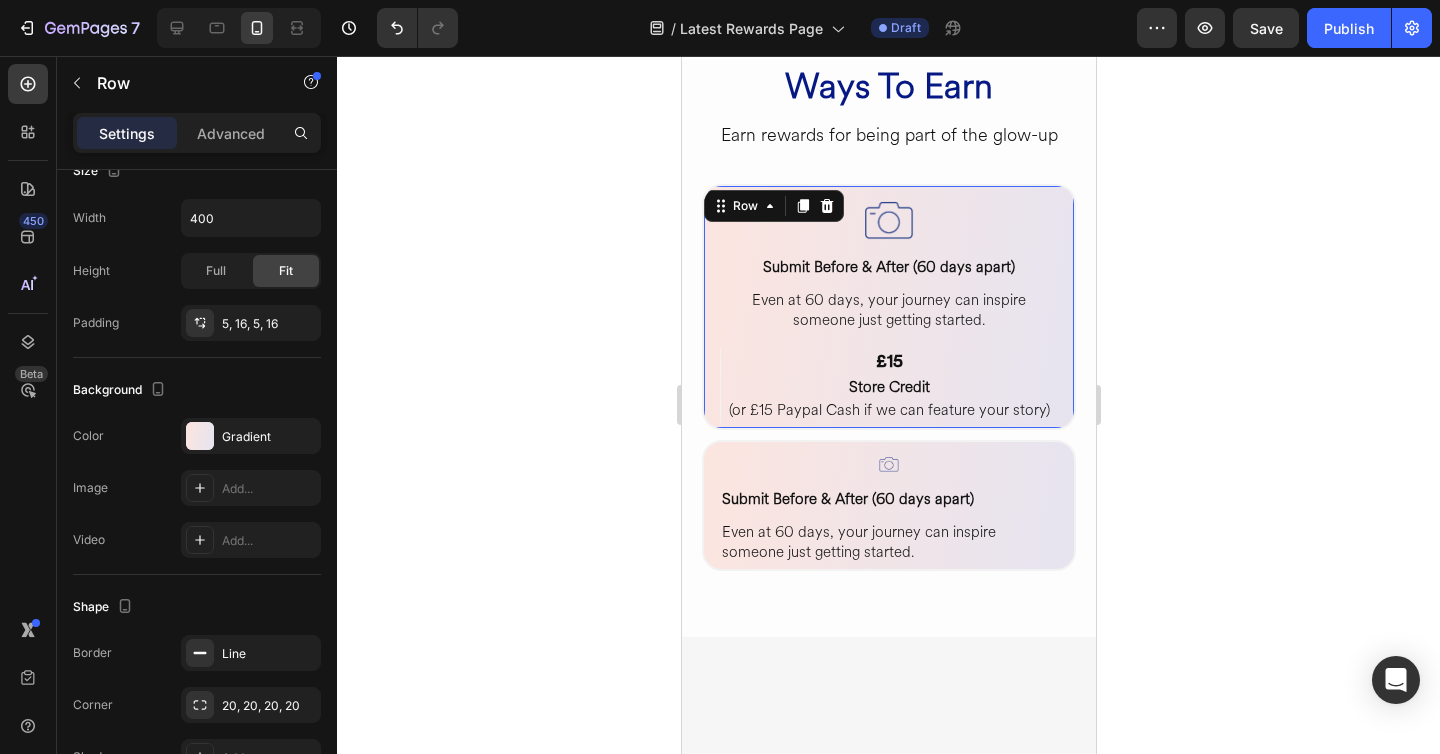 scroll, scrollTop: 0, scrollLeft: 0, axis: both 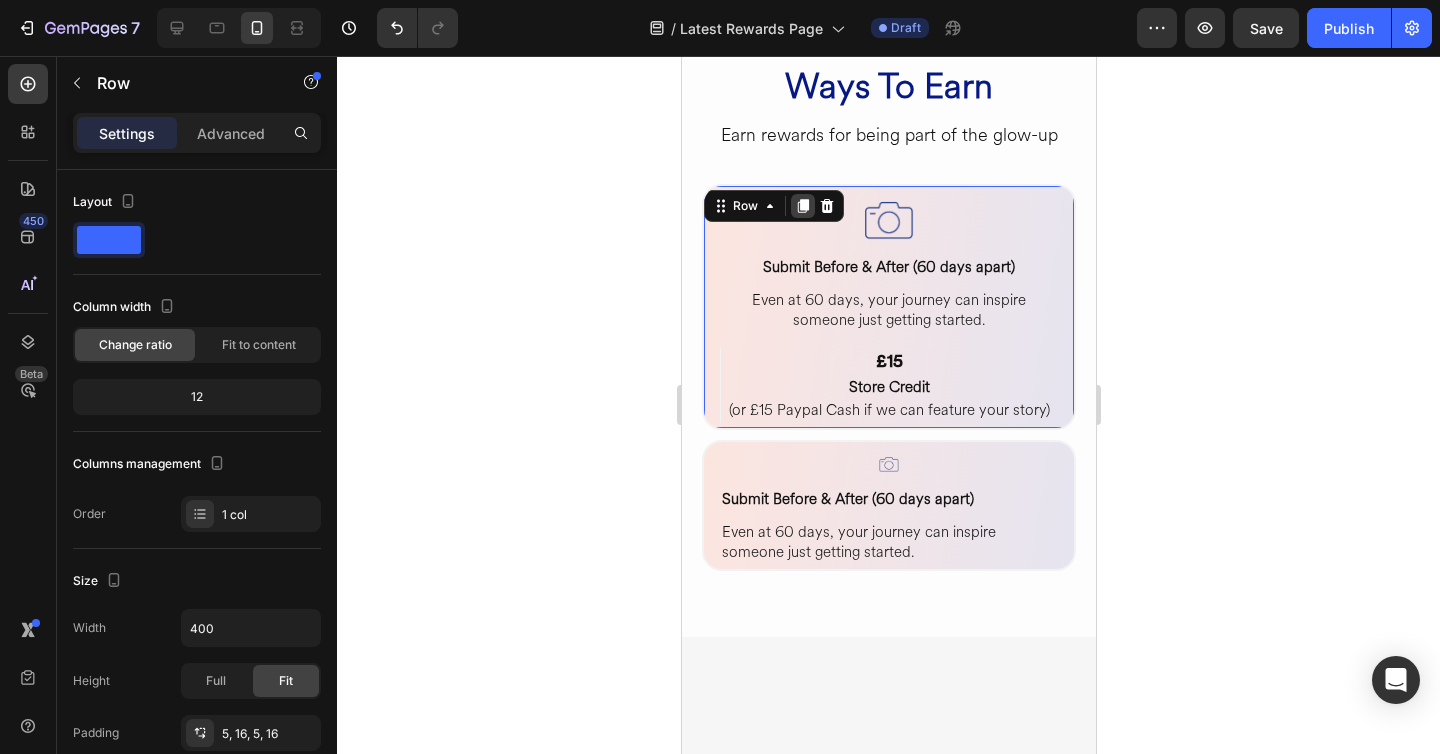 click 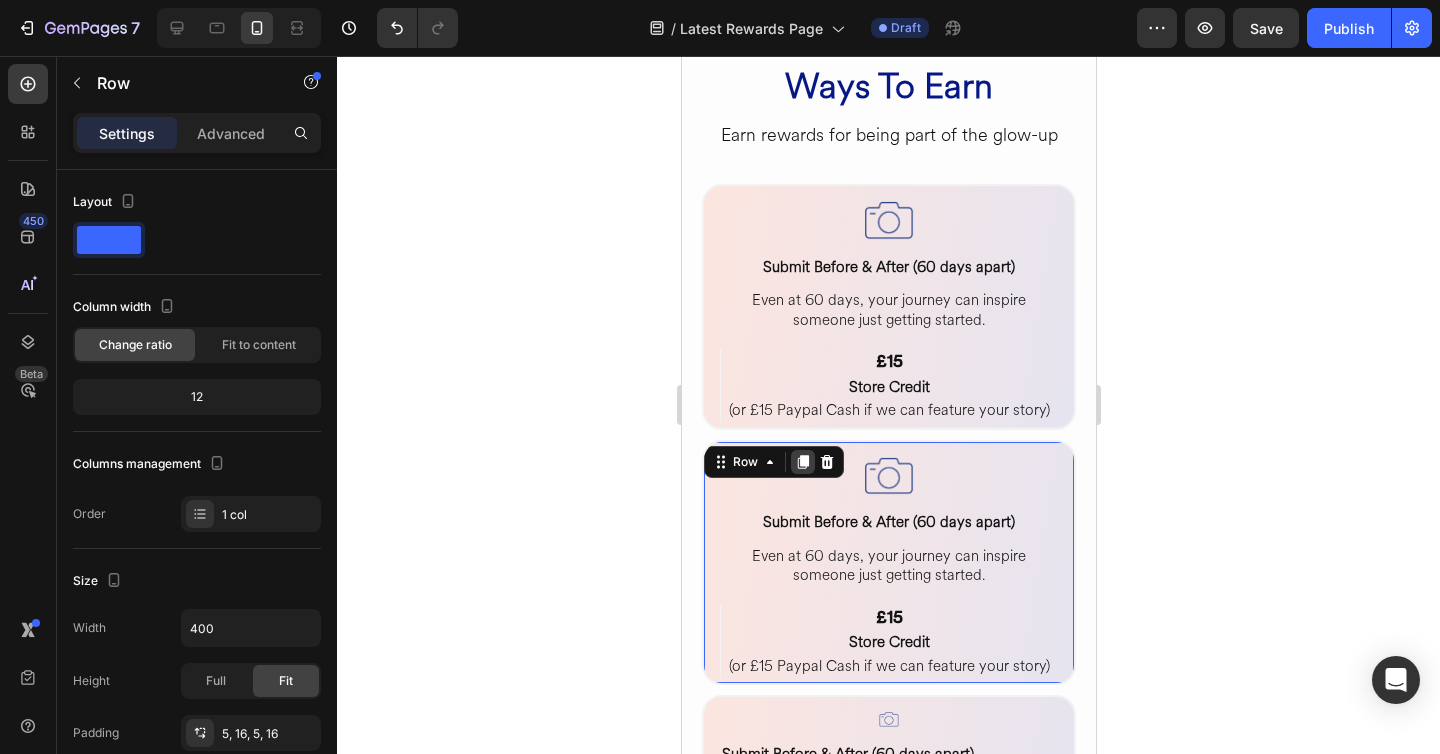 click 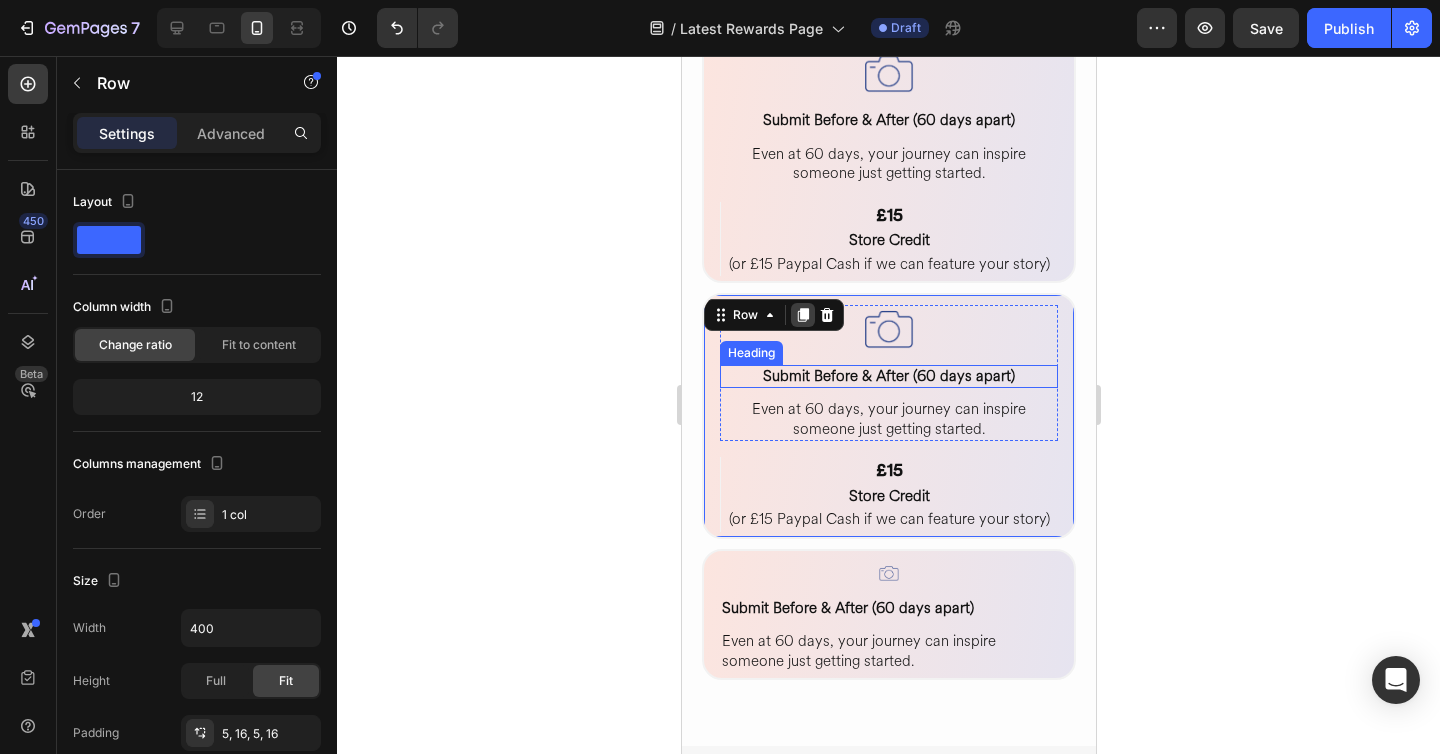 scroll, scrollTop: 1682, scrollLeft: 0, axis: vertical 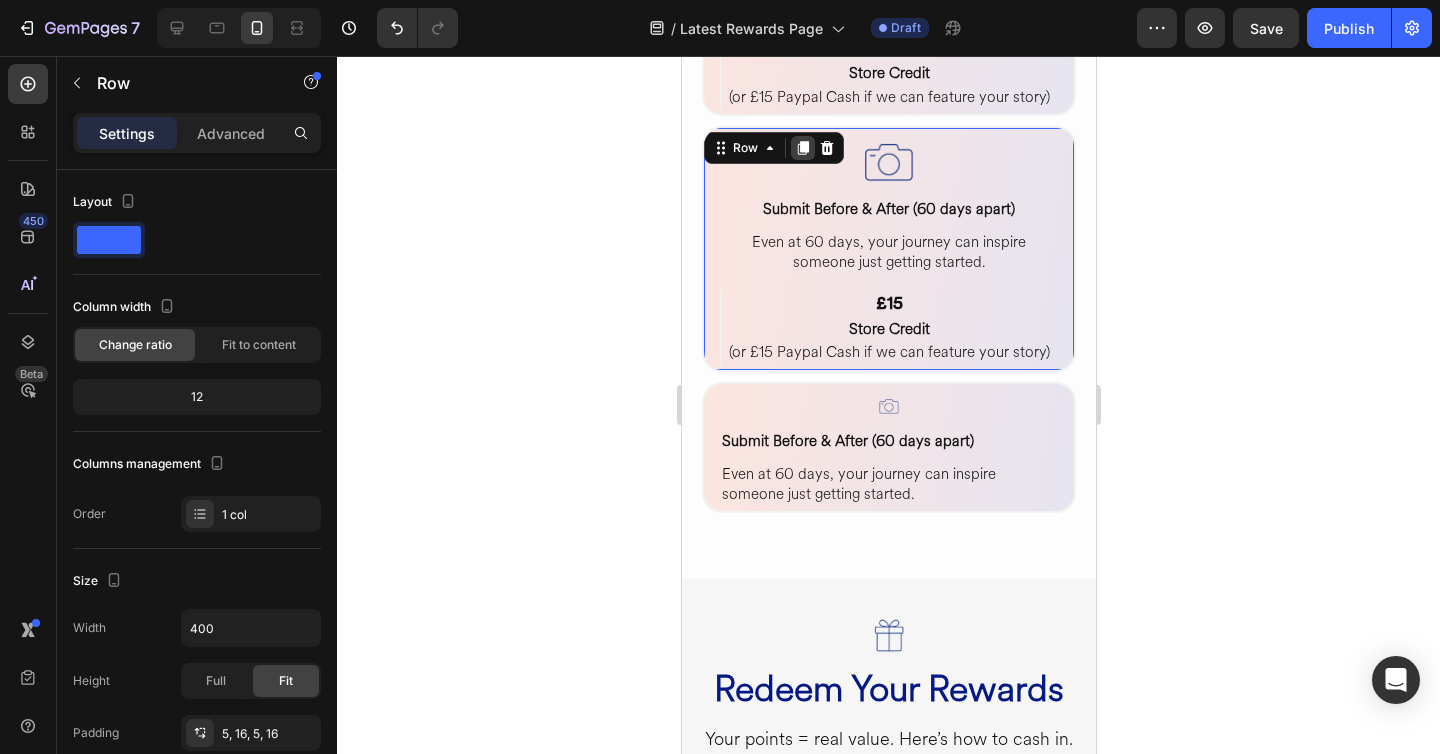 click 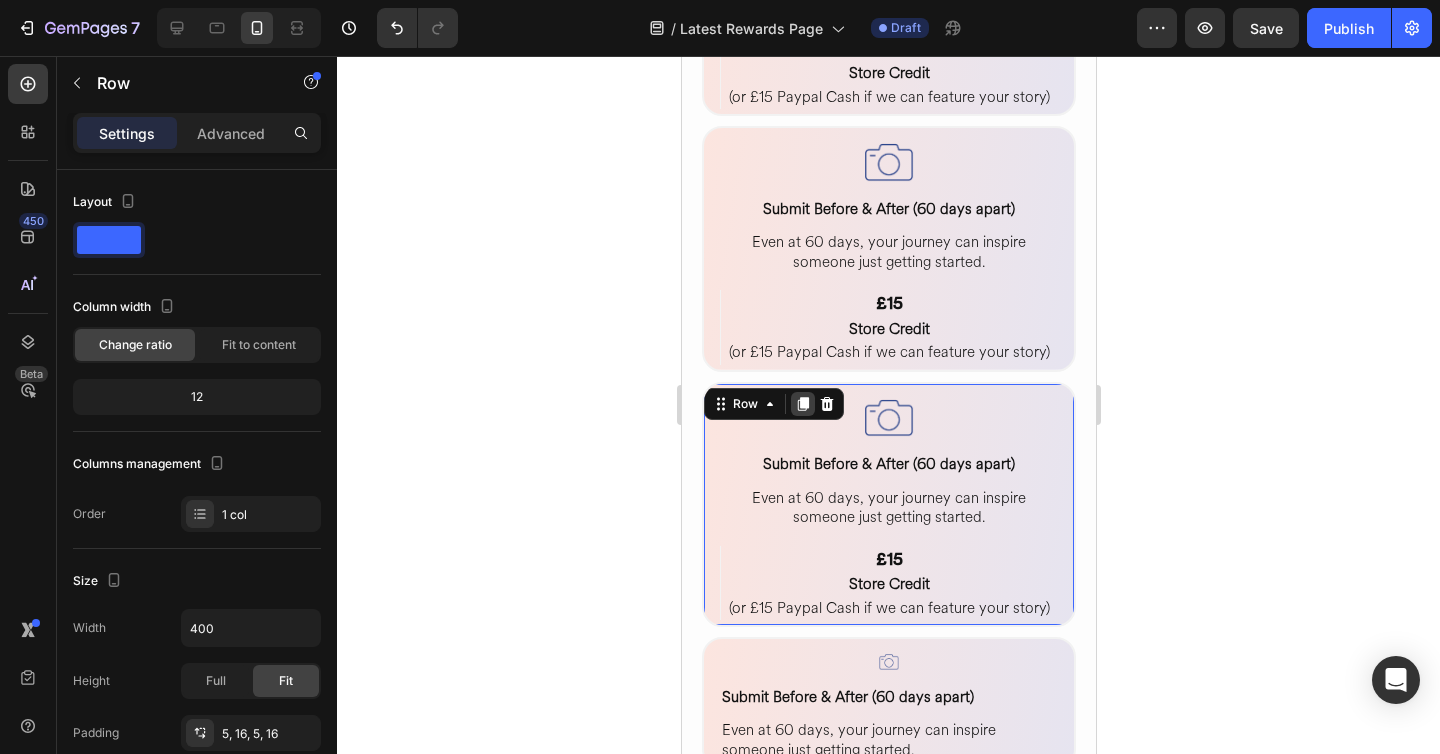 click 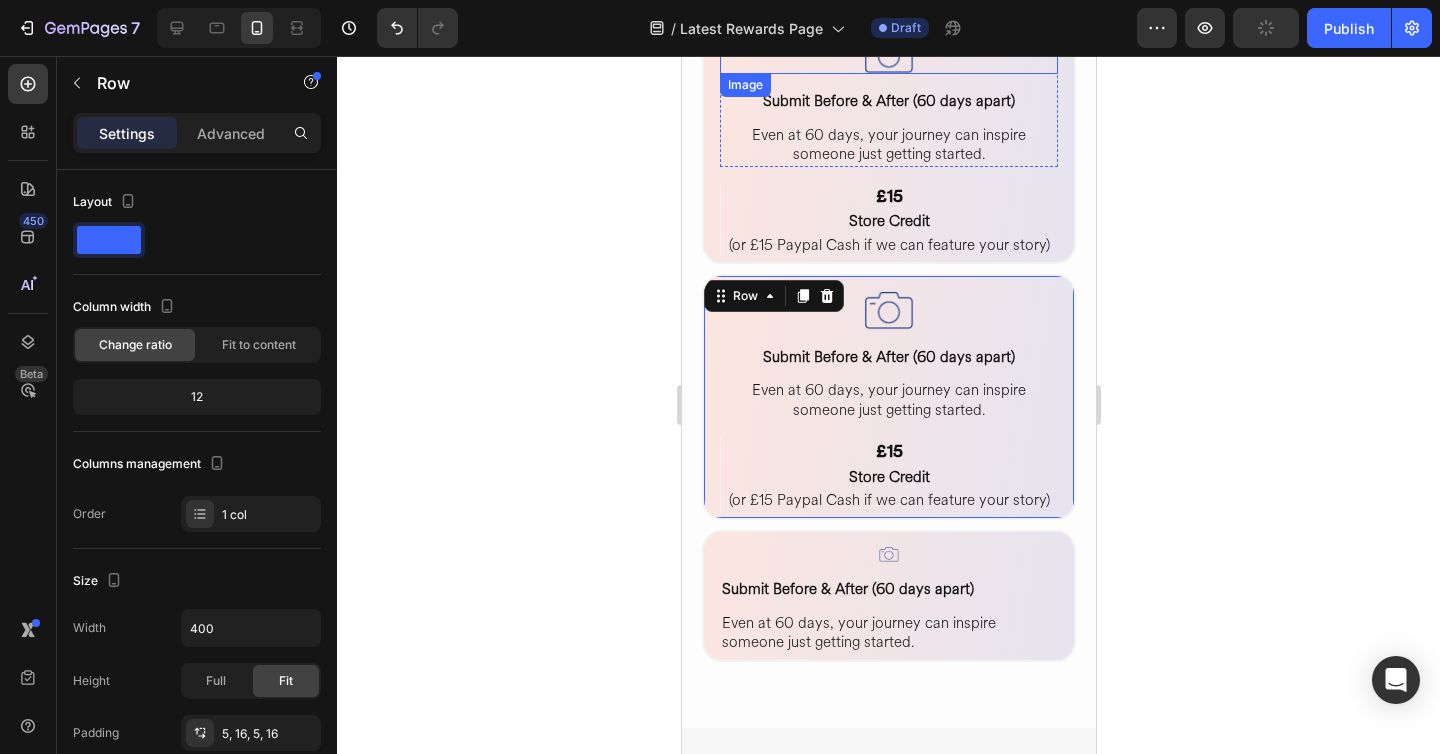 scroll, scrollTop: 2082, scrollLeft: 0, axis: vertical 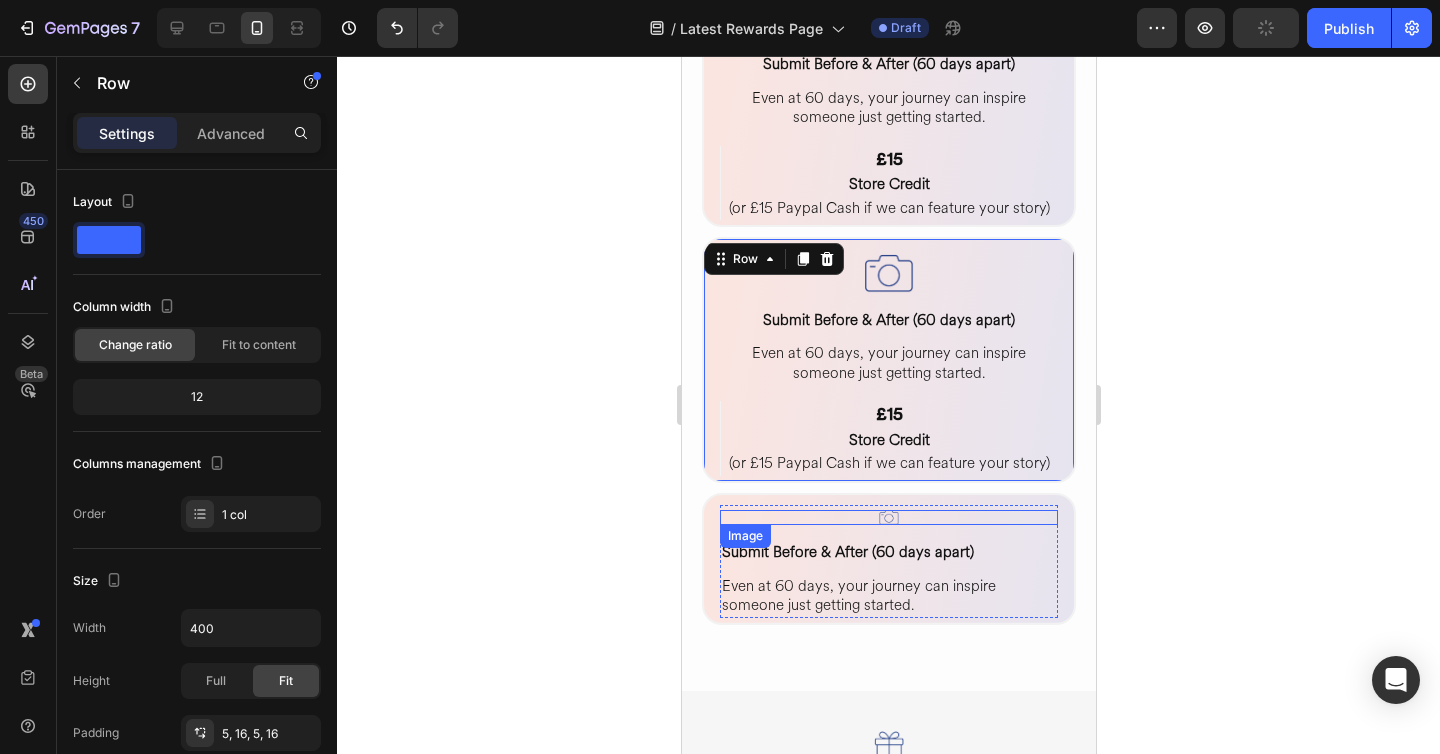 click at bounding box center [888, 517] 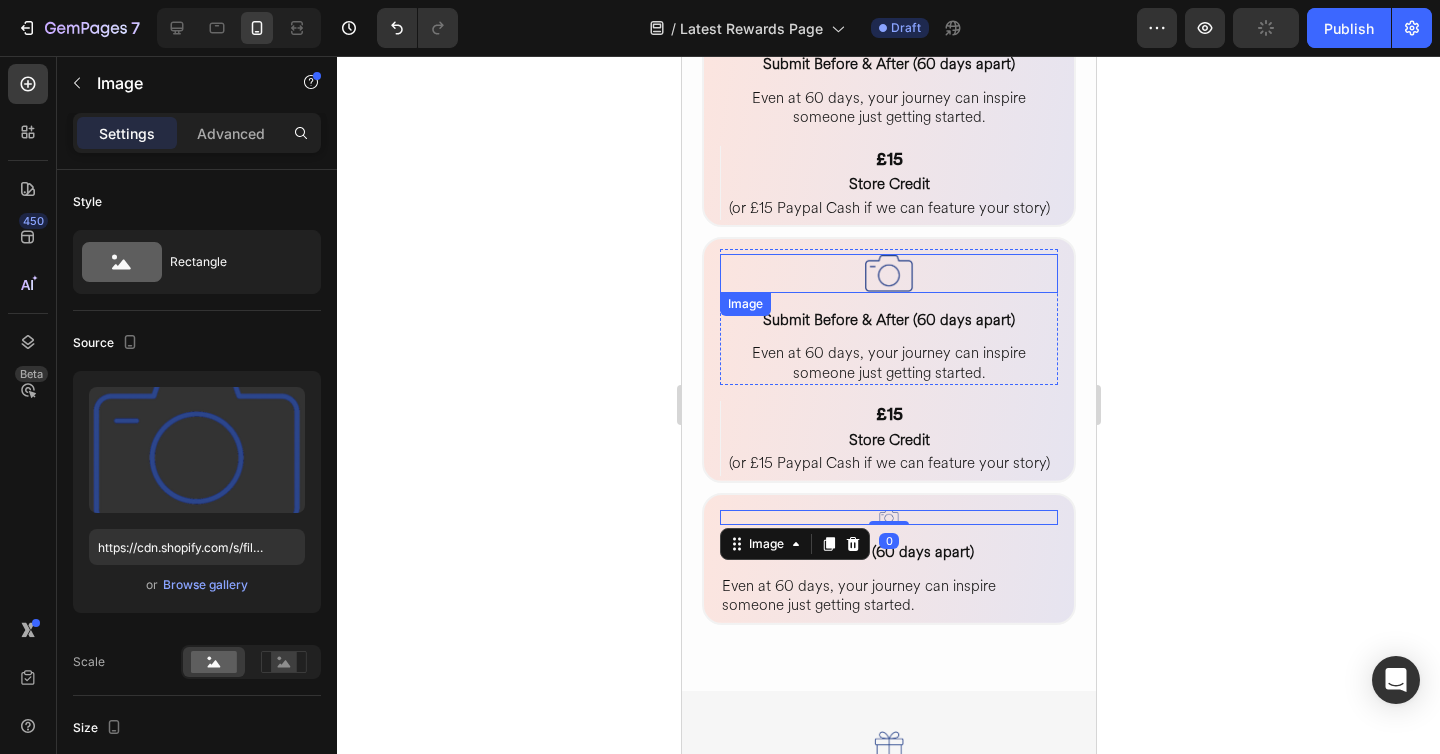 click at bounding box center (888, 273) 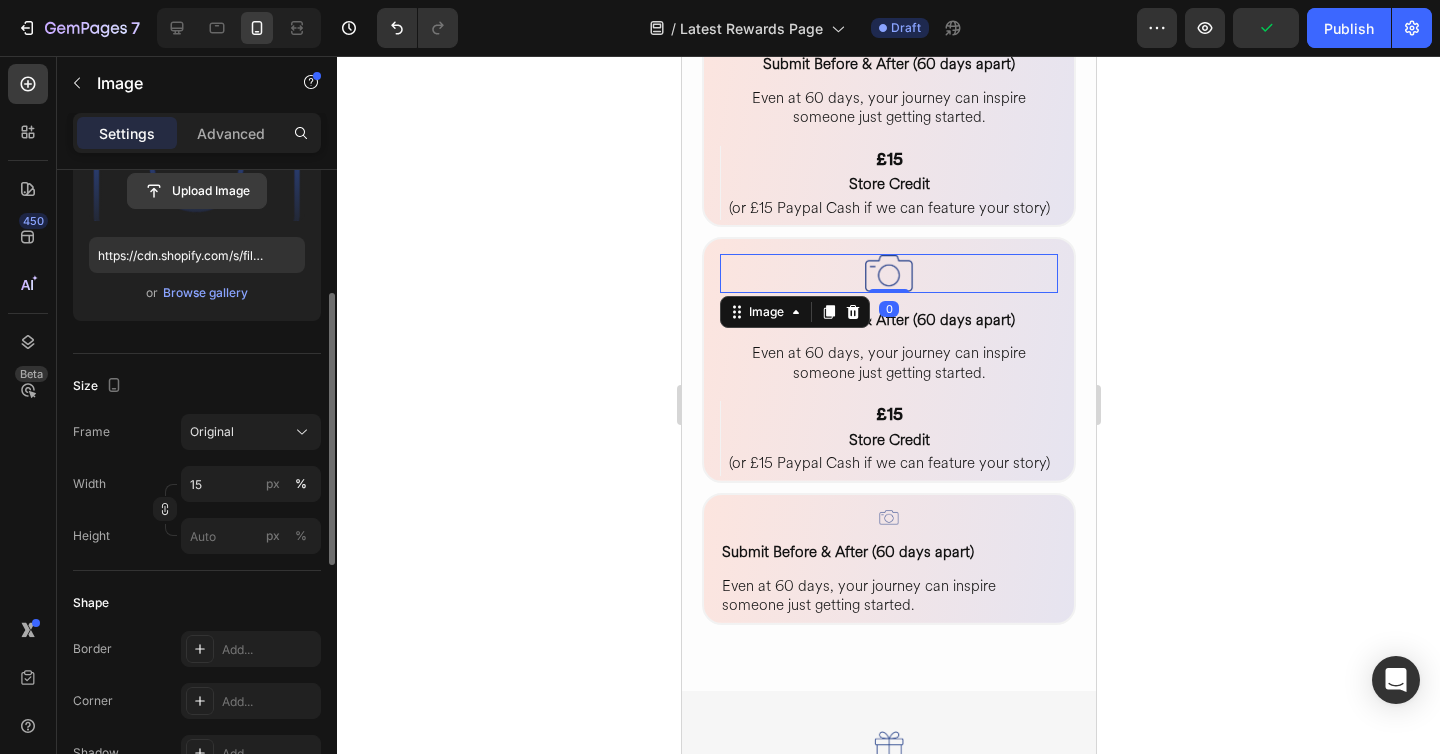 scroll, scrollTop: 290, scrollLeft: 0, axis: vertical 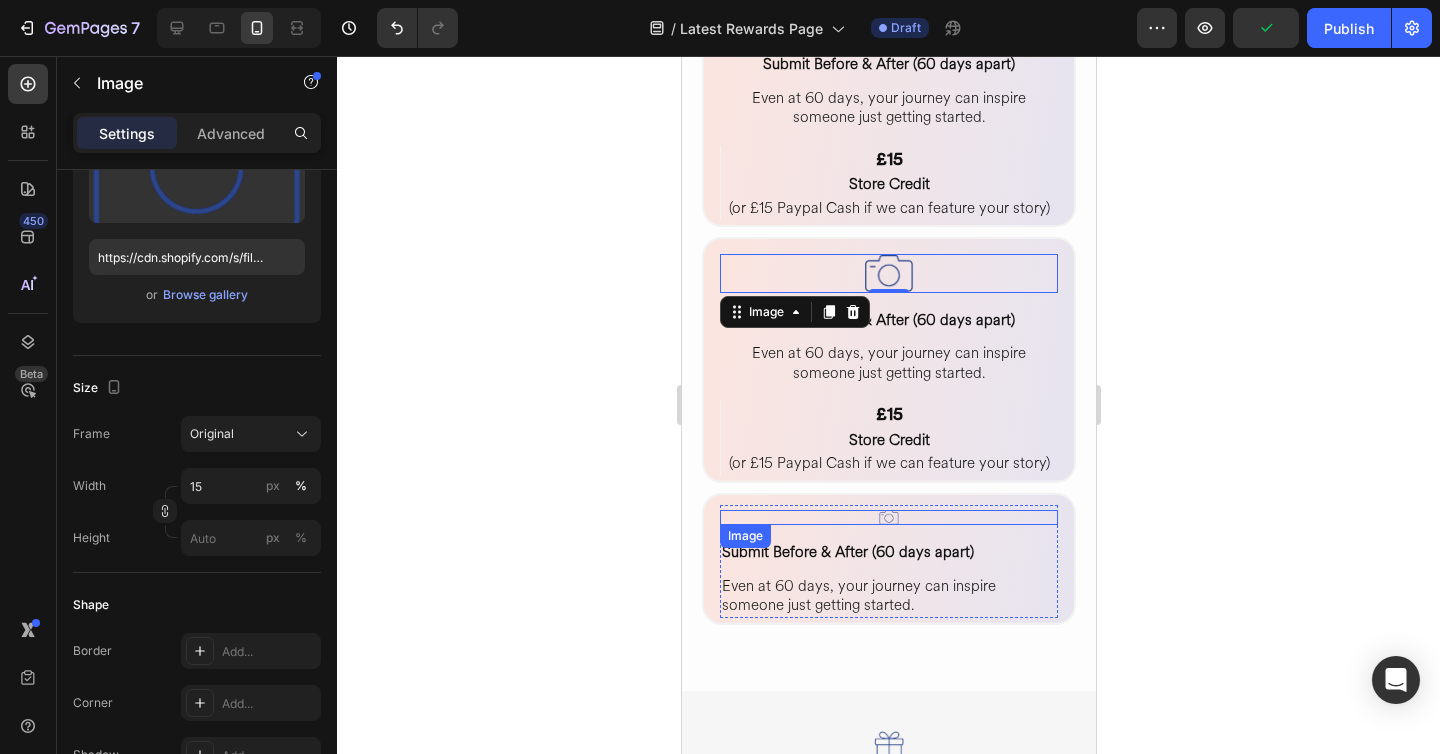 click at bounding box center [888, 517] 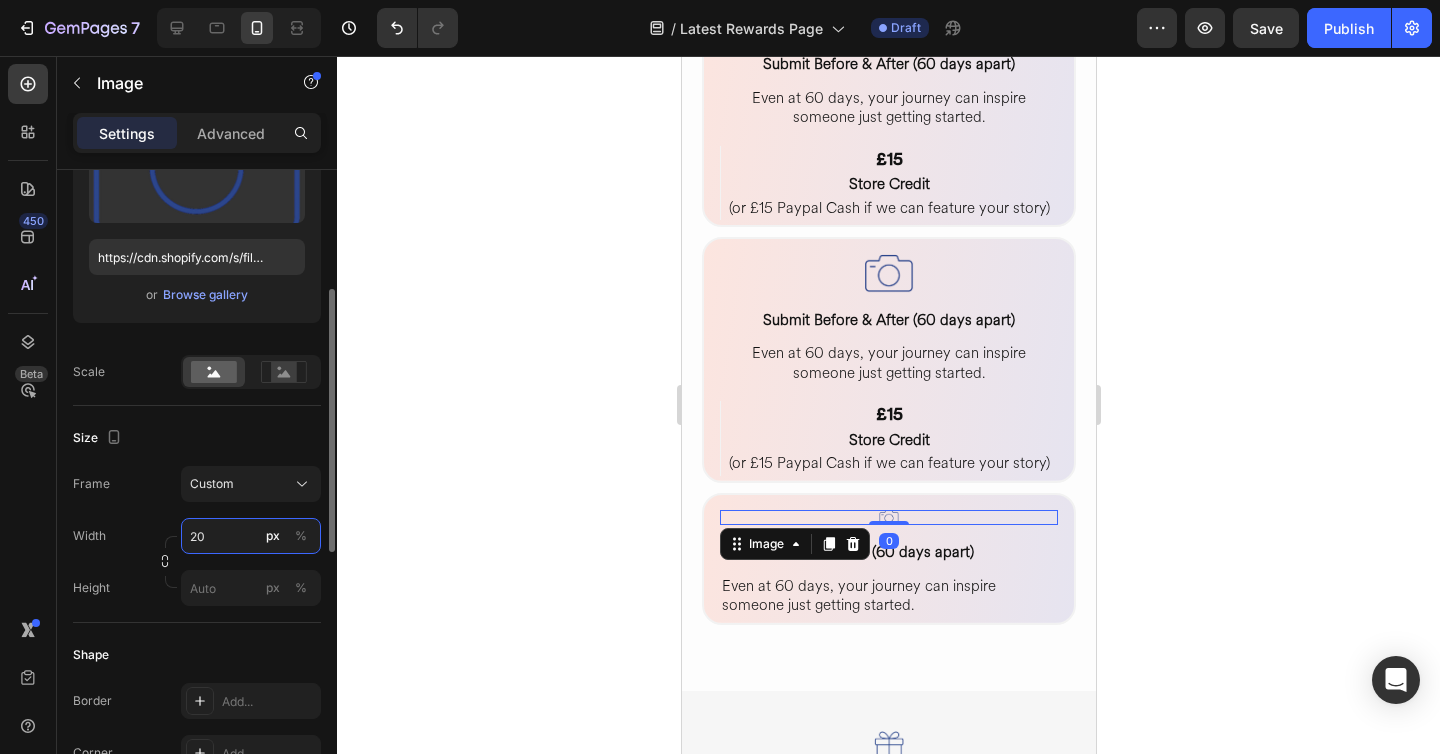 click on "20" at bounding box center [251, 536] 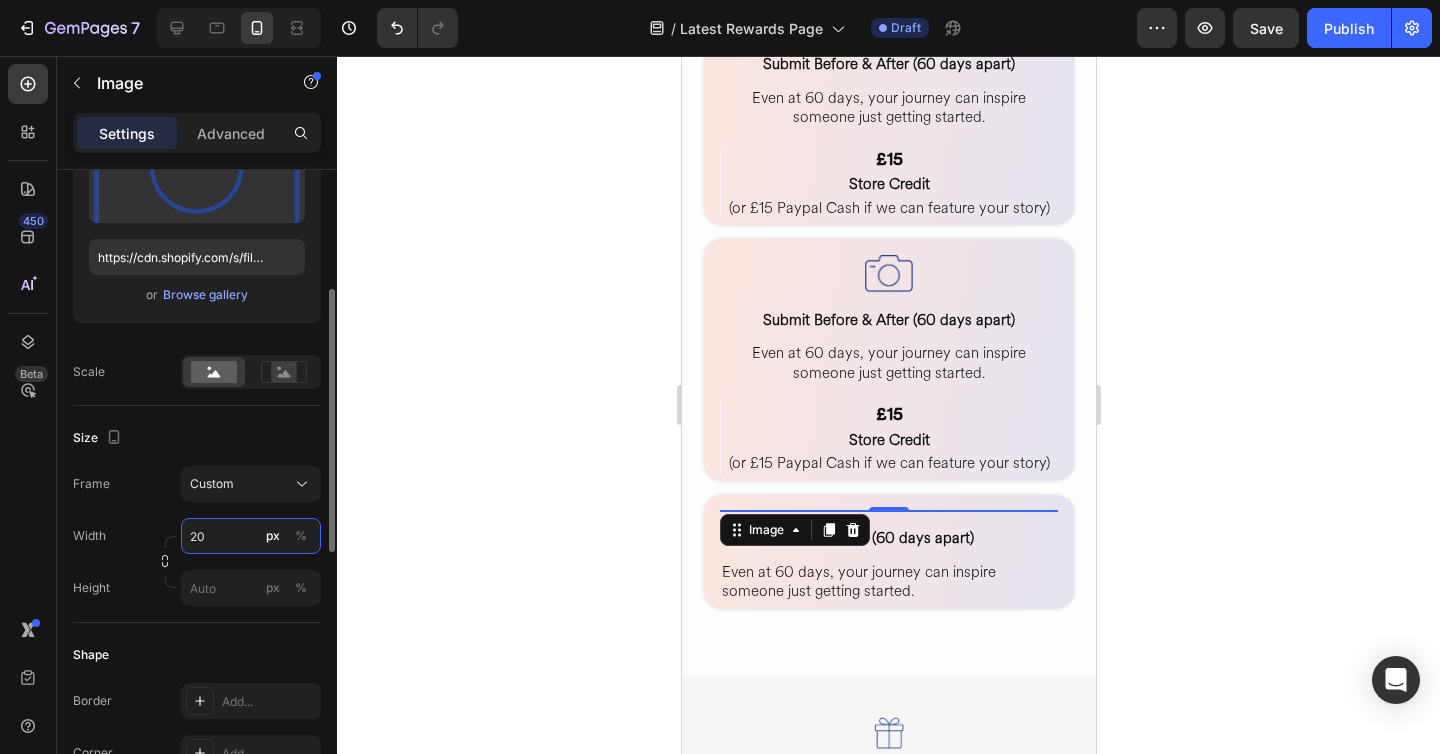 type on "2" 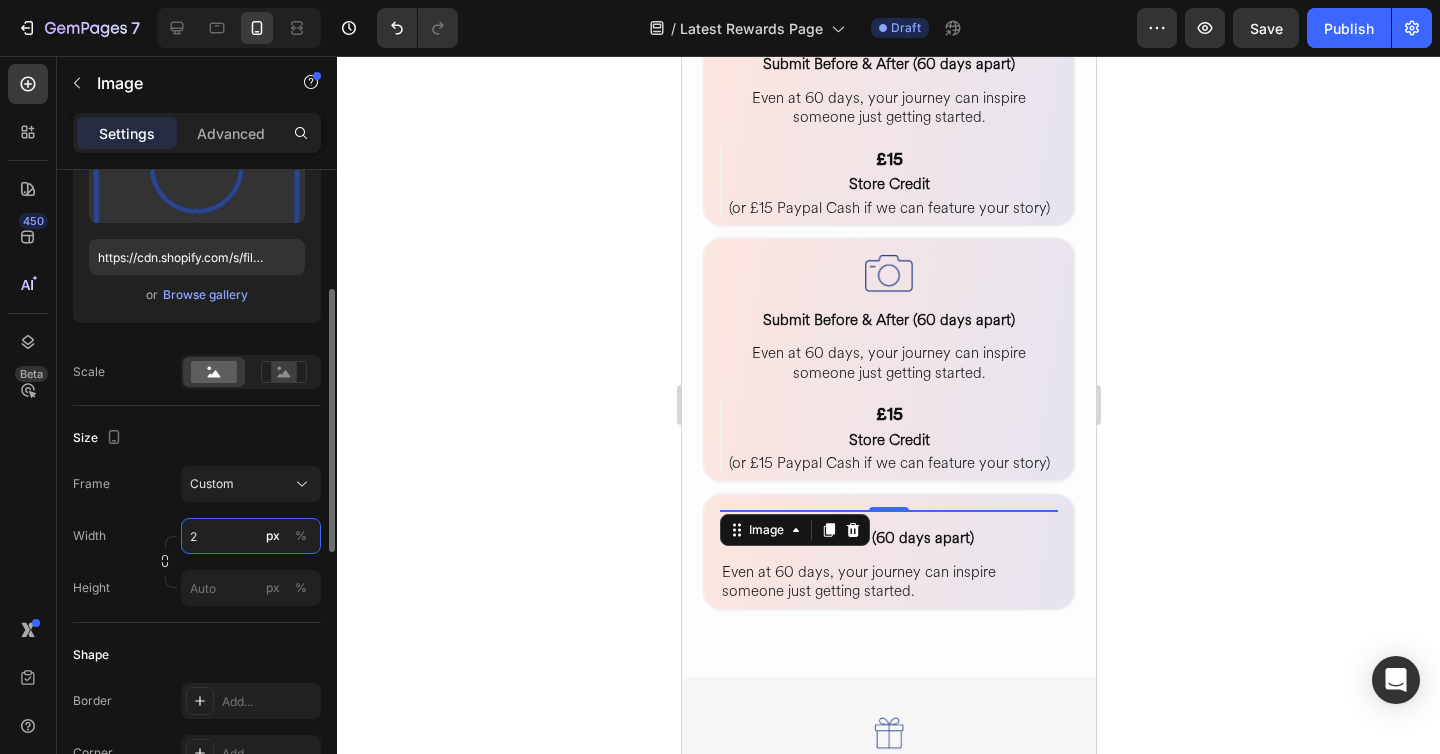 type 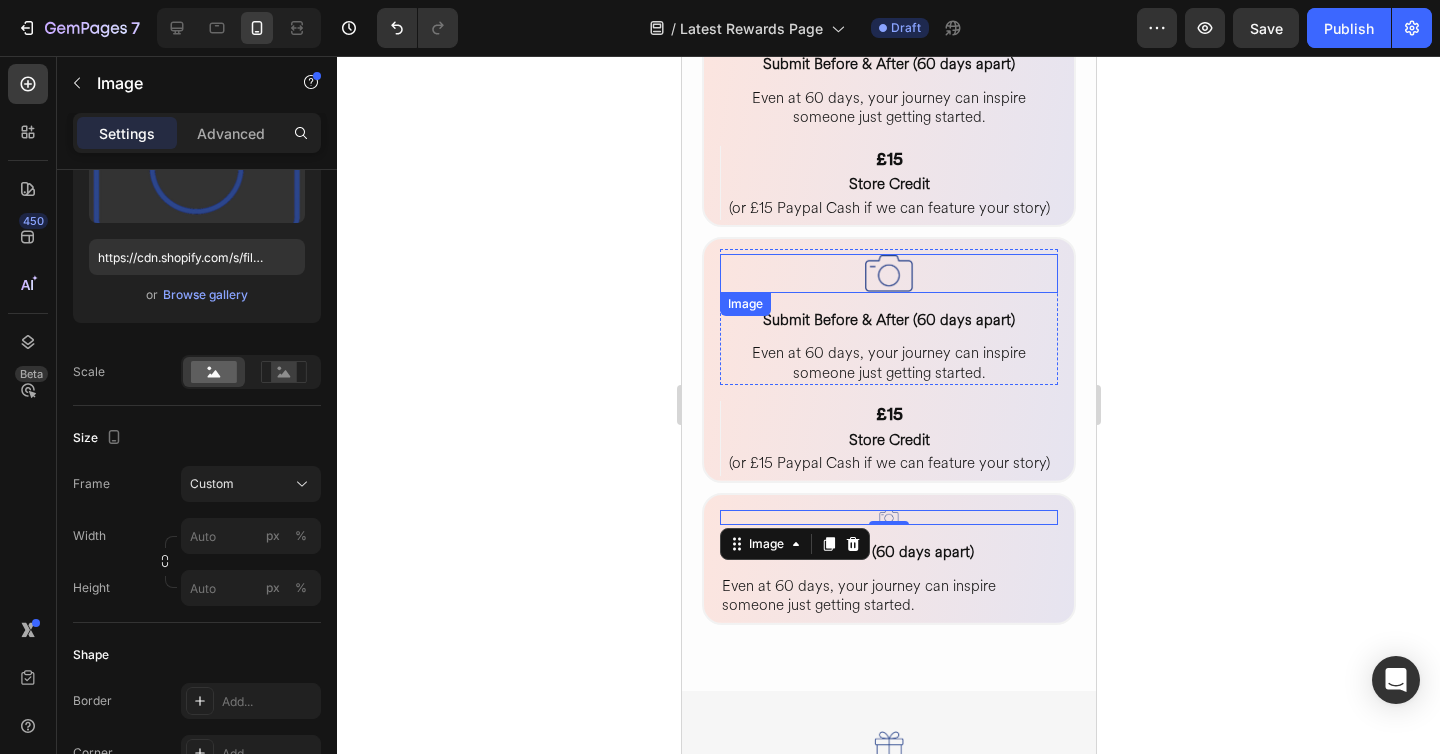 click at bounding box center [888, 273] 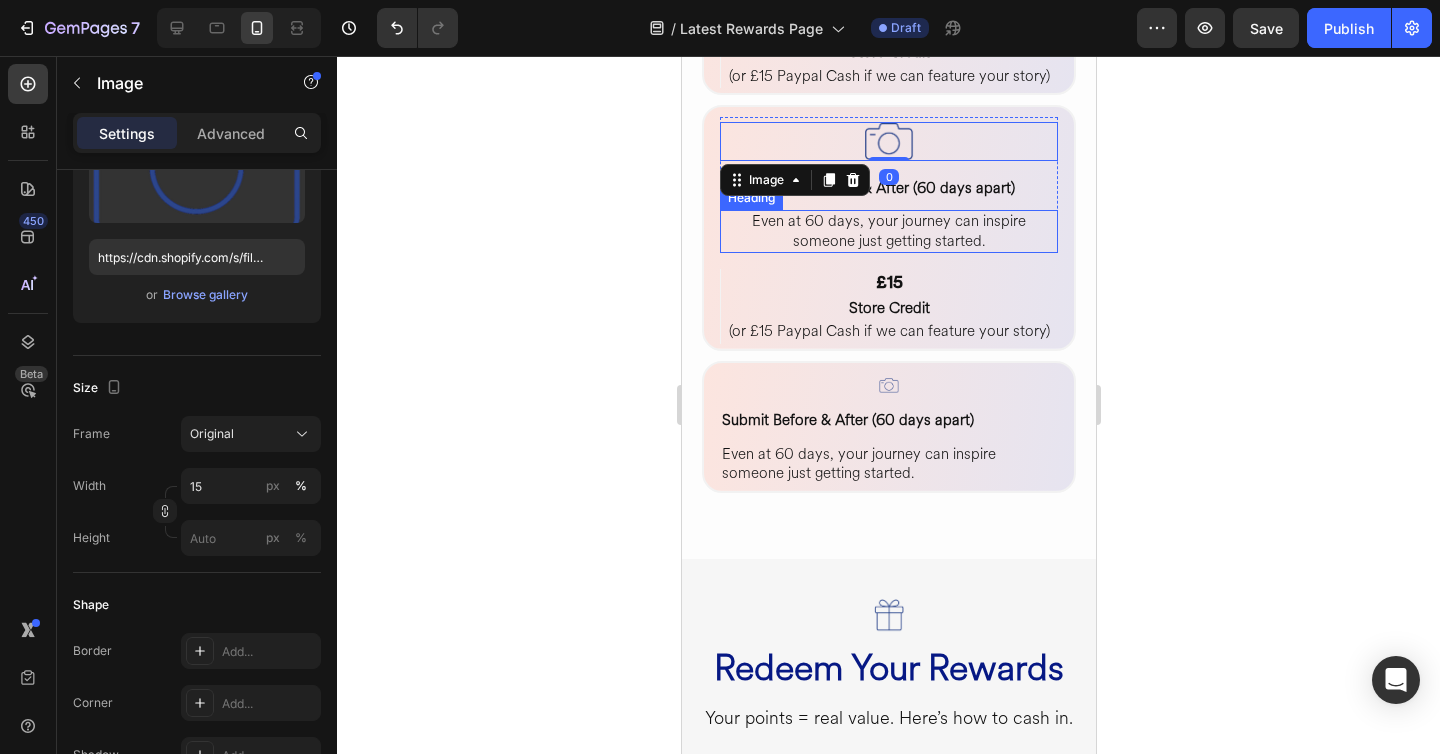 scroll, scrollTop: 2215, scrollLeft: 0, axis: vertical 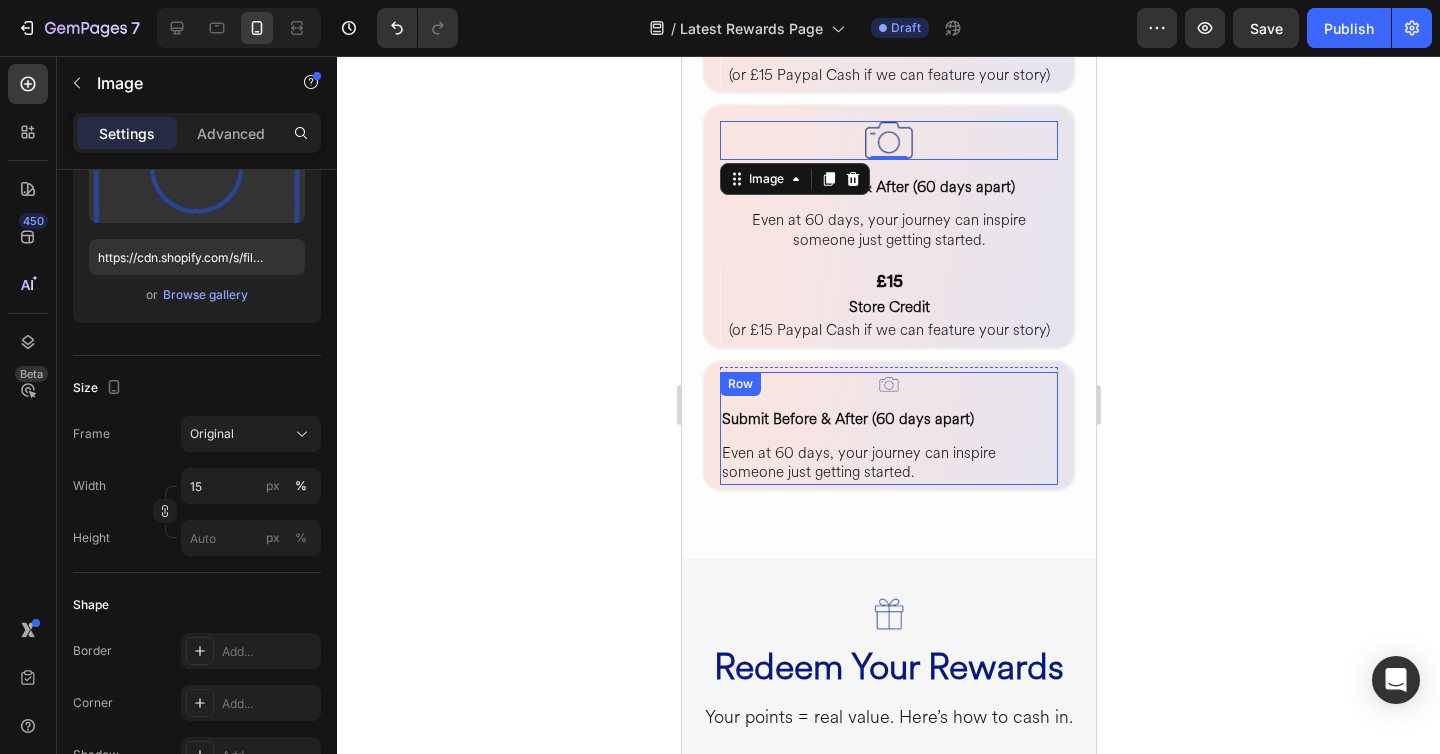 click on "Image Submit Before & After (60 days apart) Heading Even at 60 days, your journey can inspire someone just getting started. Heading Row" at bounding box center [888, 428] 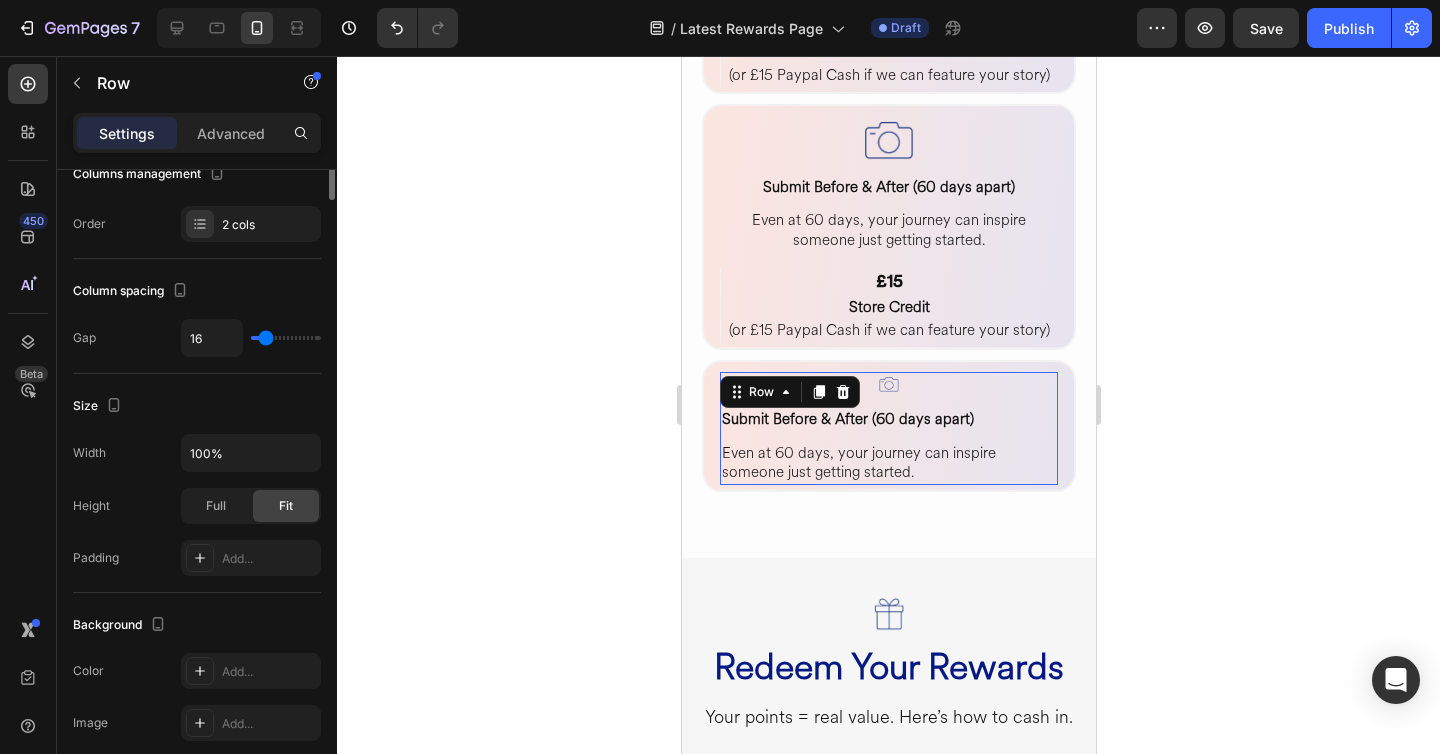 scroll, scrollTop: 0, scrollLeft: 0, axis: both 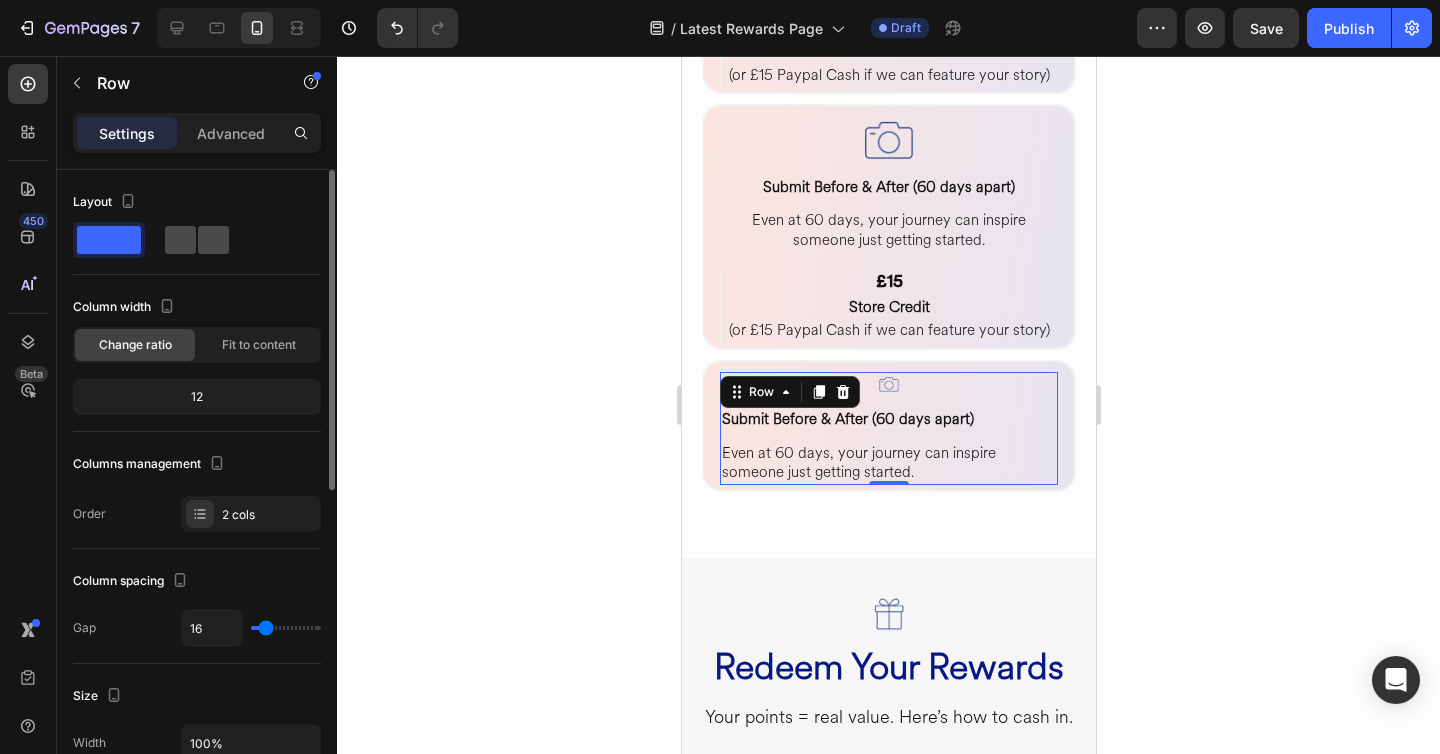 click 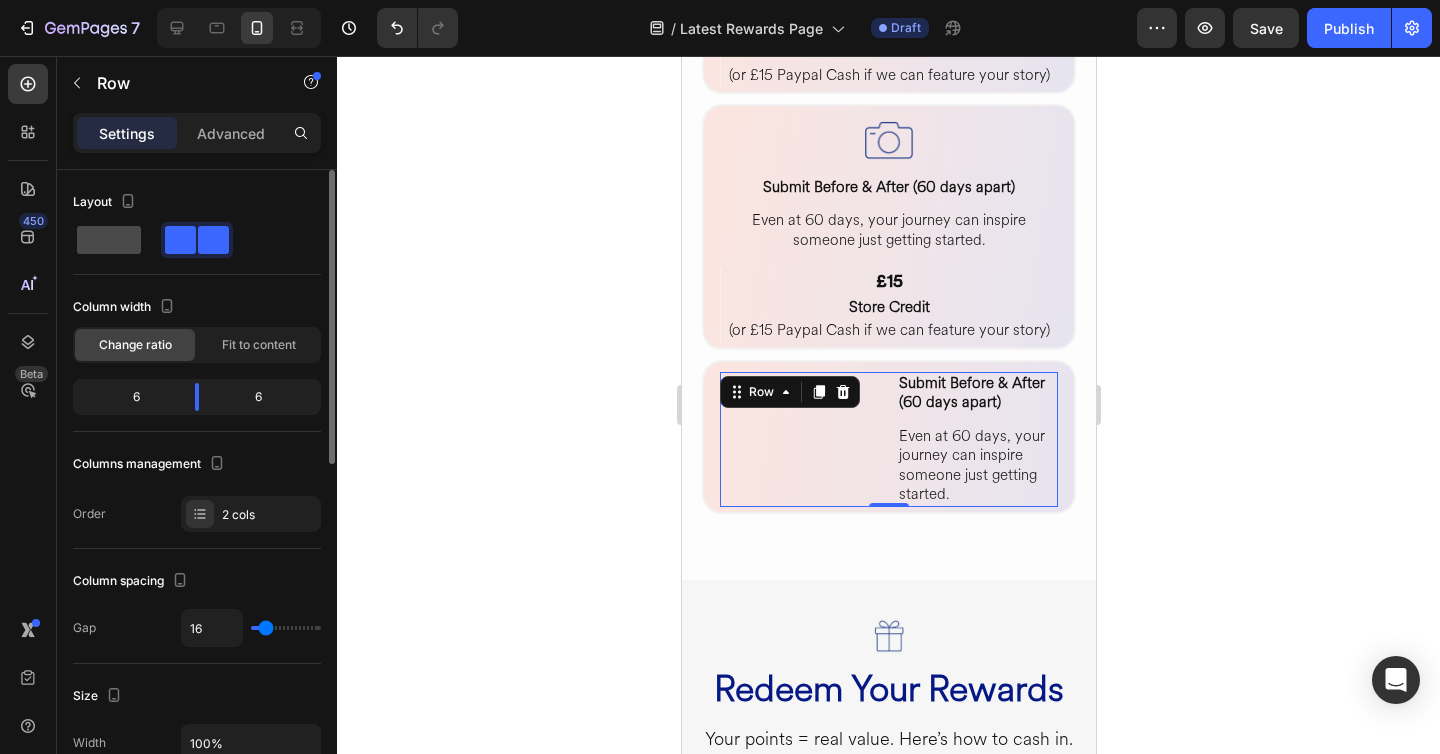 click 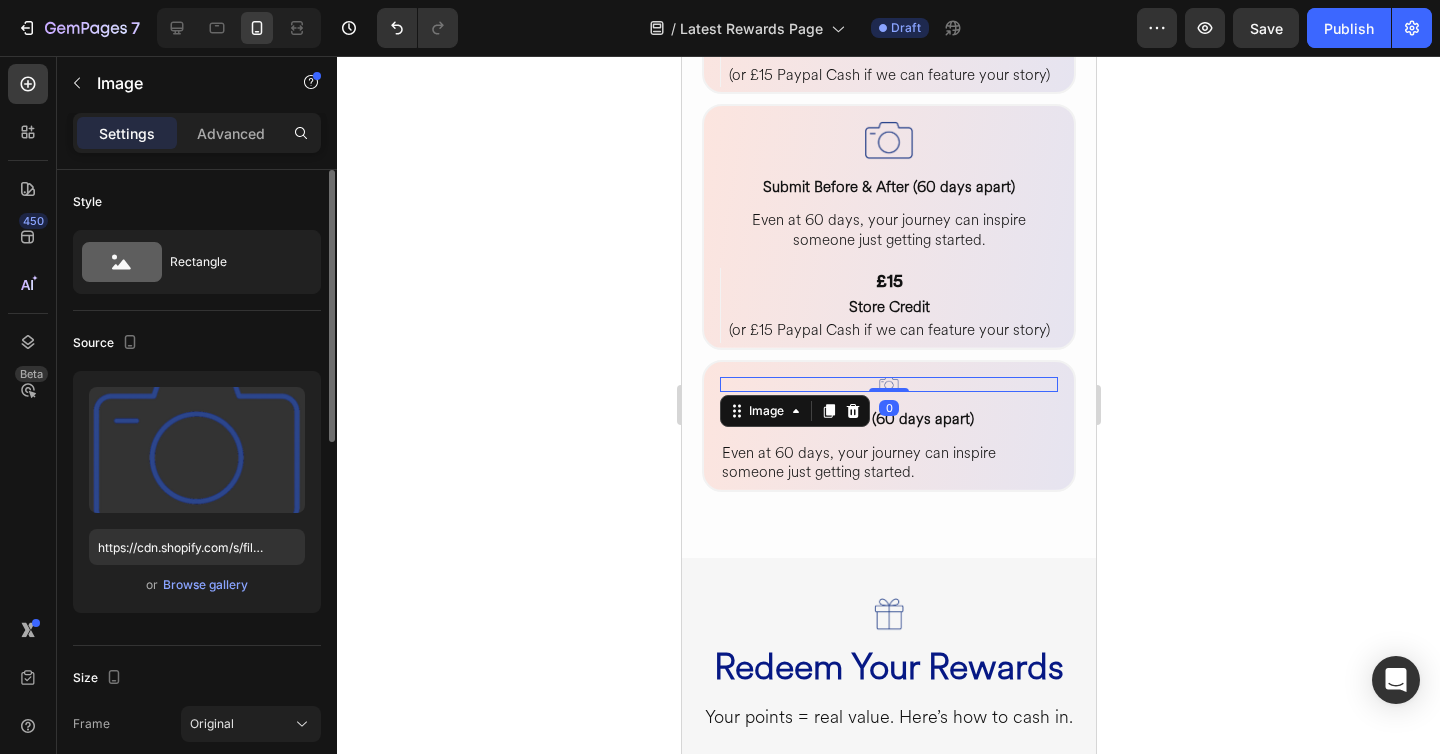click at bounding box center [888, 384] 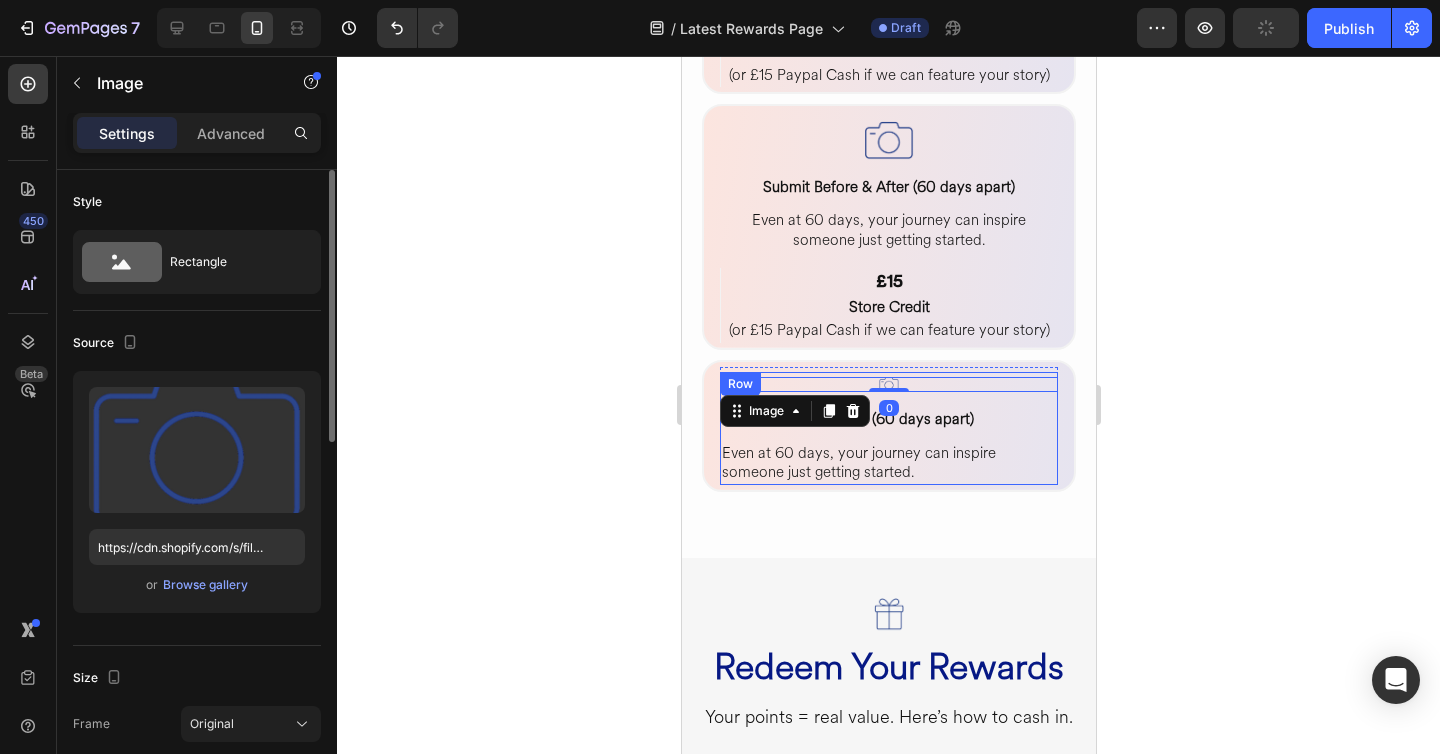 click on "Image   0" at bounding box center [888, 382] 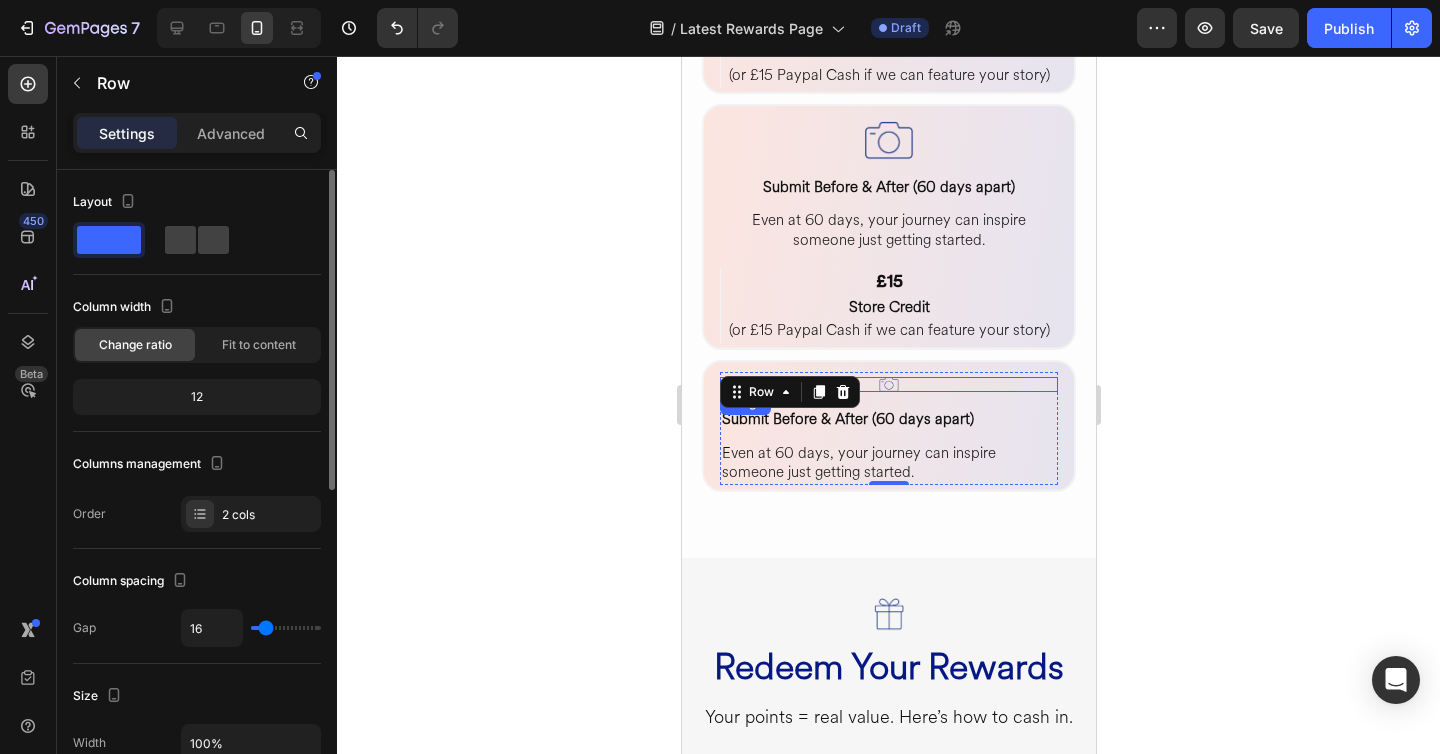 click at bounding box center [888, 384] 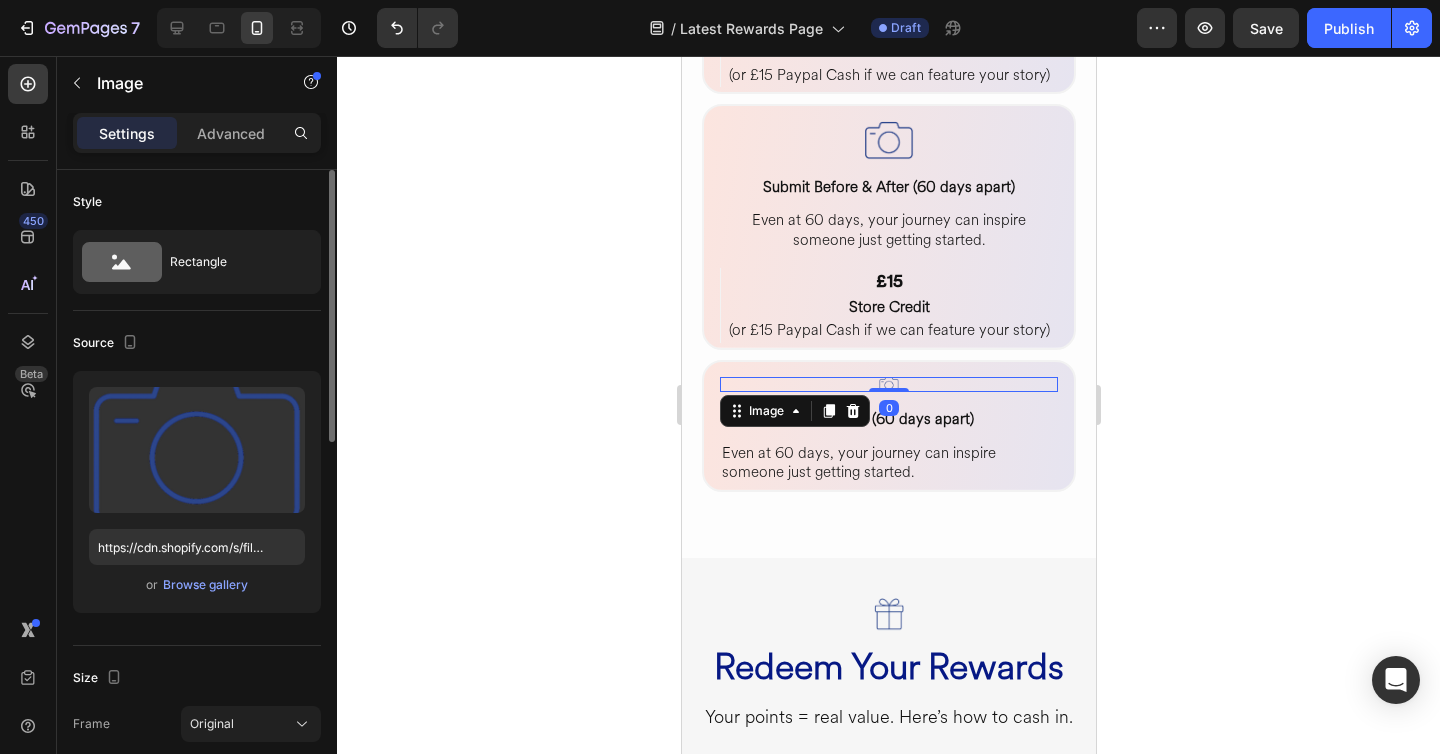 scroll, scrollTop: 237, scrollLeft: 0, axis: vertical 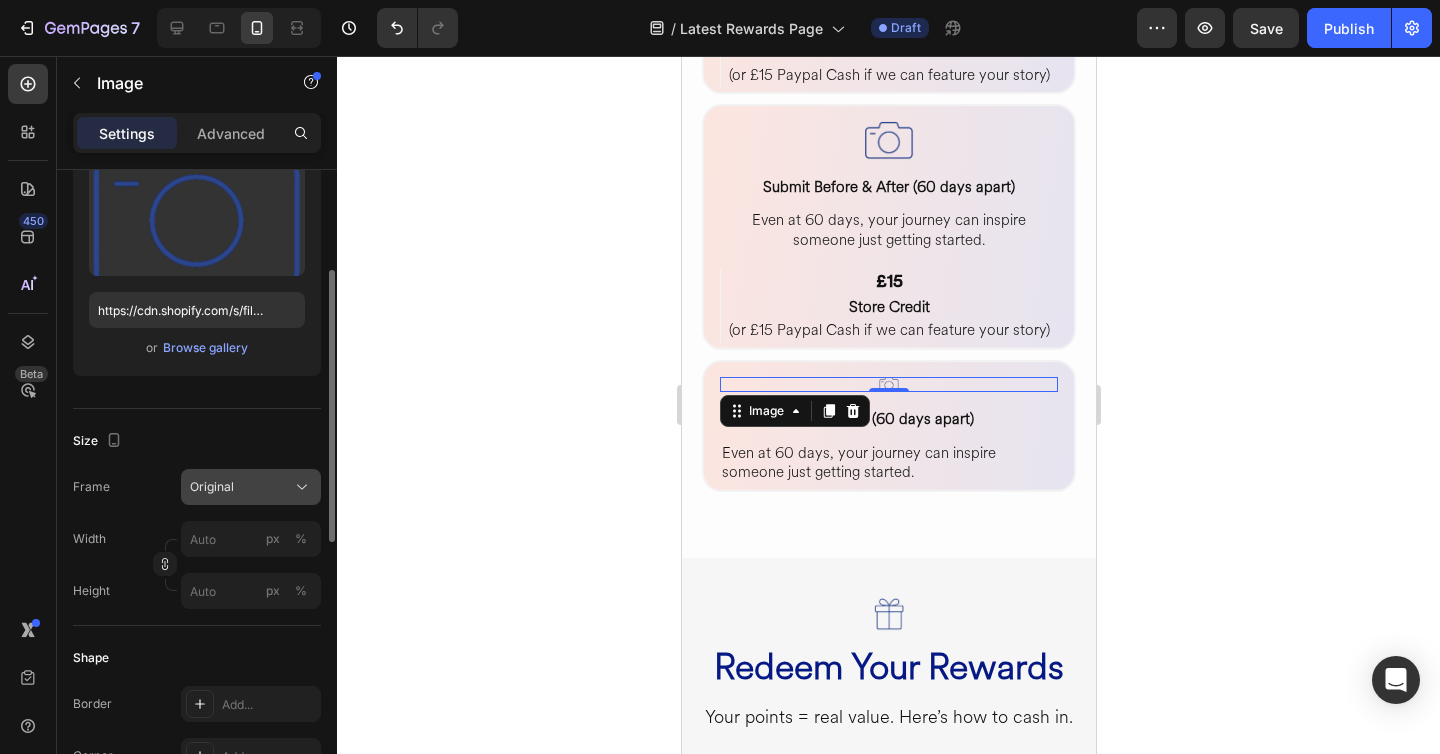 click on "Original" at bounding box center (251, 487) 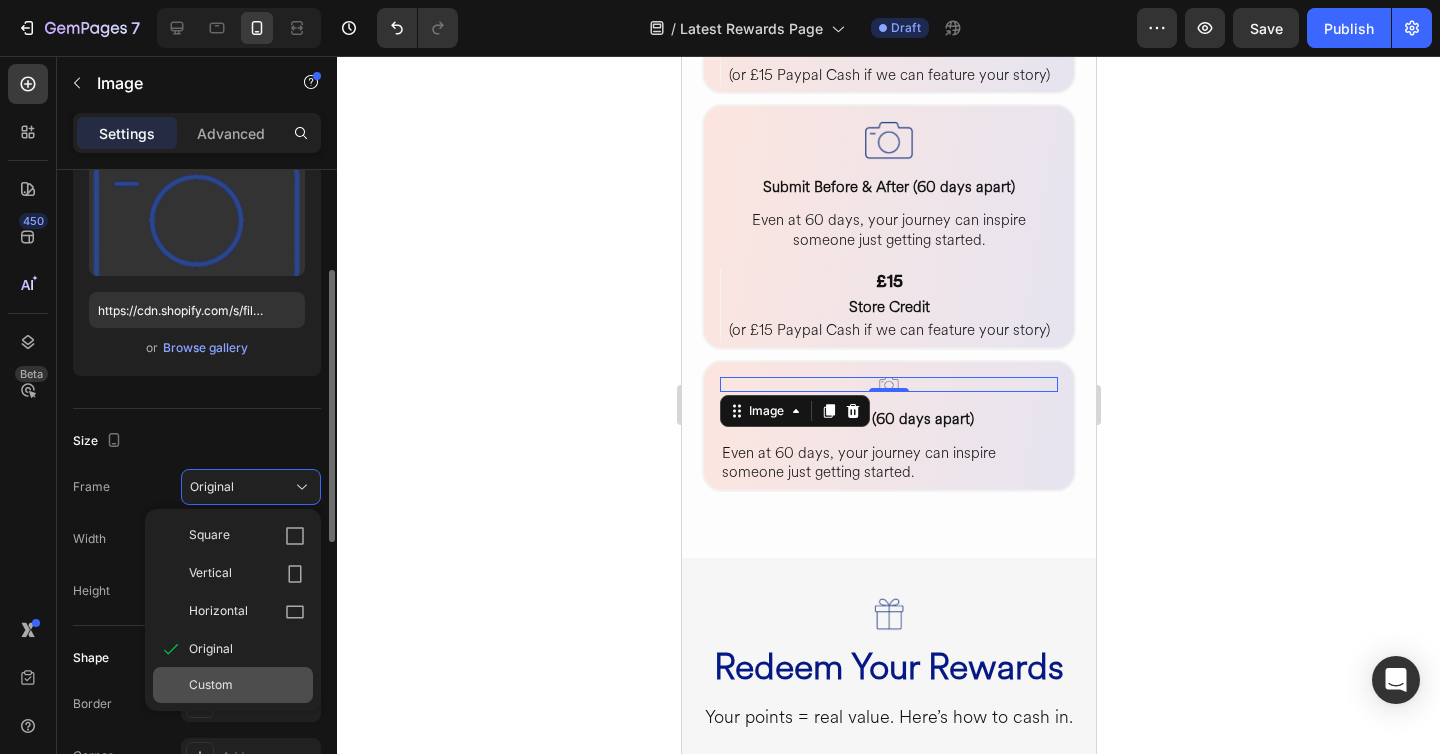 click on "Custom" at bounding box center (211, 685) 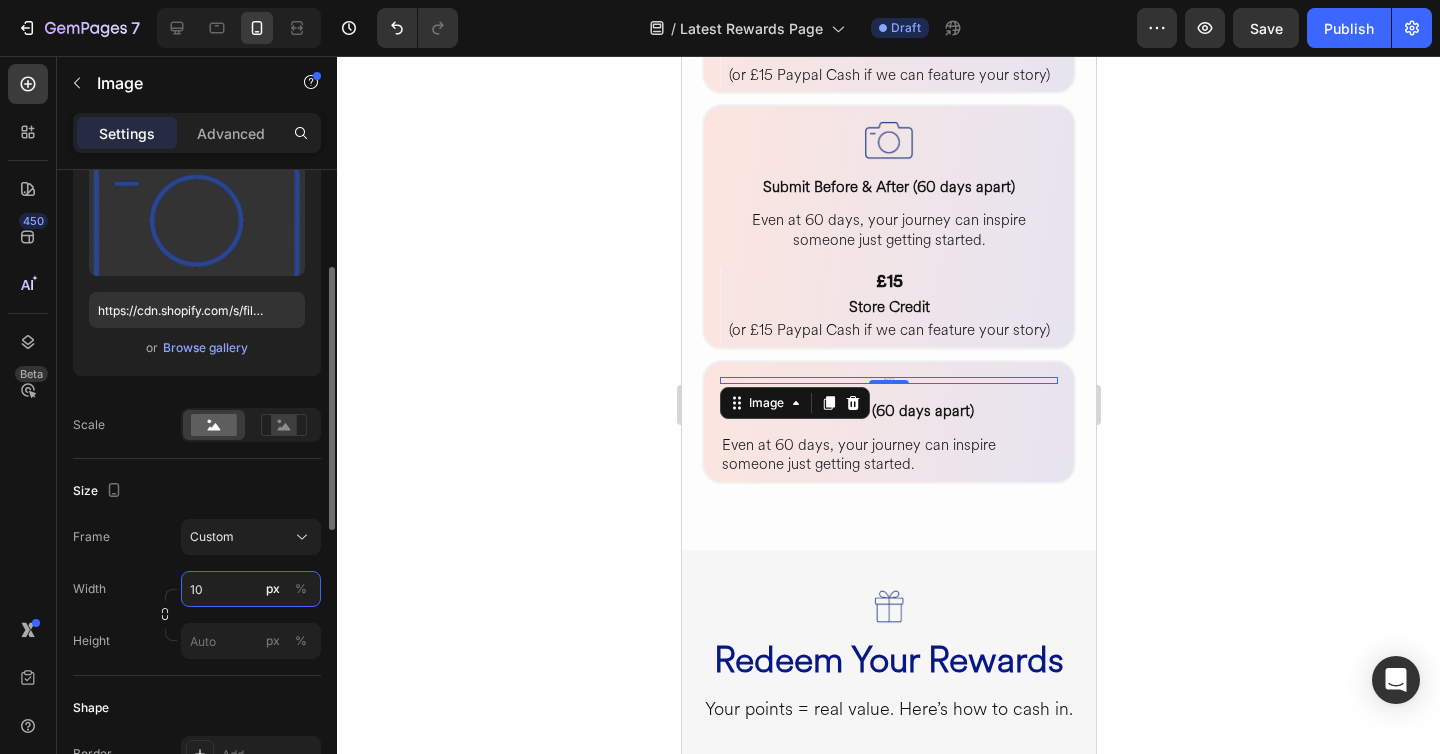 type on "100" 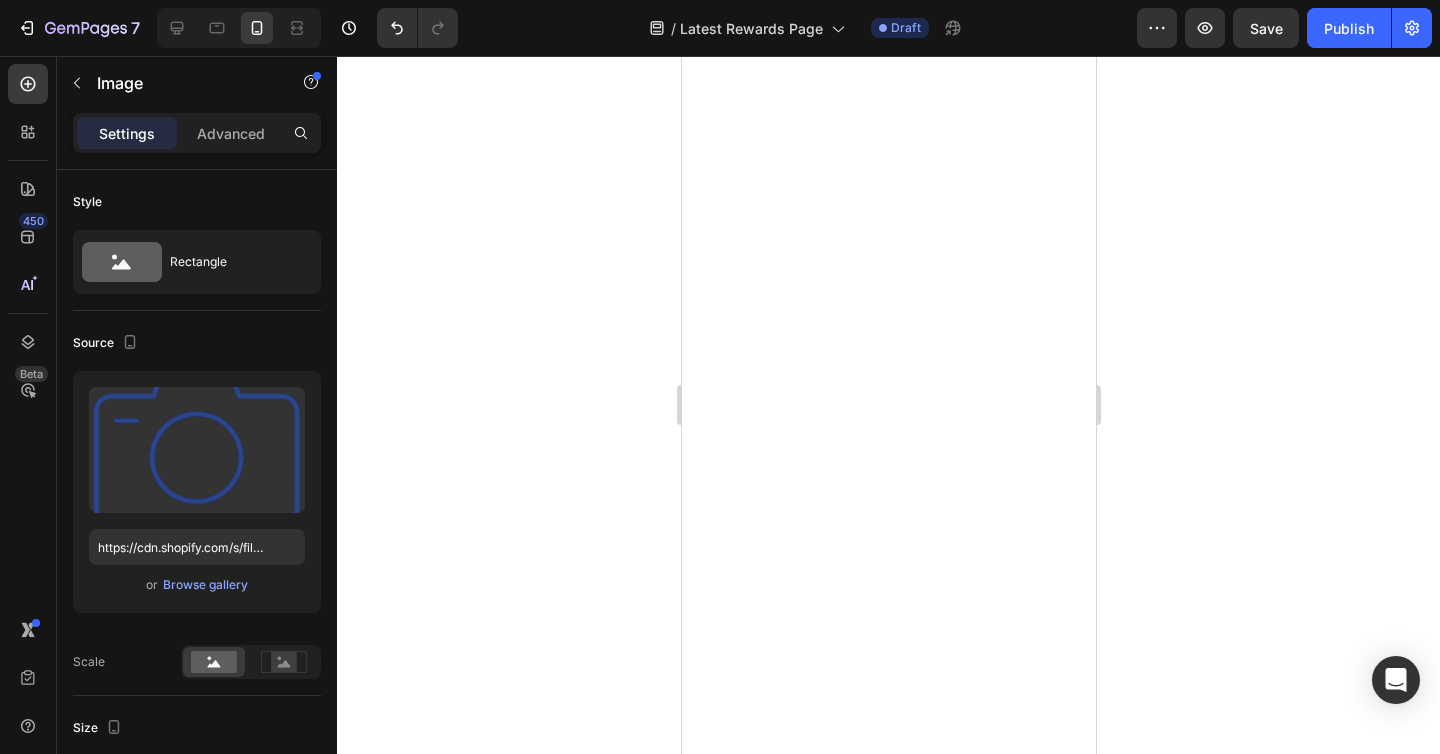 scroll, scrollTop: 0, scrollLeft: 0, axis: both 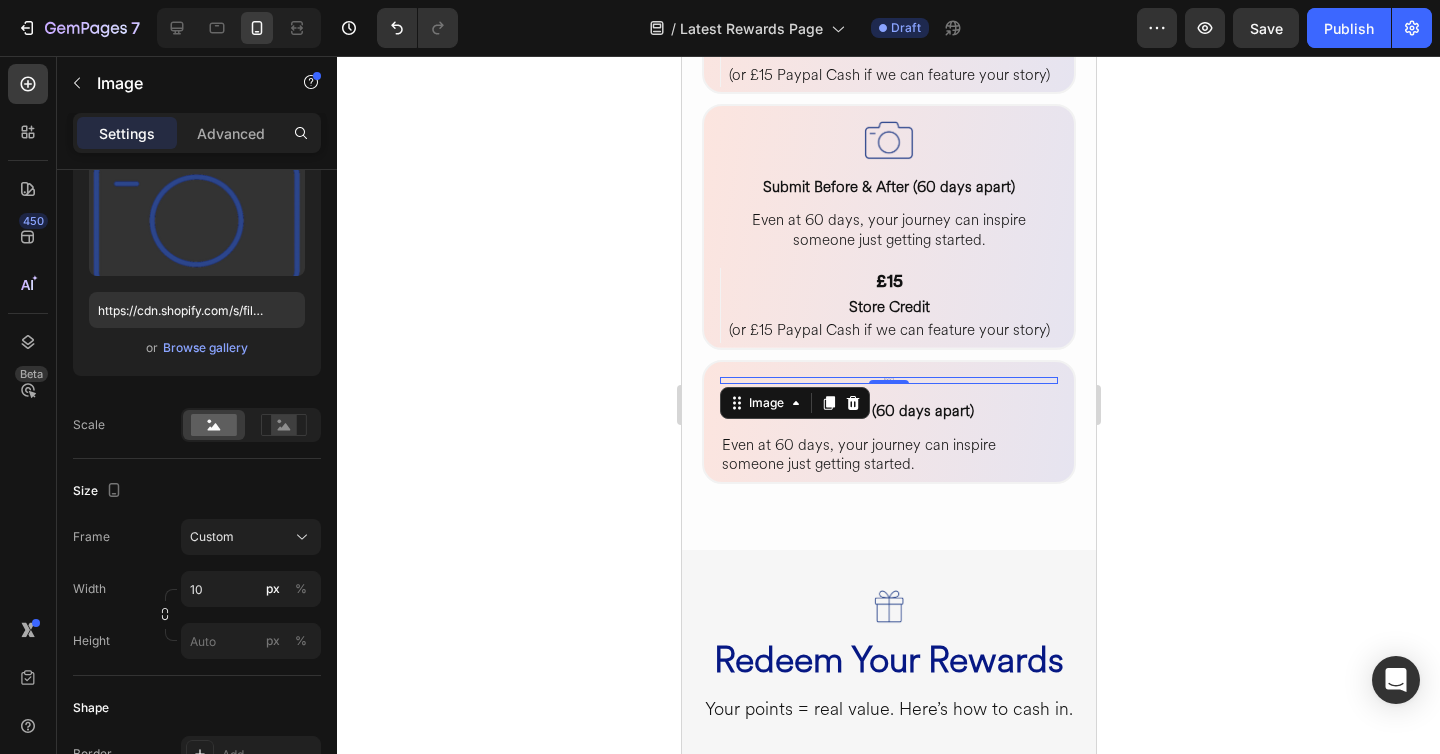 type on "1" 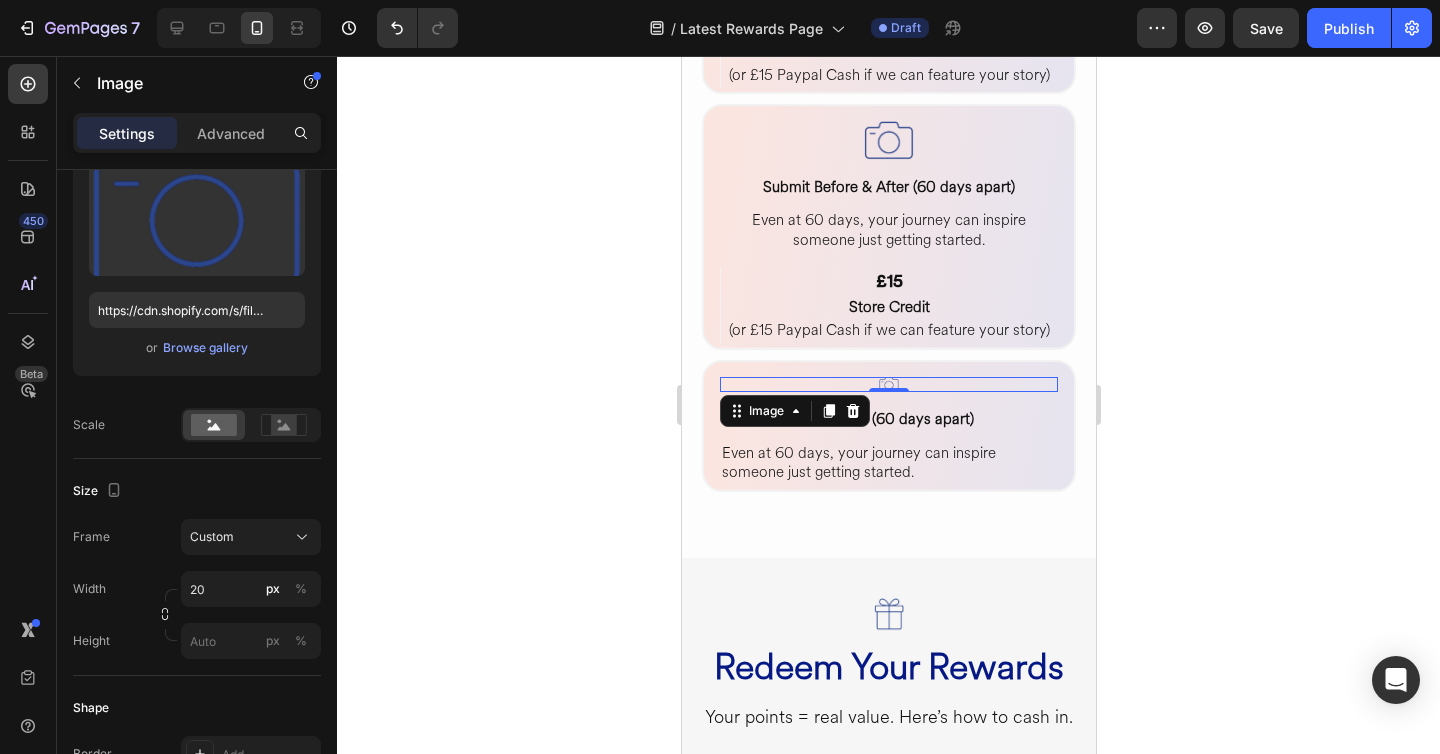 type on "2" 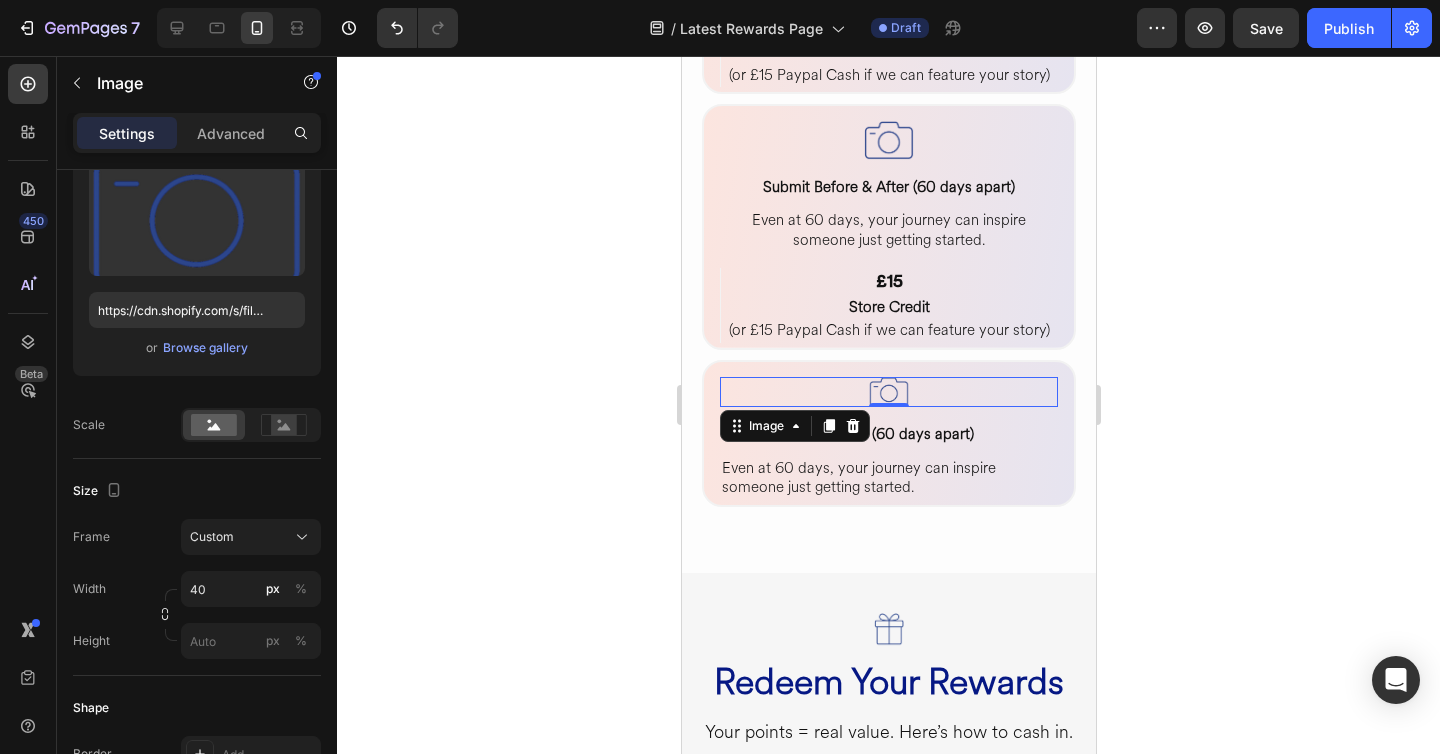 type on "4" 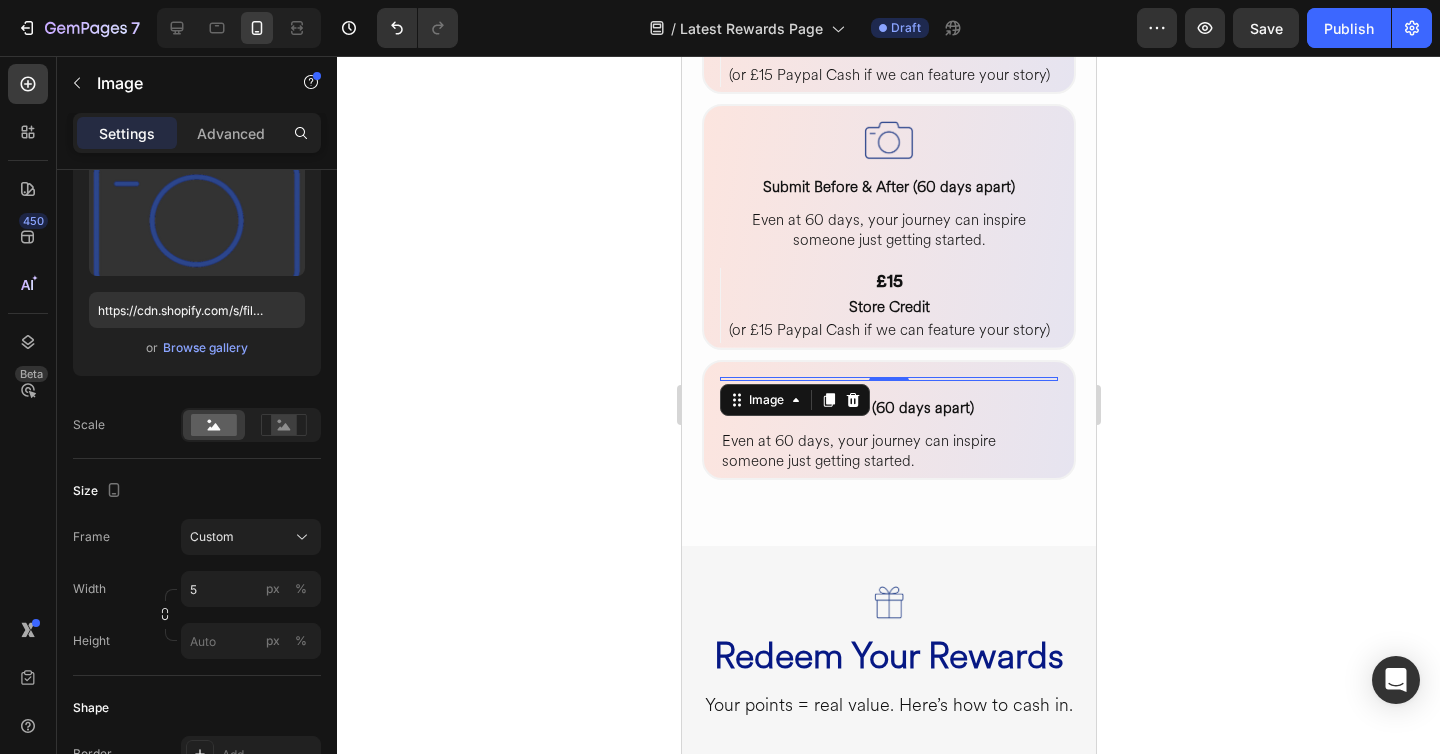 type on "50" 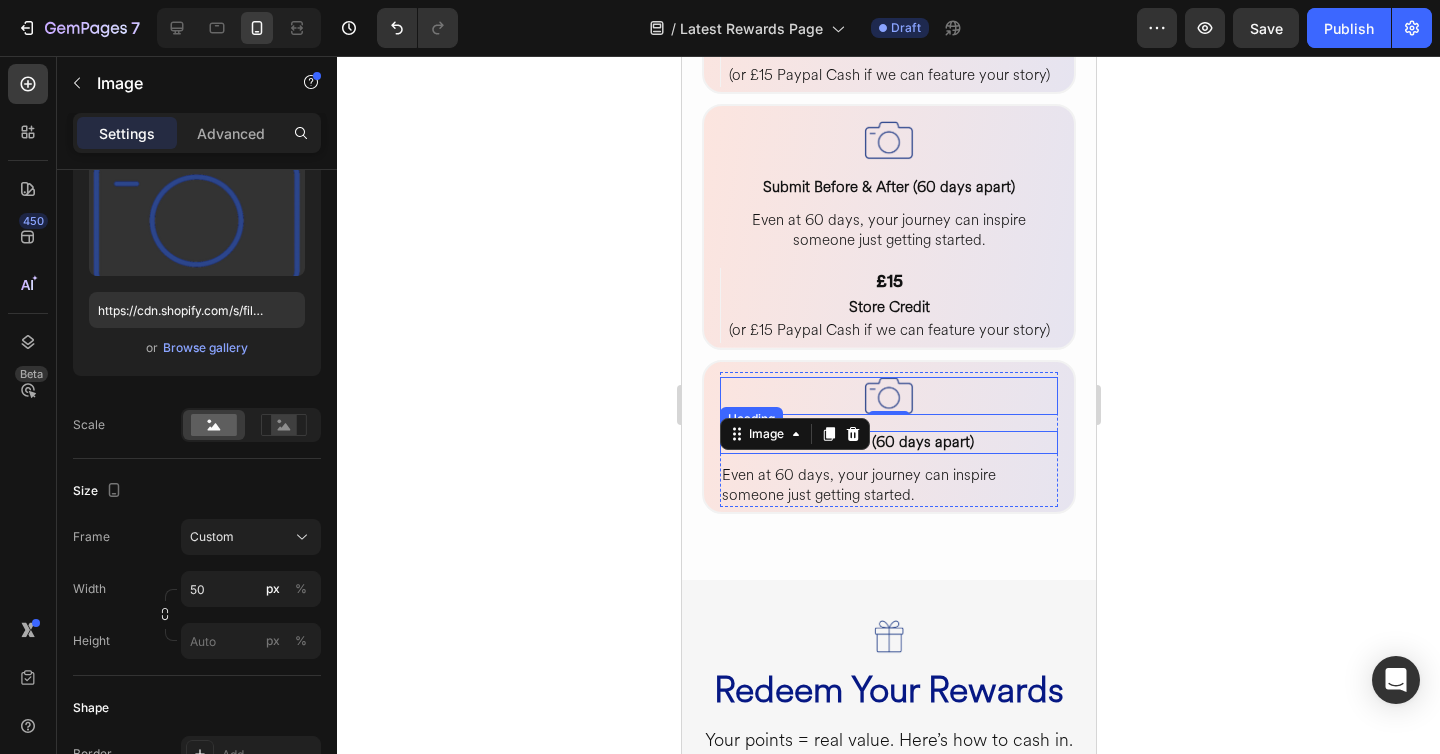 click on "Submit Before & After (60 days apart)" at bounding box center (847, 442) 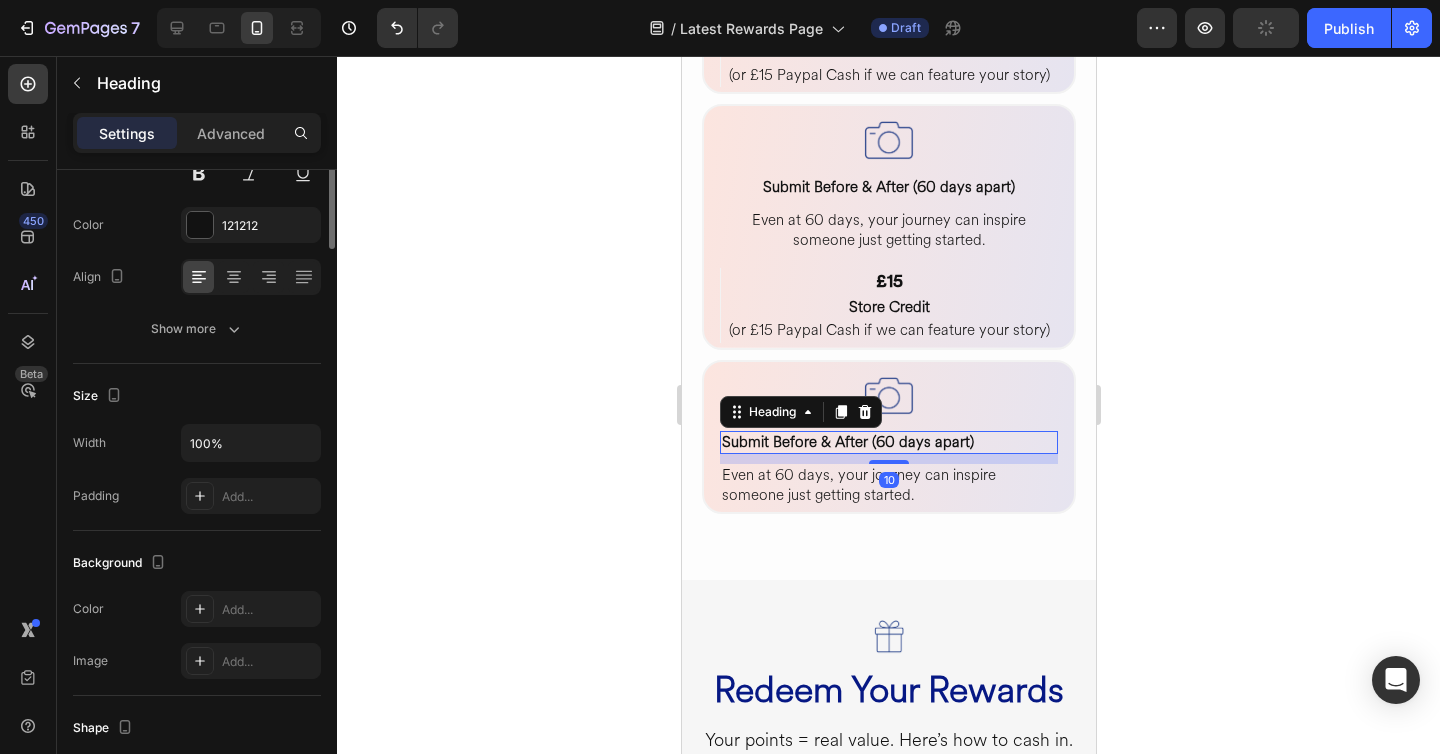 scroll, scrollTop: 0, scrollLeft: 0, axis: both 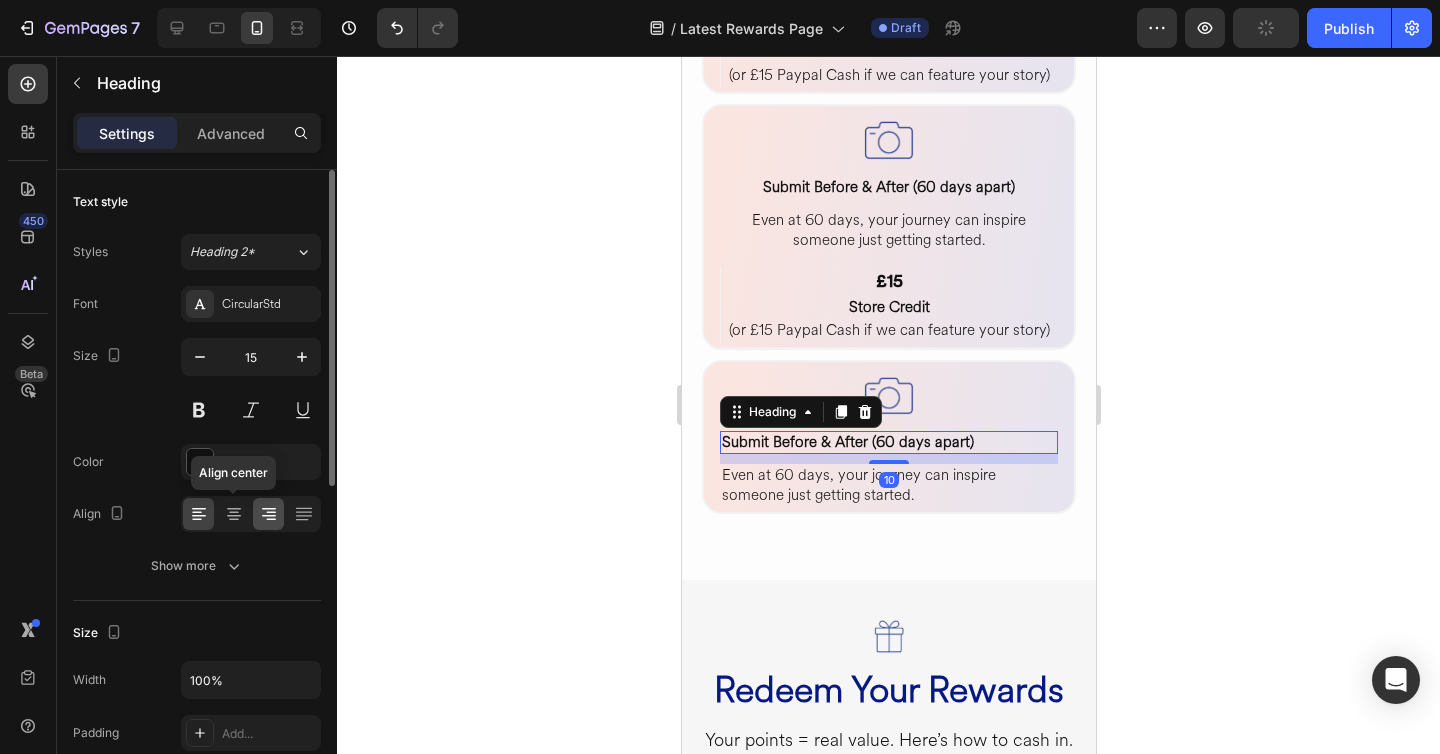 drag, startPoint x: 226, startPoint y: 516, endPoint x: 255, endPoint y: 502, distance: 32.202484 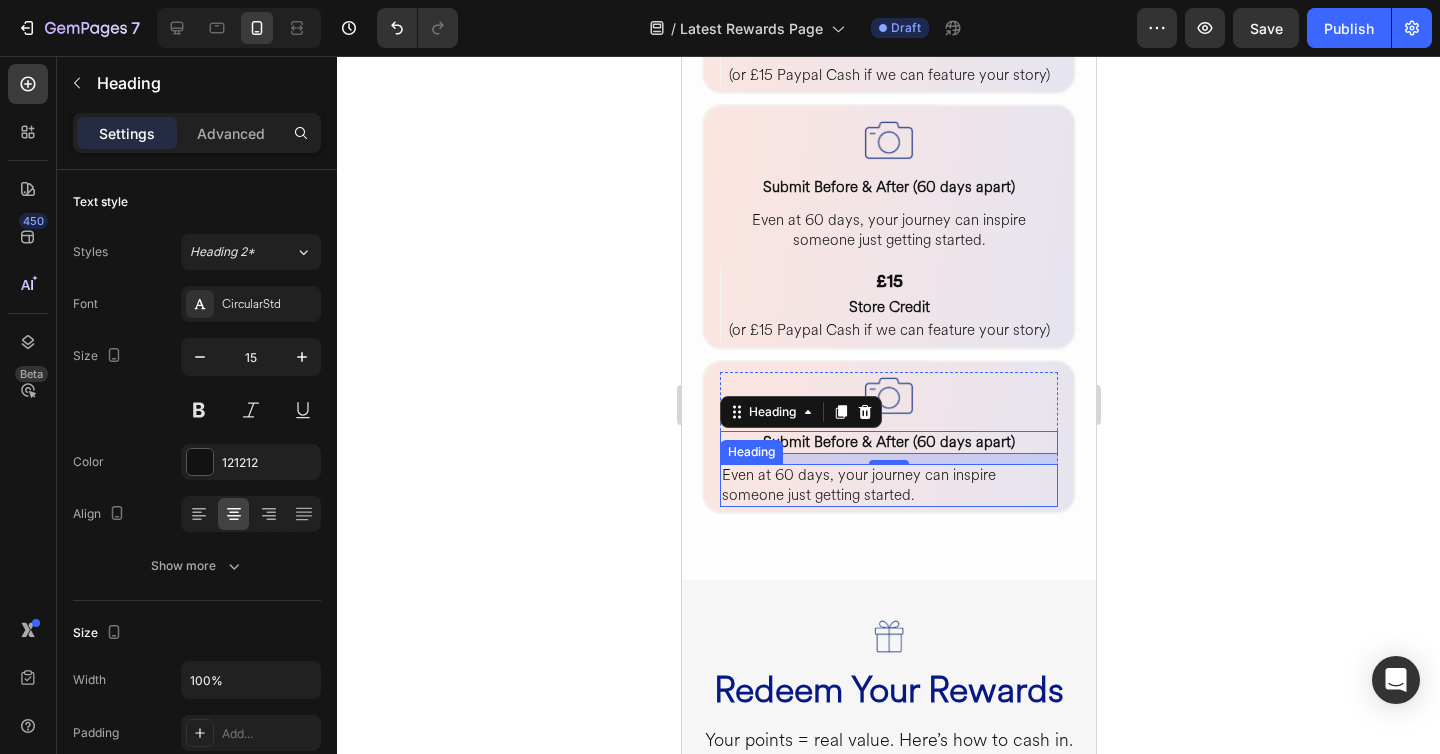 click on "Even at 60 days, your journey can inspire someone just getting started." at bounding box center [888, 485] 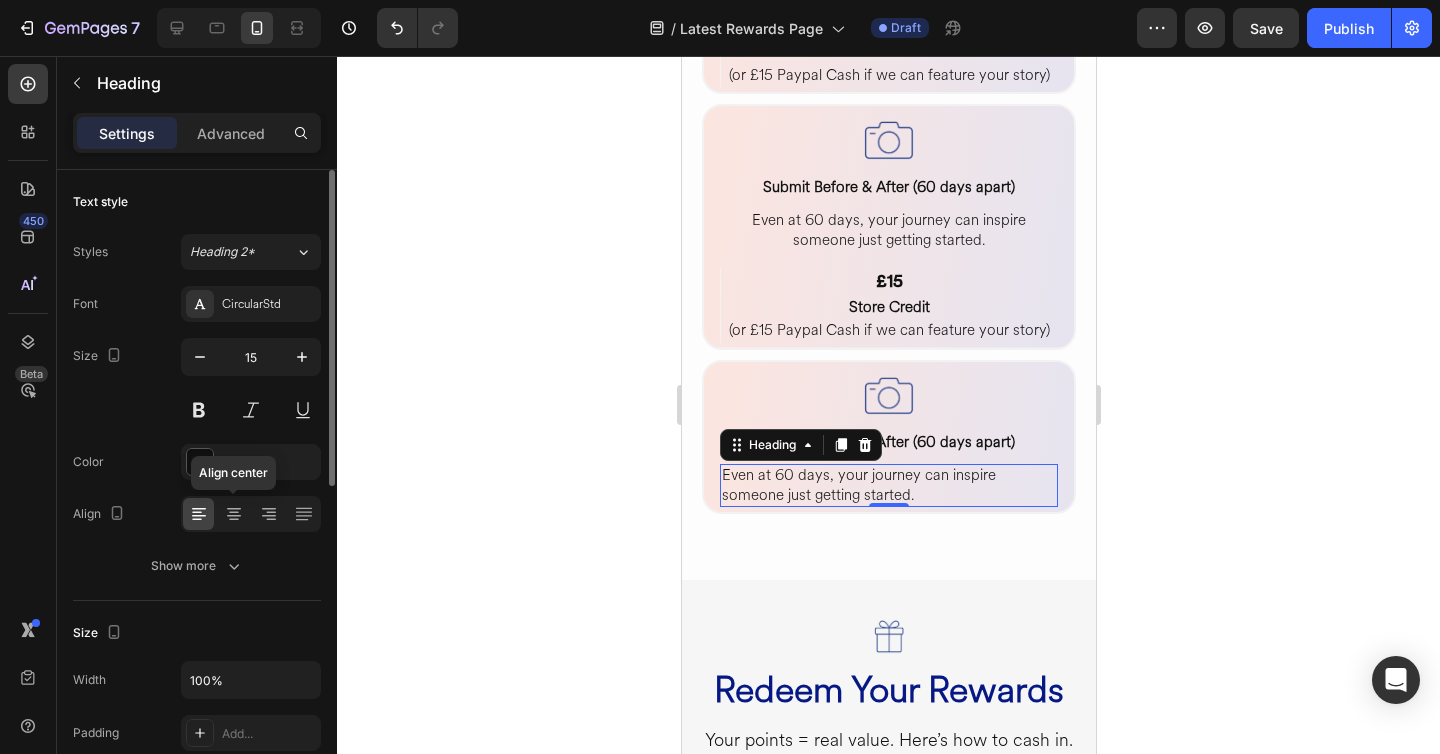 click on "Align center" 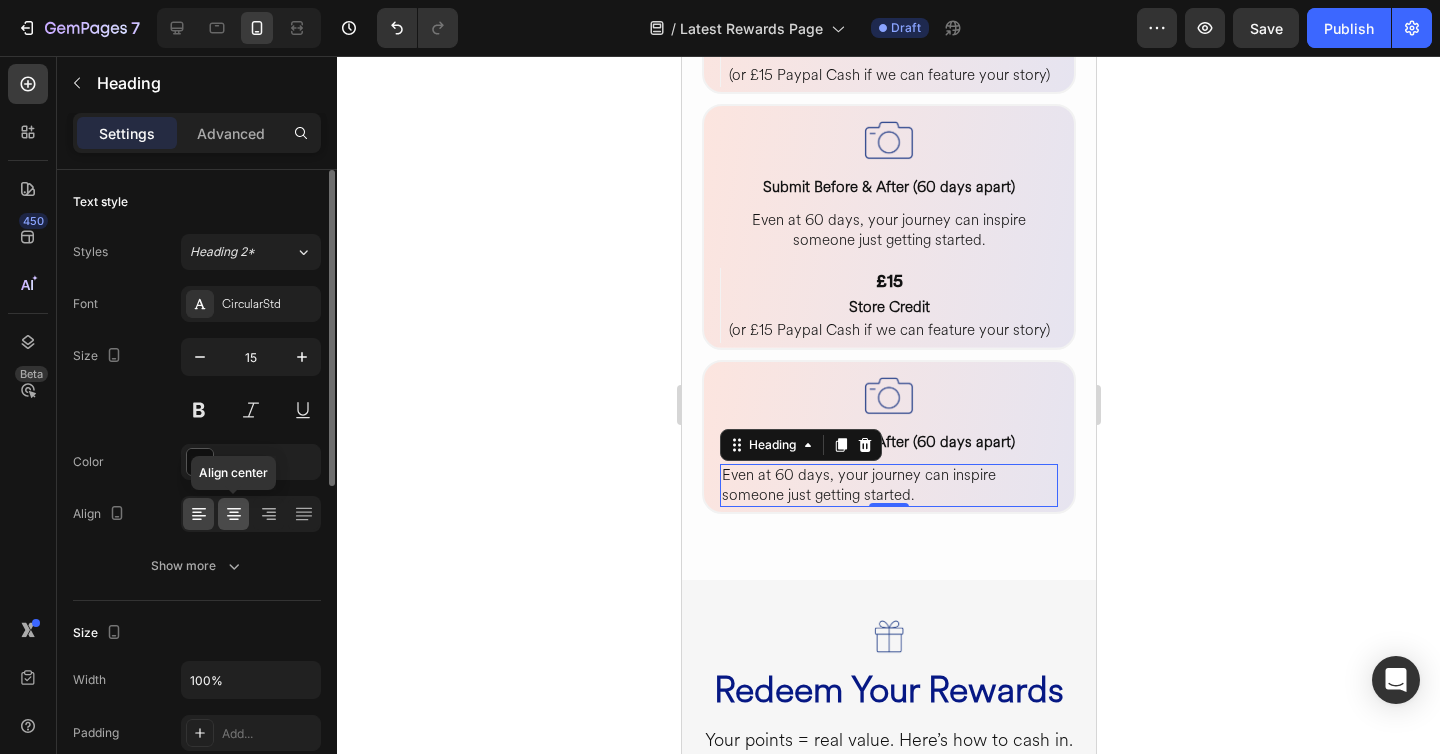 click 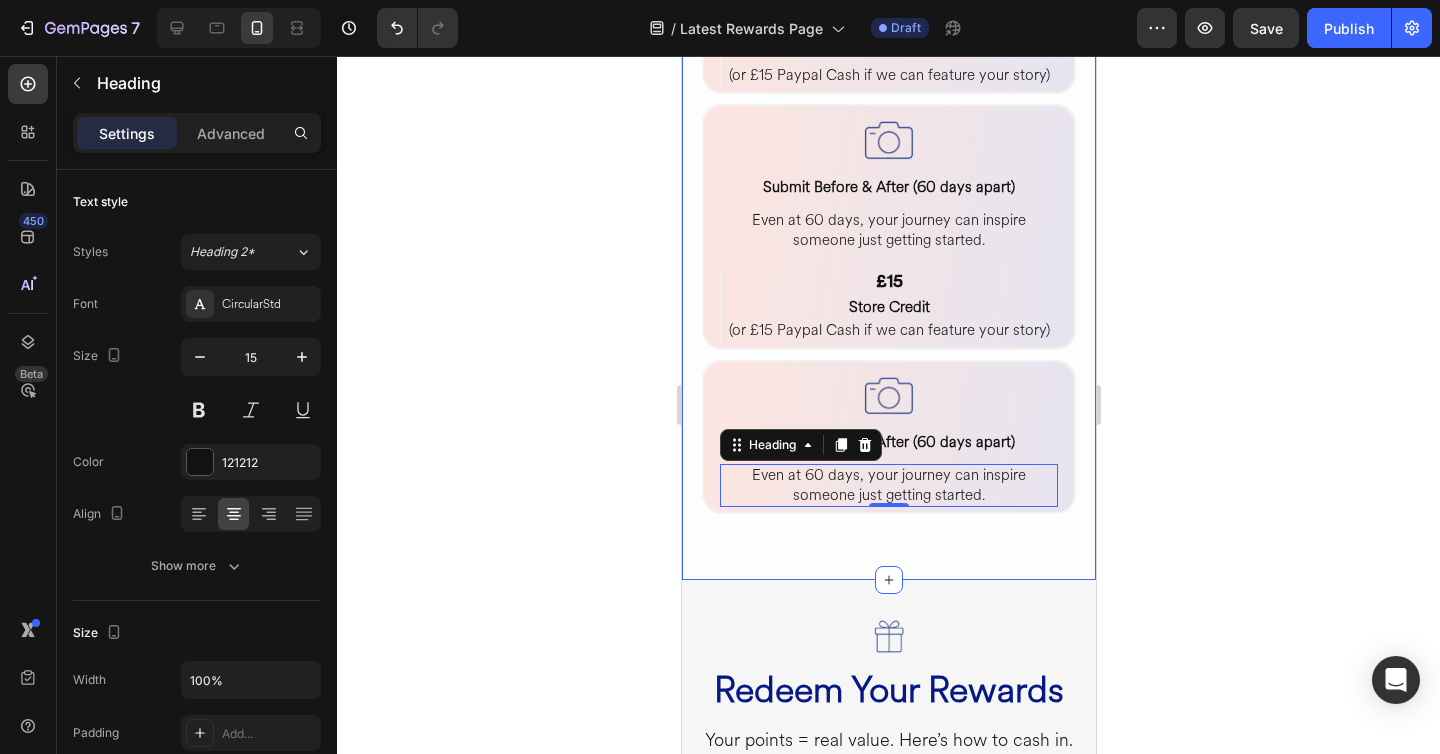 click on "Ways To Earn Heading Earn rewards for being part of the glow-up Heading Image Submit Before & After (60 days apart) Heading Even at 60 days, your journey can inspire someone just getting started. Heading Row £15 Heading Store Credit Heading (or £15 Paypal Cash if we can feature your story) Heading Row Row Row Image Submit Before & After (60 days apart) Heading Even at 60 days, your journey can inspire someone just getting started. Heading Row £15 Heading Store Credit Heading (or £15 Paypal Cash if we can feature your story) Heading Row Row Row Image Submit Before & After (60 days apart) Heading Even at 60 days, your journey can inspire someone just getting started. Heading Row £15 Heading Store Credit Heading (or £15 Paypal Cash if we can feature your story) Heading Row Row Row Image Submit Before & After (60 days apart) Heading Even at 60 days, your journey can inspire someone just getting started. Heading Row £15 Heading Store Credit Heading (or £15 Paypal Cash if we can feature your story) Heading" at bounding box center [888, -250] 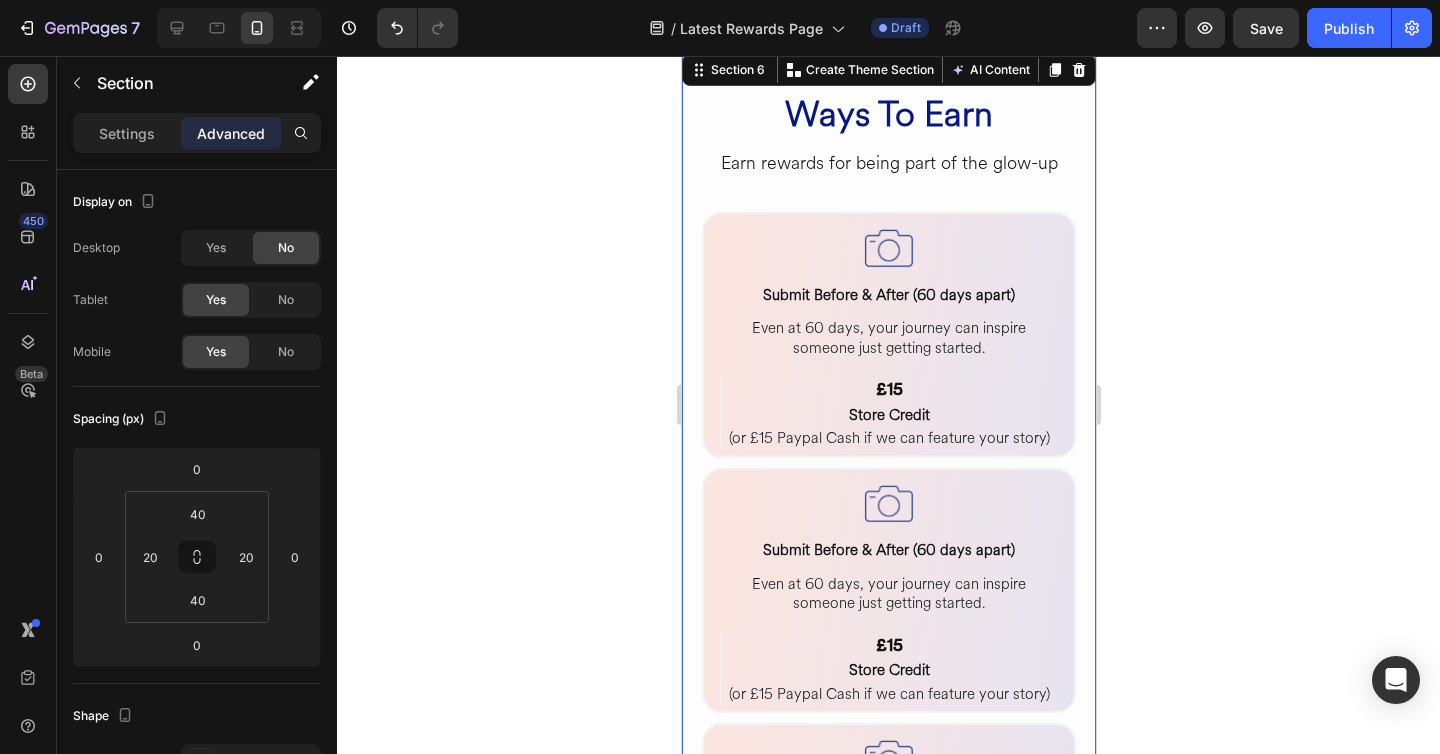scroll, scrollTop: 970, scrollLeft: 0, axis: vertical 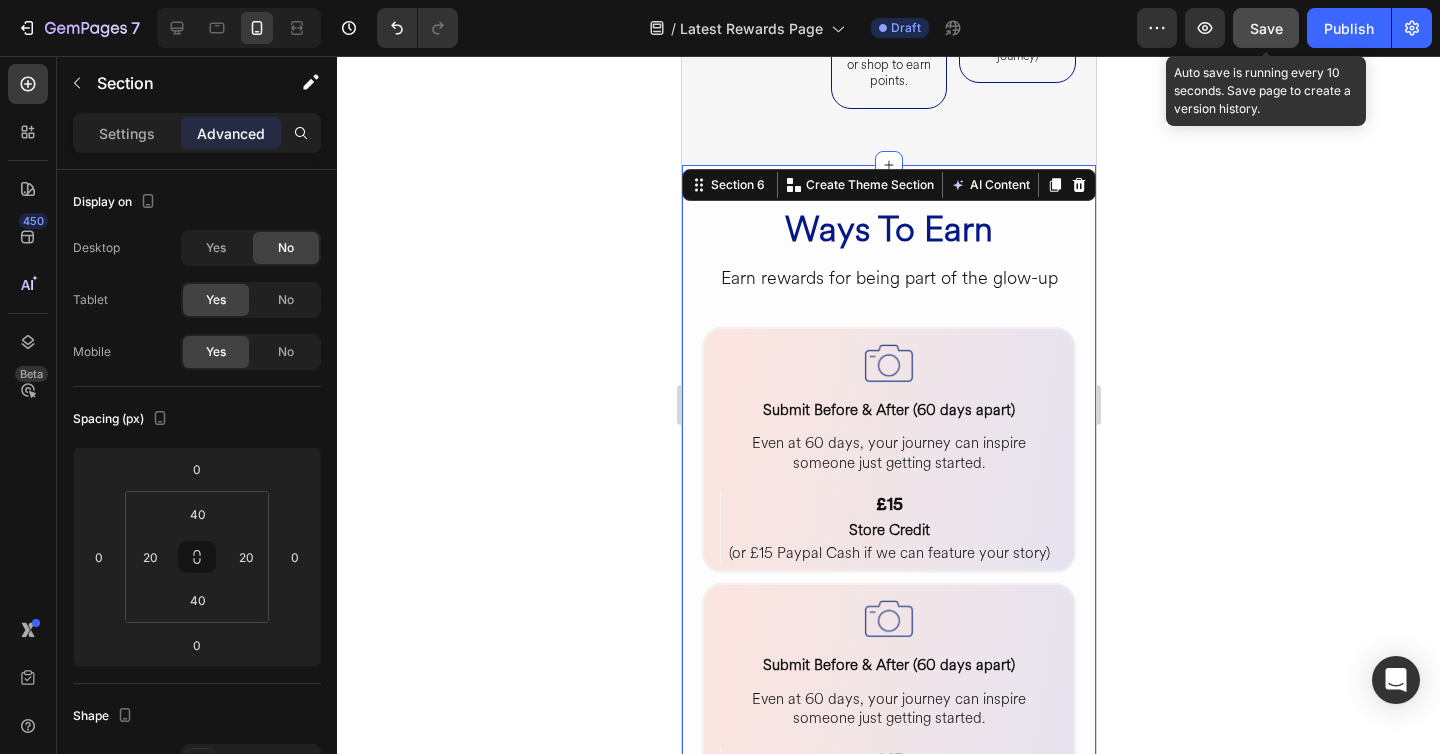 click on "Save" 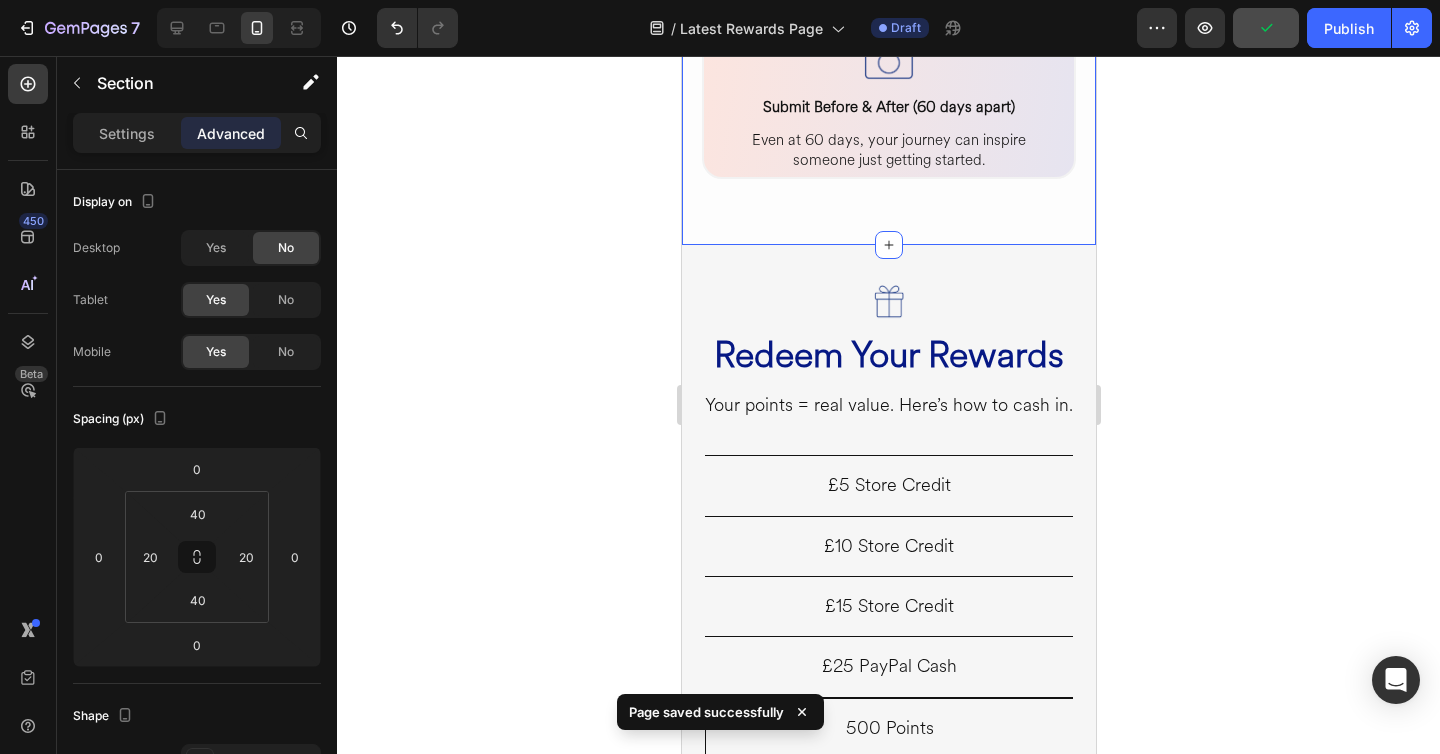 scroll, scrollTop: 2658, scrollLeft: 0, axis: vertical 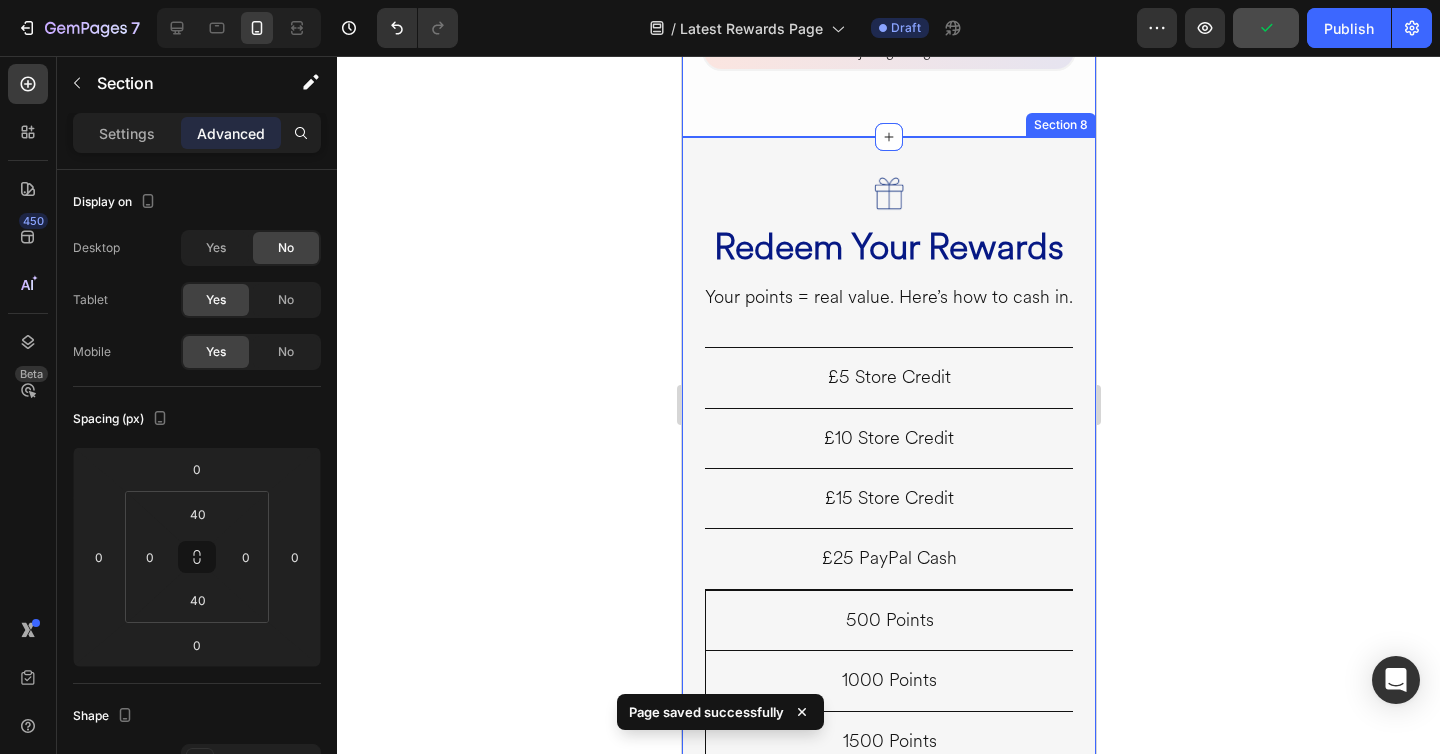 click on "Image Redeem Your Rewards Heading Your points = real value. Here’s how to cash in. Heading £5 Store Credit Heading Row £10 Store Credit Heading Row £15 Store Credit Heading Row £25 PayPal Cash Heading Row 500 Points Heading Row 1000 Points Heading Row 1500 Points Heading Row 2500 Points Heading Row Row Image Day-One Bonus for Clear Club OGs: Heading If you were one of our first 100 customers, you’ve already been gifted 750 bonus points as a thank you. Check your account or email us if we missed you. Heading Row Row Row REDEEM MY POINTS Button Row Section 8" at bounding box center (888, 636) 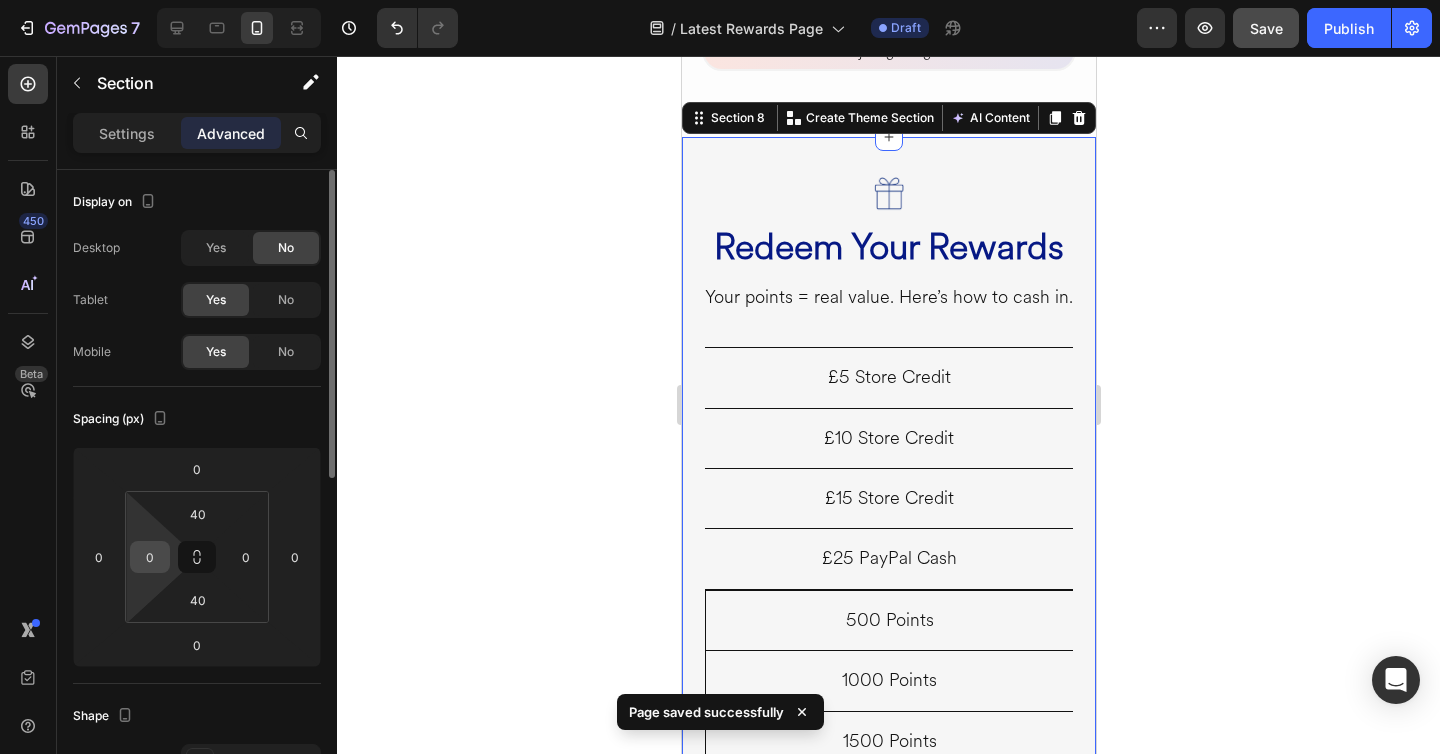 click on "0" at bounding box center [150, 557] 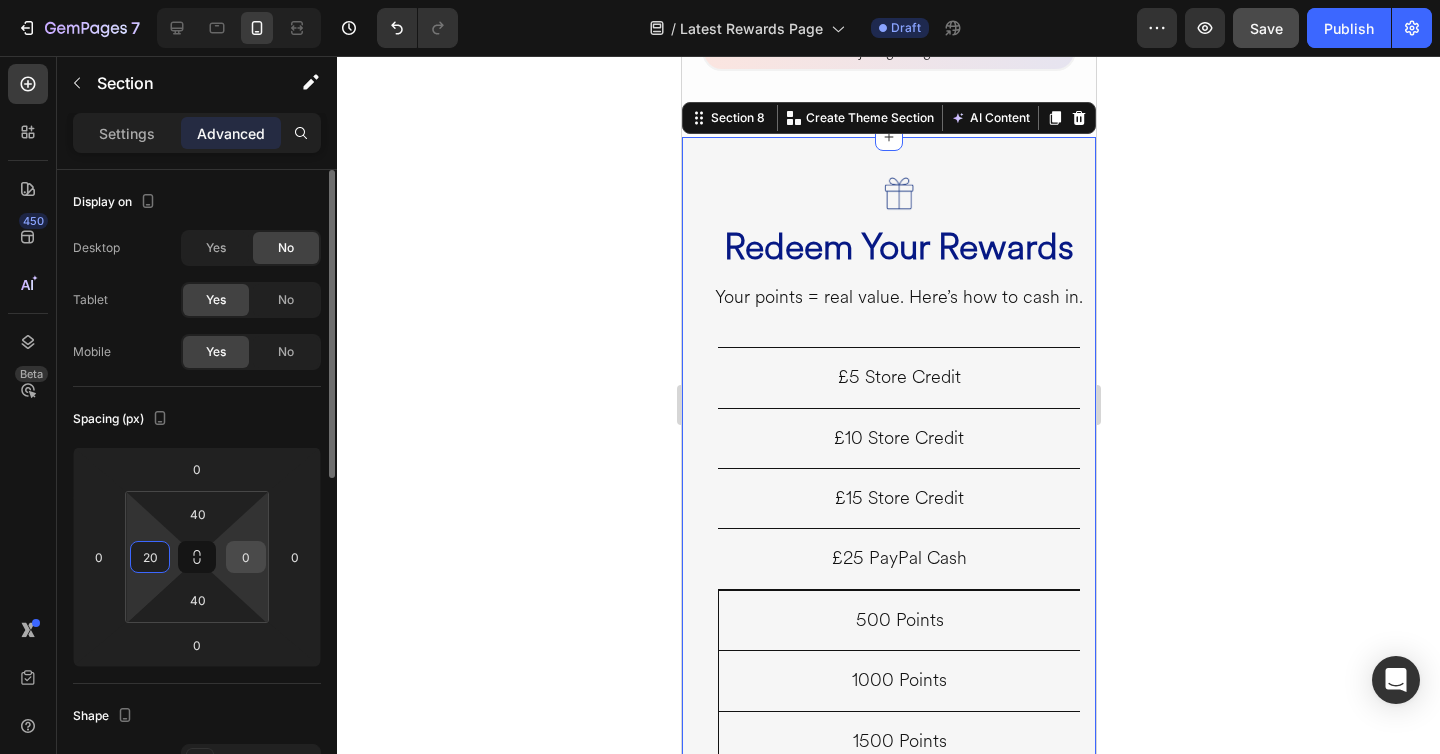 type on "20" 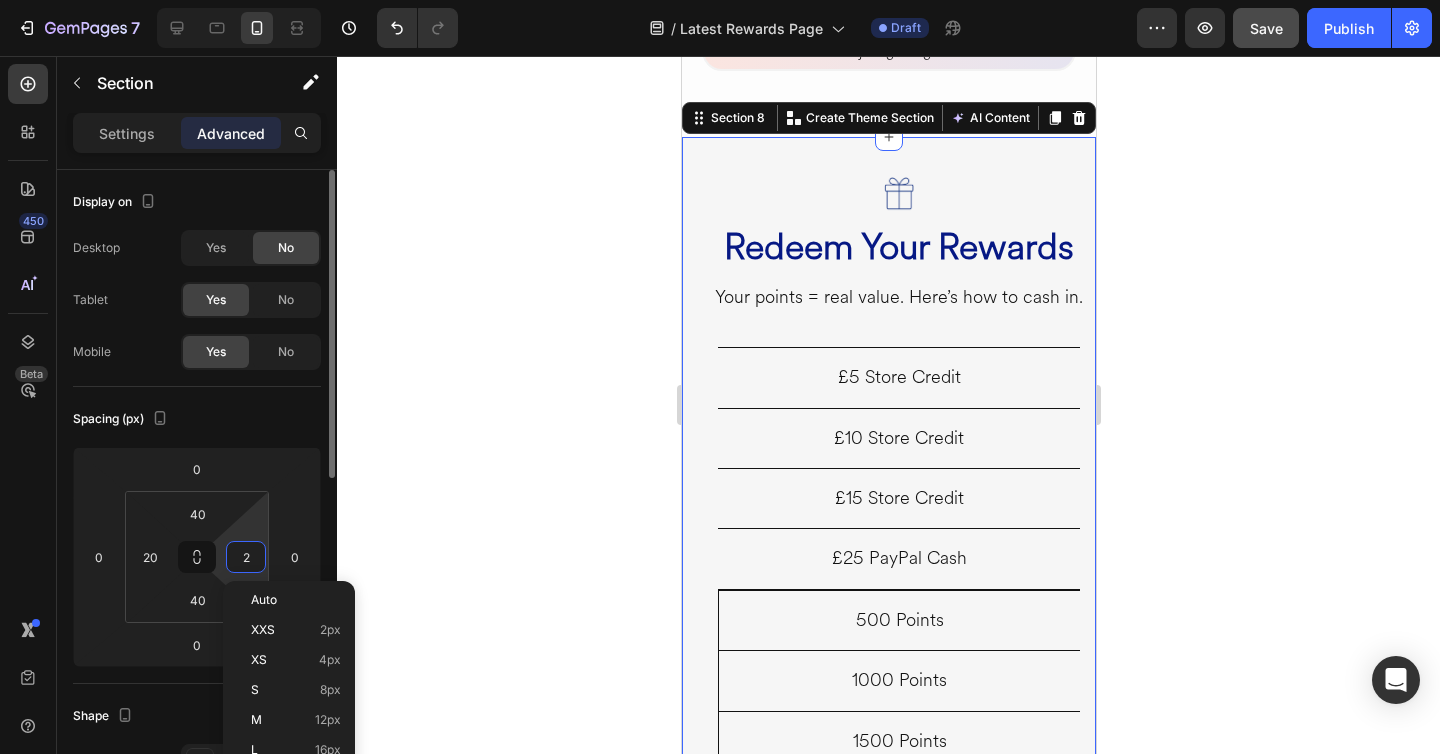 type on "20" 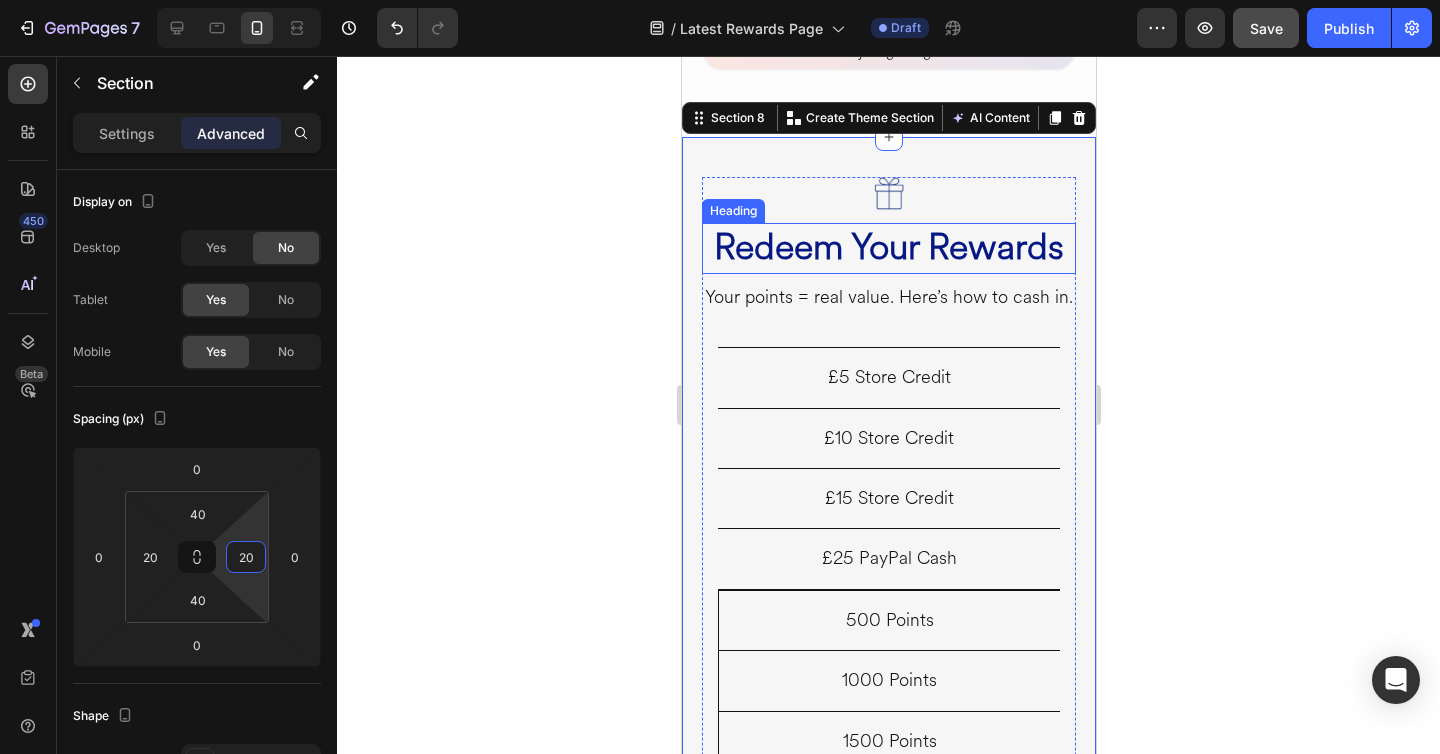 click on "Redeem Your Rewards" at bounding box center [888, 247] 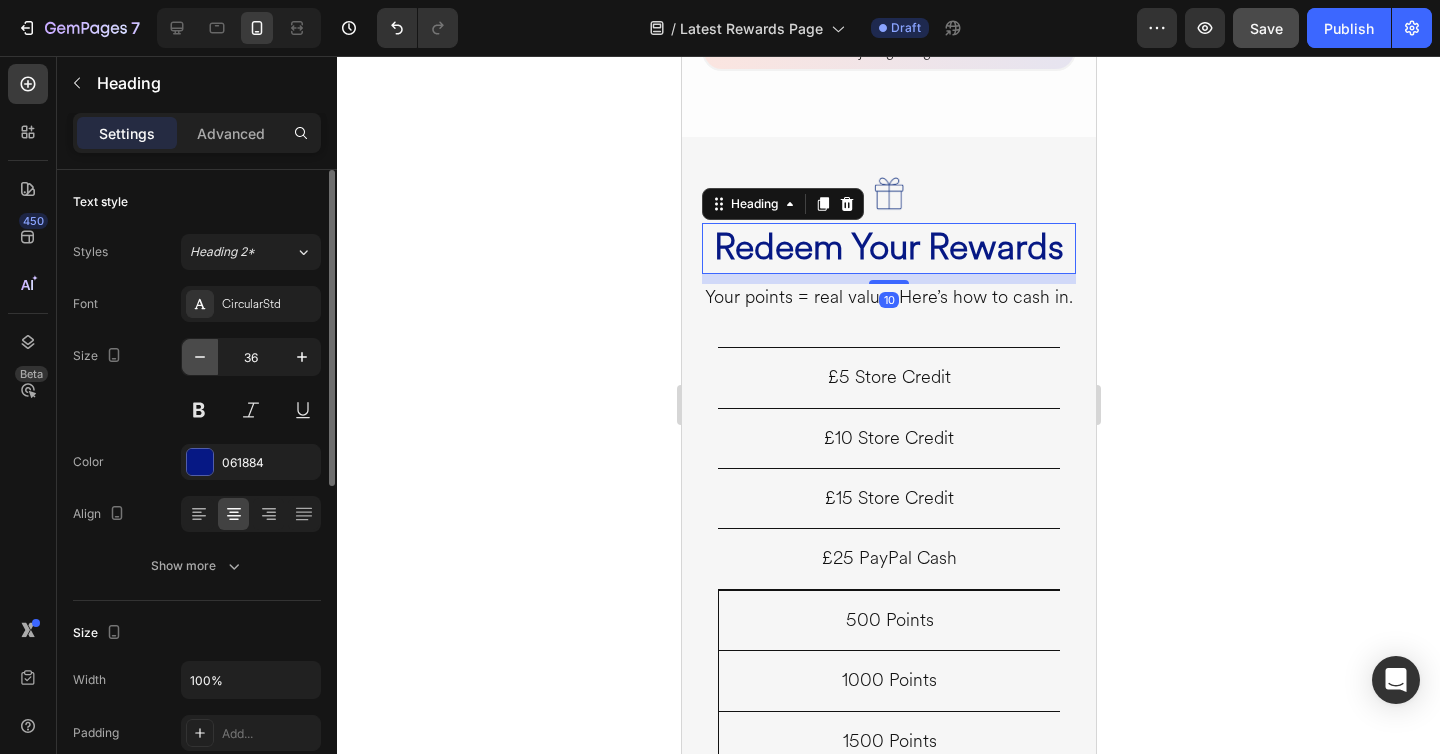 click 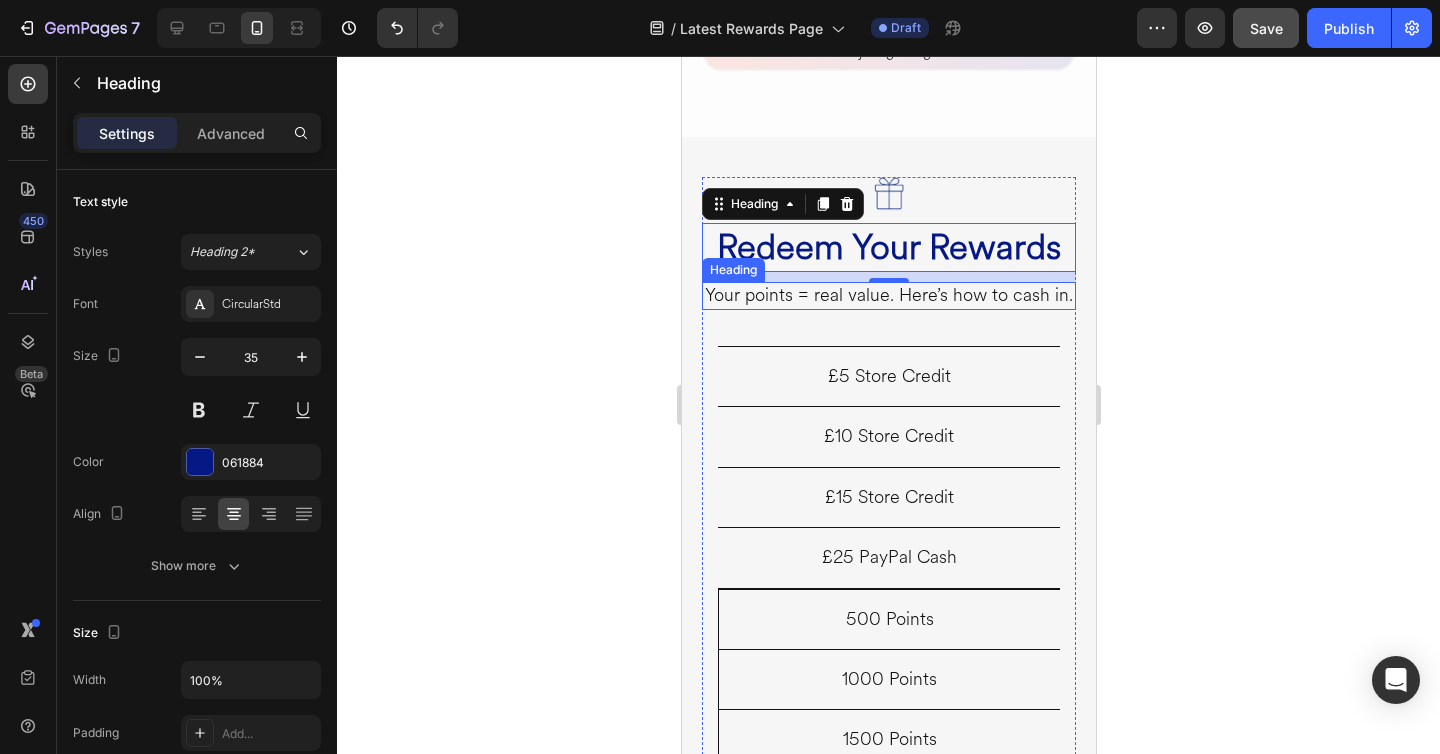 click on "Your points = real value. Here’s how to cash in." at bounding box center [888, 295] 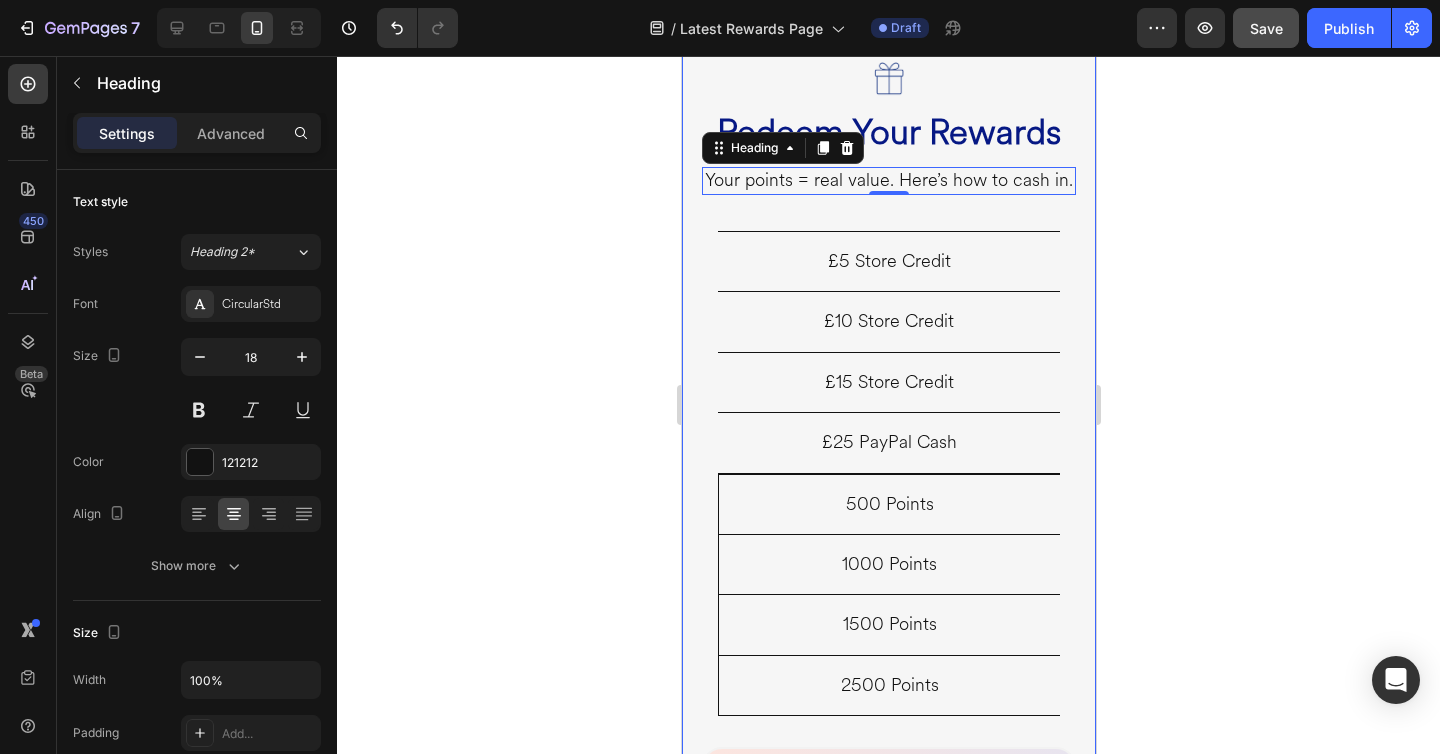 scroll, scrollTop: 2822, scrollLeft: 0, axis: vertical 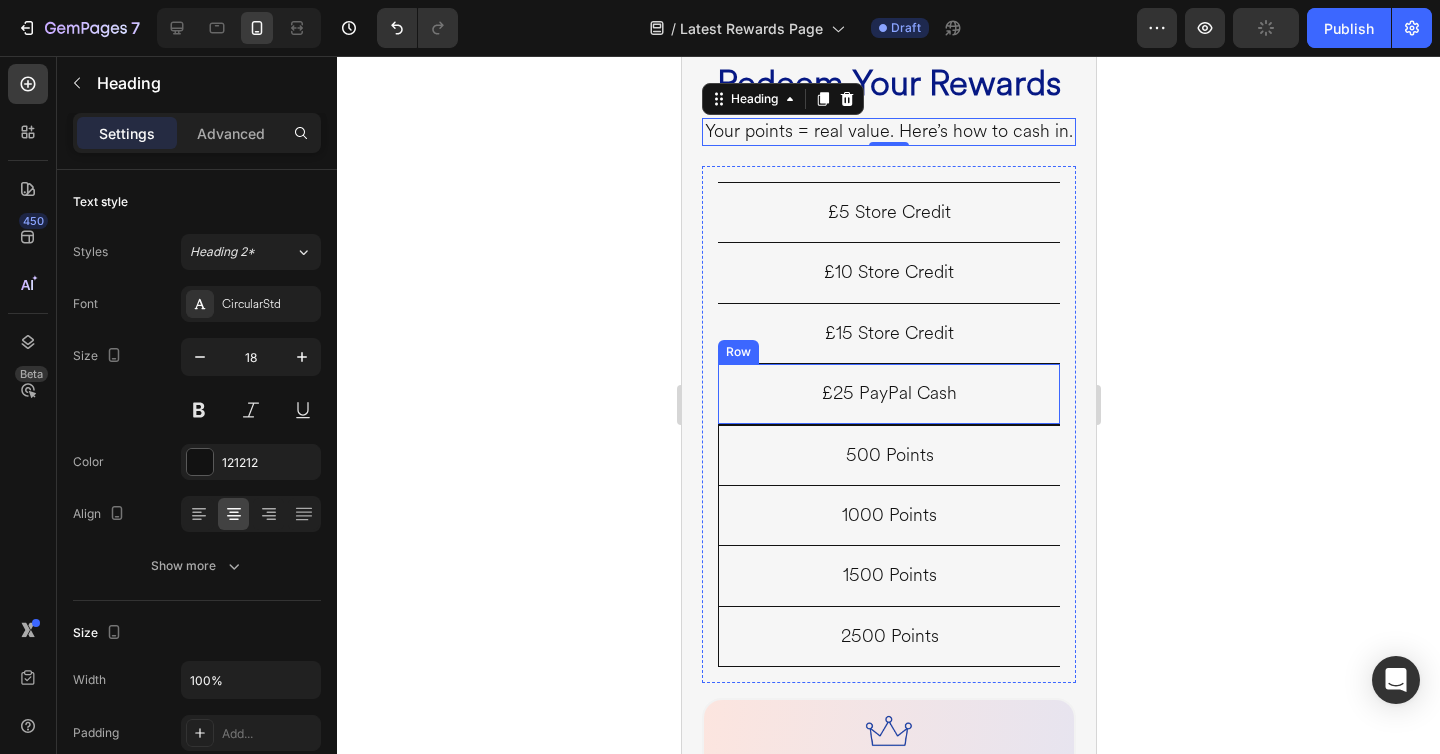 click on "£25 PayPal Cash Heading Row" at bounding box center [888, 393] 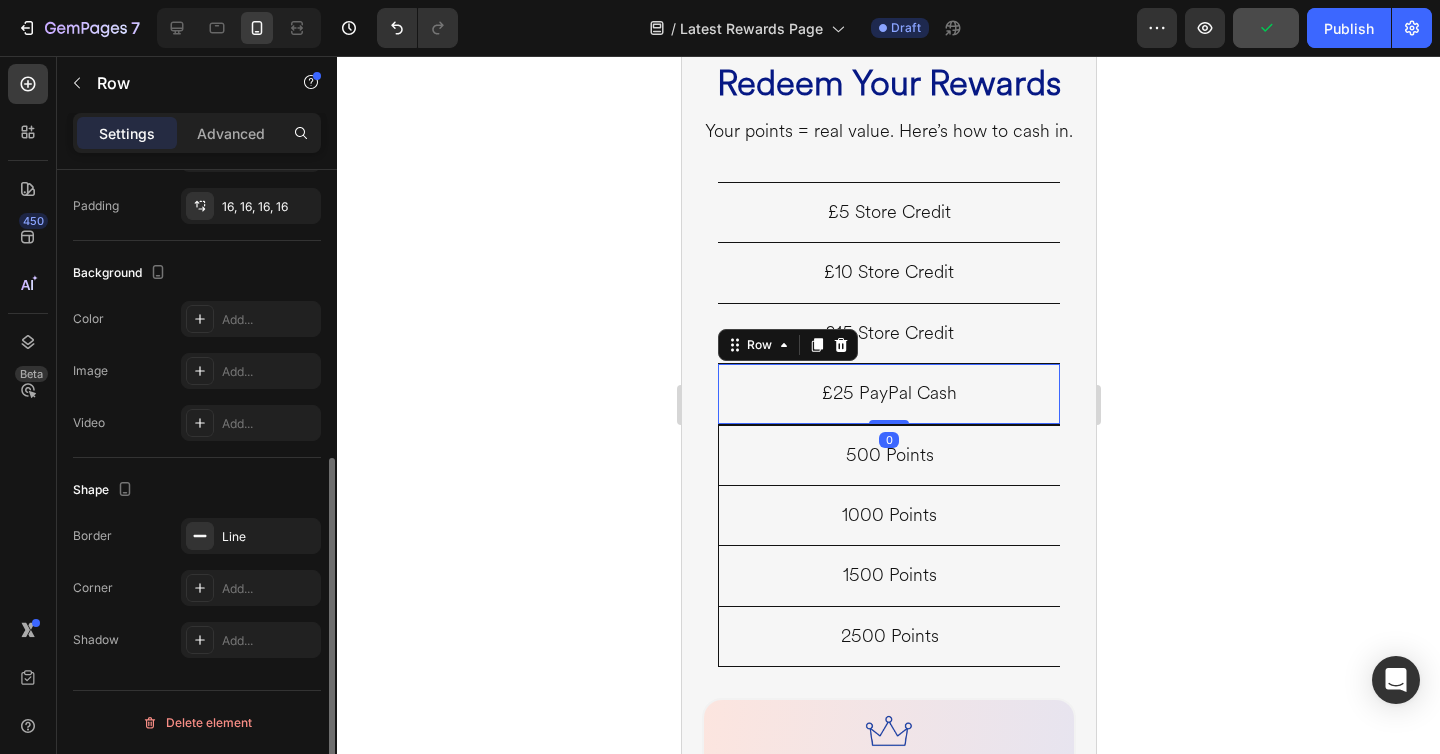 scroll, scrollTop: 526, scrollLeft: 0, axis: vertical 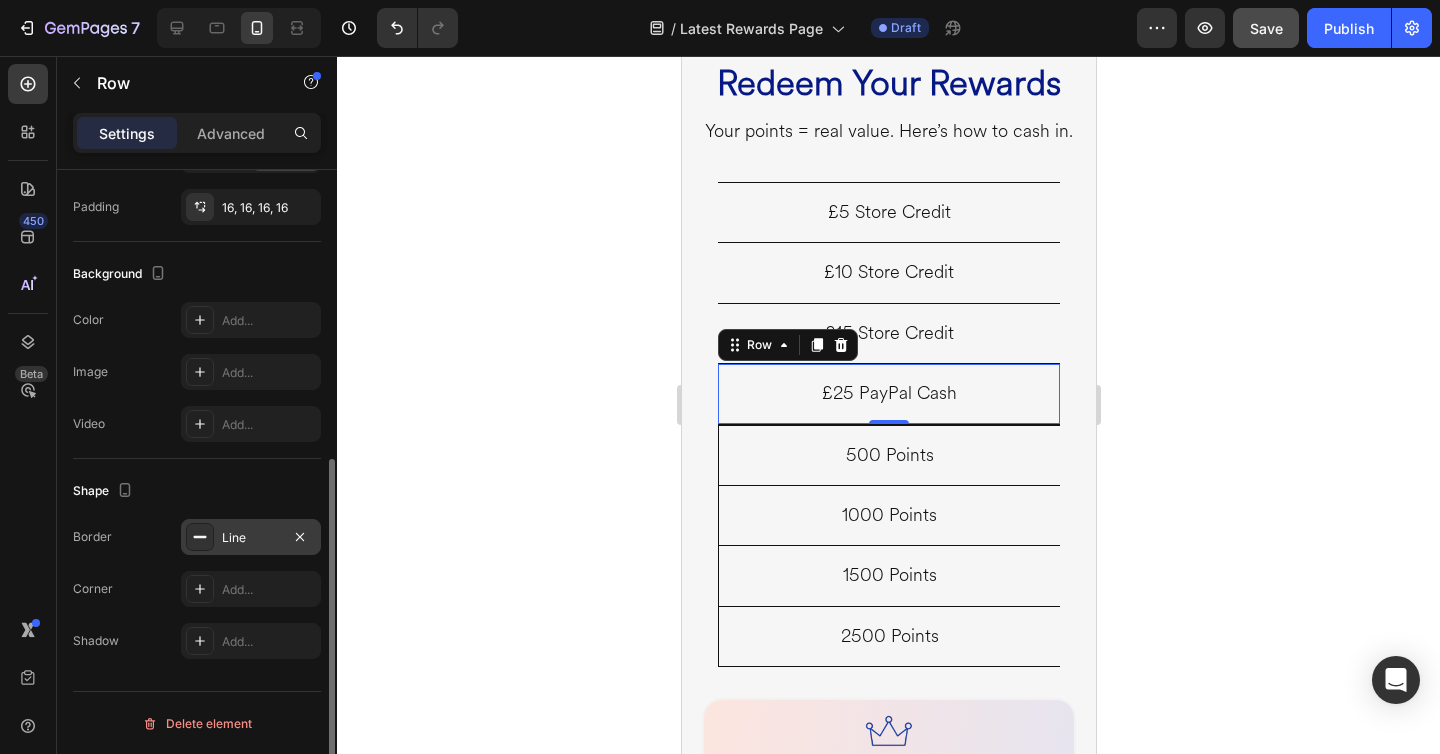 click on "Line" at bounding box center (251, 538) 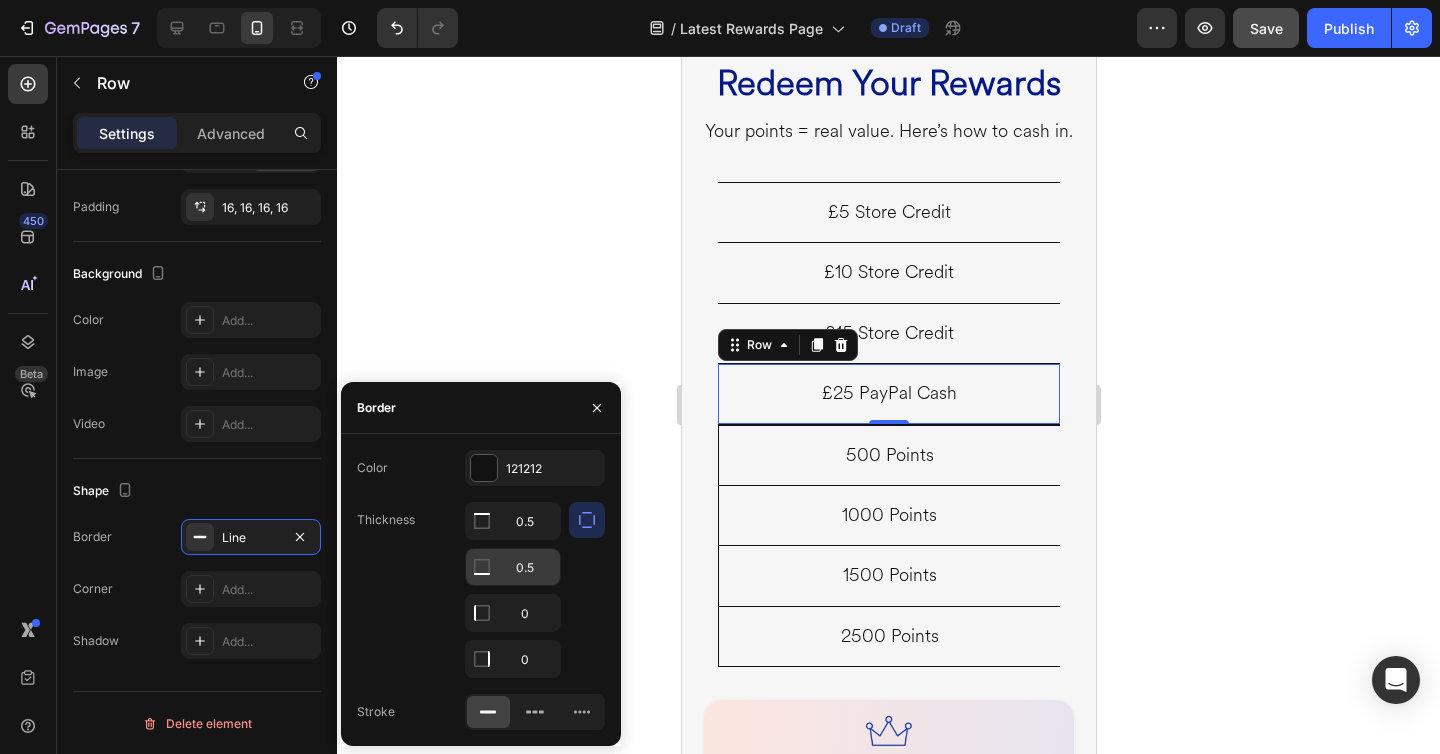 click on "0.5" at bounding box center [513, 521] 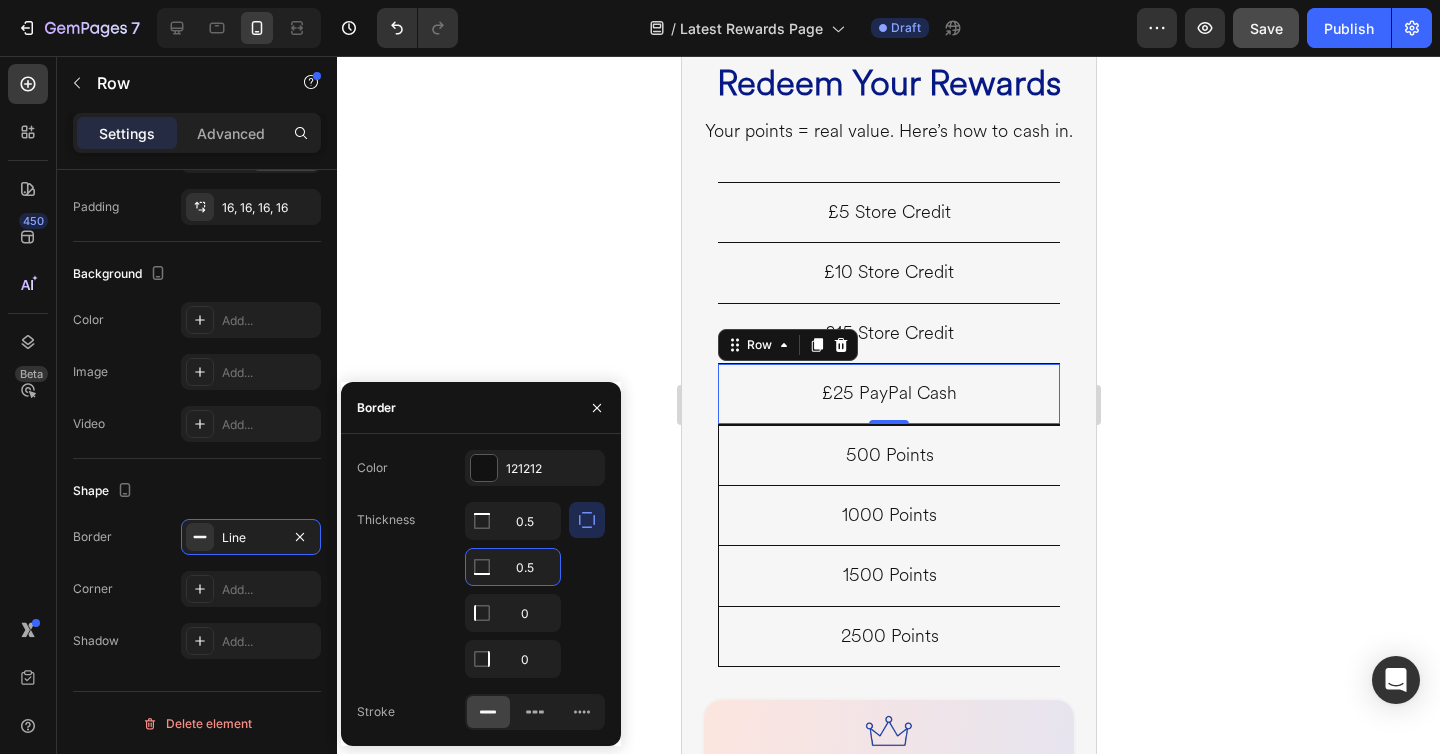type on "0" 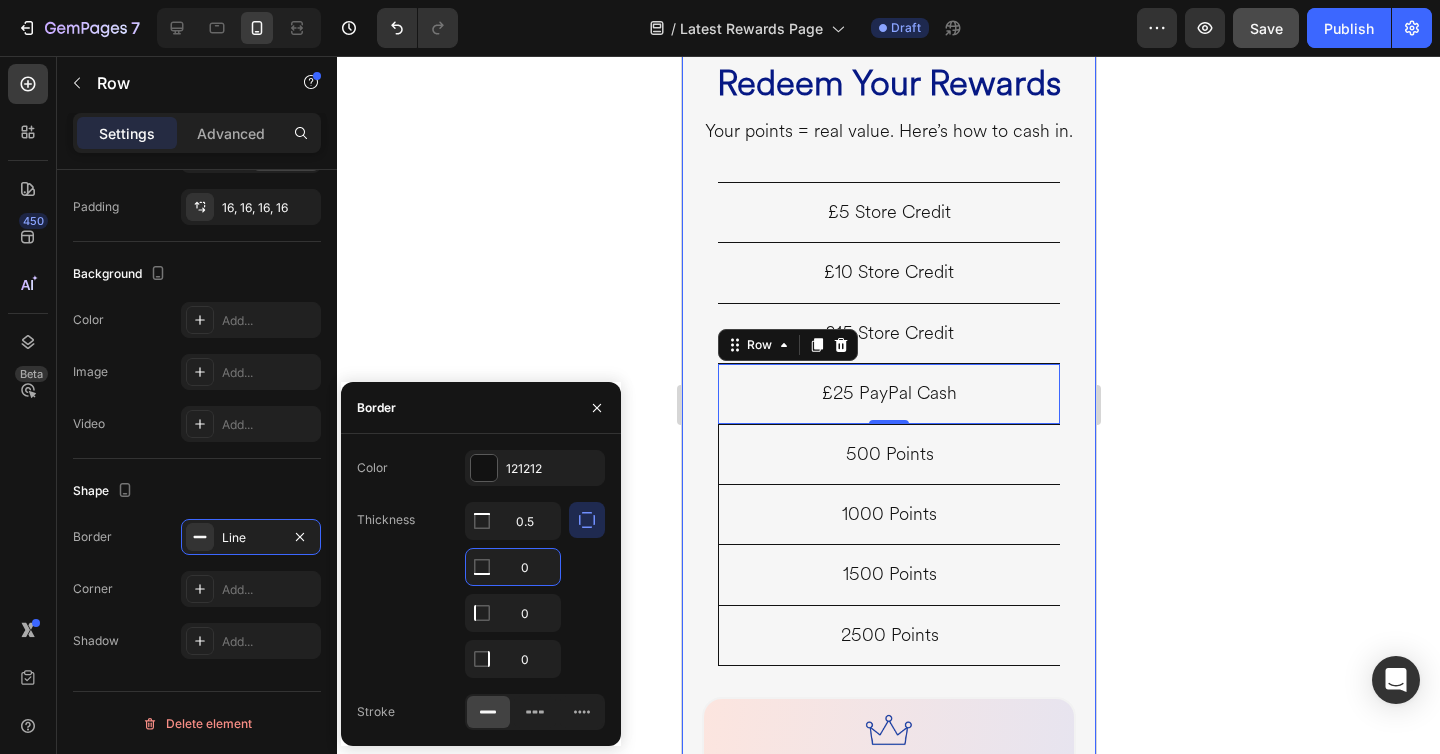 click on "Image Redeem Your Rewards Heading Your points = real value. Here’s how to cash in. Heading £5 Store Credit Heading Row £10 Store Credit Heading Row £15 Store Credit Heading Row £25 PayPal Cash Heading Row   0 500 Points Heading Row 1000 Points Heading Row 1500 Points Heading Row 2500 Points Heading Row Row Image Day-One Bonus for Clear Club OGs: Heading If you were one of our first 100 customers, you’ve already been gifted 750 bonus points as a thank you. Check your account or email us if we missed you. Heading Row Row Row REDEEM MY POINTS Button Row Section 8" at bounding box center [888, 481] 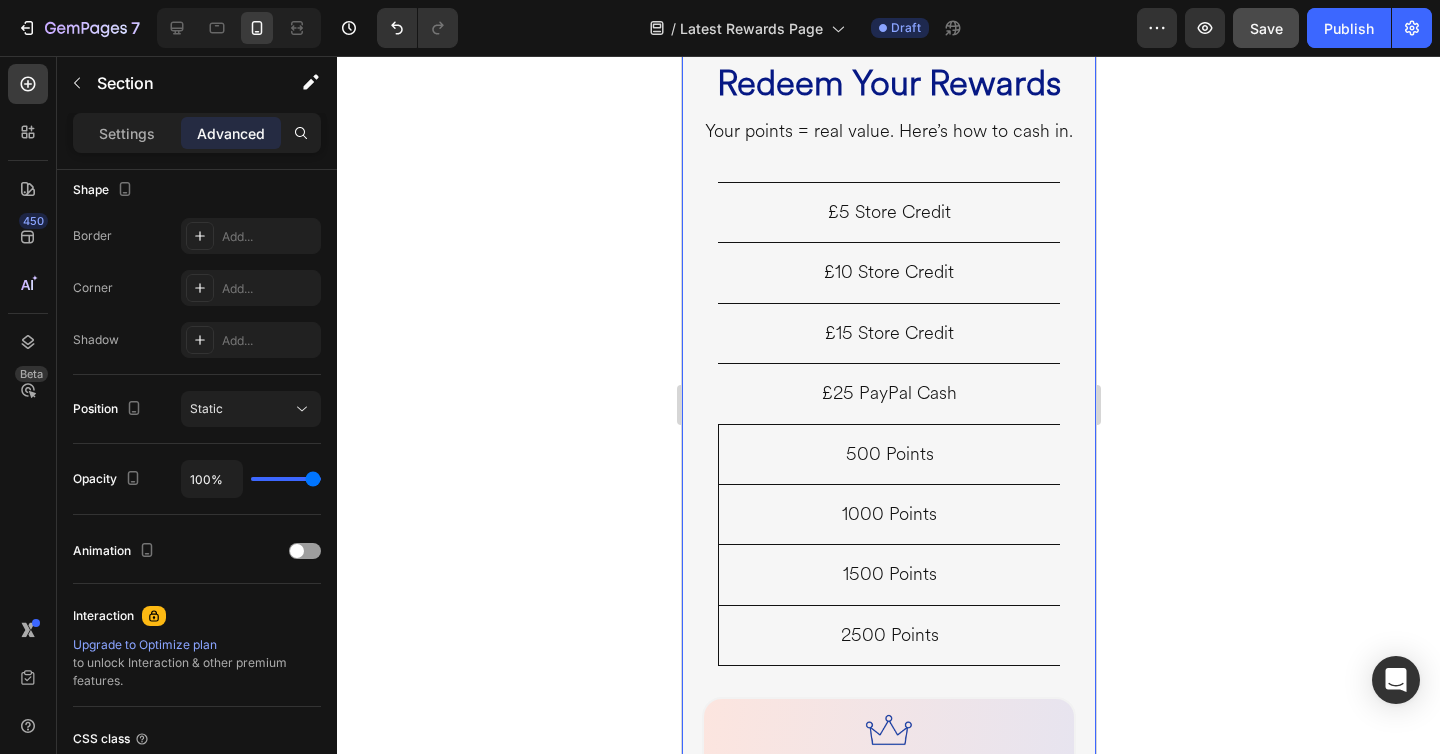 scroll, scrollTop: 0, scrollLeft: 0, axis: both 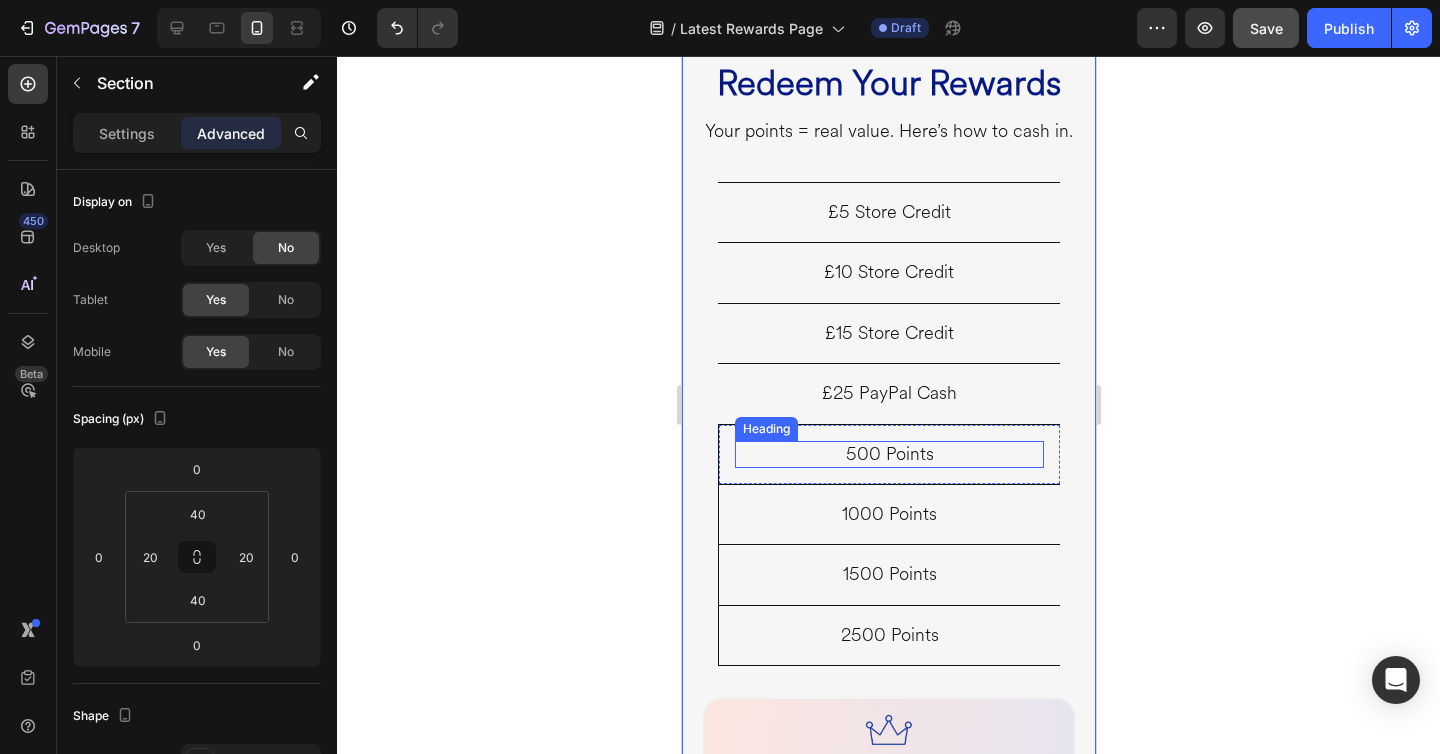 click on "500 Points" at bounding box center [888, 454] 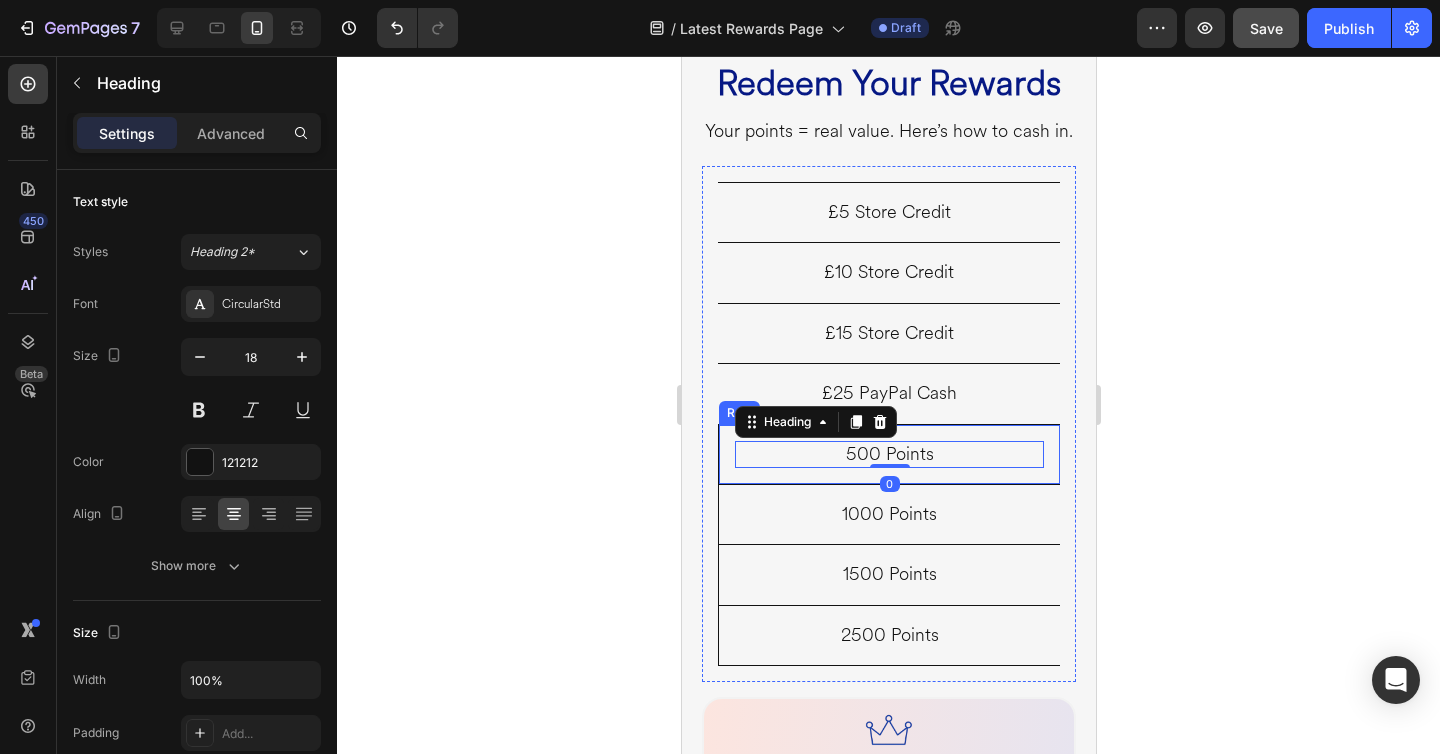 click on "500 Points Heading   0 Row" at bounding box center [888, 454] 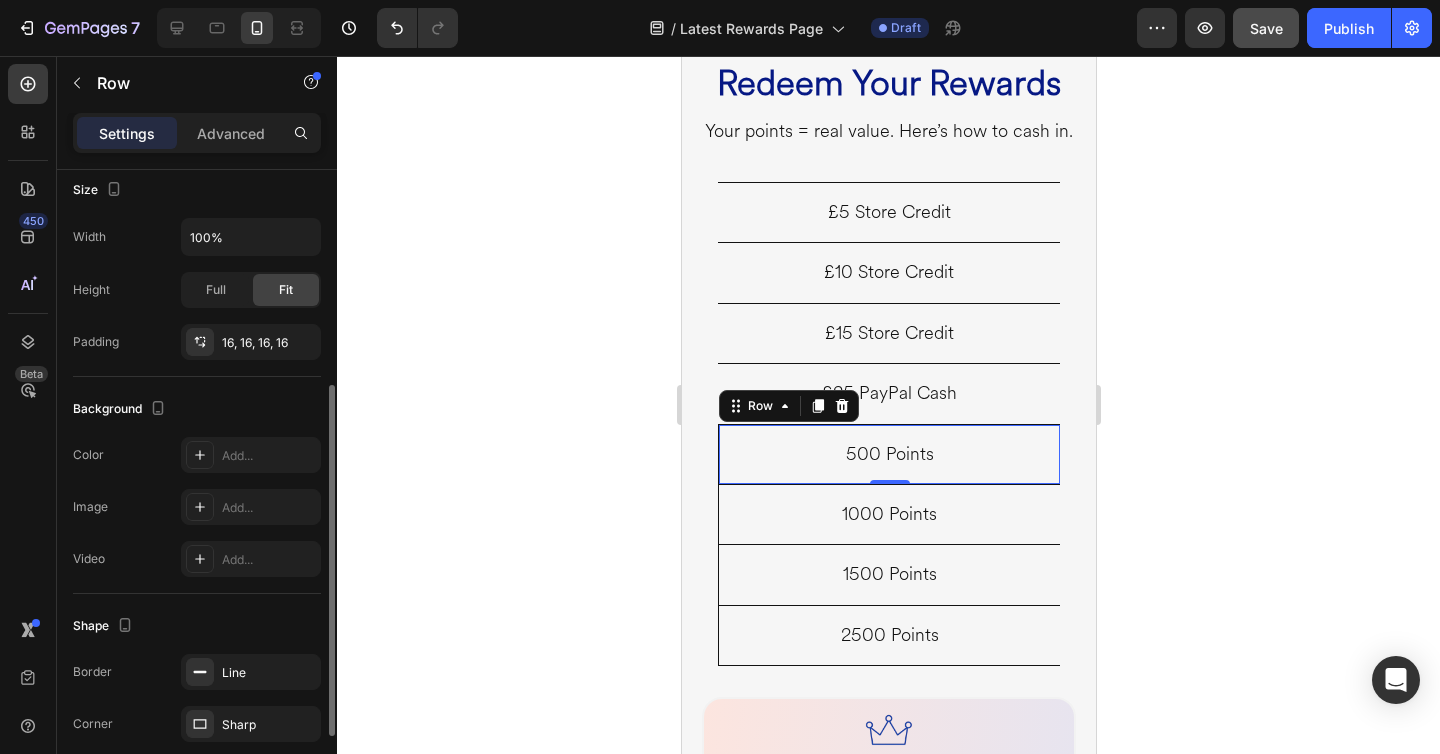 scroll, scrollTop: 527, scrollLeft: 0, axis: vertical 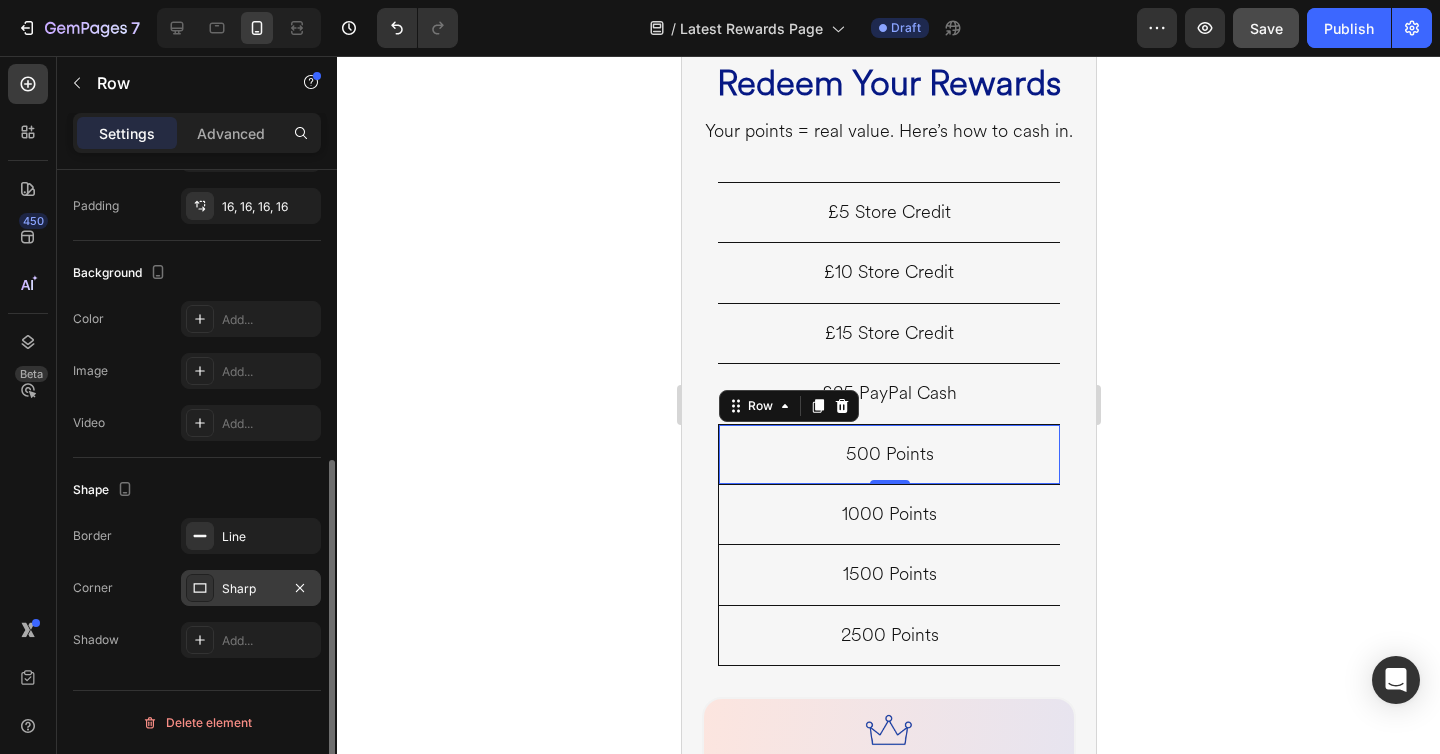 click on "Sharp" at bounding box center (251, 589) 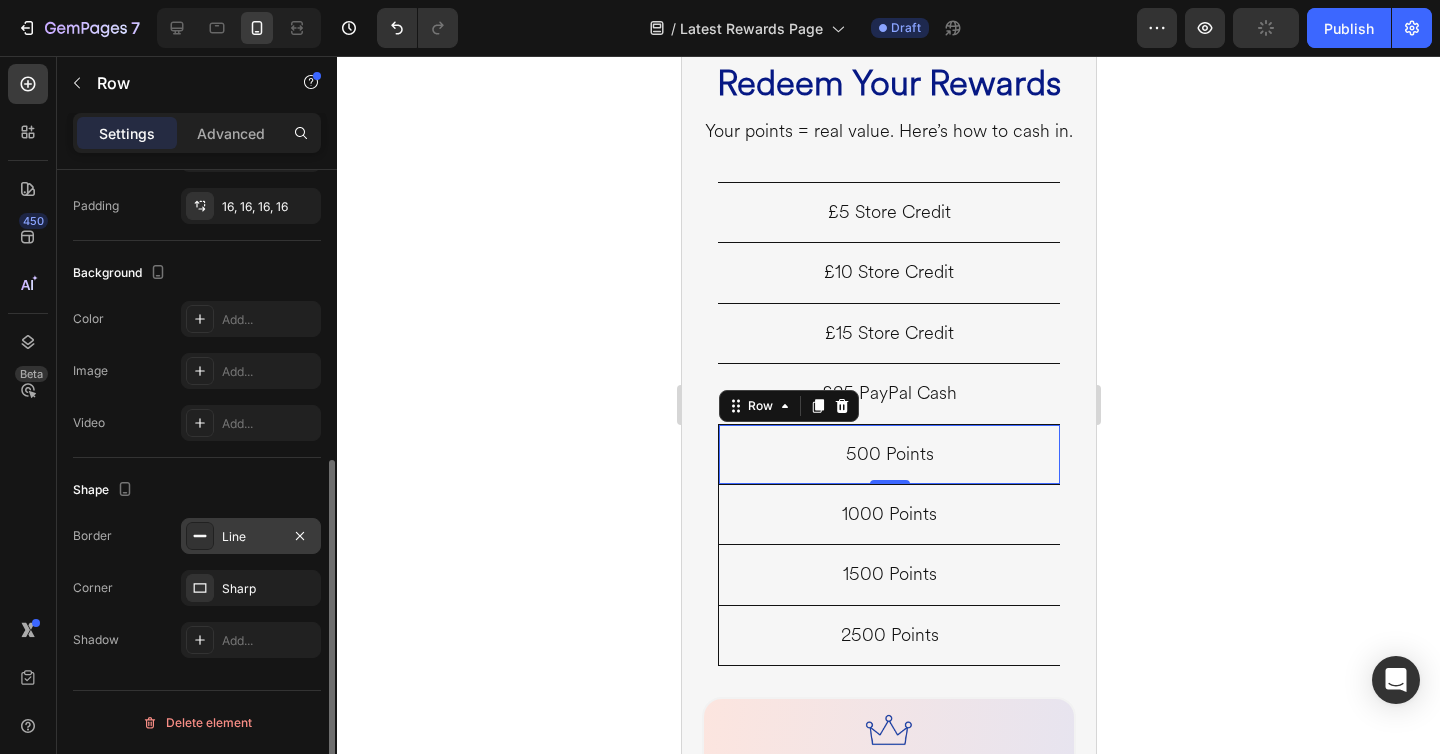 click on "Line" at bounding box center [251, 537] 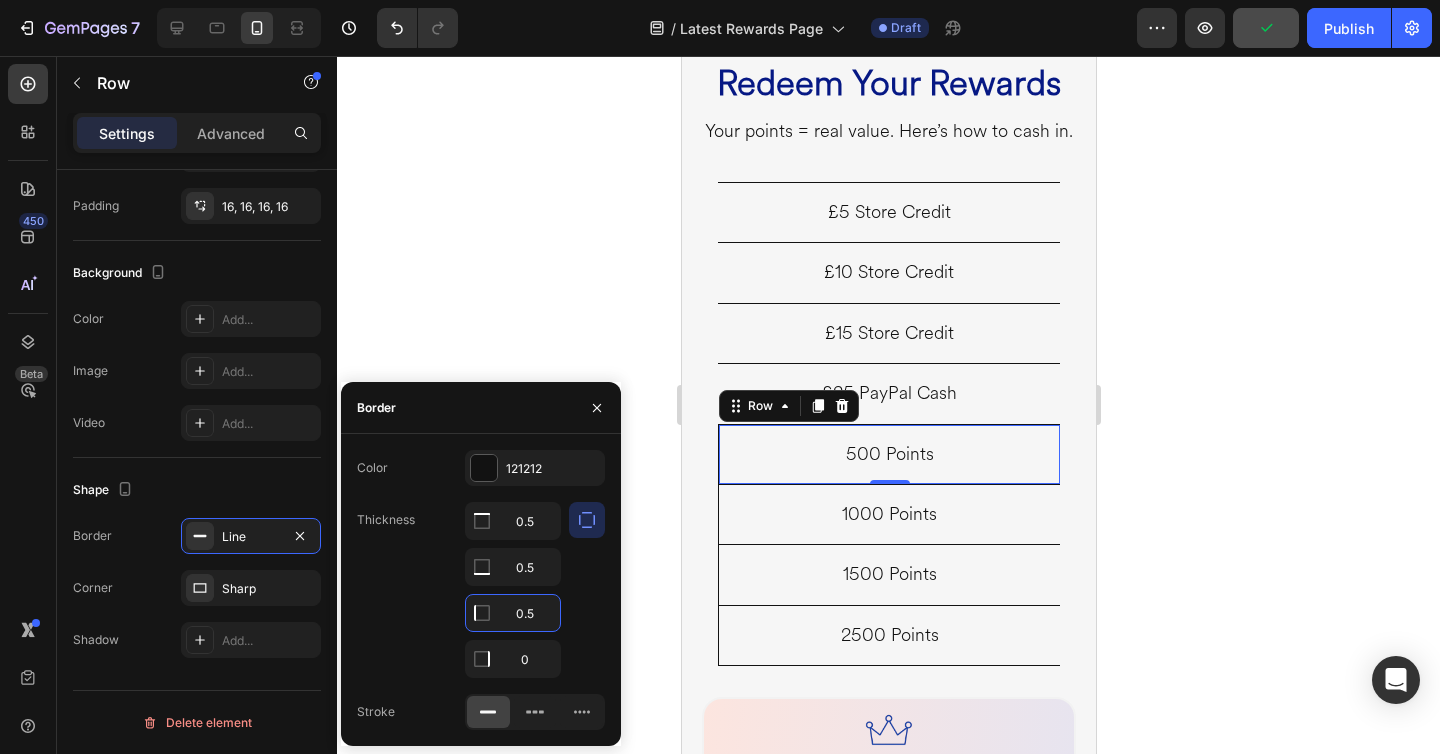 click on "0.5" at bounding box center (513, 613) 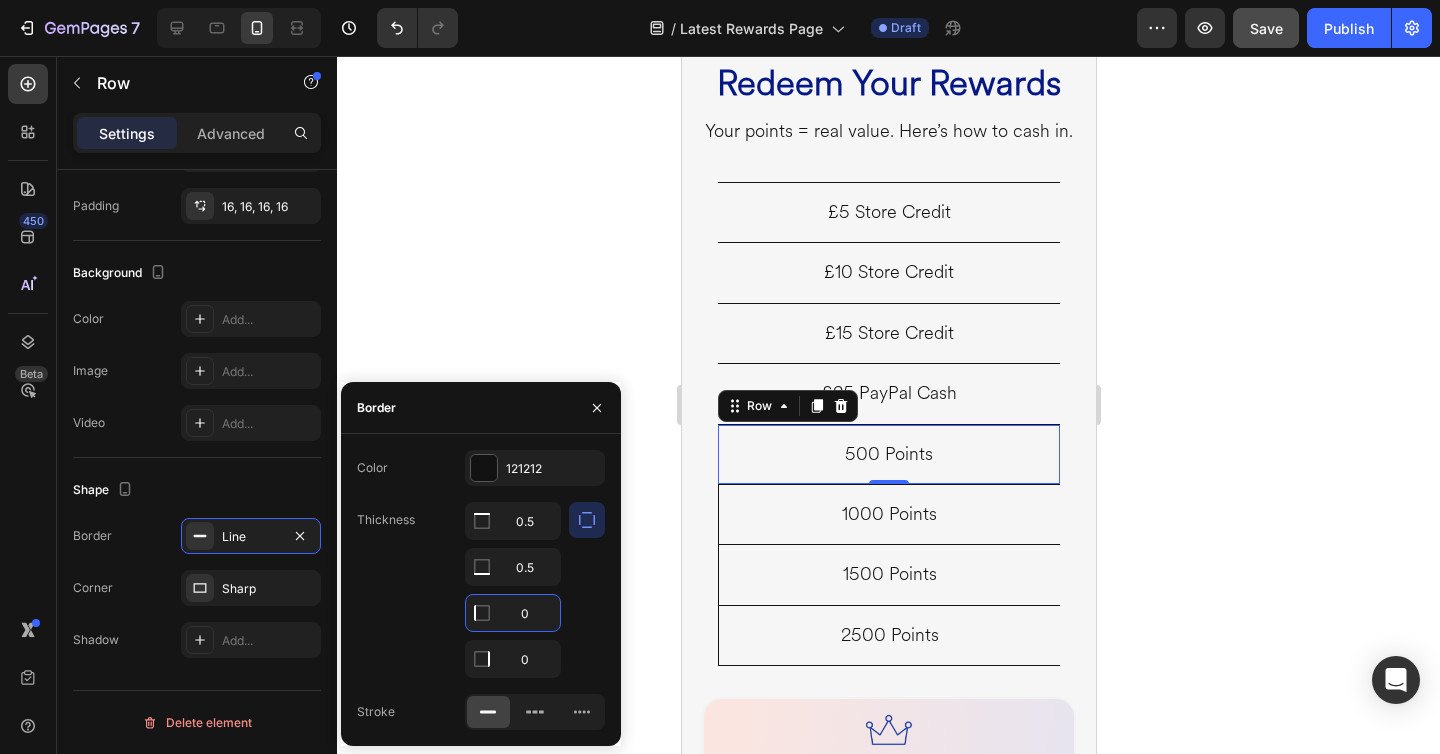type on "0" 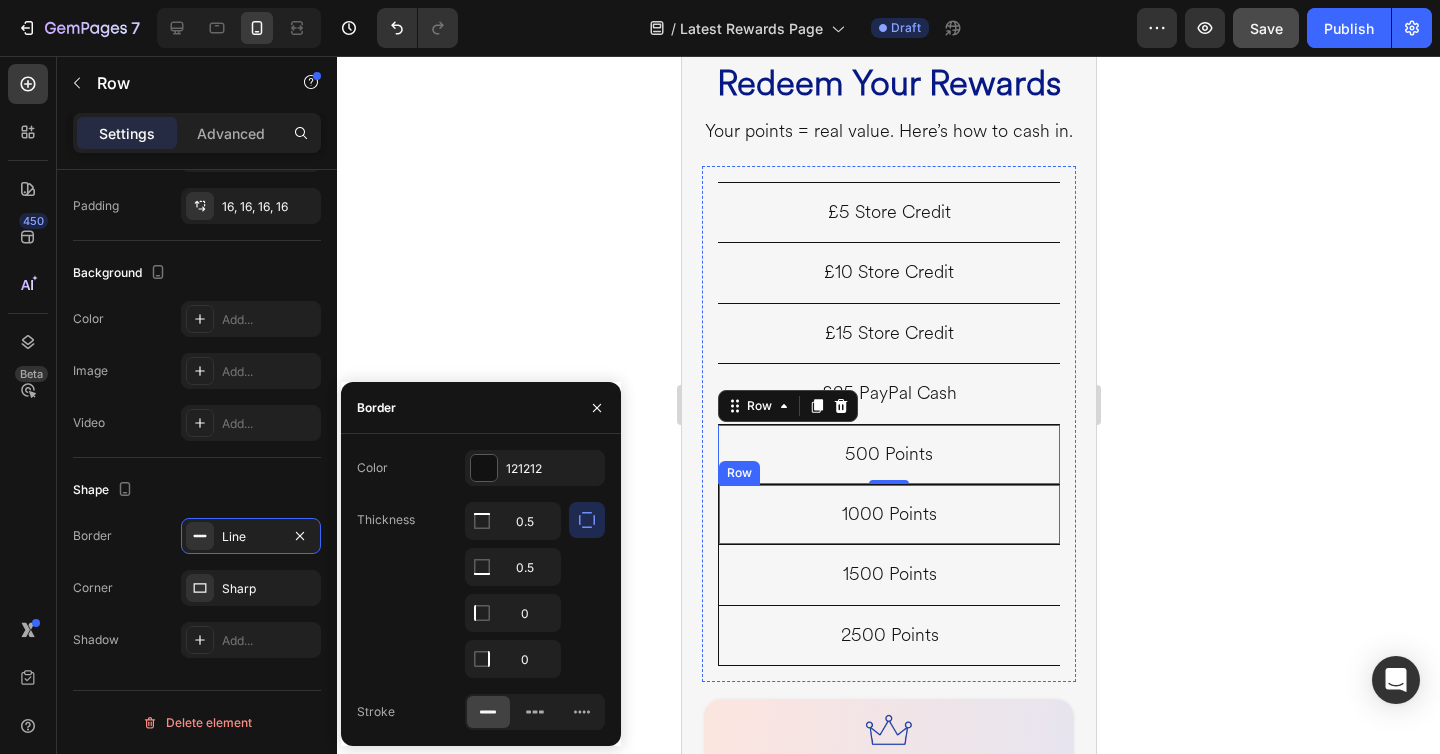 click on "1000 Points Heading Row" at bounding box center [888, 514] 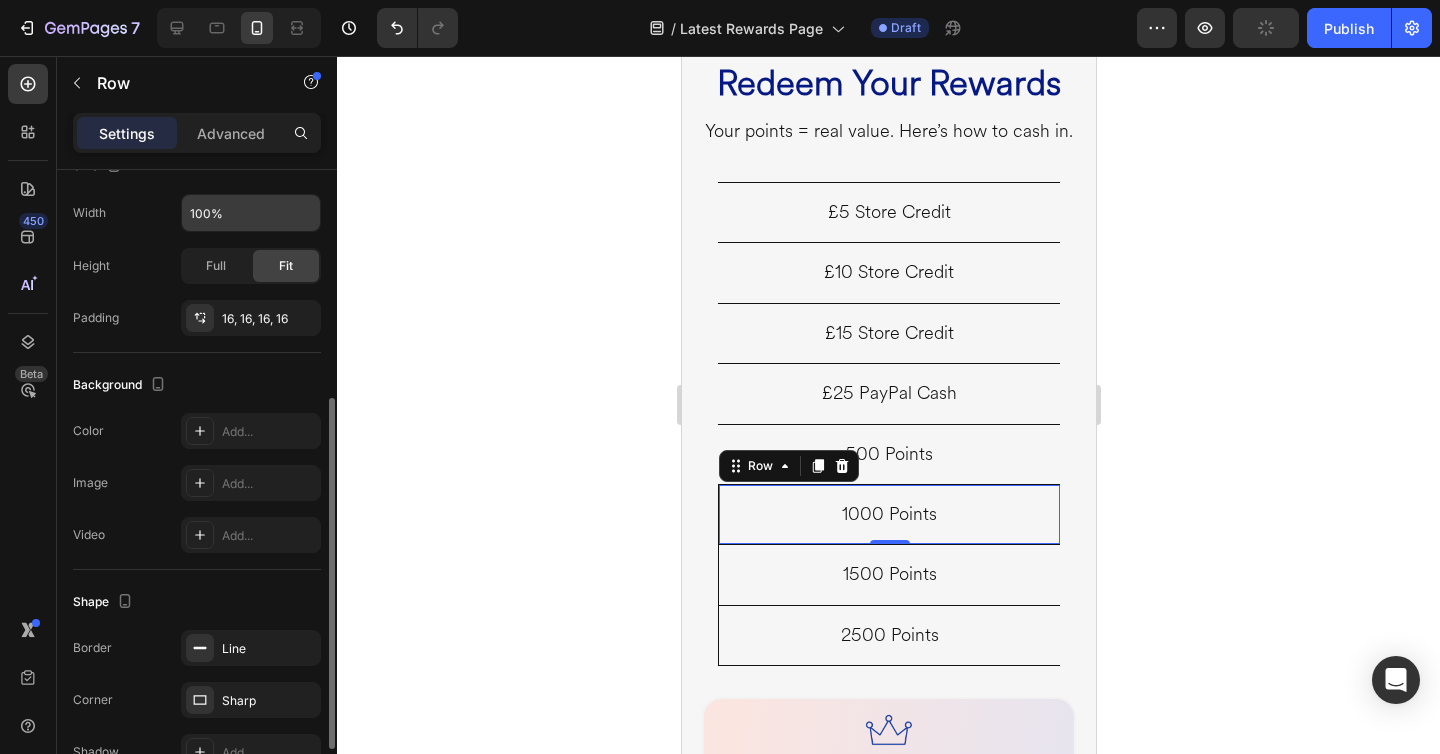 scroll, scrollTop: 527, scrollLeft: 0, axis: vertical 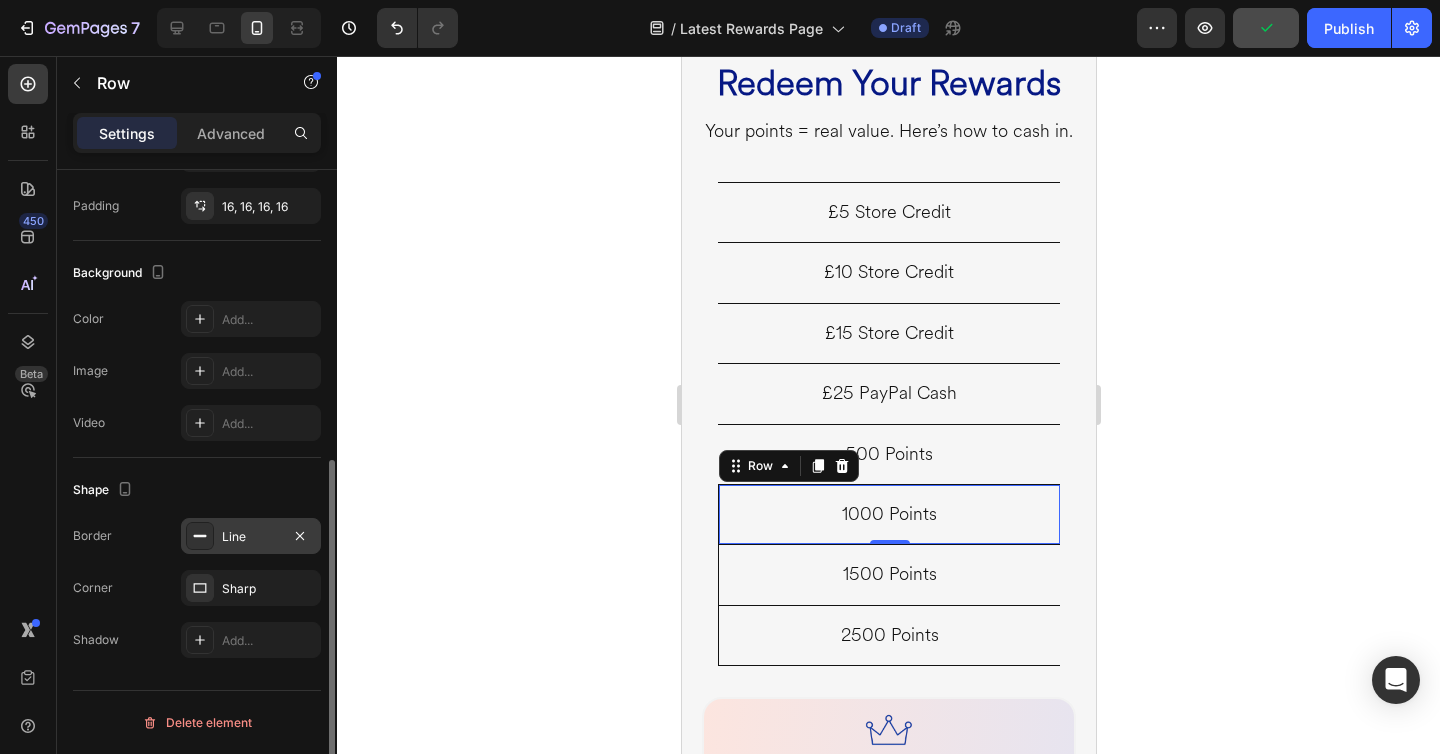click on "Line" at bounding box center (251, 537) 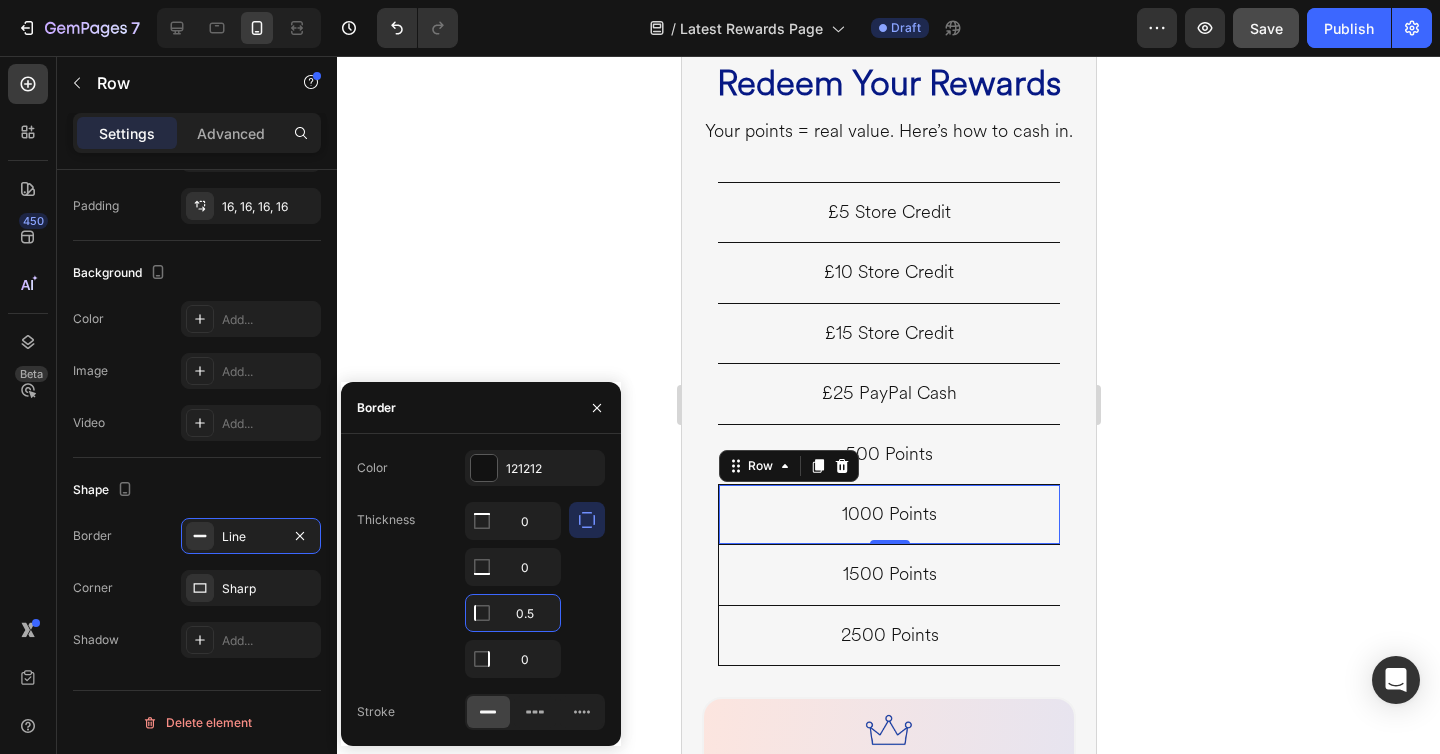 click on "0.5" at bounding box center (513, 613) 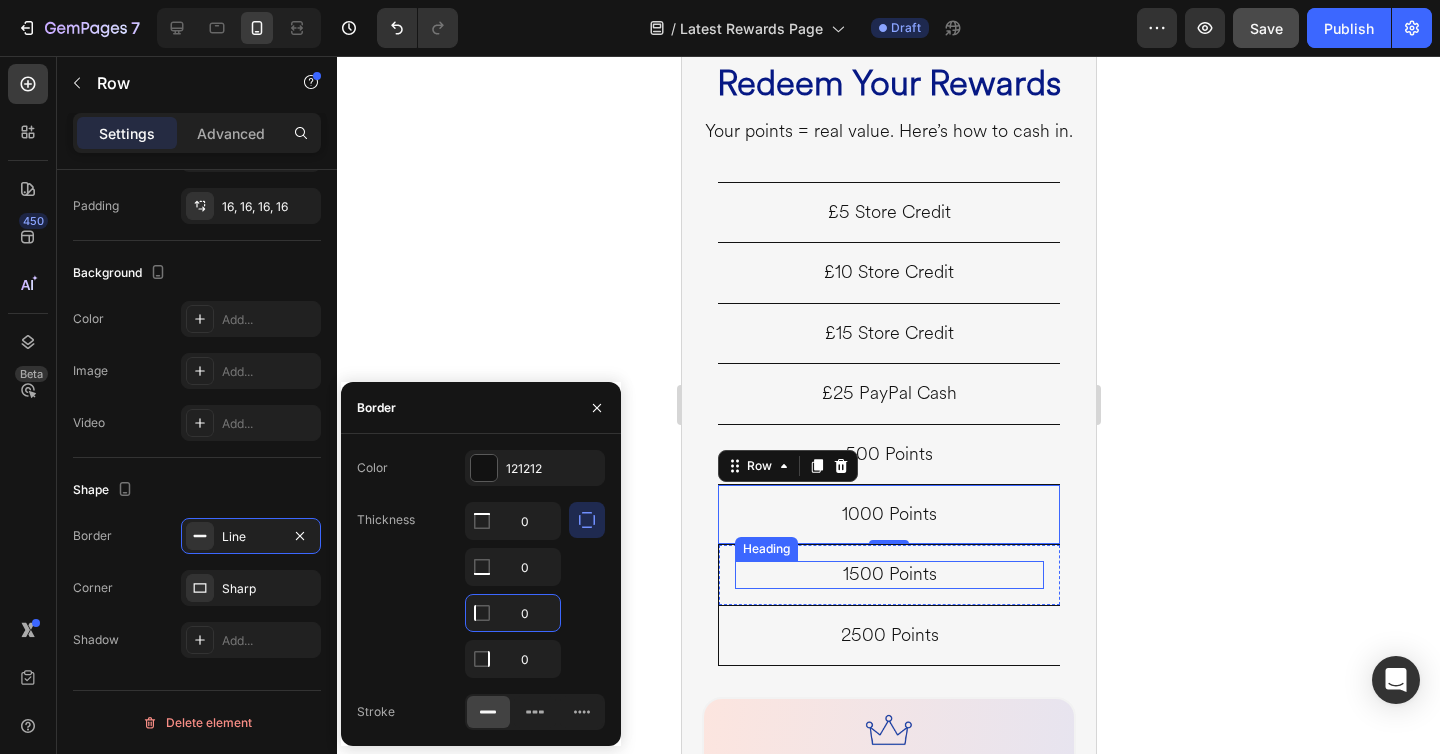 click on "1500 Points" at bounding box center [888, 574] 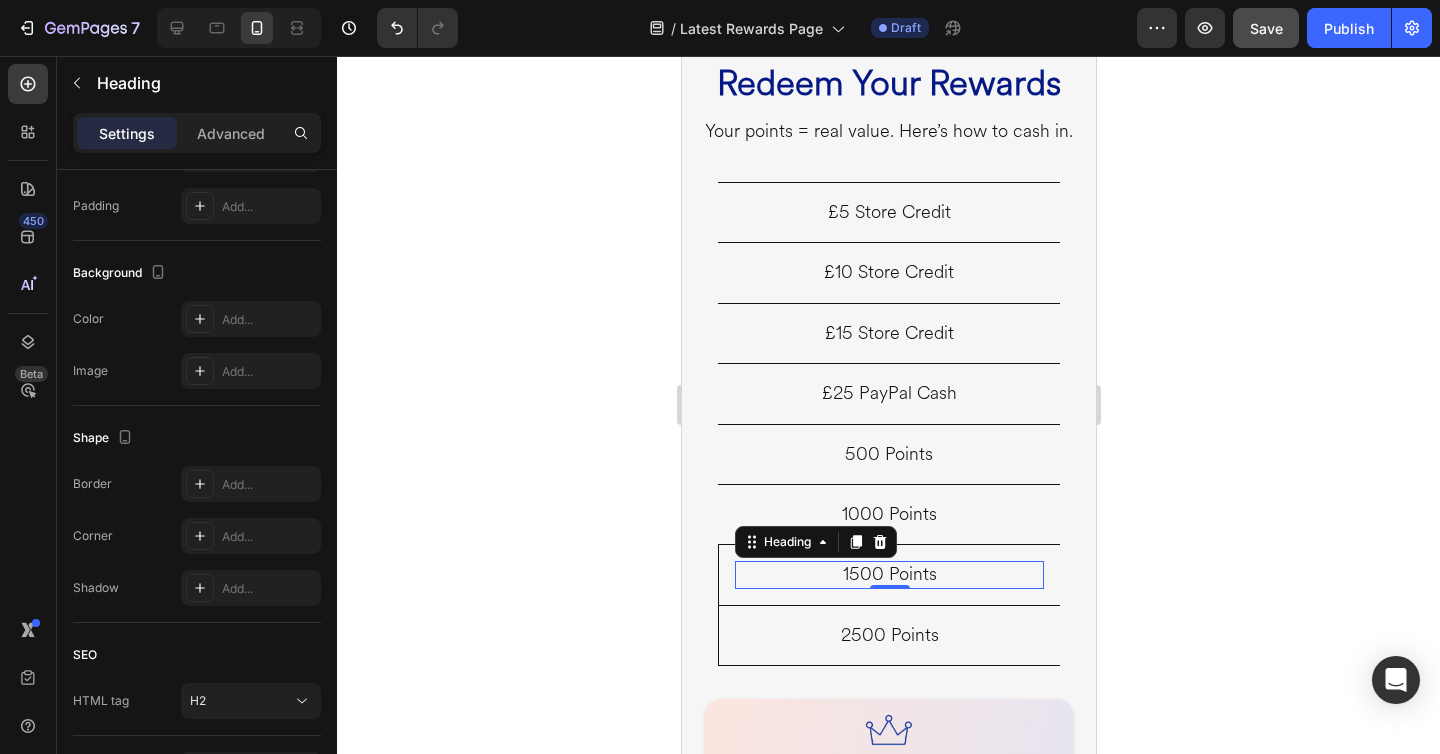scroll, scrollTop: 0, scrollLeft: 0, axis: both 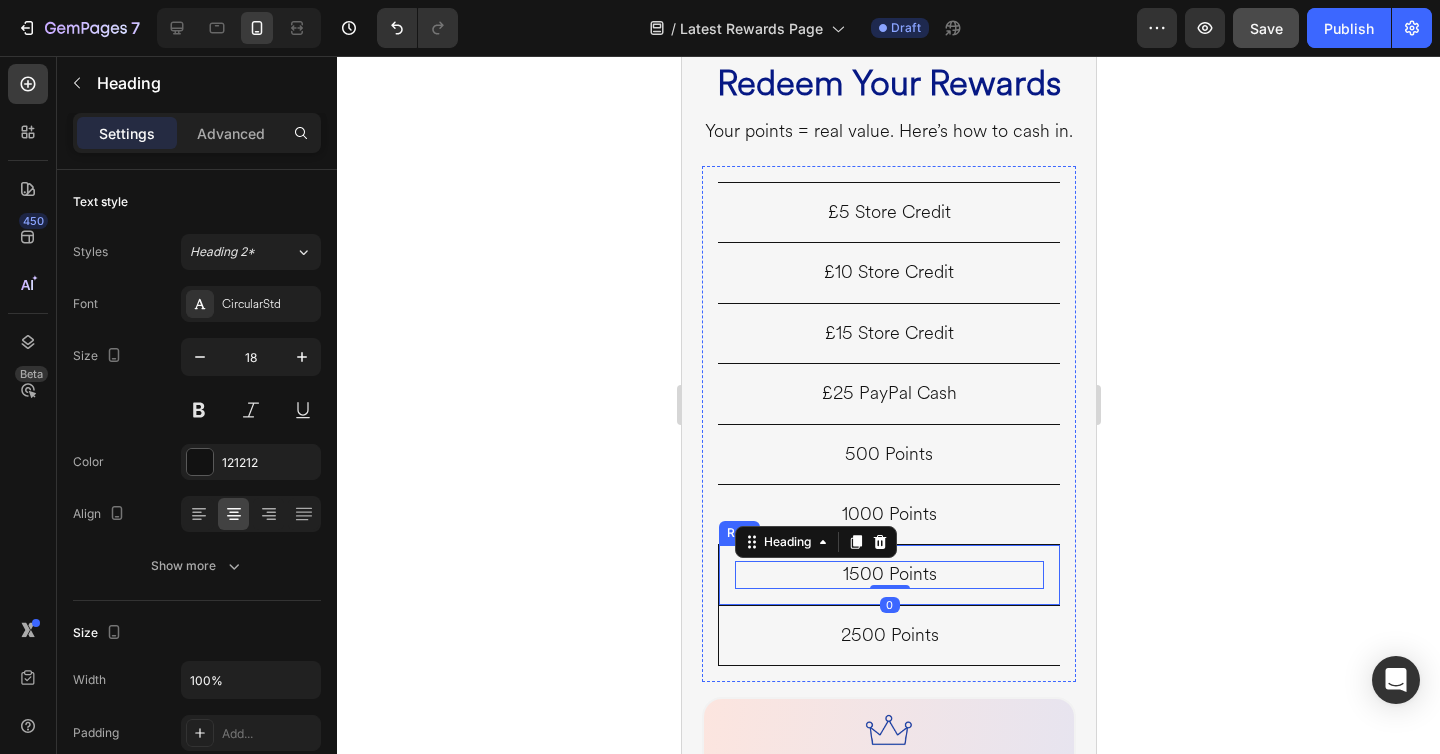 click on "1500 Points Heading   0 Row" at bounding box center (888, 574) 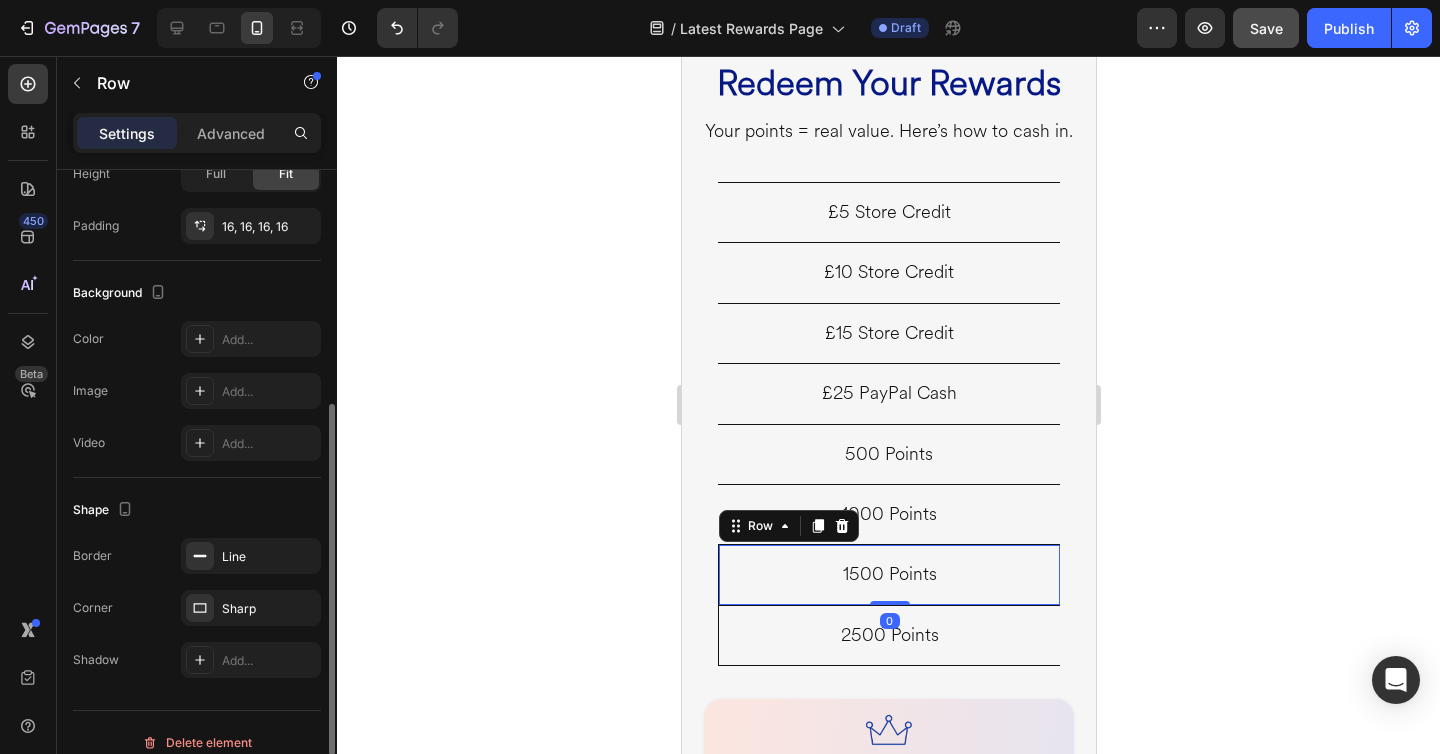 scroll, scrollTop: 506, scrollLeft: 0, axis: vertical 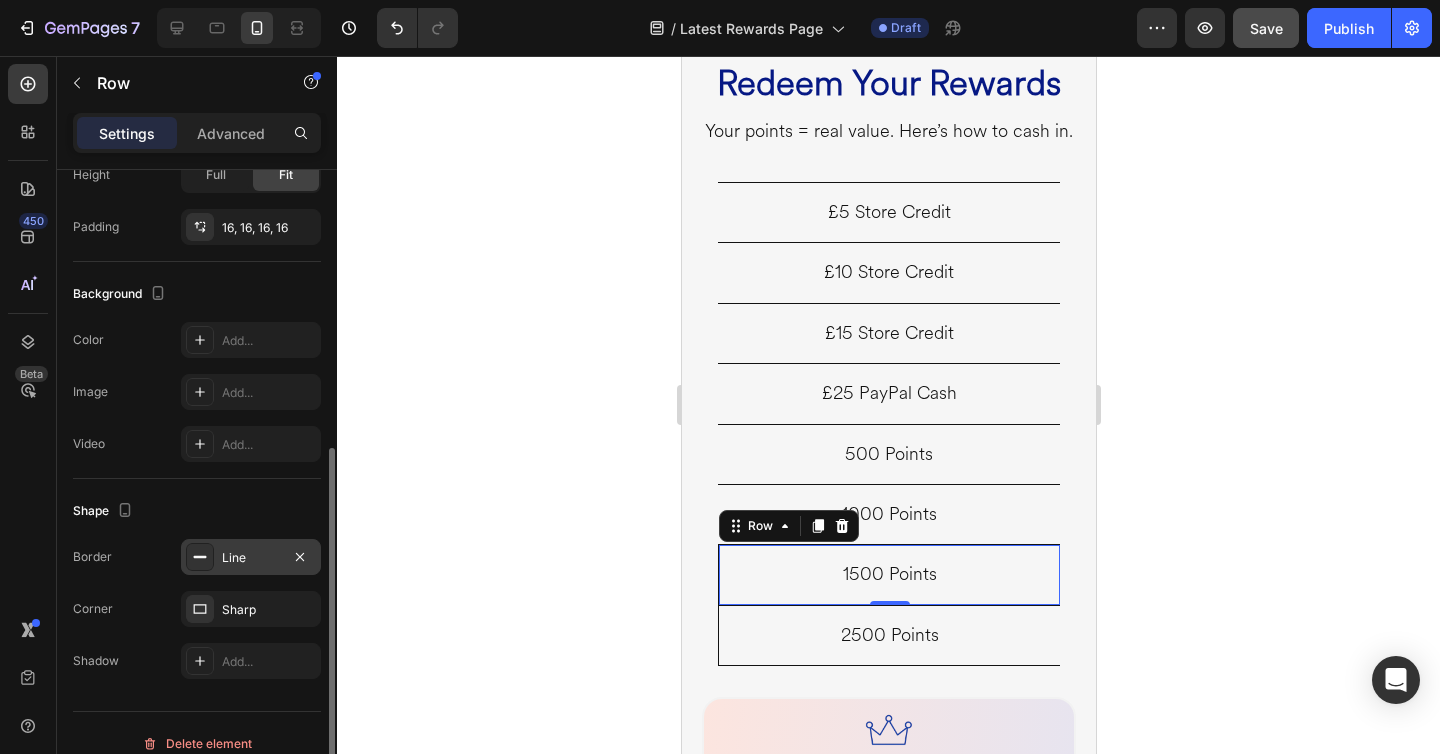 click on "Line" at bounding box center (251, 558) 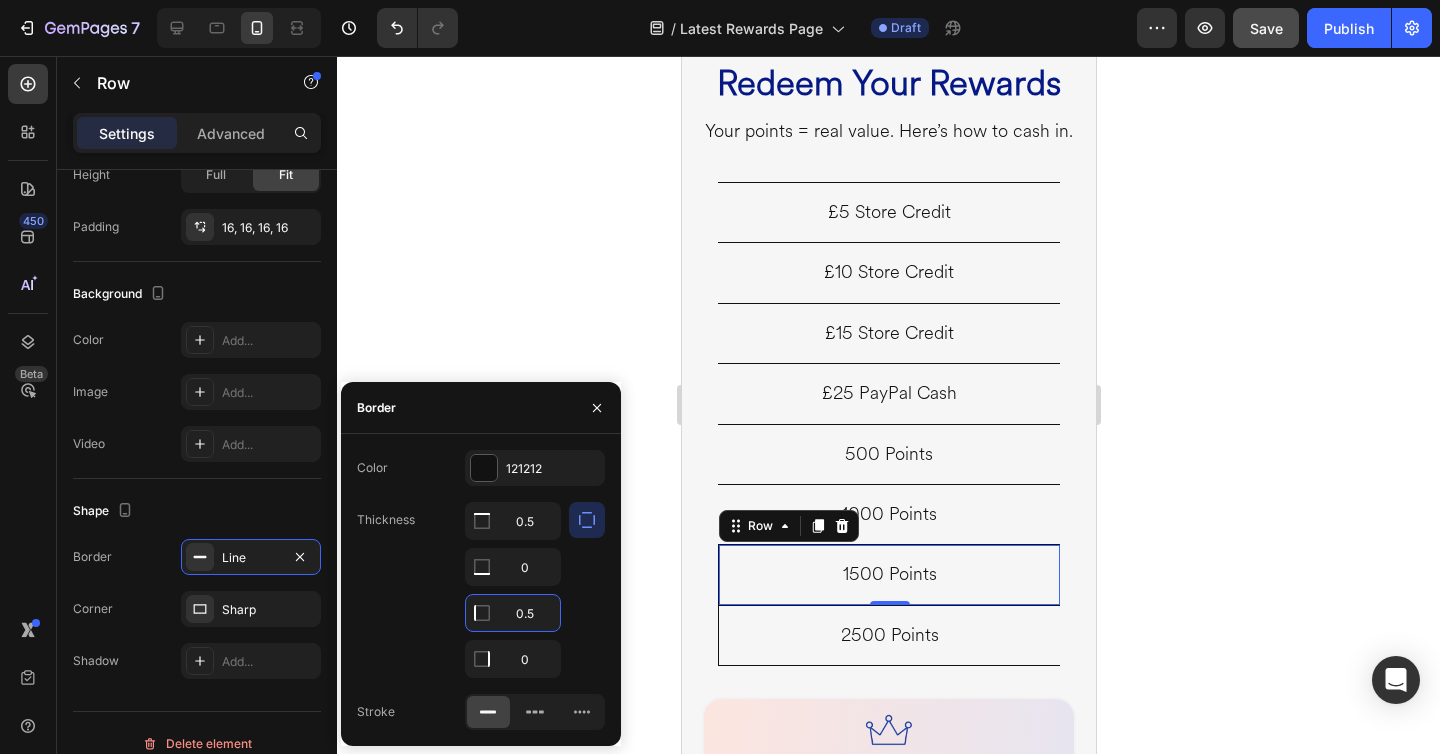 click on "0.5" at bounding box center (513, 613) 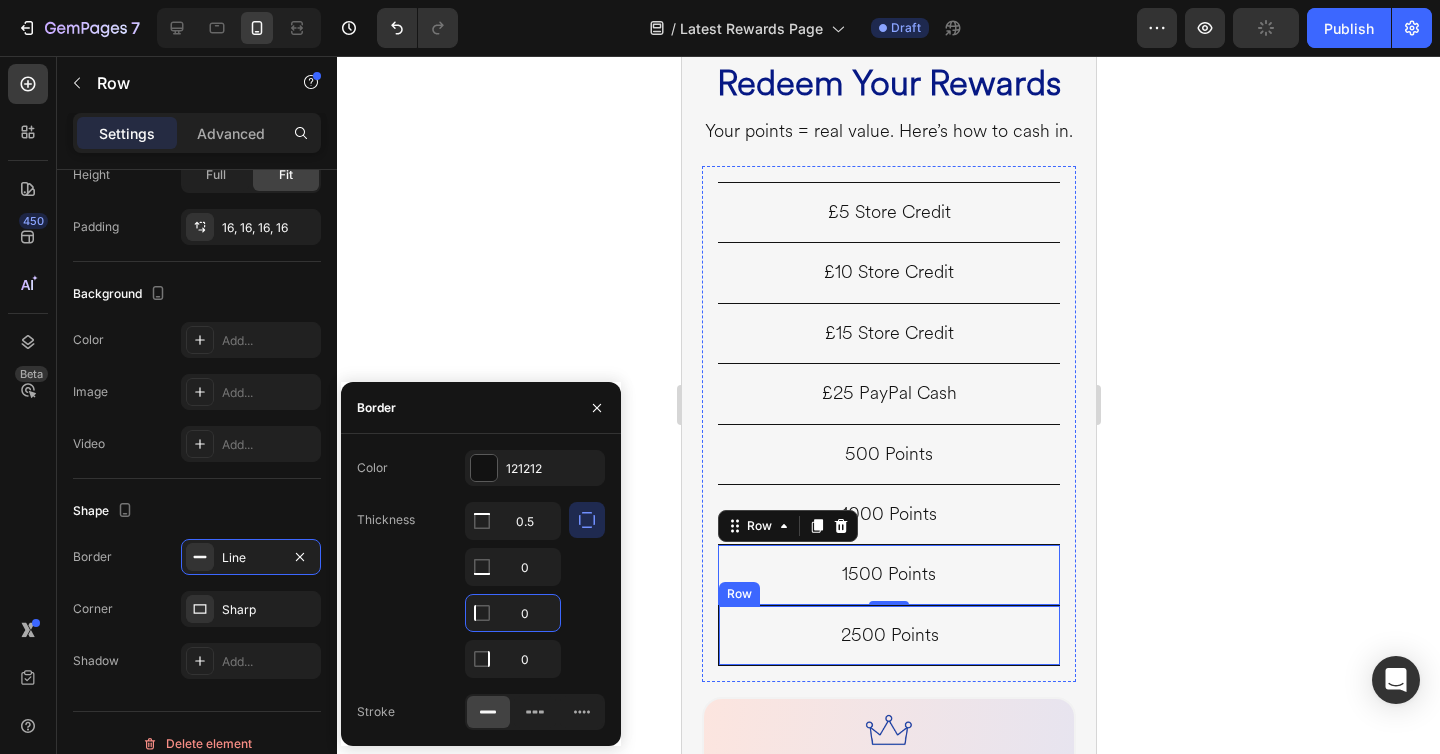 click on "2500 Points Heading Row" at bounding box center (888, 635) 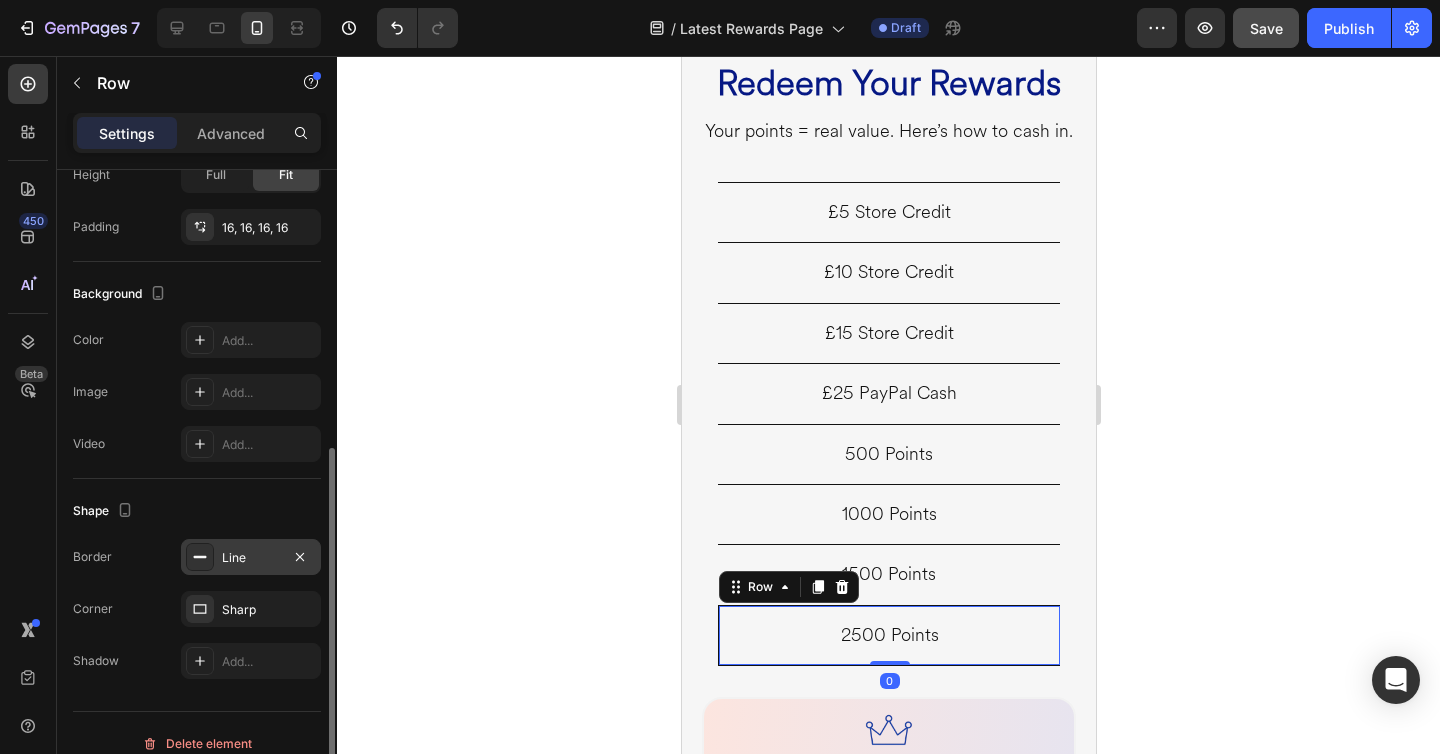 click on "Line" at bounding box center [251, 558] 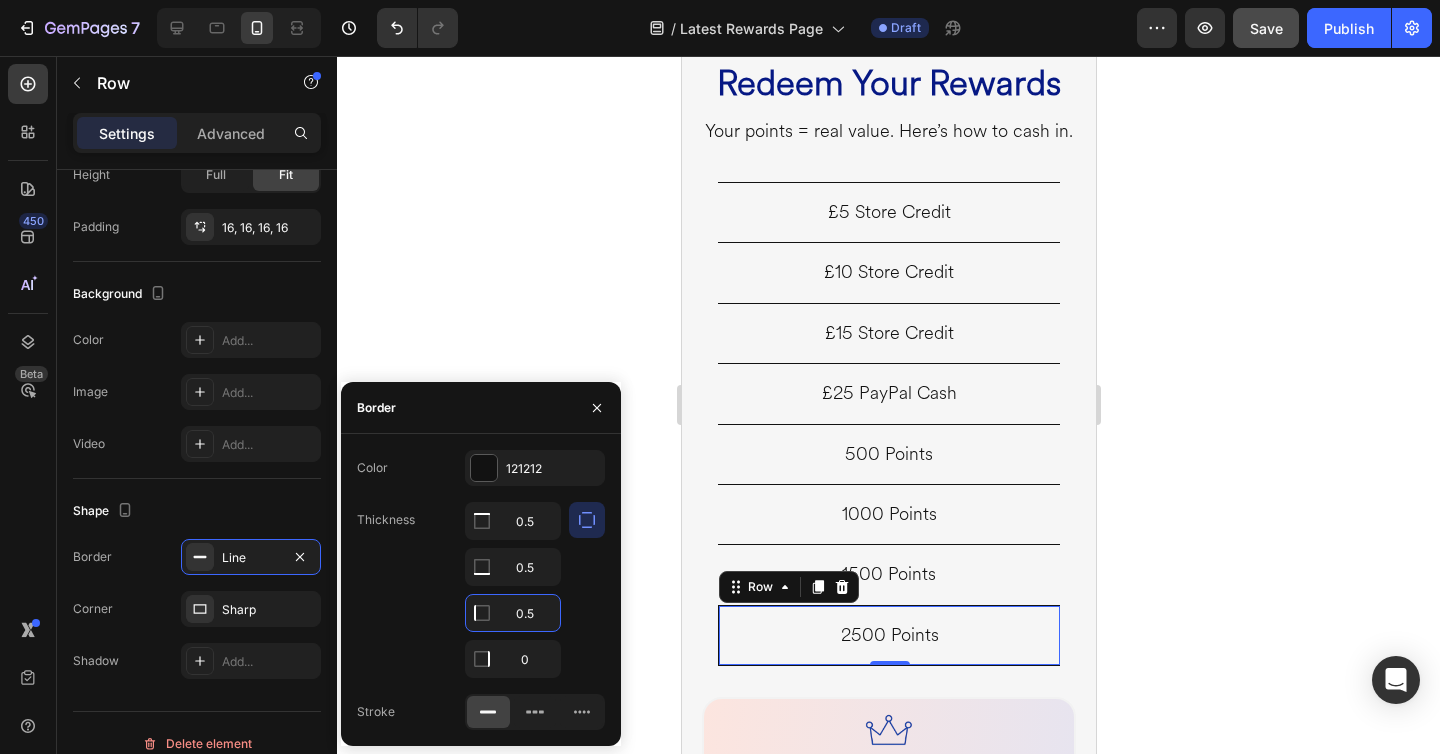 click on "0.5" at bounding box center [513, 613] 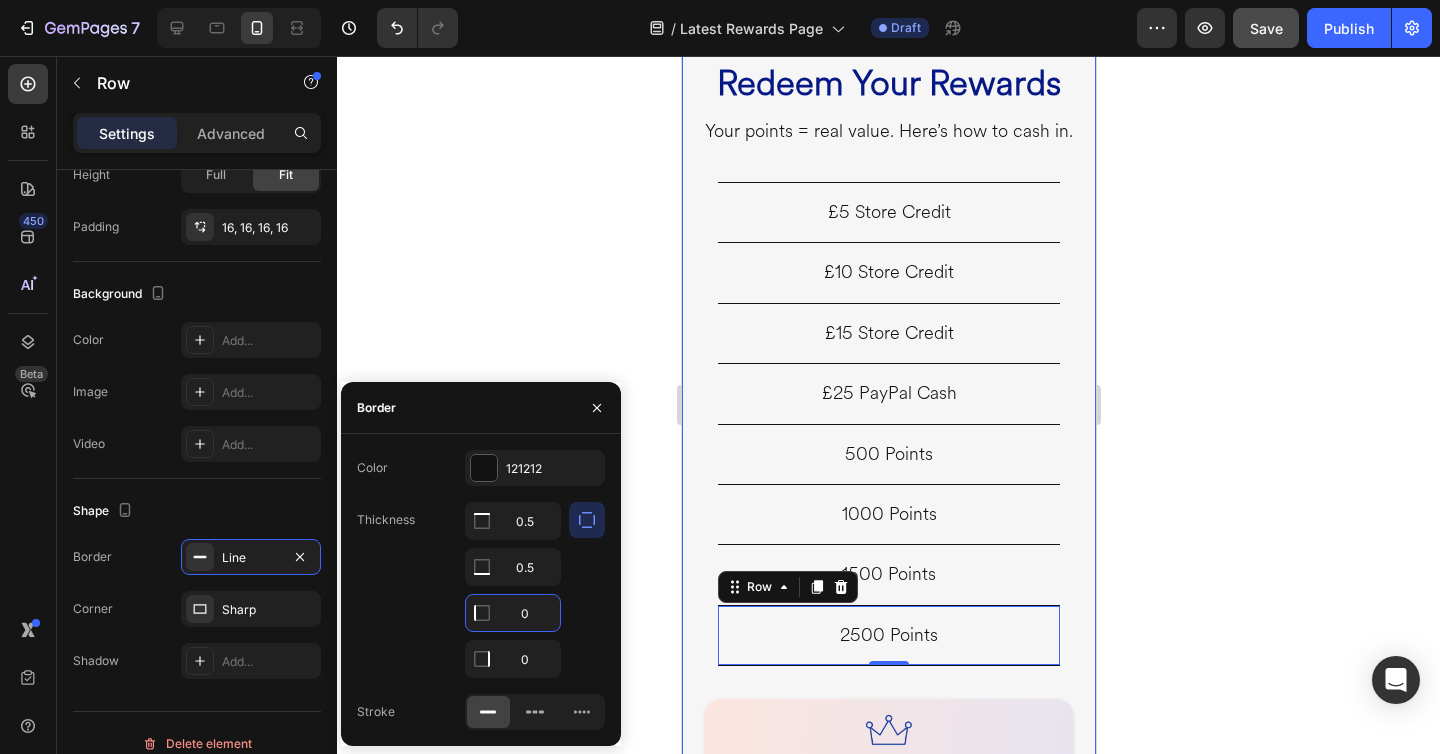 click on "Image Redeem Your Rewards Heading Your points = real value. Here’s how to cash in. Heading £5 Store Credit Heading Row £10 Store Credit Heading Row £15 Store Credit Heading Row £25 PayPal Cash Heading Row 500 Points Heading Row 1000 Points Heading Row 1500 Points Heading Row 2500 Points Heading Row   0 Row Image Day-One Bonus for Clear Club OGs: Heading If you were one of our first 100 customers, you’ve already been gifted 750 bonus points as a thank you. Check your account or email us if we missed you. Heading Row Row Row REDEEM MY POINTS Button Row Section 8" at bounding box center (888, 481) 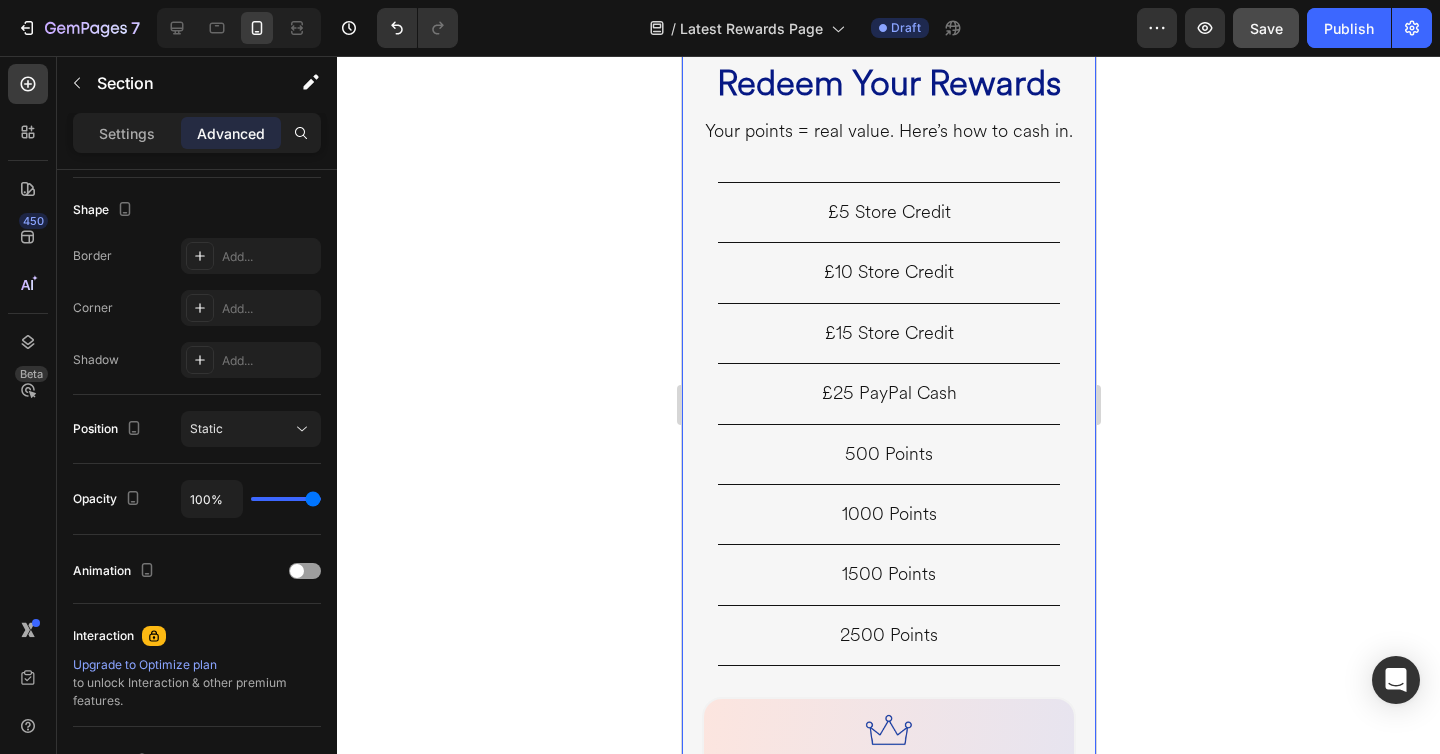 scroll, scrollTop: 0, scrollLeft: 0, axis: both 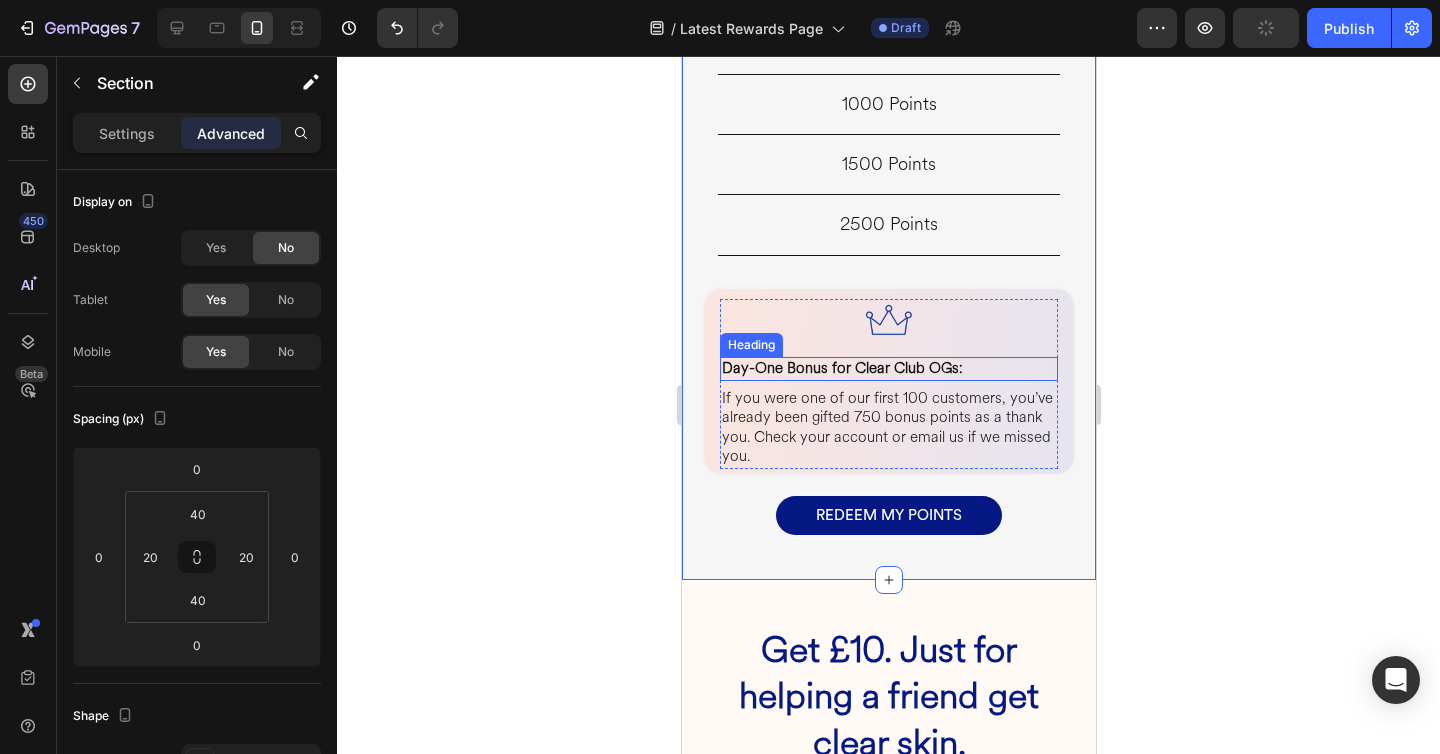 click on "Day-One Bonus for Clear Club OGs:" at bounding box center [841, 368] 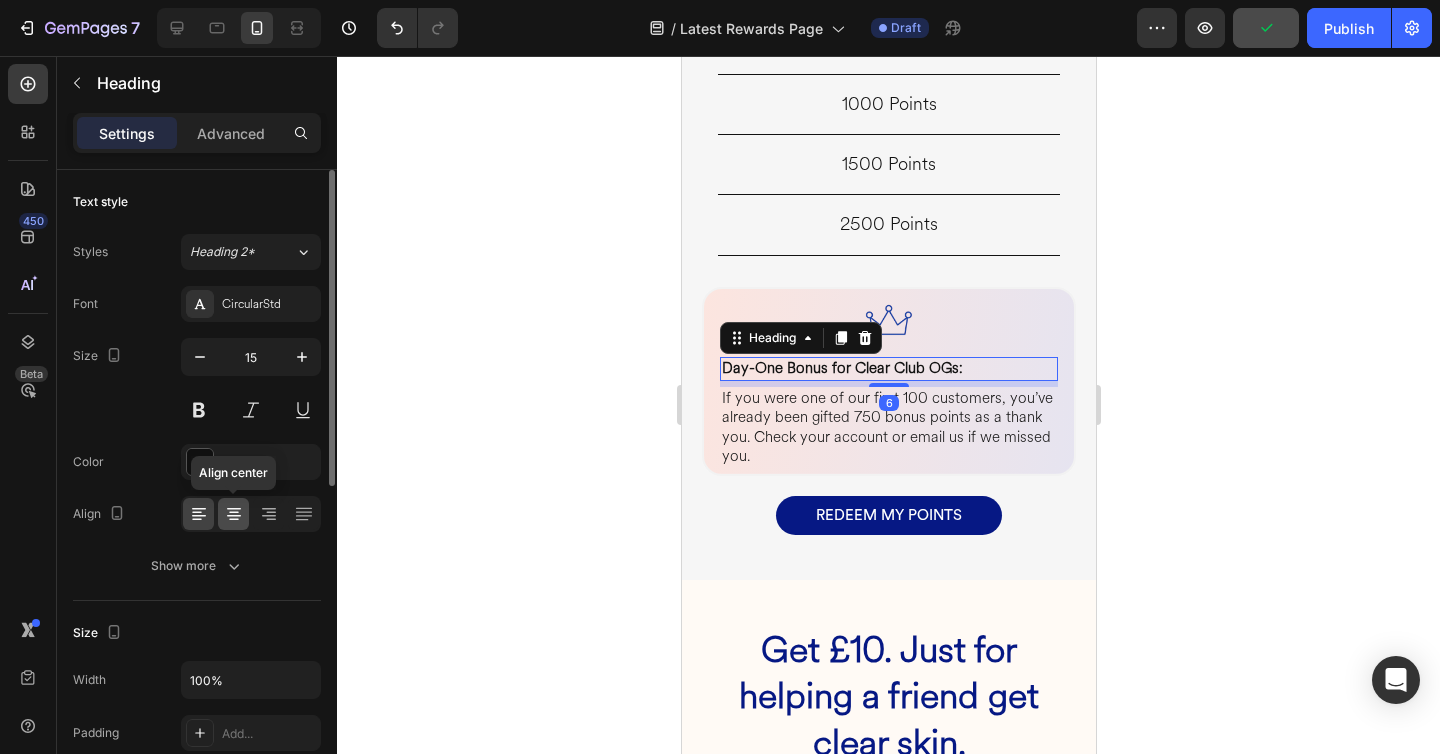 click 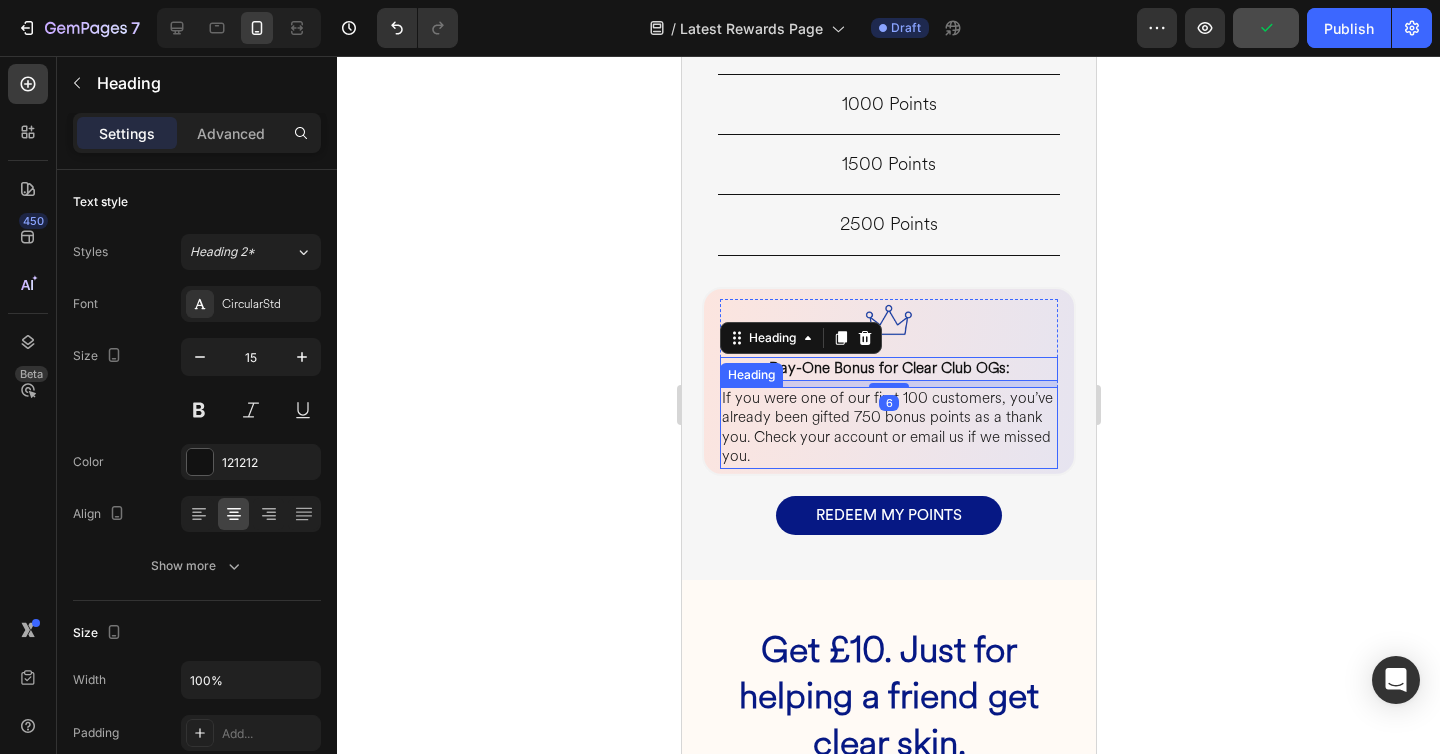 click on "If you were one of our first 100 customers, you’ve already been gifted 750 bonus points as a thank you. Check your account or email us if we missed you." at bounding box center [888, 428] 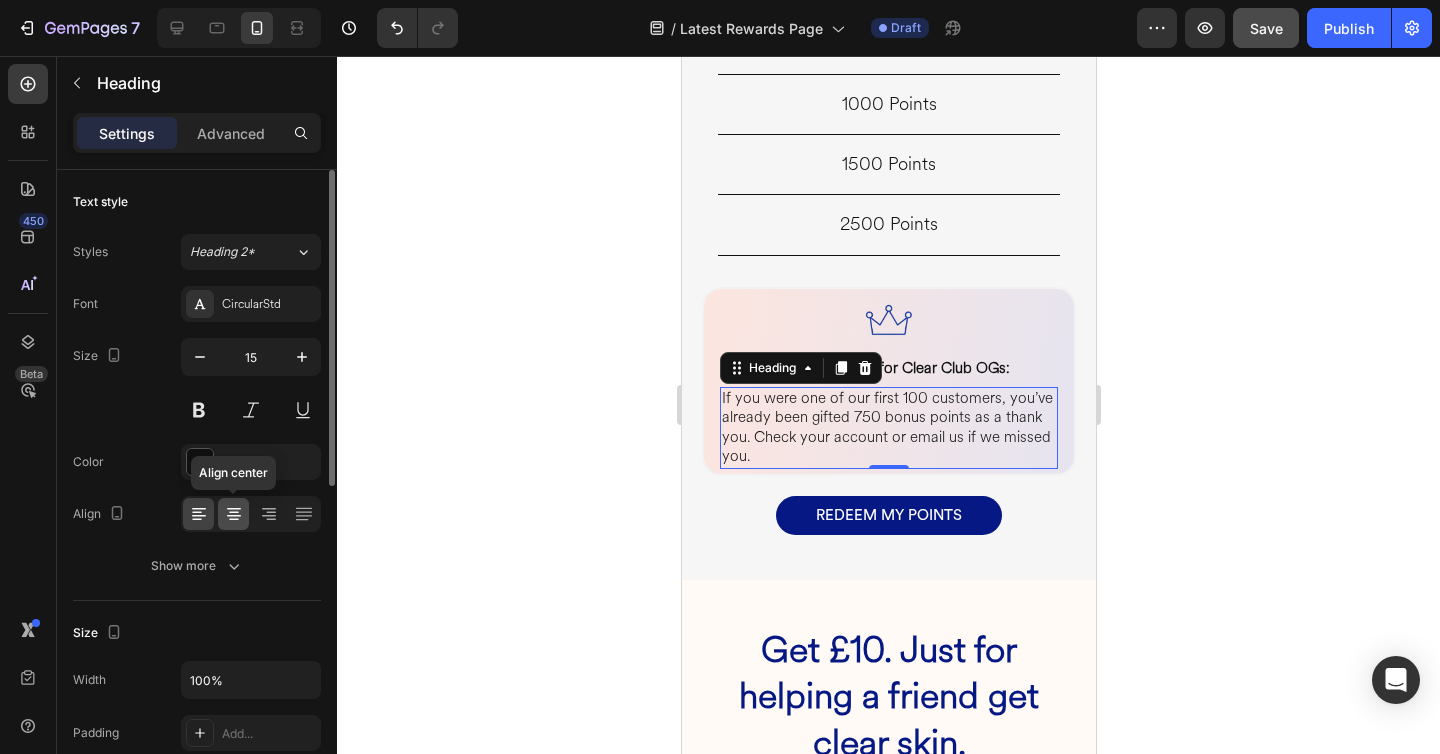click 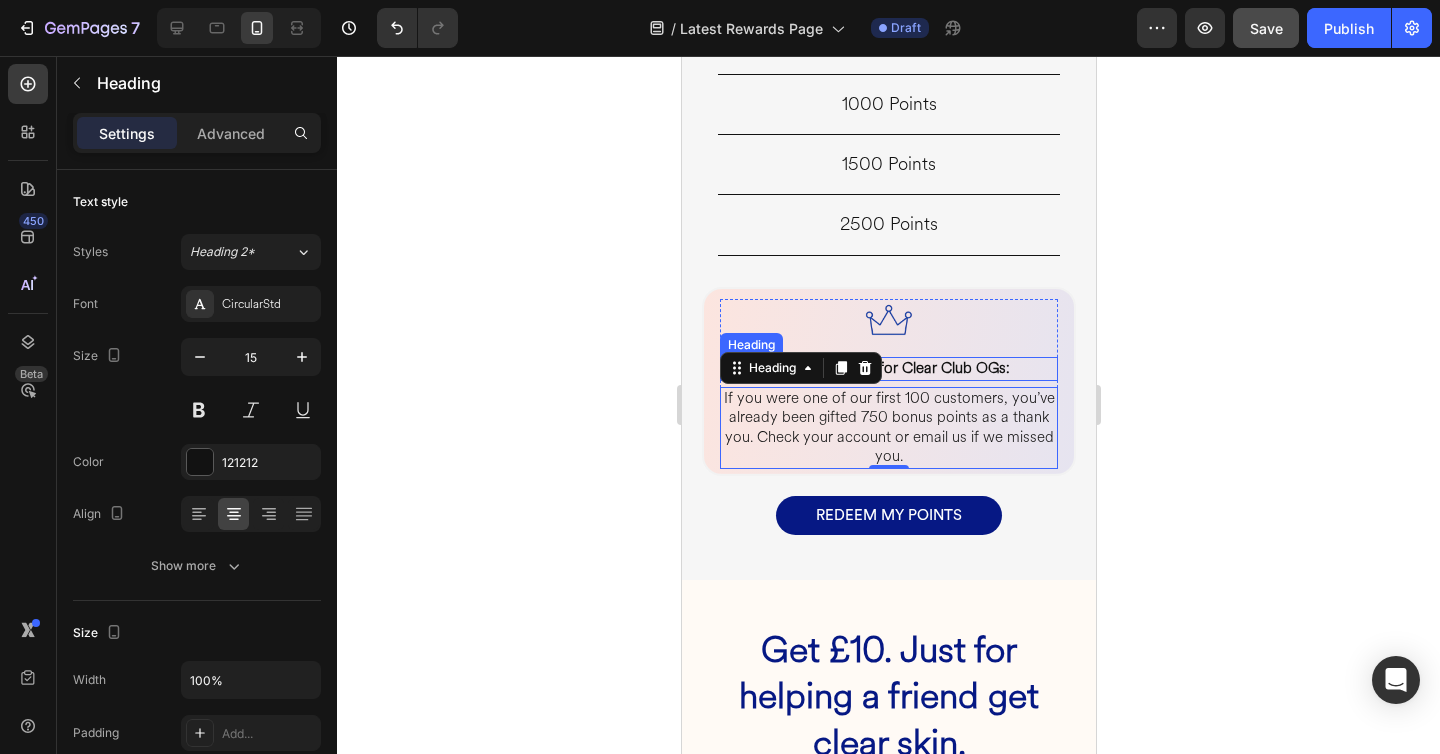 click on "Day-One Bonus for Clear Club OGs:" at bounding box center [888, 368] 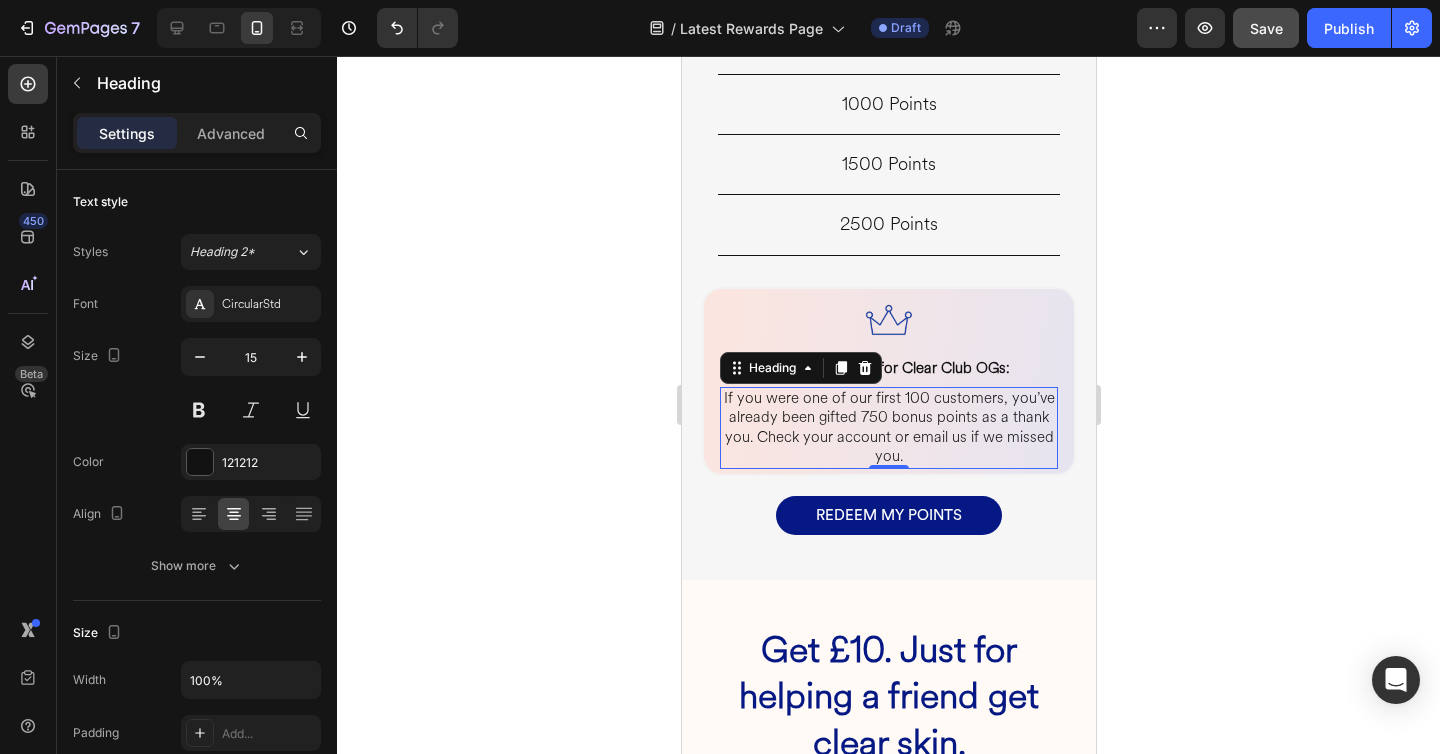 click on "If you were one of our first 100 customers, you’ve already been gifted 750 bonus points as a thank you. Check your account or email us if we missed you." at bounding box center (888, 428) 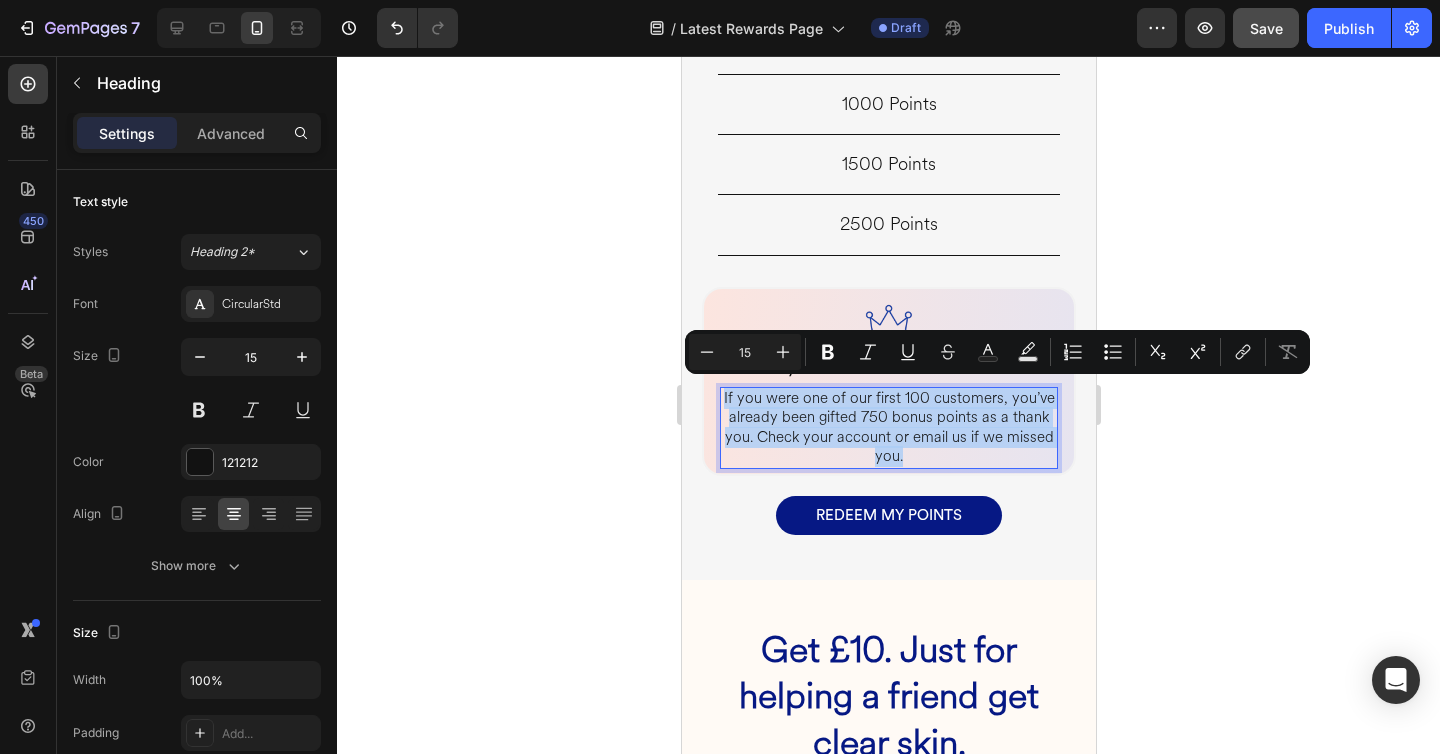 click on "If you were one of our first 100 customers, you’ve already been gifted 750 bonus points as a thank you. Check your account or email us if we missed you." at bounding box center [888, 428] 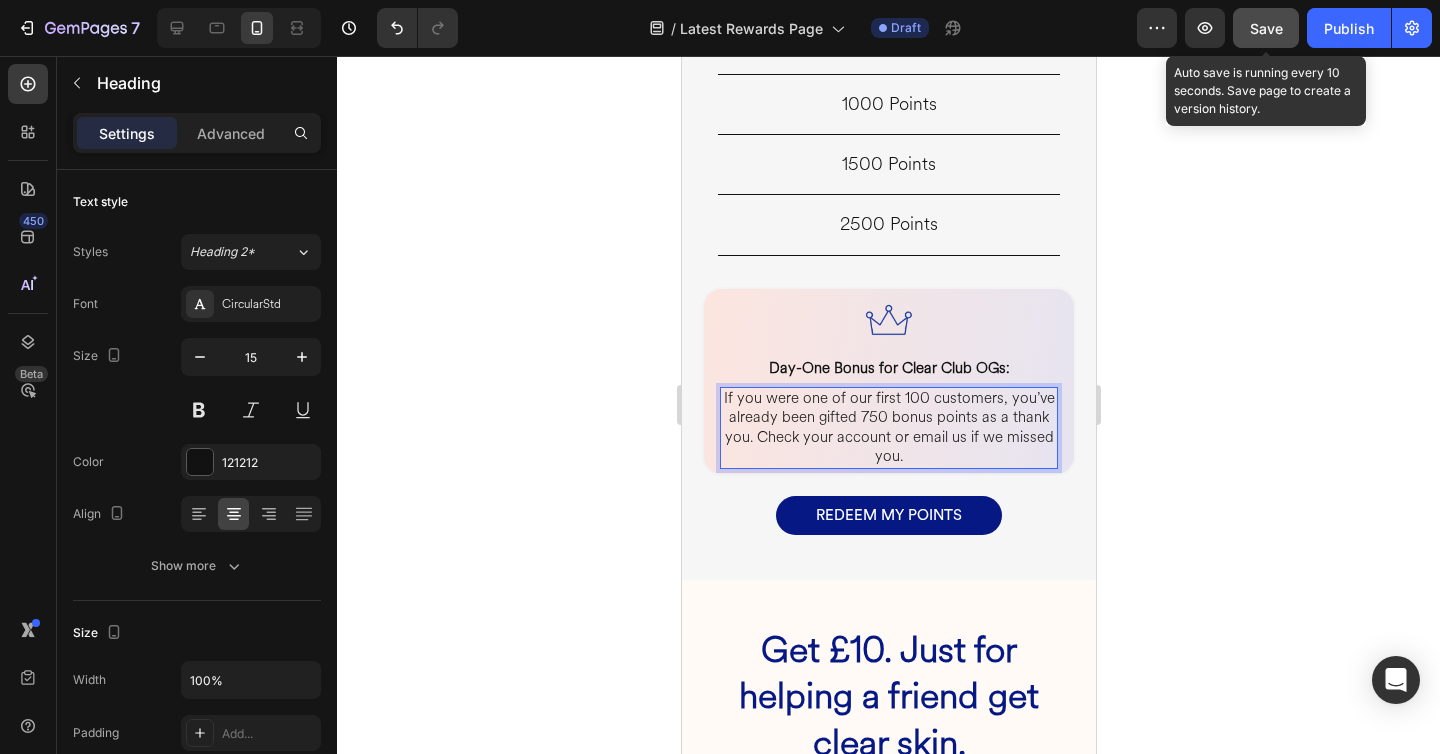 click on "Save" 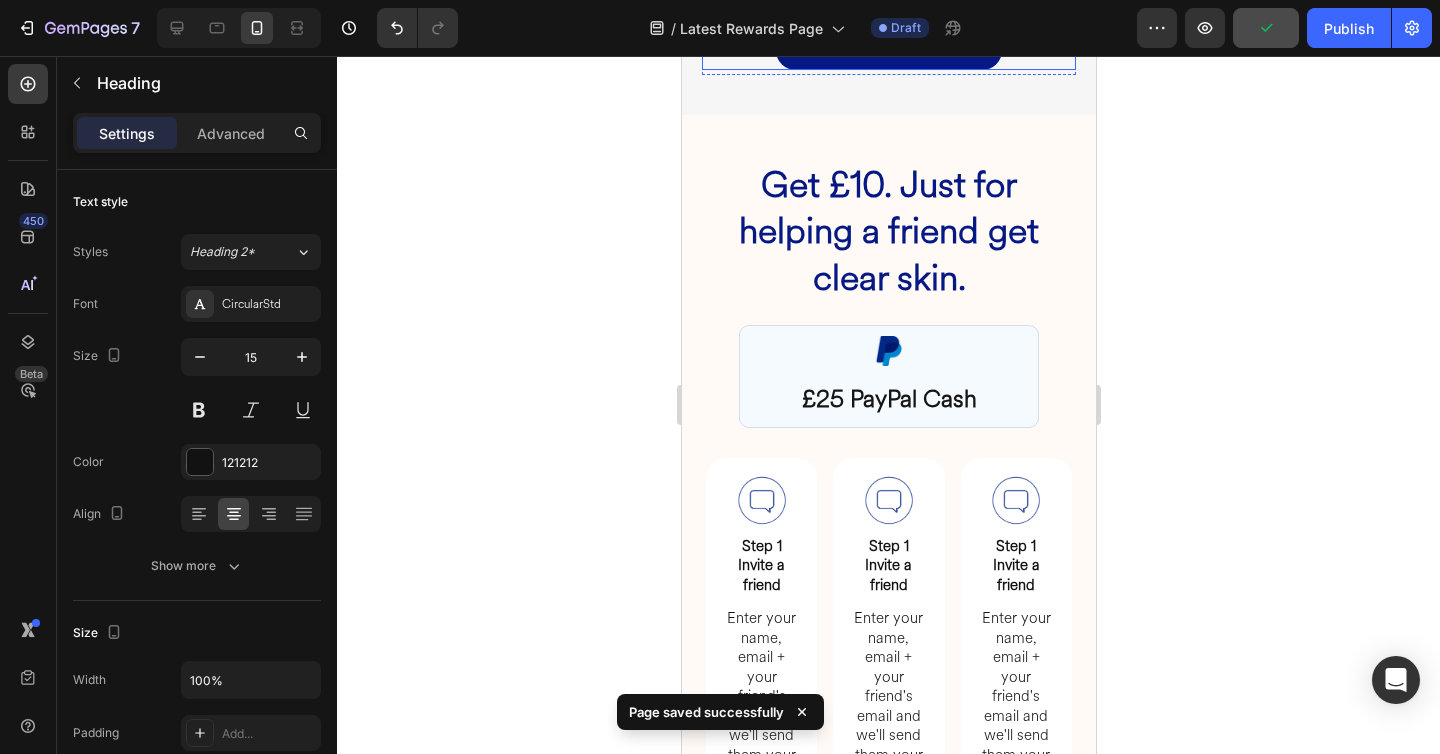 scroll, scrollTop: 3465, scrollLeft: 0, axis: vertical 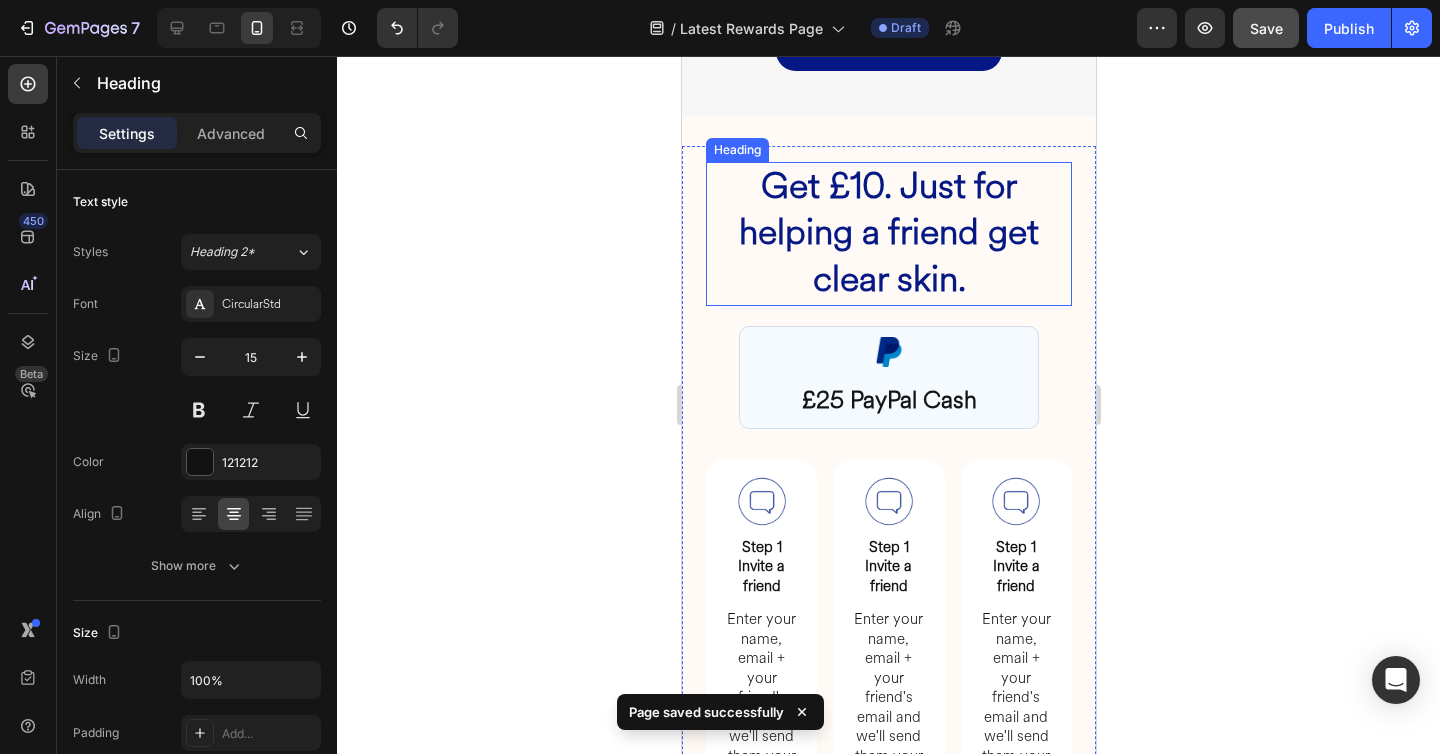 click on "Get £10. Just for helping a friend get clear skin." at bounding box center (888, 233) 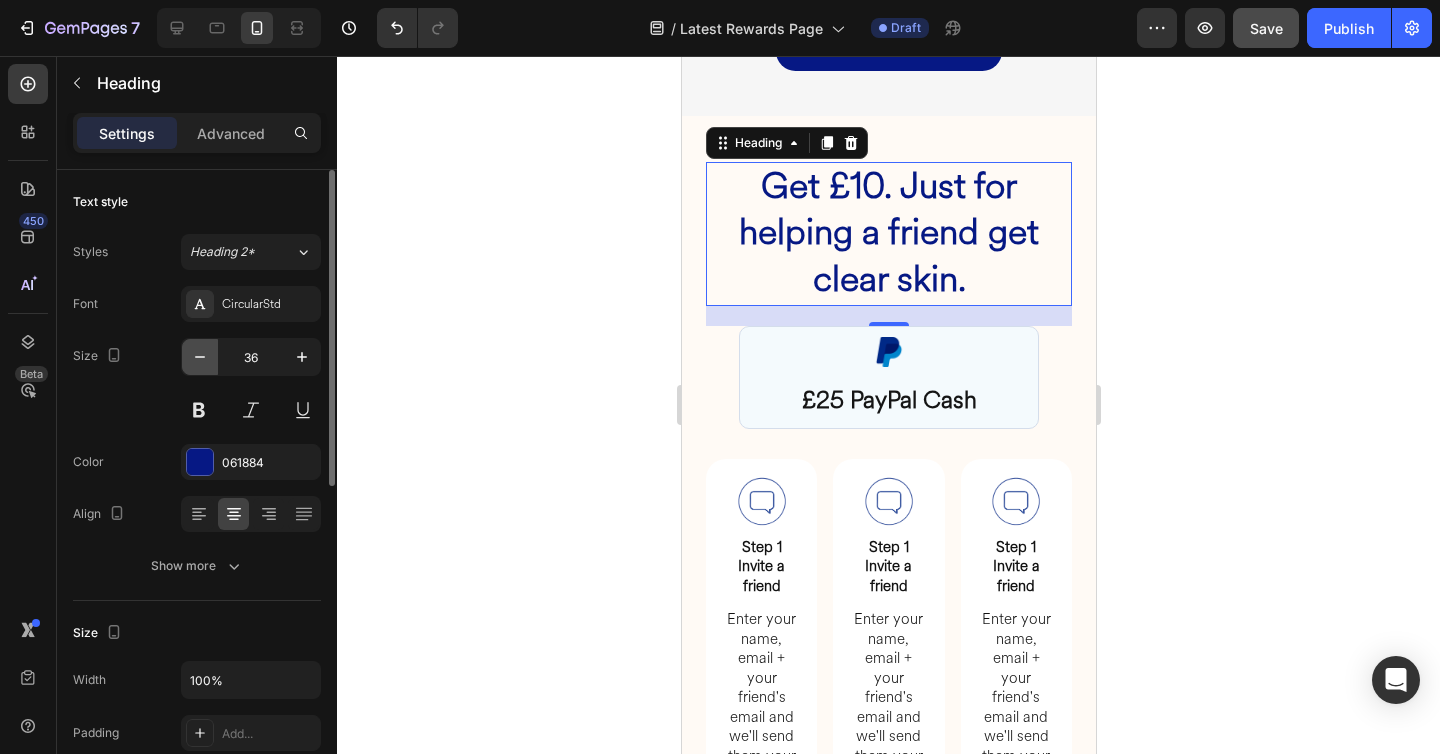 click 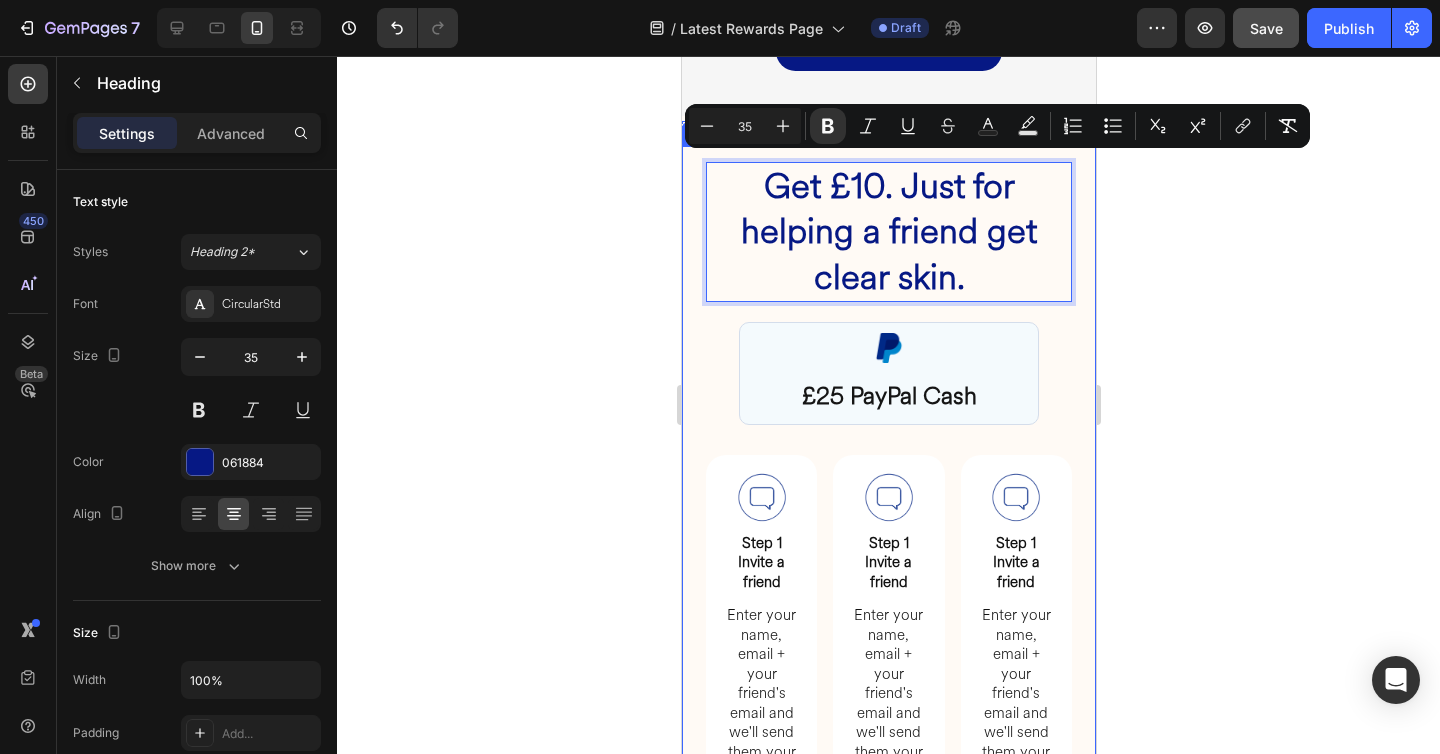click on "Get £10. Just for helping a friend get clear skin. Heading   20 Image £25 PayPal Cash Heading Row Image Step 1 Invite a friend Heading  Enter your name, [EMAIL] + your friend's [EMAIL] and we'll send them your invite Heading Image Your friend gets £10 off their first order too  Heading Row Row Image Step 1 Invite a friend Heading  Enter your name, [EMAIL] + your friend's [EMAIL] and we'll send them your invite Heading Row Image Step 1 Invite a friend Heading  Enter your name, [EMAIL] + your friend's [EMAIL] and we'll send them your invite Heading Row Row Text Field Email Field Email Field Row SEND INVITE Submit Button Image Rewards are processed 14 days after delivery to prevent abuse or cancellations. First-time orders only Heading Row Contact Form
When will I get paid? We process referral rewards 14 days after your friend’s order is delivered. This helps us prevent abuse or cancellations. Heading
Accordion 2
Accordion 3" at bounding box center (888, 1014) 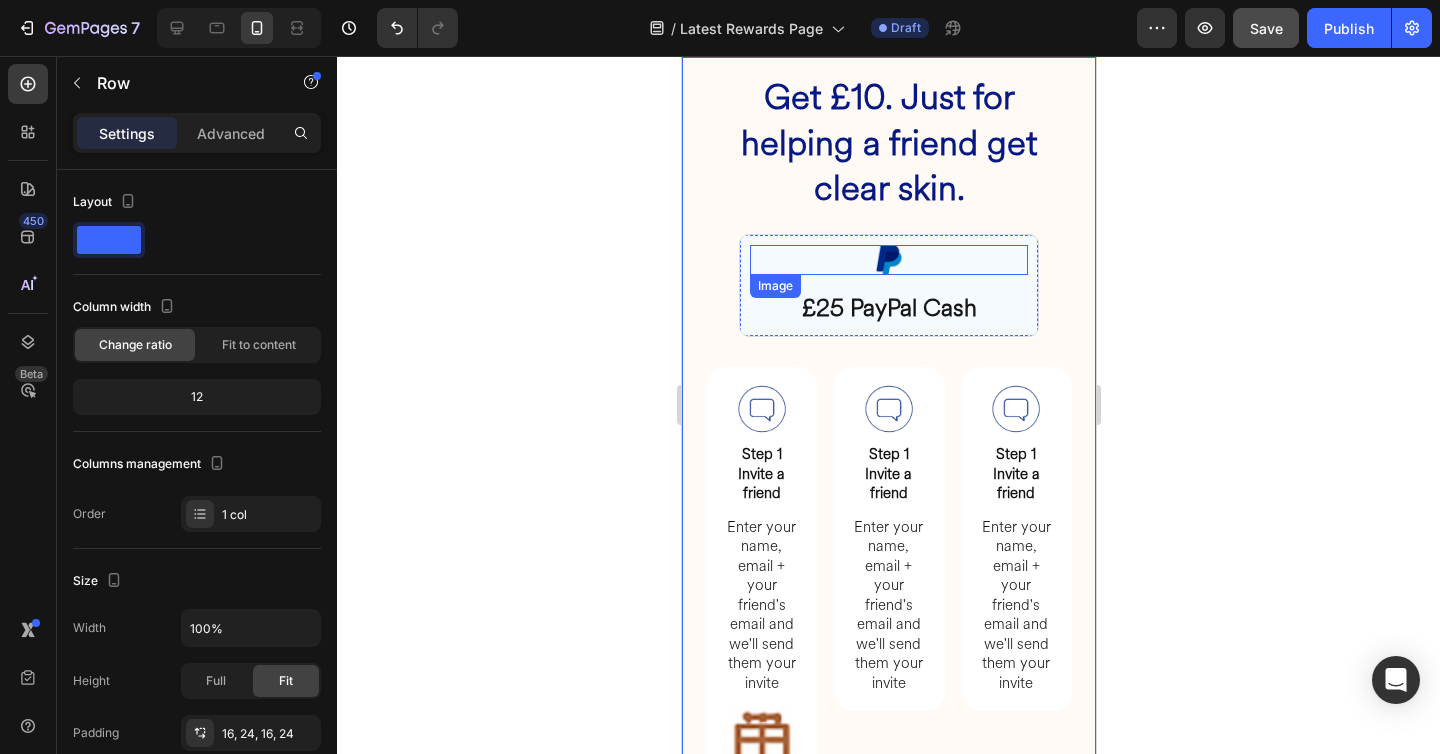 scroll, scrollTop: 3590, scrollLeft: 0, axis: vertical 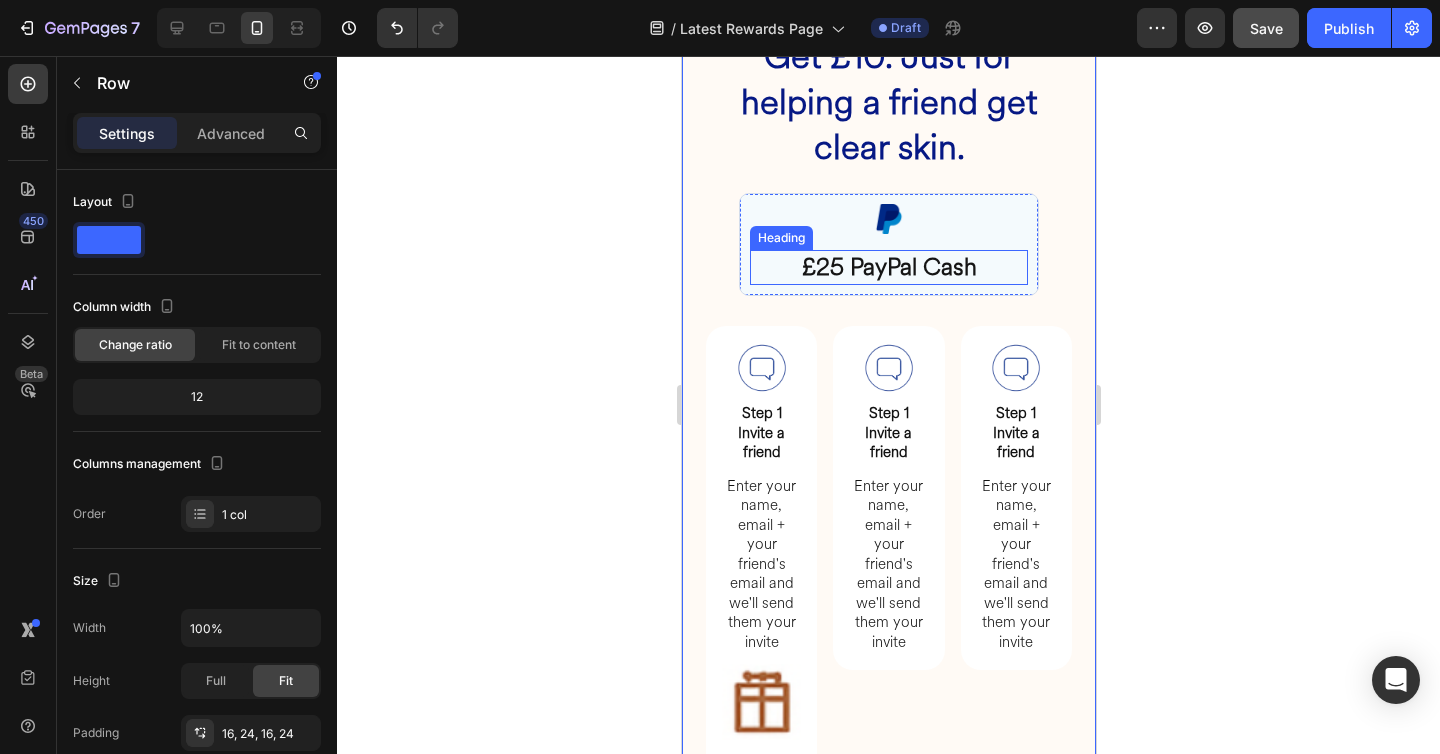 click on "£25 PayPal Cash" at bounding box center (888, 267) 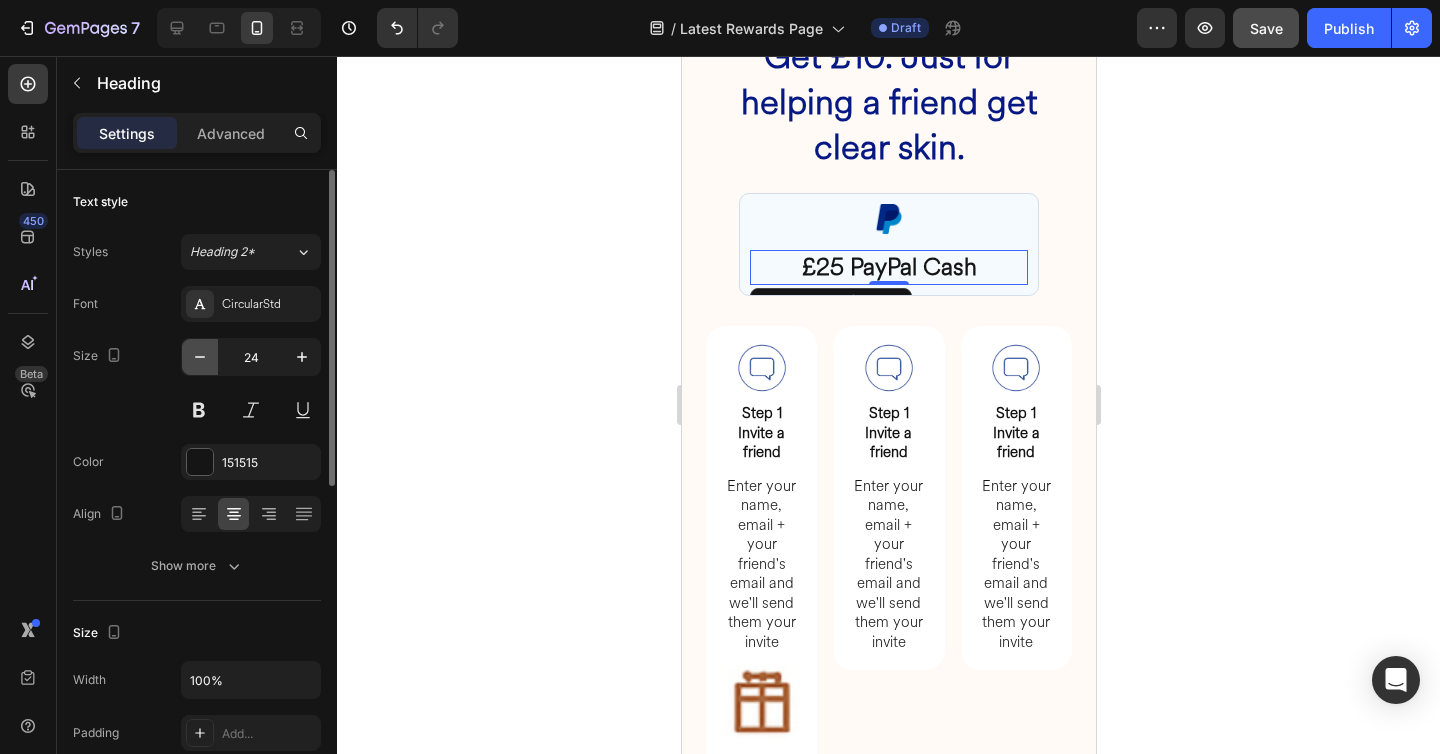 click 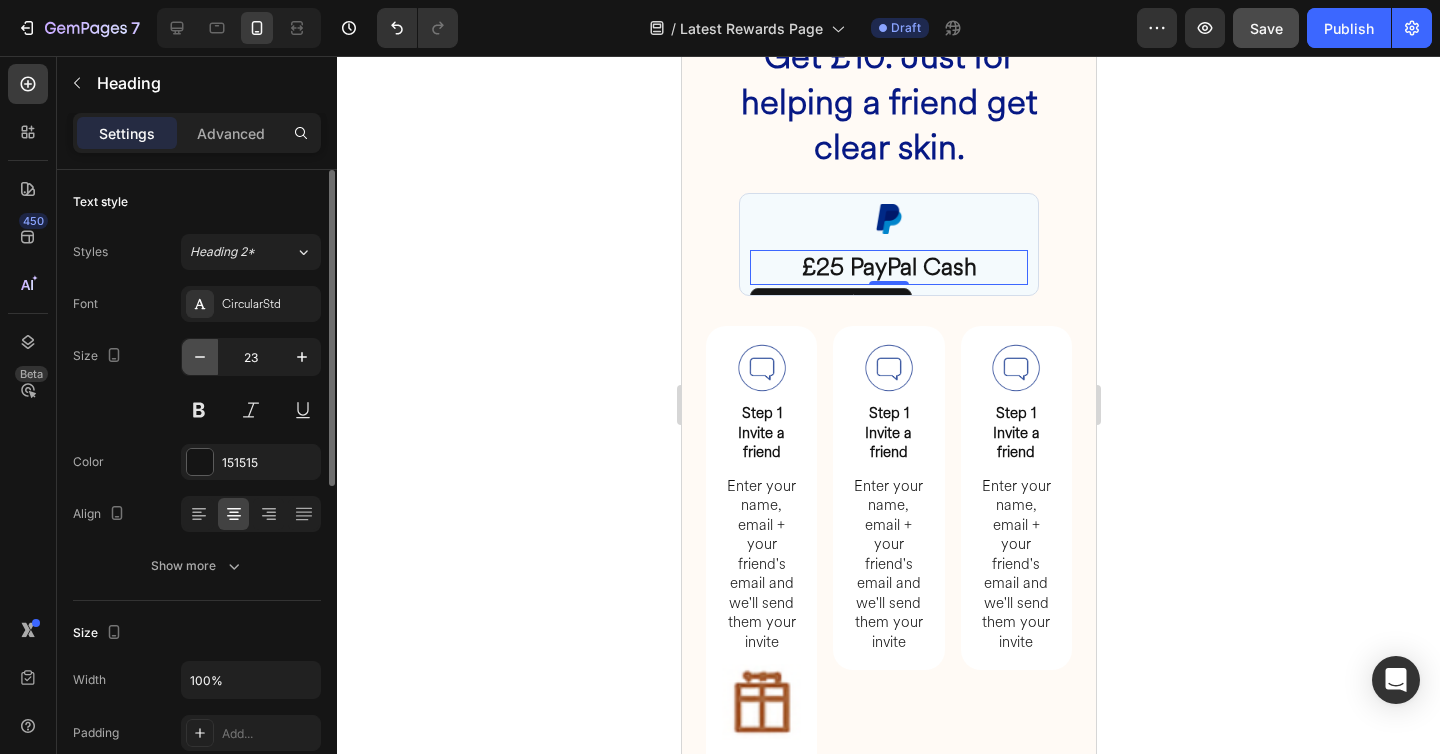 click 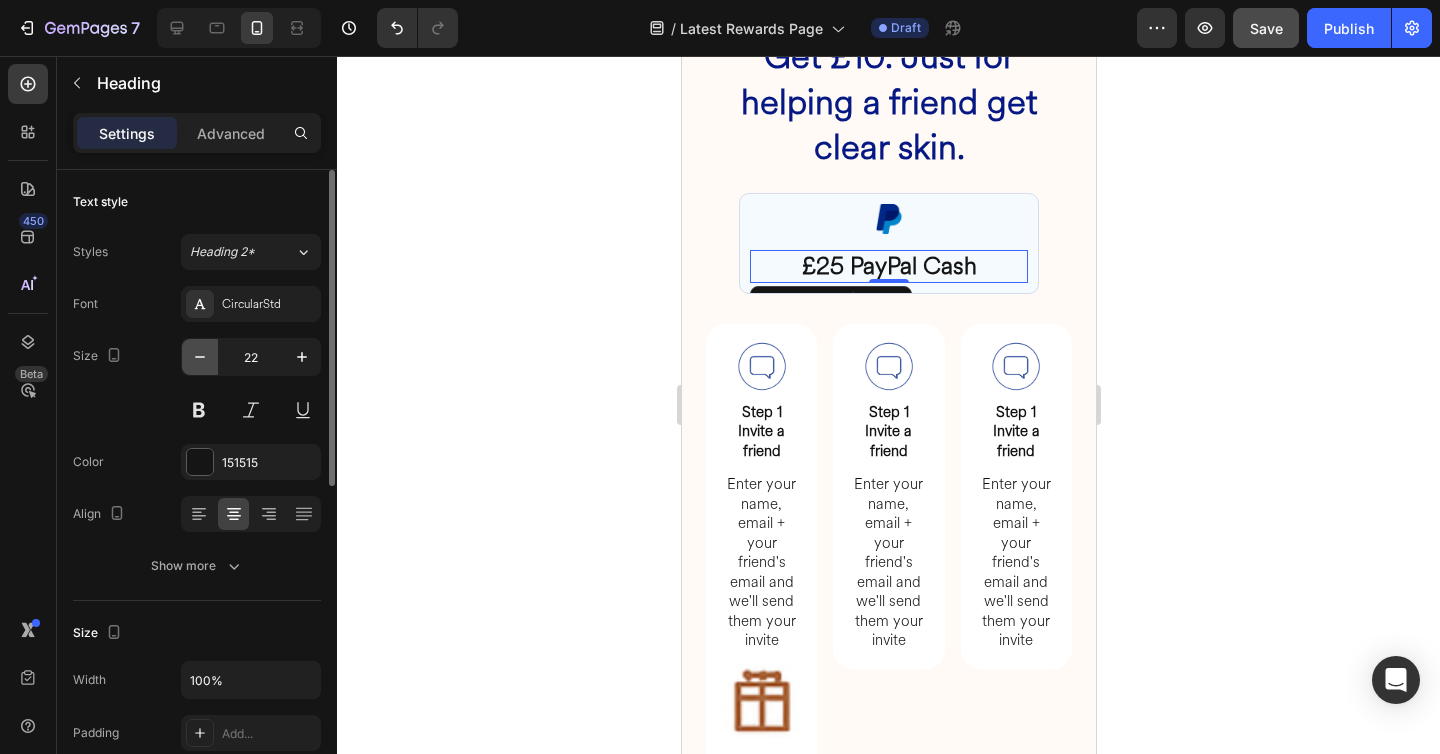 click 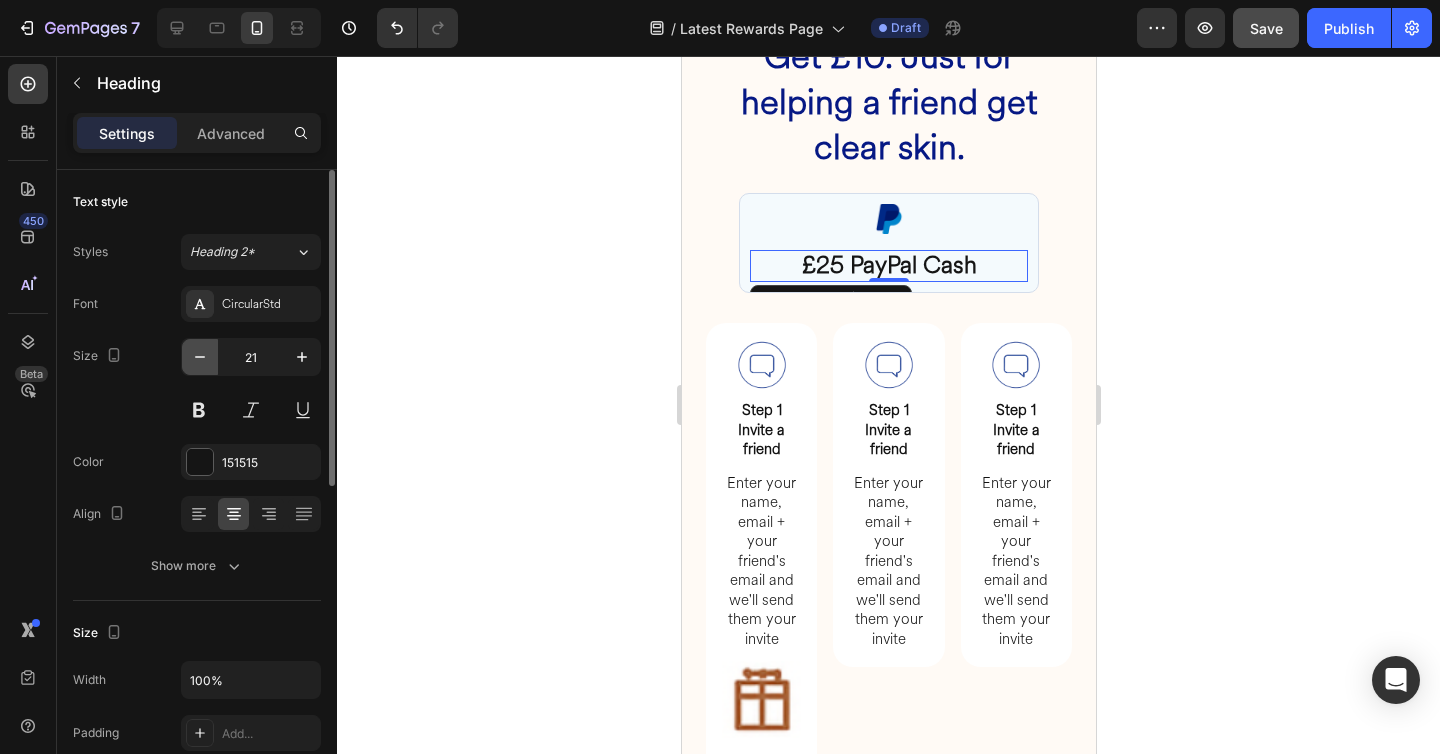 click 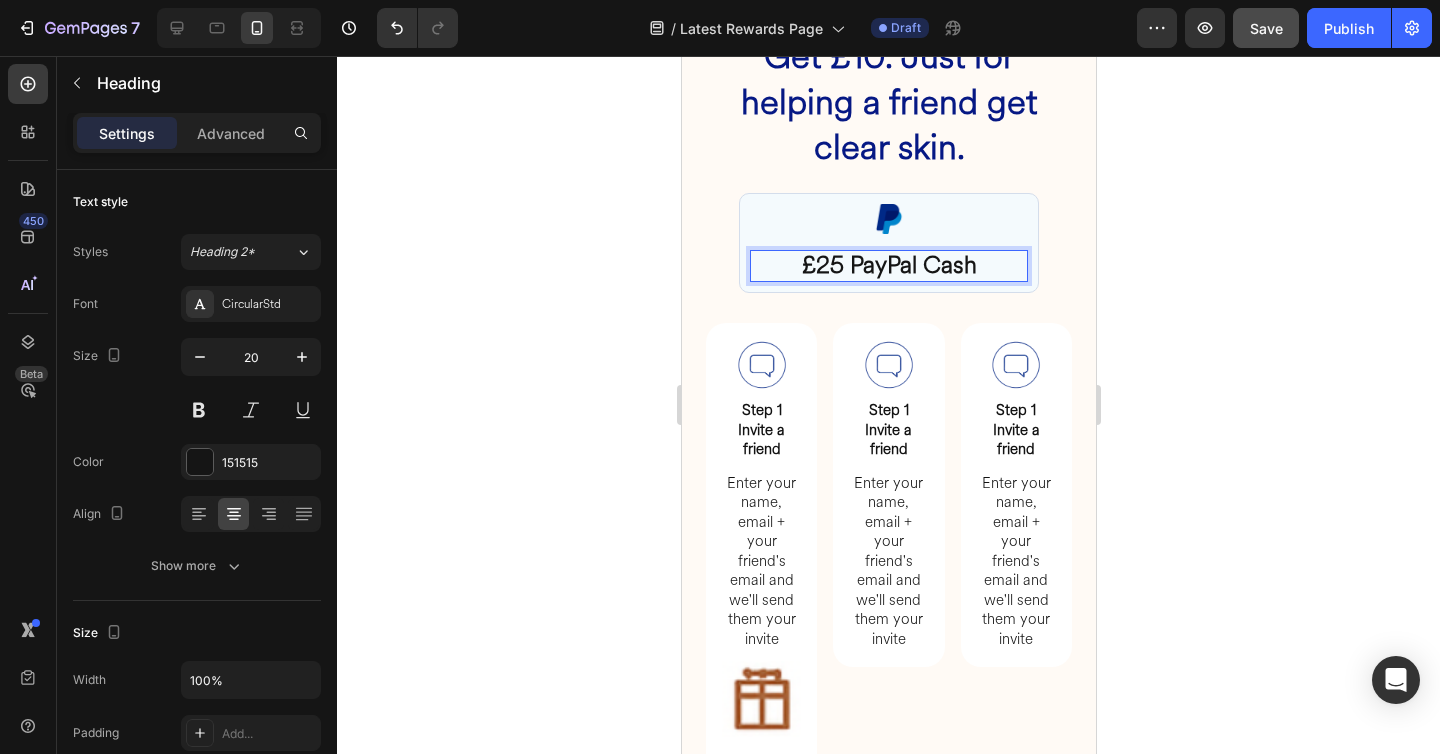 click on "£25 PayPal Cash" at bounding box center [888, 265] 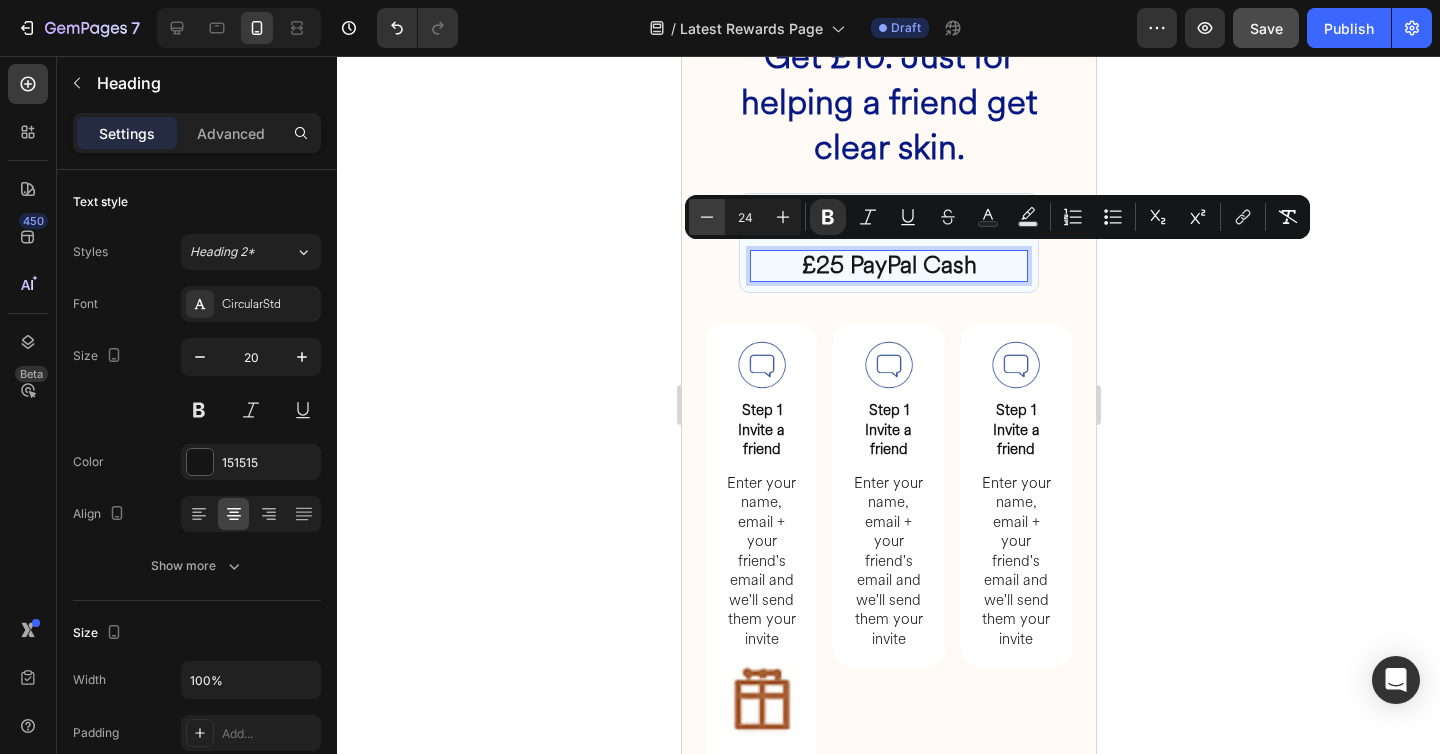 click 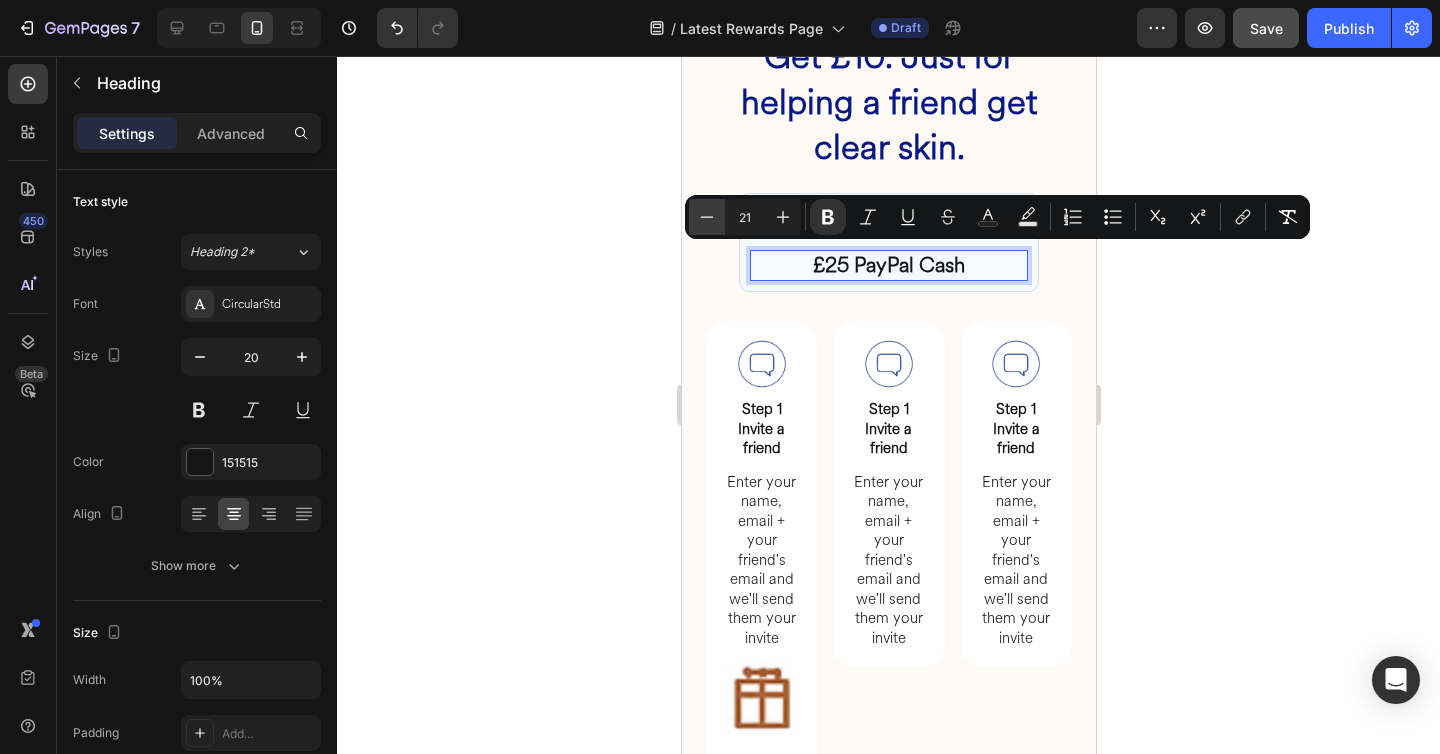 click 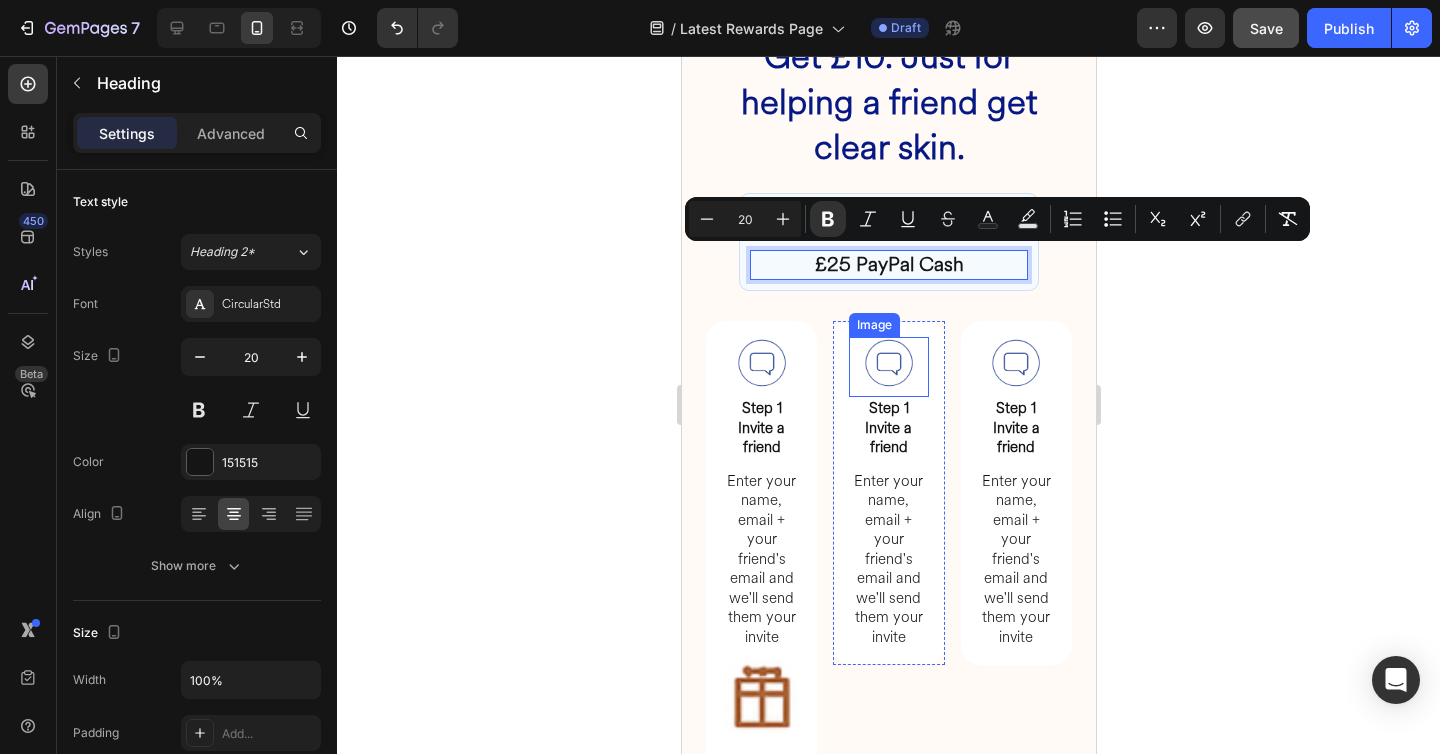 scroll, scrollTop: 3714, scrollLeft: 0, axis: vertical 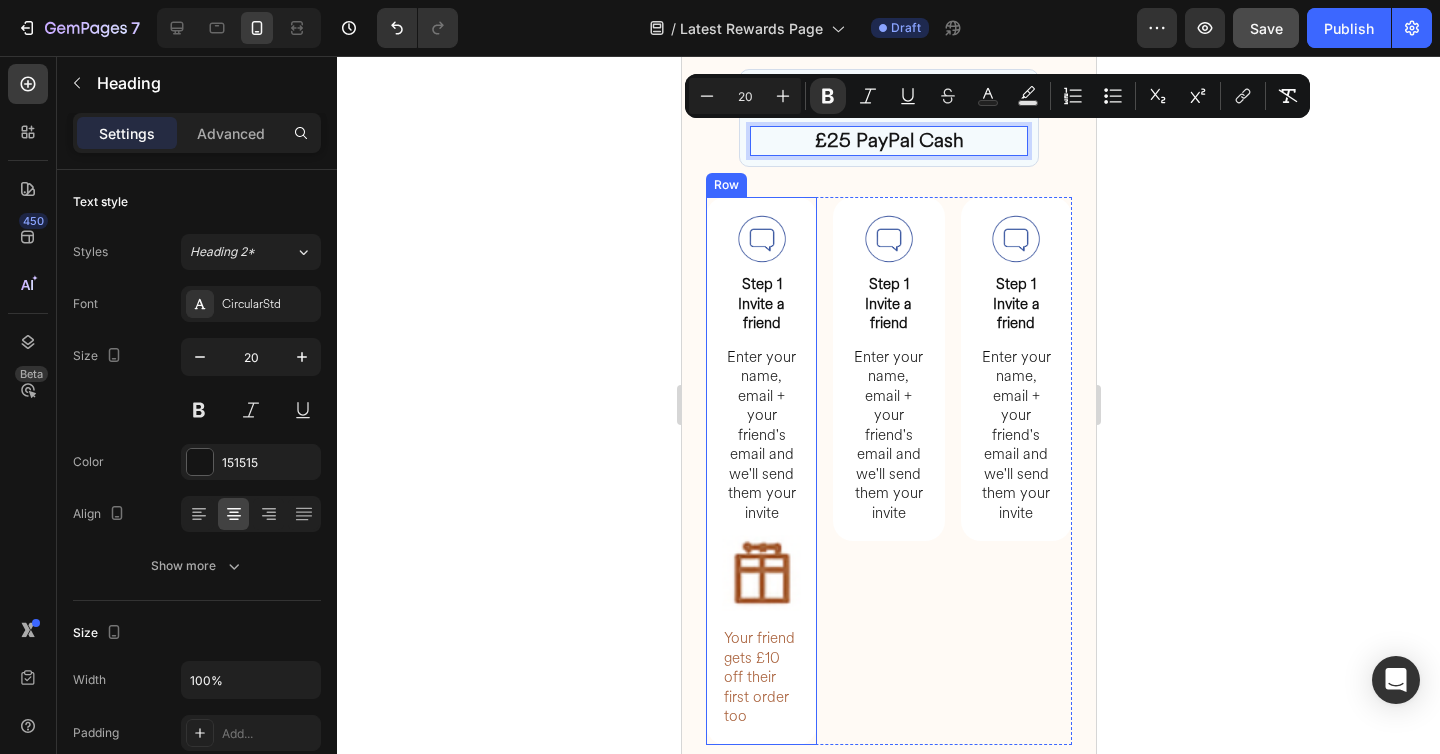 click on "Image Step 1 Invite a friend Heading  Enter your name, email + your friend's email and we'll send them your invite Heading Image Your friend gets £10 off their first order too  Heading Row Row" at bounding box center (760, 471) 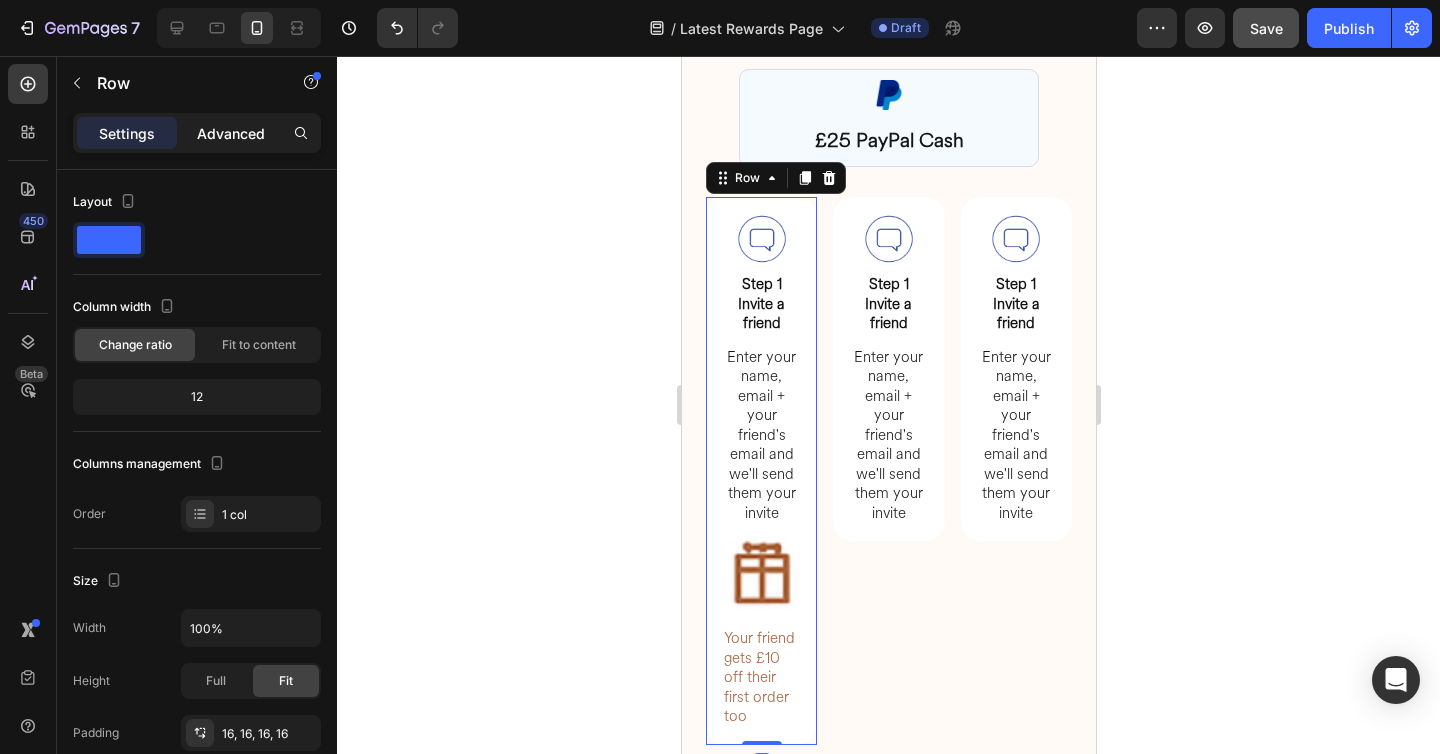 click on "Advanced" at bounding box center (231, 133) 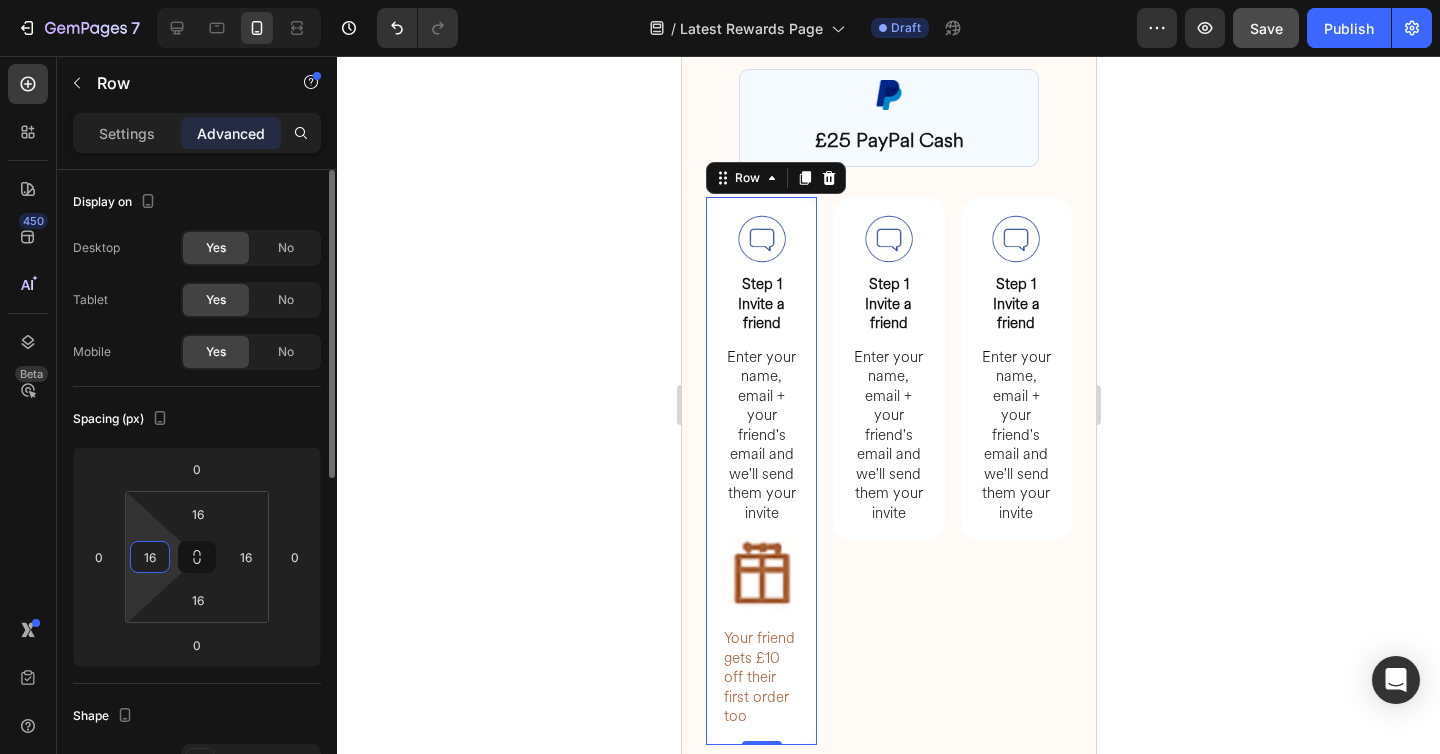 click on "16" at bounding box center (150, 557) 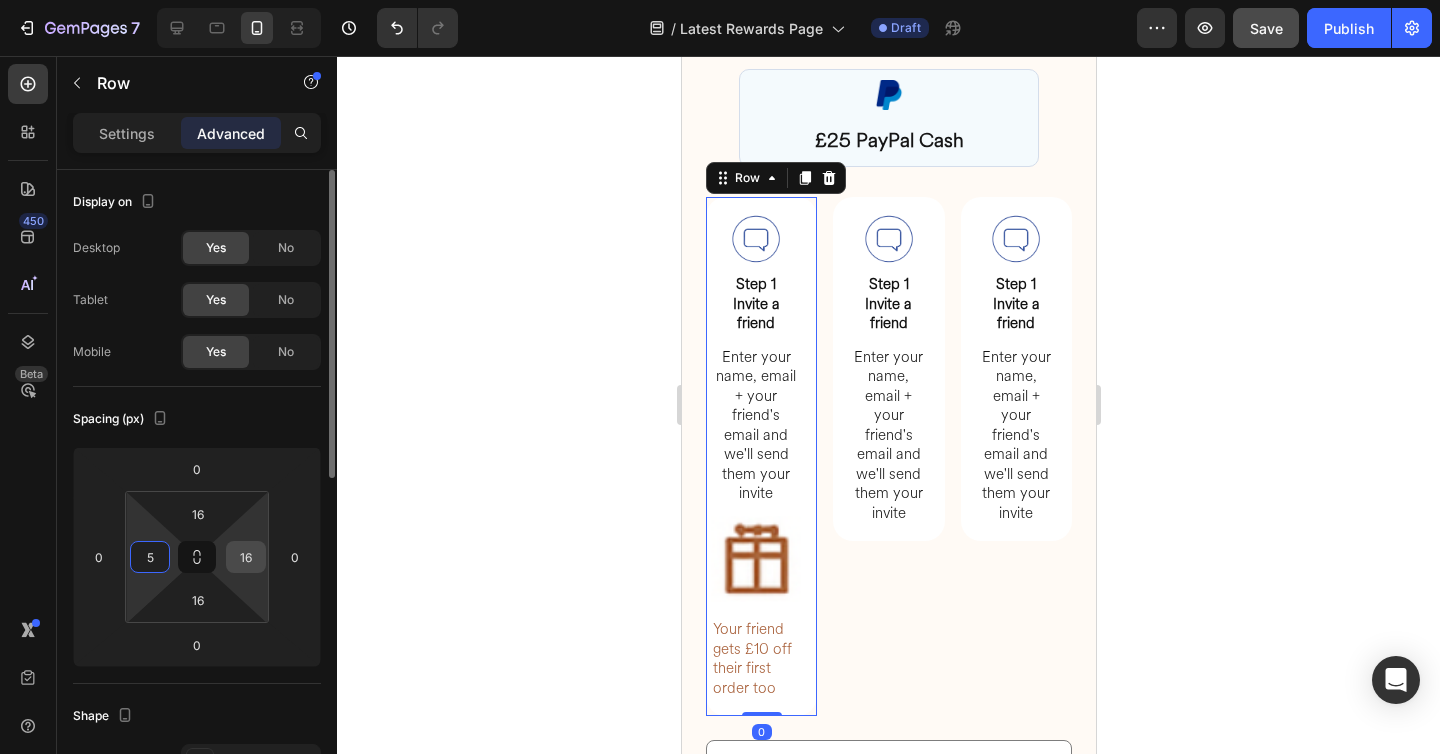 type on "5" 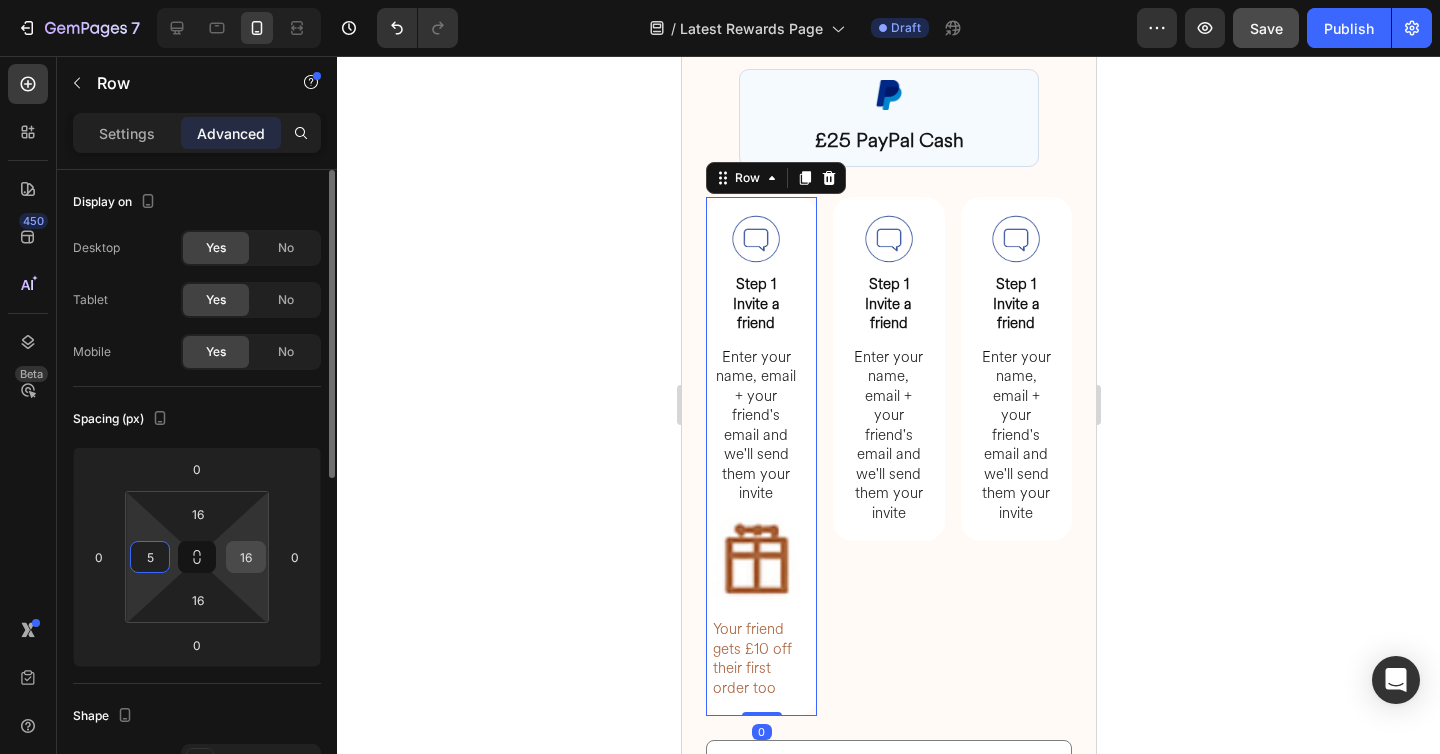 click on "16" at bounding box center (246, 557) 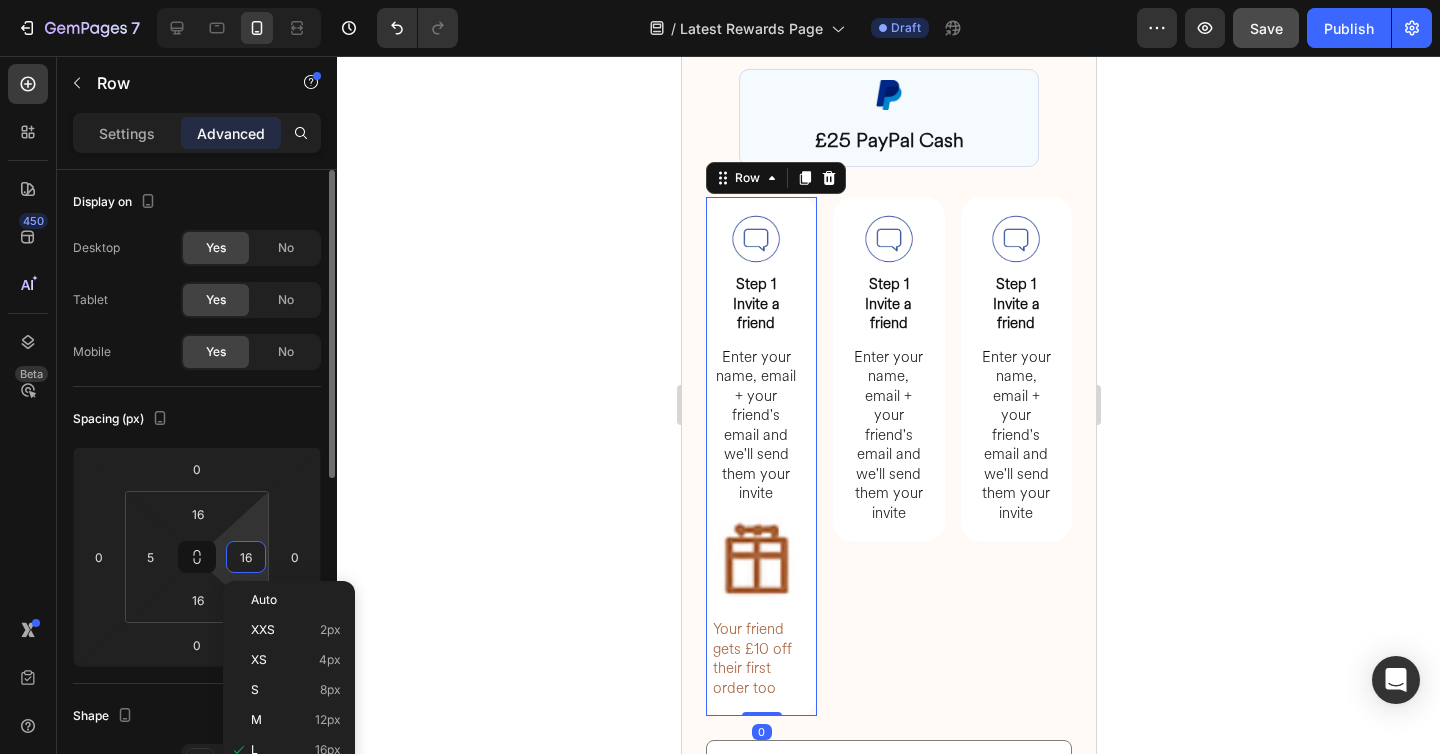 type on "5" 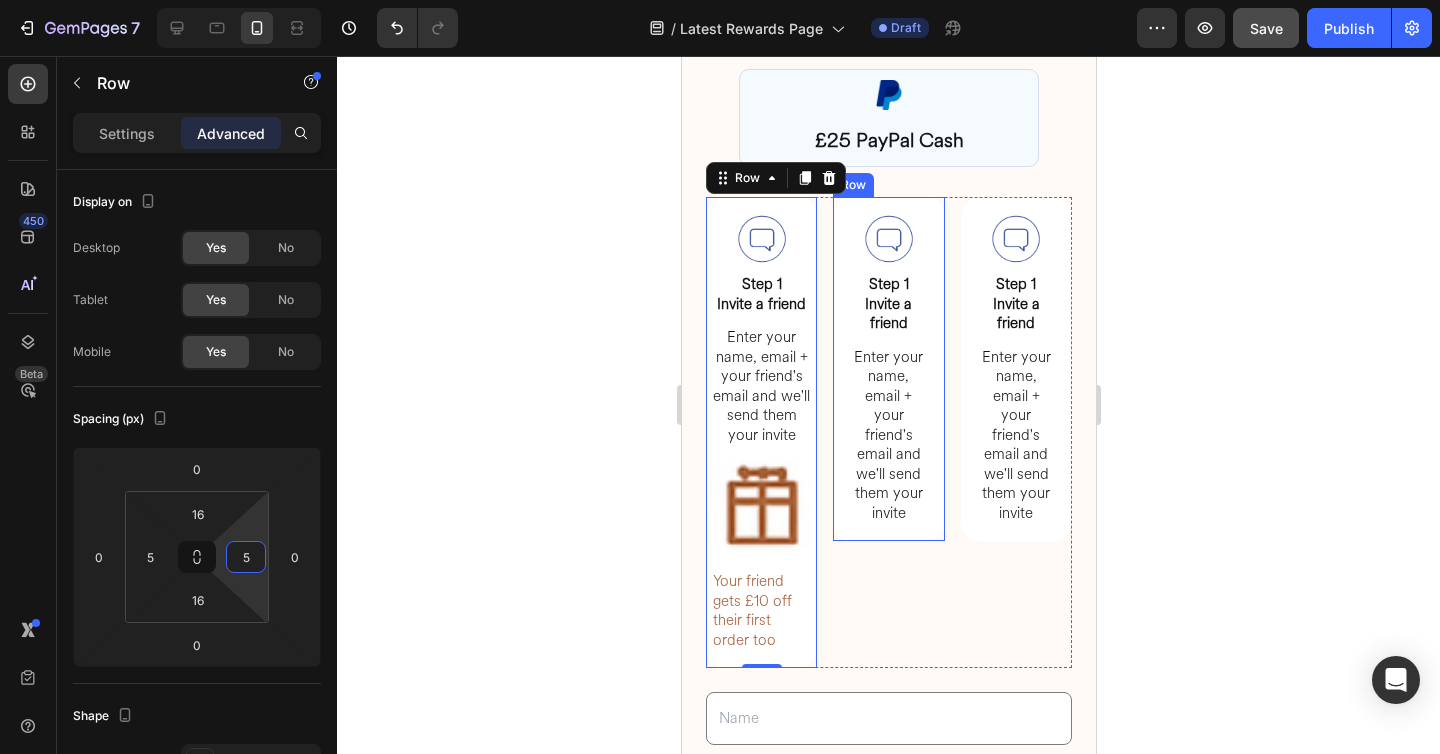 click on "Image Step 1 Invite a friend Heading  Enter your name, email + your friend's email and we'll send them your invite Heading Row" at bounding box center [887, 369] 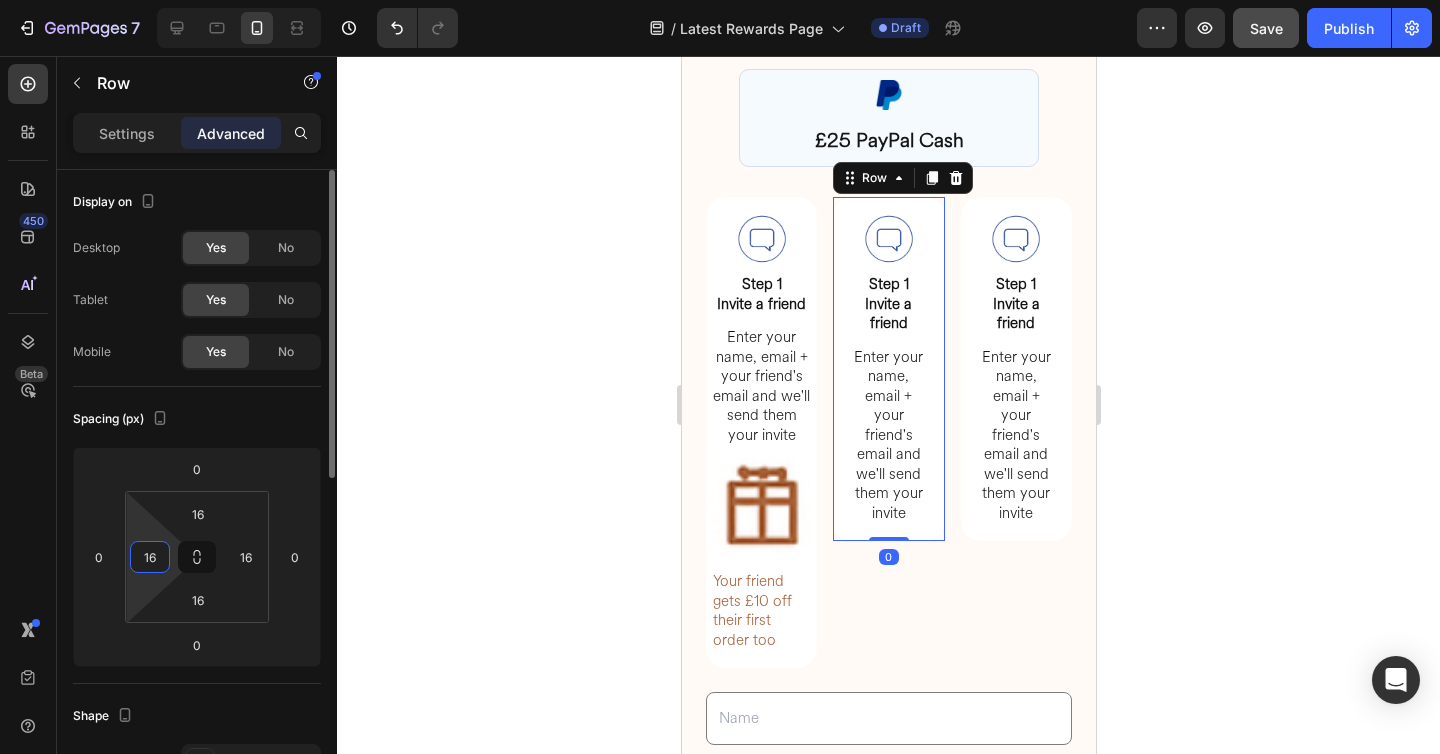 click on "16" at bounding box center (150, 557) 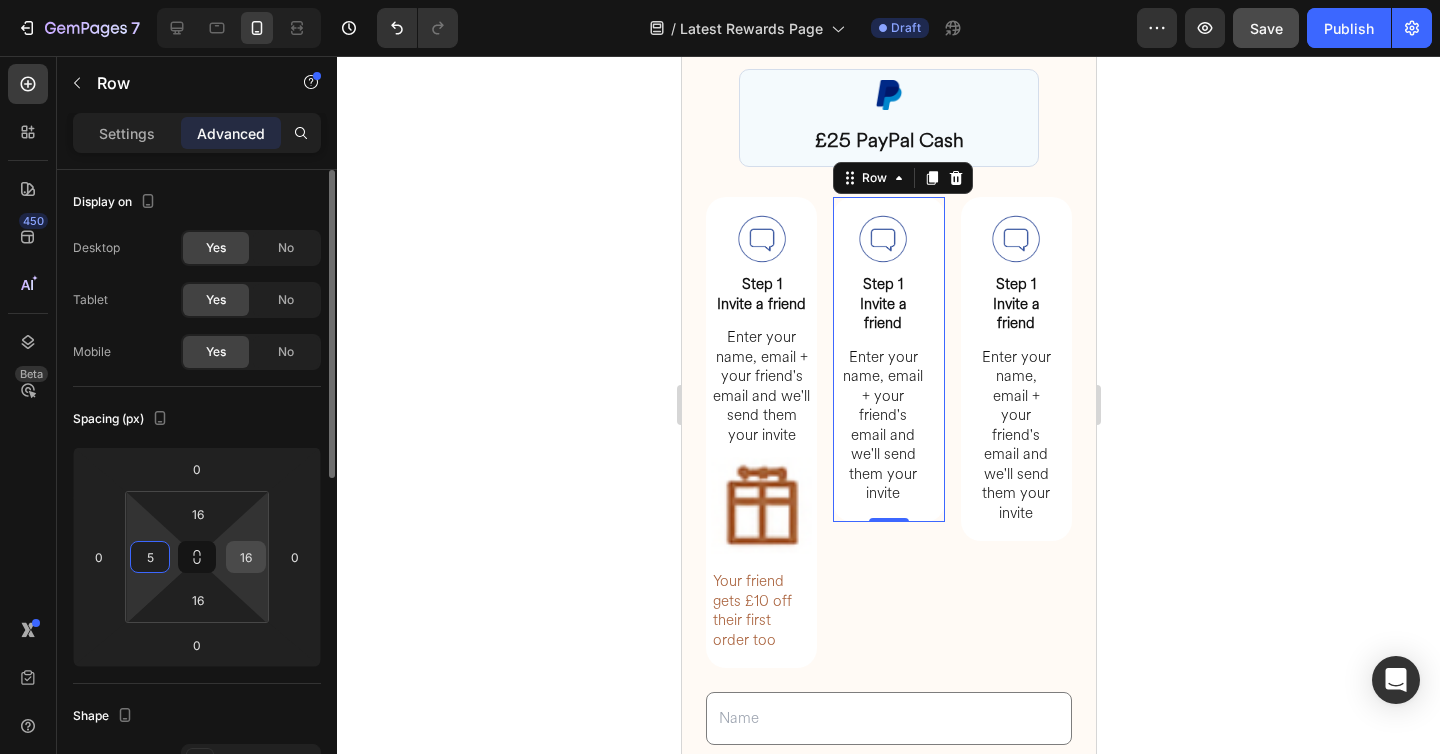 type on "5" 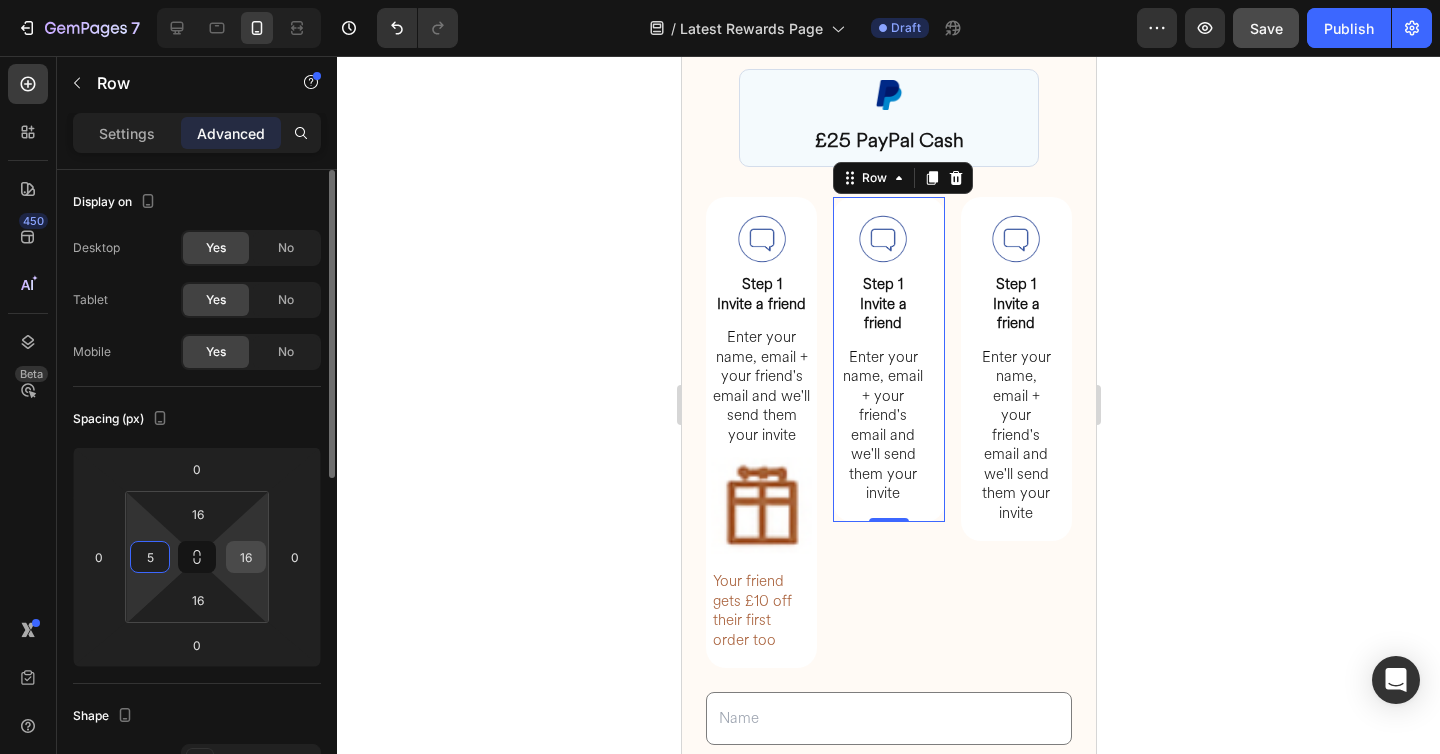 click on "16" at bounding box center (246, 557) 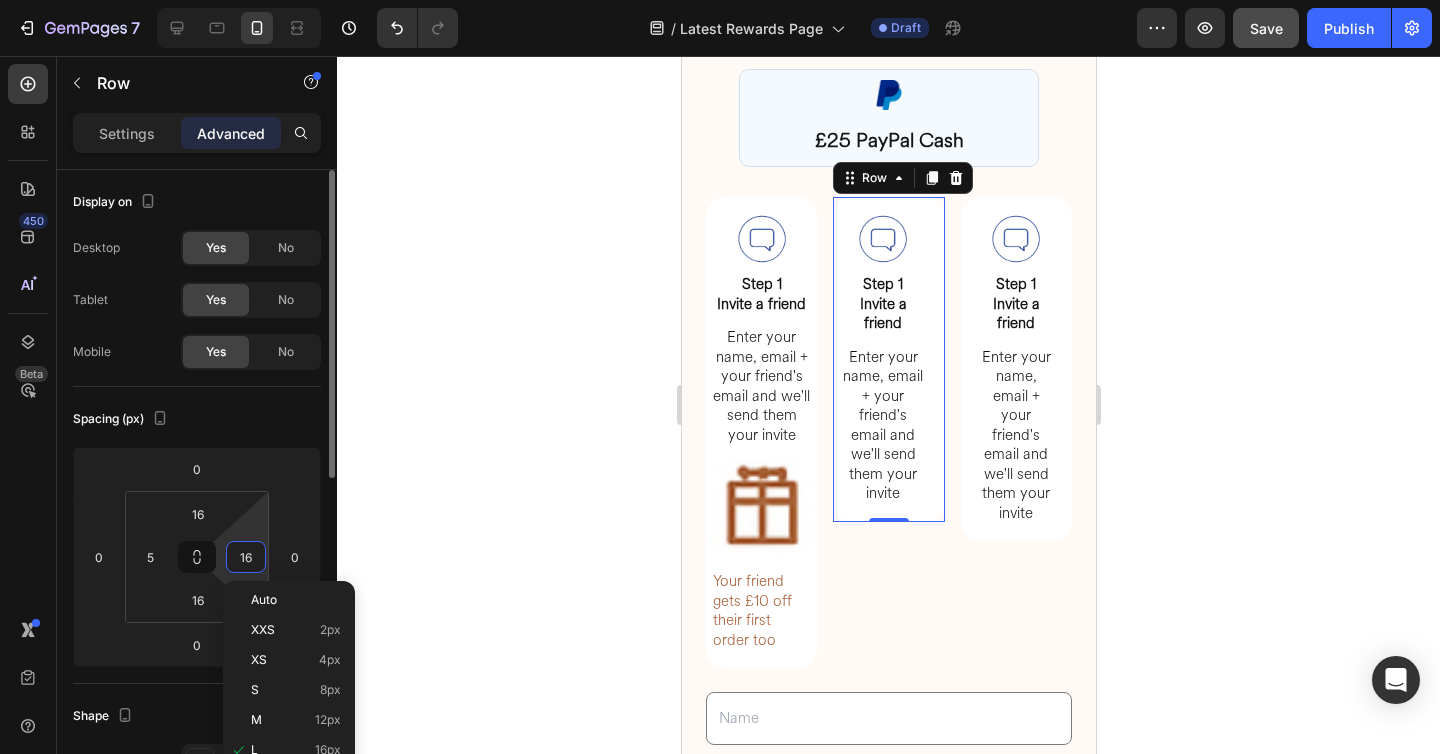 type on "5" 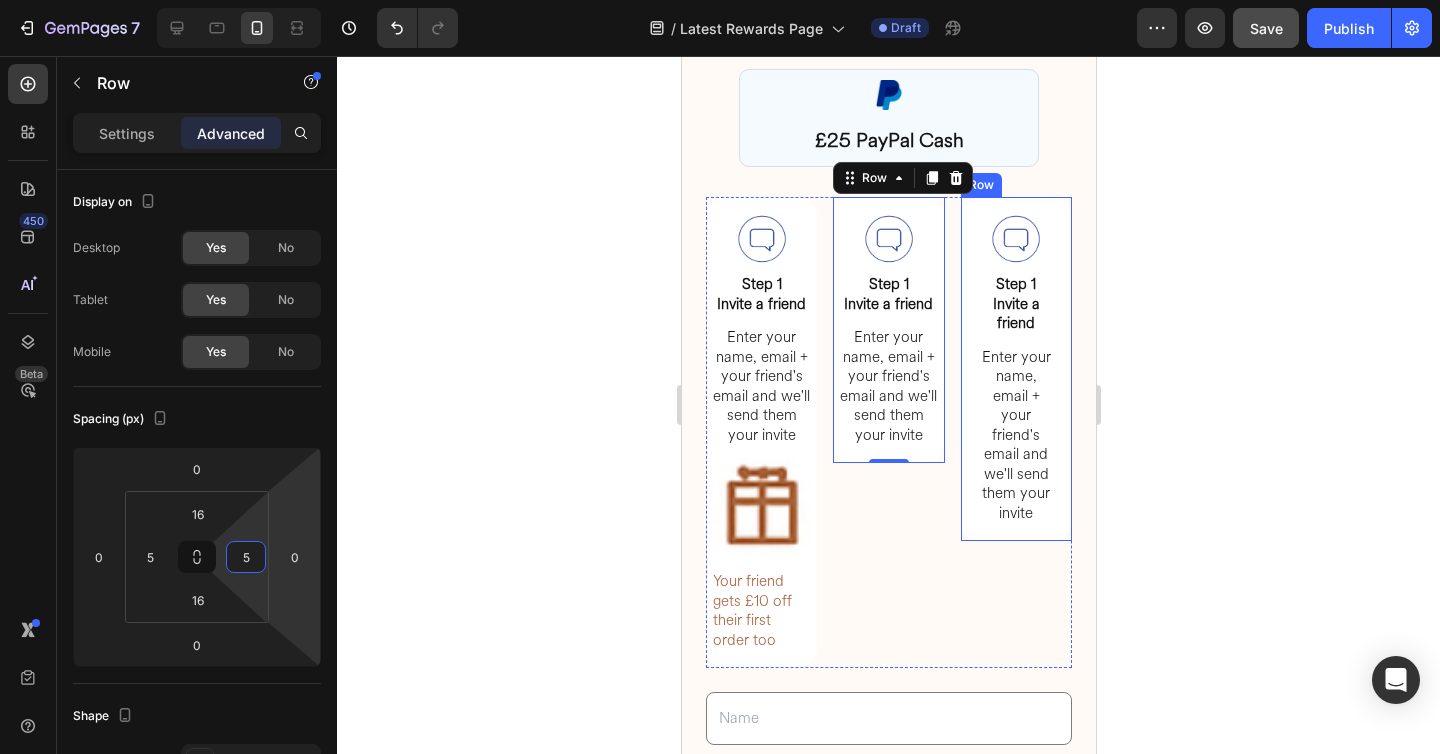 click on "Image Step 1 Invite a friend Heading  Enter your name, email + your friend's email and we'll send them your invite Heading Row" at bounding box center (1015, 369) 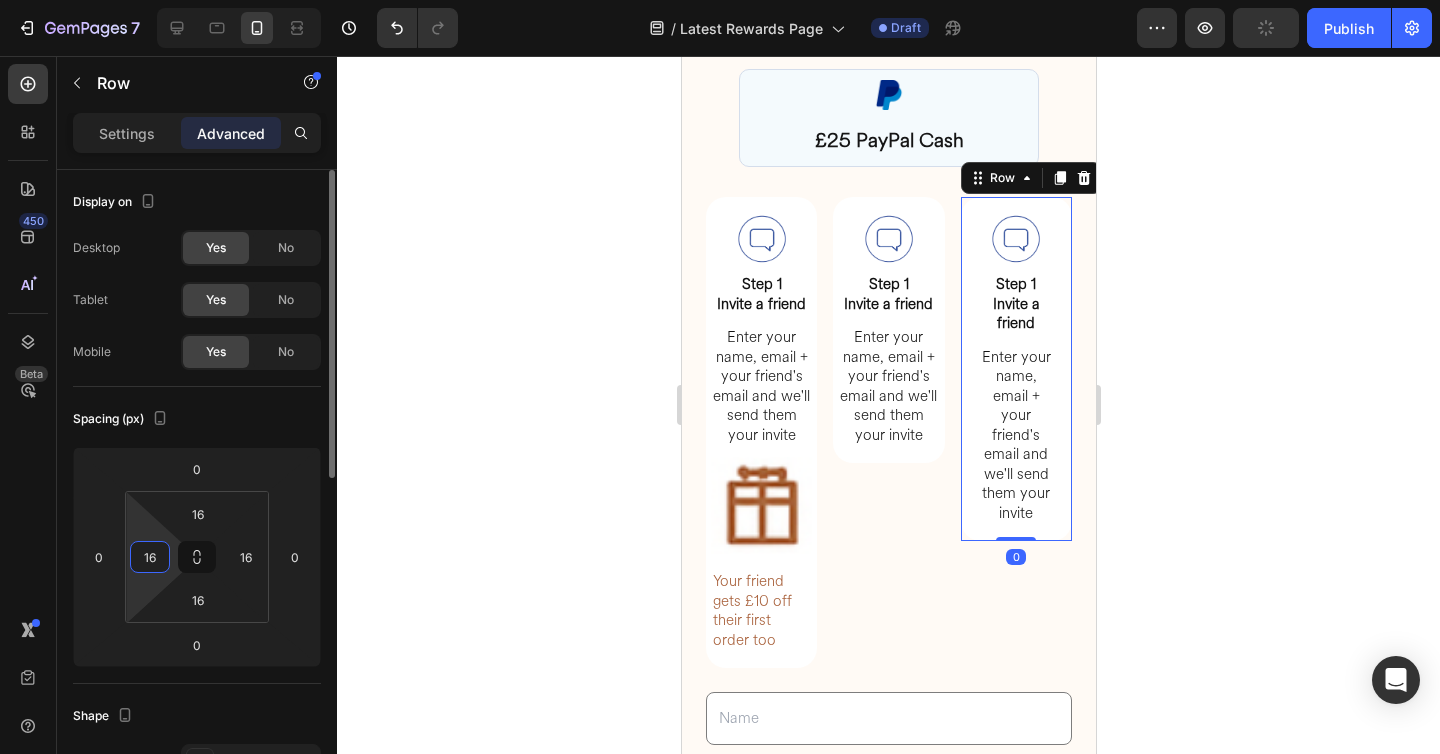 click on "16" at bounding box center (150, 557) 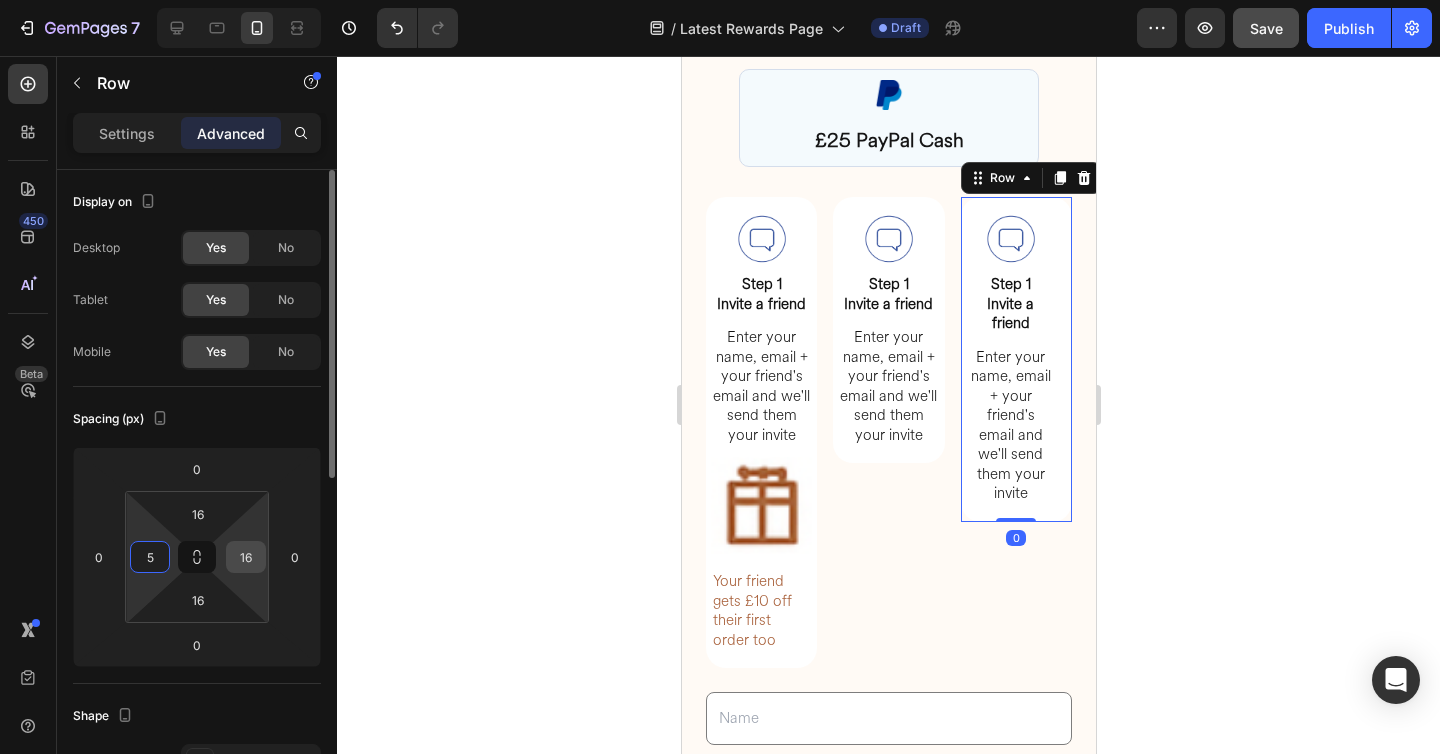 type on "5" 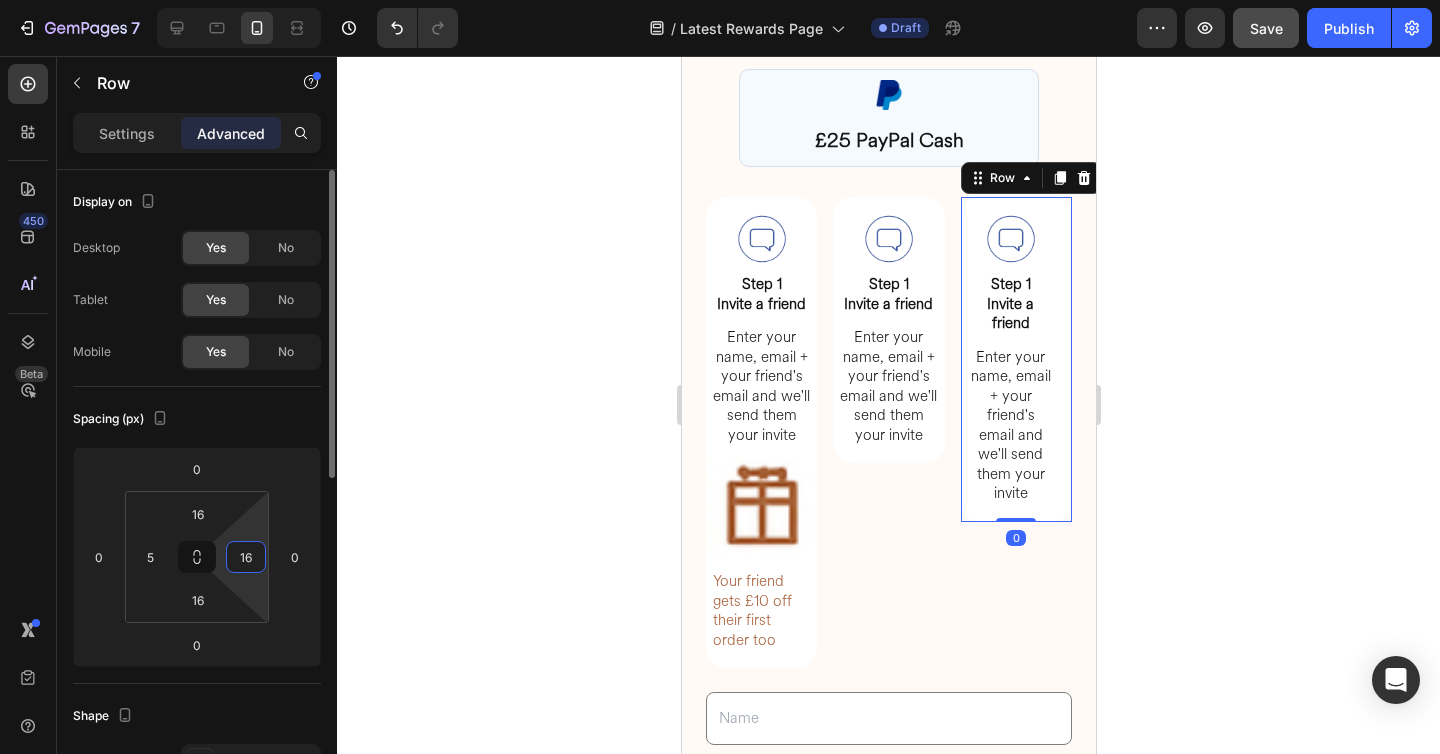 click on "16" at bounding box center [246, 557] 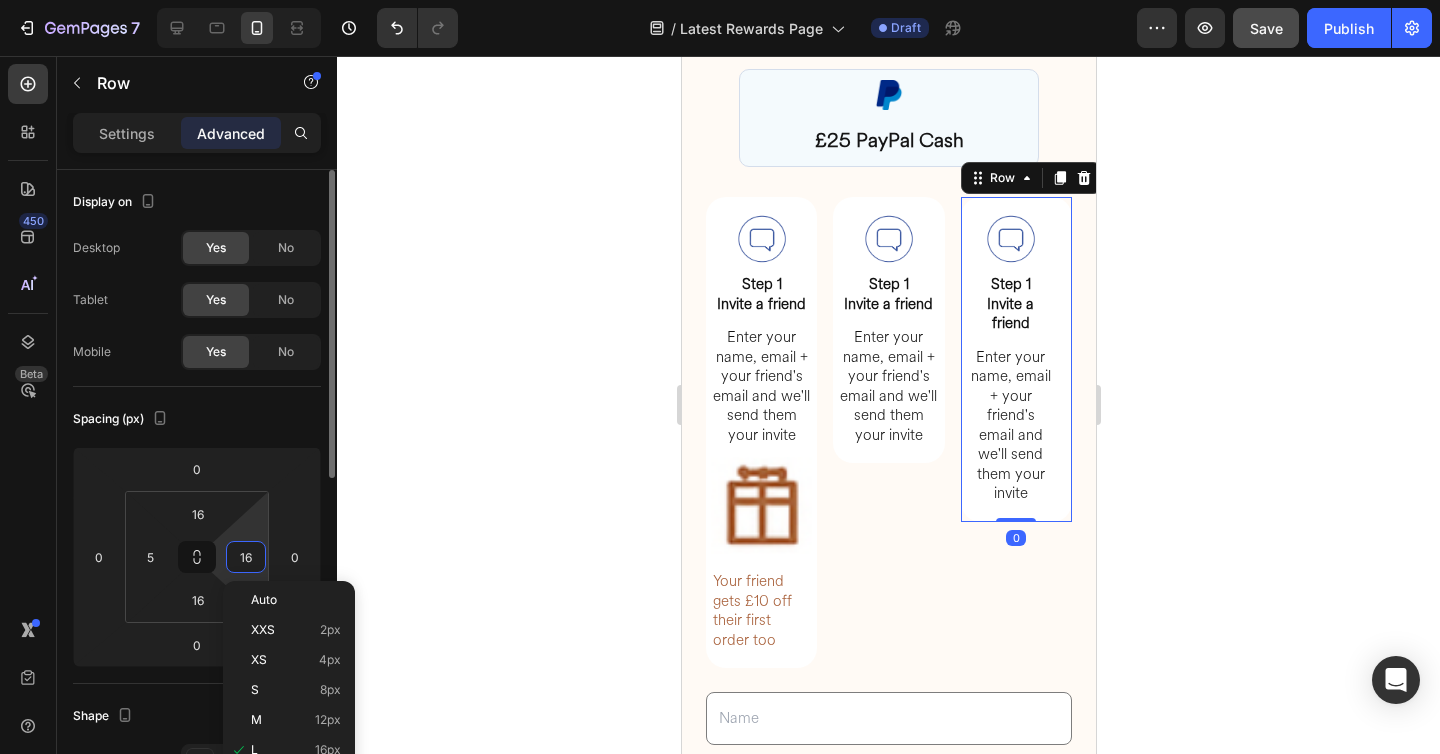 type on "5" 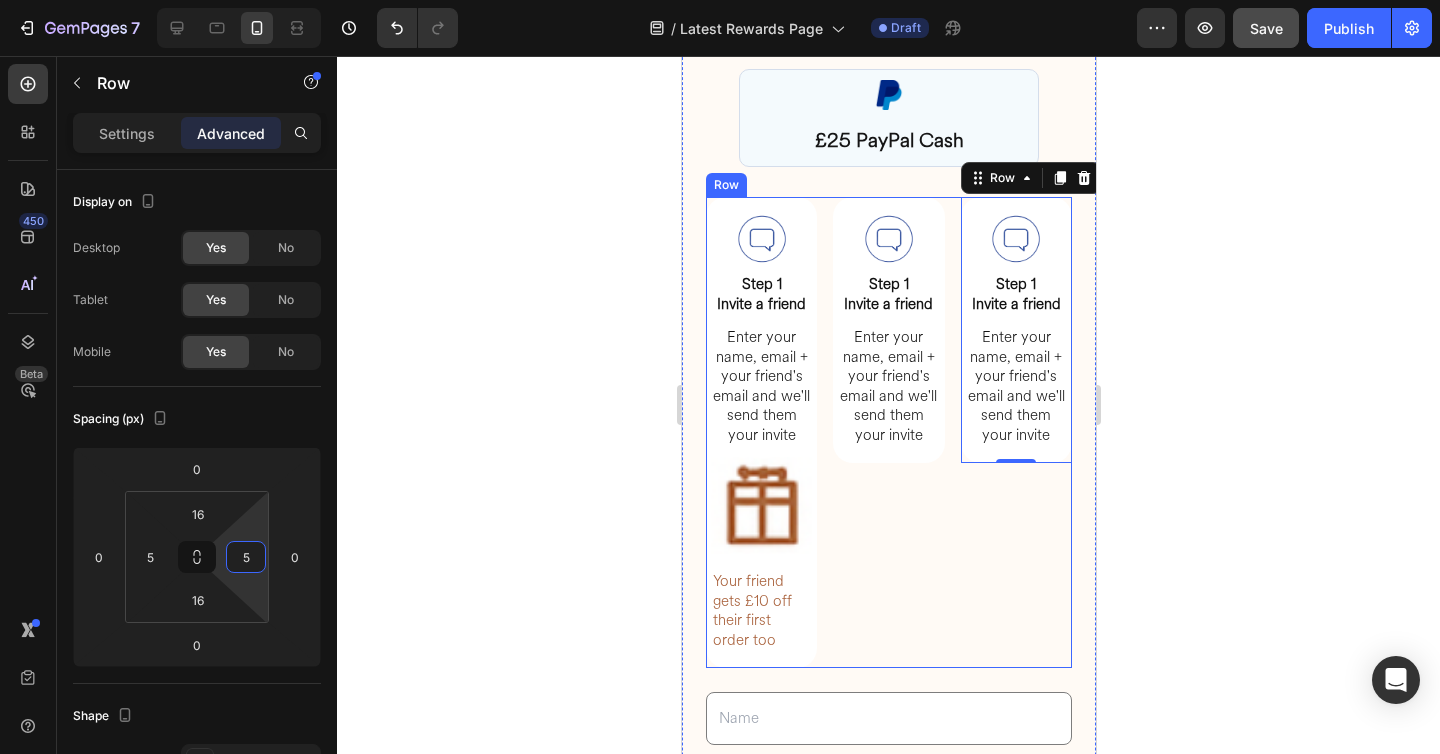click on "Image Step 1 Invite a friend Heading  Enter your name, email + your friend's email and we'll send them your invite Heading Row   0" at bounding box center [1015, 433] 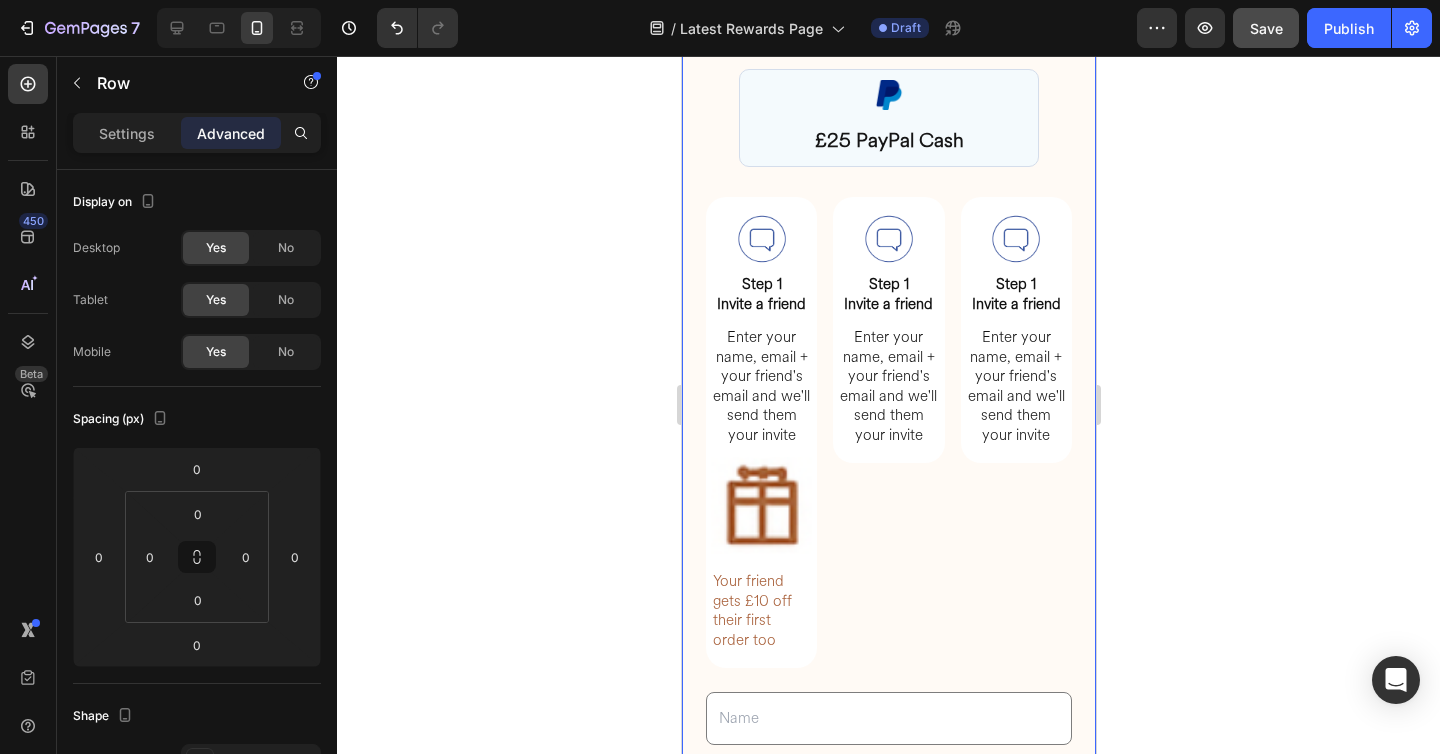 click on "⁠⁠⁠⁠⁠⁠⁠ Get £10. Just for helping a friend get clear skin. Heading Image ⁠⁠⁠⁠⁠⁠⁠ £25 PayPal Cash Heading Row Image Step 1 Invite a friend Heading  Enter your name, email + your friend's email and we'll send them your invite Heading Image Your friend gets £10 off their first order too  Heading Row Row Image Step 1 Invite a friend Heading  Enter your name, email + your friend's email and we'll send them your invite Heading Row Image Step 1 Invite a friend Heading  Enter your name, email + your friend's email and we'll send them your invite Heading Row Row Text Field Email Field Email Field Row SEND INVITE Submit Button Image Rewards are processed 14 days after delivery to prevent abuse or cancellations. First-time orders only Heading Row Contact Form
When will I get paid? We process referral rewards 14 days after your friend’s order is delivered. This helps us prevent abuse or cancellations. Heading
Accordion 2" at bounding box center (888, 719) 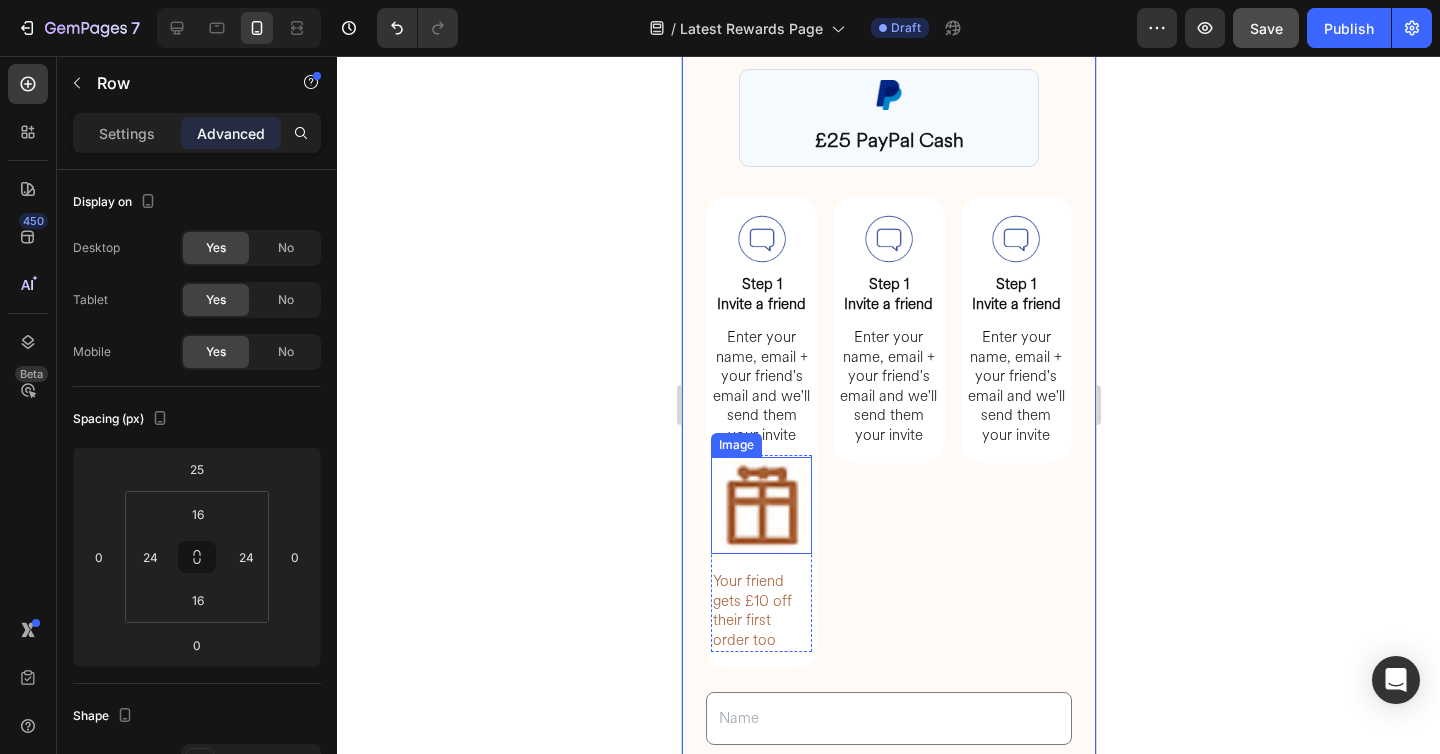 click at bounding box center [760, 505] 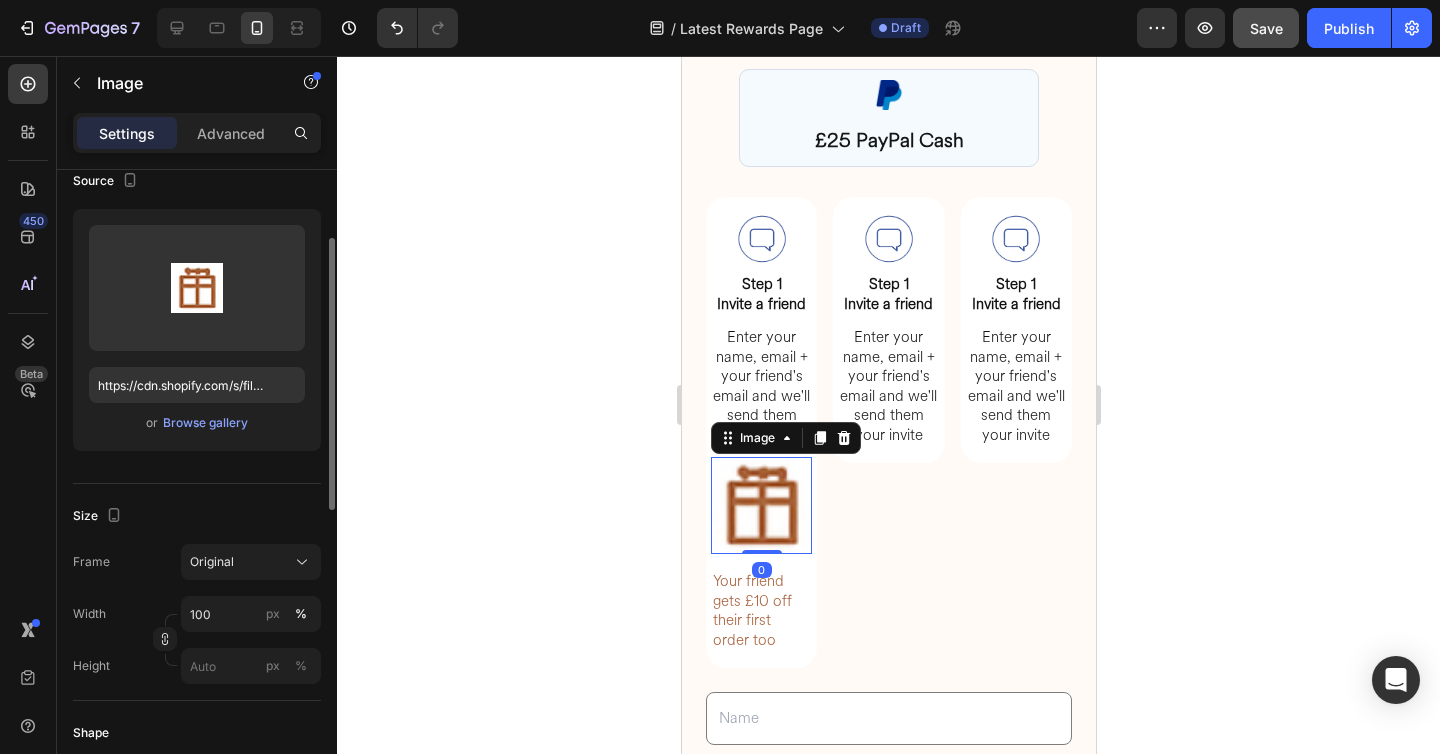scroll, scrollTop: 230, scrollLeft: 0, axis: vertical 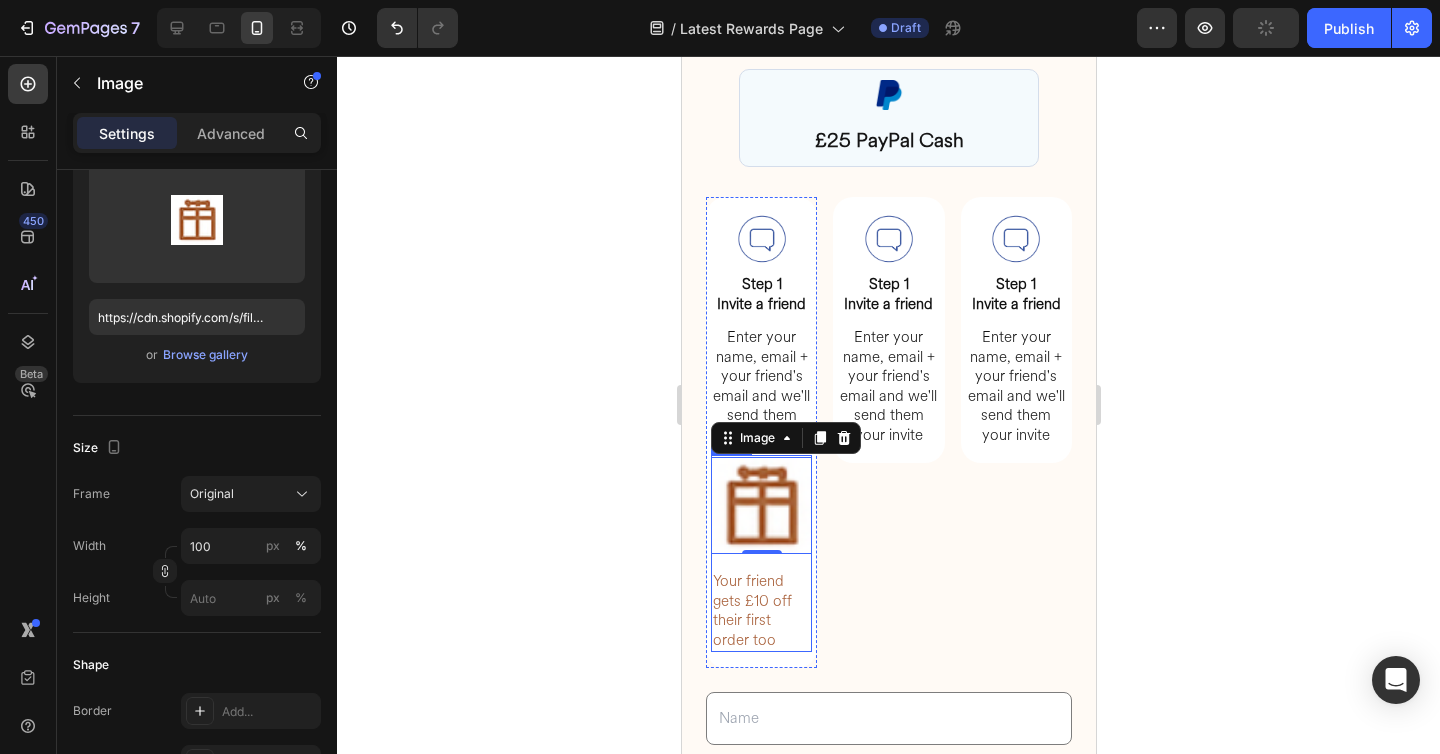 click on "Image   0 Your friend gets £10 off their first order too  Heading Row" at bounding box center (760, 553) 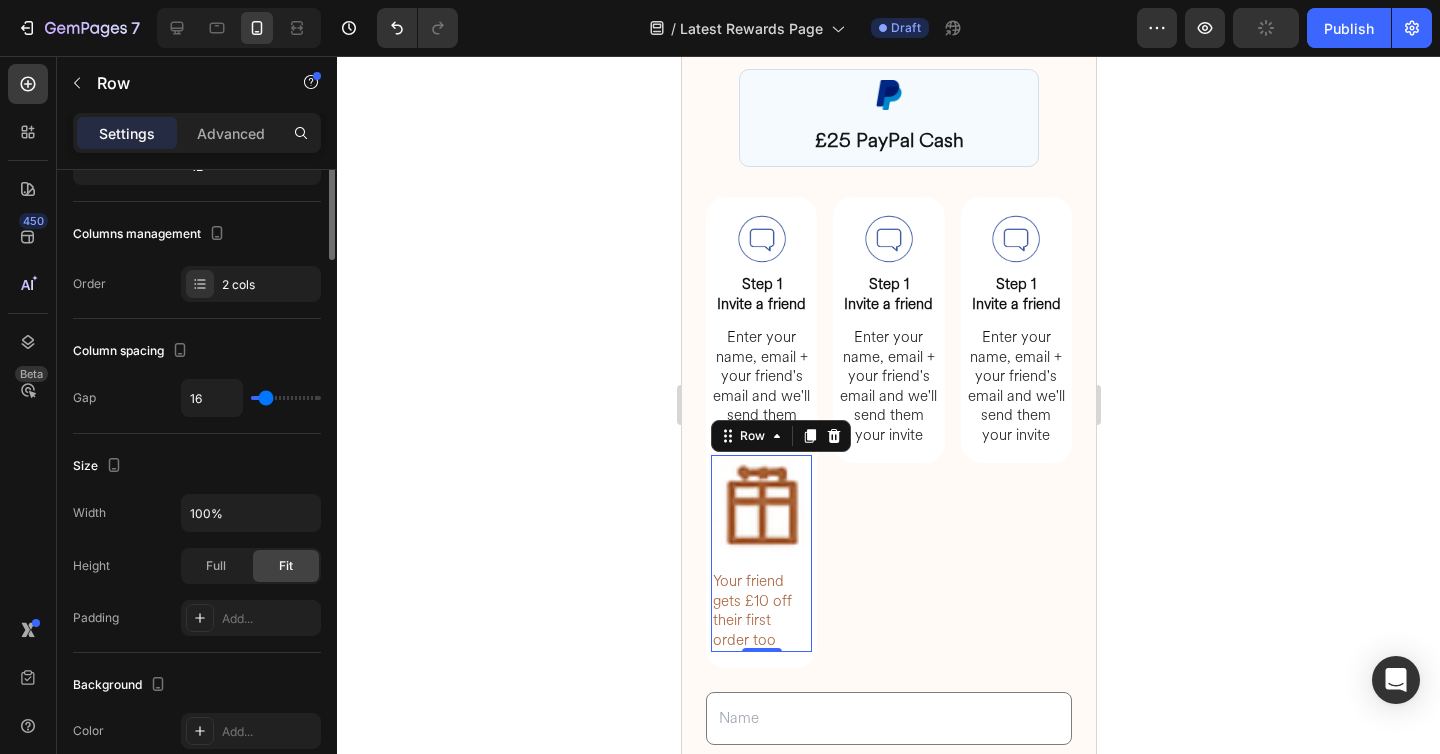 scroll, scrollTop: 0, scrollLeft: 0, axis: both 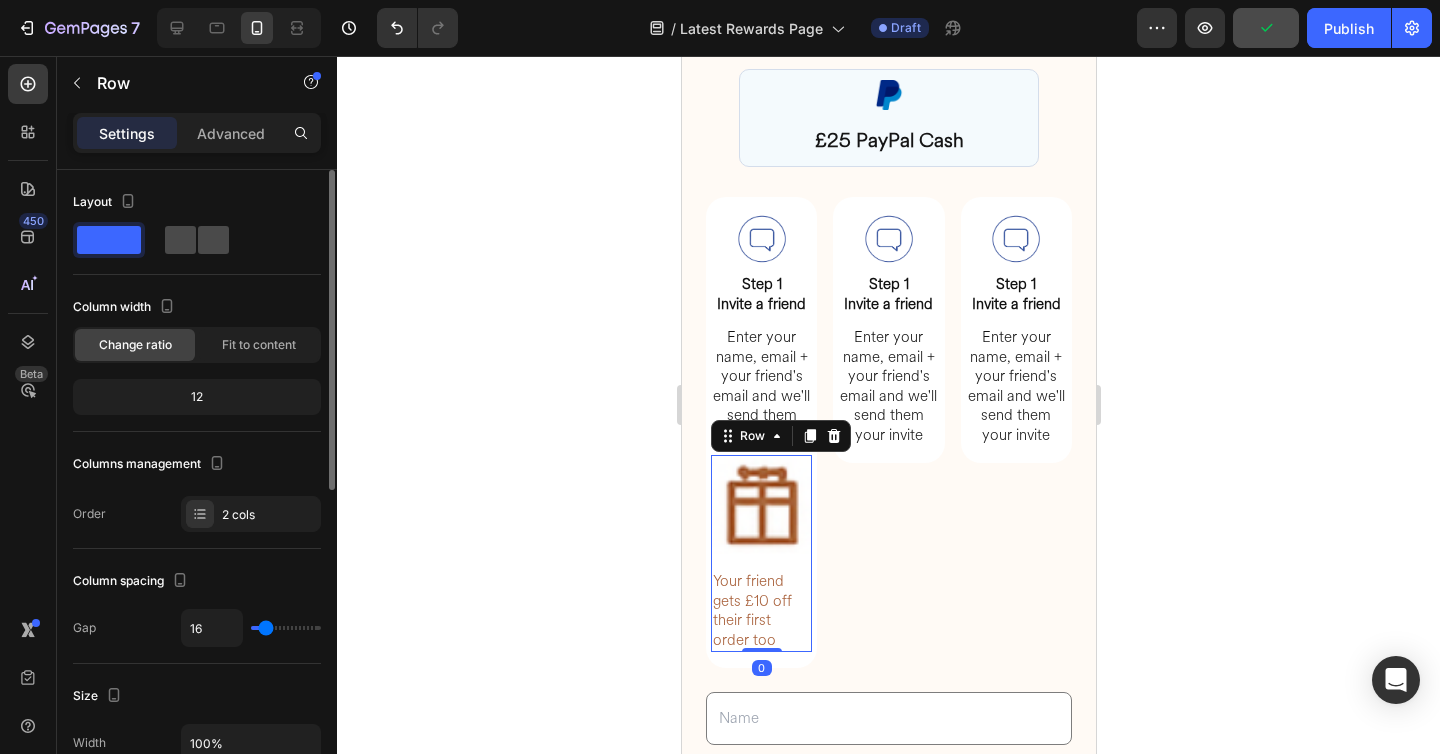 click at bounding box center (197, 240) 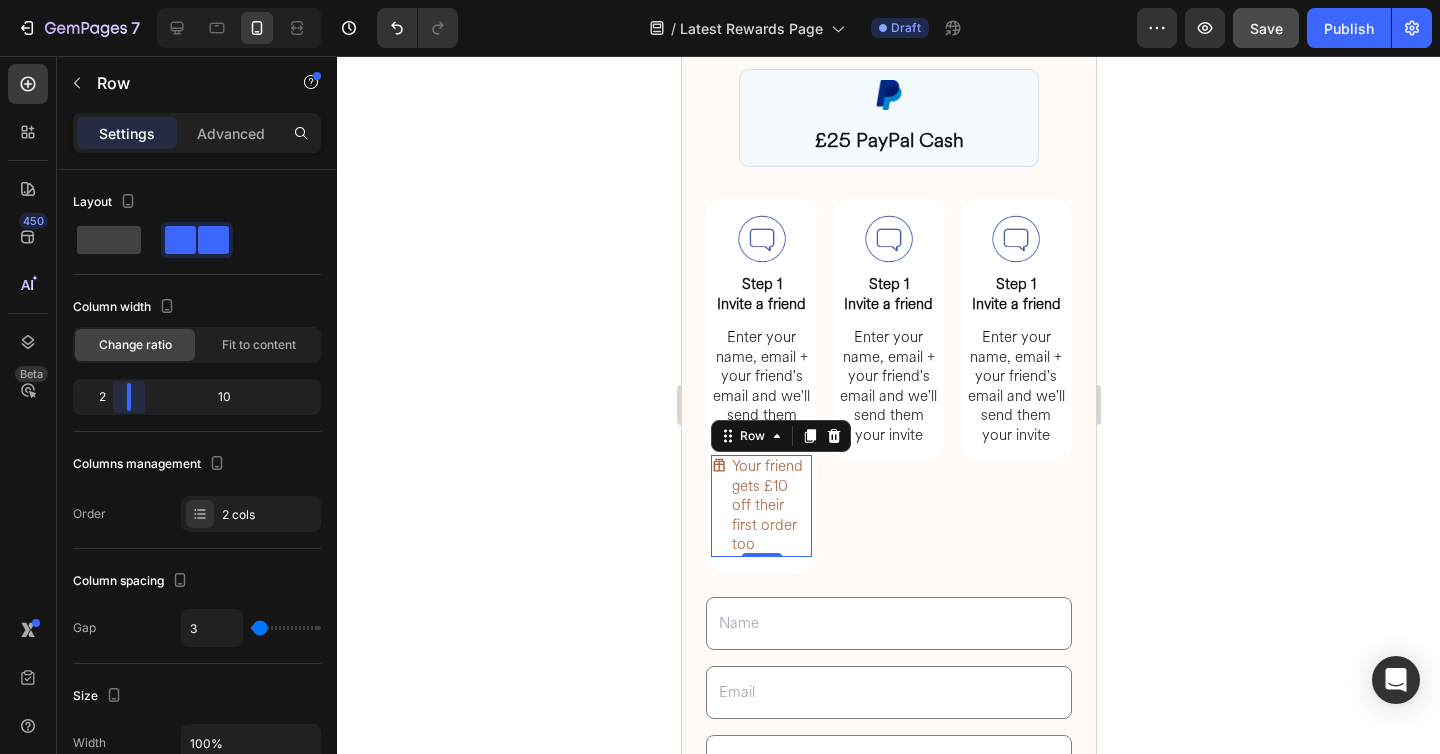 drag, startPoint x: 207, startPoint y: 397, endPoint x: 118, endPoint y: 387, distance: 89.560036 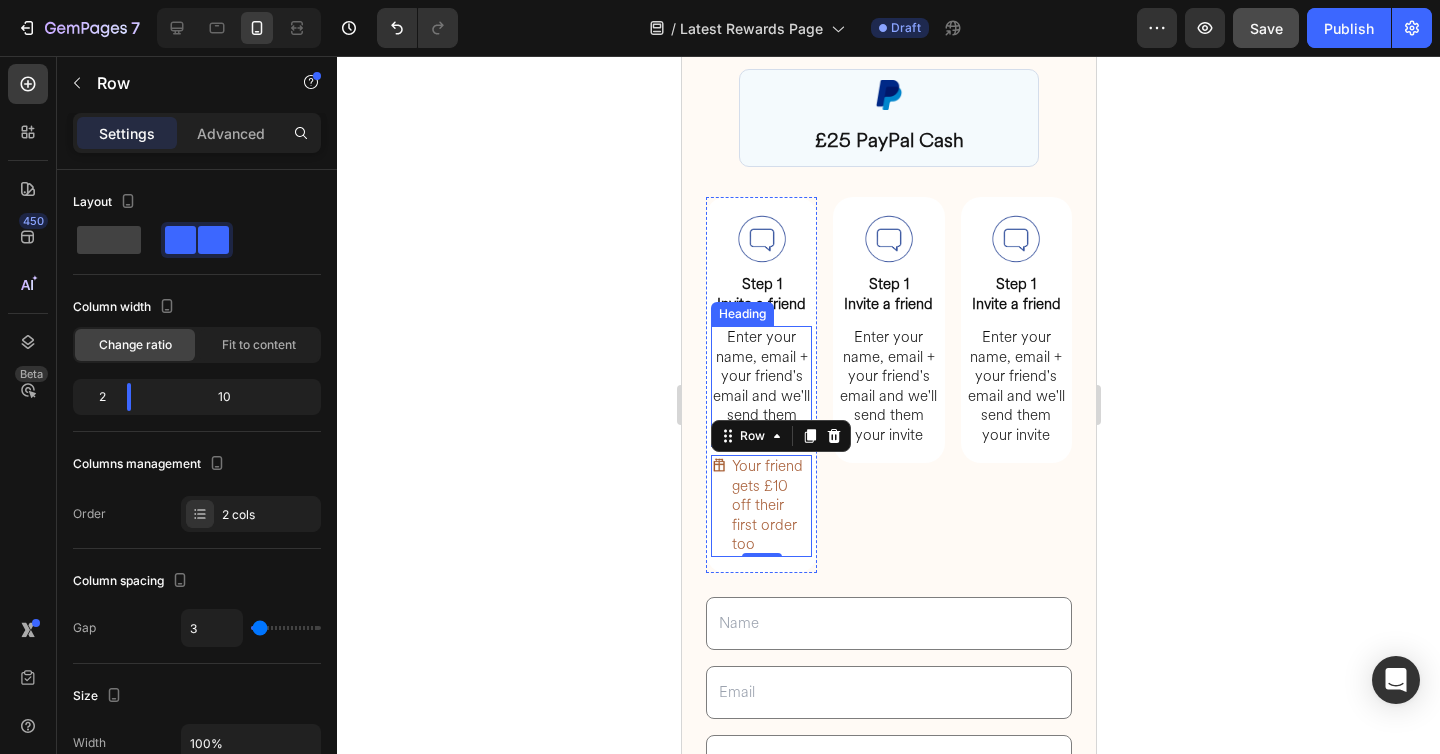 click on "Enter your name, email + your friend's email and we'll send them your invite" at bounding box center (760, 386) 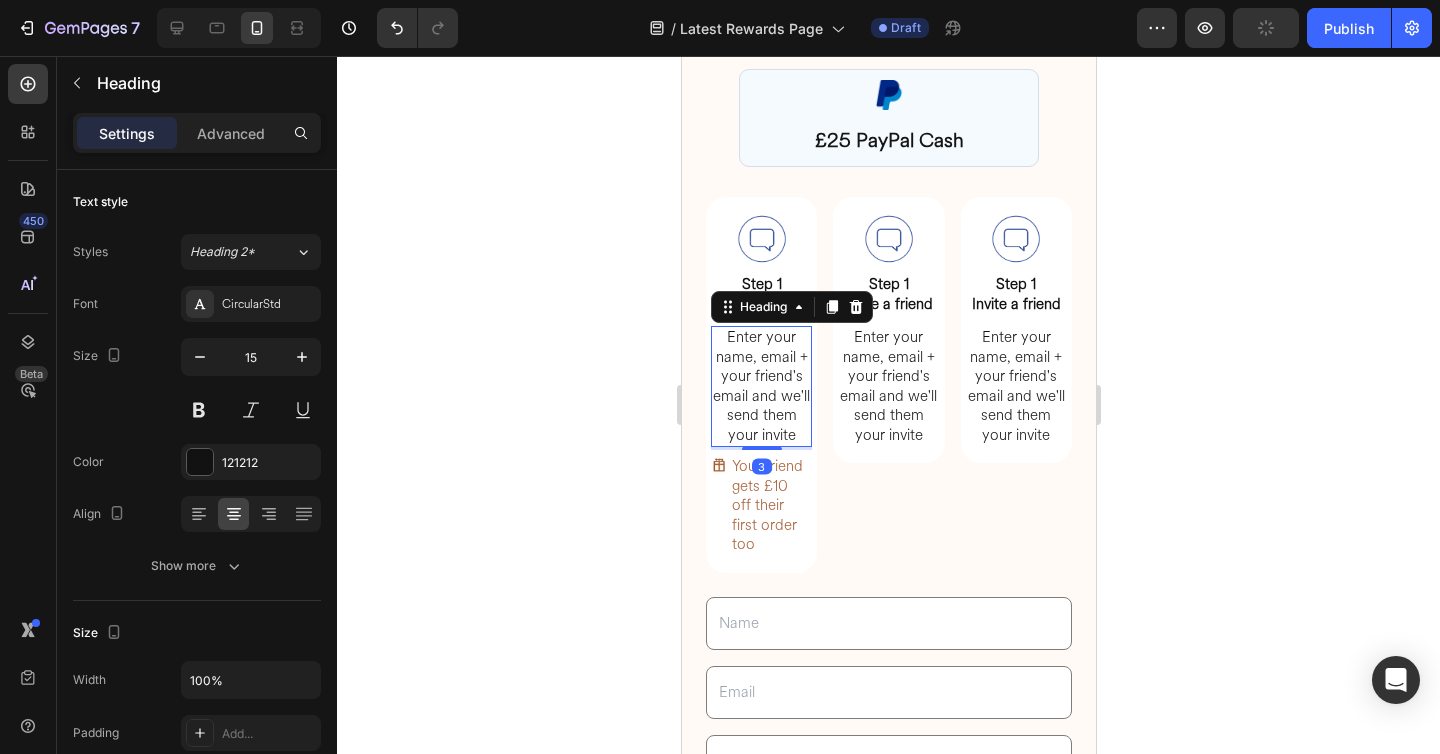 click on "Enter your name, email + your friend's email and we'll send them your invite" at bounding box center (760, 386) 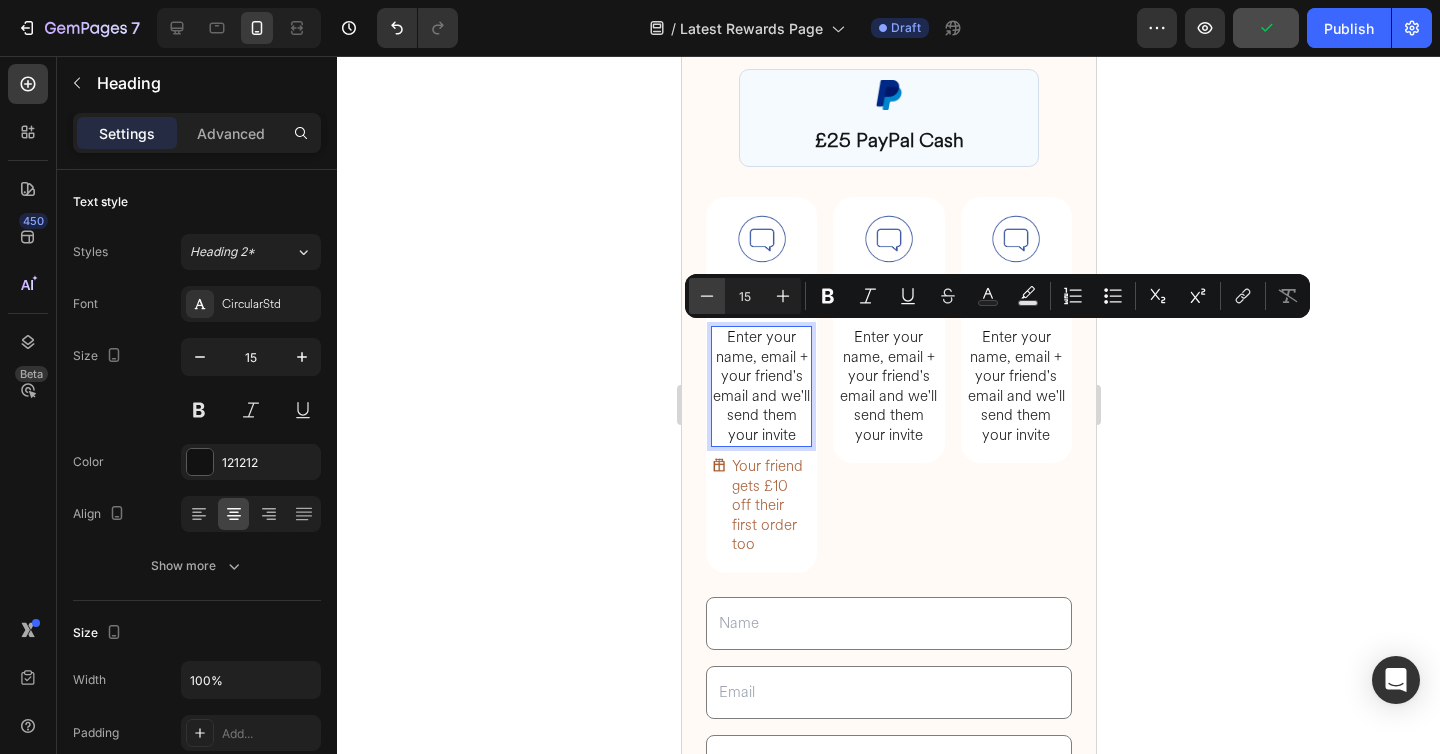 click 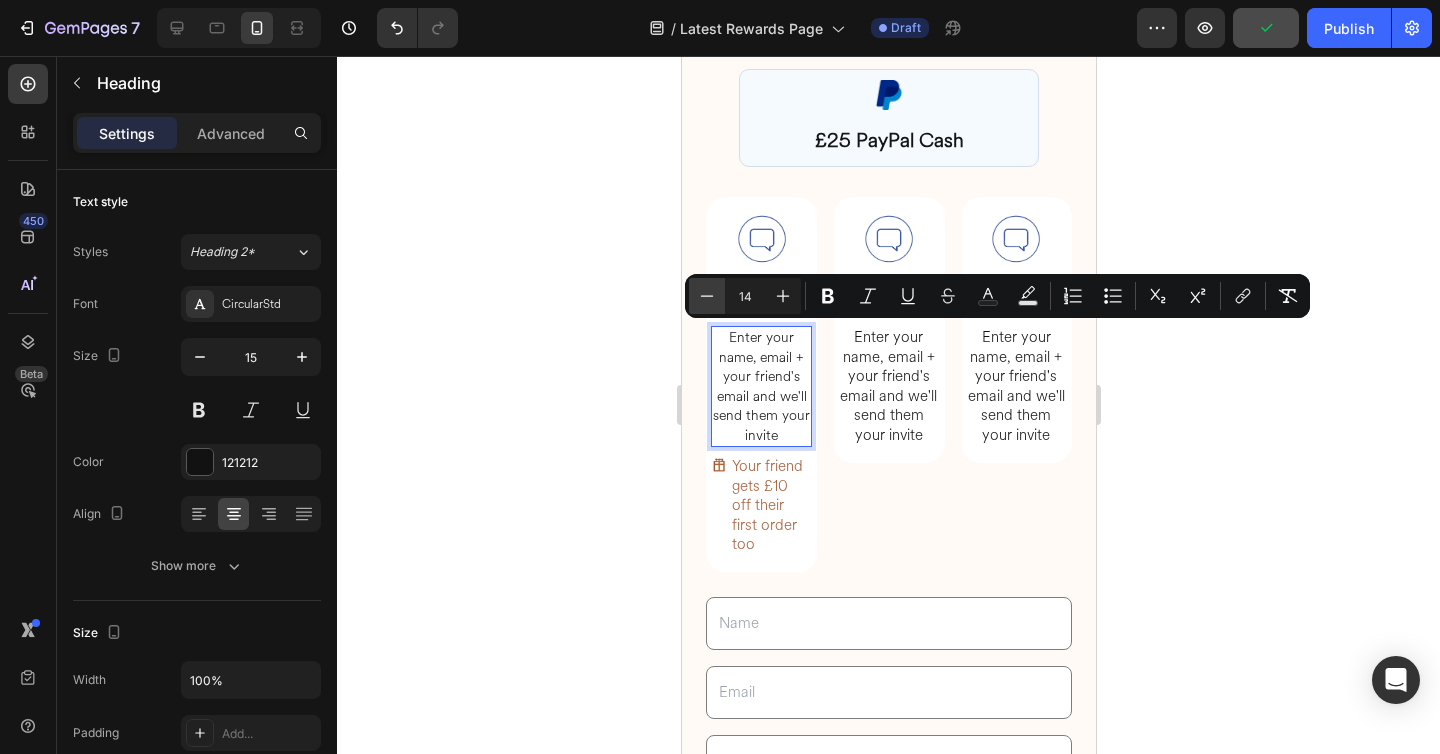 click 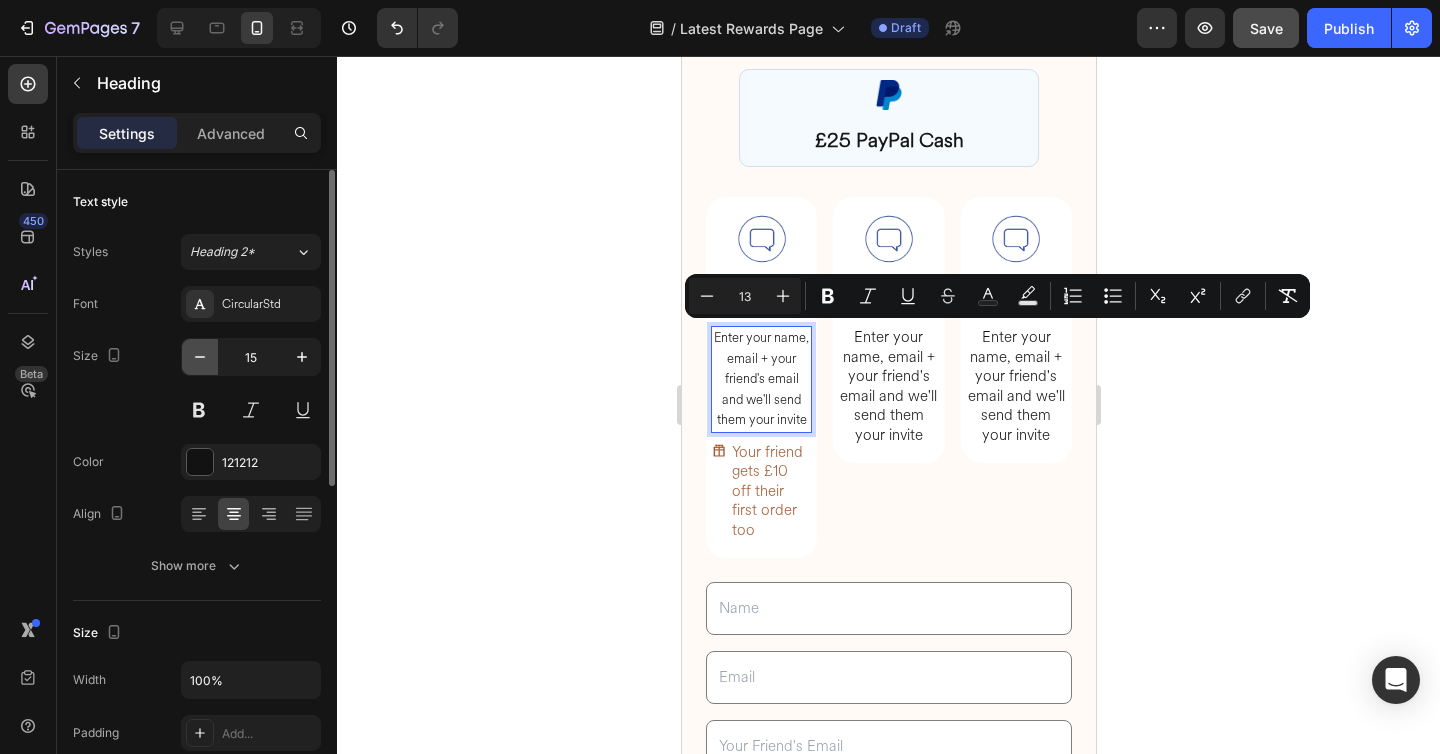 click 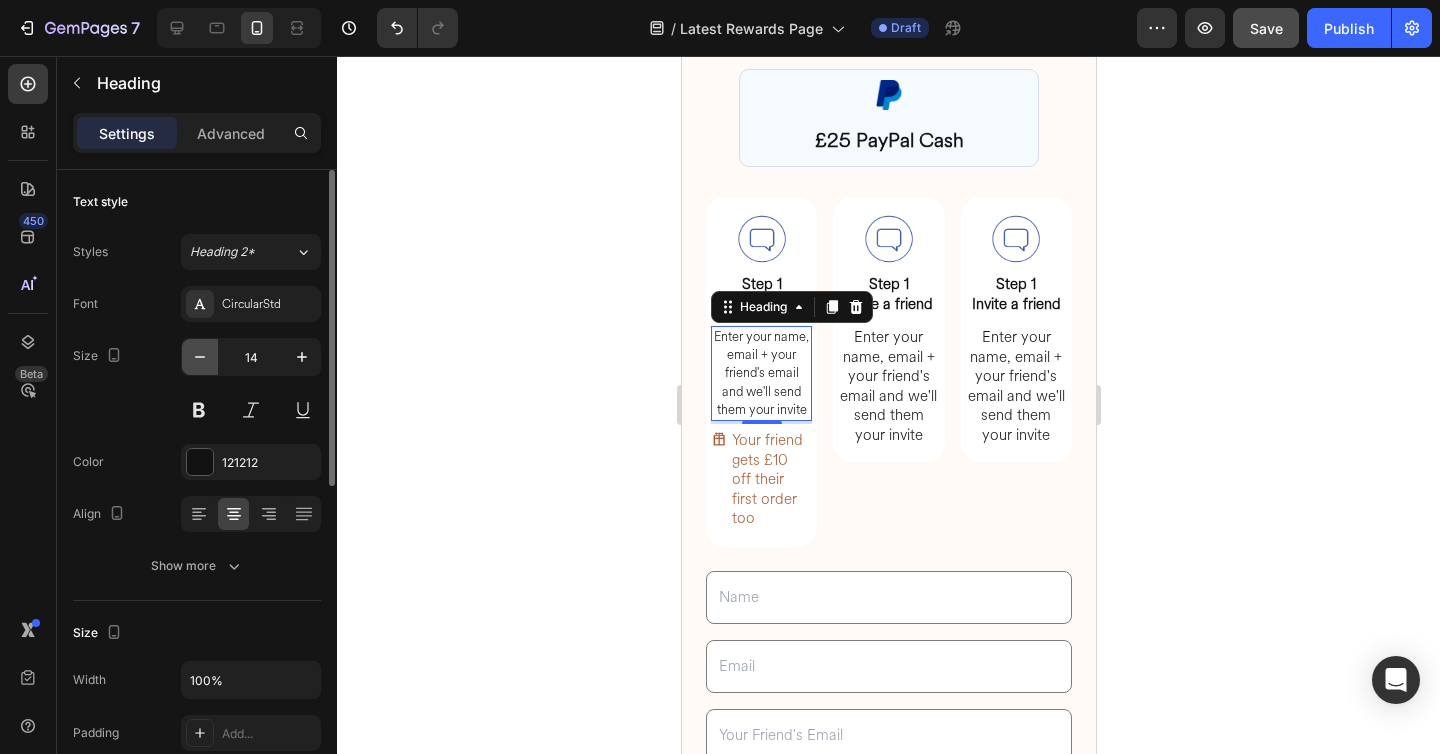 click 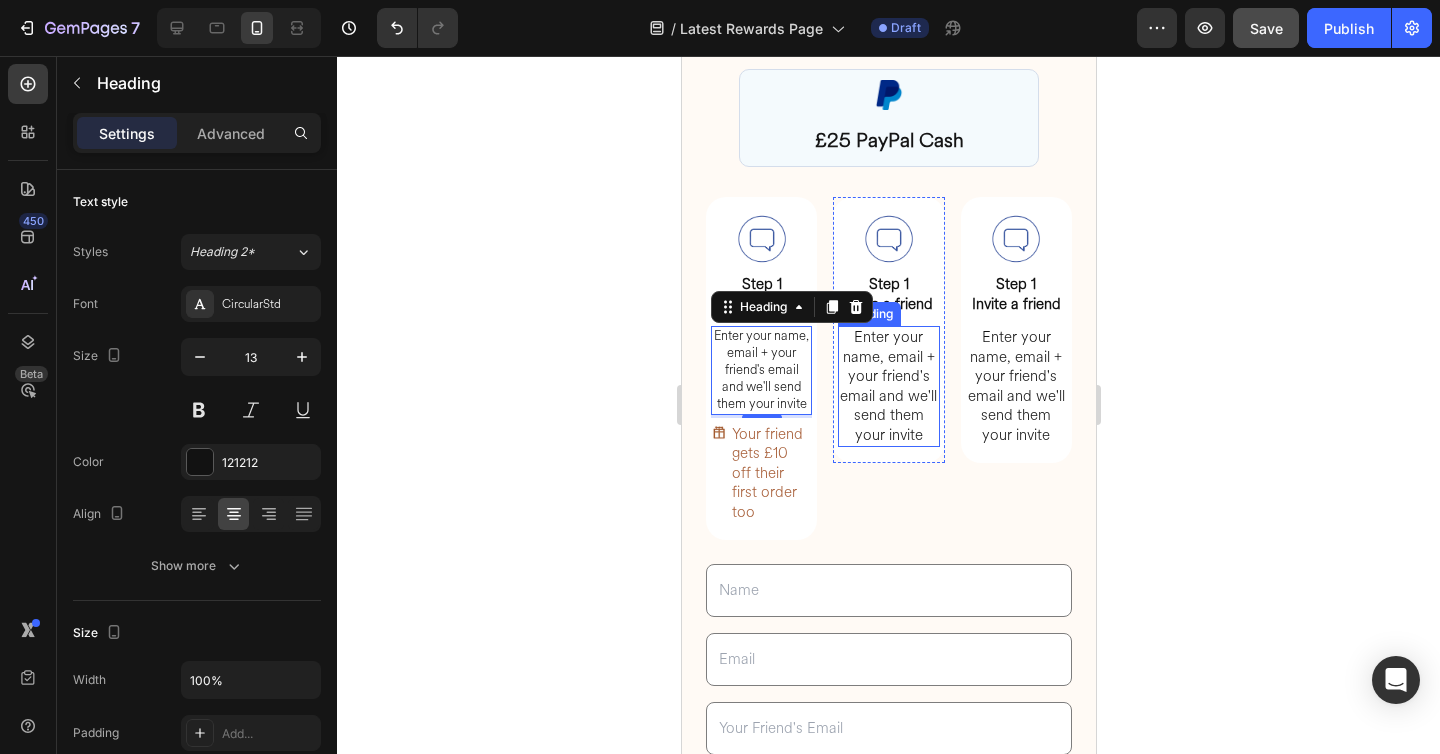 click on "Enter your name, email + your friend's email and we'll send them your invite" at bounding box center [887, 386] 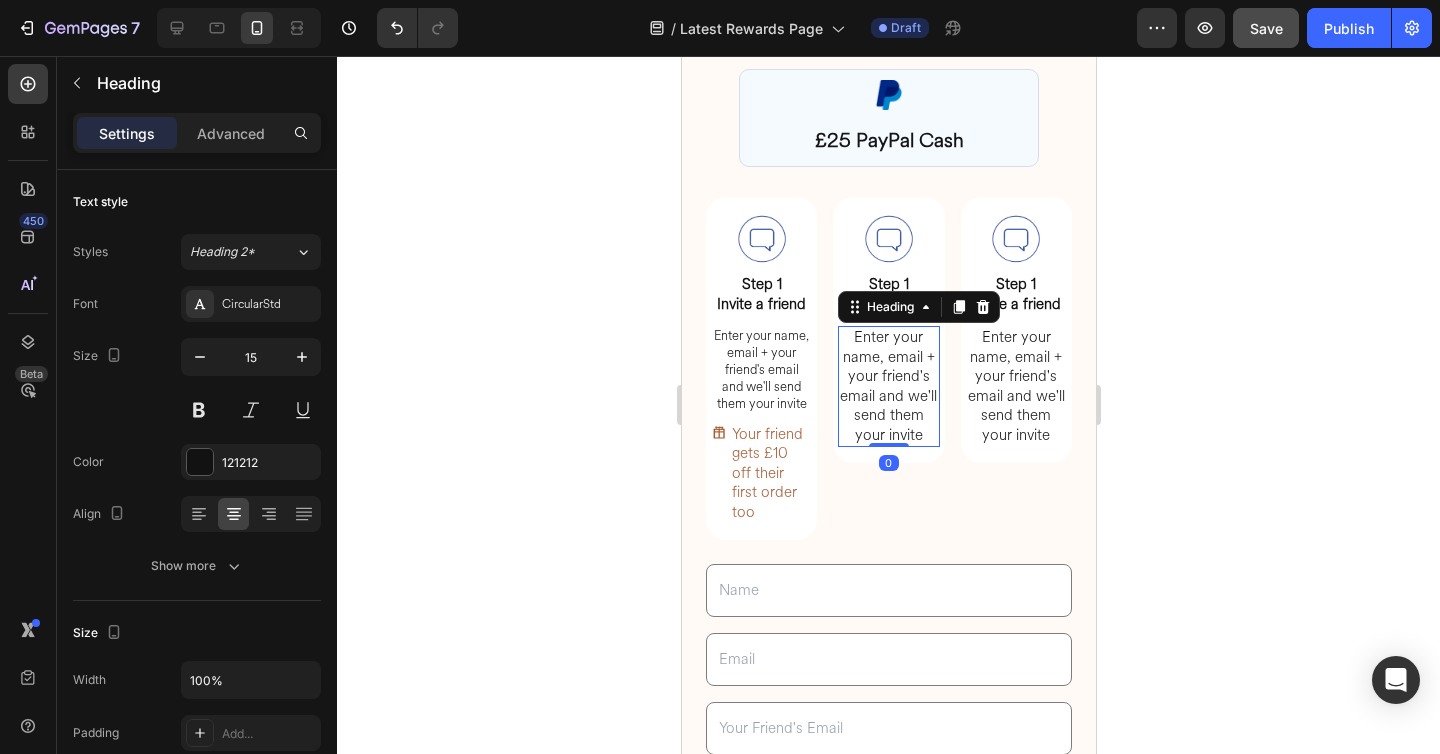 click on "Enter your name, email + your friend's email and we'll send them your invite" at bounding box center [887, 386] 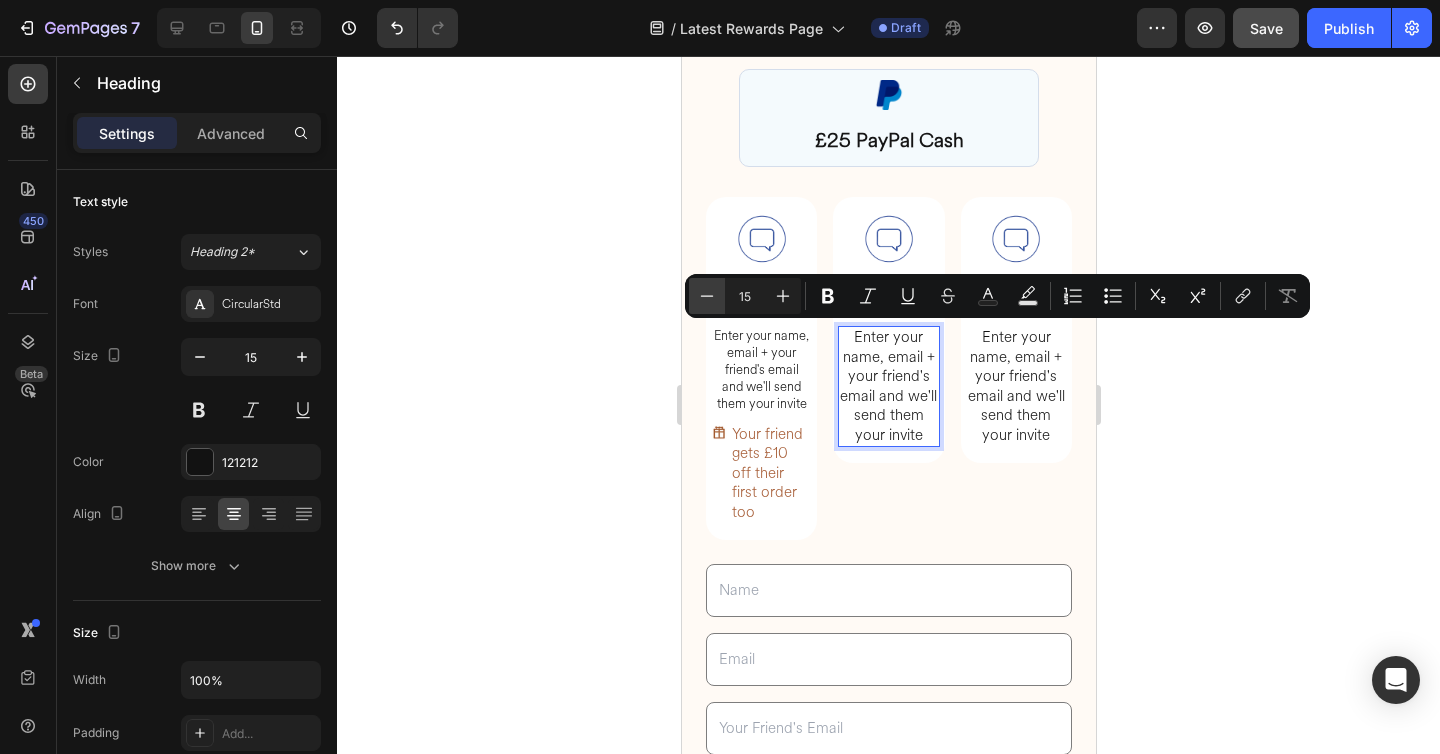 click 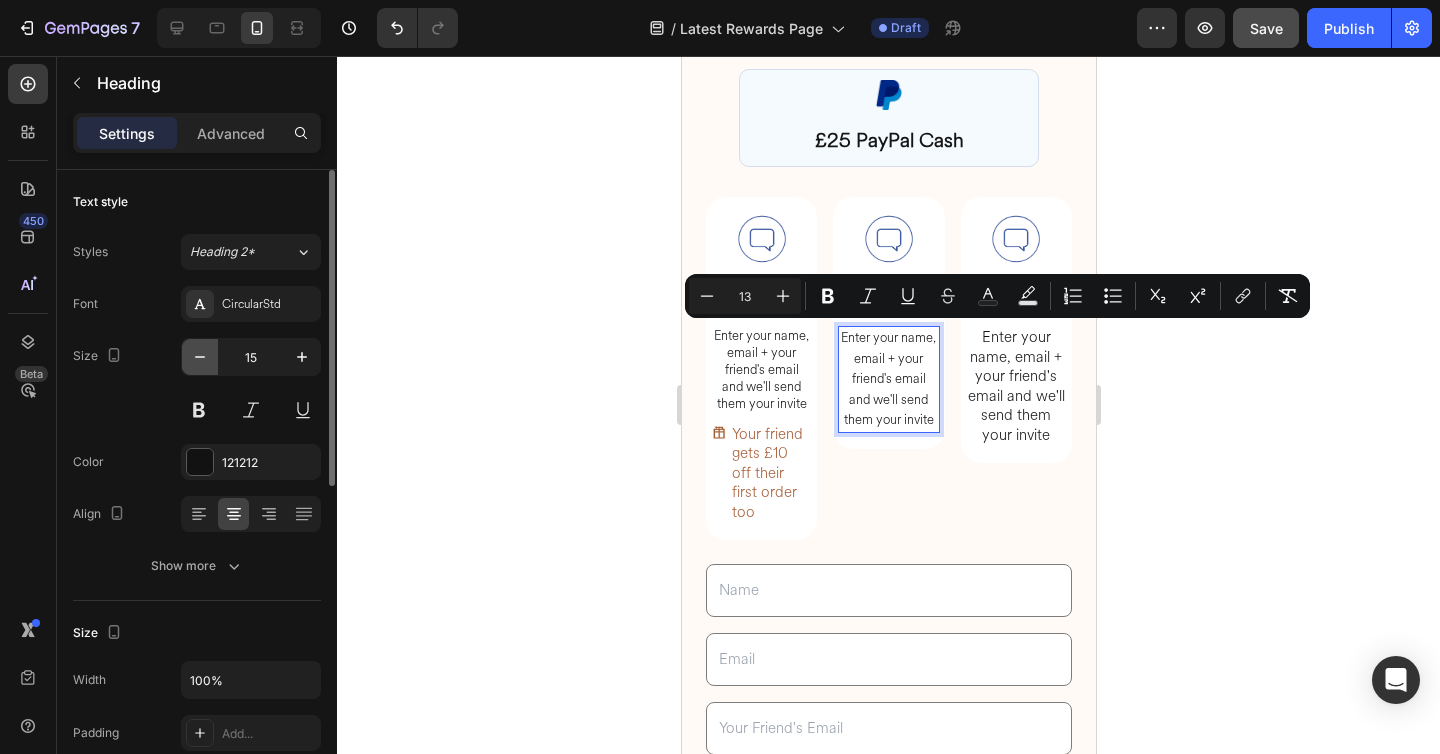 click 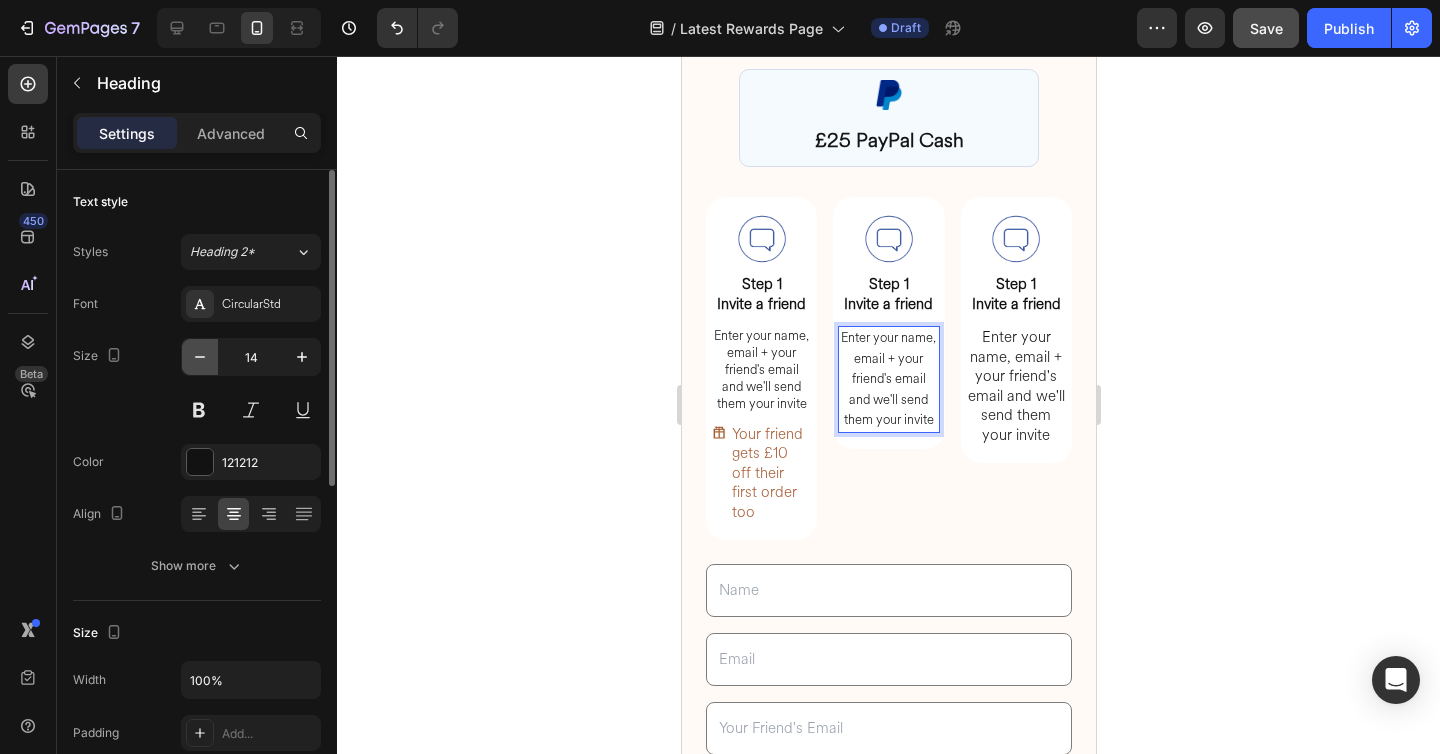 click 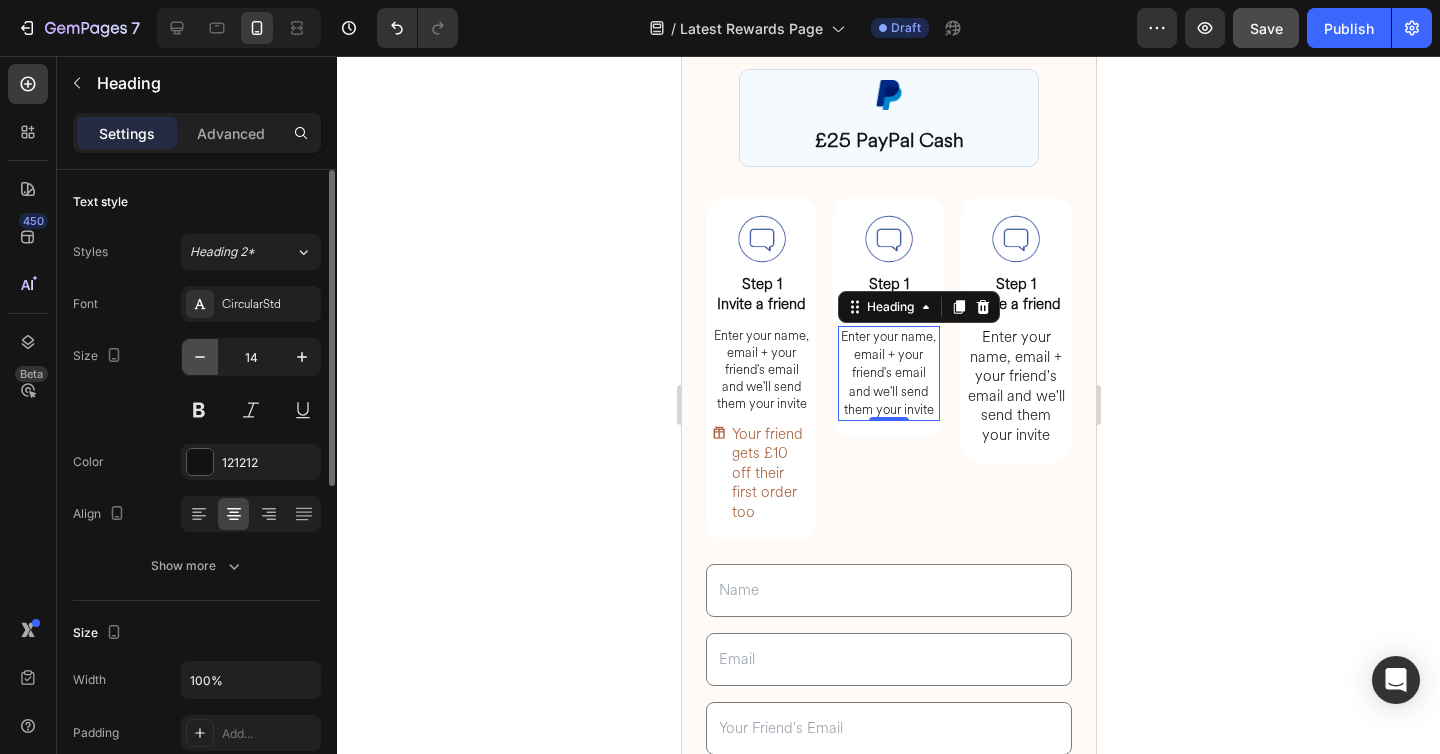 type on "13" 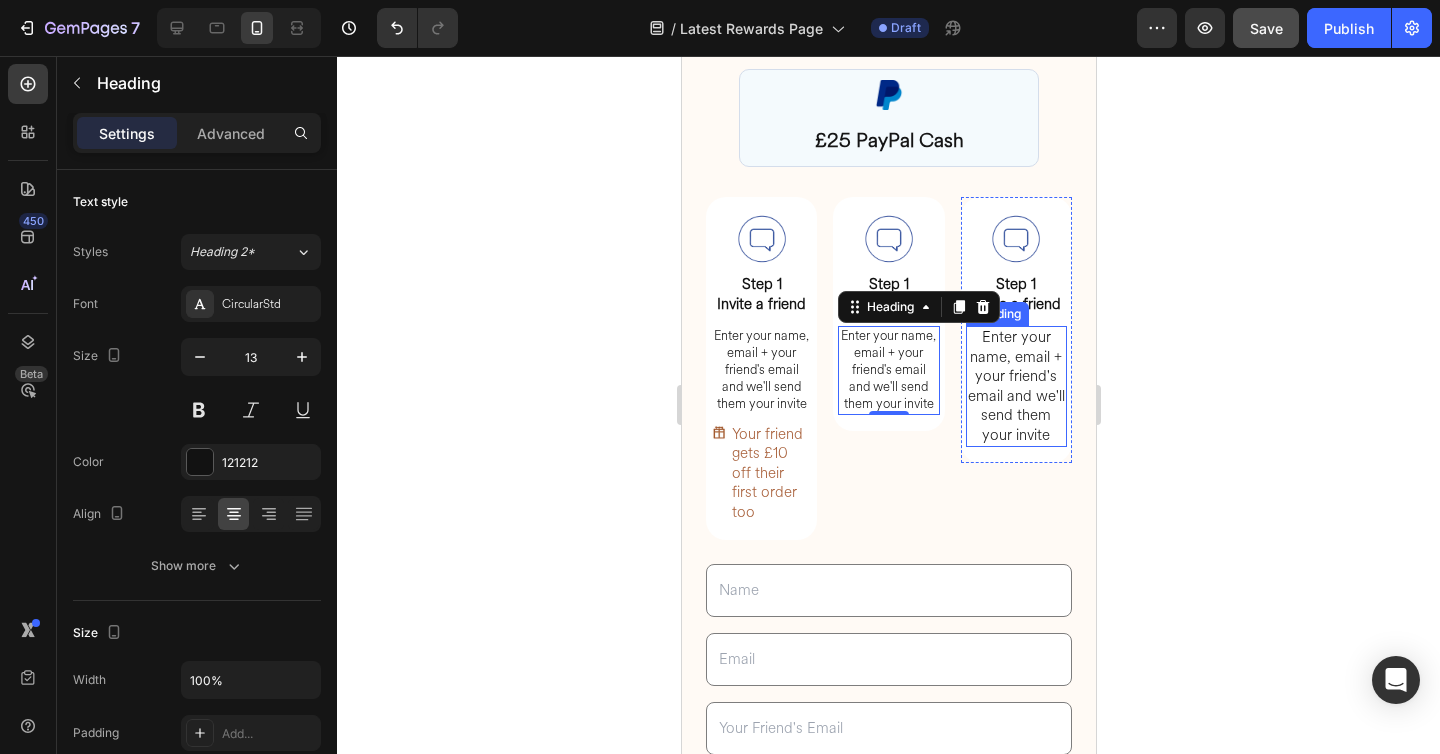 click on "Enter your name, email + your friend's email and we'll send them your invite" at bounding box center [1015, 386] 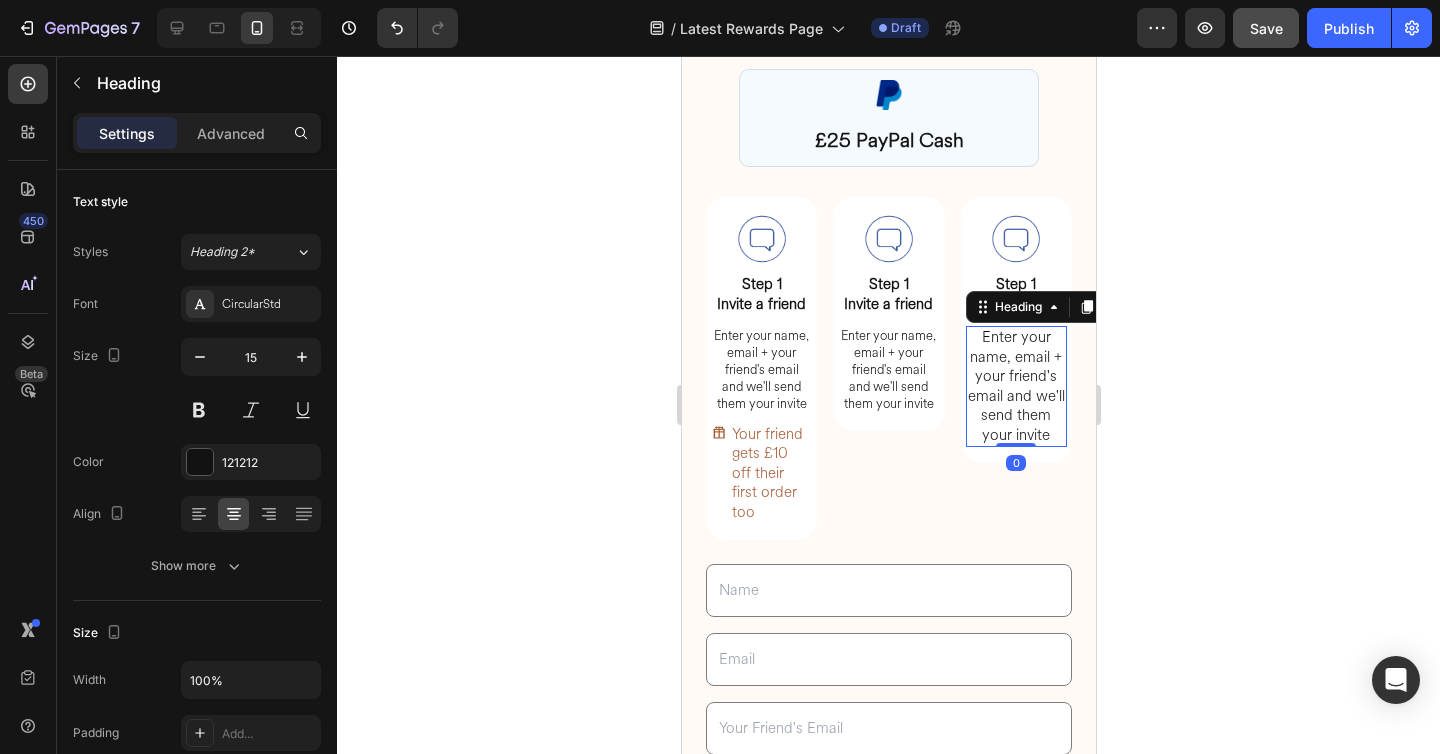 click on "Enter your name, email + your friend's email and we'll send them your invite" at bounding box center (1015, 386) 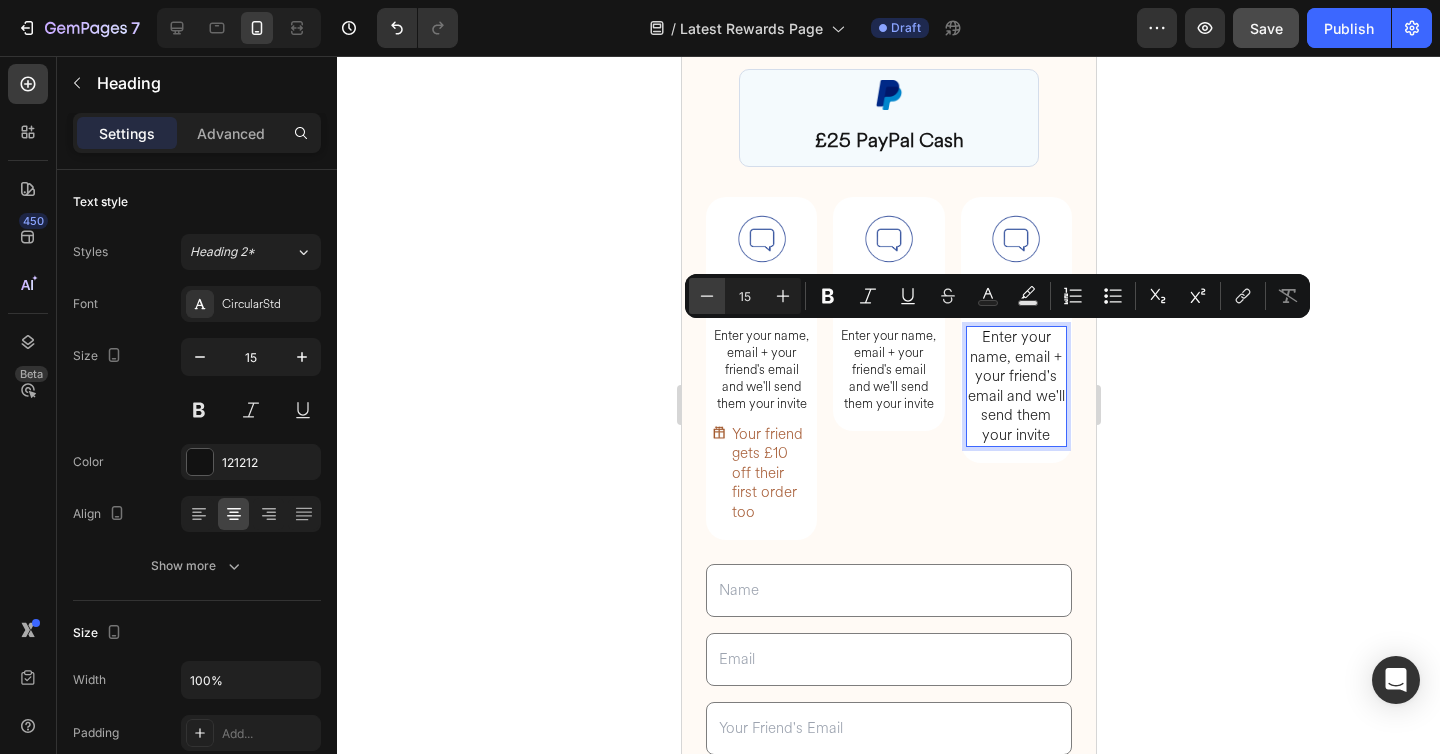 click 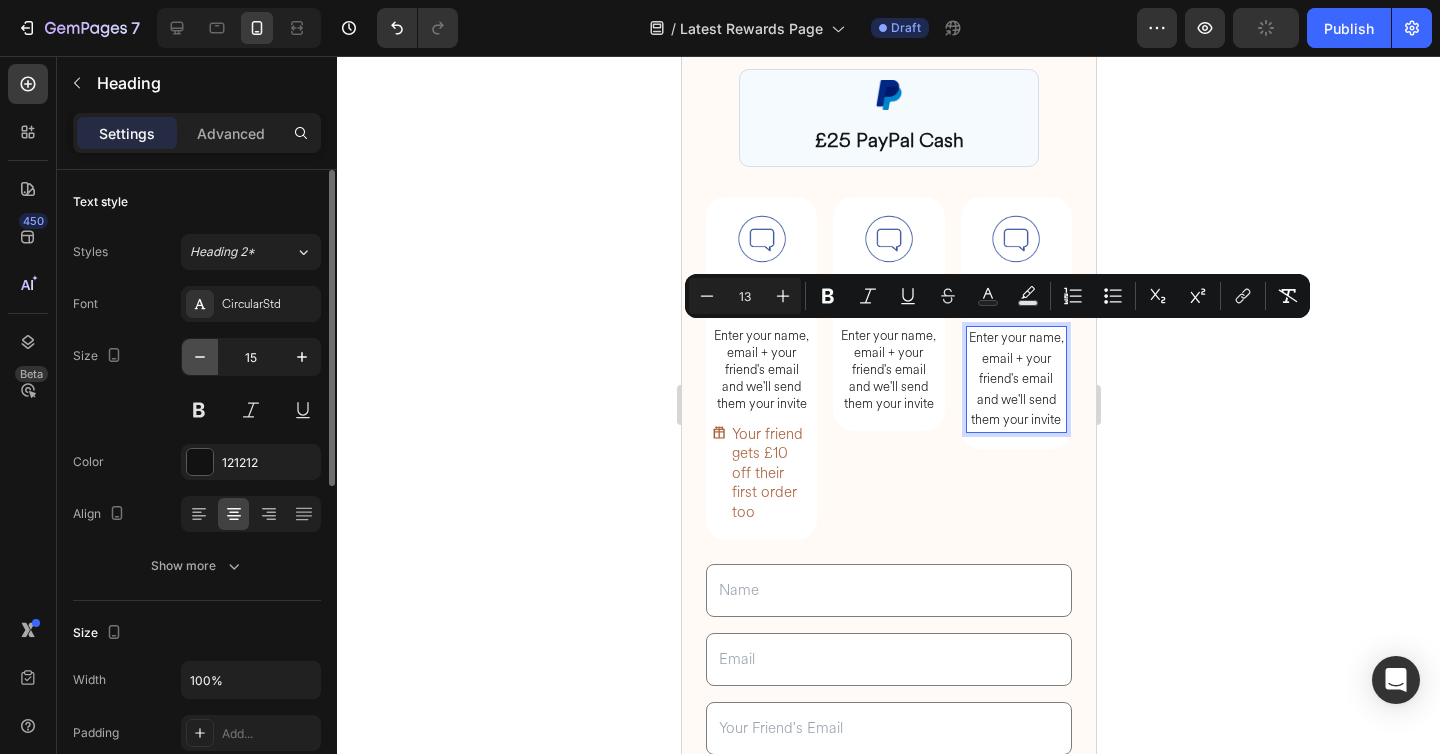 click 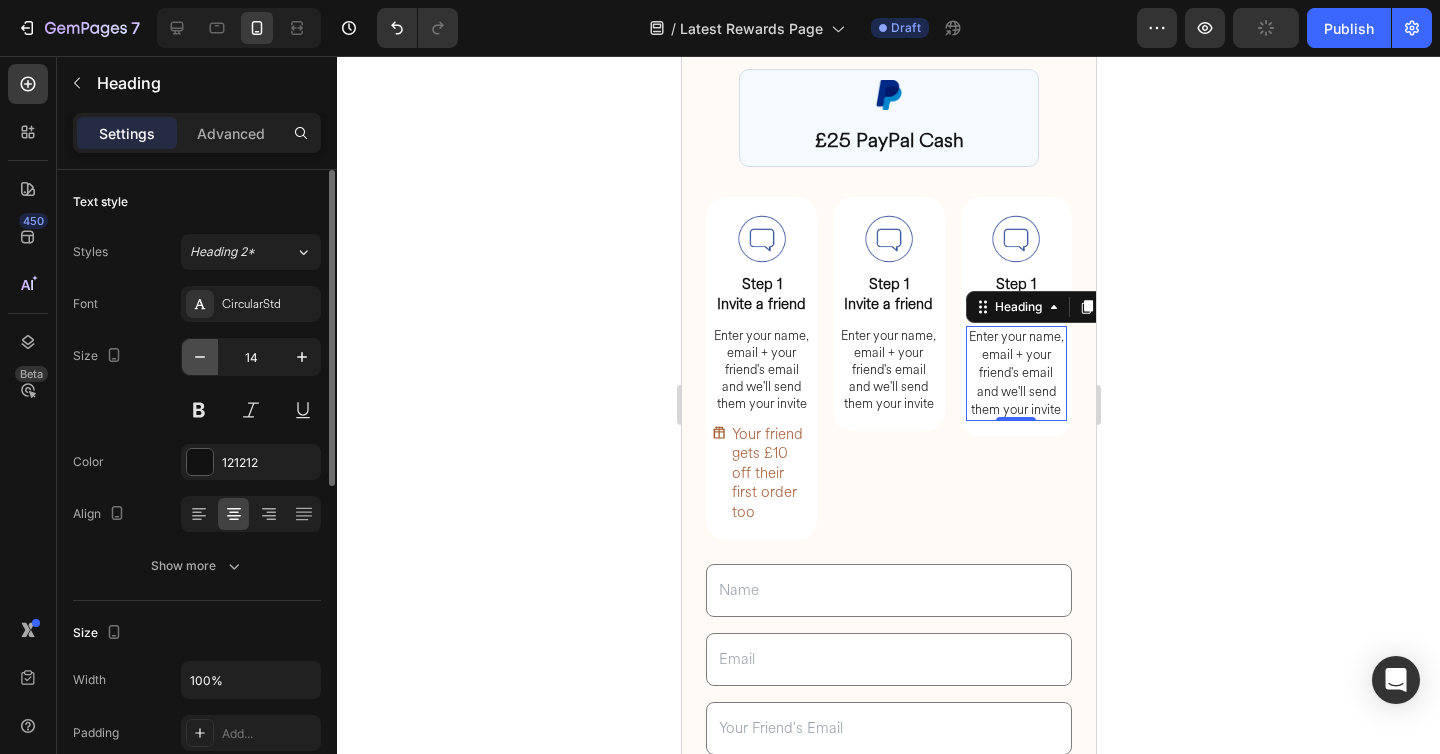 click 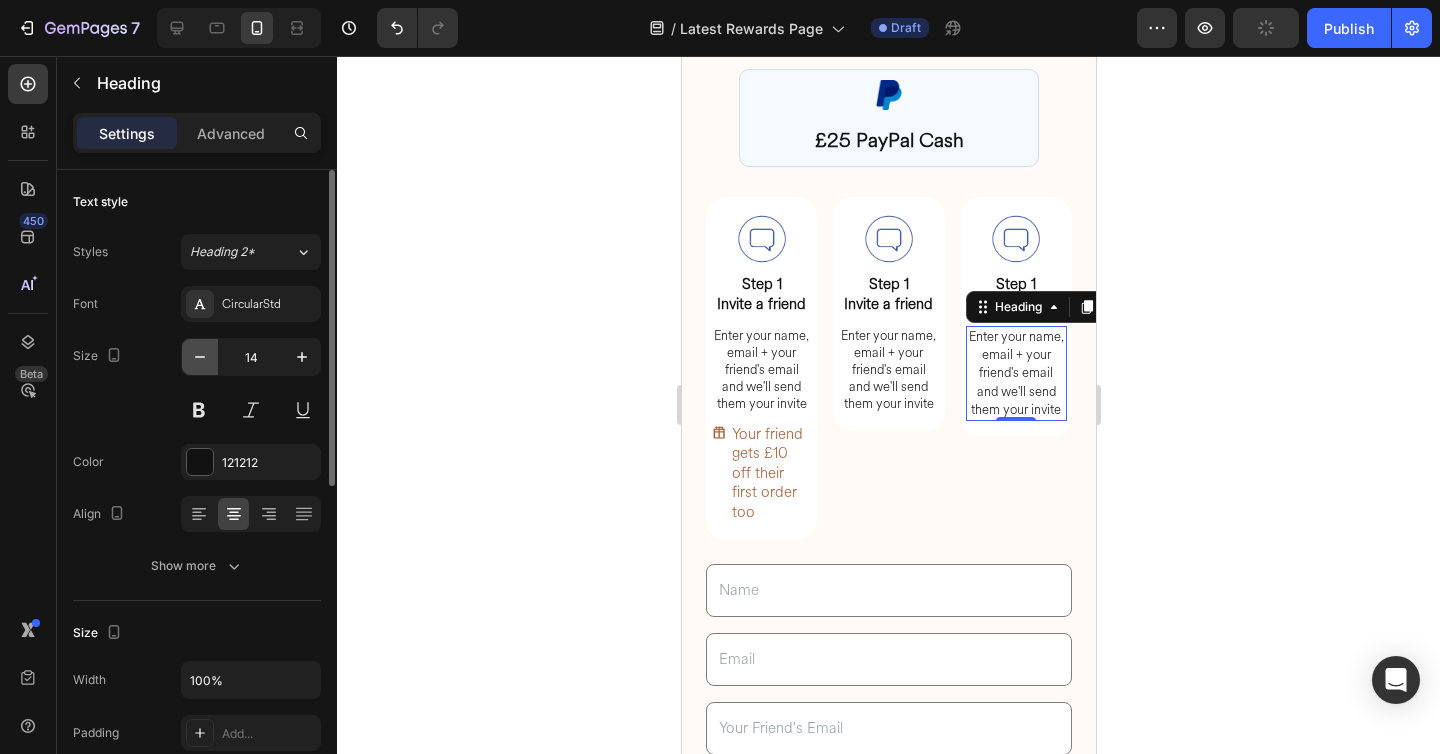 type on "13" 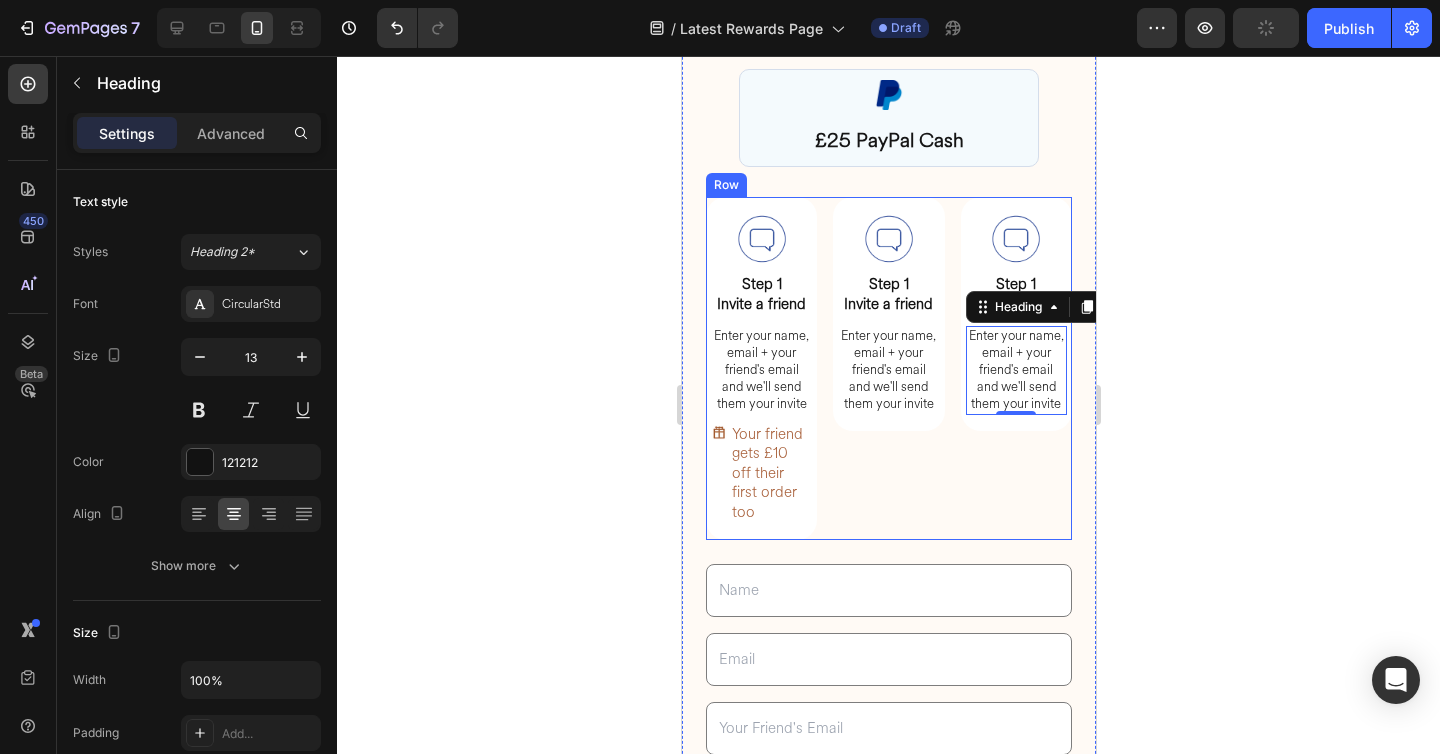 click on "Your friend gets £10 off their first order too" at bounding box center [770, 474] 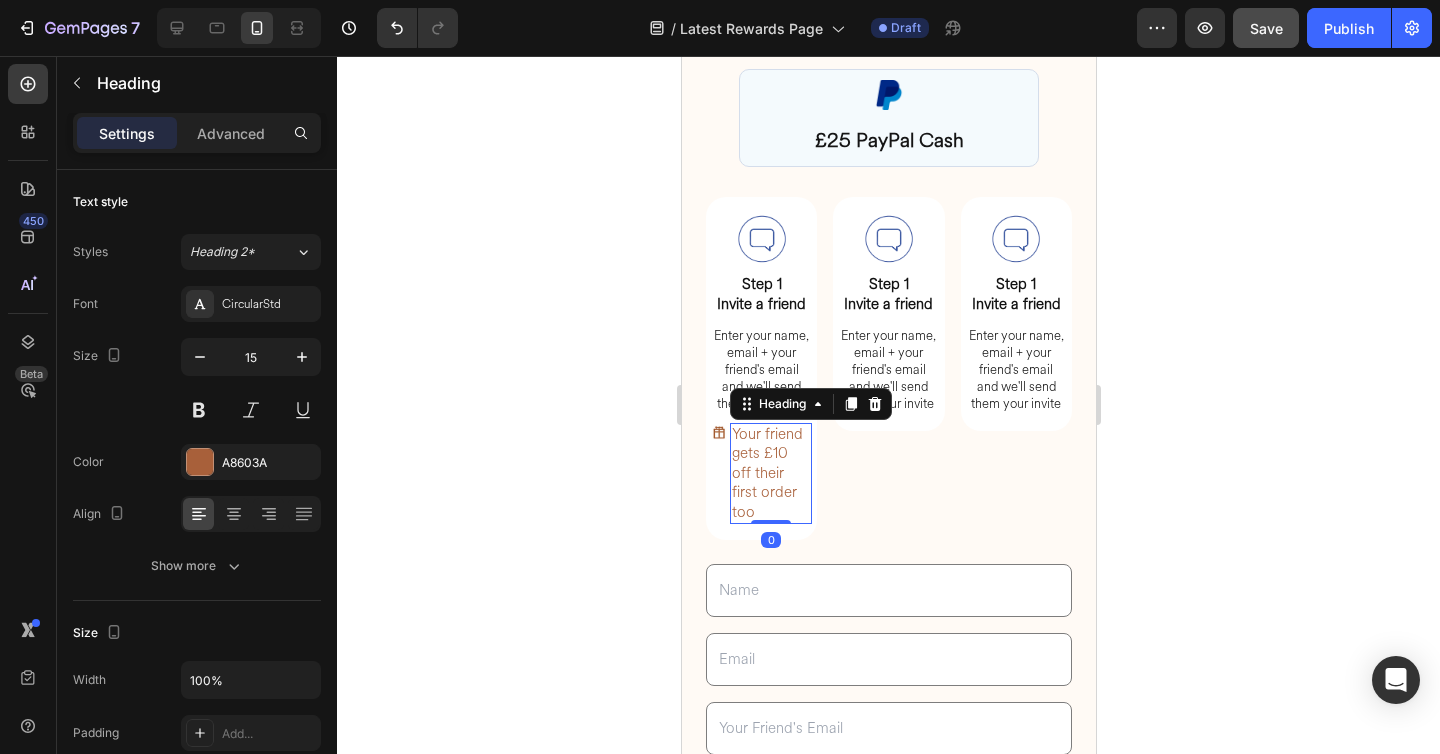 click on "Your friend gets £10 off their first order too" at bounding box center [770, 474] 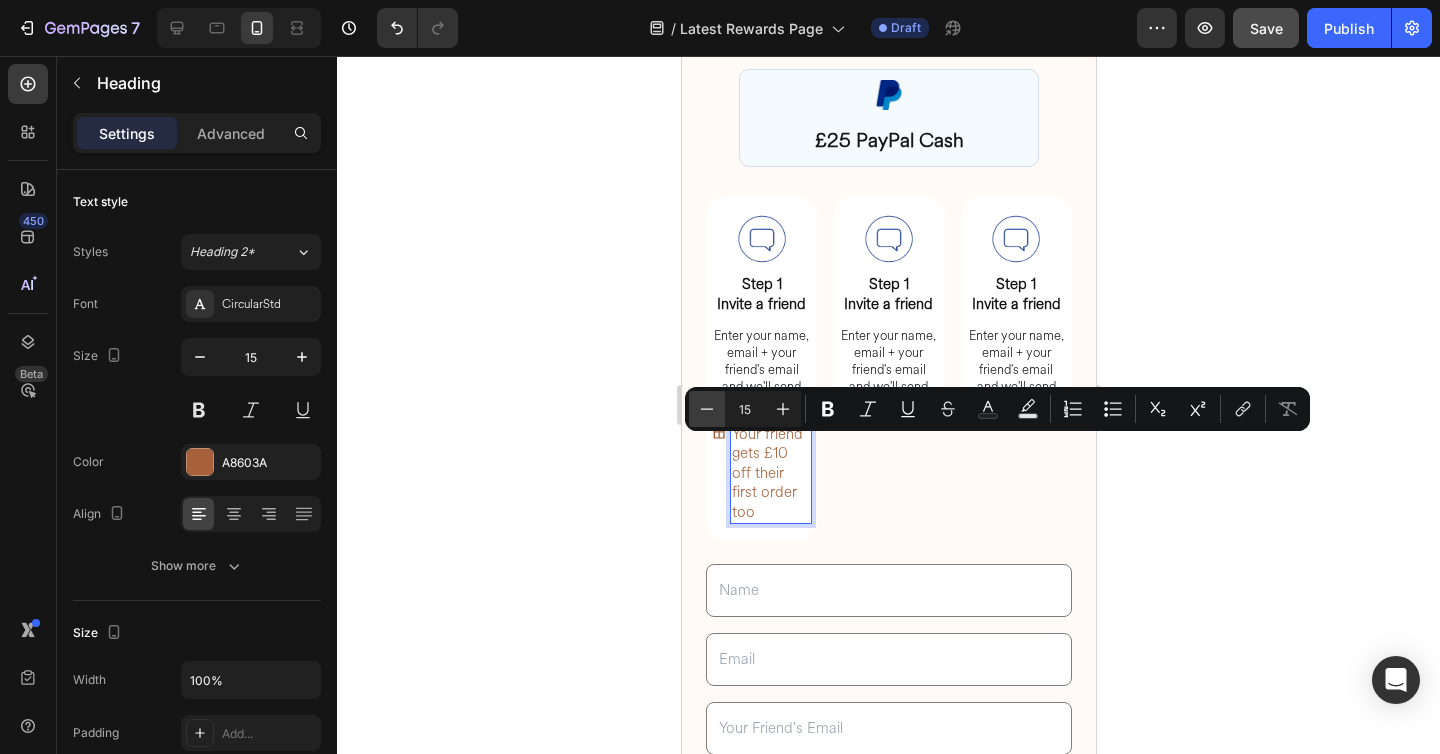 click 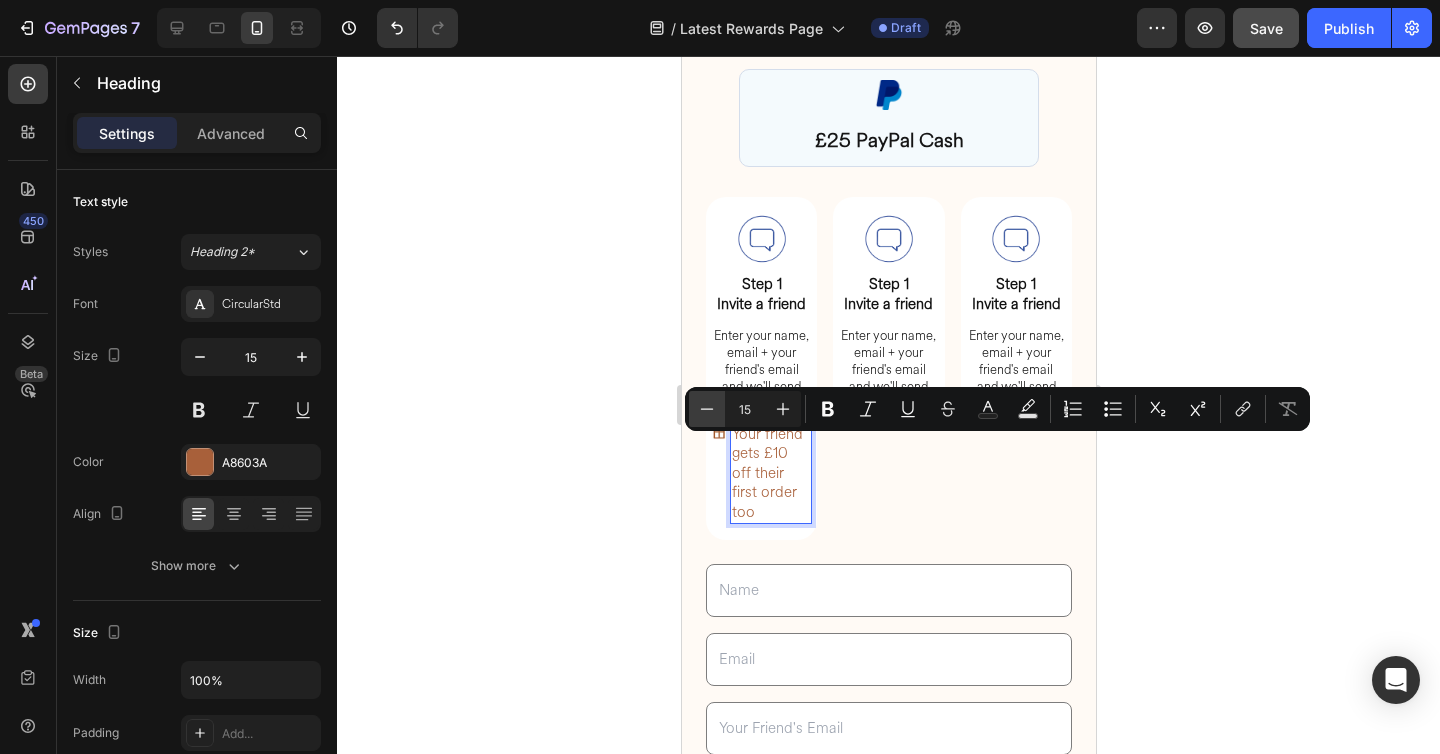 click 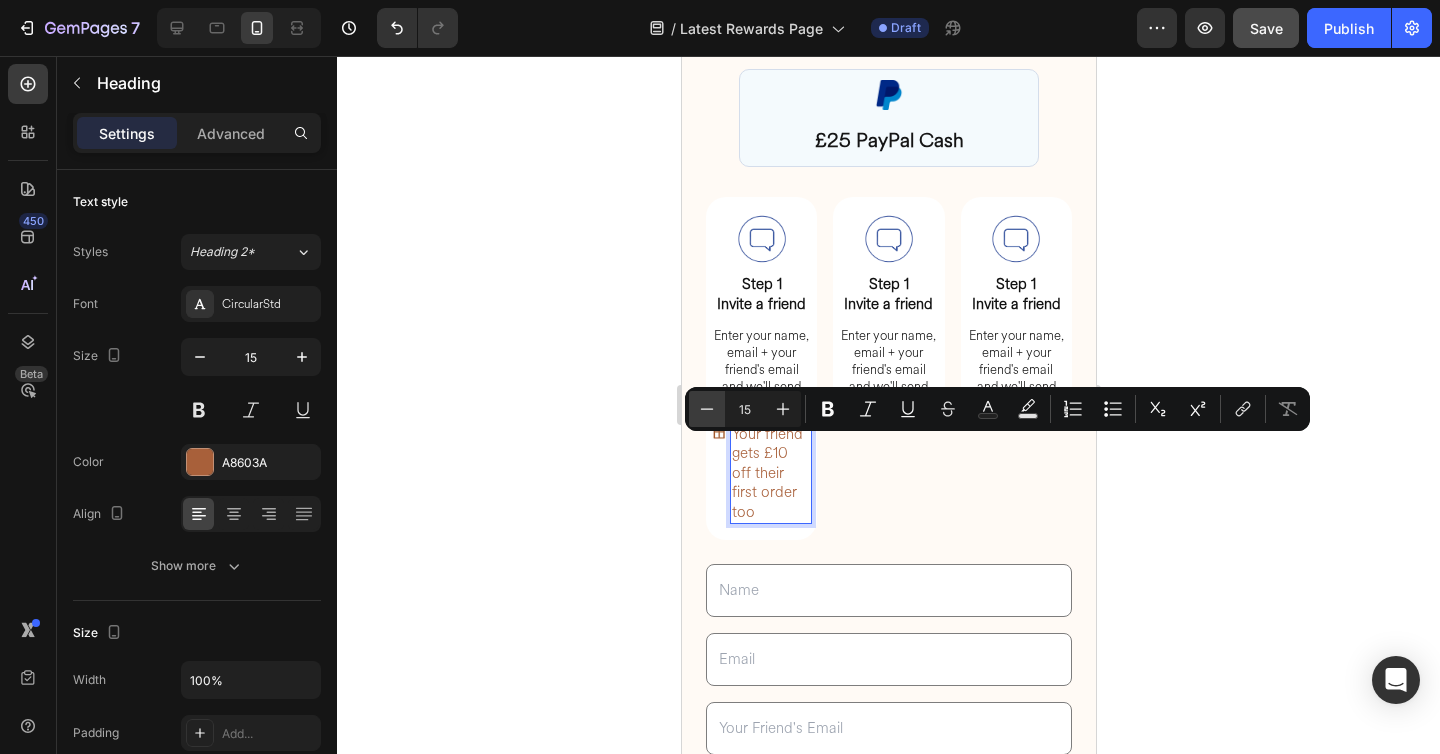 type on "13" 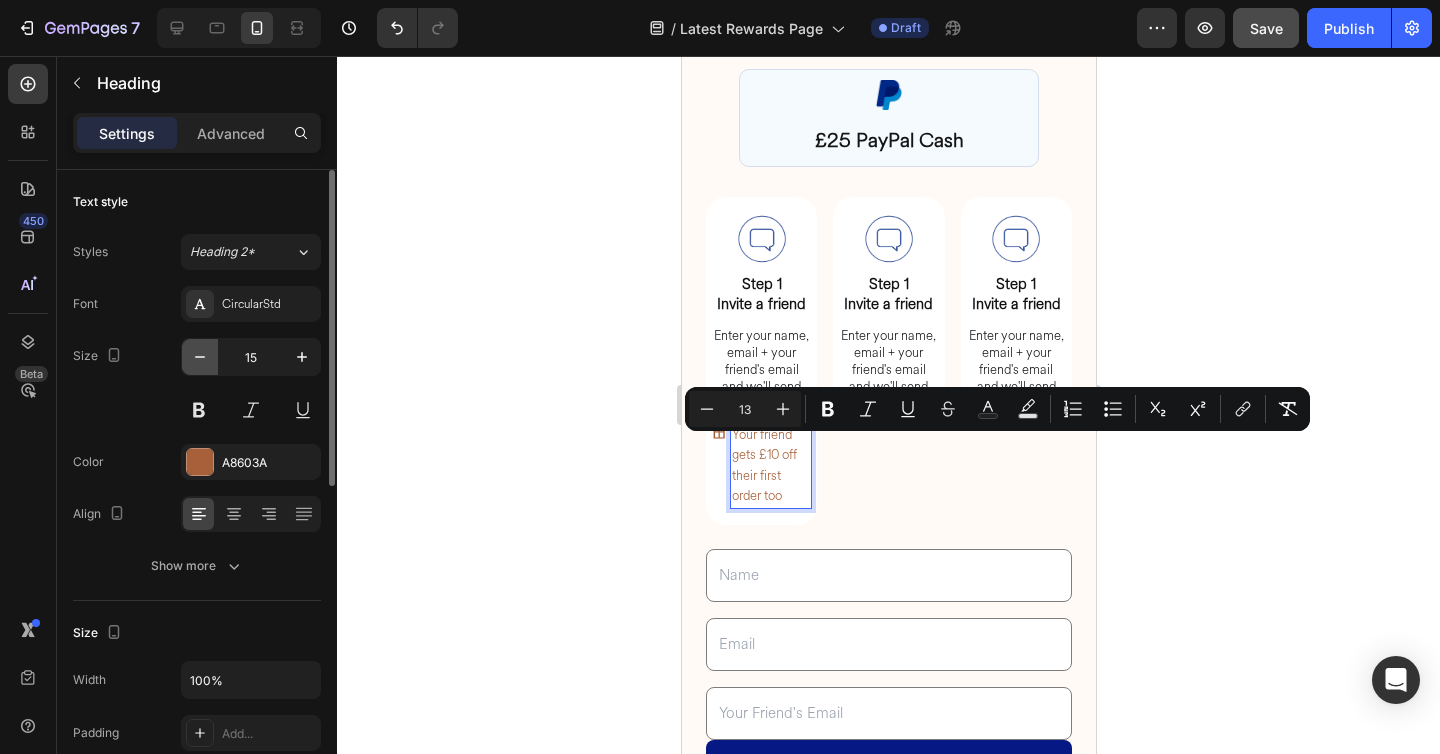 click 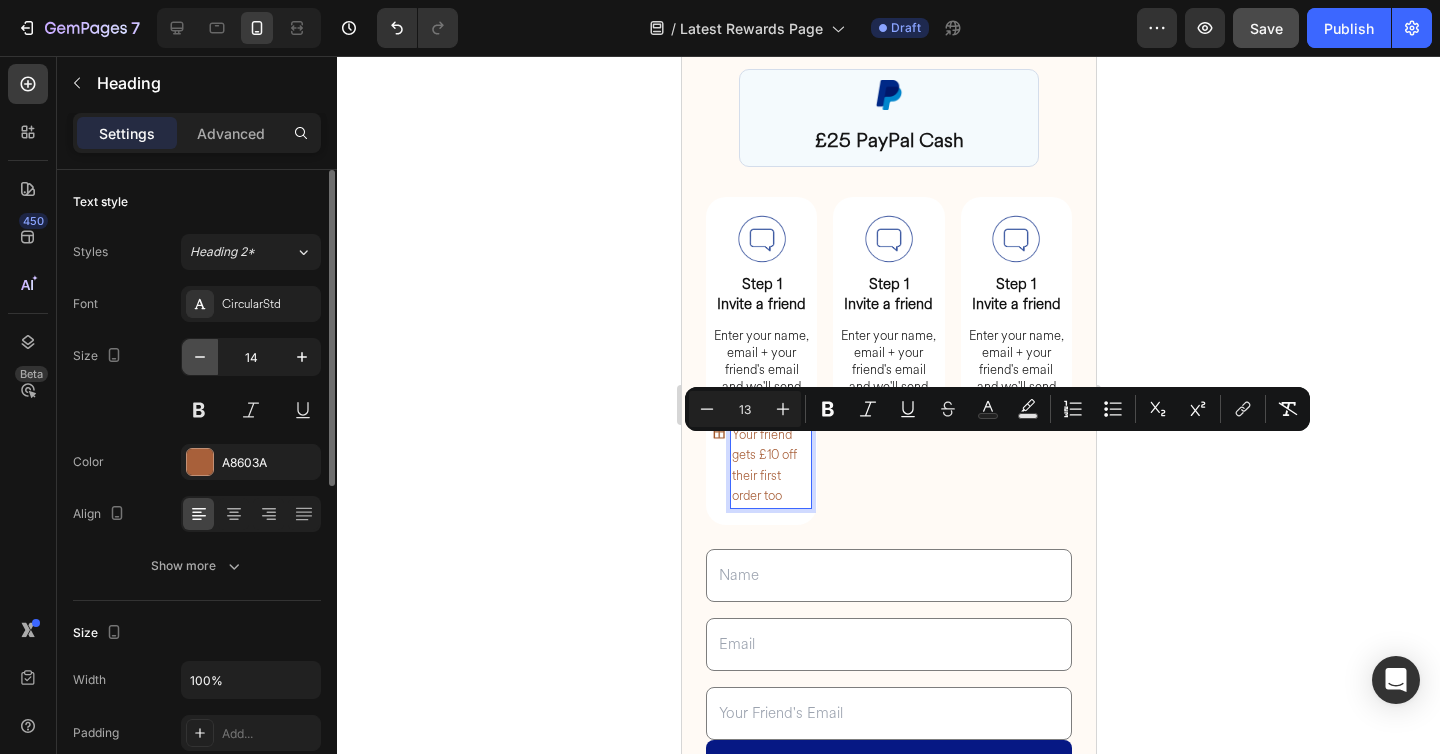 click 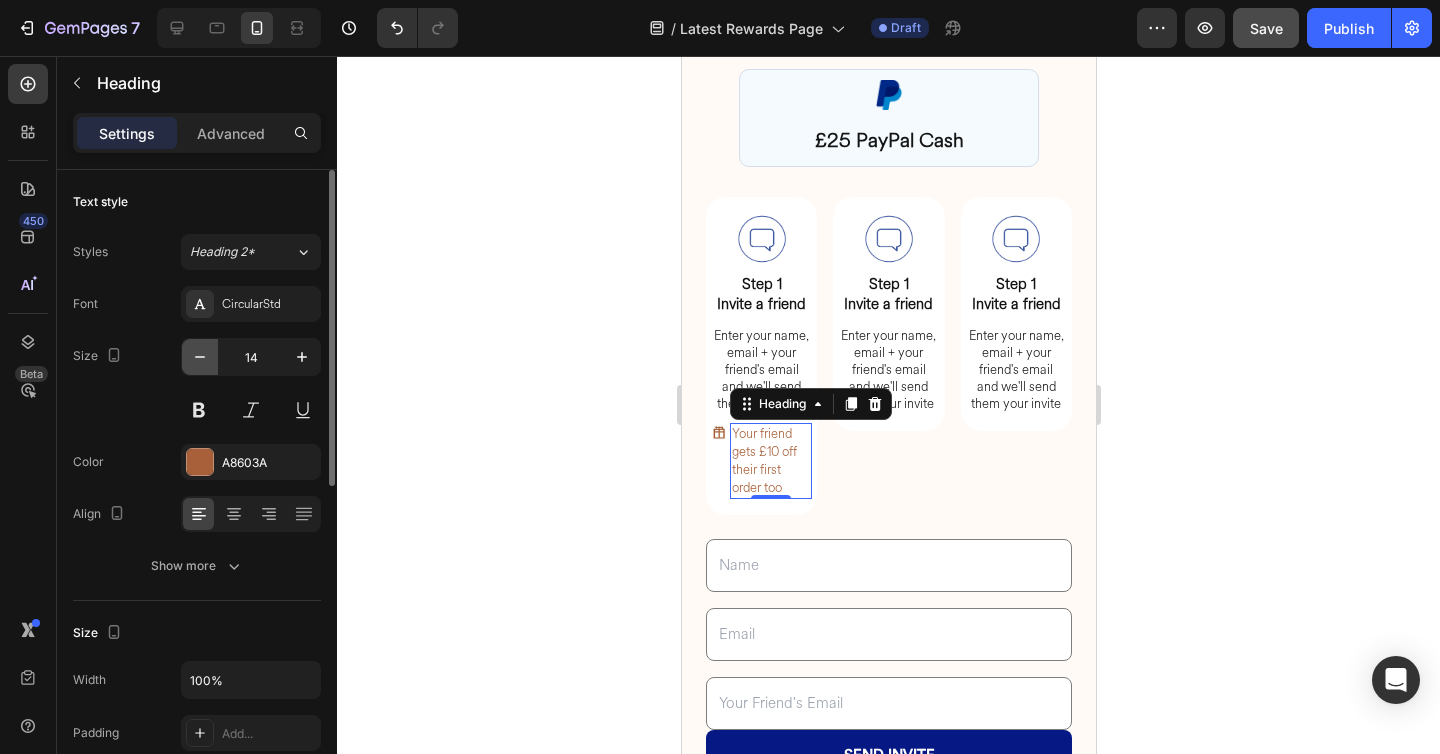 type on "13" 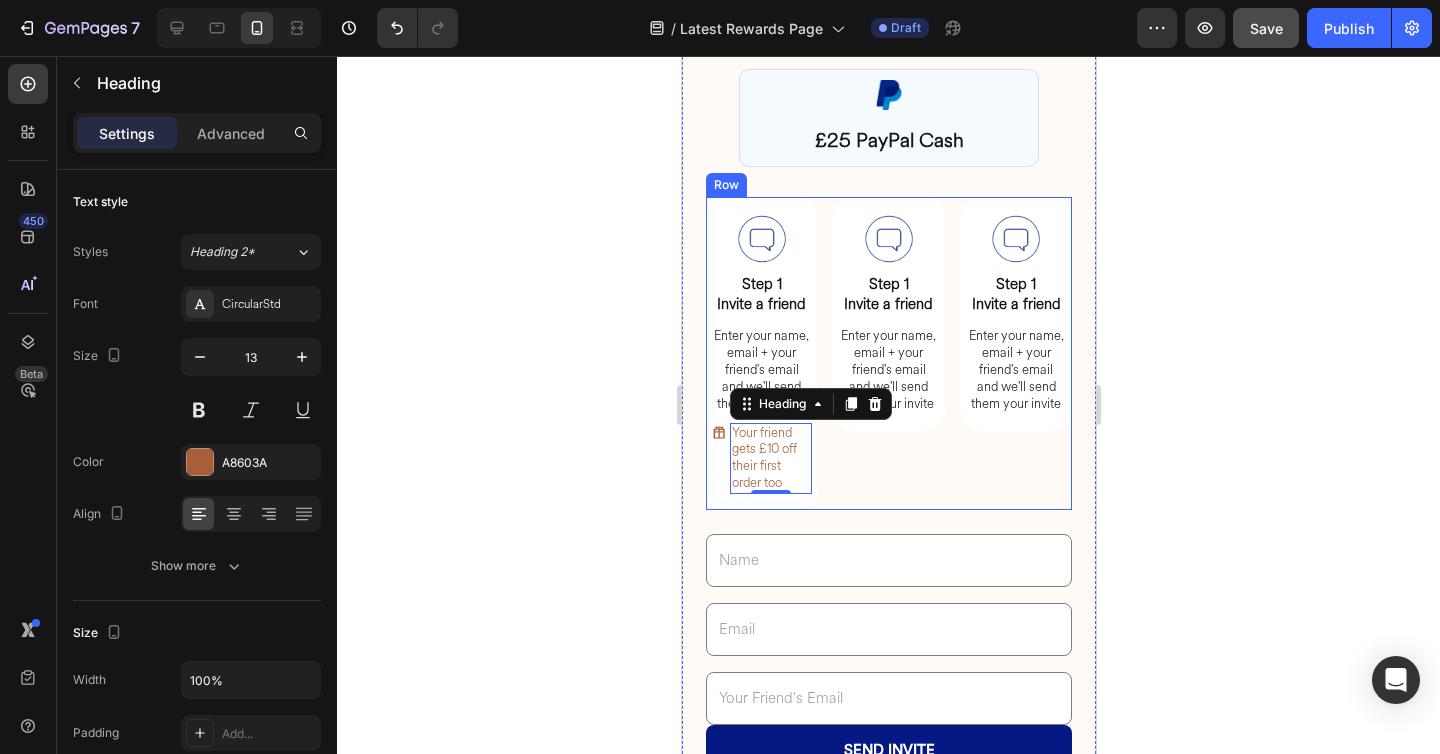 click on "Image Step 1 Invite a friend Heading ⁠⁠⁠⁠⁠⁠⁠  Enter your name, email + your friend's email and we'll send them your invite Heading Row" at bounding box center (887, 354) 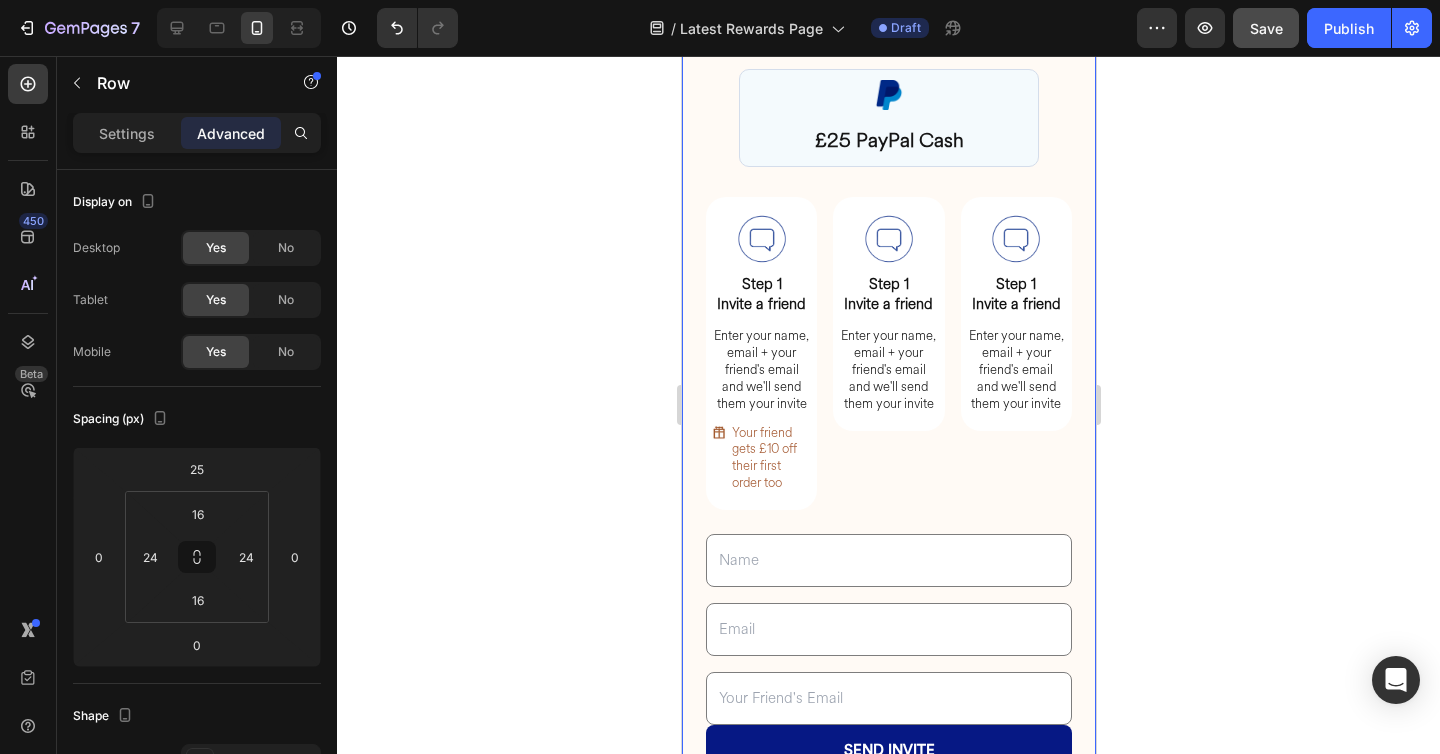 click on "⁠⁠⁠⁠⁠⁠⁠ Get £10. Just for helping a friend get clear skin. Heading Image ⁠⁠⁠⁠⁠⁠⁠ £25 PayPal Cash Heading Row Image Step 1 Invite a friend Heading ⁠⁠⁠⁠⁠⁠⁠  Enter your name, email + your friend's email and we'll send them your invite Heading Image ⁠⁠⁠⁠⁠⁠⁠ Your friend gets £10 off their first order too  Heading Row Row Image Step 1 Invite a friend Heading ⁠⁠⁠⁠⁠⁠⁠  Enter your name, email + your friend's email and we'll send them your invite Heading Row Image Step 1 Invite a friend Heading ⁠⁠⁠⁠⁠⁠⁠  Enter your name, email + your friend's email and we'll send them your invite Heading Row Row Text Field Email Field Email Field Row SEND INVITE Submit Button Image Rewards are processed 14 days after delivery to prevent abuse or cancellations. First-time orders only Heading Row Contact Form
When will I get paid? Heading
Accordion 2
Accordion 3" at bounding box center [888, 640] 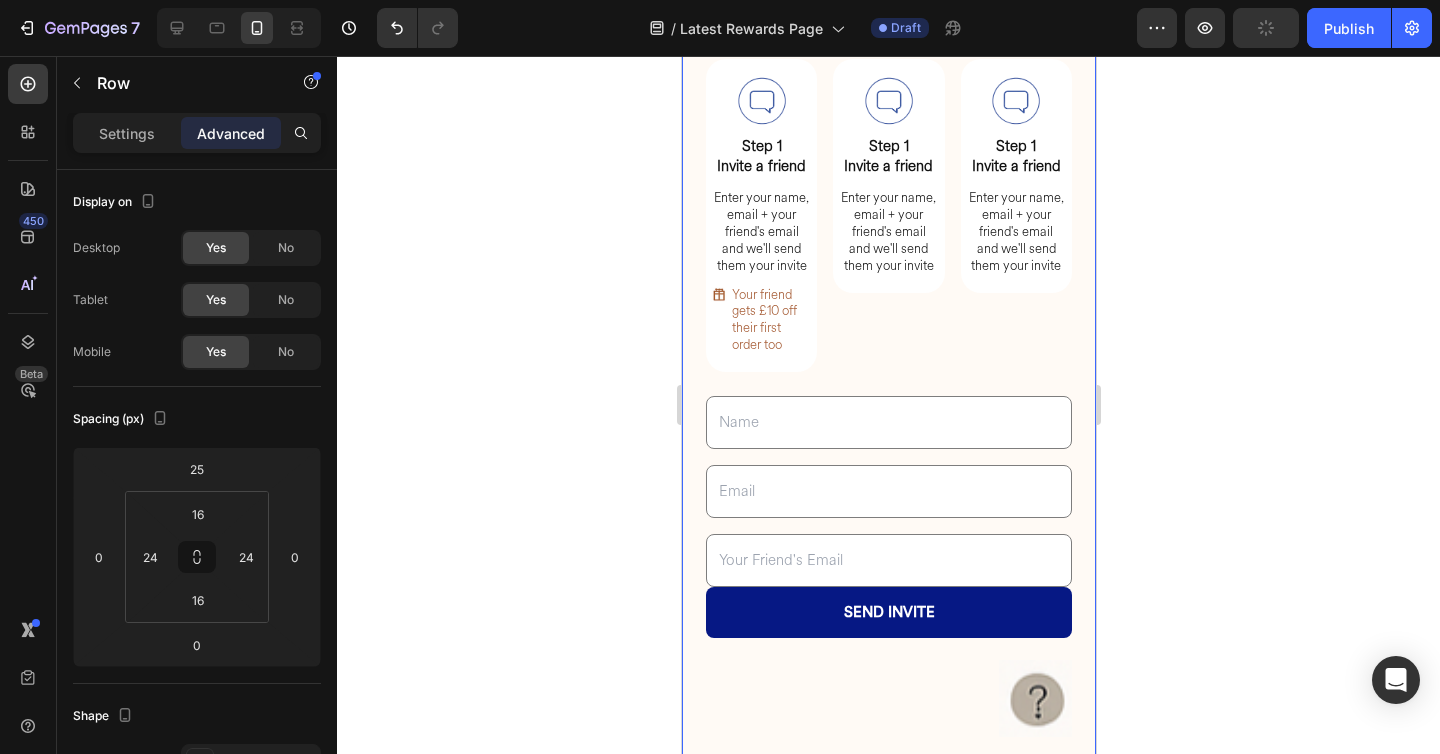 scroll, scrollTop: 3948, scrollLeft: 0, axis: vertical 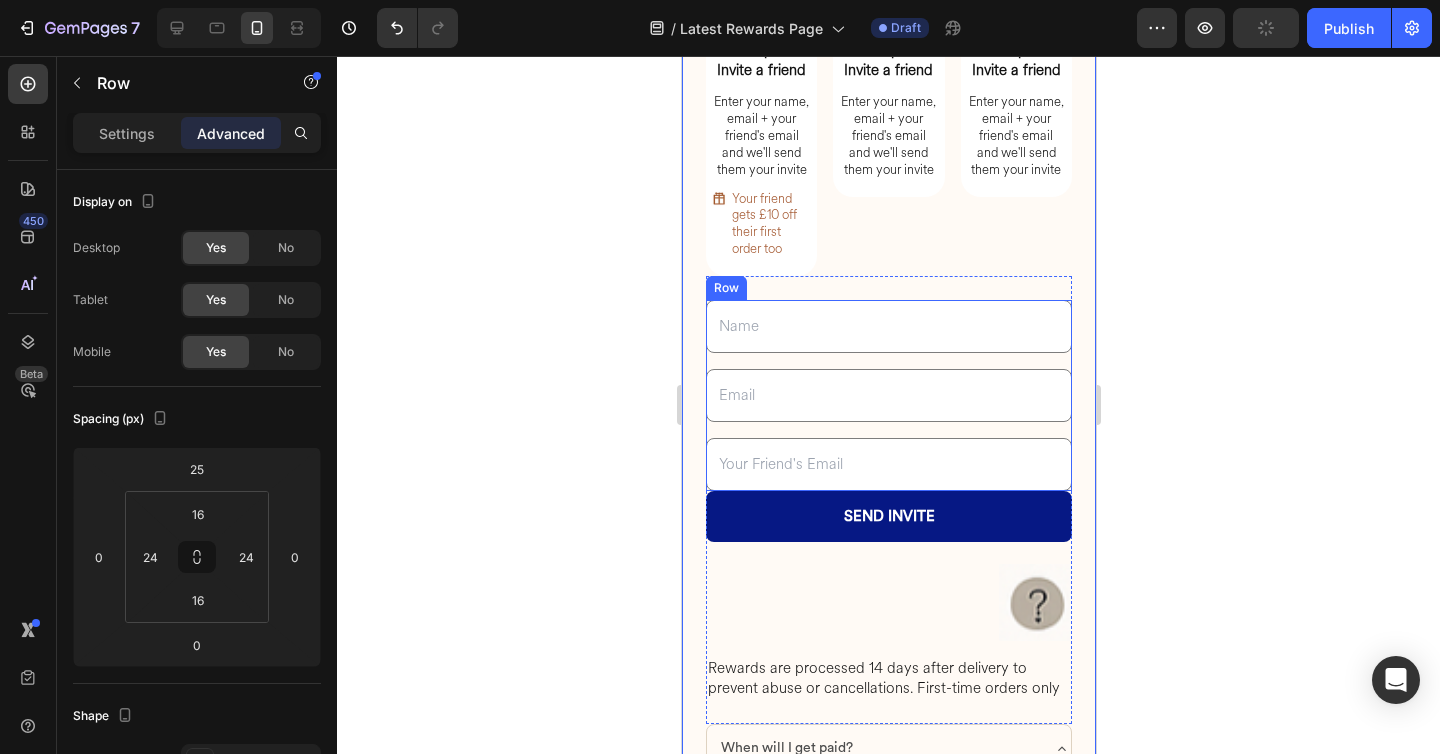 click at bounding box center [888, 464] 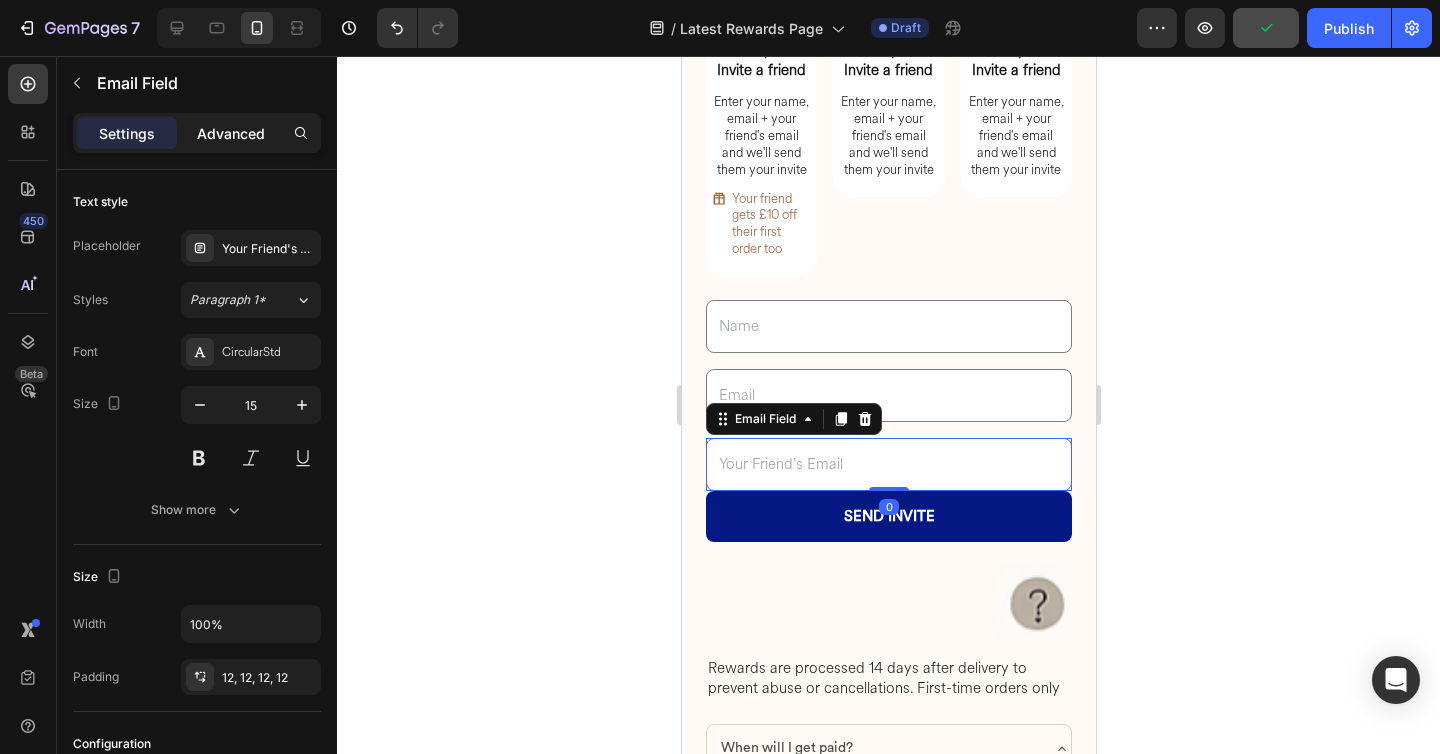 click on "Advanced" 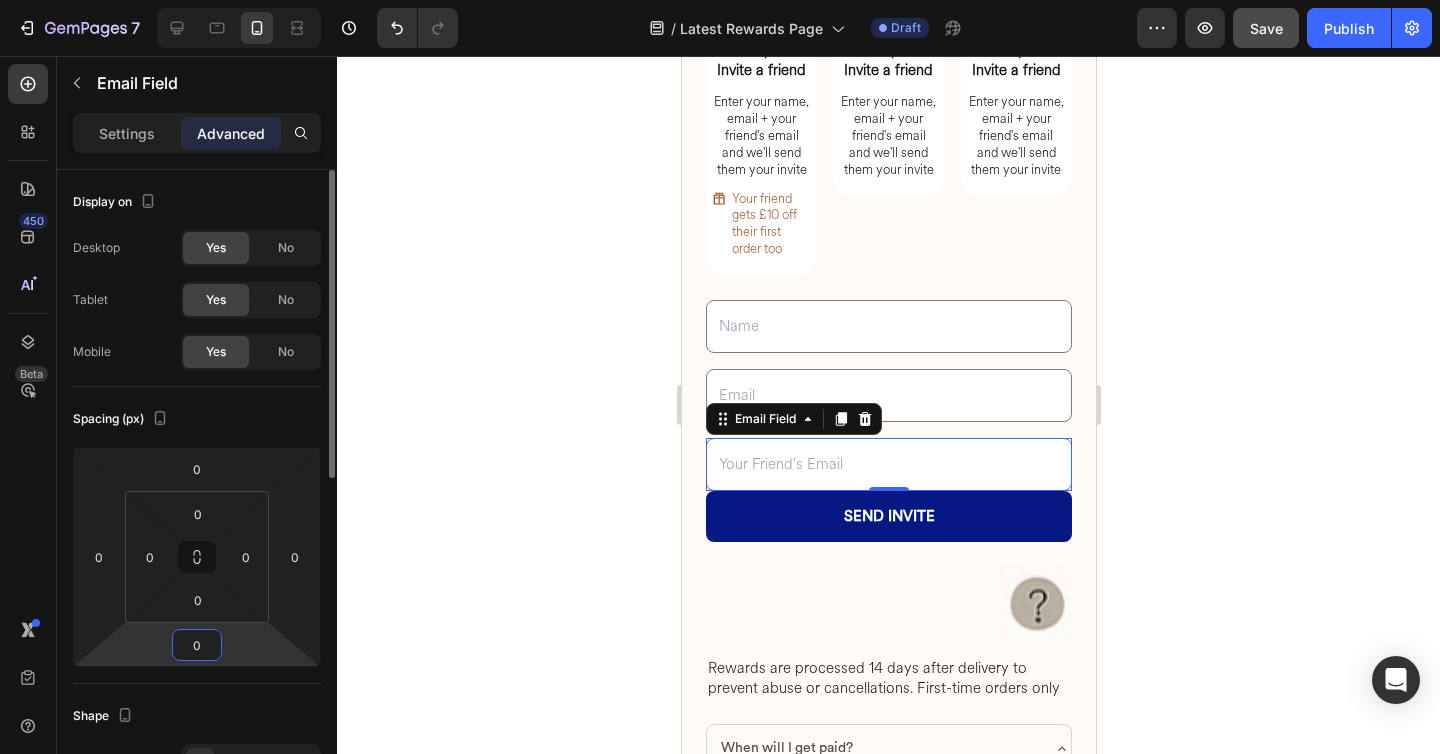 click on "0" at bounding box center [197, 645] 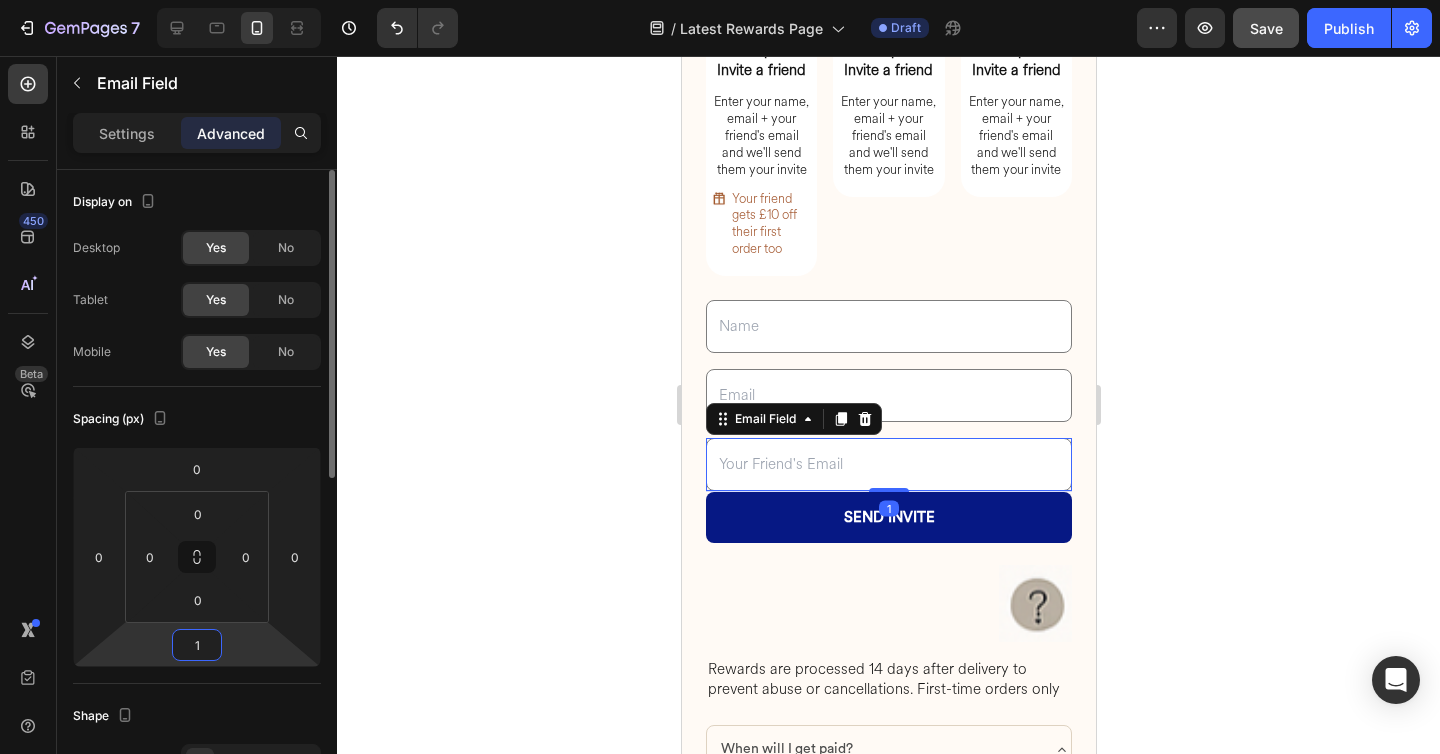 type on "10" 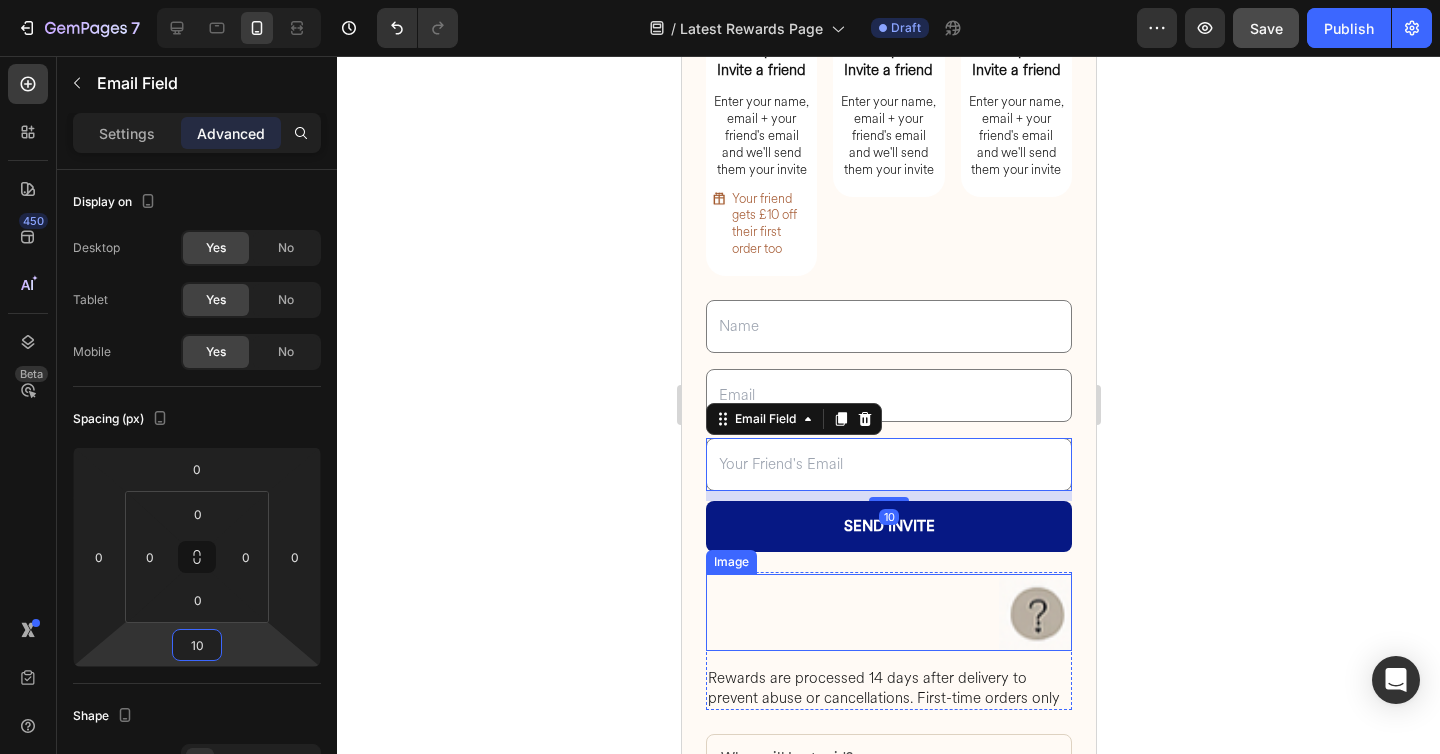 click at bounding box center [888, 612] 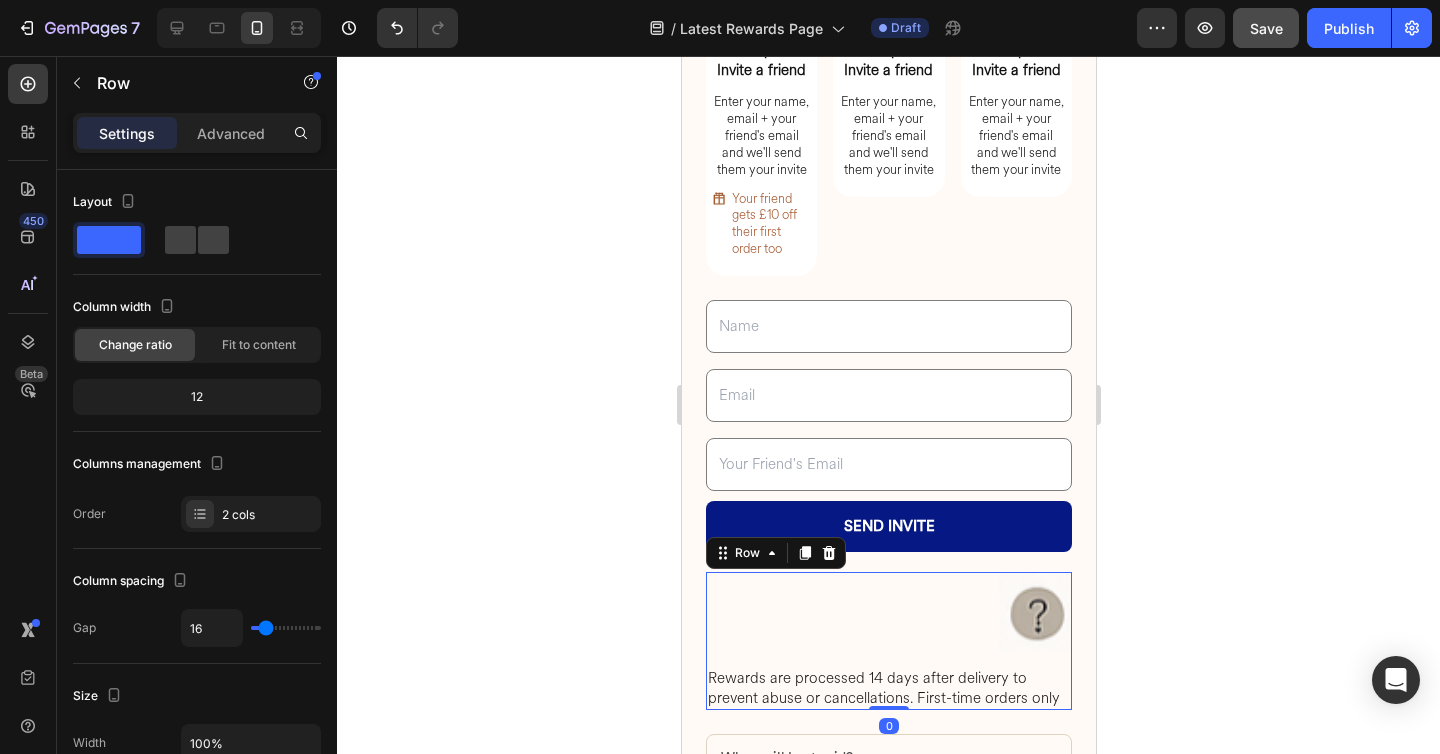 click on "Image Rewards are processed 14 days after delivery to prevent abuse or cancellations. First-time orders only Heading Row   0" at bounding box center (888, 641) 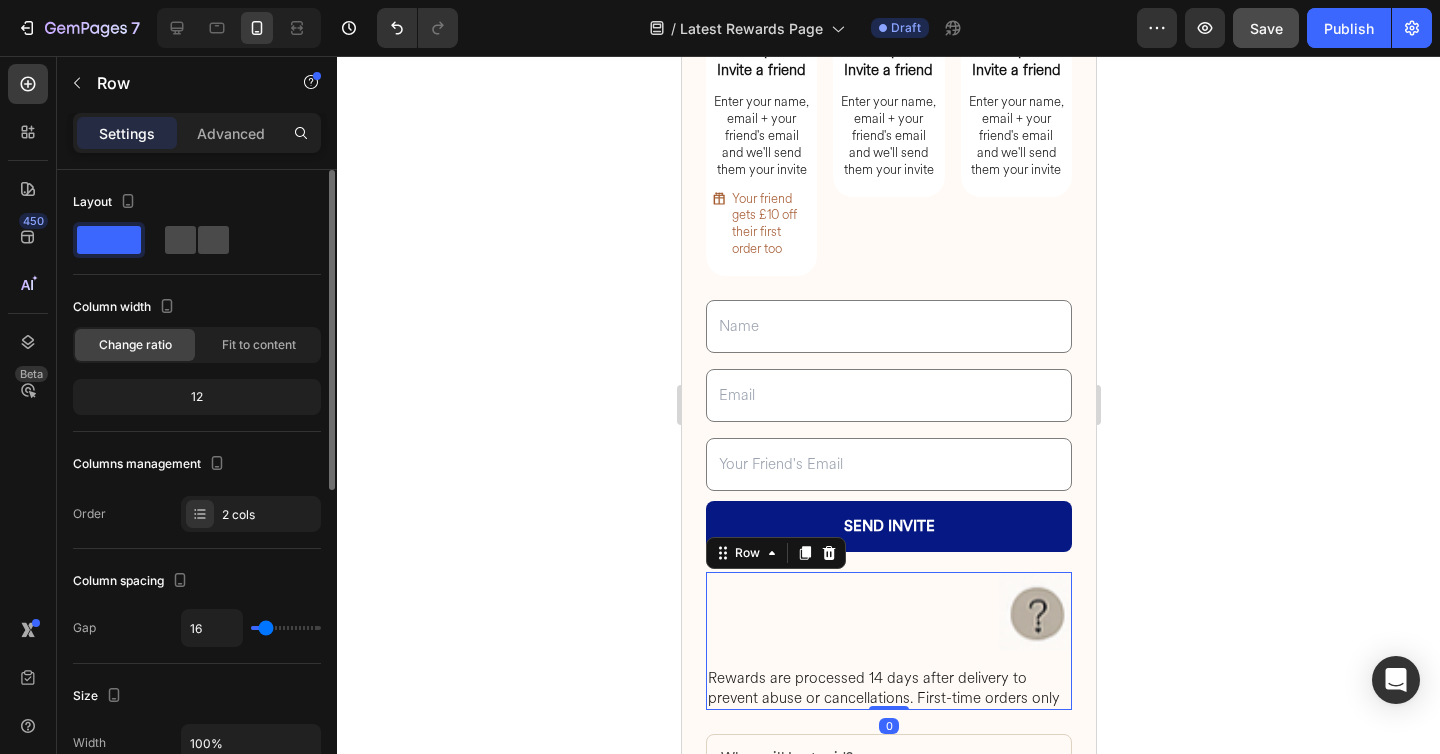 click 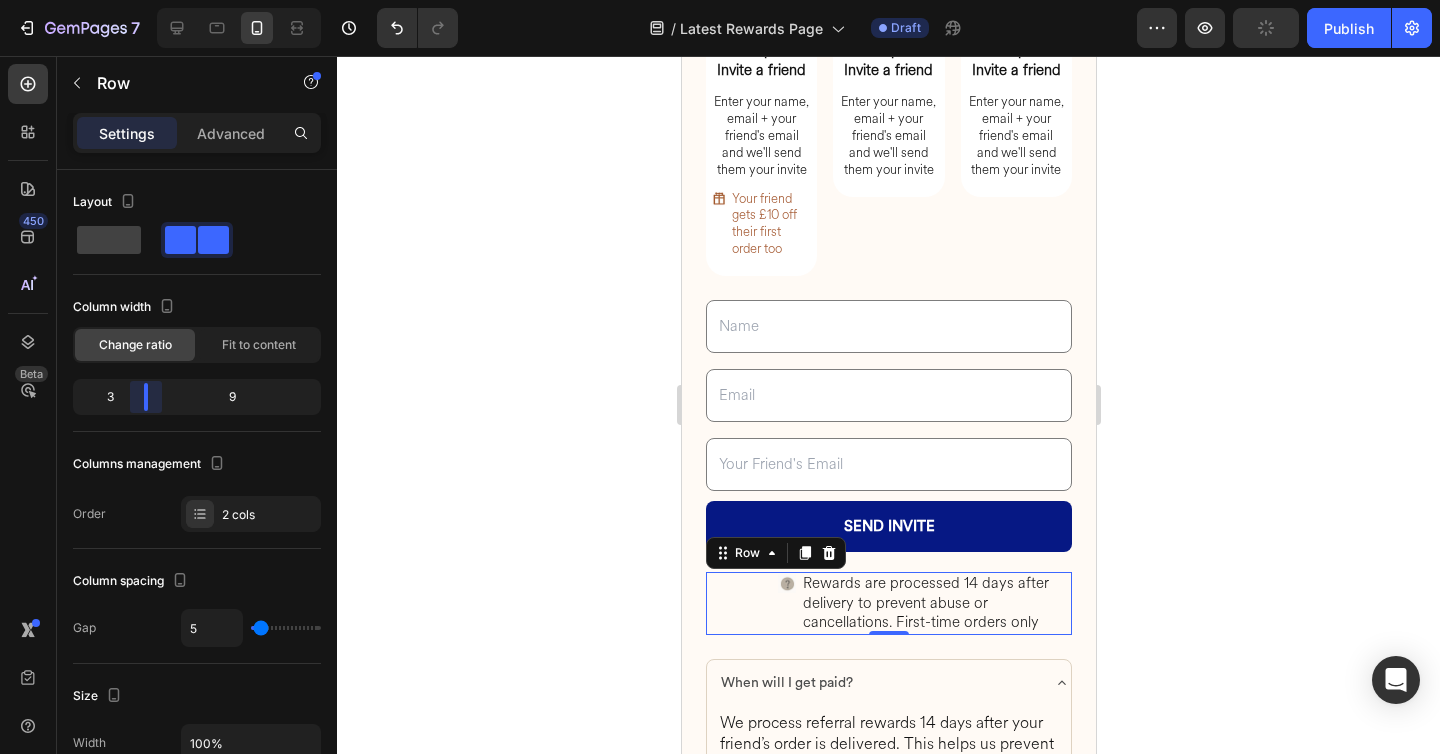 drag, startPoint x: 192, startPoint y: 402, endPoint x: 144, endPoint y: 398, distance: 48.166378 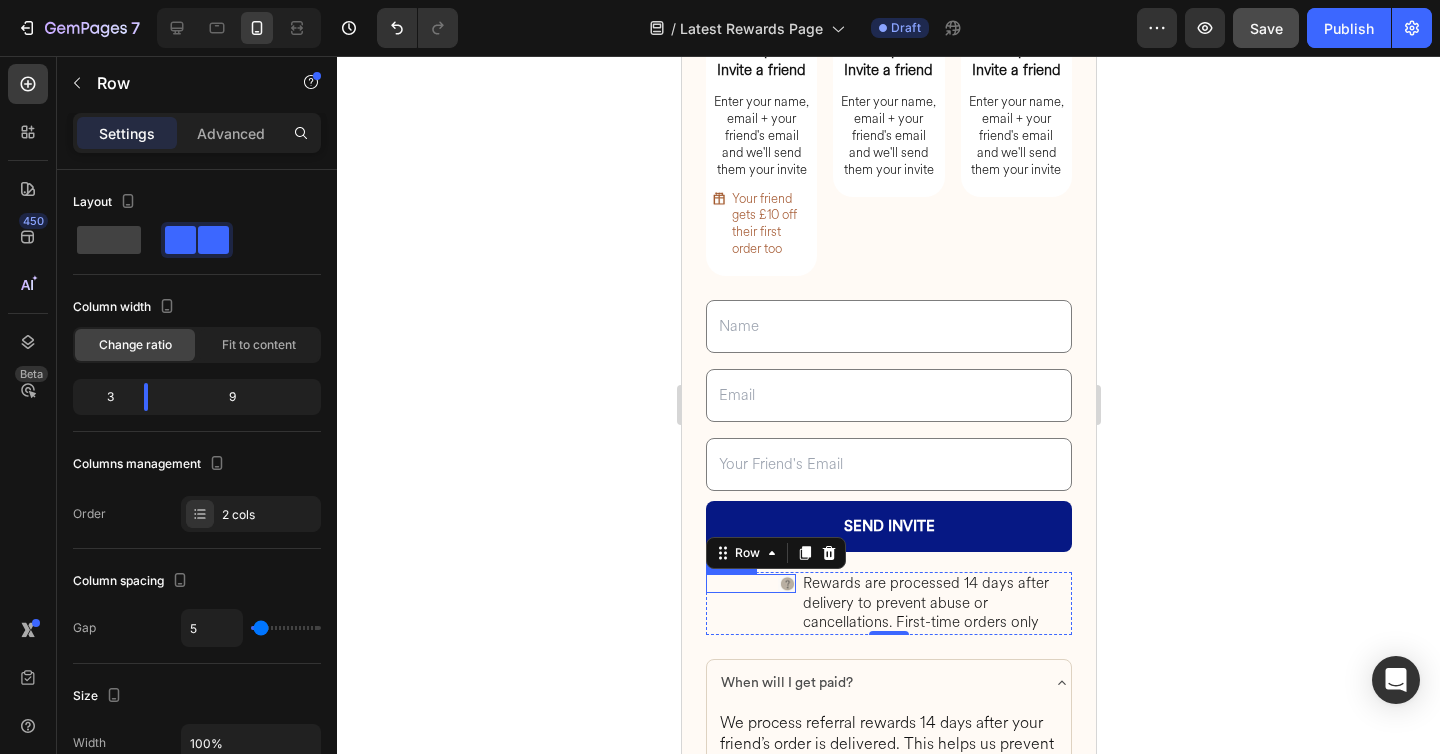 click at bounding box center [786, 583] 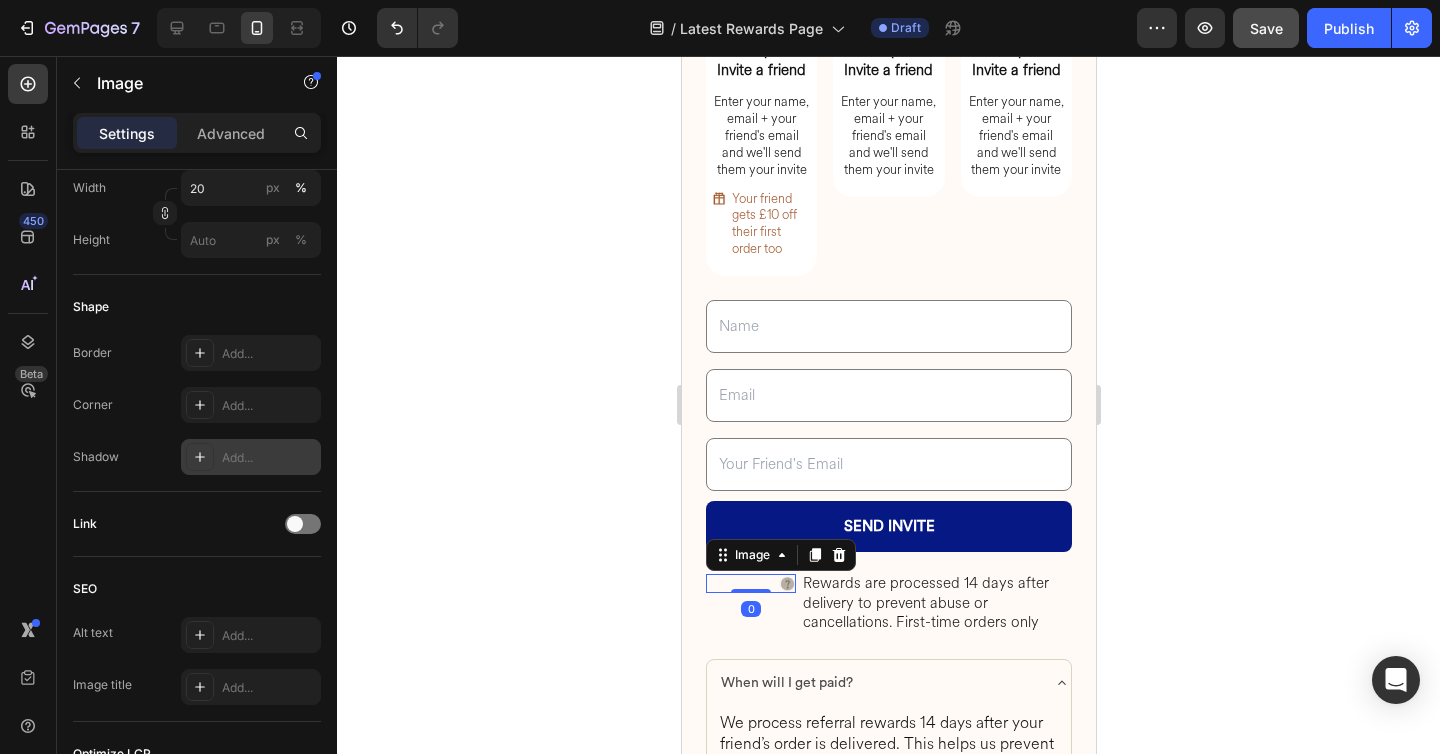 scroll, scrollTop: 869, scrollLeft: 0, axis: vertical 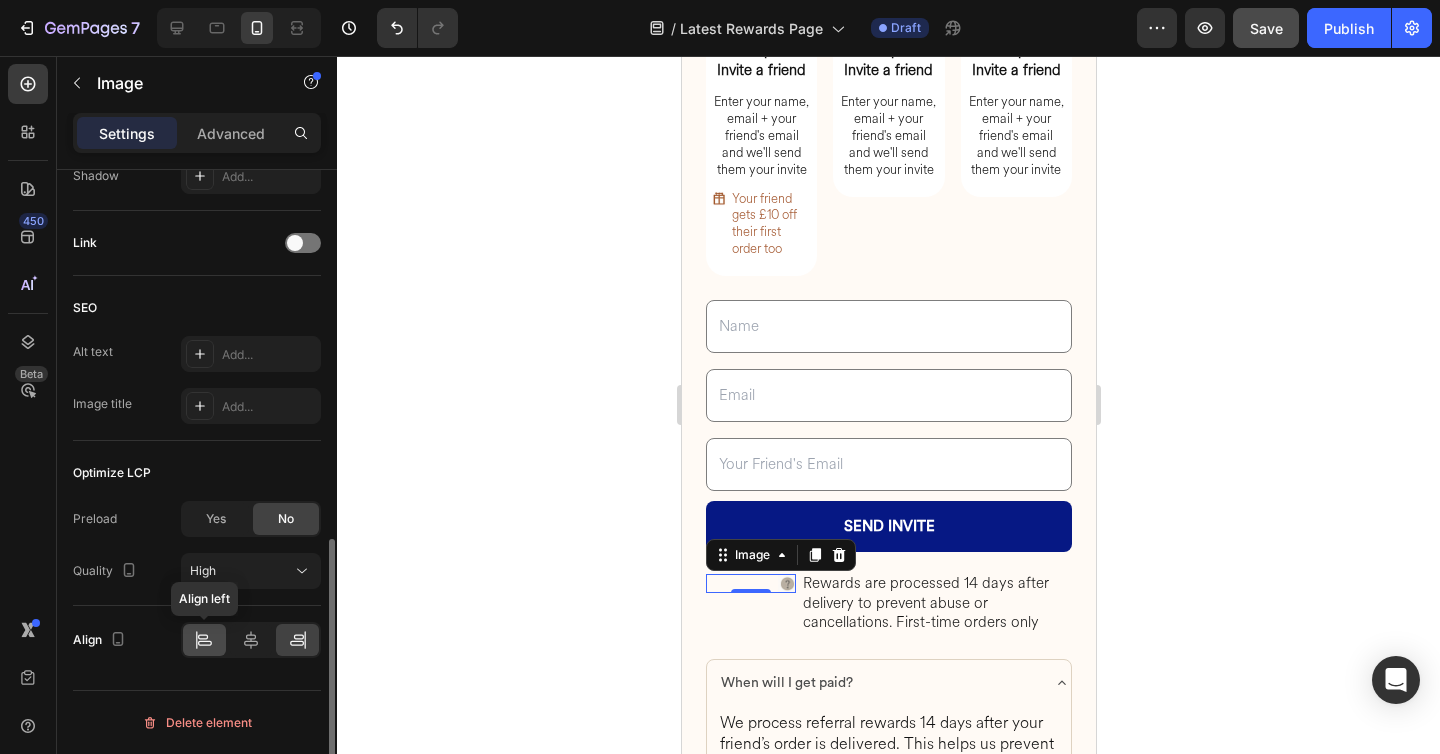 click 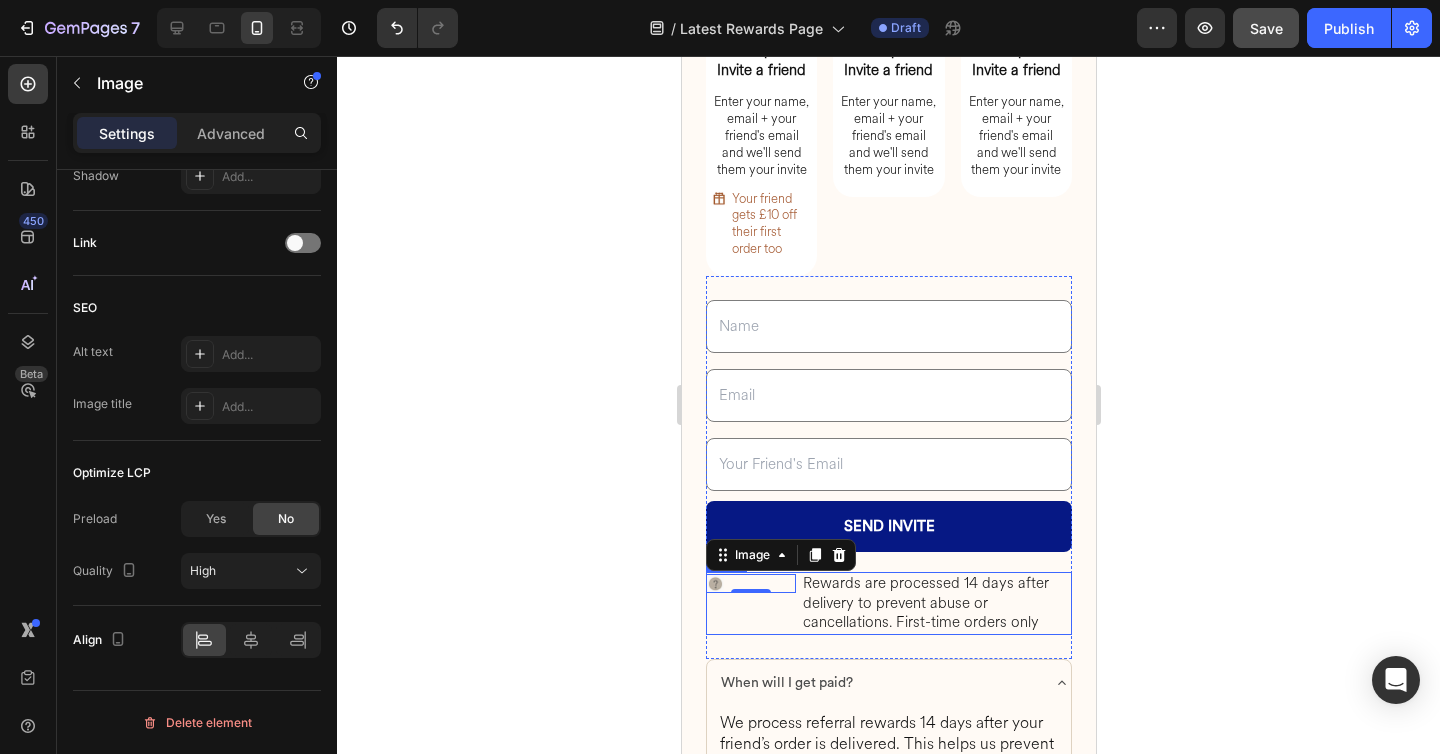 click on "Image   0 Rewards are processed 14 days after delivery to prevent abuse or cancellations. First-time orders only Heading Row" at bounding box center [888, 603] 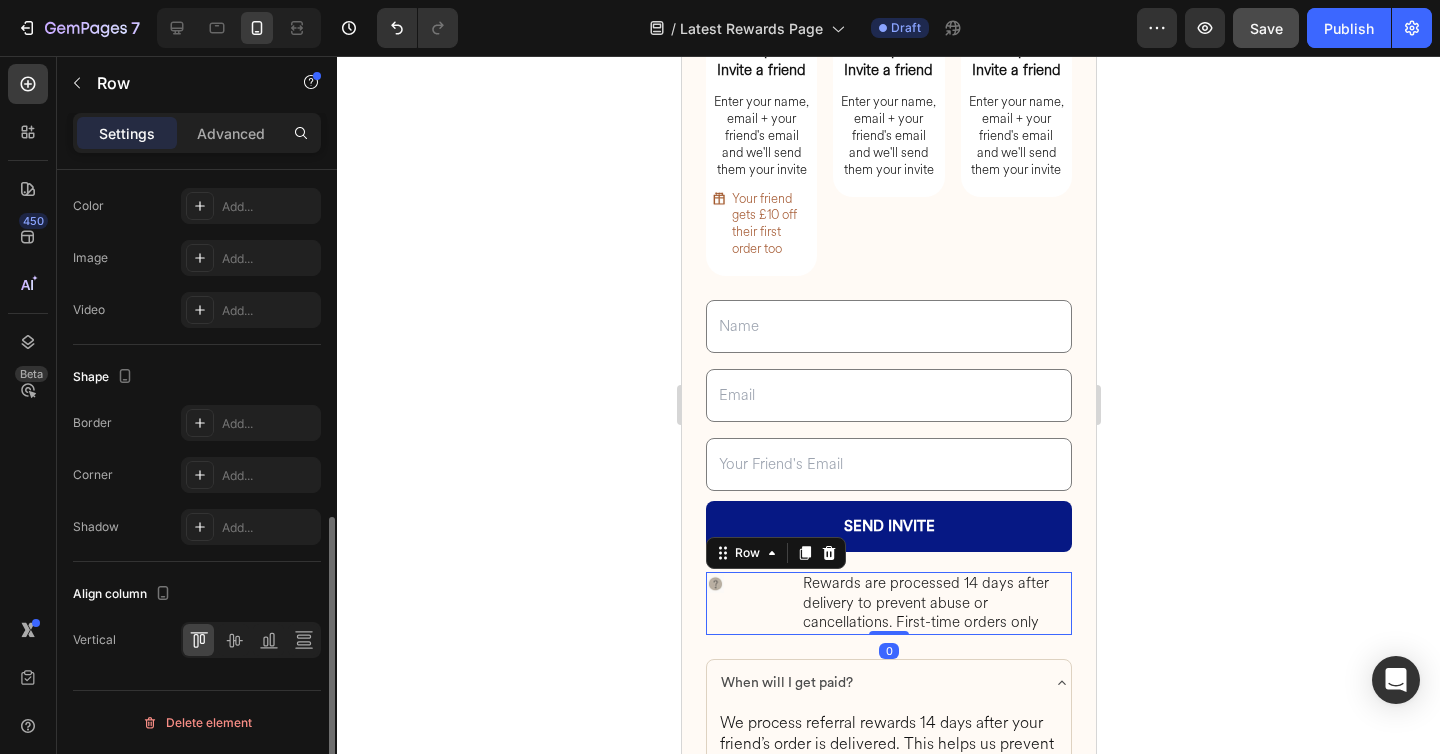 scroll, scrollTop: 0, scrollLeft: 0, axis: both 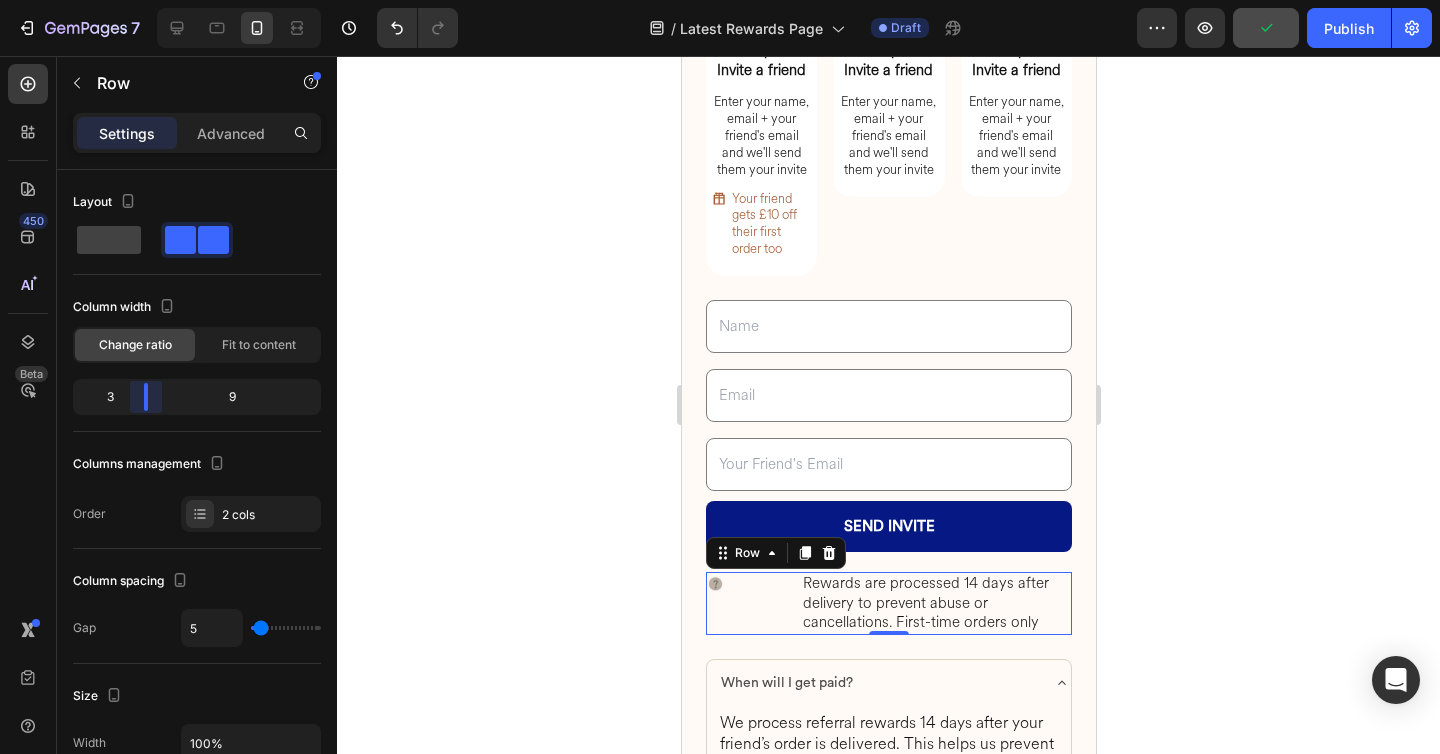 drag, startPoint x: 145, startPoint y: 397, endPoint x: 132, endPoint y: 397, distance: 13 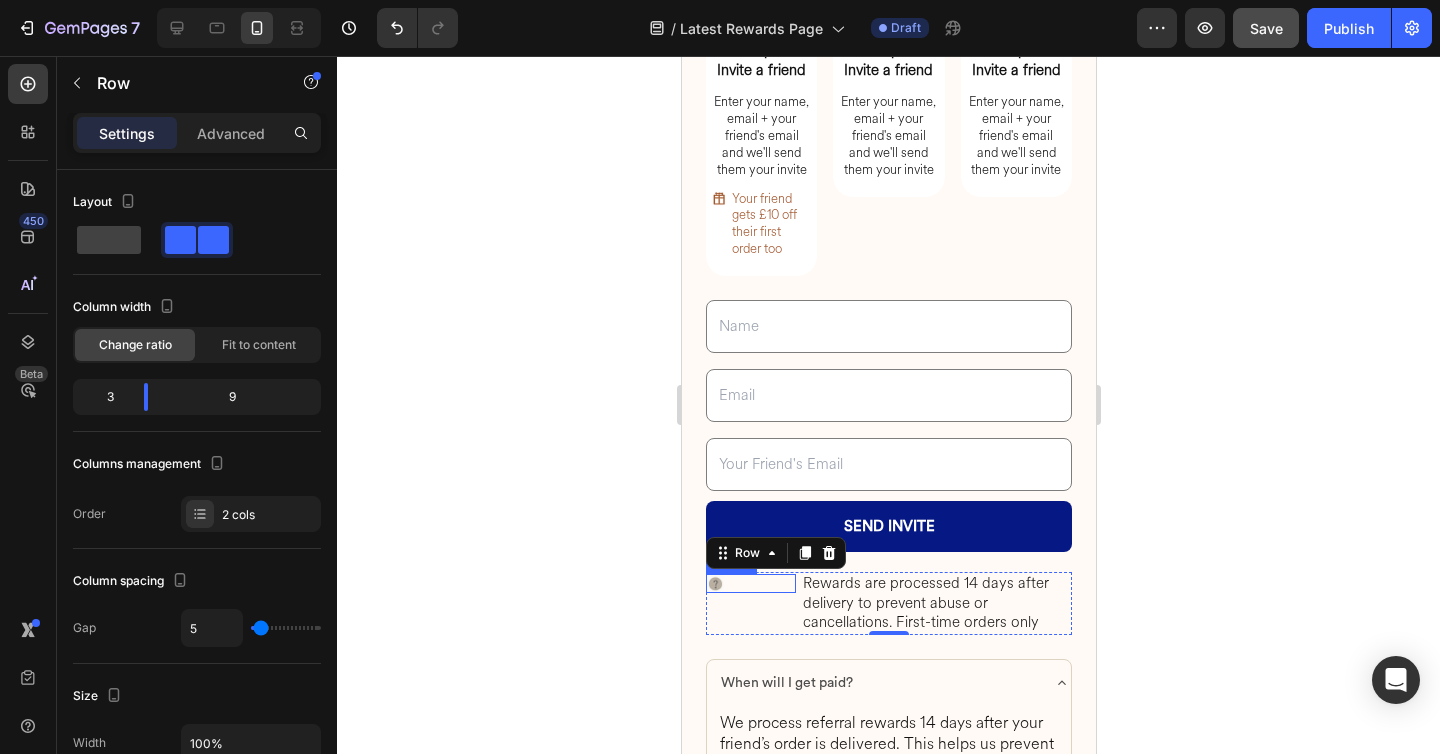 click at bounding box center (714, 583) 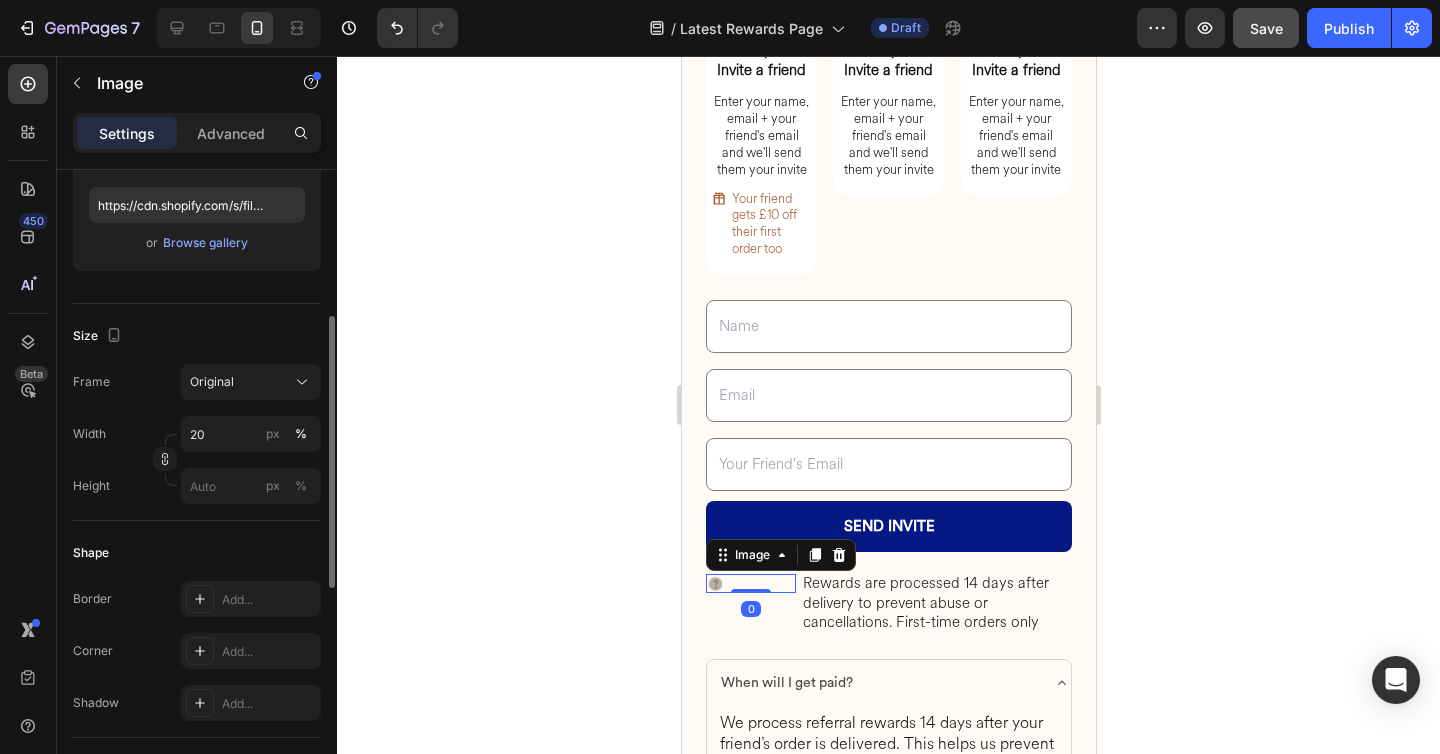 scroll, scrollTop: 345, scrollLeft: 0, axis: vertical 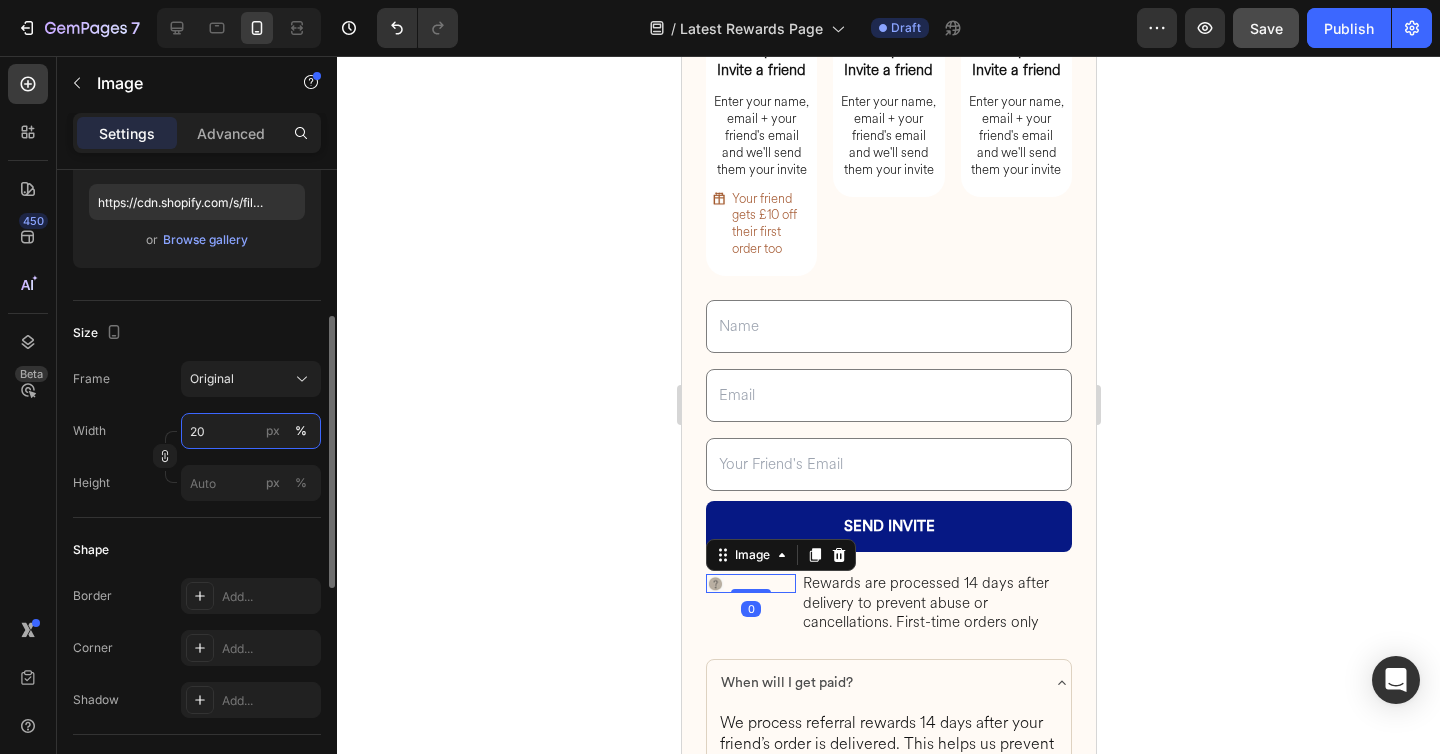 click on "20" at bounding box center [251, 431] 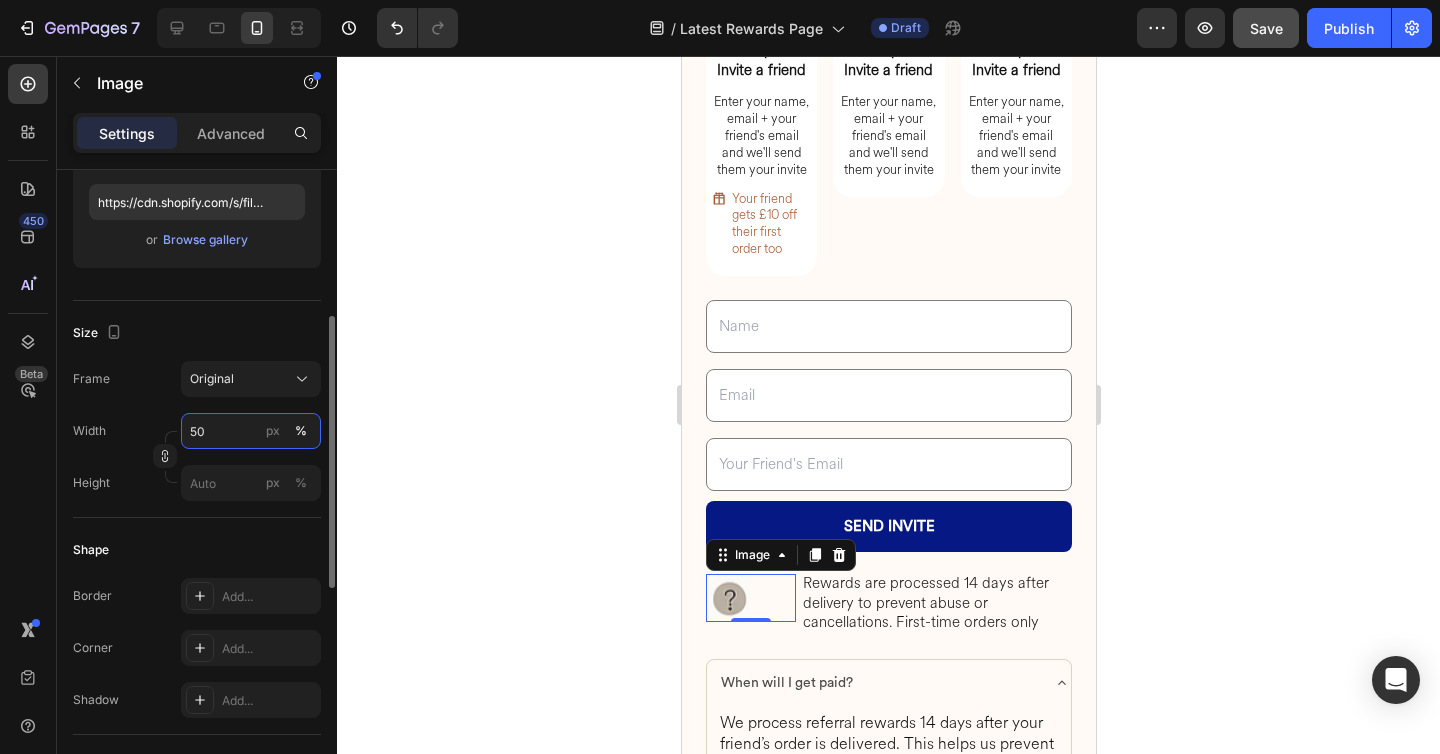 type on "5" 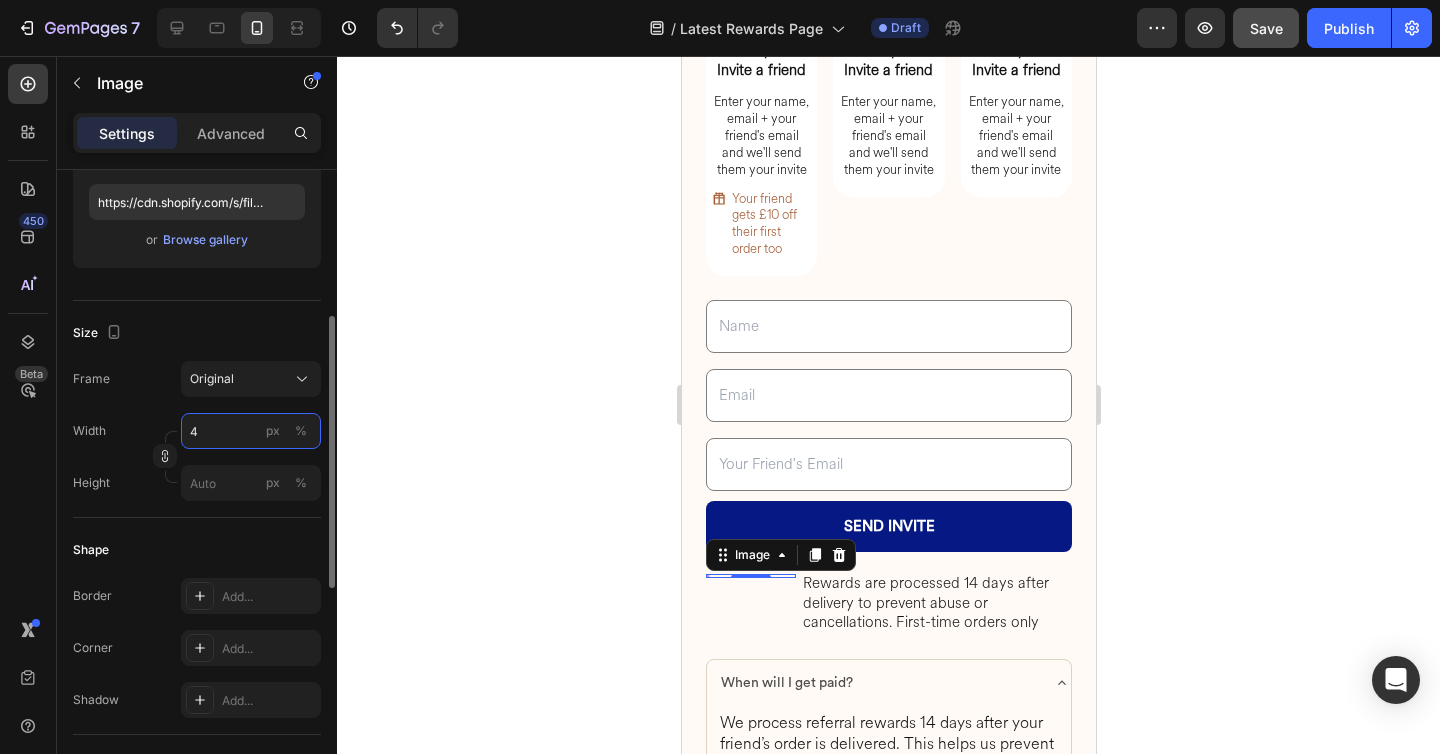 type on "40" 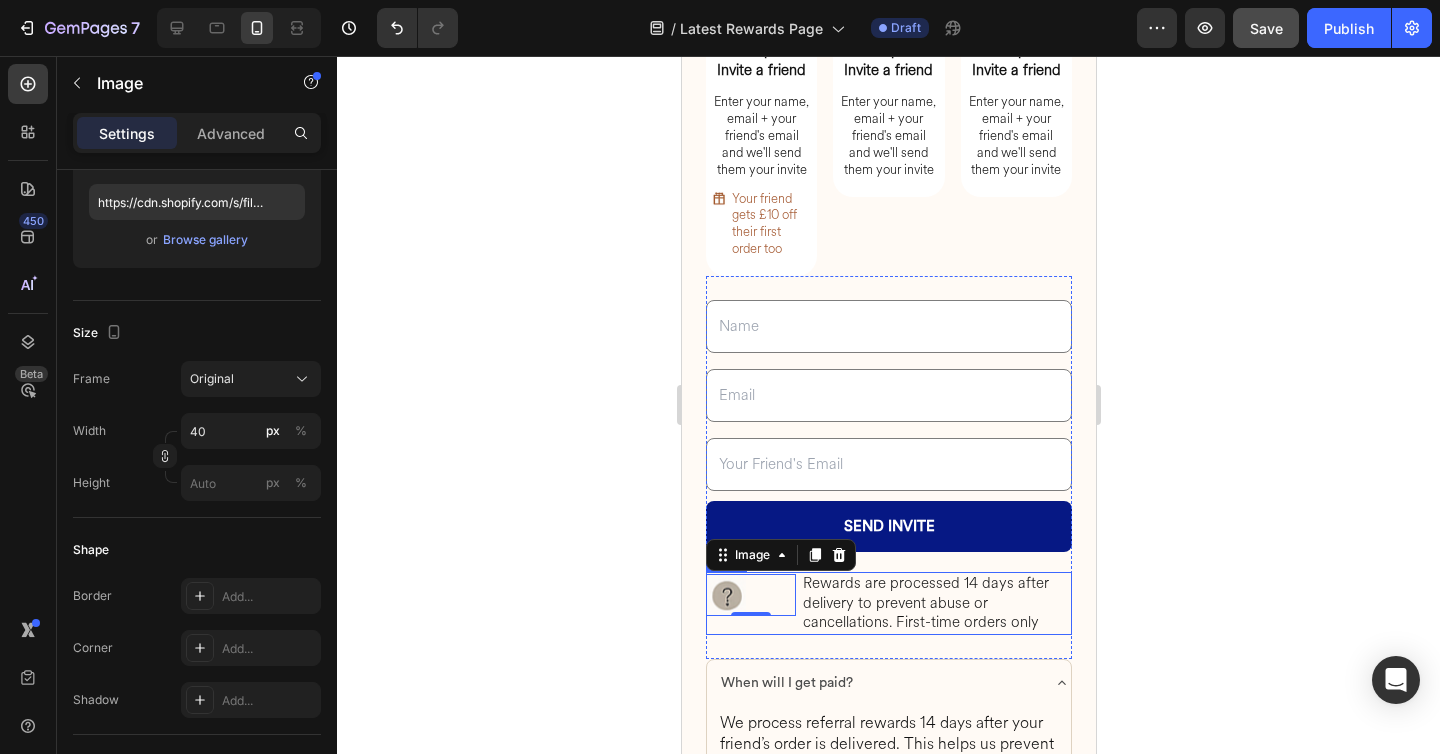 click on "Image   0 Rewards are processed 14 days after delivery to prevent abuse or cancellations. First-time orders only Heading Row" at bounding box center [888, 603] 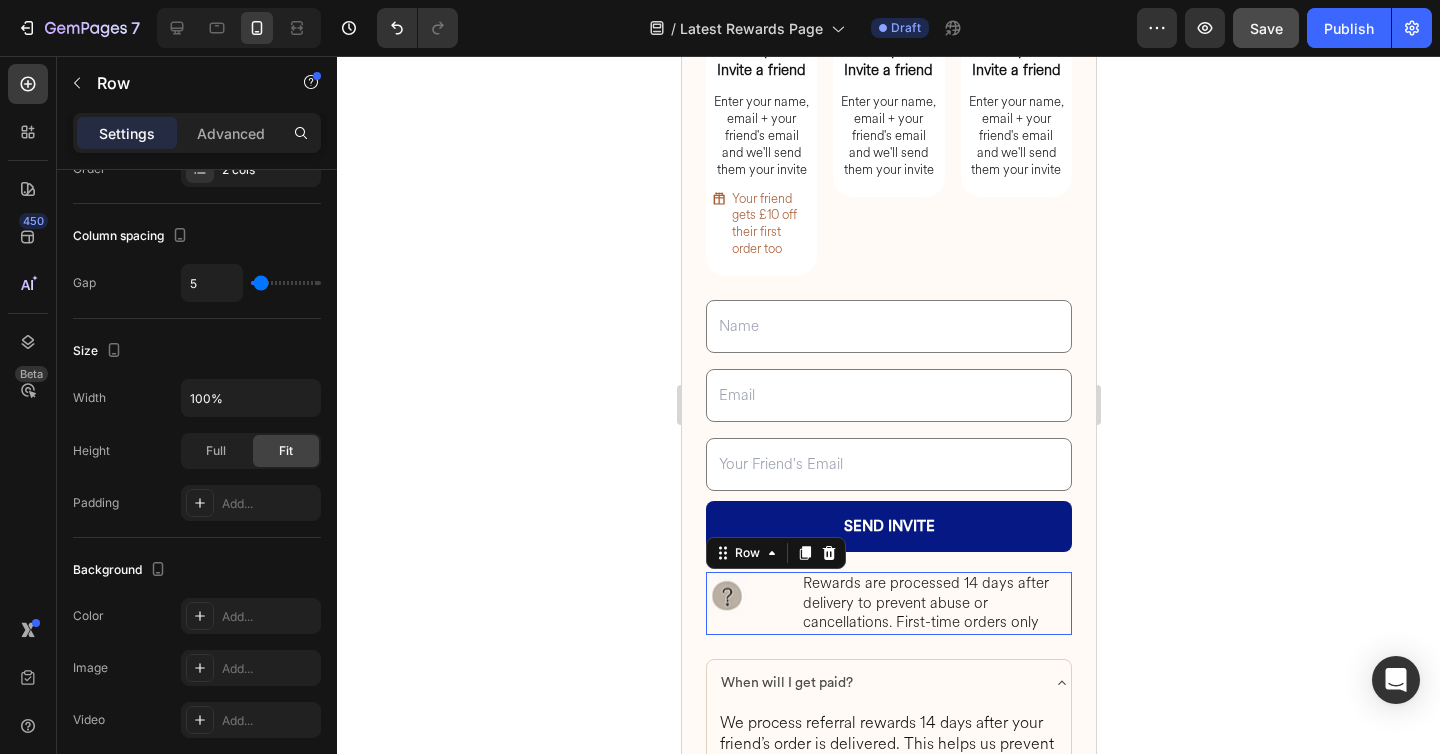 scroll, scrollTop: 0, scrollLeft: 0, axis: both 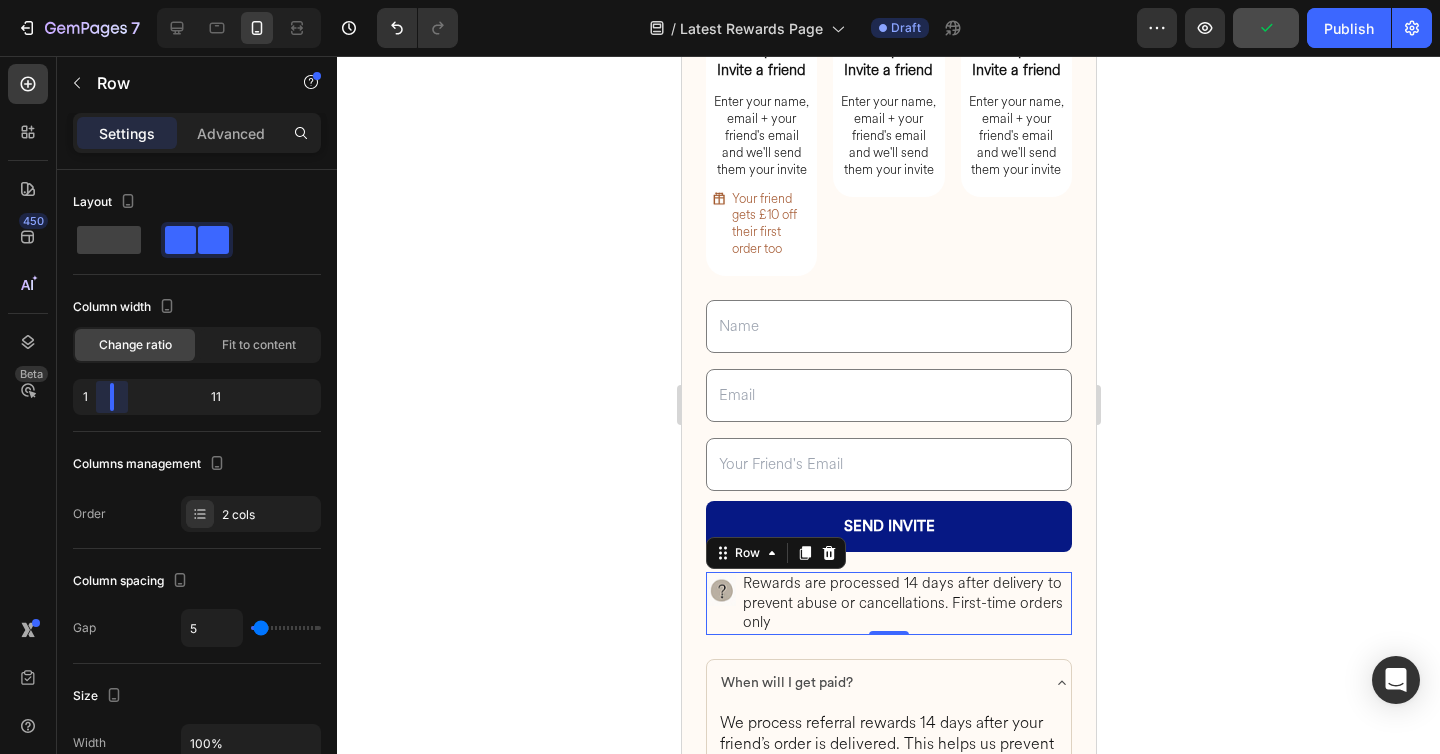 drag, startPoint x: 148, startPoint y: 390, endPoint x: 97, endPoint y: 387, distance: 51.088158 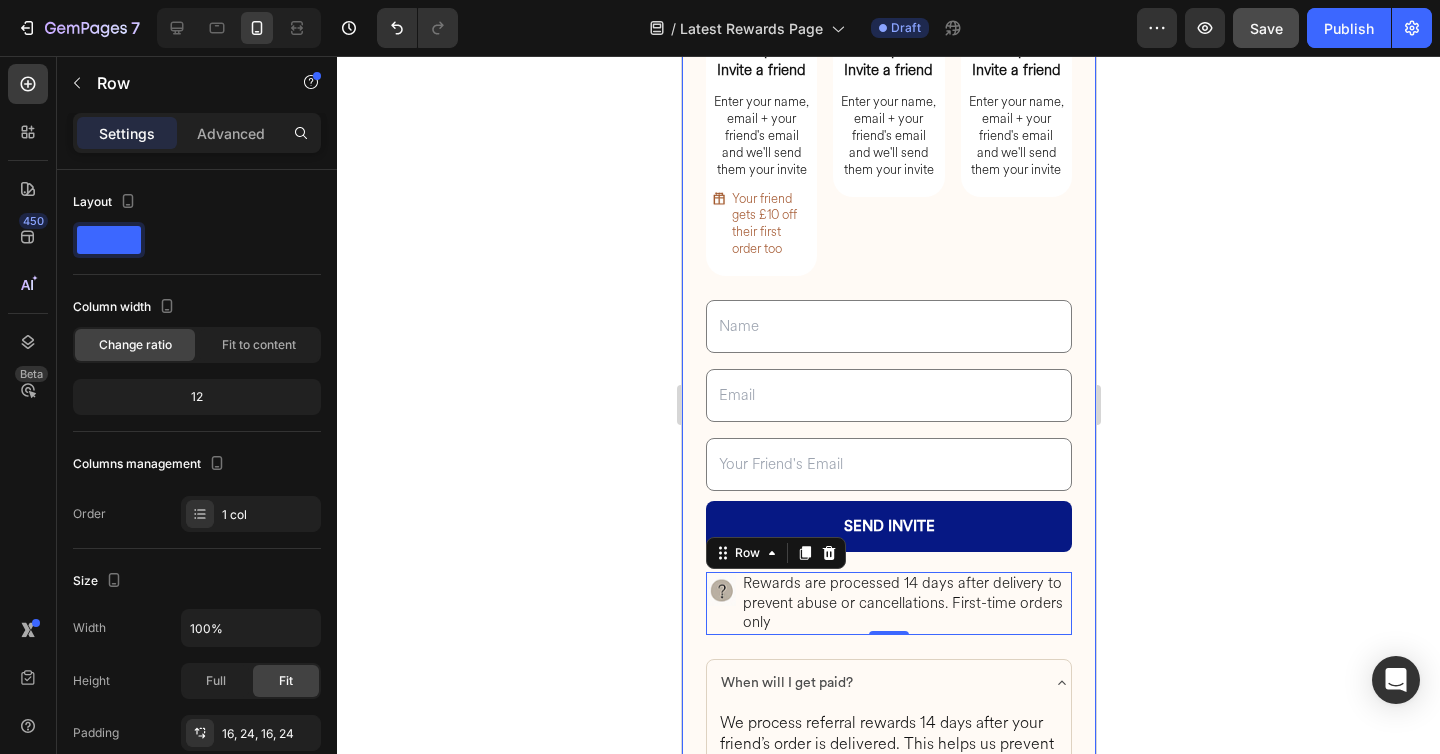 click on "⁠⁠⁠⁠⁠⁠⁠ Get £10. Just for helping a friend get clear skin. Heading Image ⁠⁠⁠⁠⁠⁠⁠ £25 PayPal Cash Heading Row Image Step 1 Invite a friend Heading ⁠⁠⁠⁠⁠⁠⁠  Enter your name, email + your friend's email and we'll send them your invite Heading Image ⁠⁠⁠⁠⁠⁠⁠ Your friend gets £10 off their first order too  Heading Row Row Image Step 1 Invite a friend Heading ⁠⁠⁠⁠⁠⁠⁠  Enter your name, email + your friend's email and we'll send them your invite Heading Row Image Step 1 Invite a friend Heading ⁠⁠⁠⁠⁠⁠⁠  Enter your name, email + your friend's email and we'll send them your invite Heading Row Row Text Field Email Field Email Field Row SEND INVITE Submit Button Image Rewards are processed 14 days after delivery to prevent abuse or cancellations. First-time orders only Heading Row   0 Contact Form
When will I get paid? Heading
Accordion 2
Accordion 3" at bounding box center [888, 373] 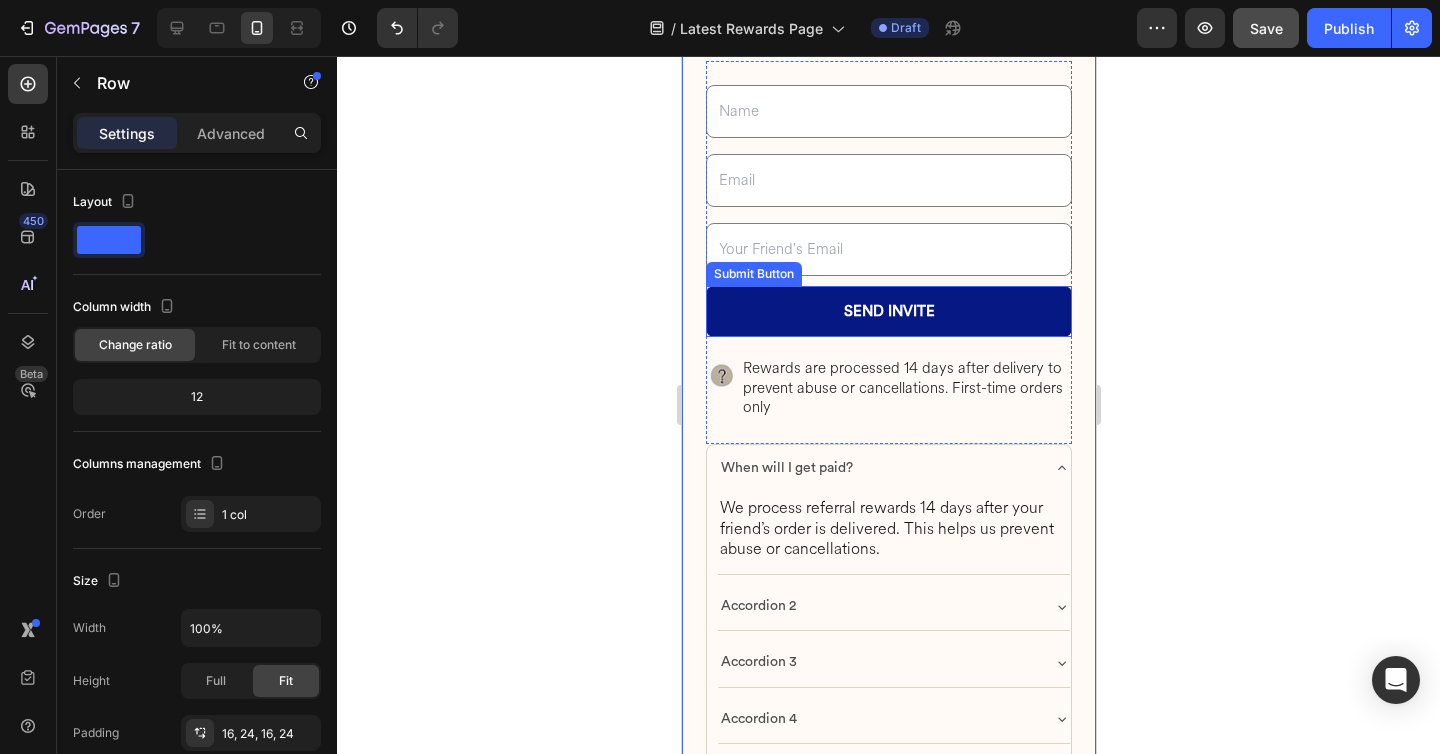 scroll, scrollTop: 4176, scrollLeft: 0, axis: vertical 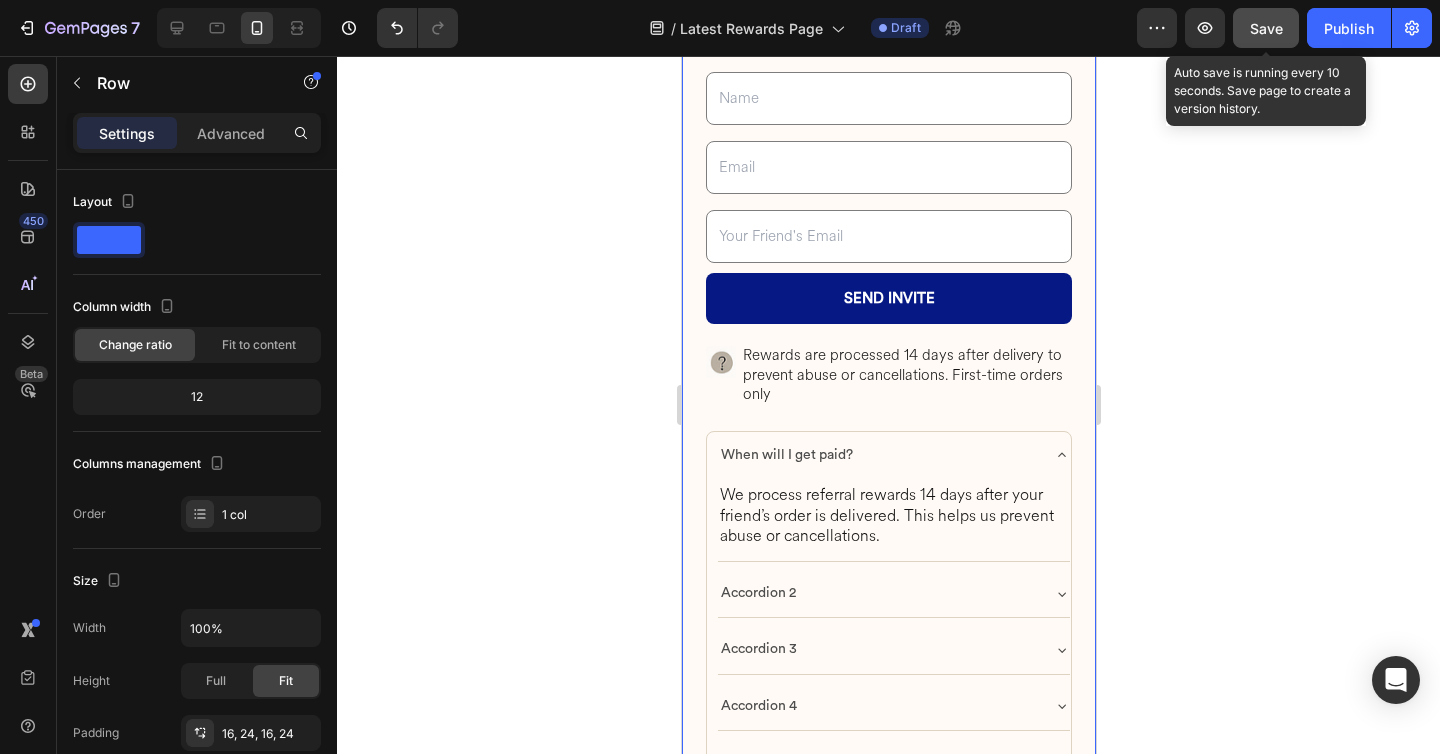 click on "Save" at bounding box center [1266, 28] 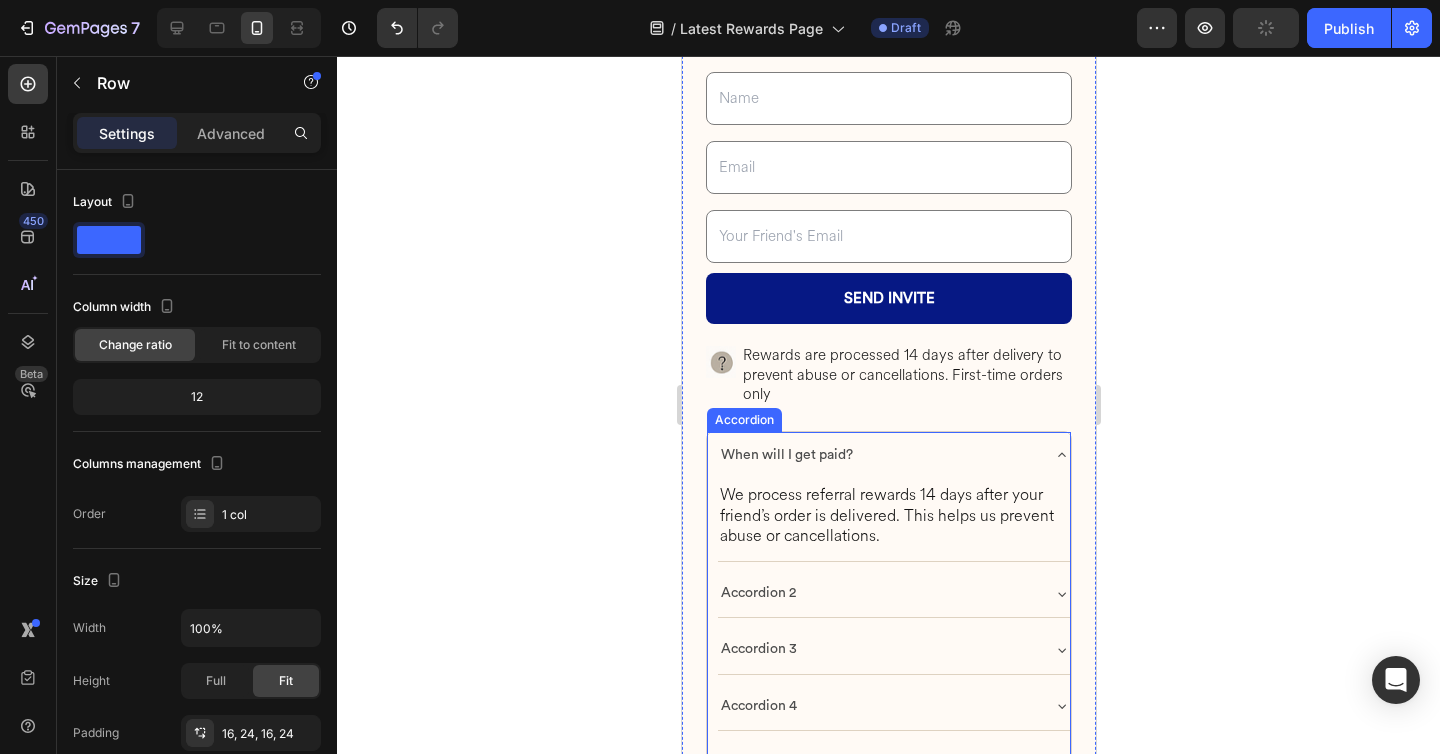 click on "When will I get paid?" at bounding box center (877, 455) 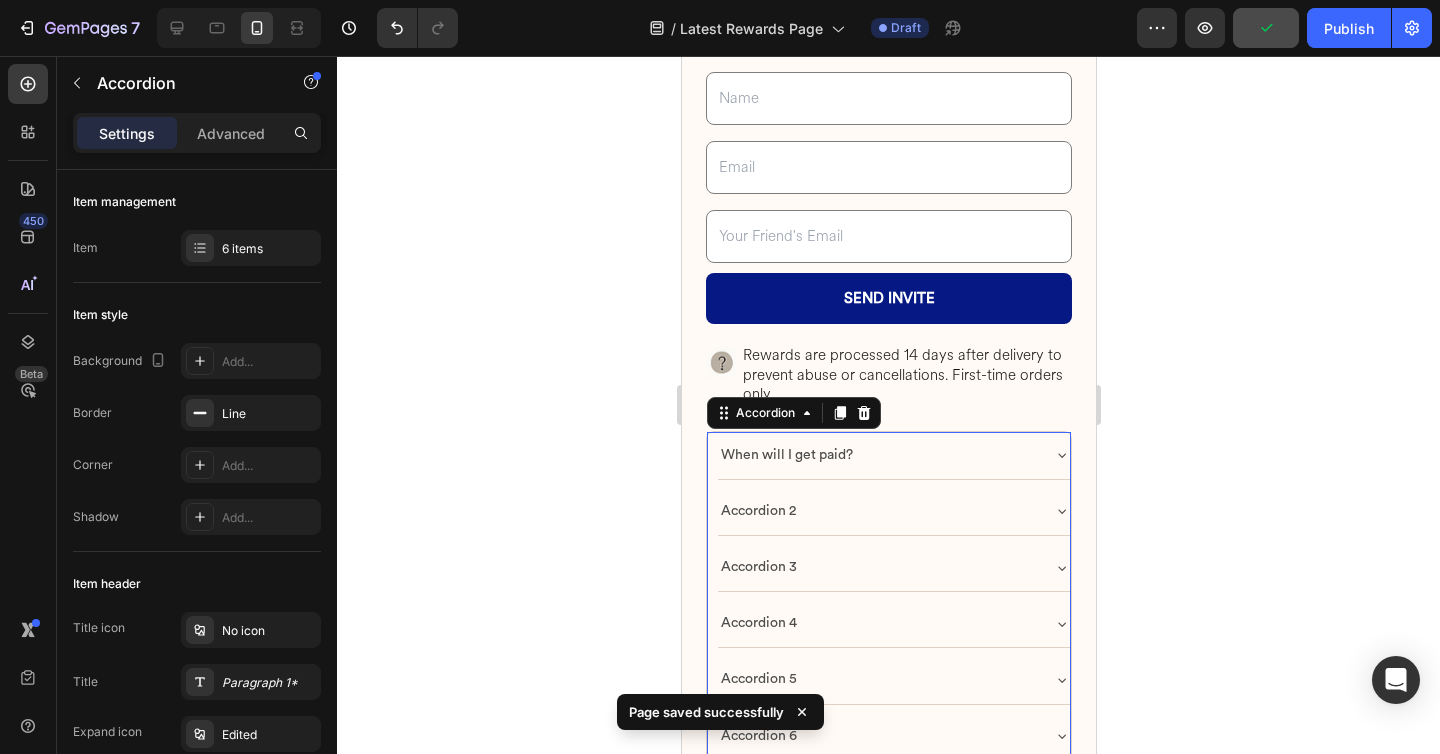 click on "When will I get paid?" at bounding box center (877, 455) 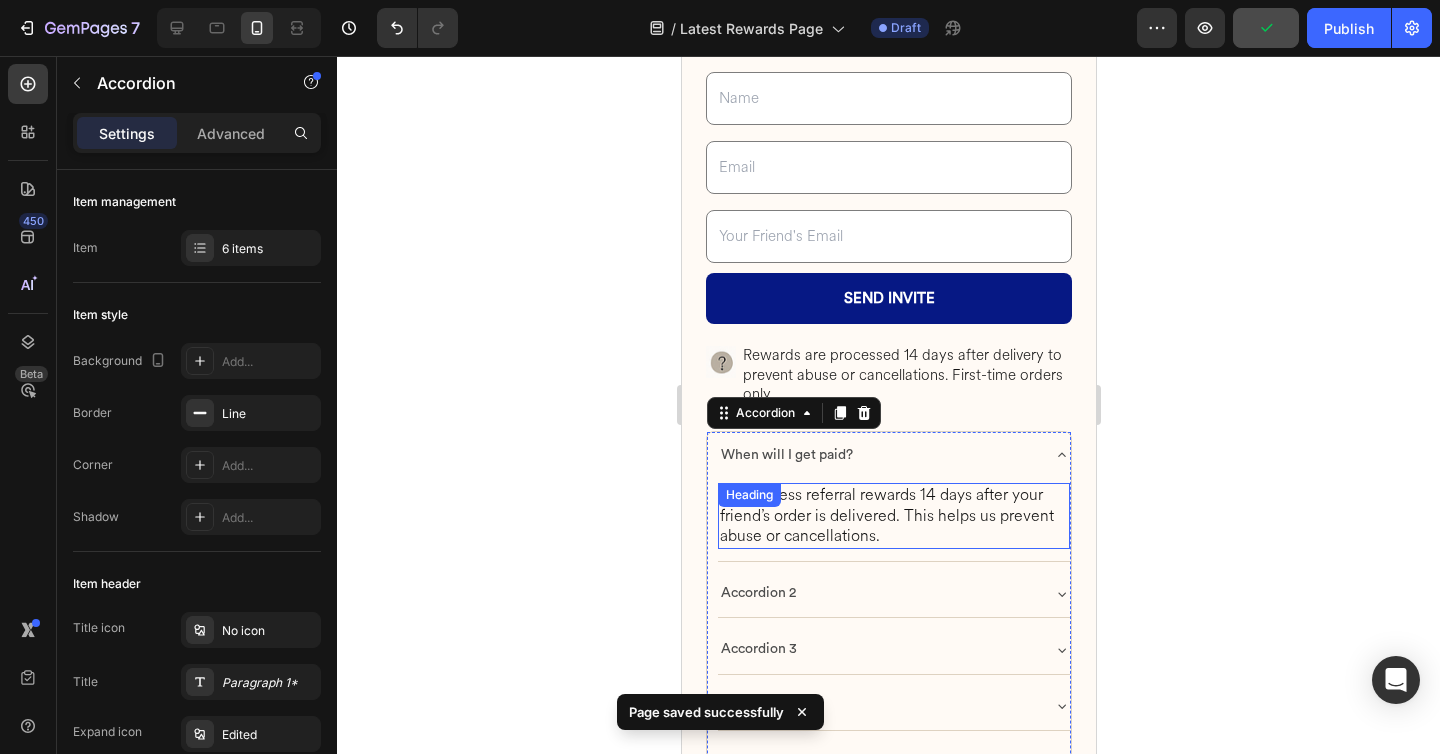 click on "We process referral rewards 14 days after your friend’s order is delivered. This helps us prevent abuse or cancellations." at bounding box center [893, 516] 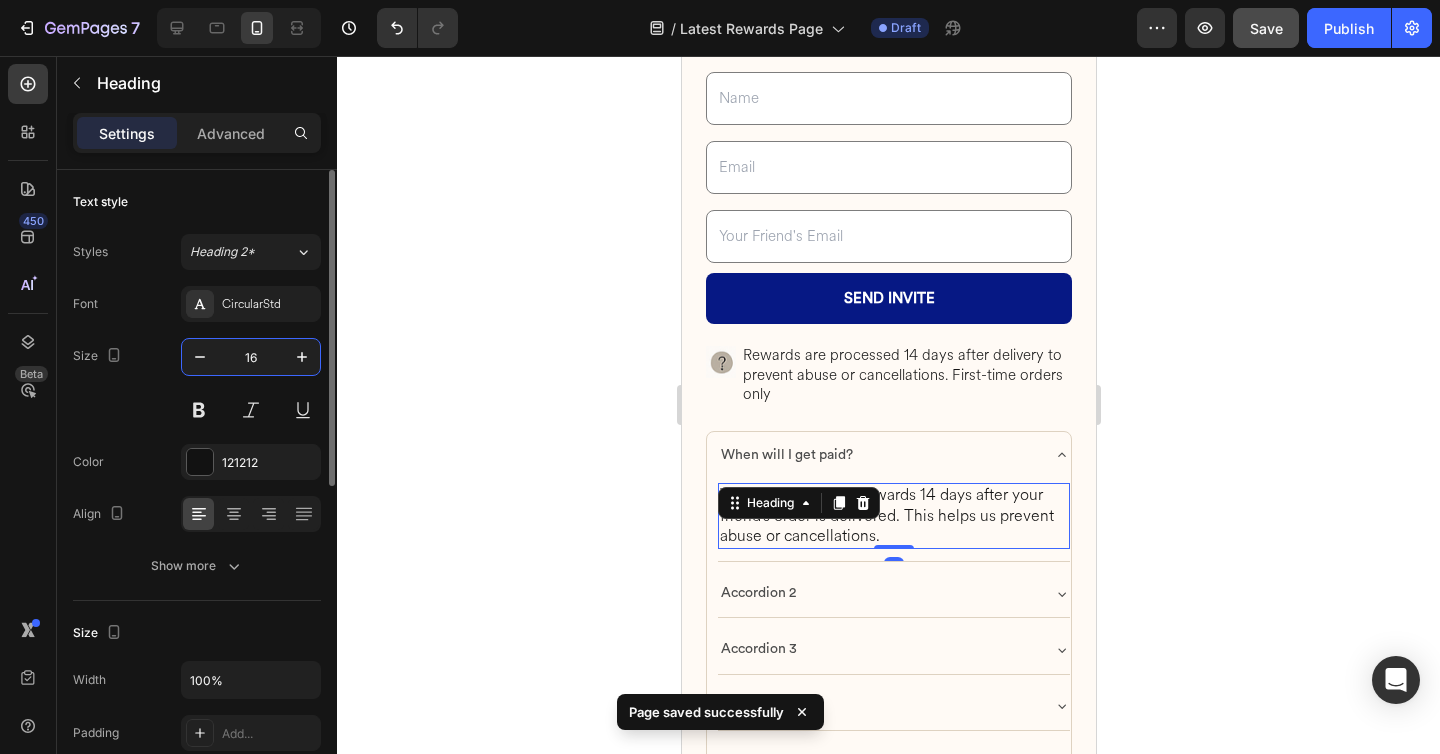 click on "16" at bounding box center [251, 357] 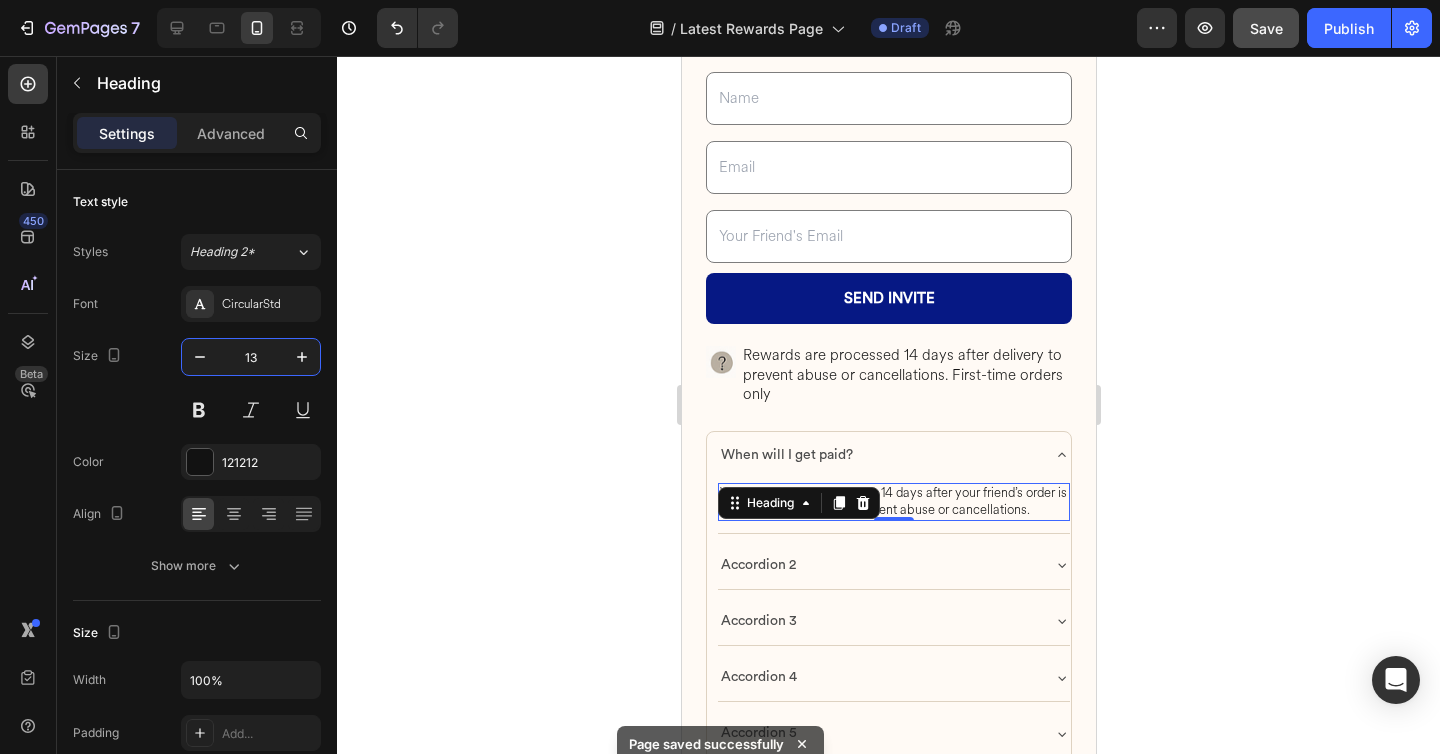 type on "13" 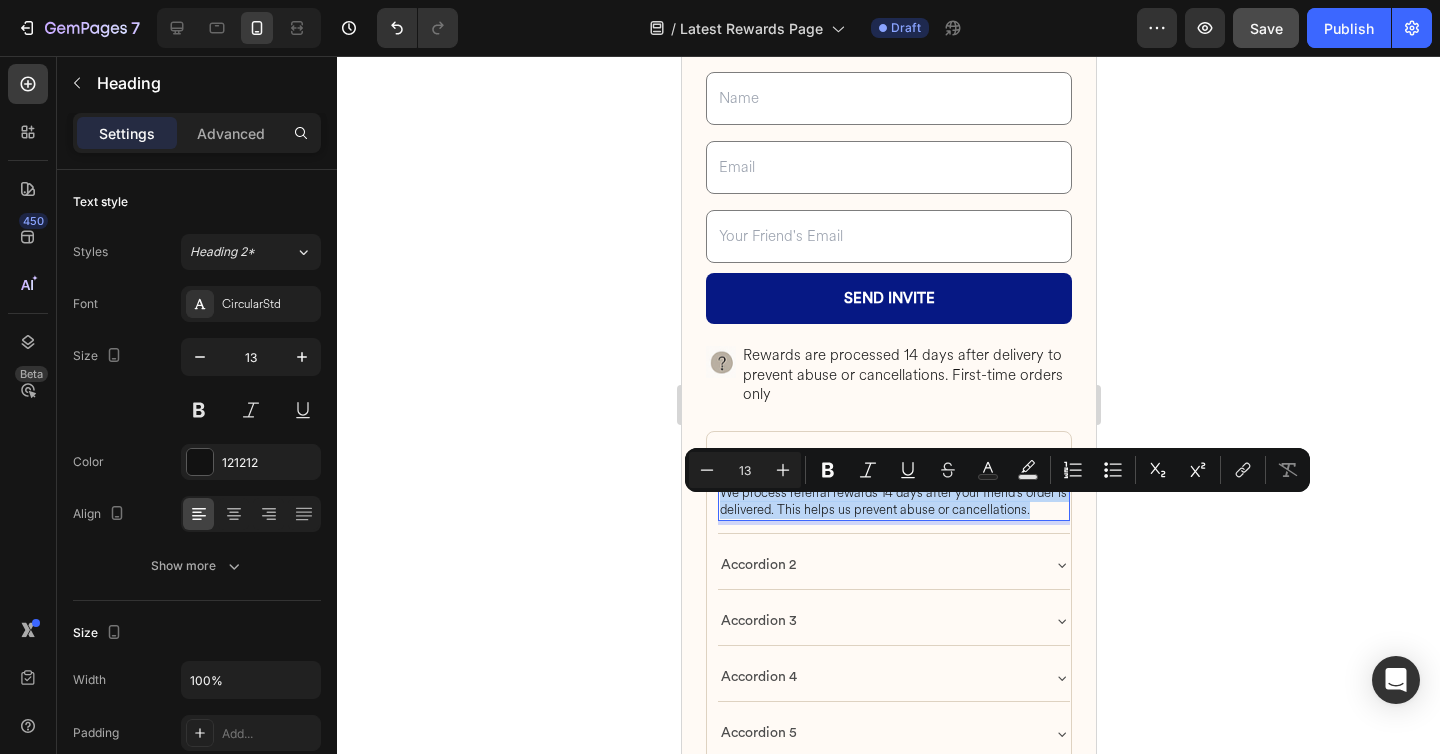 click on "We process referral rewards 14 days after your friend’s order is delivered. This helps us prevent abuse or cancellations." at bounding box center [893, 502] 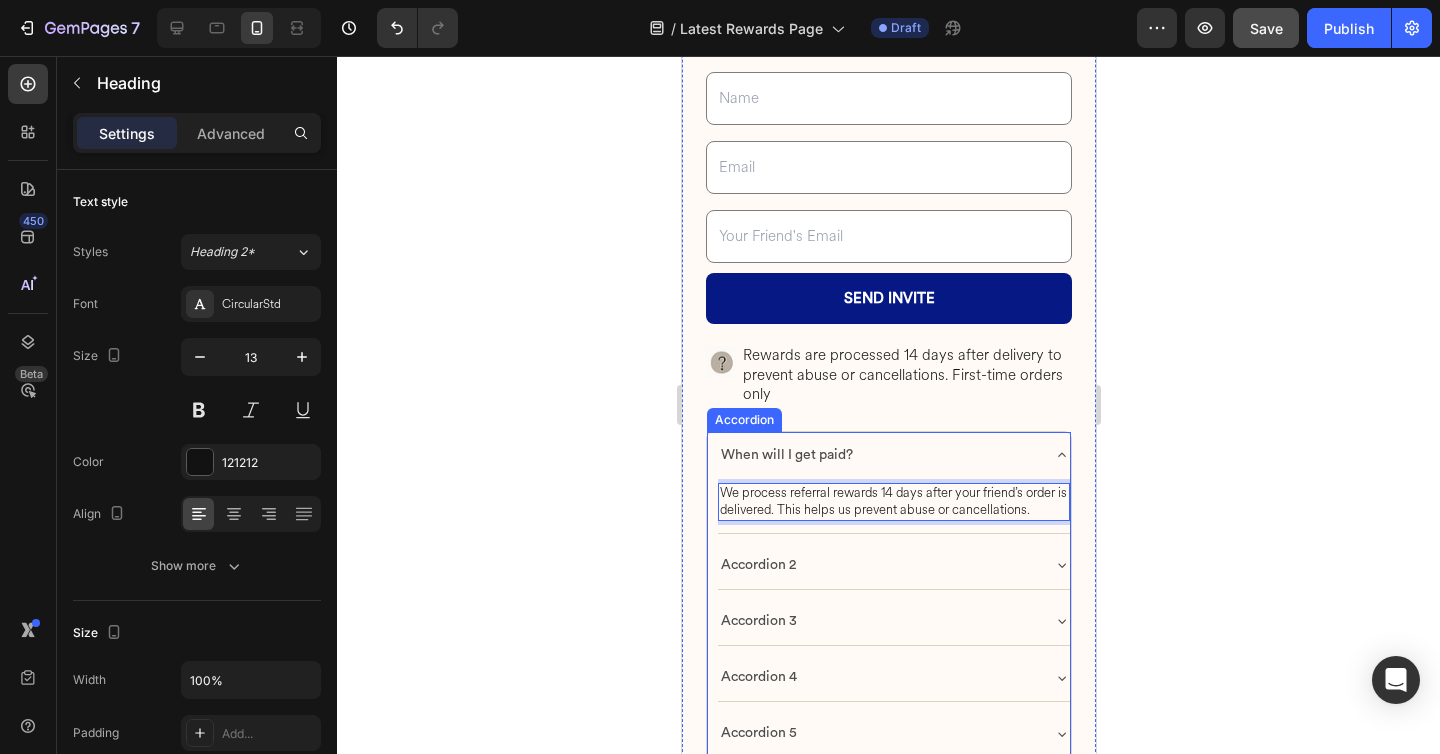 click on "Accordion 2" at bounding box center [877, 565] 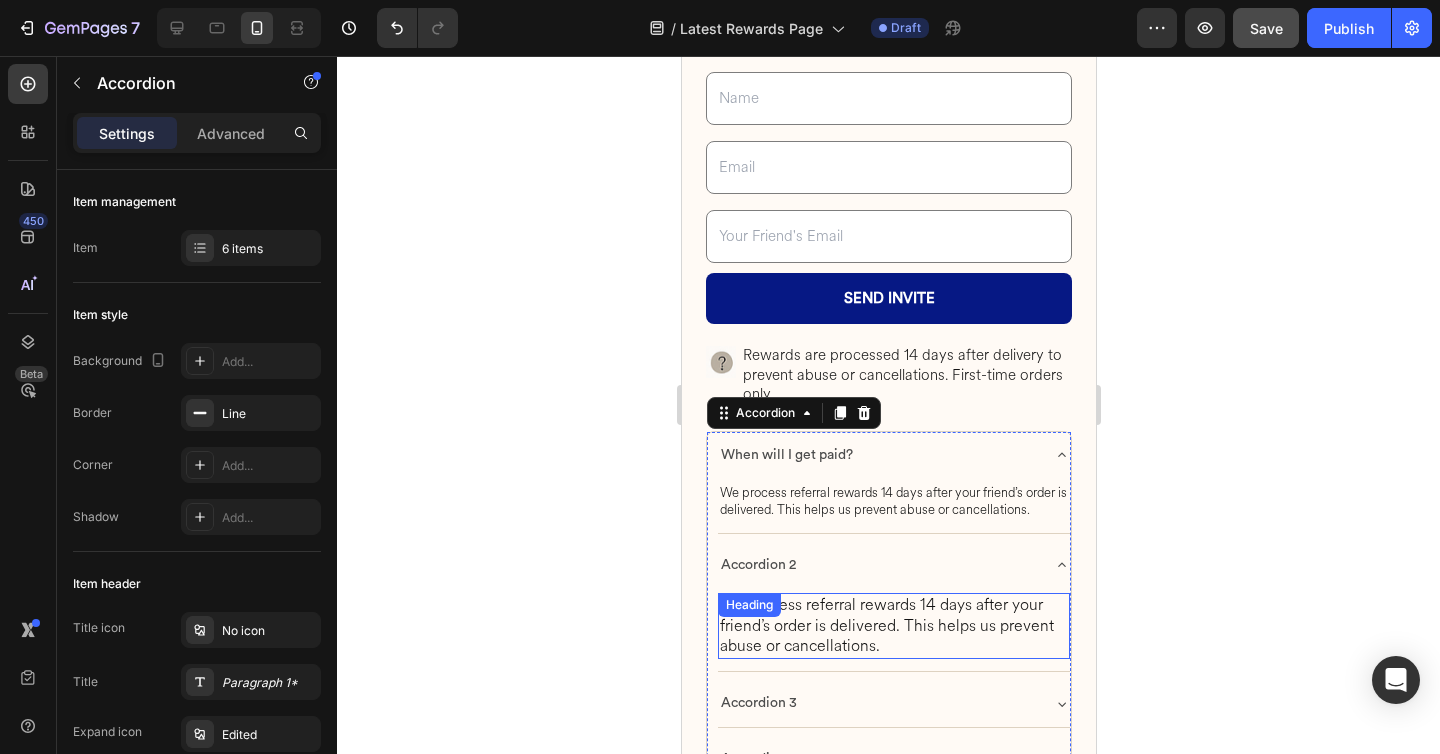 click on "We process referral rewards 14 days after your friend’s order is delivered. This helps us prevent abuse or cancellations." at bounding box center [893, 626] 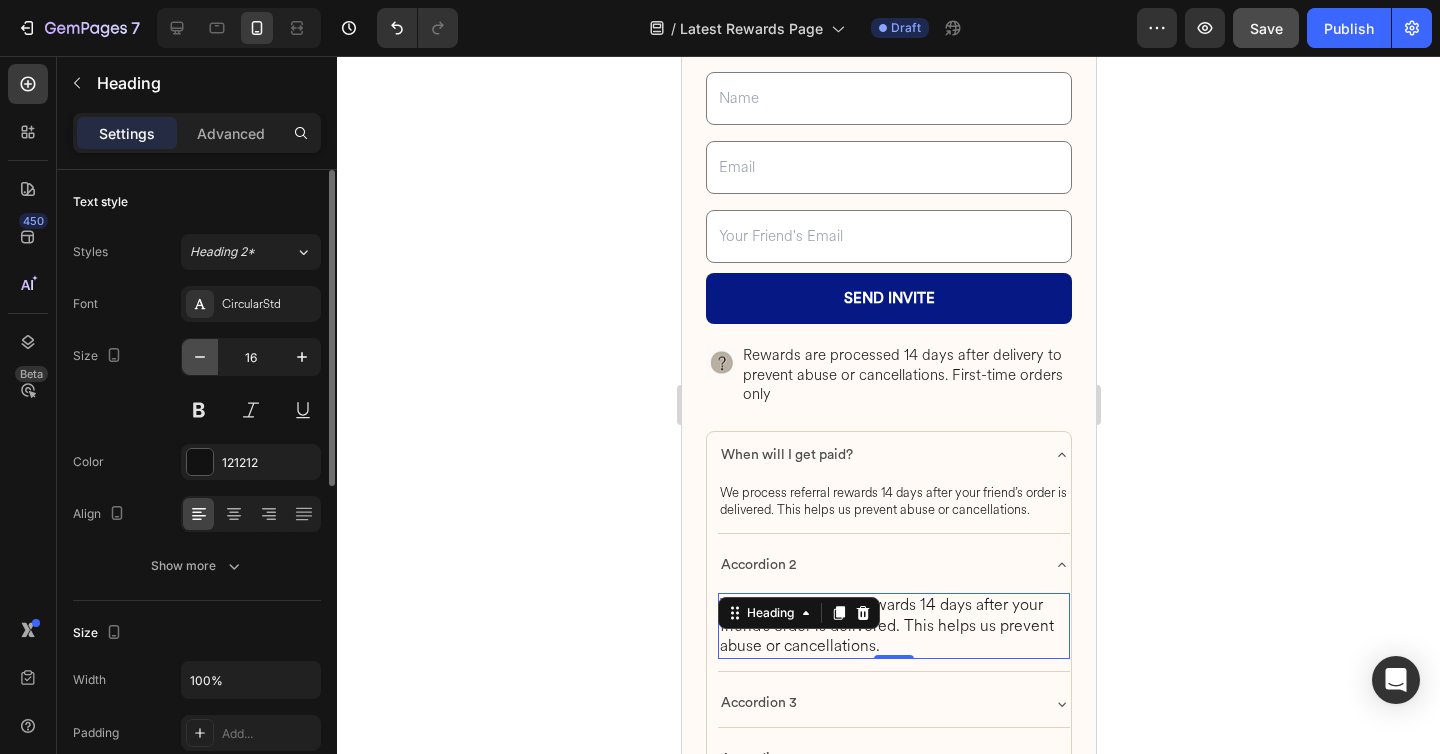 click 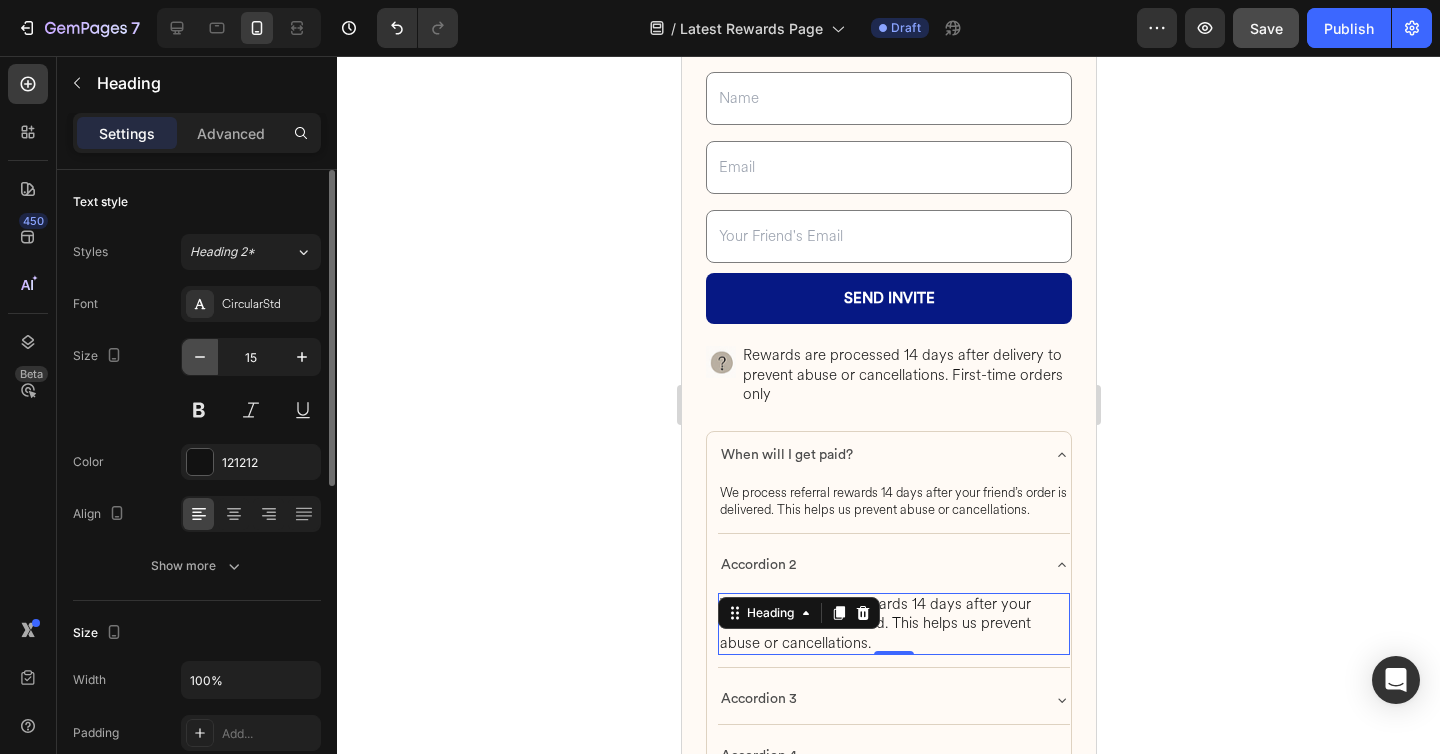 click 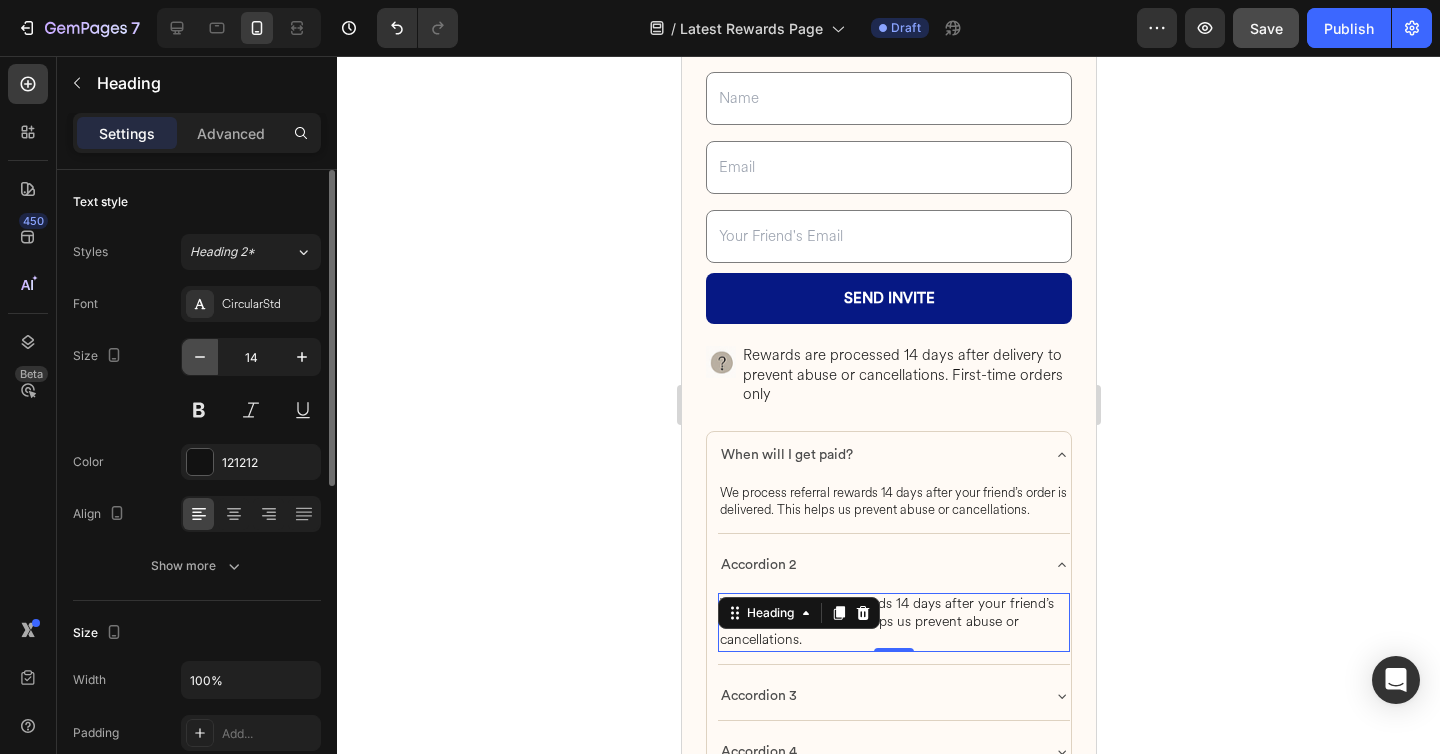 click 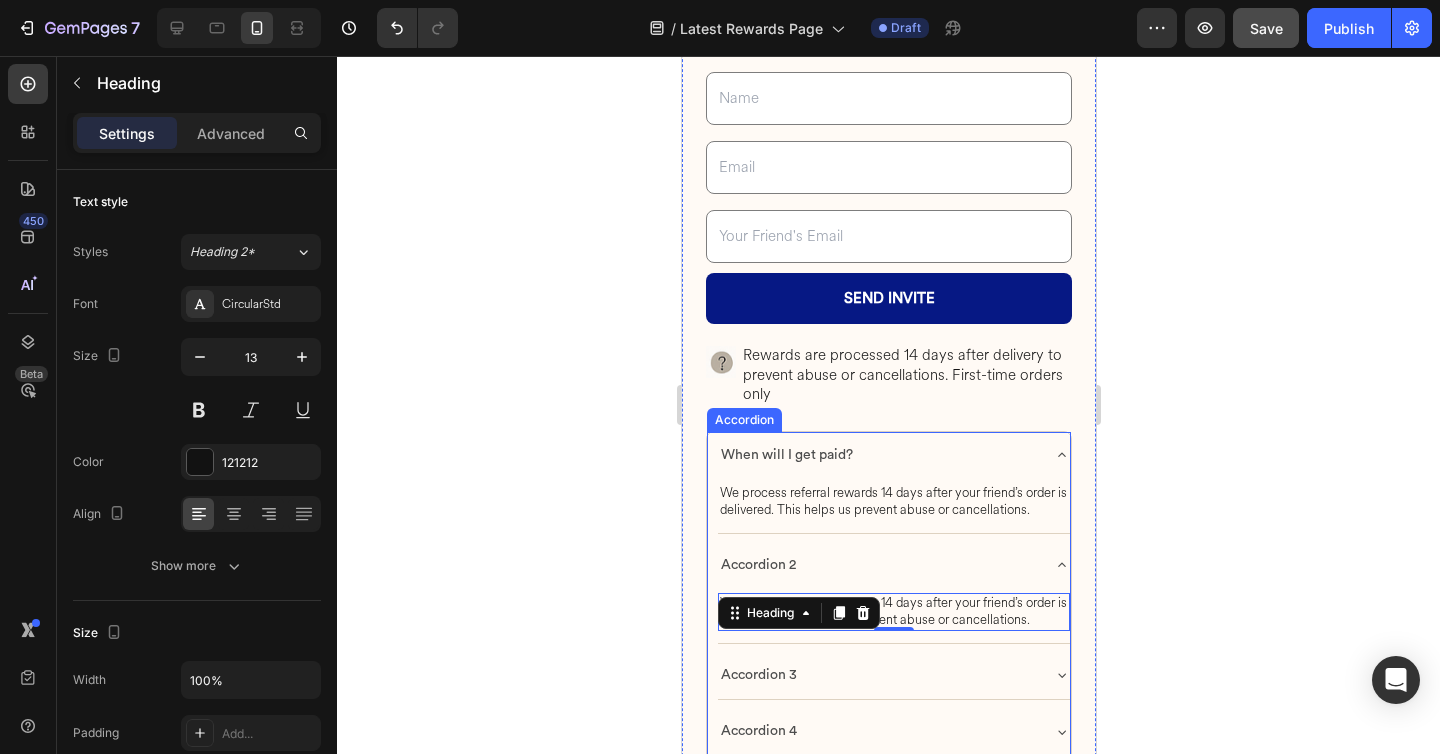 click on "Accordion 3" at bounding box center (877, 675) 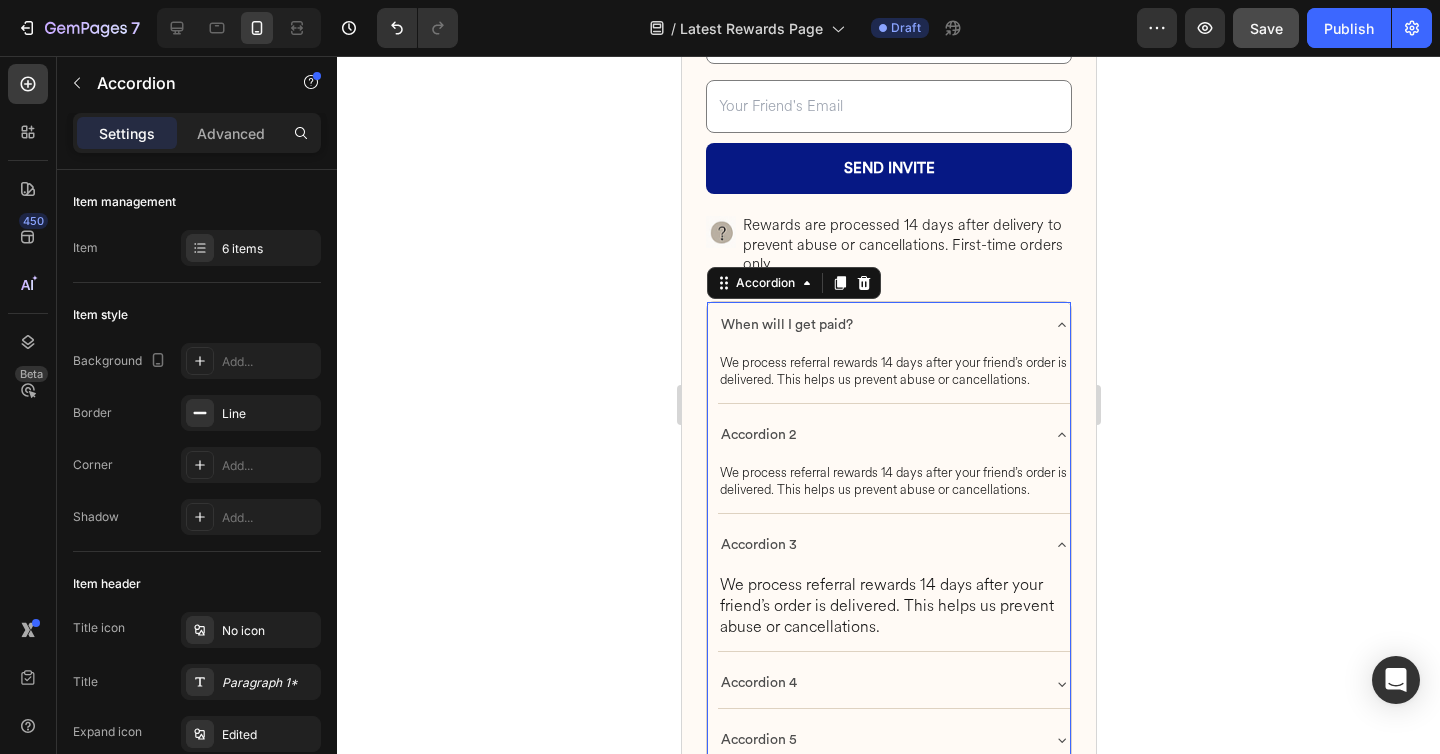 scroll, scrollTop: 4439, scrollLeft: 0, axis: vertical 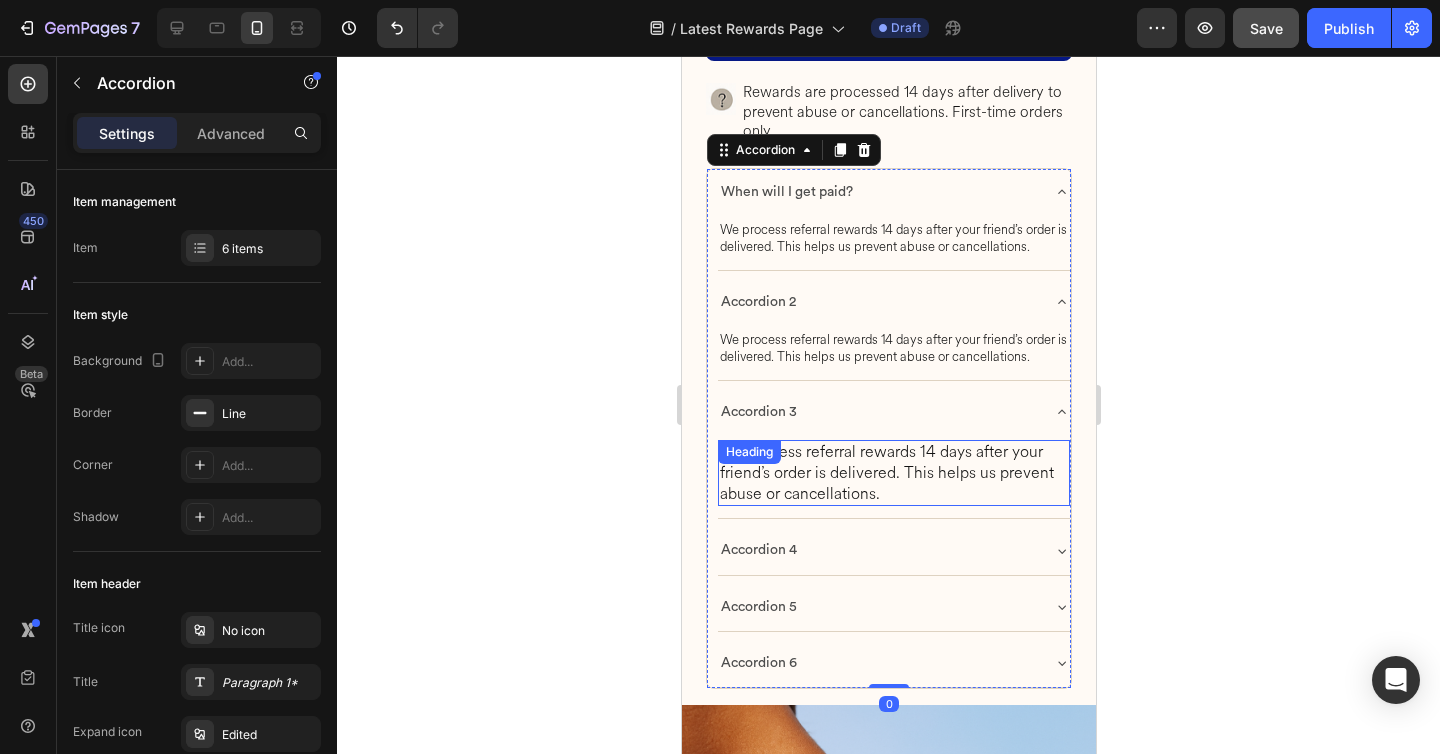 click on "We process referral rewards 14 days after your friend’s order is delivered. This helps us prevent abuse or cancellations." at bounding box center (893, 473) 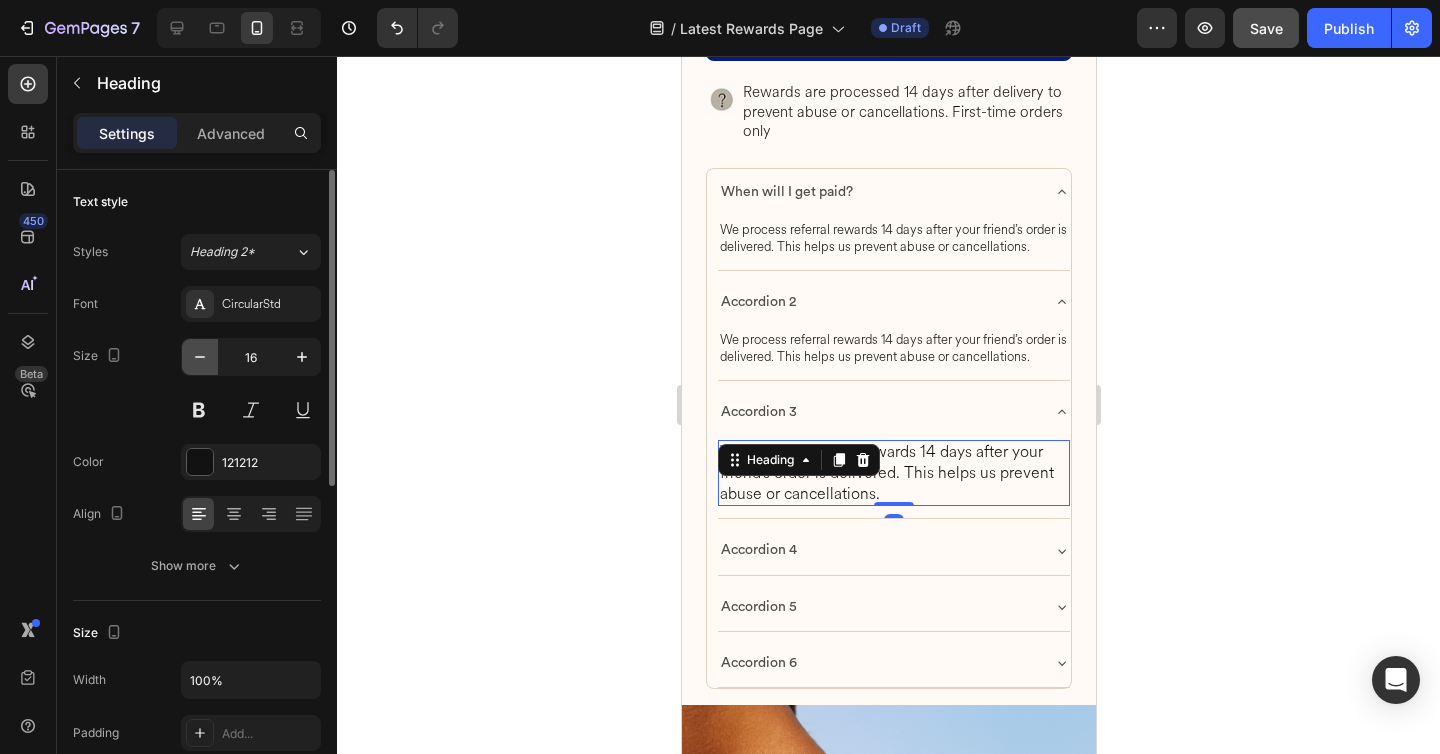click 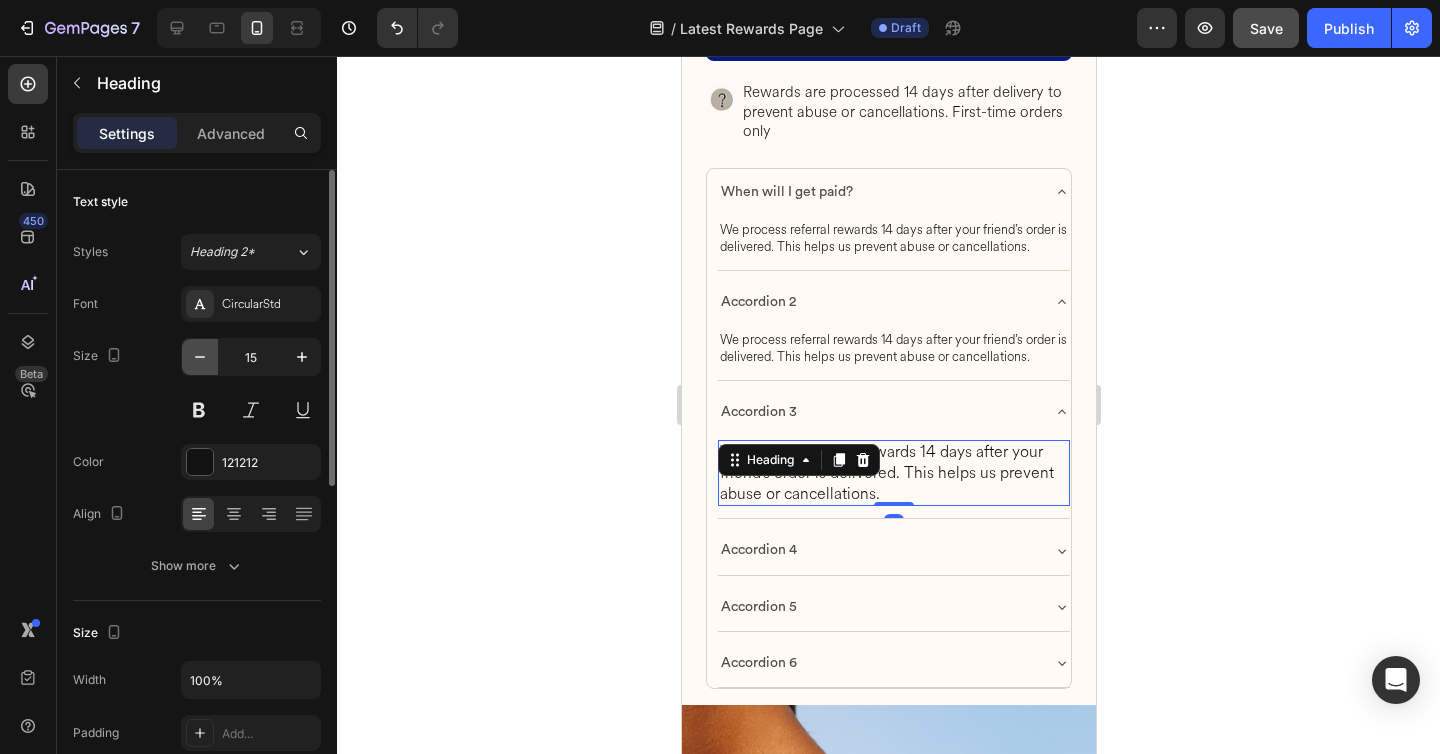 click 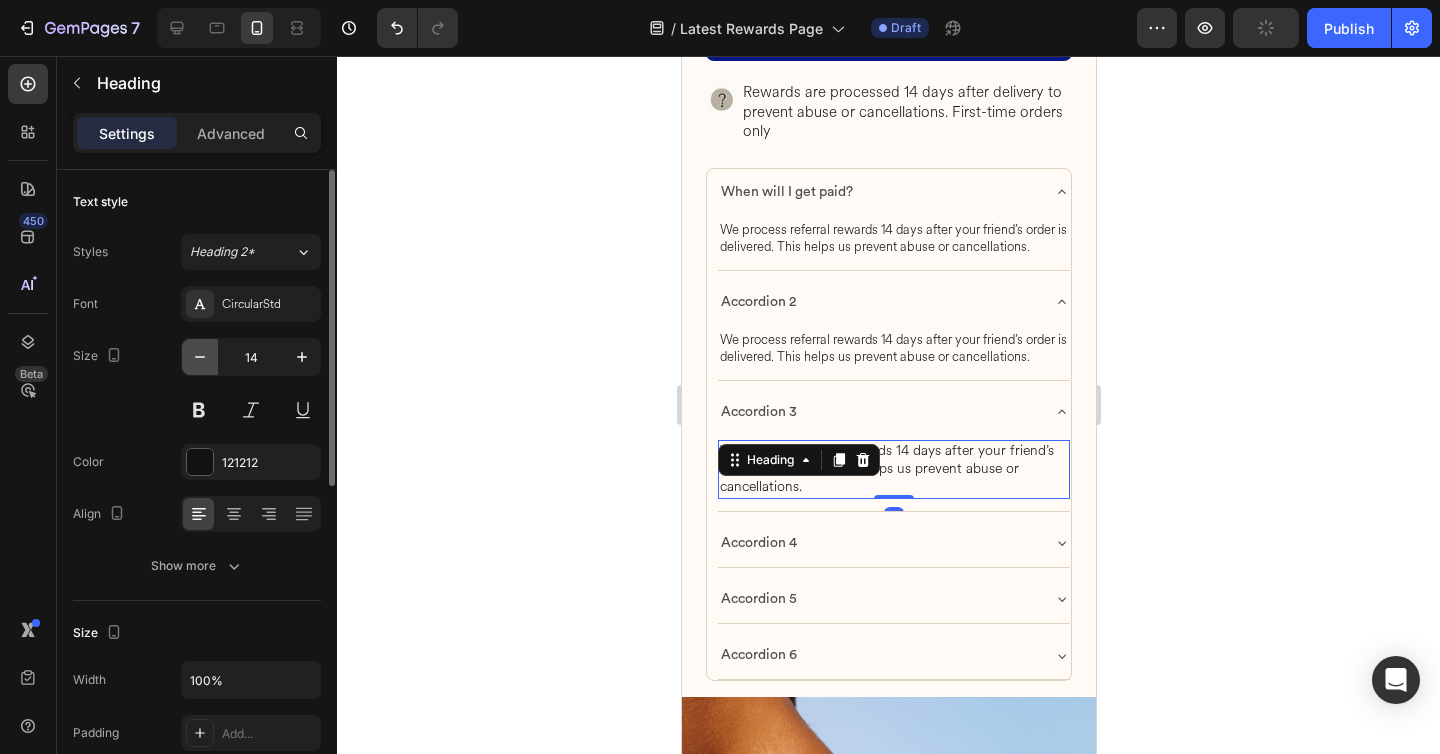 click 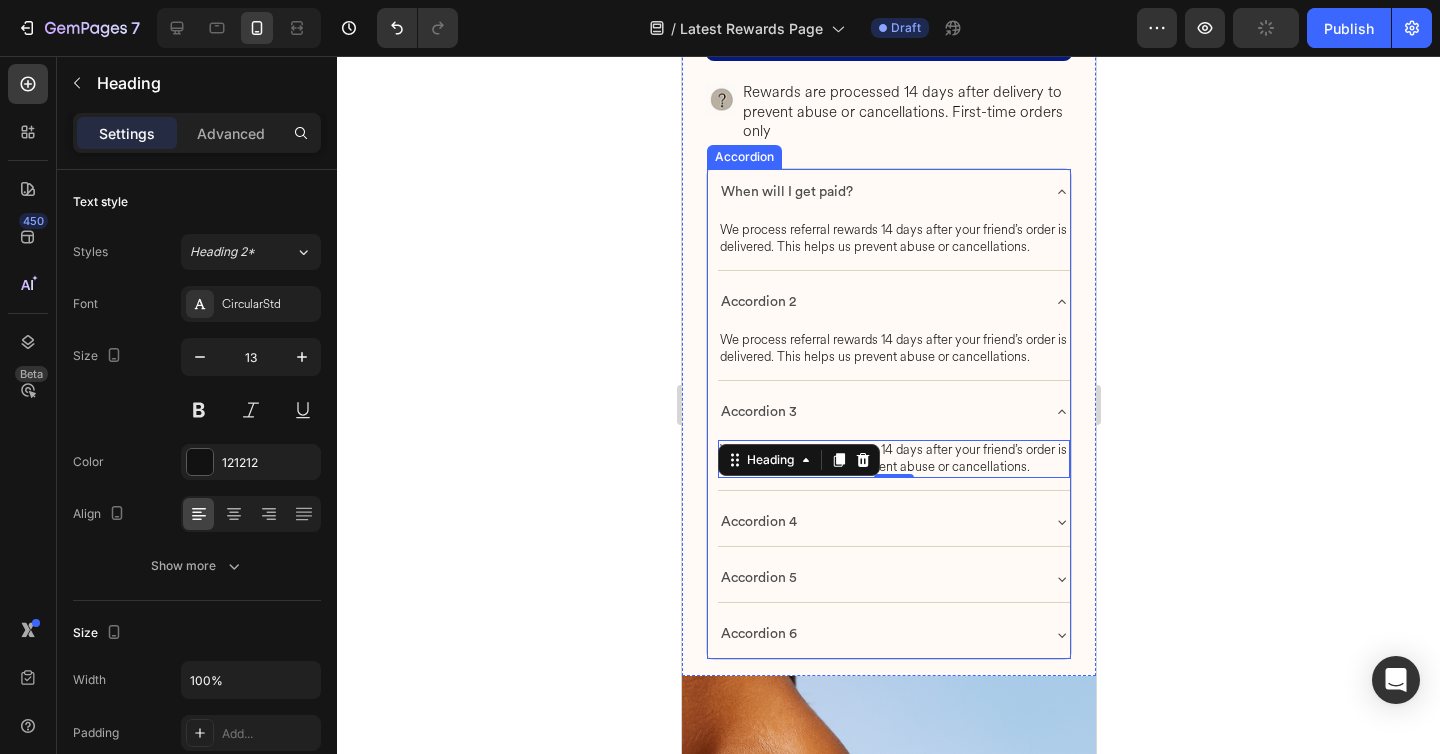 click on "Accordion 4" at bounding box center [877, 522] 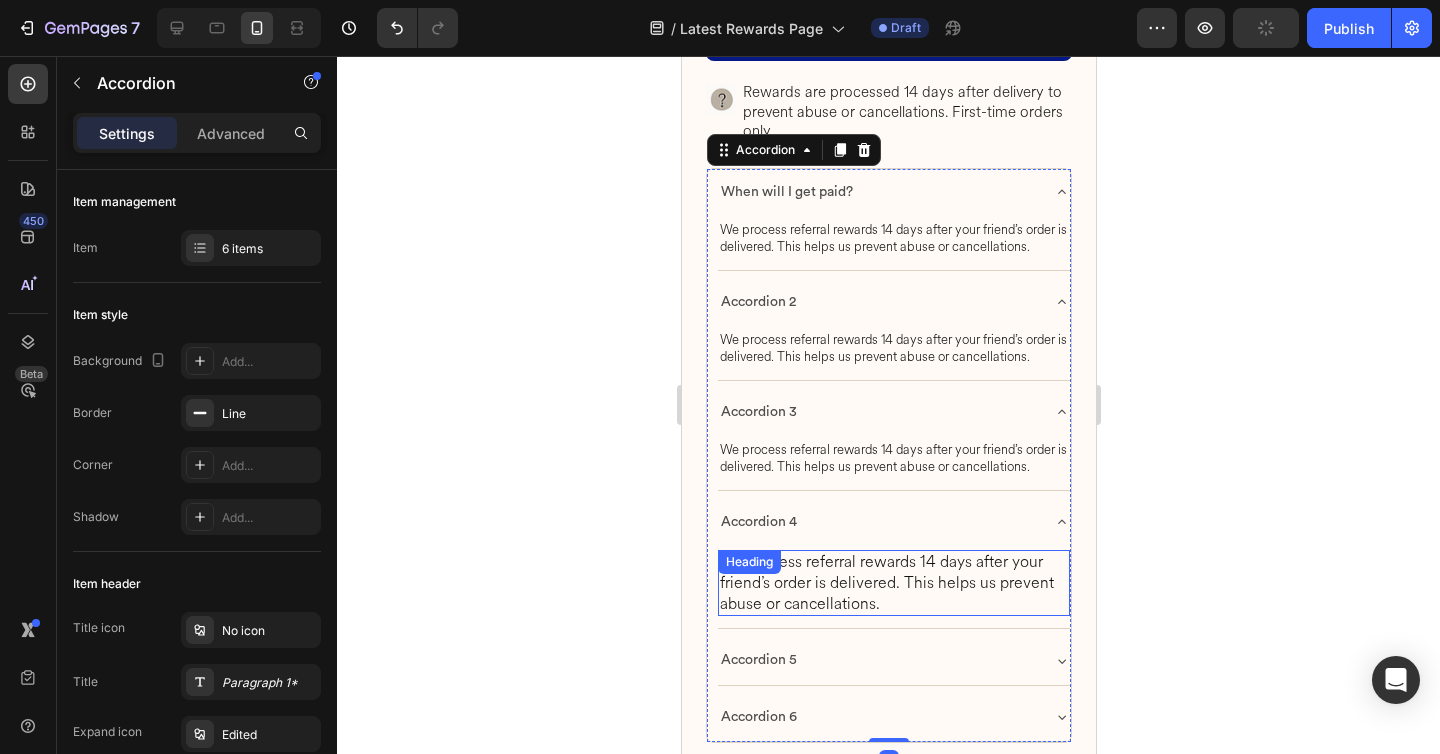 click on "We process referral rewards 14 days after your friend’s order is delivered. This helps us prevent abuse or cancellations." at bounding box center (893, 583) 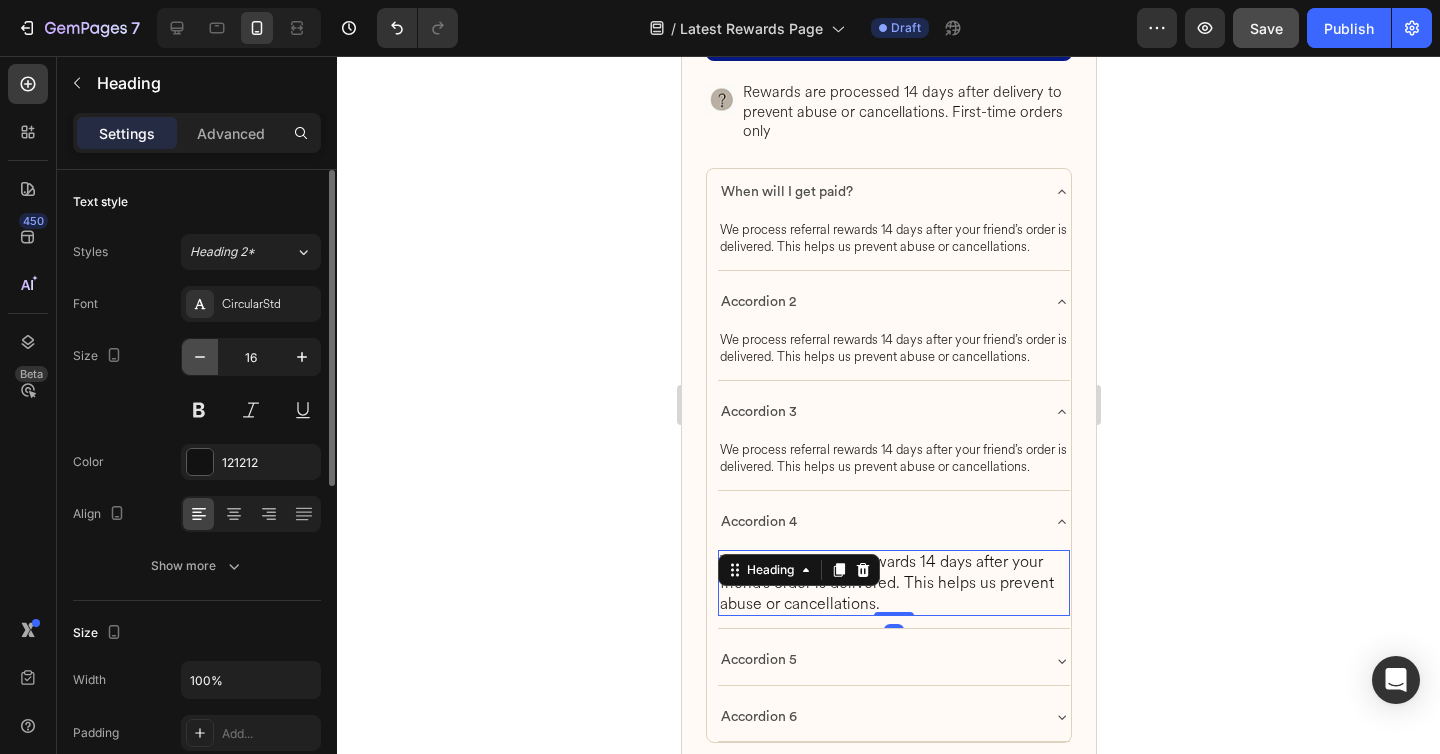 click at bounding box center (200, 357) 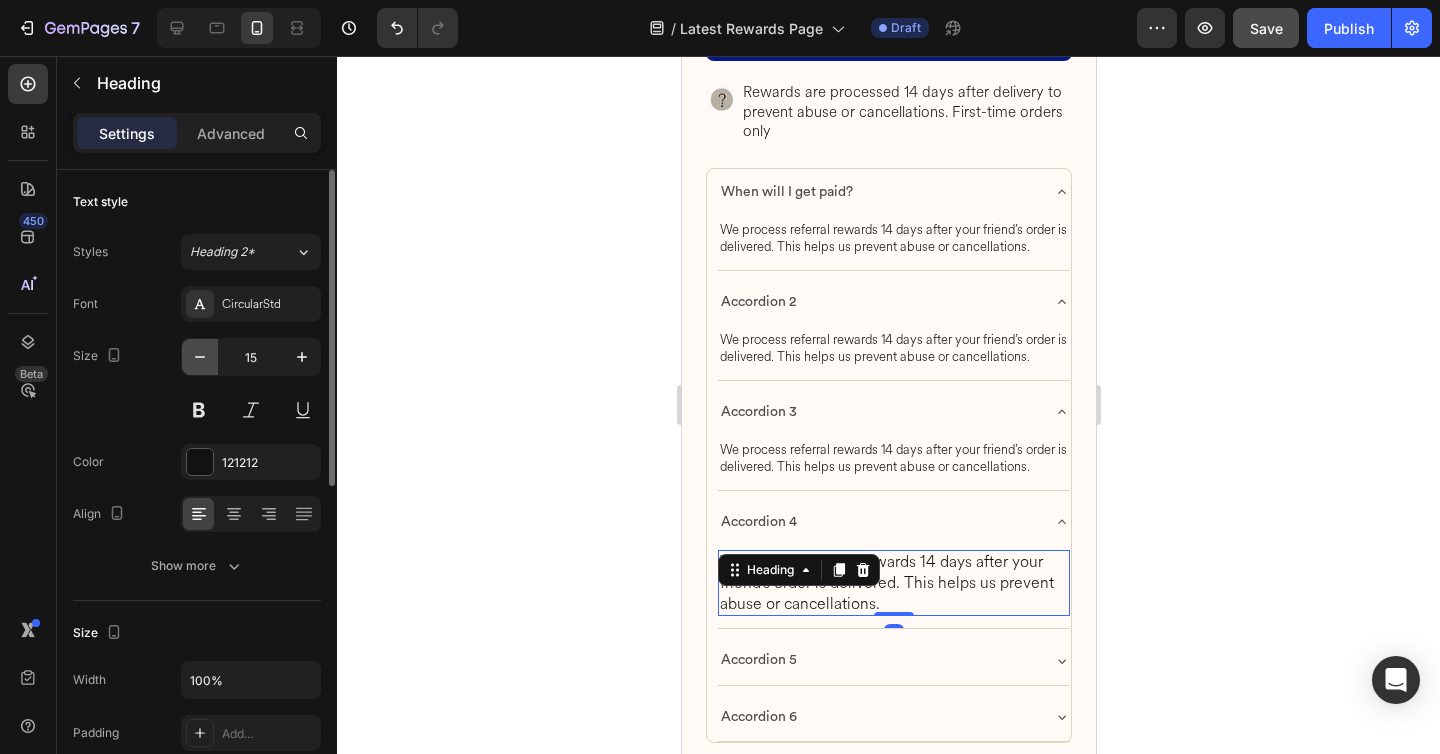 click at bounding box center [200, 357] 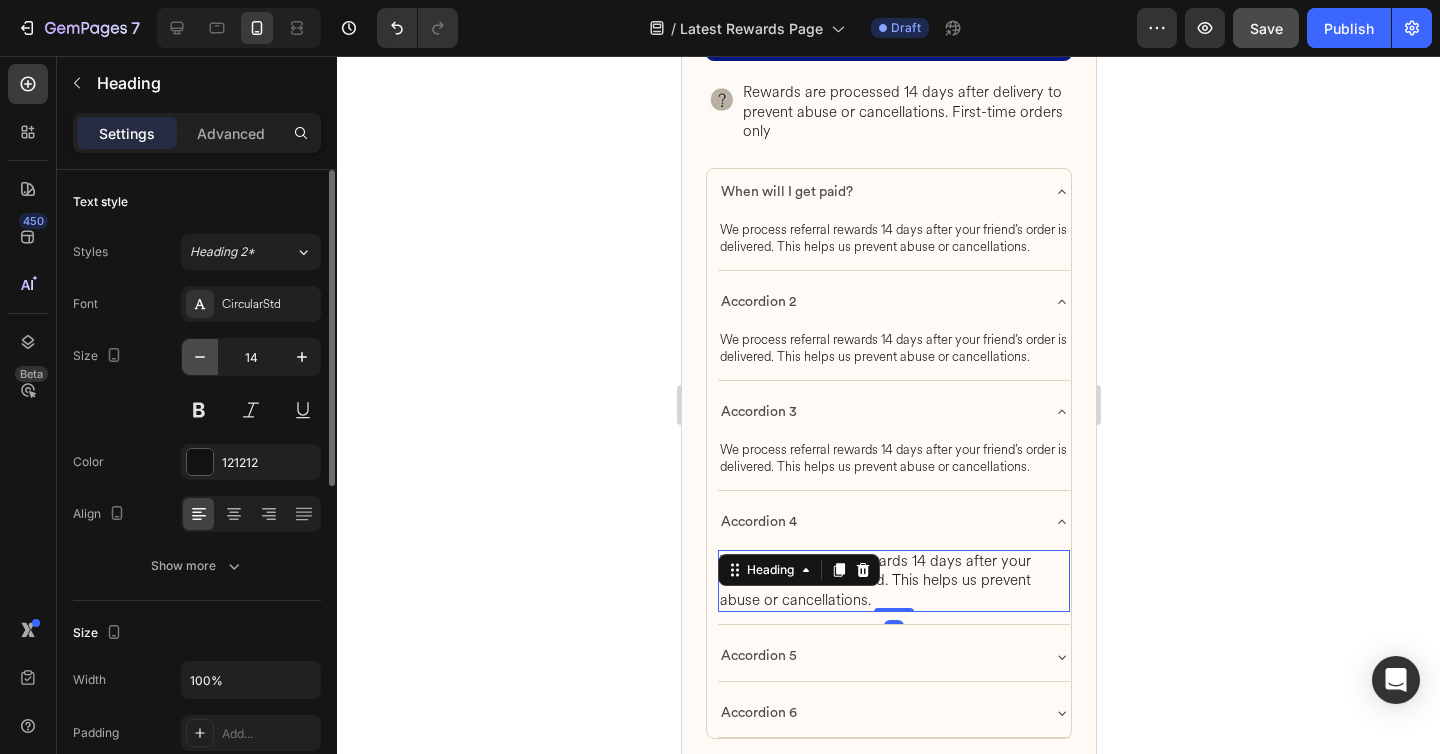 click at bounding box center (200, 357) 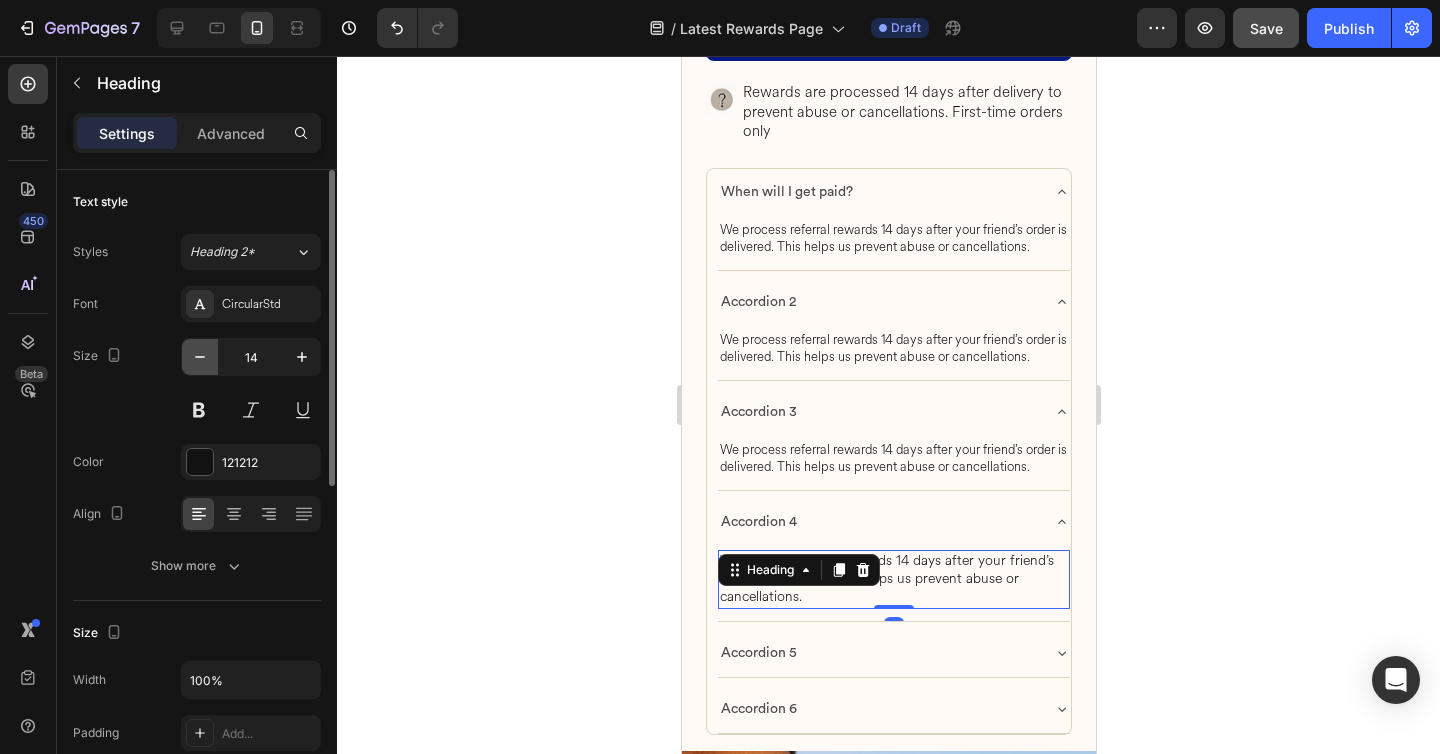 type on "13" 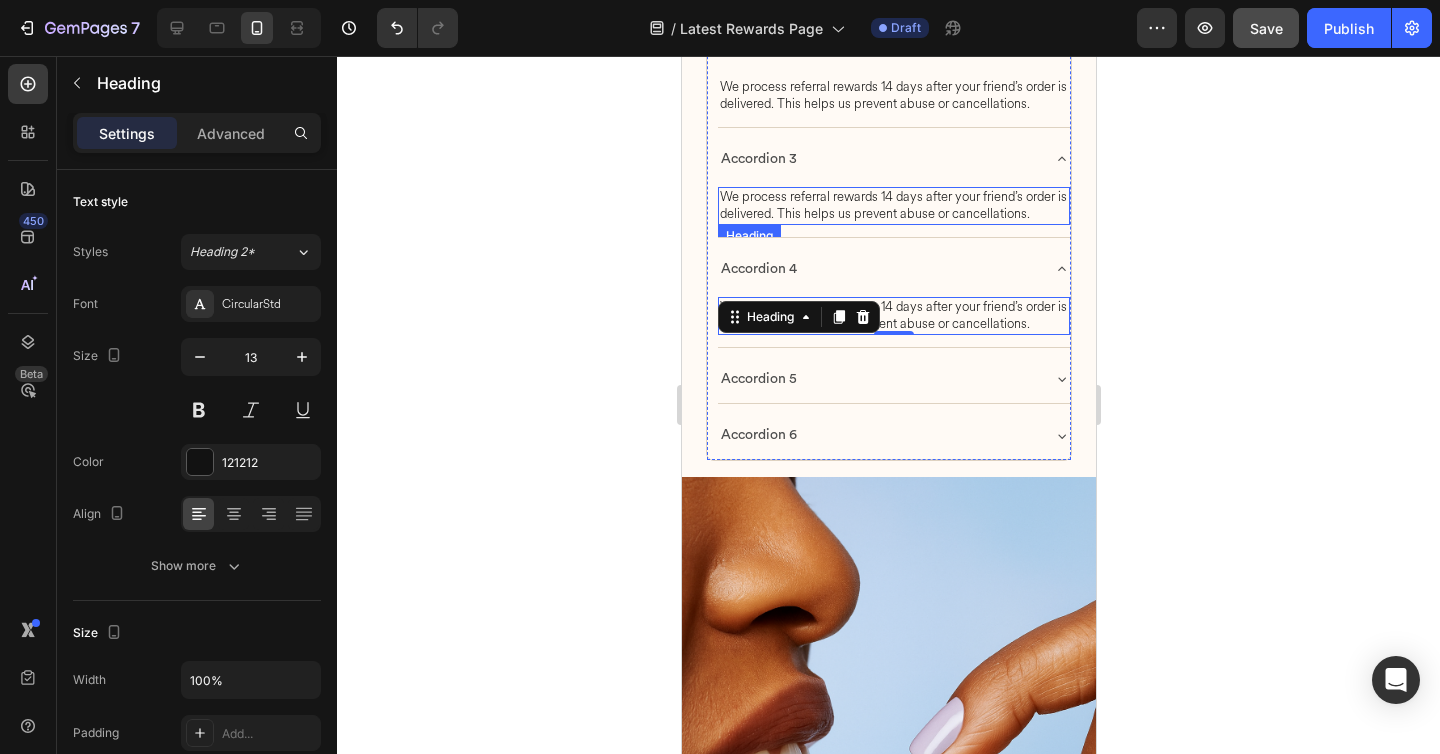 scroll, scrollTop: 4690, scrollLeft: 0, axis: vertical 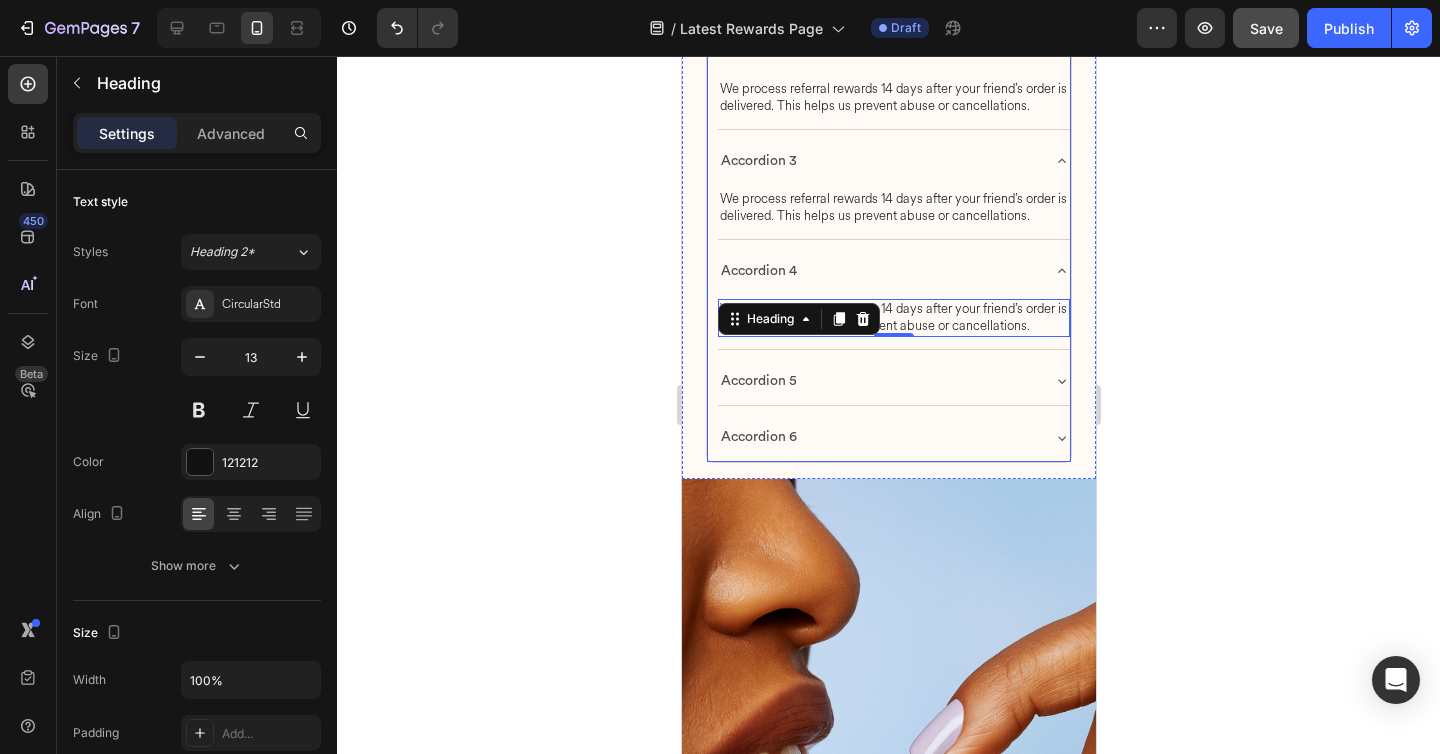 click on "Accordion 5" at bounding box center [893, 381] 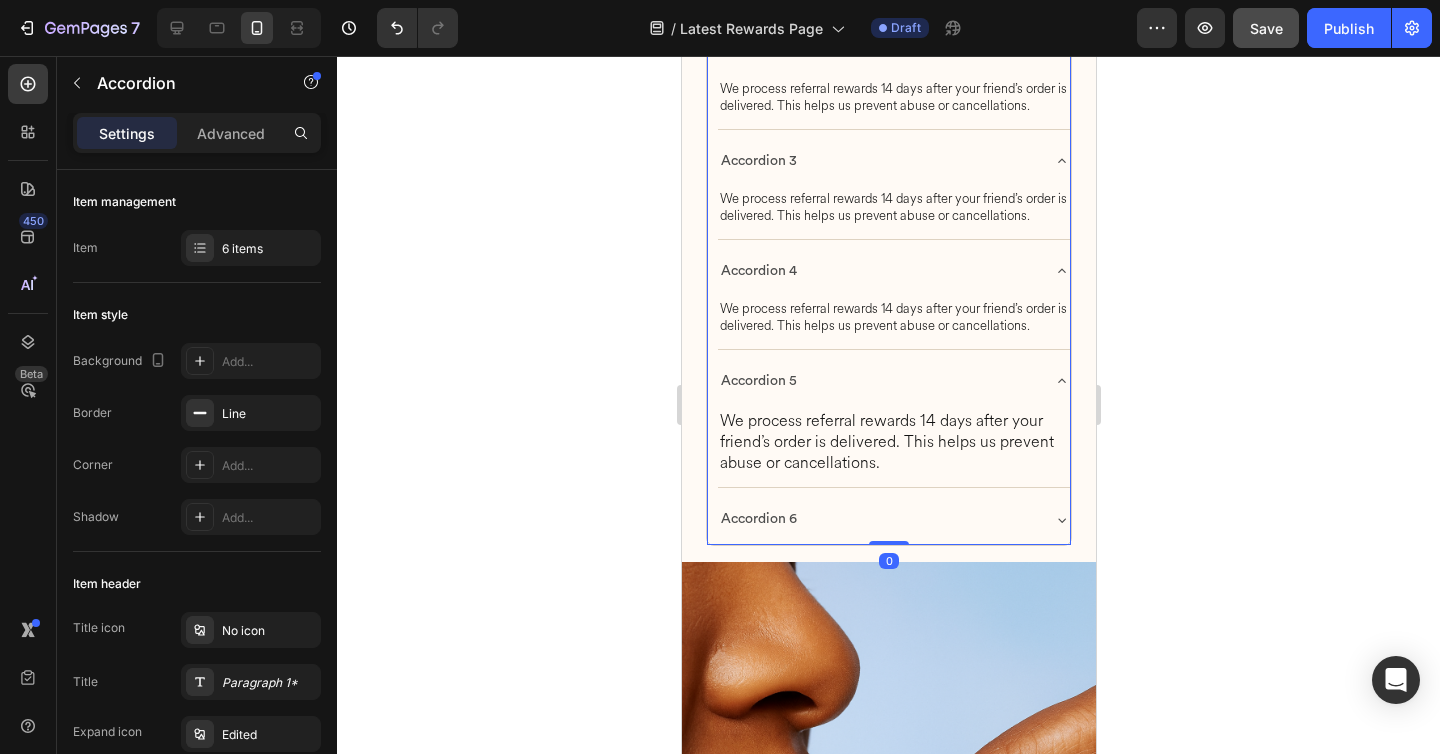 click on "We process referral rewards 14 days after your friend’s order is delivered. This helps us prevent abuse or cancellations." at bounding box center (893, 442) 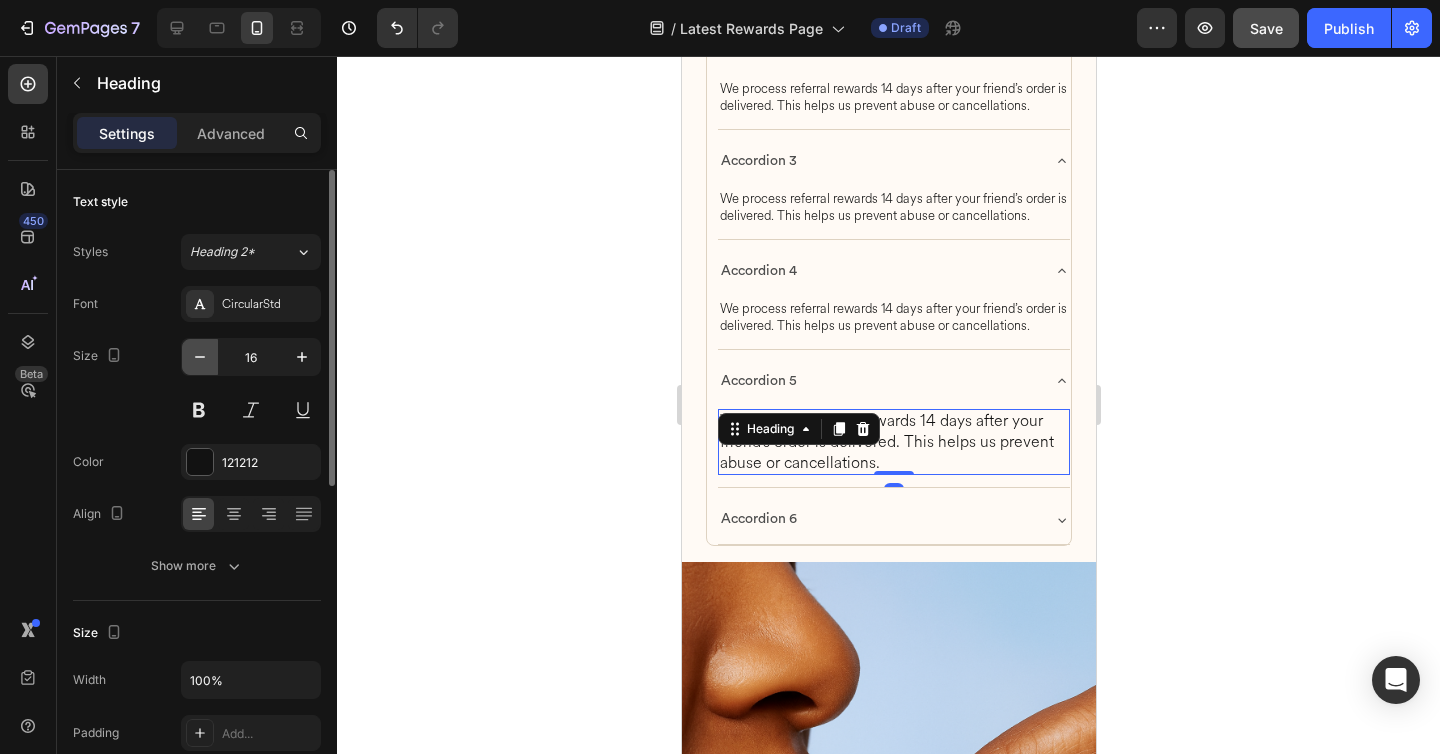 click at bounding box center (200, 357) 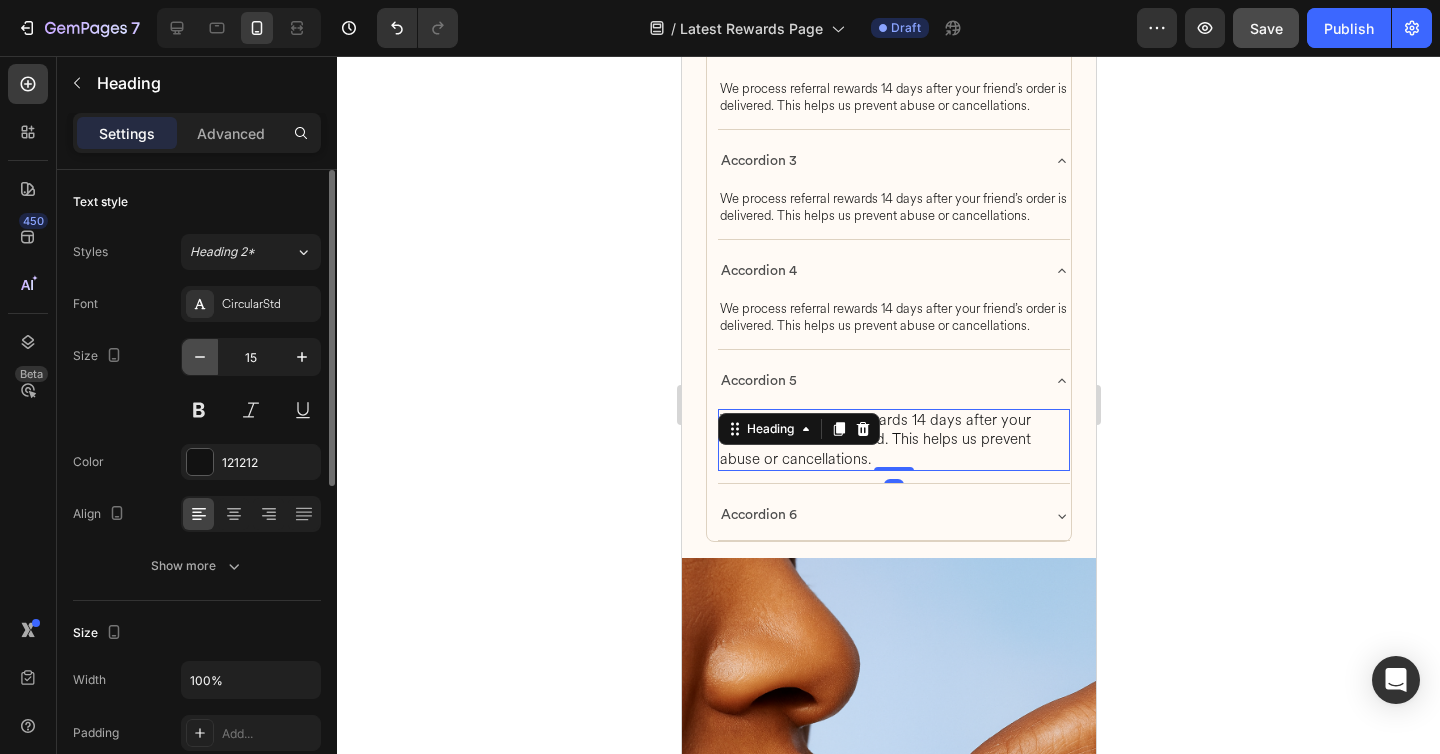 click at bounding box center [200, 357] 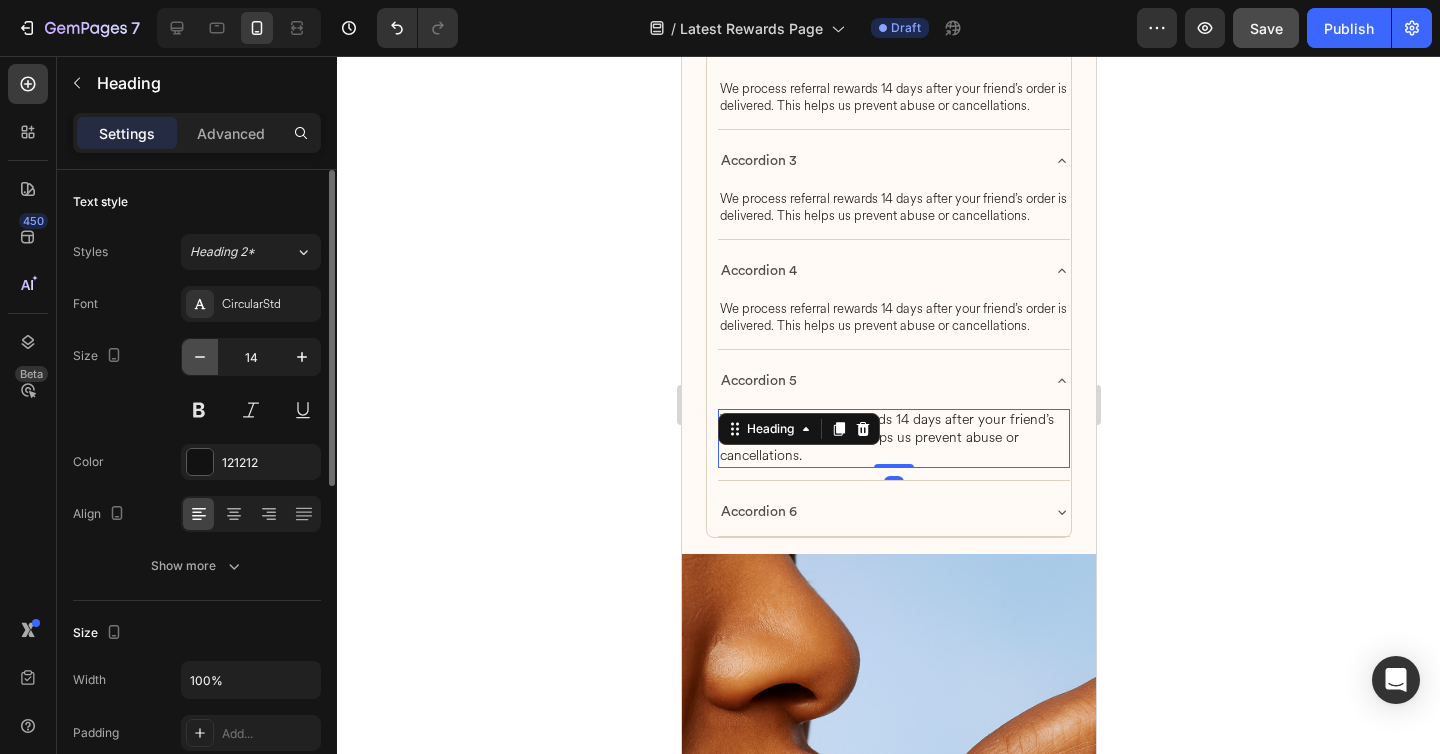 click at bounding box center [200, 357] 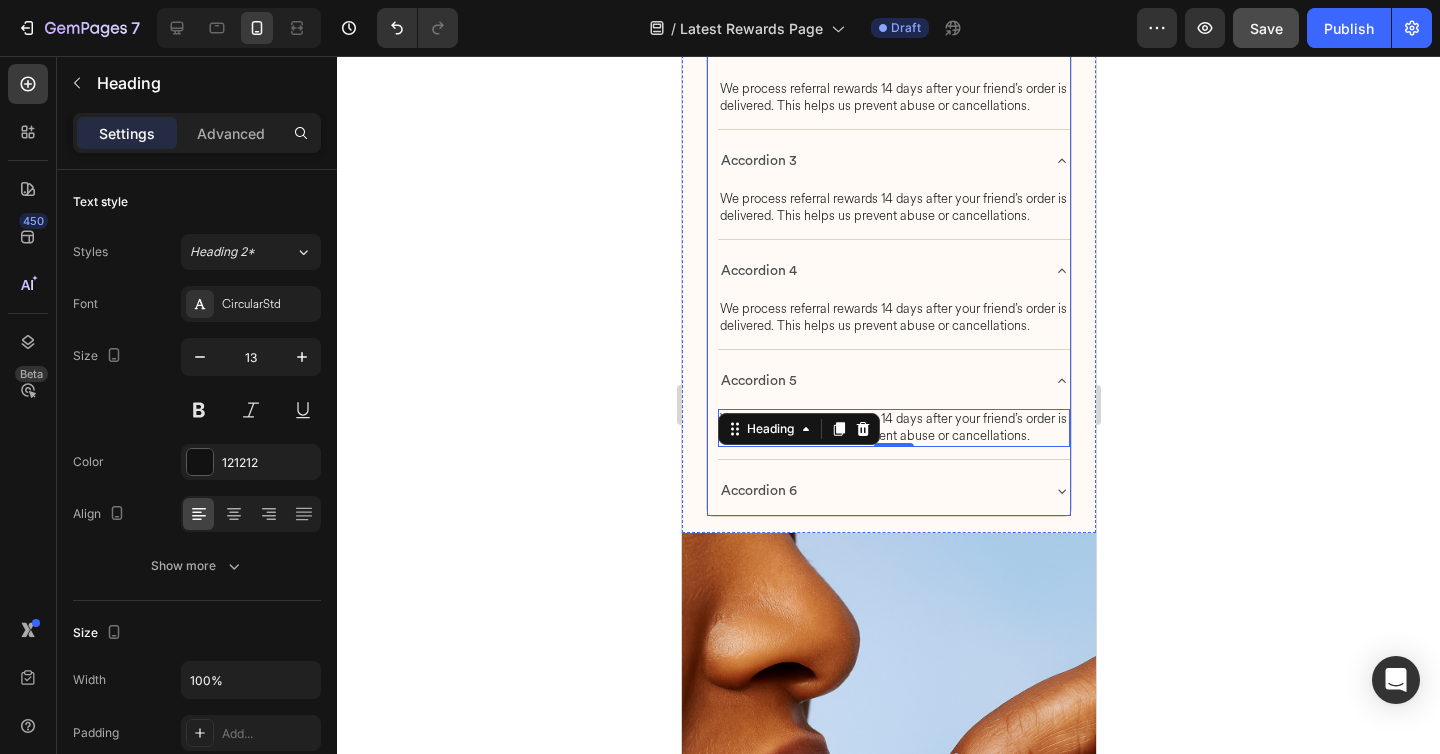 click on "Accordion 6" at bounding box center (877, 491) 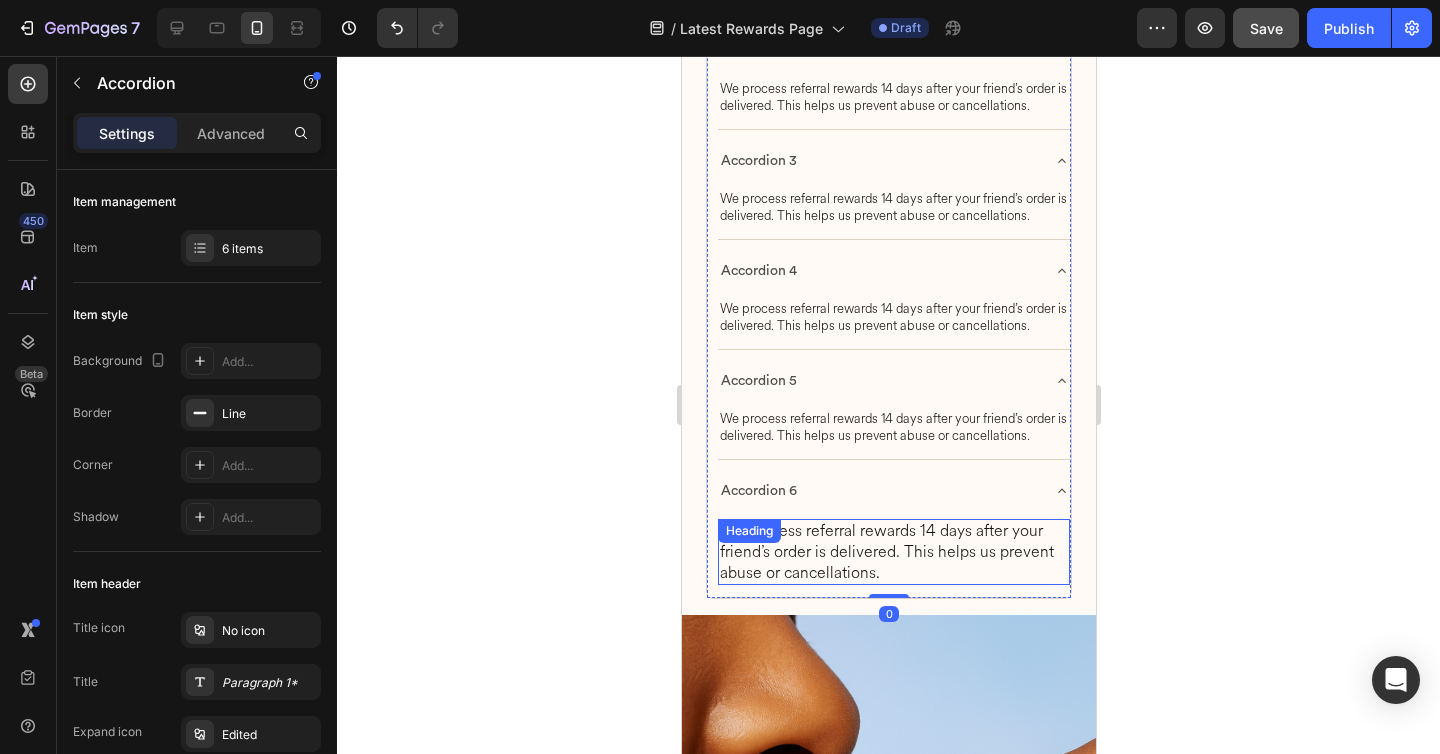click on "We process referral rewards 14 days after your friend’s order is delivered. This helps us prevent abuse or cancellations. Heading" at bounding box center [893, 552] 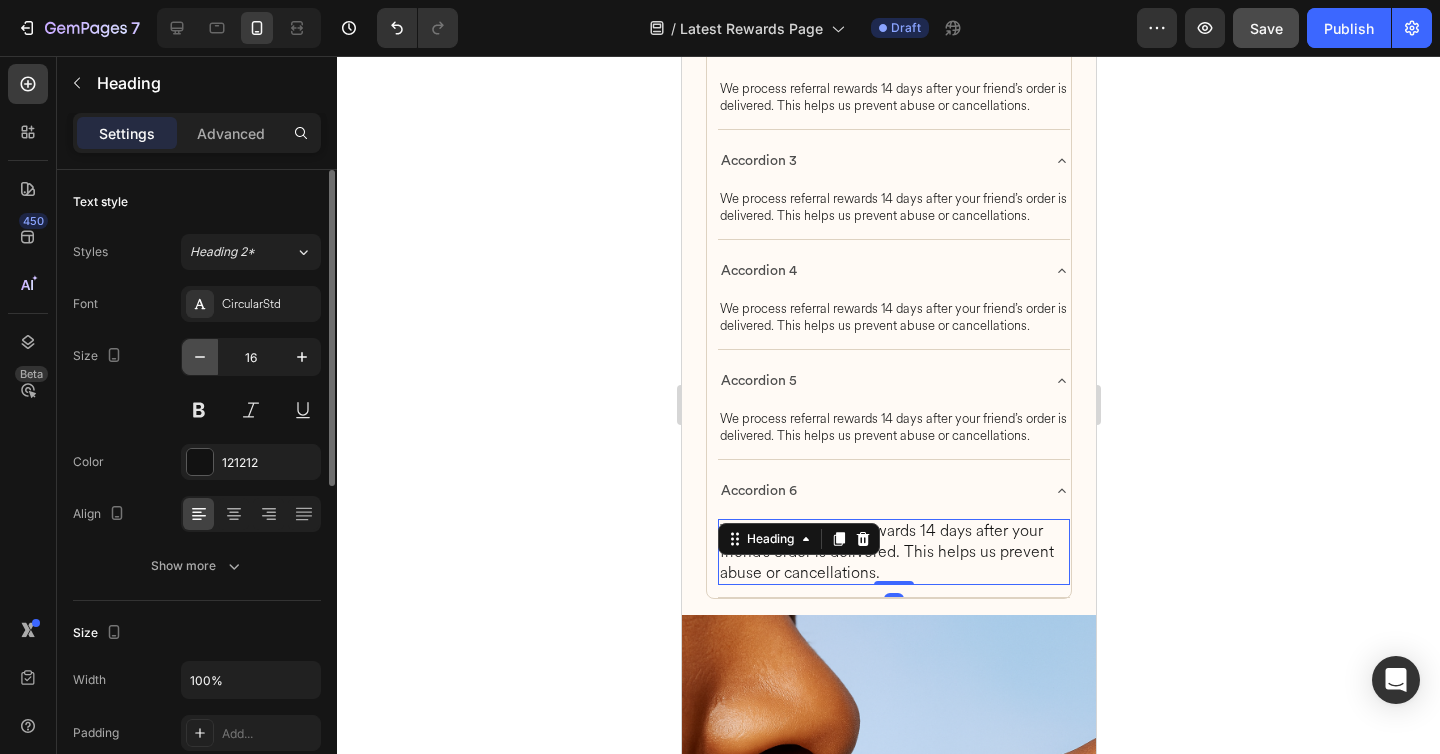 click 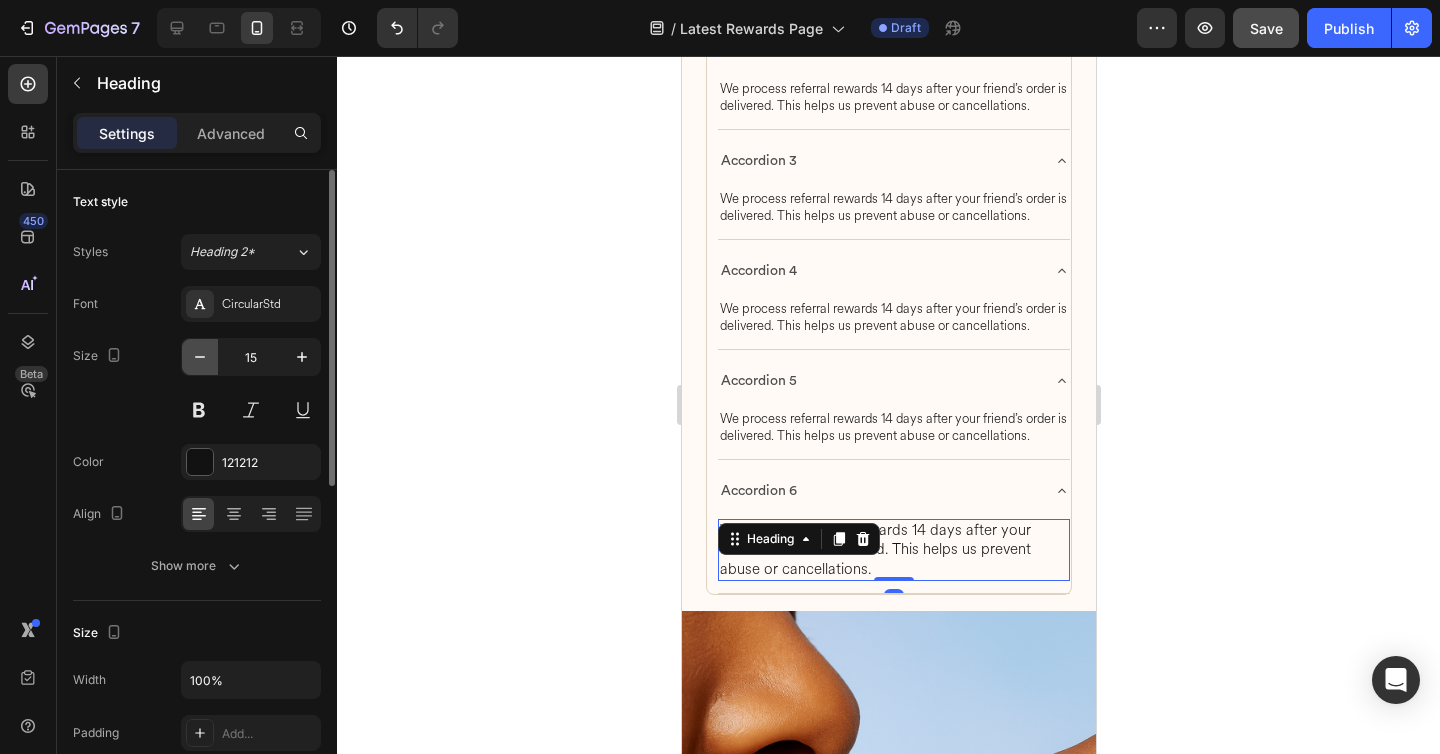 click 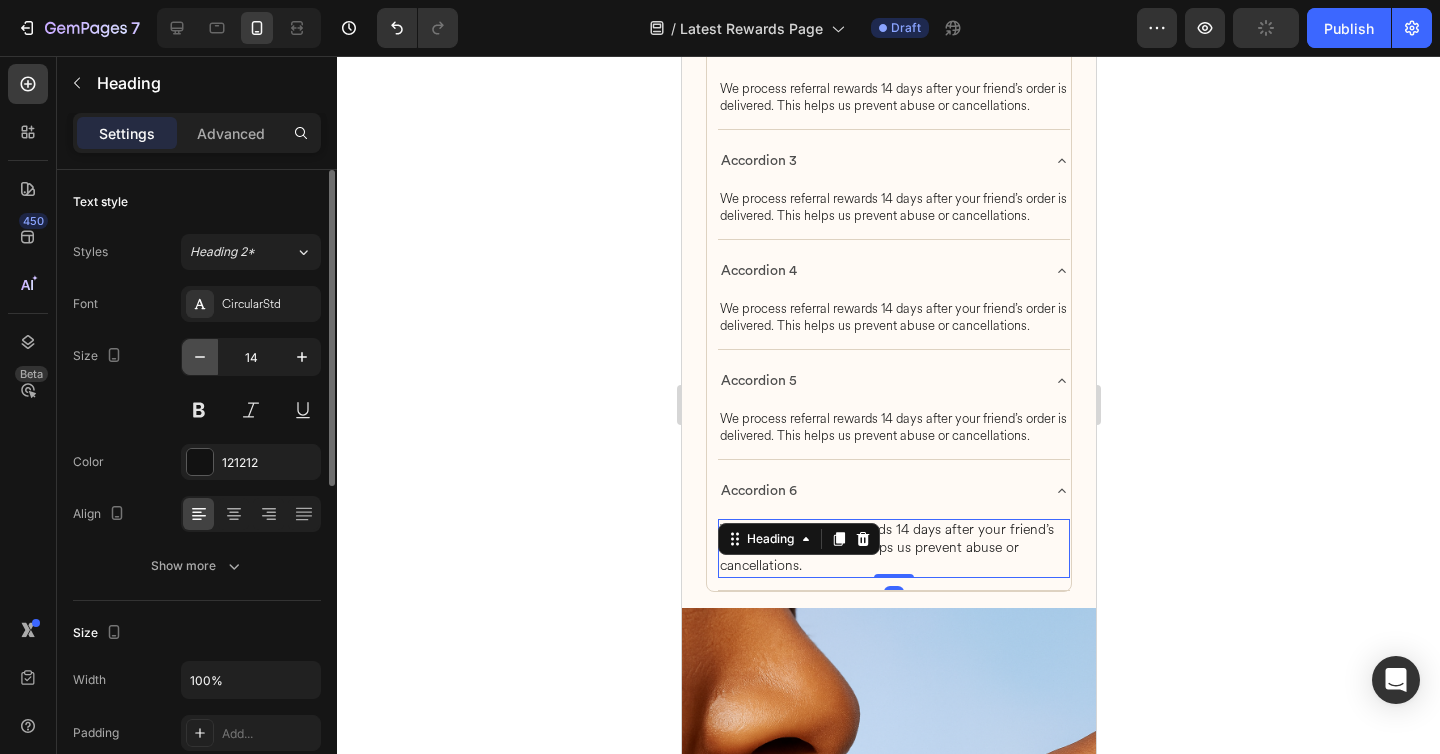 click 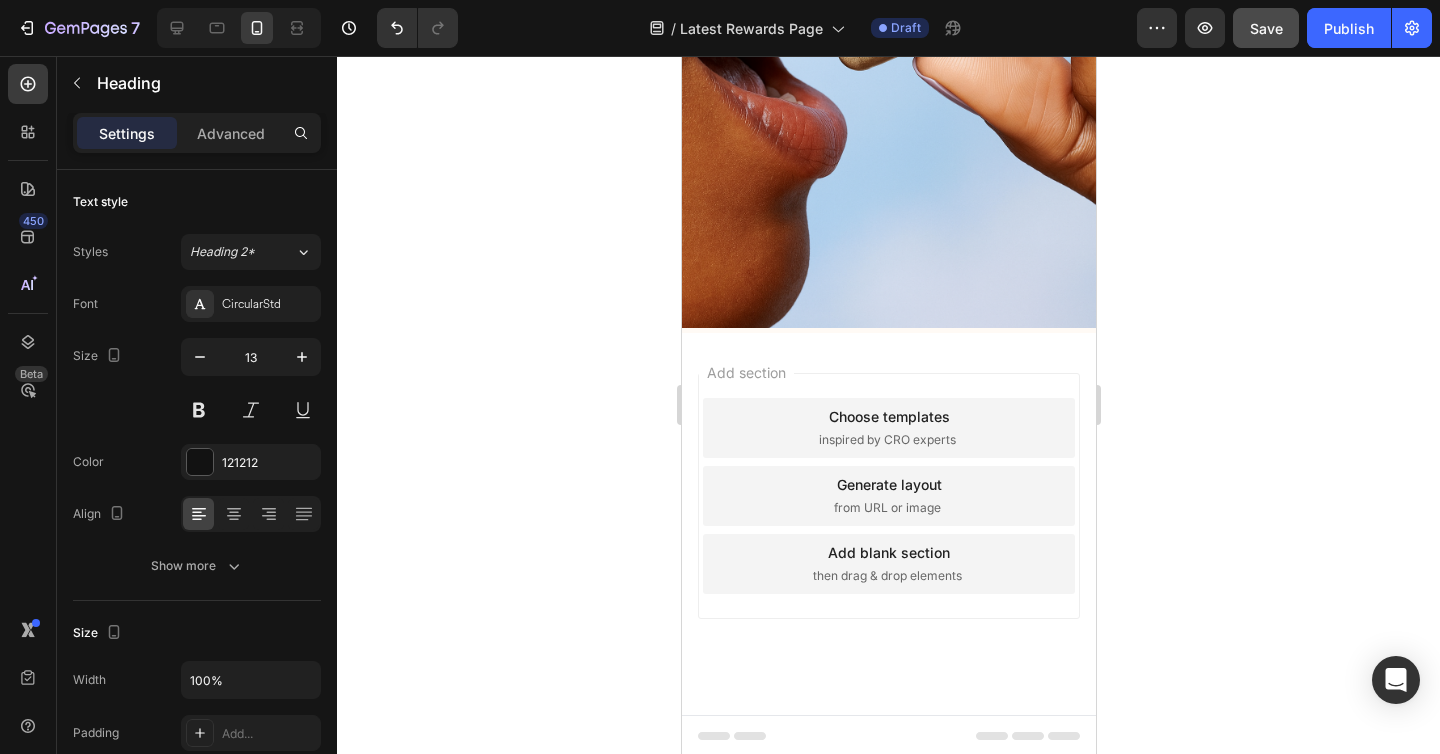 scroll, scrollTop: 5589, scrollLeft: 0, axis: vertical 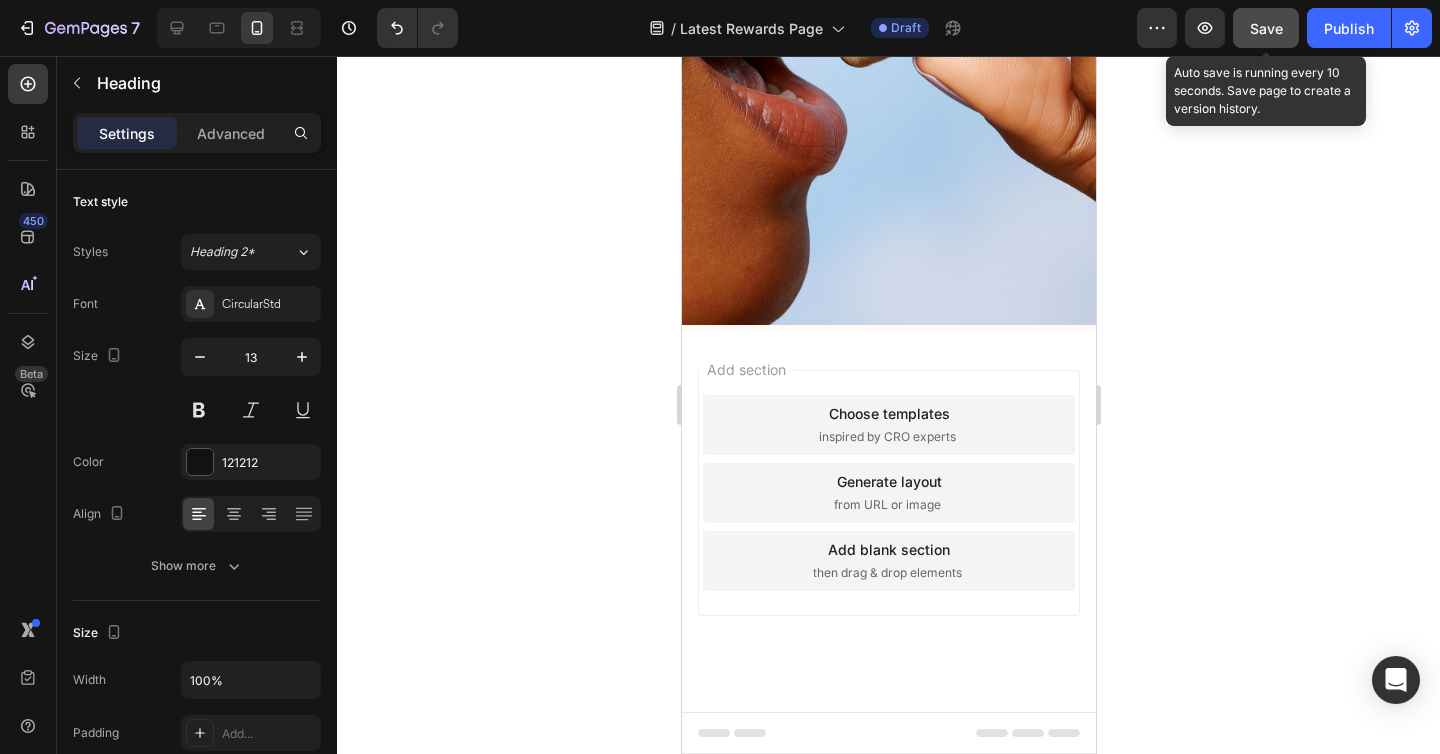 click on "Save" at bounding box center [1266, 28] 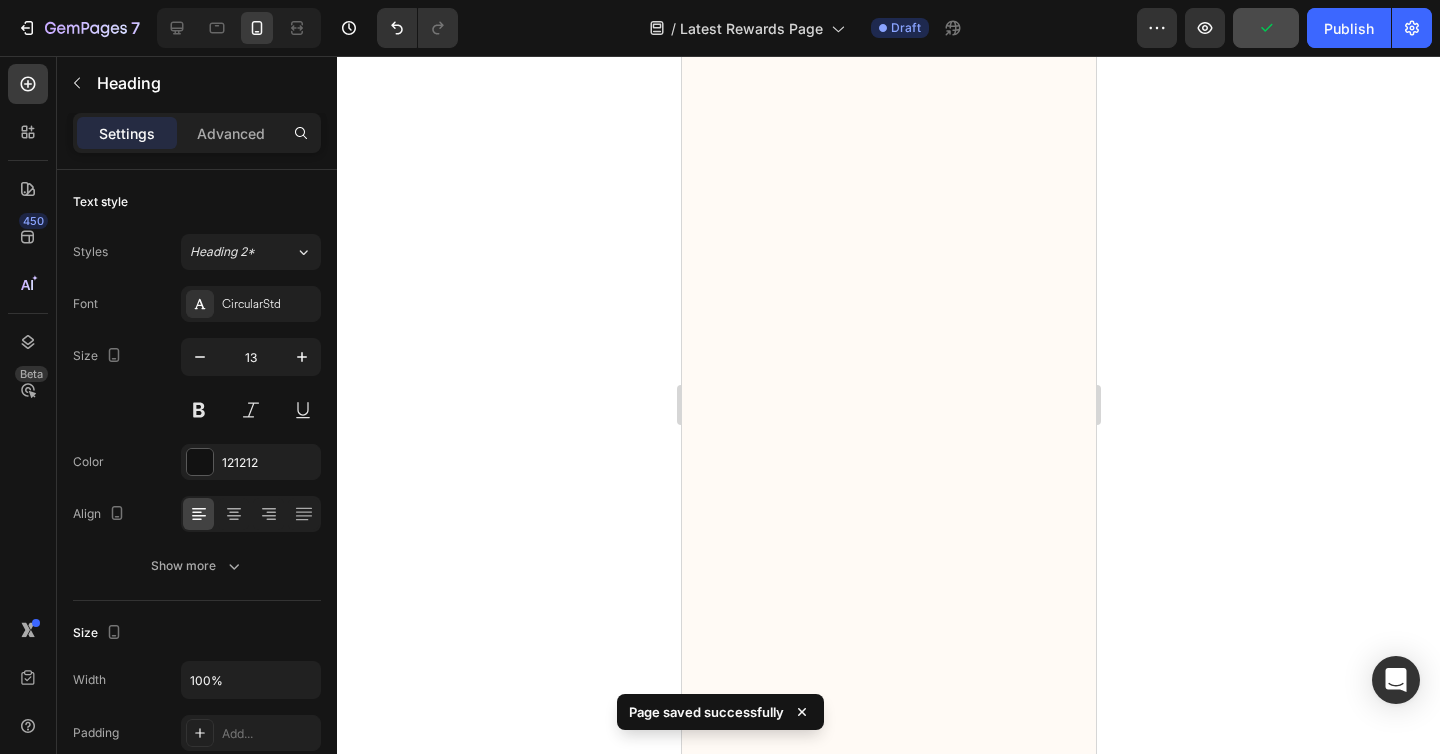 scroll, scrollTop: 0, scrollLeft: 0, axis: both 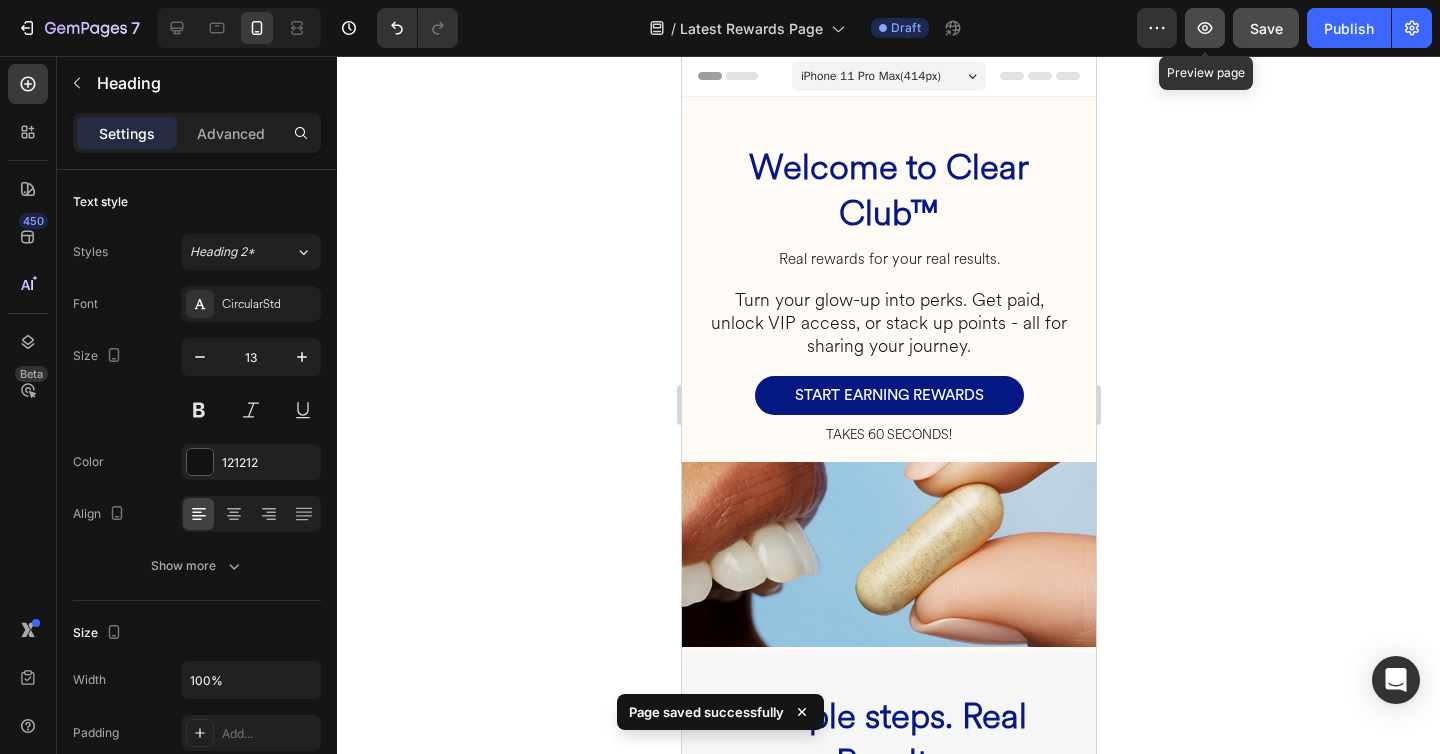 click 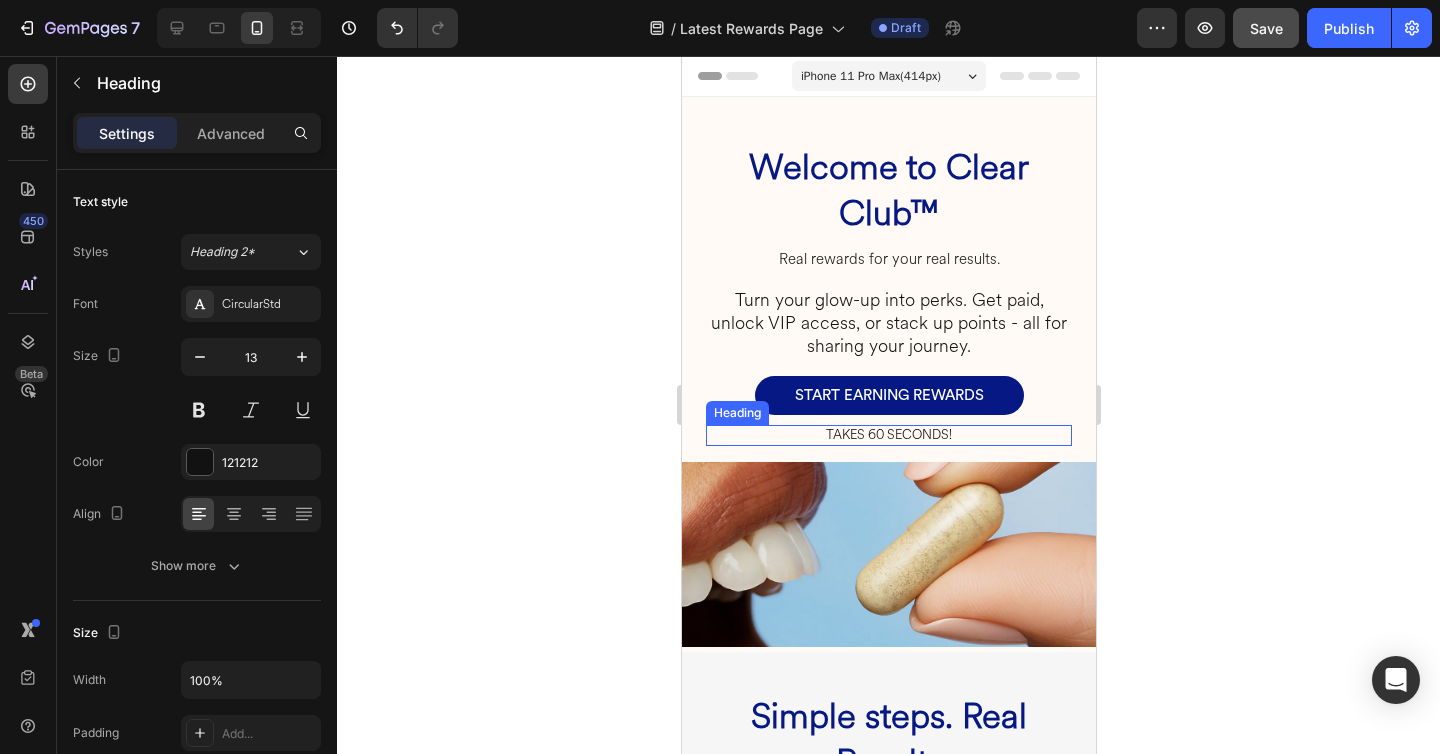 click on "TAKES 60 SECONDS!" at bounding box center [888, 435] 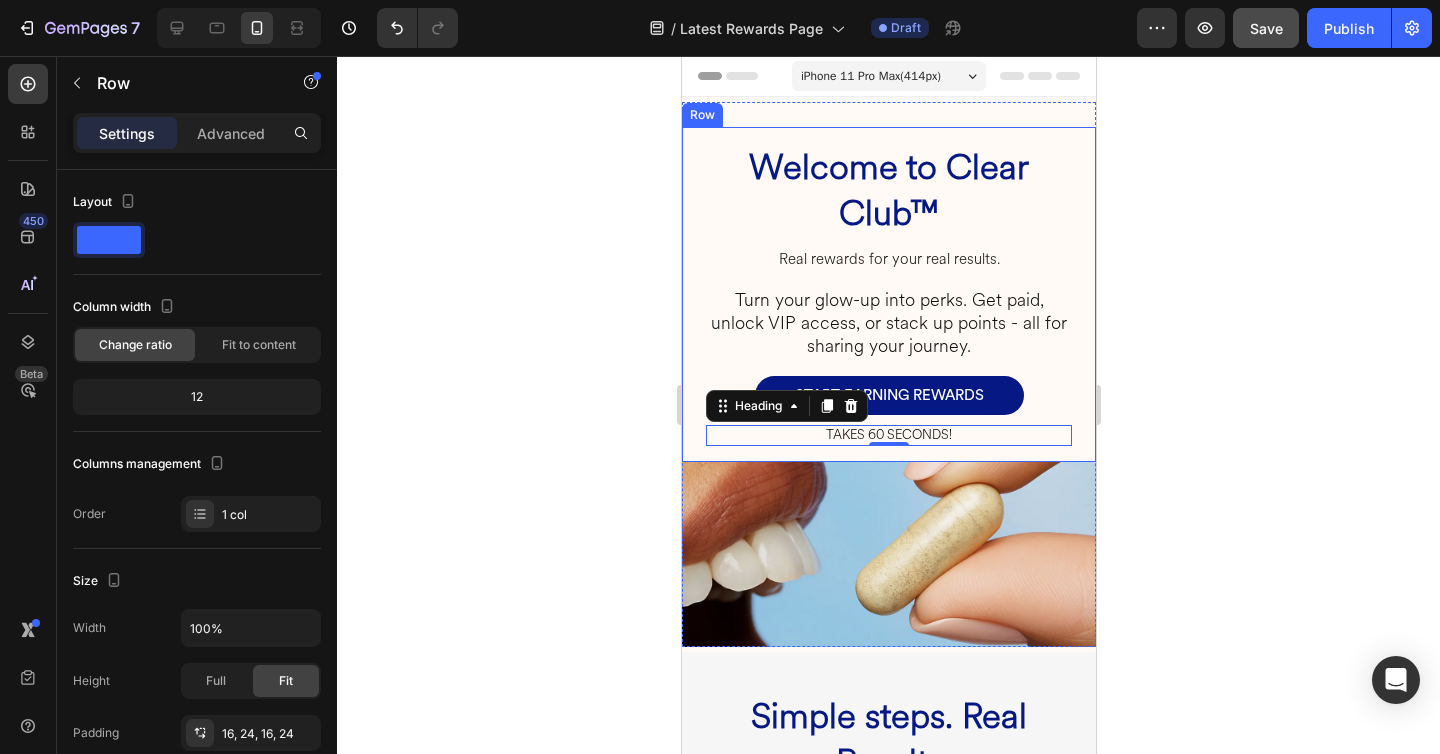 click on "Welcome to Clear Club™ Heading Real rewards for your real results. Heading Turn your glow-up into perks. Get paid, unlock VIP access, or stack up points - all for sharing your journey. Heading START EARNING REWARDS Button TAKES 60 SECONDS! Heading   0 Row Row" at bounding box center [888, 294] 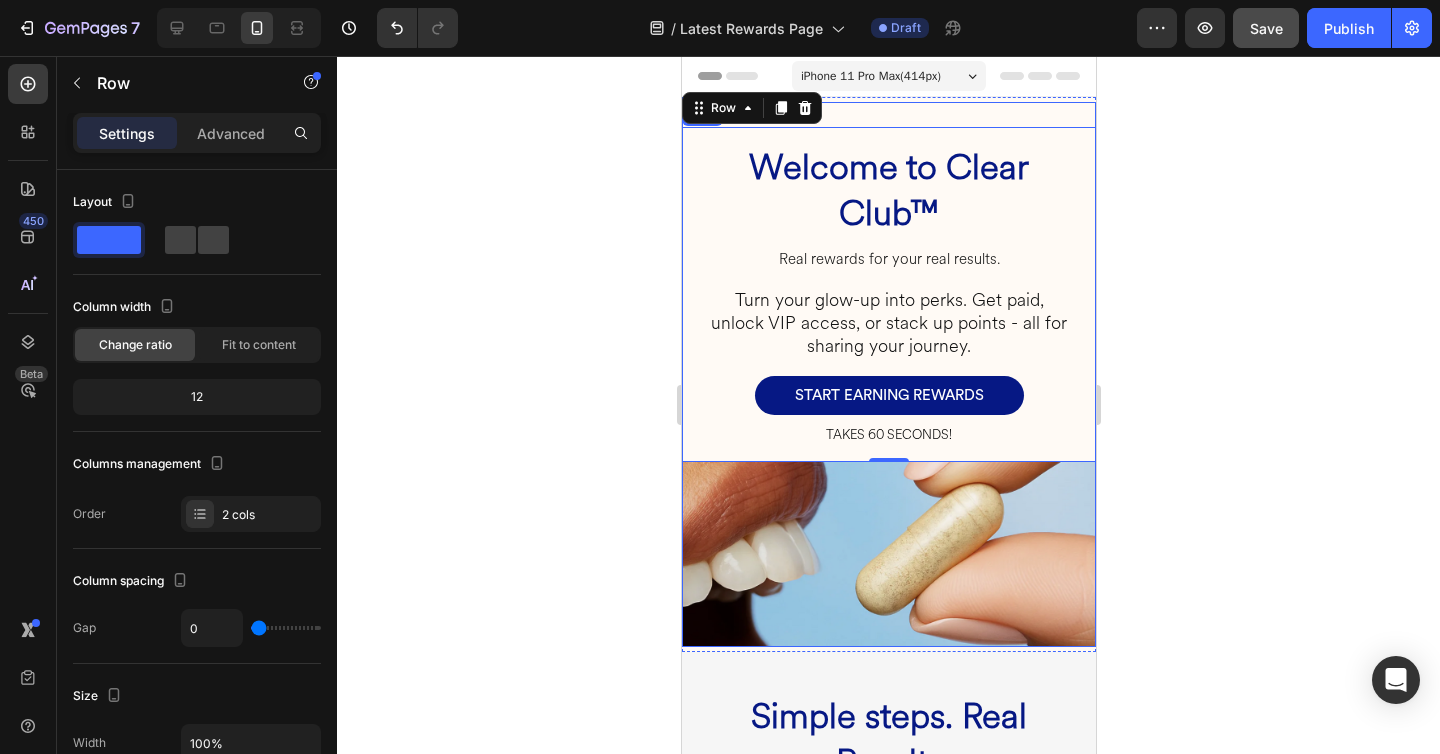 click on "Welcome to Clear Club™ Heading Real rewards for your real results. Heading Turn your glow-up into perks. Get paid, unlock VIP access, or stack up points - all for sharing your journey. Heading START EARNING REWARDS Button TAKES 60 SECONDS! Heading Row Row   0" at bounding box center (888, 282) 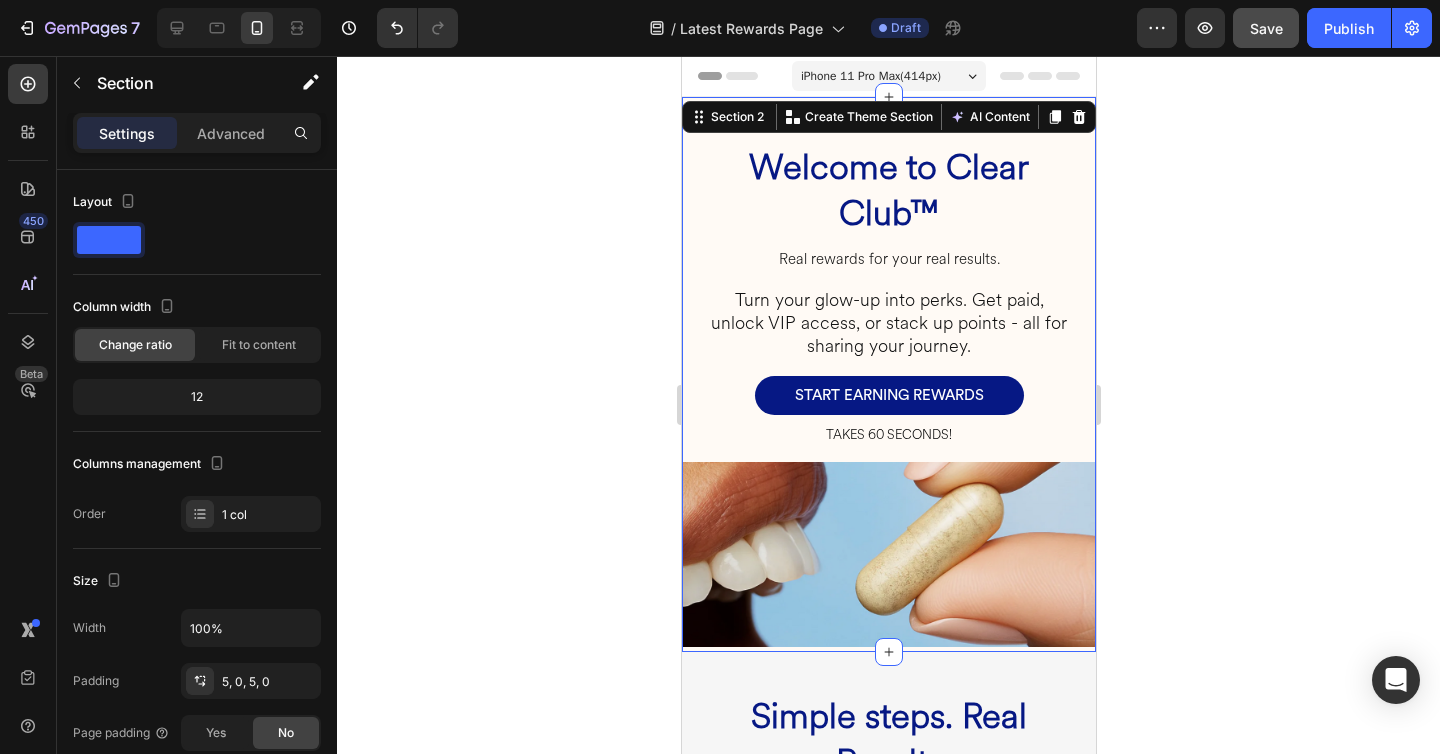 click on "Welcome to Clear Club™ Heading Real rewards for your real results. Heading Turn your glow-up into perks. Get paid, unlock VIP access, or stack up points - all for sharing your journey. Heading START EARNING REWARDS Button TAKES 60 SECONDS! Heading Row Row Image Row Section 2   Create Theme Section AI Content Write with GemAI What would you like to describe here? Tone and Voice Persuasive Product Show more Generate" at bounding box center [888, 374] 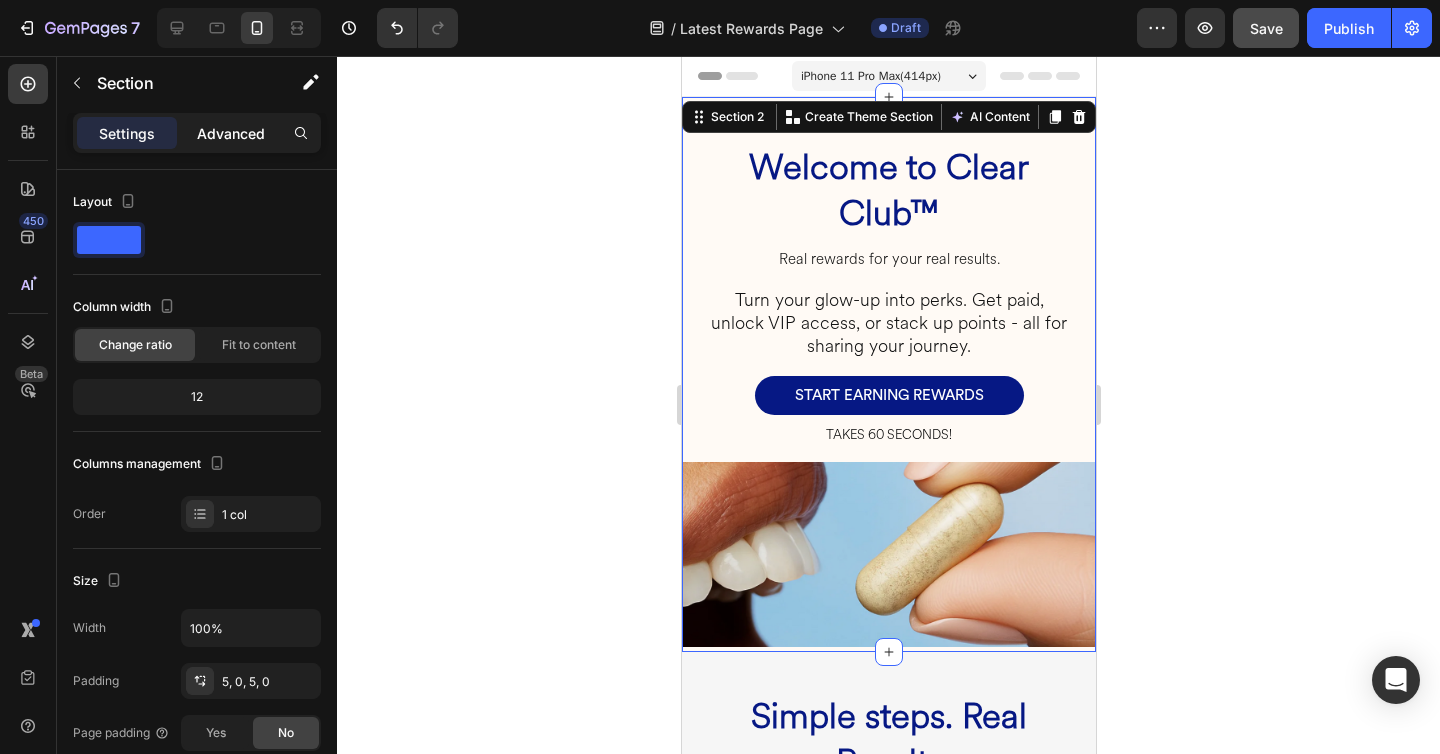 click on "Advanced" at bounding box center (231, 133) 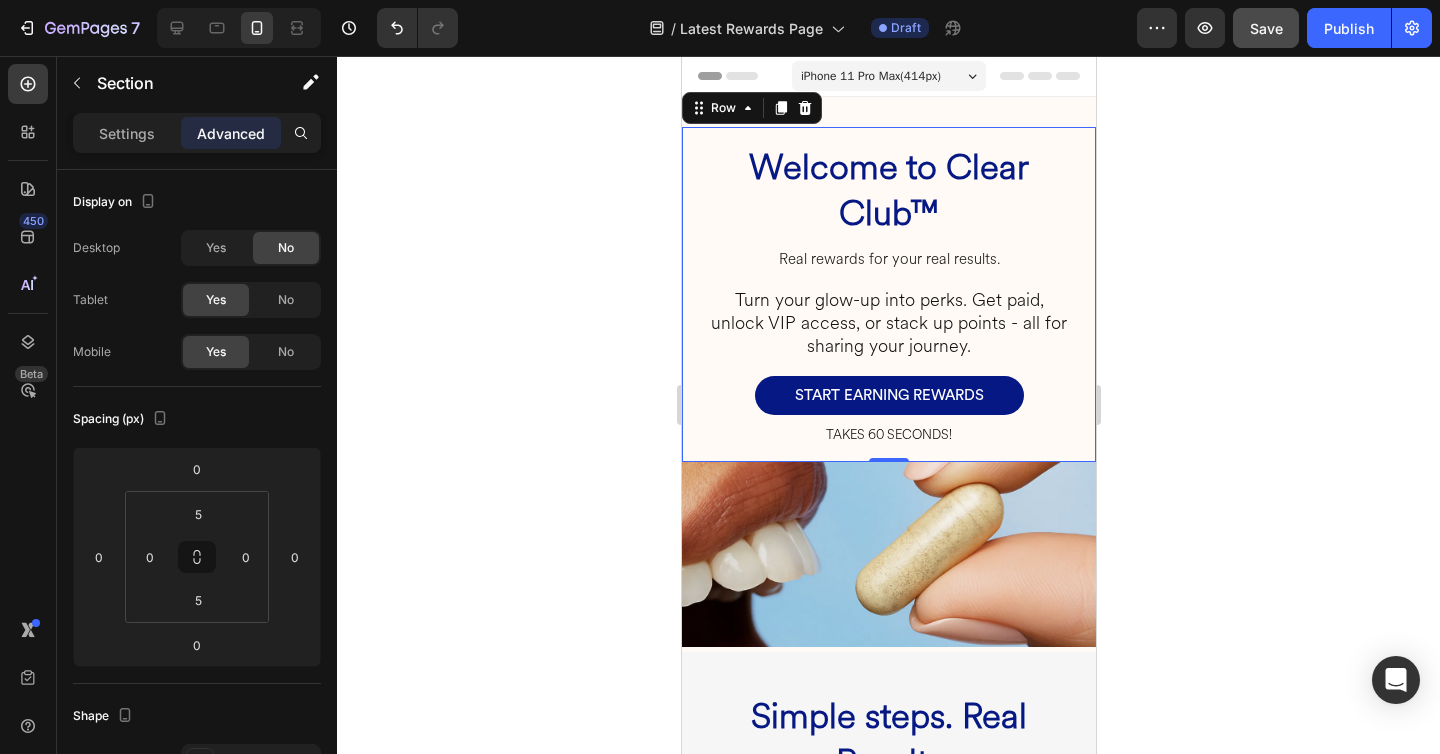 click on "Welcome to Clear Club™ Heading Real rewards for your real results. Heading Turn your glow-up into perks. Get paid, unlock VIP access, or stack up points - all for sharing your journey. Heading START EARNING REWARDS Button TAKES 60 SECONDS! Heading Row Row   0" at bounding box center (888, 294) 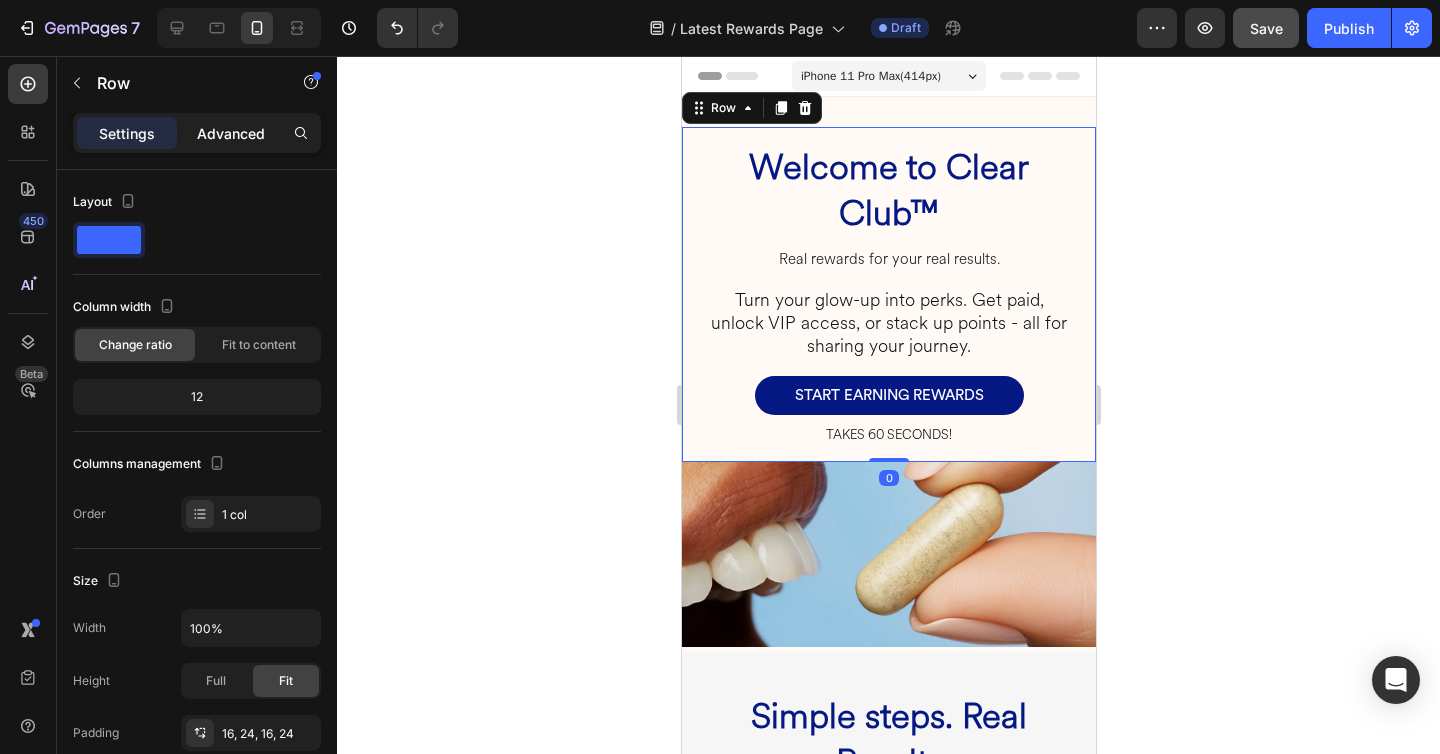 click on "Advanced" at bounding box center [231, 133] 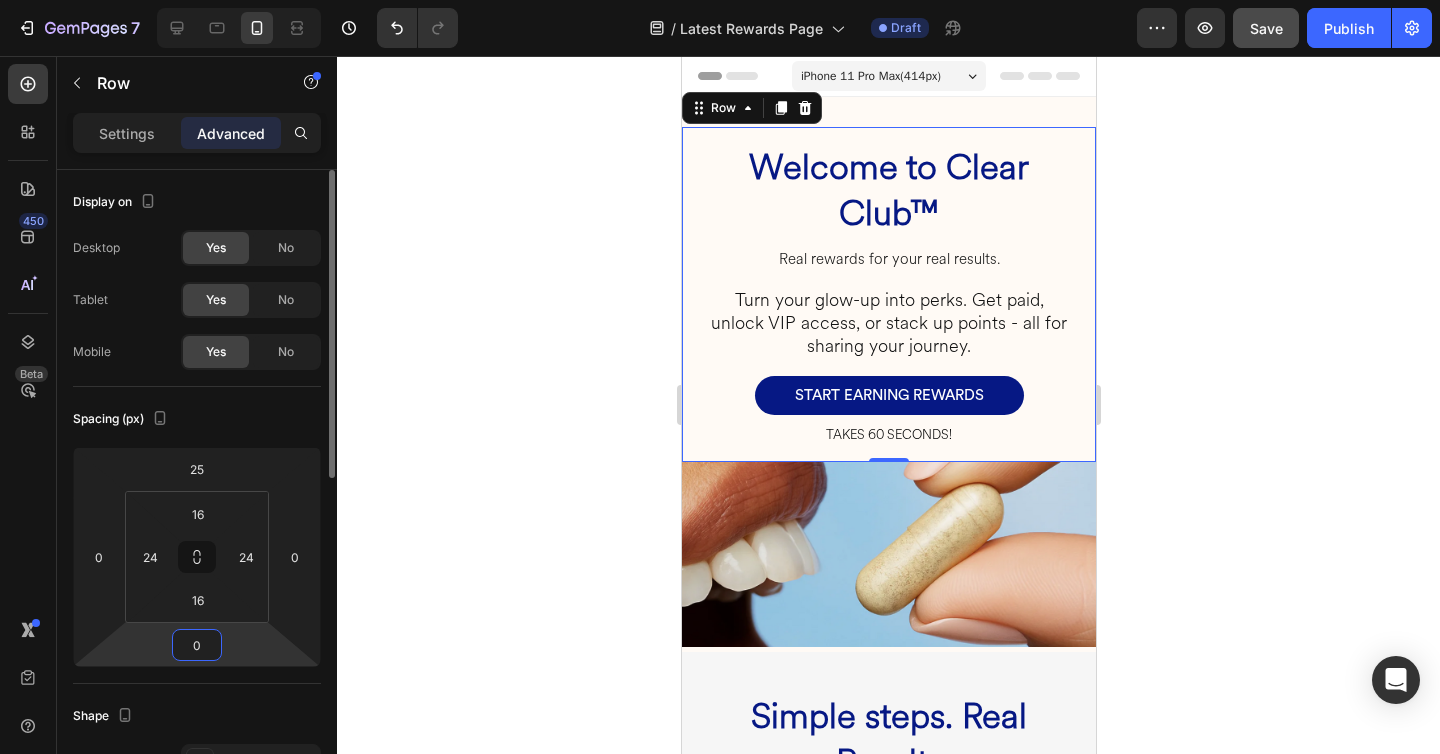 click on "0" at bounding box center (197, 645) 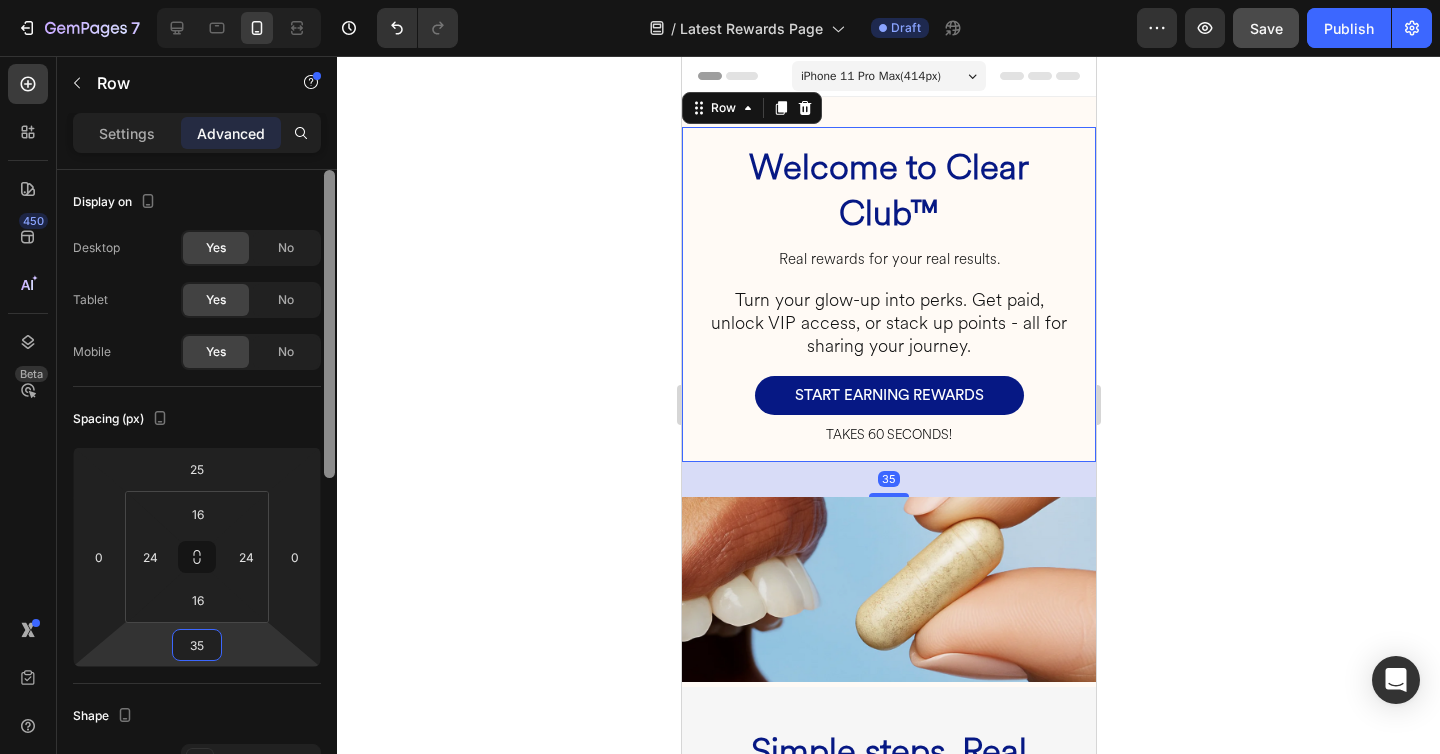 type on "3" 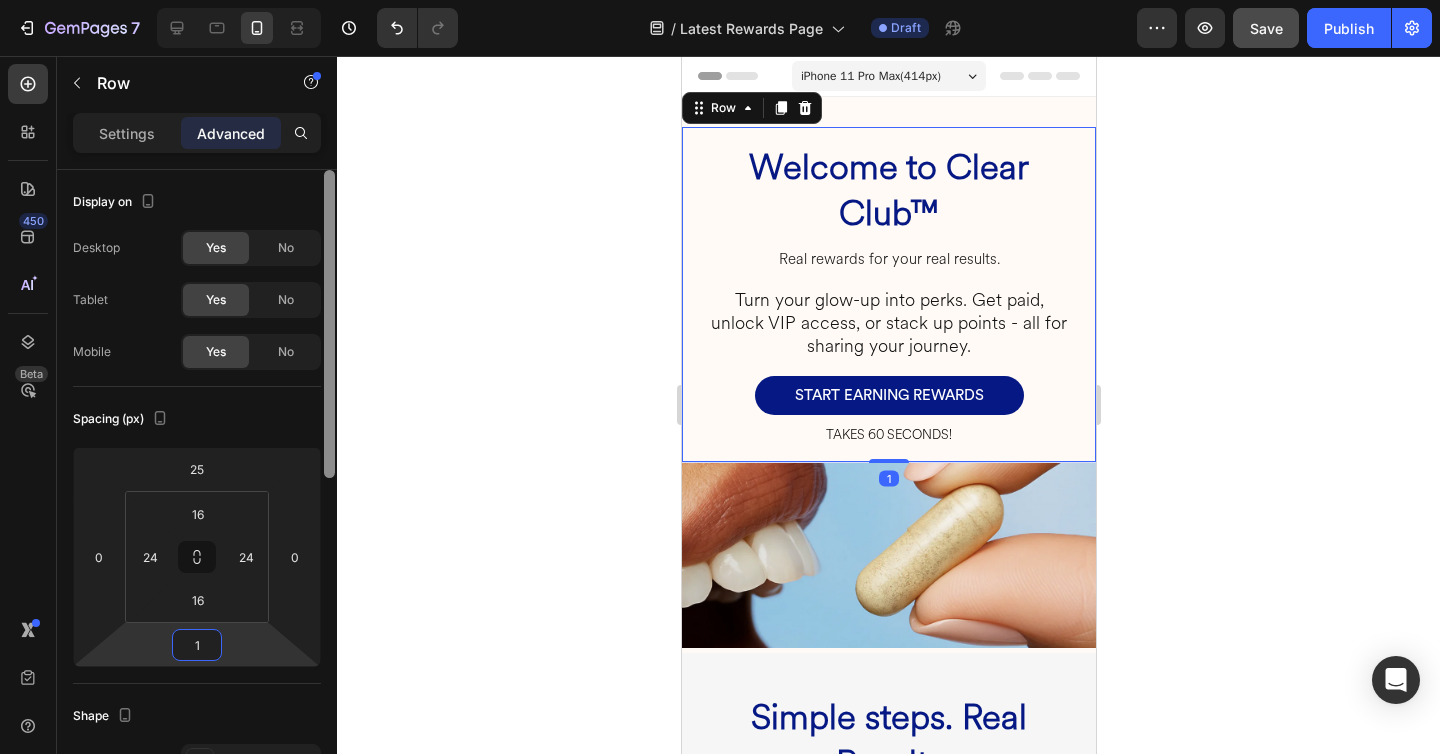 type on "15" 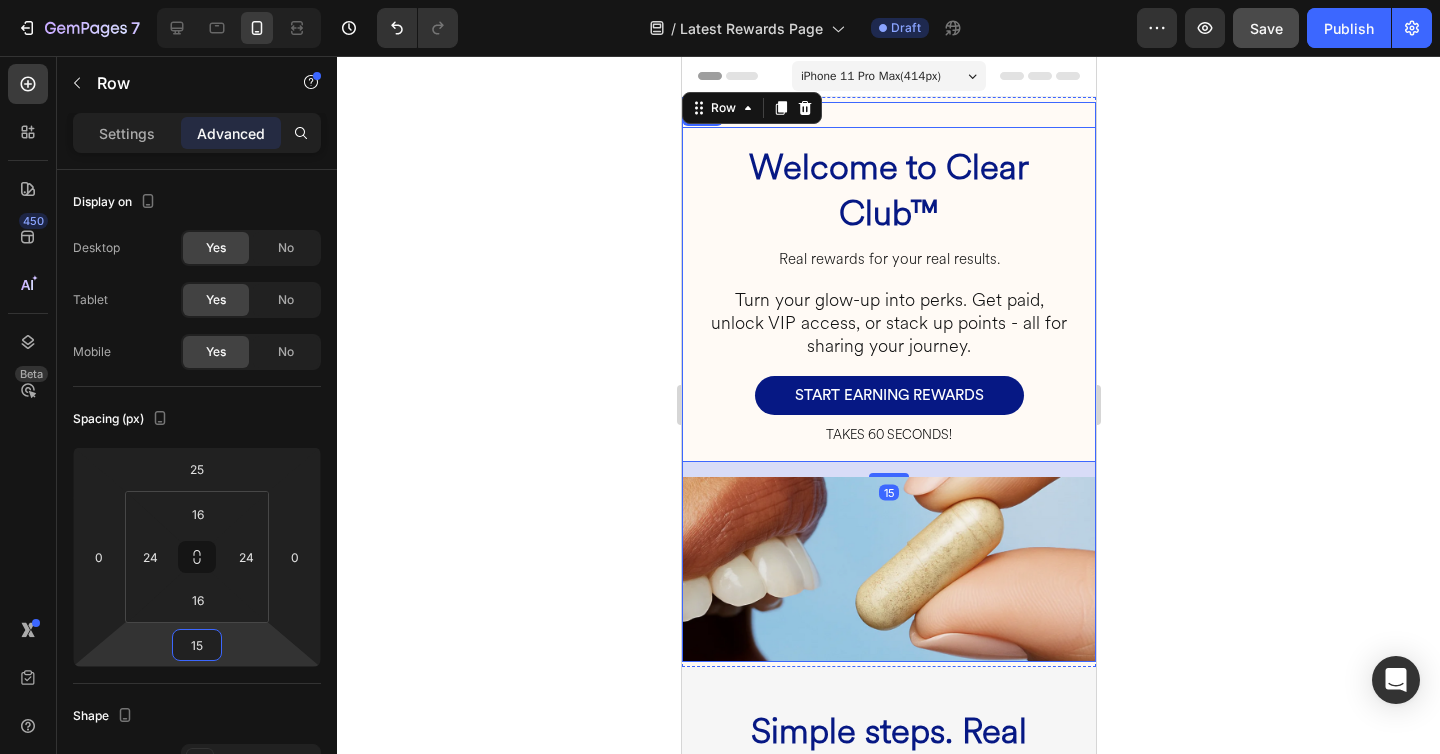 click on "Welcome to Clear Club™ Heading Real rewards for your real results. Heading Turn your glow-up into perks. Get paid, unlock VIP access, or stack up points - all for sharing your journey. Heading START EARNING REWARDS Button TAKES 60 SECONDS! Heading Row Row   15" at bounding box center (888, 289) 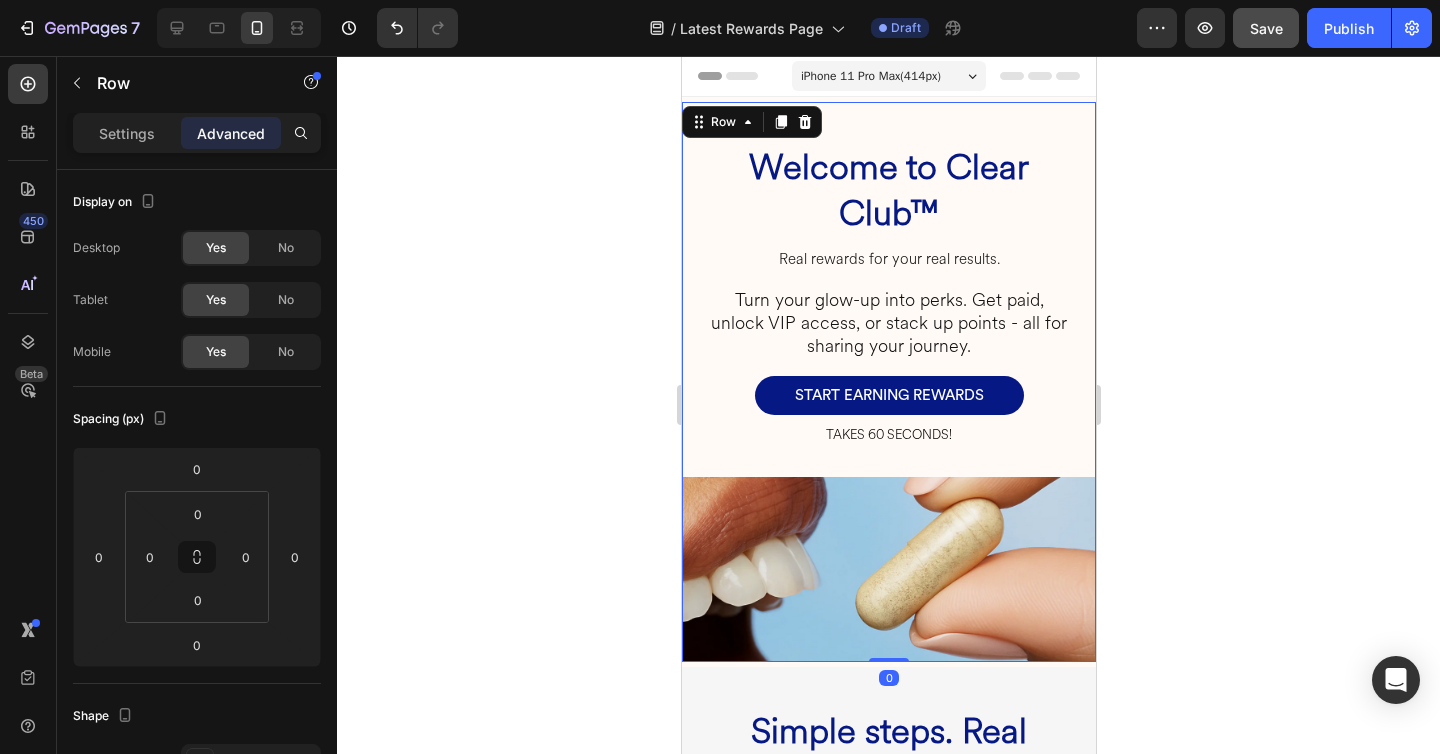 click 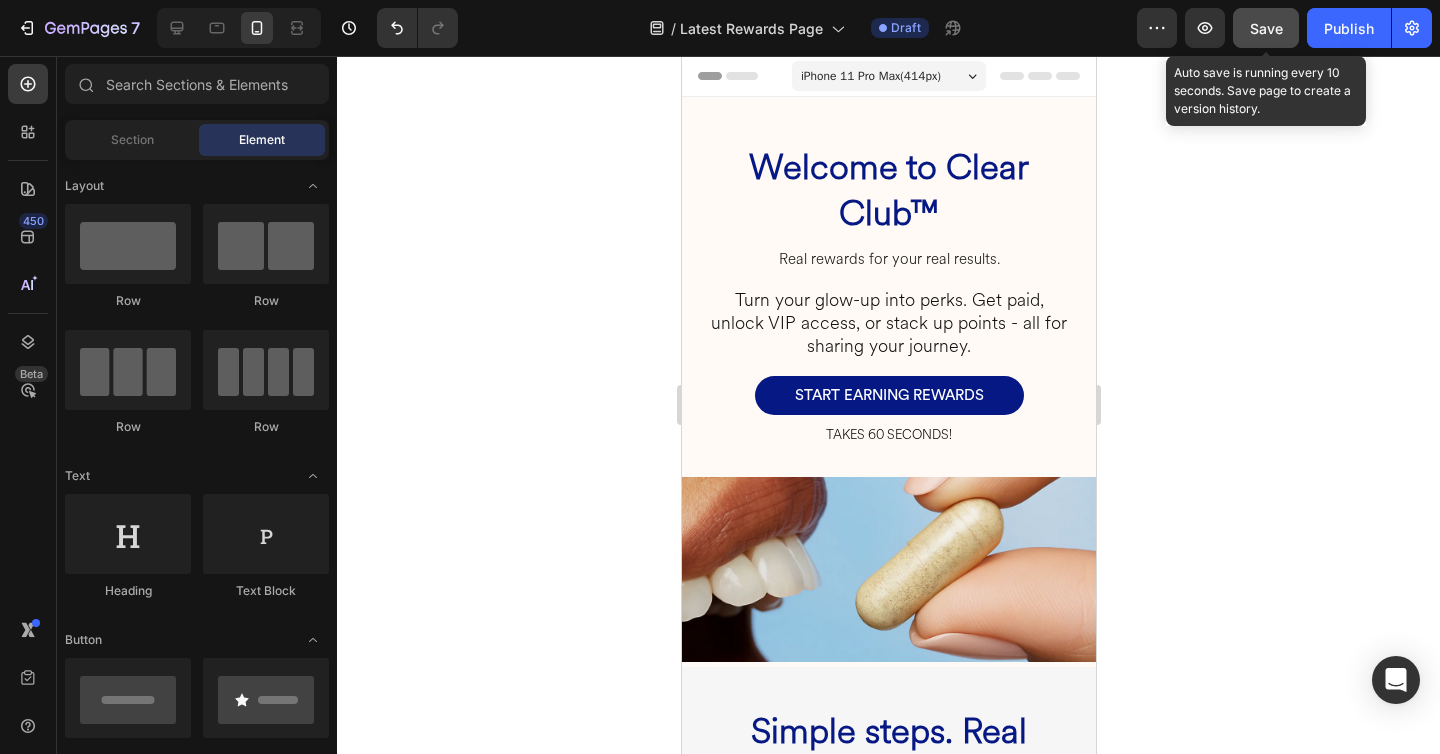 click on "Save" at bounding box center [1266, 28] 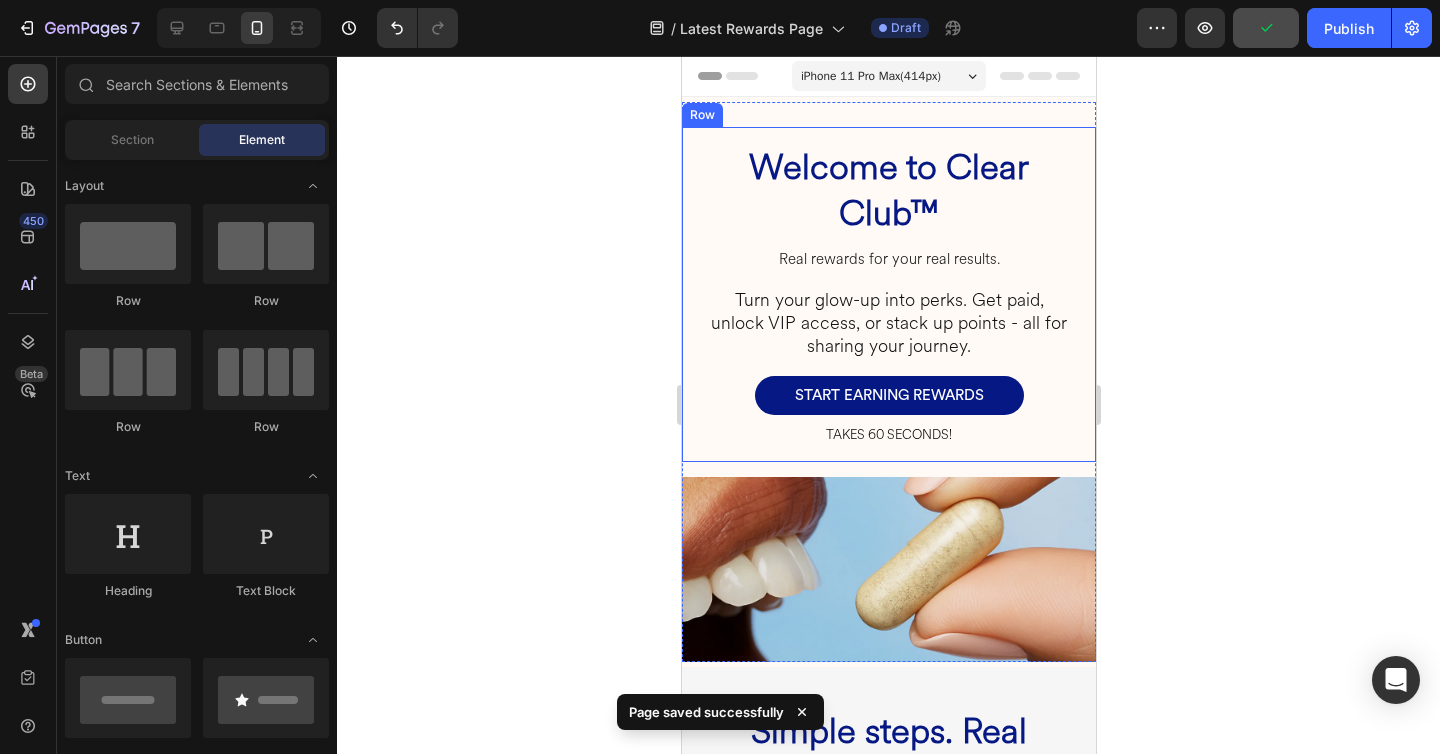 click on "Welcome to Clear Club™ Heading Real rewards for your real results. Heading Turn your glow-up into perks. Get paid, unlock VIP access, or stack up points - all for sharing your journey. Heading START EARNING REWARDS Button TAKES 60 SECONDS! Heading Row Row" at bounding box center (888, 294) 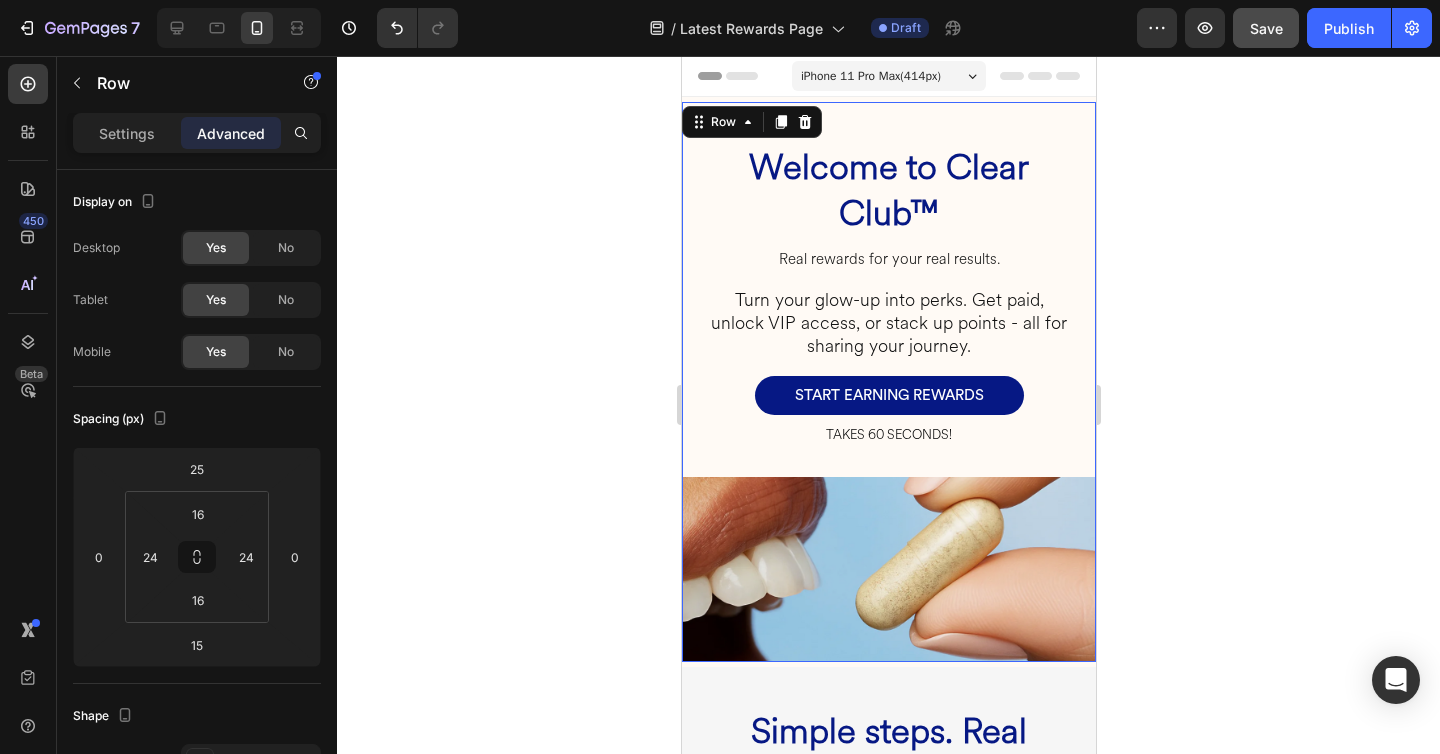 click on "Welcome to Clear Club™ Heading Real rewards for your real results. Heading Turn your glow-up into perks. Get paid, unlock VIP access, or stack up points - all for sharing your journey. Heading START EARNING REWARDS Button TAKES 60 SECONDS! Heading Row Row" at bounding box center [888, 289] 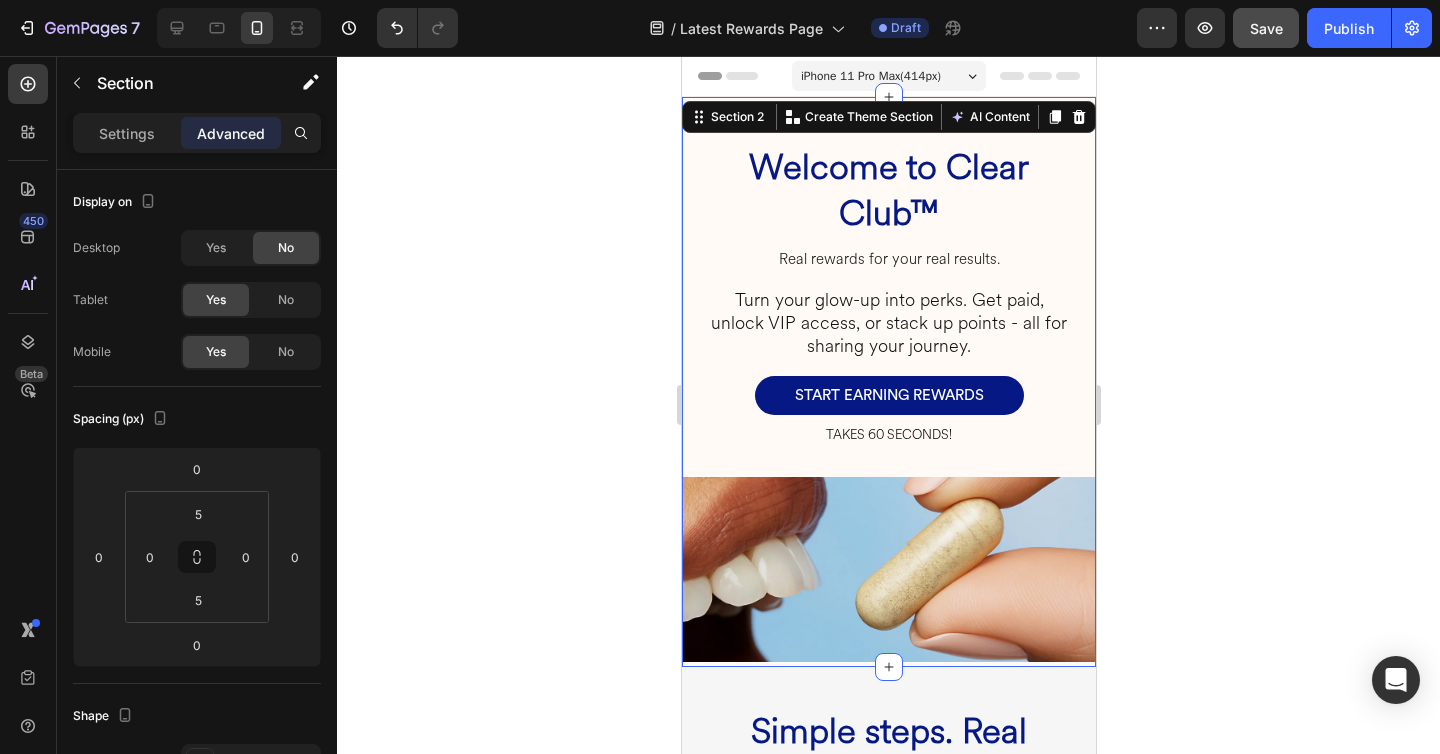 click on "Welcome to Clear Club™ Heading Real rewards for your real results. Heading Turn your glow-up into perks. Get paid, unlock VIP access, or stack up points - all for sharing your journey. Heading START EARNING REWARDS Button TAKES 60 SECONDS! Heading Row Row Image Row Section 2   Create Theme Section AI Content Write with GemAI What would you like to describe here? Tone and Voice Persuasive Product Root Cause Starter Kit™ Show more Generate" at bounding box center (888, 382) 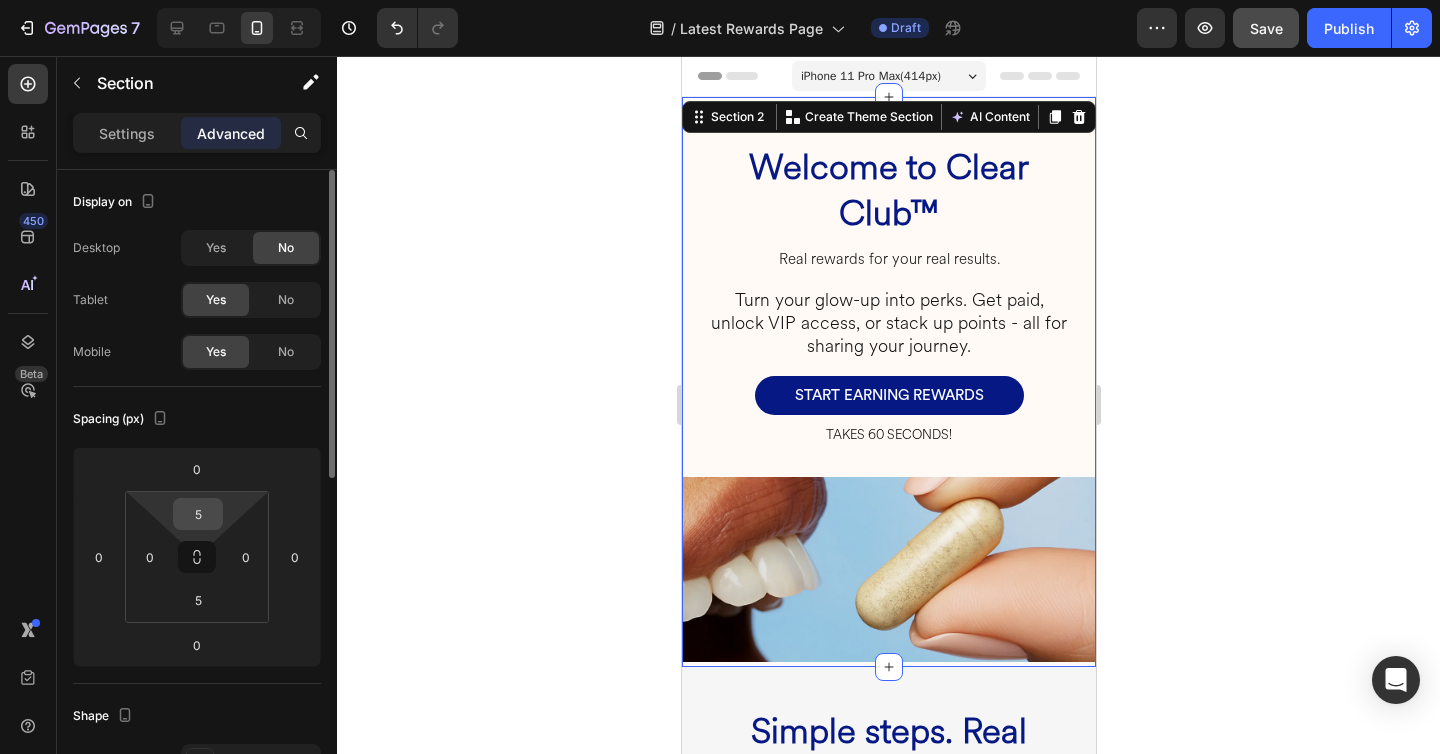 click on "5" at bounding box center (198, 514) 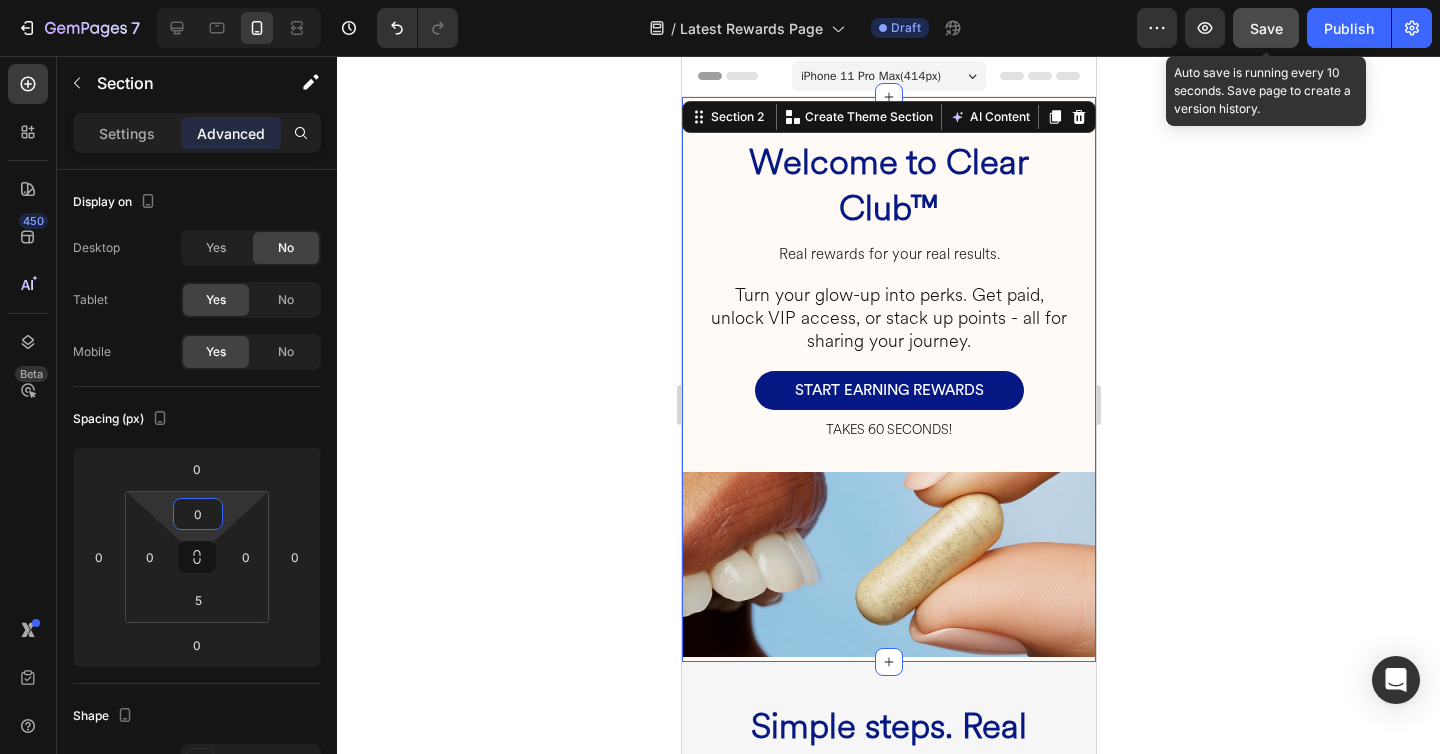 type on "0" 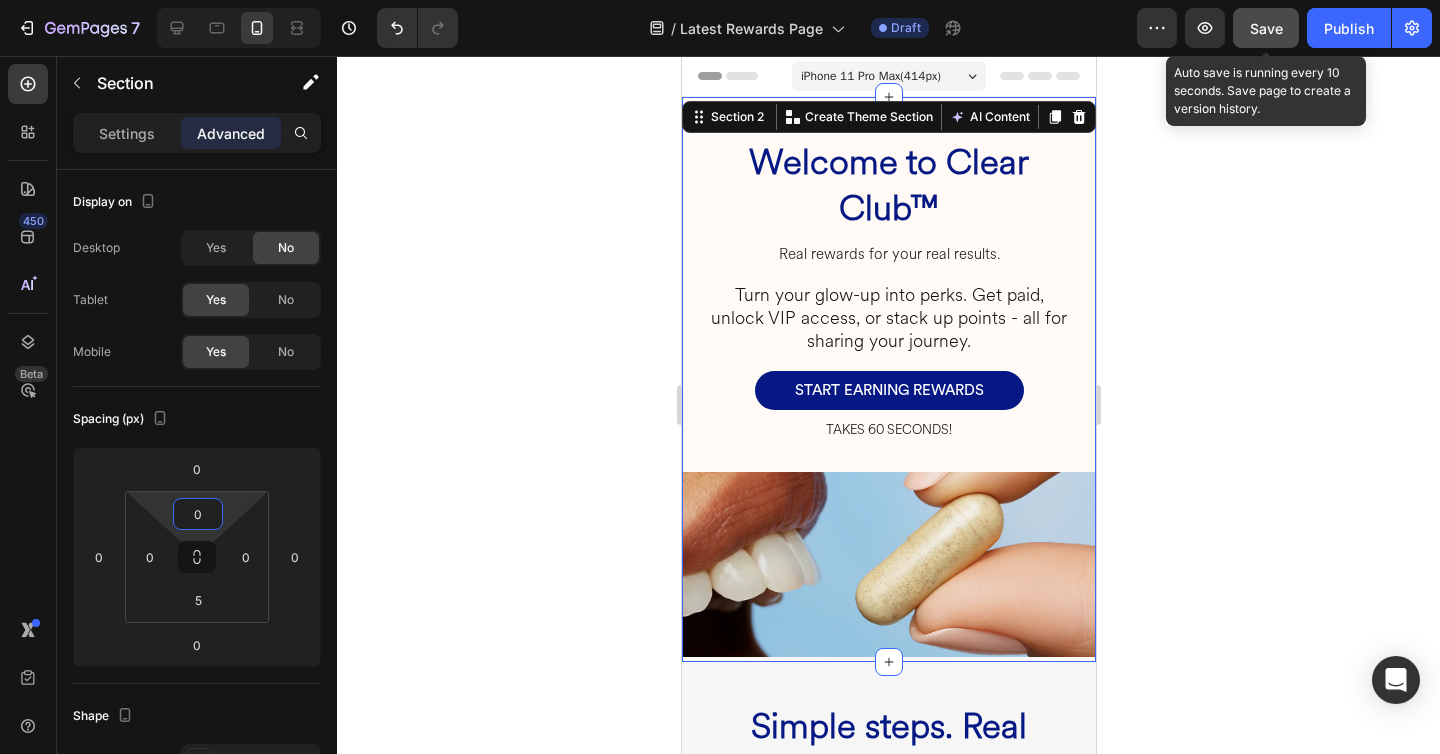 click on "Save" 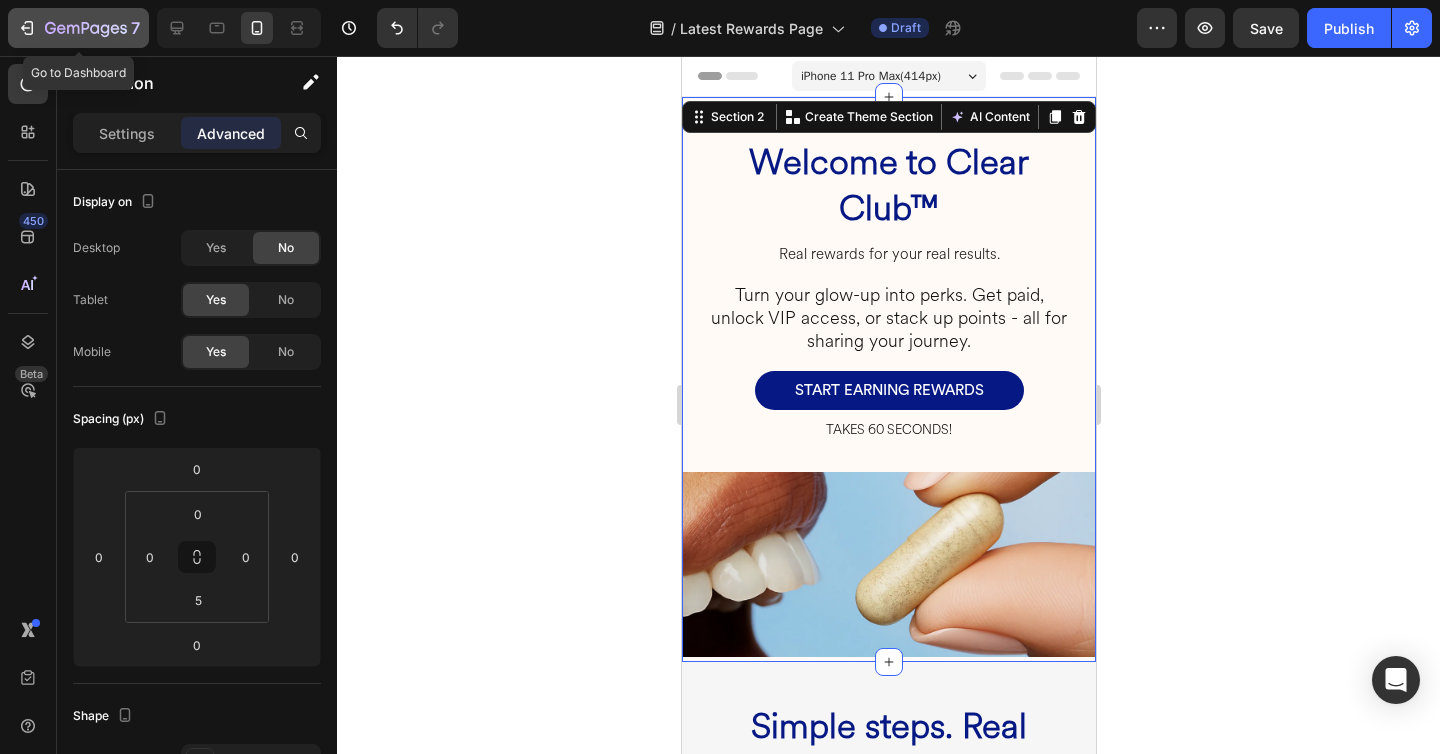 click 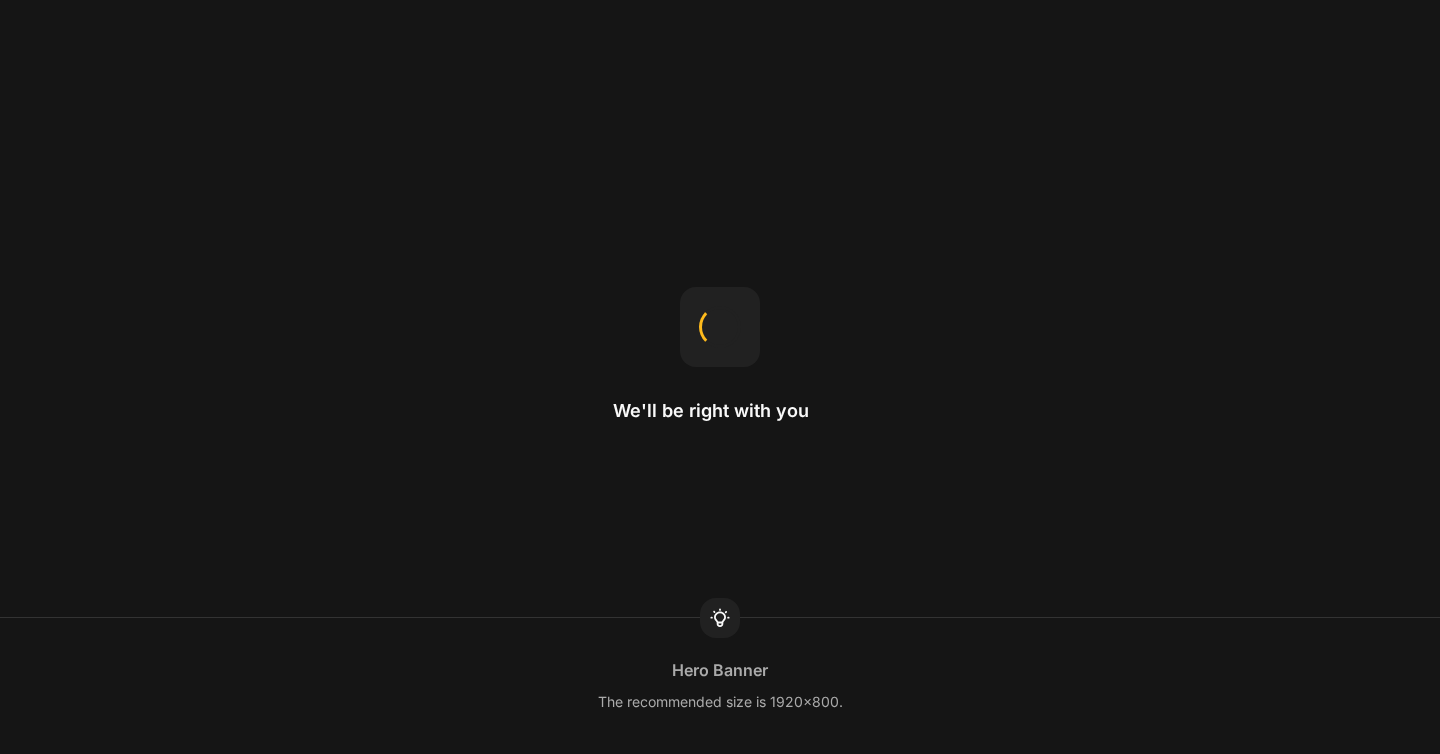 scroll, scrollTop: 0, scrollLeft: 0, axis: both 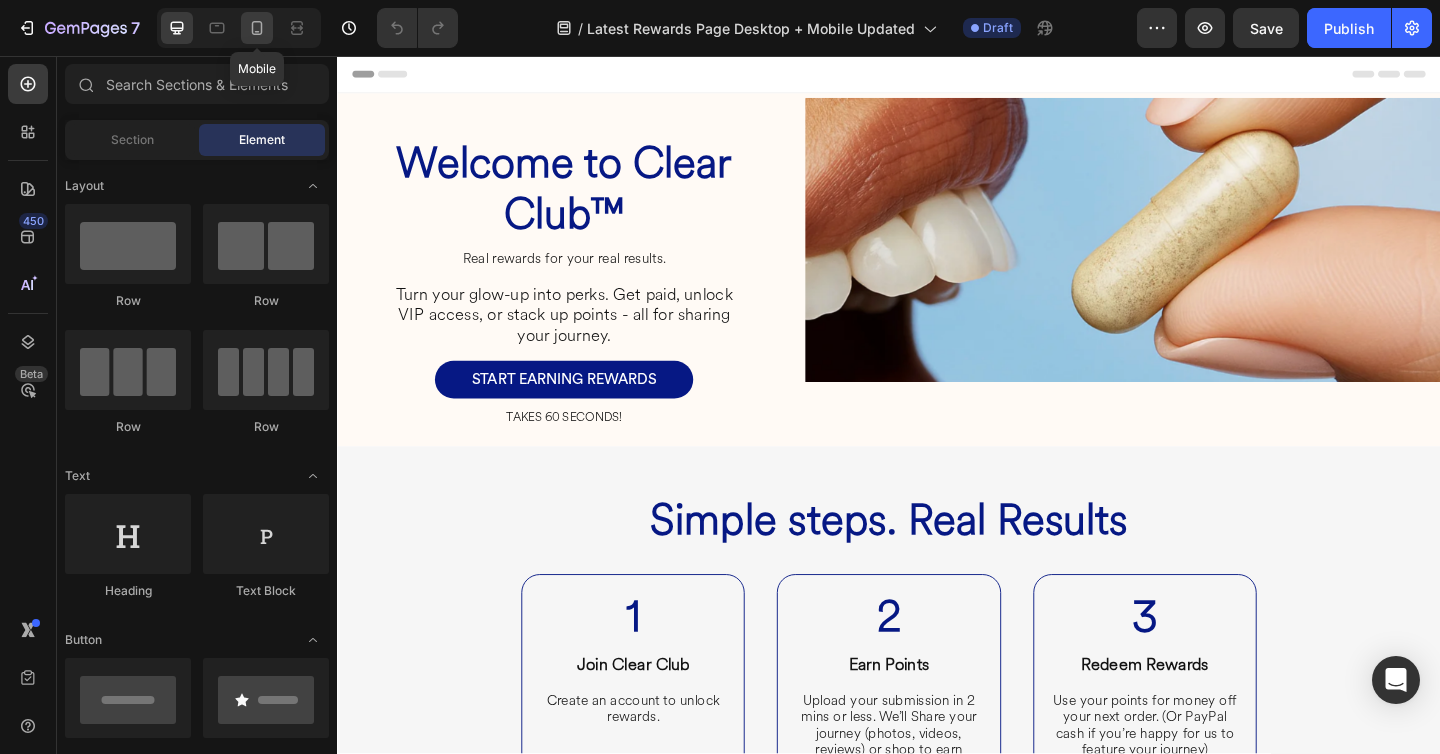 click 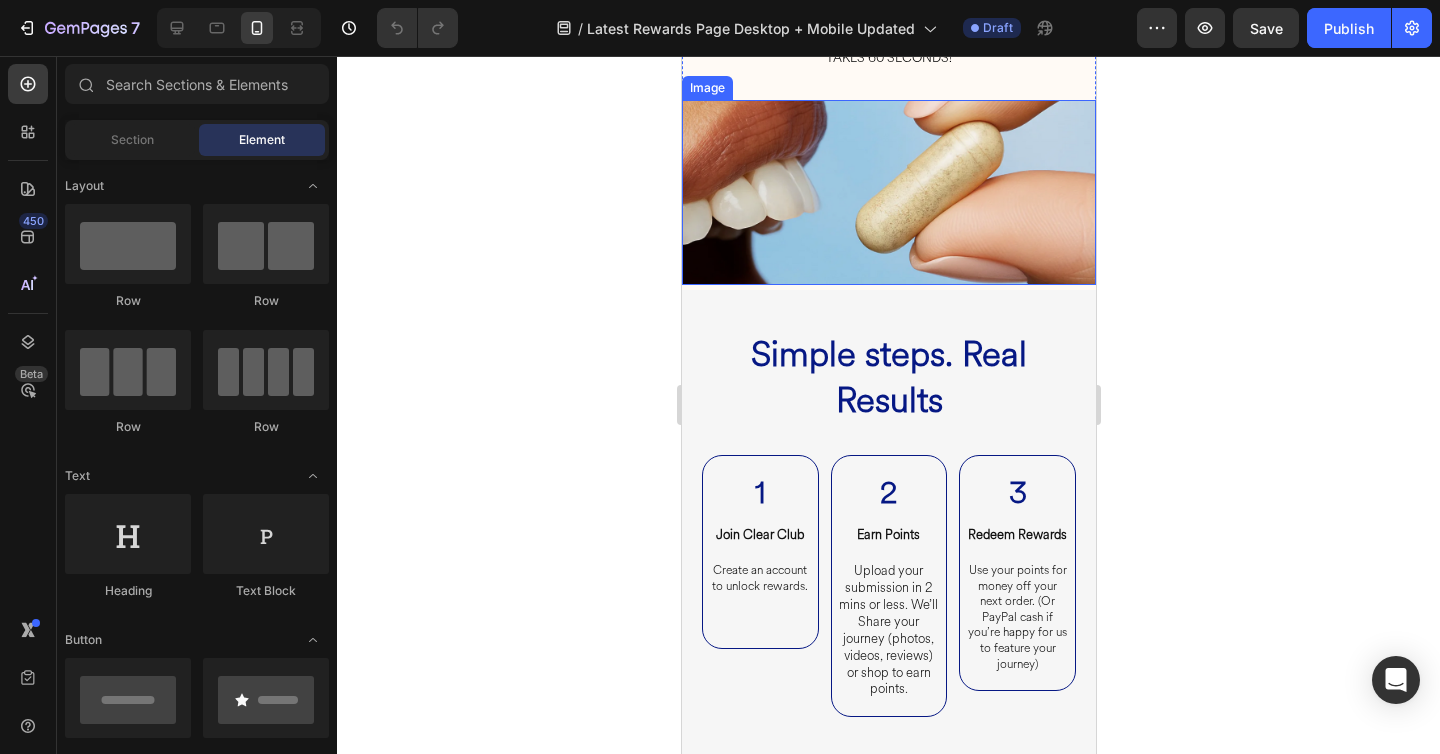 scroll, scrollTop: 1062, scrollLeft: 0, axis: vertical 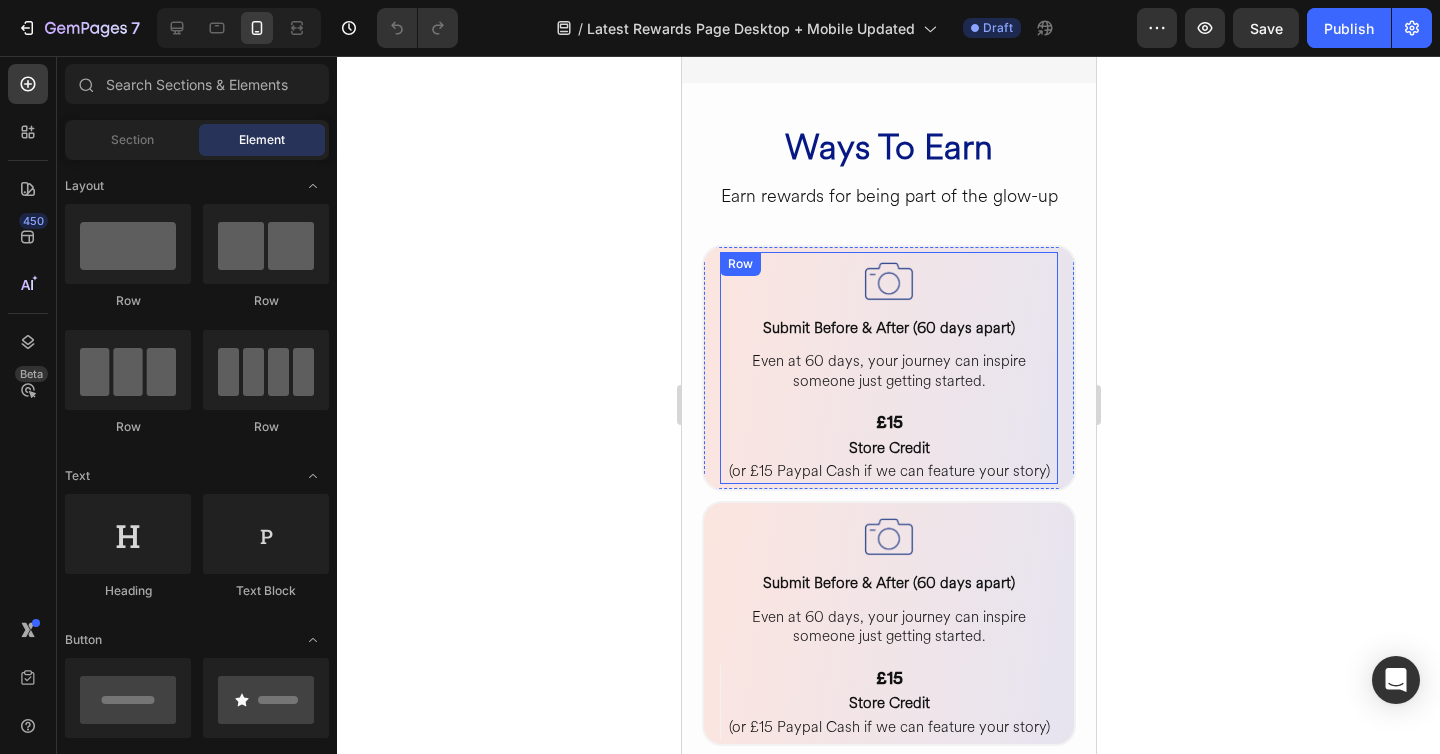 click on "Image Submit Before & After (60 days apart) Heading Even at 60 days, your journey can inspire someone just getting started. Heading Row" at bounding box center (888, 322) 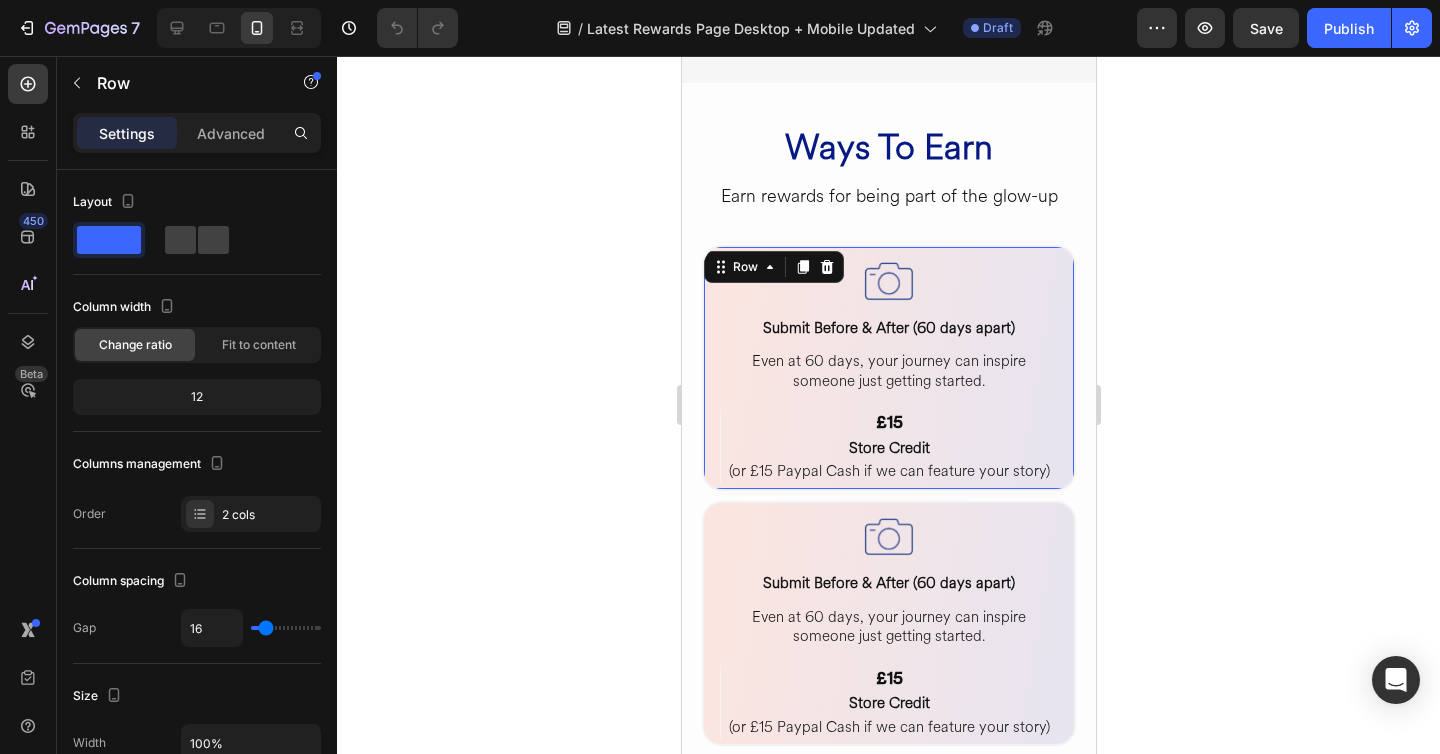 click on "Image Submit Before & After (60 days apart) Heading Even at 60 days, your journey can inspire someone just getting started. Heading Row £15 Heading Store Credit Heading (or £15 Paypal Cash if we can feature your story) Heading Row Row Row   10" at bounding box center [888, 368] 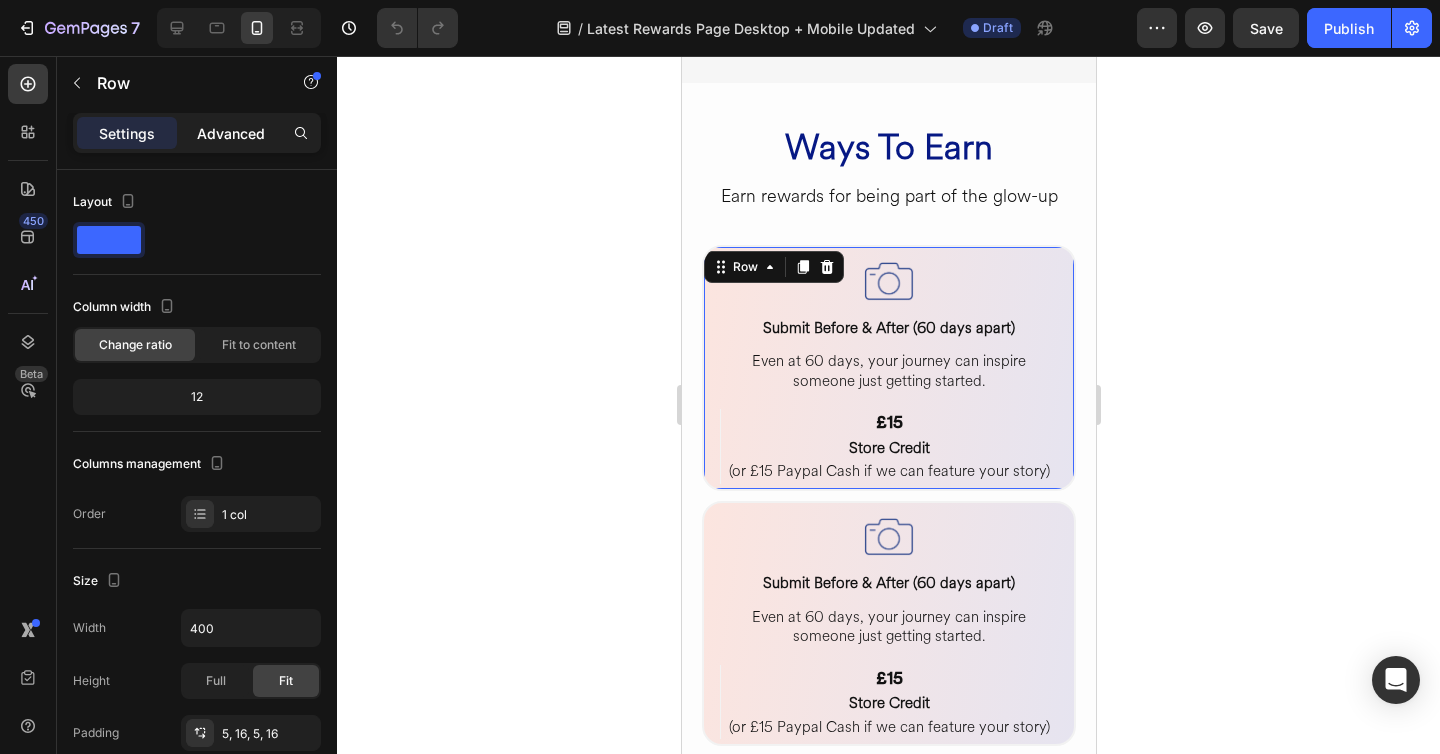 click on "Advanced" at bounding box center (231, 133) 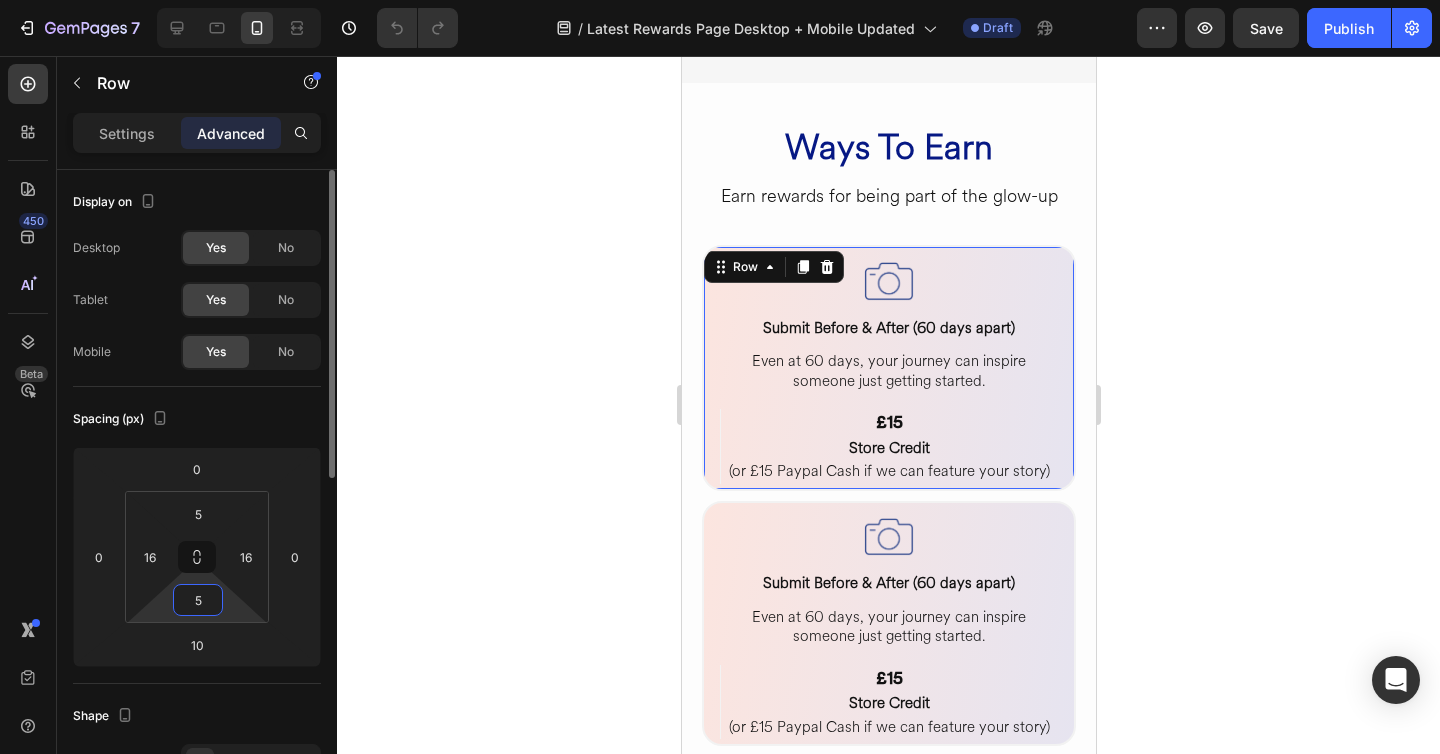 click on "5" at bounding box center (198, 600) 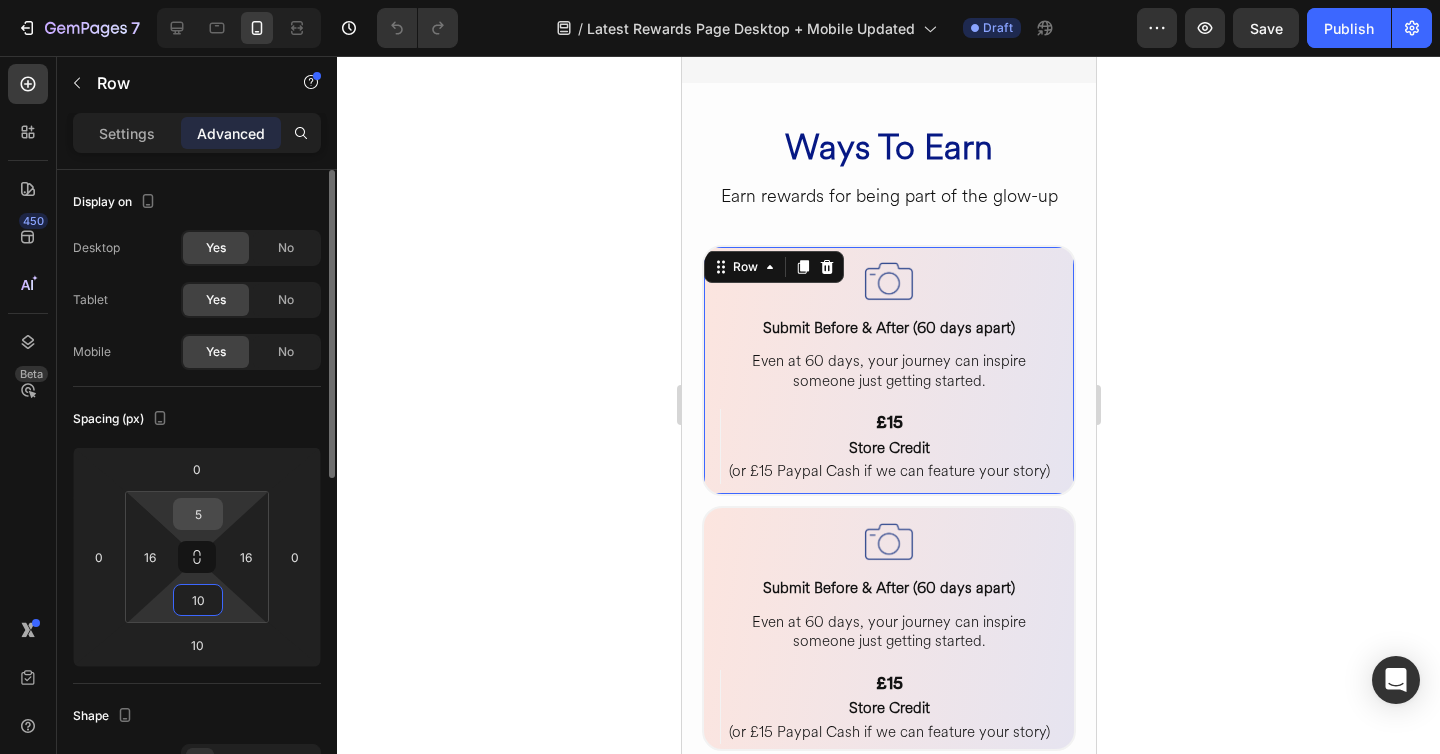 type on "10" 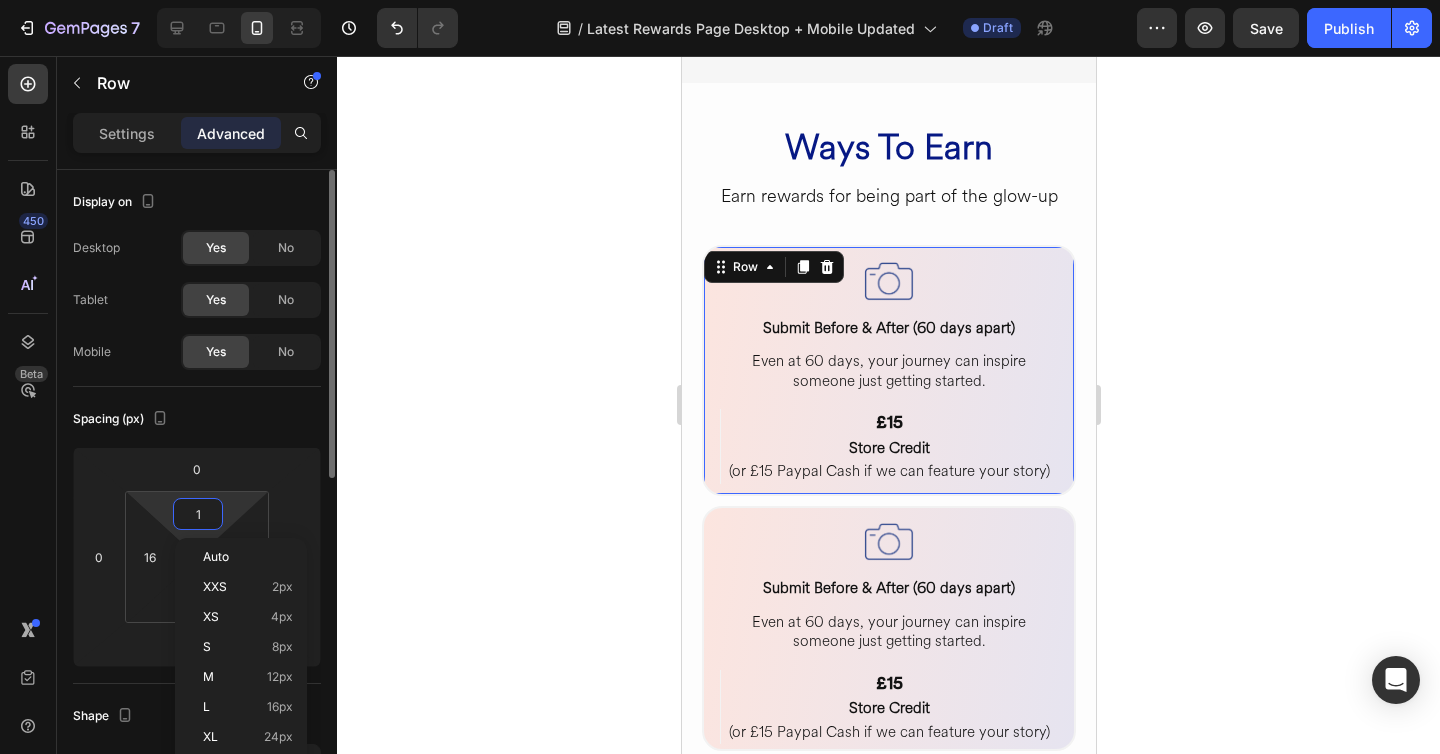 type on "10" 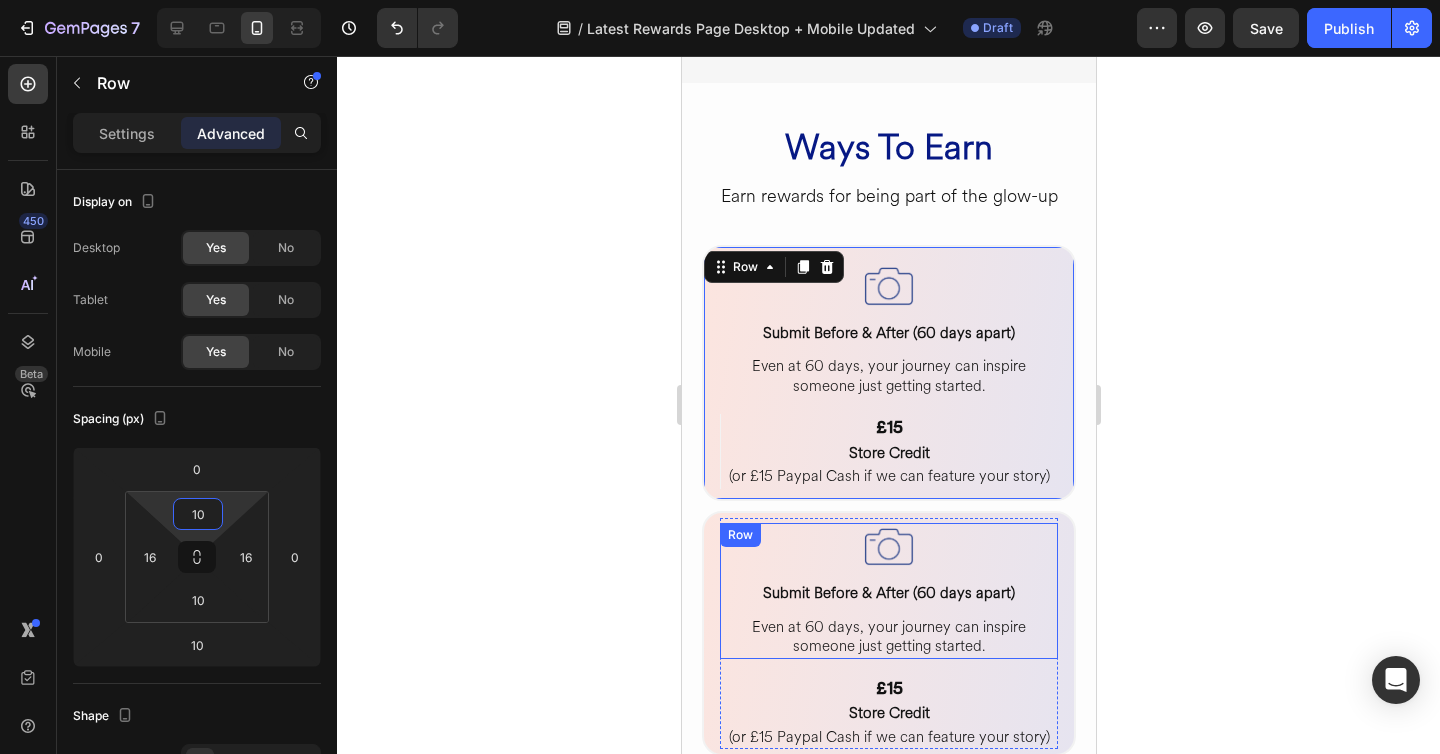 click on "Image" at bounding box center (888, 545) 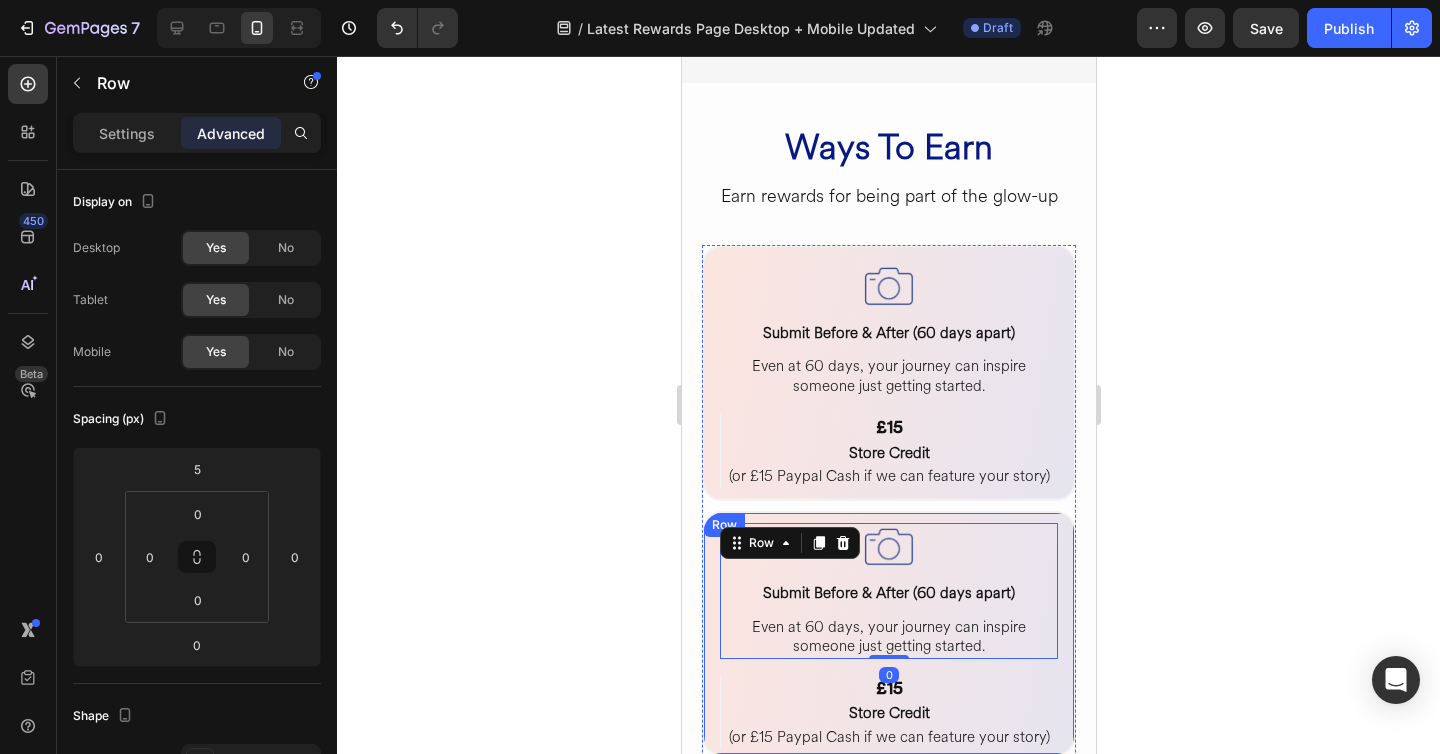 click on "Image Submit Before & After (60 days apart) Heading Even at 60 days, your journey can inspire someone just getting started. Heading Row   0 £15 Heading Store Credit Heading (or £15 Paypal Cash if we can feature your story) Heading Row Row Row" at bounding box center (888, 634) 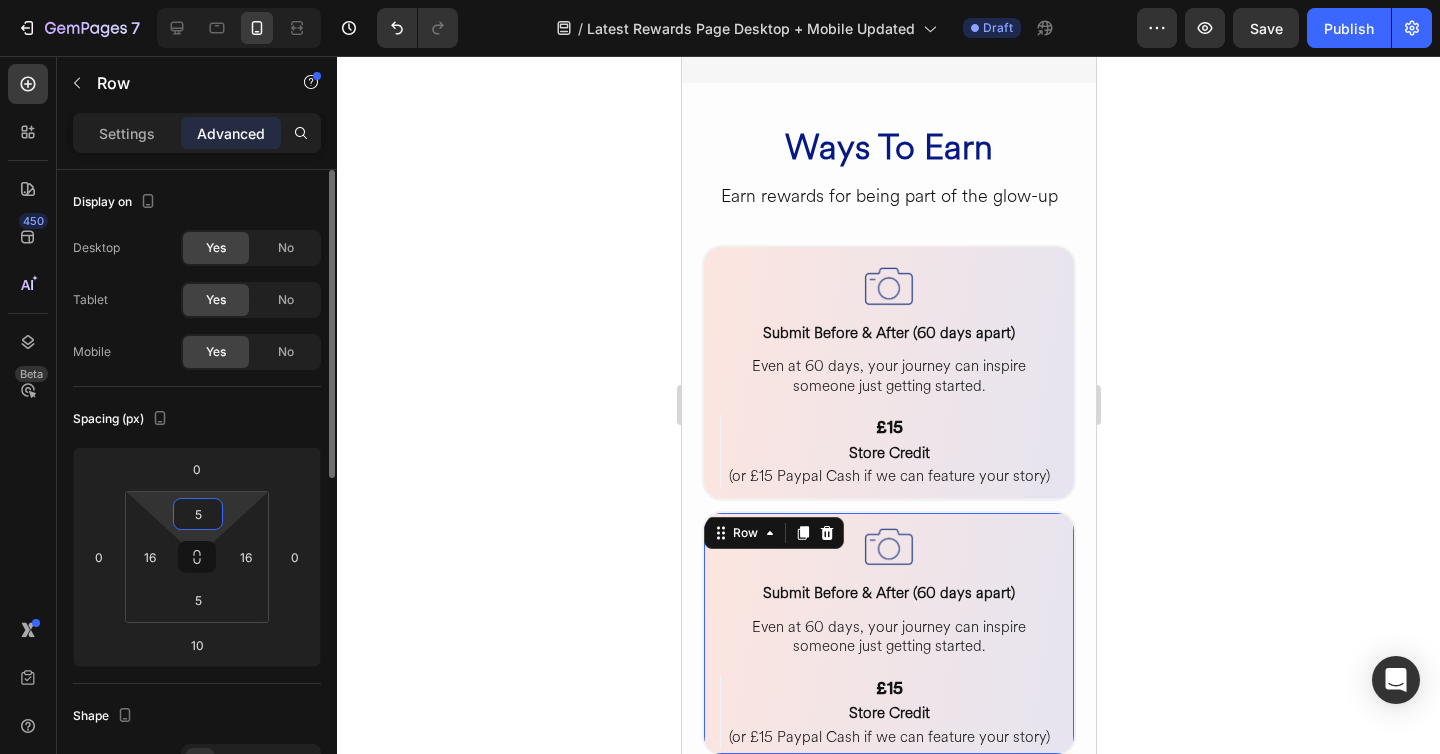 click on "5" at bounding box center (198, 514) 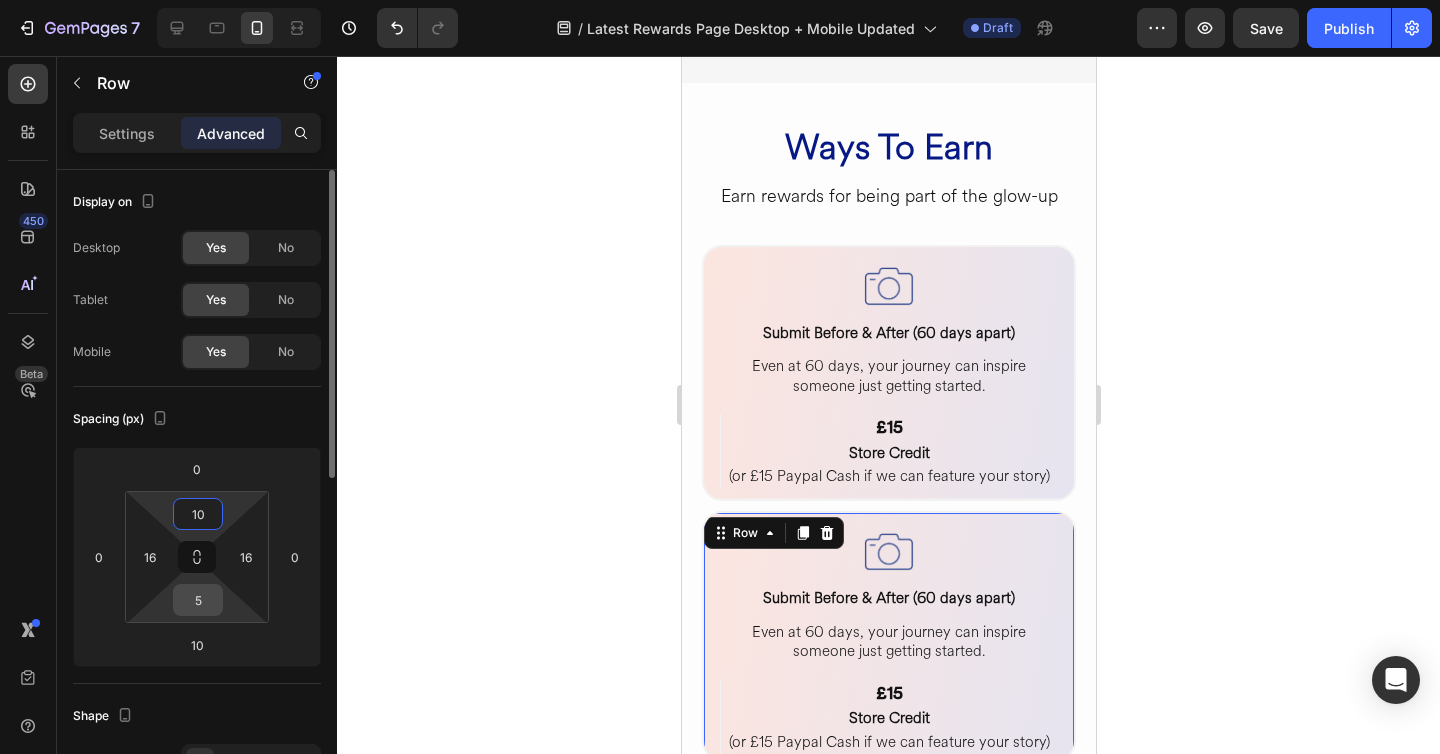 type on "10" 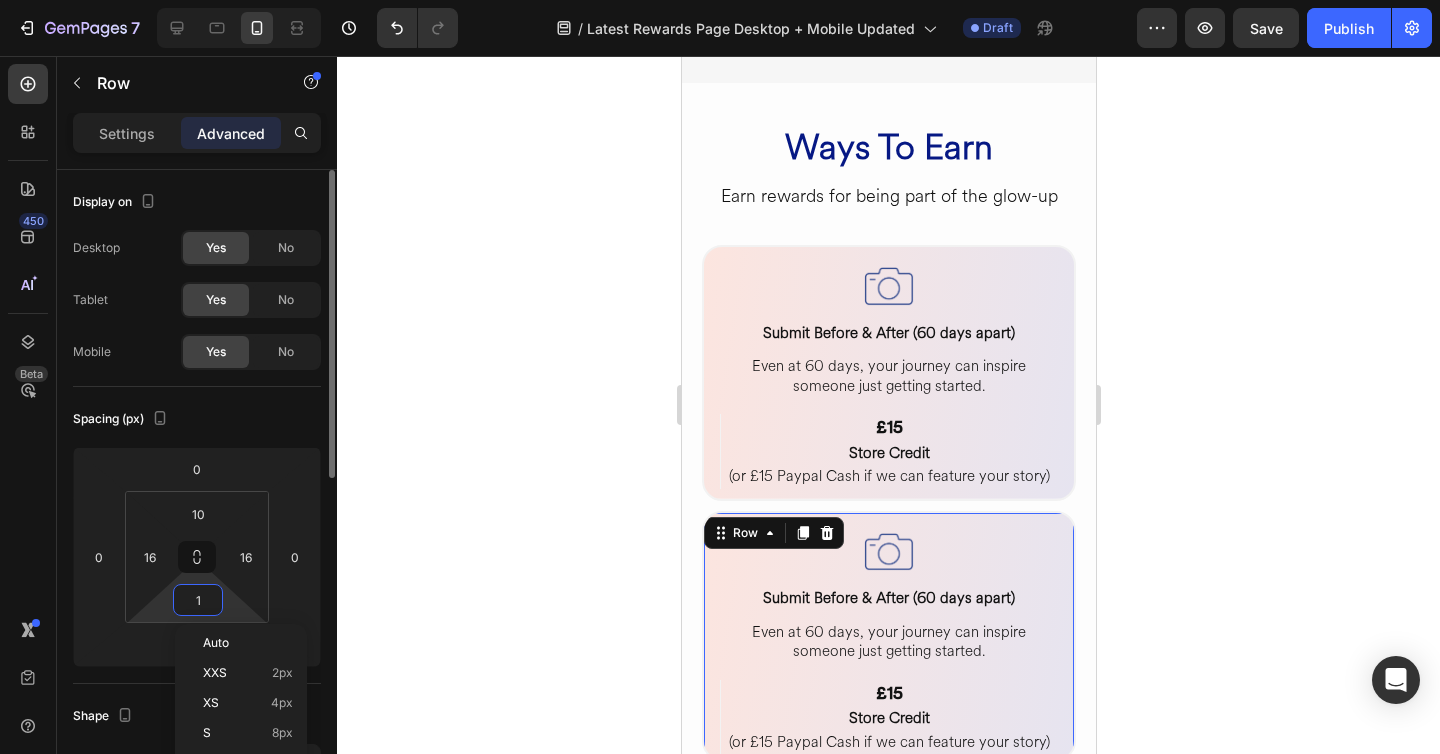 type on "10" 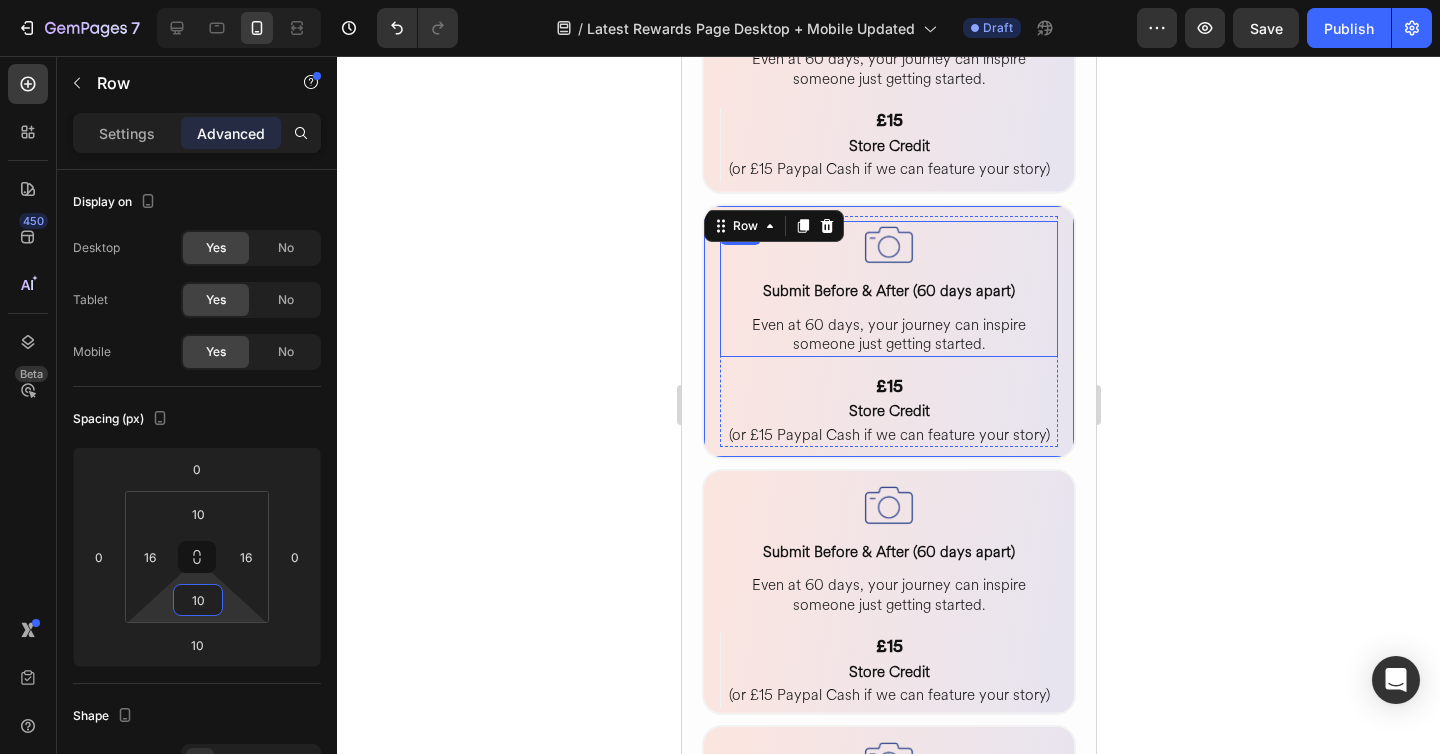 scroll, scrollTop: 1372, scrollLeft: 0, axis: vertical 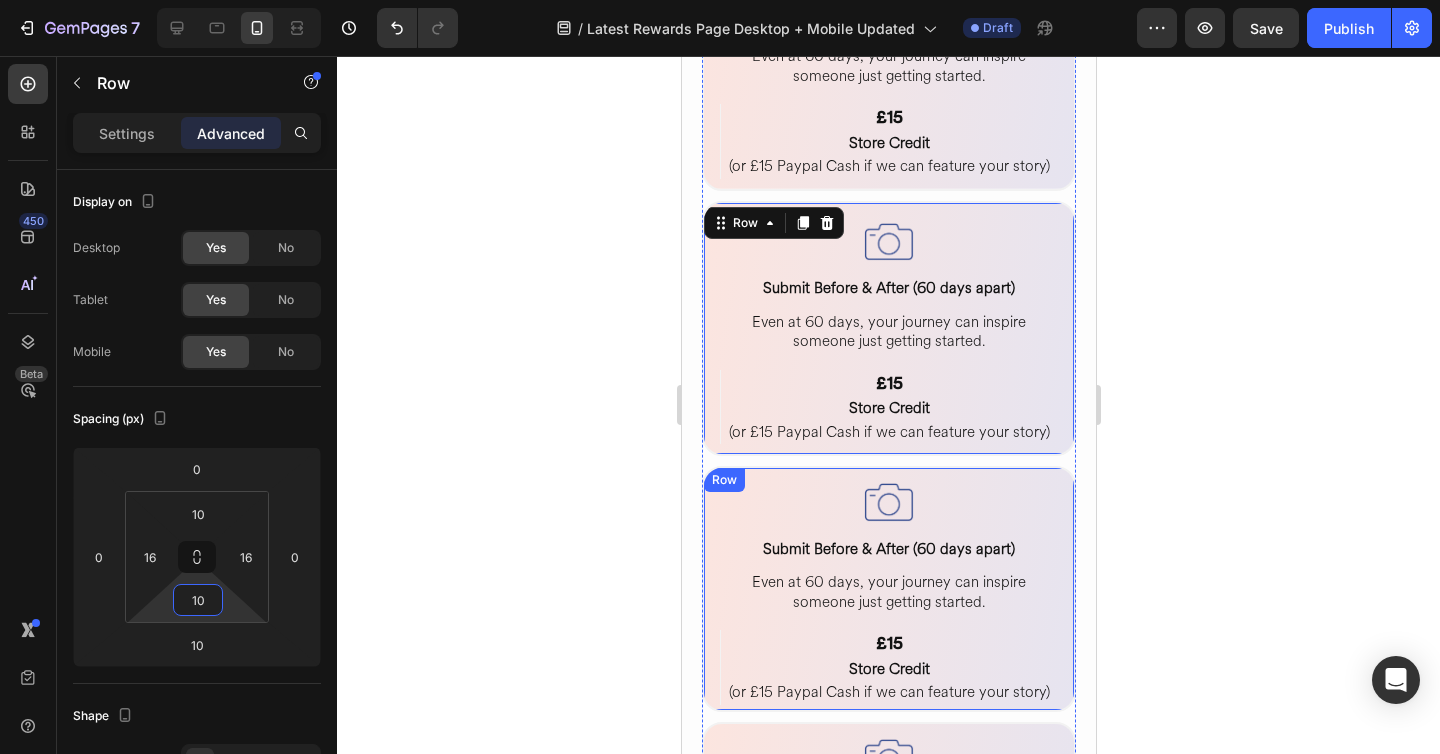 click on "Image Submit Before & After (60 days apart) Heading Even at 60 days, your journey can inspire someone just getting started. Heading Row £15 Heading Store Credit Heading (or £15 Paypal Cash if we can feature your story) Heading Row Row Row" at bounding box center (888, 589) 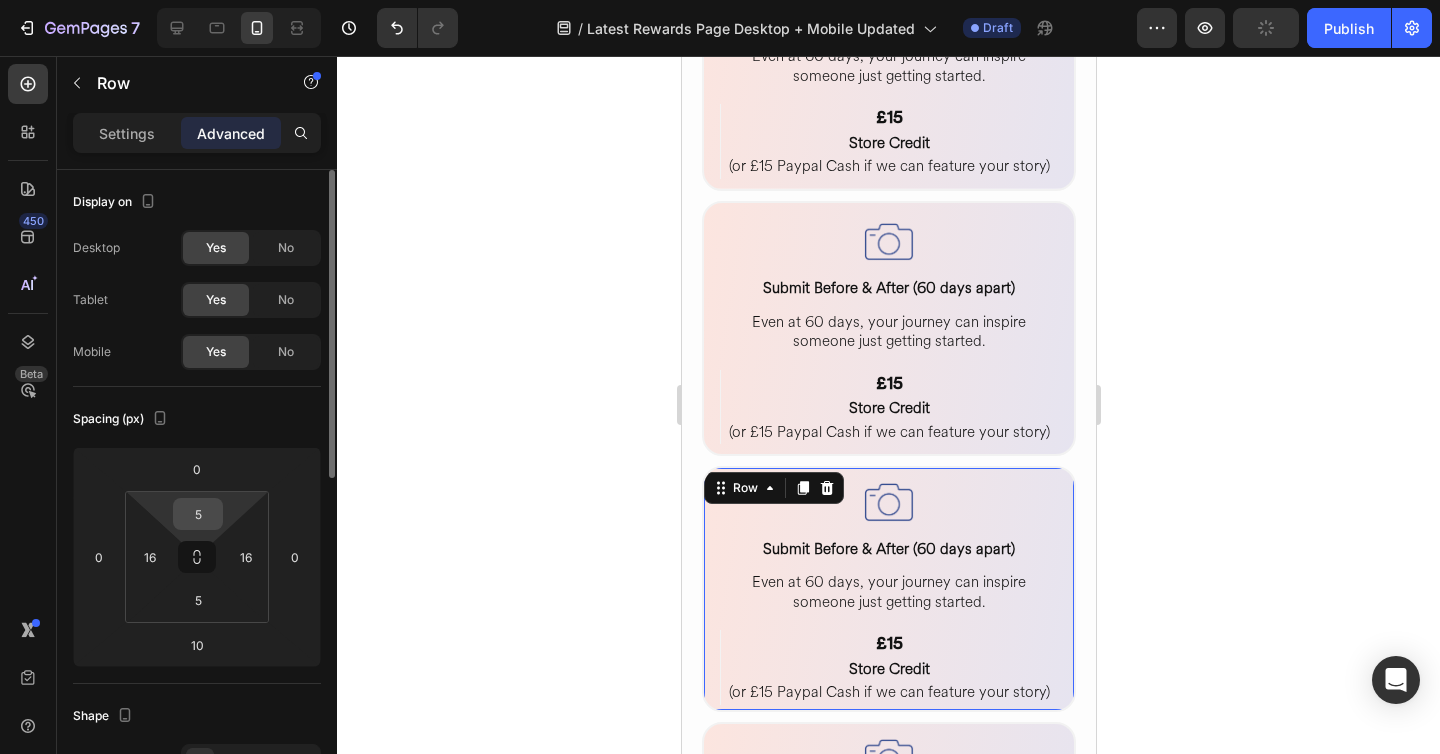 click on "5" at bounding box center [198, 514] 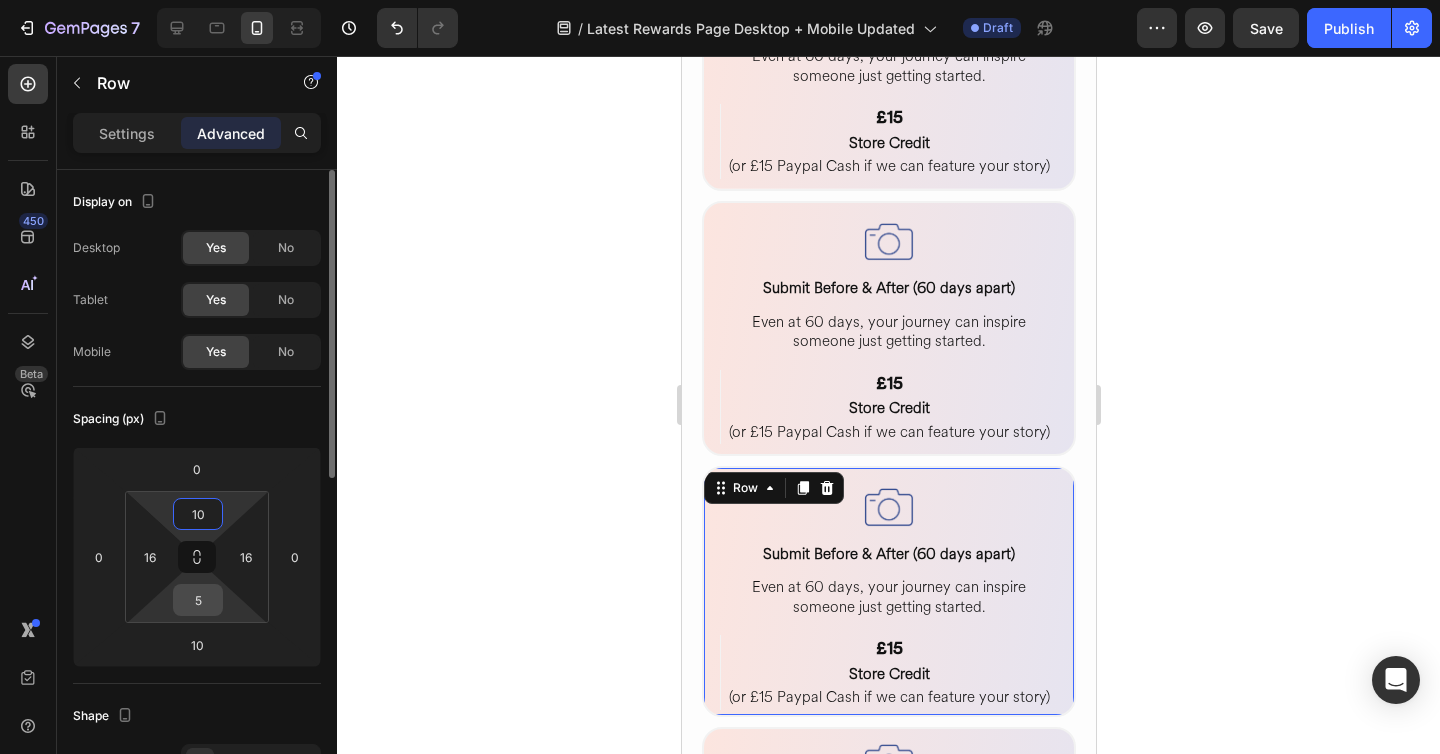 type on "10" 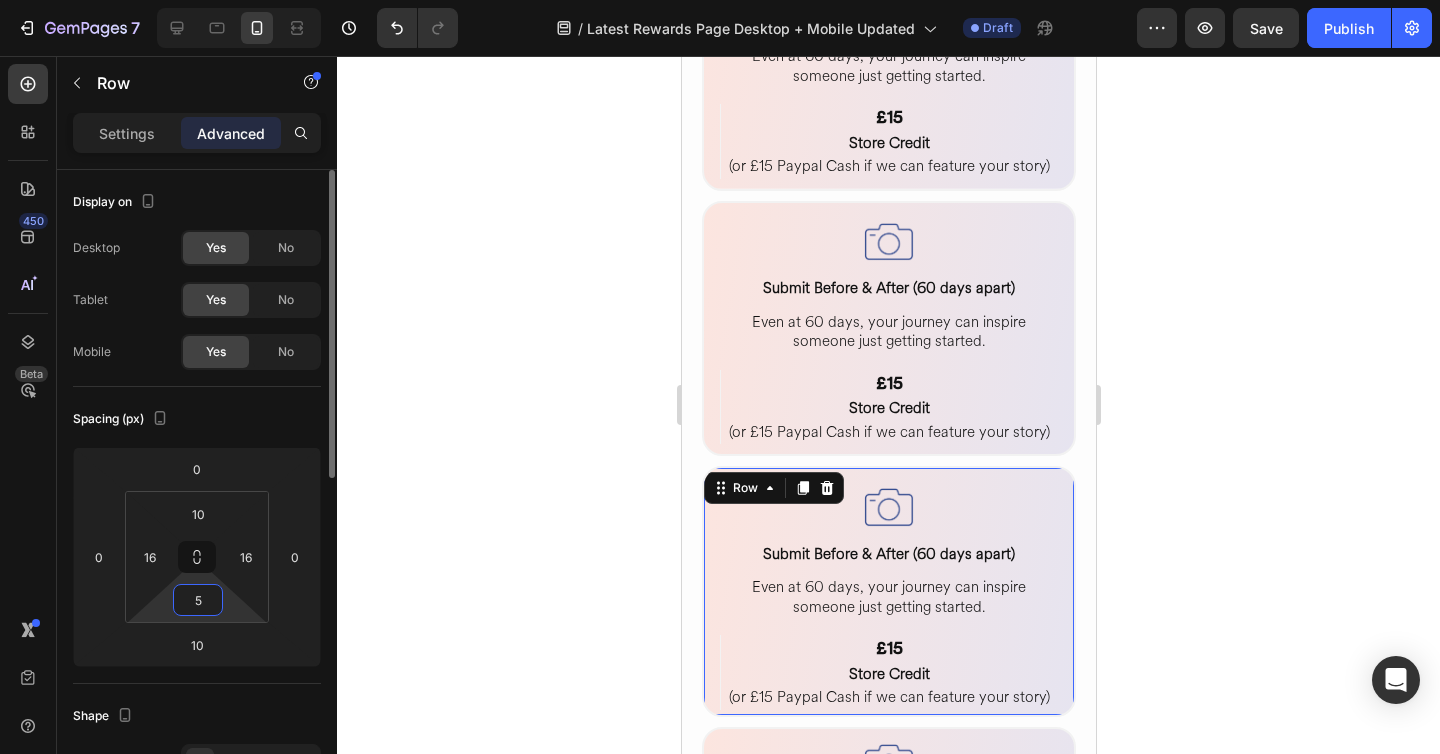 click on "5" at bounding box center (198, 600) 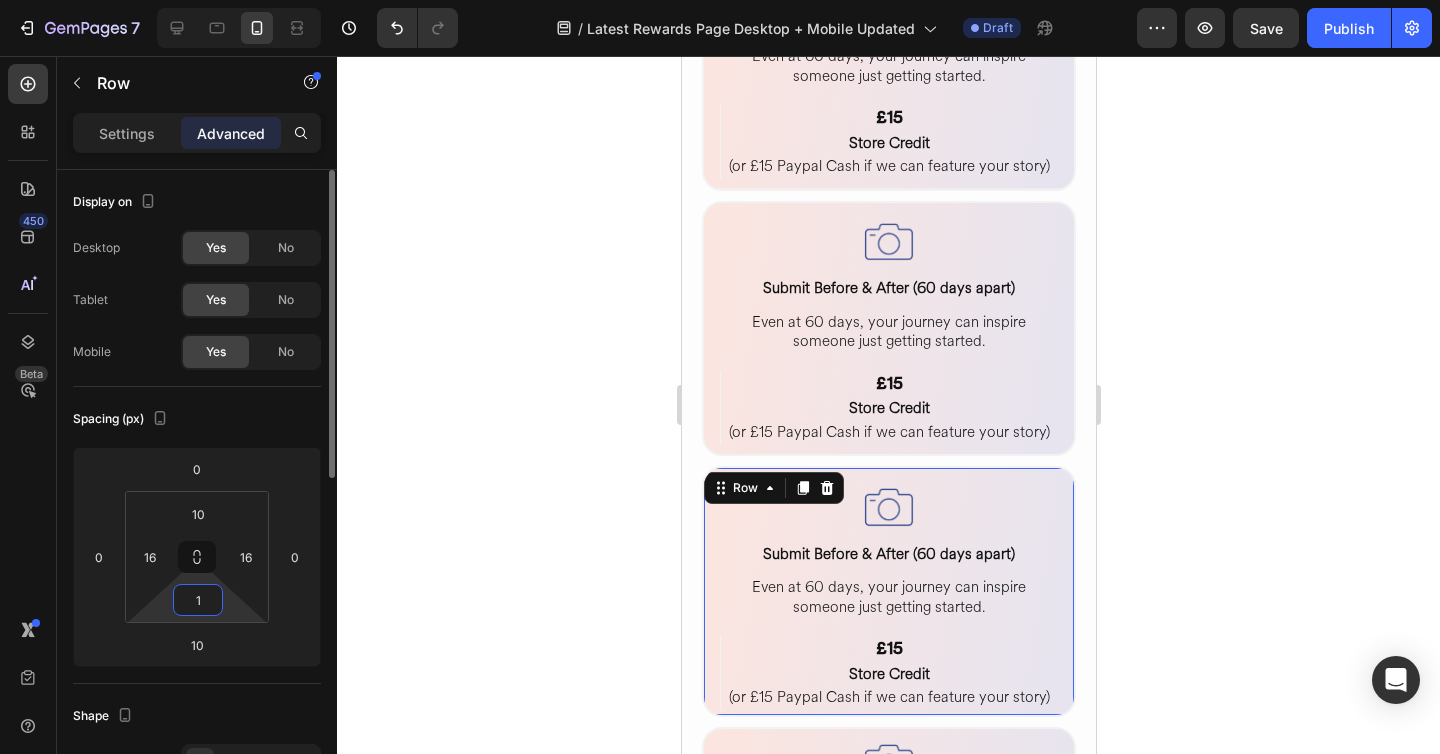 type on "10" 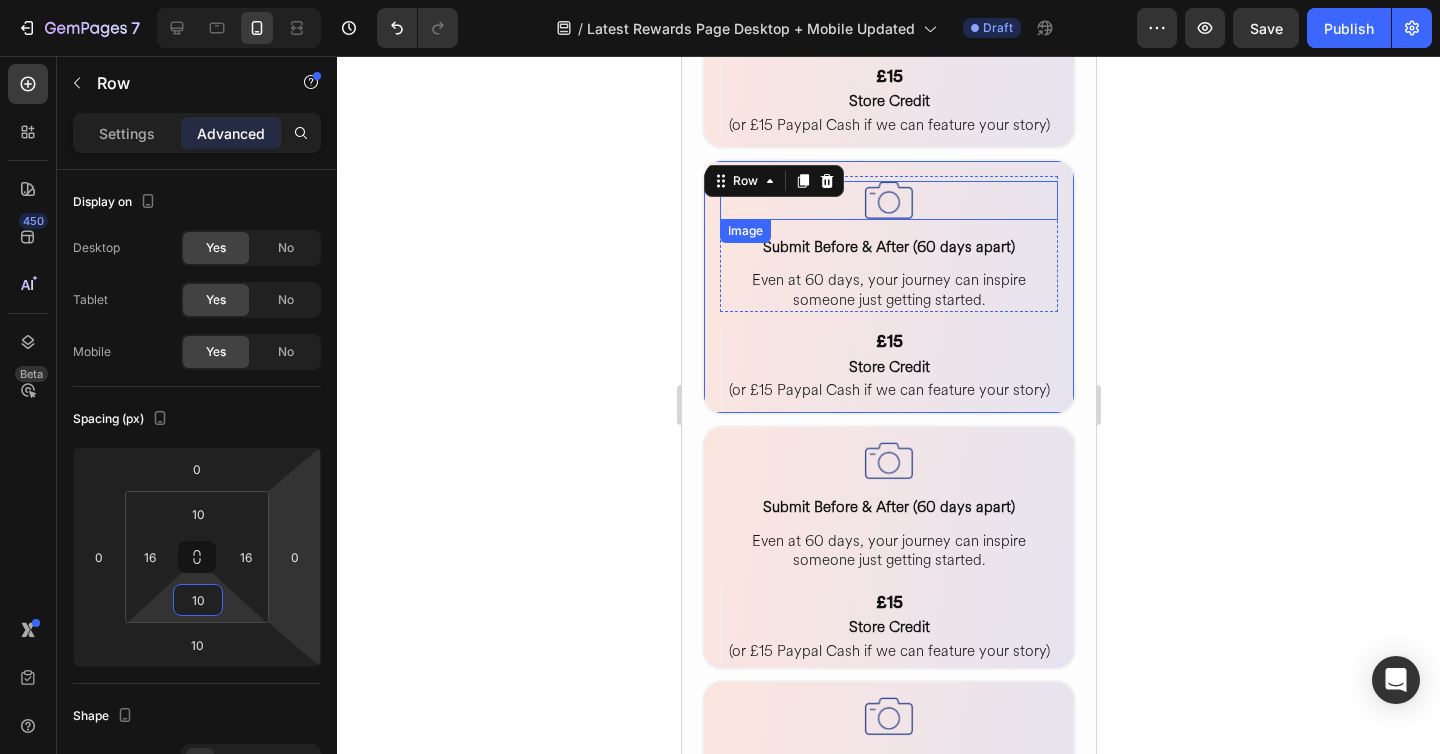 scroll, scrollTop: 1681, scrollLeft: 0, axis: vertical 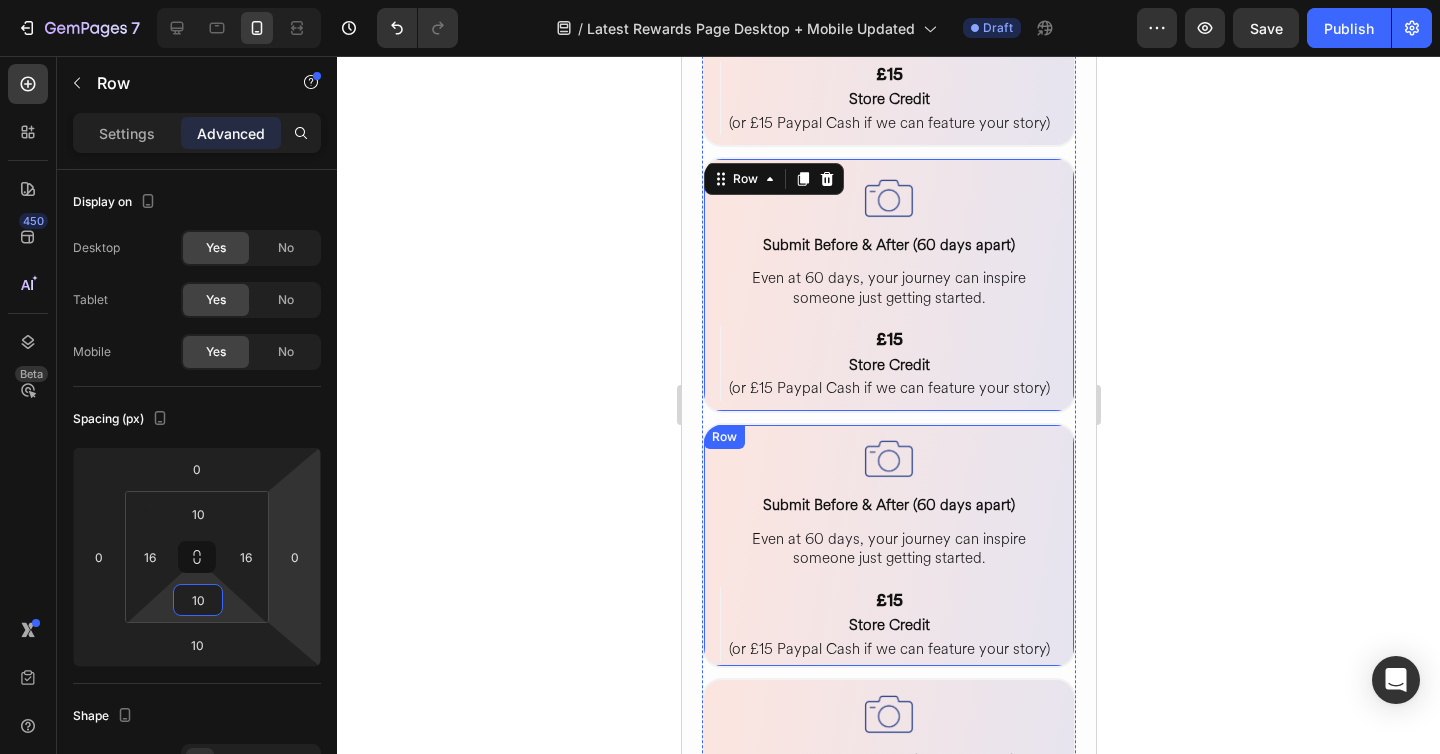 click on "Image Submit Before & After (60 days apart) Heading Even at 60 days, your journey can inspire someone just getting started. Heading Row £15 Heading Store Credit Heading (or £15 Paypal Cash if we can feature your story) Heading Row Row Row" at bounding box center (888, 546) 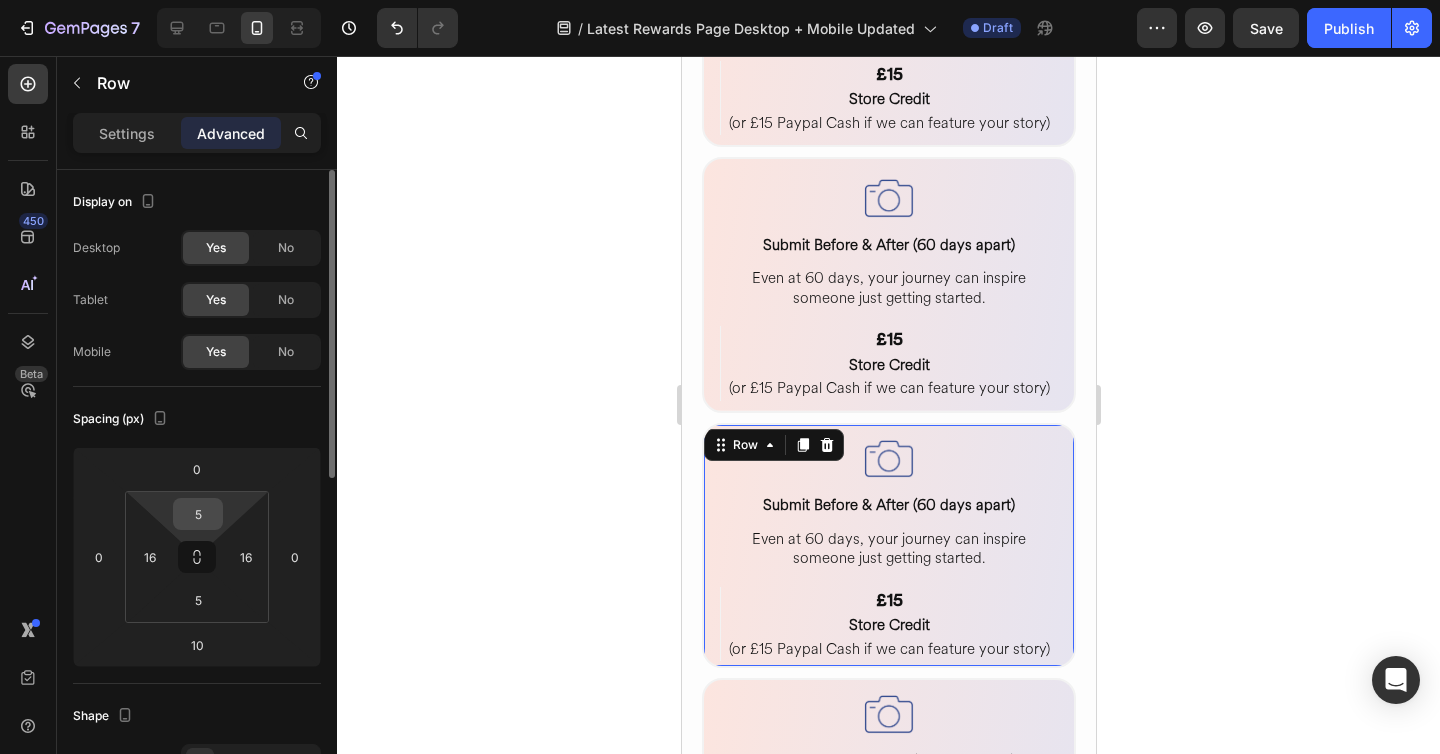 click on "5" at bounding box center [198, 514] 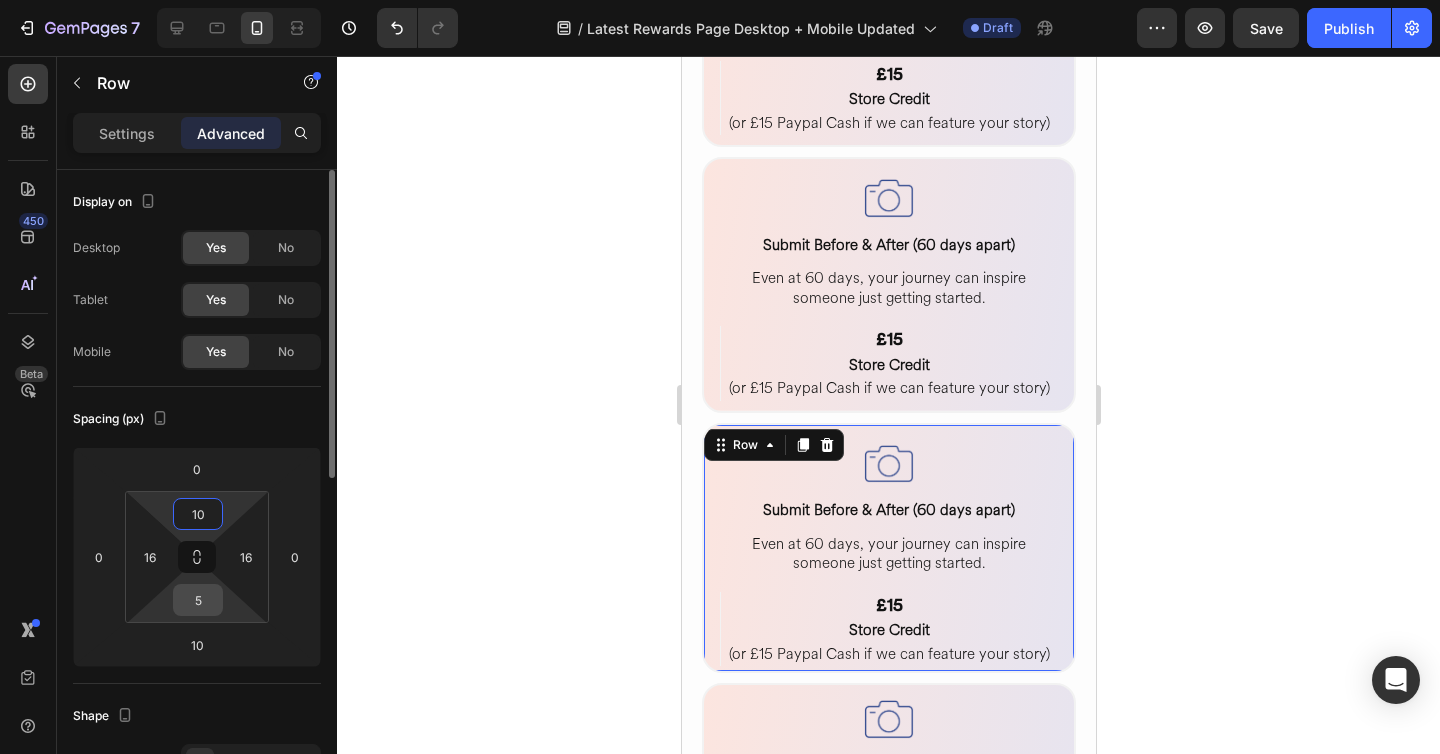 type on "10" 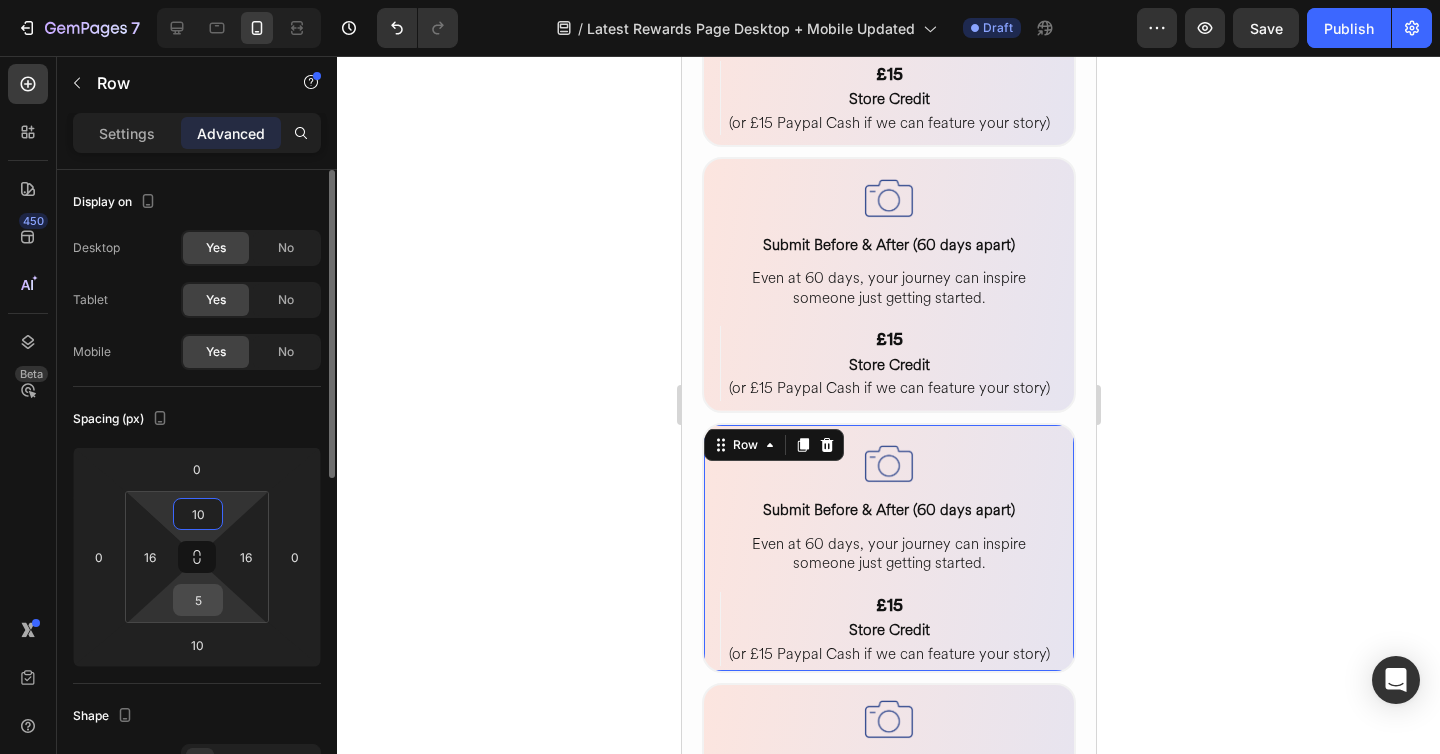 click on "5" at bounding box center (198, 600) 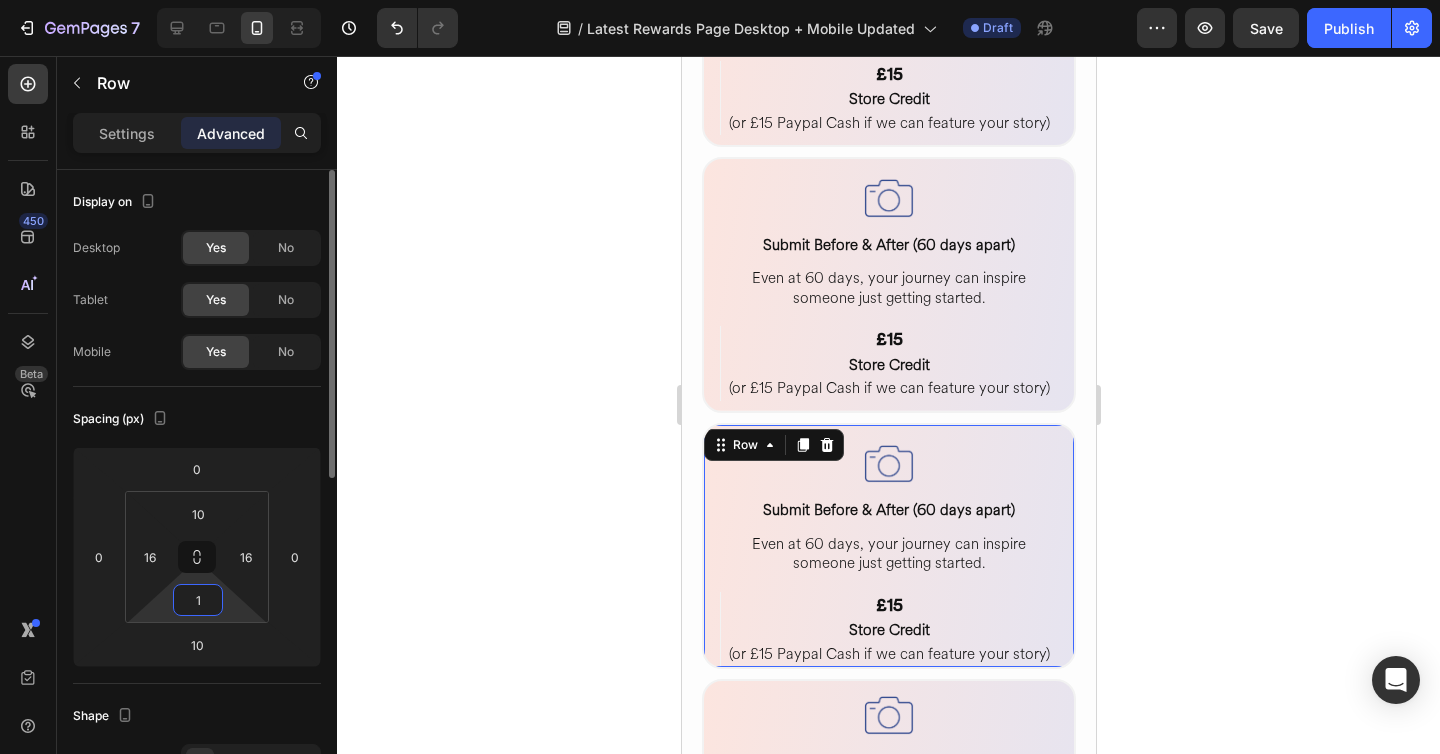 type on "10" 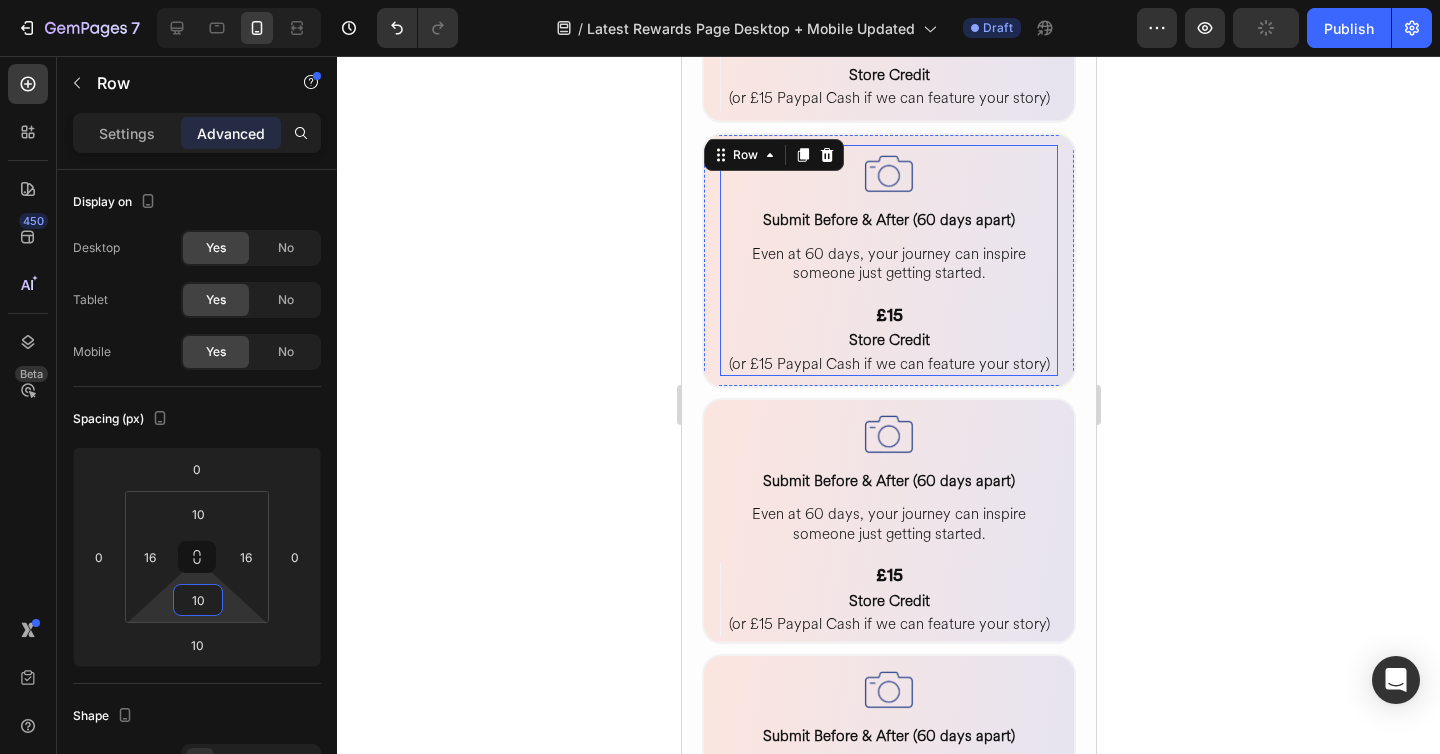 scroll, scrollTop: 2049, scrollLeft: 0, axis: vertical 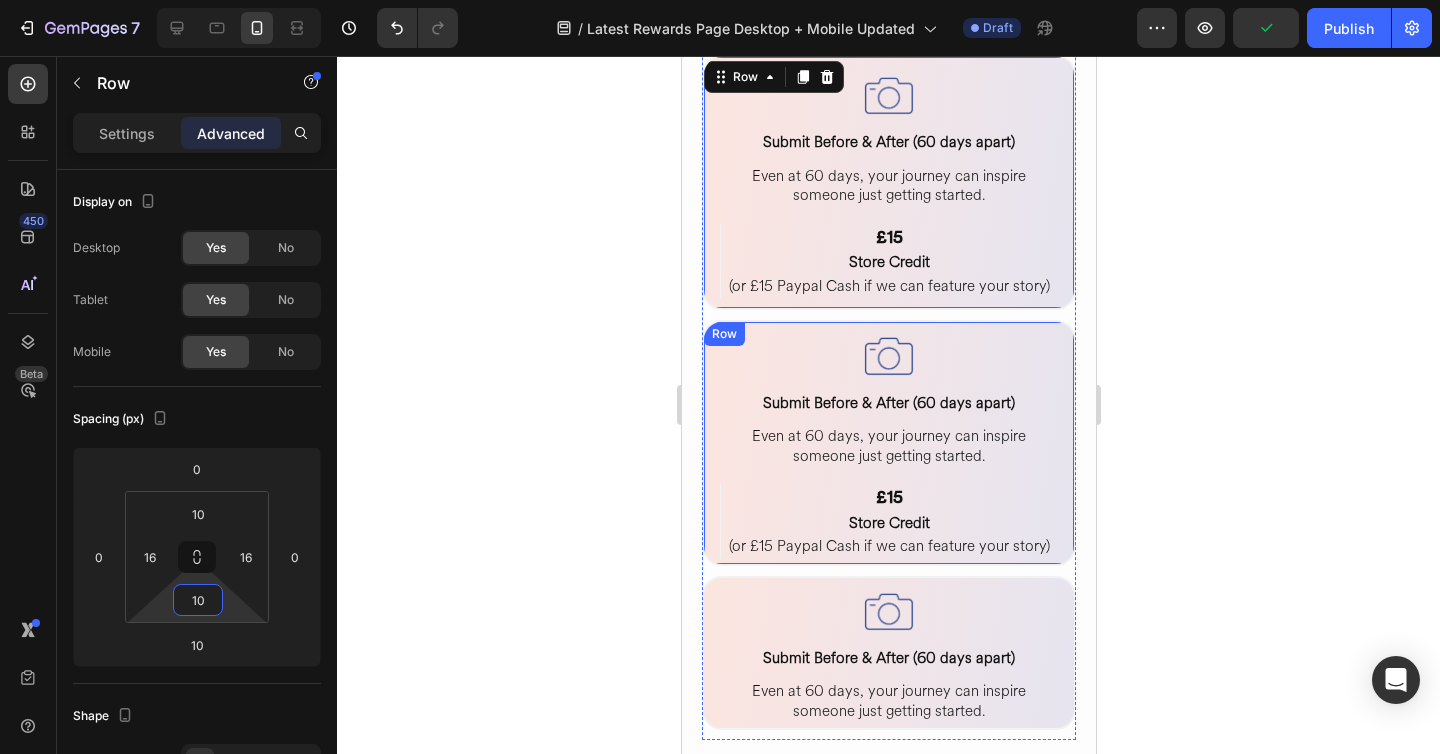 click on "Image Submit Before & After (60 days apart) Heading Even at 60 days, your journey can inspire someone just getting started. Heading Row £15 Heading Store Credit Heading (or £15 Paypal Cash if we can feature your story) Heading Row Row Row" at bounding box center [888, 443] 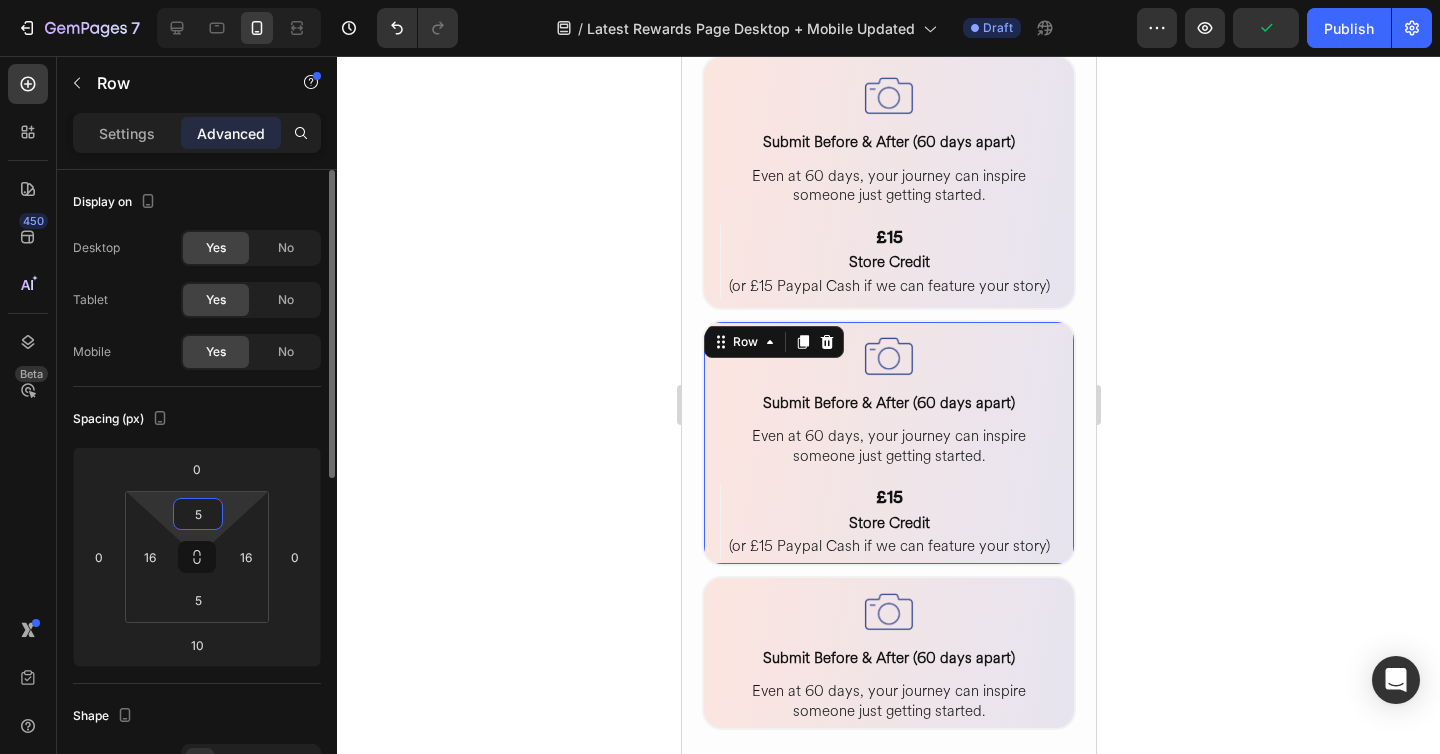 click on "5" at bounding box center (198, 514) 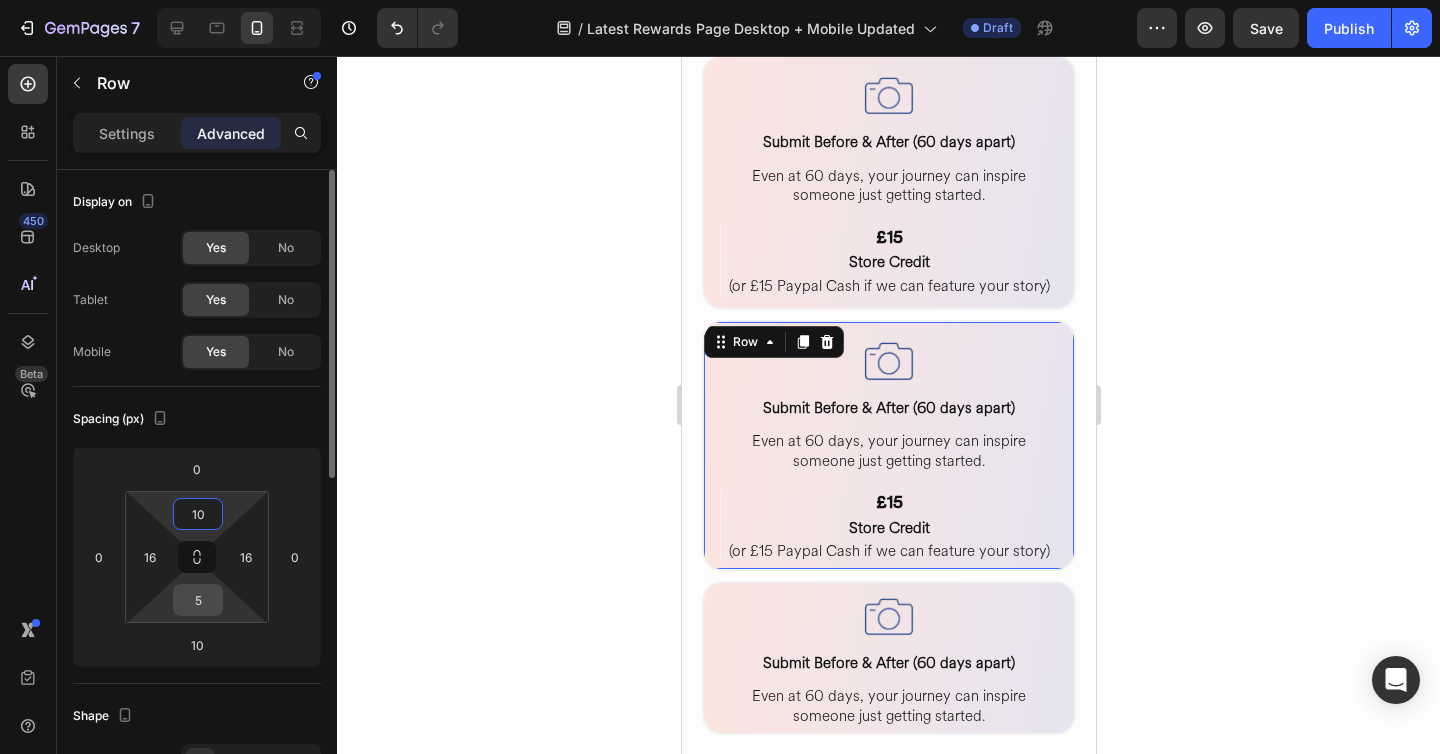 type on "10" 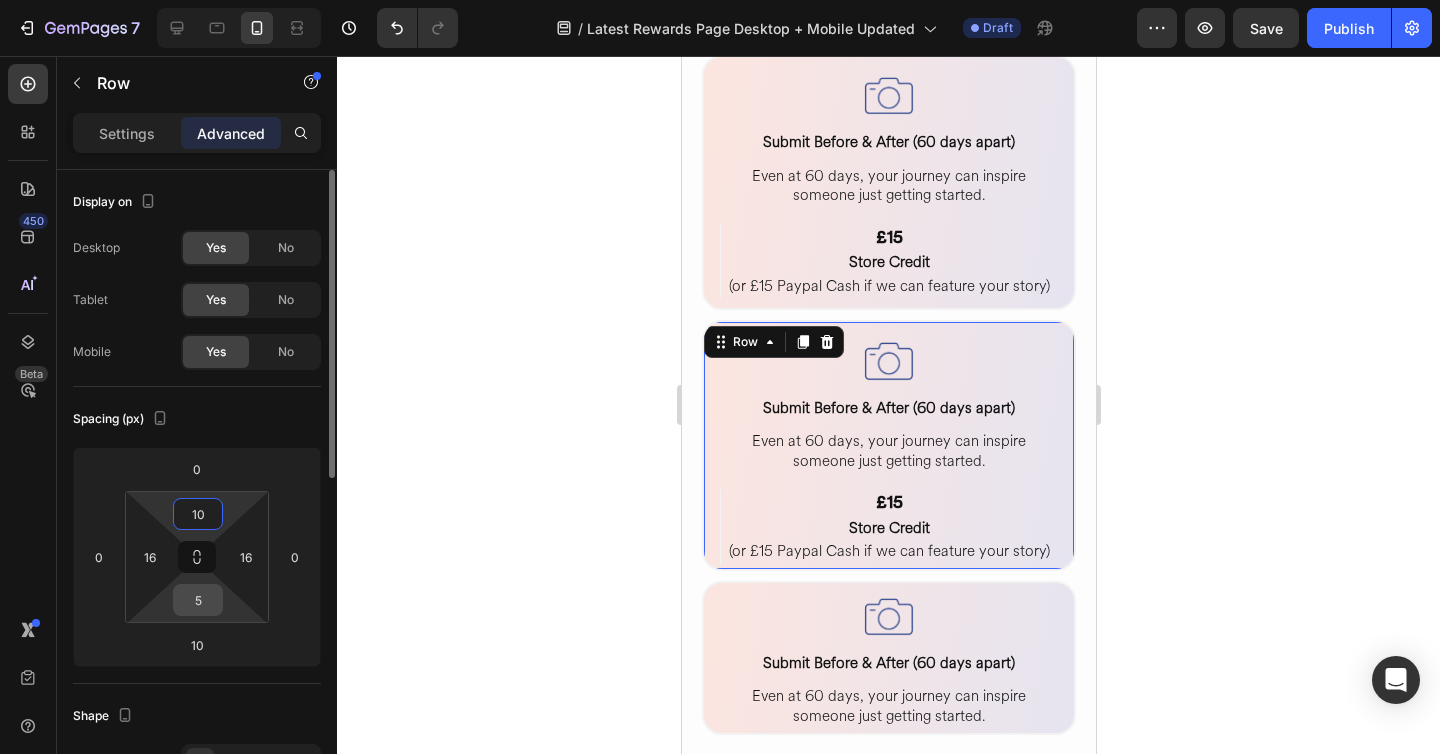 click on "5" at bounding box center [198, 600] 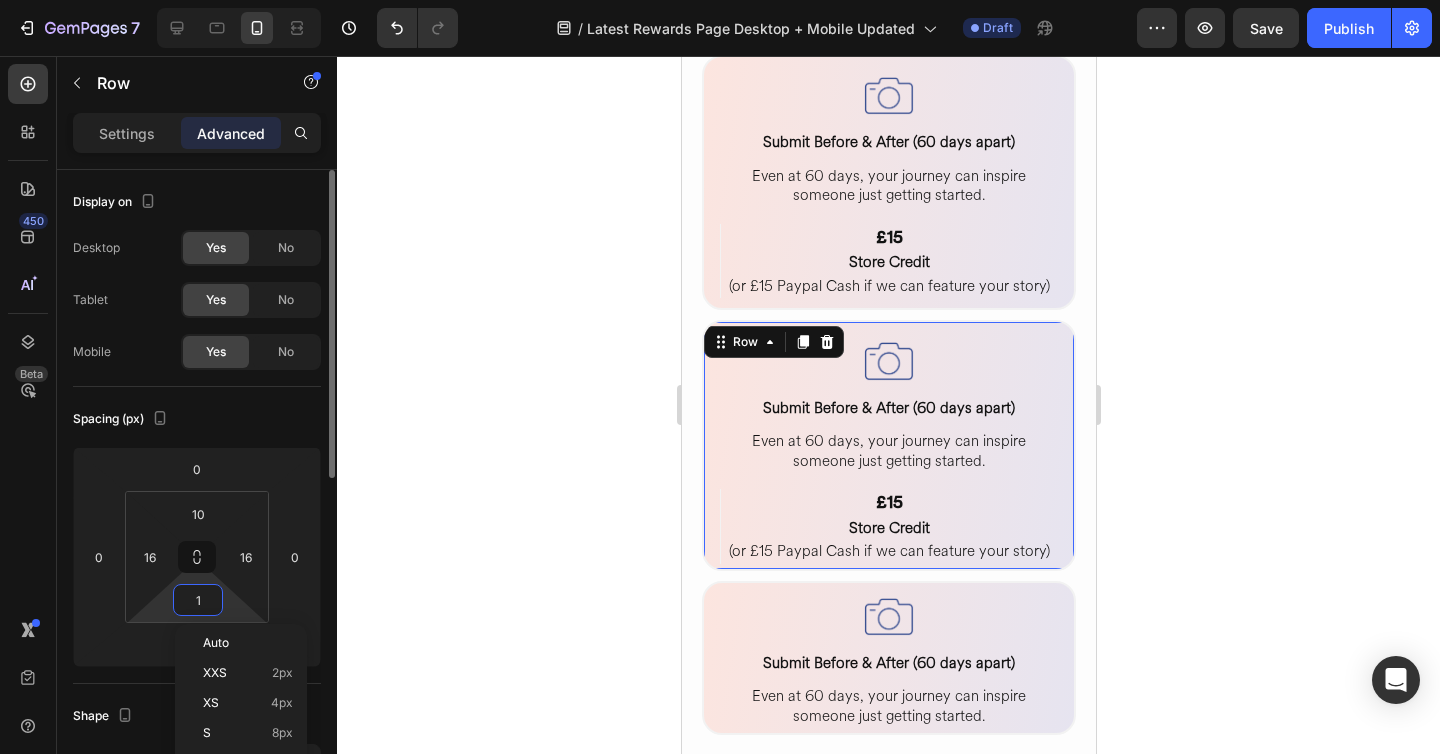 type on "10" 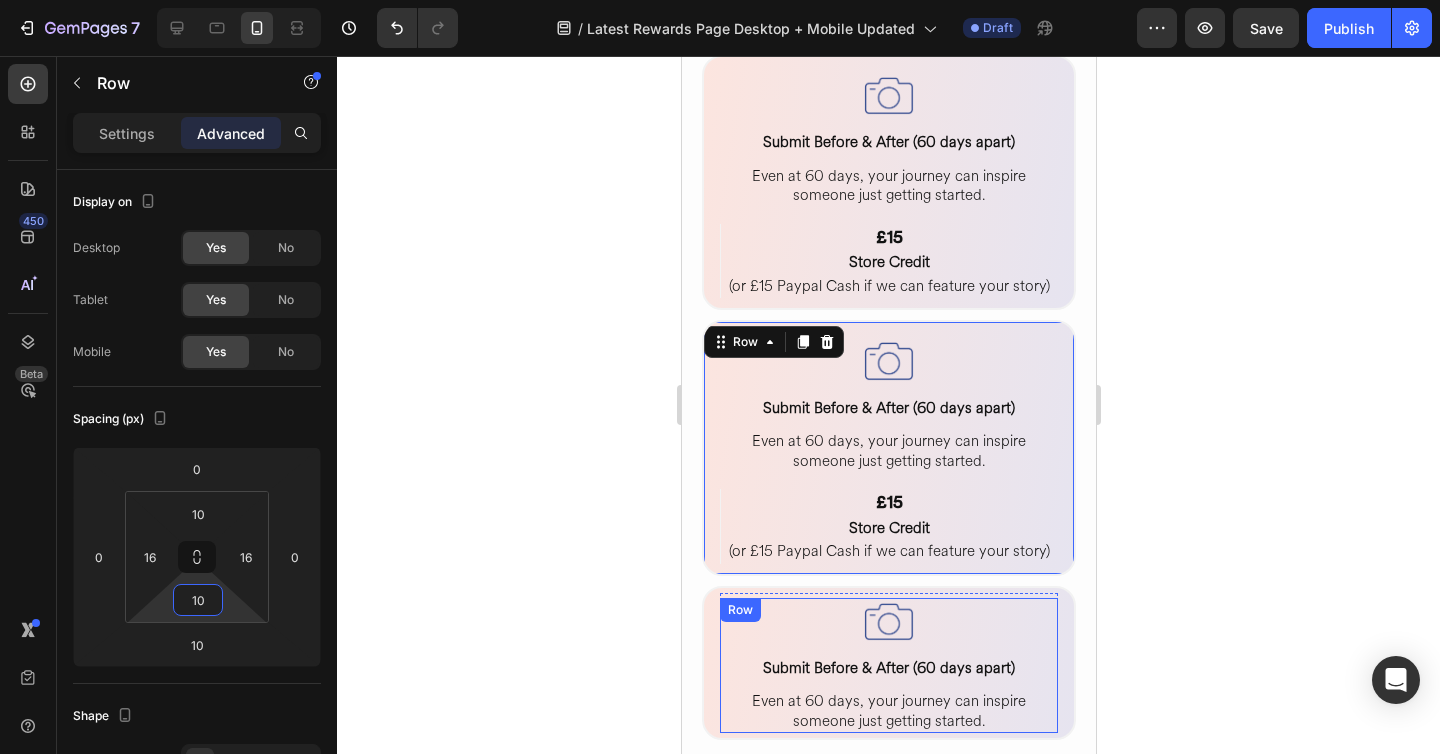scroll, scrollTop: 2285, scrollLeft: 0, axis: vertical 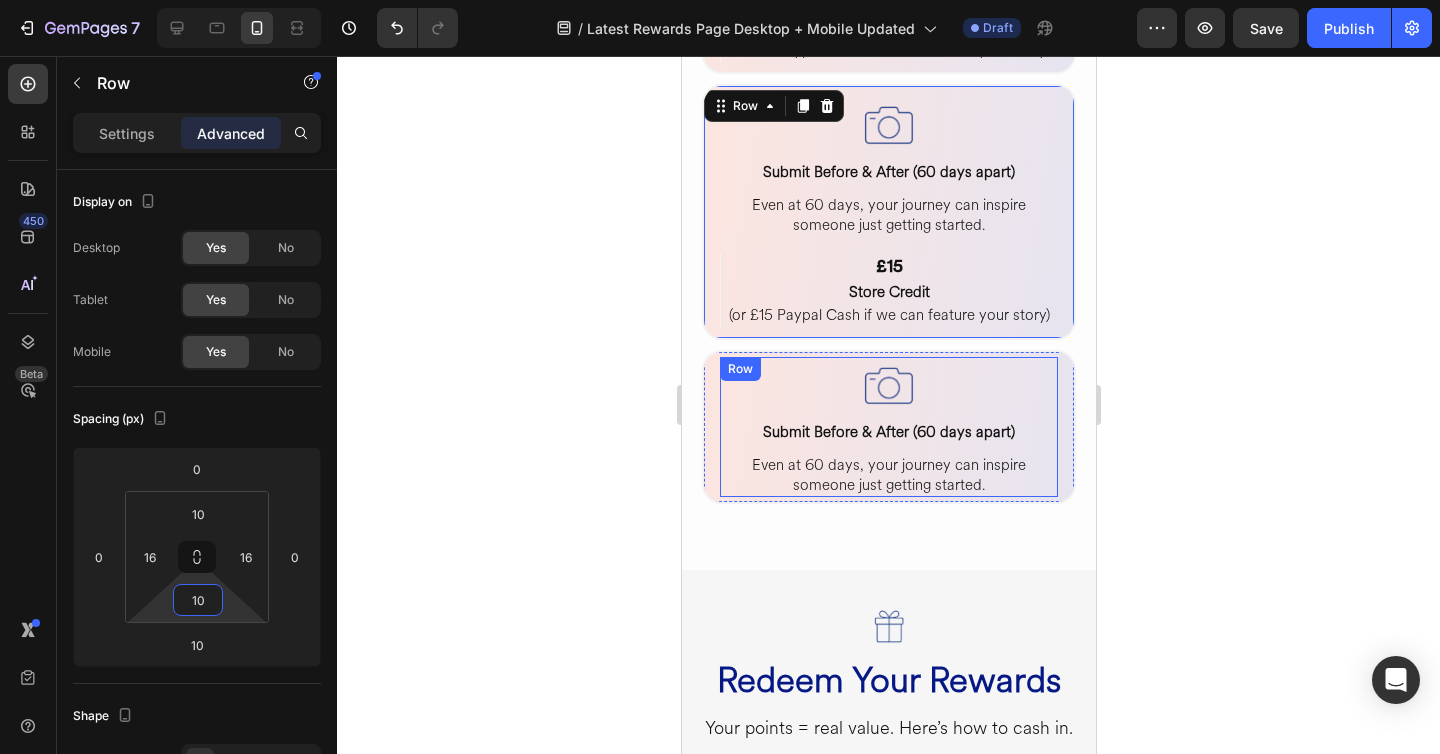 click on "Image Submit Before & After (60 days apart) Heading Even at 60 days, your journey can inspire someone just getting started. Heading Row Row Row" at bounding box center [888, 427] 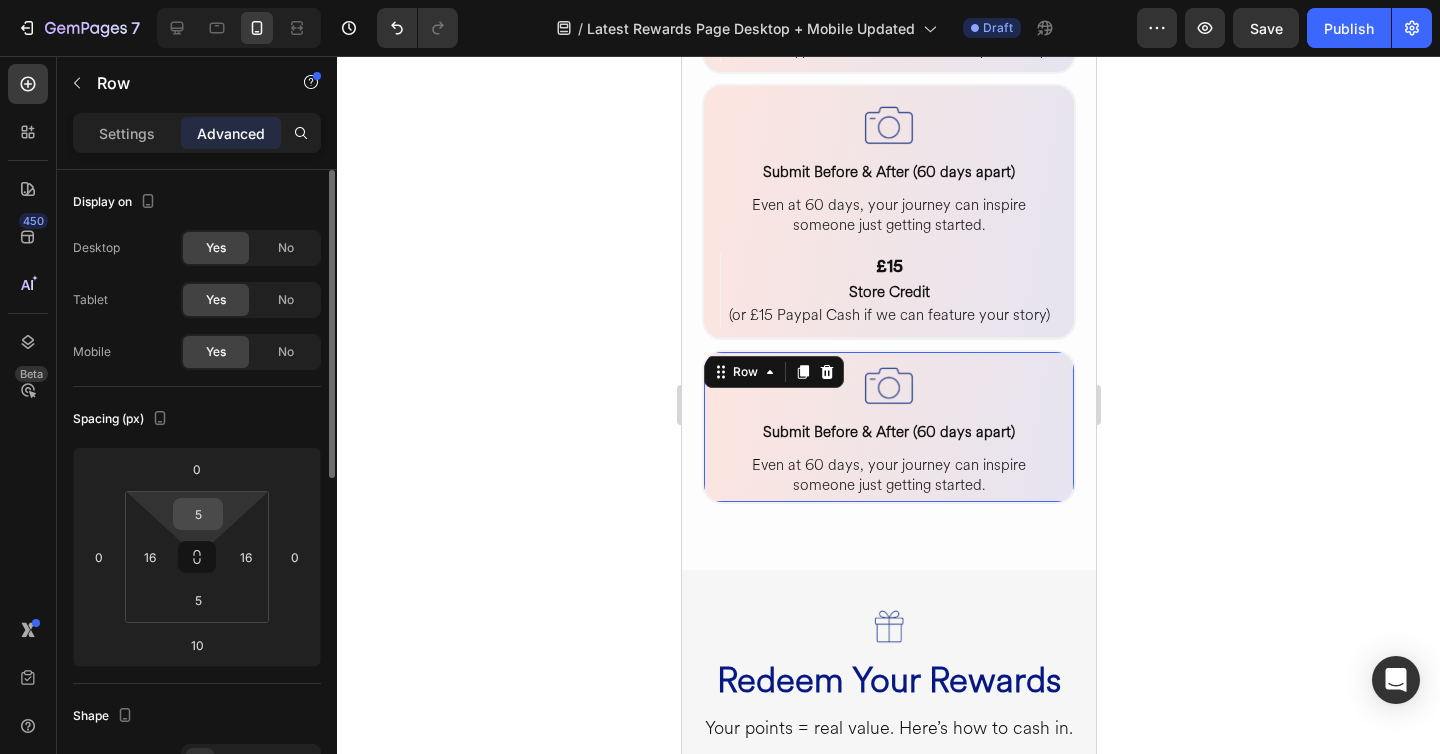 click on "5" at bounding box center (198, 514) 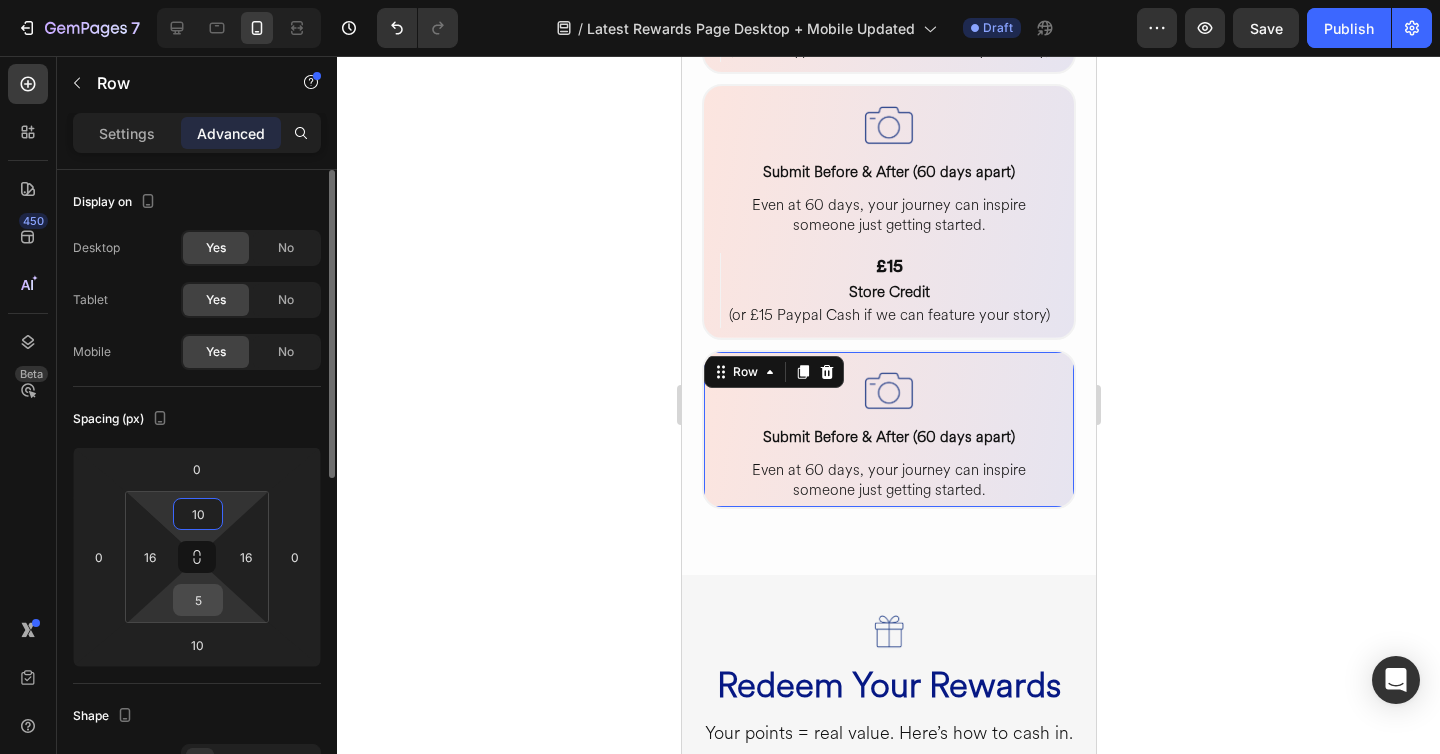 type on "10" 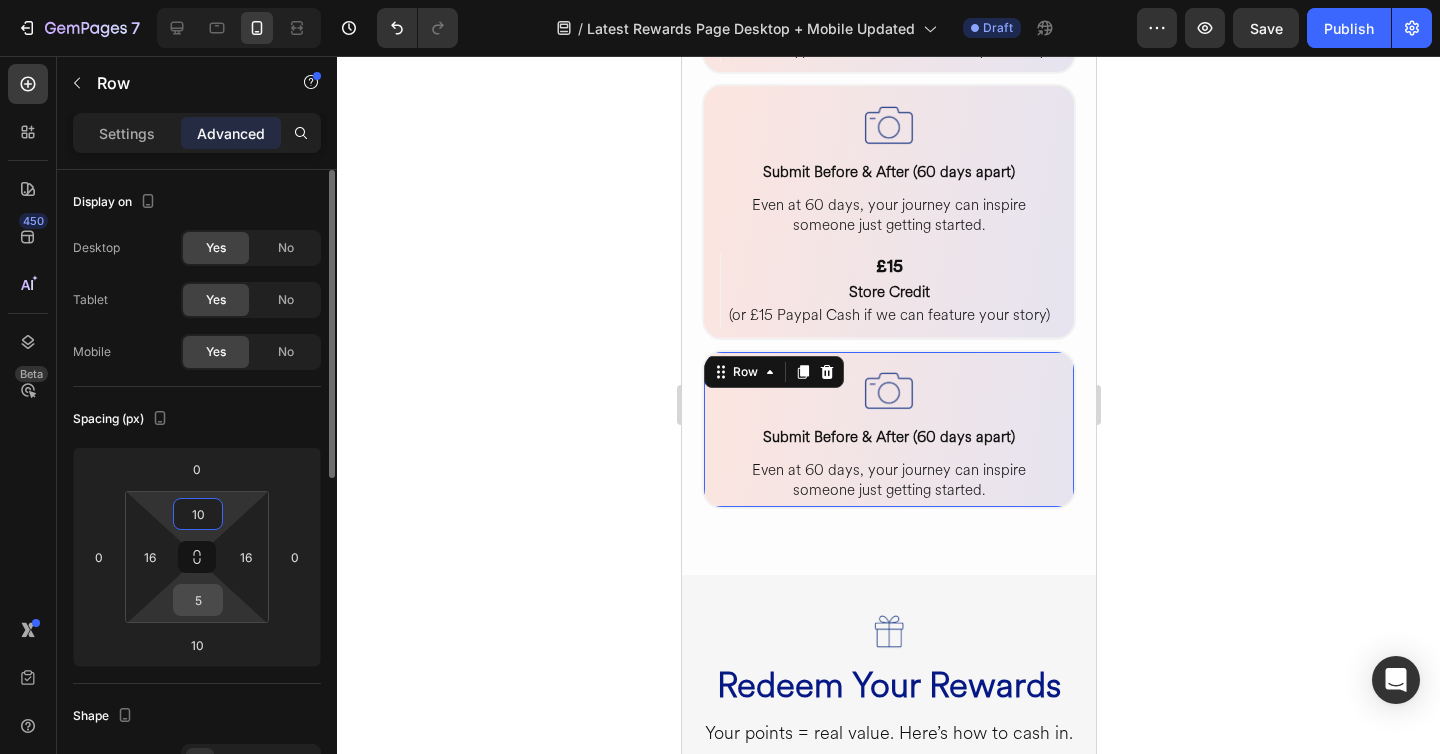 click on "5" at bounding box center [198, 600] 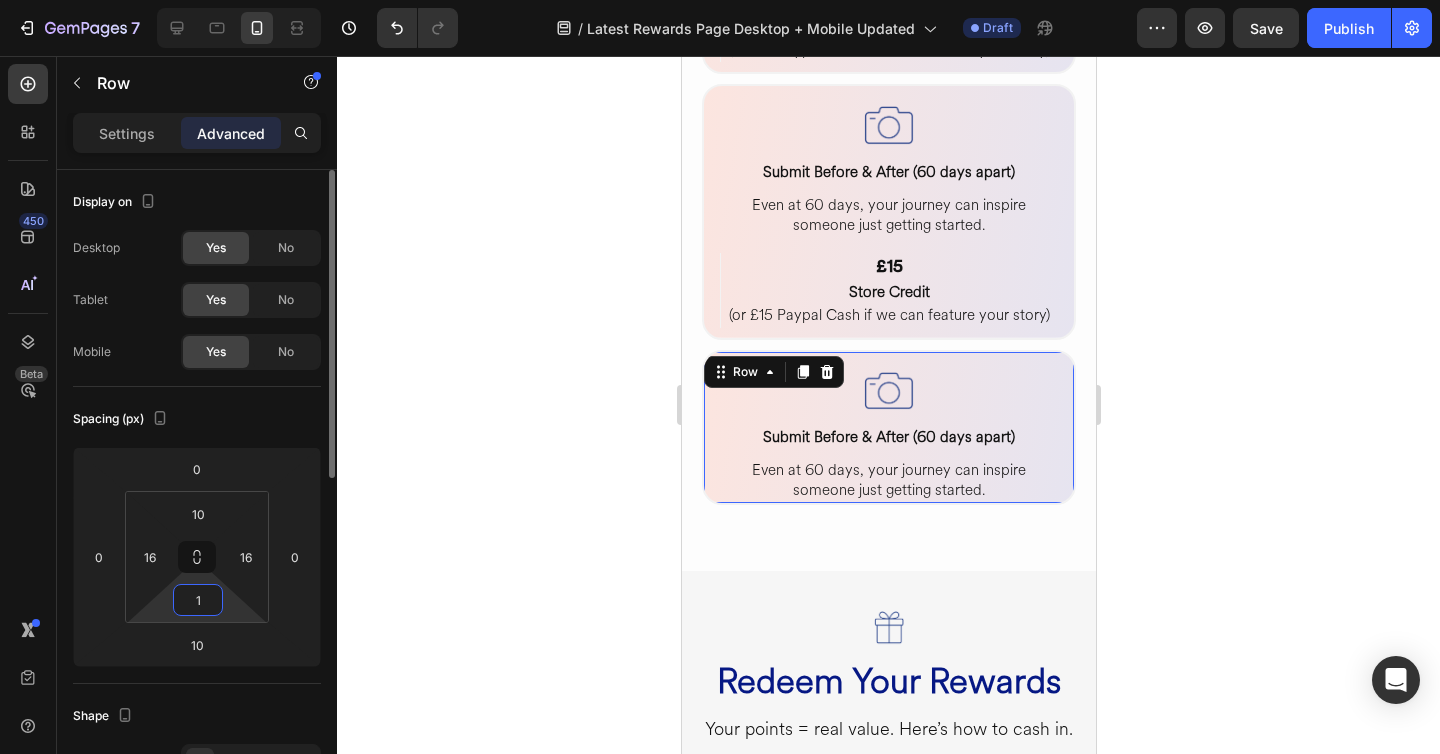 type on "10" 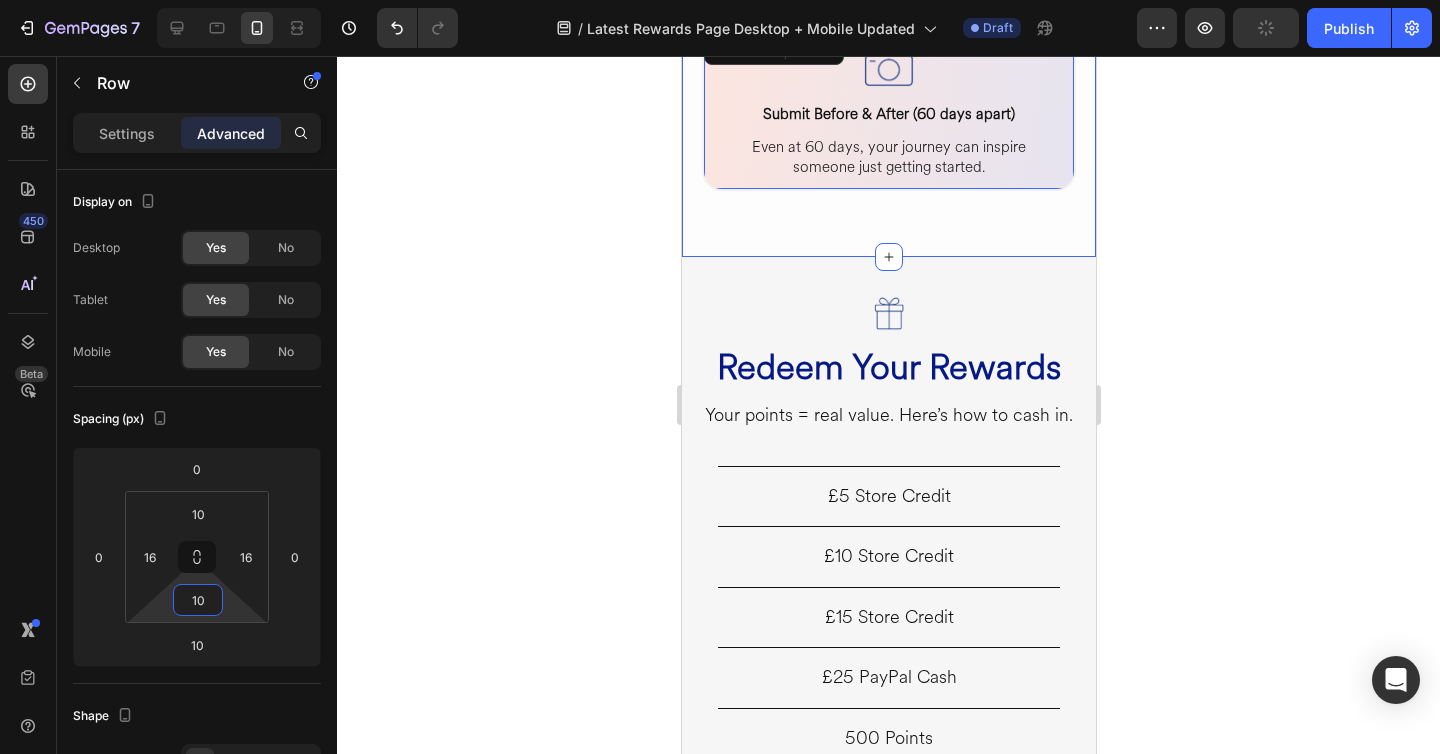 scroll, scrollTop: 2923, scrollLeft: 0, axis: vertical 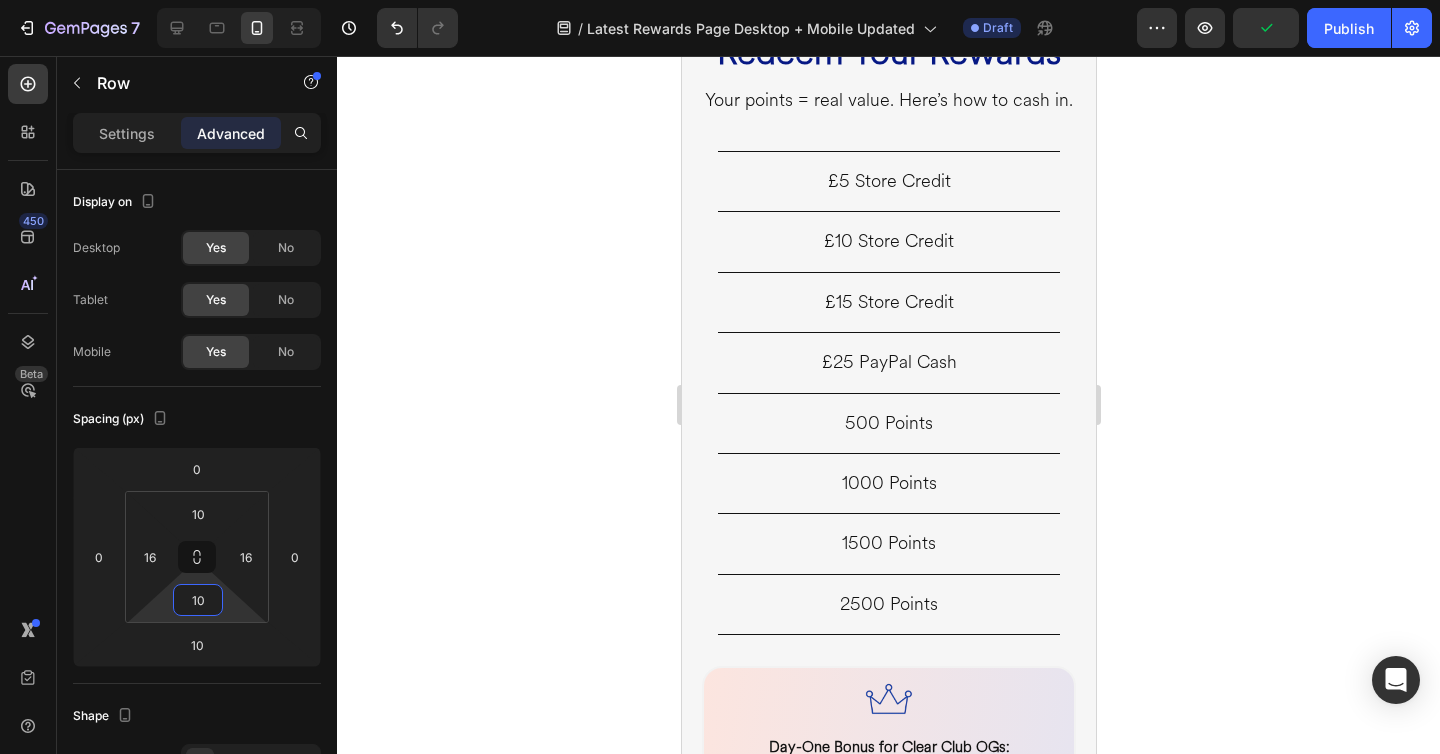 click on "Your points = real value. Here’s how to cash in." at bounding box center (888, 100) 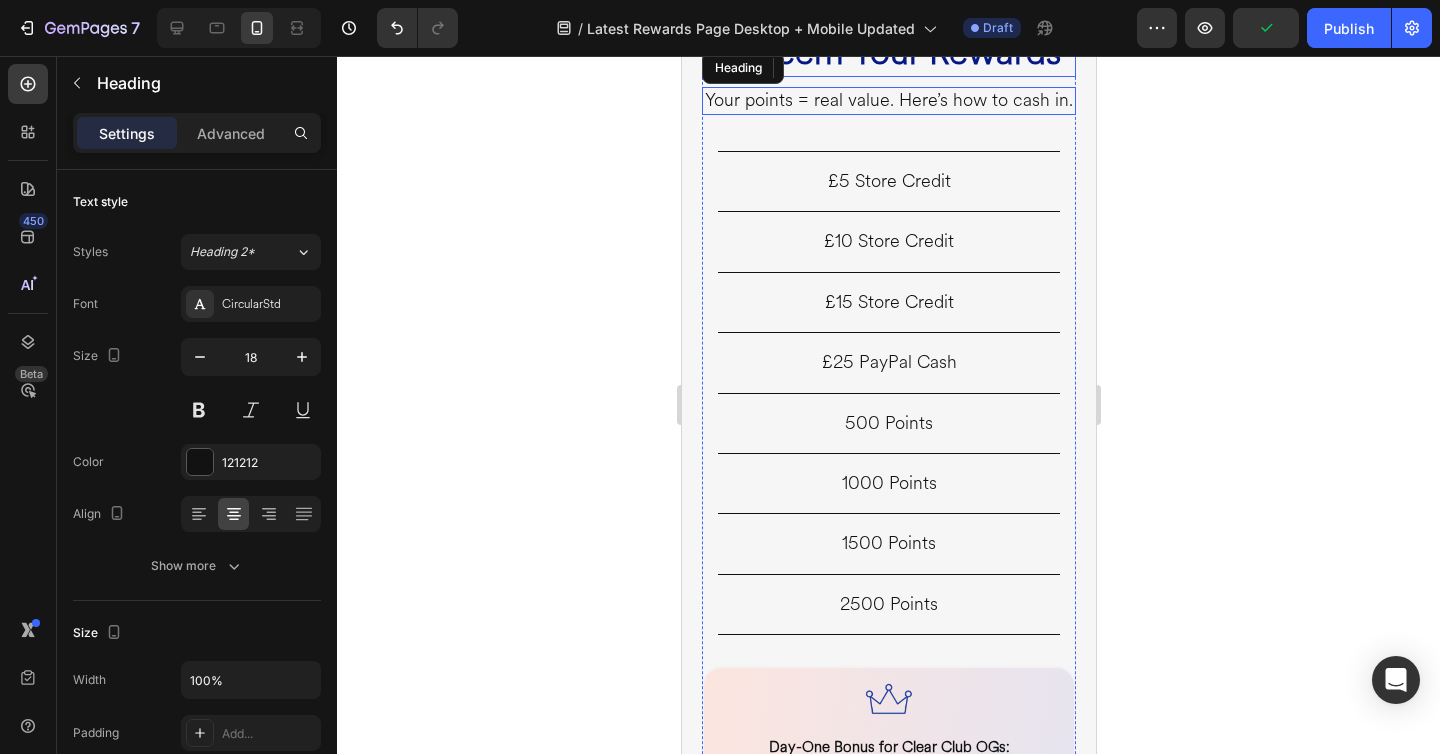scroll, scrollTop: 2697, scrollLeft: 0, axis: vertical 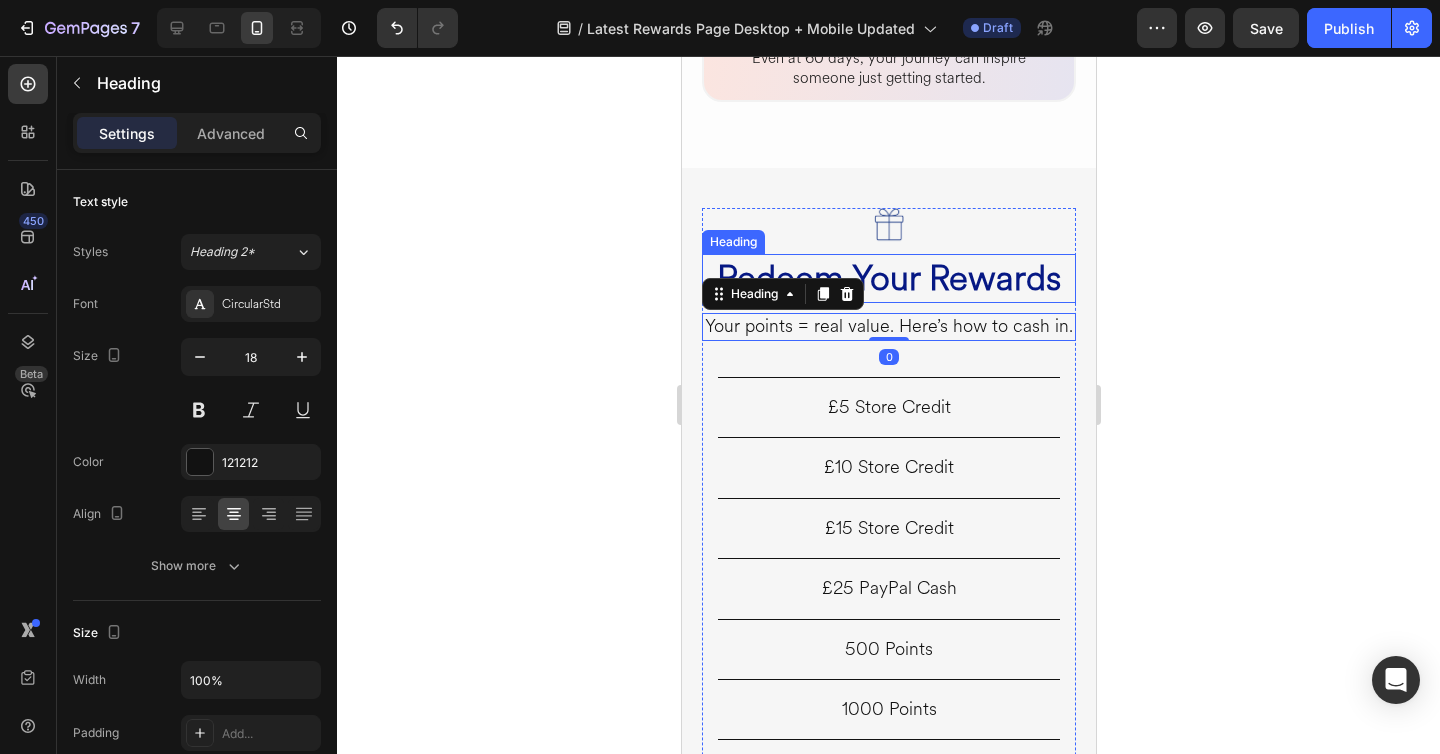 click on "Redeem Your Rewards" at bounding box center [888, 278] 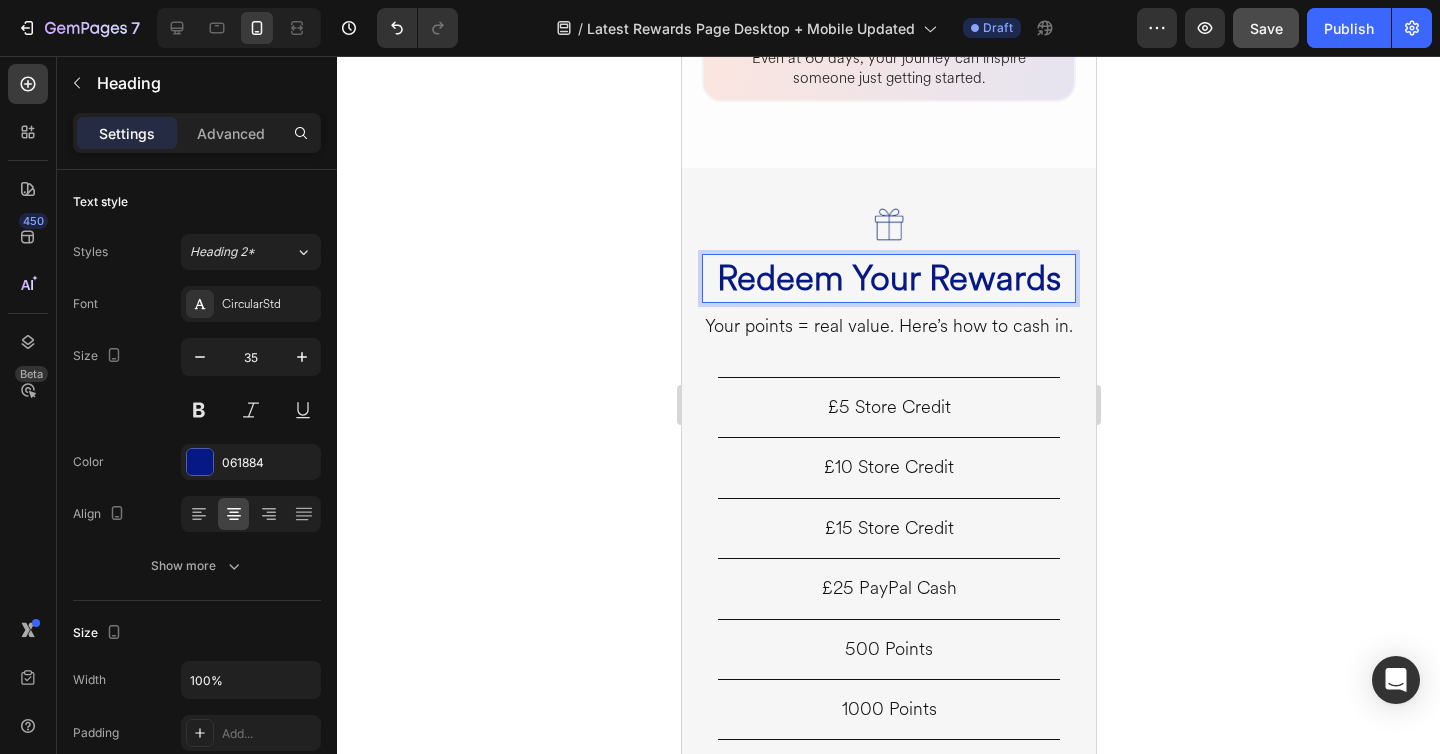 click on "Save" at bounding box center [1266, 28] 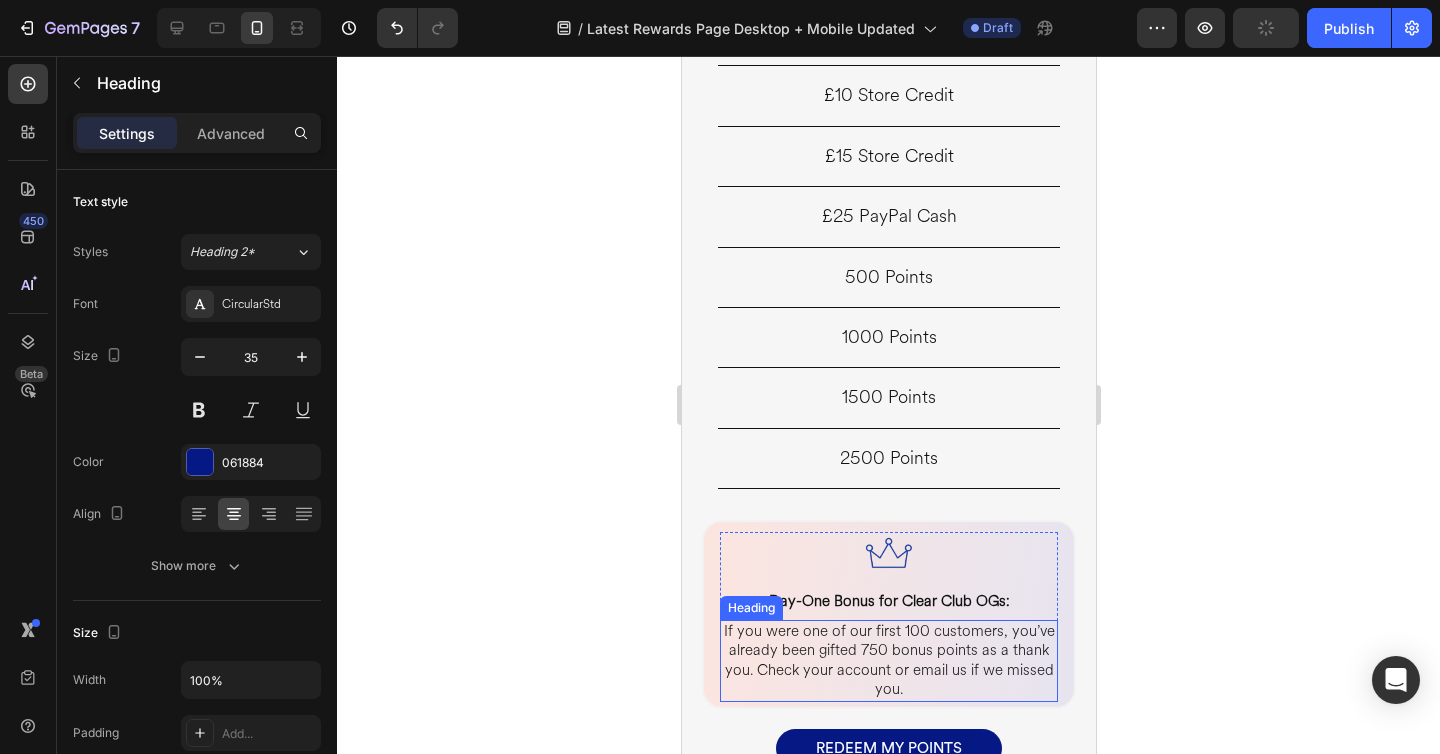 scroll, scrollTop: 3375, scrollLeft: 0, axis: vertical 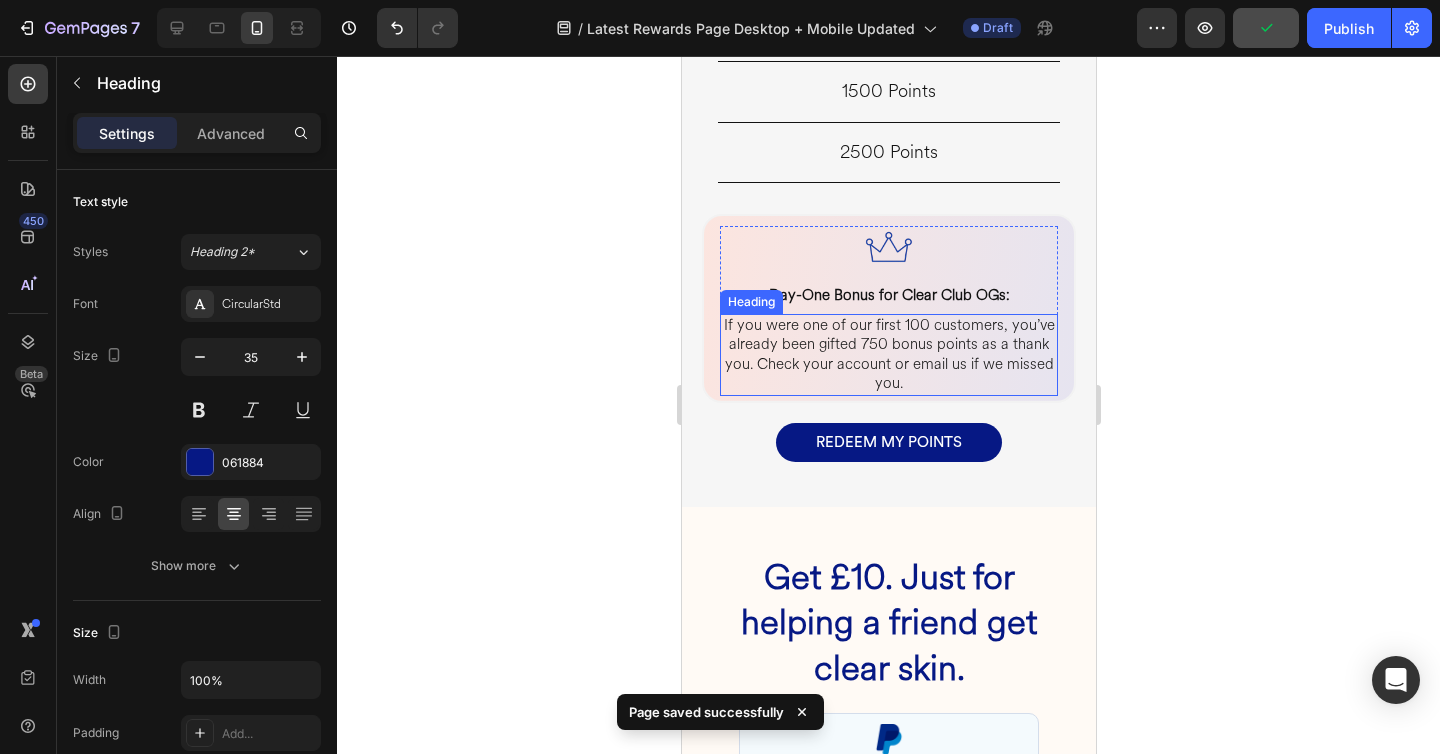 click on "If you were one of our first 100 customers, you’ve already been gifted 750 bonus points as a thank you. Check your account or email us if we missed you." at bounding box center (888, 355) 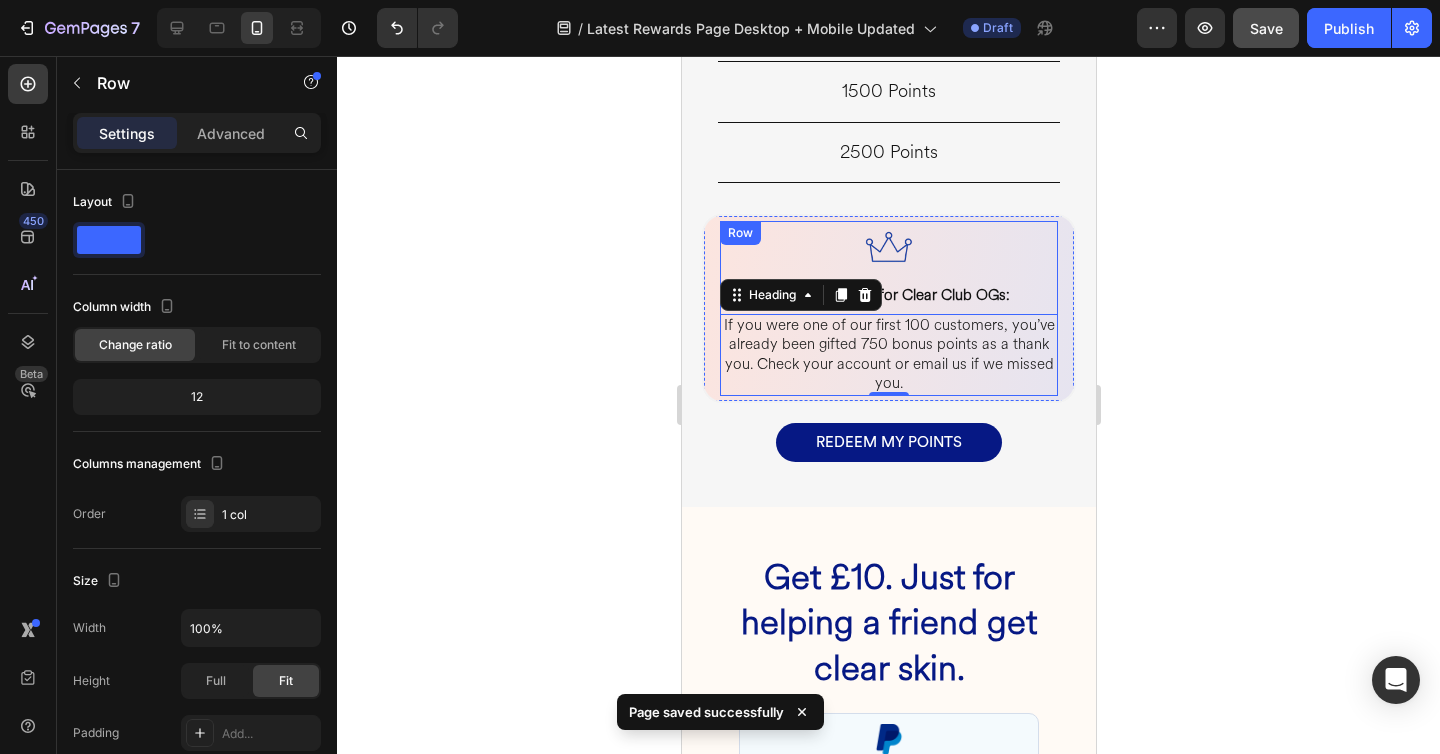 click on "Image Day-One Bonus for Clear Club OGs: Heading If you were one of our first 100 customers, you’ve already been gifted 750 bonus points as a thank you. Check your account or email us if we missed you. Heading   0 Row" at bounding box center (888, 308) 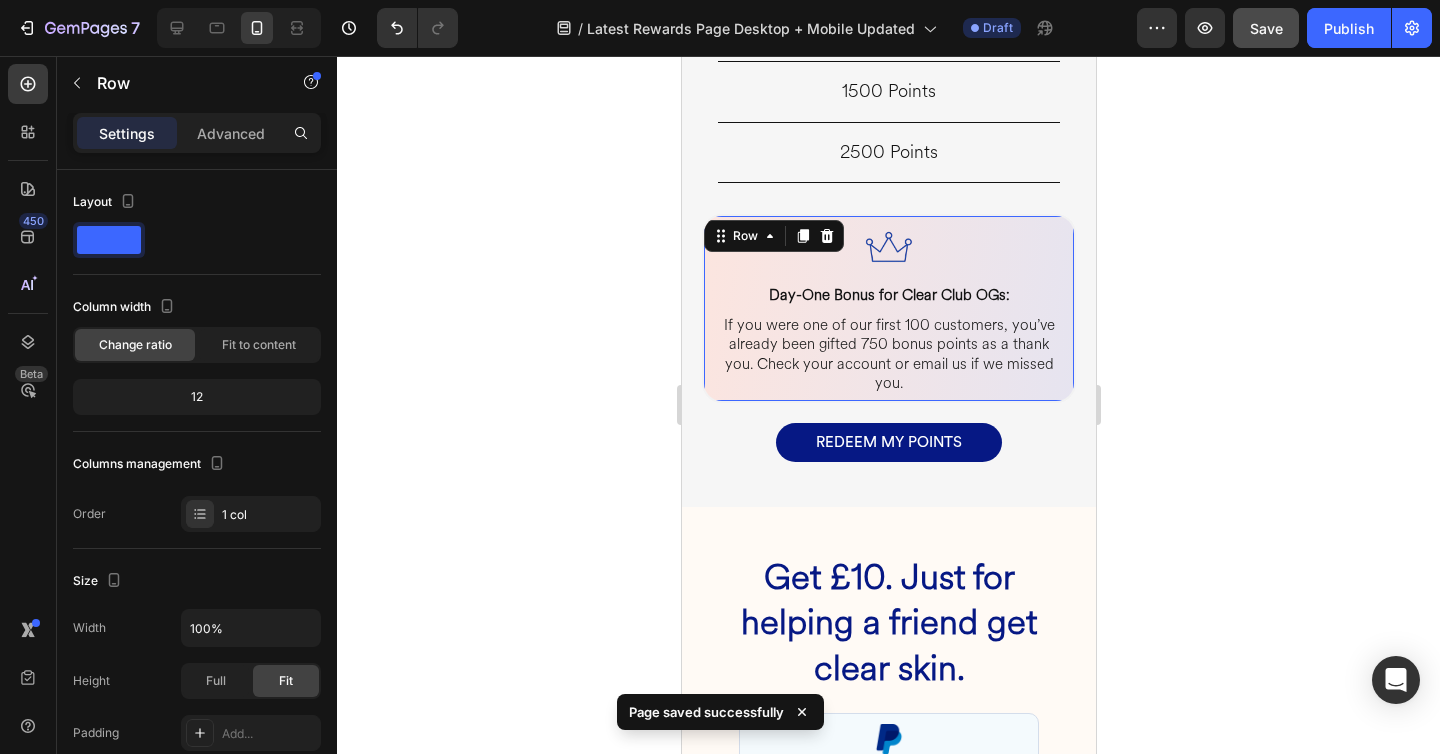 click on "Image Day-One Bonus for Clear Club OGs: Heading If you were one of our first 100 customers, you’ve already been gifted 750 bonus points as a thank you. Check your account or email us if we missed you. Heading Row Row Row   0" at bounding box center [888, 308] 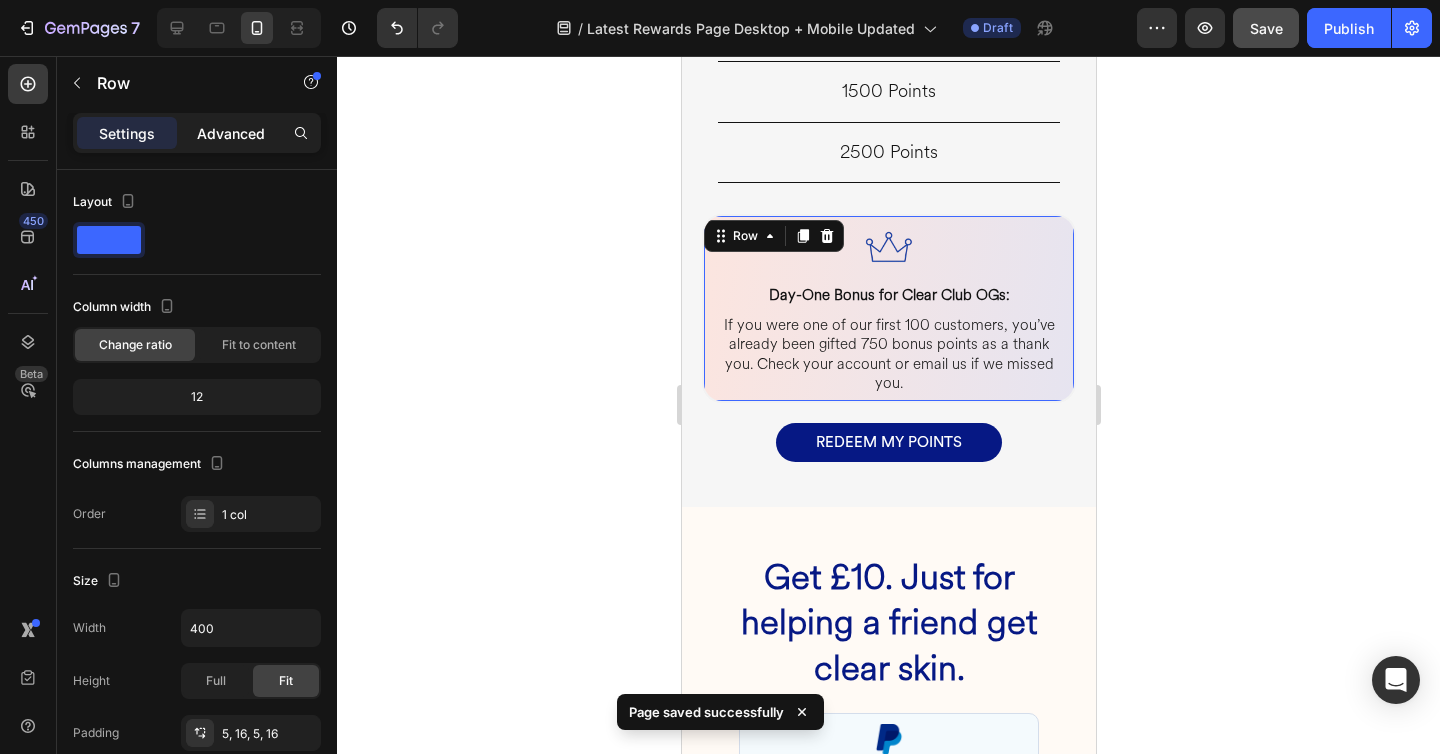 click on "Advanced" at bounding box center (231, 133) 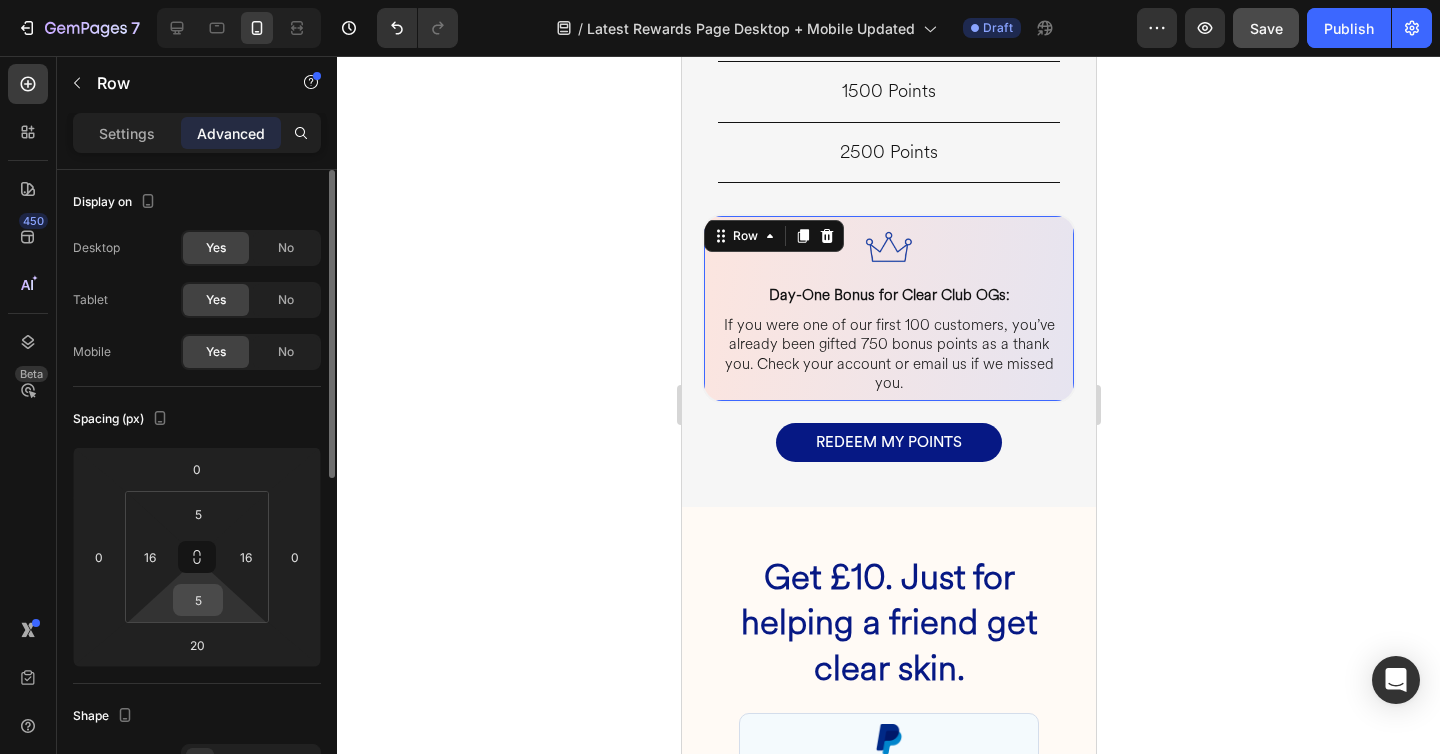 click on "5" at bounding box center (198, 600) 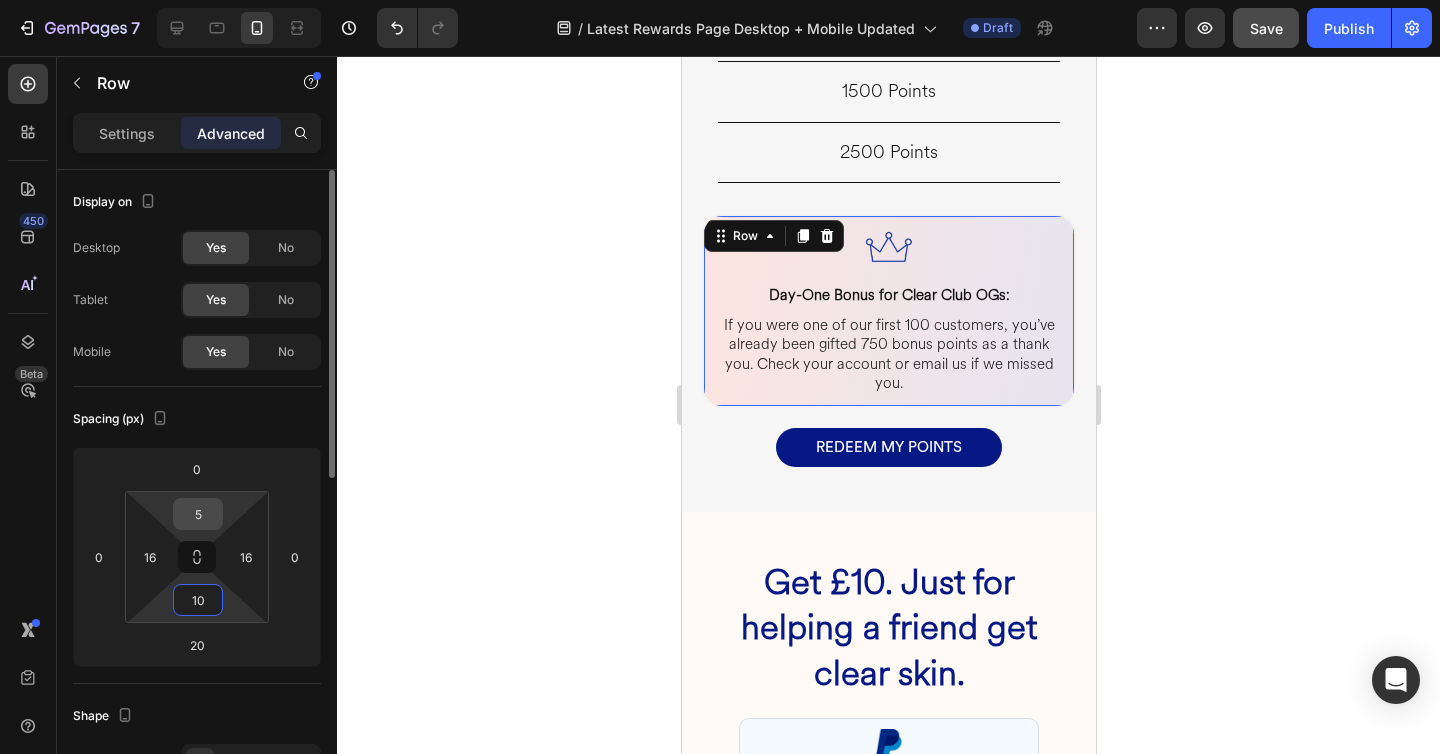 type on "10" 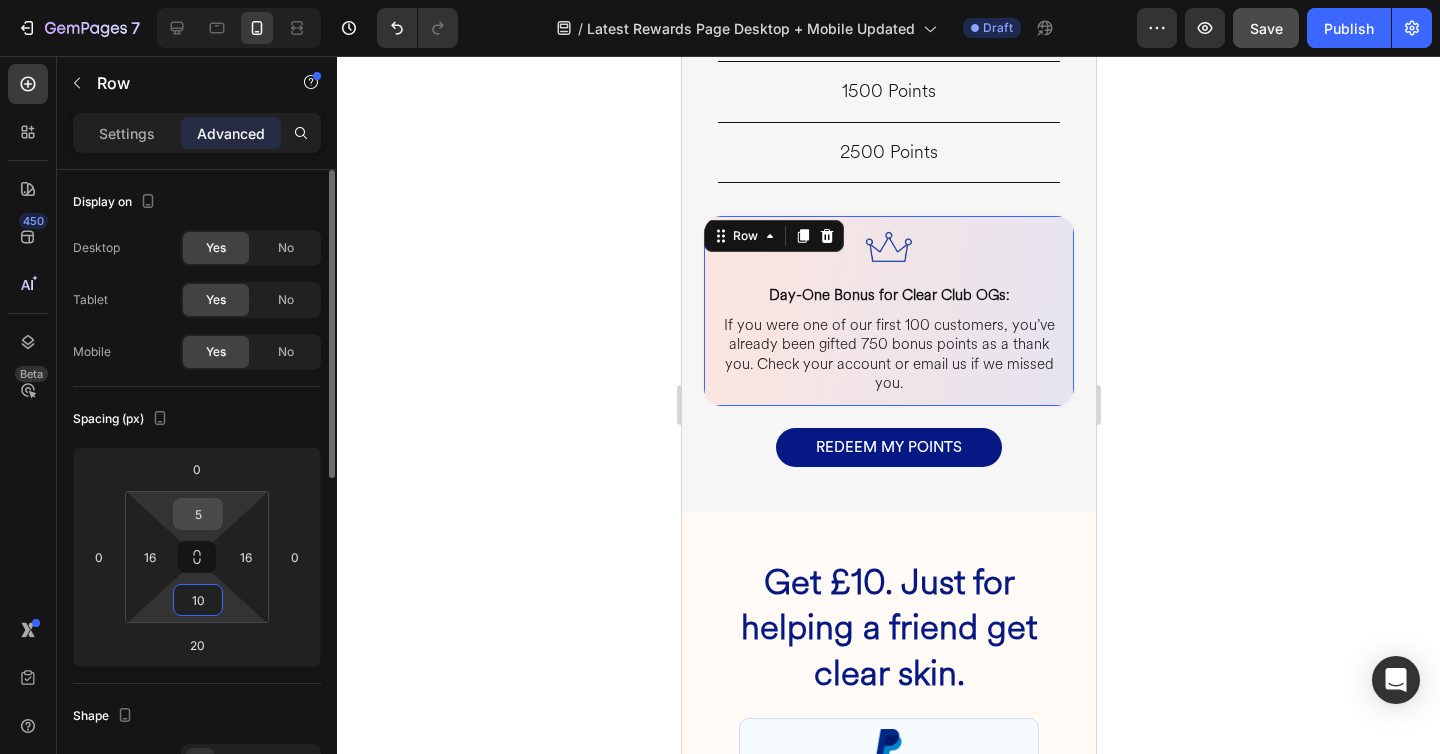 click on "5" at bounding box center [198, 514] 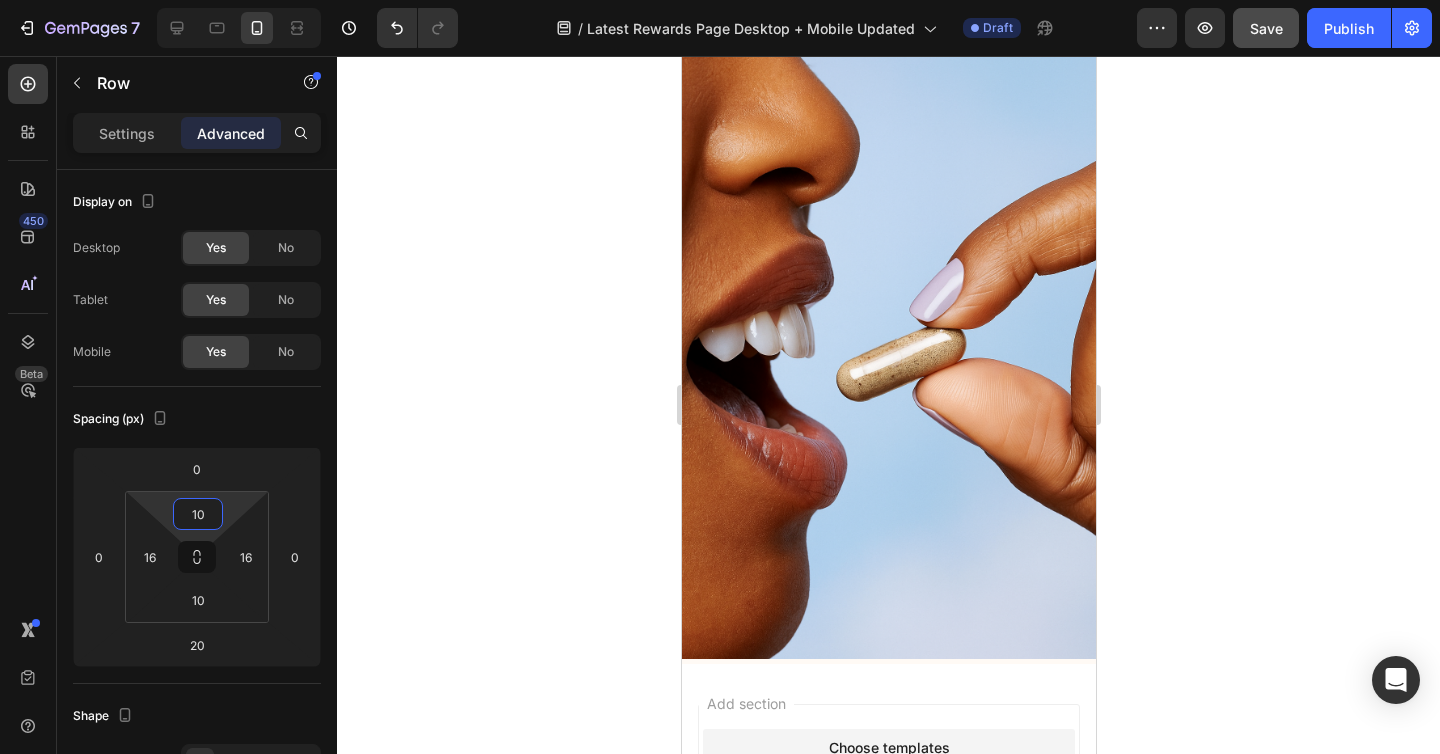 scroll, scrollTop: 5632, scrollLeft: 0, axis: vertical 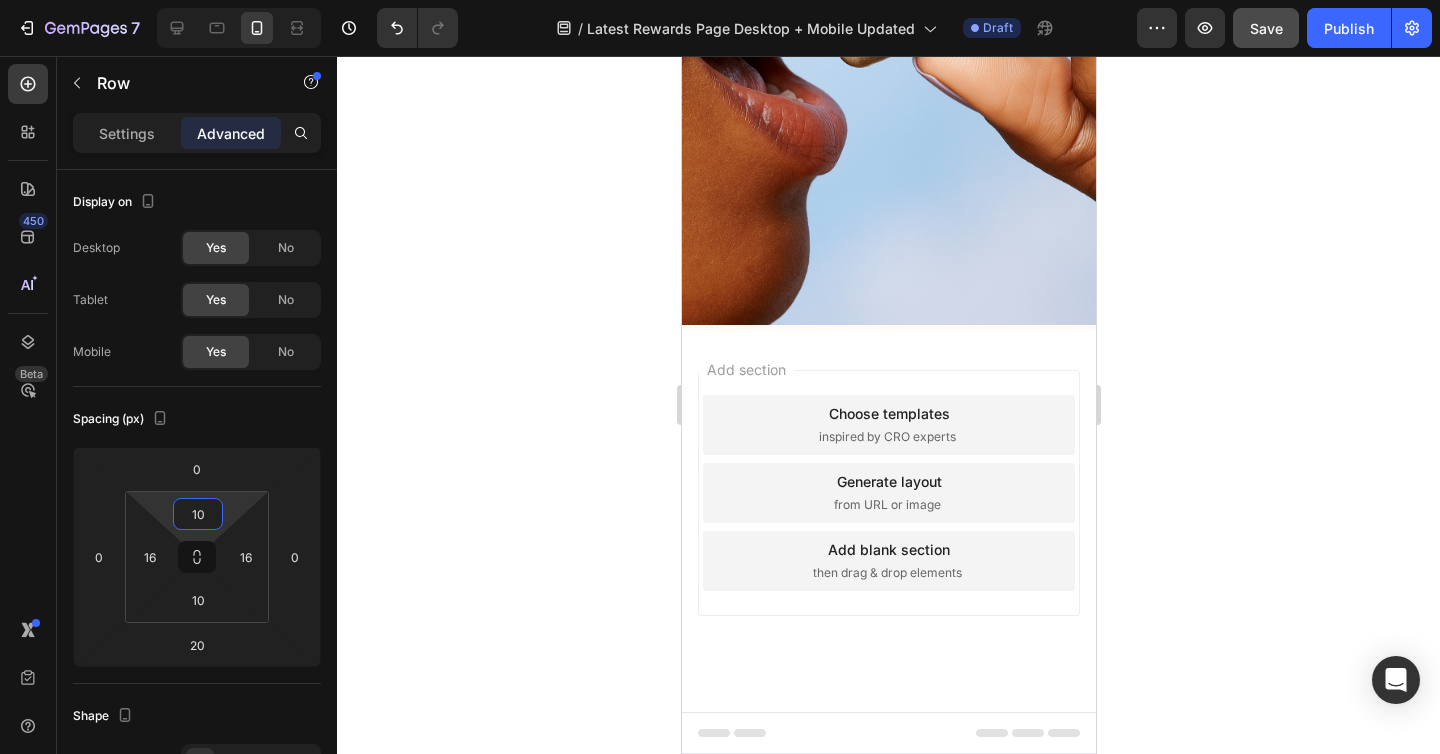 type on "10" 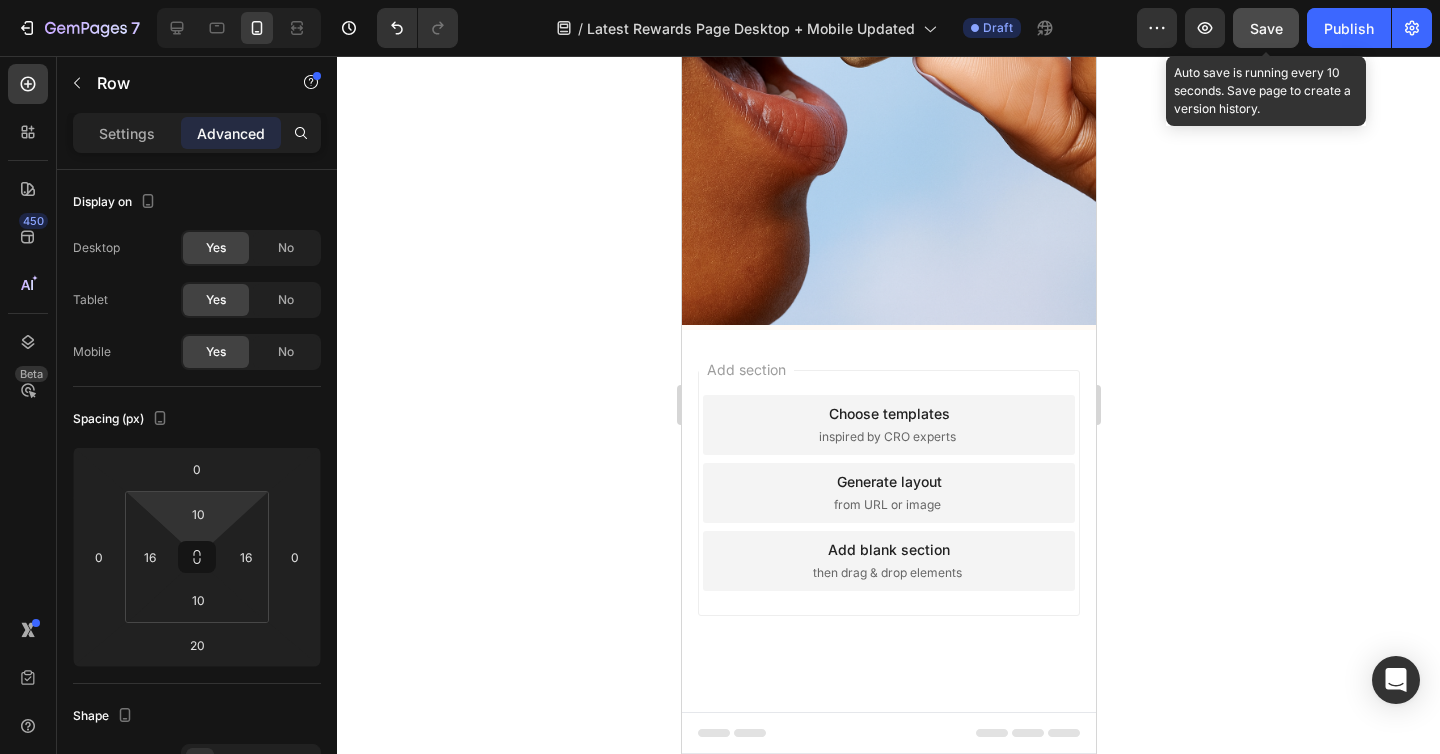 click on "Save" at bounding box center [1266, 28] 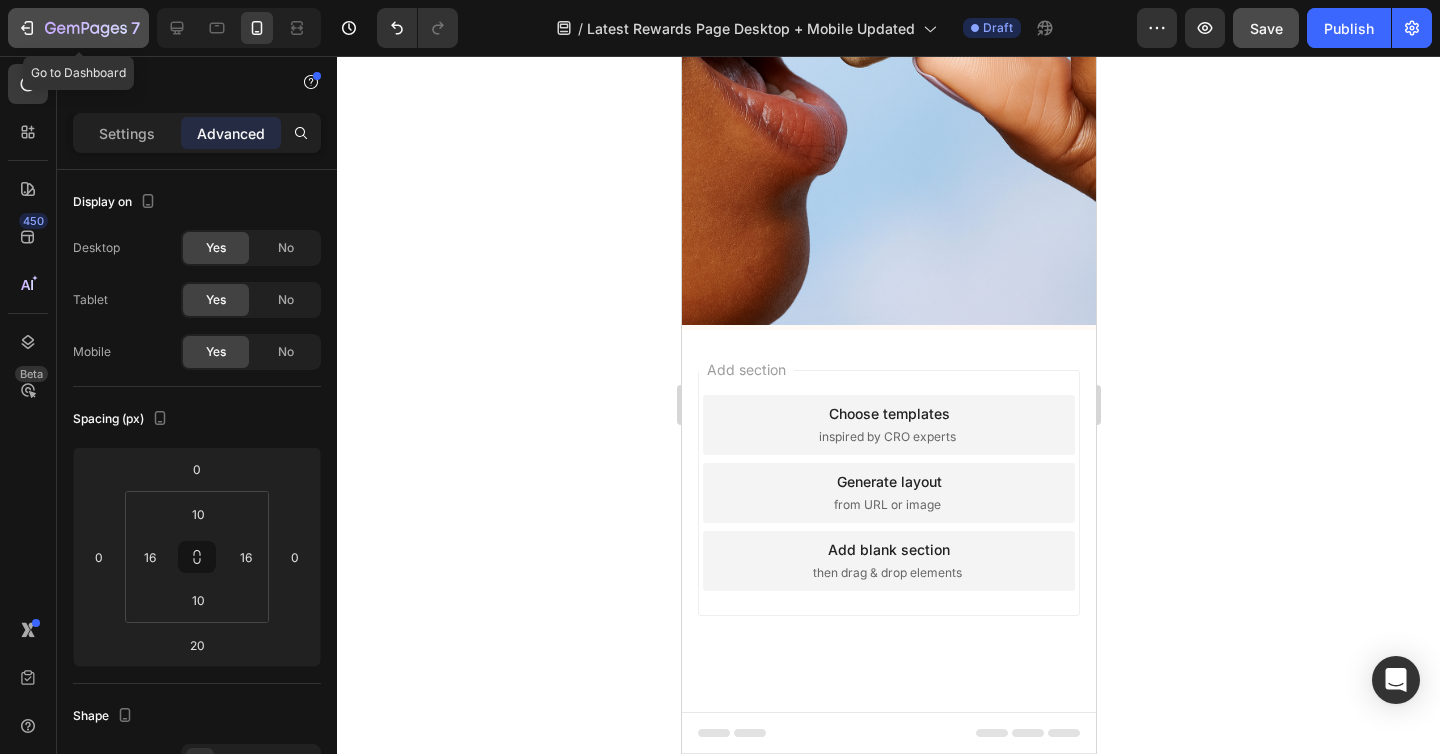 click on "7" 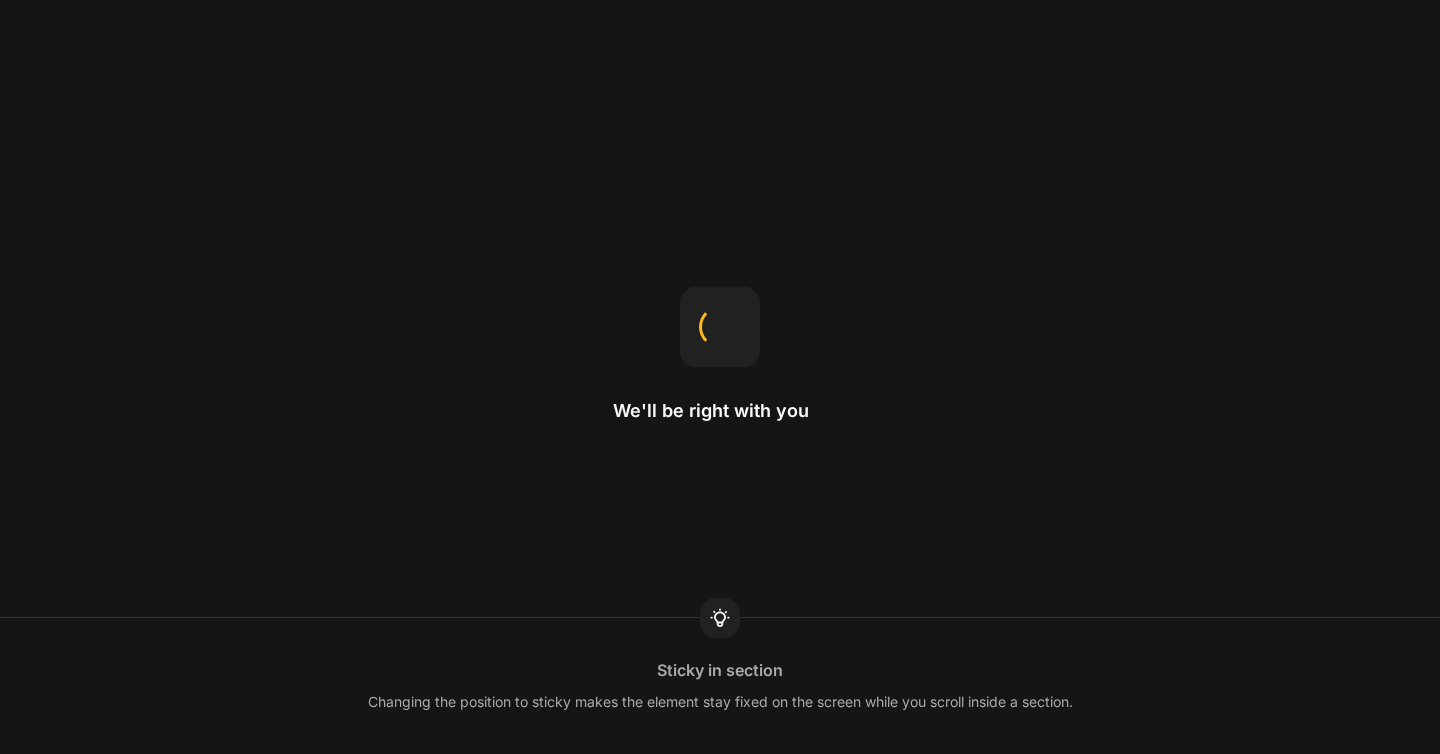 scroll, scrollTop: 0, scrollLeft: 0, axis: both 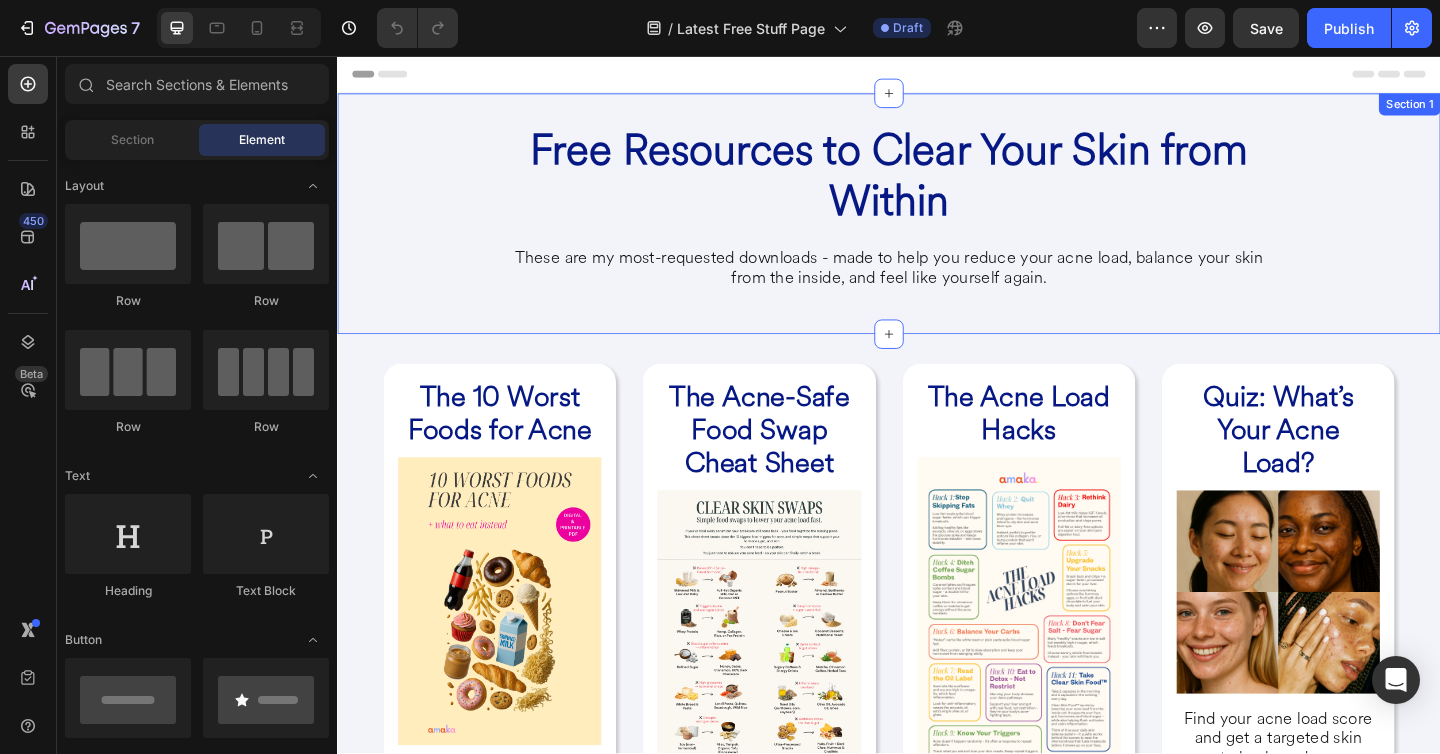 click on "Free Resources to Clear Your Skin from Within Heading These are my most-requested downloads - made to help you reduce your acne load, balance your skin from the inside, and feel like yourself again. Heading Row Section 1" at bounding box center [937, 228] 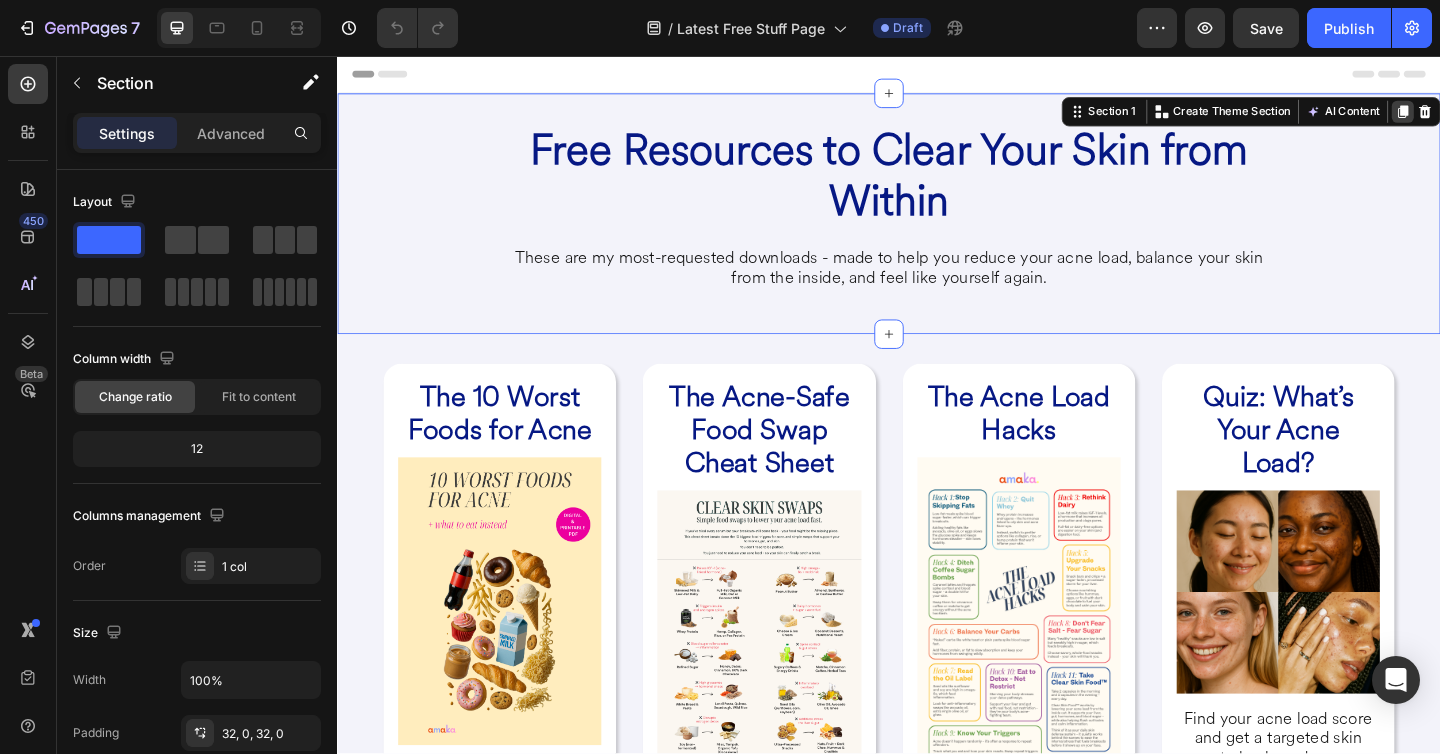 click 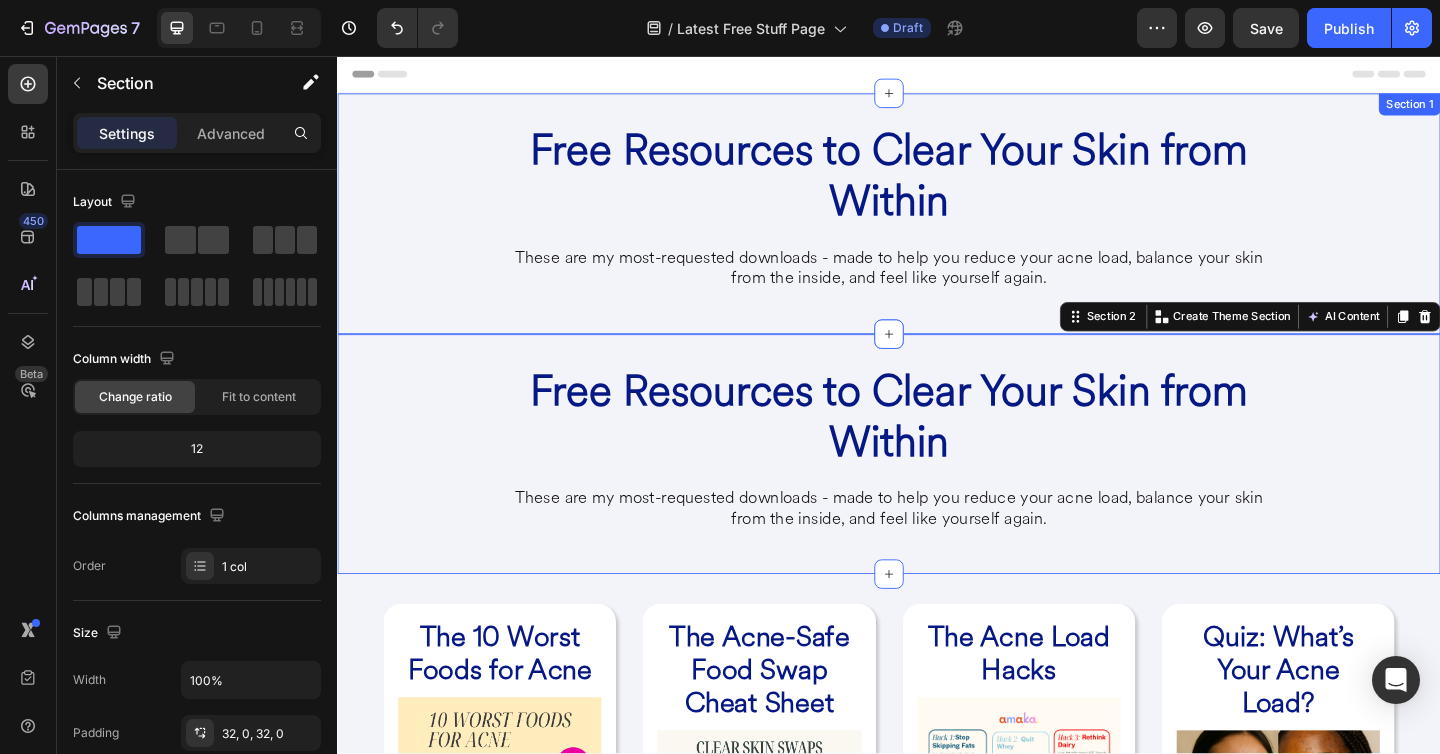 click on "Free Resources to Clear Your Skin from Within Heading These are my most-requested downloads - made to help you reduce your acne load, balance your skin from the inside, and feel like yourself again. Heading Row Section 1" at bounding box center (937, 228) 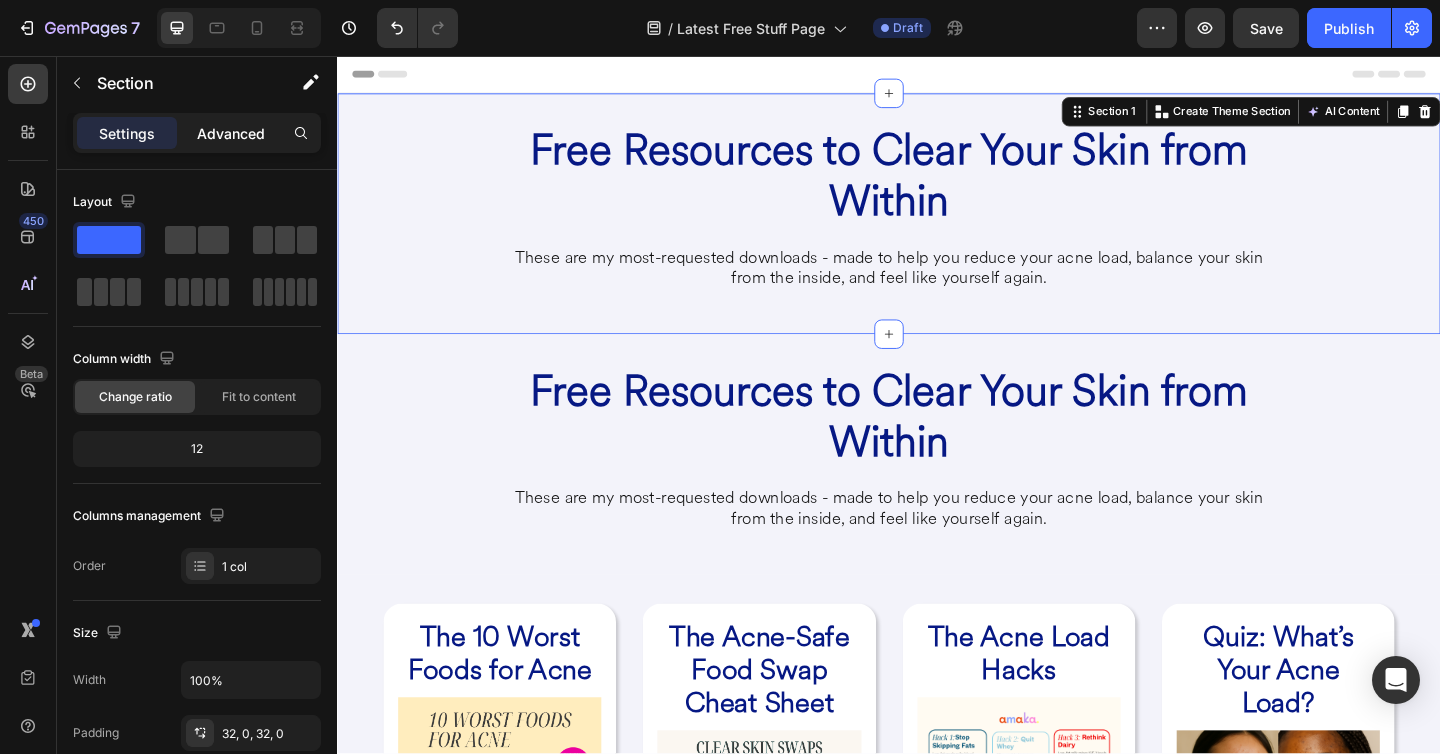 click on "Advanced" at bounding box center [231, 133] 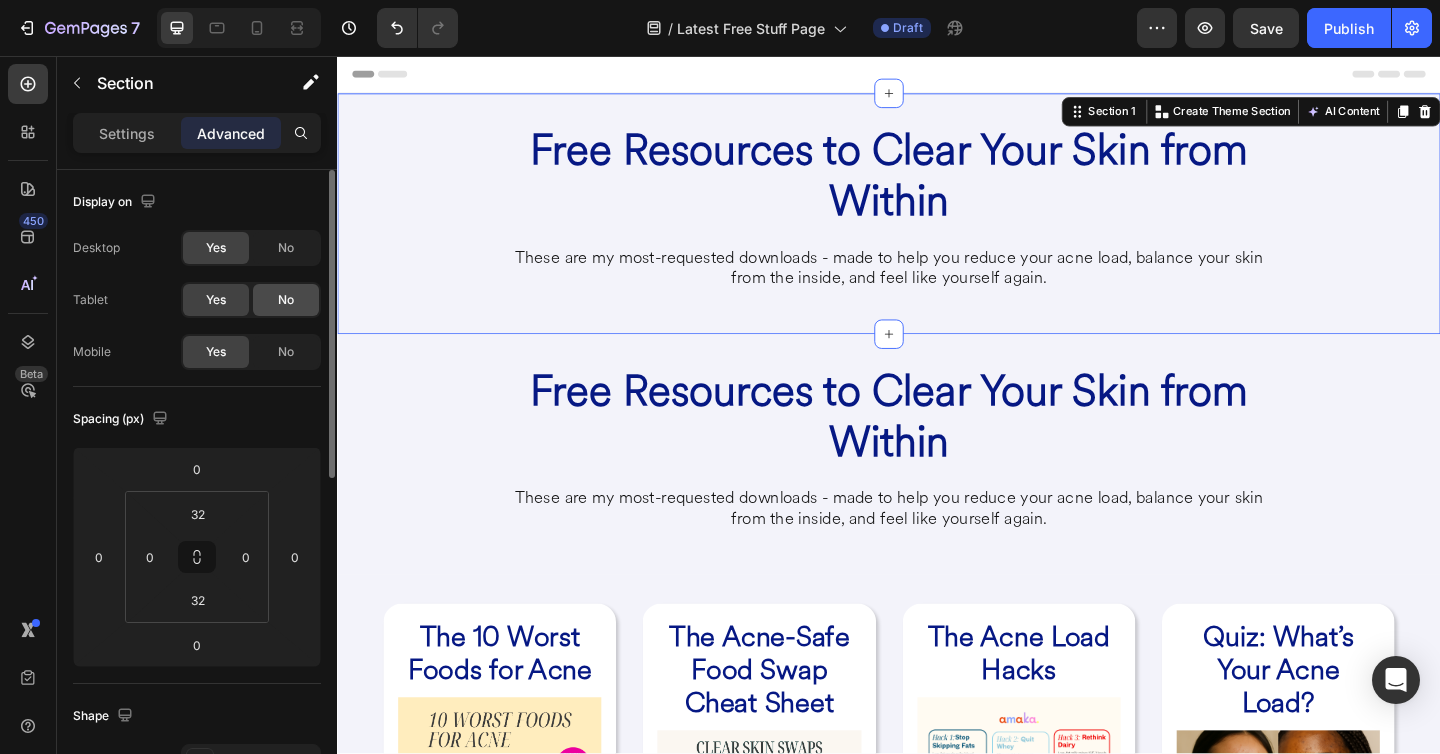 click on "No" 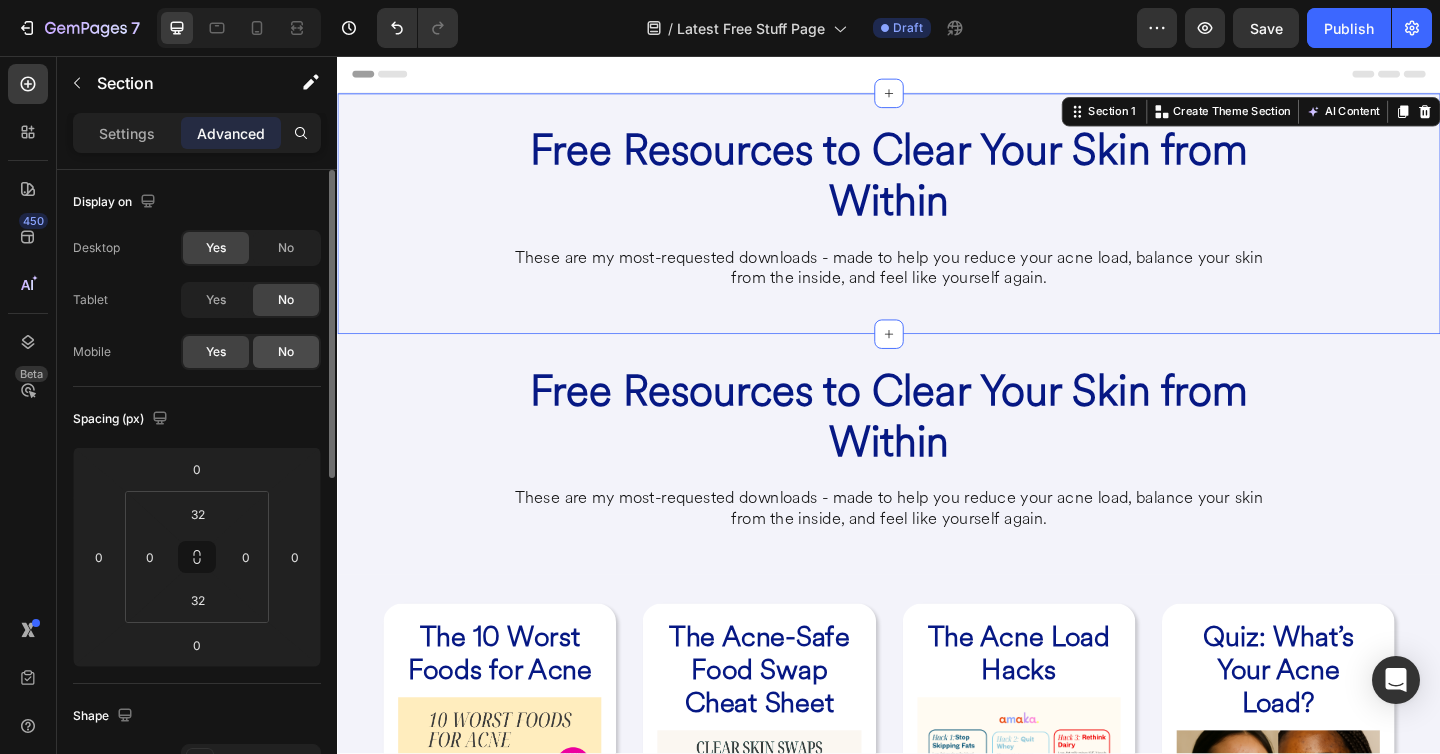 click on "No" 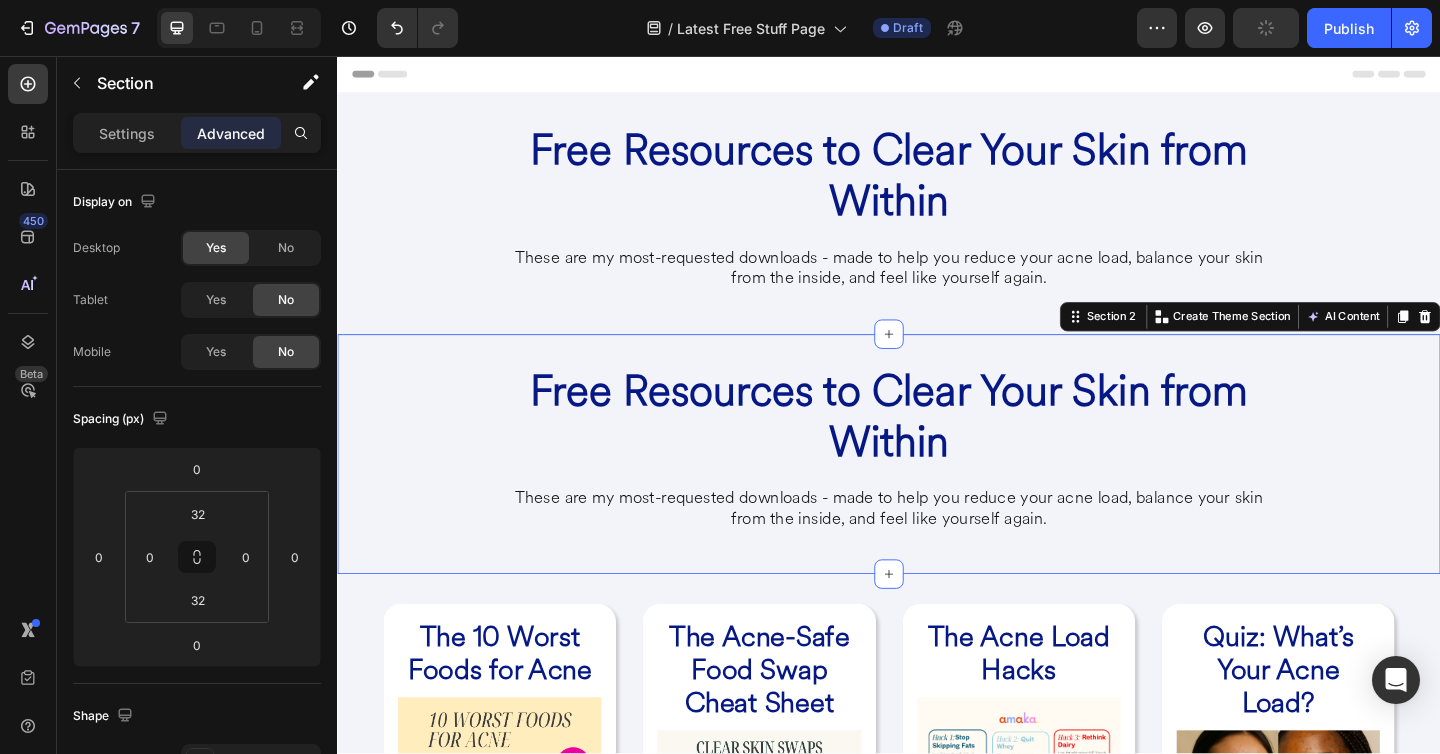 click on "Free Resources to Clear Your Skin from Within Heading These are my most-requested downloads - made to help you reduce your acne load, balance your skin from the inside, and feel like yourself again. Heading Row Section 2   Create Theme Section AI Content Write with GemAI What would you like to describe here? Tone and Voice Persuasive Product Root Cause Starter Kit™ Show more Generate" at bounding box center [937, 490] 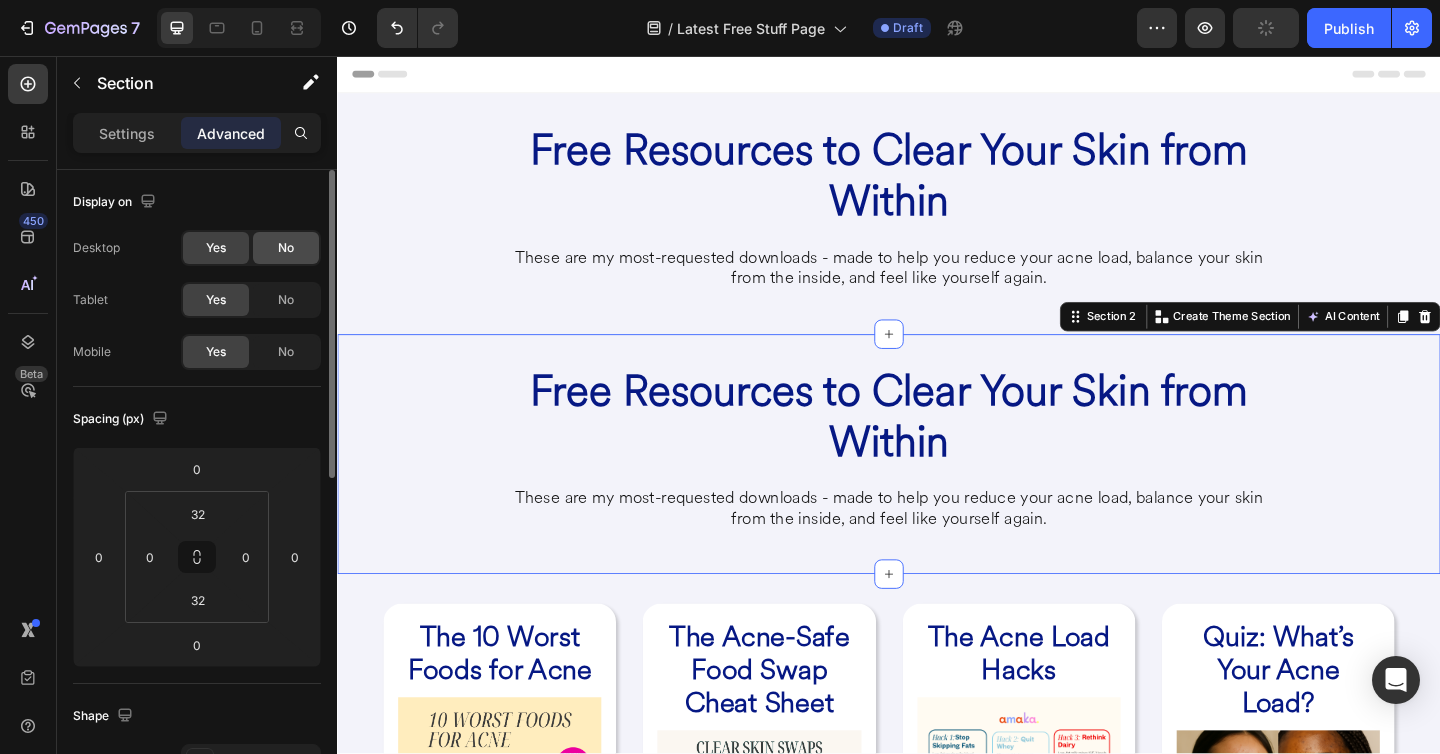click on "No" 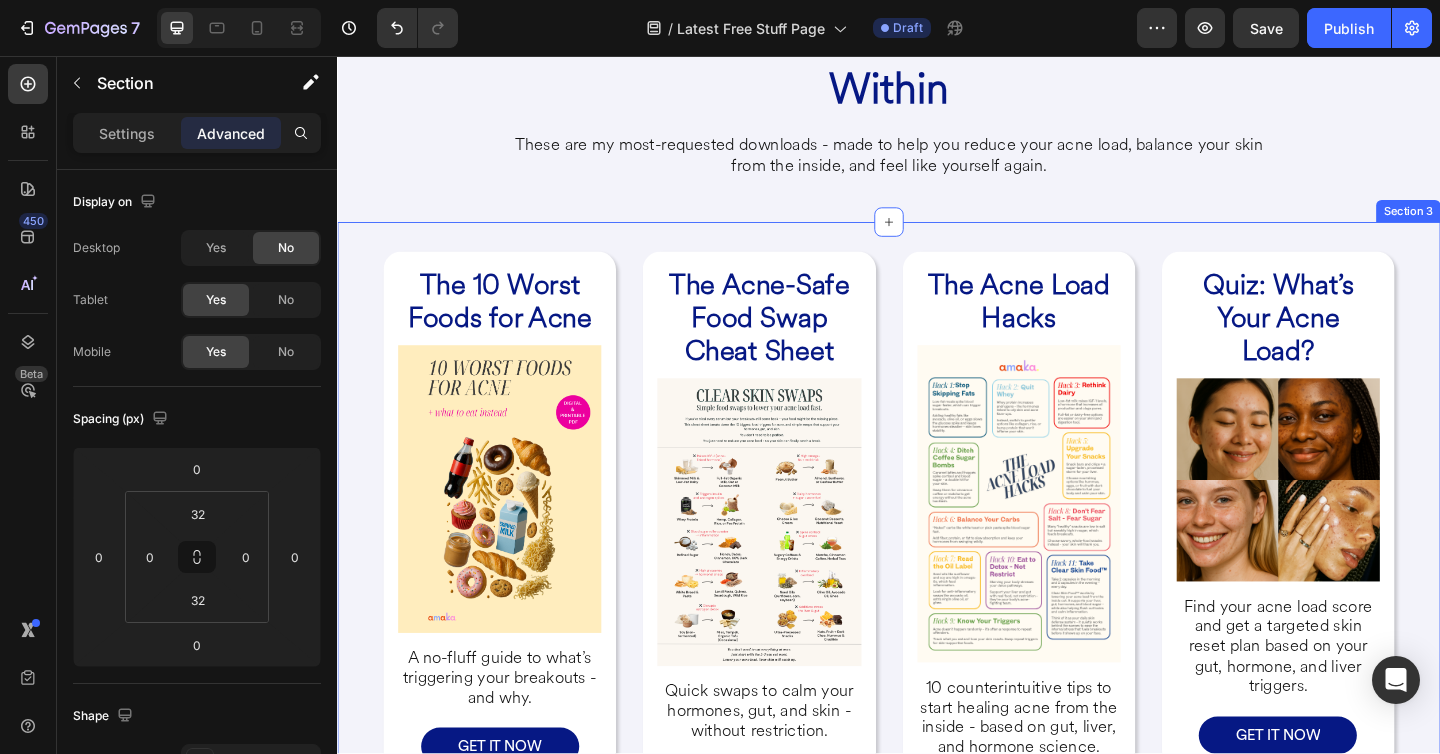 scroll, scrollTop: 142, scrollLeft: 0, axis: vertical 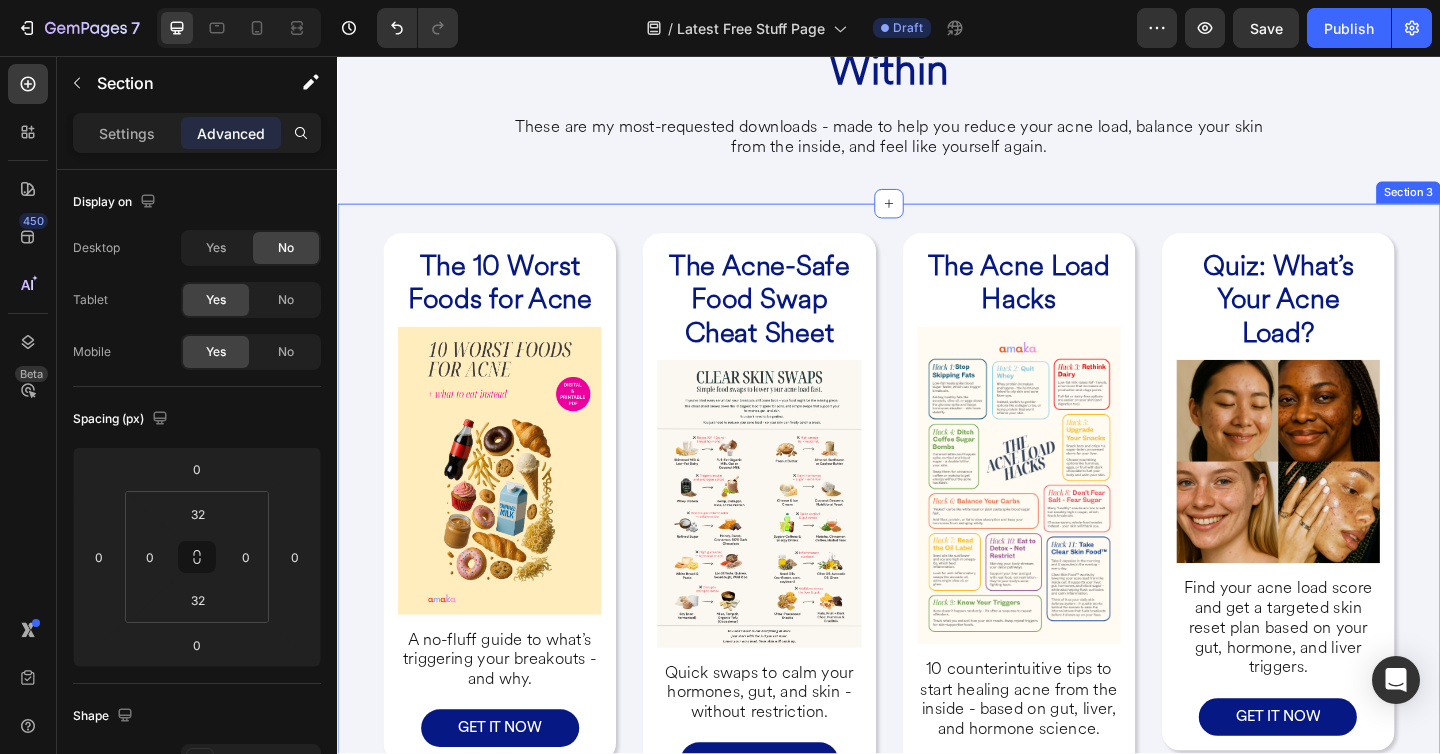 click on "The 10 Worst Foods for Acne Heading Image A no-fluff guide to what’s triggering your breakouts - and why. Heading GET IT NOW Button Row The Acne-Safe Food Swap Cheat Sheet Heading Image Quick swaps to calm your hormones, gut, and skin - without restriction. Heading GET IT NOW Button Row The Acne Load Hacks Heading Image 10 counterintuitive tips to start healing acne from the inside - based on gut, liver, and hormone science. Heading GET IT NOW Button Row Quiz: What’s Your Acne Load? Heading Image Find your acne load score and get a targeted skin reset plan based on your gut, hormone, and liver triggers. Heading GET IT NOW Button Row Row Row Section 3" at bounding box center [937, 572] 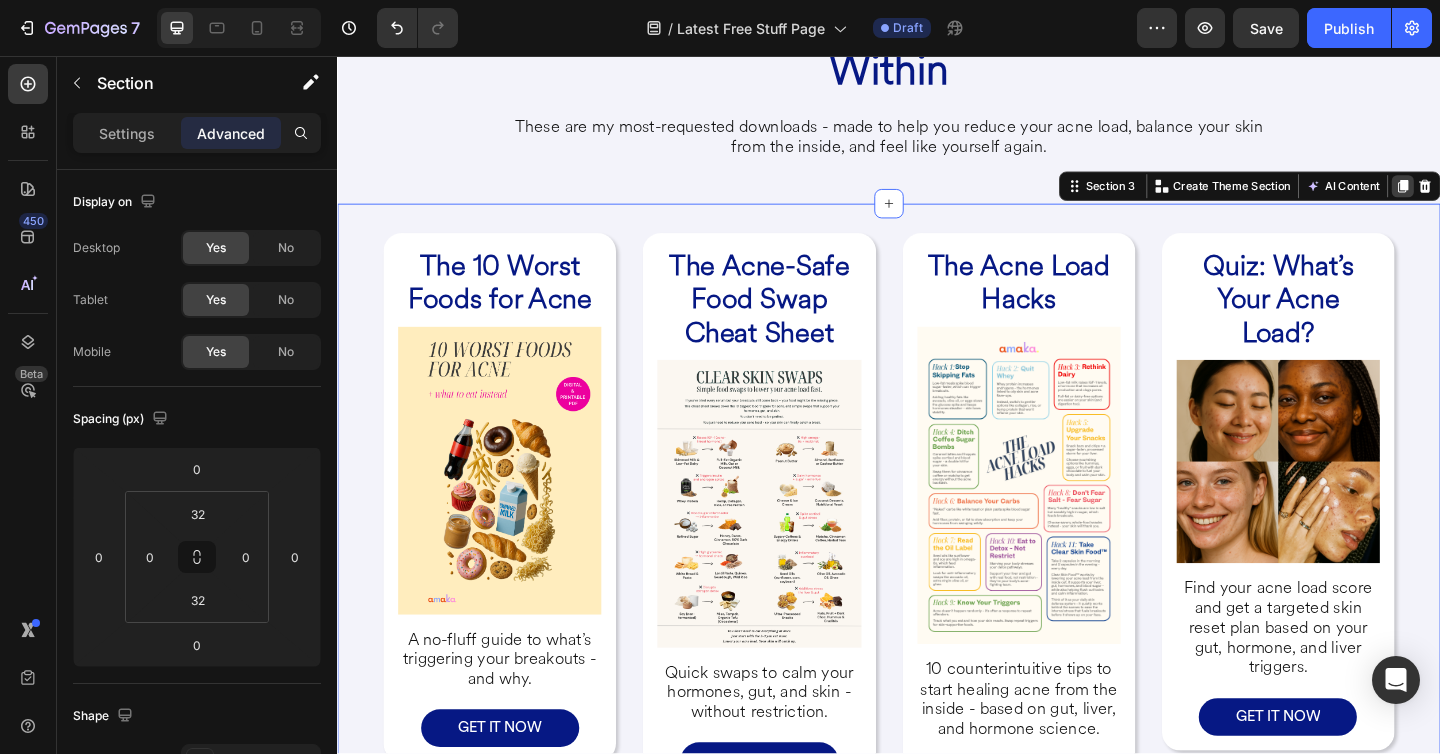 click 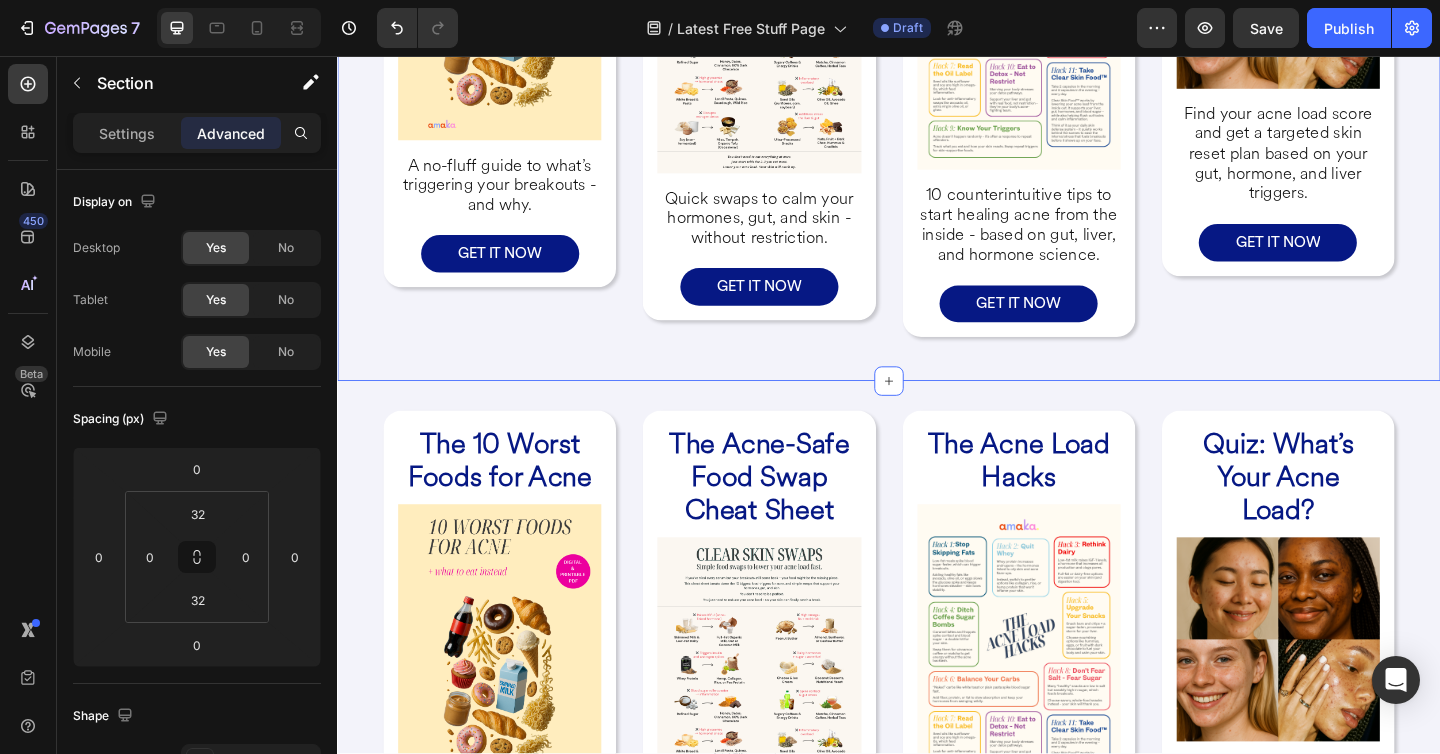 scroll, scrollTop: 656, scrollLeft: 0, axis: vertical 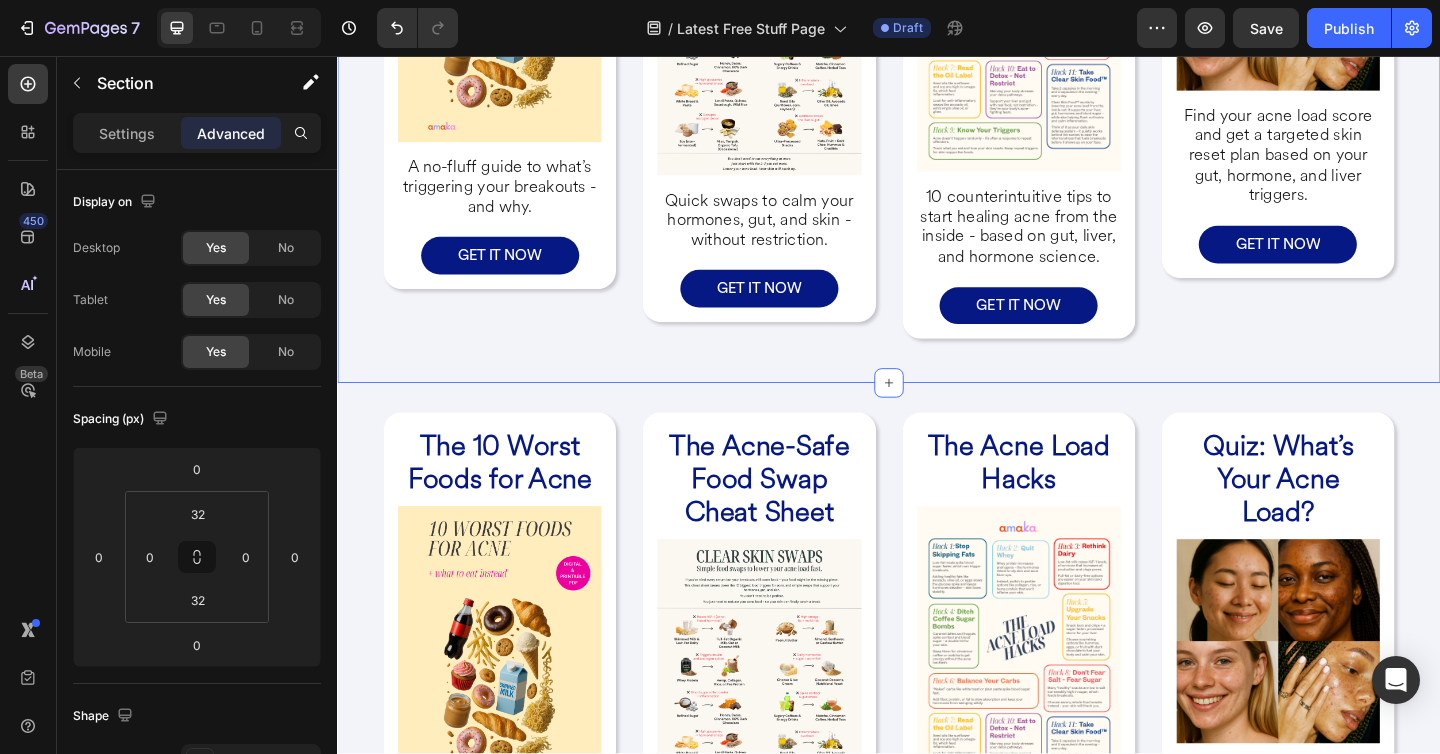 click on "The 10 Worst Foods for Acne Heading Image A no-fluff guide to what’s triggering your breakouts - and why. Heading GET IT NOW Button Row The Acne-Safe Food Swap Cheat Sheet Heading Image Quick swaps to calm your hormones, gut, and skin - without restriction. Heading GET IT NOW Button Row The Acne Load Hacks Heading Image 10 counterintuitive tips to start healing acne from the inside - based on gut, liver, and hormone science. Heading GET IT NOW Button Row Quiz: What’s Your Acne Load? Heading Image Find your acne load score and get a targeted skin reset plan based on your gut, hormone, and liver triggers. Heading GET IT NOW Button Row Row Row" at bounding box center [937, 58] 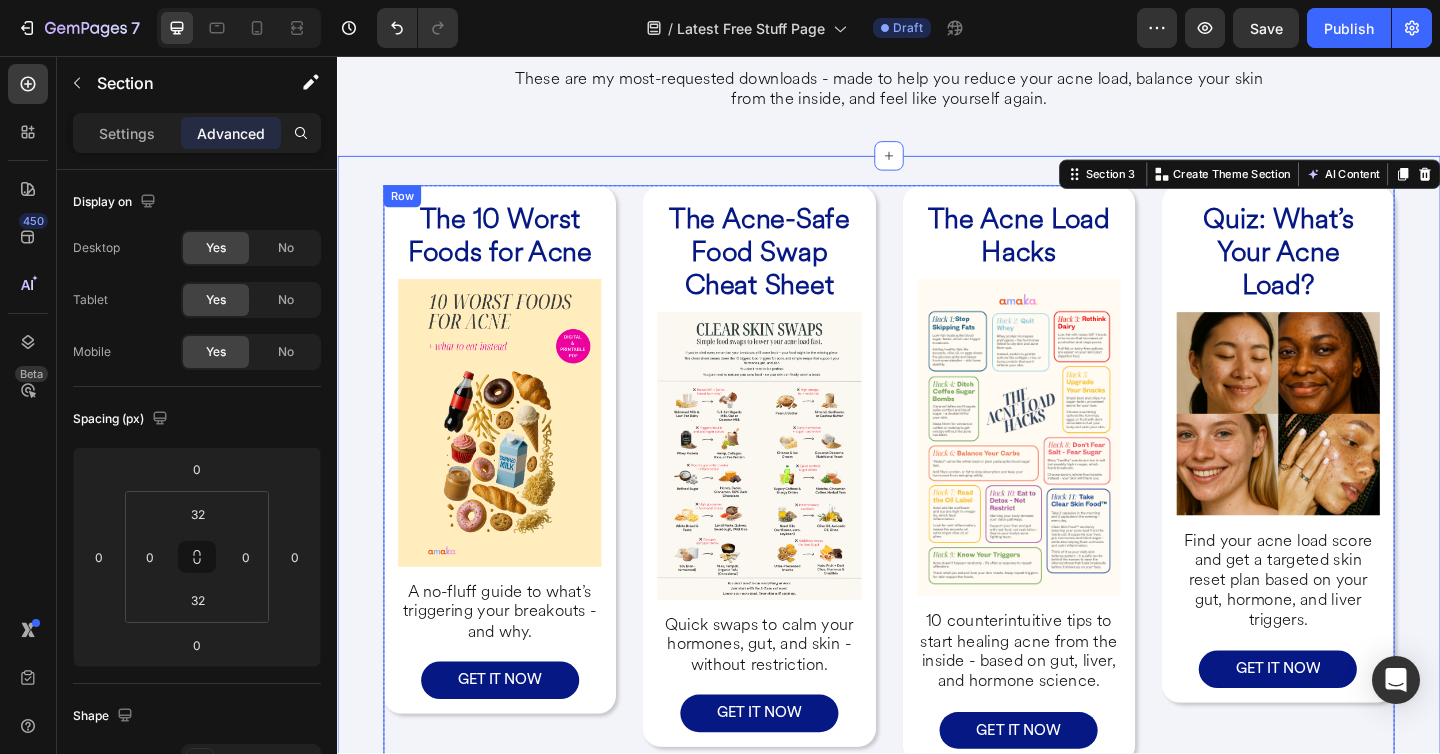 scroll, scrollTop: 9, scrollLeft: 0, axis: vertical 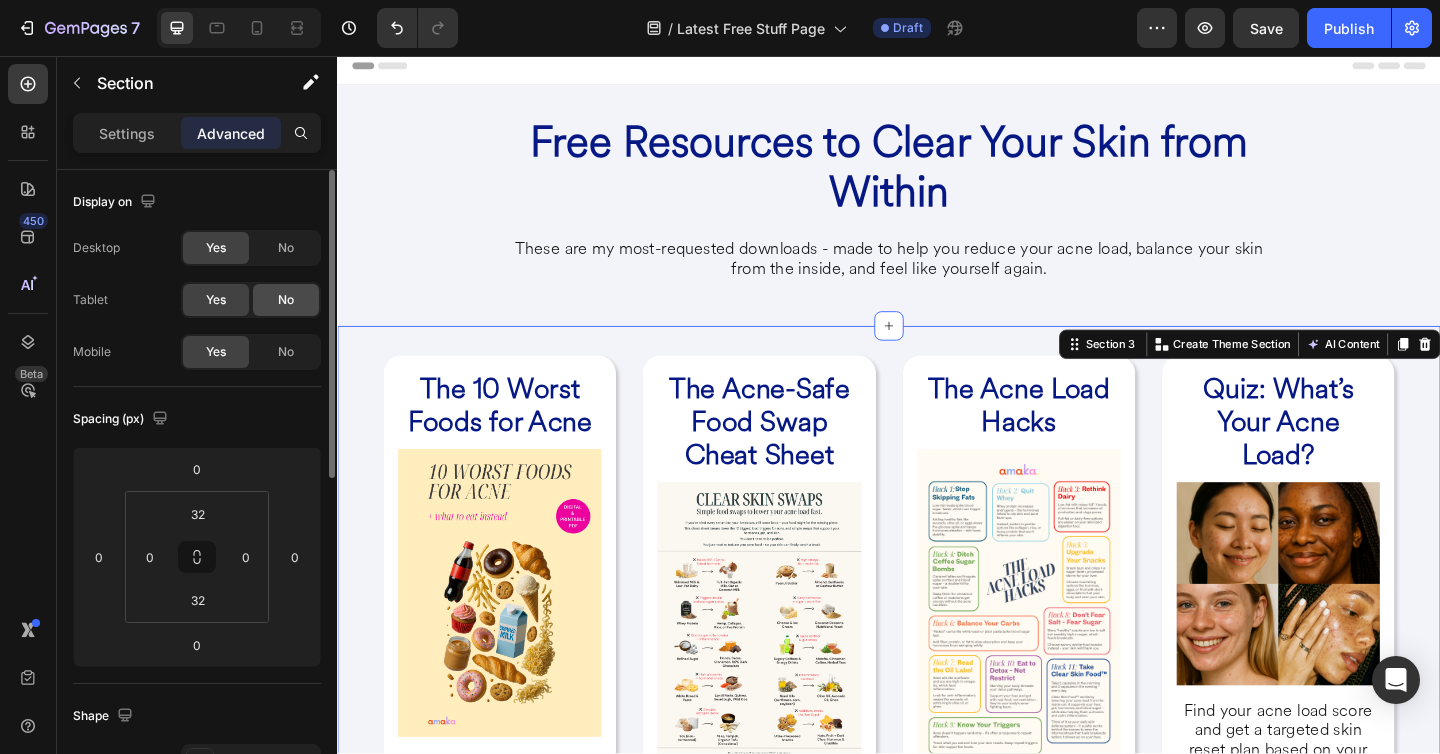 click on "No" 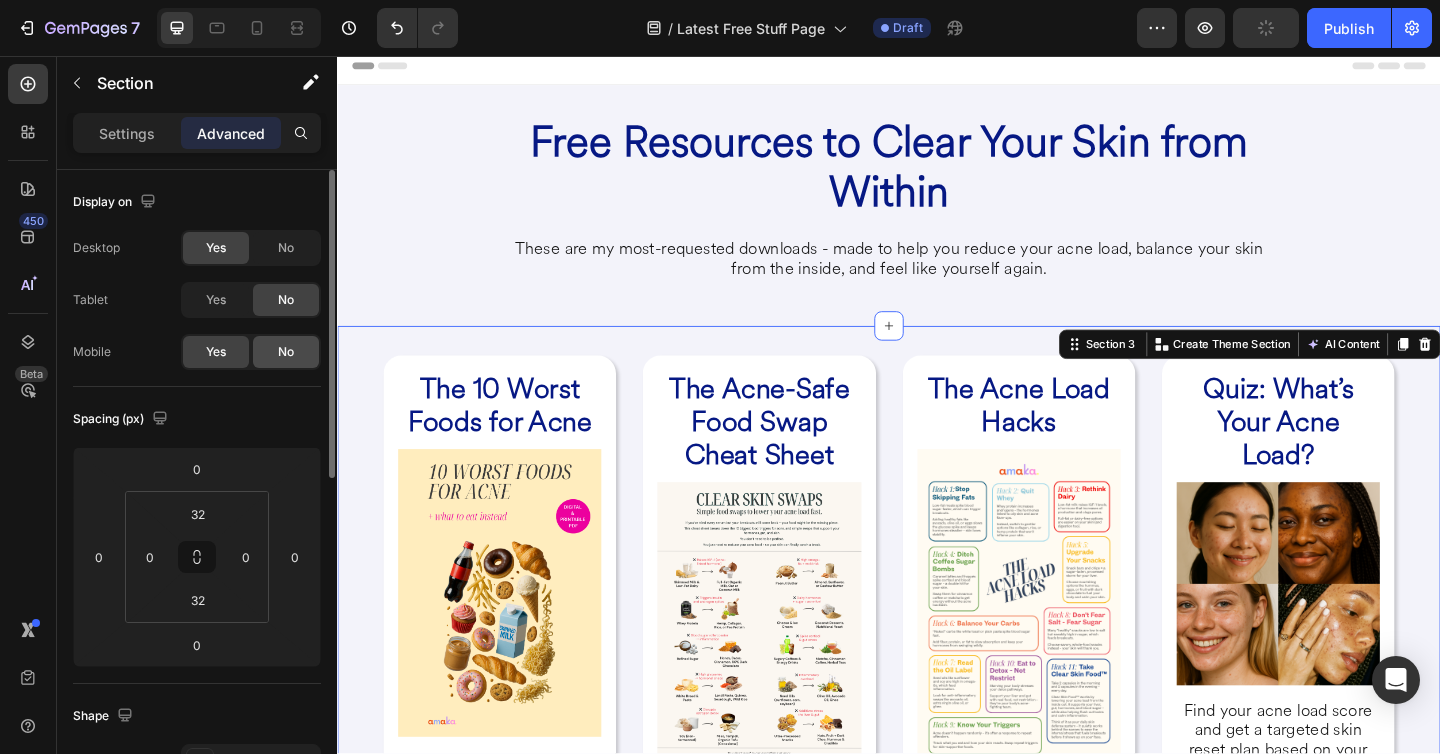 click on "No" 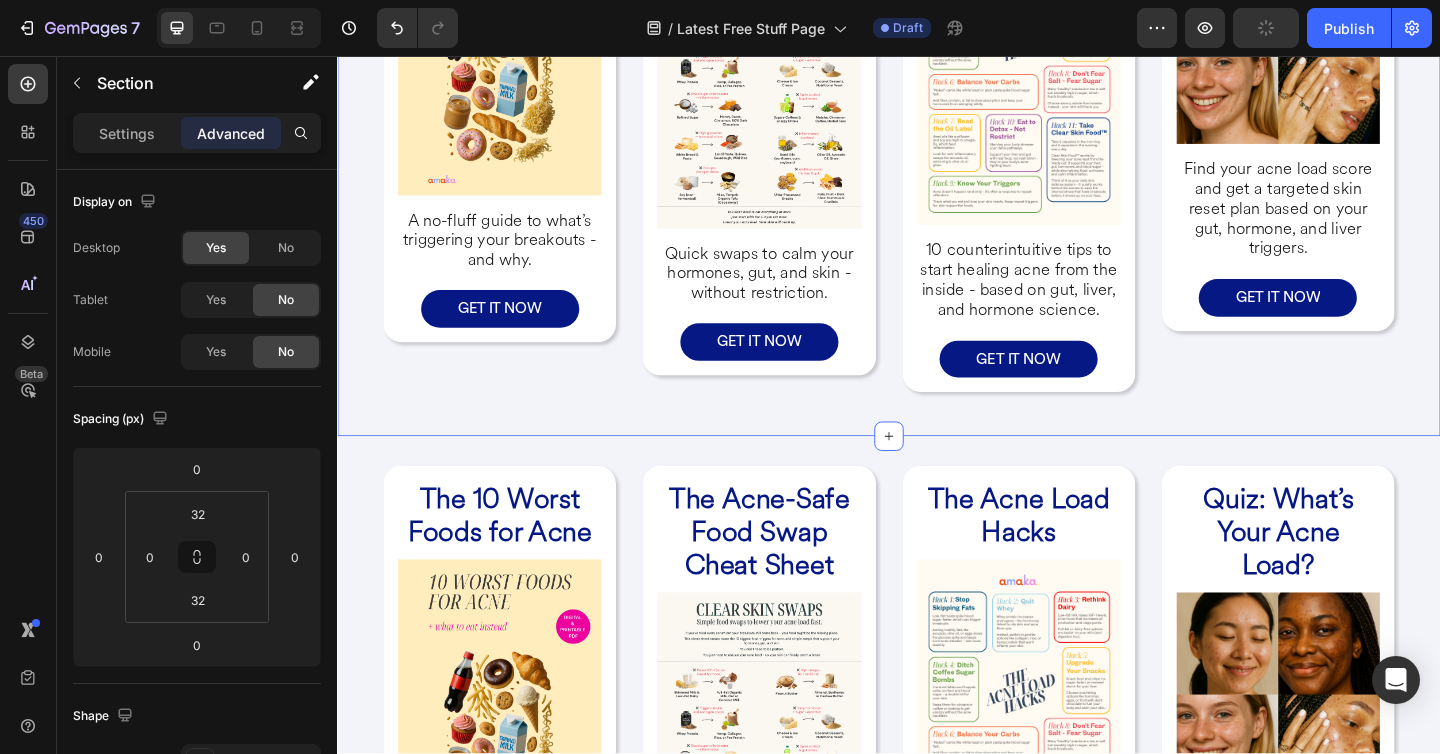 scroll, scrollTop: 600, scrollLeft: 0, axis: vertical 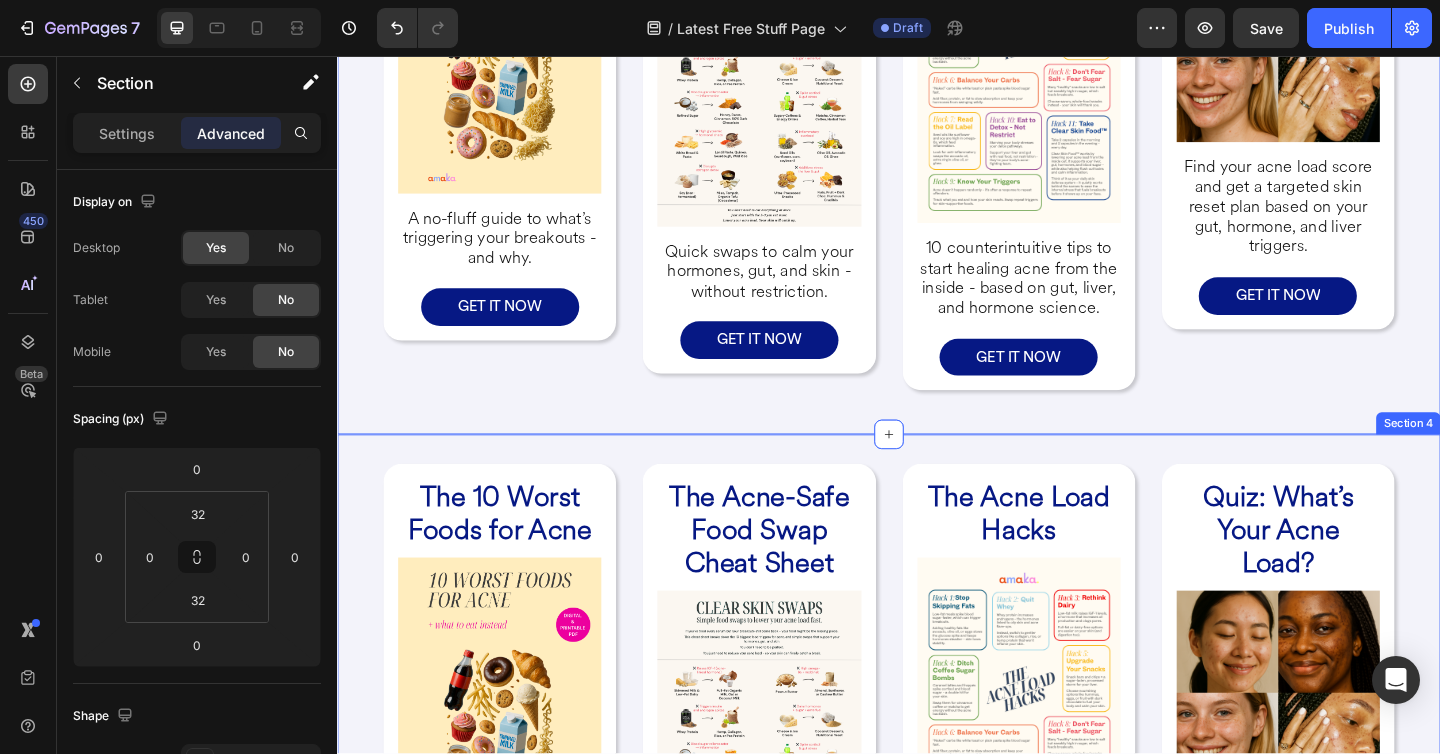 click on "The 10 Worst Foods for Acne Heading Image A no-fluff guide to what’s triggering your breakouts - and why. Heading GET IT NOW Button Row The Acne-Safe Food Swap Cheat Sheet Heading Image Quick swaps to calm your hormones, gut, and skin - without restriction. Heading GET IT NOW Button Row The Acne Load Hacks Heading Image 10 counterintuitive tips to start healing acne from the inside - based on gut, liver, and hormone science. Heading GET IT NOW Button Row Quiz: What’s Your Acne Load? Heading Image Find your acne load score and get a targeted skin reset plan based on your gut, hormone, and liver triggers. Heading GET IT NOW Button Row Row Row Section 4" at bounding box center [937, 823] 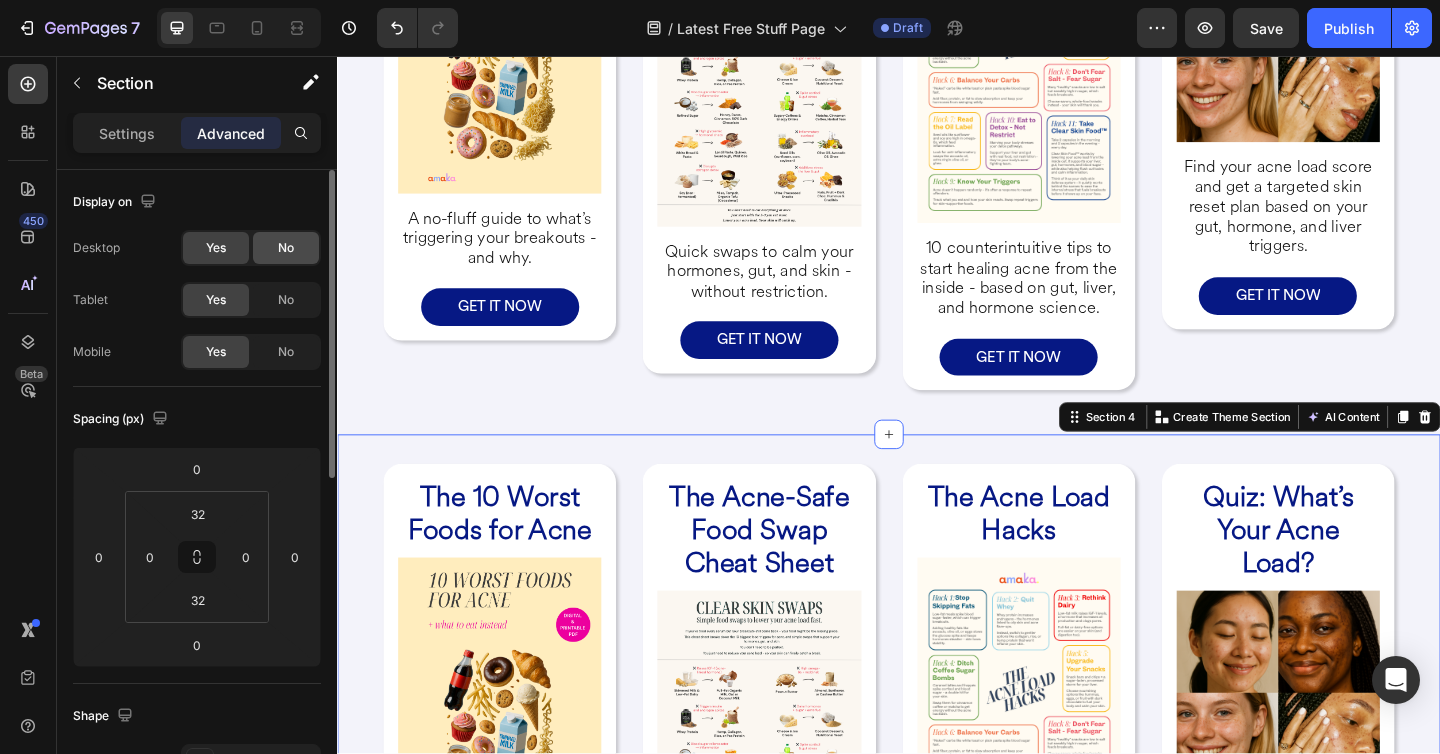 click on "No" 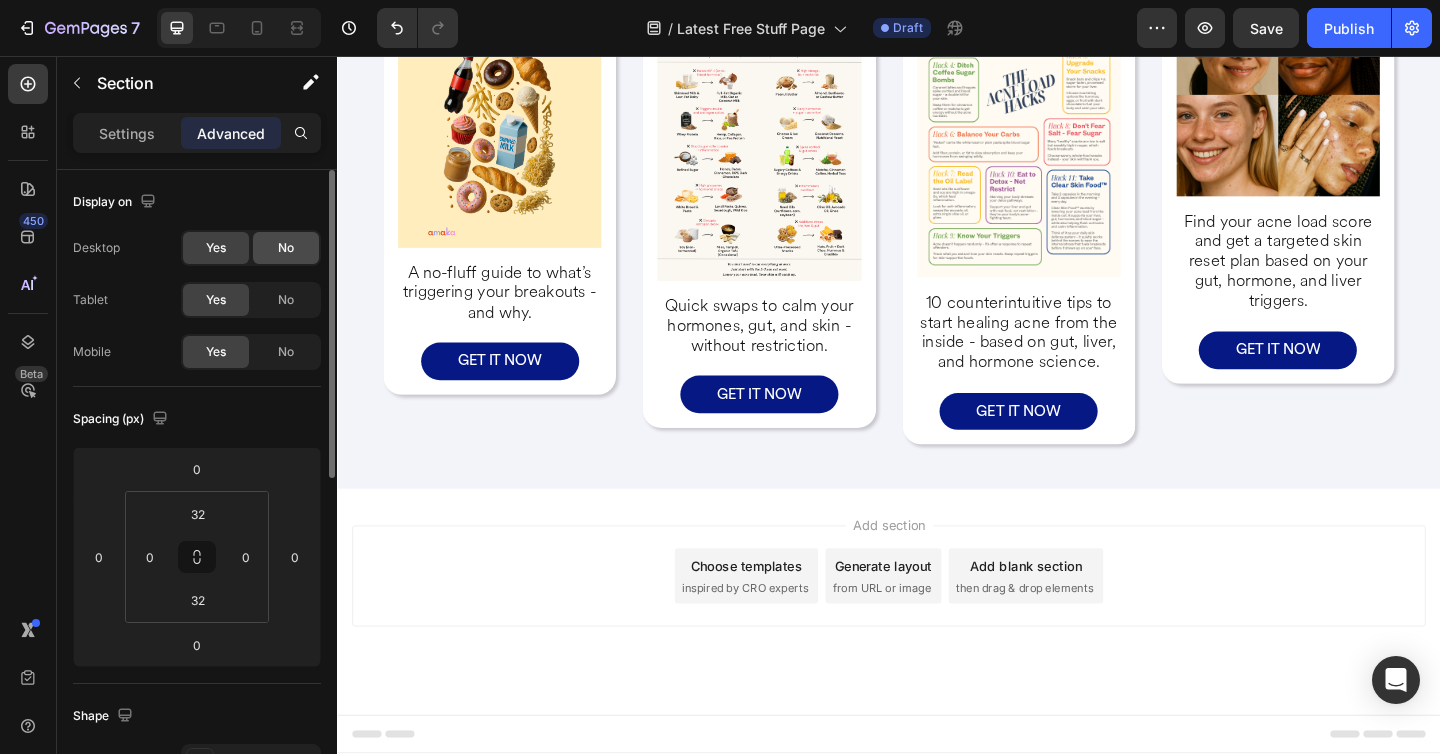scroll, scrollTop: 541, scrollLeft: 0, axis: vertical 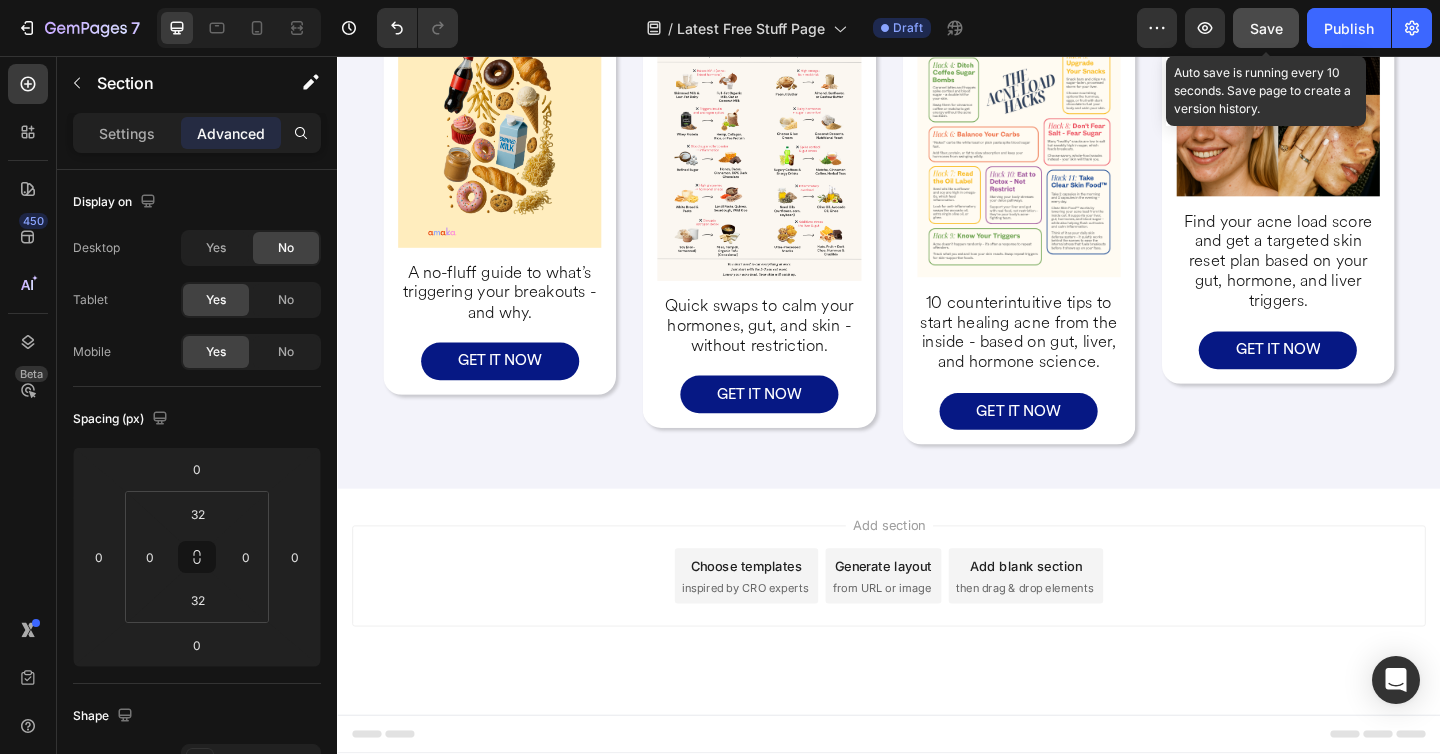 click on "Save" at bounding box center (1266, 28) 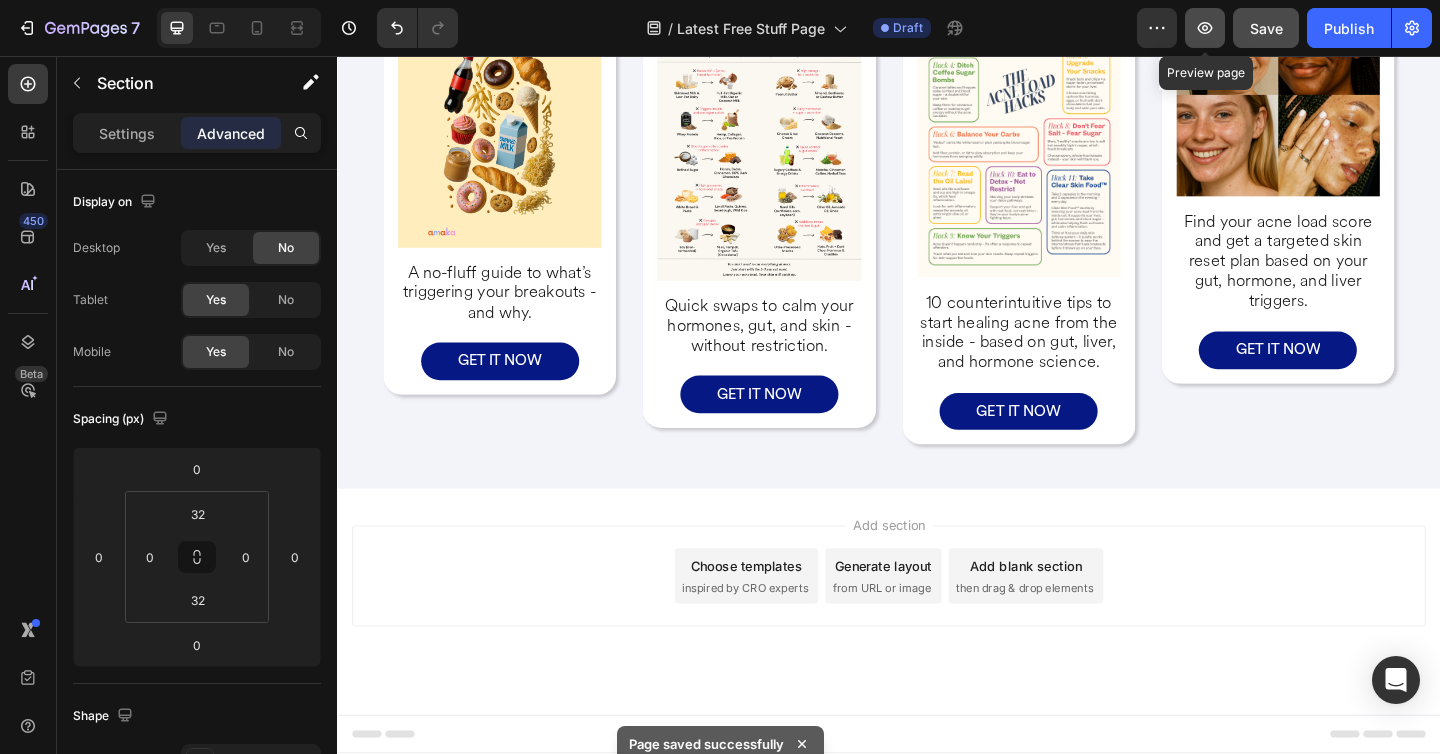 click 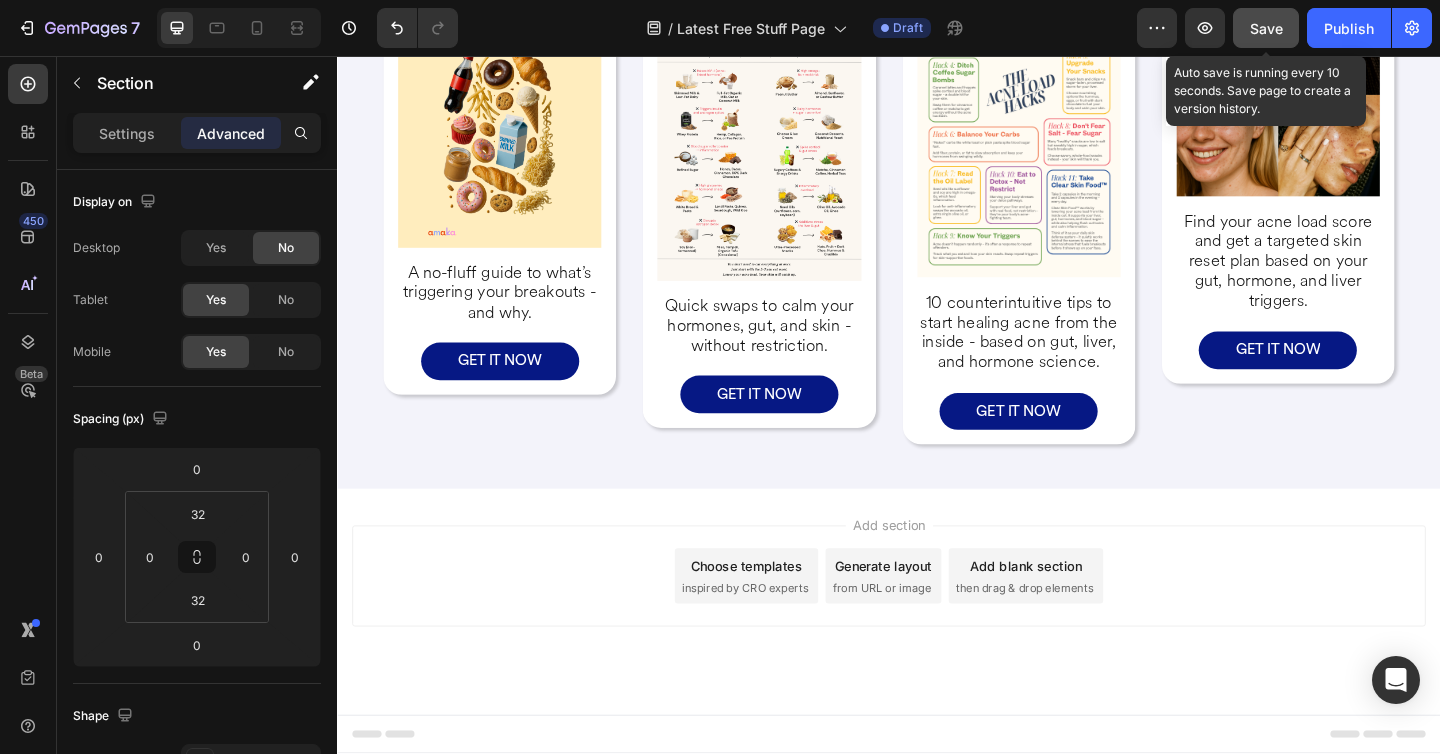 click on "Save" 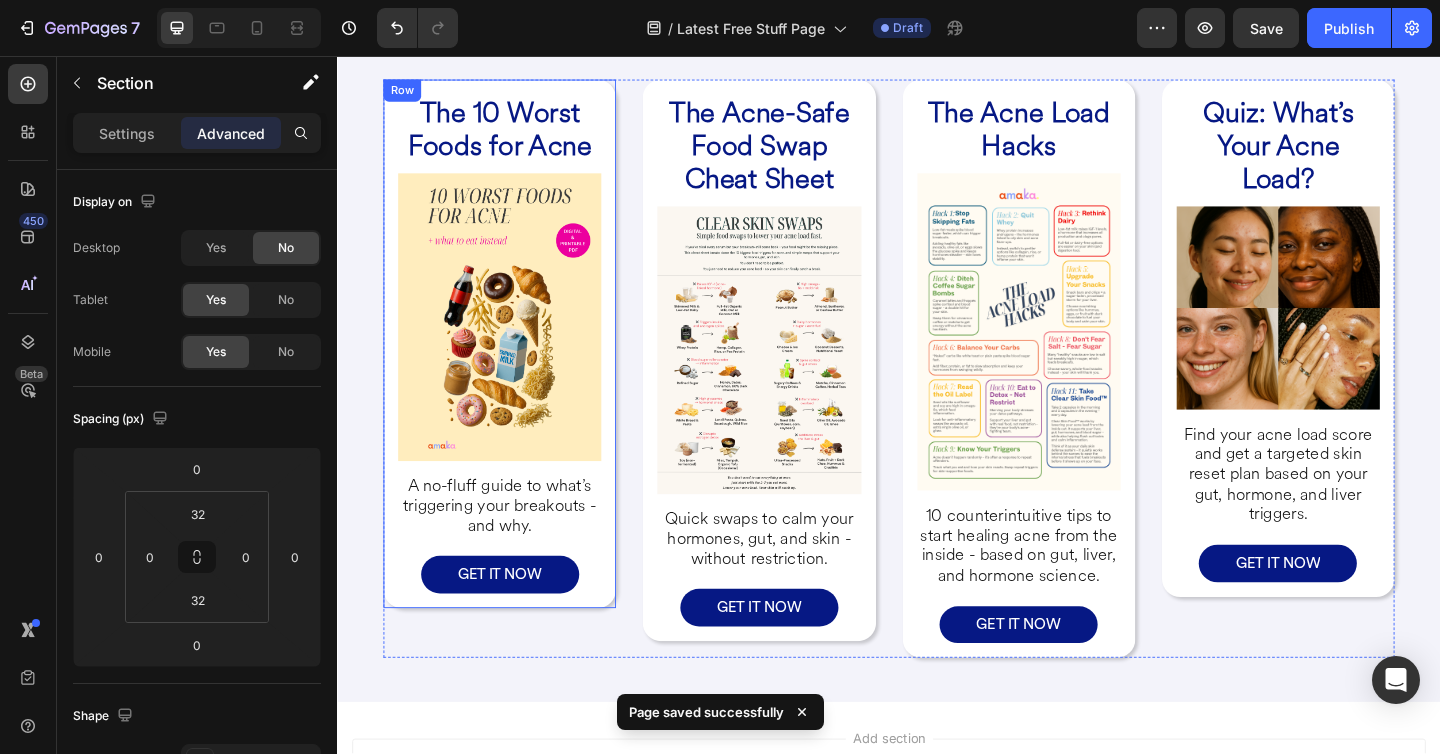 scroll, scrollTop: 0, scrollLeft: 0, axis: both 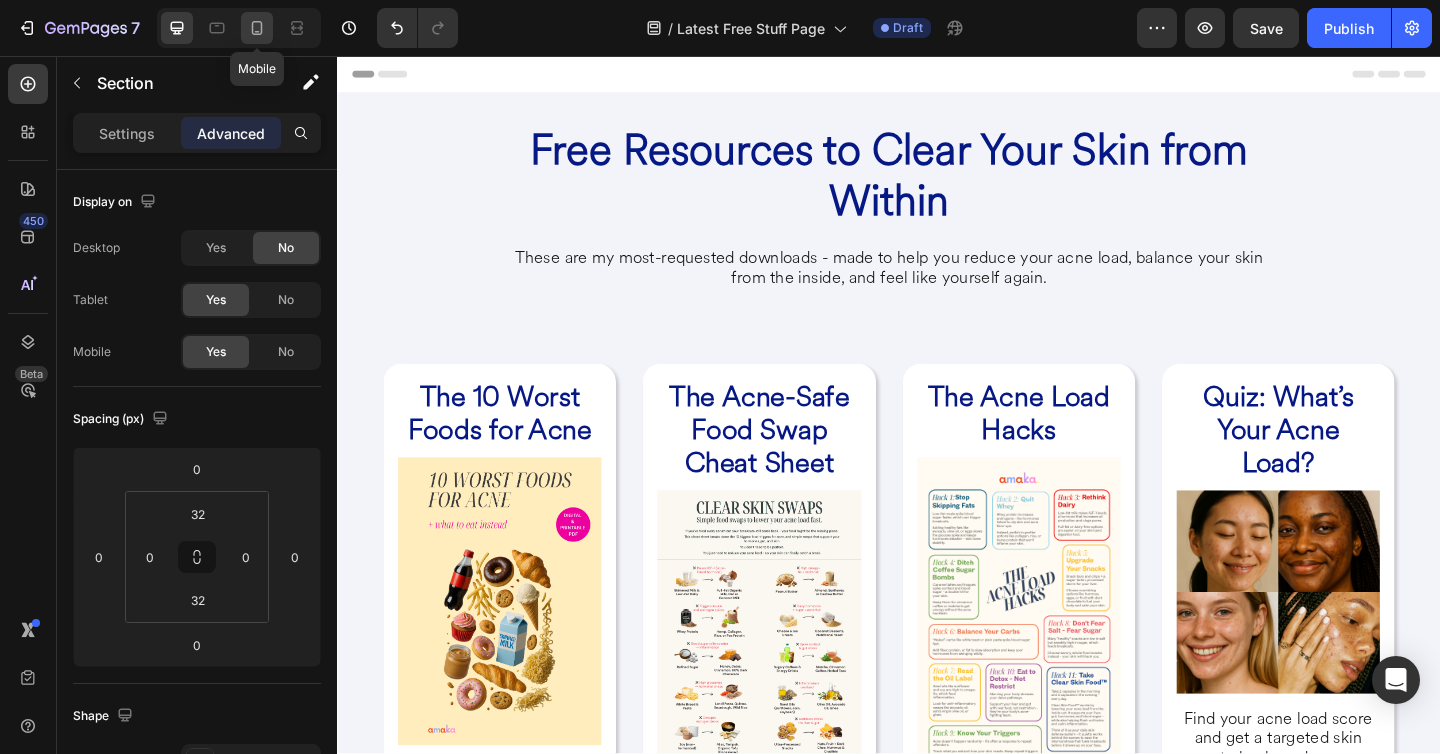 click 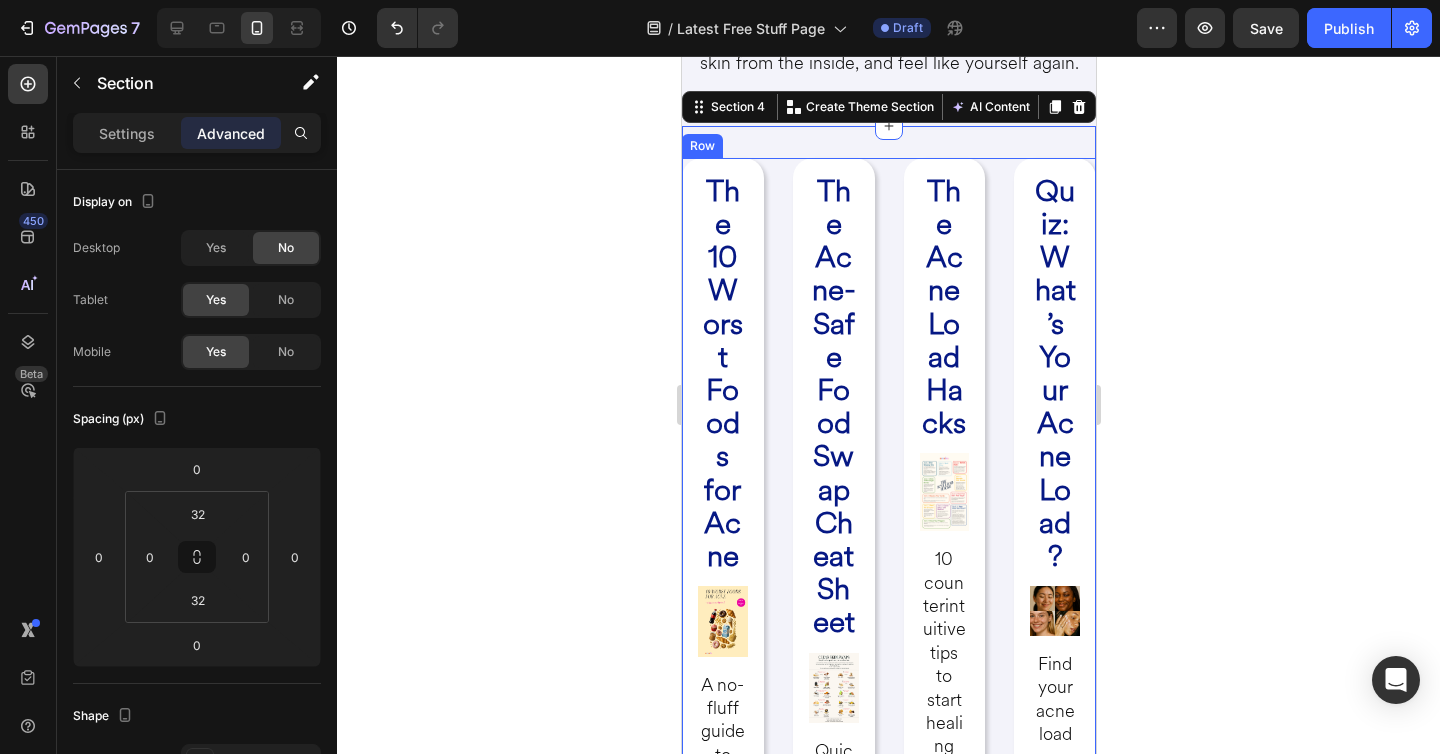 scroll, scrollTop: 0, scrollLeft: 0, axis: both 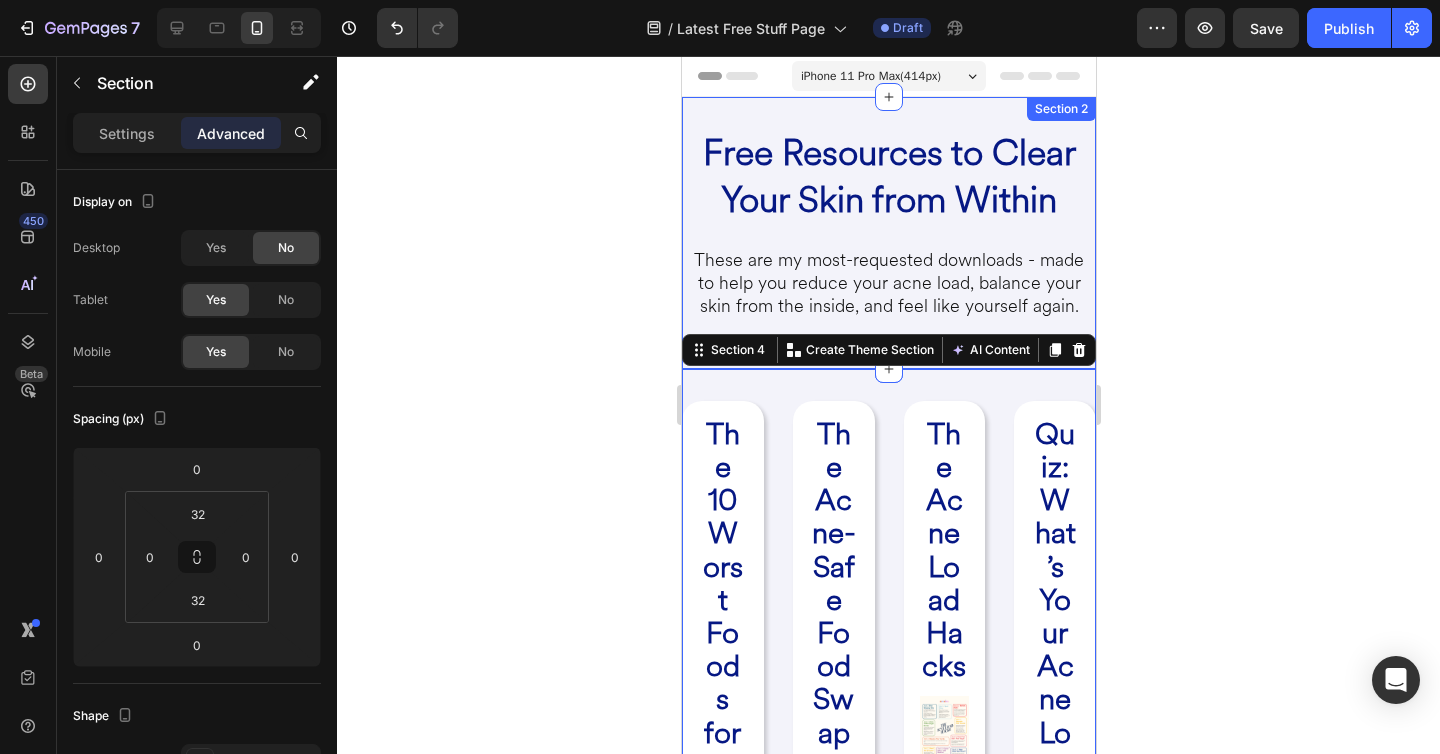 click on "Free Resources to Clear Your Skin from Within Heading These are my most-requested downloads - made to help you reduce your acne load, balance your skin from the inside, and feel like yourself again. Heading Row Section 2" at bounding box center (888, 233) 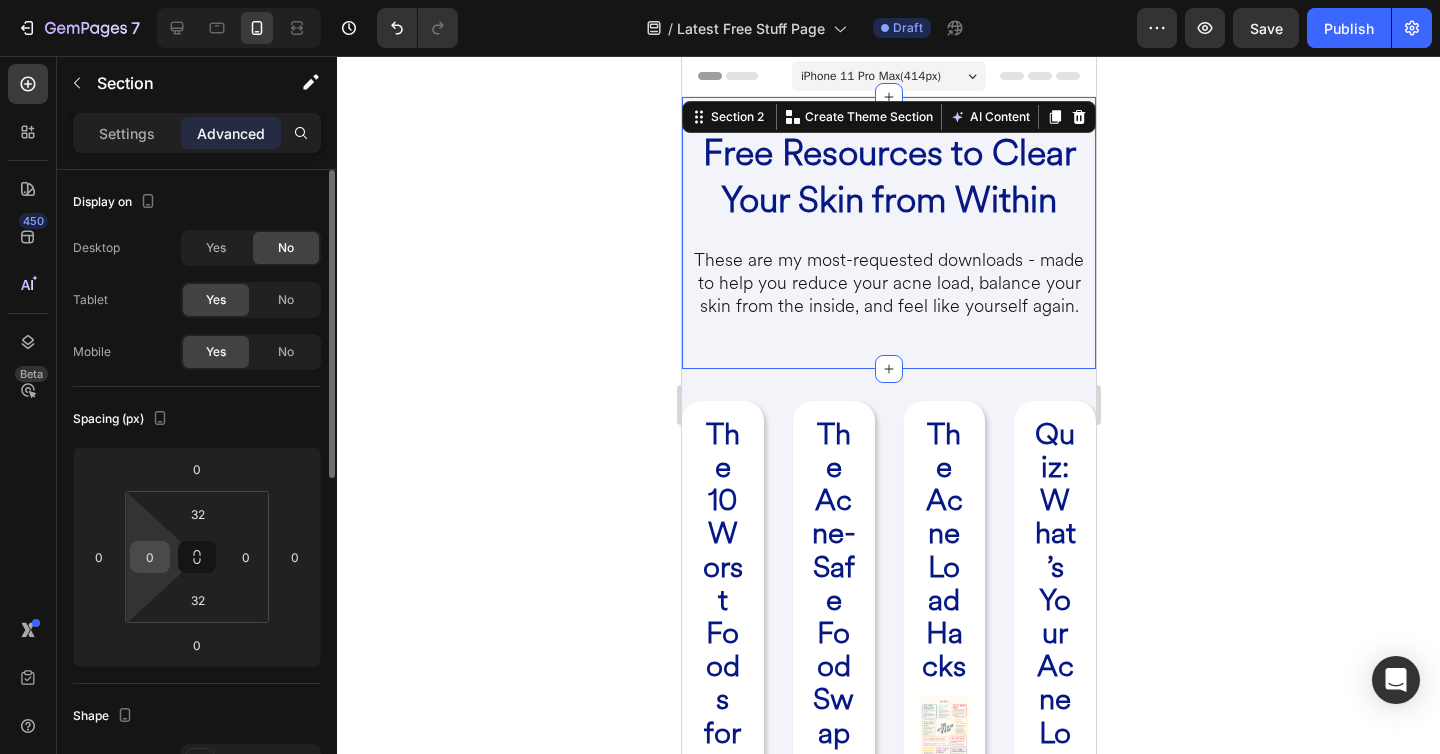 click on "0" at bounding box center (150, 557) 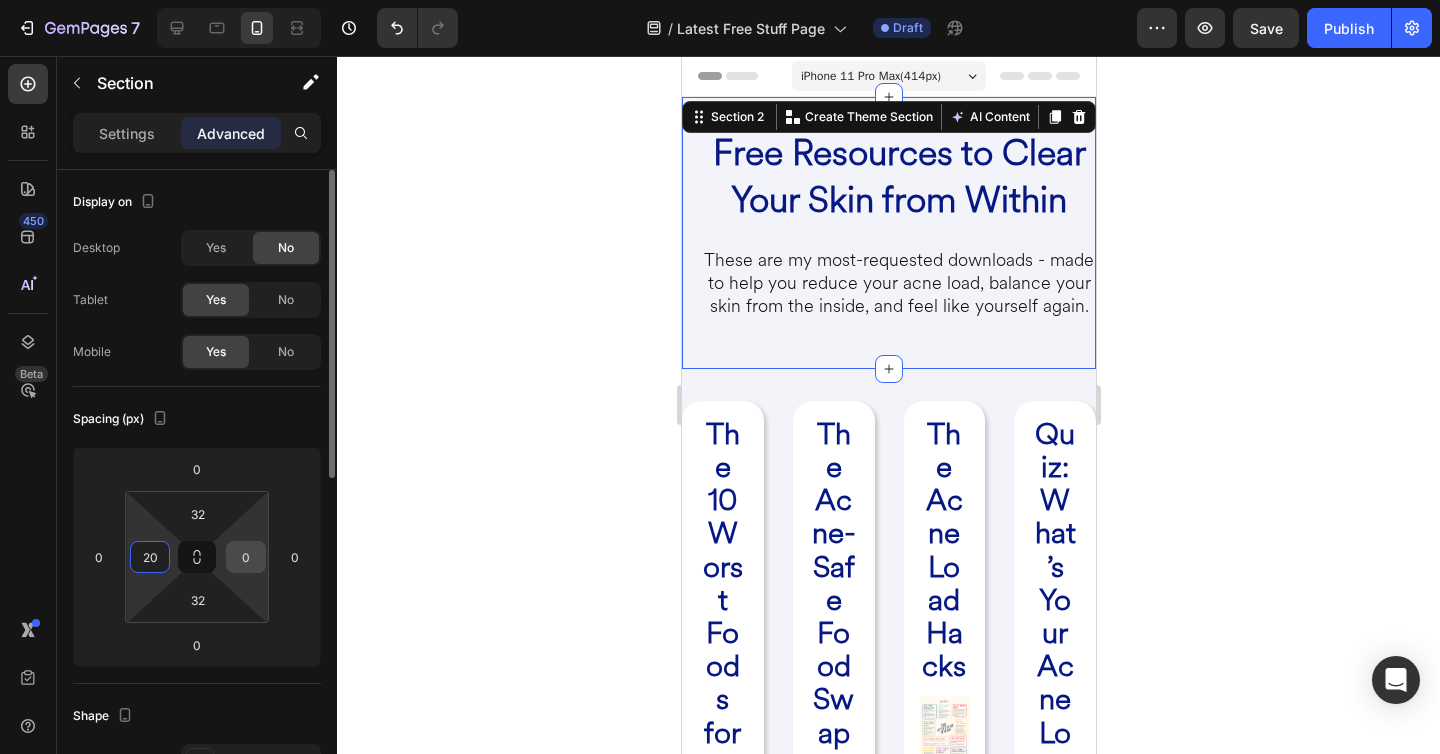 type on "20" 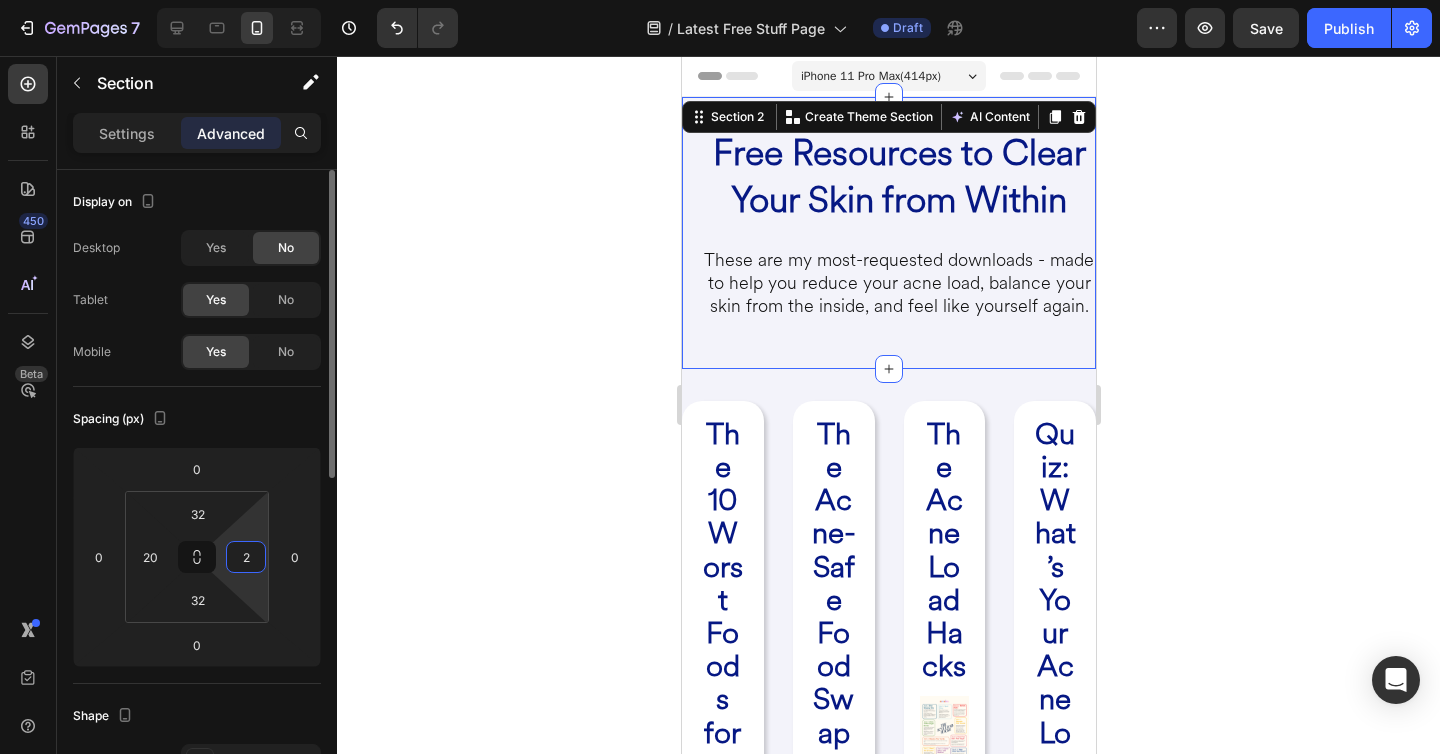 type on "20" 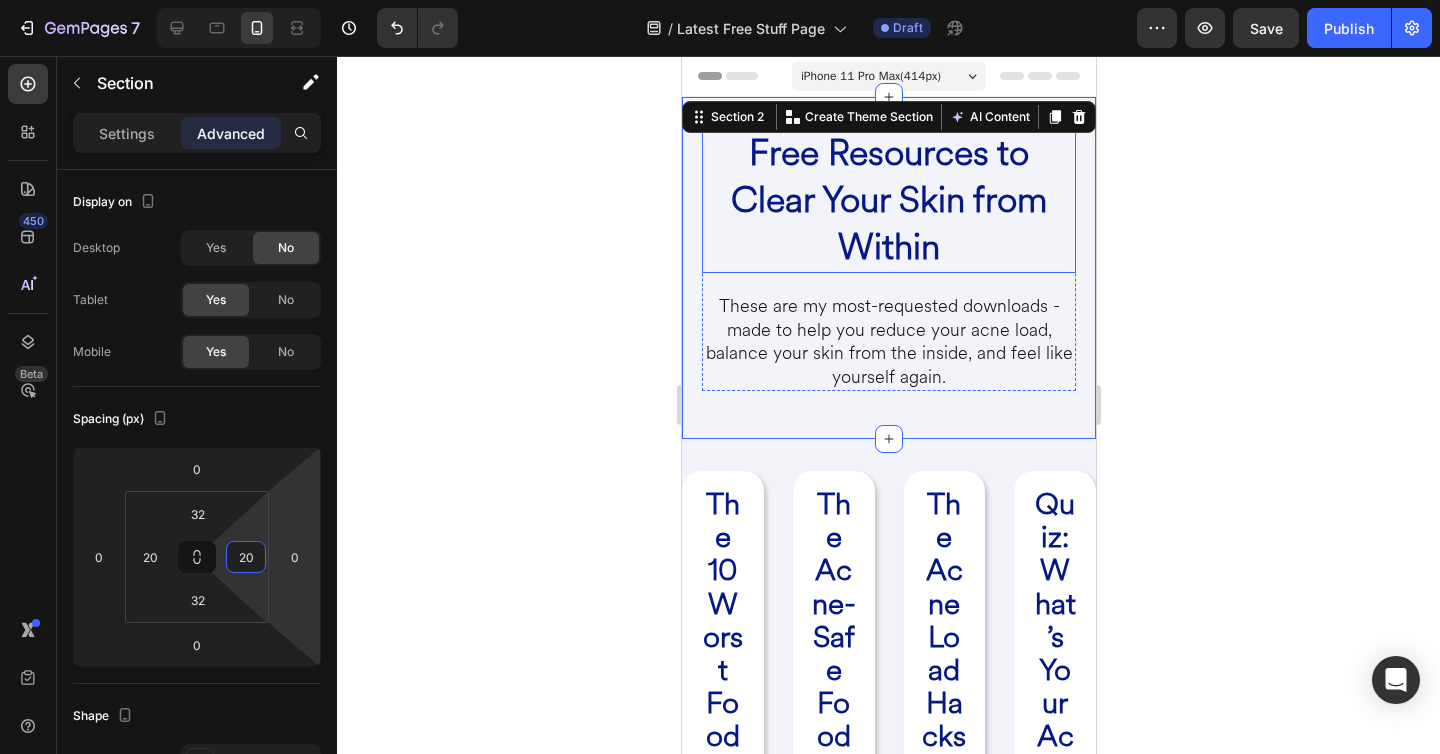 click on "Free Resources to Clear Your Skin from Within" at bounding box center (888, 200) 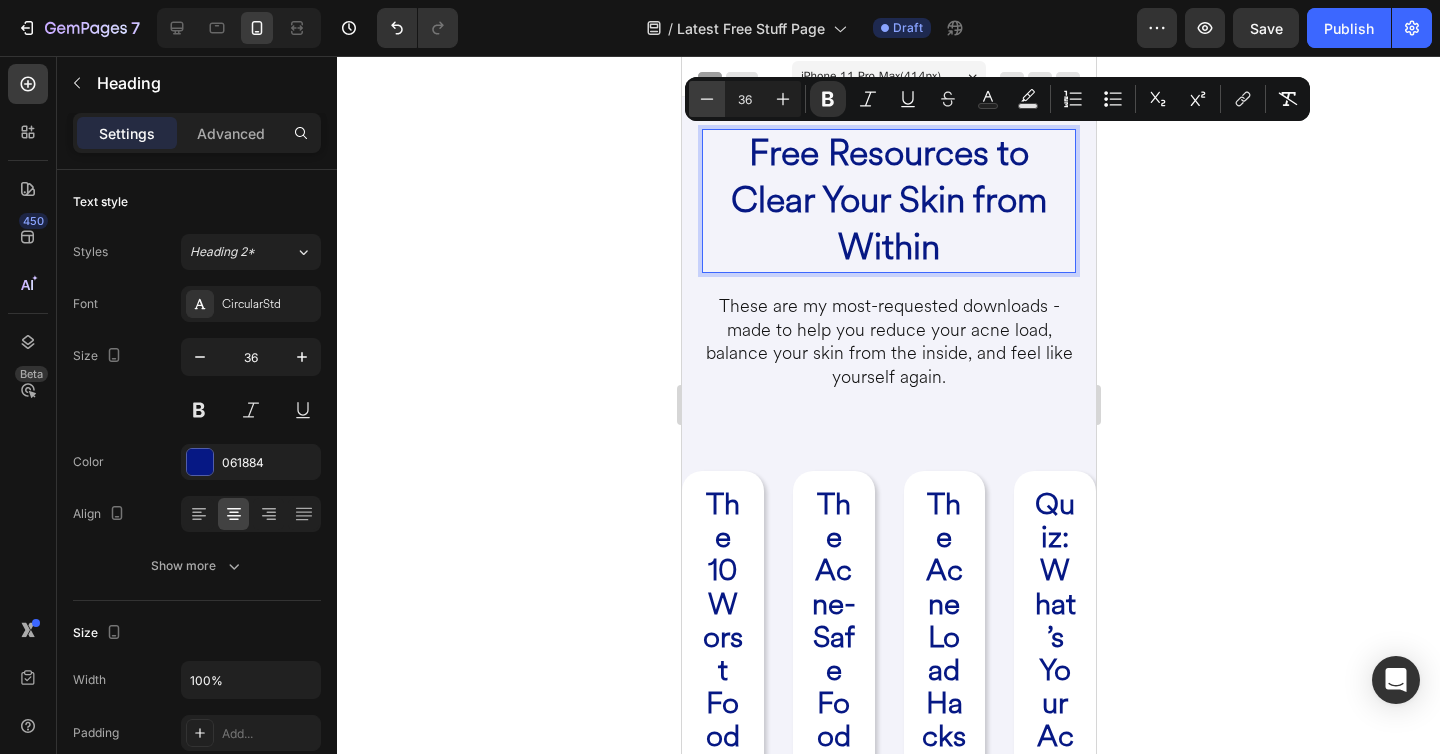 click 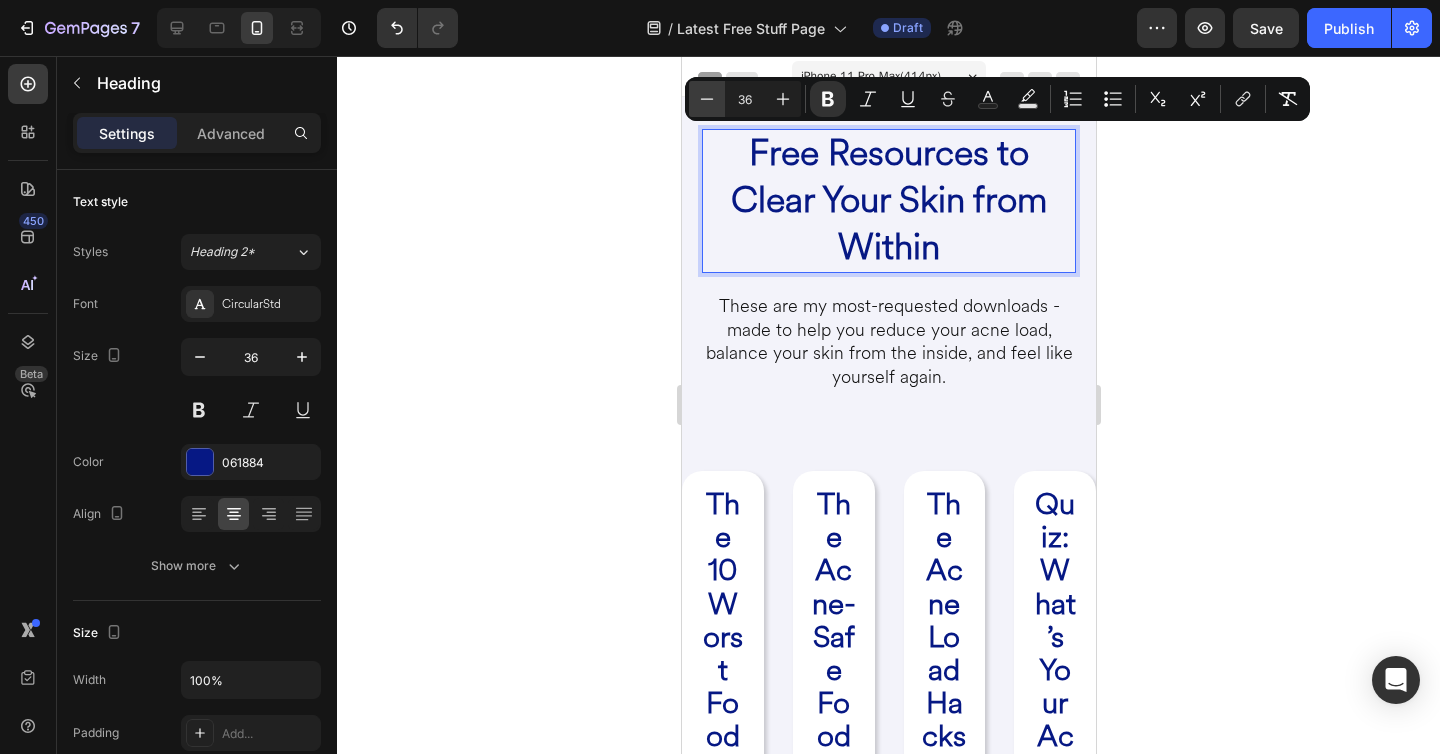 type on "35" 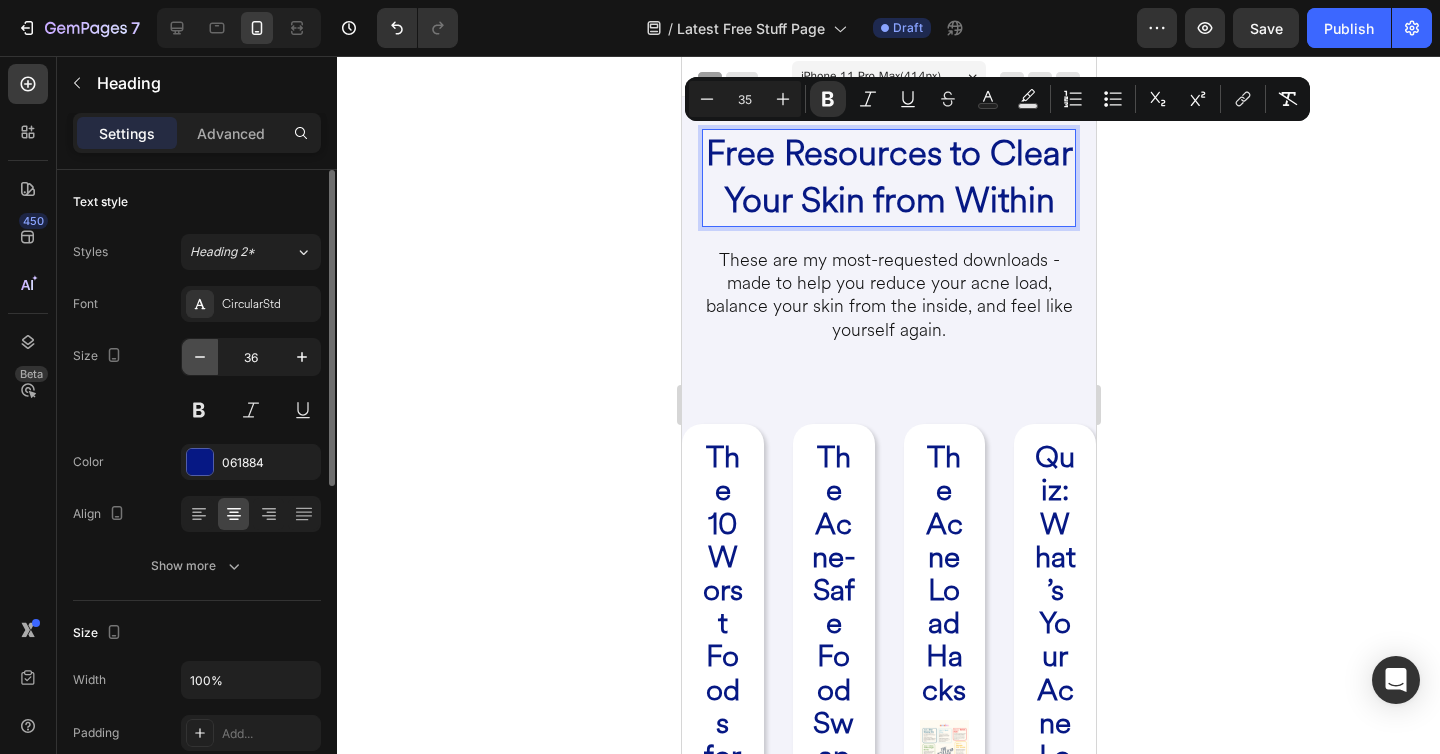 click 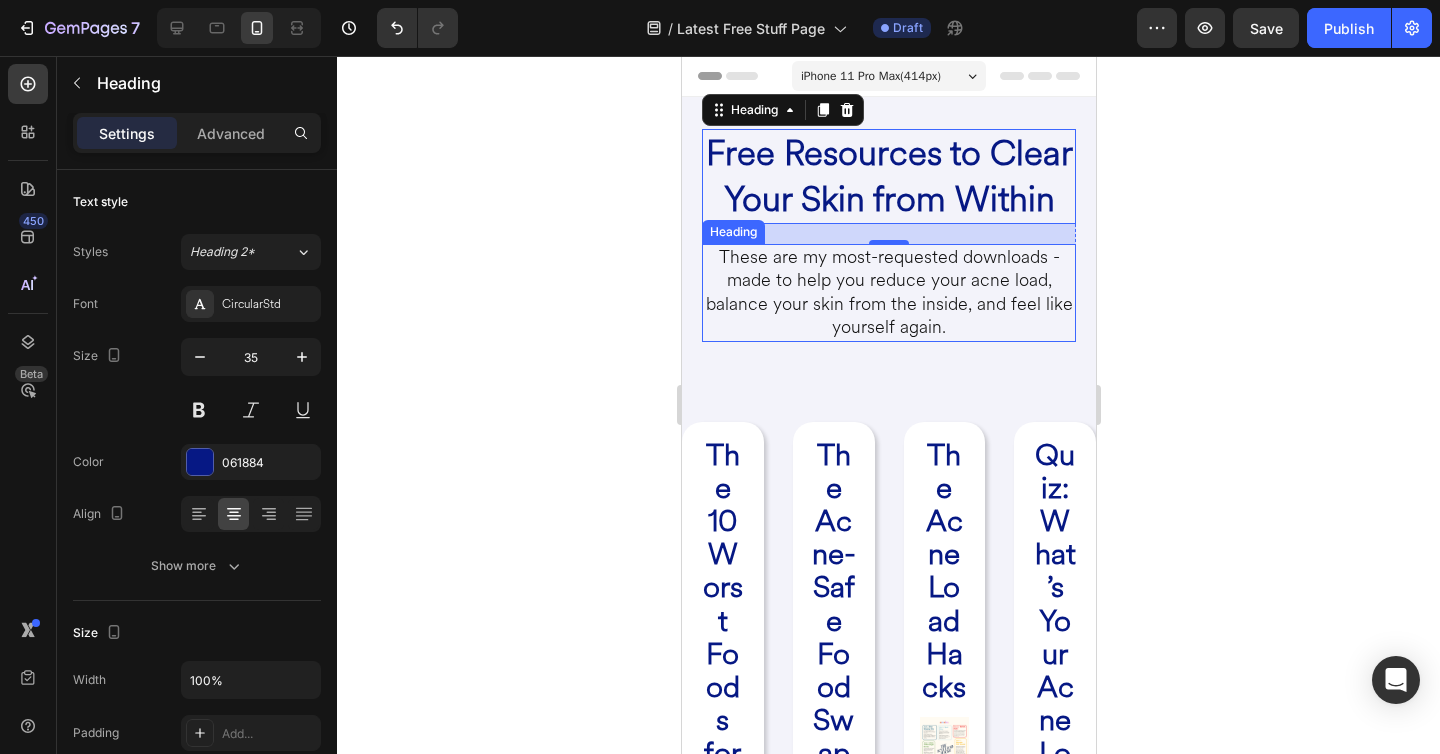 click on "These are my most-requested downloads - made to help you reduce your acne load, balance your skin from the inside, and feel like yourself again." at bounding box center (888, 293) 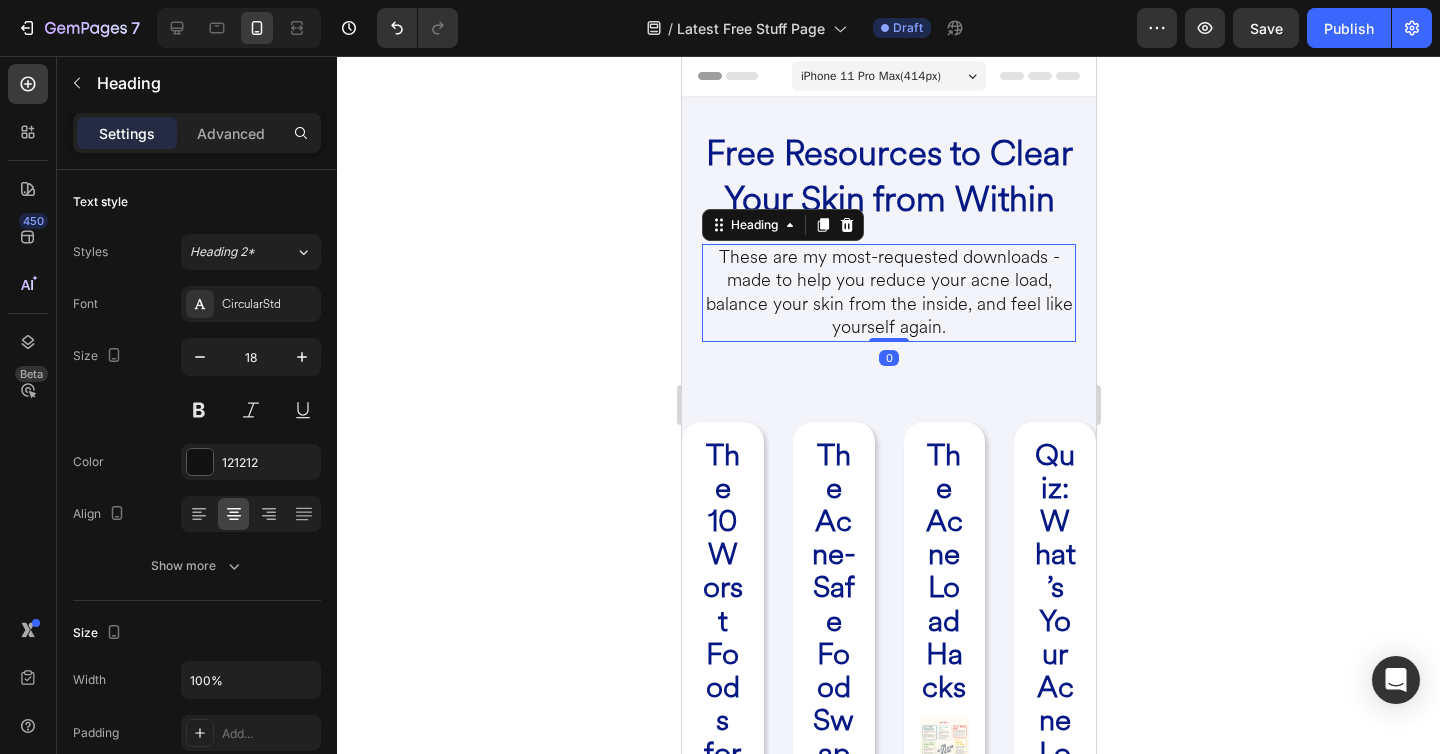 click on "These are my most-requested downloads - made to help you reduce your acne load, balance your skin from the inside, and feel like yourself again." at bounding box center (888, 293) 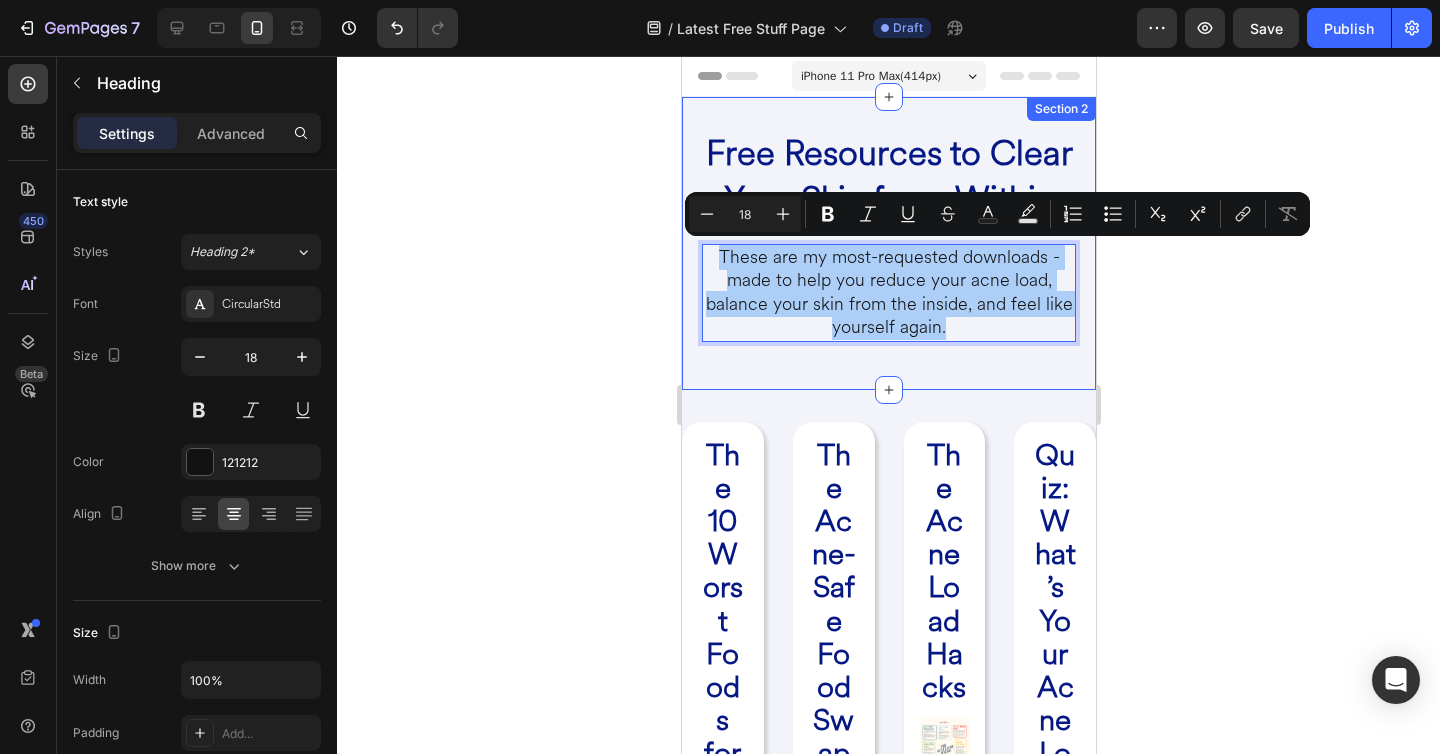 click on "⁠⁠⁠⁠⁠⁠⁠ Free Resources to Clear Your Skin from Within Heading These are my most-requested downloads - made to help you reduce your acne load, balance your skin from the inside, and feel like yourself again. Heading   0 Row Section 2" at bounding box center (888, 243) 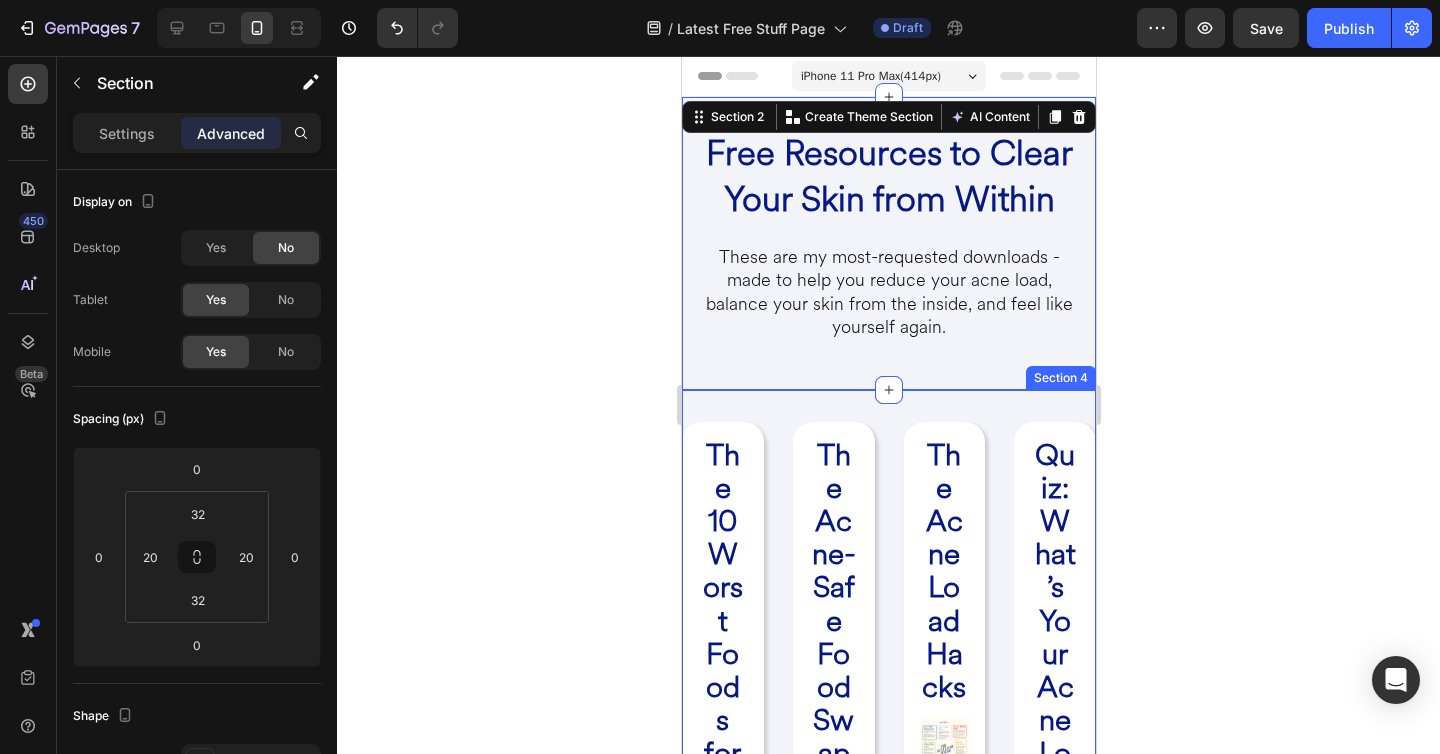 click on "The 10 Worst Foods for Acne Heading Image A no-fluff guide to what’s triggering your breakouts - and why. Heading GET IT NOW Button Row The Acne-Safe Food Swap Cheat Sheet Heading Image Quick swaps to calm your hormones, gut, and skin - without restriction. Heading GET IT NOW Button Row The Acne Load Hacks Heading Image 10 counterintuitive tips to start healing acne from the inside - based on gut, liver, and hormone science. Heading GET IT NOW Button Row Quiz: What’s Your Acne Load? Heading Image Find your acne load score and get a targeted skin reset plan based on your gut, hormone, and liver triggers. Heading GET IT NOW Button Row Row Row Section 4" at bounding box center [888, 1068] 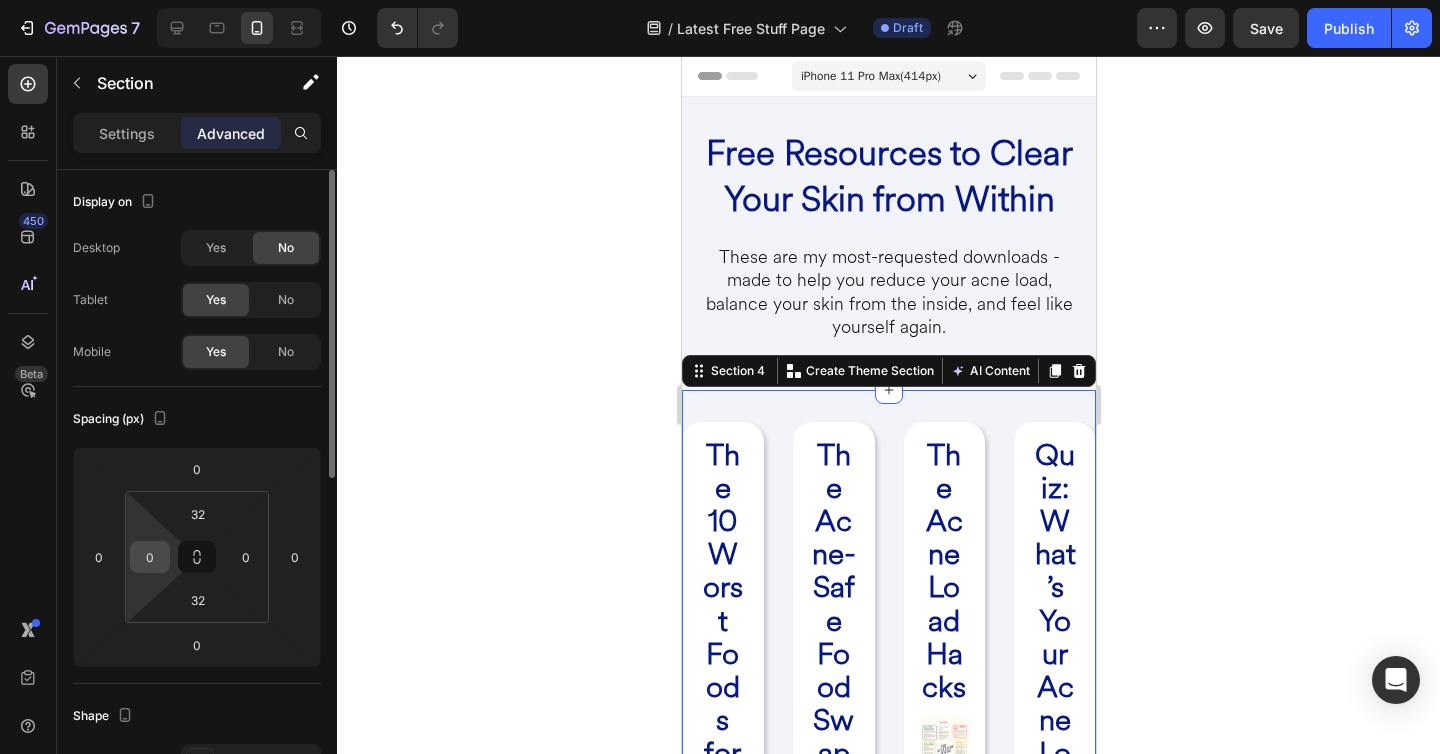 click on "0" at bounding box center [150, 557] 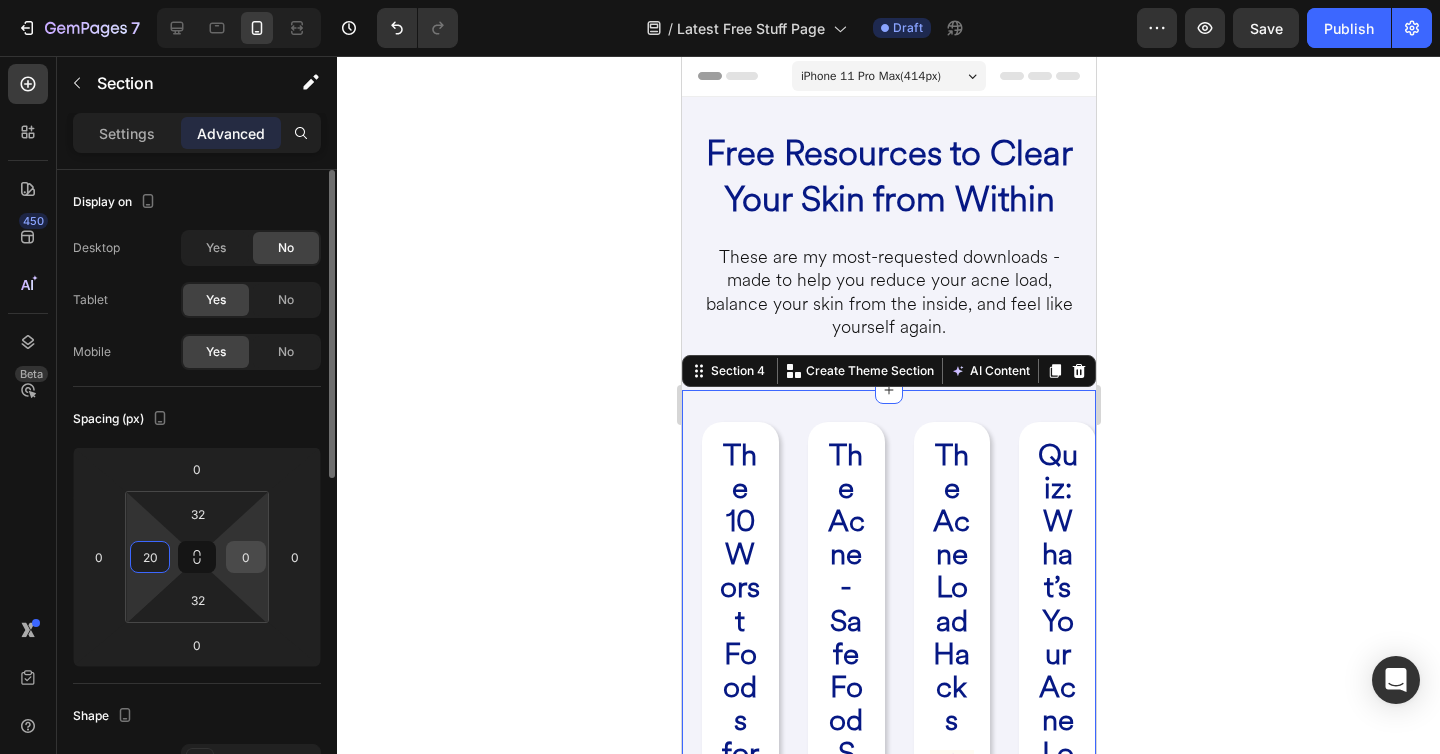 type on "20" 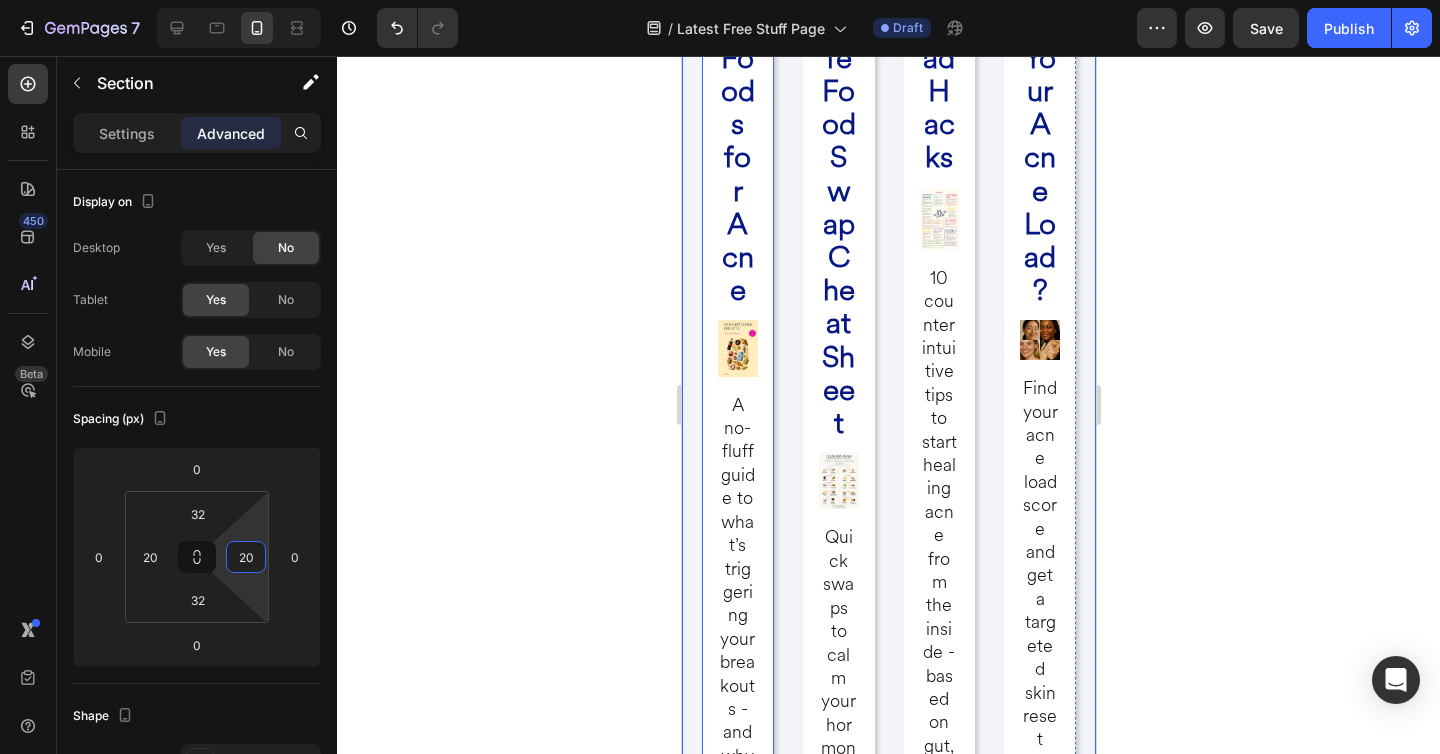 scroll, scrollTop: 0, scrollLeft: 0, axis: both 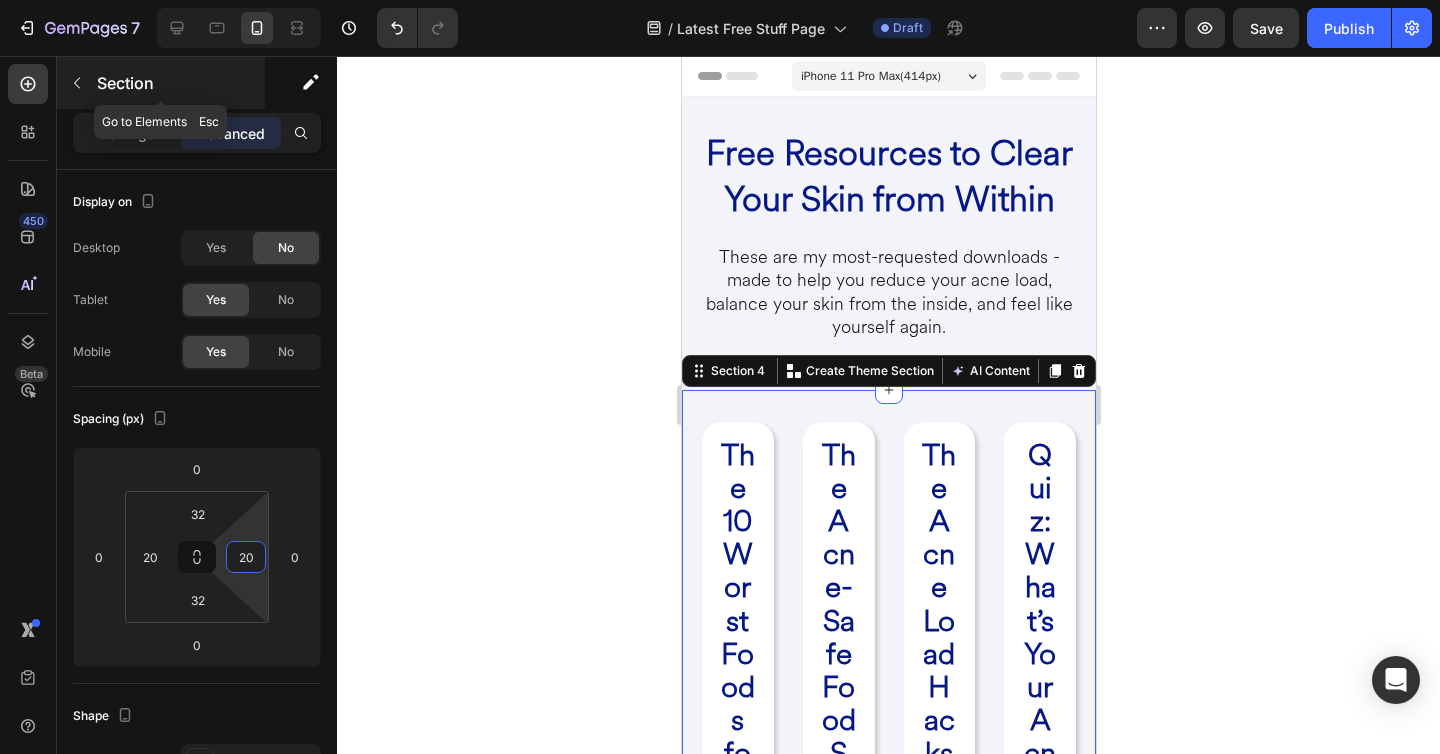 type on "20" 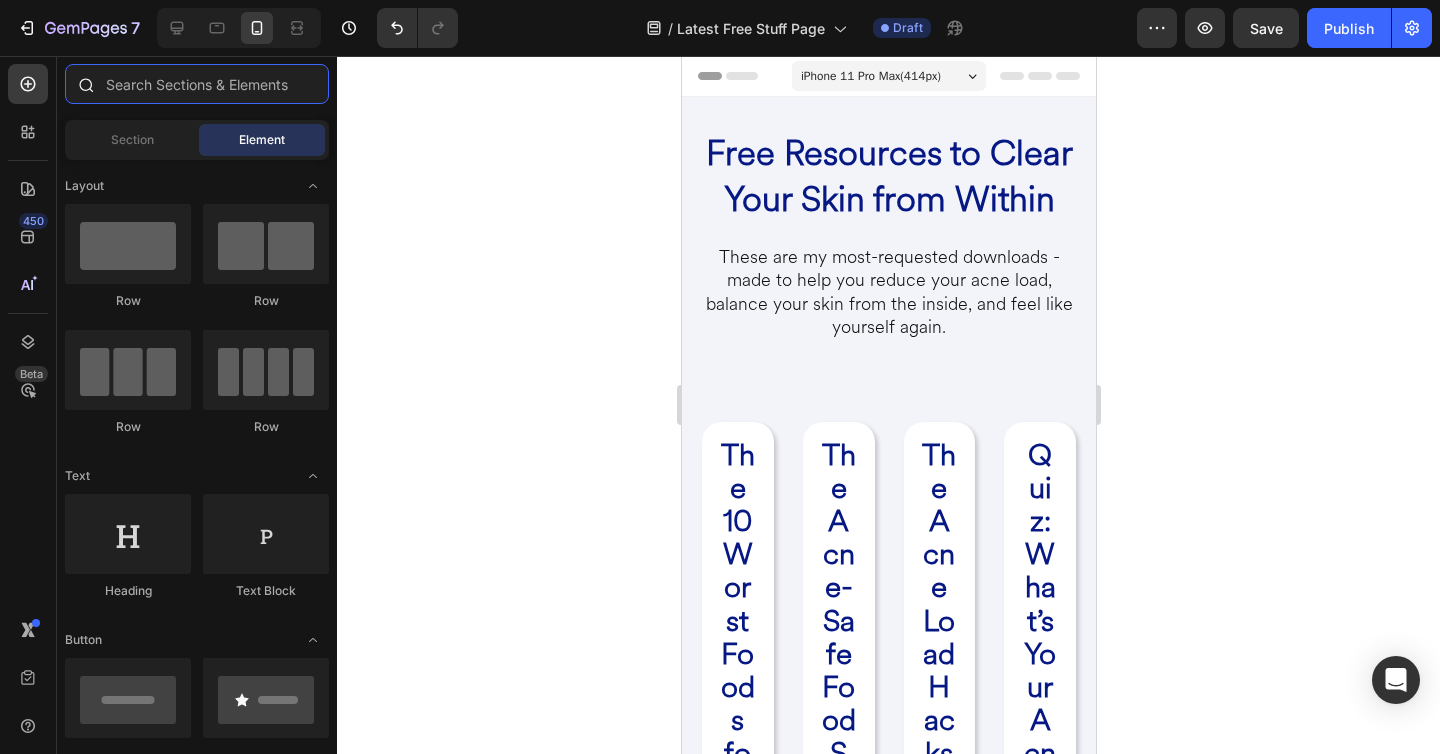 click at bounding box center [197, 84] 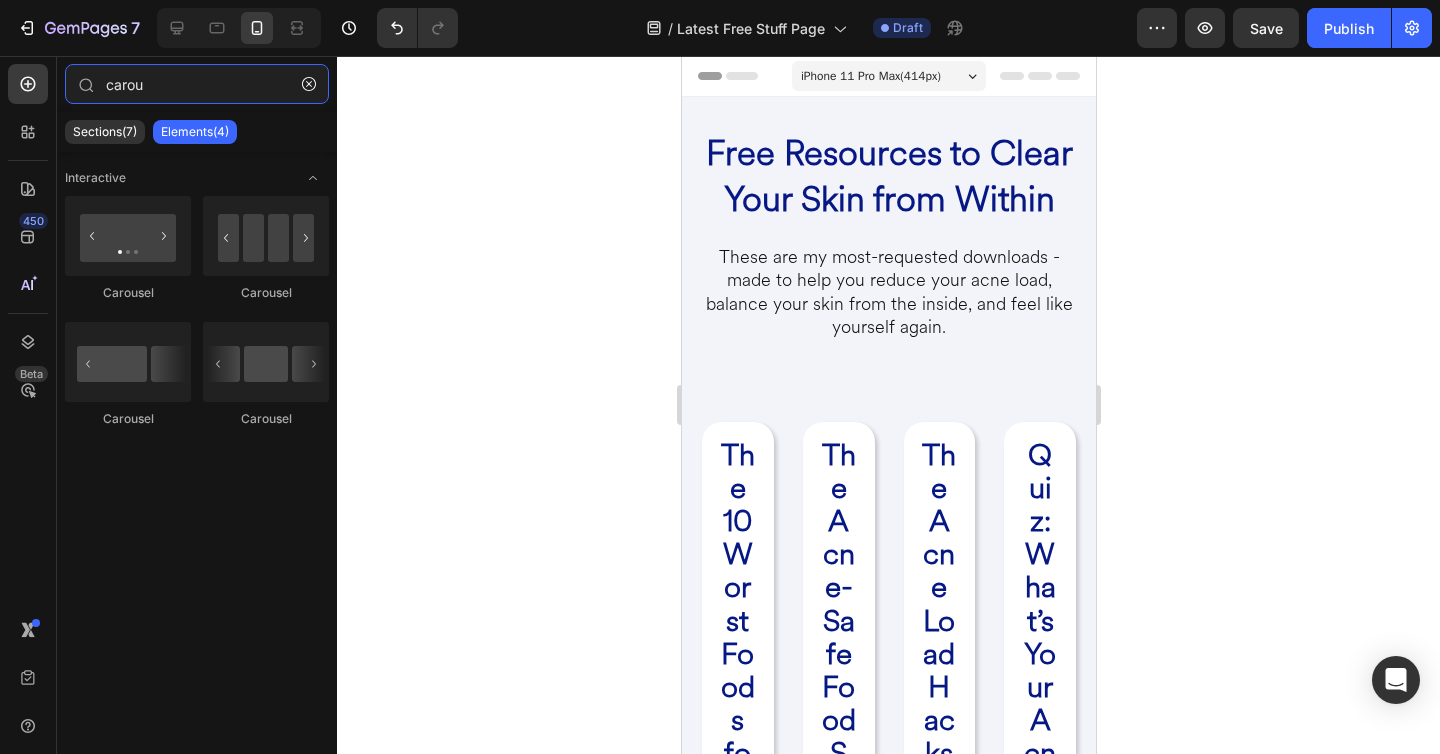 type on "carou" 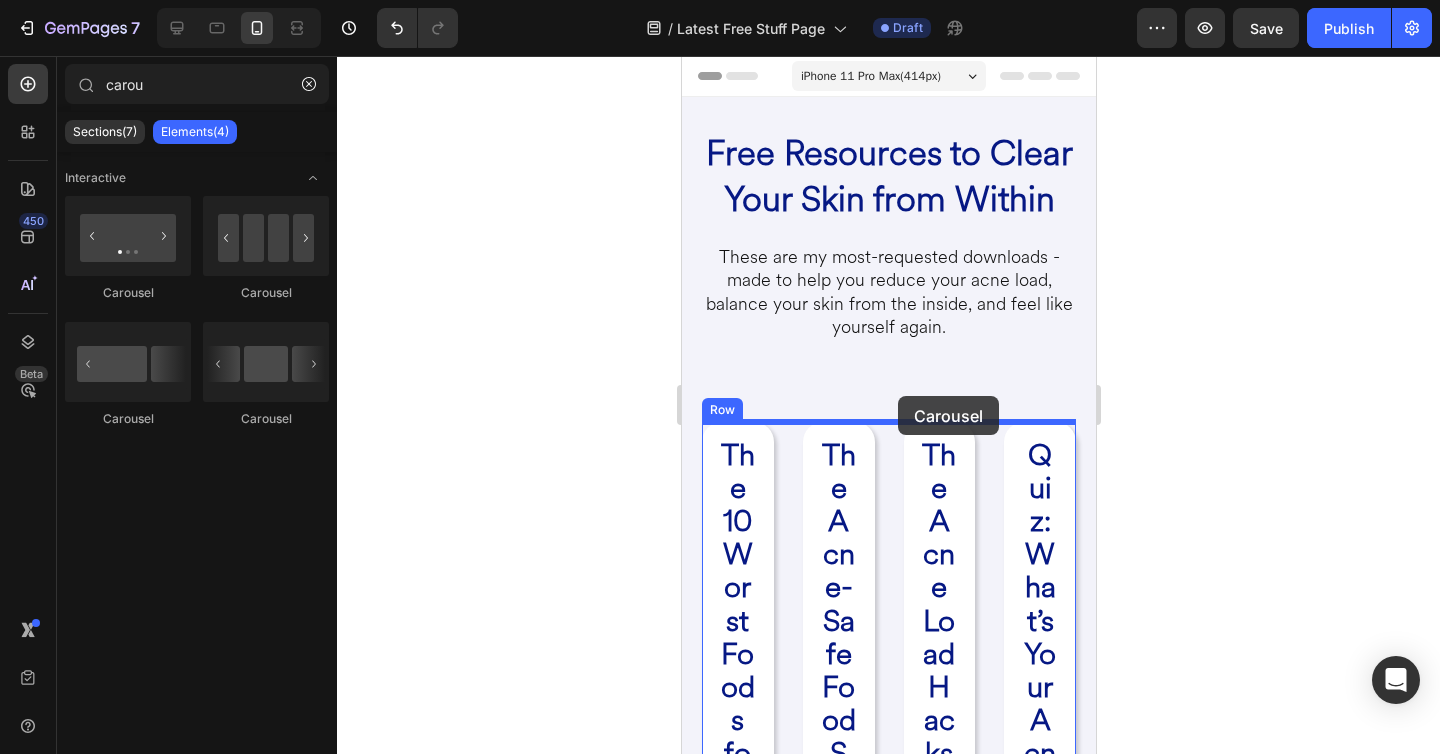 drag, startPoint x: 1613, startPoint y: 467, endPoint x: 897, endPoint y: 396, distance: 719.51166 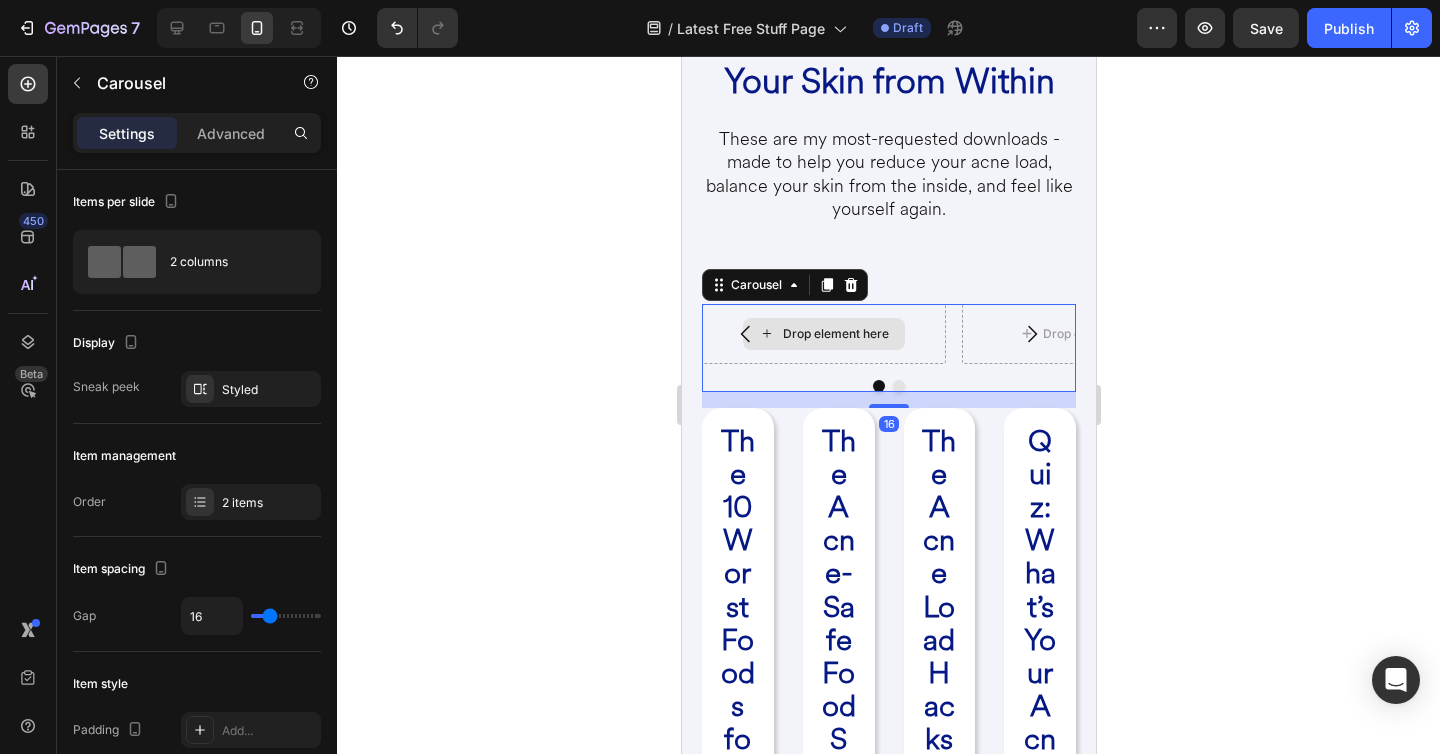 scroll, scrollTop: 176, scrollLeft: 0, axis: vertical 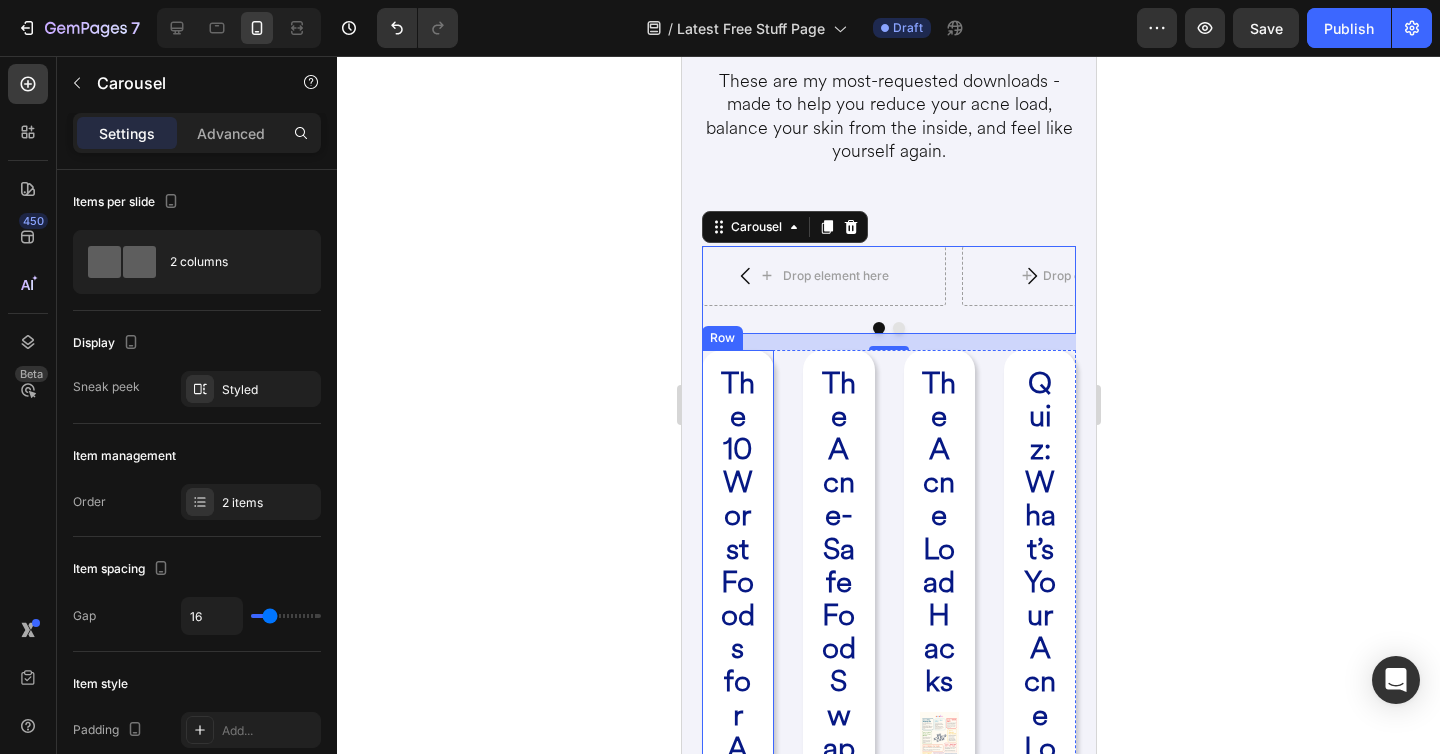 click on "The 10 Worst Foods for Acne Heading Image A no-fluff guide to what’s triggering your breakouts - and why. Heading GET IT NOW Button Row" at bounding box center (737, 966) 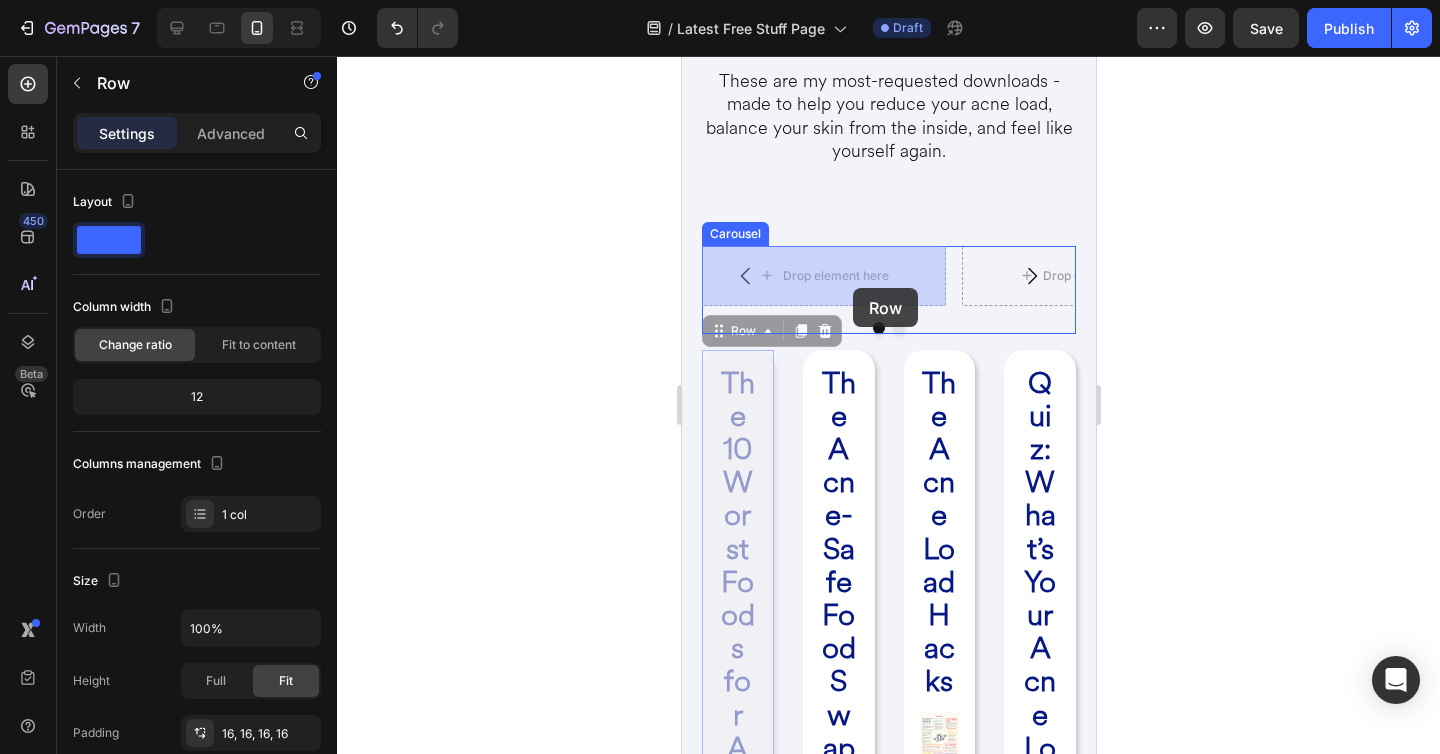 drag, startPoint x: 745, startPoint y: 335, endPoint x: 852, endPoint y: 287, distance: 117.273186 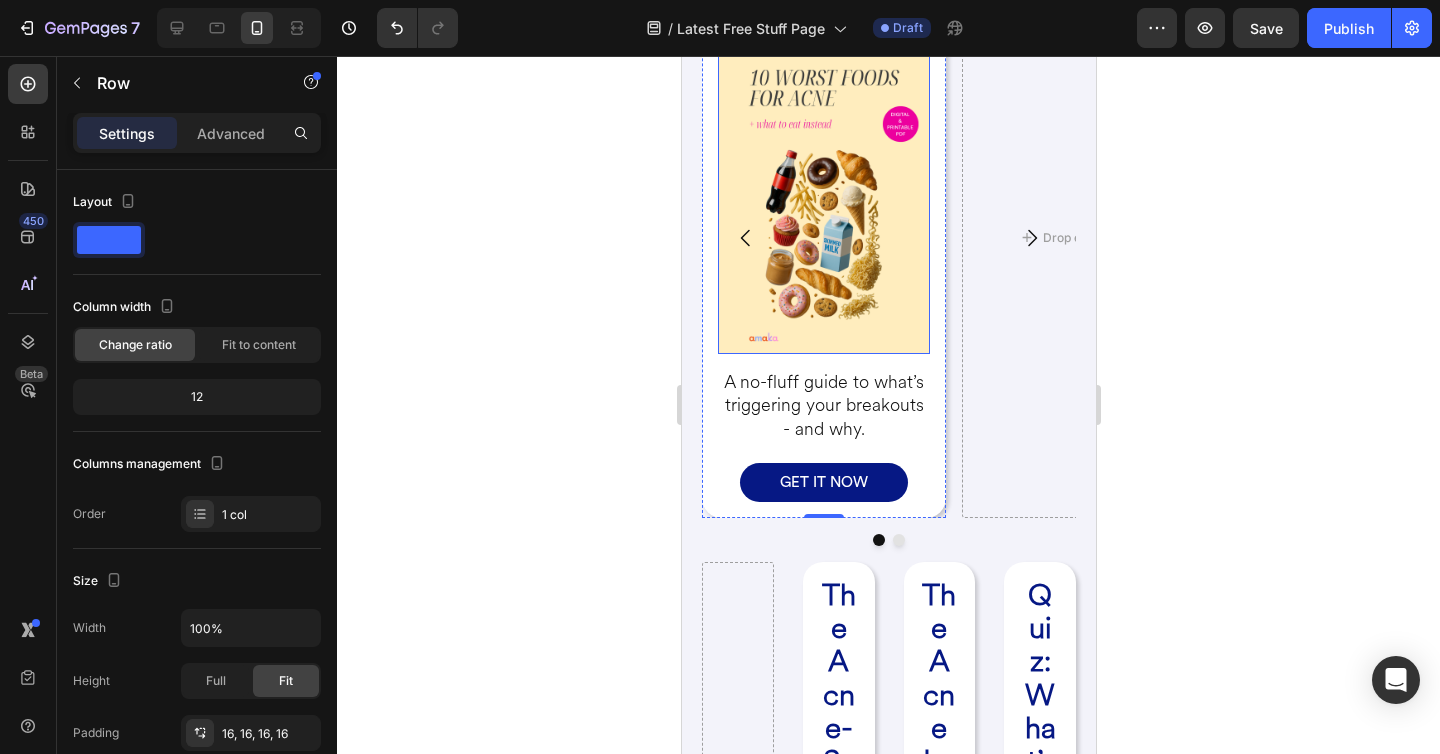 scroll, scrollTop: 556, scrollLeft: 0, axis: vertical 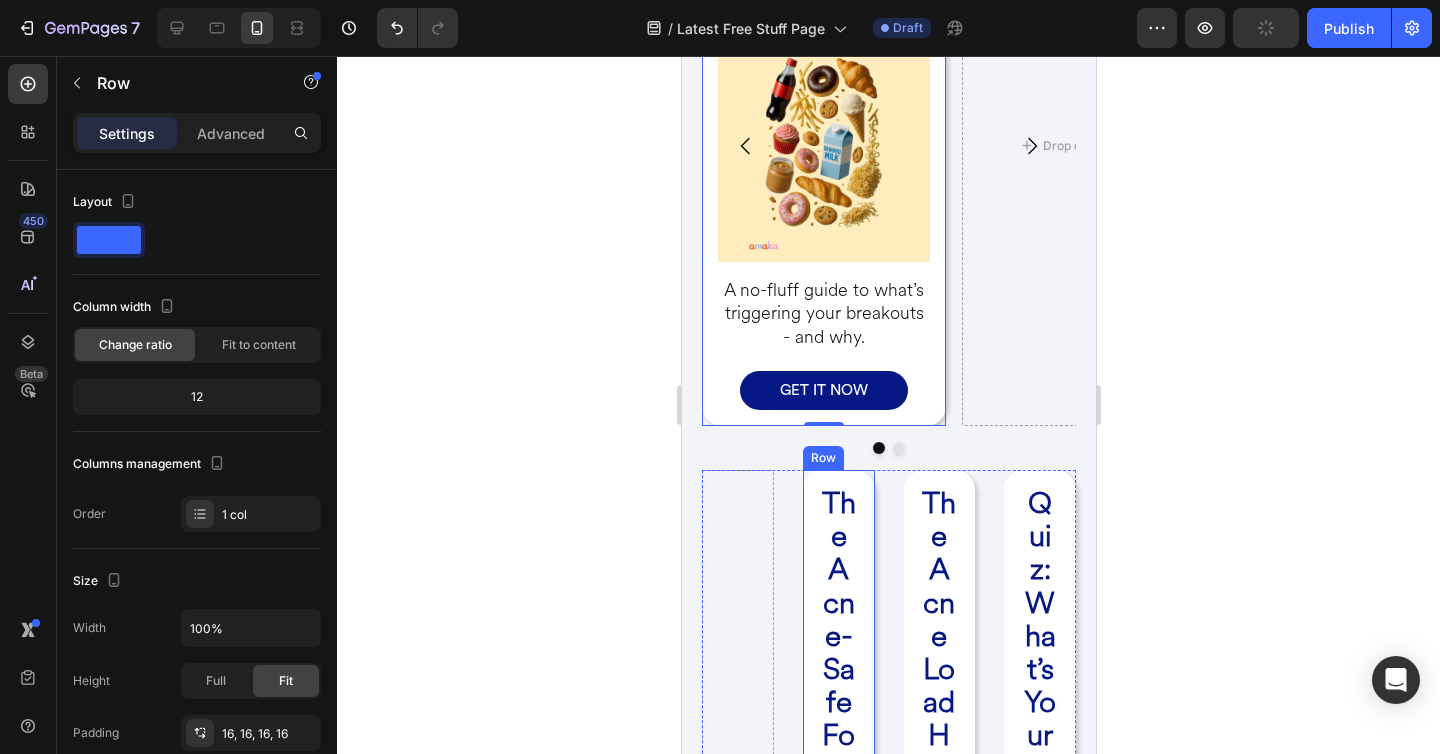 click on "The Acne-Safe Food Swap Cheat Sheet Heading Image Quick swaps to calm your hormones, gut, and skin - without restriction. Heading GET IT NOW Button Row" at bounding box center (838, 1187) 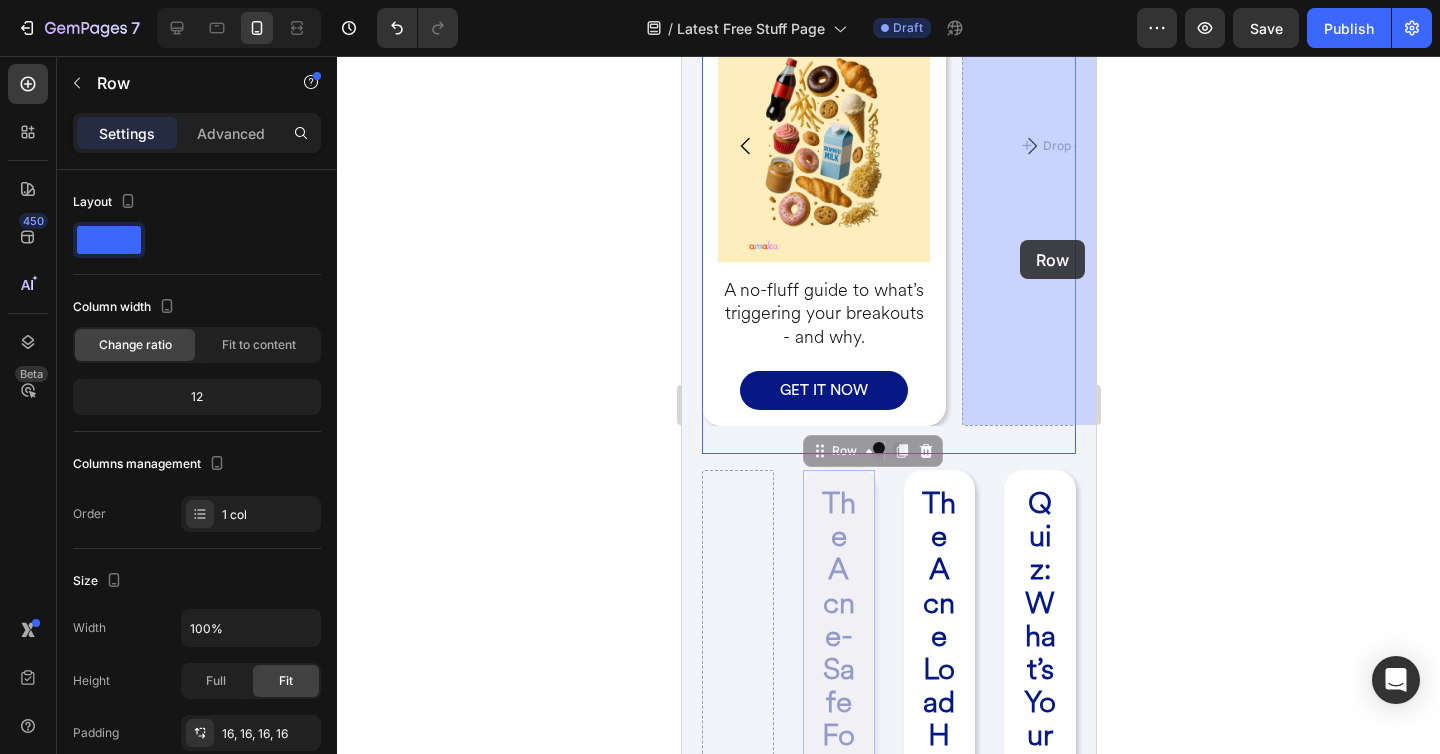 drag, startPoint x: 842, startPoint y: 455, endPoint x: 1019, endPoint y: 237, distance: 280.80777 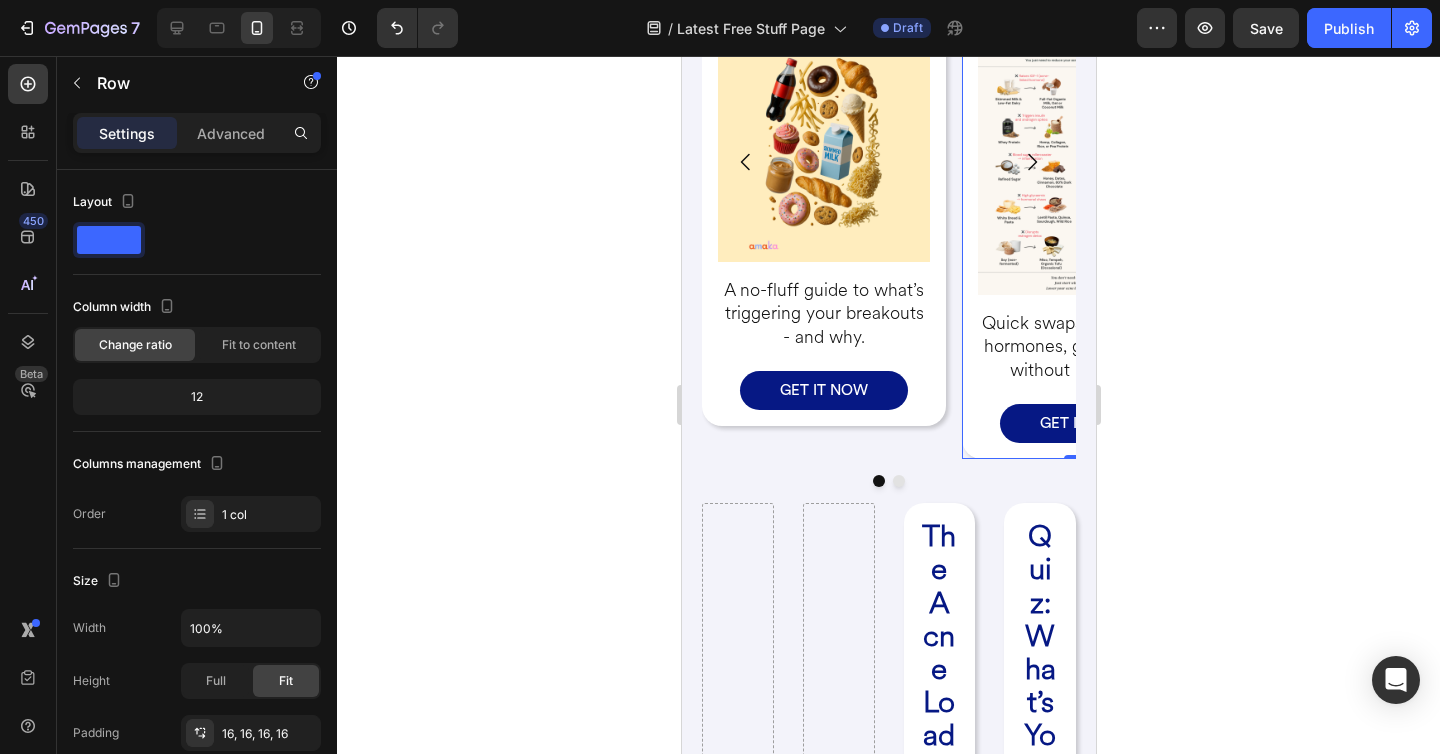 scroll, scrollTop: 572, scrollLeft: 0, axis: vertical 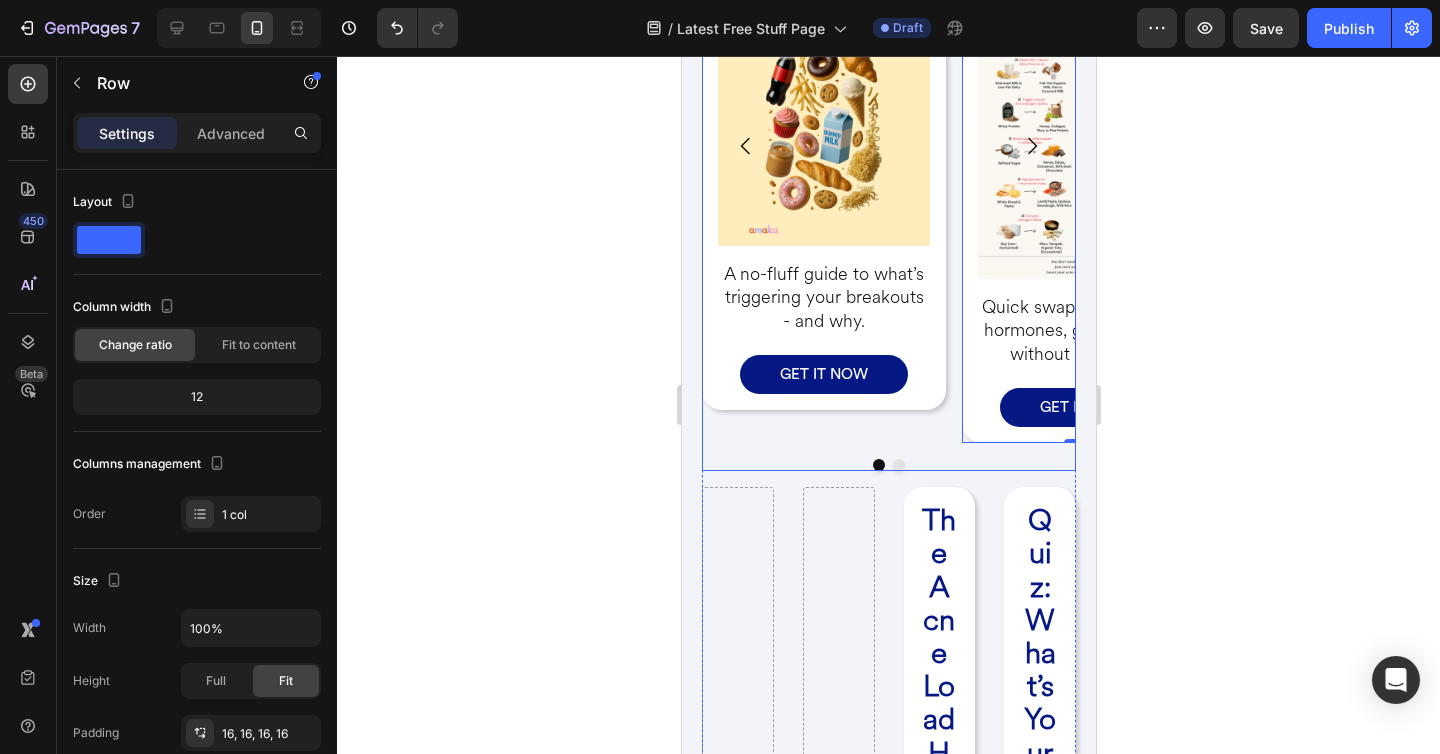 click at bounding box center [898, 465] 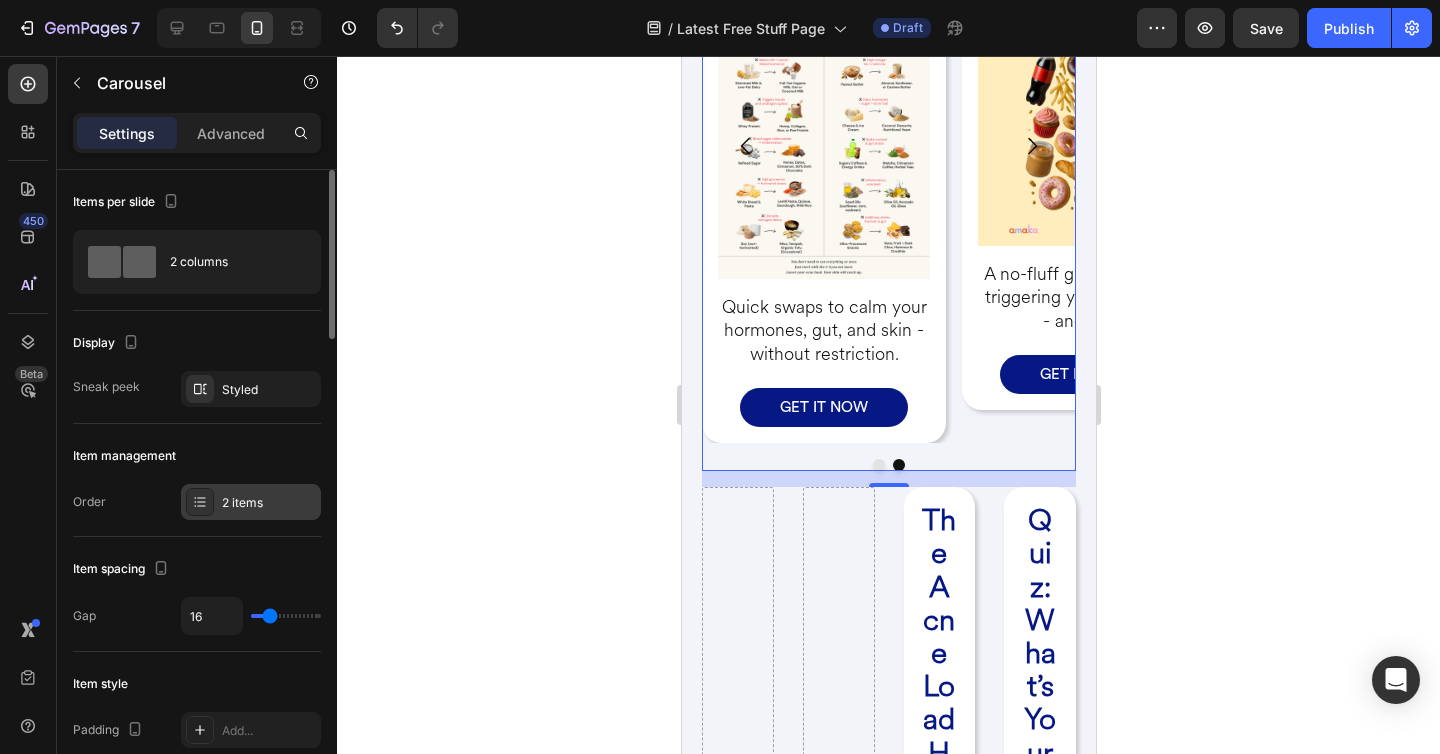 click on "2 items" at bounding box center [269, 503] 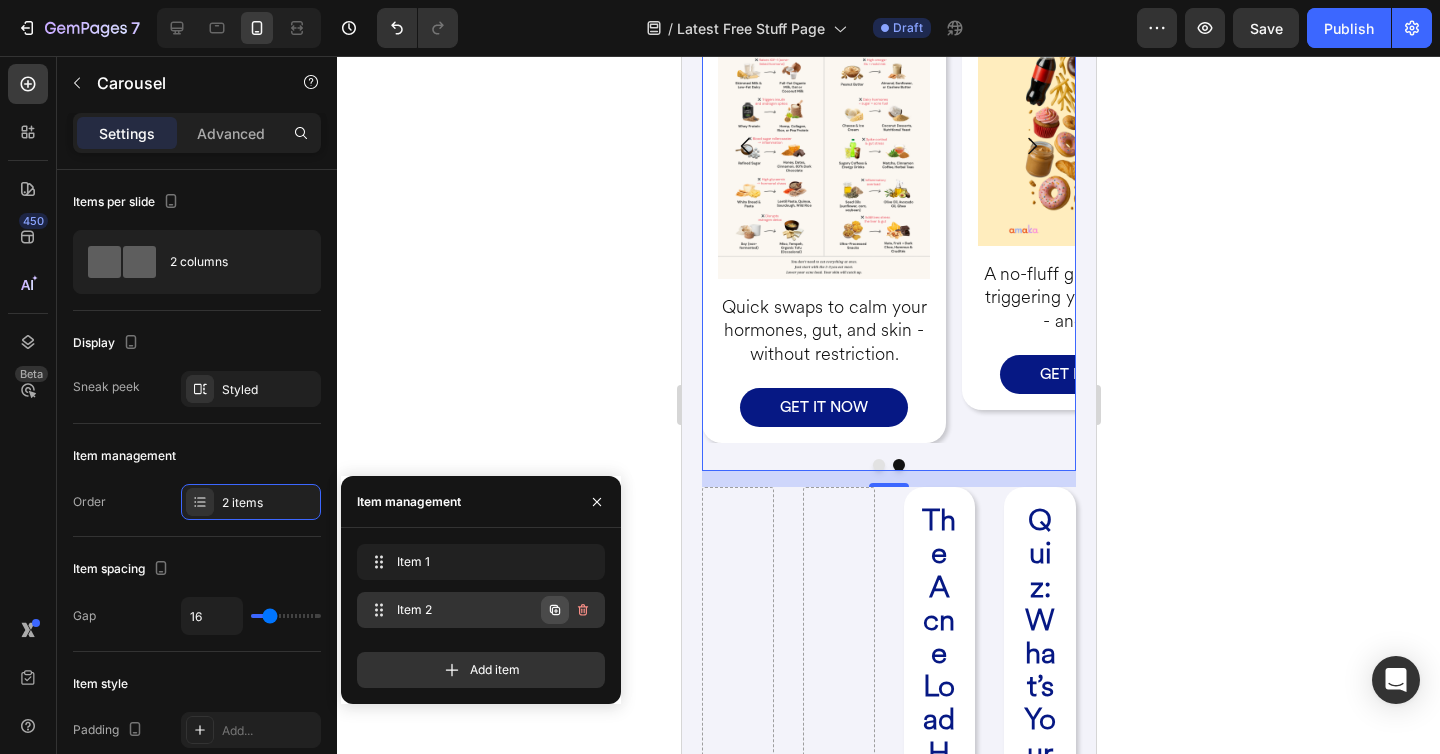 click 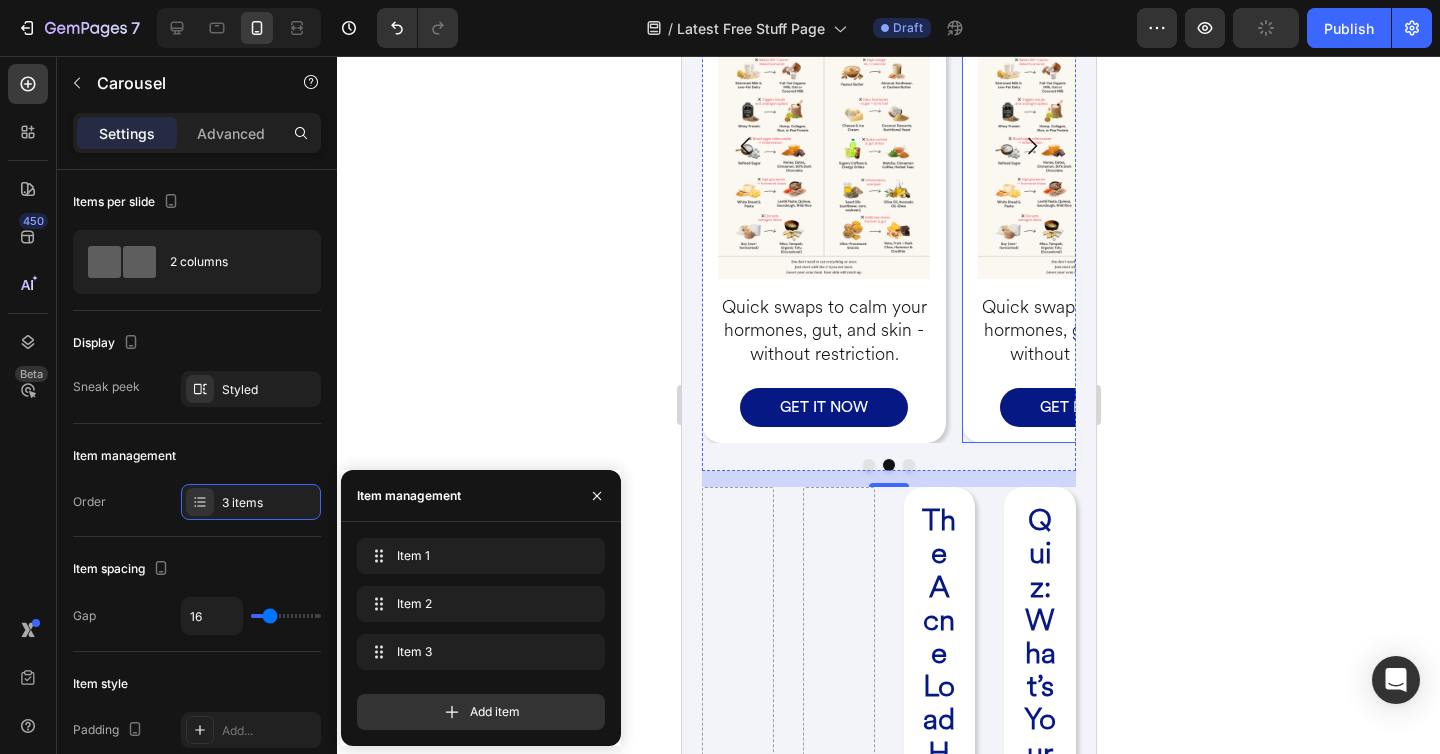 click on "The Acne-Safe Food Swap Cheat Sheet Heading Image Quick swaps to calm your hormones, gut, and skin - without restriction. Heading GET IT NOW Button Row" at bounding box center (1083, 147) 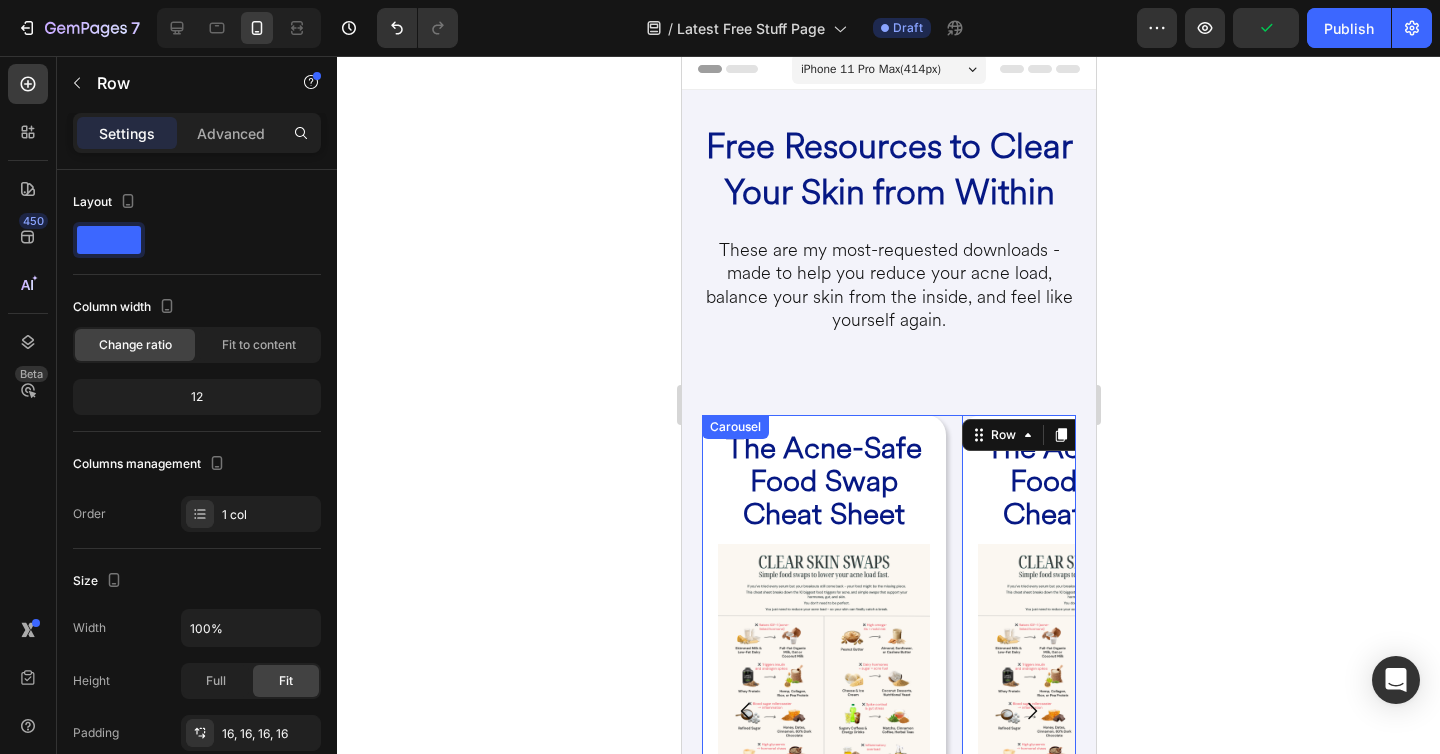 scroll, scrollTop: 27, scrollLeft: 0, axis: vertical 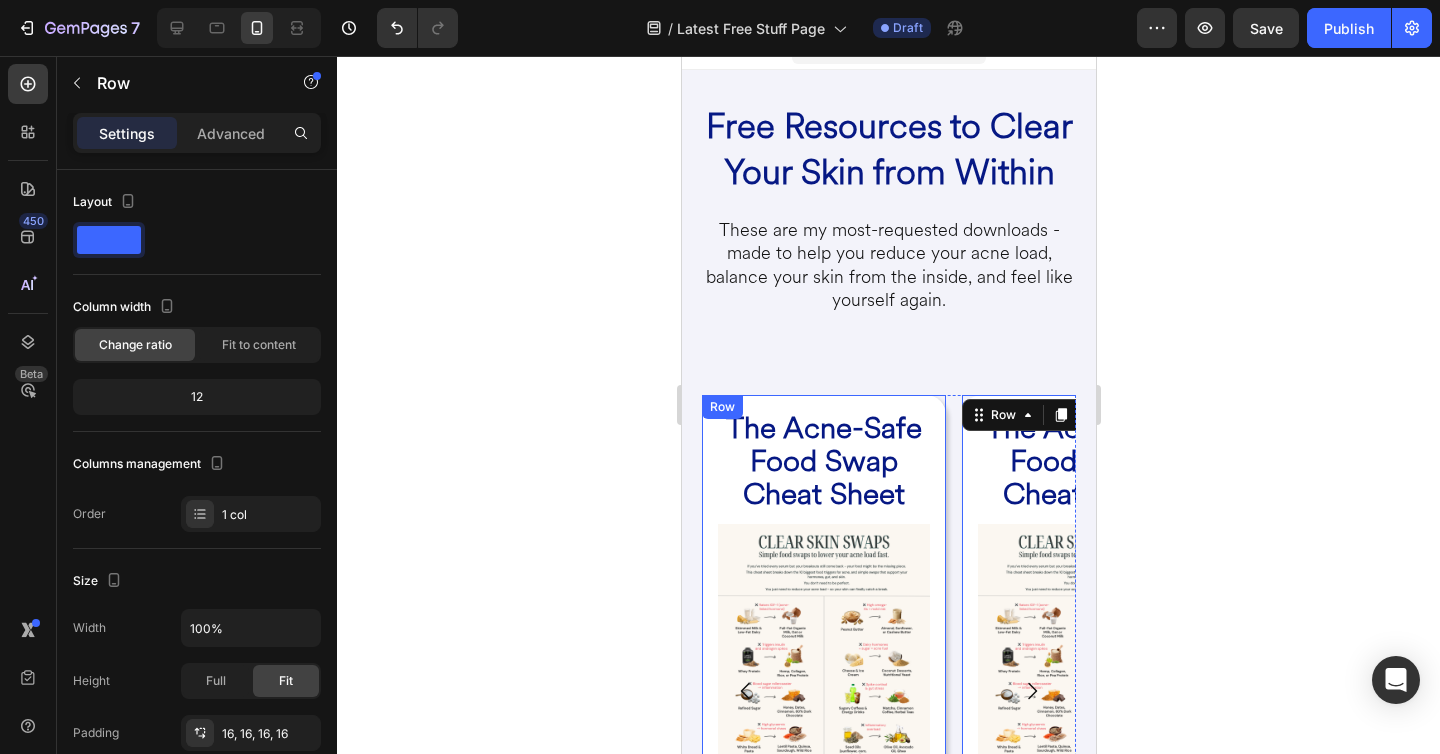 click on "The Acne-Safe Food Swap Cheat Sheet Heading Image Quick swaps to calm your hormones, gut, and skin - without restriction. Heading GET IT NOW Button Row" at bounding box center [823, 692] 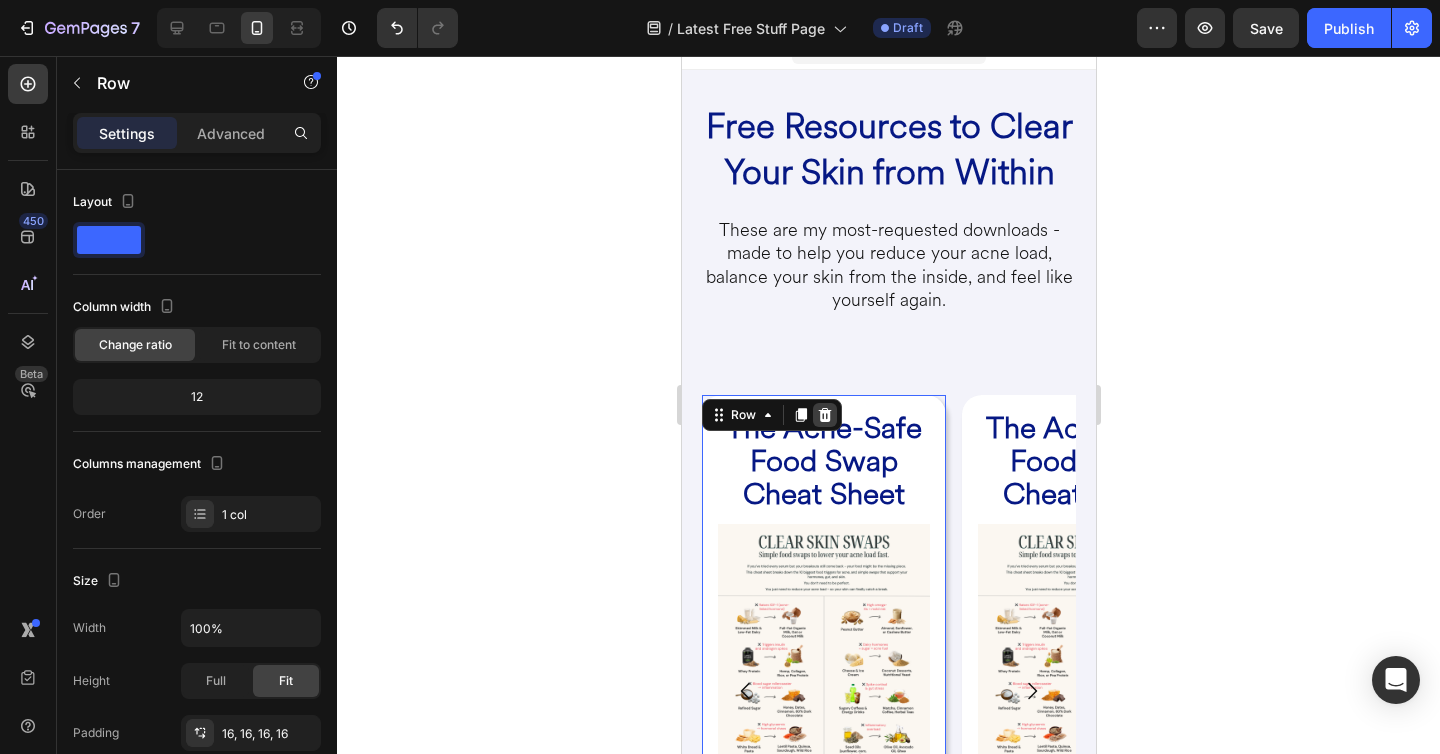 click 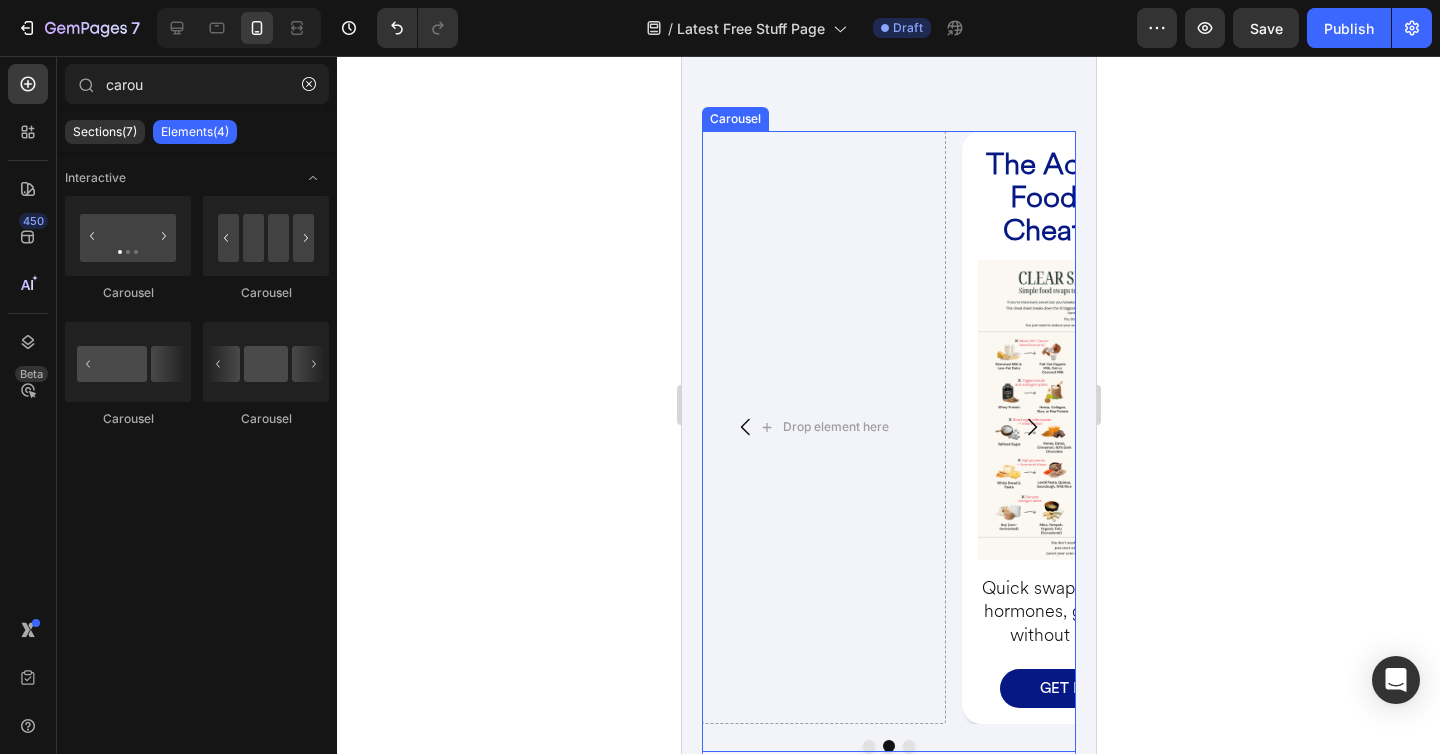 scroll, scrollTop: 622, scrollLeft: 0, axis: vertical 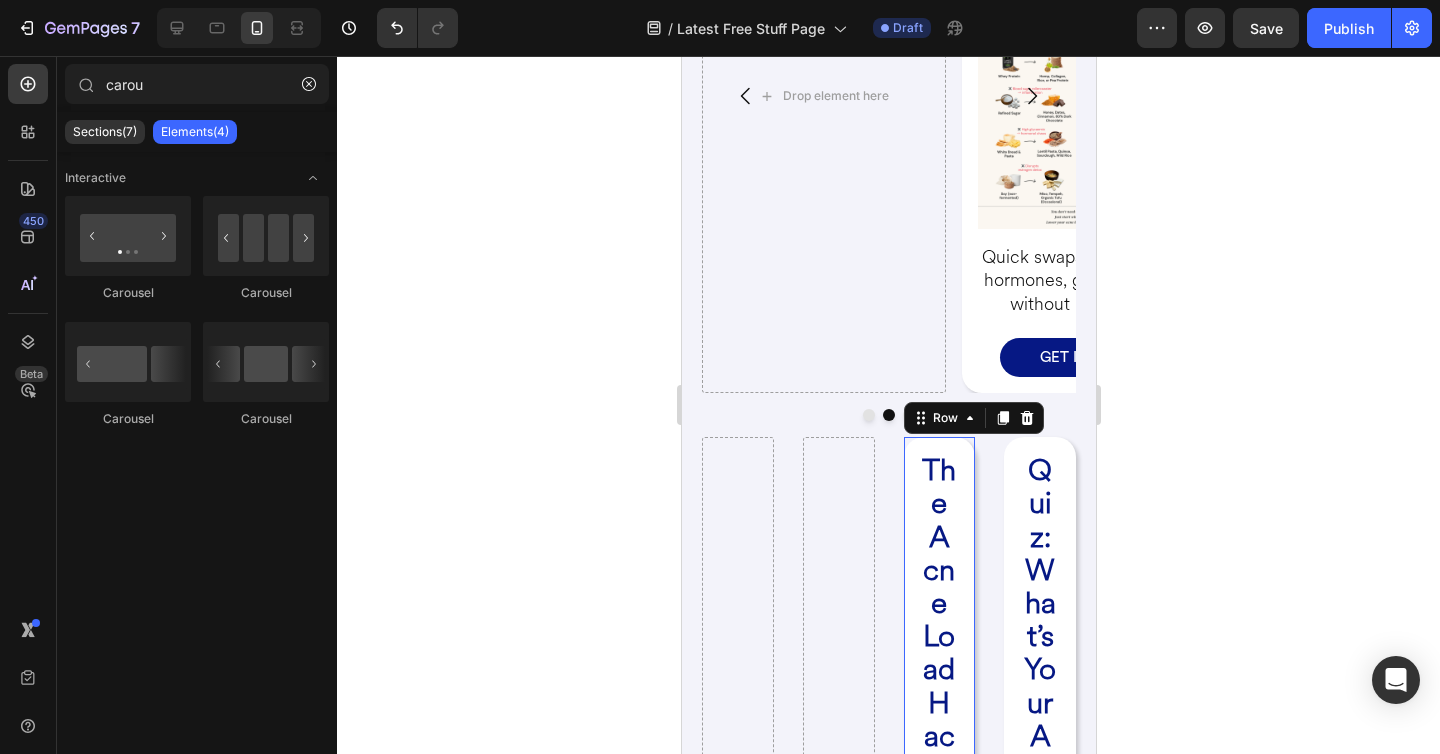 click on "The Acne Load Hacks Heading Image 10 counterintuitive tips to start healing acne from the inside - based on gut, liver, and hormone science. Heading GET IT NOW Button Row   0" at bounding box center (939, 1130) 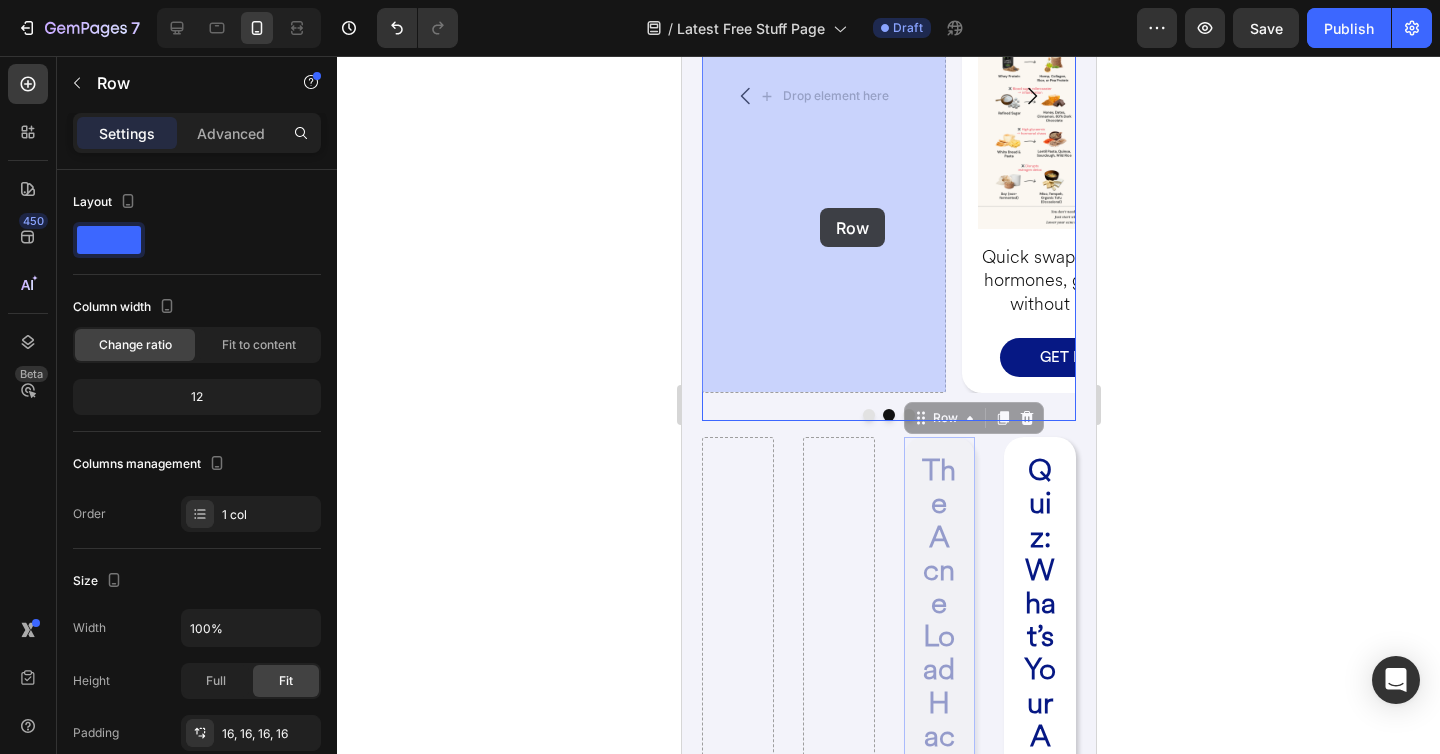 drag, startPoint x: 947, startPoint y: 421, endPoint x: 819, endPoint y: 208, distance: 248.50151 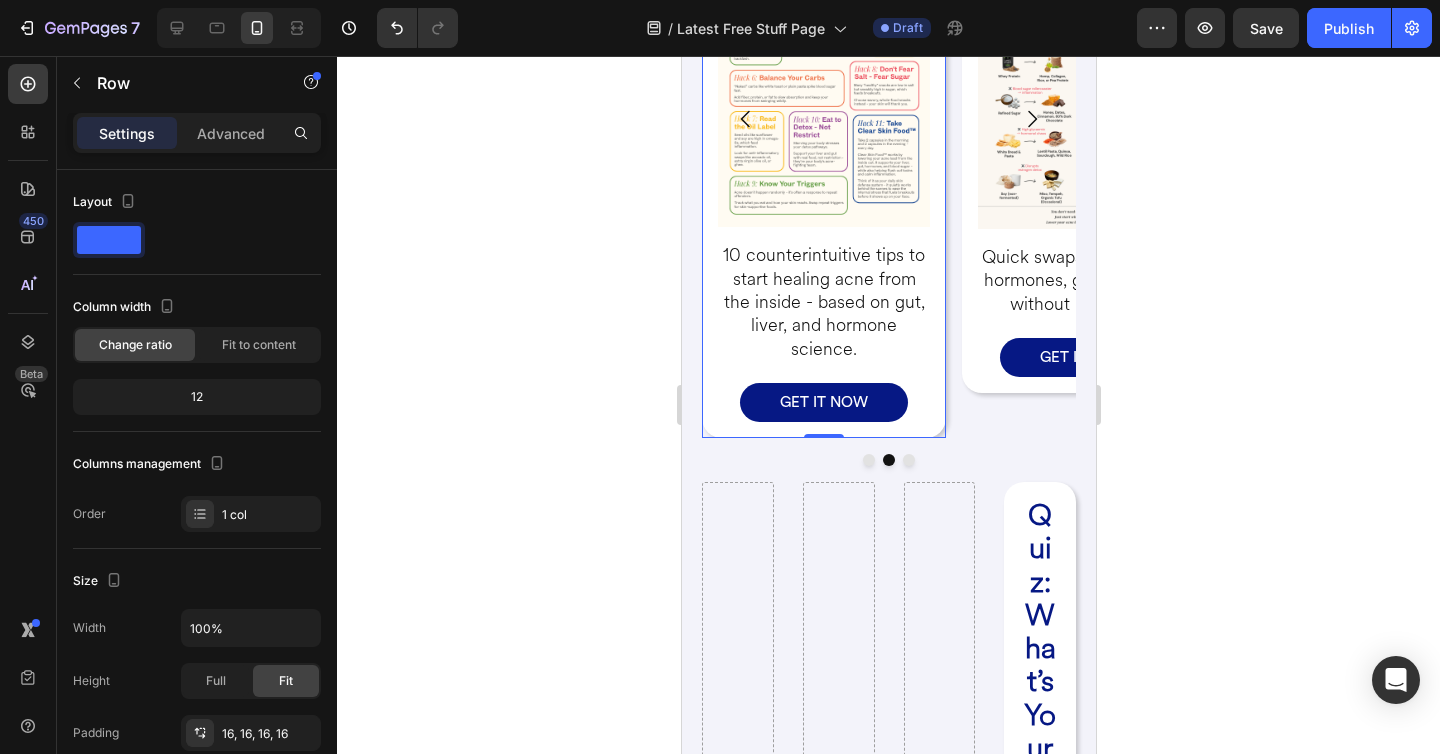 scroll, scrollTop: 645, scrollLeft: 0, axis: vertical 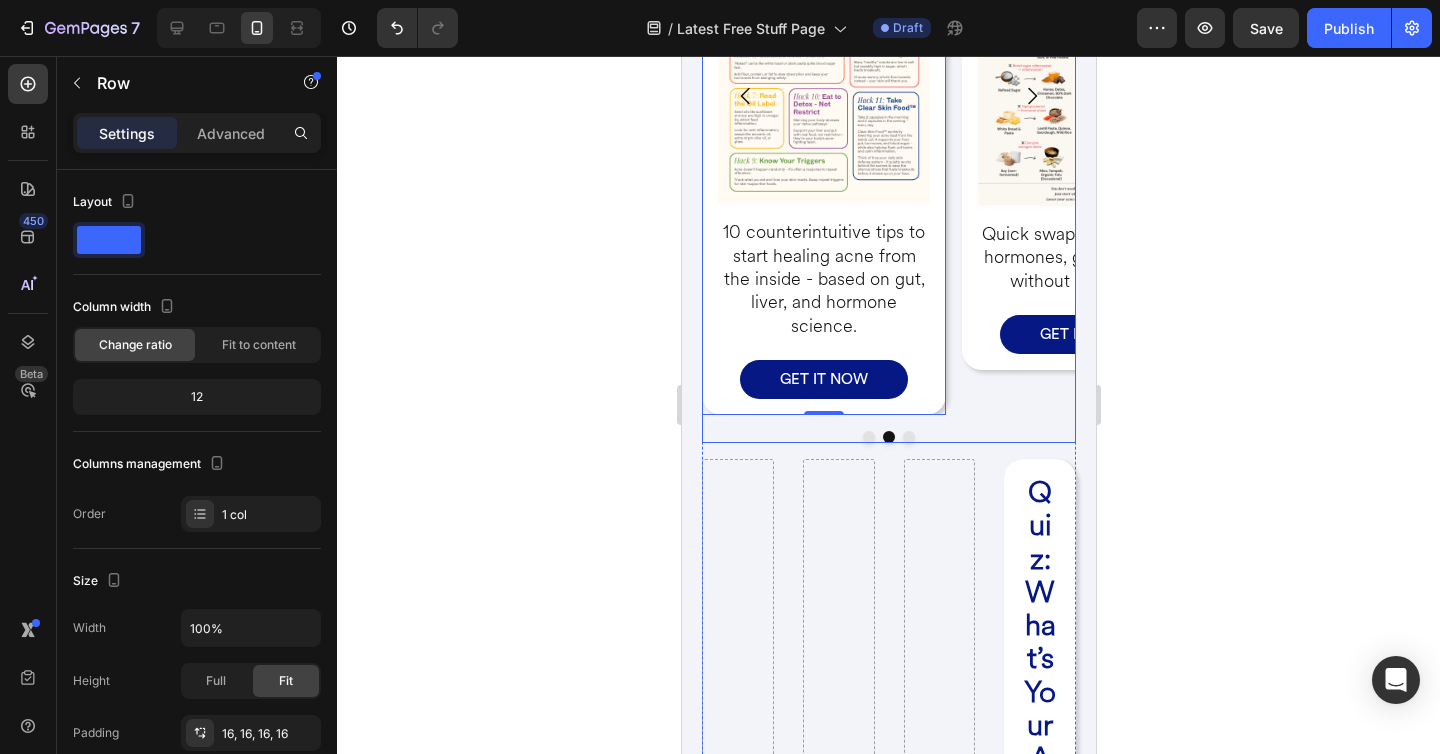 click at bounding box center (908, 437) 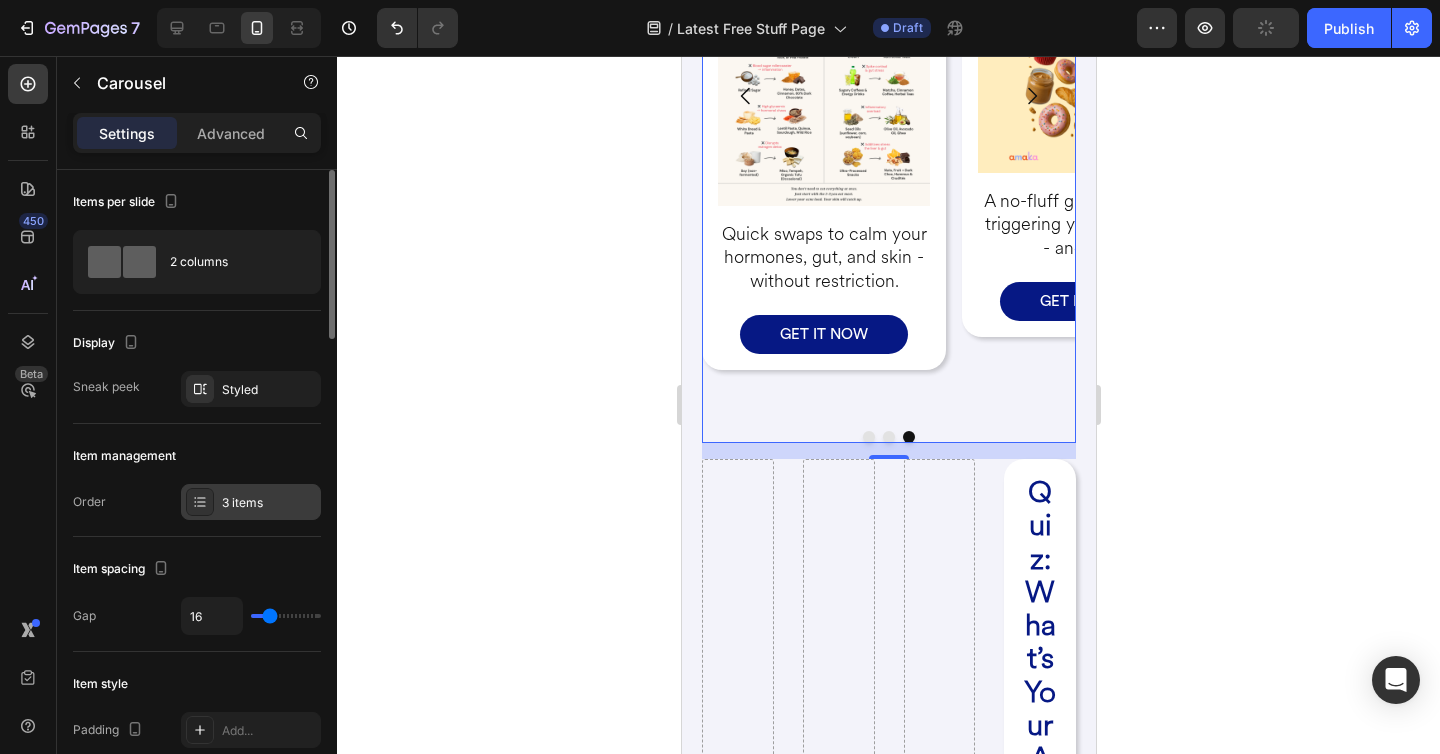 click on "3 items" at bounding box center (269, 503) 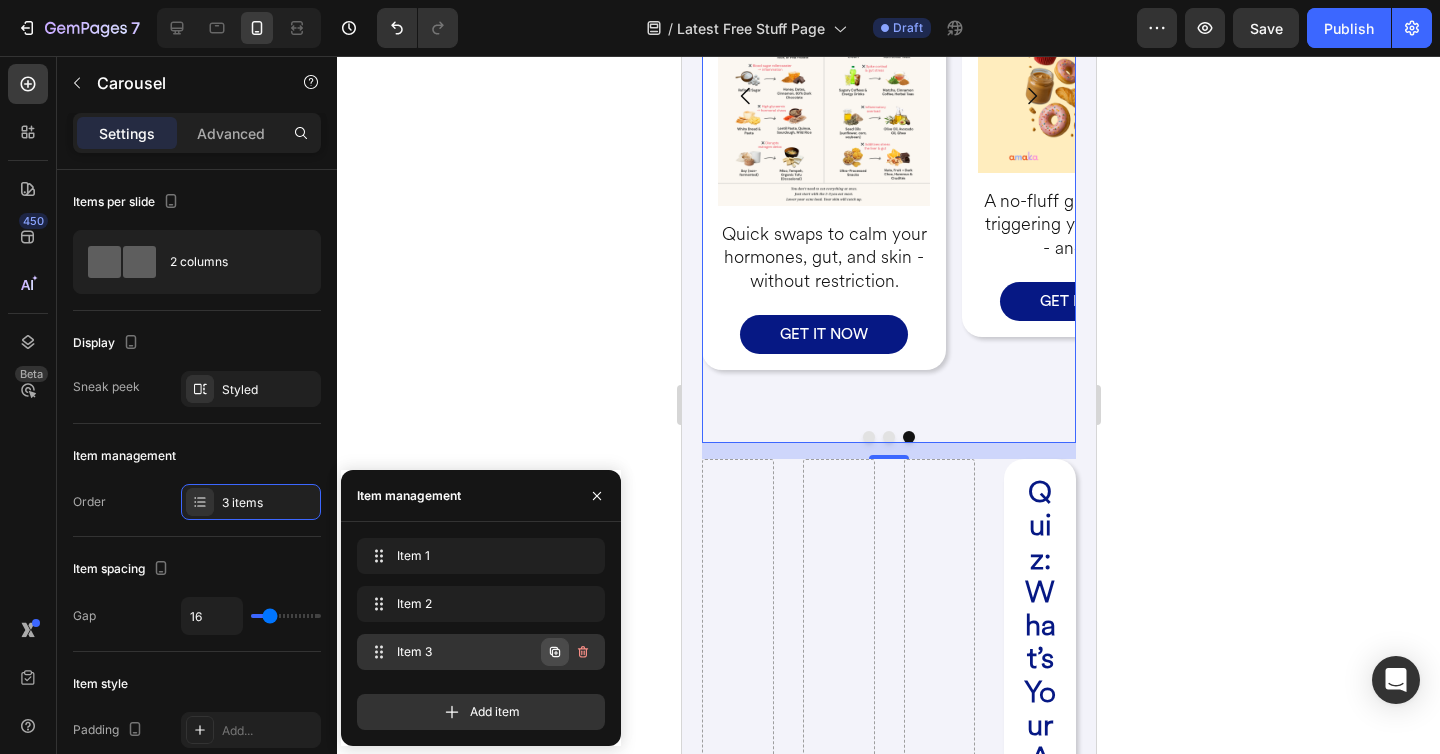 click 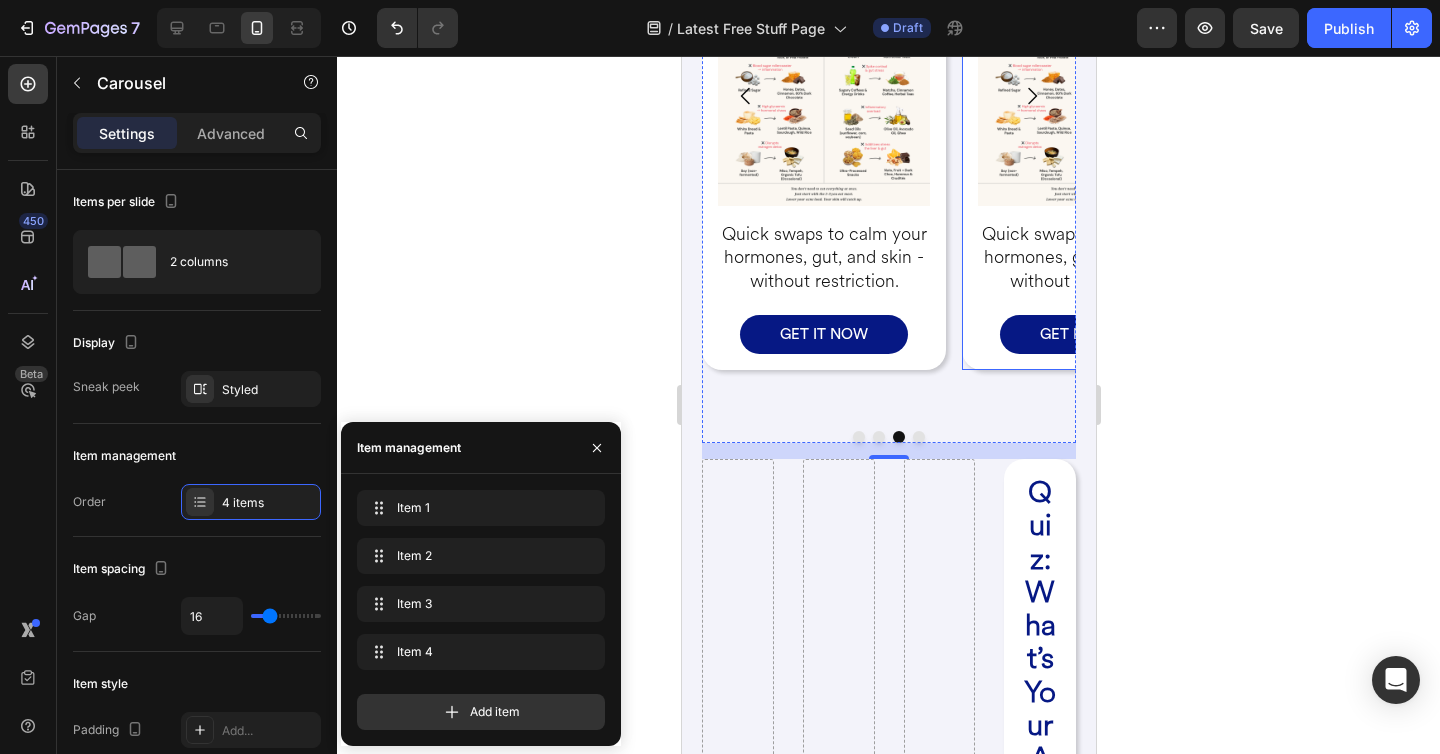 click on "The Acne-Safe Food Swap Cheat Sheet Heading Image Quick swaps to calm your hormones, gut, and skin - without restriction. Heading GET IT NOW Button Row" at bounding box center (1083, 74) 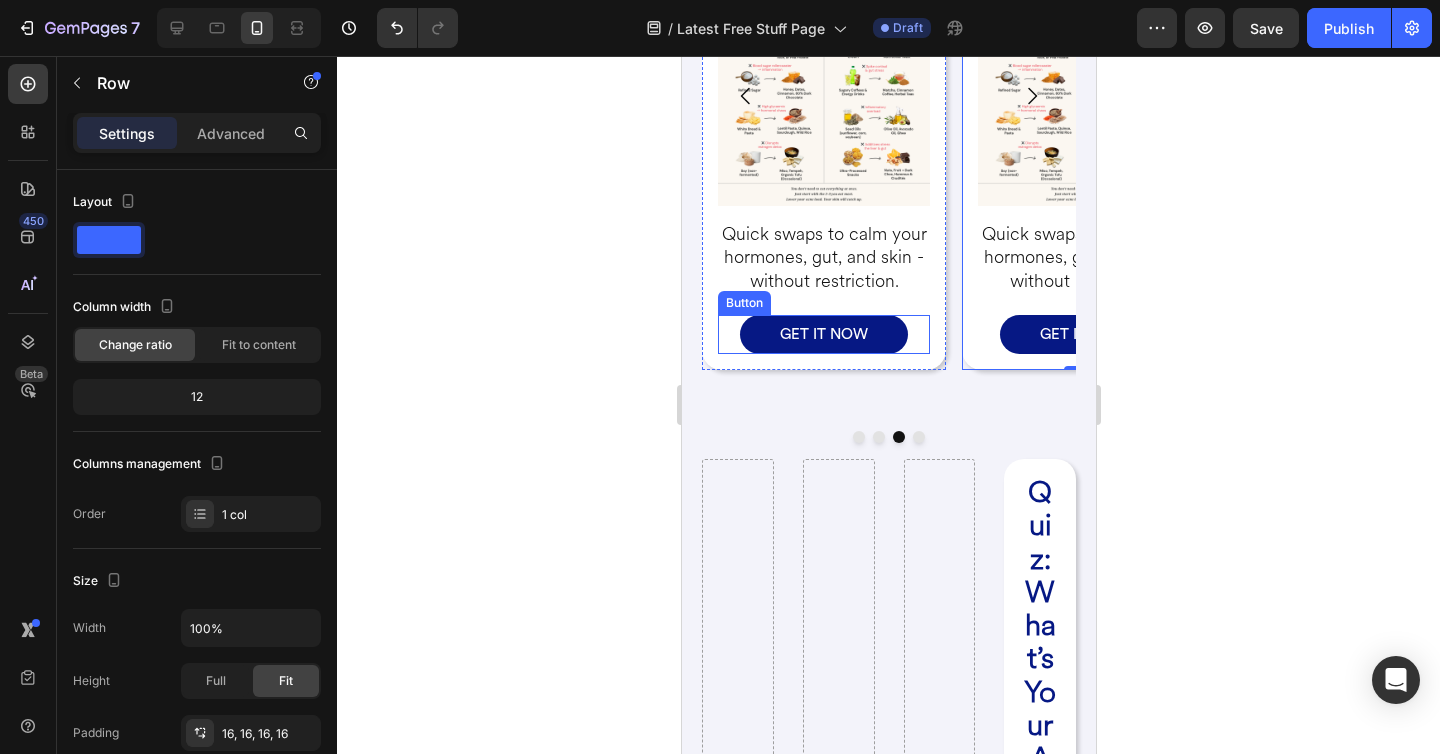 click on "GET IT NOW Button" at bounding box center (823, 334) 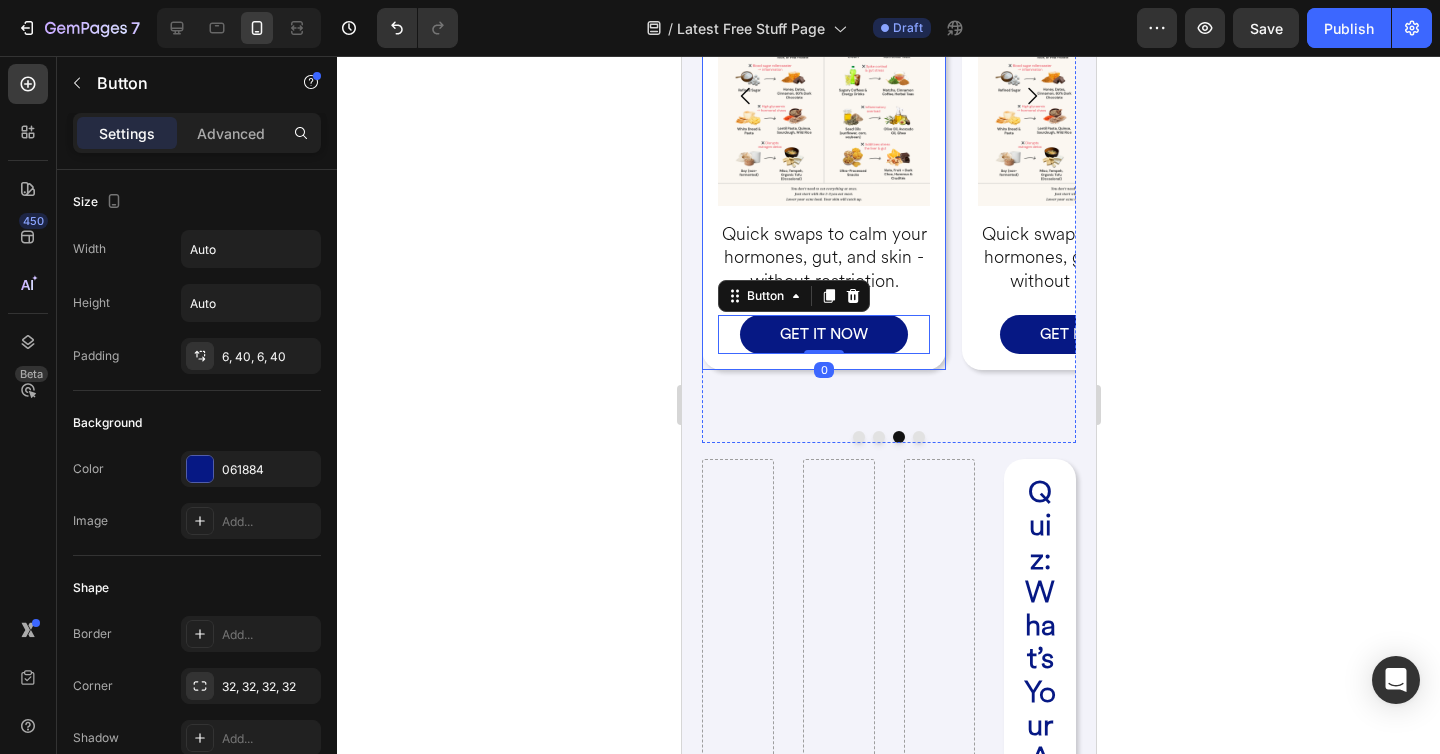 click on "The Acne-Safe Food Swap Cheat Sheet Heading Image Quick swaps to calm your hormones, gut, and skin - without restriction. Heading GET IT NOW Button   0 Row" at bounding box center [823, 74] 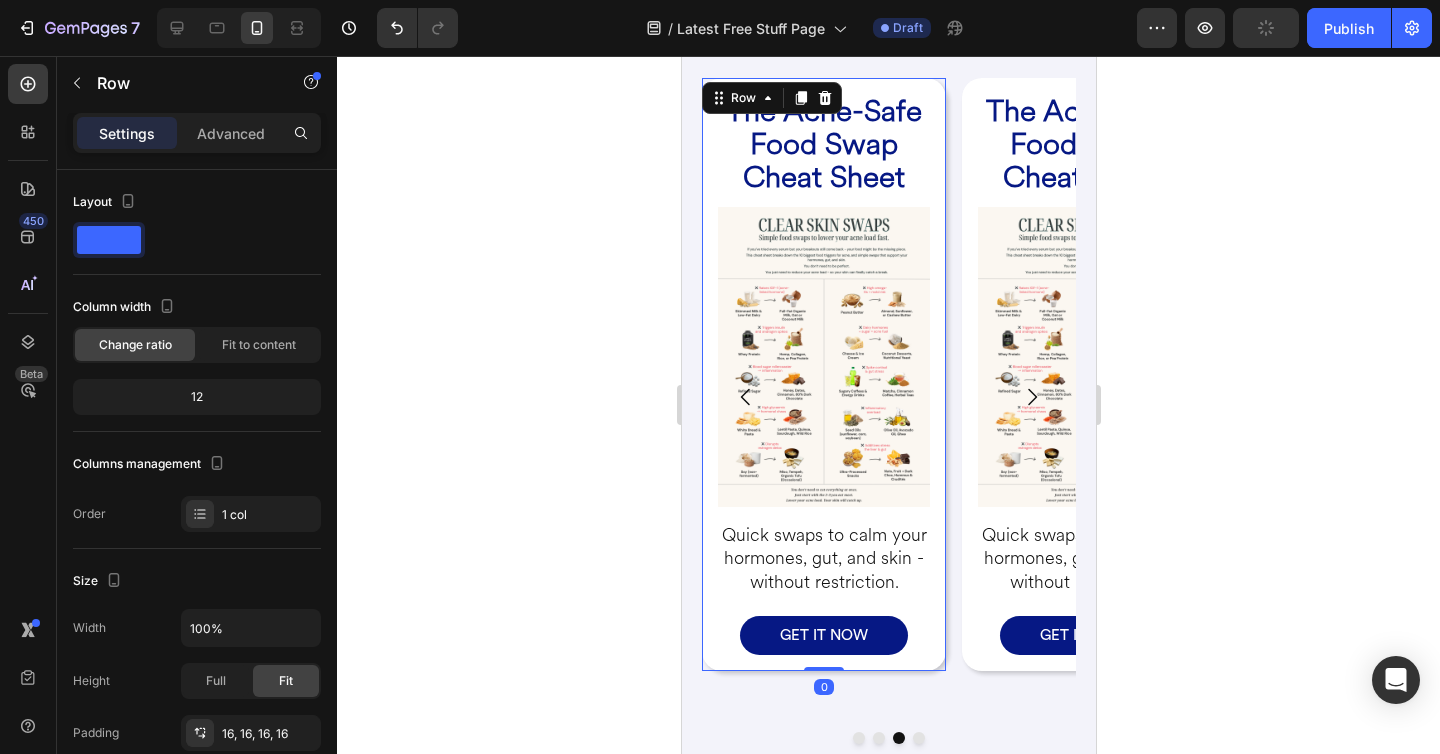 scroll, scrollTop: 276, scrollLeft: 0, axis: vertical 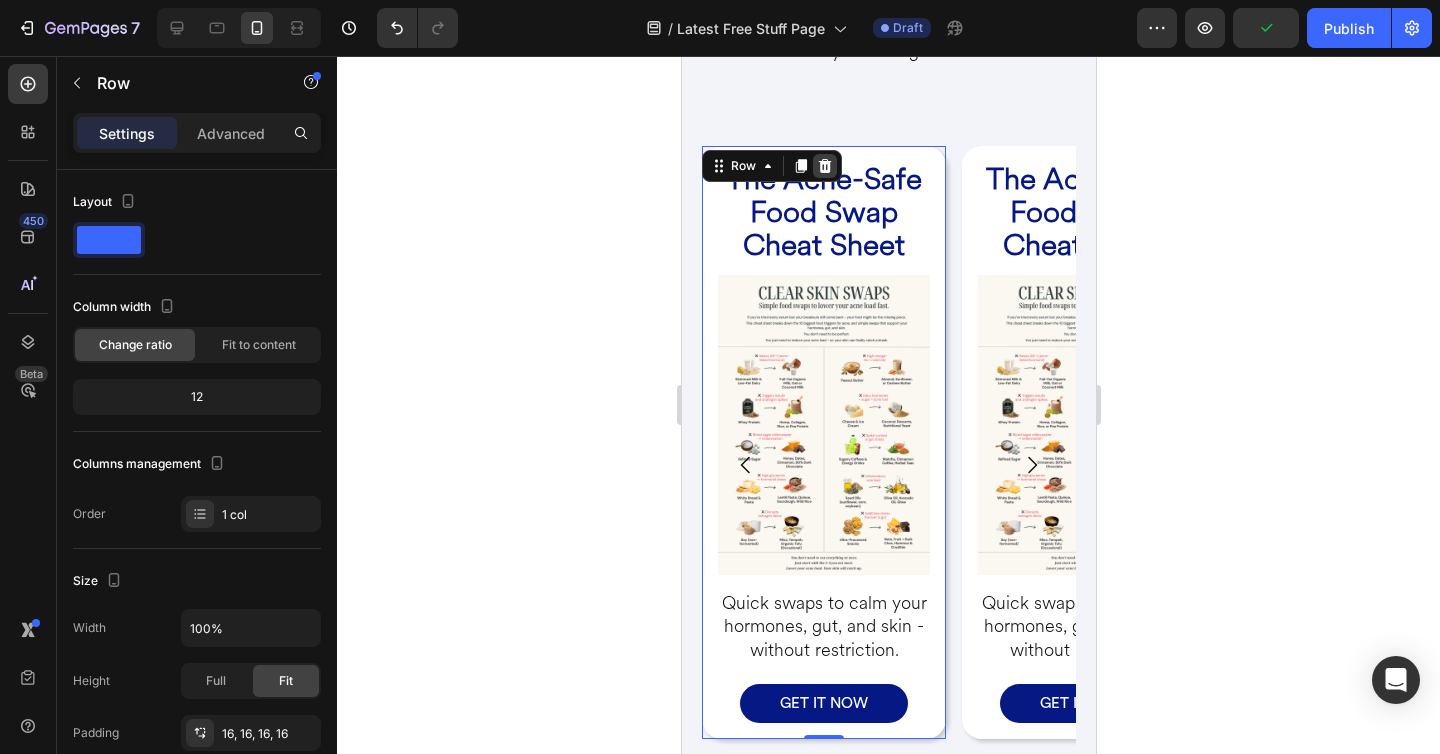 click 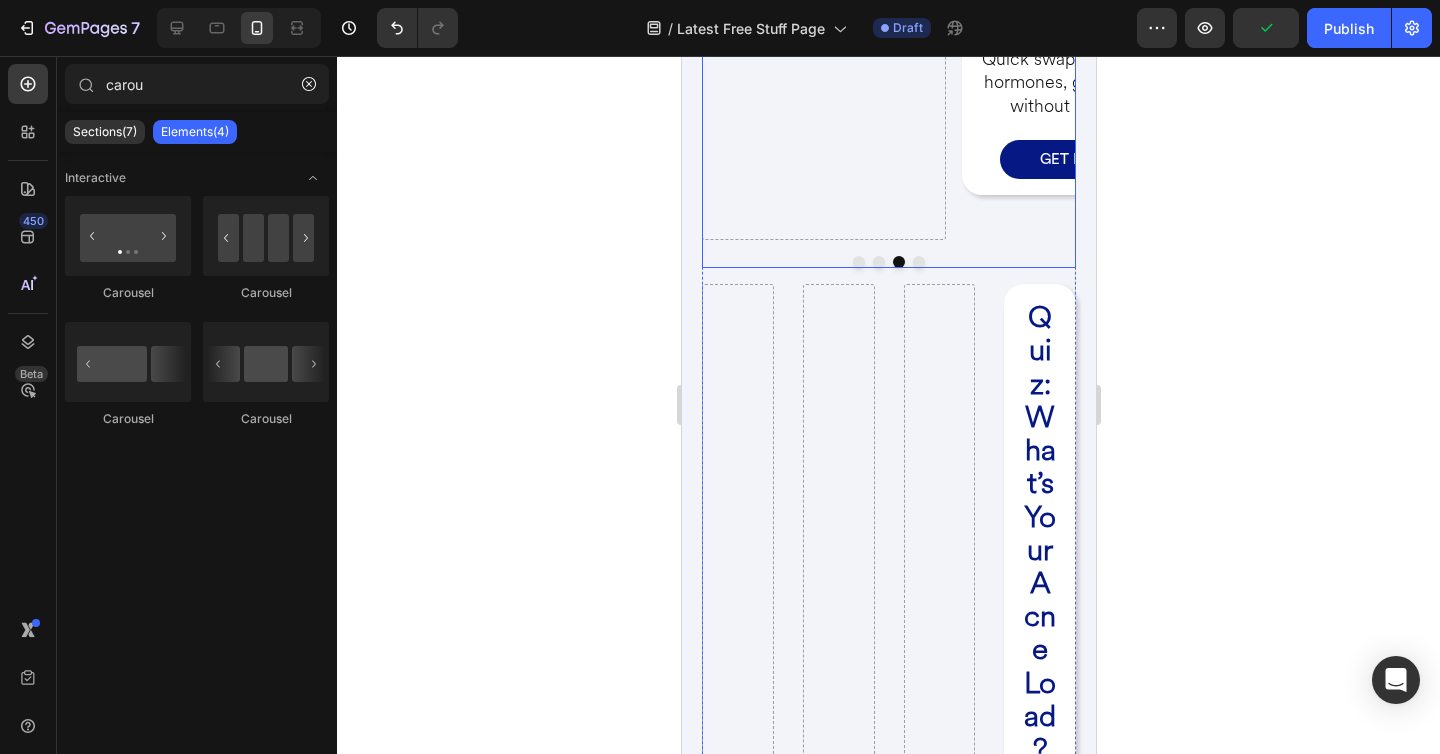 scroll, scrollTop: 819, scrollLeft: 0, axis: vertical 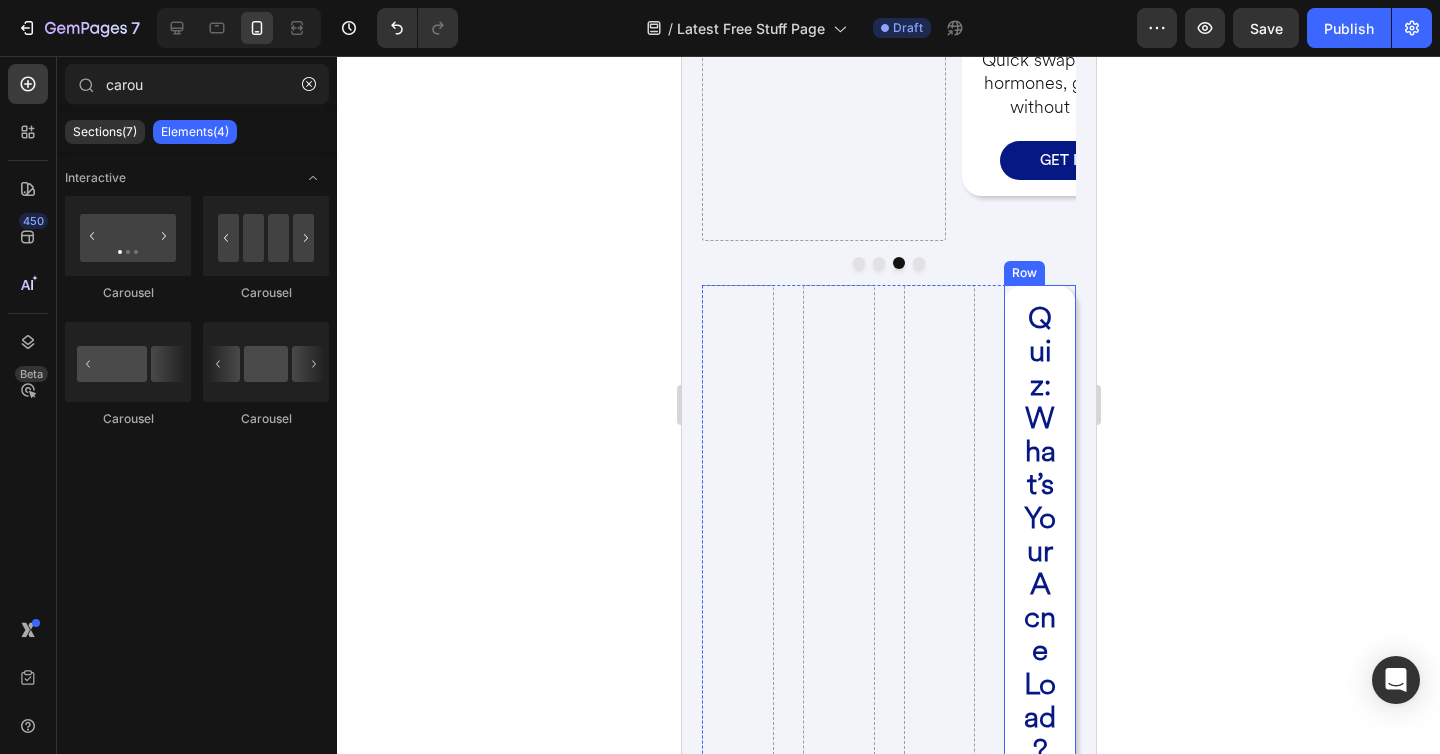 click on "Quiz: What’s Your Acne Load? Heading Image Find your acne load score and get a targeted skin reset plan based on your gut, hormone, and liver triggers. Heading GET IT NOW Button Row" at bounding box center (1039, 1045) 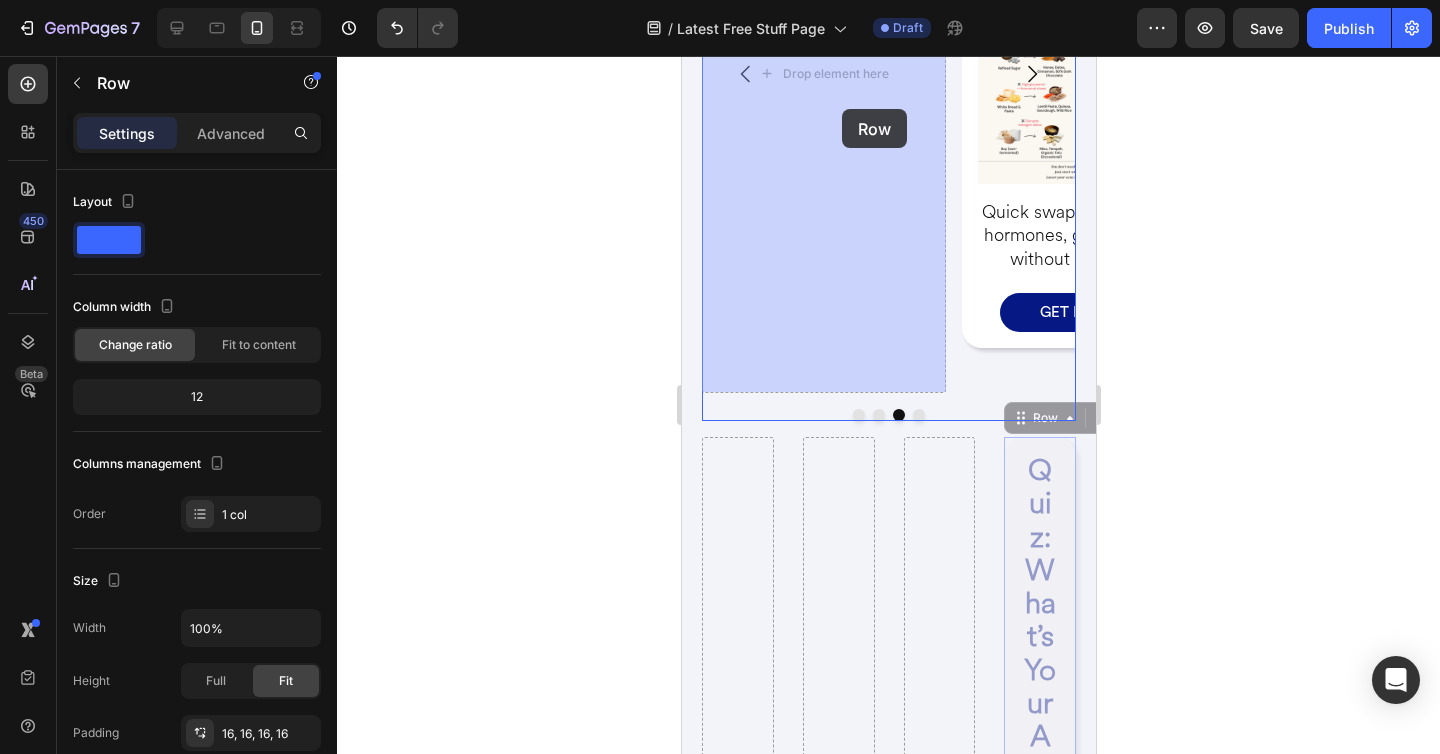 drag, startPoint x: 1050, startPoint y: 257, endPoint x: 841, endPoint y: 109, distance: 256.09567 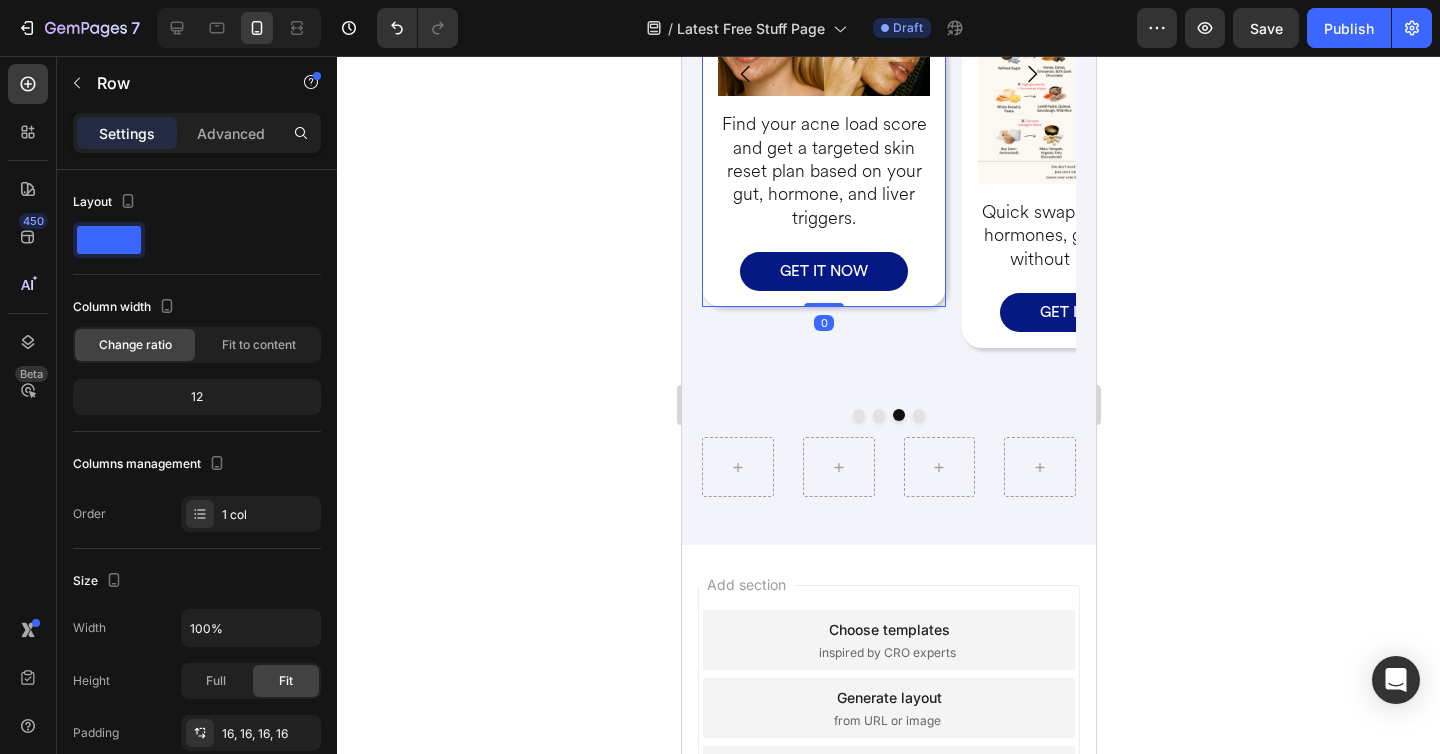 scroll, scrollTop: 659, scrollLeft: 0, axis: vertical 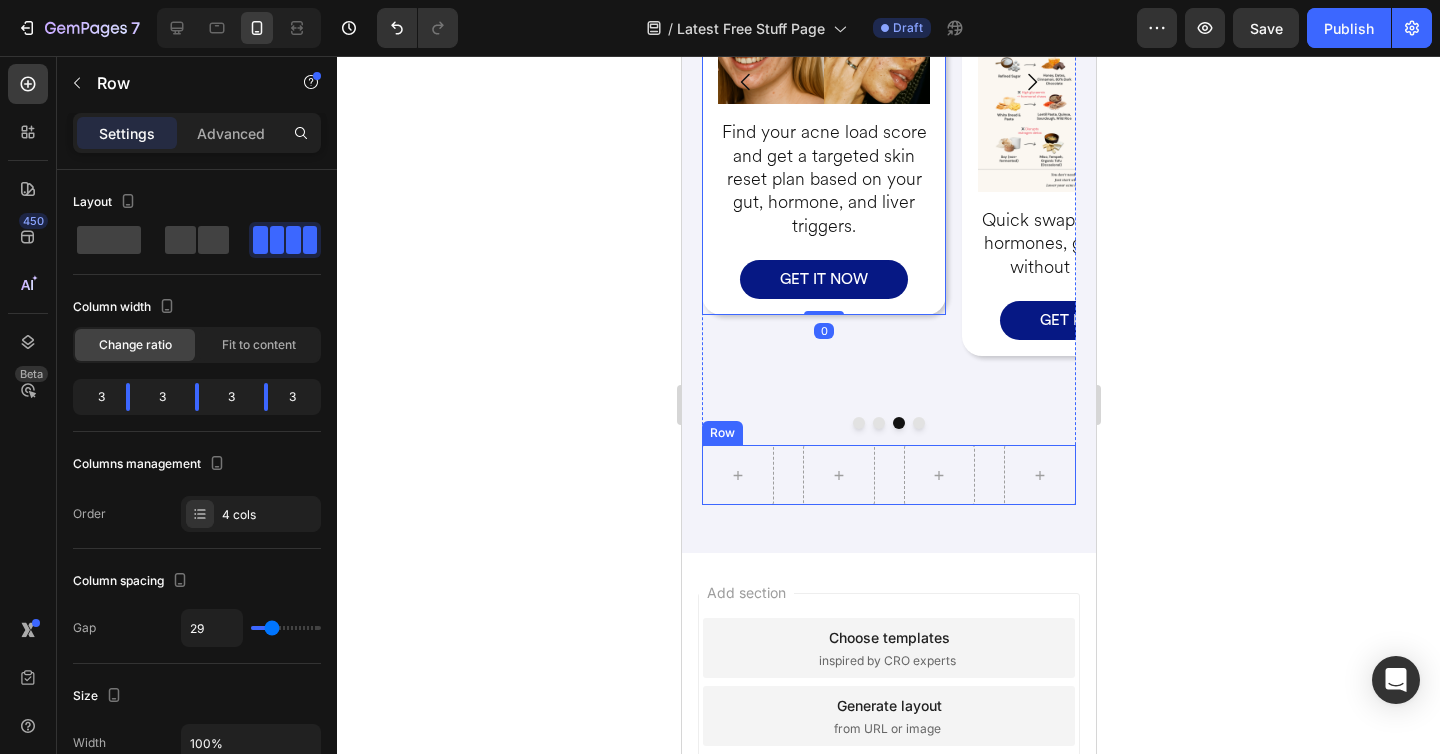click on "Row" at bounding box center (888, 475) 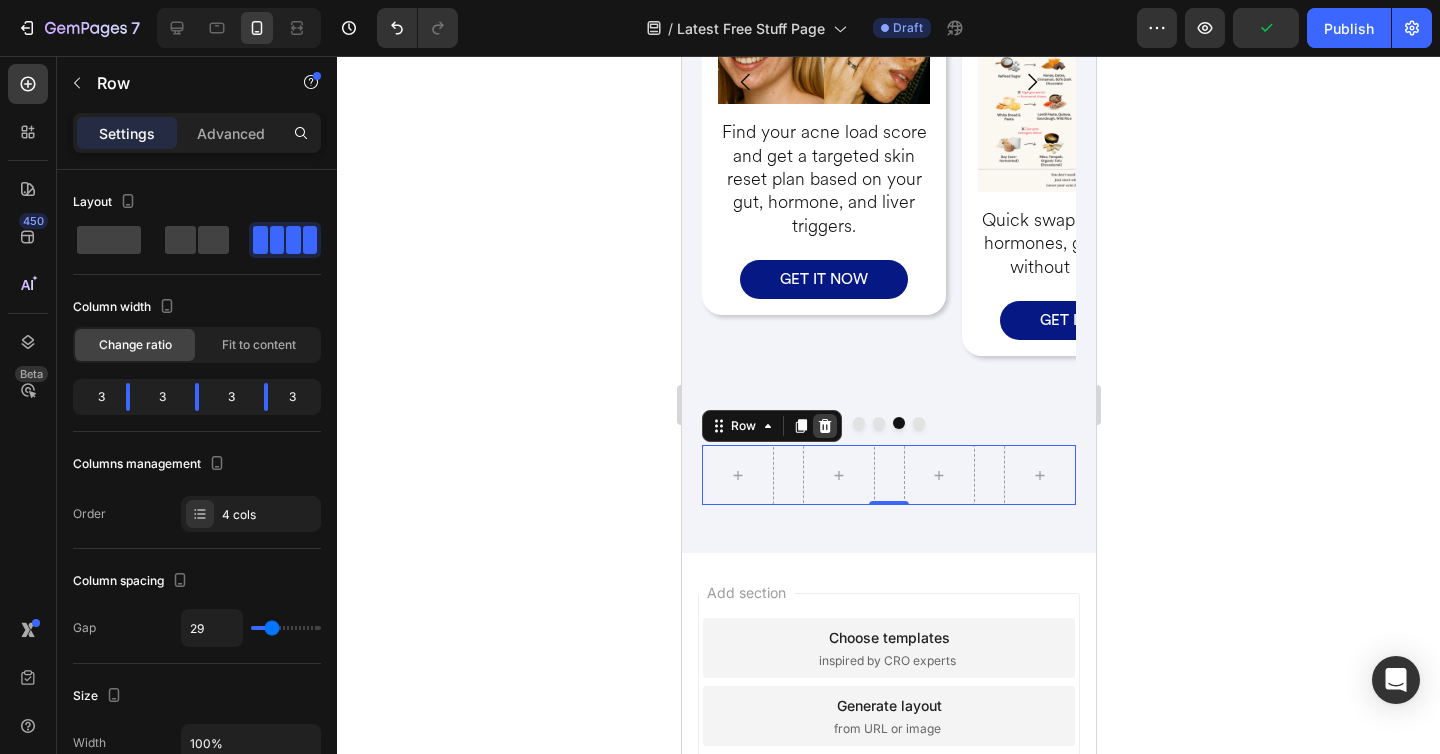 click 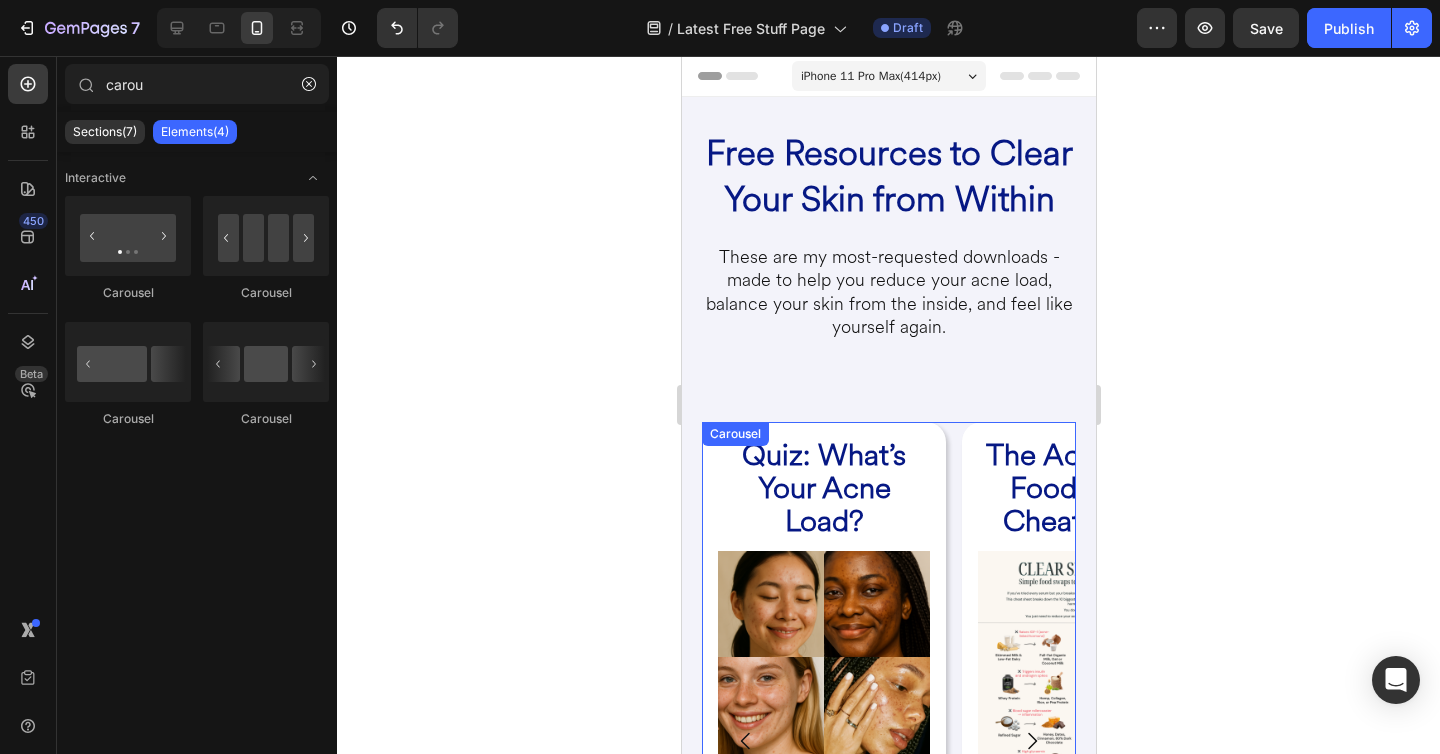 scroll, scrollTop: 1, scrollLeft: 0, axis: vertical 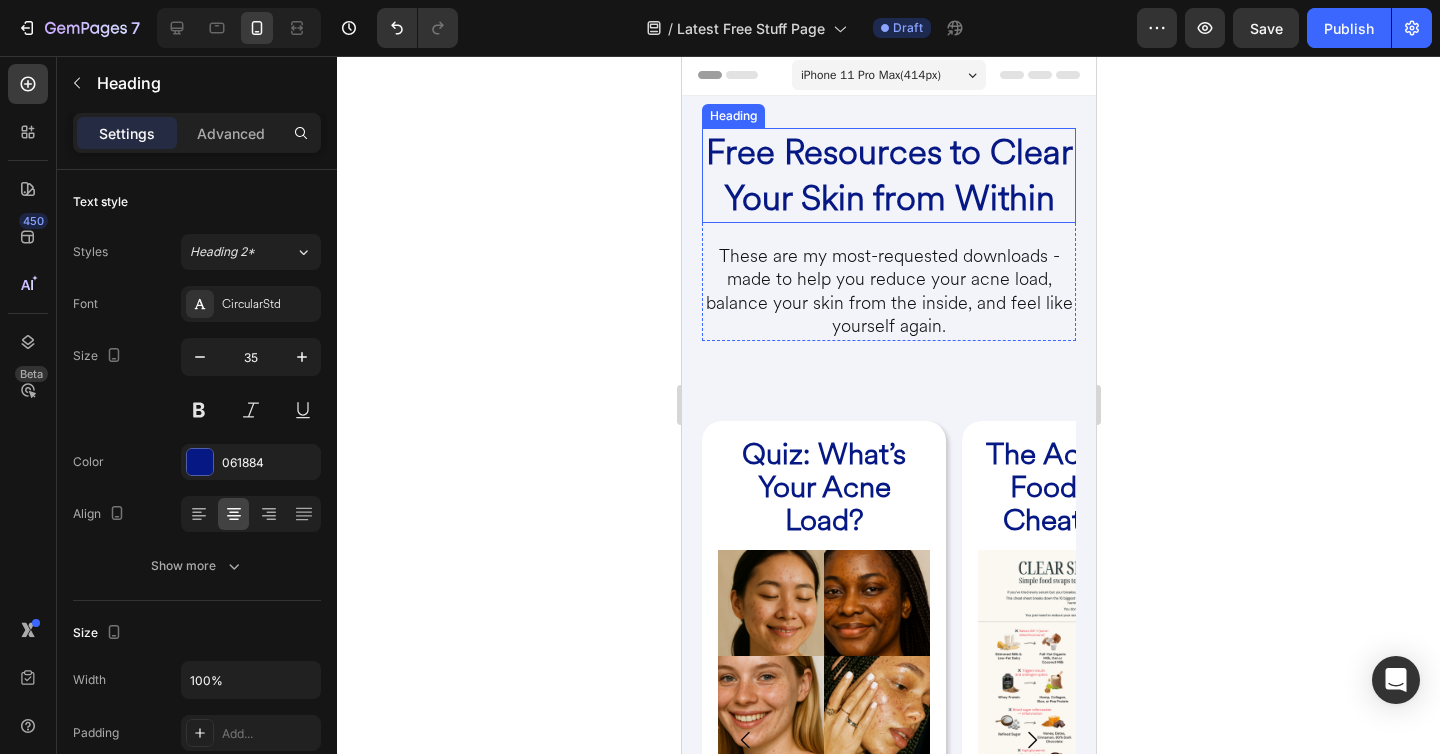 click on "Free Resources to Clear Your Skin from Within" at bounding box center [888, 175] 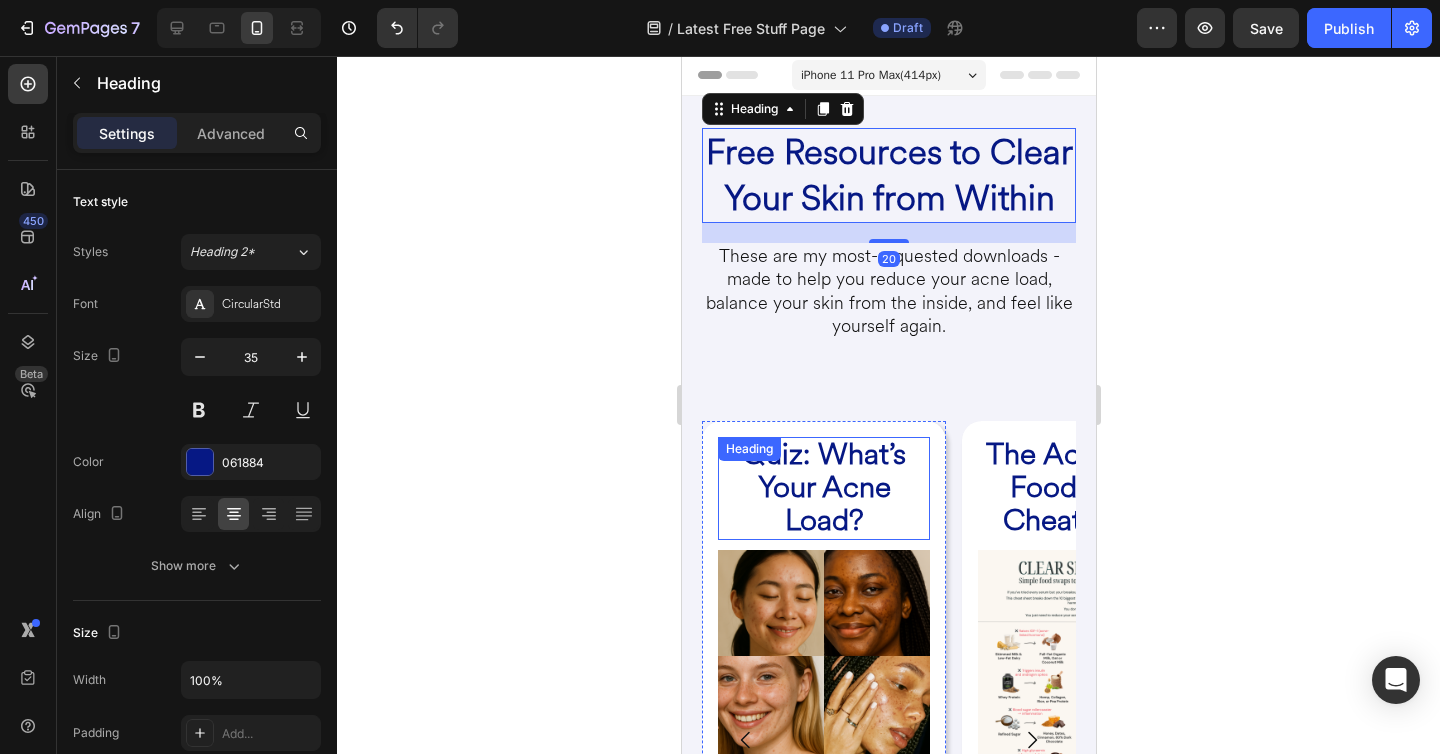 click on "Quiz: What’s Your Acne Load?" at bounding box center [823, 487] 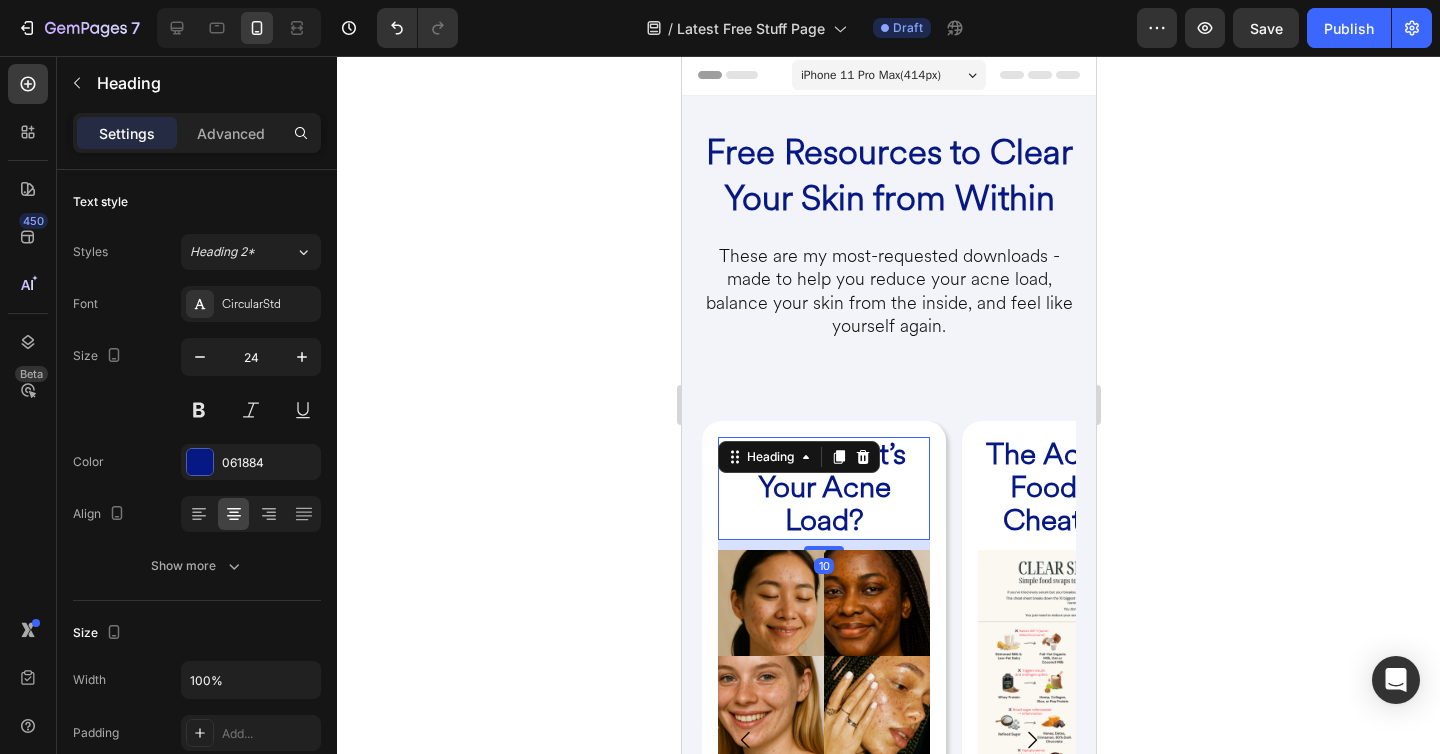 scroll, scrollTop: 25, scrollLeft: 0, axis: vertical 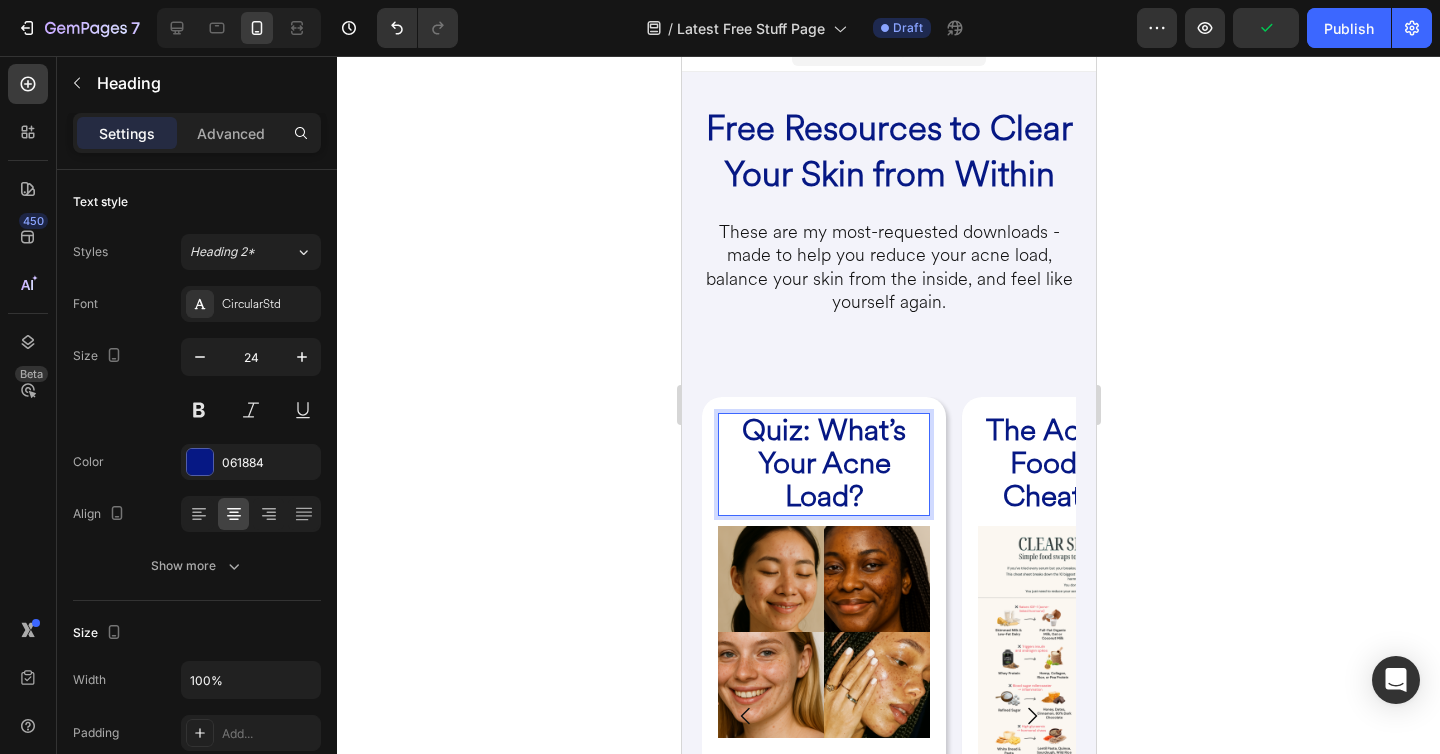 click on "Quiz: What’s Your Acne Load?" at bounding box center [823, 463] 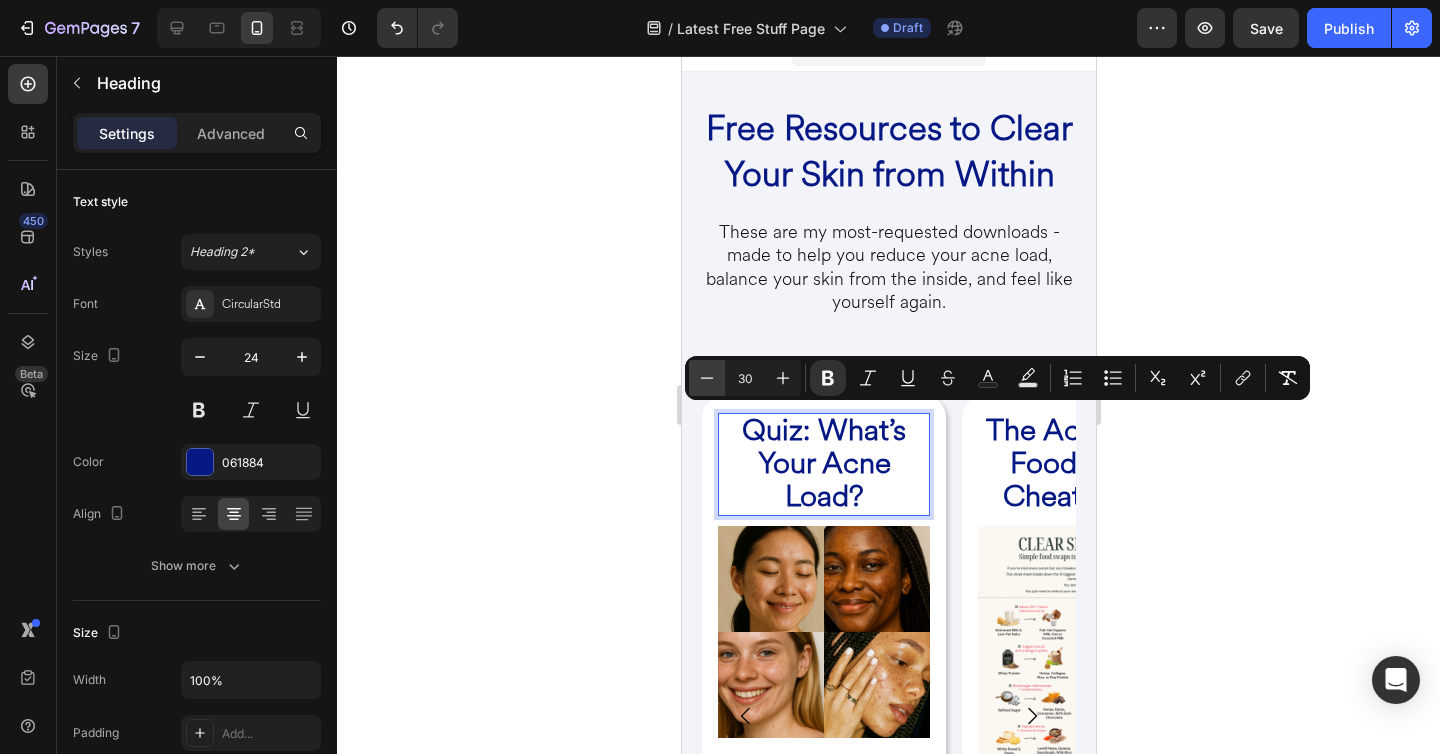 click 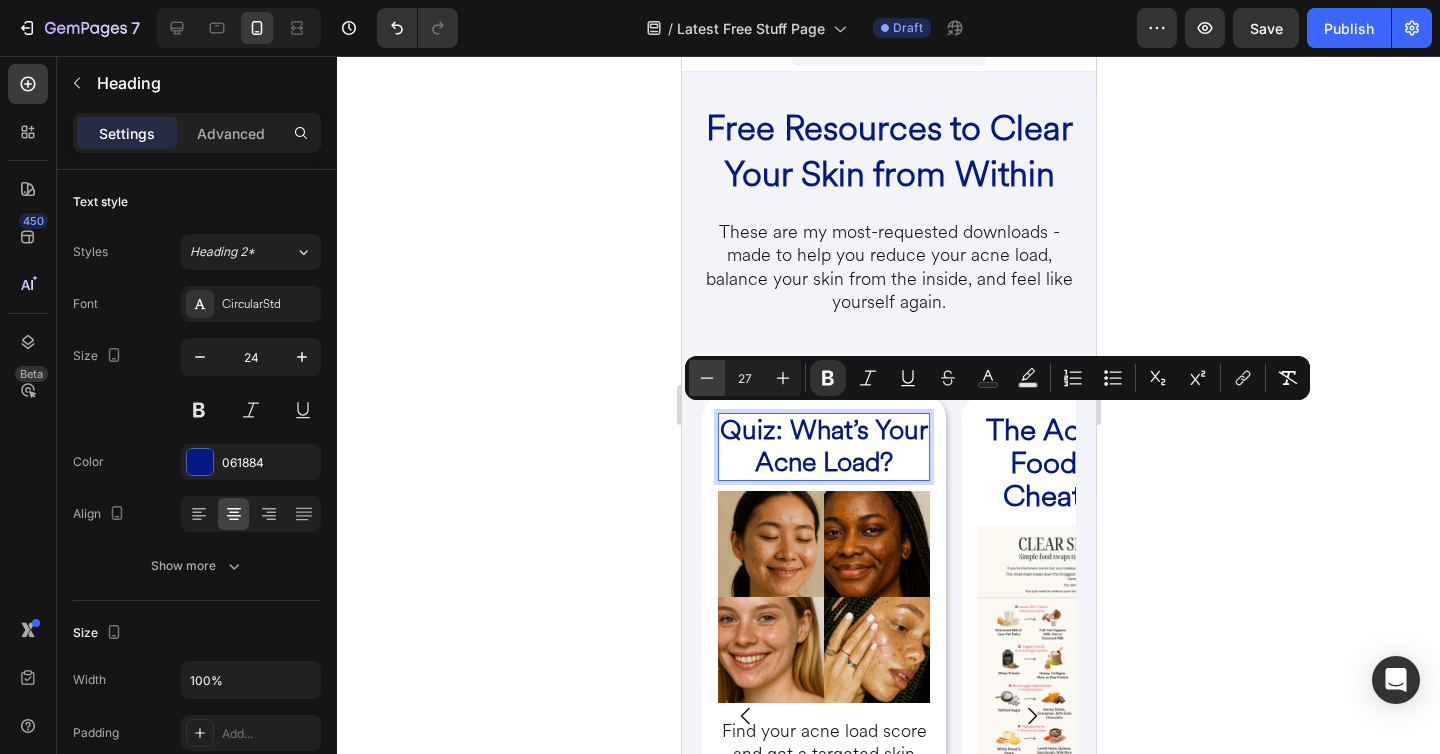 click 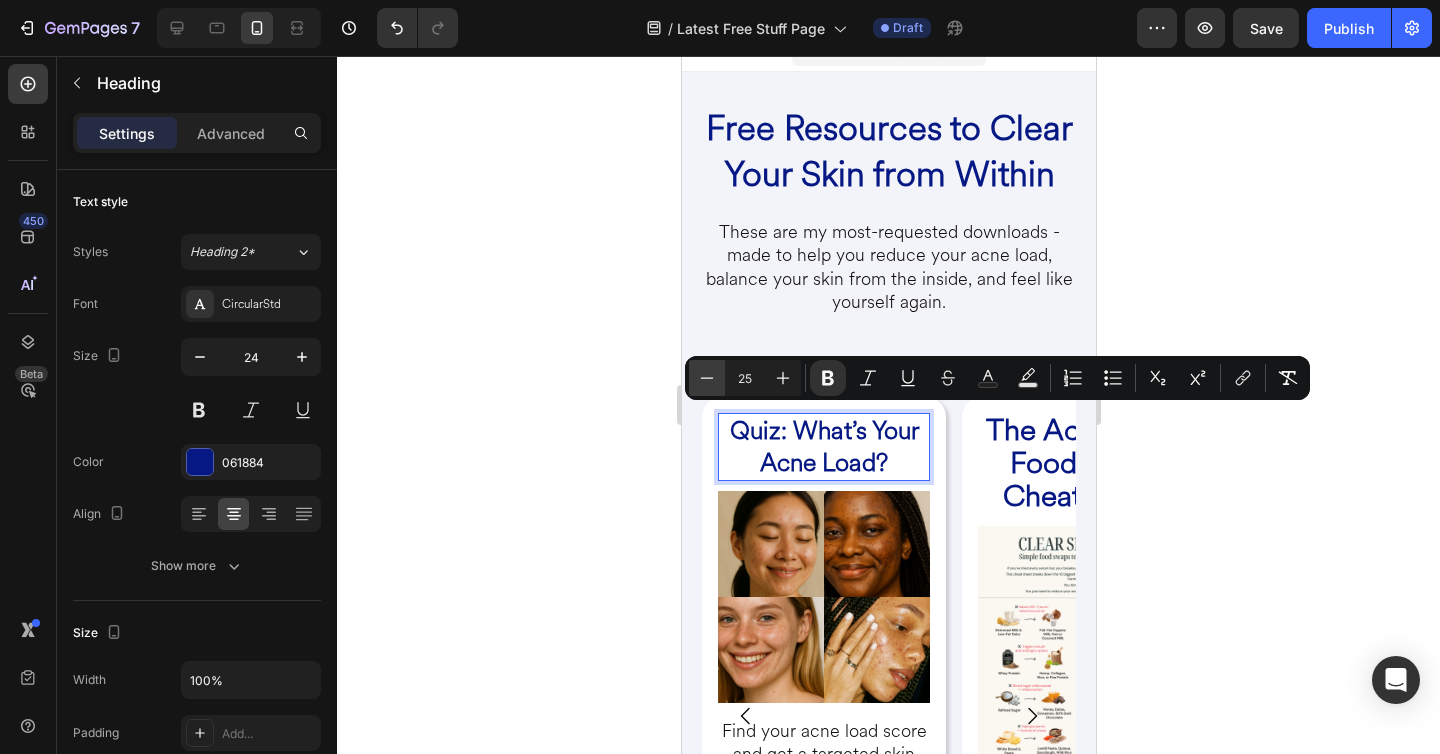 click 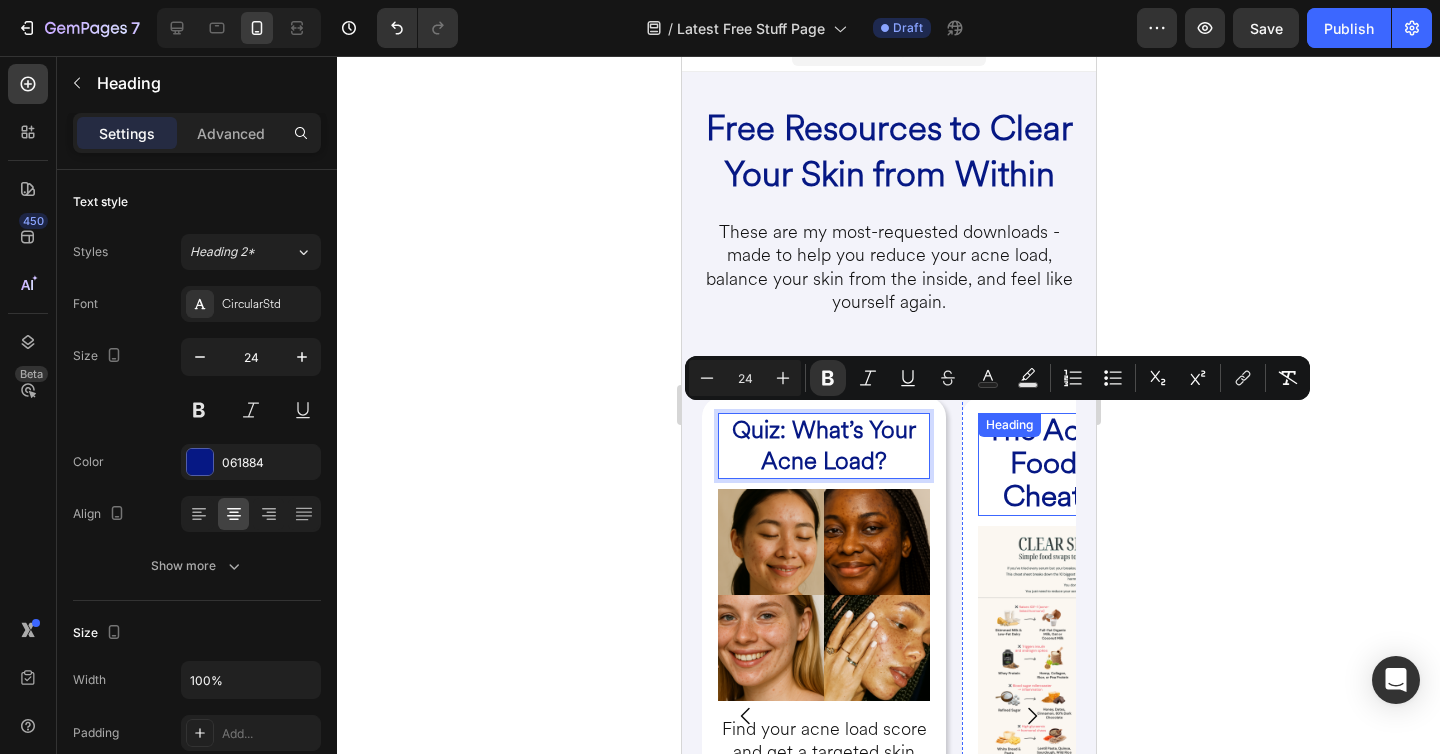 click on "The Acne-Safe Food Swap Cheat Sheet" at bounding box center [1083, 463] 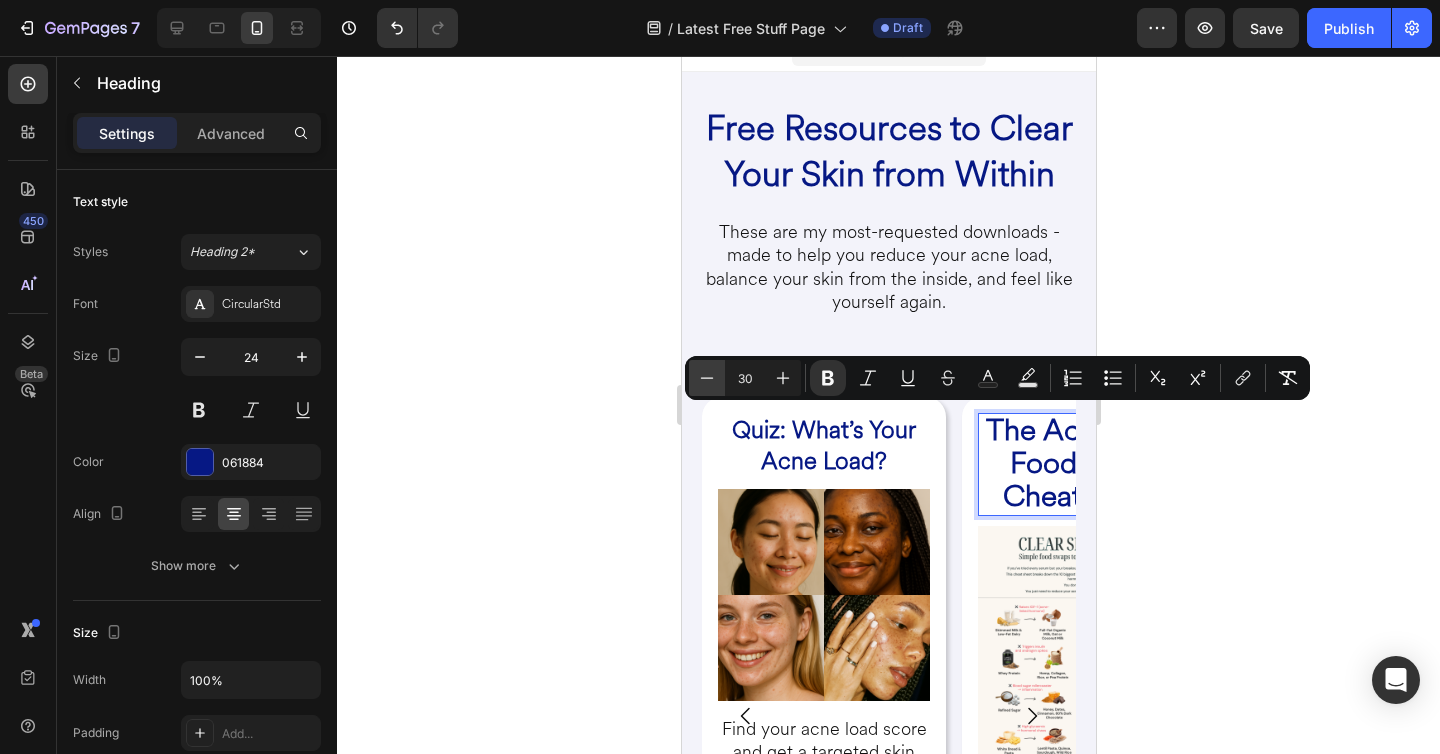 click 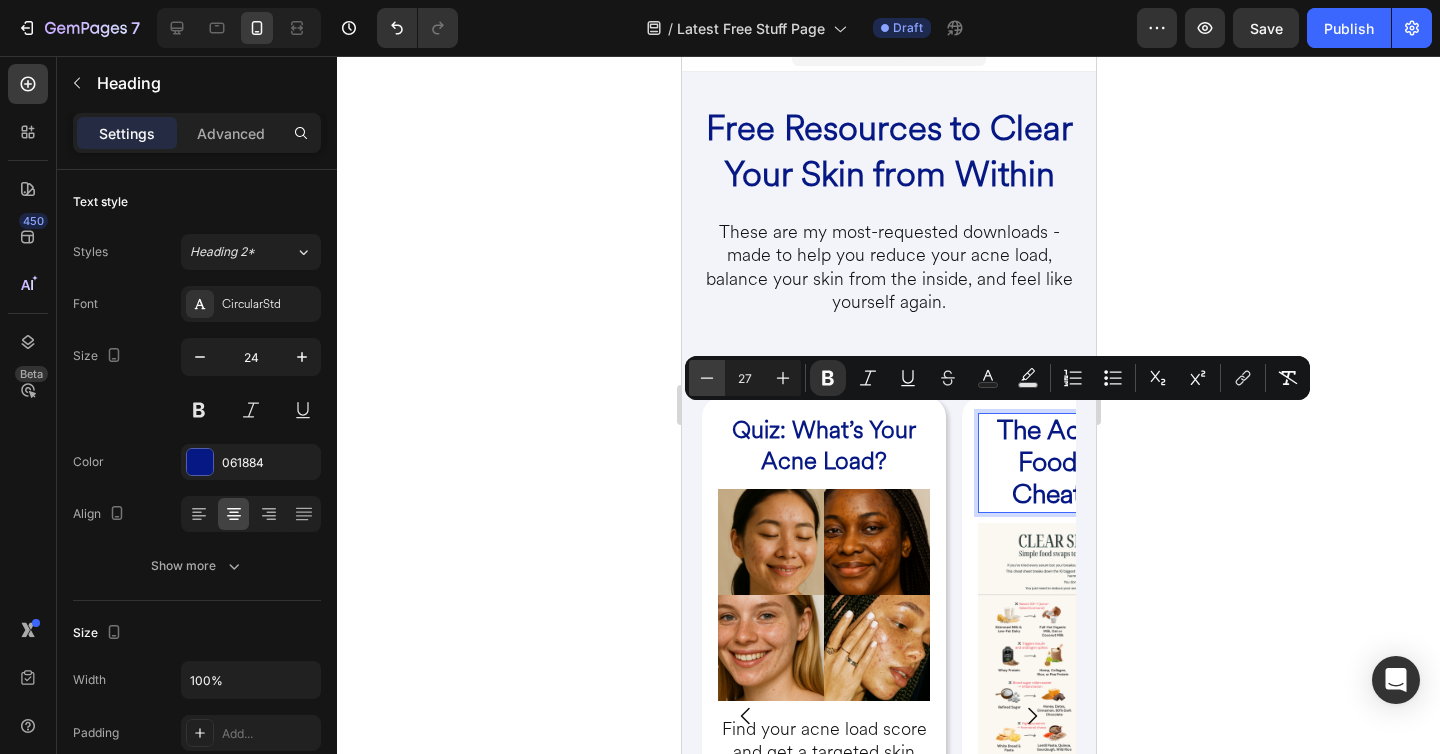 click 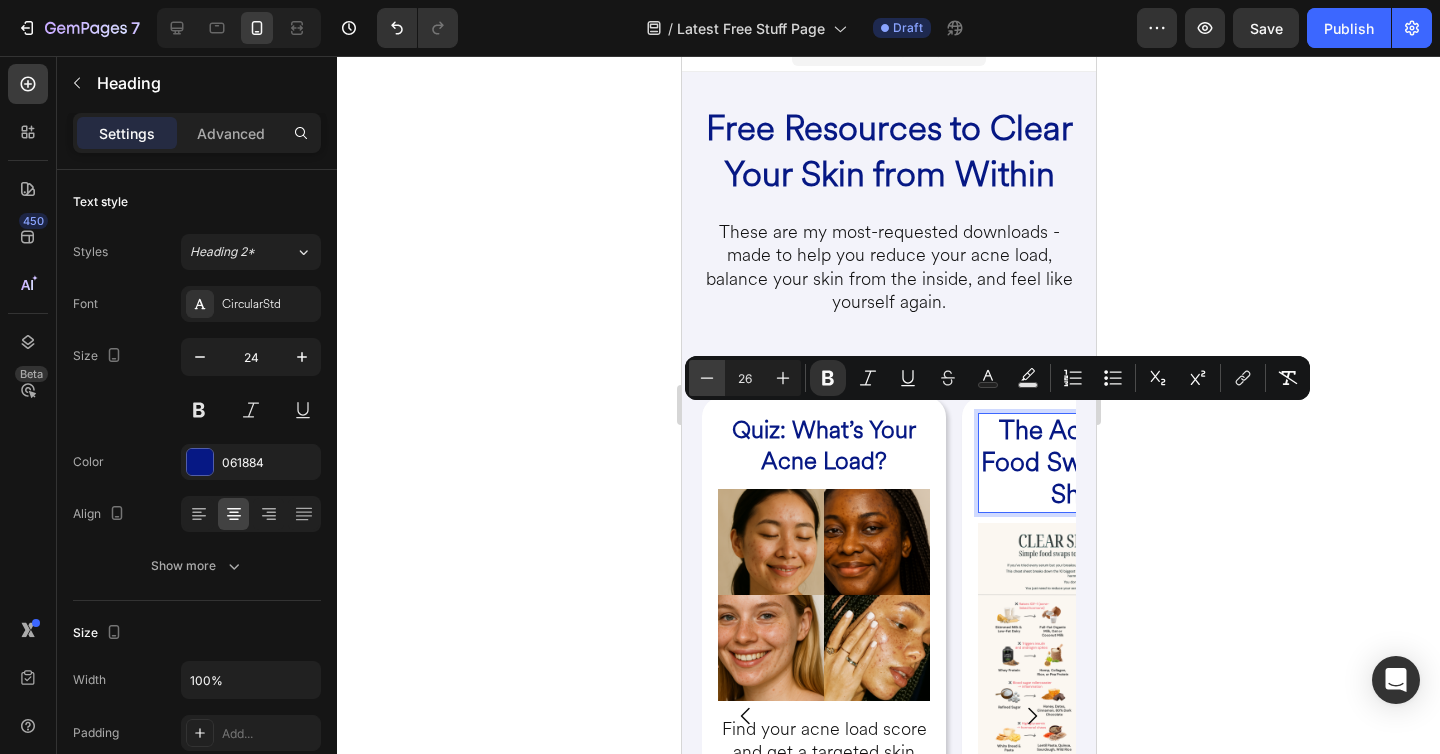click 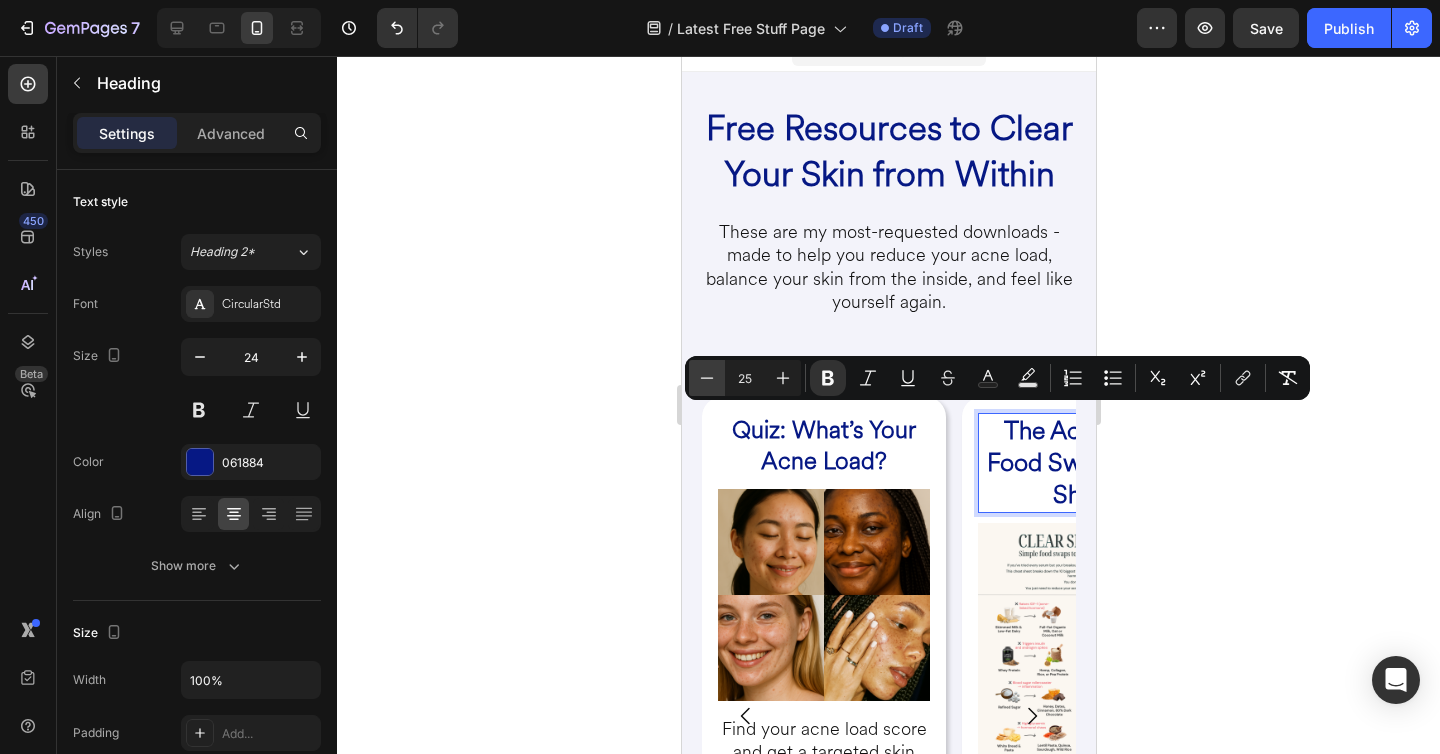 click 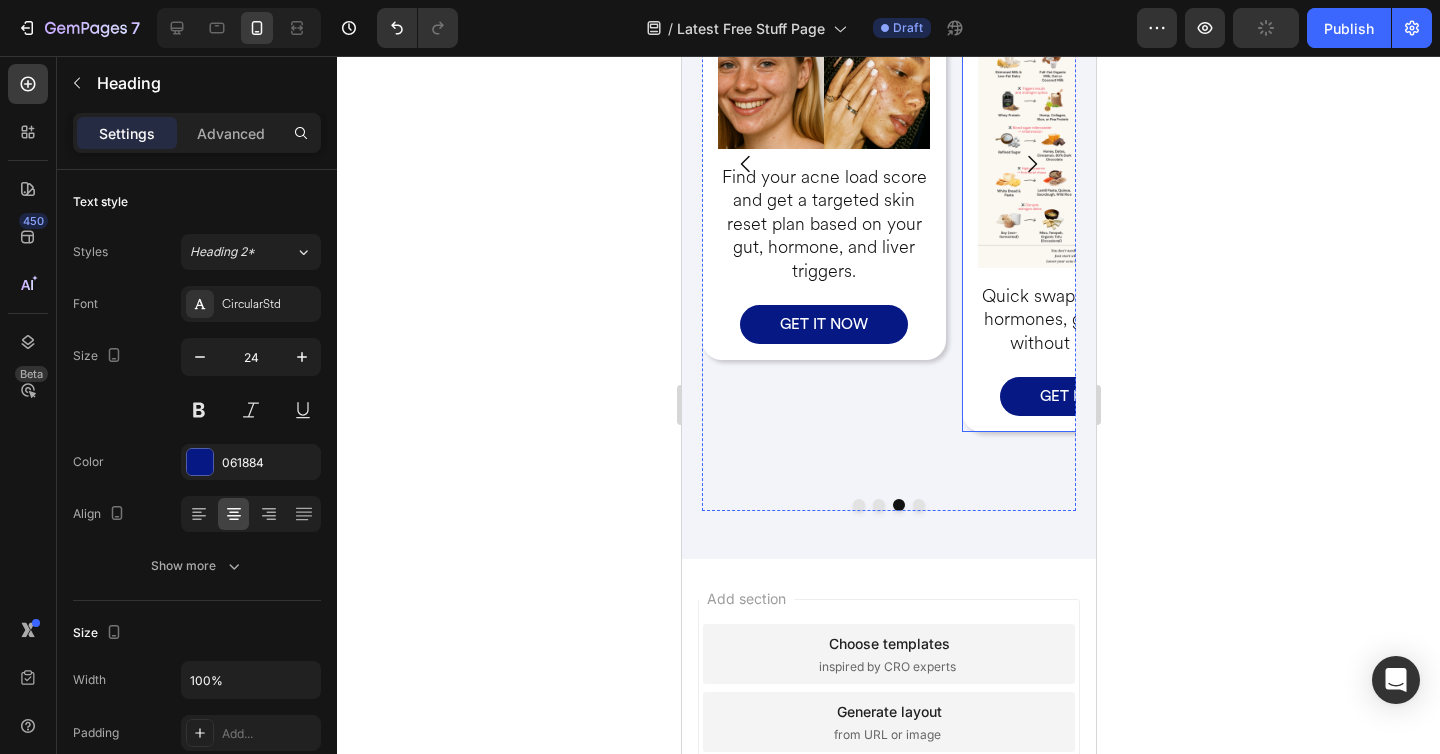 scroll, scrollTop: 580, scrollLeft: 0, axis: vertical 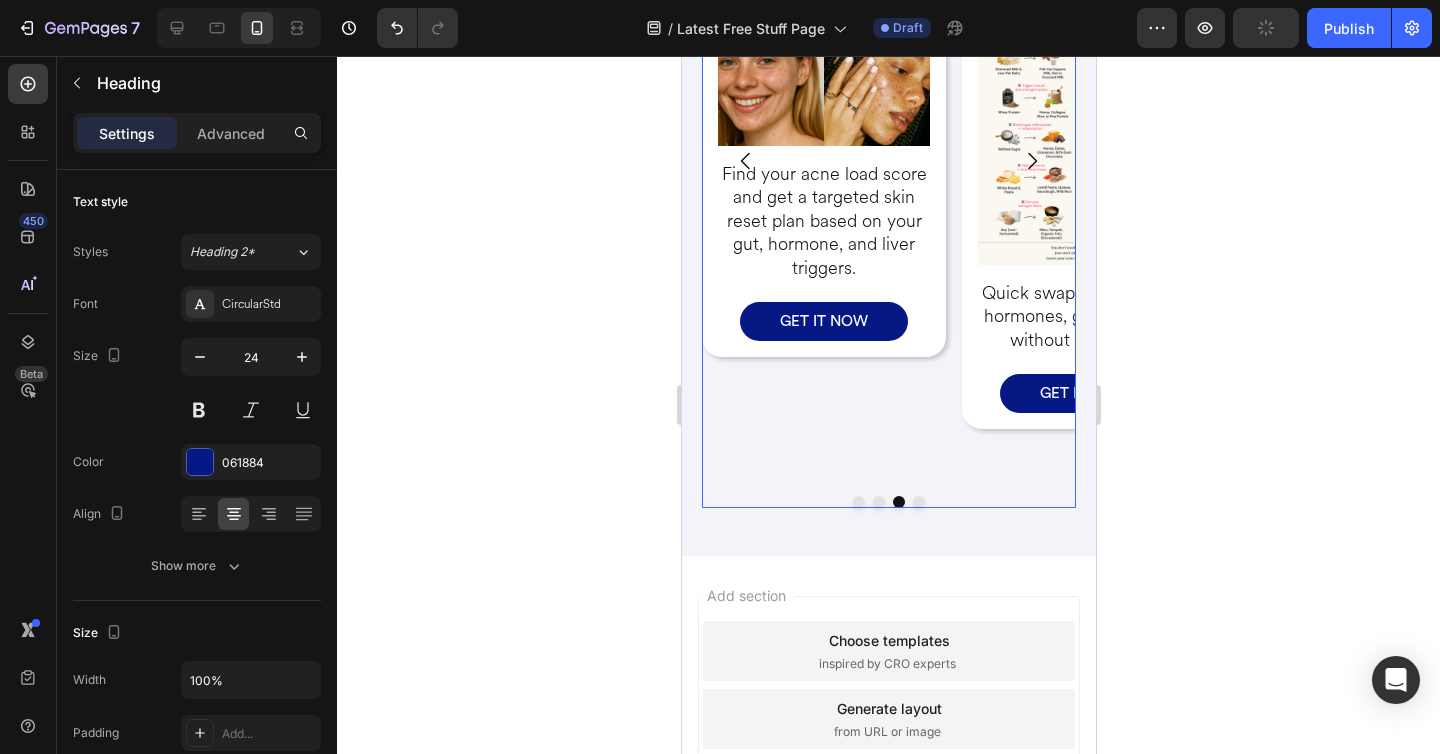 click at bounding box center [918, 502] 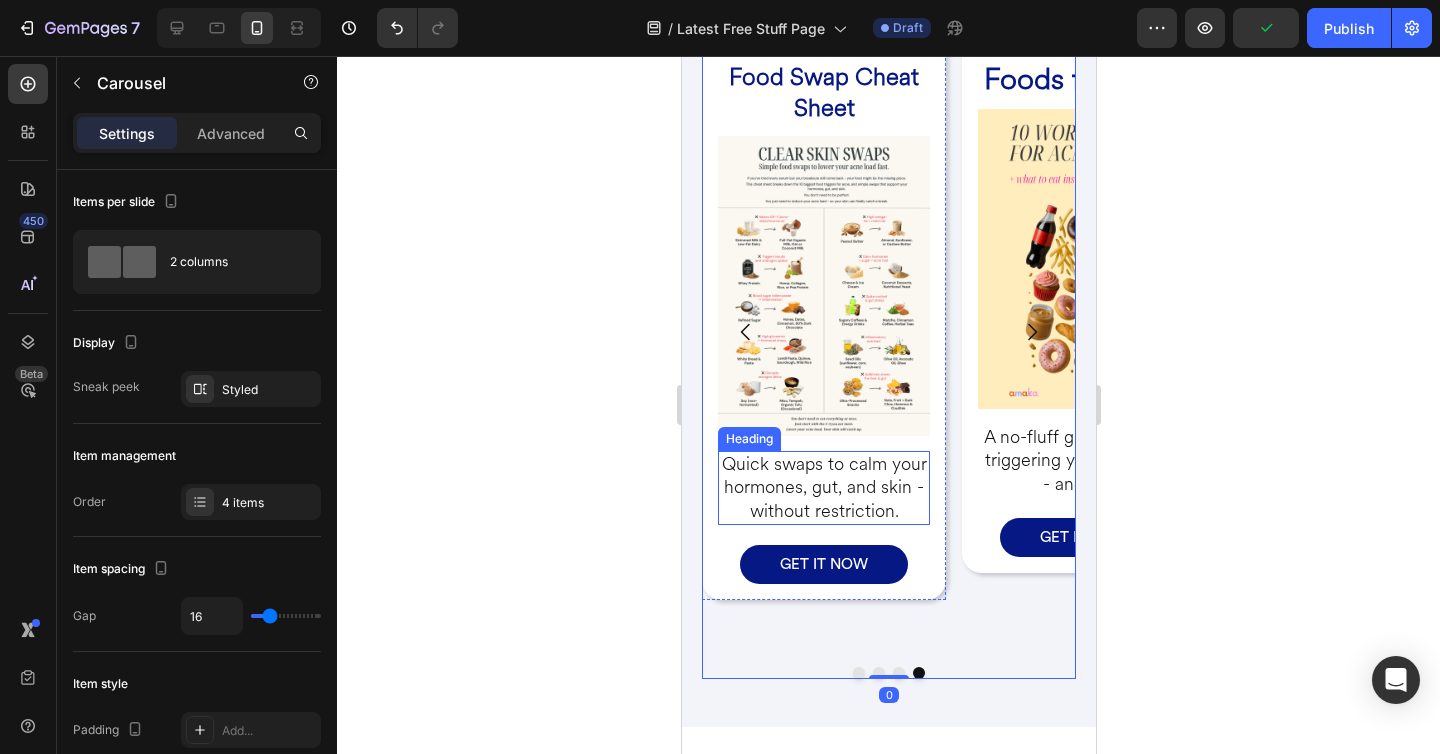scroll, scrollTop: 314, scrollLeft: 0, axis: vertical 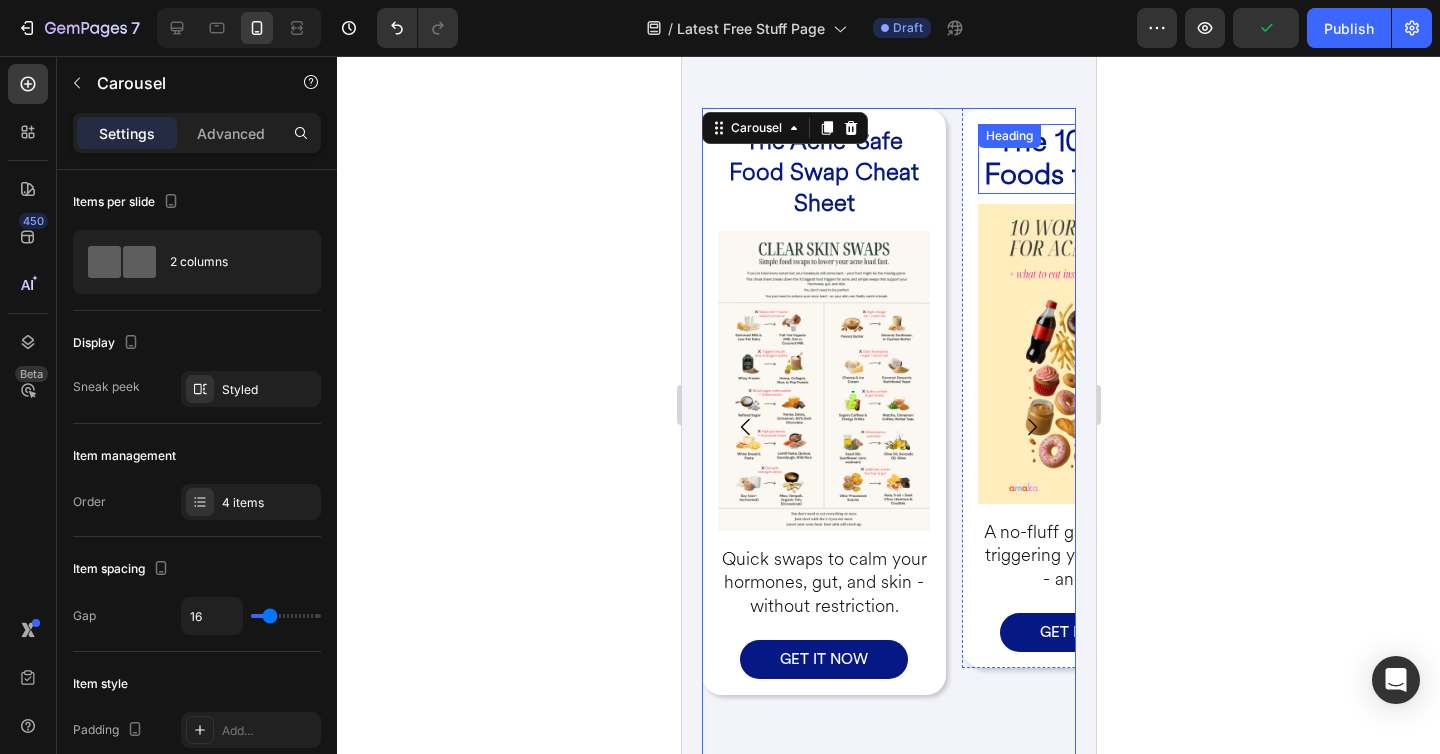 click on "The 10 Worst Foods for Acne Heading" at bounding box center (1083, 159) 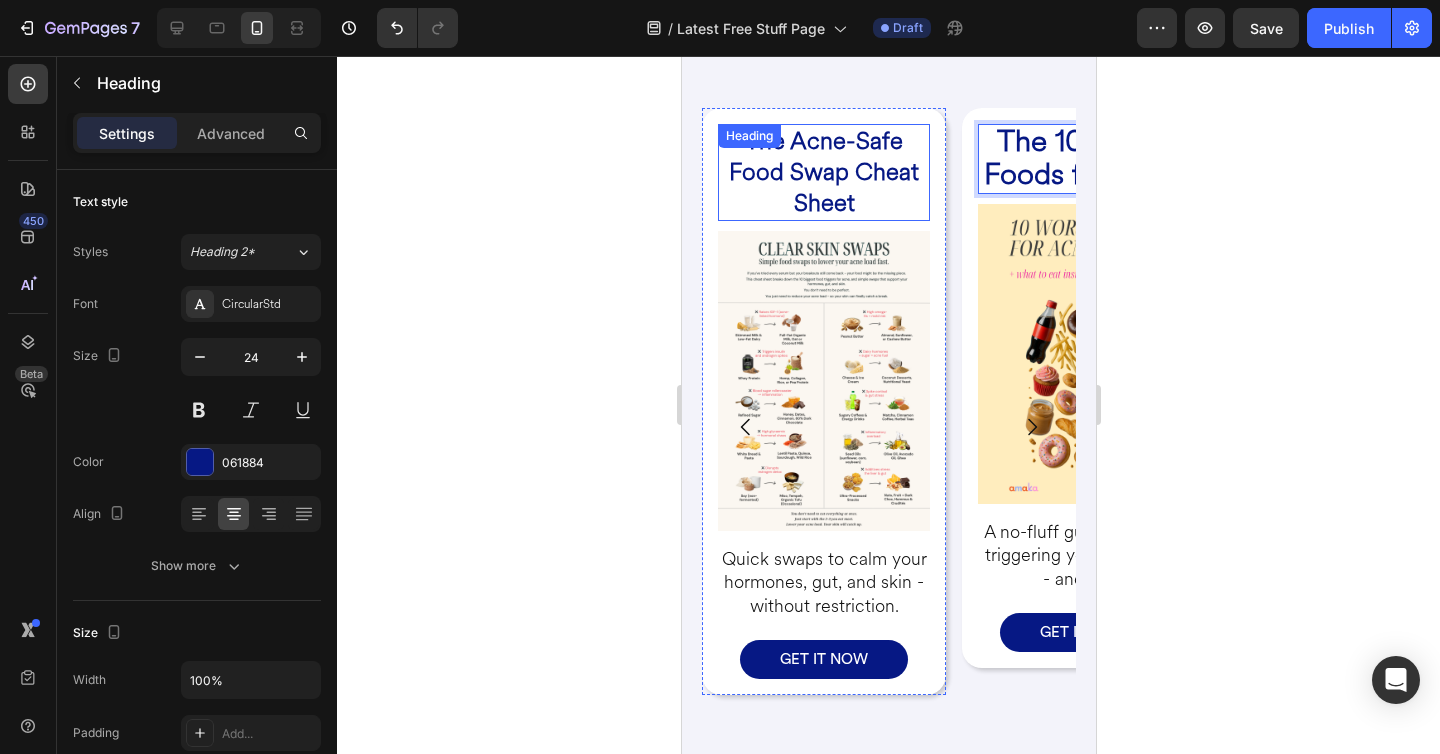 click on "⁠⁠⁠⁠⁠⁠⁠ The Acne-Safe Food Swap Cheat Sheet" at bounding box center [823, 173] 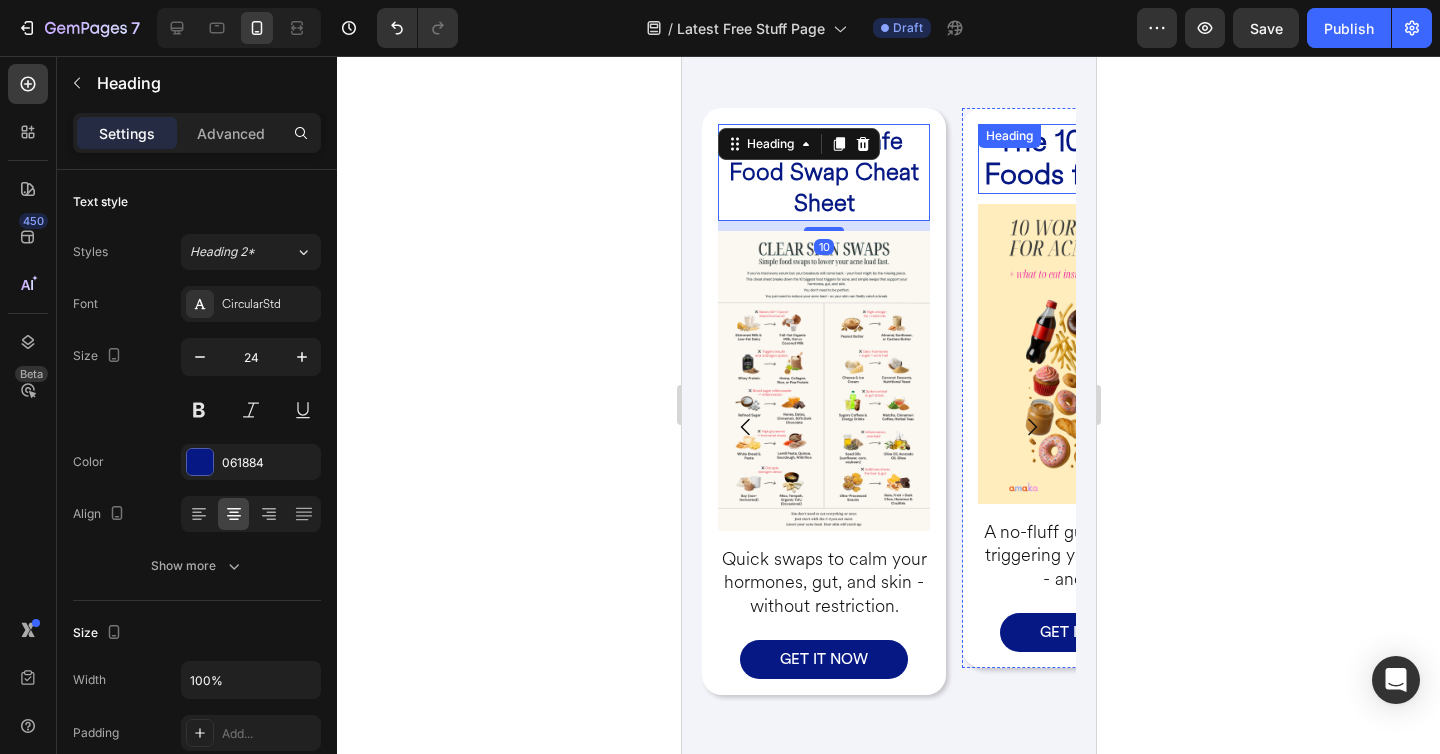 click on "⁠⁠⁠⁠⁠⁠⁠ The 10 Worst Foods for Acne Heading" at bounding box center [1083, 159] 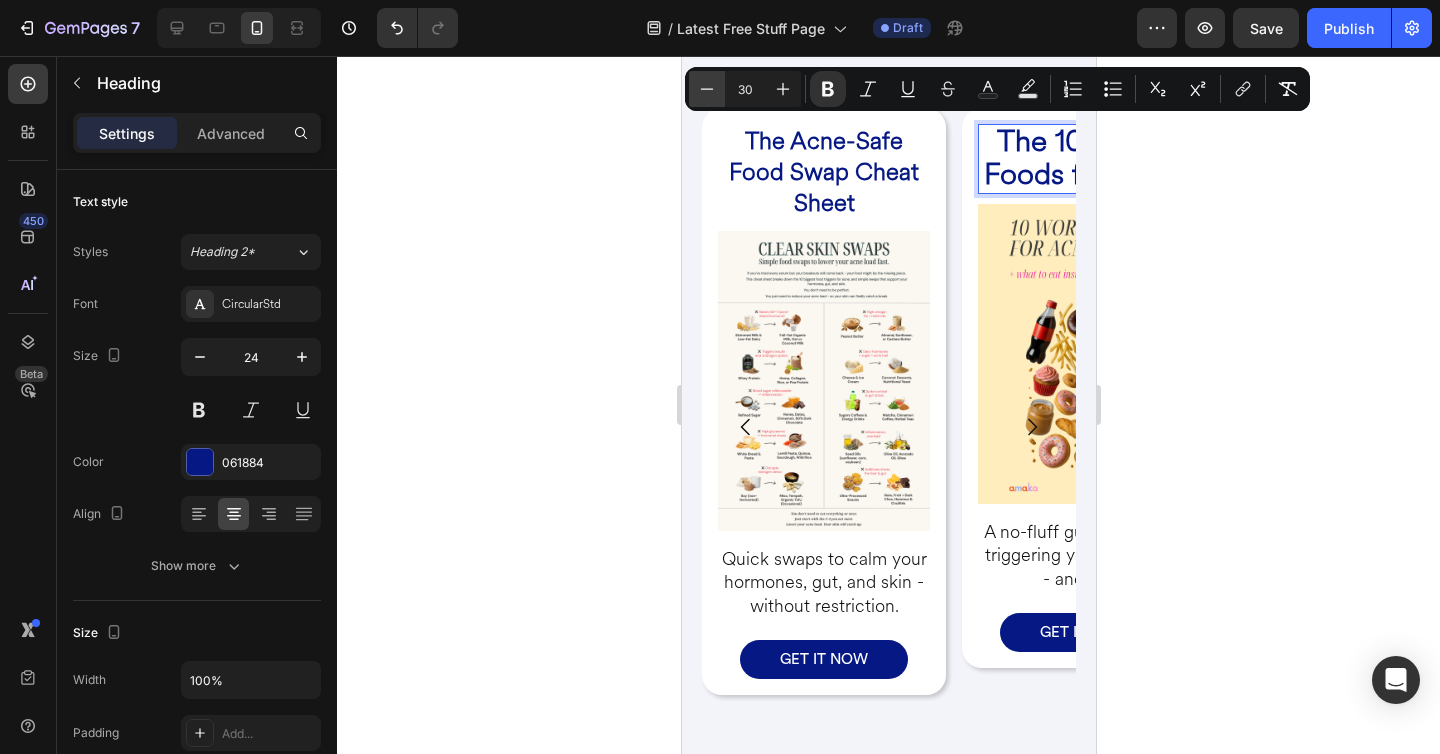 click 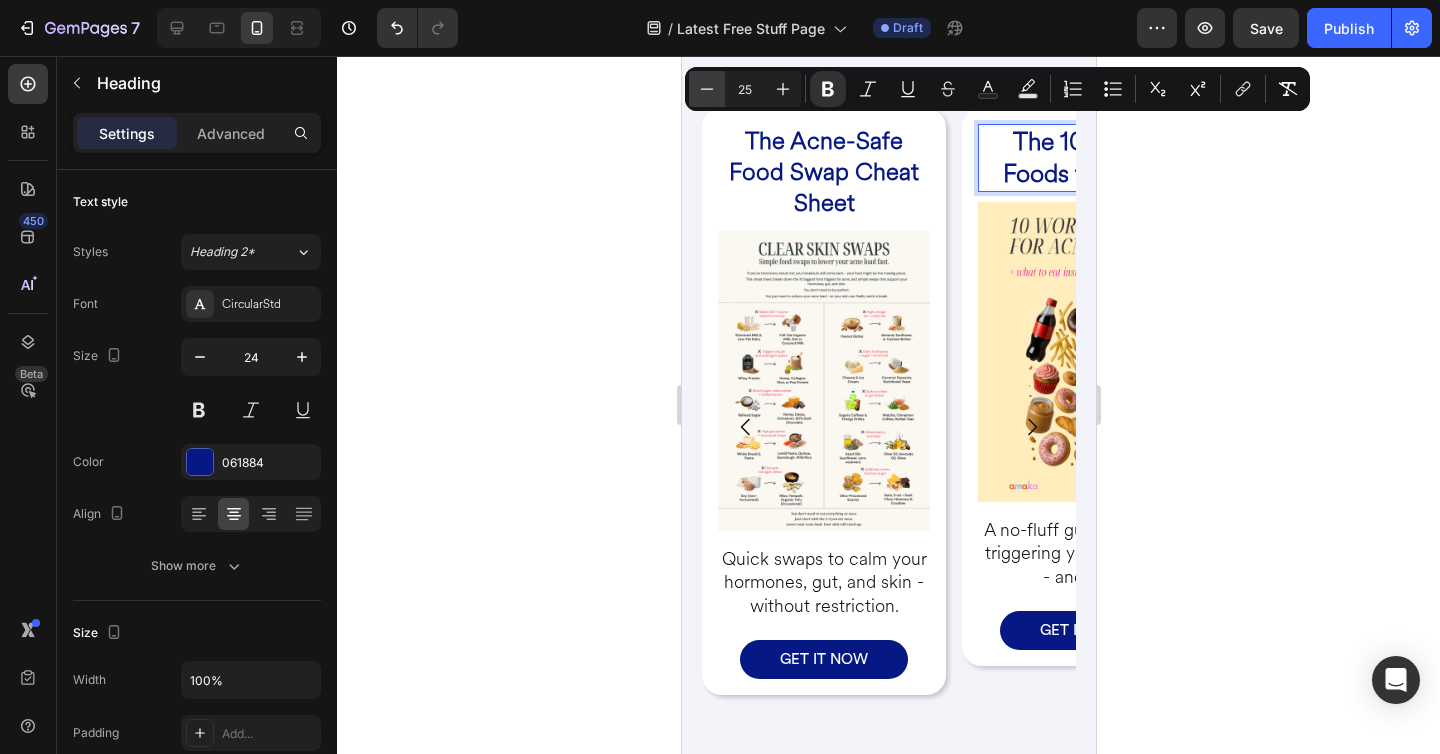 click 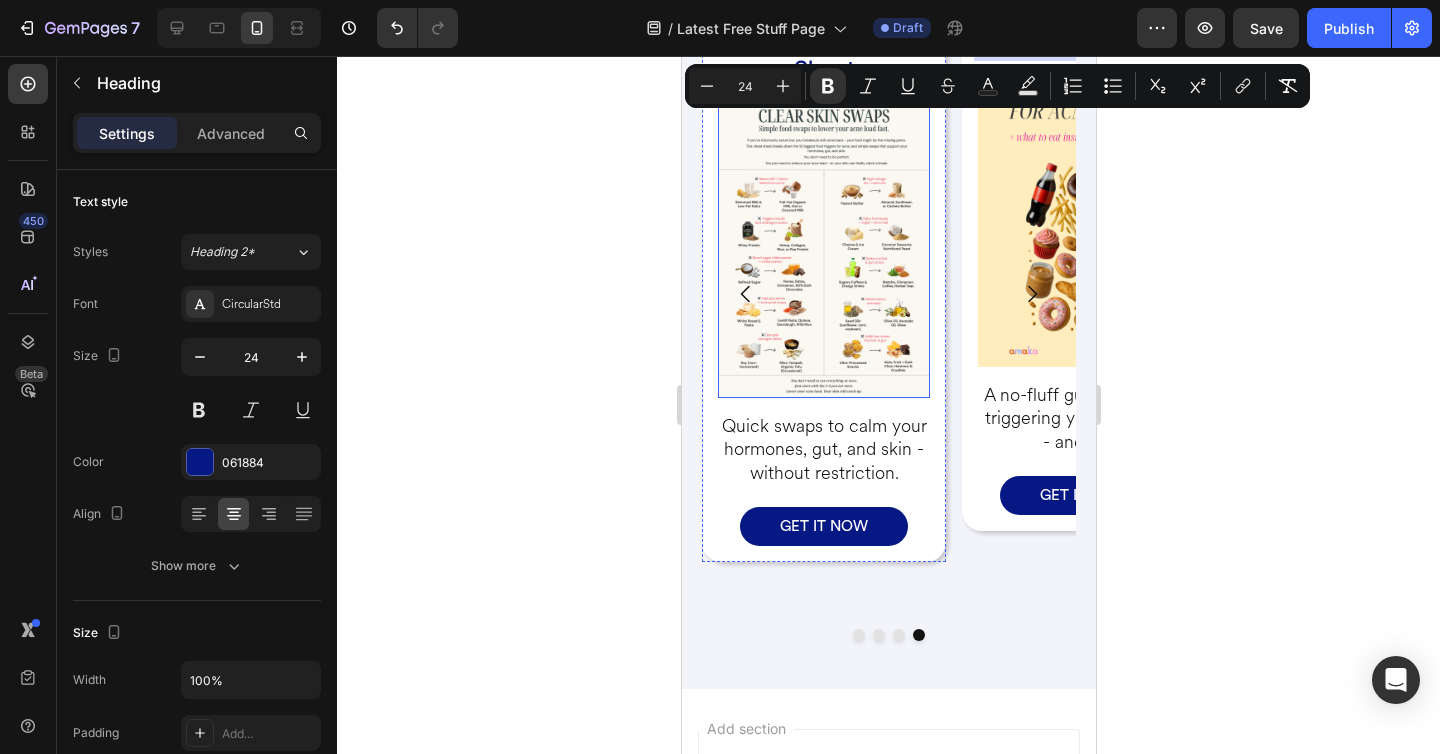 scroll, scrollTop: 448, scrollLeft: 0, axis: vertical 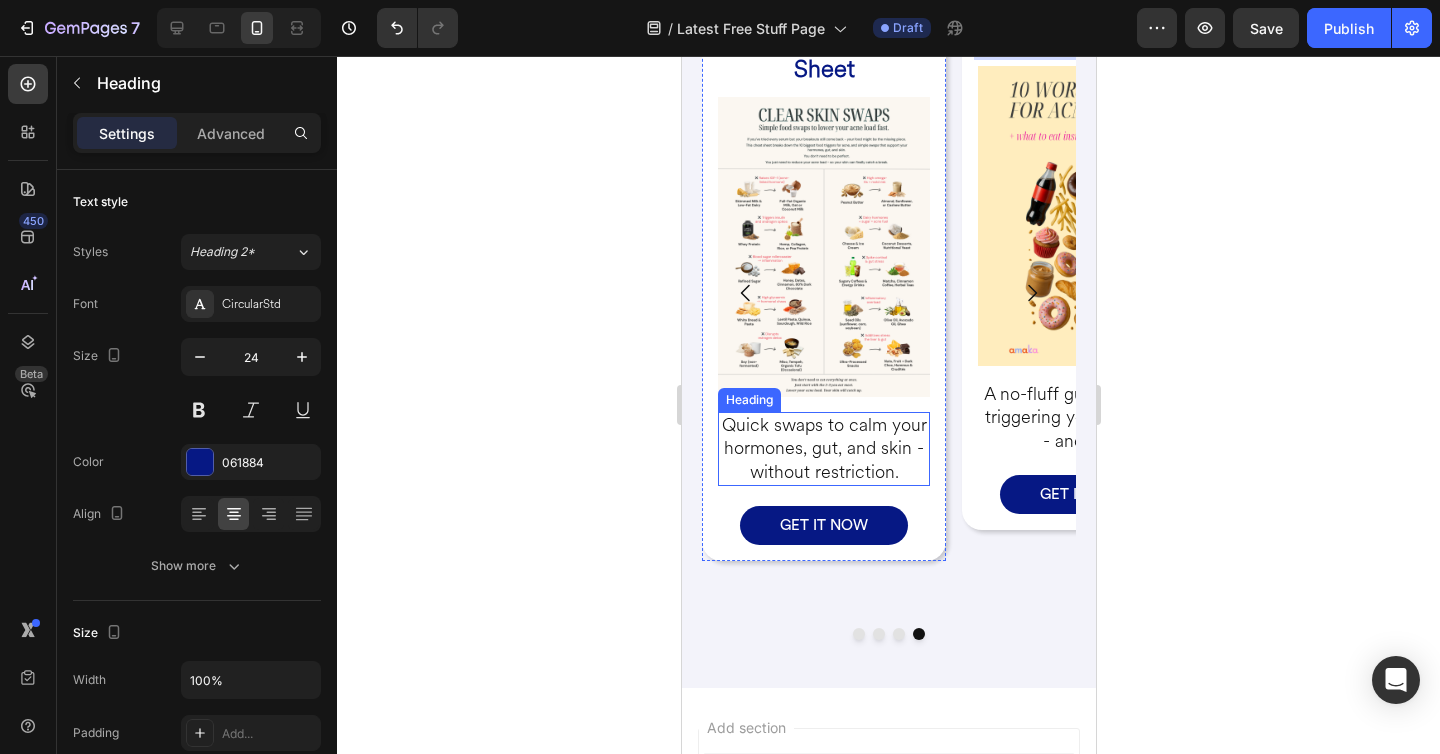 click on "Quick swaps to calm your hormones, gut, and skin - without restriction." at bounding box center [823, 449] 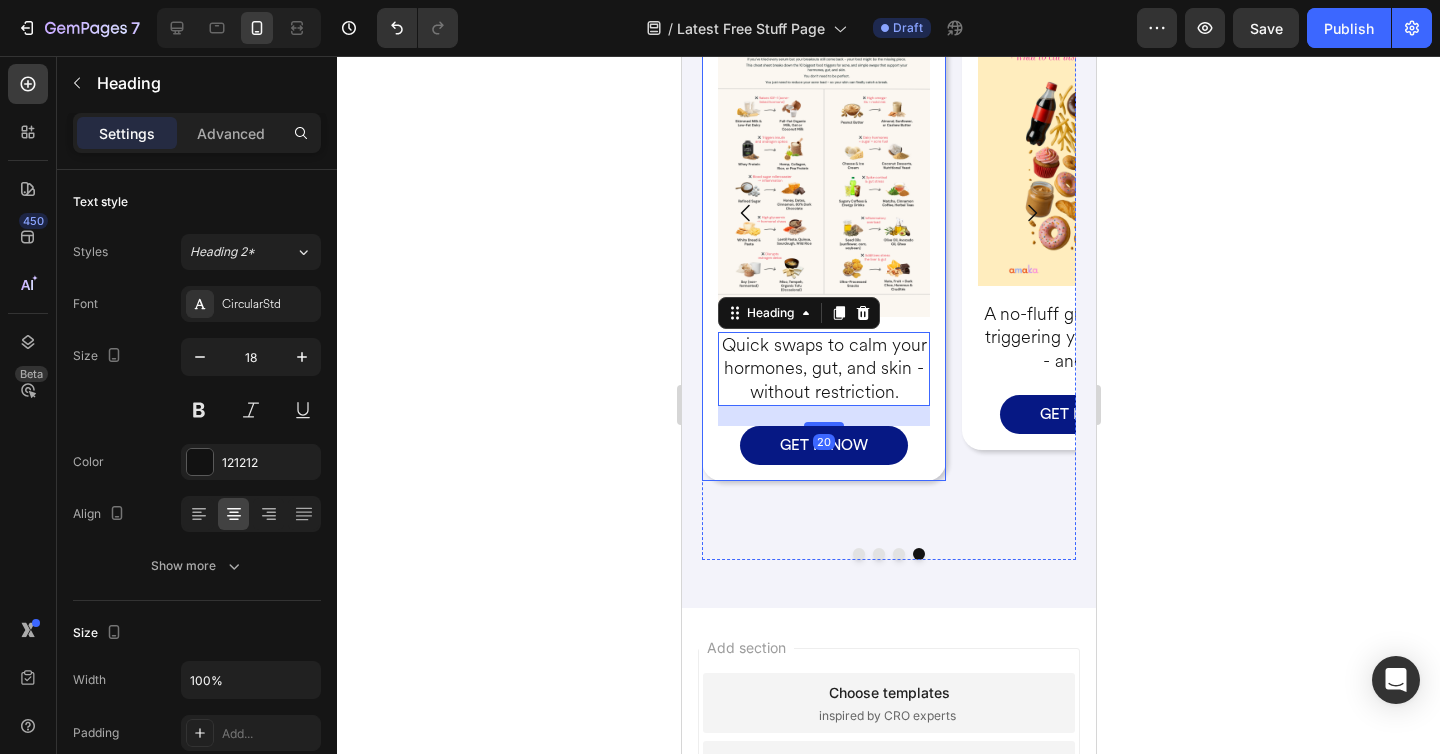 scroll, scrollTop: 547, scrollLeft: 0, axis: vertical 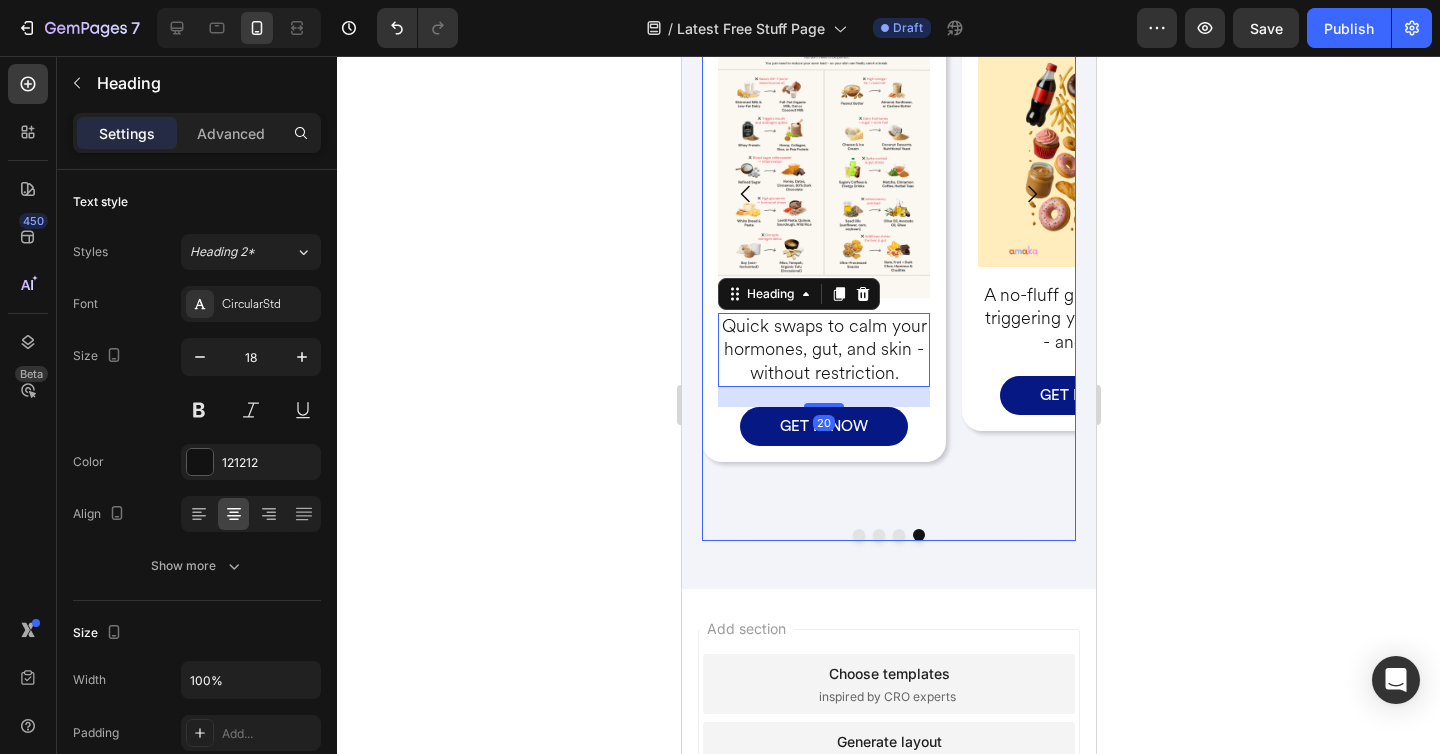 click at bounding box center [858, 535] 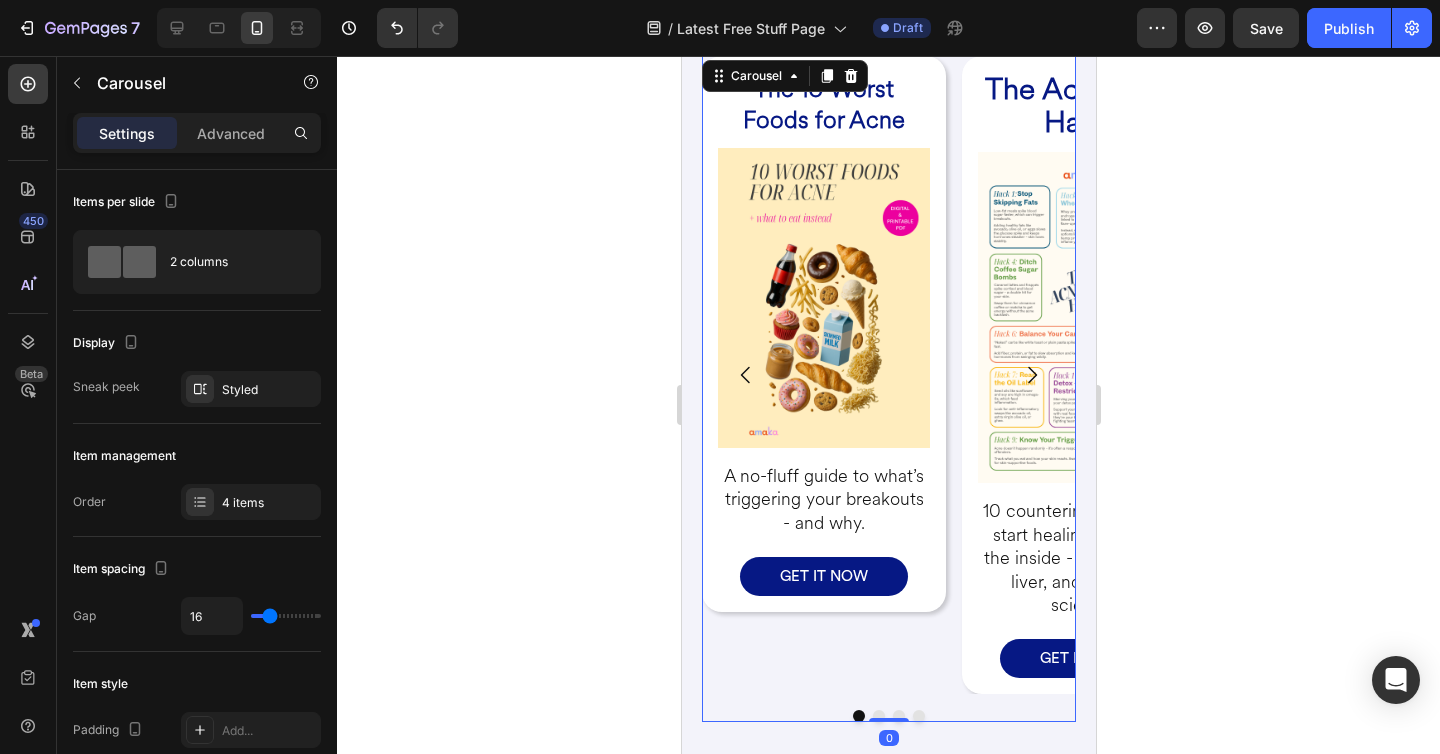 scroll, scrollTop: 253, scrollLeft: 0, axis: vertical 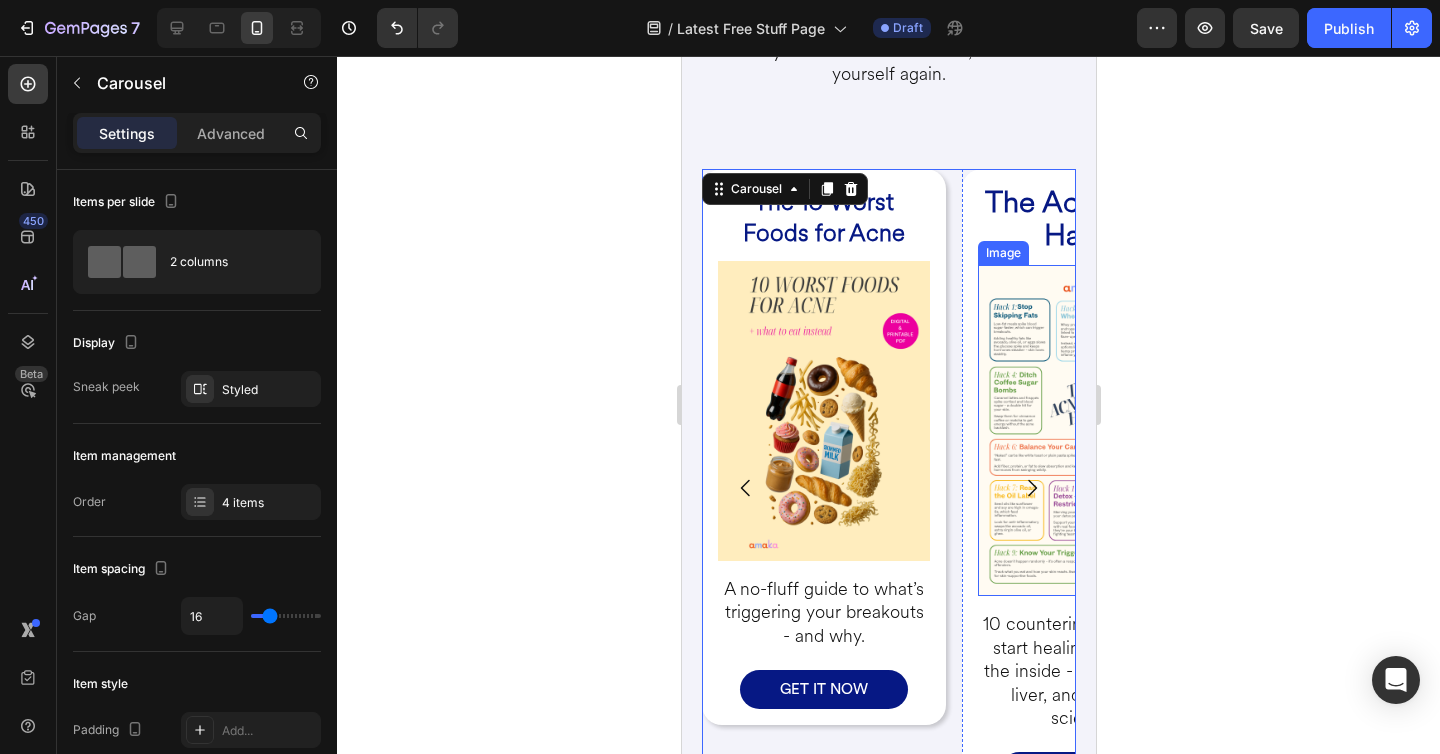 click on "The Acne Load Hacks" at bounding box center [1083, 220] 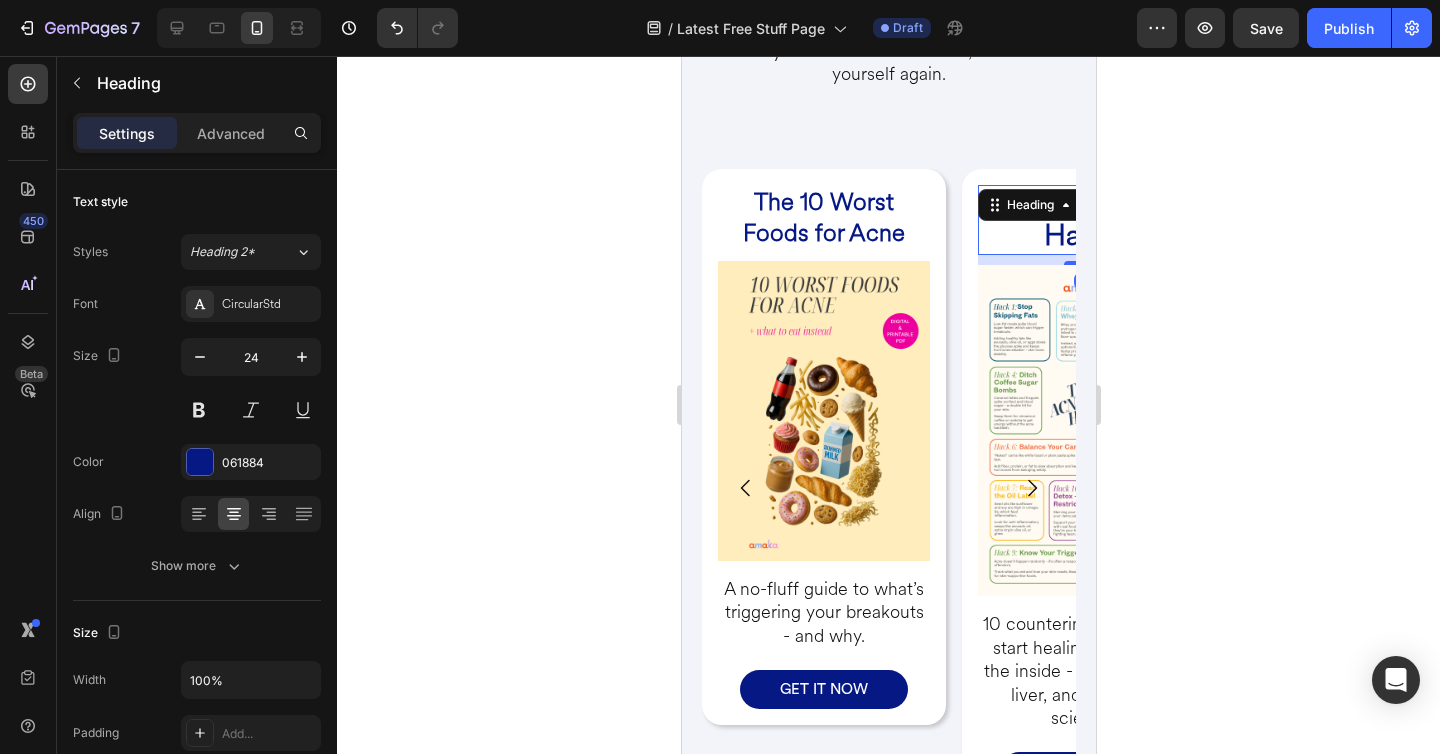 click on "The Acne Load Hacks" at bounding box center [1083, 220] 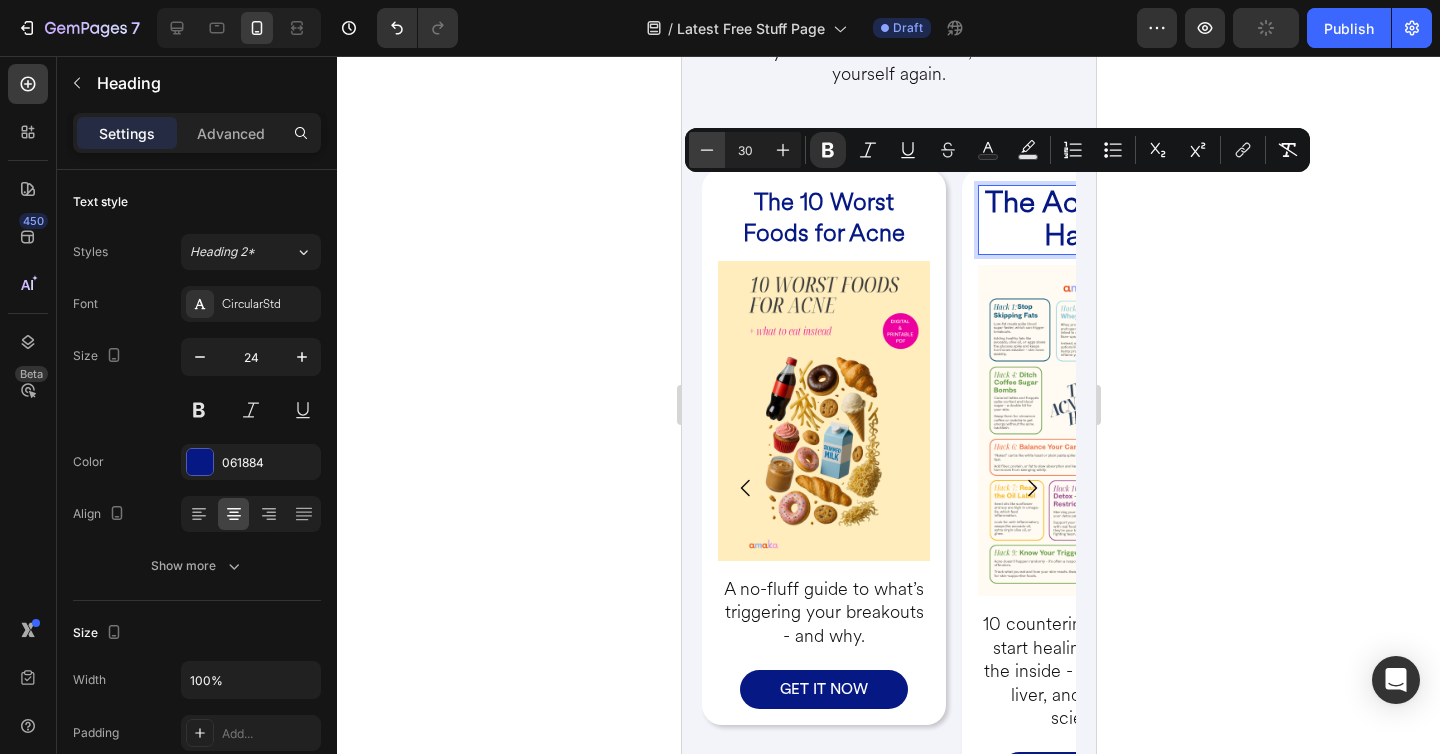 click 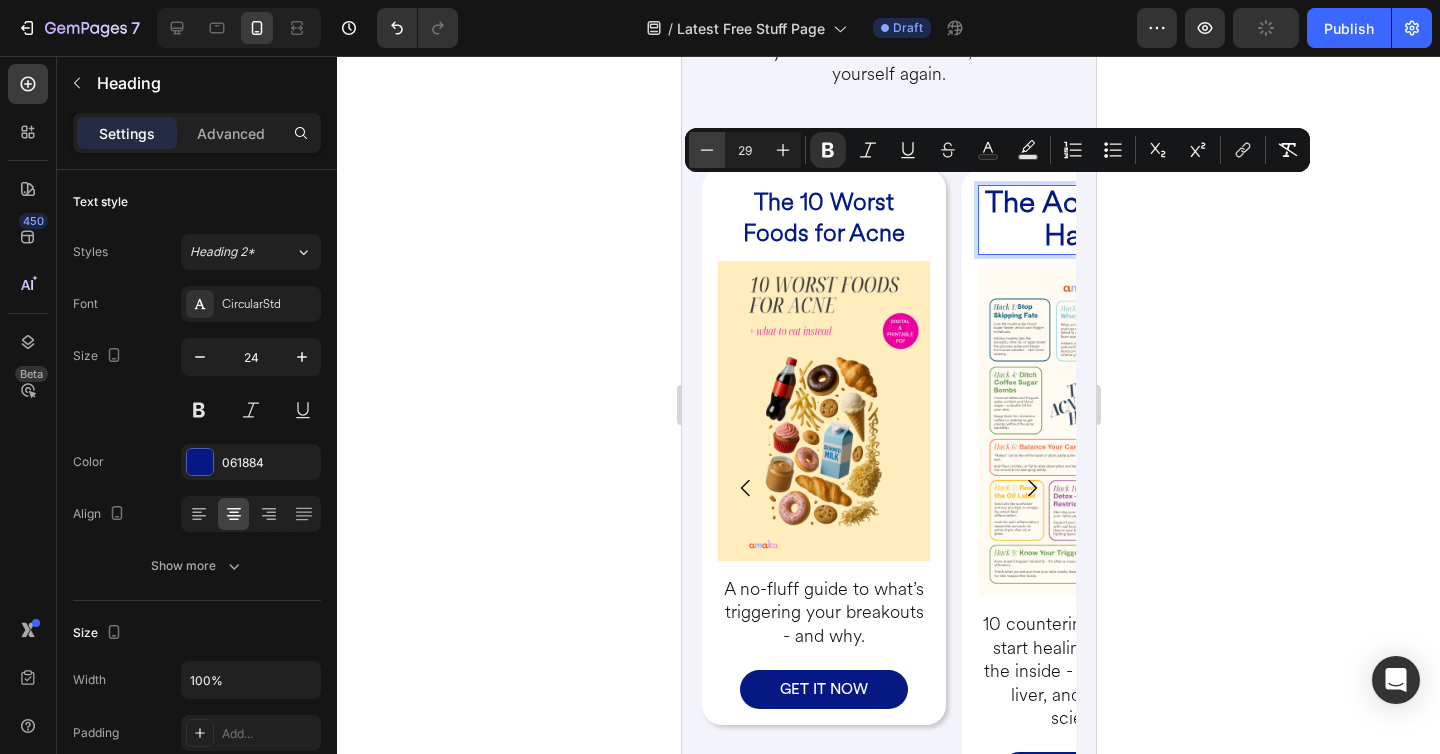 click 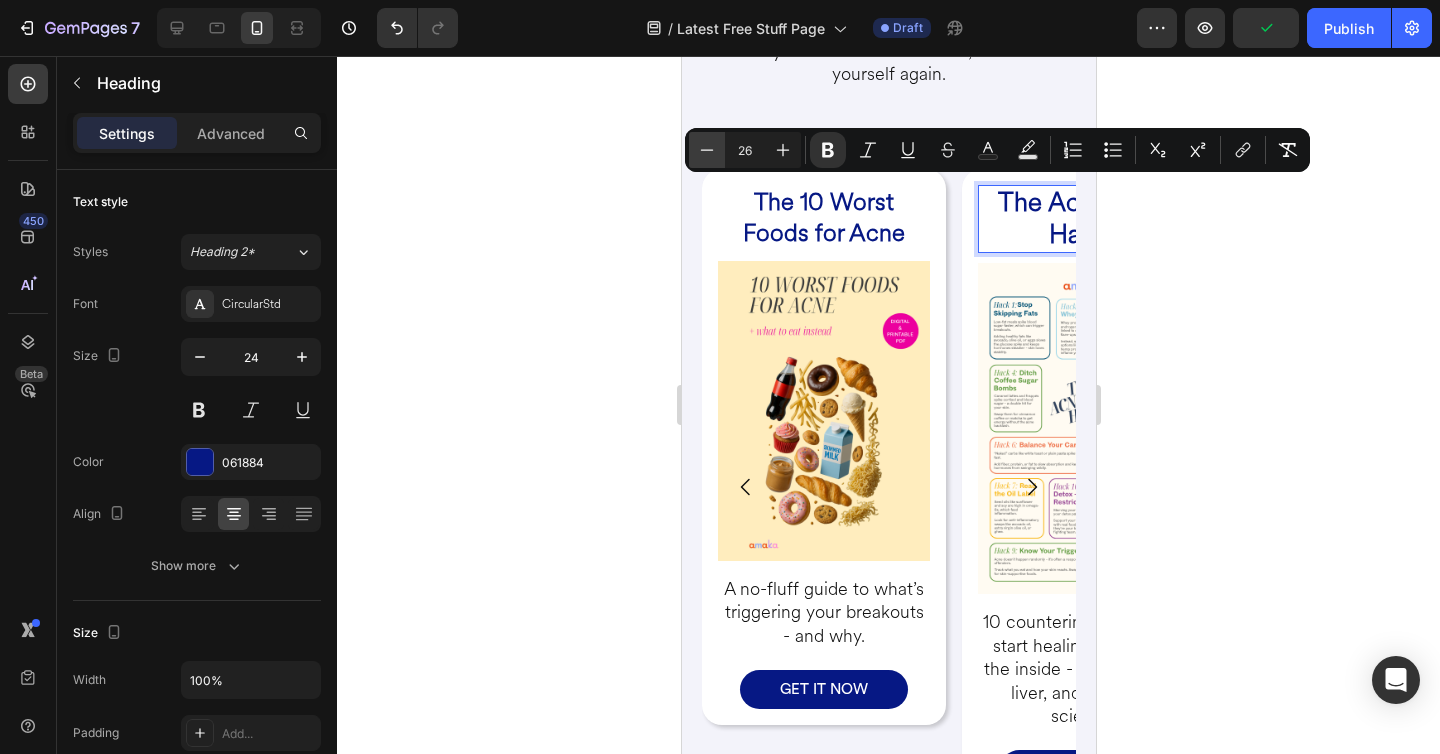 click 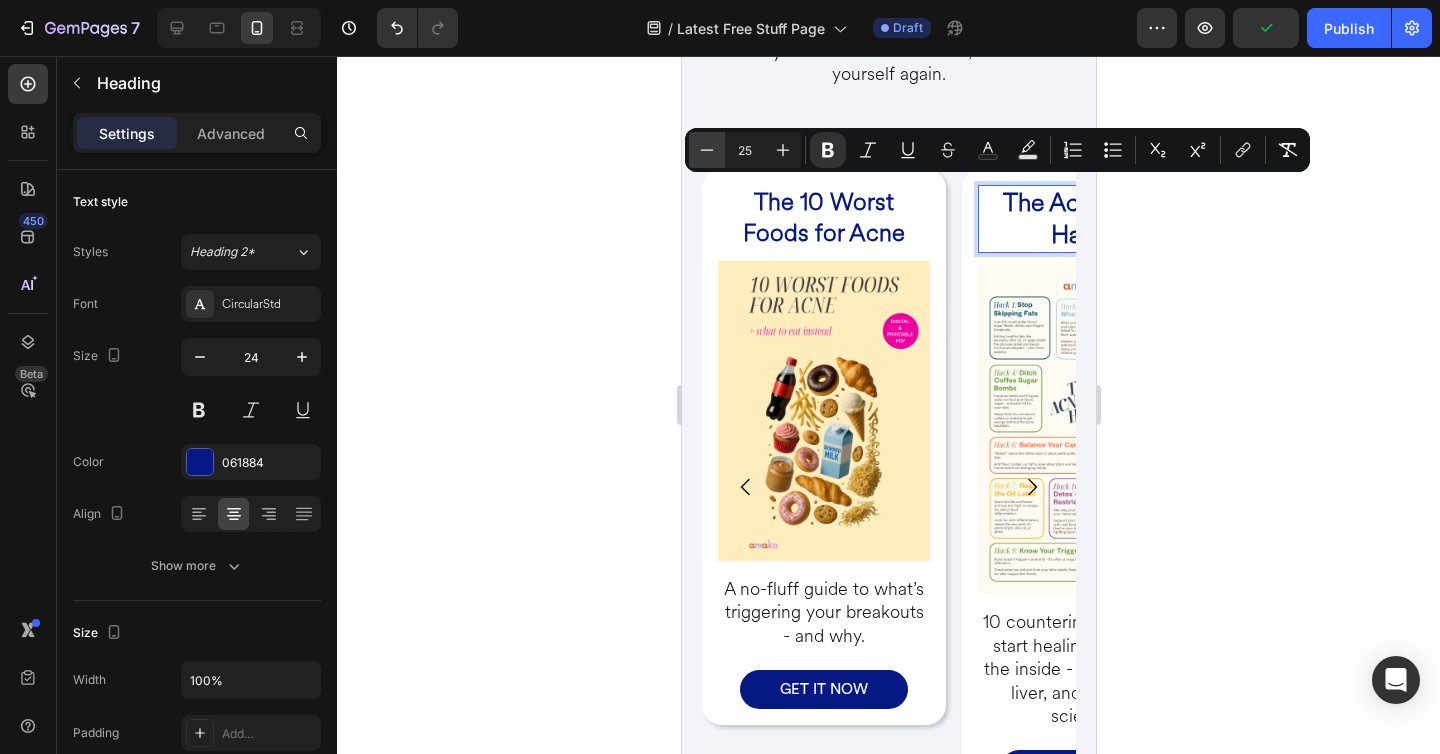 click 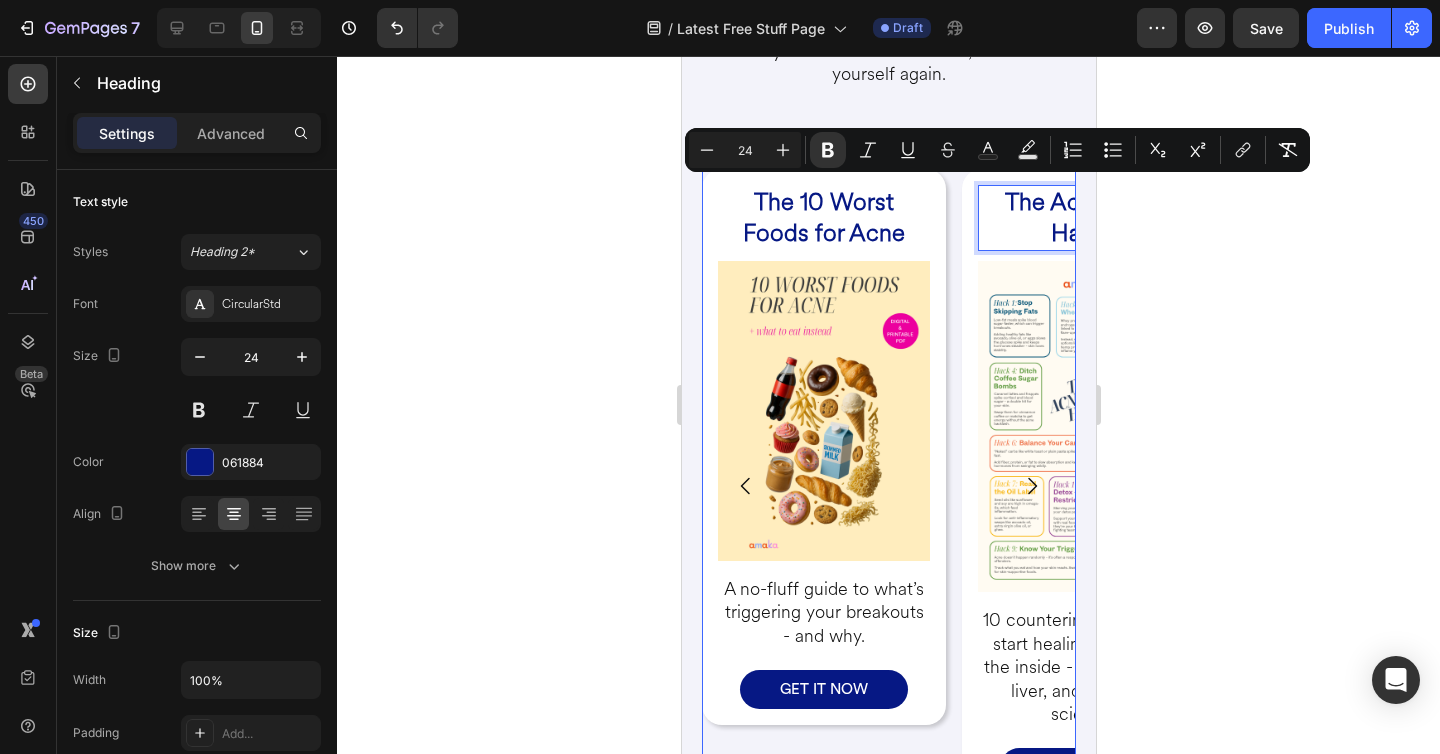 click on "⁠⁠⁠⁠⁠⁠⁠ The 10 Worst Foods for Acne Heading Image A no-fluff guide to what’s triggering your breakouts - and why. Heading GET IT NOW Button Row The Acne Load Hacks Heading   10 Image 10 counterintuitive tips to start healing acne from the inside - based on gut, liver, and hormone science. Heading GET IT NOW Button Row ⁠⁠⁠⁠⁠⁠⁠ Quiz: What’s Your Acne Load? Heading Image Find your acne load score and get a targeted skin reset plan based on your gut, hormone, and liver triggers. Heading GET IT NOW Button Row ⁠⁠⁠⁠⁠⁠⁠ The Acne-Safe Food Swap Cheat Sheet Heading Image Quick swaps to calm your hormones, gut, and skin - without restriction. Heading GET IT NOW Button Row" at bounding box center [888, 486] 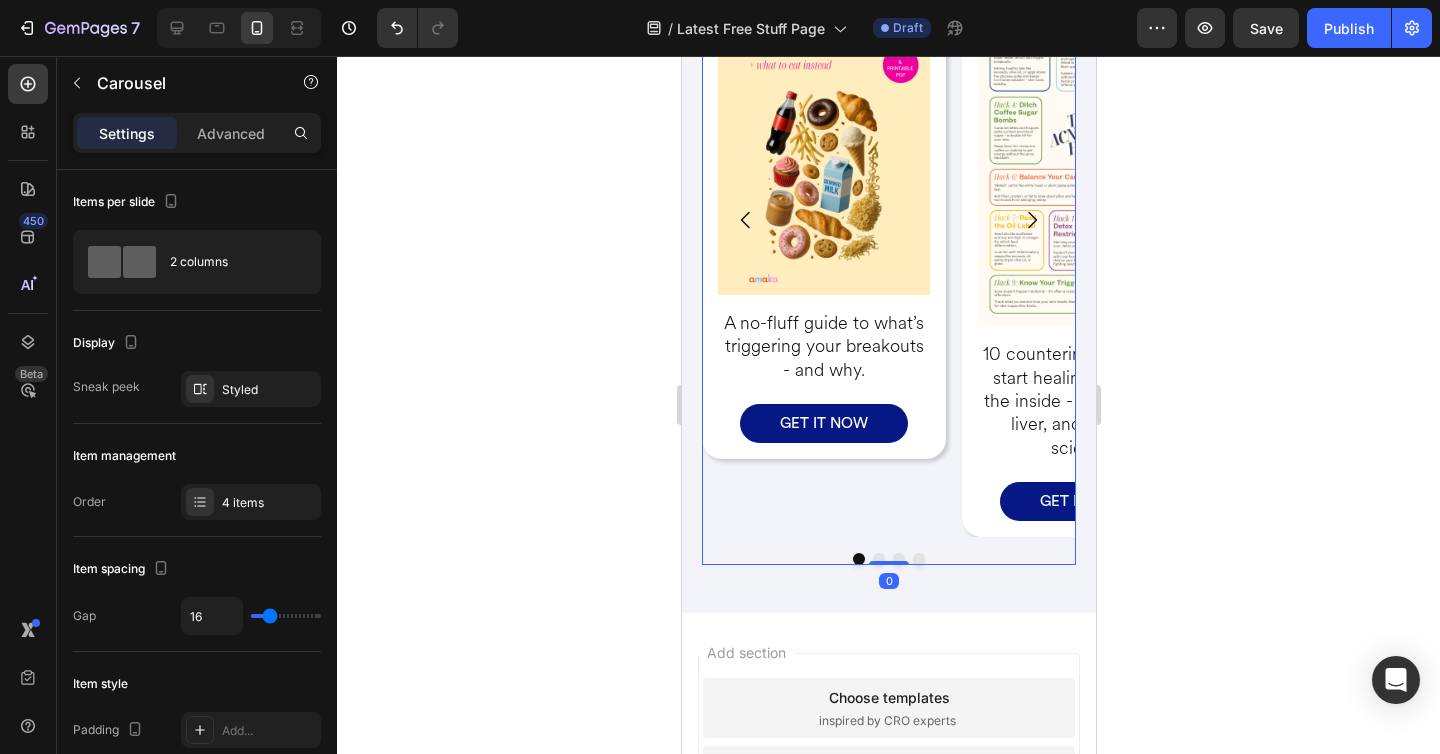 scroll, scrollTop: 521, scrollLeft: 0, axis: vertical 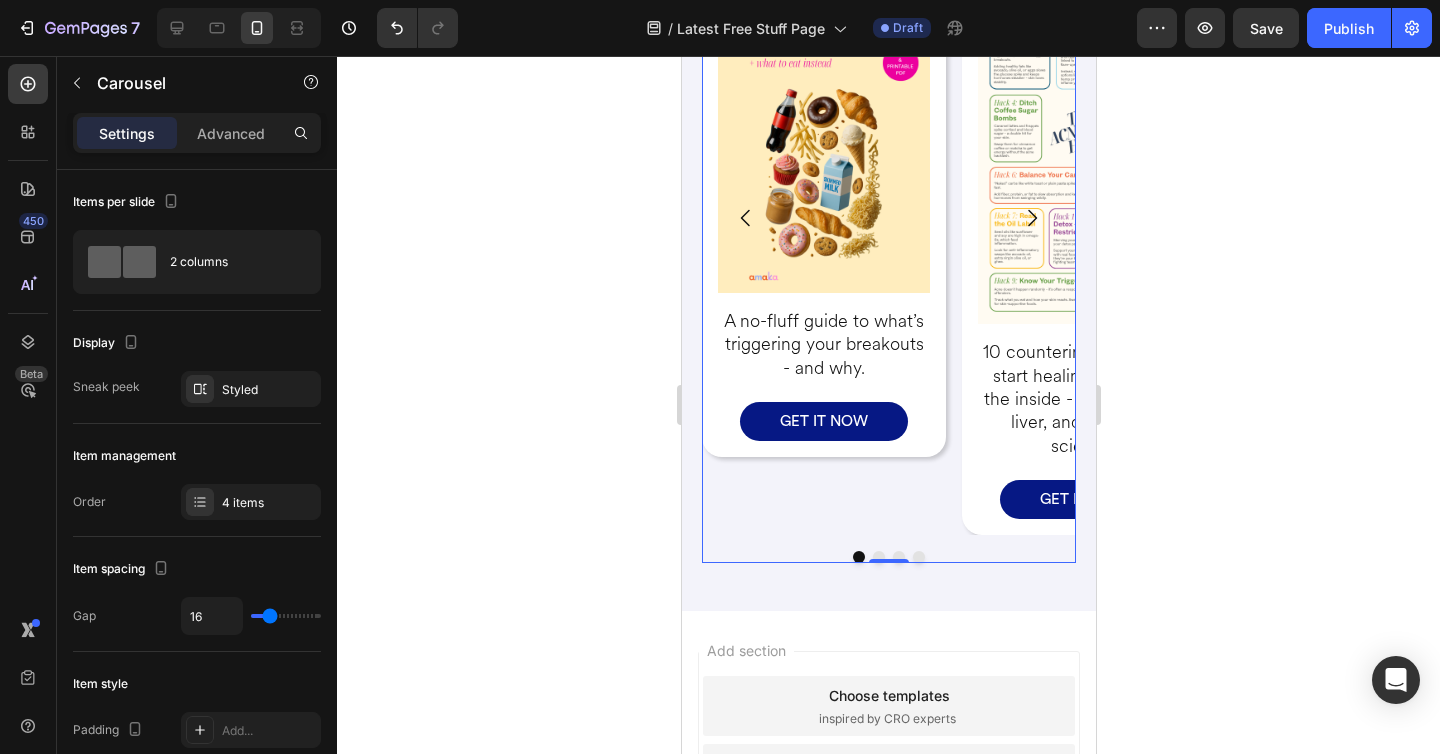 click on "⁠⁠⁠⁠⁠⁠⁠ The 10 Worst Foods for Acne Heading Image A no-fluff guide to what’s triggering your breakouts - and why. Heading GET IT NOW Button Row ⁠⁠⁠⁠⁠⁠⁠ The Acne Load Hacks Heading Image 10 counterintuitive tips to start healing acne from the inside - based on gut, liver, and hormone science. Heading GET IT NOW Button Row ⁠⁠⁠⁠⁠⁠⁠ Quiz: What’s Your Acne Load? Heading Image Find your acne load score and get a targeted skin reset plan based on your gut, hormone, and liver triggers. Heading GET IT NOW Button Row ⁠⁠⁠⁠⁠⁠⁠ The Acne-Safe Food Swap Cheat Sheet Heading Image Quick swaps to calm your hormones, gut, and skin - without restriction. Heading GET IT NOW Button Row
Carousel   0" at bounding box center [888, 232] 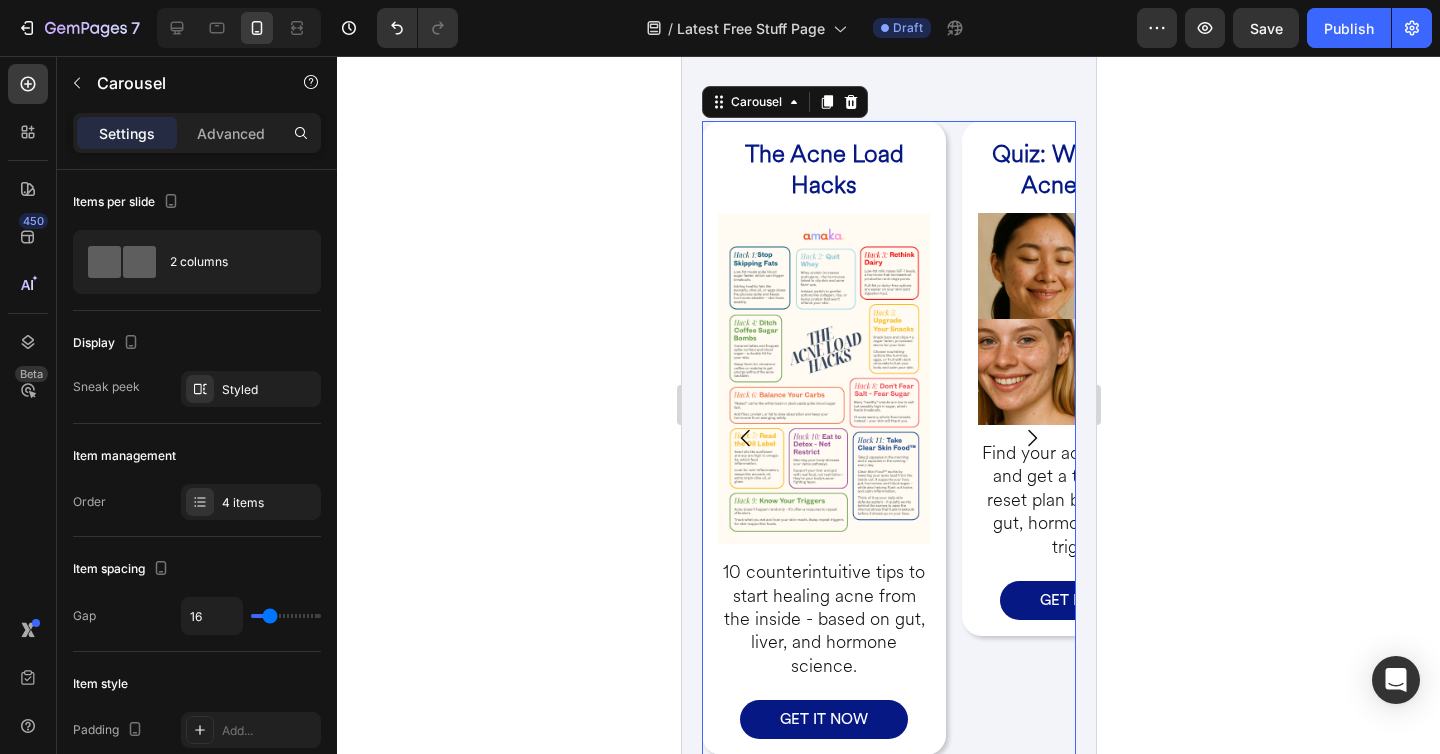scroll, scrollTop: 652, scrollLeft: 0, axis: vertical 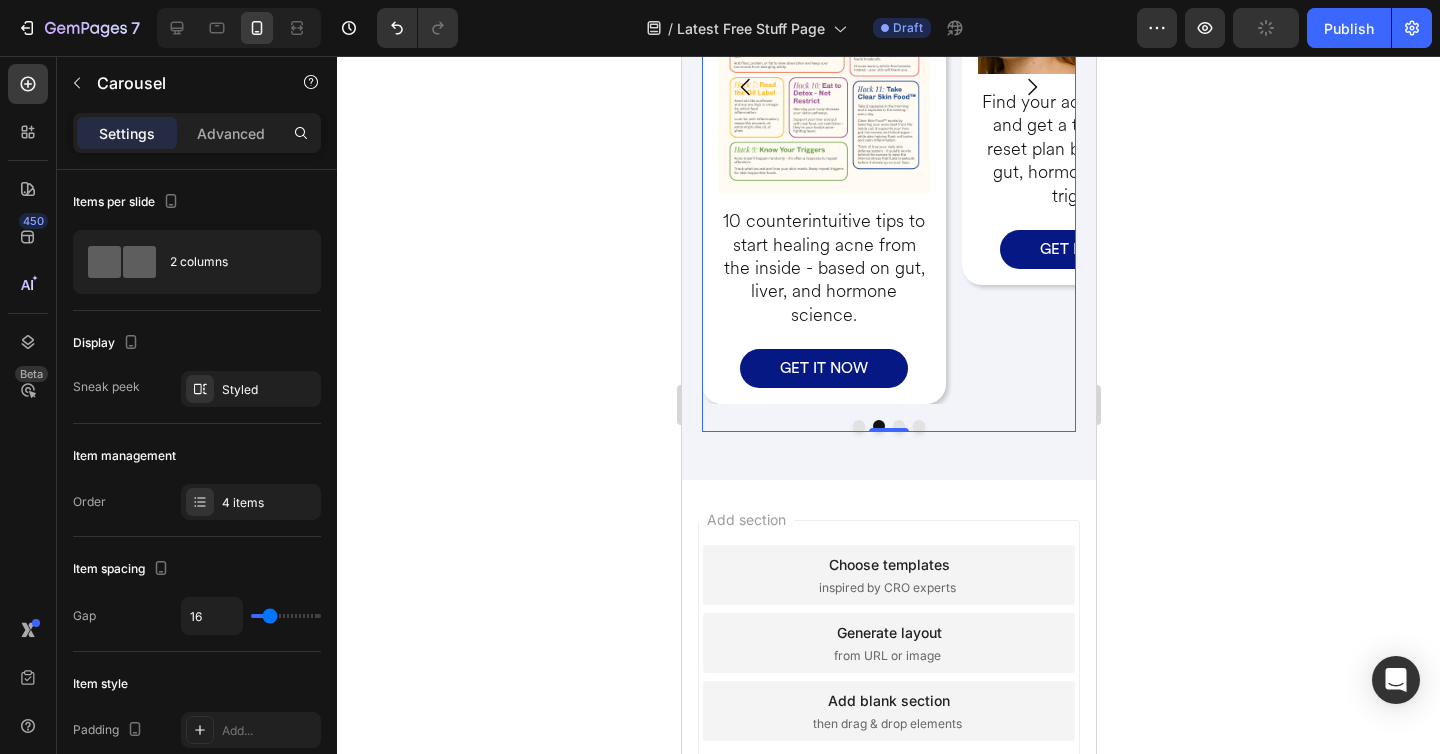 click at bounding box center [898, 426] 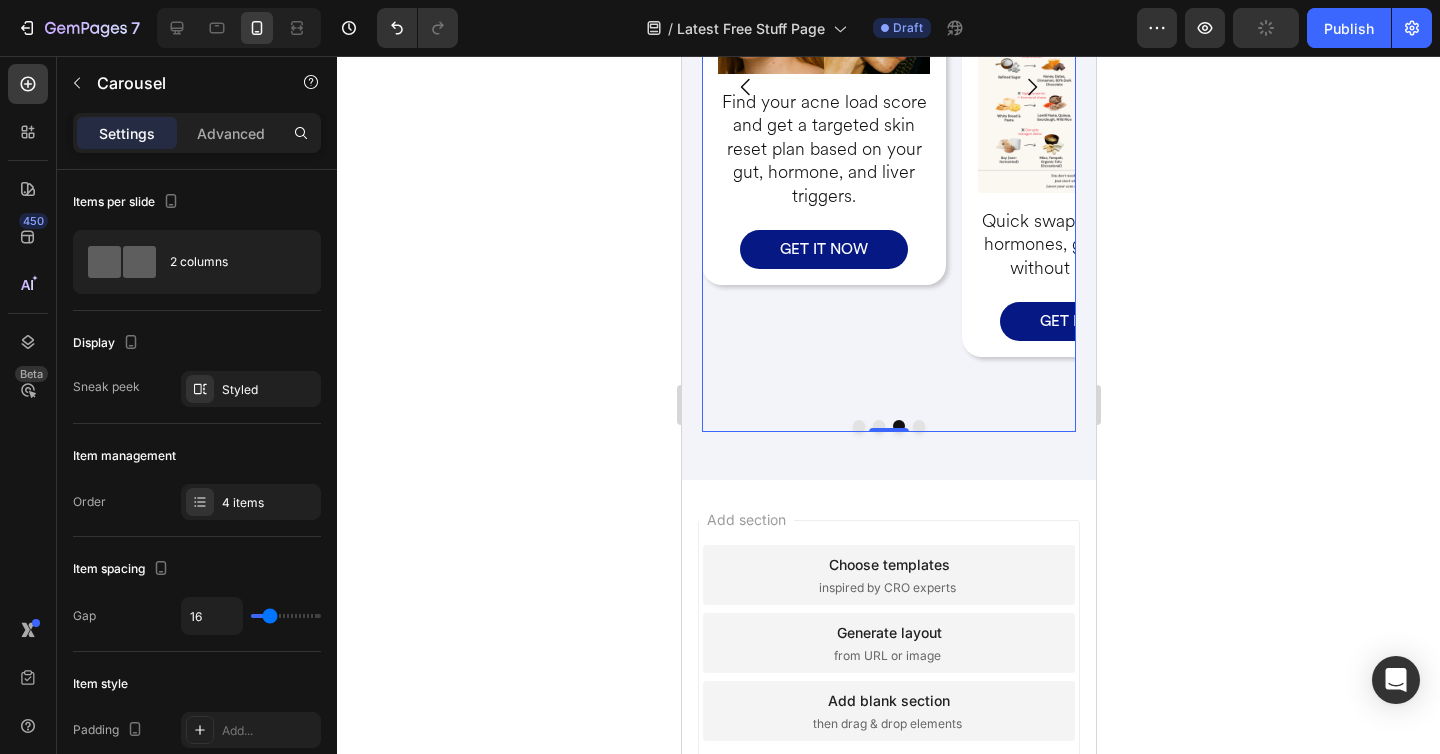scroll, scrollTop: 505, scrollLeft: 0, axis: vertical 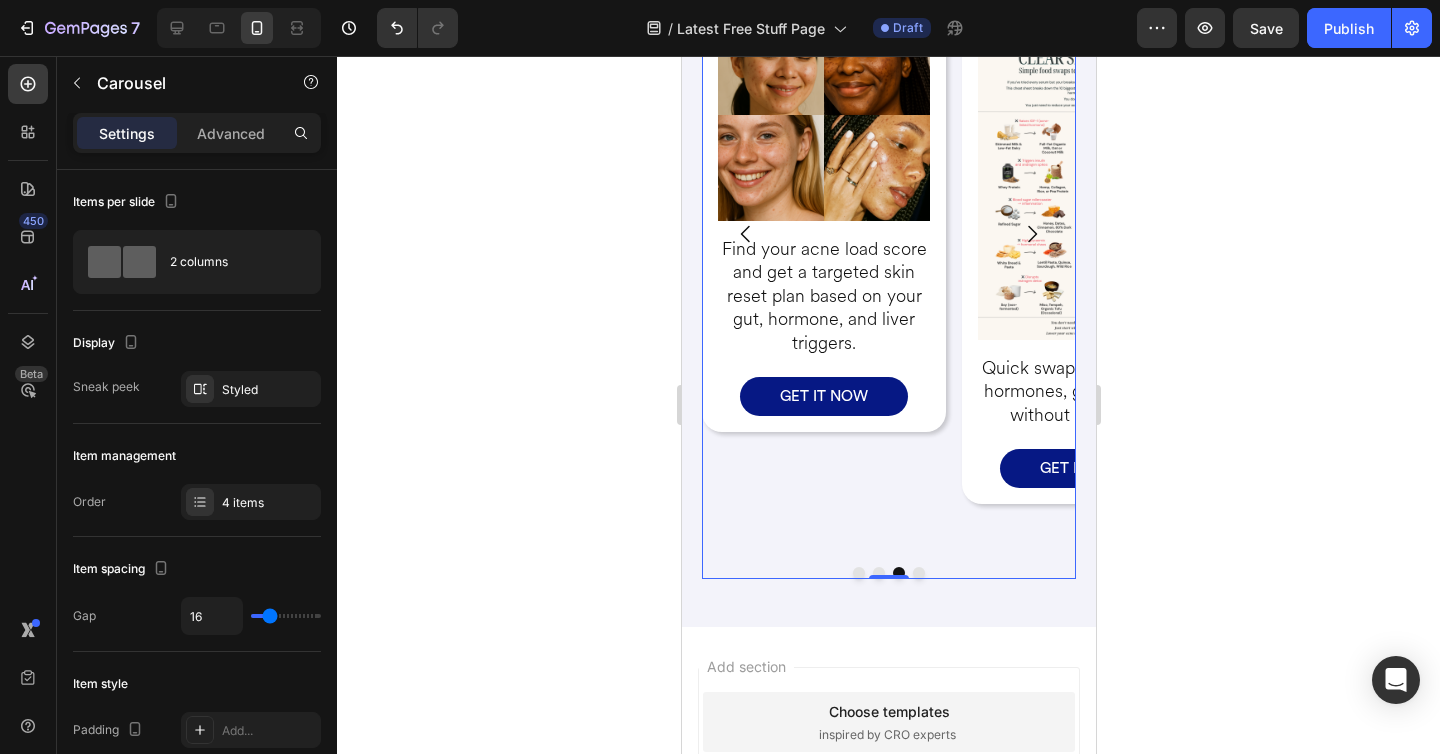 click at bounding box center [918, 573] 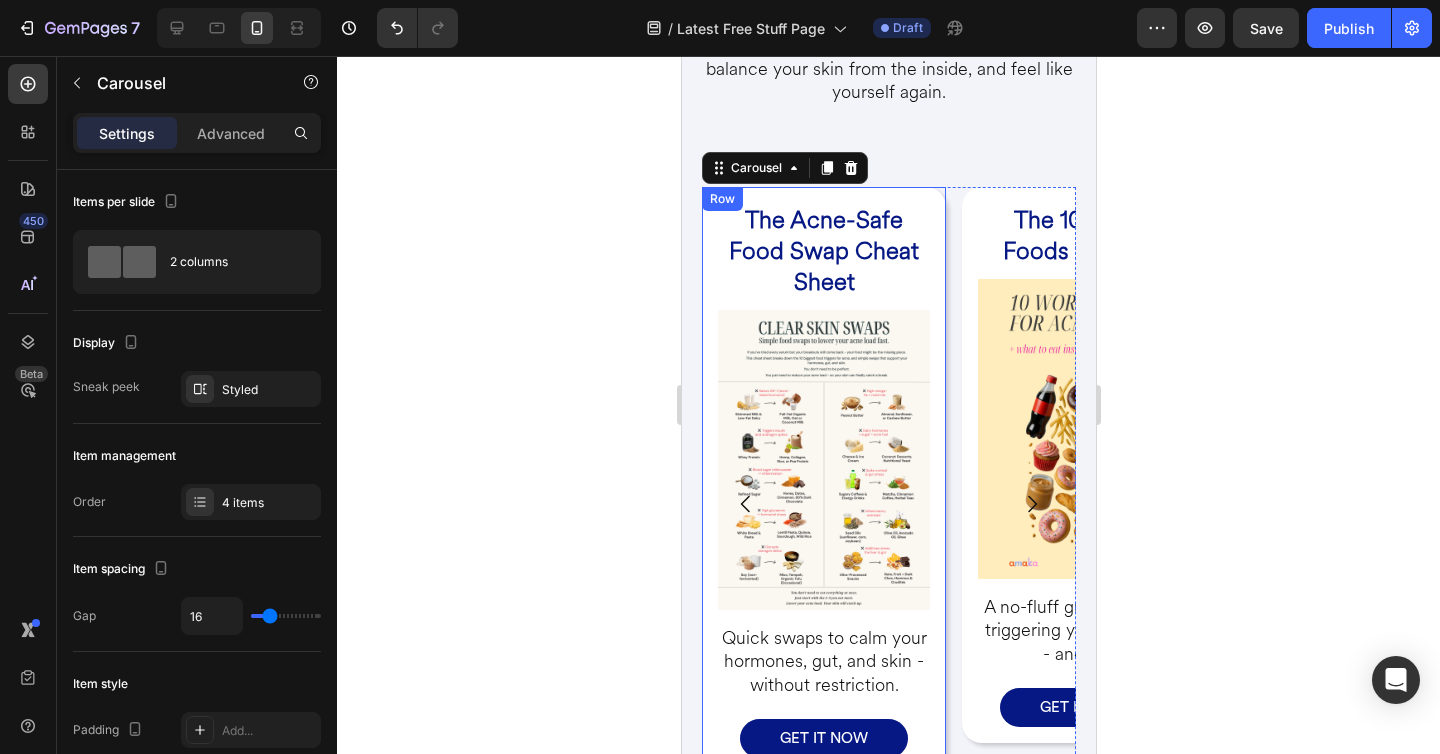 scroll, scrollTop: 293, scrollLeft: 0, axis: vertical 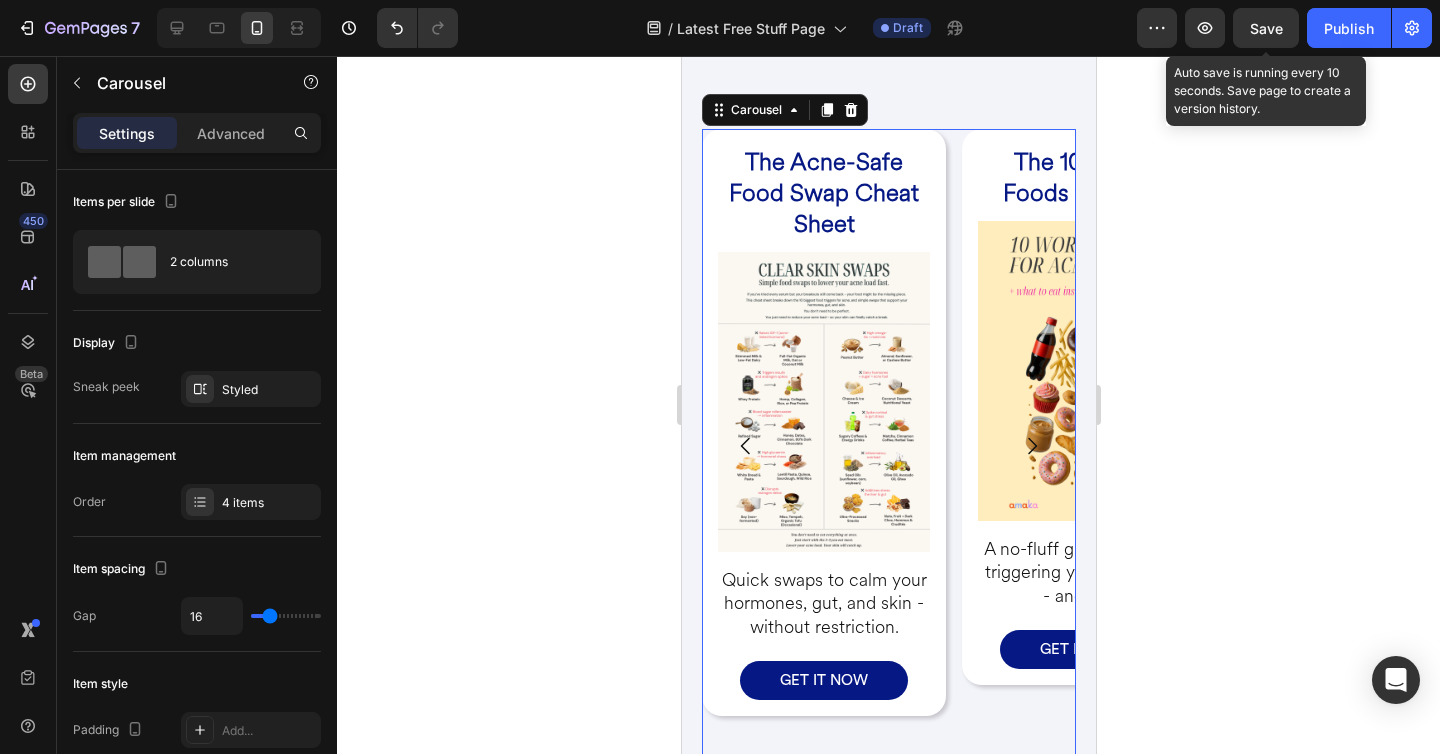 click on "Save" at bounding box center [1266, 28] 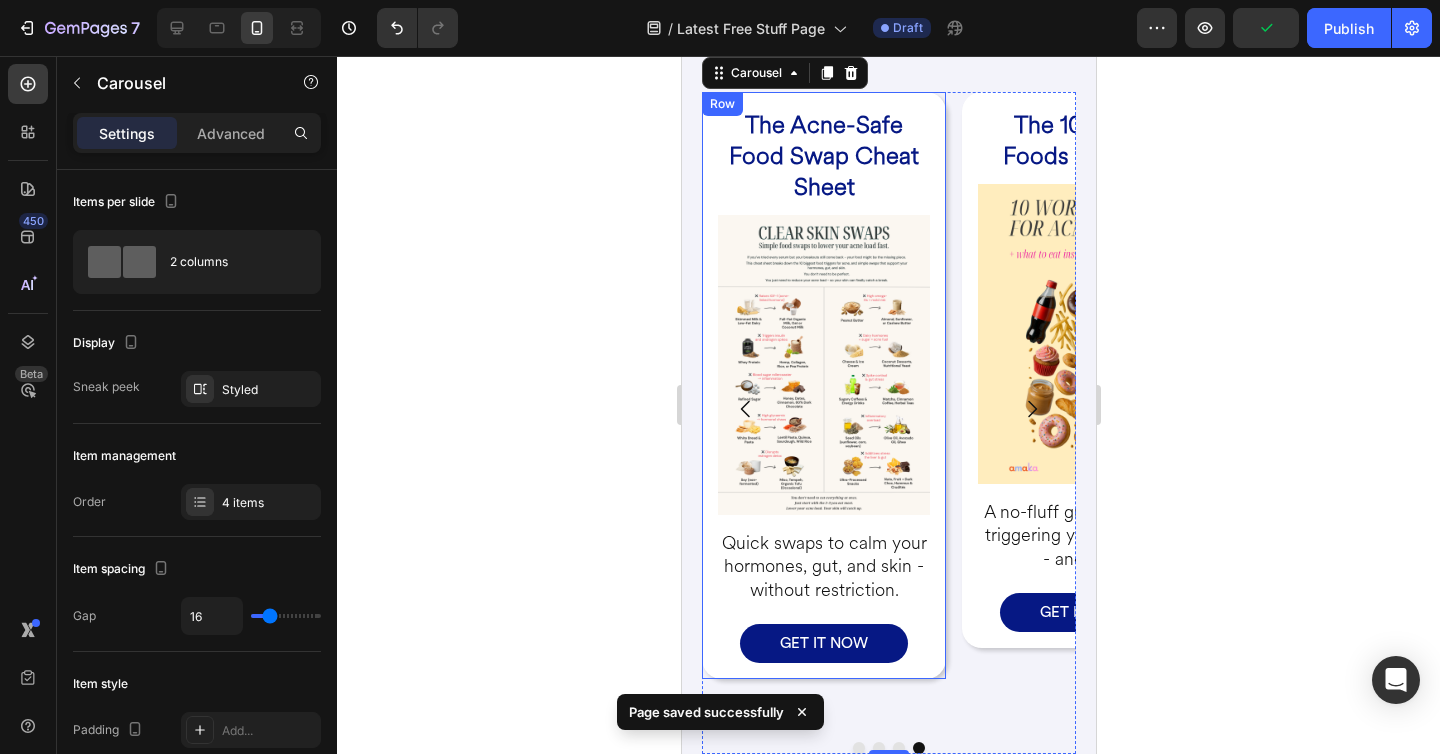 scroll, scrollTop: 0, scrollLeft: 0, axis: both 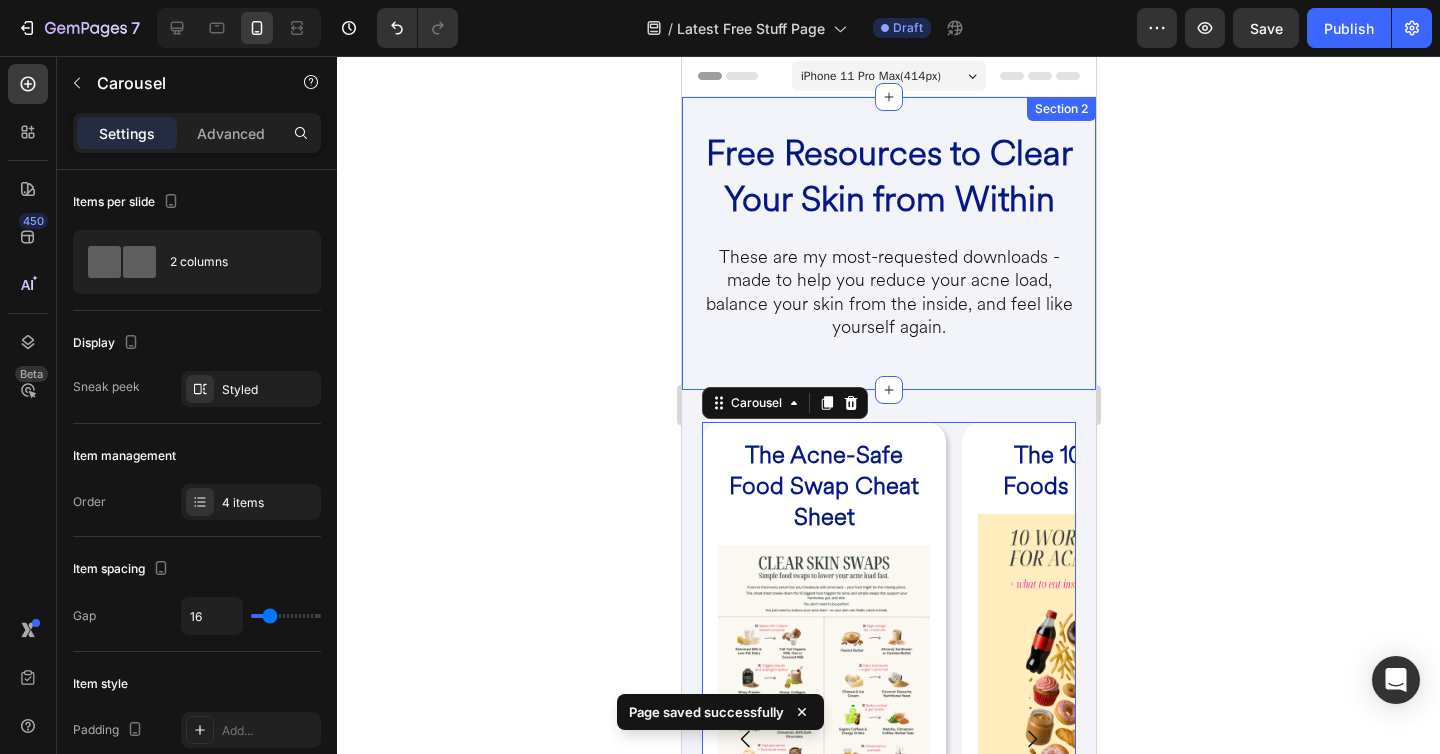 click 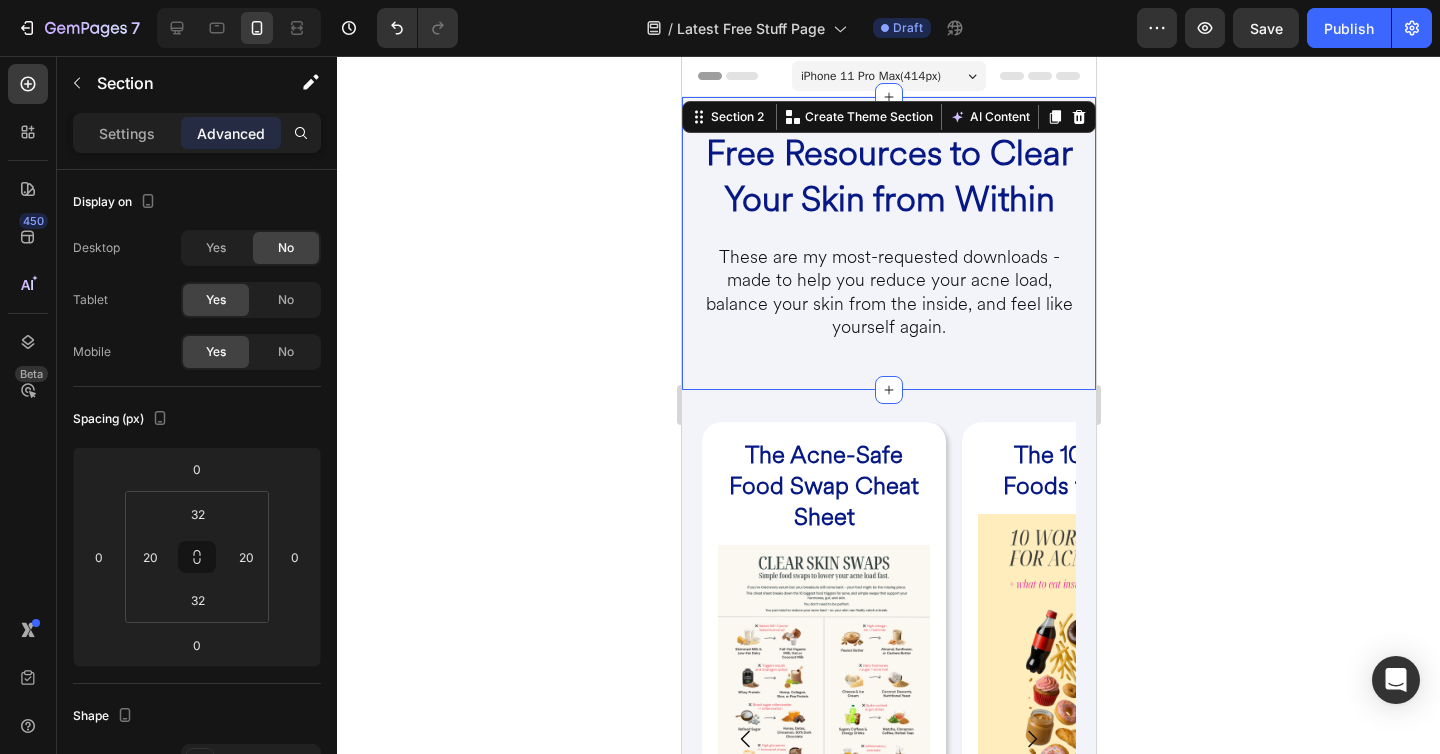 click on "Free Resources to Clear Your Skin from Within Heading These are my most-requested downloads - made to help you reduce your acne load, balance your skin from the inside, and feel like yourself again. Heading Row Section 2   Create Theme Section AI Content Write with GemAI What would you like to describe here? Tone and Voice Persuasive Product Root Cause Starter Kit™ Show more Generate" at bounding box center (888, 243) 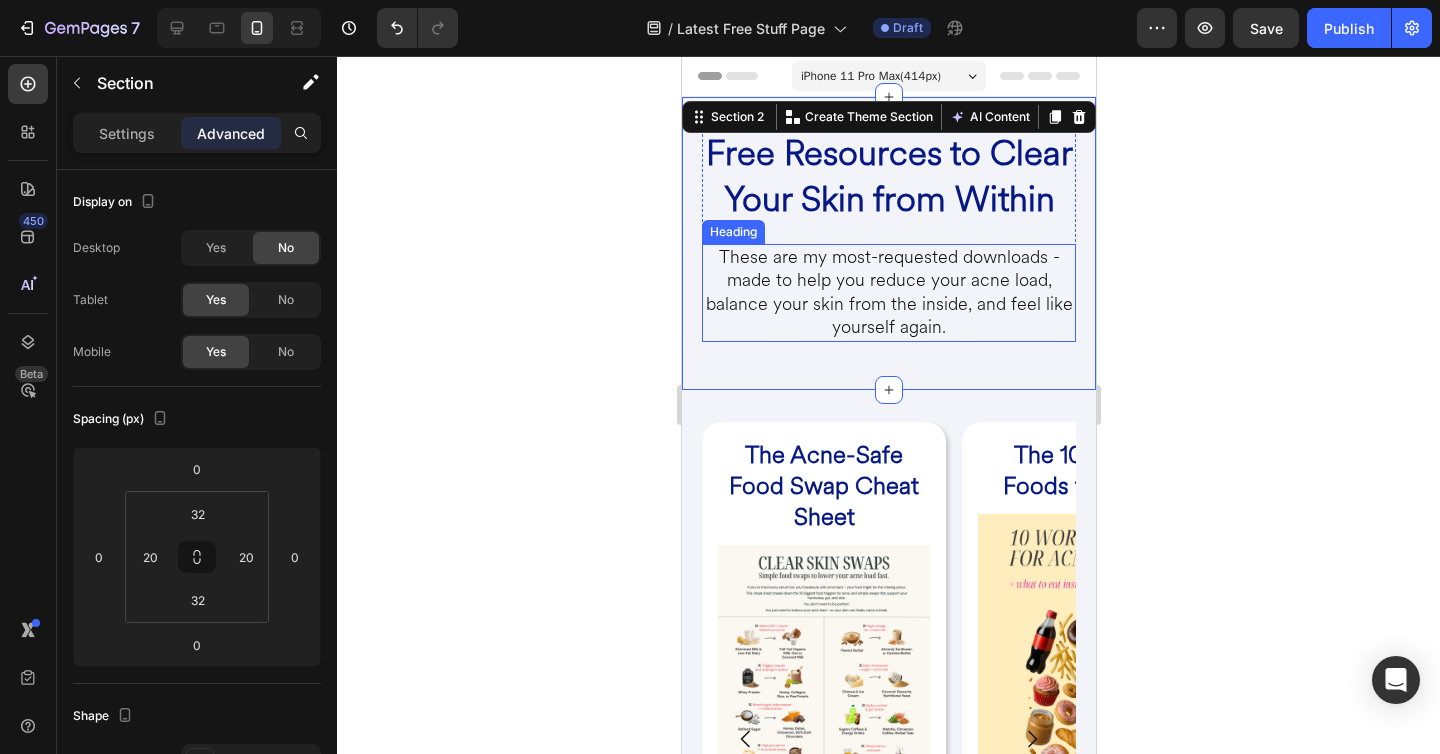 click on "These are my most-requested downloads - made to help you reduce your acne load, balance your skin from the inside, and feel like yourself again." at bounding box center [888, 293] 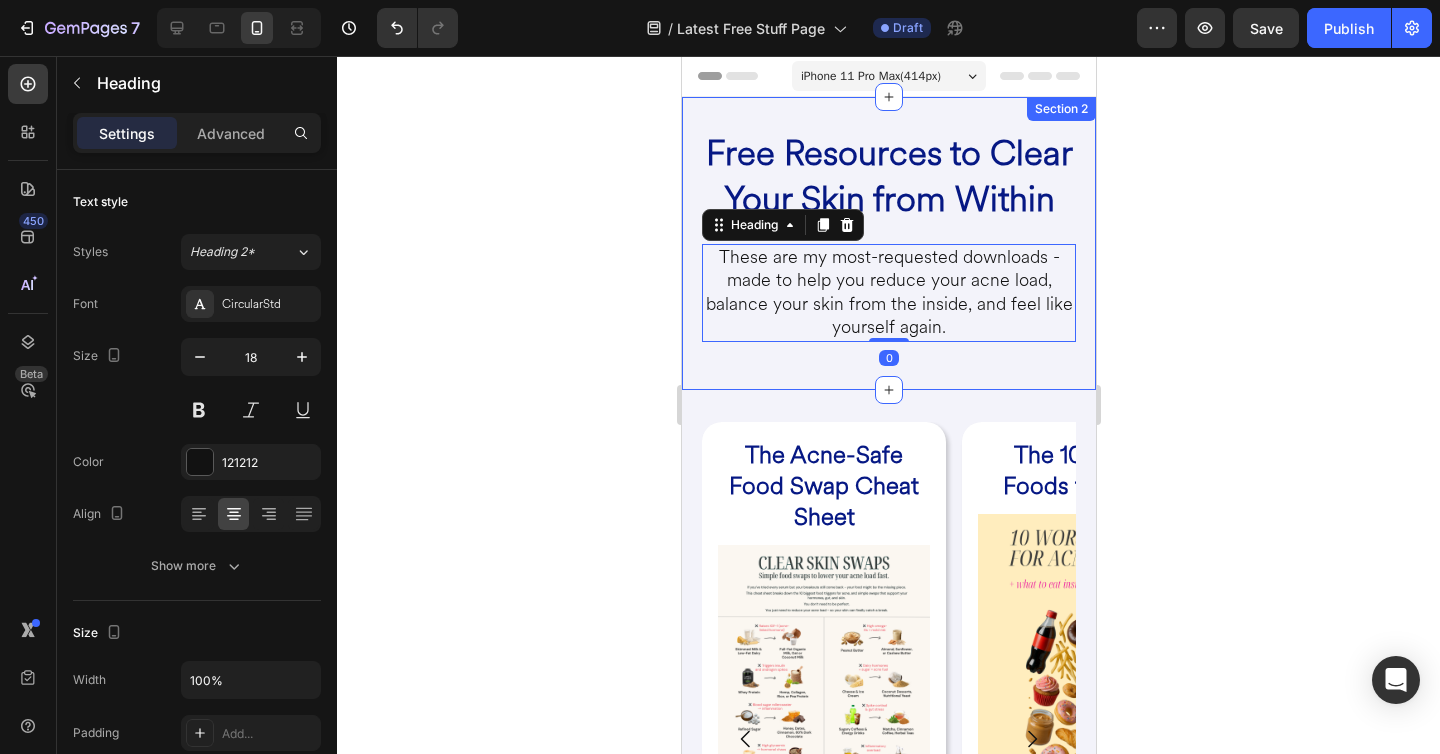 click on "Free Resources to Clear Your Skin from Within Heading These are my most-requested downloads - made to help you reduce your acne load, balance your skin from the inside, and feel like yourself again. Heading   0 Row Section 2" at bounding box center (888, 243) 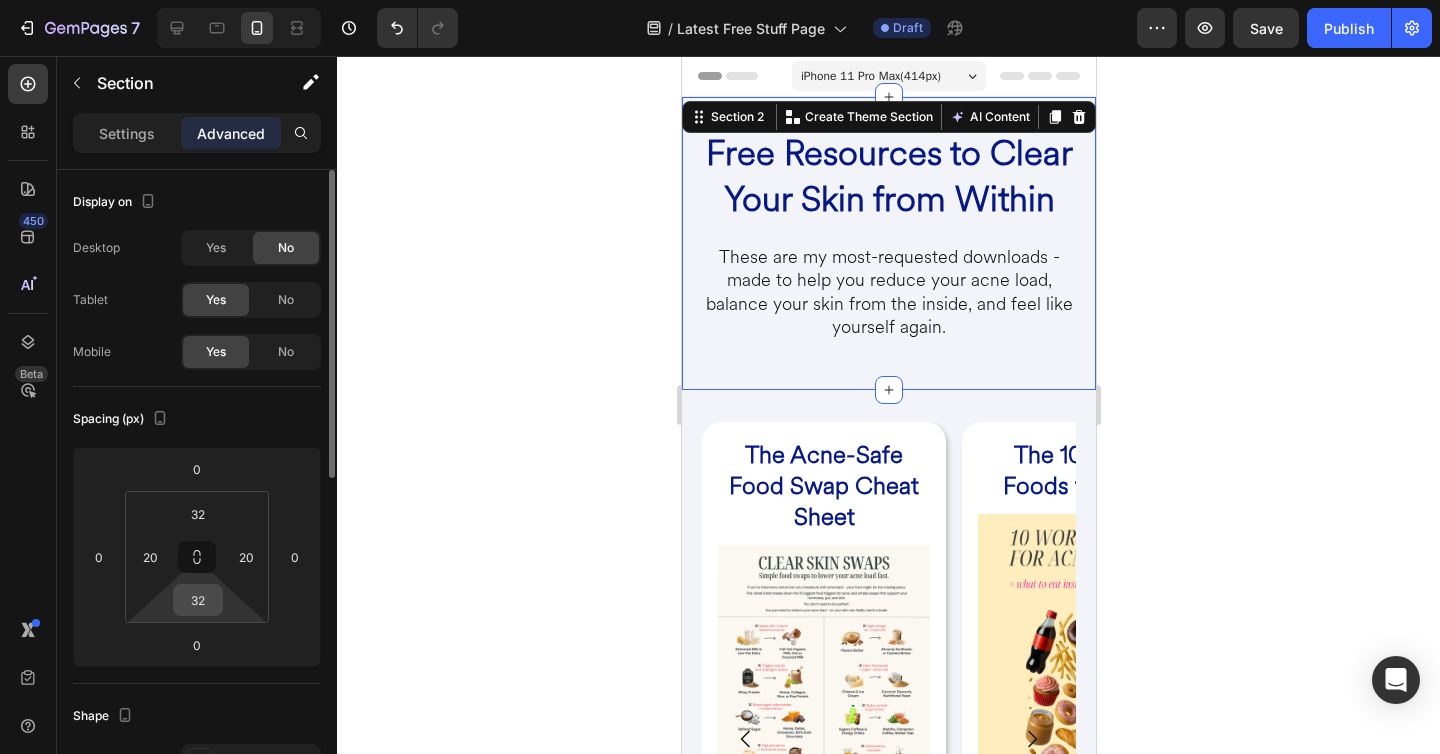 click on "32" at bounding box center [198, 600] 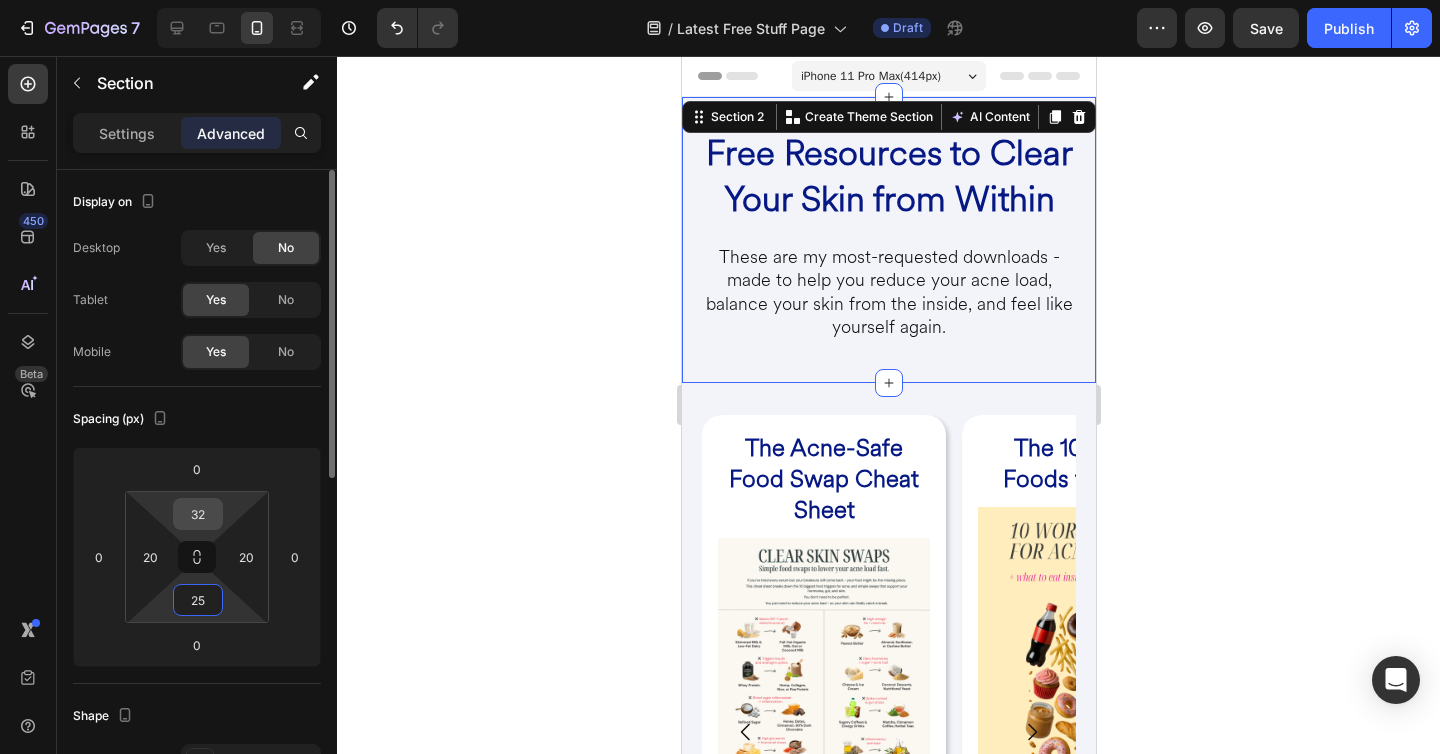 type on "25" 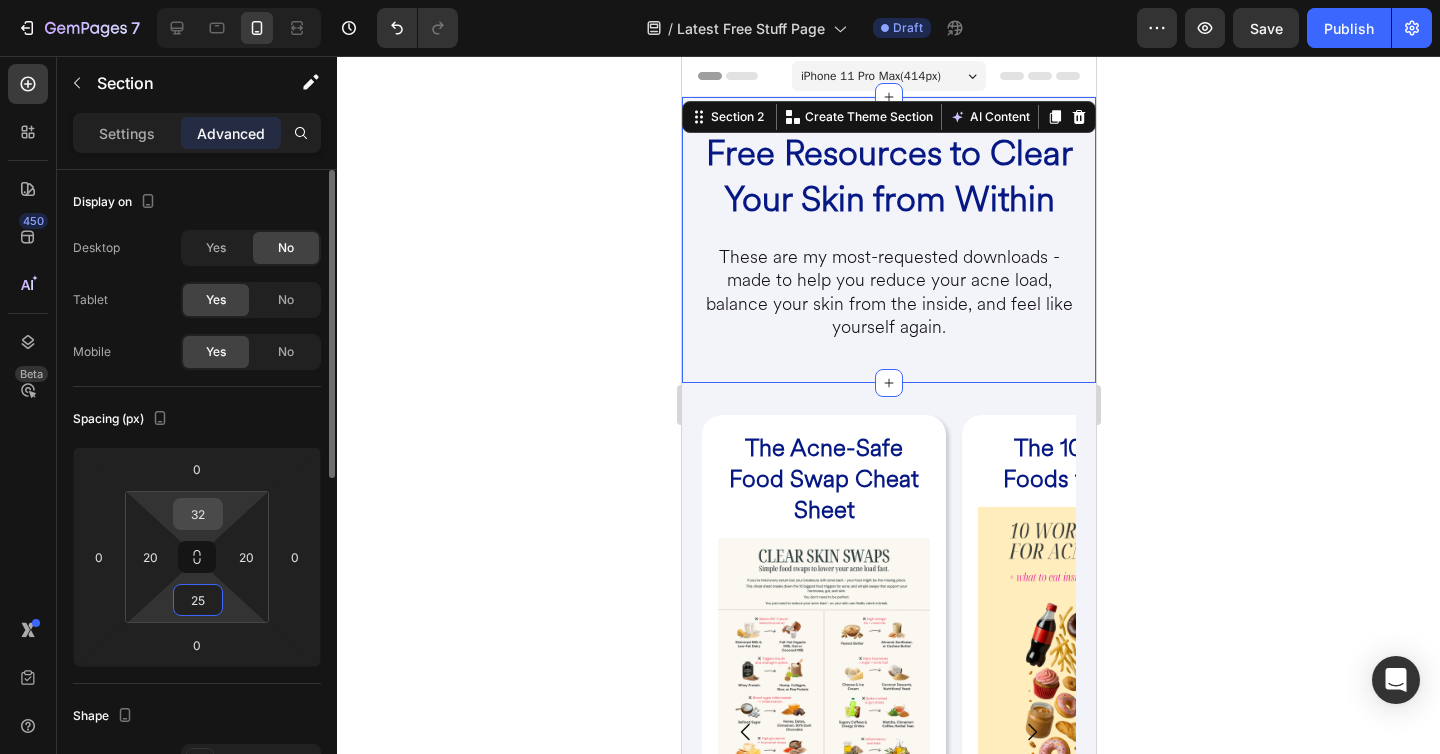 click on "32" at bounding box center (198, 514) 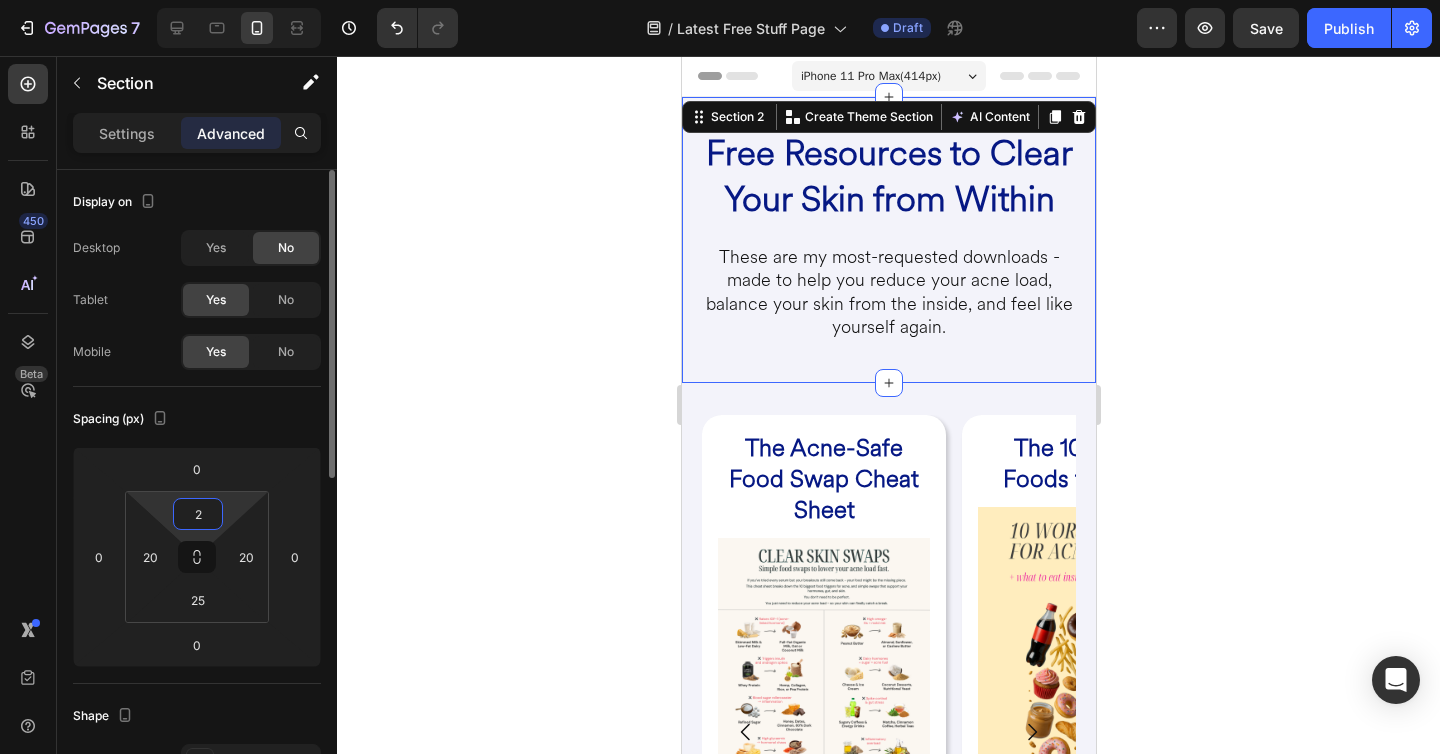 type on "25" 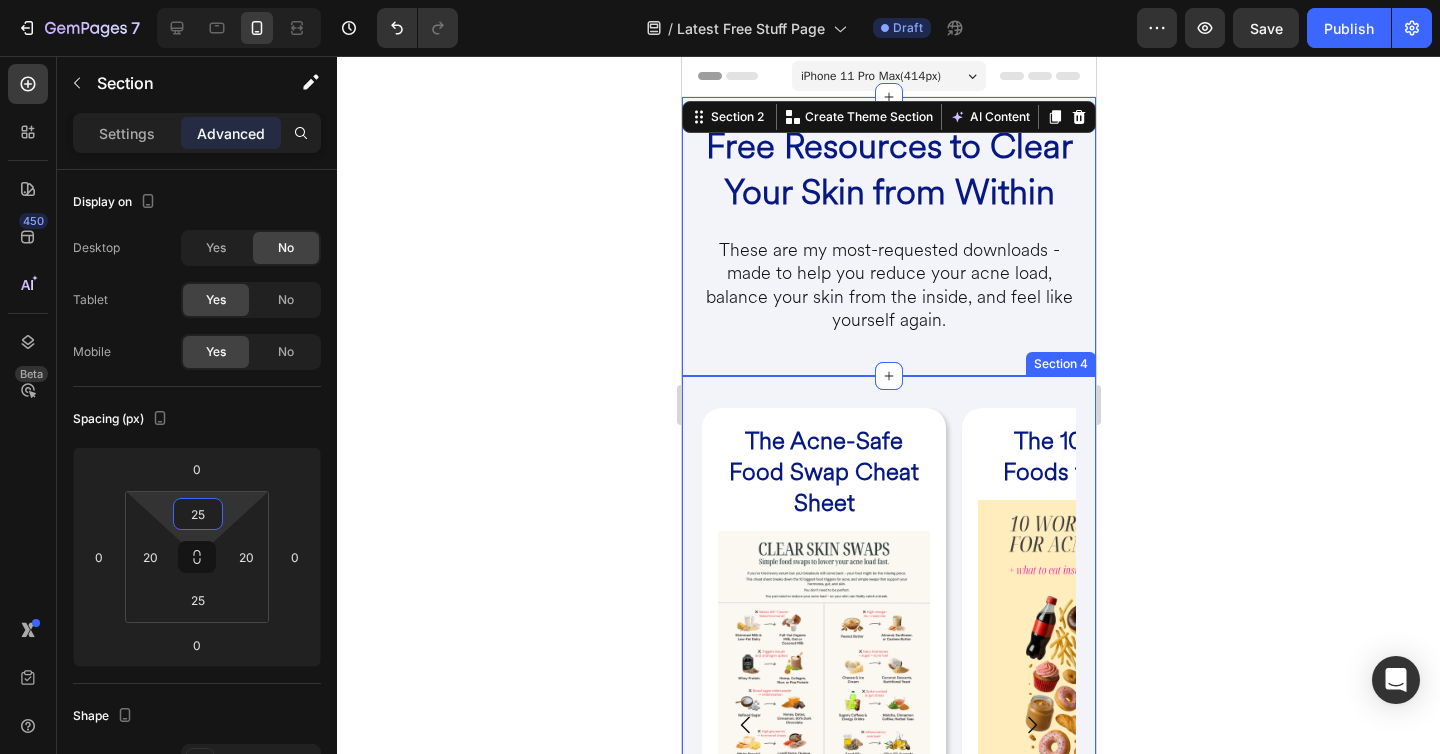 click on "⁠⁠⁠⁠⁠⁠⁠ The 10 Worst Foods for Acne Heading Image A no-fluff guide to what’s triggering your breakouts - and why. Heading GET IT NOW Button Row ⁠⁠⁠⁠⁠⁠⁠ The Acne Load Hacks Heading Image 10 counterintuitive tips to start healing acne from the inside - based on gut, liver, and hormone science. Heading GET IT NOW Button Row ⁠⁠⁠⁠⁠⁠⁠ Quiz: What’s Your Acne Load? Heading Image Find your acne load score and get a targeted skin reset plan based on your gut, hormone, and liver triggers. Heading GET IT NOW Button Row ⁠⁠⁠⁠⁠⁠⁠ The Acne-Safe Food Swap Cheat Sheet Heading Image Quick swaps to calm your hormones, gut, and skin - without restriction. Heading GET IT NOW Button Row
Carousel Row Section 4" at bounding box center (888, 747) 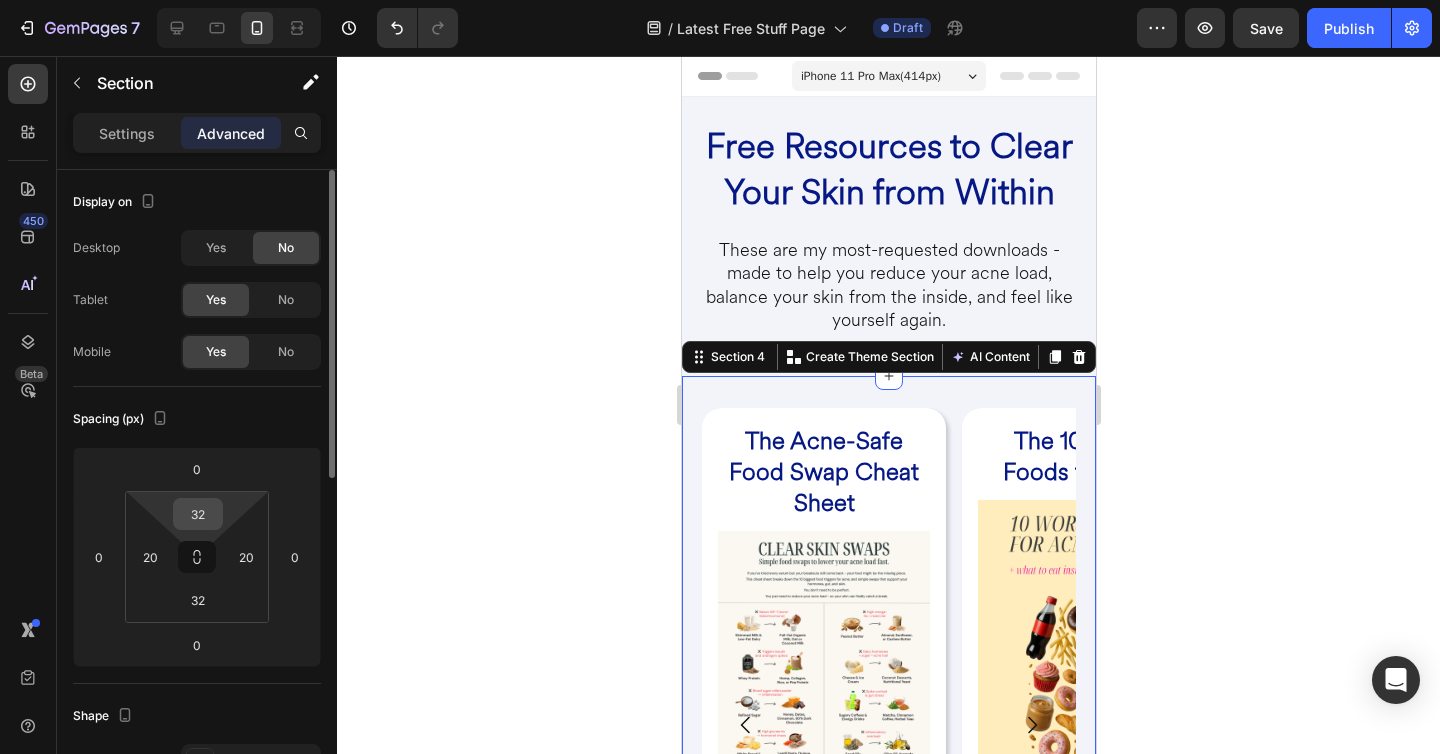 click on "32" at bounding box center [198, 514] 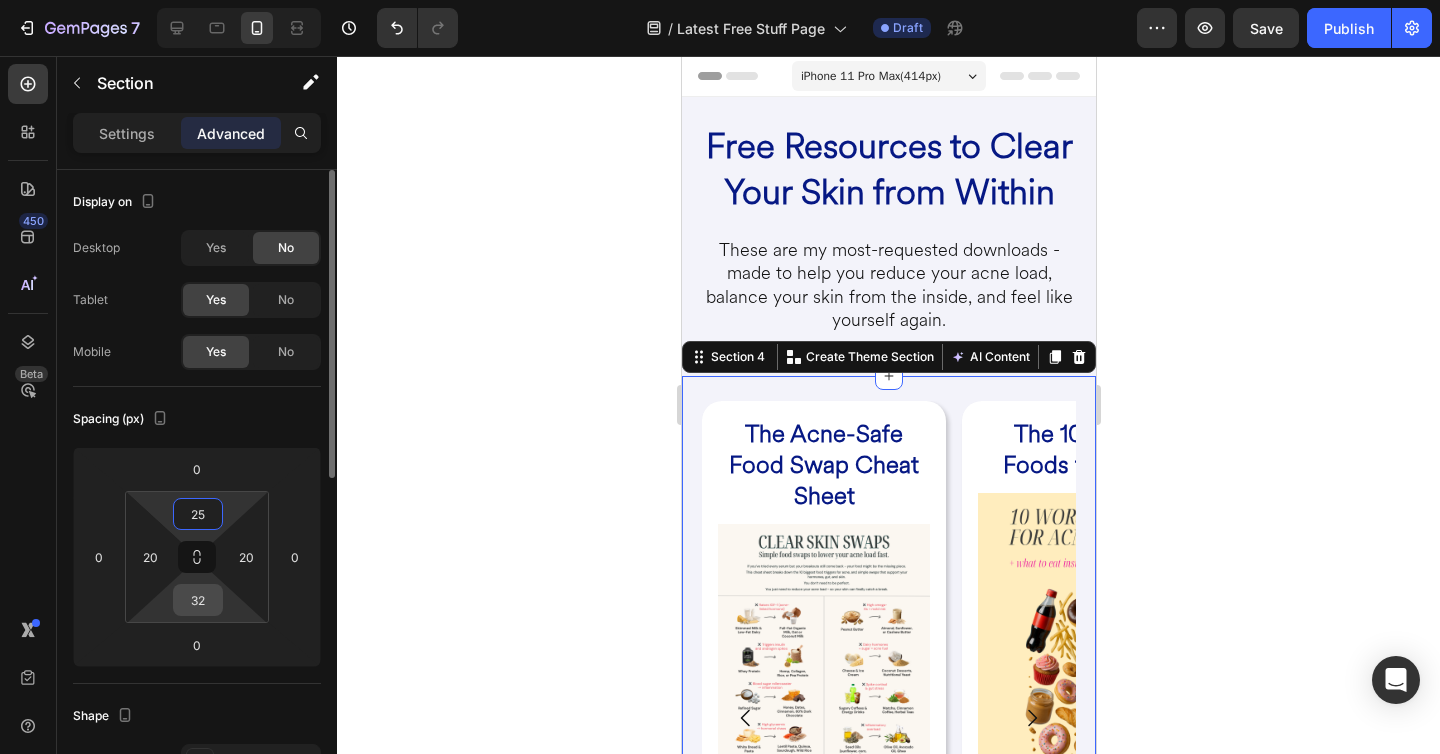 type on "25" 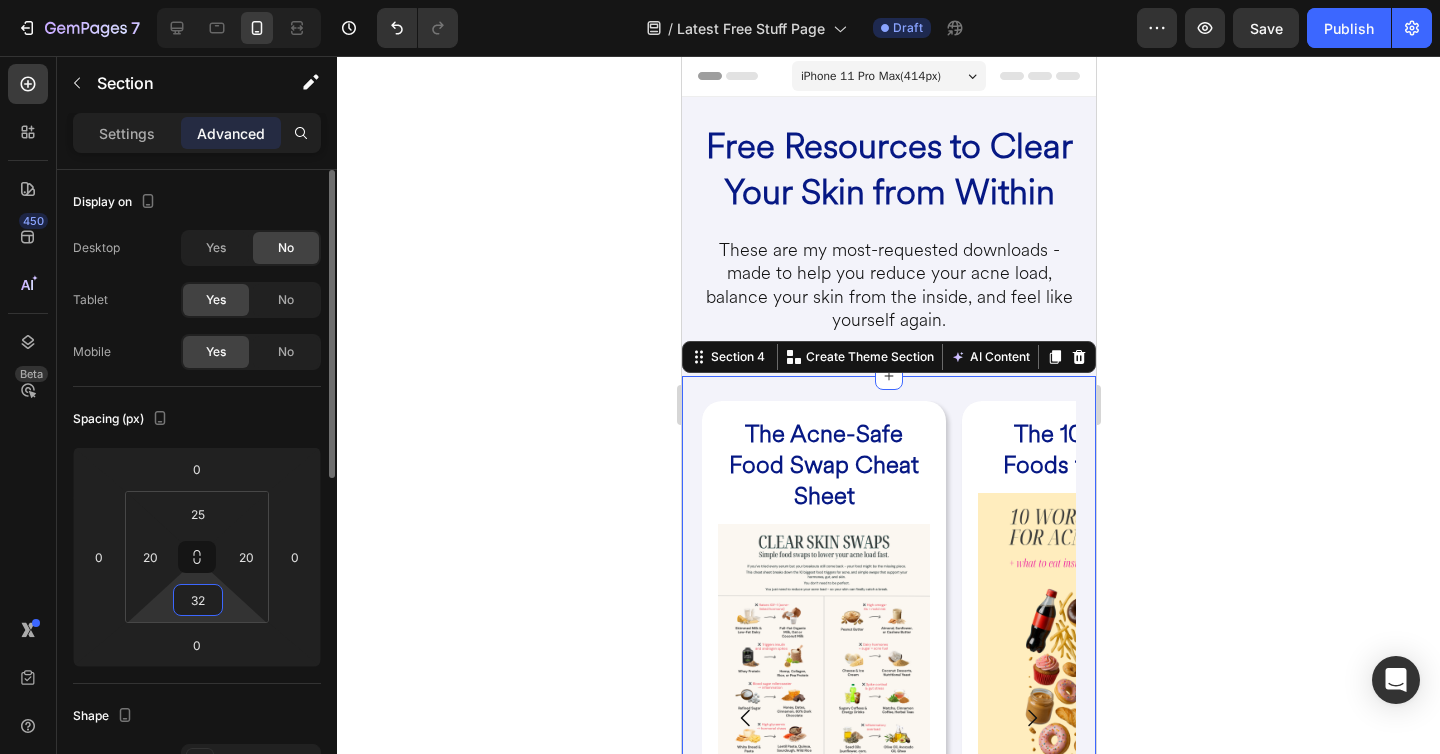 click on "32" at bounding box center [198, 600] 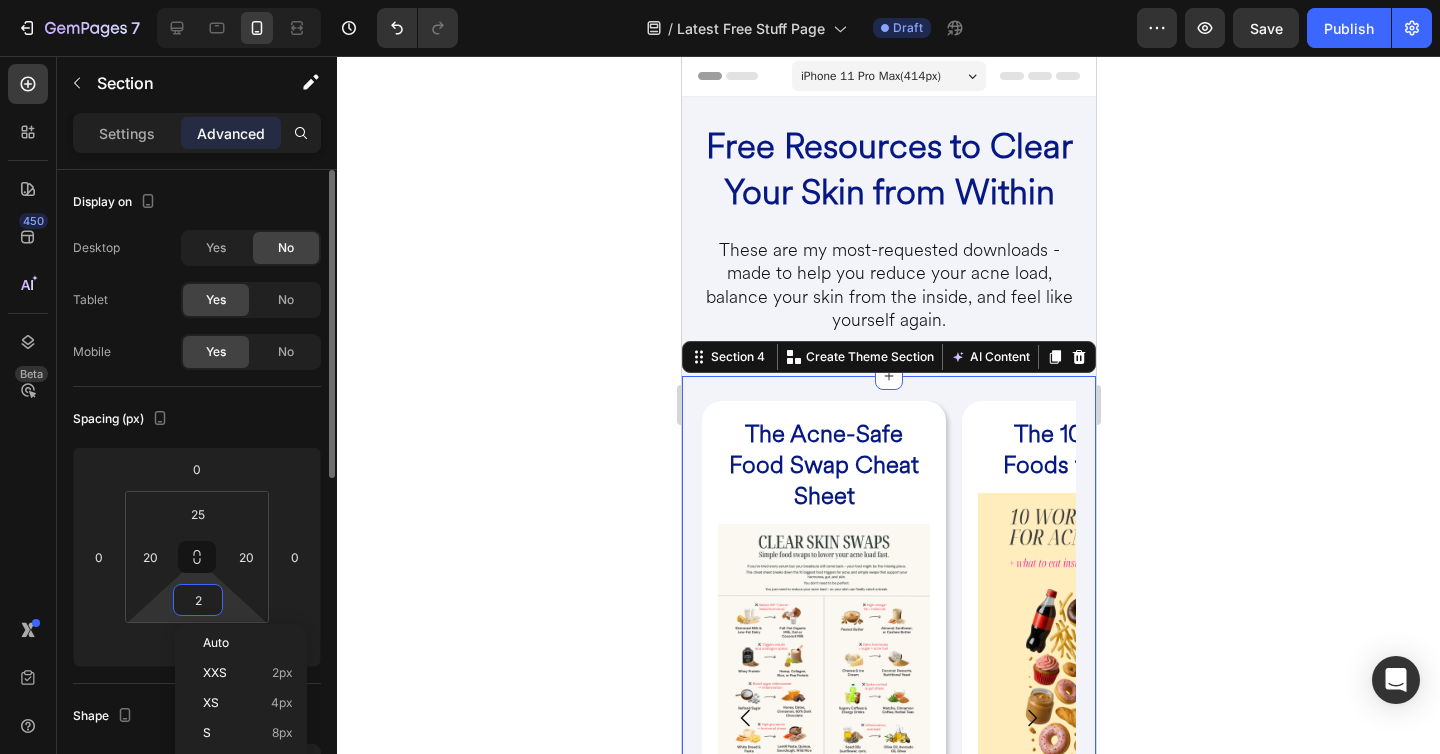 type on "25" 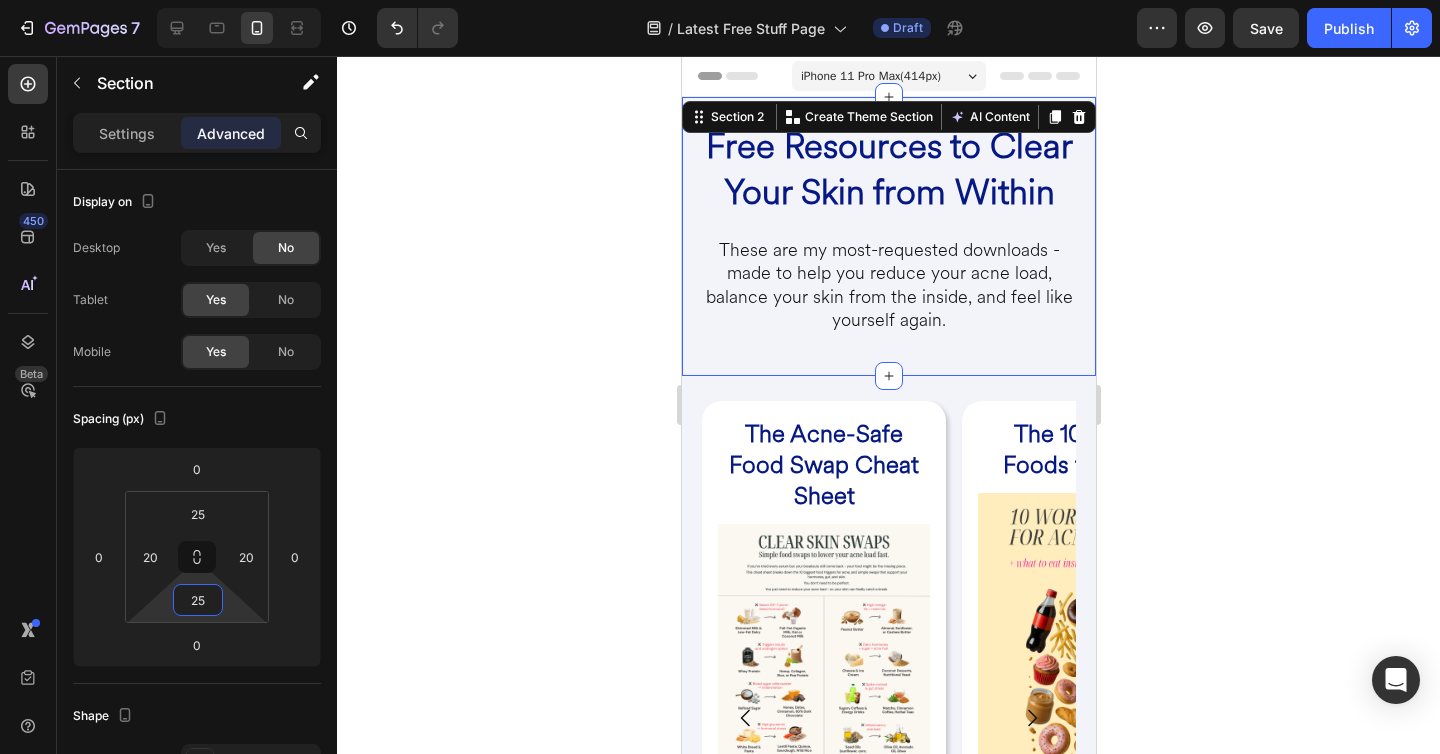 click on "Free Resources to Clear Your Skin from Within Heading These are my most-requested downloads - made to help you reduce your acne load, balance your skin from the inside, and feel like yourself again. Heading Row Section 2   Create Theme Section AI Content Write with GemAI What would you like to describe here? Tone and Voice Persuasive Product Root Cause Starter Kit™ Show more Generate" at bounding box center (888, 236) 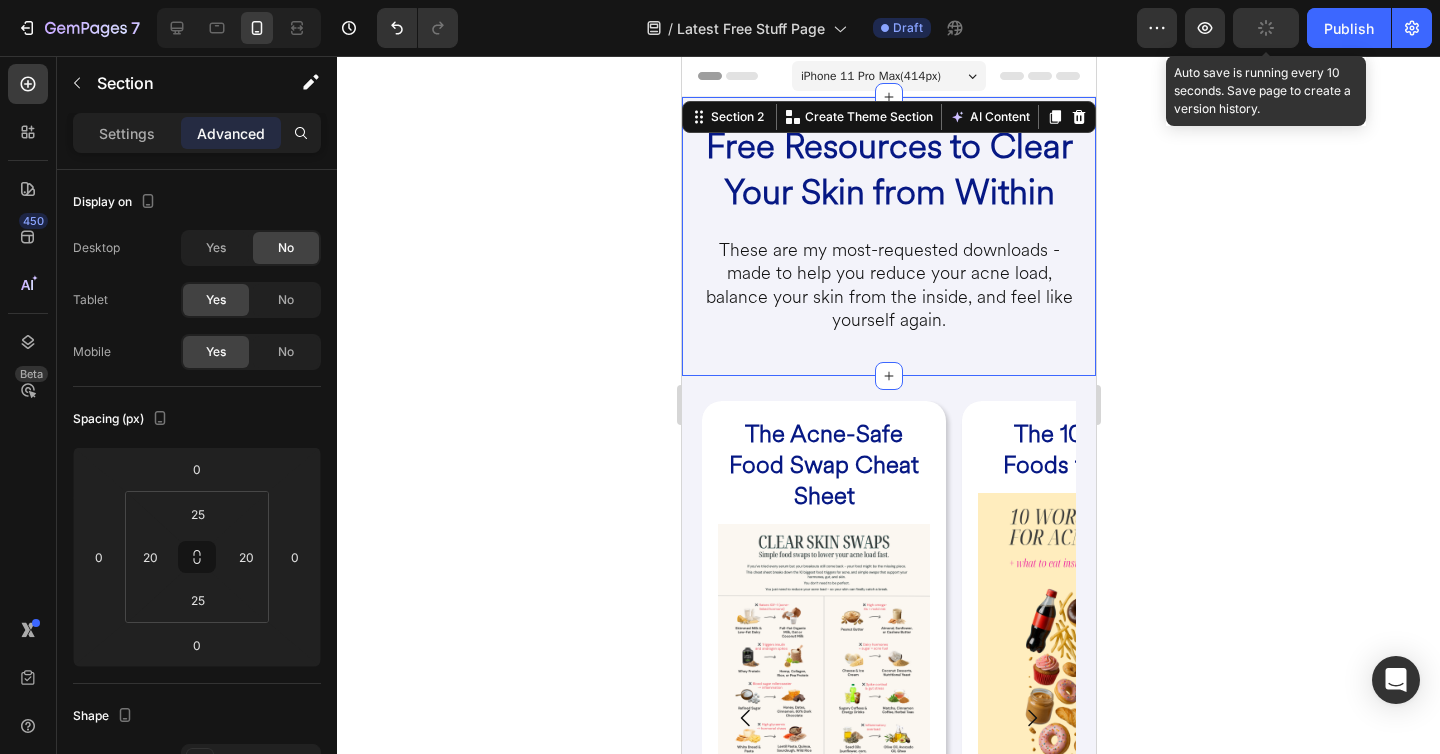 click 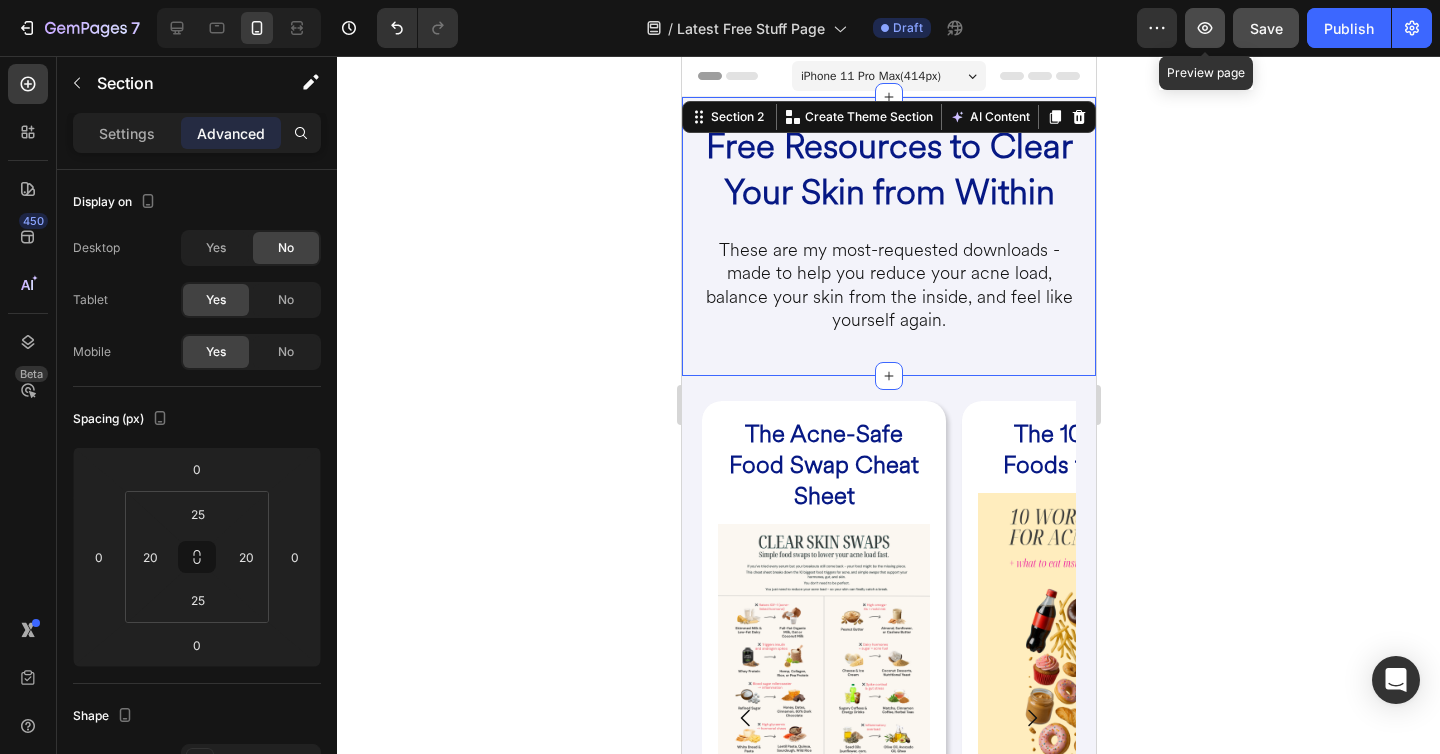 click 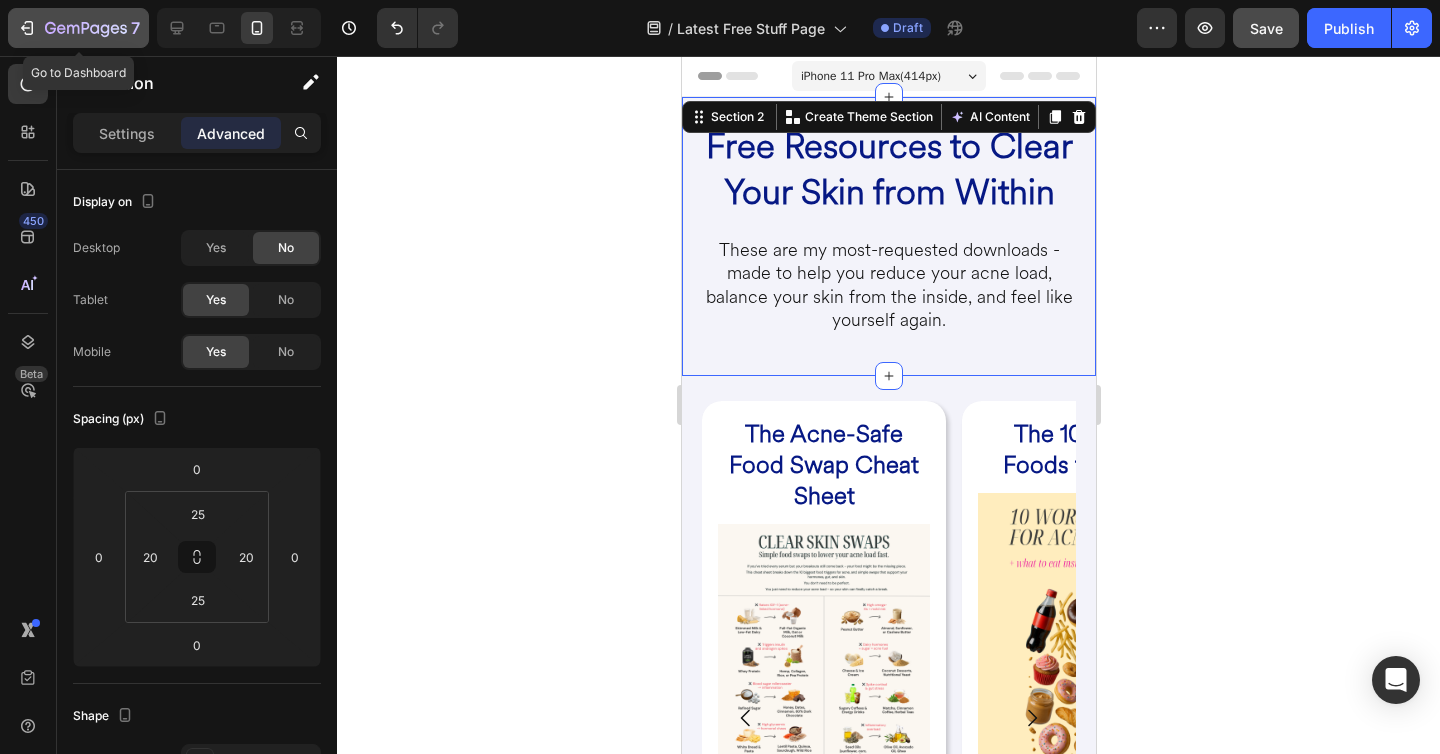 click 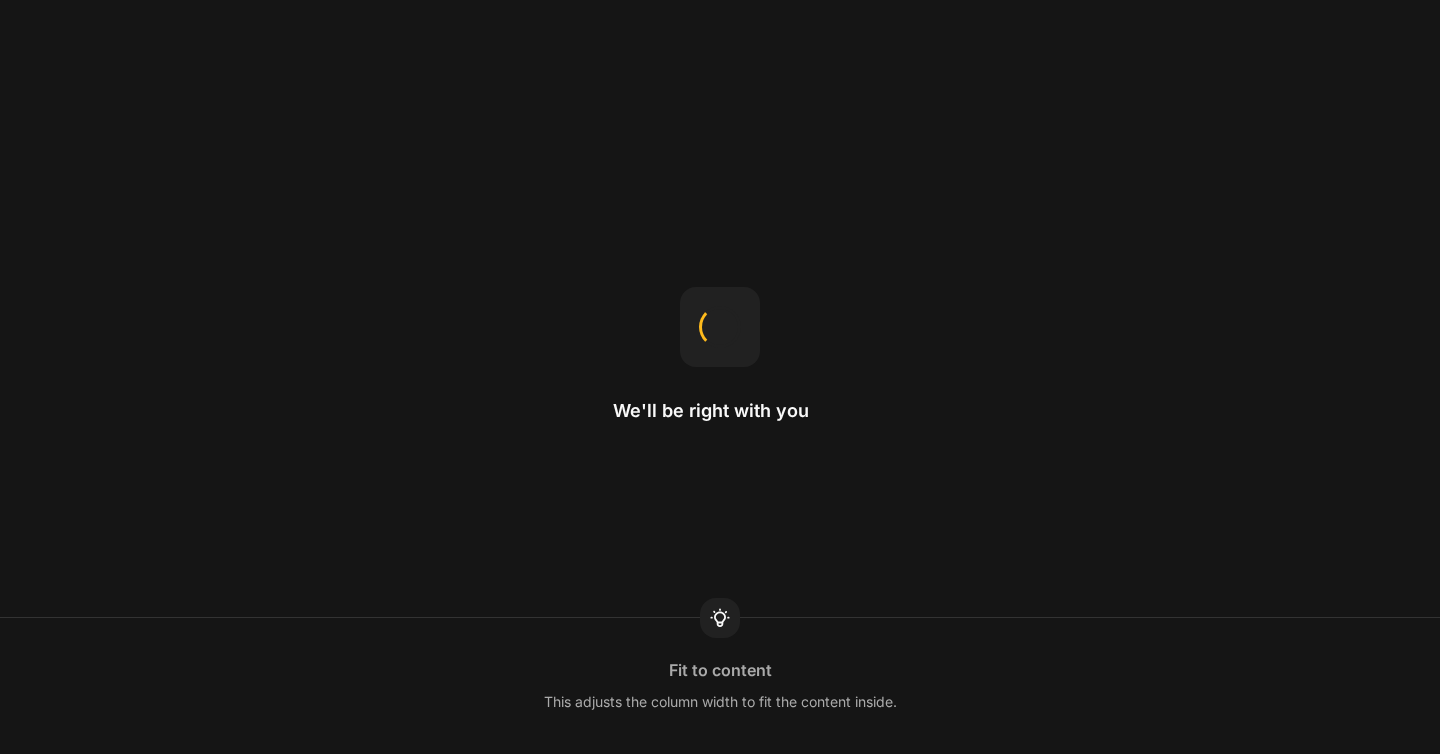 scroll, scrollTop: 0, scrollLeft: 0, axis: both 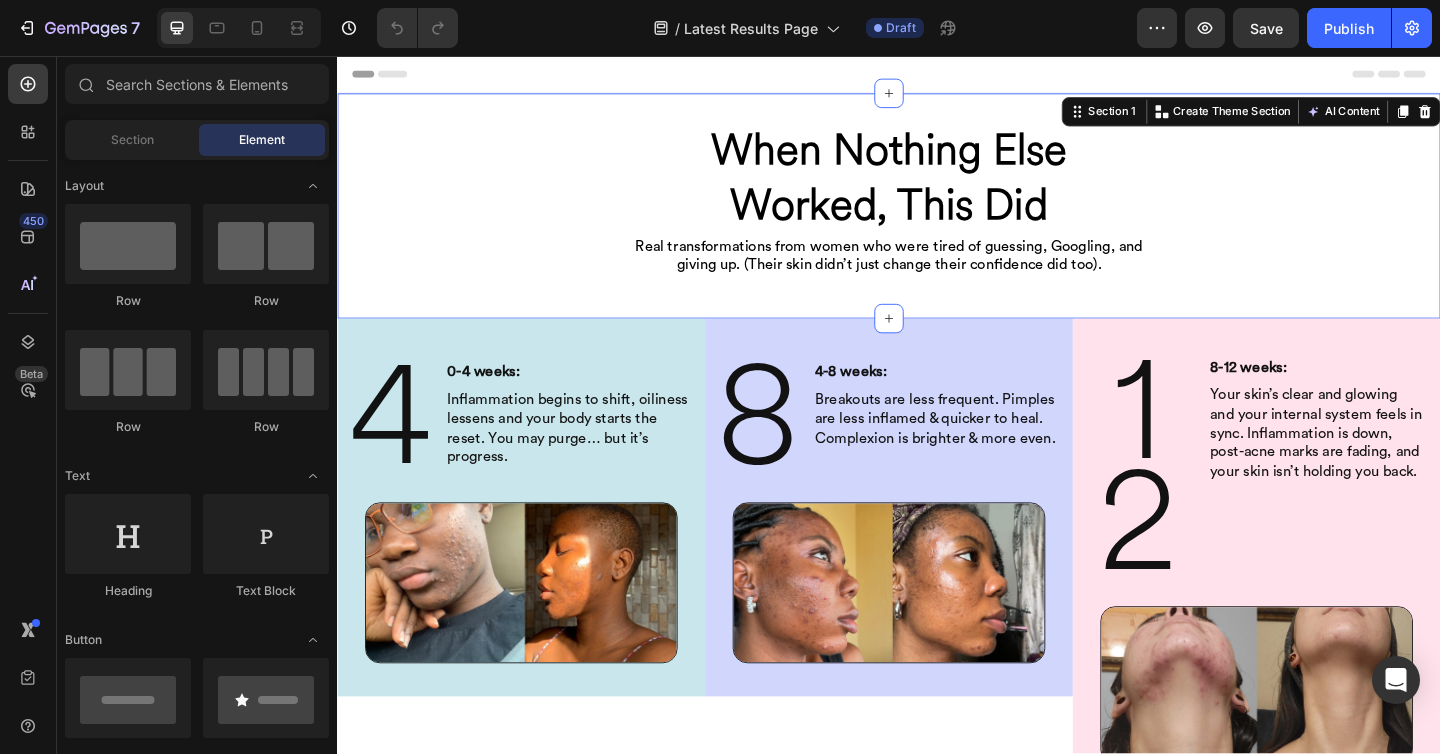click on "When Nothing Else Worked, This Did Heading Real transformations from women who were tired of guessing, Googling, and giving up. (Their skin didn’t just change their confidence did too). Heading Row" at bounding box center [937, 219] 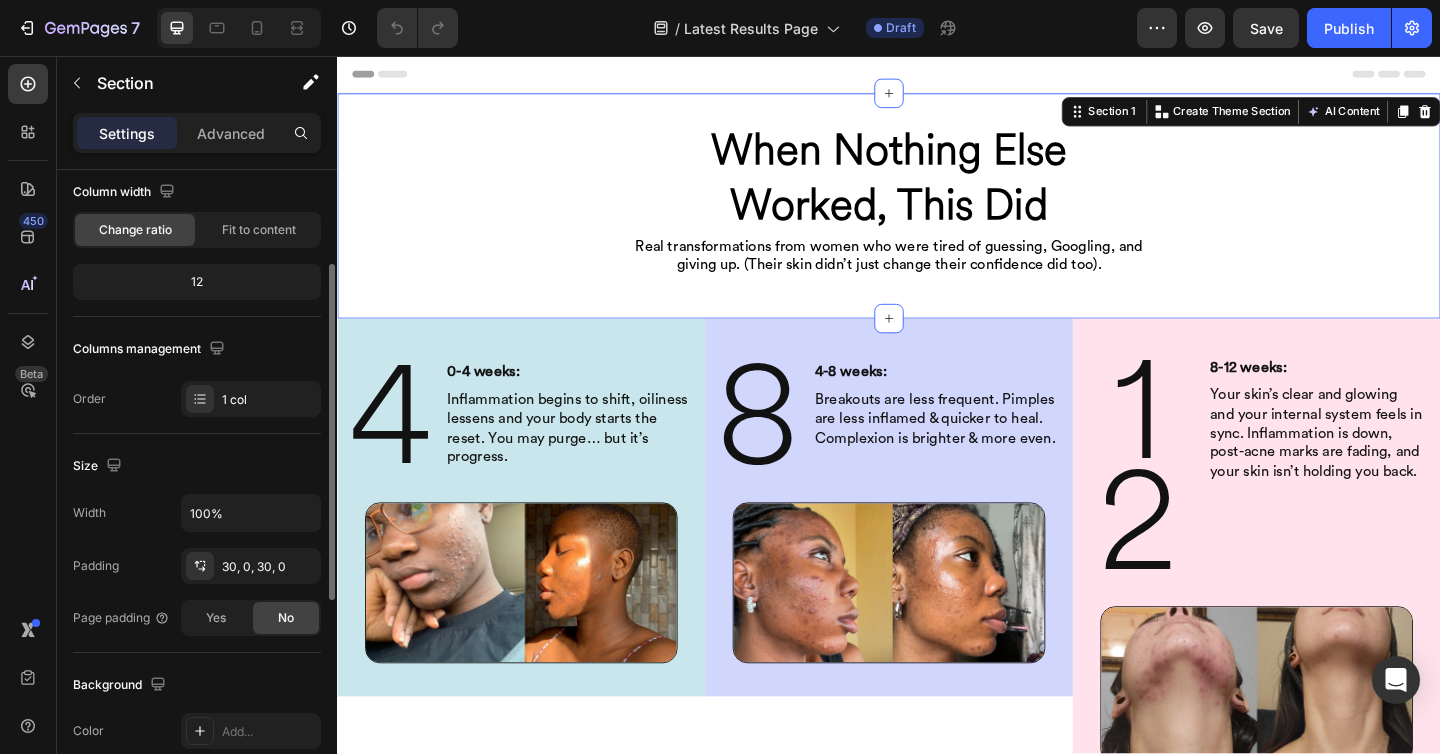 scroll, scrollTop: 171, scrollLeft: 0, axis: vertical 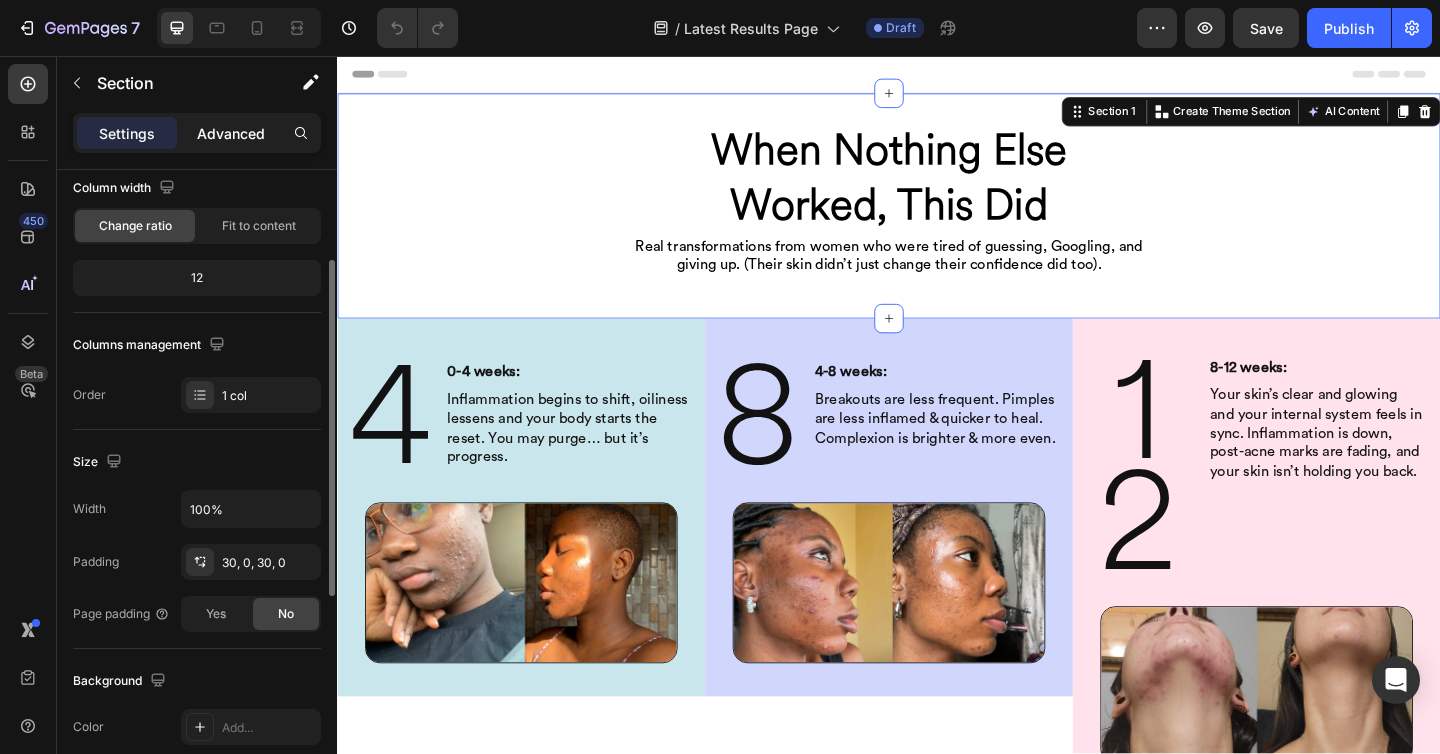 click on "Advanced" at bounding box center (231, 133) 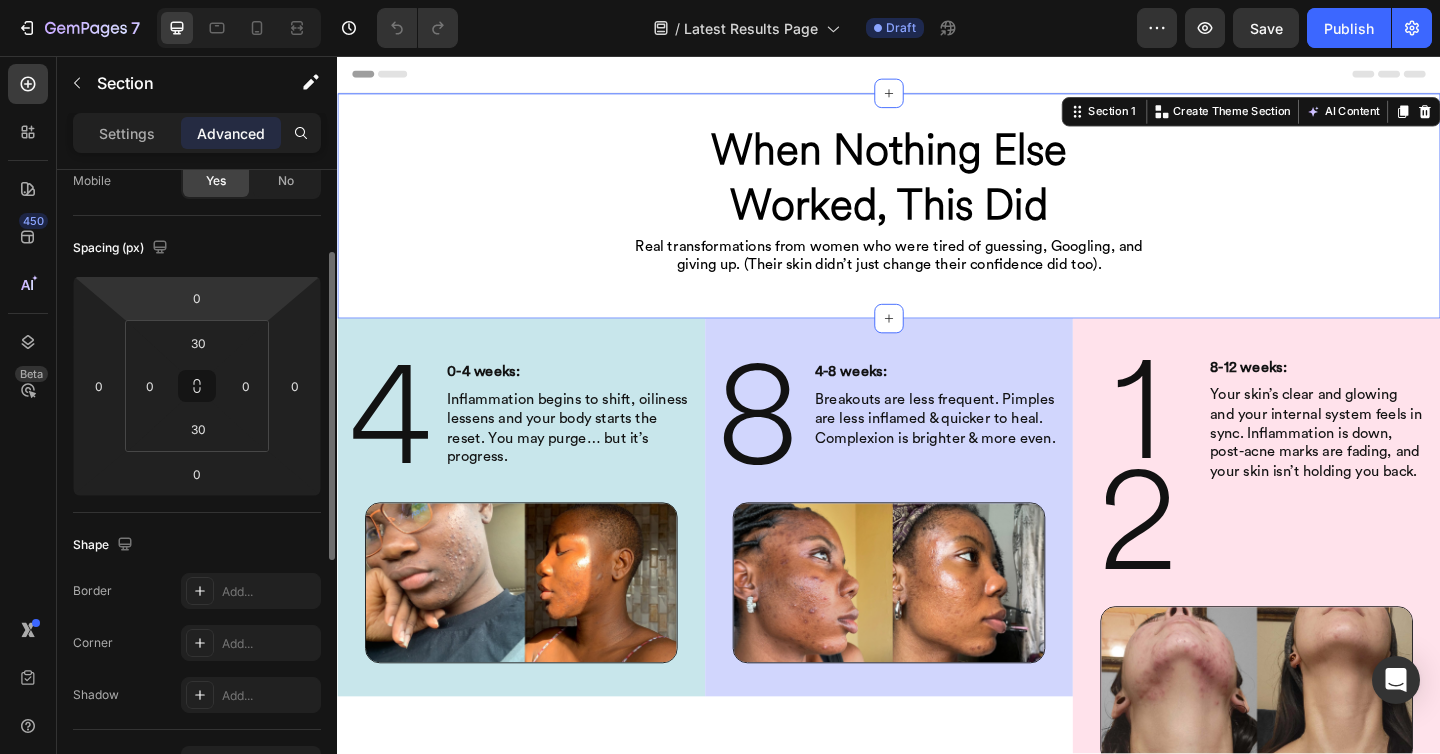 scroll, scrollTop: 0, scrollLeft: 0, axis: both 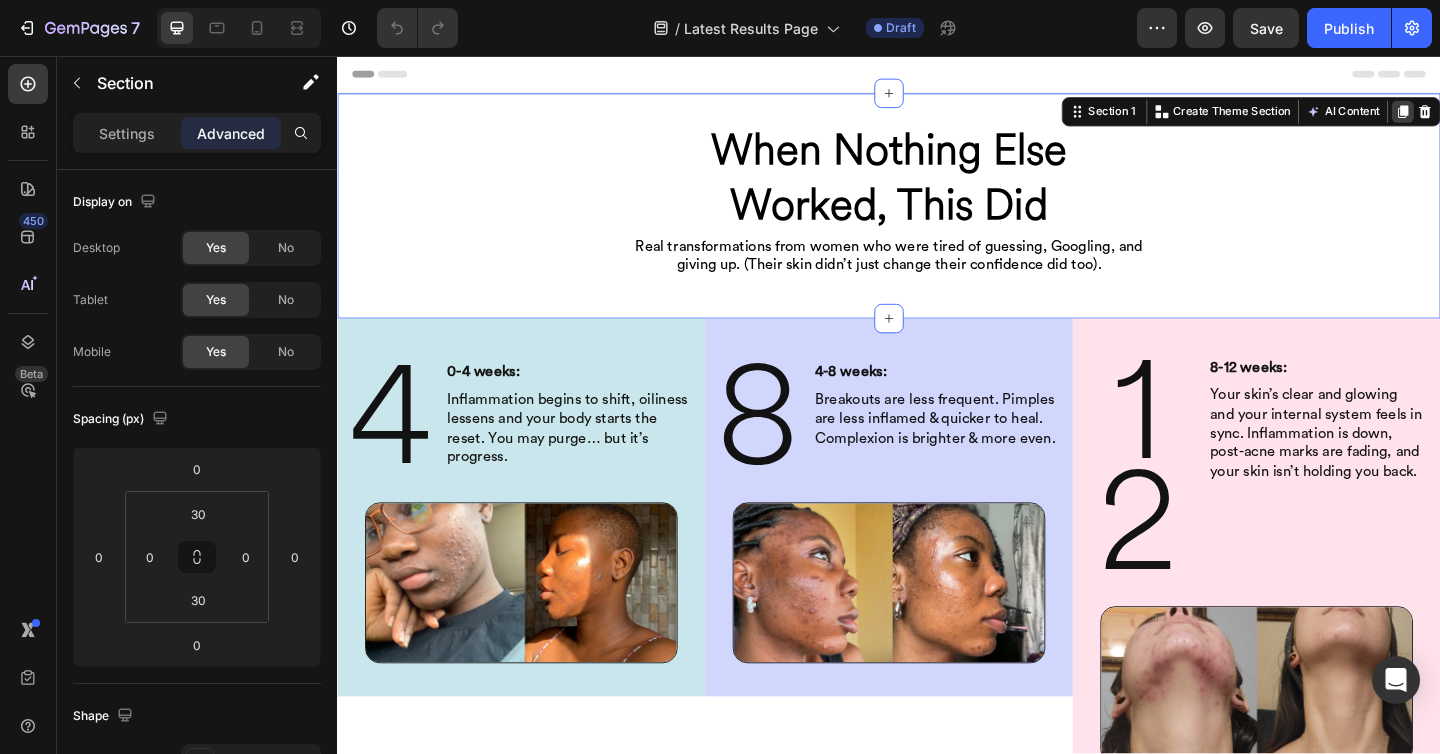 click 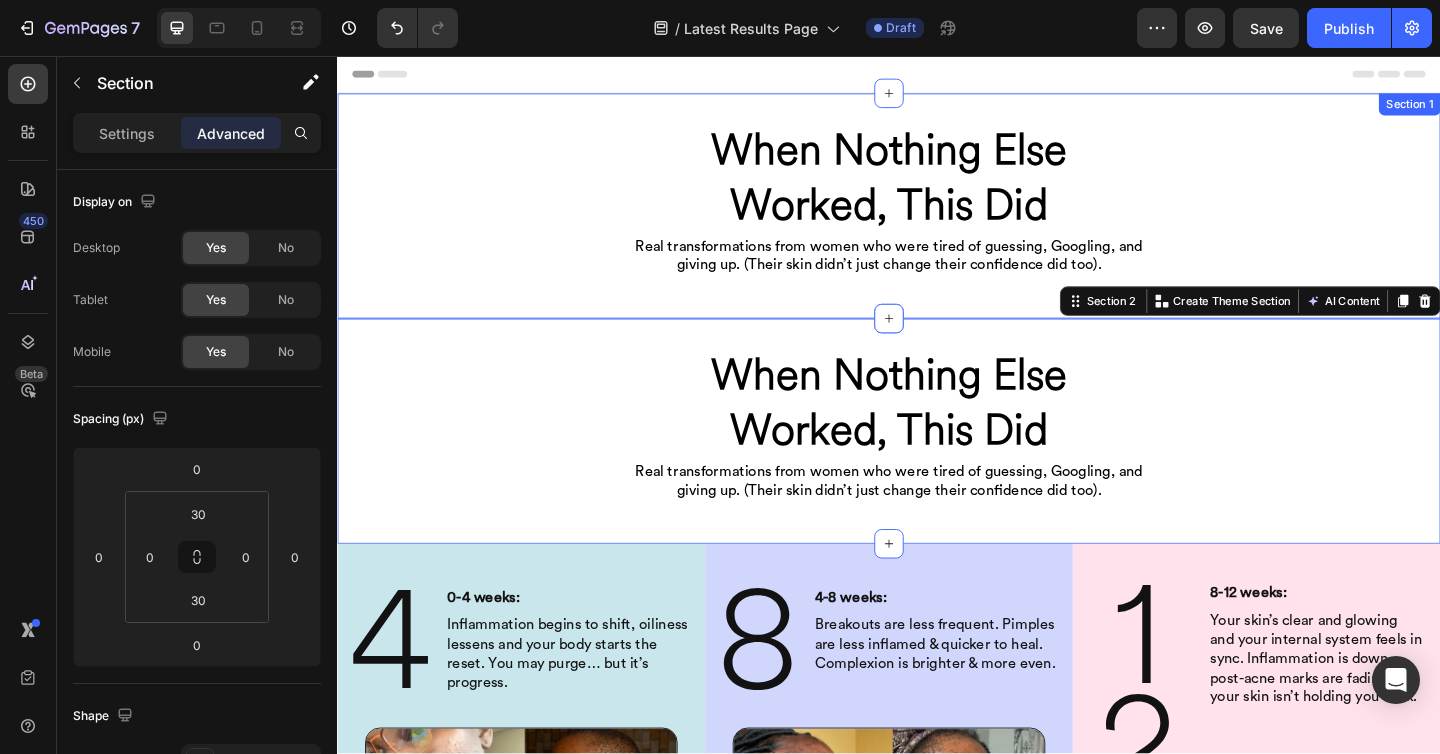 click on "When Nothing Else Worked, This Did Heading Real transformations from women who were tired of guessing, Googling, and giving up. (Their skin didn’t just change their confidence did too). Heading Row Section 1" at bounding box center [937, 219] 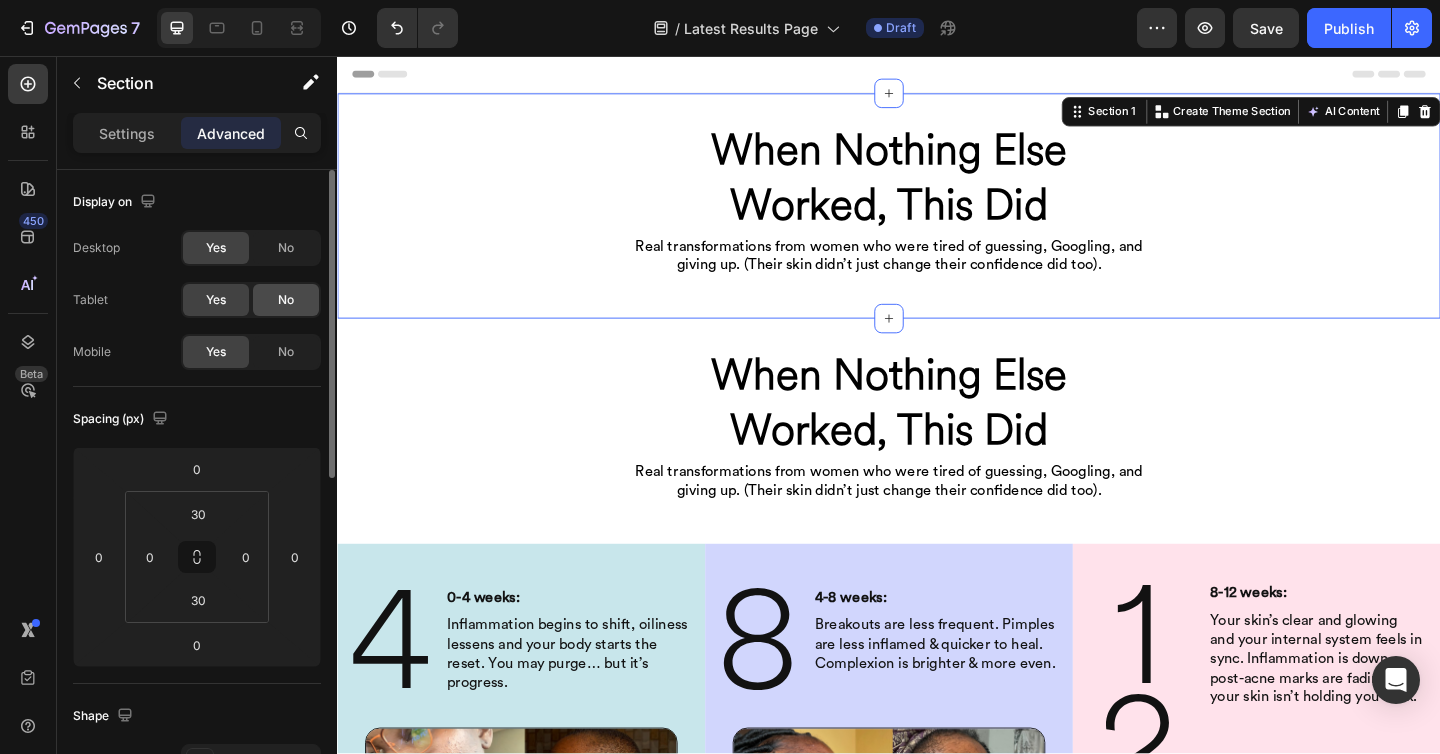 click on "No" 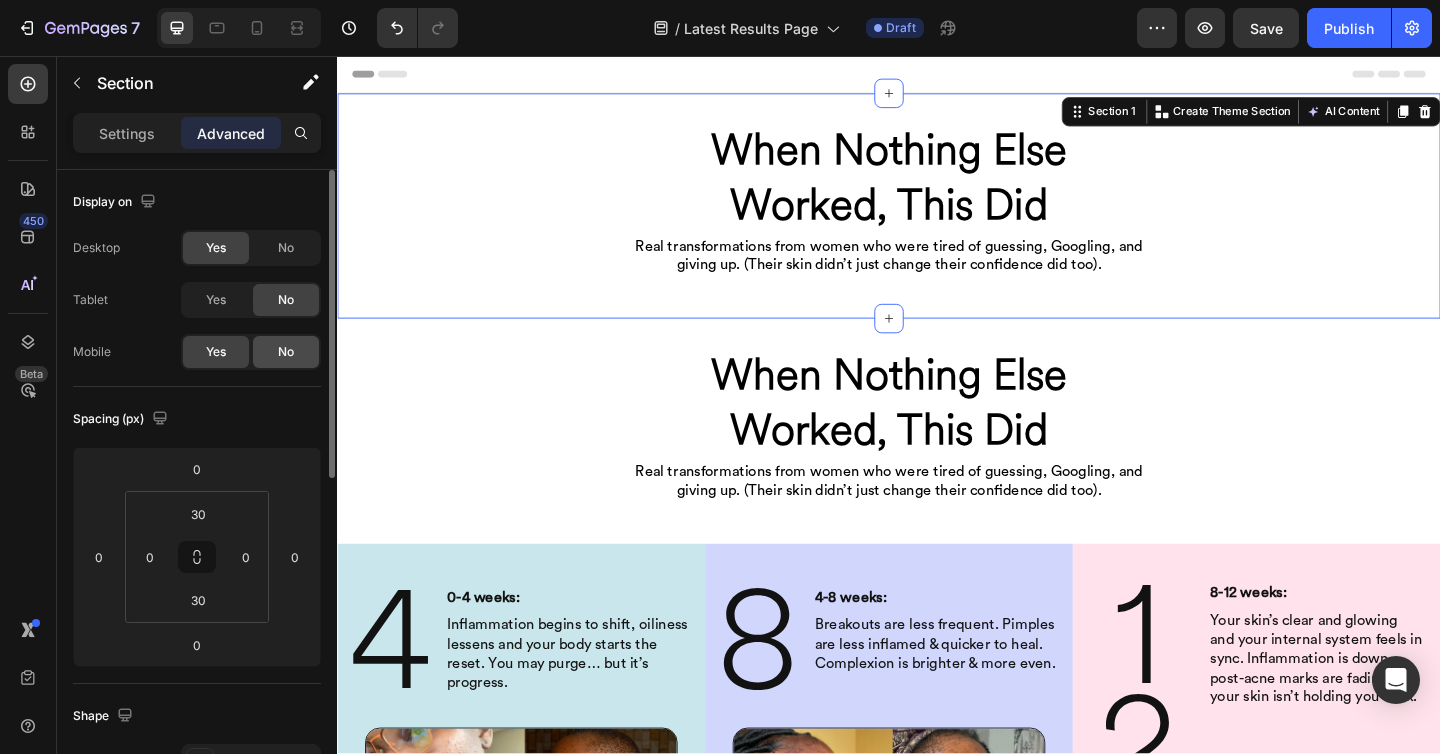 click on "No" 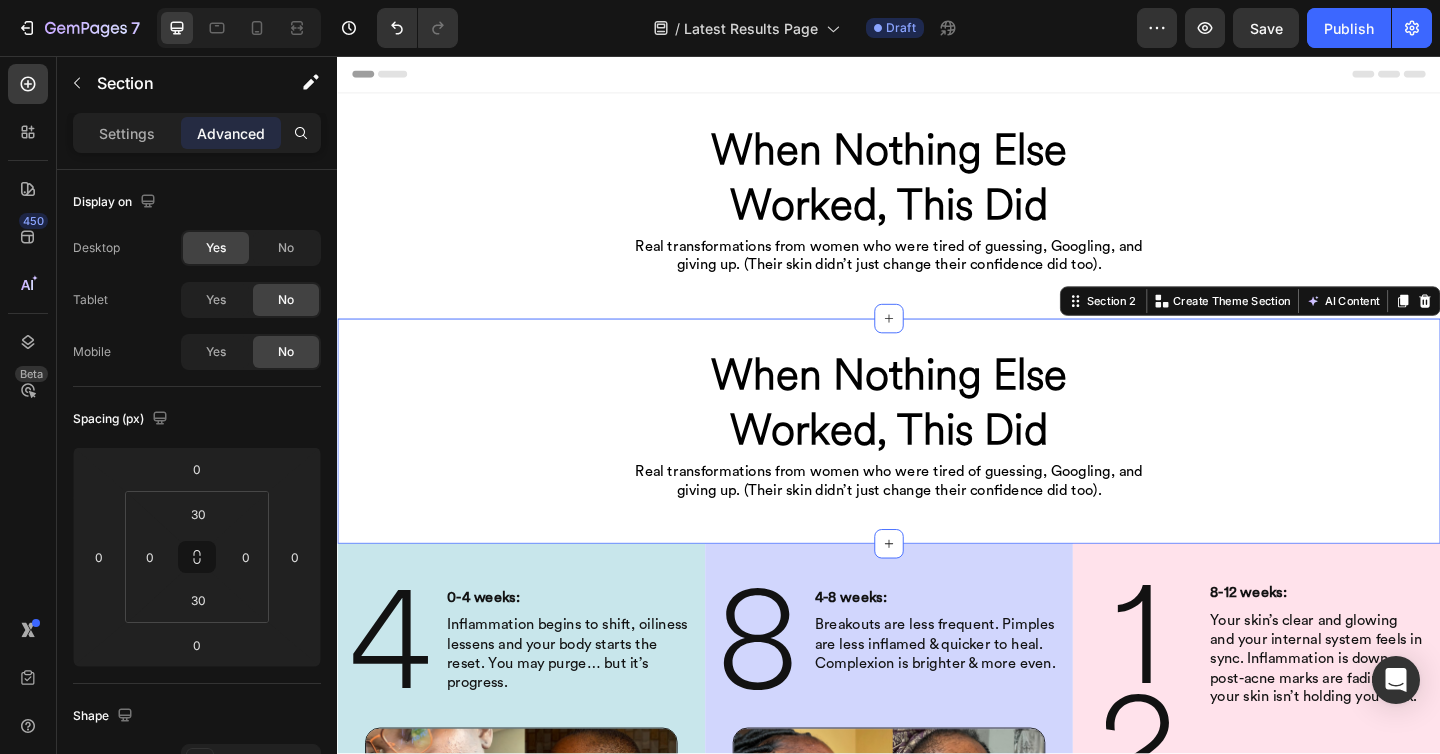 click on "When Nothing Else Worked, This Did Heading Real transformations from women who were tired of guessing, Googling, and giving up. (Their skin didn’t just change their confidence did too). Heading Row Section 2   Create Theme Section AI Content Write with GemAI What would you like to describe here? Tone and Voice Persuasive Product Root Cause Starter Kit™ Show more Generate" at bounding box center [937, 464] 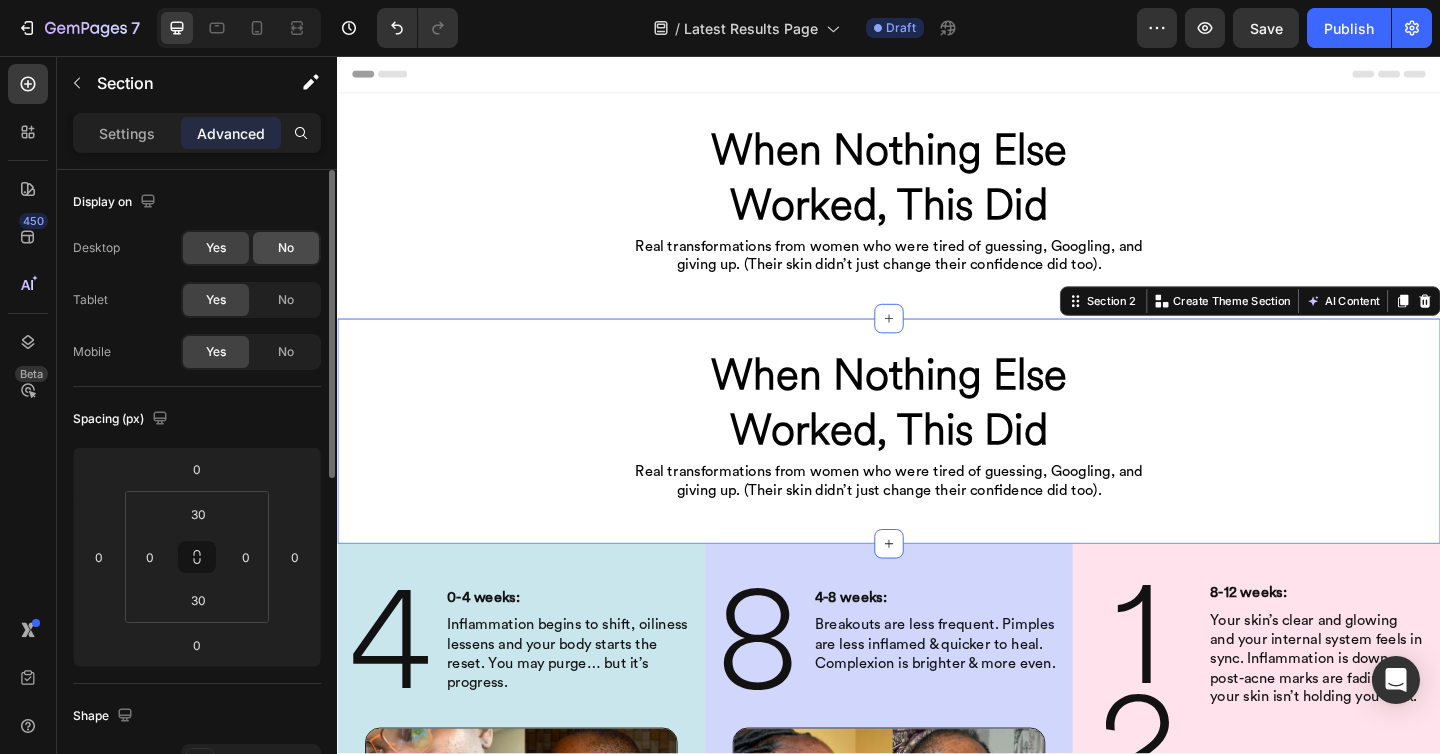click on "No" 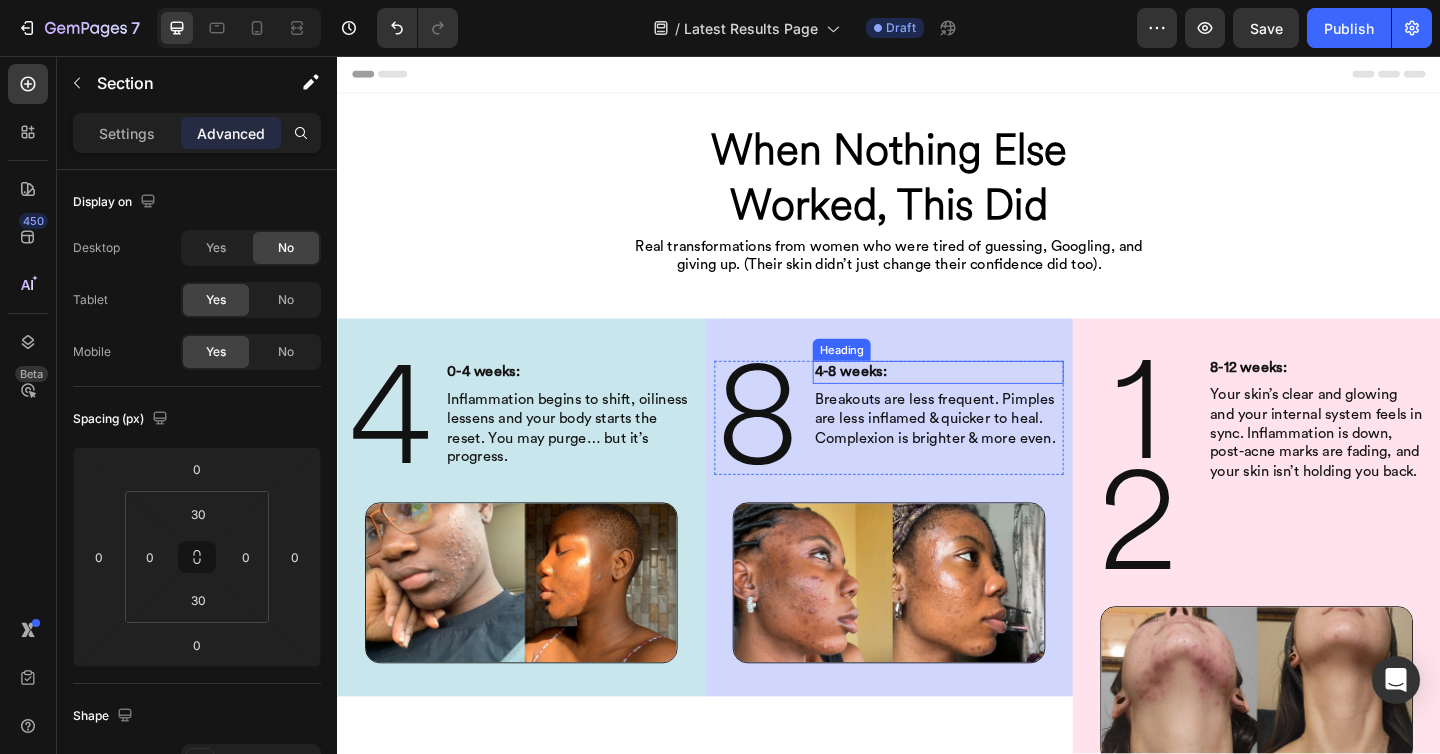 scroll, scrollTop: 186, scrollLeft: 0, axis: vertical 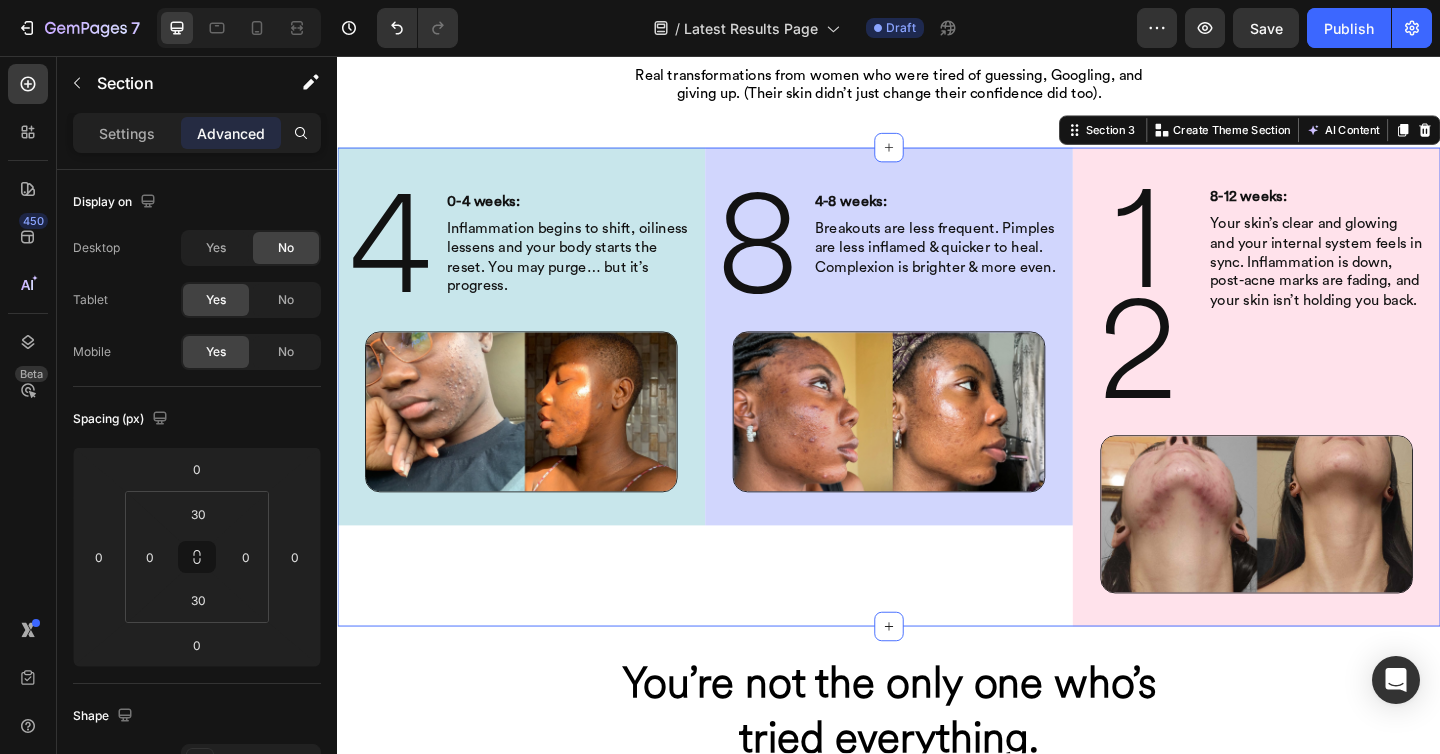 click on "8 Heading 4-8 weeks: Heading Breakouts are less frequent. Pimples are less inflamed & quicker to heal. Complexion is brighter & more even. Heading Row Image Row" at bounding box center [937, 416] 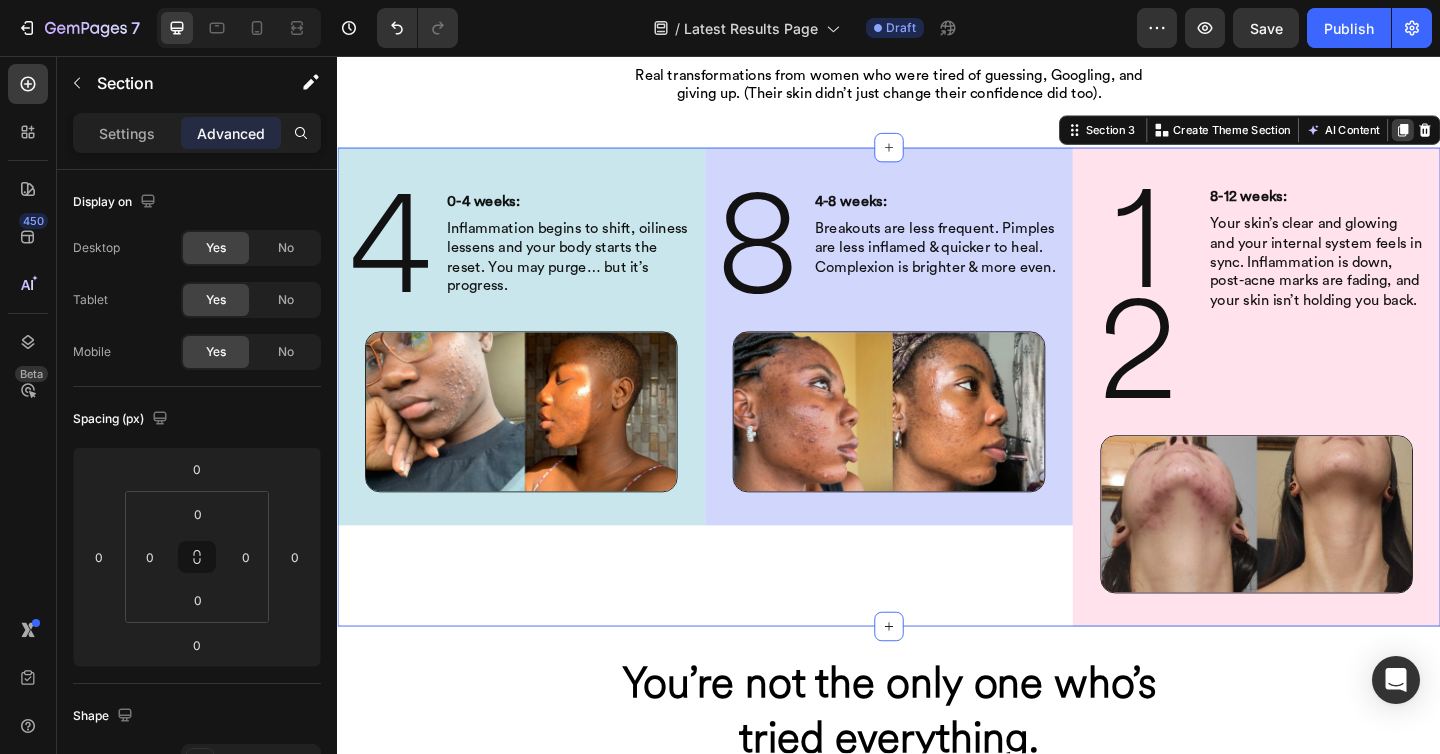 click 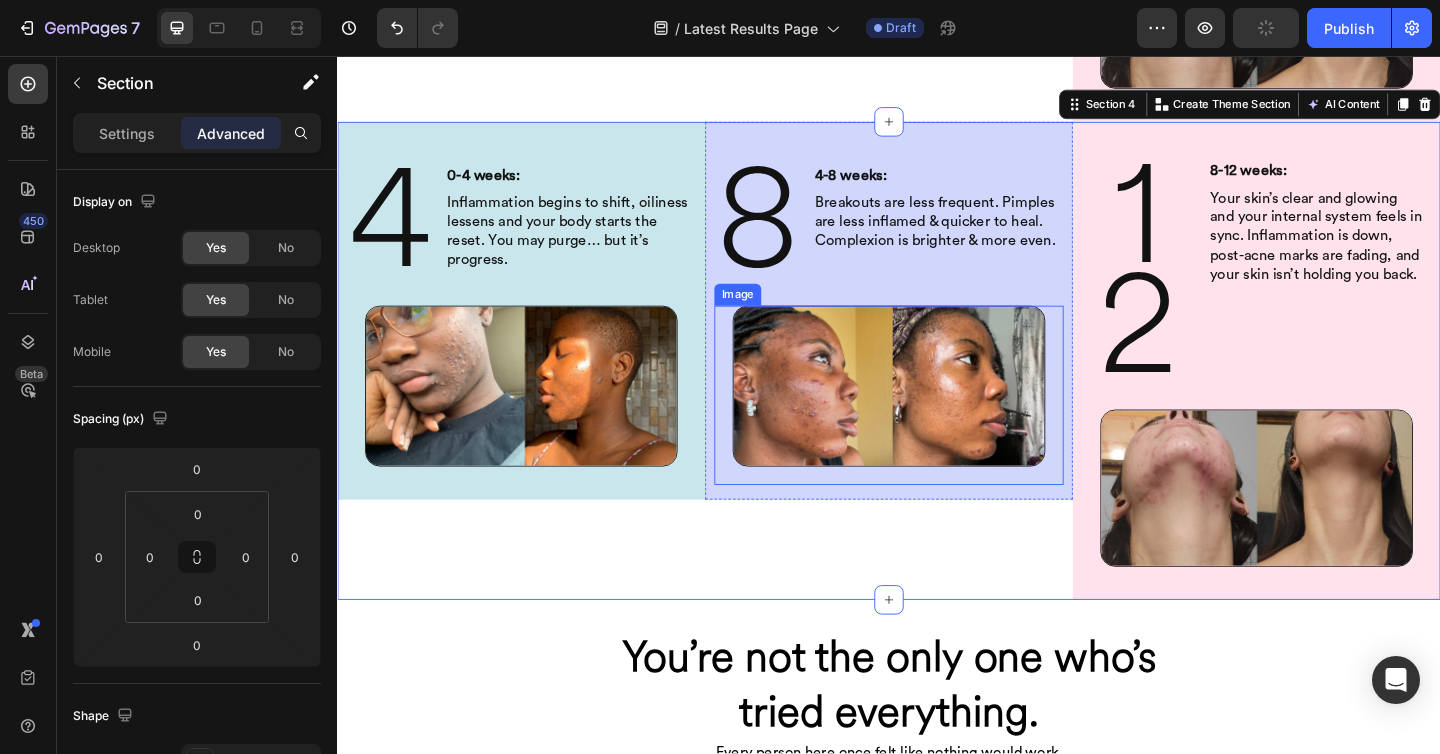 scroll, scrollTop: 737, scrollLeft: 0, axis: vertical 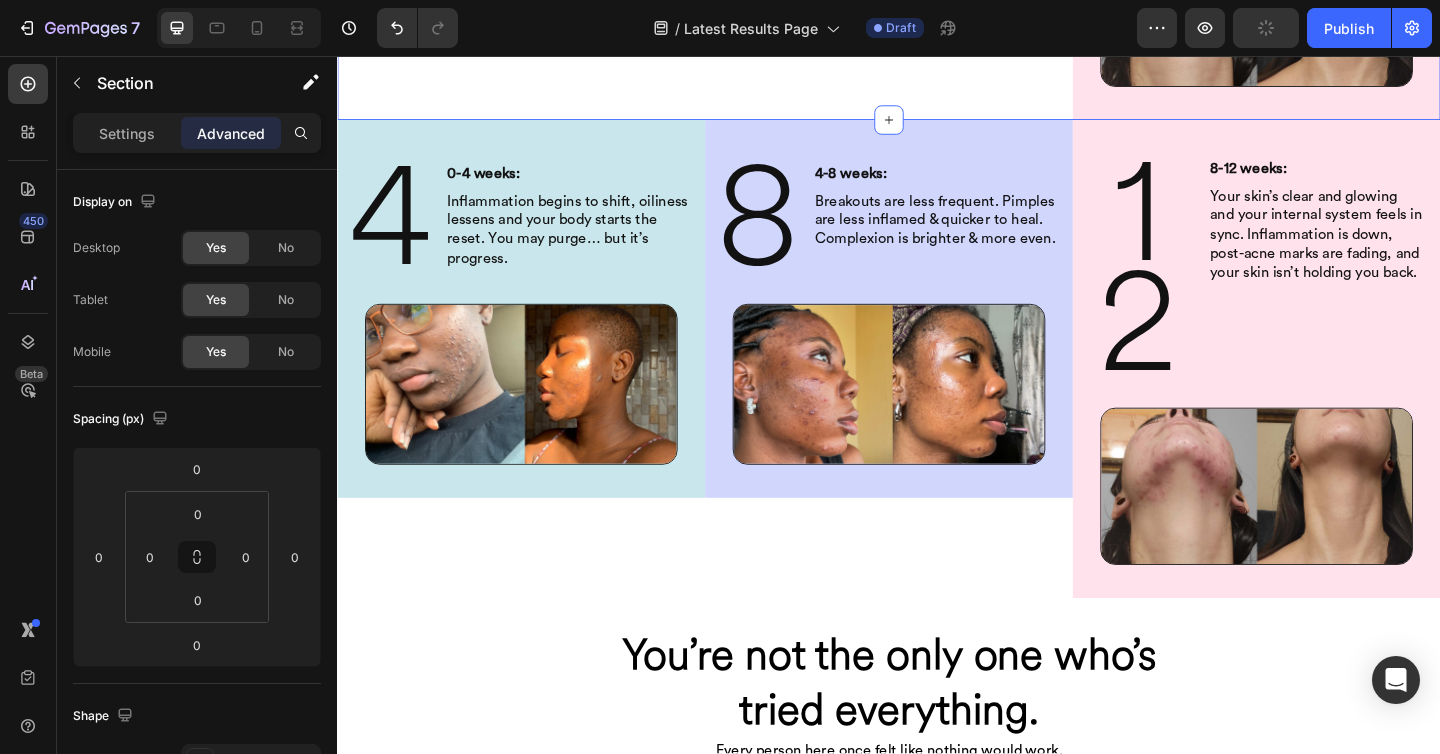 click on "8 Heading 4-8 weeks: Heading Breakouts are less frequent. Pimples are less inflamed & quicker to heal. Complexion is brighter & more even. Heading Row Image Row" at bounding box center [937, -135] 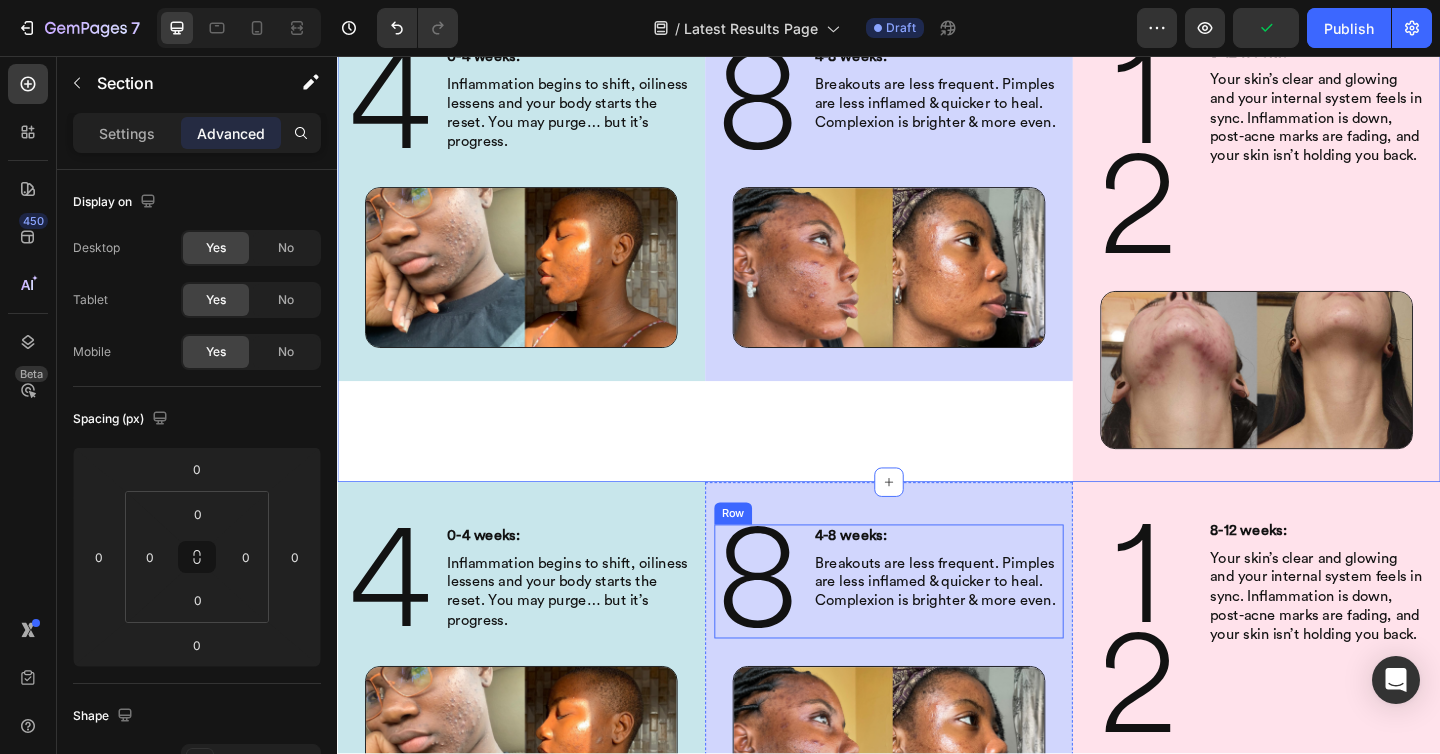 scroll, scrollTop: 81, scrollLeft: 0, axis: vertical 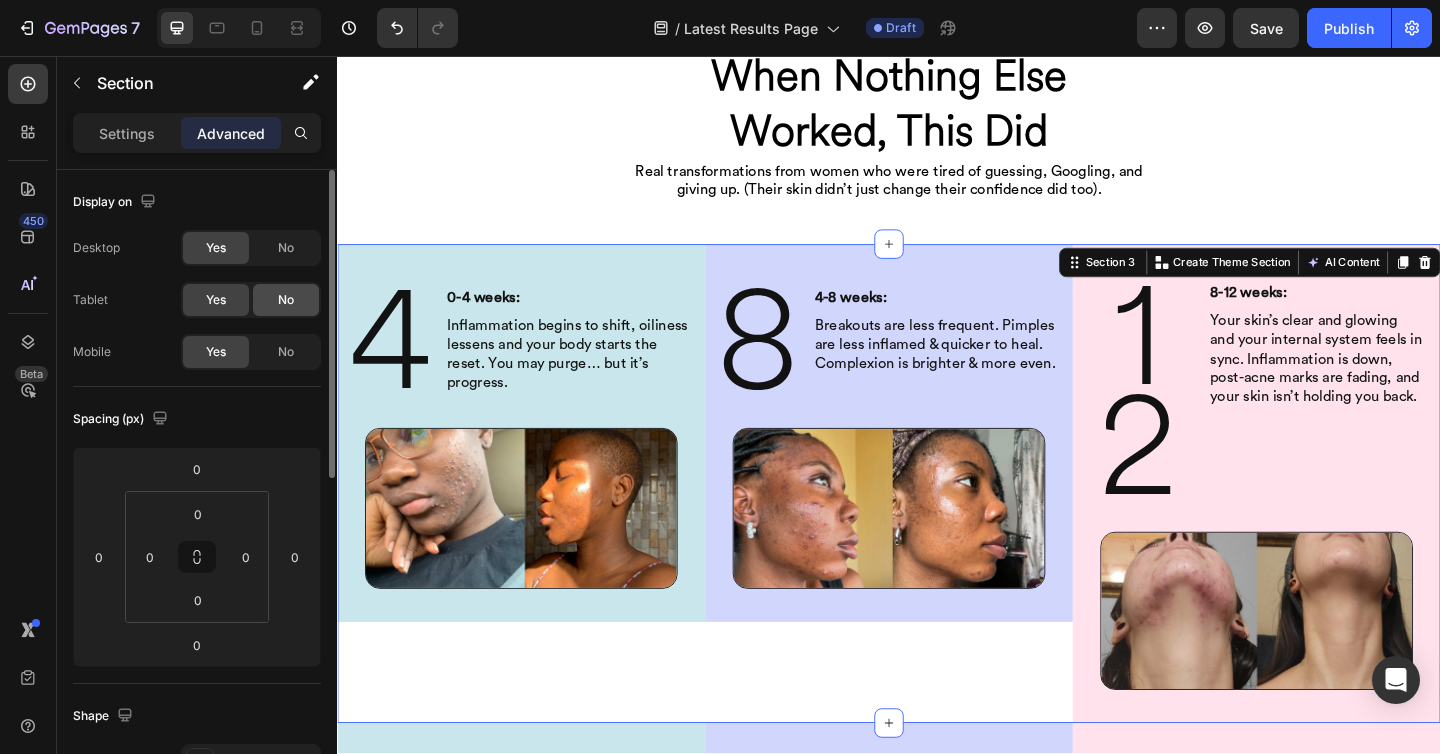 click on "No" 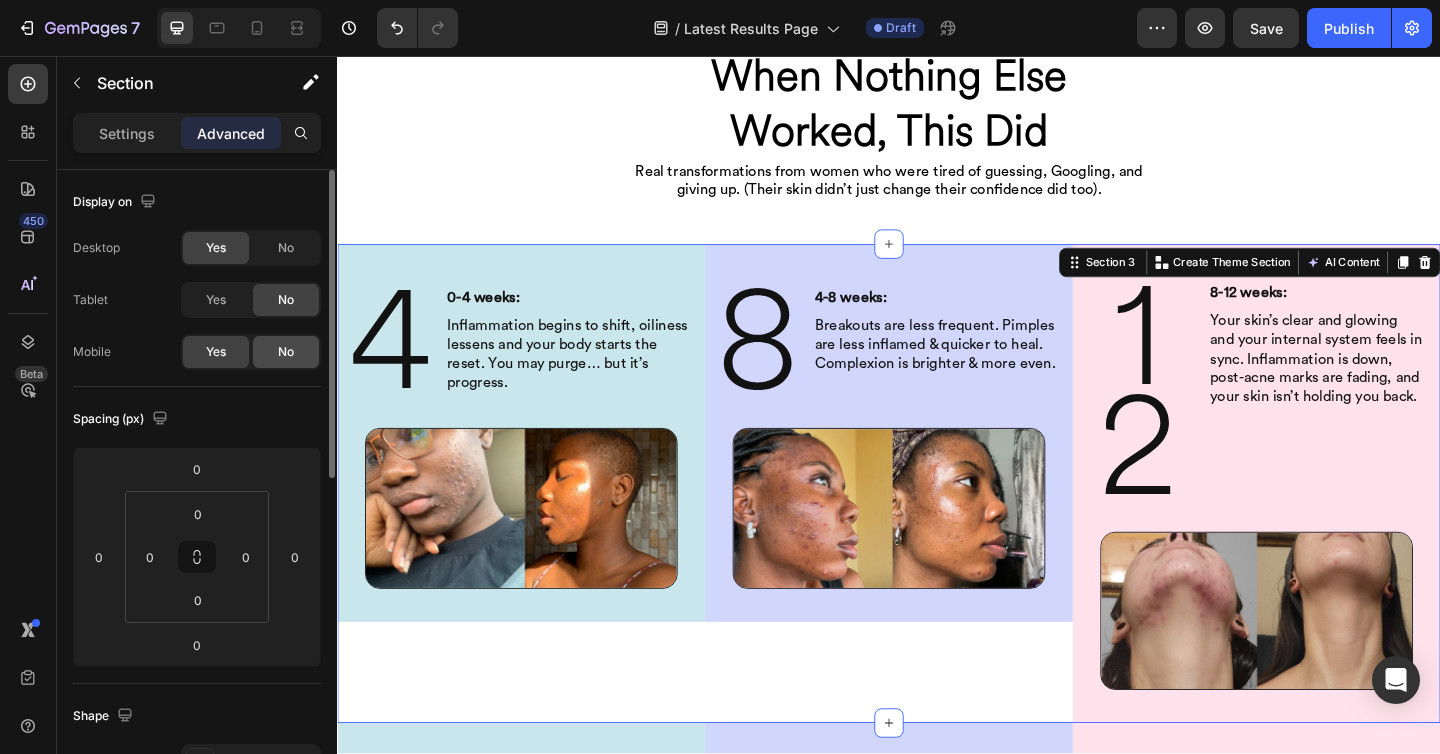 click on "No" 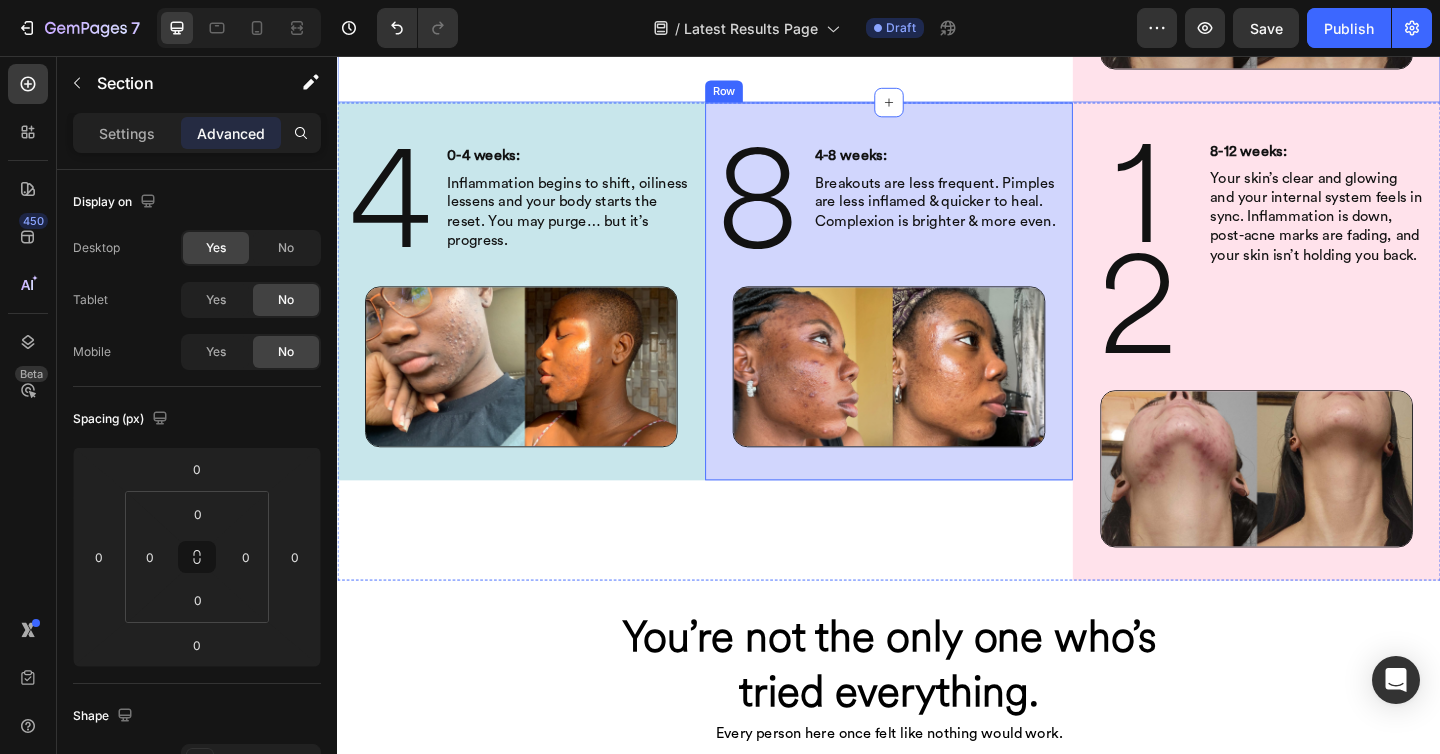 scroll, scrollTop: 801, scrollLeft: 0, axis: vertical 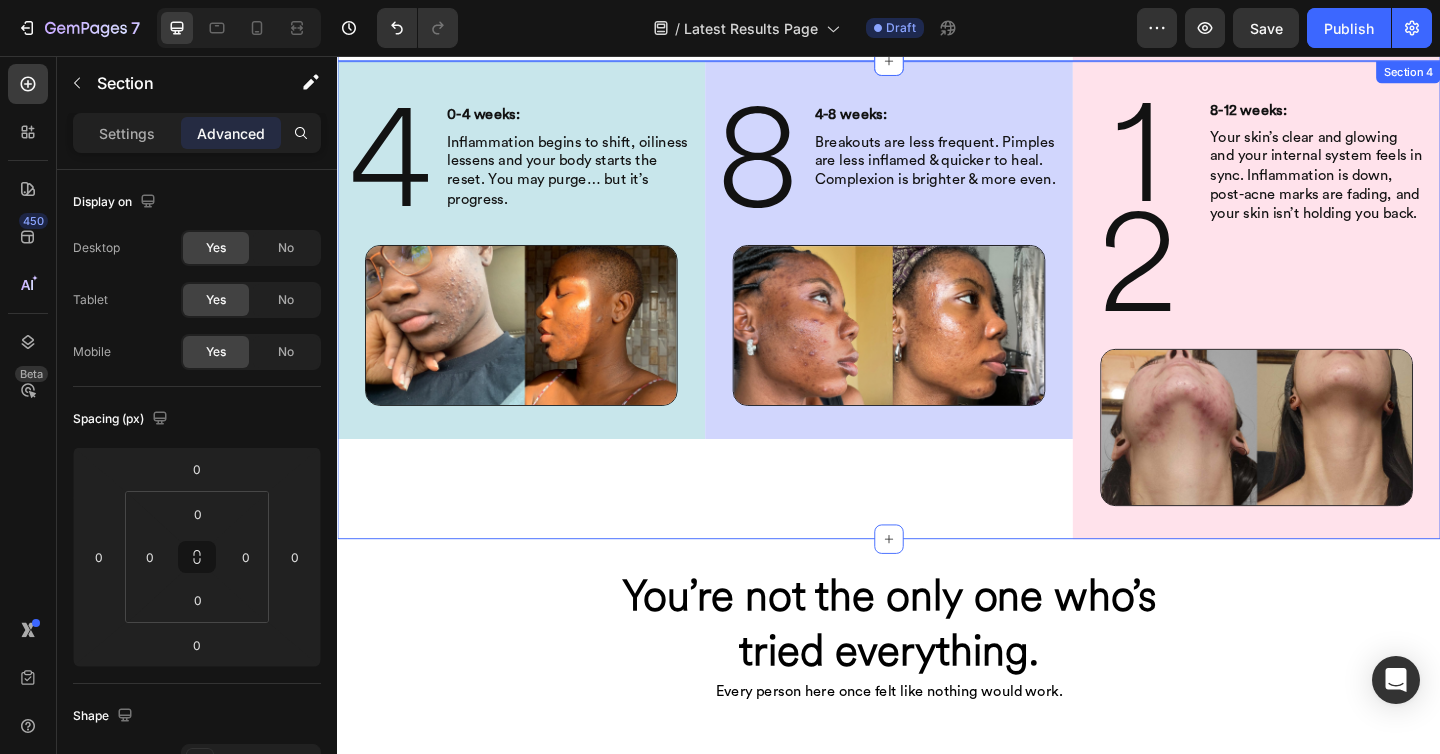 click on "8 Heading 4-8 weeks: Heading Breakouts are less frequent. Pimples are less inflamed & quicker to heal. Complexion is brighter & more even. Heading Row Image Row" at bounding box center (937, 322) 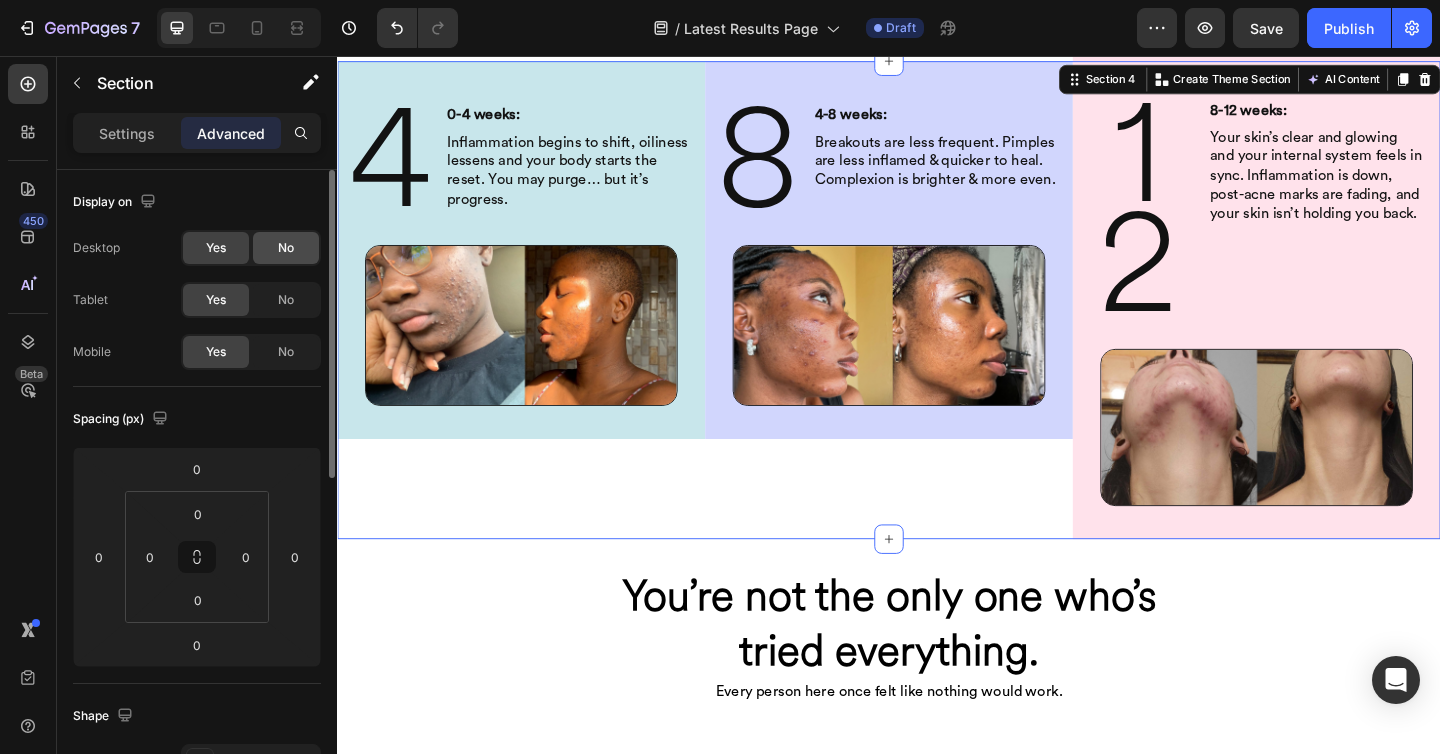 click on "No" 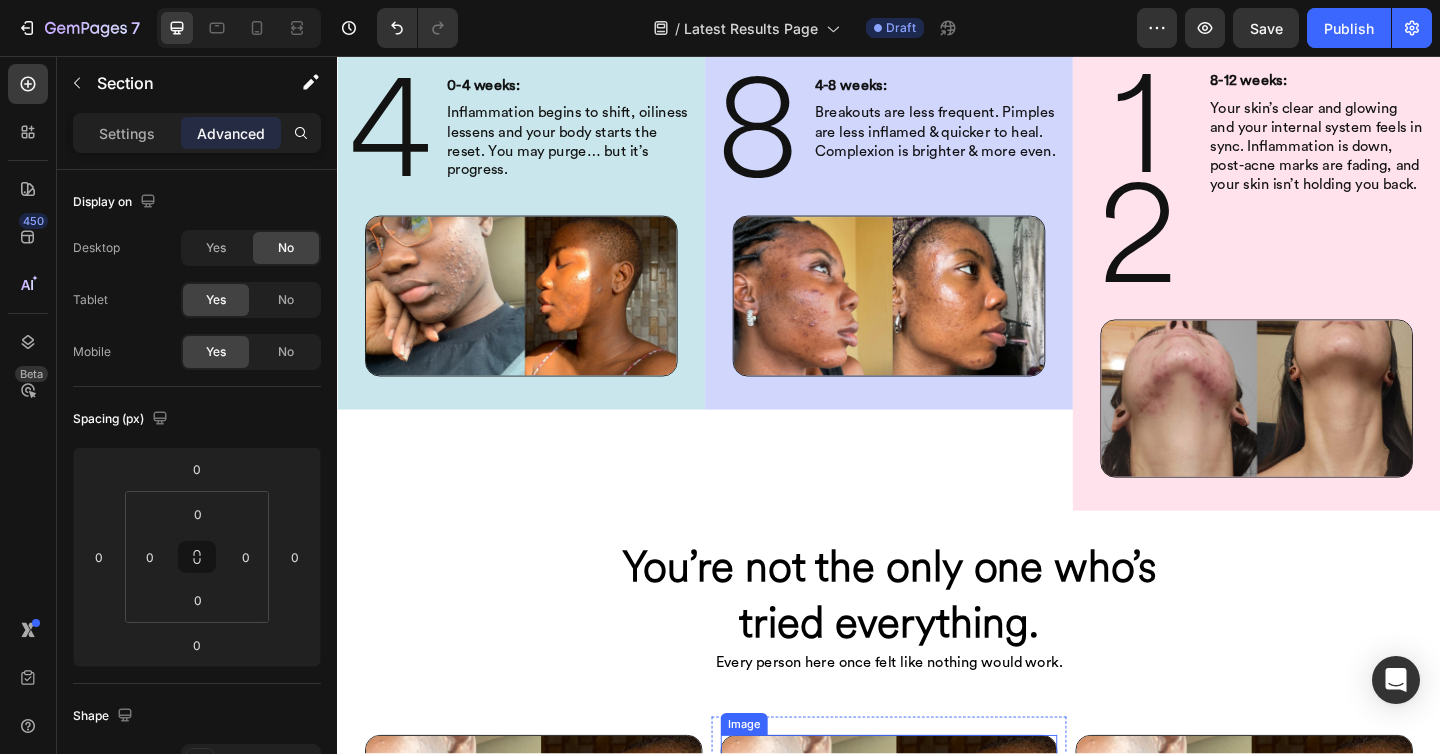 scroll, scrollTop: 314, scrollLeft: 0, axis: vertical 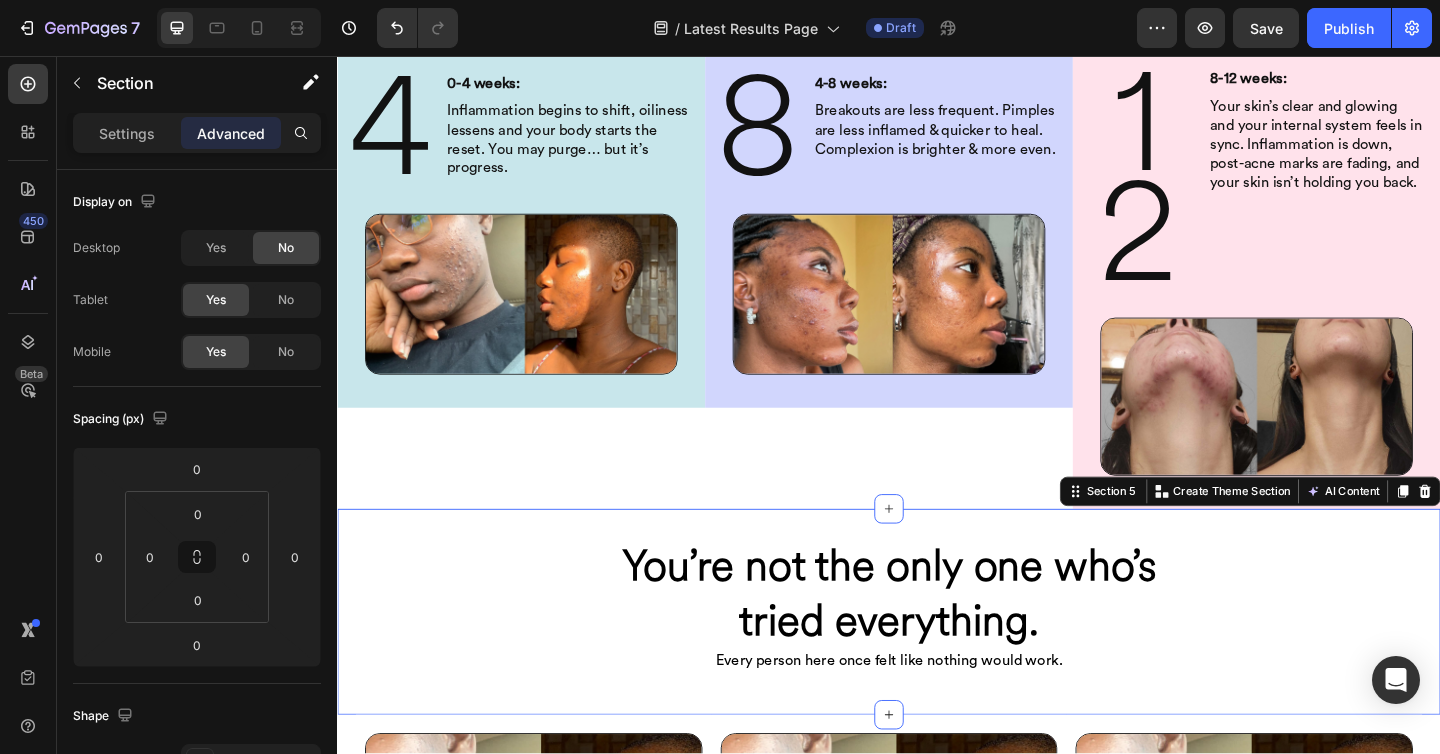 click on "You’re not the only one who’s tried everything. Heading Every person here once felt like nothing would work. Heading Row" at bounding box center [937, 661] 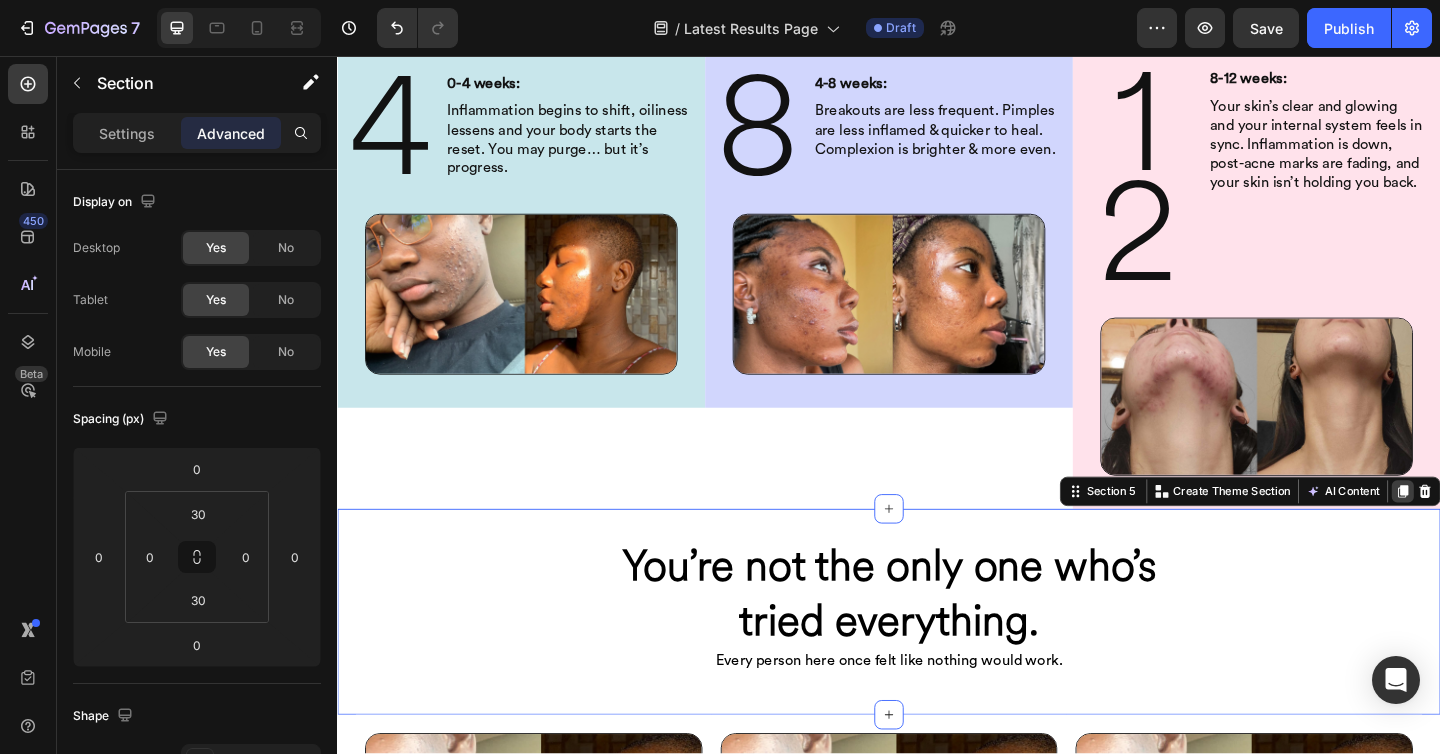 click 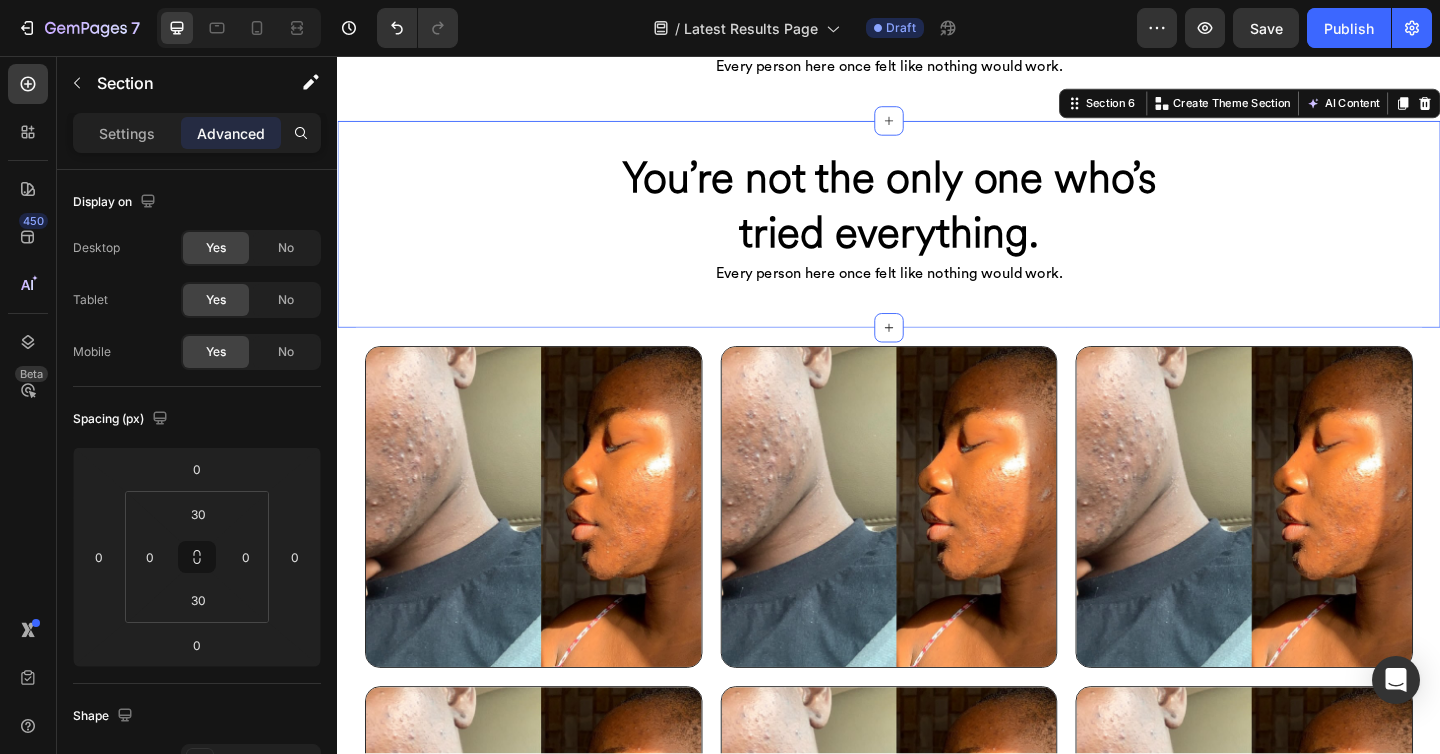scroll, scrollTop: 961, scrollLeft: 0, axis: vertical 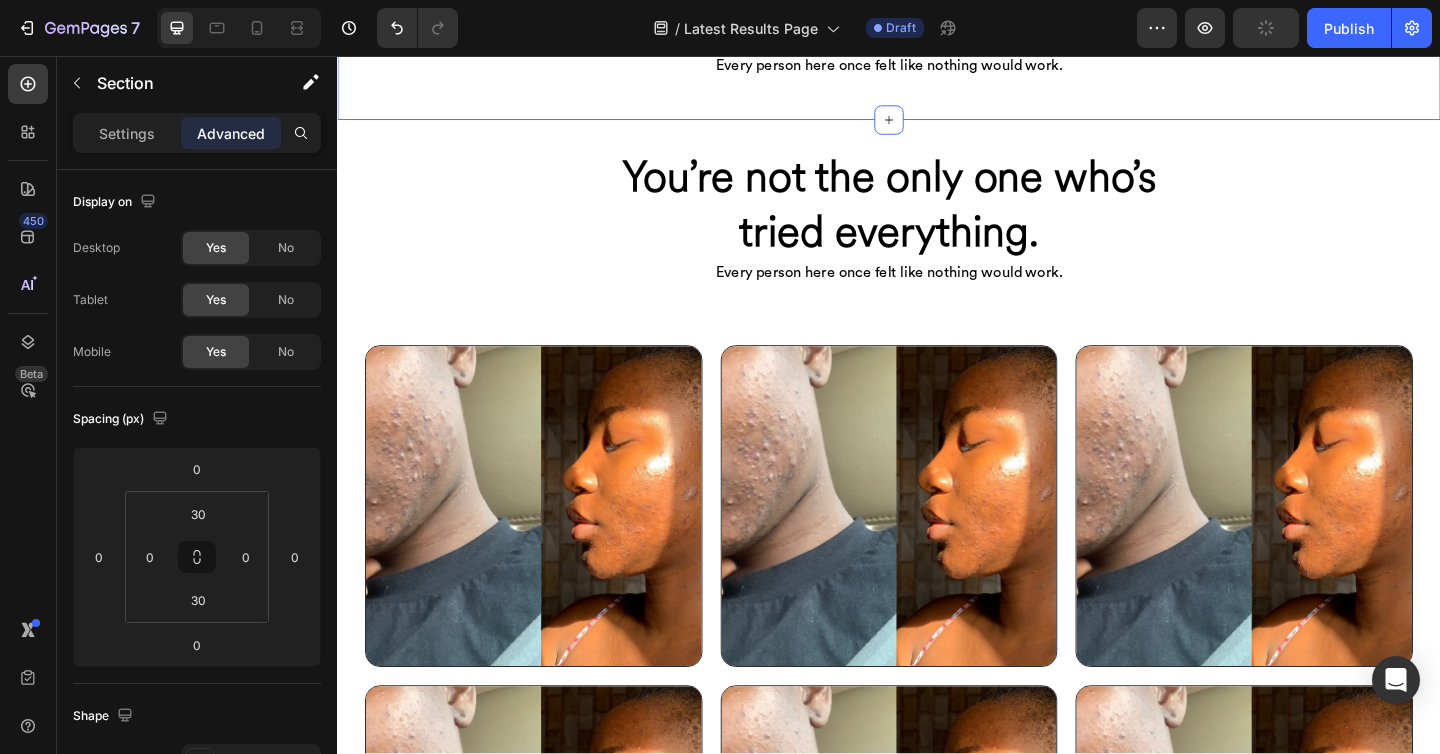 click on "You’re not the only one who’s tried everything. Heading Every person here once felt like nothing would work. Heading Row Section 5   Create Theme Section AI Content Write with GemAI What would you like to describe here? Tone and Voice Persuasive Product Root Cause Starter Kit™ Show more Generate" at bounding box center [937, 14] 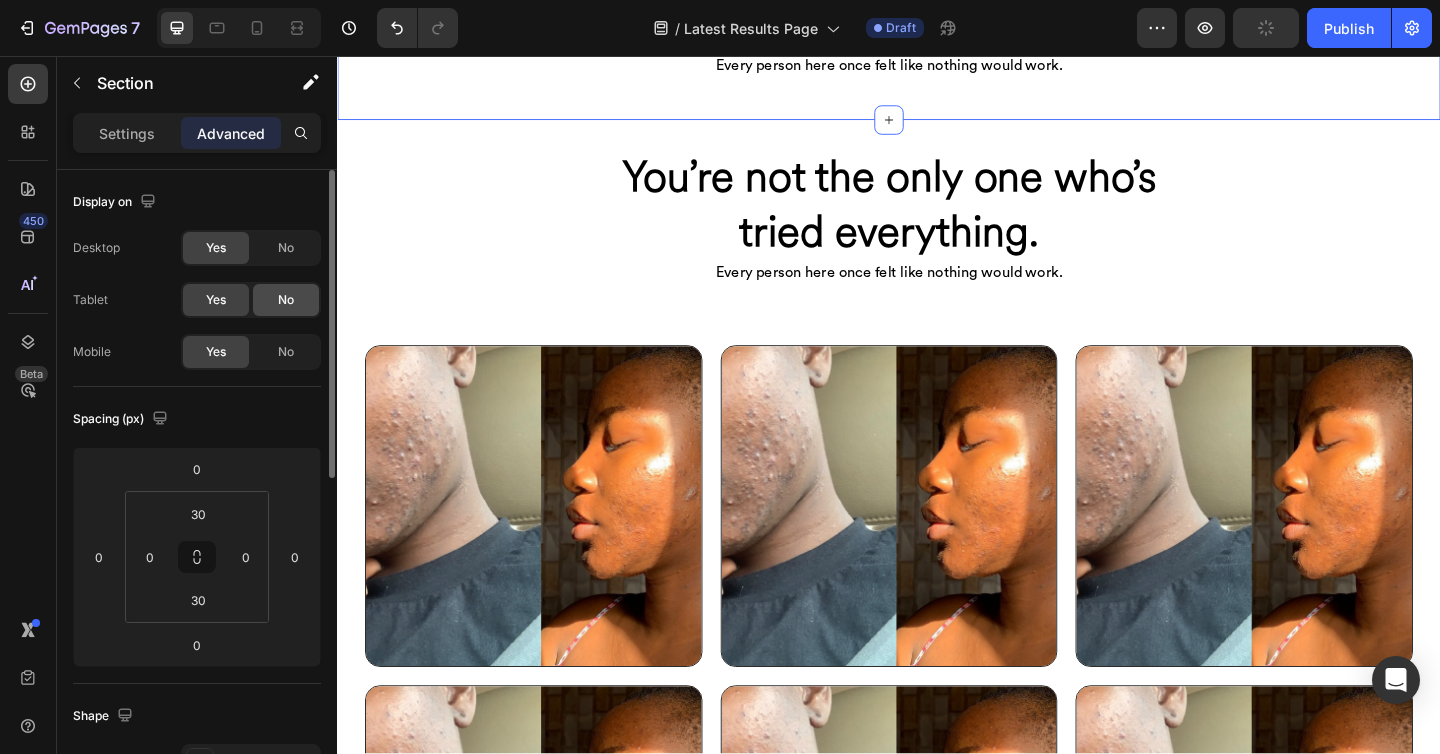 click on "No" 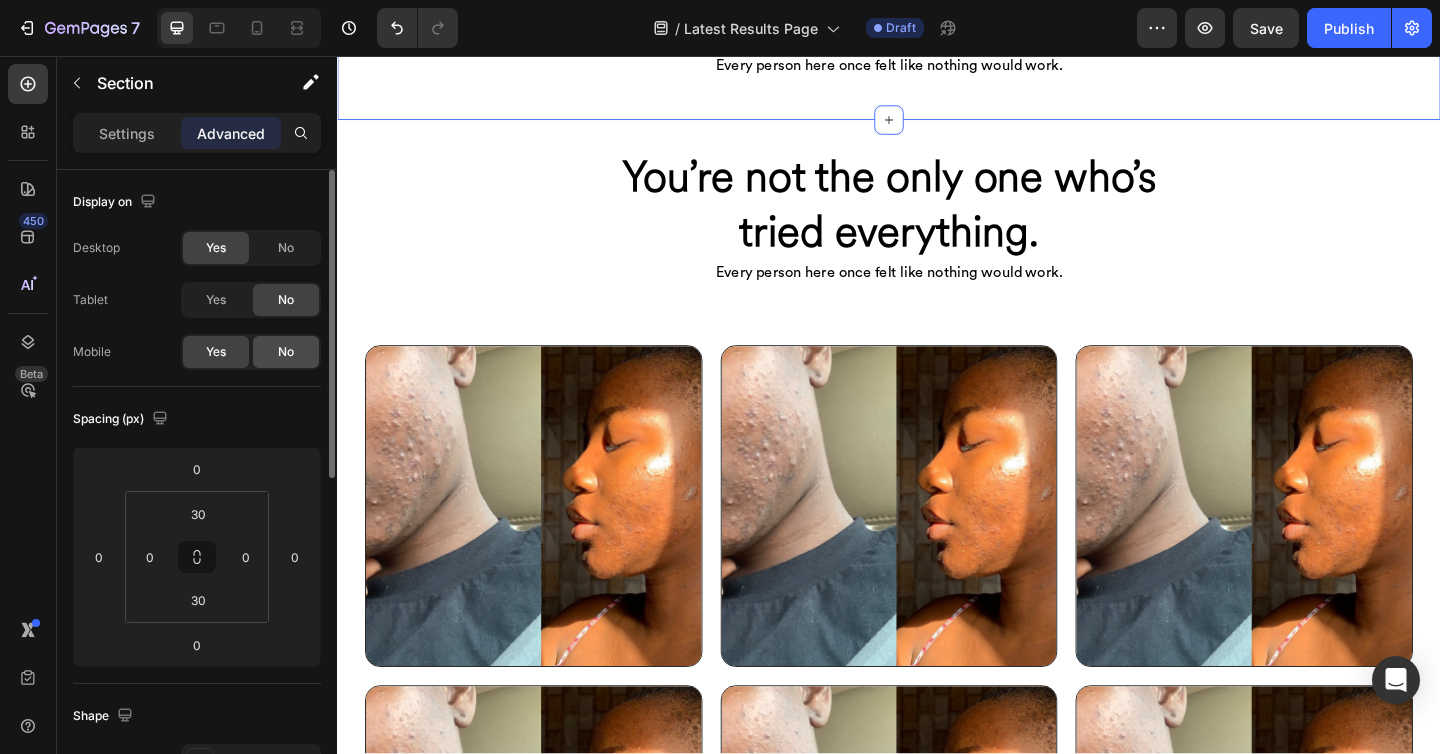 click on "No" 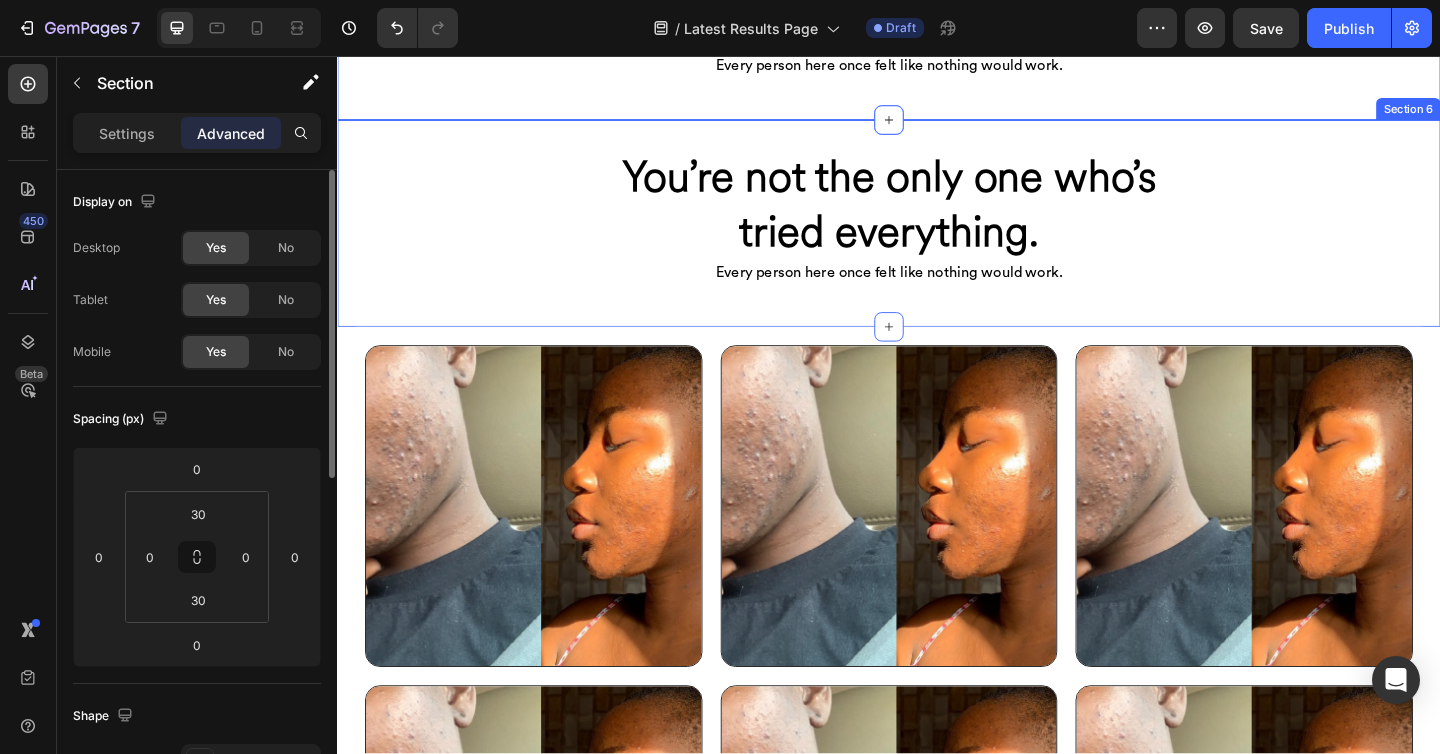 click on "You’re not the only one who’s tried everything. Heading Every person here once felt like nothing would work. Heading Row" at bounding box center [937, 238] 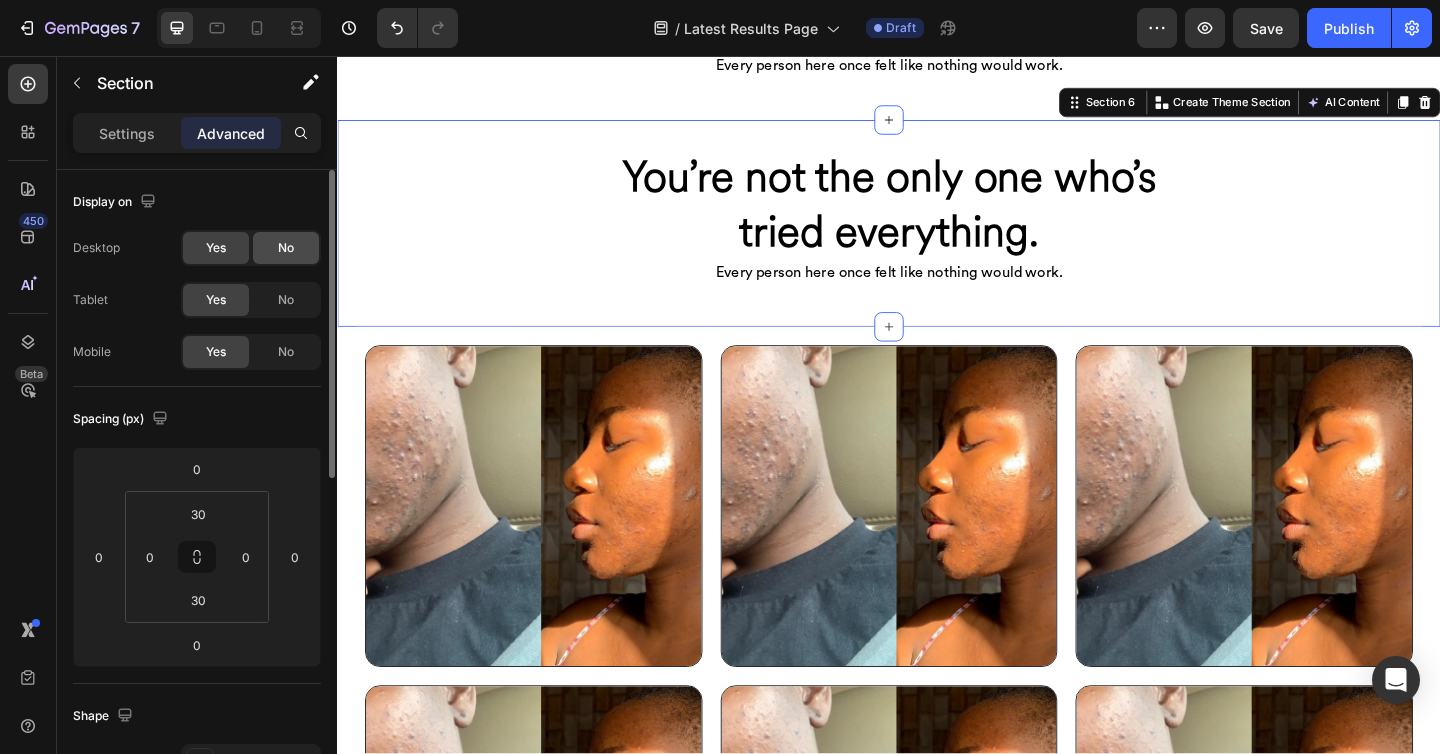 click on "No" 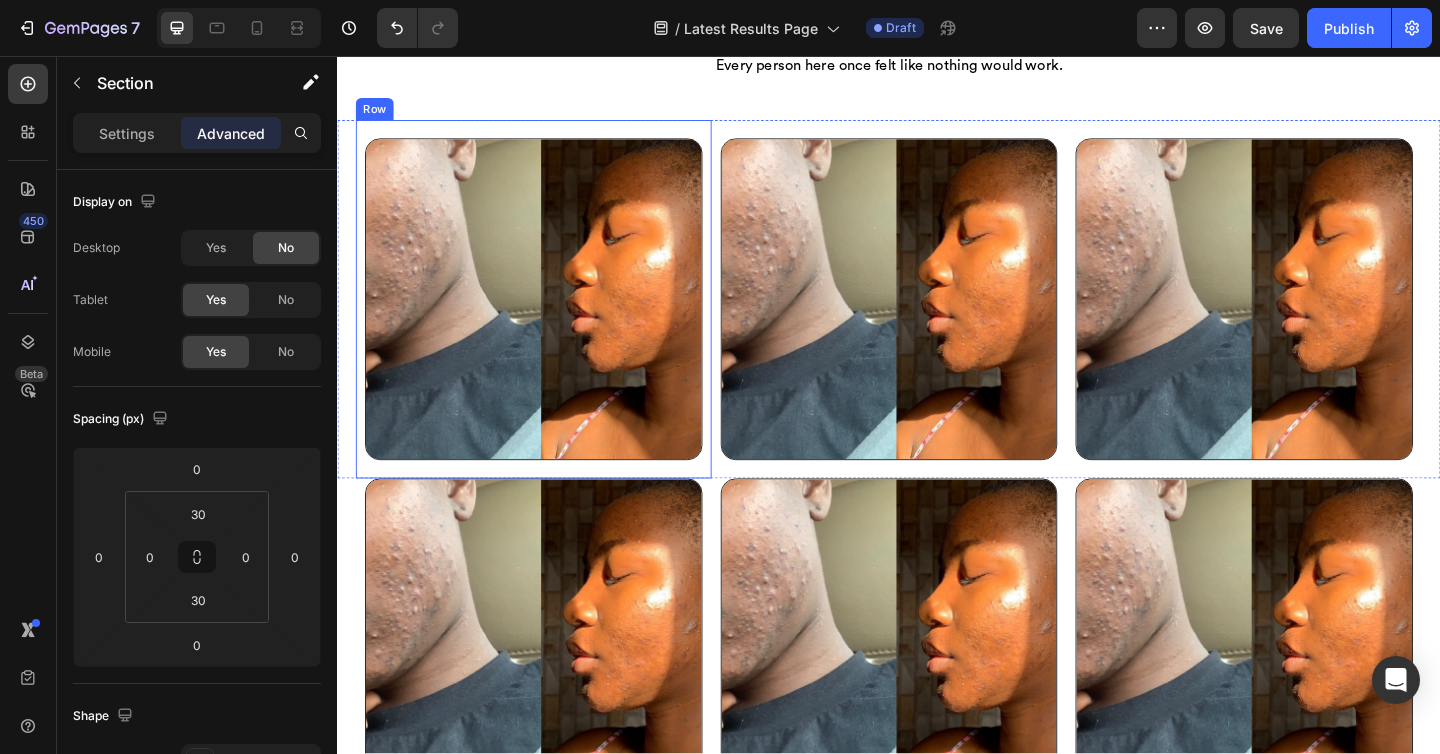 click on "Image Row" at bounding box center (550, 321) 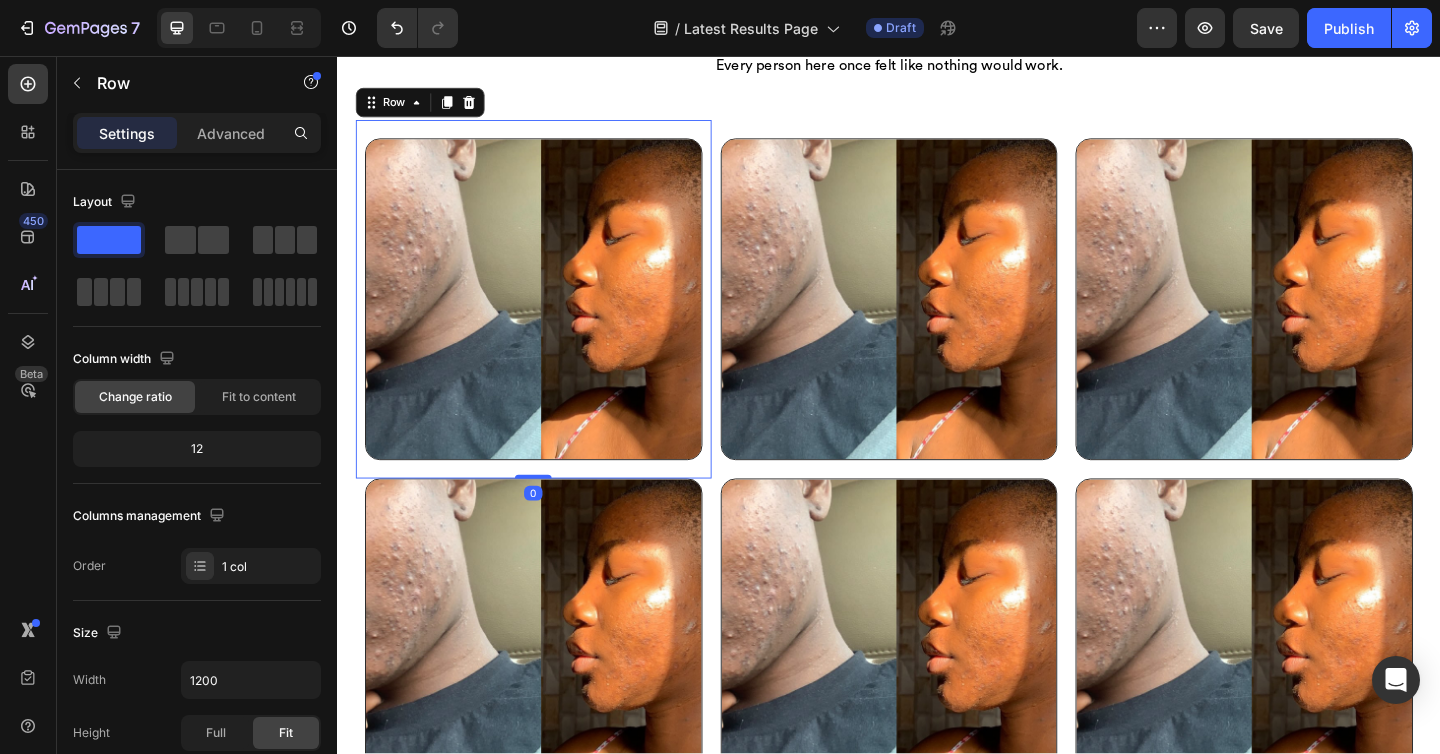 click on "Image Row   0" at bounding box center (550, 321) 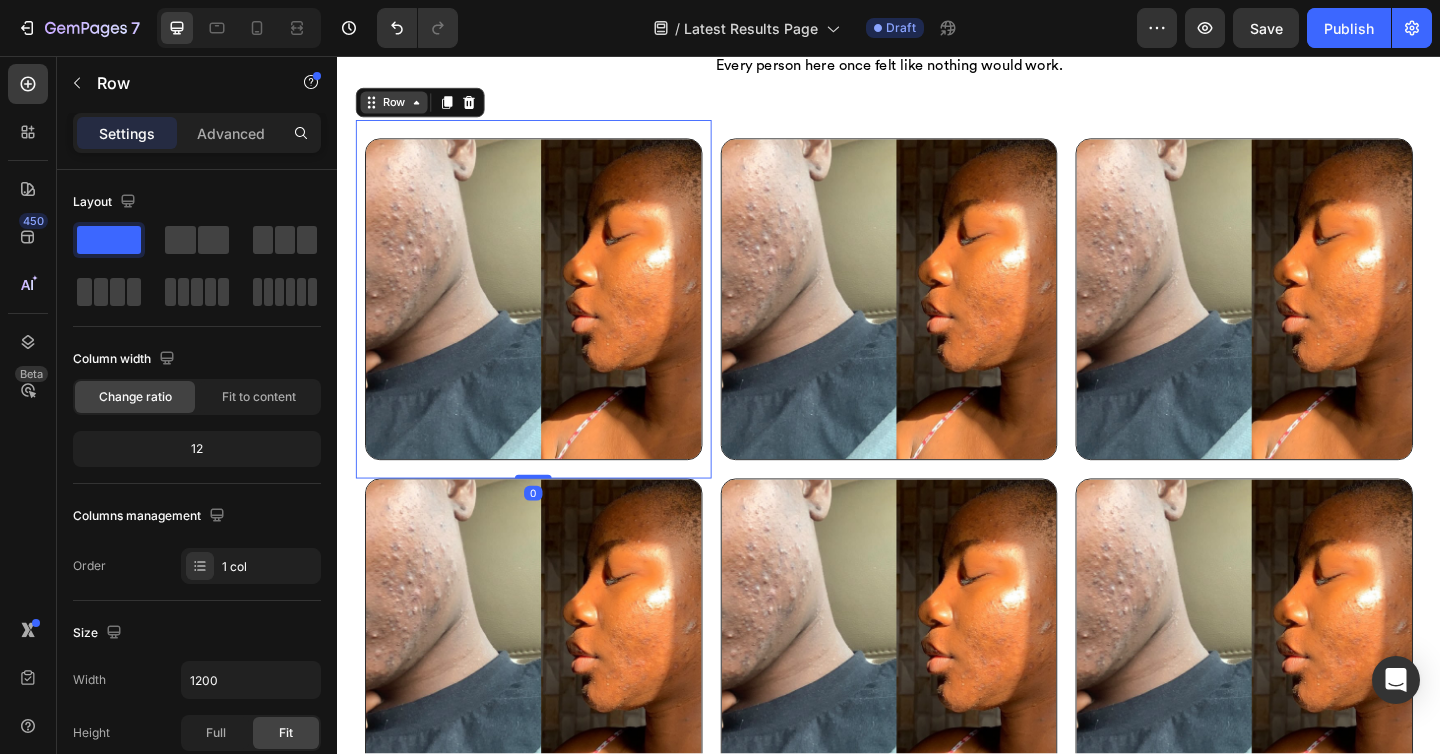 click on "Row" at bounding box center (398, 107) 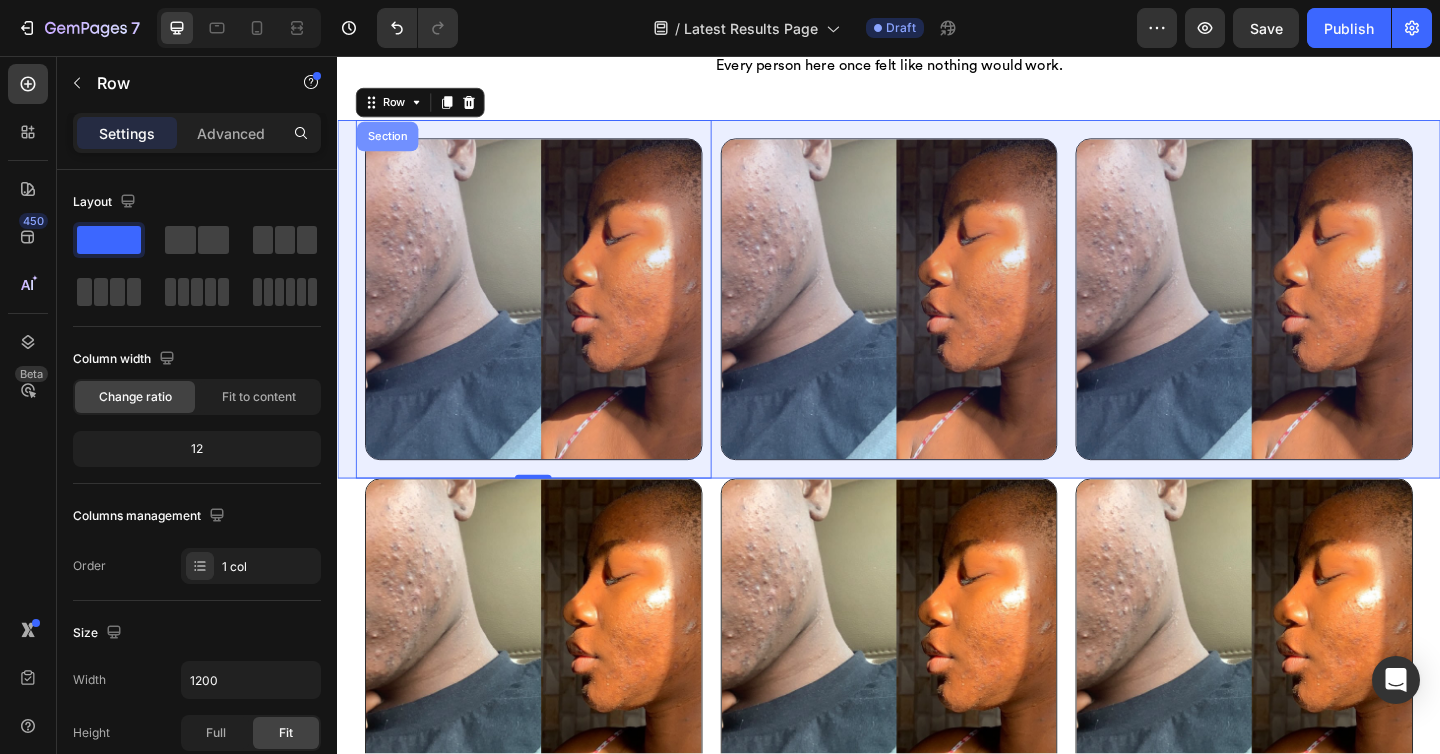 click on "Section" at bounding box center (391, 144) 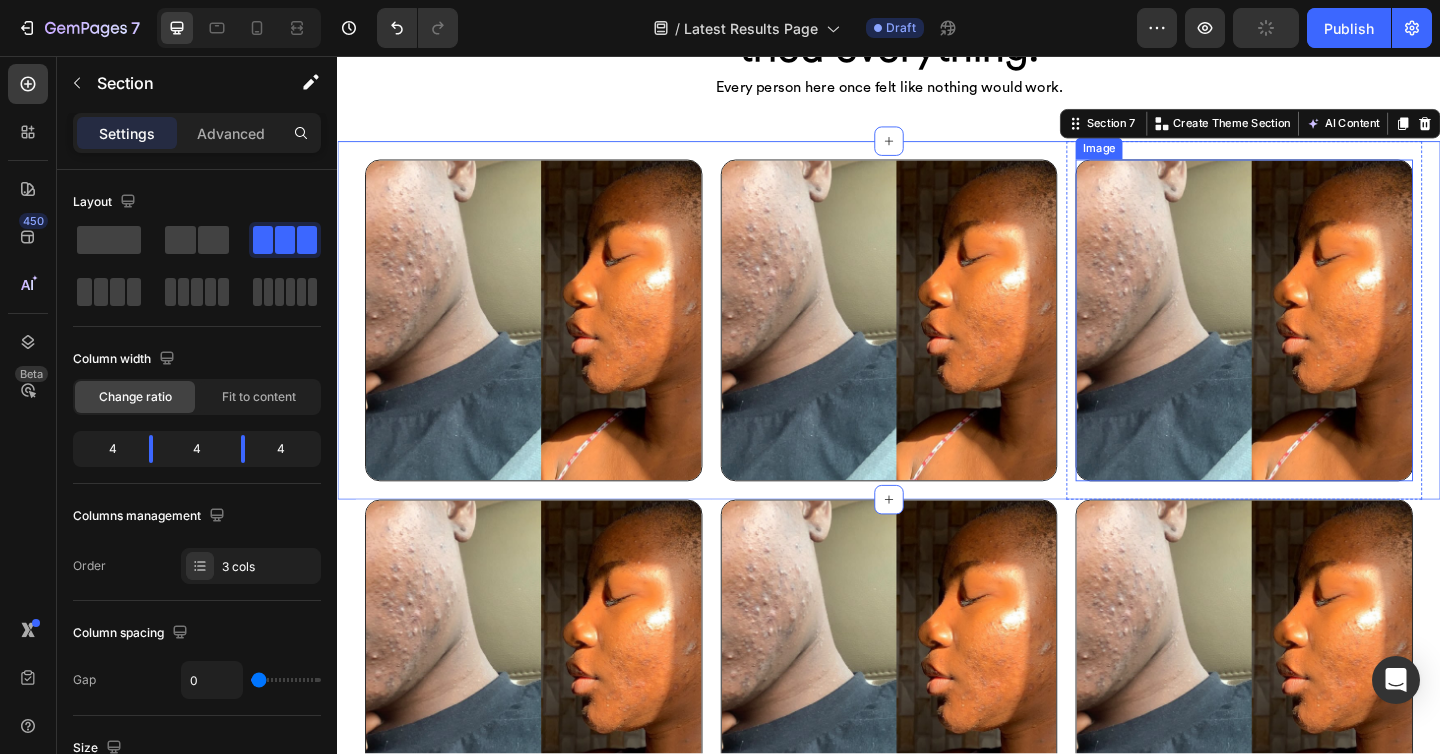 scroll, scrollTop: 940, scrollLeft: 0, axis: vertical 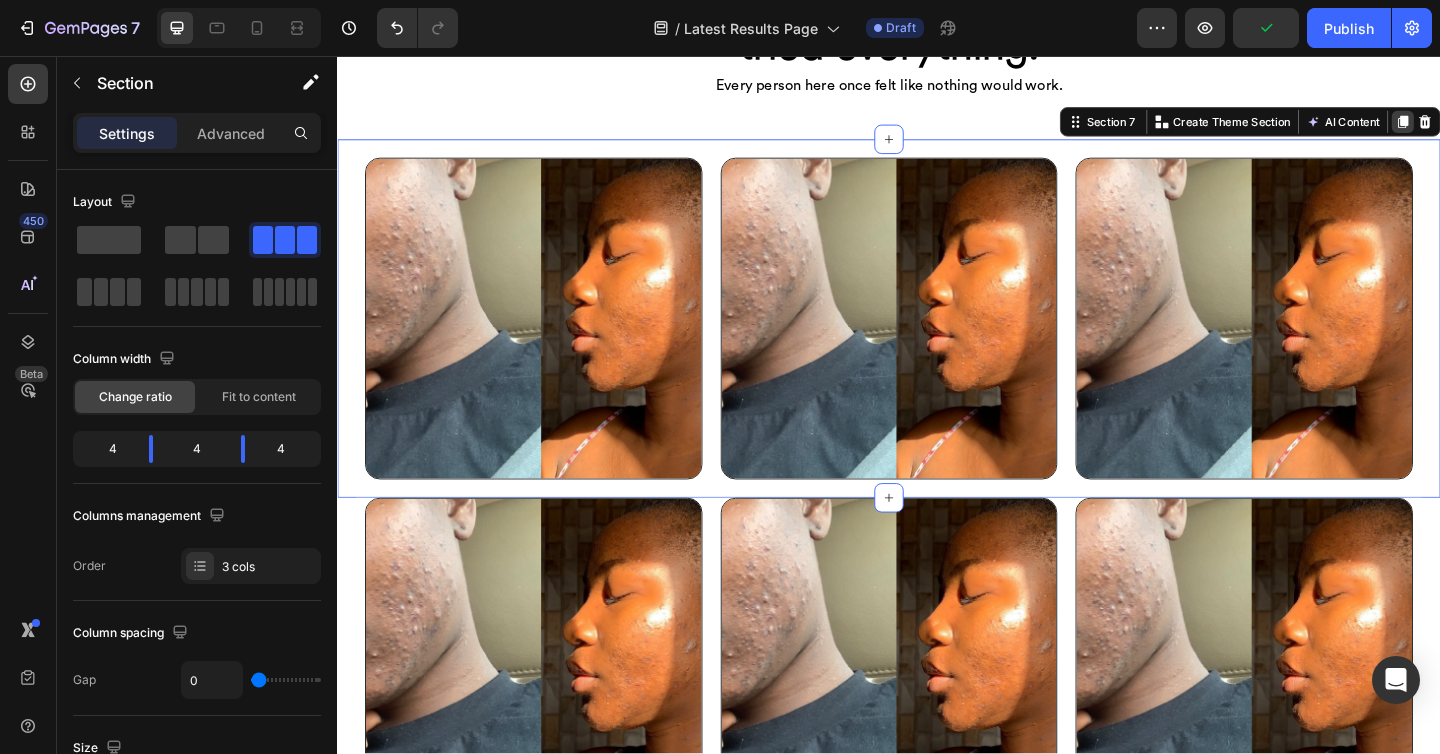 click 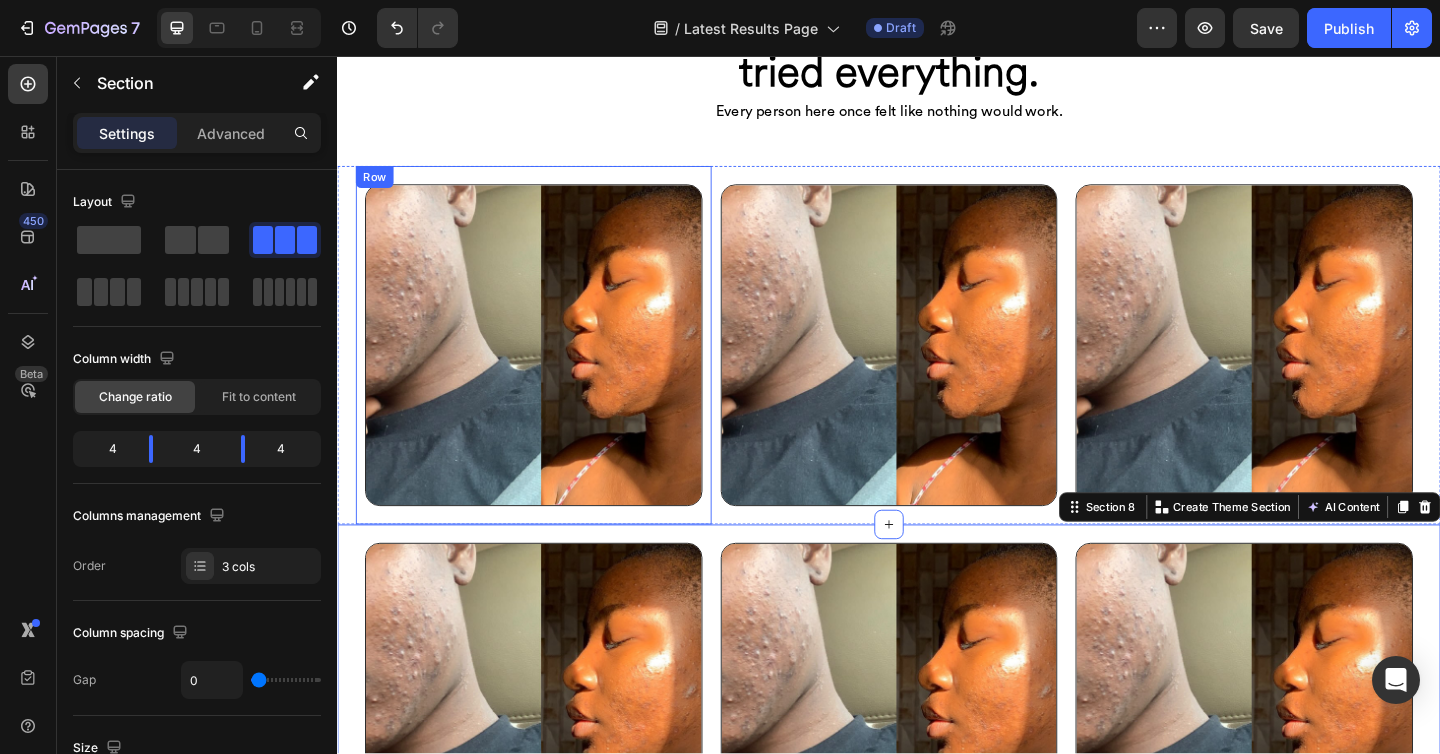 scroll, scrollTop: 883, scrollLeft: 0, axis: vertical 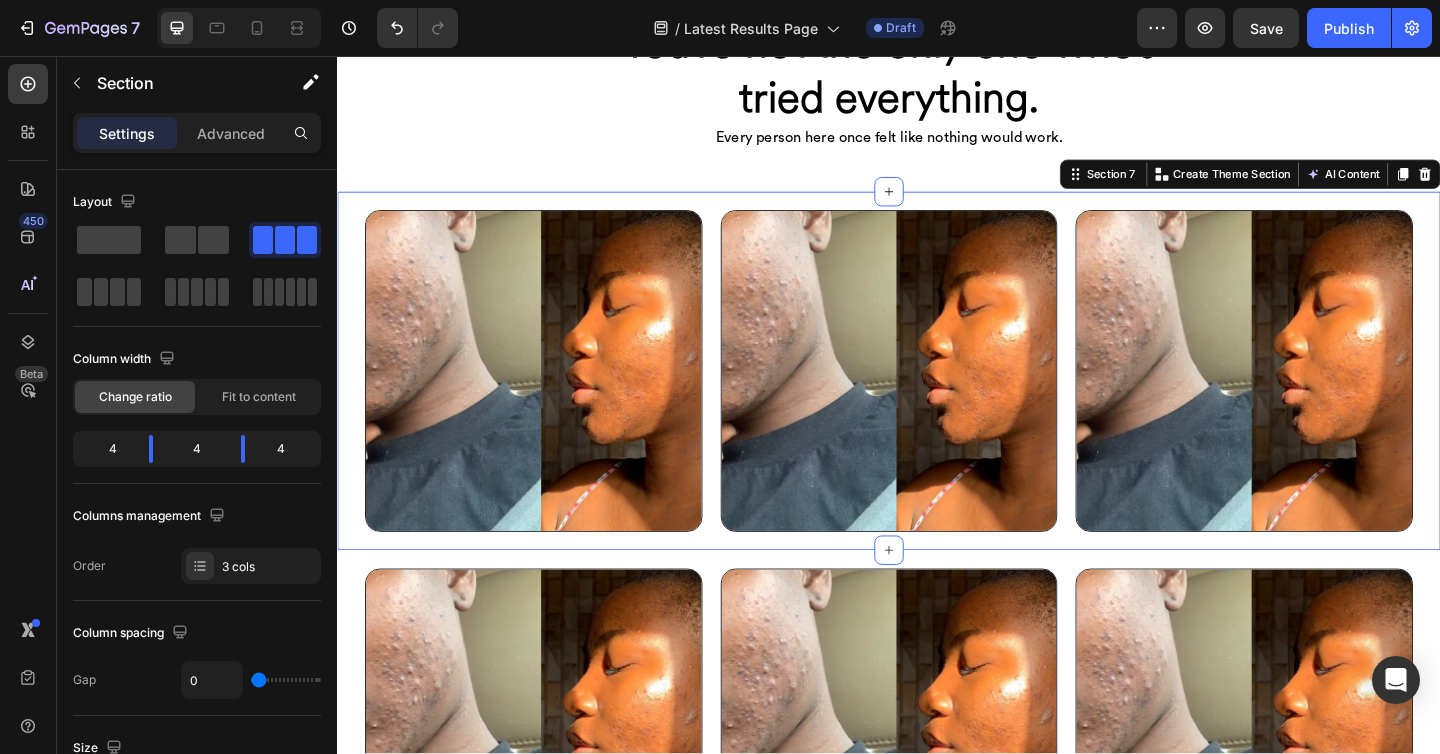 click on "Image Row Image Row Image Row Section 7   Create Theme Section AI Content Write with GemAI What would you like to describe here? Tone and Voice Persuasive Product Root Cause Starter Kit™ Show more Generate" at bounding box center (937, 399) 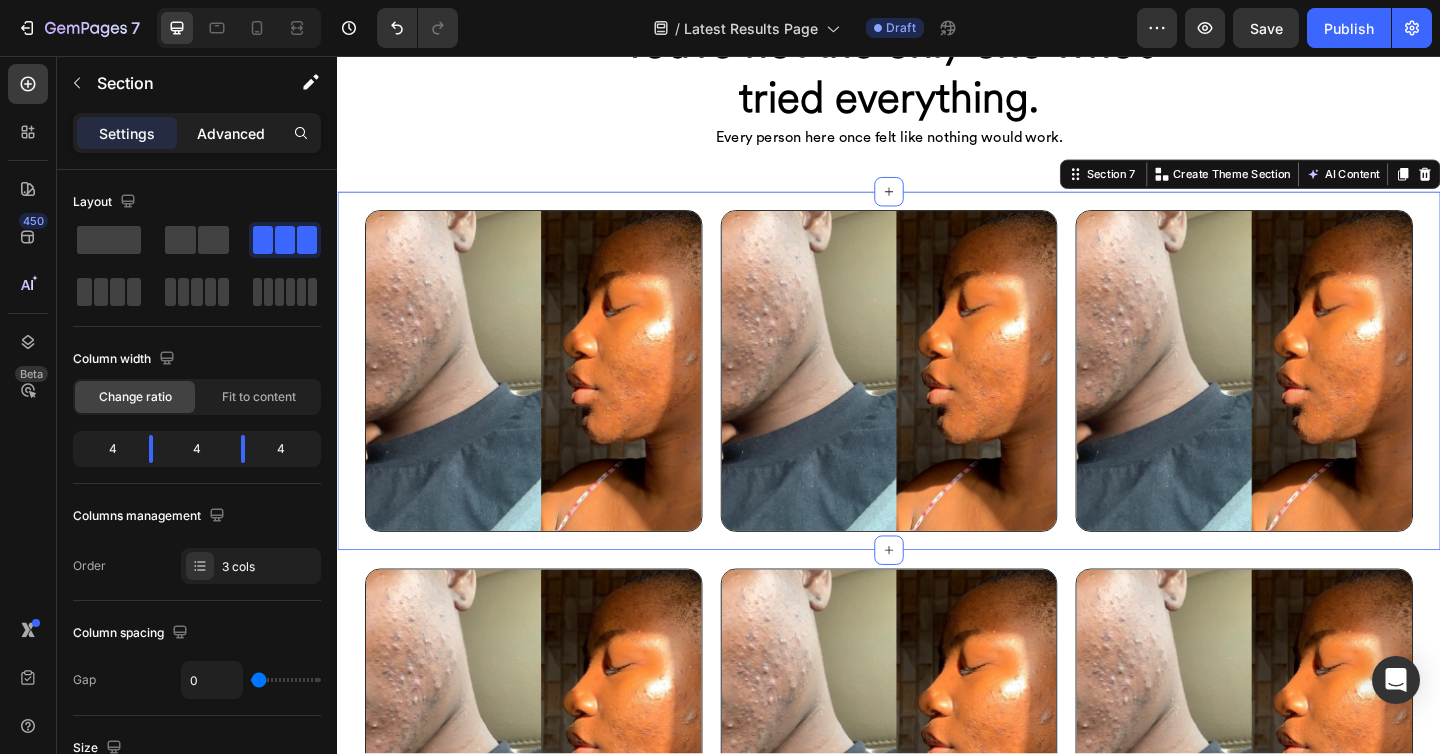 click on "Advanced" 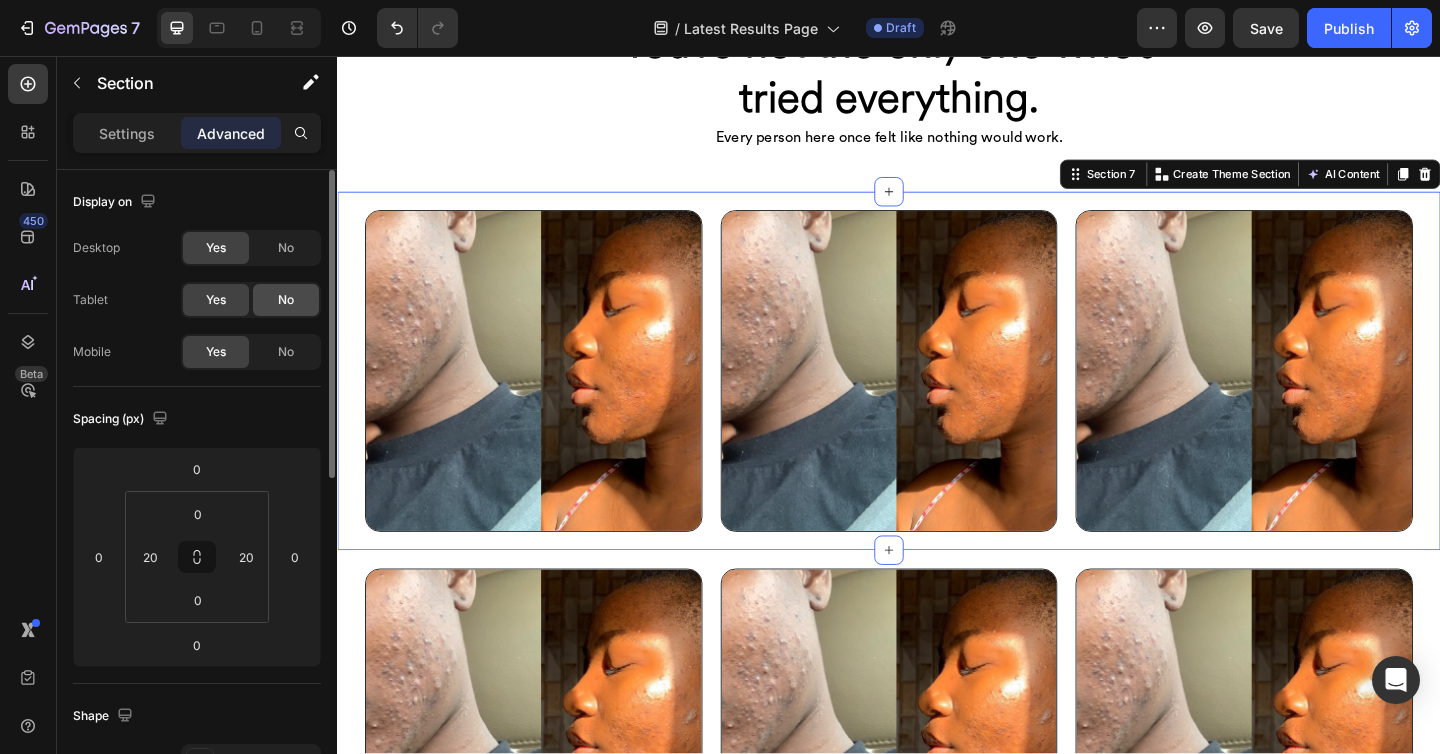 click on "No" 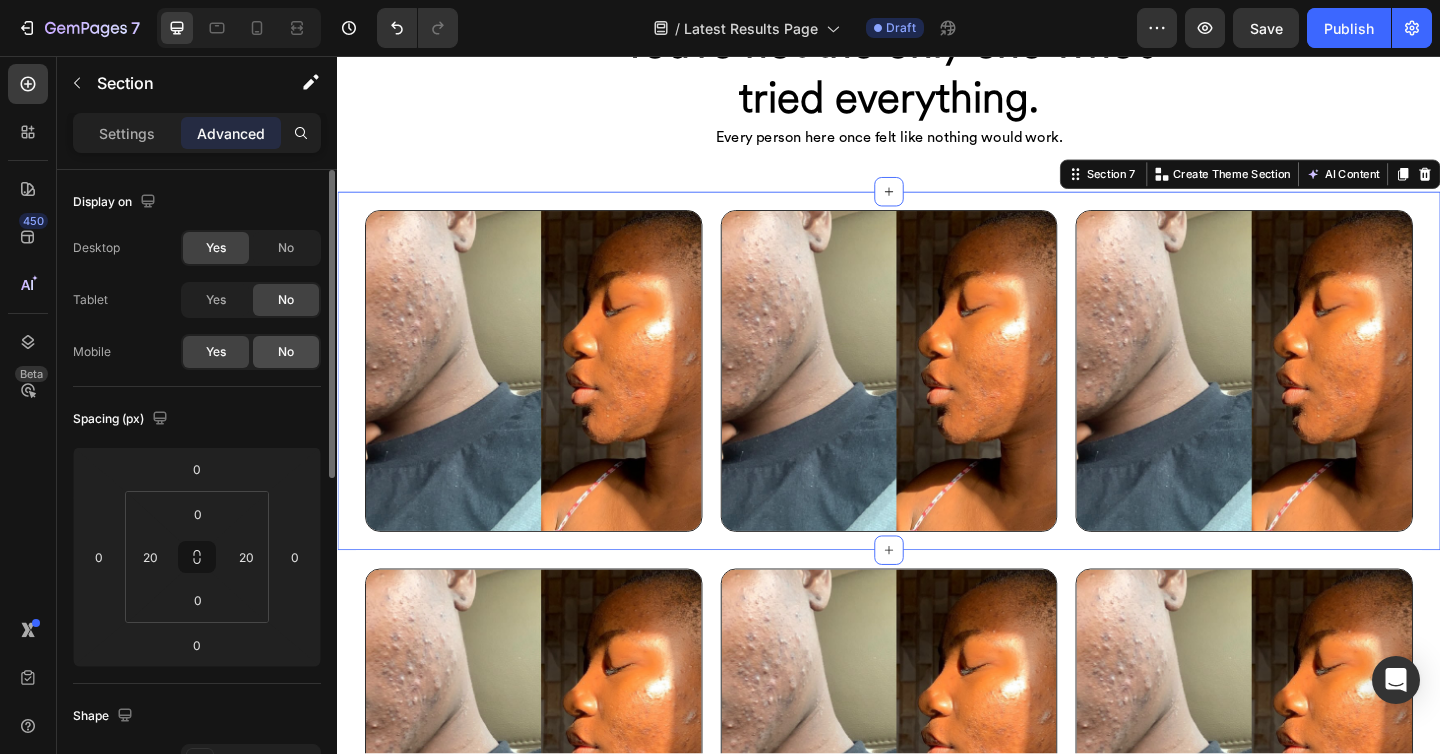 click on "No" 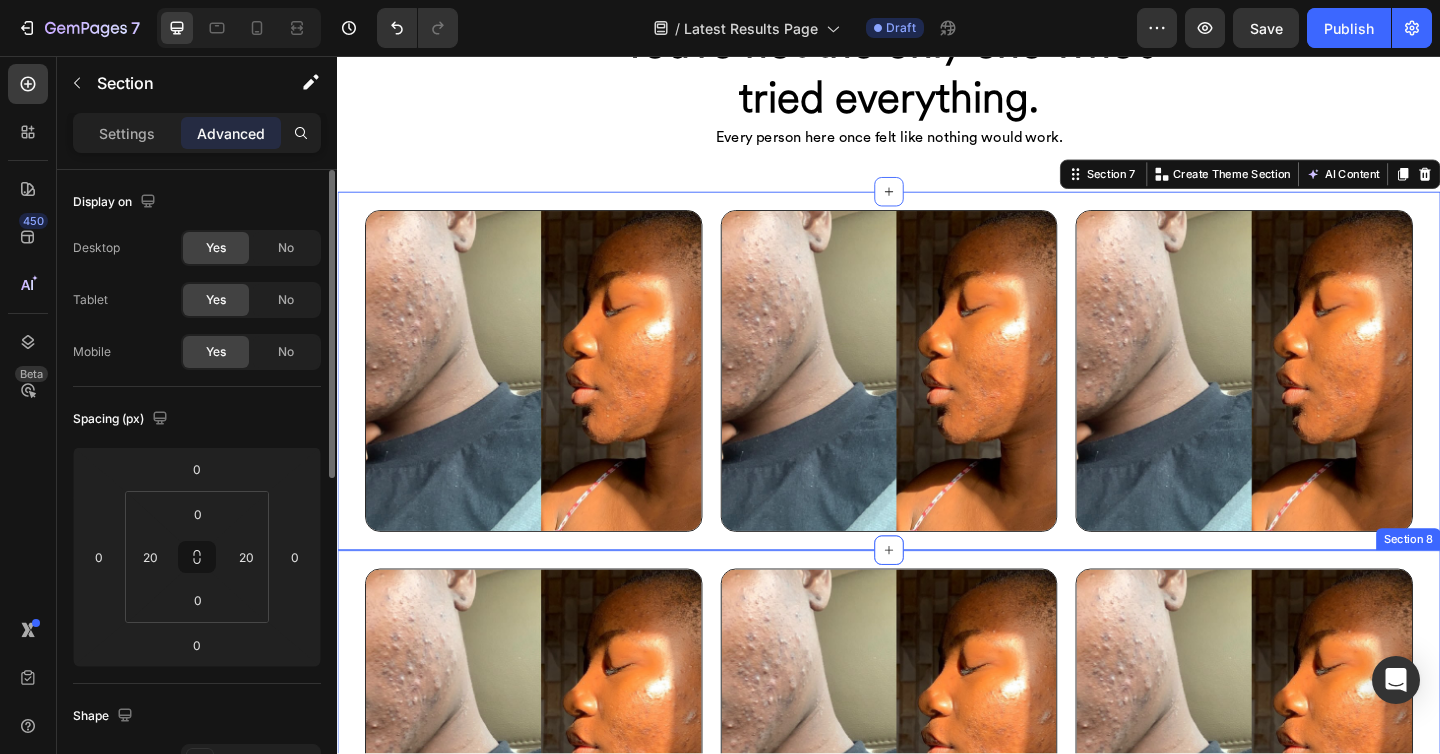 click on "Image Row Image Row Image Row Section 8" at bounding box center [937, 789] 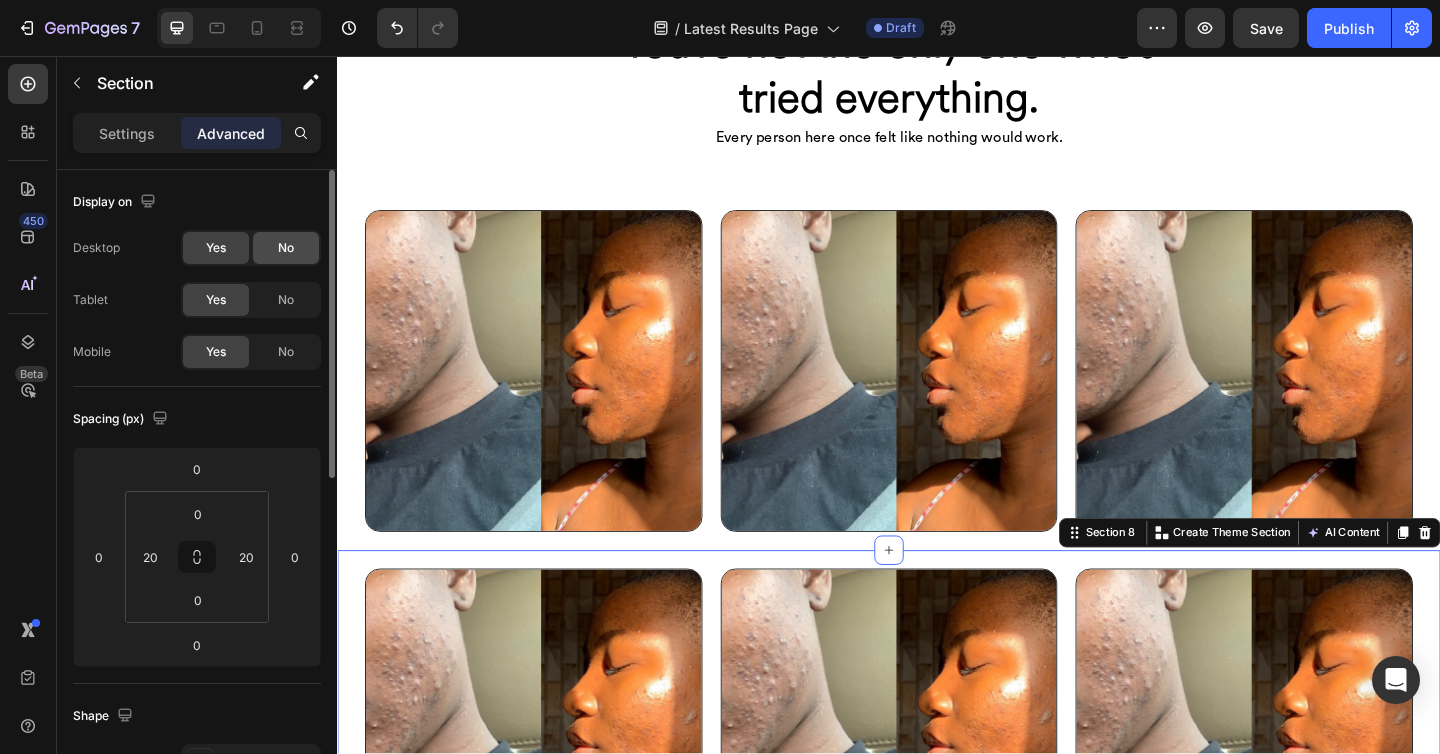 click on "No" 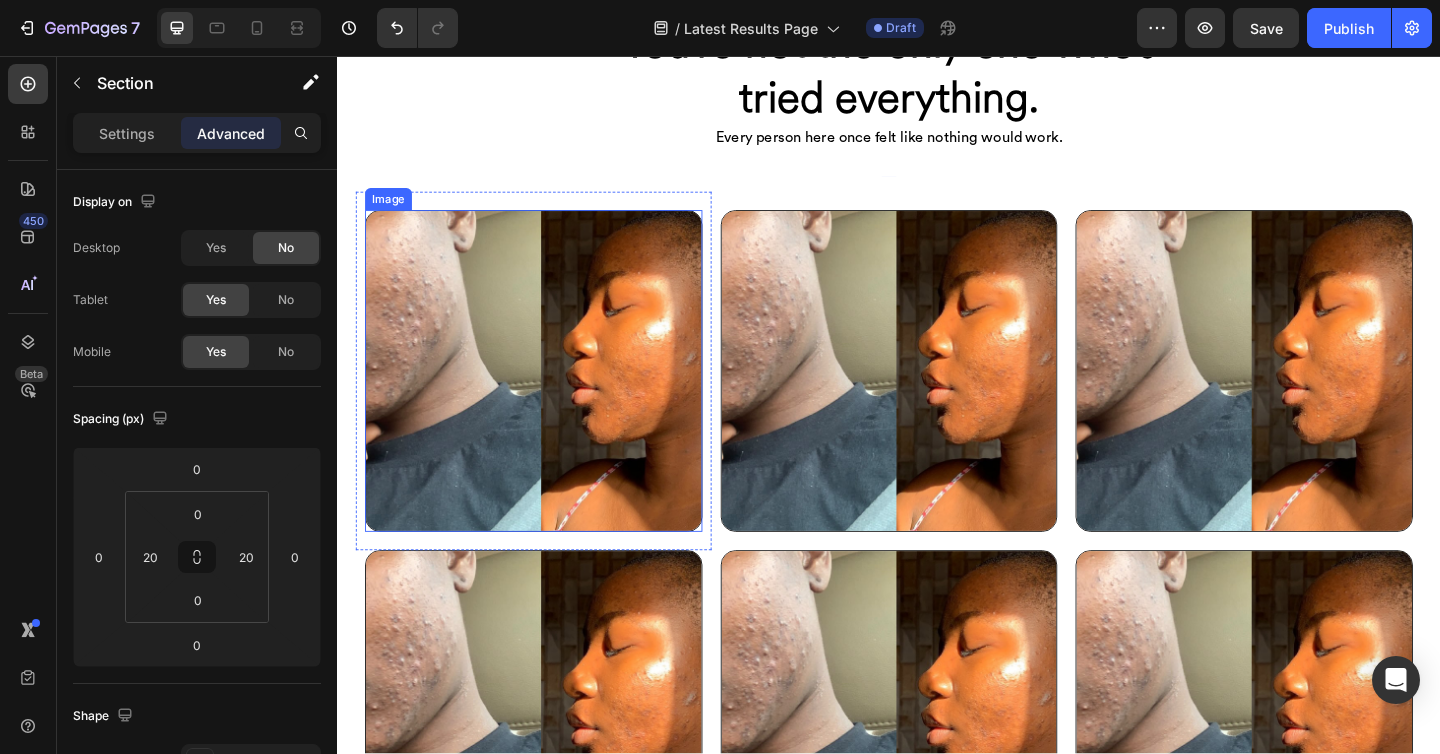 scroll, scrollTop: 1082, scrollLeft: 0, axis: vertical 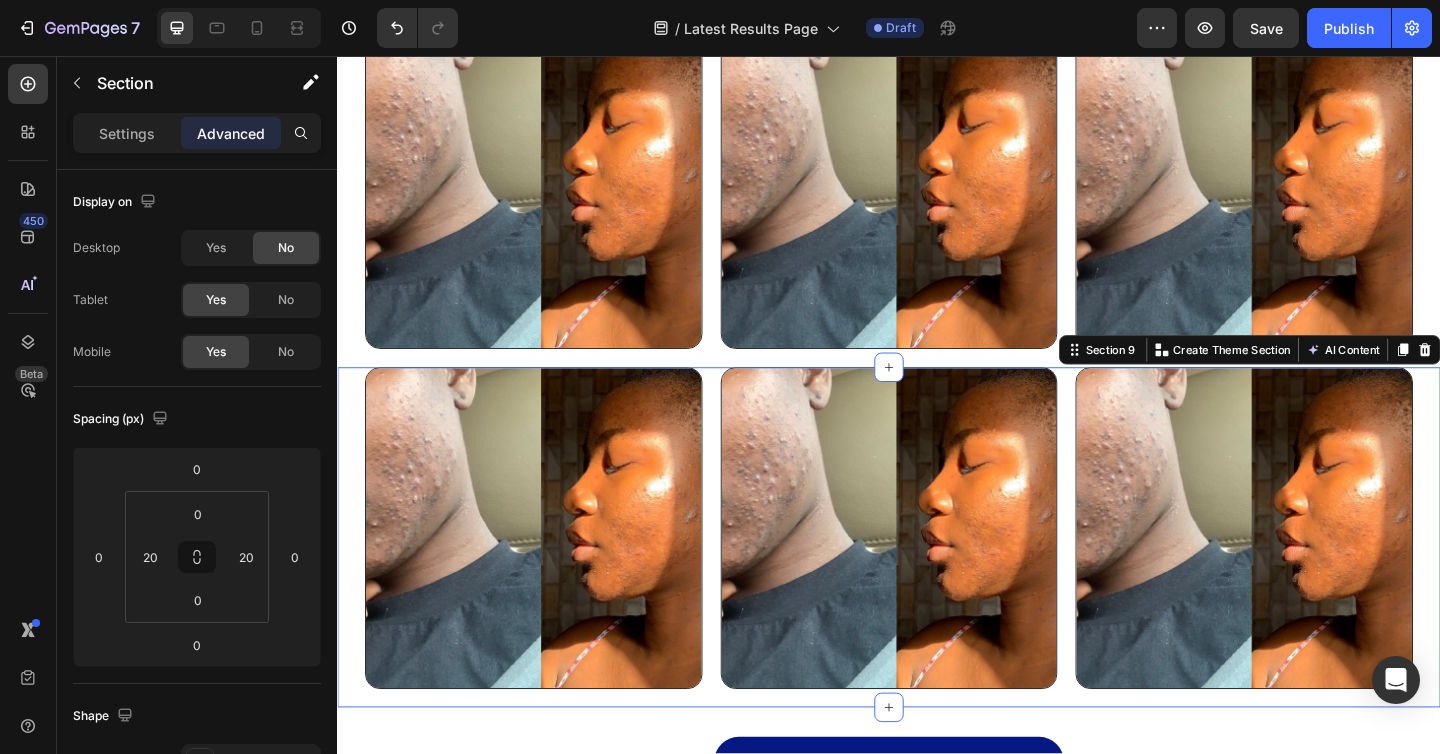 click on "Image Row Image Row Image Row Section 9   Create Theme Section AI Content Write with GemAI What would you like to describe here? Tone and Voice Persuasive Product Root Cause Starter Kit™ Show more Generate" at bounding box center (937, 580) 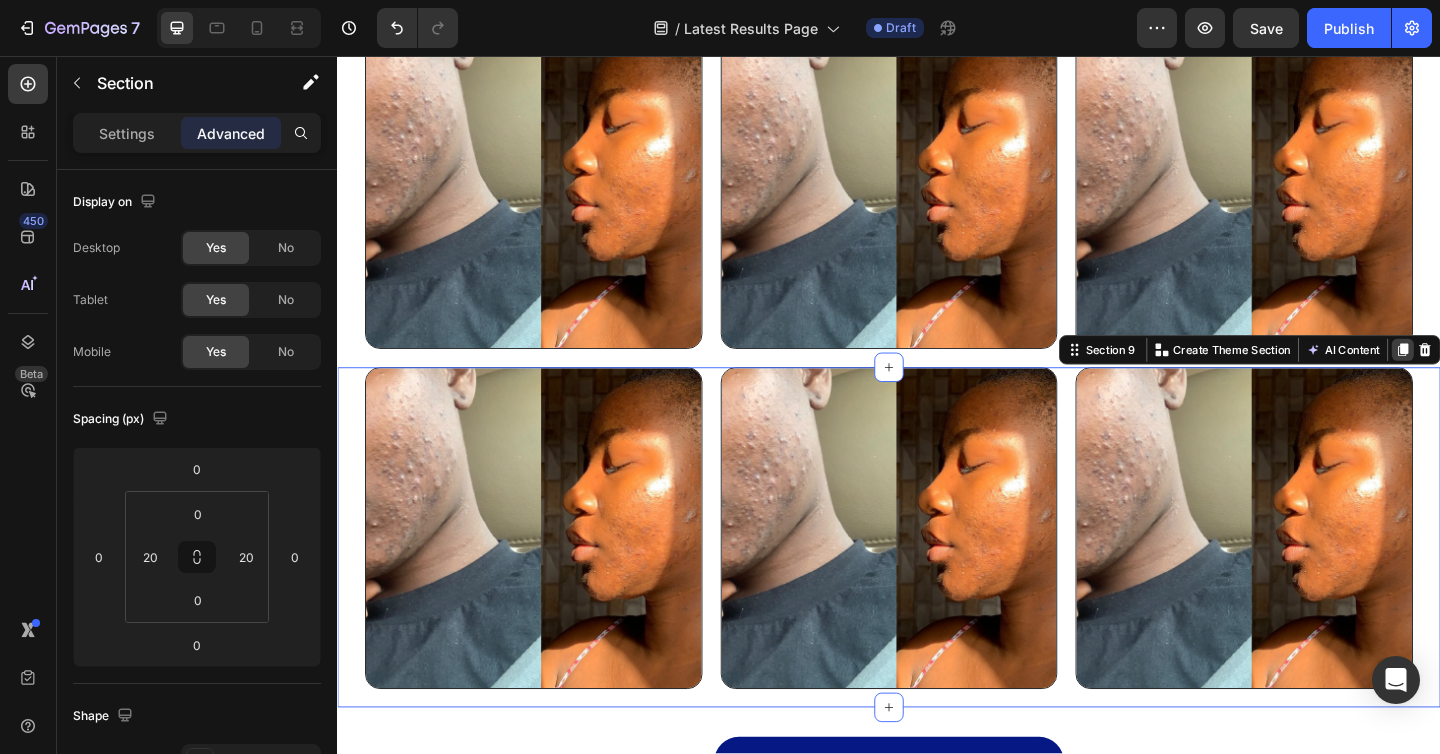 click 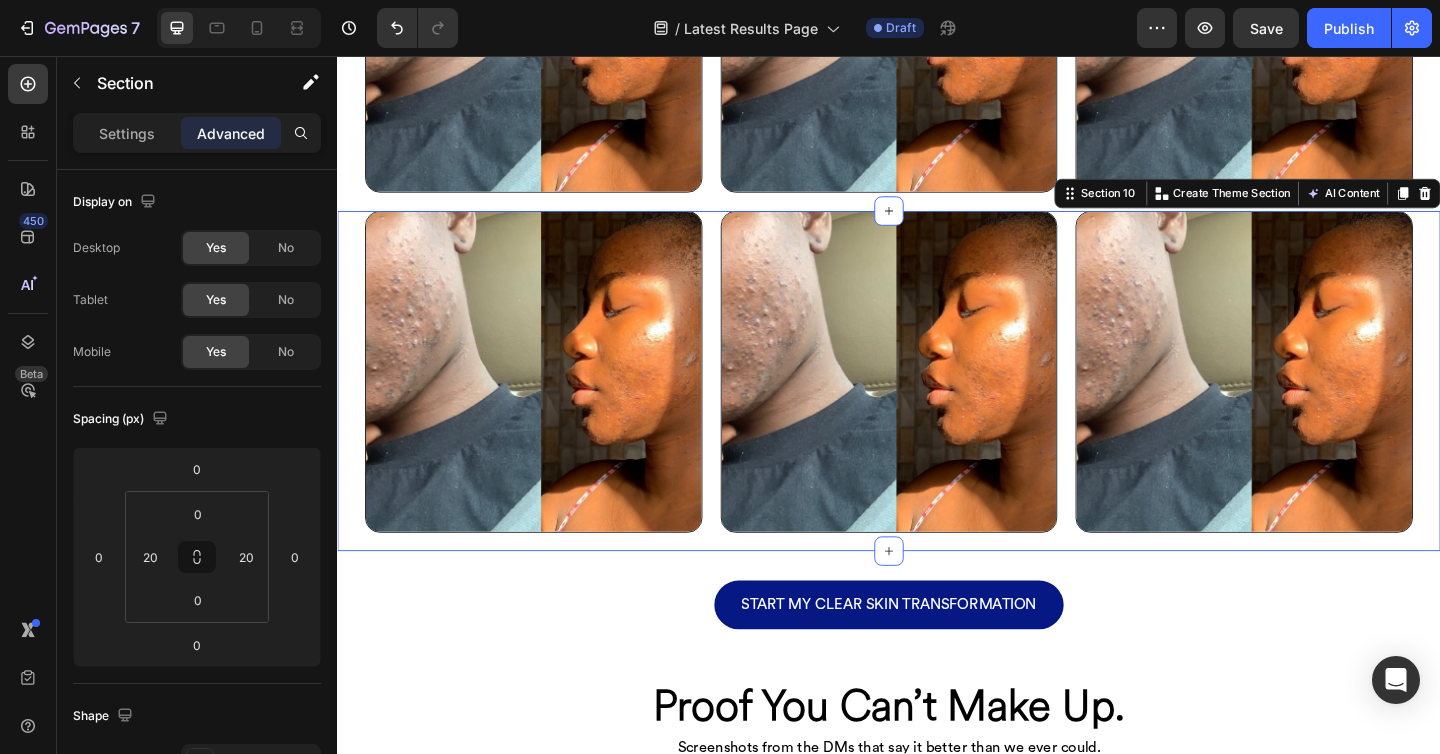scroll, scrollTop: 1507, scrollLeft: 0, axis: vertical 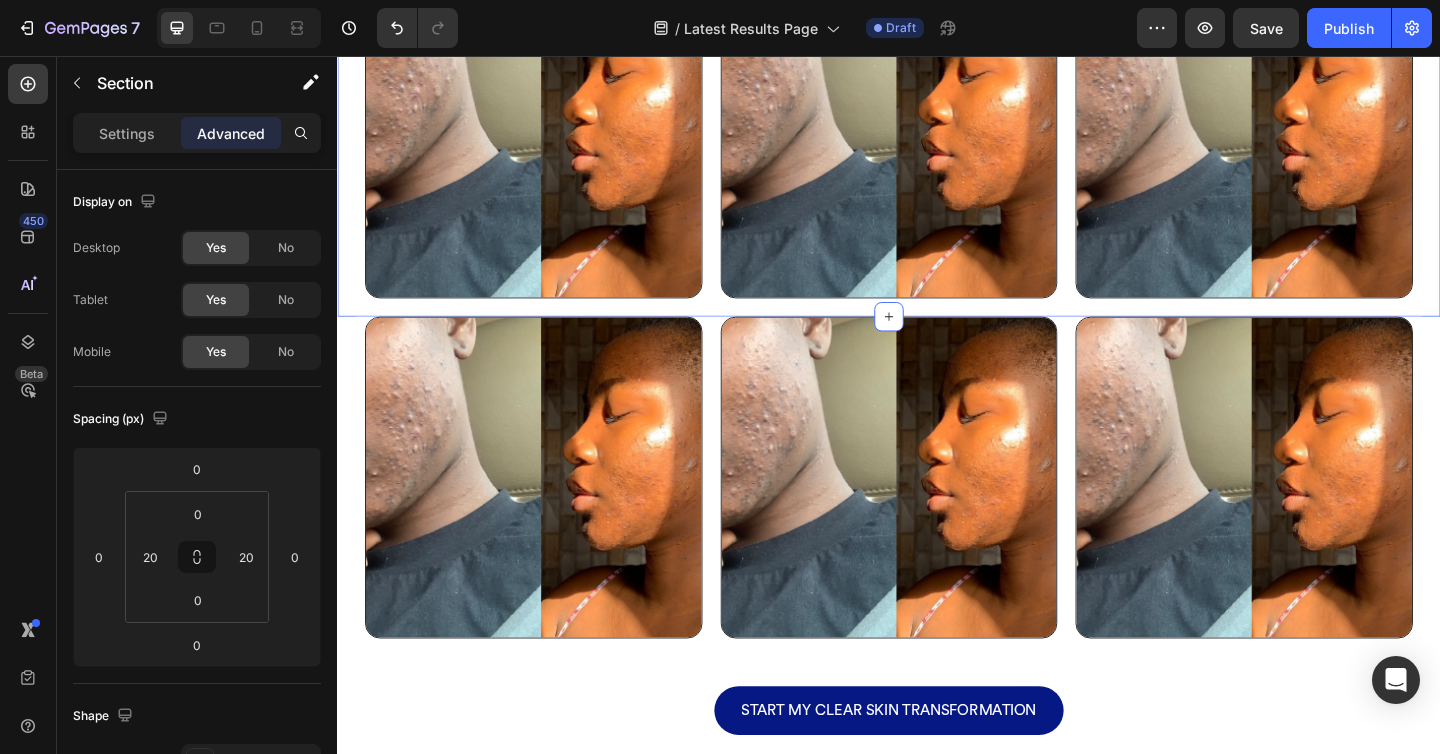 click on "Image Row Image Row Image Row Section 9   Create Theme Section AI Content Write with GemAI What would you like to describe here? Tone and Voice Persuasive Product Root Cause Starter Kit™ Show more Generate" at bounding box center [937, 155] 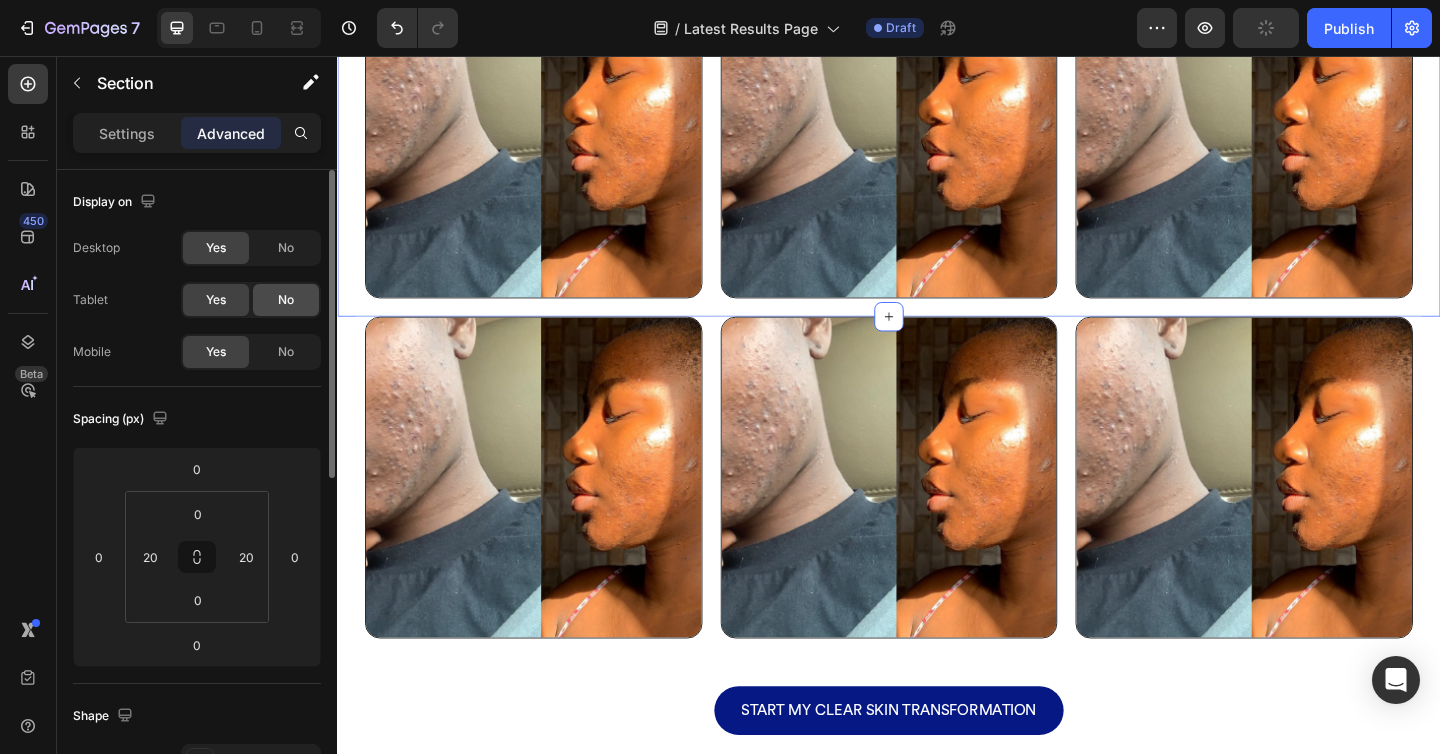 click on "No" 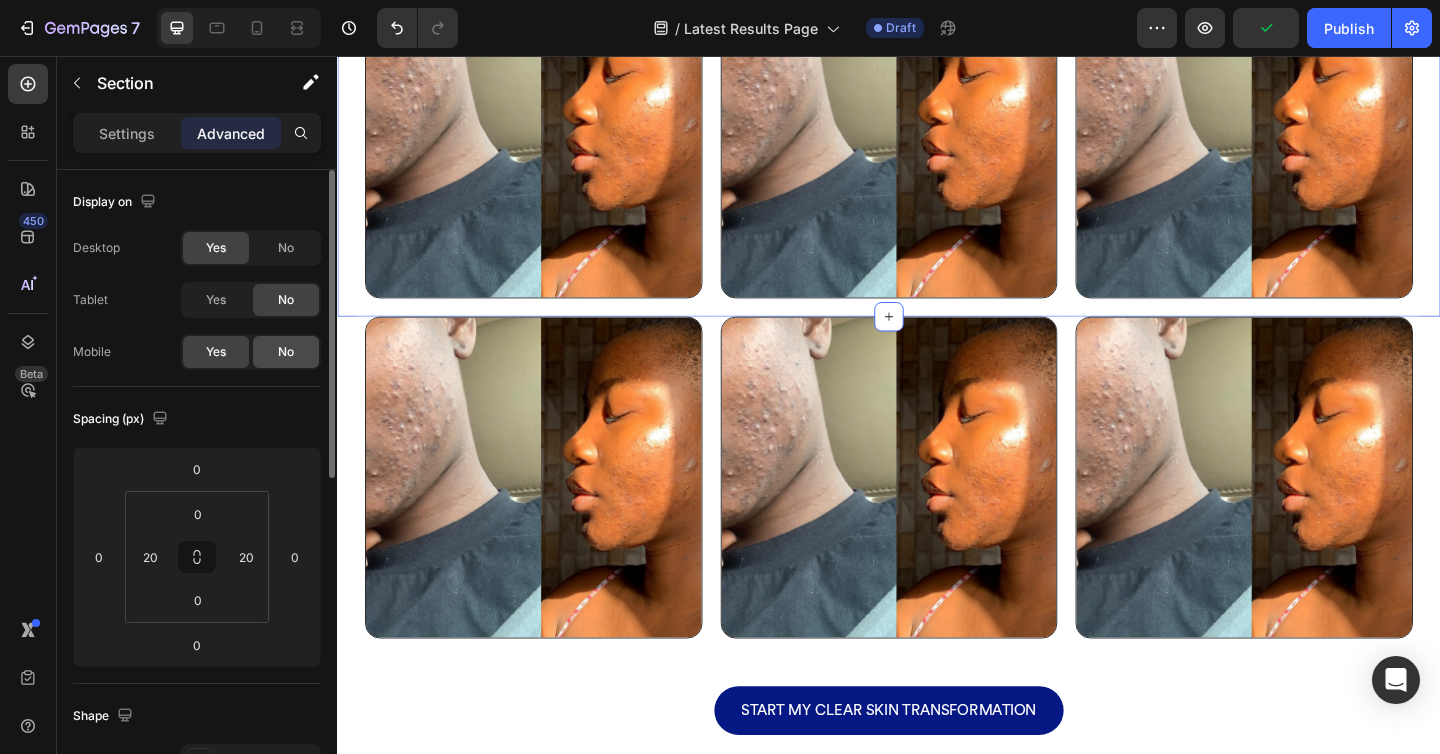 click on "No" 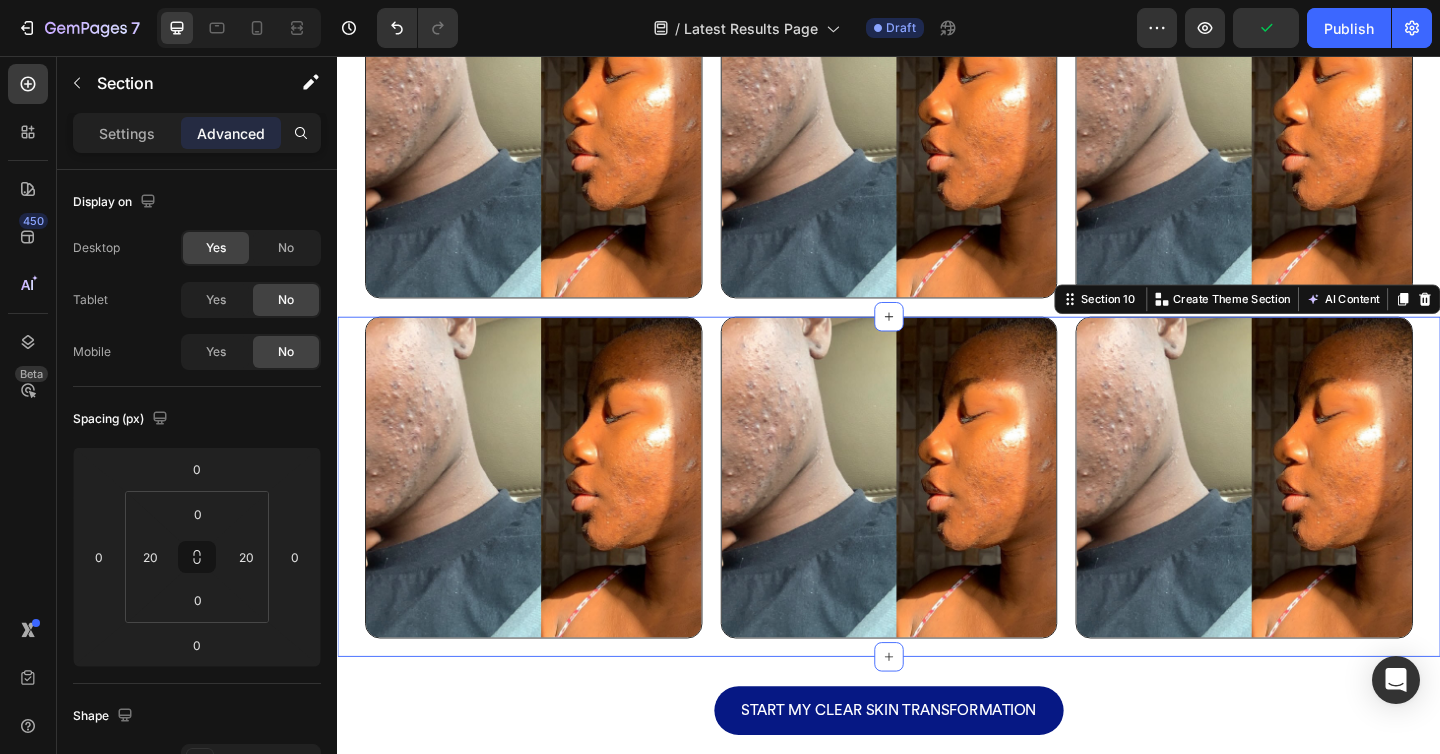click on "Image Row Image Row Image Row Section 10   Create Theme Section AI Content Write with GemAI What would you like to describe here? Tone and Voice Persuasive Product Root Cause Starter Kit™ Show more Generate" at bounding box center [937, 525] 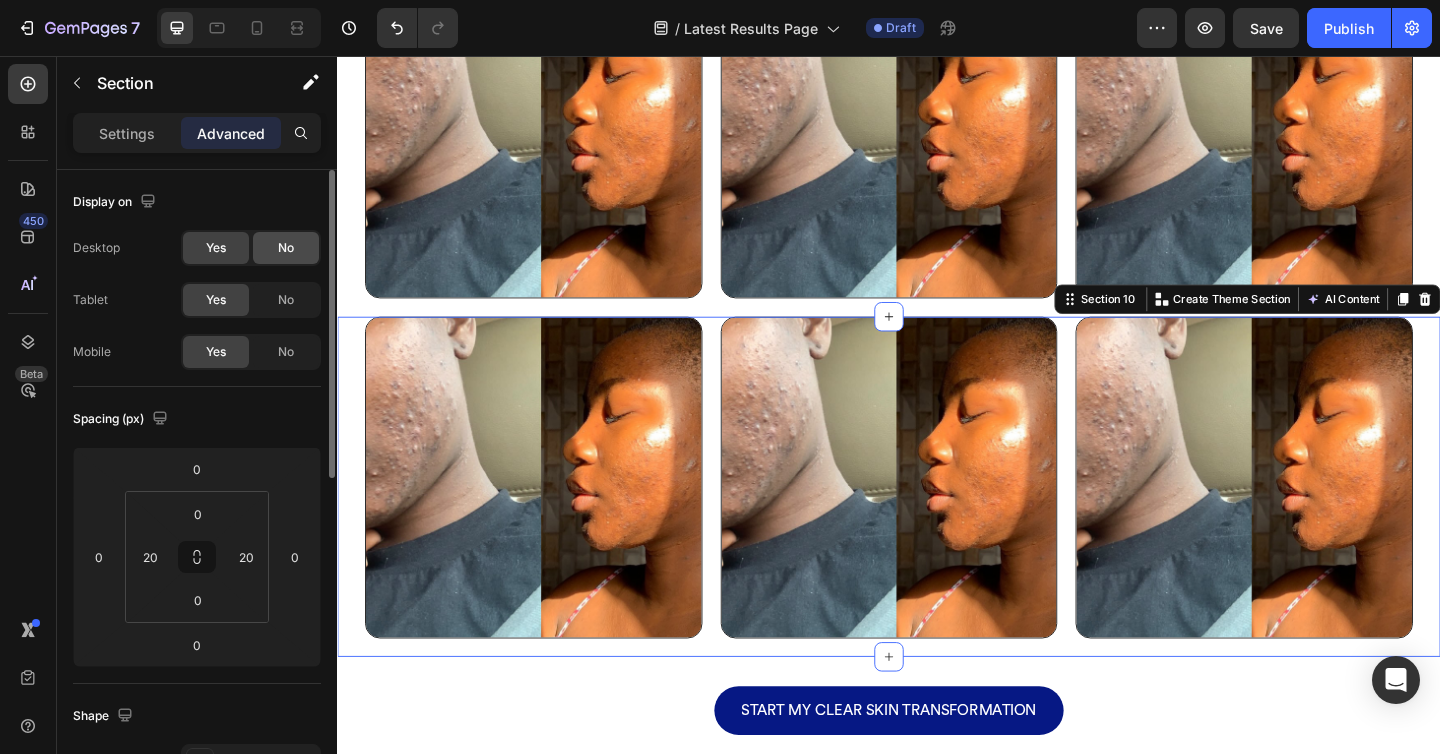 click on "No" 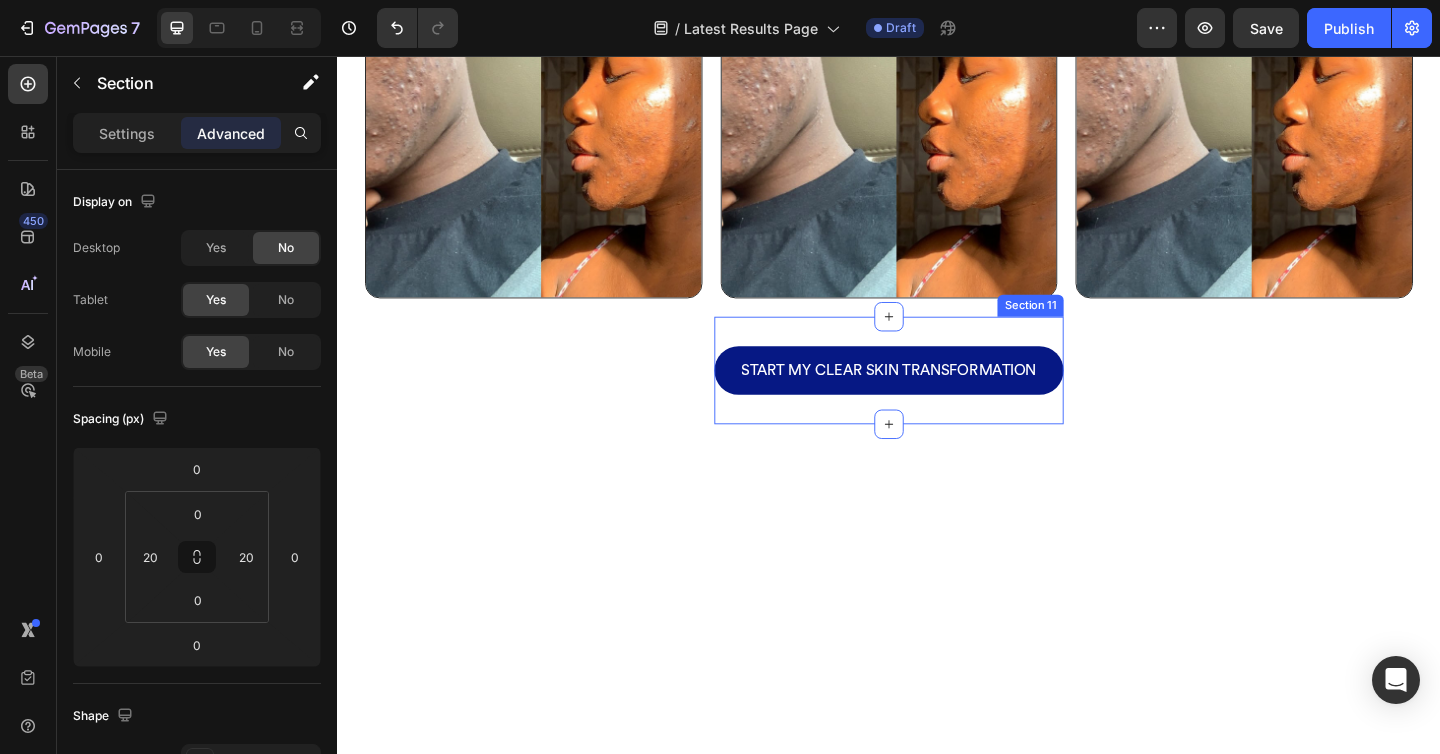 click on "START MY CLEAR SKIN TRANSFORMATION Button Section 11" at bounding box center (937, 398) 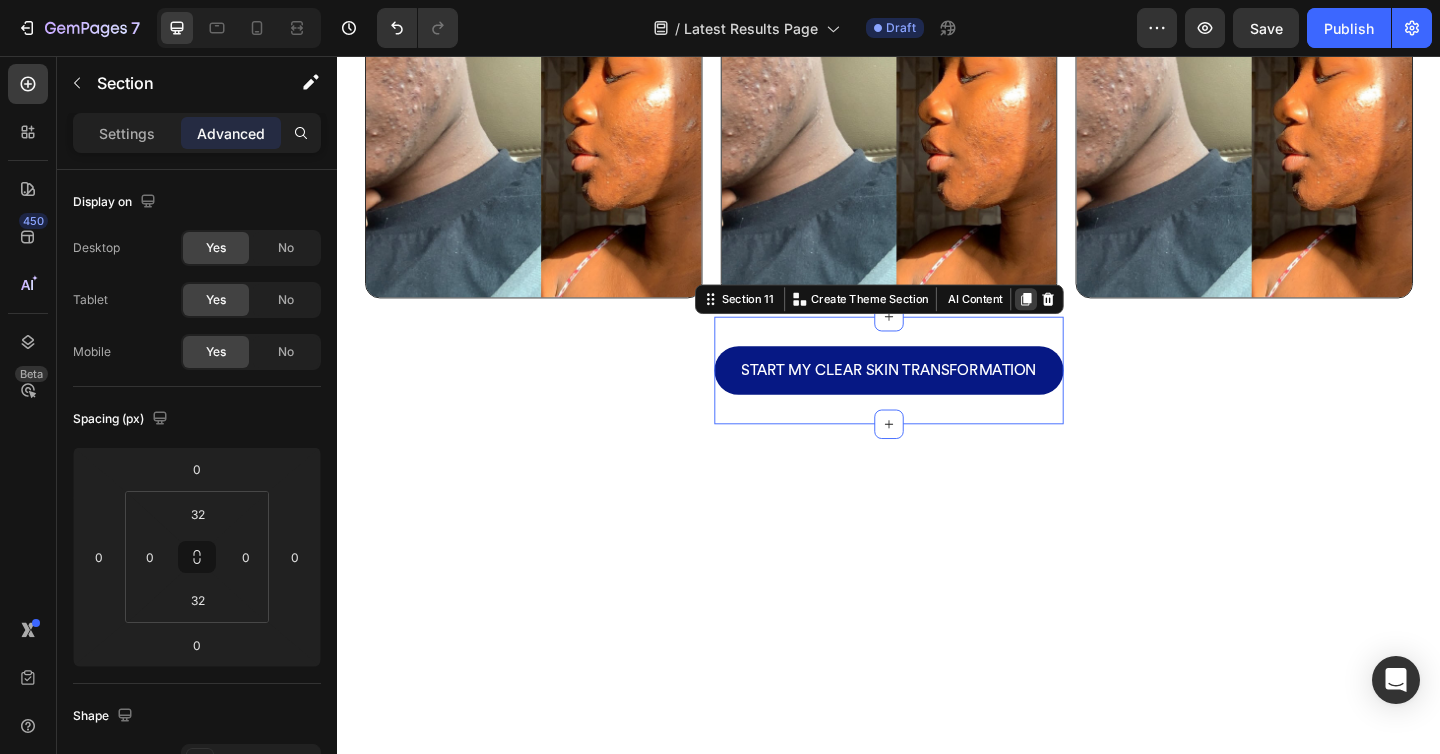 click 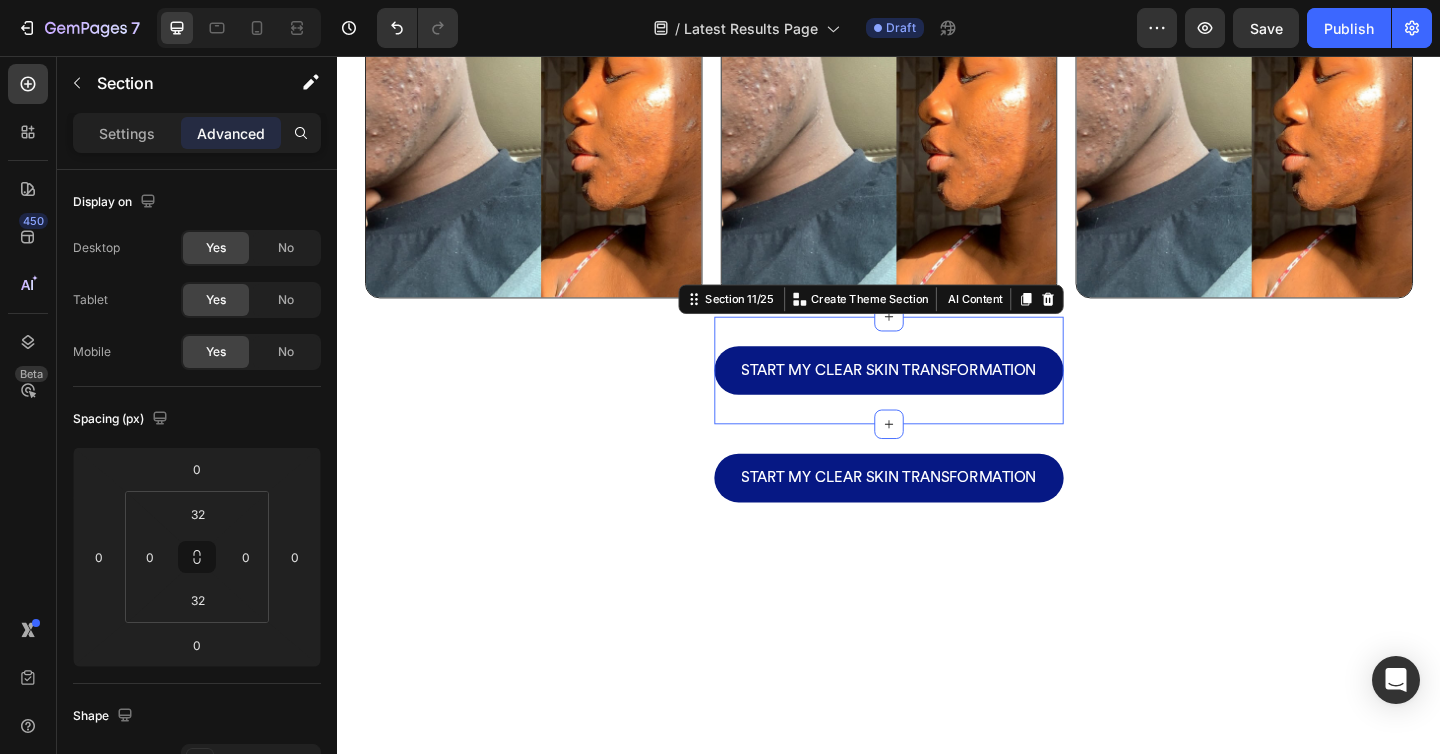 click on "START MY CLEAR SKIN TRANSFORMATION Button Section 11/25   Create Theme Section AI Content Write with GemAI What would you like to describe here? Tone and Voice Persuasive Product Root Cause Starter Kit™ Show more Generate" at bounding box center [937, 398] 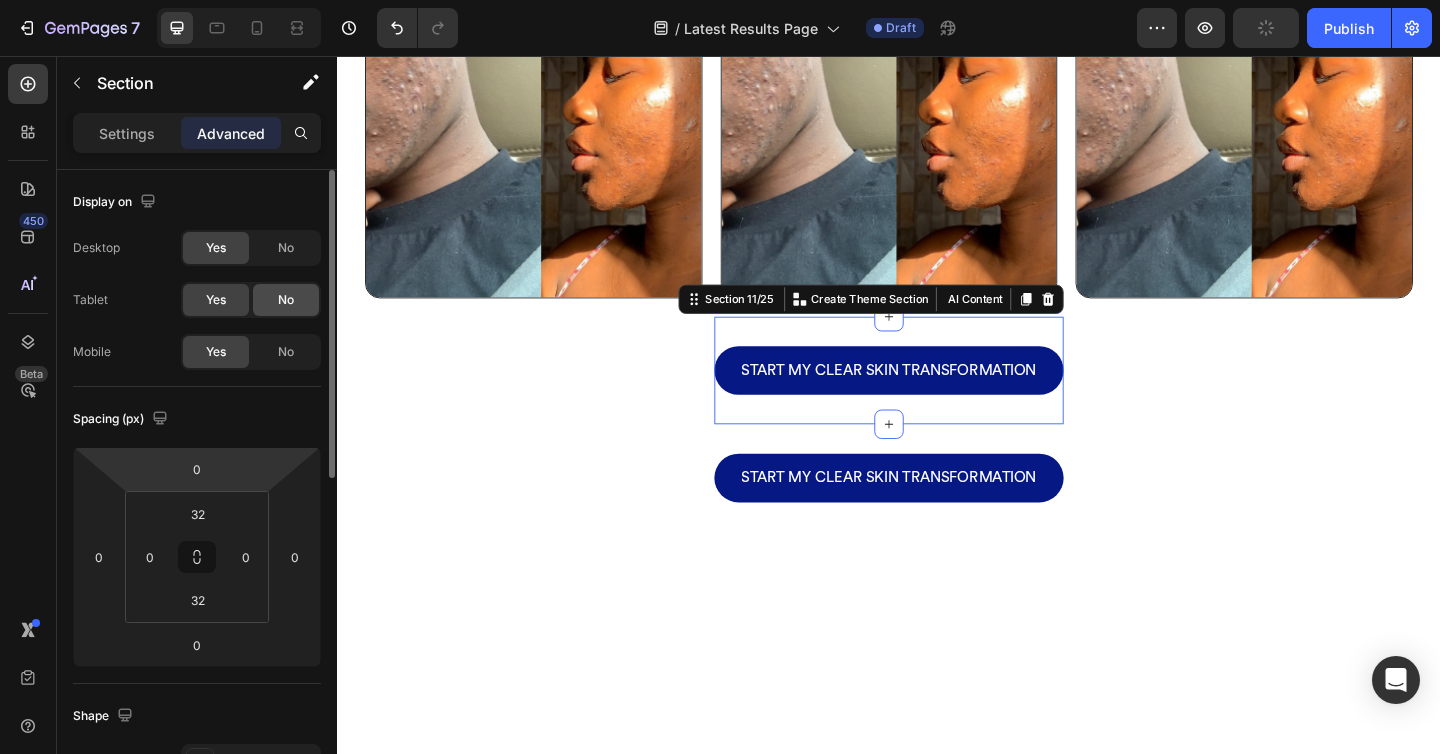 click on "No" 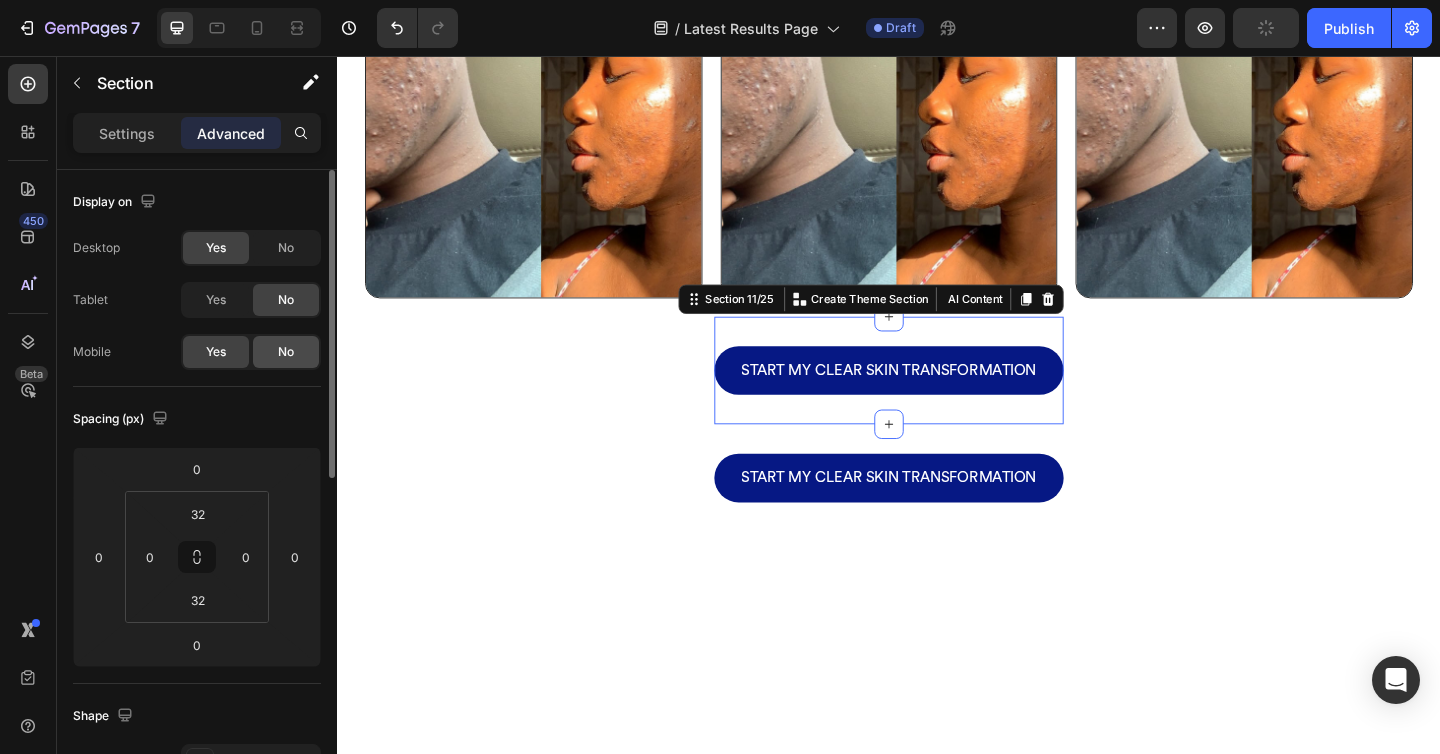 click on "No" 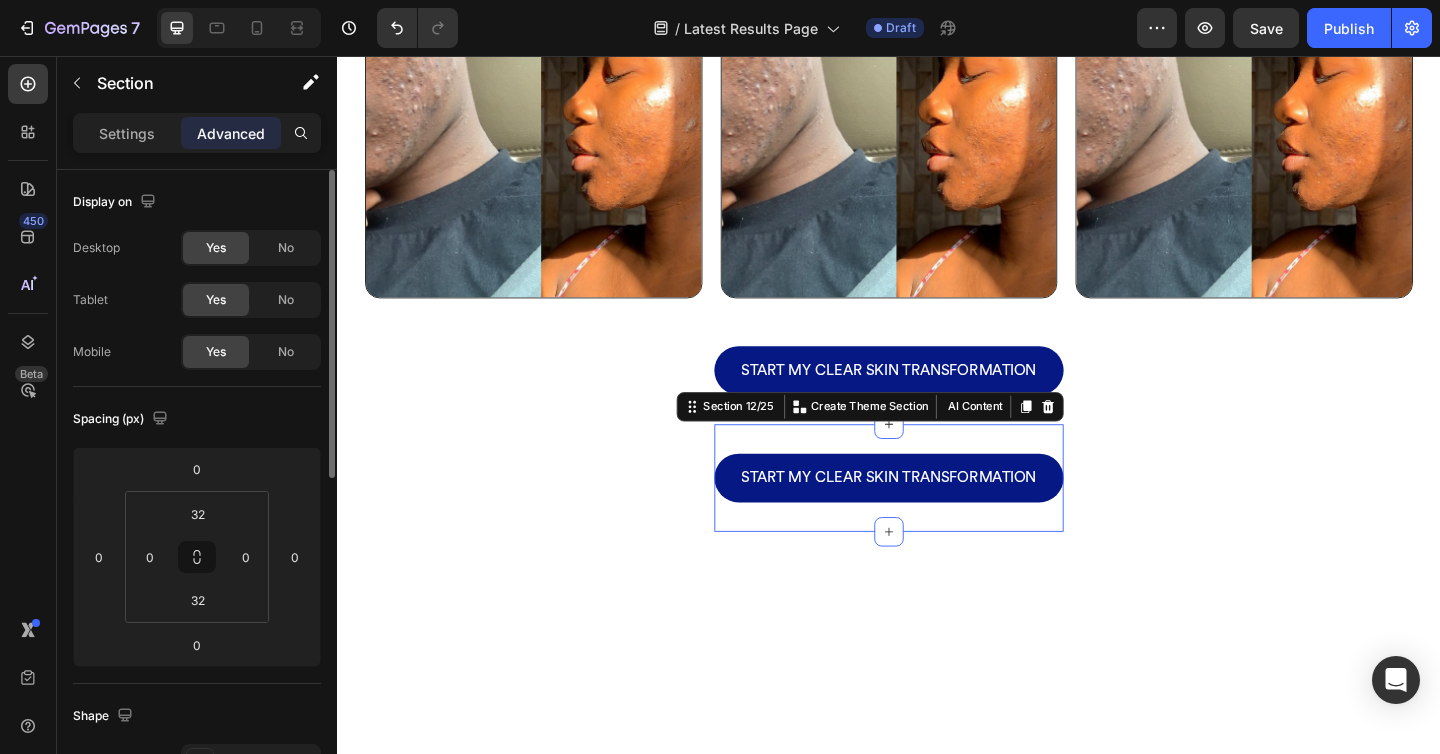 click on "START MY CLEAR SKIN TRANSFORMATION Button Section 12/25   Create Theme Section AI Content Write with GemAI What would you like to describe here? Tone and Voice Persuasive Product Root Cause Starter Kit™ Show more Generate" at bounding box center (937, 515) 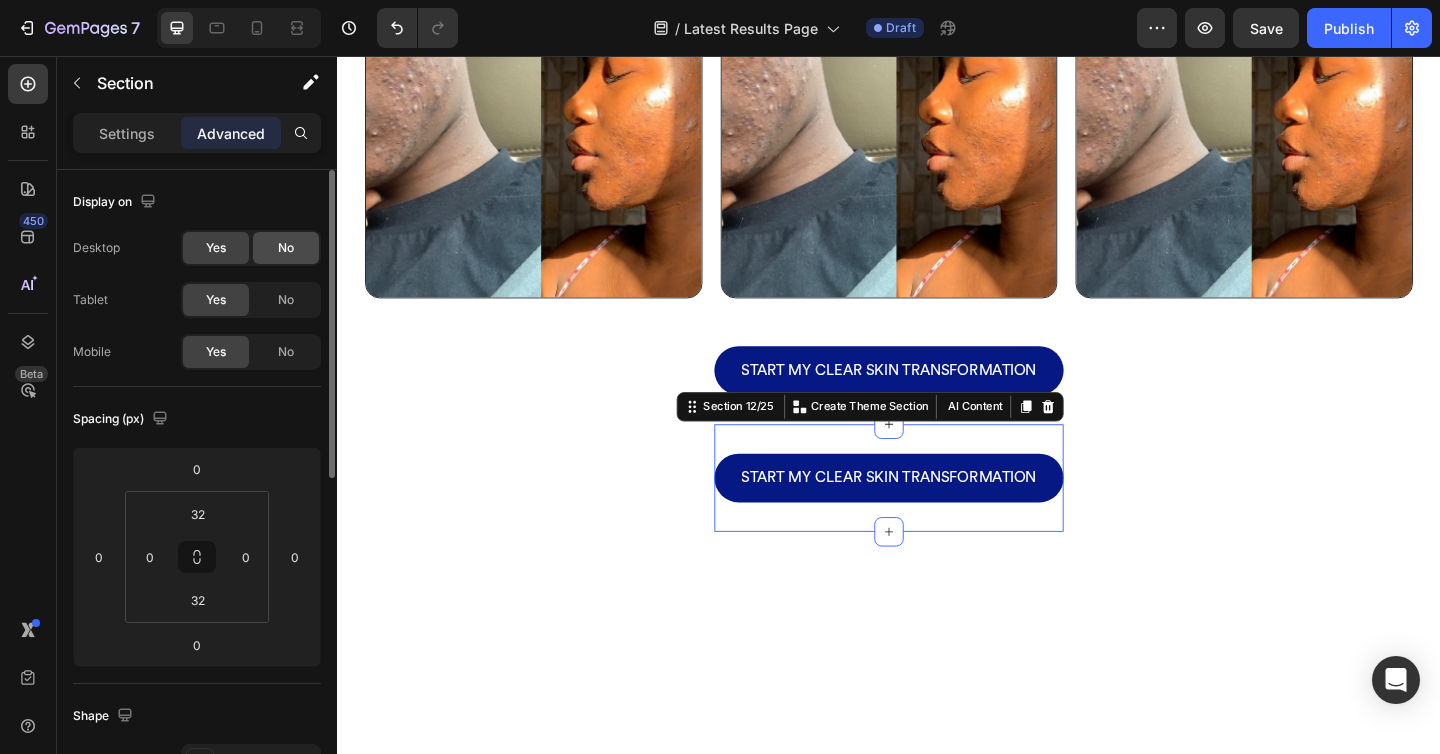 click on "No" 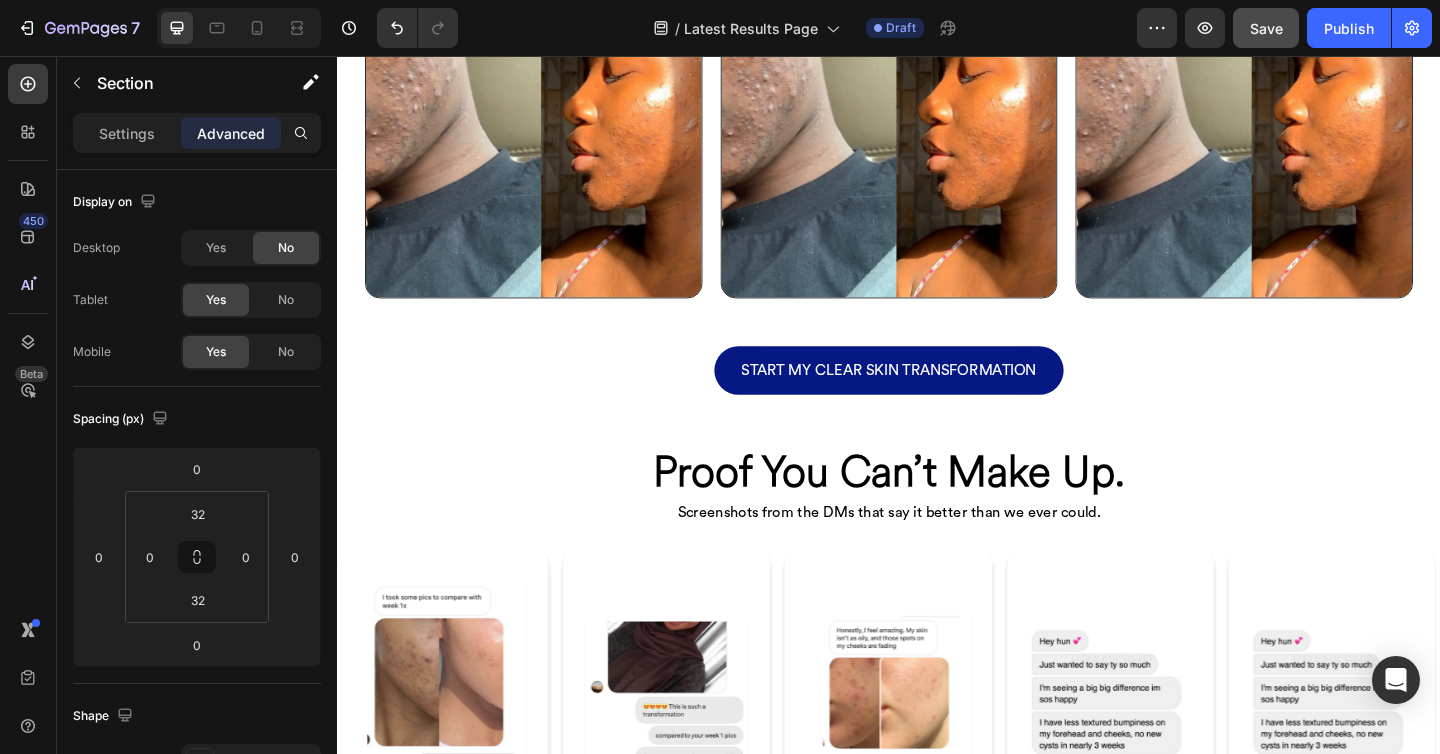 click on "Save" at bounding box center (1266, 28) 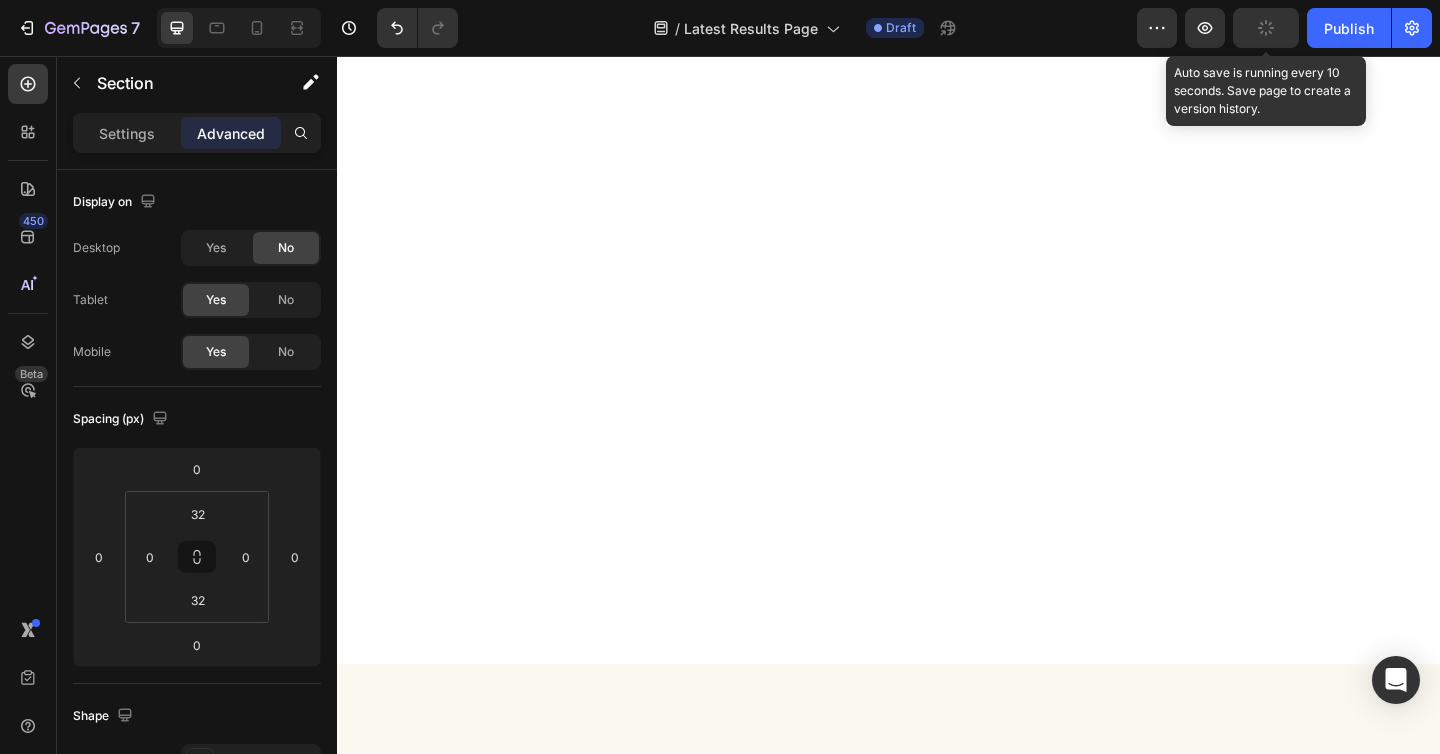 scroll, scrollTop: 204, scrollLeft: 0, axis: vertical 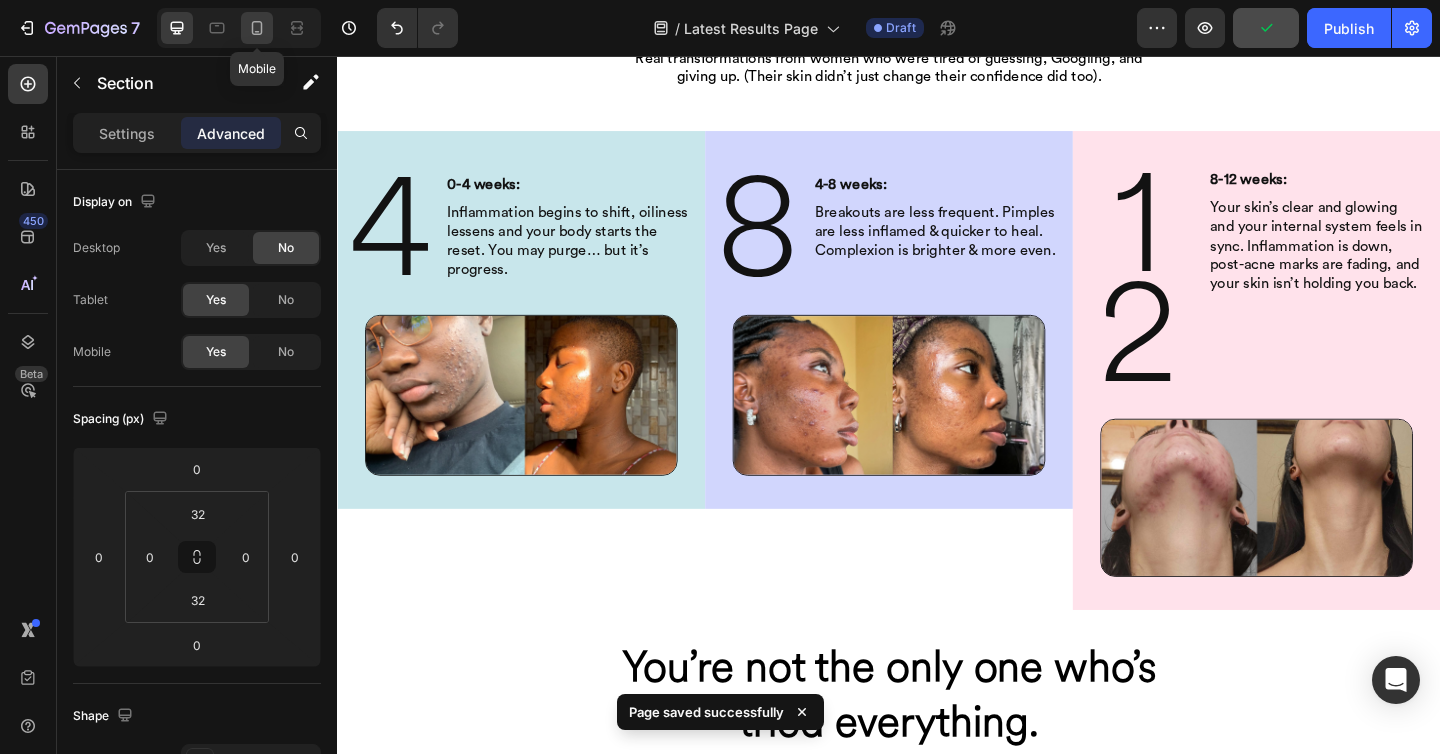 click 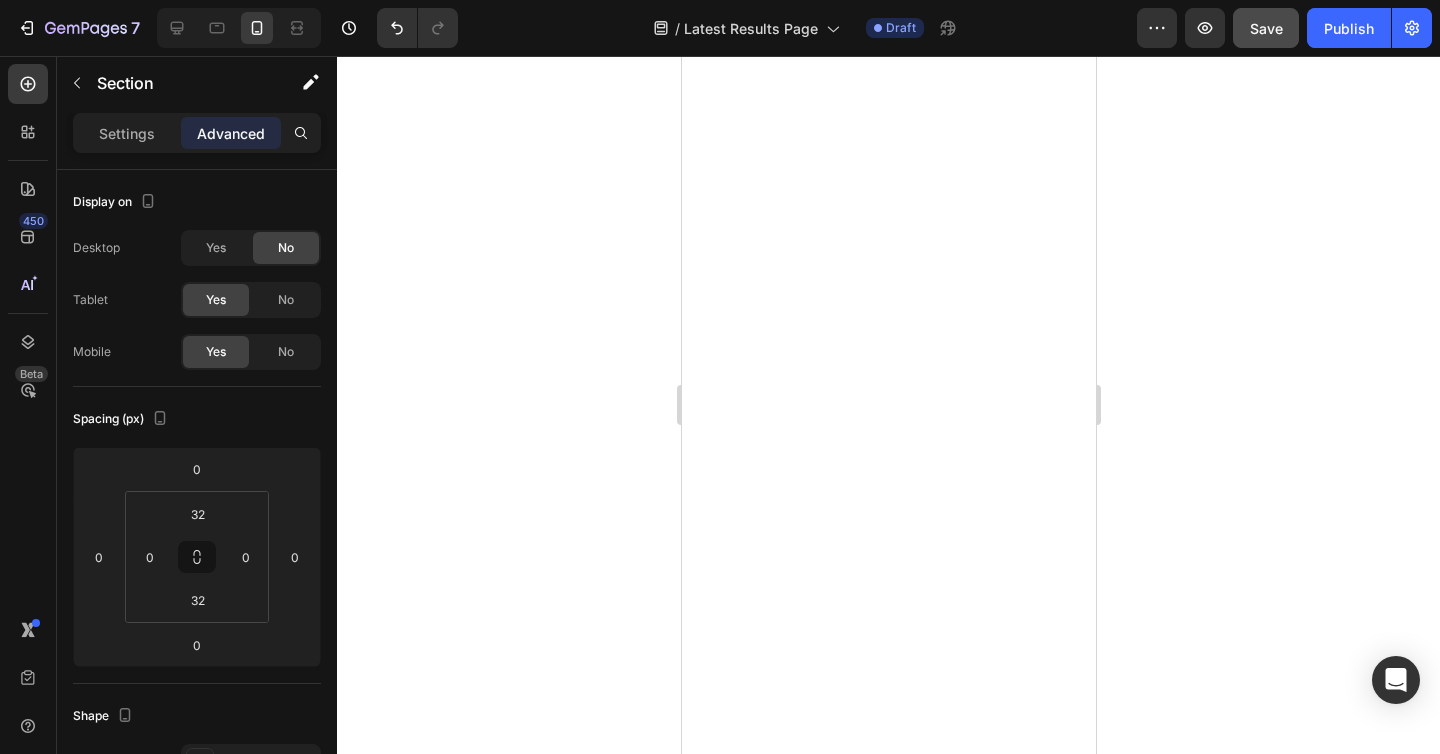 scroll, scrollTop: 0, scrollLeft: 0, axis: both 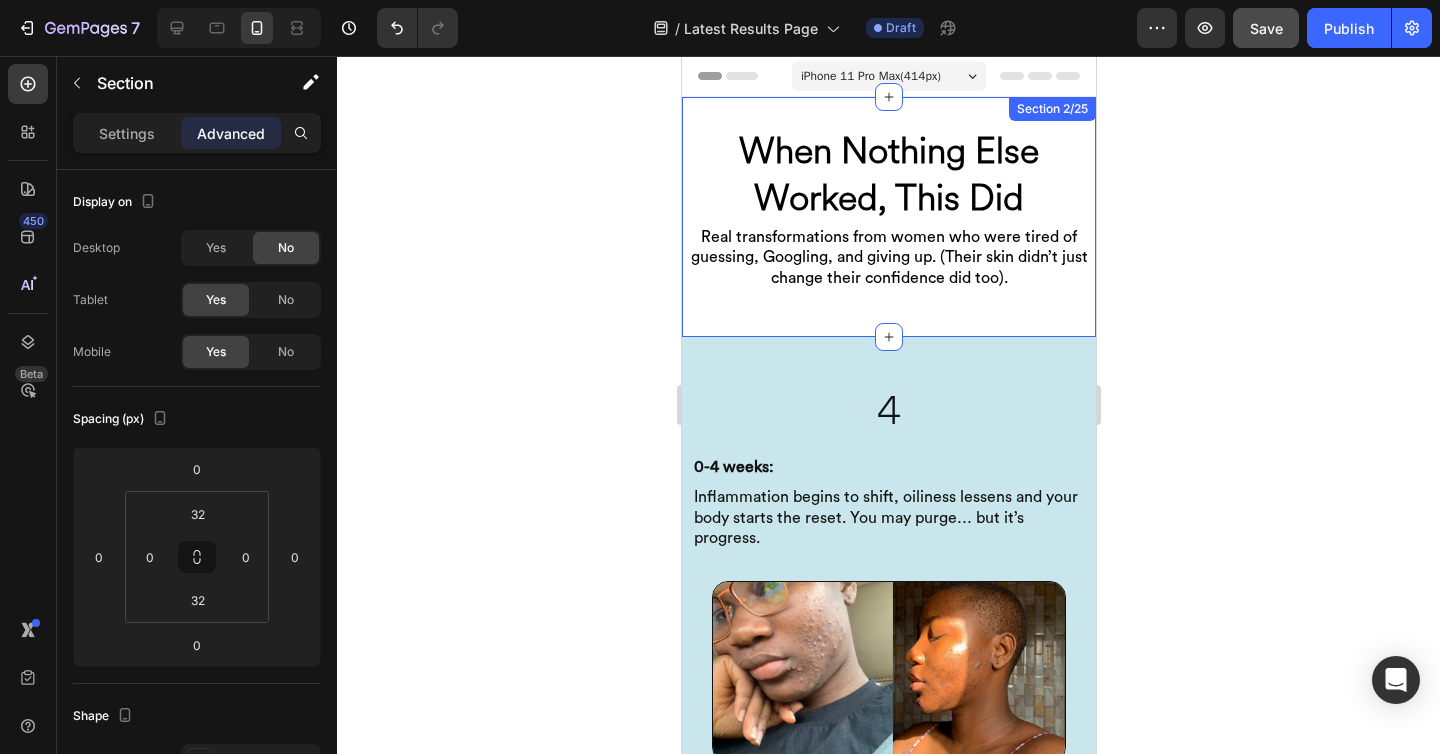 click on "When Nothing Else Worked, This Did Heading Real transformations from women who were tired of guessing, Googling, and giving up. (Their skin didn’t just change their confidence did too). Heading Row Section 2/25" at bounding box center (888, 217) 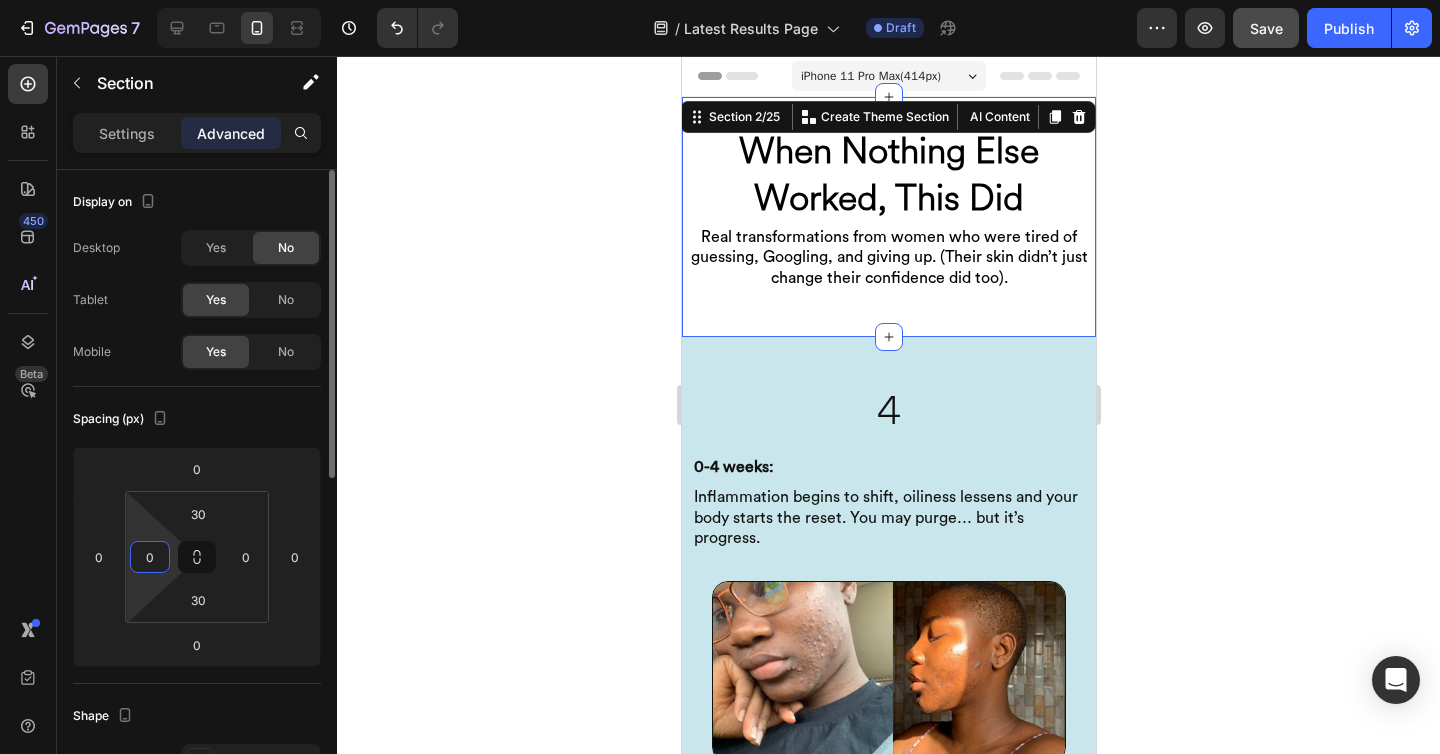 click on "0" at bounding box center (150, 557) 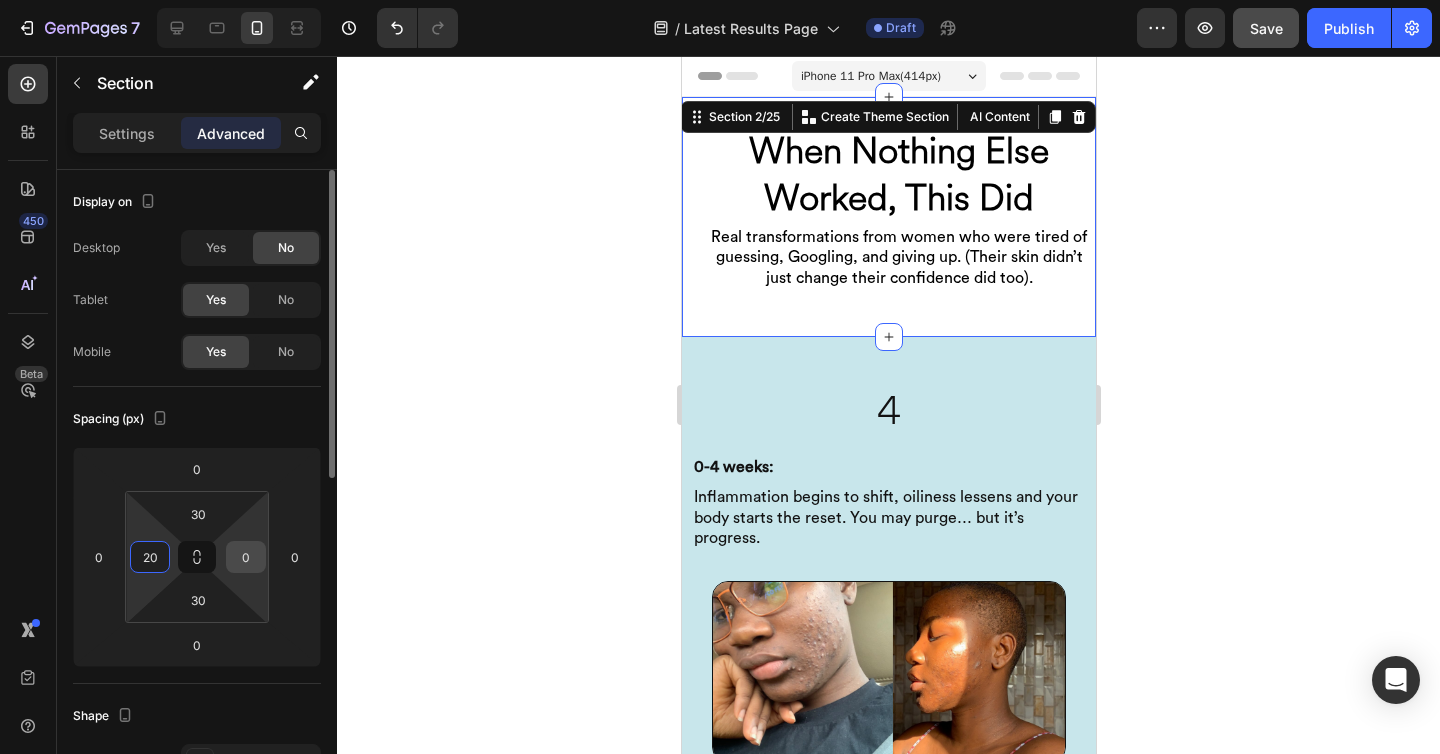 type on "20" 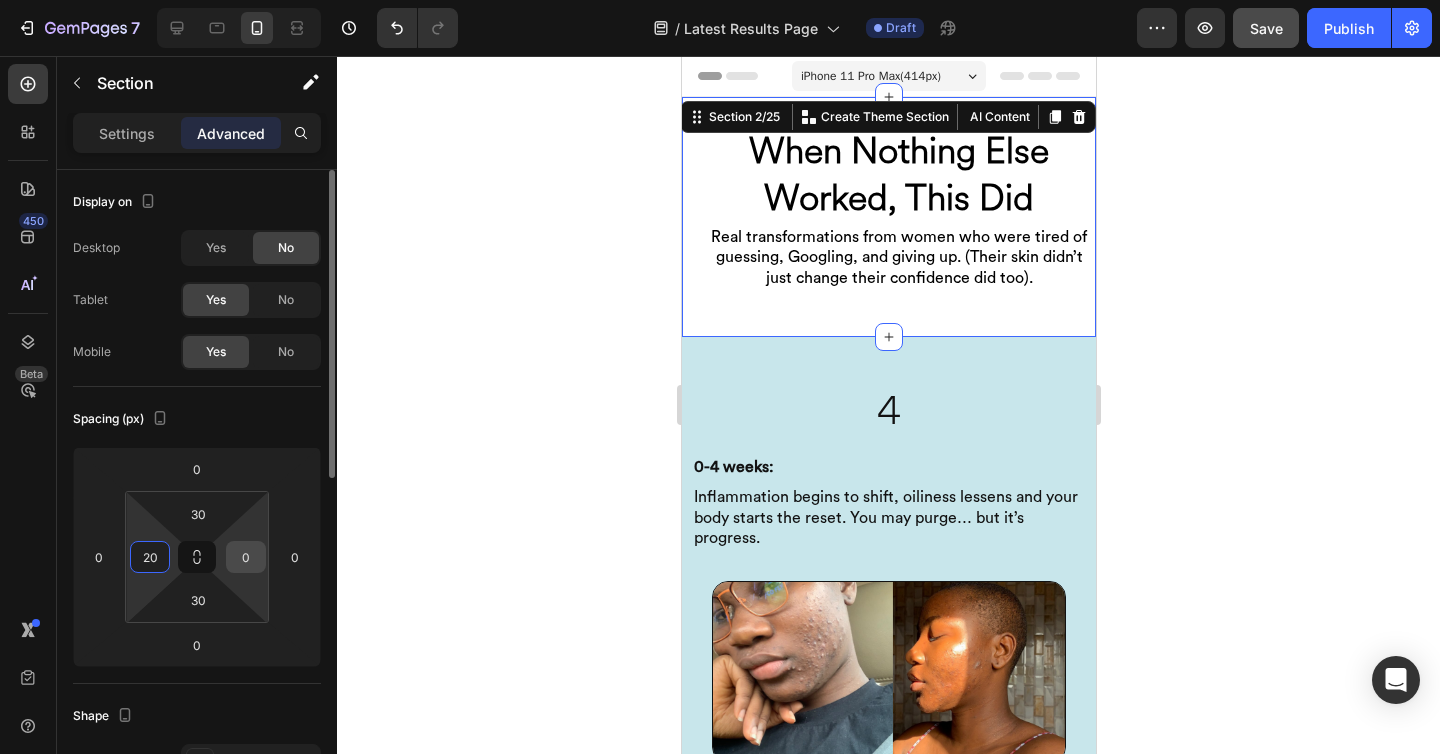 click on "0" at bounding box center [246, 557] 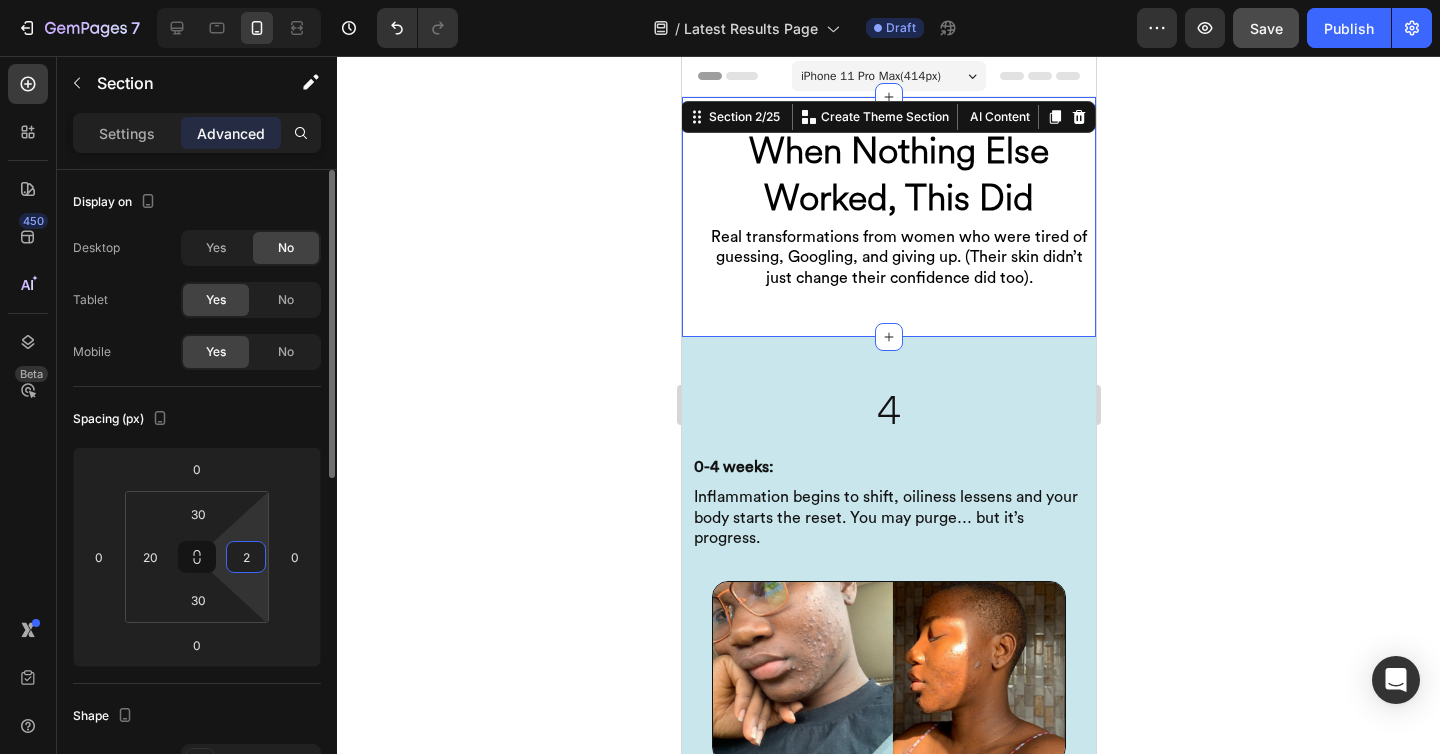 type on "20" 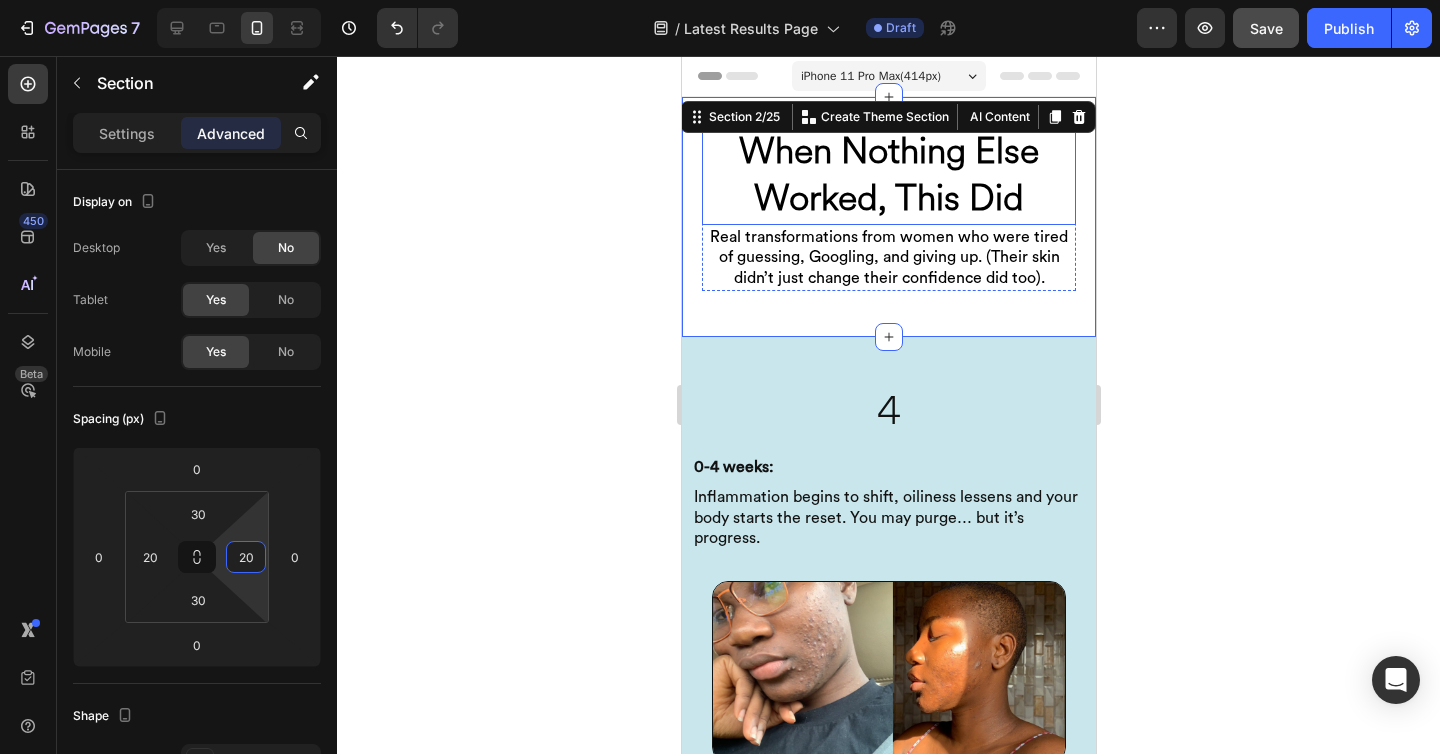 click on "When Nothing Else" at bounding box center (888, 151) 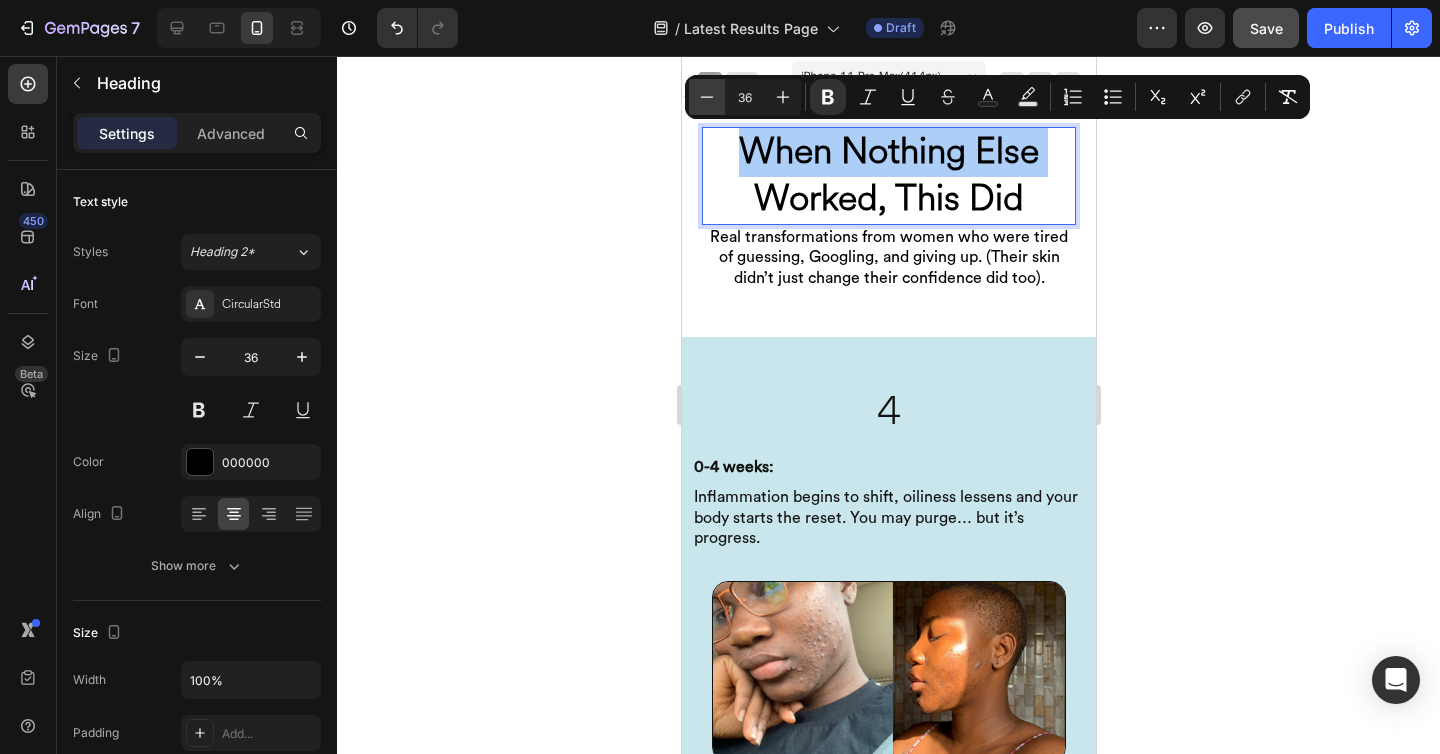 click 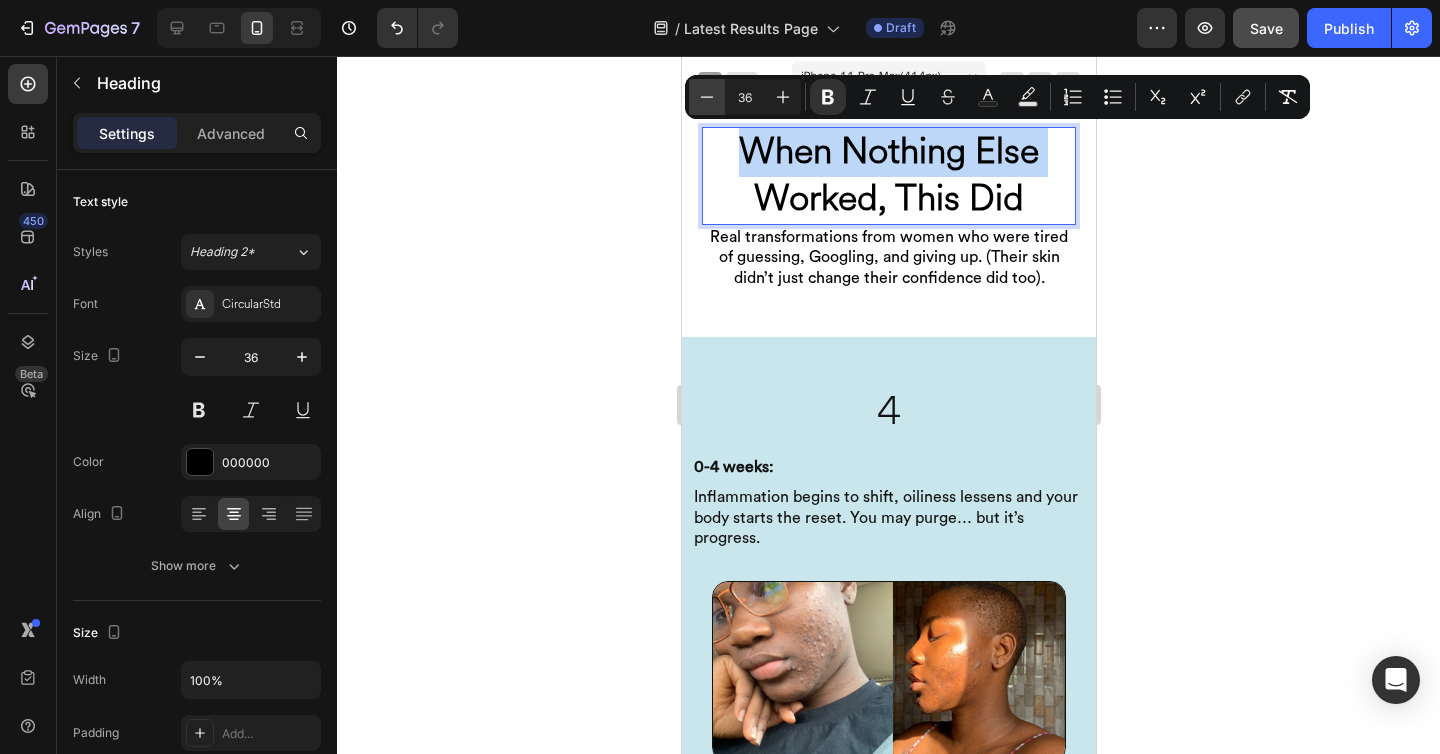 type on "35" 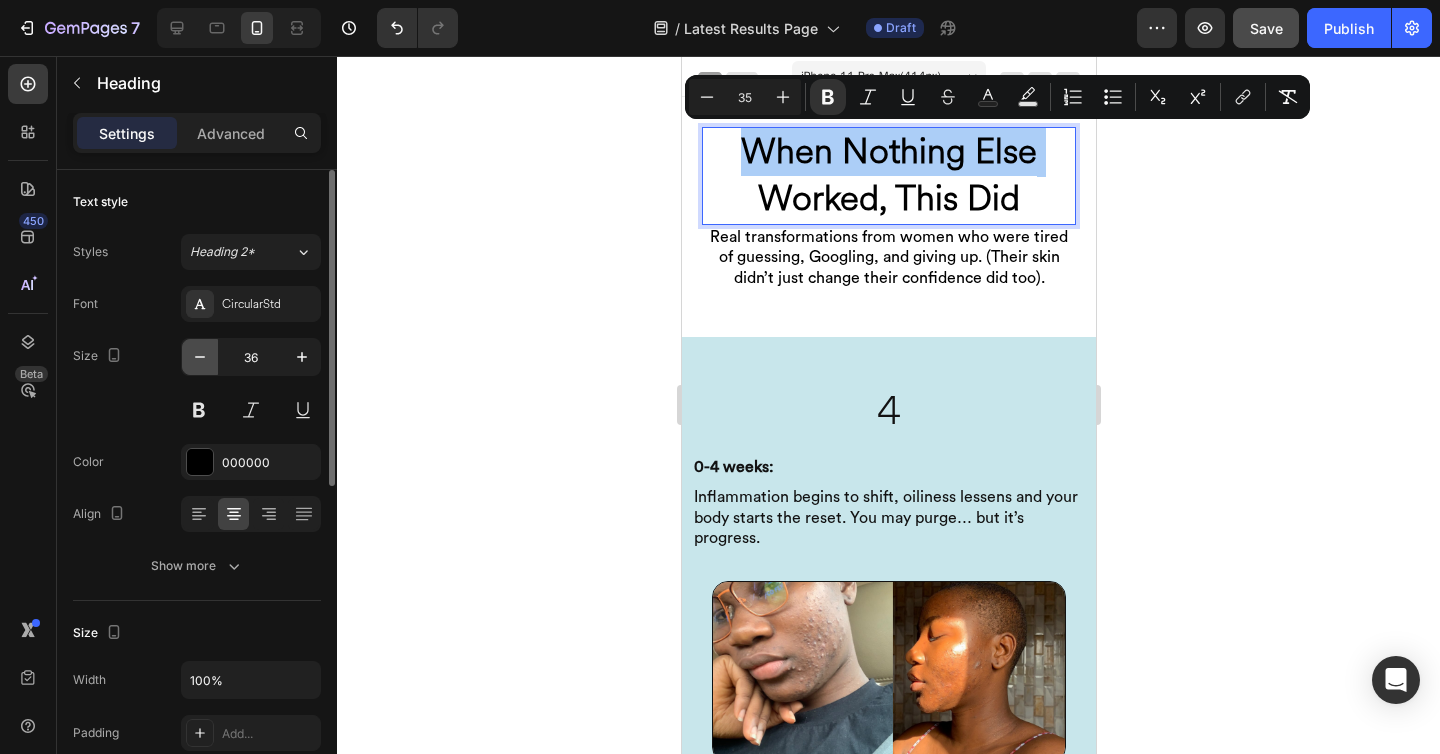 click 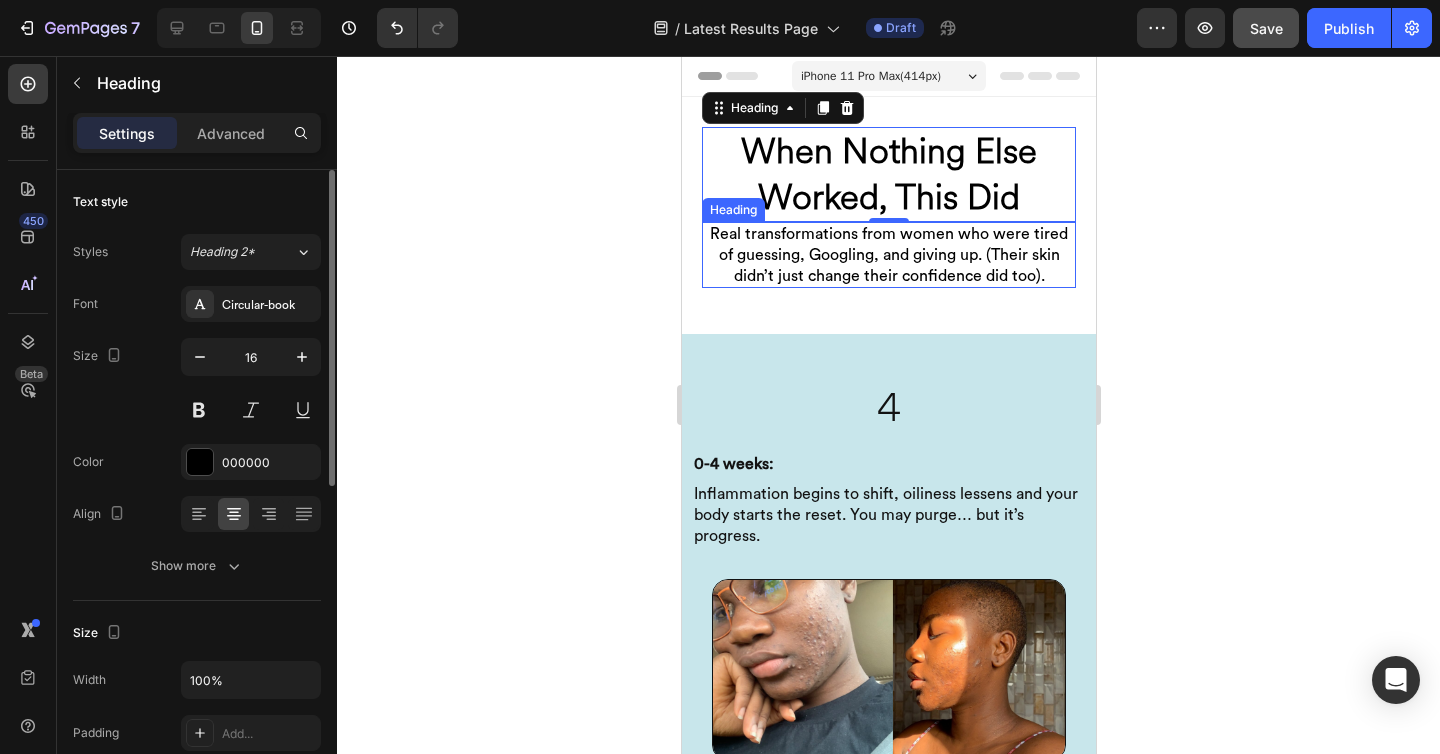 click on "Real transformations from women who were tired of guessing, Googling, and giving up. (Their skin didn’t just change their confidence did too)." at bounding box center [888, 255] 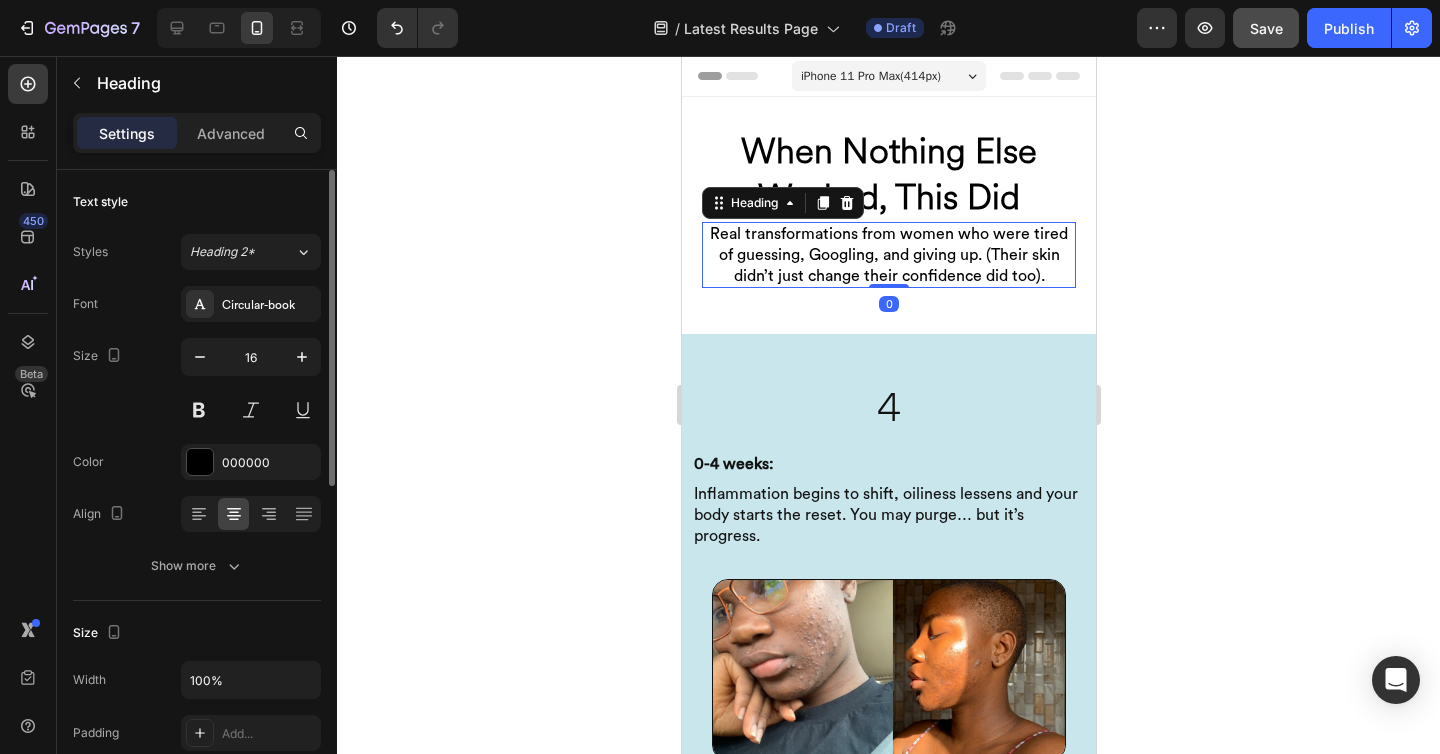 click on "Real transformations from women who were tired of guessing, Googling, and giving up. (Their skin didn’t just change their confidence did too)." at bounding box center [888, 255] 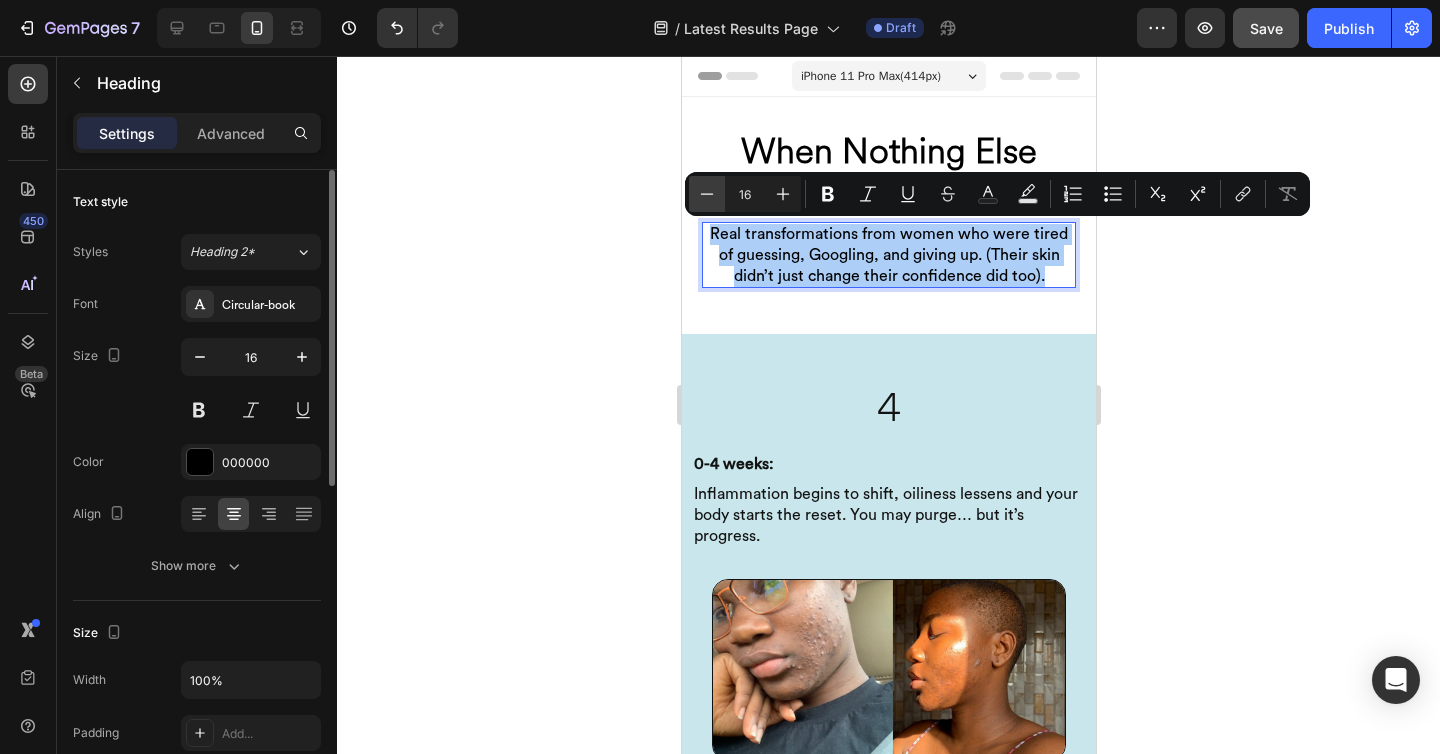 click 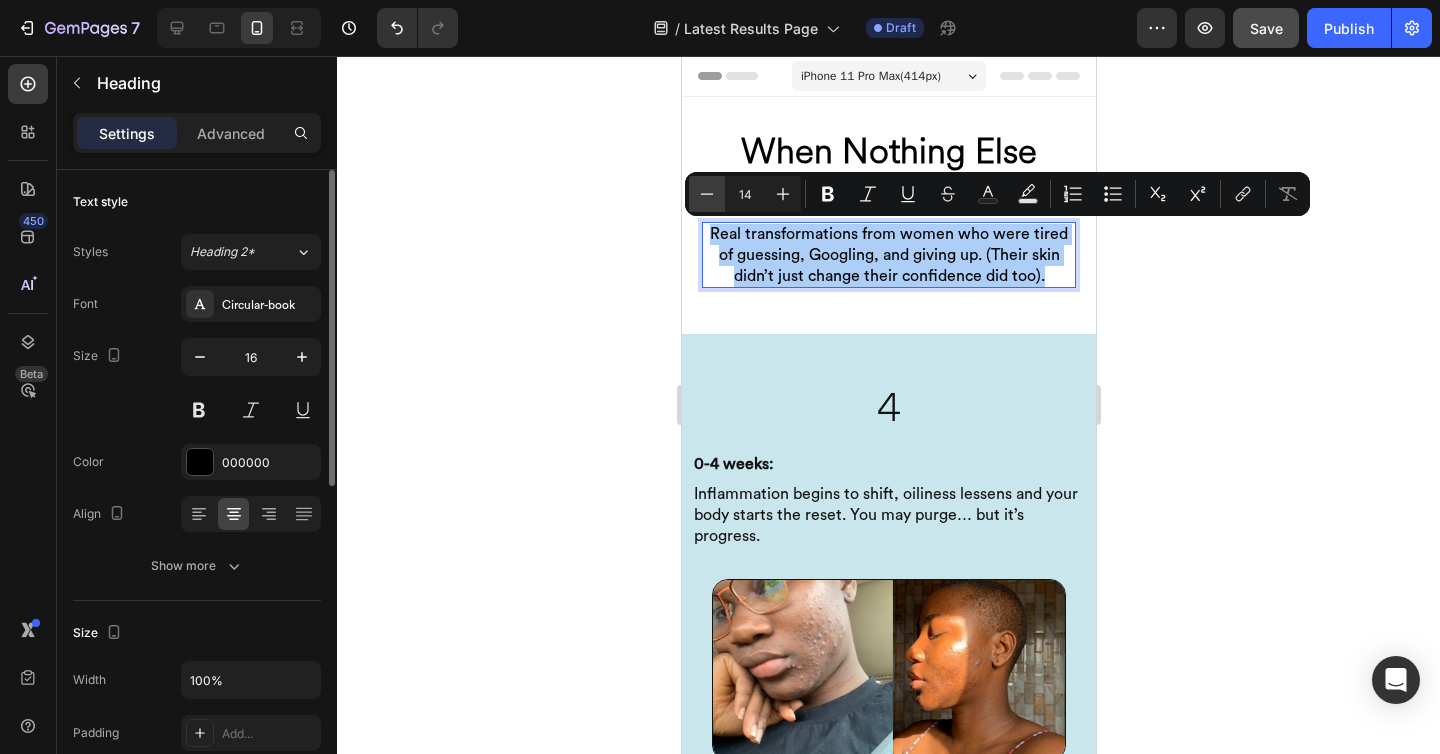 click 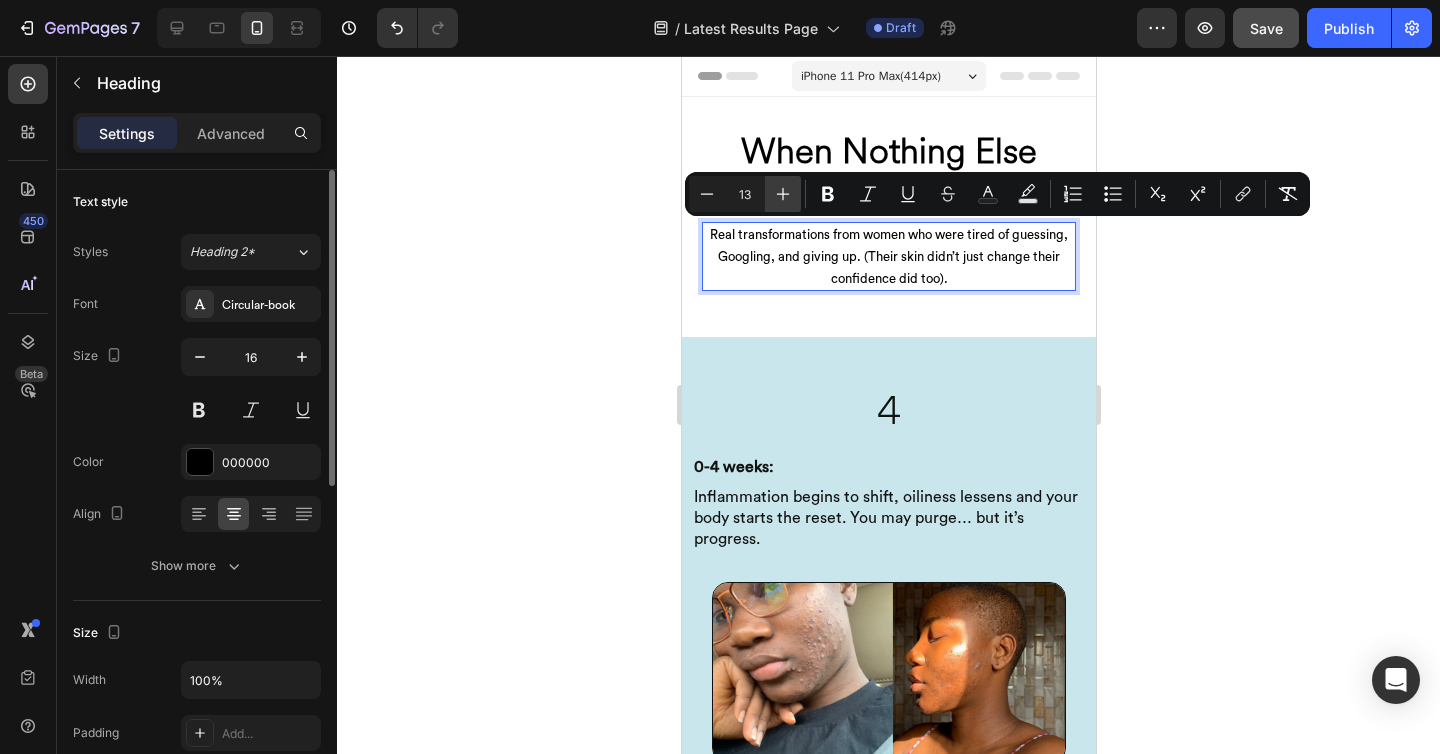click 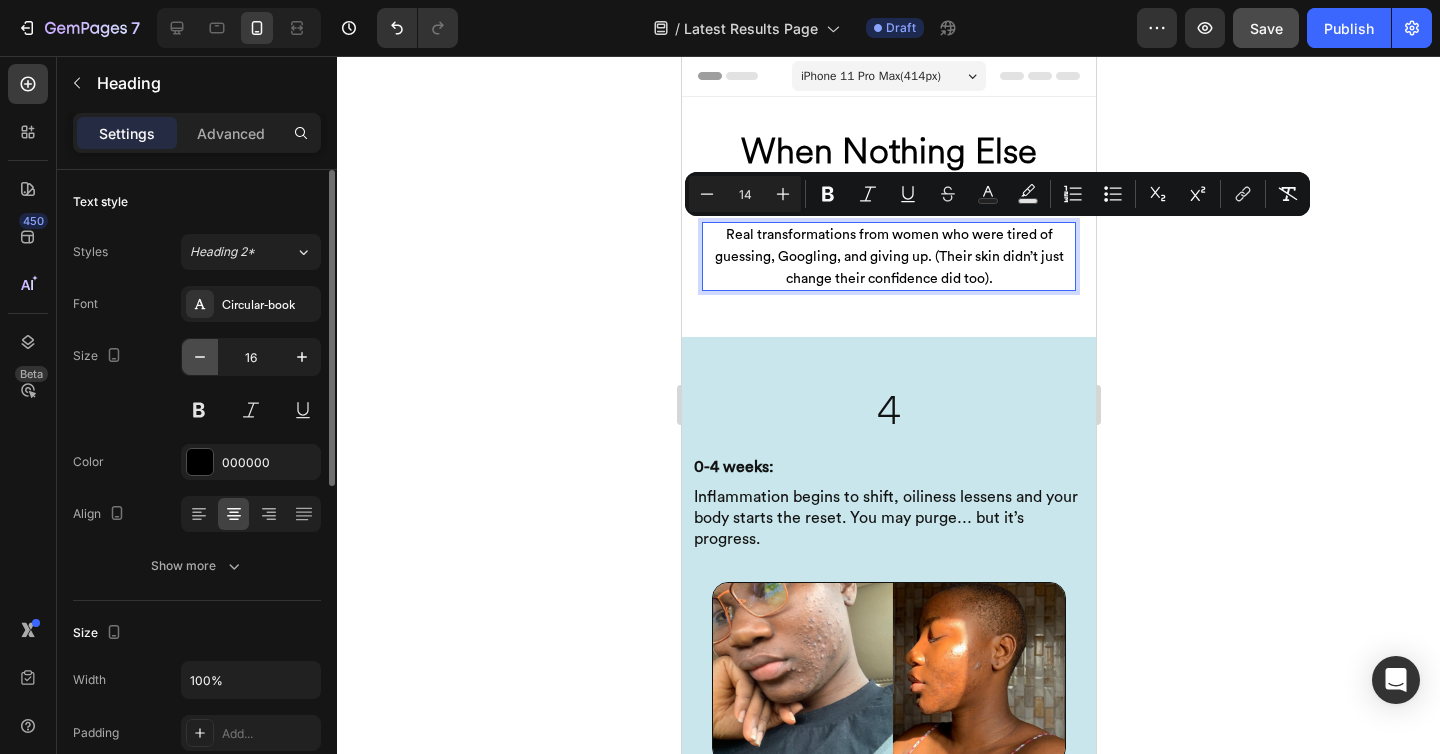 click 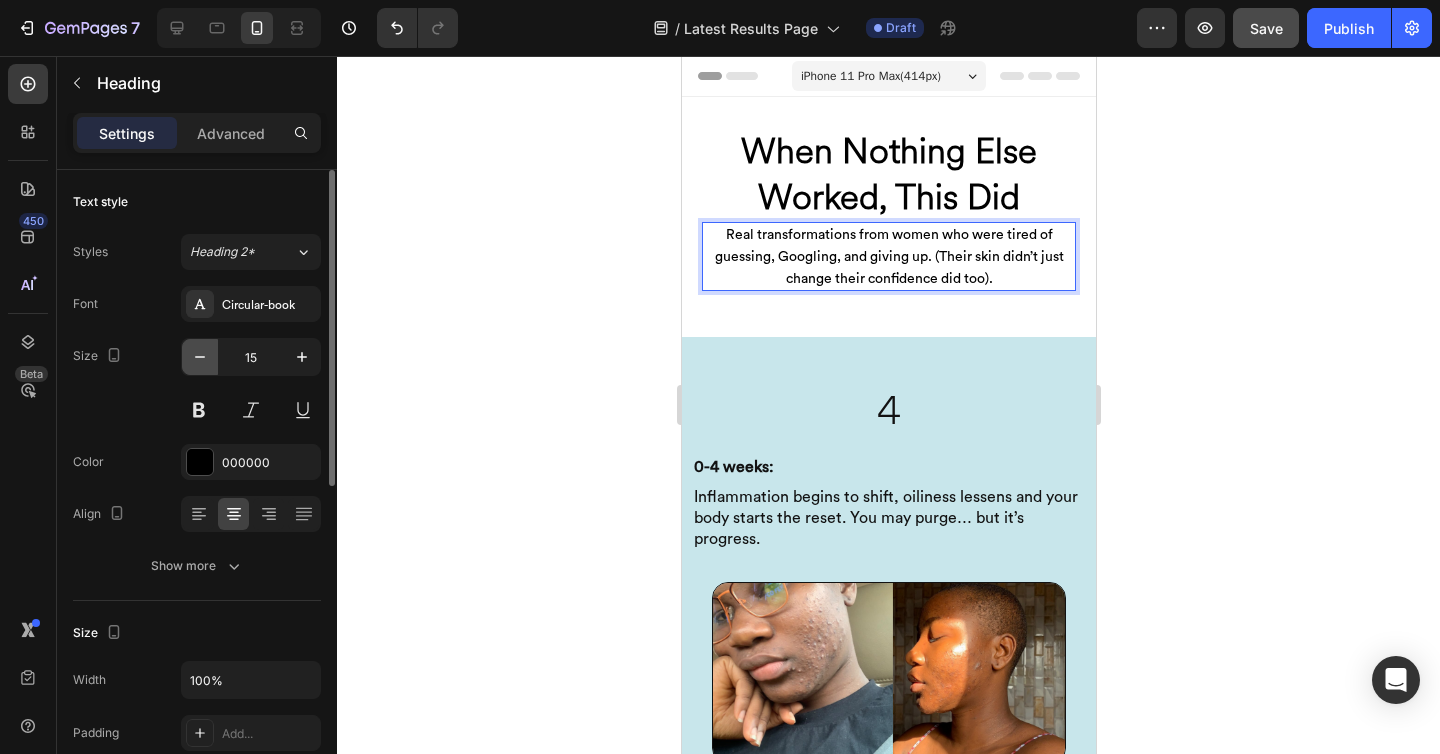 click 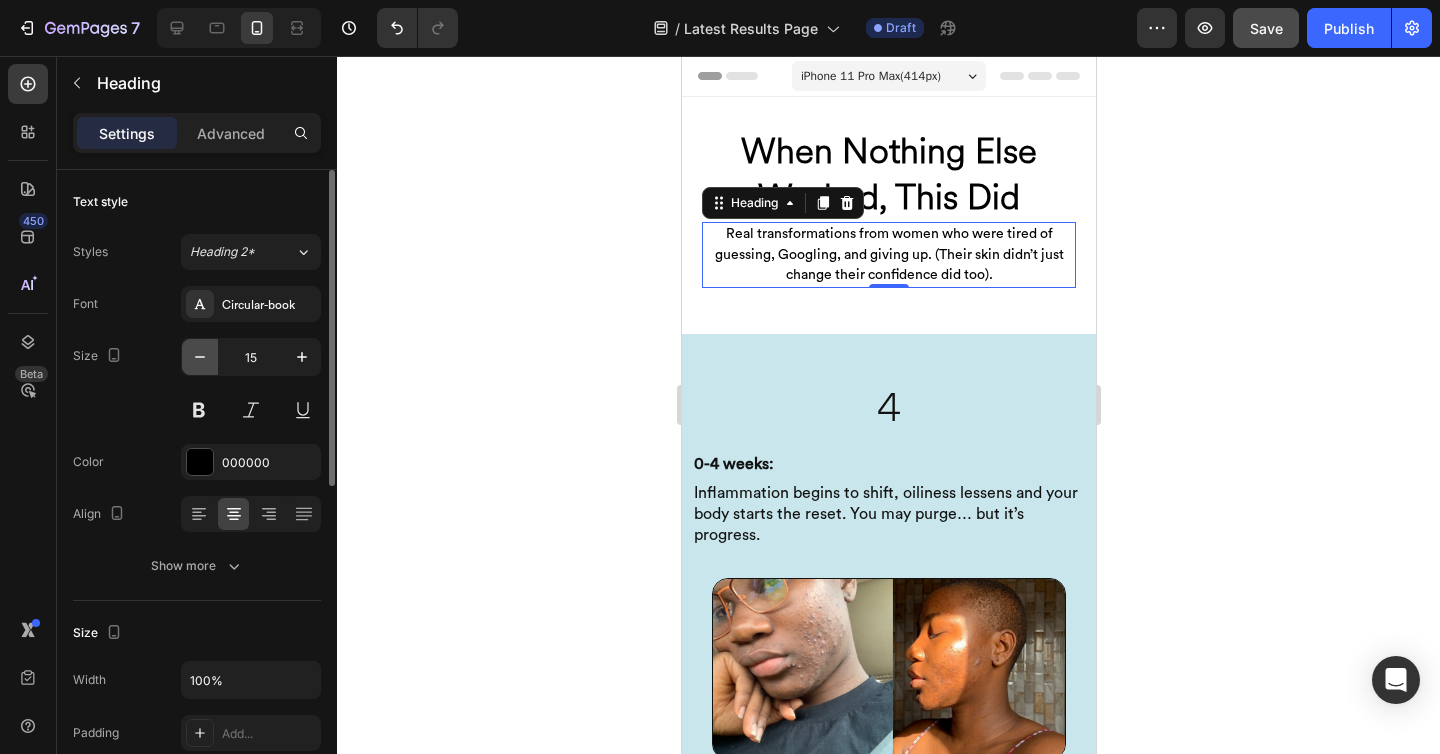 type on "14" 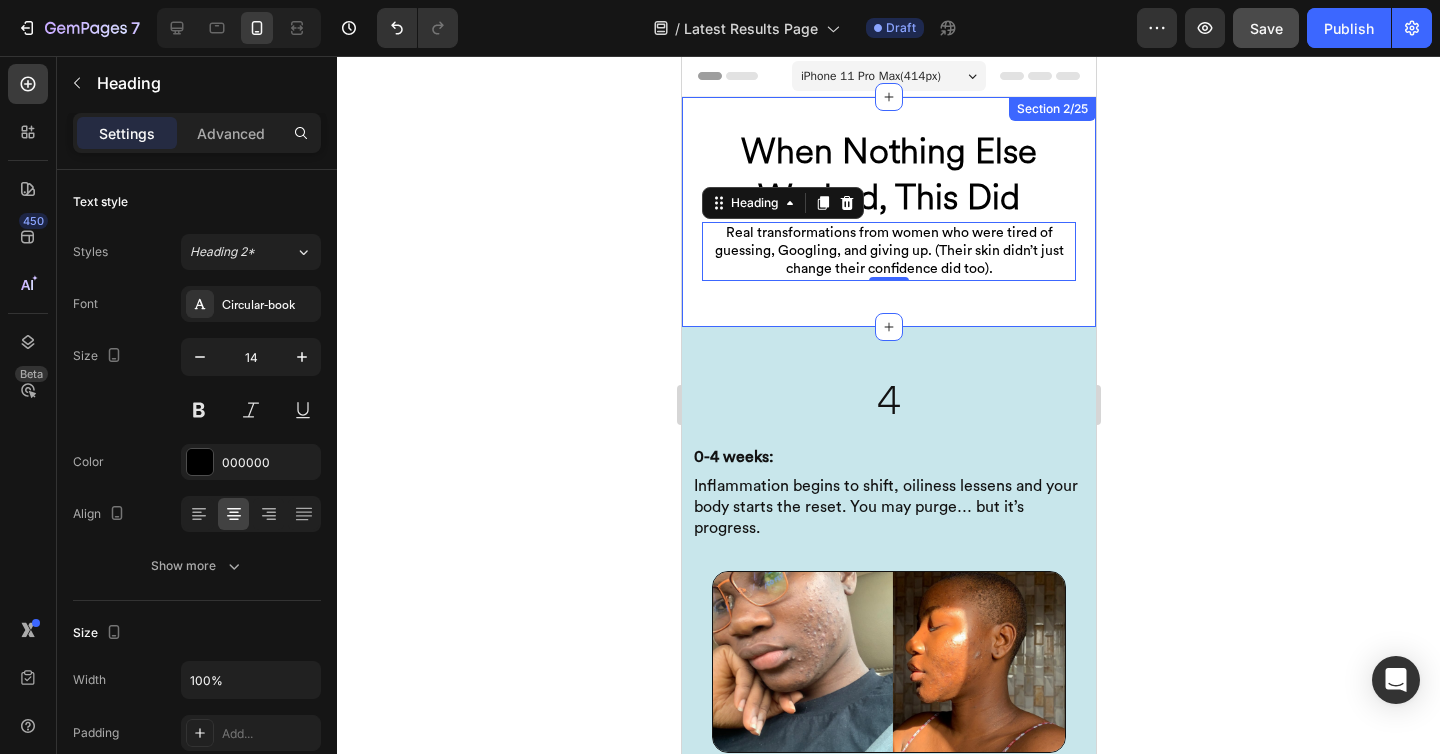 click on "⁠⁠⁠⁠⁠⁠⁠ When Nothing Else Worked, This Did Heading ⁠⁠⁠⁠⁠⁠⁠ Real transformations from women who were tired of guessing, Googling, and giving up. (Their skin didn’t just change their confidence did too). Heading   0 Row Section 2/25" at bounding box center (888, 212) 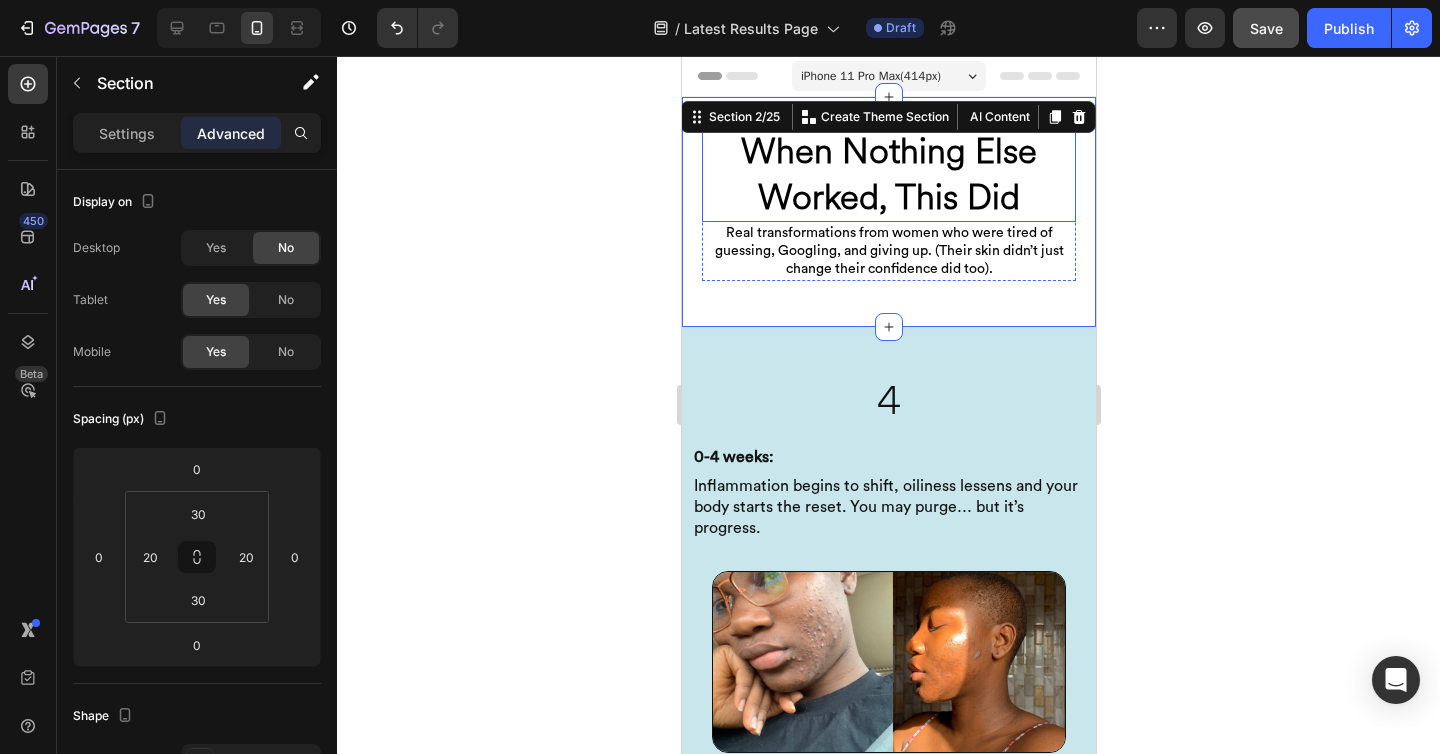 click on "When Nothing Else" at bounding box center (888, 151) 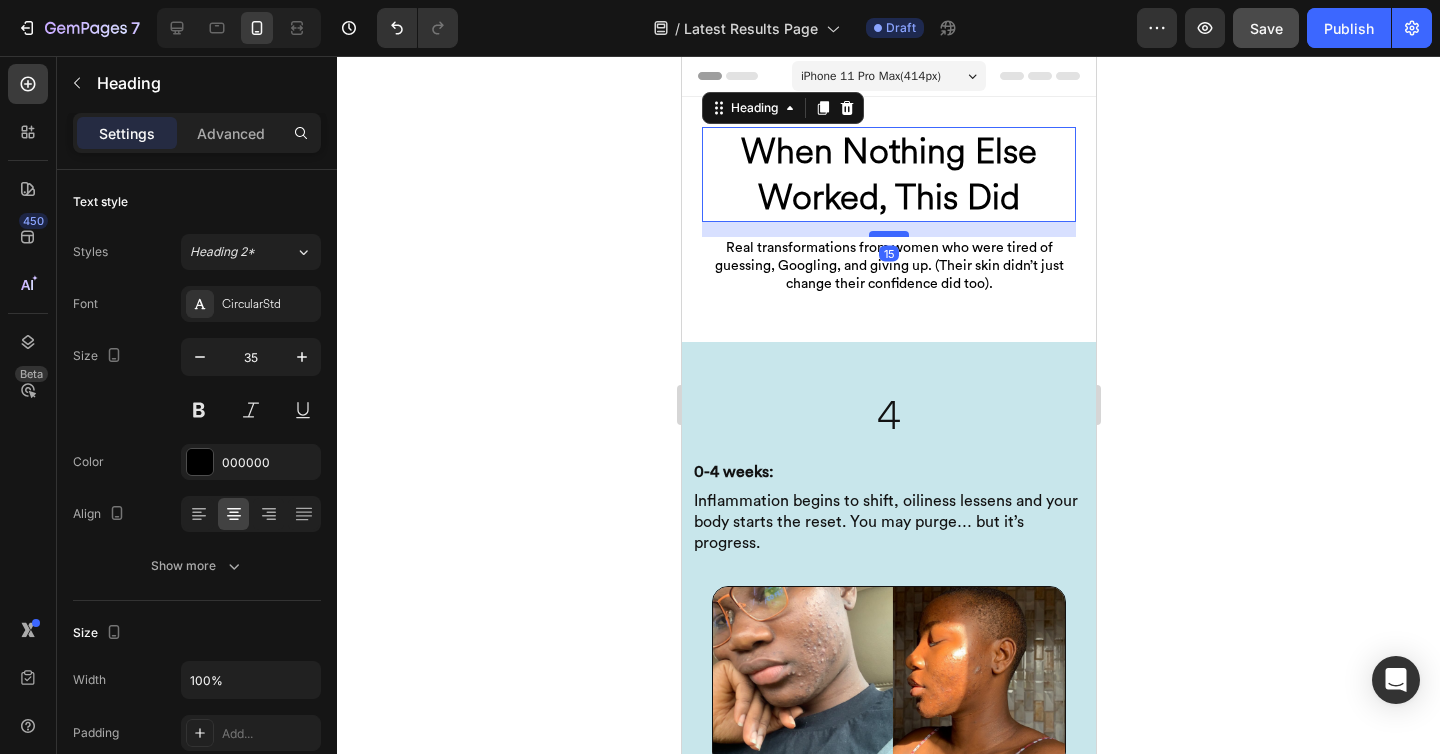 drag, startPoint x: 899, startPoint y: 218, endPoint x: 902, endPoint y: 233, distance: 15.297058 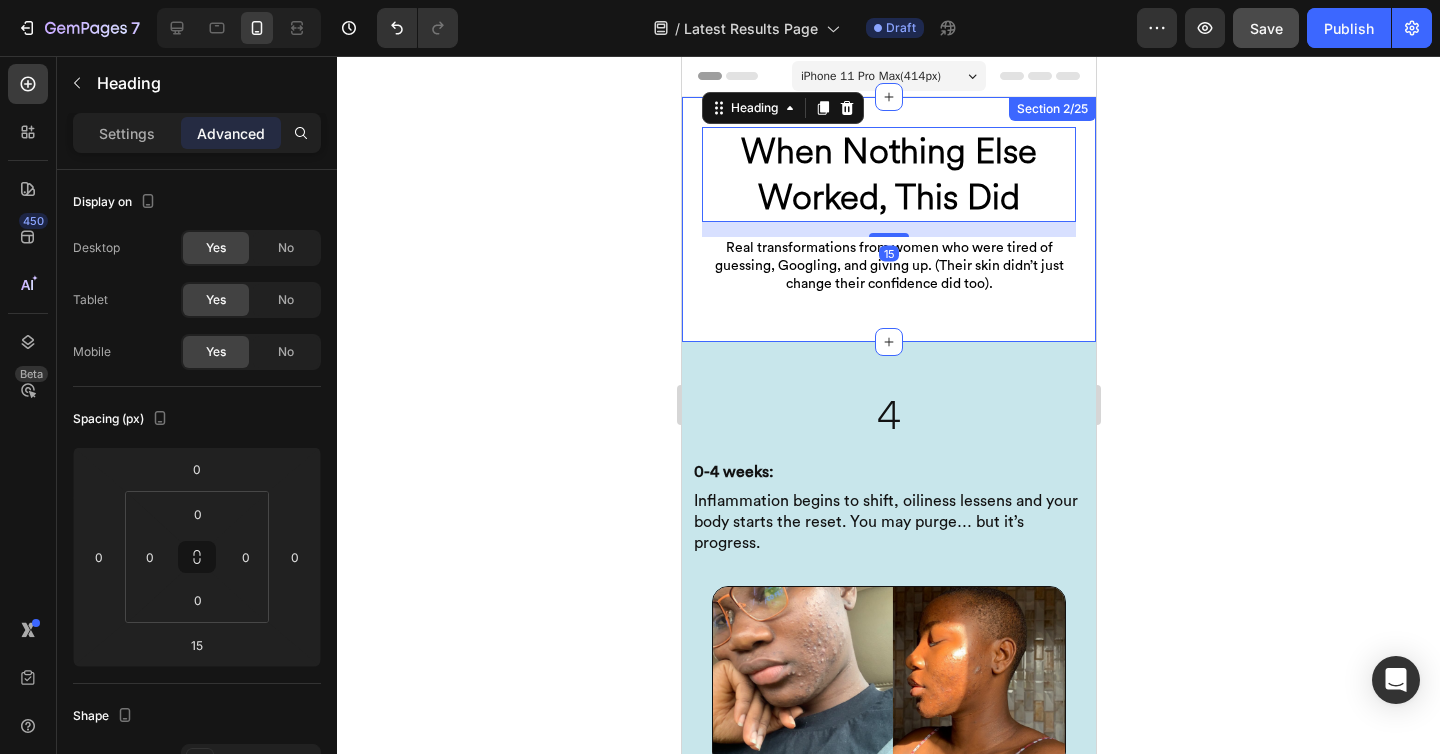 click on "⁠⁠⁠⁠⁠⁠⁠ When Nothing Else Worked, This Did Heading   15 ⁠⁠⁠⁠⁠⁠⁠ Real transformations from women who were tired of guessing, Googling, and giving up. (Their skin didn’t just change their confidence did too). Heading Row Section 2/25" at bounding box center (888, 219) 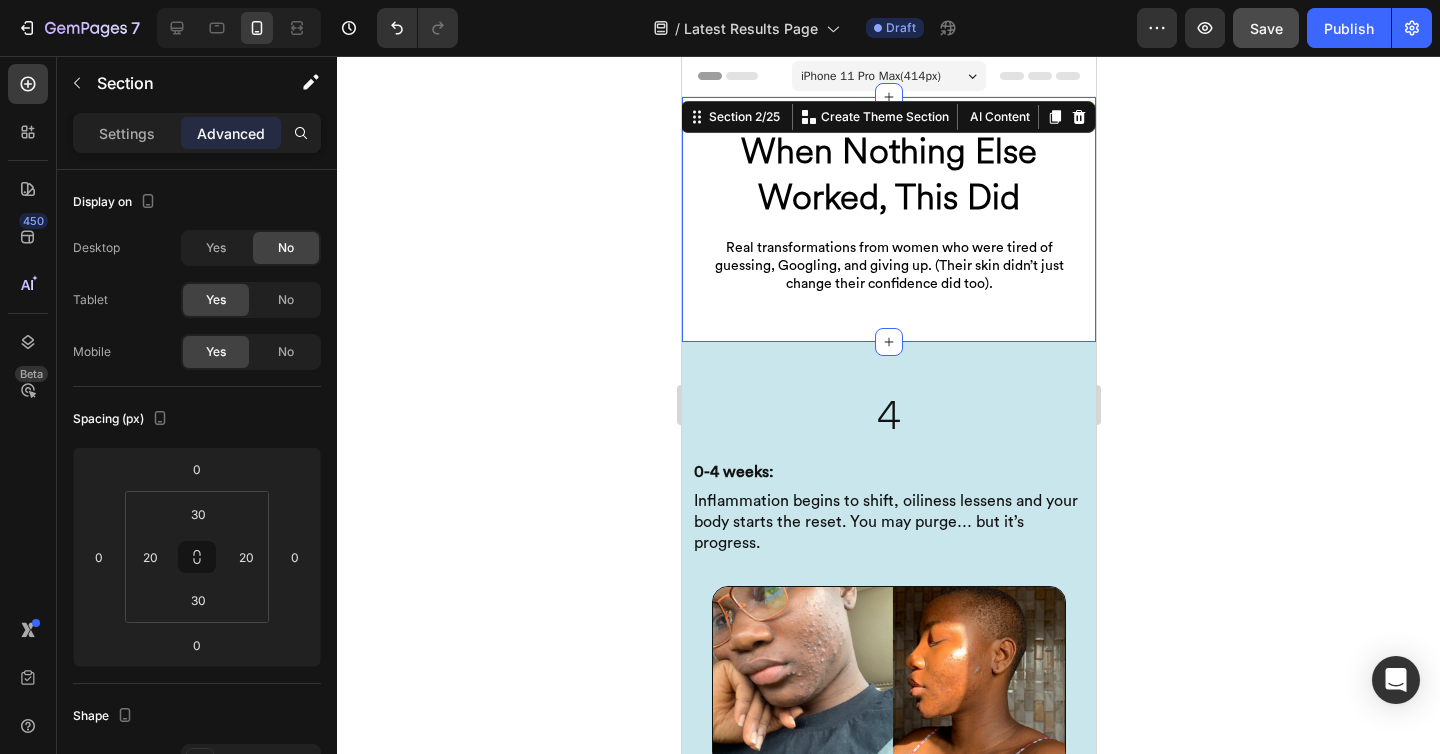 click 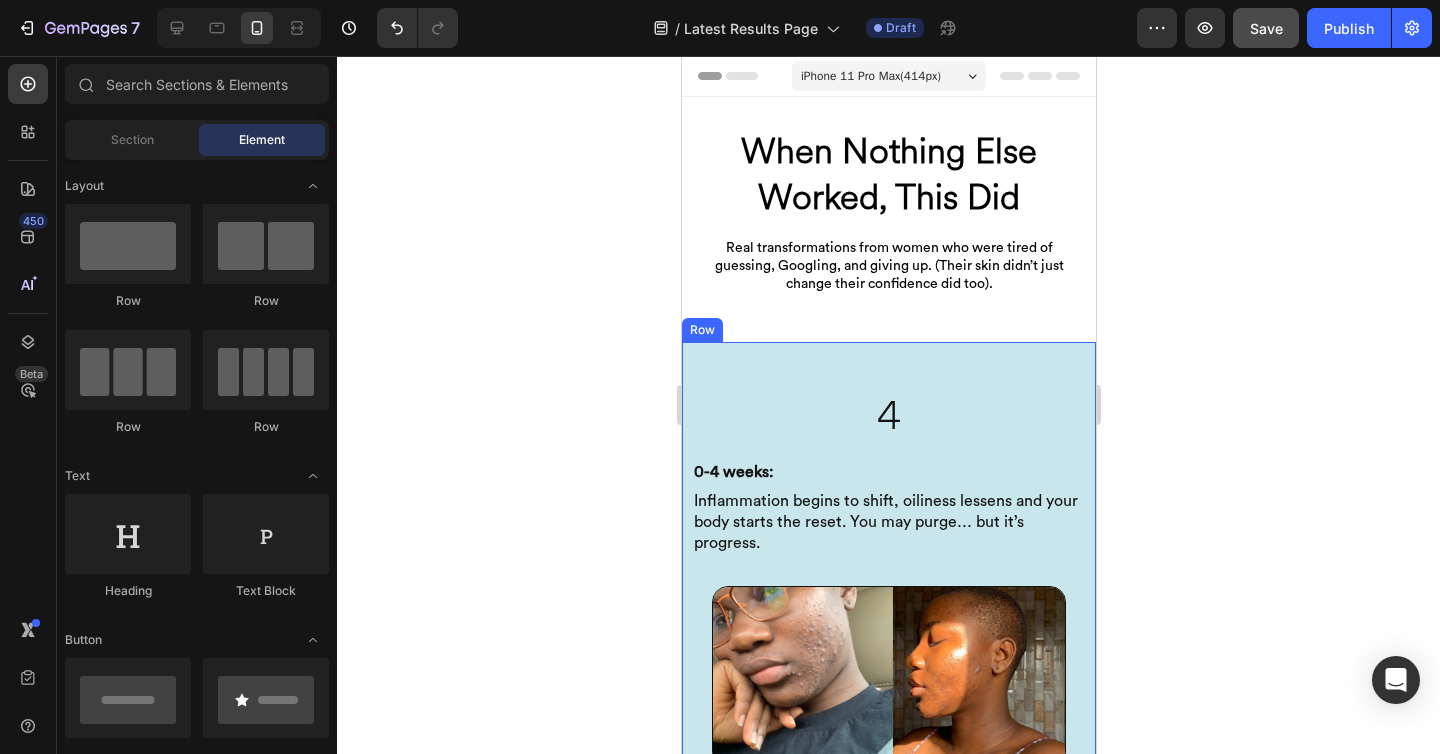 click on "4 Heading 0-4 weeks: Heading Inflammation begins to shift, oiliness lessens and your body starts the reset. You may purge… but it’s progress. Heading Row Image" at bounding box center [888, 573] 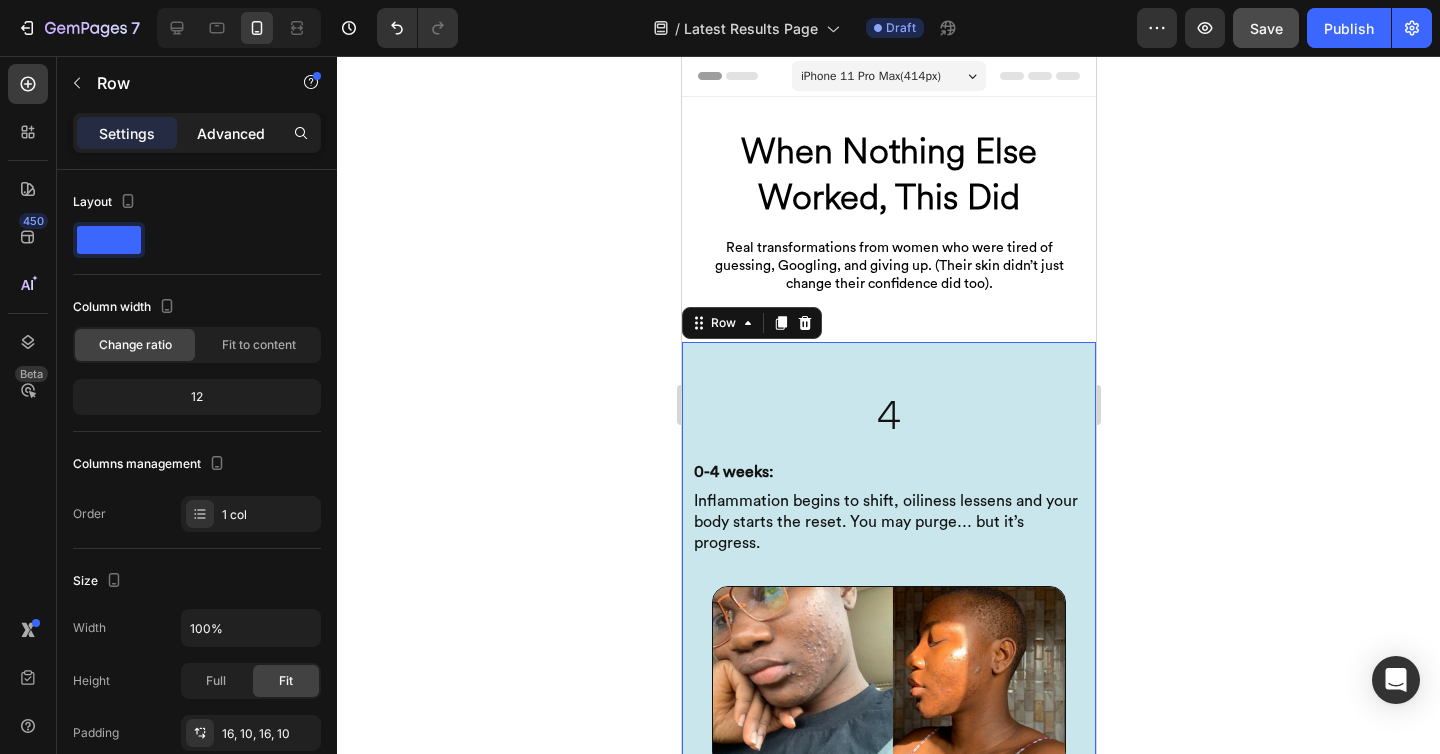 click on "Advanced" at bounding box center [231, 133] 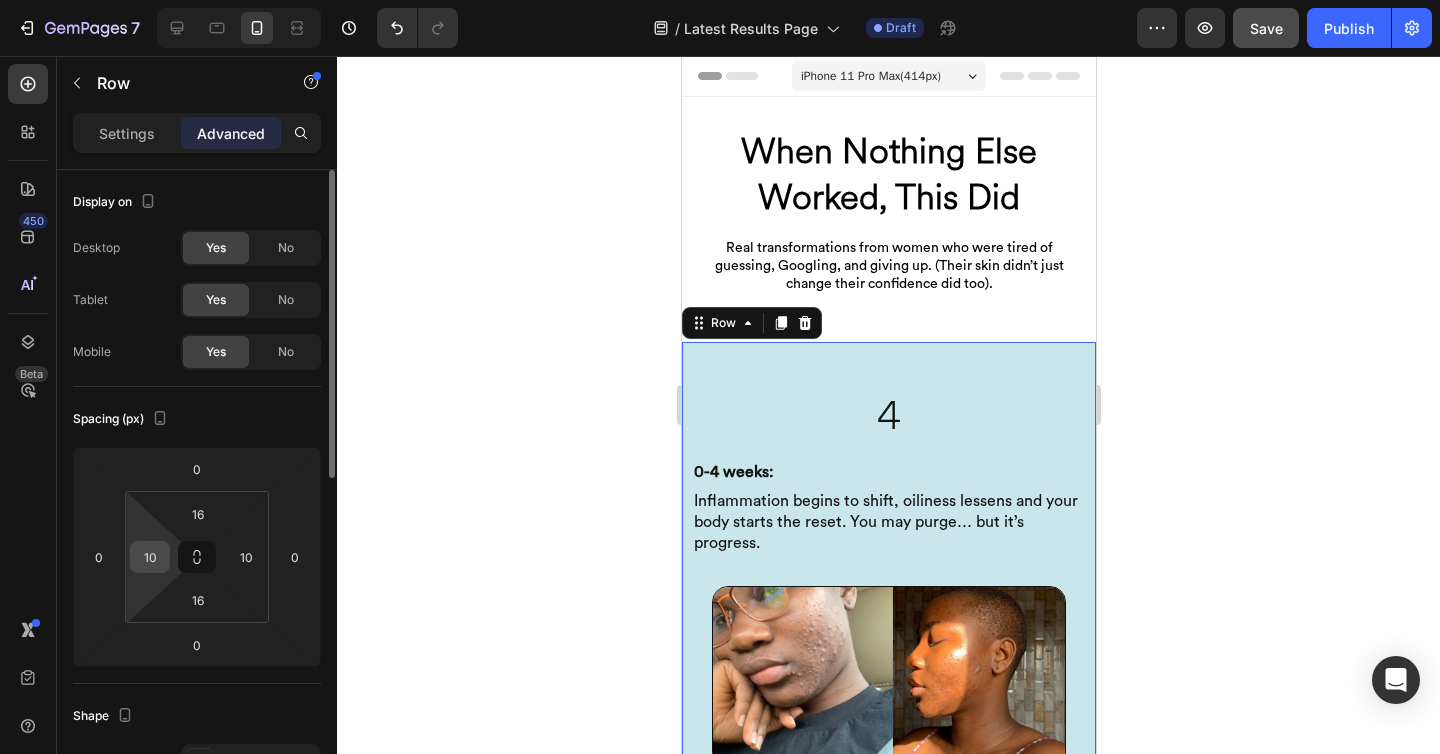 click on "10" at bounding box center [150, 557] 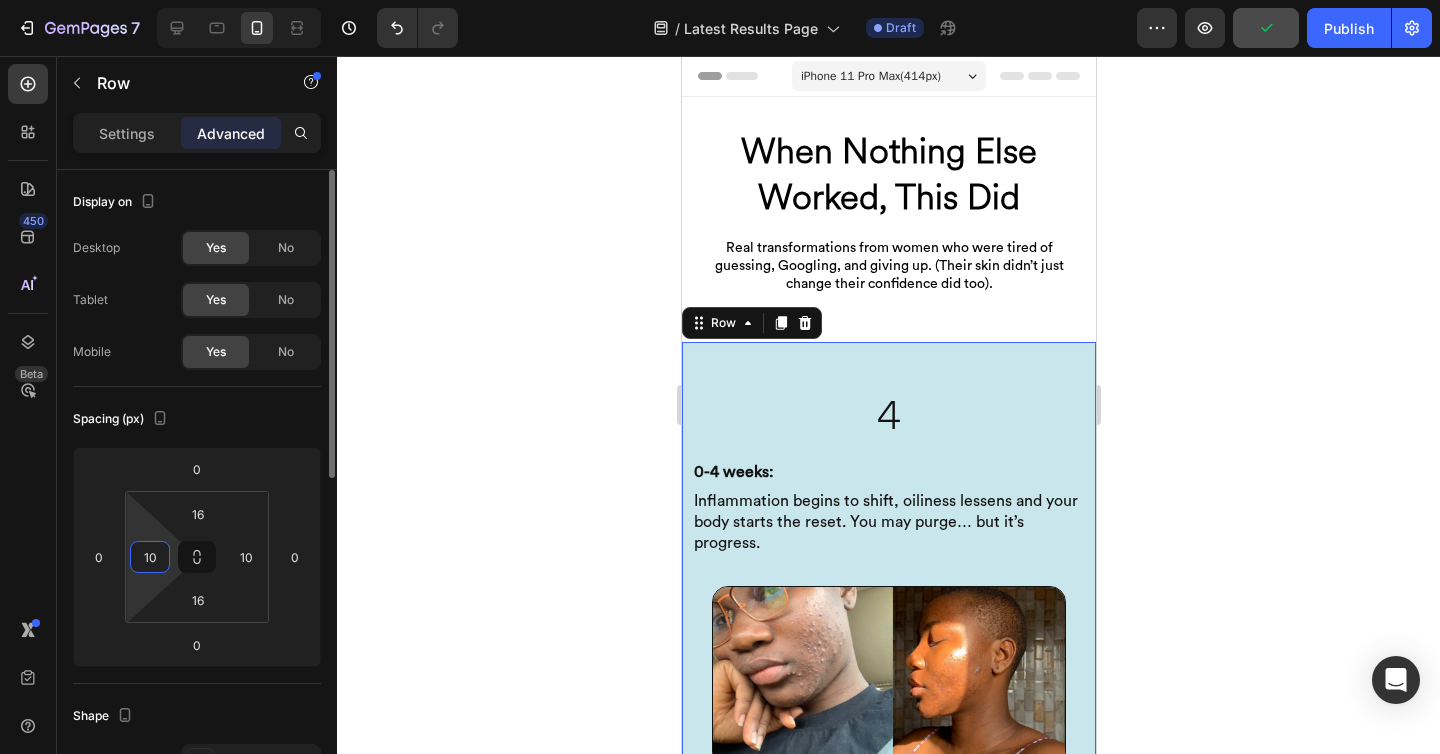 type on "1" 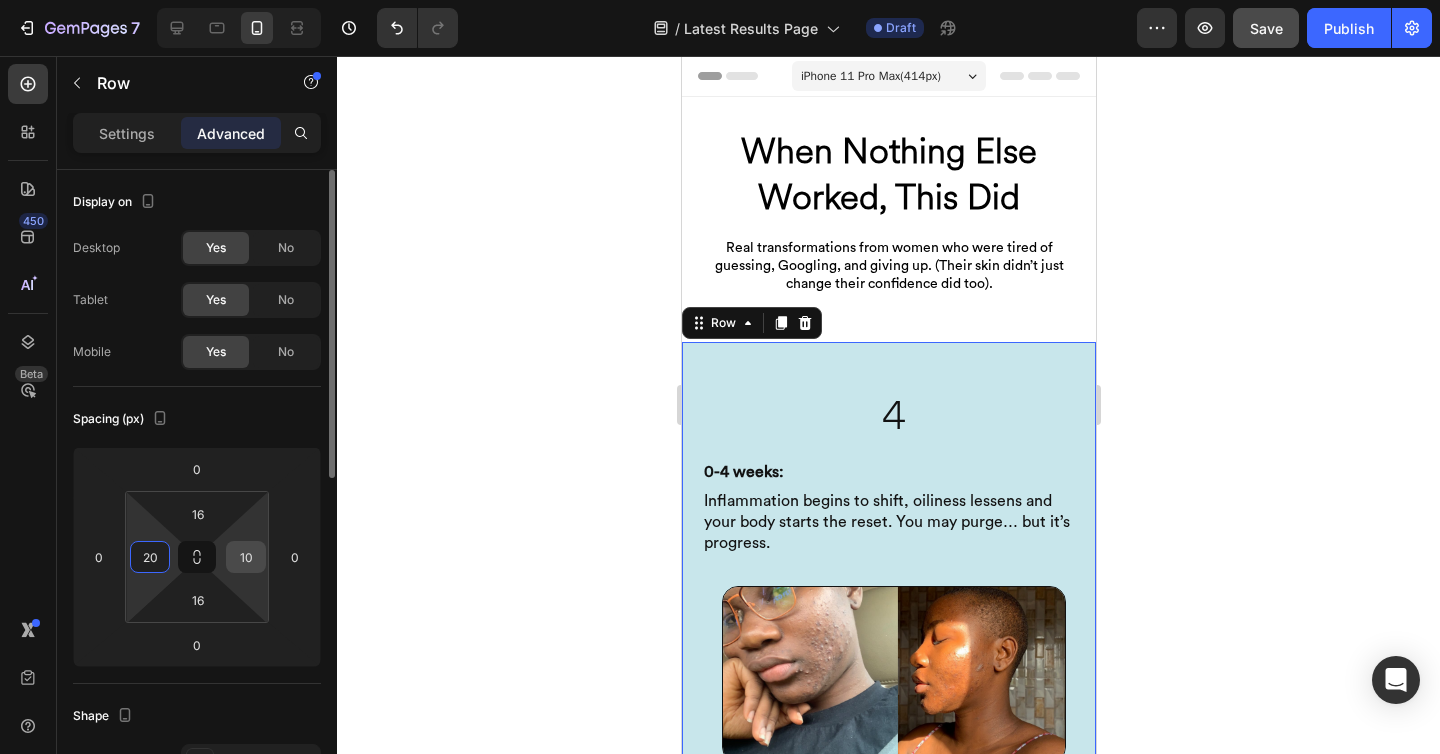 type on "20" 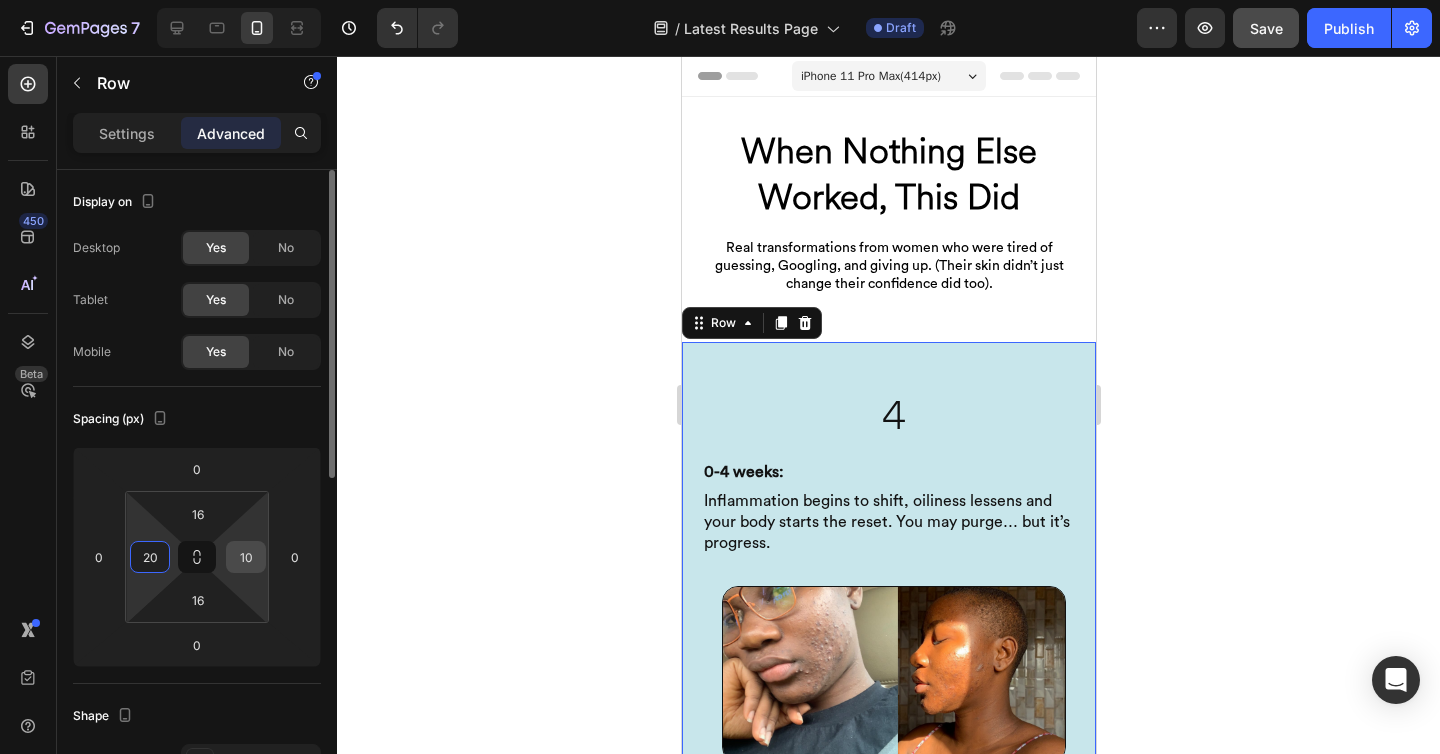 click on "10" at bounding box center [246, 557] 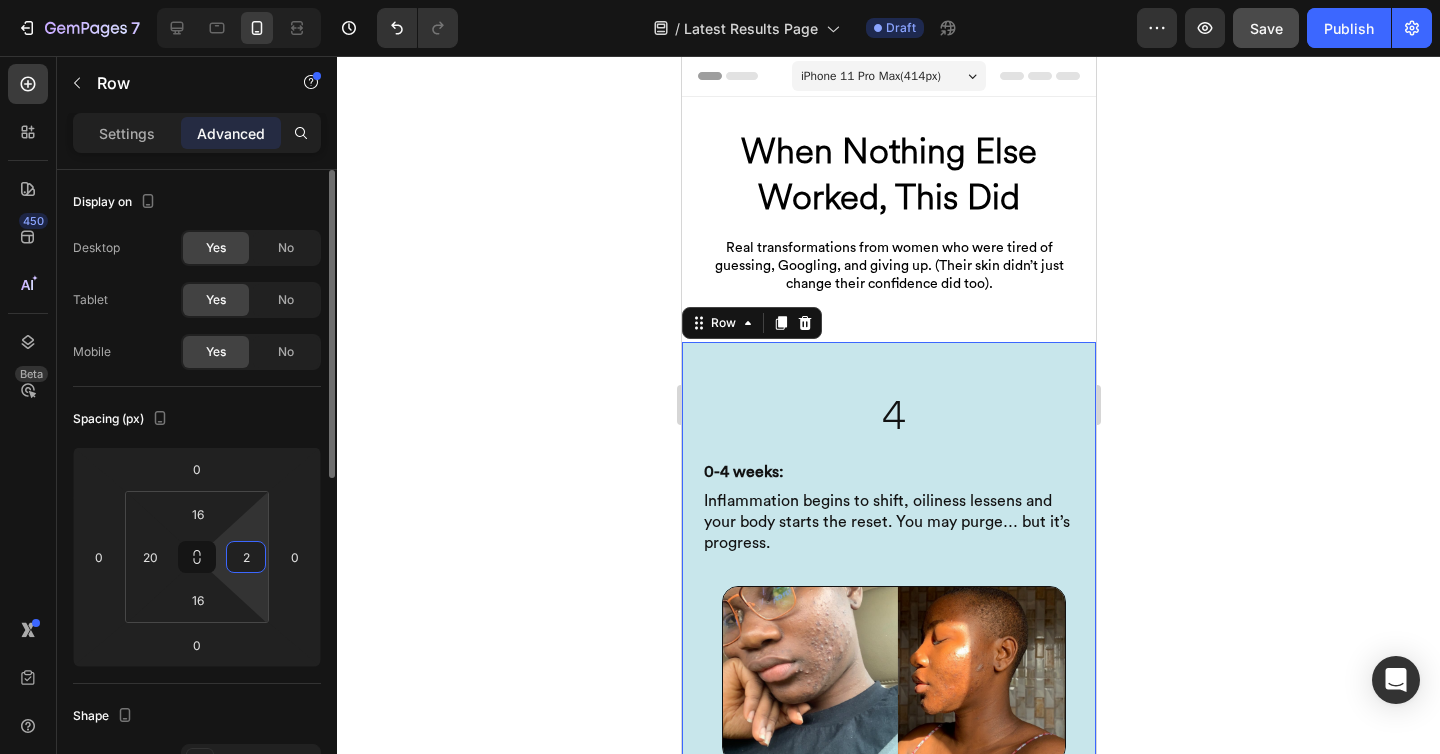 type on "20" 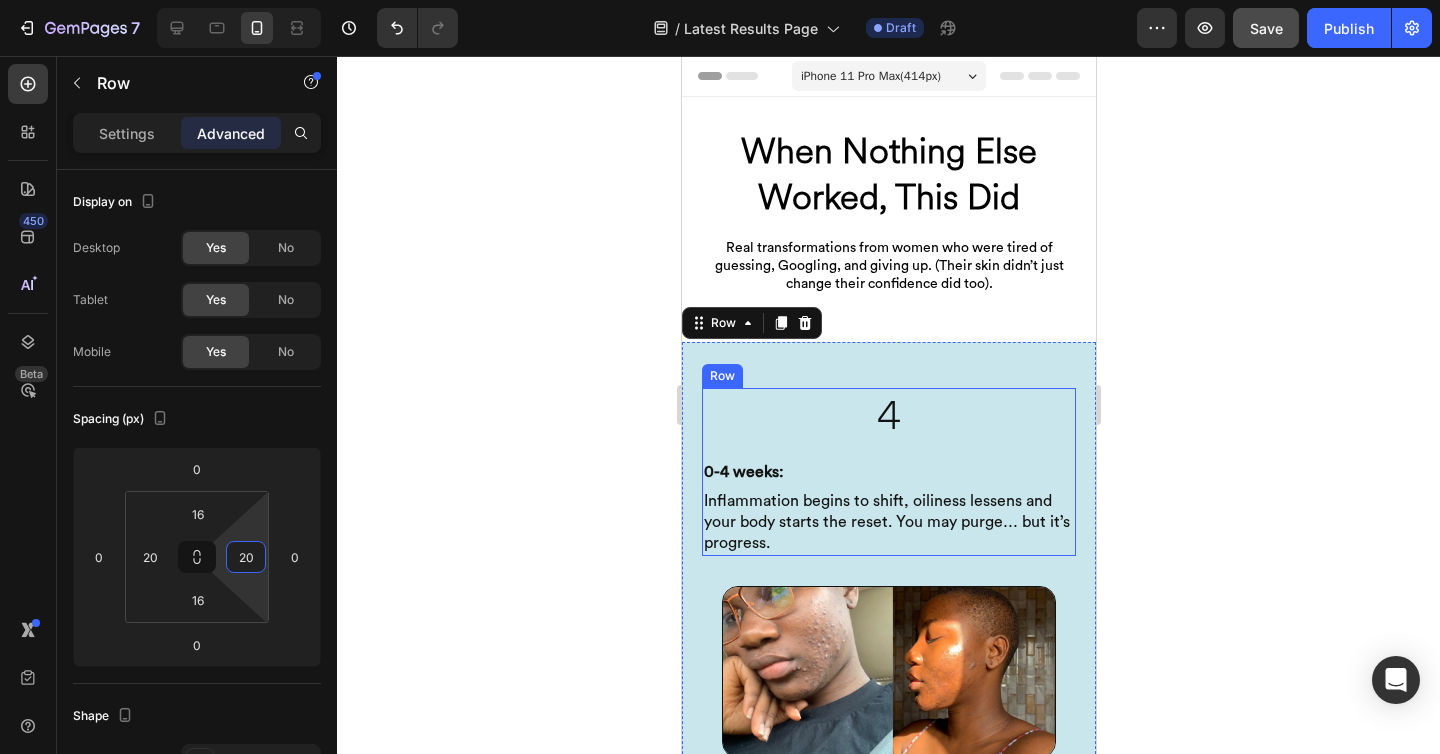 click on "4 Heading 0-4 weeks: Heading Inflammation begins to shift, oiliness lessens and your body starts the reset. You may purge… but it’s progress. Heading Row" at bounding box center [888, 472] 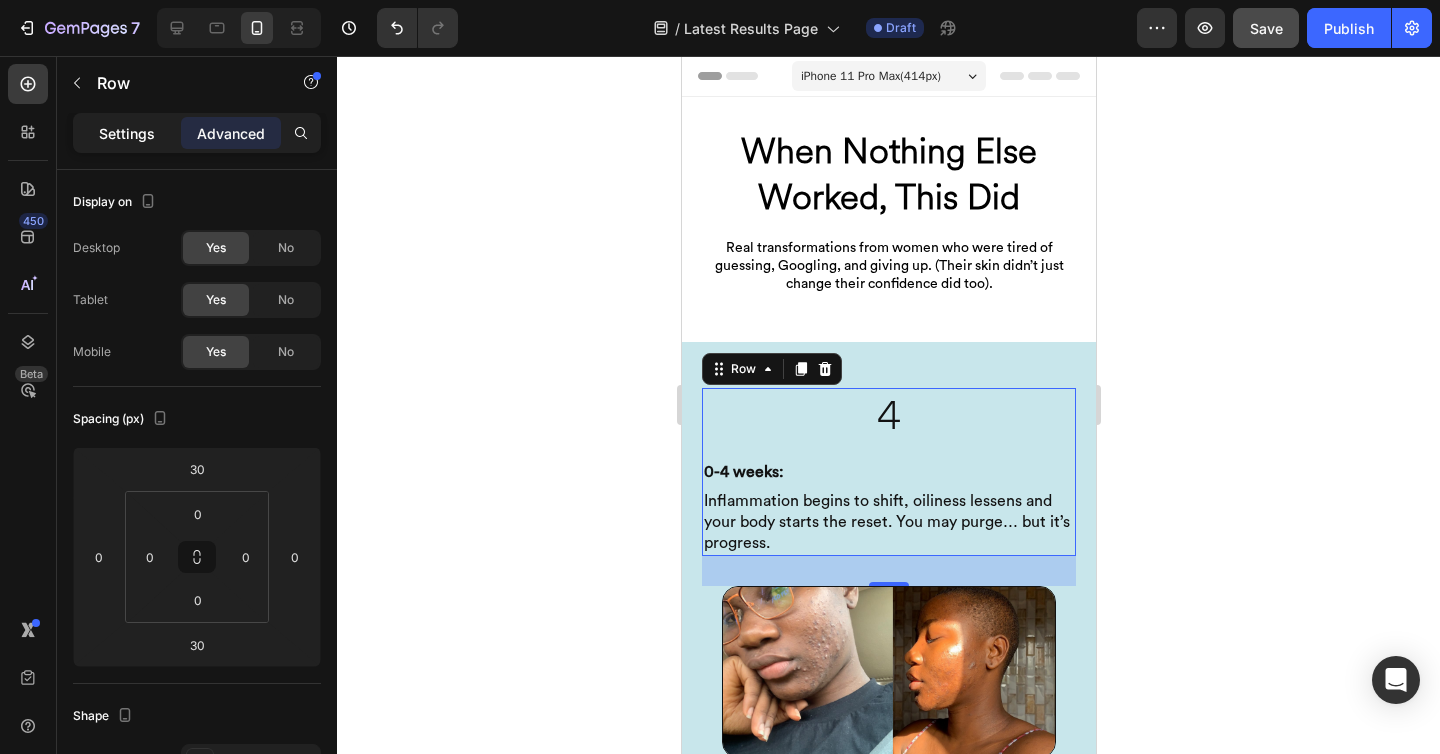 click on "Settings" at bounding box center [127, 133] 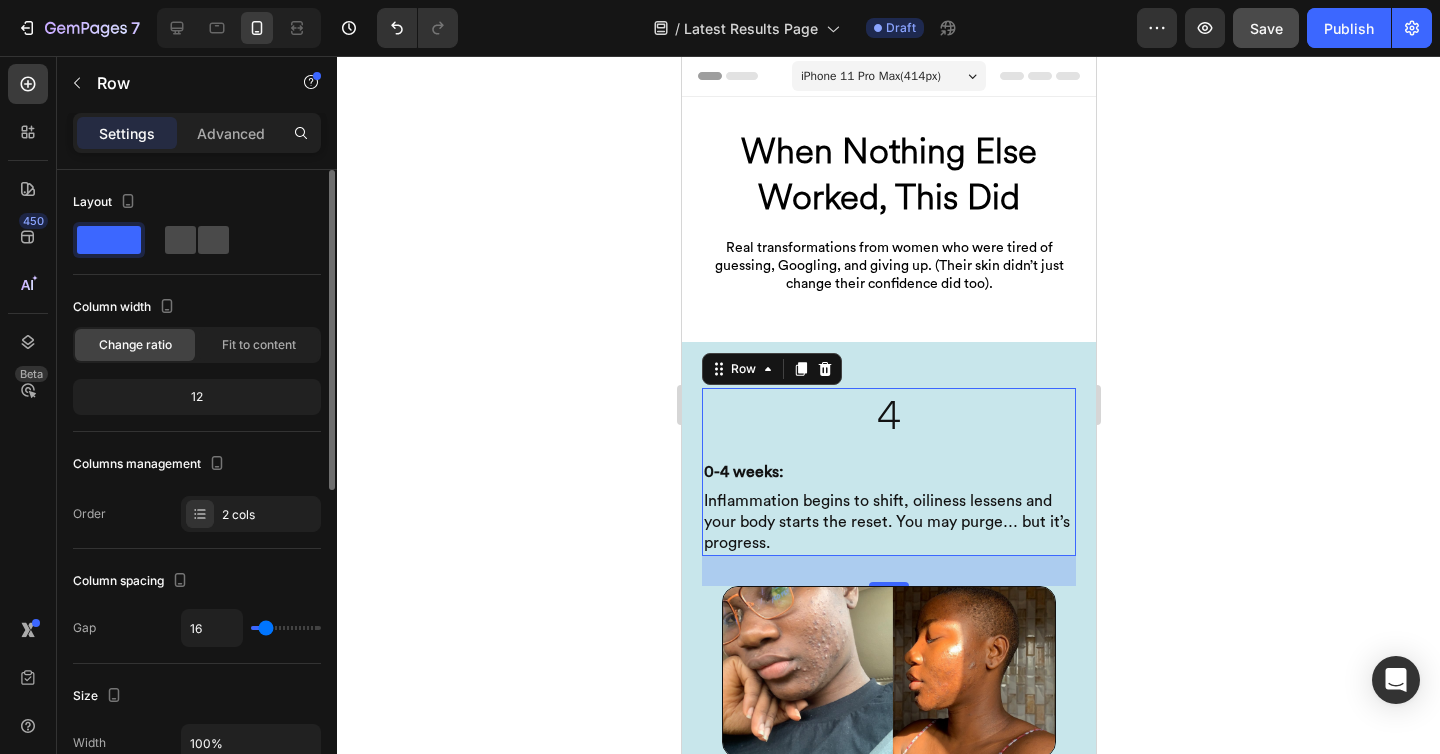 click 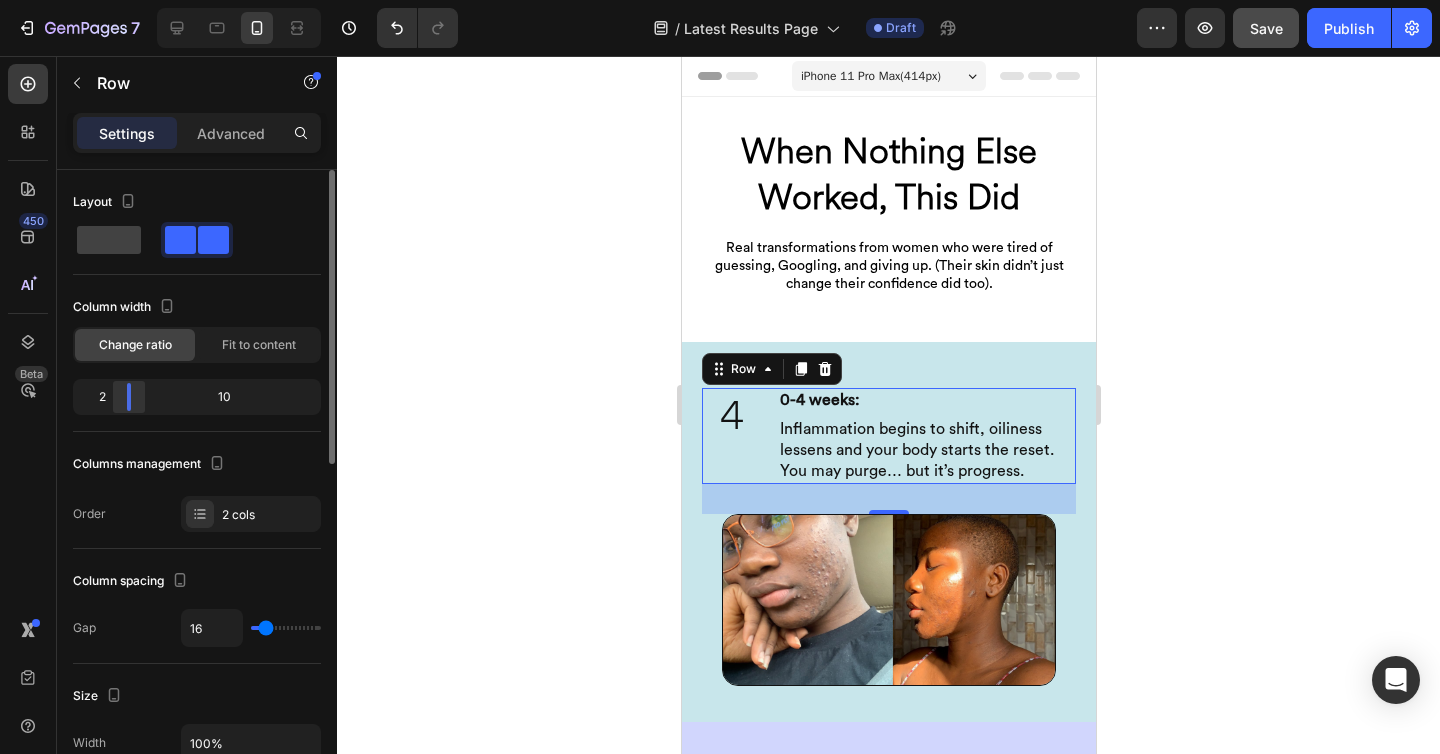 drag, startPoint x: 189, startPoint y: 404, endPoint x: 110, endPoint y: 392, distance: 79.9062 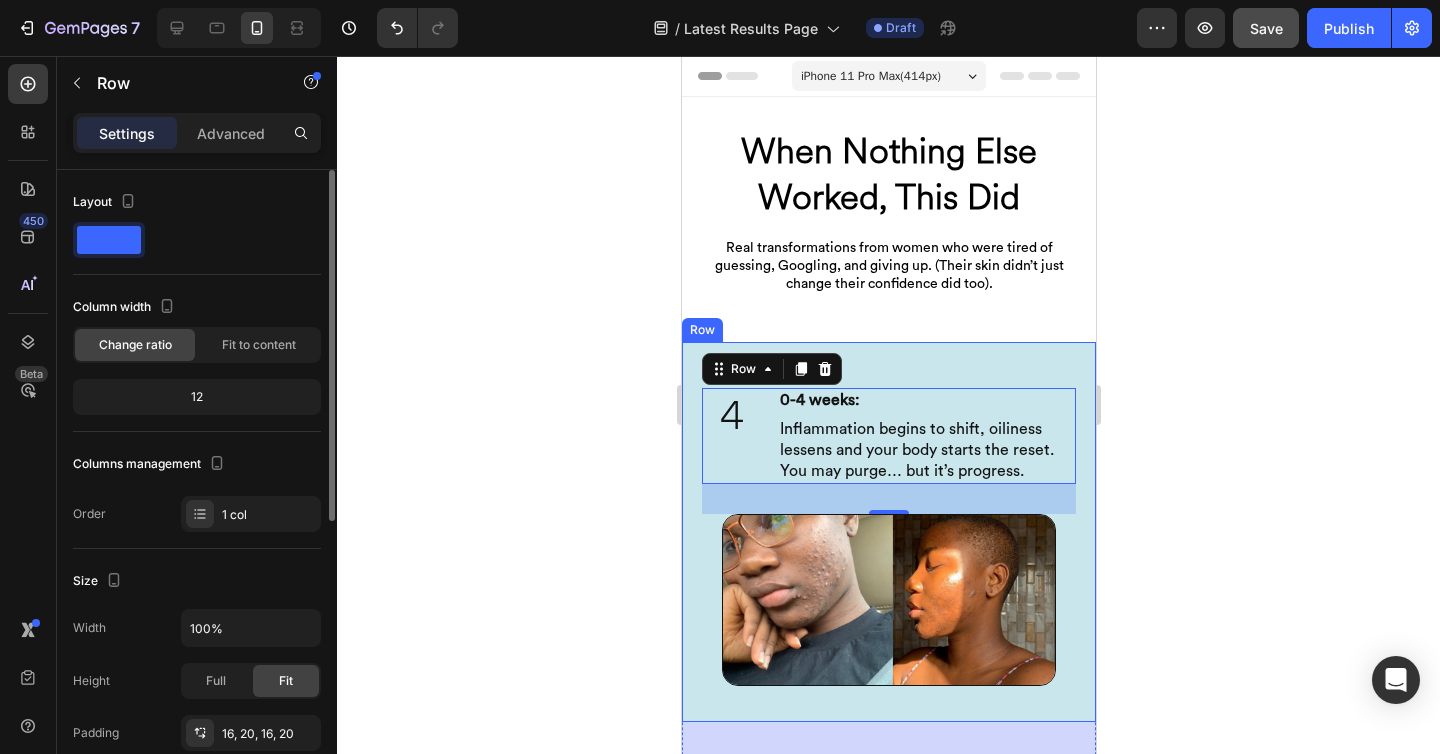 click on "4 Heading 0-4 weeks: Heading Inflammation begins to shift, oiliness lessens and your body starts the reset. You may purge… but it’s progress. Heading Row   30 Image Row" at bounding box center (888, 532) 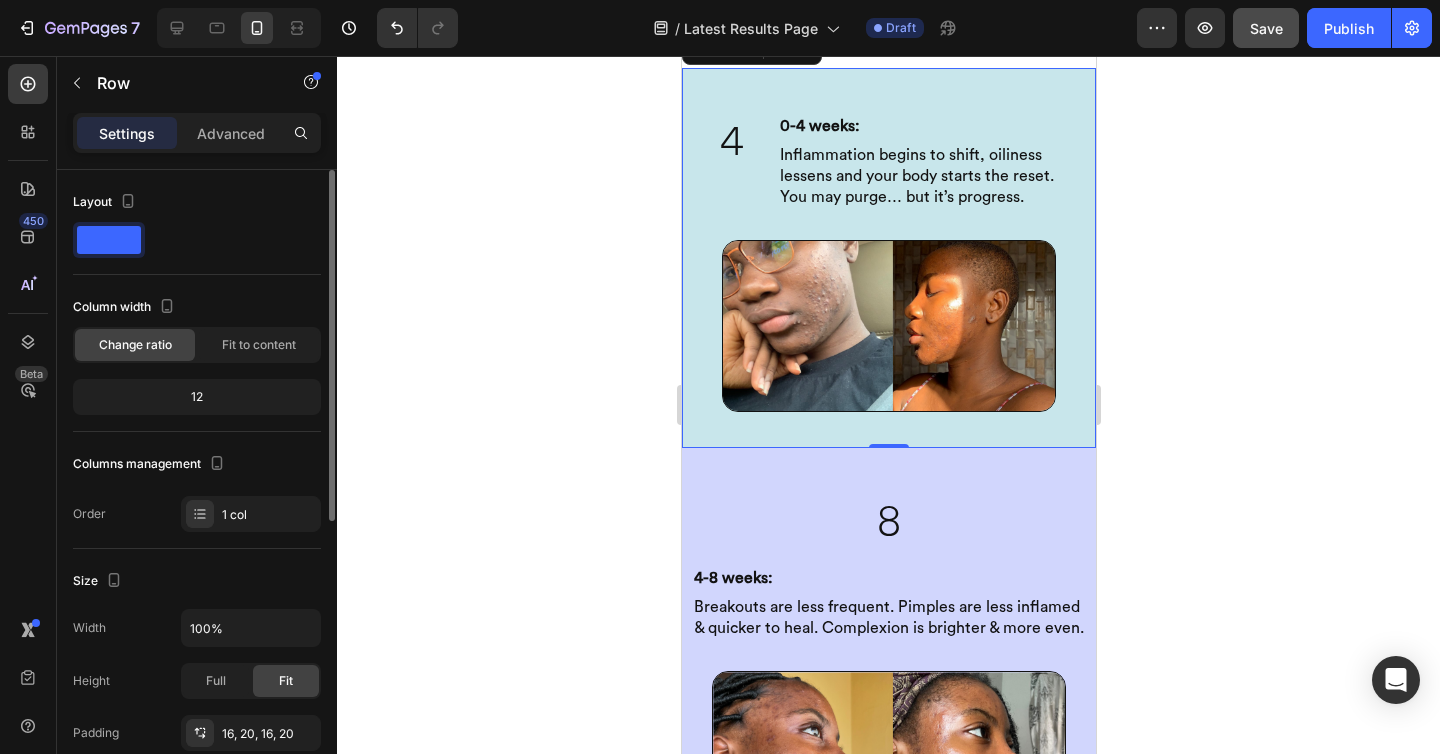 scroll, scrollTop: 276, scrollLeft: 0, axis: vertical 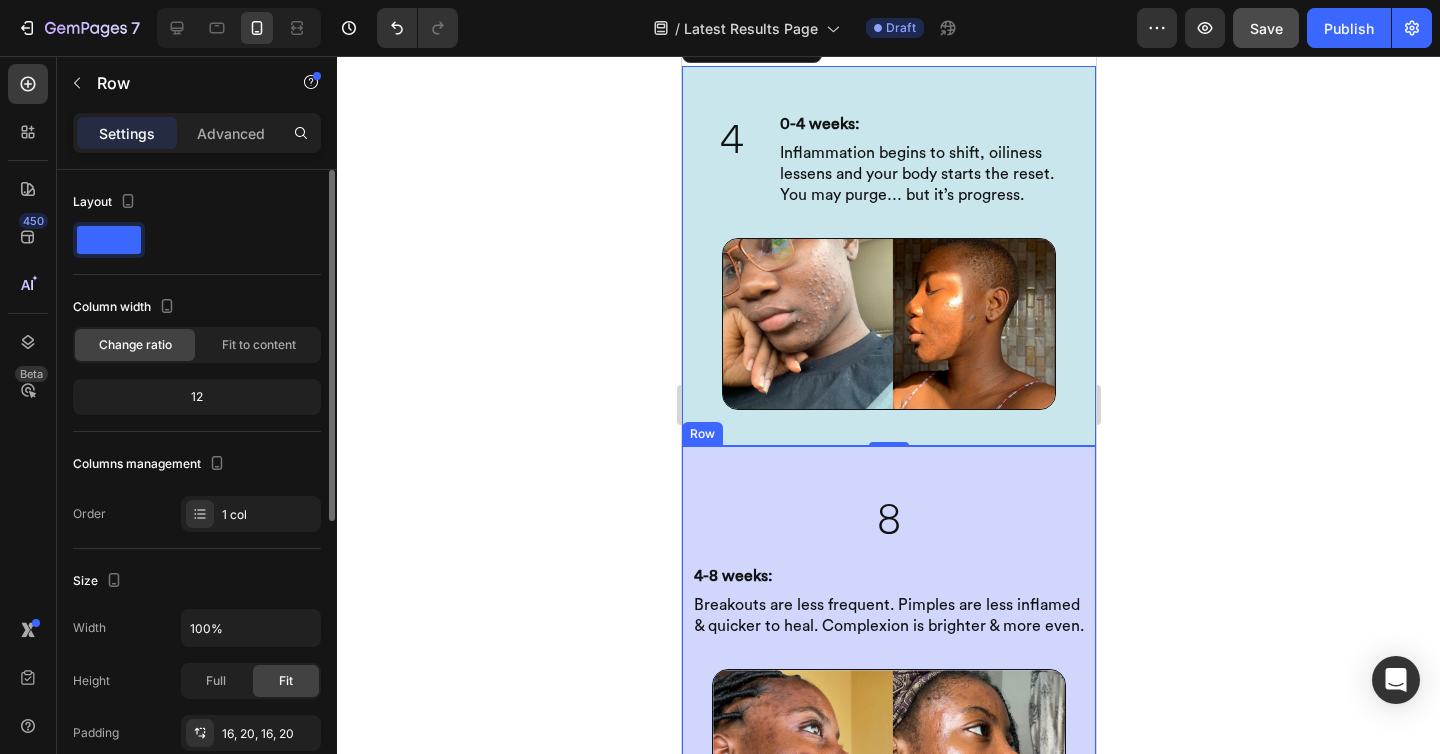 click on "8 Heading 4-8 weeks: Heading Breakouts are less frequent. Pimples are less inflamed & quicker to heal. Complexion is brighter & more even. Heading Row Image" at bounding box center [888, 667] 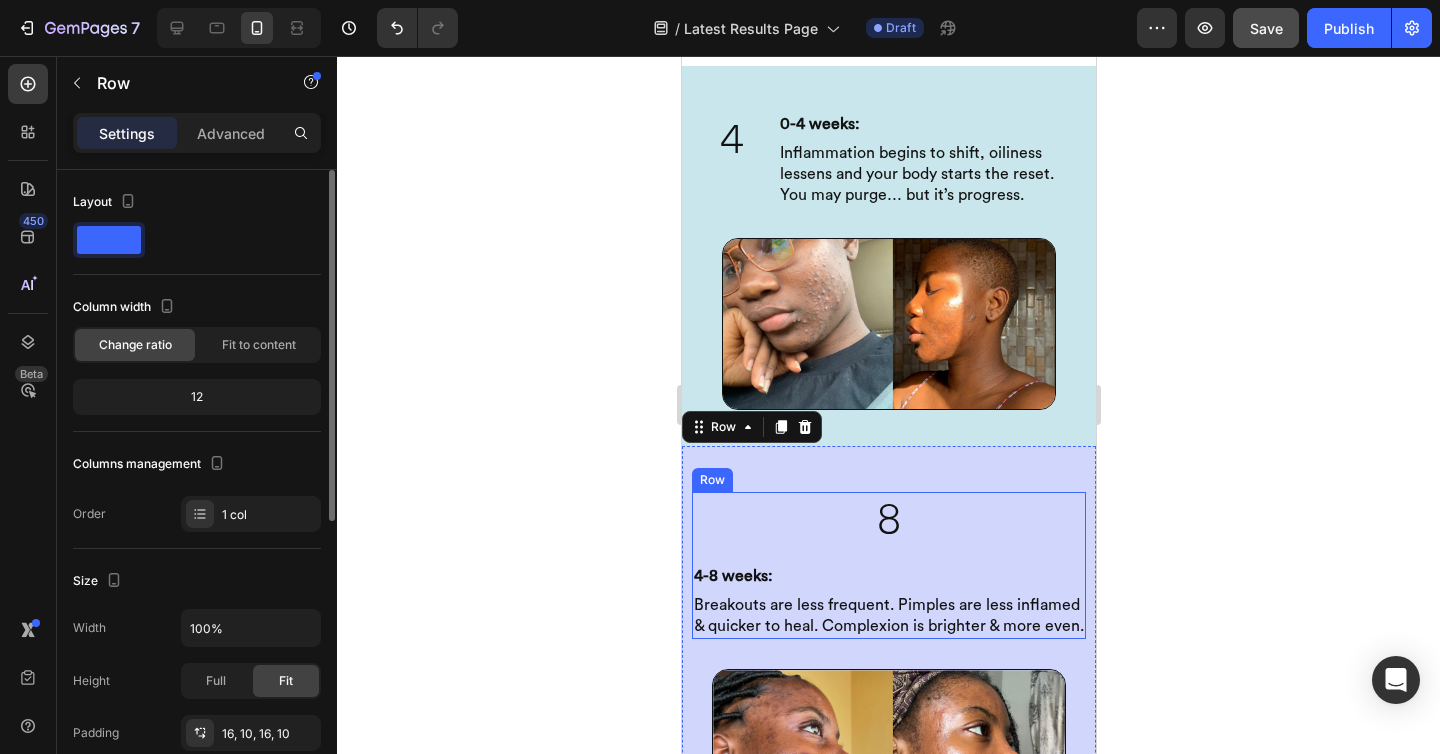 click on "8 Heading 4-8 weeks: Heading Breakouts are less frequent. Pimples are less inflamed & quicker to heal. Complexion is brighter & more even. Heading Row" at bounding box center (888, 565) 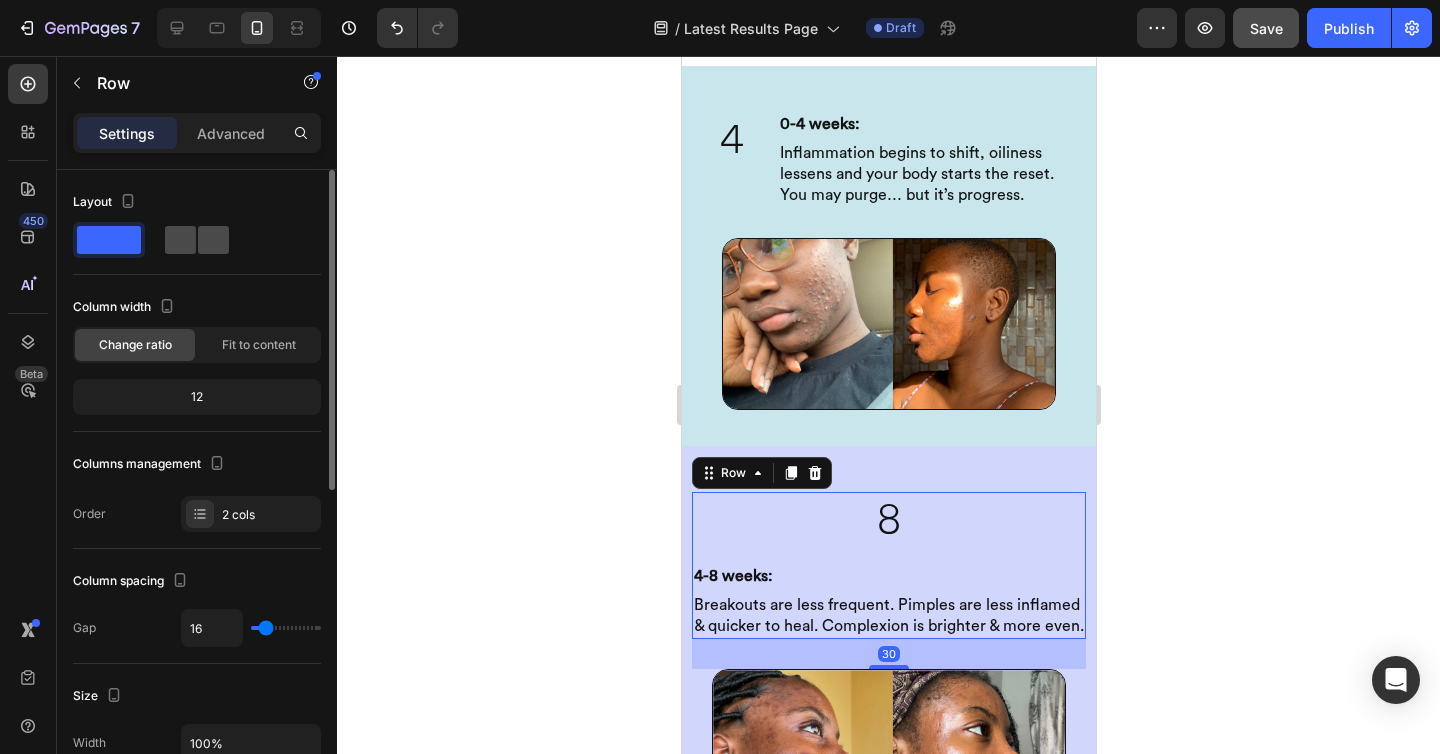 click 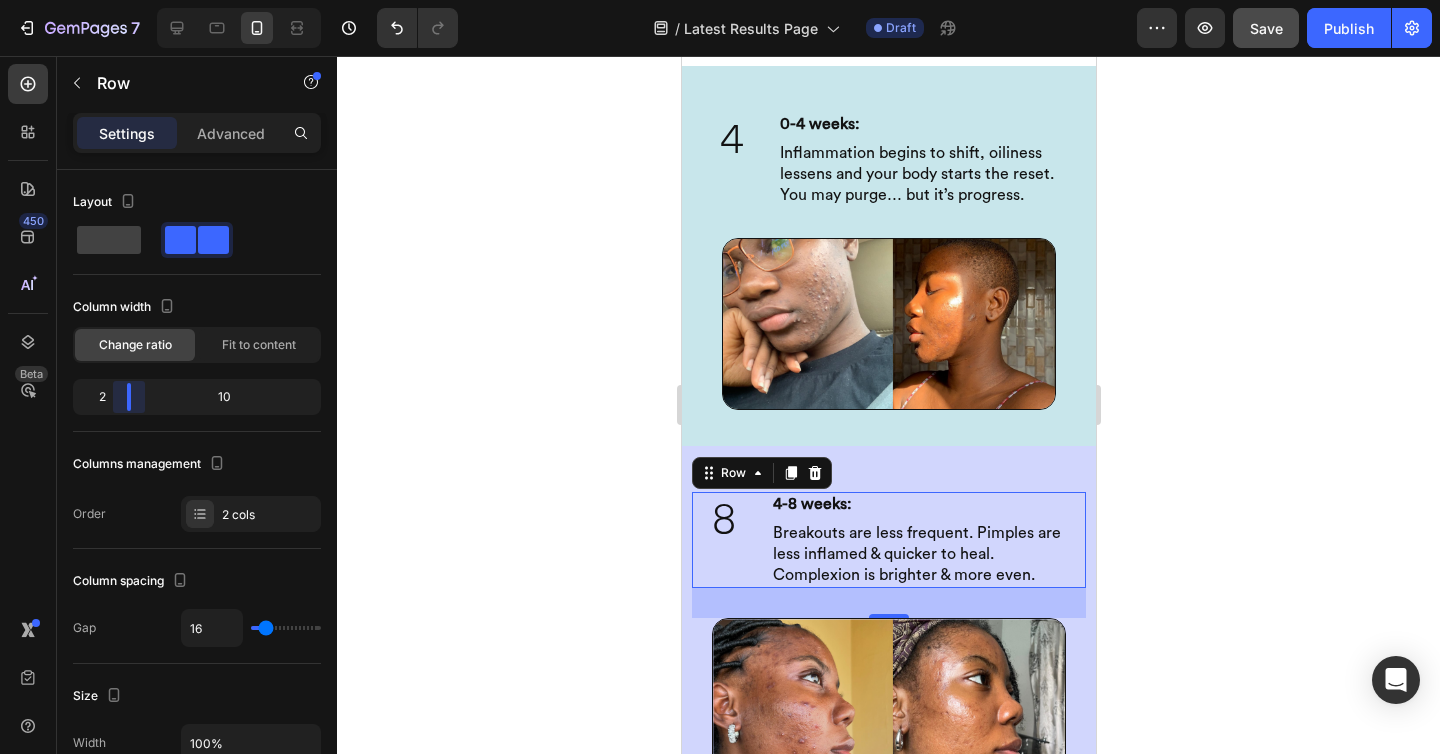 drag, startPoint x: 203, startPoint y: 398, endPoint x: 120, endPoint y: 397, distance: 83.00603 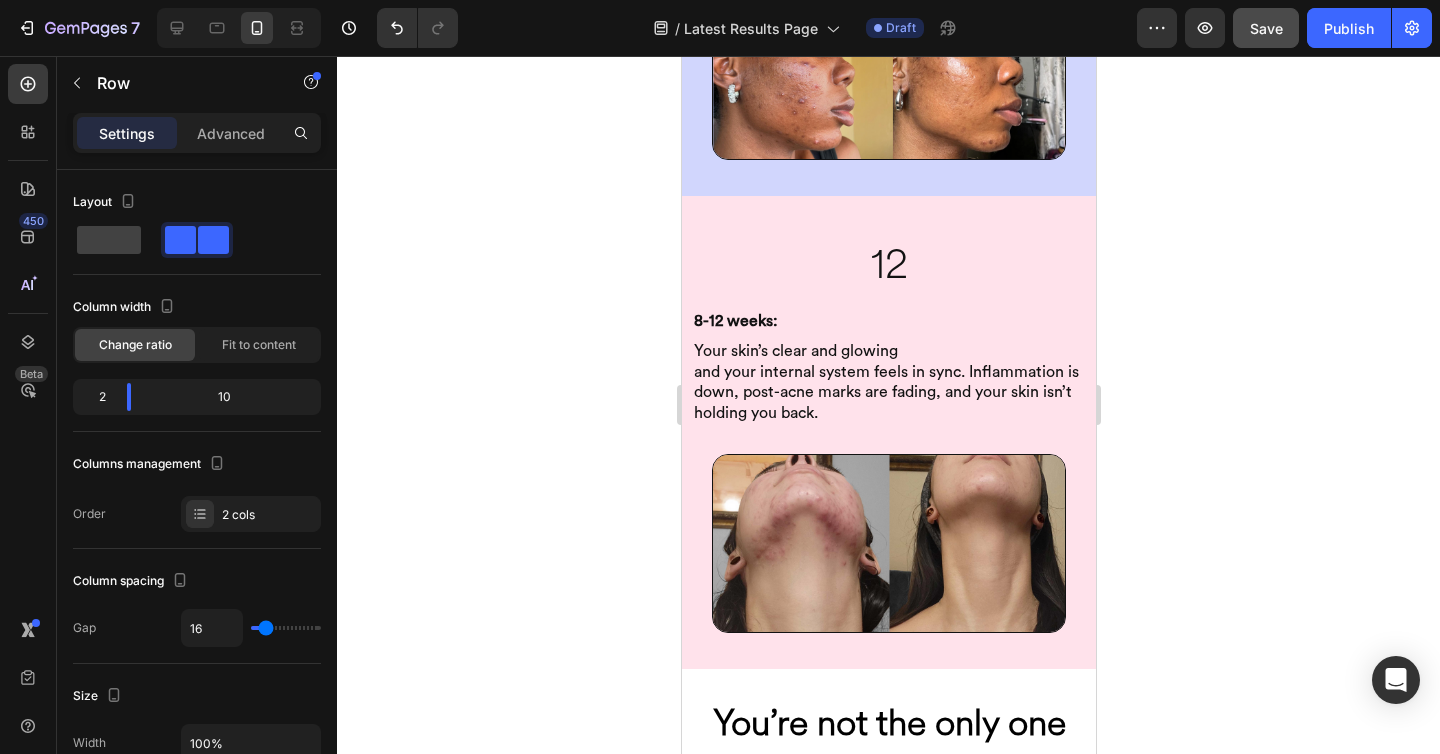 scroll, scrollTop: 922, scrollLeft: 0, axis: vertical 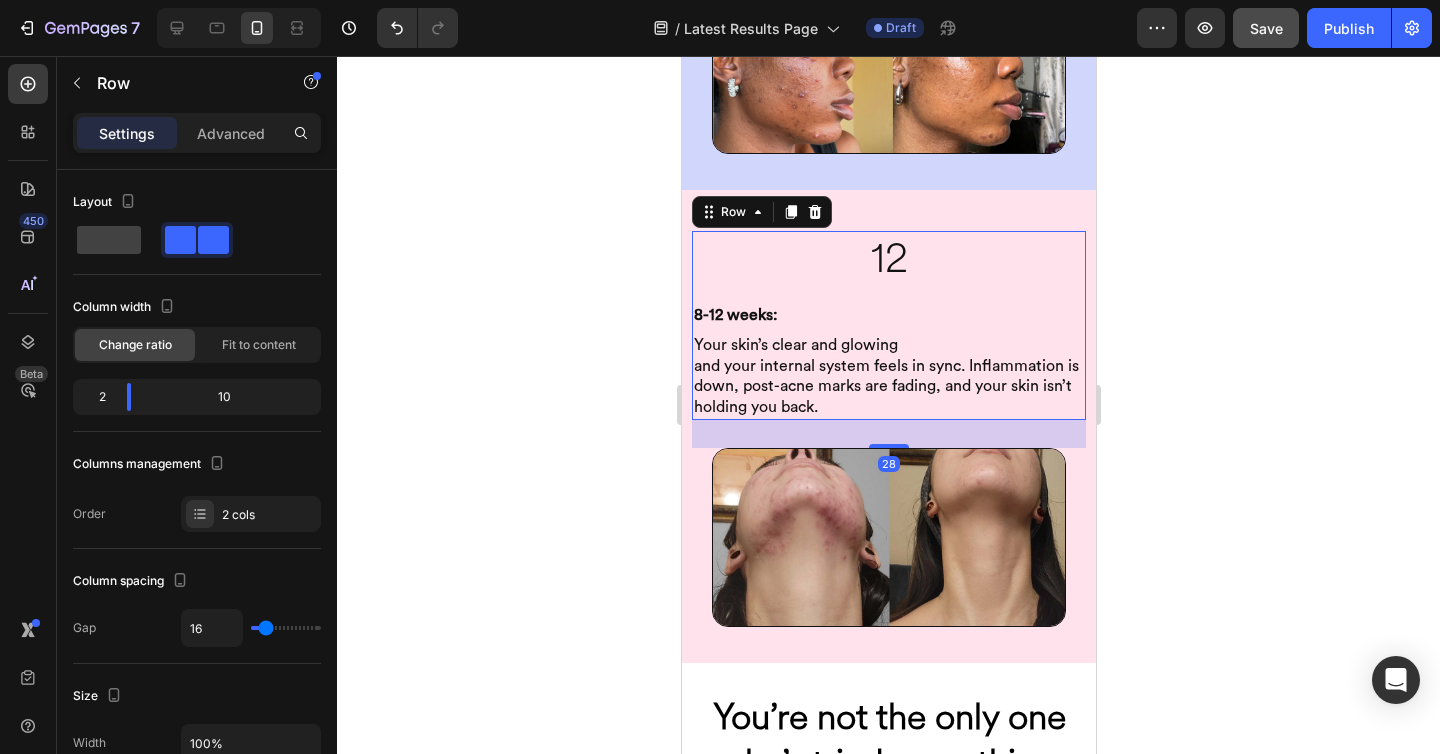 click on "12 Heading 8-12 weeks: Heading Your skin’s clear and glowing  and your internal system feels in sync. Inflammation is down, post-acne marks are fading, and your skin isn’t holding you back. Heading Row   28" at bounding box center (888, 325) 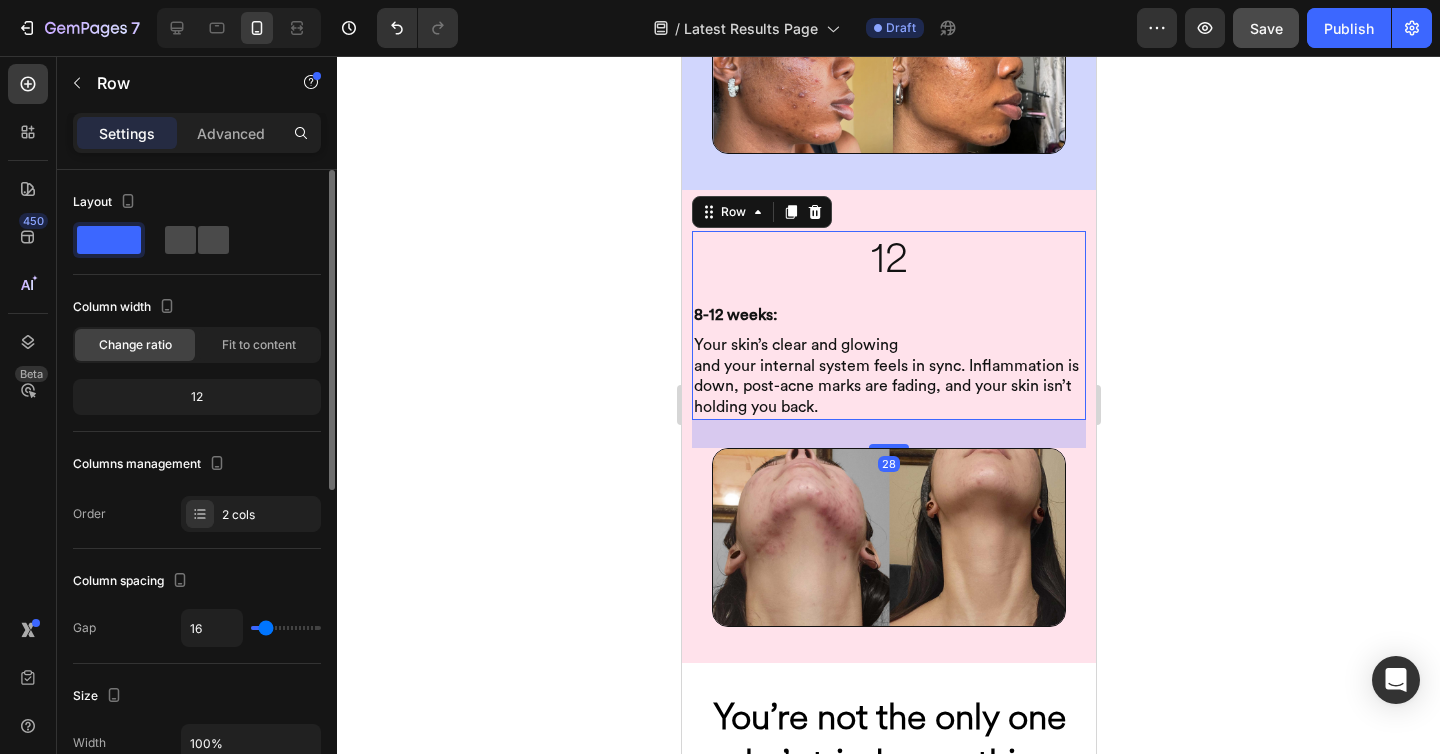 click 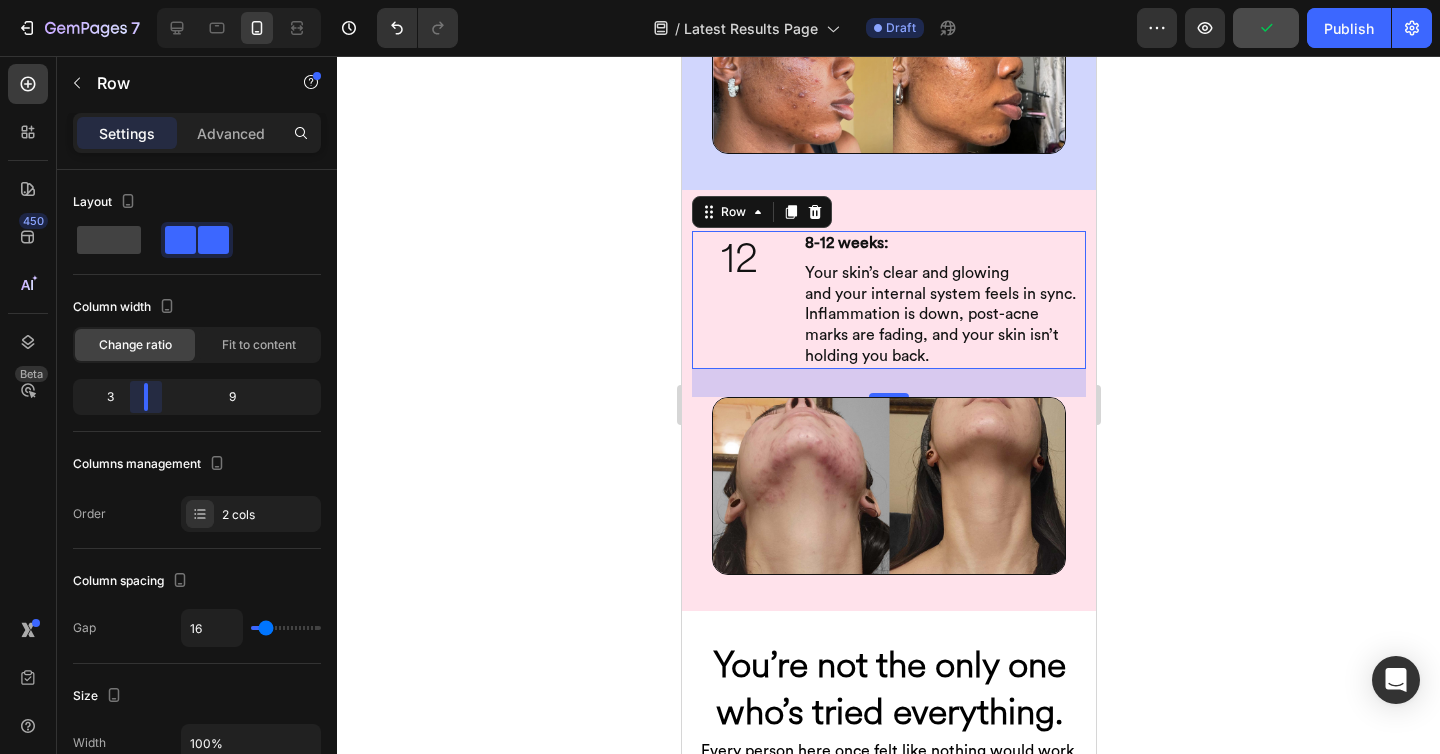 drag, startPoint x: 199, startPoint y: 385, endPoint x: 128, endPoint y: 384, distance: 71.00704 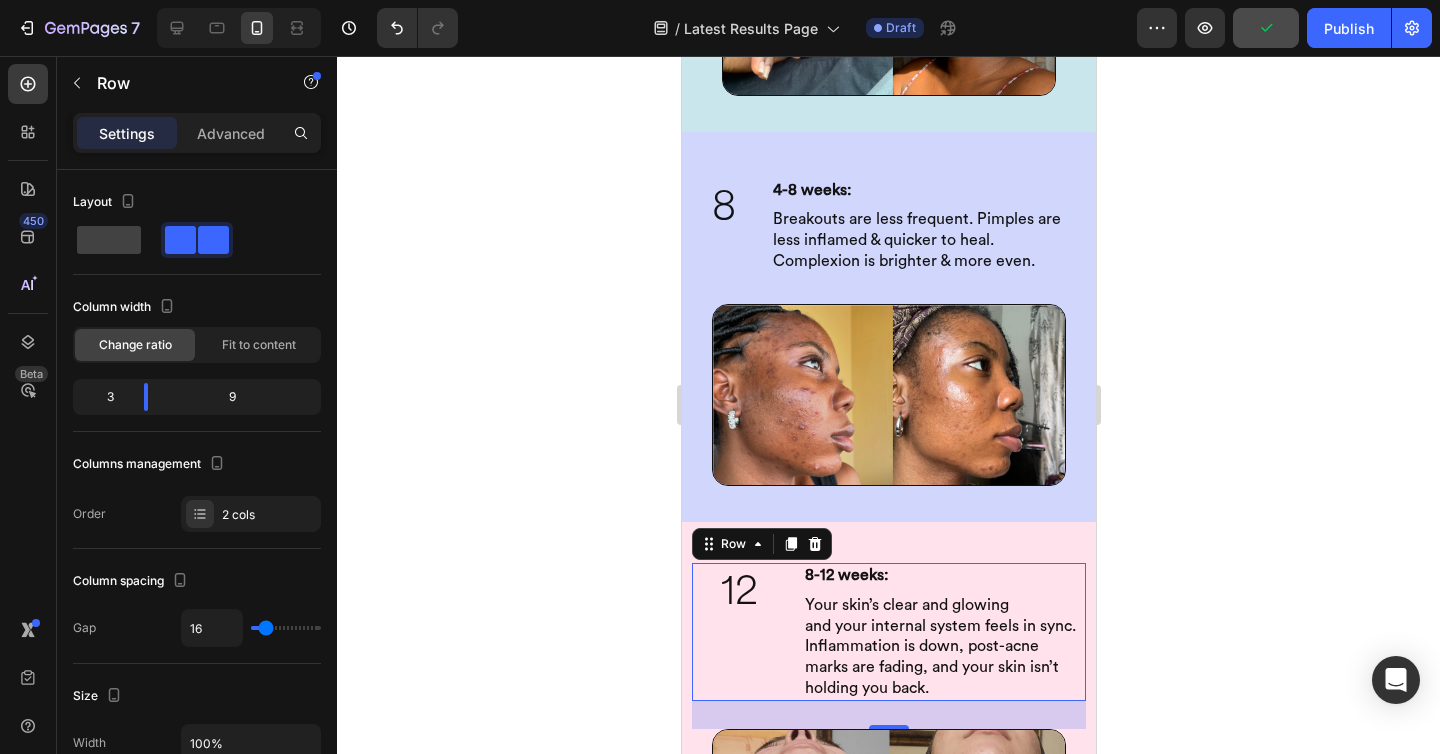 scroll, scrollTop: 574, scrollLeft: 0, axis: vertical 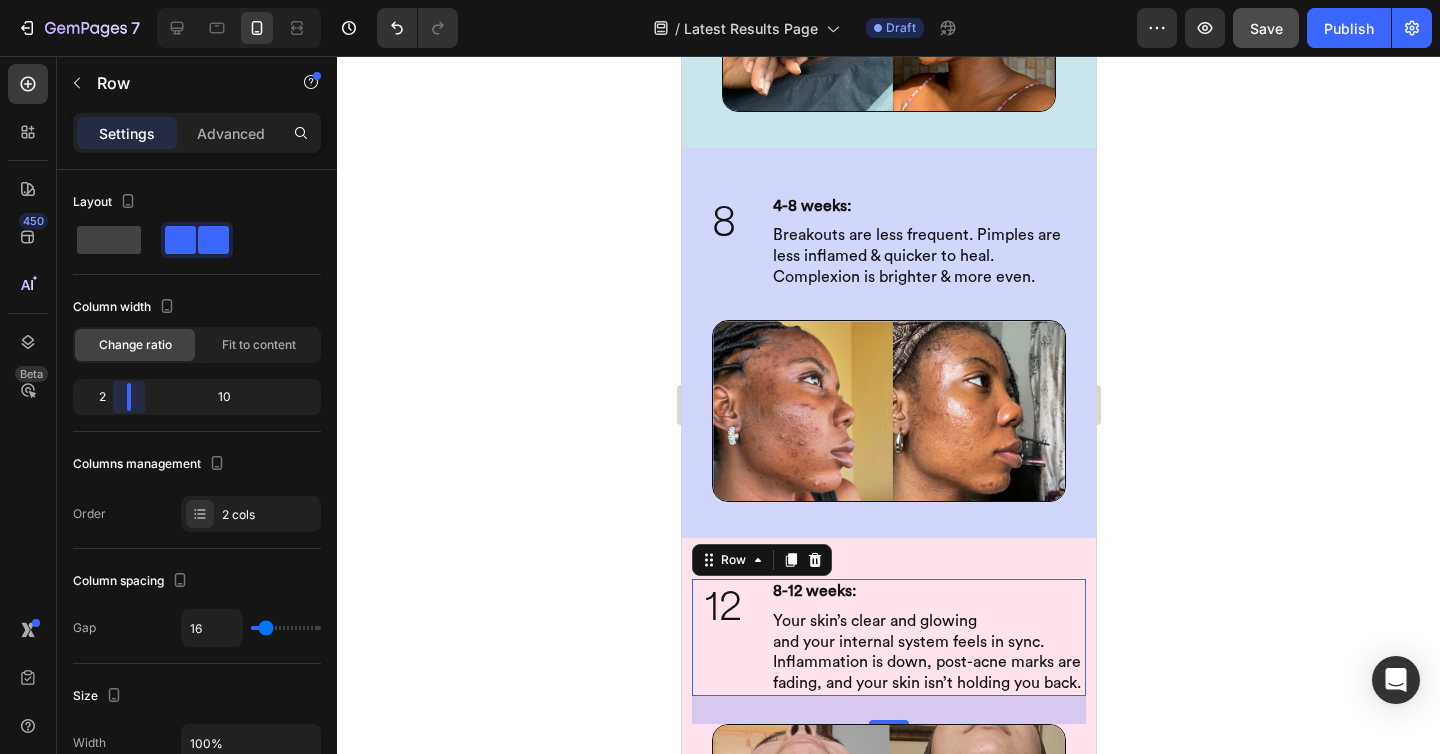 drag, startPoint x: 143, startPoint y: 400, endPoint x: 121, endPoint y: 400, distance: 22 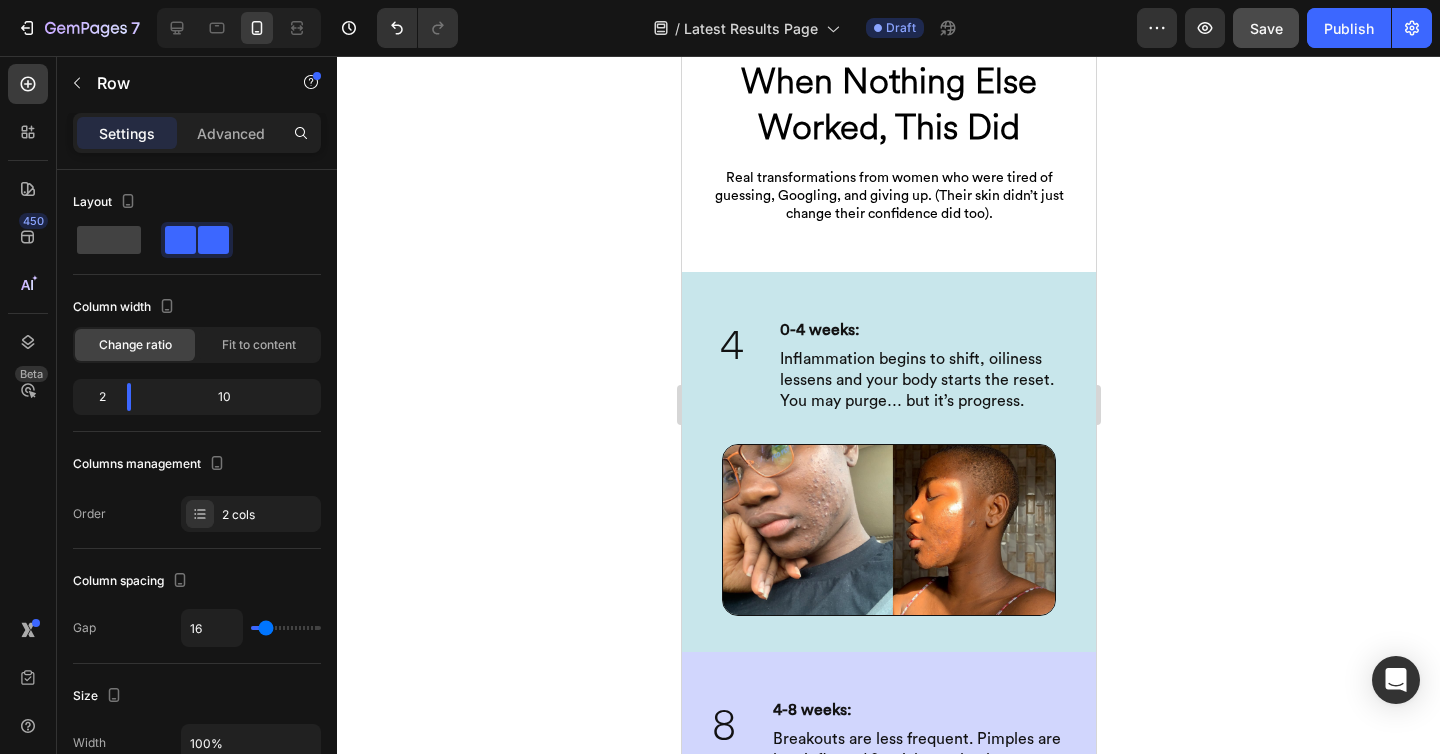 scroll, scrollTop: 0, scrollLeft: 0, axis: both 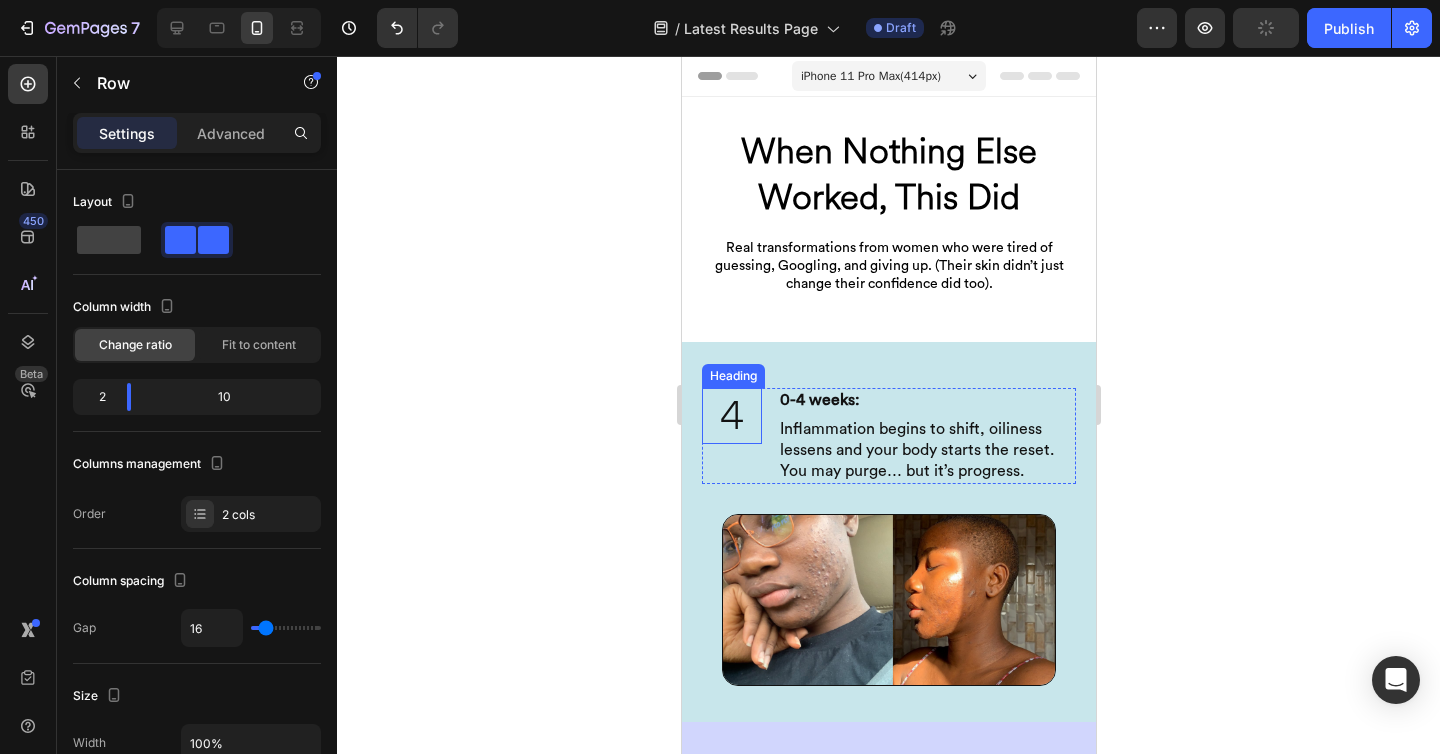 click on "4" at bounding box center (731, 416) 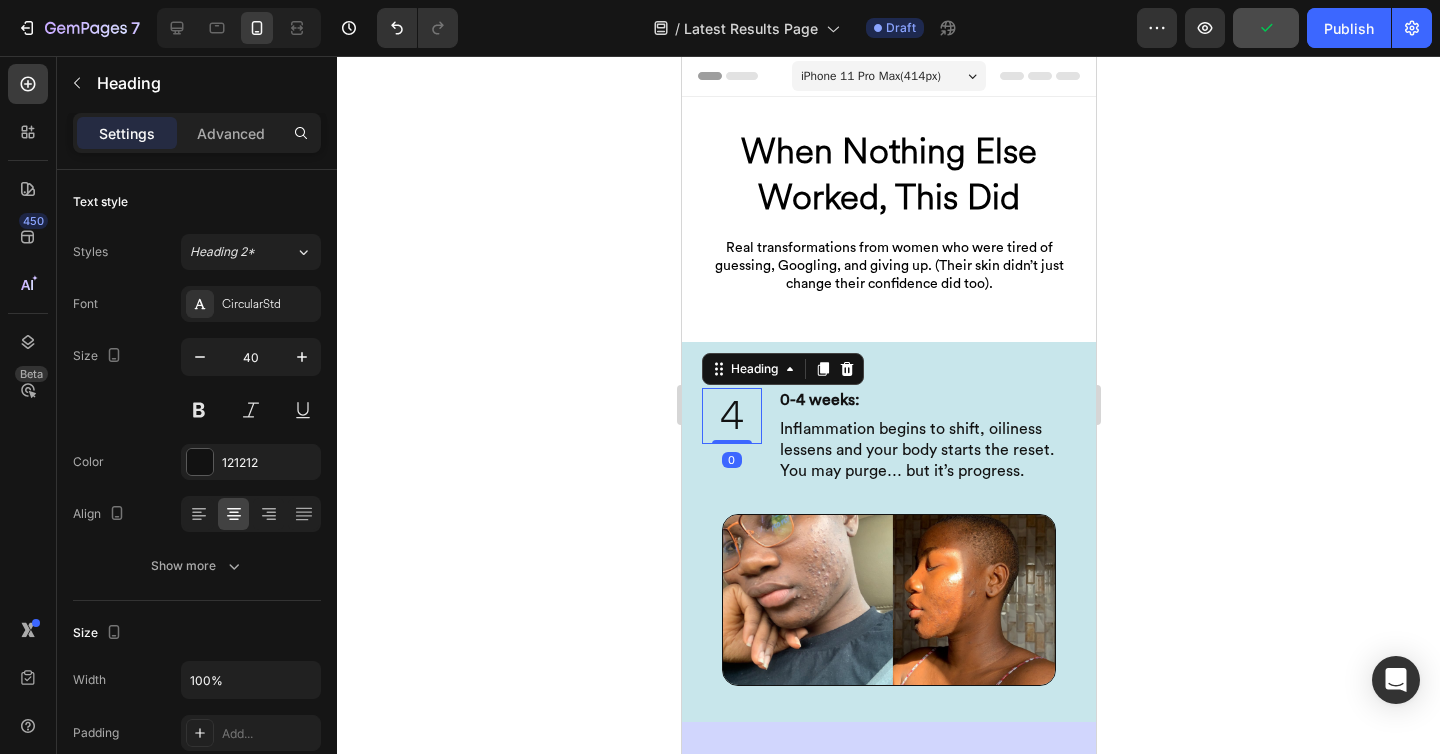 click on "4" at bounding box center [731, 416] 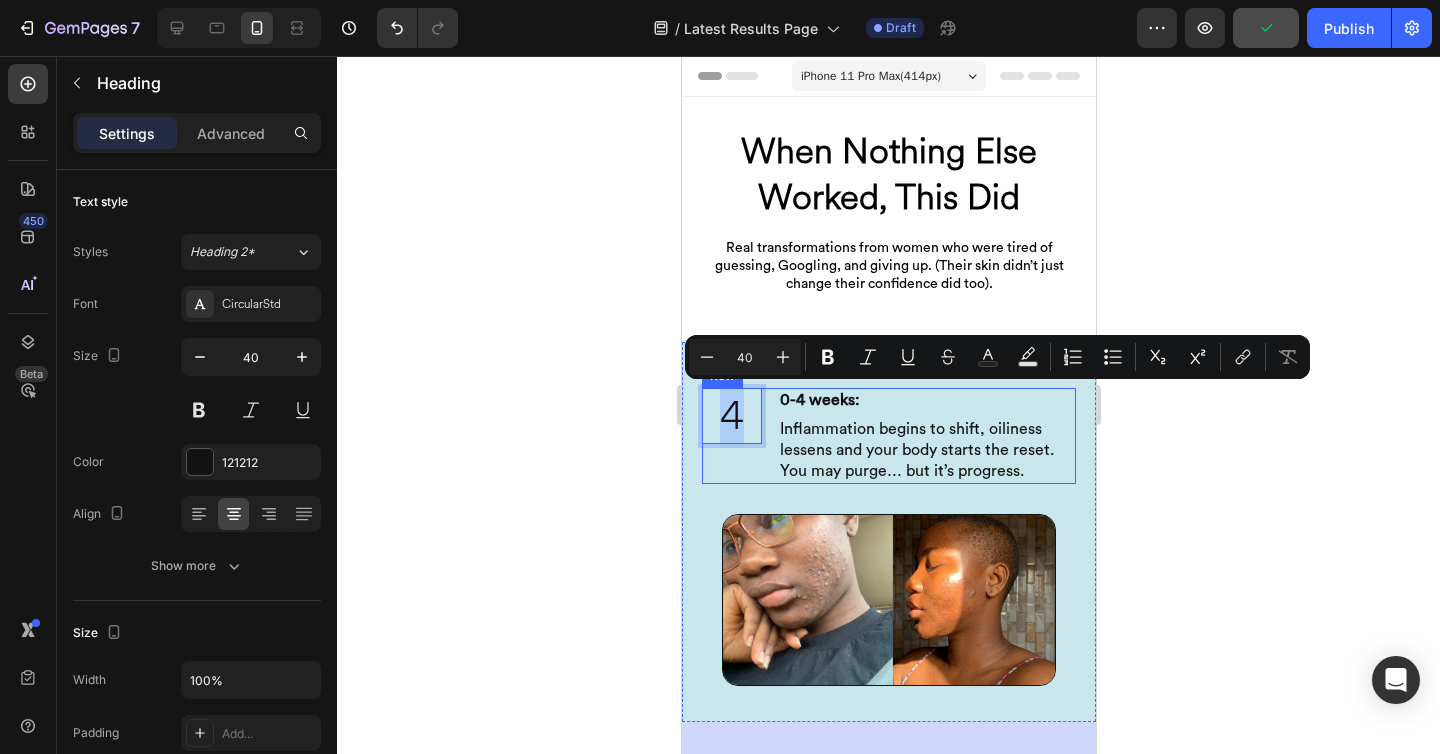 click on "0-4 weeks: Heading Inflammation begins to shift, oiliness lessens and your body starts the reset. You may purge… but it’s progress. Heading" at bounding box center [926, 436] 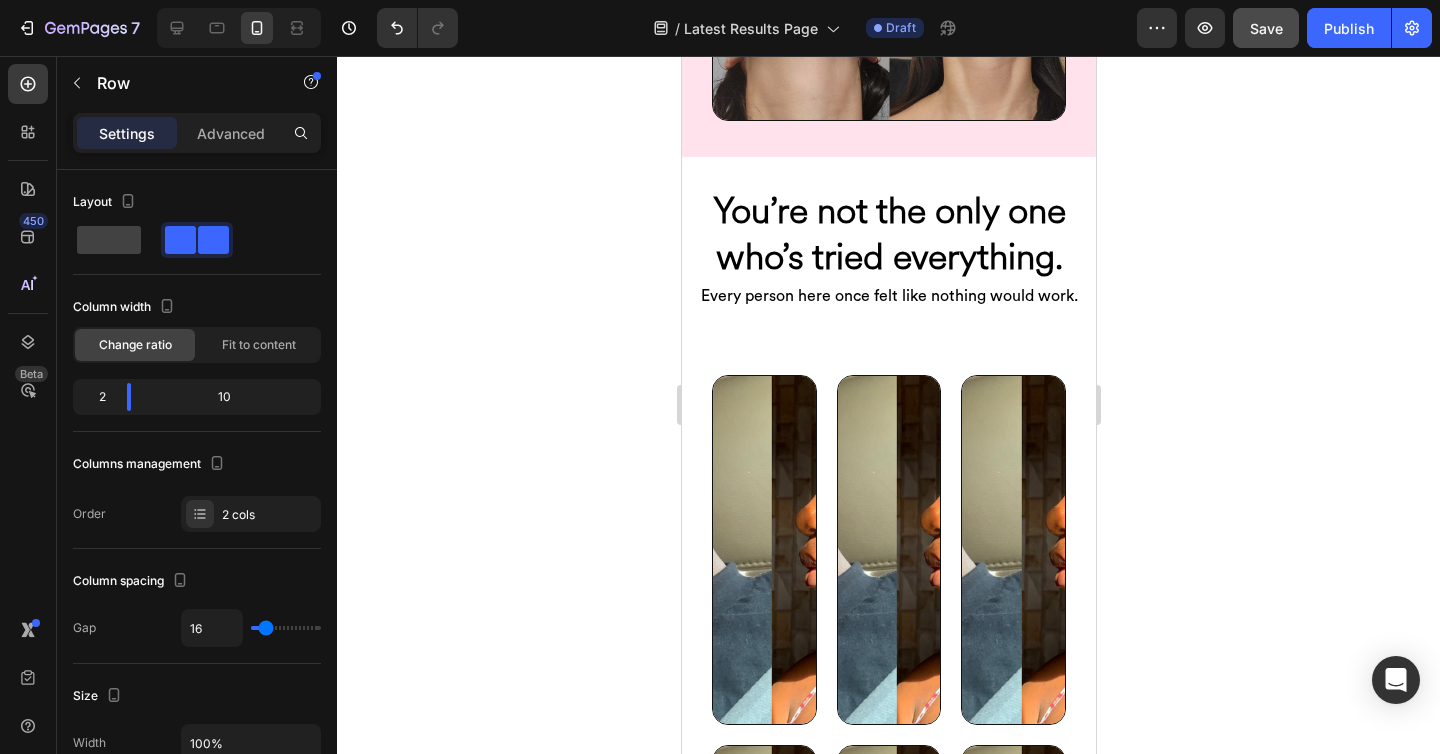 scroll, scrollTop: 1373, scrollLeft: 0, axis: vertical 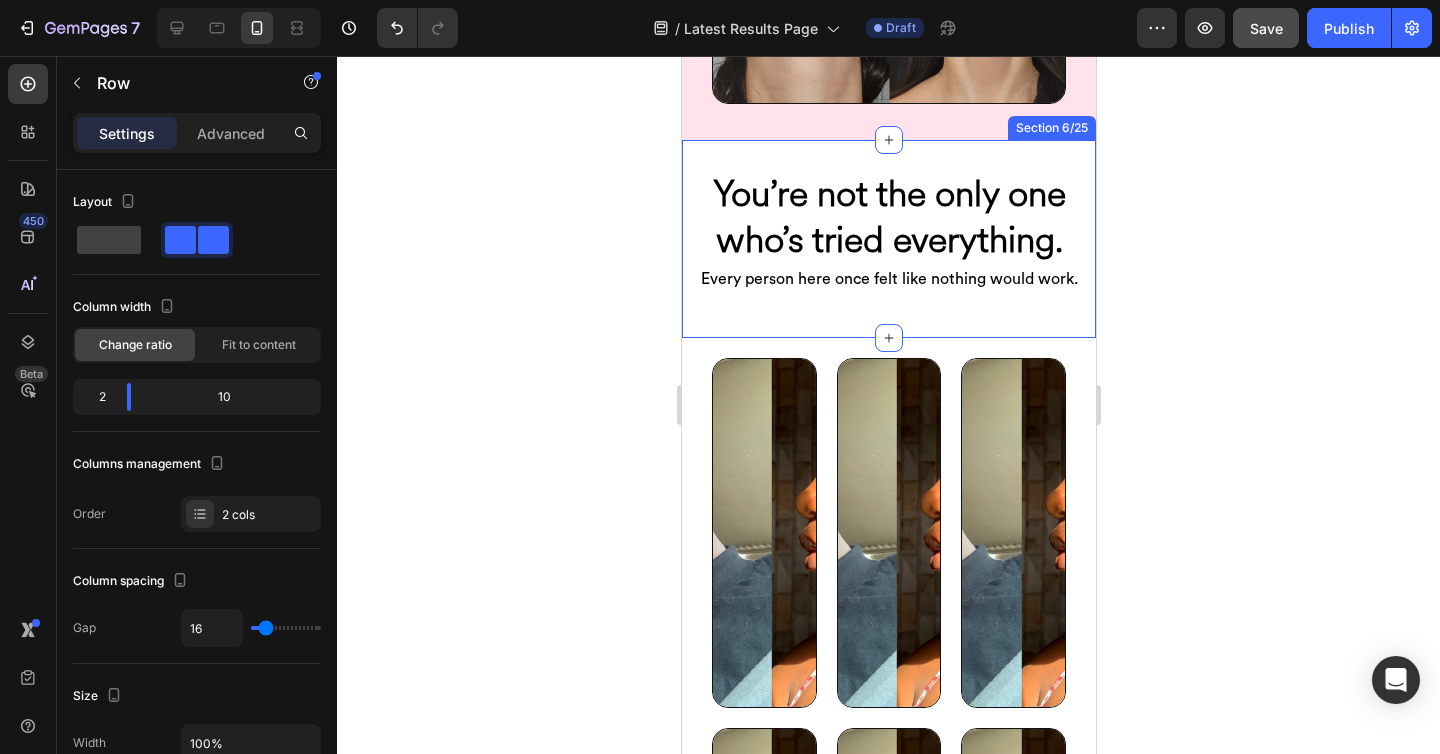 click on "You’re not the only one who’s tried everything. Heading Every person here once felt like nothing would work. Heading Row Section 6/25" at bounding box center (888, 239) 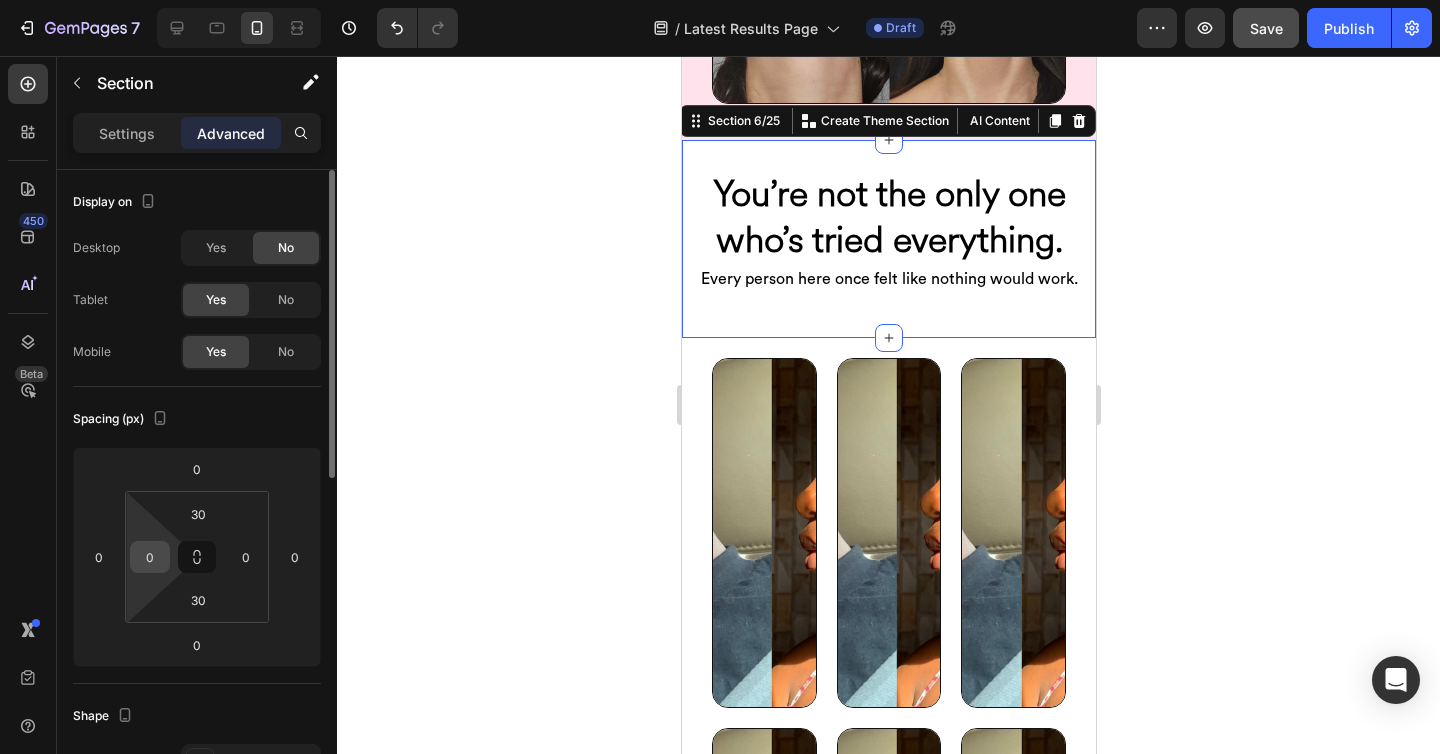 click on "0" at bounding box center (150, 557) 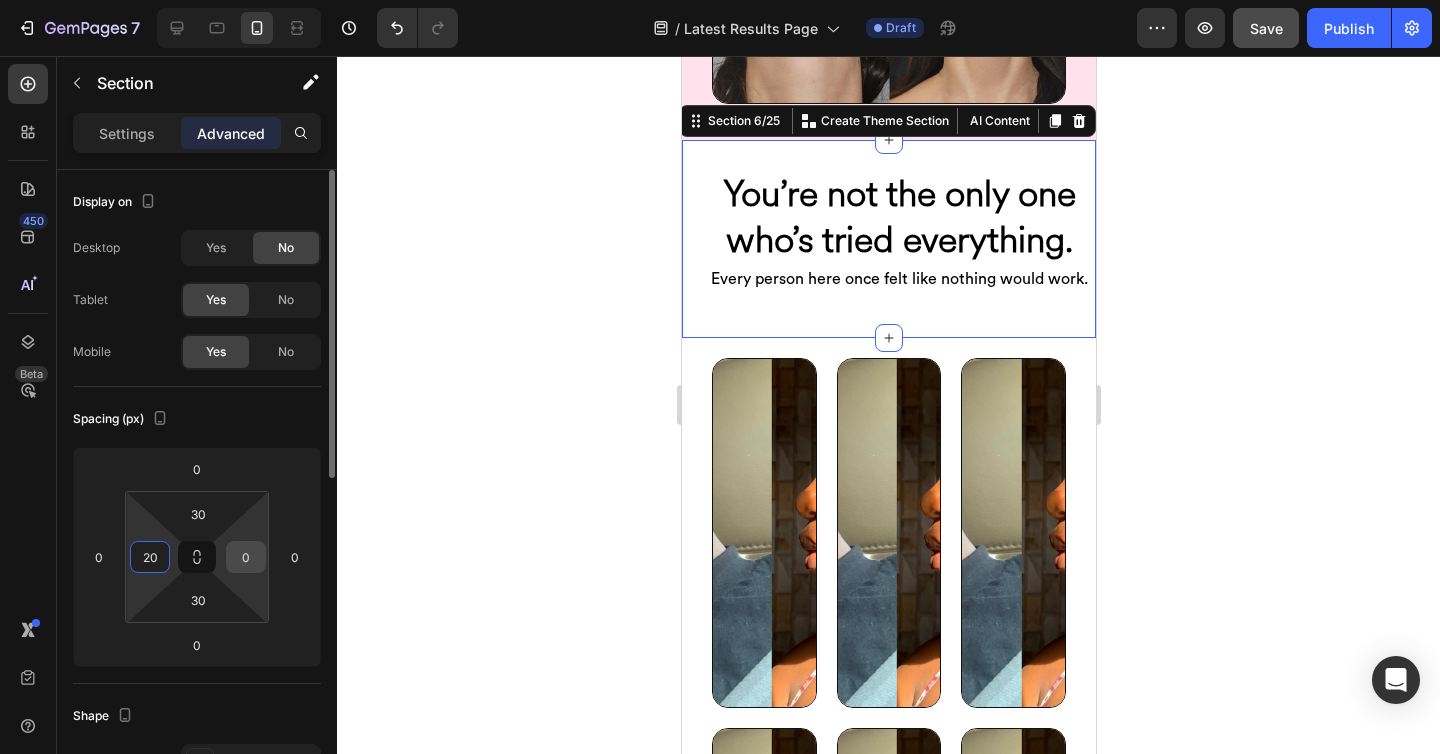 type on "20" 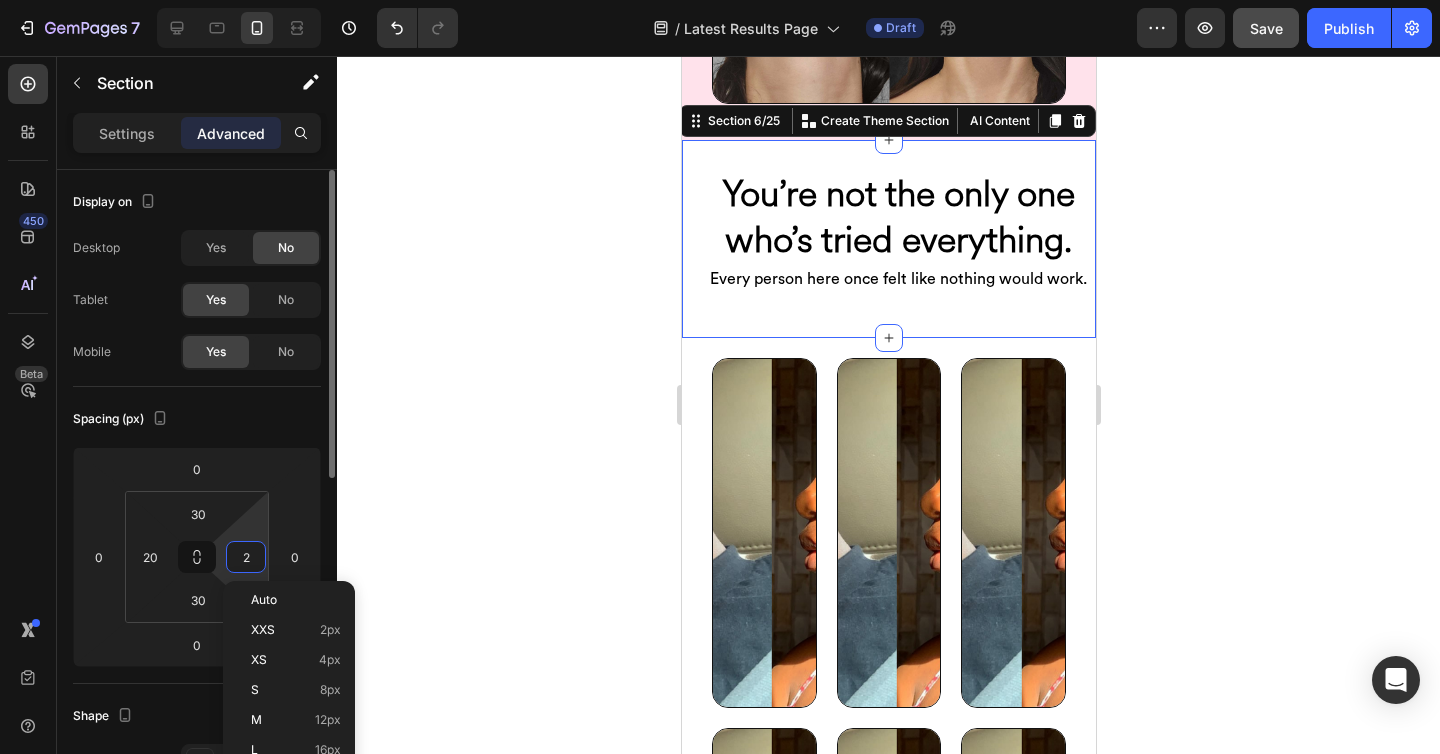 type on "20" 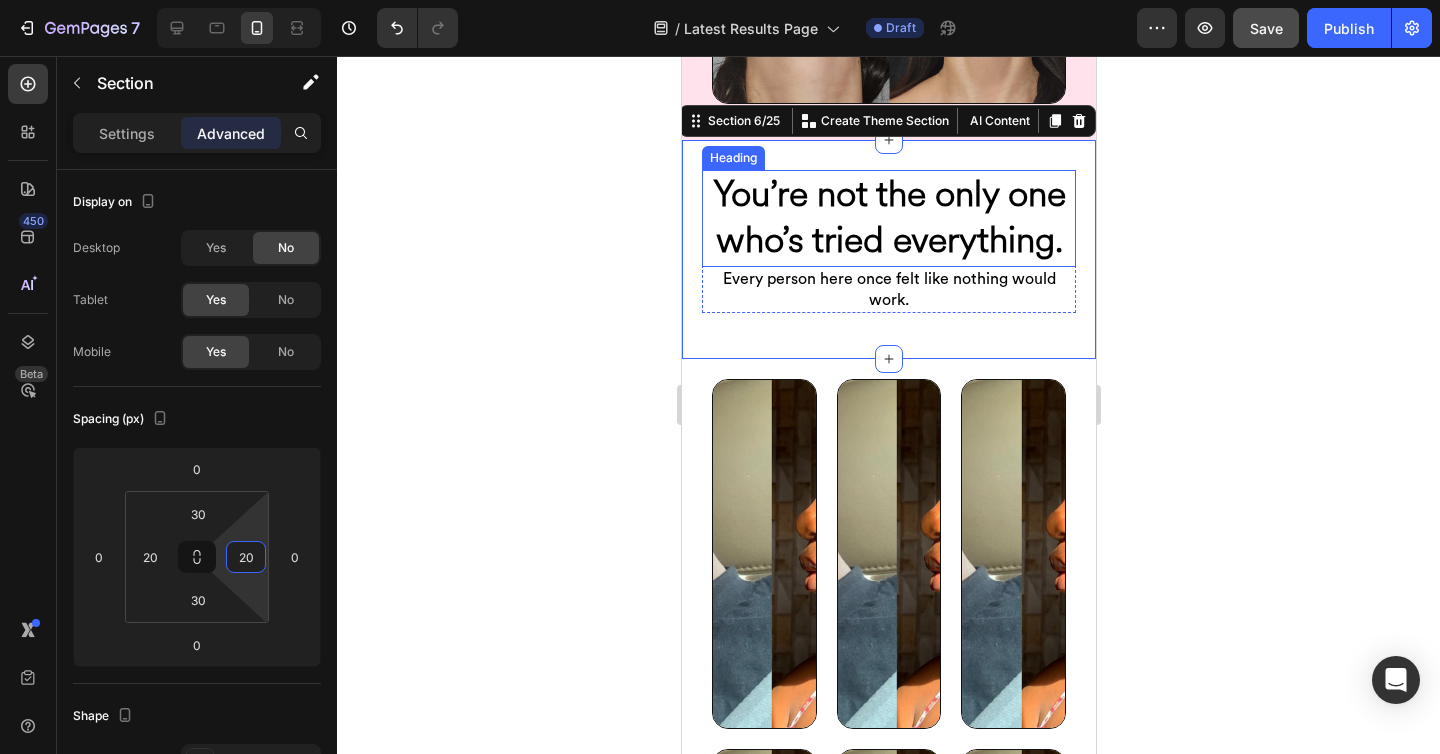 click on "You’re not the only one who’s tried everything." at bounding box center [888, 218] 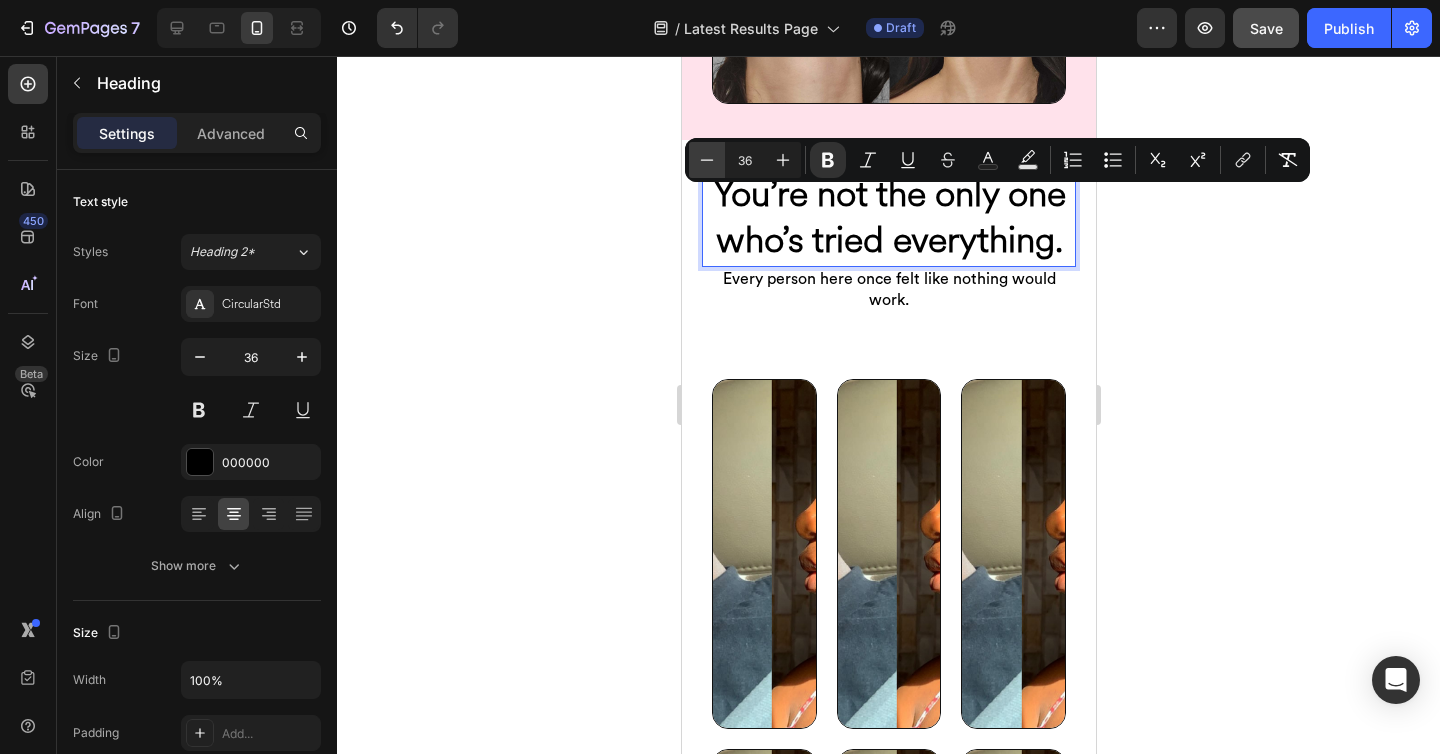 click 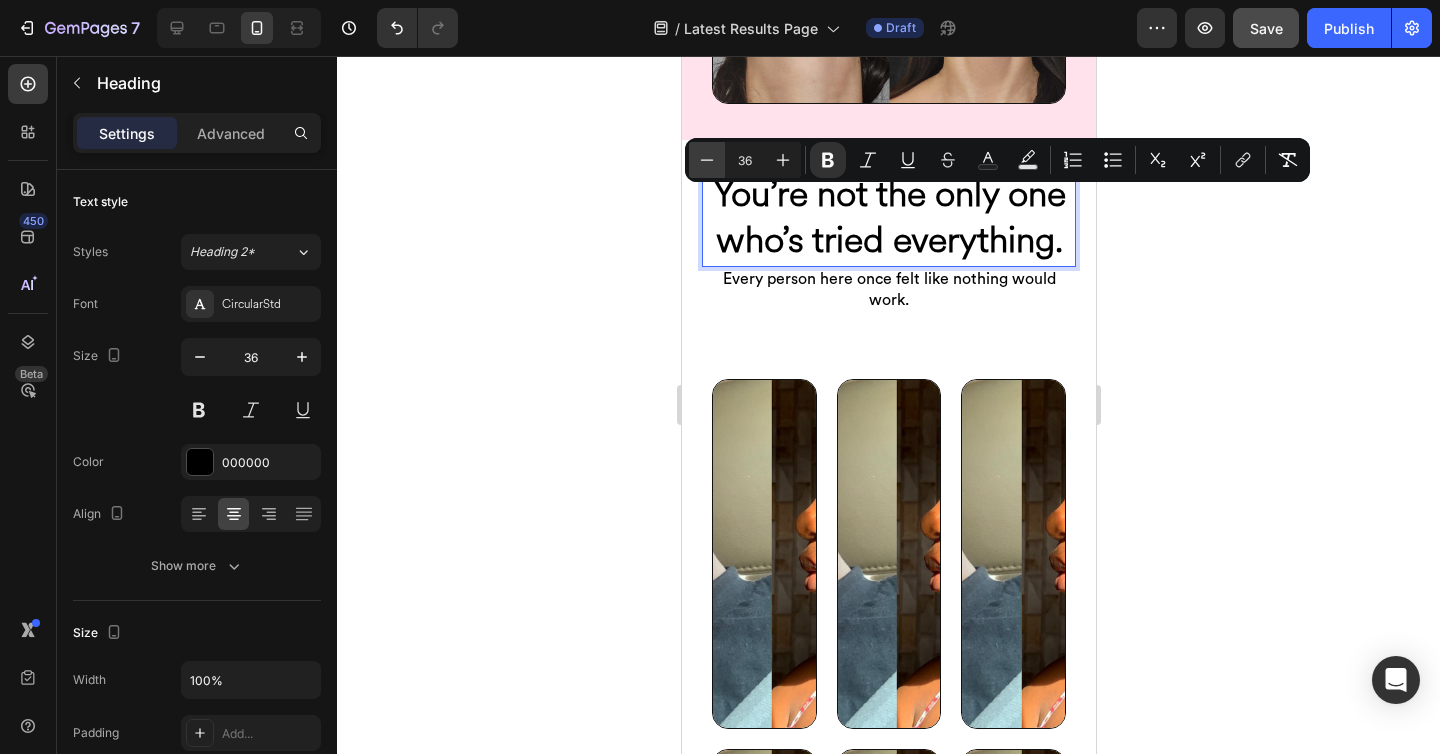 type on "35" 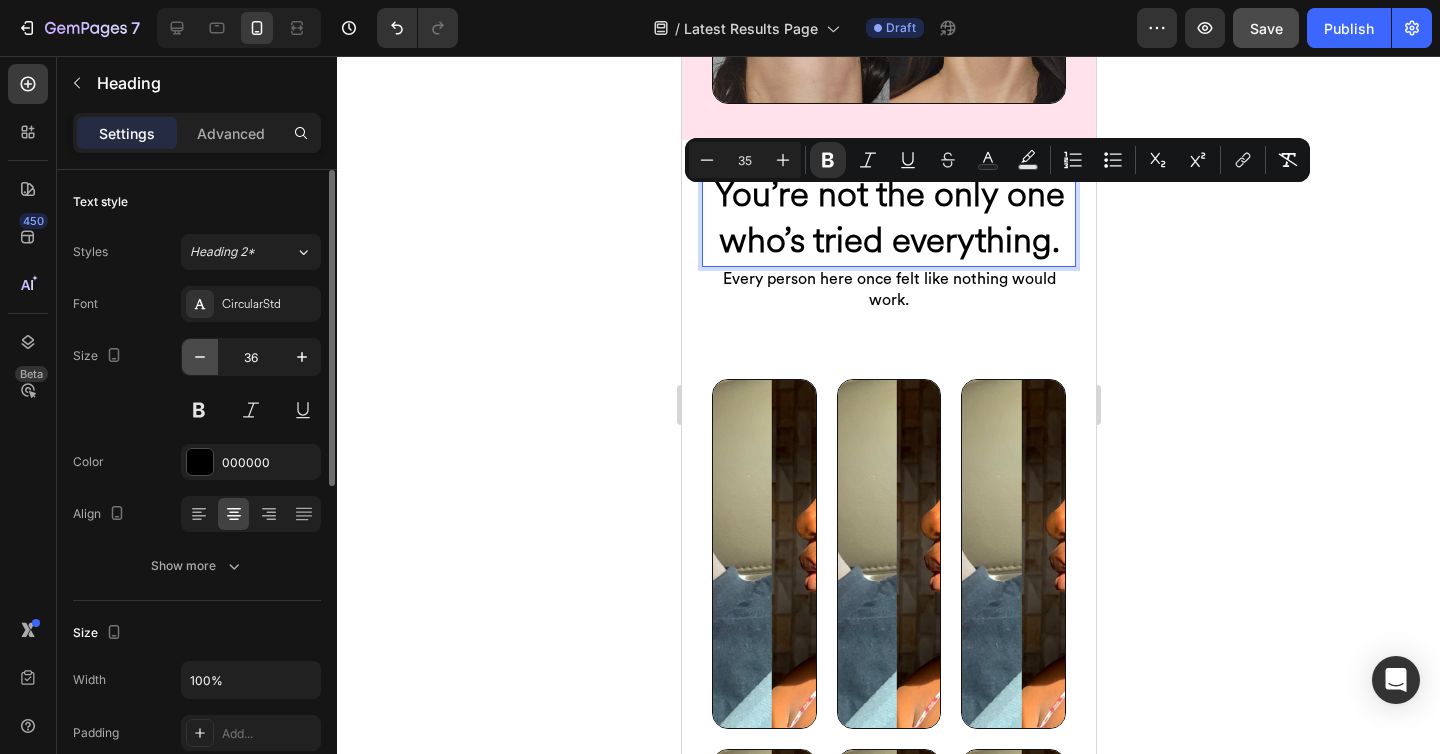 click at bounding box center [200, 357] 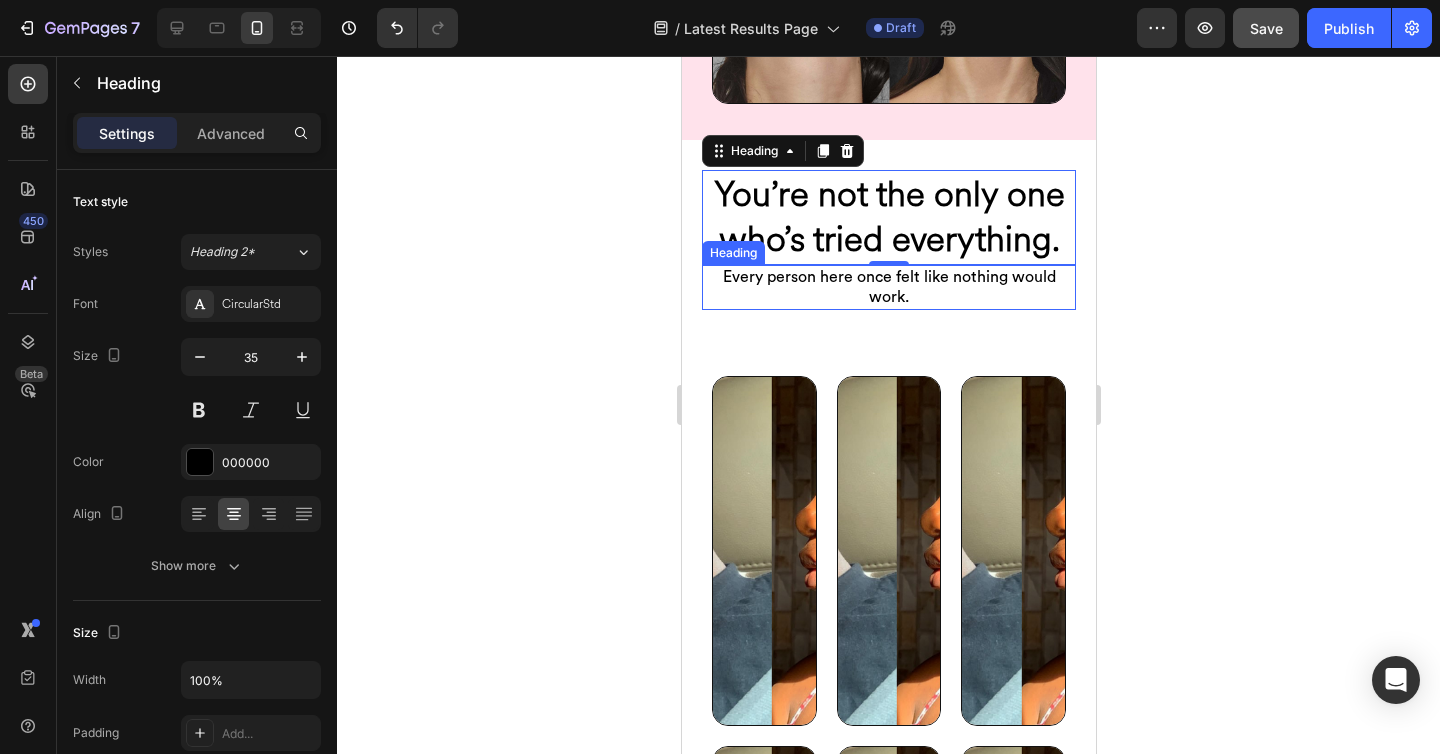 click on "Every person here once felt like nothing would work." at bounding box center [888, 288] 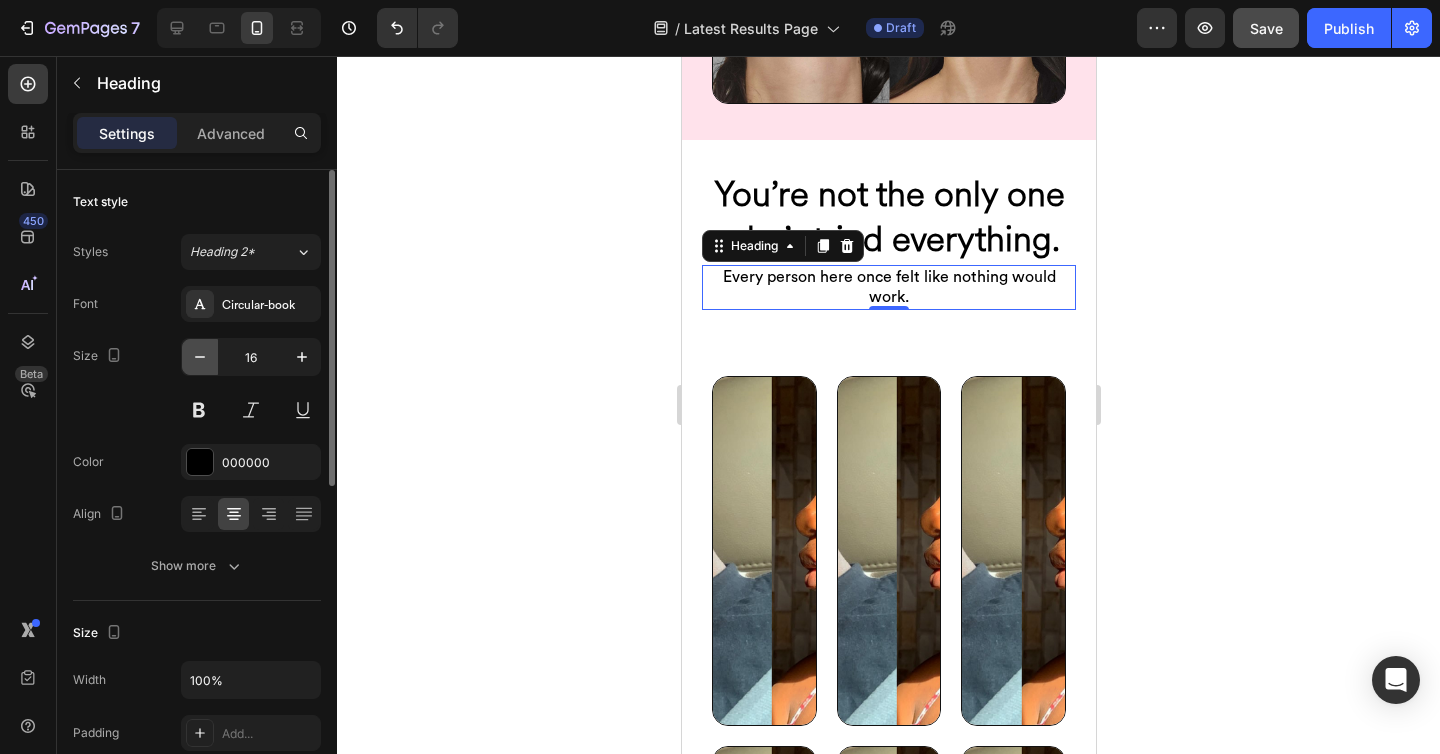 click 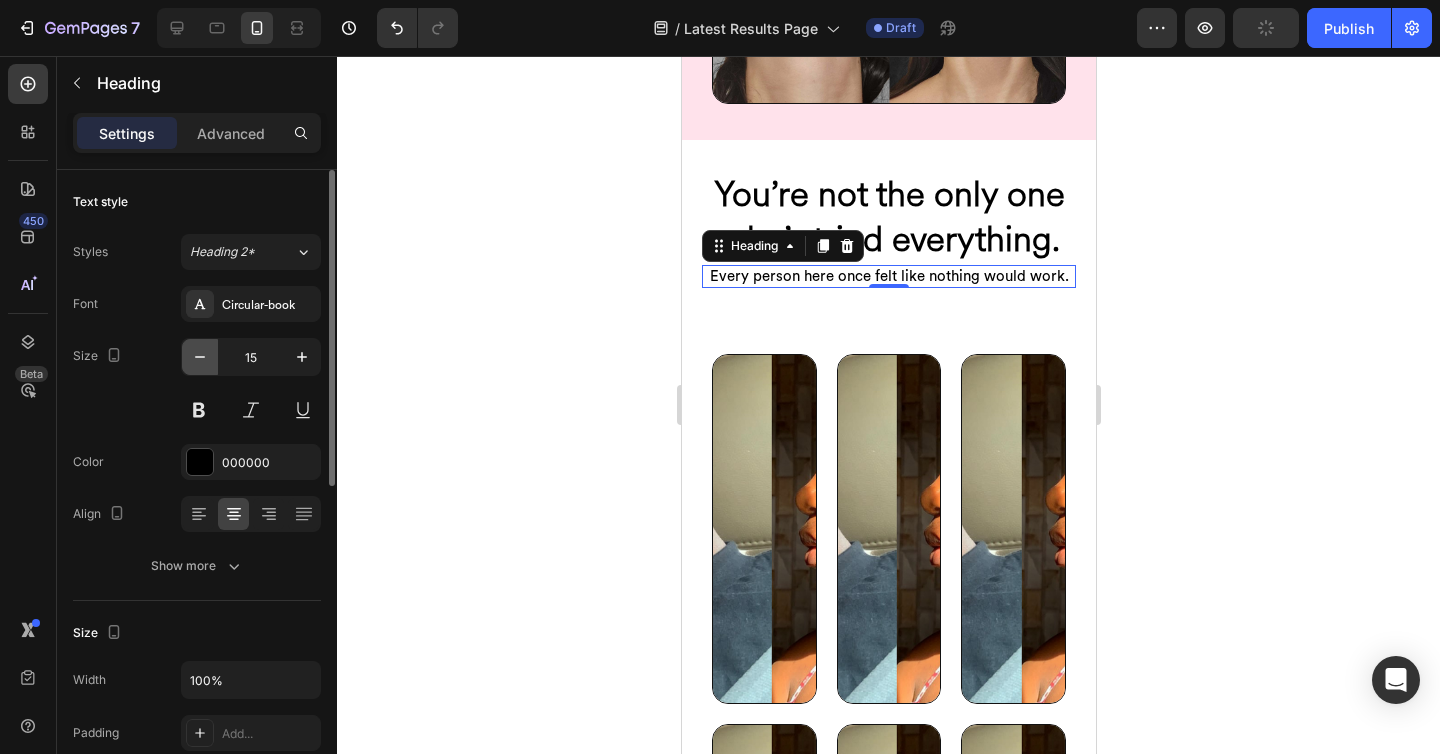 click 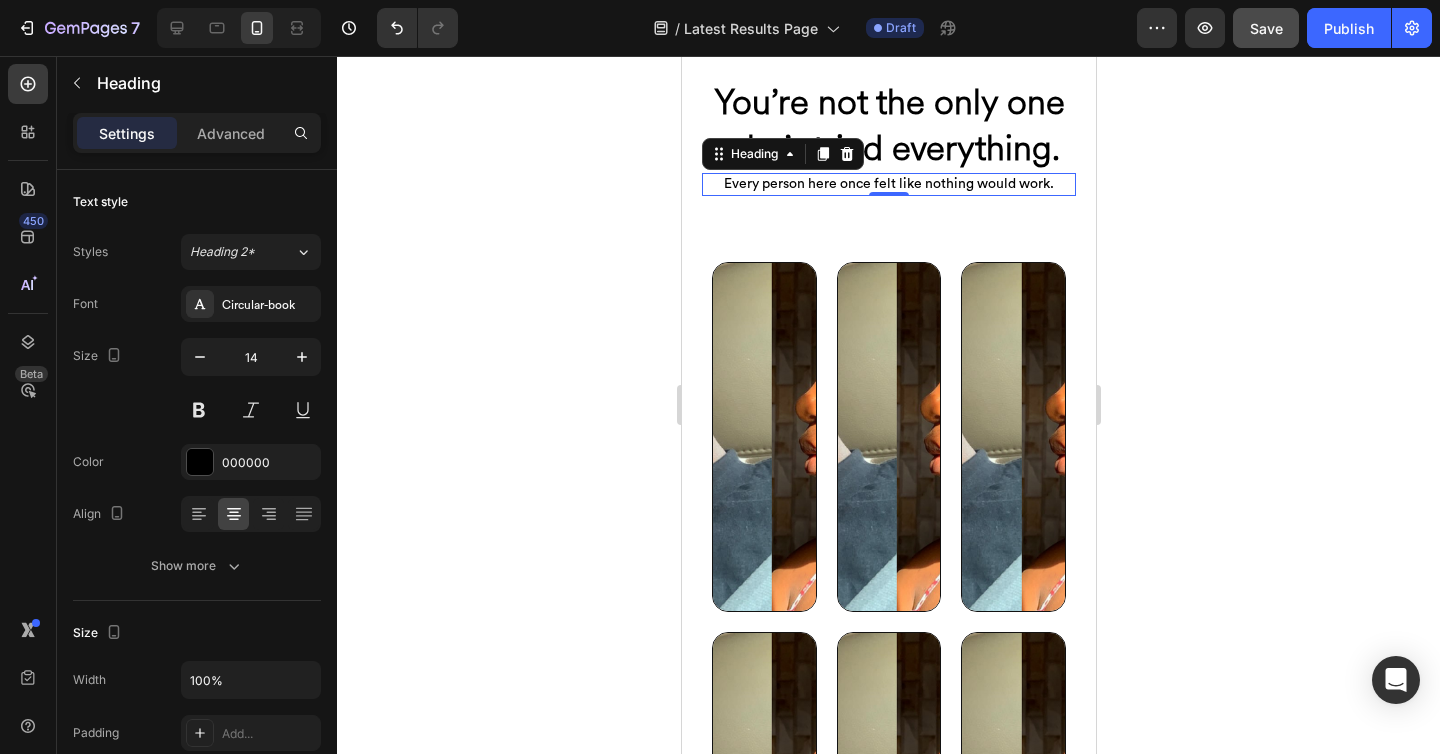 scroll, scrollTop: 1483, scrollLeft: 0, axis: vertical 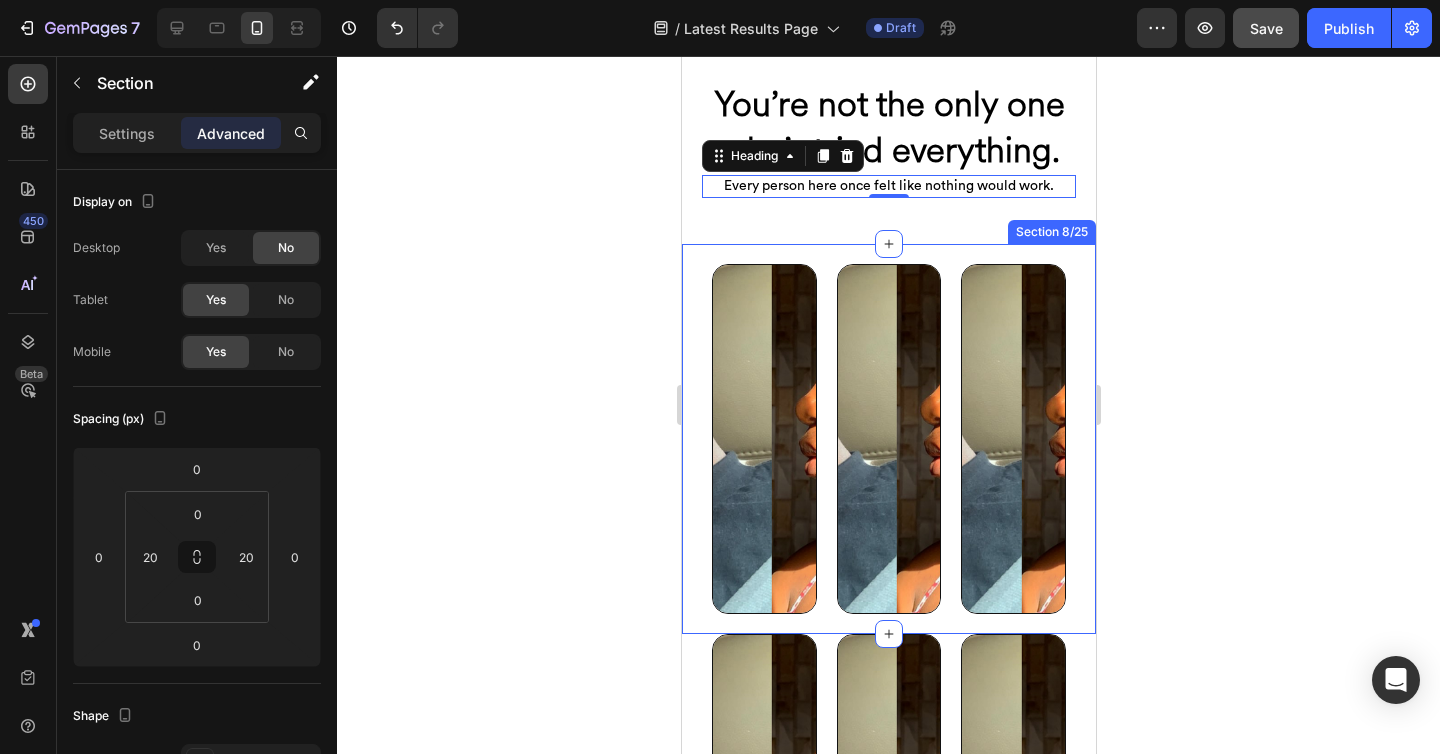 click on "Image Row Image Row Image Row Section 8/25" at bounding box center [888, 439] 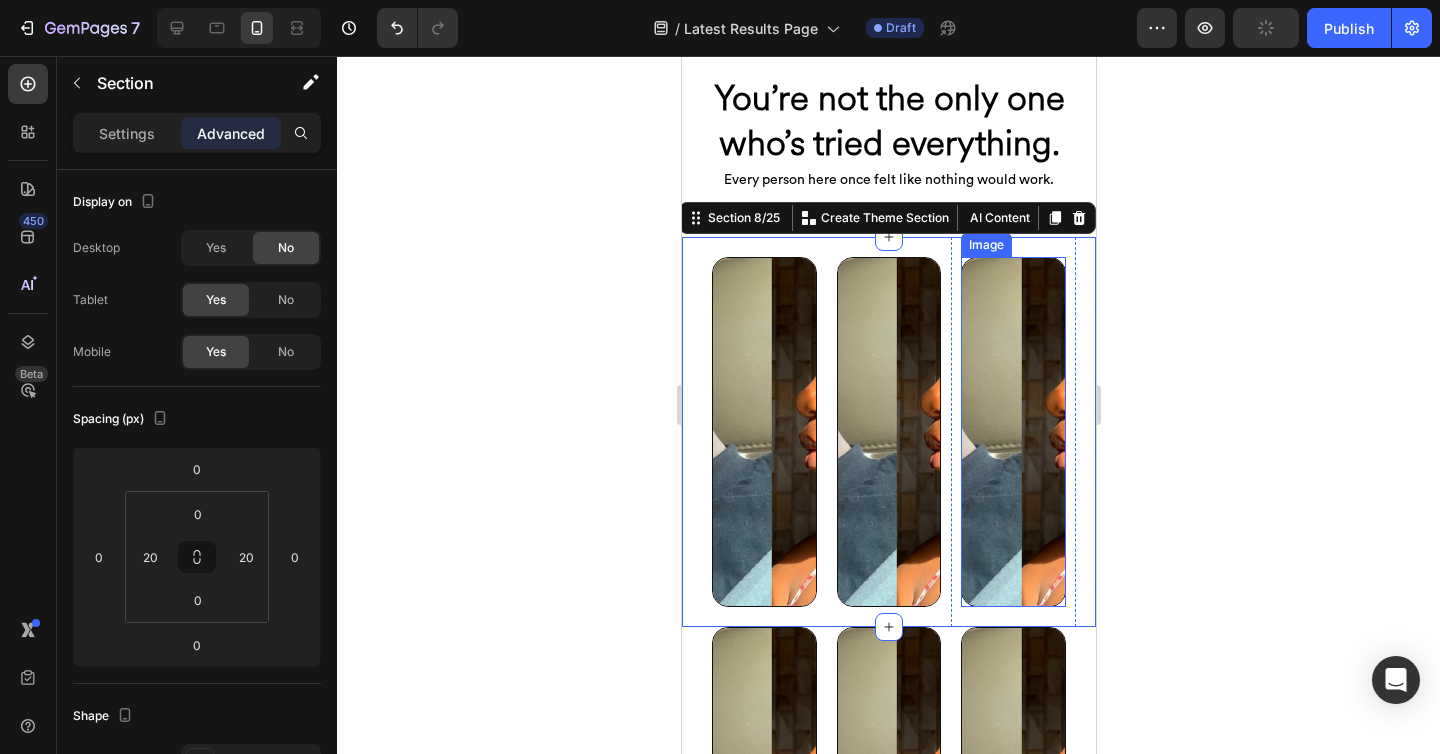 scroll, scrollTop: 1342, scrollLeft: 0, axis: vertical 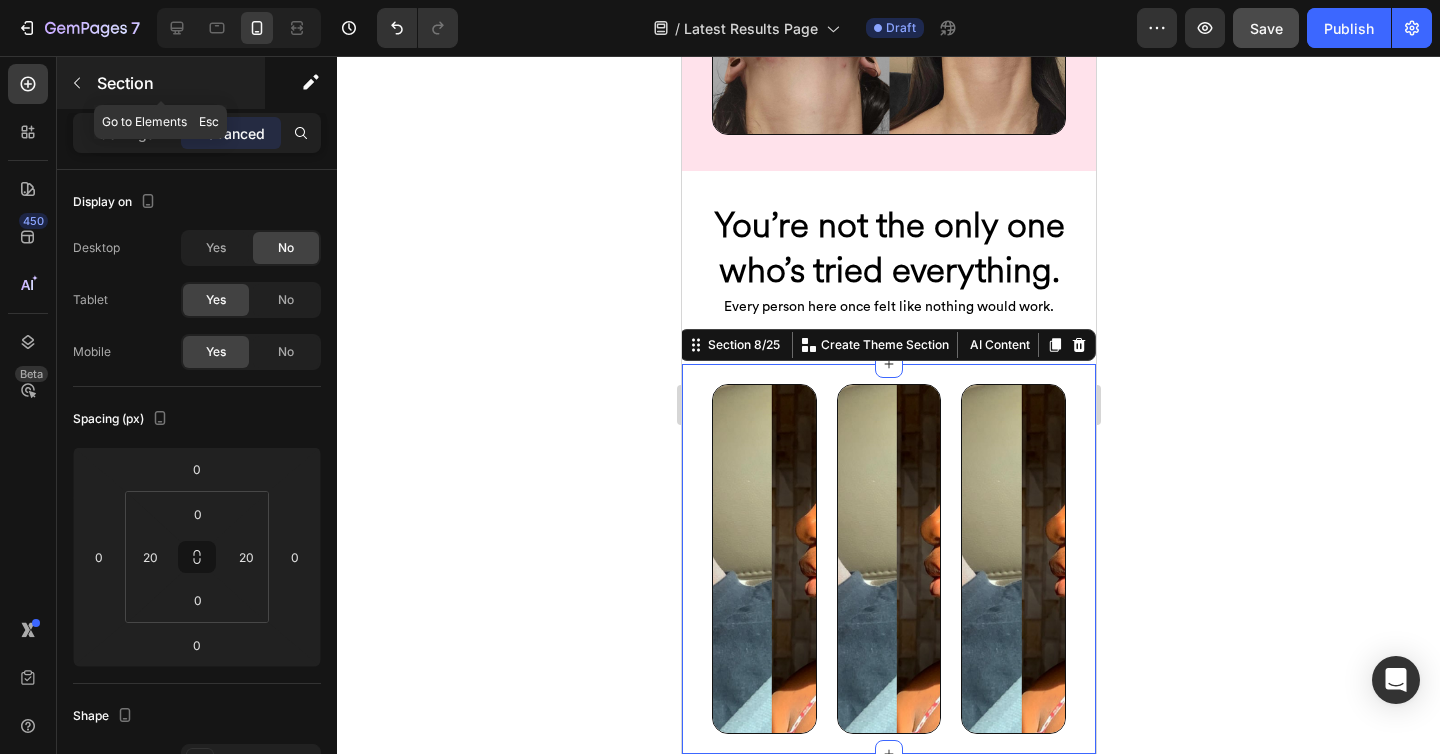 click 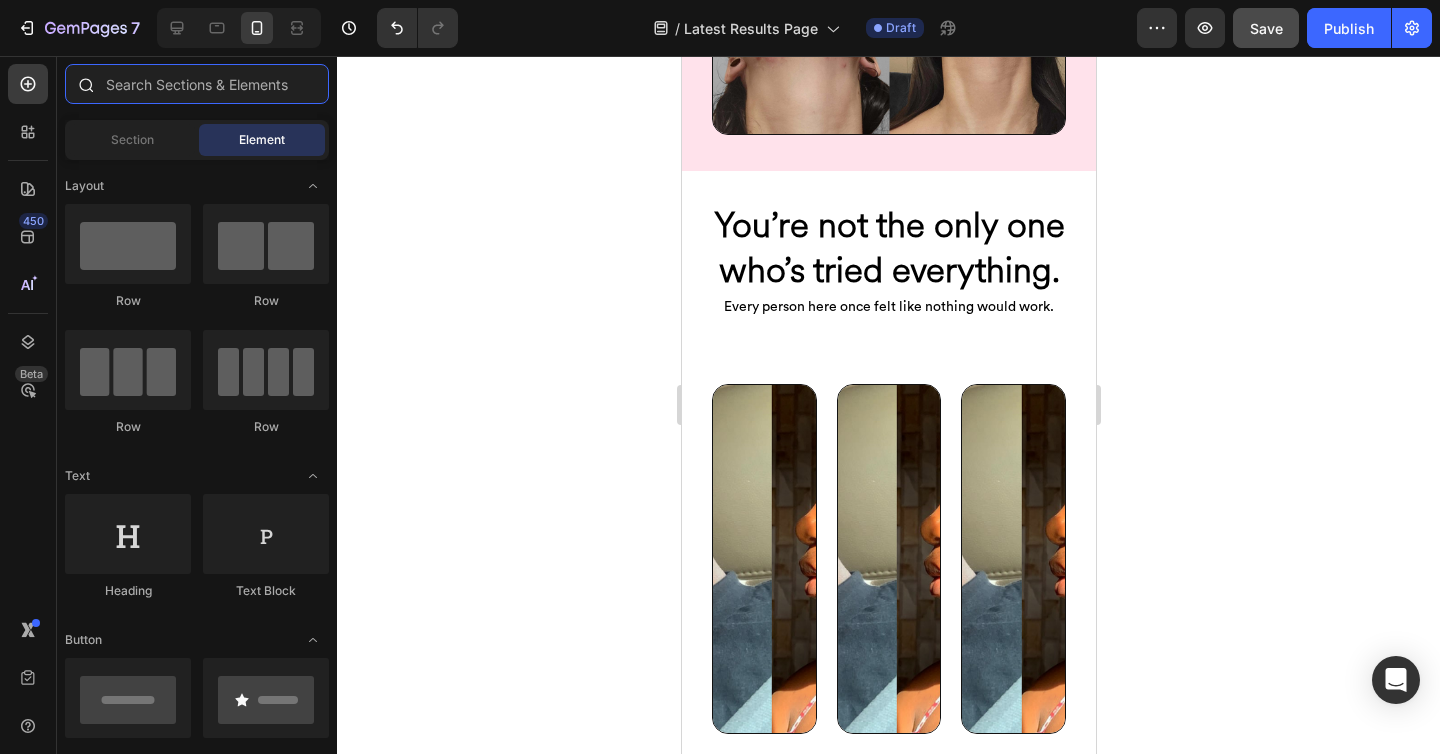 click at bounding box center [197, 84] 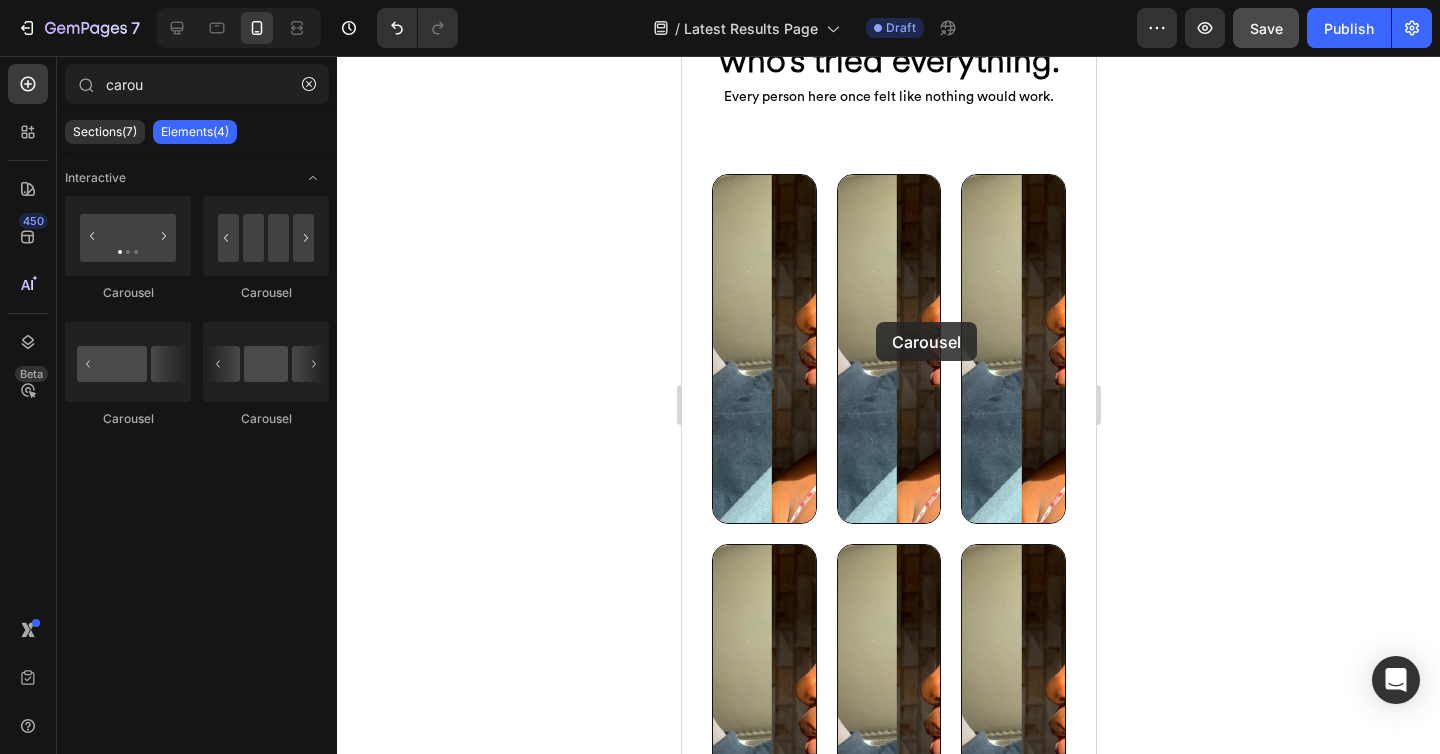 scroll, scrollTop: 1384, scrollLeft: 0, axis: vertical 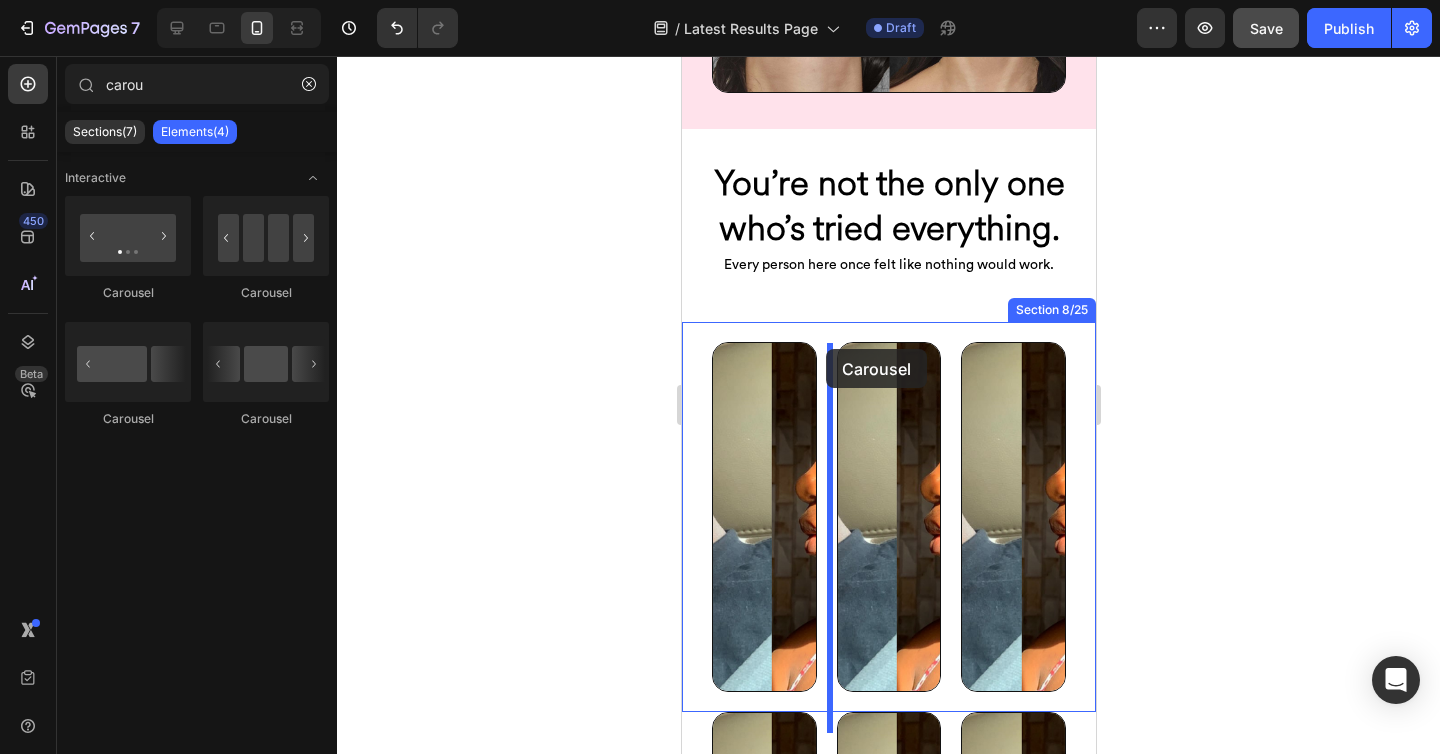 drag, startPoint x: 830, startPoint y: 425, endPoint x: 825, endPoint y: 349, distance: 76.1643 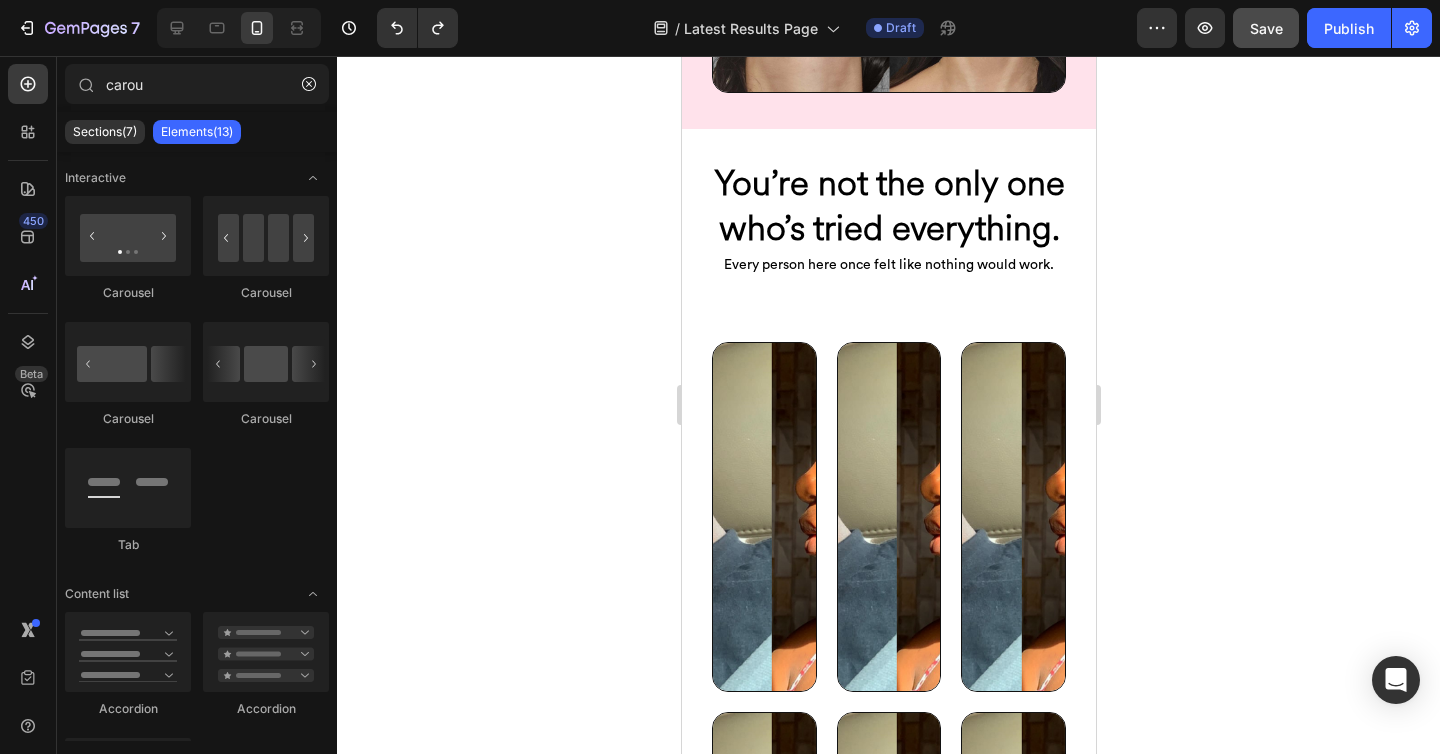 type on "caro" 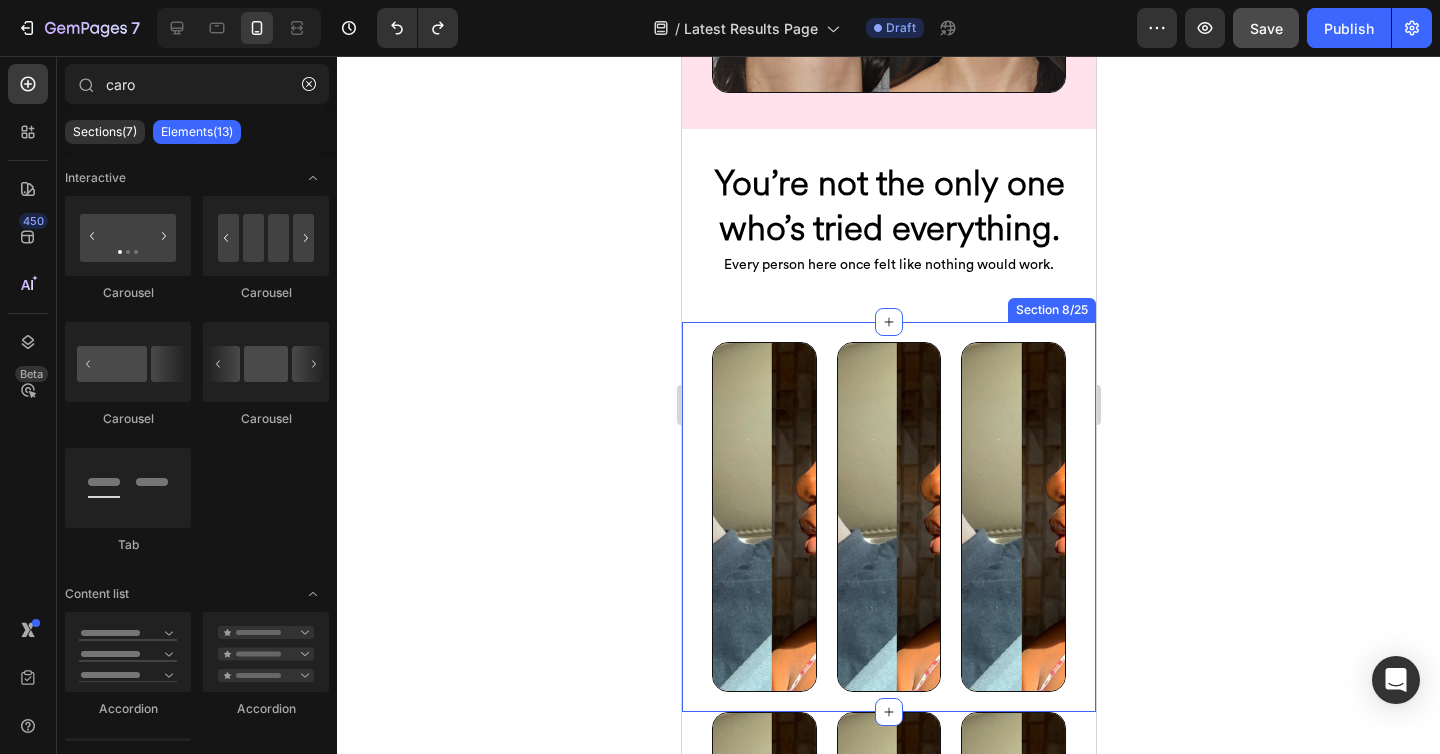 click on "Image Row Image Row Image Row Section 8/25" at bounding box center [888, 517] 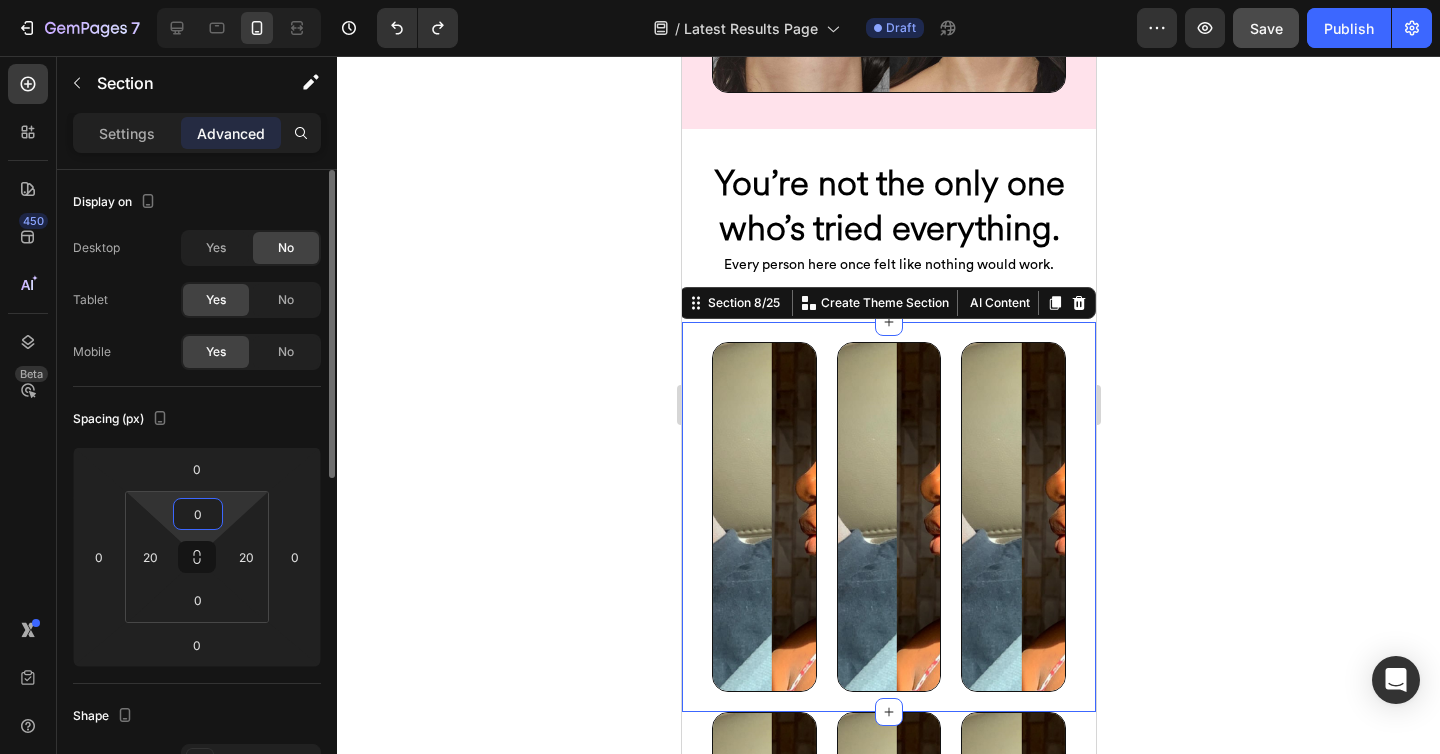 click on "0" at bounding box center [198, 514] 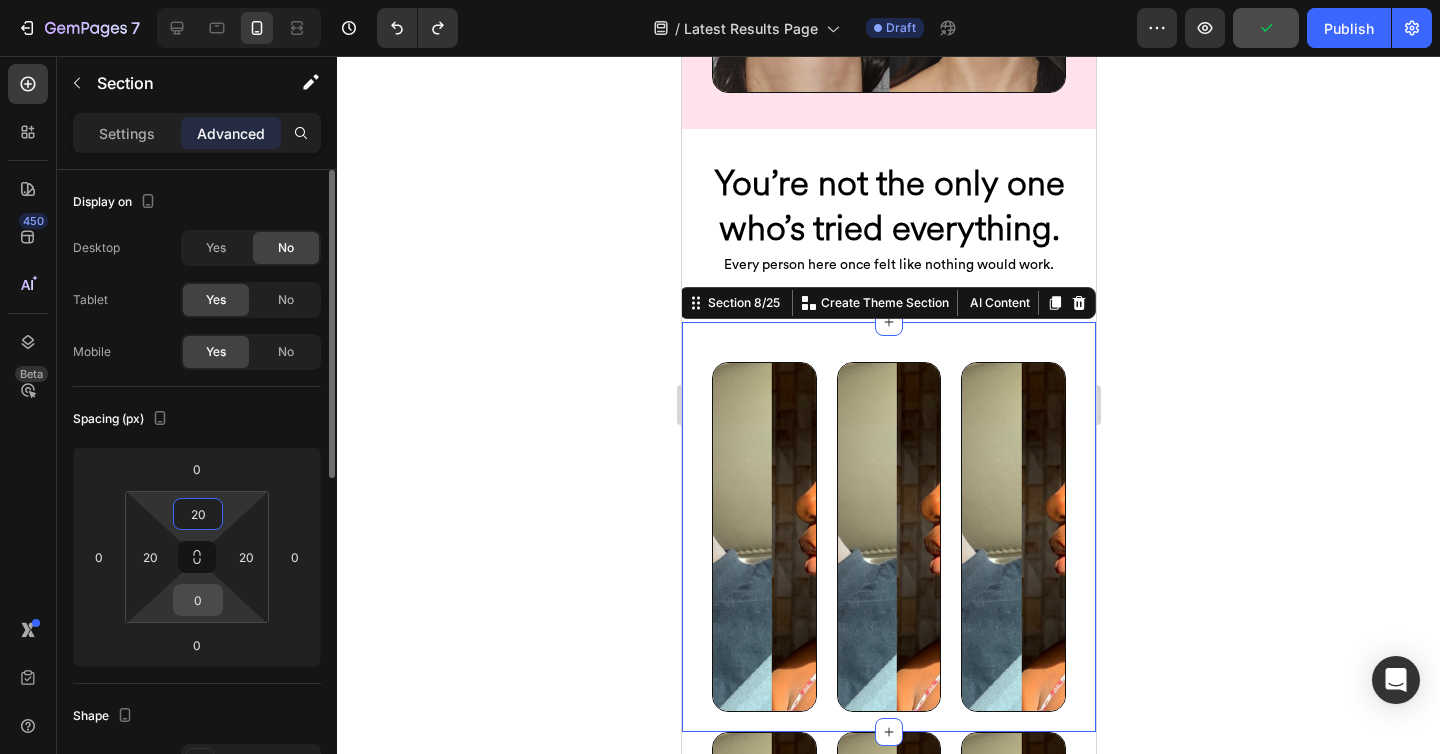 type on "20" 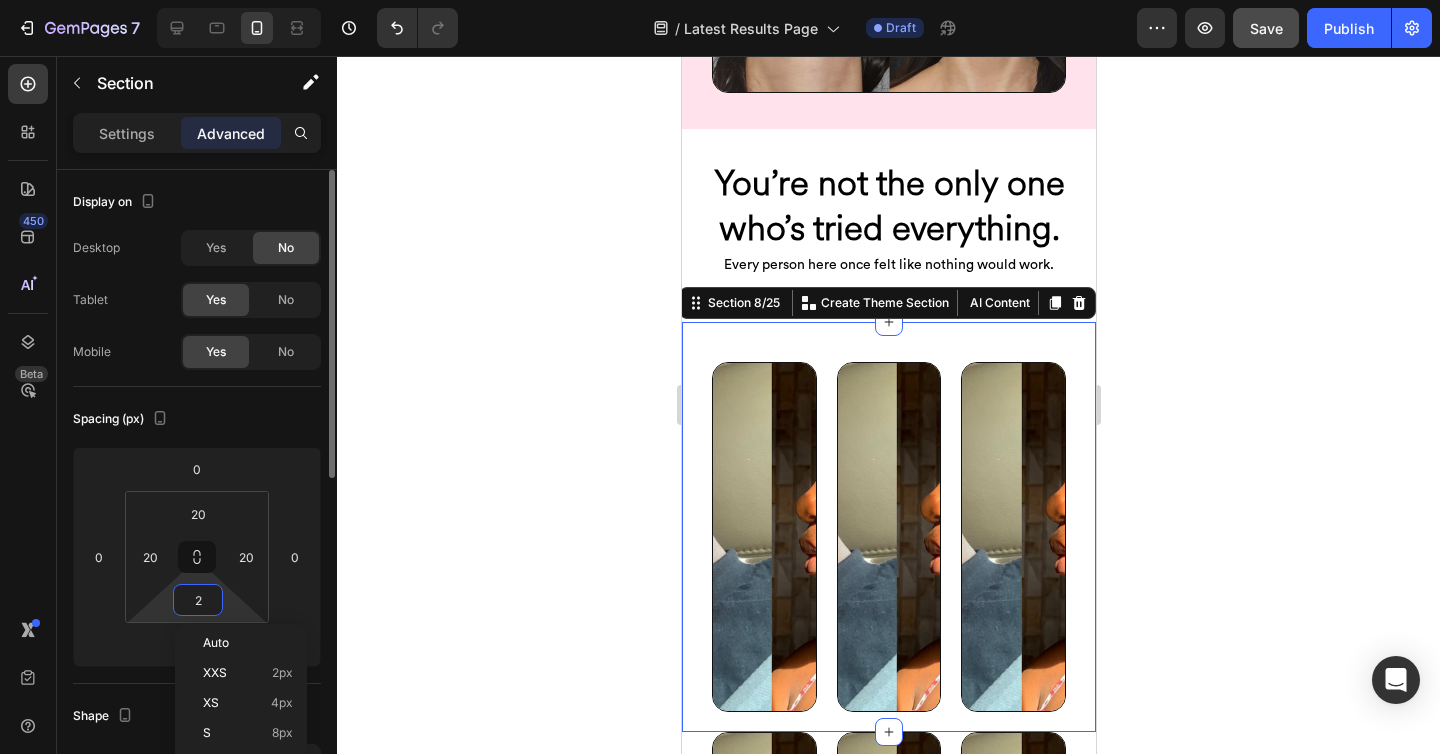 type on "20" 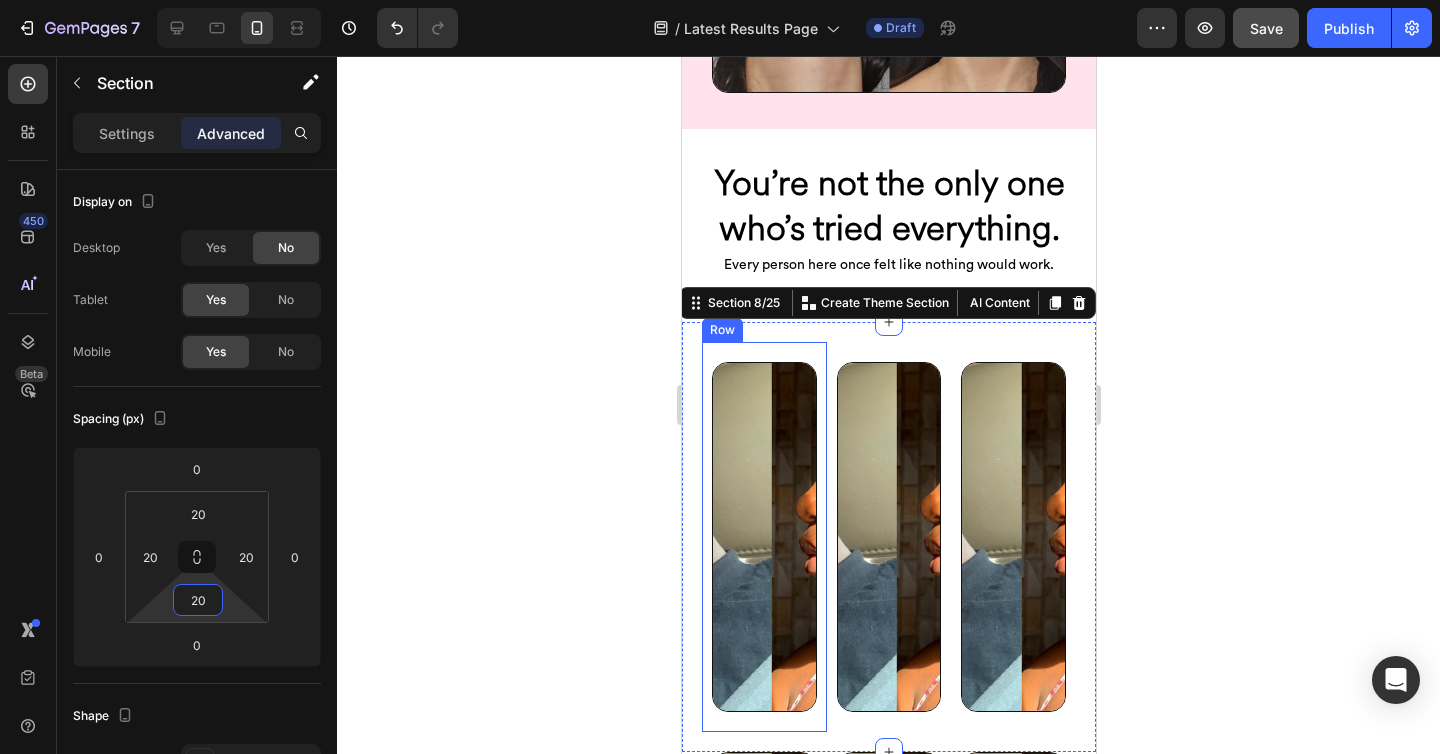 click on "Image Row" at bounding box center (763, 537) 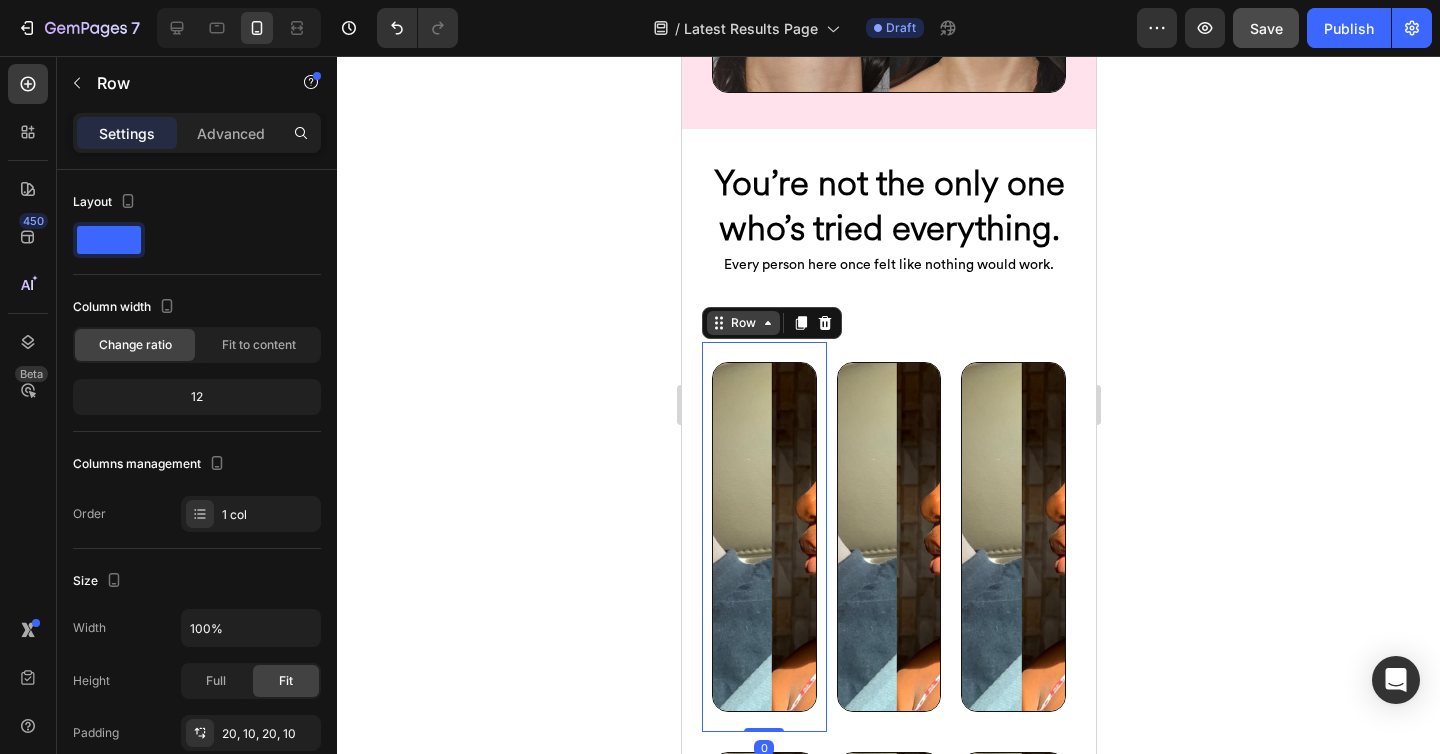 click on "Row" at bounding box center [742, 323] 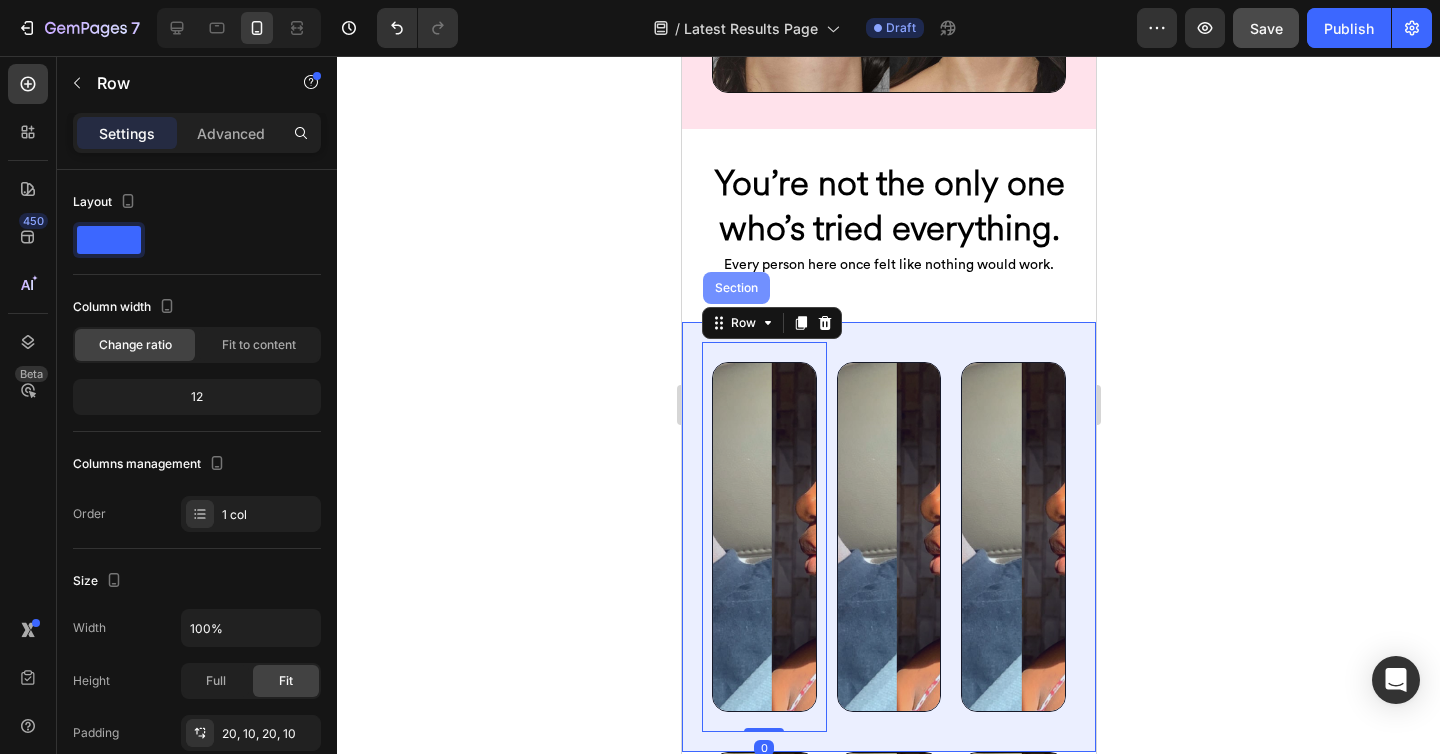 click on "Section" at bounding box center [735, 288] 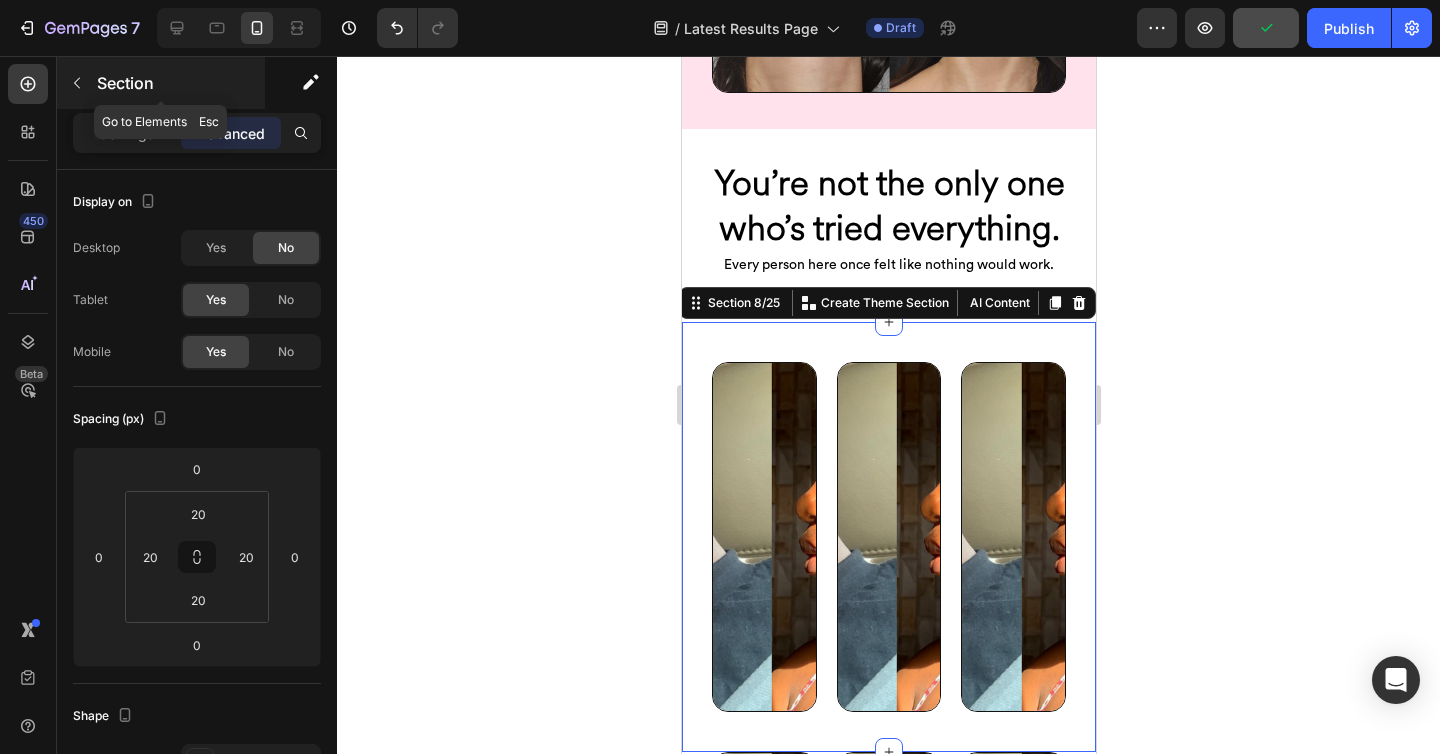 click 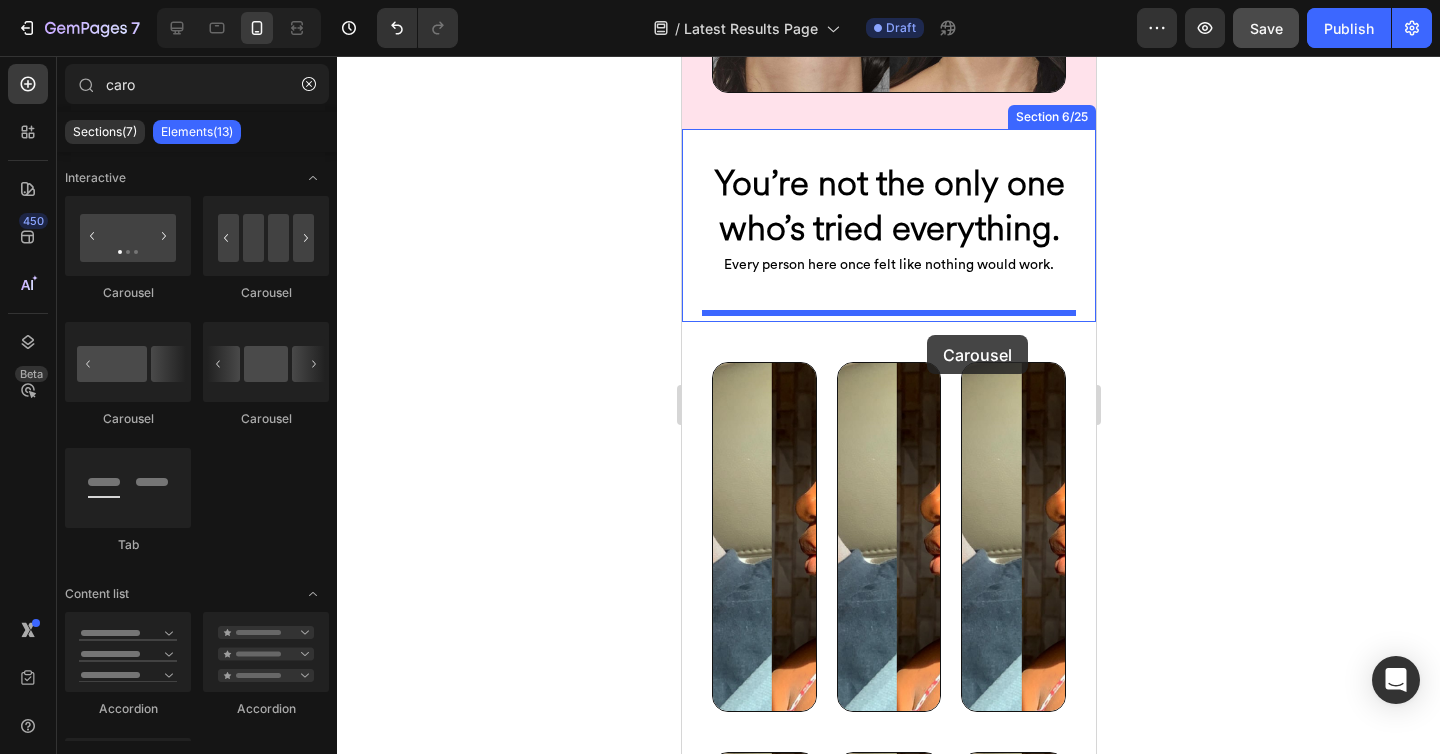 drag, startPoint x: 793, startPoint y: 411, endPoint x: 926, endPoint y: 335, distance: 153.18289 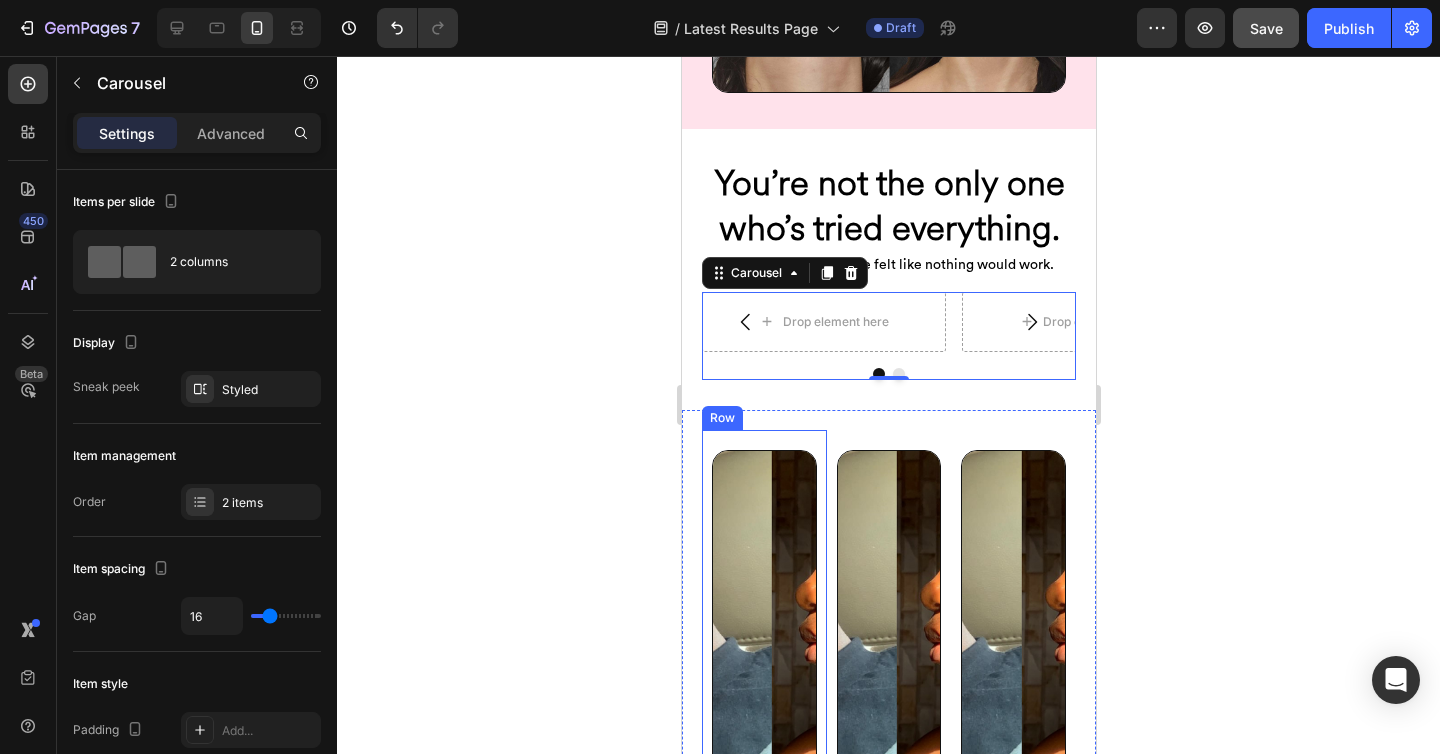 click on "Image Row" at bounding box center [763, 625] 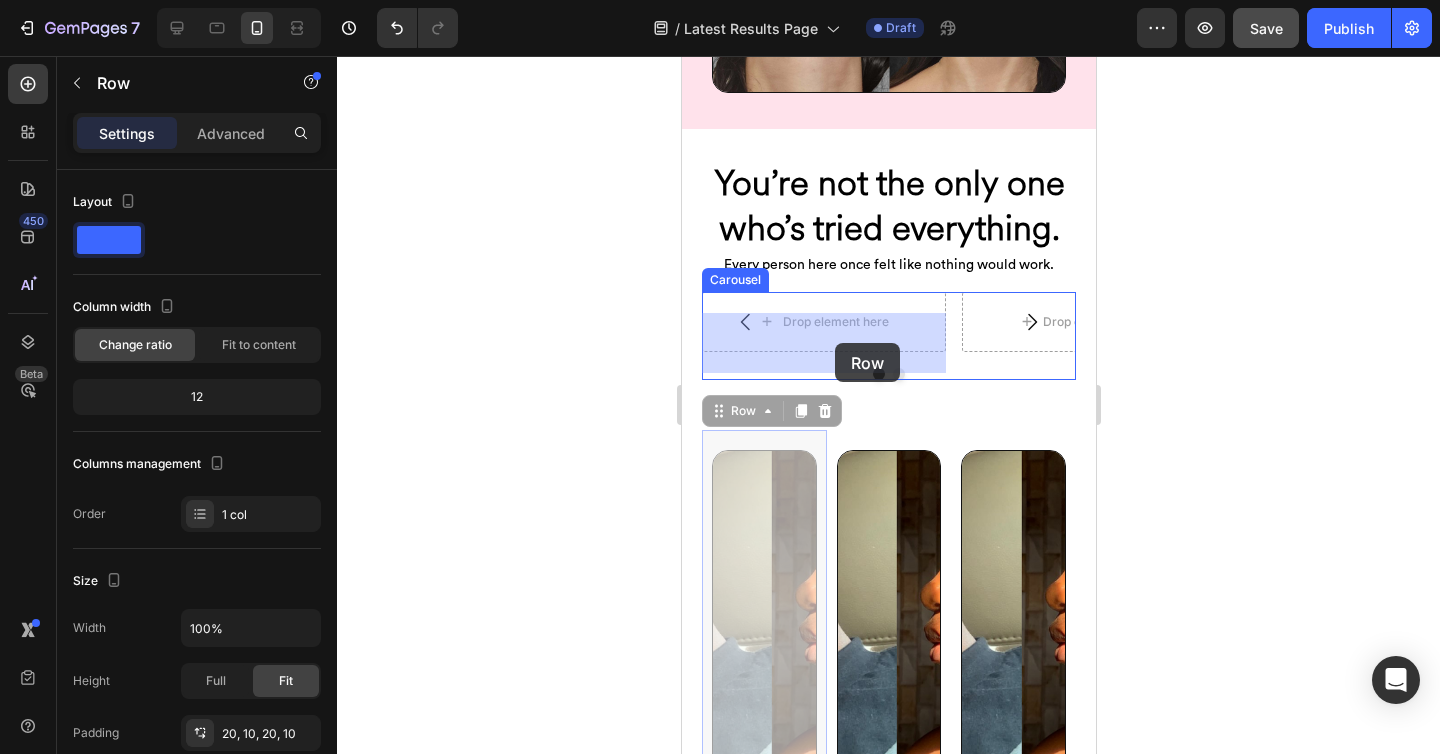 drag, startPoint x: 754, startPoint y: 434, endPoint x: 834, endPoint y: 343, distance: 121.16518 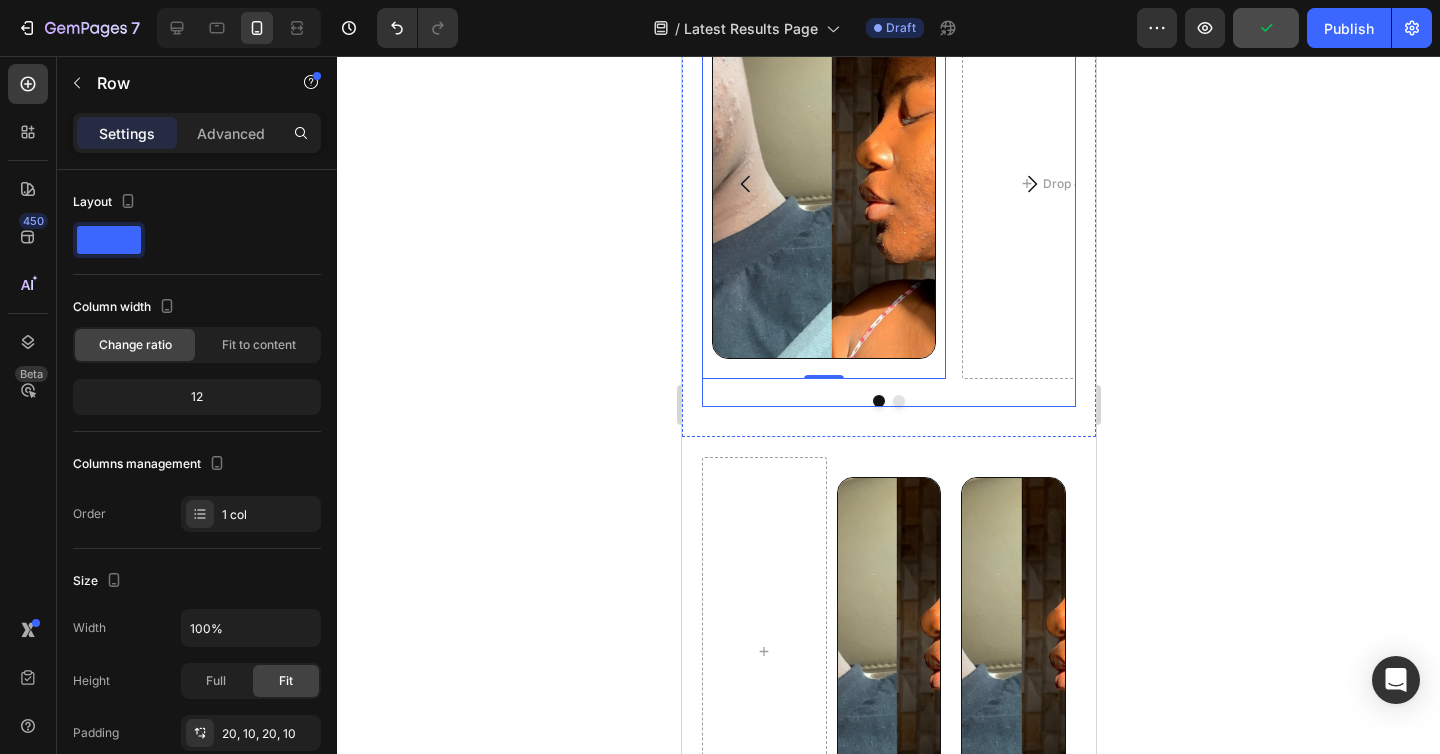 scroll, scrollTop: 1737, scrollLeft: 0, axis: vertical 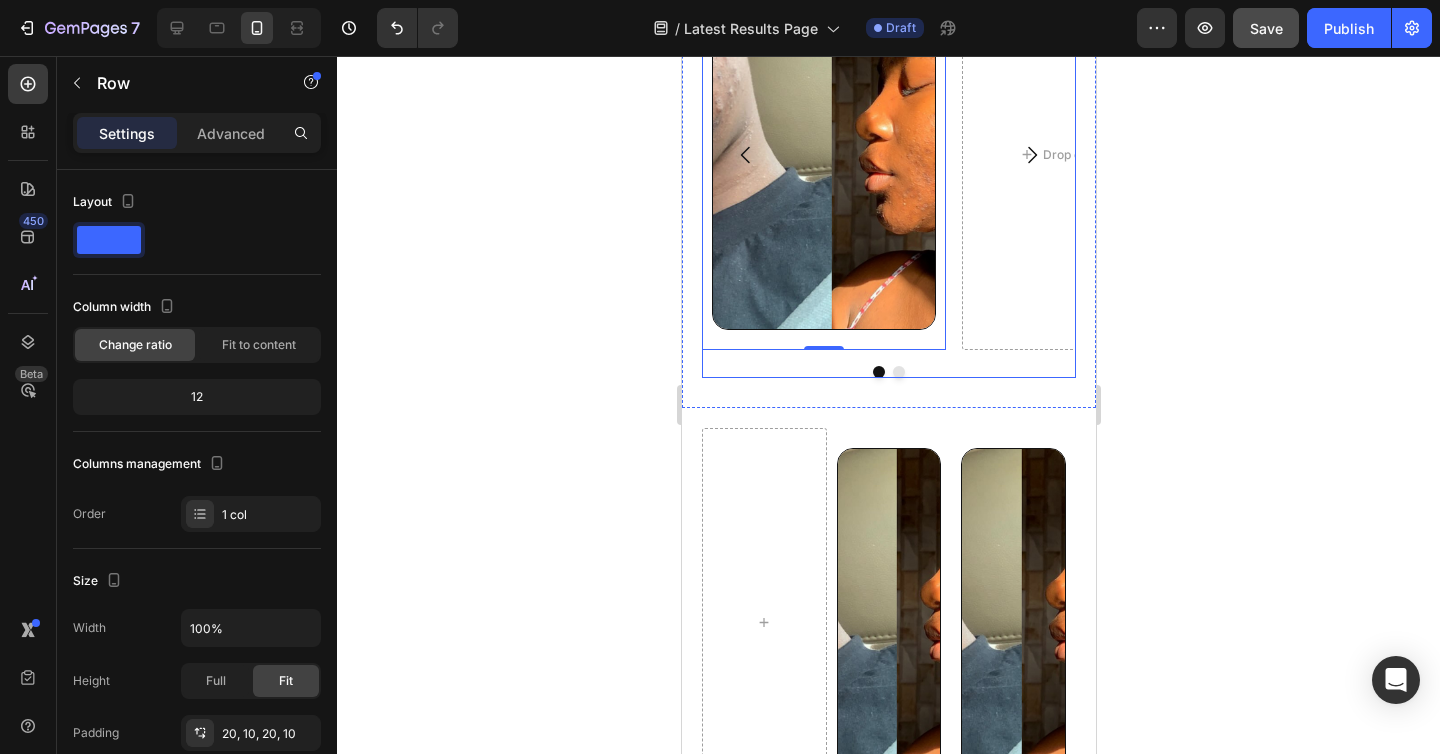 click on "Image Row   0
Drop element here" at bounding box center [888, 155] 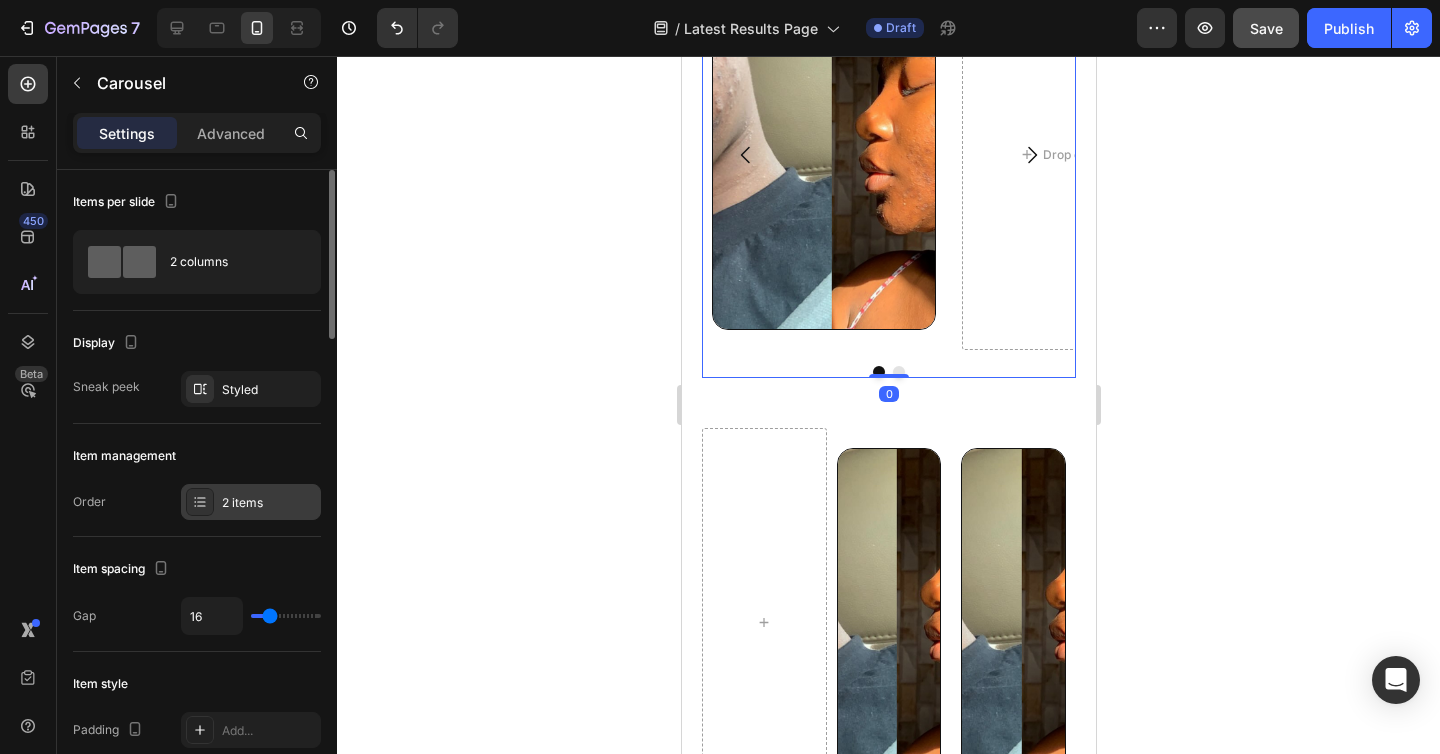 click on "2 items" at bounding box center [269, 503] 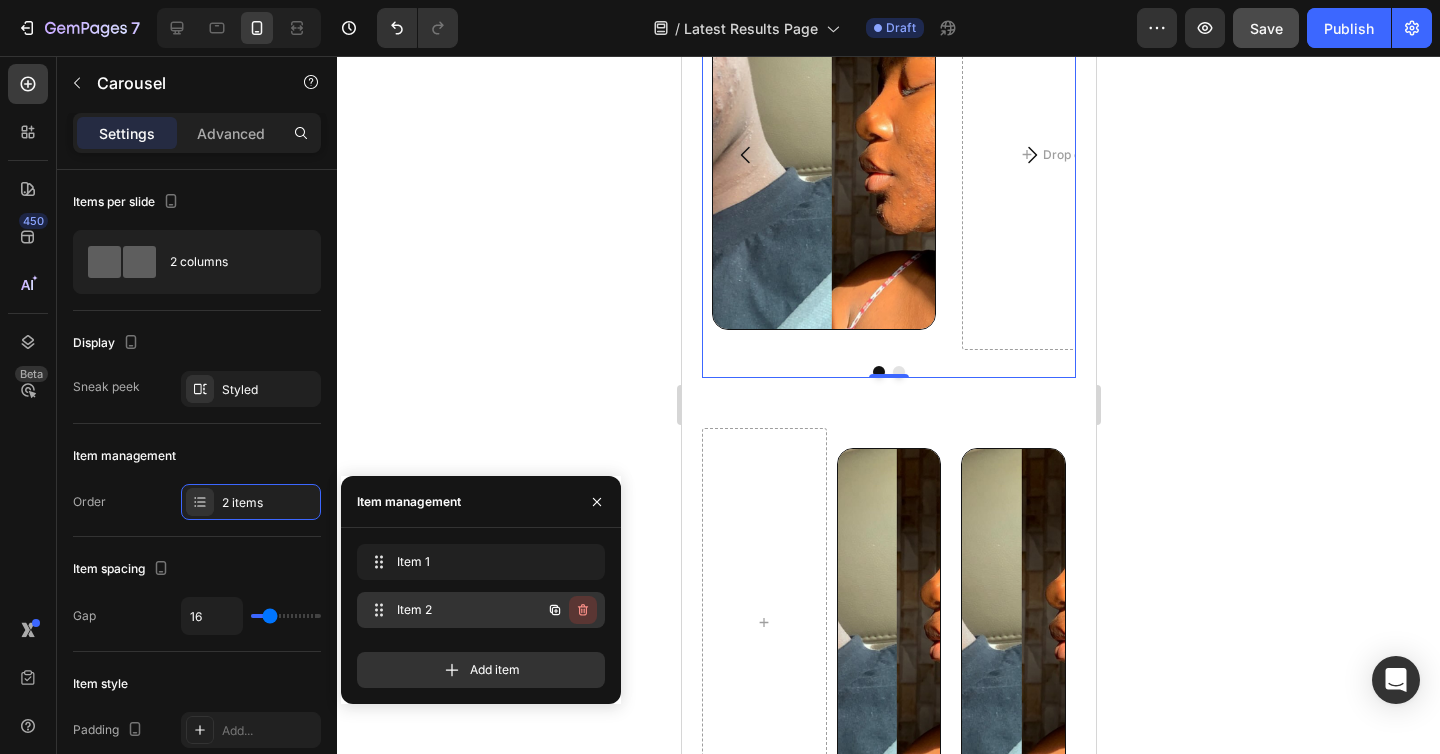 click 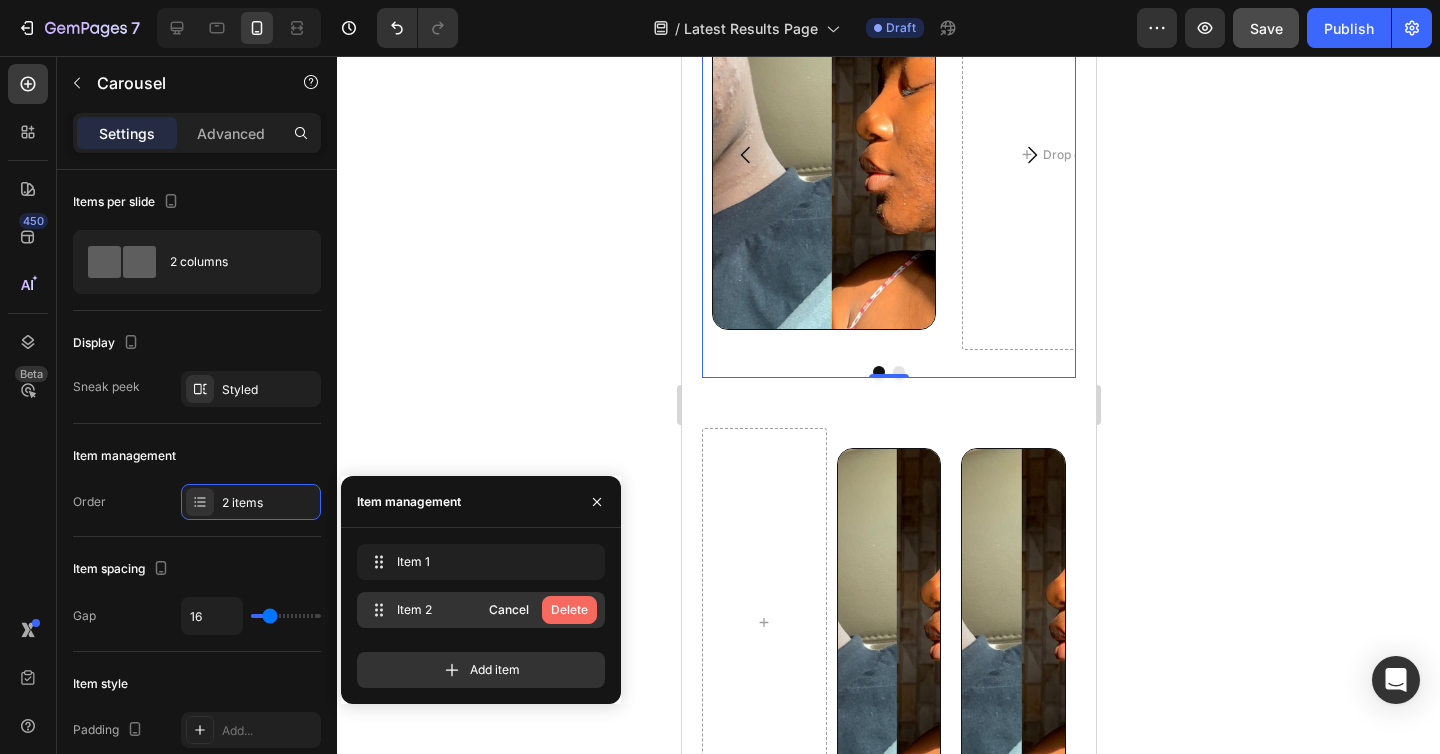 click on "Delete" at bounding box center [569, 610] 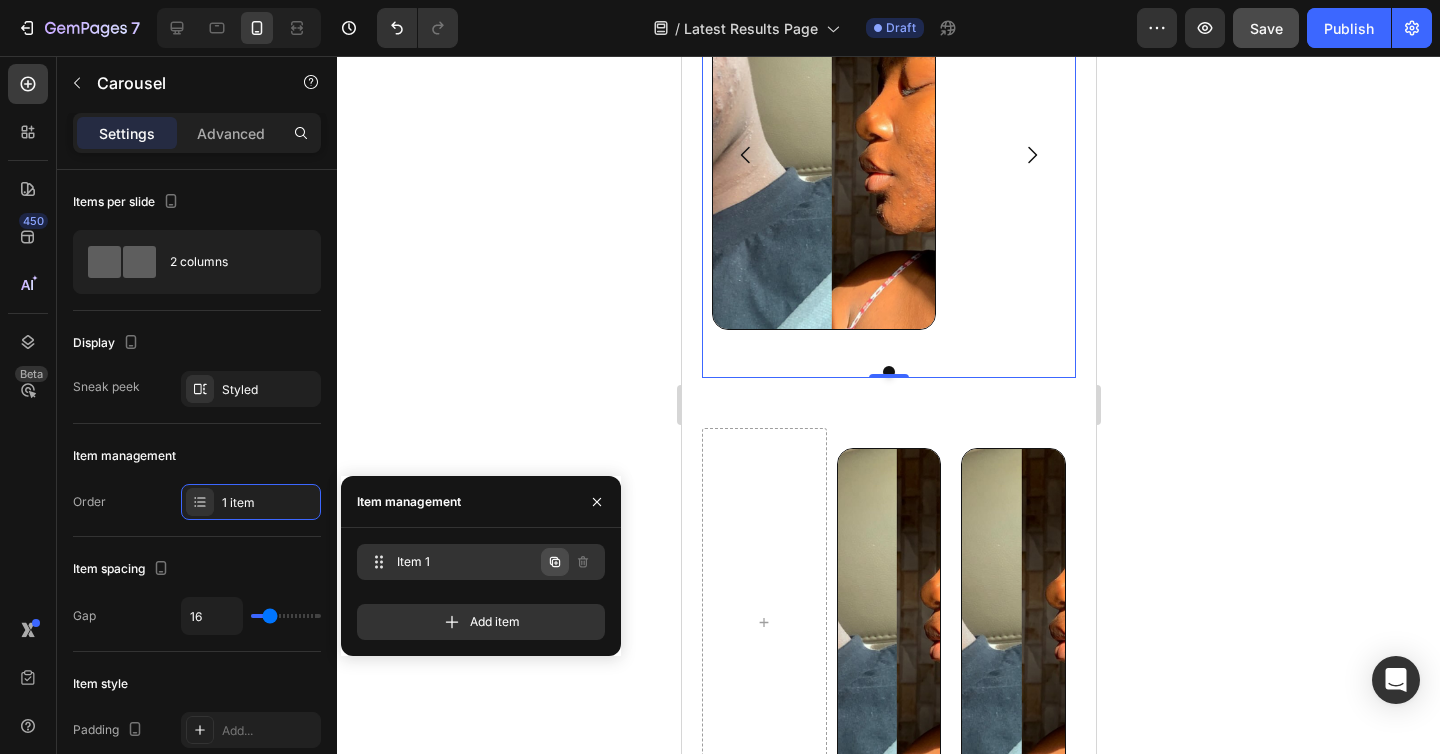 click at bounding box center (555, 562) 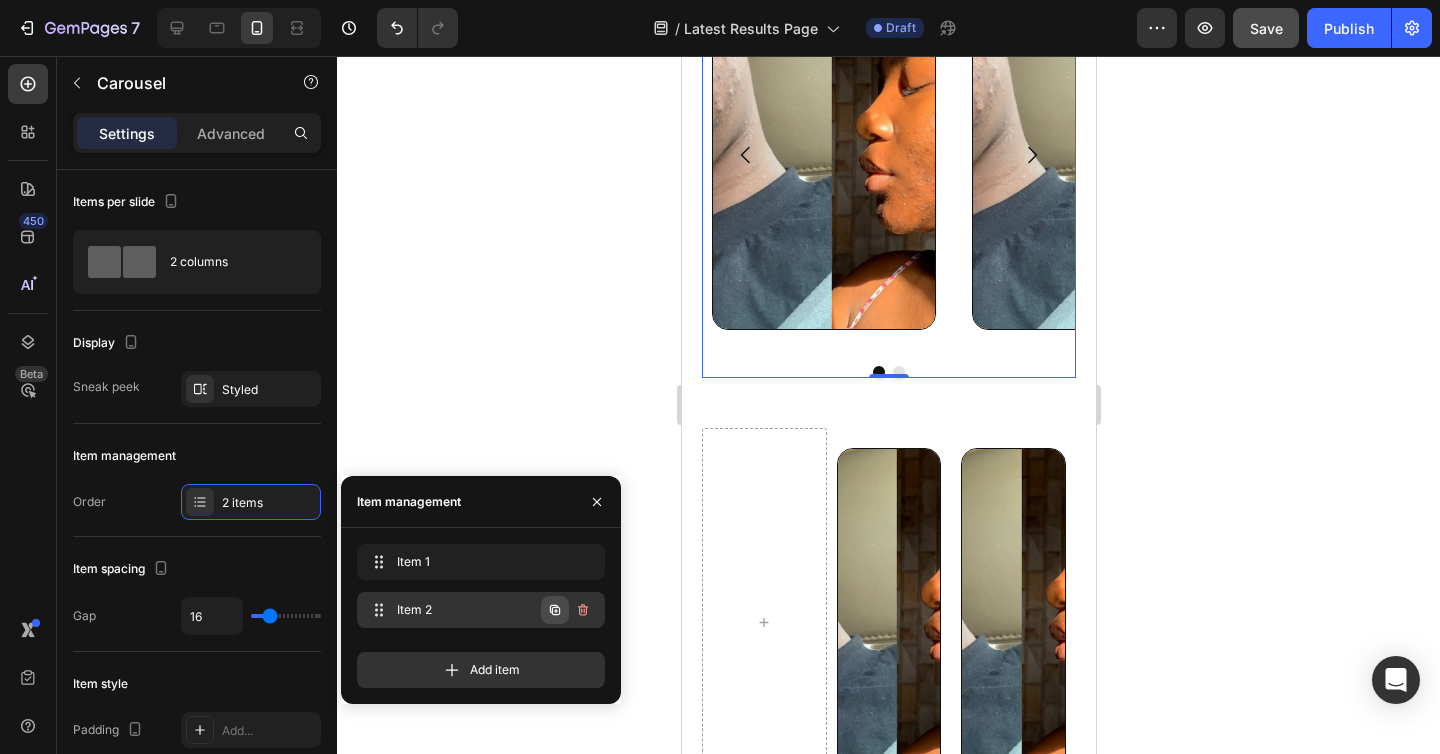 click 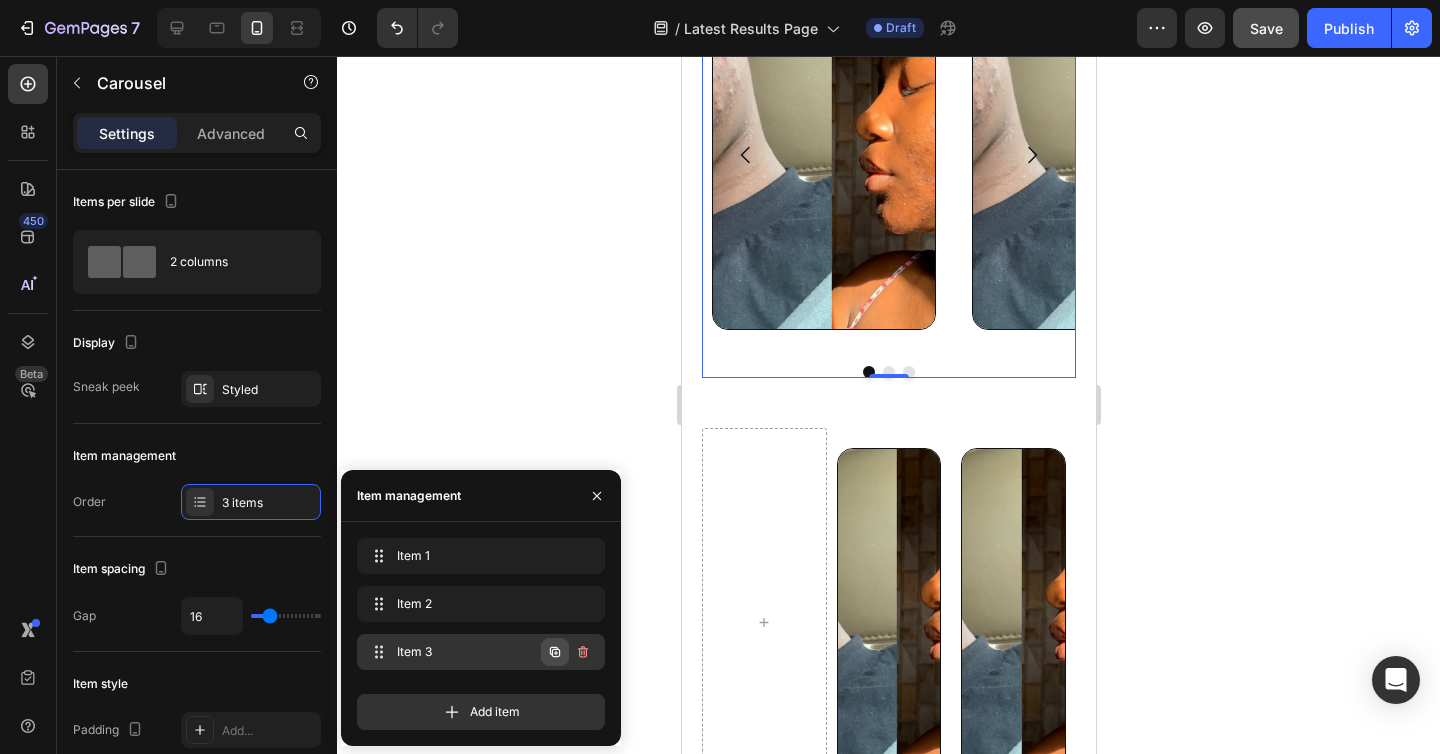 click 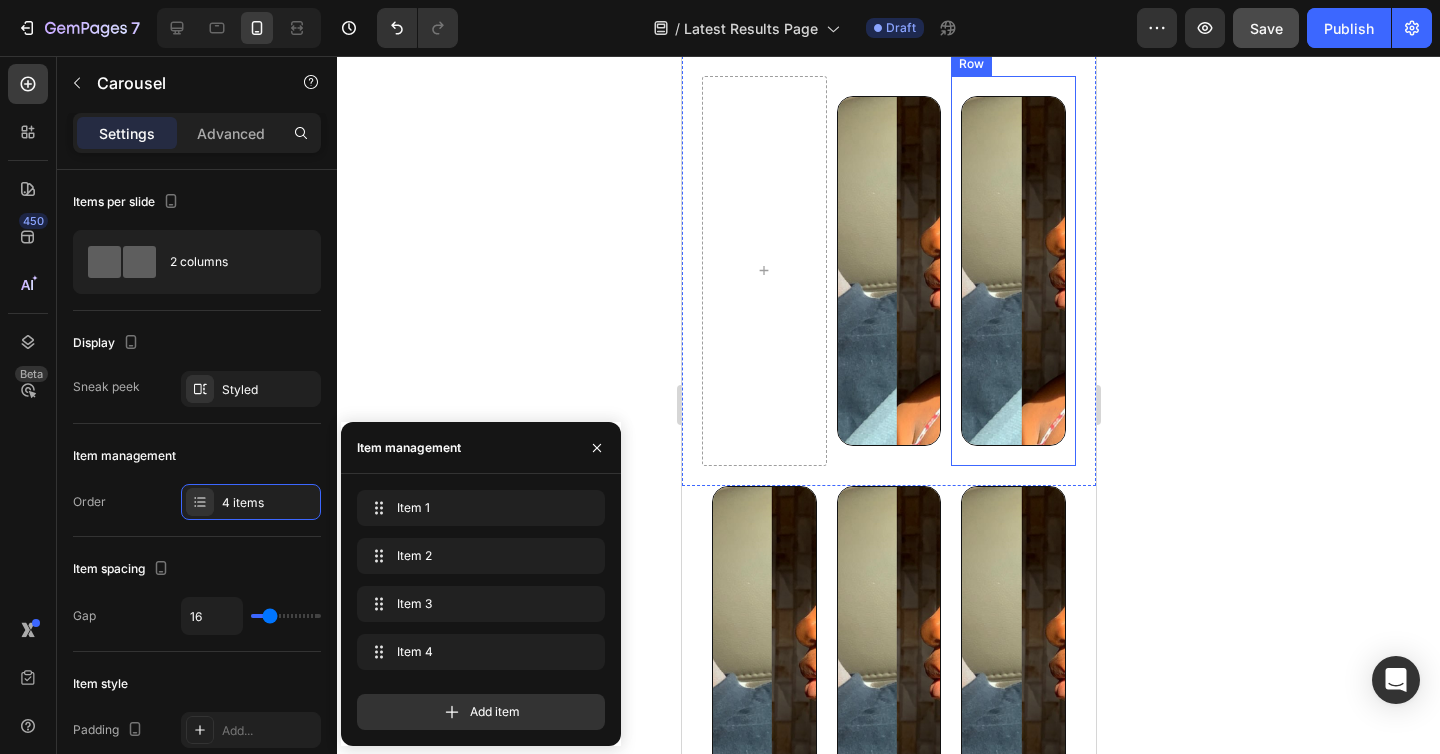 scroll, scrollTop: 2420, scrollLeft: 0, axis: vertical 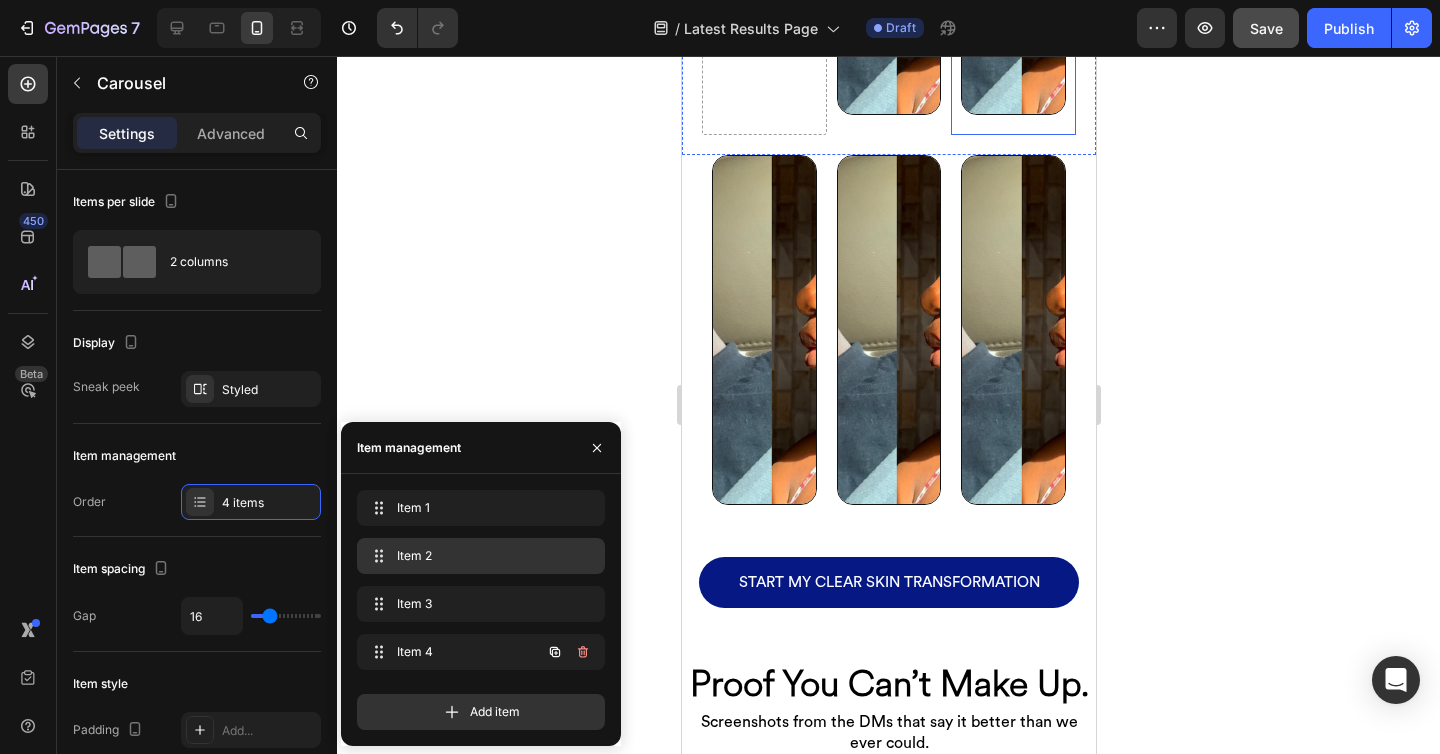 click on "Item 4 Item 4" at bounding box center [453, 652] 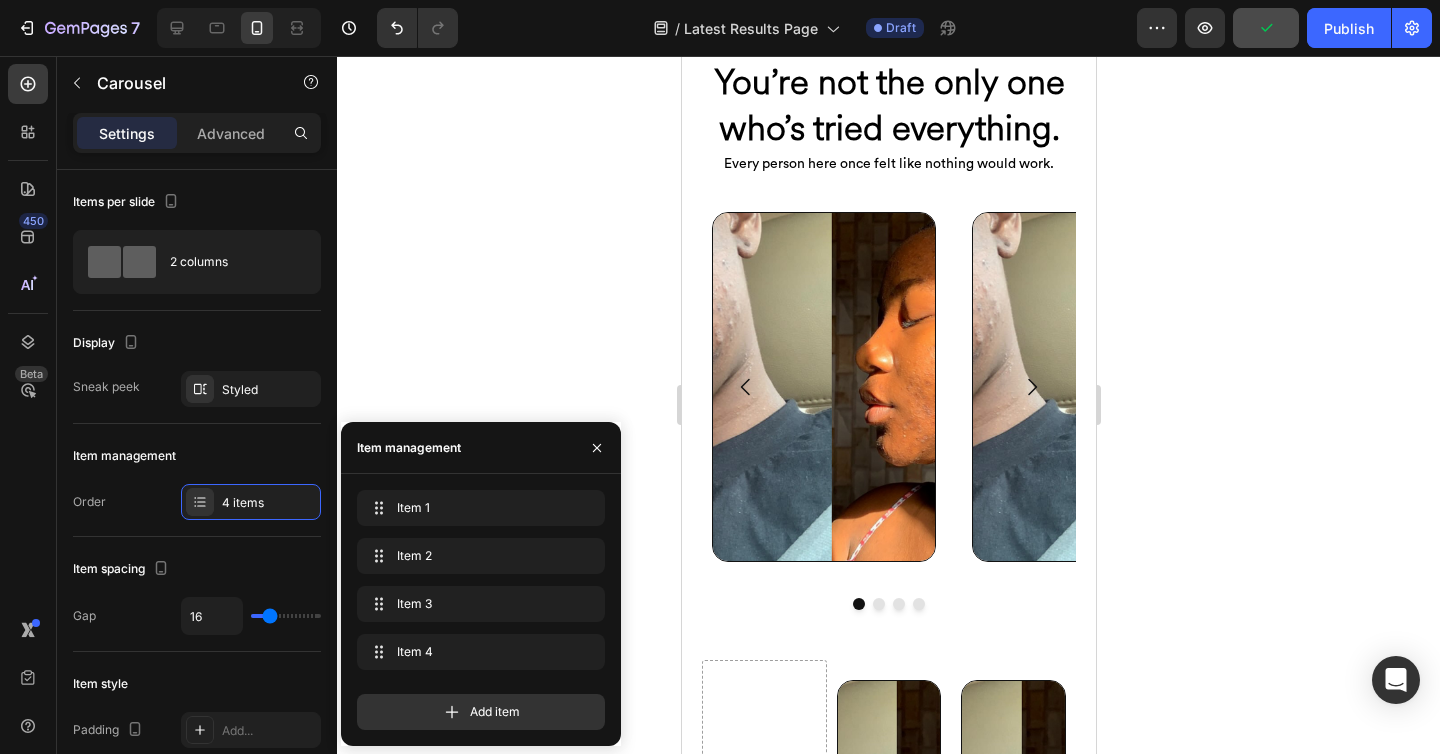 scroll, scrollTop: 1414, scrollLeft: 0, axis: vertical 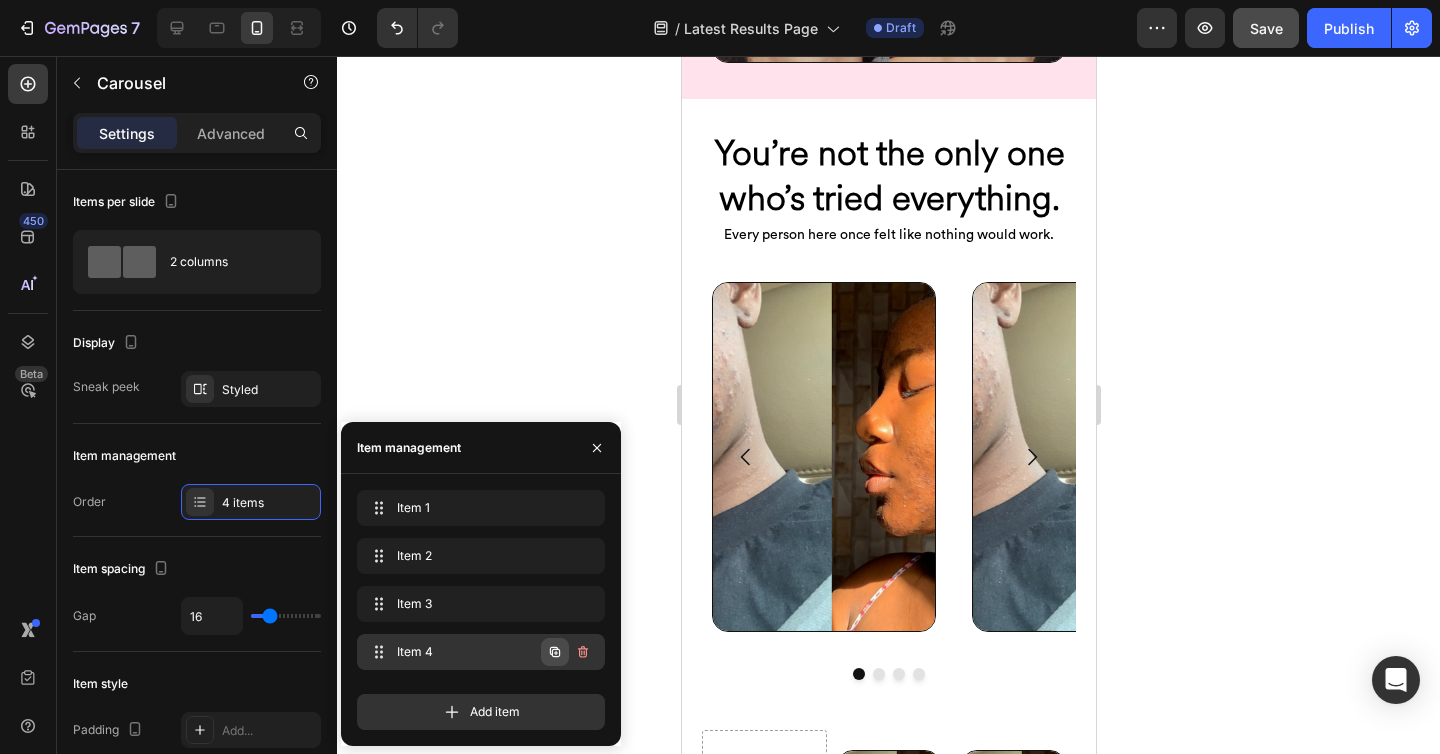 click 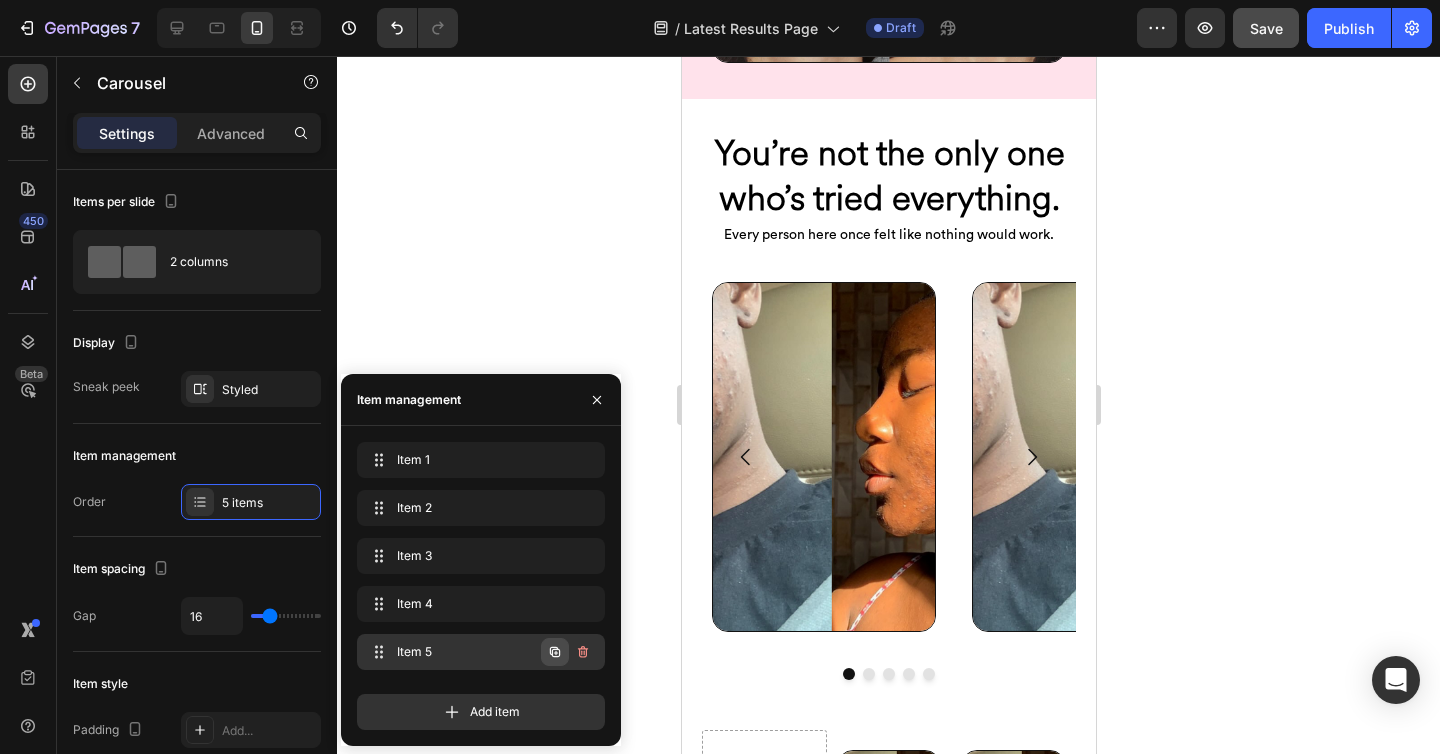 click 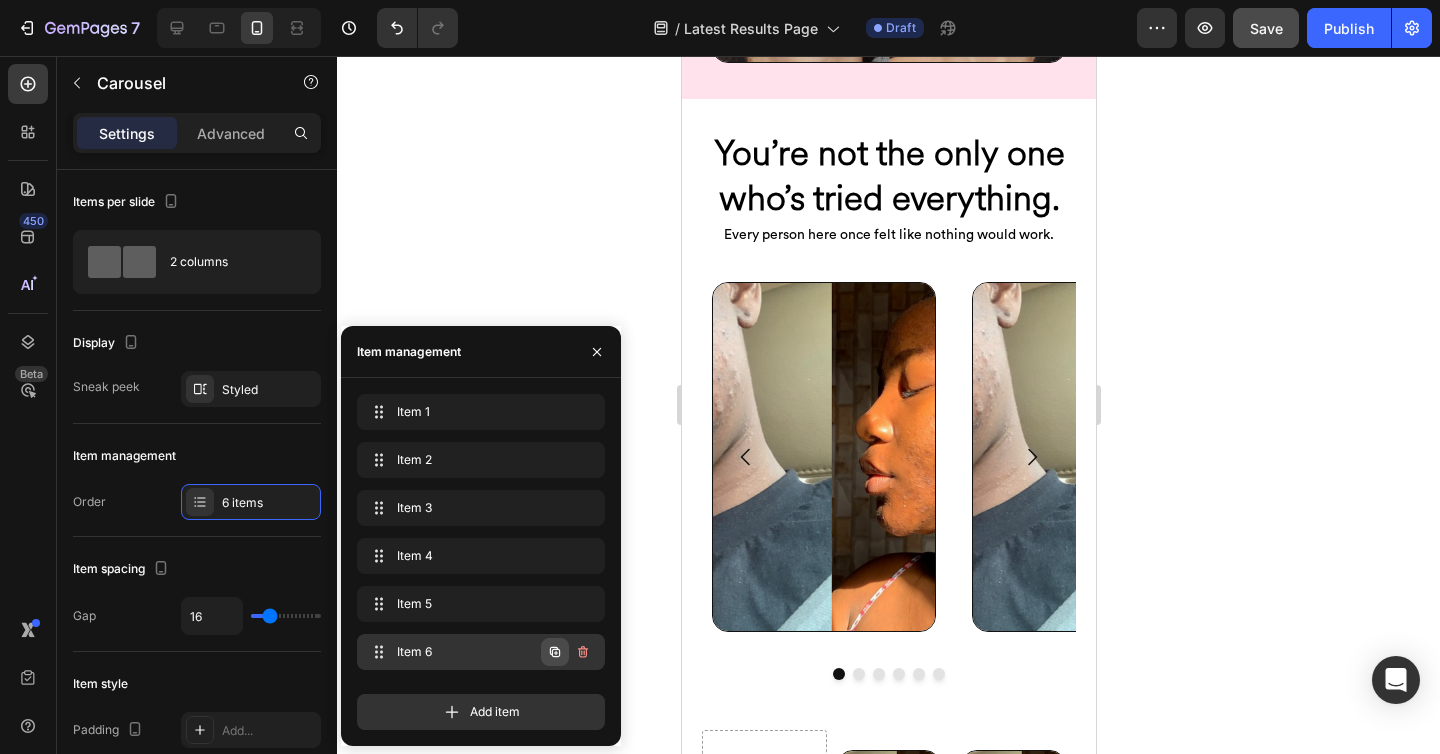 click 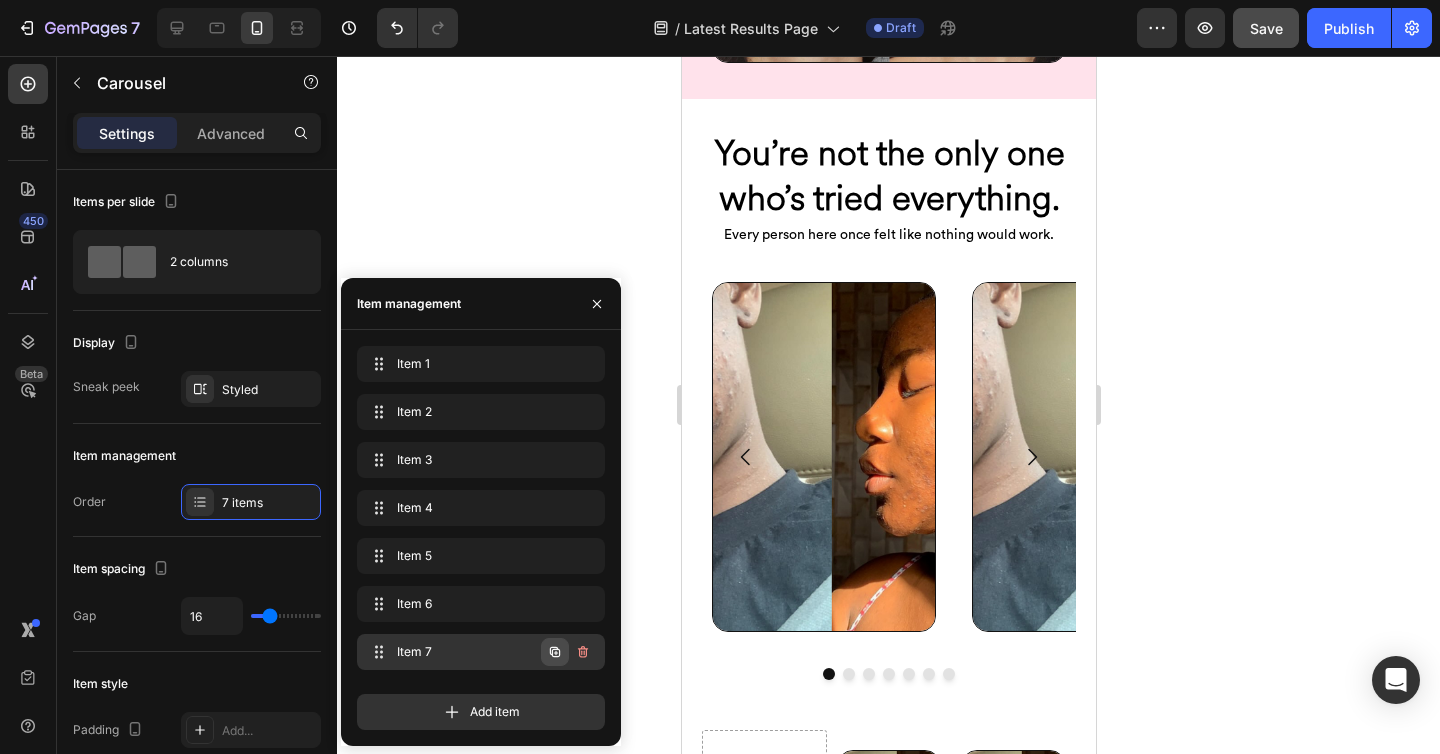 click 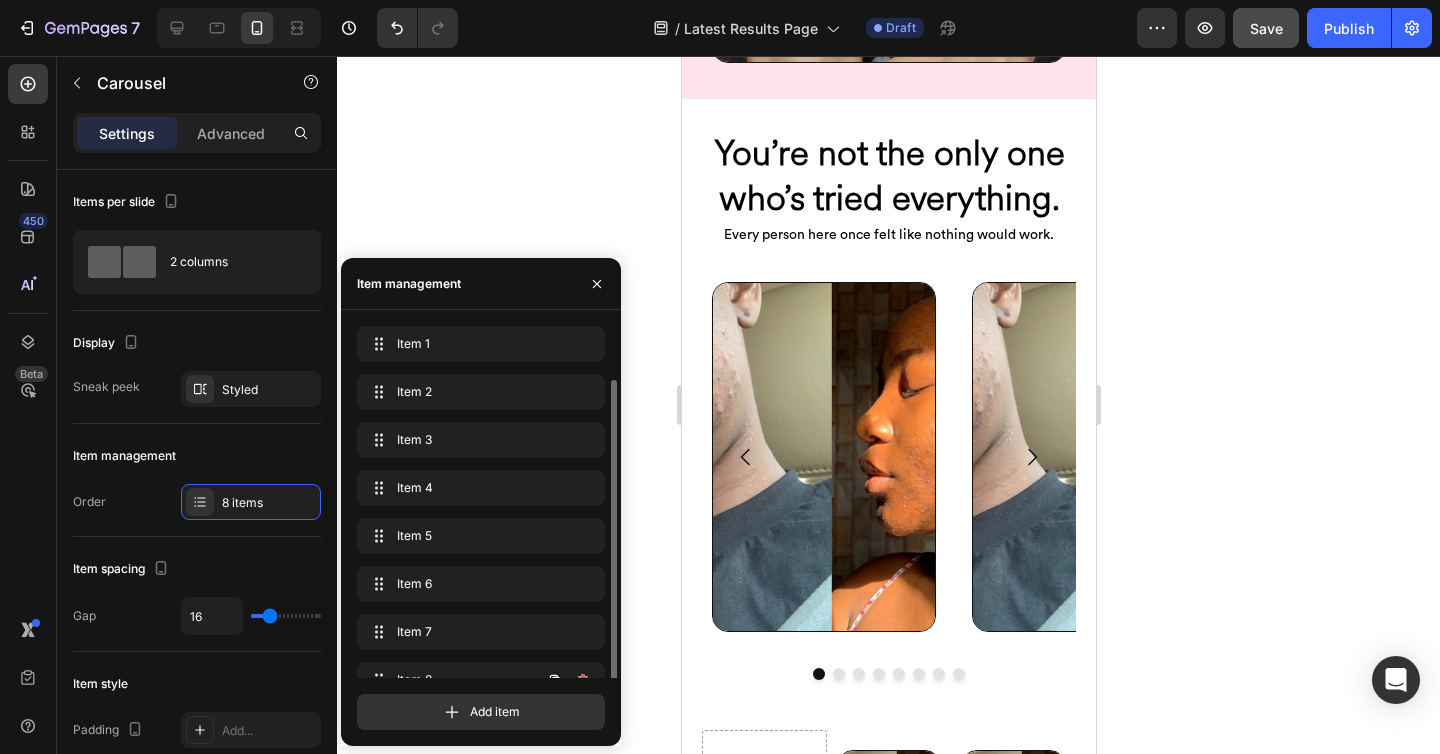 scroll, scrollTop: 28, scrollLeft: 0, axis: vertical 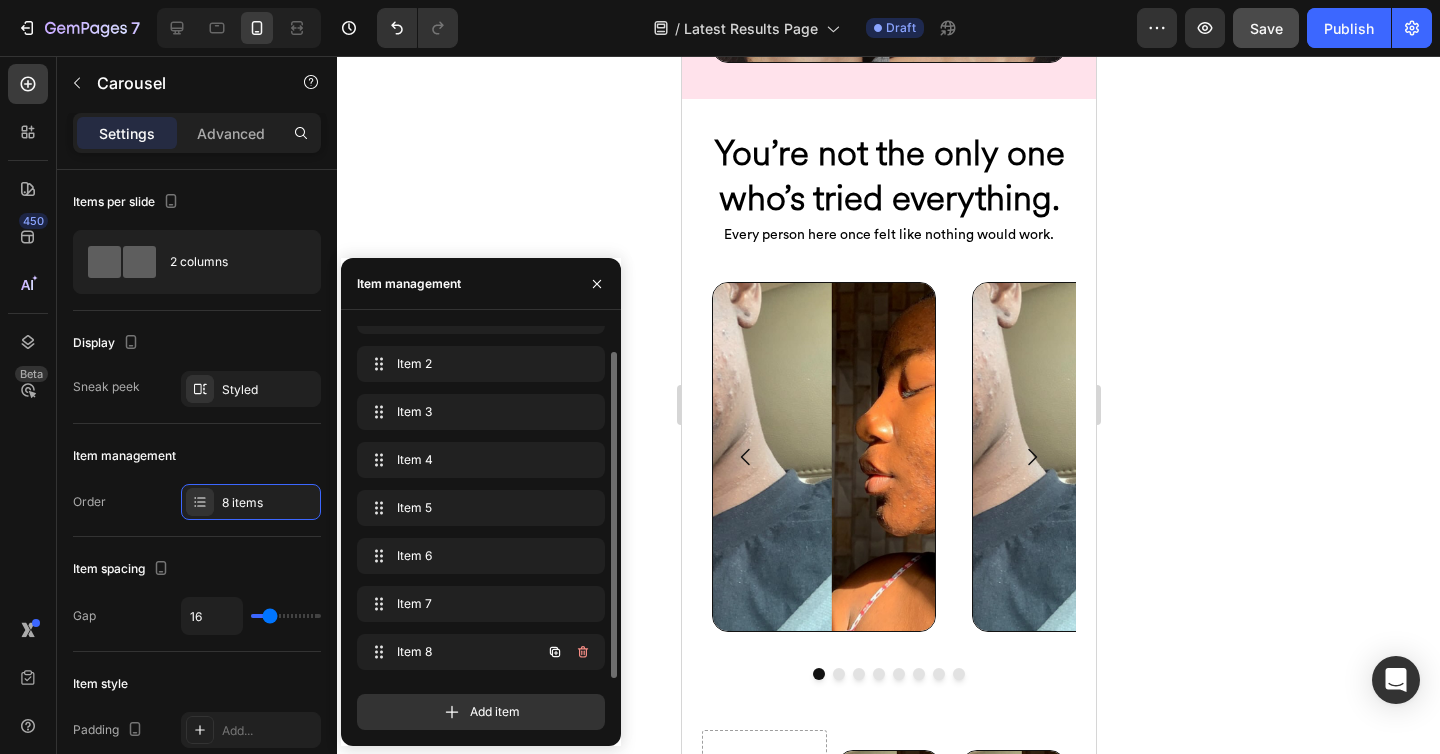 click 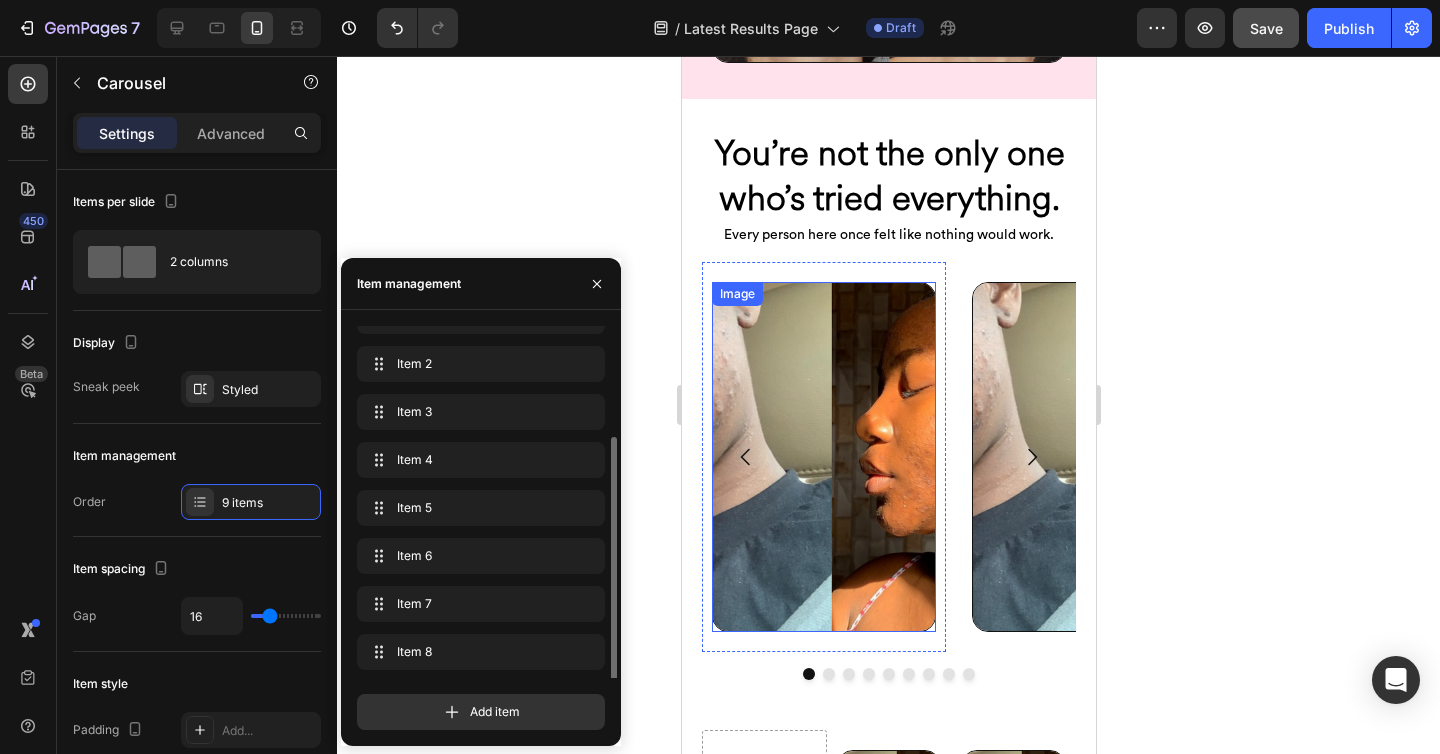 scroll, scrollTop: 76, scrollLeft: 0, axis: vertical 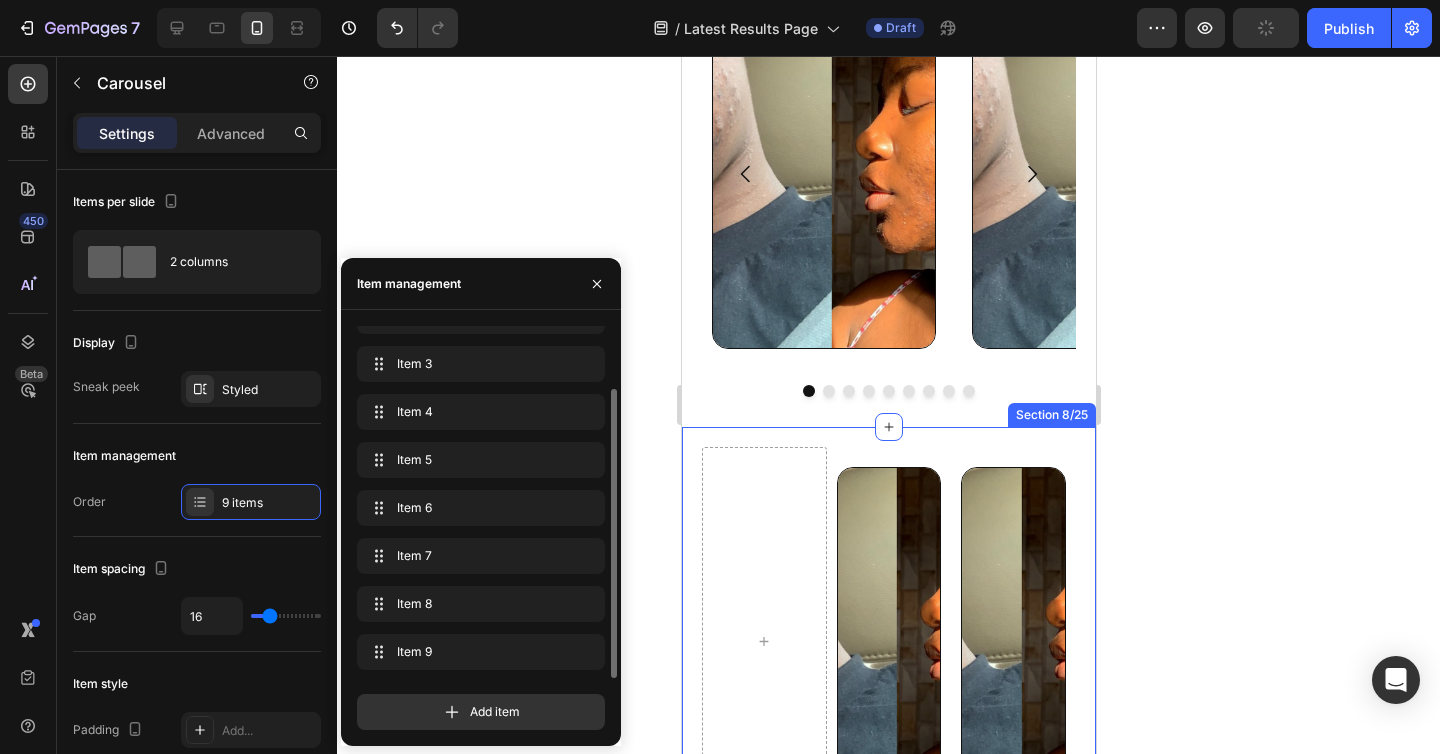 click on "Image Row Image Row Section 8/25" at bounding box center [888, 642] 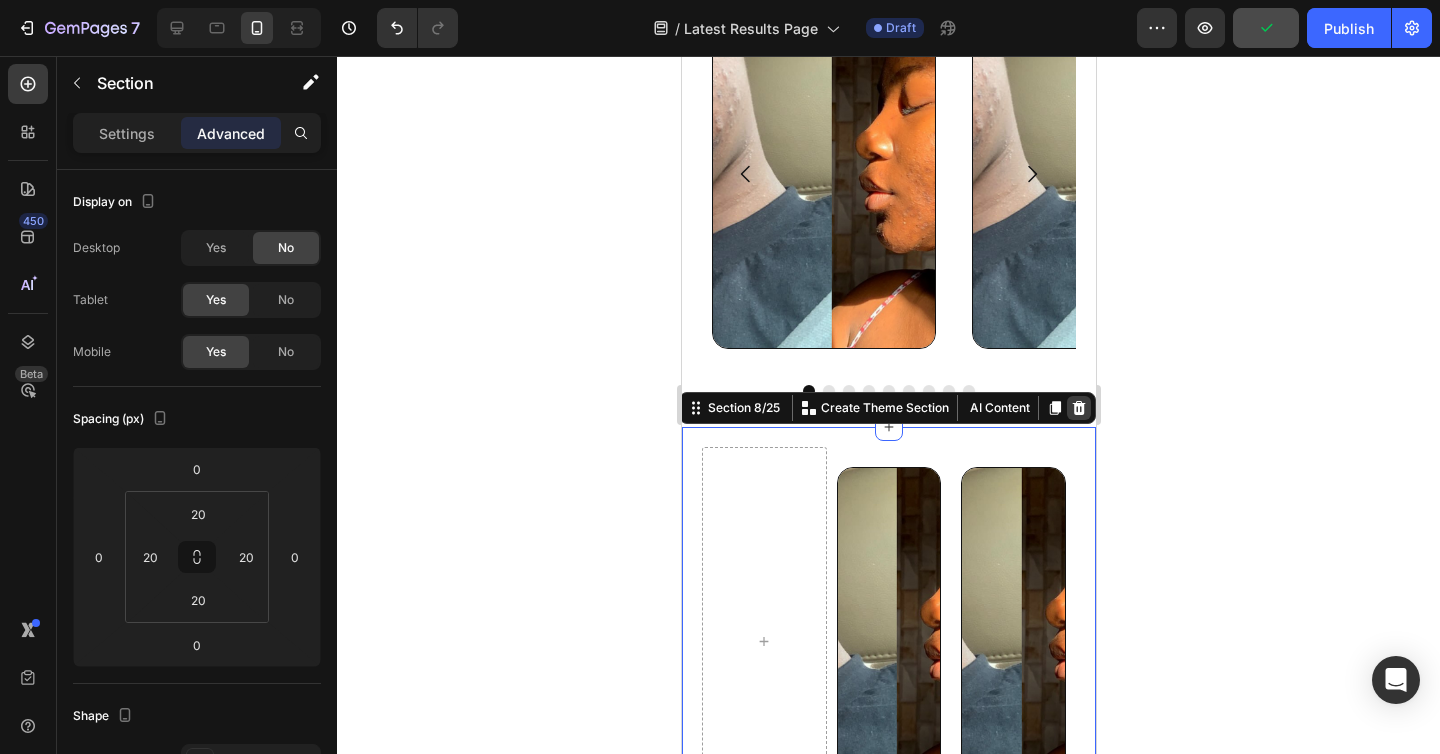 click 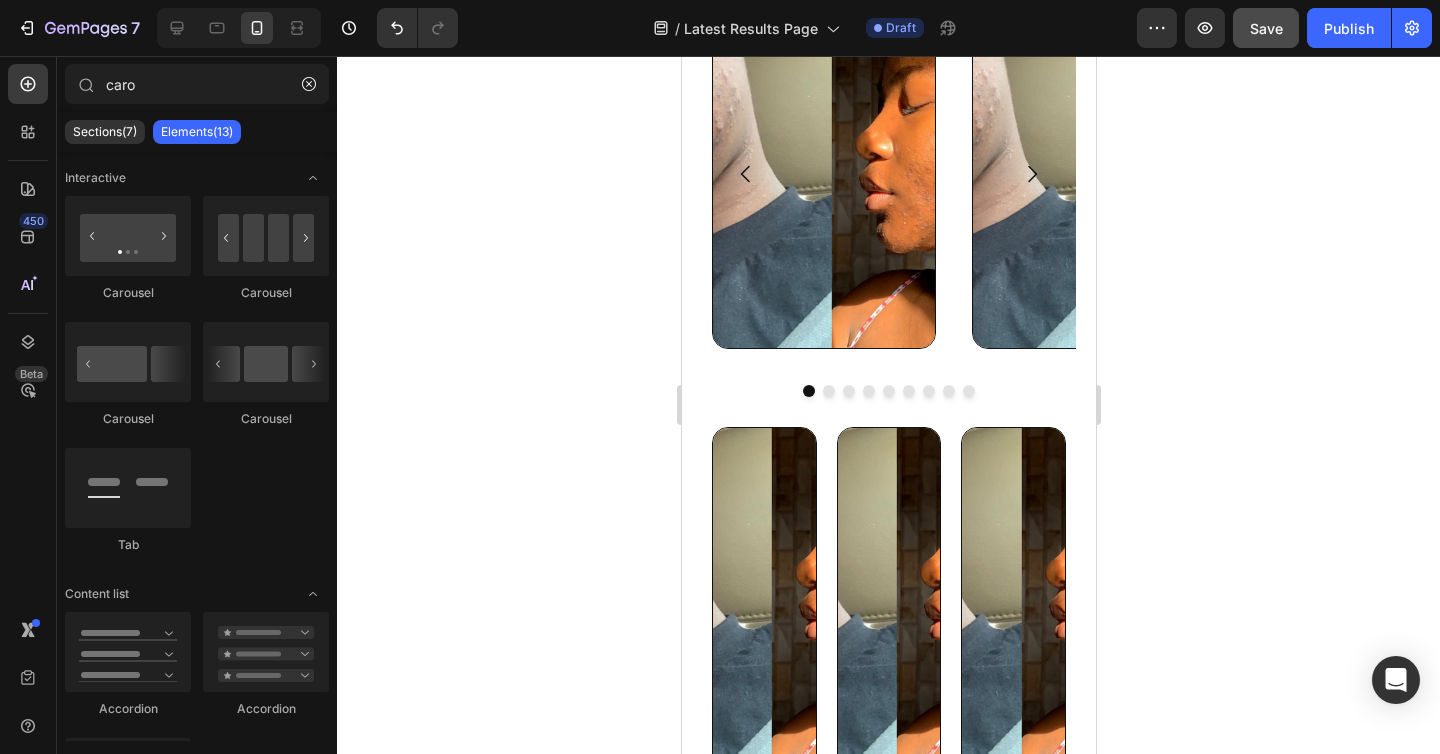 scroll, scrollTop: 1887, scrollLeft: 0, axis: vertical 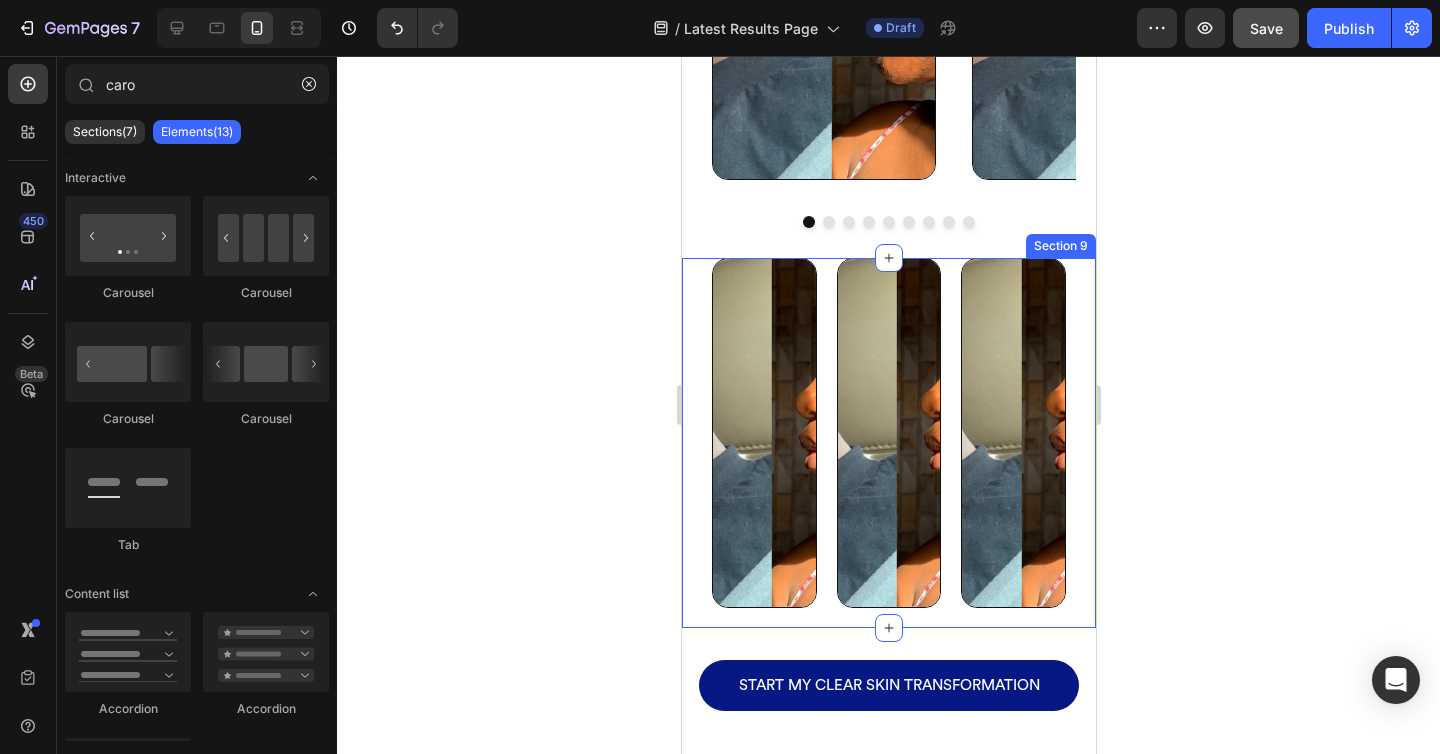 click on "Image Row Image Row Image Row Section 9" at bounding box center [888, 443] 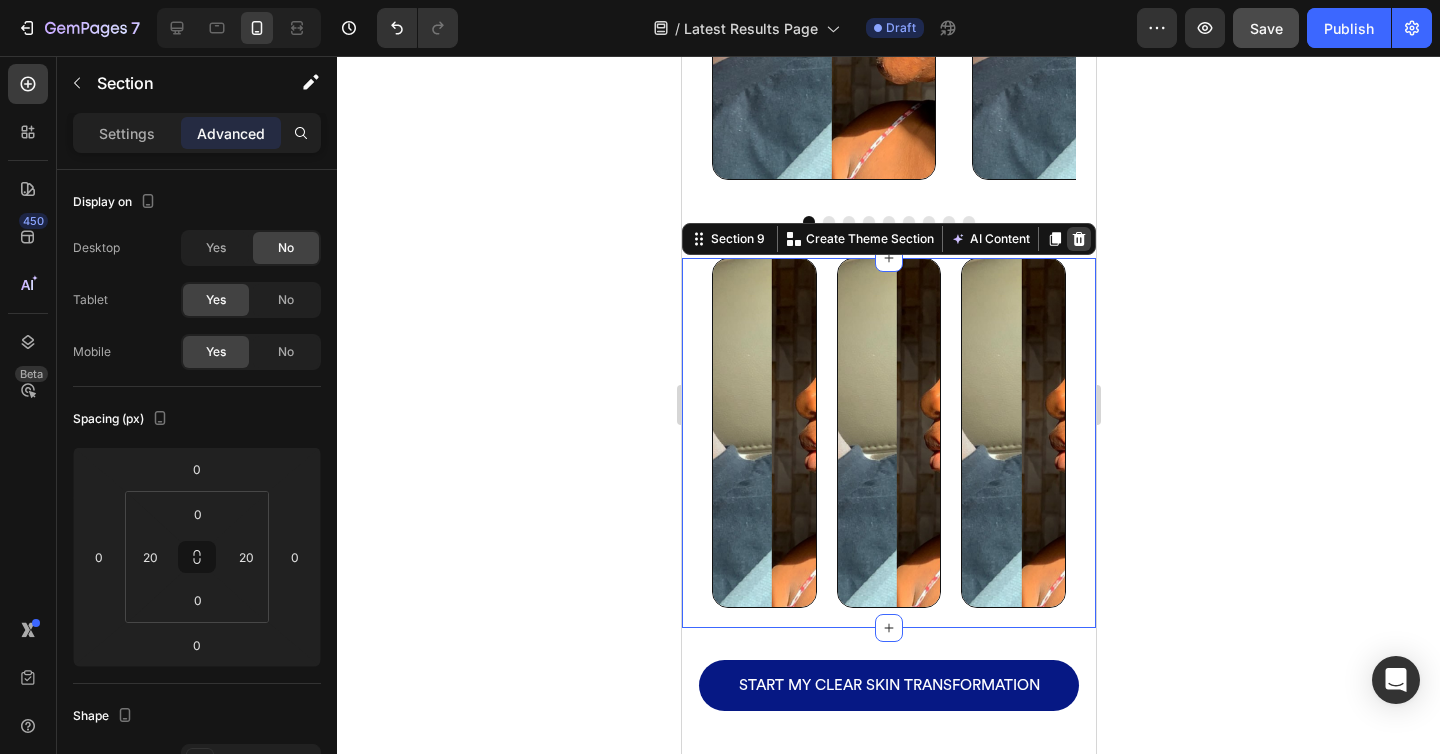 click 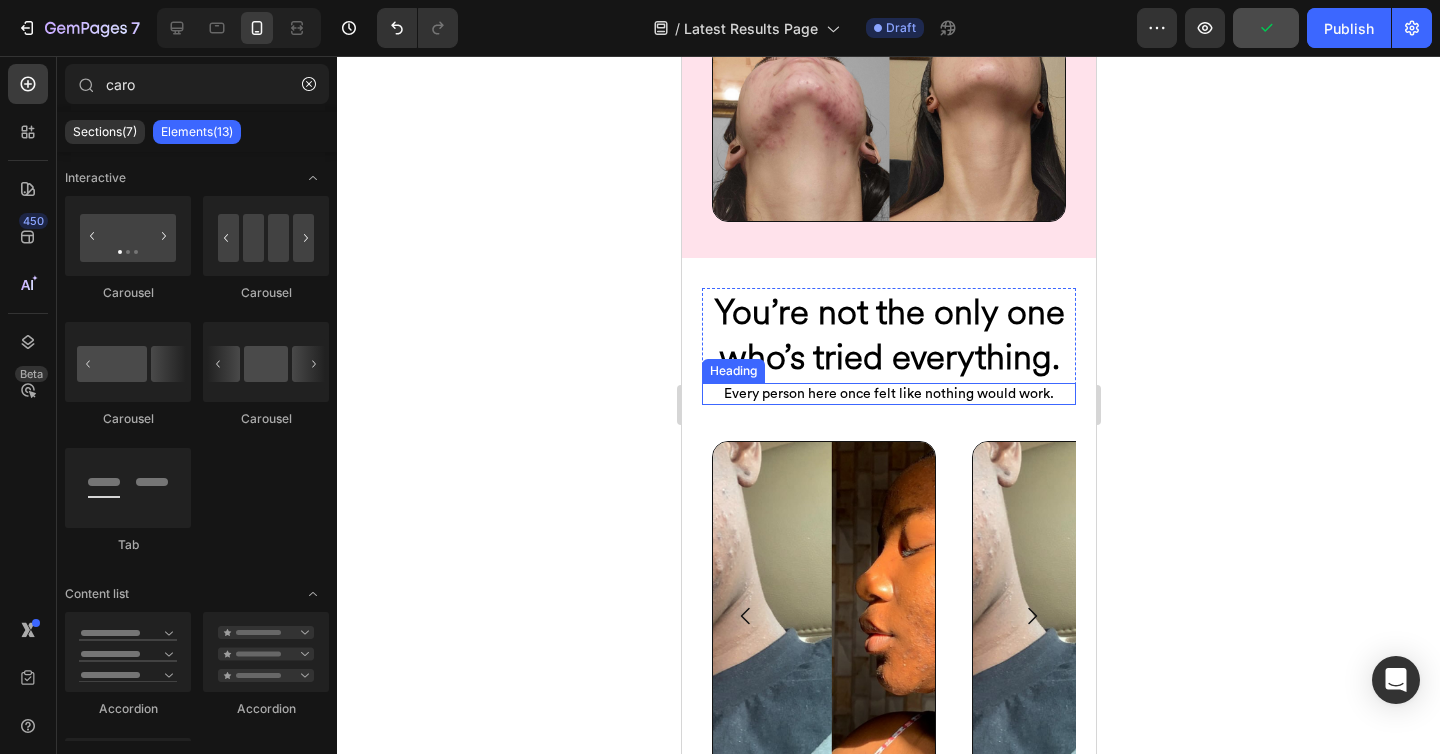 scroll, scrollTop: 1259, scrollLeft: 0, axis: vertical 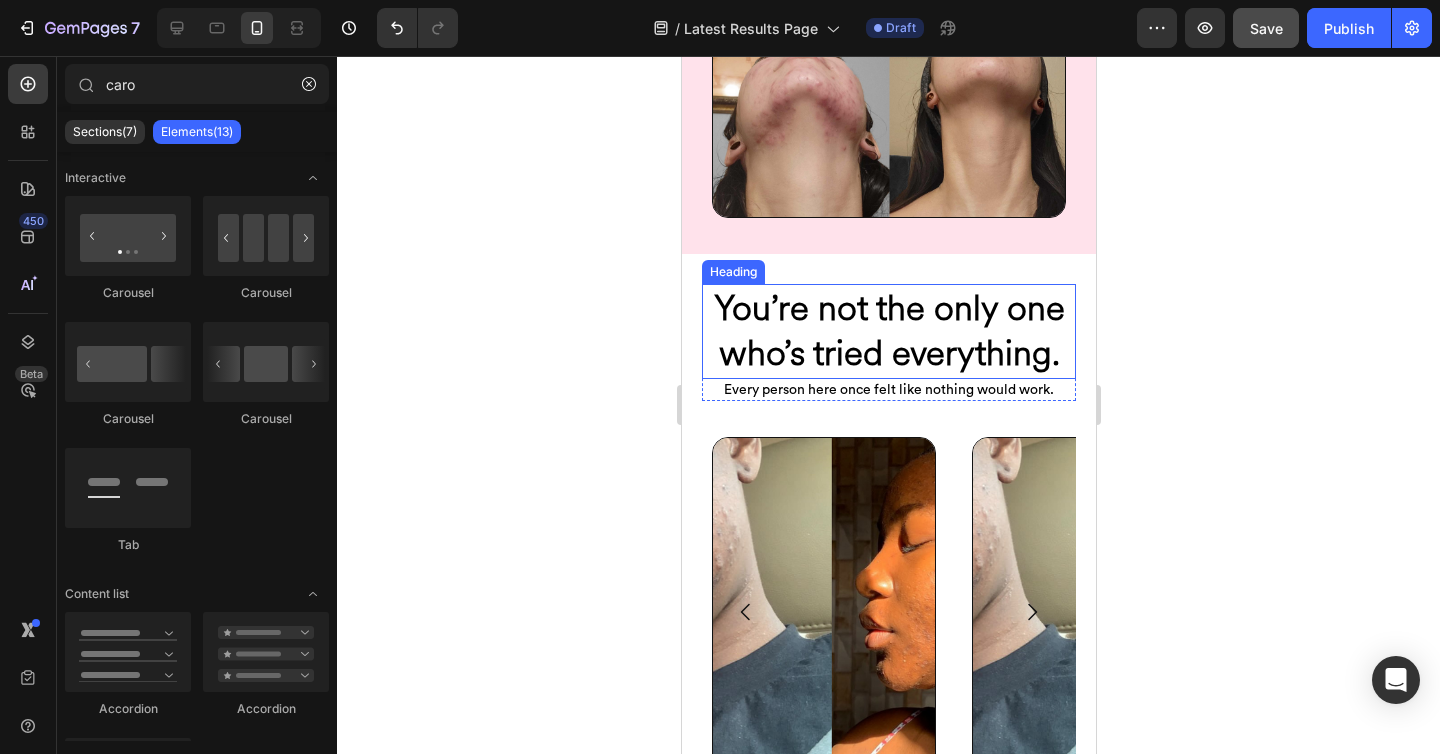 click on "You’re not the only one who’s tried everything." at bounding box center (888, 331) 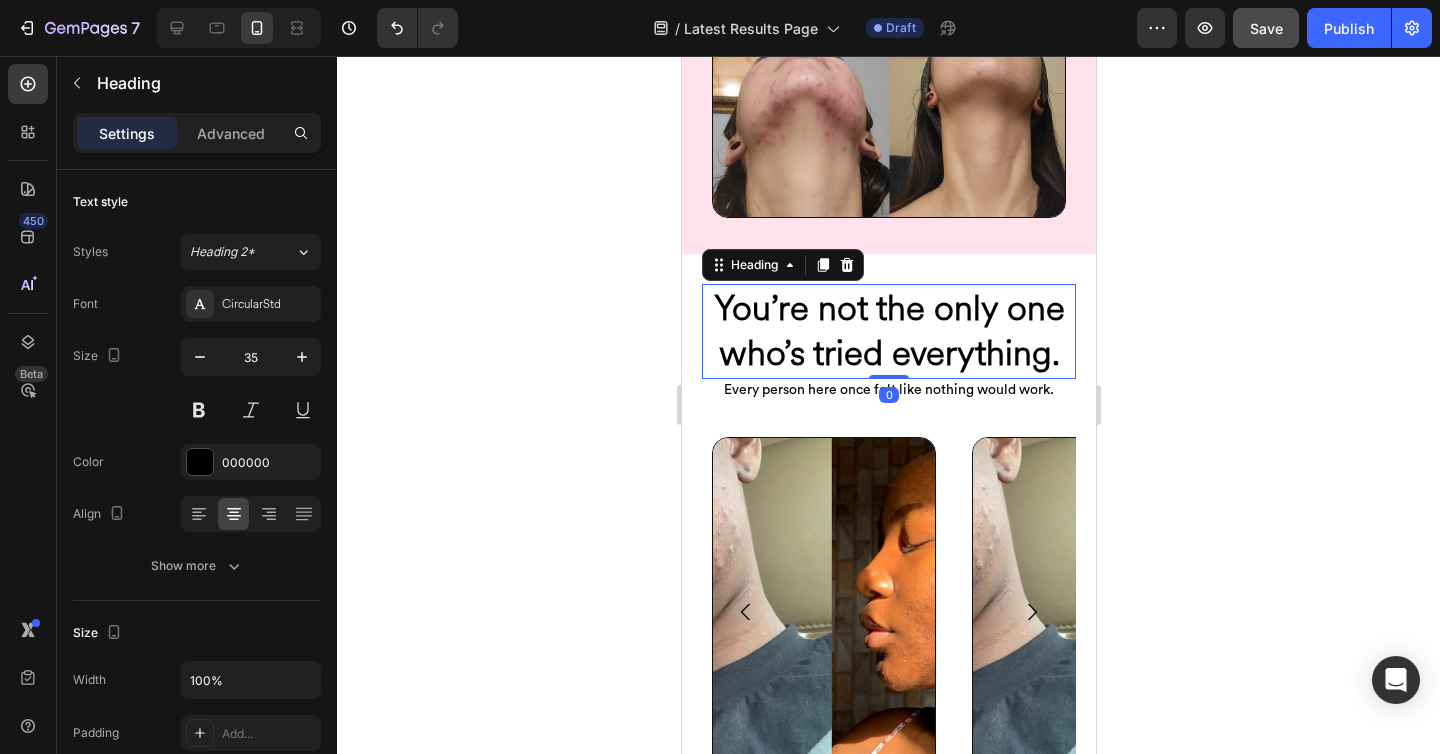 click on "Heading" at bounding box center (782, 265) 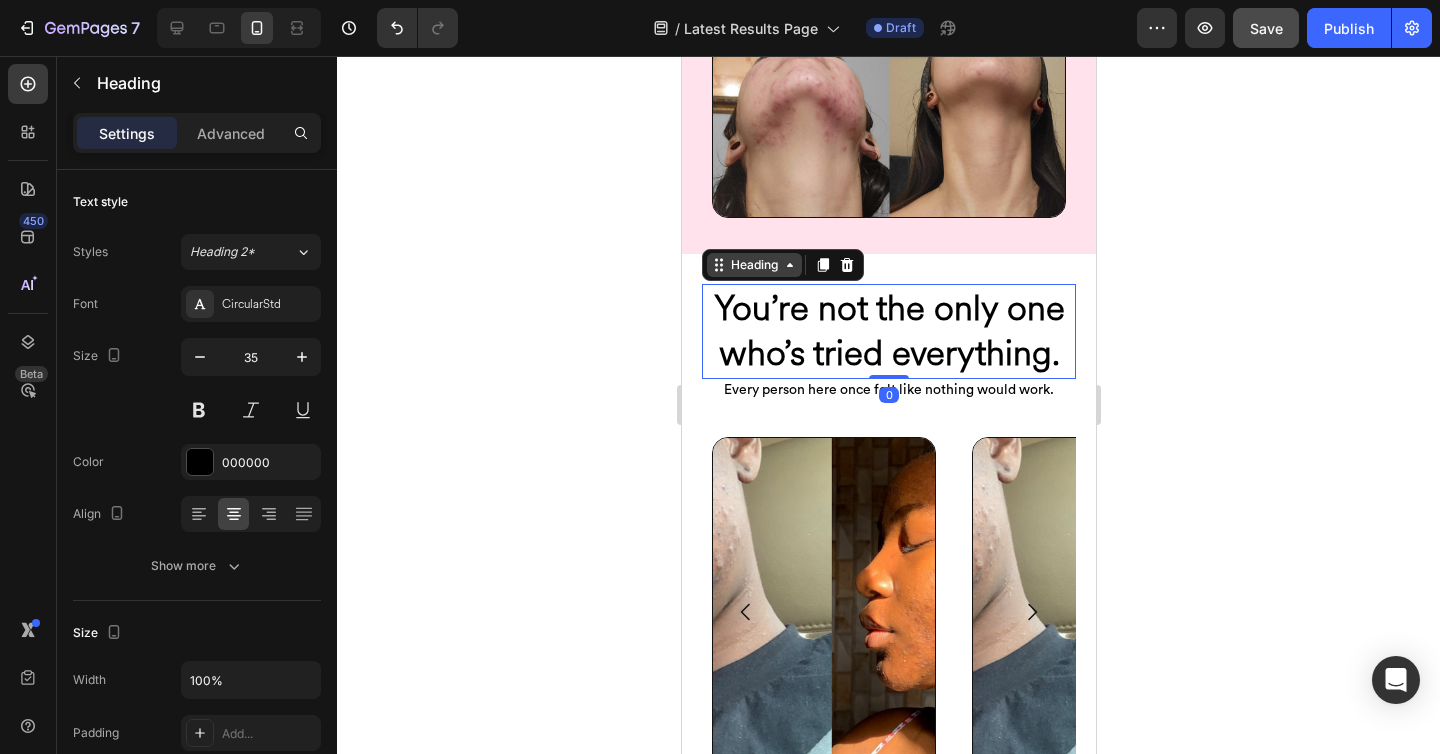 click on "Heading" at bounding box center (753, 265) 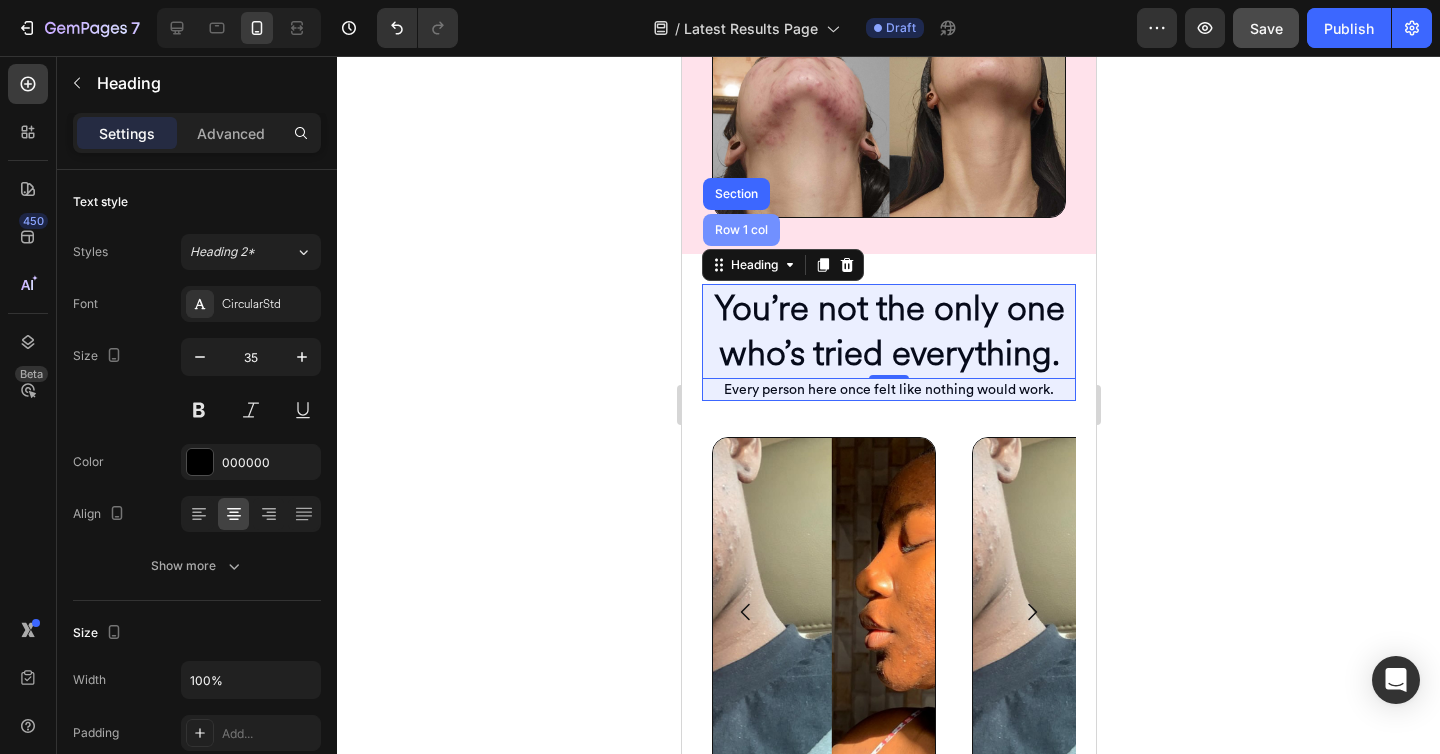 click on "Row 1 col" at bounding box center [740, 230] 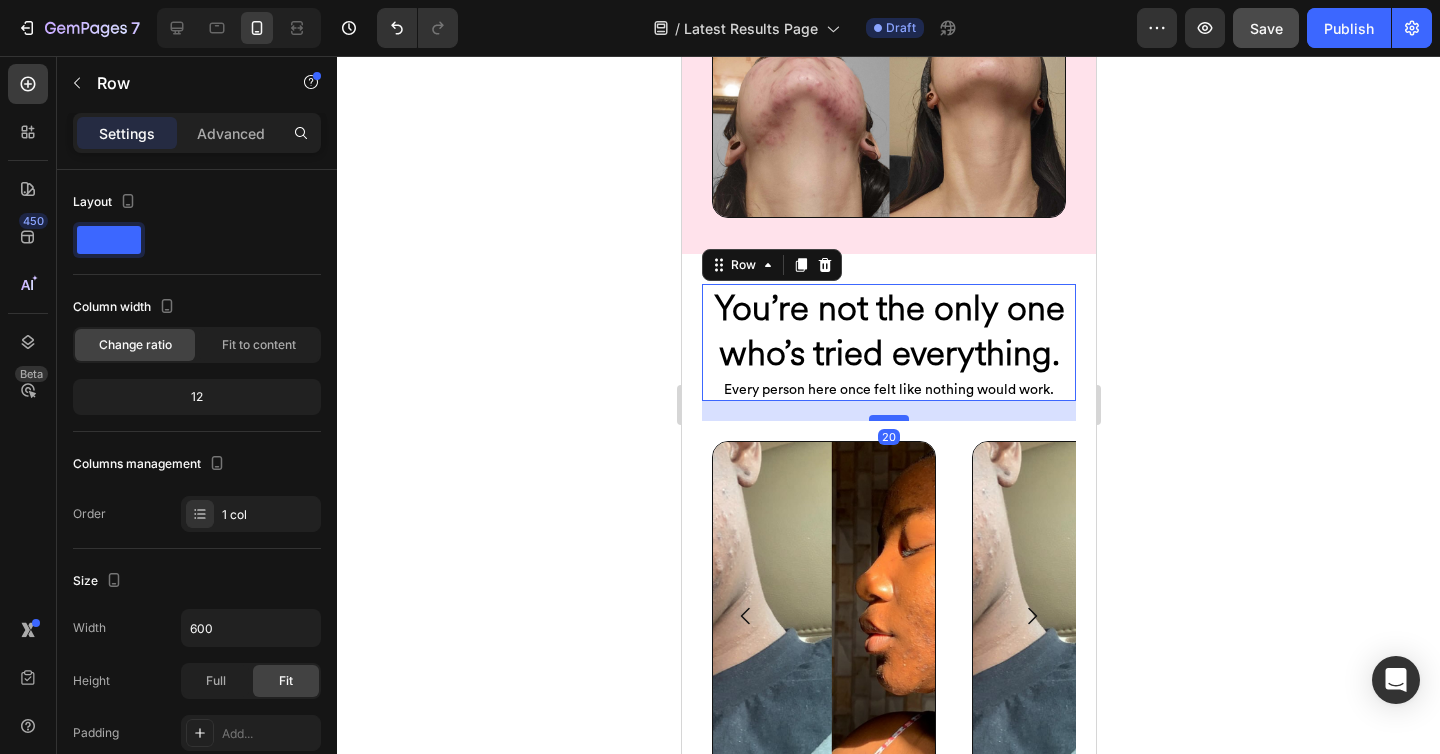 click at bounding box center (888, 418) 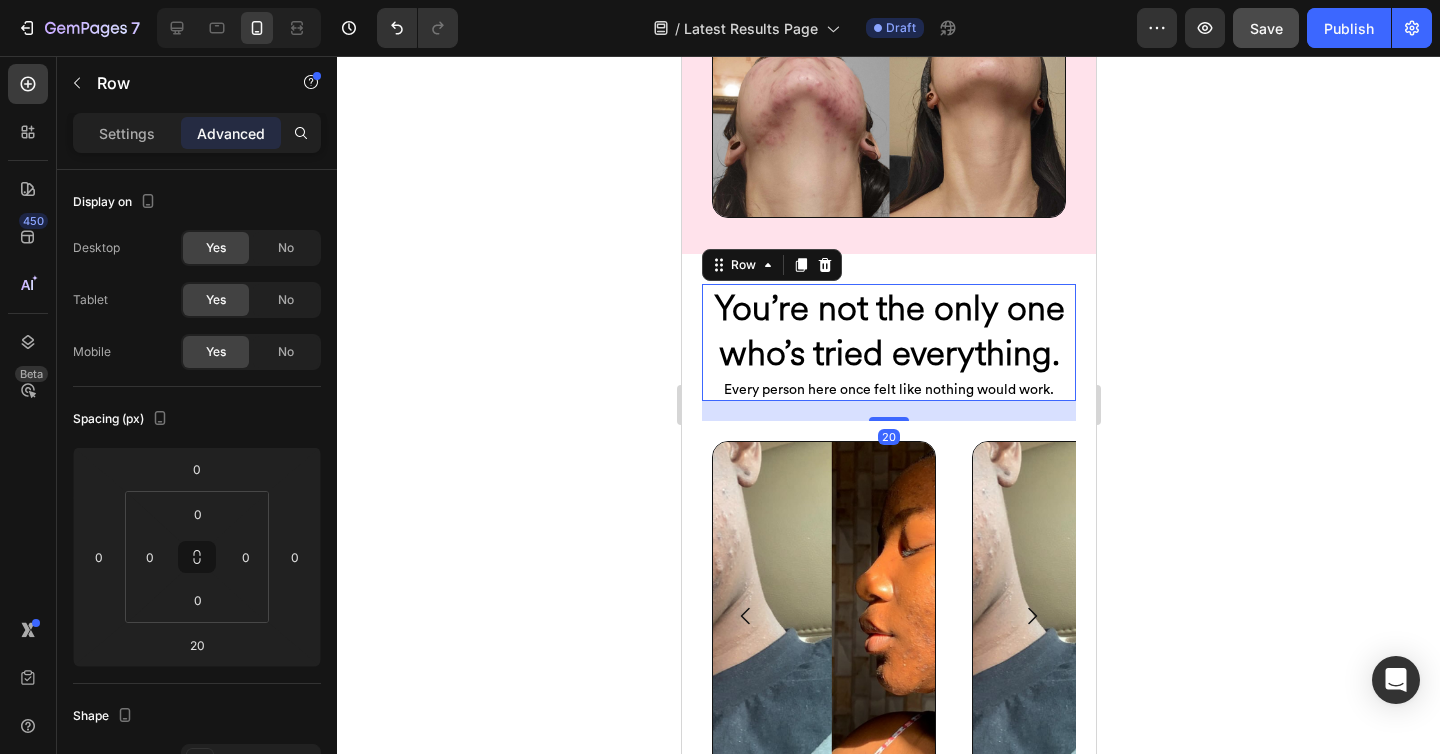 click 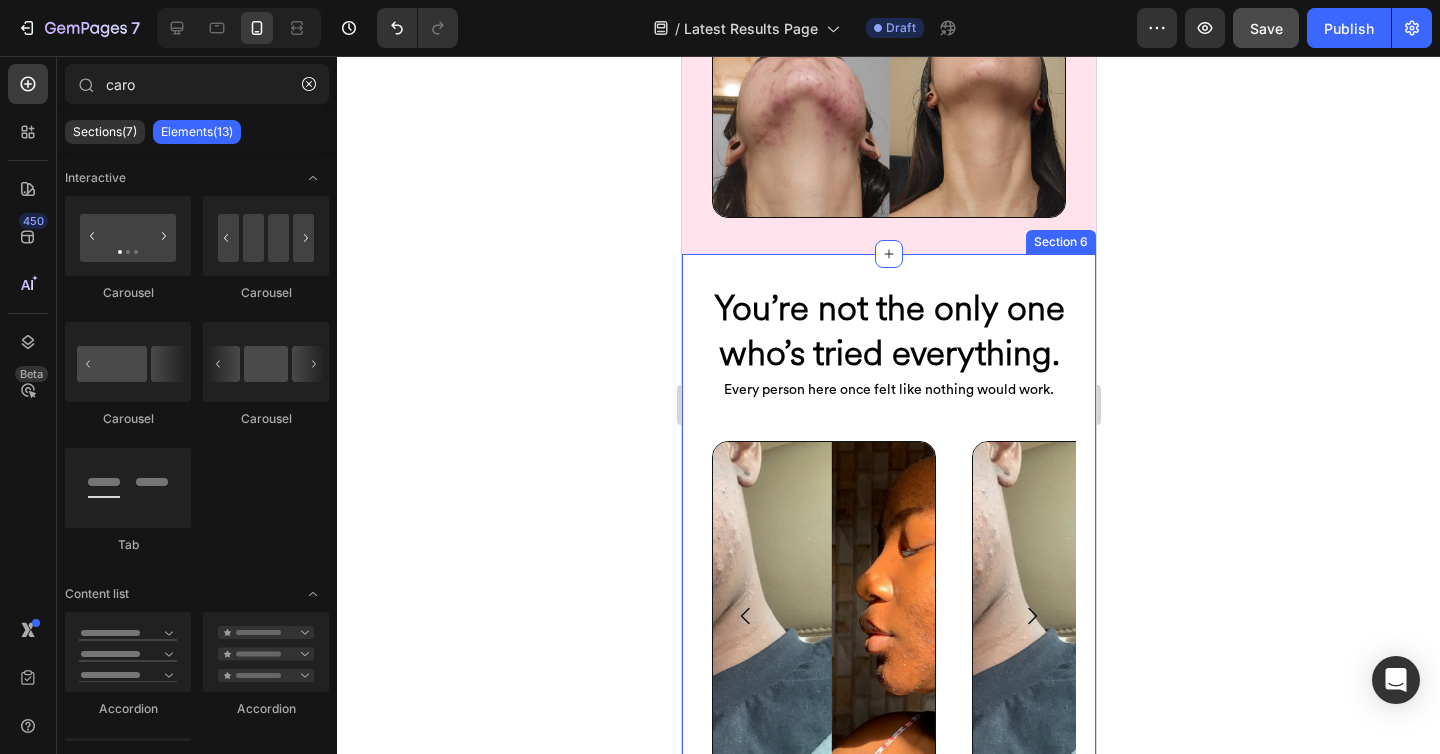 scroll, scrollTop: 1346, scrollLeft: 0, axis: vertical 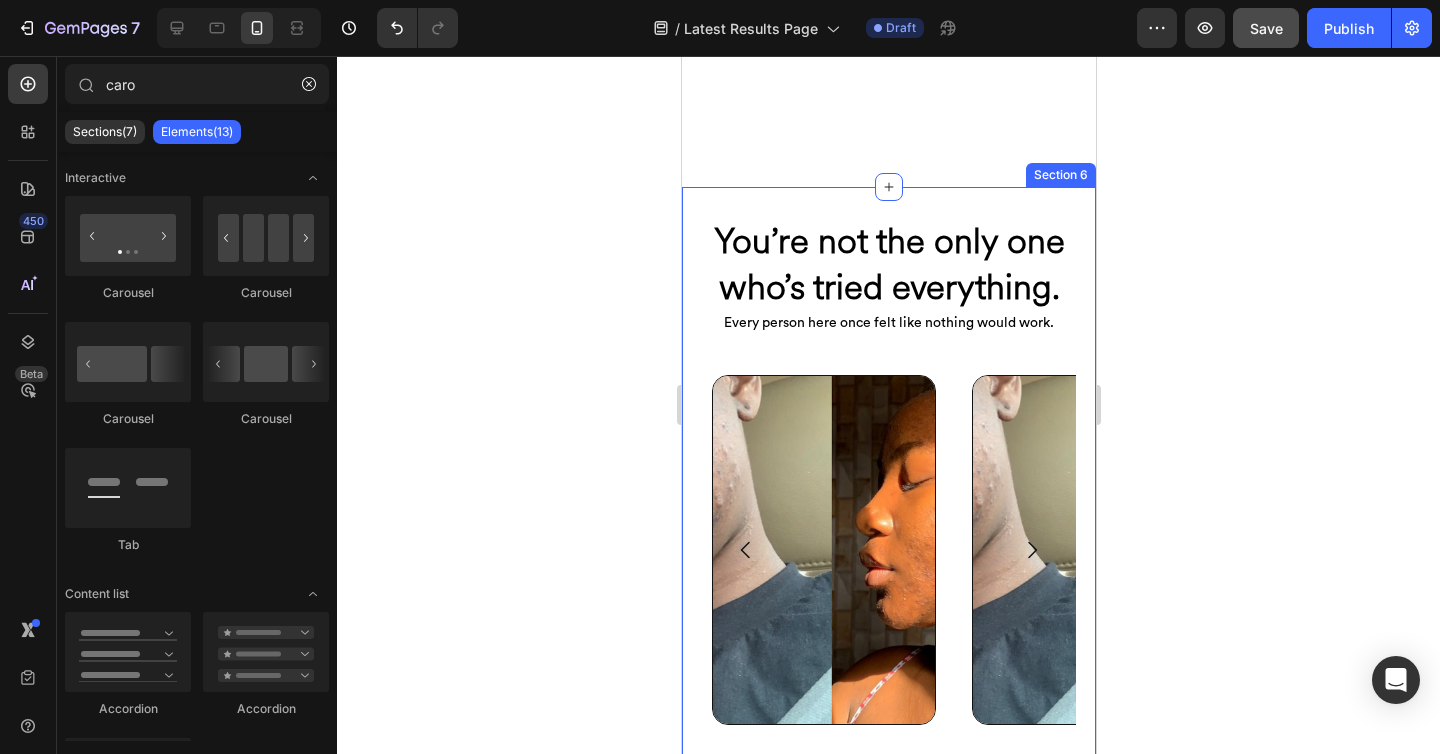 click on "START MY CLEAR SKIN TRANSFORMATION Button Section 10" at bounding box center [888, 860] 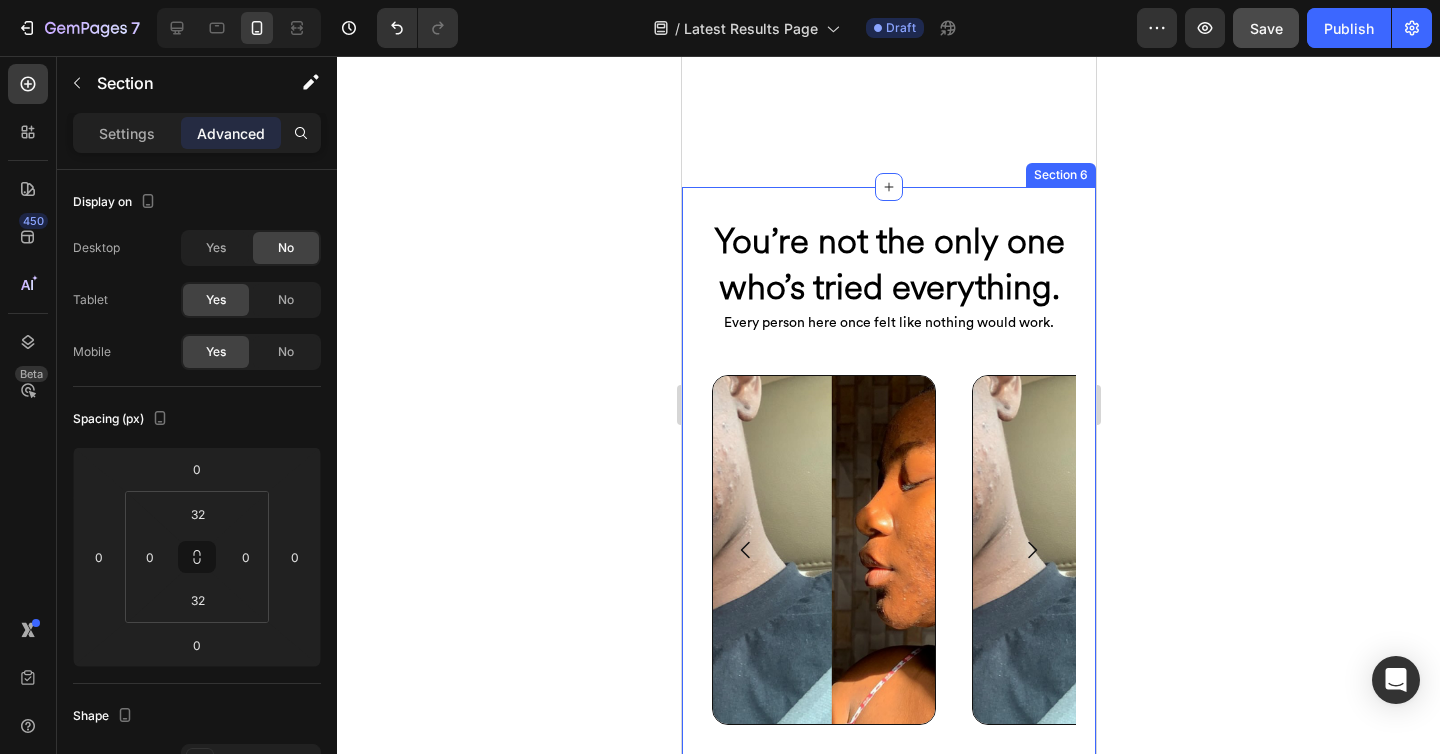 scroll, scrollTop: 1890, scrollLeft: 0, axis: vertical 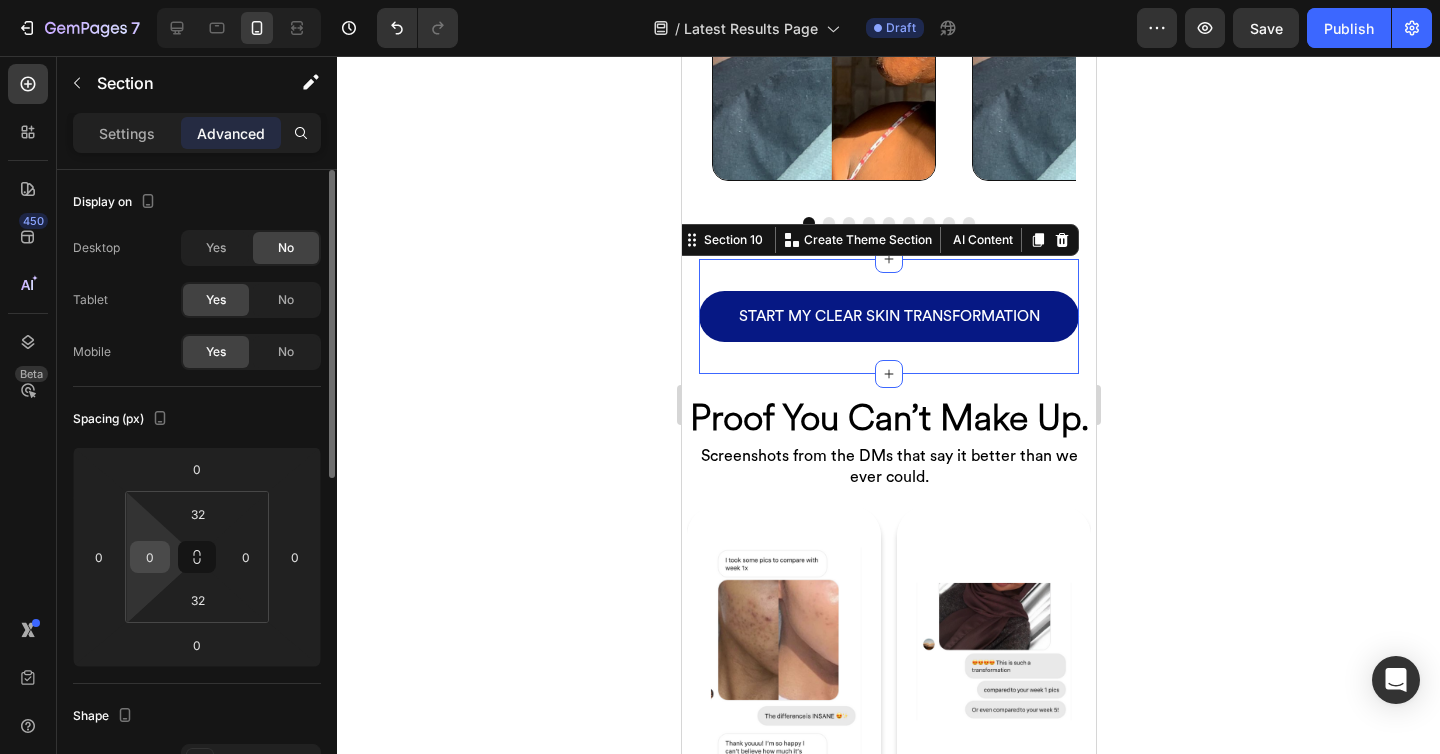 click on "0" at bounding box center [150, 557] 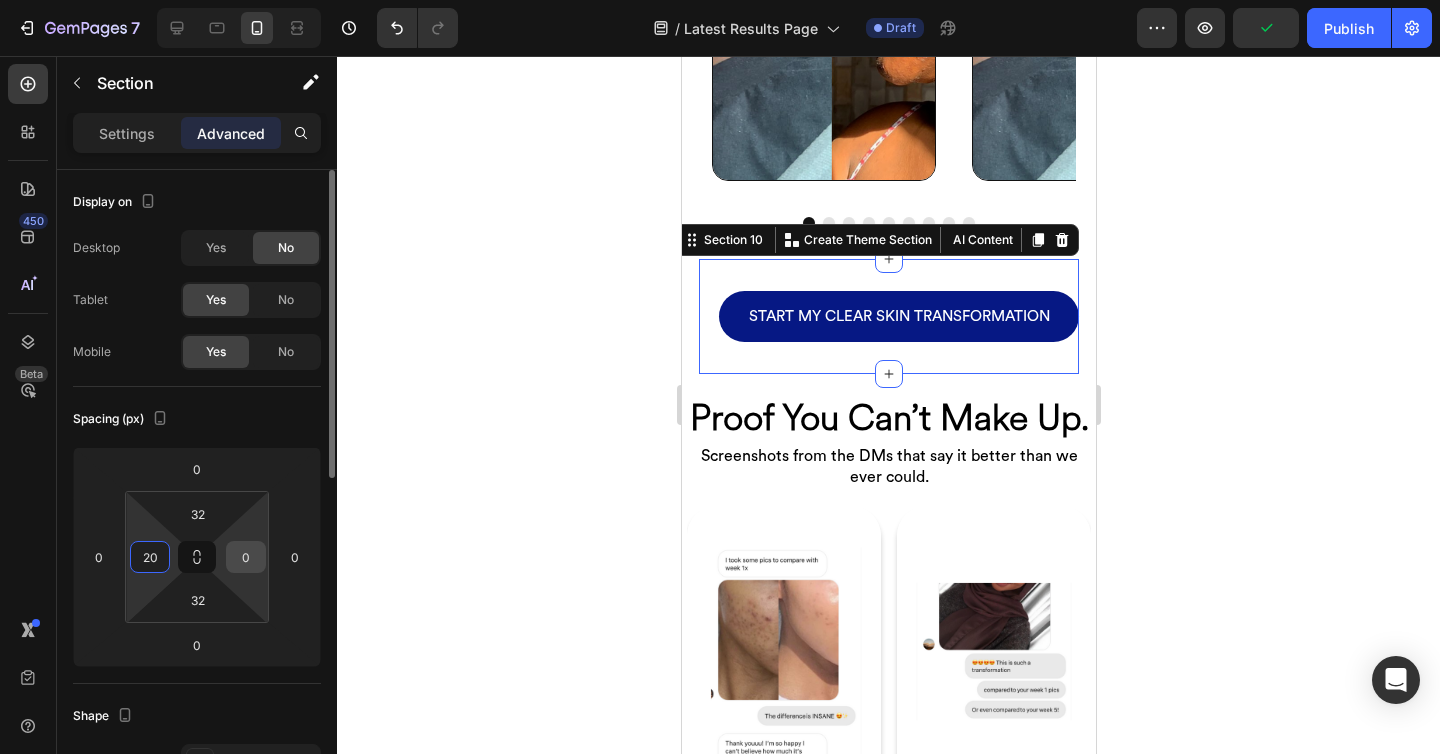 type on "20" 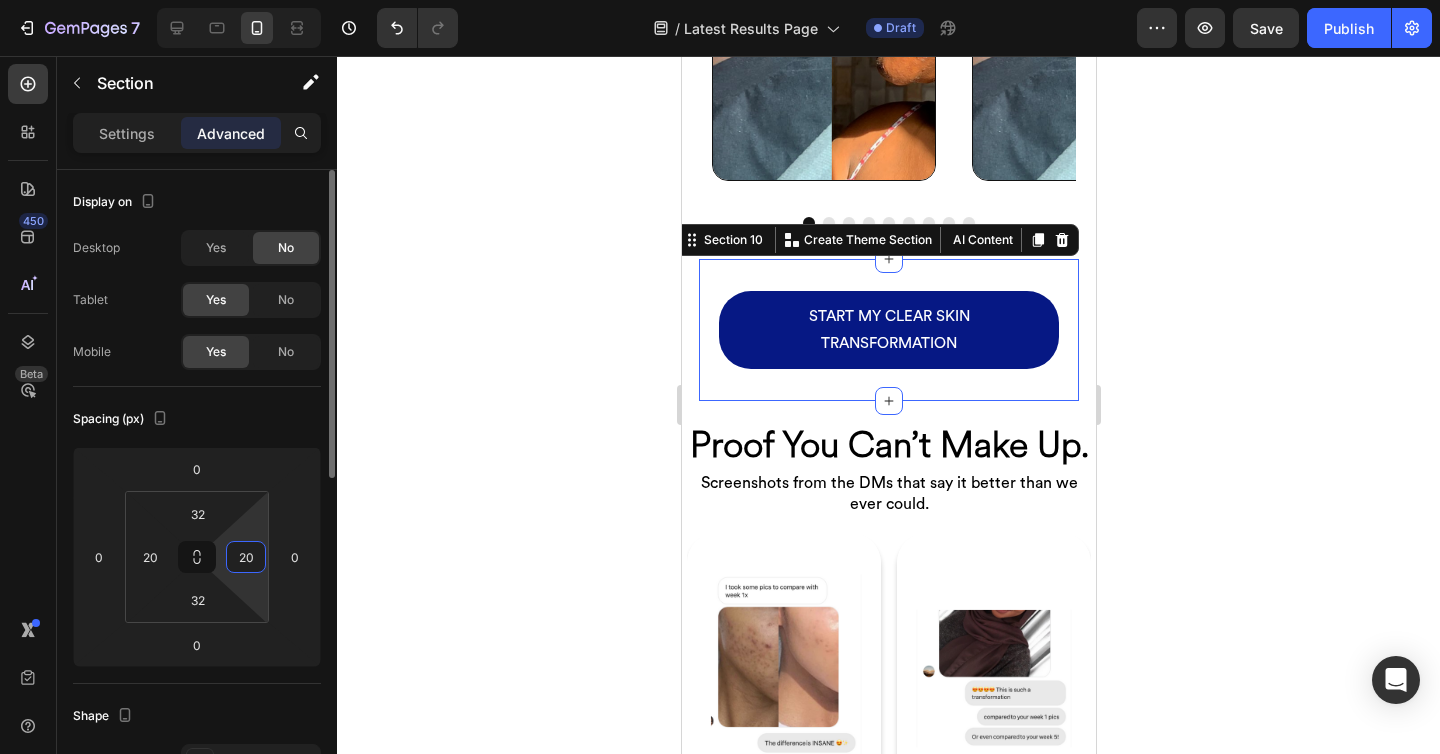 type on "2" 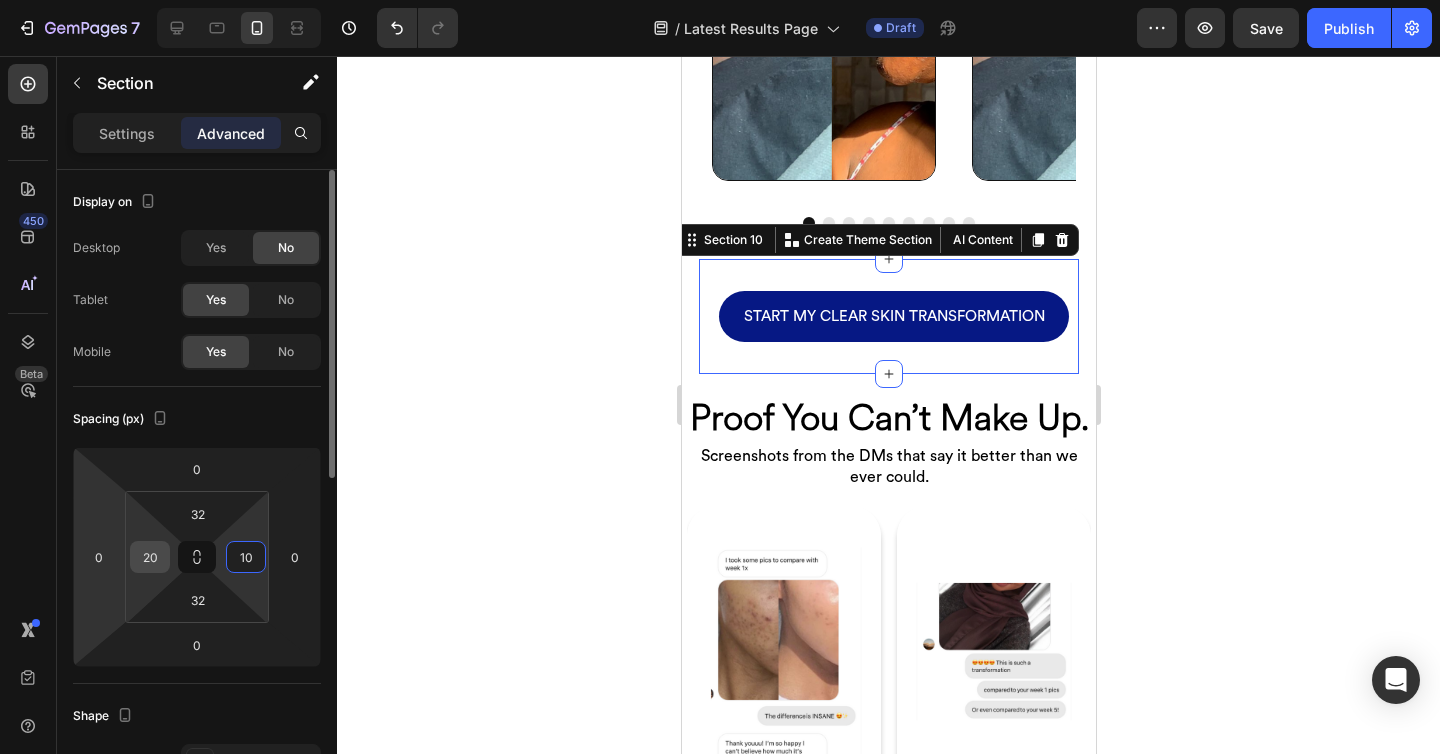 type on "10" 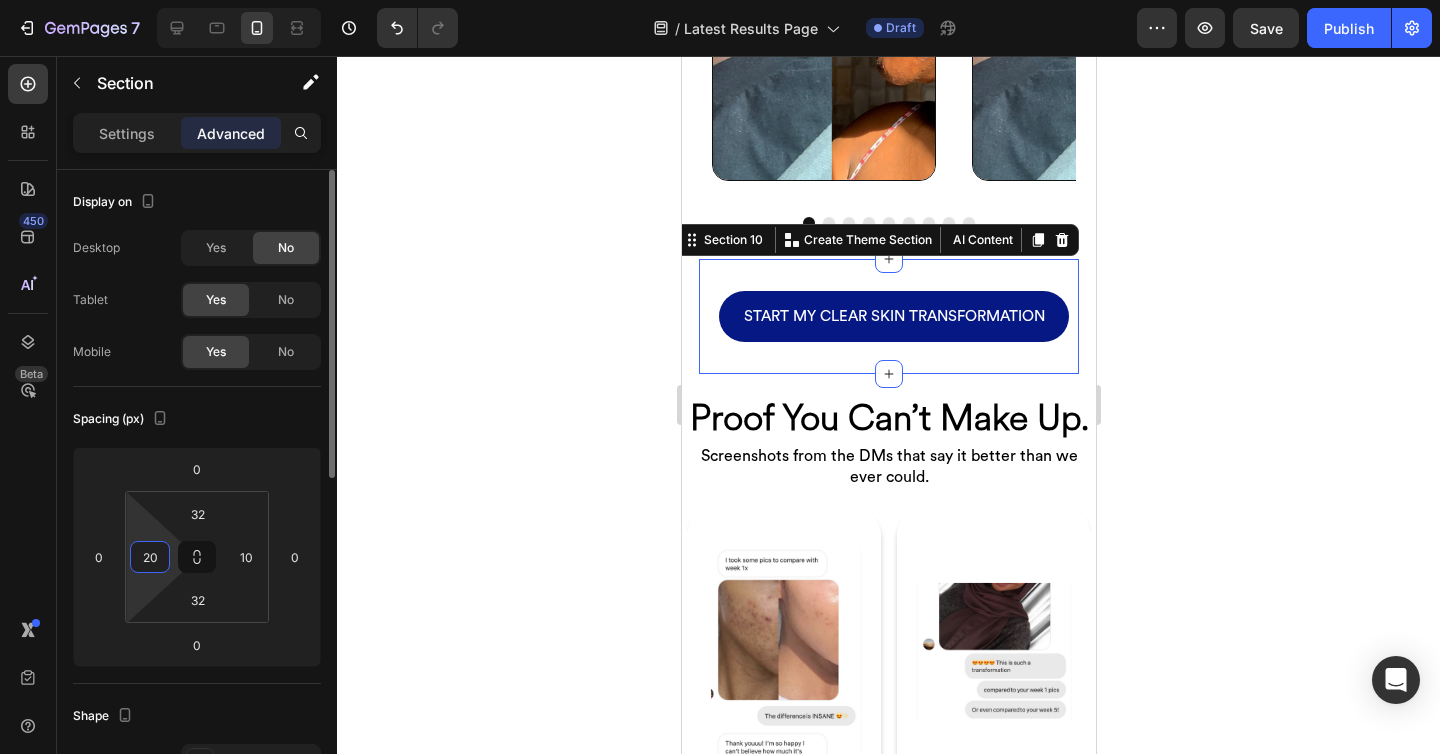 click on "20" at bounding box center (150, 557) 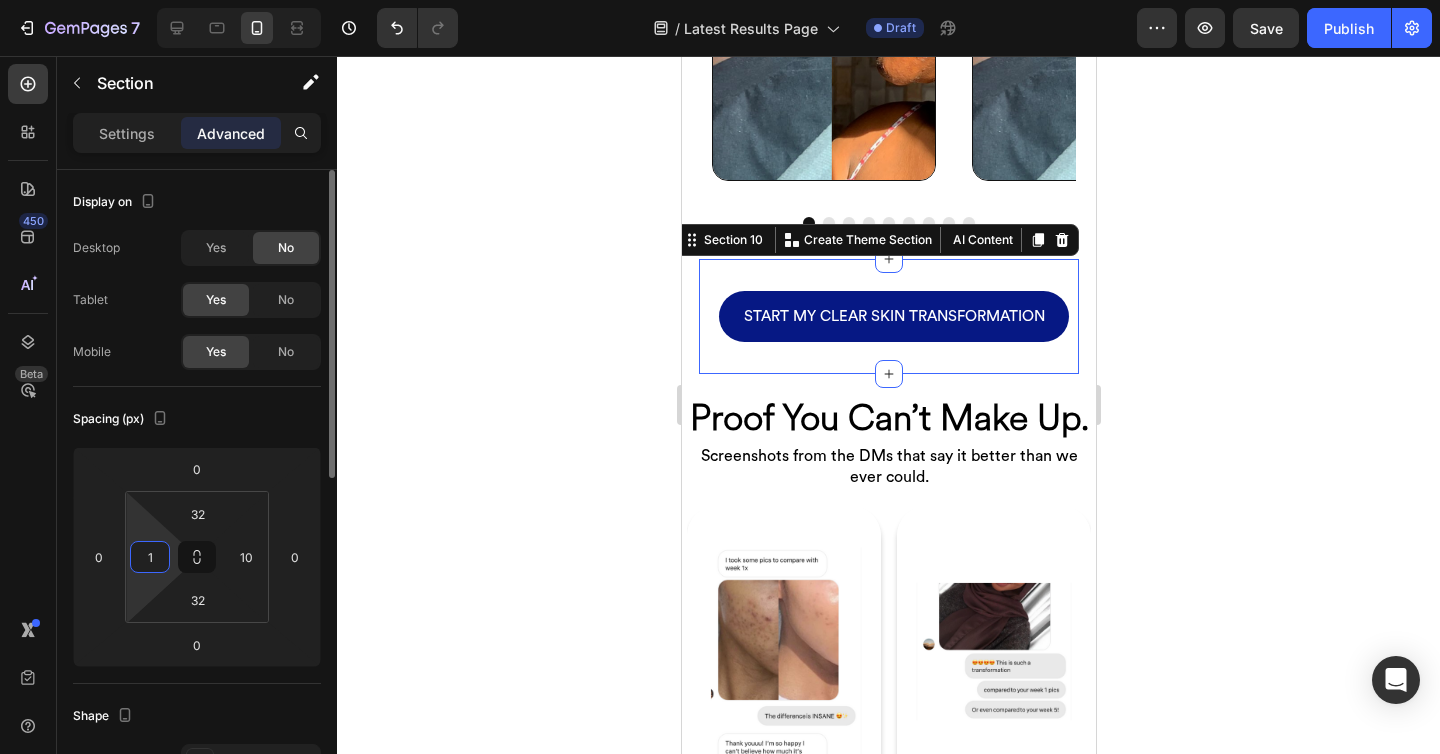 type on "10" 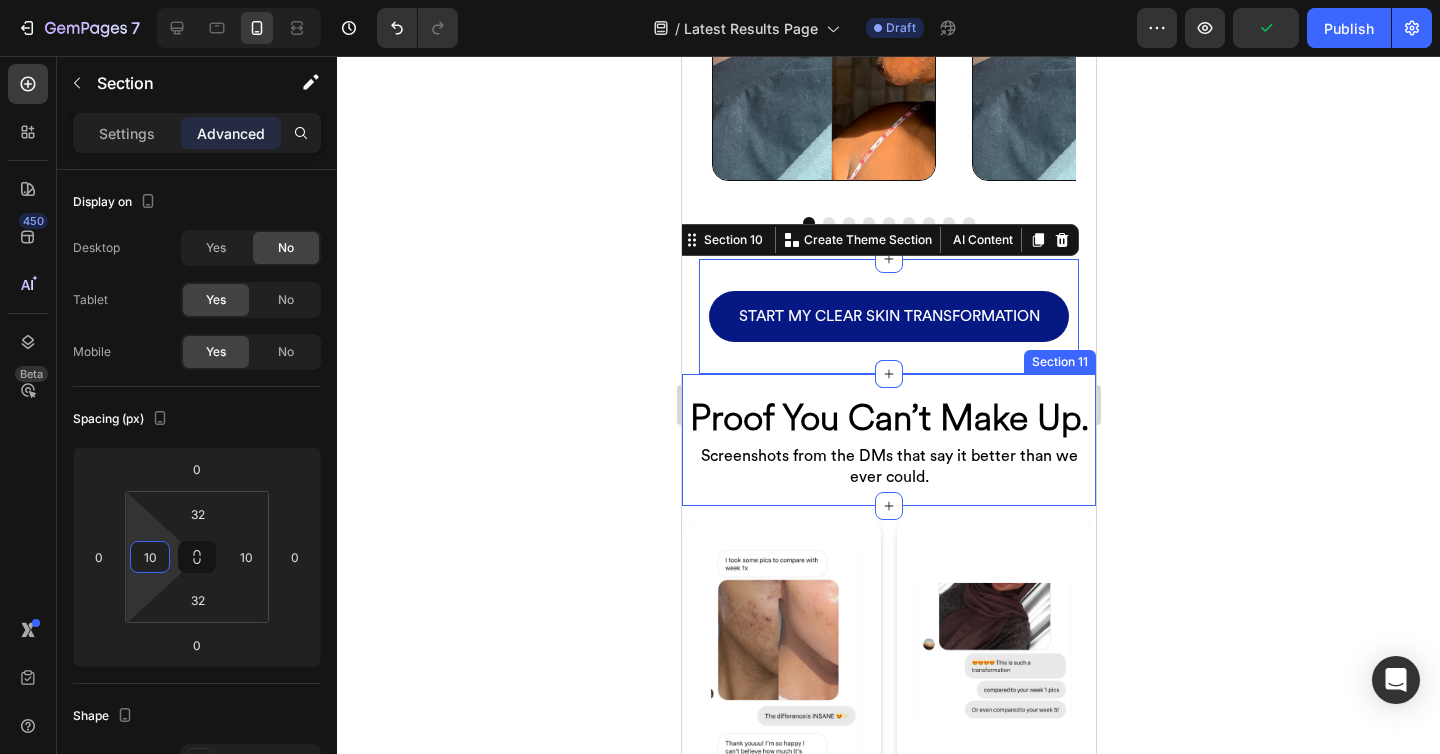 click on "Proof You Can’t Make Up. Heading Screenshots from the DMs that say it better than we ever could. Heading Row Section 11" at bounding box center (888, 440) 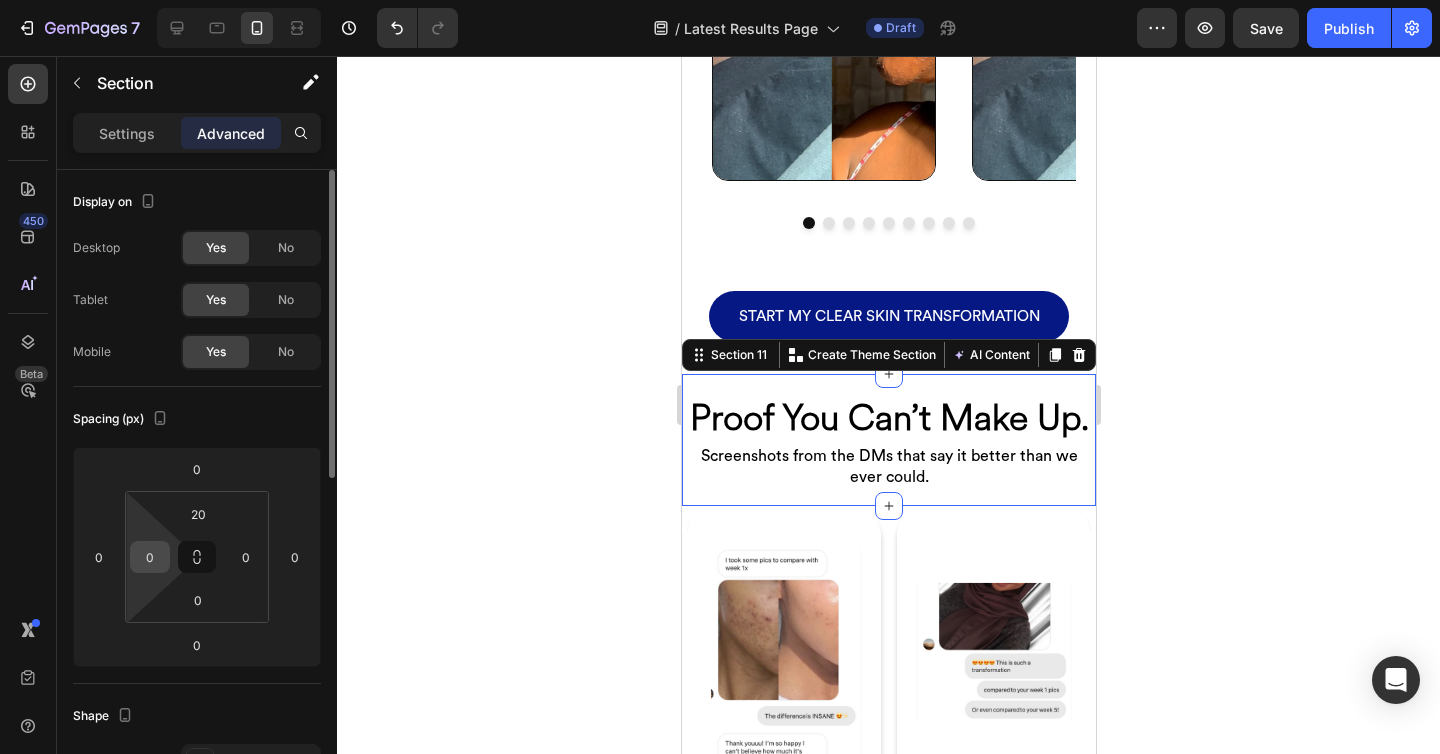 click on "0" at bounding box center [150, 557] 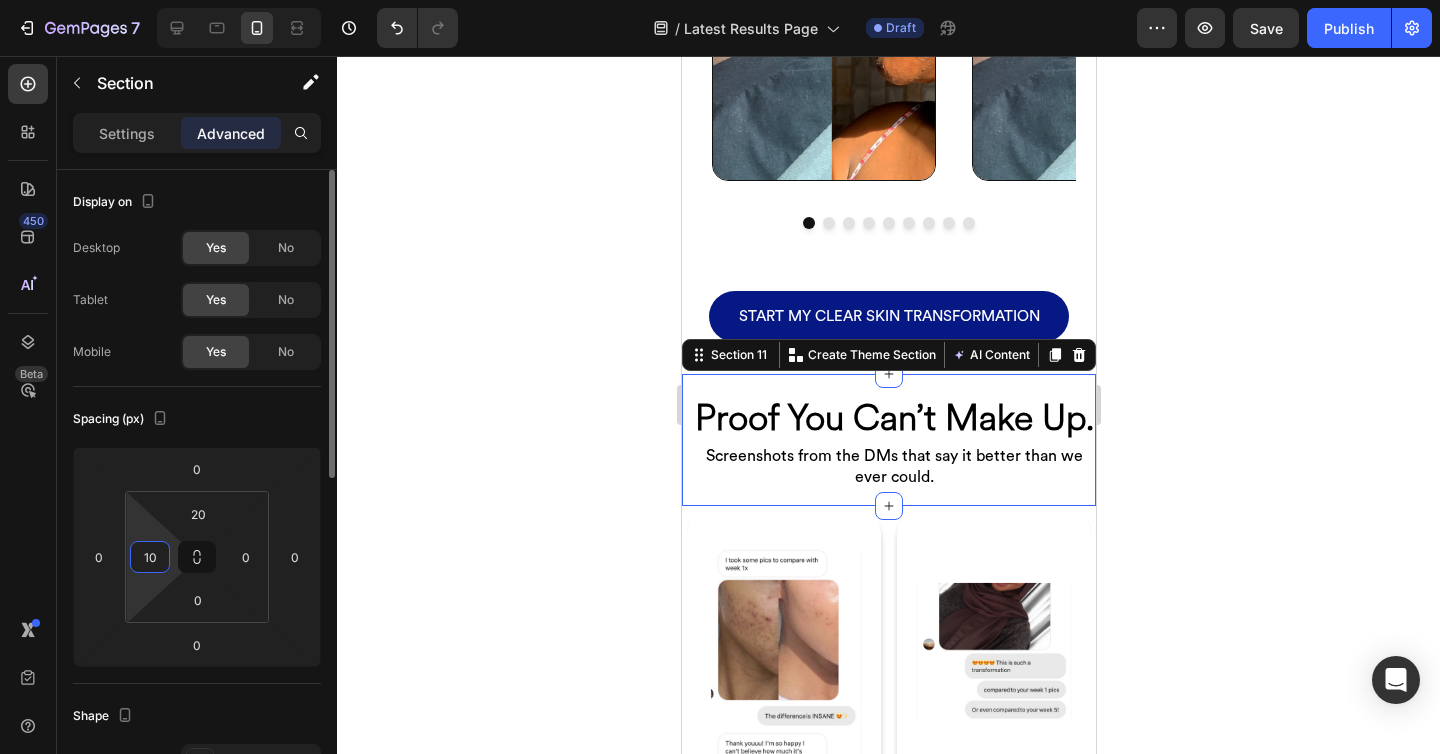 type on "1" 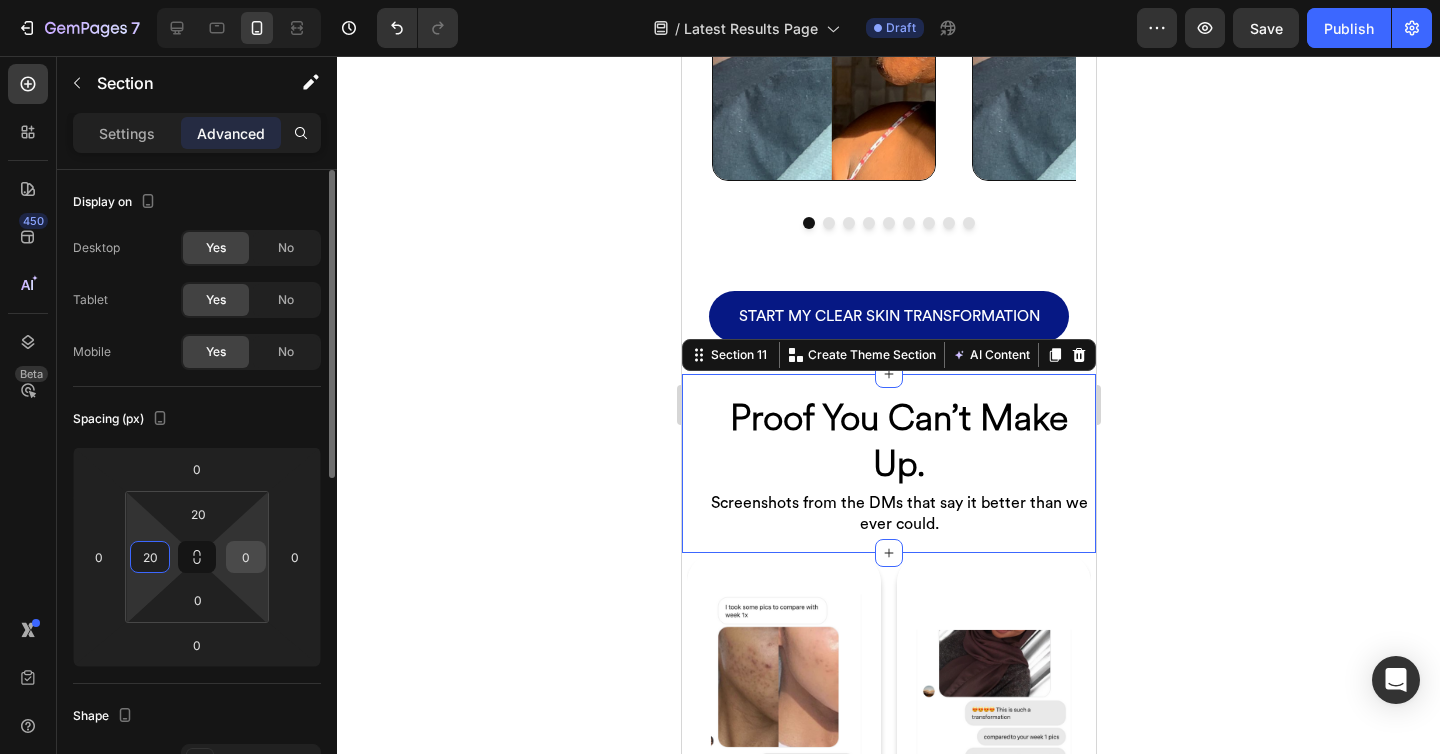 type on "20" 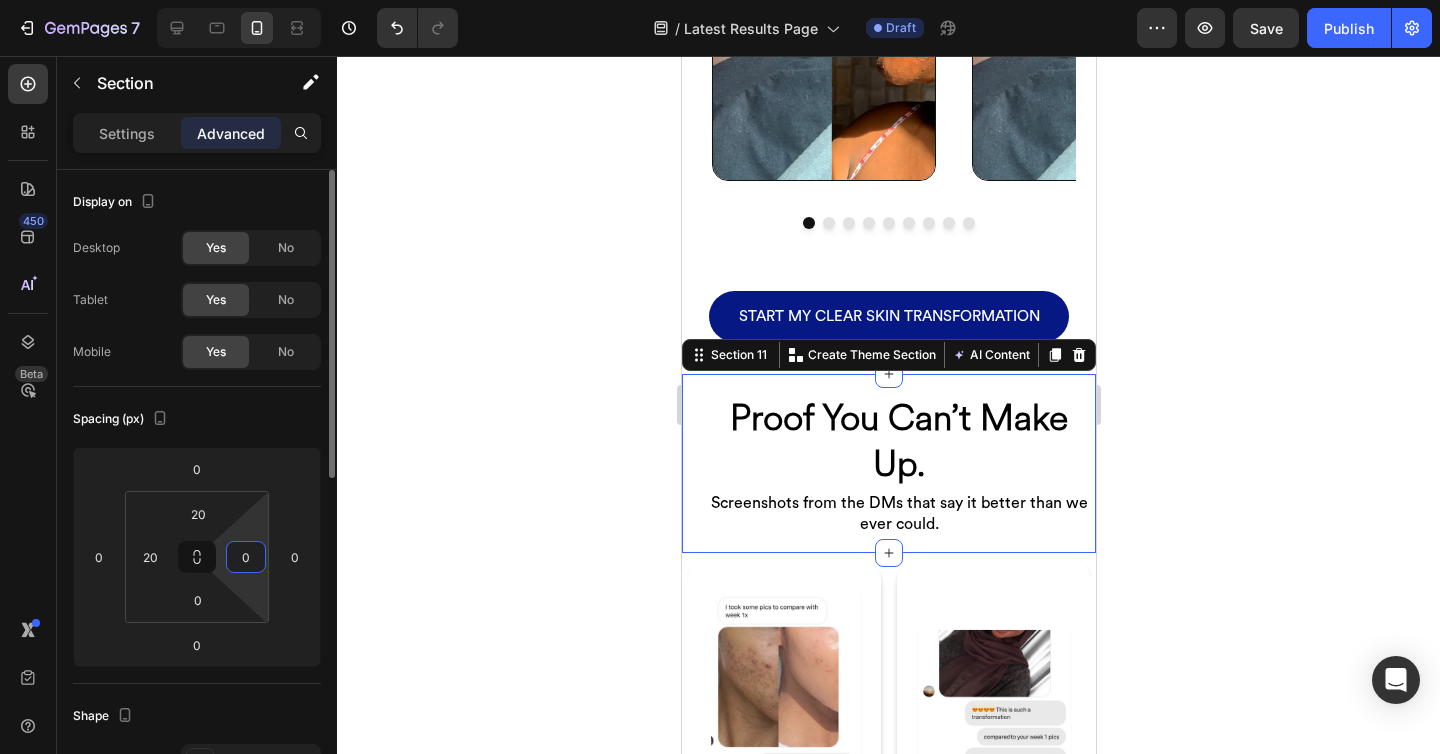 click on "0" at bounding box center (246, 557) 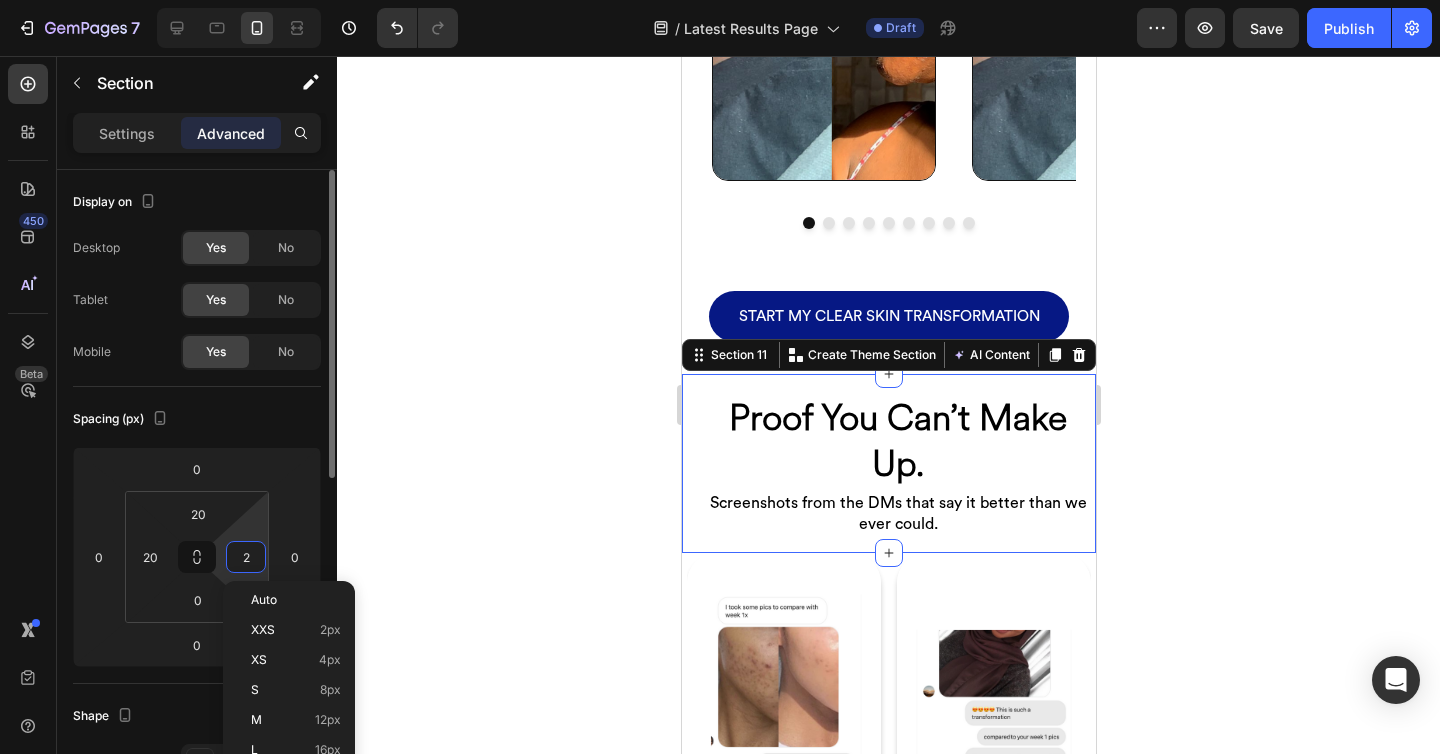 type on "20" 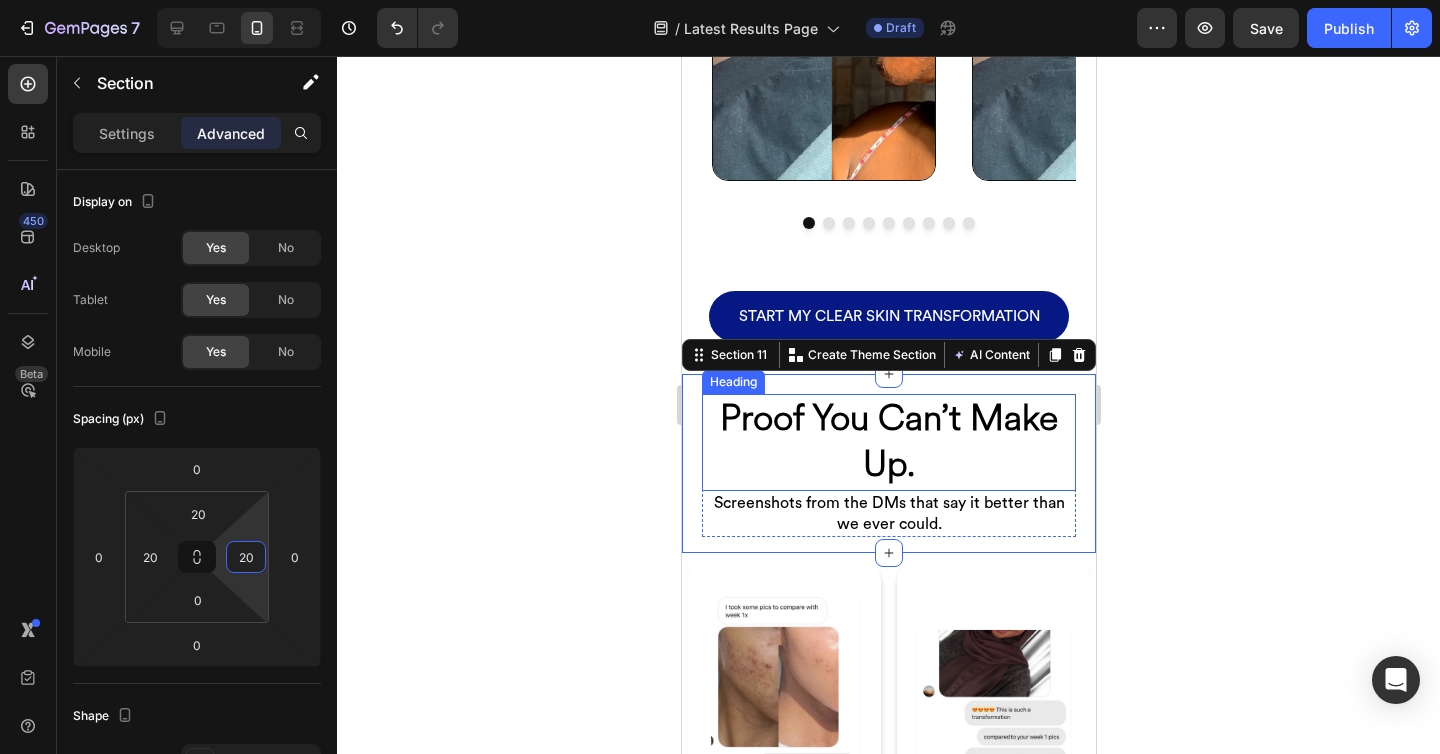 click on "Proof You Can’t Make Up." at bounding box center [888, 442] 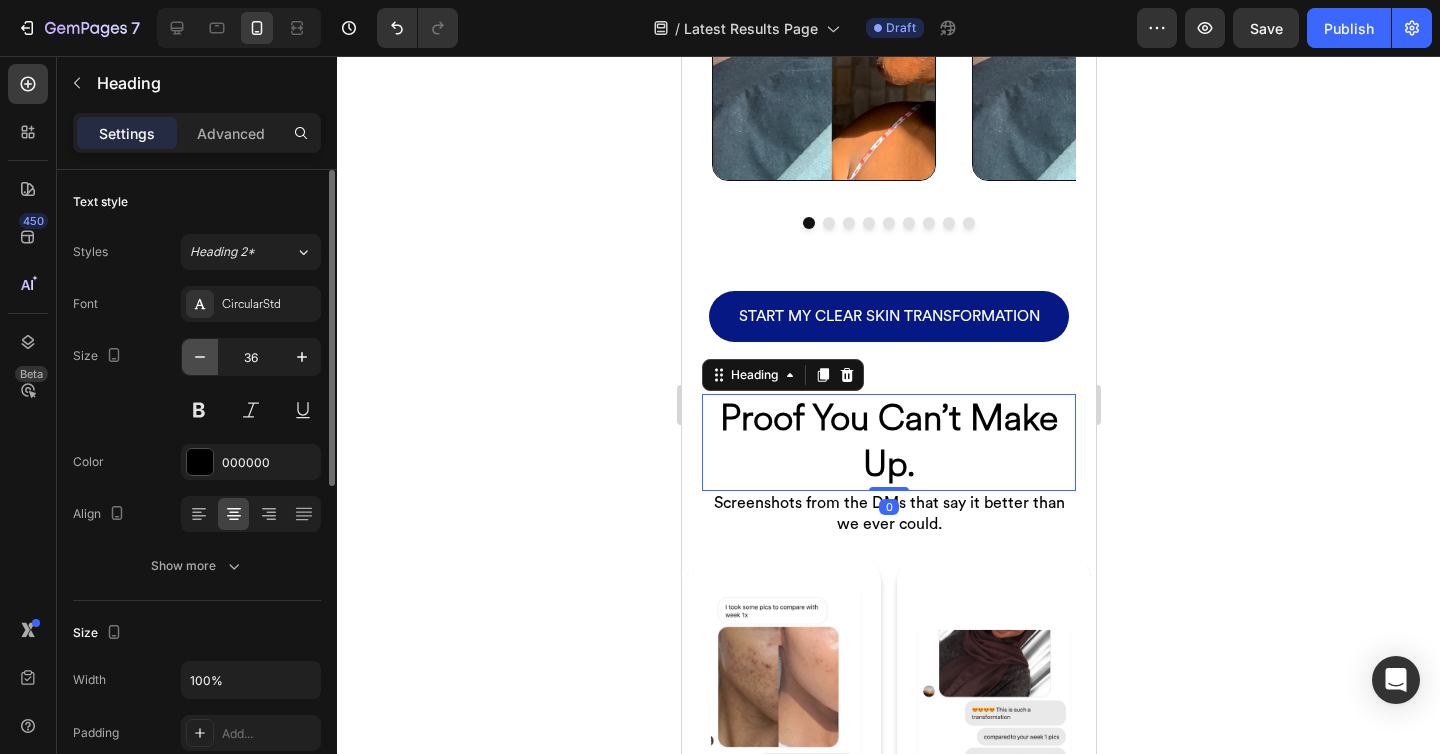 click at bounding box center (200, 357) 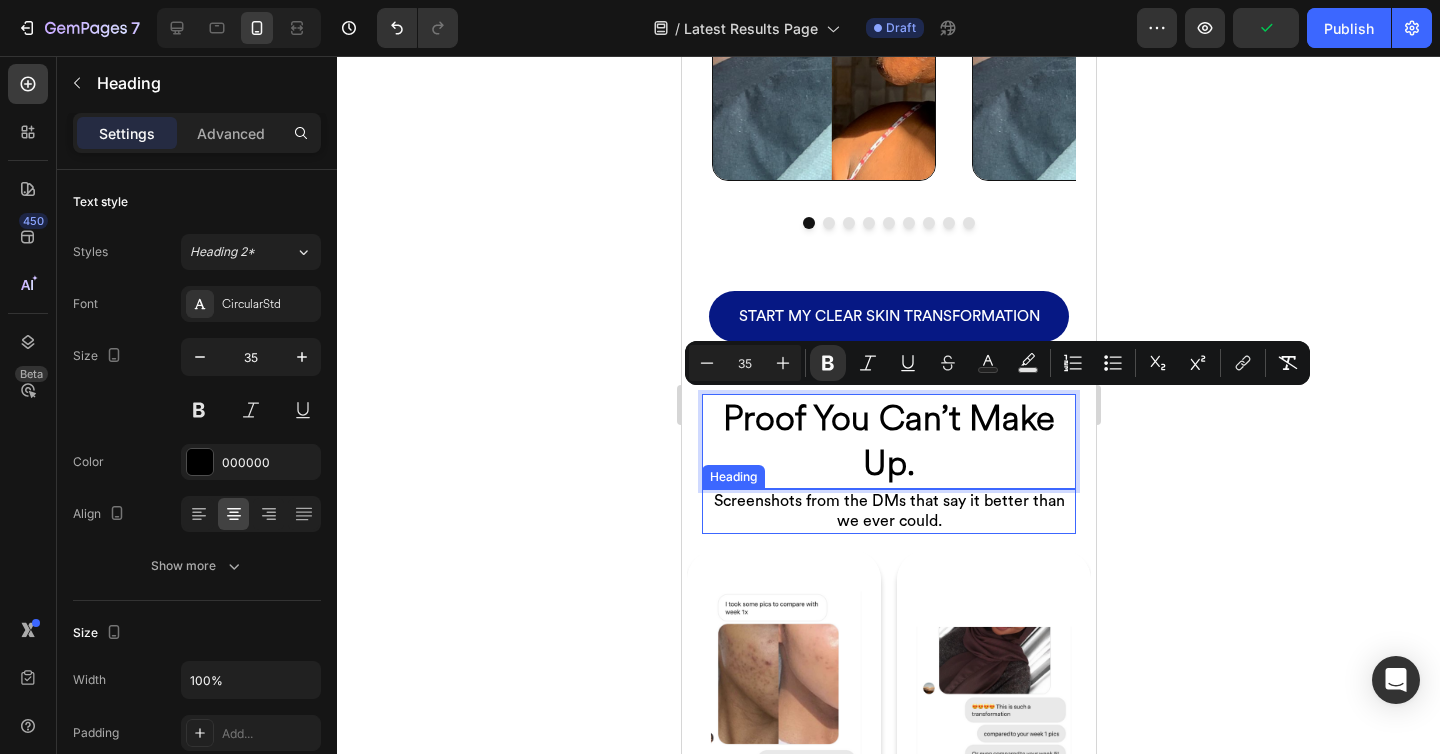 click on "Screenshots from the DMs that say it better than we ever could." at bounding box center (888, 512) 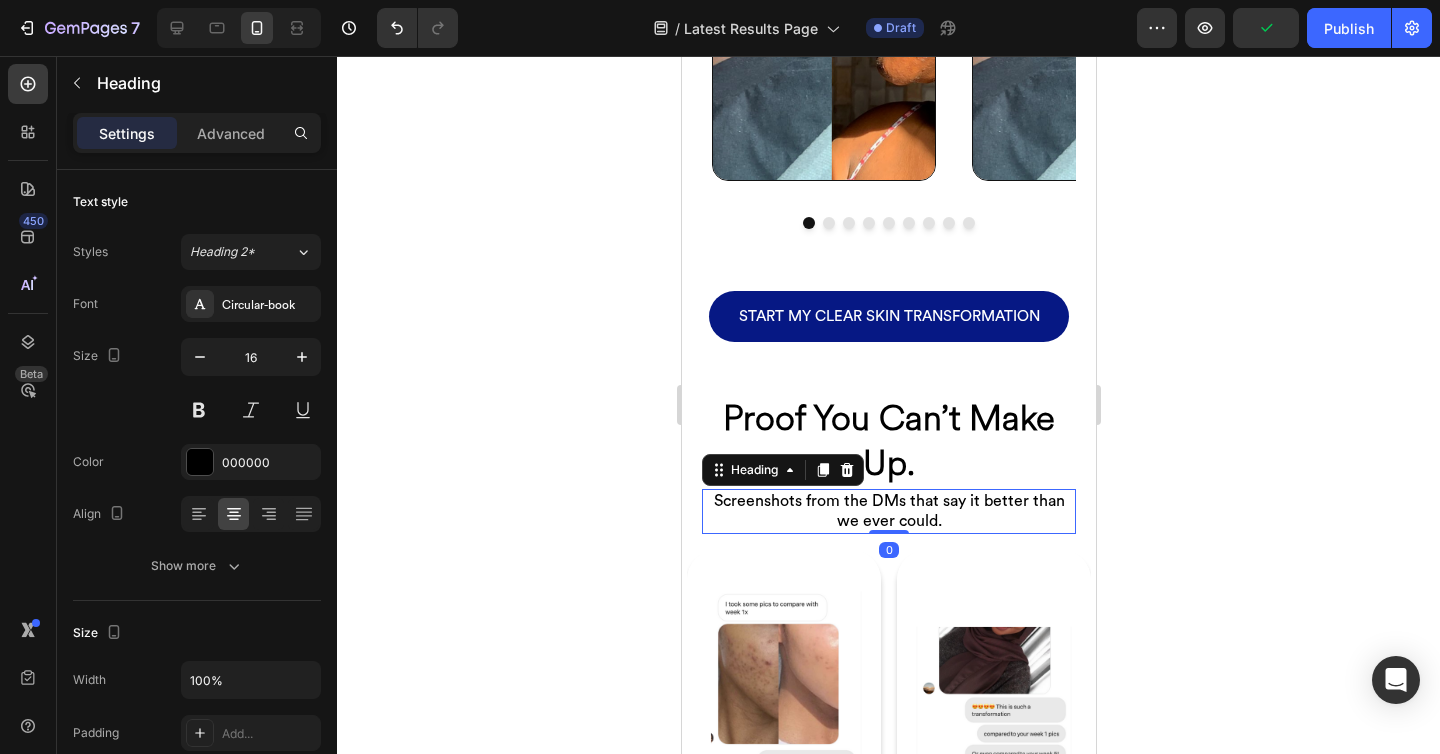 click on "Screenshots from the DMs that say it better than we ever could." at bounding box center (888, 512) 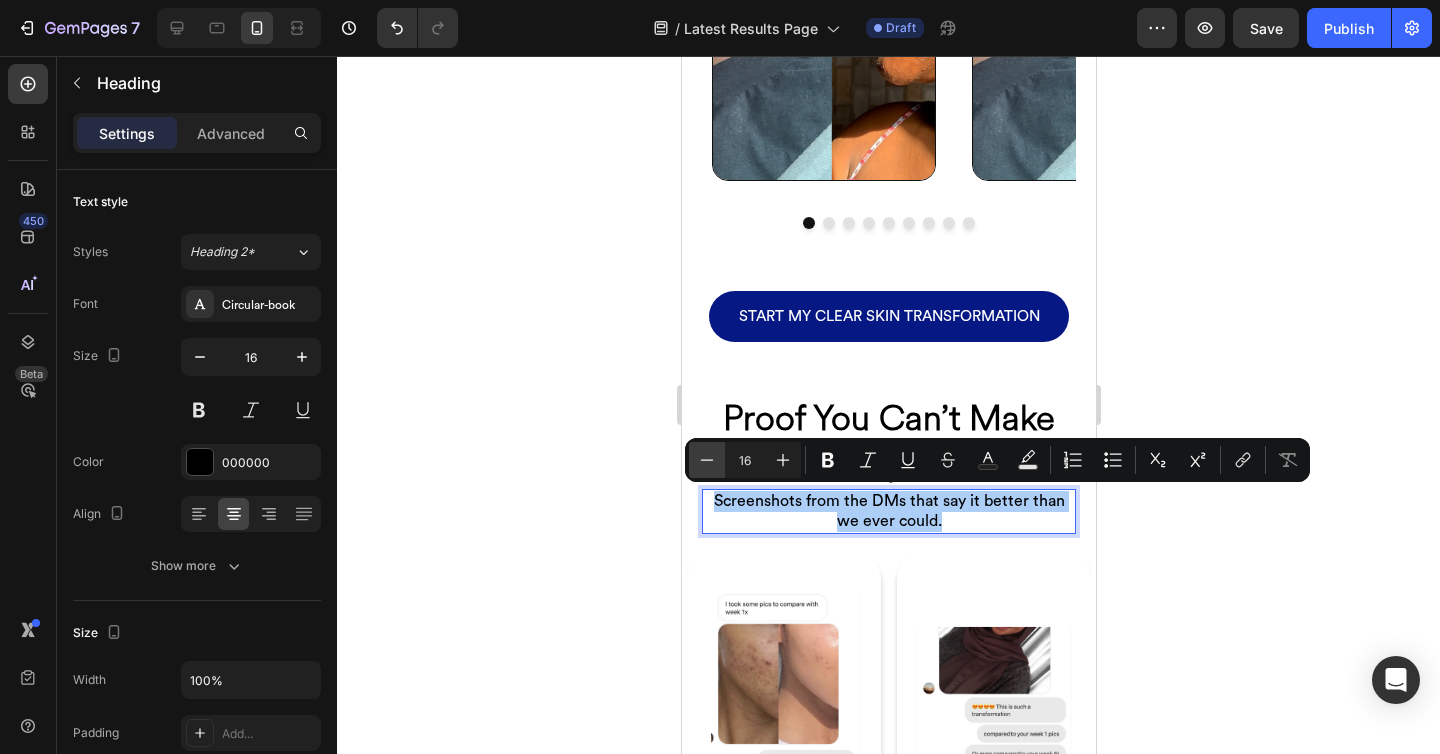 click 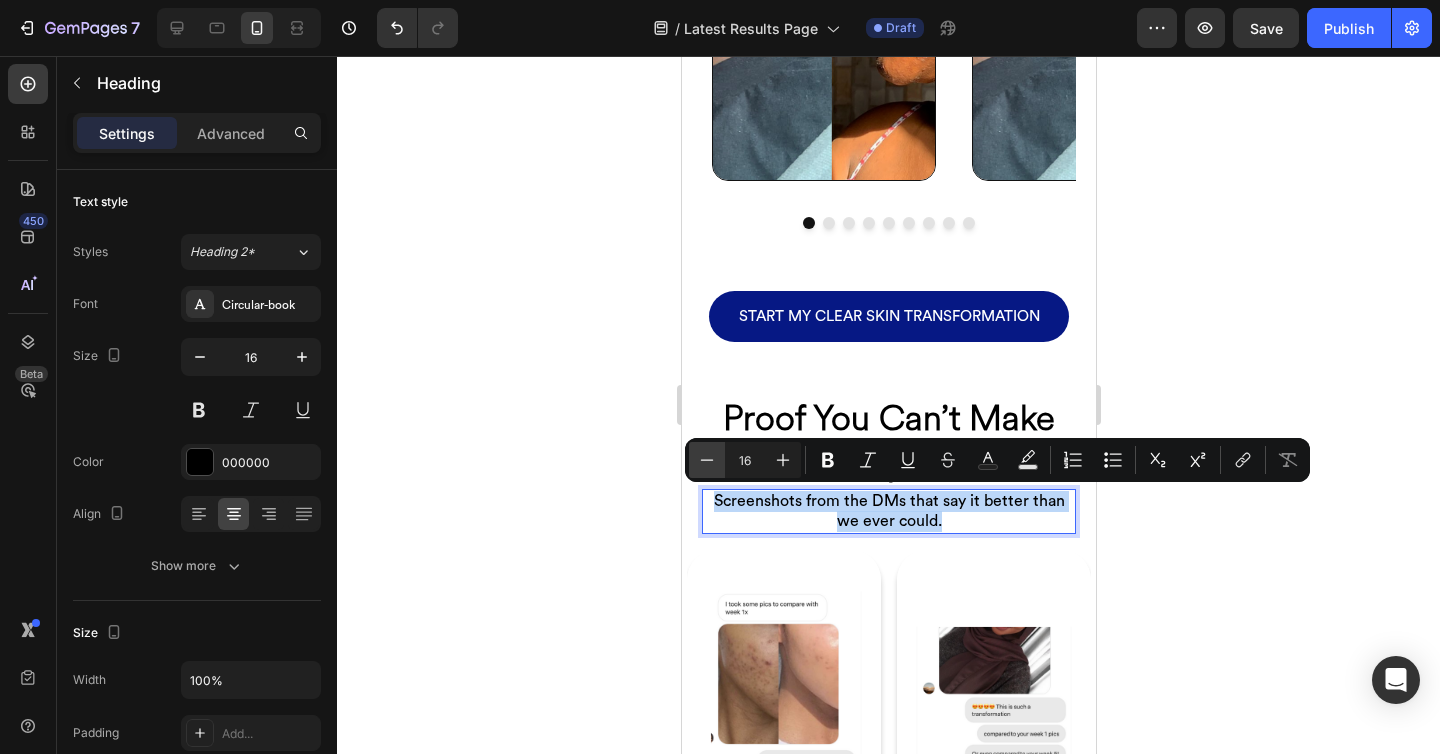 type on "15" 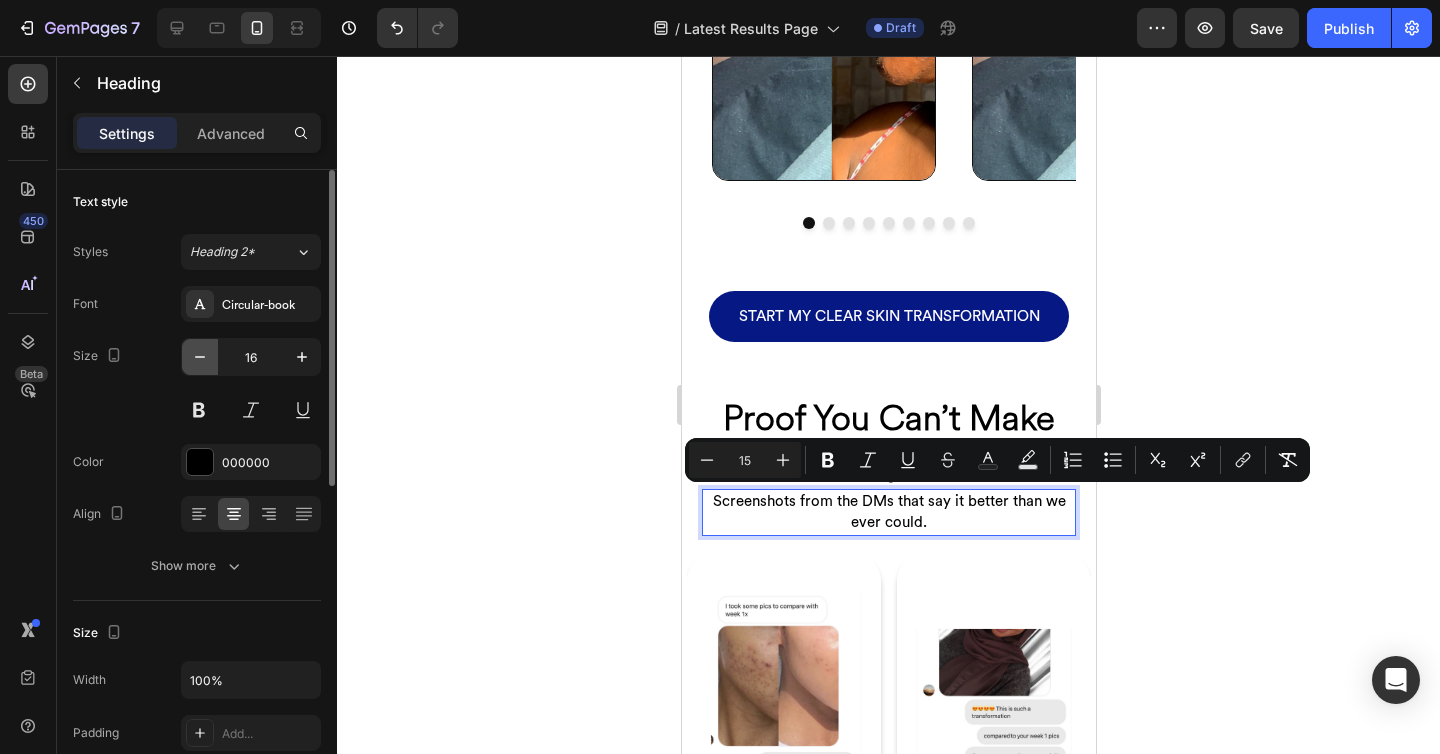 click 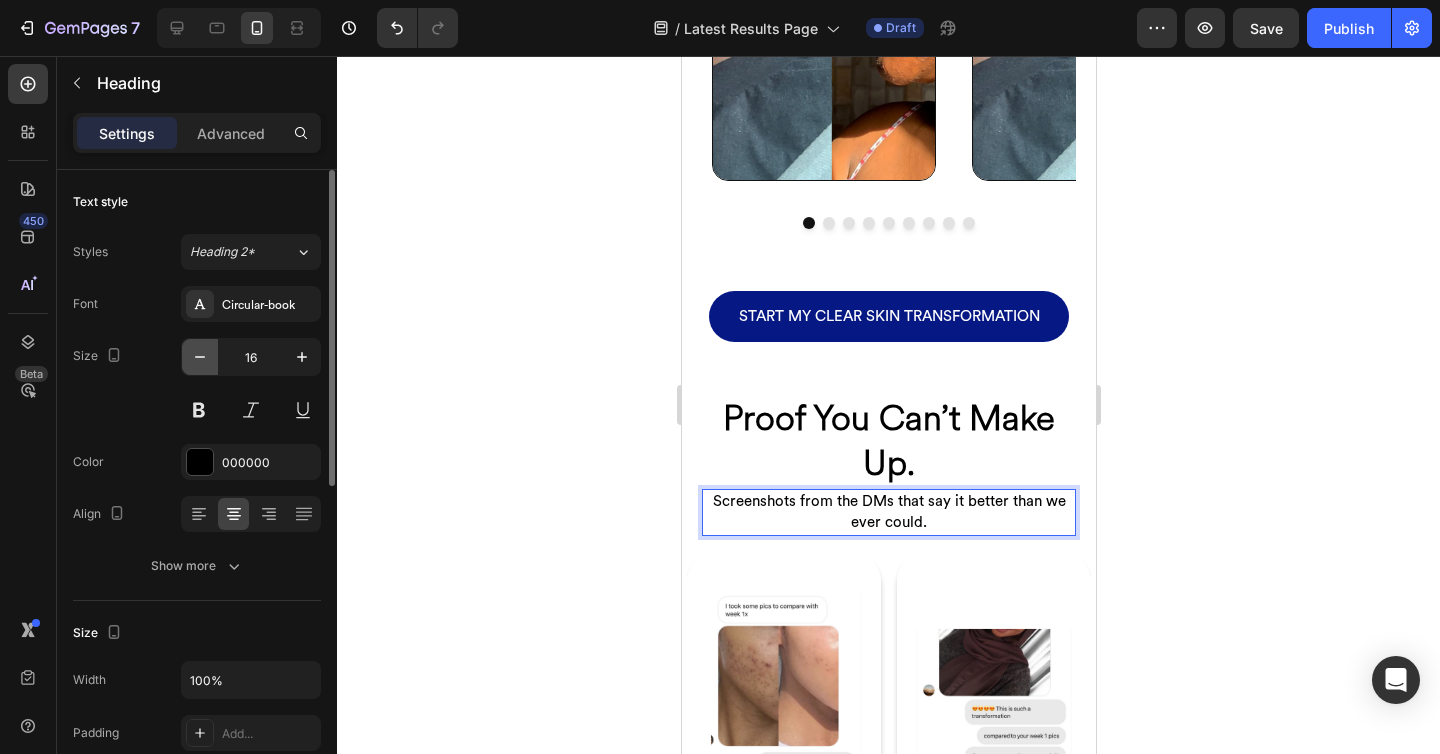 type on "15" 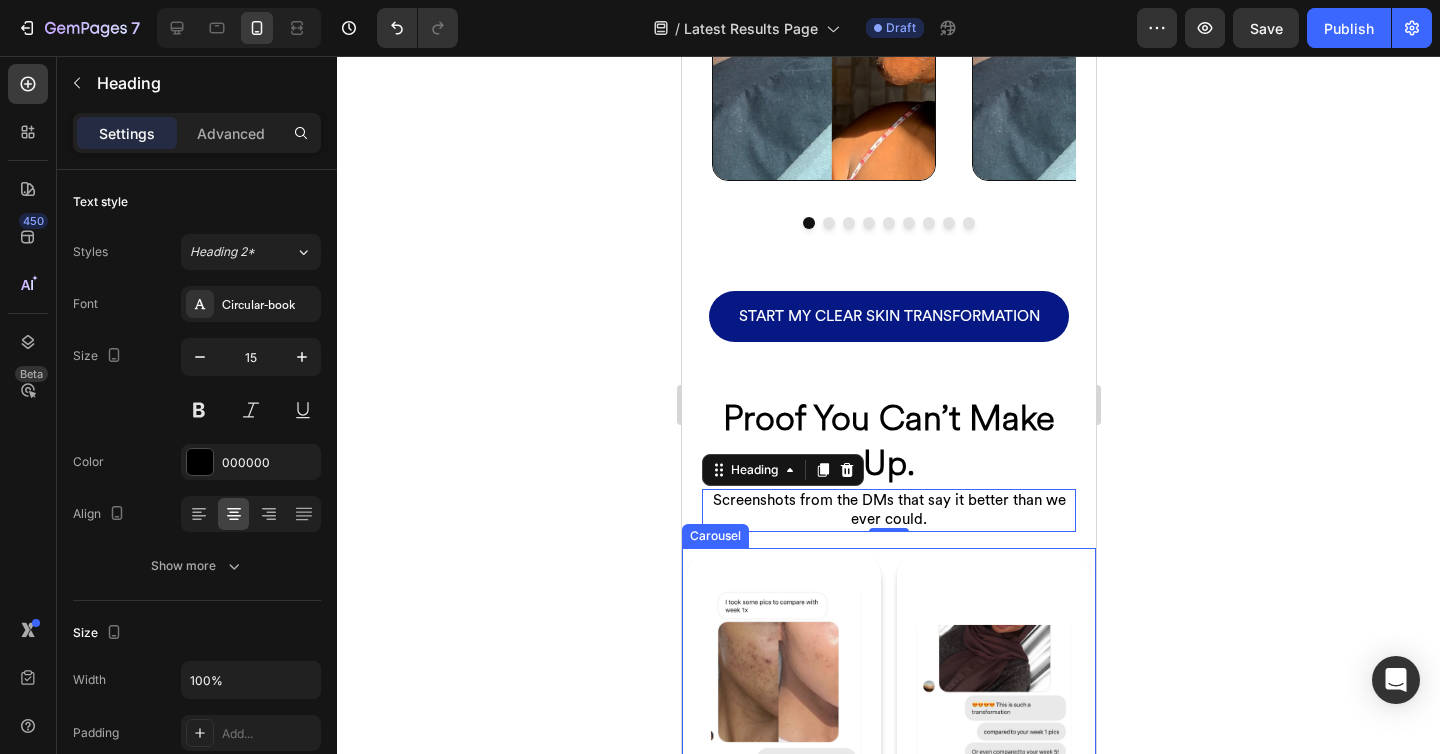 click on "Image Image Image Image Image Image Image Image Image Image Image" at bounding box center (888, 849) 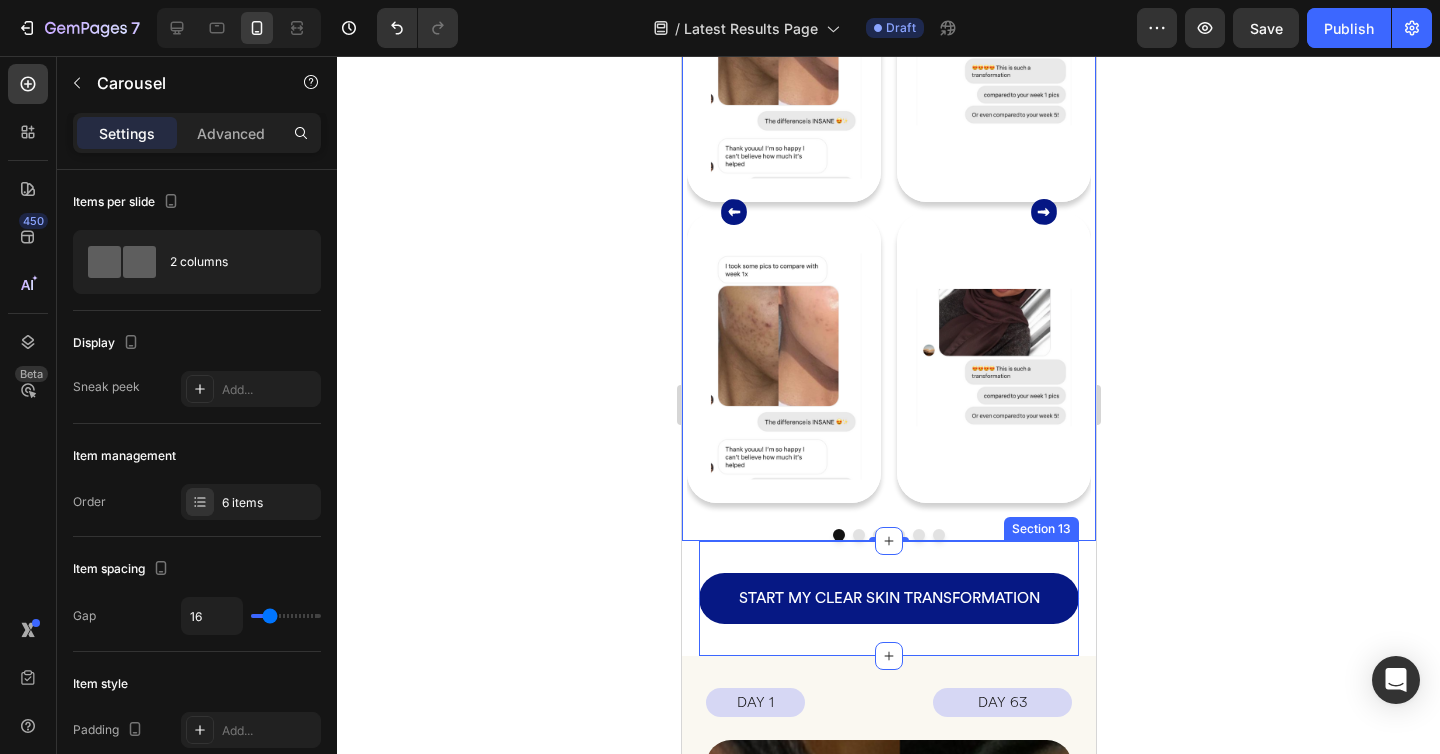 scroll, scrollTop: 1749, scrollLeft: 0, axis: vertical 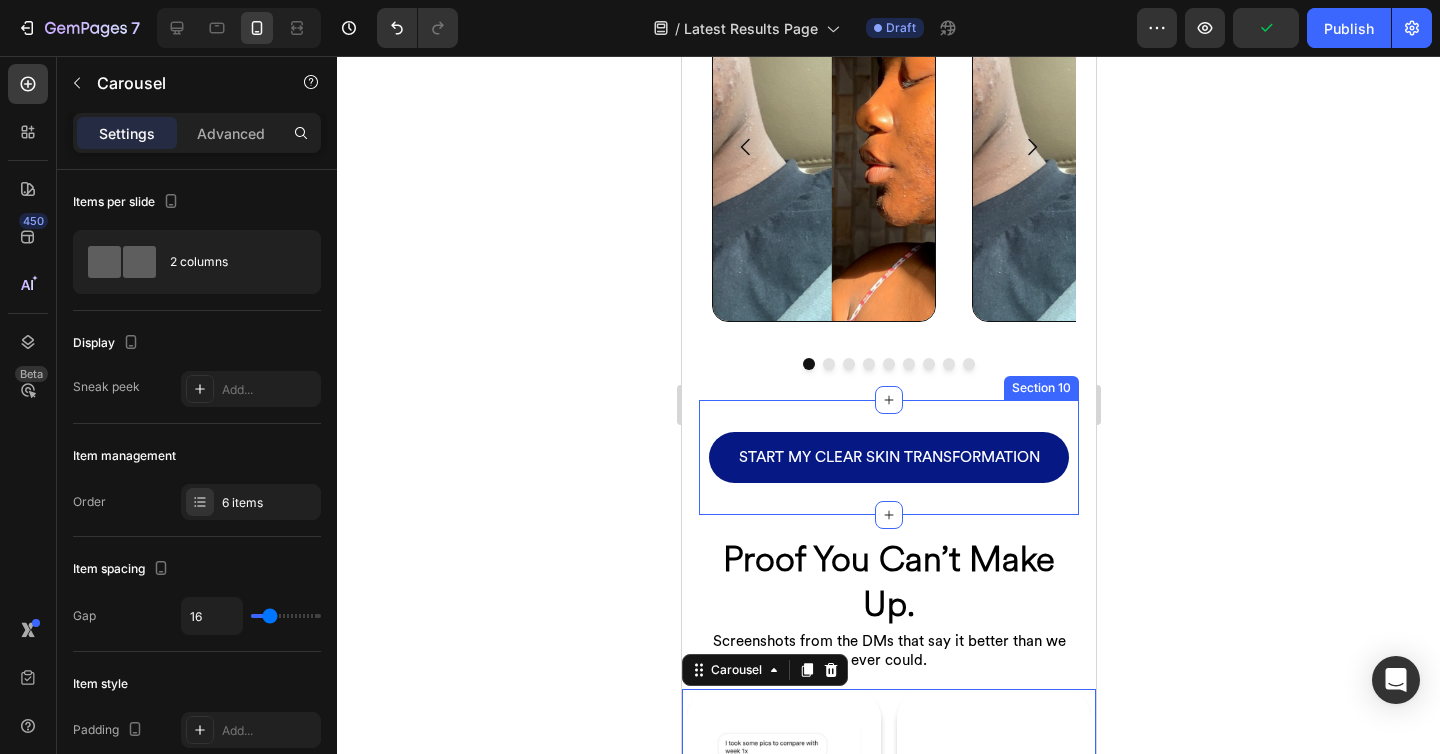click on "START MY CLEAR SKIN TRANSFORMATION Button Section 10" at bounding box center (888, 457) 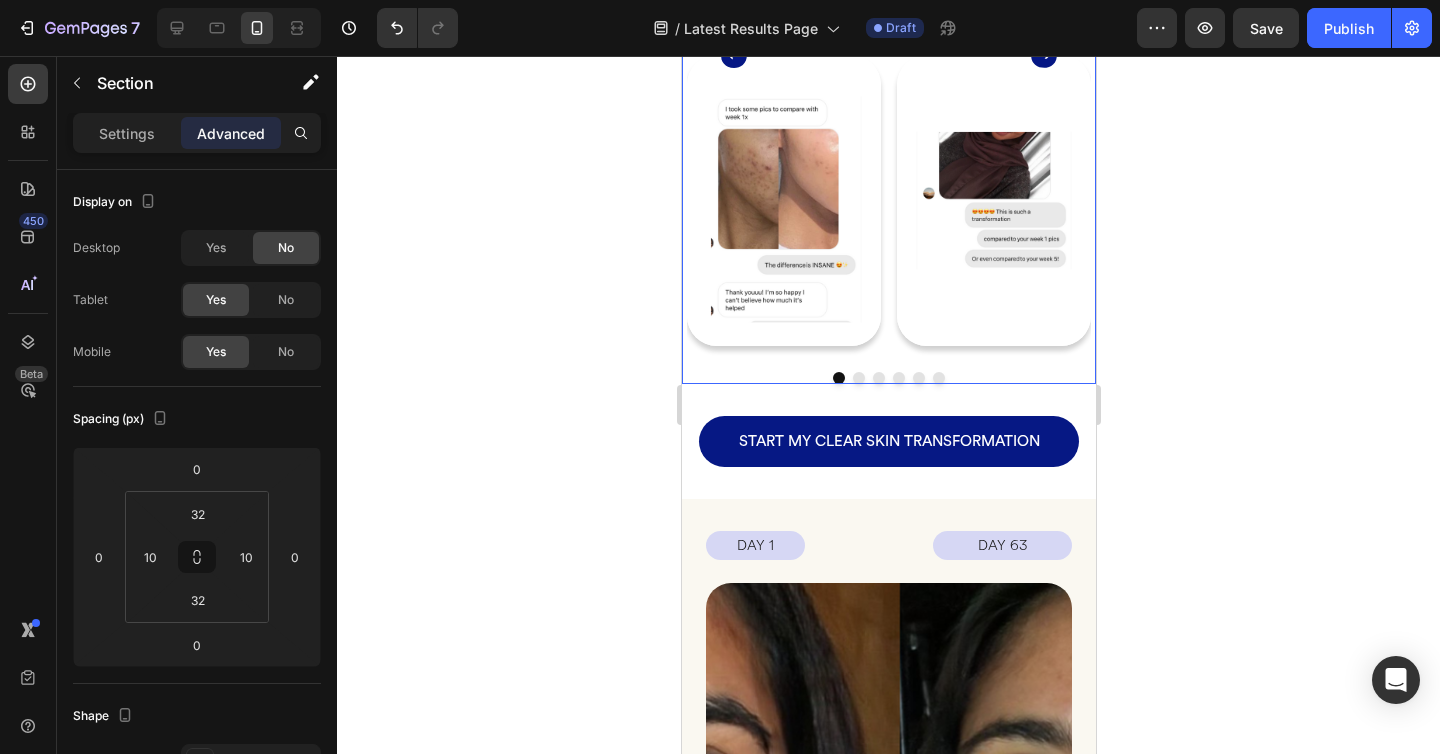scroll, scrollTop: 2964, scrollLeft: 0, axis: vertical 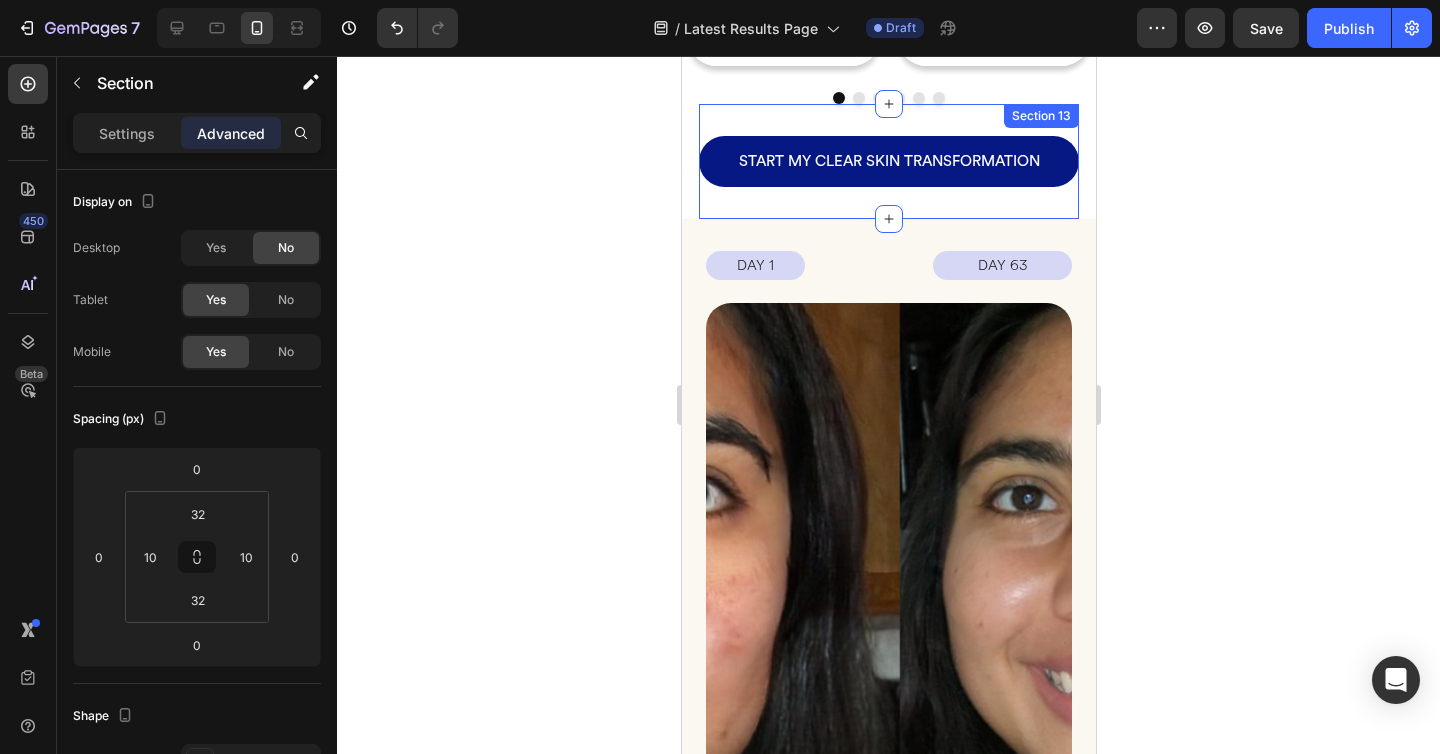click on "START MY CLEAR SKIN TRANSFORMATION Button Section 13" at bounding box center [888, 161] 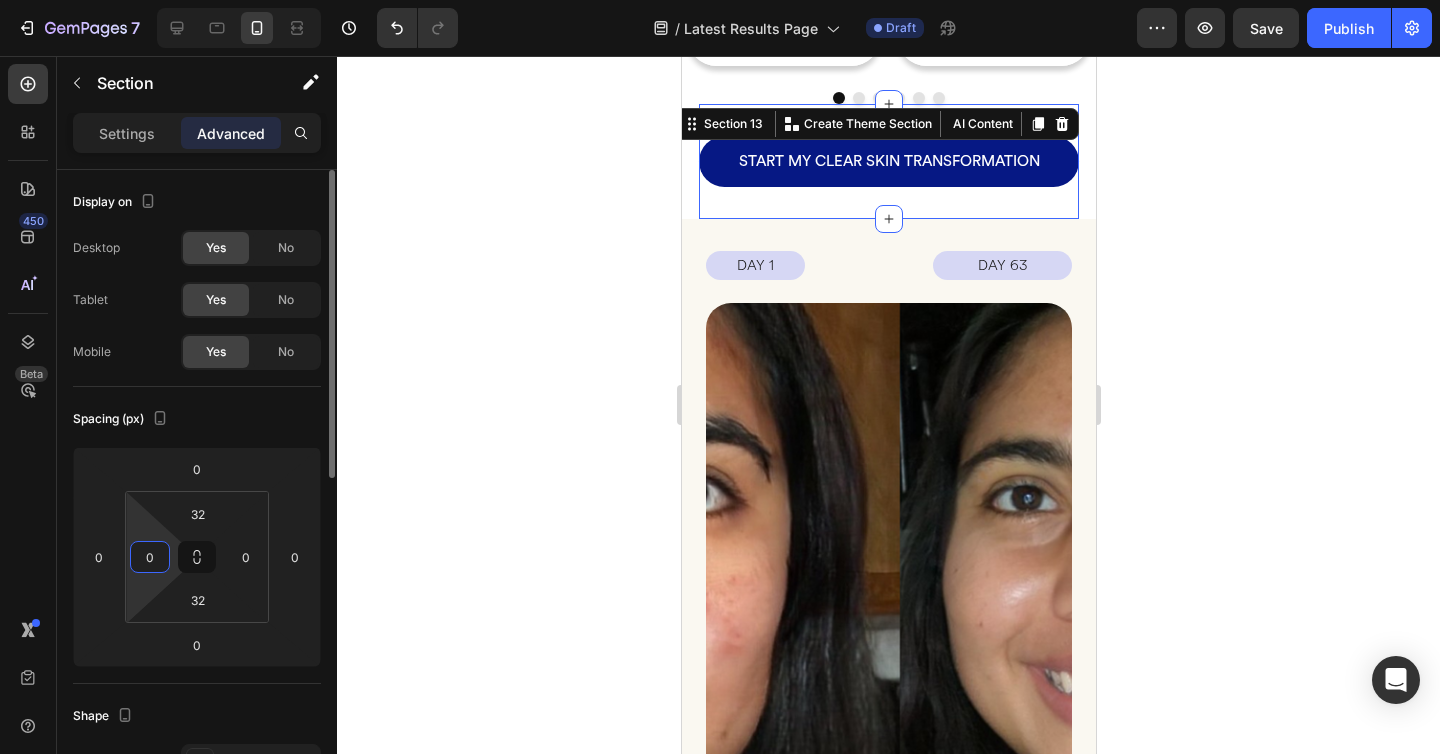 click on "0" at bounding box center [150, 557] 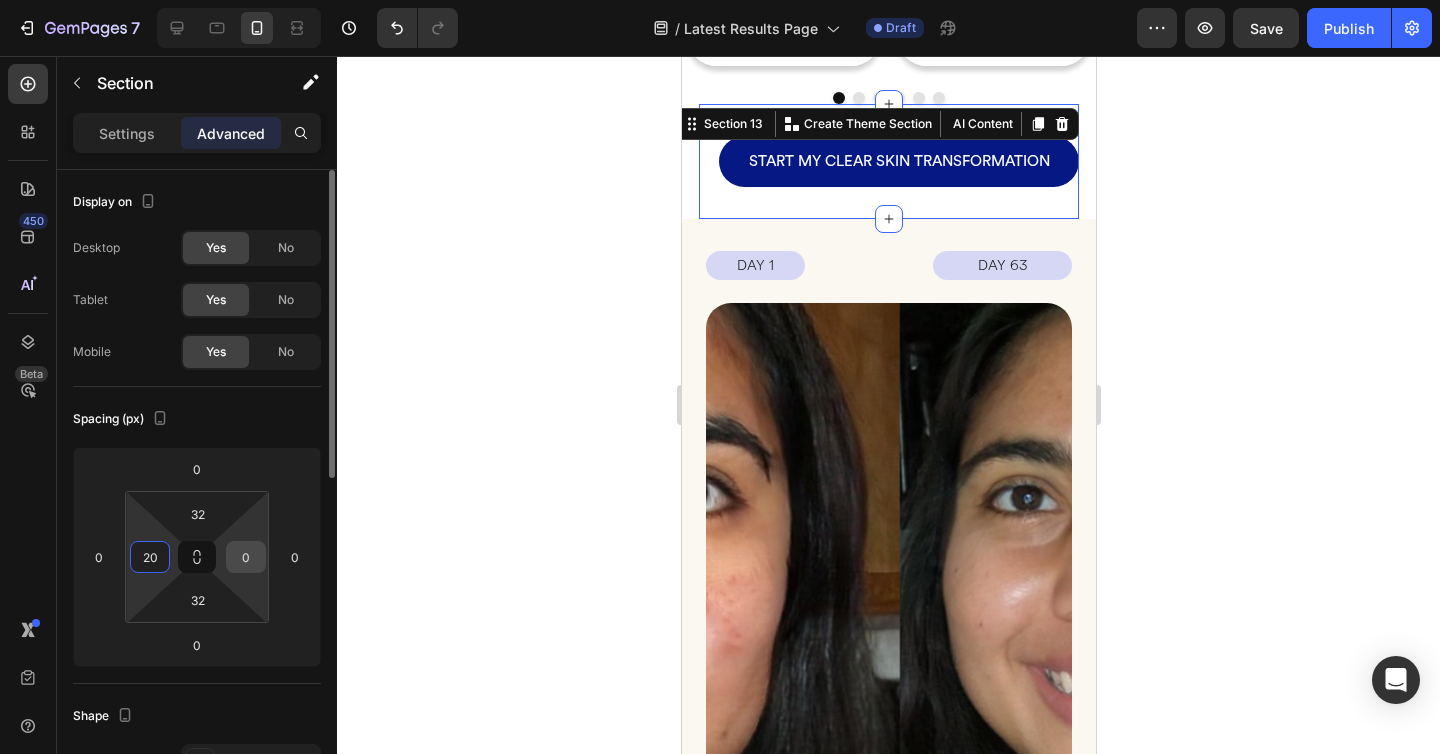 type on "20" 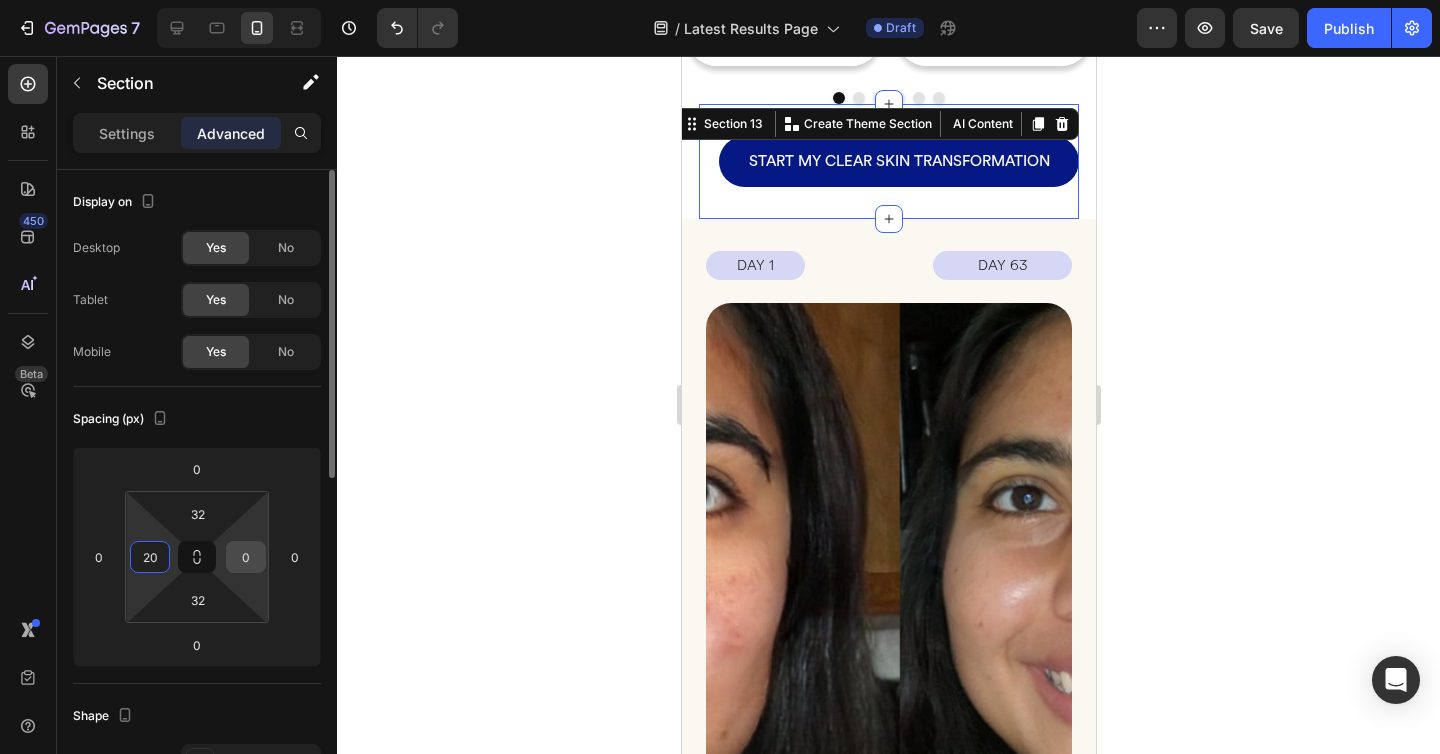 click on "0" at bounding box center [246, 557] 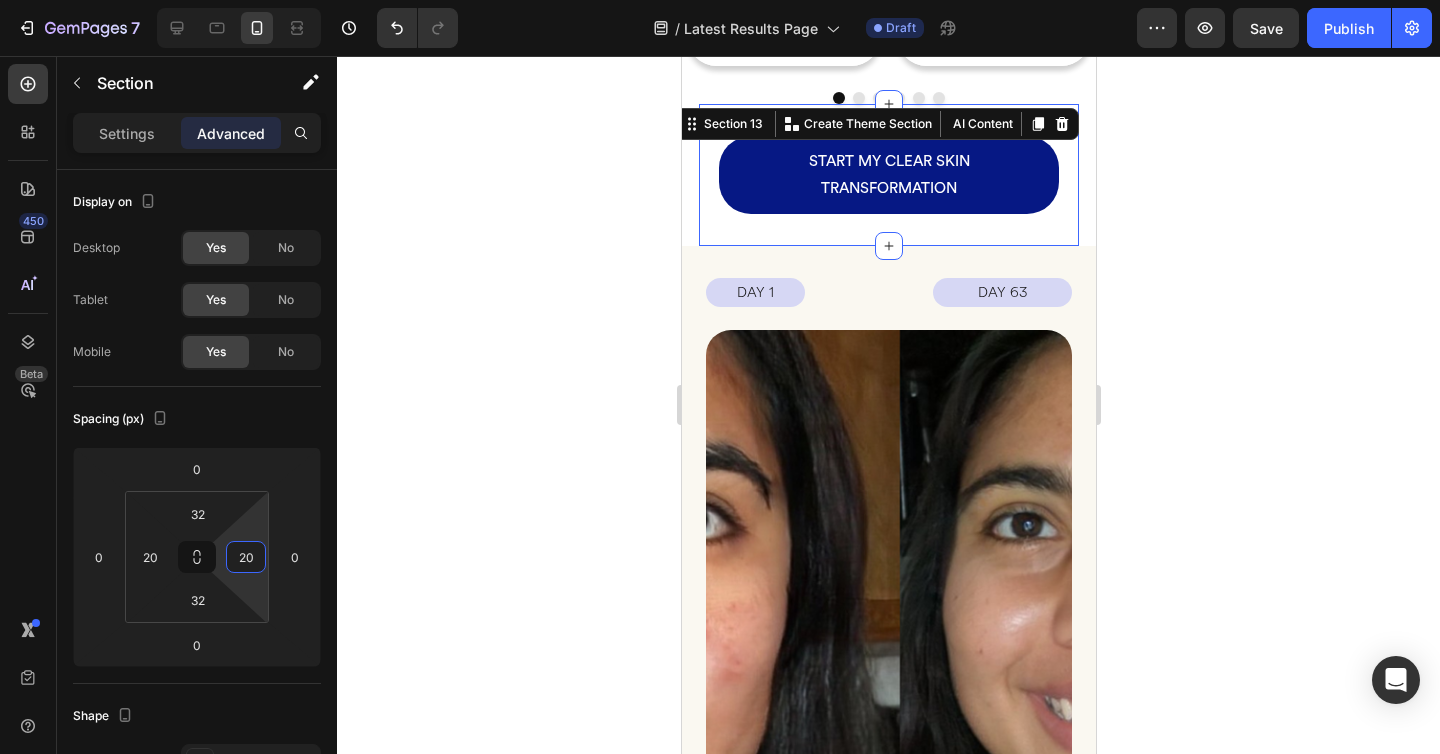 type on "2" 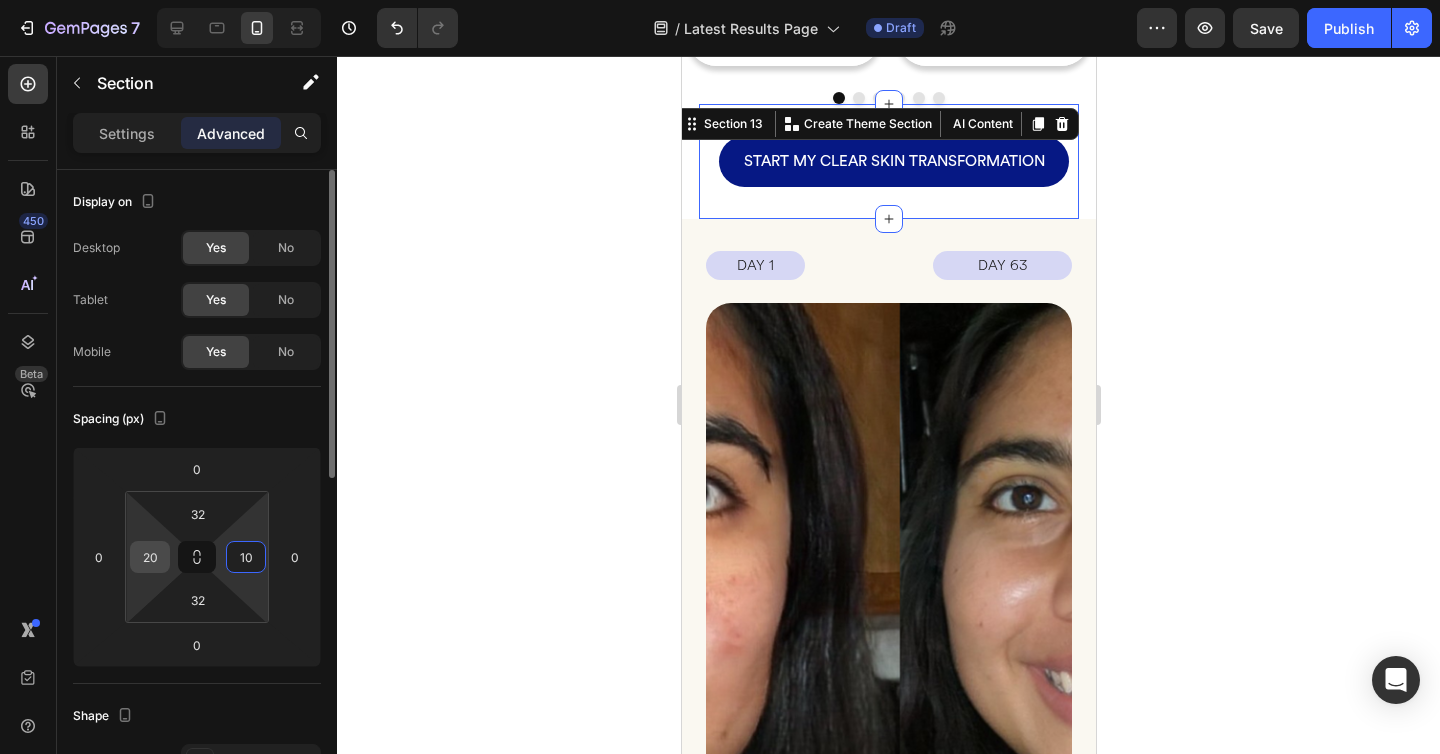 type on "10" 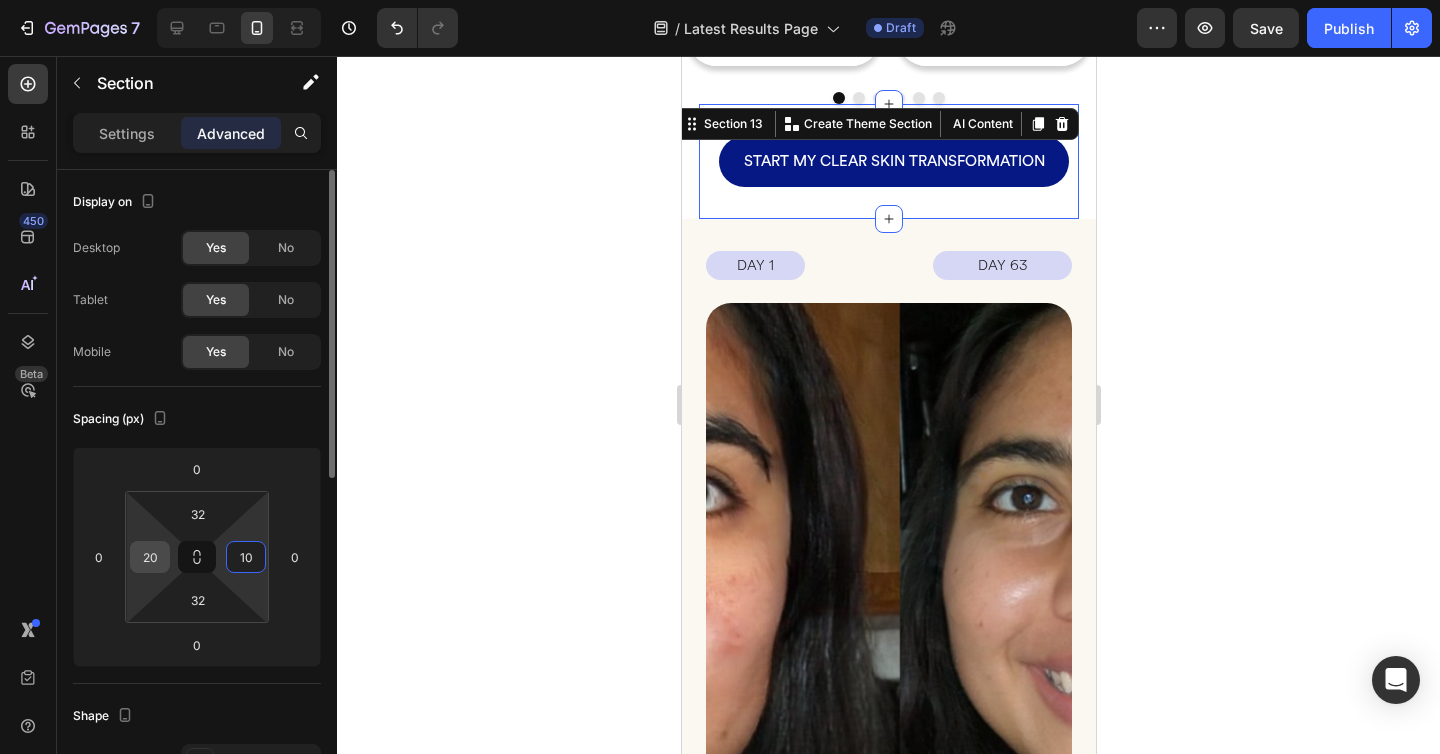 click on "20" at bounding box center (150, 557) 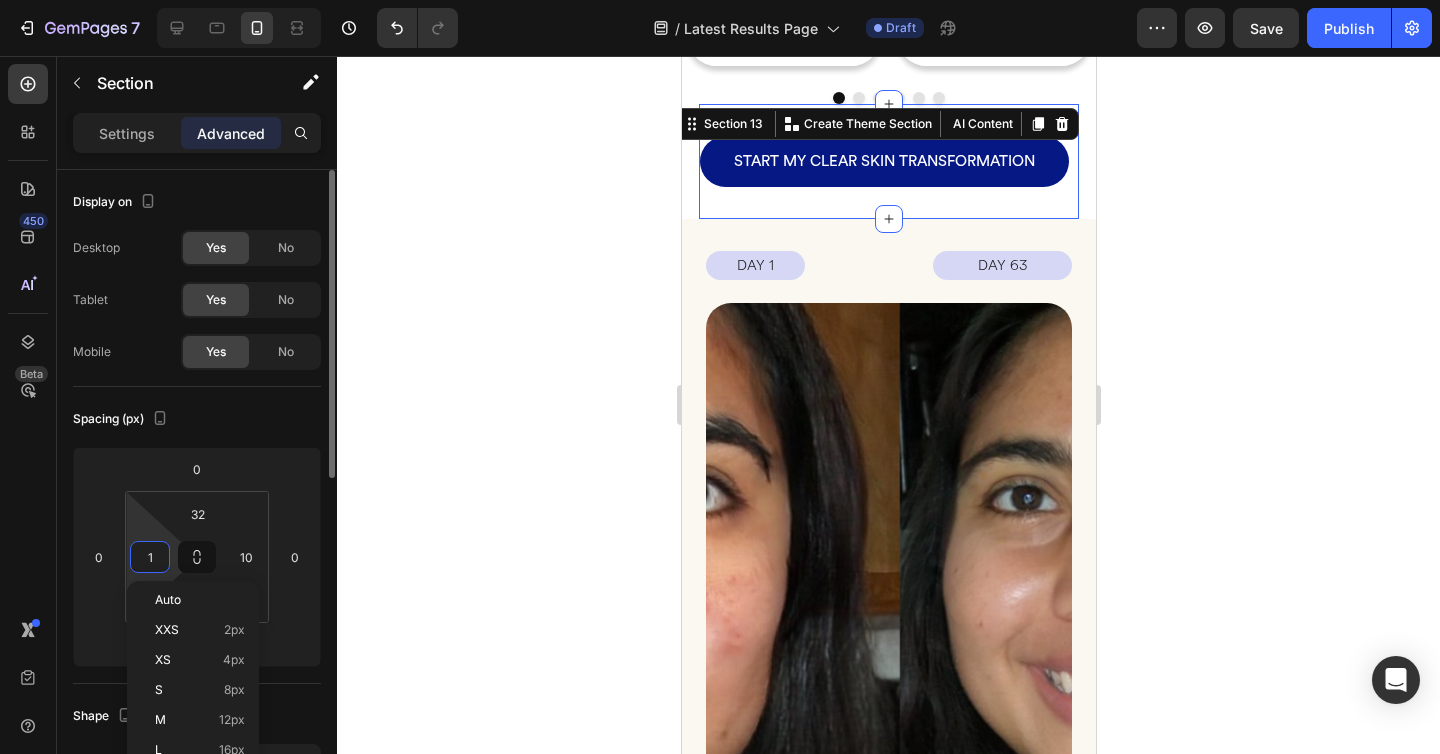 type on "10" 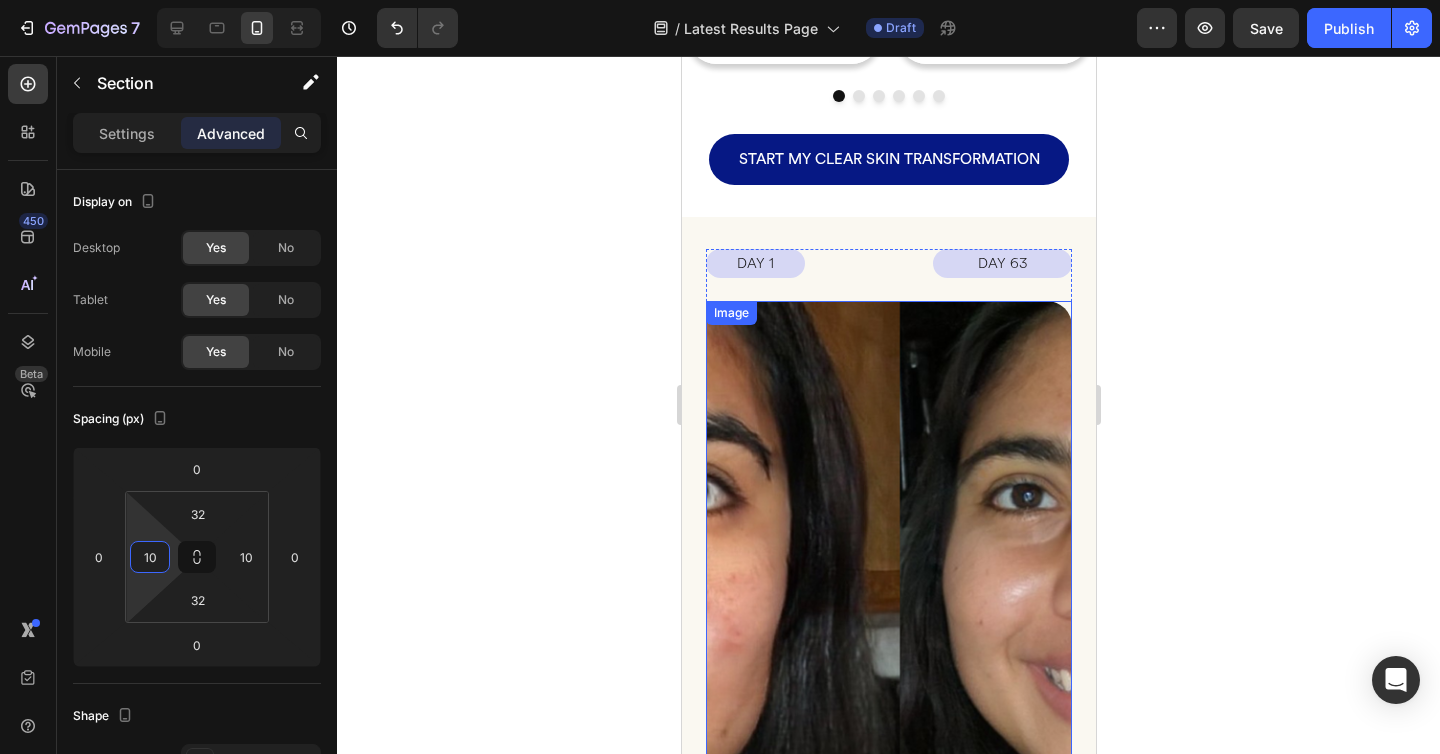 scroll, scrollTop: 2859, scrollLeft: 0, axis: vertical 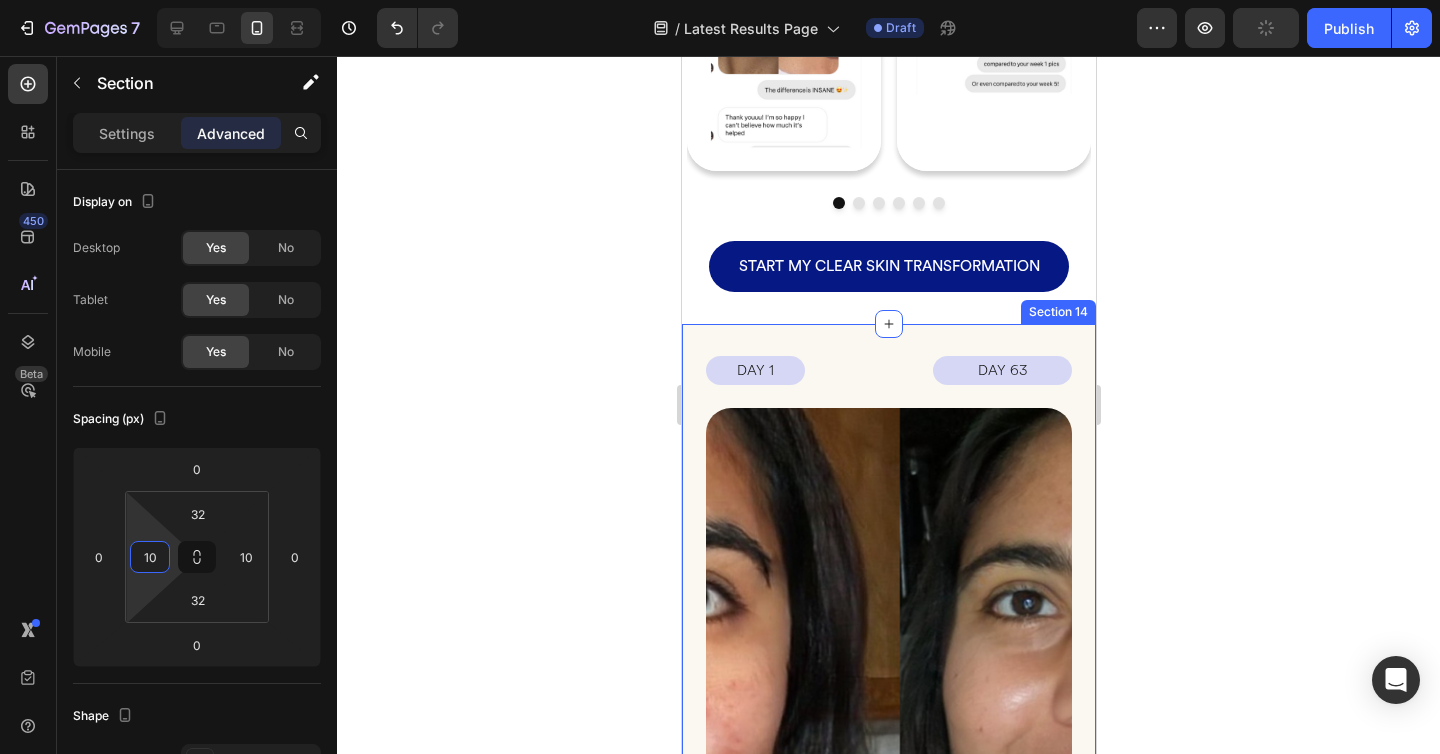 click on "DAY 1 Text Block DAY 63 Text Block Row Image “The Only Thing That’s Helped My PCOS Skin” Heading PCOS acne is no joke and it felt like my skin was always inflamed no matter what I did. I’ve been using clear skin food and PMS food for 9 weeks now, and while it didn’t happen overnight, I can genuinely say my skin has improved so much. The inflammation is down, my breakouts as well, and the ones I still get aren’t as painful. It’s not magic, but it’s the only thing that’s made a real difference for me. Heading Image Masha M. Heading Image VERIFIED PURCHASE Heading Row Row DAY 1 Text Block DAY 63 Text Block Row Image “The Only Thing That’s Helped My PCOS Skin” Heading Heading Image Masha M. Heading Image VERIFIED PURCHASE Heading Row Row DAY 1 Text Block DAY 63 Text Block Row Image “The Only Thing That’s Helped My PCOS Skin” Heading Heading Image Masha M. Heading Image VERIFIED PURCHASE Heading Row Row DAY 1 Text Block DAY 63 Text Block Row Image Heading Heading Image Masha M. Image" at bounding box center (888, 1038) 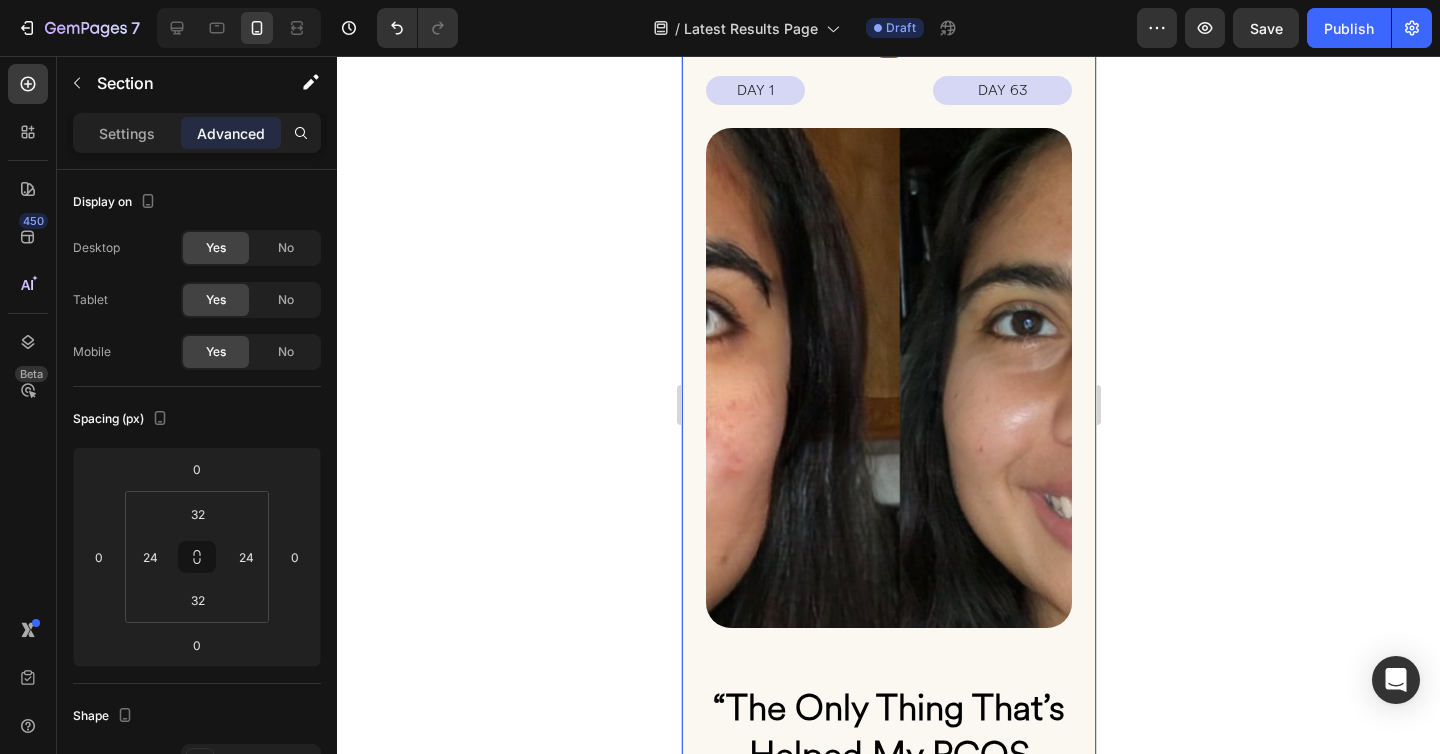 scroll, scrollTop: 3006, scrollLeft: 0, axis: vertical 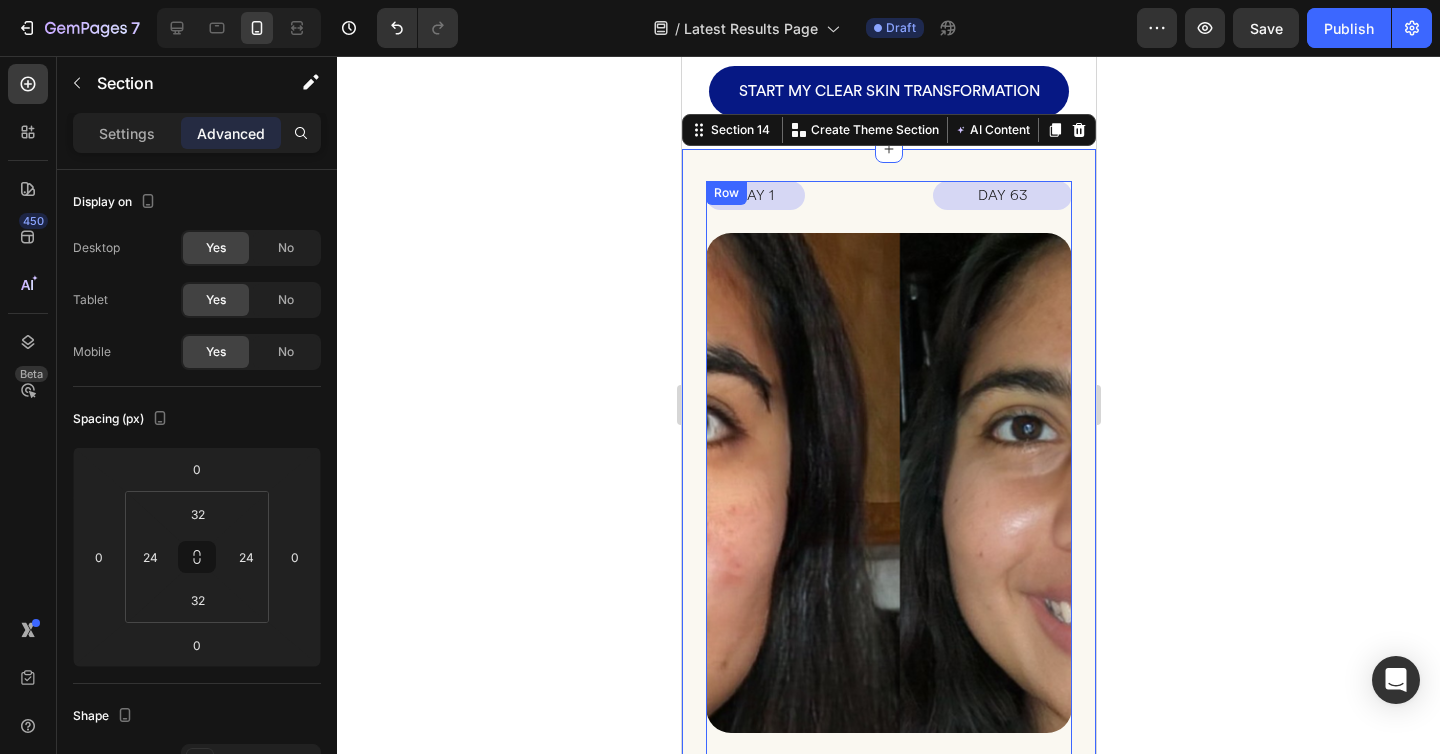 click at bounding box center (888, 483) 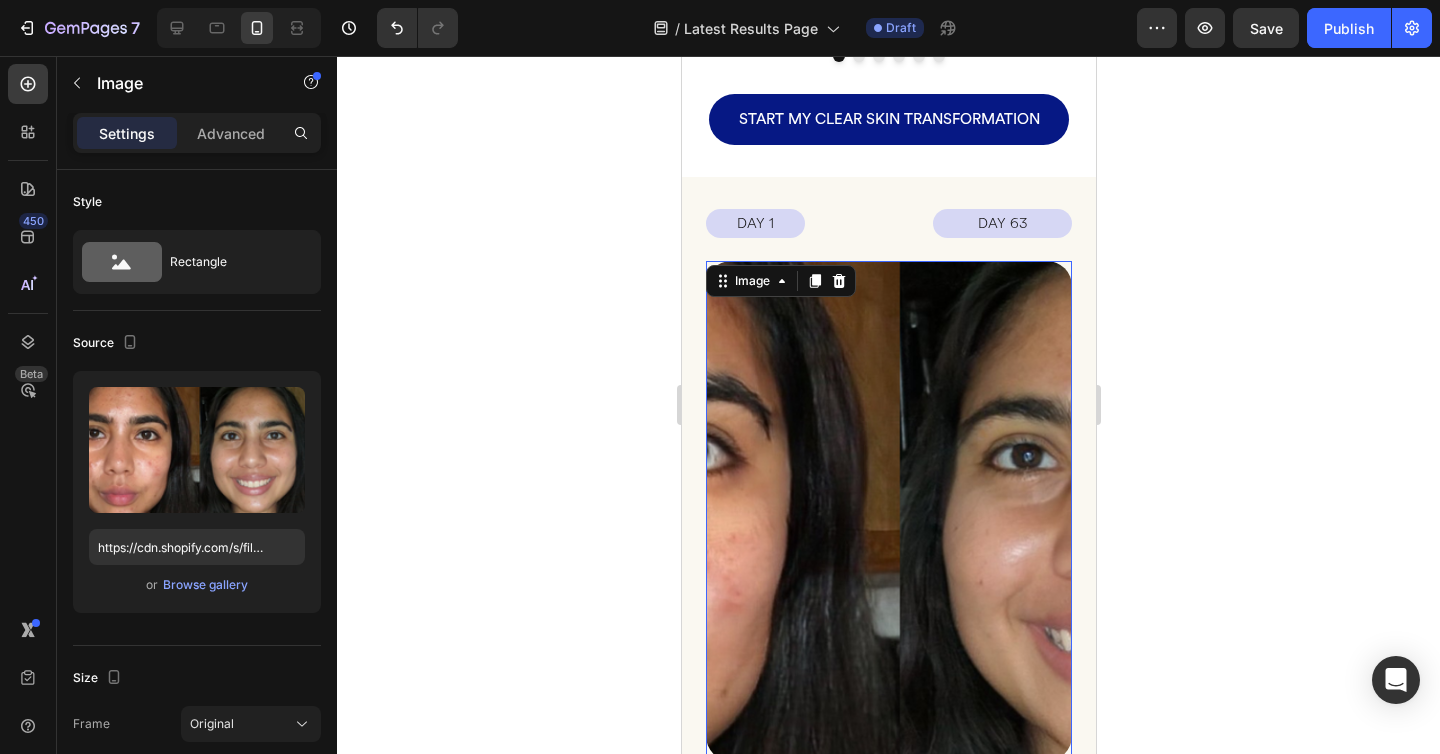 scroll, scrollTop: 2886, scrollLeft: 0, axis: vertical 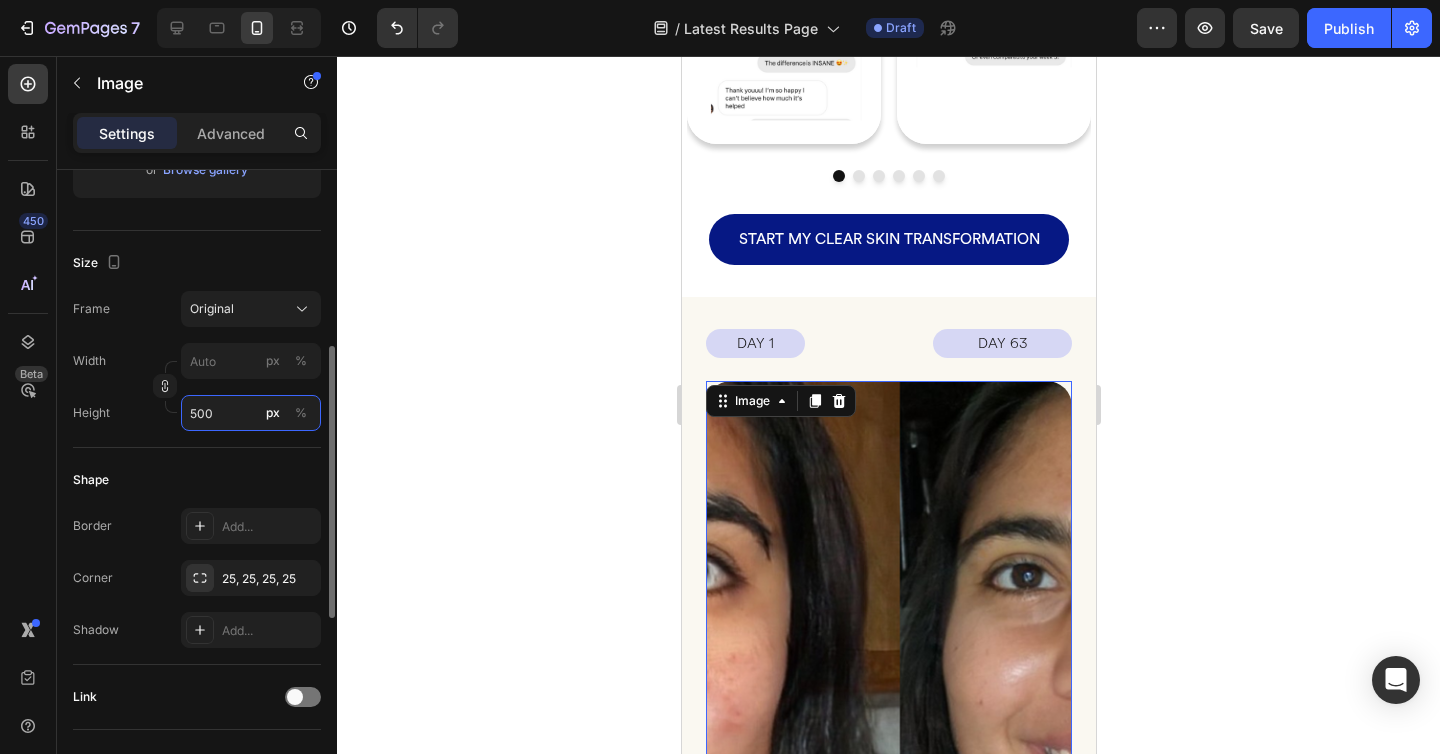 click on "500" at bounding box center (251, 413) 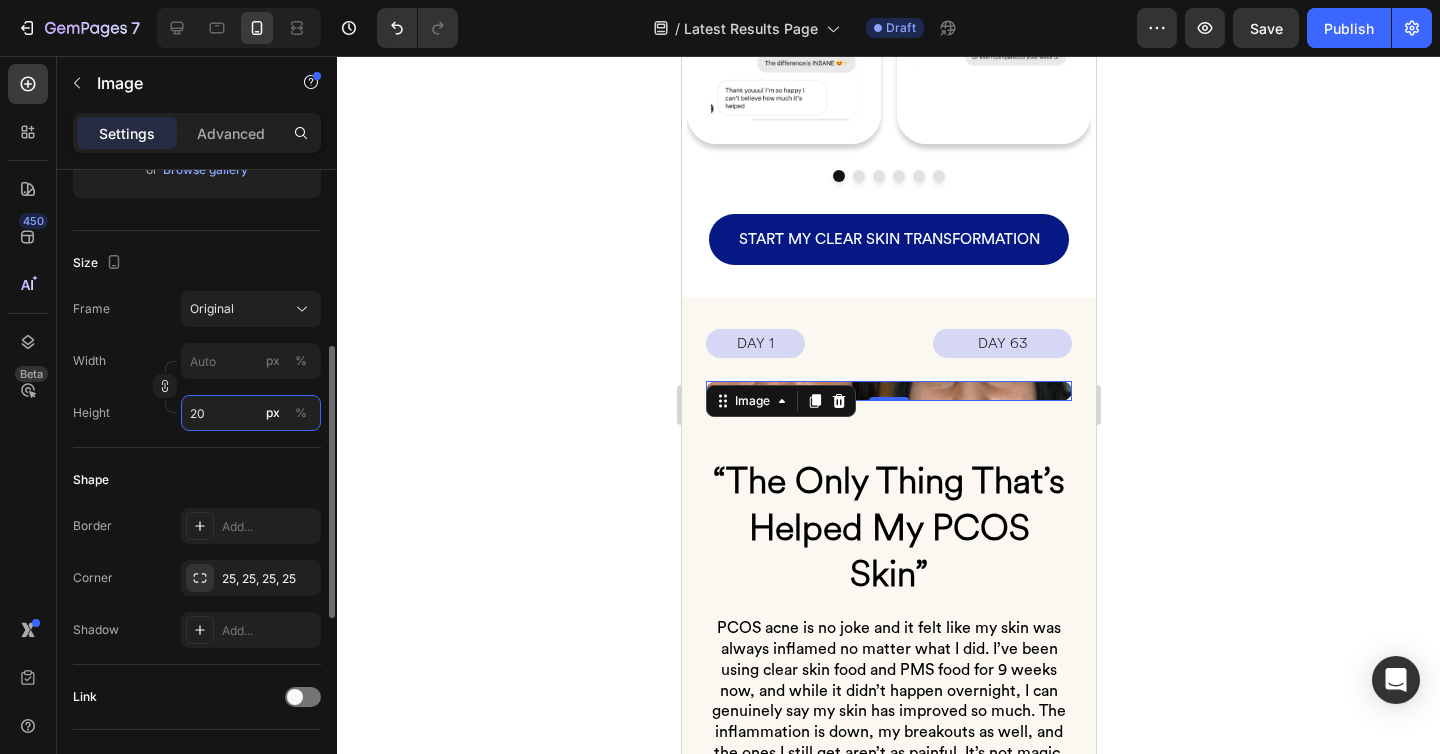type on "2" 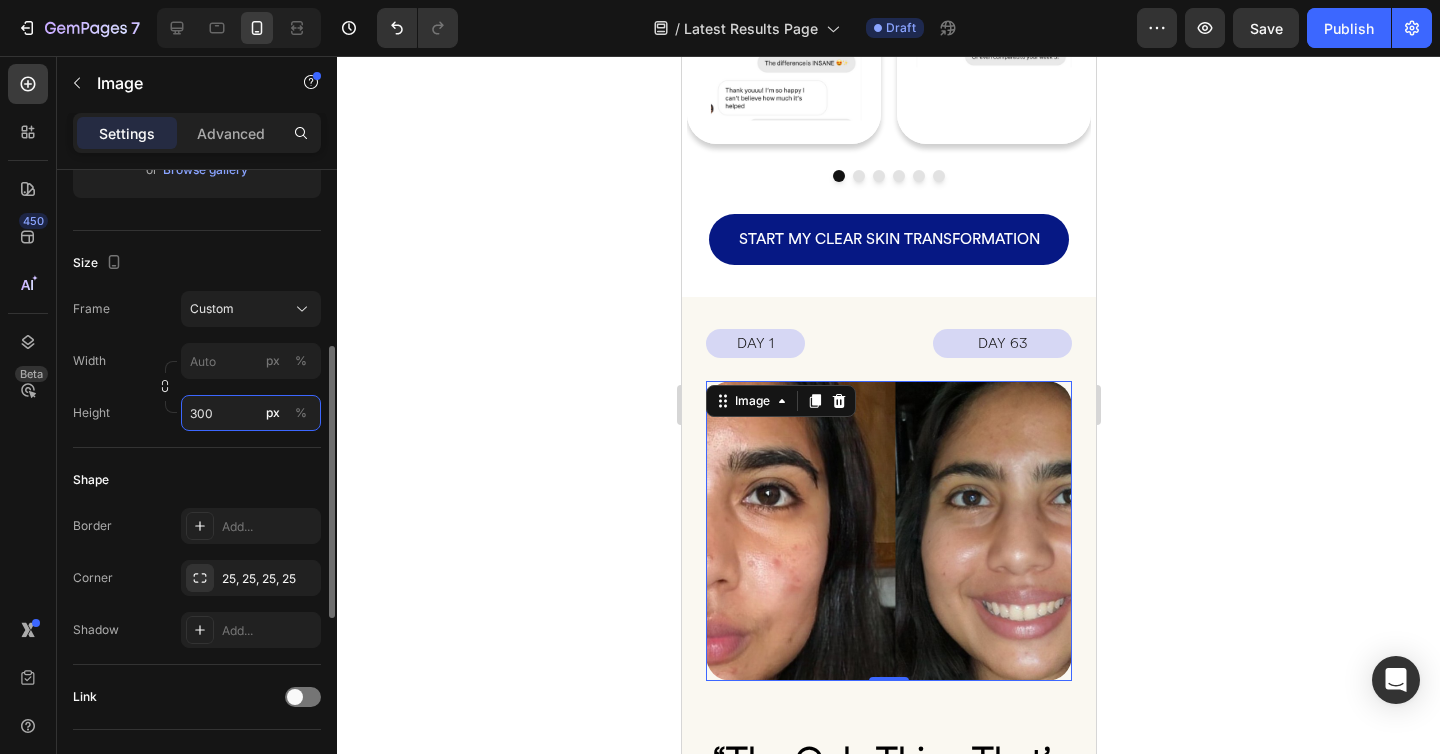 type on "2" 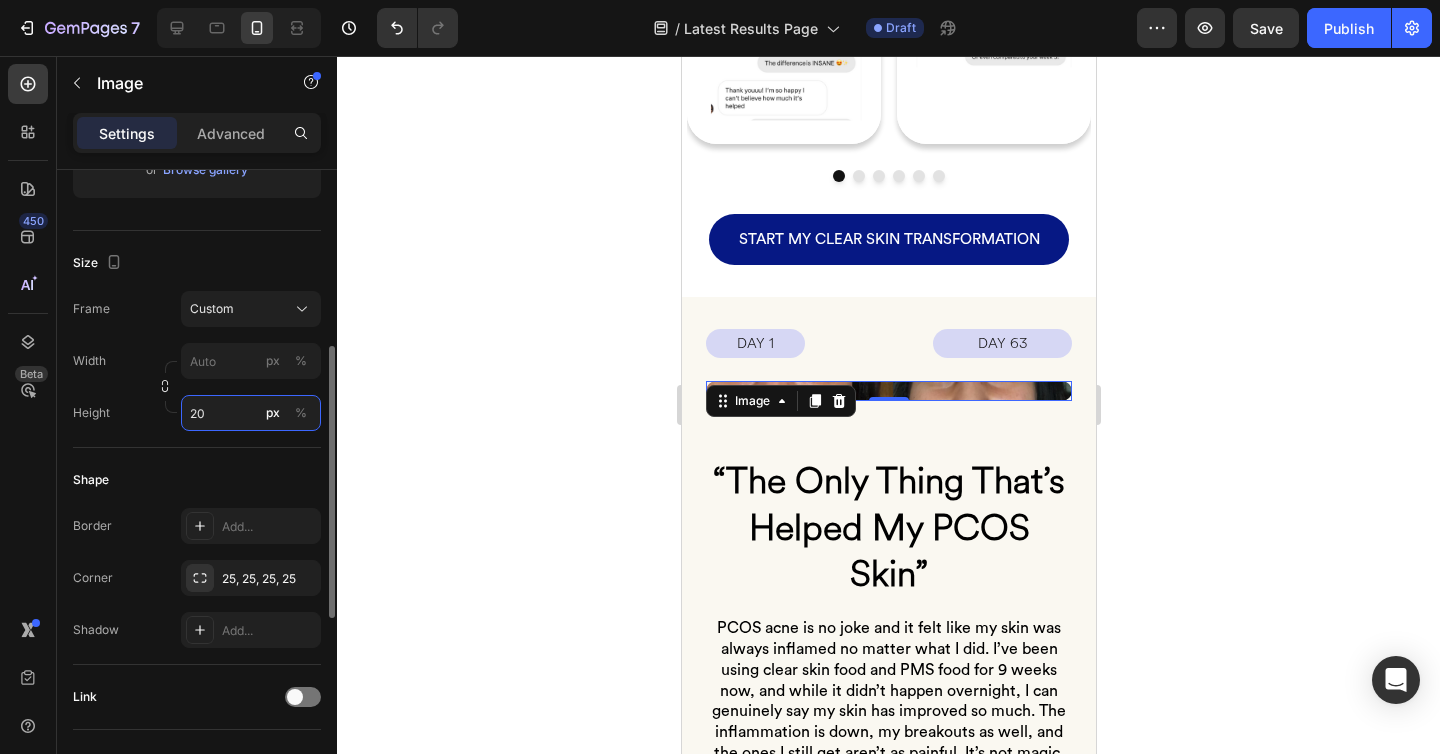 type on "200" 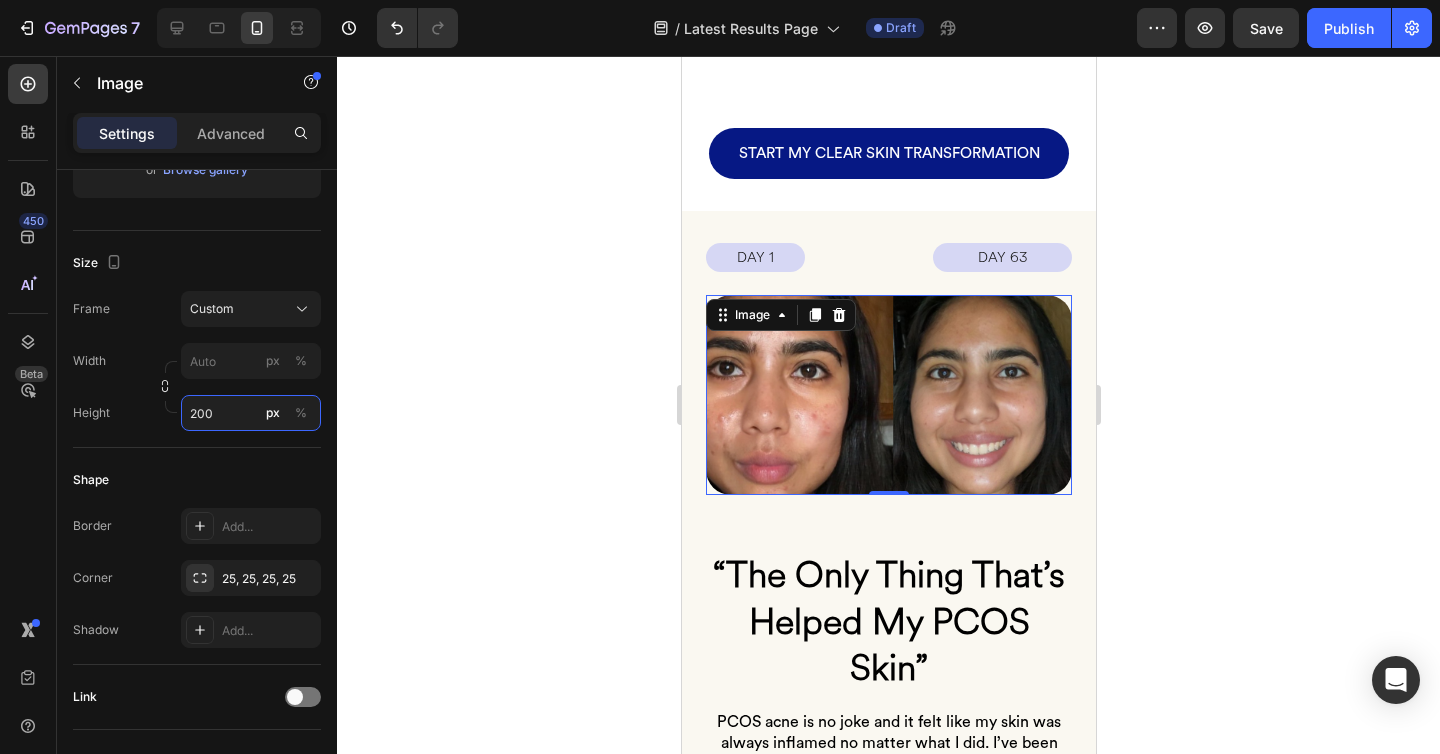 scroll, scrollTop: 3081, scrollLeft: 0, axis: vertical 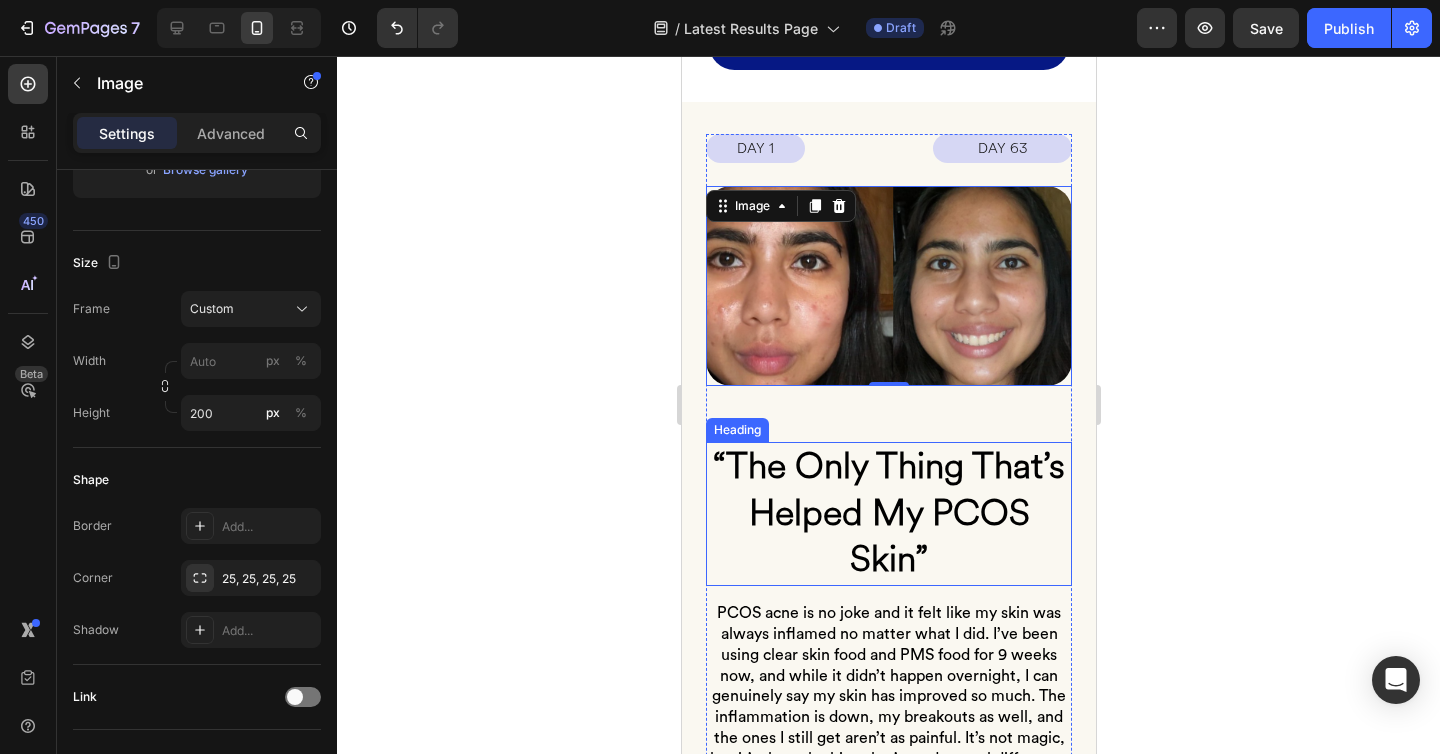 click on "“The Only Thing That’s Helped My PCOS Skin”" at bounding box center (888, 513) 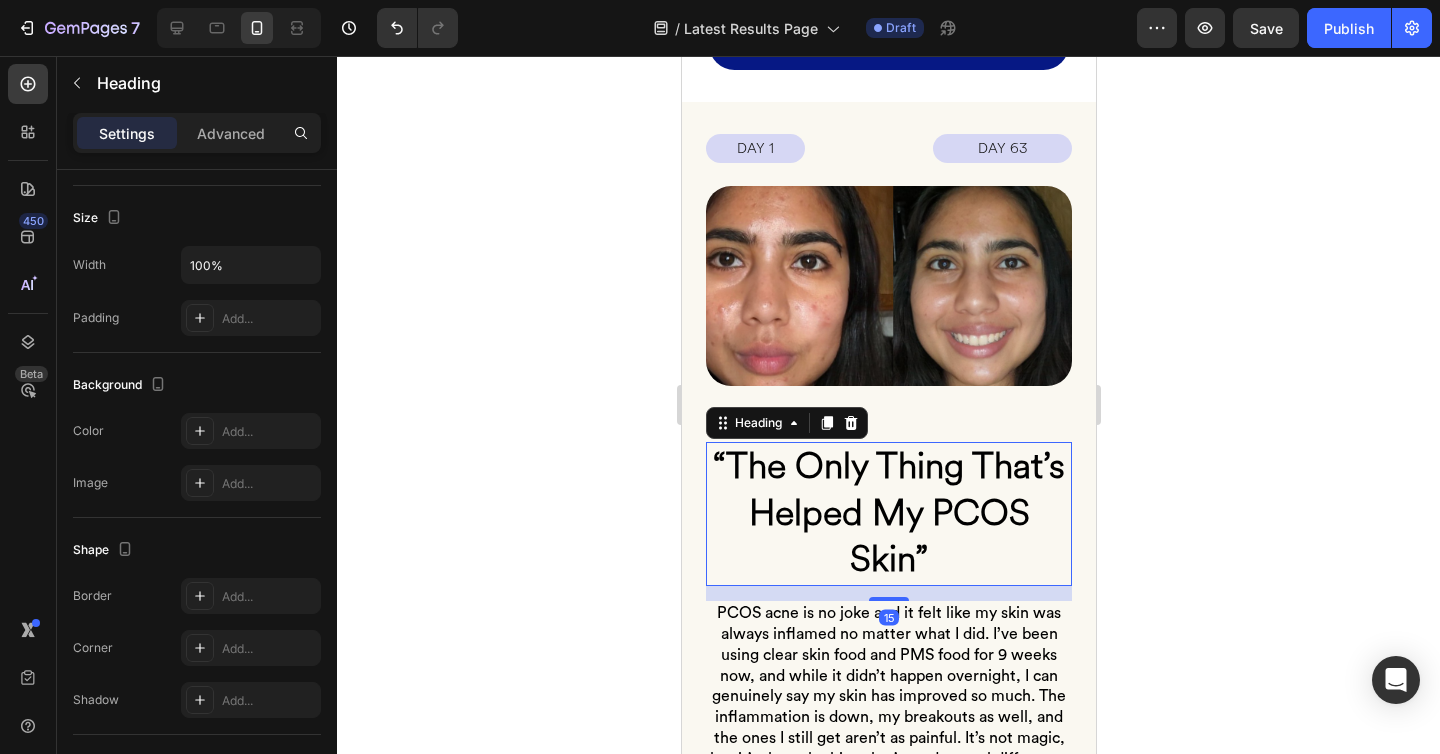 scroll, scrollTop: 0, scrollLeft: 0, axis: both 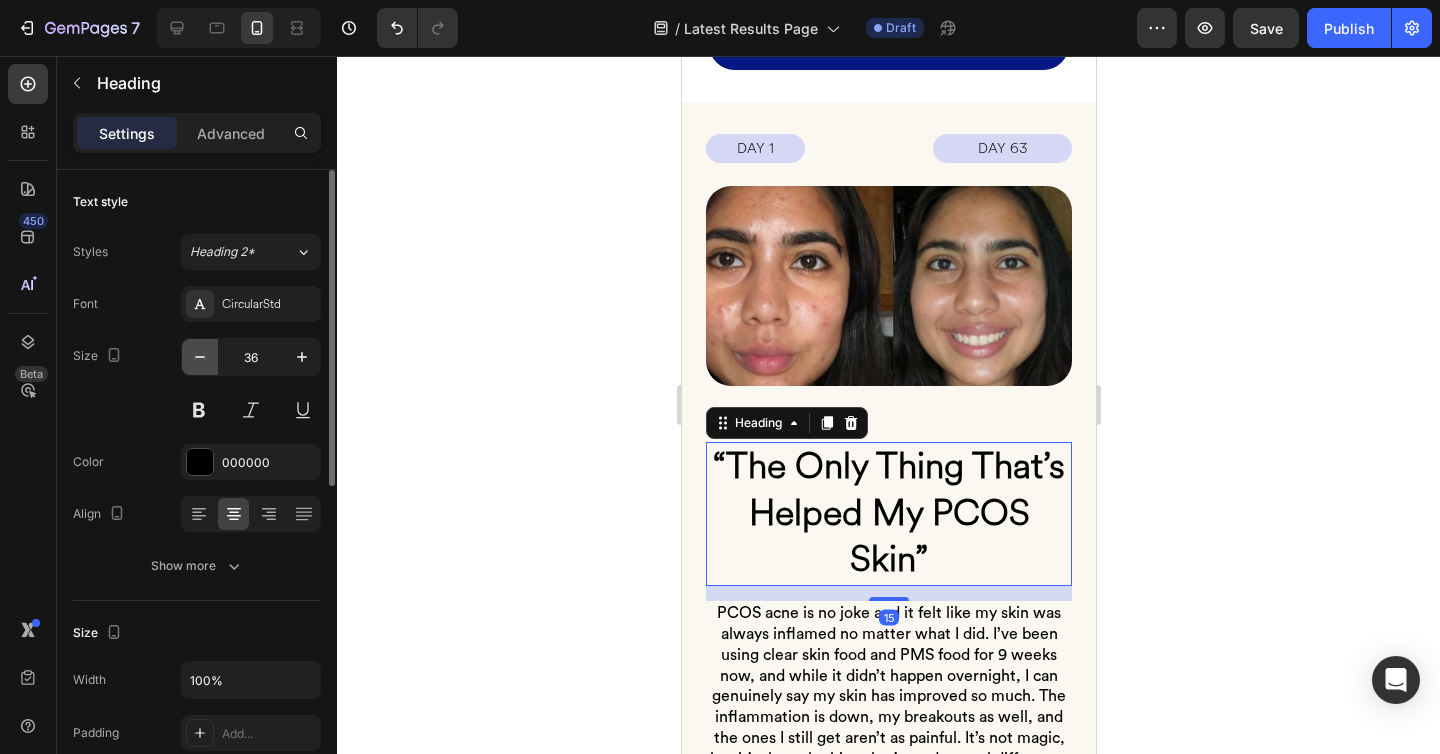 click 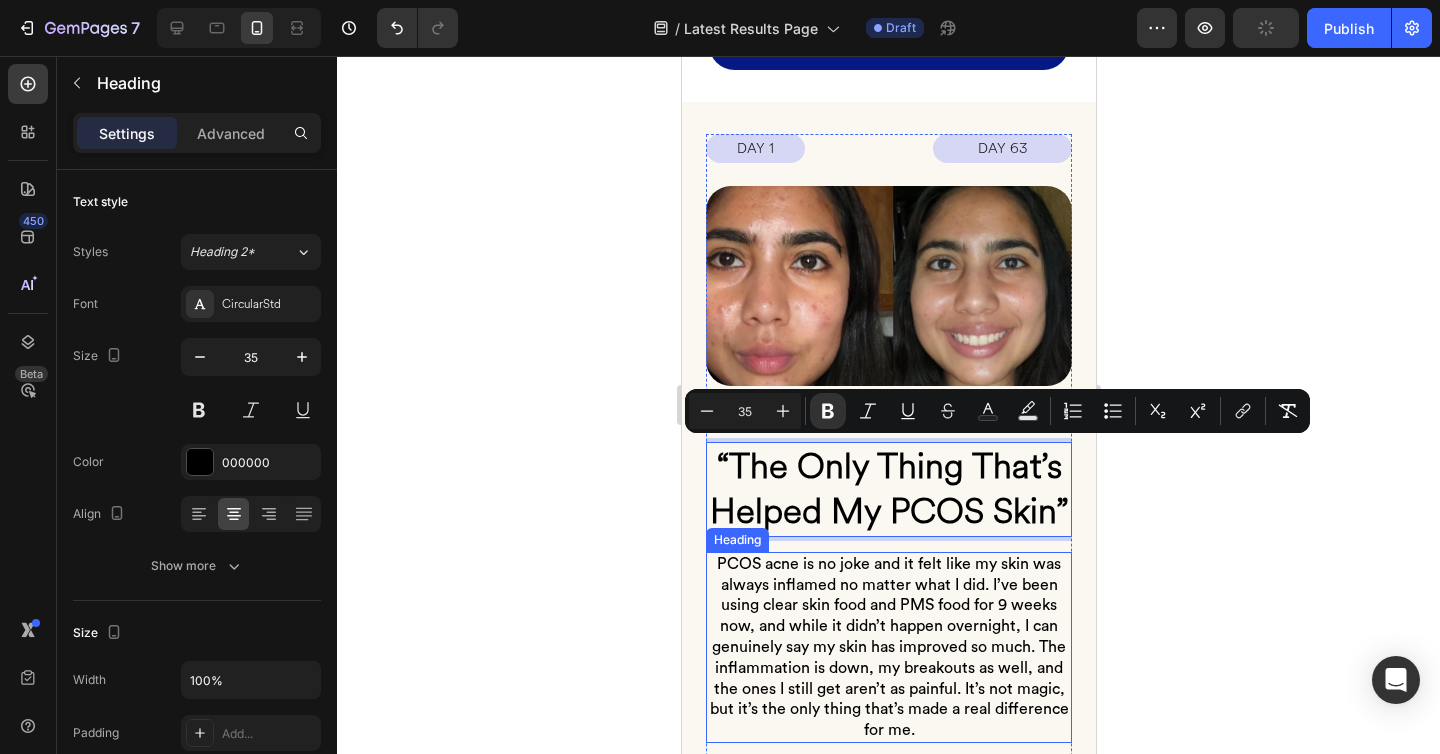 click on "PCOS acne is no joke and it felt like my skin was always inflamed no matter what I did. I’ve been using clear skin food and PMS food for 9 weeks now, and while it didn’t happen overnight, I can genuinely say my skin has improved so much. The inflammation is down, my breakouts as well, and the ones I still get aren’t as painful. It’s not magic, but it’s the only thing that’s made a real difference for me." at bounding box center [888, 647] 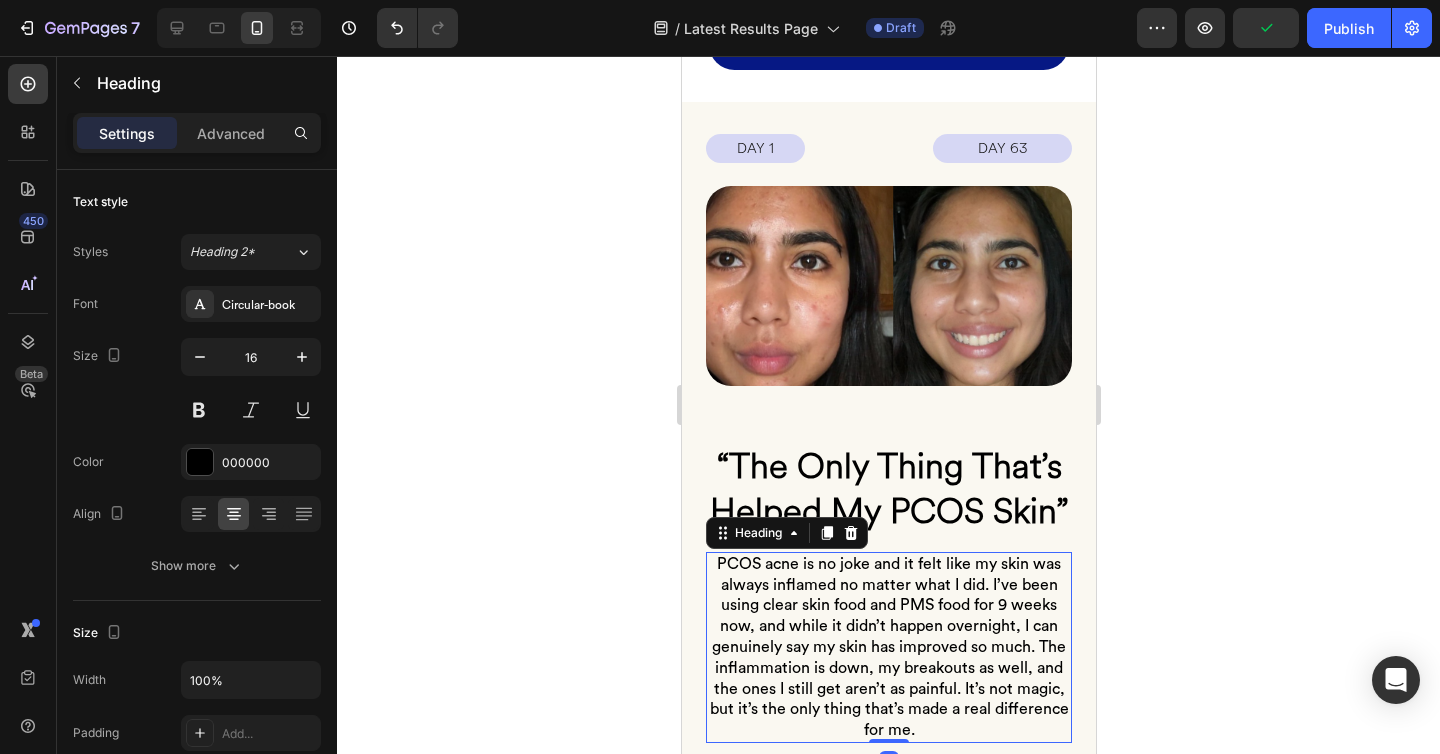 click on "PCOS acne is no joke and it felt like my skin was always inflamed no matter what I did. I’ve been using clear skin food and PMS food for 9 weeks now, and while it didn’t happen overnight, I can genuinely say my skin has improved so much. The inflammation is down, my breakouts as well, and the ones I still get aren’t as painful. It’s not magic, but it’s the only thing that’s made a real difference for me." at bounding box center [888, 647] 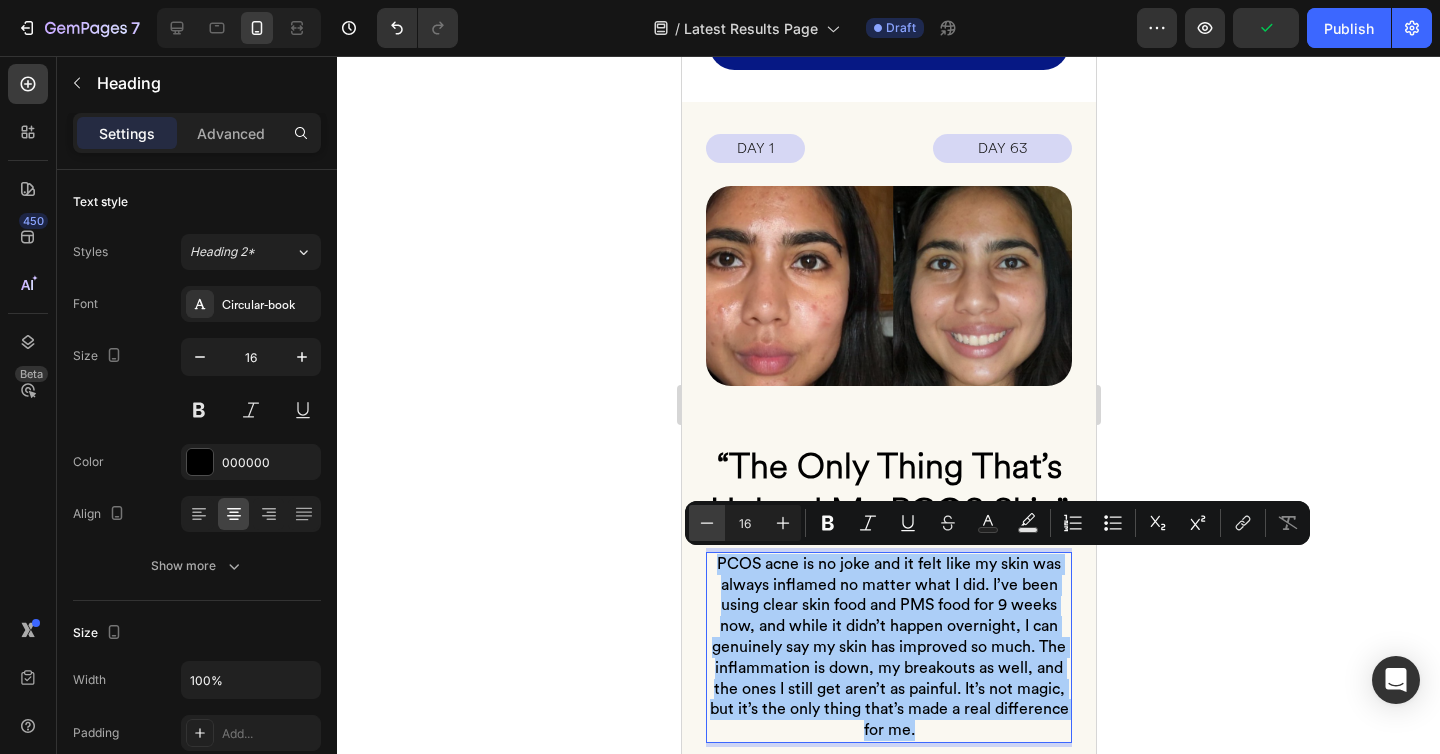 click 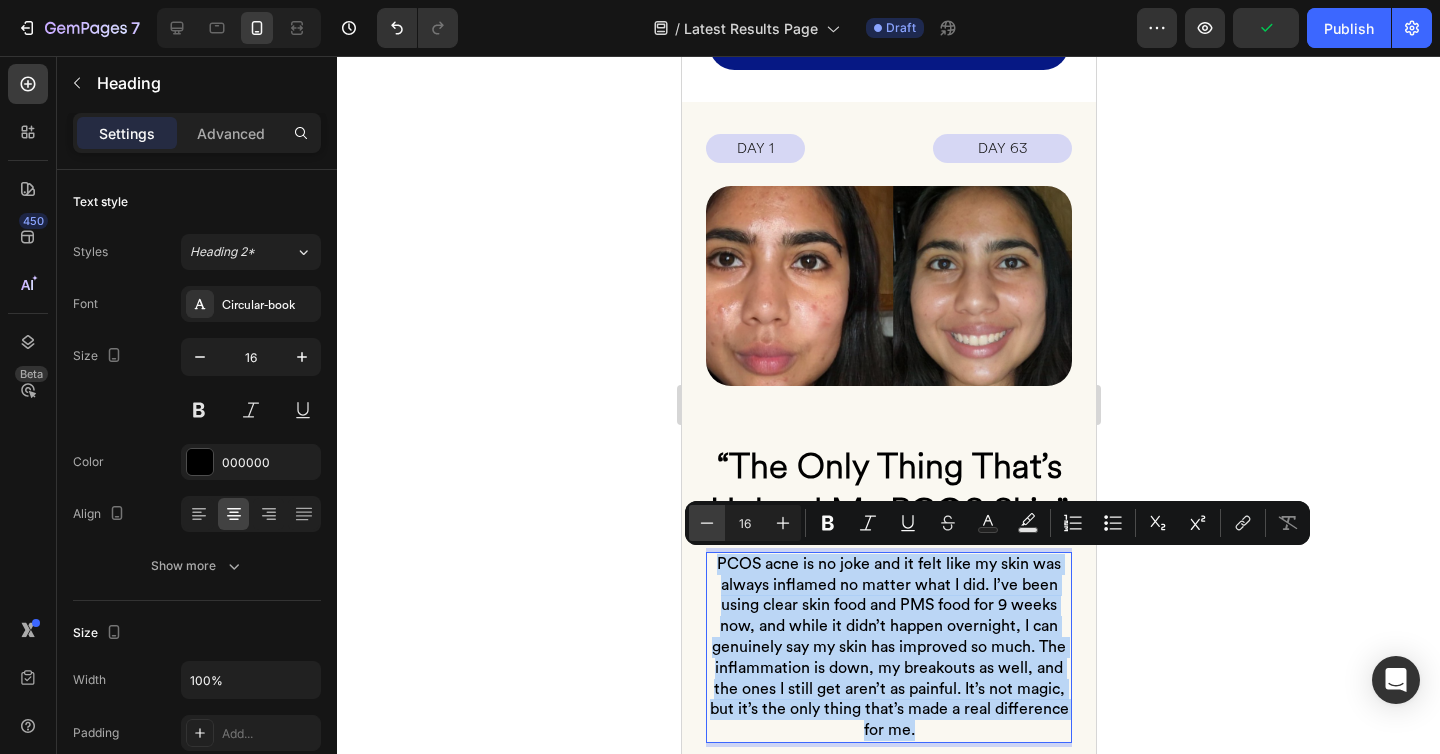 type on "15" 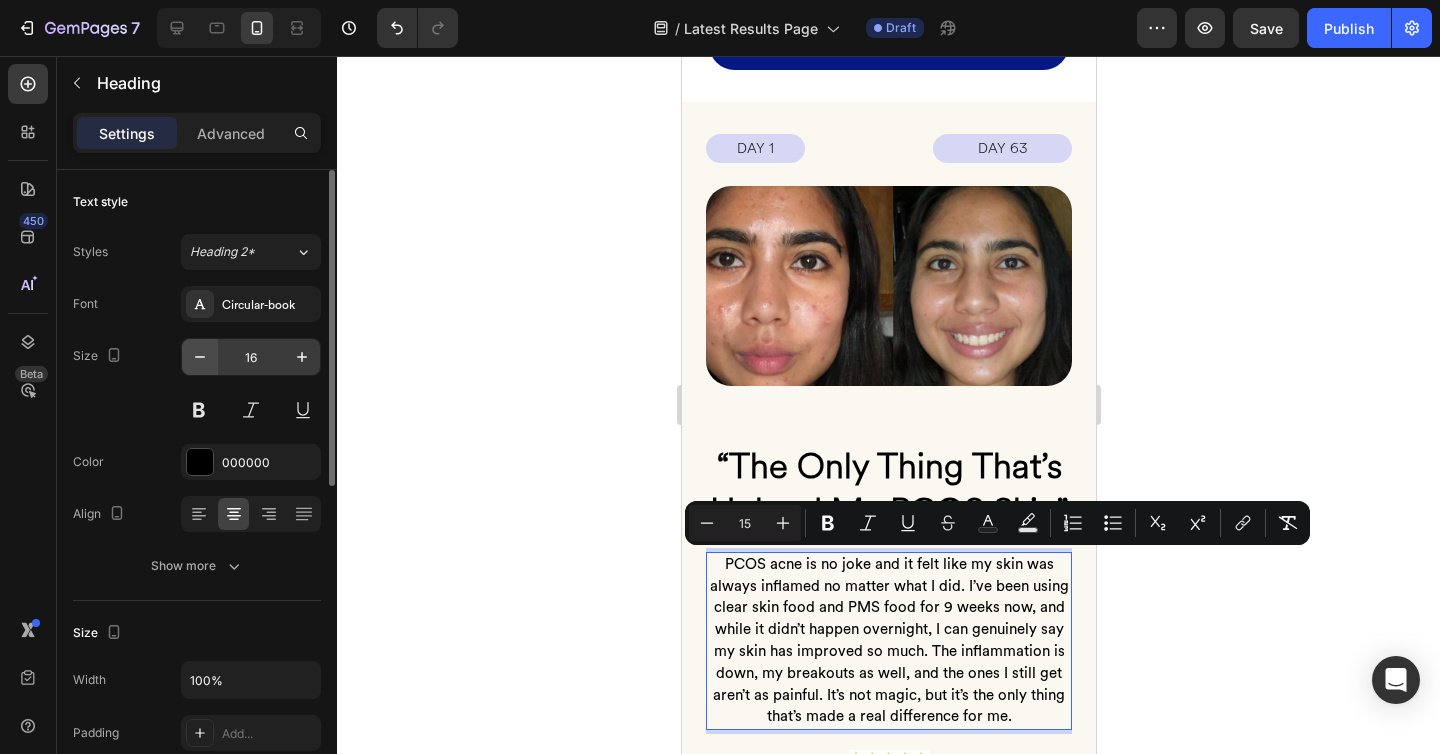 click 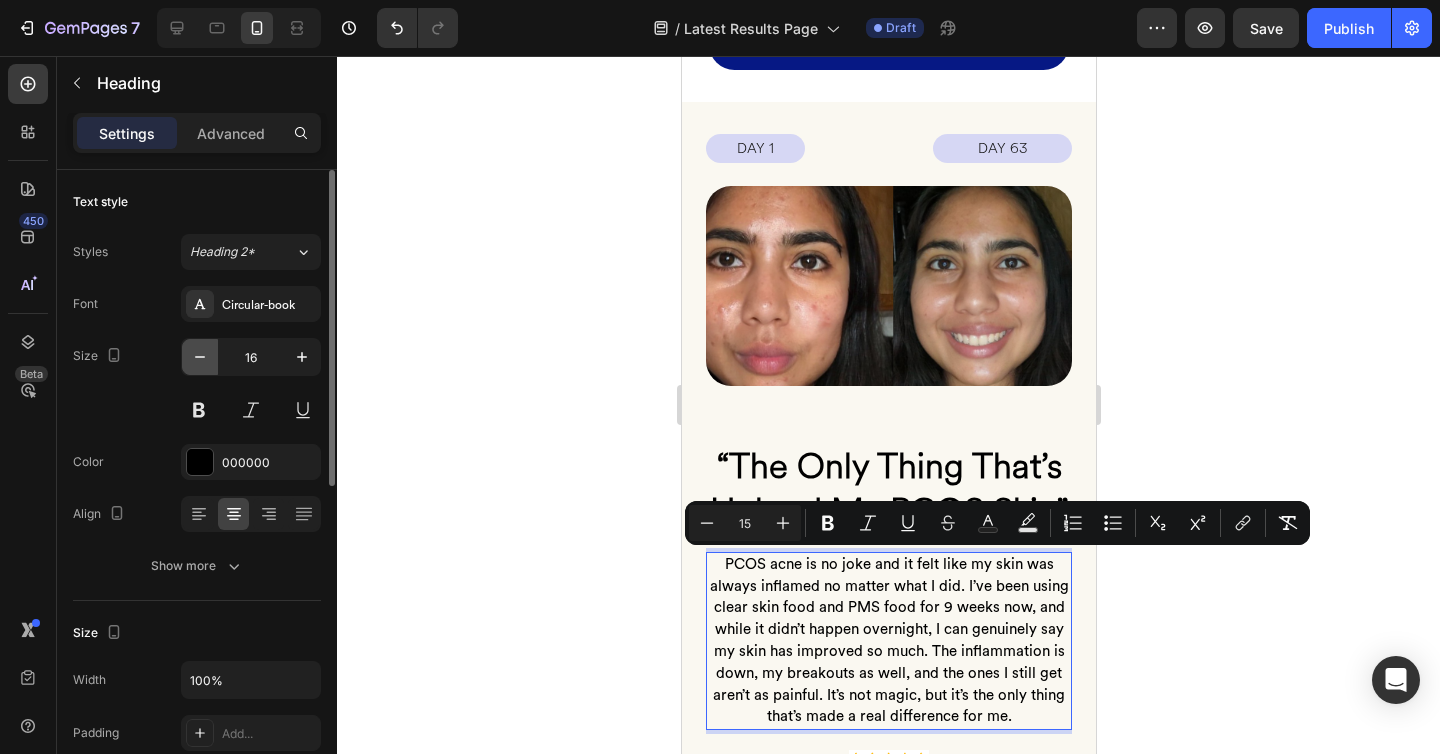 type on "15" 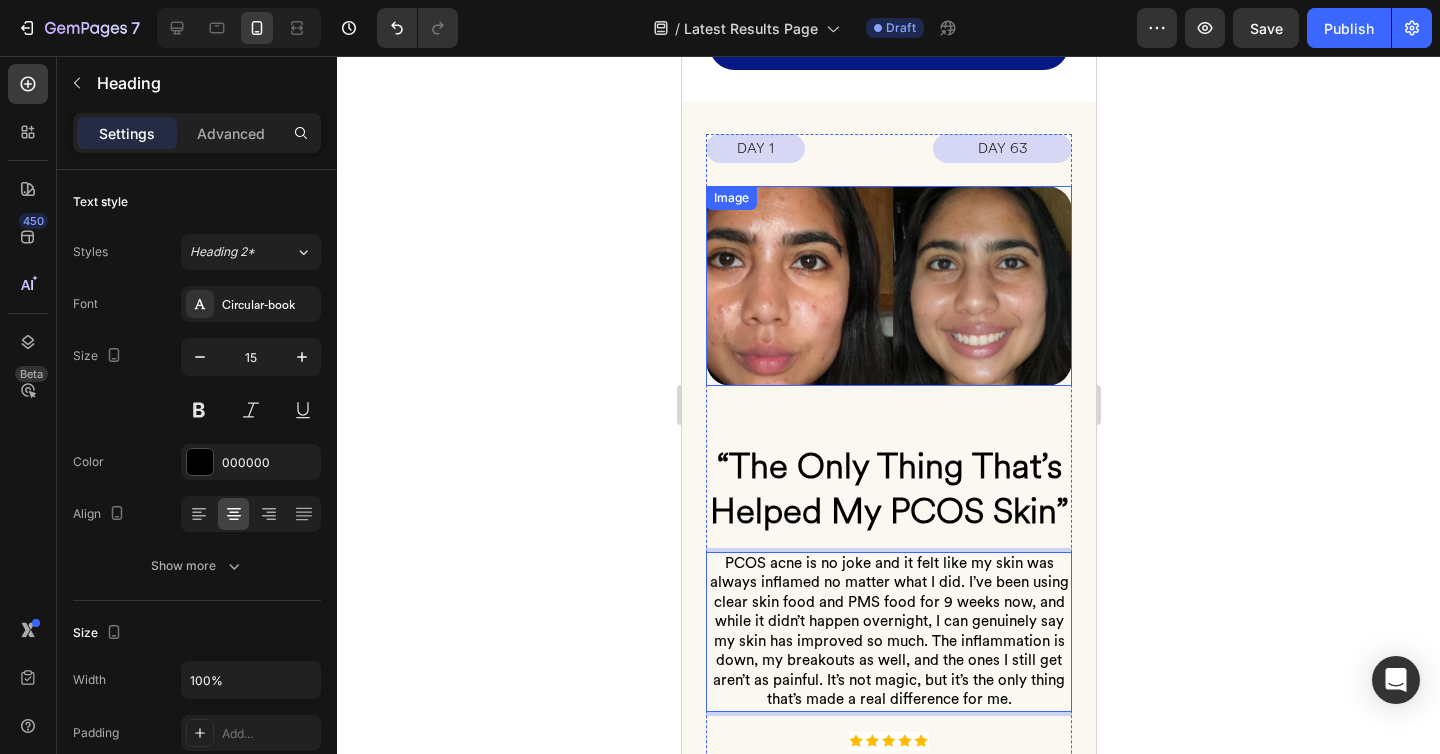 click at bounding box center (888, 286) 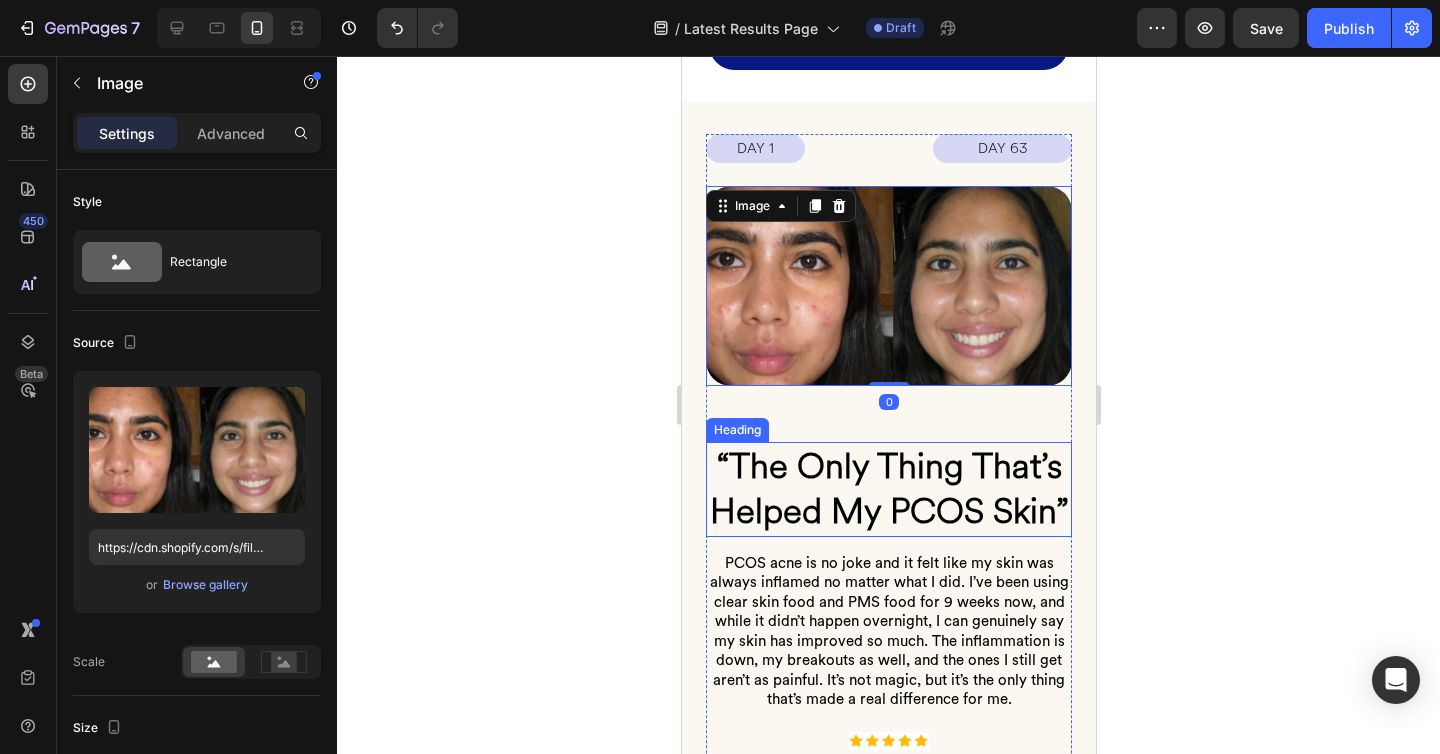 click on "“The Only Thing That’s Helped My PCOS Skin”" at bounding box center (888, 489) 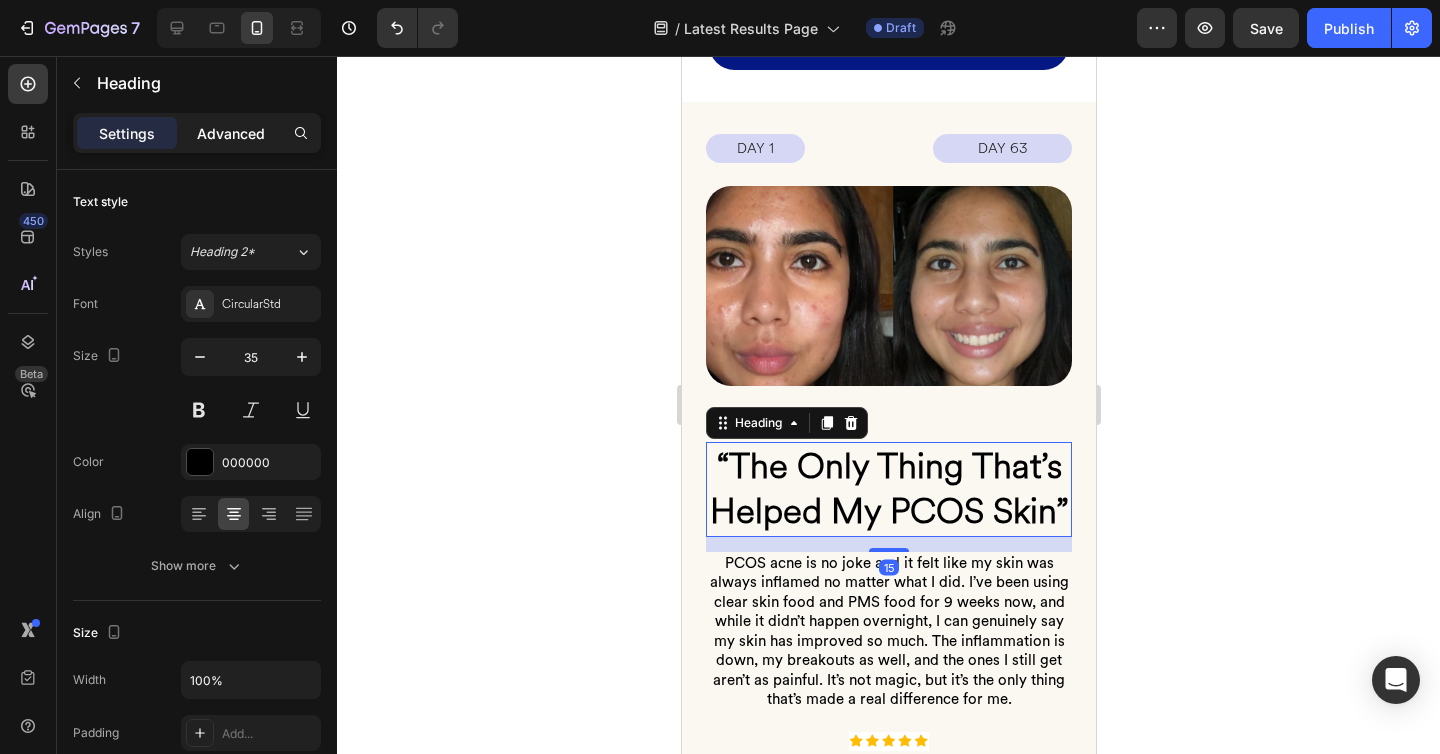 click on "Advanced" at bounding box center [231, 133] 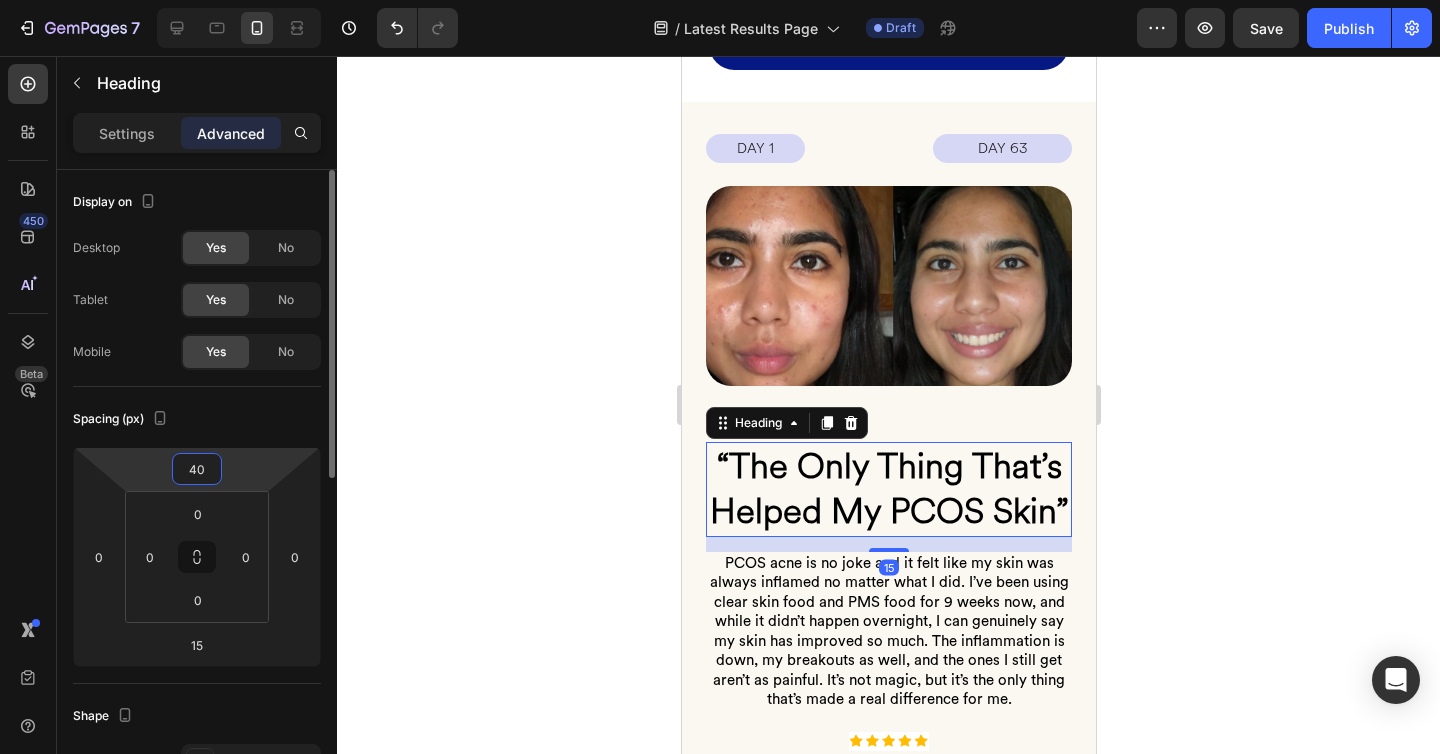 click on "40" at bounding box center (197, 469) 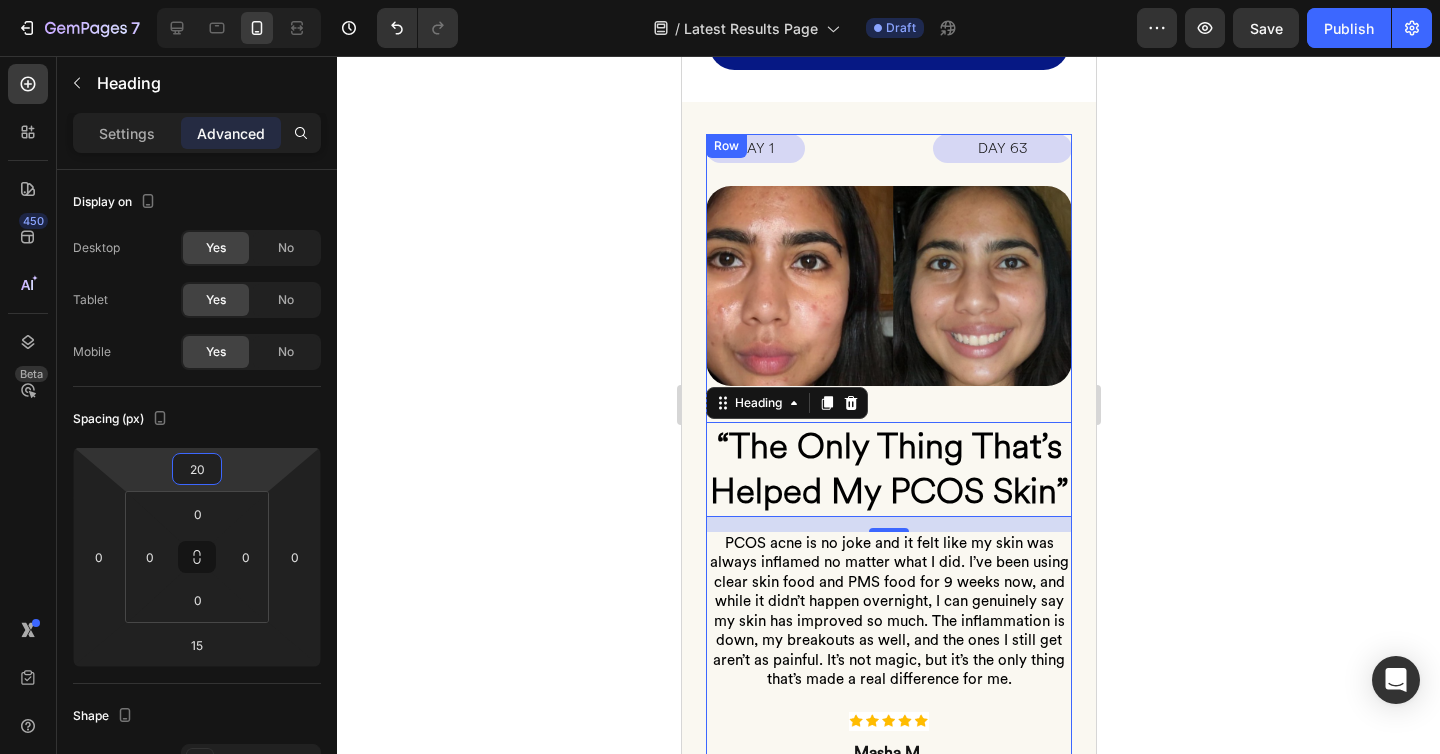 type on "2" 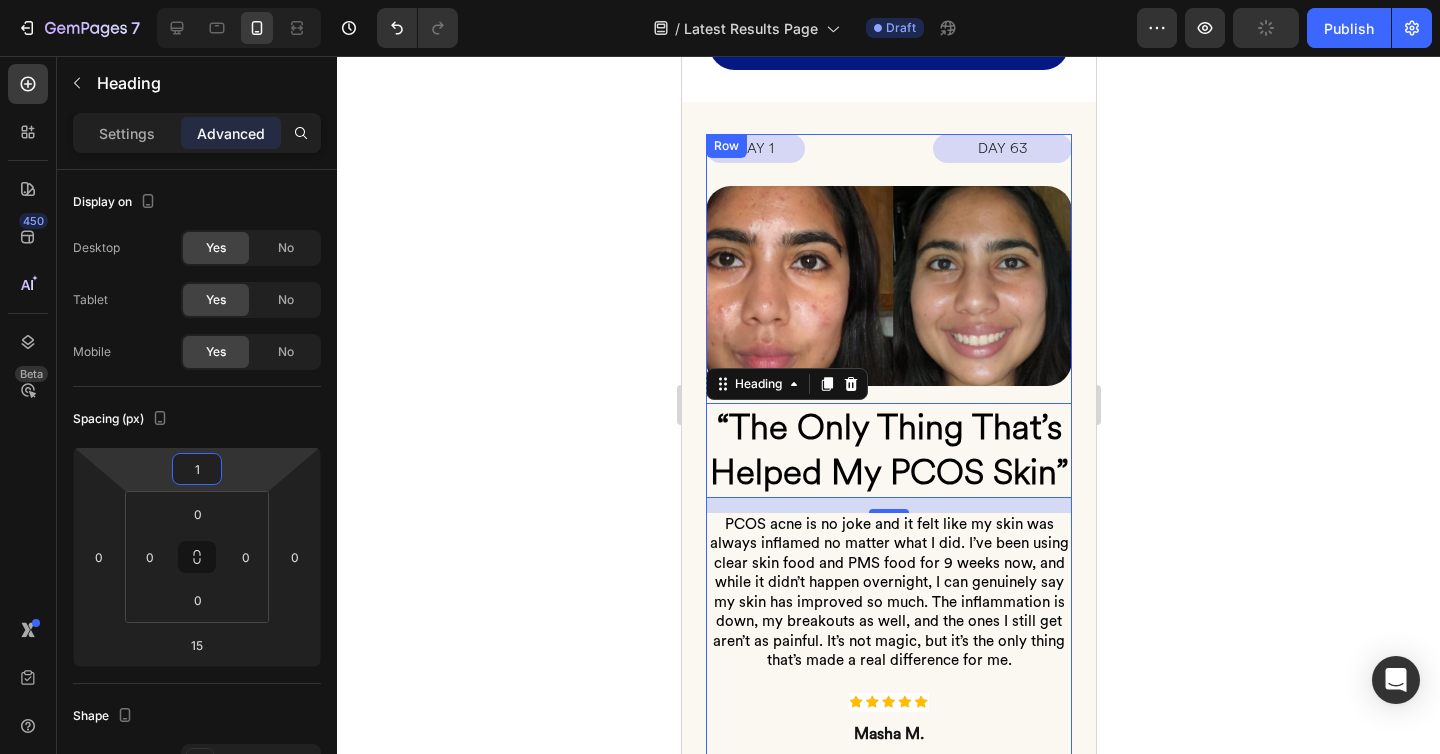 type on "15" 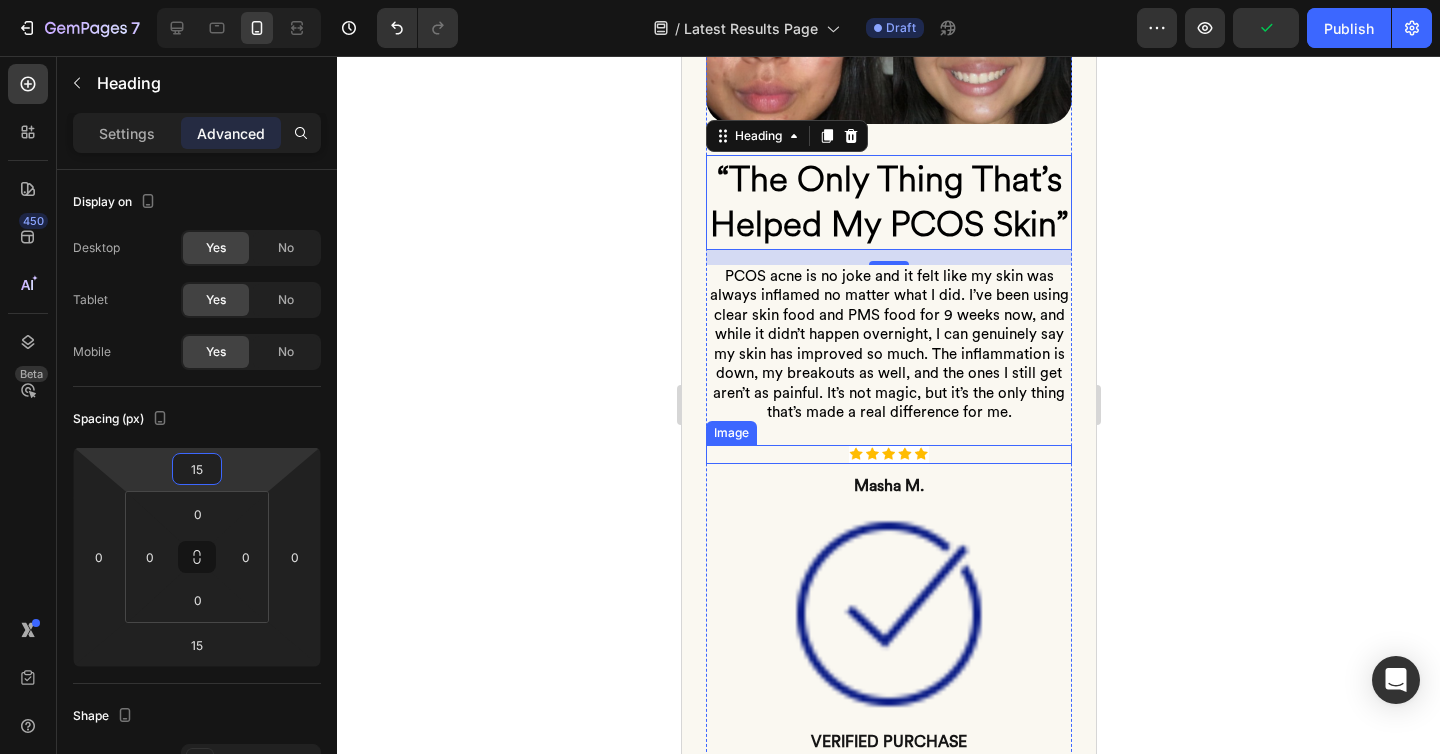 scroll, scrollTop: 3376, scrollLeft: 0, axis: vertical 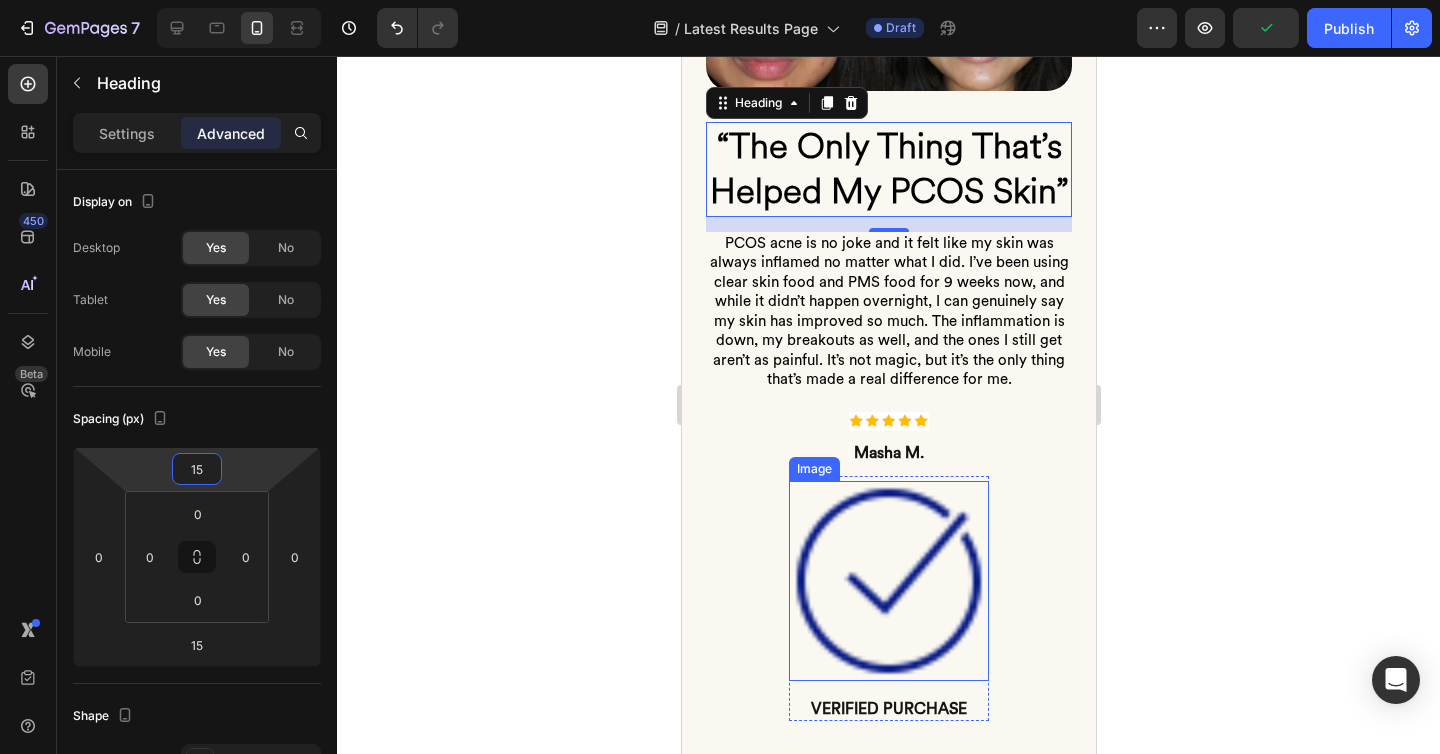 click at bounding box center [888, 581] 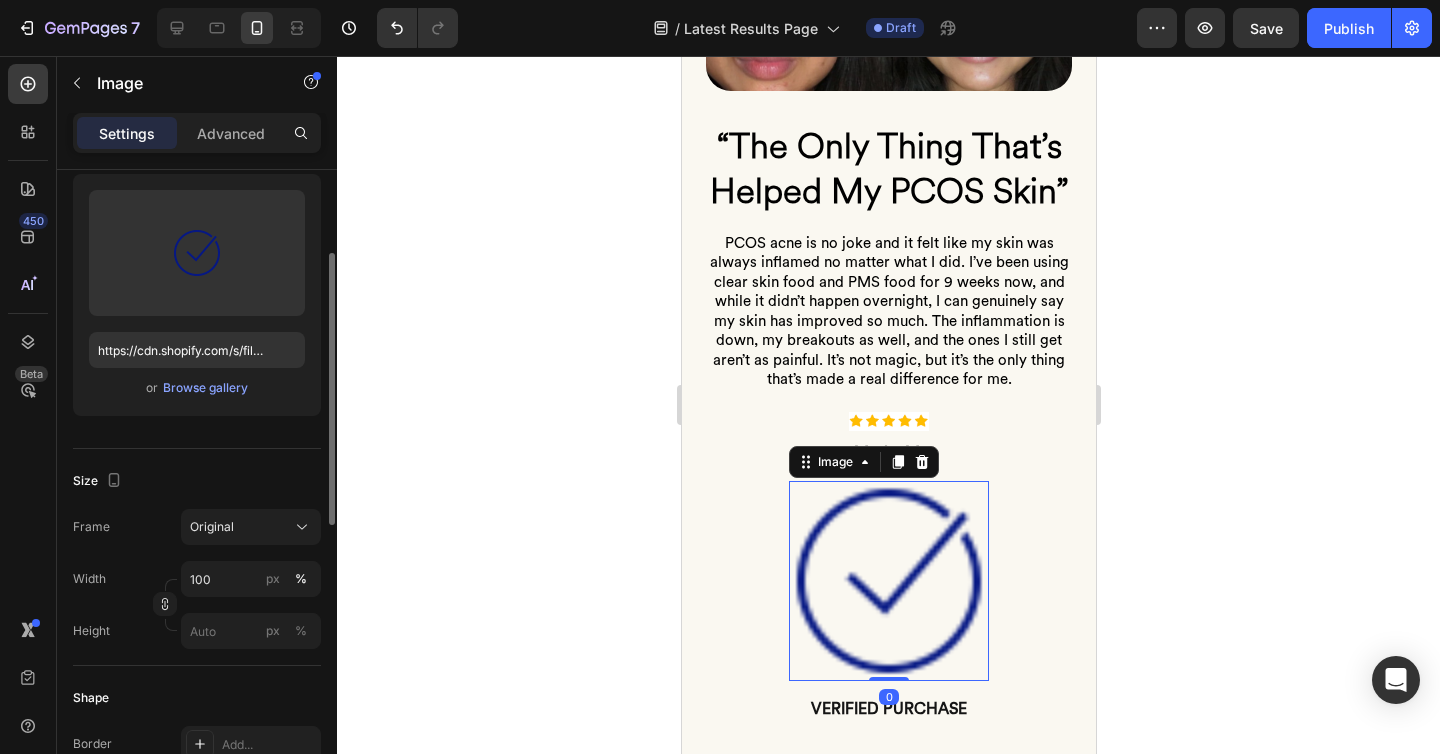 scroll, scrollTop: 263, scrollLeft: 0, axis: vertical 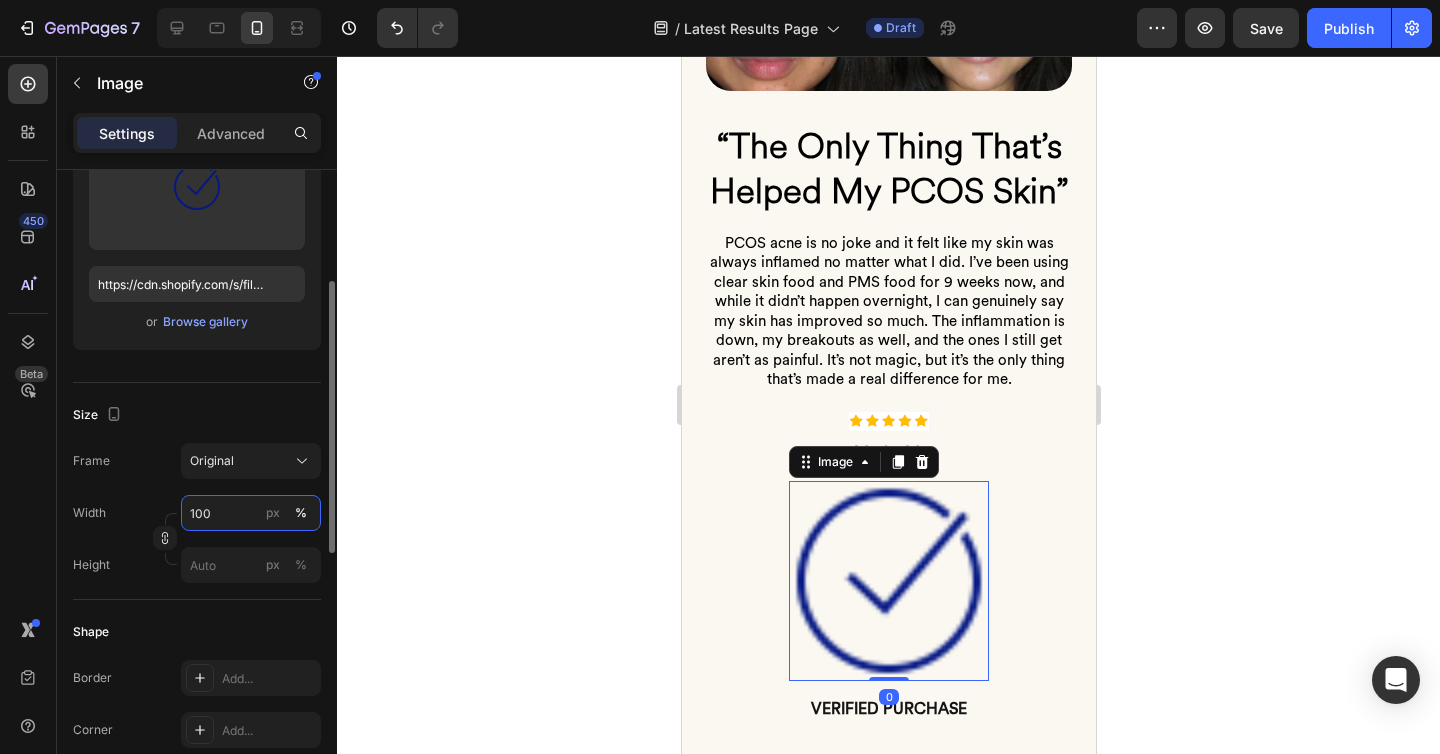 click on "100" at bounding box center (251, 513) 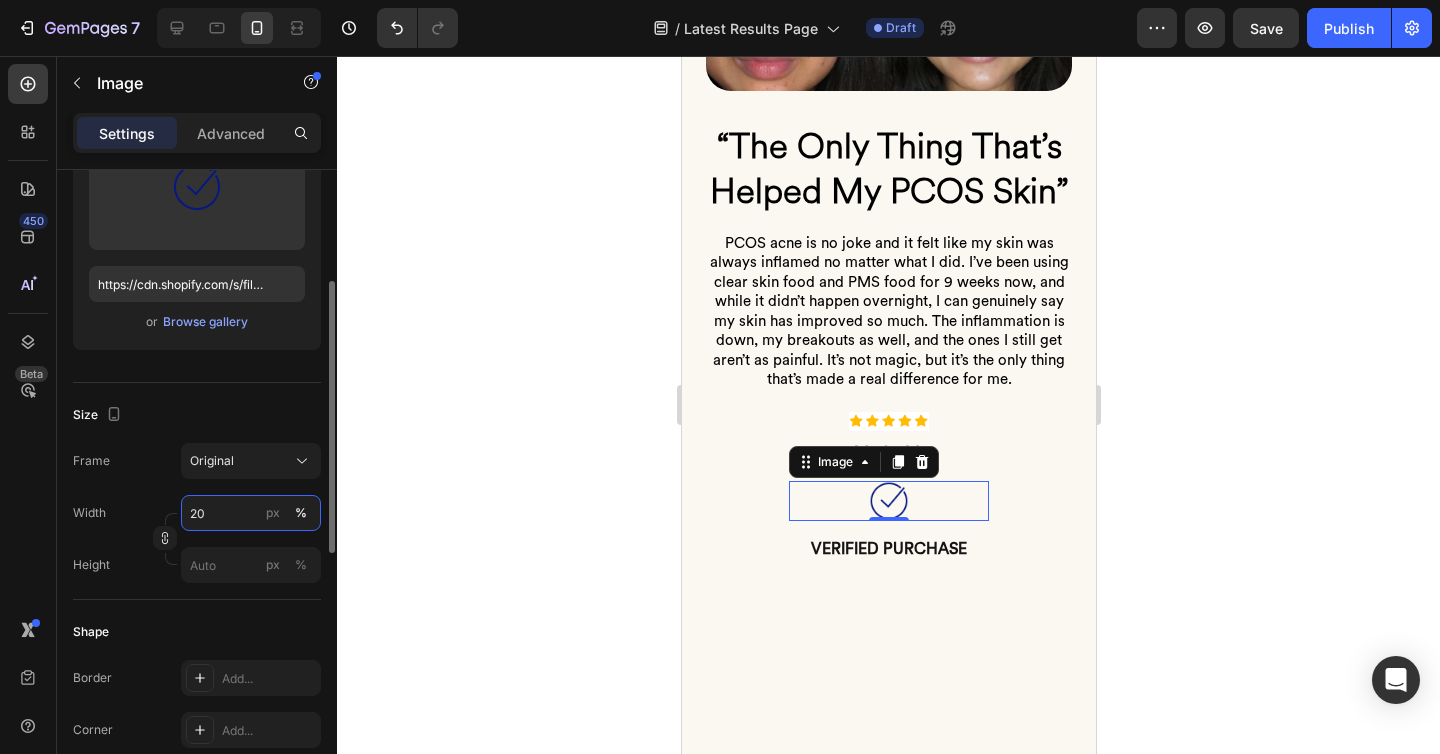 type on "2" 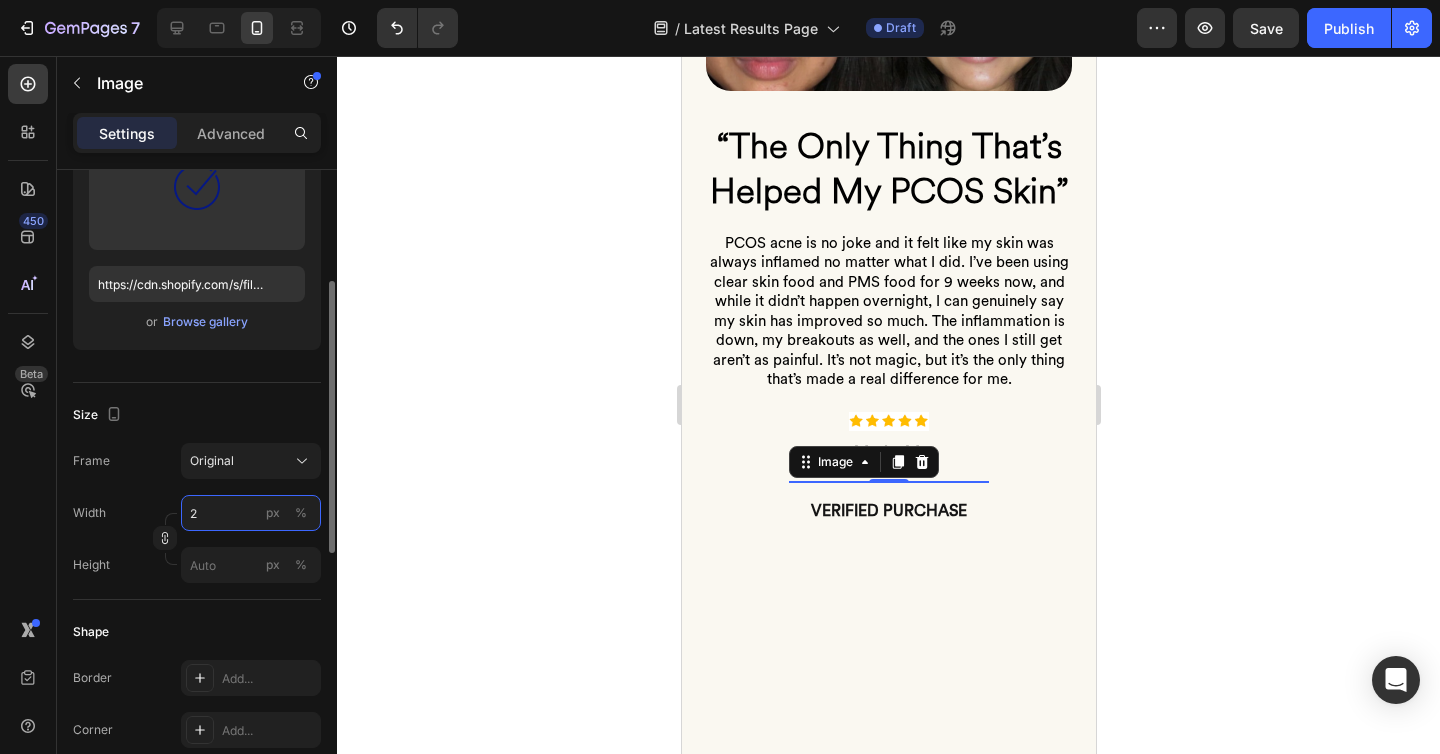 type on "20" 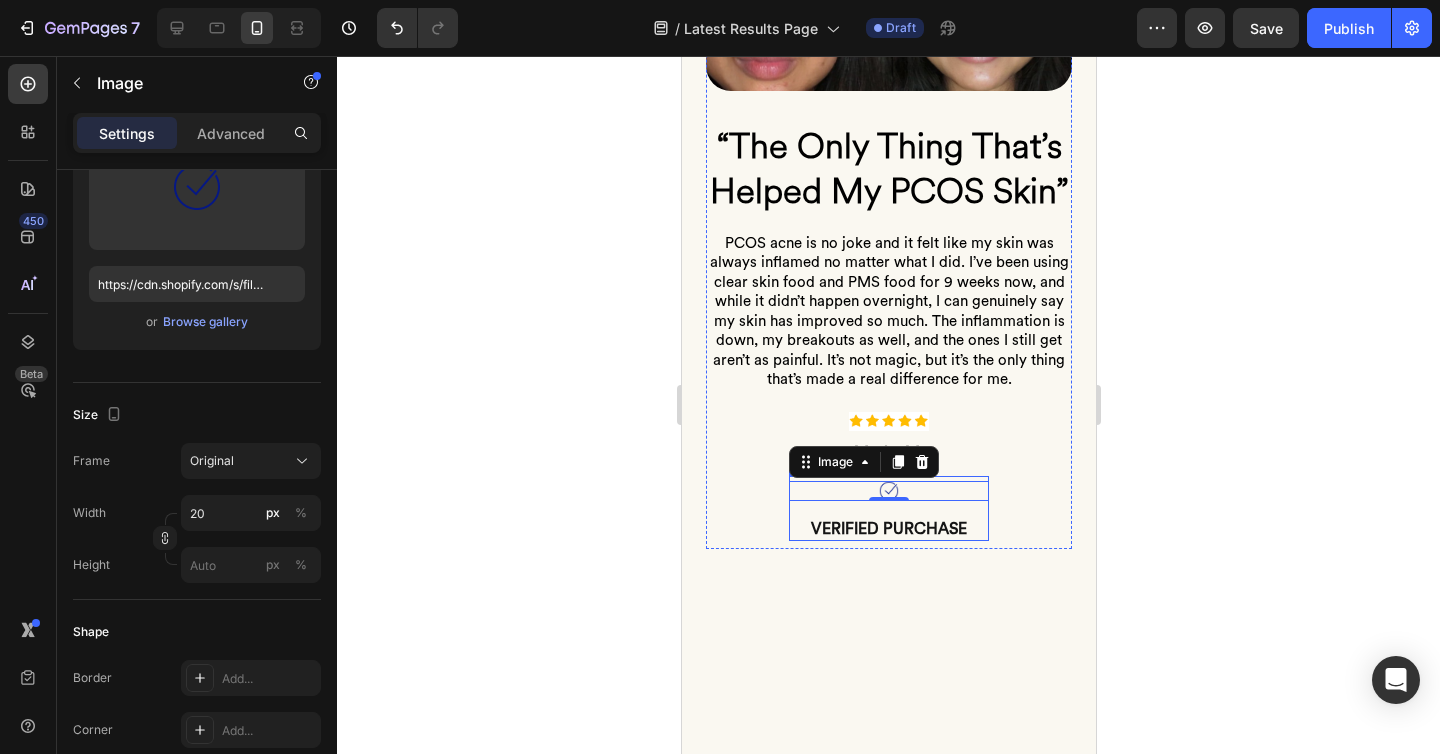 click on "Image   0 VERIFIED PURCHASE Heading Row" at bounding box center (888, 509) 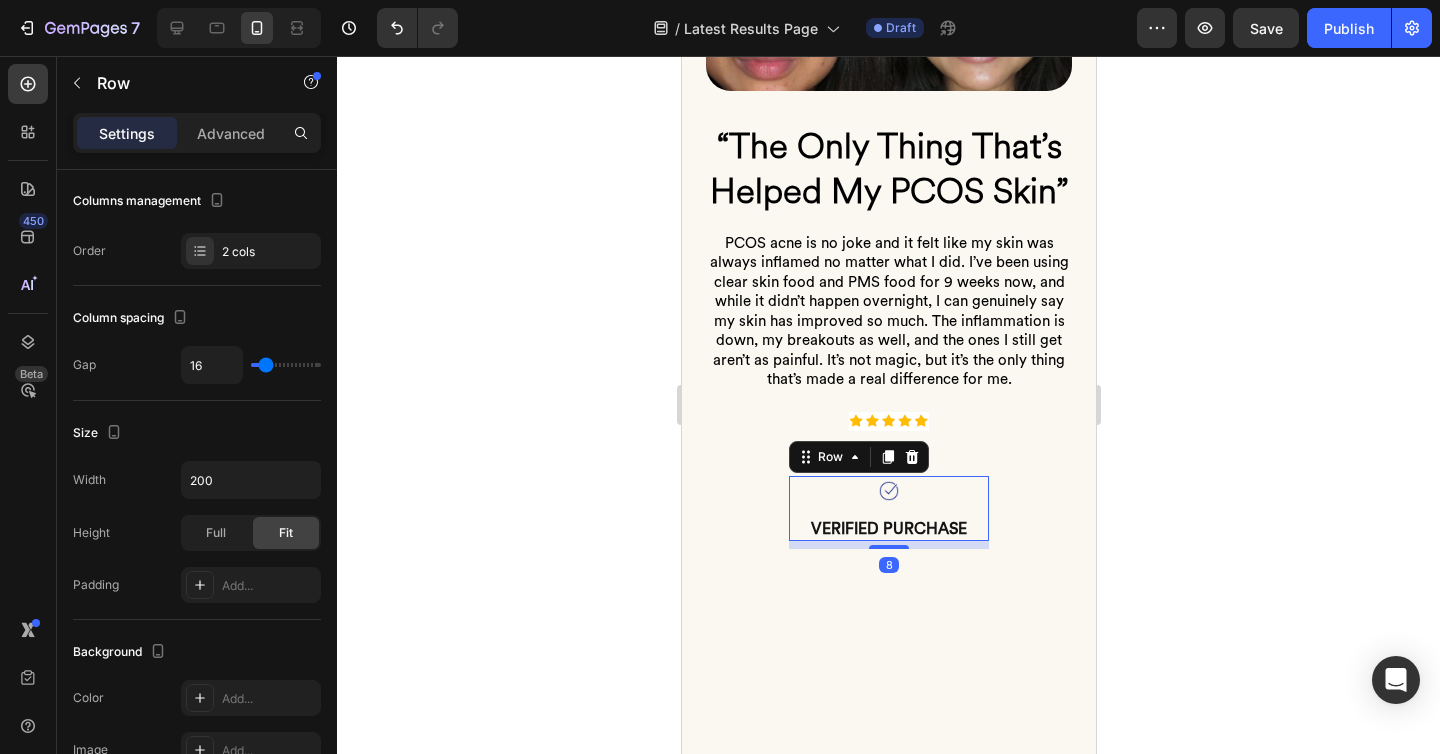 scroll, scrollTop: 0, scrollLeft: 0, axis: both 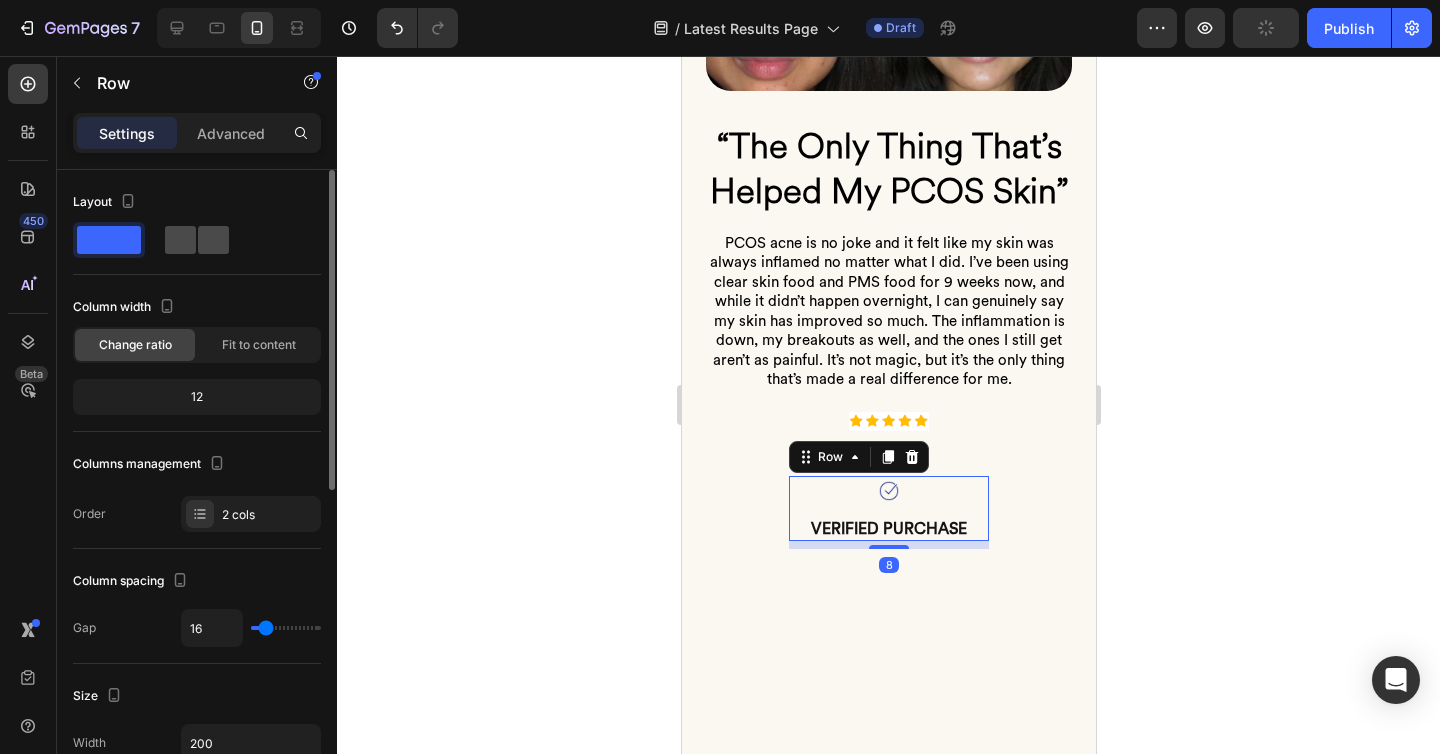 click 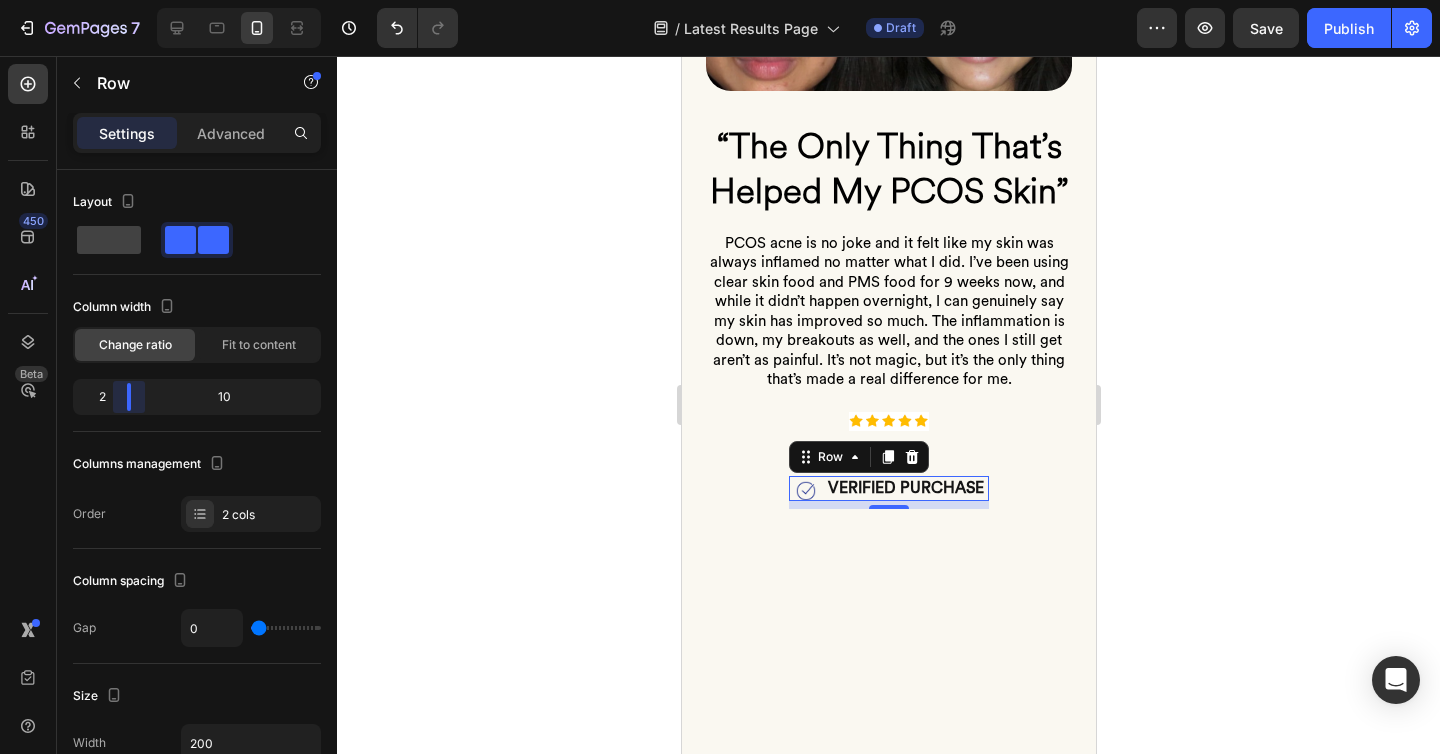 drag, startPoint x: 197, startPoint y: 391, endPoint x: 106, endPoint y: 381, distance: 91.5478 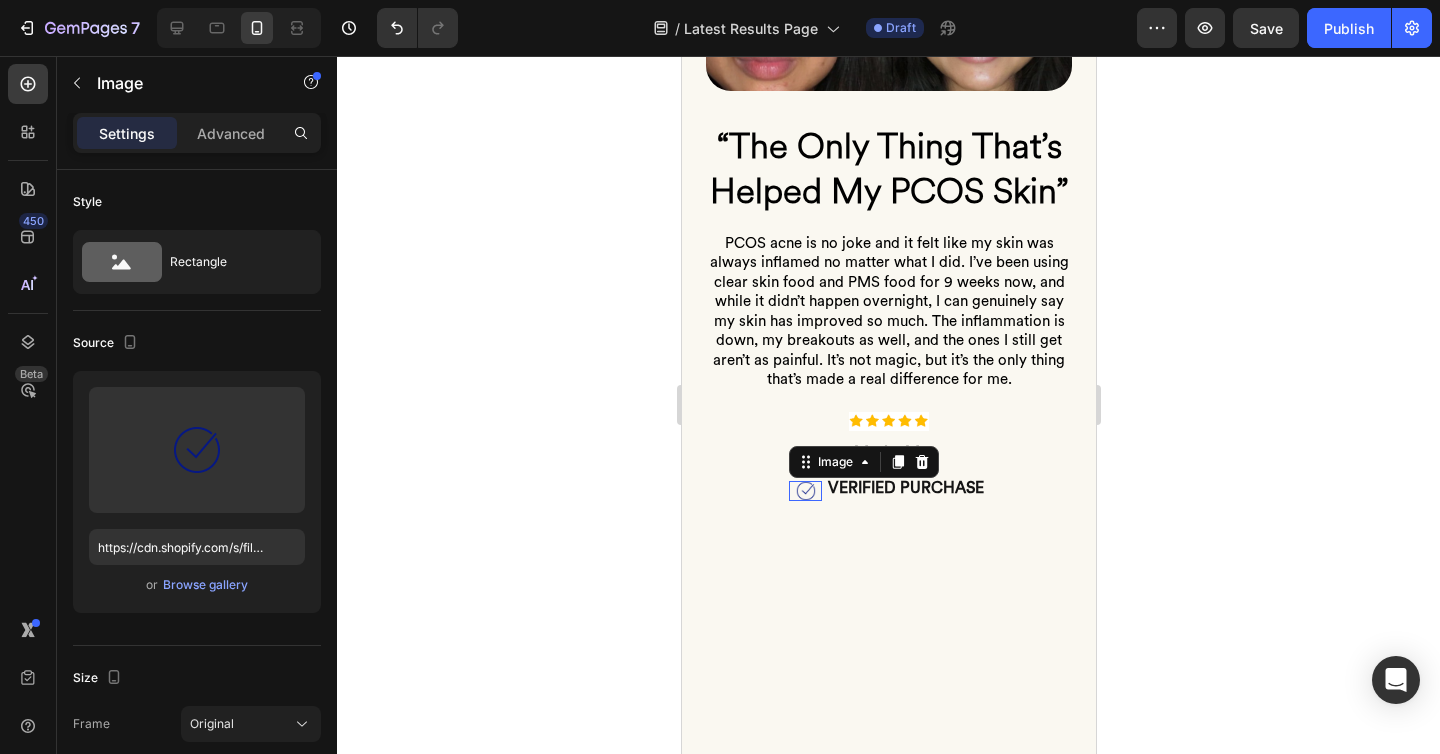 click at bounding box center [805, 491] 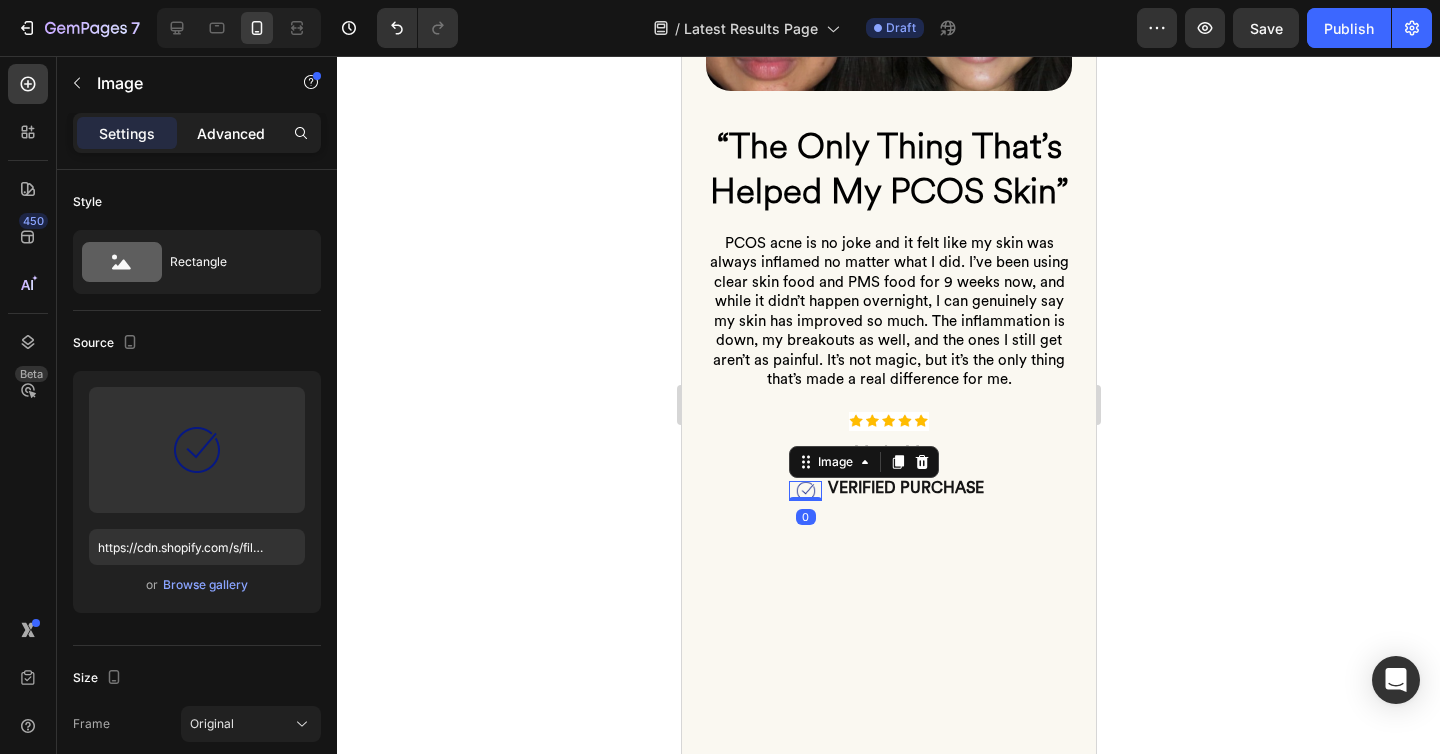 click on "Advanced" at bounding box center [231, 133] 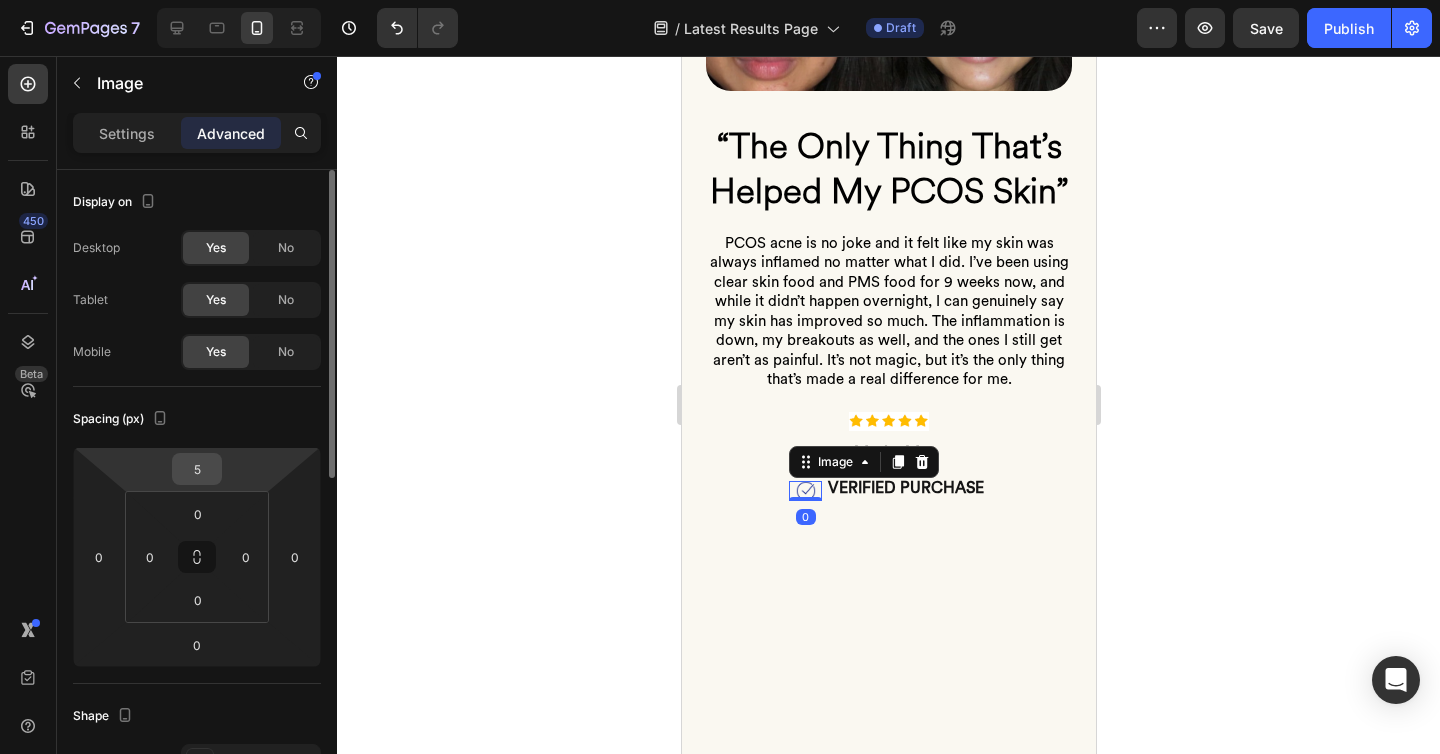 click on "5" at bounding box center (197, 469) 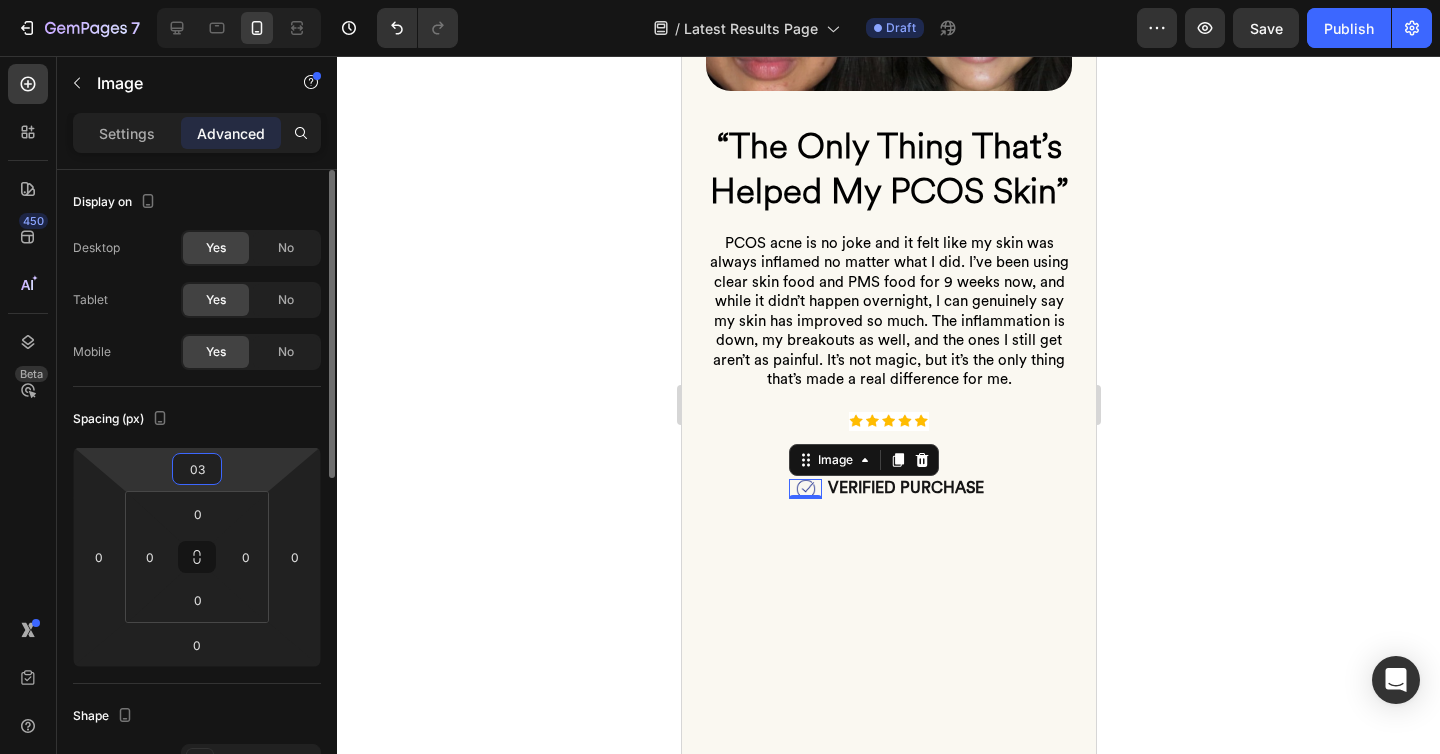 type on "0" 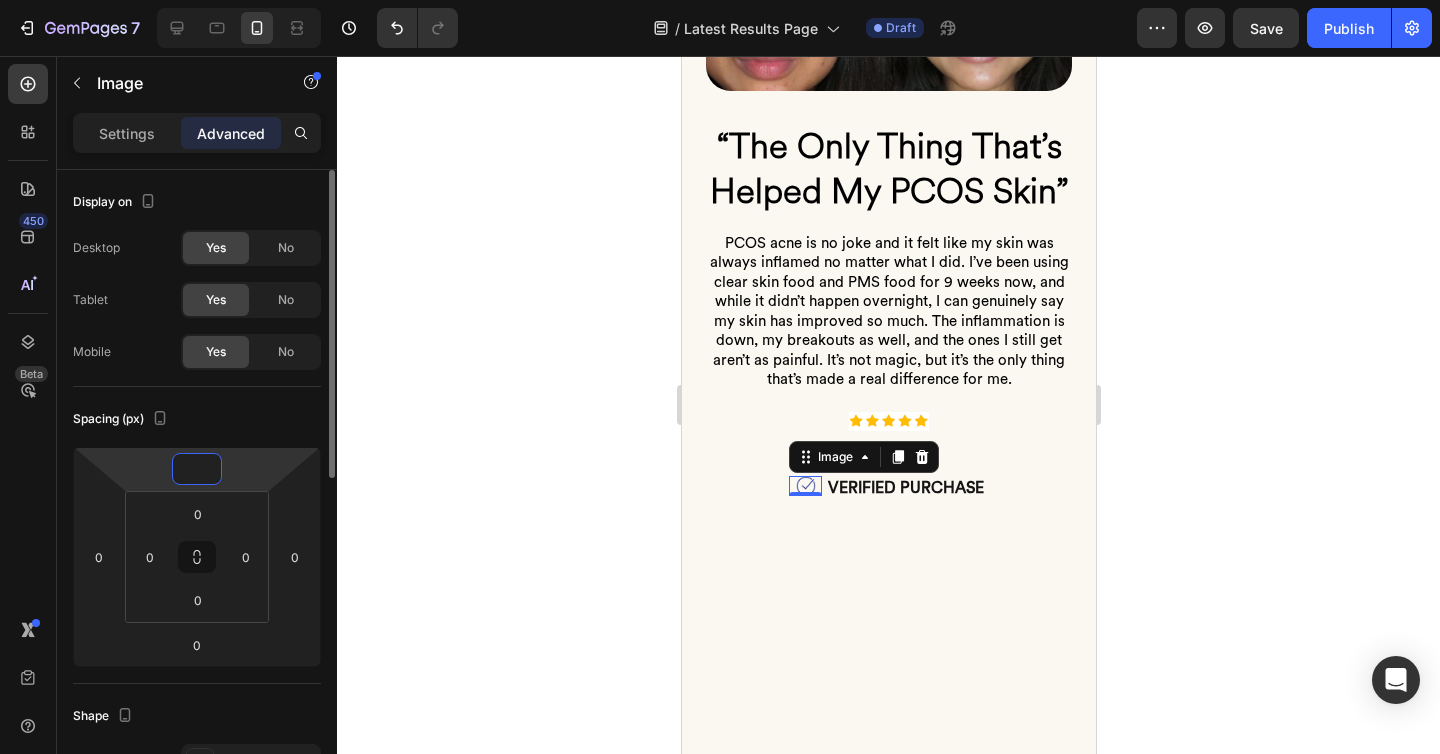 type on "3" 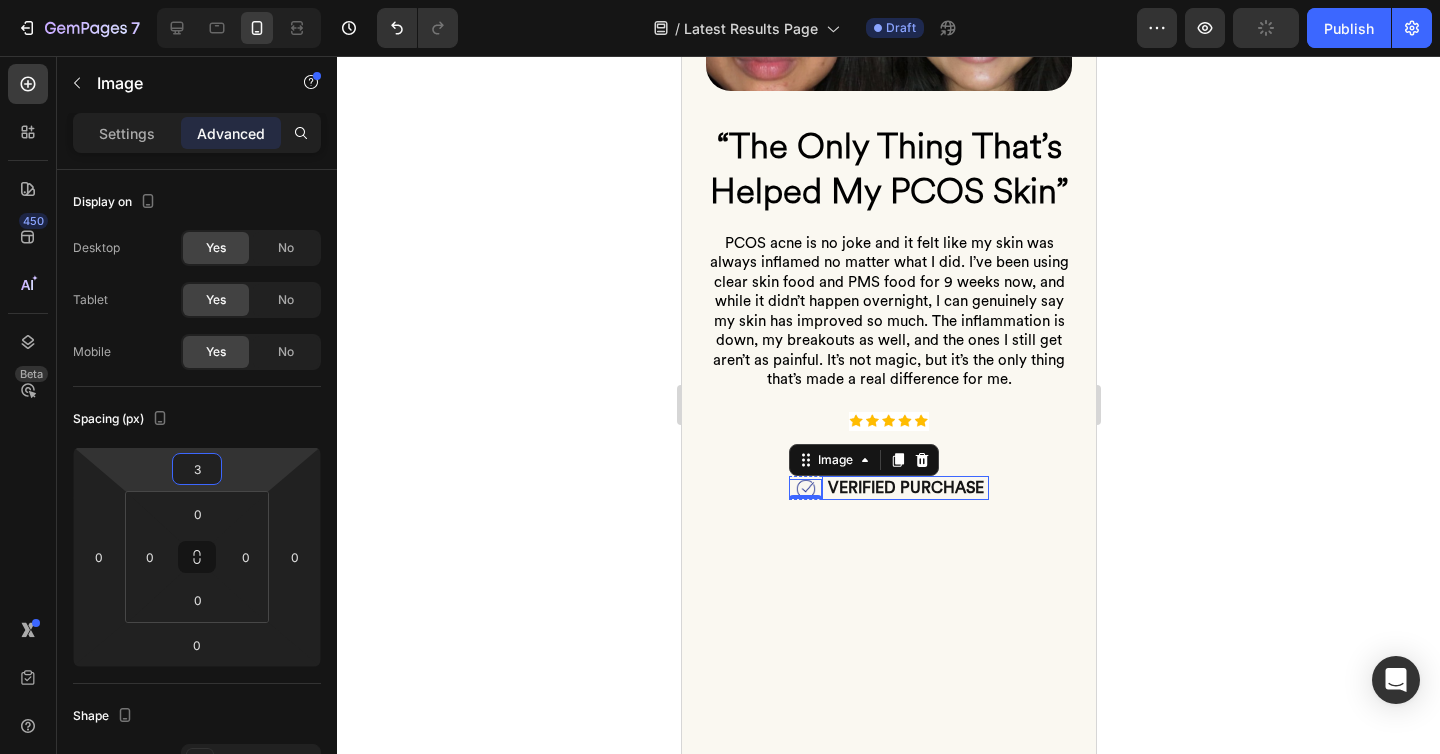 click on "VERIFIED PURCHASE" at bounding box center (905, 488) 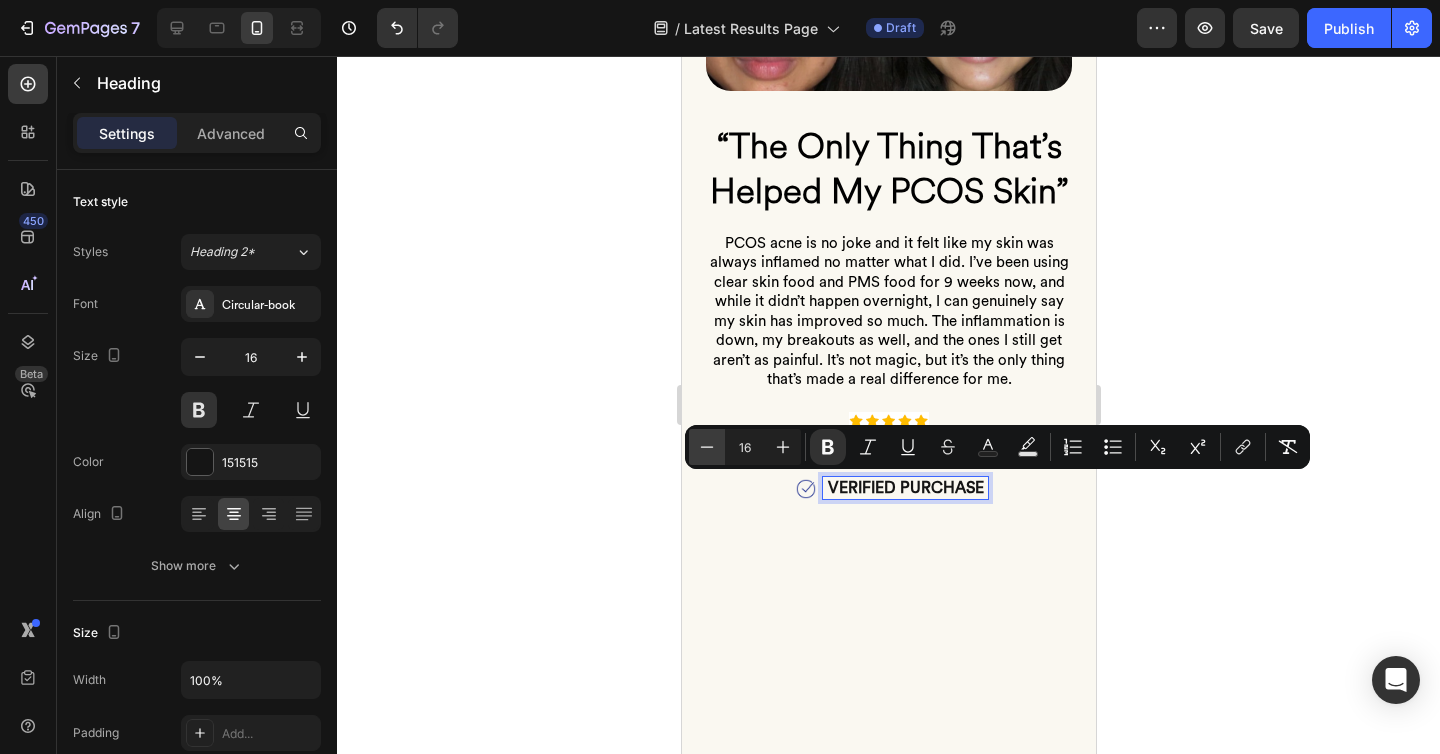 click on "Minus" at bounding box center [707, 447] 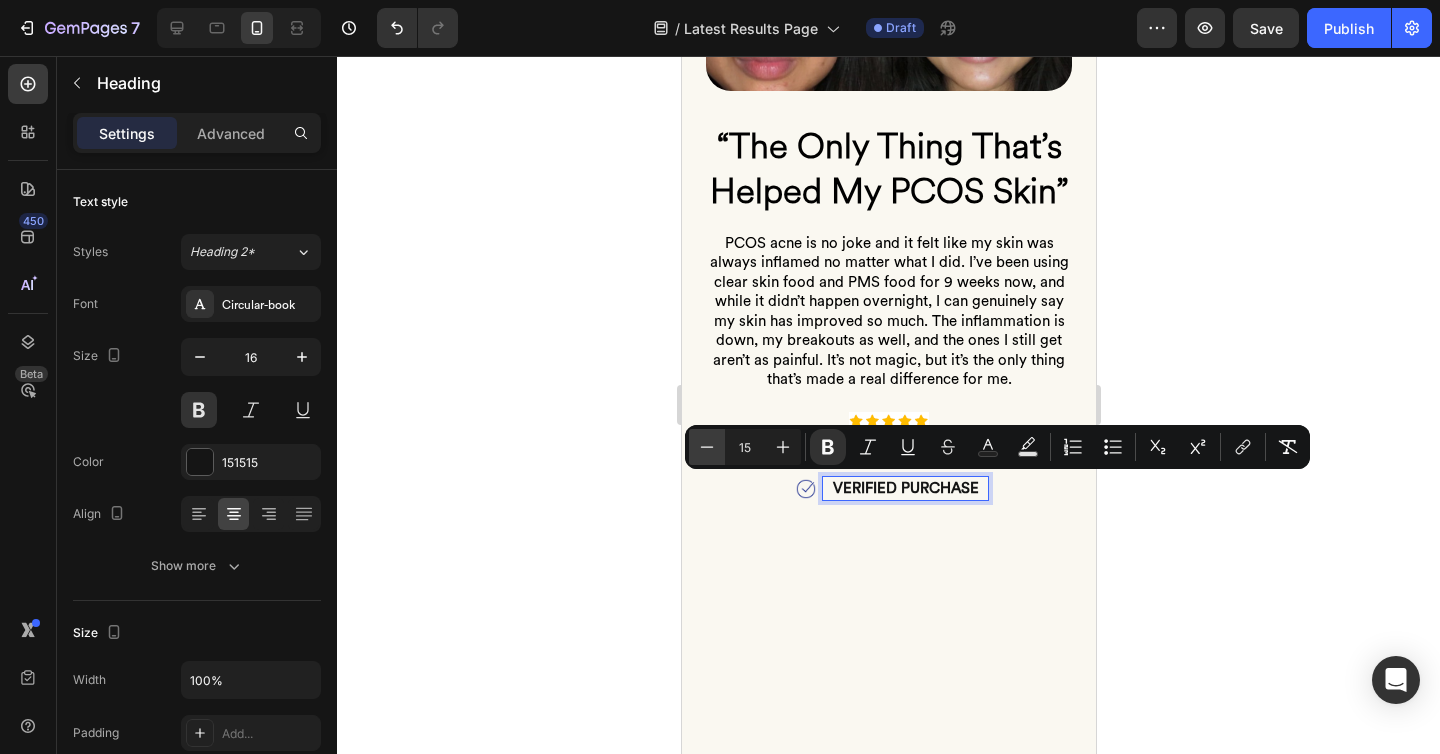 click on "Minus" at bounding box center [707, 447] 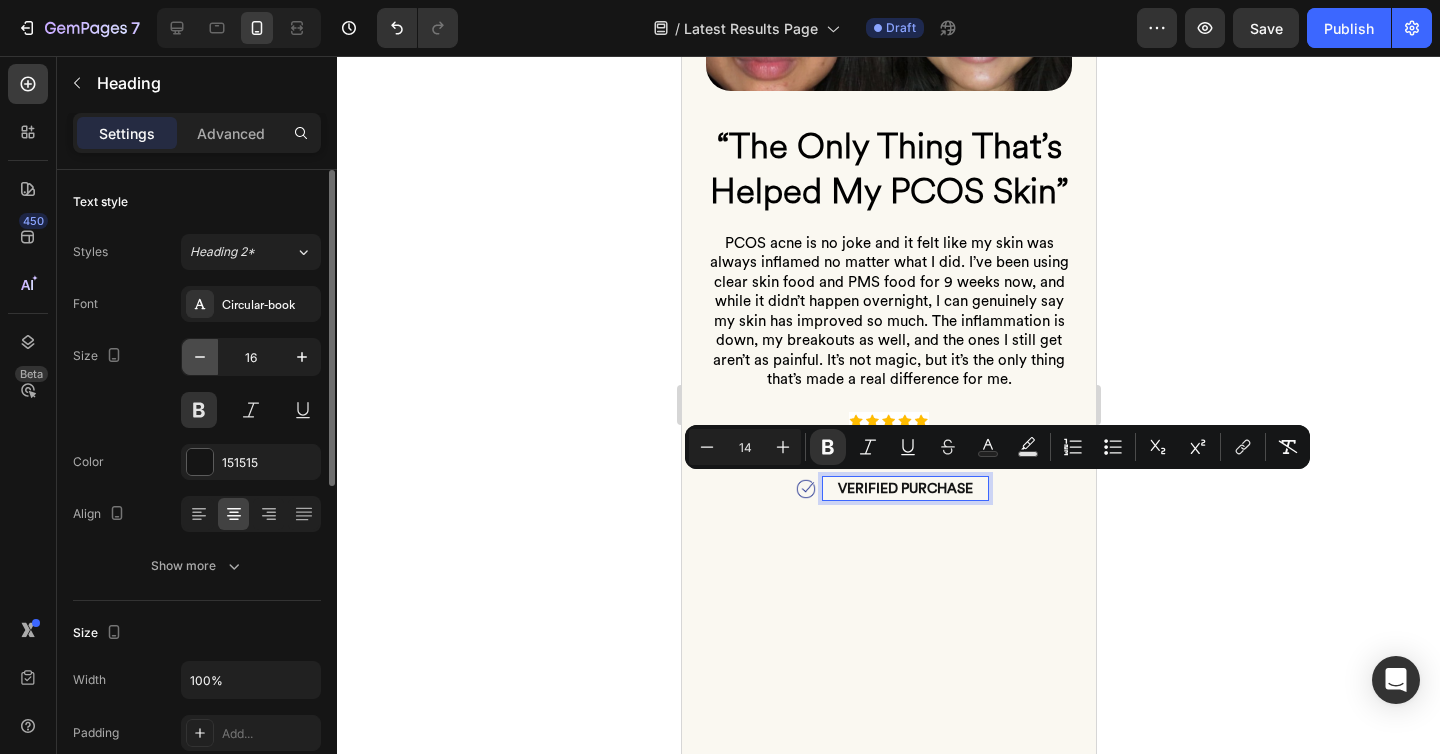 click 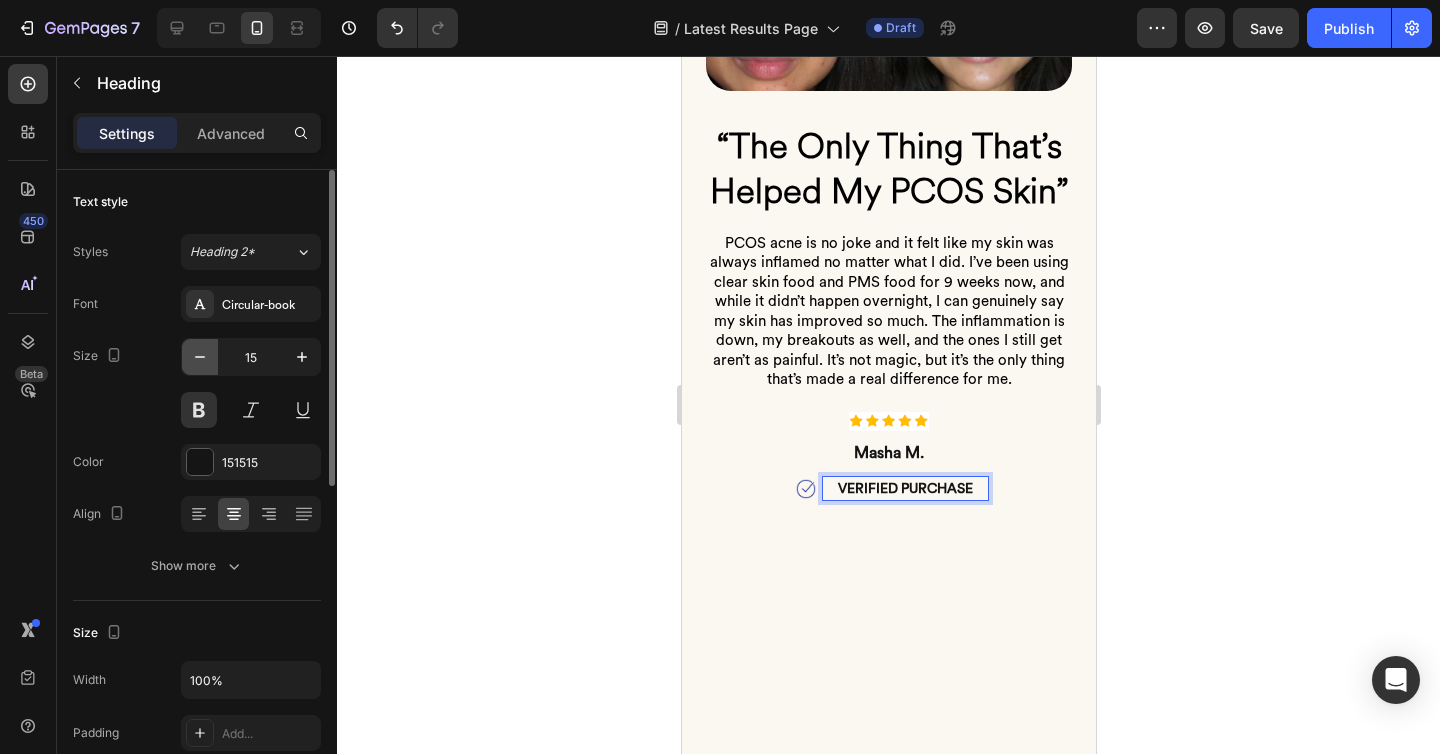 click 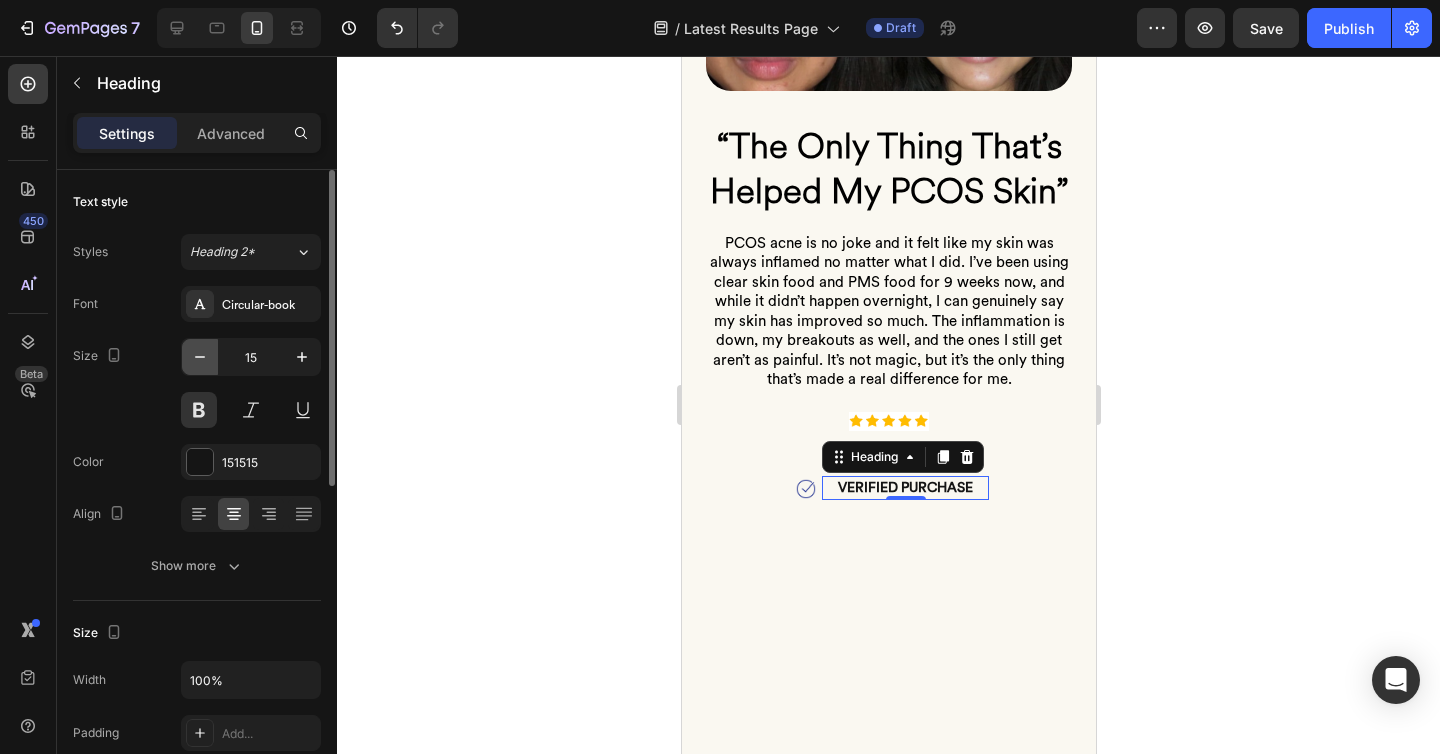 type on "14" 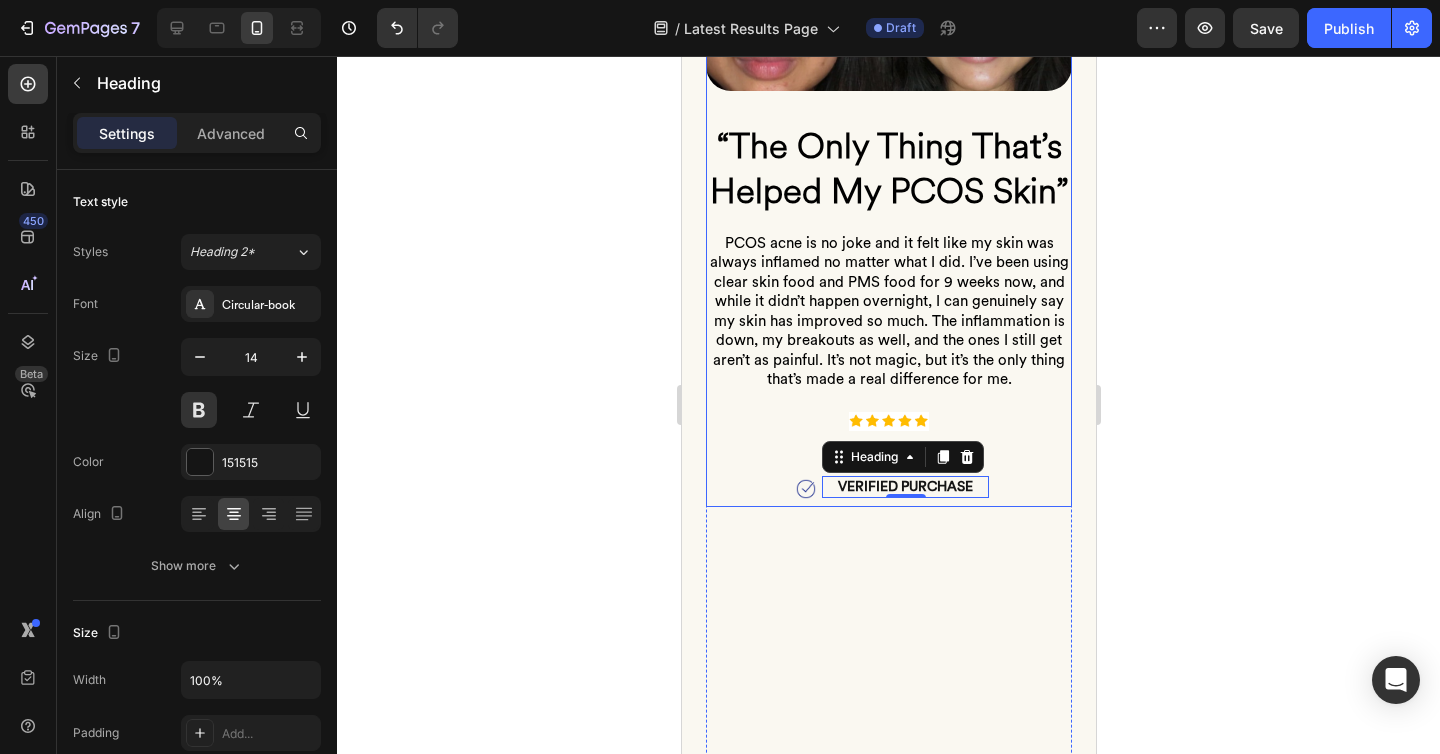 click on "DAY 1 Text Block DAY 63 Text Block Row Image ⁠⁠⁠⁠⁠⁠⁠ “The Only Thing That’s Helped My PCOS Skin” Heading ⁠⁠⁠⁠⁠⁠⁠ PCOS acne is no joke and it felt like my skin was always inflamed no matter what I did. I’ve been using clear skin food and PMS food for 9 weeks now, and while it didn’t happen overnight, I can genuinely say my skin has improved so much. The inflammation is down, my breakouts as well, and the ones I still get aren’t as painful. It’s not magic, but it’s the only thing that’s made a real difference for me. Heading Image Masha M. Heading Image ⁠⁠⁠⁠⁠⁠⁠ VERIFIED PURCHASE Heading   0 Row Row" at bounding box center (888, 492) 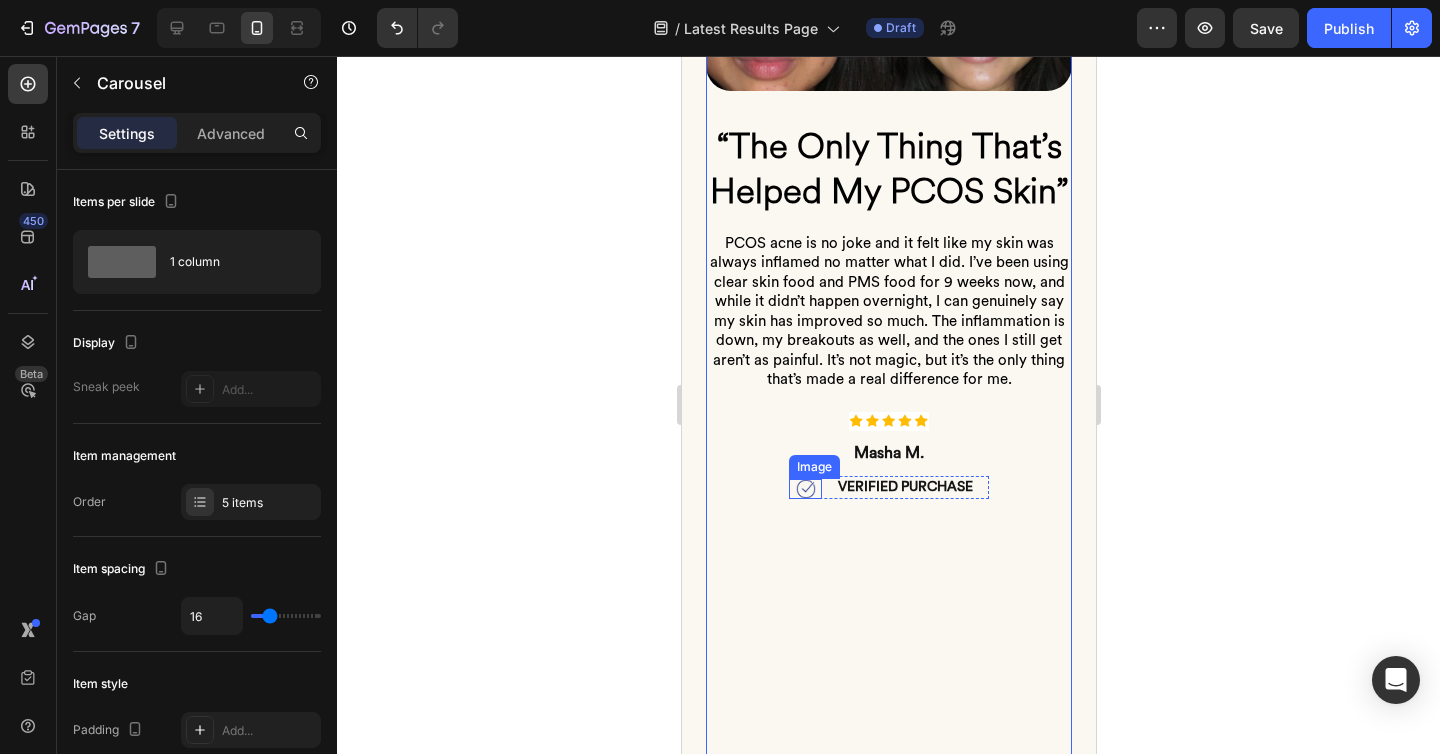 click at bounding box center [805, 489] 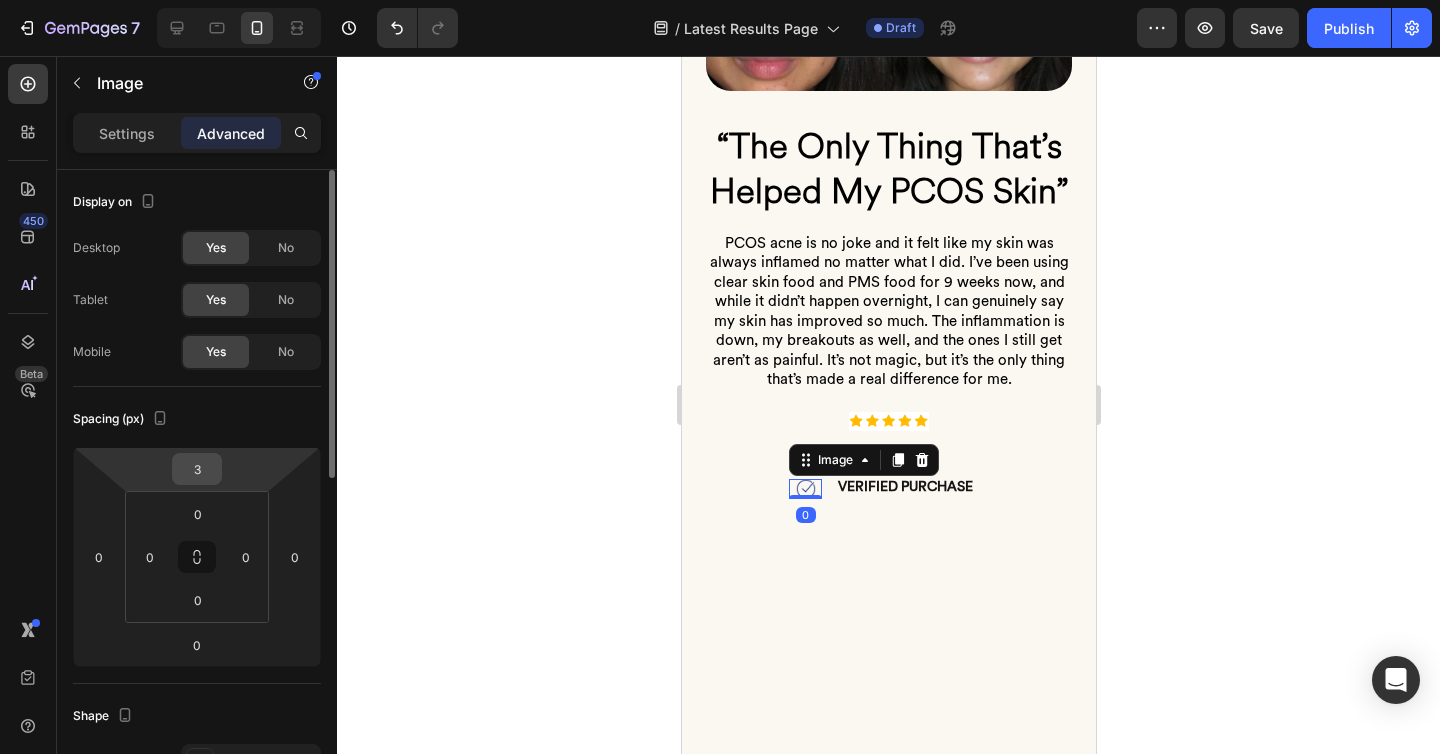 click on "3" at bounding box center (197, 469) 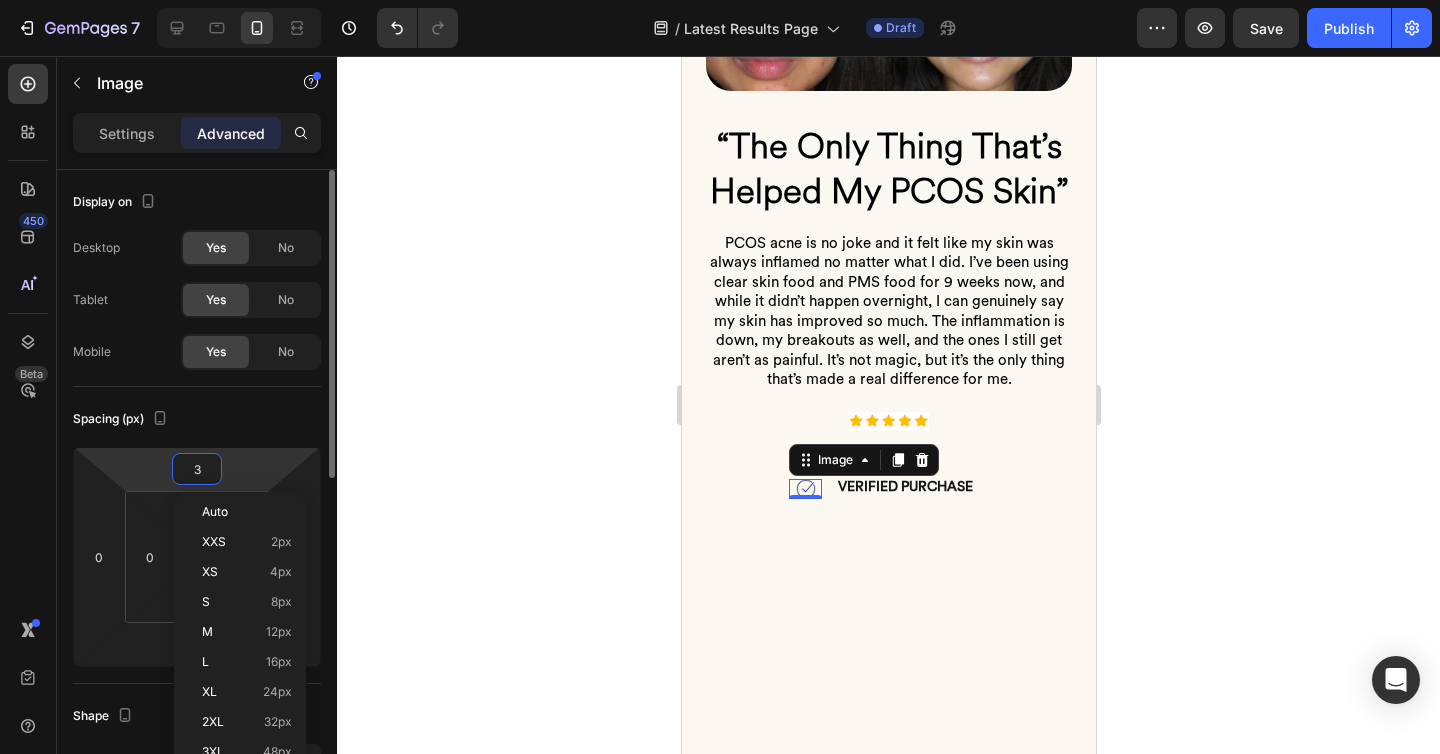 type on "0" 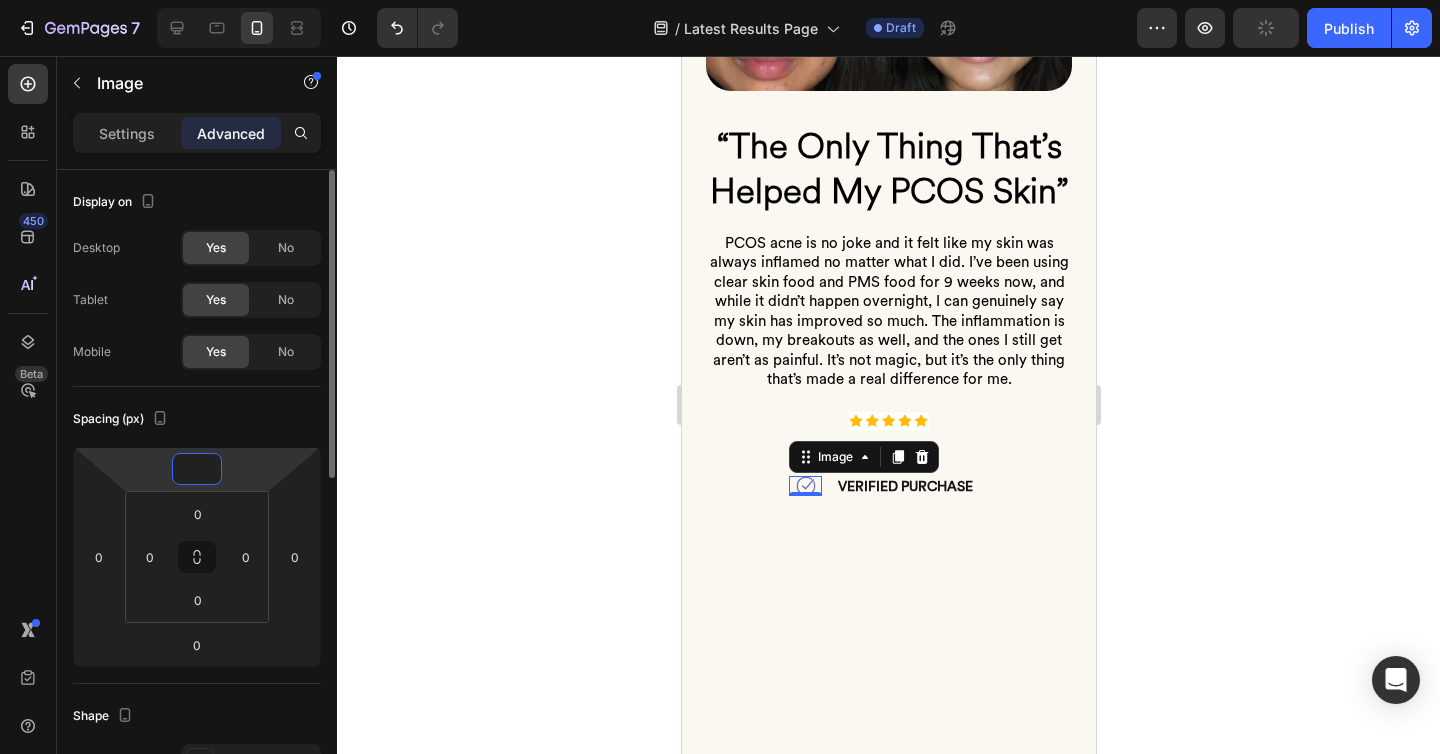 type on "2" 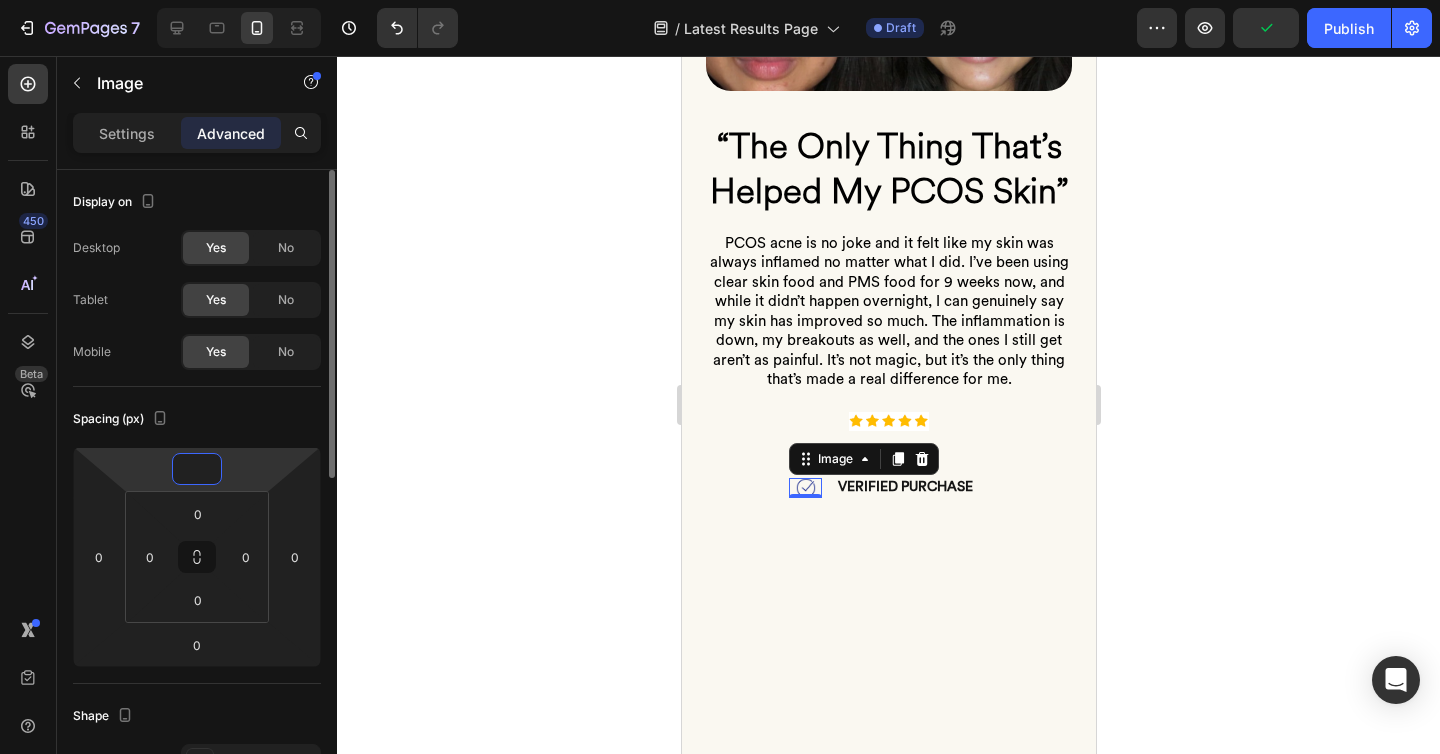 type on "1" 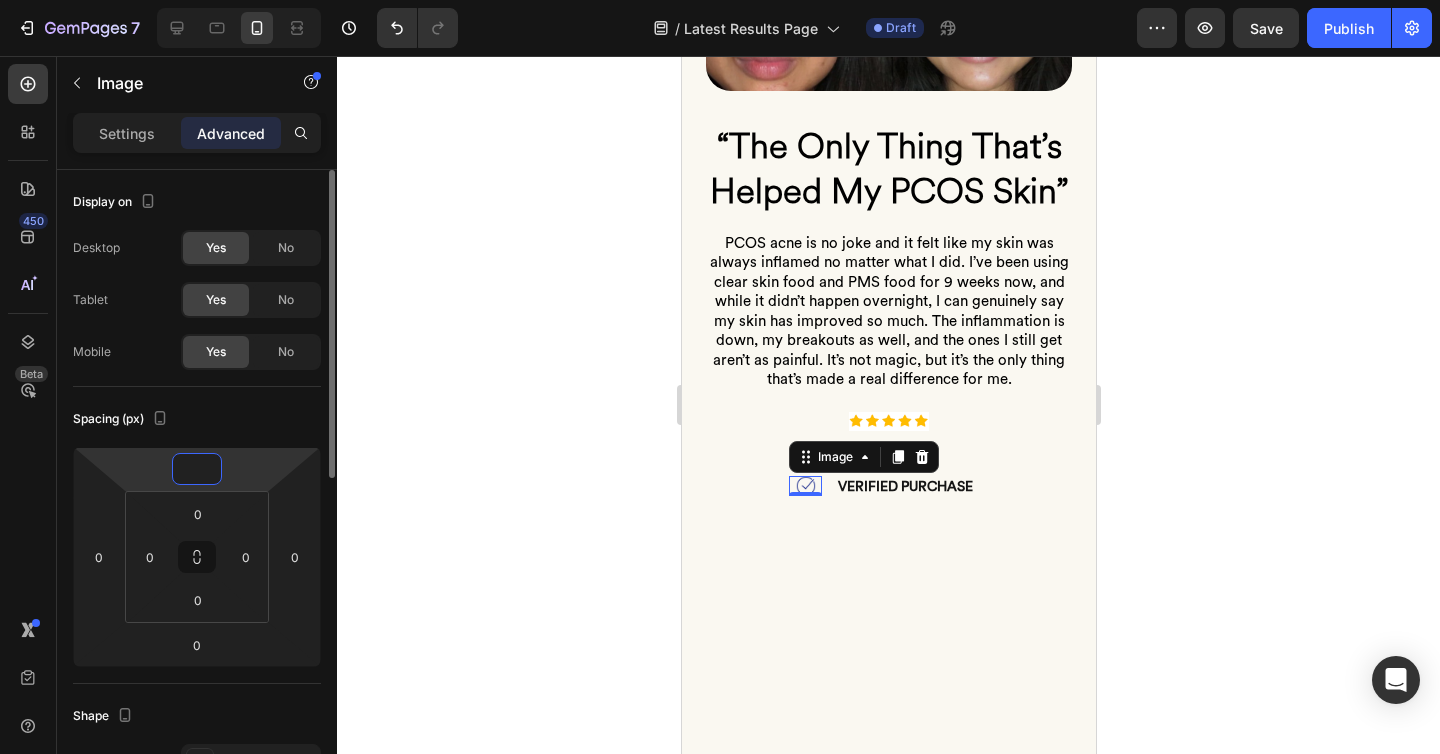 type on "2" 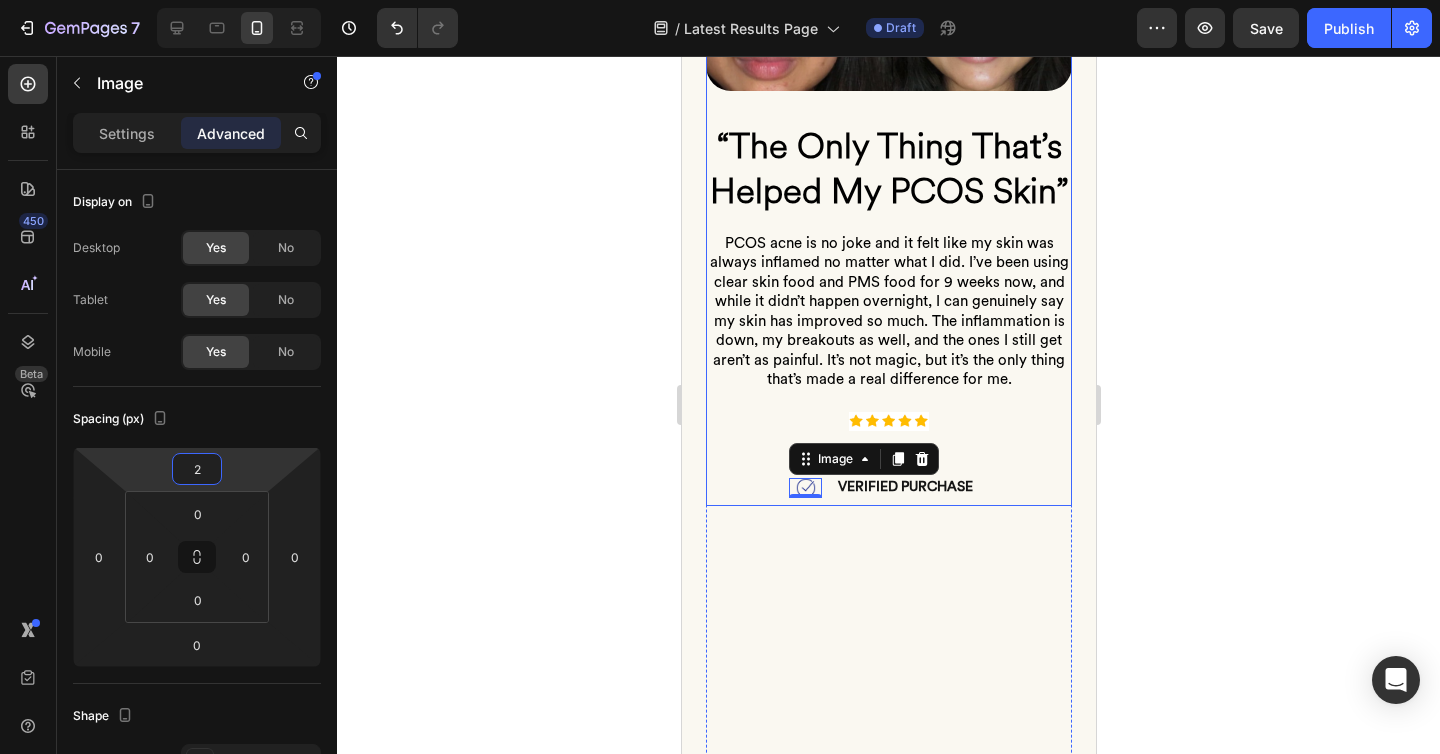 click on "⁠⁠⁠⁠⁠⁠⁠ “The Only Thing That’s Helped My PCOS Skin” Heading ⁠⁠⁠⁠⁠⁠⁠ PCOS acne is no joke and it felt like my skin was always inflamed no matter what I did. I’ve been using clear skin food and PMS food for 9 weeks now, and while it didn’t happen overnight, I can genuinely say my skin has improved so much. The inflammation is down, my breakouts as well, and the ones I still get aren’t as painful. It’s not magic, but it’s the only thing that’s made a real difference for me. Heading Image Masha M. Heading Image   0 ⁠⁠⁠⁠⁠⁠⁠ VERIFIED PURCHASE Heading Row" at bounding box center (888, 306) 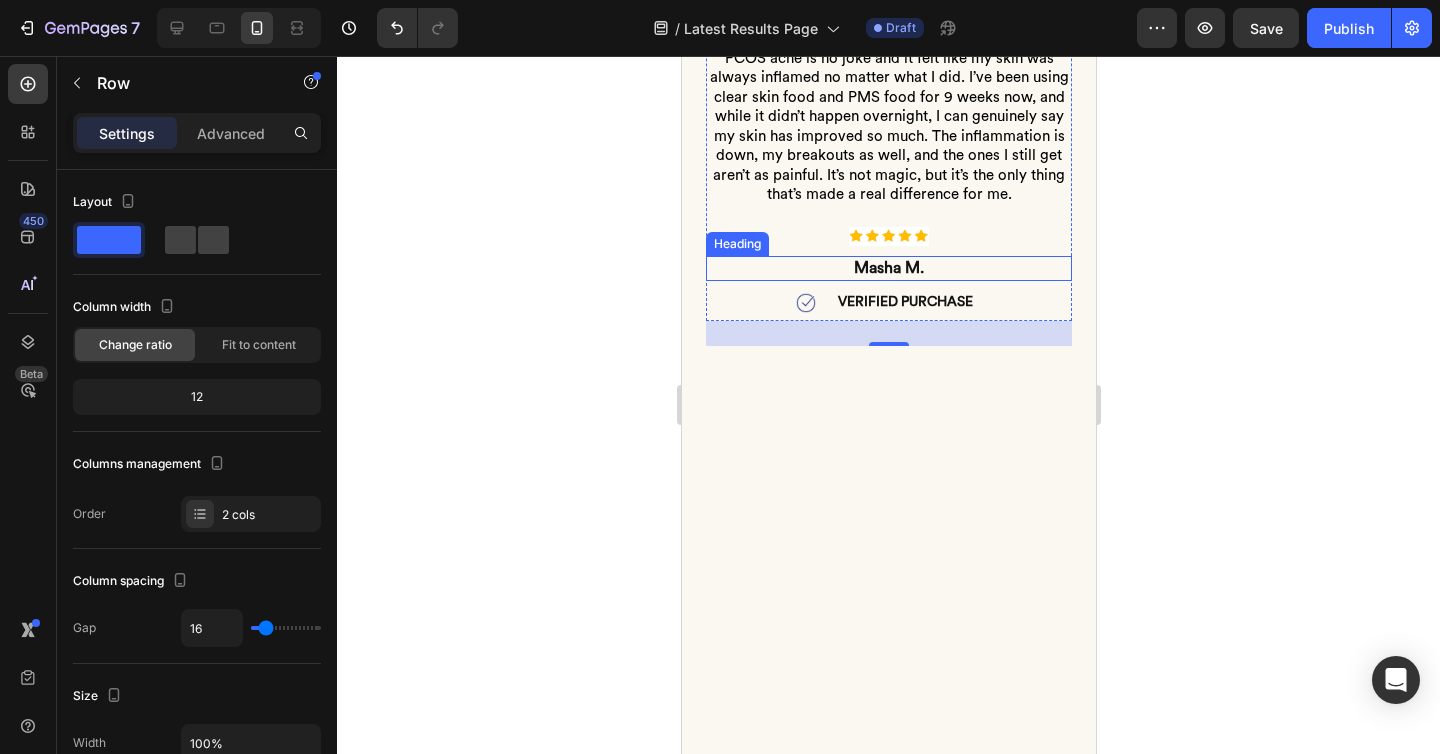 scroll, scrollTop: 3828, scrollLeft: 0, axis: vertical 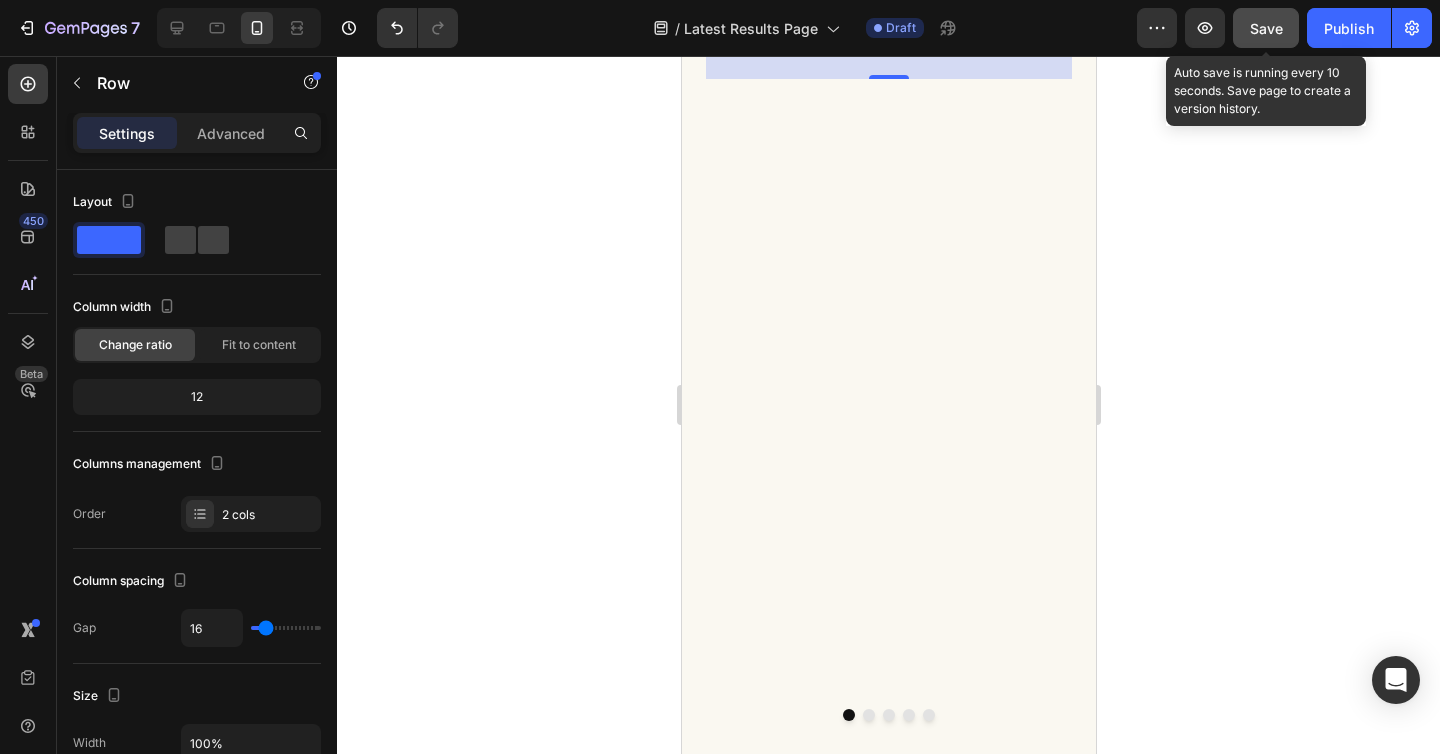 click on "Save" 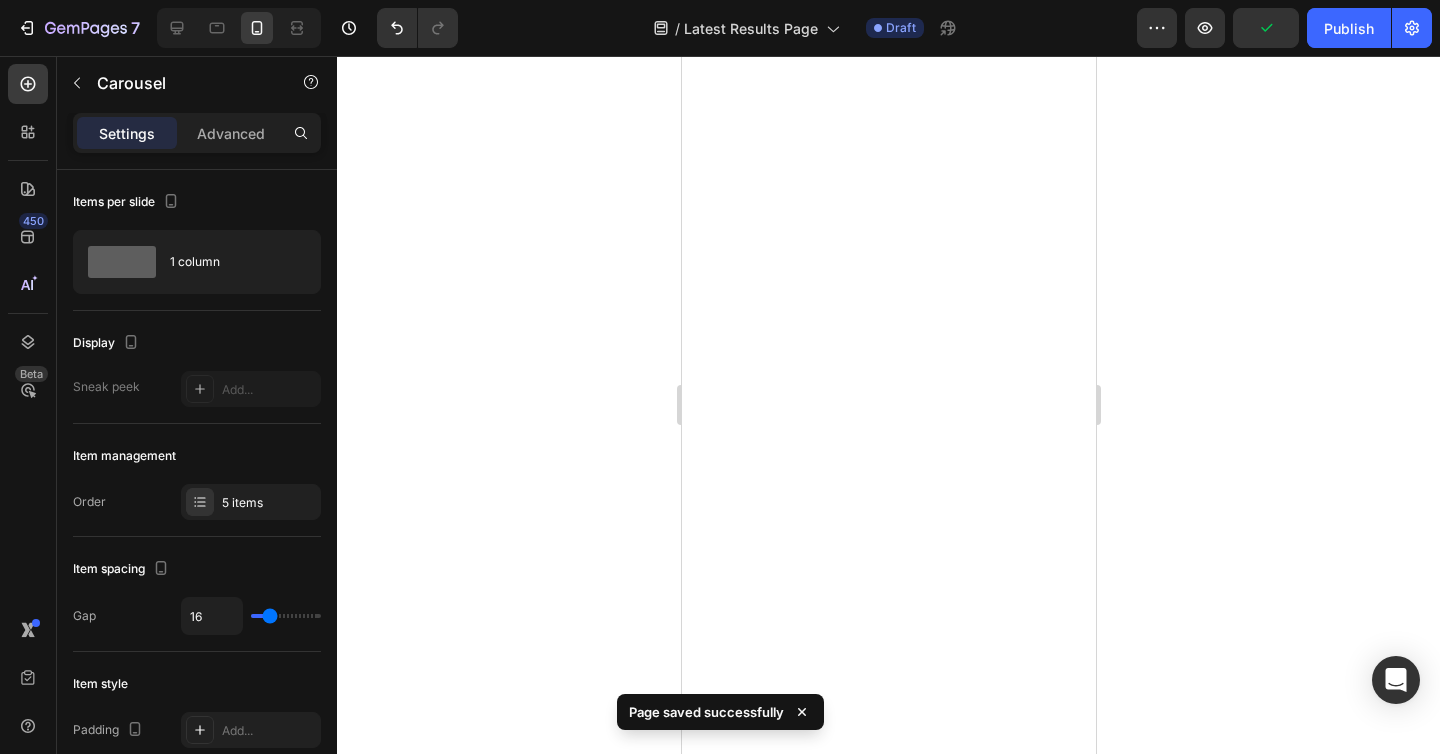 scroll, scrollTop: 0, scrollLeft: 0, axis: both 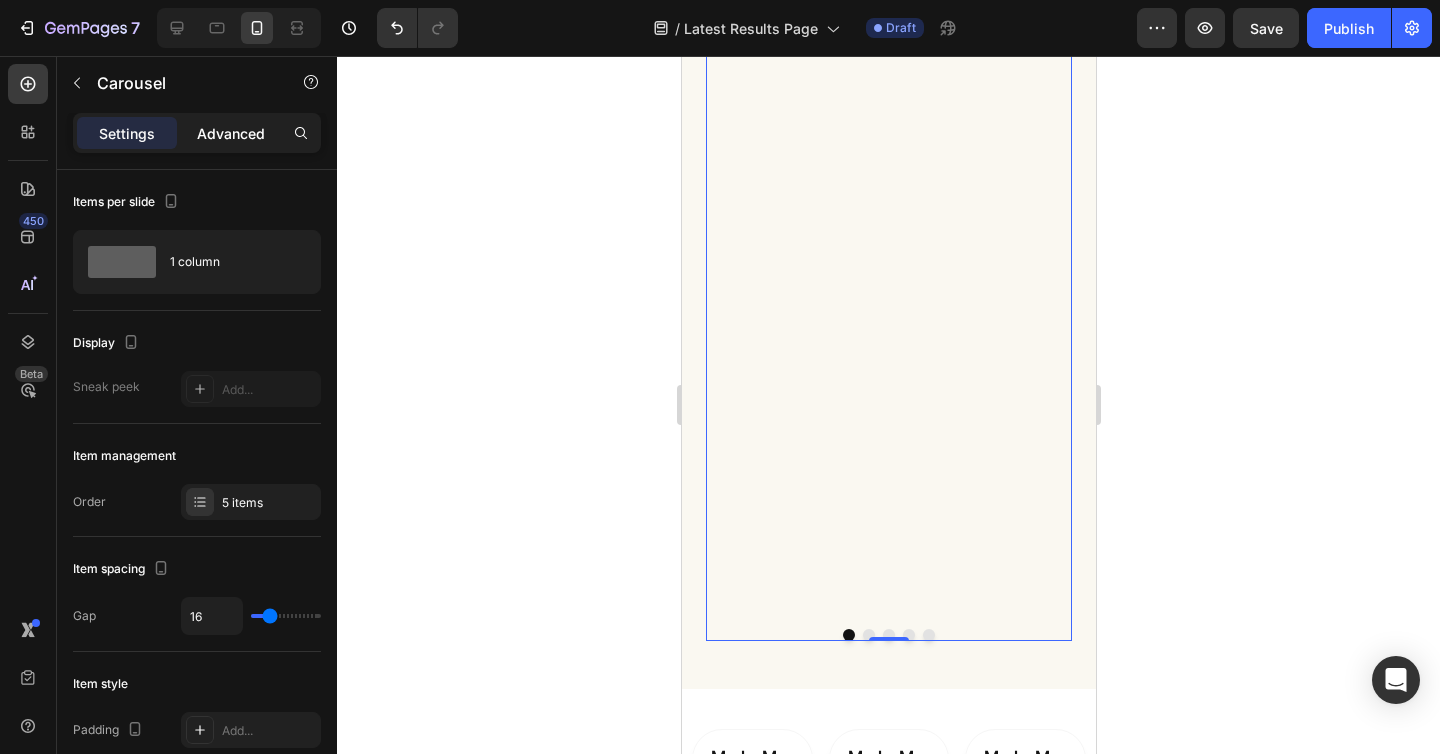 click on "Advanced" at bounding box center [231, 133] 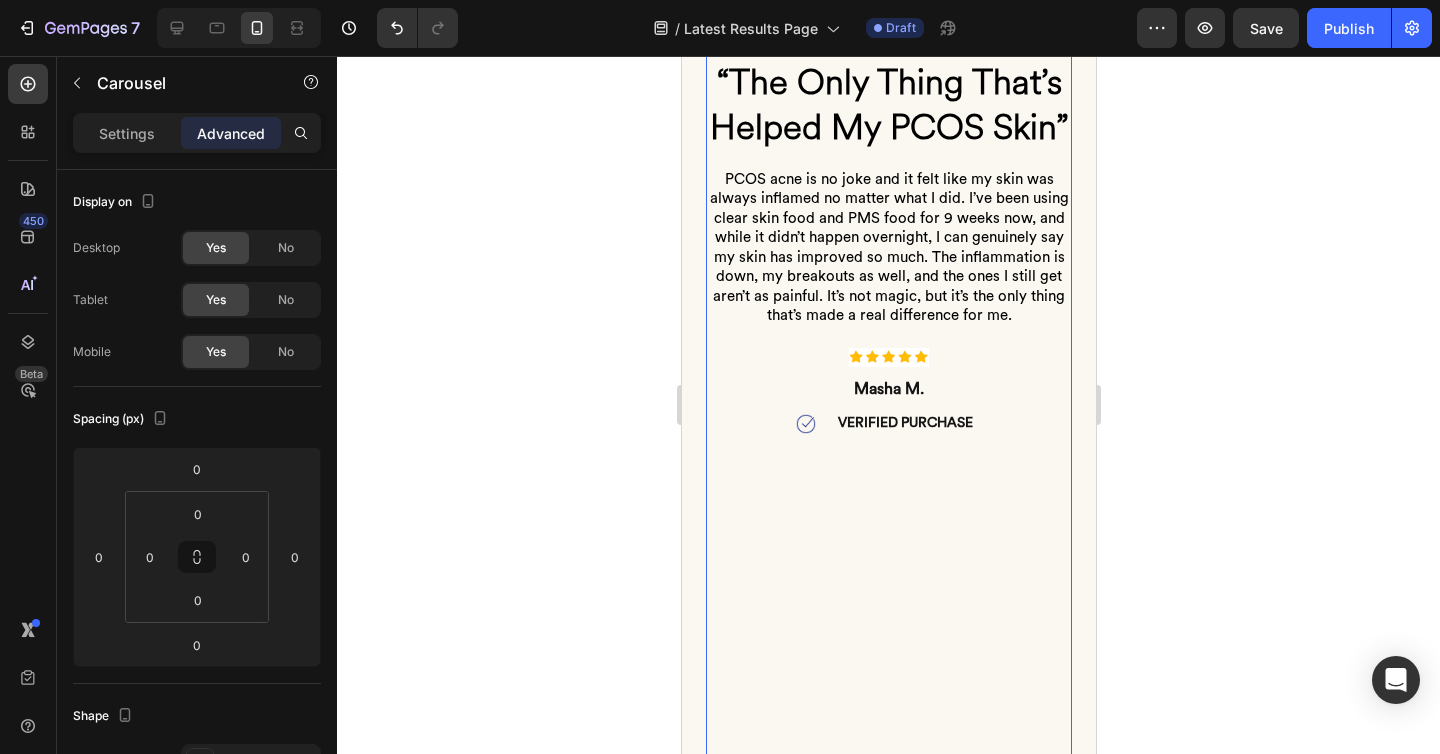 scroll, scrollTop: 3441, scrollLeft: 0, axis: vertical 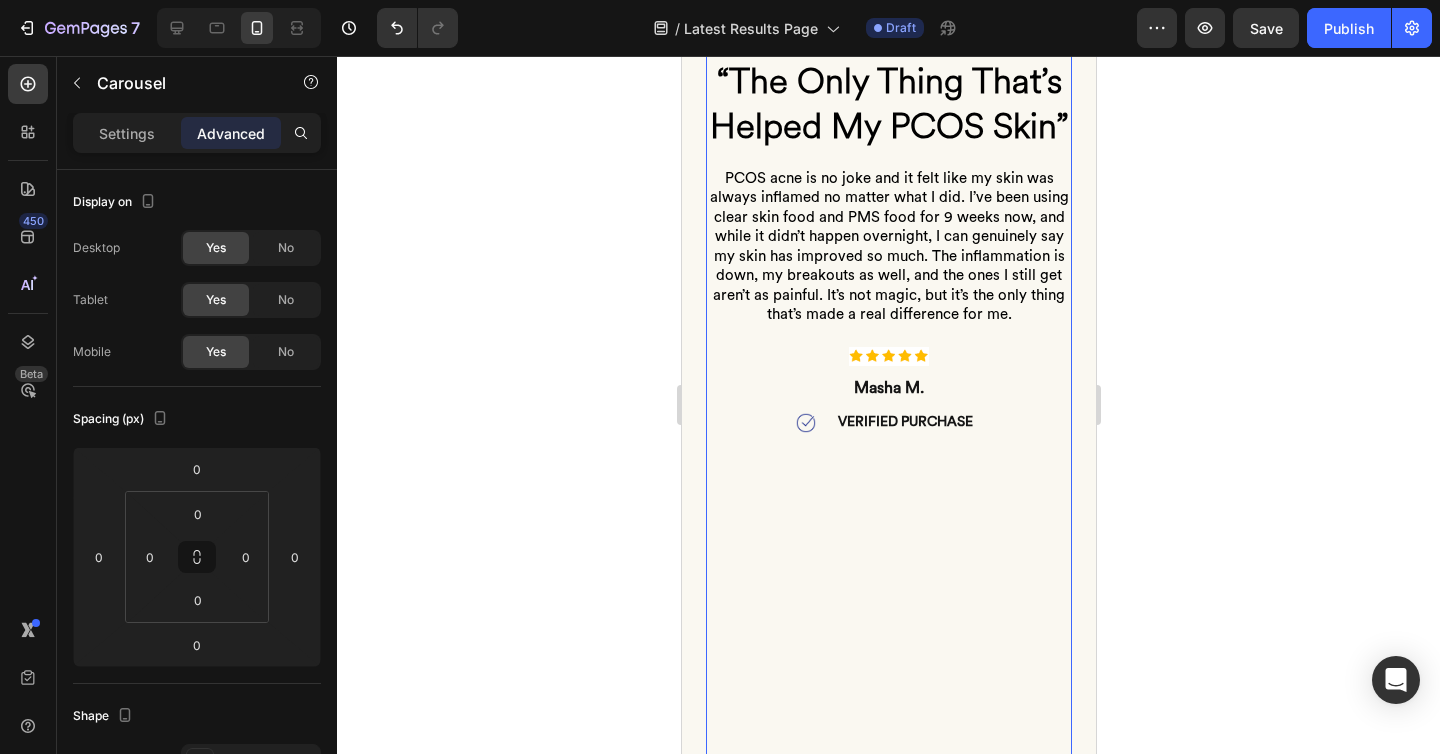 click on "DAY 1 Text Block DAY 63 Text Block Row Image ⁠⁠⁠⁠⁠⁠⁠ “The Only Thing That’s Helped My PCOS Skin” Heading ⁠⁠⁠⁠⁠⁠⁠ PCOS acne is no joke and it felt like my skin was always inflamed no matter what I did. I’ve been using clear skin food and PMS food for 9 weeks now, and while it didn’t happen overnight, I can genuinely say my skin has improved so much. The inflammation is down, my breakouts as well, and the ones I still get aren’t as painful. It’s not magic, but it’s the only thing that’s made a real difference for me. Heading Image Masha M. Heading Image ⁠⁠⁠⁠⁠⁠⁠ VERIFIED PURCHASE Heading Row Row" at bounding box center (888, 427) 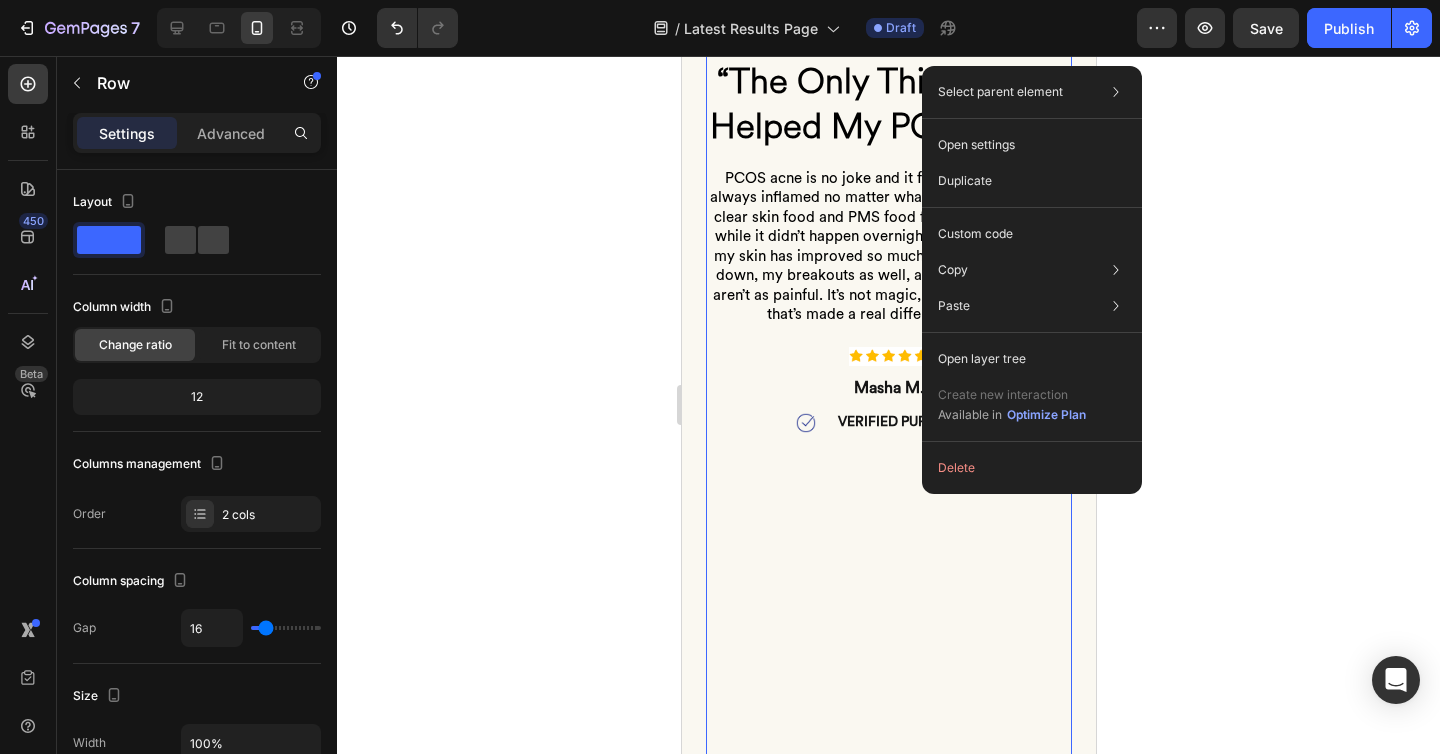 click on "DAY 1 Text Block DAY 63 Text Block Row Image ⁠⁠⁠⁠⁠⁠⁠ “The Only Thing That’s Helped My PCOS Skin” Heading ⁠⁠⁠⁠⁠⁠⁠ PCOS acne is no joke and it felt like my skin was always inflamed no matter what I did. I’ve been using clear skin food and PMS food for 9 weeks now, and while it didn’t happen overnight, I can genuinely say my skin has improved so much. The inflammation is down, my breakouts as well, and the ones I still get aren’t as painful. It’s not magic, but it’s the only thing that’s made a real difference for me. Heading Image Masha M. Heading Image ⁠⁠⁠⁠⁠⁠⁠ VERIFIED PURCHASE Heading Row Row" at bounding box center [888, 427] 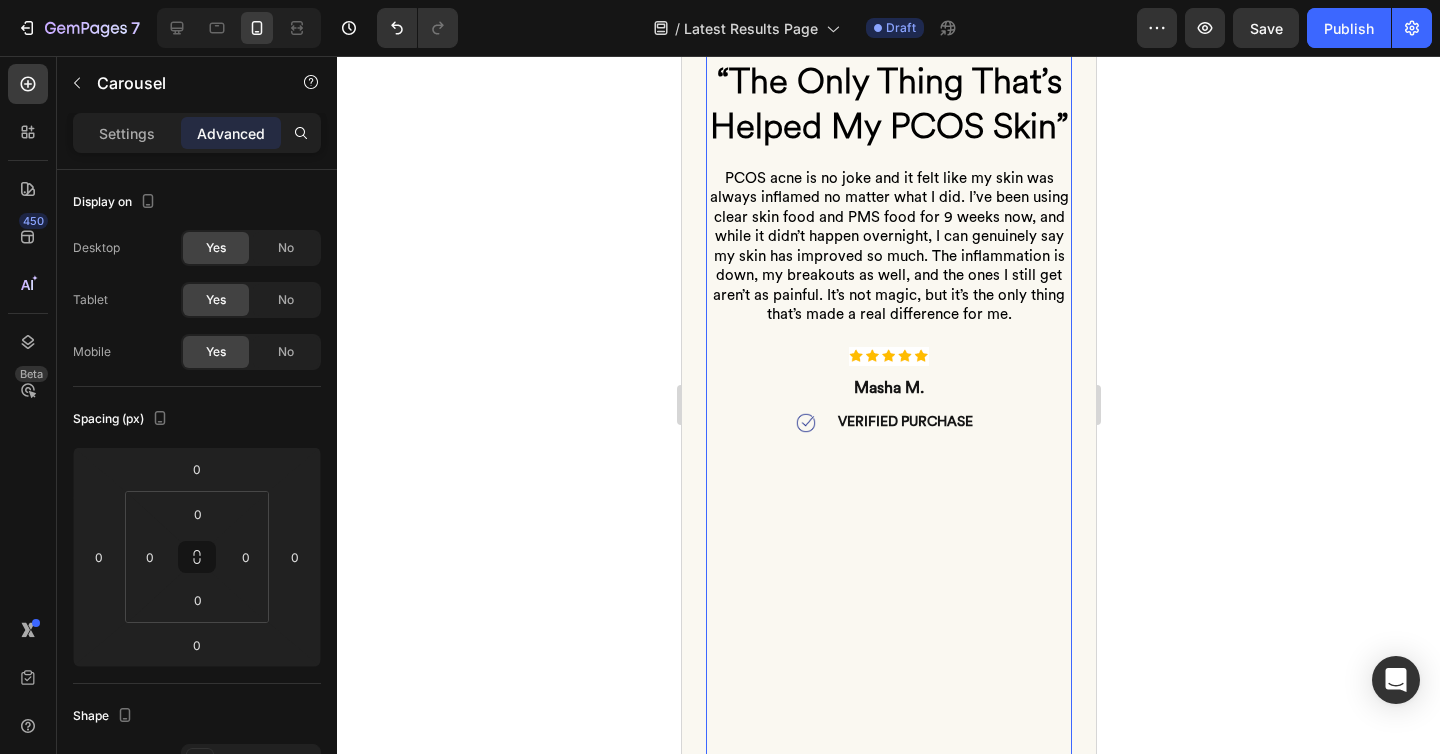 click at bounding box center (868, 1102) 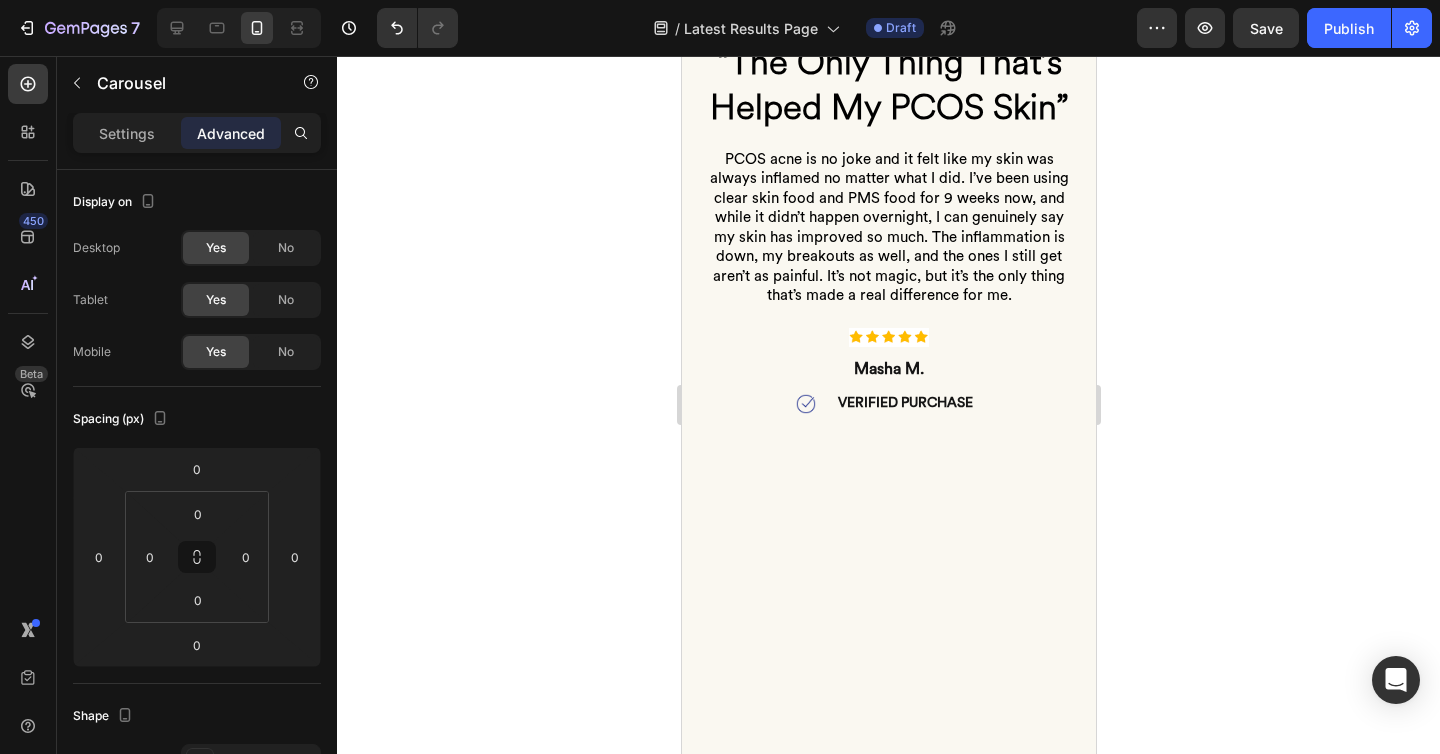 scroll, scrollTop: 3464, scrollLeft: 0, axis: vertical 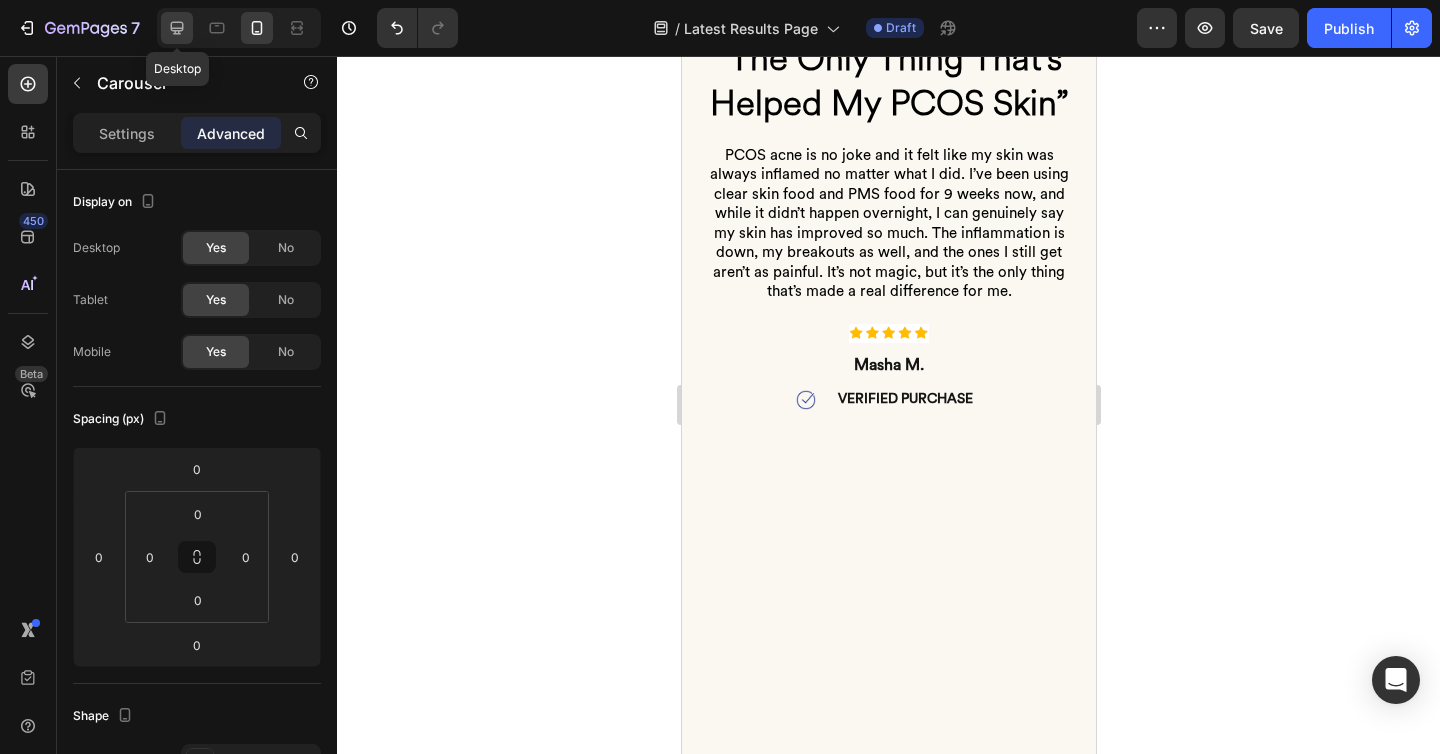click 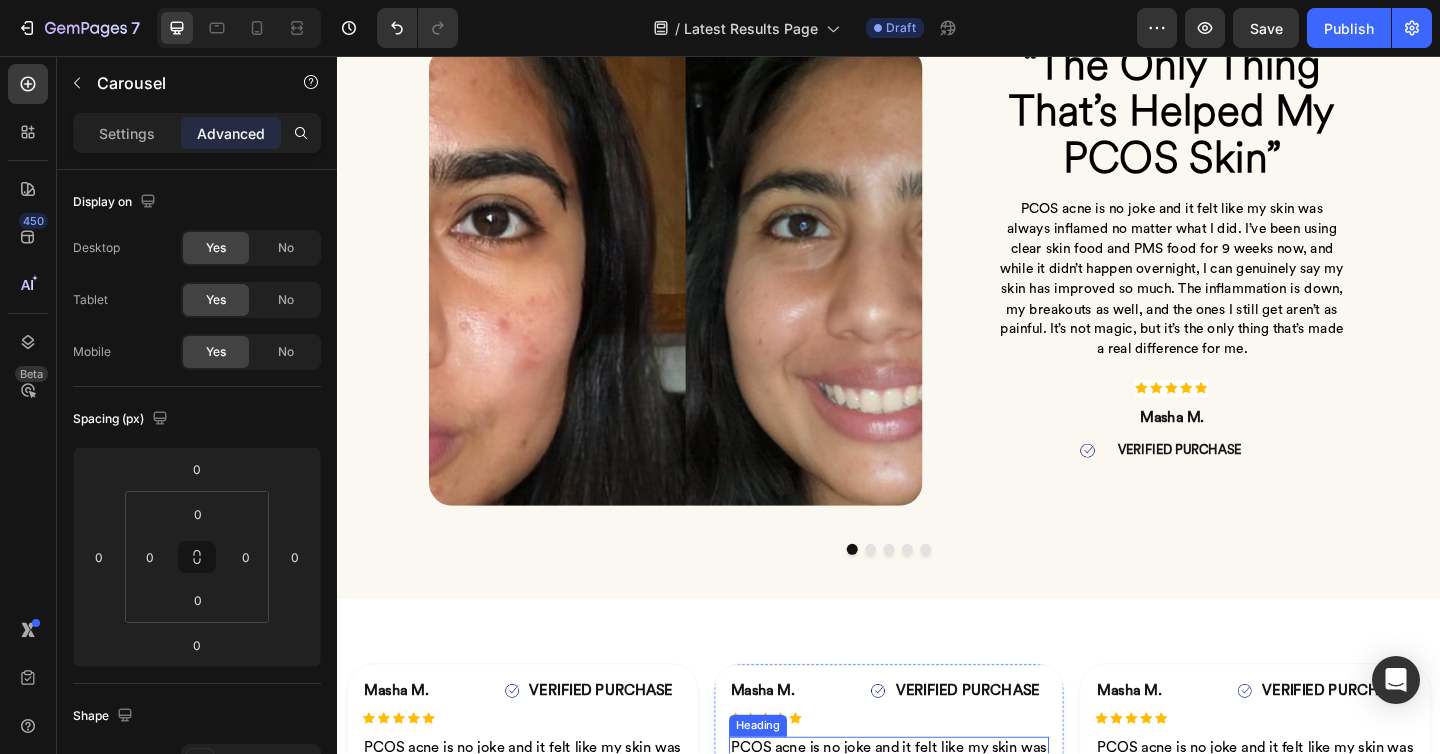 scroll, scrollTop: 2932, scrollLeft: 0, axis: vertical 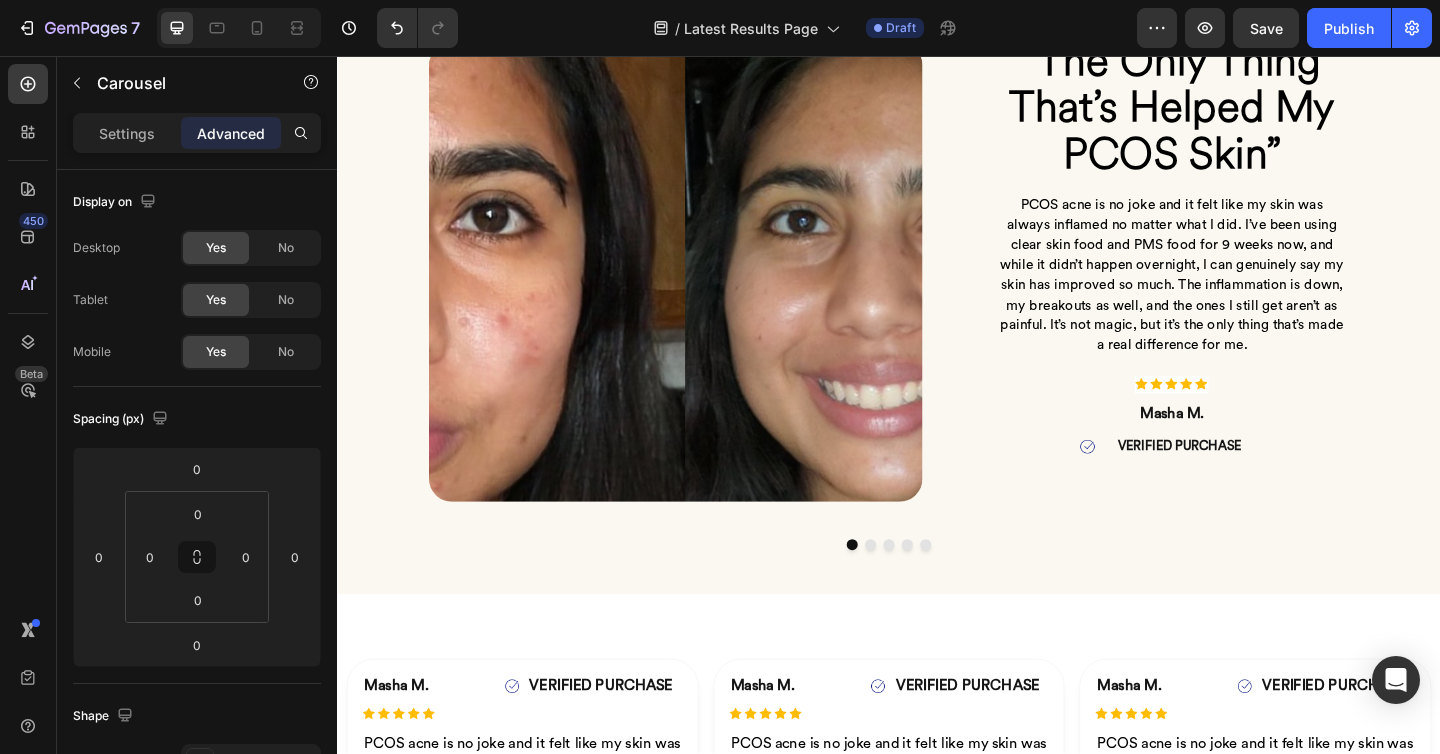 click at bounding box center [917, 588] 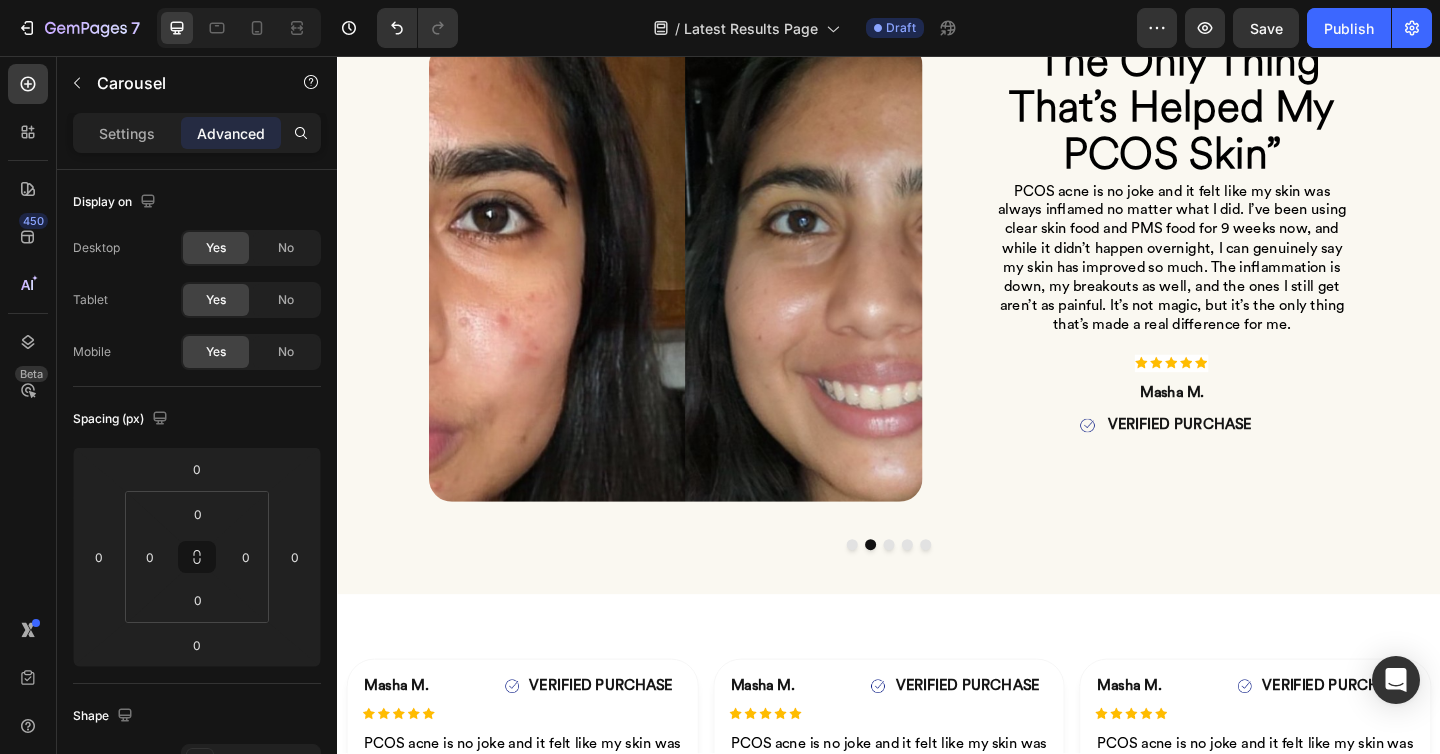 click at bounding box center (897, 588) 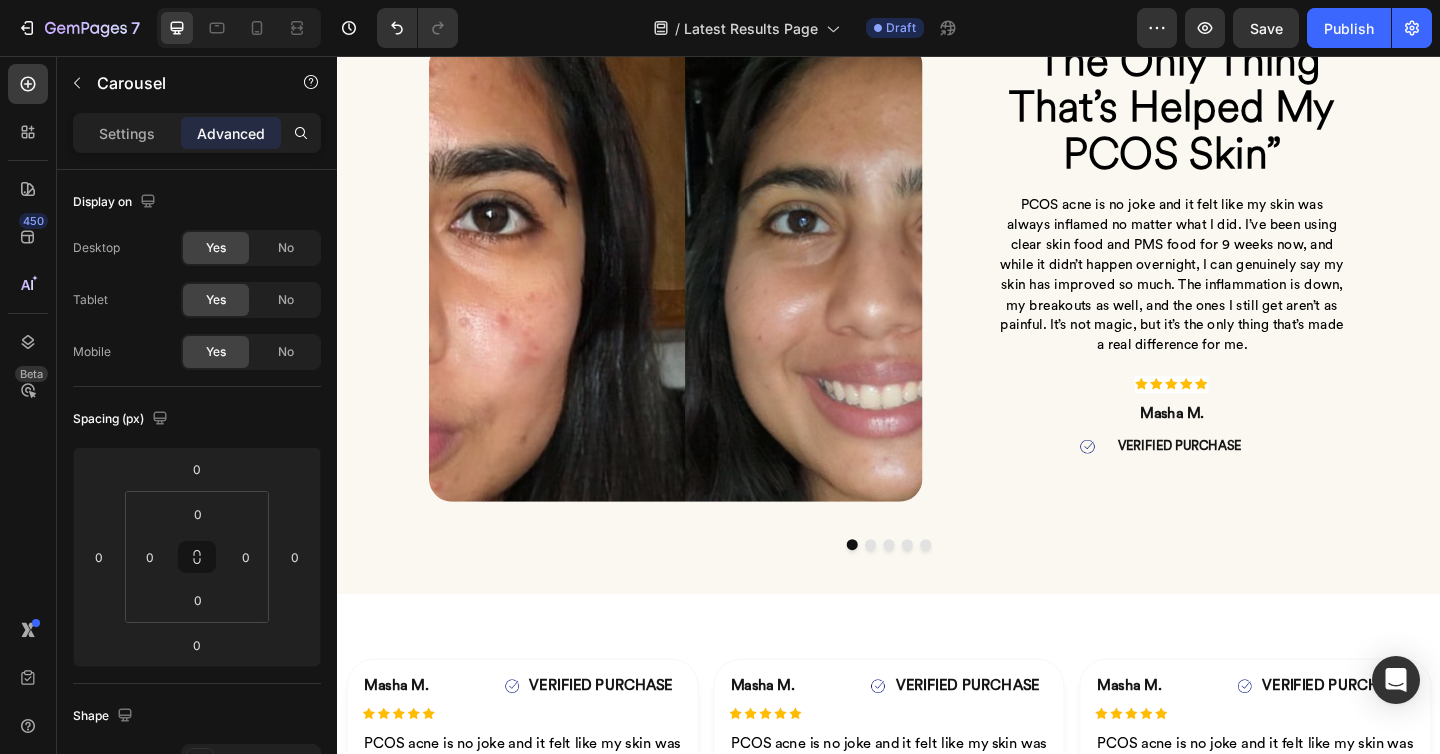 click at bounding box center [917, 588] 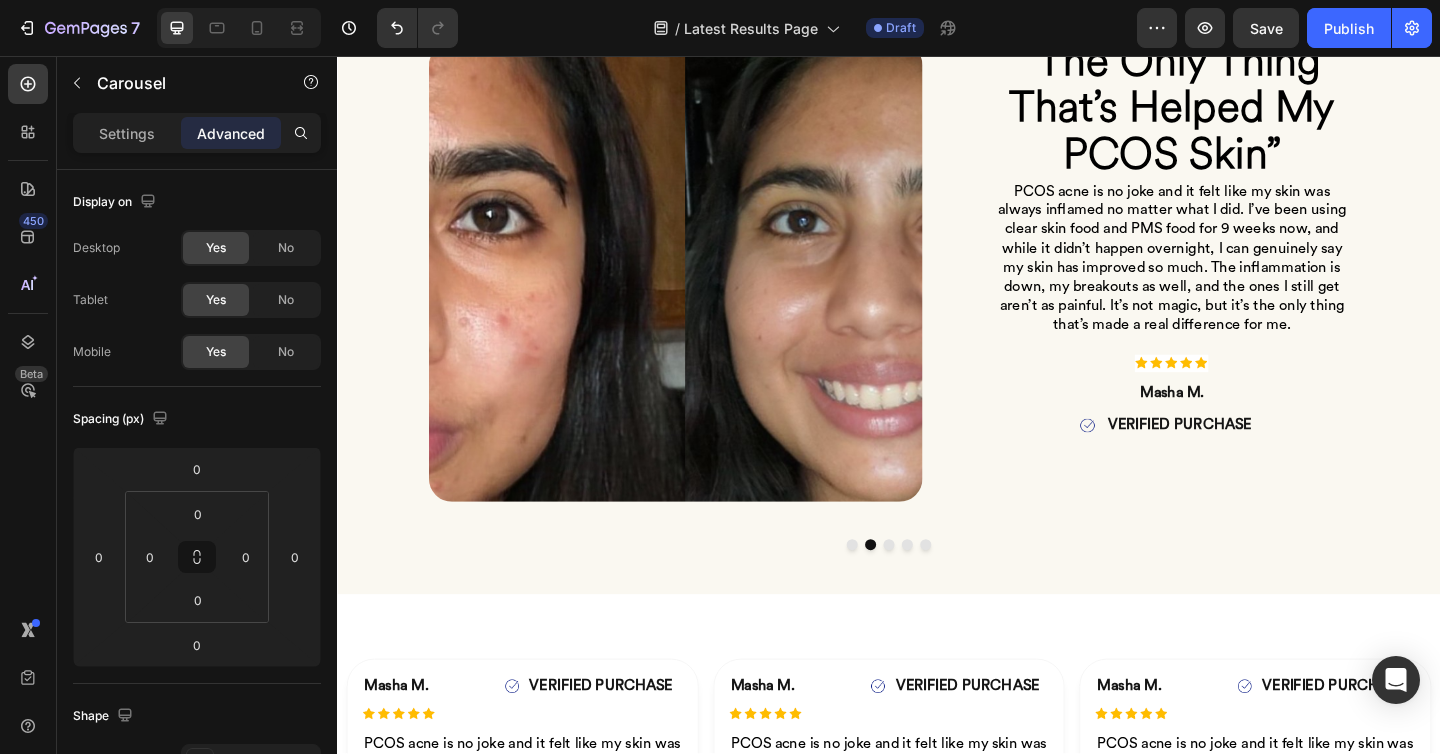 click at bounding box center (897, 588) 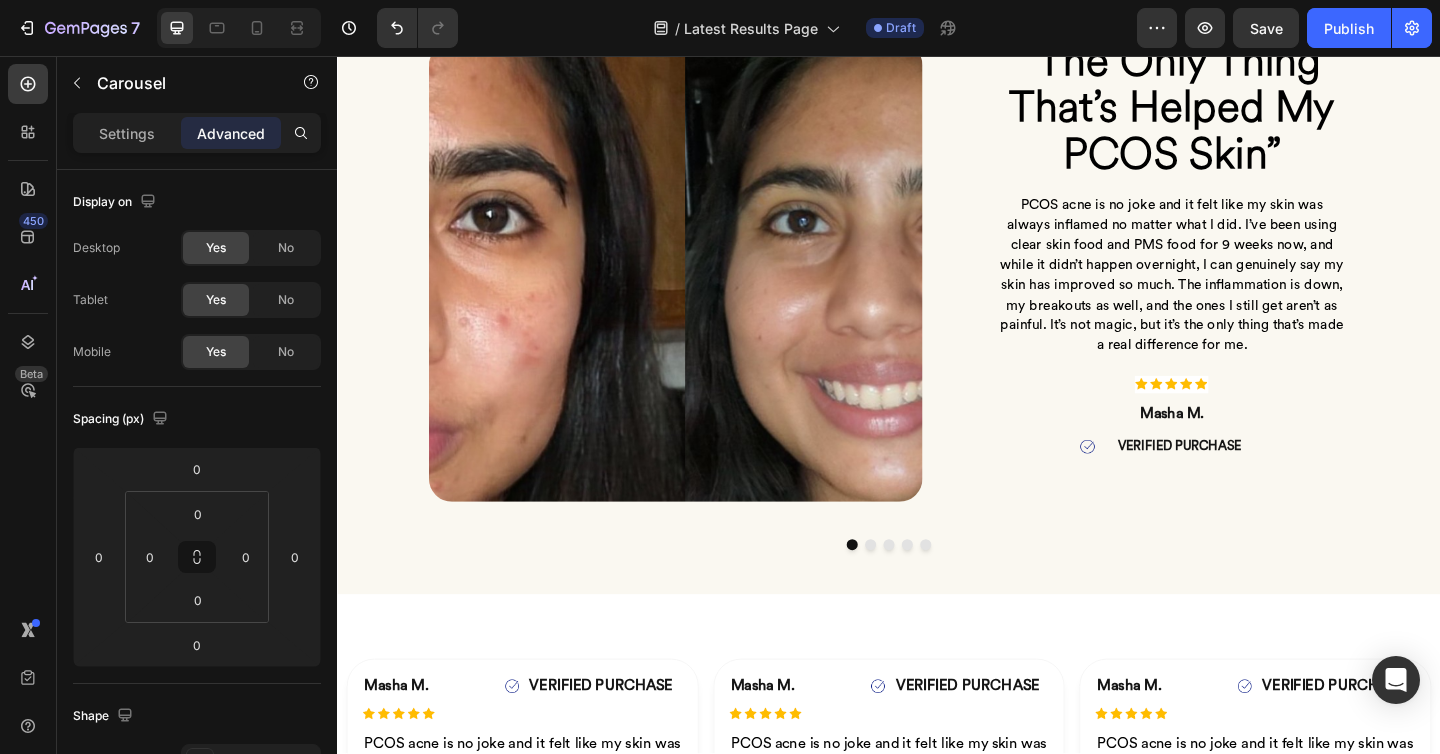 click on "Settings Advanced" at bounding box center (197, 133) 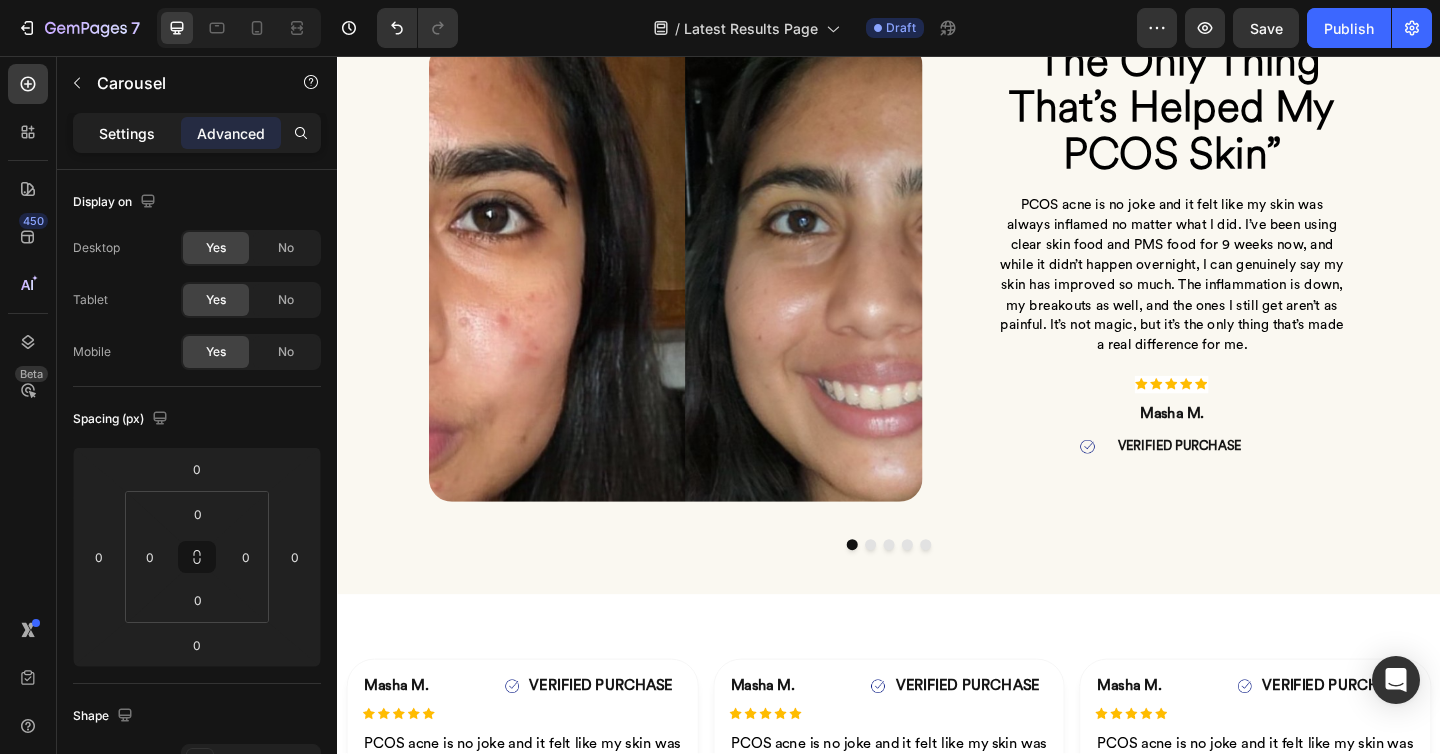 click on "Settings" at bounding box center [127, 133] 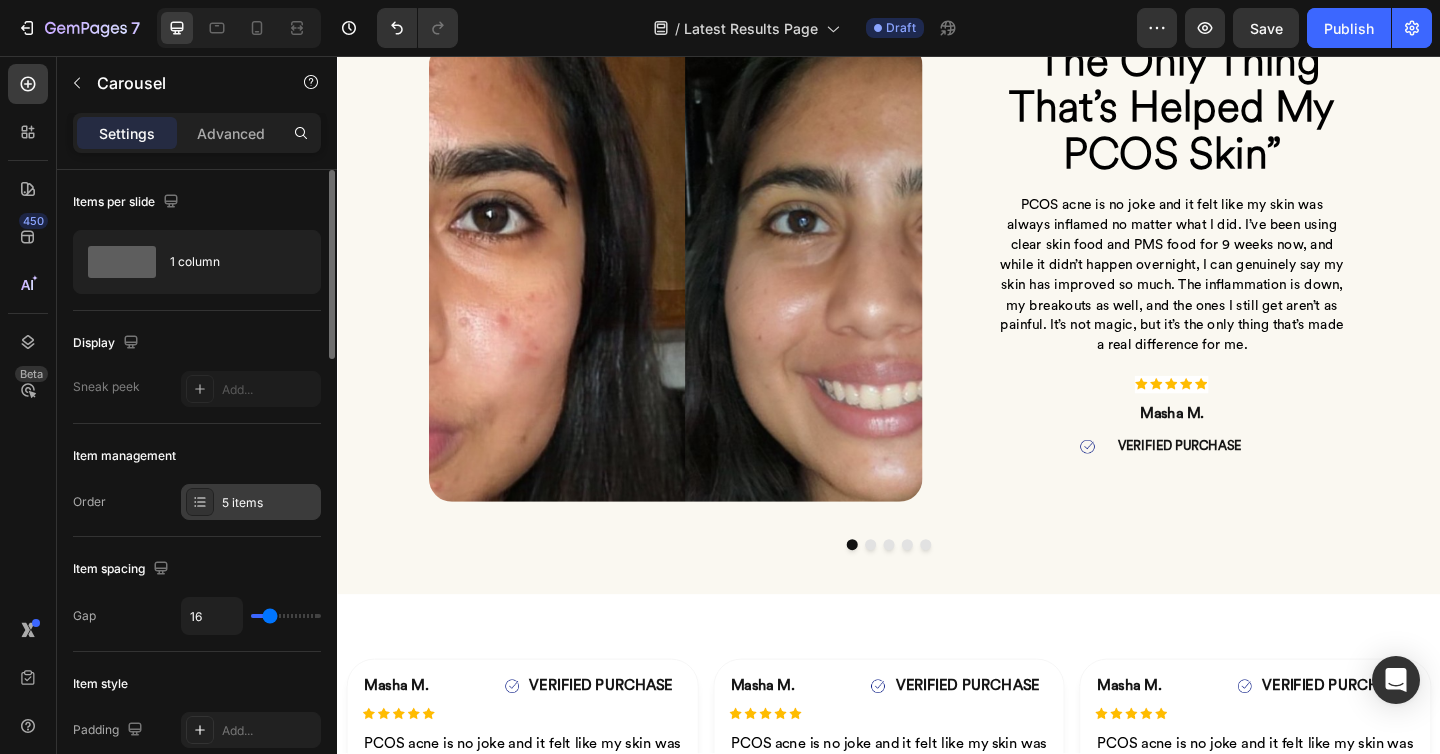 click on "5 items" at bounding box center (269, 503) 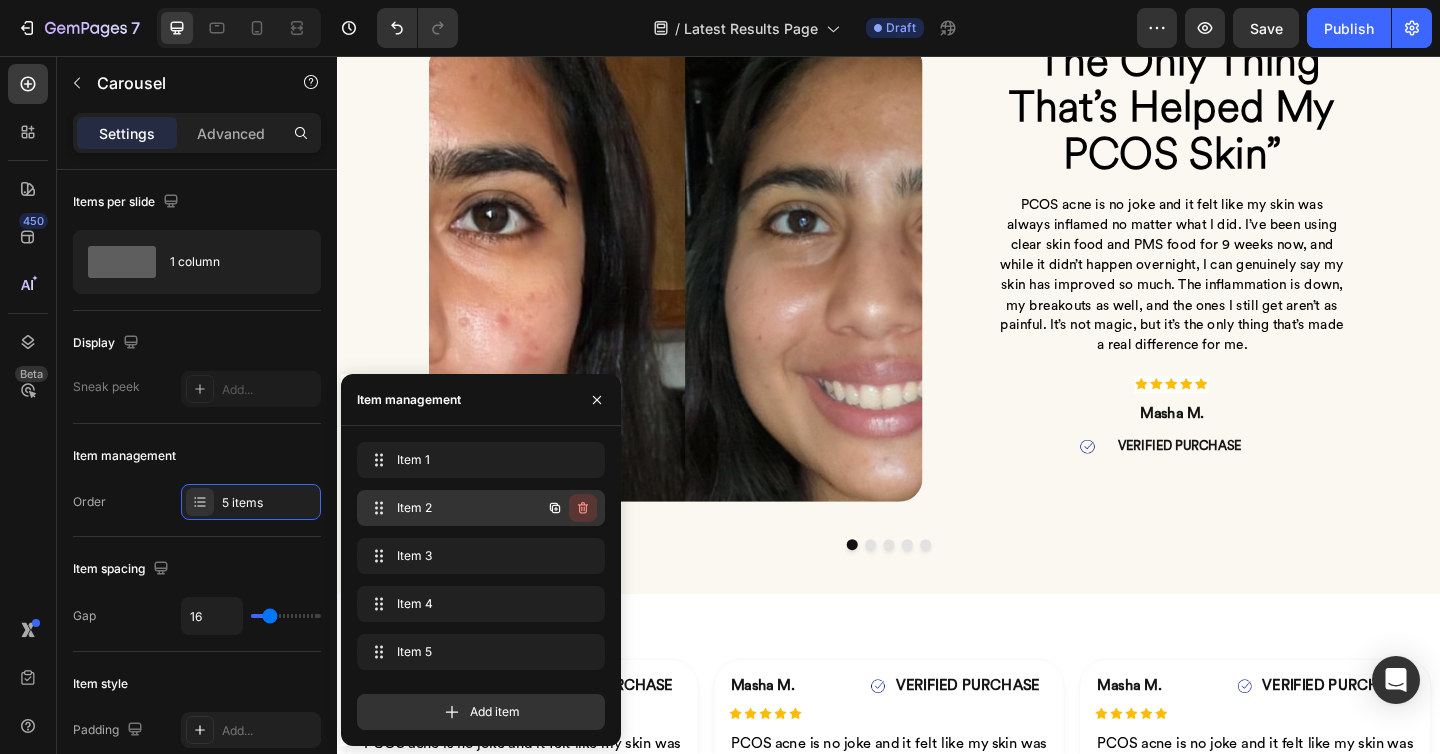 click 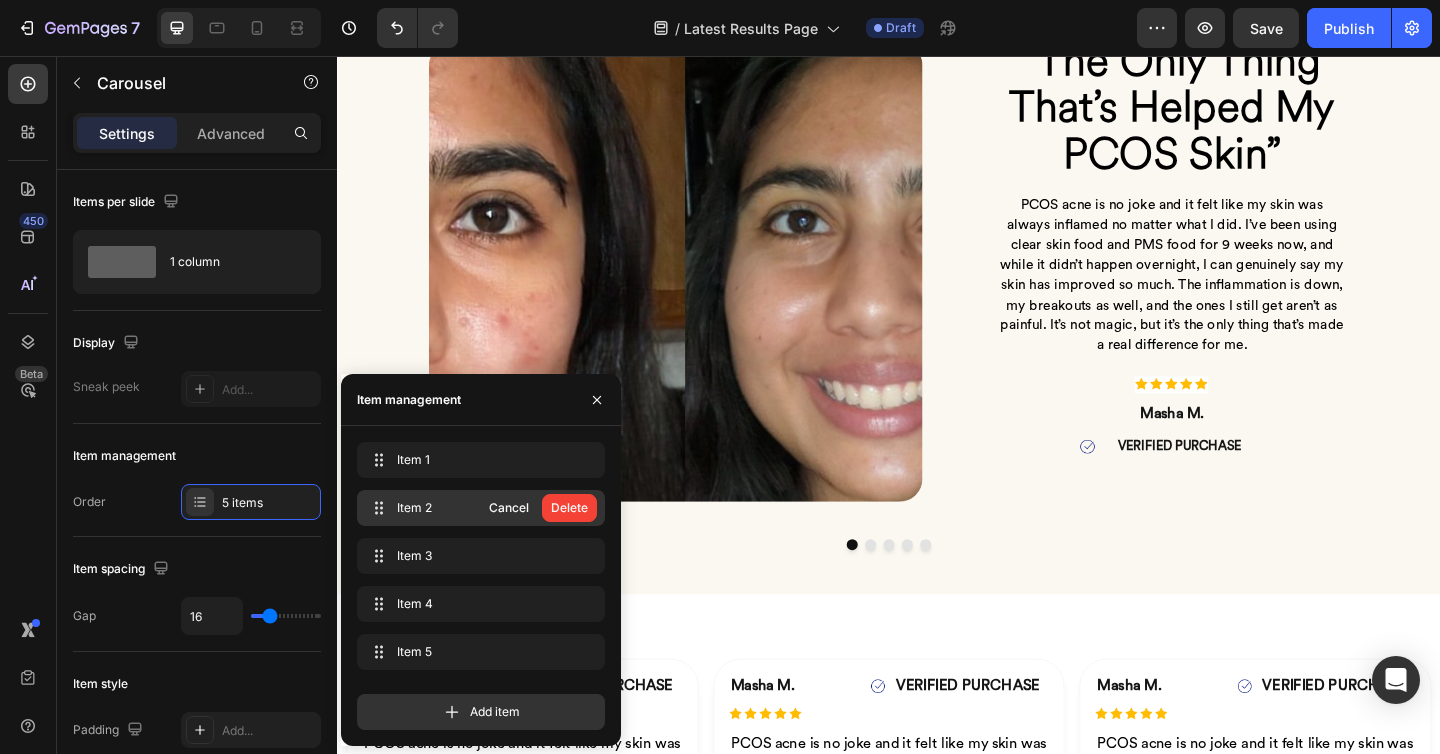 click on "Delete" at bounding box center (569, 508) 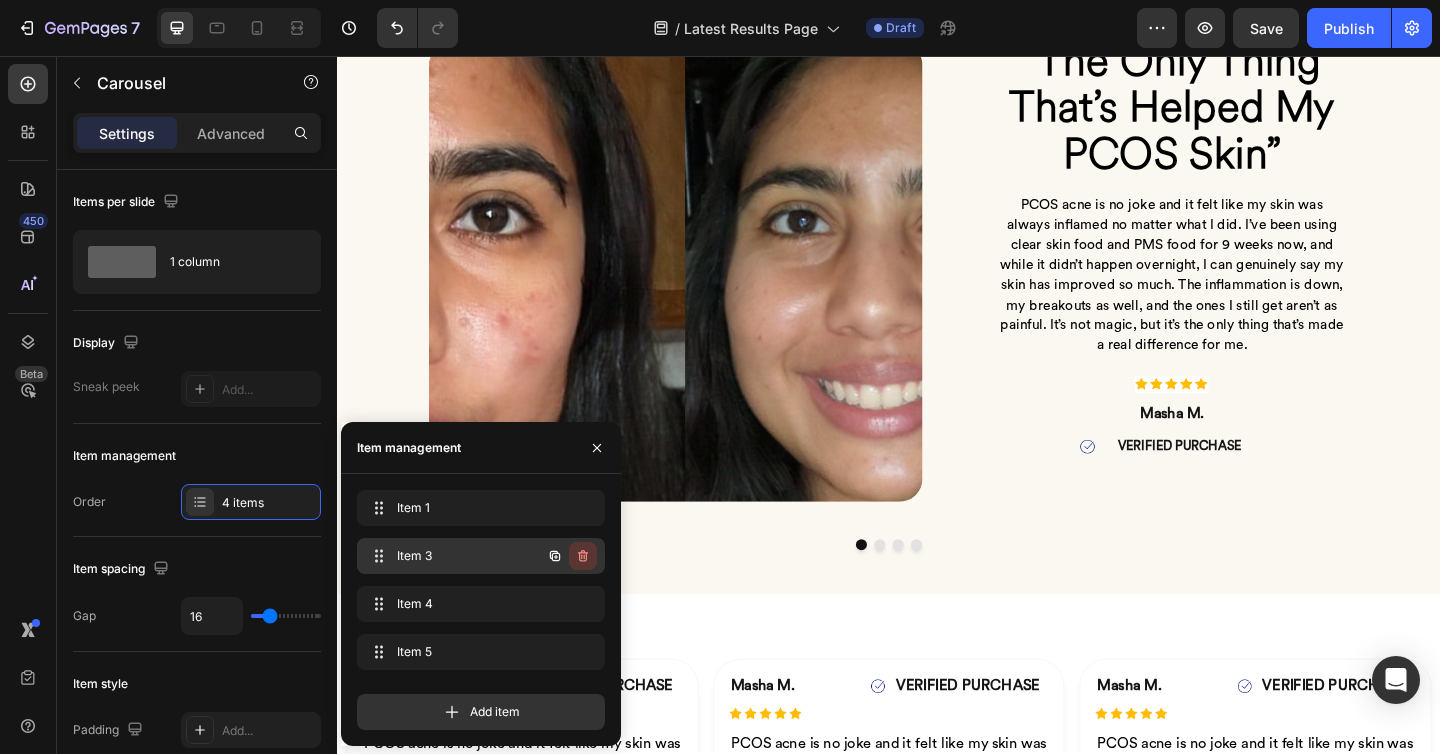 click 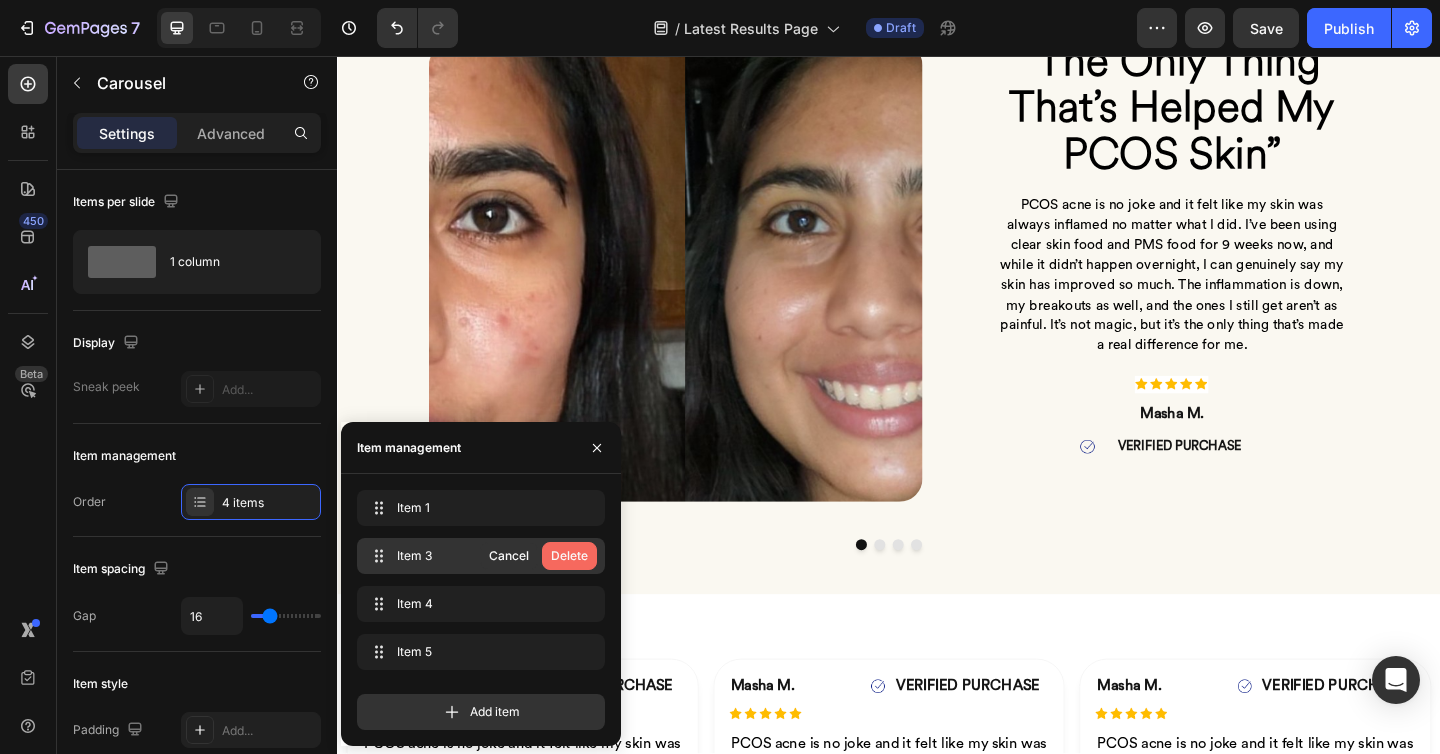 click on "Delete" at bounding box center [569, 556] 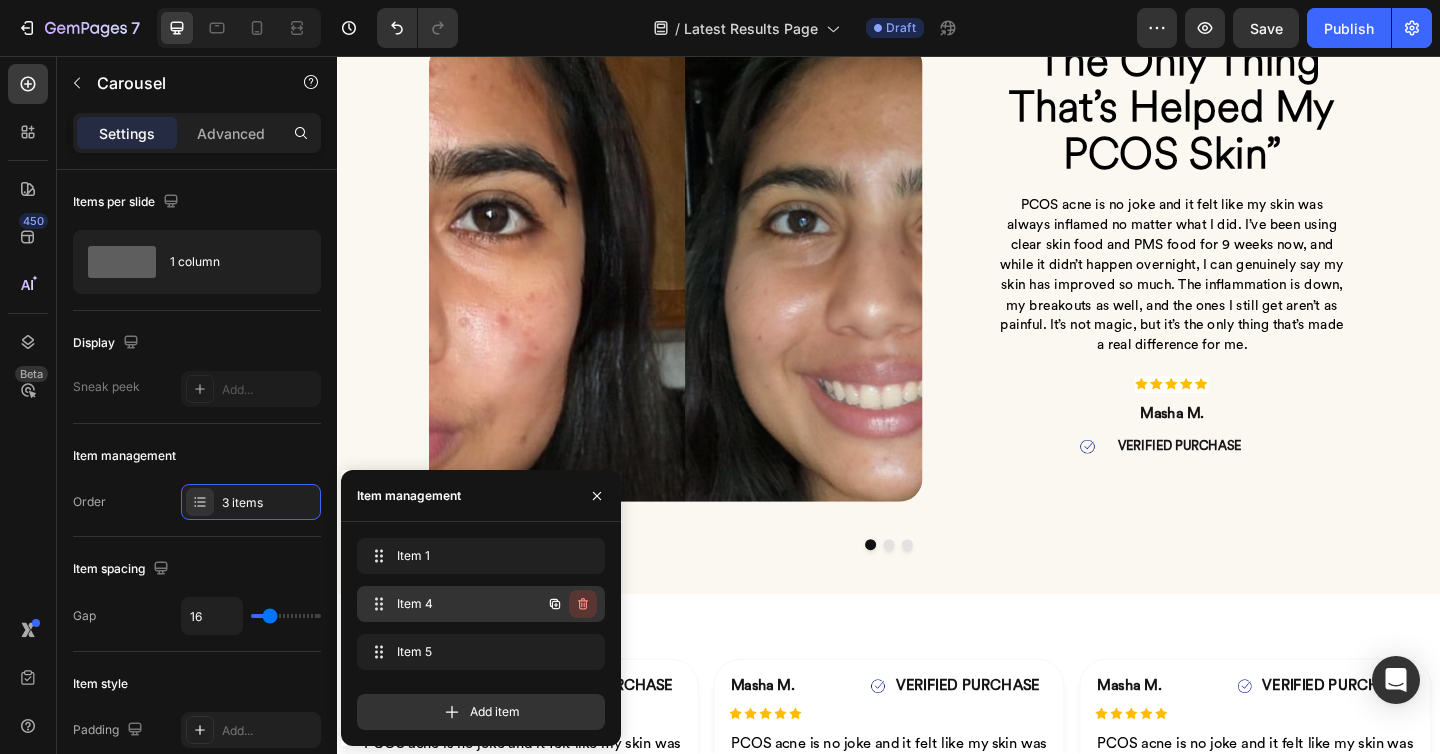 click 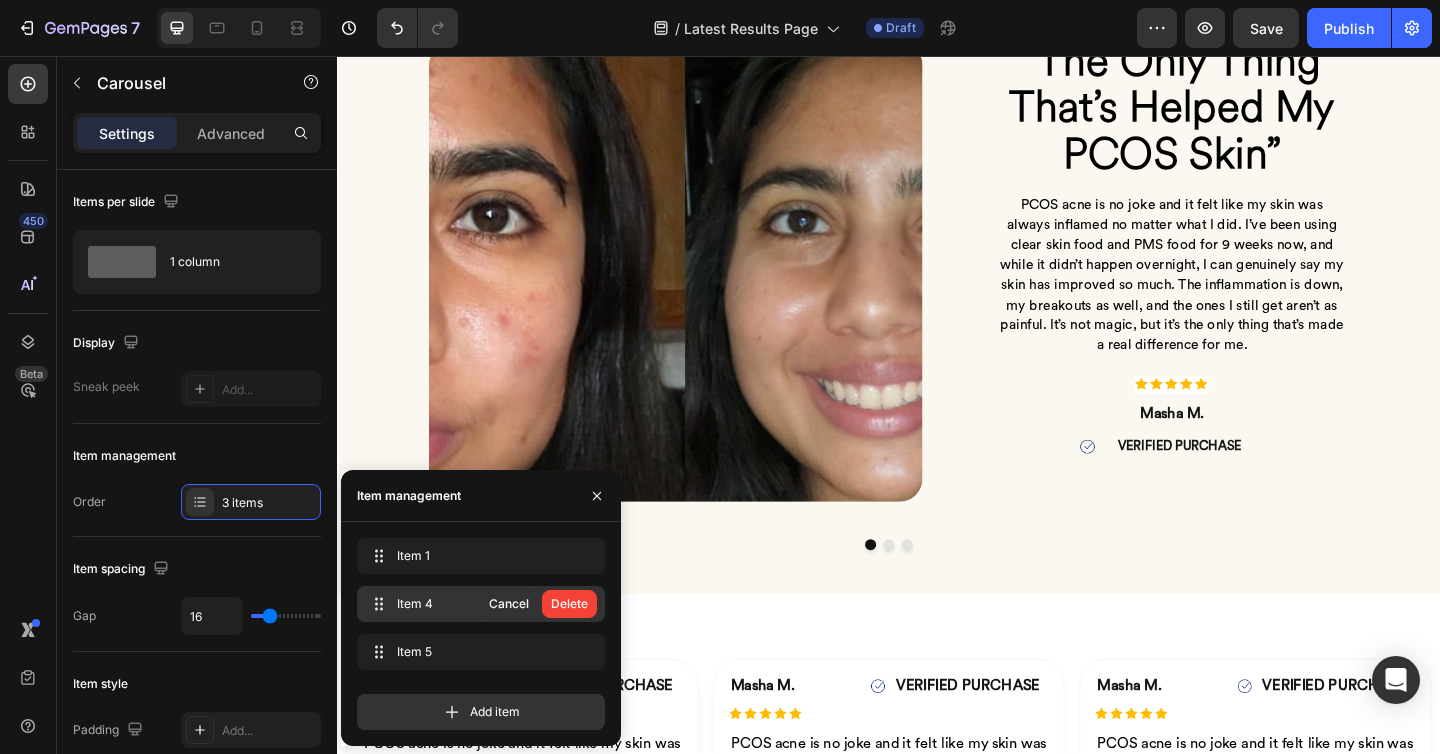 click on "Delete" at bounding box center [569, 604] 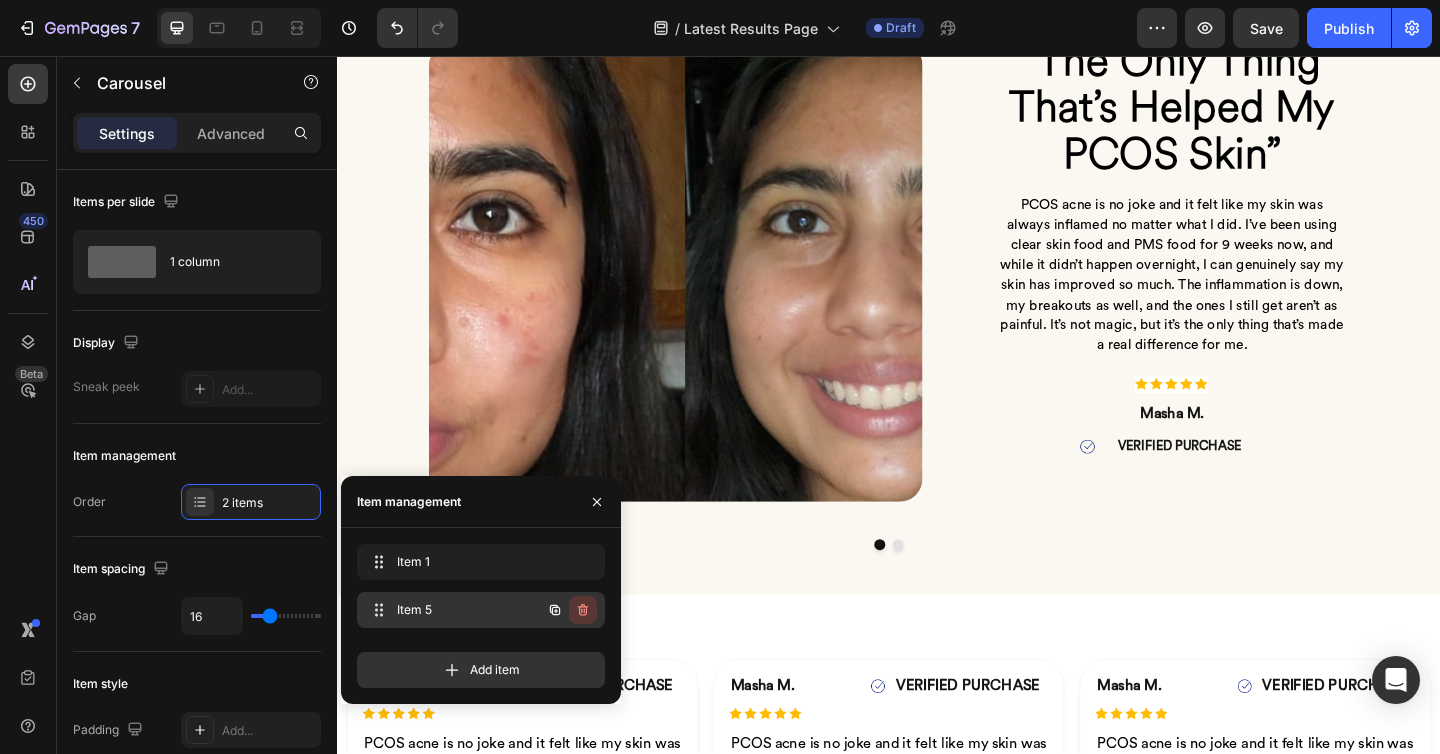 click 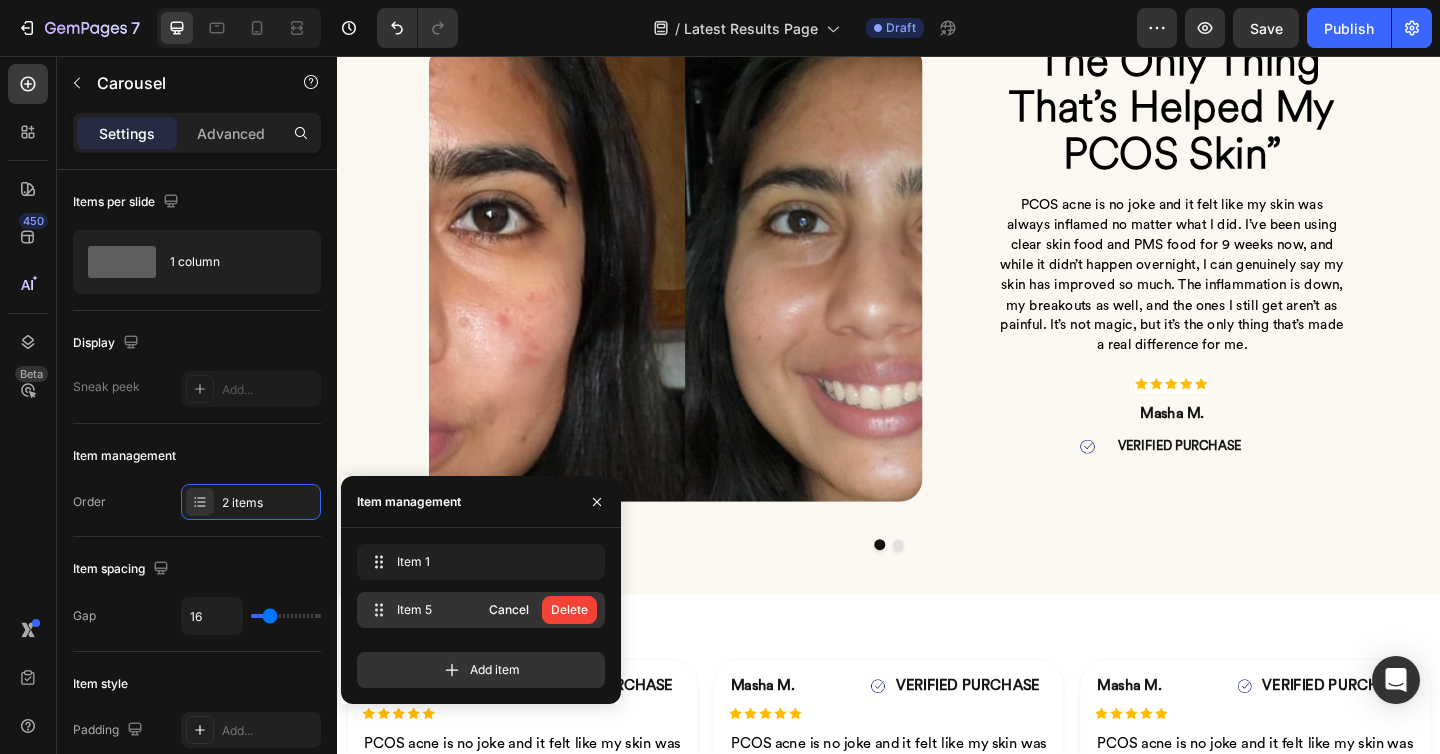 click on "Delete" at bounding box center (569, 610) 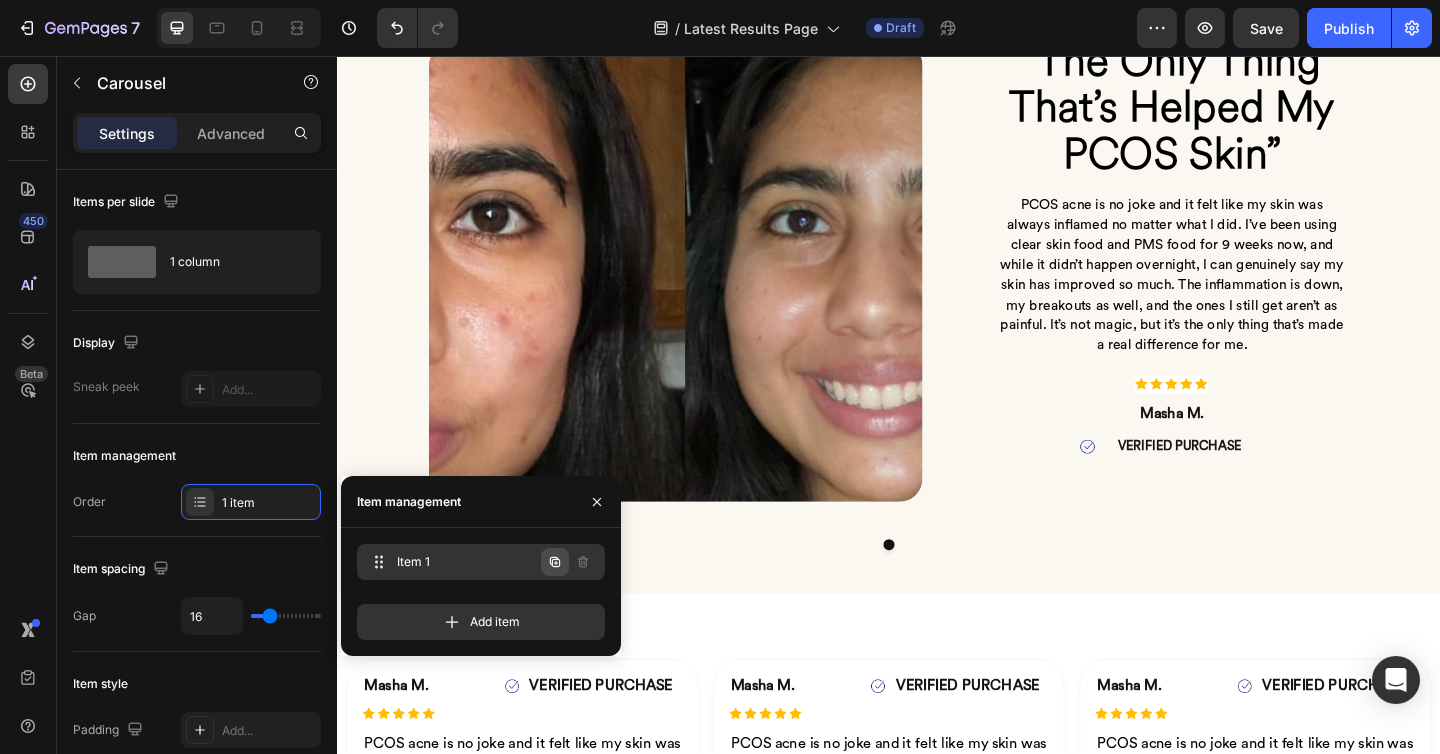 click 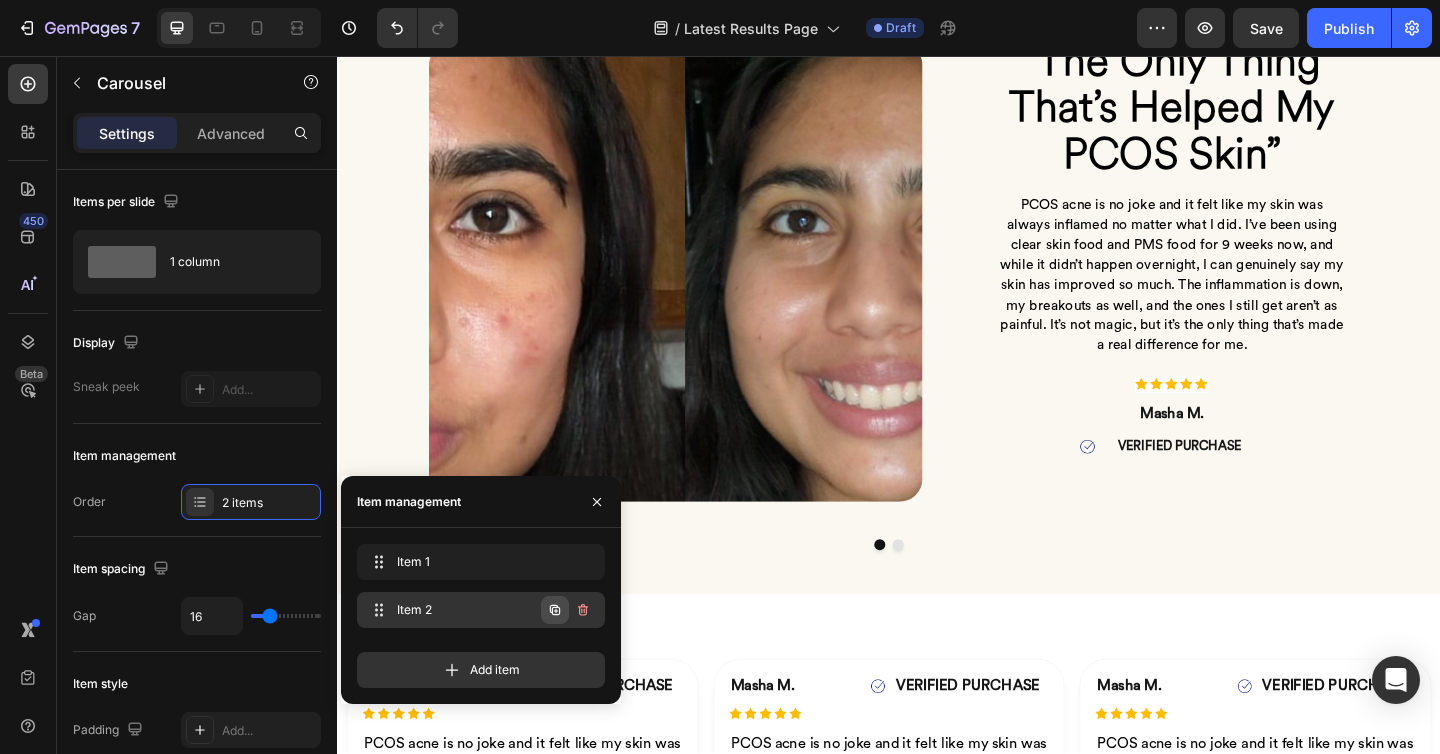 click 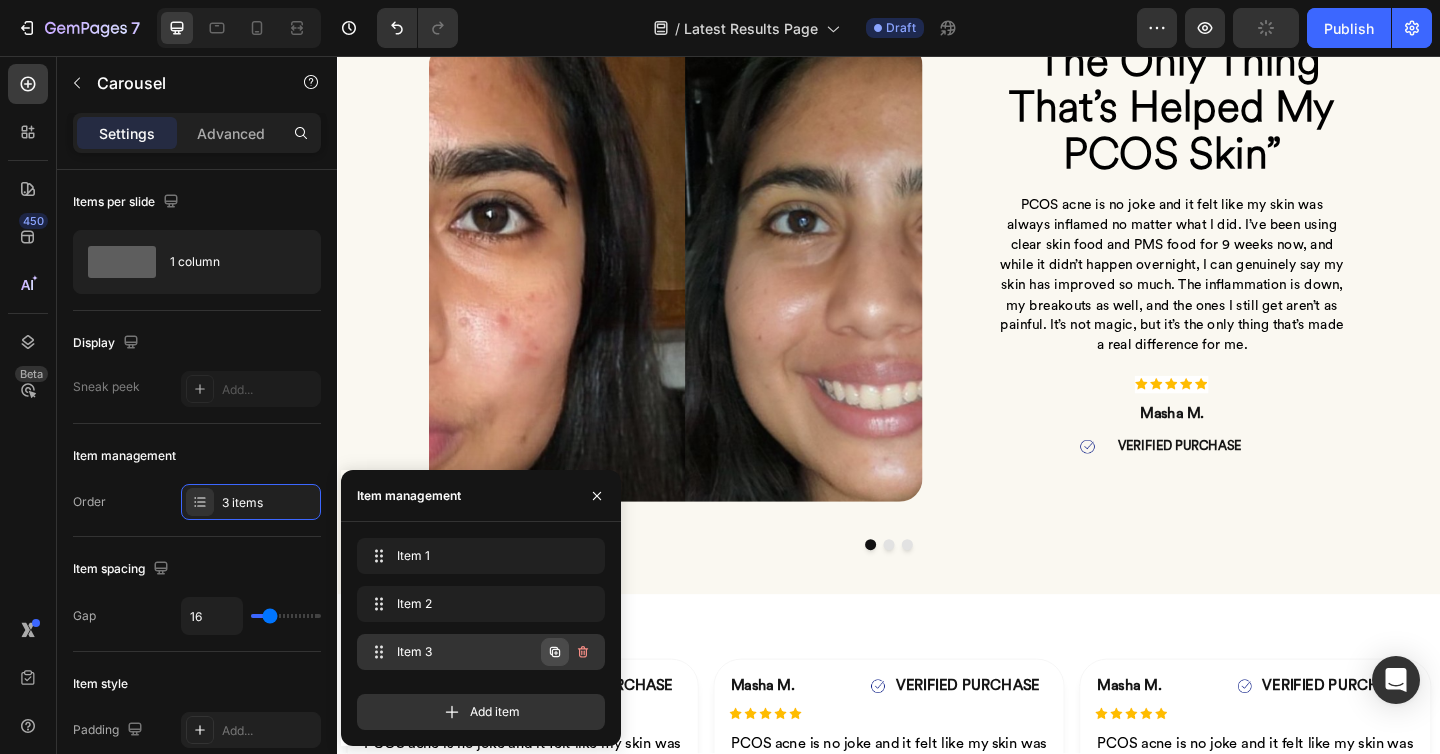 click 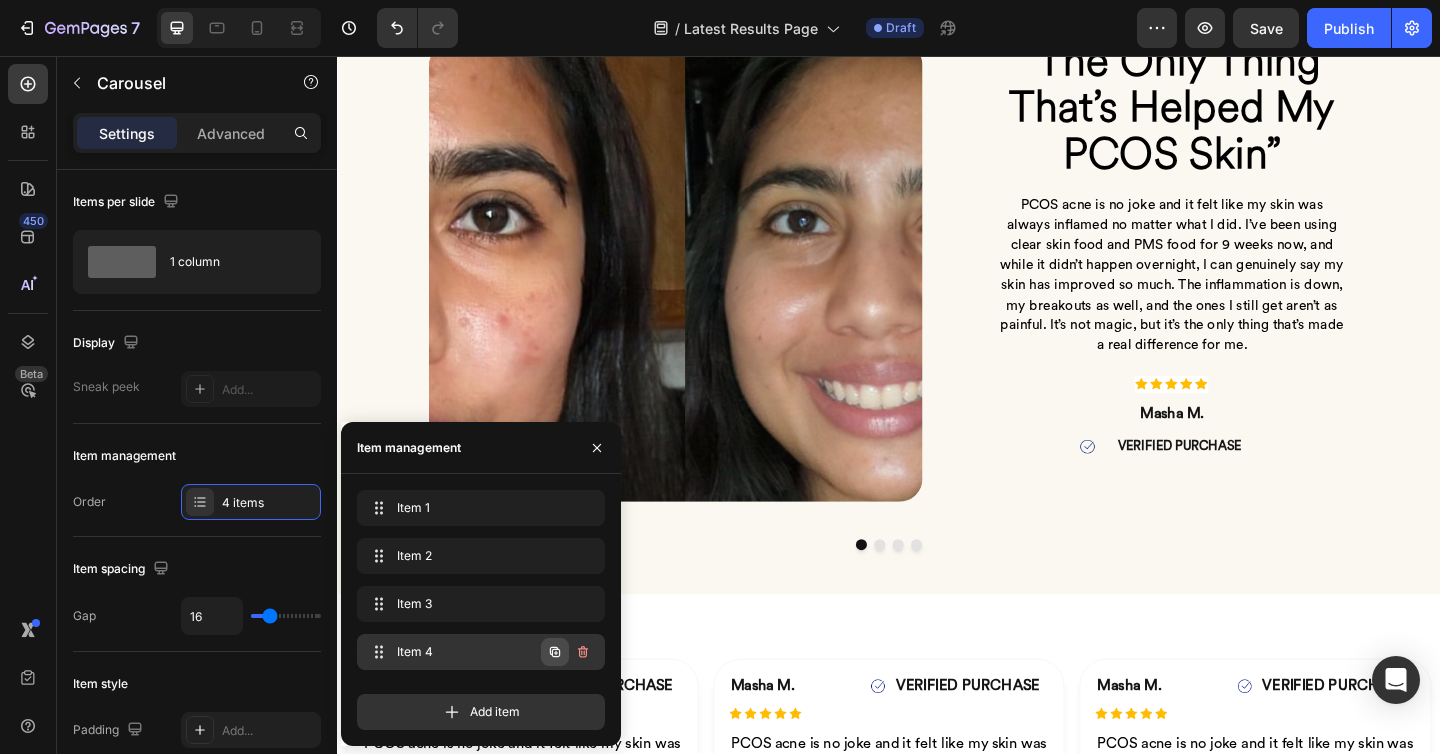 click 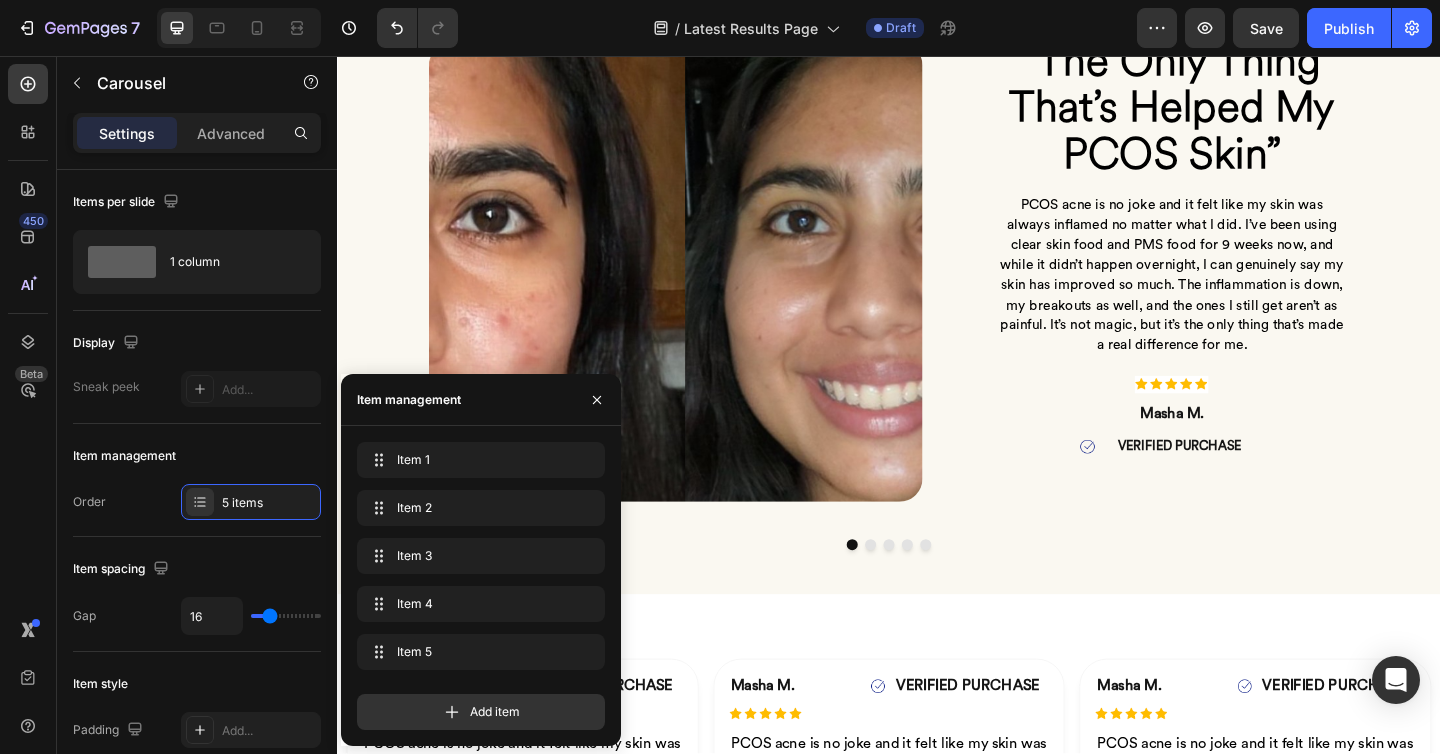 click at bounding box center (239, 28) 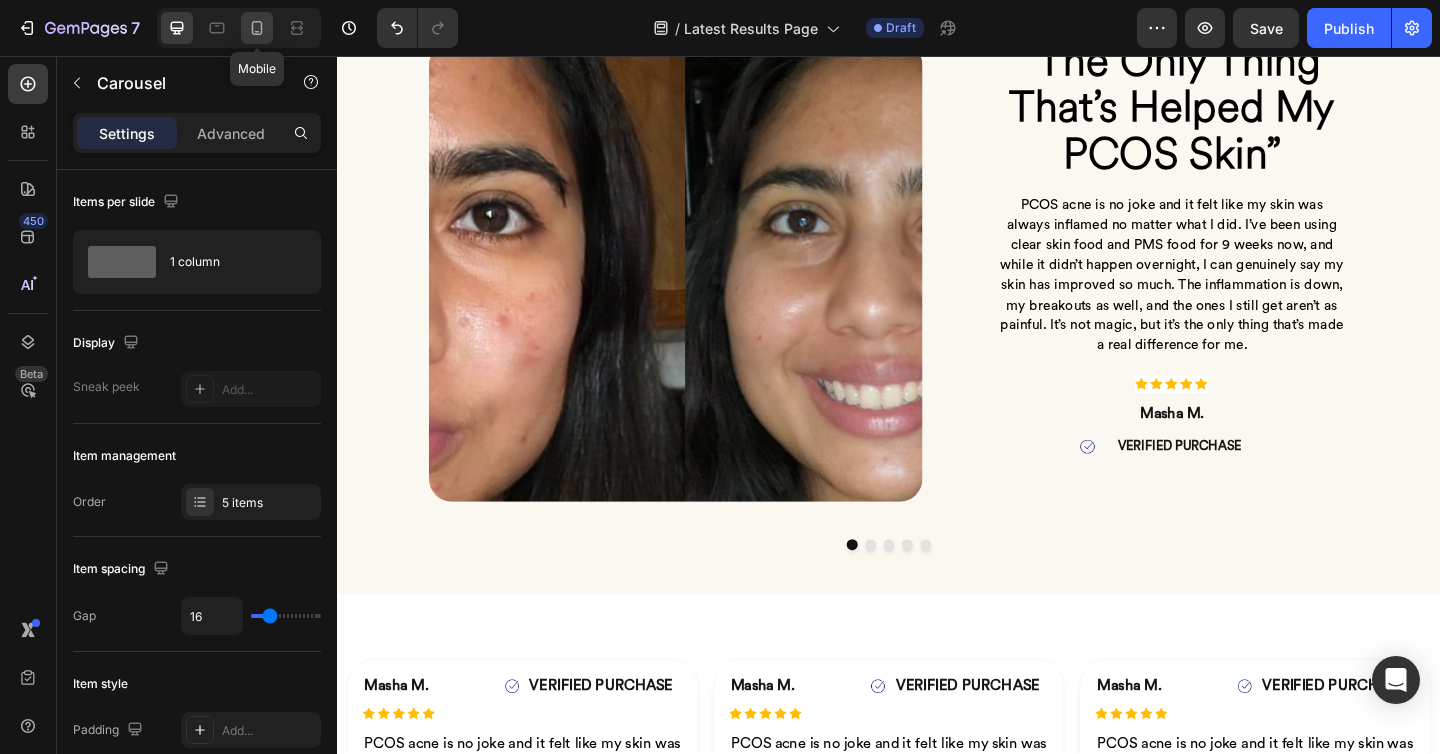 click 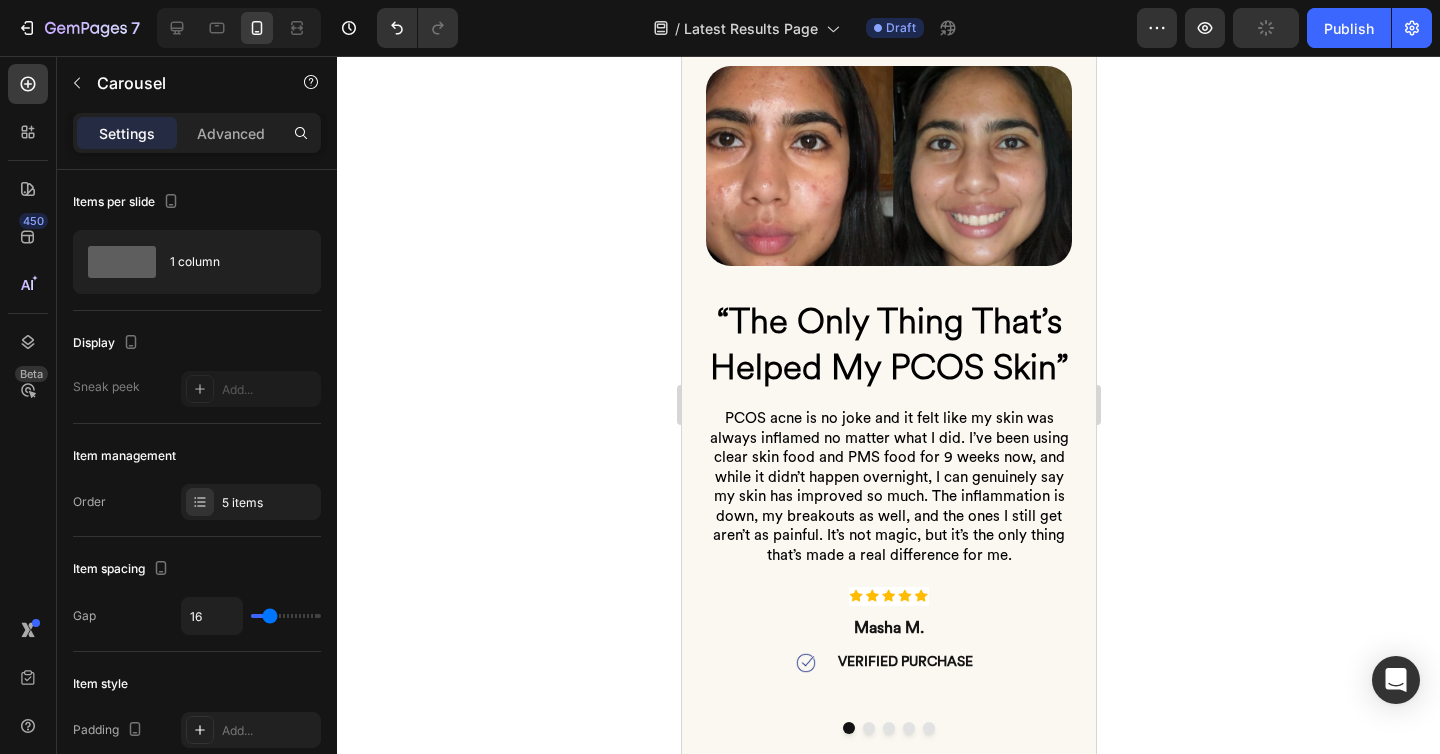 scroll, scrollTop: 2743, scrollLeft: 0, axis: vertical 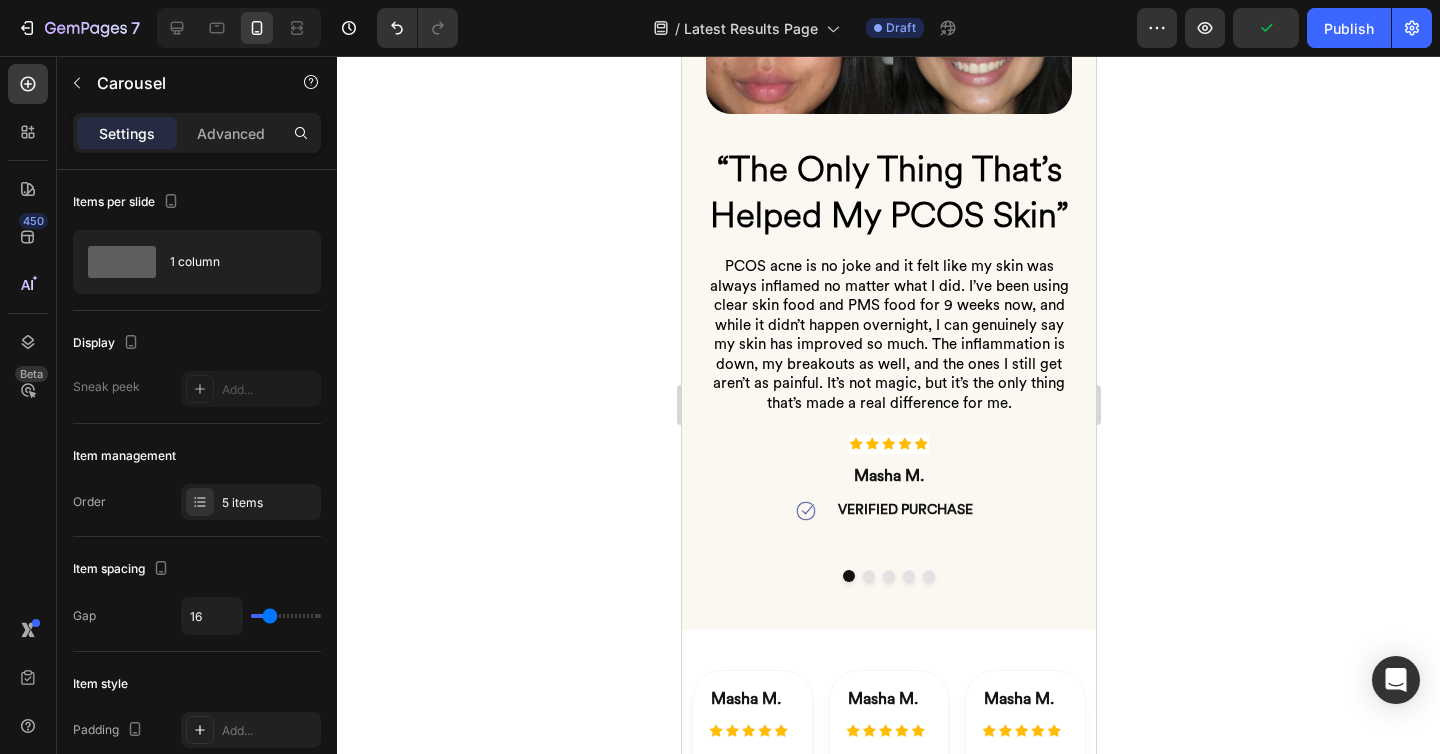 click at bounding box center [868, 576] 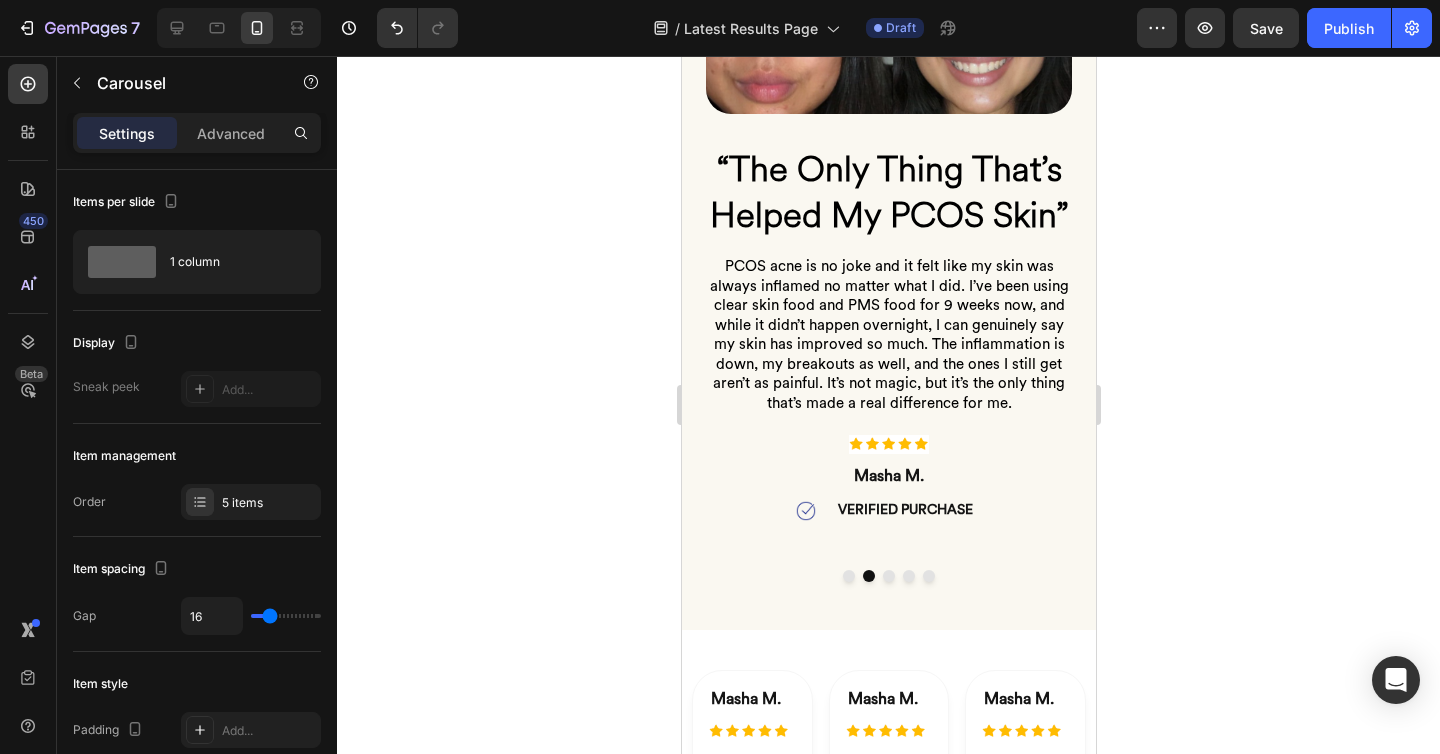 click at bounding box center (888, 576) 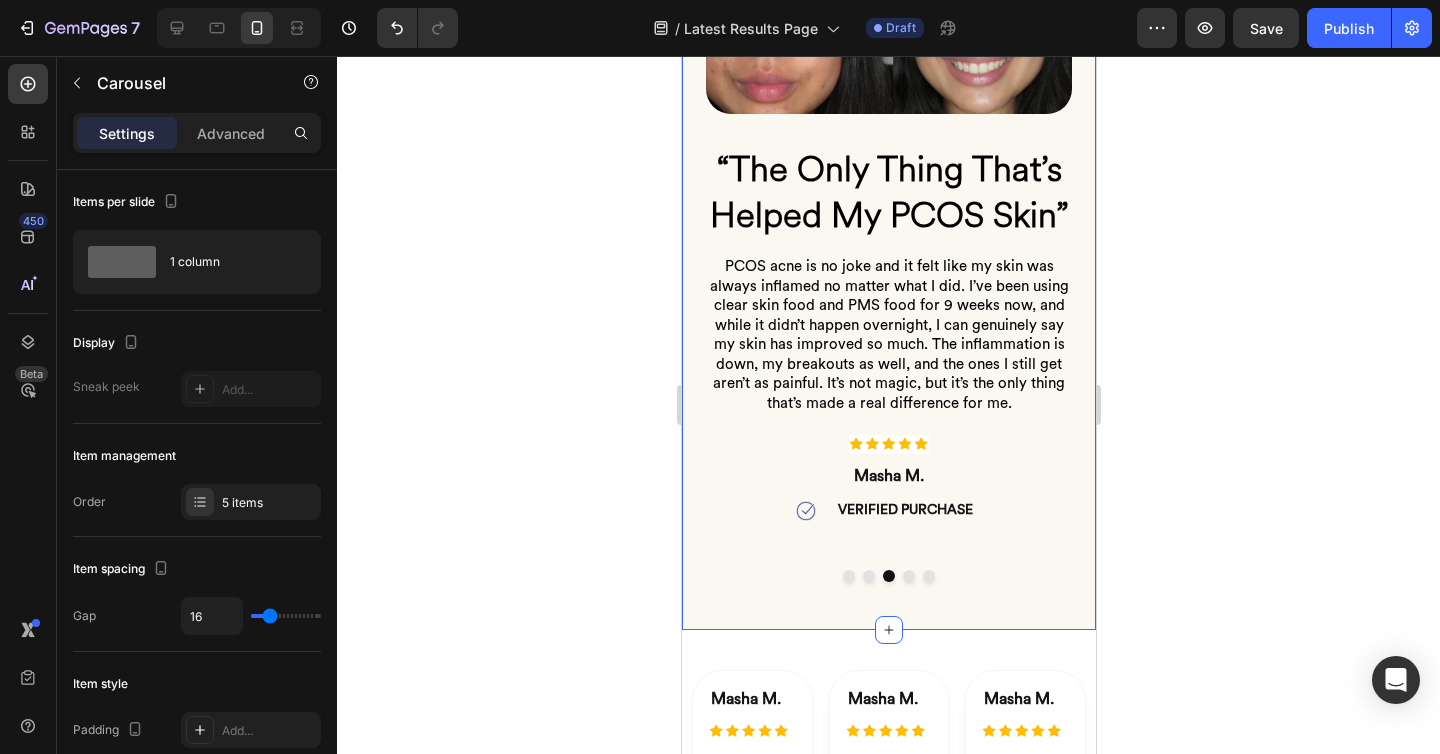 click on "DAY 1 Text Block DAY 63 Text Block Row Image “The Only Thing That’s Helped My PCOS Skin” Heading PCOS acne is no joke and it felt like my skin was always inflamed no matter what I did. I’ve been using clear skin food and PMS food for 9 weeks now, and while it didn’t happen overnight, I can genuinely say my skin has improved so much. The inflammation is down, my breakouts as well, and the ones I still get aren’t as painful. It’s not magic, but it’s the only thing that’s made a real difference for me. Heading Image Masha M. Heading Image VERIFIED PURCHASE Heading Row Row DAY 1 Text Block DAY 63 Text Block Row Image “The Only Thing That’s Helped My PCOS Skin” Heading Heading Image Masha M. Heading Image VERIFIED PURCHASE Heading Row Row DAY 1 Text Block DAY 63 Text Block Row Image “The Only Thing That’s Helped My PCOS Skin” Heading Heading Image Masha M. Heading Image VERIFIED PURCHASE Heading Row Row DAY 1 Text Block DAY 63 Text Block Row Image Heading Heading Image Masha M. Image" at bounding box center (888, 230) 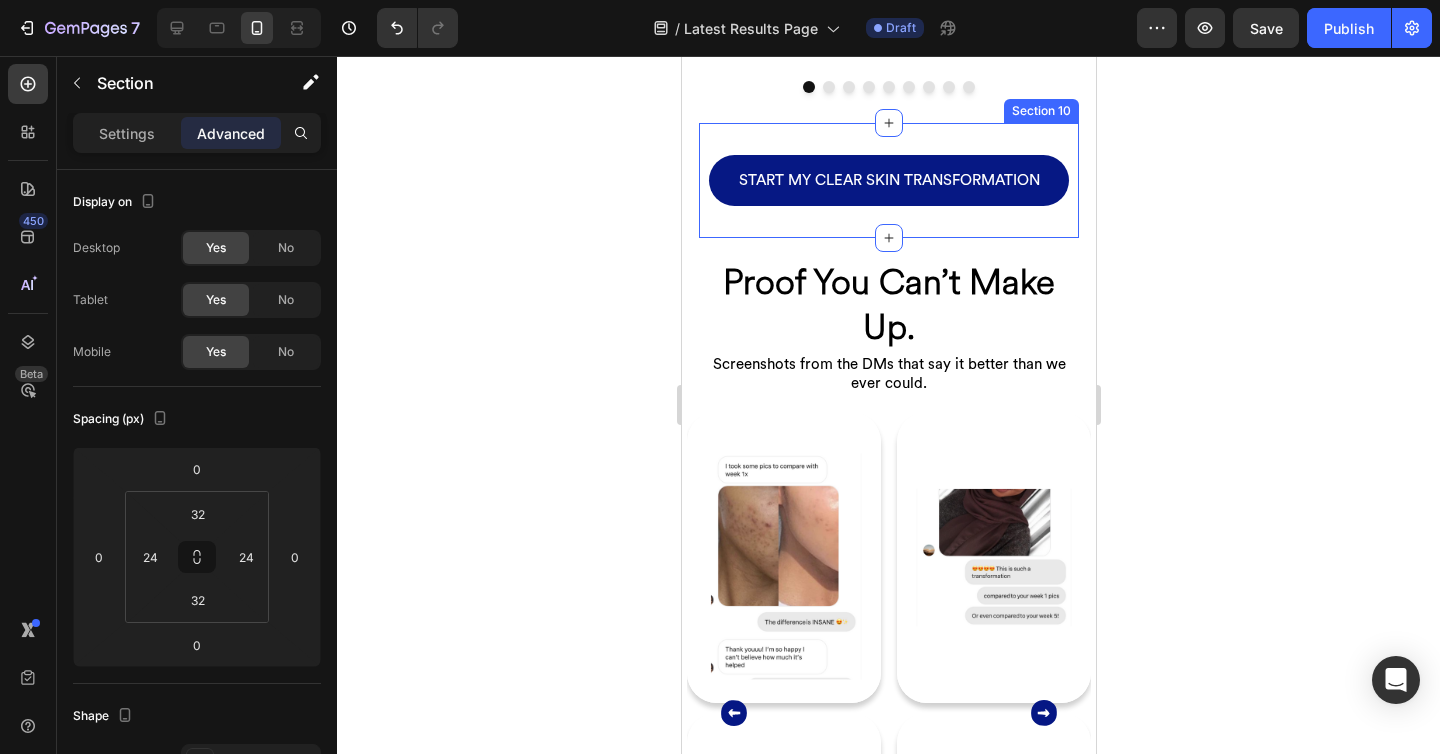 scroll, scrollTop: 1863, scrollLeft: 0, axis: vertical 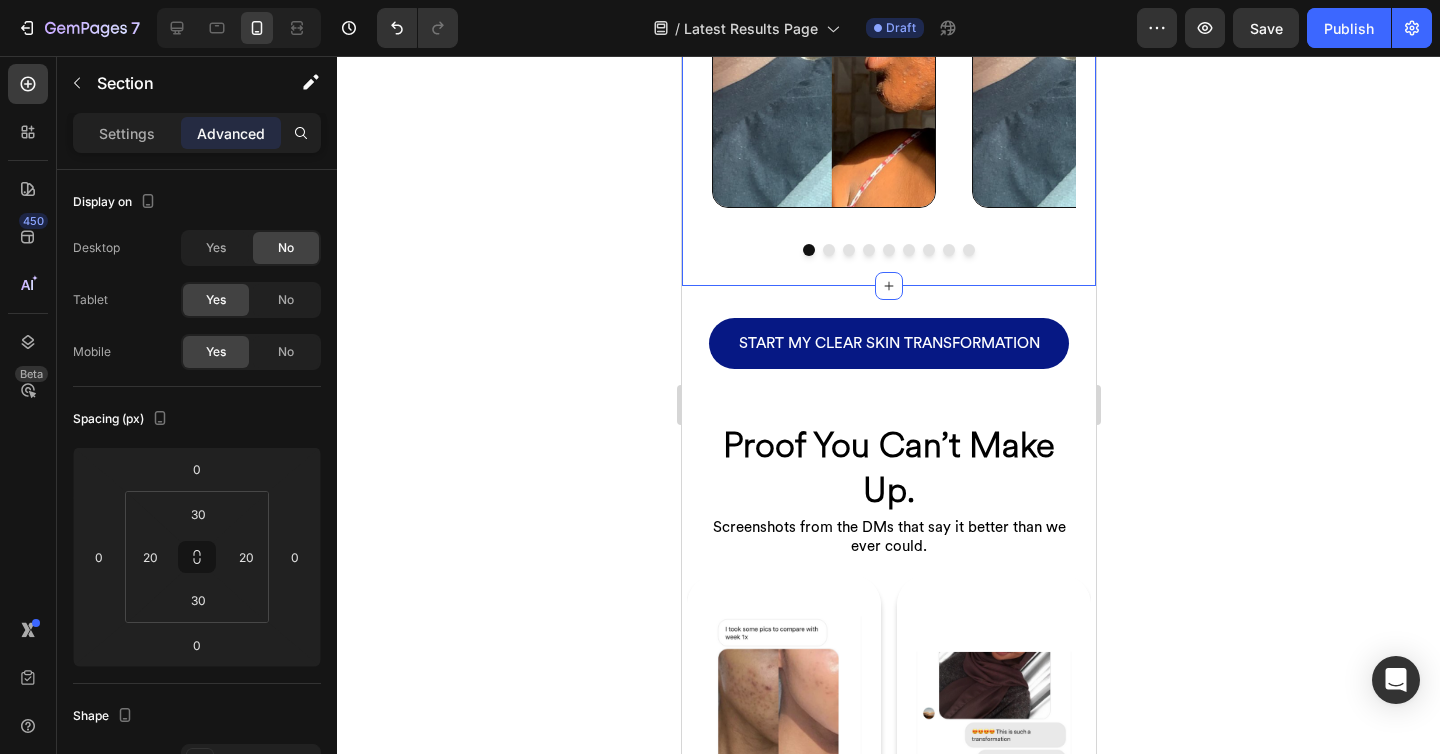 click on "You’re not the only one who’s tried everything. Heading Every person here once felt like nothing would work. Heading Row
Image Row Image Row Image Row Image Row Image Row Image Row Image Row Image Row Image Row
Carousel Section 6" at bounding box center [888, -22] 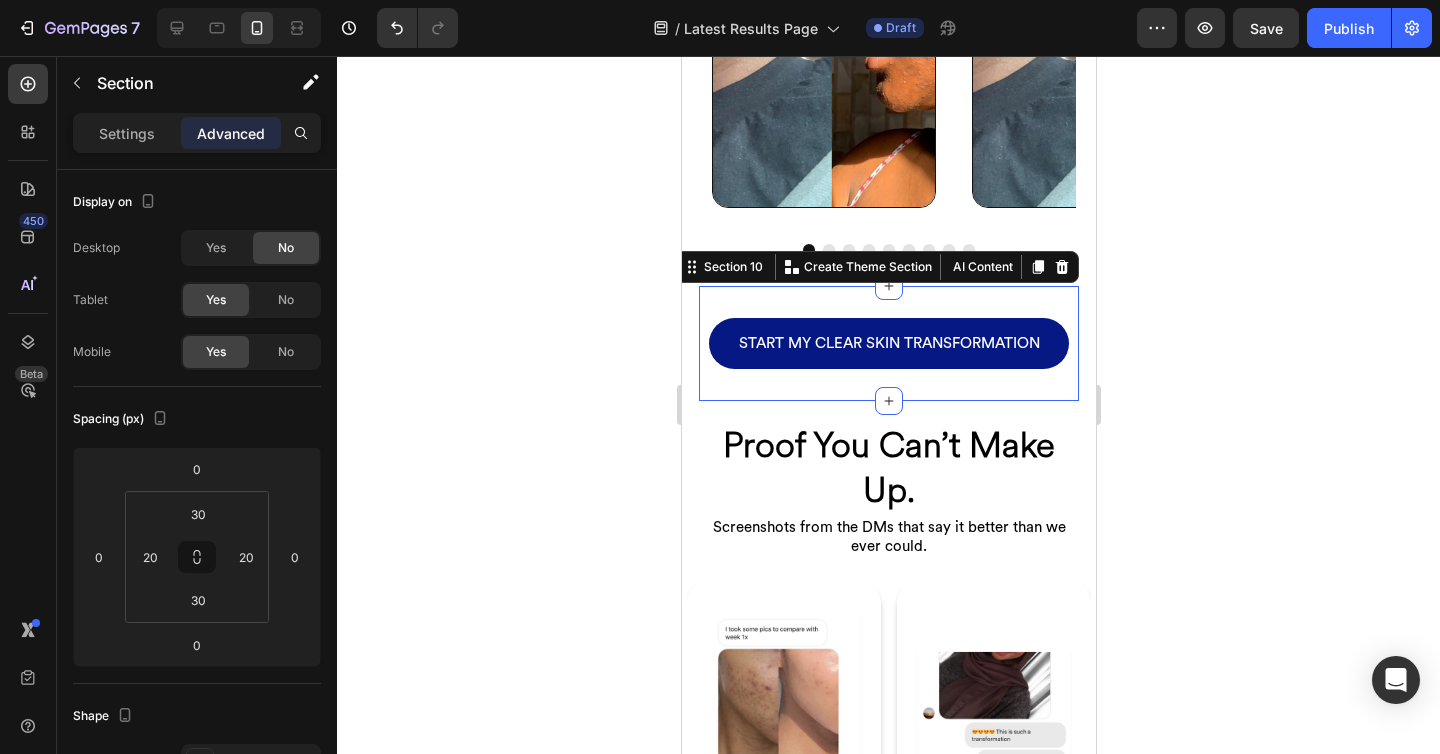 click on "START MY CLEAR SKIN TRANSFORMATION Button Section 10   Create Theme Section AI Content Write with GemAI What would you like to describe here? Tone and Voice Persuasive Product Show more Generate" at bounding box center (888, 343) 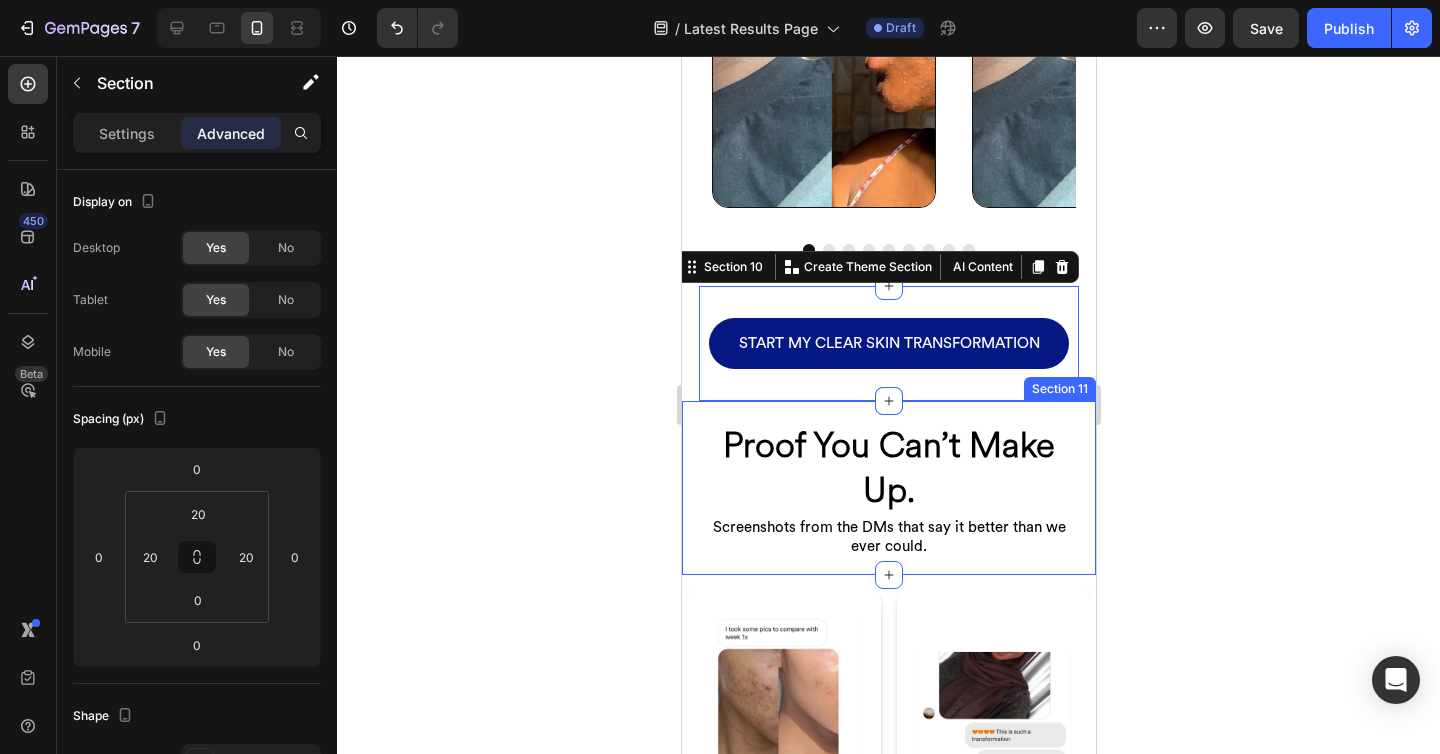 click on "Proof You Can’t Make Up. Heading Screenshots from the DMs that say it better than we ever could. Heading Row Section 11" at bounding box center (888, 488) 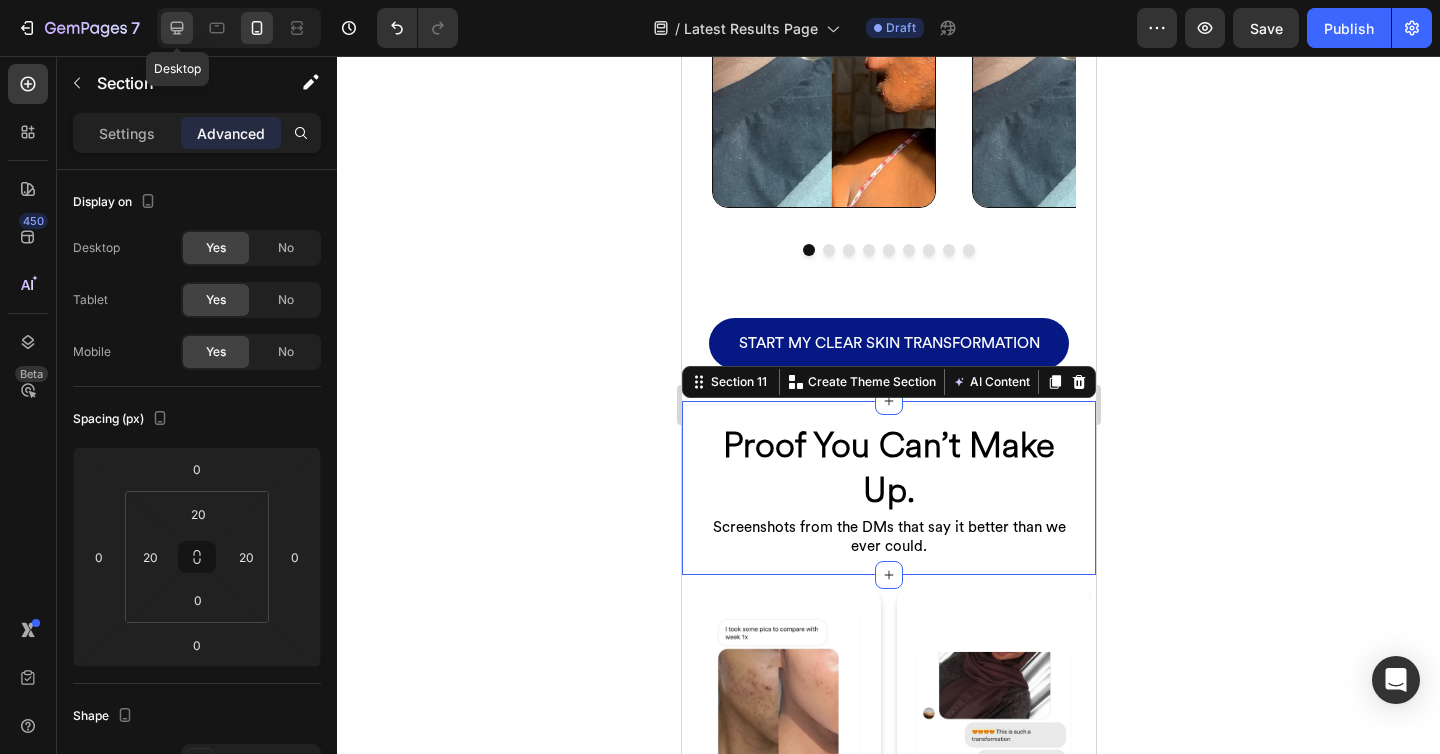click 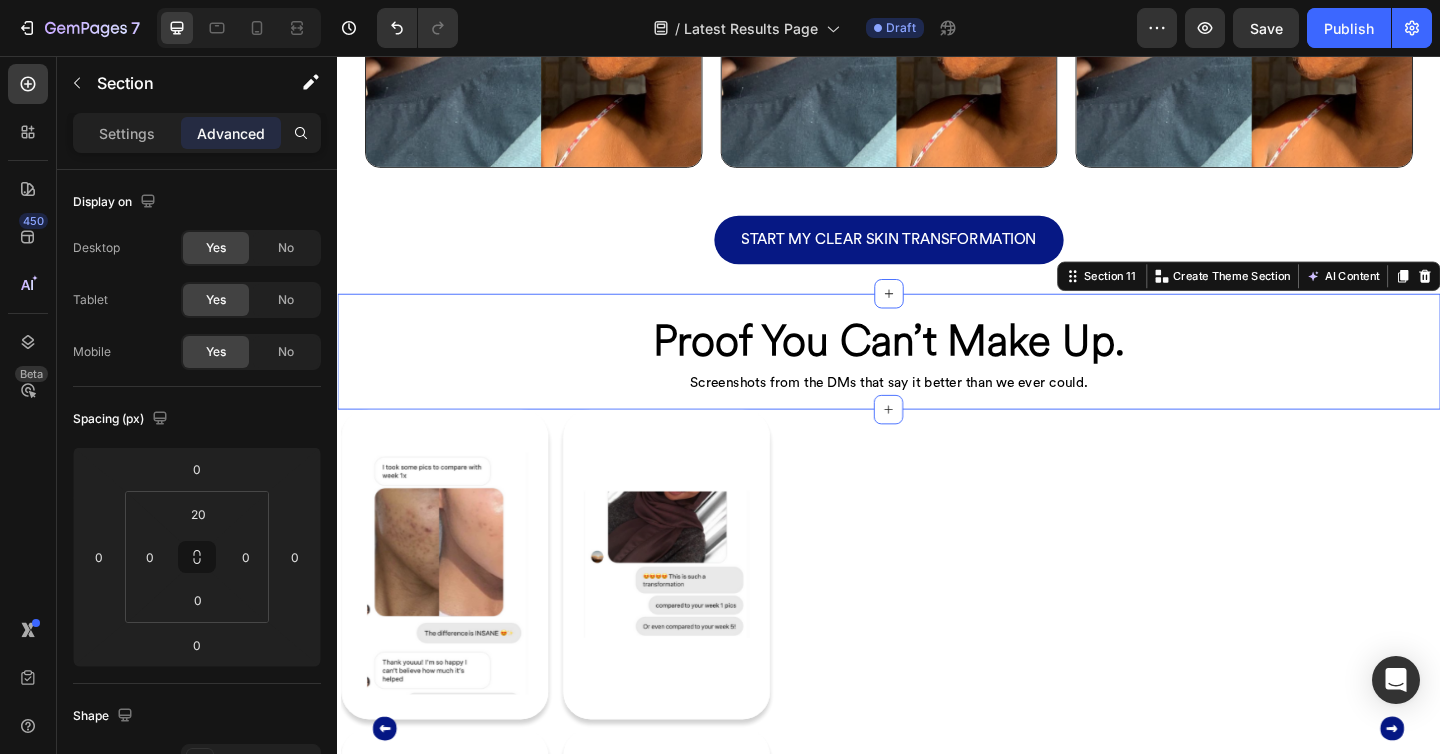 scroll, scrollTop: 1635, scrollLeft: 0, axis: vertical 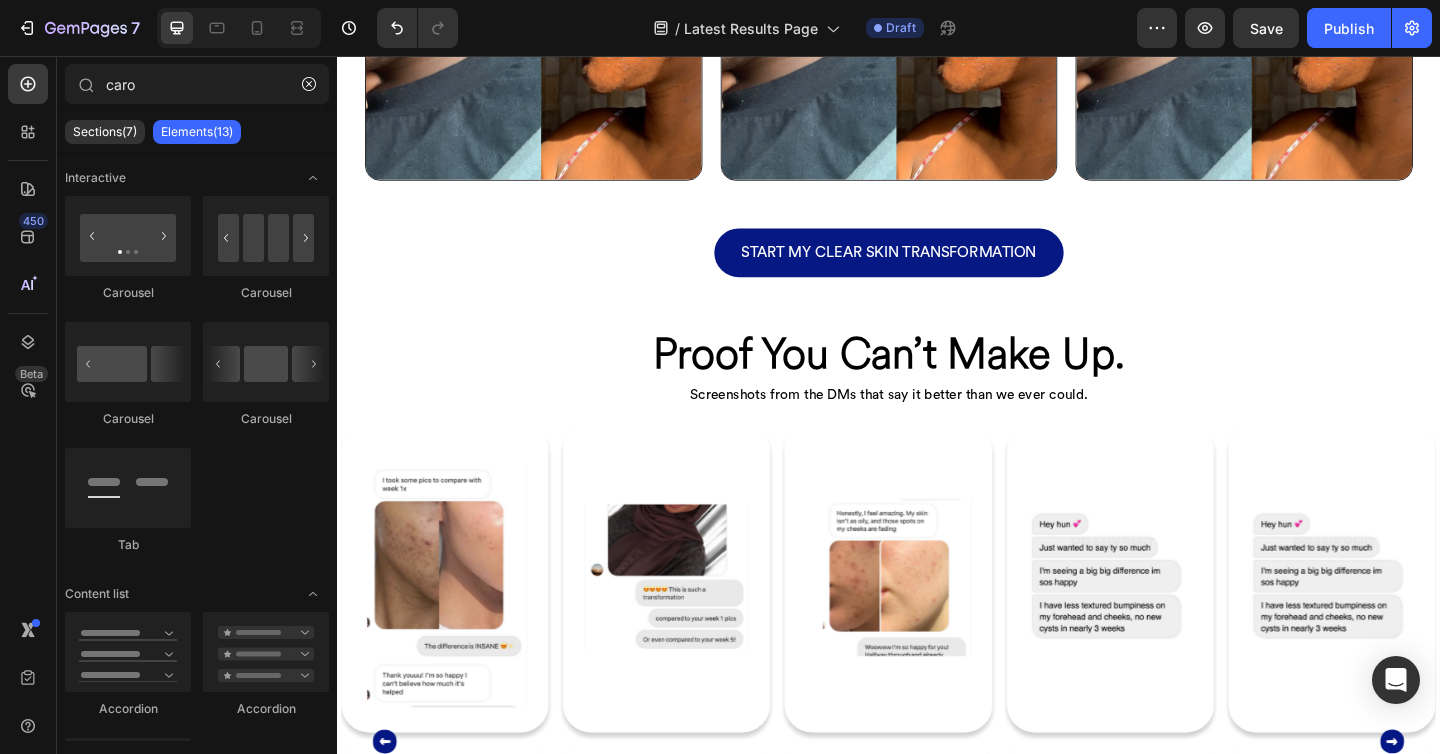 click on "When Nothing Else Worked, This Did Heading Real transformations from women who were tired of guessing, Googling, and giving up. (Their skin didn’t just change their confidence did too). Heading Row Section 2 4 Heading 0-4 weeks: Heading Inflammation begins to shift, oiliness lessens and your body starts the reset. You may purge… but it’s progress. Heading Row Image Row 8 Heading 4-8 weeks: Heading Breakouts are less frequent. Pimples are less inflamed & quicker to heal. Complexion is brighter & more even. Heading Row Image Row 12 Heading 8-12 weeks: Heading Your skin’s clear and glowing  and your internal system feels in sync. Inflammation is down, post-acne marks are fading, and your skin isn’t holding you back. Heading Row Image Row Section 4 You’re not the only one who’s tried everything. Heading Every person here once felt like nothing would work. Heading Row
Image Row Image Row Image Row Image Row Image Row Image Row Image Row Image Row Image Row
Carousel Image" at bounding box center (937, 2226) 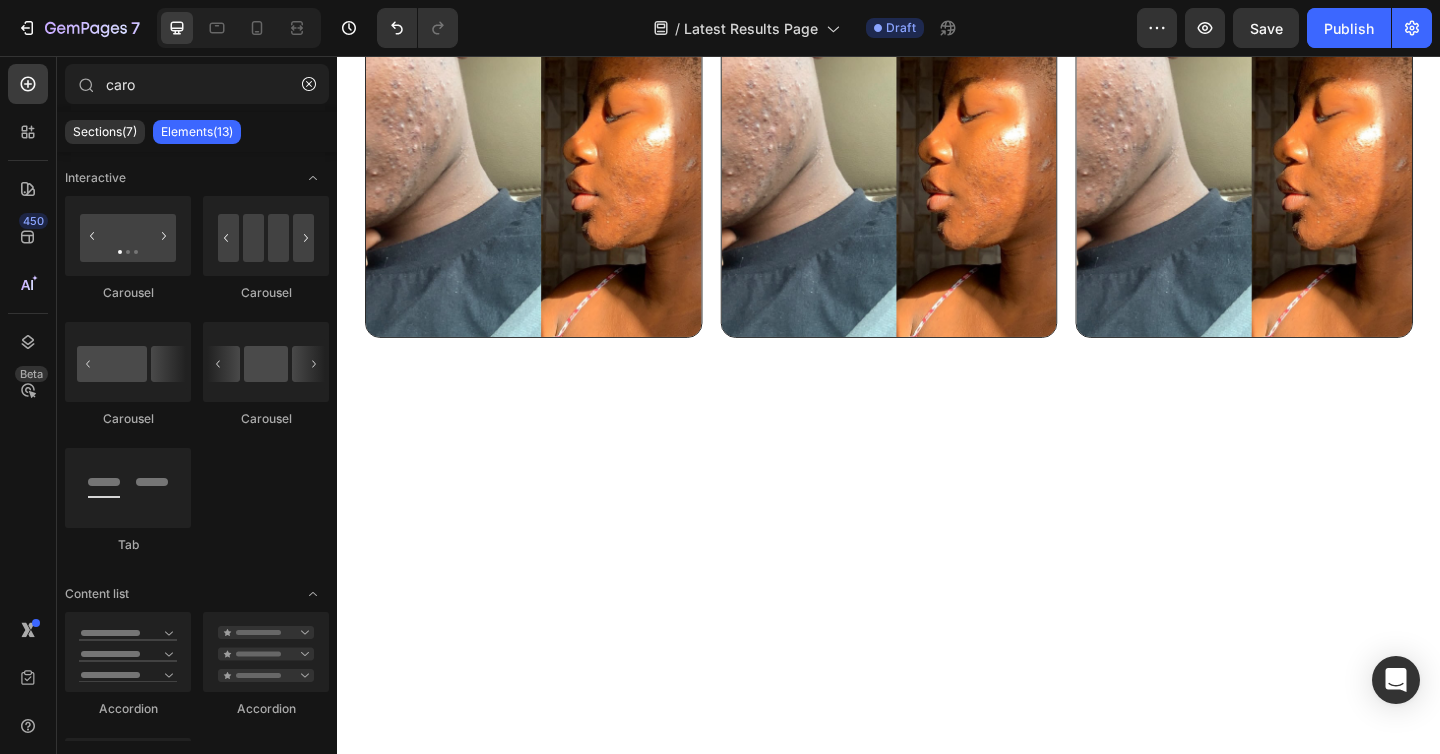 scroll, scrollTop: 701, scrollLeft: 0, axis: vertical 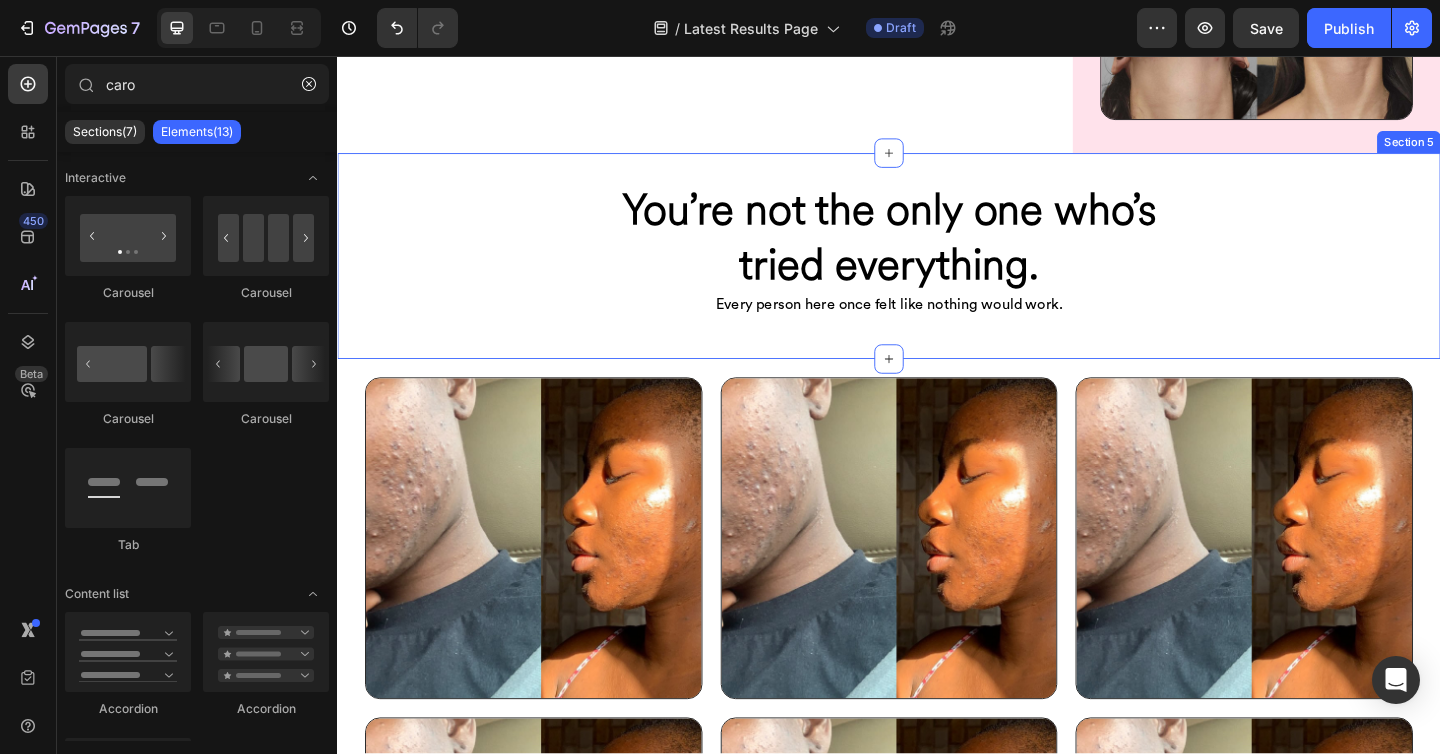 click on "You’re not the only one who’s tried everything. Heading Every person here once felt like nothing would work. Heading Row" at bounding box center [937, 274] 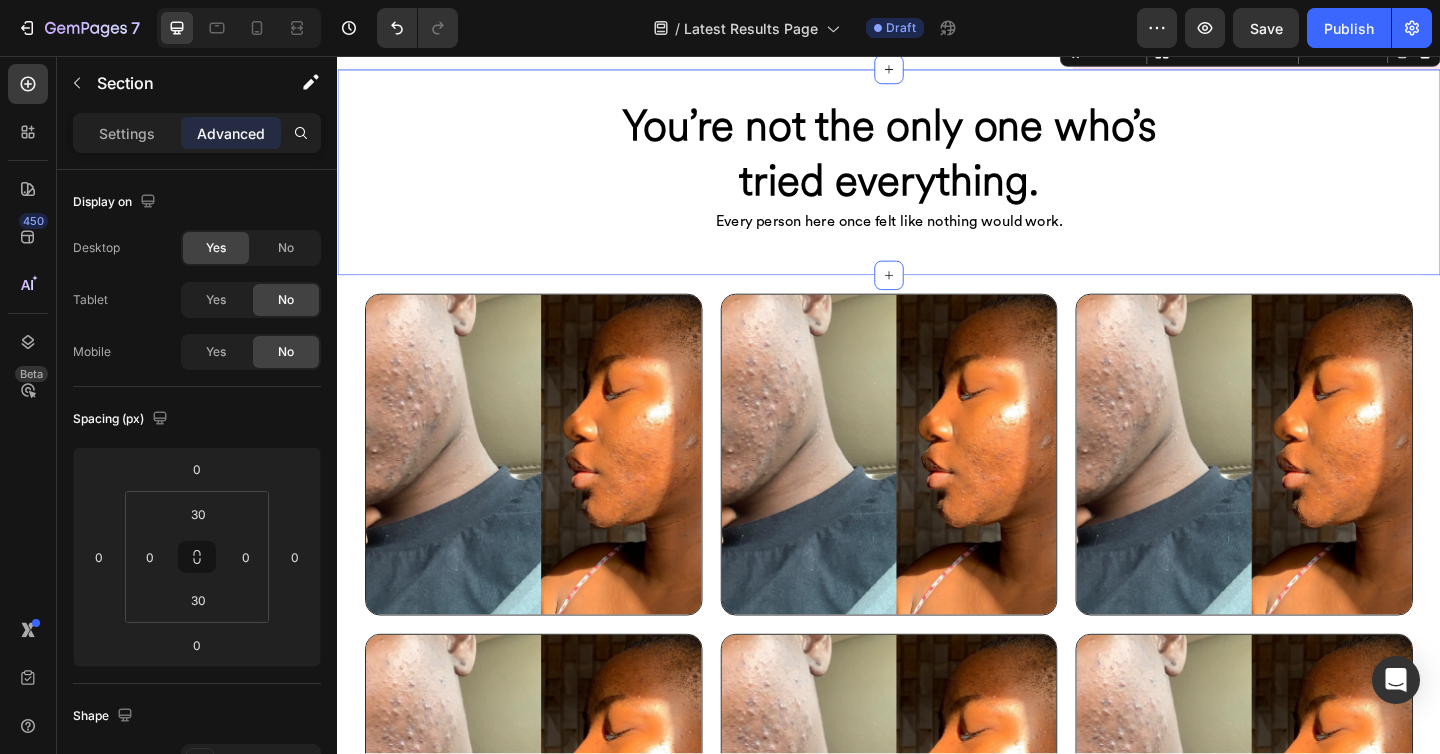 scroll, scrollTop: 802, scrollLeft: 0, axis: vertical 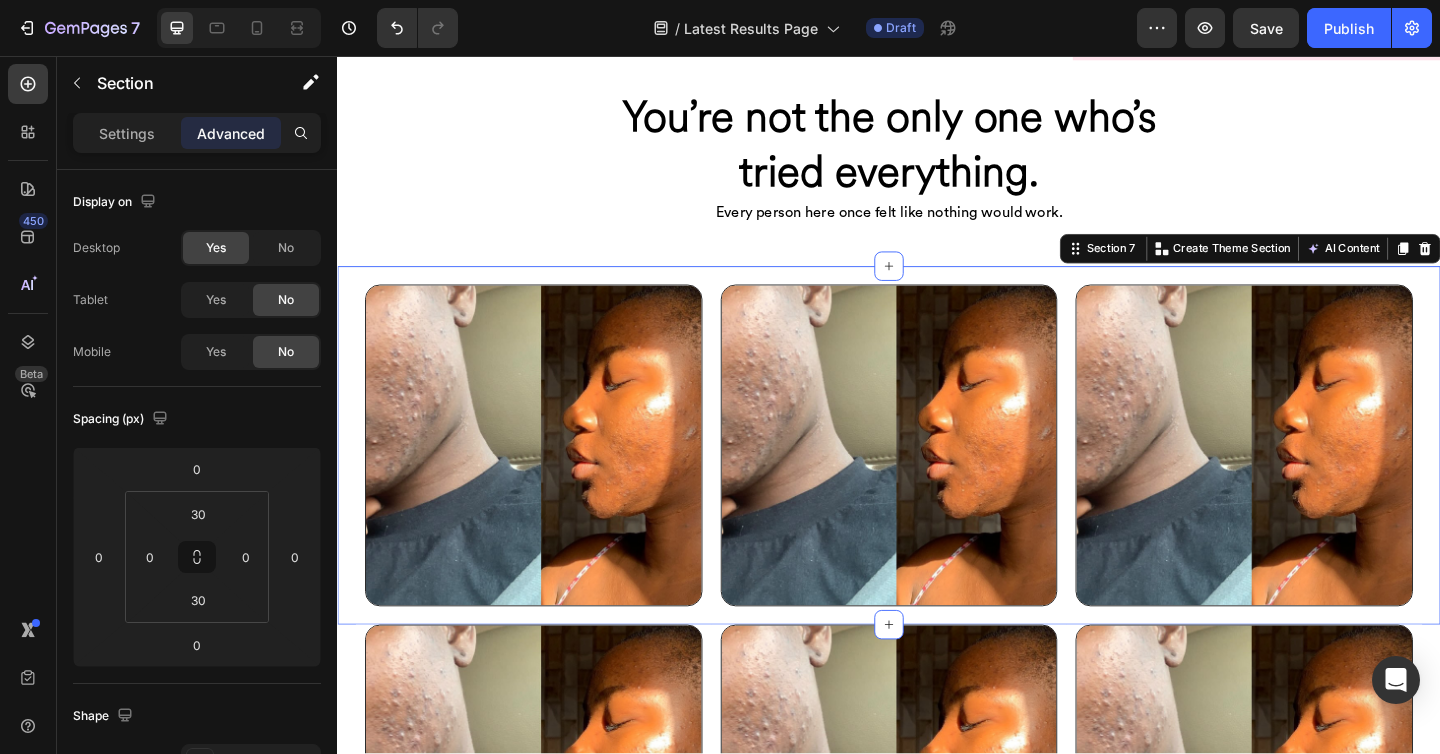click on "Image Row Image Row Image Row Section 7   Create Theme Section AI Content Write with GemAI What would you like to describe here? Tone and Voice Persuasive Product Root Cause Starter Kit™ Show more Generate" at bounding box center (937, 480) 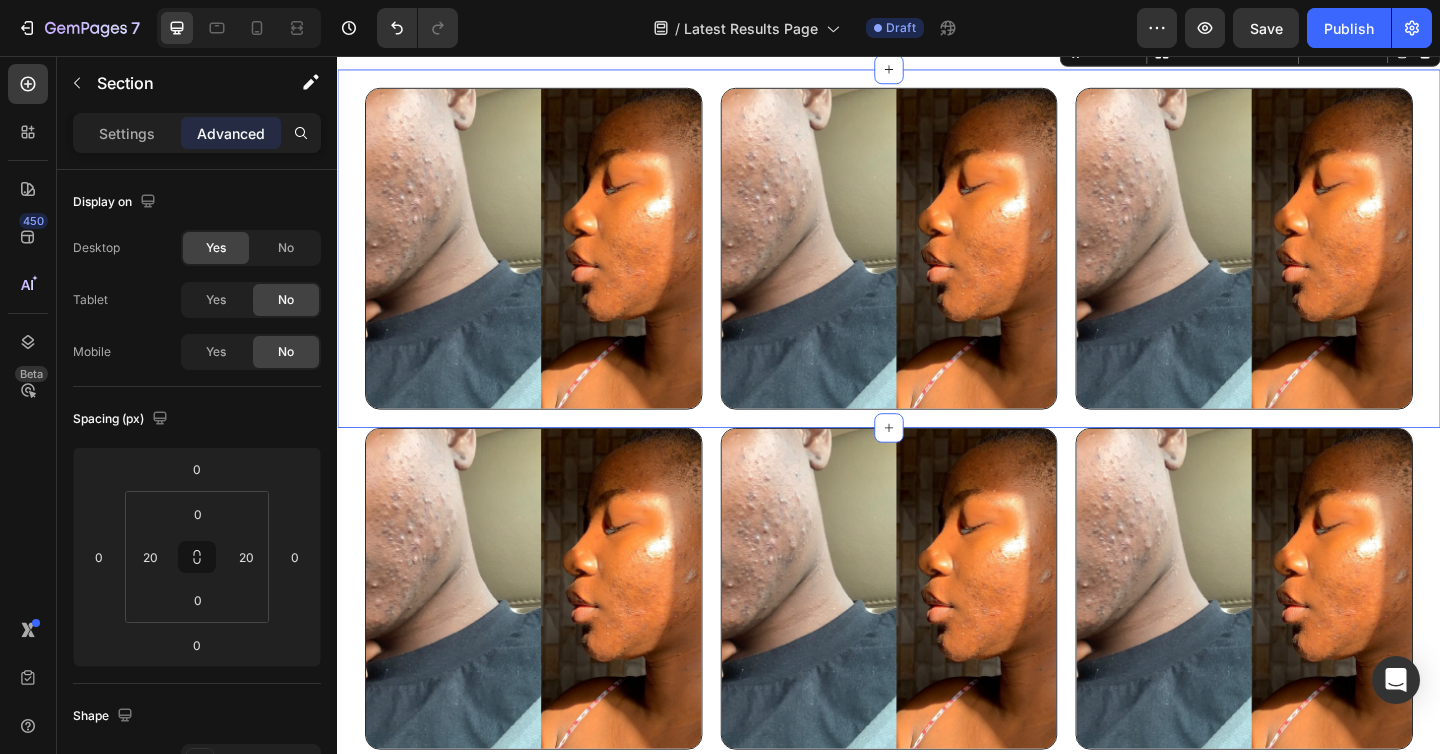 scroll, scrollTop: 1017, scrollLeft: 0, axis: vertical 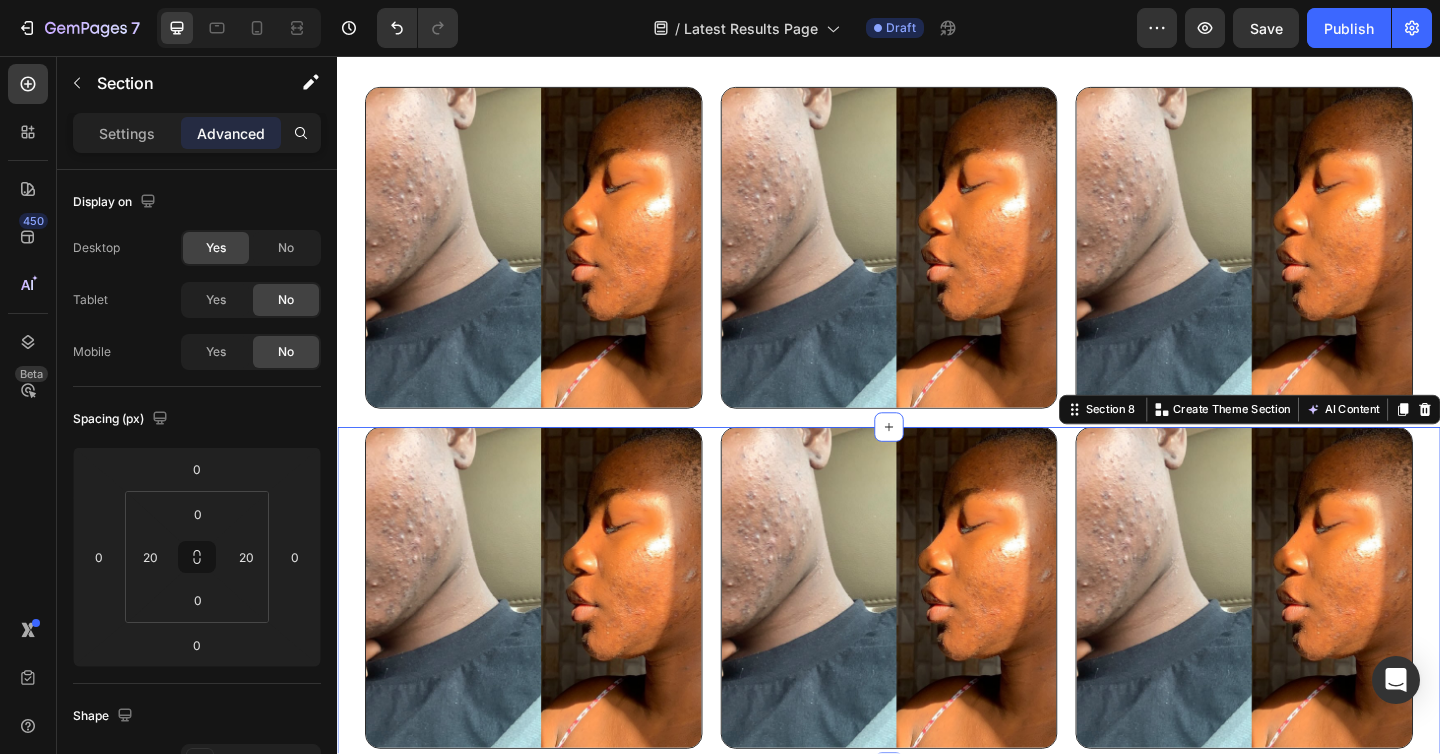 click on "Image Row Image Row Image Row Section 8   Create Theme Section AI Content Write with GemAI What would you like to describe here? Tone and Voice Persuasive Product Root Cause Starter Kit™ Show more Generate" at bounding box center [937, 645] 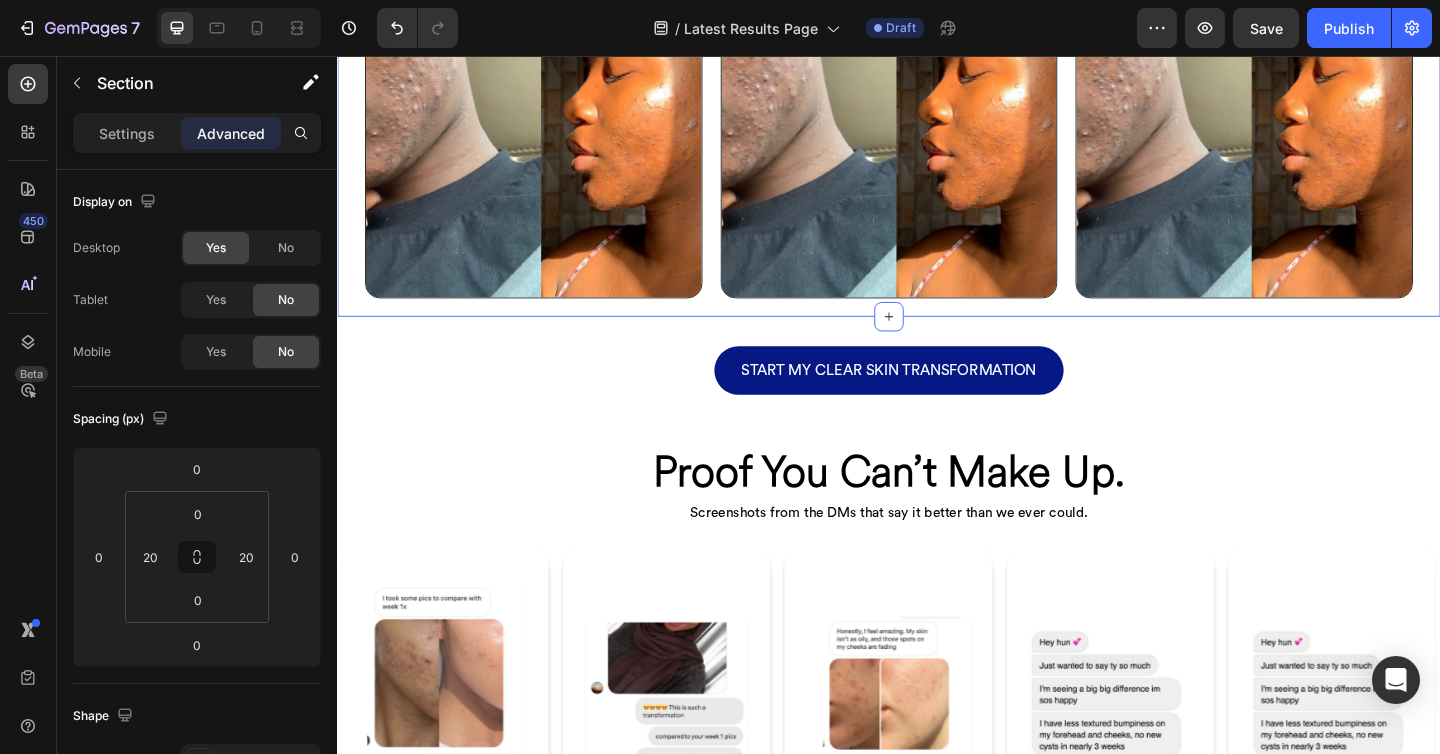 scroll, scrollTop: 1508, scrollLeft: 0, axis: vertical 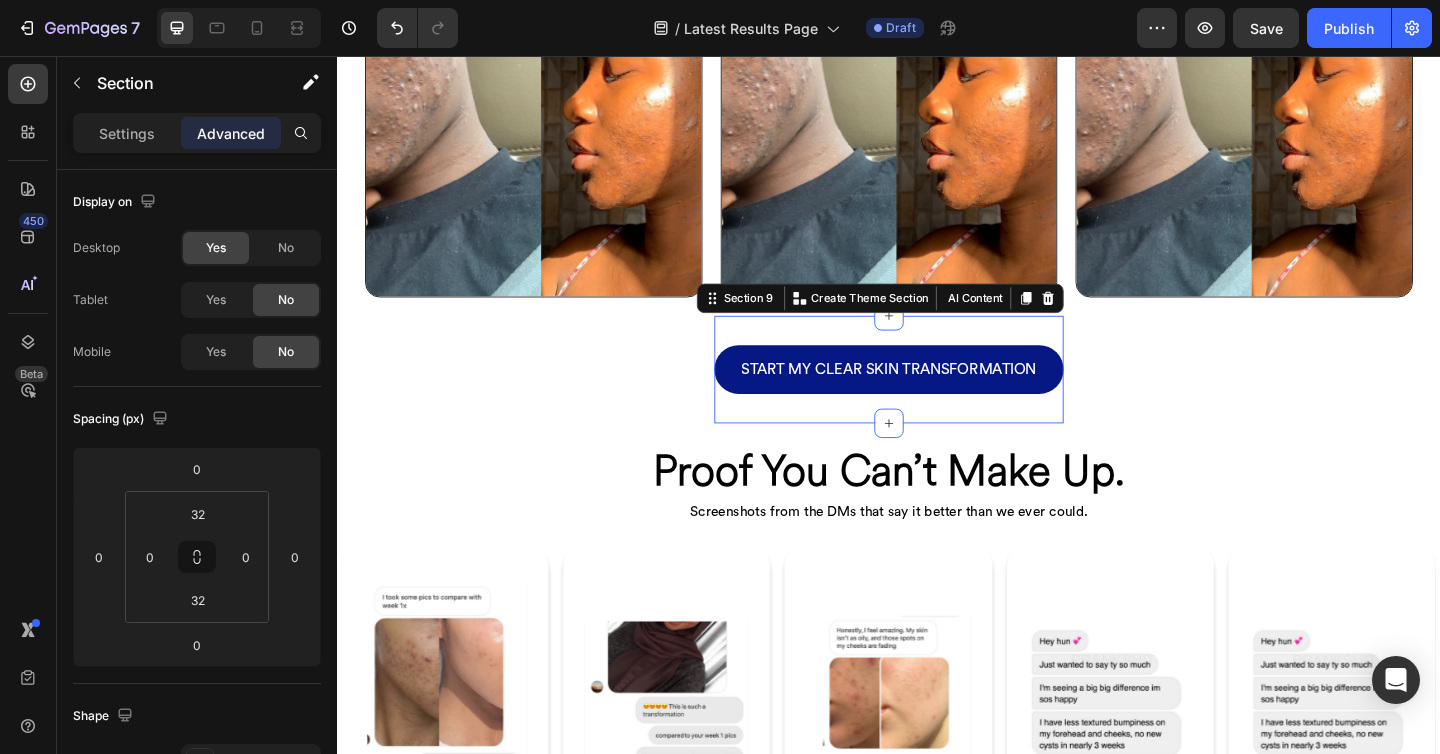 click on "START MY CLEAR SKIN TRANSFORMATION Button Section 9   Create Theme Section AI Content Write with GemAI What would you like to describe here? Tone and Voice Persuasive Product Root Cause Starter Kit™ Show more Generate" at bounding box center (937, 397) 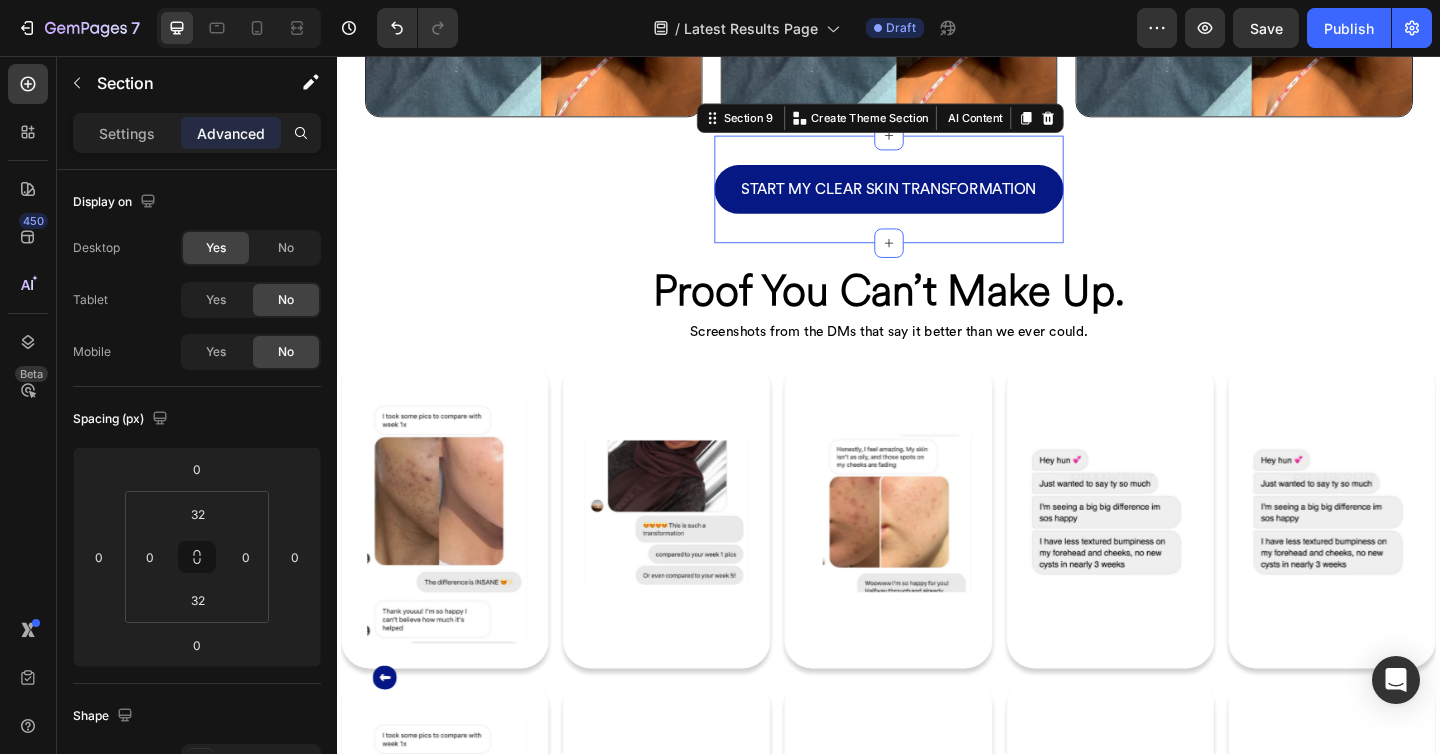 scroll, scrollTop: 1705, scrollLeft: 0, axis: vertical 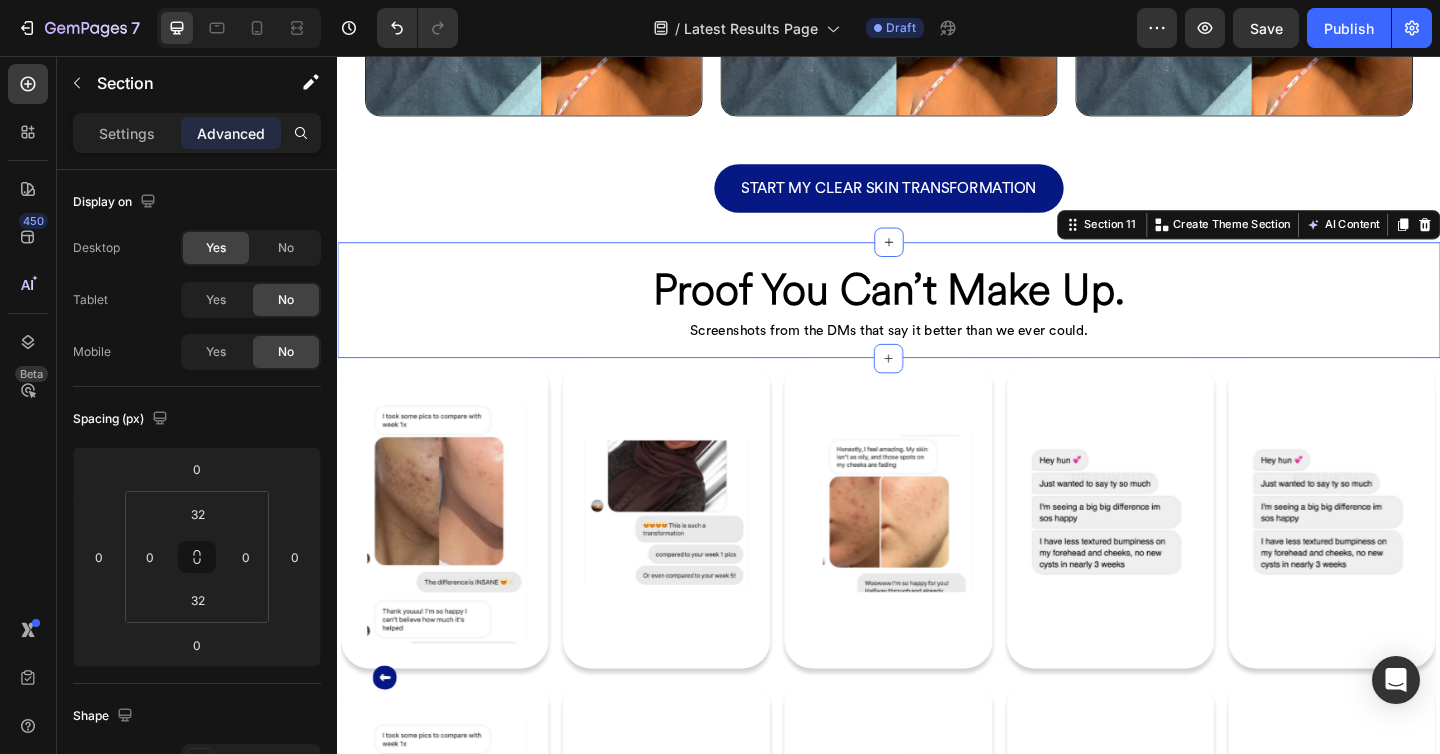 click on "Proof You Can’t Make Up. Heading Screenshots from the DMs that say it better than we ever could. Heading Row" at bounding box center [937, 332] 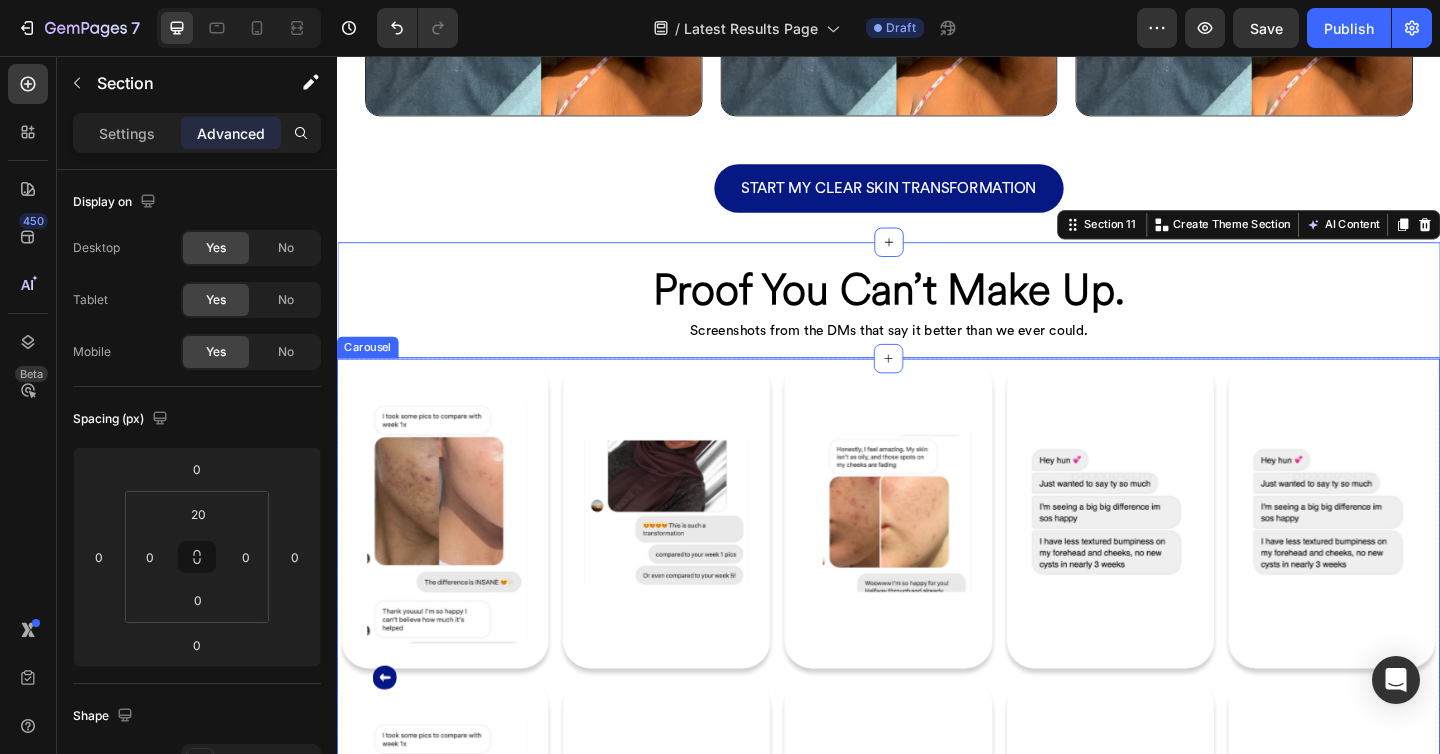 click on "Image Image Image Image Image Image Image Image Image Image Image" at bounding box center (937, 733) 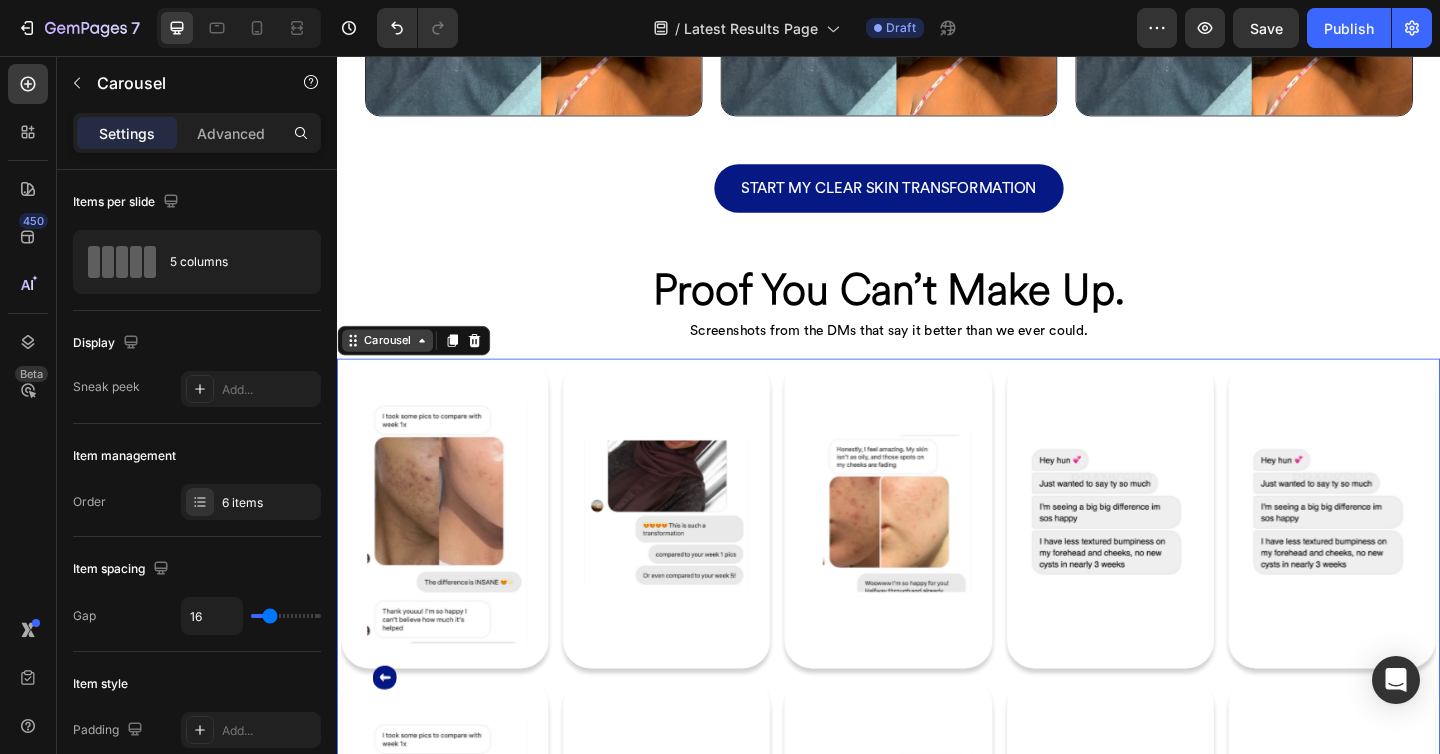 click on "Carousel" at bounding box center (391, 366) 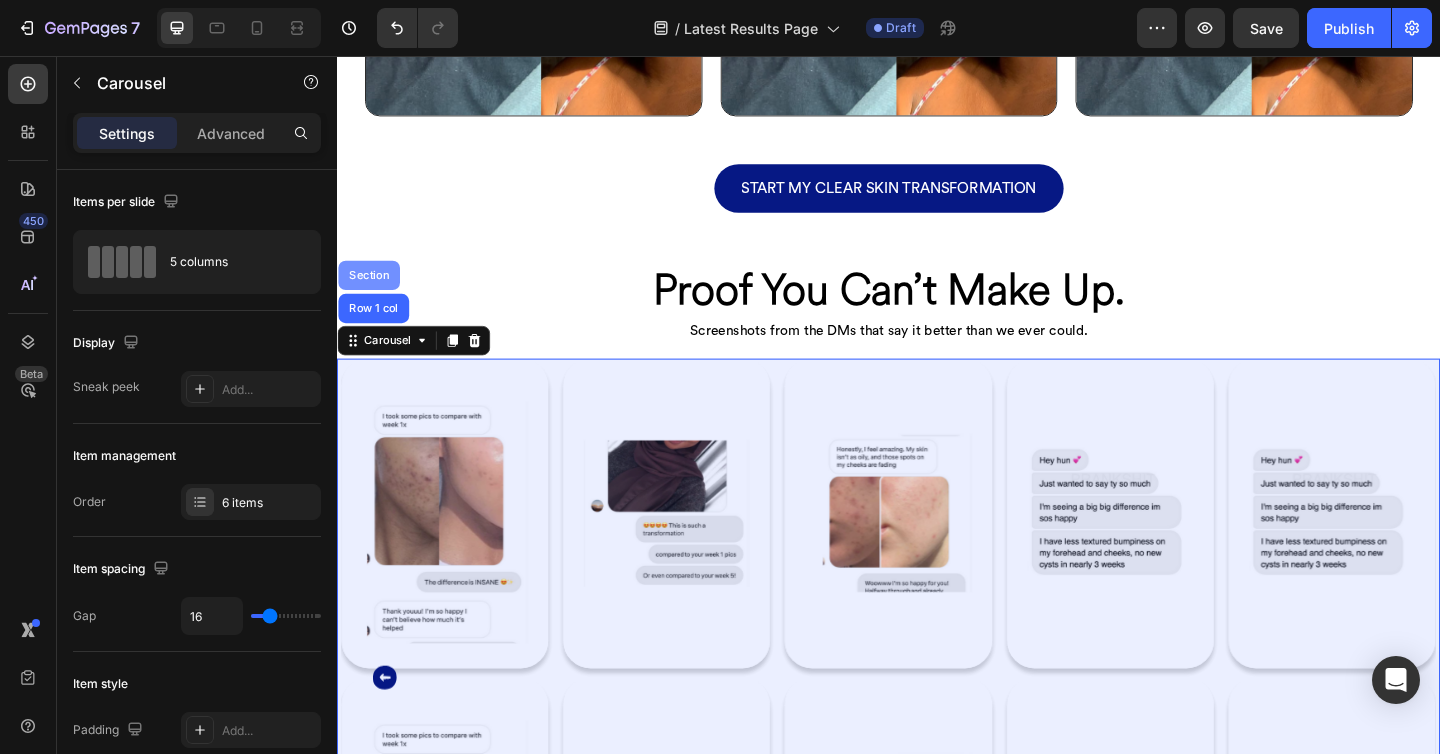 click on "Section" at bounding box center [371, 295] 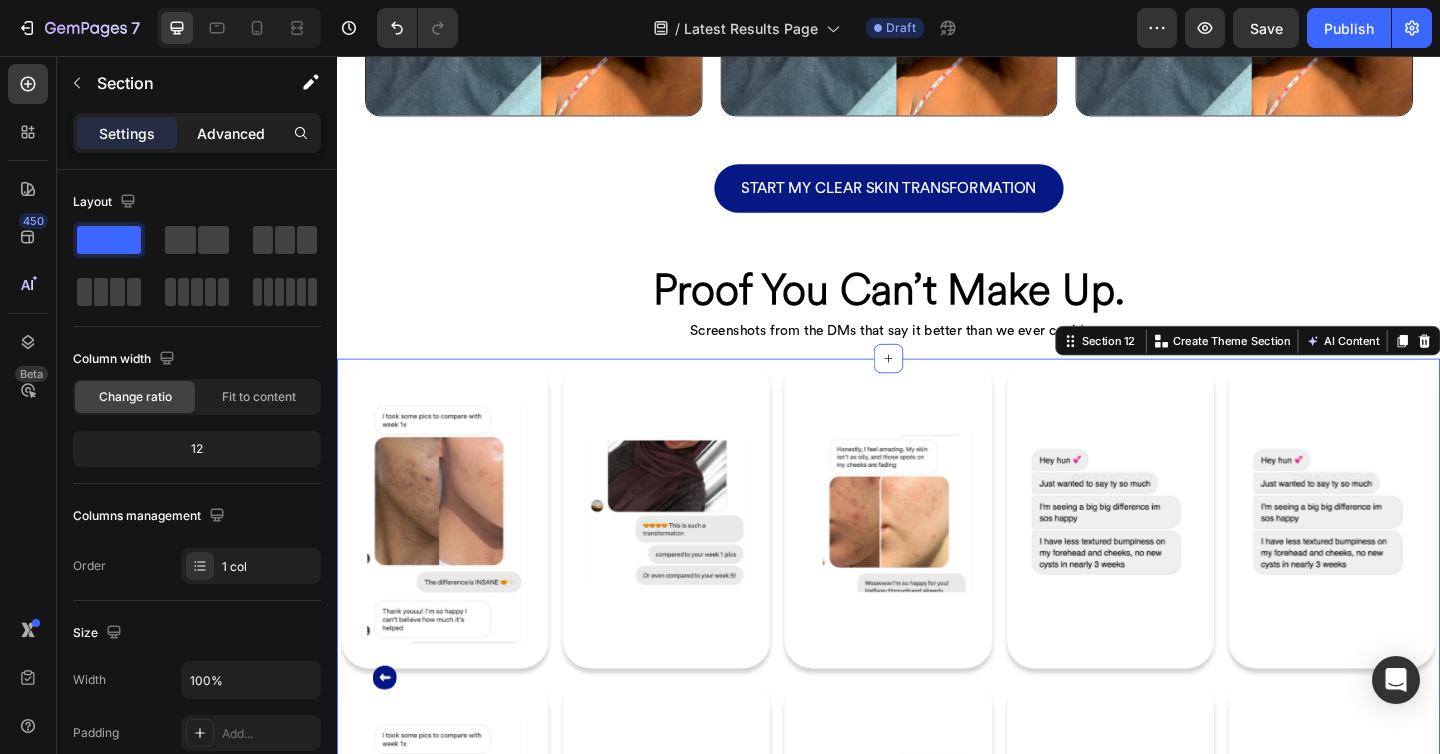 click on "Advanced" at bounding box center [231, 133] 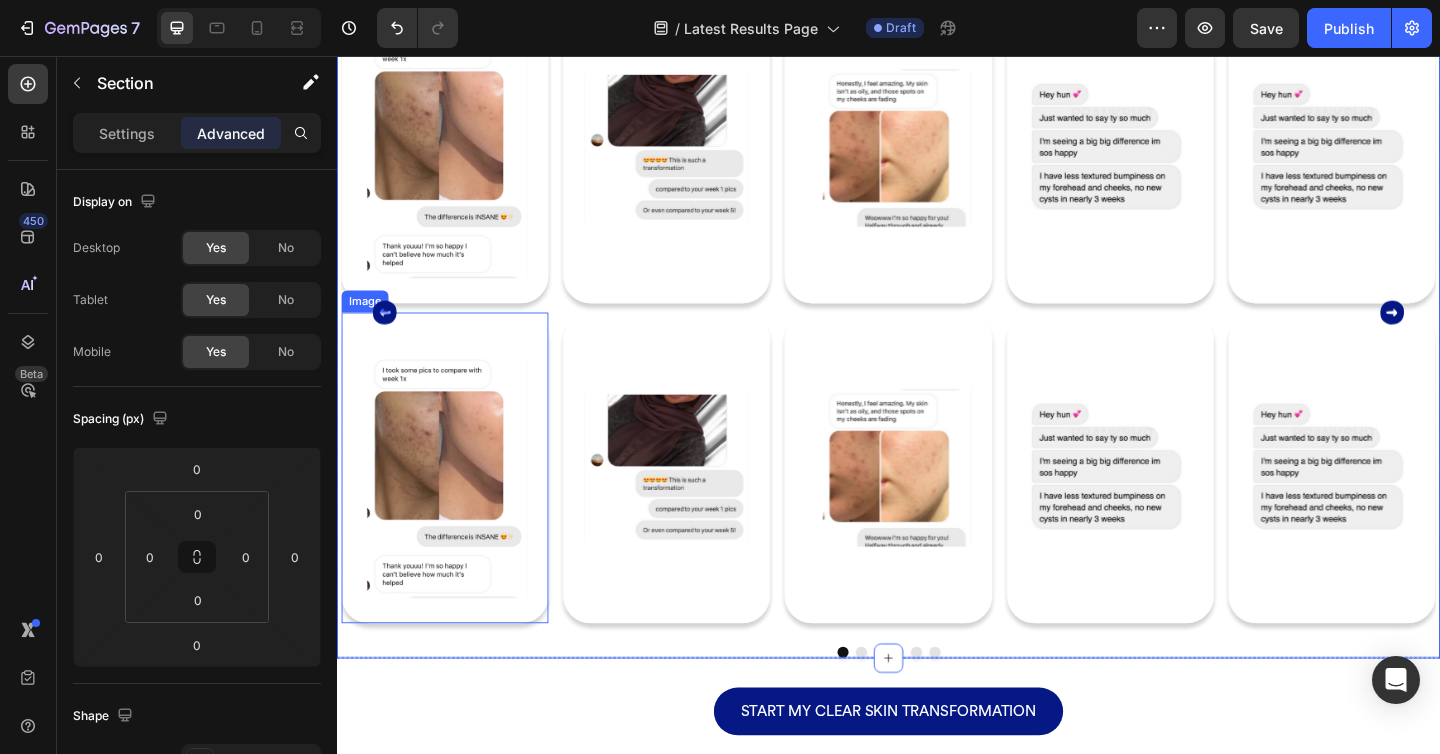 scroll, scrollTop: 2180, scrollLeft: 0, axis: vertical 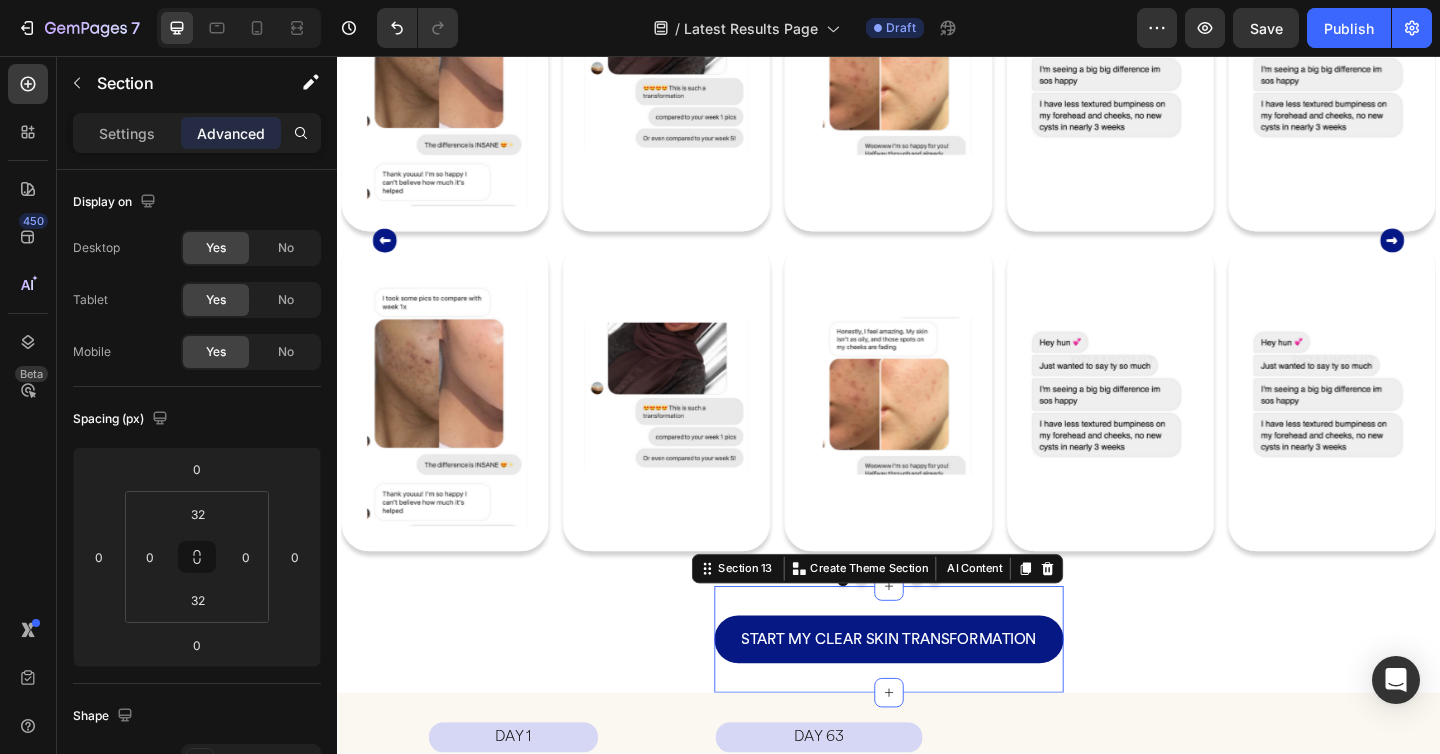 click on "START MY CLEAR SKIN TRANSFORMATION Button Section 13   Create Theme Section AI Content Write with GemAI What would you like to describe here? Tone and Voice Persuasive Product Root Cause Starter Kit™ Show more Generate" at bounding box center [937, 691] 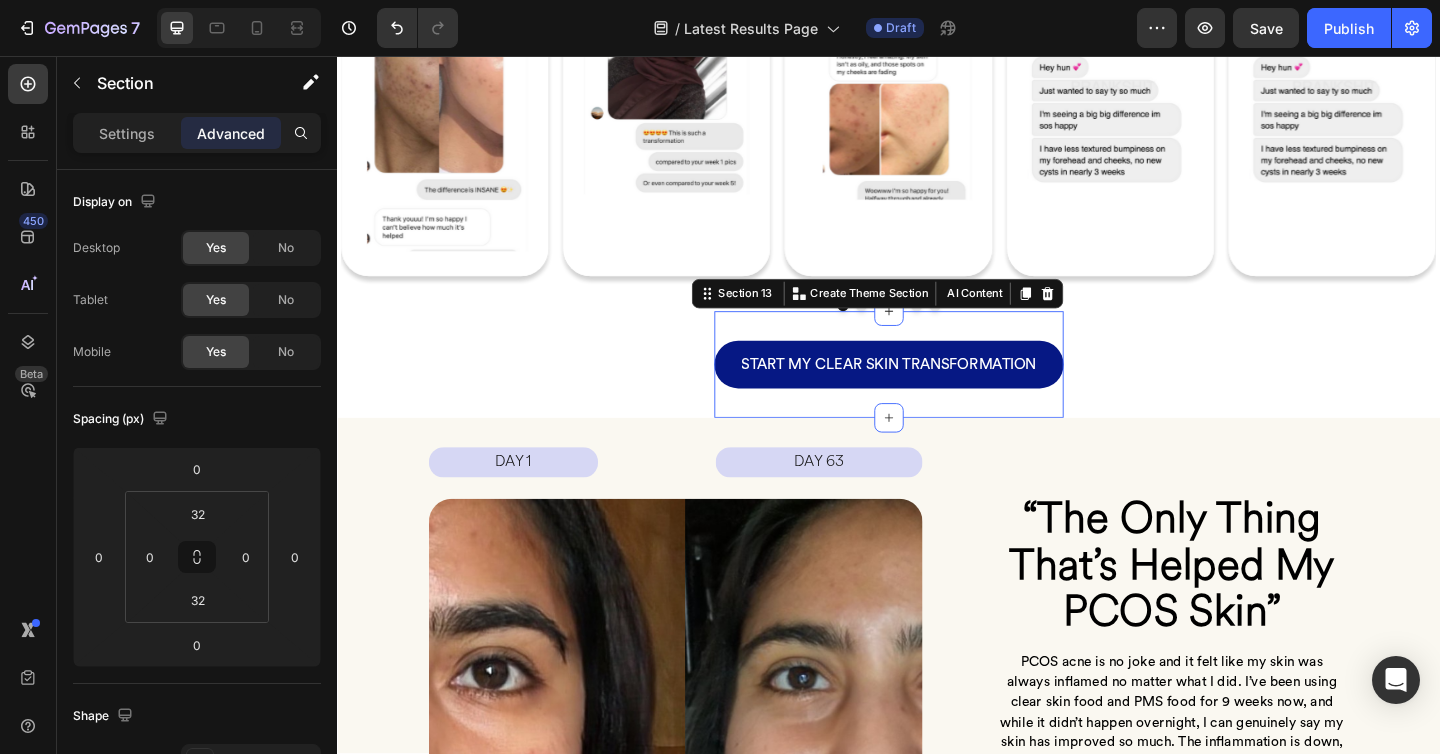 scroll, scrollTop: 2480, scrollLeft: 0, axis: vertical 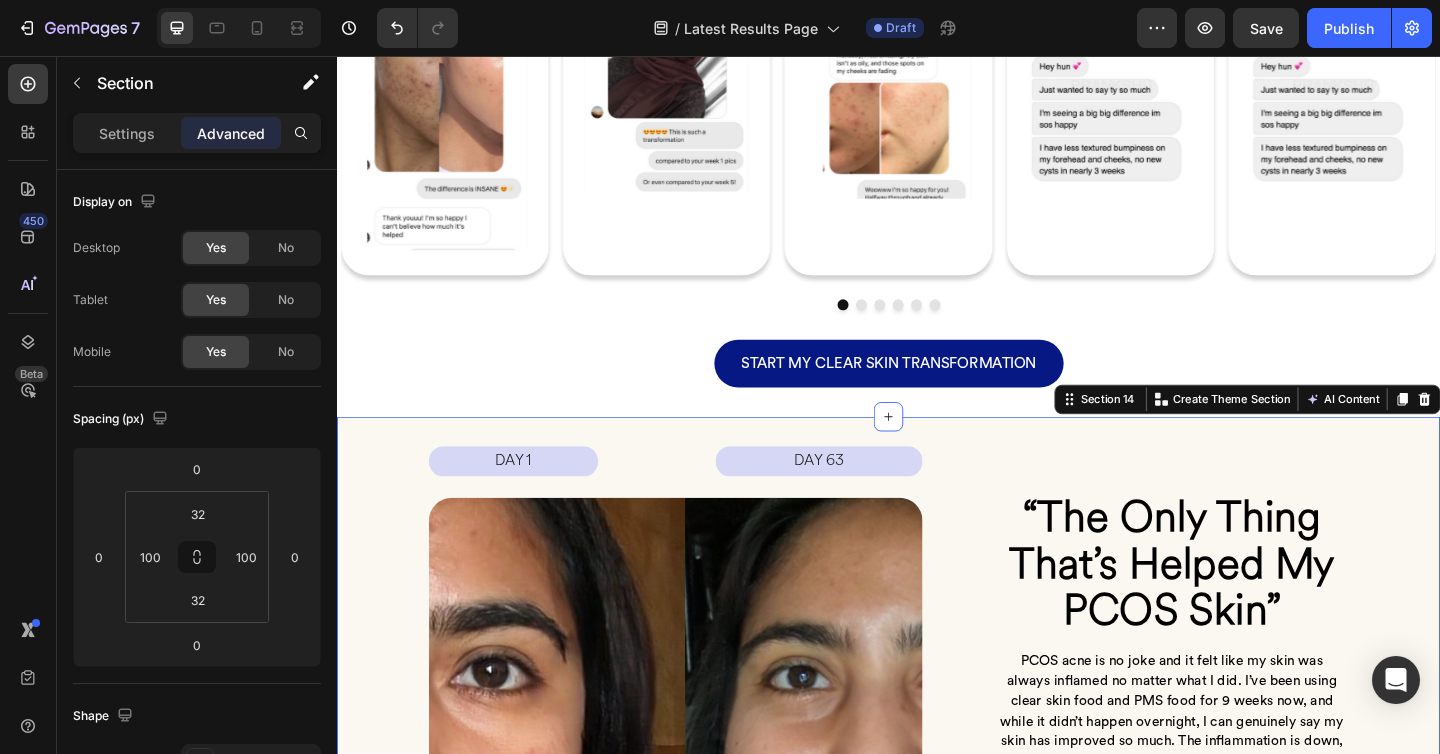 click on "DAY 1 Text Block DAY 63 Text Block Row Image “The Only Thing That’s Helped My PCOS Skin” Heading PCOS acne is no joke and it felt like my skin was always inflamed no matter what I did. I’ve been using clear skin food and PMS food for 9 weeks now, and while it didn’t happen overnight, I can genuinely say my skin has improved so much. The inflammation is down, my breakouts as well, and the ones I still get aren’t as painful. It’s not magic, but it’s the only thing that’s made a real difference for me. Heading Image Masha M. Heading Image VERIFIED PURCHASE Heading Row Row DAY 1 Text Block DAY 63 Text Block Row Image “The Only Thing That’s Helped My PCOS Skin” Heading Heading Image Masha M. Heading Image VERIFIED PURCHASE Heading Row Row DAY 1 Text Block DAY 63 Text Block Row Image “The Only Thing That’s Helped My PCOS Skin” Heading Heading Image Masha M. Heading Image VERIFIED PURCHASE Heading Row Row DAY 1 Text Block DAY 63 Text Block Row Image Heading Heading Image Masha M. Image" at bounding box center (937, 793) 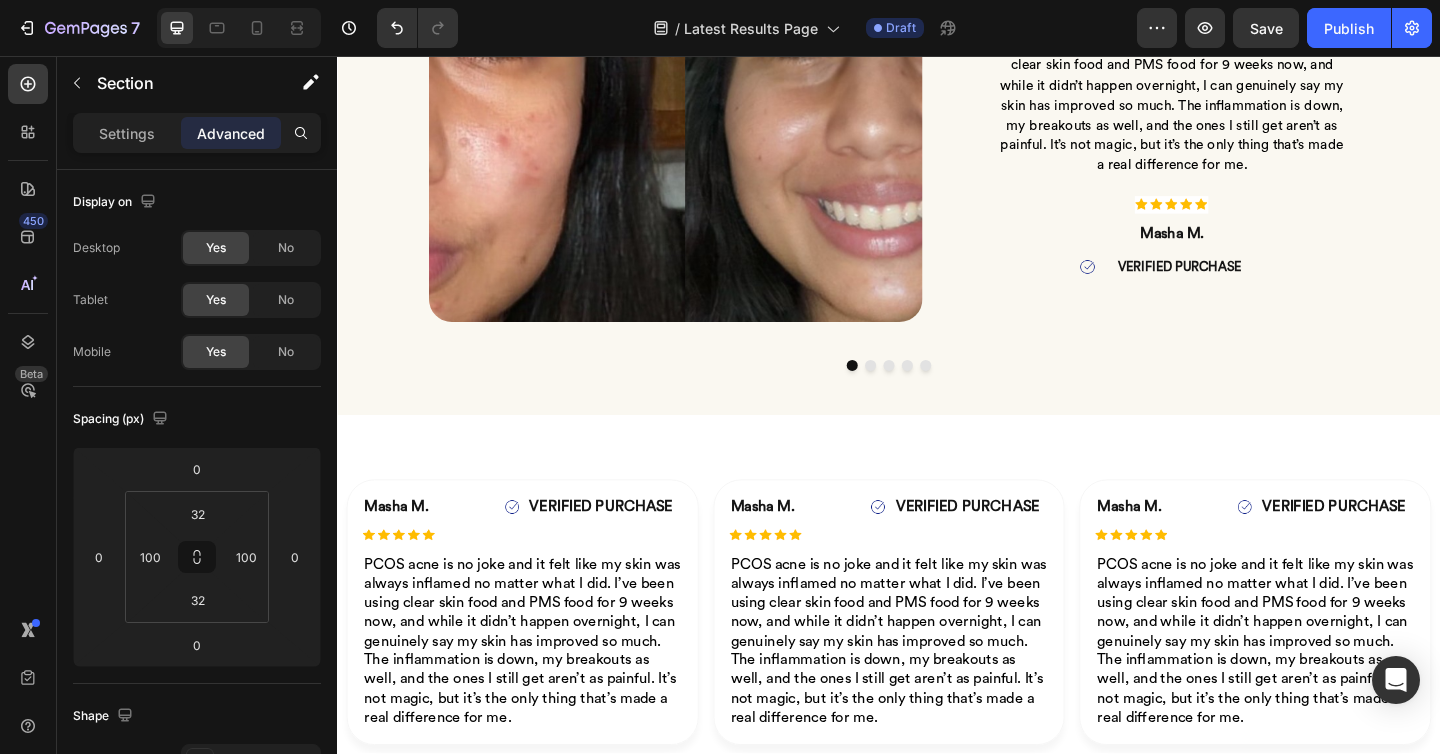 scroll, scrollTop: 2635, scrollLeft: 0, axis: vertical 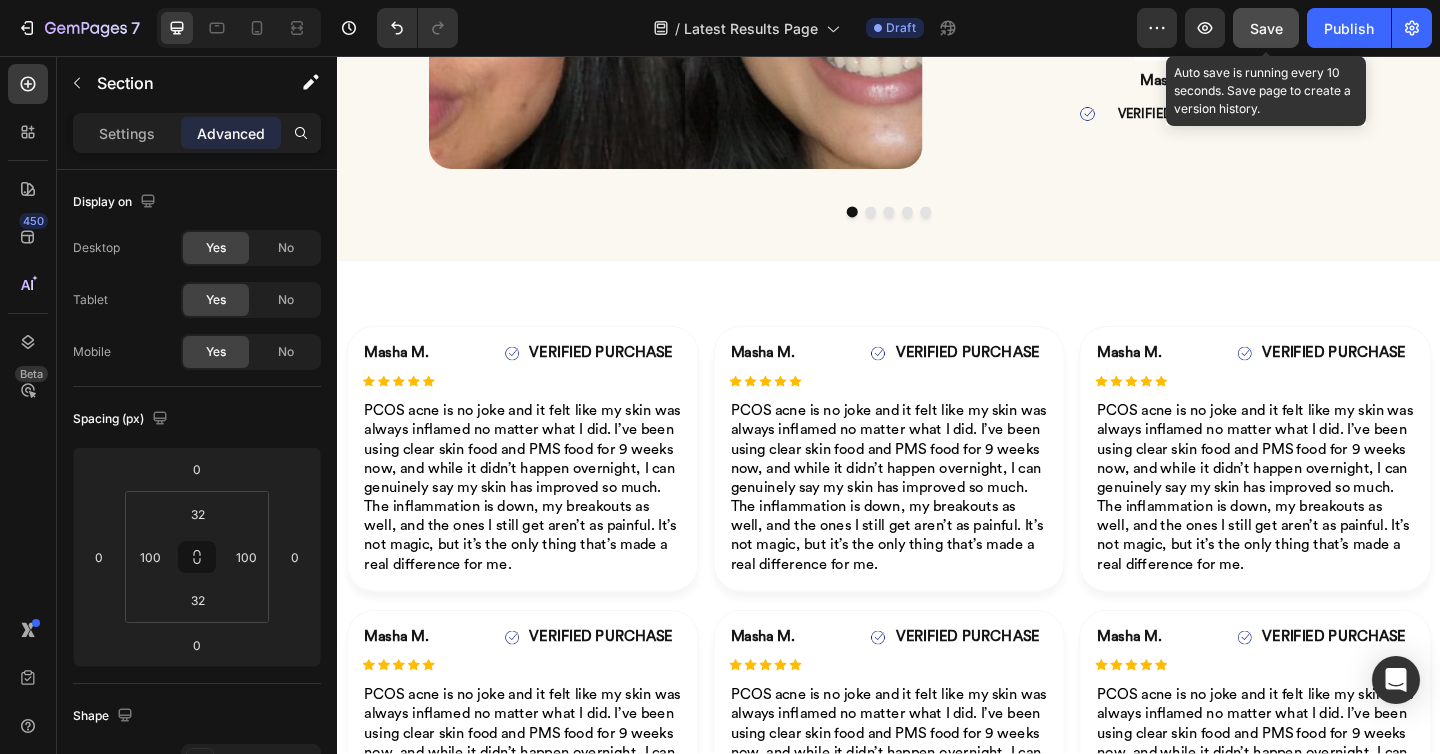 click on "Save" at bounding box center (1266, 28) 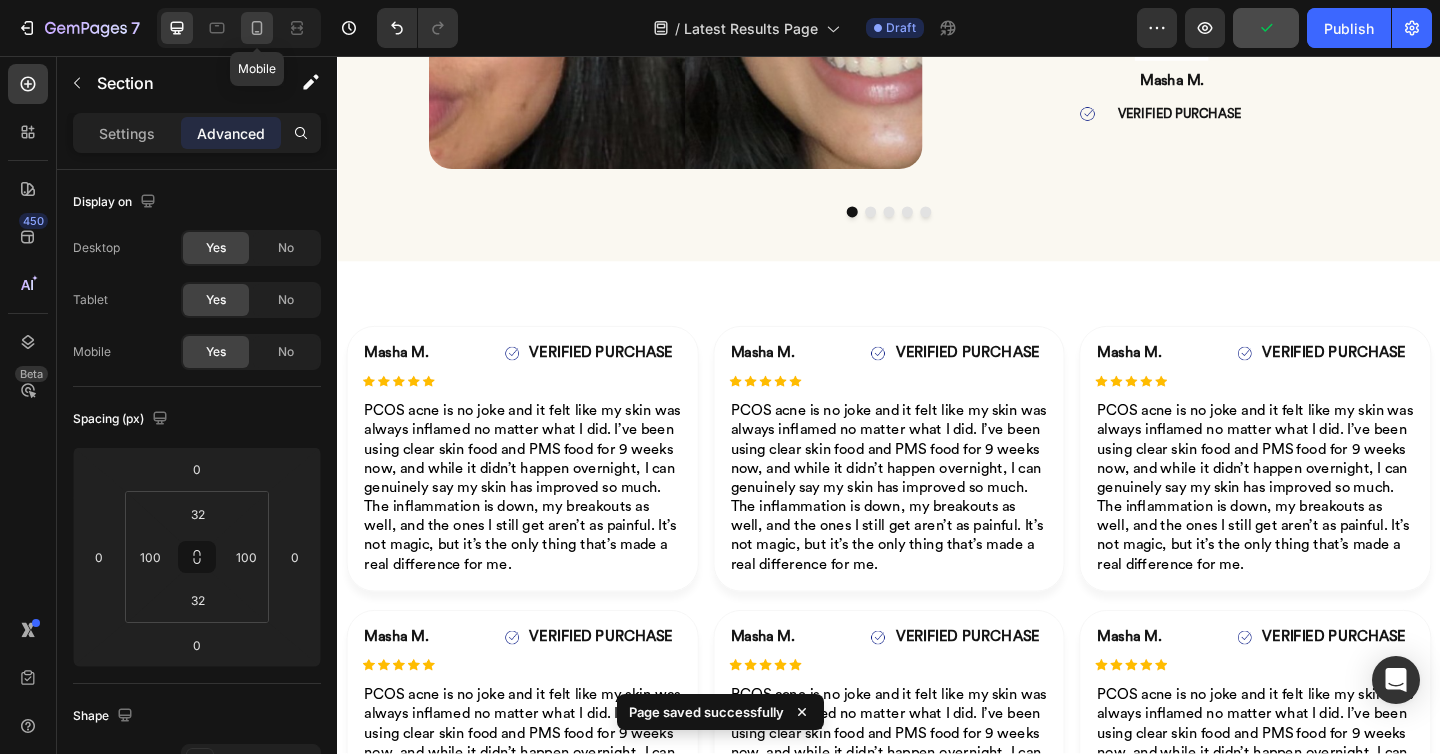 click 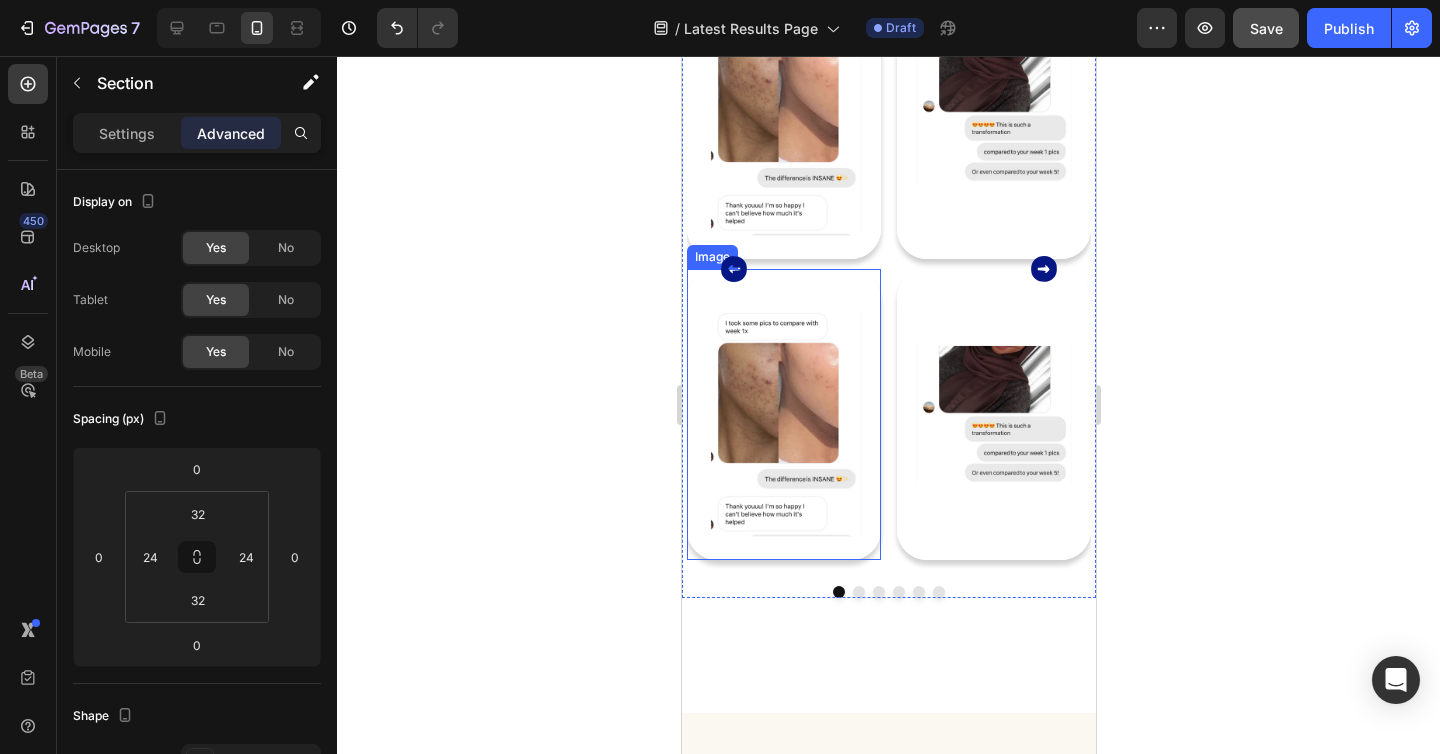 scroll, scrollTop: 2024, scrollLeft: 0, axis: vertical 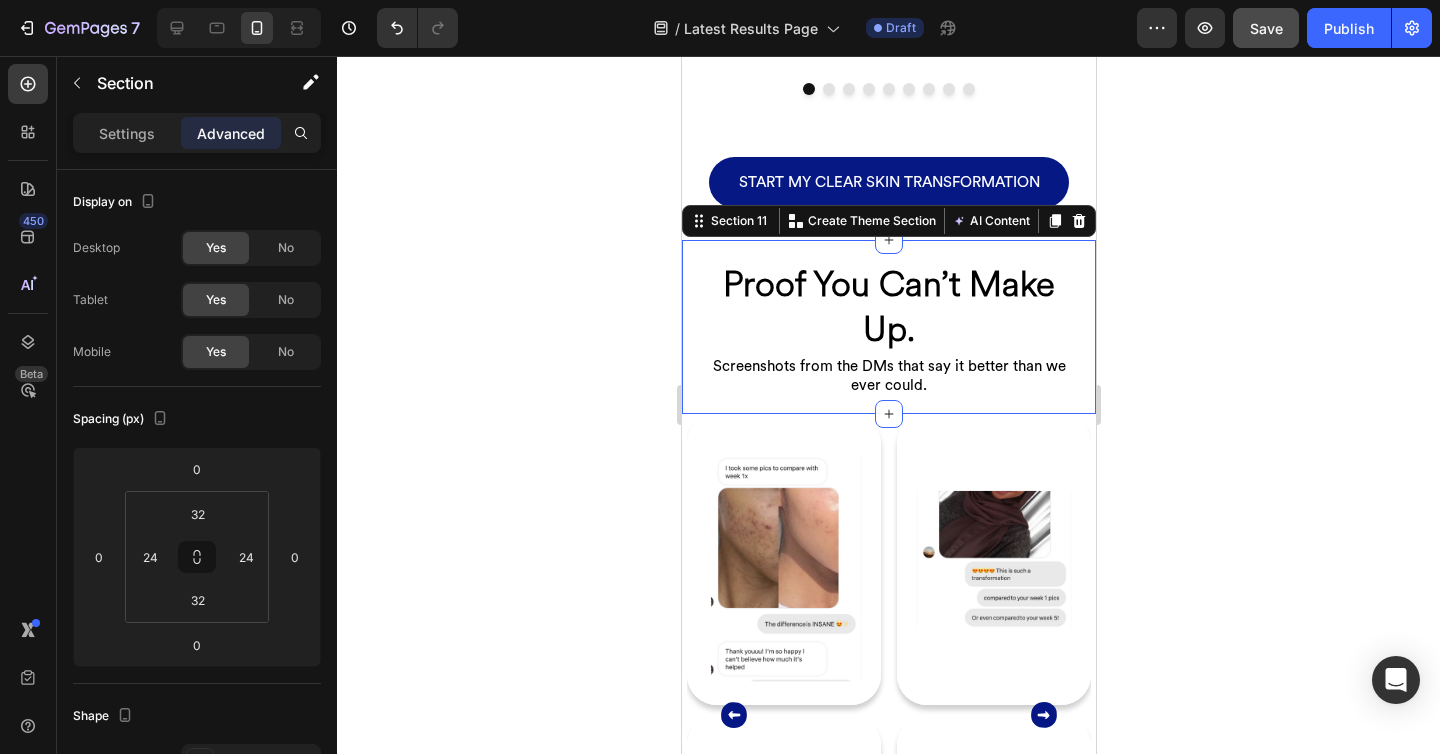 click on "Proof You Can’t Make Up. Heading Screenshots from the DMs that say it better than we ever could. Heading Row Section 11   Create Theme Section AI Content Write with GemAI What would you like to describe here? Tone and Voice Persuasive Product Show more Generate" at bounding box center (888, 327) 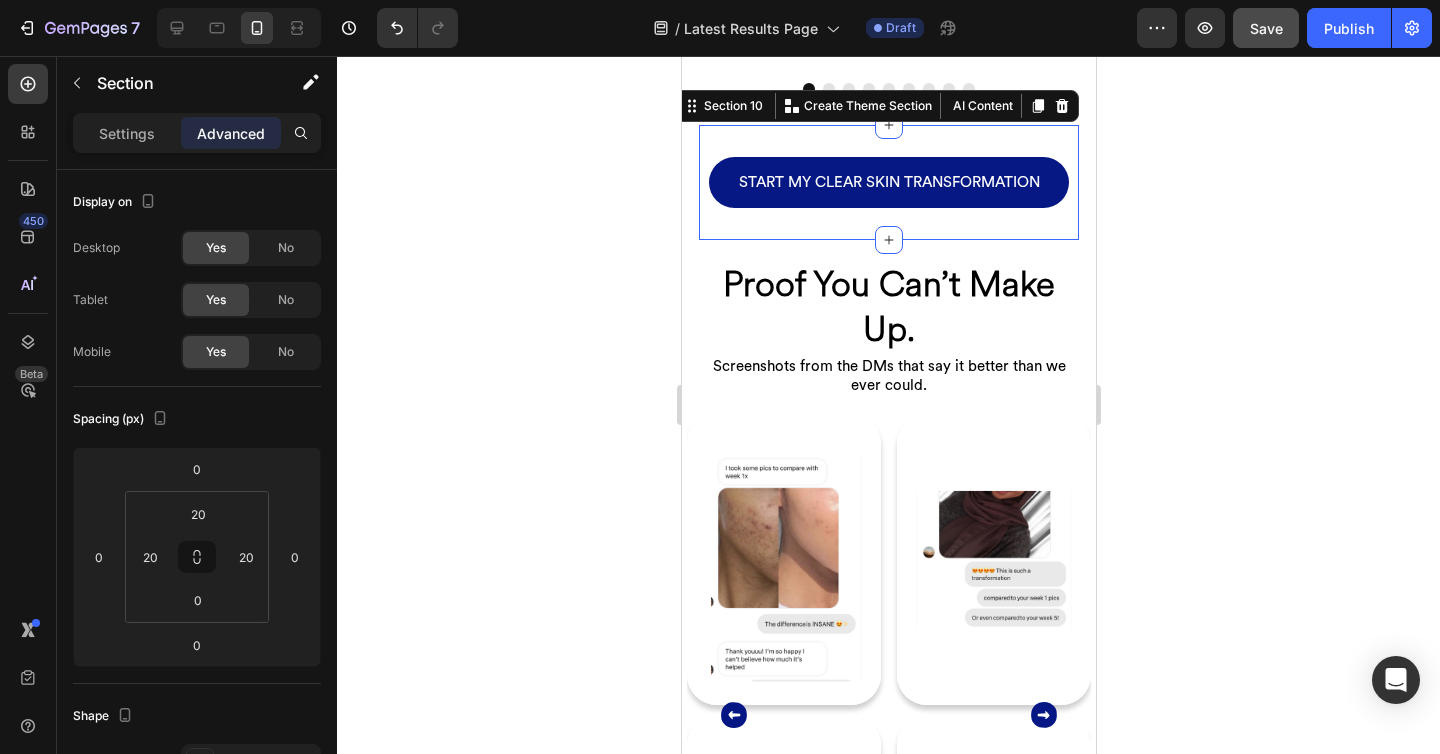click on "START MY CLEAR SKIN TRANSFORMATION Button Section 10   Create Theme Section AI Content Write with GemAI What would you like to describe here? Tone and Voice Persuasive Product Show more Generate" at bounding box center [888, 182] 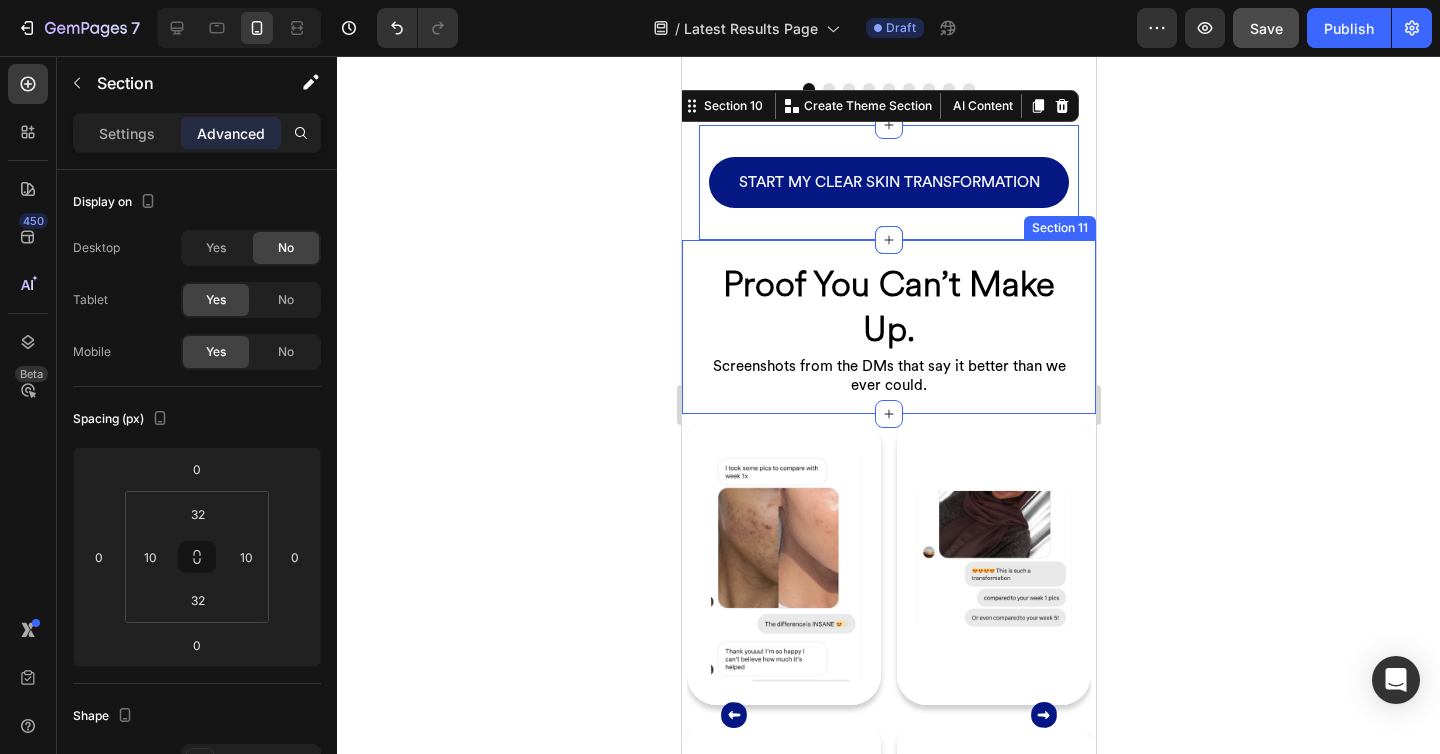 click on "Proof You Can’t Make Up. Heading Screenshots from the DMs that say it better than we ever could. Heading Row Section 11" at bounding box center (888, 327) 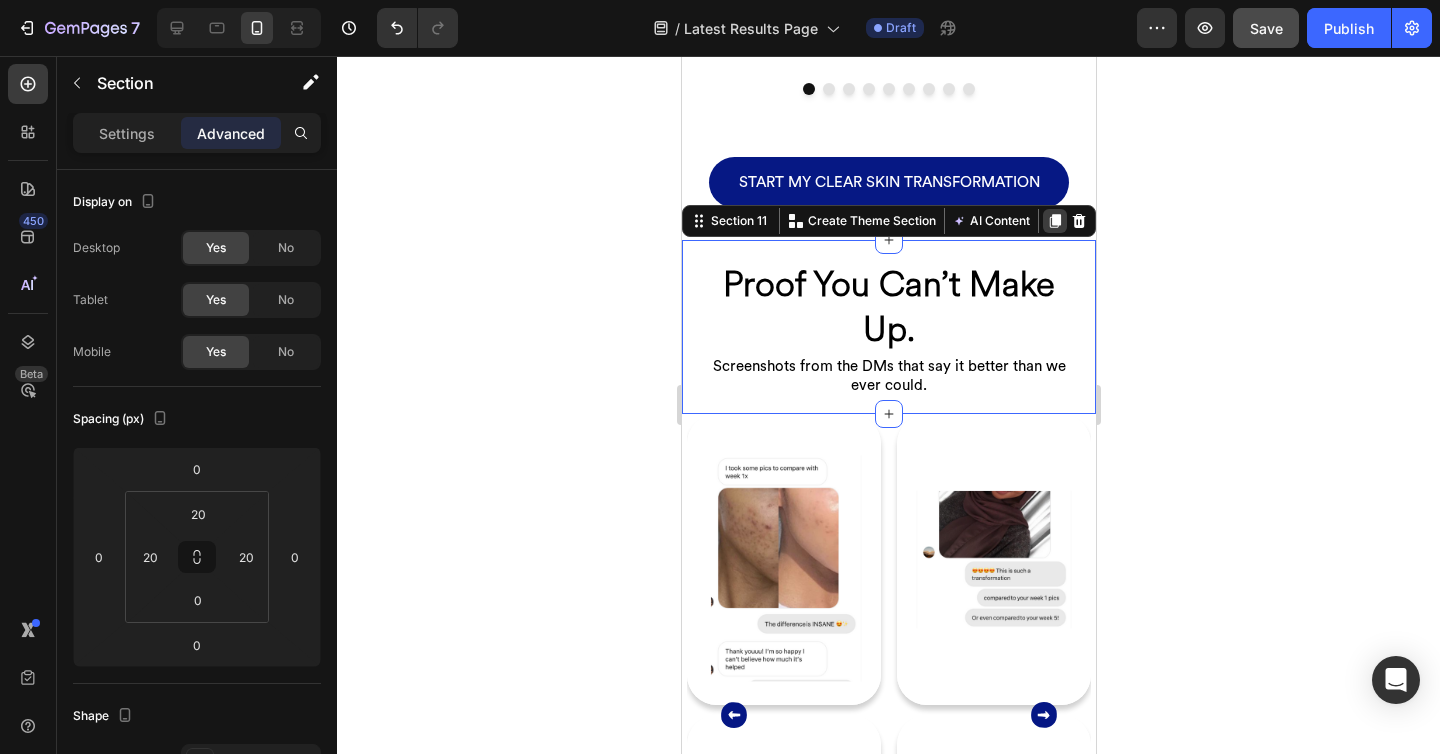 click 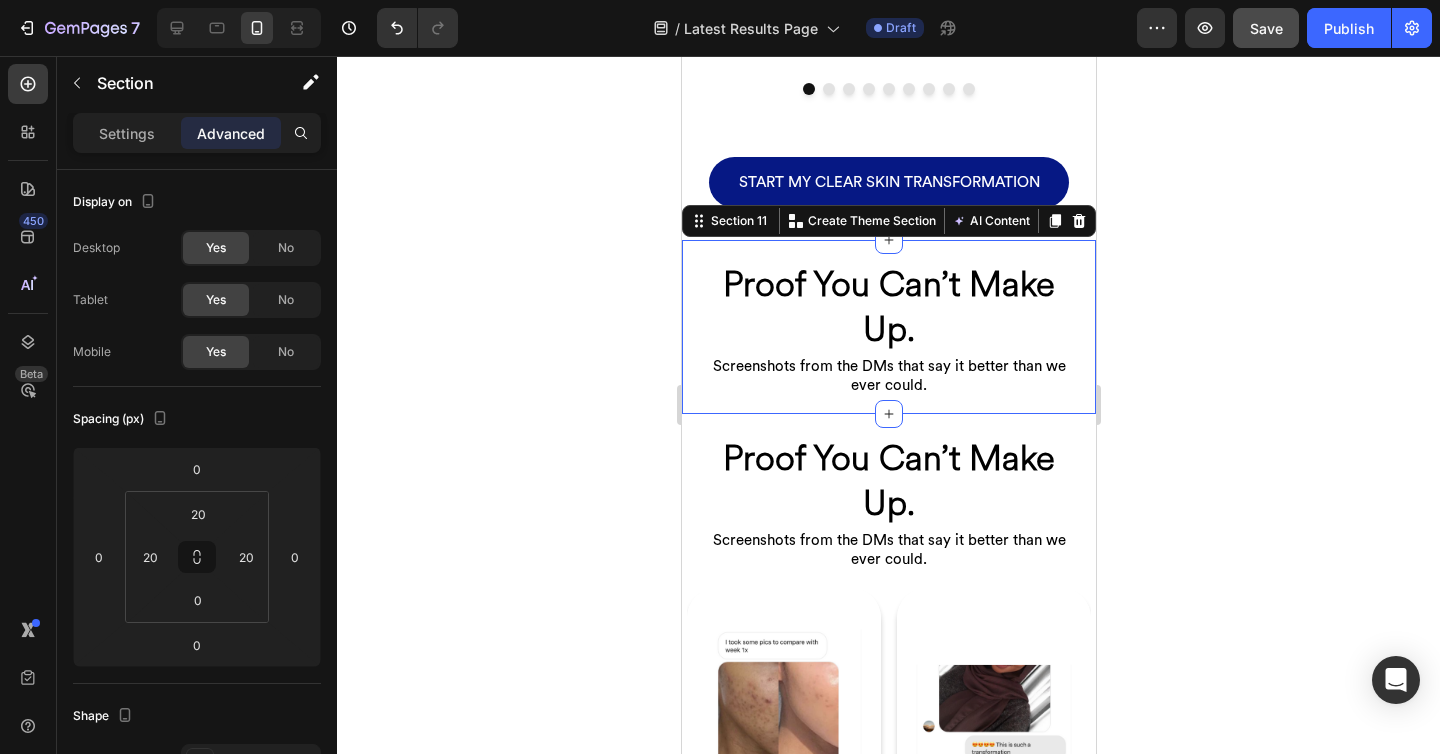 click on "Proof You Can’t Make Up. Heading Screenshots from the DMs that say it better than we ever could. Heading Row Section 11   Create Theme Section AI Content Write with GemAI What would you like to describe here? Tone and Voice Persuasive Product Show more Generate" at bounding box center (888, 327) 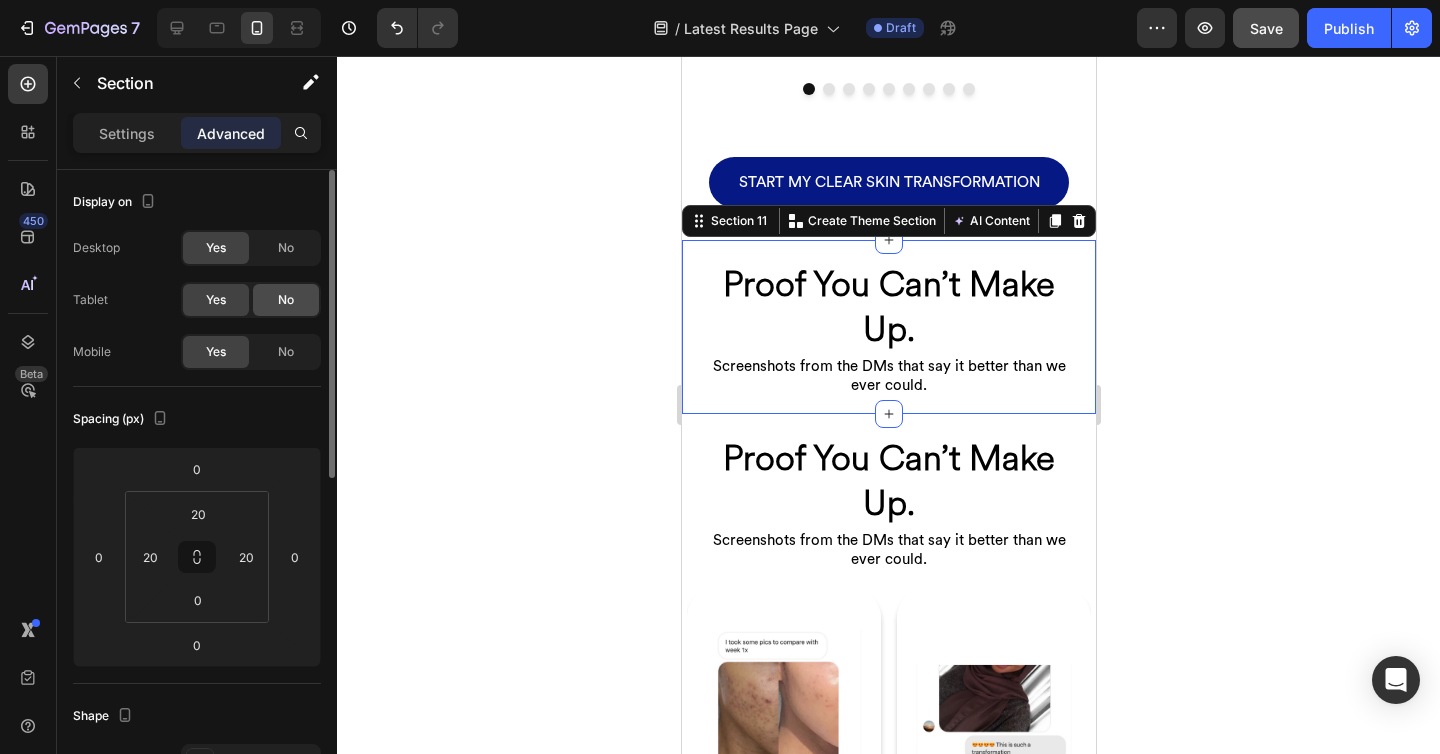 click on "No" 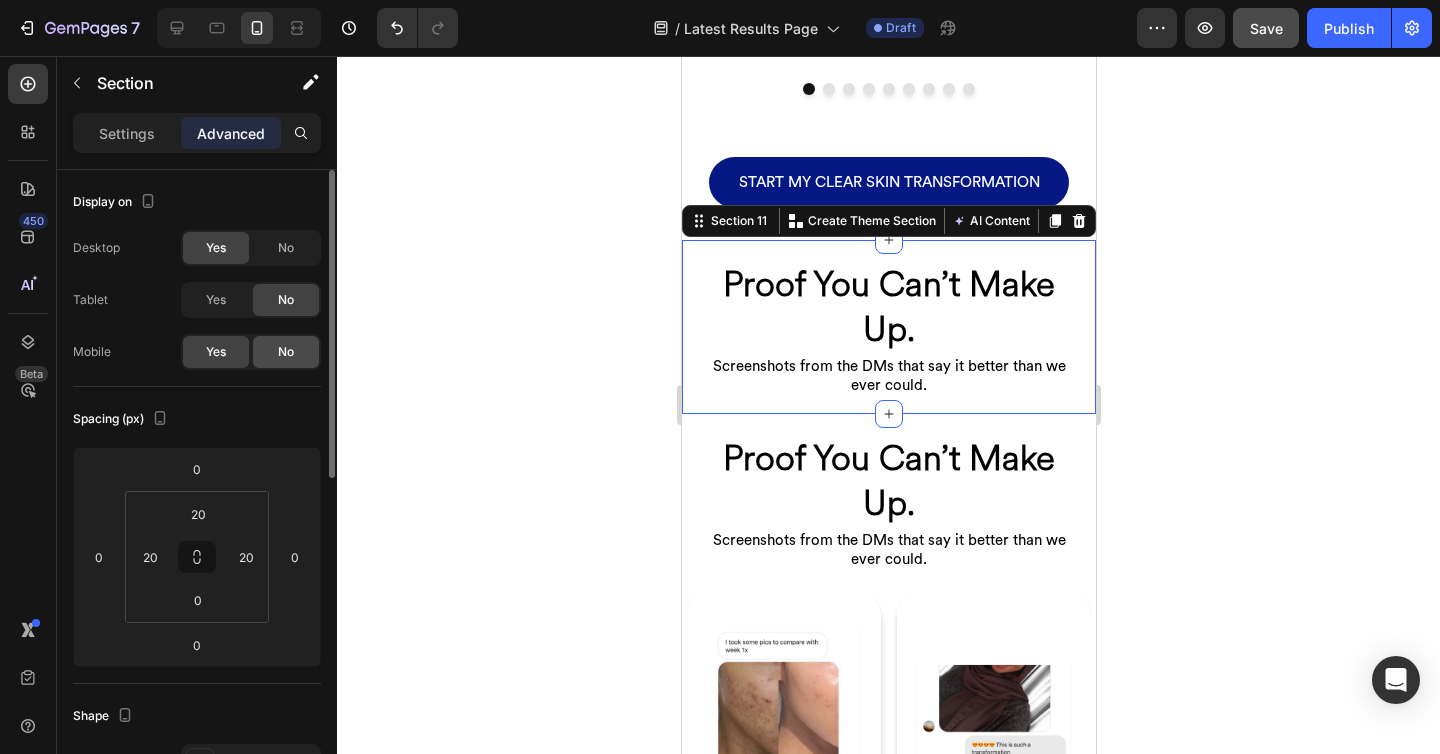 click on "No" 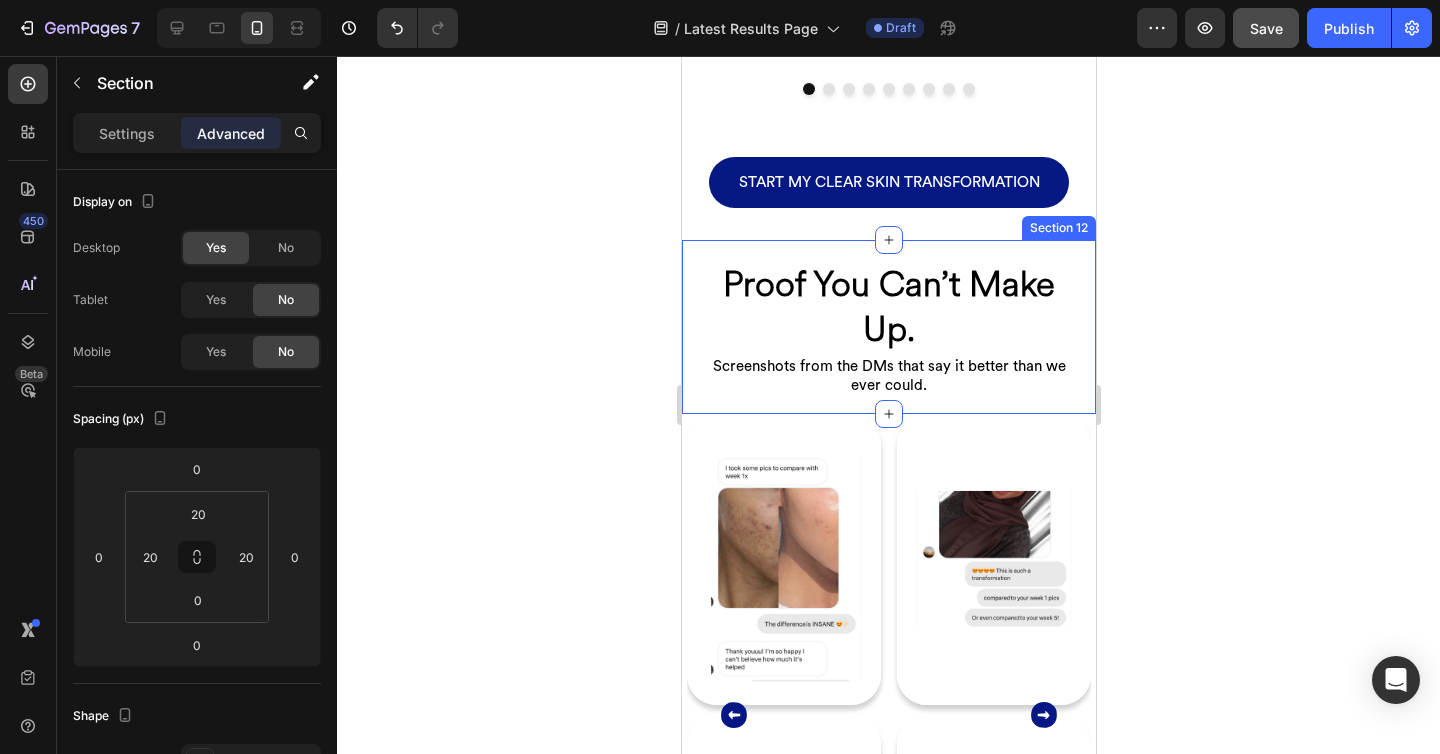 click on "Proof You Can’t Make Up. Heading Screenshots from the DMs that say it better than we ever could. Heading Row Section 12" at bounding box center [888, 327] 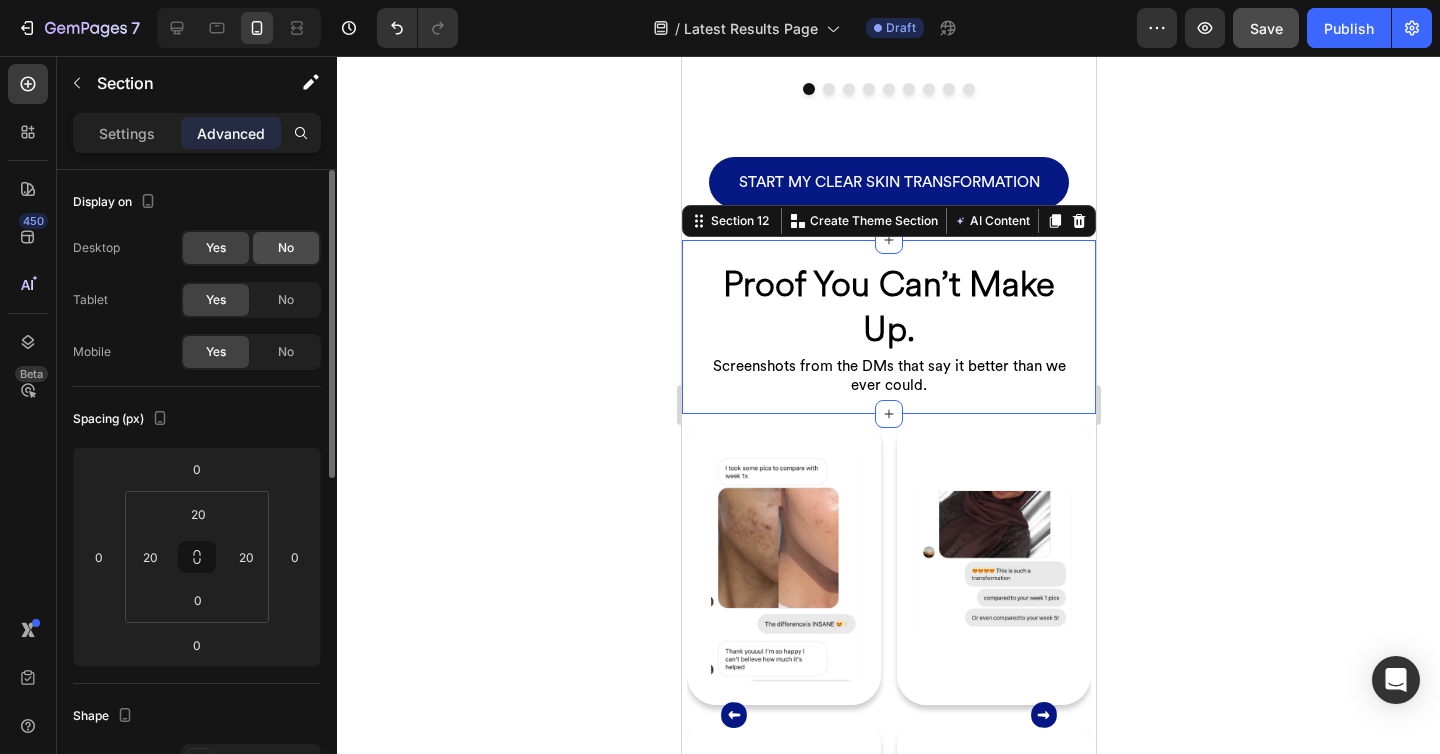 click on "No" 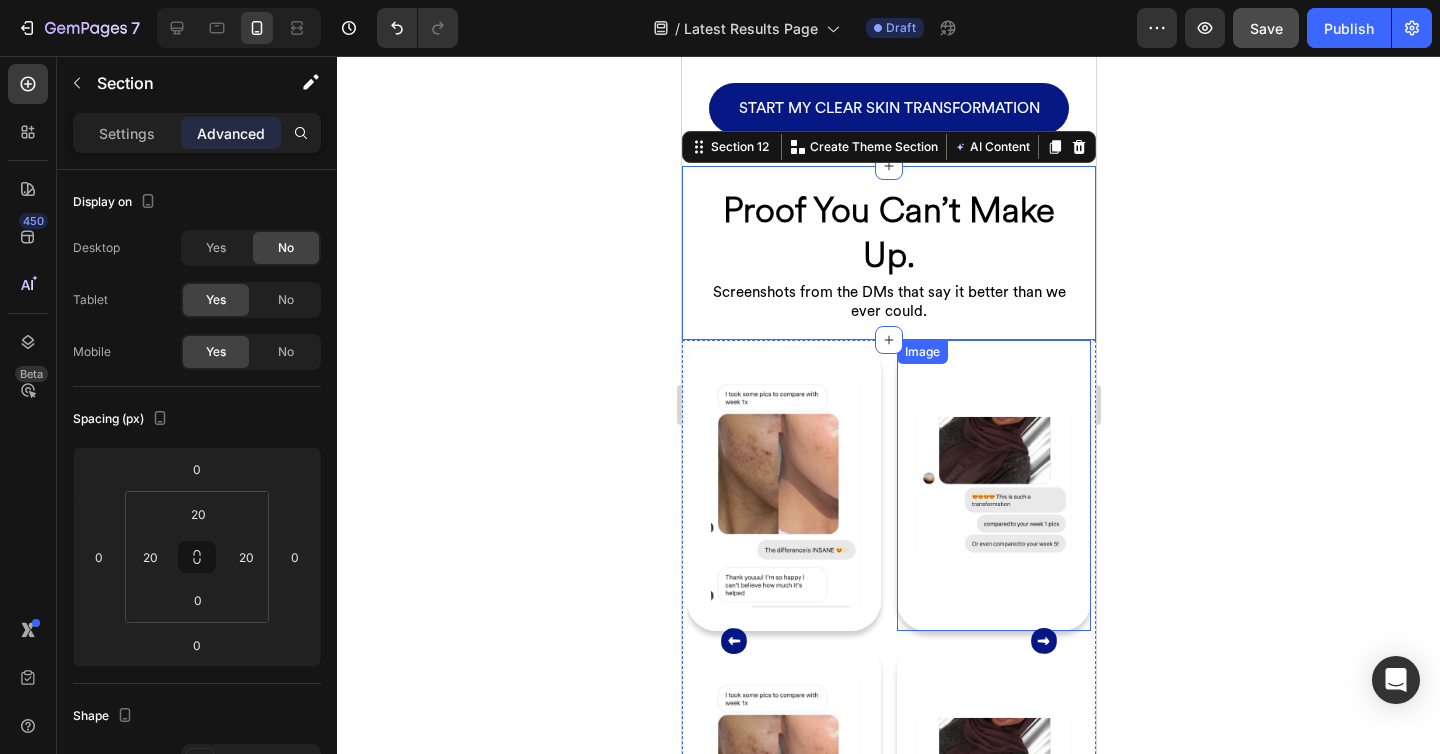 scroll, scrollTop: 2126, scrollLeft: 0, axis: vertical 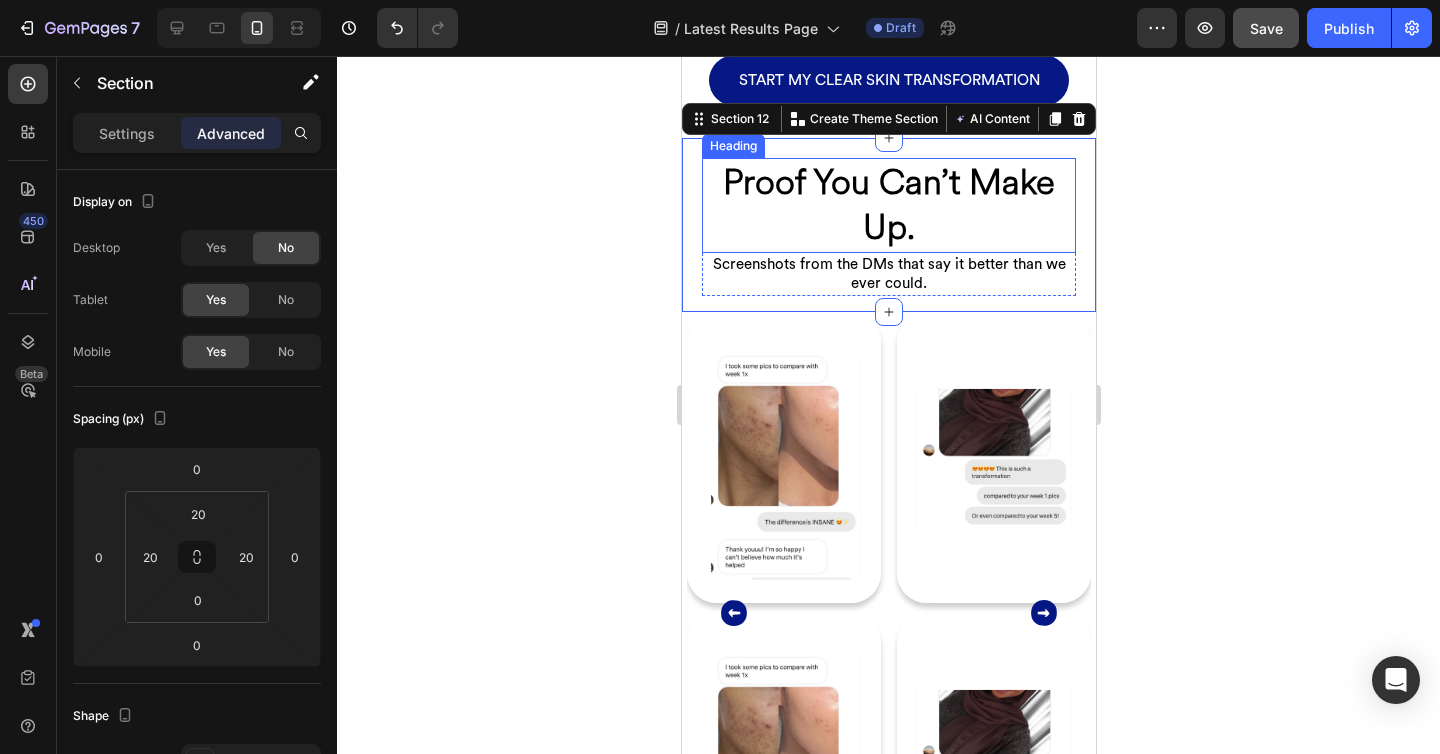 click on "Proof You Can’t Make Up." at bounding box center (888, 205) 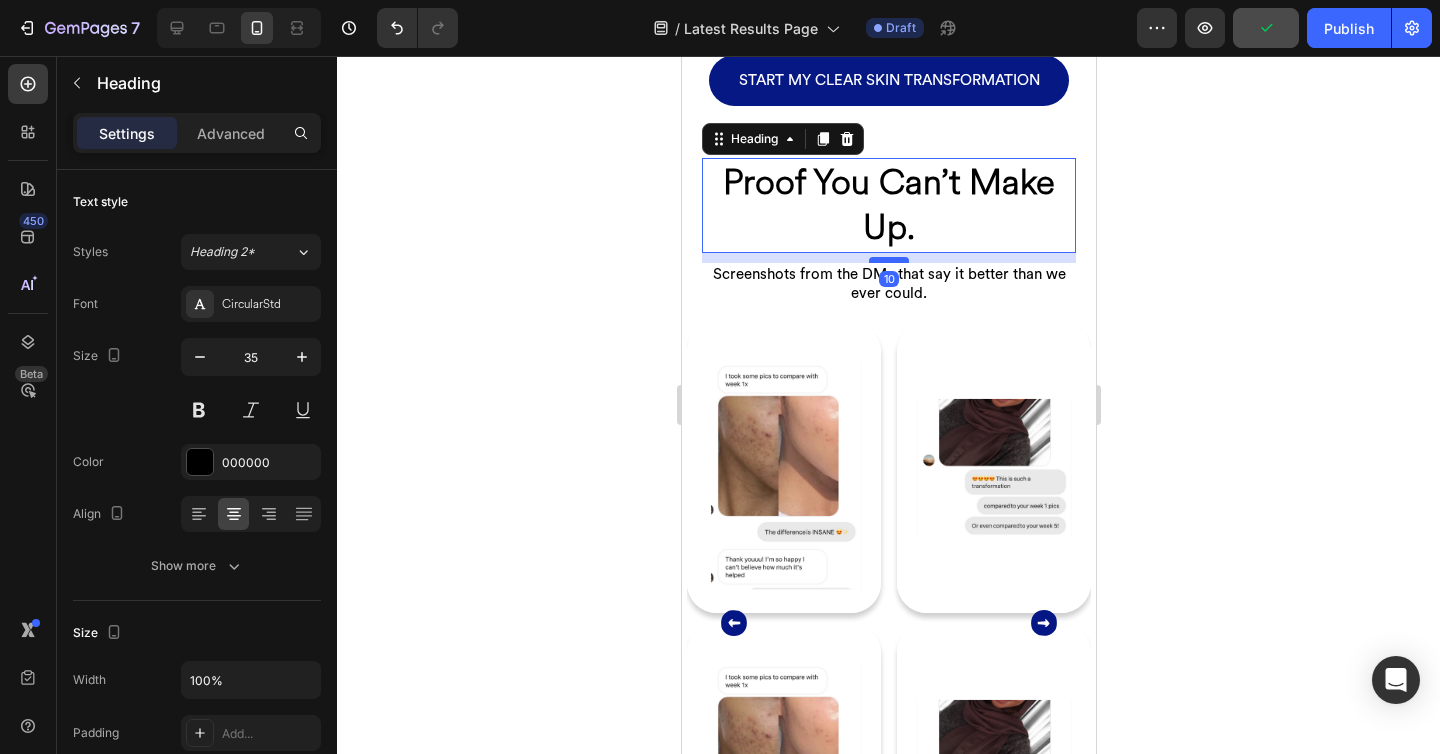 drag, startPoint x: 888, startPoint y: 249, endPoint x: 890, endPoint y: 259, distance: 10.198039 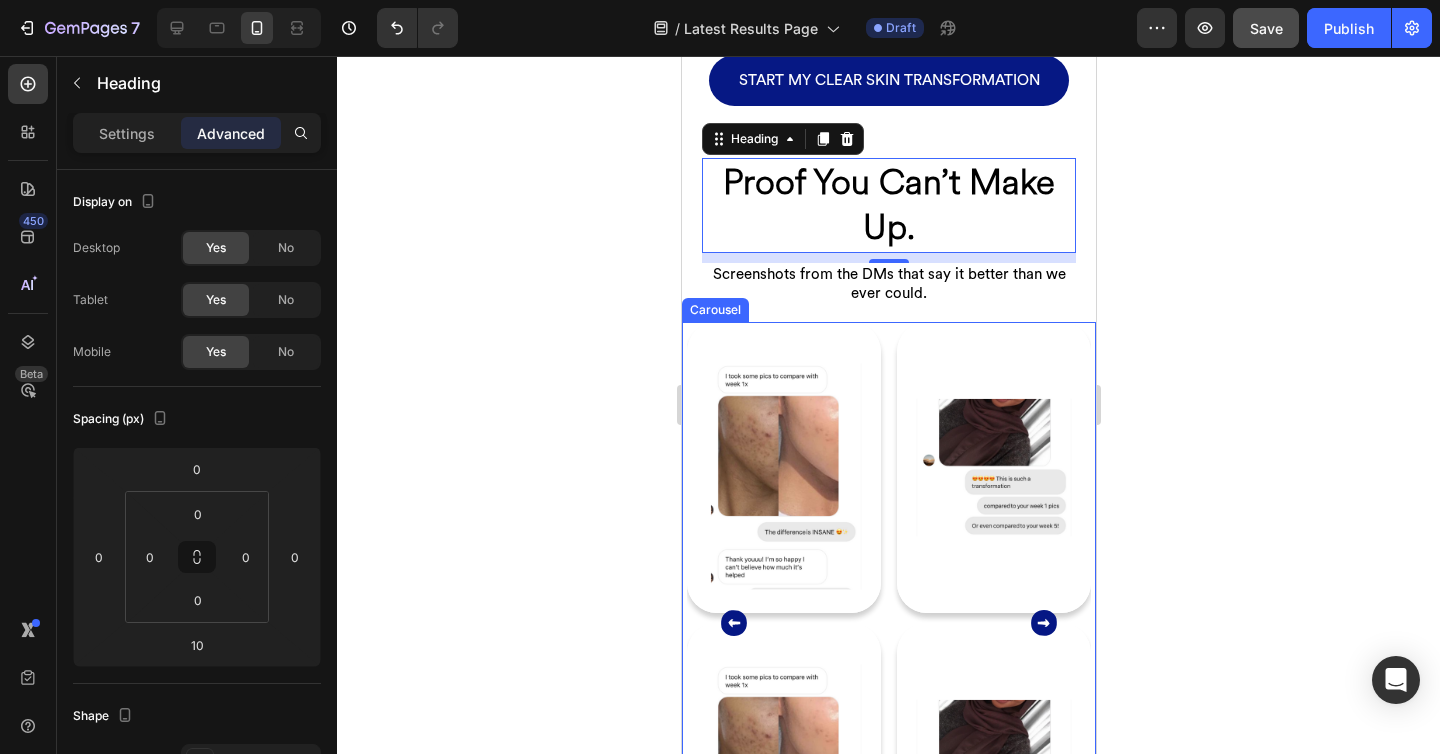click on "Image Image Image Image Image Image Image Image Image Image Image" at bounding box center (888, 623) 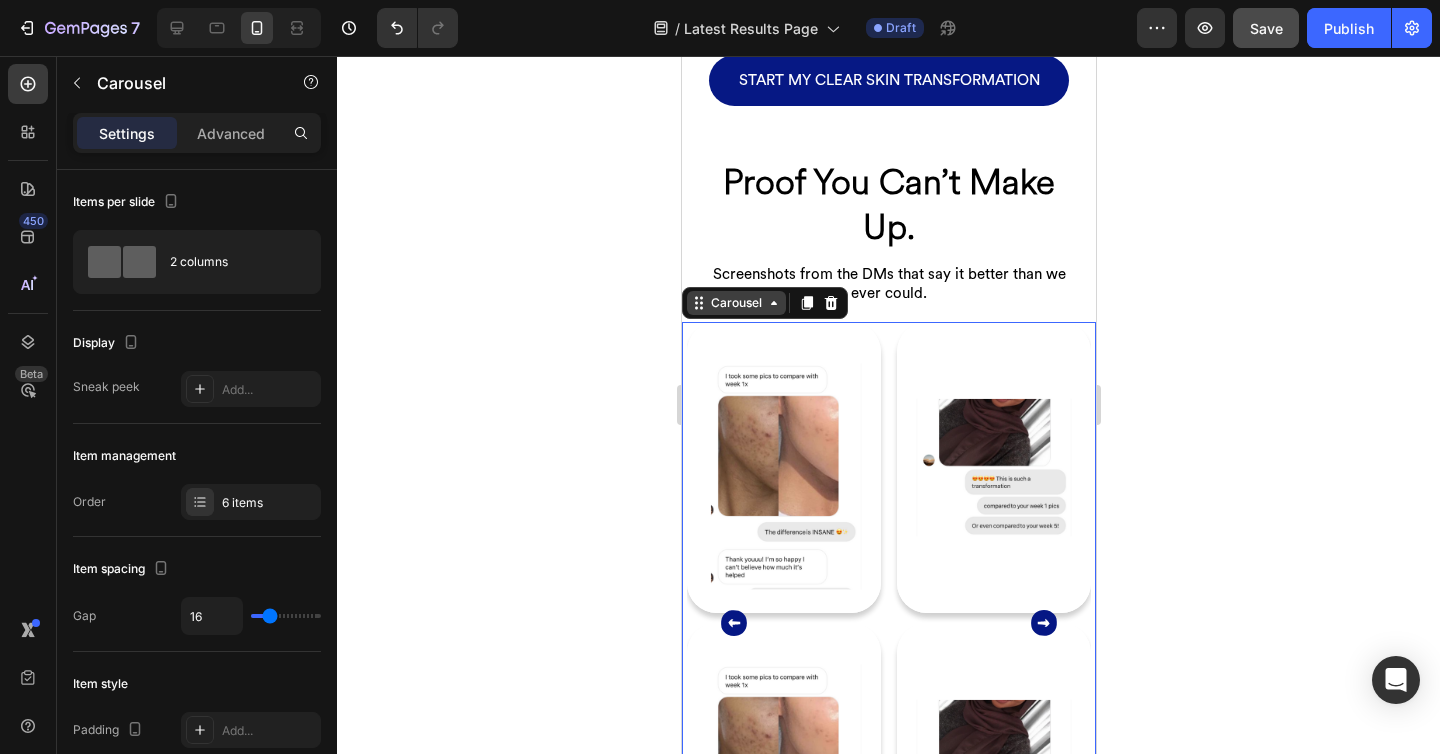 click on "Carousel" at bounding box center (735, 303) 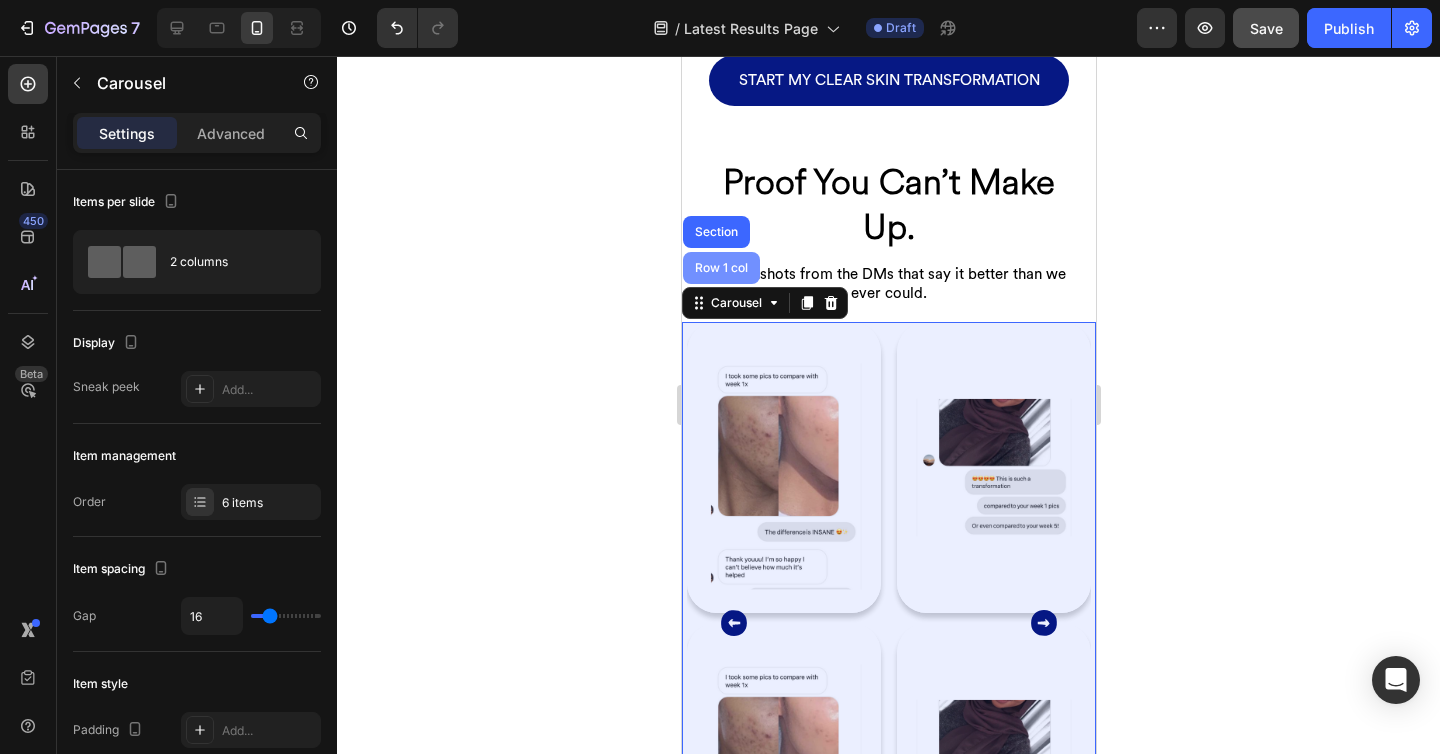 click on "Row 1 col" at bounding box center (720, 268) 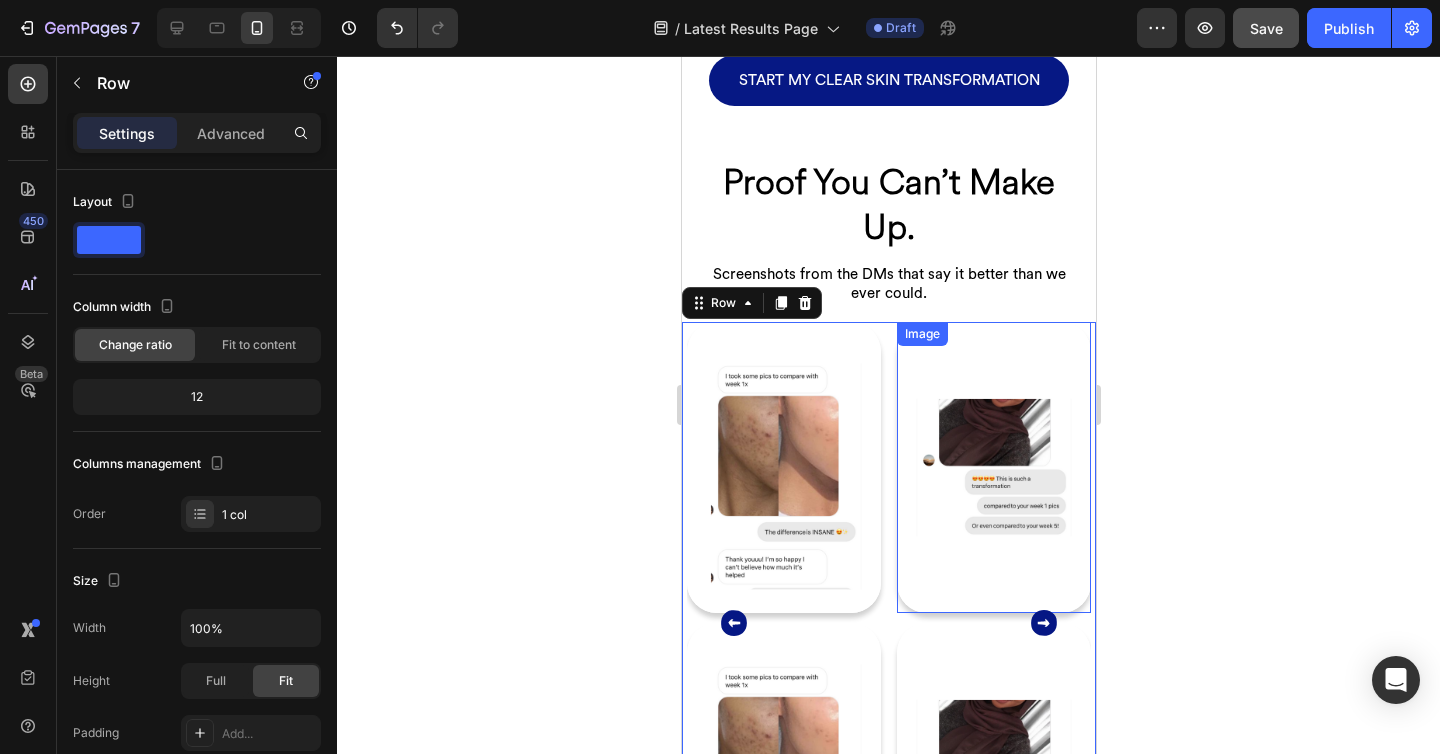 scroll, scrollTop: 2327, scrollLeft: 0, axis: vertical 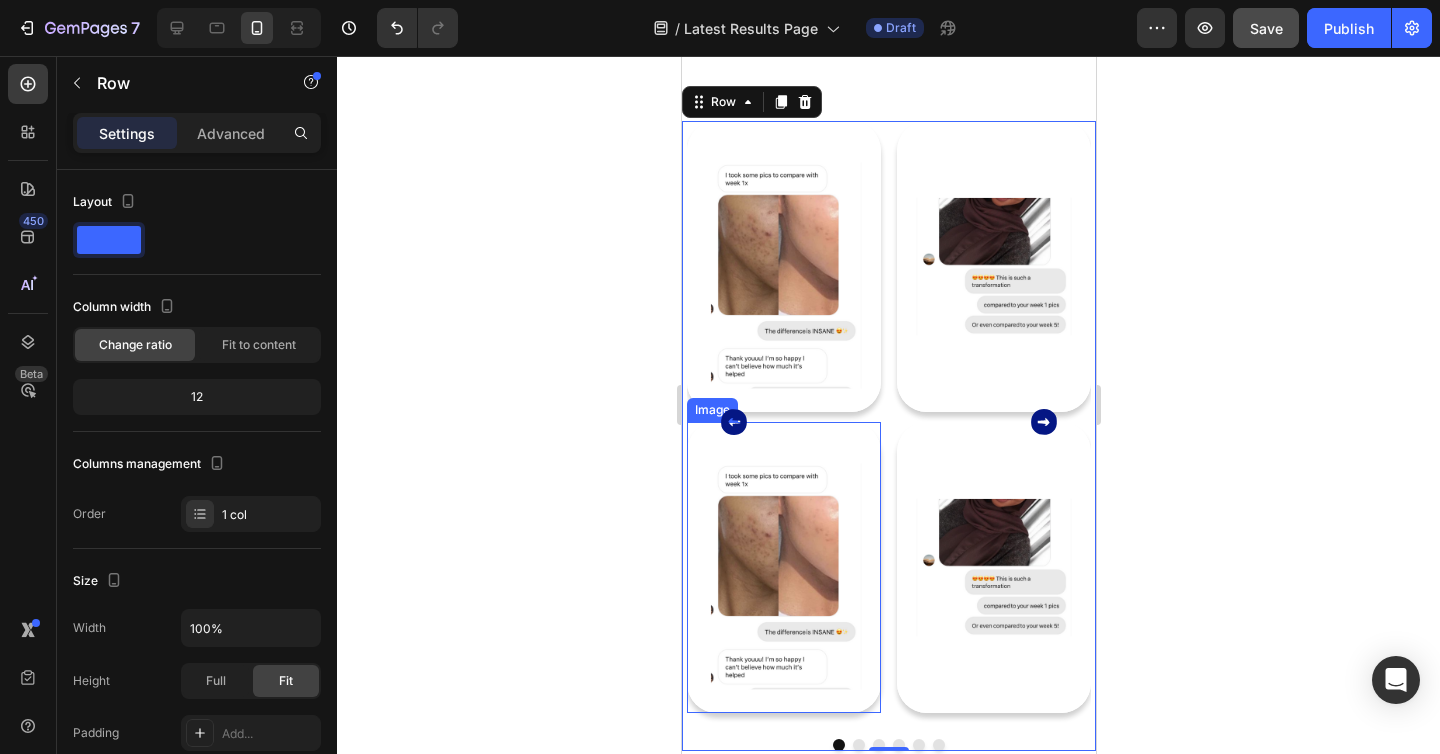 click at bounding box center (783, 567) 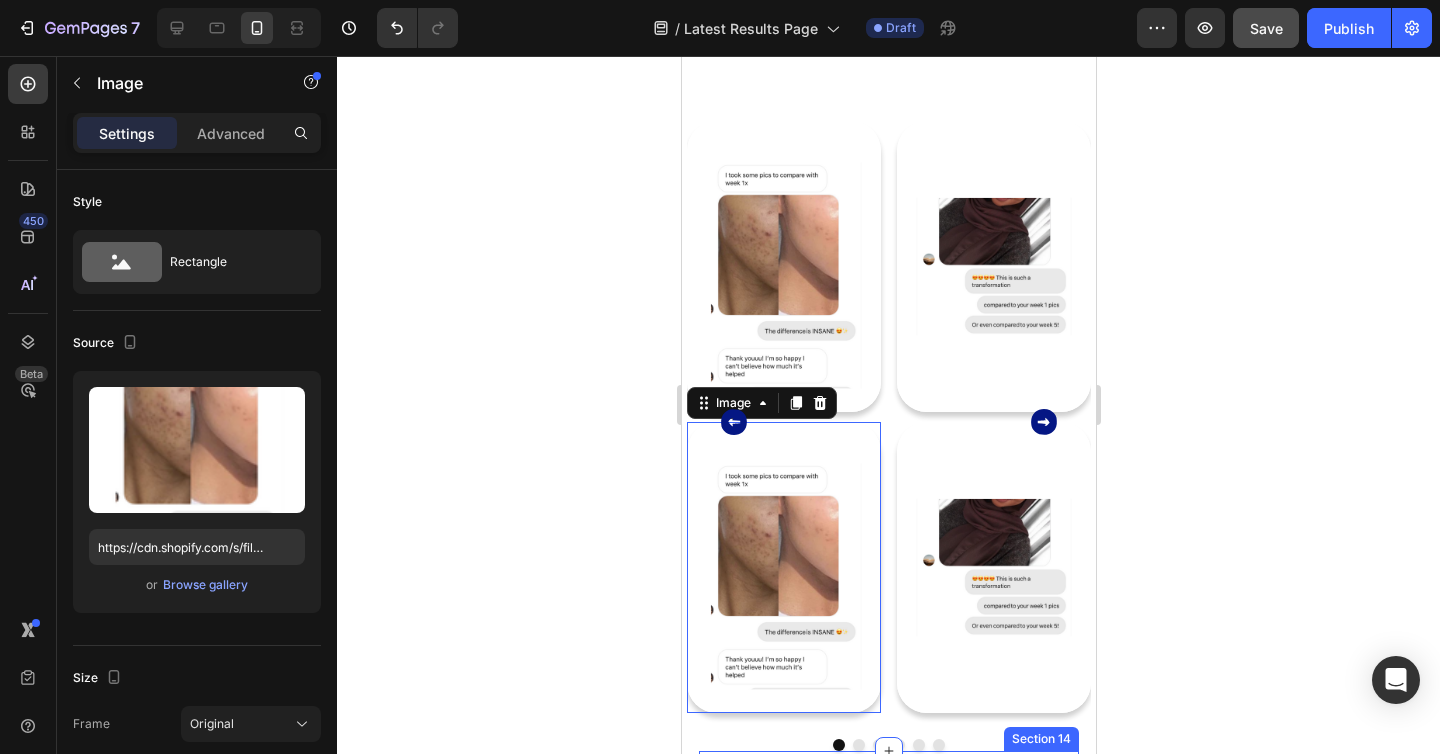 scroll, scrollTop: 2787, scrollLeft: 0, axis: vertical 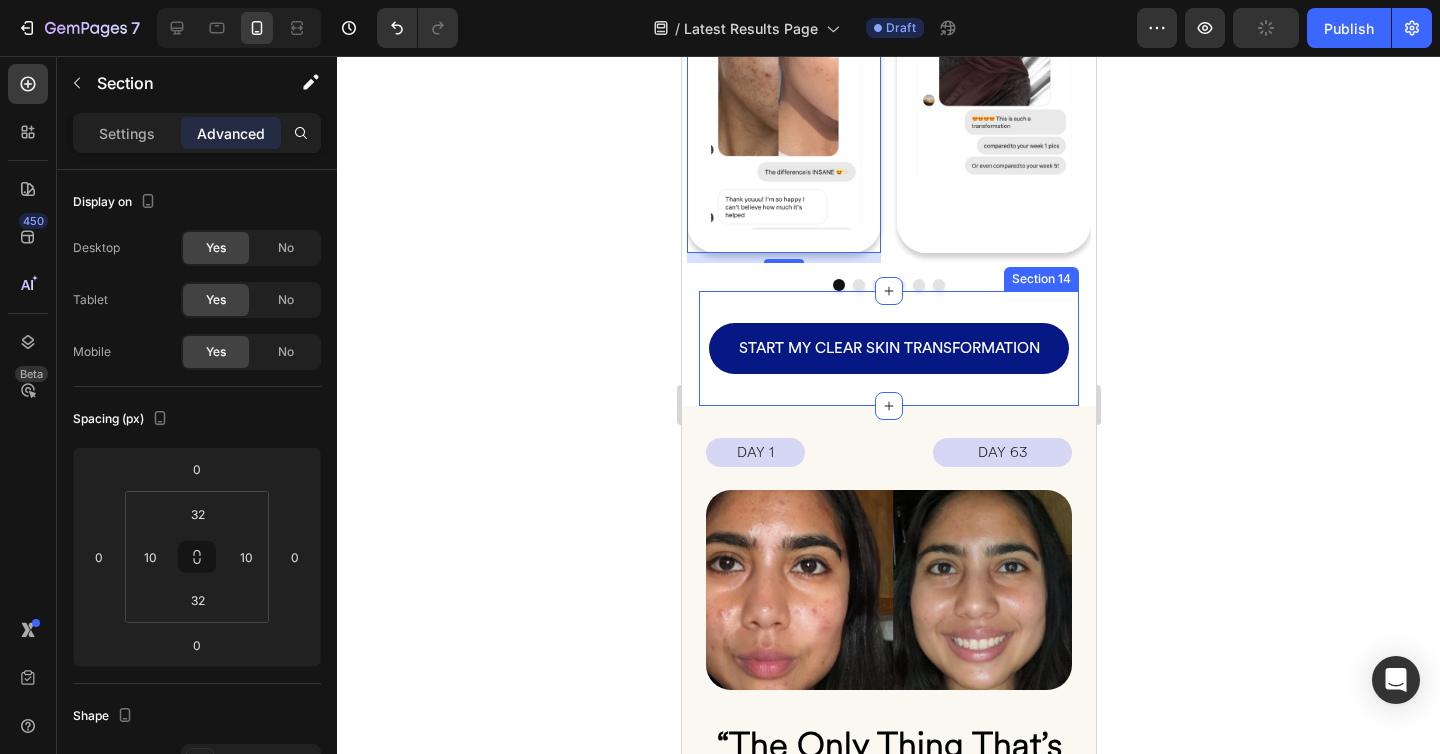 click on "START MY CLEAR SKIN TRANSFORMATION Button Section 14" at bounding box center (888, 348) 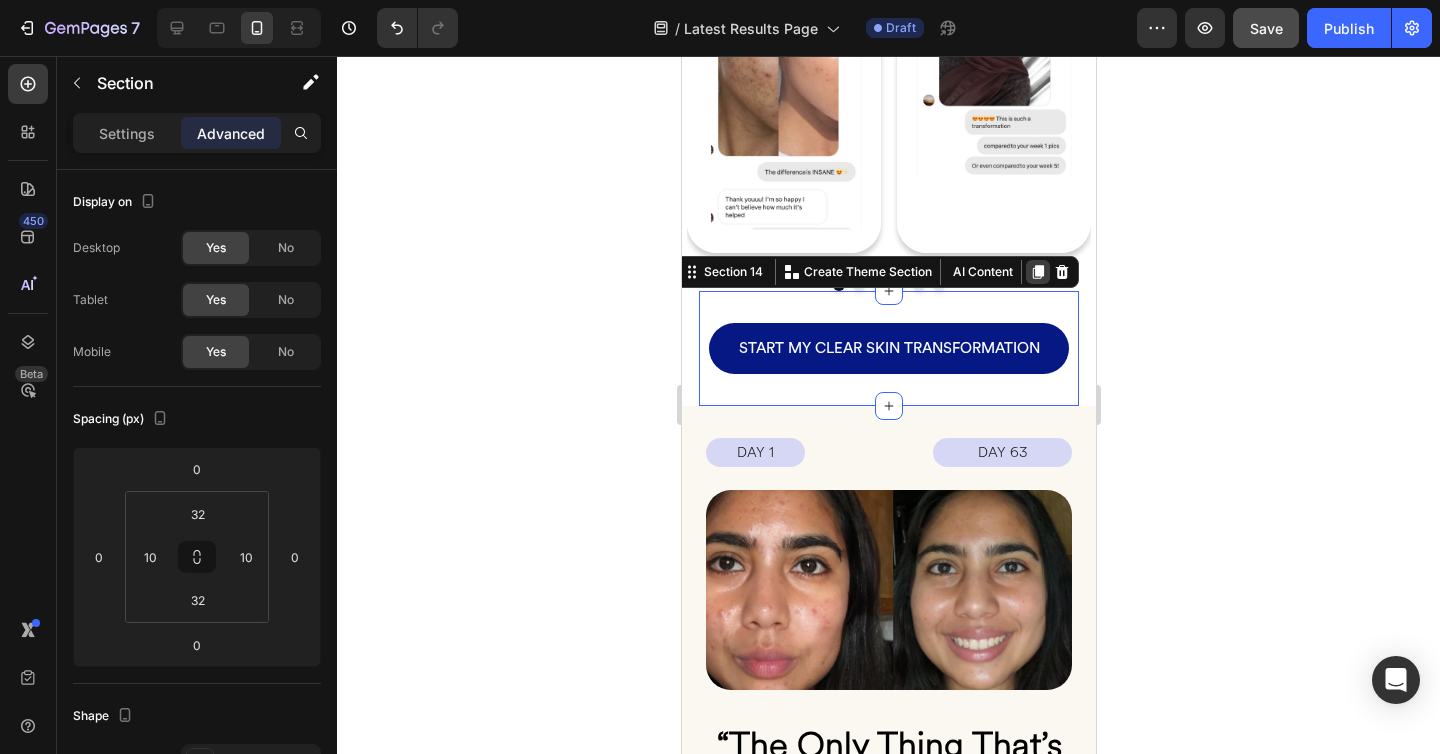 click 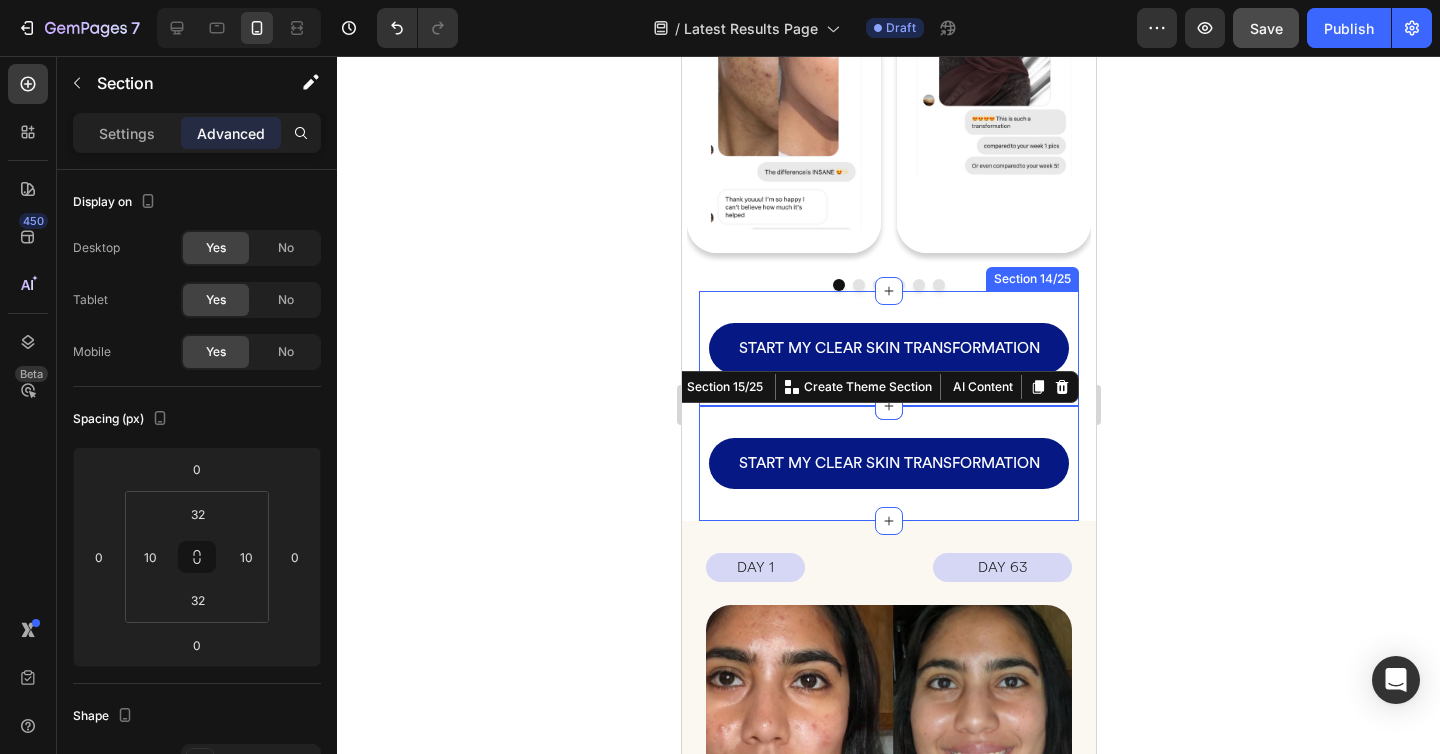 click on "START MY CLEAR SKIN TRANSFORMATION Button Section 14/25" at bounding box center (888, 348) 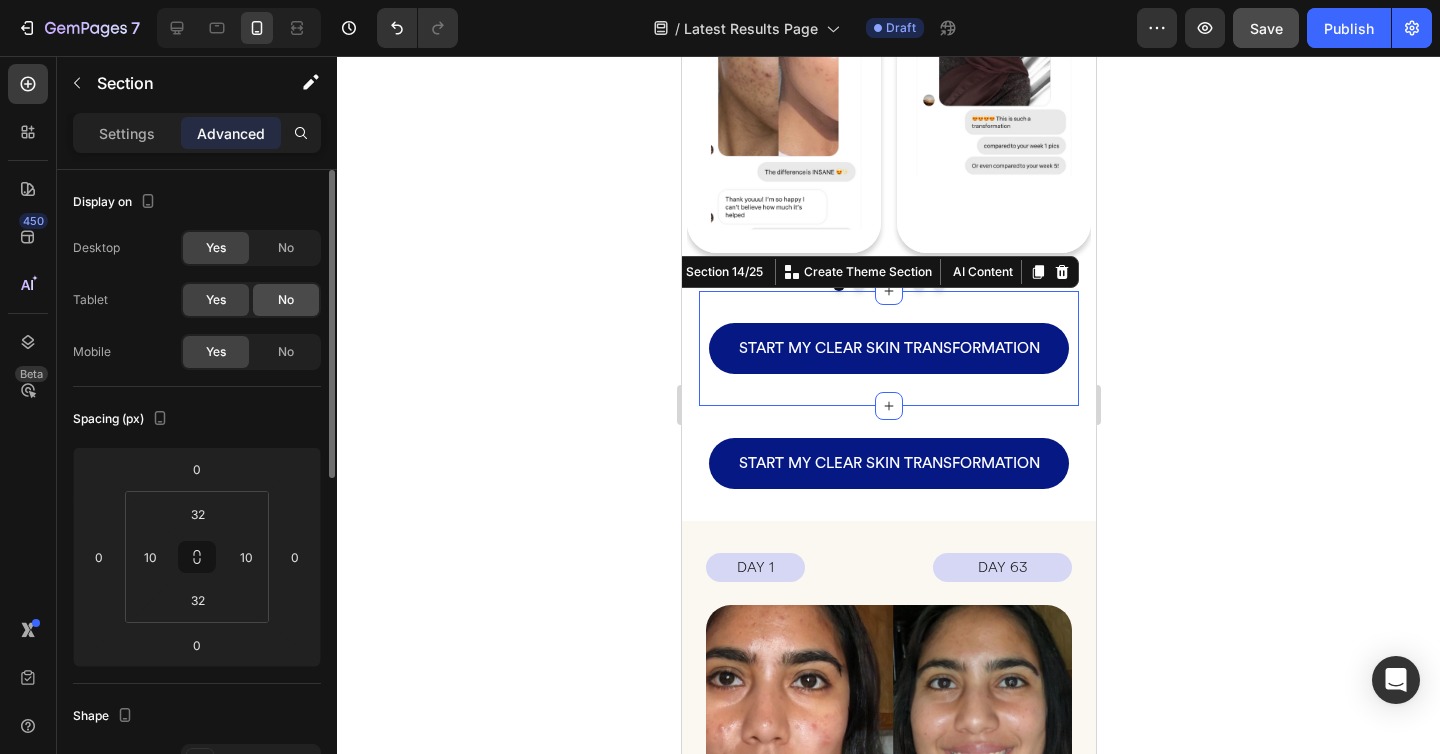 click on "No" 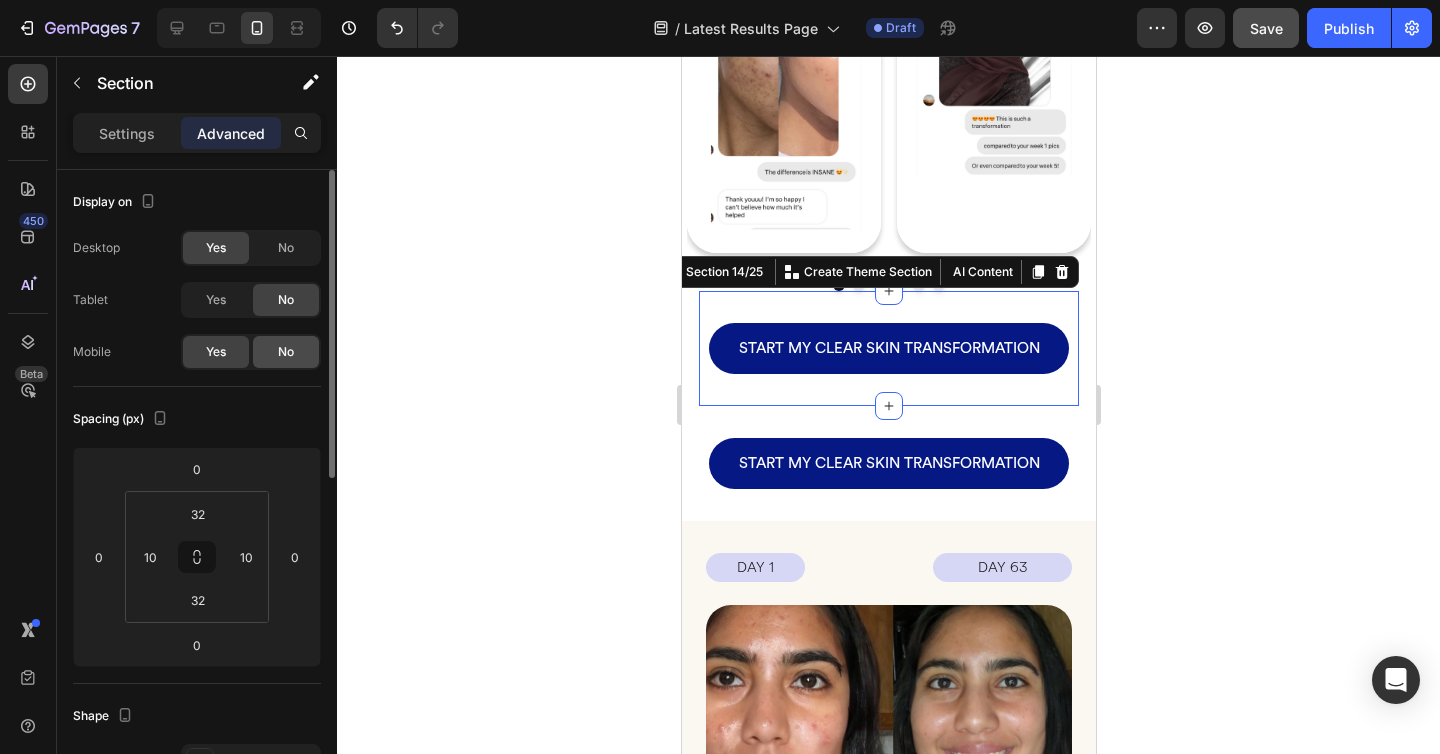click on "No" 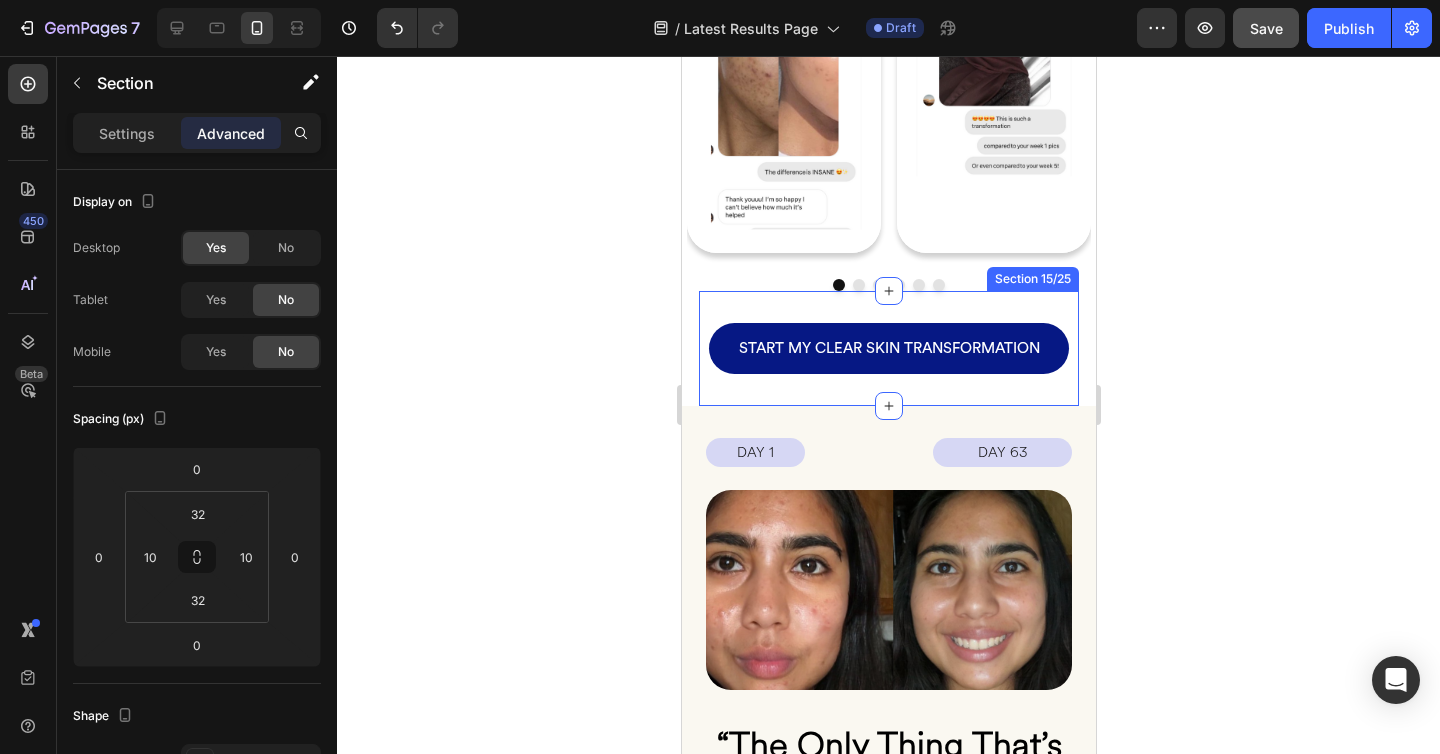 click on "START MY CLEAR SKIN TRANSFORMATION Button Section 15/25" at bounding box center (888, 348) 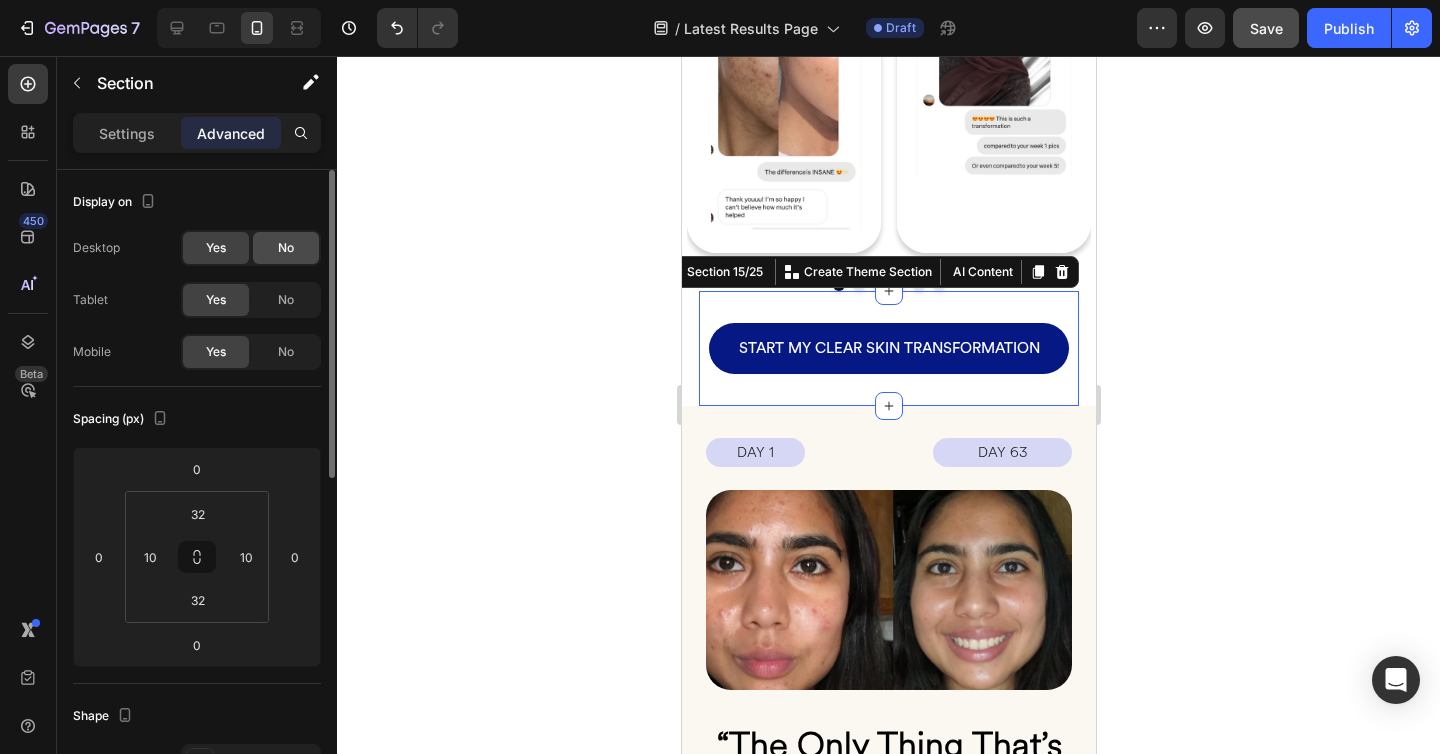 click on "No" 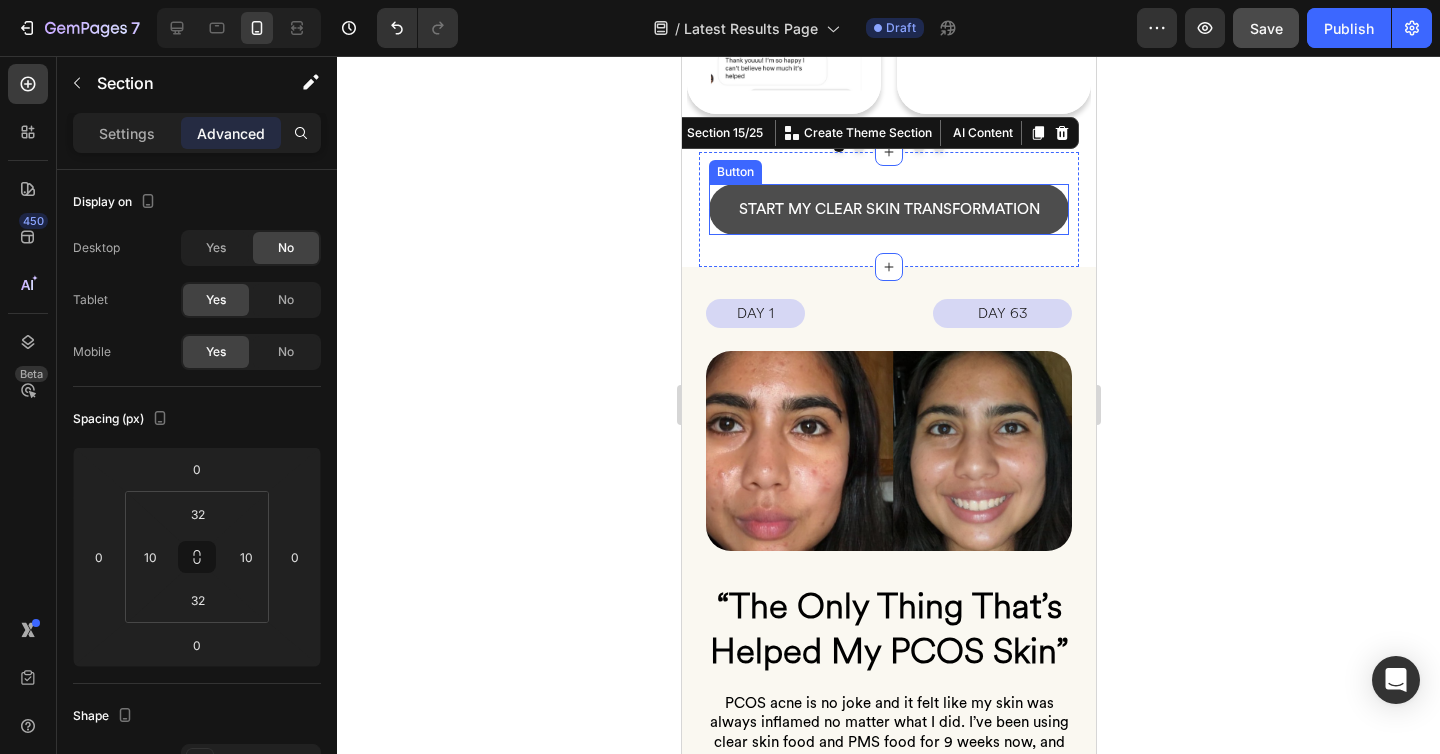 scroll, scrollTop: 2961, scrollLeft: 0, axis: vertical 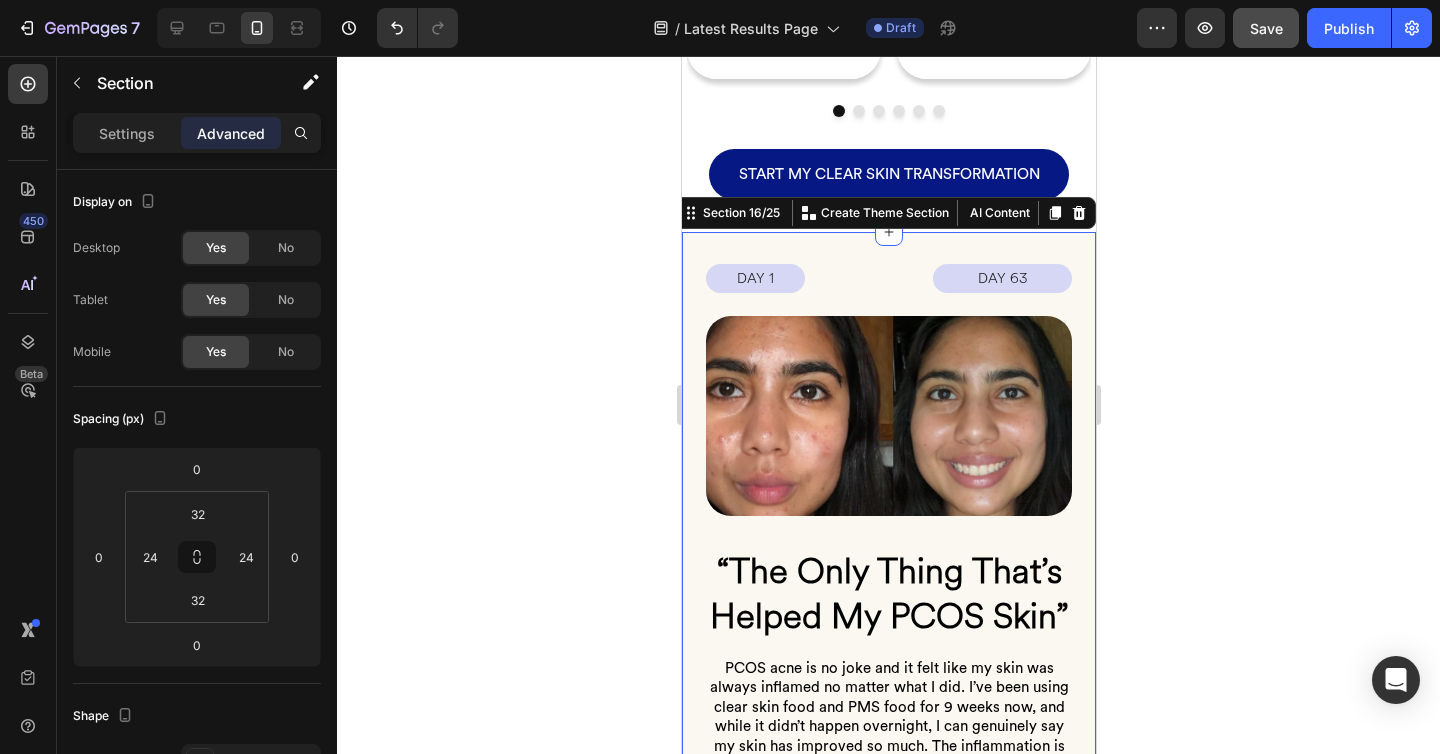 click on "DAY 1 Text Block DAY 63 Text Block Row Image “The Only Thing That’s Helped My PCOS Skin” Heading PCOS acne is no joke and it felt like my skin was always inflamed no matter what I did. I’ve been using clear skin food and PMS food for 9 weeks now, and while it didn’t happen overnight, I can genuinely say my skin has improved so much. The inflammation is down, my breakouts as well, and the ones I still get aren’t as painful. It’s not magic, but it’s the only thing that’s made a real difference for me. Heading Image Masha M. Heading Image VERIFIED PURCHASE Heading Row Row DAY 1 Text Block DAY 63 Text Block Row Image “The Only Thing That’s Helped My PCOS Skin” Heading Heading Image Masha M. Heading Image VERIFIED PURCHASE Heading Row Row DAY 1 Text Block DAY 63 Text Block Row Image “The Only Thing That’s Helped My PCOS Skin” Heading Heading Image Masha M. Heading Image VERIFIED PURCHASE Heading Row Row DAY 1 Text Block DAY 63 Text Block Row Image Heading Heading Image Masha M. Image" at bounding box center (888, 632) 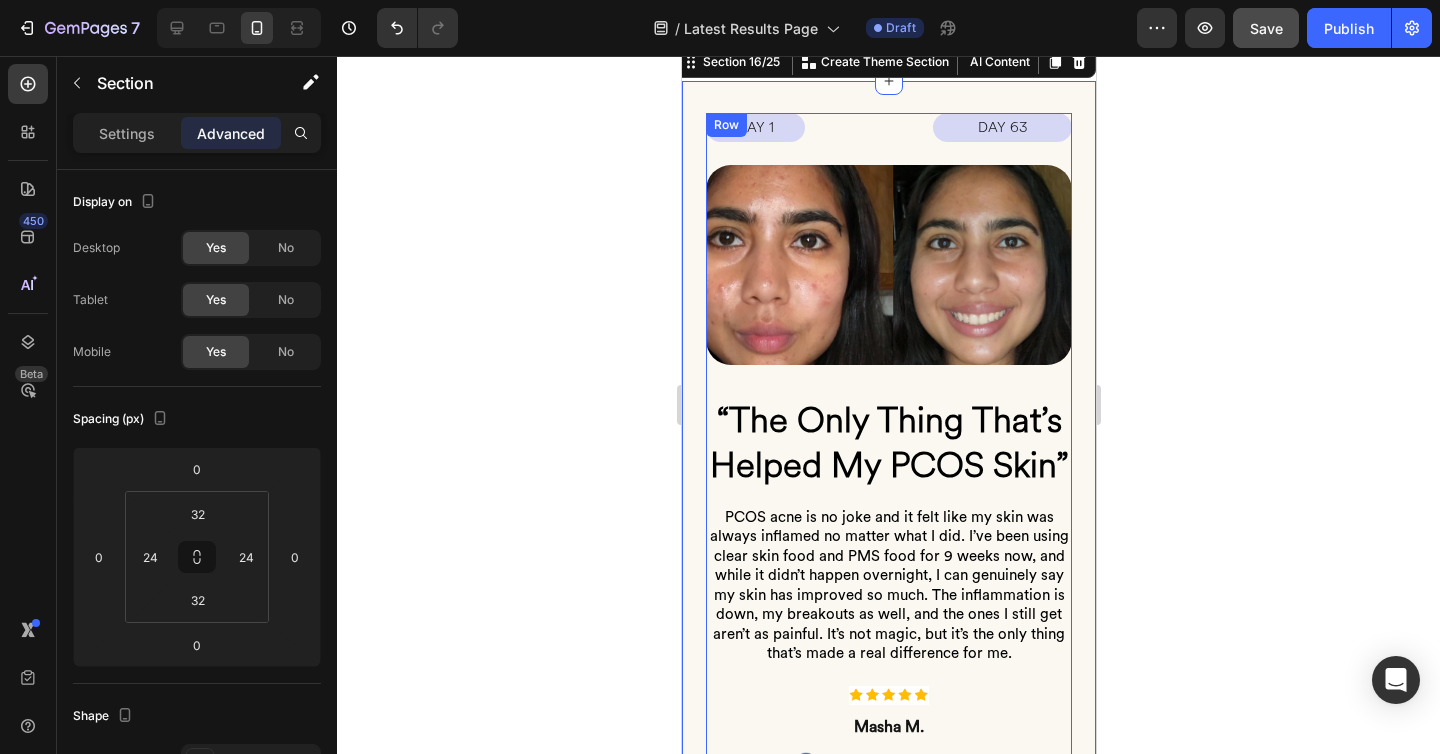 scroll, scrollTop: 2483, scrollLeft: 0, axis: vertical 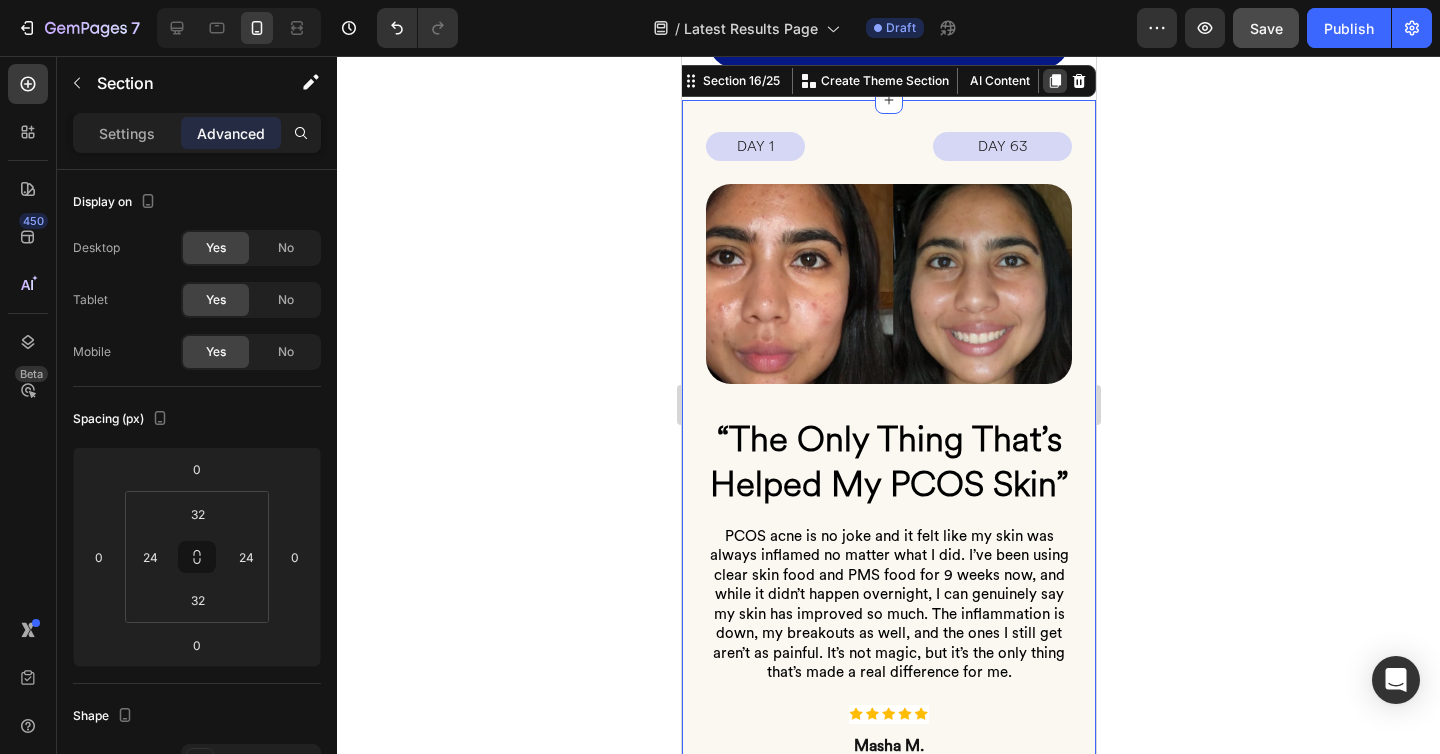 click 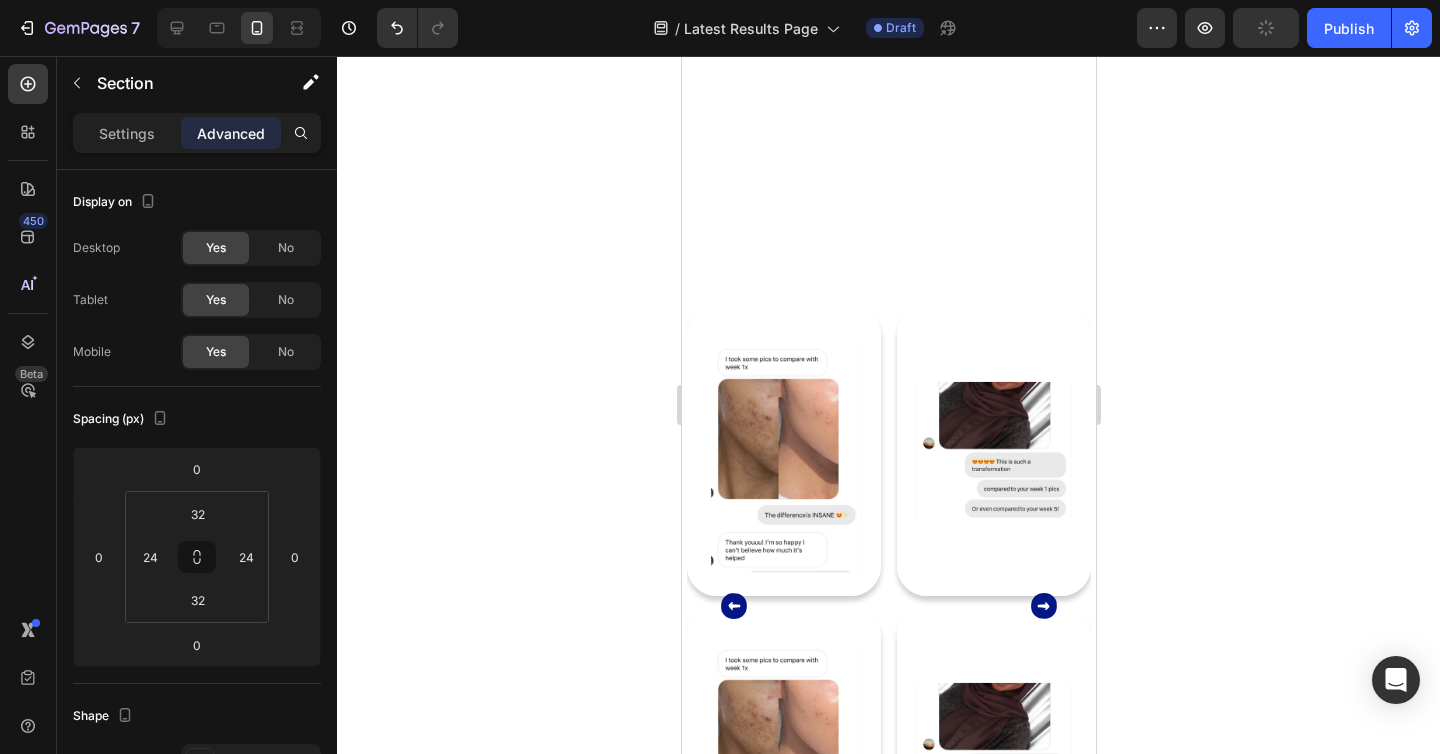 scroll, scrollTop: 2935, scrollLeft: 0, axis: vertical 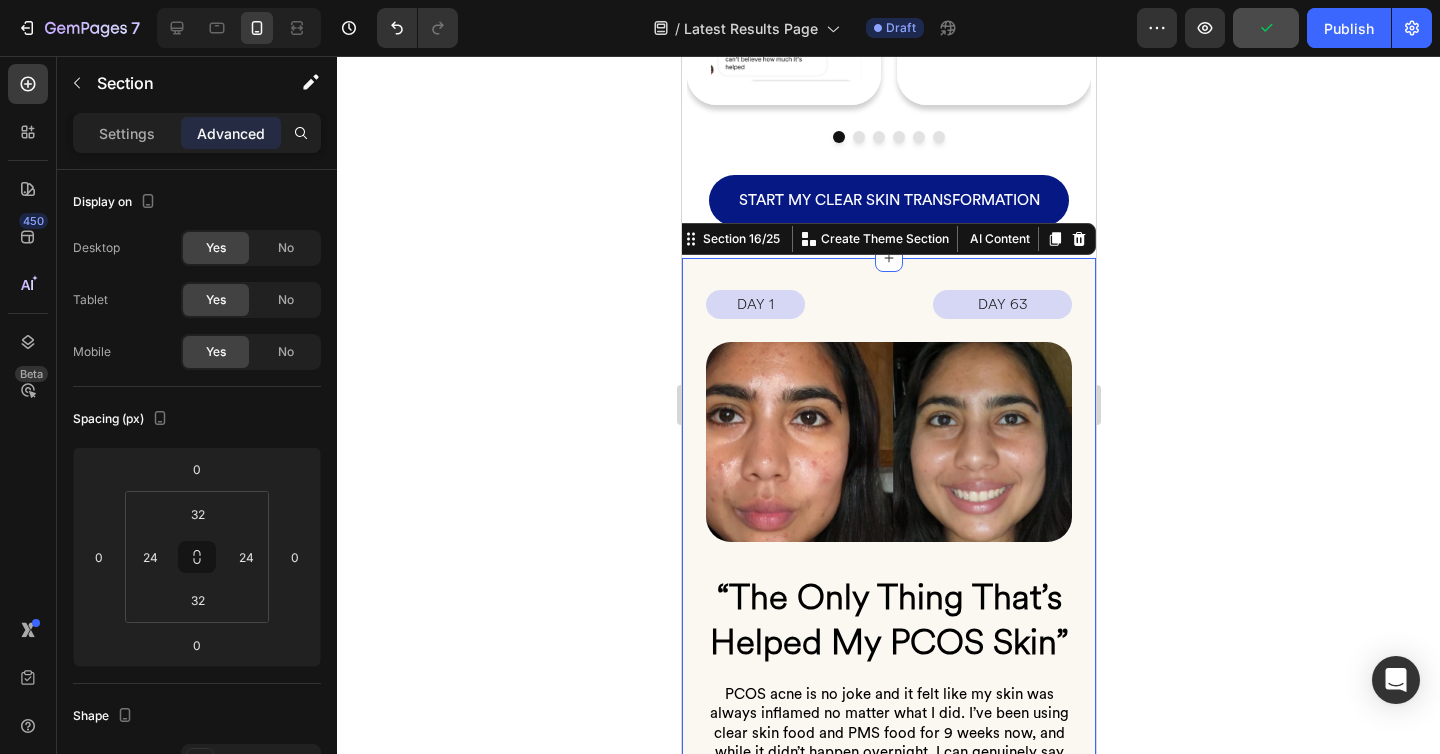 click on "DAY 1 Text Block DAY 63 Text Block Row Image “The Only Thing That’s Helped My PCOS Skin” Heading PCOS acne is no joke and it felt like my skin was always inflamed no matter what I did. I’ve been using clear skin food and PMS food for 9 weeks now, and while it didn’t happen overnight, I can genuinely say my skin has improved so much. The inflammation is down, my breakouts as well, and the ones I still get aren’t as painful. It’s not magic, but it’s the only thing that’s made a real difference for me. Heading Image Masha M. Heading Image VERIFIED PURCHASE Heading Row Row DAY 1 Text Block DAY 63 Text Block Row Image “The Only Thing That’s Helped My PCOS Skin” Heading Heading Image Masha M. Heading Image VERIFIED PURCHASE Heading Row Row DAY 1 Text Block DAY 63 Text Block Row Image “The Only Thing That’s Helped My PCOS Skin” Heading Heading Image Masha M. Heading Image VERIFIED PURCHASE Heading Row Row DAY 1 Text Block DAY 63 Text Block Row Image Heading Heading Image Masha M. Image" at bounding box center [888, 658] 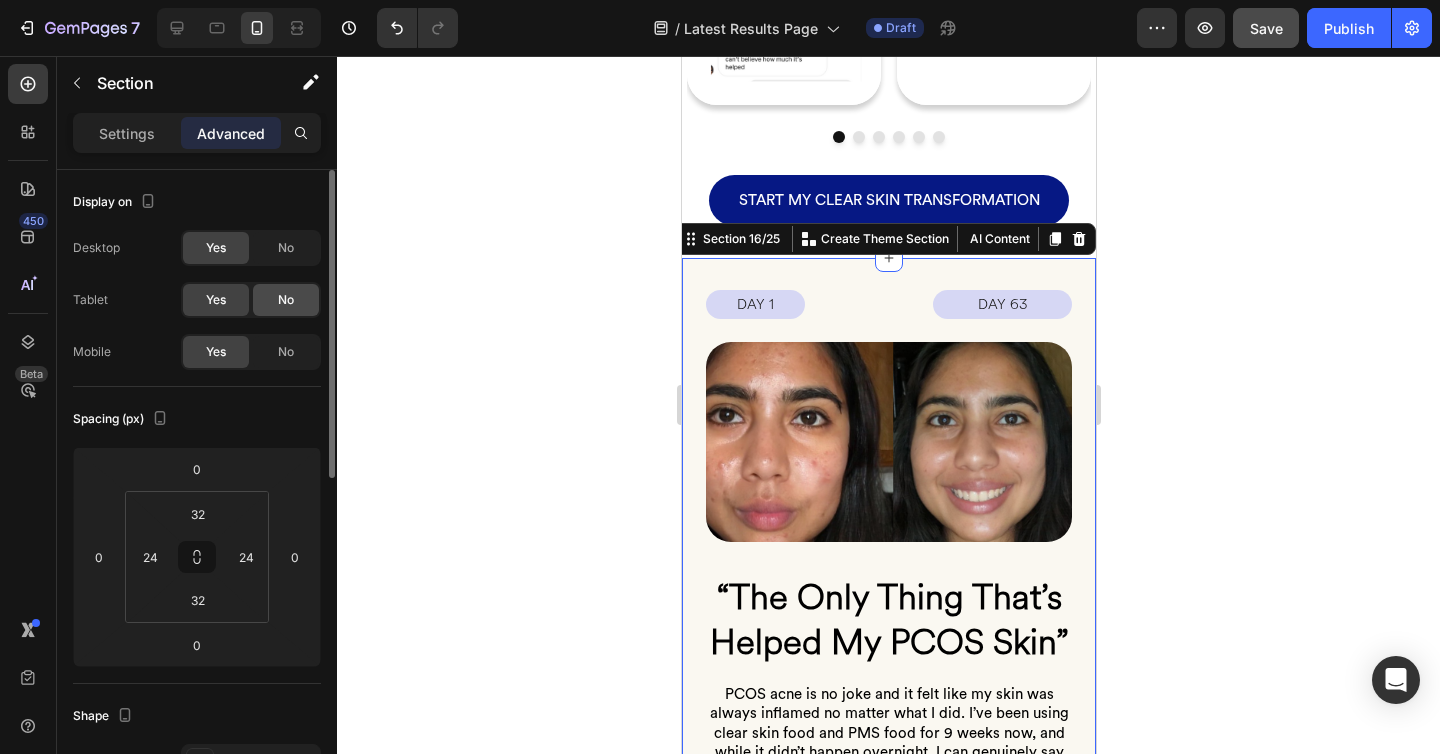 click on "No" 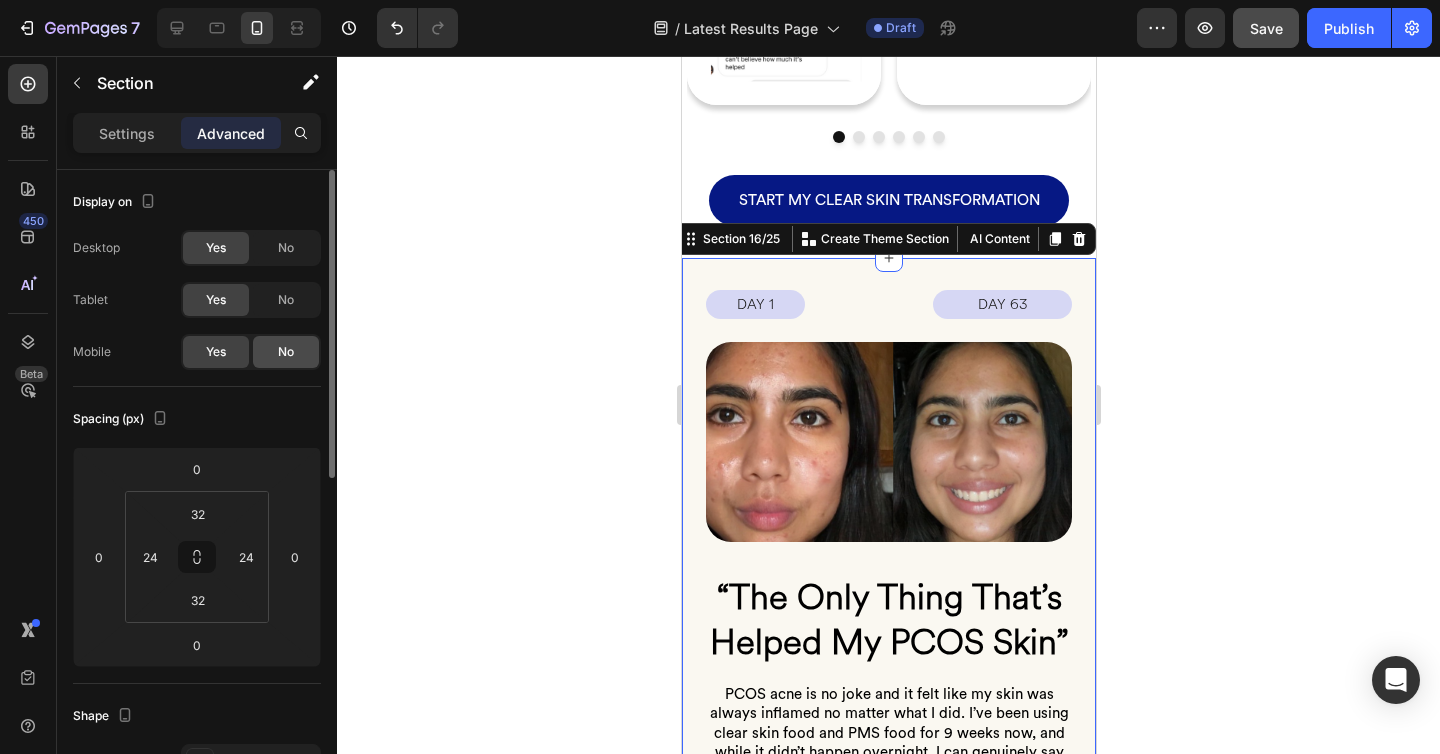 click on "No" 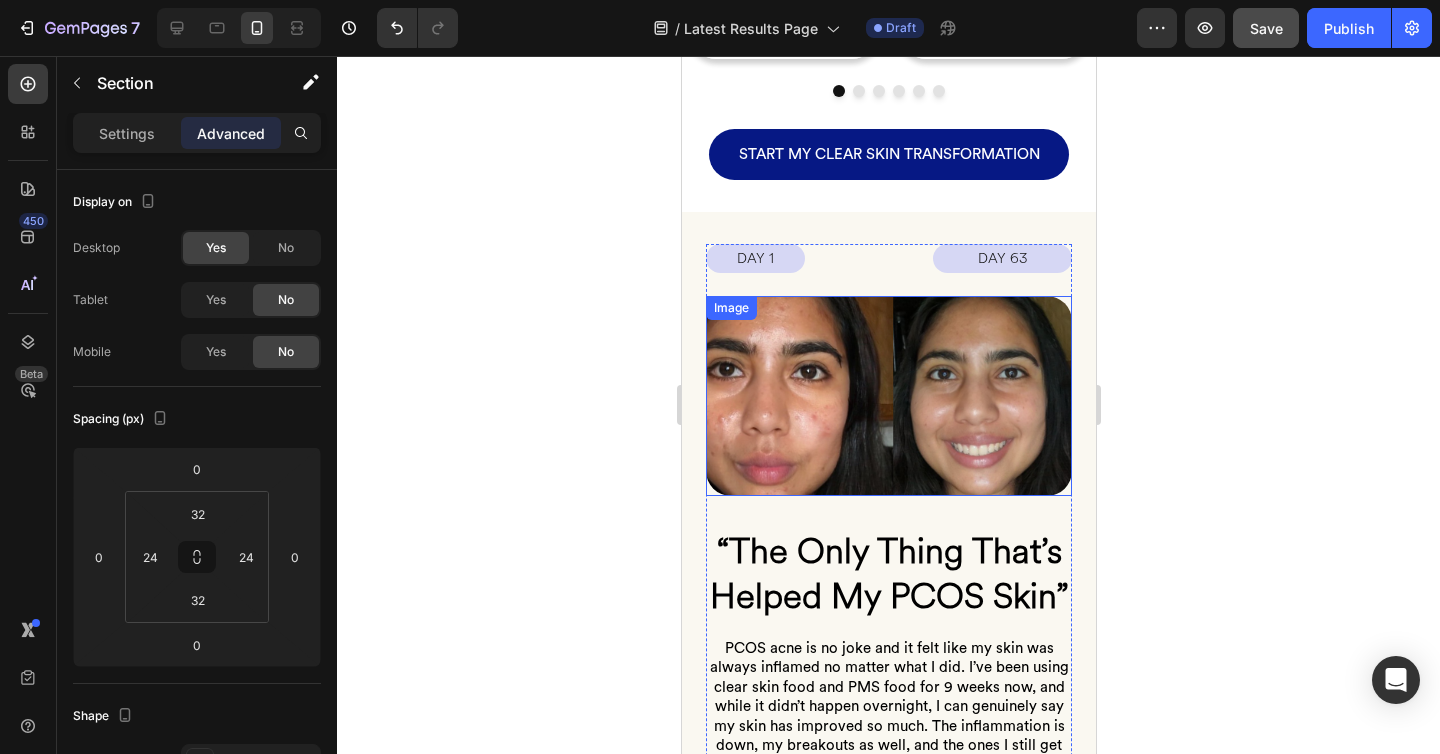 scroll, scrollTop: 2909, scrollLeft: 0, axis: vertical 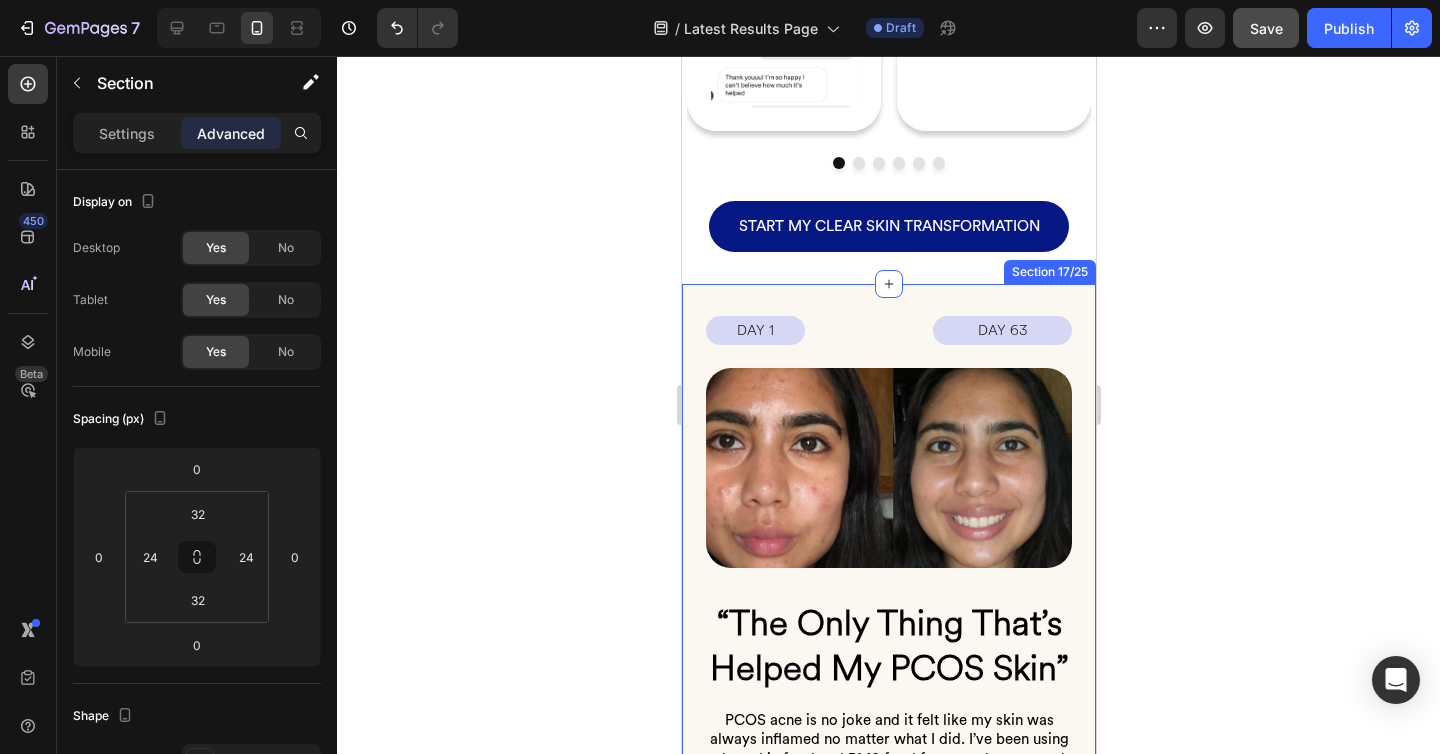 click on "DAY 1 Text Block DAY 63 Text Block Row Image “The Only Thing That’s Helped My PCOS Skin” Heading PCOS acne is no joke and it felt like my skin was always inflamed no matter what I did. I’ve been using clear skin food and PMS food for 9 weeks now, and while it didn’t happen overnight, I can genuinely say my skin has improved so much. The inflammation is down, my breakouts as well, and the ones I still get aren’t as painful. It’s not magic, but it’s the only thing that’s made a real difference for me. Heading Image Masha M. Heading Image VERIFIED PURCHASE Heading Row Row DAY 1 Text Block DAY 63 Text Block Row Image “The Only Thing That’s Helped My PCOS Skin” Heading Heading Image Masha M. Heading Image VERIFIED PURCHASE Heading Row Row DAY 1 Text Block DAY 63 Text Block Row Image “The Only Thing That’s Helped My PCOS Skin” Heading Heading Image Masha M. Heading Image VERIFIED PURCHASE Heading Row Row DAY 1 Text Block DAY 63 Text Block Row Image Heading Heading Image Masha M. Image" at bounding box center [888, 684] 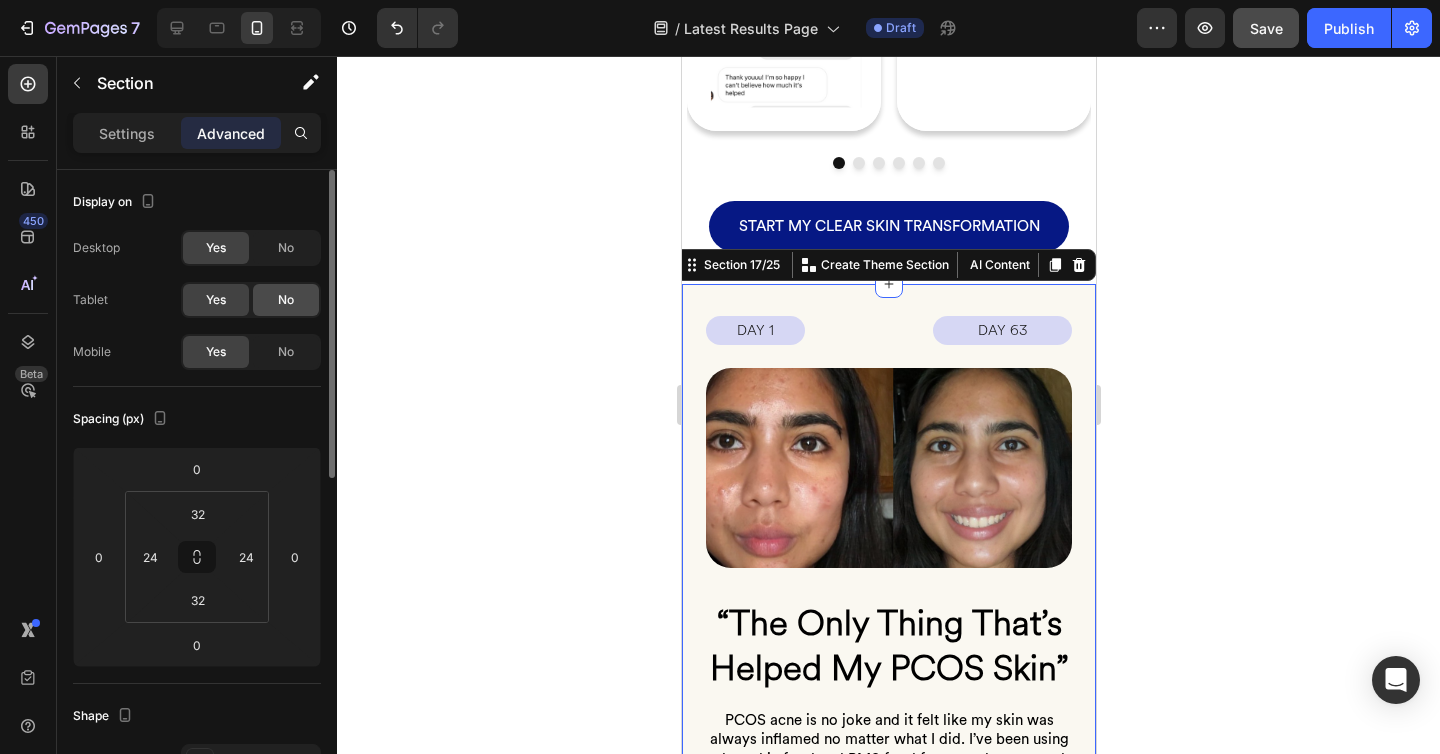click on "No" 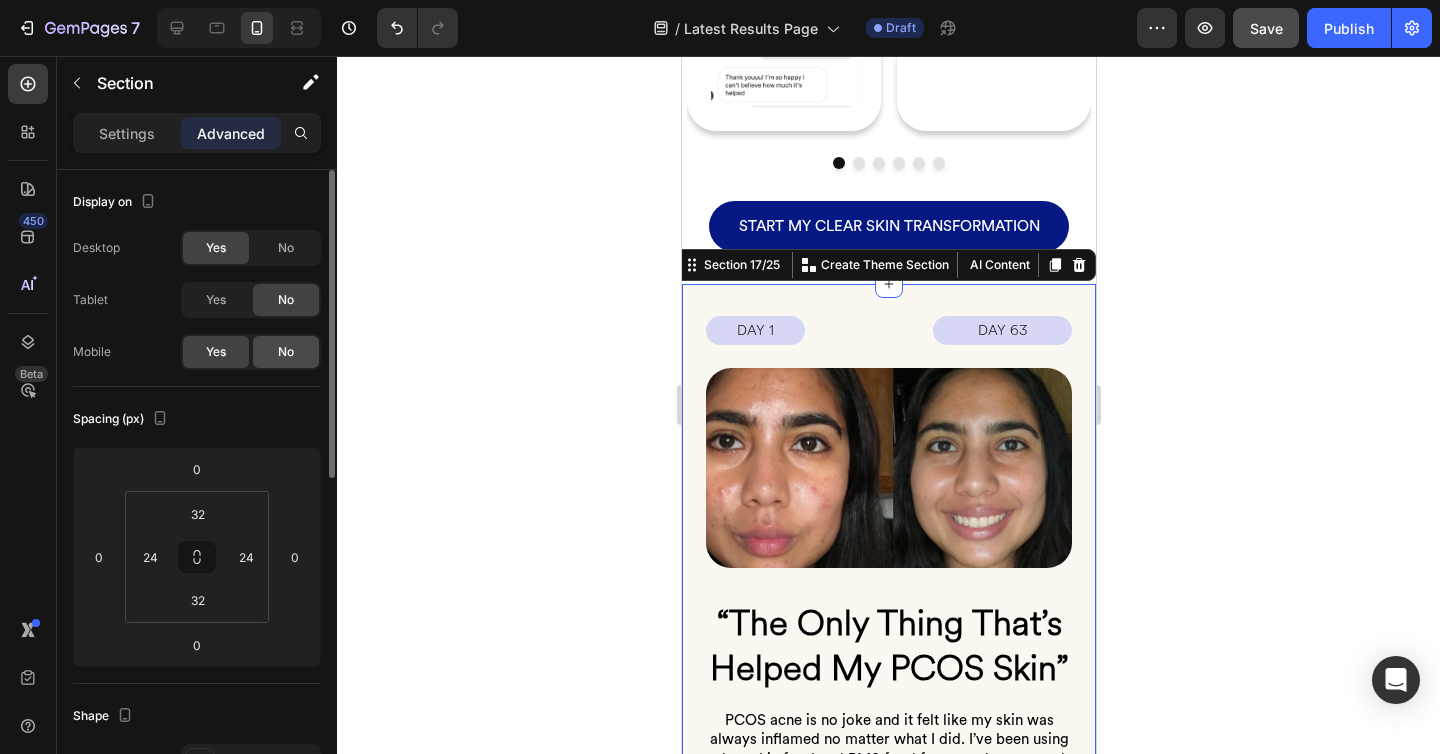 click on "No" 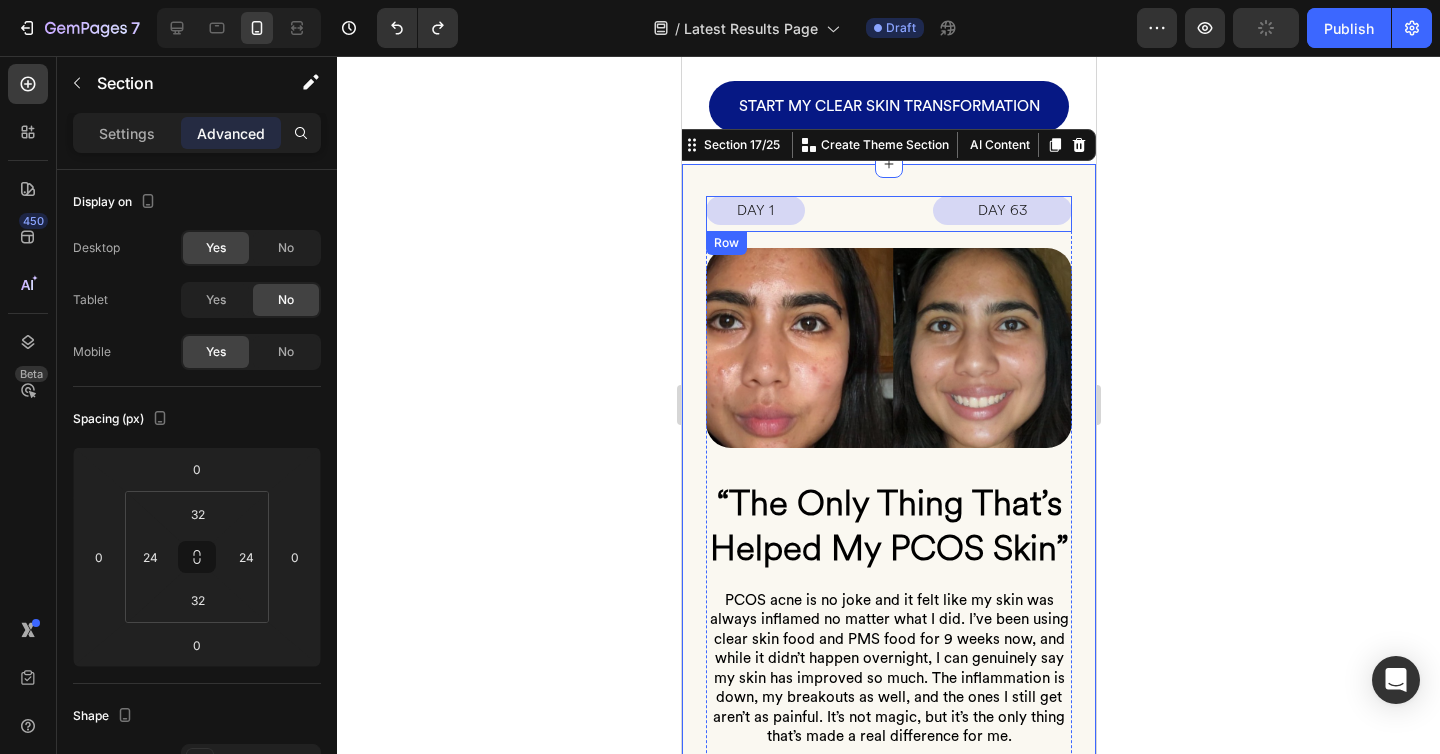 scroll, scrollTop: 3070, scrollLeft: 0, axis: vertical 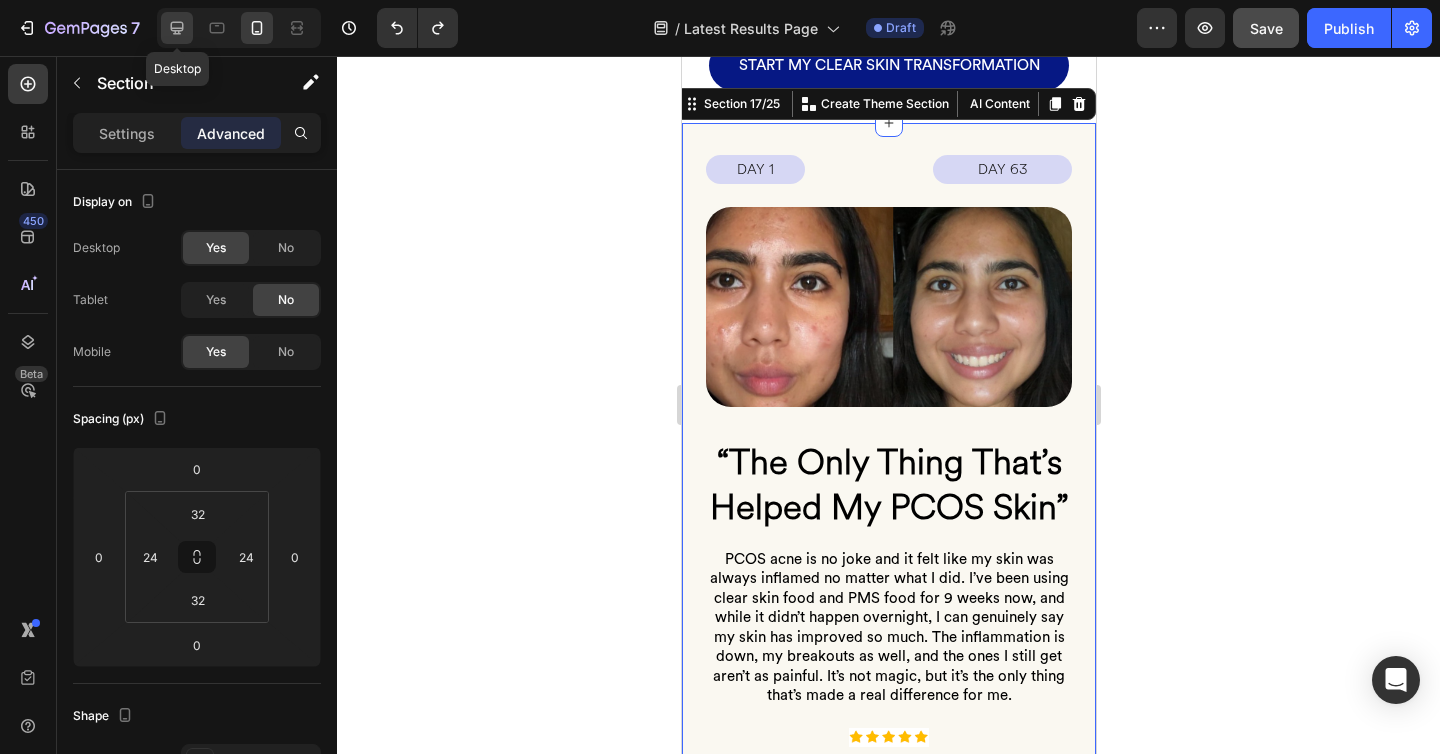 click 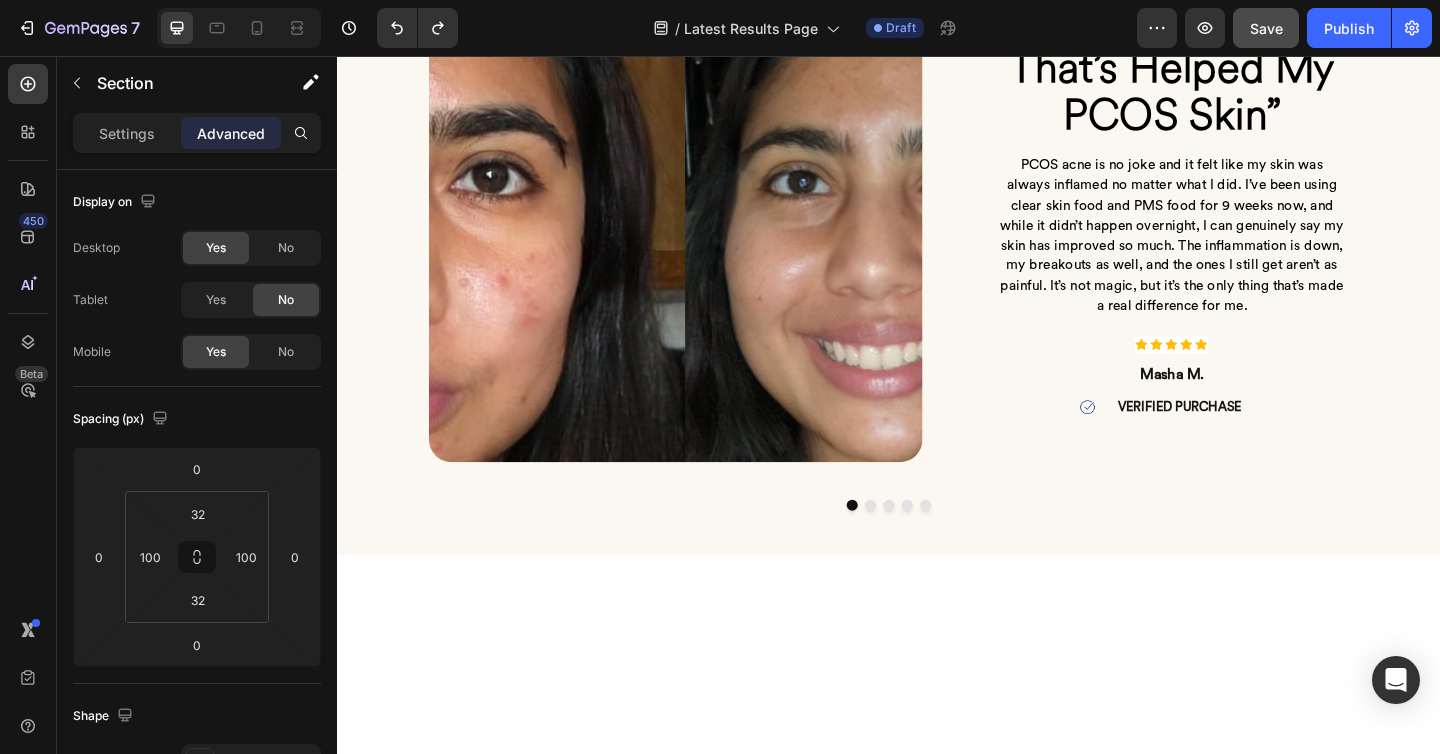 scroll, scrollTop: 2290, scrollLeft: 0, axis: vertical 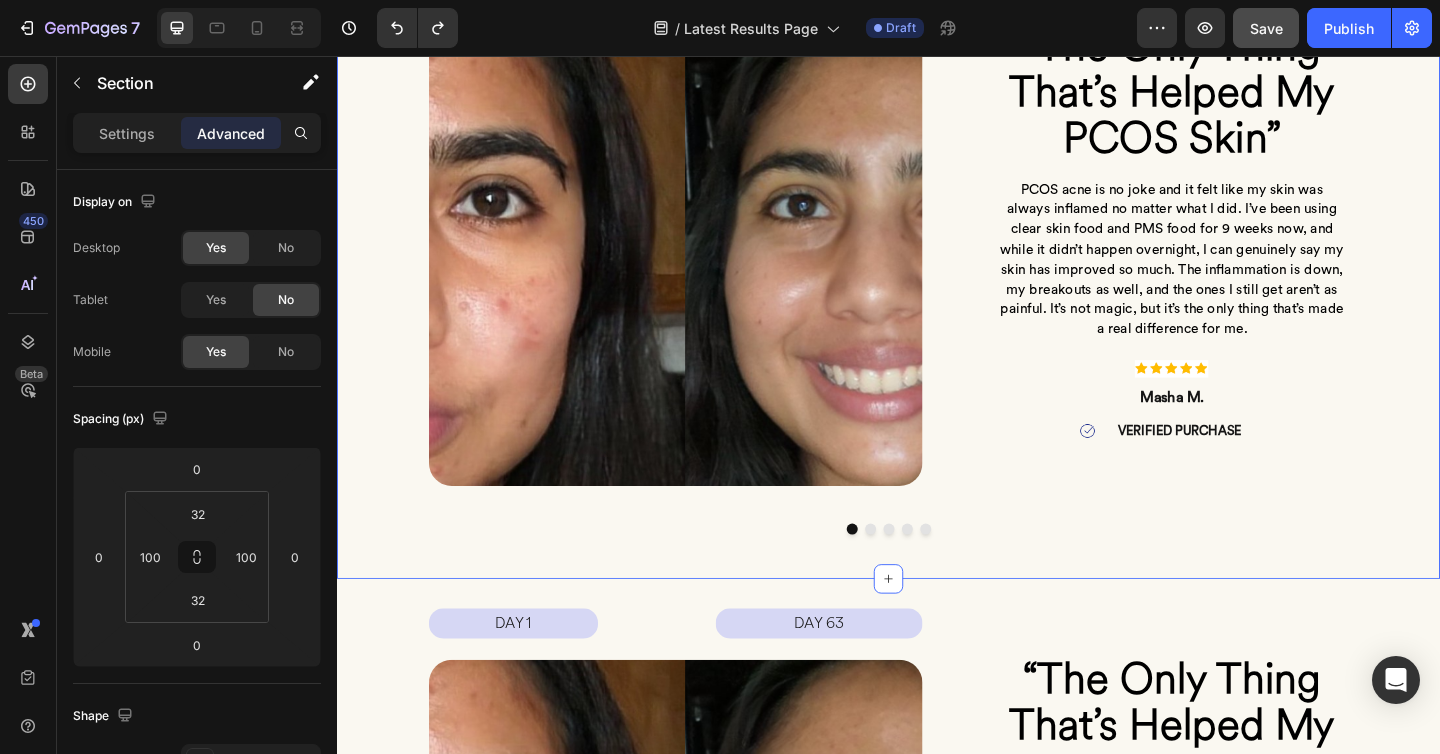 click on "DAY 1 Text Block DAY 63 Text Block Row Image “The Only Thing That’s Helped My PCOS Skin” Heading PCOS acne is no joke and it felt like my skin was always inflamed no matter what I did. I’ve been using clear skin food and PMS food for 9 weeks now, and while it didn’t happen overnight, I can genuinely say my skin has improved so much. The inflammation is down, my breakouts as well, and the ones I still get aren’t as painful. It’s not magic, but it’s the only thing that’s made a real difference for me. Heading Image Masha M. Heading Image VERIFIED PURCHASE Heading Row Row DAY 1 Text Block DAY 63 Text Block Row Image “The Only Thing That’s Helped My PCOS Skin” Heading Heading Image Masha M. Heading Image VERIFIED PURCHASE Heading Row Row DAY 1 Text Block DAY 63 Text Block Row Image “The Only Thing That’s Helped My PCOS Skin” Heading Heading Image Masha M. Heading Image VERIFIED PURCHASE Heading Row Row DAY 1 Text Block DAY 63 Text Block Row Image Heading Heading Image Masha M. Image" at bounding box center (937, 280) 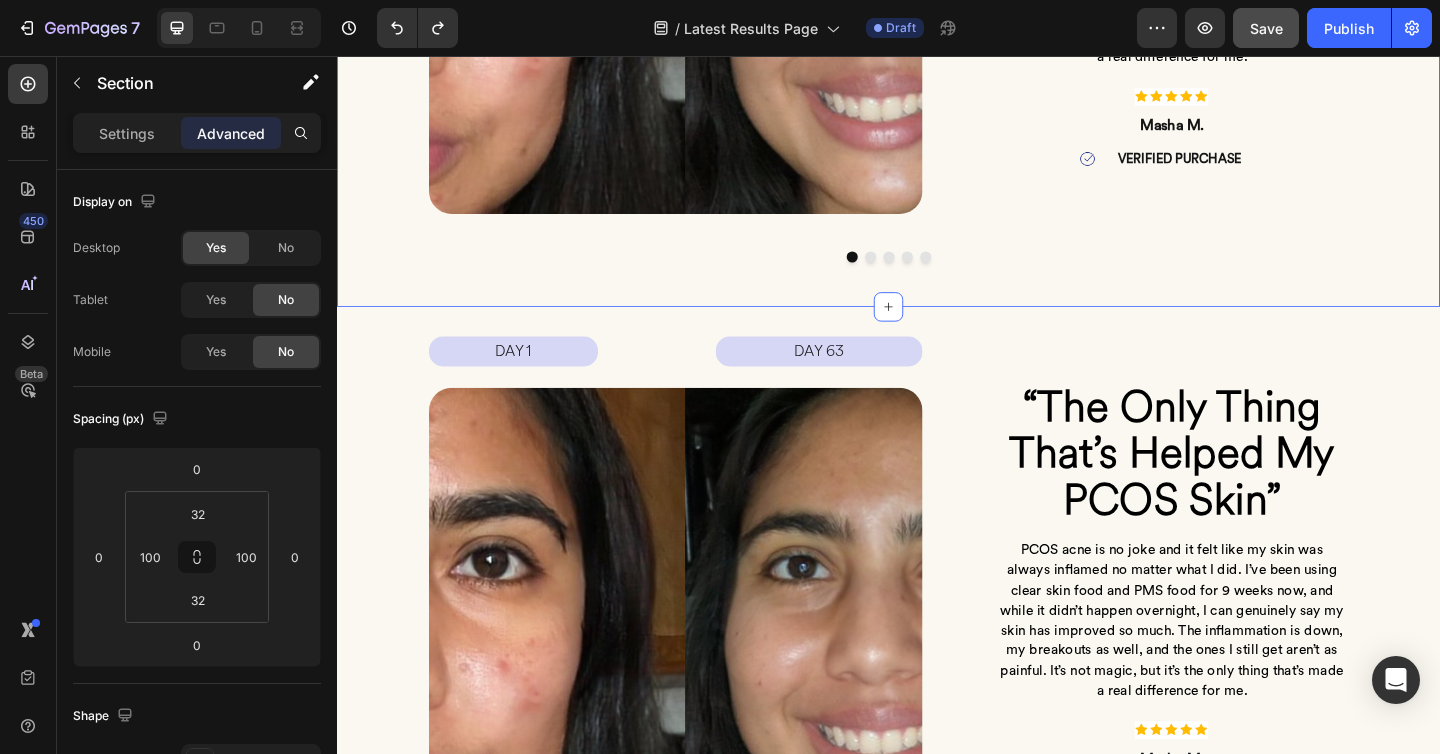 scroll, scrollTop: 2585, scrollLeft: 0, axis: vertical 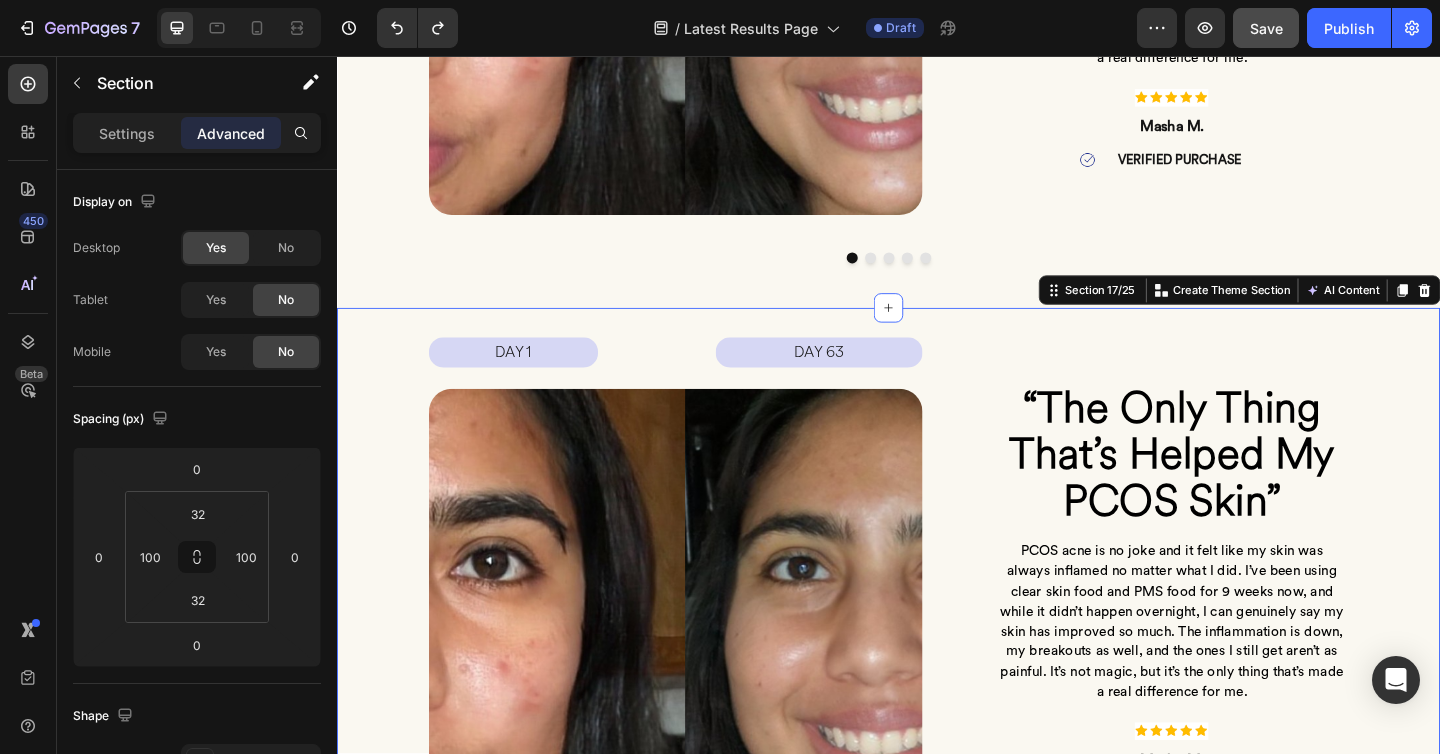 click on "DAY 1 Text Block DAY 63 Text Block Row Image “The Only Thing That’s Helped My PCOS Skin” Heading PCOS acne is no joke and it felt like my skin was always inflamed no matter what I did. I’ve been using clear skin food and PMS food for 9 weeks now, and while it didn’t happen overnight, I can genuinely say my skin has improved so much. The inflammation is down, my breakouts as well, and the ones I still get aren’t as painful. It’s not magic, but it’s the only thing that’s made a real difference for me. Heading Image Masha M. Heading Image VERIFIED PURCHASE Heading Row Row DAY 1 Text Block DAY 63 Text Block Row Image “The Only Thing That’s Helped My PCOS Skin” Heading Heading Image Masha M. Heading Image VERIFIED PURCHASE Heading Row Row DAY 1 Text Block DAY 63 Text Block Row Image “The Only Thing That’s Helped My PCOS Skin” Heading Heading Image Masha M. Heading Image VERIFIED PURCHASE Heading Row Row DAY 1 Text Block DAY 63 Text Block Row Image Heading Heading Image Masha M. Image" at bounding box center [937, 674] 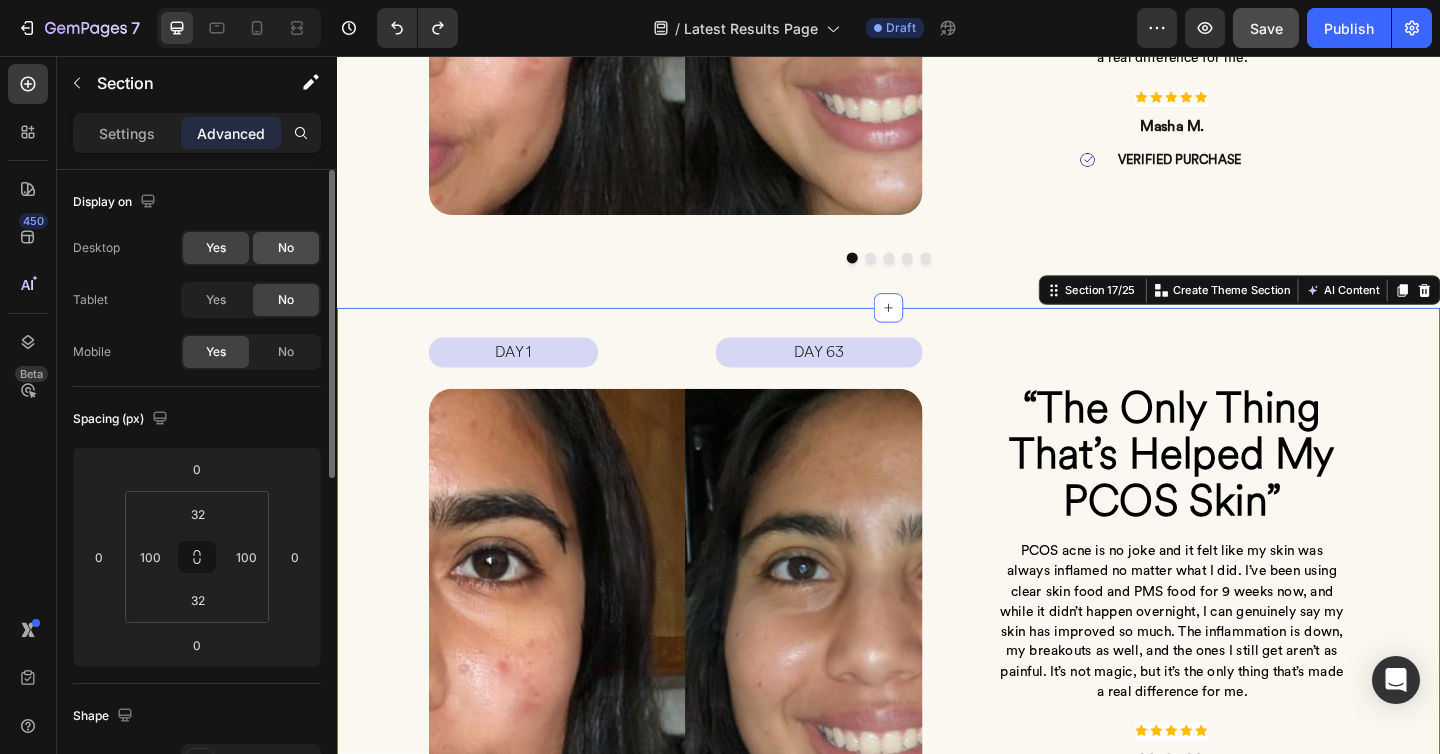 click on "No" 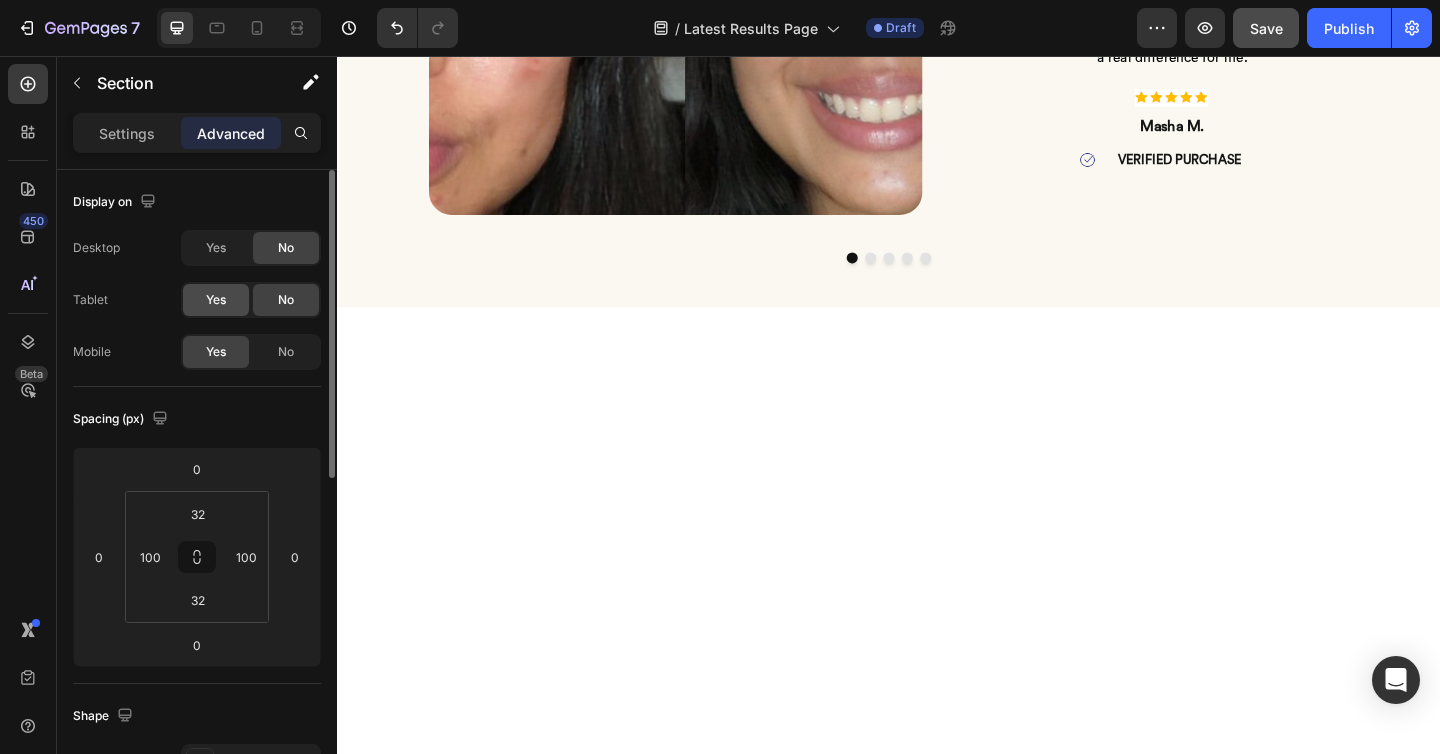 click on "Yes" 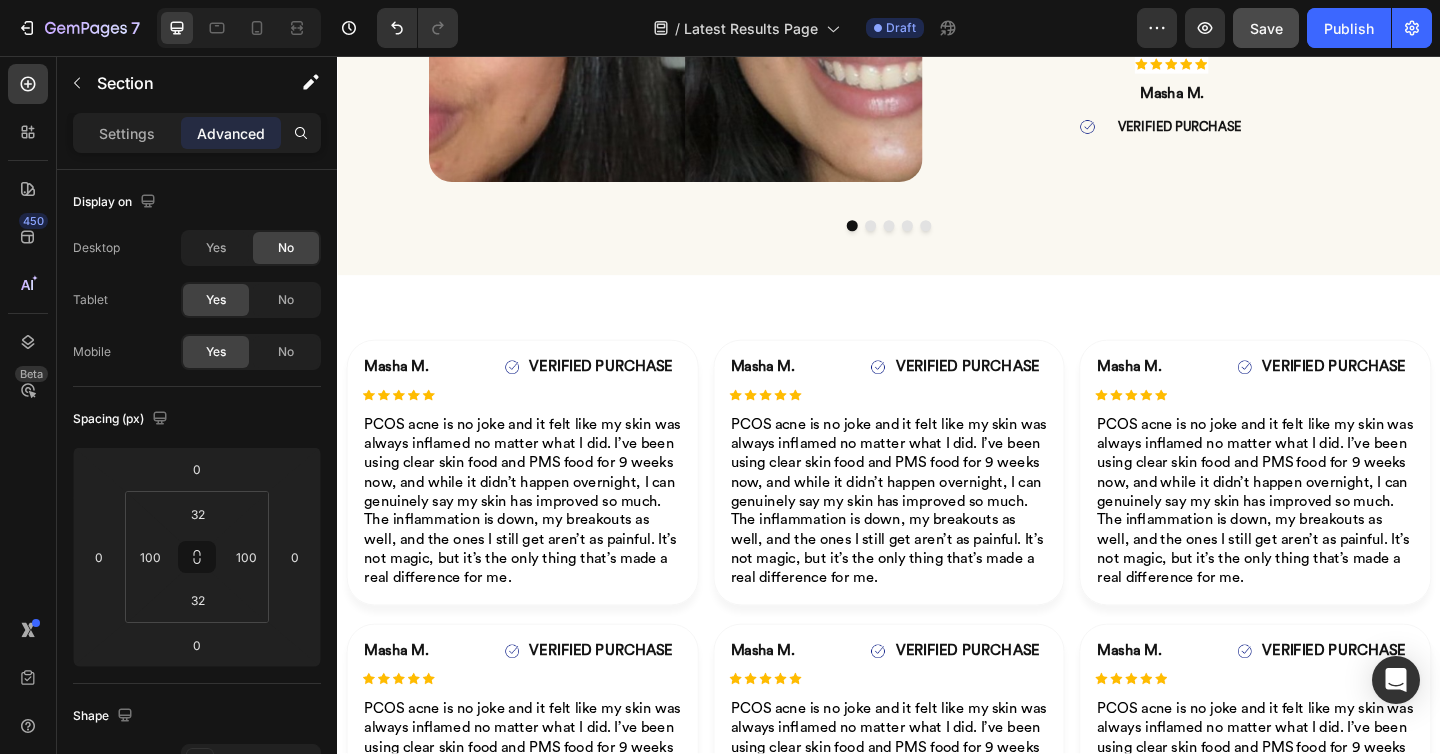 scroll, scrollTop: 2622, scrollLeft: 0, axis: vertical 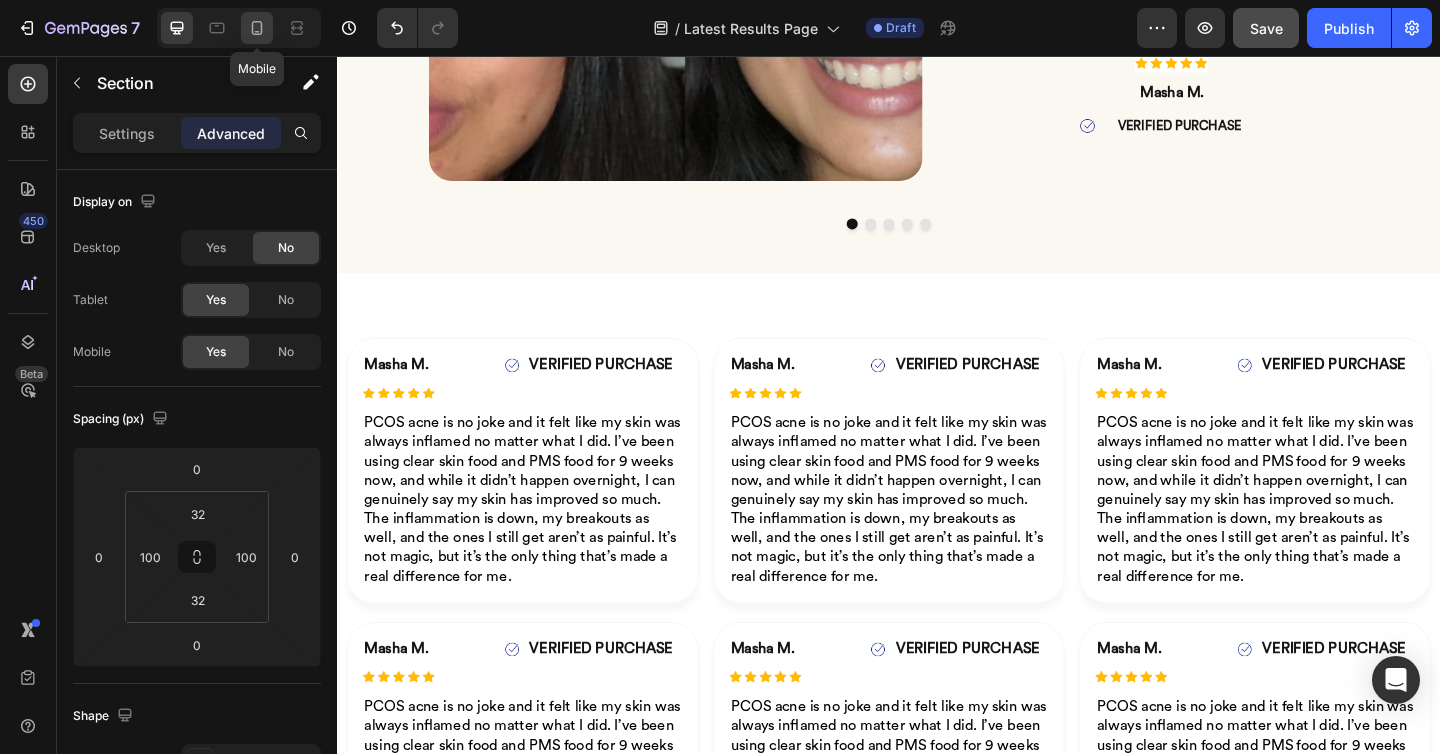 drag, startPoint x: 252, startPoint y: 19, endPoint x: 39, endPoint y: 232, distance: 301.22748 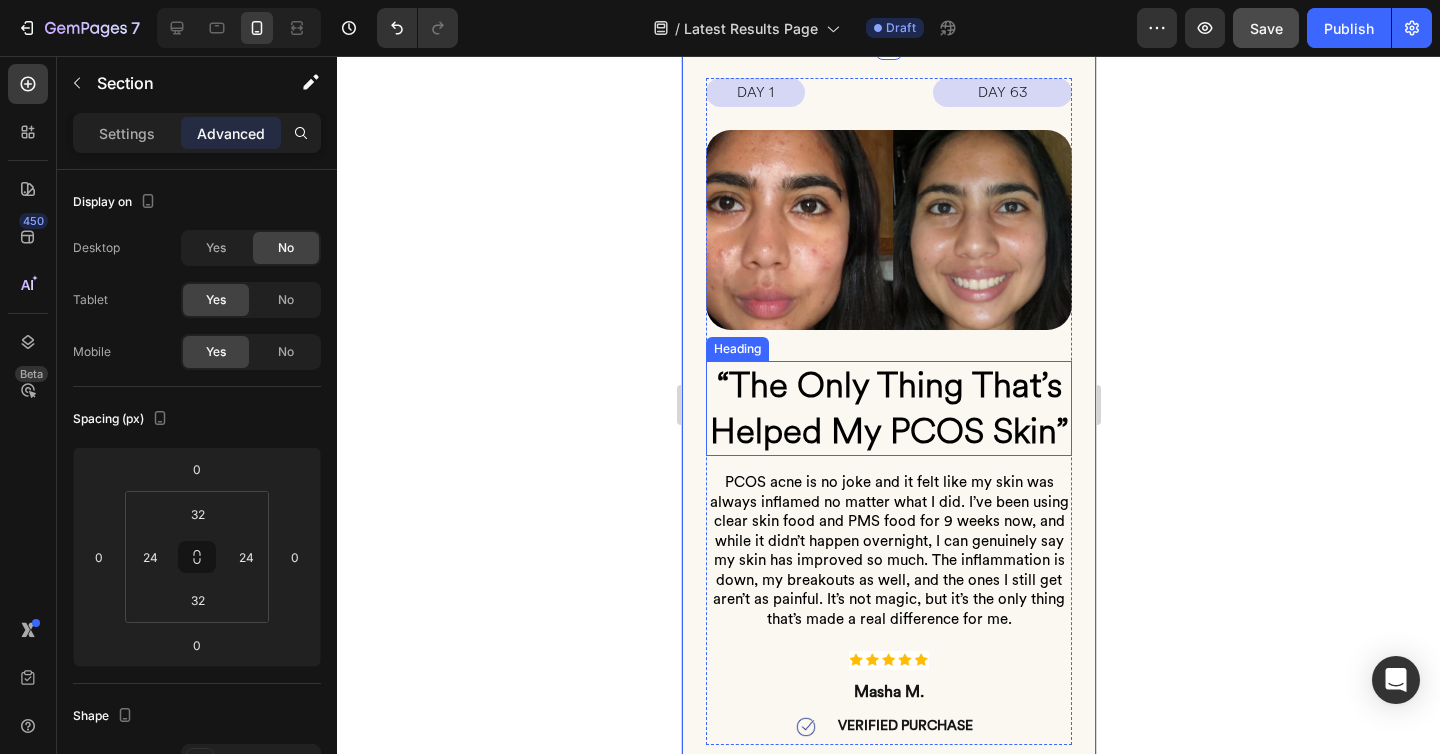 scroll, scrollTop: 3045, scrollLeft: 0, axis: vertical 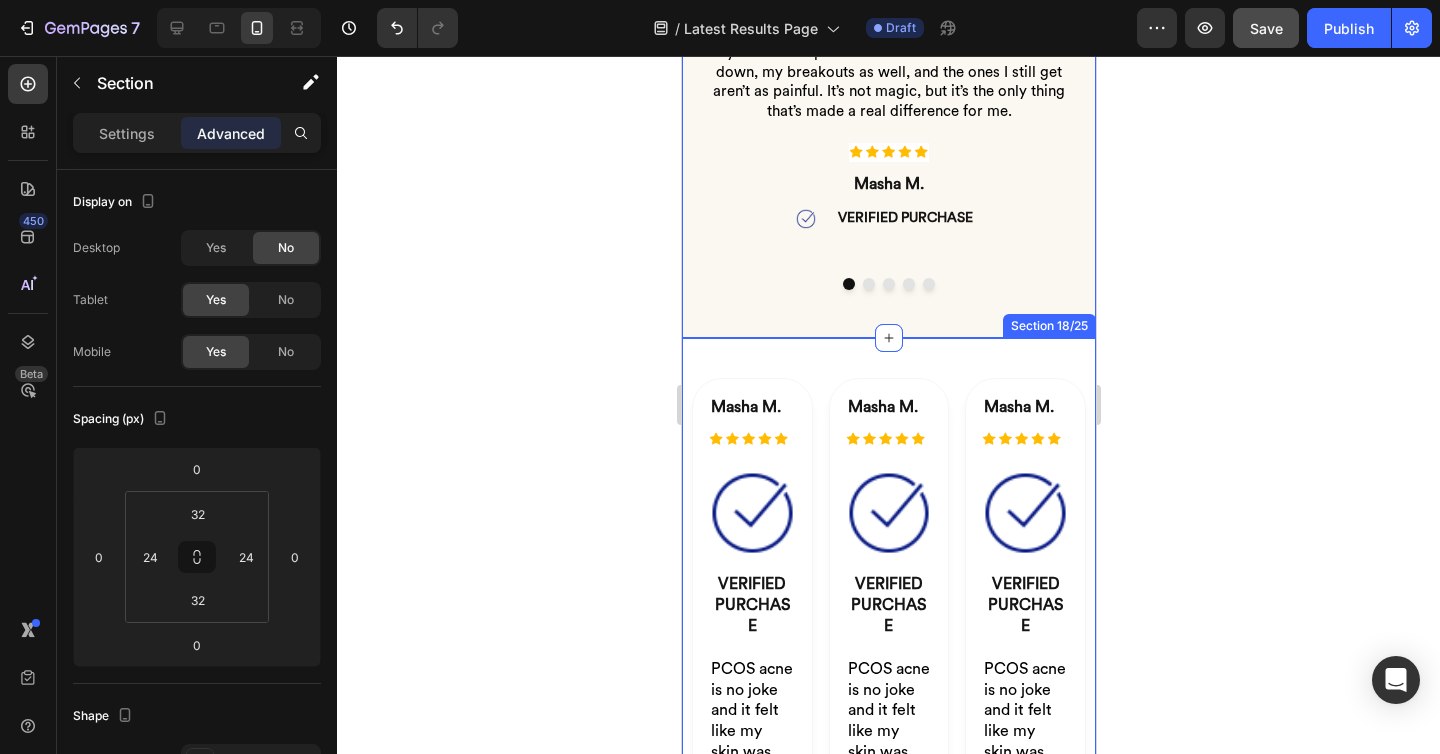click on "Masha M. Heading Image Image VERIFIED PURCHASE Heading Row Row PCOS acne is no joke and it felt like my skin was always inflamed no matter what I did. I’ve been using clear skin food and PMS food for 9 weeks now, and while it didn’t happen overnight, I can genuinely say my skin has improved so much. The inflammation is down, my breakouts as well, and the ones I still get aren’t as painful. It’s not magic, but it’s the only thing that’s made a real difference for me. Heading Row Masha M. Heading Image Image VERIFIED PURCHASE Heading Row Row PCOS acne is no joke and it felt like my skin was always inflamed no matter what I did. I’ve been using clear skin food and PMS food for 9 weeks now, and while it didn’t happen overnight, I can genuinely say my skin has improved so much. The inflammation is down, my breakouts as well, and the ones I still get aren’t as painful. It’s not magic, but it’s the only thing that’s made a real difference for me. Heading Row Masha M. Heading Image Image Row" at bounding box center (888, 1601) 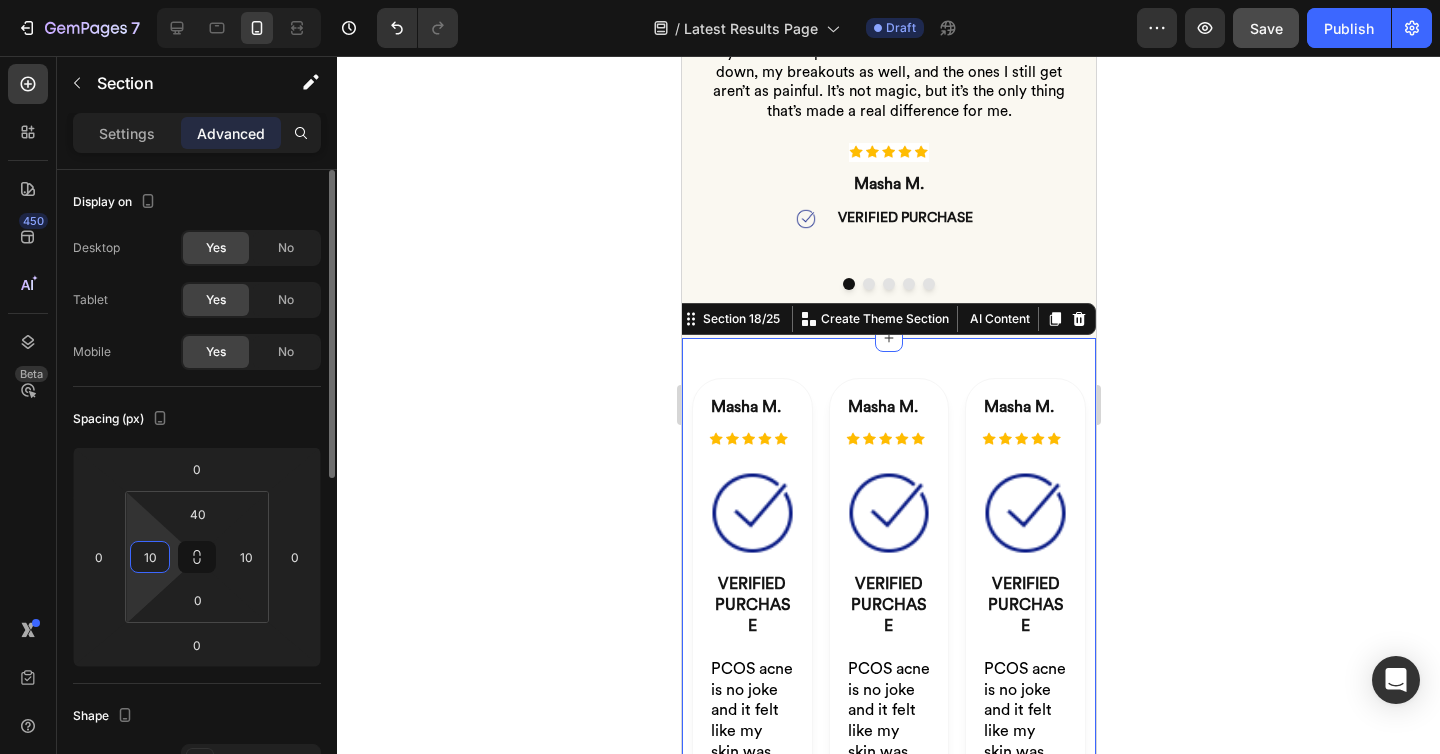click on "10" at bounding box center (150, 557) 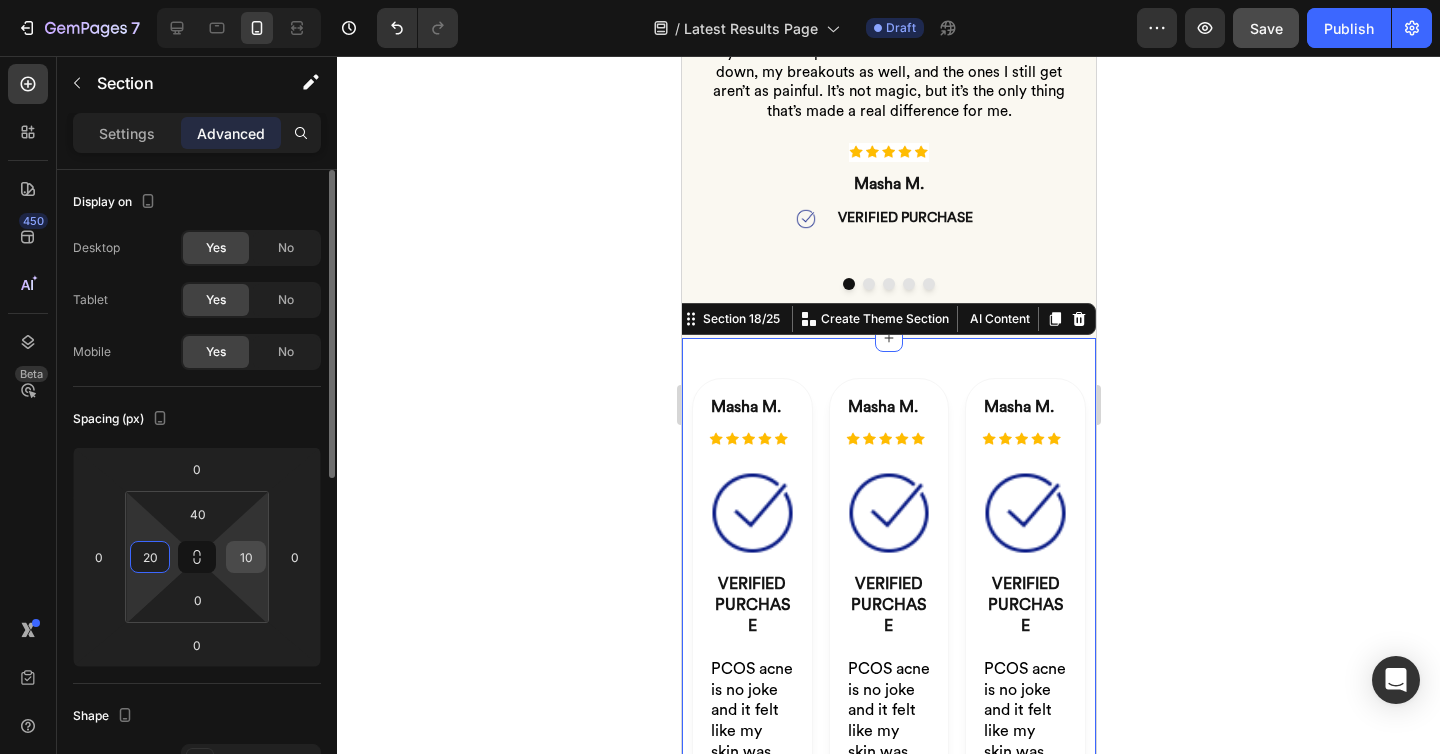 type on "20" 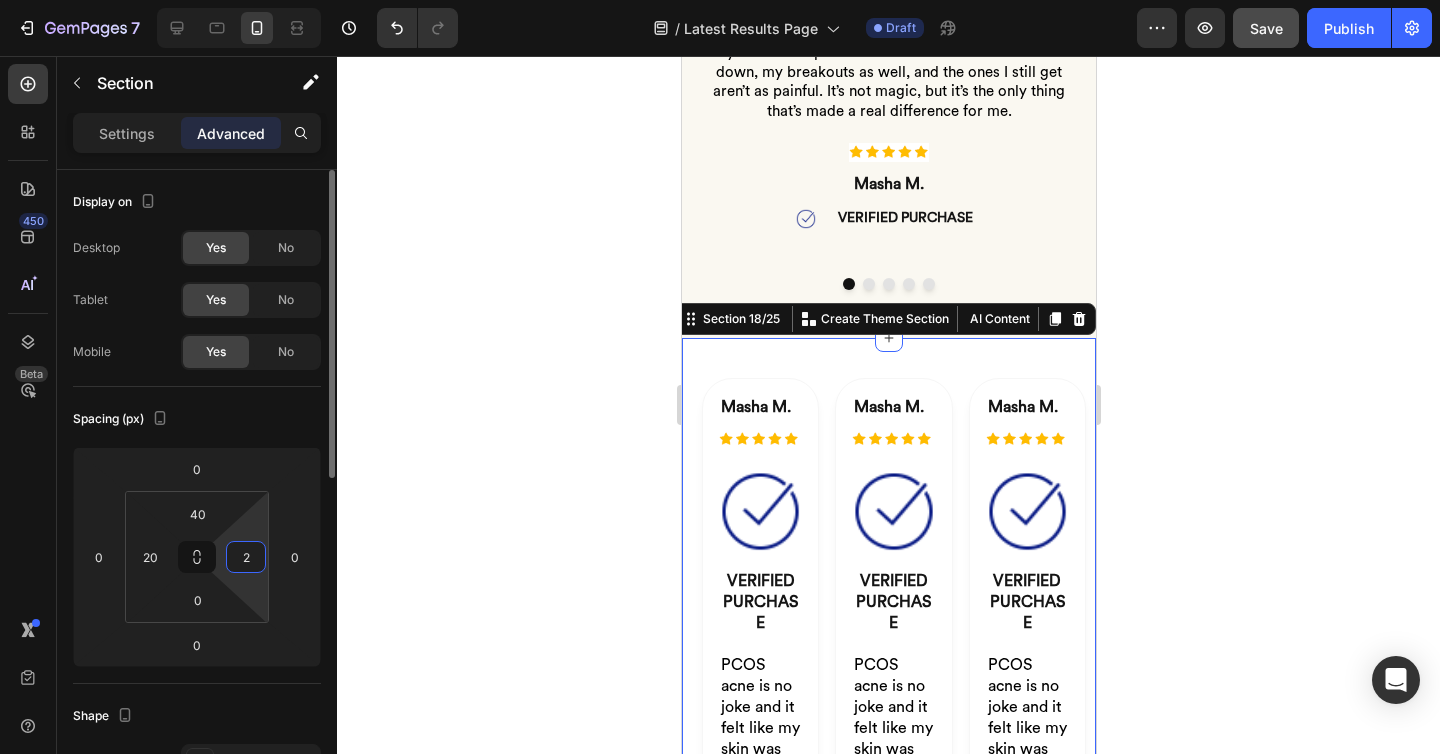 type on "20" 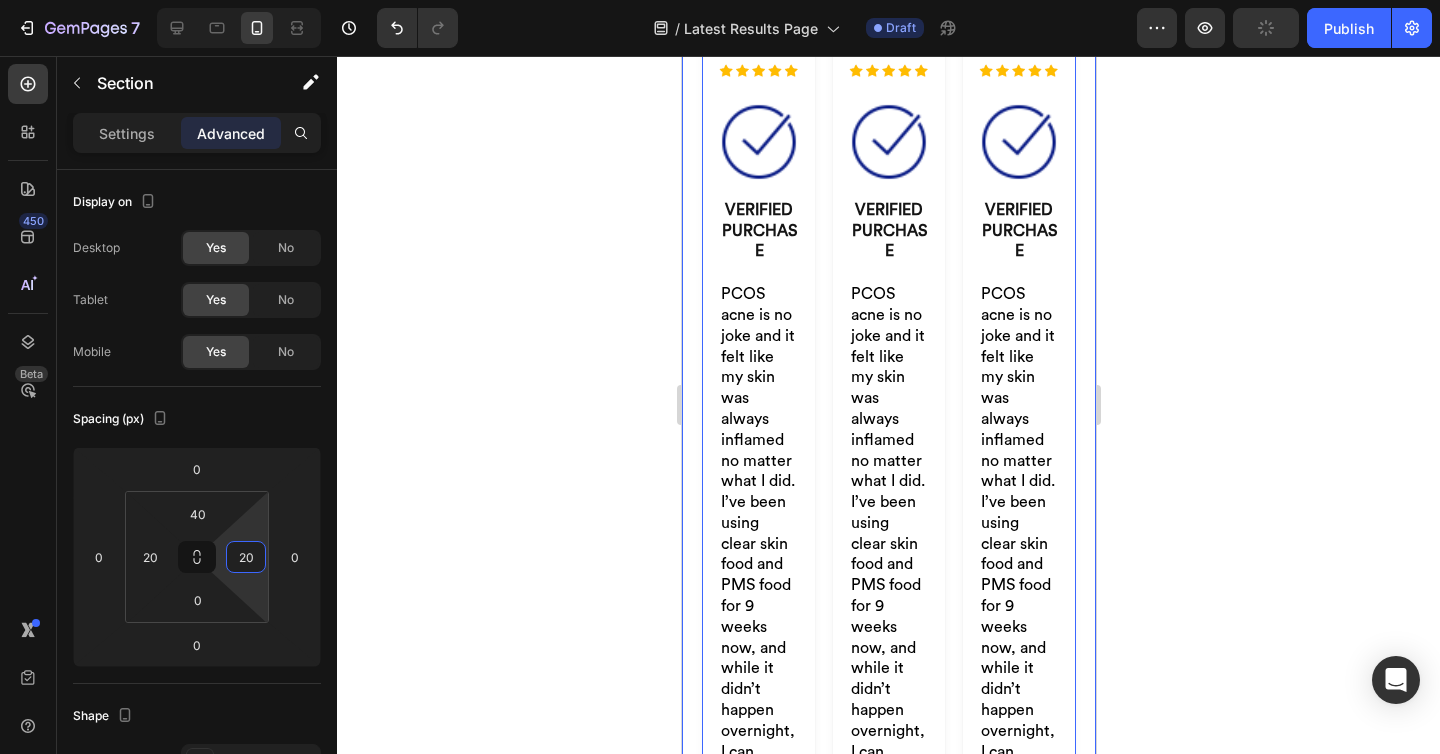 scroll, scrollTop: 3183, scrollLeft: 0, axis: vertical 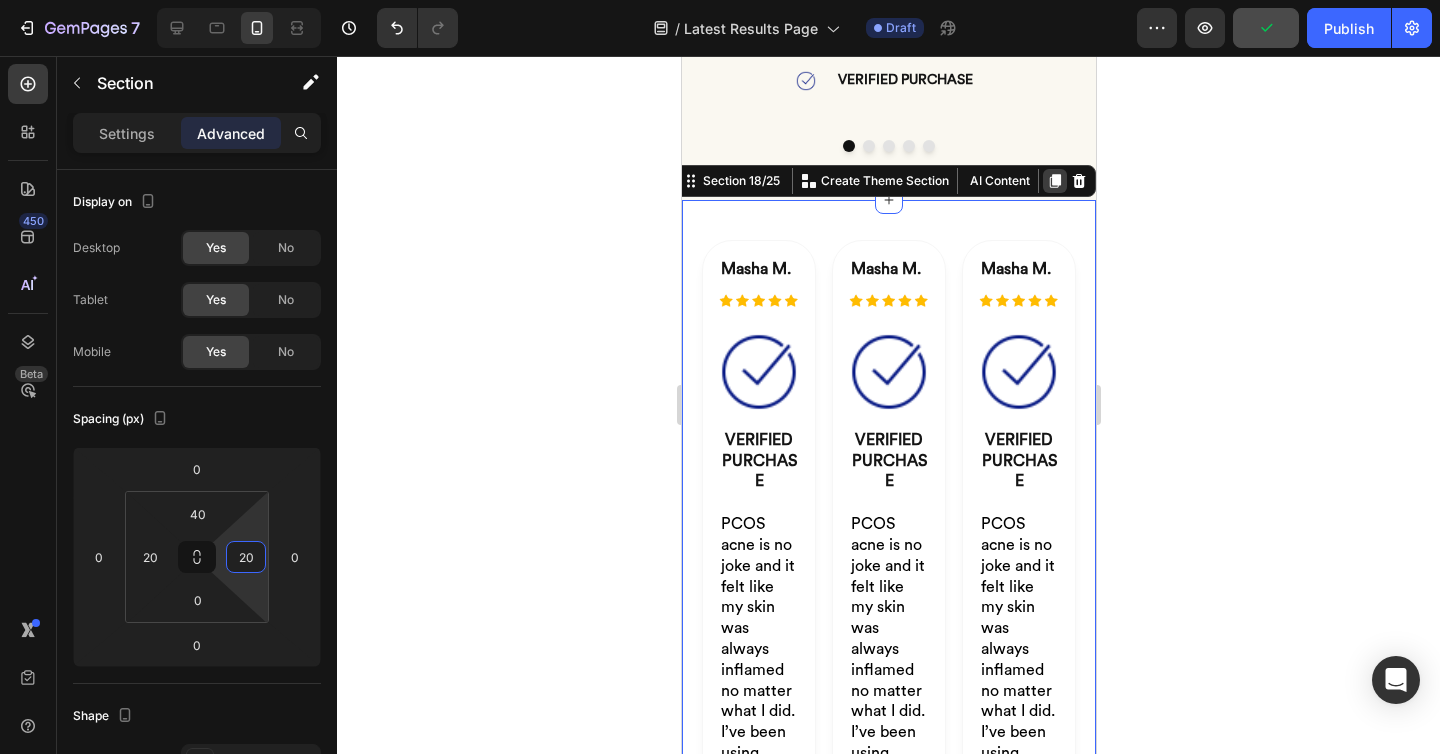 click 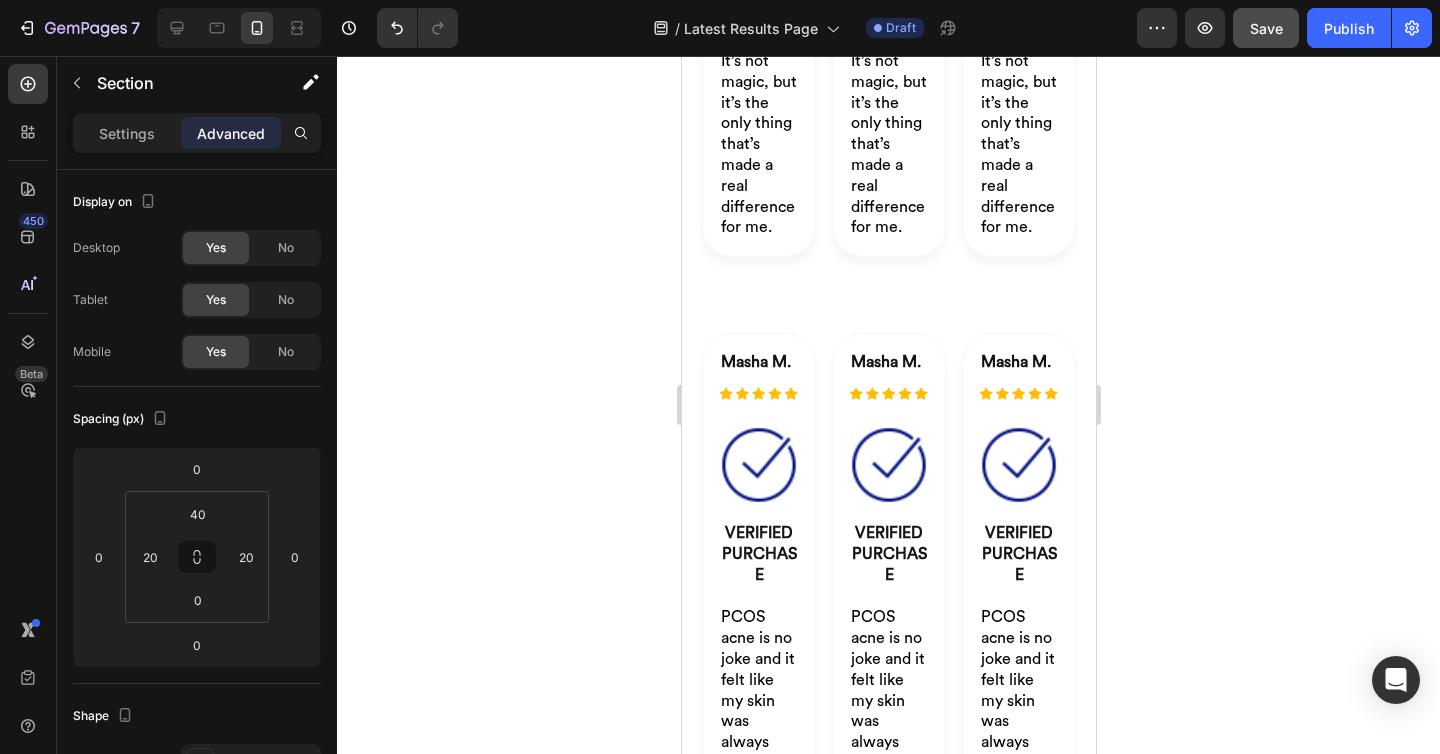 scroll, scrollTop: 5697, scrollLeft: 0, axis: vertical 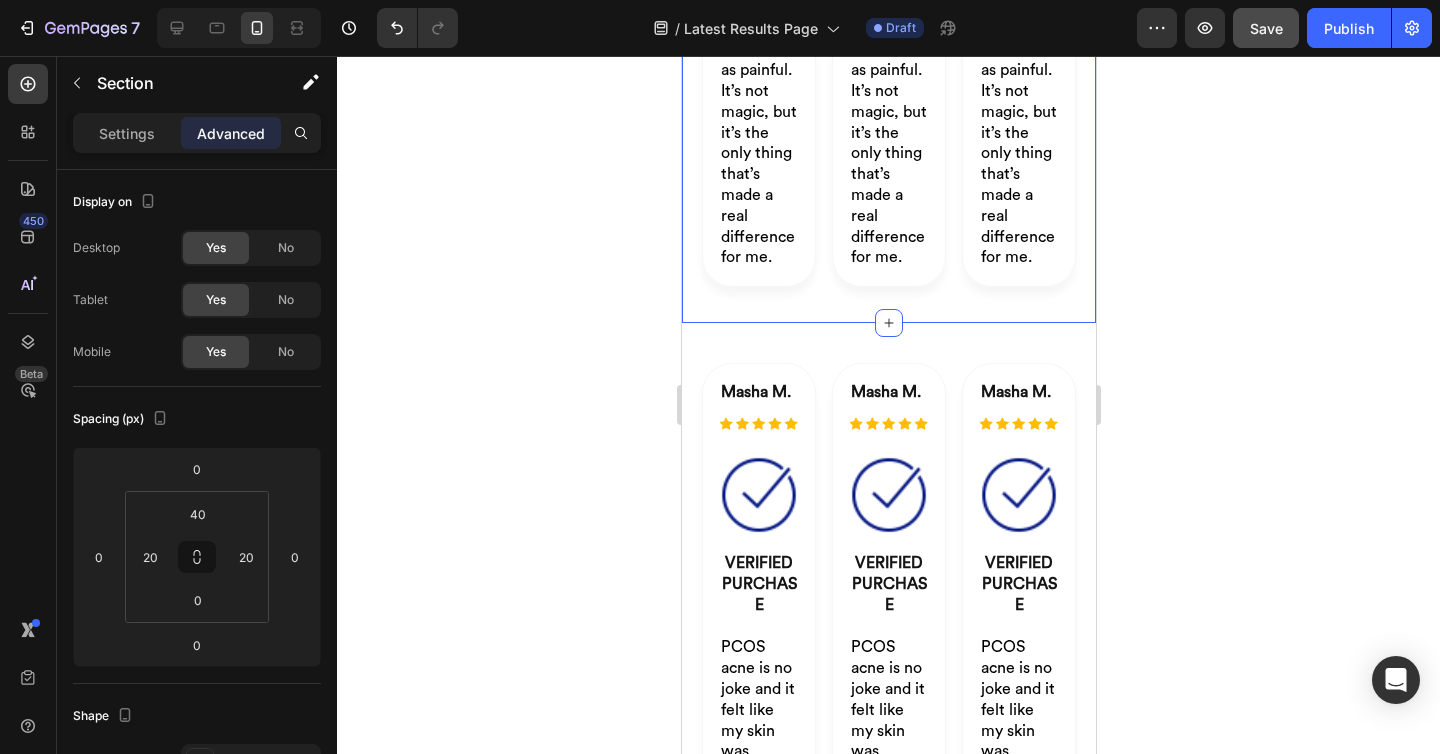 click on "Masha M. Heading Image Image VERIFIED PURCHASE Heading Row Row PCOS acne is no joke and it felt like my skin was always inflamed no matter what I did. I’ve been using clear skin food and PMS food for 9 weeks now, and while it didn’t happen overnight, I can genuinely say my skin has improved so much. The inflammation is down, my breakouts as well, and the ones I still get aren’t as painful. It’s not magic, but it’s the only thing that’s made a real difference for me. Heading Row Masha M. Heading Image Image VERIFIED PURCHASE Heading Row Row PCOS acne is no joke and it felt like my skin was always inflamed no matter what I did. I’ve been using clear skin food and PMS food for 9 weeks now, and while it didn’t happen overnight, I can genuinely say my skin has improved so much. The inflammation is down, my breakouts as well, and the ones I still get aren’t as painful. It’s not magic, but it’s the only thing that’s made a real difference for me. Heading Row Masha M. Heading Image Image Row" at bounding box center [888, -976] 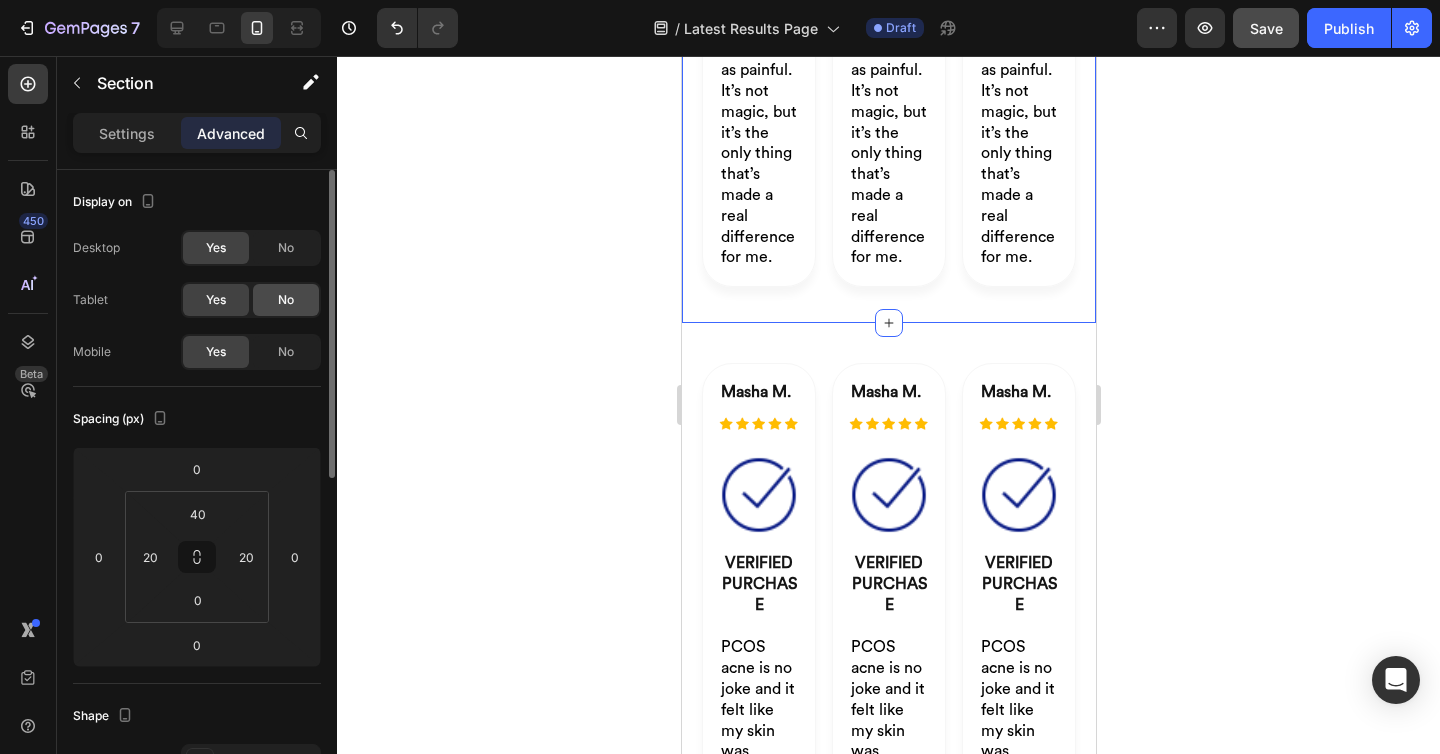 click on "No" 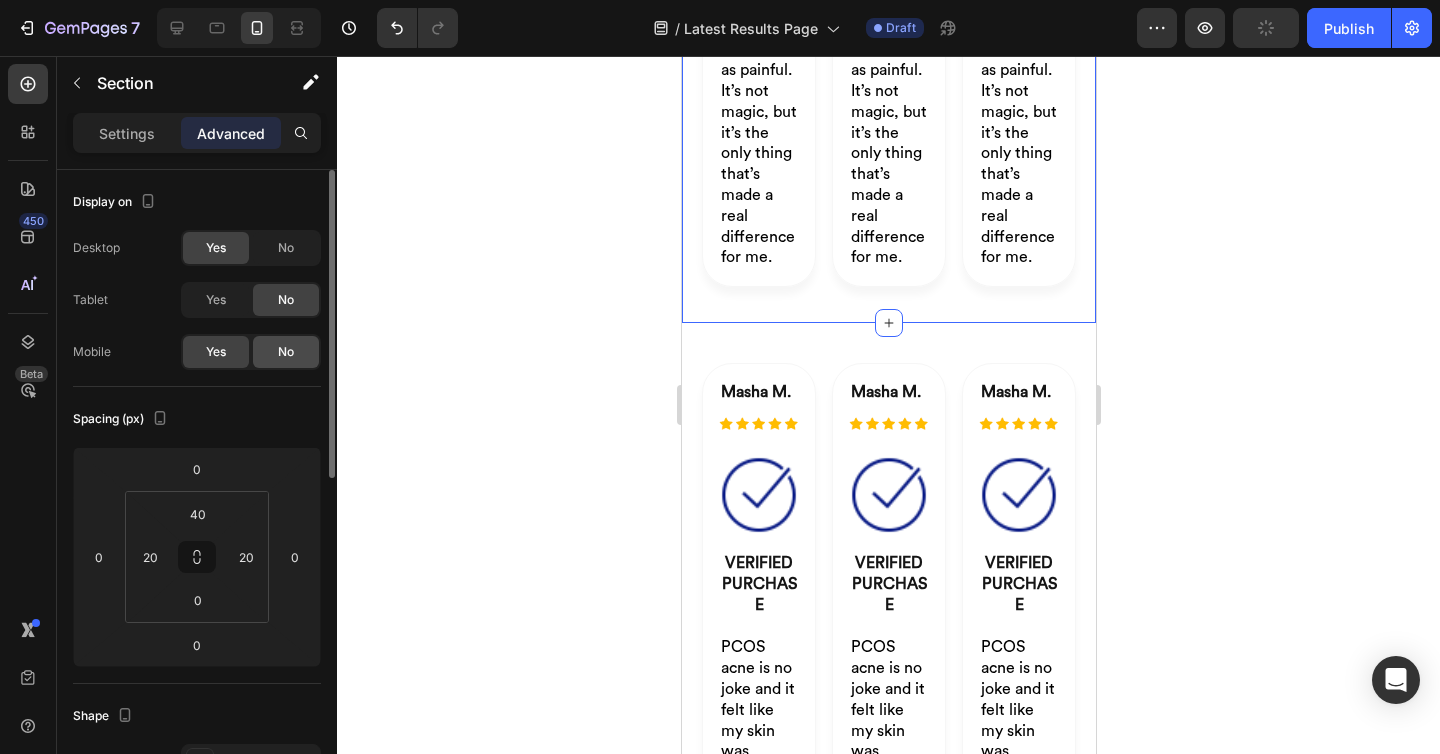 click on "No" 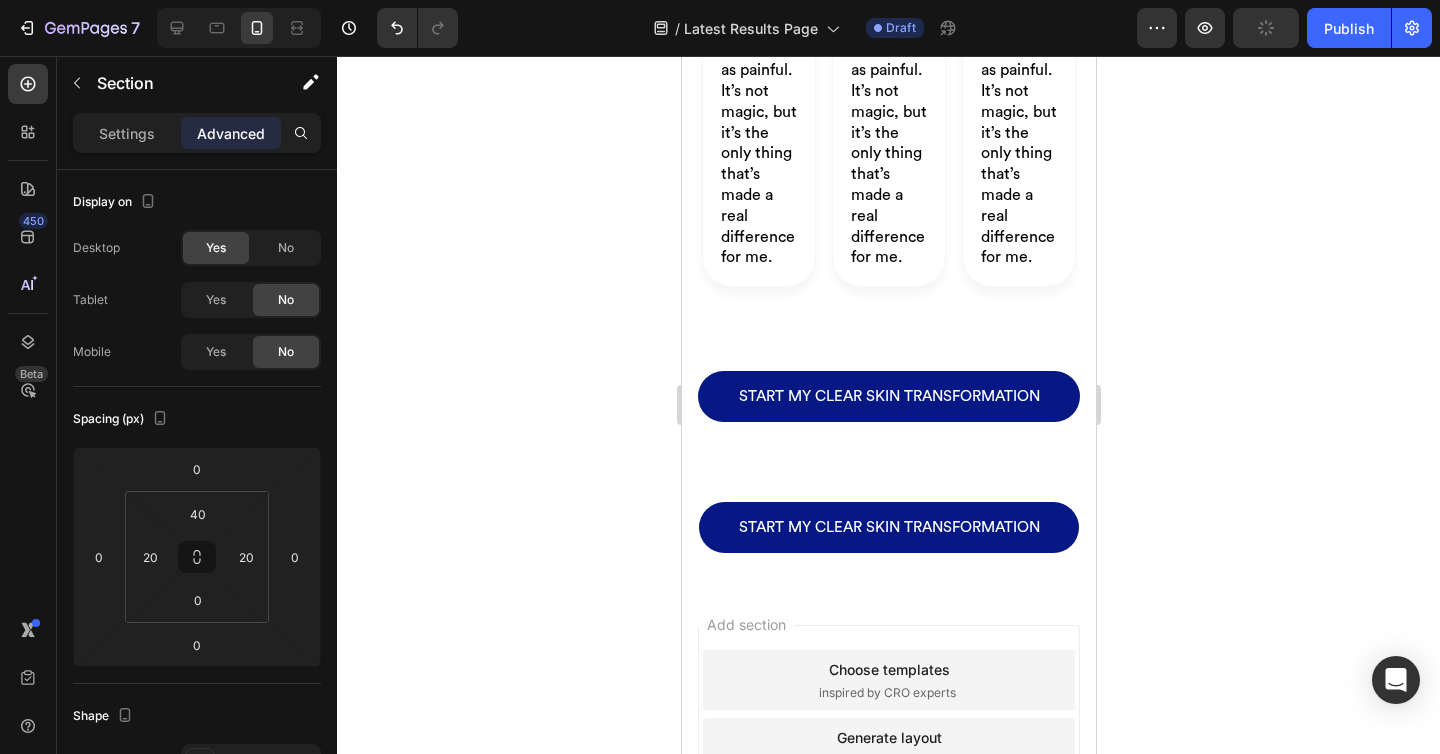 scroll, scrollTop: 5603, scrollLeft: 0, axis: vertical 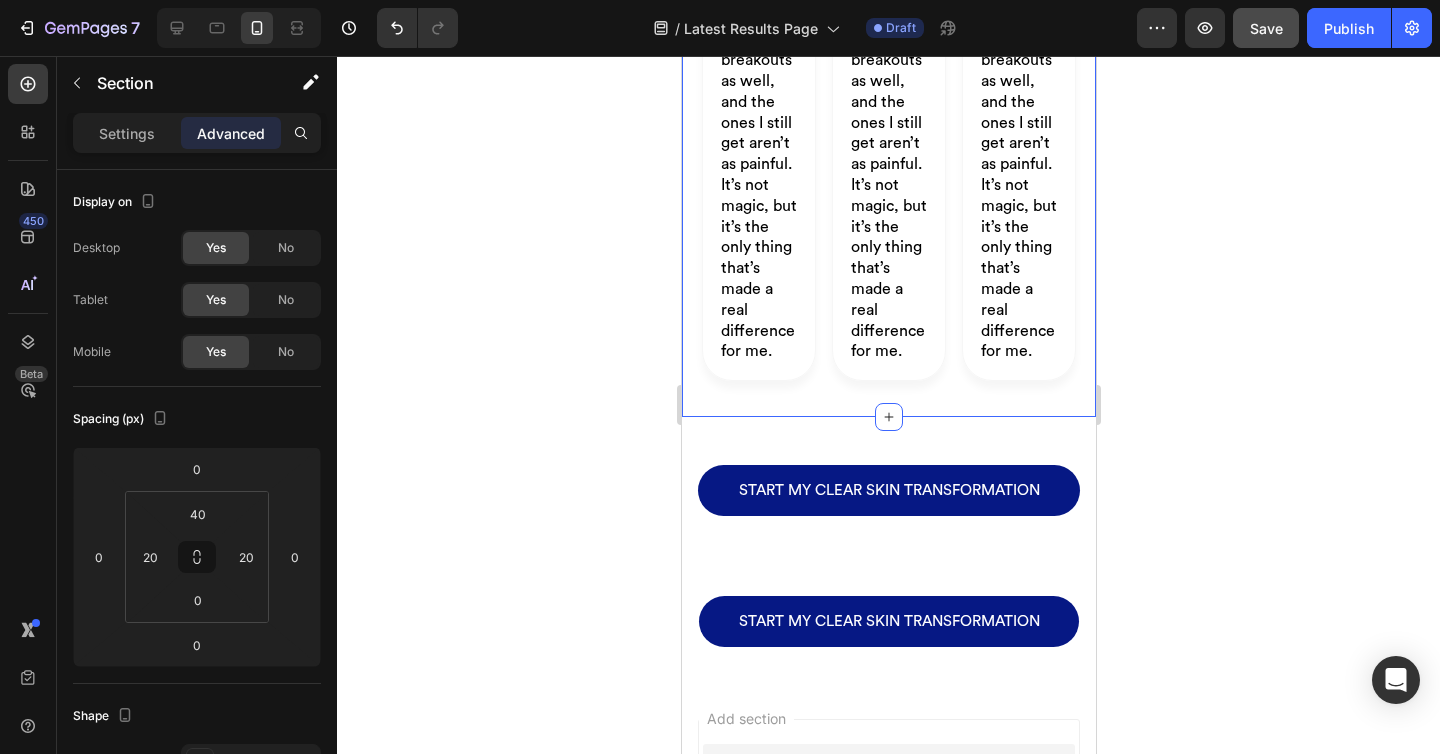 click on "Masha M. Heading Image Image VERIFIED PURCHASE Heading Row Row PCOS acne is no joke and it felt like my skin was always inflamed no matter what I did. I’ve been using clear skin food and PMS food for 9 weeks now, and while it didn’t happen overnight, I can genuinely say my skin has improved so much. The inflammation is down, my breakouts as well, and the ones I still get aren’t as painful. It’s not magic, but it’s the only thing that’s made a real difference for me. Heading Row Masha M. Heading Image Image VERIFIED PURCHASE Heading Row Row PCOS acne is no joke and it felt like my skin was always inflamed no matter what I did. I’ve been using clear skin food and PMS food for 9 weeks now, and while it didn’t happen overnight, I can genuinely say my skin has improved so much. The inflammation is down, my breakouts as well, and the ones I still get aren’t as painful. It’s not magic, but it’s the only thing that’s made a real difference for me. Heading Row Masha M. Heading Image Image Row" at bounding box center [888, -902] 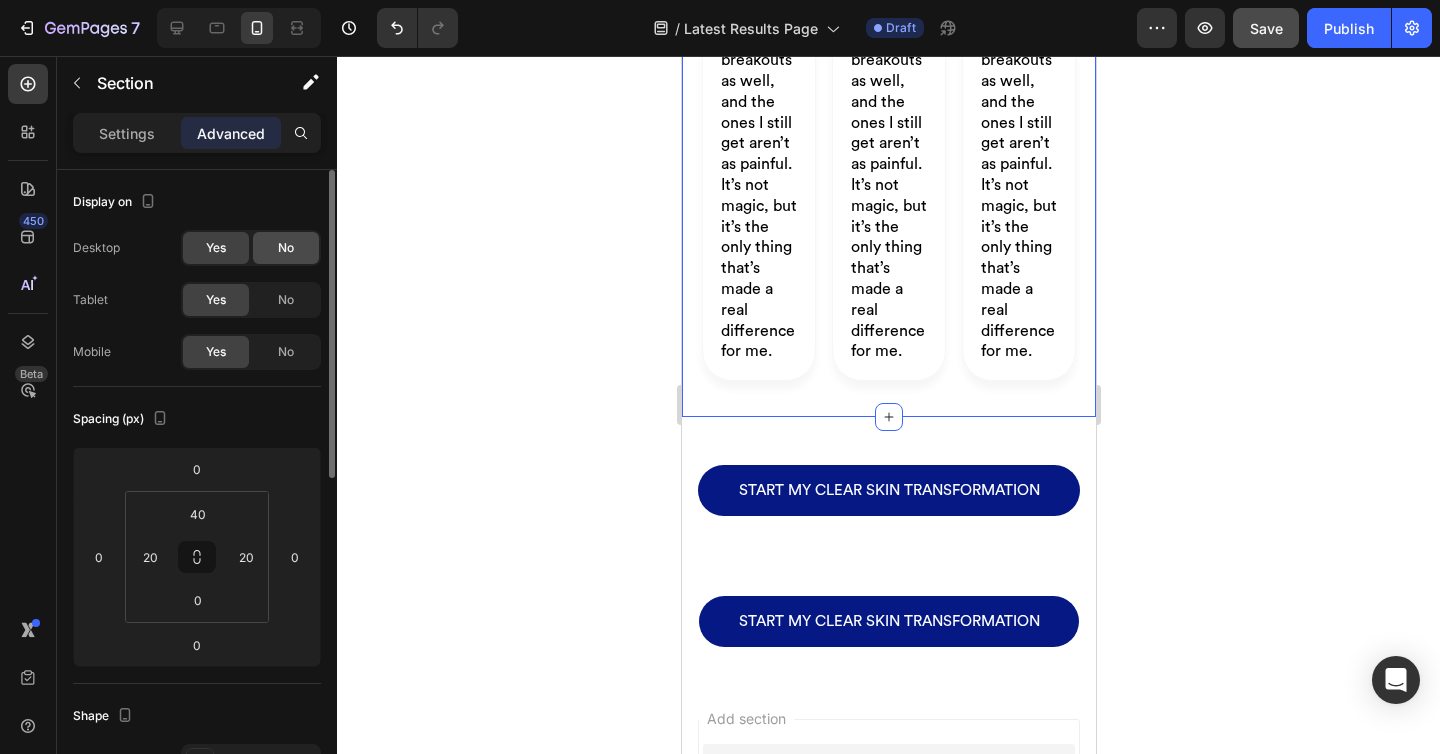 drag, startPoint x: 278, startPoint y: 247, endPoint x: 123, endPoint y: 224, distance: 156.69716 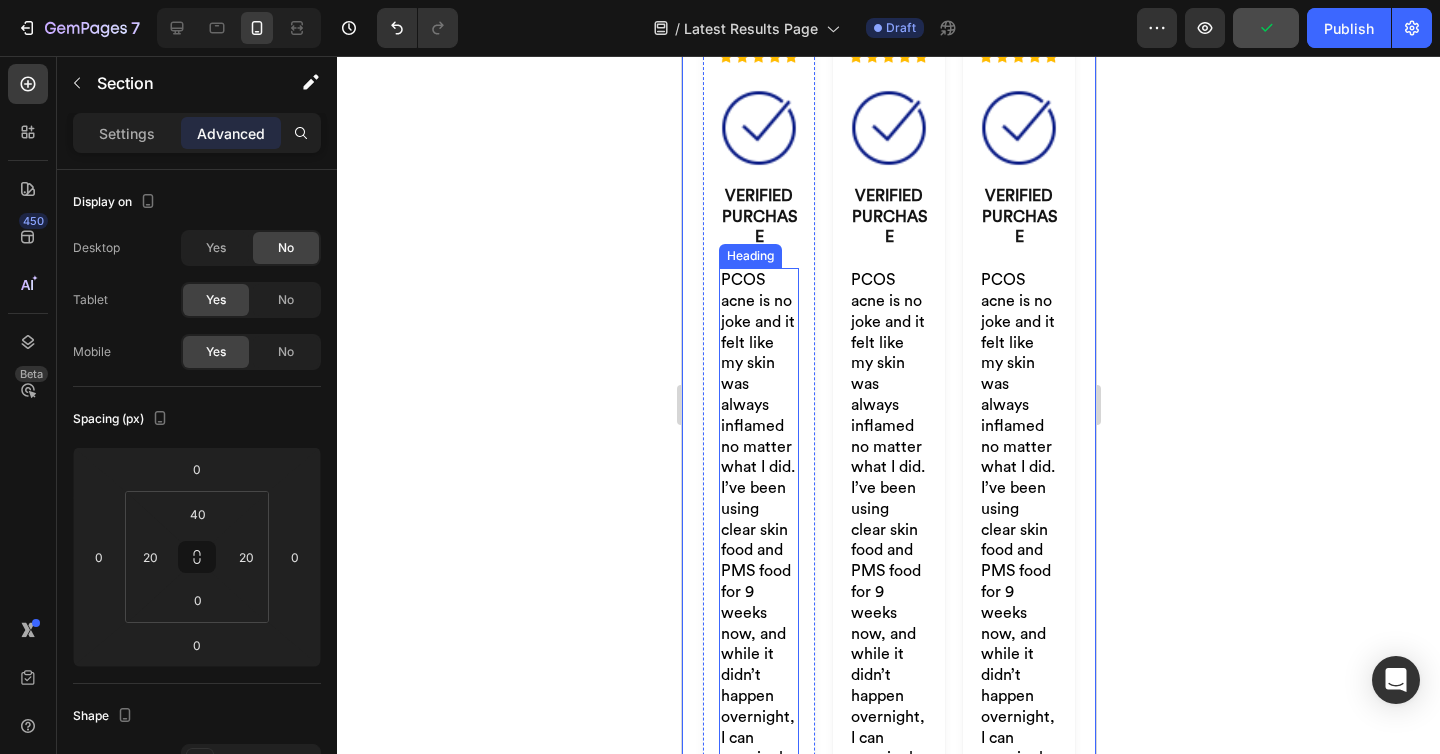 scroll, scrollTop: 2982, scrollLeft: 0, axis: vertical 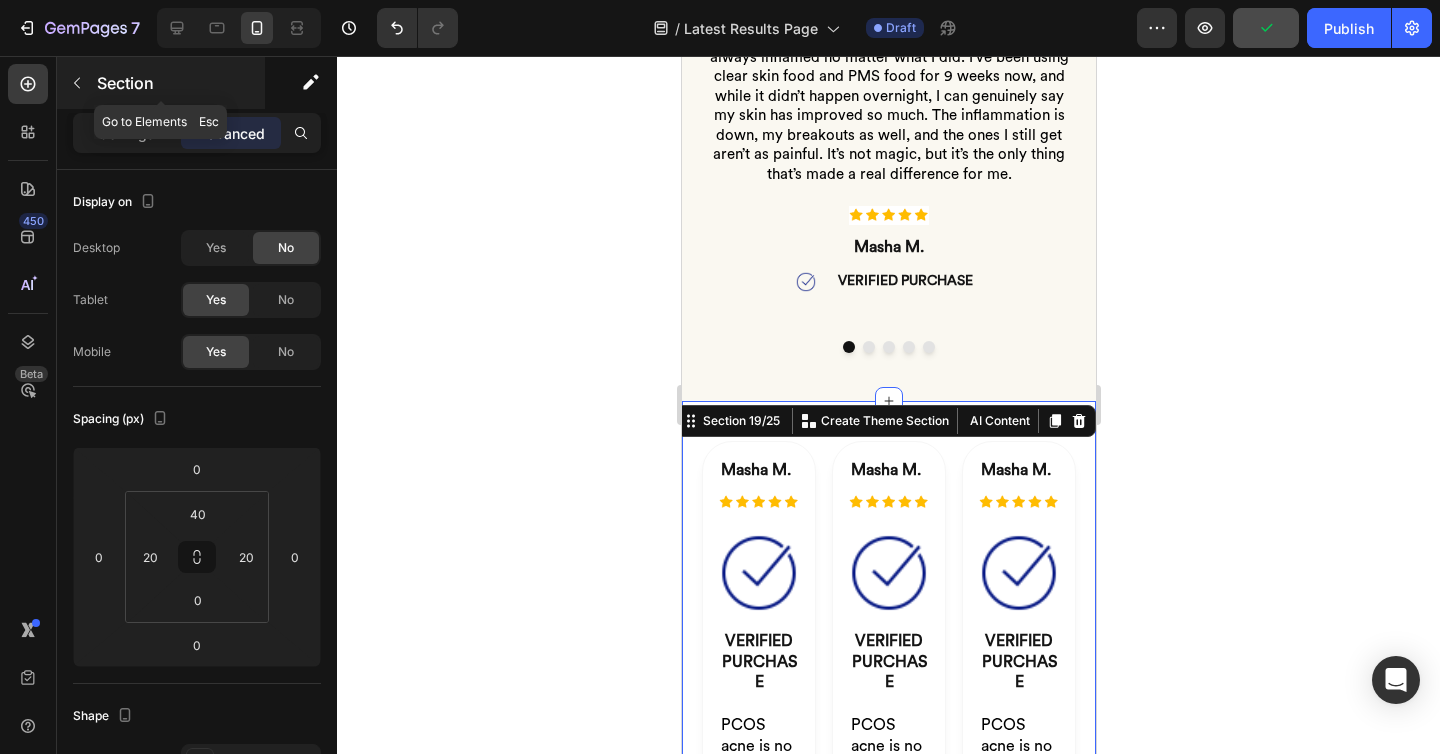 click 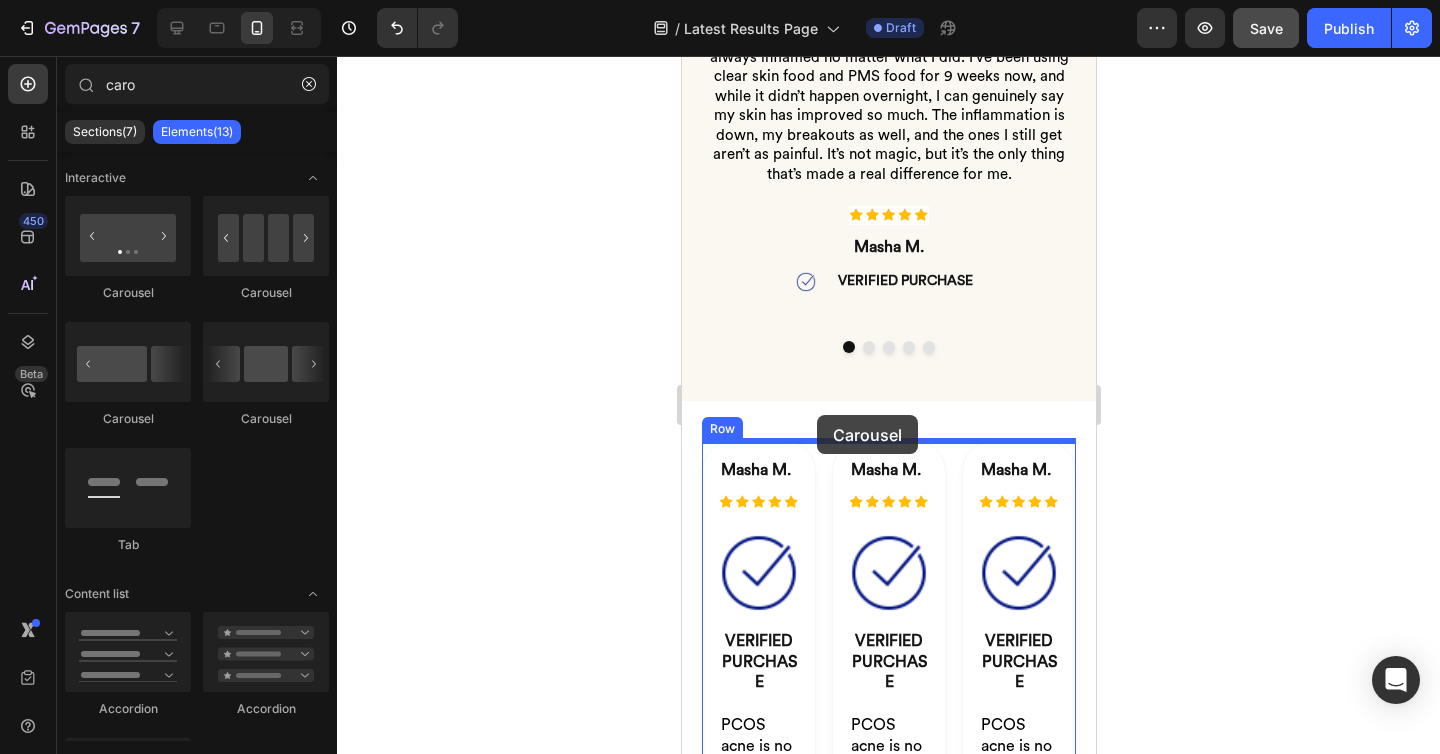 drag, startPoint x: 1585, startPoint y: 491, endPoint x: 816, endPoint y: 415, distance: 772.7464 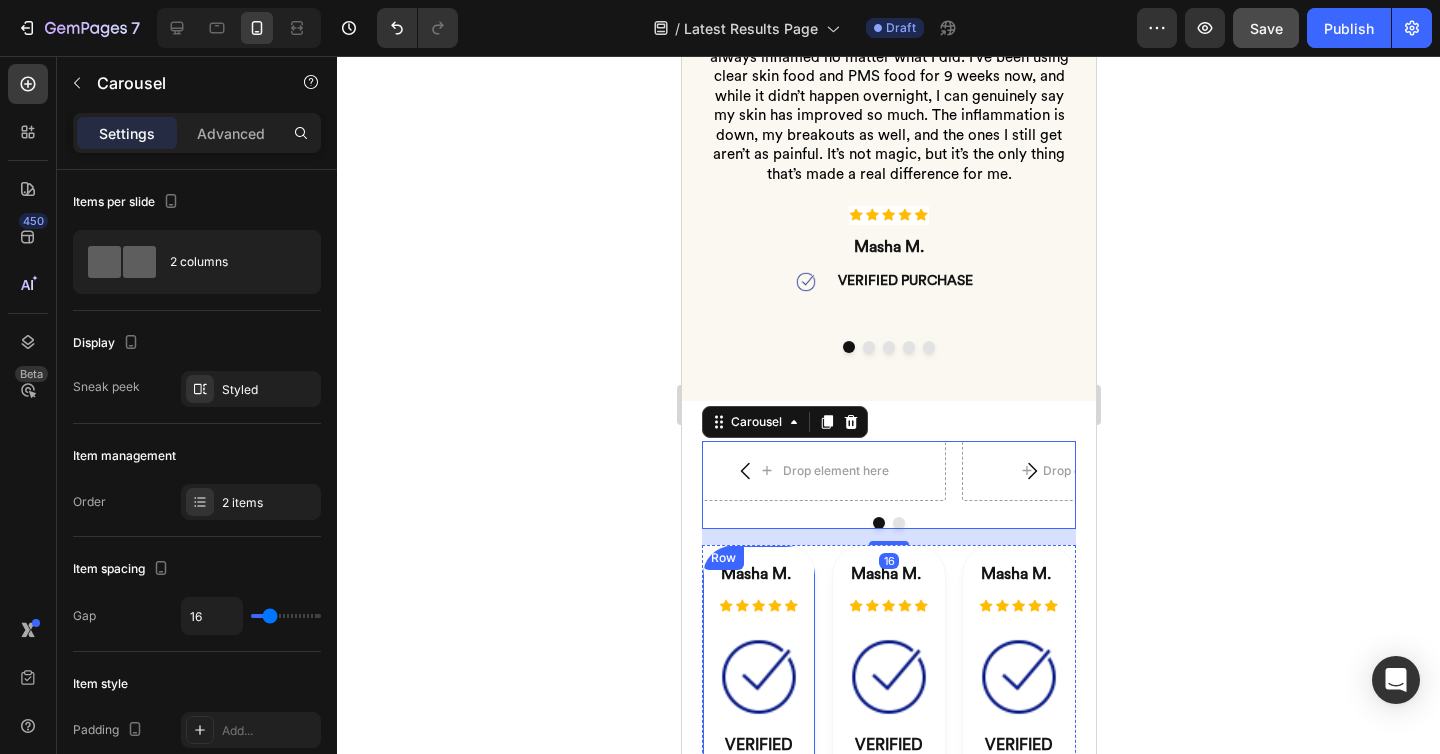 click on "Masha M. Heading Image Image VERIFIED PURCHASE Heading Row Row PCOS acne is no joke and it felt like my skin was always inflamed no matter what I did. I’ve been using clear skin food and PMS food for 9 weeks now, and while it didn’t happen overnight, I can genuinely say my skin has improved so much. The inflammation is down, my breakouts as well, and the ones I still get aren’t as painful. It’s not magic, but it’s the only thing that’s made a real difference for me. Heading Row" at bounding box center (758, 1180) 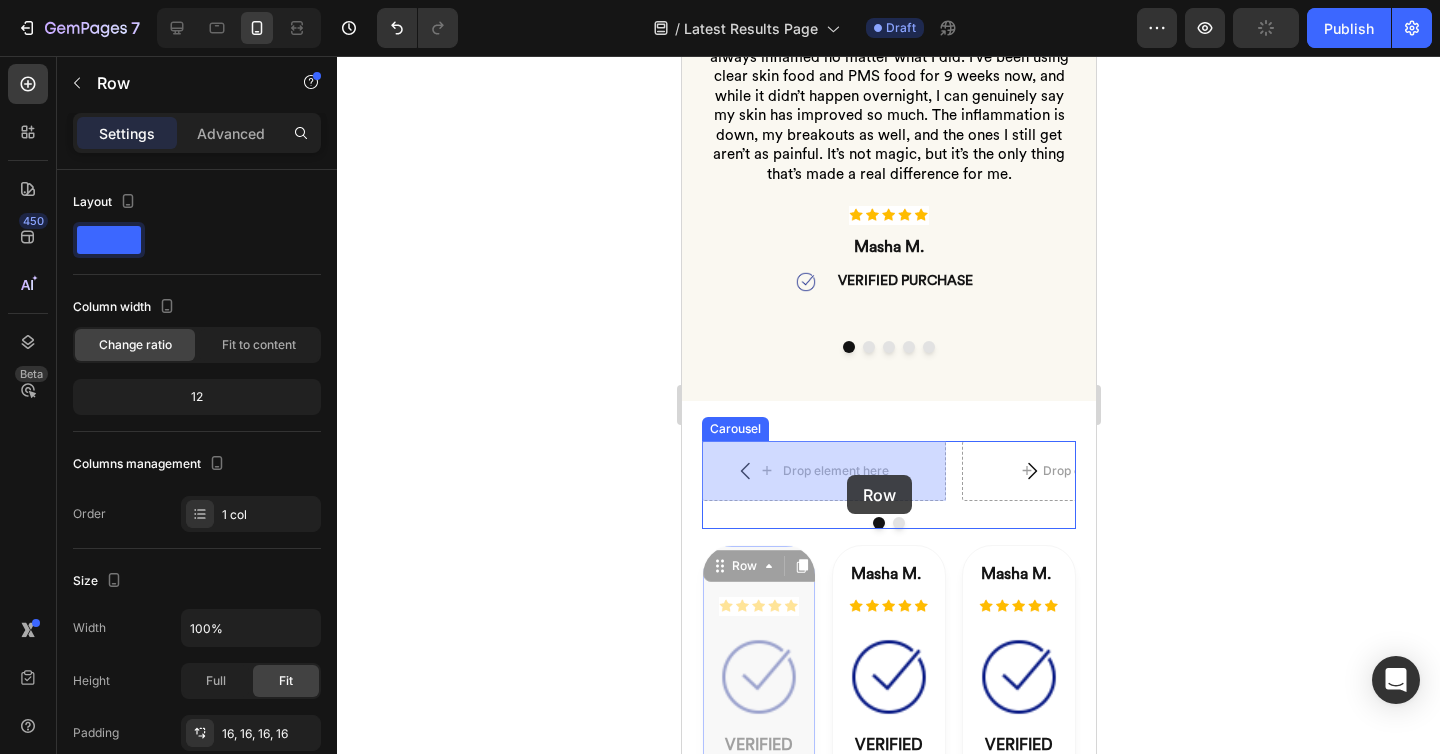 drag, startPoint x: 756, startPoint y: 574, endPoint x: 846, endPoint y: 475, distance: 133.79462 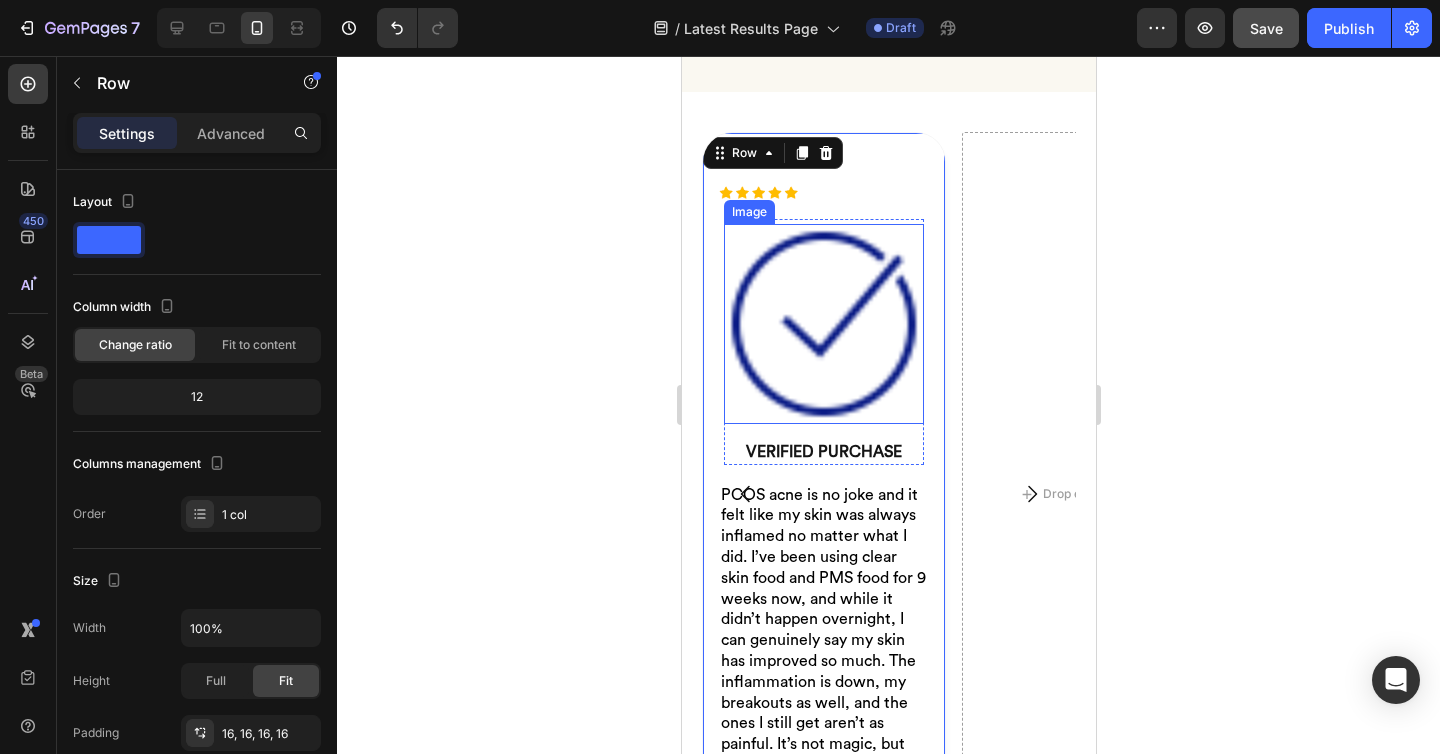 scroll, scrollTop: 3154, scrollLeft: 0, axis: vertical 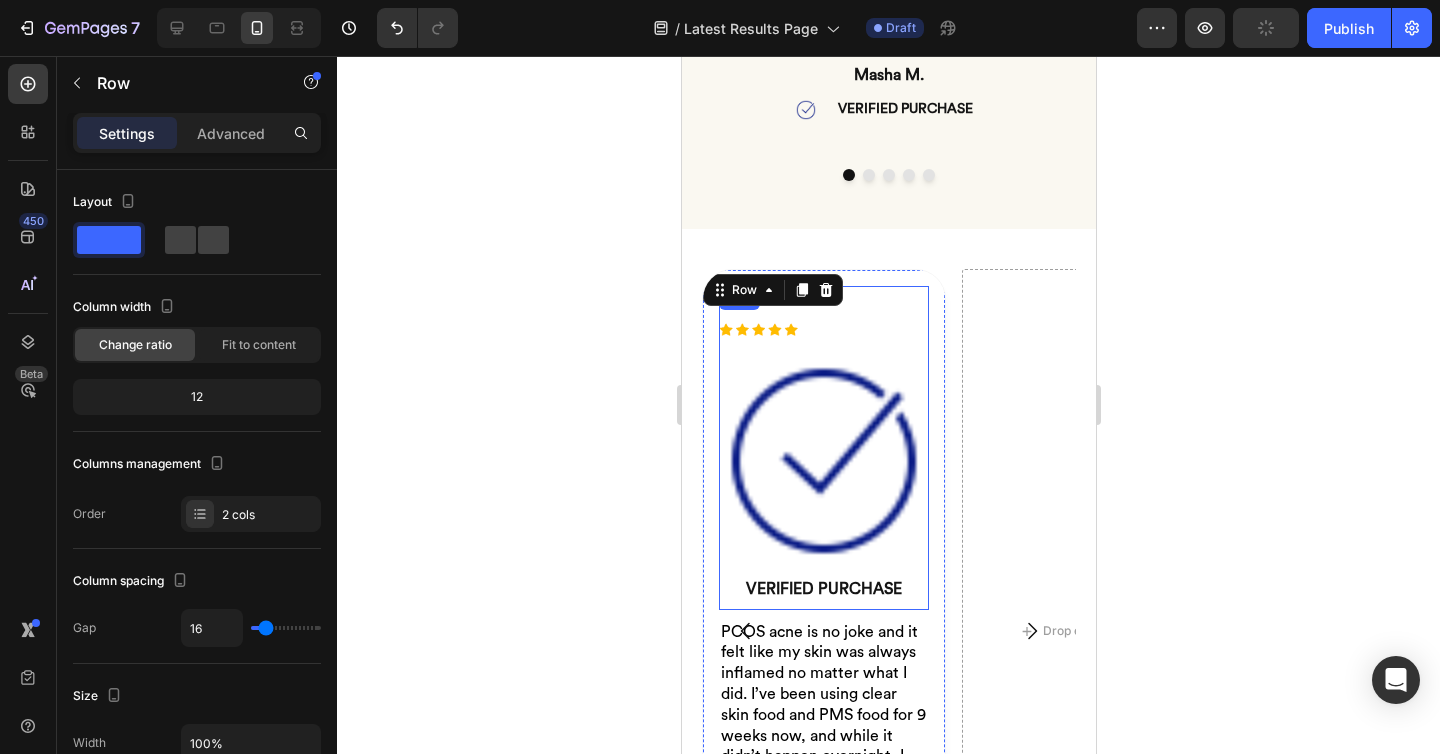 click on "Masha M. Heading Image Image VERIFIED PURCHASE Heading Row Row" at bounding box center (823, 448) 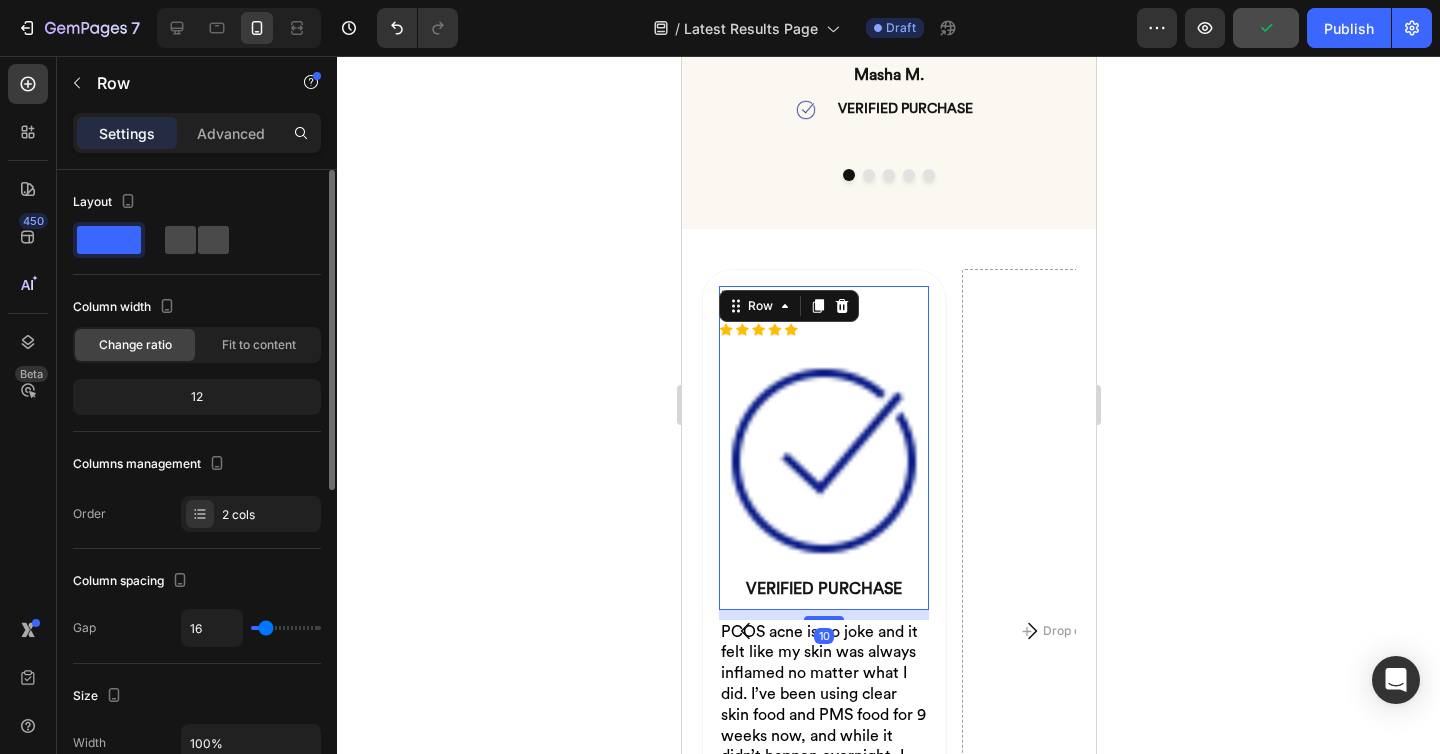 click 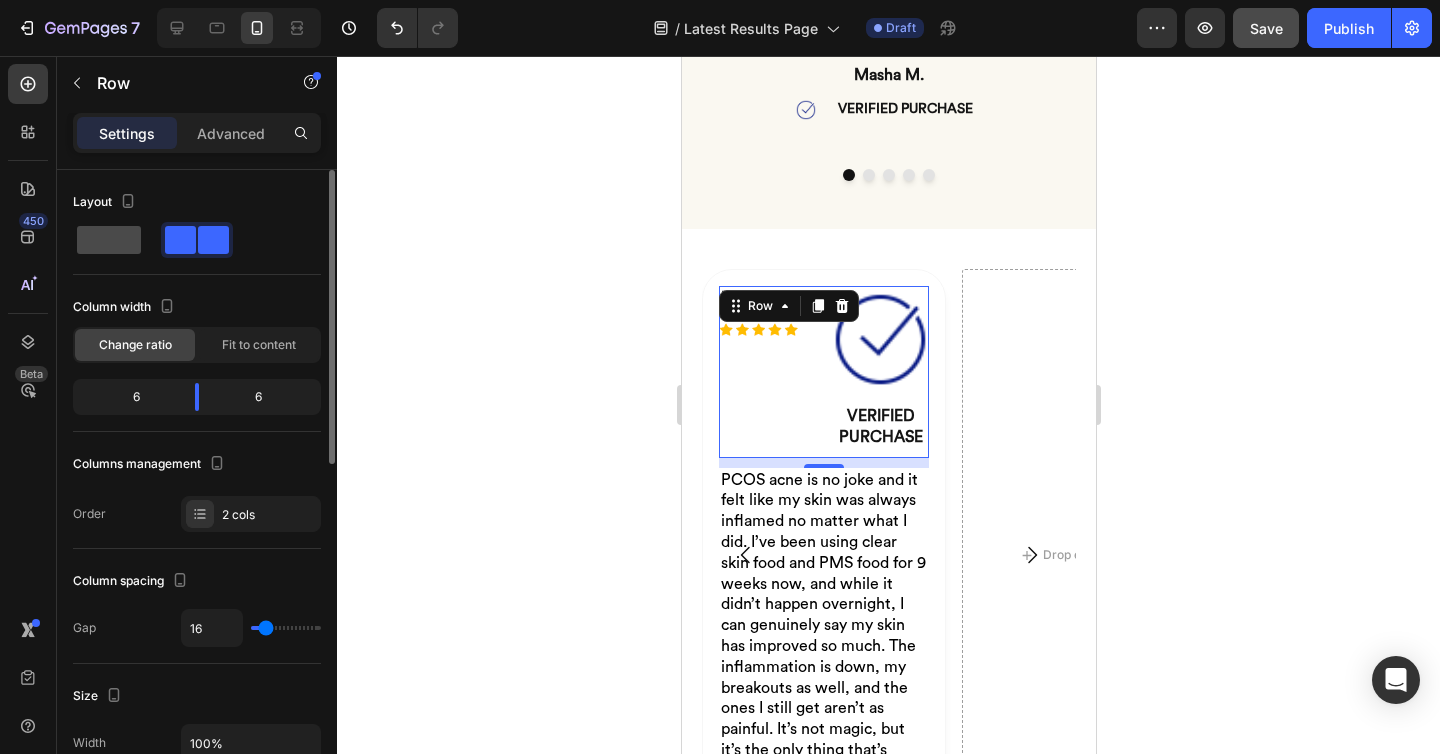 click 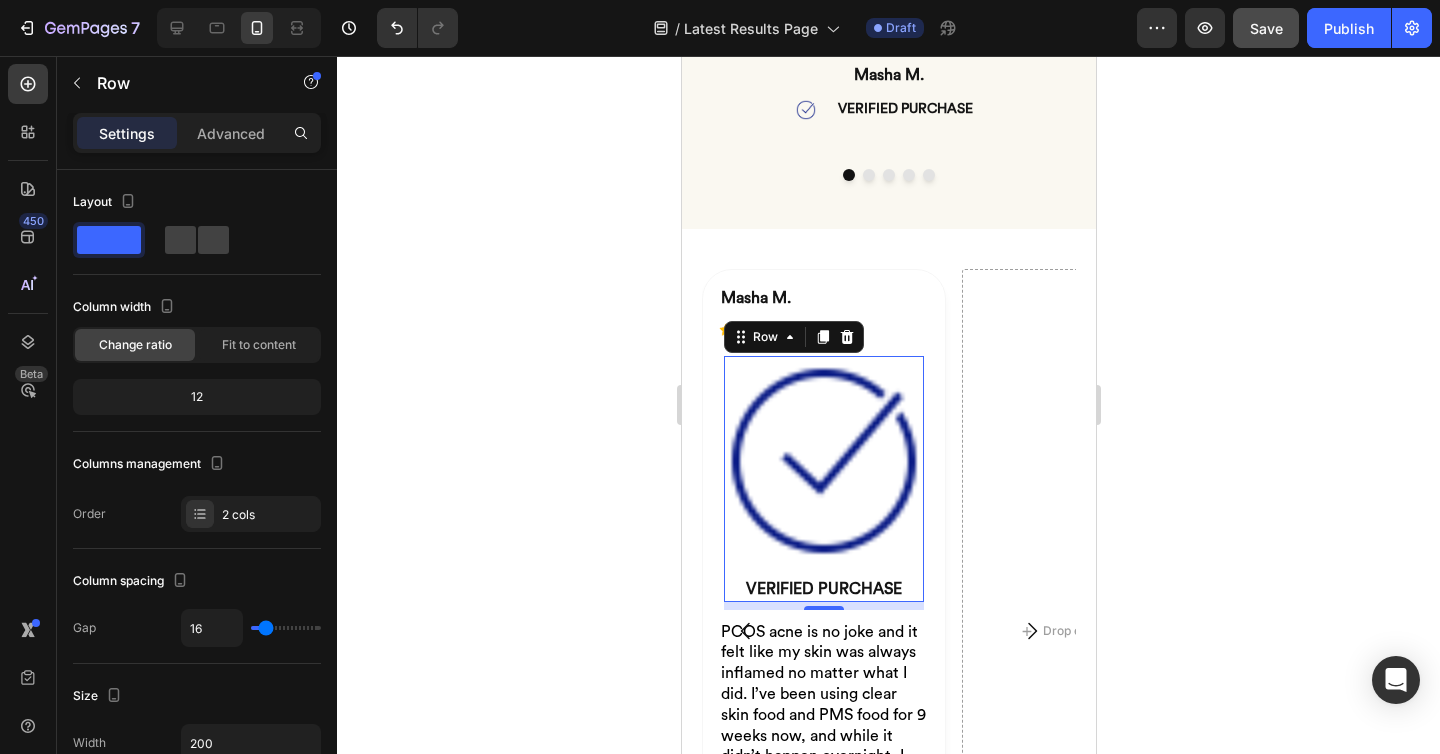 click on "Image VERIFIED PURCHASE Heading Row   0" at bounding box center [823, 479] 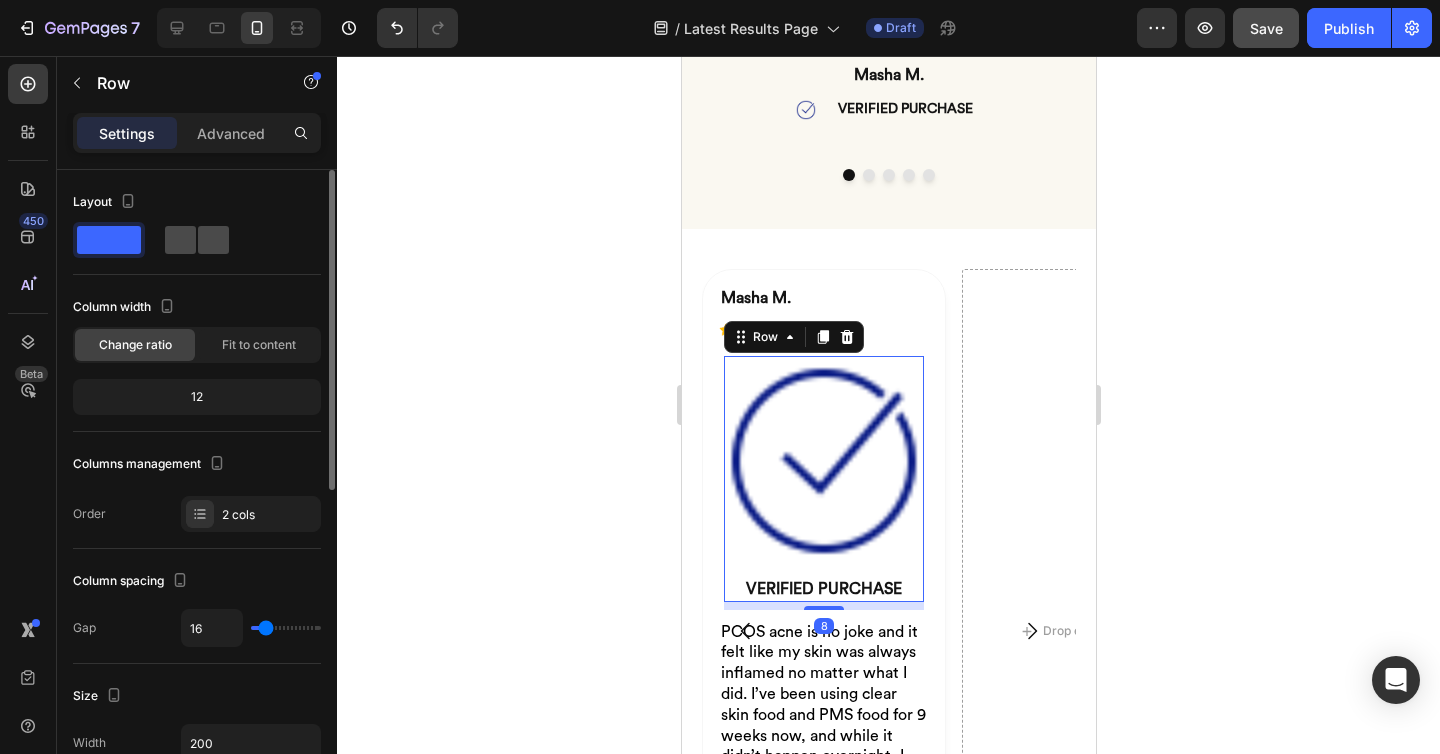 click 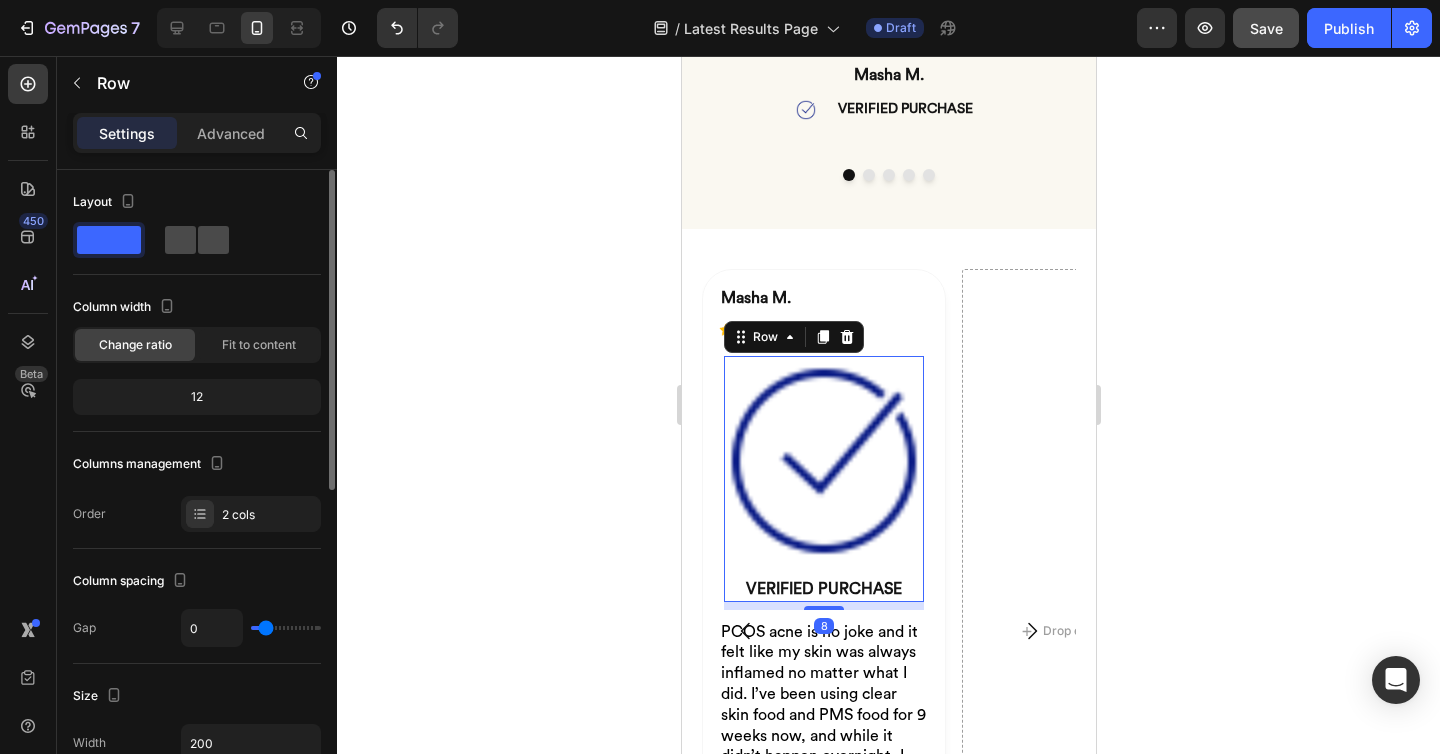 type on "0" 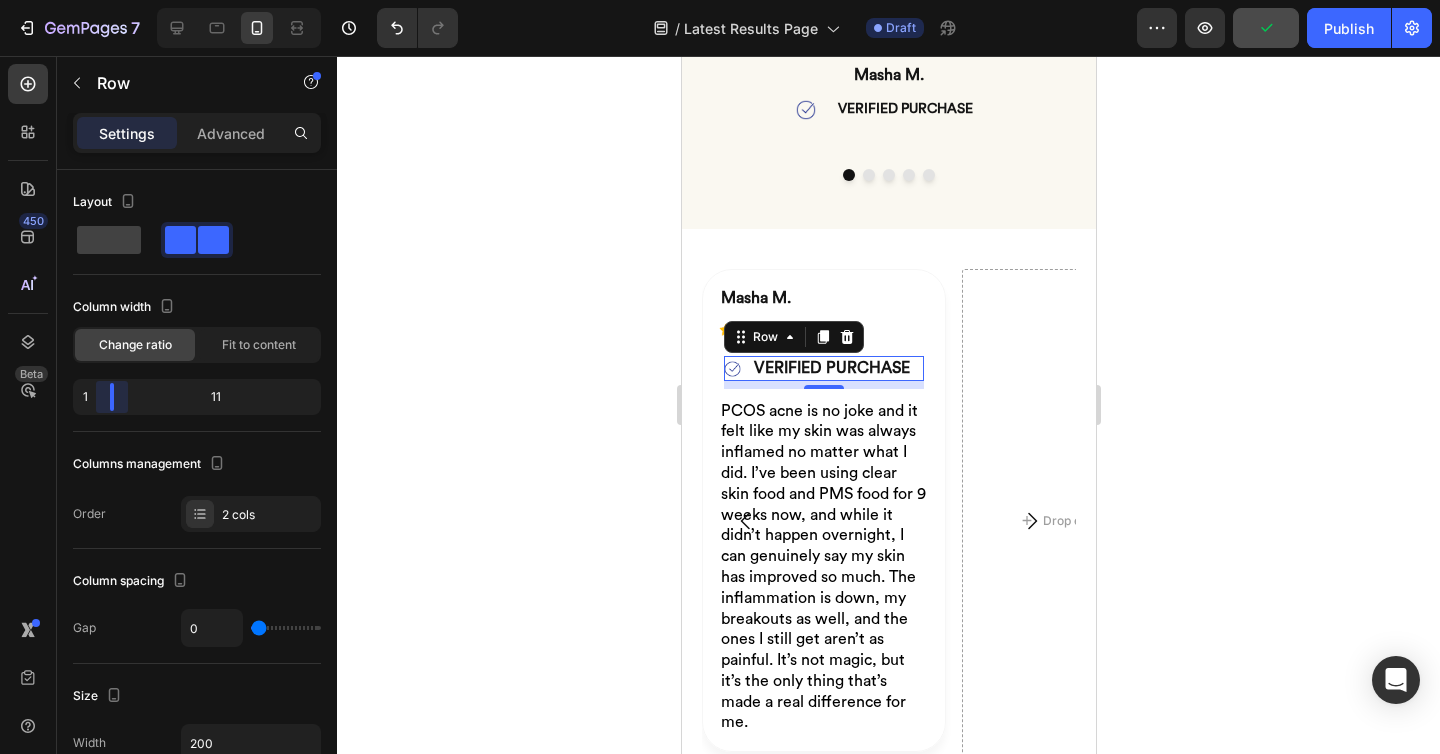 drag, startPoint x: 199, startPoint y: 401, endPoint x: 606, endPoint y: 305, distance: 418.16864 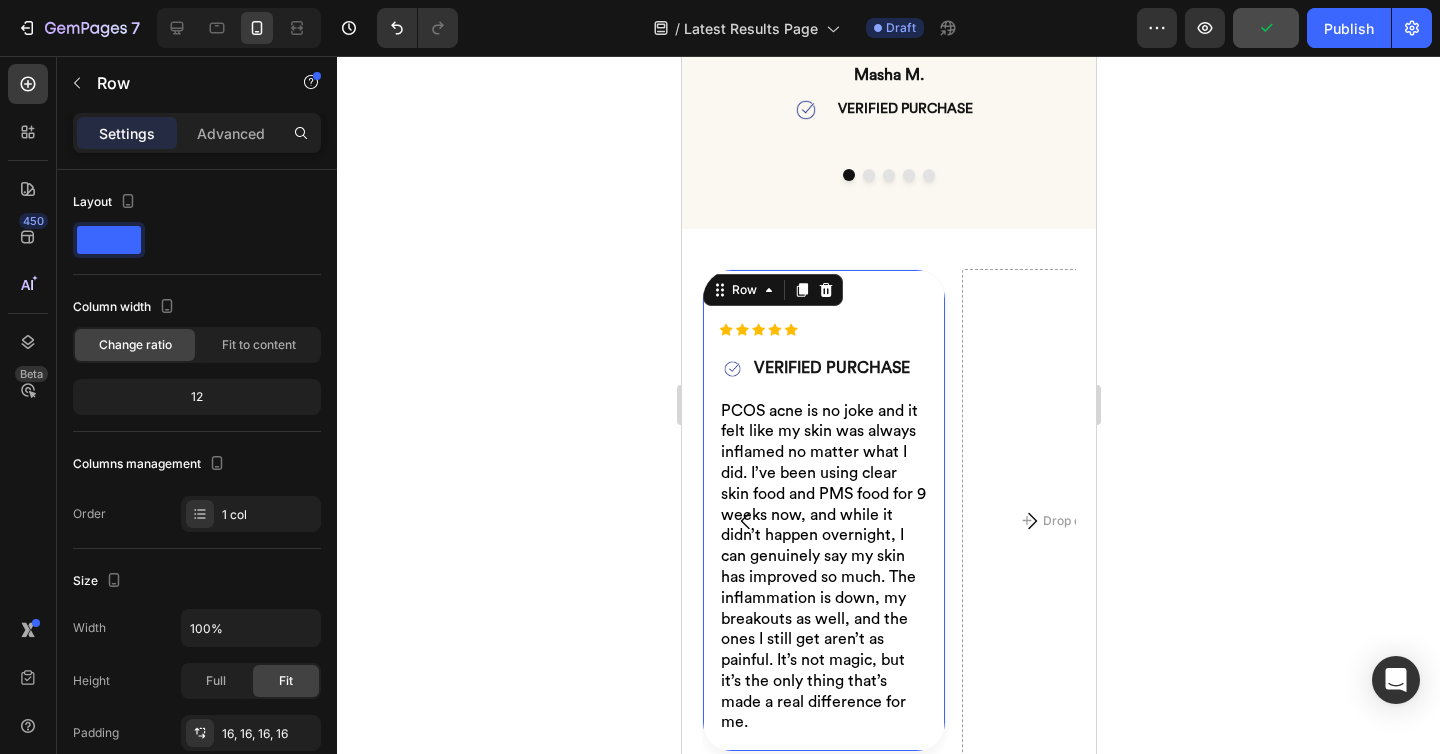 click on "Masha M. Heading Image Image VERIFIED PURCHASE Heading Row Row PCOS acne is no joke and it felt like my skin was always inflamed no matter what I did. I’ve been using clear skin food and PMS food for 9 weeks now, and while it didn’t happen overnight, I can genuinely say my skin has improved so much. The inflammation is down, my breakouts as well, and the ones I still get aren’t as painful. It’s not magic, but it’s the only thing that’s made a real difference for me. Heading Row   20" at bounding box center [823, 510] 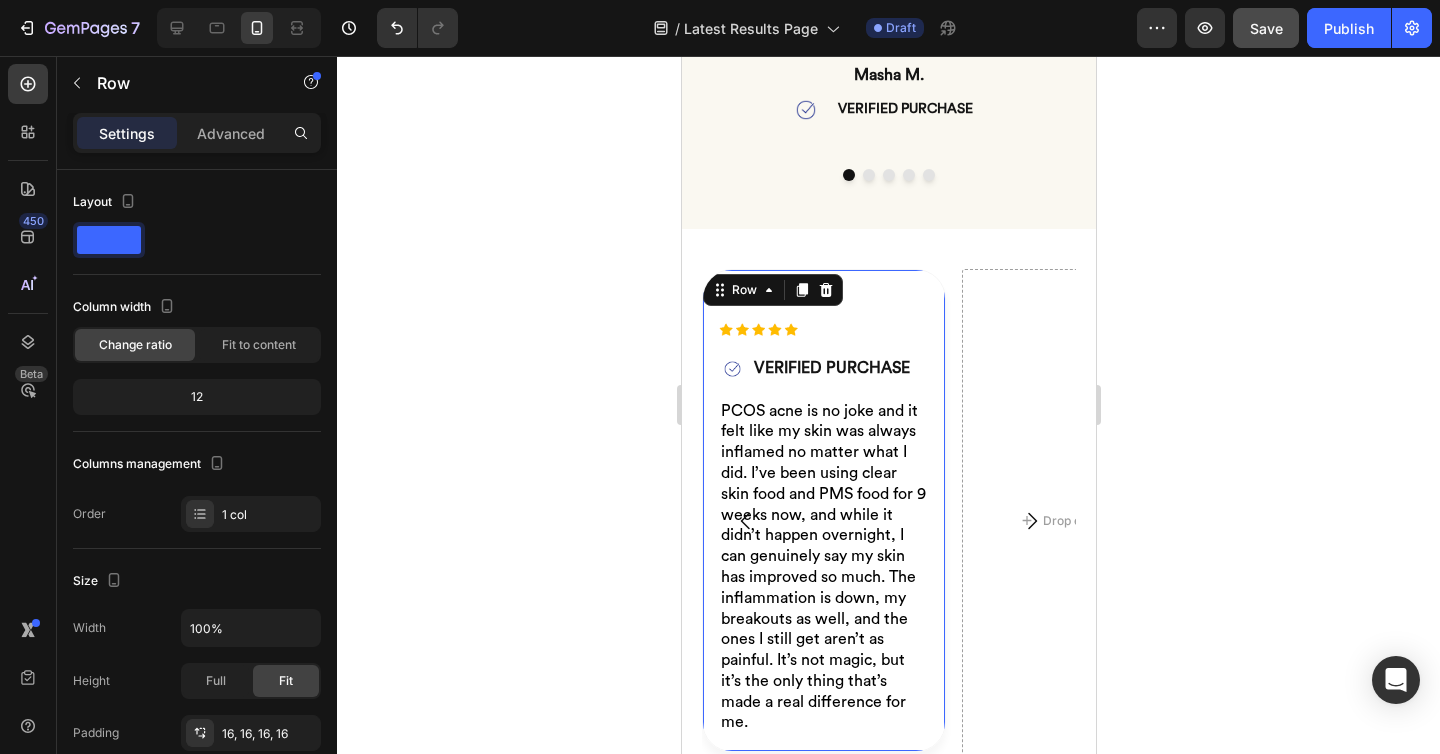 click on "Masha M. Heading Image Image VERIFIED PURCHASE Heading Row Row PCOS acne is no joke and it felt like my skin was always inflamed no matter what I did. I’ve been using clear skin food and PMS food for 9 weeks now, and while it didn’t happen overnight, I can genuinely say my skin has improved so much. The inflammation is down, my breakouts as well, and the ones I still get aren’t as painful. It’s not magic, but it’s the only thing that’s made a real difference for me. Heading Row   20" at bounding box center [823, 510] 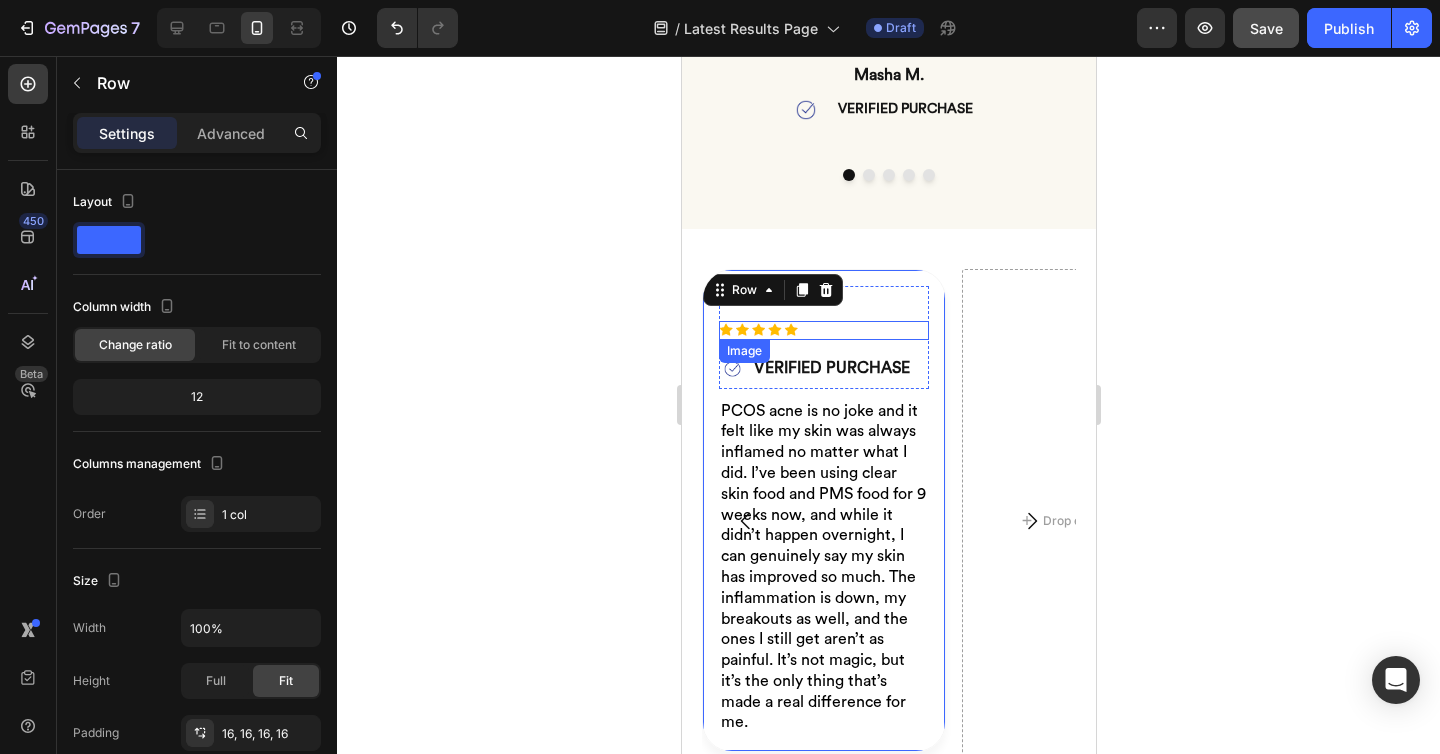 click at bounding box center [823, 330] 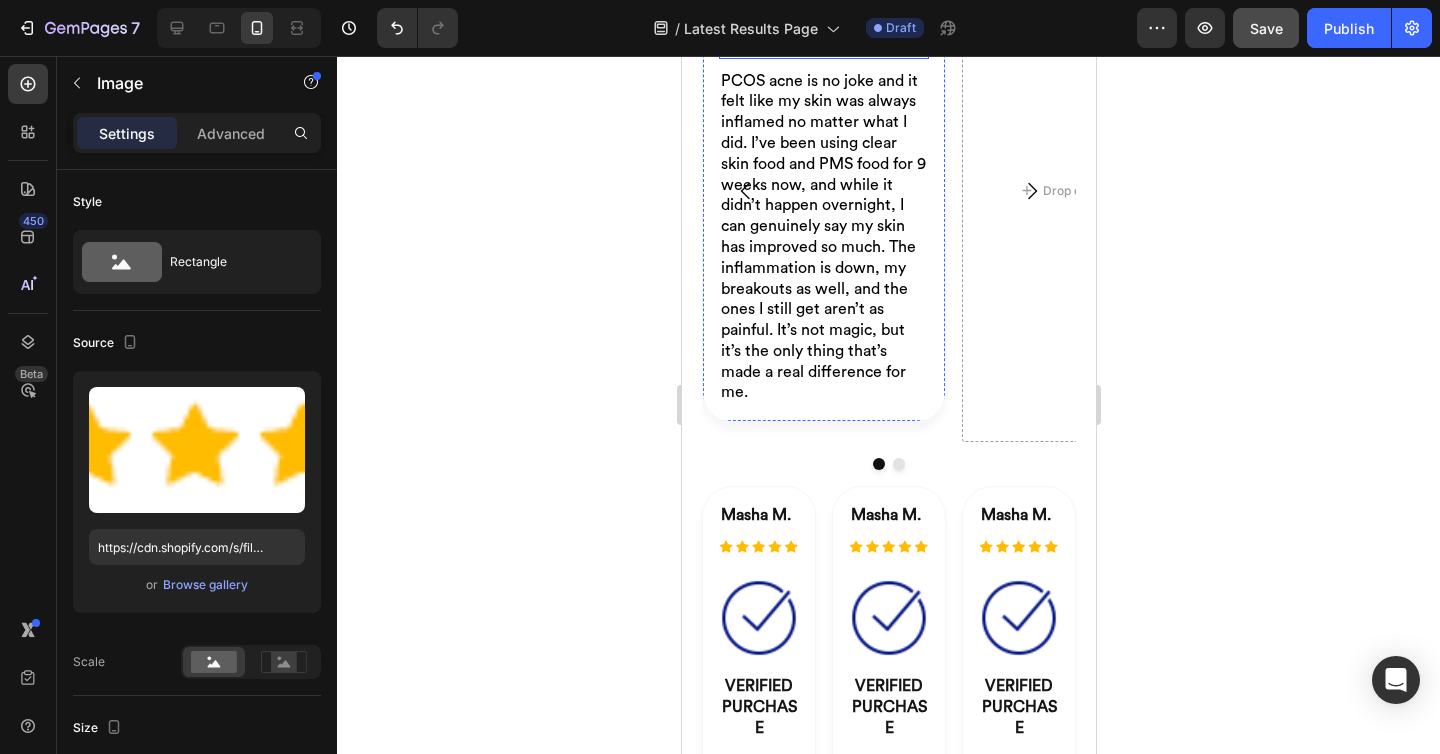 scroll, scrollTop: 3395, scrollLeft: 0, axis: vertical 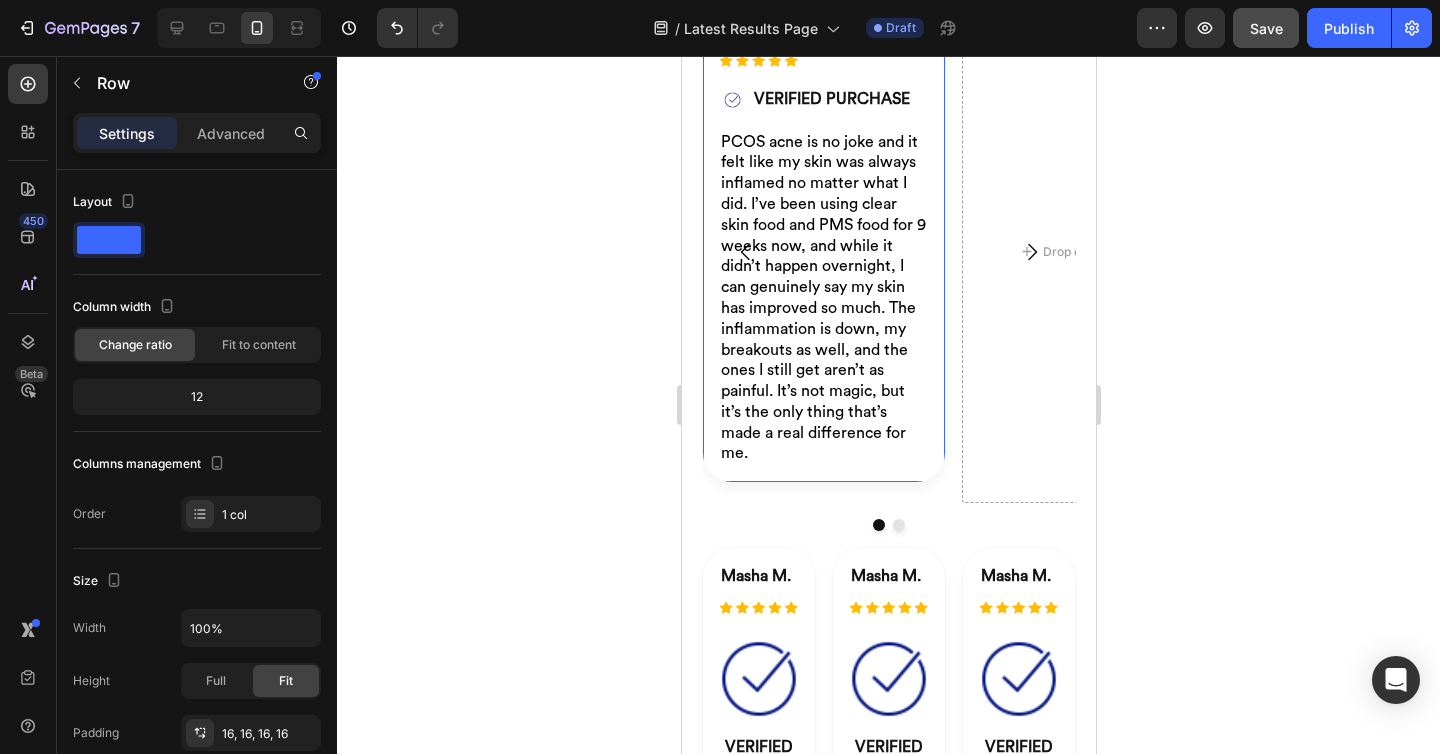 click on "Masha M. Heading Image   0 Image VERIFIED PURCHASE Heading Row Row PCOS acne is no joke and it felt like my skin was always inflamed no matter what I did. I’ve been using clear skin food and PMS food for 9 weeks now, and while it didn’t happen overnight, I can genuinely say my skin has improved so much. The inflammation is down, my breakouts as well, and the ones I still get aren’t as painful. It’s not magic, but it’s the only thing that’s made a real difference for me. Heading Row" at bounding box center (823, 241) 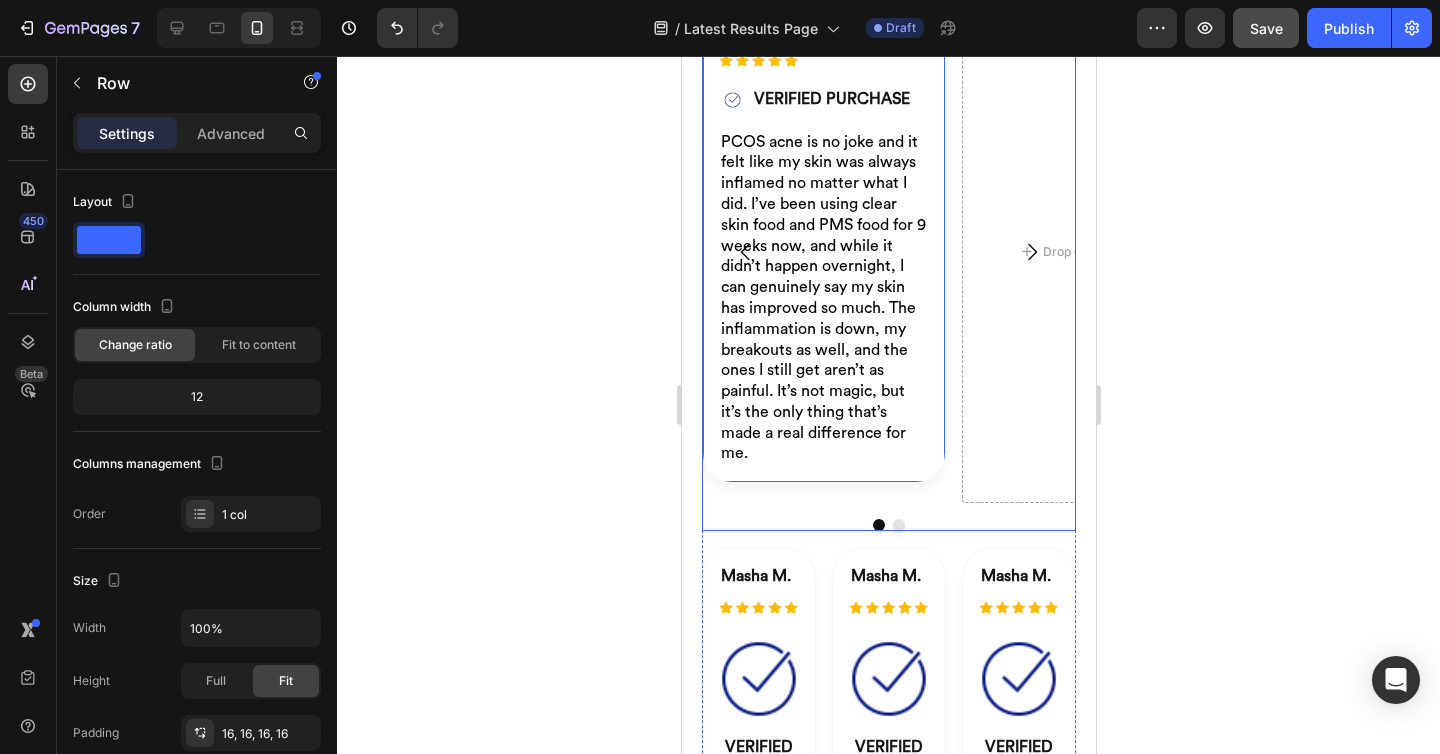 click on "Masha M. Heading Image   0 Image VERIFIED PURCHASE Heading Row Row PCOS acne is no joke and it felt like my skin was always inflamed no matter what I did. I’ve been using clear skin food and PMS food for 9 weeks now, and while it didn’t happen overnight, I can genuinely say my skin has improved so much. The inflammation is down, my breakouts as well, and the ones I still get aren’t as painful. It’s not magic, but it’s the only thing that’s made a real difference for me. Heading Row" at bounding box center (823, 251) 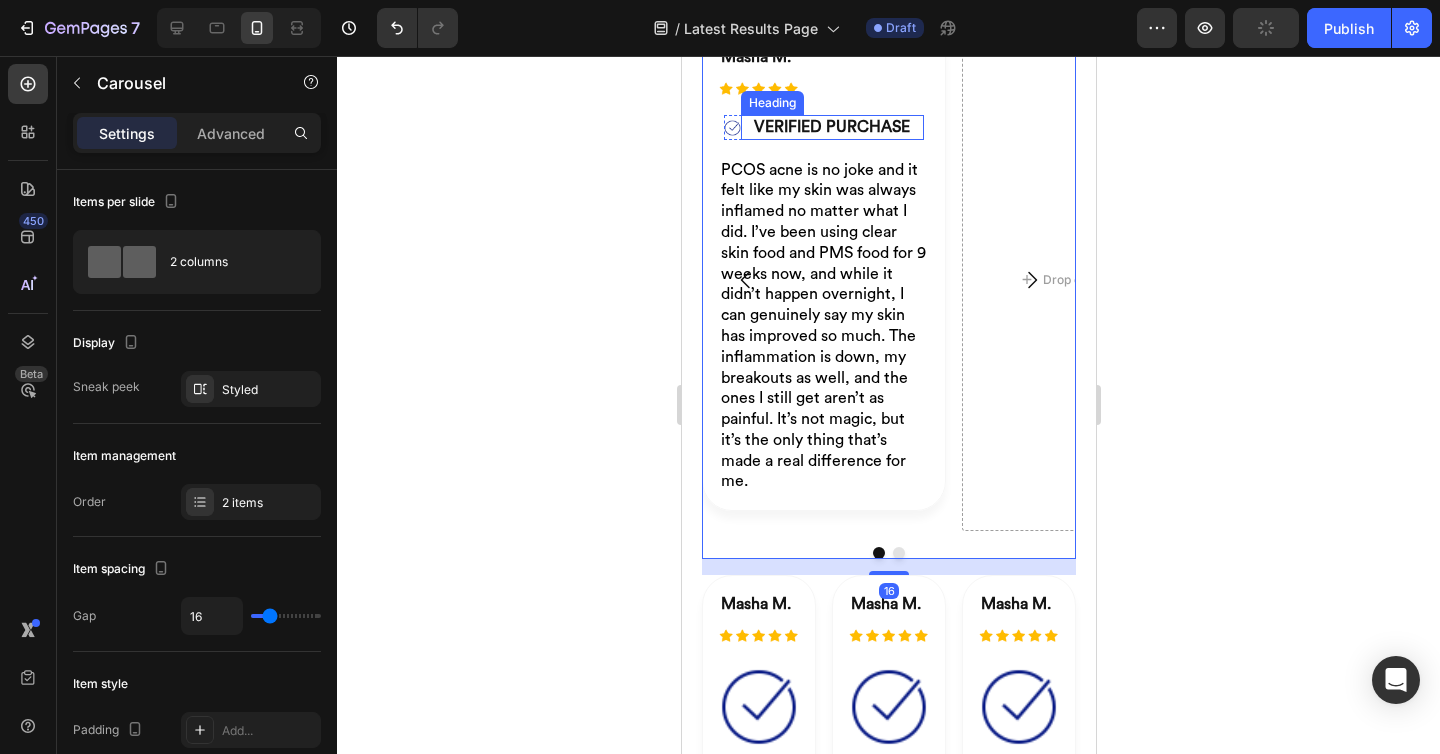 scroll, scrollTop: 3262, scrollLeft: 0, axis: vertical 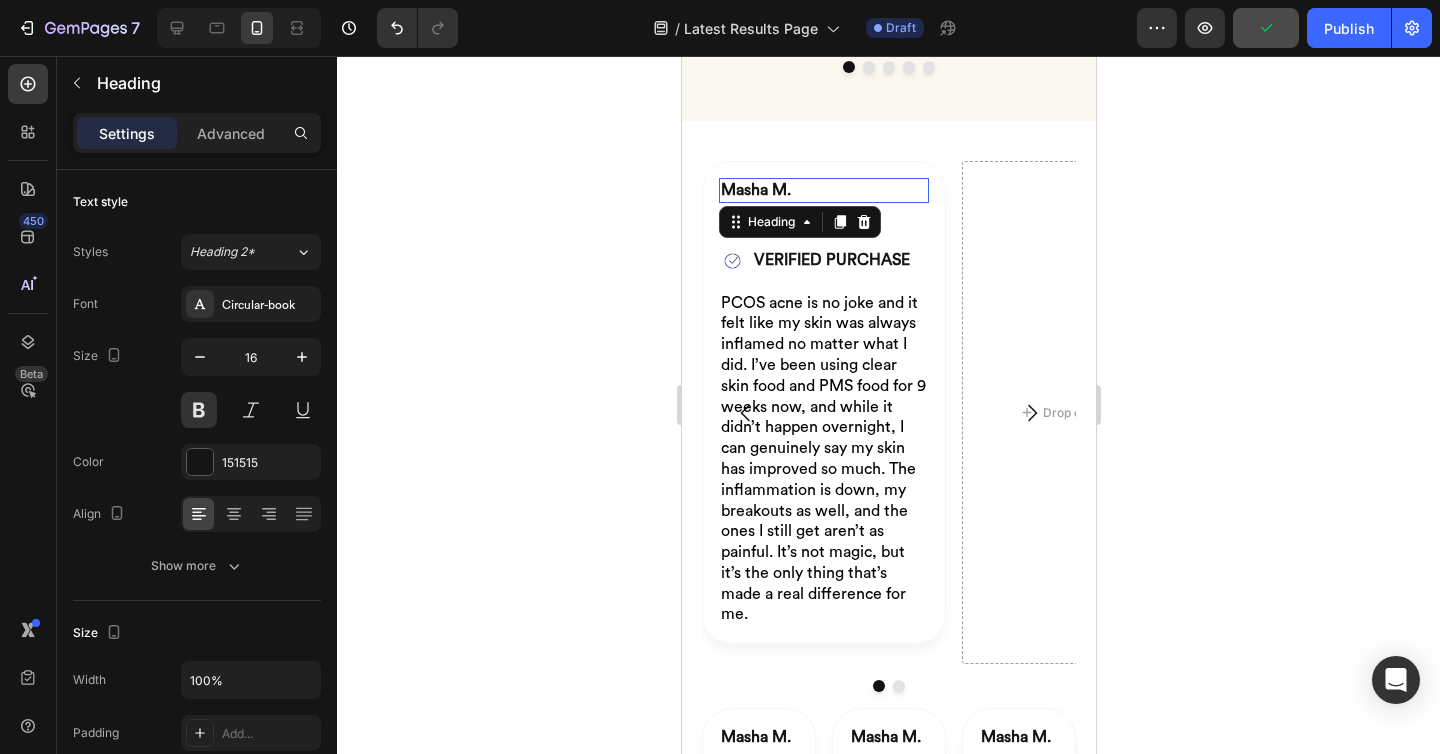 click on "Masha M." at bounding box center (755, 190) 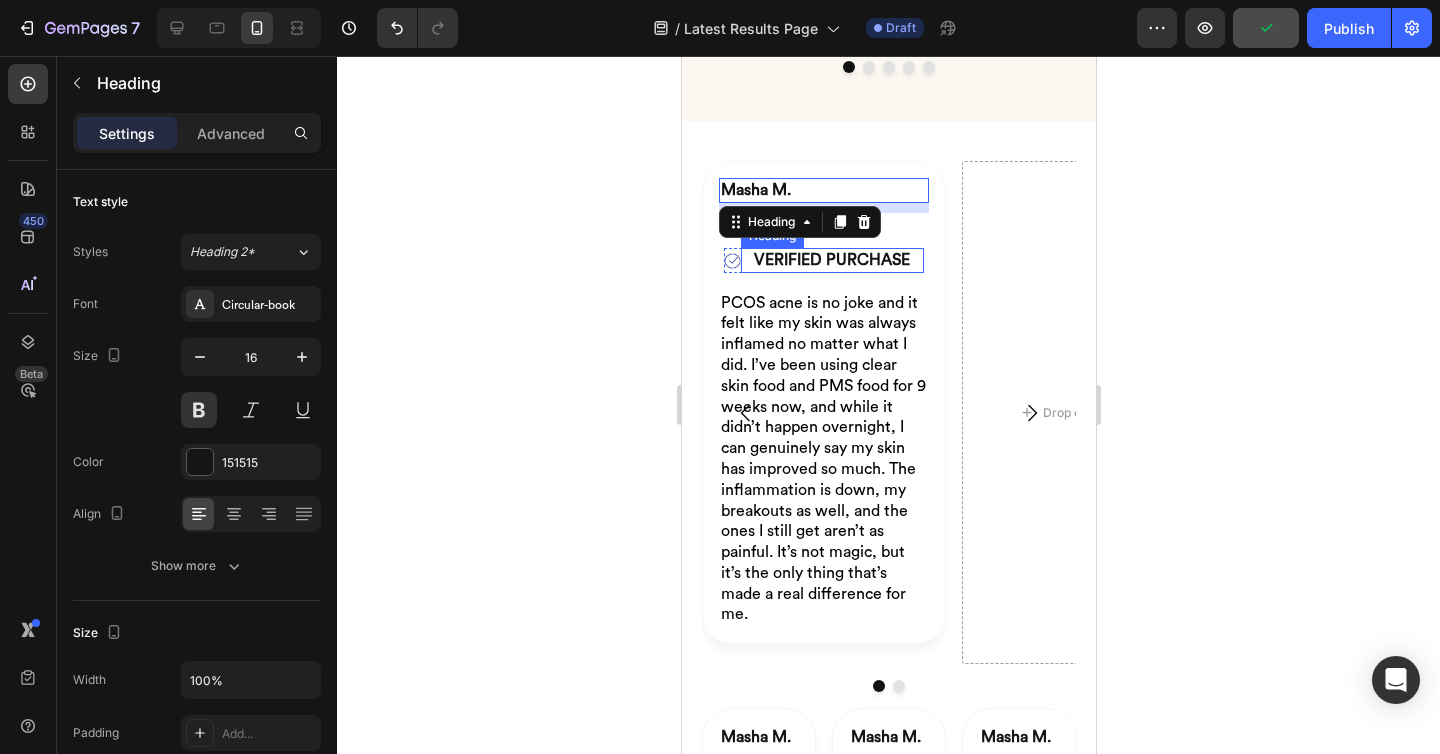 click on "VERIFIED PURCHASE" at bounding box center (831, 260) 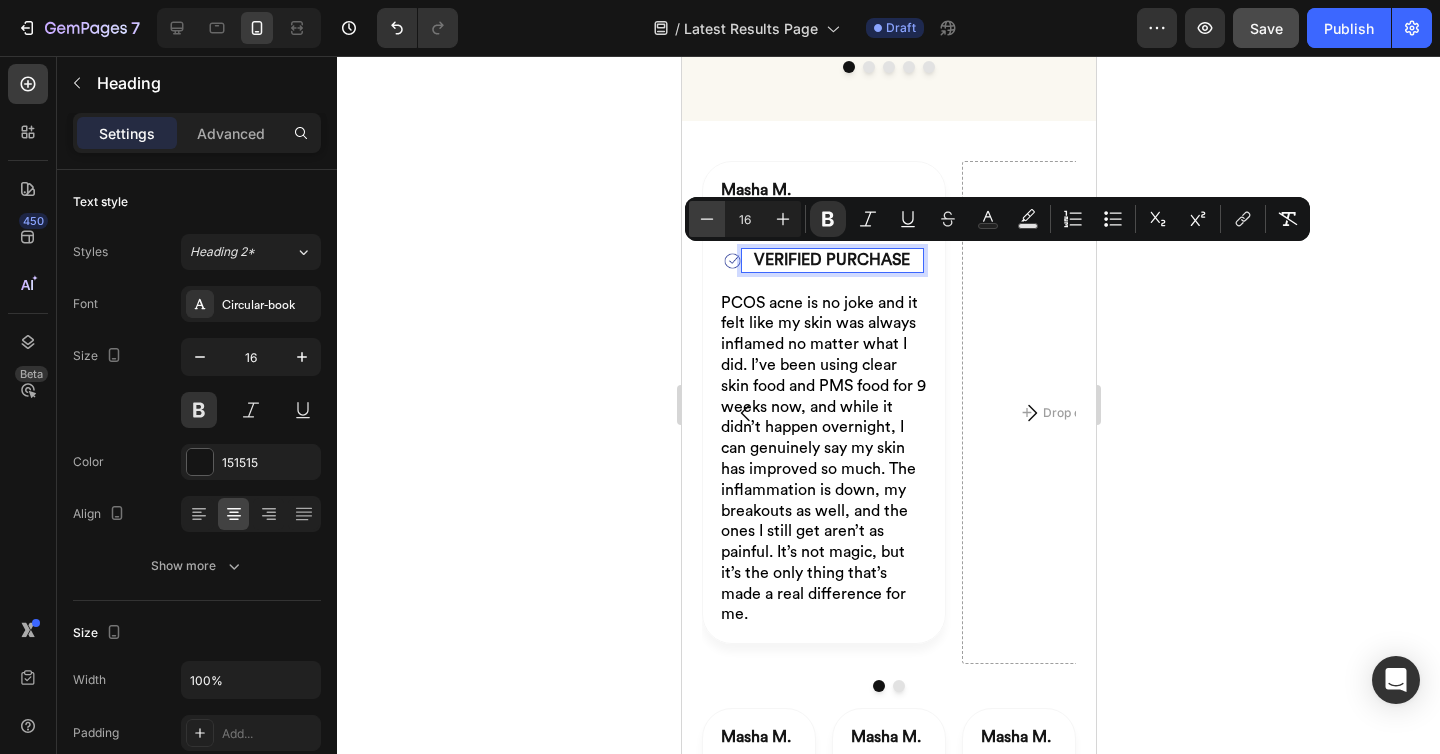 click 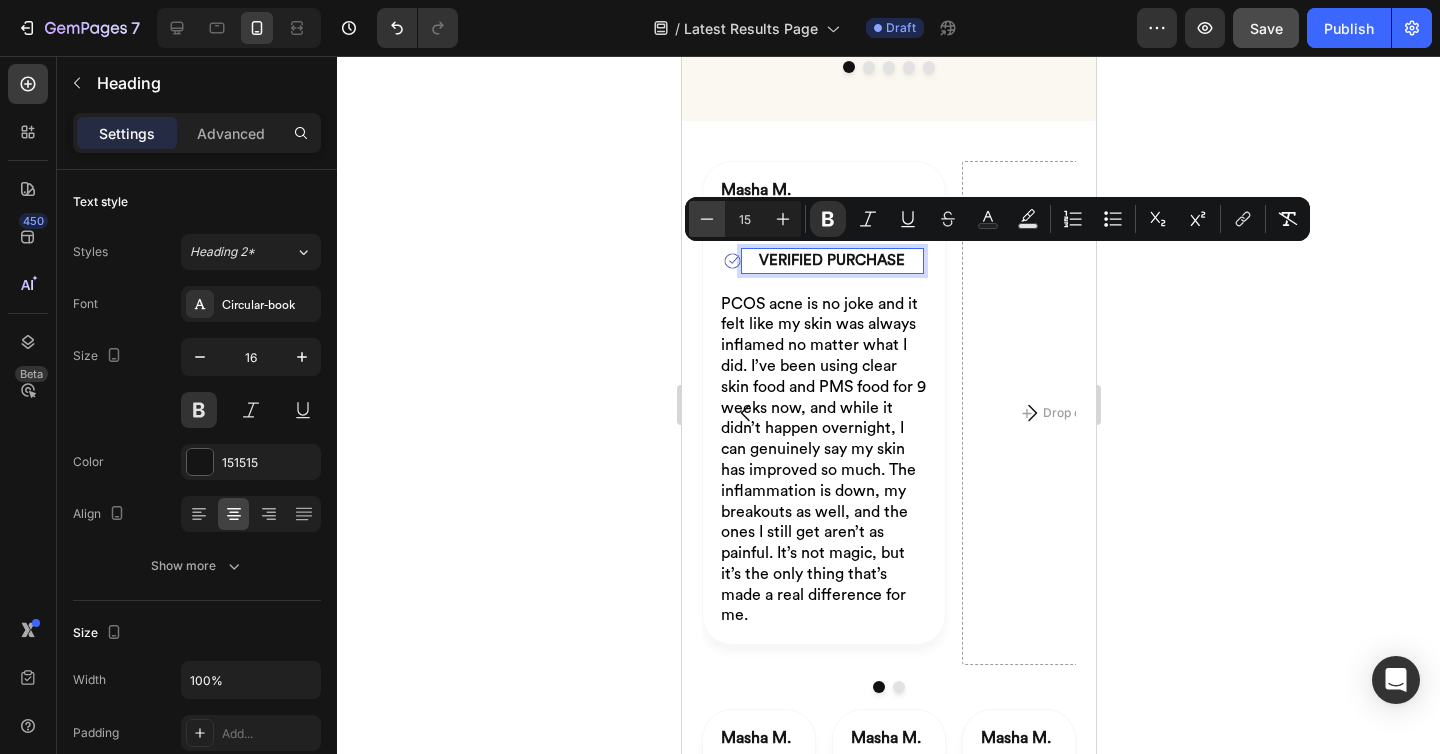 click 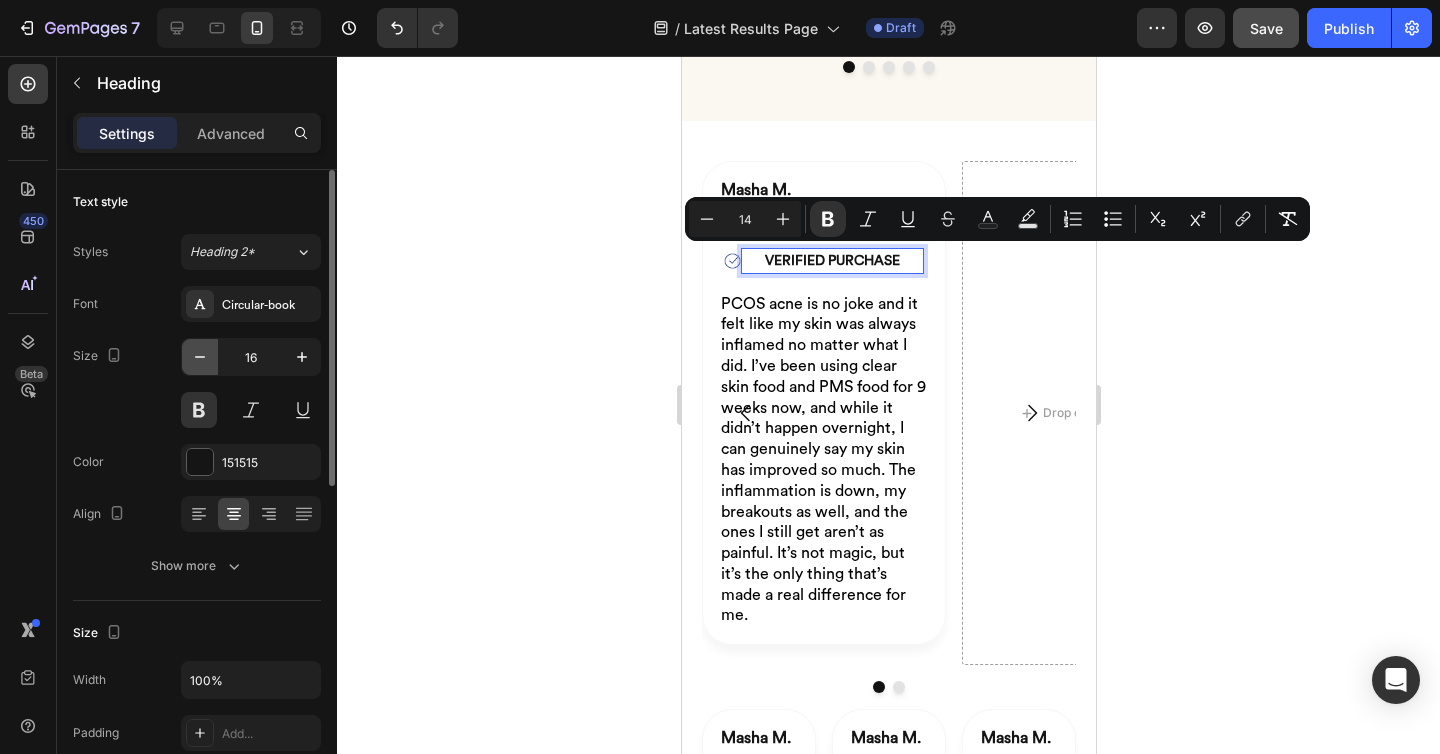 click 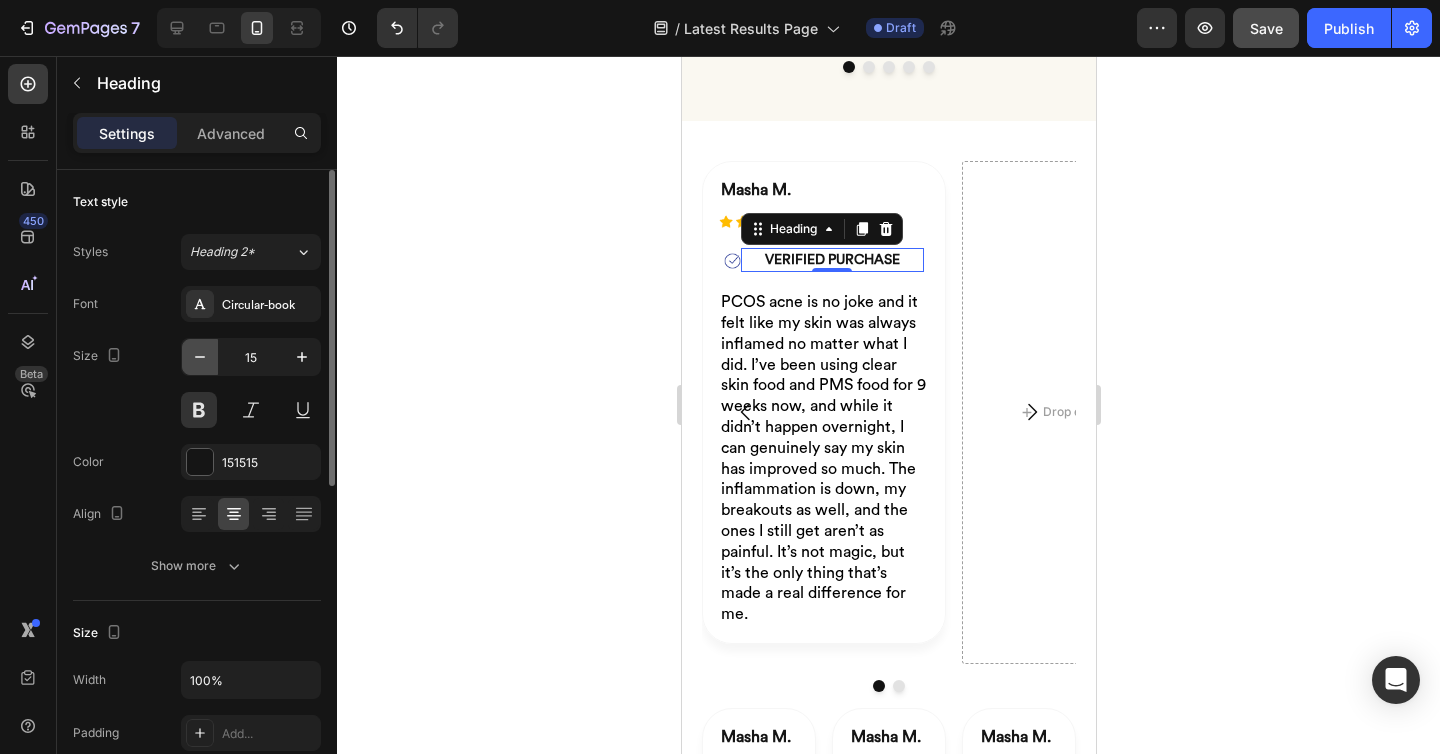 click 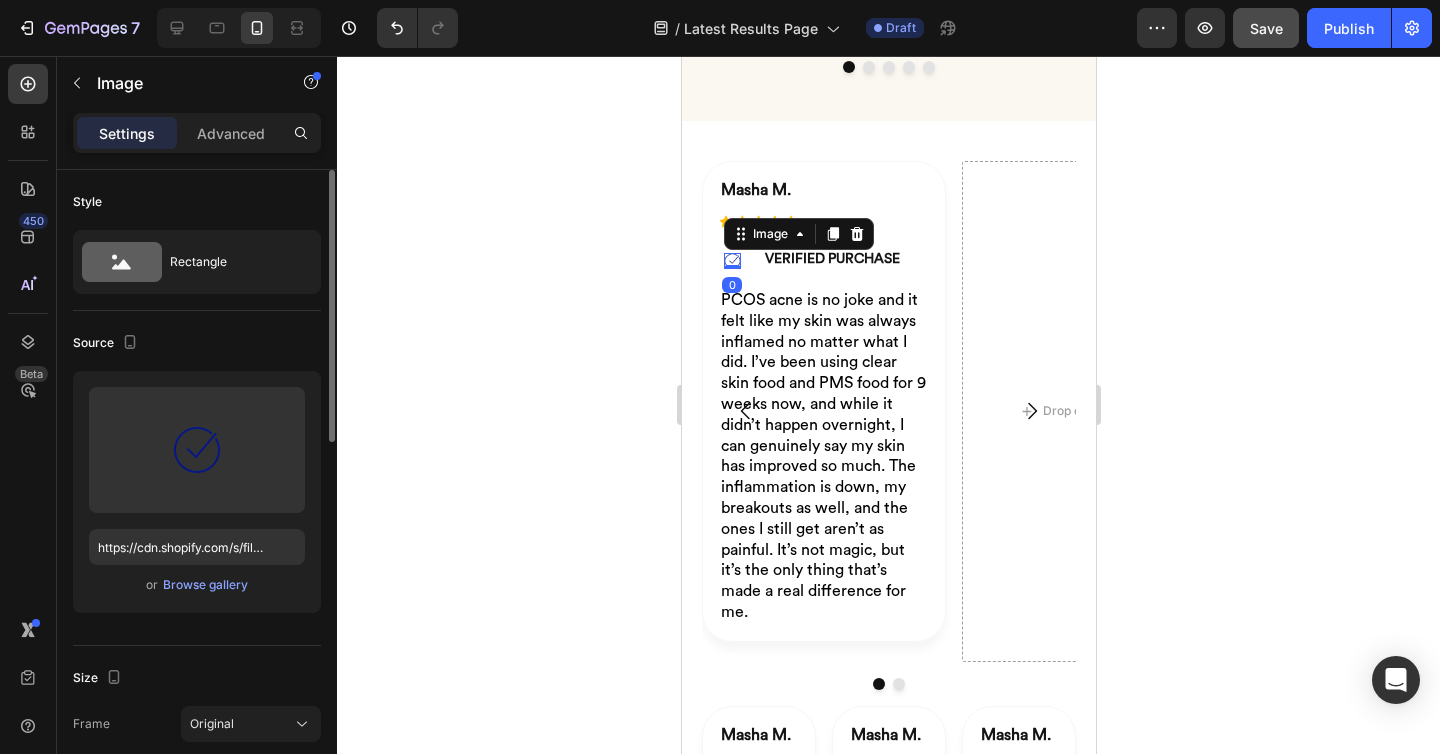 click at bounding box center (731, 261) 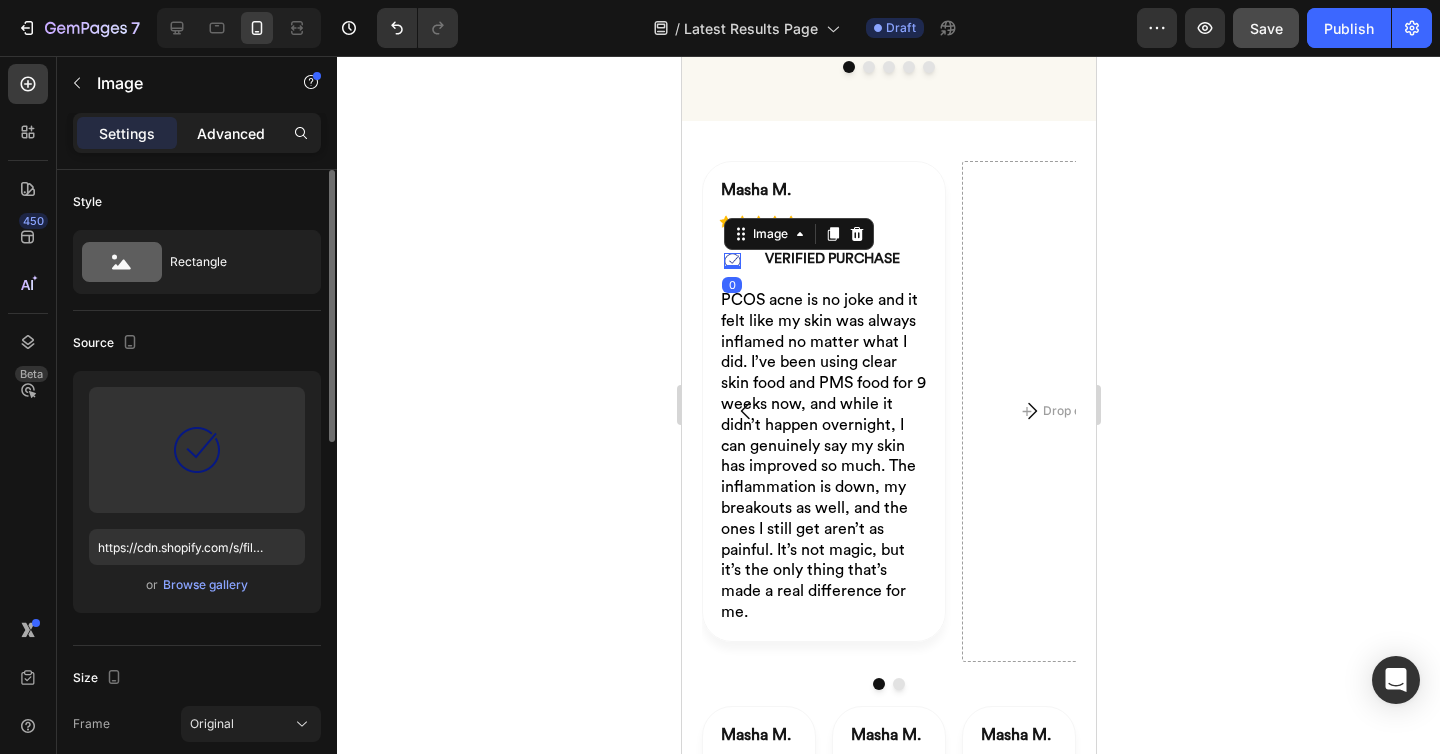 click on "Advanced" at bounding box center (231, 133) 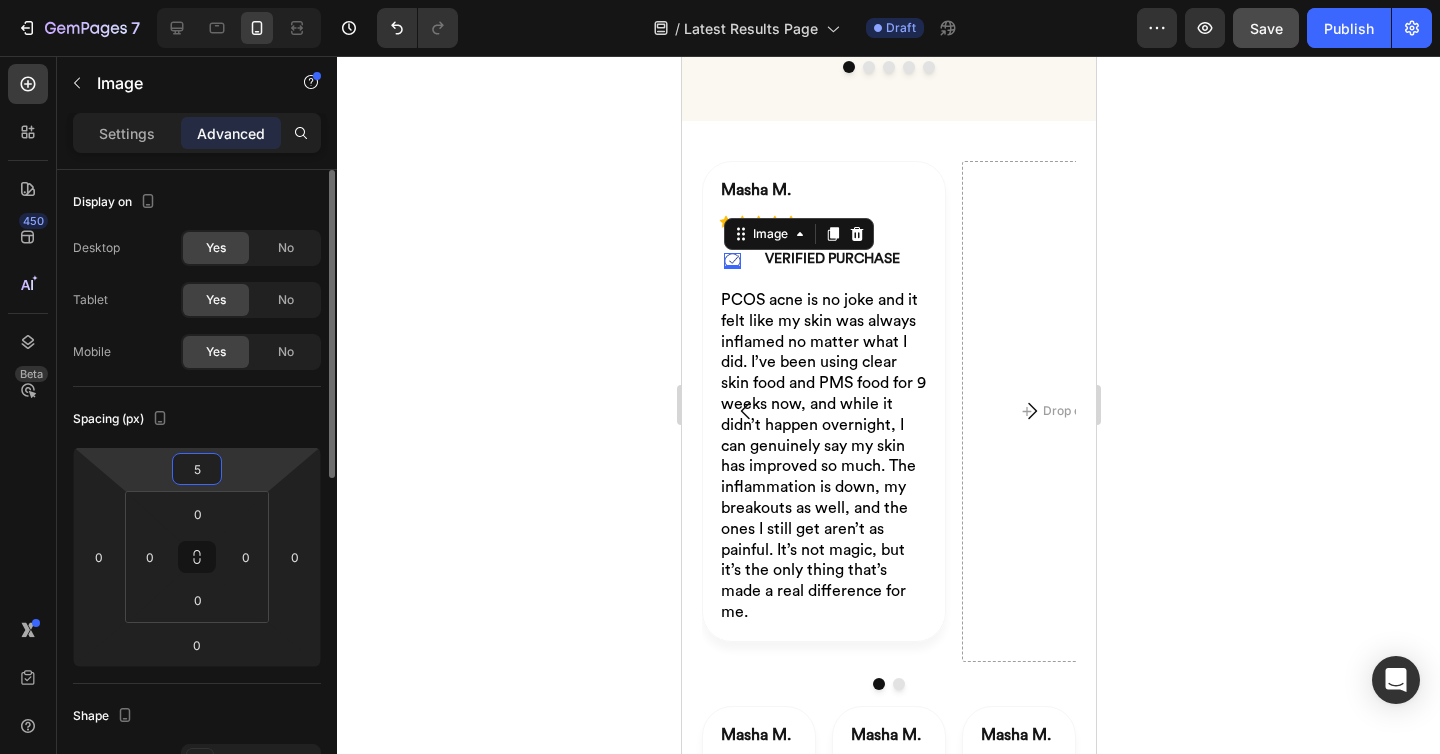 click on "5" at bounding box center [197, 469] 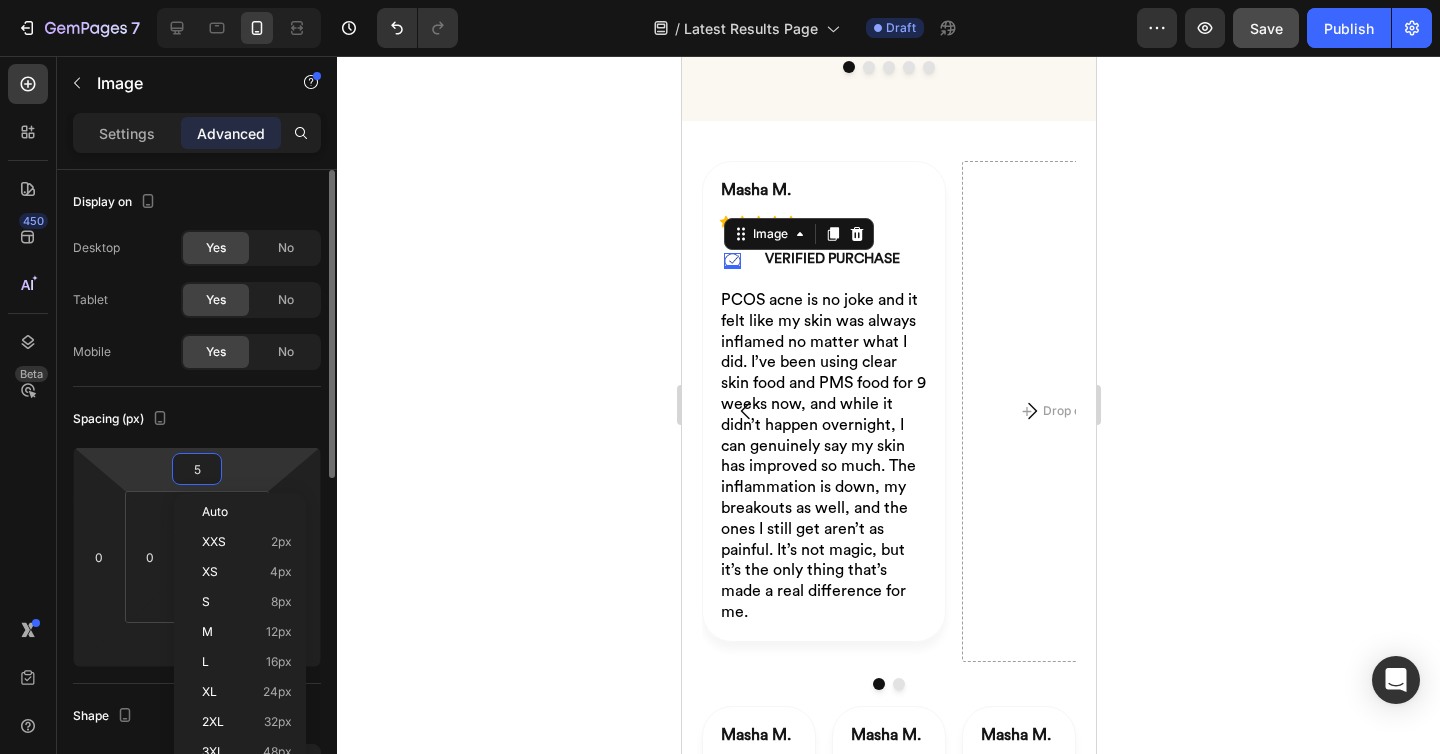 type on "2" 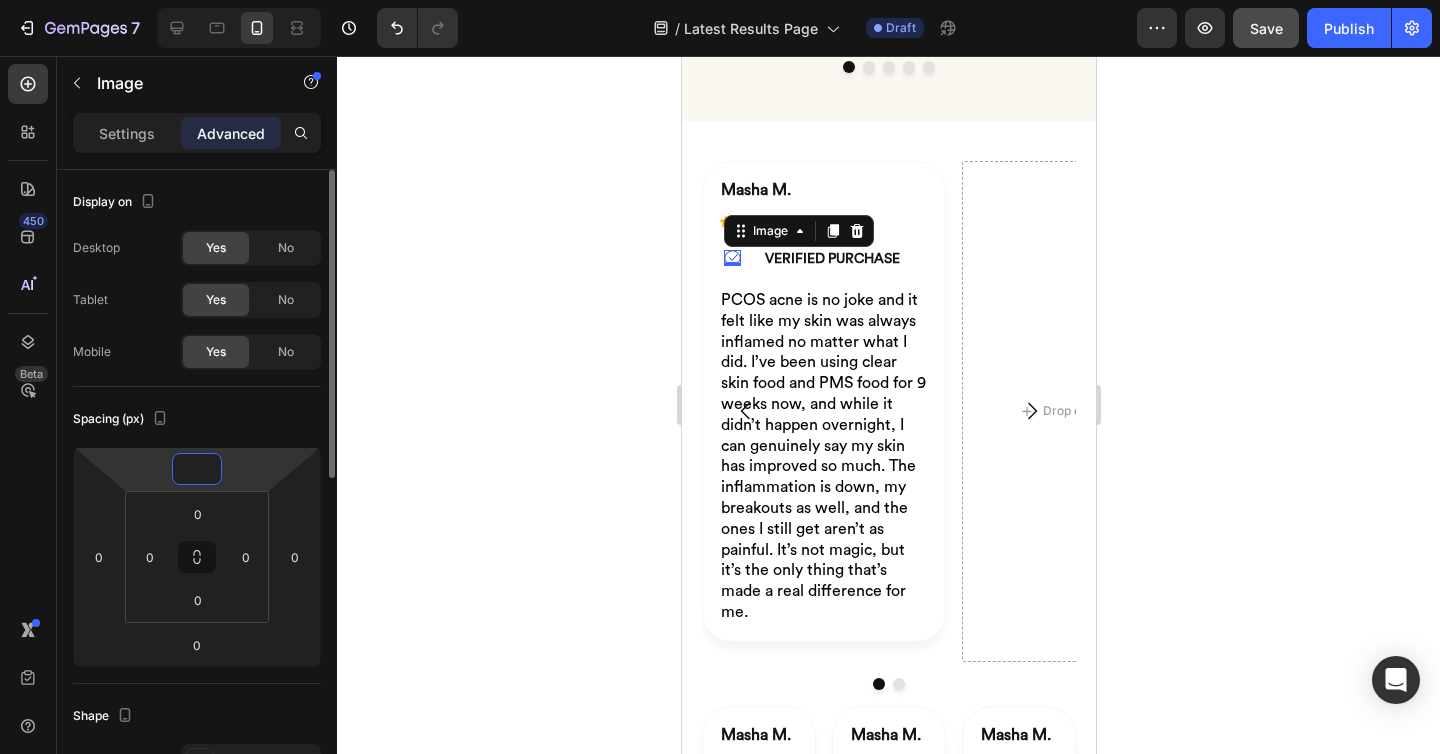 type on "3" 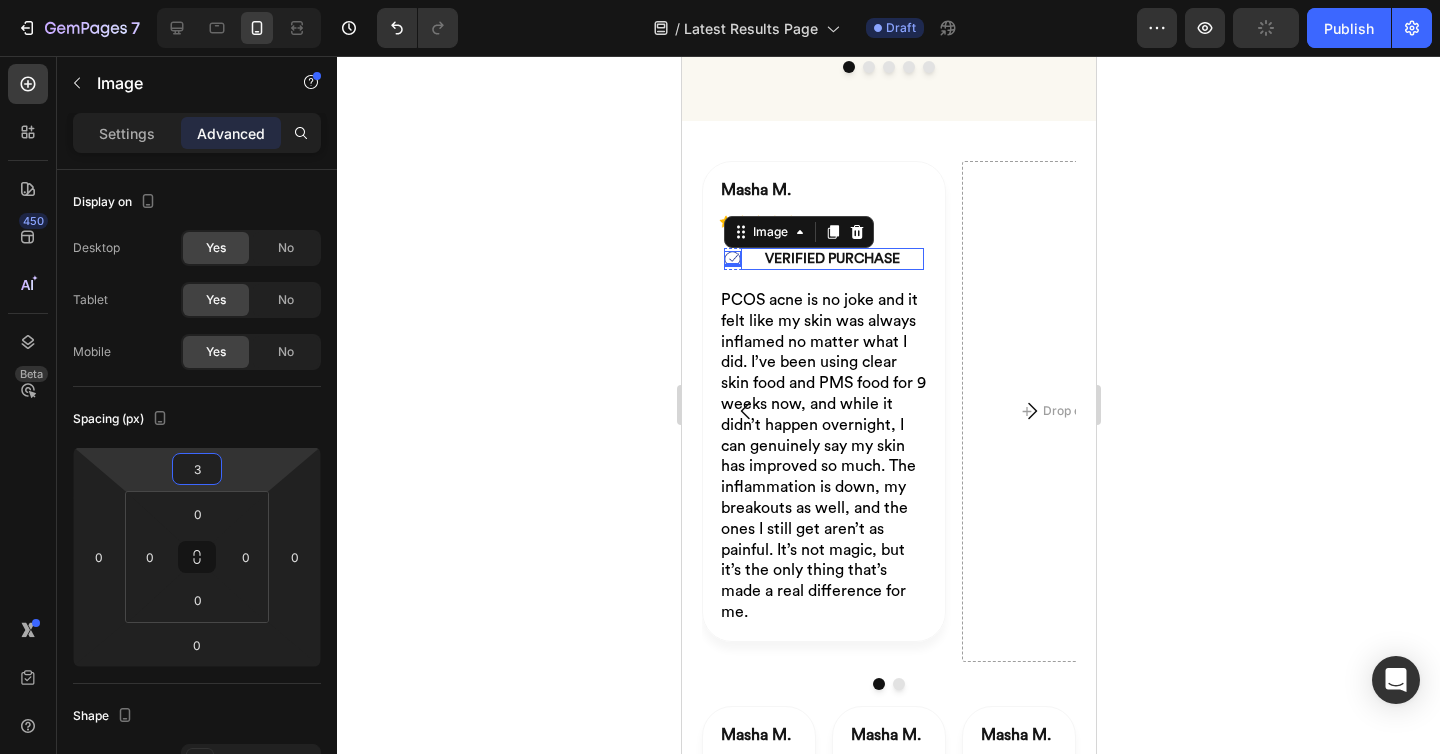 click on "⁠⁠⁠⁠⁠⁠⁠ VERIFIED PURCHASE" at bounding box center [831, 259] 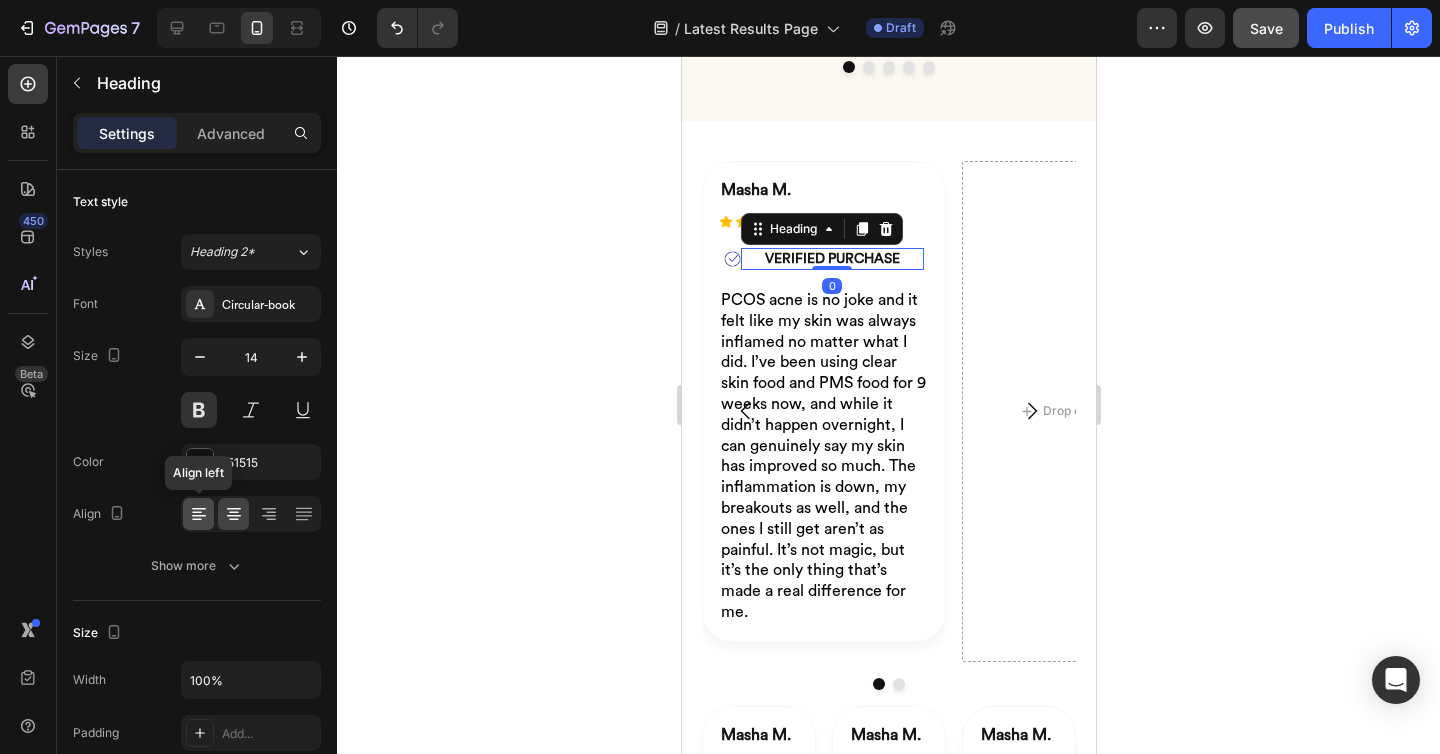 click 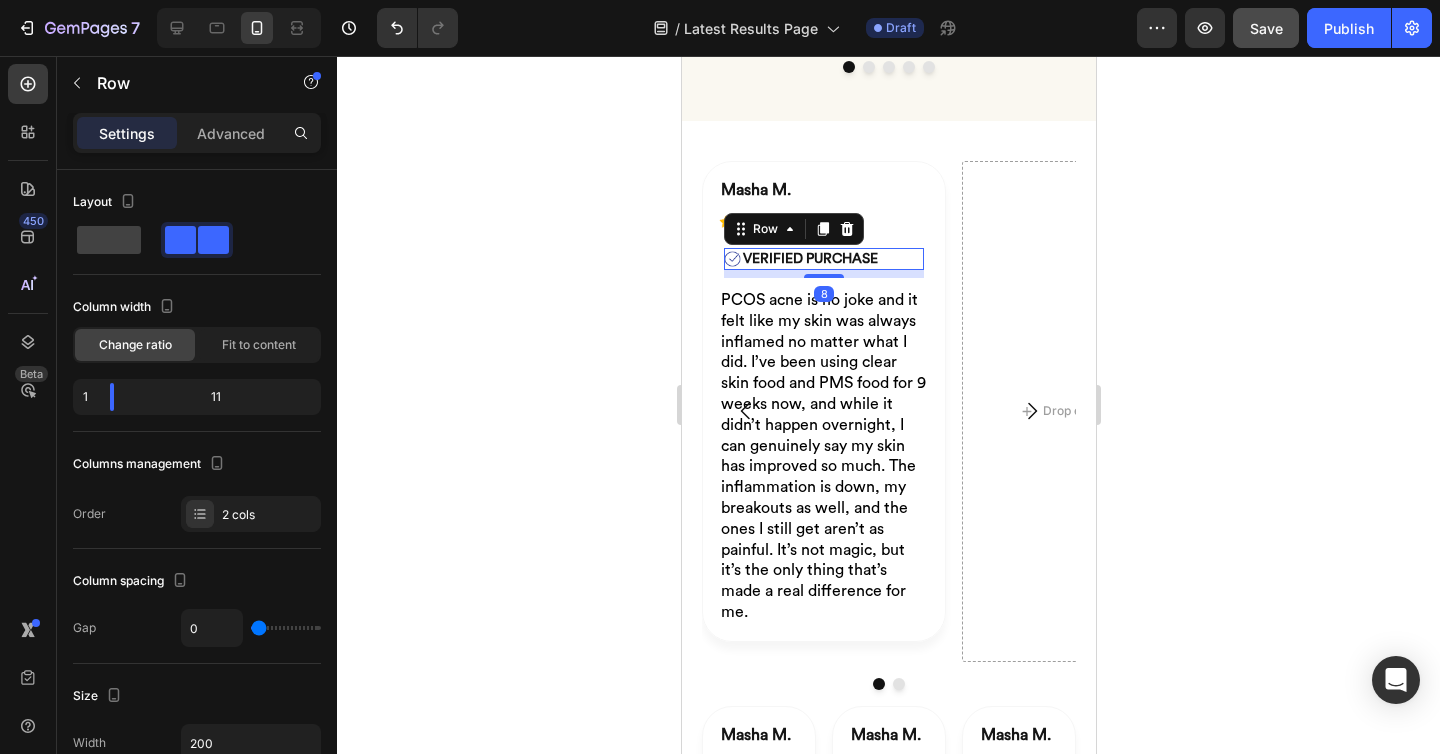 click on "Image" at bounding box center (731, 259) 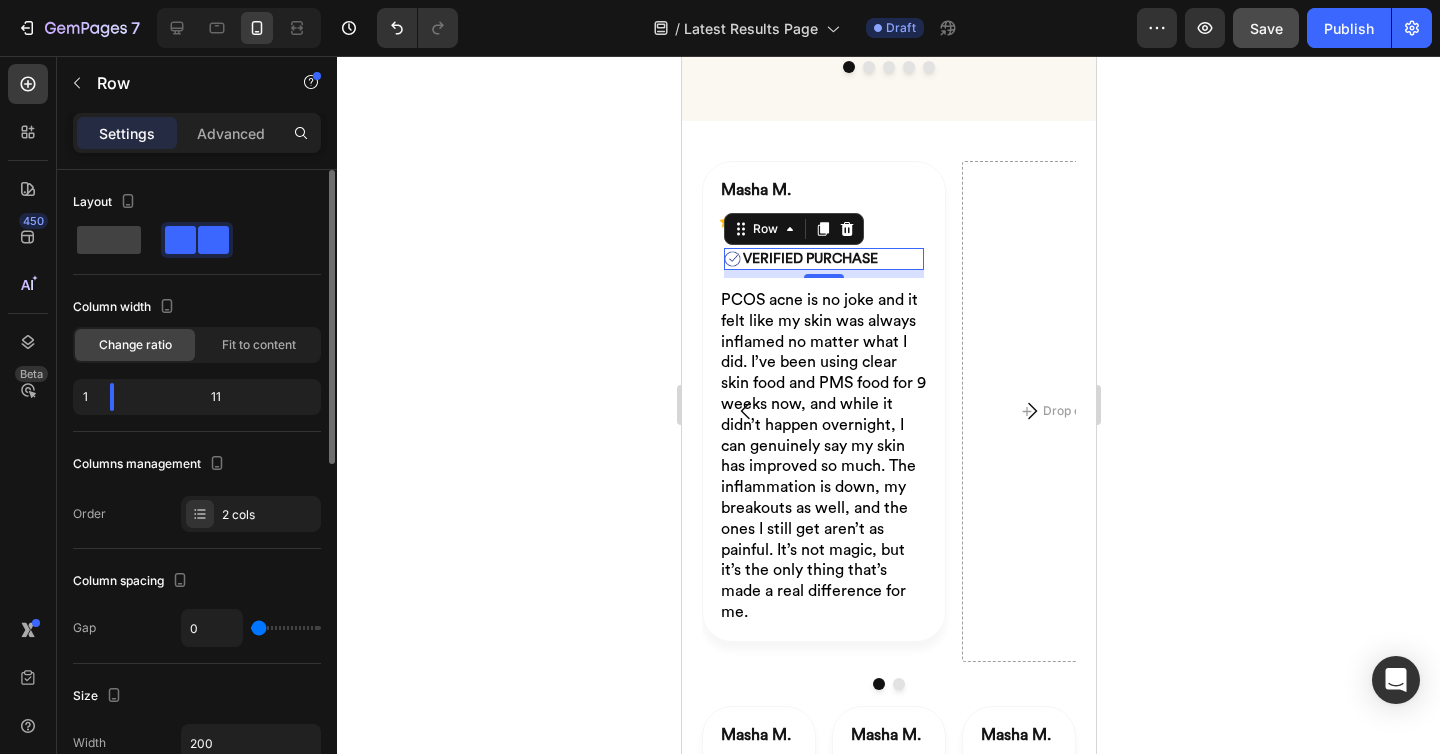 type on "1" 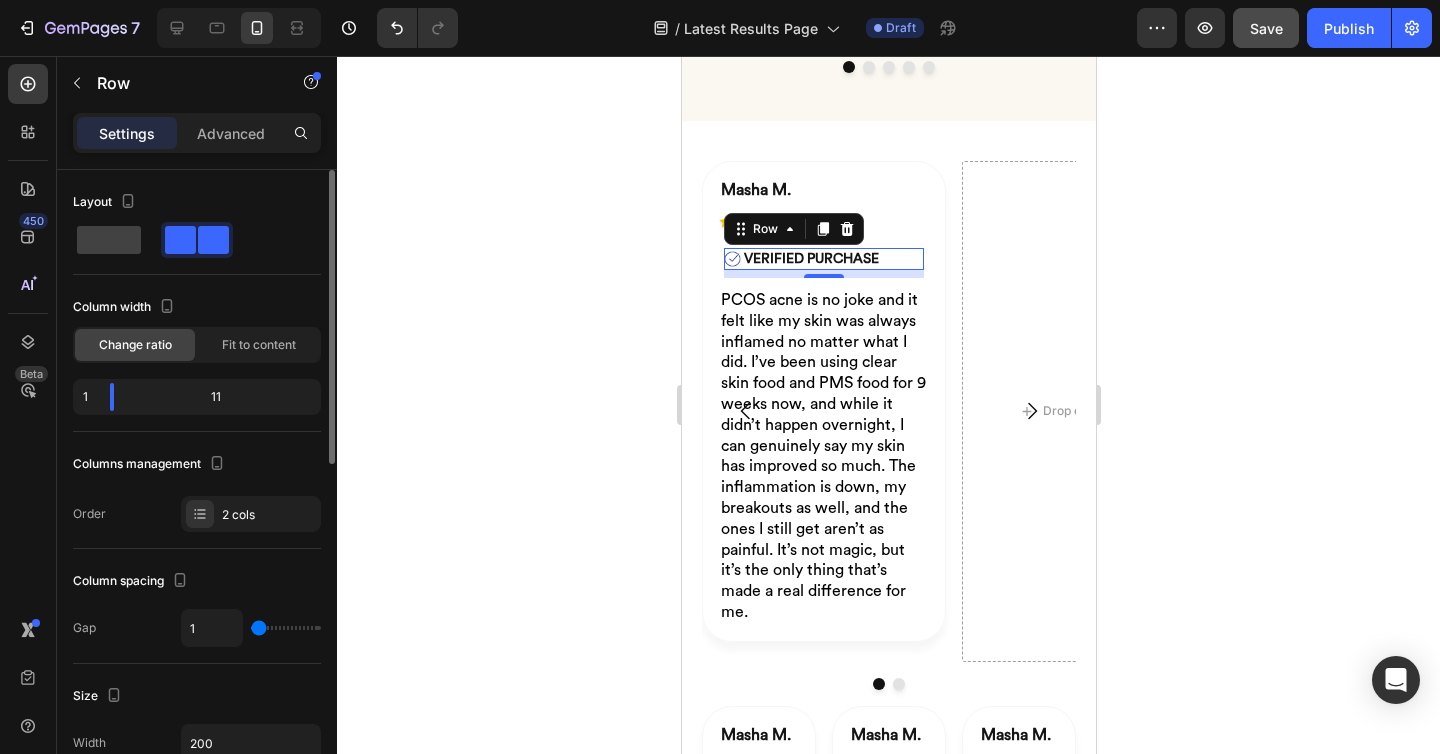 click at bounding box center (286, 628) 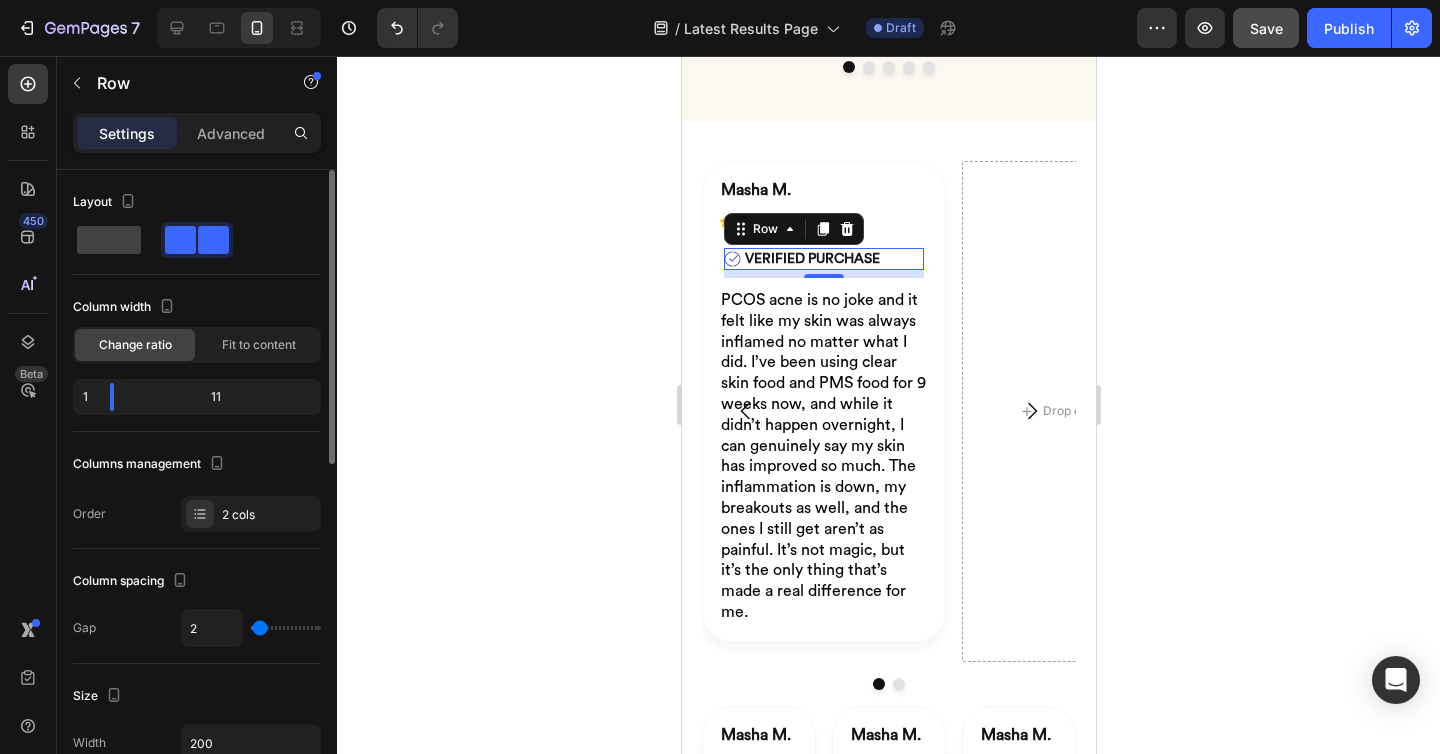 type on "3" 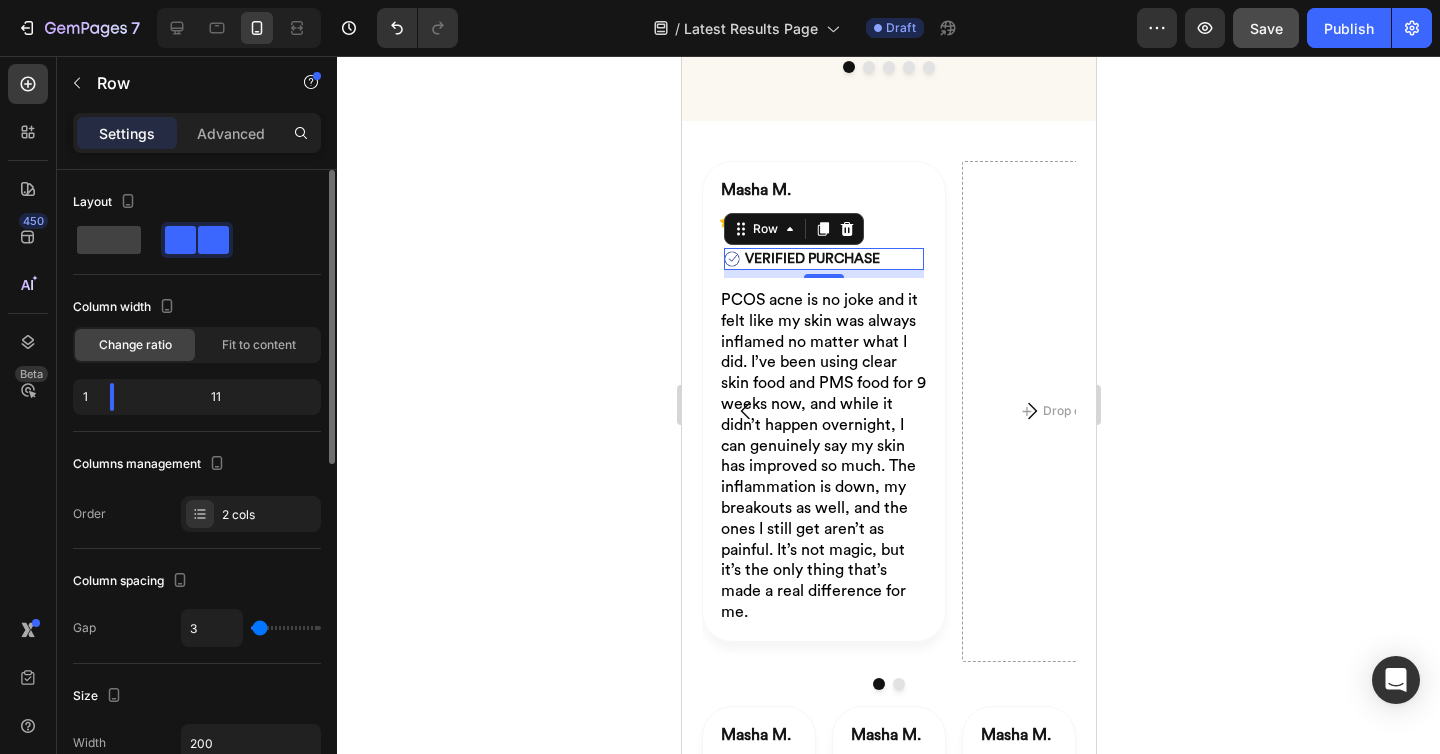 type on "4" 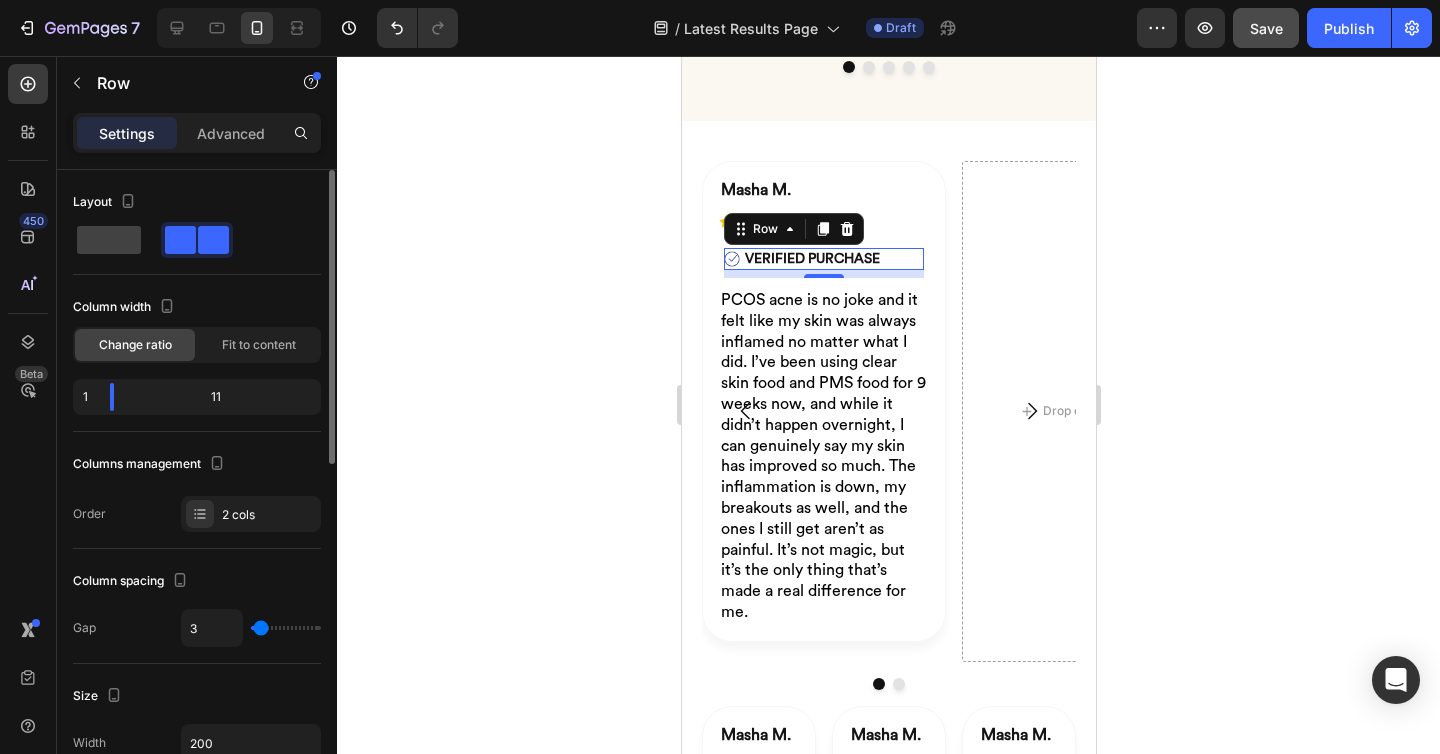 type on "4" 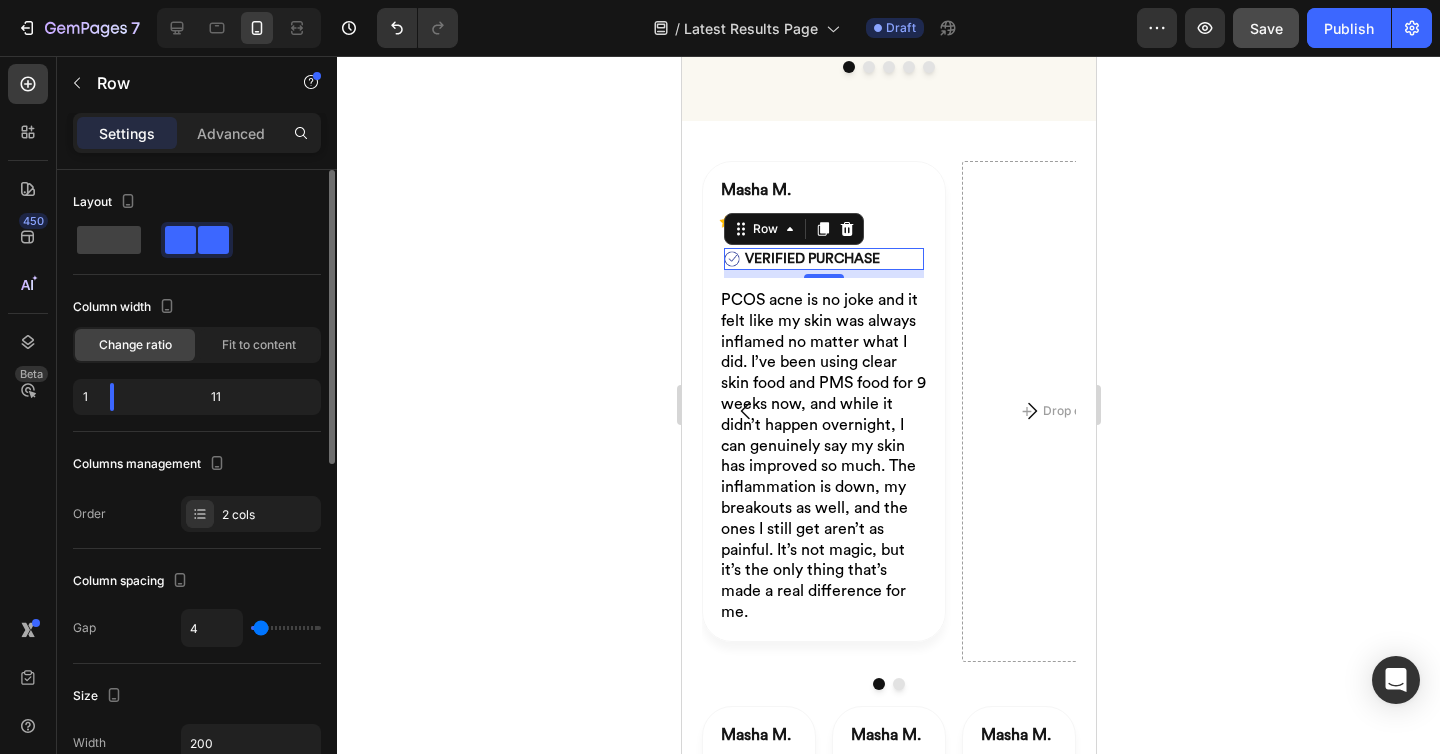 type on "5" 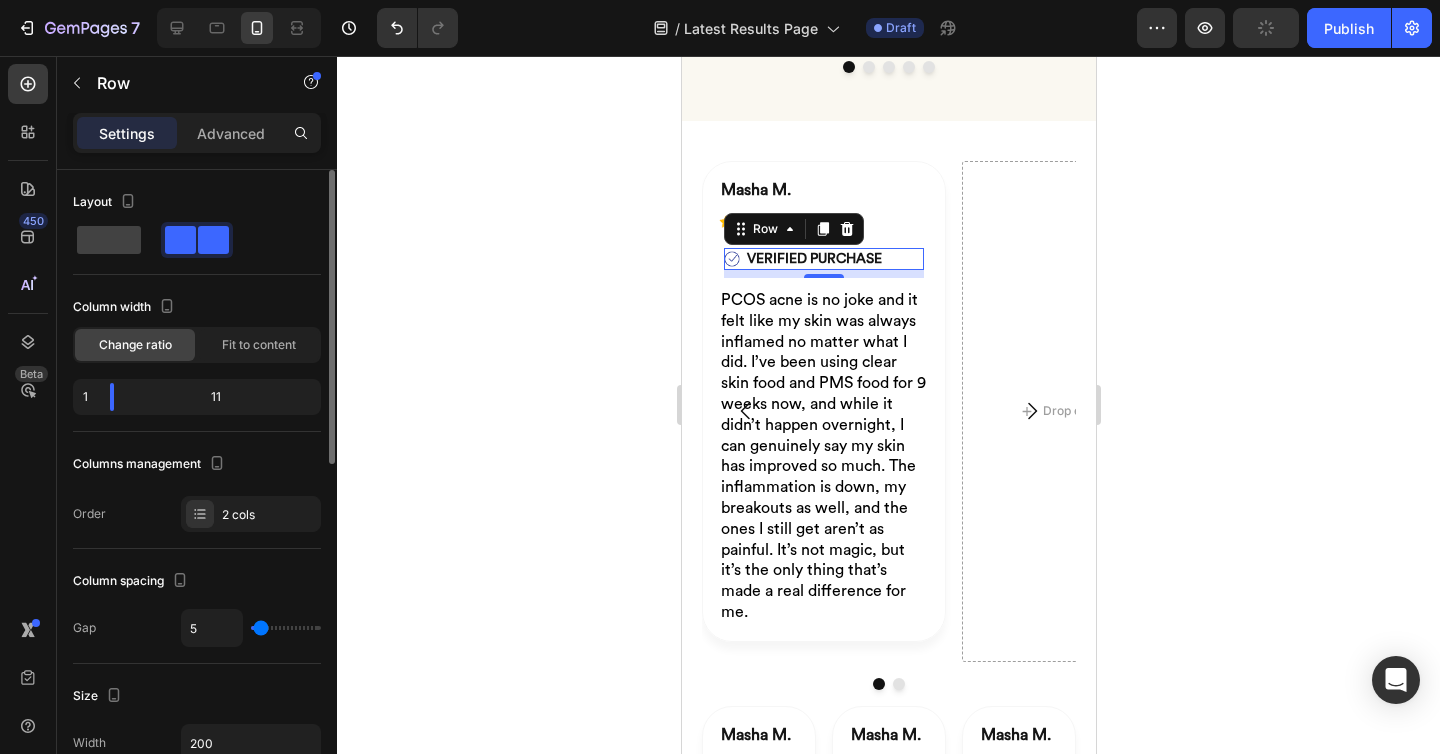 type on "6" 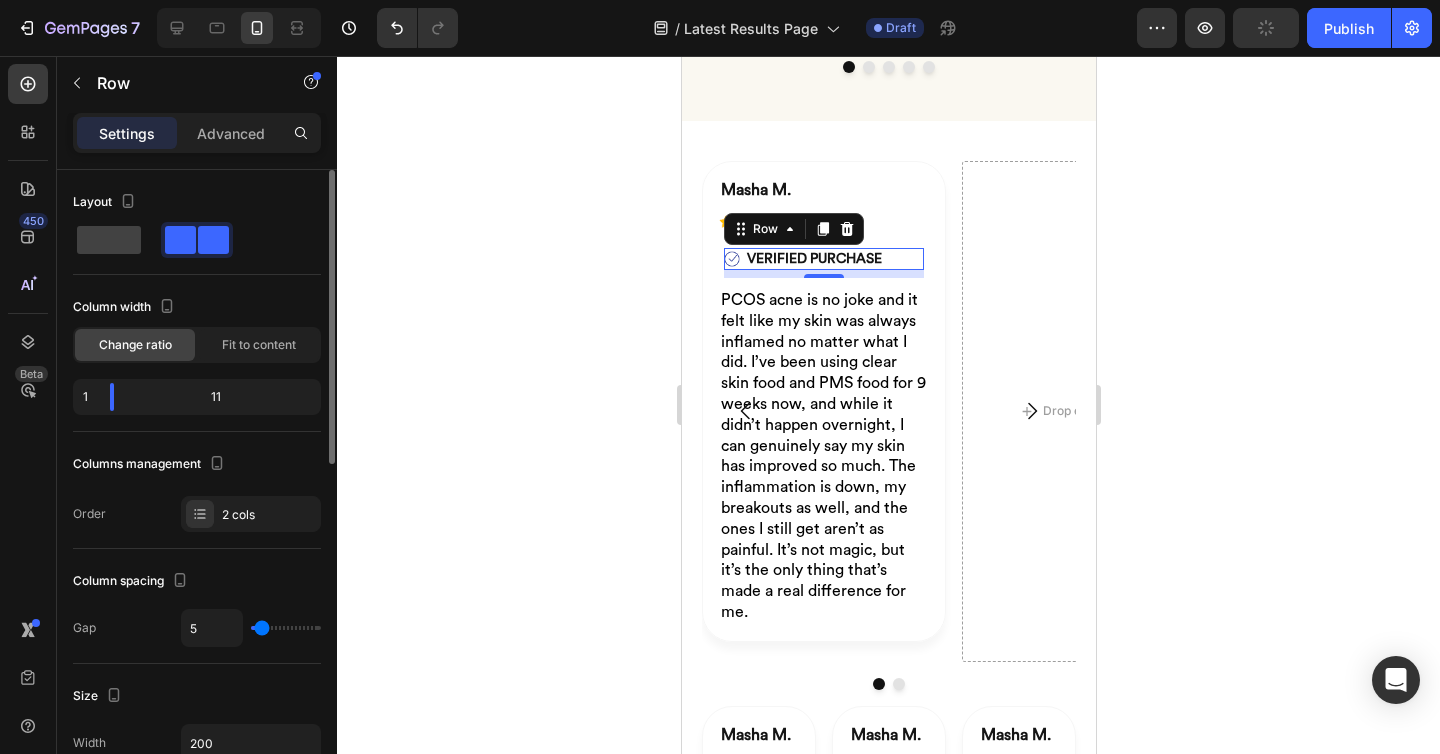 type on "6" 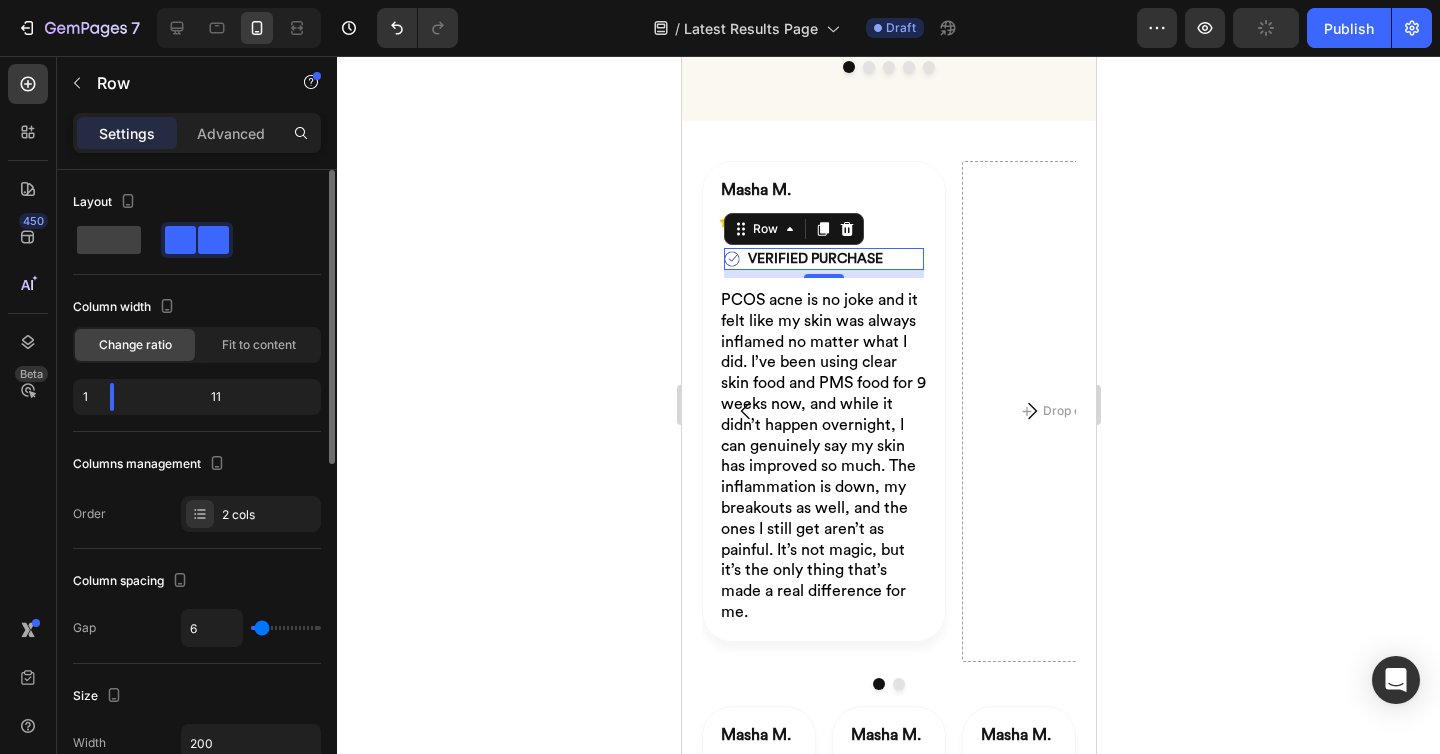 type on "5" 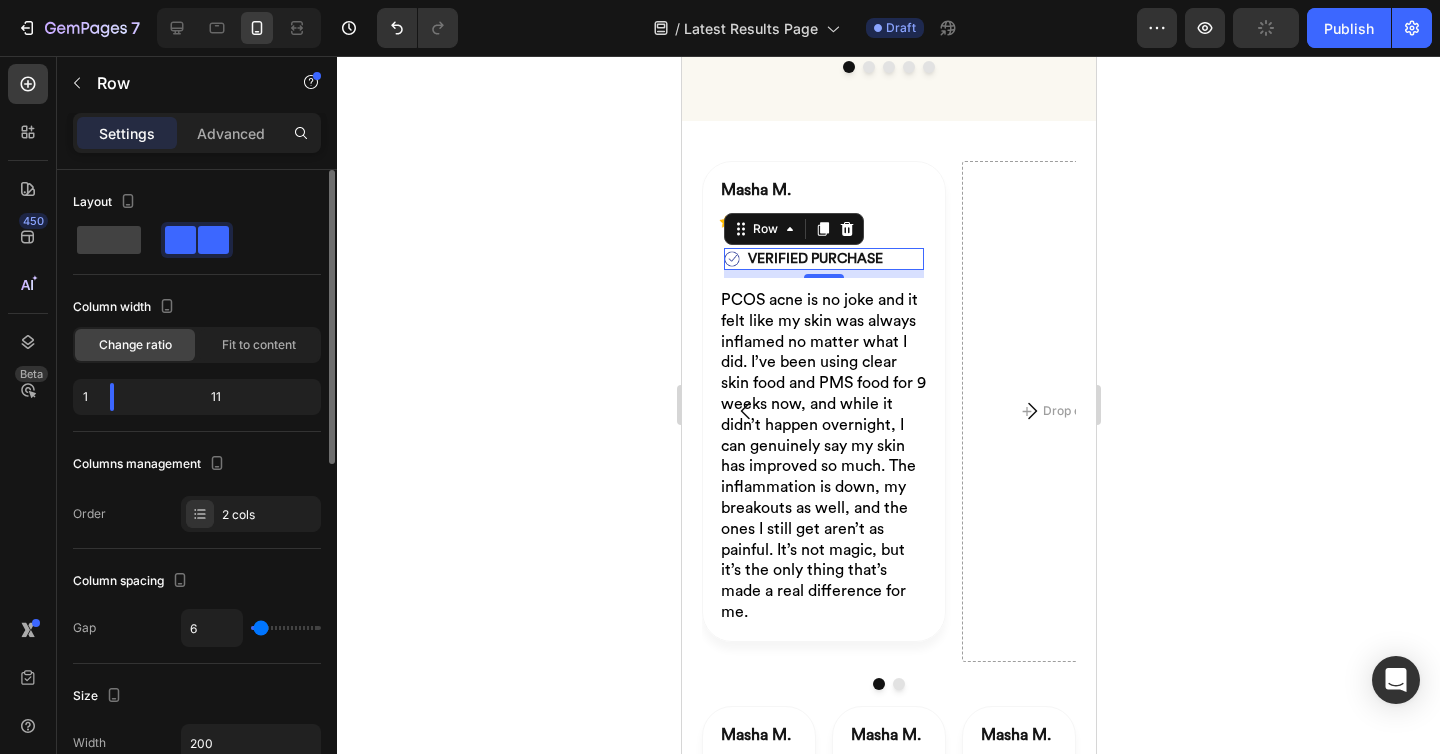 type on "5" 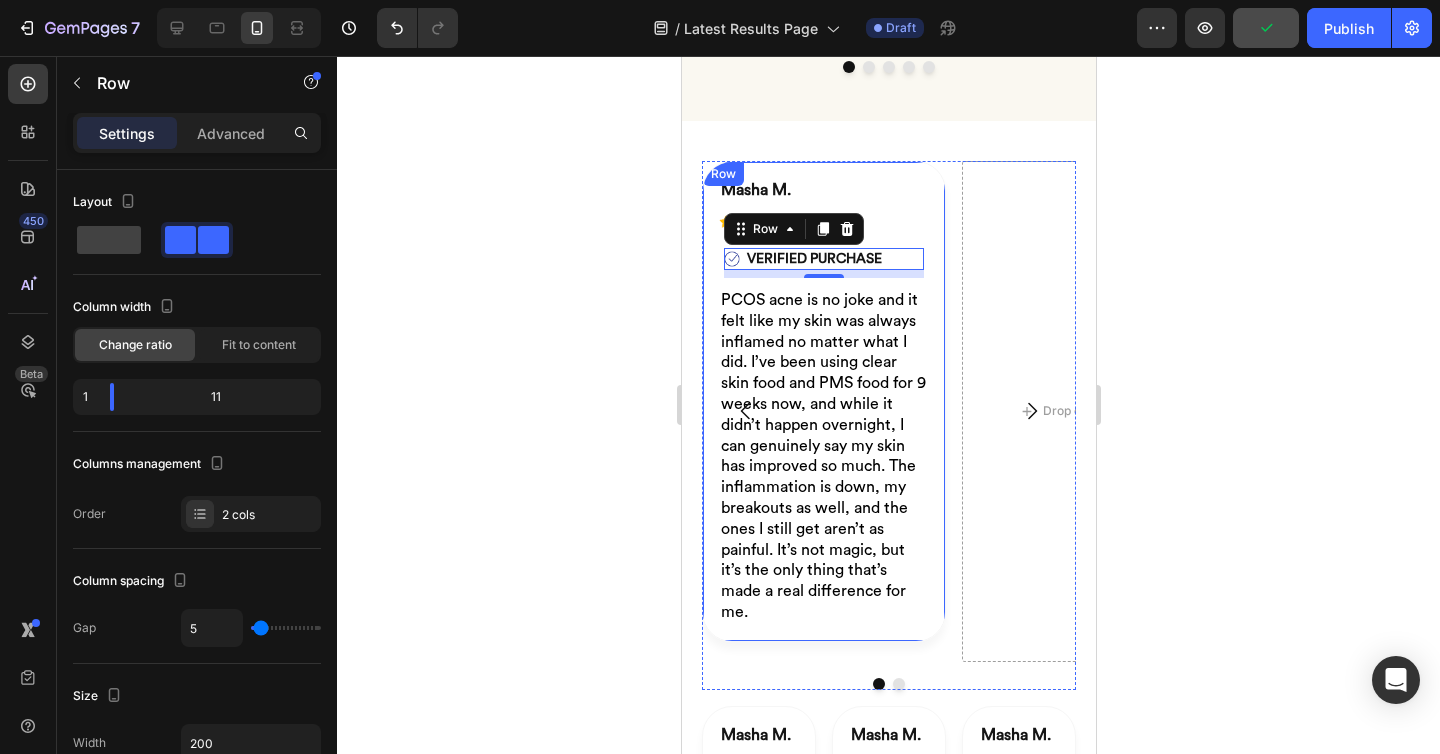 click on "Masha M. Heading Image Image ⁠⁠⁠⁠⁠⁠⁠ VERIFIED PURCHASE Heading Row   8 Row PCOS acne is no joke and it felt like my skin was always inflamed no matter what I did. I’ve been using clear skin food and PMS food for 9 weeks now, and while it didn’t happen overnight, I can genuinely say my skin has improved so much. The inflammation is down, my breakouts as well, and the ones I still get aren’t as painful. It’s not magic, but it’s the only thing that’s made a real difference for me. Heading Row" at bounding box center [823, 401] 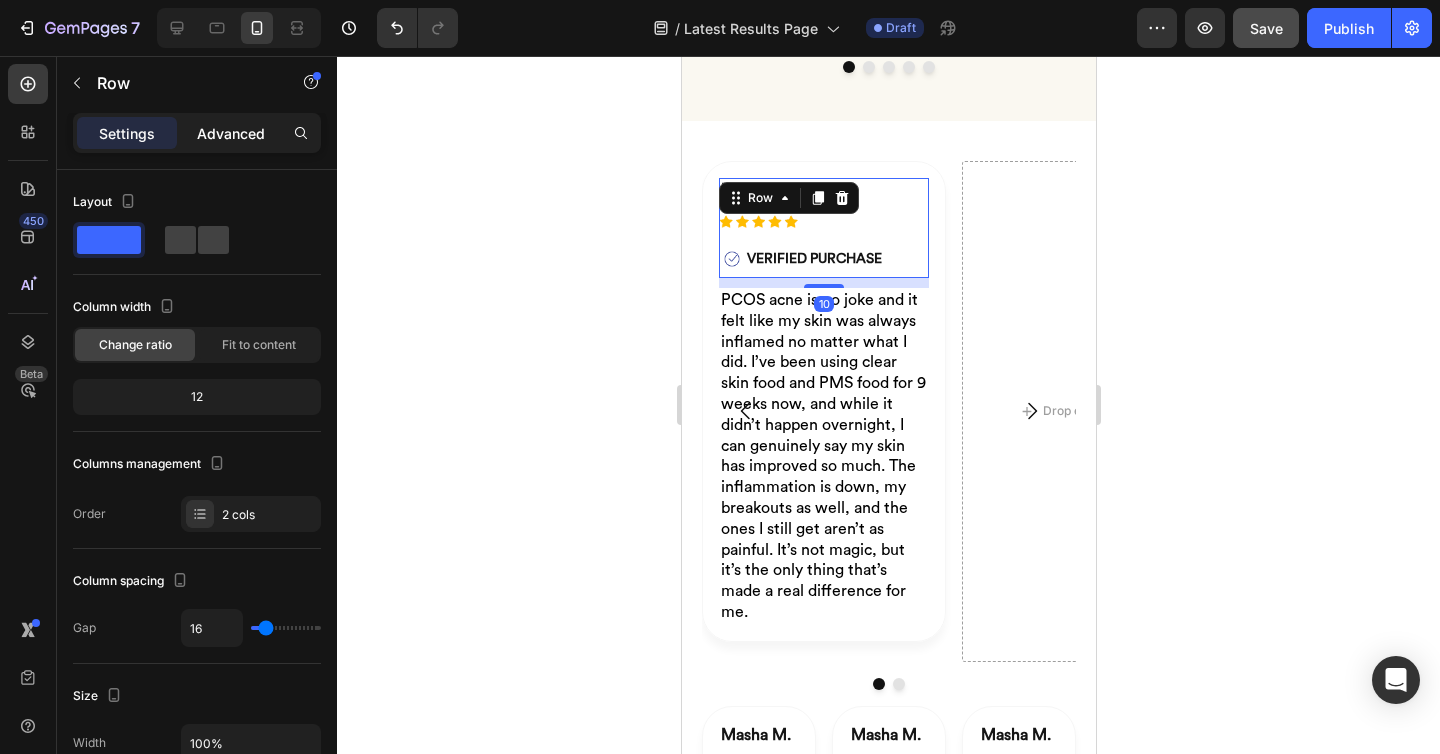 click on "Advanced" at bounding box center (231, 133) 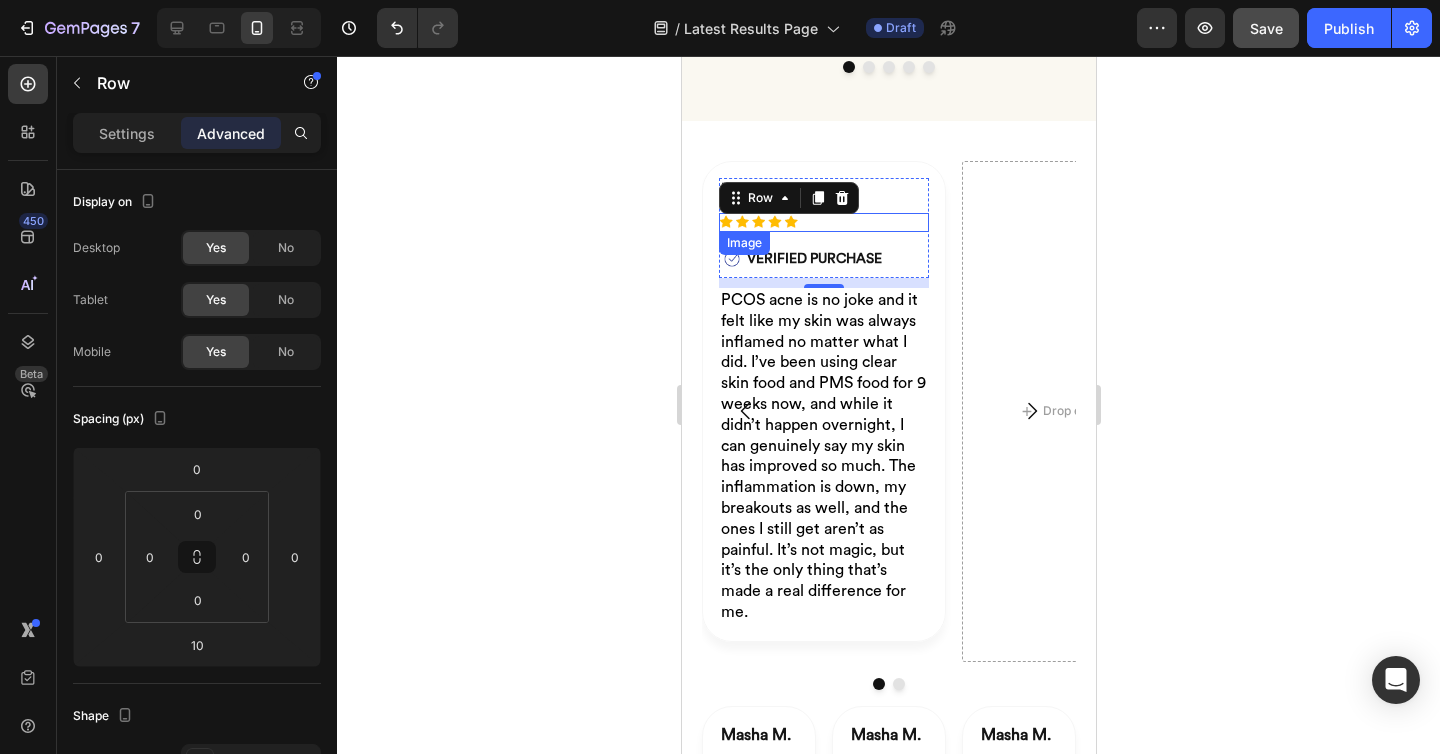 click at bounding box center [823, 222] 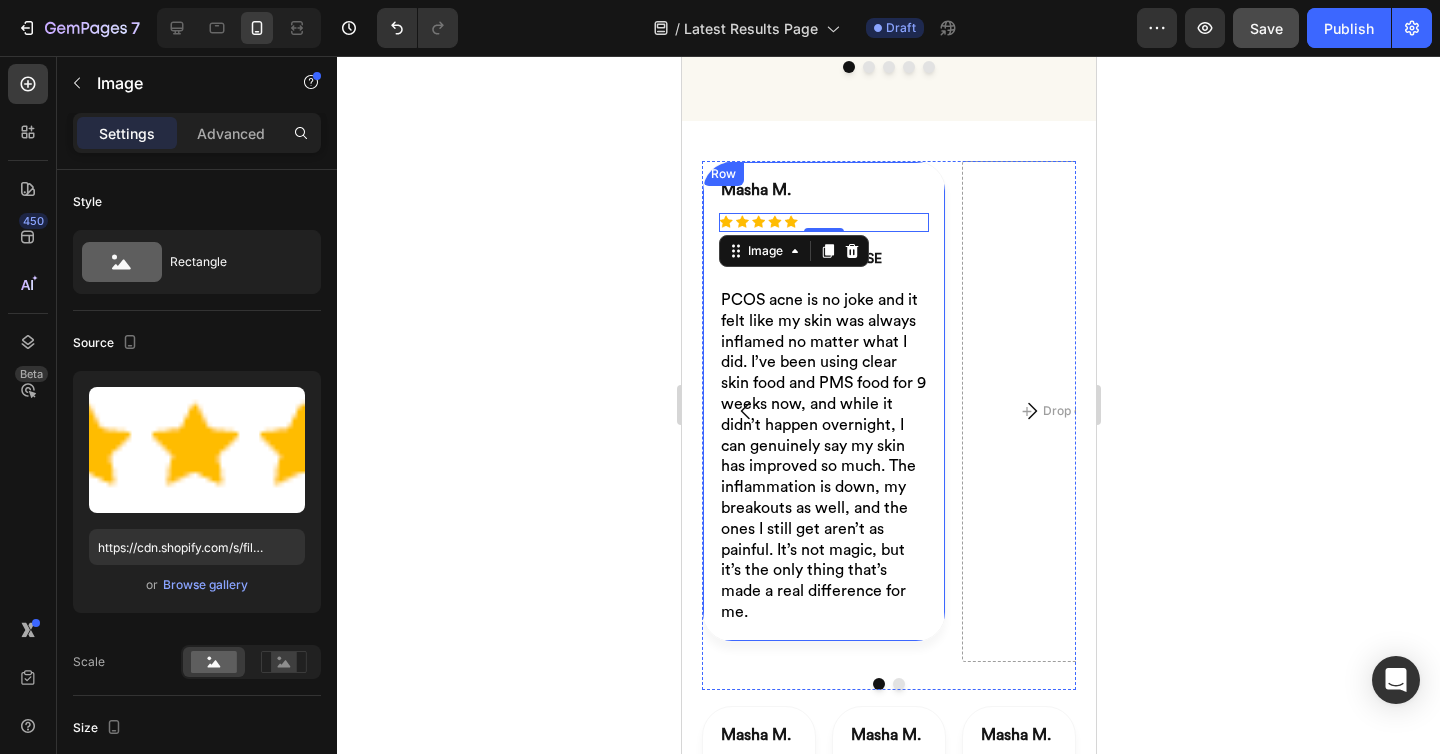 click on "Masha M. Heading Image   0 Image ⁠⁠⁠⁠⁠⁠⁠ VERIFIED PURCHASE Heading Row Row PCOS acne is no joke and it felt like my skin was always inflamed no matter what I did. I’ve been using clear skin food and PMS food for 9 weeks now, and while it didn’t happen overnight, I can genuinely say my skin has improved so much. The inflammation is down, my breakouts as well, and the ones I still get aren’t as painful. It’s not magic, but it’s the only thing that’s made a real difference for me. Heading" at bounding box center [823, 401] 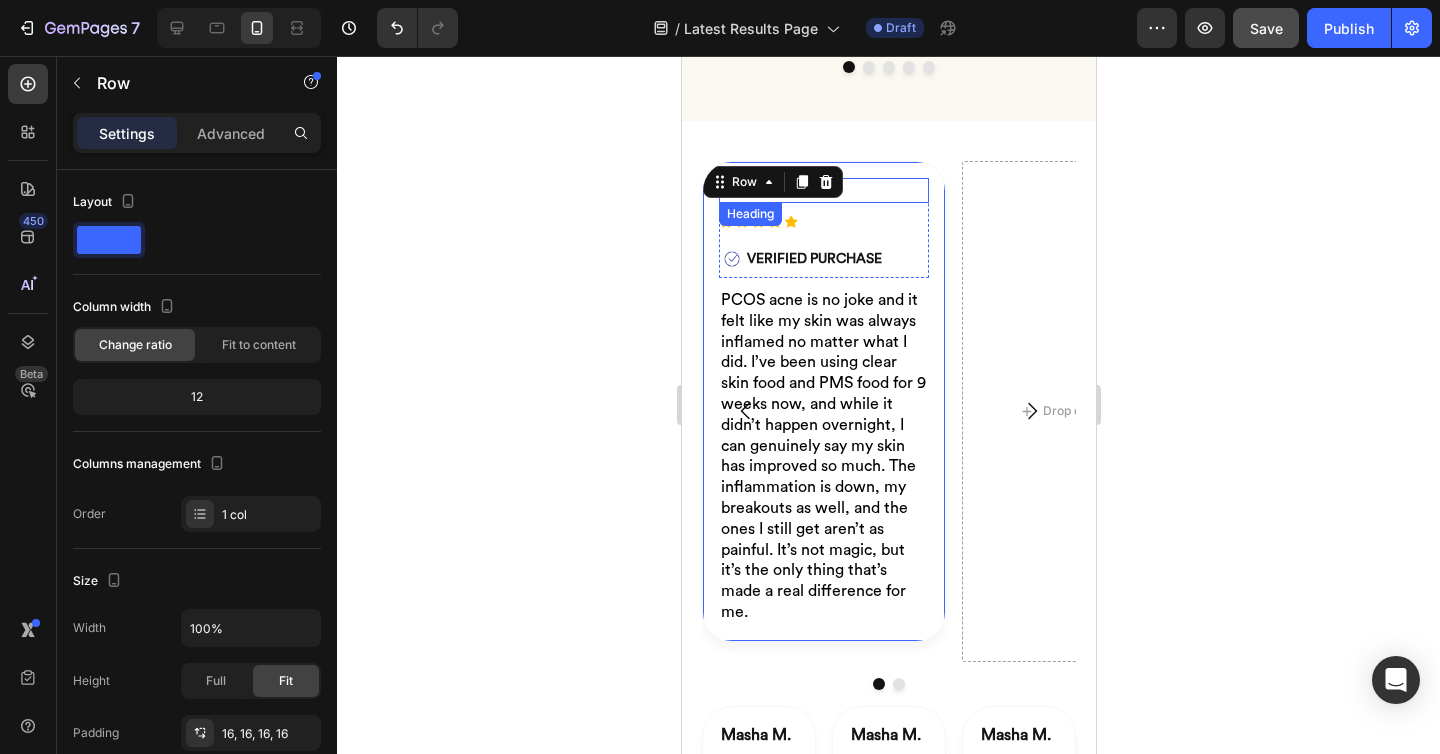 click on "Masha M." at bounding box center [823, 190] 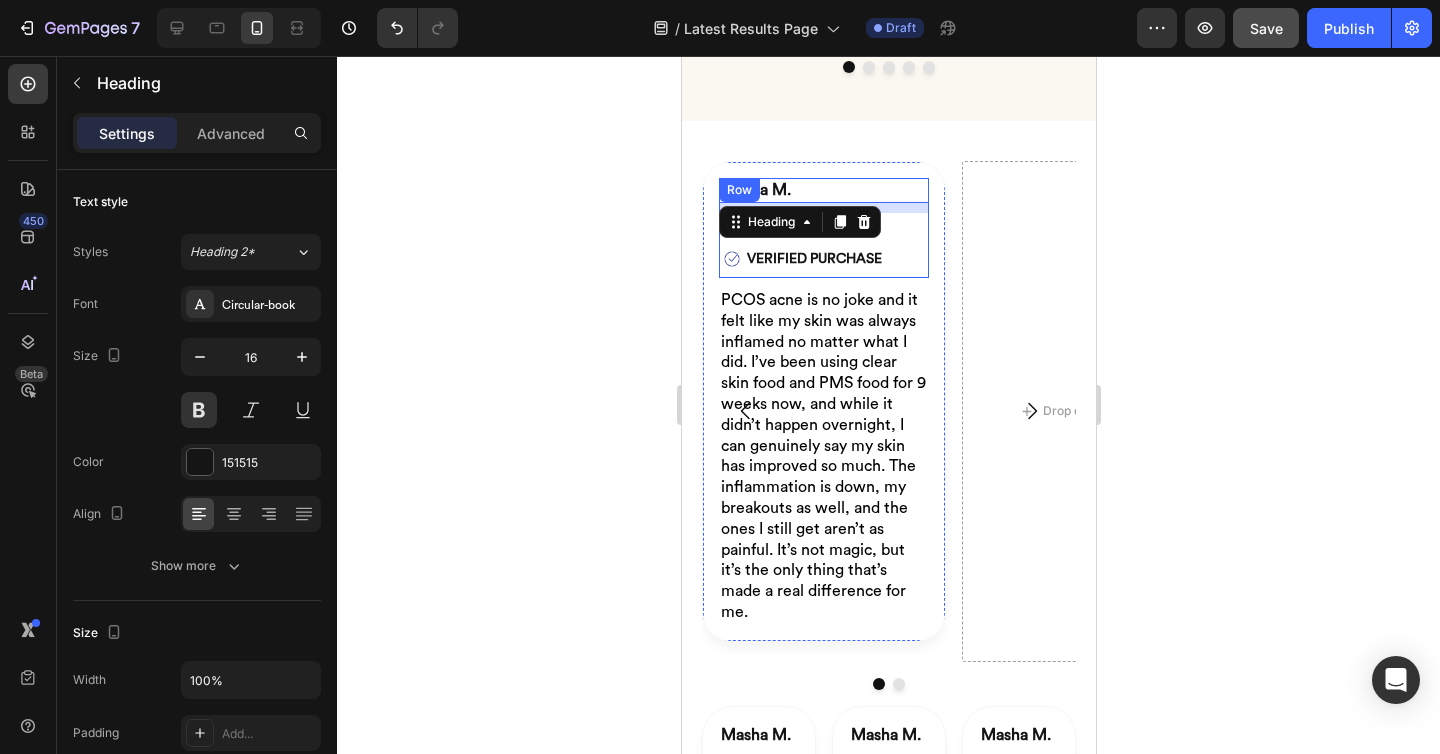 click on "Masha M. Heading   10 Image Image ⁠⁠⁠⁠⁠⁠⁠ VERIFIED PURCHASE Heading Row Row" at bounding box center (823, 228) 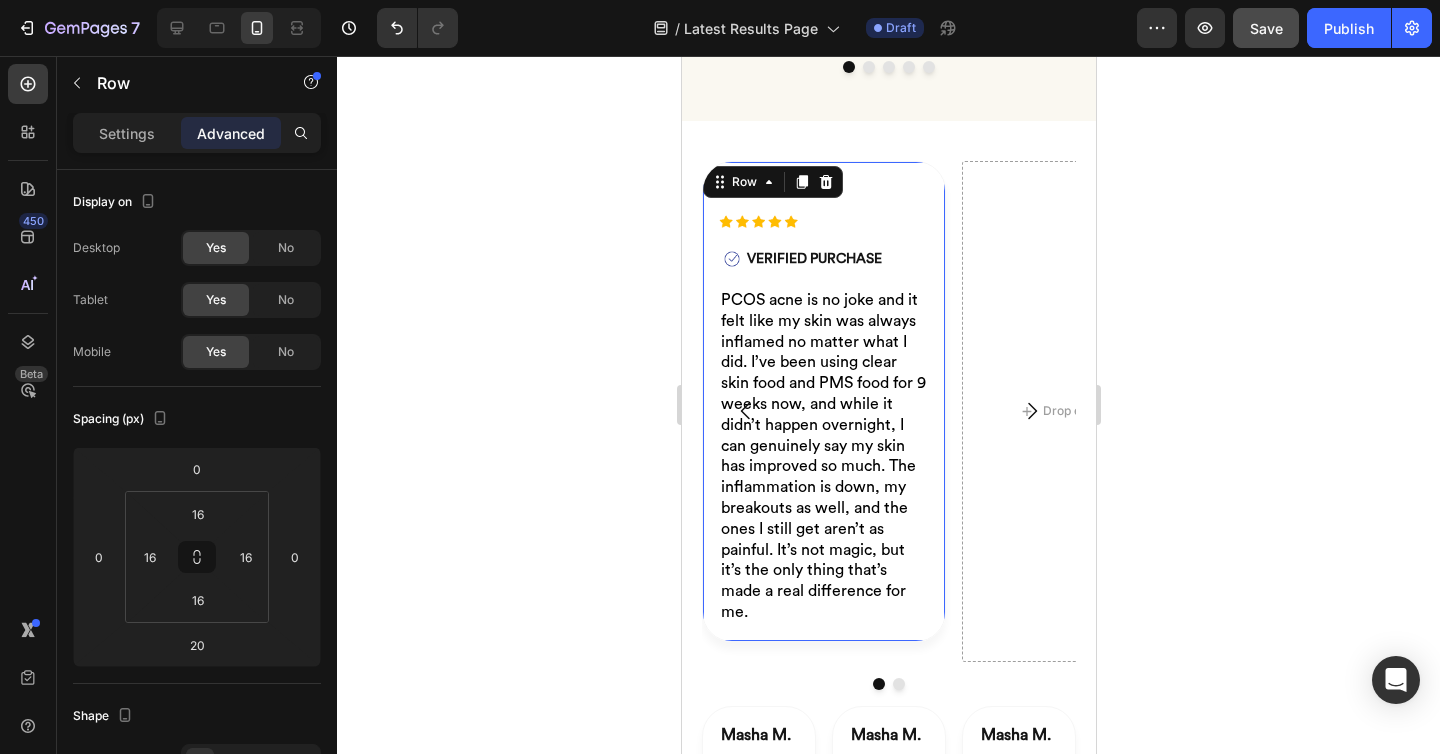 click on "Masha M. Heading Image Image ⁠⁠⁠⁠⁠⁠⁠ VERIFIED PURCHASE Heading Row Row PCOS acne is no joke and it felt like my skin was always inflamed no matter what I did. I’ve been using clear skin food and PMS food for 9 weeks now, and while it didn’t happen overnight, I can genuinely say my skin has improved so much. The inflammation is down, my breakouts as well, and the ones I still get aren’t as painful. It’s not magic, but it’s the only thing that’s made a real difference for me. Heading Row   20" at bounding box center [823, 401] 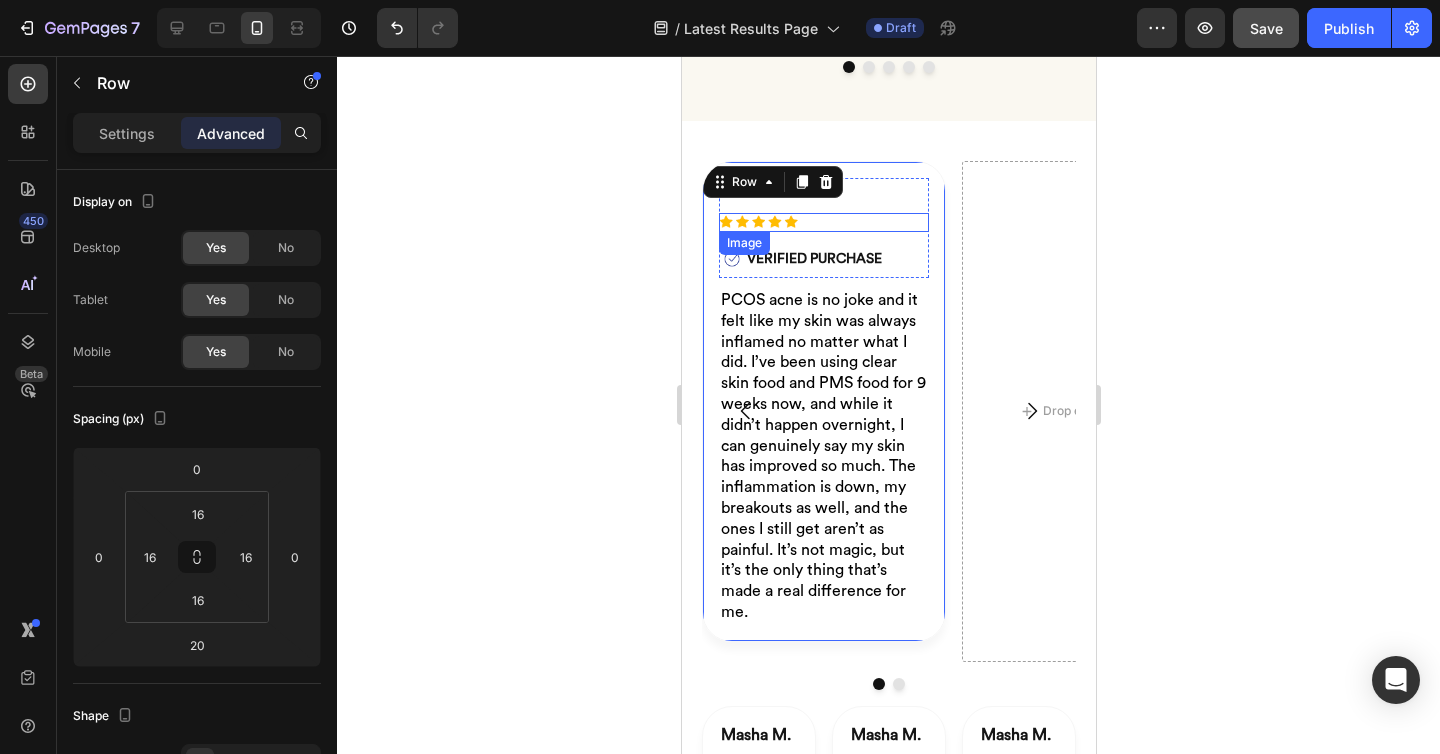 click at bounding box center (823, 222) 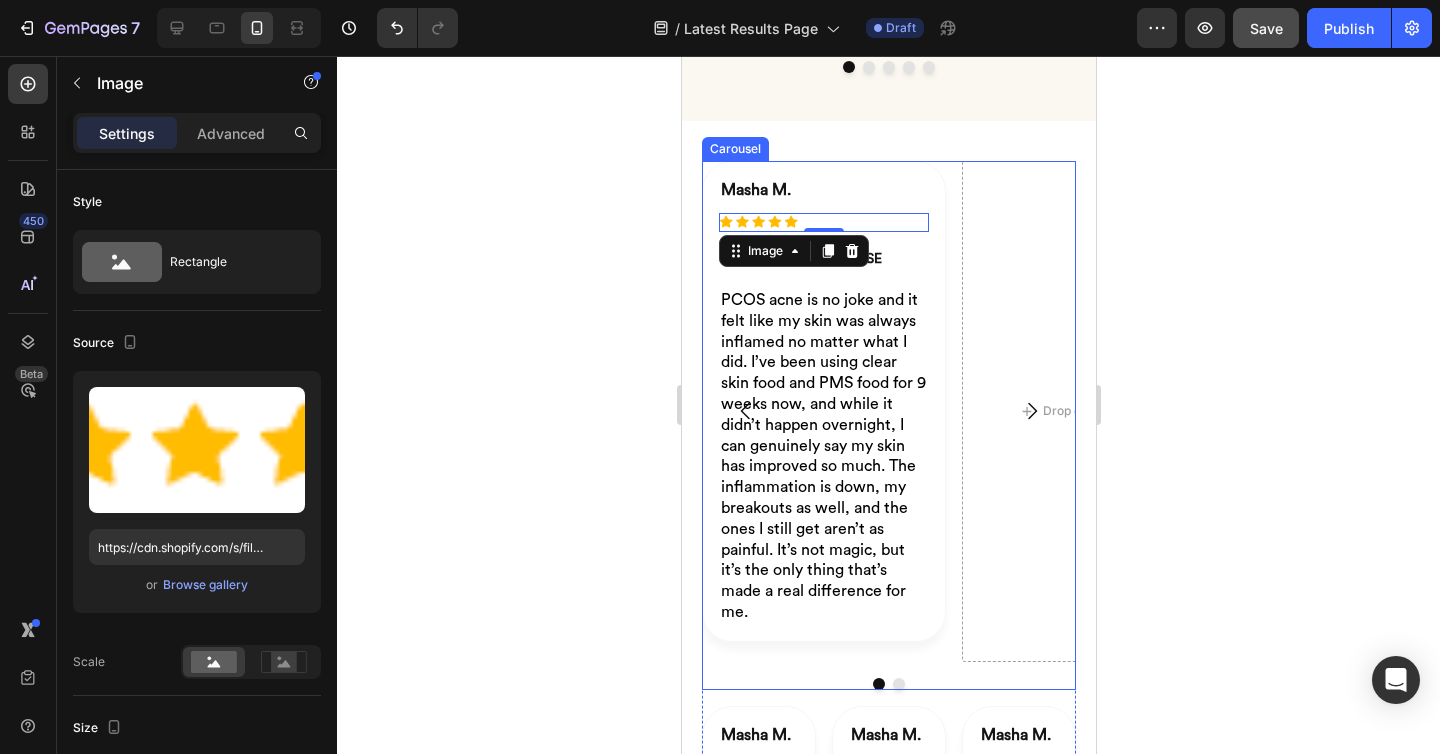 click on "Masha M. Heading Image   0 Image ⁠⁠⁠⁠⁠⁠⁠ VERIFIED PURCHASE Heading Row Row PCOS acne is no joke and it felt like my skin was always inflamed no matter what I did. I’ve been using clear skin food and PMS food for 9 weeks now, and while it didn’t happen overnight, I can genuinely say my skin has improved so much. The inflammation is down, my breakouts as well, and the ones I still get aren’t as painful. It’s not magic, but it’s the only thing that’s made a real difference for me. Heading Row
Drop element here" at bounding box center (888, 411) 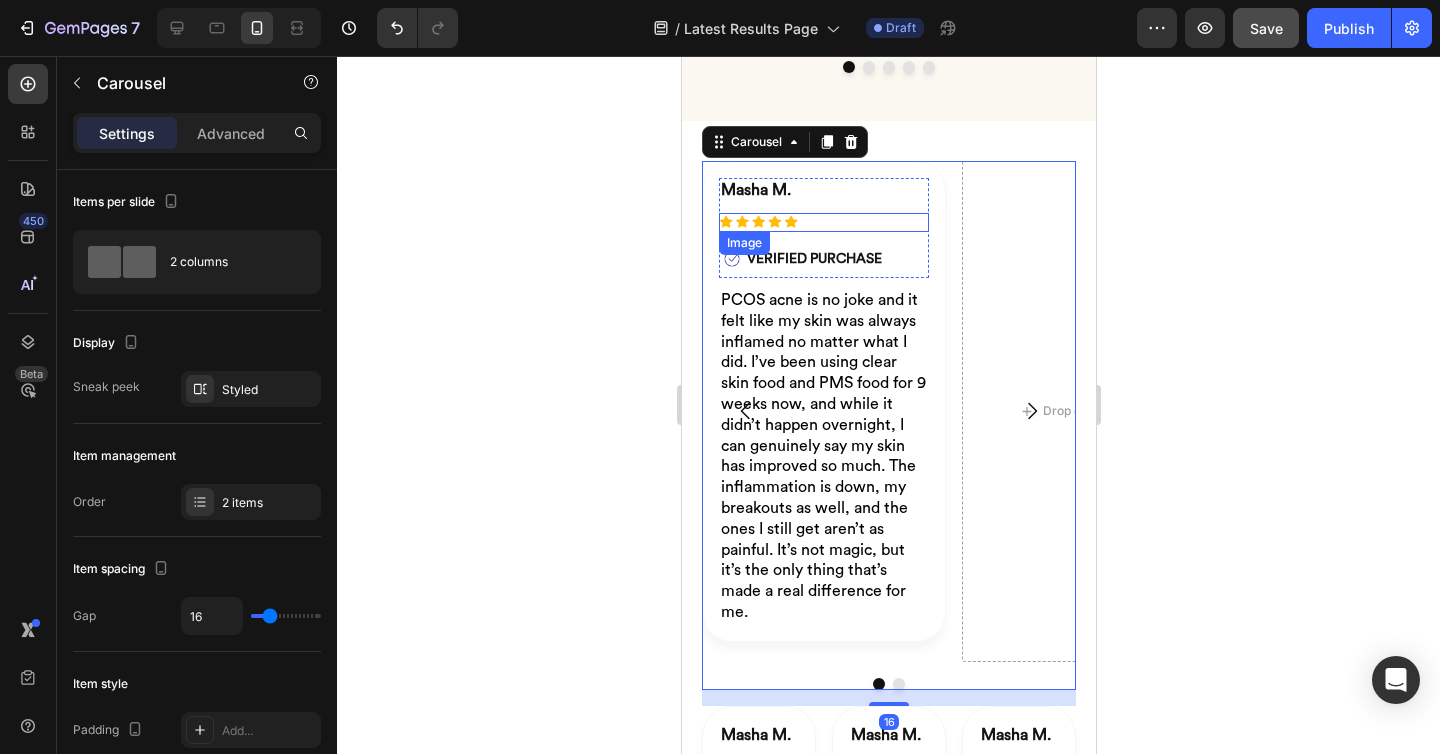 click at bounding box center (823, 222) 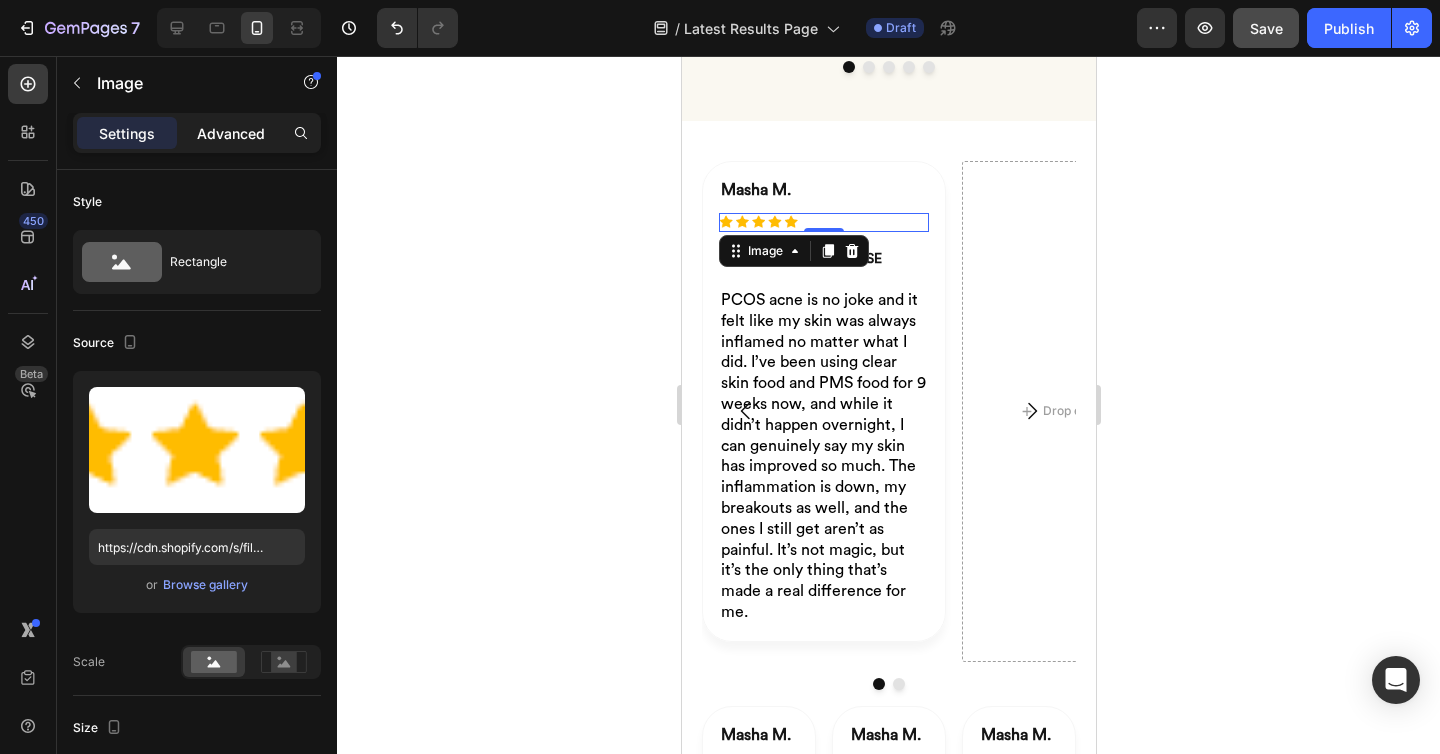 click on "Advanced" at bounding box center [231, 133] 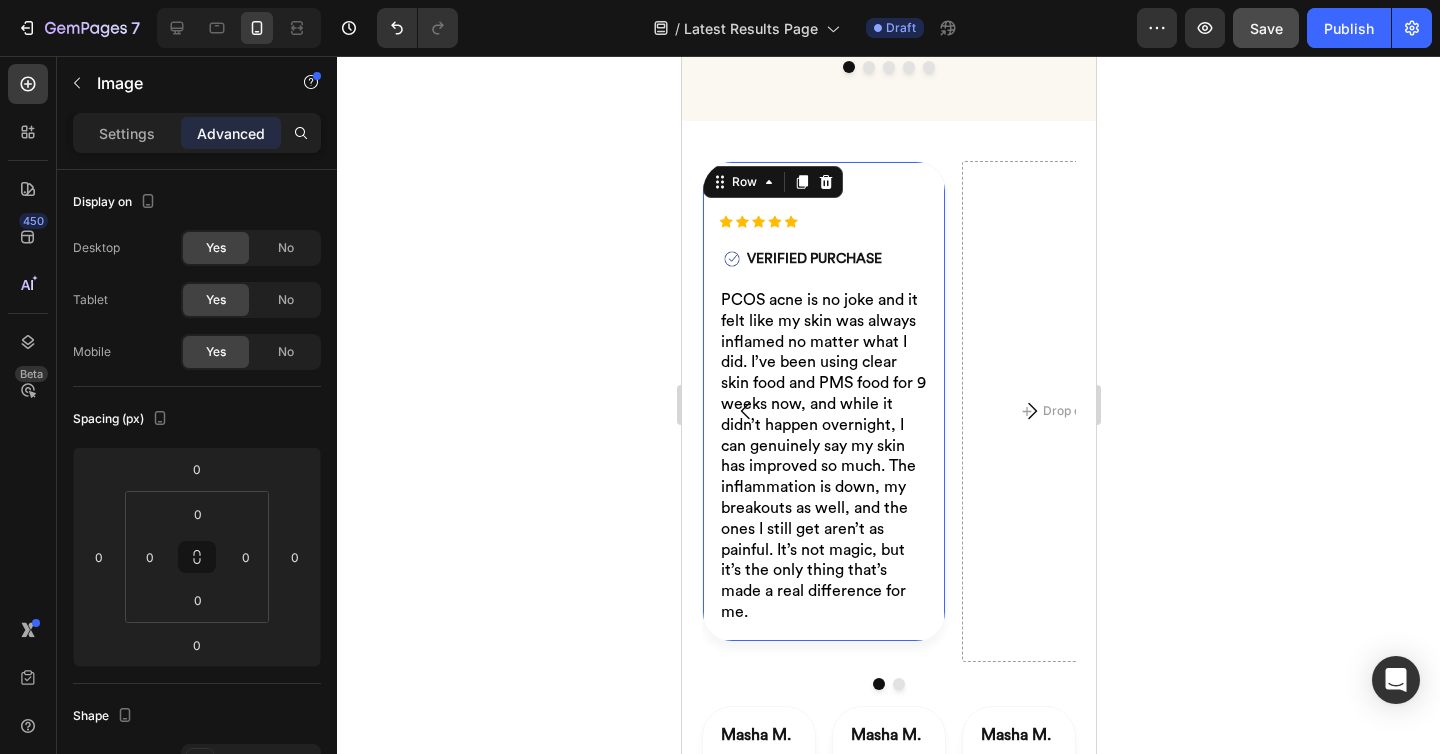 click on "Masha M. Heading Image Image ⁠⁠⁠⁠⁠⁠⁠ VERIFIED PURCHASE Heading Row Row PCOS acne is no joke and it felt like my skin was always inflamed no matter what I did. I’ve been using clear skin food and PMS food for 9 weeks now, and while it didn’t happen overnight, I can genuinely say my skin has improved so much. The inflammation is down, my breakouts as well, and the ones I still get aren’t as painful. It’s not magic, but it’s the only thing that’s made a real difference for me. Heading" at bounding box center (823, 401) 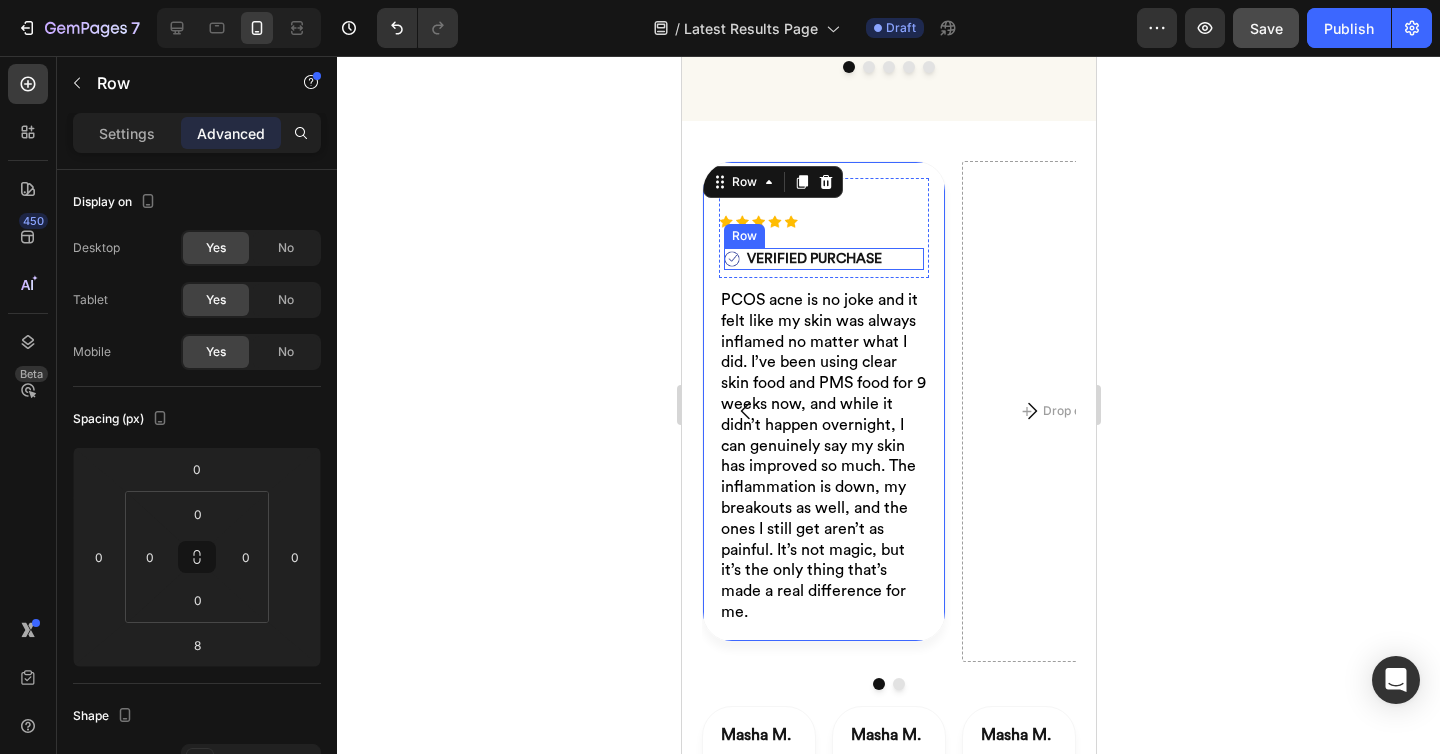 click on "Image ⁠⁠⁠⁠⁠⁠⁠ VERIFIED PURCHASE Heading Row" at bounding box center (823, 259) 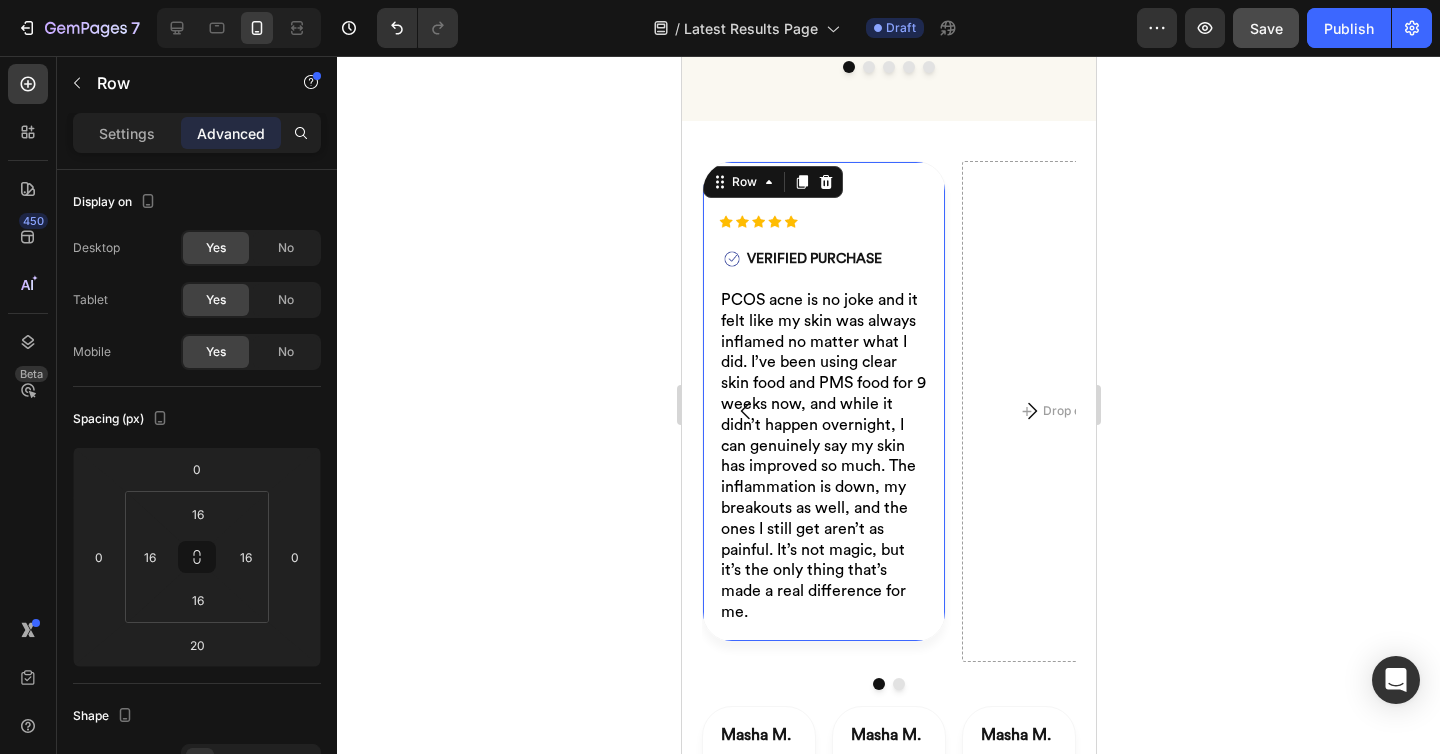 click on "Masha M. Heading Image Image ⁠⁠⁠⁠⁠⁠⁠ VERIFIED PURCHASE Heading Row Row PCOS acne is no joke and it felt like my skin was always inflamed no matter what I did. I’ve been using clear skin food and PMS food for 9 weeks now, and while it didn’t happen overnight, I can genuinely say my skin has improved so much. The inflammation is down, my breakouts as well, and the ones I still get aren’t as painful. It’s not magic, but it’s the only thing that’s made a real difference for me. Heading Row   20" at bounding box center [823, 401] 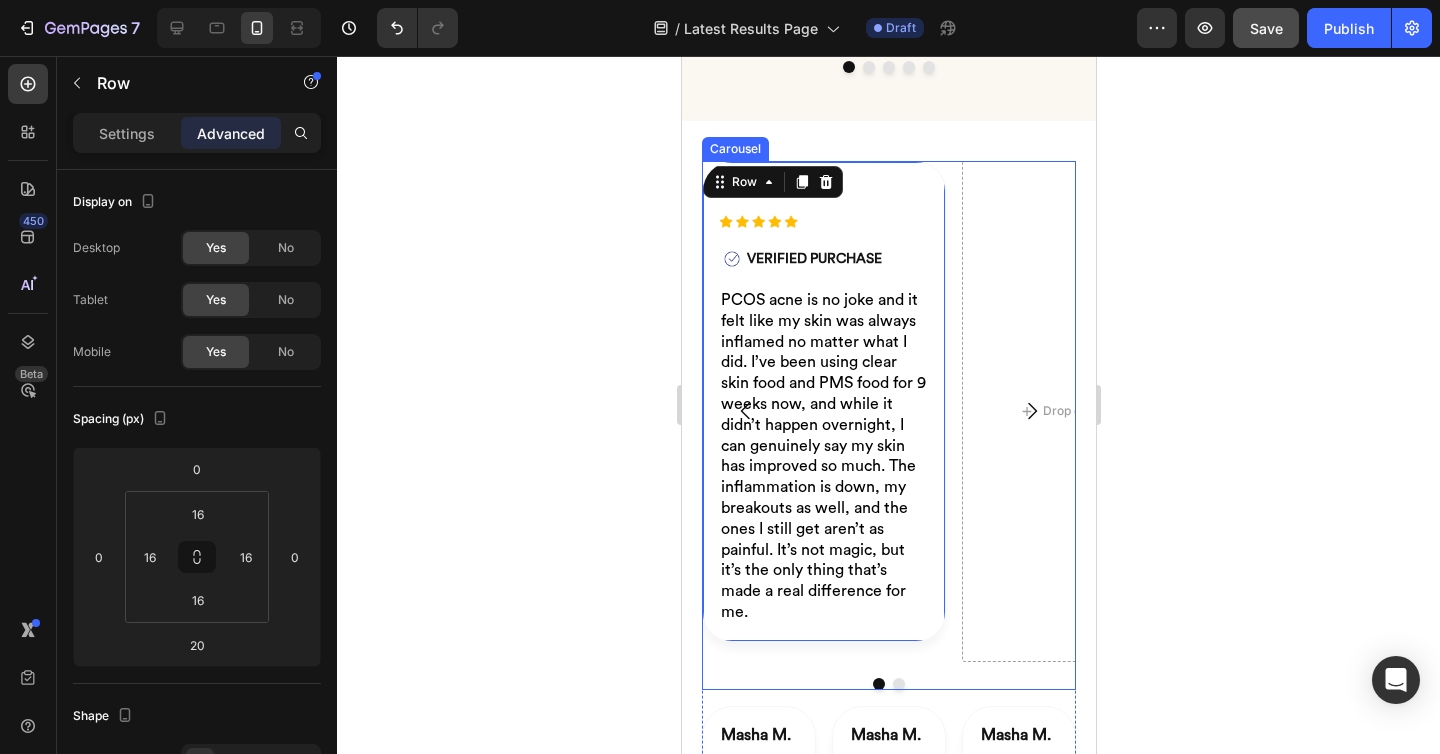 click on "Masha M. Heading Image Image ⁠⁠⁠⁠⁠⁠⁠ VERIFIED PURCHASE Heading Row Row PCOS acne is no joke and it felt like my skin was always inflamed no matter what I did. I’ve been using clear skin food and PMS food for 9 weeks now, and while it didn’t happen overnight, I can genuinely say my skin has improved so much. The inflammation is down, my breakouts as well, and the ones I still get aren’t as painful. It’s not magic, but it’s the only thing that’s made a real difference for me. Heading Row   20
Drop element here" at bounding box center (888, 411) 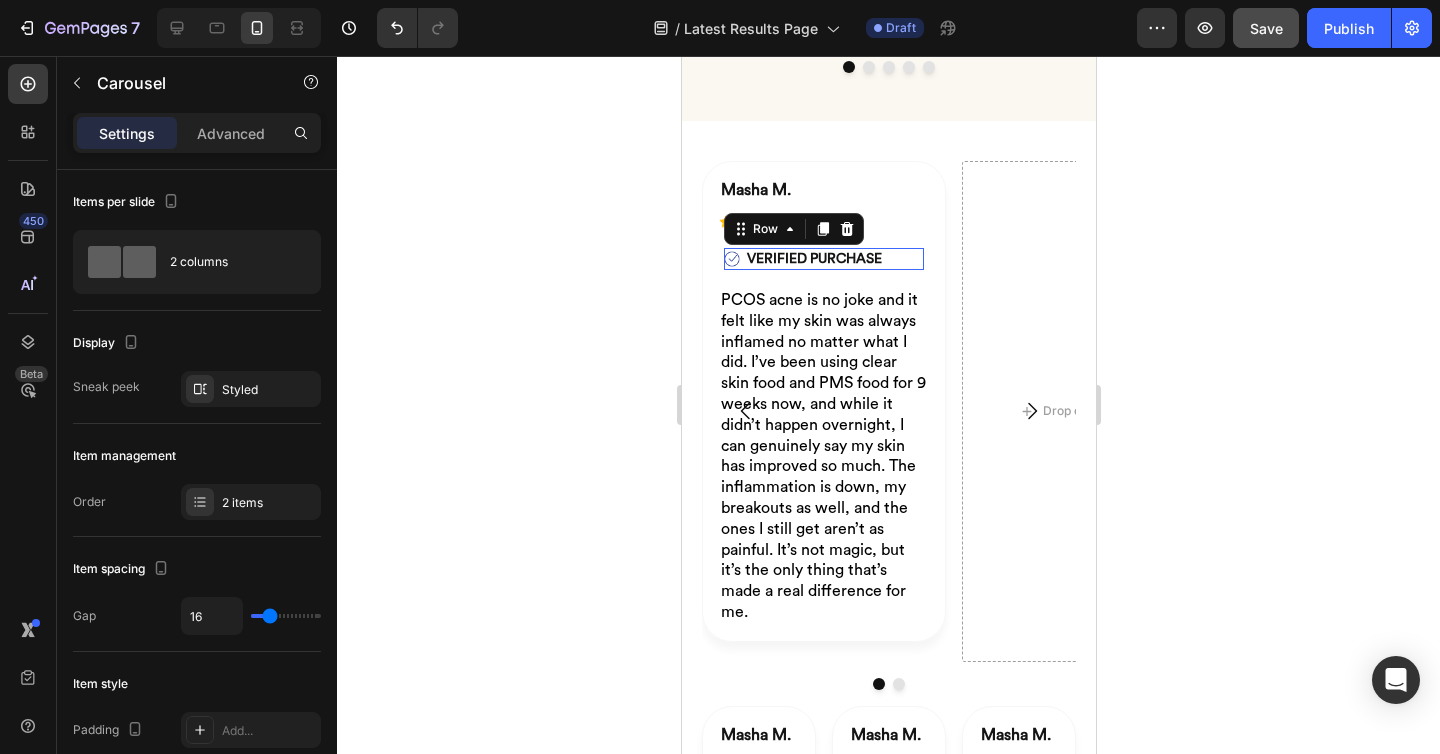 click on "Image ⁠⁠⁠⁠⁠⁠⁠ VERIFIED PURCHASE Heading Row   0" at bounding box center [823, 259] 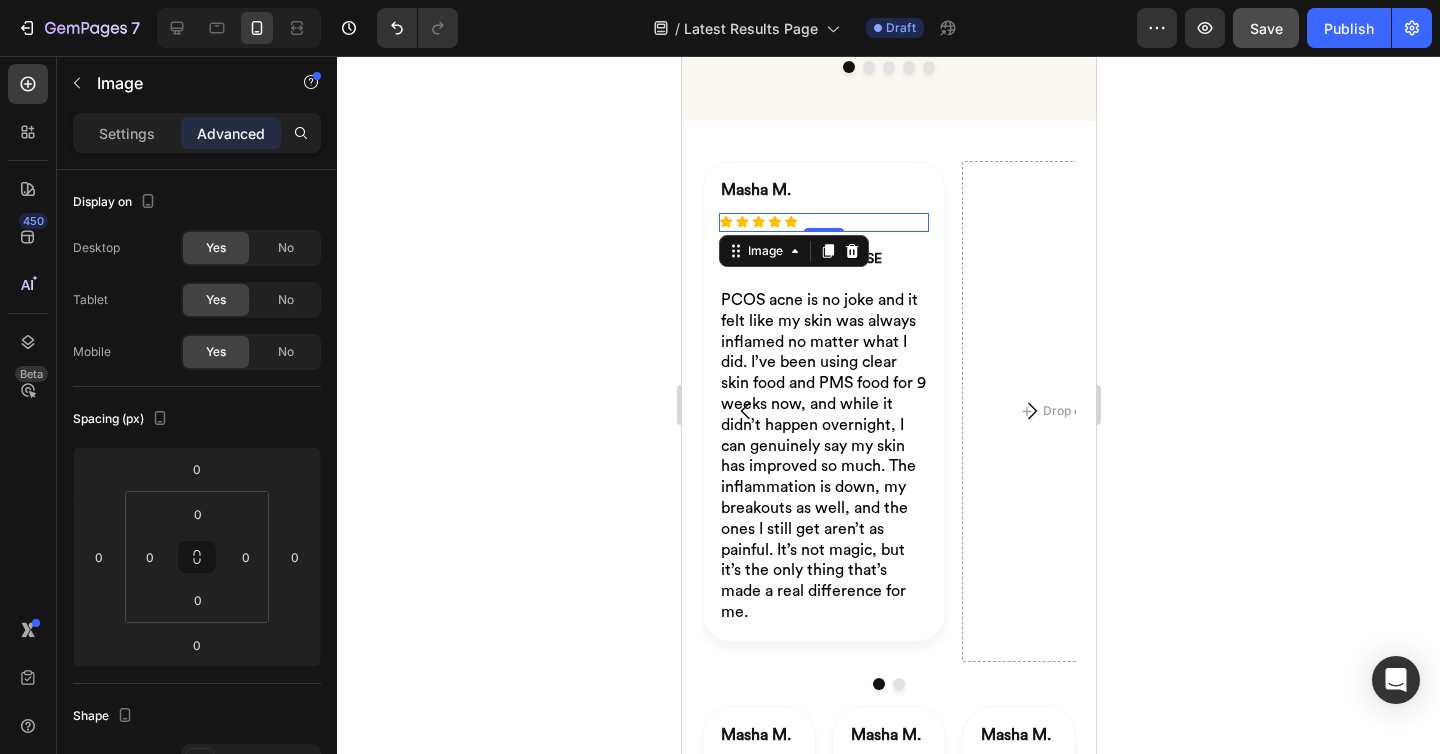click at bounding box center [823, 222] 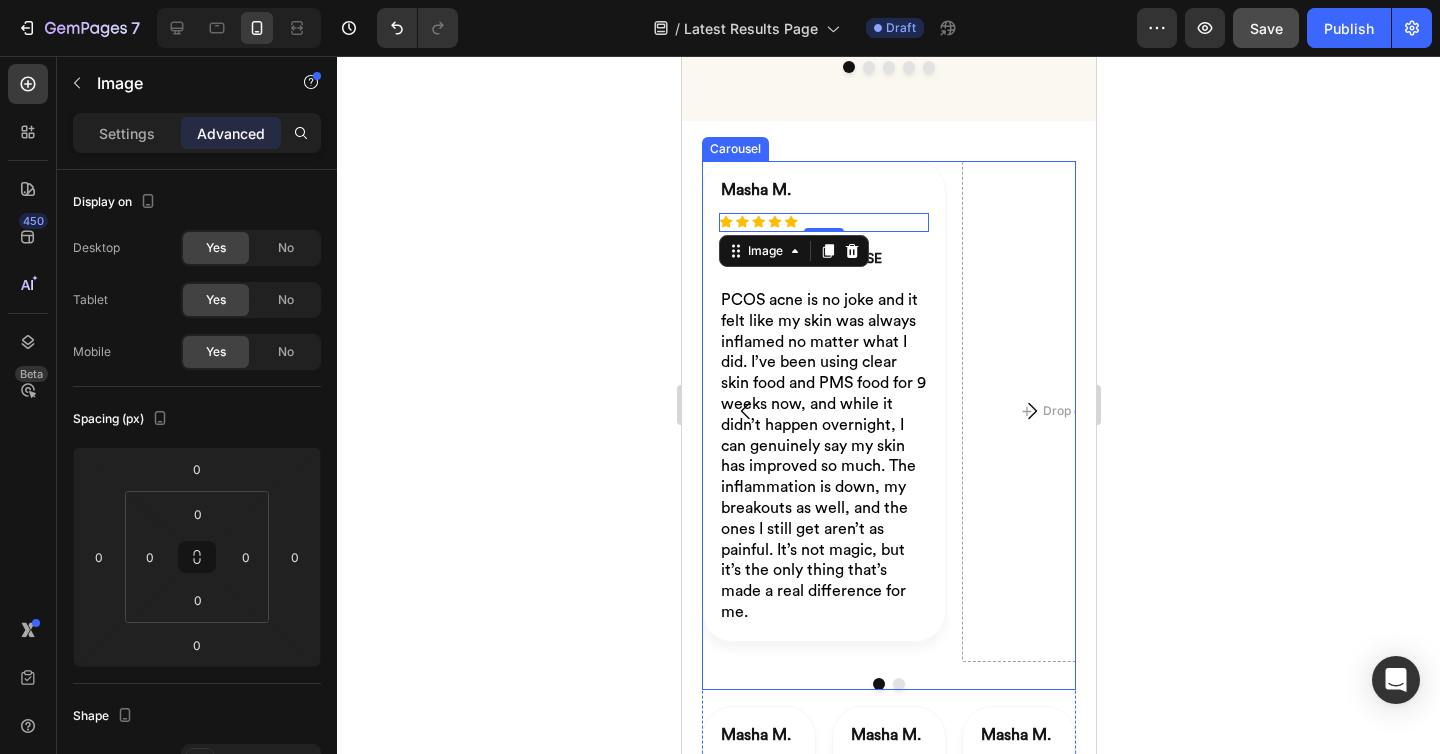 click on "Masha M. Heading Image   0 Image ⁠⁠⁠⁠⁠⁠⁠ VERIFIED PURCHASE Heading Row Row PCOS acne is no joke and it felt like my skin was always inflamed no matter what I did. I’ve been using clear skin food and PMS food for 9 weeks now, and while it didn’t happen overnight, I can genuinely say my skin has improved so much. The inflammation is down, my breakouts as well, and the ones I still get aren’t as painful. It’s not magic, but it’s the only thing that’s made a real difference for me. Heading Row
Drop element here" at bounding box center [888, 411] 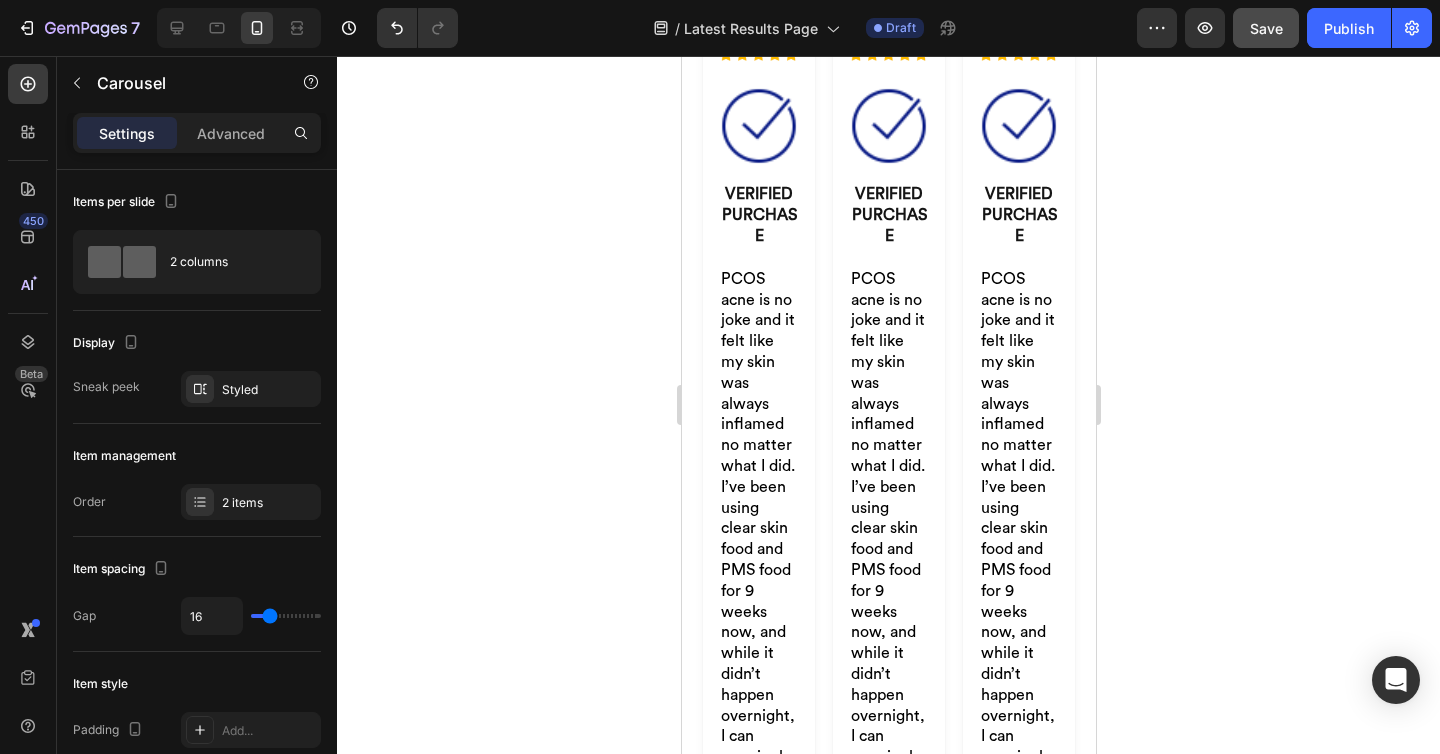 scroll, scrollTop: 3396, scrollLeft: 0, axis: vertical 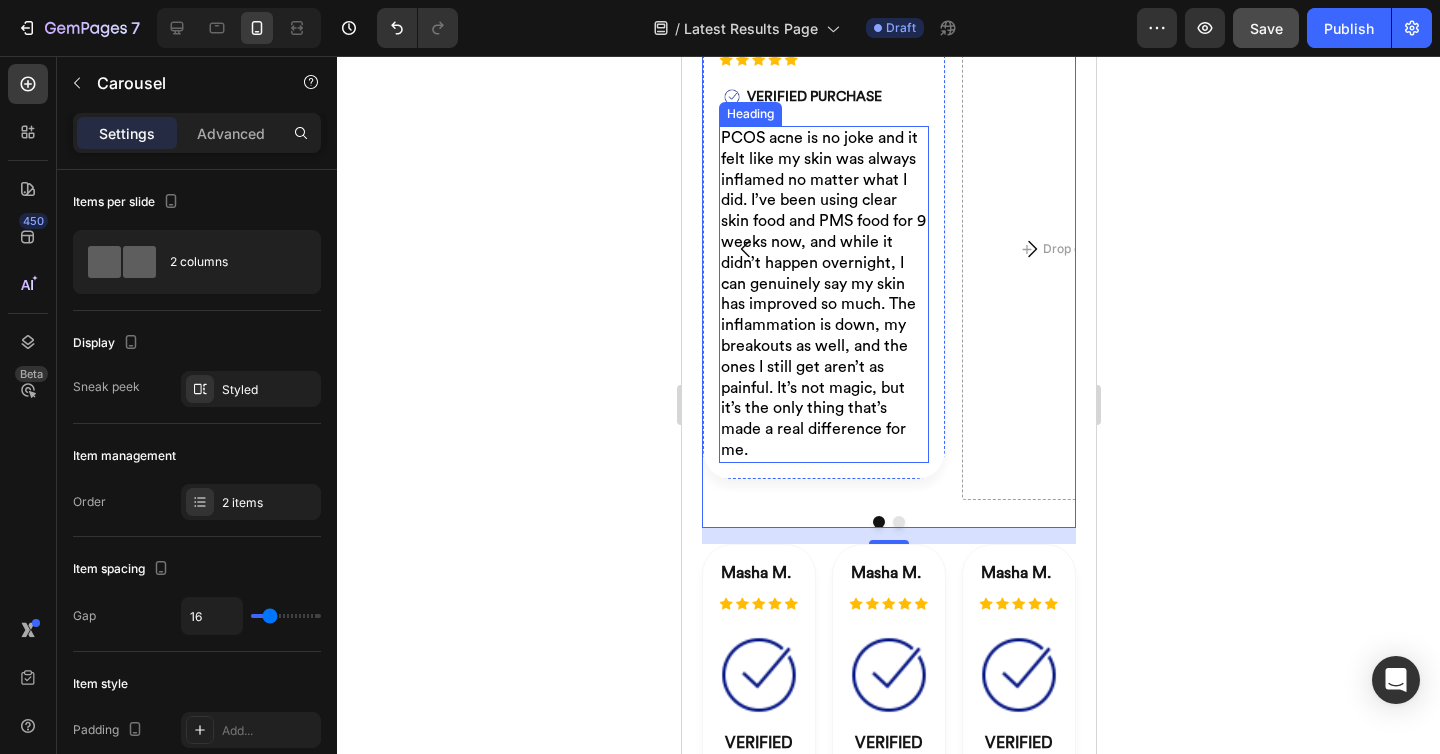 click on "PCOS acne is no joke and it felt like my skin was always inflamed no matter what I did. I’ve been using clear skin food and PMS food for 9 weeks now, and while it didn’t happen overnight, I can genuinely say my skin has improved so much. The inflammation is down, my breakouts as well, and the ones I still get aren’t as painful. It’s not magic, but it’s the only thing that’s made a real difference for me." at bounding box center (823, 294) 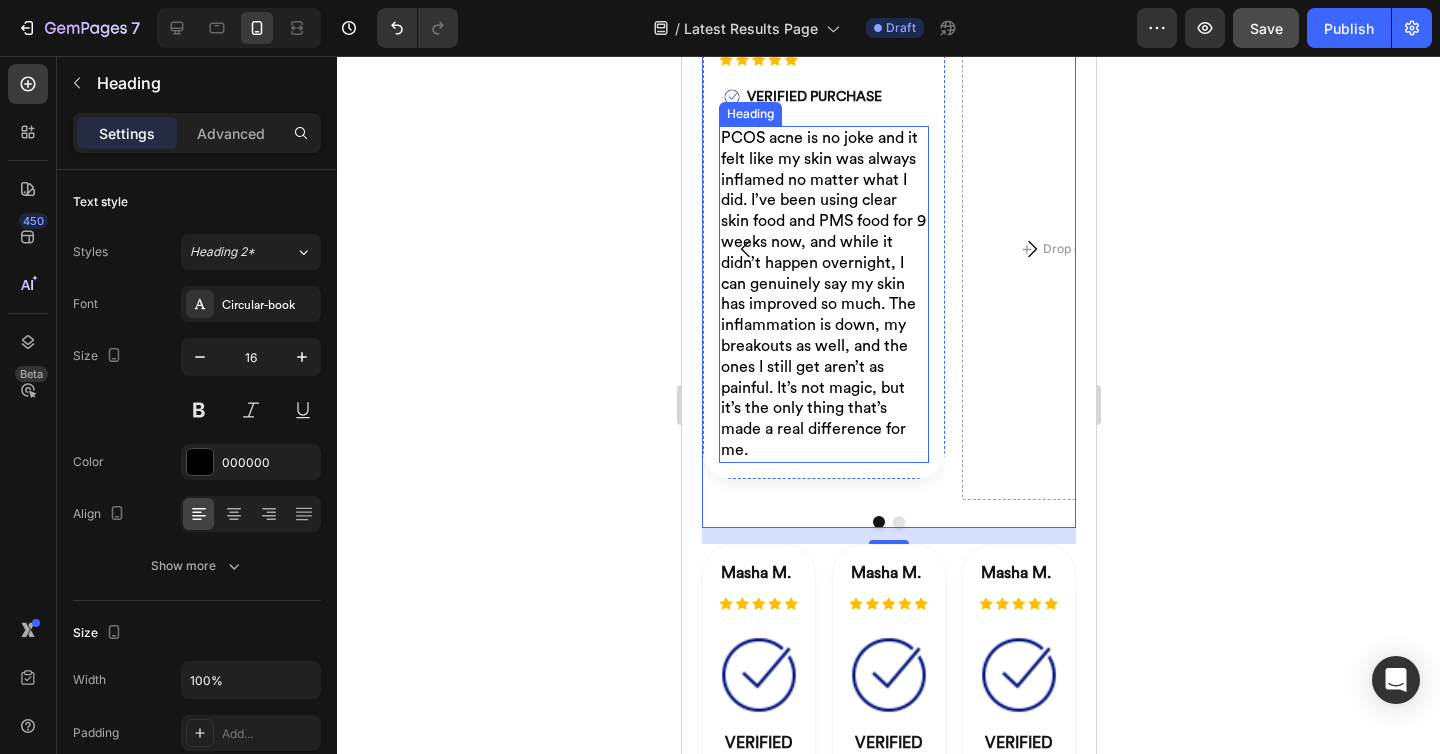 click on "Masha M. Heading Image Image ⁠⁠⁠⁠⁠⁠⁠ VERIFIED PURCHASE Heading Row Row PCOS acne is no joke and it felt like my skin was always inflamed no matter what I did. I’ve been using clear skin food and PMS food for 9 weeks now, and while it didn’t happen overnight, I can genuinely say my skin has improved so much. The inflammation is down, my breakouts as well, and the ones I still get aren’t as painful. It’s not magic, but it’s the only thing that’s made a real difference for me. Heading Row
Drop element here
Carousel   16" at bounding box center (888, 263) 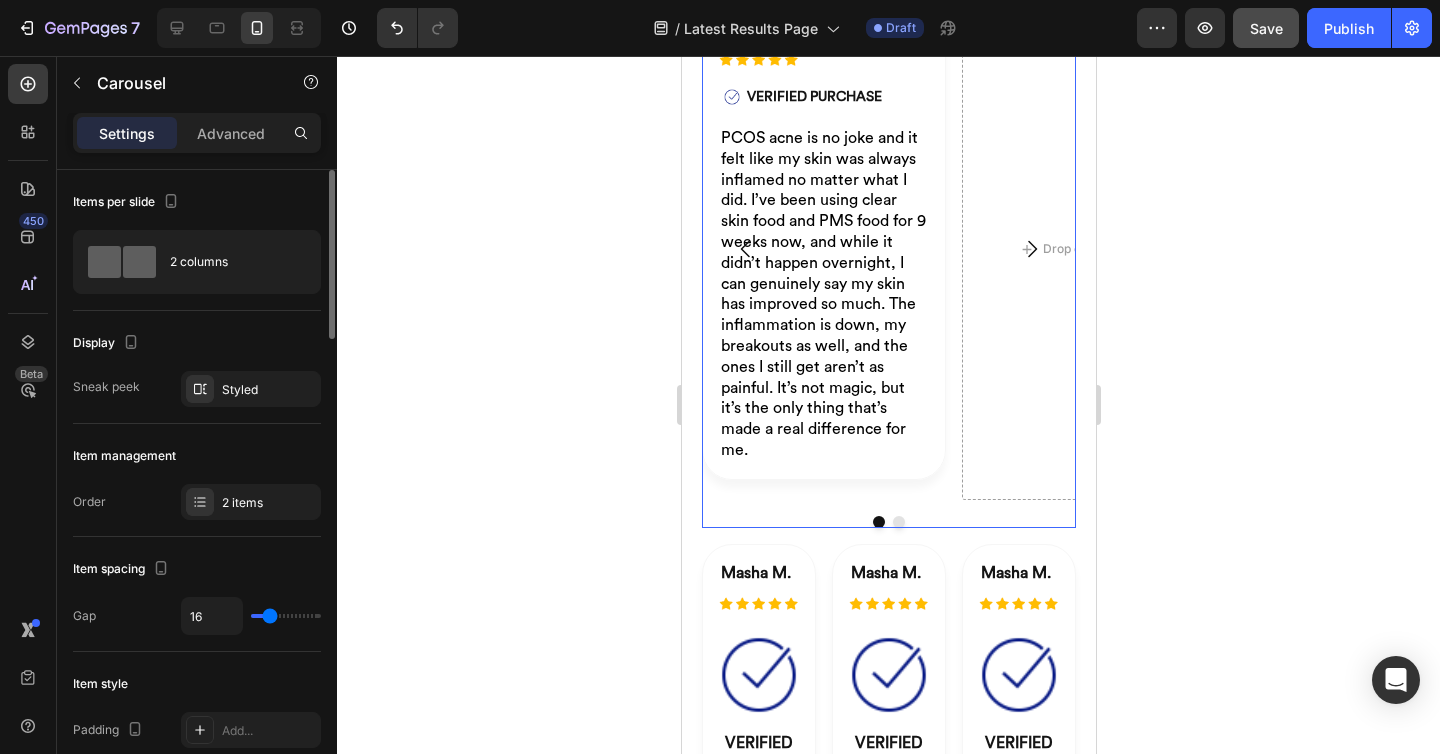 scroll, scrollTop: 3376, scrollLeft: 0, axis: vertical 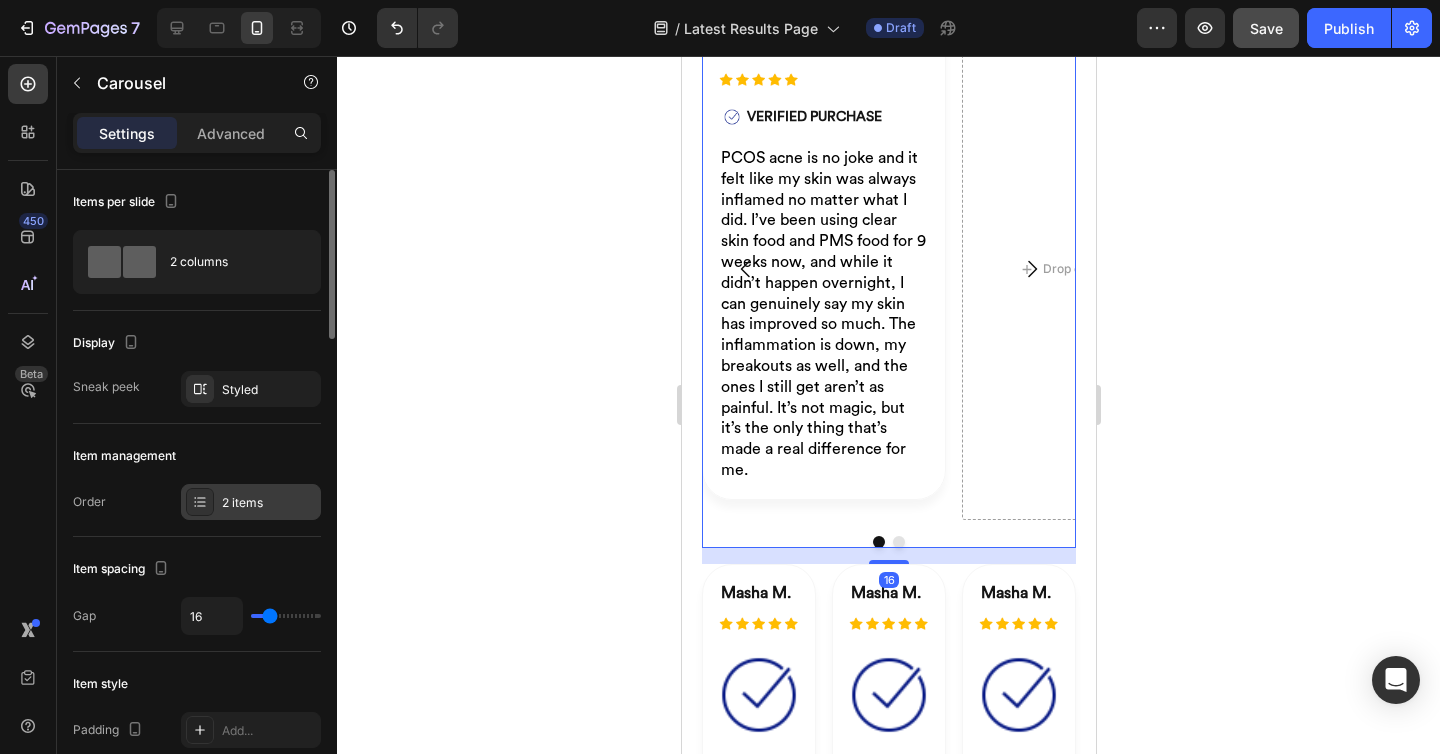 click on "2 items" at bounding box center (269, 503) 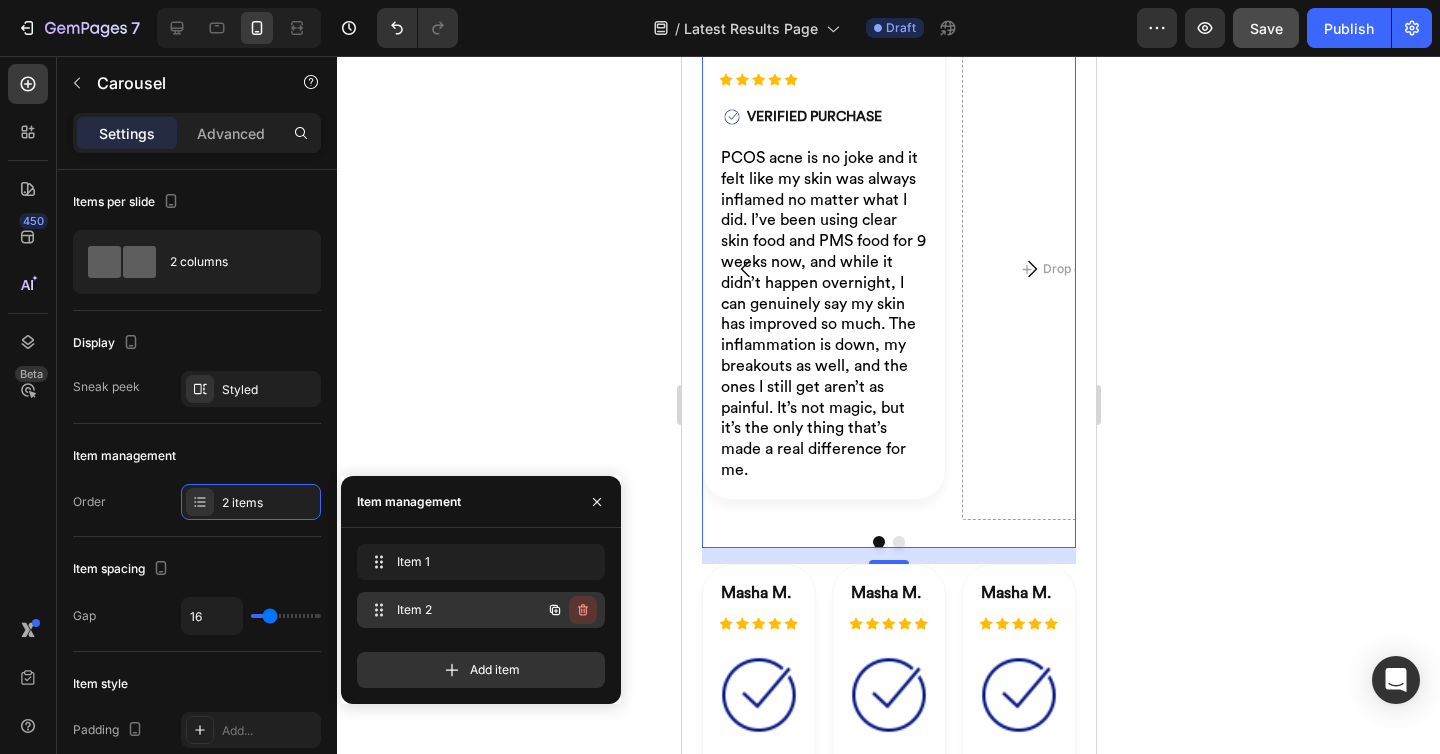 click 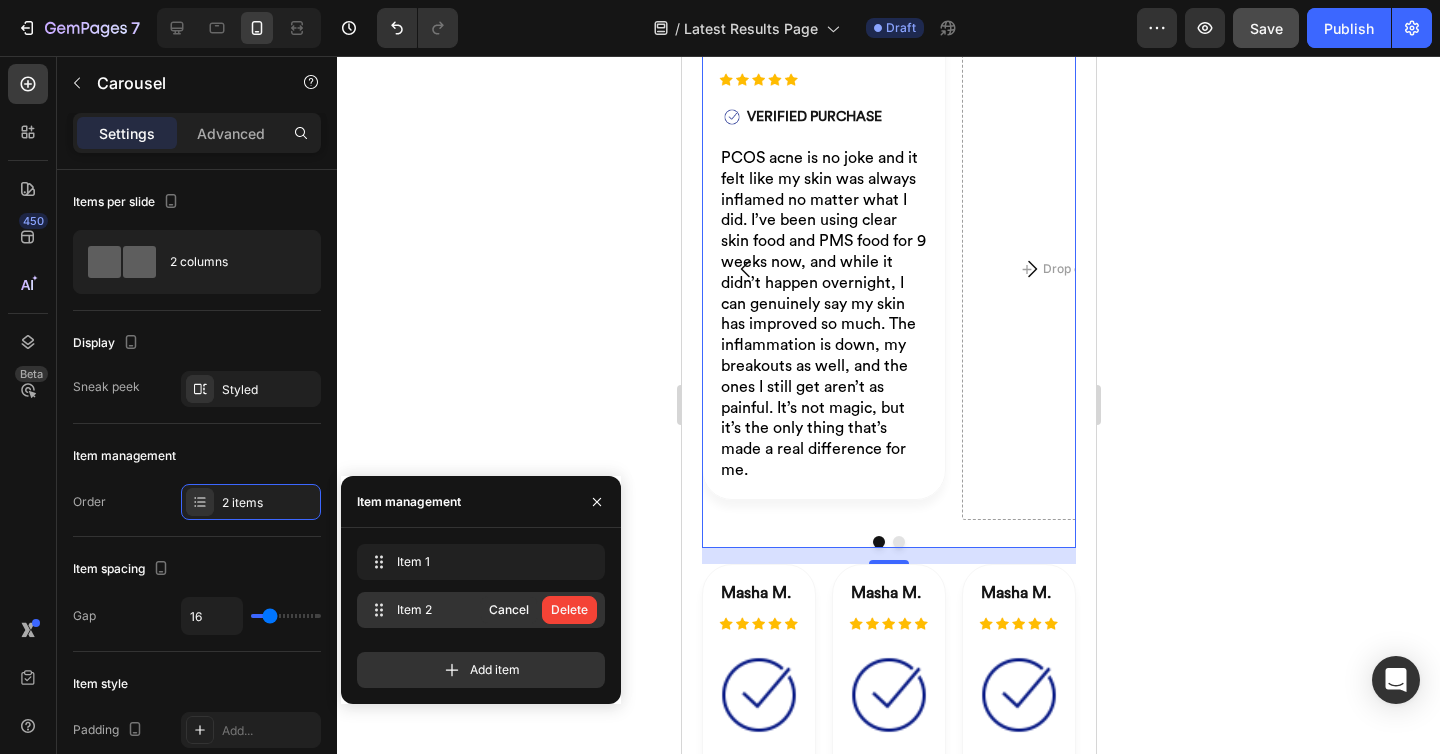 click on "Delete" at bounding box center [569, 610] 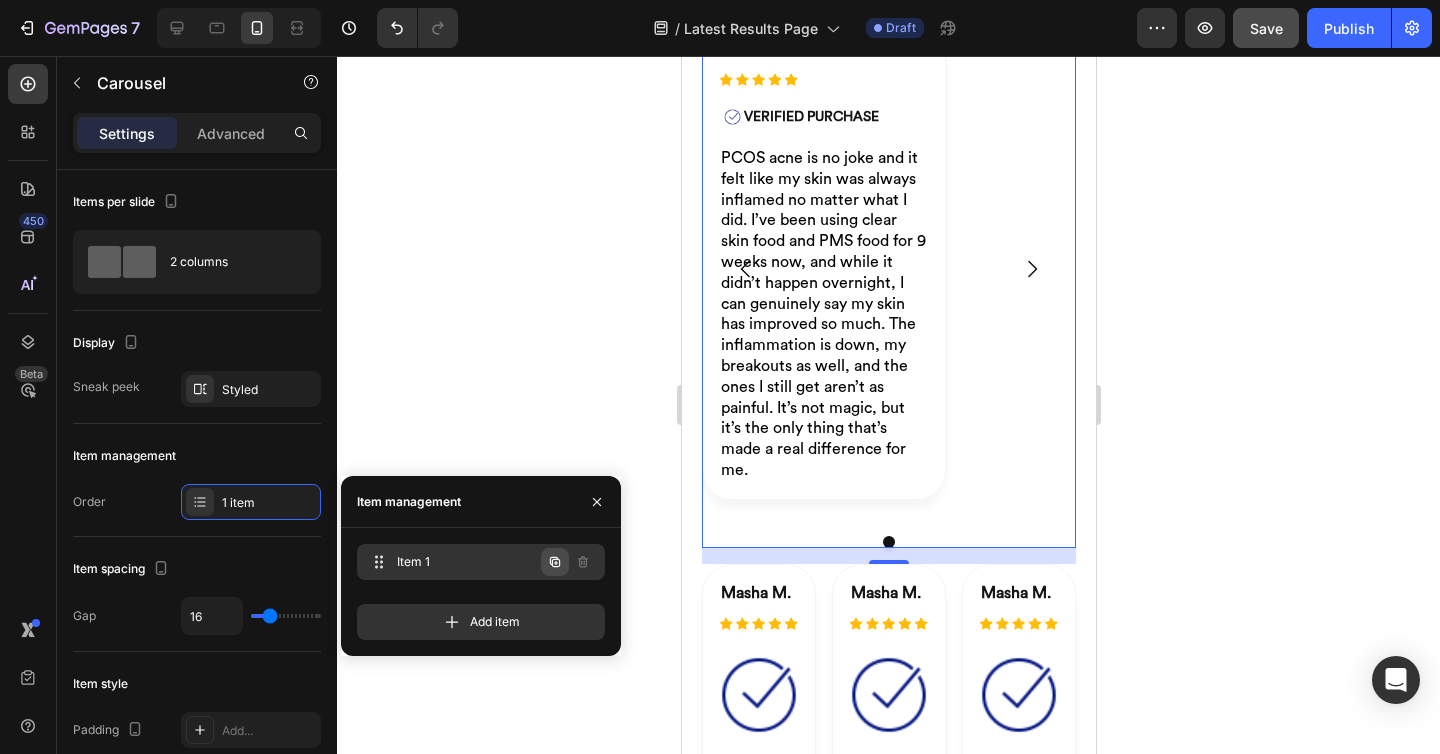 click 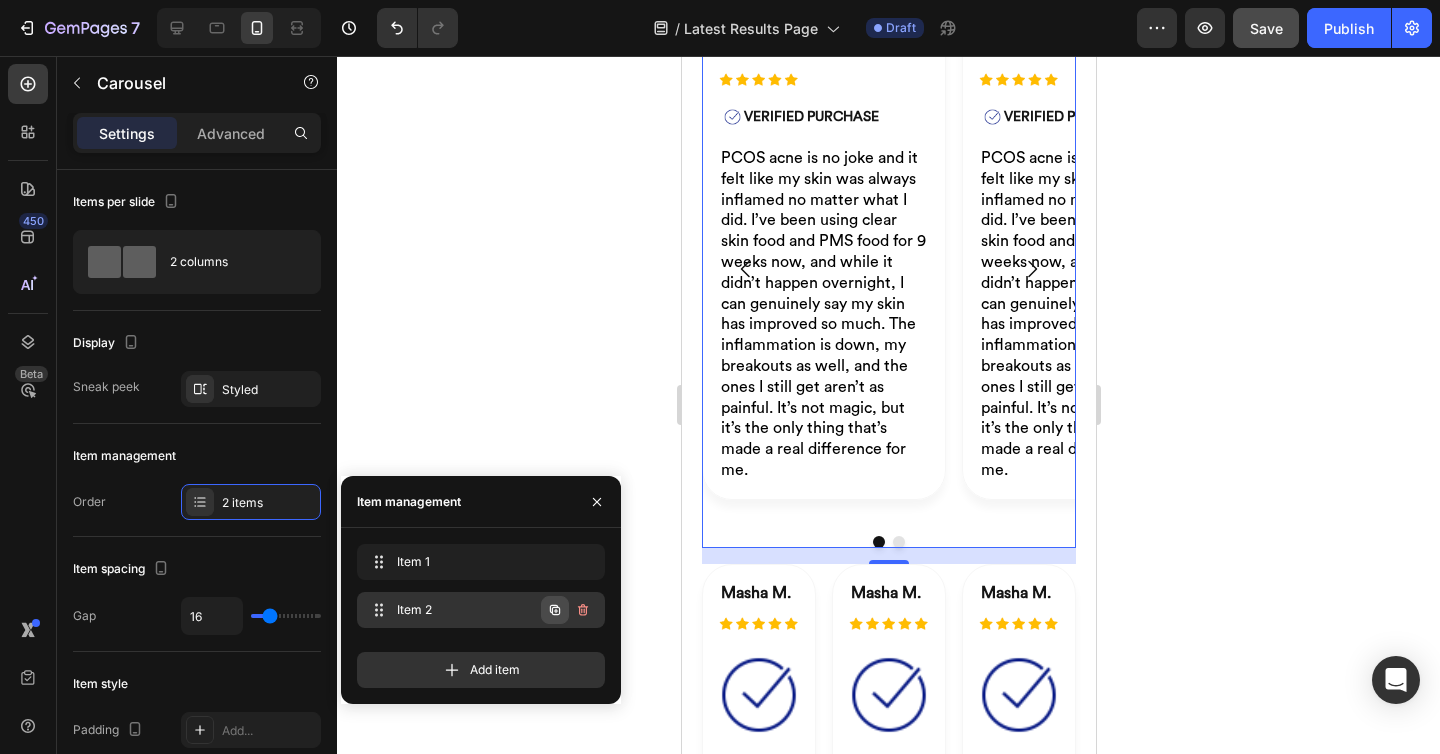 click at bounding box center [555, 610] 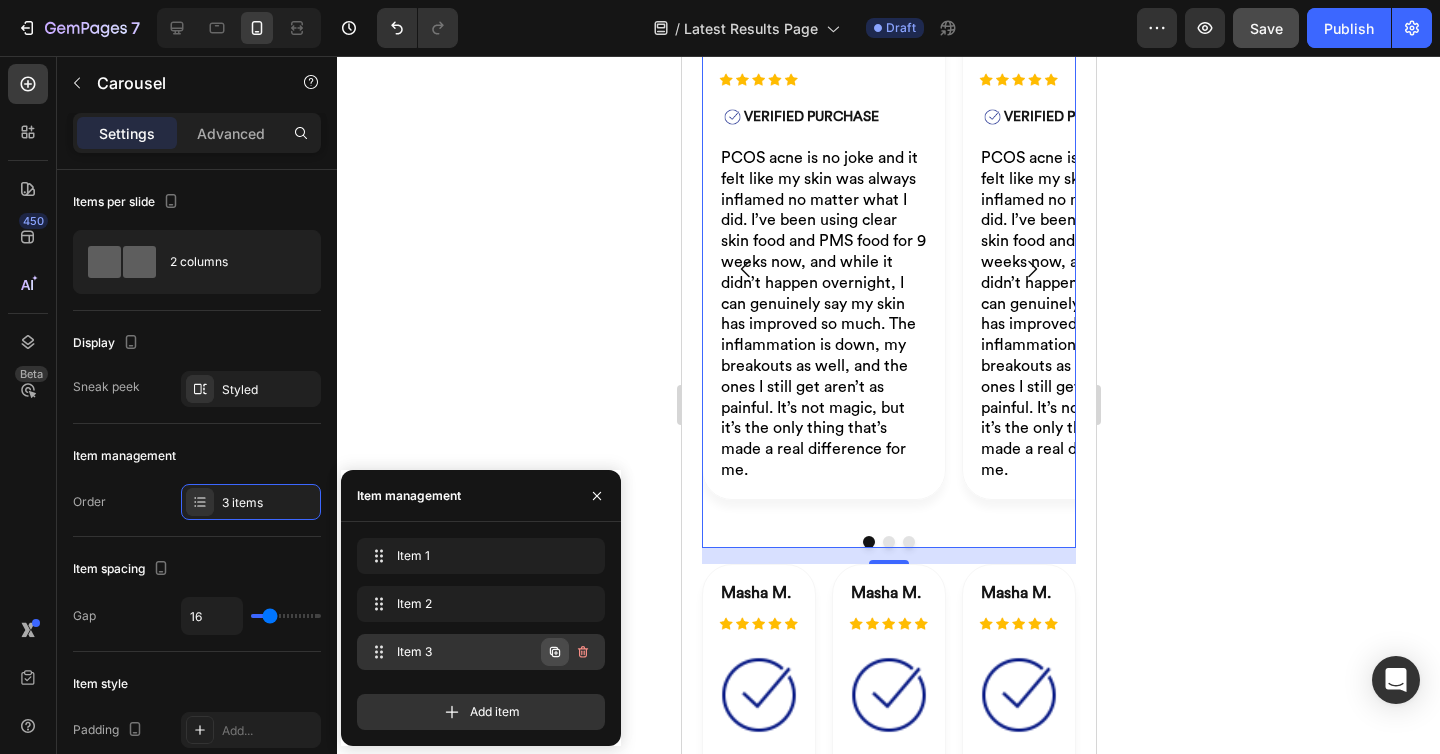 click 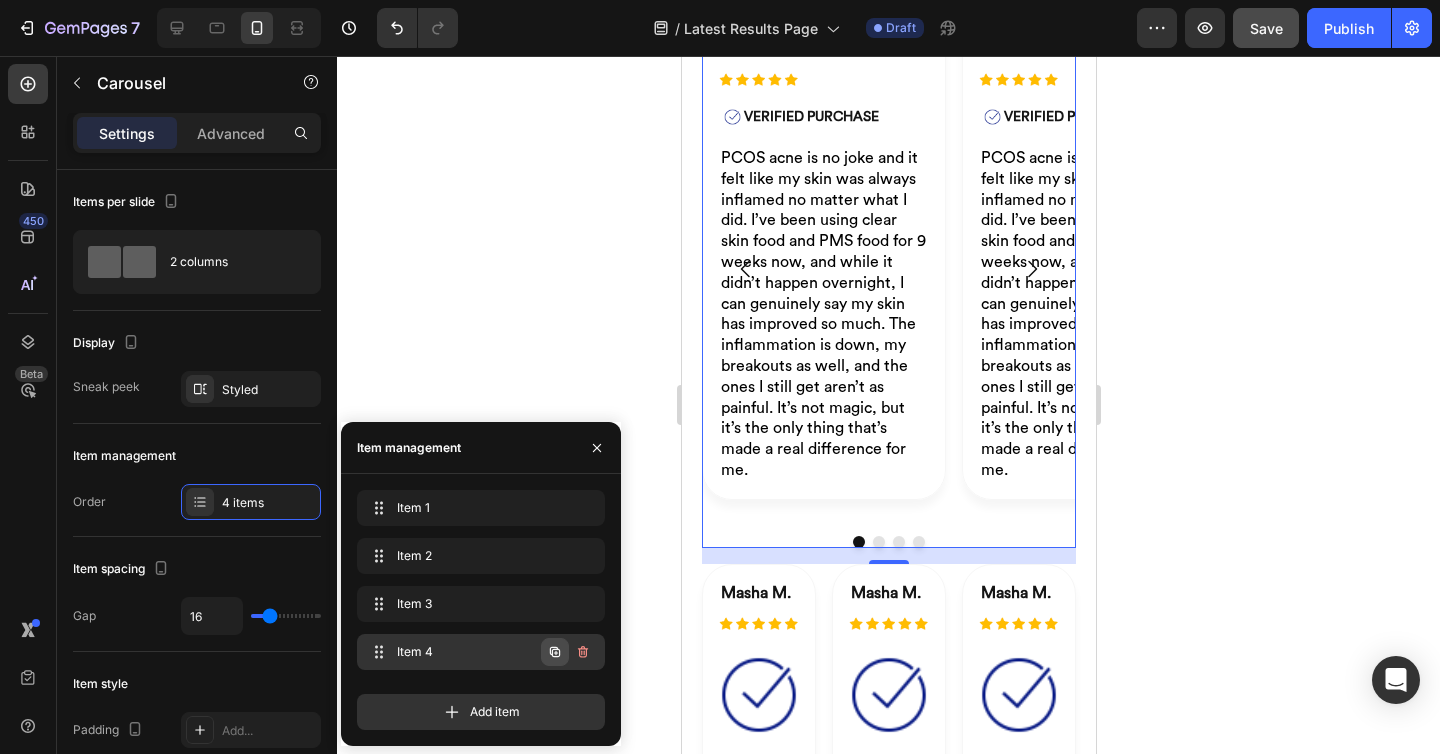 click 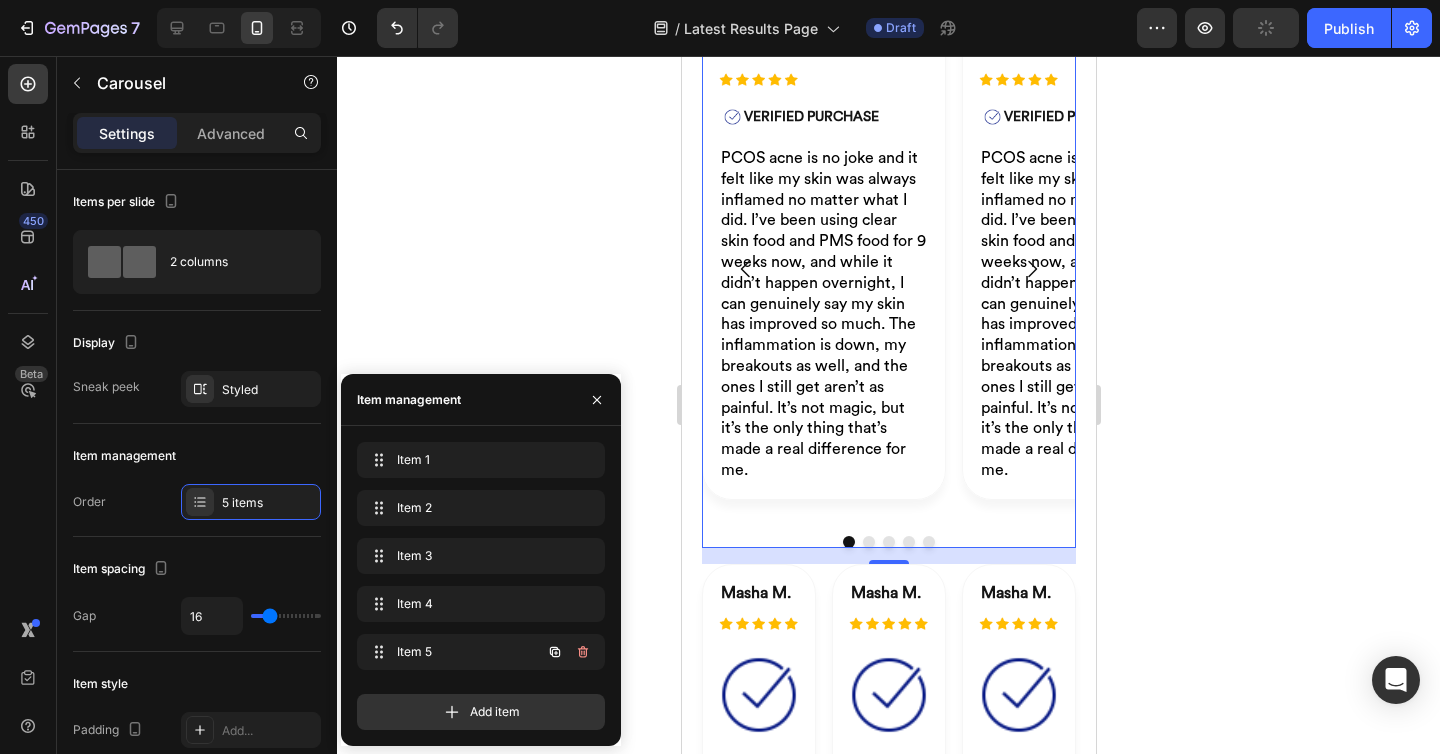 click 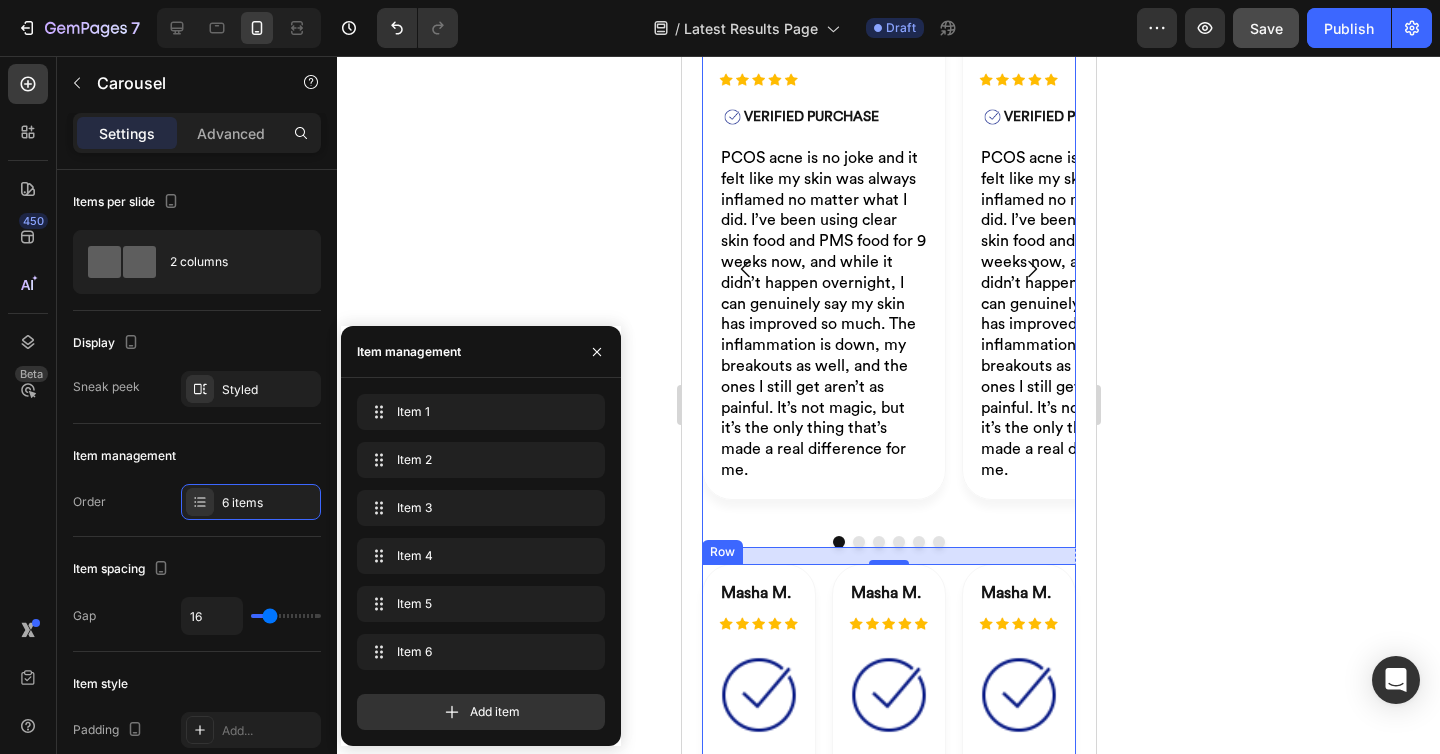 click on "Masha M. Heading Image Image VERIFIED PURCHASE Heading Row Row PCOS acne is no joke and it felt like my skin was always inflamed no matter what I did. I’ve been using clear skin food and PMS food for 9 weeks now, and while it didn’t happen overnight, I can genuinely say my skin has improved so much. The inflammation is down, my breakouts as well, and the ones I still get aren’t as painful. It’s not magic, but it’s the only thing that’s made a real difference for me. Heading Row Masha M. Heading Image Image VERIFIED PURCHASE Heading Row Row PCOS acne is no joke and it felt like my skin was always inflamed no matter what I did. I’ve been using clear skin food and PMS food for 9 weeks now, and while it didn’t happen overnight, I can genuinely say my skin has improved so much. The inflammation is down, my breakouts as well, and the ones I still get aren’t as painful. It’s not magic, but it’s the only thing that’s made a real difference for me. Heading Row Masha M. Heading Image Image Row" at bounding box center (888, 1854) 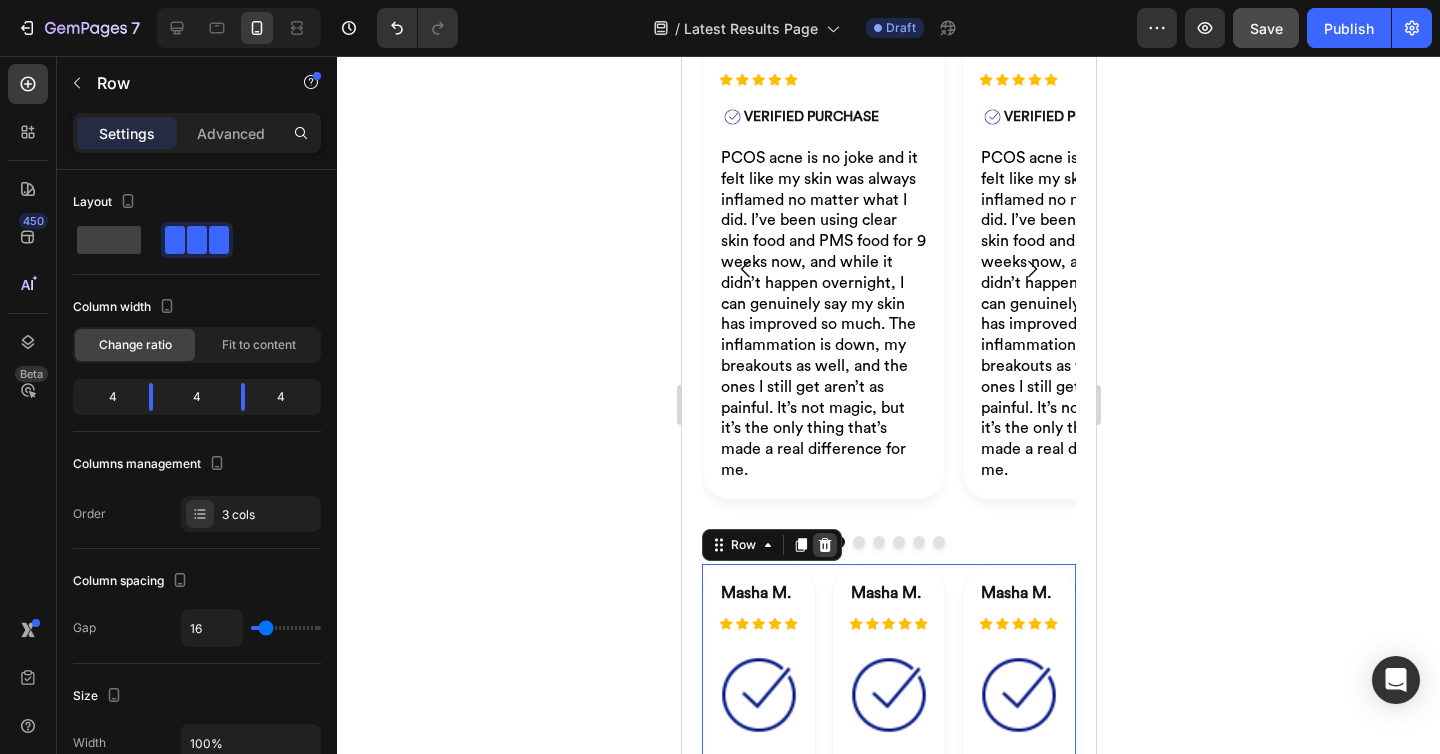 click 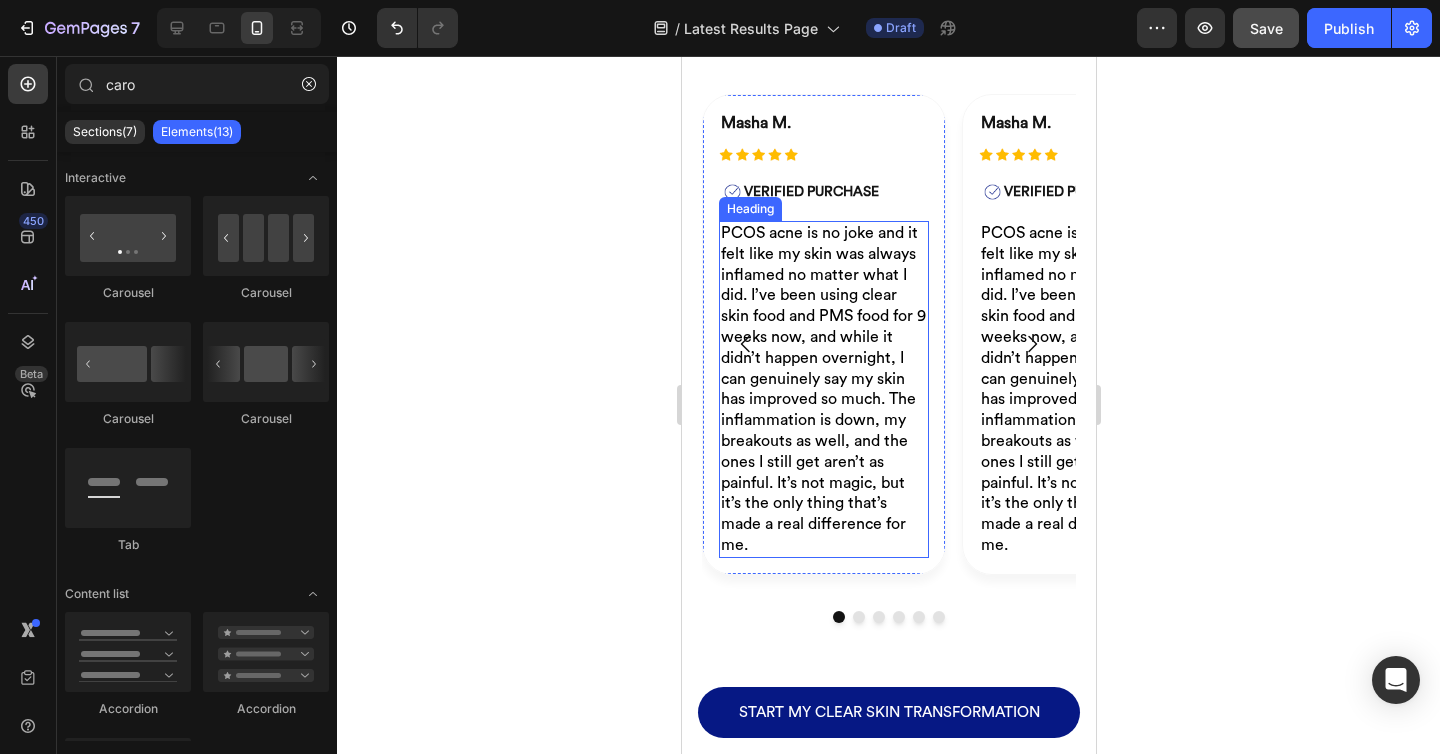 scroll, scrollTop: 3721, scrollLeft: 0, axis: vertical 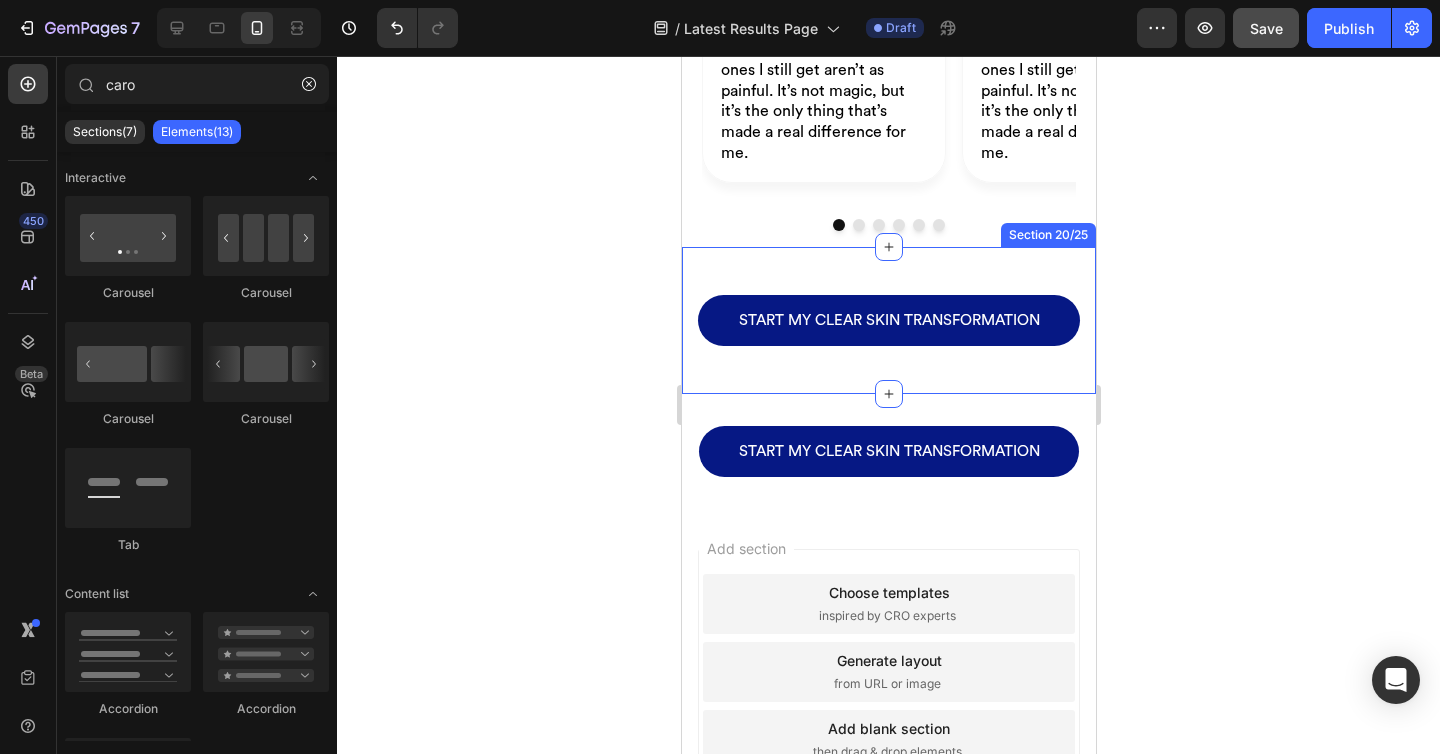 click on "START MY CLEAR SKIN TRANSFORMATION Button Row Section 20/25" at bounding box center (888, 320) 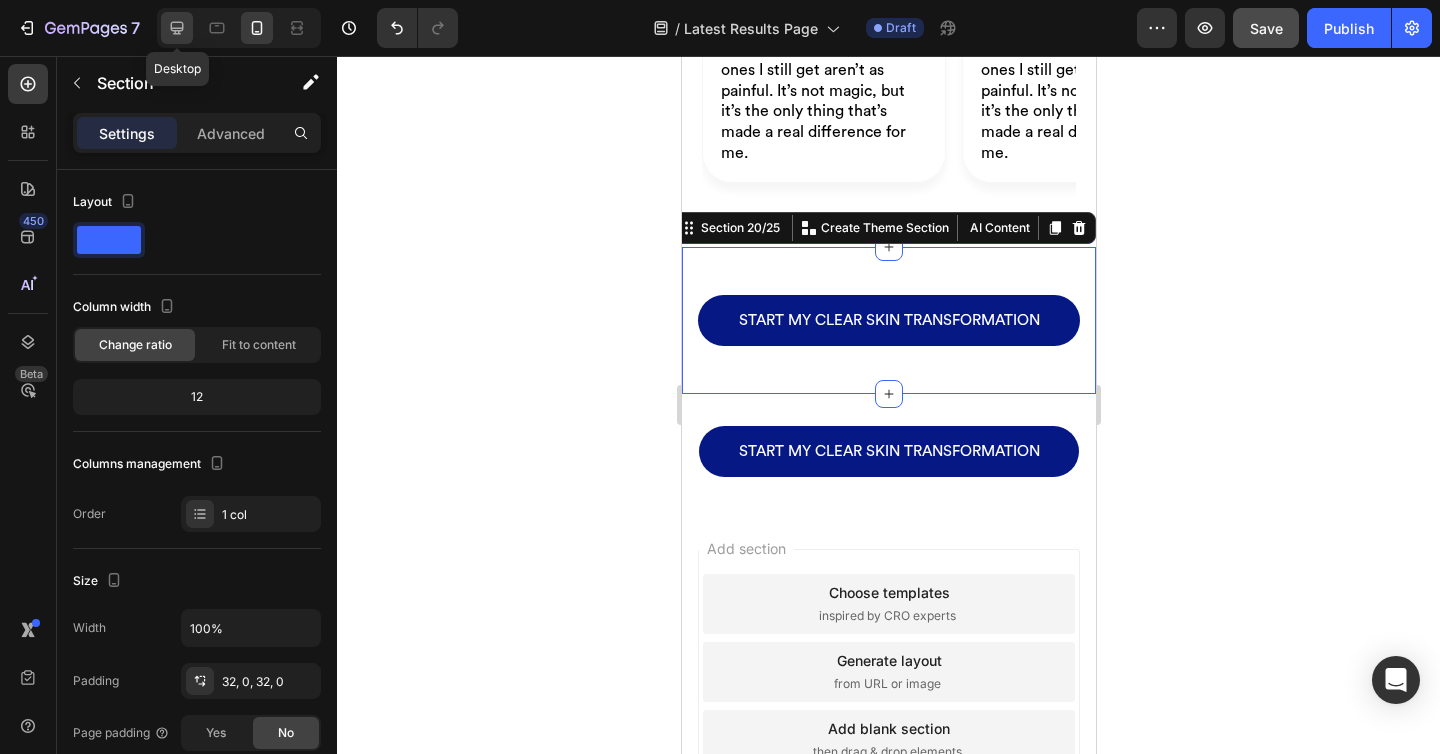 click 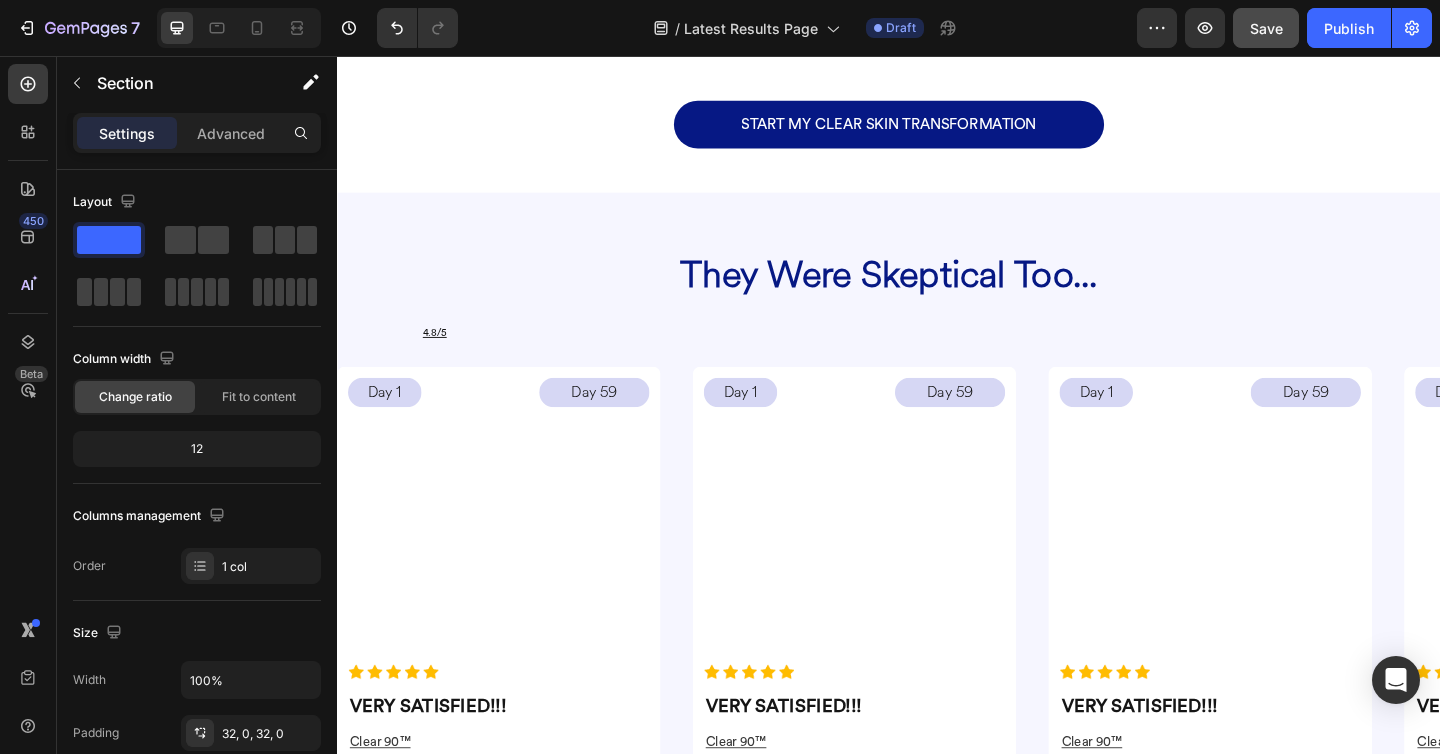 scroll, scrollTop: 3552, scrollLeft: 0, axis: vertical 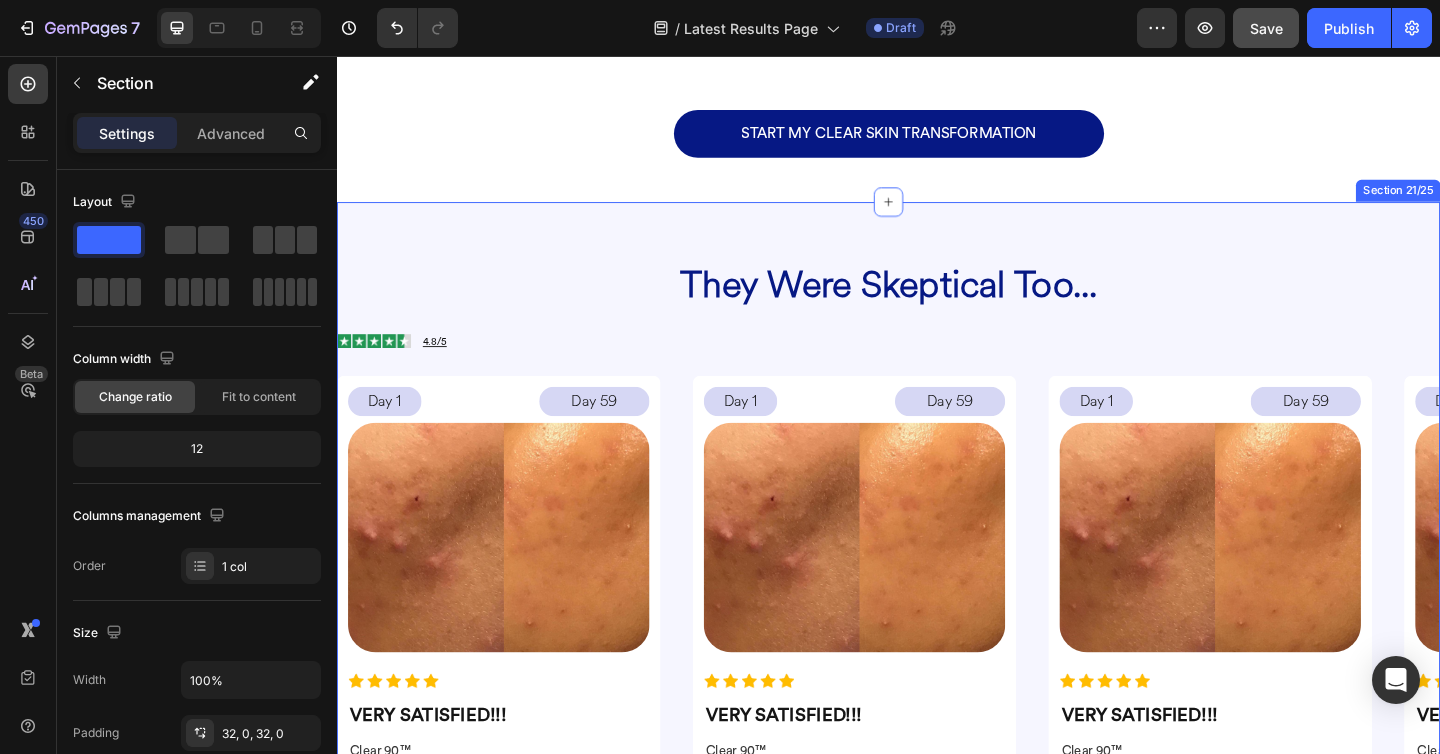 click on "They Were Skeptical Too... Heading Image 4.8/5 Heading Row Row Day 1 Text Block Day 59 Text Block Row Image Image VERY SATISFIED!!! Heading Clear 90™ Text Block I used to walk past mirrors and avoid looking at myself. I would dread harsh lighting, bathroom selfies, or even just standing too close to someone in case they saw the full extent of my breakouts. I had never had acne as a teen, but suddenly in my 20s I was dealing with acne. I spent so much money on skincare, but nothing made a real difference. Then I found this, and wow. I don’t even think about my skin anymore. I put on my moisturizer, and I move on with my day. That’s something I never thought I’d be able to do Text Block Anna W.  Heading Image VERIFIED PURCHASE Heading Row Row Row Day 1 Text Block Day 59 Text Block Row Image Image VERY SATISFIED!!! Heading Clear 90™ Text Block Text Block Anna W.  Heading Image VERIFIED PURCHASE Heading Row Row Row Day 1 Text Block Day 59 Text Block Row Image Image VERY SATISFIED!!! Heading Text Block" at bounding box center (937, 754) 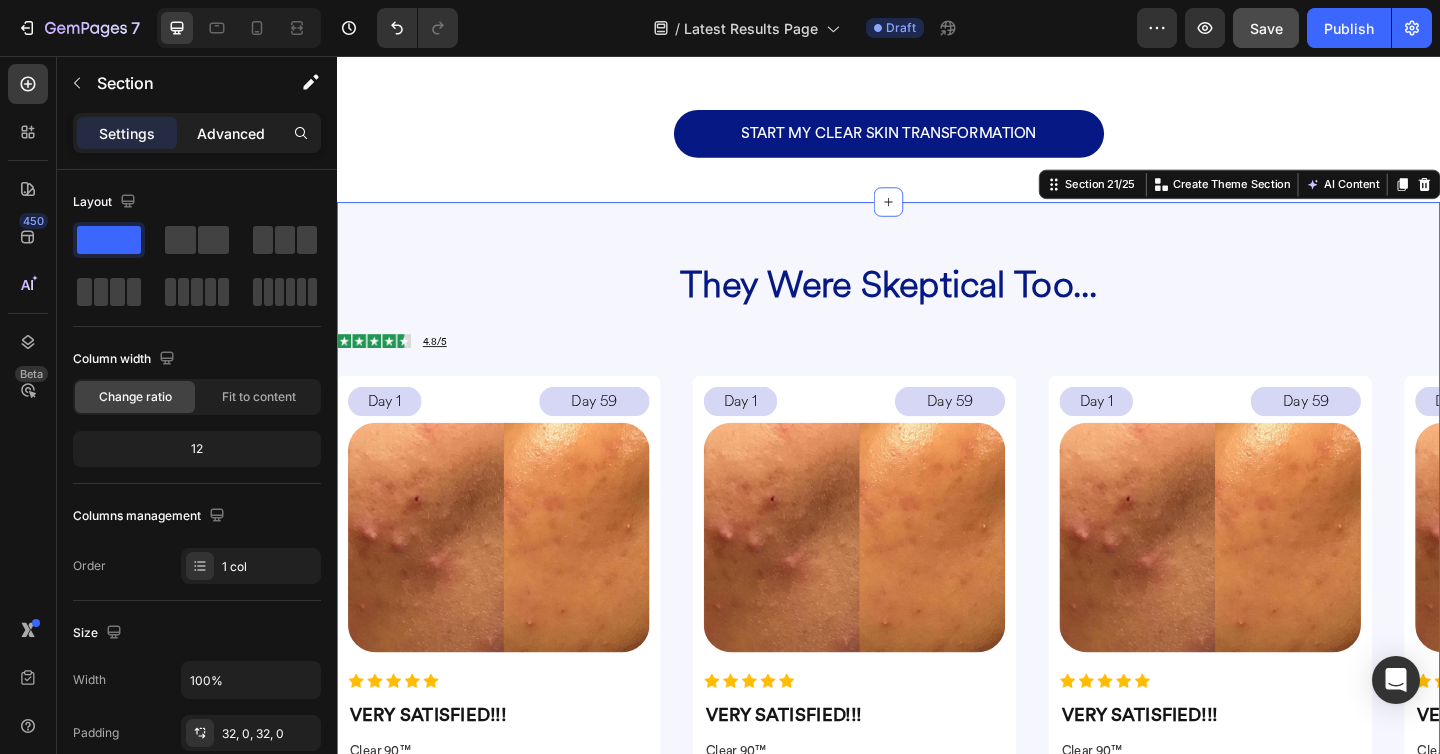 click on "Advanced" at bounding box center (231, 133) 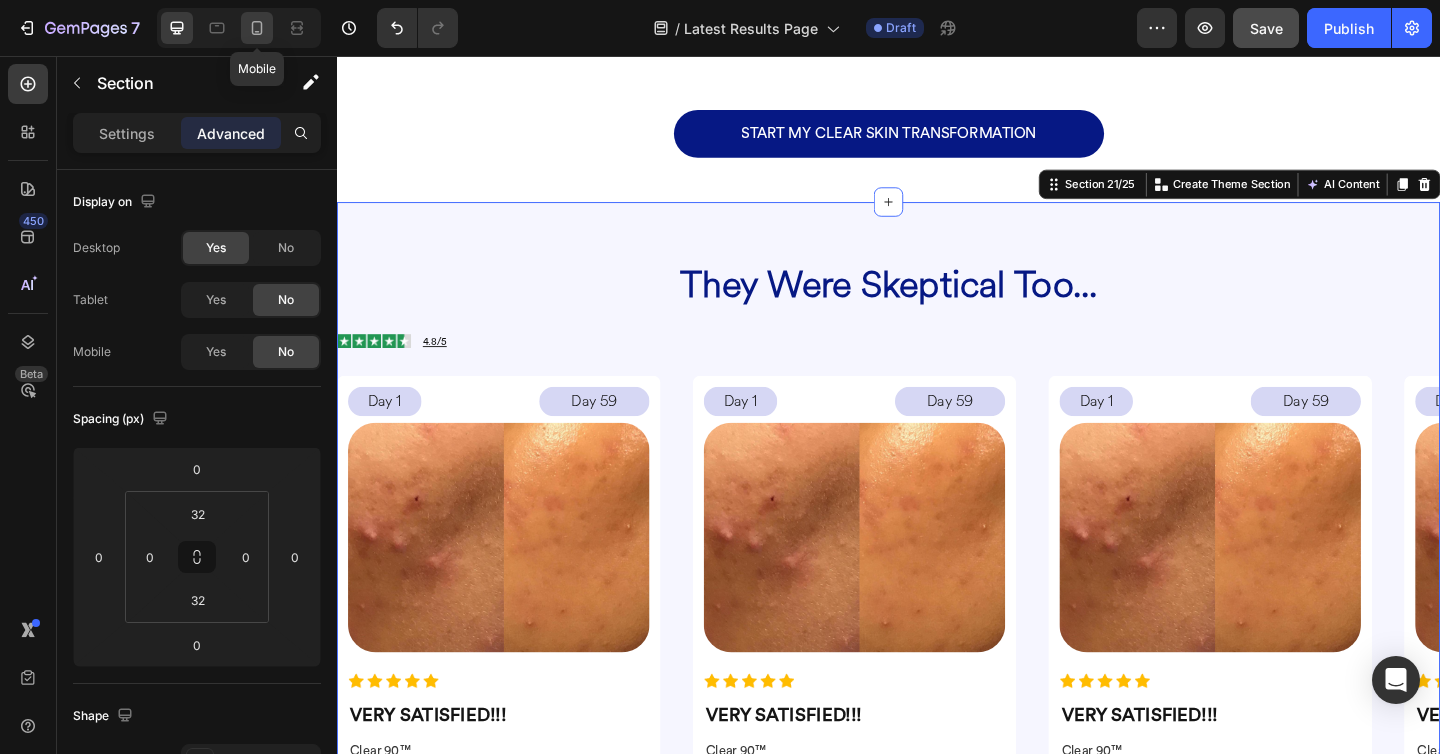 click 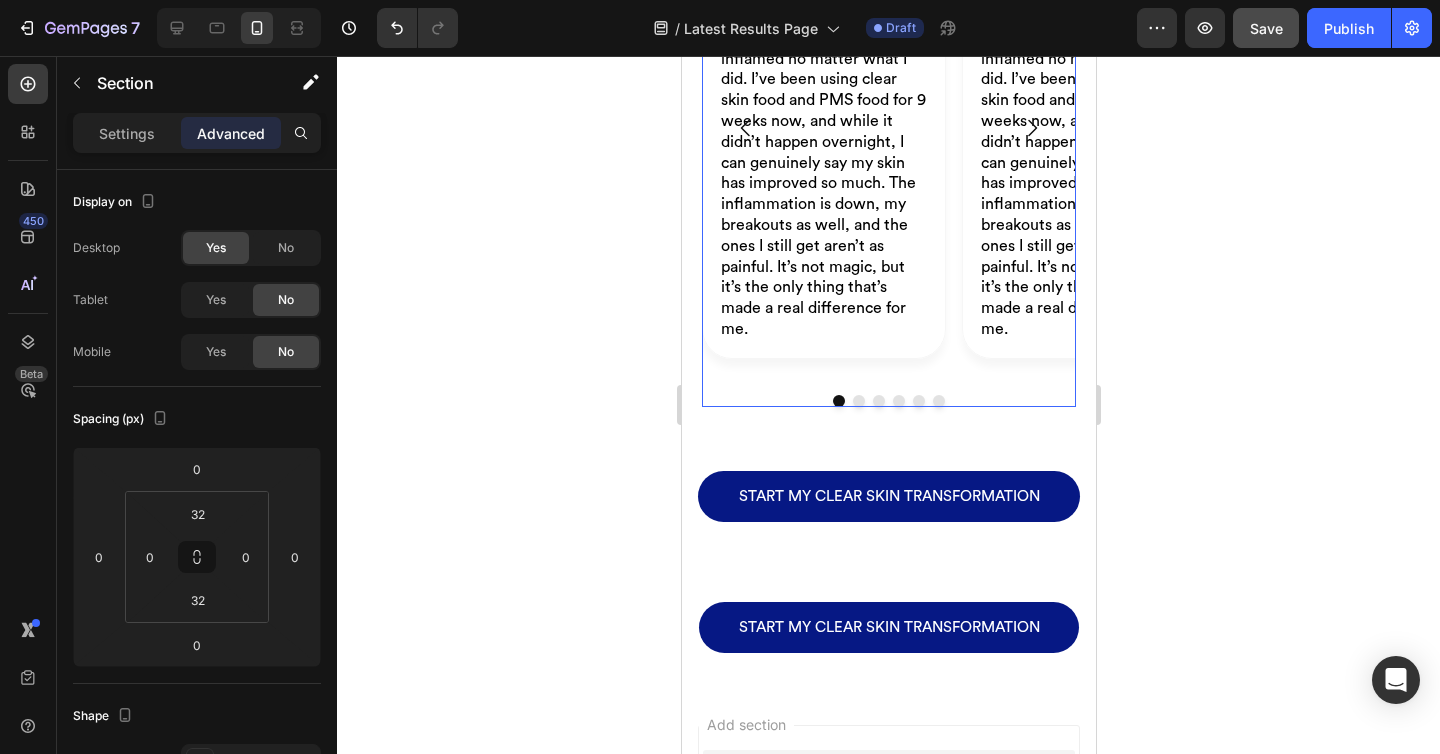 scroll, scrollTop: 3483, scrollLeft: 0, axis: vertical 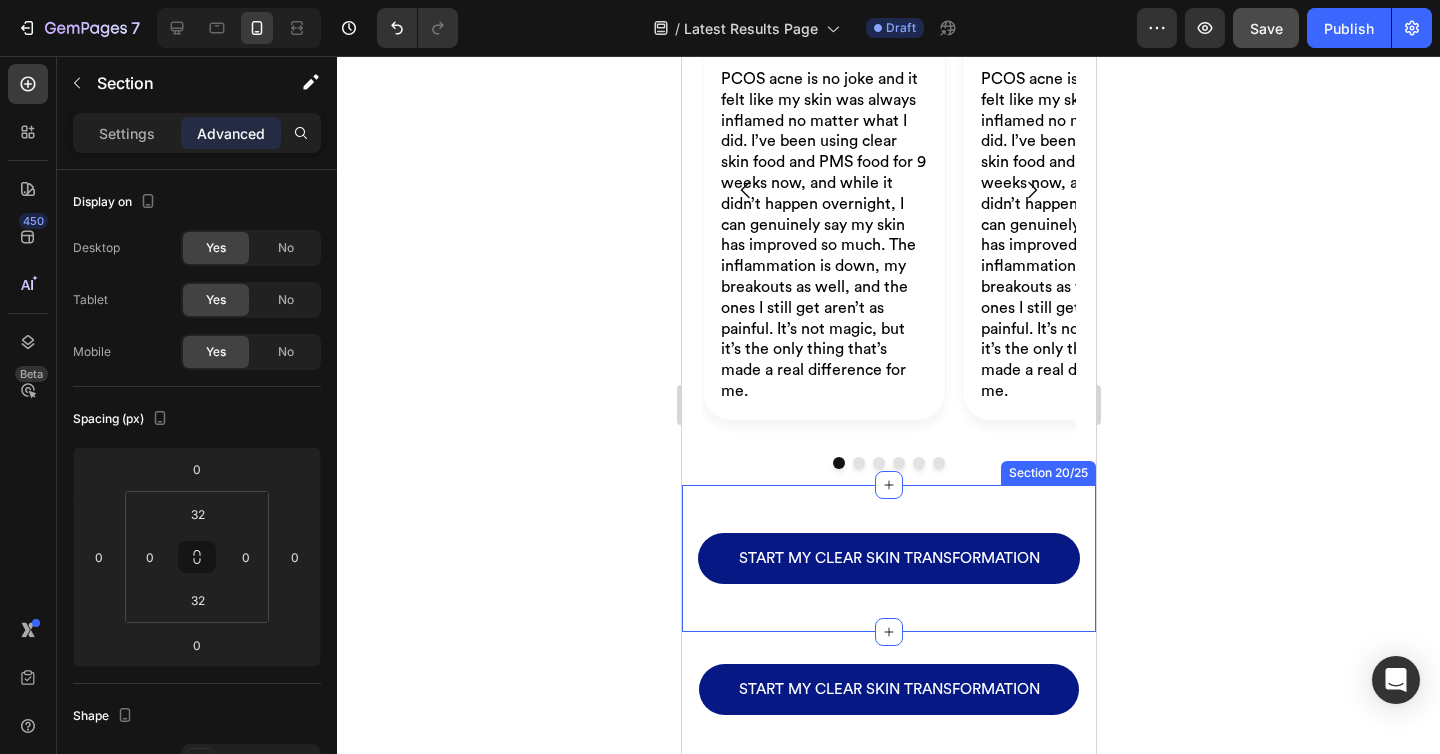 click on "START MY CLEAR SKIN TRANSFORMATION Button Row Section 20/25" at bounding box center (888, 558) 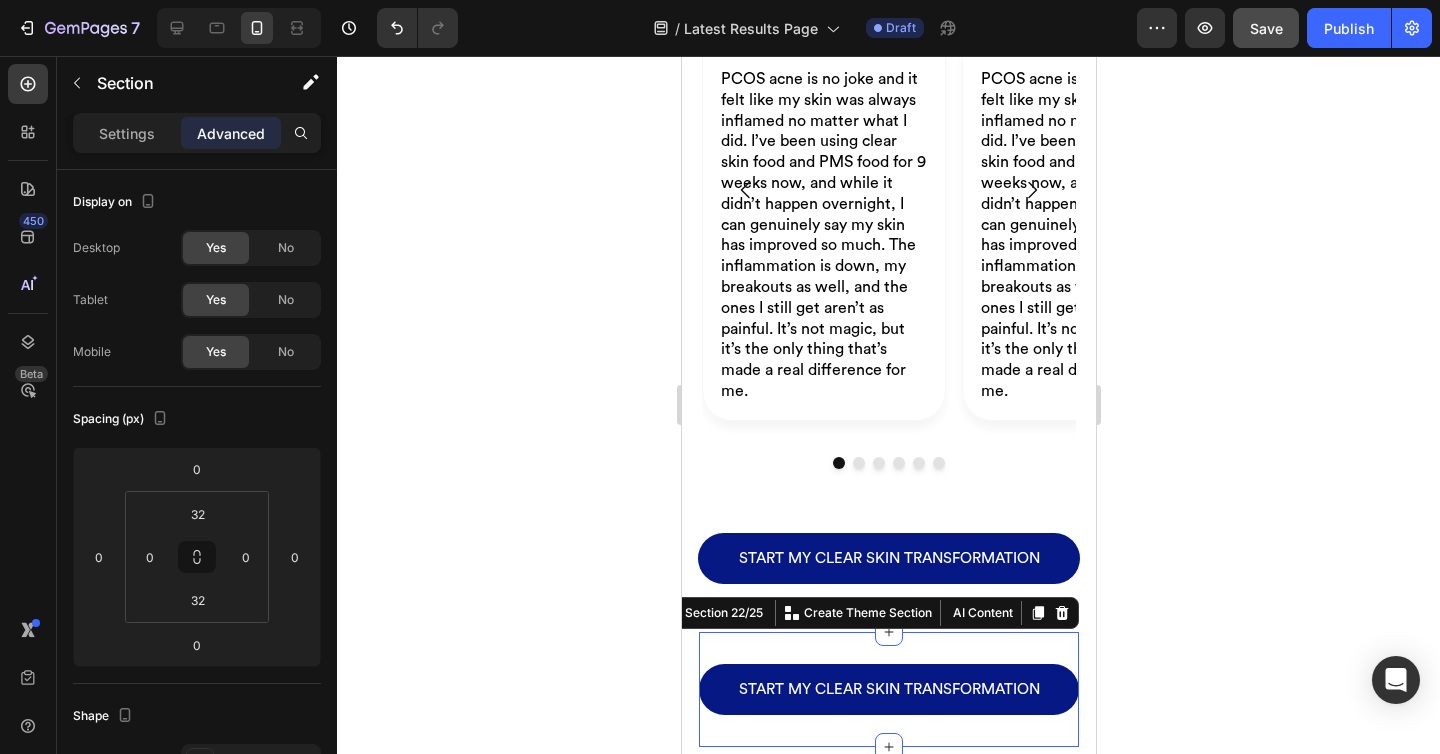 click on "START MY CLEAR SKIN TRANSFORMATION Button Section 22/25   Create Theme Section AI Content Write with GemAI What would you like to describe here? Tone and Voice Persuasive Product Show more Generate" at bounding box center [888, 689] 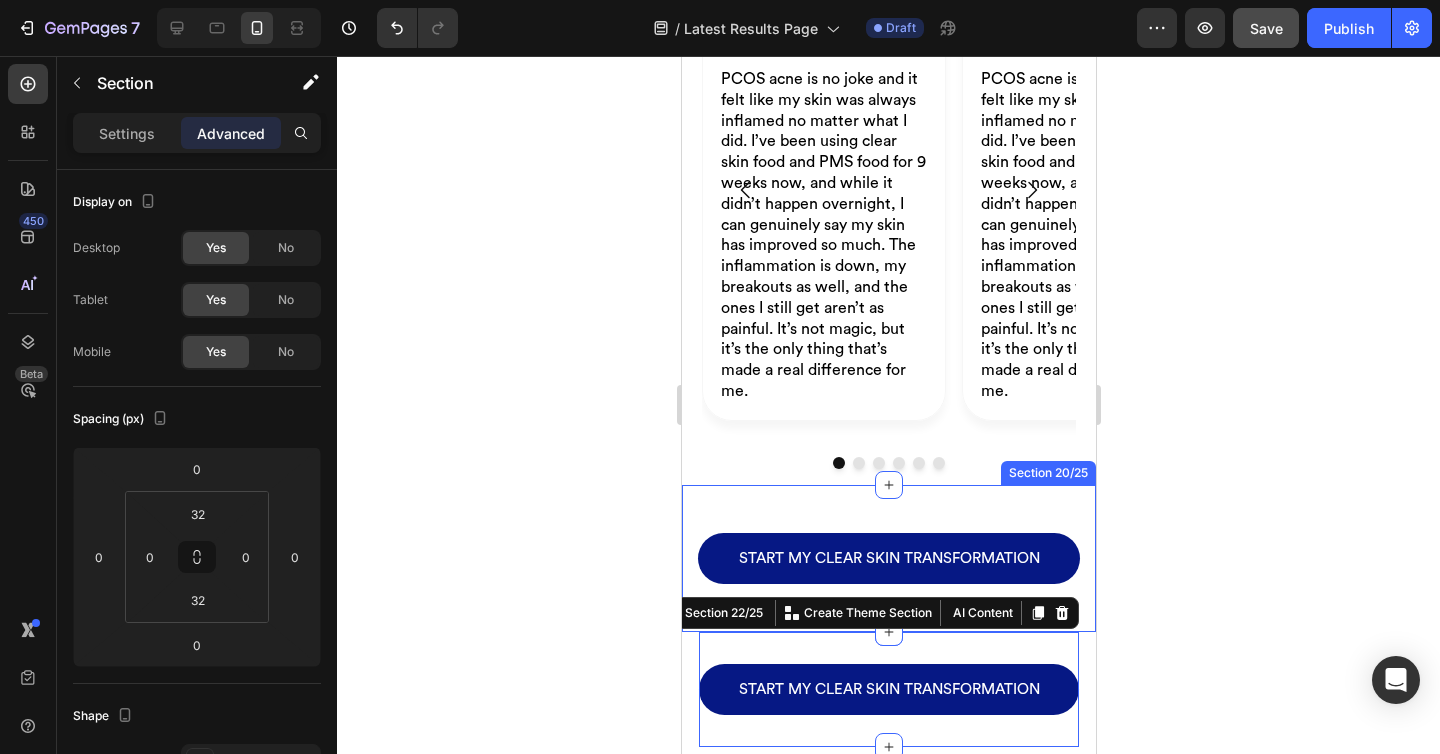 click on "START MY CLEAR SKIN TRANSFORMATION Button Row Section 20/25" at bounding box center [888, 558] 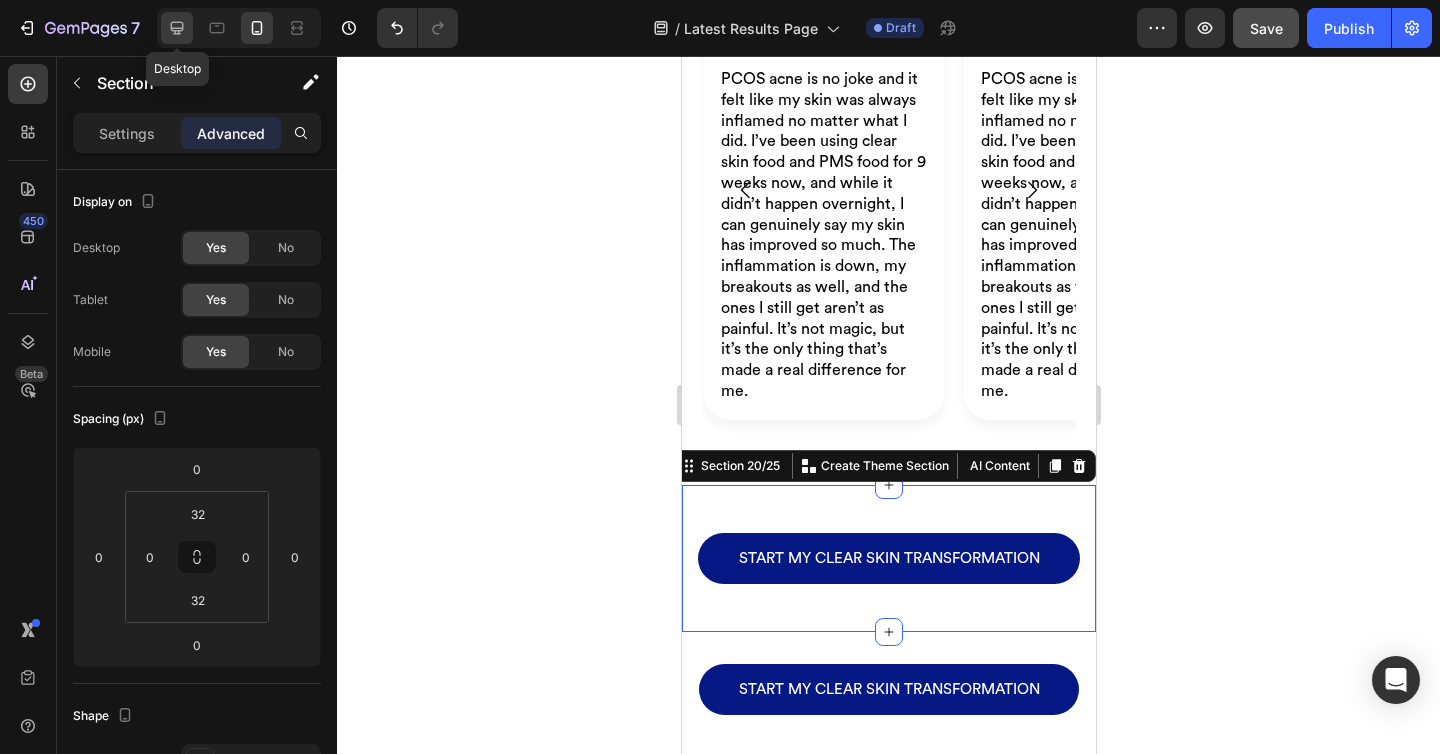 click 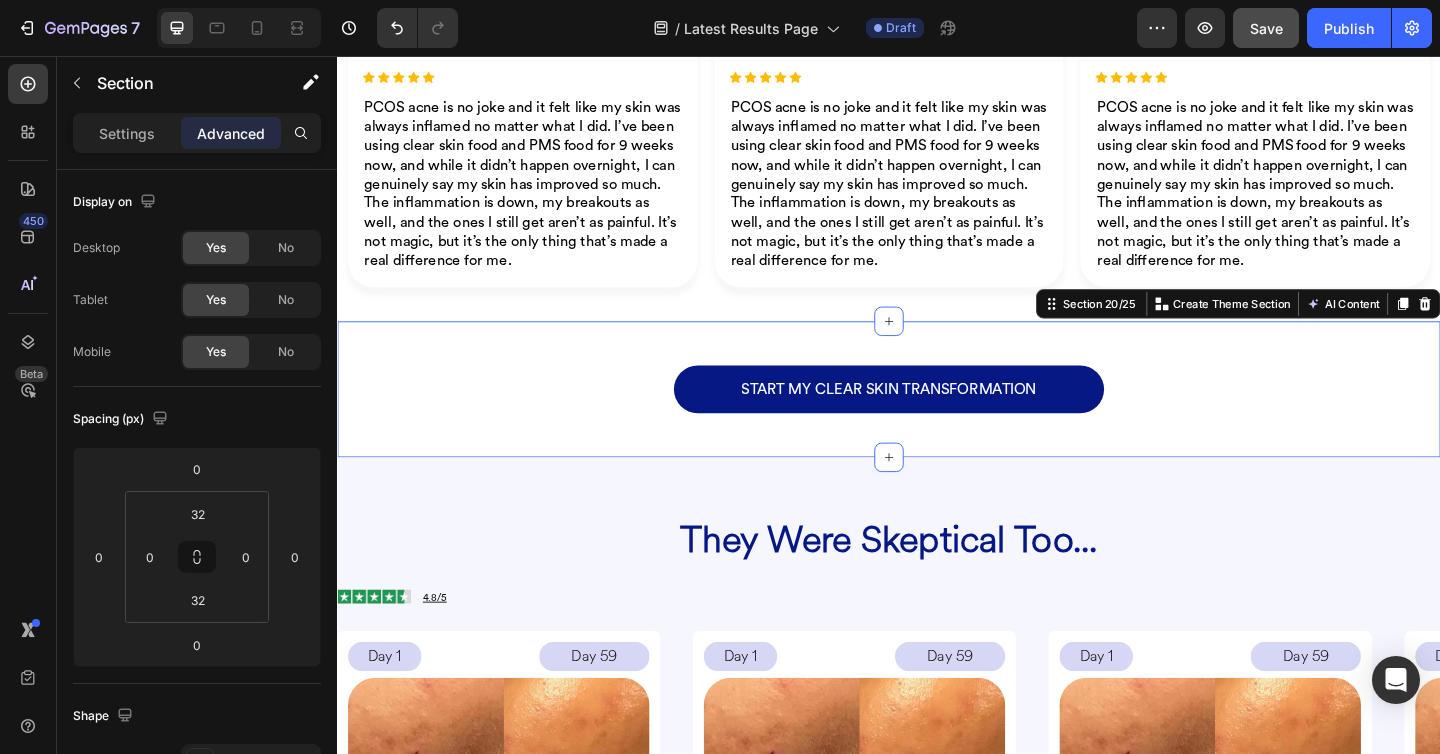 scroll, scrollTop: 3272, scrollLeft: 0, axis: vertical 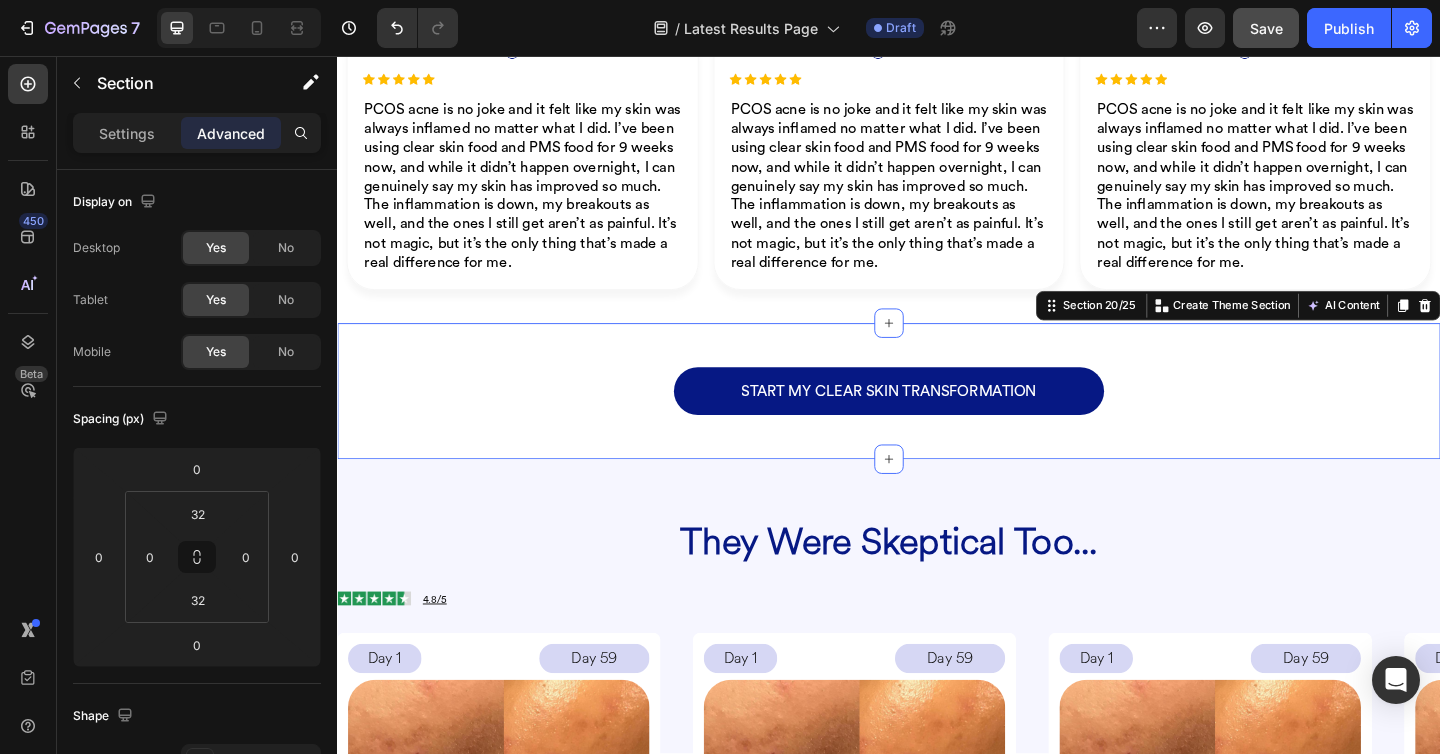 click on "START MY CLEAR SKIN TRANSFORMATION Button Row Section 20/25   Create Theme Section AI Content Write with GemAI What would you like to describe here? Tone and Voice Persuasive Product Root Cause Starter Kit™ Show more Generate" at bounding box center [937, 421] 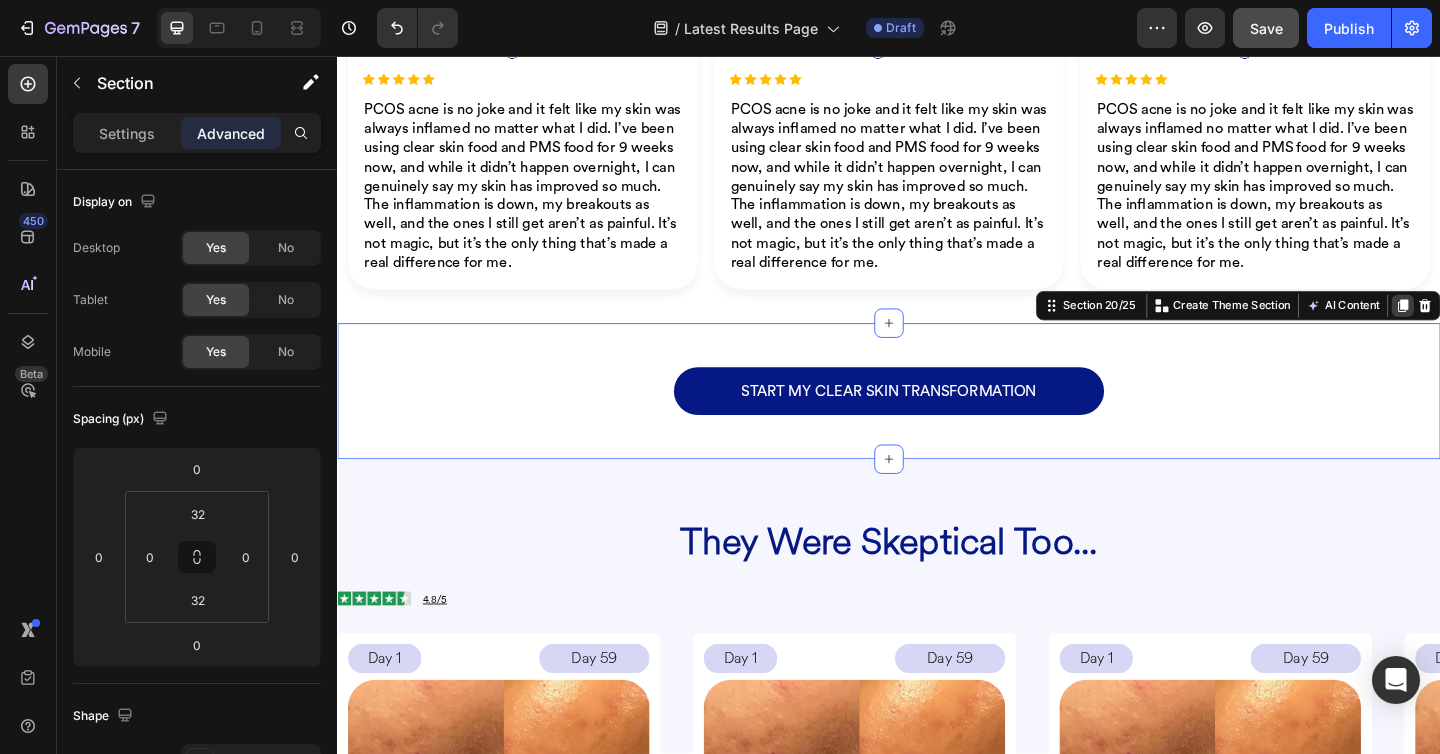 click 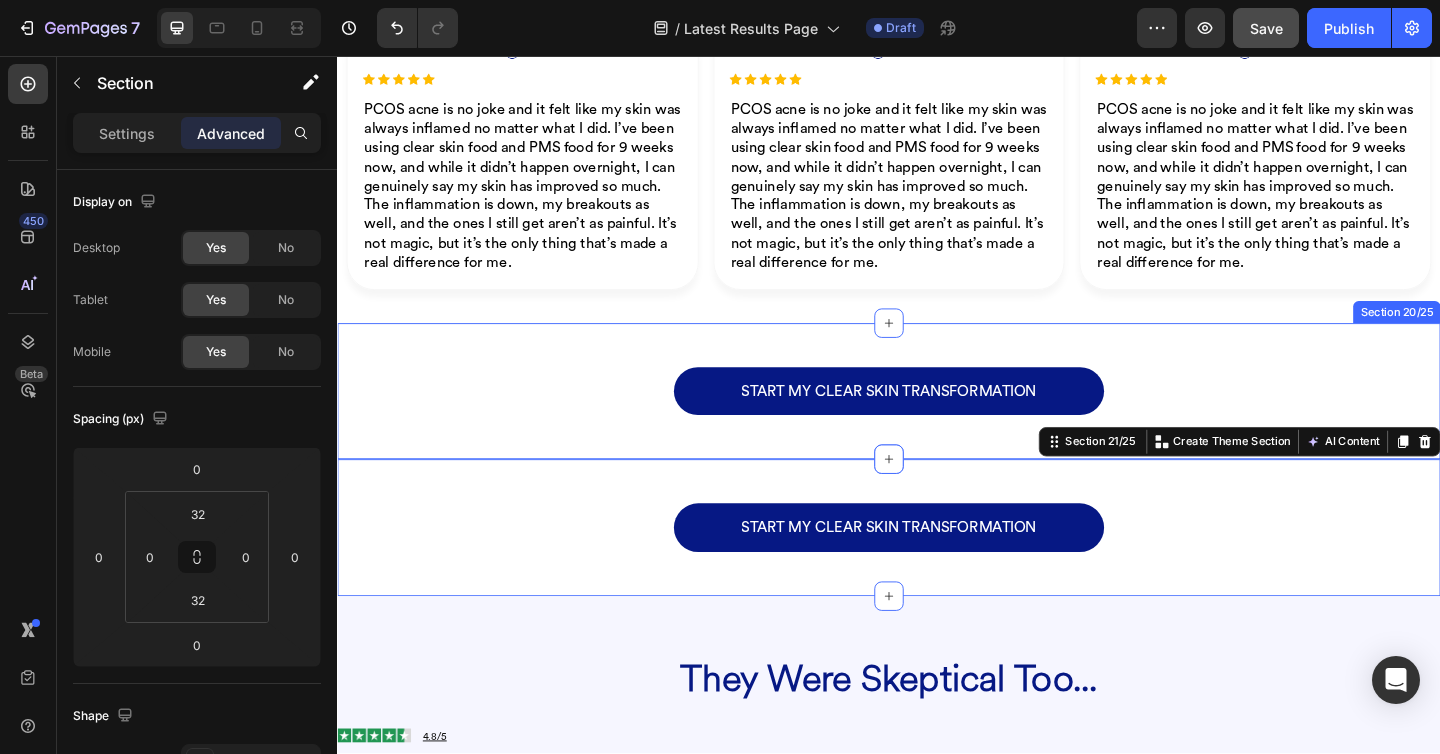 click on "START MY CLEAR SKIN TRANSFORMATION Button Row Section 20/25" at bounding box center (937, 421) 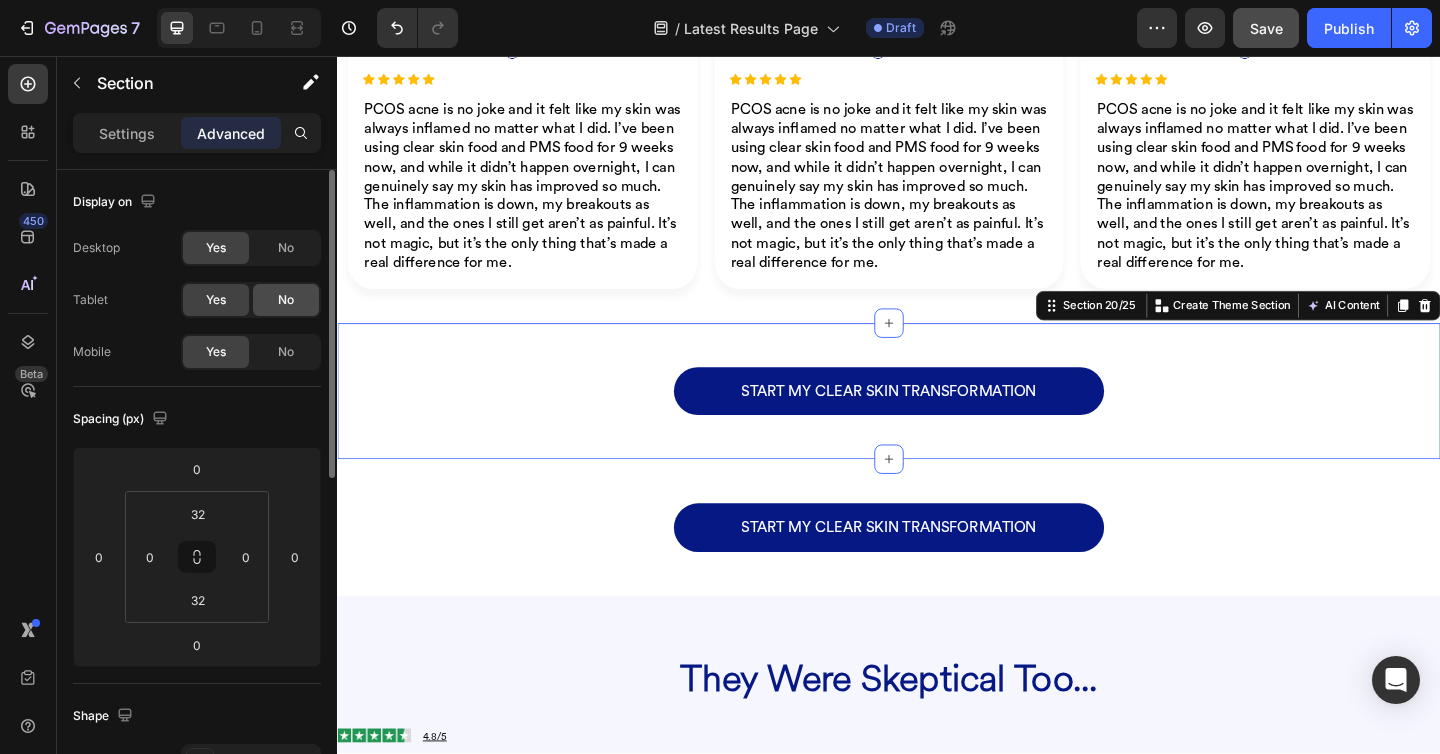 click on "No" 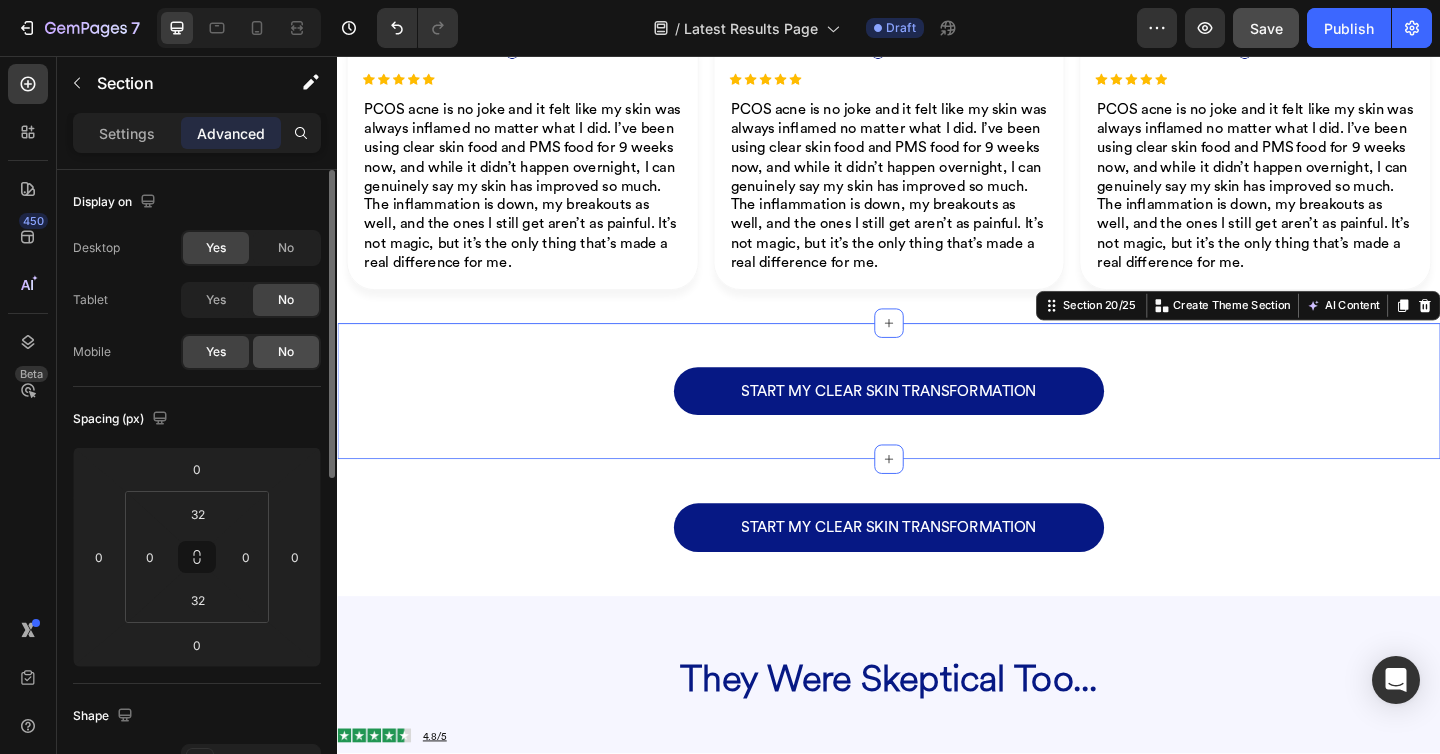 click on "No" 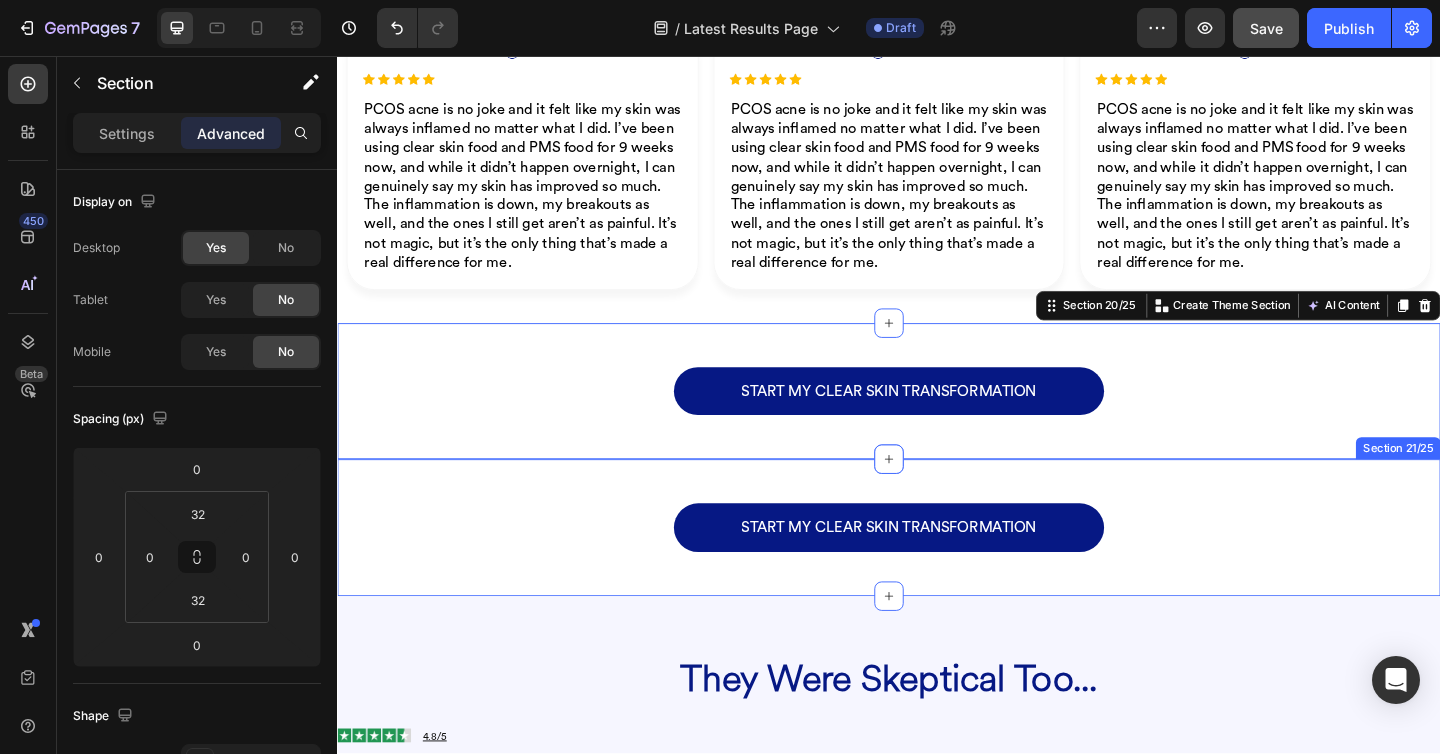 click on "START MY CLEAR SKIN TRANSFORMATION Button Row Section 21/25" at bounding box center (937, 569) 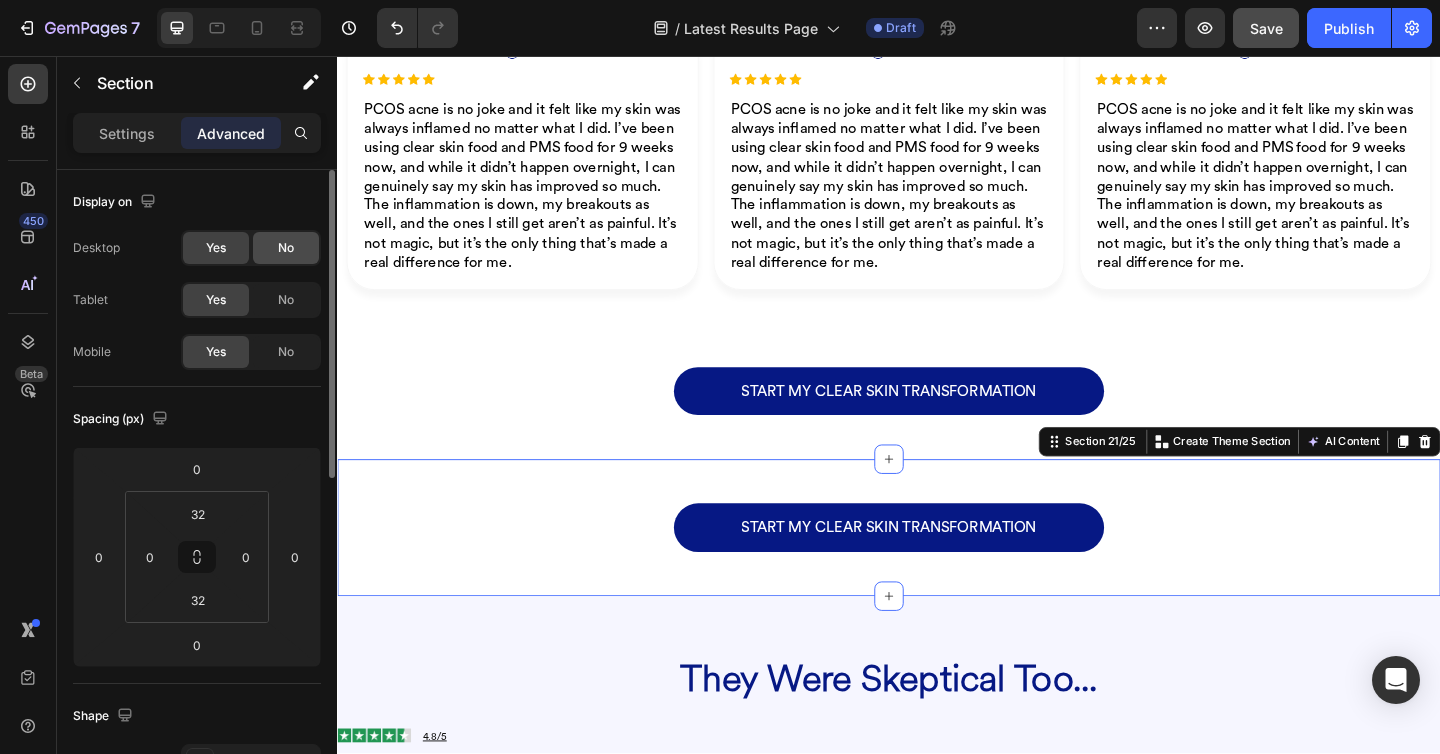 click on "No" 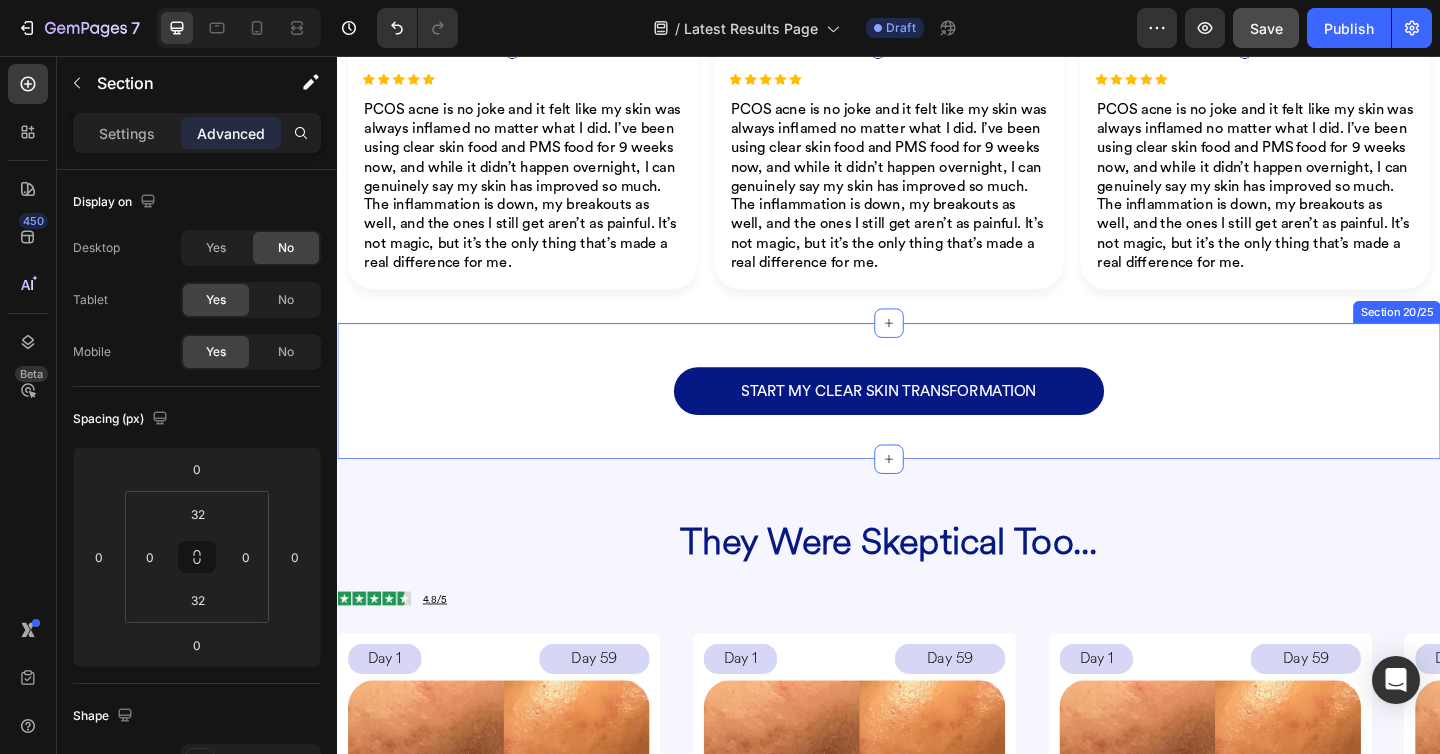 scroll, scrollTop: 3340, scrollLeft: 0, axis: vertical 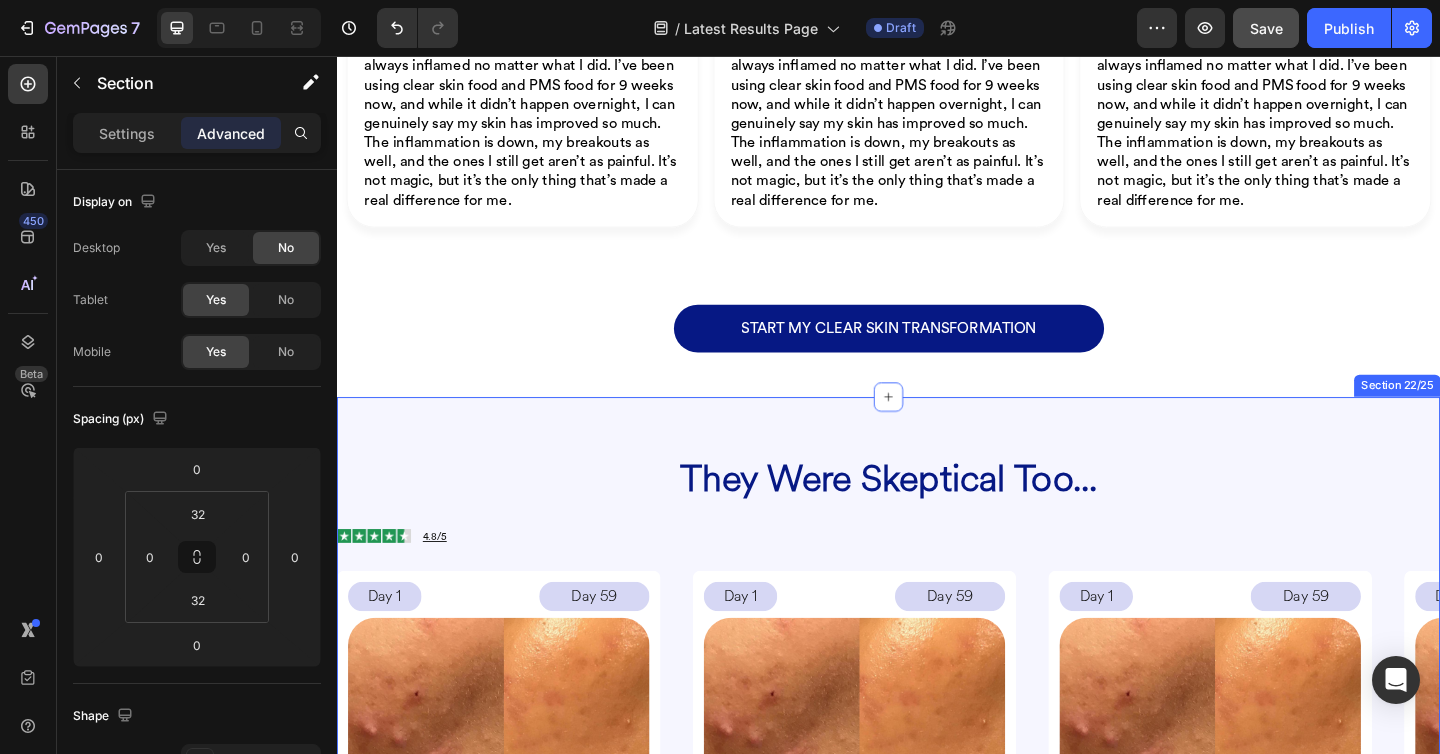 click on "They Were Skeptical Too... Heading Image 4.8/5 Heading Row Row Day 1 Text Block Day 59 Text Block Row Image Image VERY SATISFIED!!! Heading Clear 90™ Text Block I used to walk past mirrors and avoid looking at myself. I would dread harsh lighting, bathroom selfies, or even just standing too close to someone in case they saw the full extent of my breakouts. I had never had acne as a teen, but suddenly in my 20s I was dealing with acne. I spent so much money on skincare, but nothing made a real difference. Then I found this, and wow. I don’t even think about my skin anymore. I put on my moisturizer, and I move on with my day. That’s something I never thought I’d be able to do Text Block Anna W.  Heading Image VERIFIED PURCHASE Heading Row Row Row Day 1 Text Block Day 59 Text Block Row Image Image VERY SATISFIED!!! Heading Clear 90™ Text Block Text Block Anna W.  Heading Image VERIFIED PURCHASE Heading Row Row Row Day 1 Text Block Day 59 Text Block Row Image Image VERY SATISFIED!!! Heading Text Block" at bounding box center [937, 966] 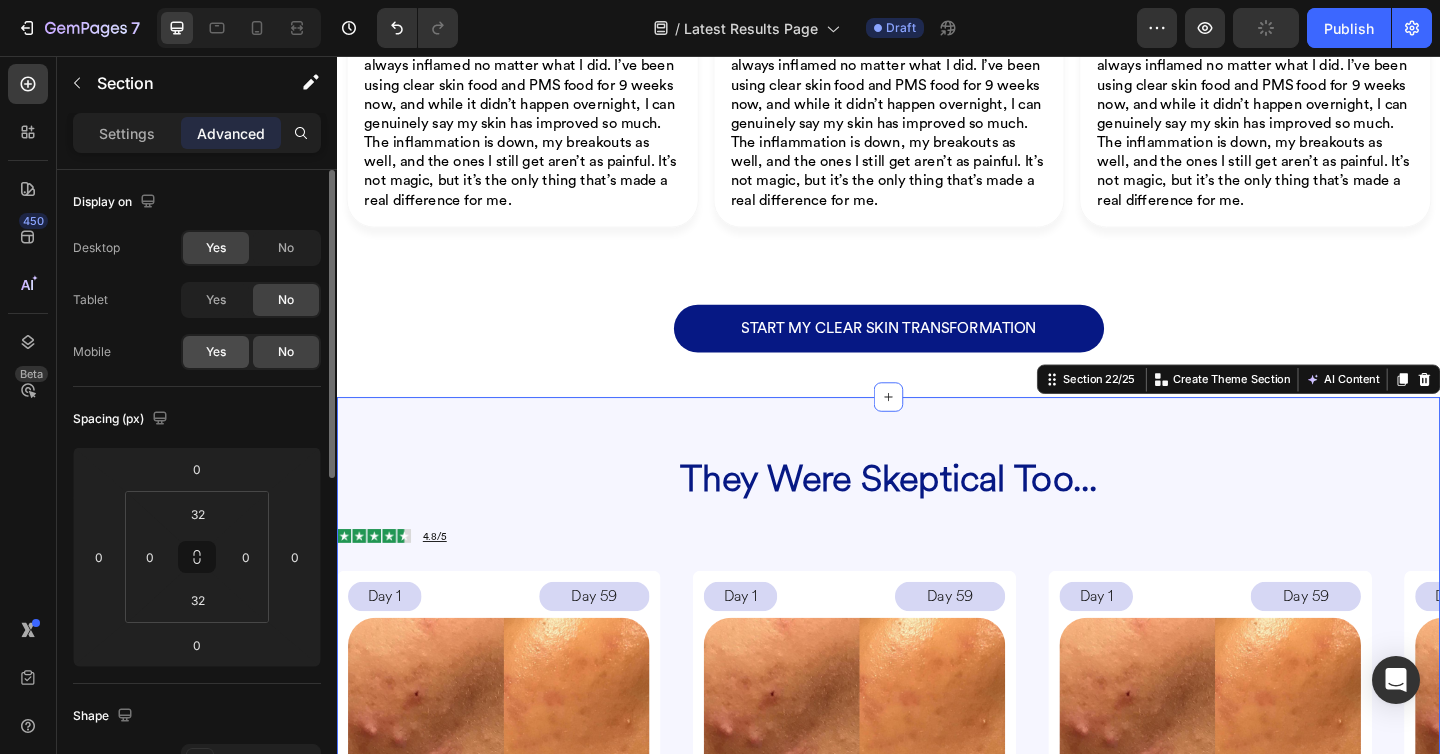 drag, startPoint x: 229, startPoint y: 301, endPoint x: 230, endPoint y: 353, distance: 52.009613 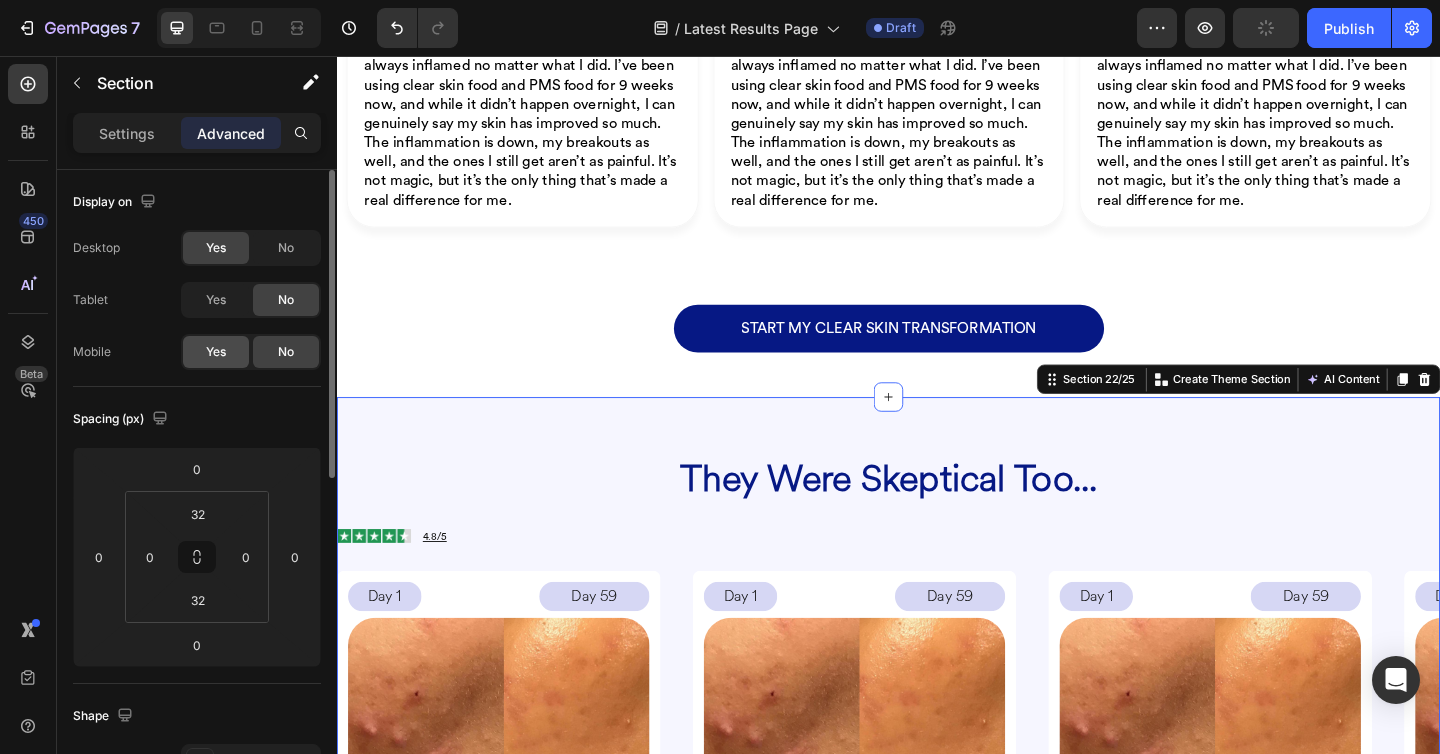 click on "Yes" 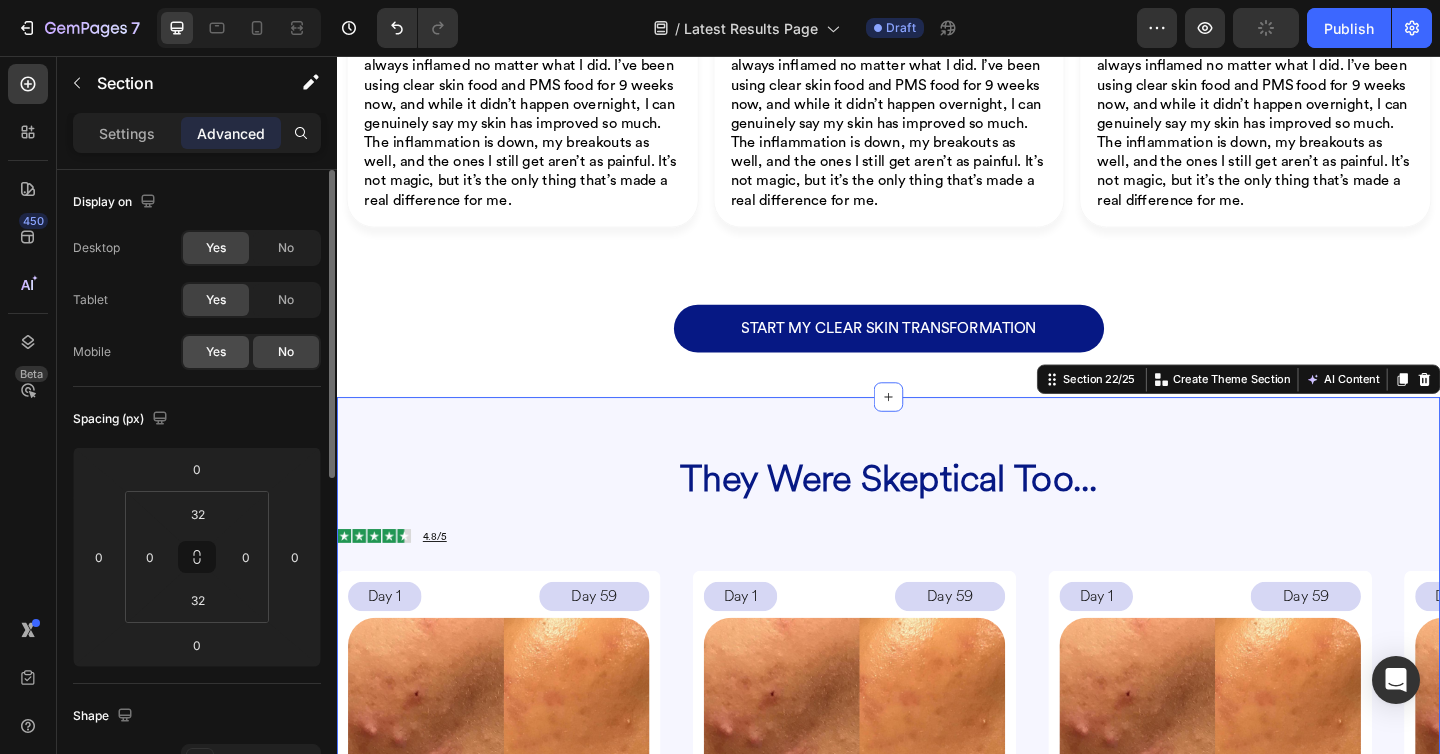 drag, startPoint x: 230, startPoint y: 353, endPoint x: 589, endPoint y: 395, distance: 361.4485 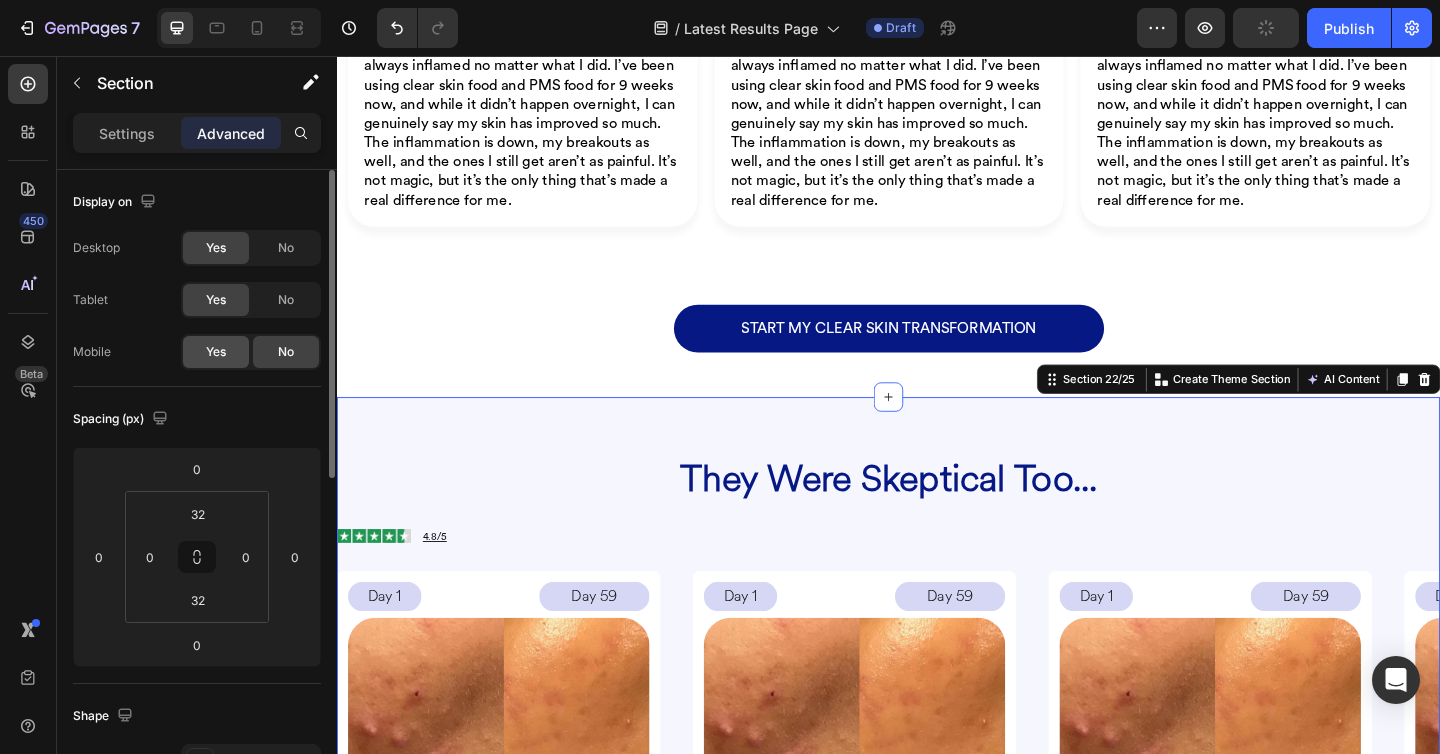 click on "Yes" 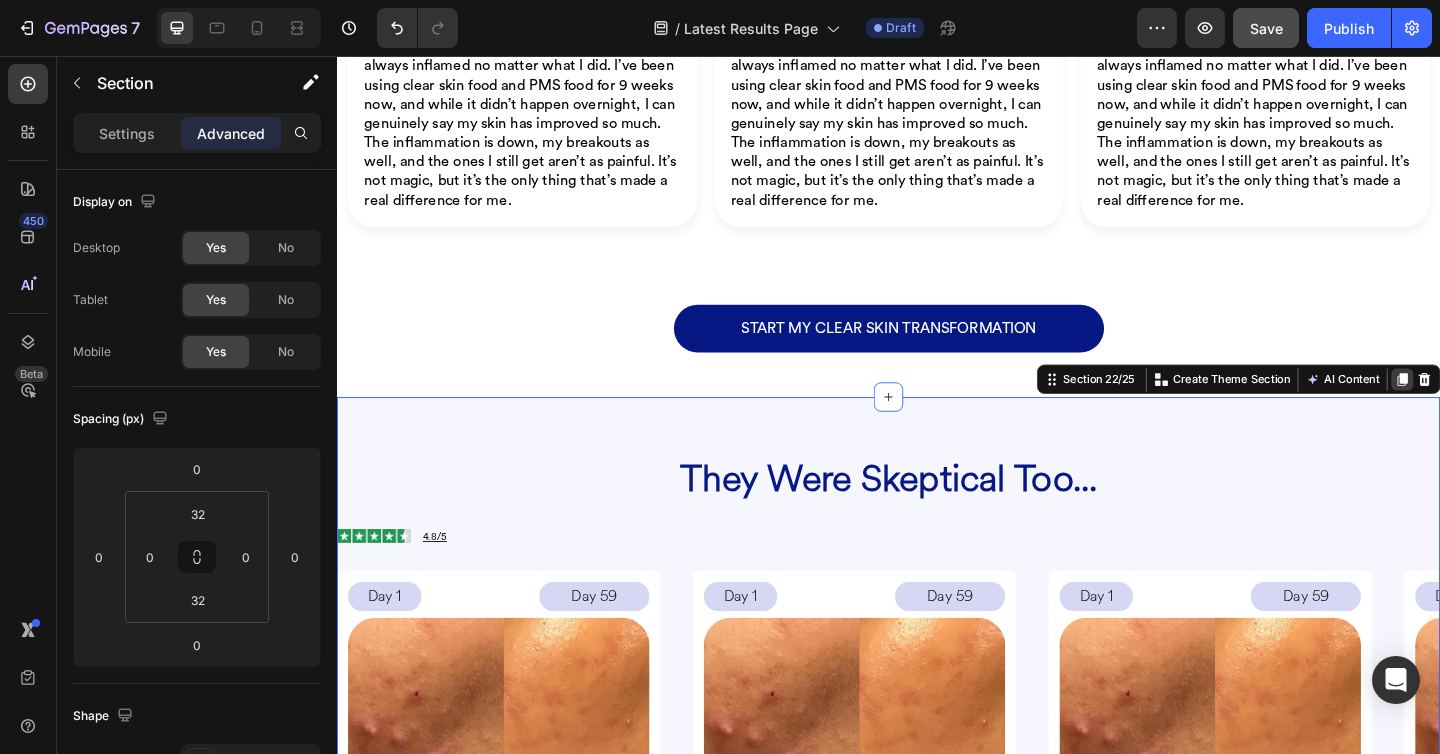 click 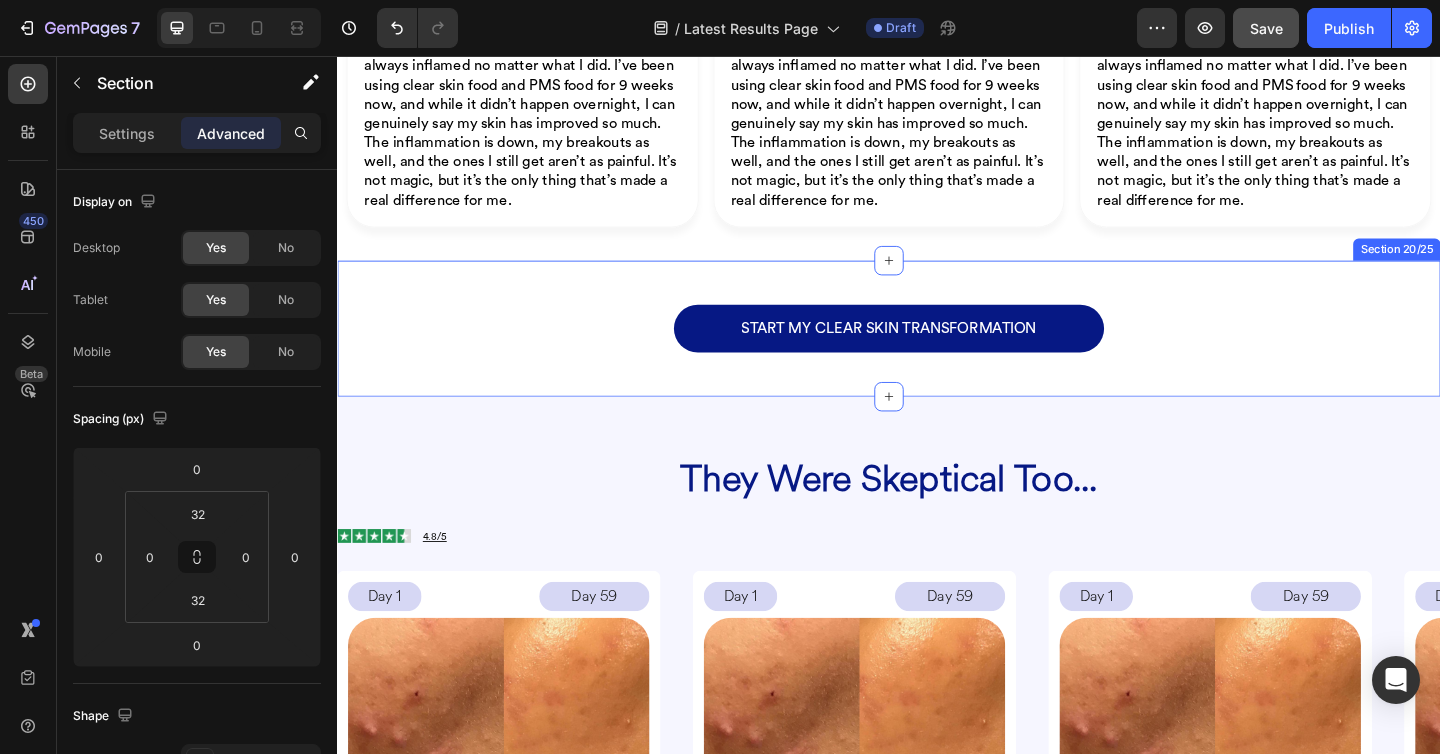 click on "VERIFIED PURCHASE" at bounding box center [919, 1397] 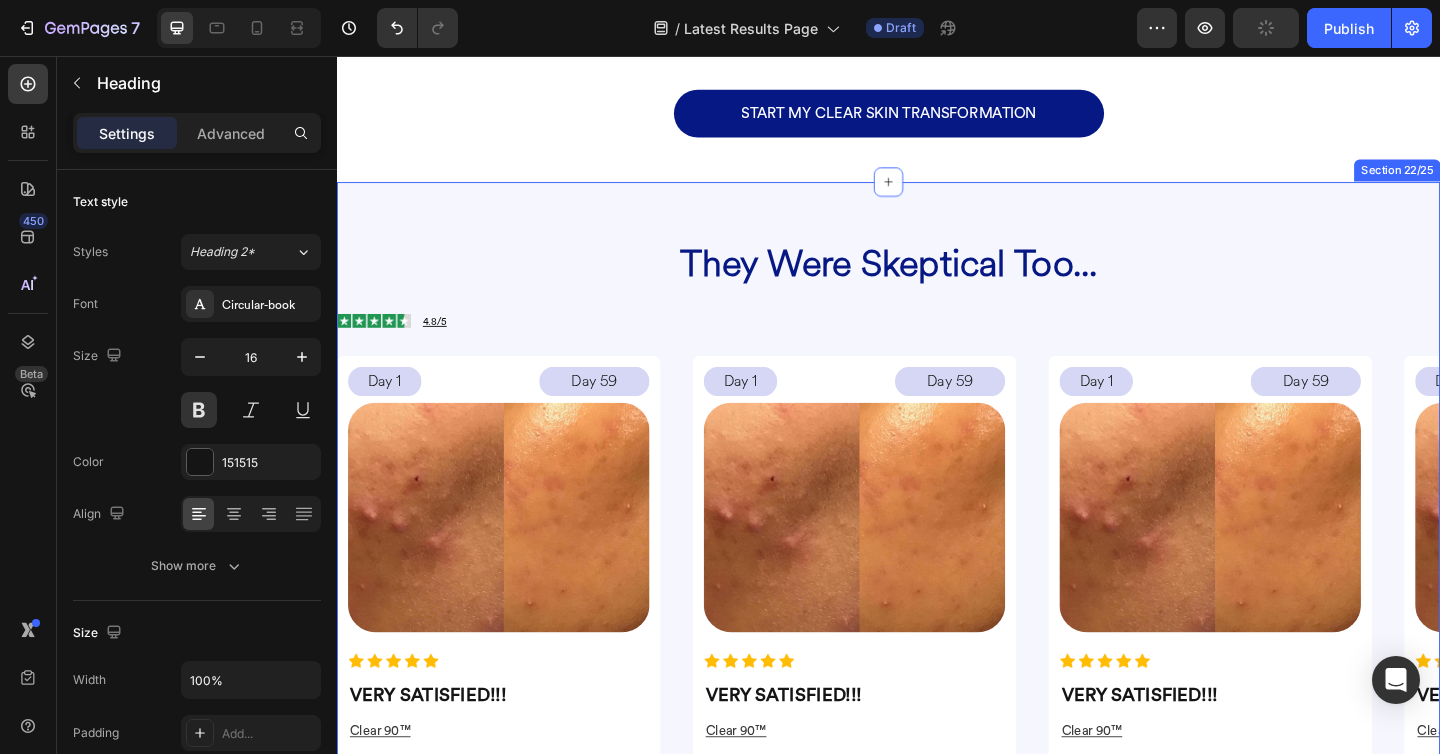 scroll, scrollTop: 3414, scrollLeft: 0, axis: vertical 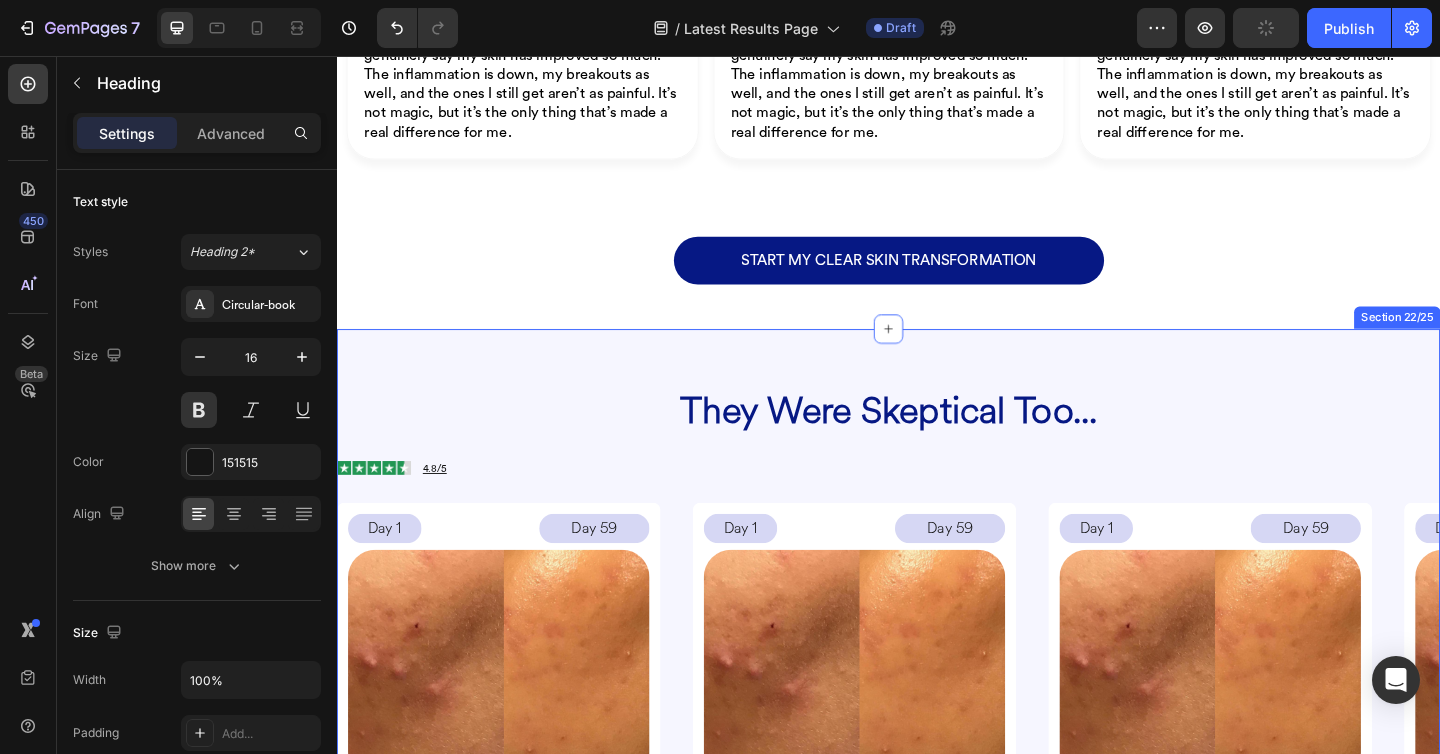 click on "They Were Skeptical Too... Heading Image 4.8/5 Heading Row Row Day 1 Text Block Day 59 Text Block Row Image Image VERY SATISFIED!!! Heading Clear 90™ Text Block I used to walk past mirrors and avoid looking at myself. I would dread harsh lighting, bathroom selfies, or even just standing too close to someone in case they saw the full extent of my breakouts. I had never had acne as a teen, but suddenly in my 20s I was dealing with acne. I spent so much money on skincare, but nothing made a real difference. Then I found this, and wow. I don’t even think about my skin anymore. I put on my moisturizer, and I move on with my day. That’s something I never thought I’d be able to do Text Block Anna W.  Heading Image VERIFIED PURCHASE Heading Row Row Row Day 1 Text Block Day 59 Text Block Row Image Image VERY SATISFIED!!! Heading Clear 90™ Text Block Text Block Anna W.  Heading Image VERIFIED PURCHASE Heading   0 Row Row Row Day 1 Text Block Day 59 Text Block Row Image Image VERY SATISFIED!!! Heading Image" at bounding box center [937, 892] 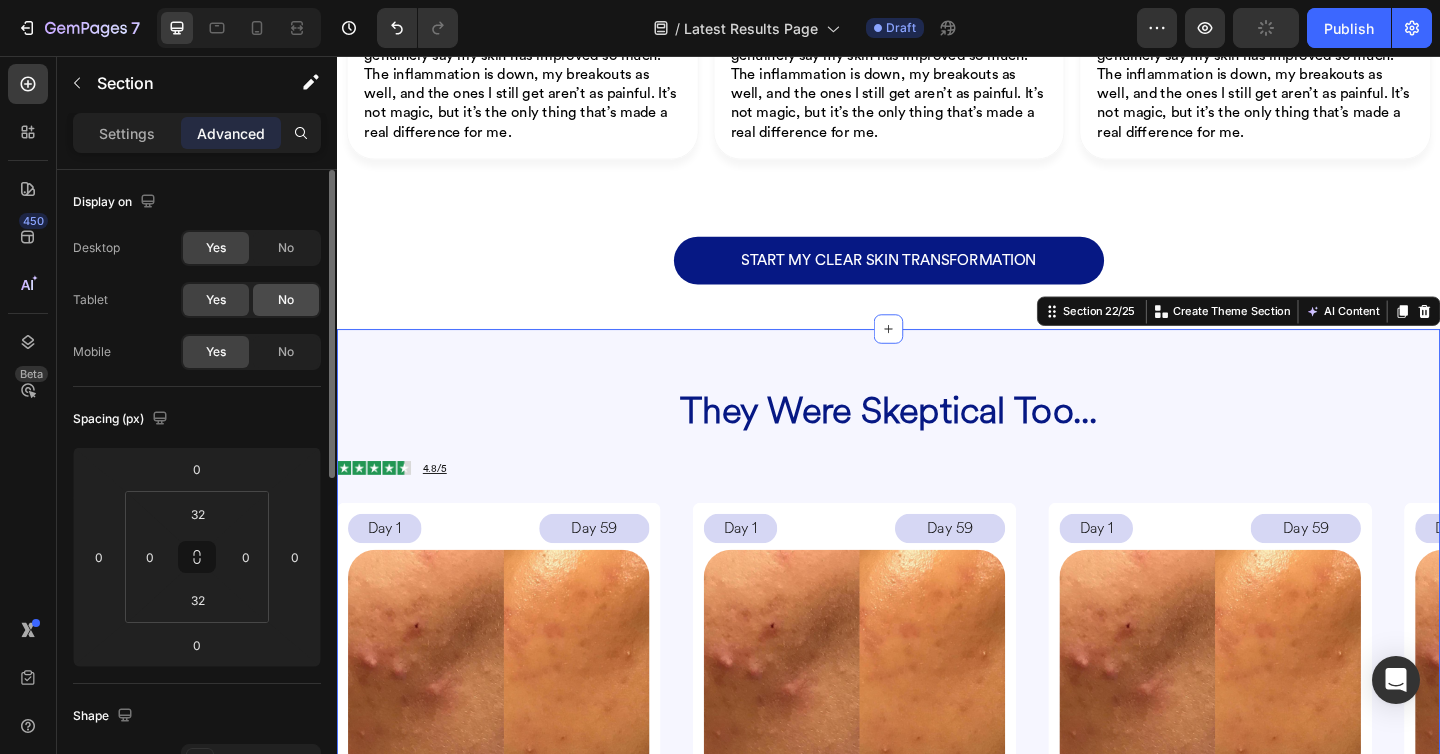 click on "No" 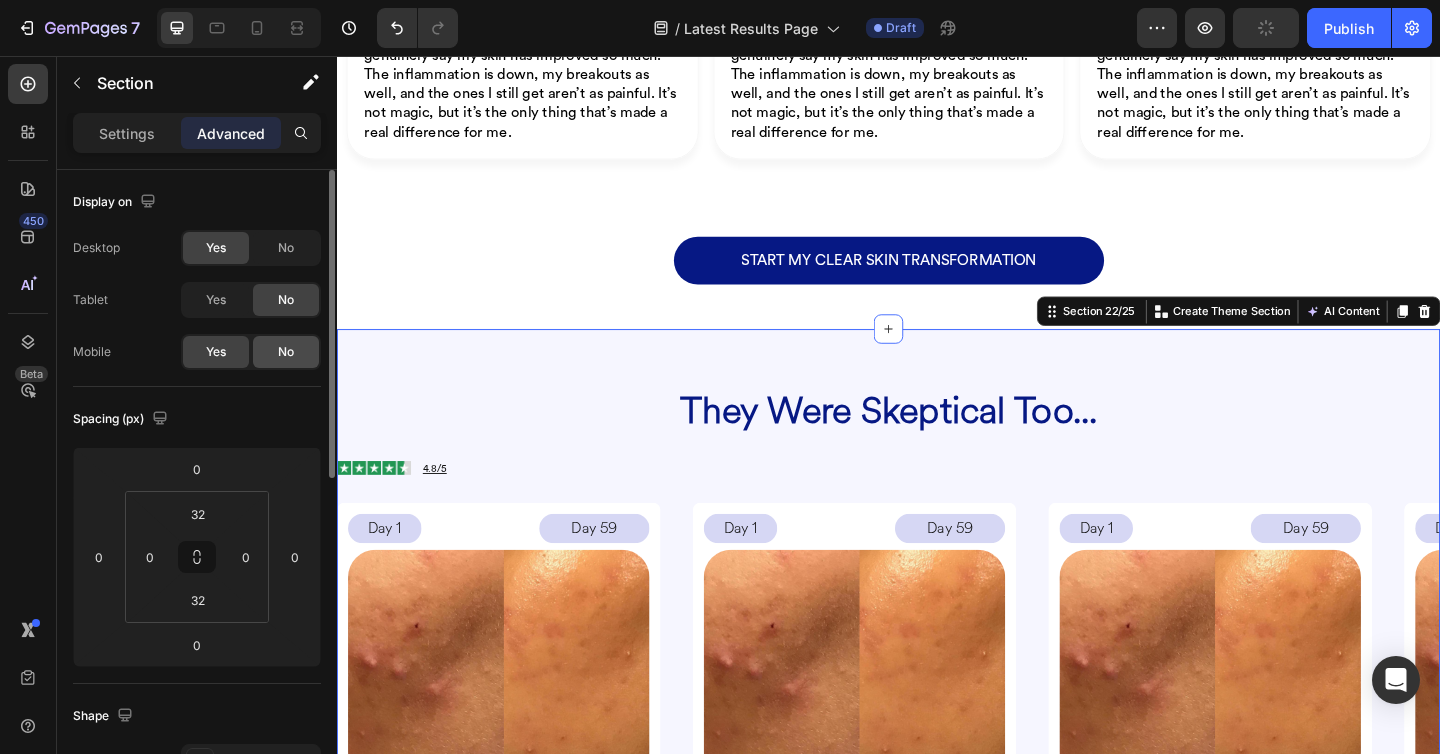 click on "No" 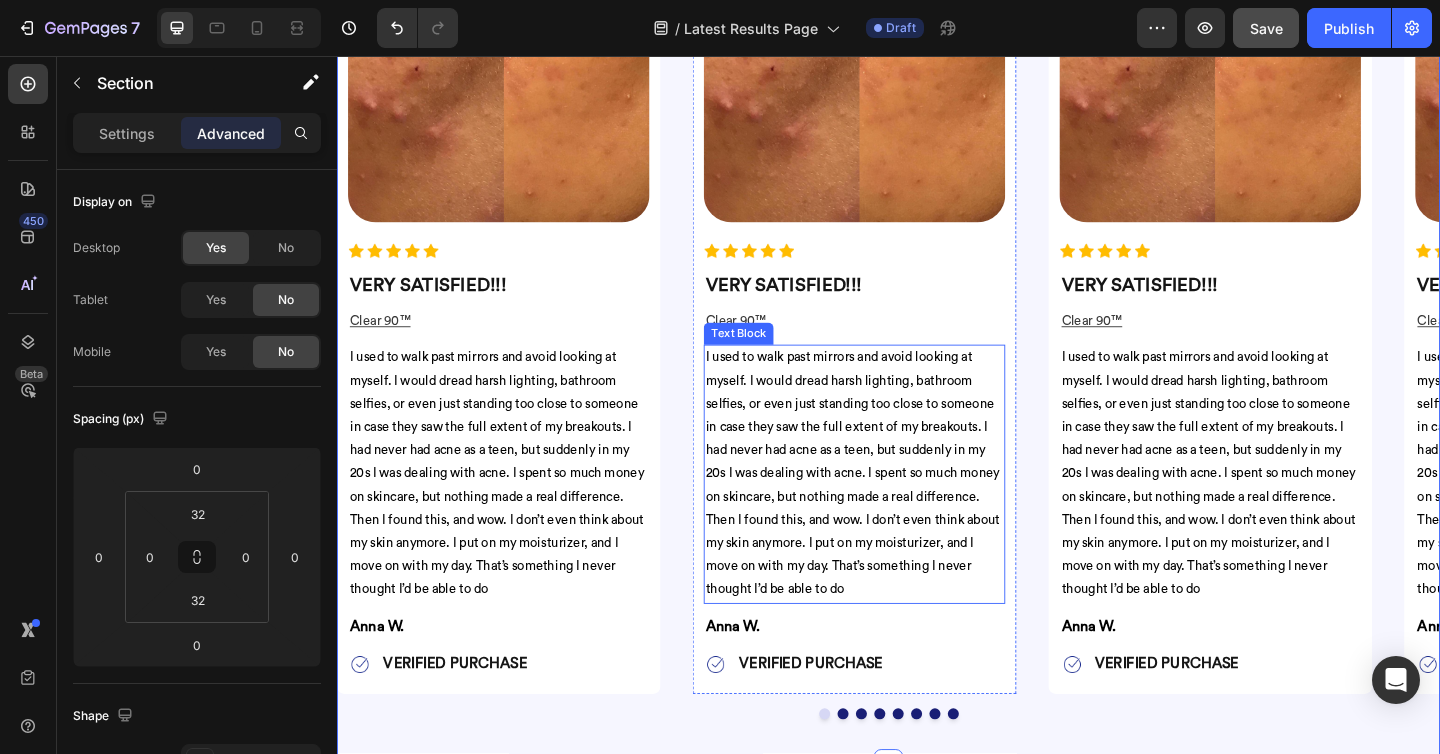 scroll, scrollTop: 4451, scrollLeft: 0, axis: vertical 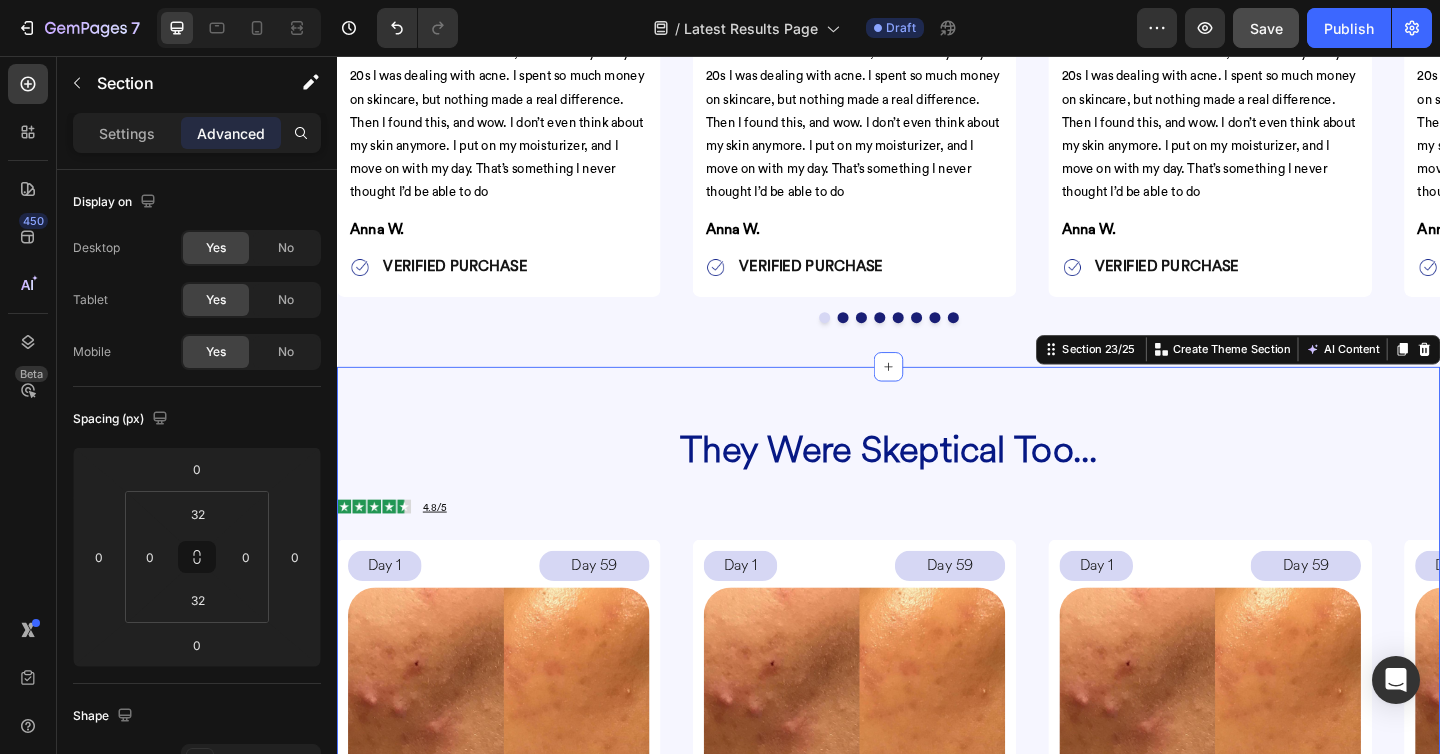 click on "They Were Skeptical Too... Heading Image 4.8/5 Heading Row Row Day 1 Text Block Day 59 Text Block Row Image Image VERY SATISFIED!!! Heading Clear 90™ Text Block I used to walk past mirrors and avoid looking at myself. I would dread harsh lighting, bathroom selfies, or even just standing too close to someone in case they saw the full extent of my breakouts. I had never had acne as a teen, but suddenly in my 20s I was dealing with acne. I spent so much money on skincare, but nothing made a real difference. Then I found this, and wow. I don’t even think about my skin anymore. I put on my moisturizer, and I move on with my day. That’s something I never thought I’d be able to do Text Block Anna W.  Heading Image VERIFIED PURCHASE Heading Row Row Row Day 1 Text Block Day 59 Text Block Row Image Image VERY SATISFIED!!! Heading Clear 90™ Text Block Text Block Anna W.  Heading Image VERIFIED PURCHASE Heading Row Row Row Day 1 Text Block Day 59 Text Block Row Image Image VERY SATISFIED!!! Heading Text Block" at bounding box center (937, 934) 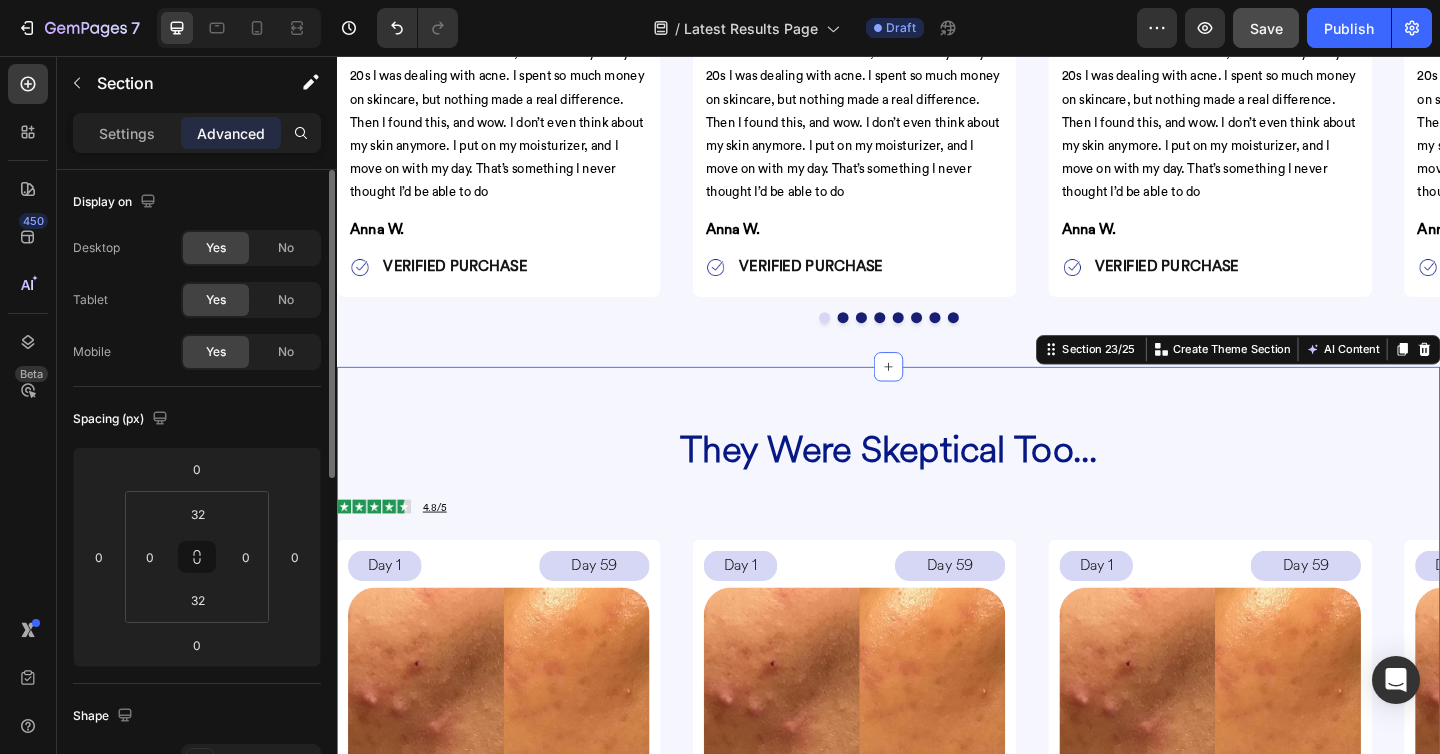 click on "Yes No" 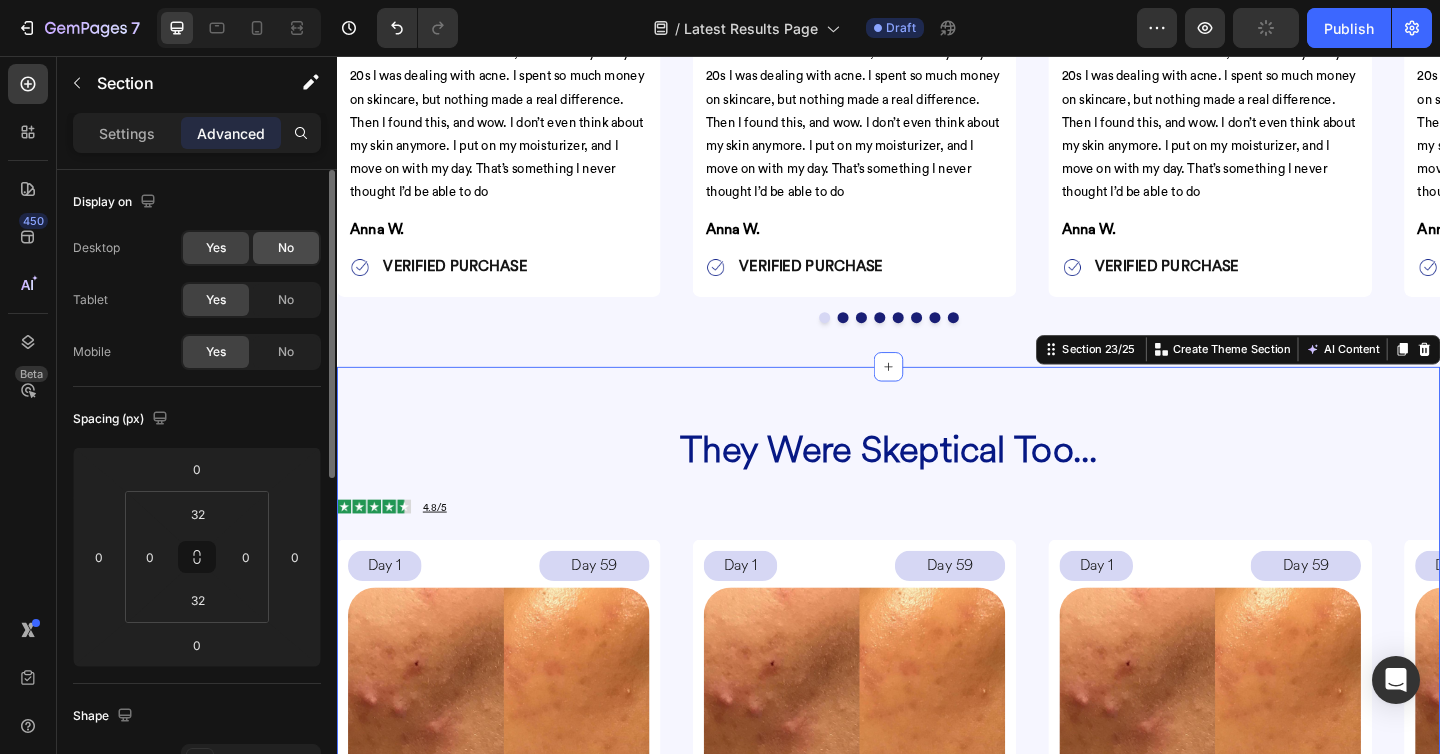 click on "No" 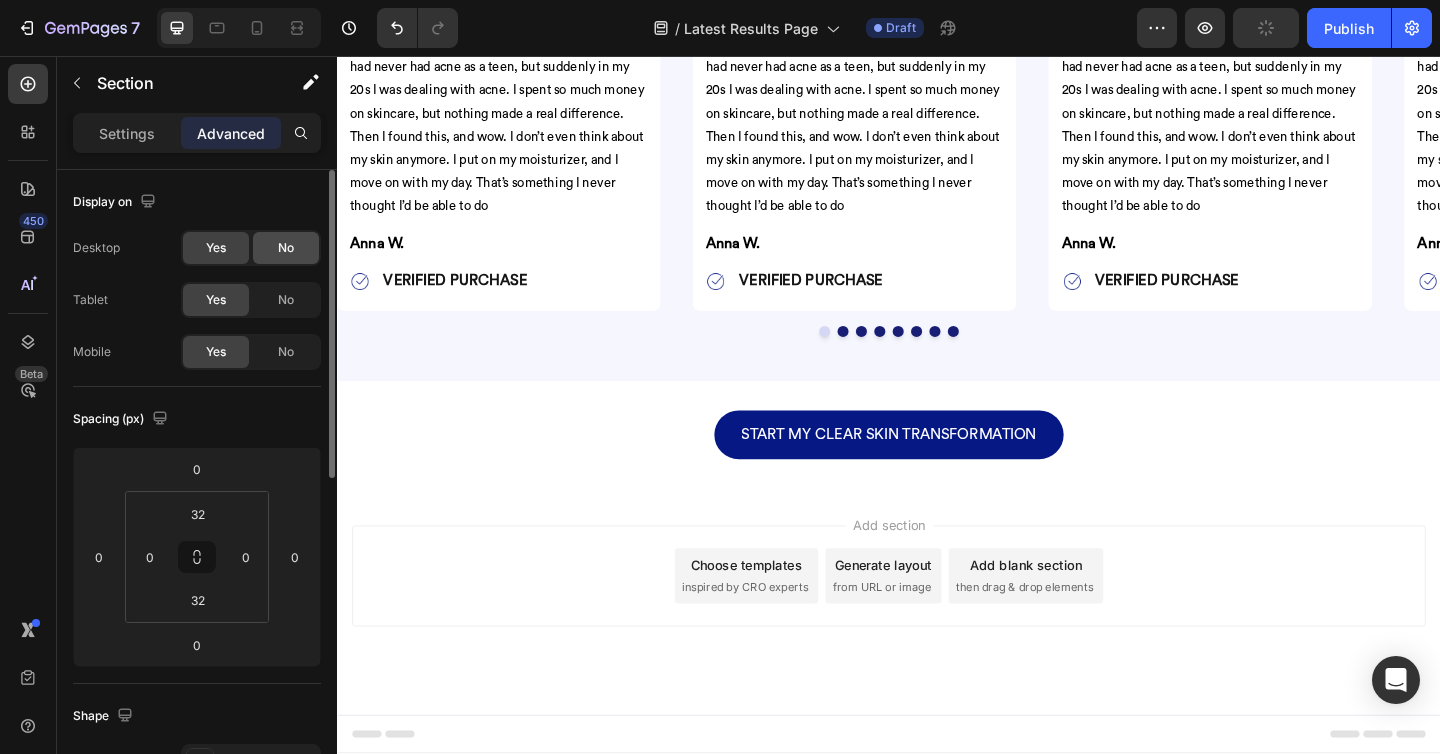 scroll, scrollTop: 4435, scrollLeft: 0, axis: vertical 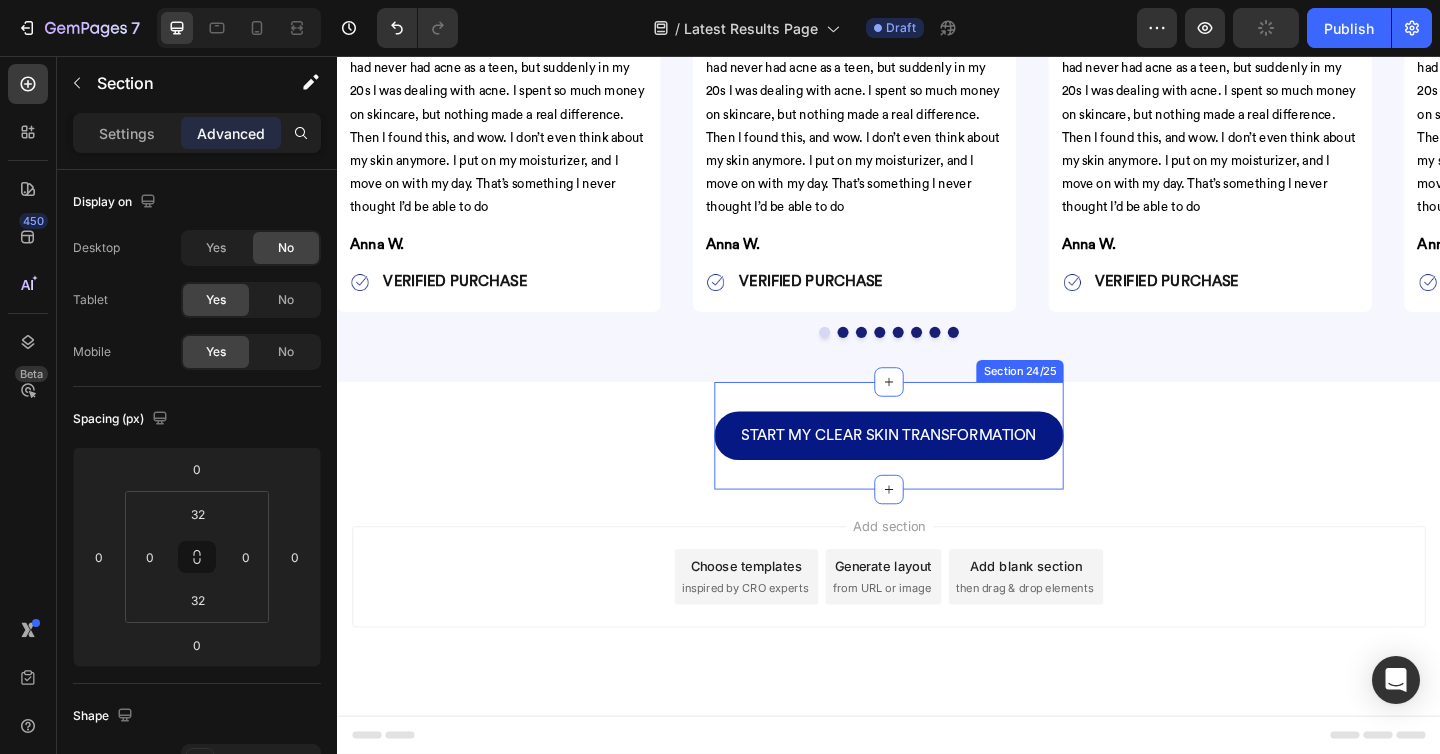 click on "START MY CLEAR SKIN TRANSFORMATION Button Section 24/25" at bounding box center (937, 469) 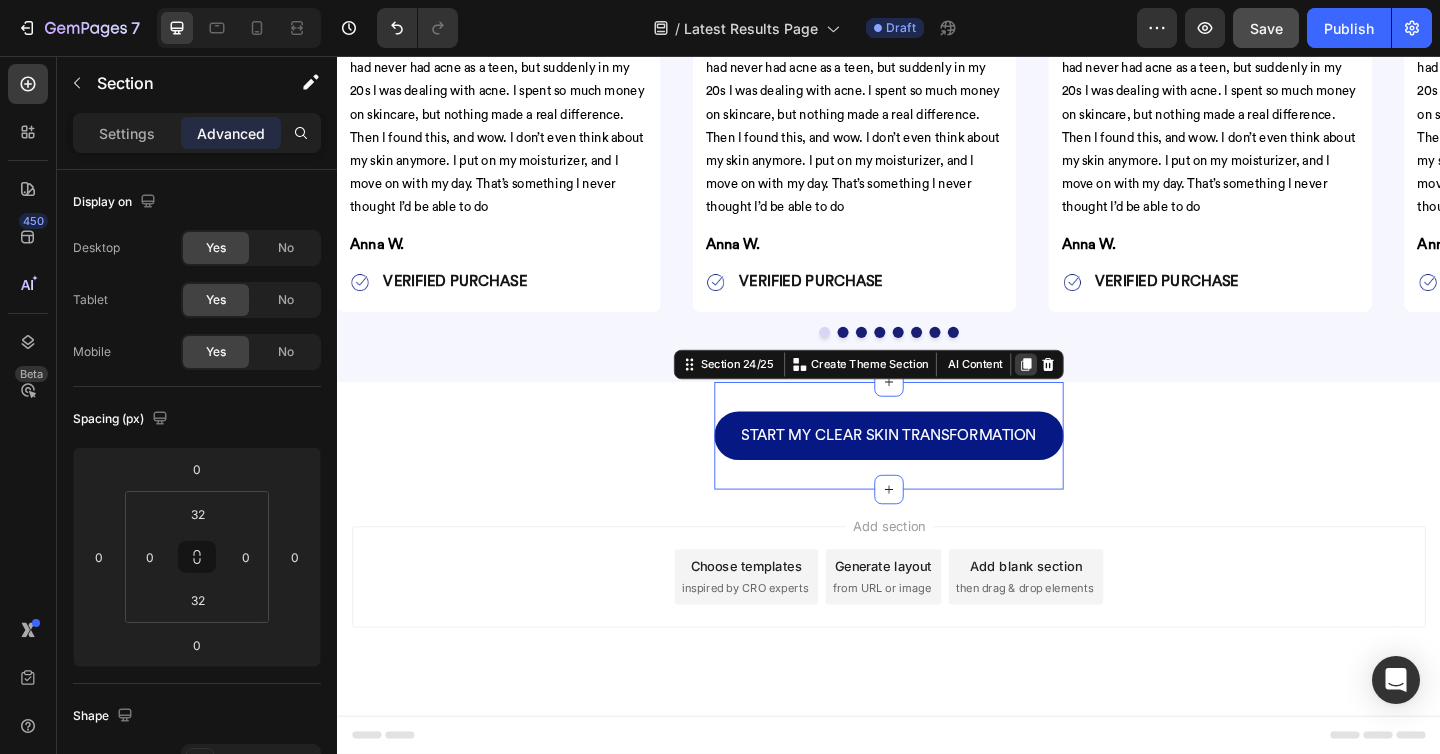 click 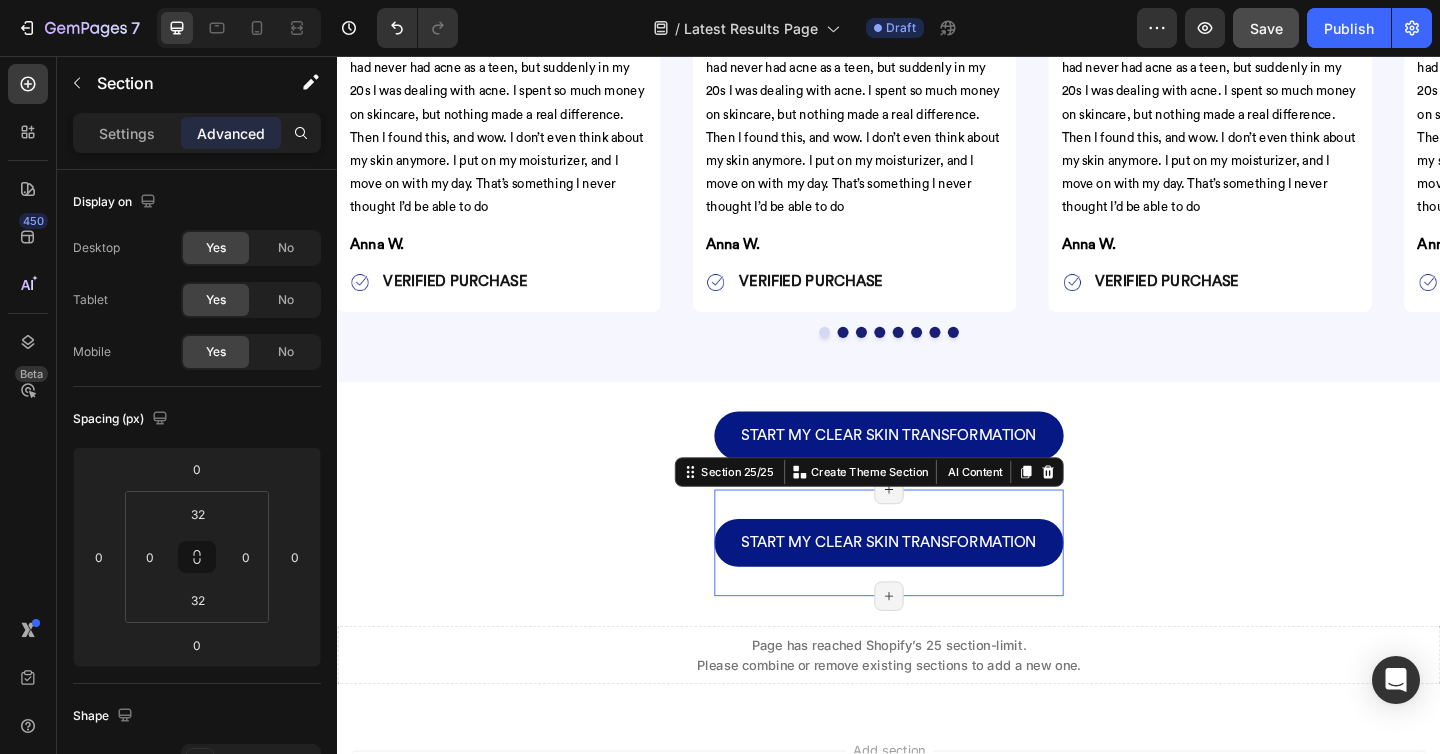 scroll, scrollTop: 4451, scrollLeft: 0, axis: vertical 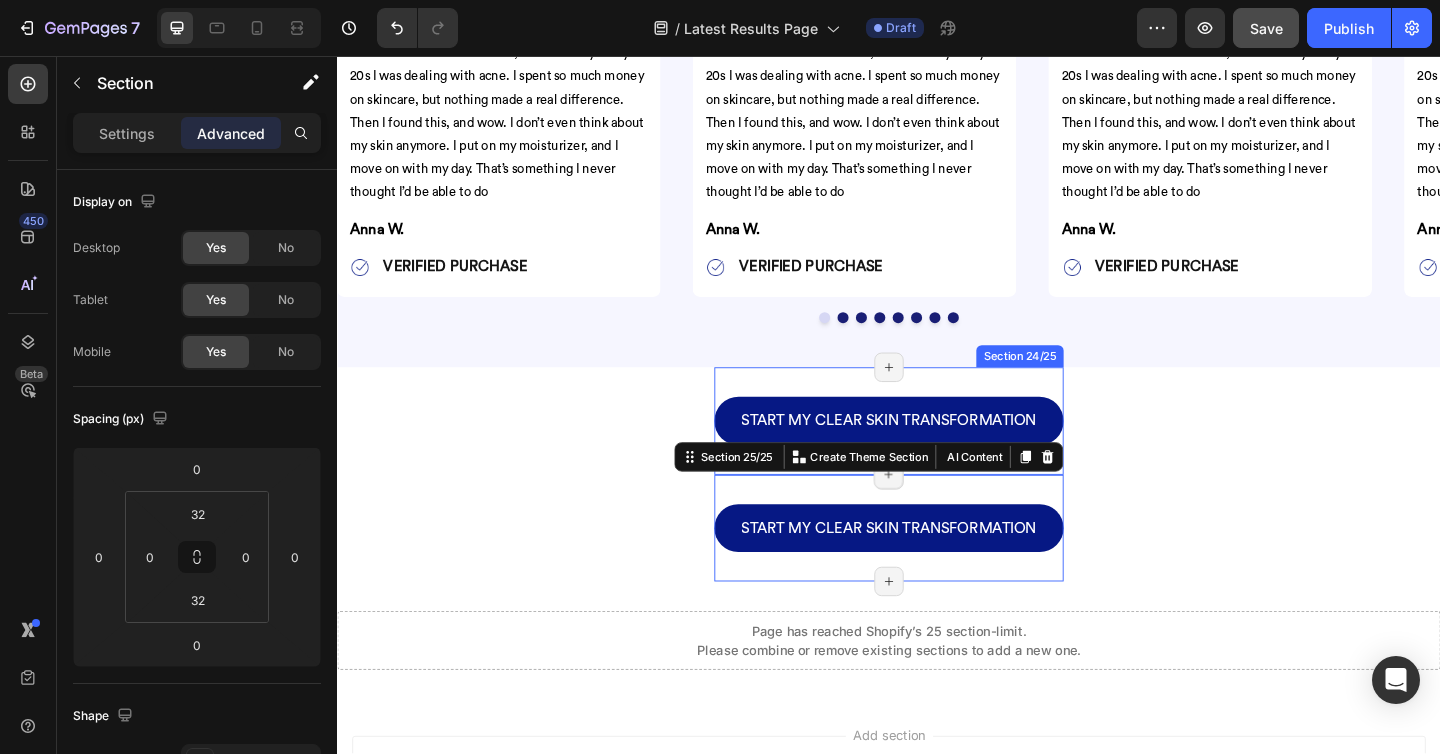 click on "START MY CLEAR SKIN TRANSFORMATION Button Section 24/25 Page has reached Shopify’s 25 section-limit Page has reached Shopify’s 25 section-limit" at bounding box center [937, 453] 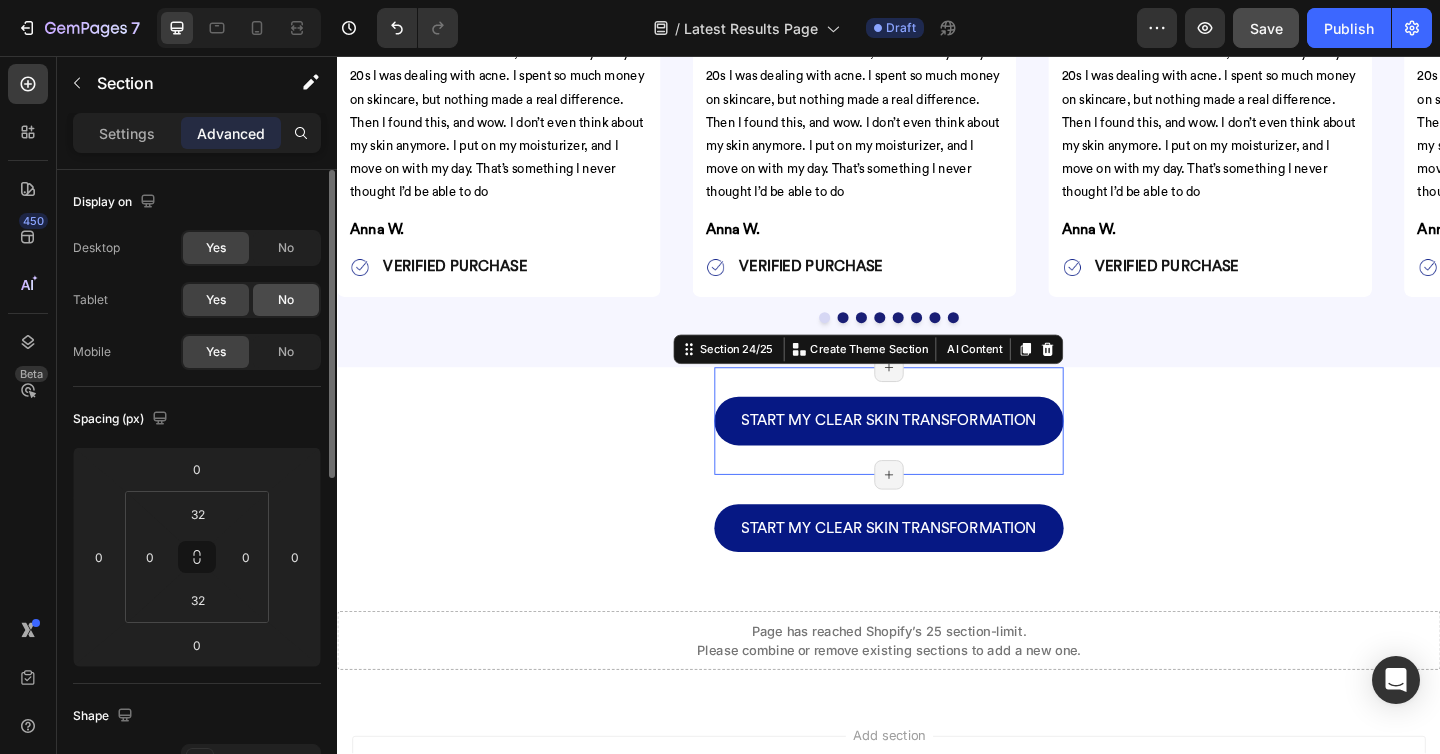 click on "No" 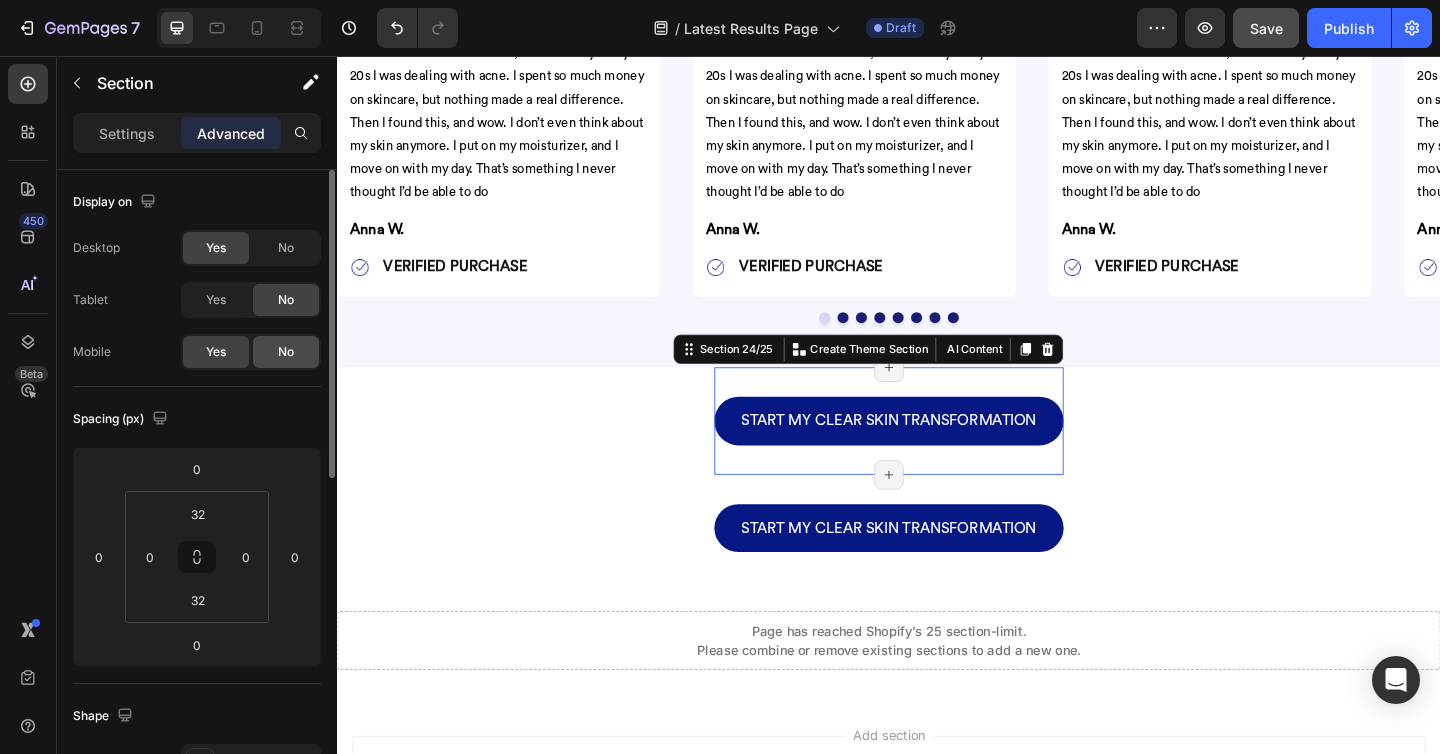 click on "No" 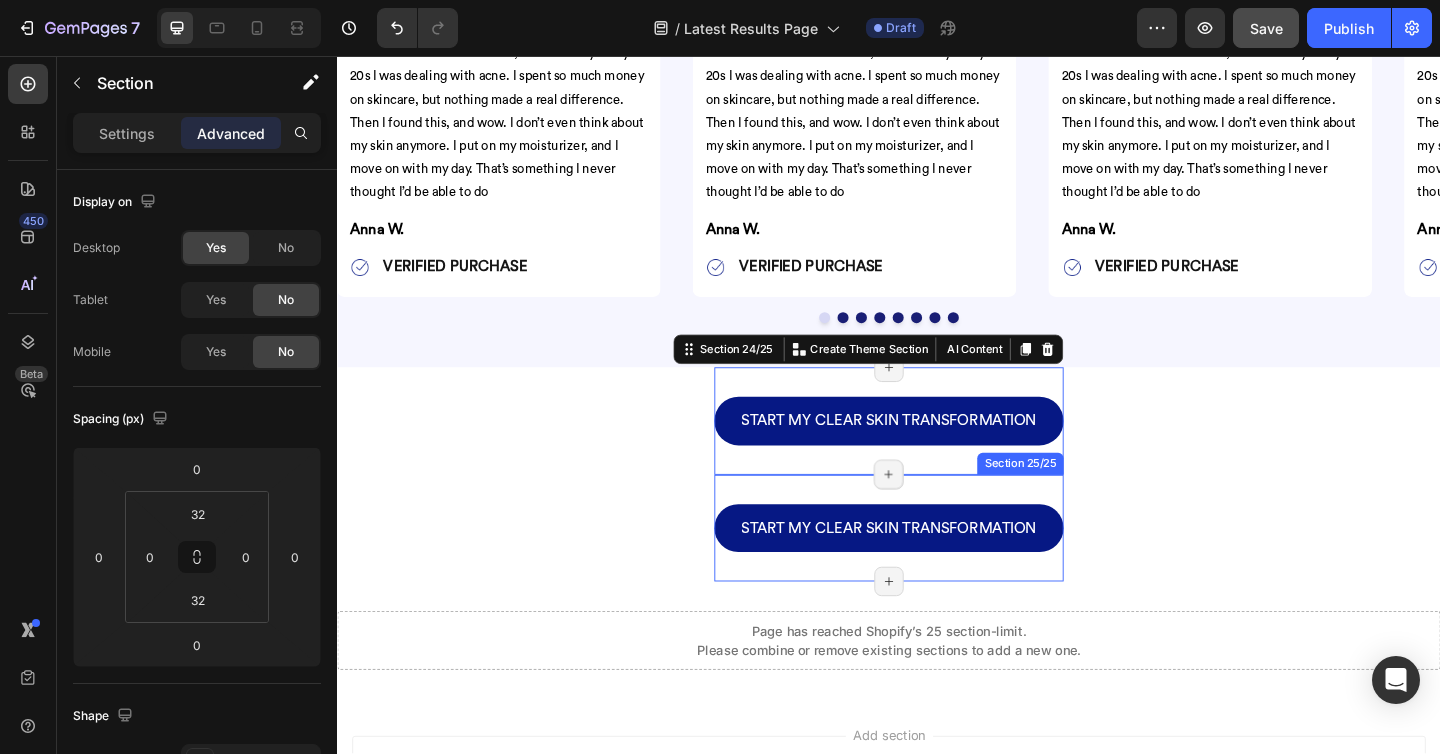 click on "START MY CLEAR SKIN TRANSFORMATION Button Section 25/25 Page has reached Shopify’s 25 section-limit Page has reached Shopify’s 25 section-limit" at bounding box center [937, 570] 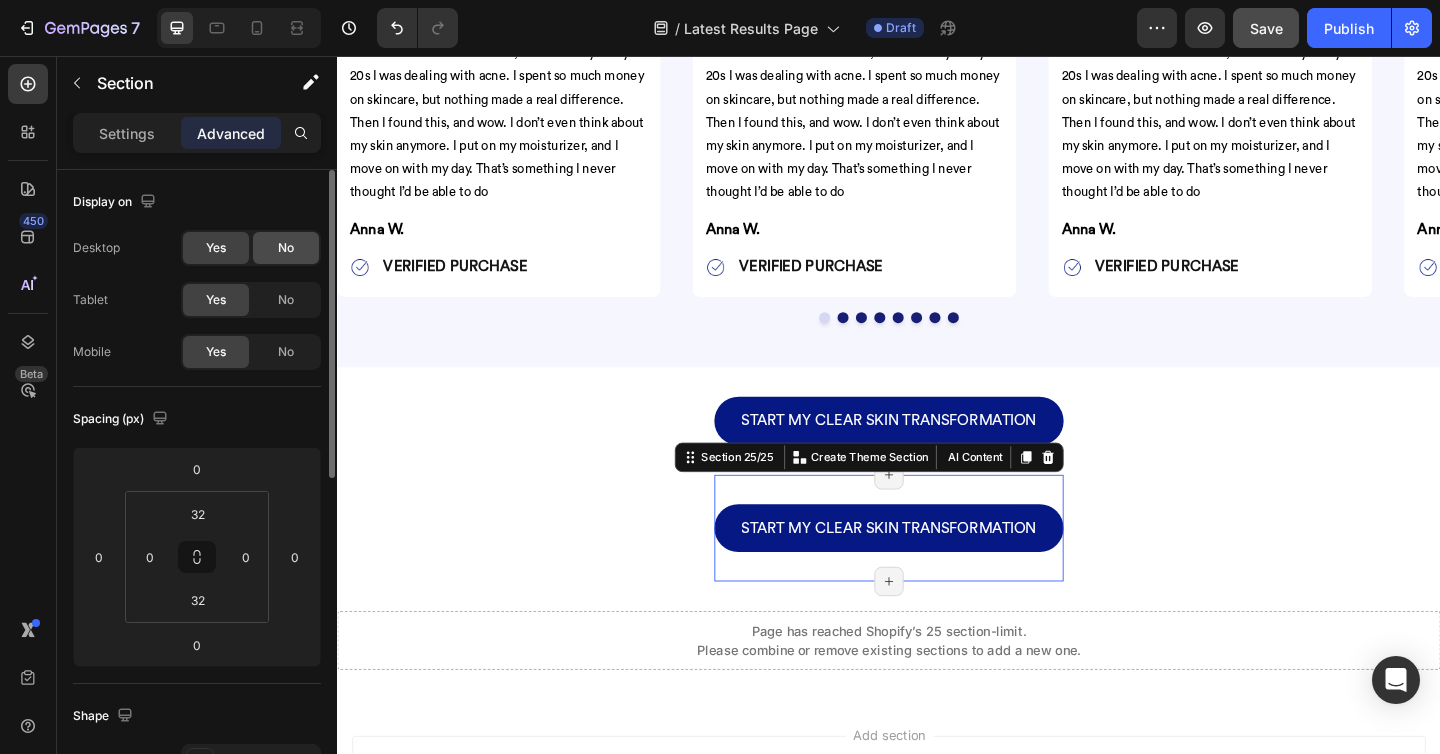 click on "No" 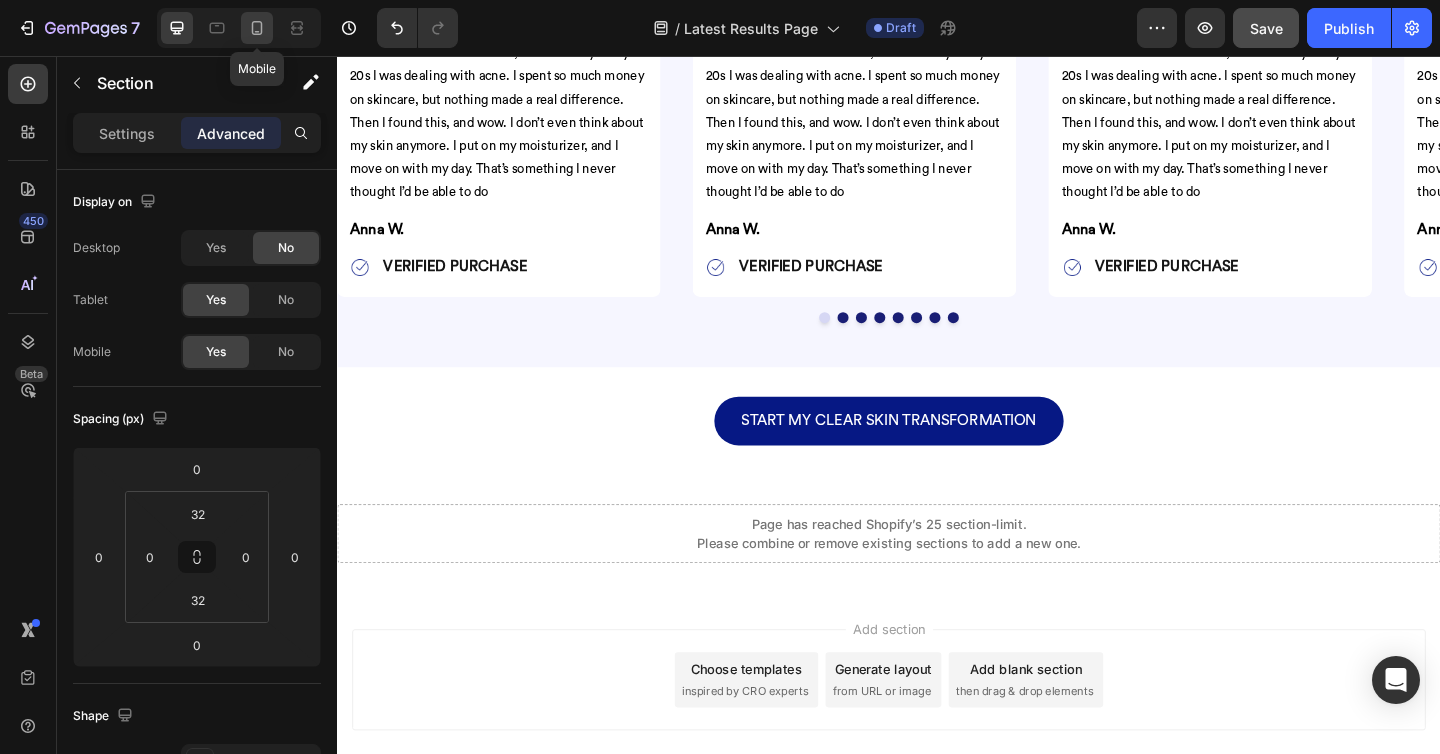click 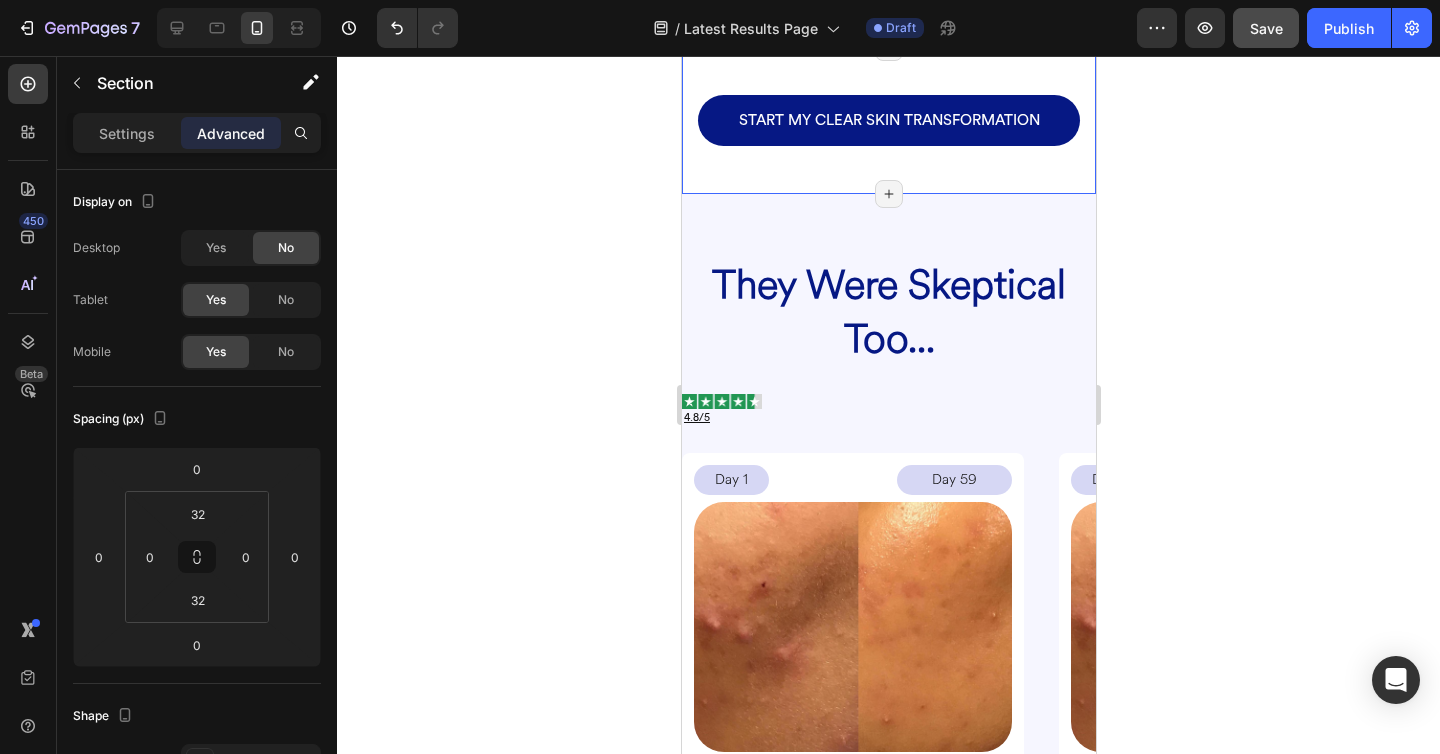 scroll, scrollTop: 3639, scrollLeft: 0, axis: vertical 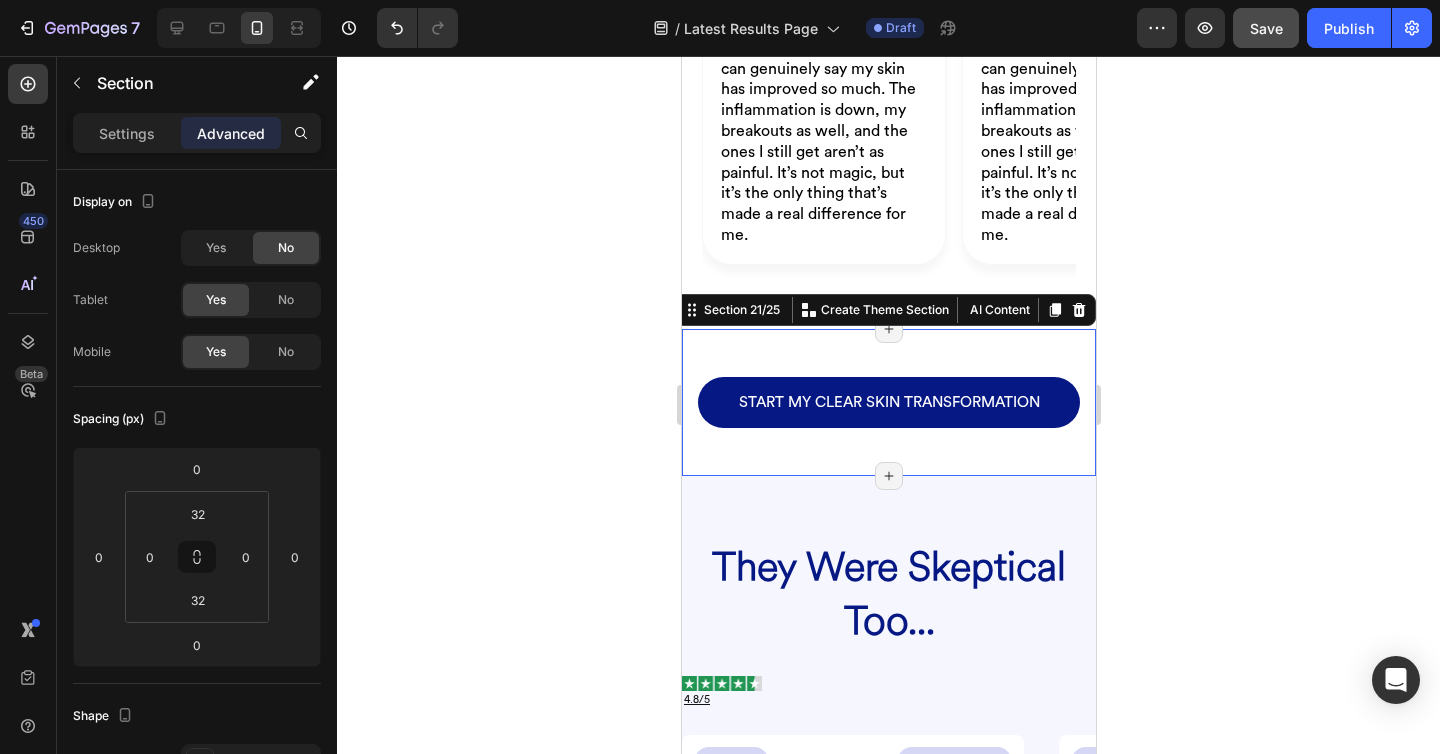 click on "START MY CLEAR SKIN TRANSFORMATION Button Row Section 21/25   Create Theme Section AI Content Write with GemAI What would you like to describe here? Tone and Voice Persuasive Product Show more Generate Page has reached Shopify’s 25 section-limit Page has reached Shopify’s 25 section-limit Page has reached Shopify’s 25 section-limit" at bounding box center [888, 402] 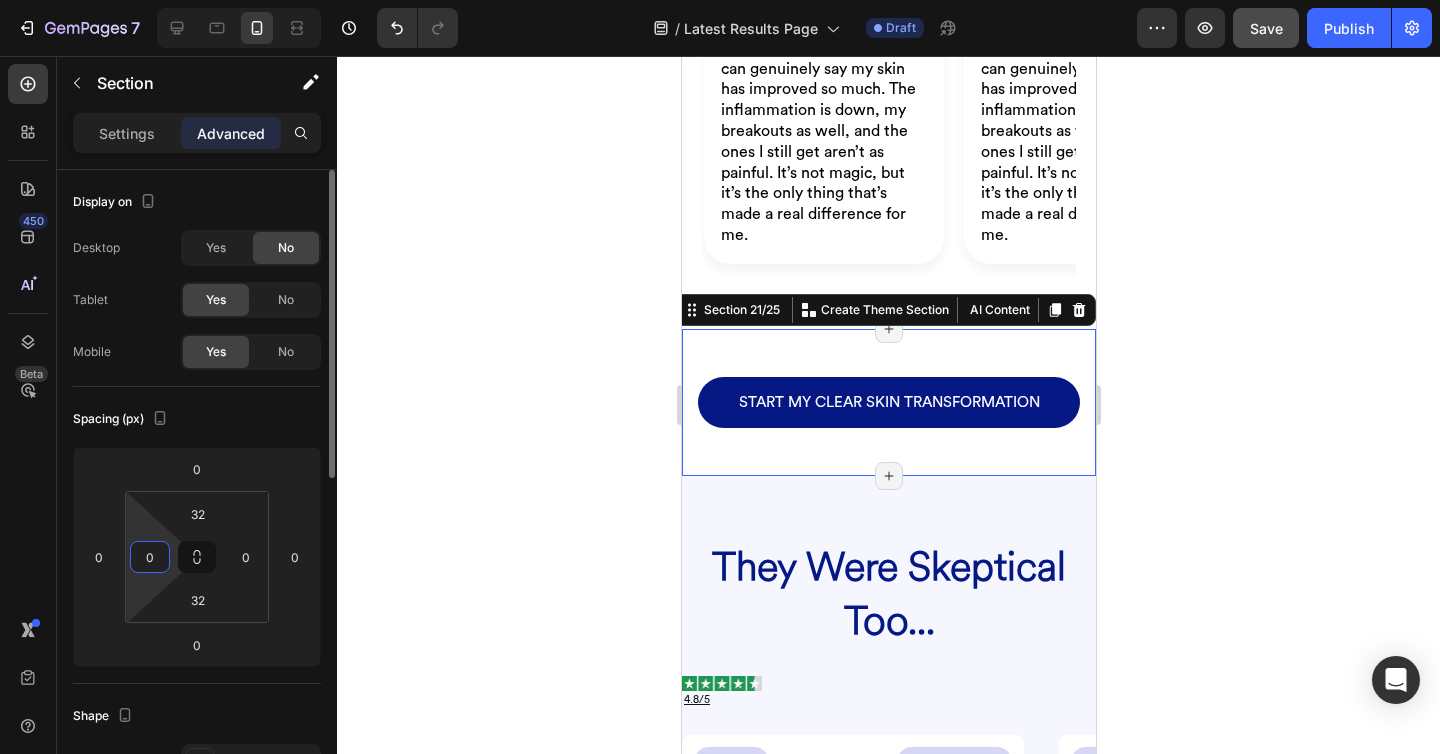 click on "0" at bounding box center [150, 557] 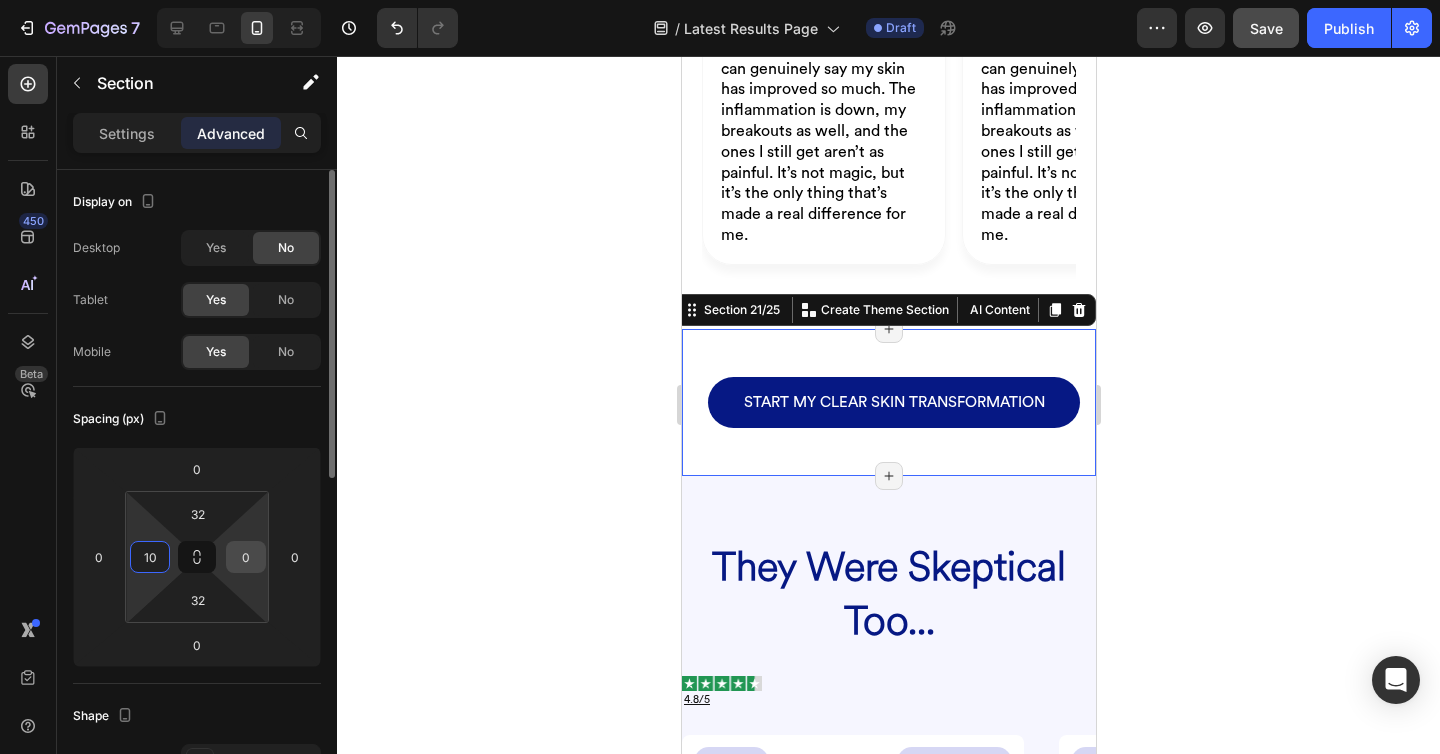 type on "10" 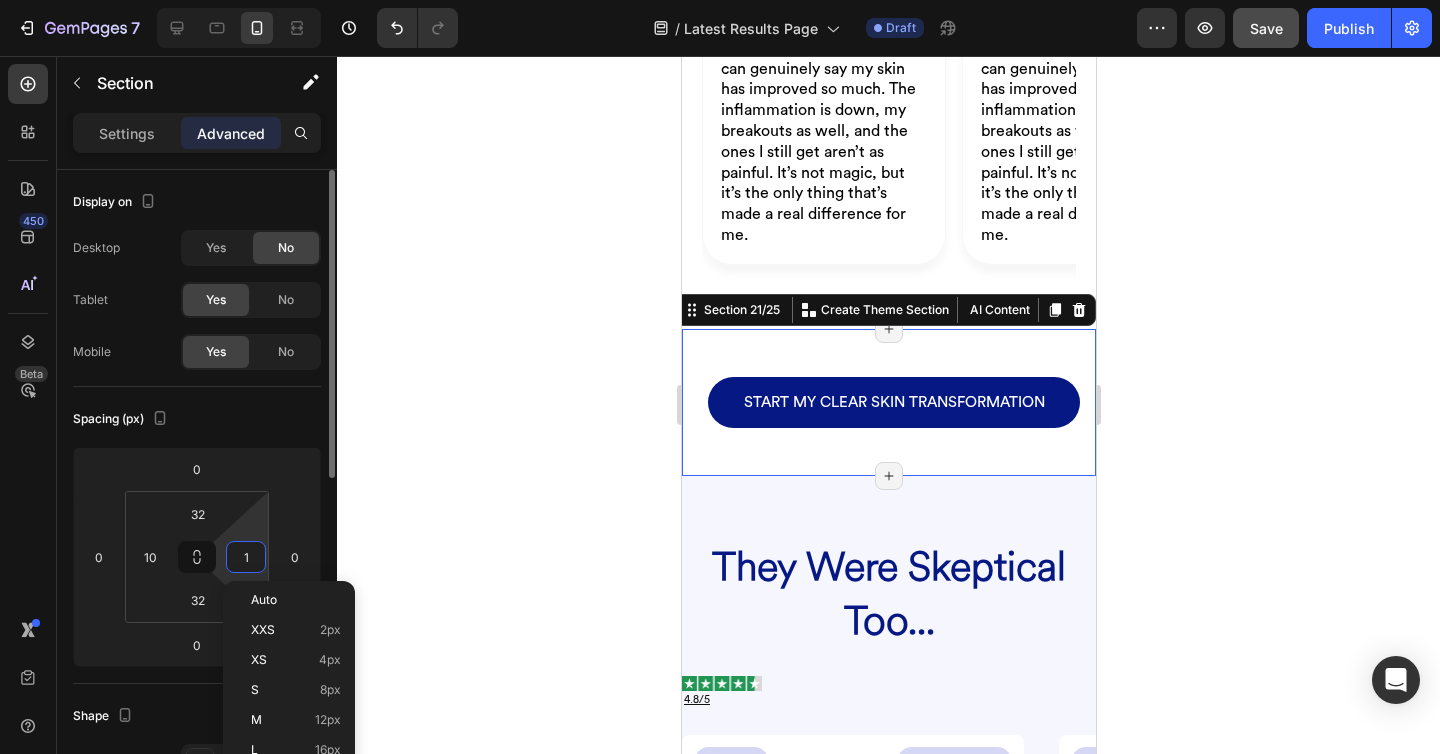 type on "10" 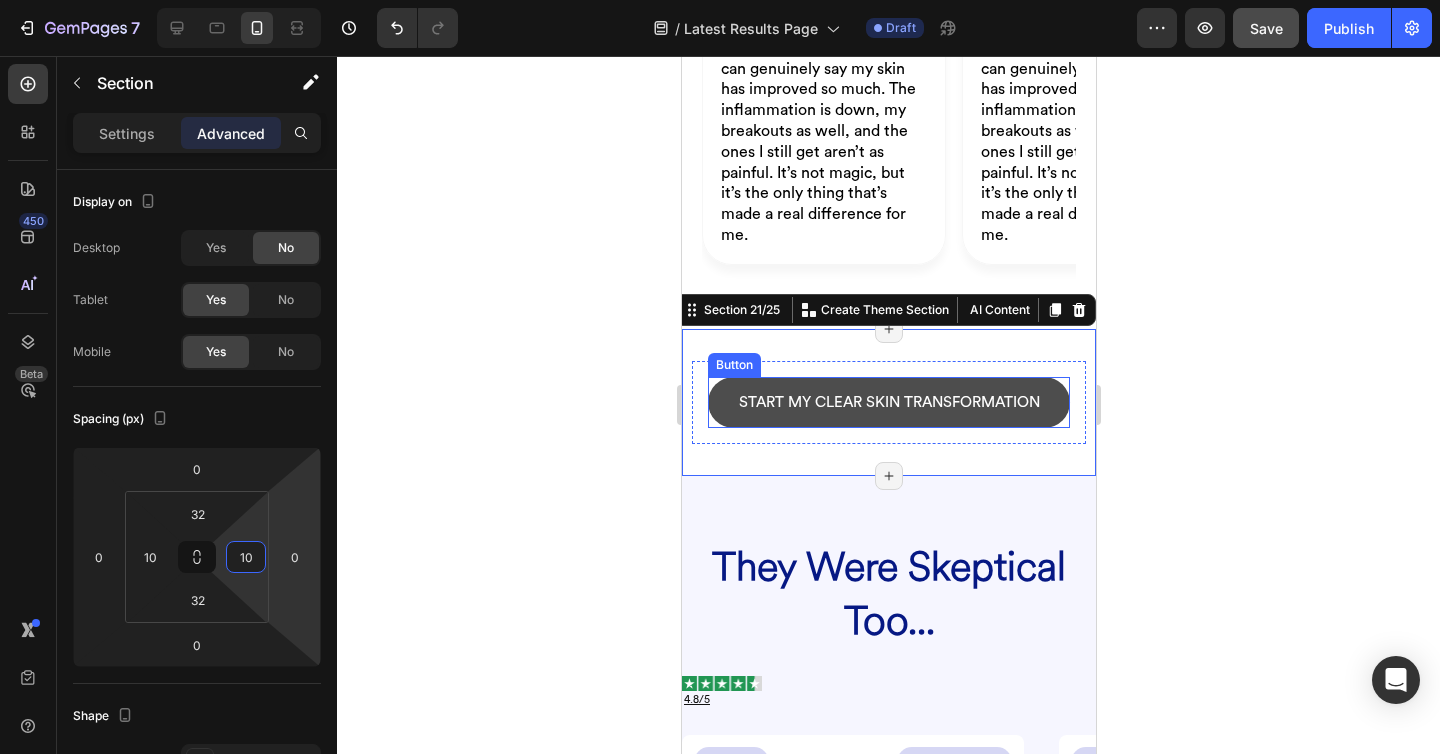 scroll, scrollTop: 3881, scrollLeft: 0, axis: vertical 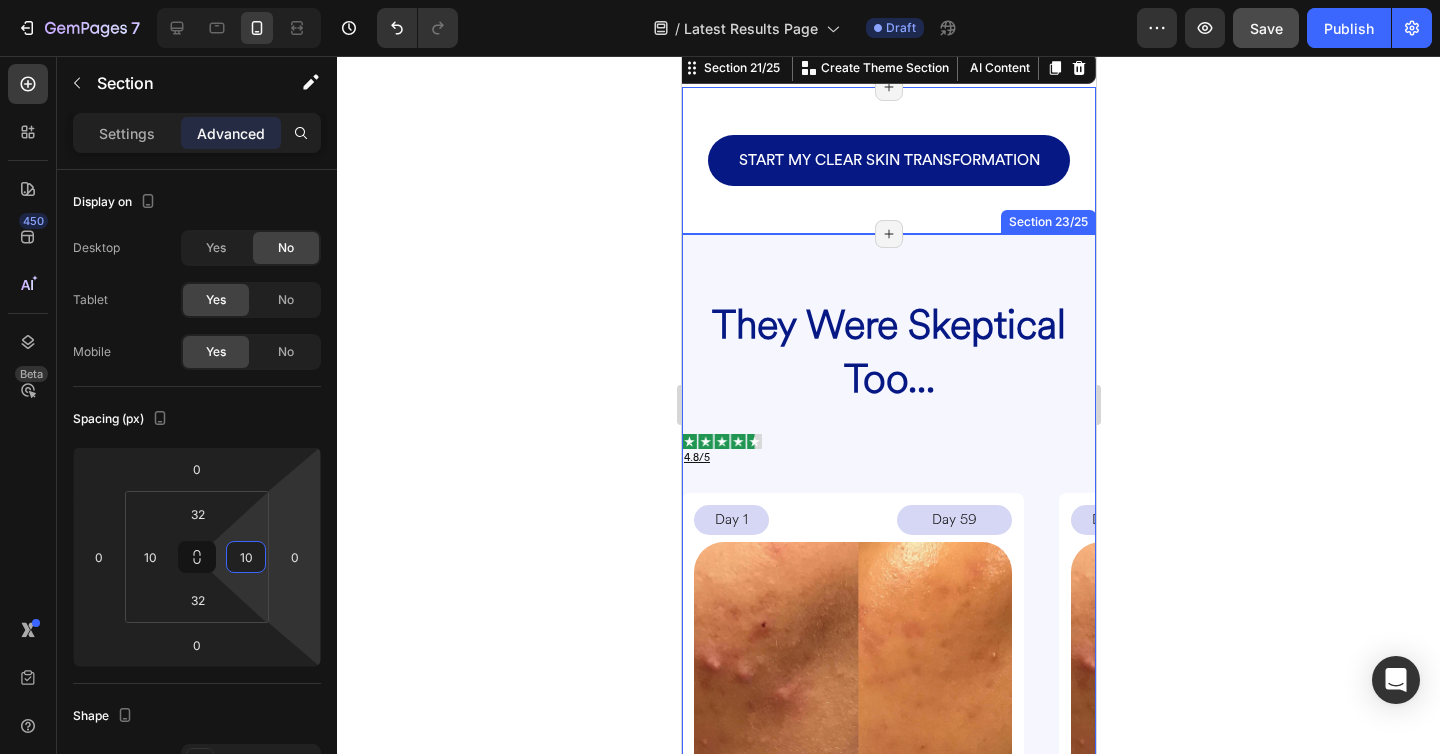 click on "They Were Skeptical Too... Heading Image 4.8/5 Heading Row Row Day 1 Text Block Day 59 Text Block Row Image Image VERY SATISFIED!!! Heading Clear 90™ Text Block I used to walk past mirrors and avoid looking at myself. I would dread harsh lighting, bathroom selfies, or even just standing too close to someone in case they saw the full extent of my breakouts. I had never had acne as a teen, but suddenly in my 20s I was dealing with acne. I spent so much money on skincare, but nothing made a real difference. Then I found this, and wow. I don’t even think about my skin anymore. I put on my moisturizer, and I move on with my day. That’s something I never thought I’d be able to do Text Block Anna W.  Heading Image VERIFIED PURCHASE Heading Row Row Row Day 1 Text Block Day 59 Text Block Row Image Image VERY SATISFIED!!! Heading Clear 90™ Text Block Text Block Anna W.  Heading Image VERIFIED PURCHASE Heading Row Row Row Day 1 Text Block Day 59 Text Block Row Image Image VERY SATISFIED!!! Heading Text Block" at bounding box center [888, 816] 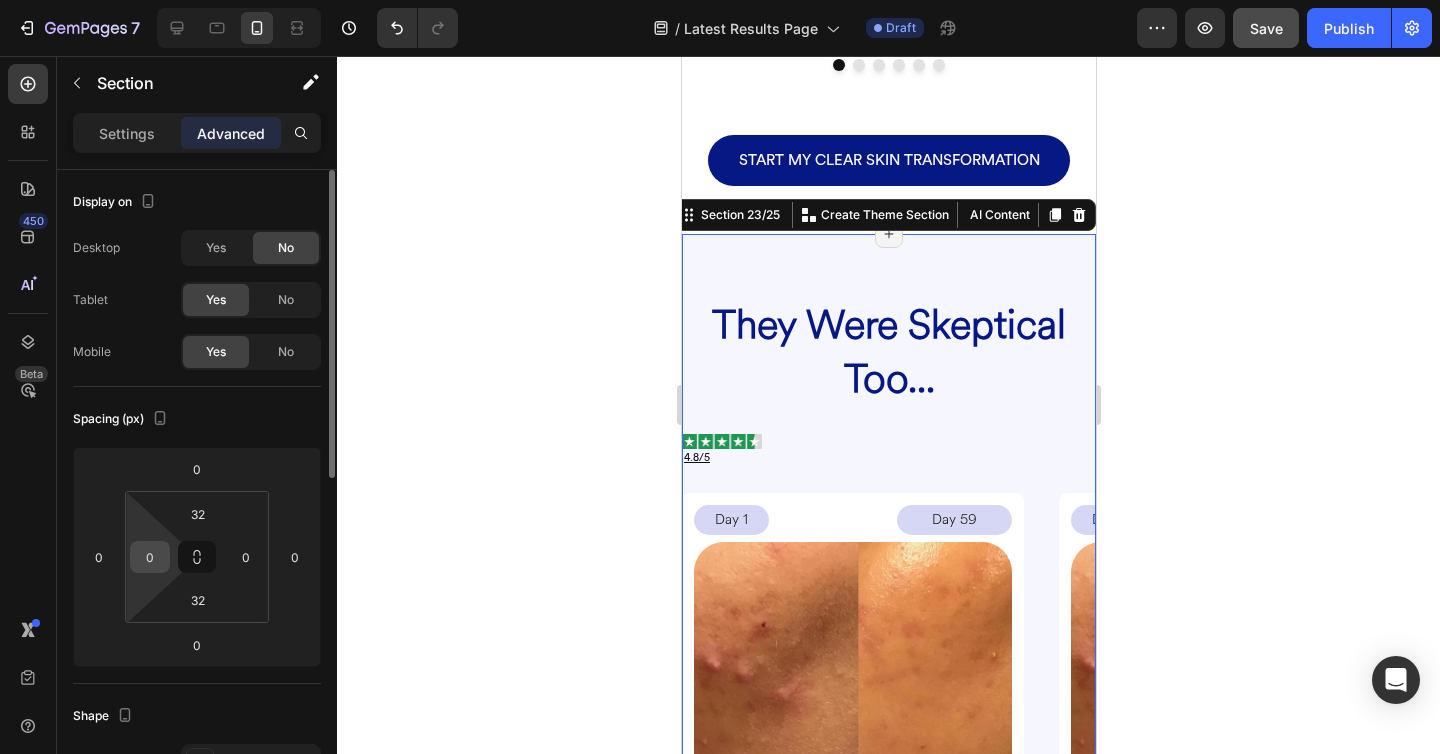 click on "0" at bounding box center (150, 557) 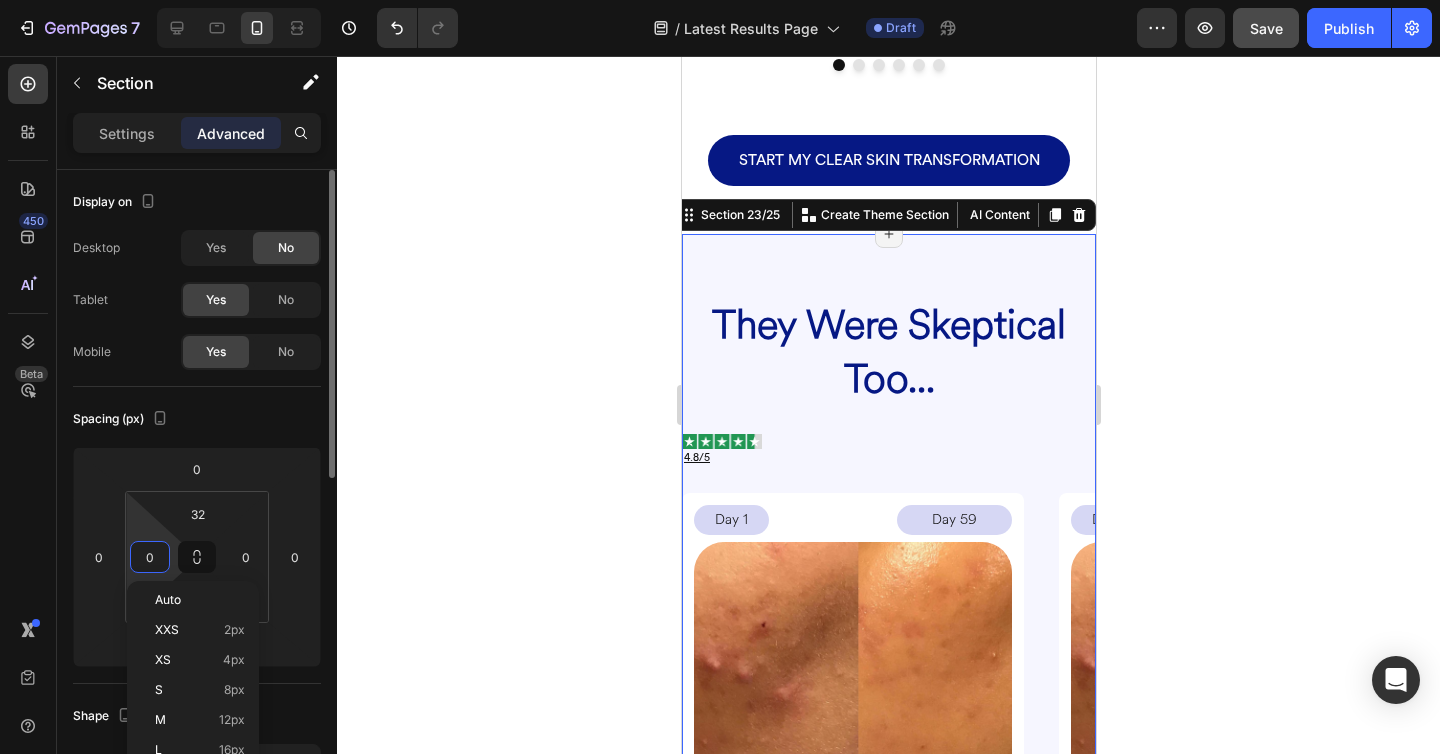 type on "1" 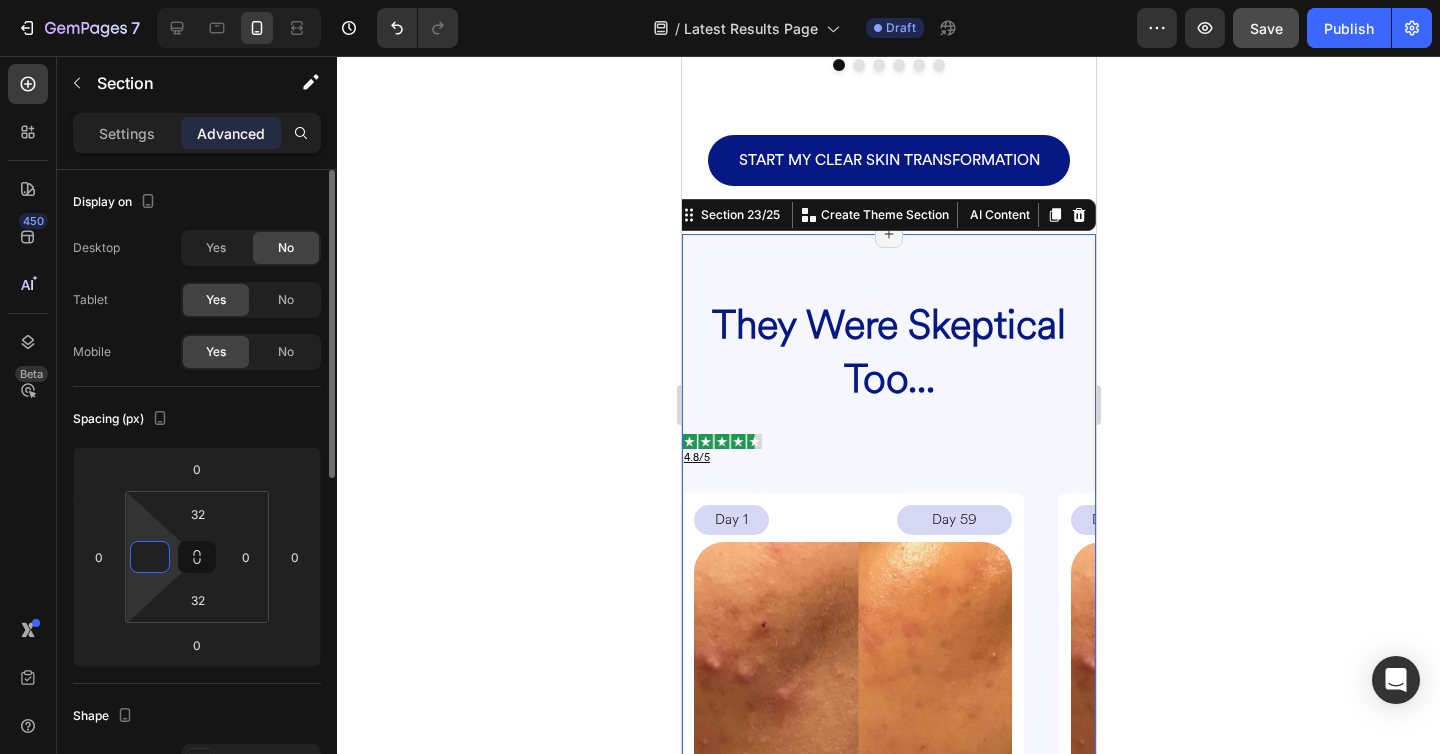 type on "2" 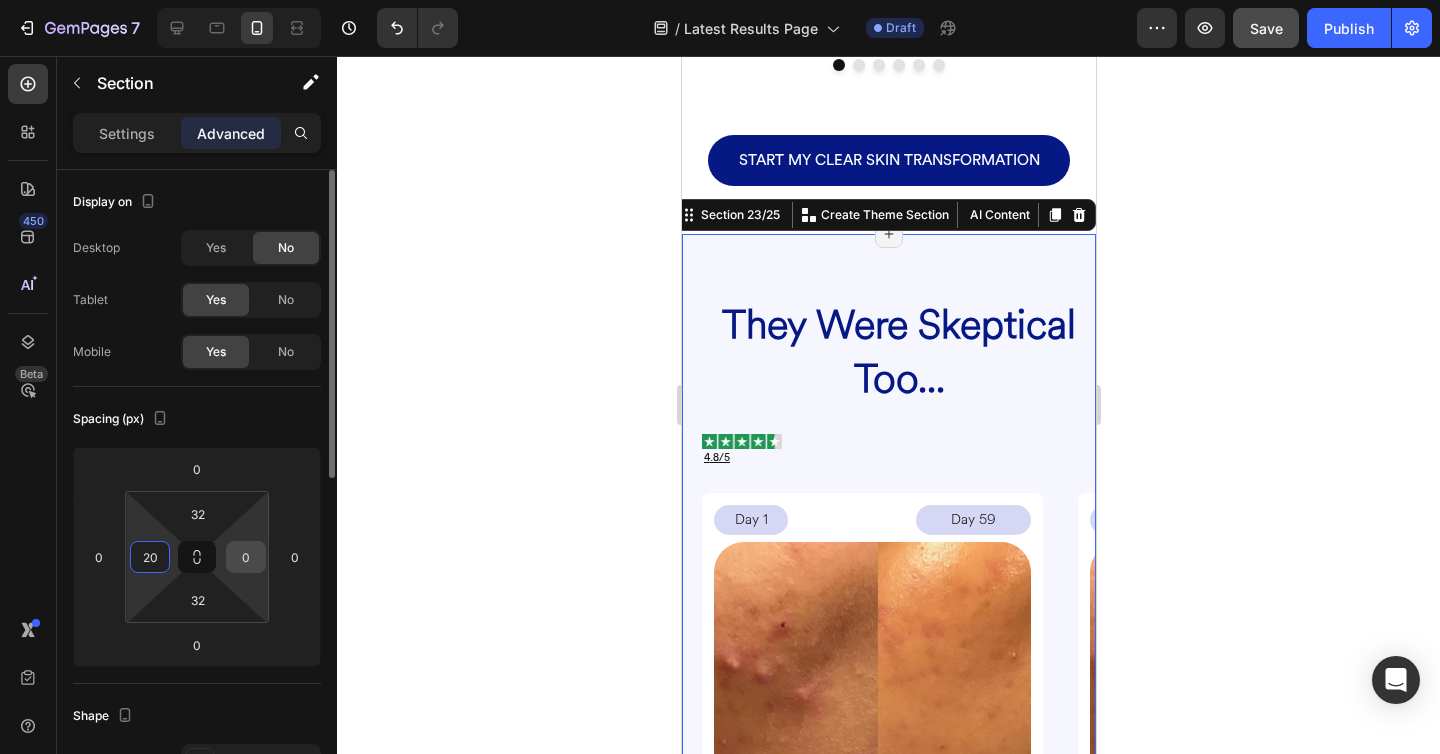 type on "20" 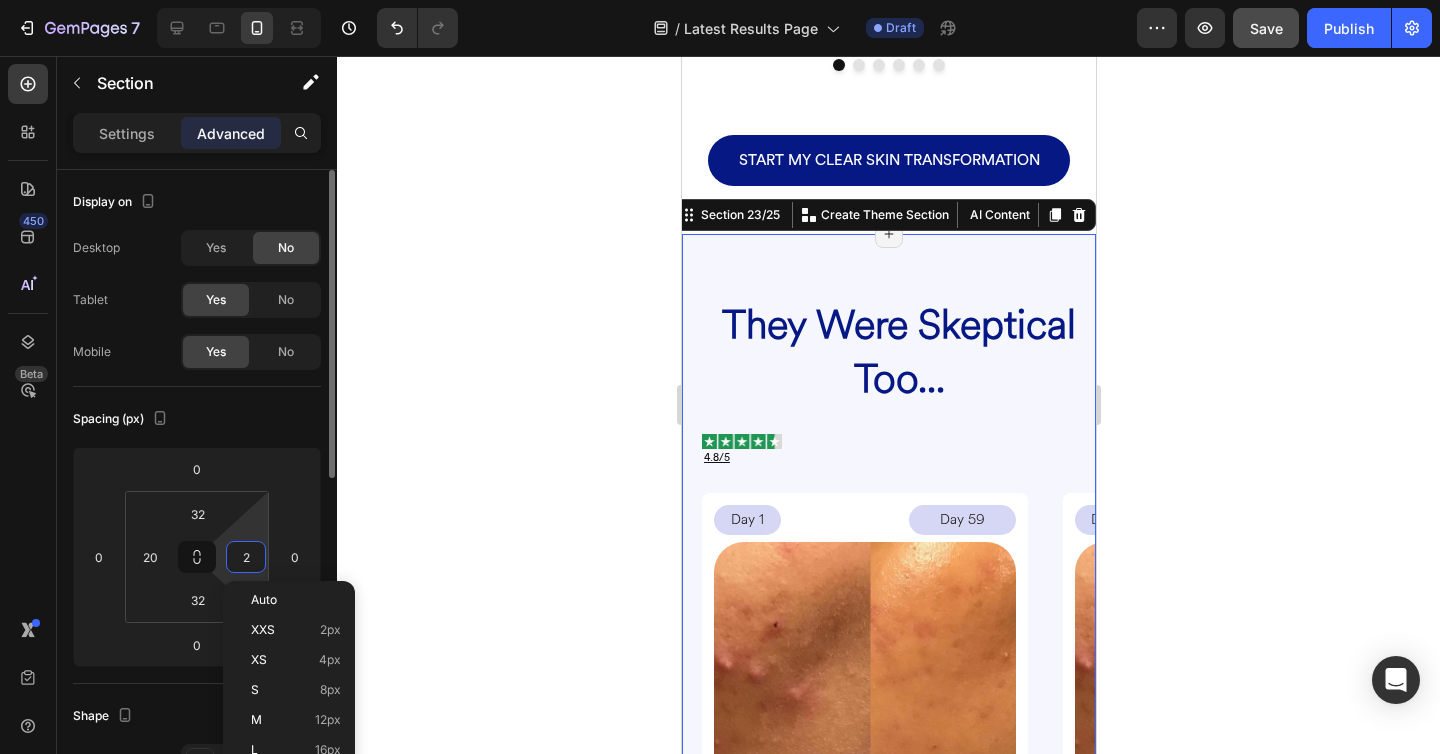 type on "20" 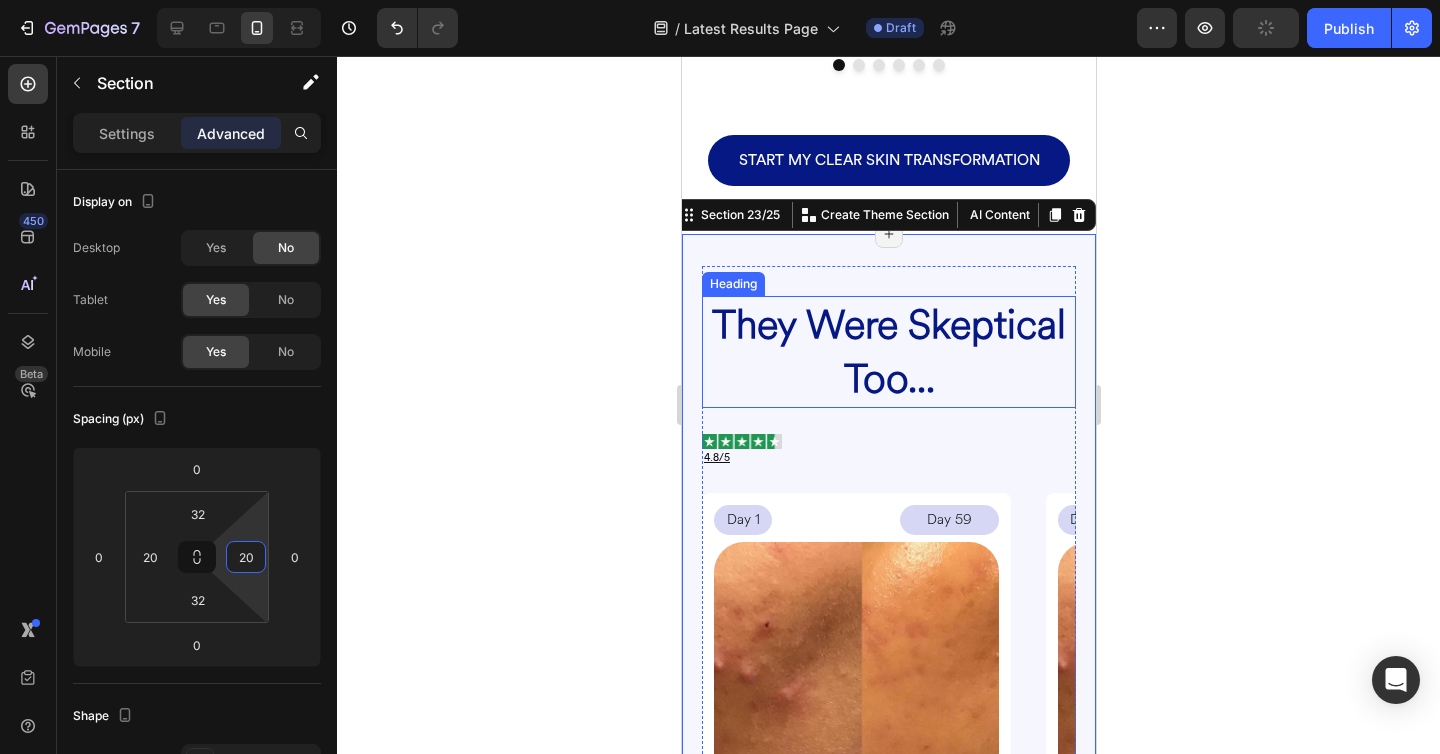 click on "They Were Skeptical Too..." at bounding box center (888, 352) 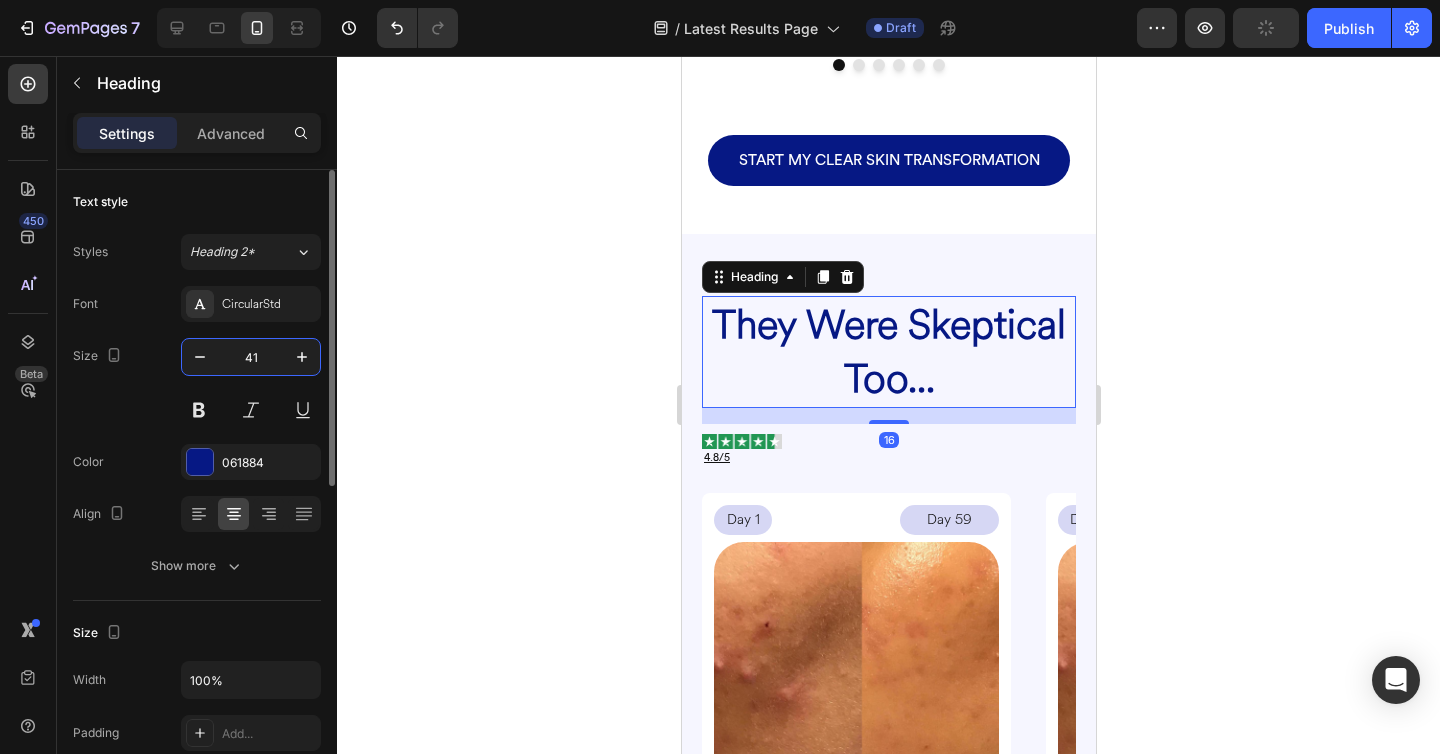 click on "41" at bounding box center [251, 357] 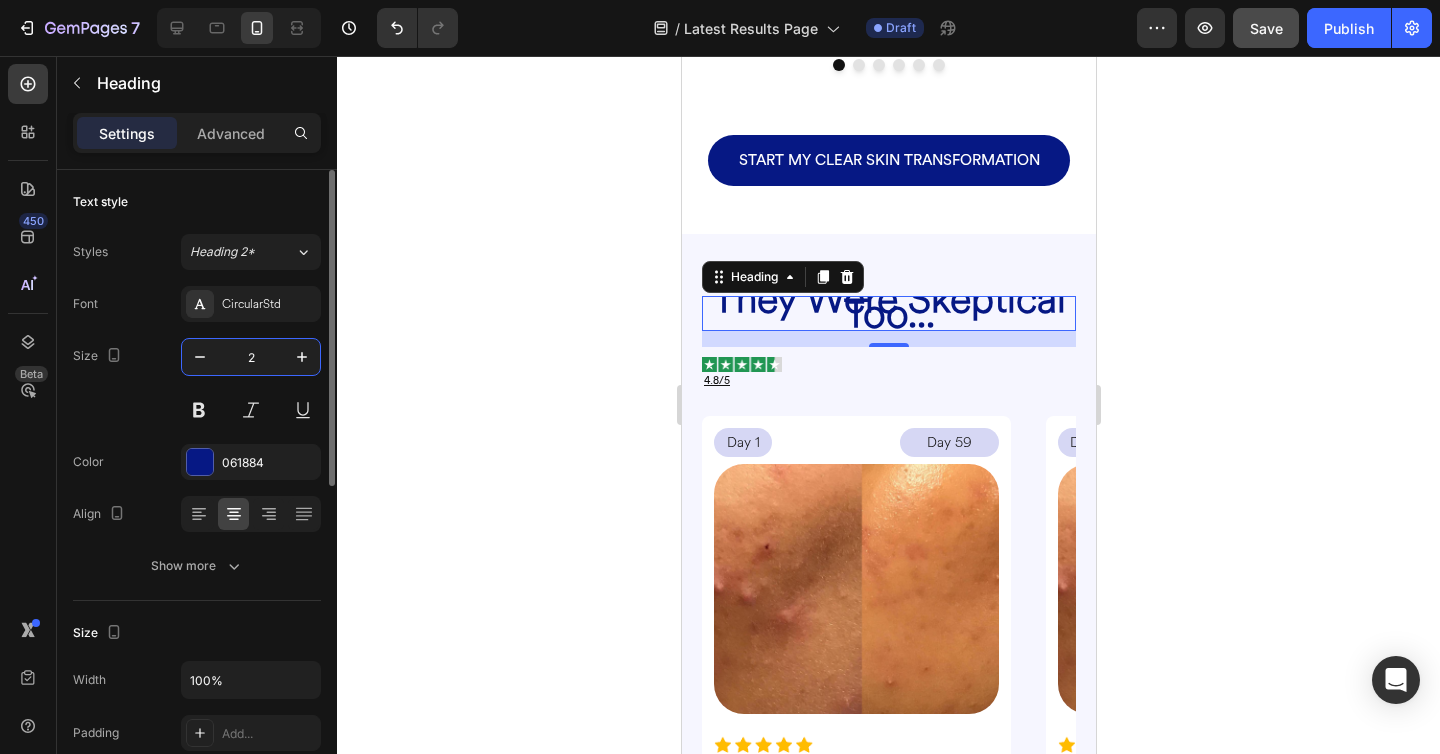 type on "25" 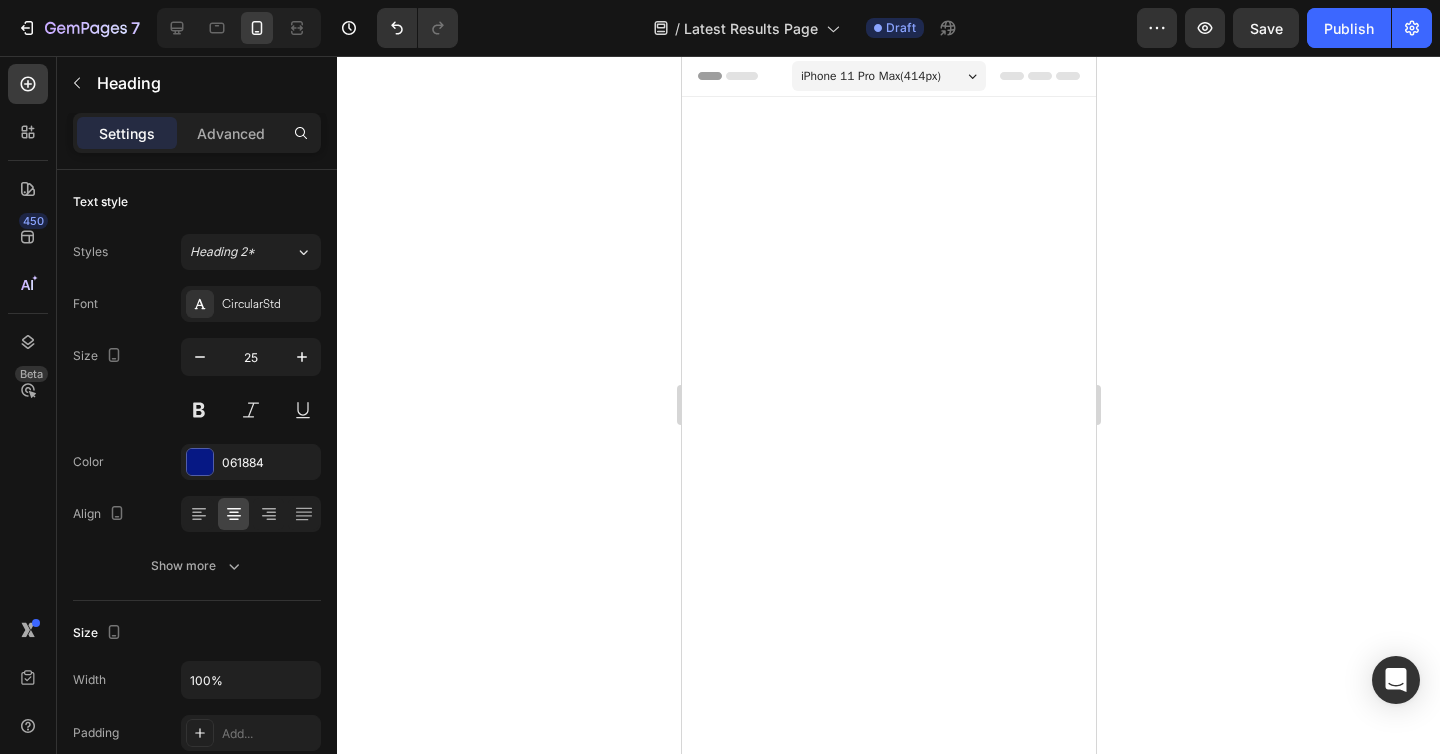 scroll, scrollTop: 3881, scrollLeft: 0, axis: vertical 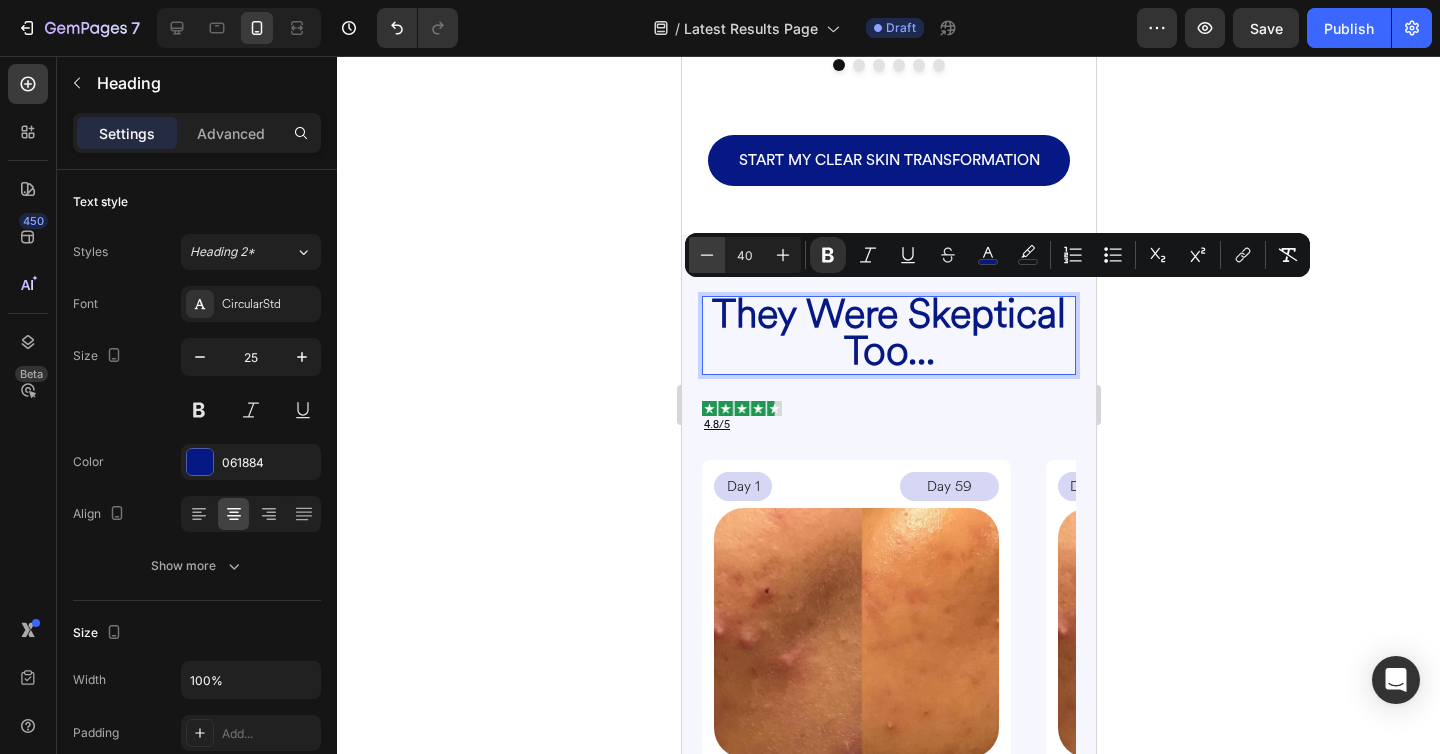 click 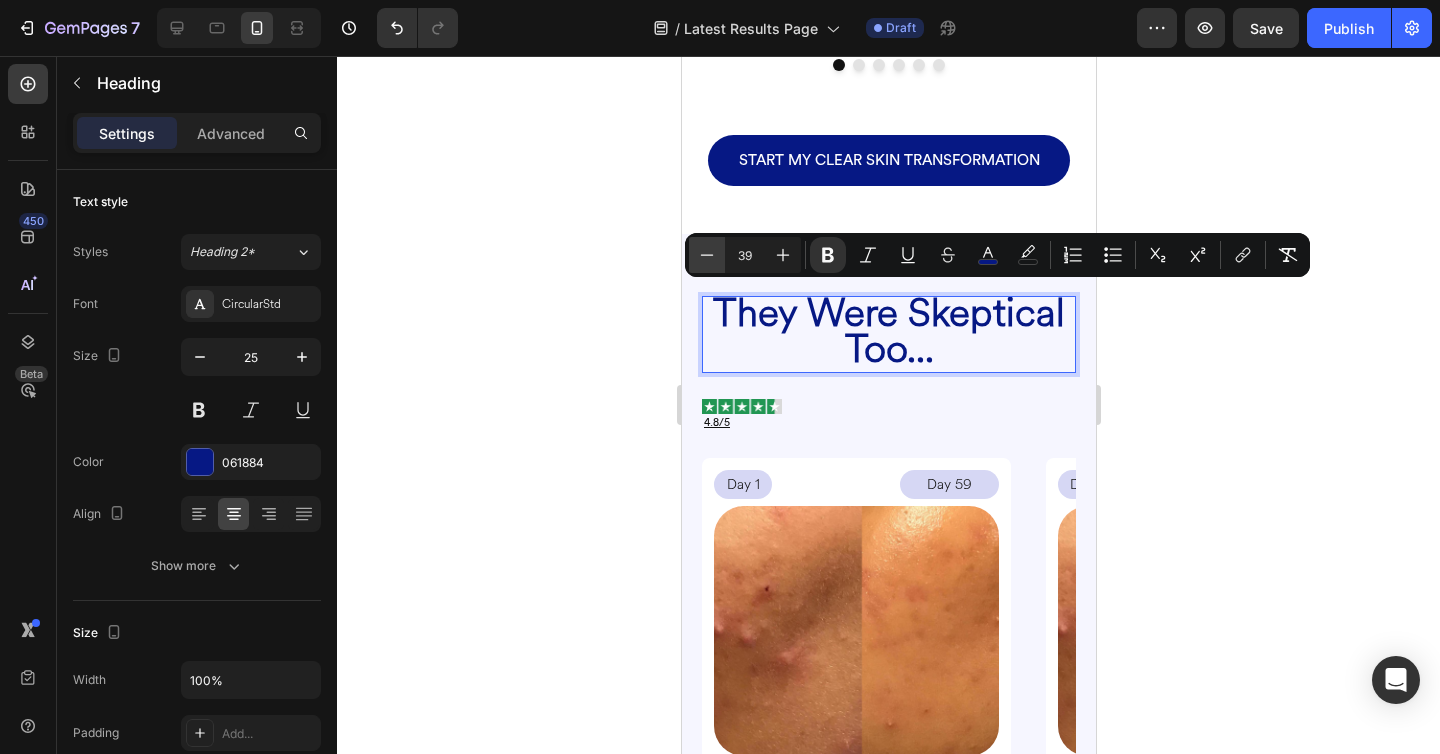 click 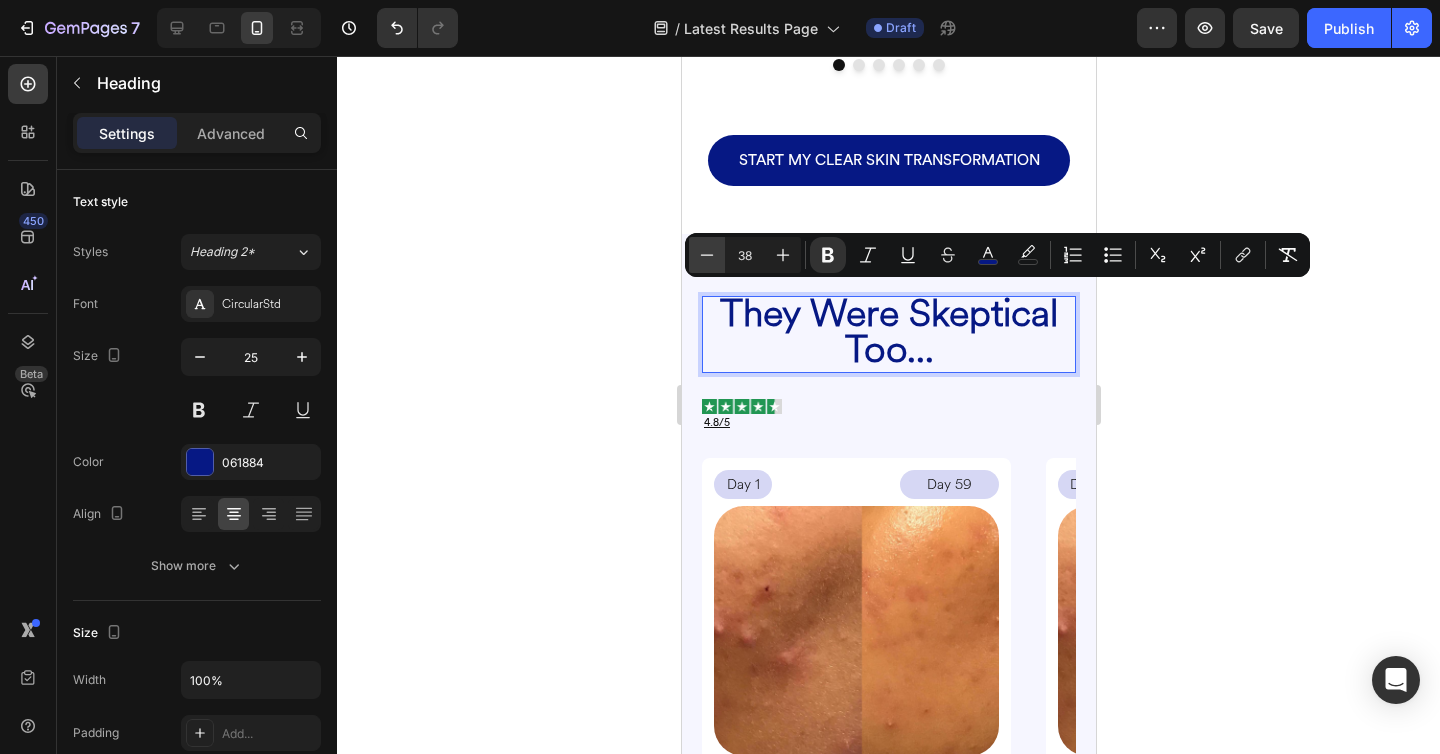 click 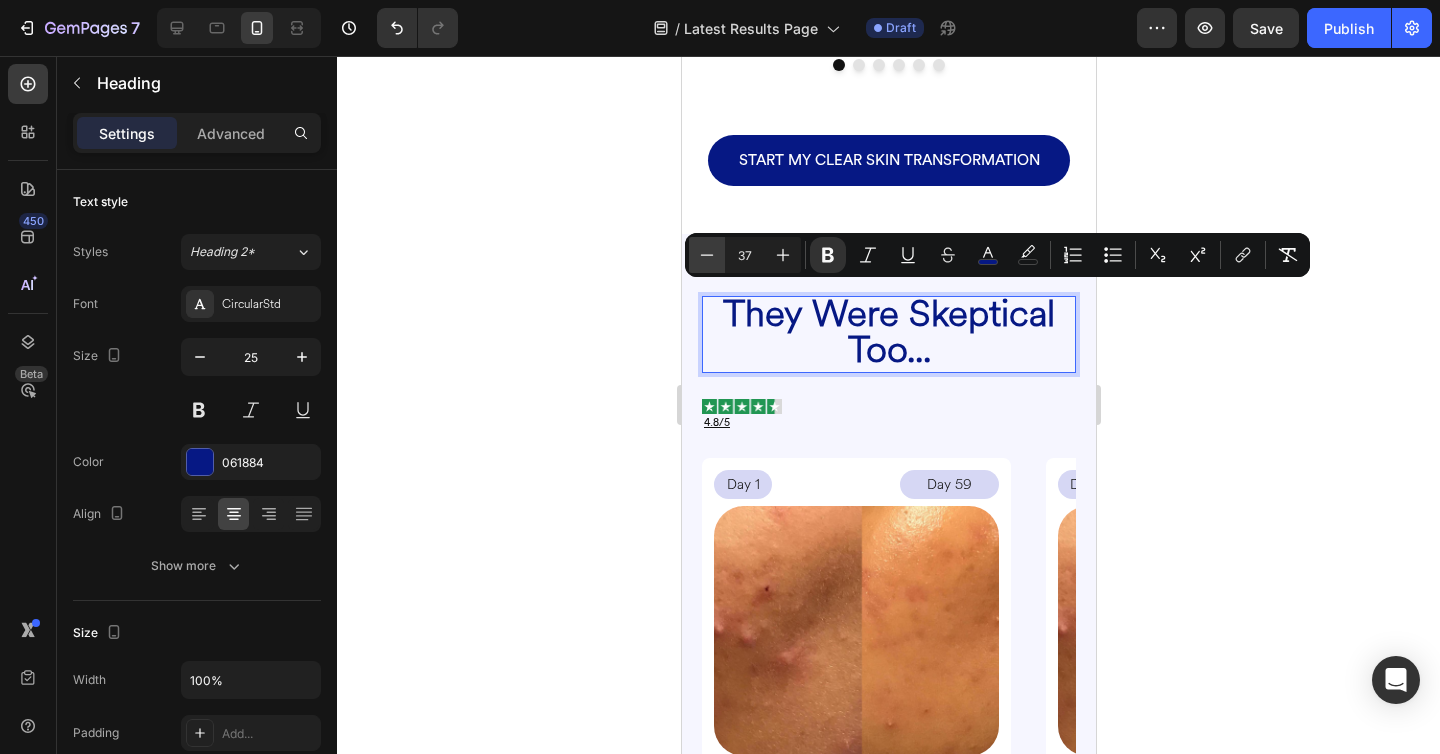 click 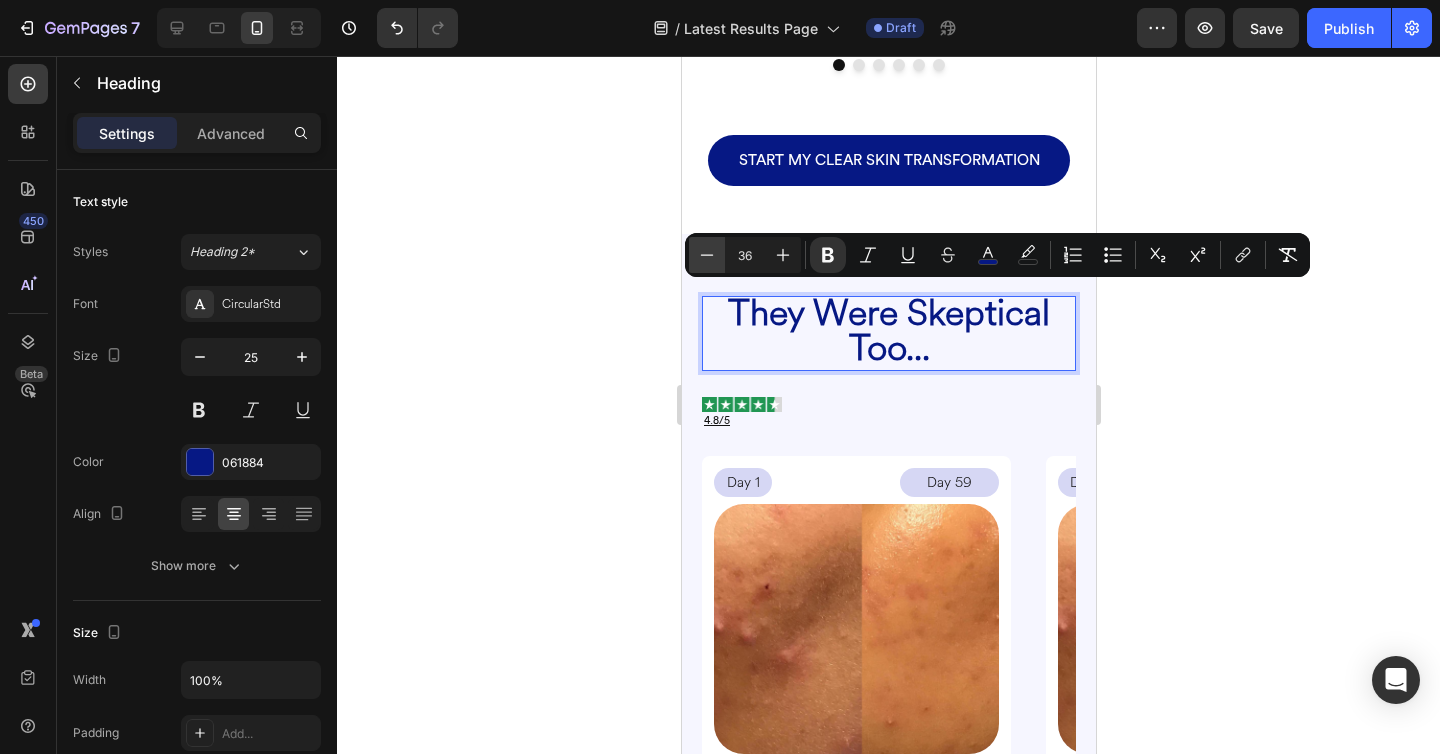 click 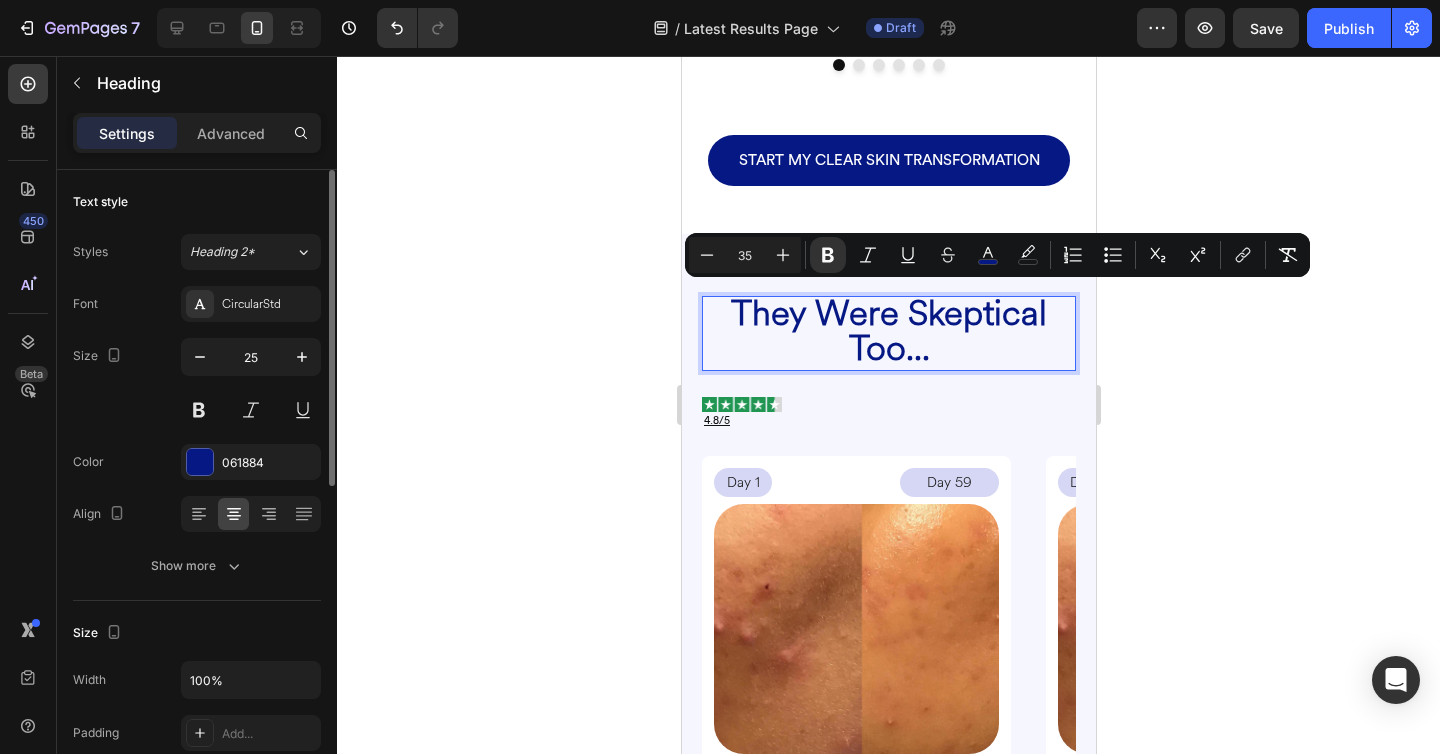 click on "Text style Styles Heading 2* Font CircularStd Size 25 Color 061884 Align Show more Size Width 100% Padding Add... Background The changes might be hidden by  the video. Color Add... Image Add... Shape Border Add... Corner Add... Shadow Add... SEO HTML tag H2 Align Delete element" at bounding box center (197, 819) 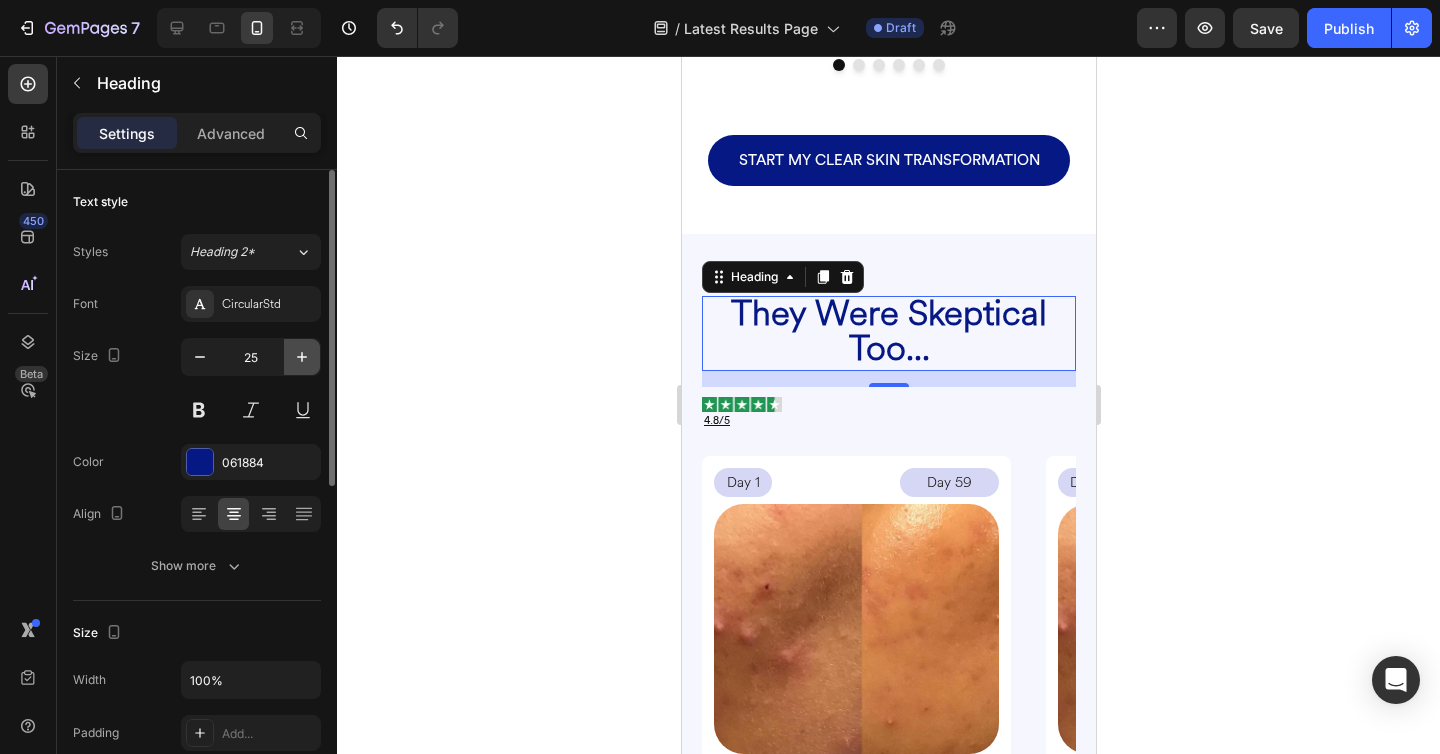 click at bounding box center (302, 357) 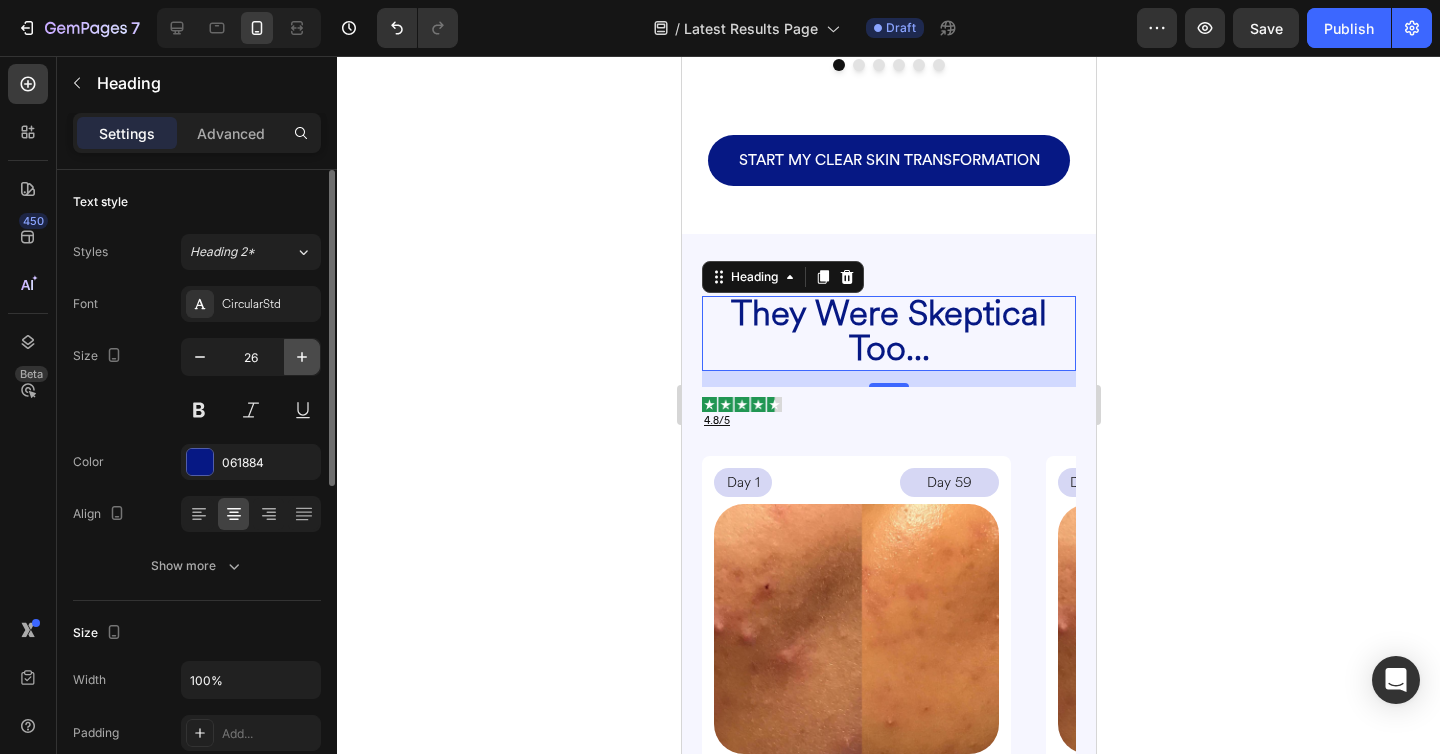 click at bounding box center [302, 357] 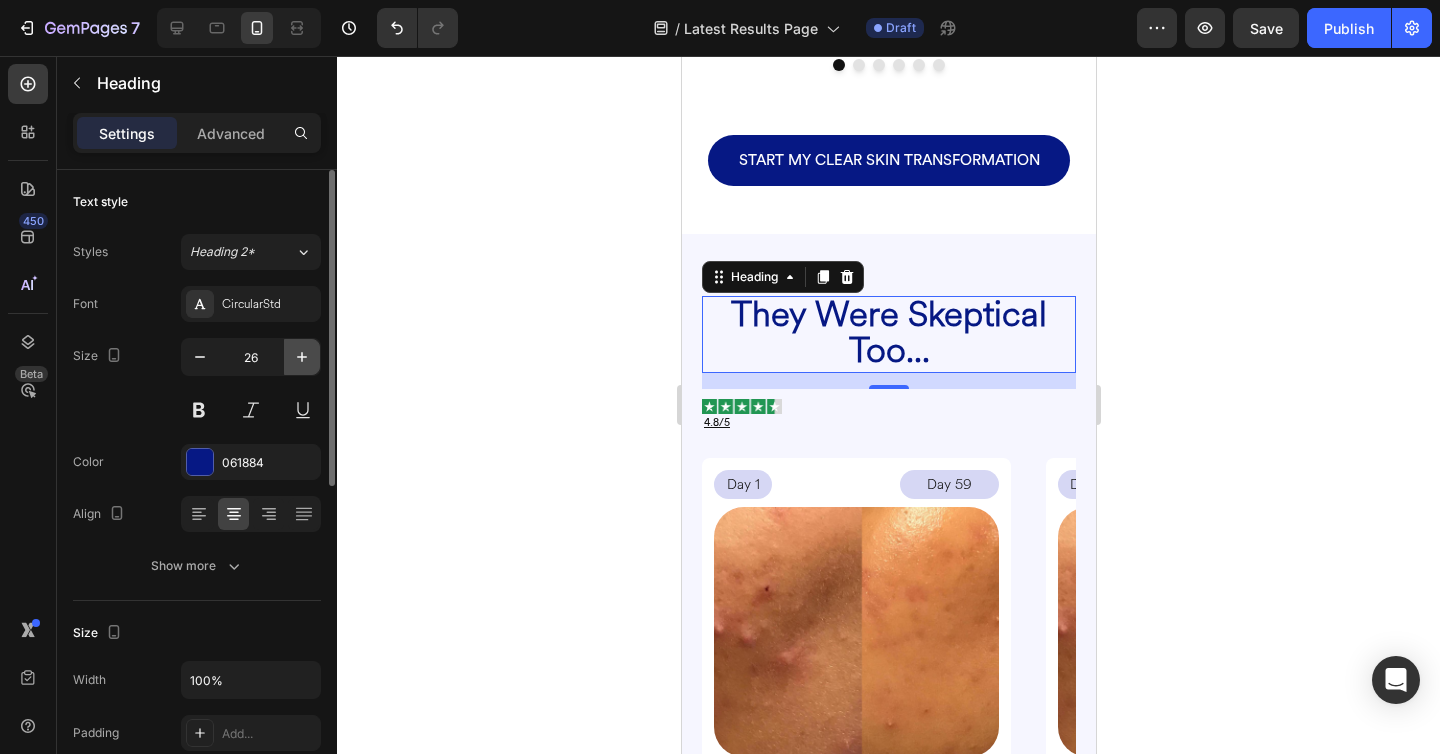 click at bounding box center [302, 357] 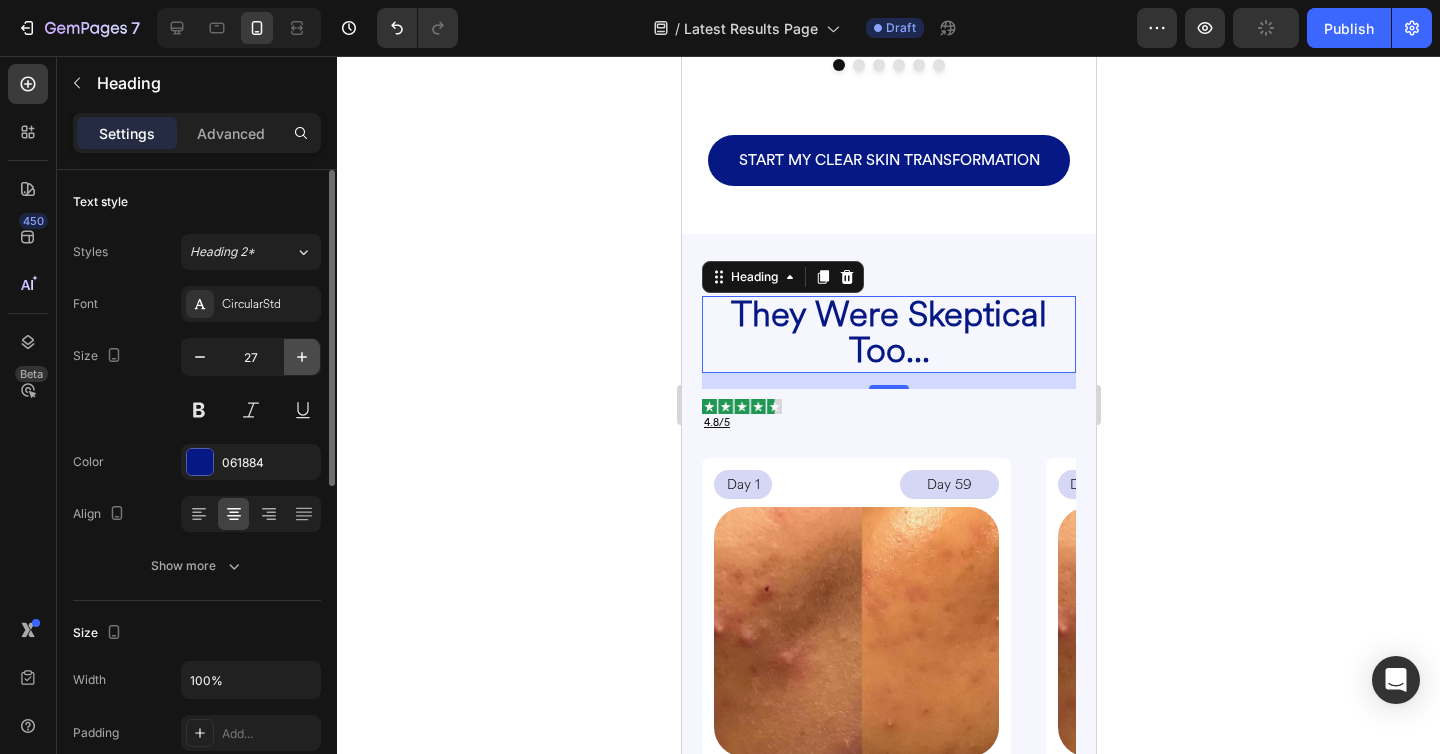 click at bounding box center [302, 357] 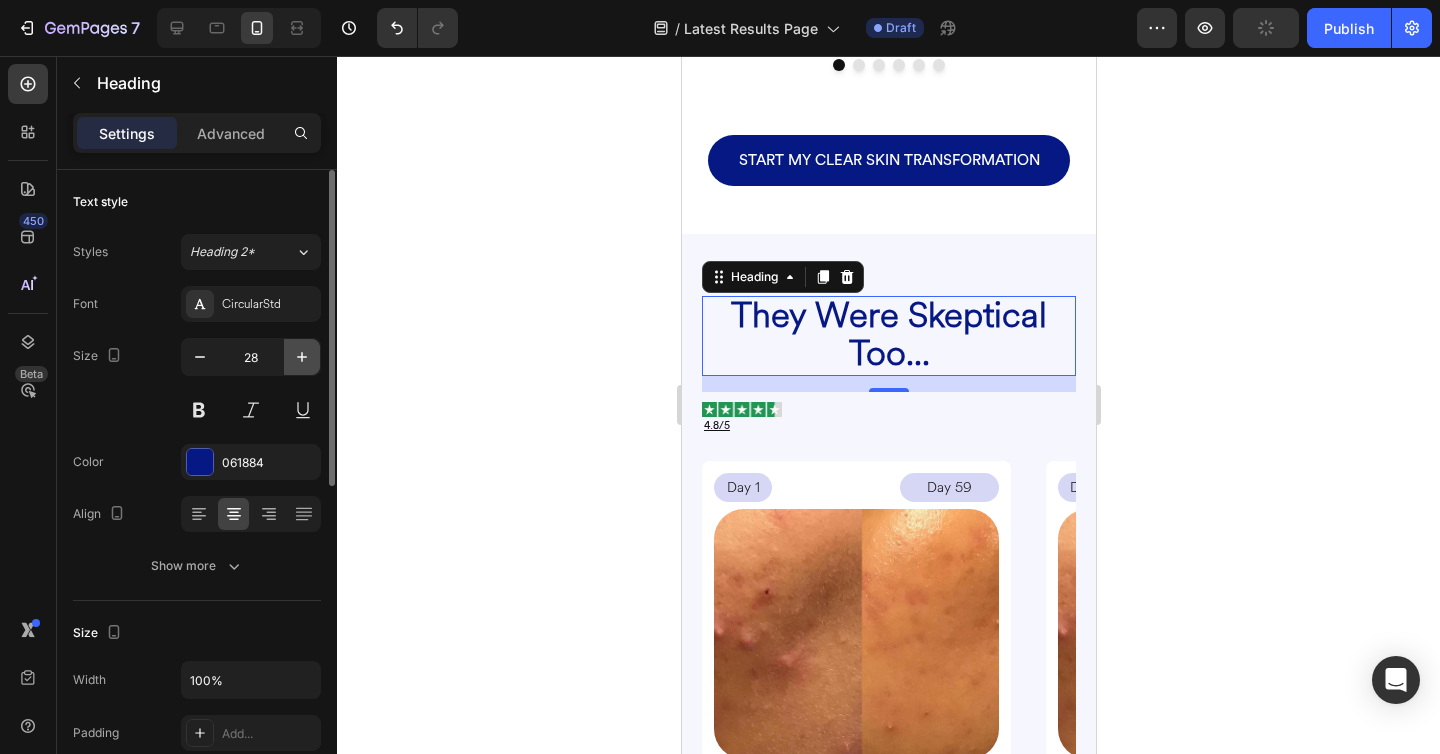 click at bounding box center (302, 357) 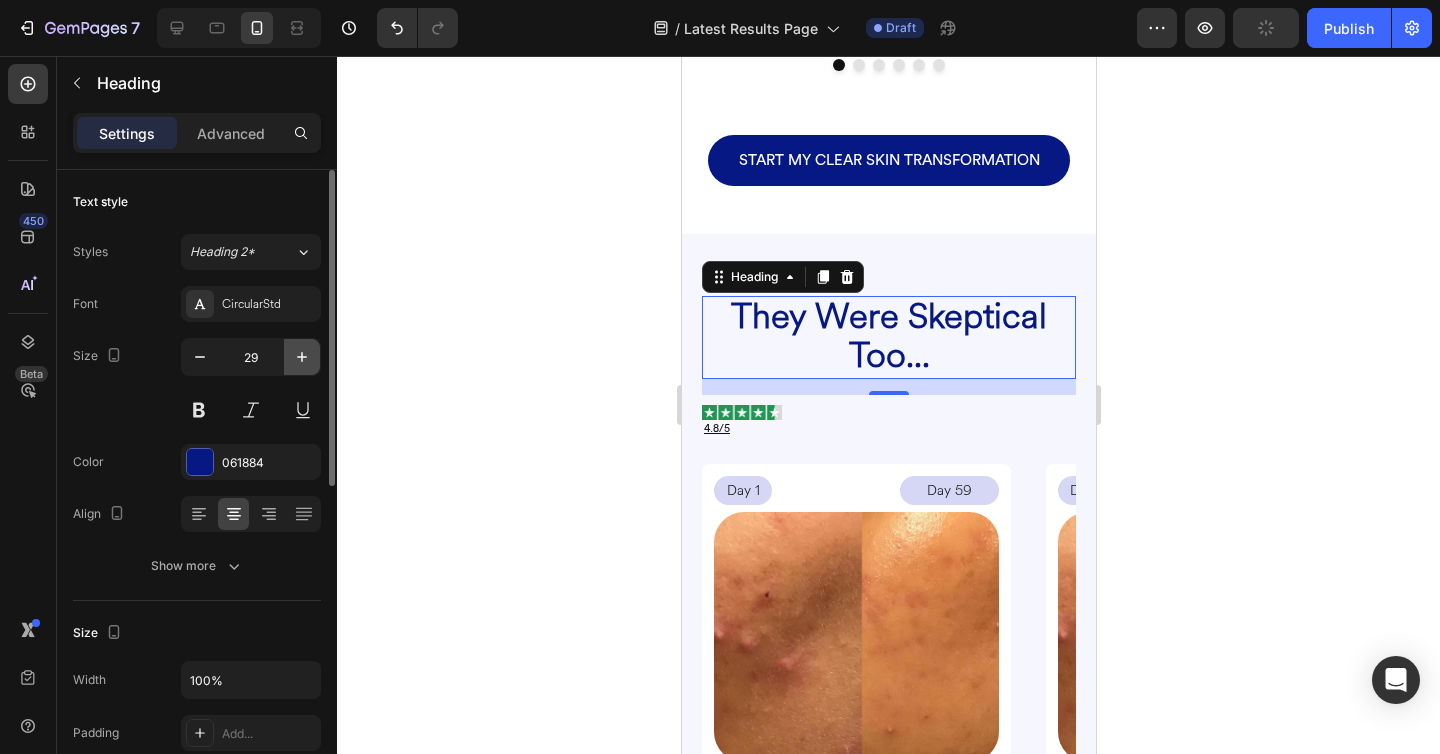 click at bounding box center (302, 357) 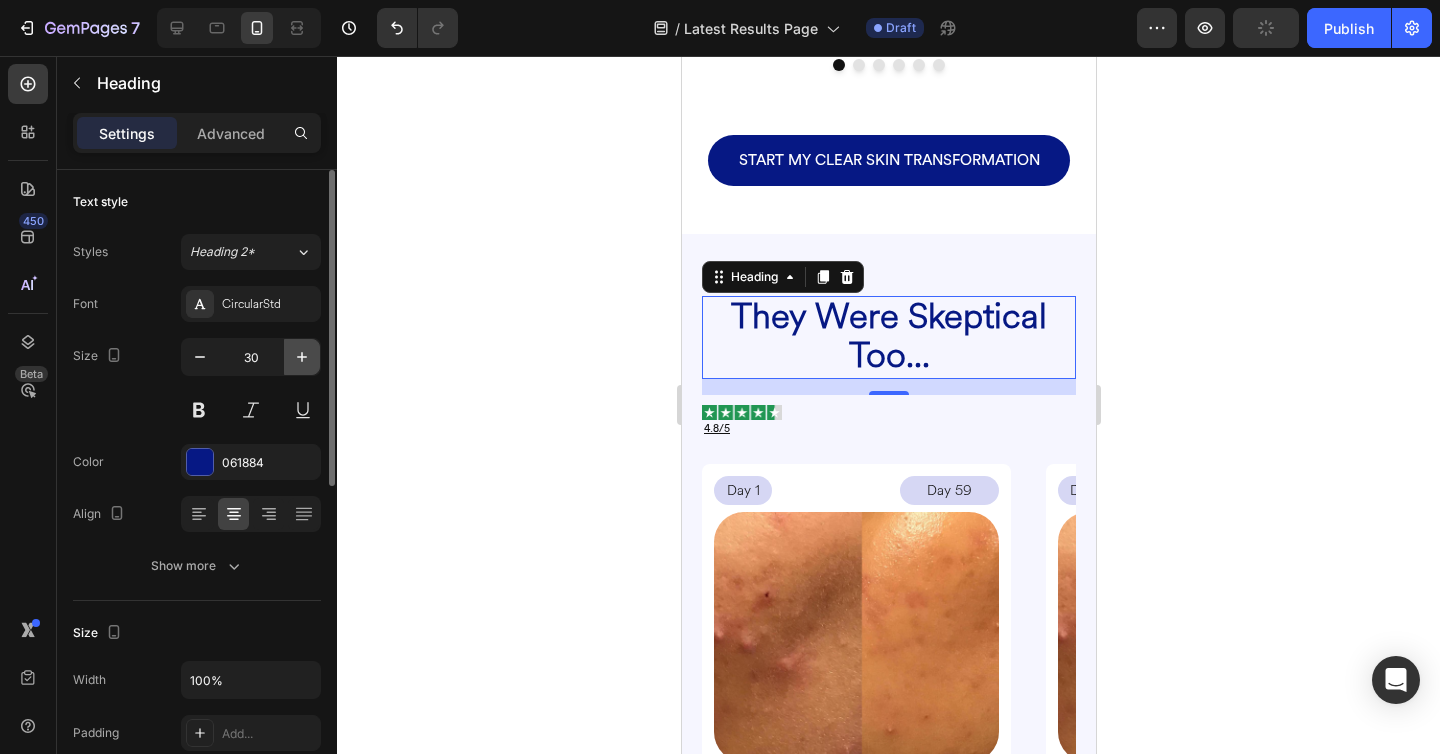 click at bounding box center [302, 357] 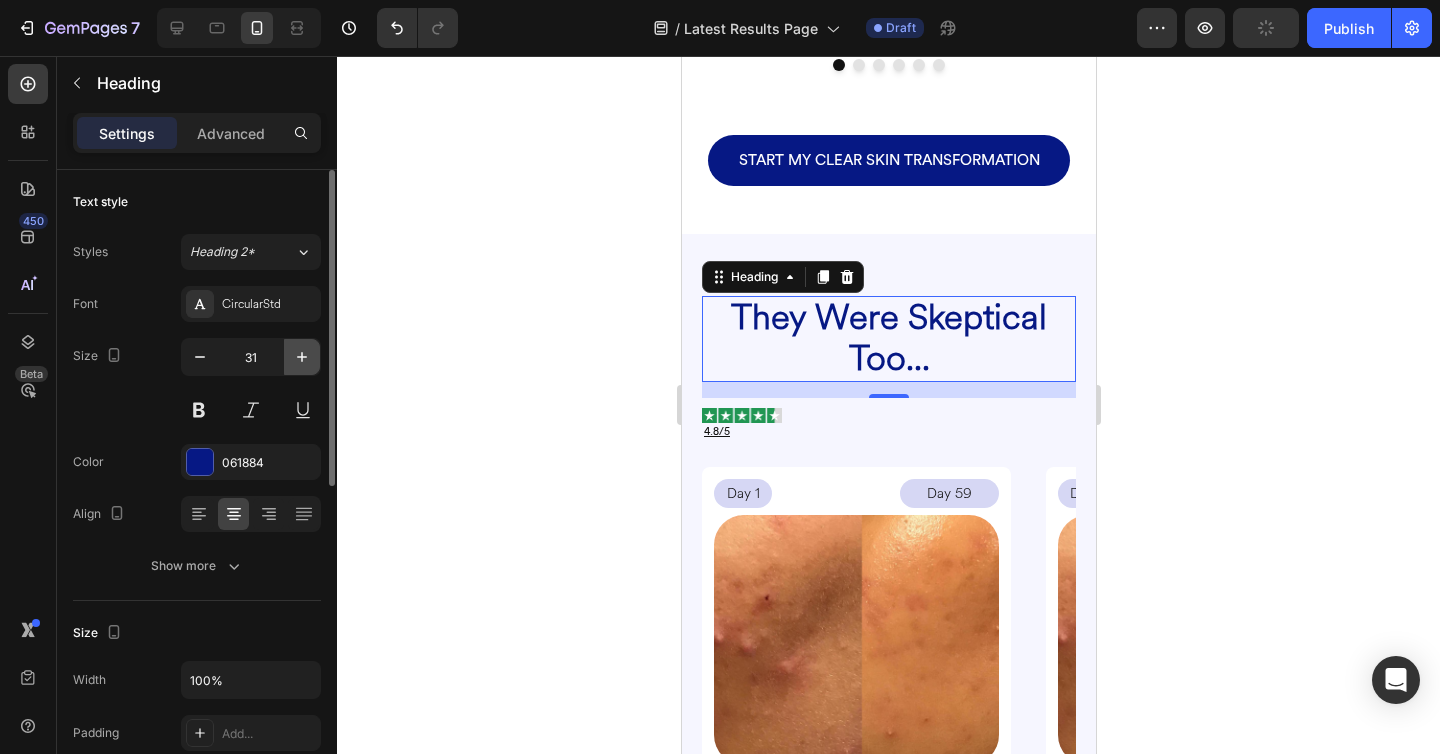 click at bounding box center [302, 357] 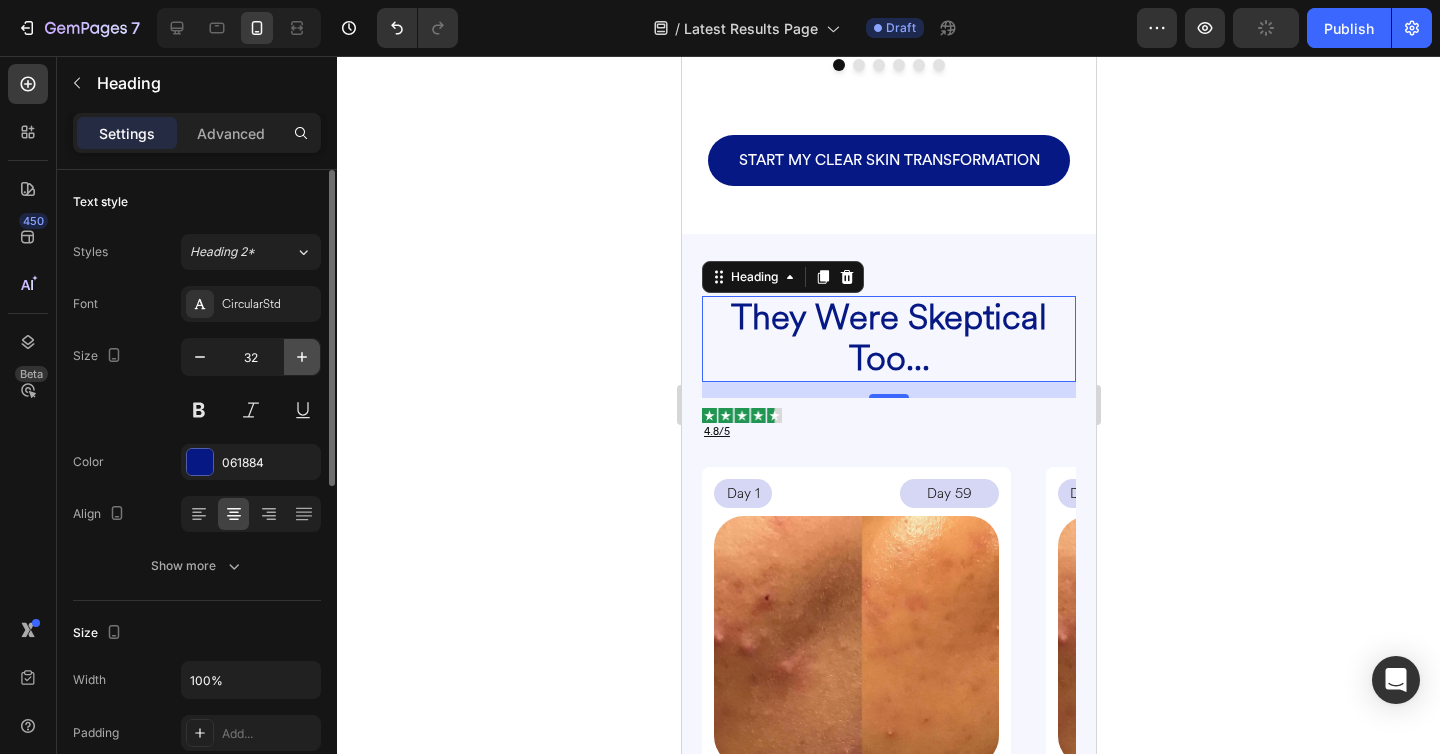 click at bounding box center [302, 357] 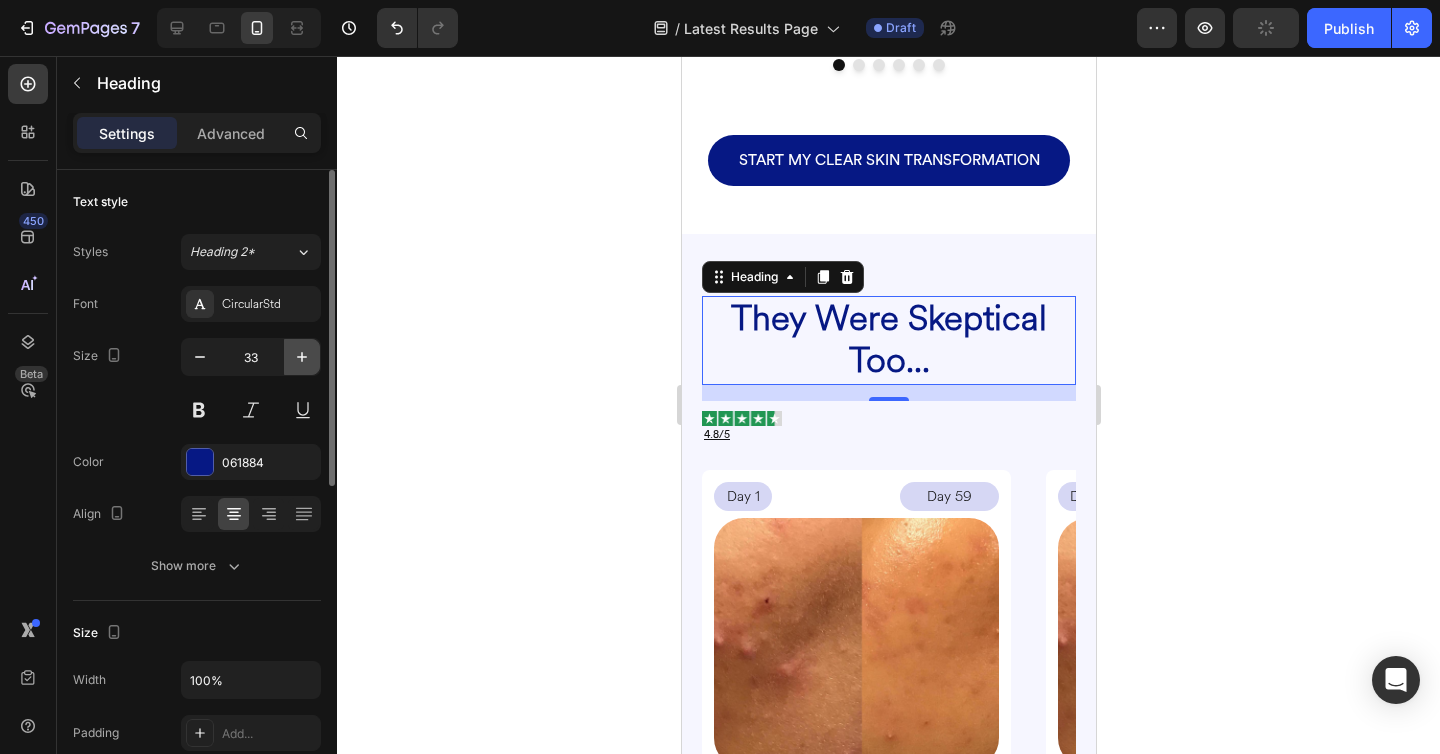 click at bounding box center [302, 357] 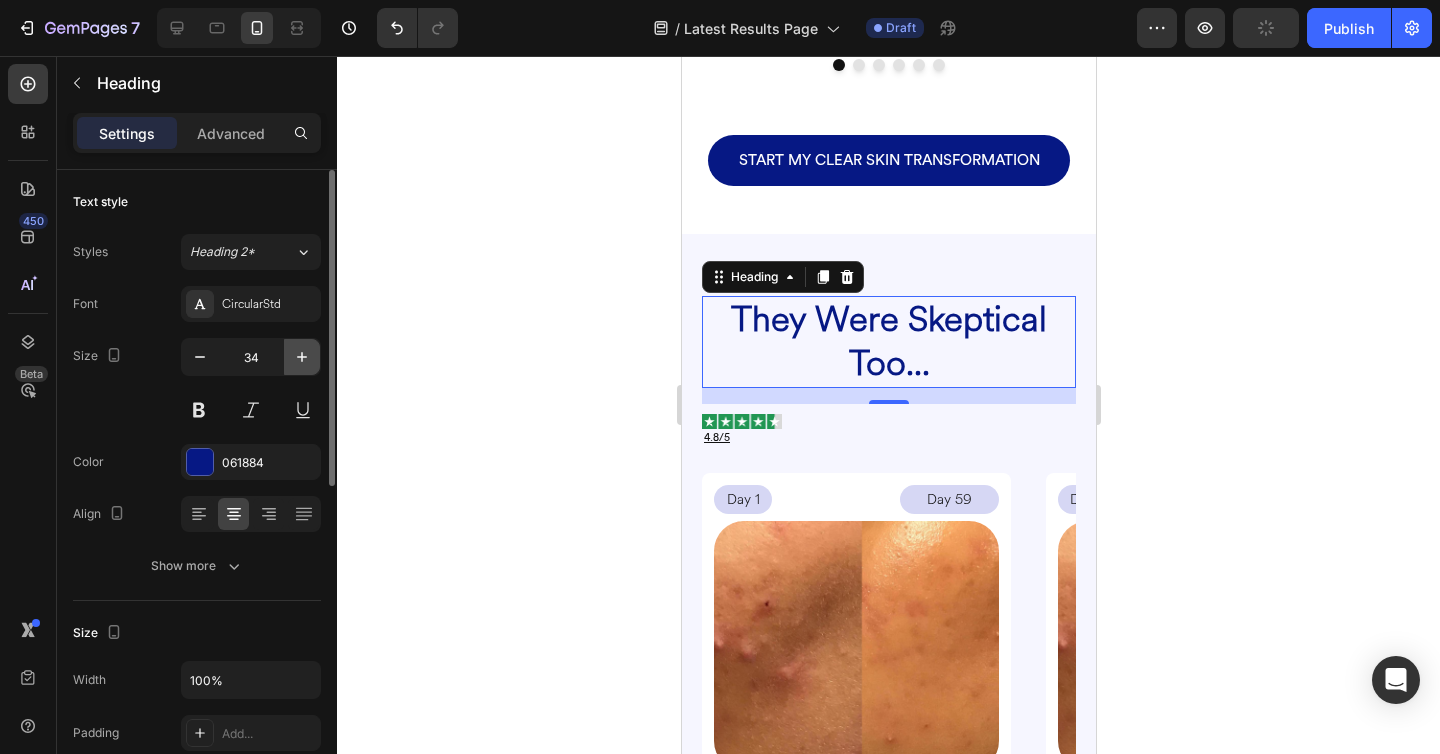 click at bounding box center (302, 357) 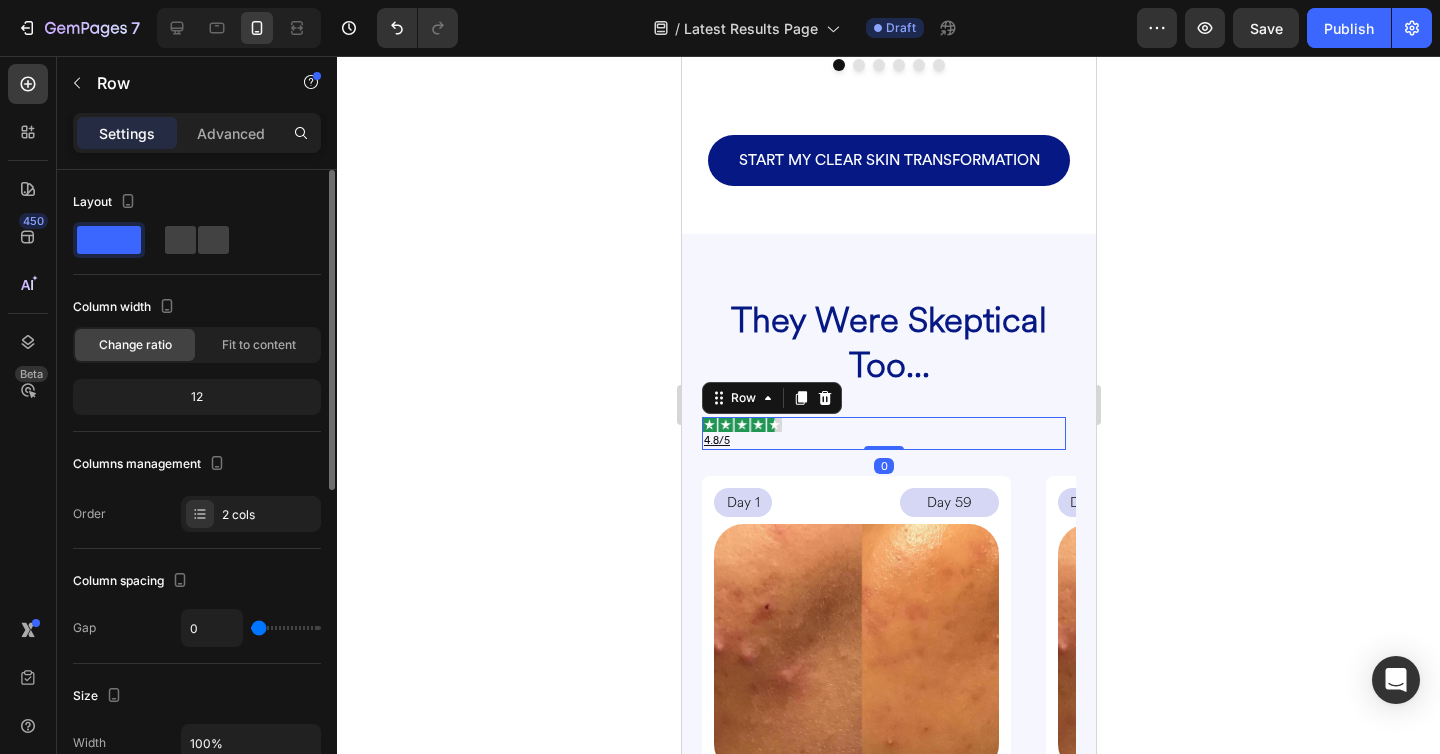 click on "Image 4.8/5 Heading Row   0" at bounding box center (883, 433) 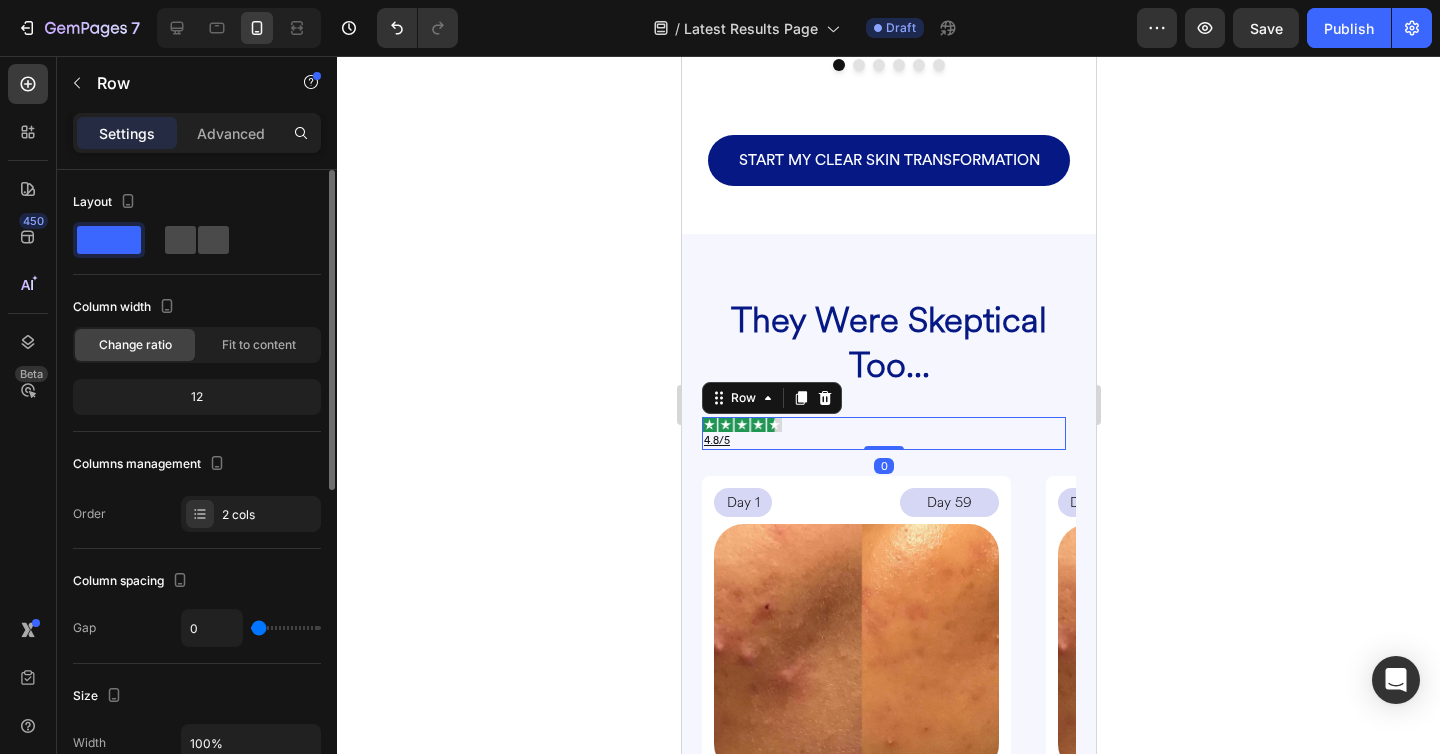 click 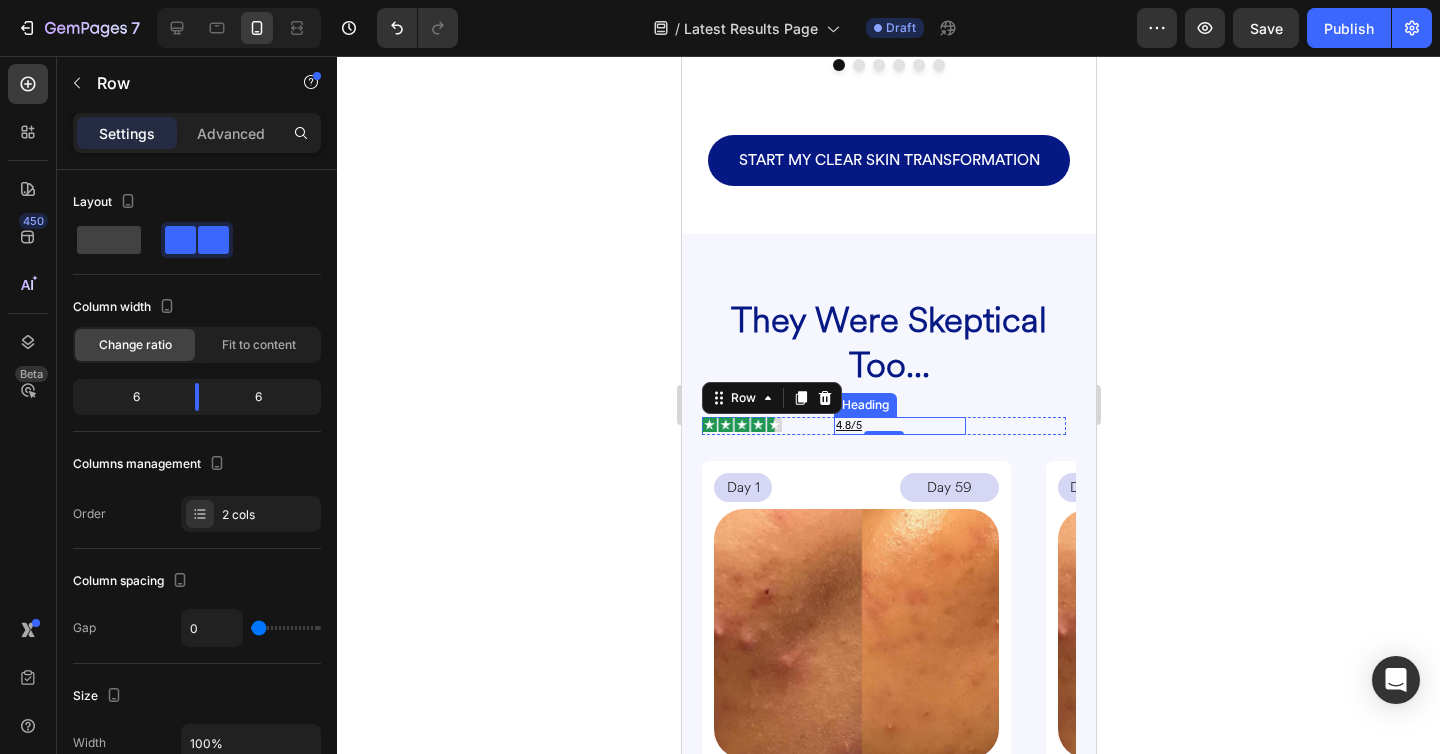 click on "4.8/5" at bounding box center [899, 426] 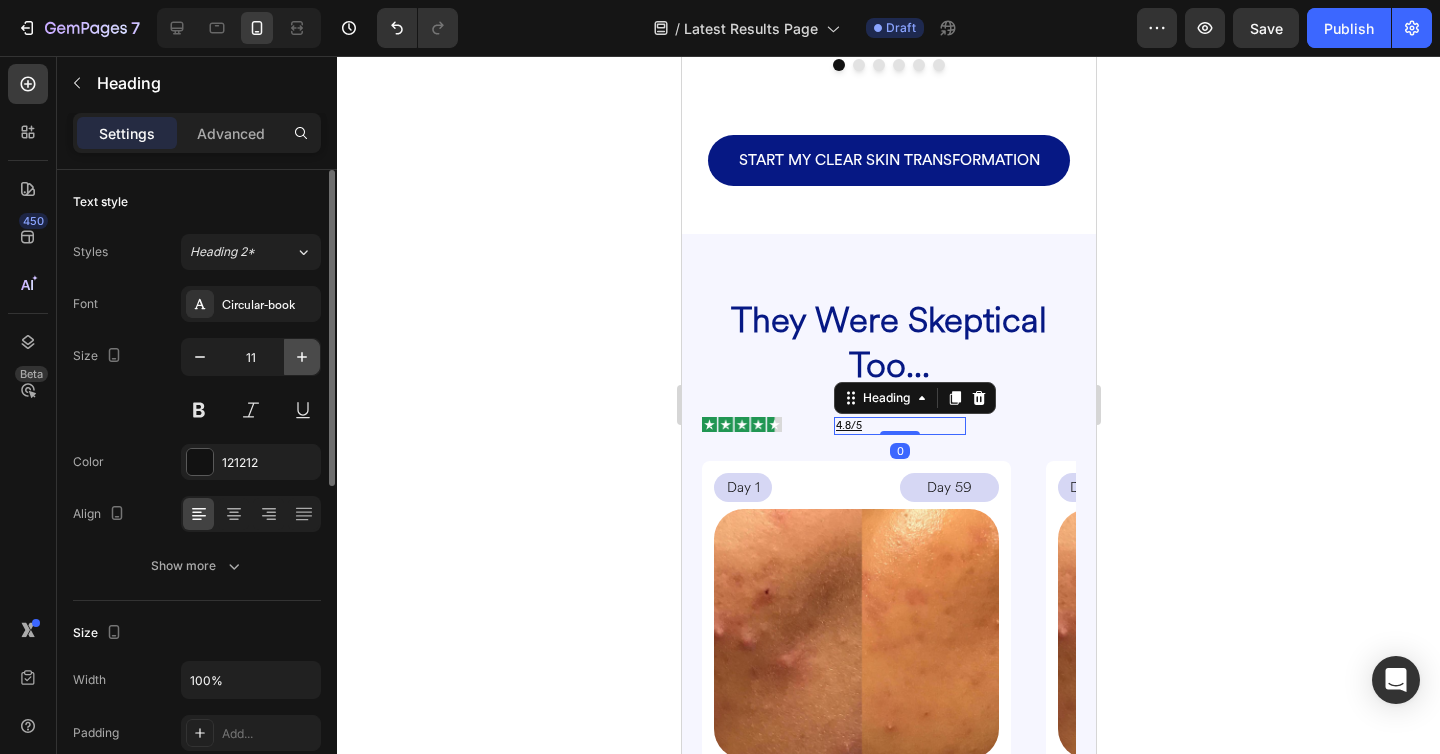 click 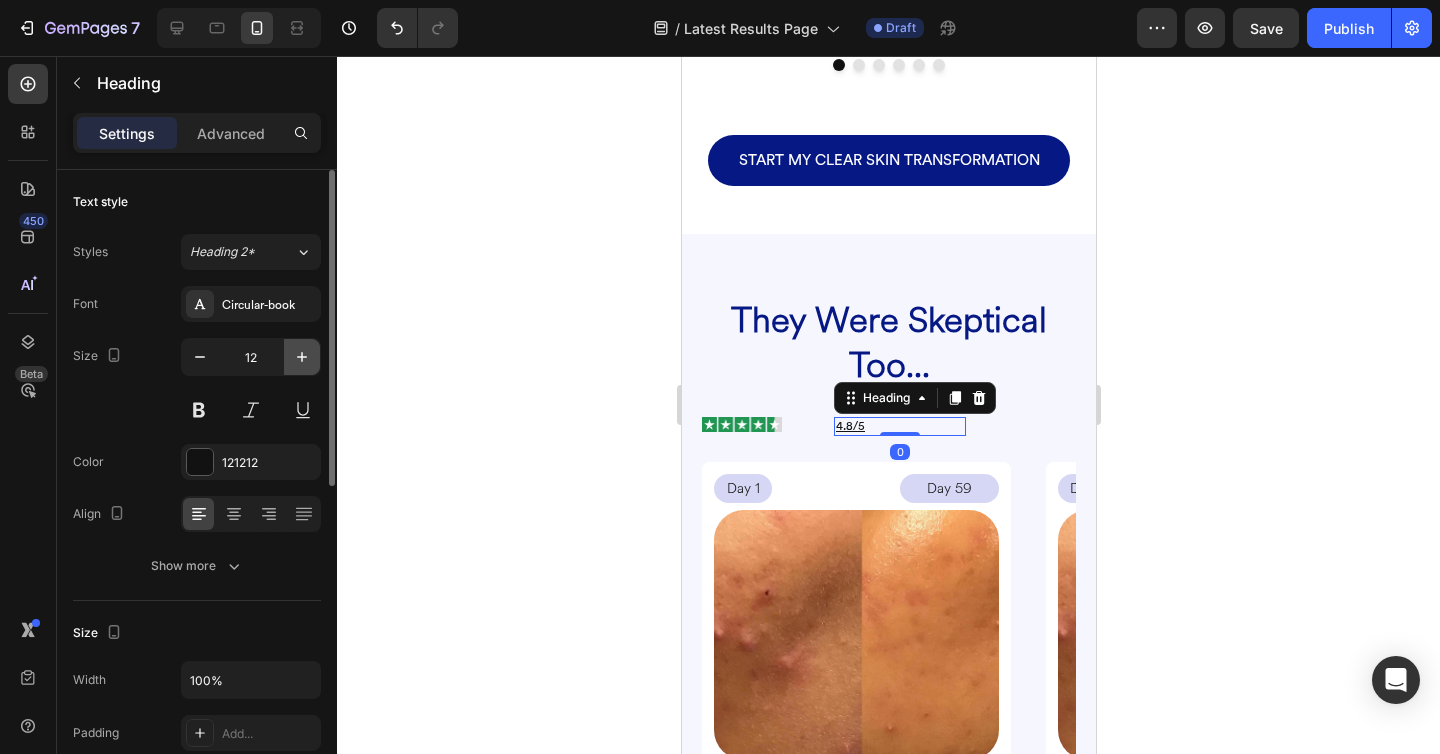 click 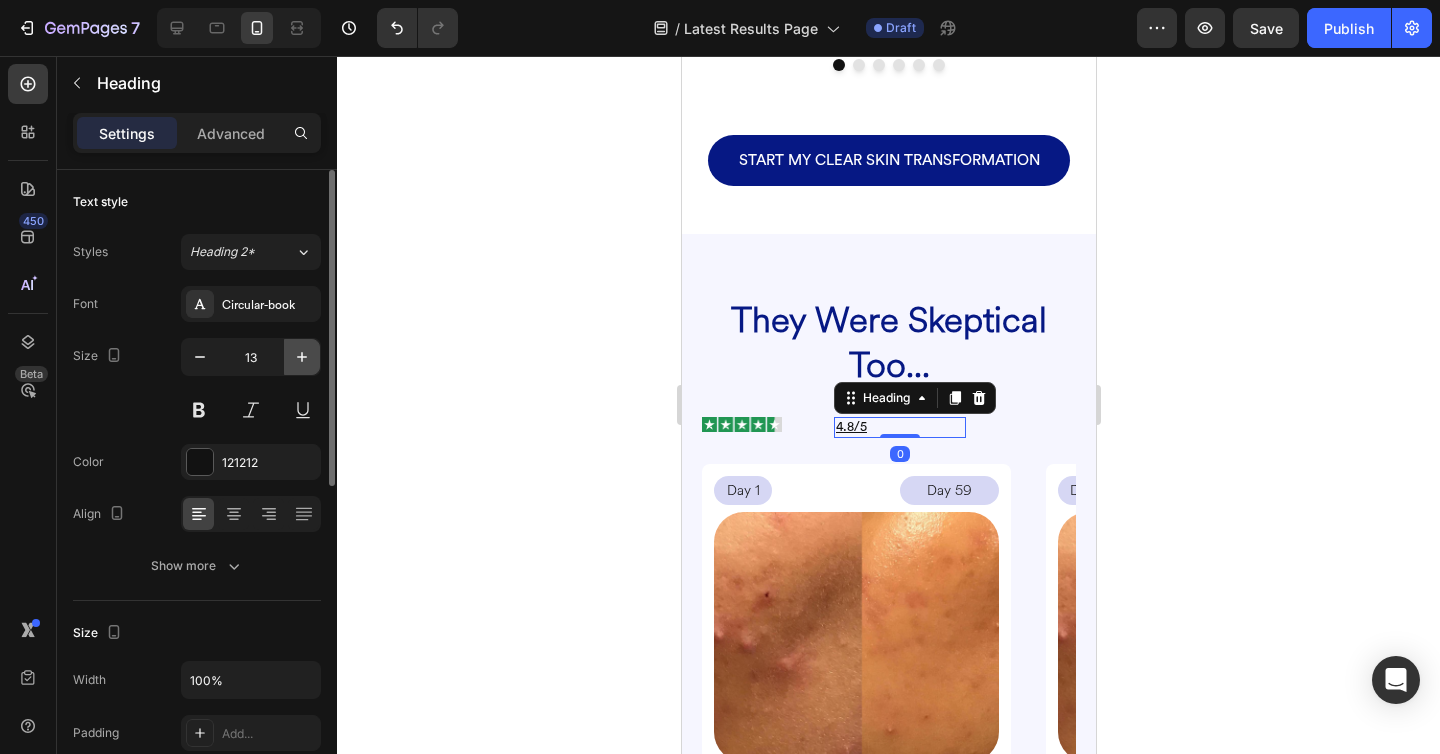 click 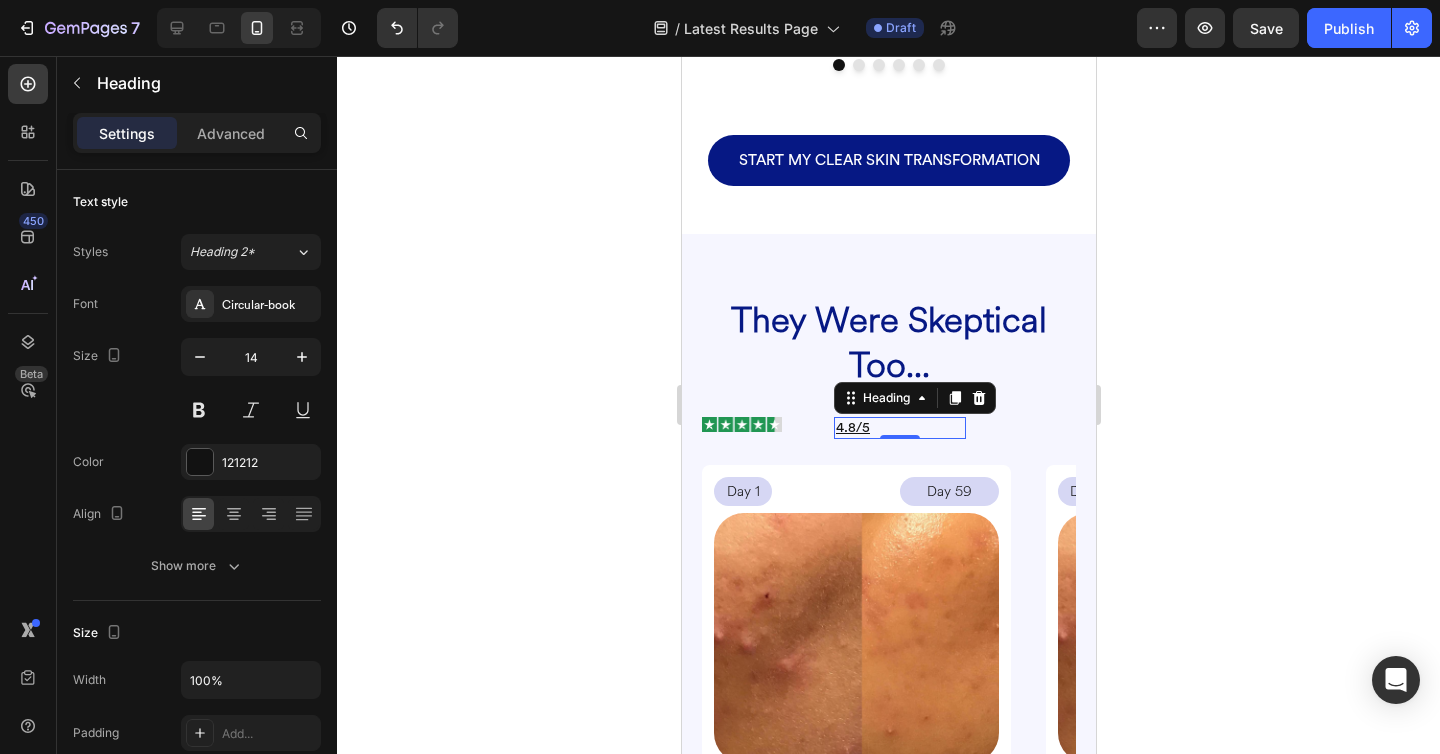 click on "4.8/5" at bounding box center [899, 428] 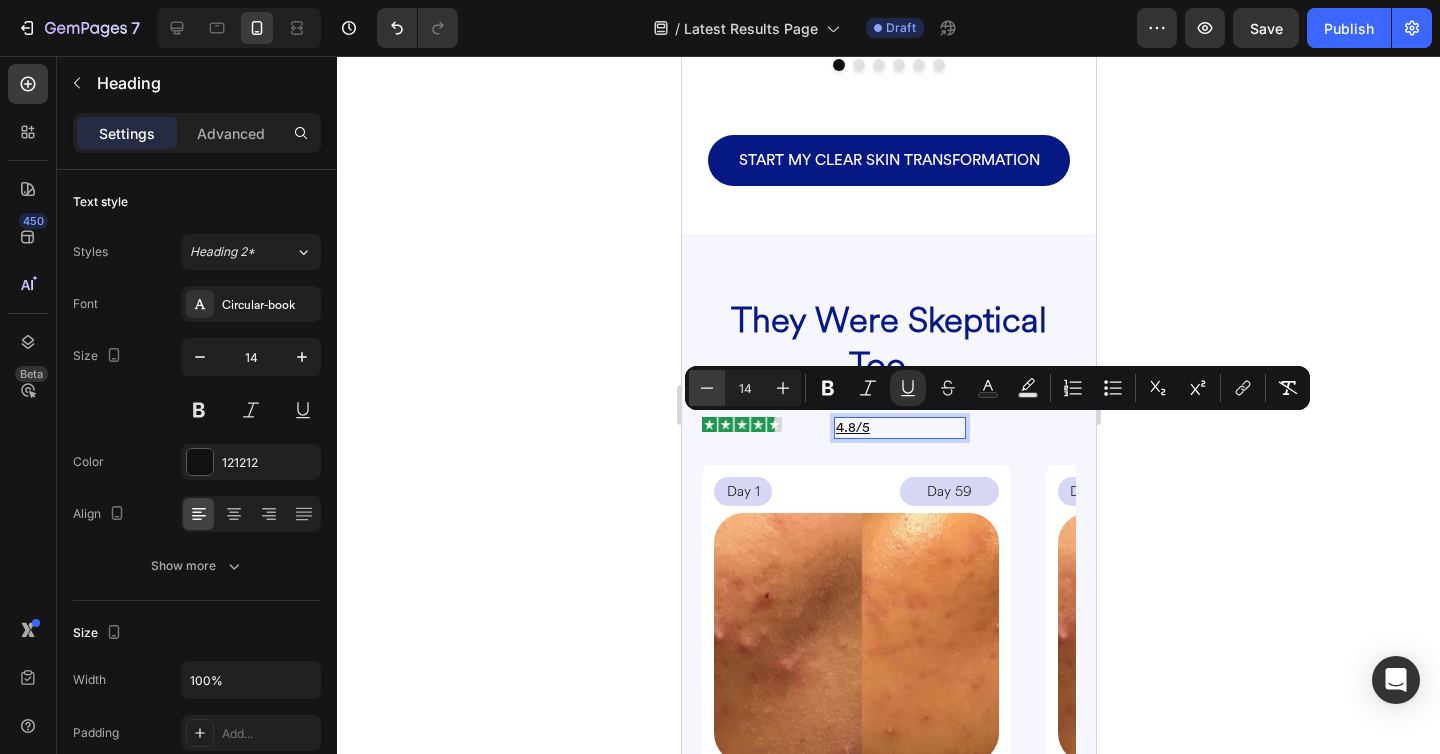 click 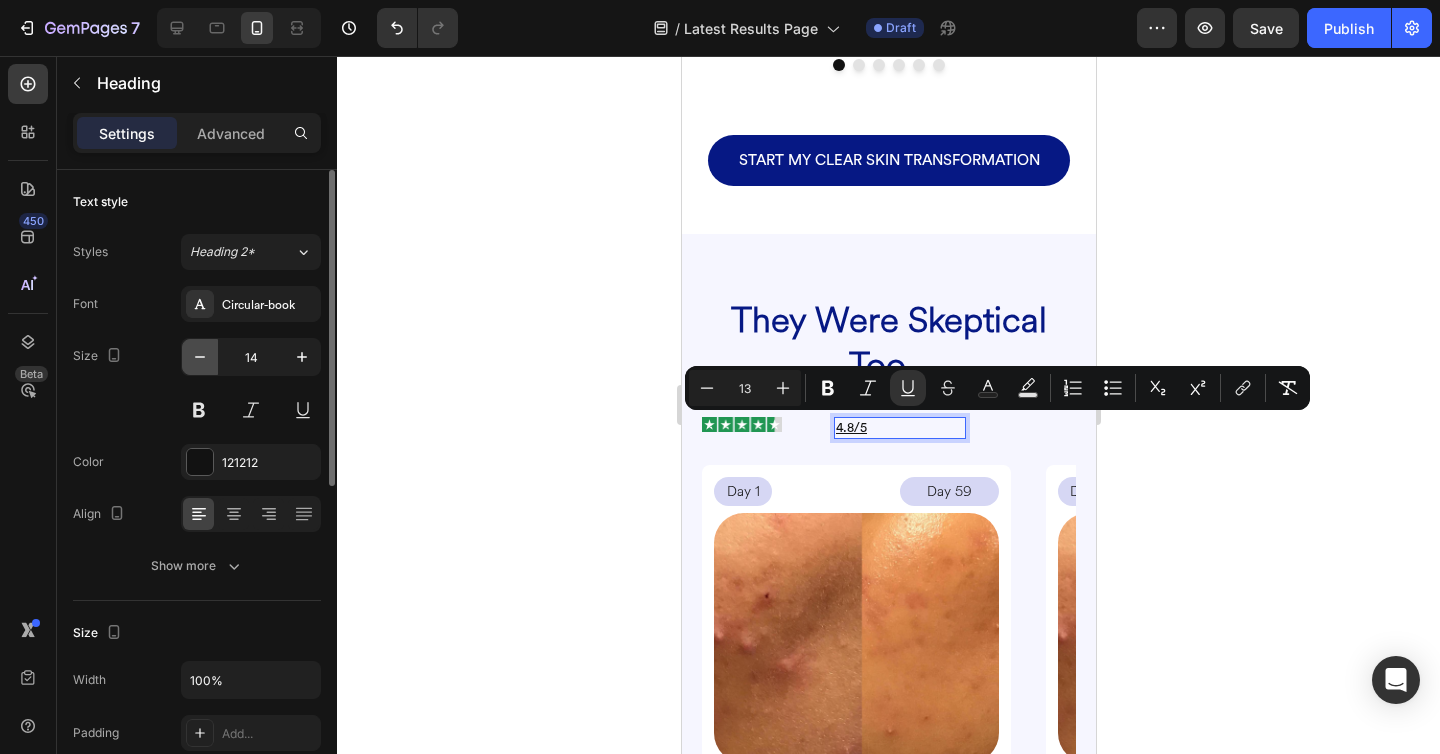 click 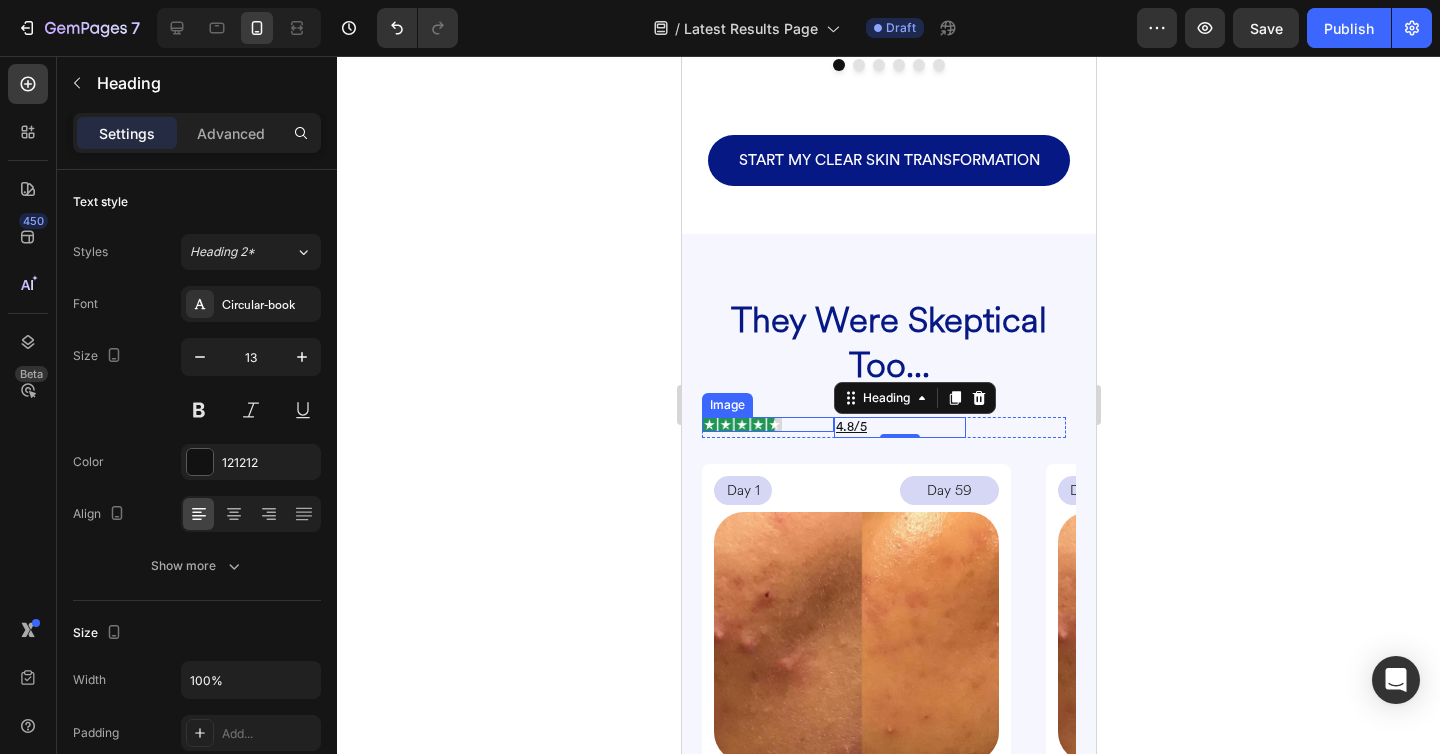 click at bounding box center [767, 424] 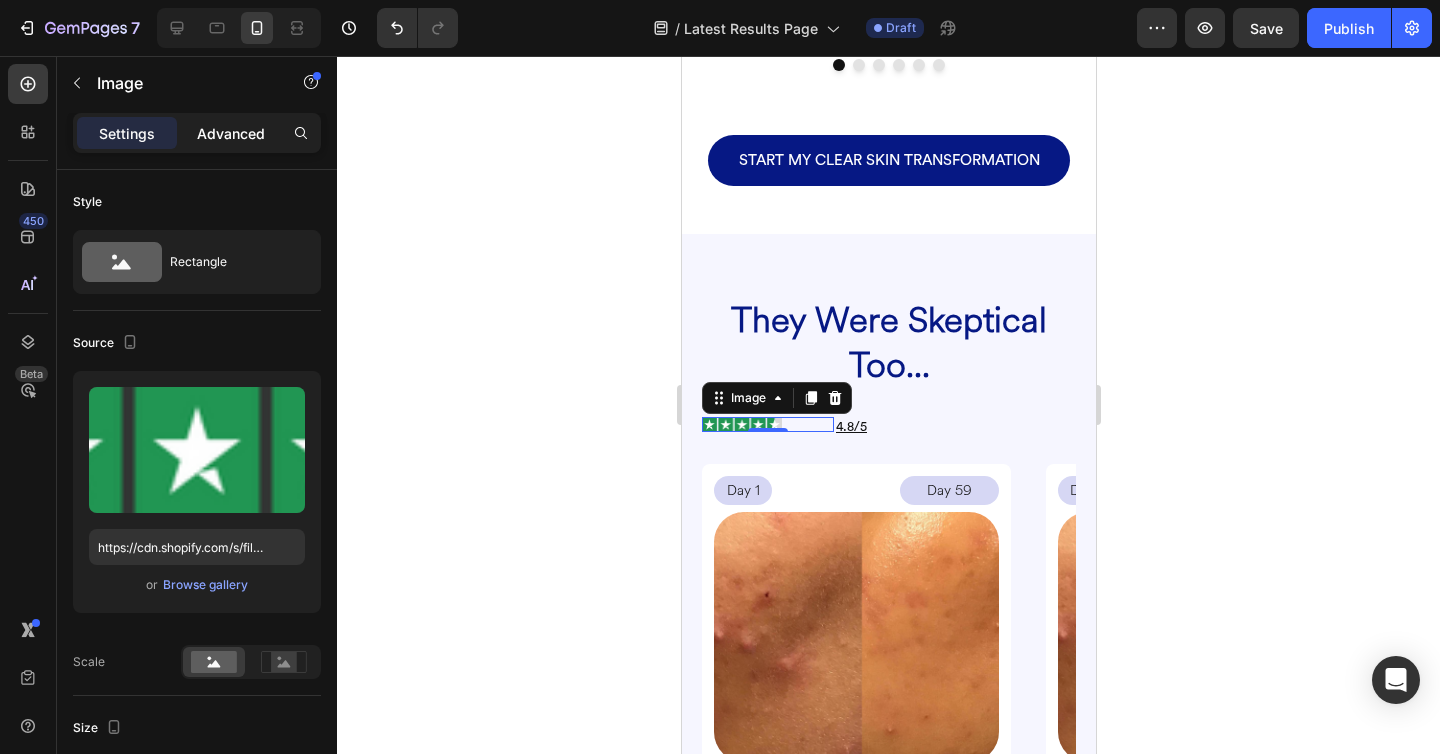 click on "Advanced" at bounding box center (231, 133) 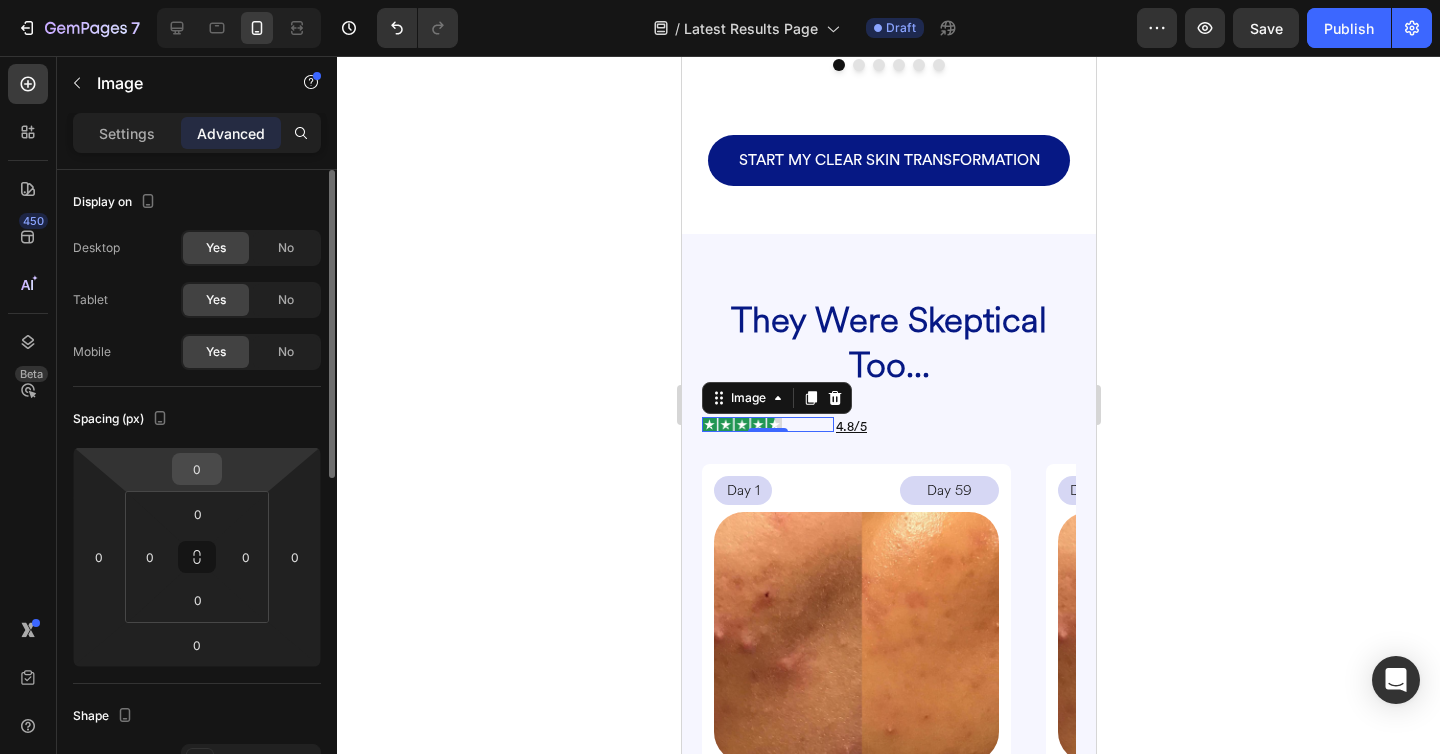 click on "0" at bounding box center (197, 469) 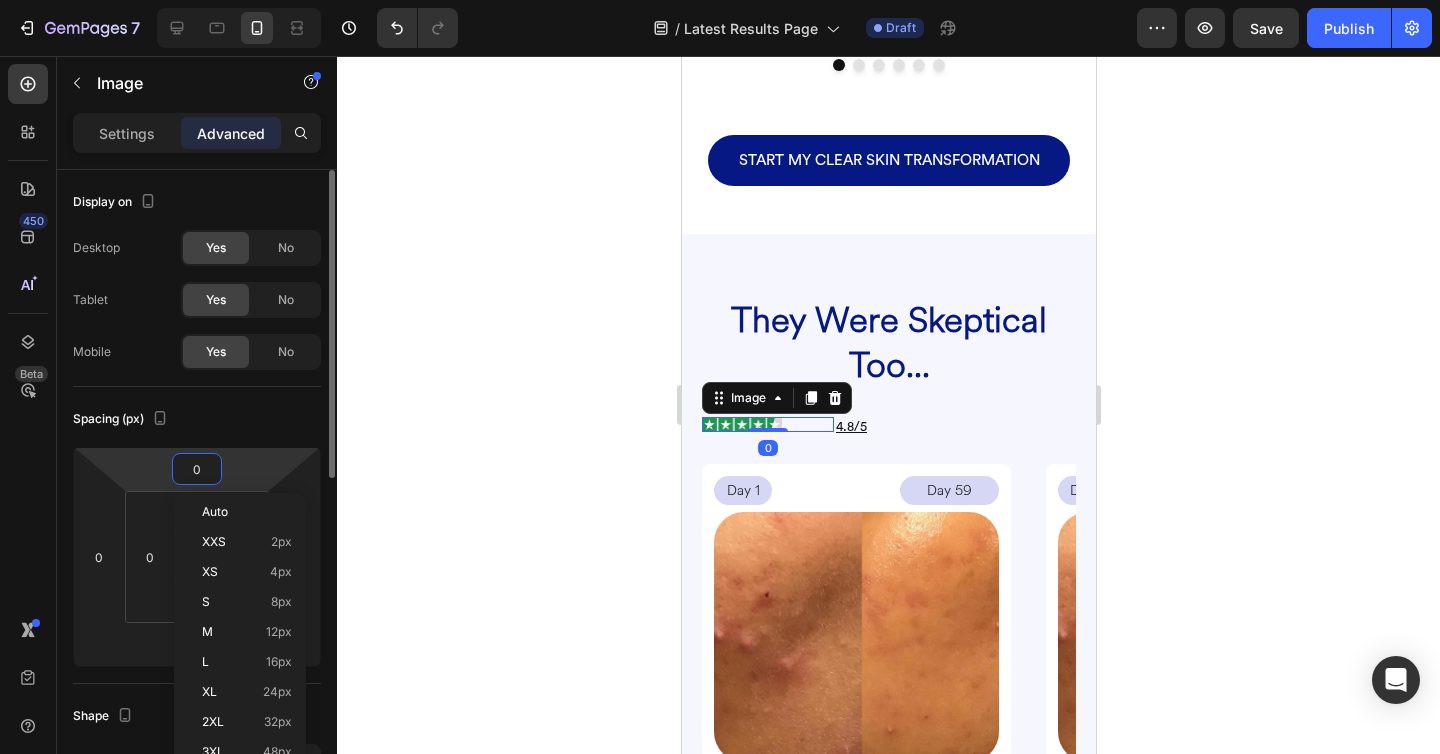 type on "3" 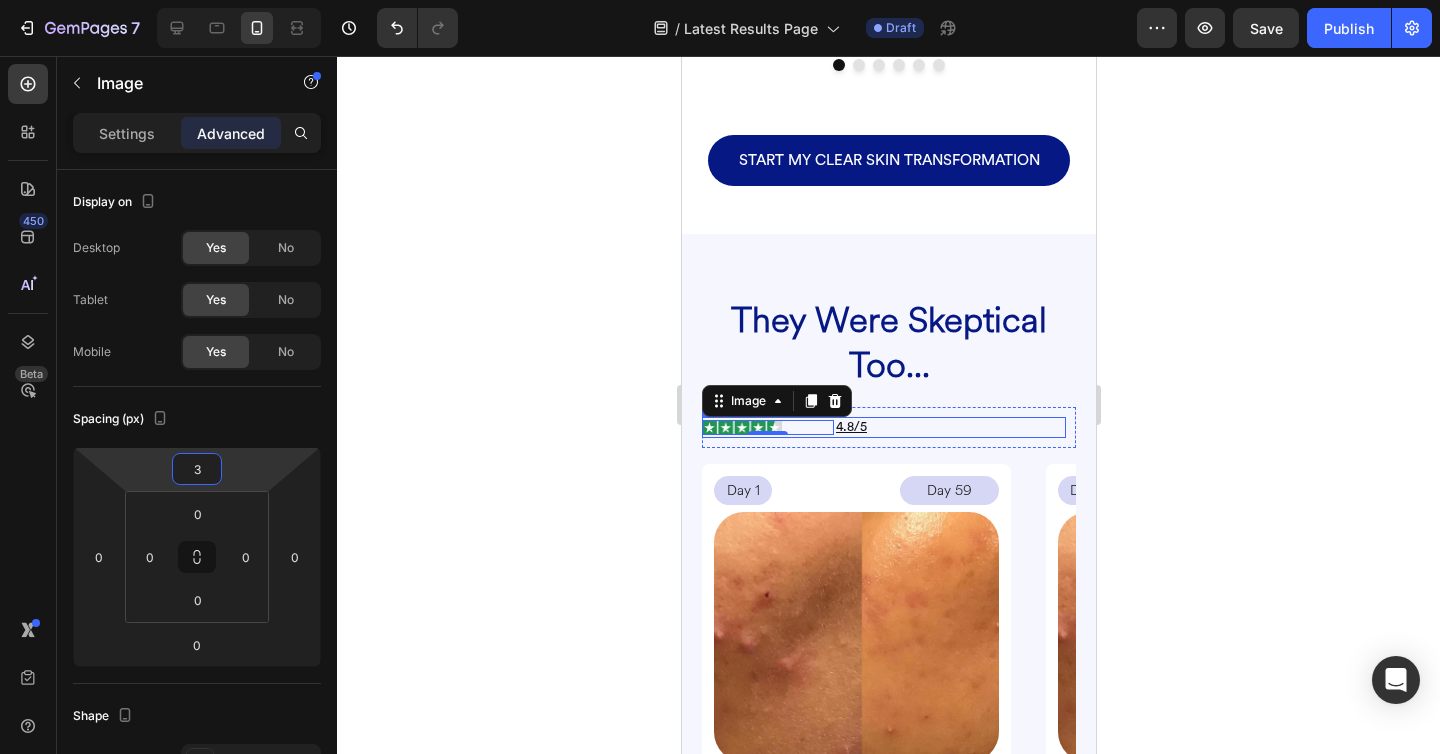 click on "Image   0 ⁠⁠⁠⁠⁠⁠⁠ 4.8/5 Heading Row Row" at bounding box center (888, 427) 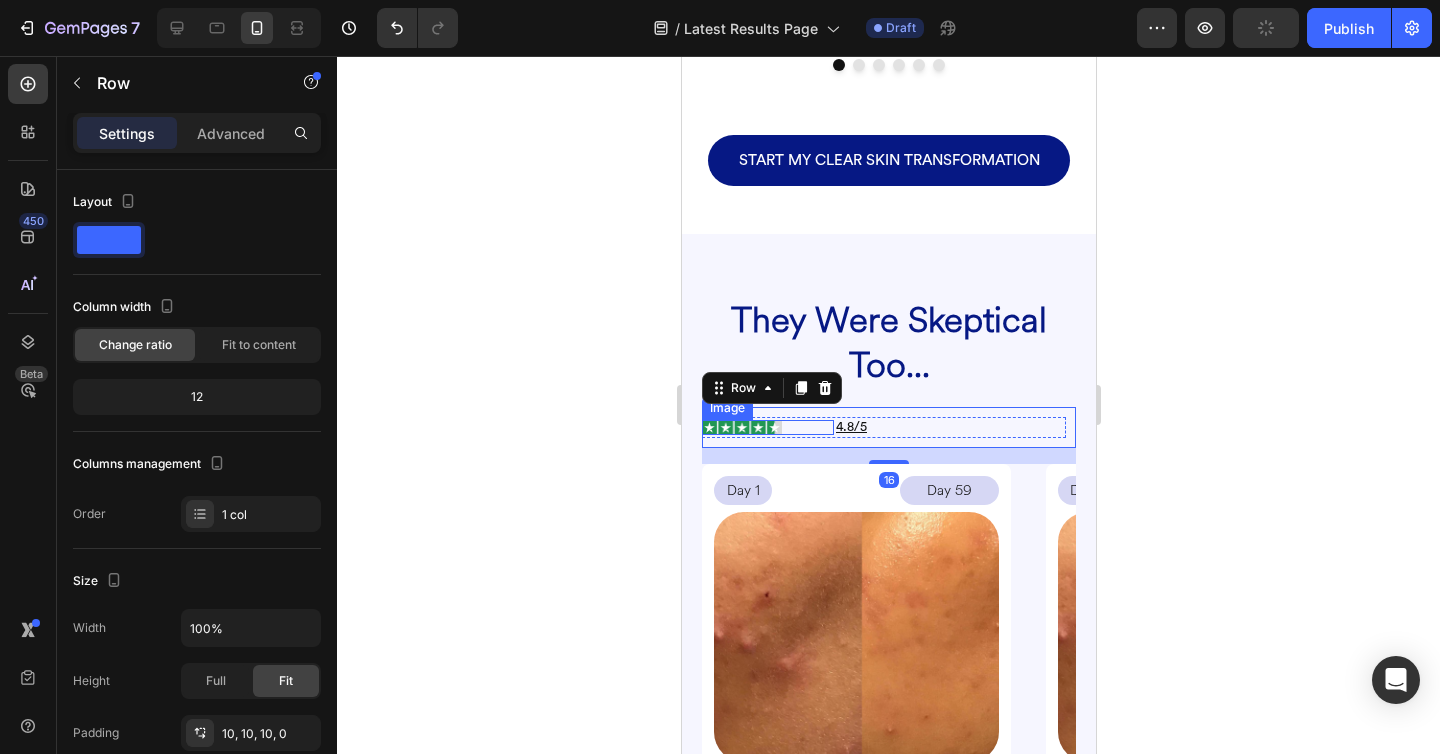 click at bounding box center [767, 427] 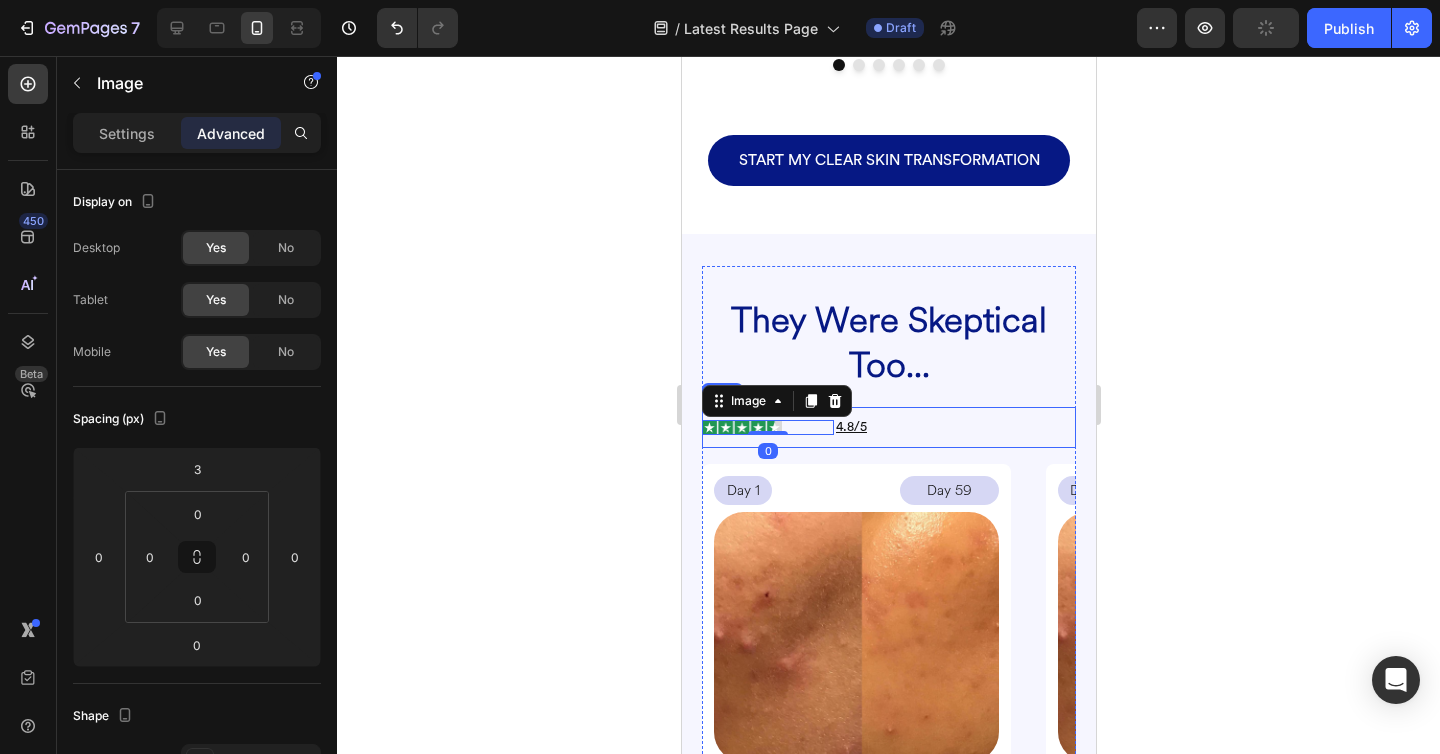 click on "Image   0 ⁠⁠⁠⁠⁠⁠⁠ 4.8/5 Heading Row Row" at bounding box center [888, 427] 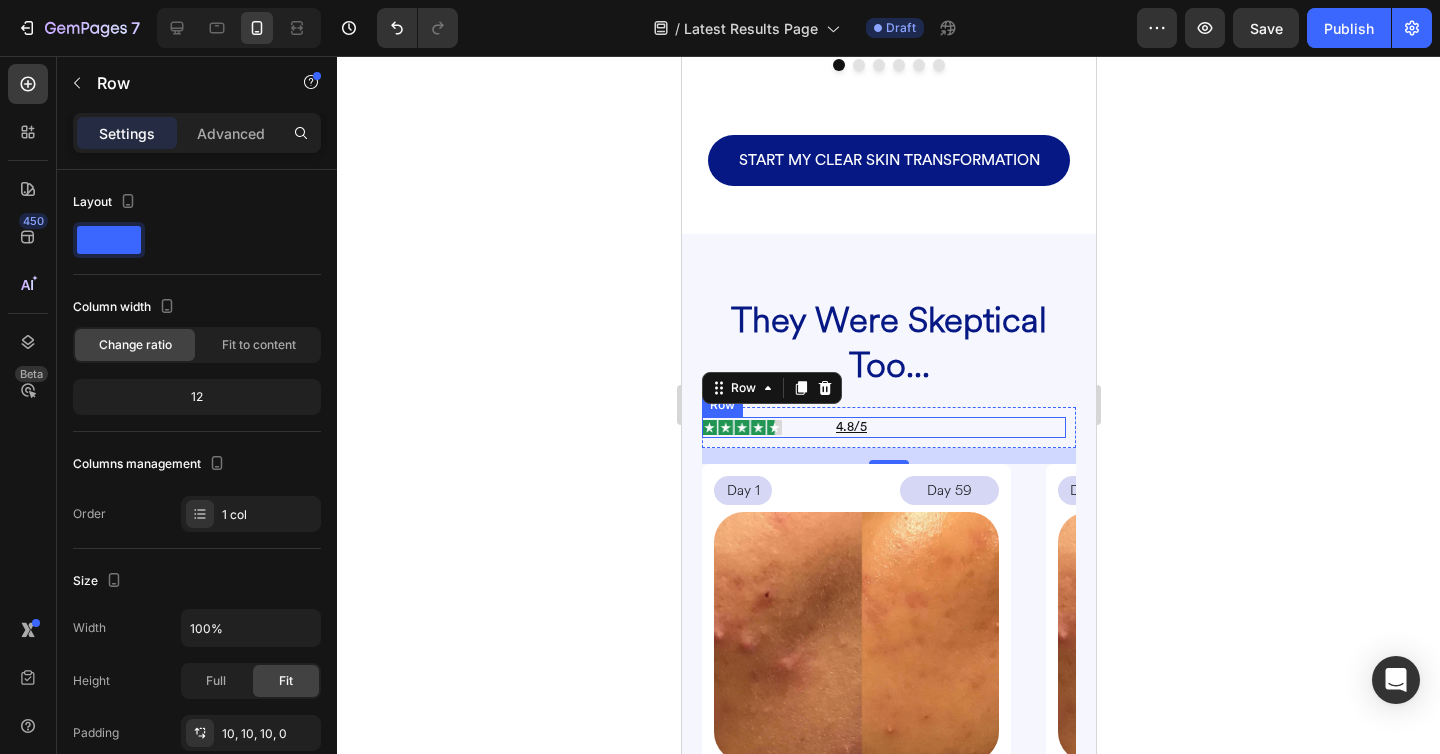 click on "Image" at bounding box center (767, 427) 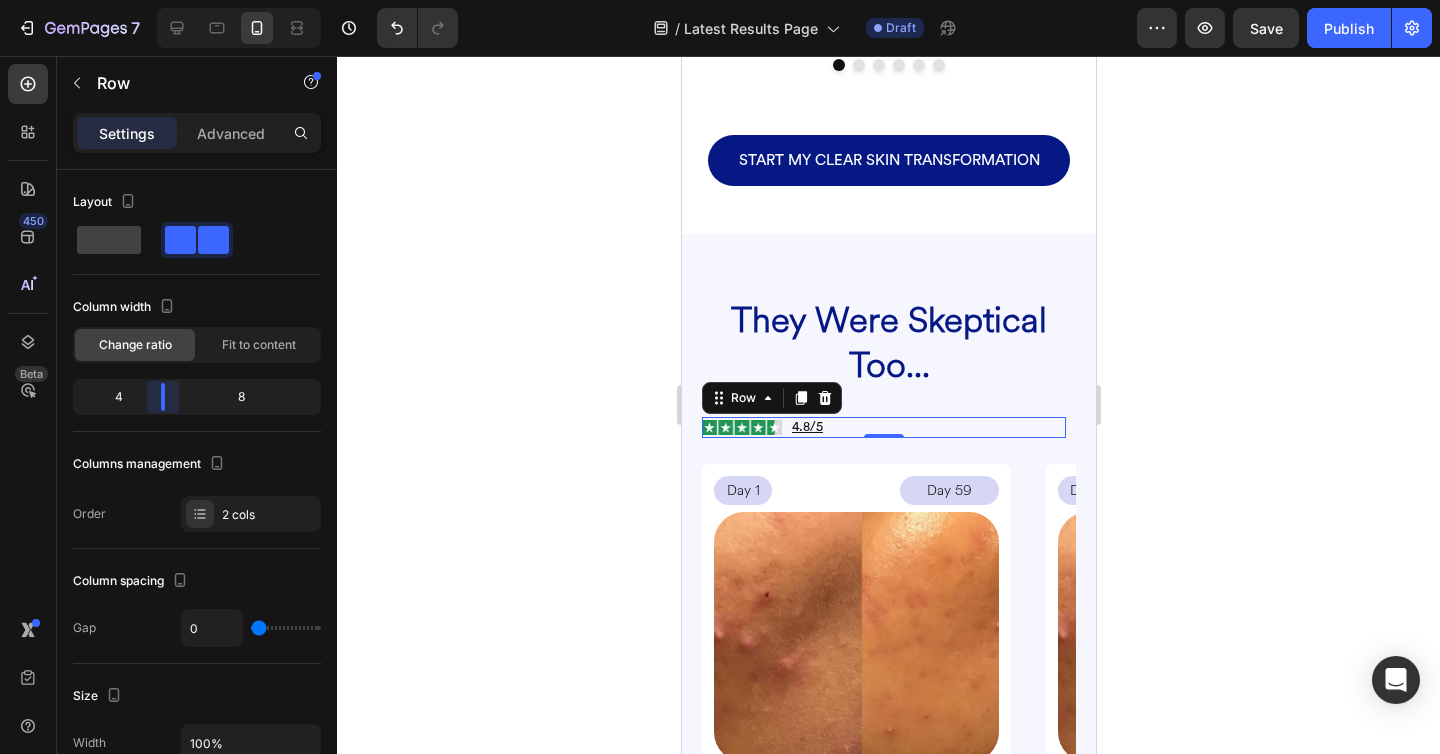 click on "7  Version history  /  Latest Results Page Draft Preview  Save   Publish  450 Beta caro Sections(7) Elements(13) Interactive
Carousel
Carousel
Carousel
Carousel
Tab Content list
Accordion" at bounding box center [720, 0] 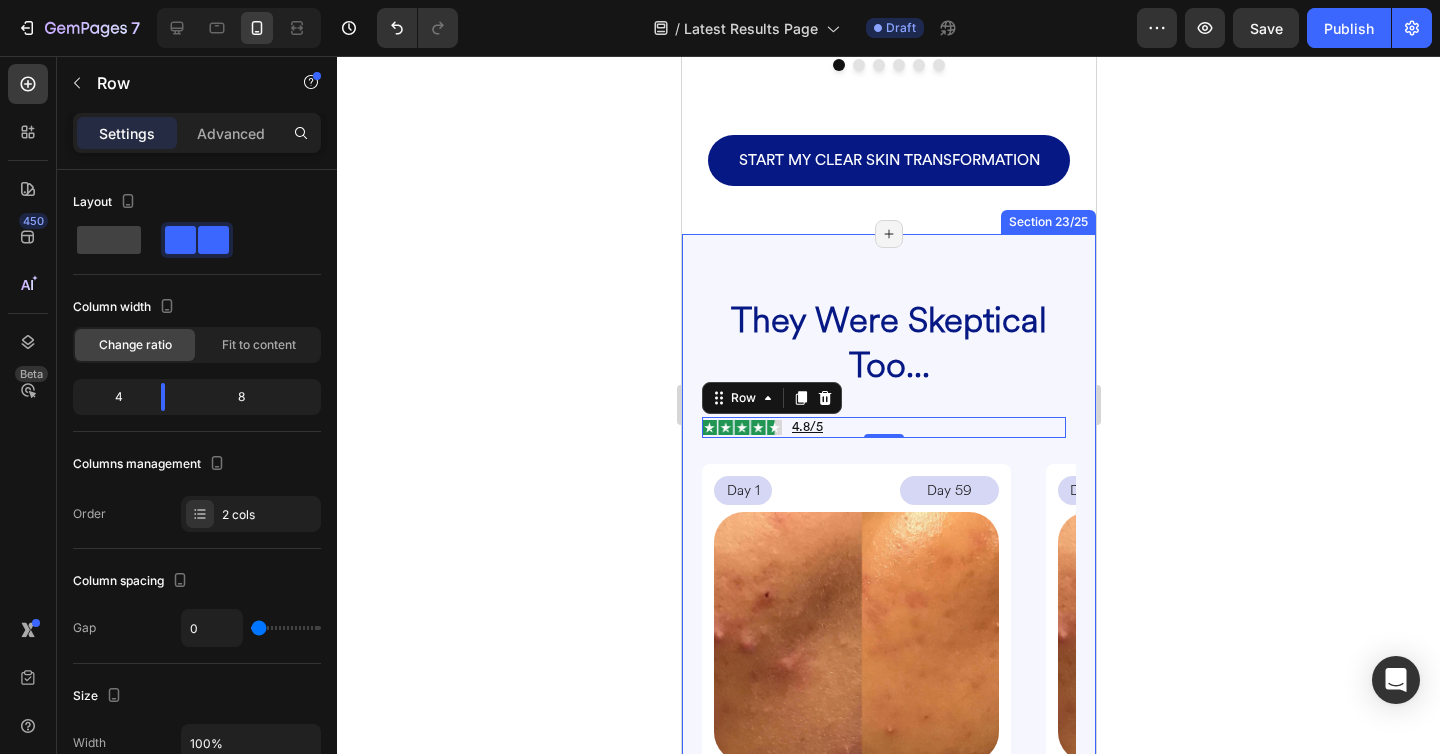 click on "⁠⁠⁠⁠⁠⁠⁠ They Were Skeptical Too... Heading Image ⁠⁠⁠⁠⁠⁠⁠ 4.8/5 Heading Row   0 Row Day 1 Text Block Day 59 Text Block Row Image Image VERY SATISFIED!!! Heading Clear 90™ Text Block I used to walk past mirrors and avoid looking at myself. I would dread harsh lighting, bathroom selfies, or even just standing too close to someone in case they saw the full extent of my breakouts. I had never had acne as a teen, but suddenly in my 20s I was dealing with acne. I spent so much money on skincare, but nothing made a real difference. Then I found this, and wow. I don’t even think about my skin anymore. I put on my moisturizer, and I move on with my day. That’s something I never thought I’d be able to do Text Block Anna W.  Heading Image VERIFIED PURCHASE Heading Row Row Row Day 1 Text Block Day 59 Text Block Row Image Image VERY SATISFIED!!! Heading Clear 90™ Text Block Text Block Anna W.  Heading Image VERIFIED PURCHASE Heading Row Row Row Day 1 Text Block Day 59 Text Block Row" at bounding box center (888, 803) 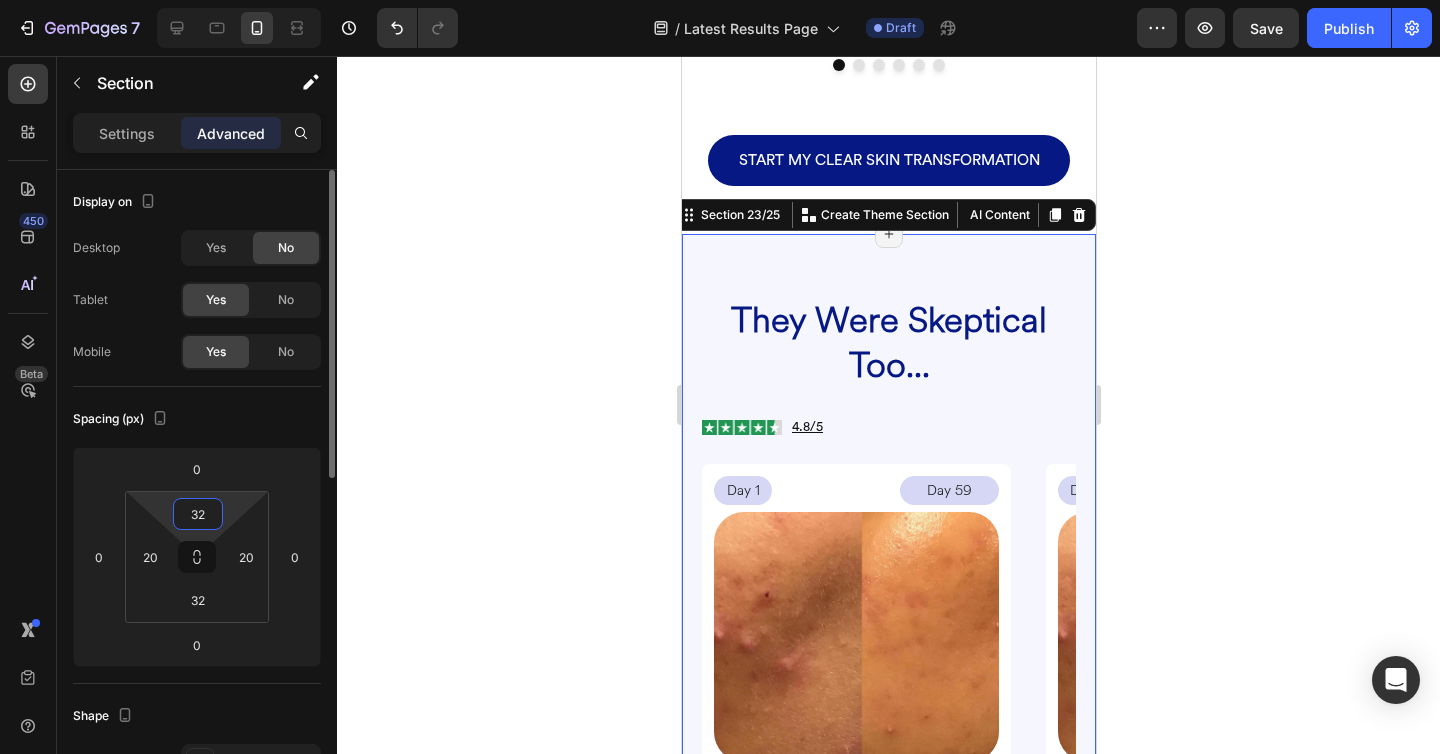 click on "32" at bounding box center [198, 514] 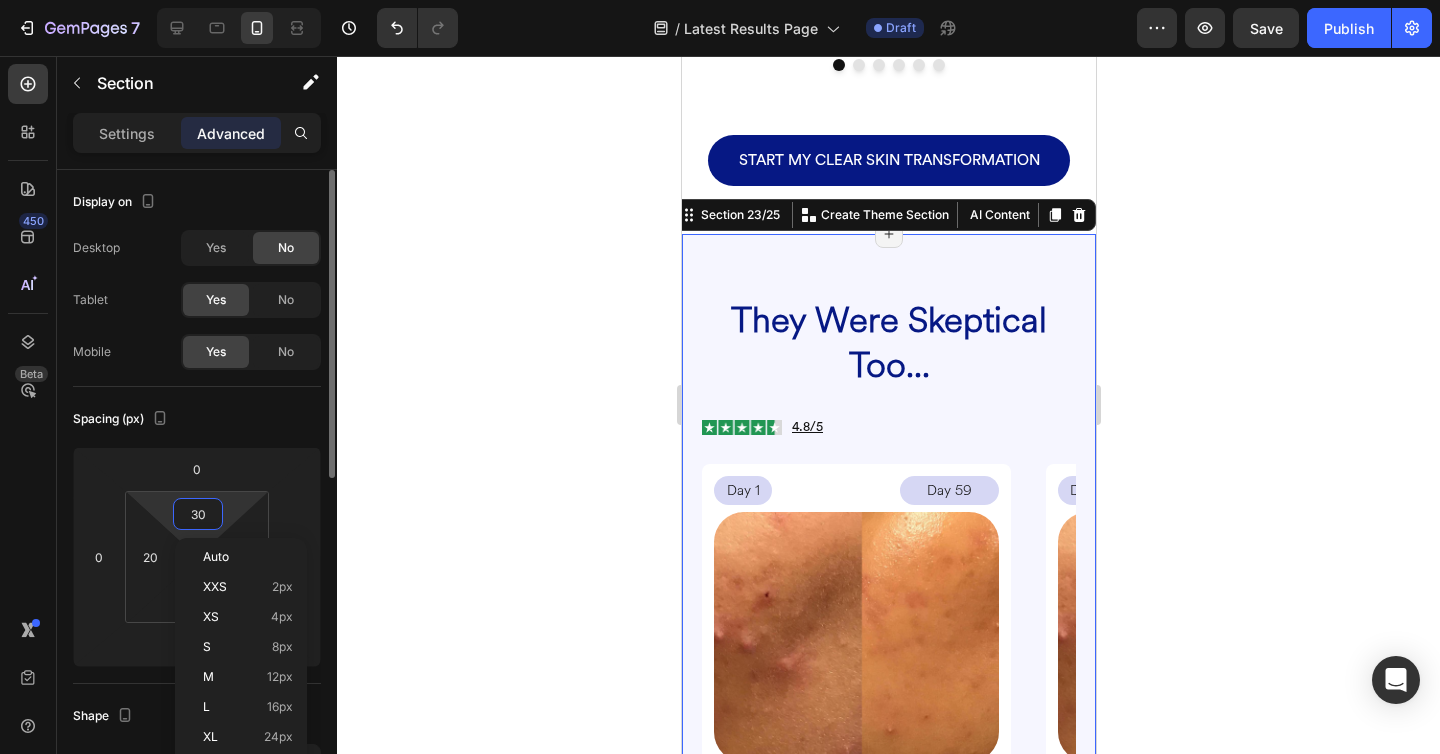 click on "30" at bounding box center [198, 514] 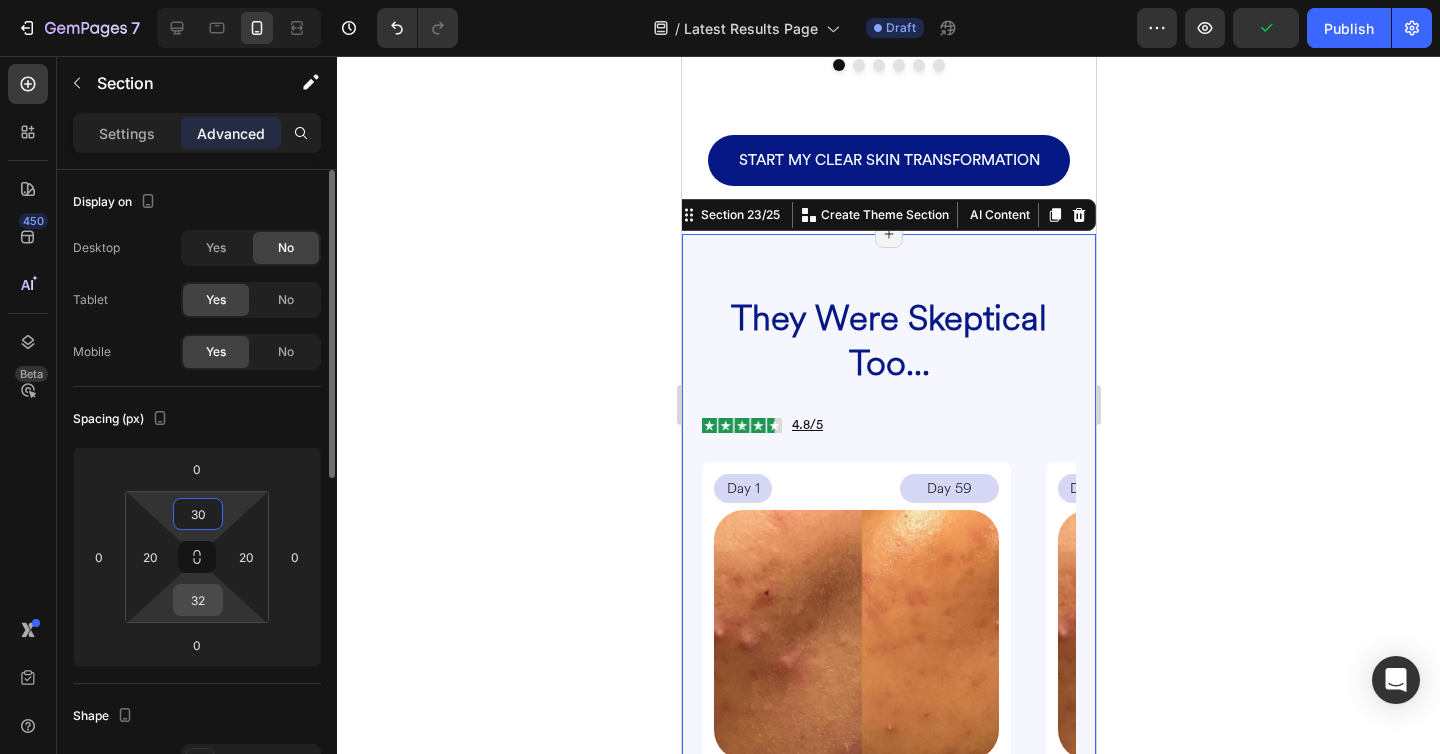 type on "30" 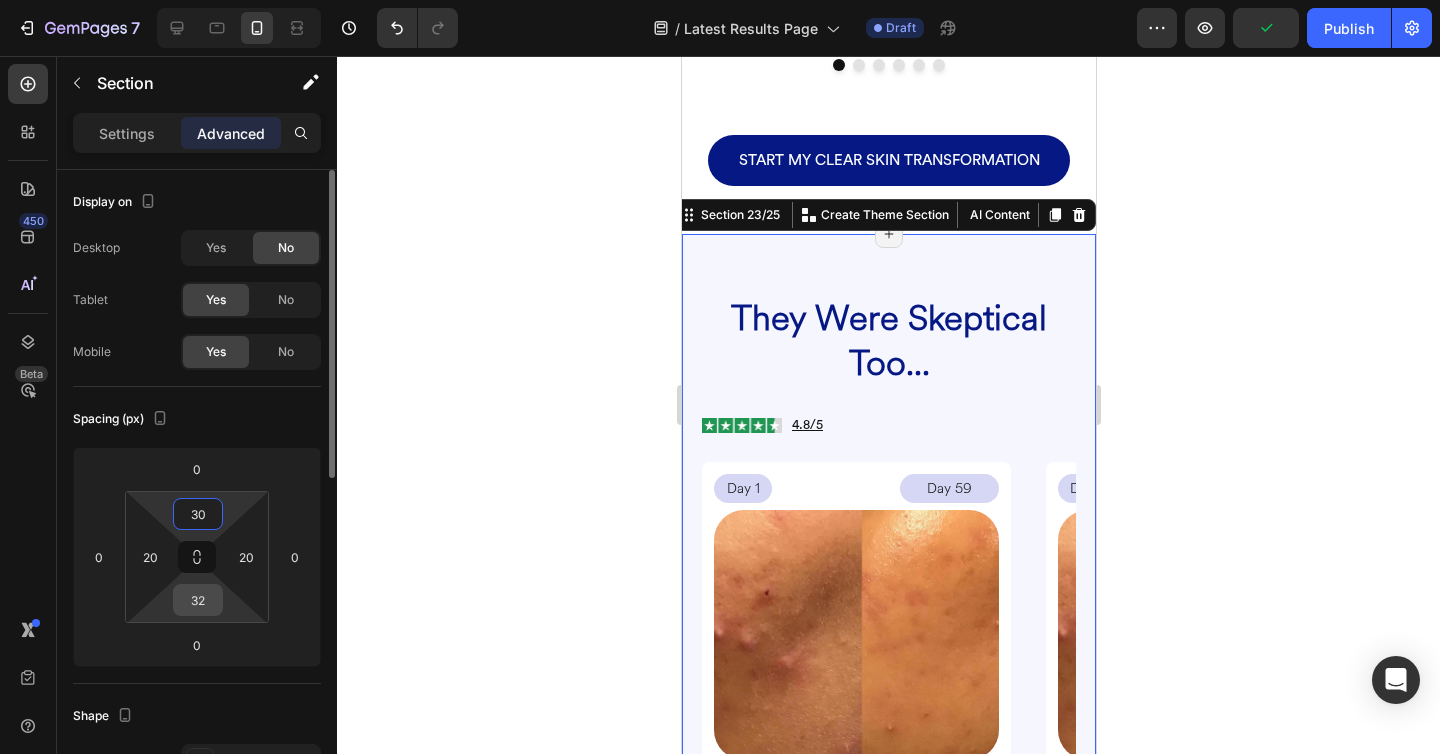 click on "32" at bounding box center (198, 600) 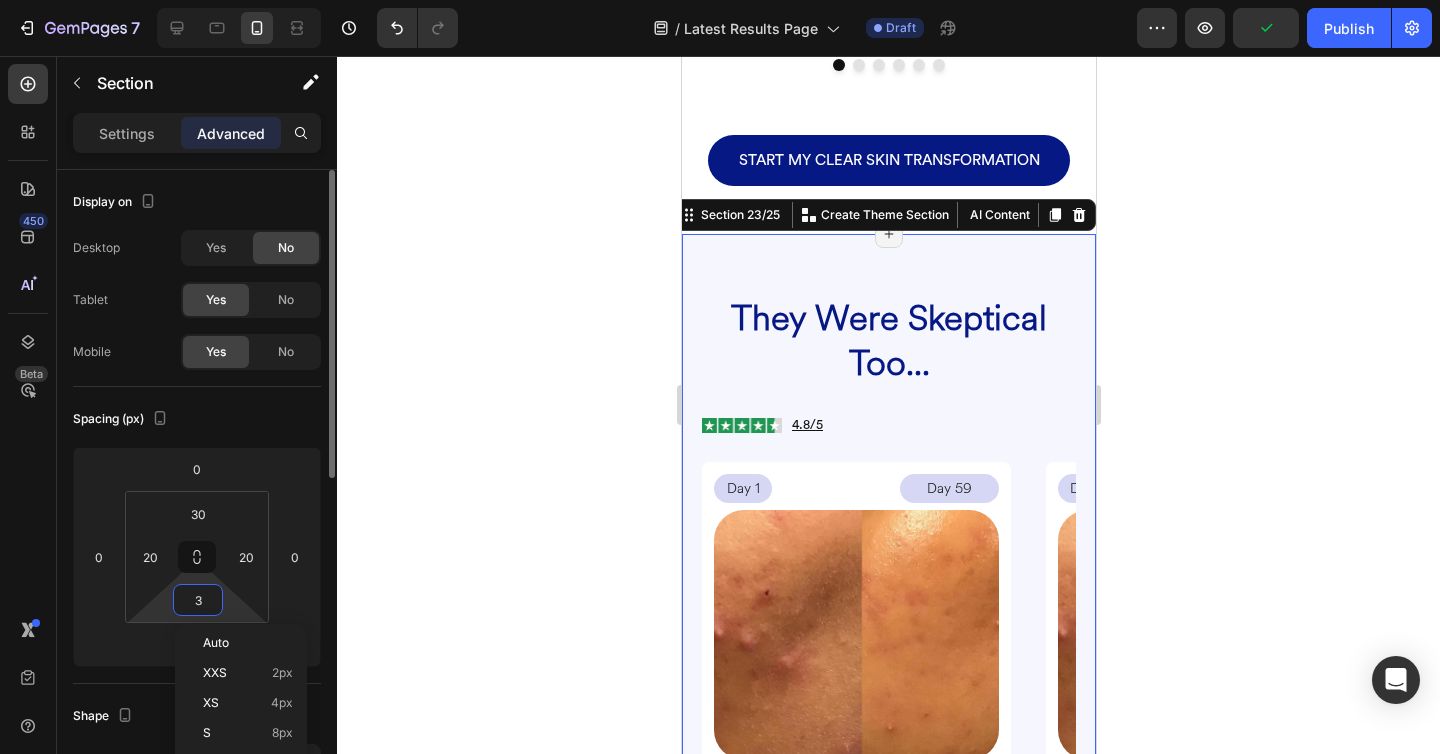 type on "30" 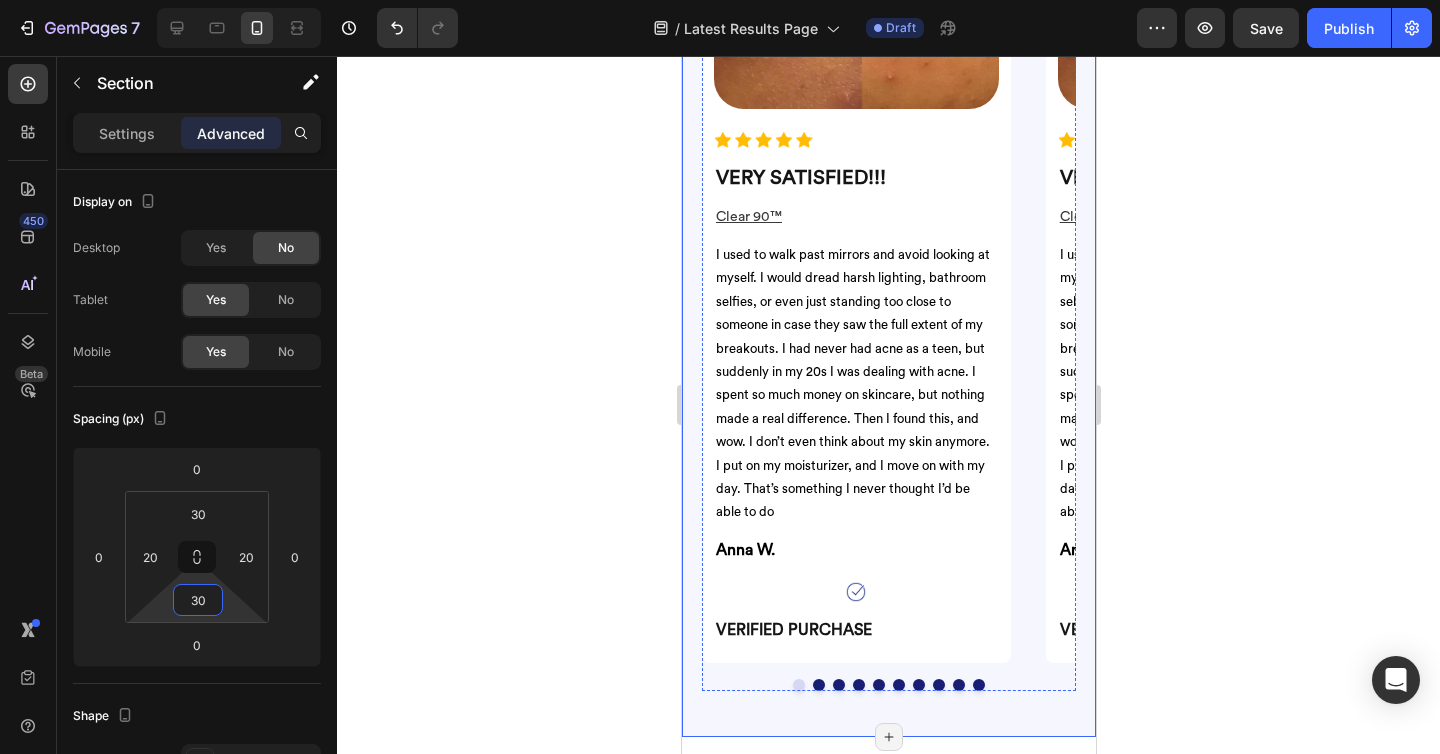 scroll, scrollTop: 4579, scrollLeft: 0, axis: vertical 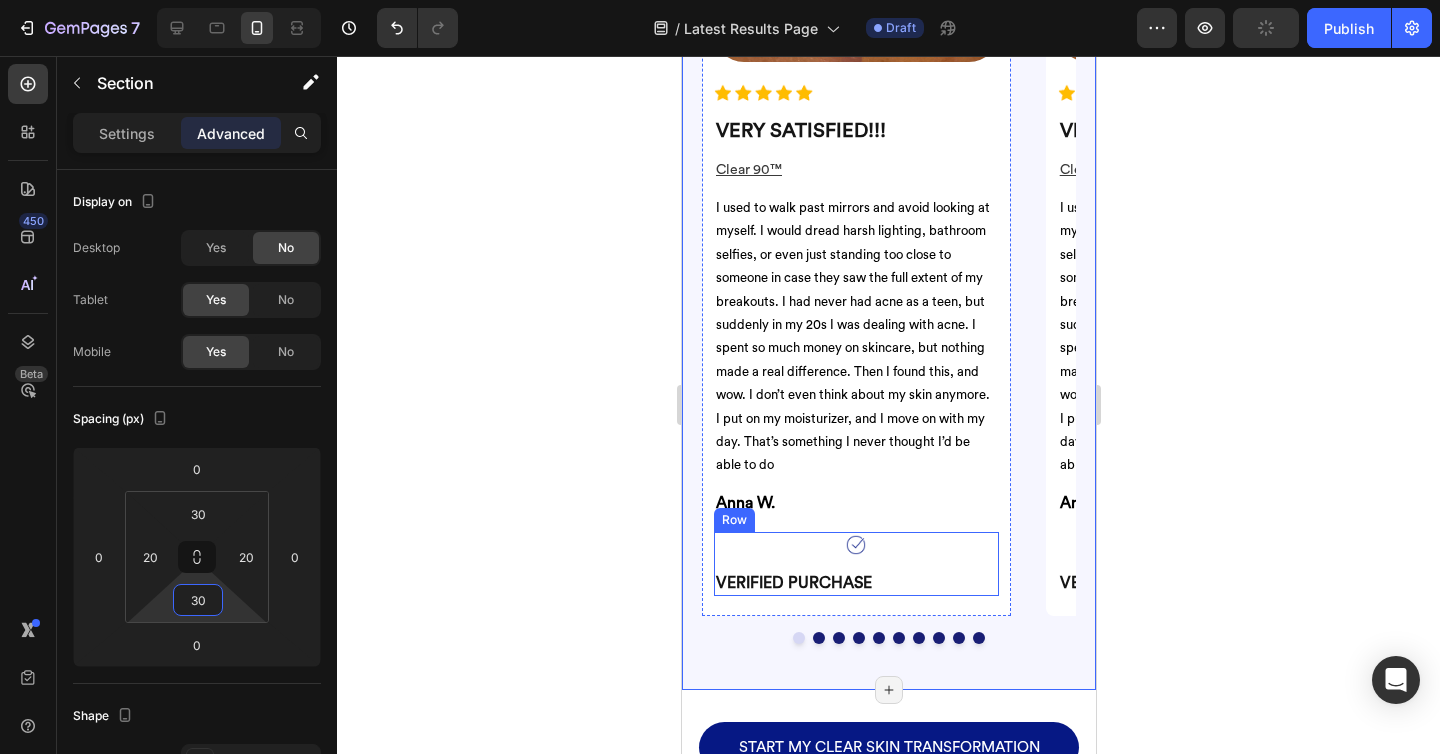 click on "Image VERIFIED PURCHASE Heading Row" at bounding box center [855, 564] 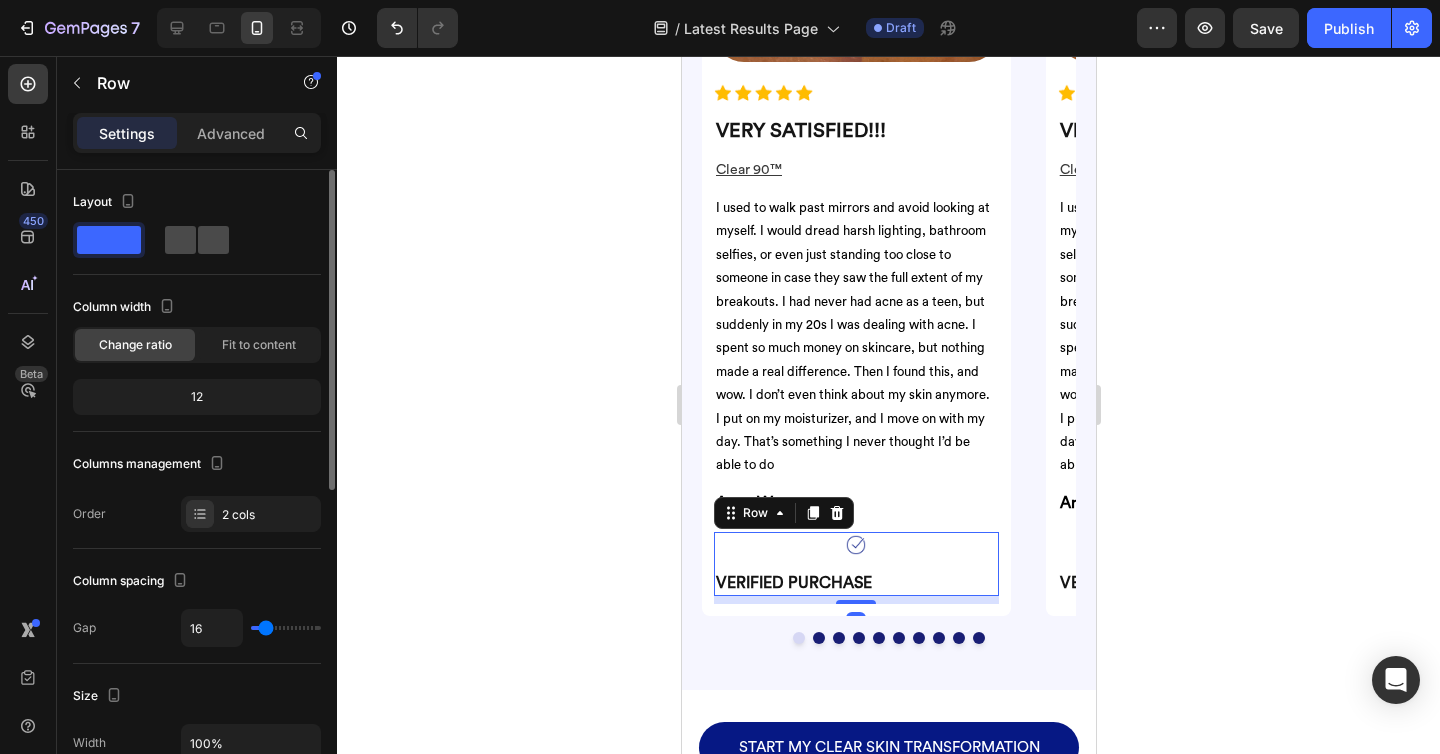click 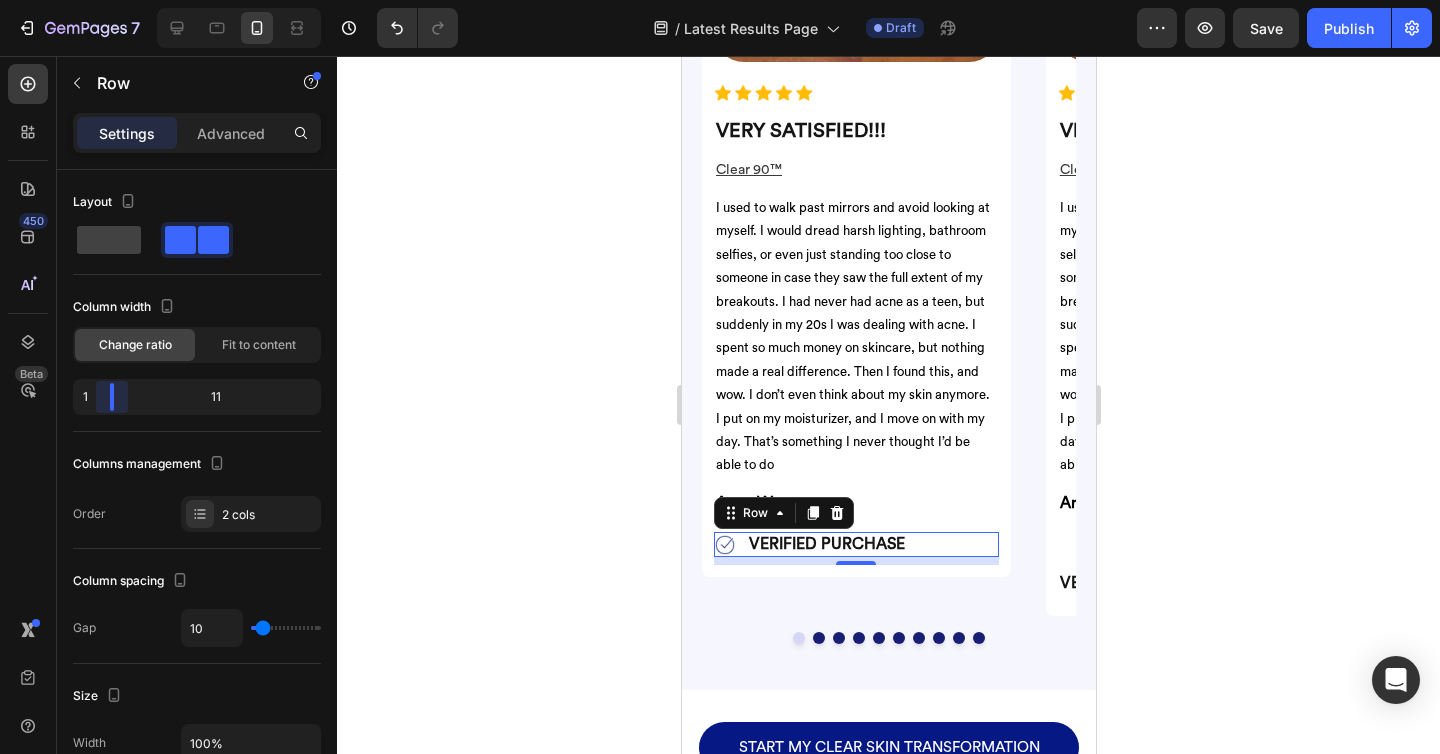 drag, startPoint x: 199, startPoint y: 387, endPoint x: 86, endPoint y: 384, distance: 113.03982 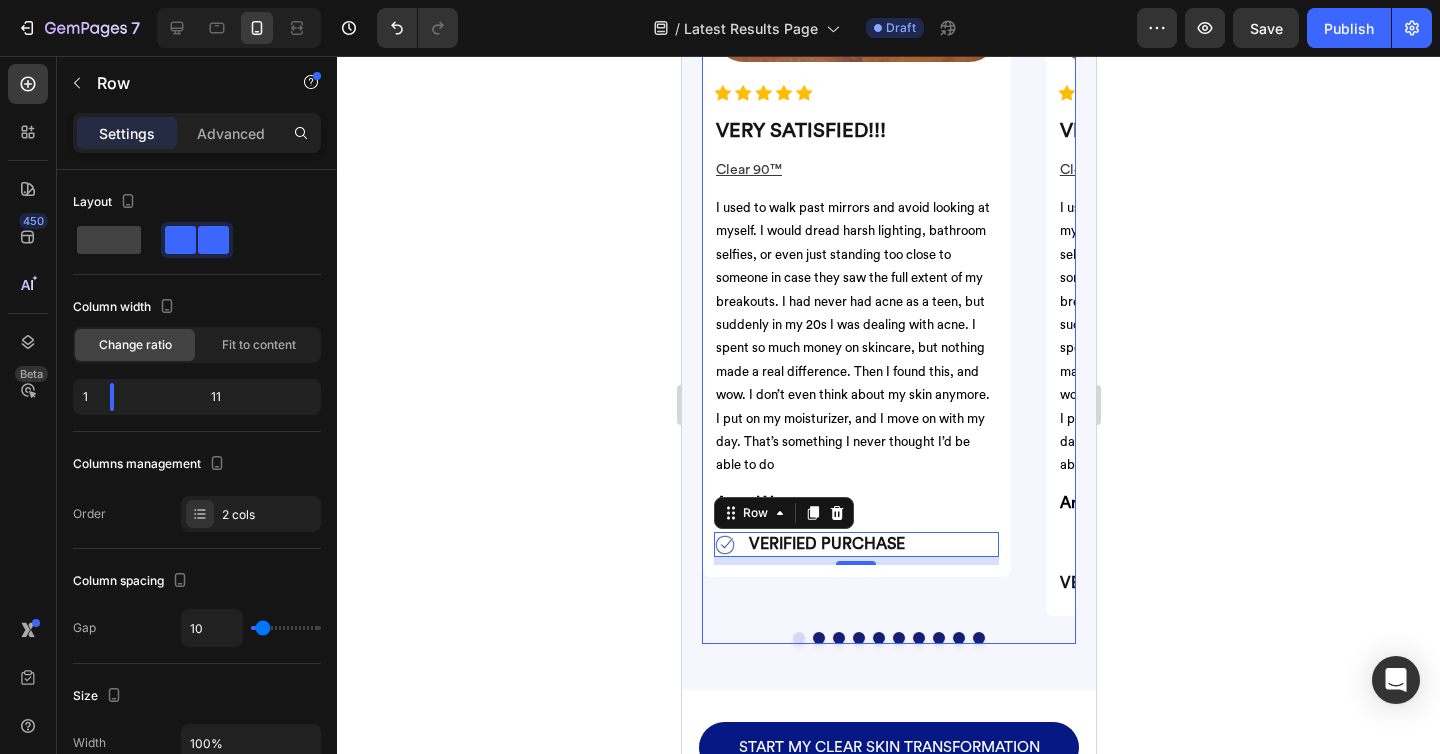 click on "Day 1 Text Block Day 59 Text Block Row Image Image VERY SATISFIED!!! Heading Clear 90™ Text Block I used to walk past mirrors and avoid looking at myself. I would dread harsh lighting, bathroom selfies, or even just standing too close to someone in case they saw the full extent of my breakouts. I had never had acne as a teen, but suddenly in my 20s I was dealing with acne. I spent so much money on skincare, but nothing made a real difference. Then I found this, and wow. I don’t even think about my skin anymore. I put on my moisturizer, and I move on with my day. That’s something I never thought I’d be able to do Text Block Anna W.  Heading Image VERIFIED PURCHASE Heading Row   8 Row Row Day 1 Text Block Day 59 Text Block Row Image Image VERY SATISFIED!!! Heading Clear 90™ Text Block Text Block Anna W.  Heading Image VERIFIED PURCHASE Heading Row Row Row Day 1 Text Block Day 59 Text Block Row Image Image VERY SATISFIED!!! Heading Clear 90™ Text Block Text Block Anna W.  Heading Image Heading Row" at bounding box center (888, 190) 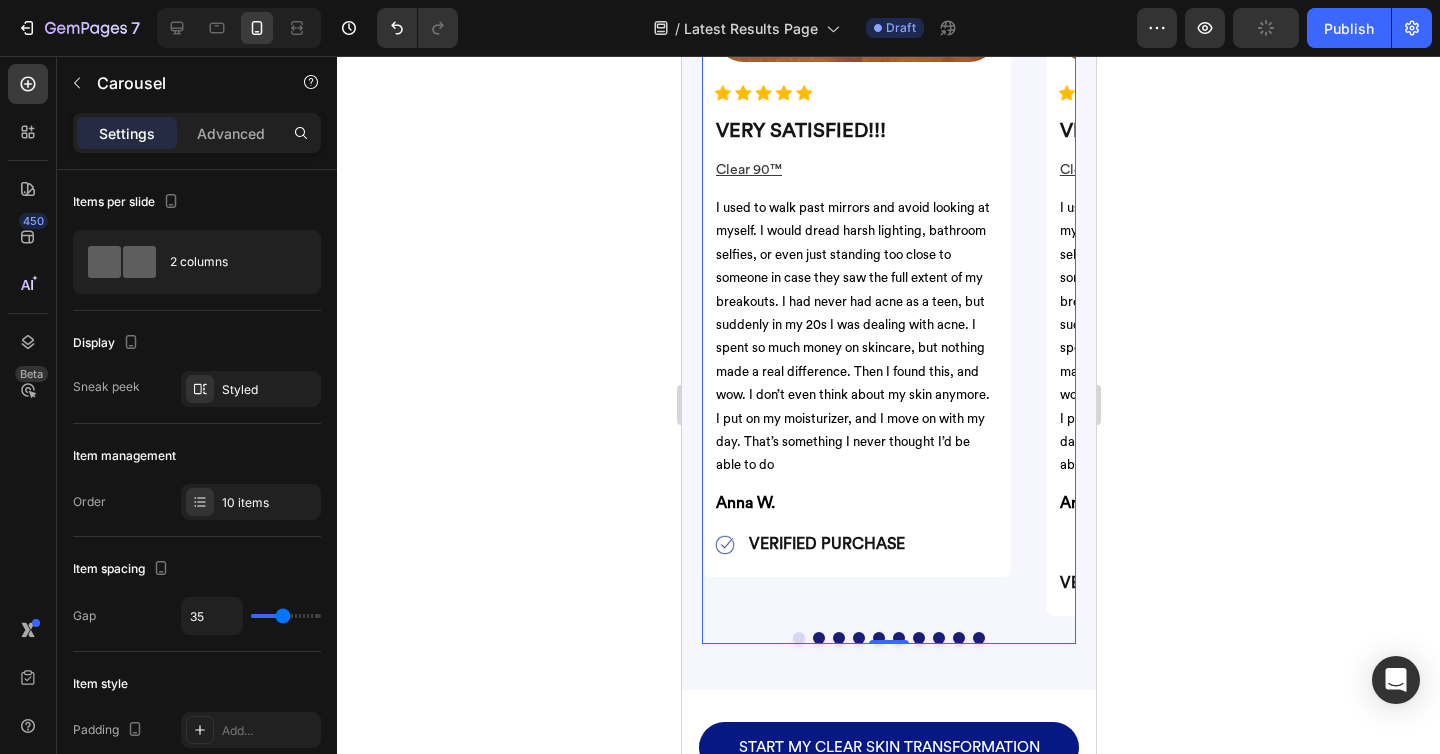 click at bounding box center (818, 638) 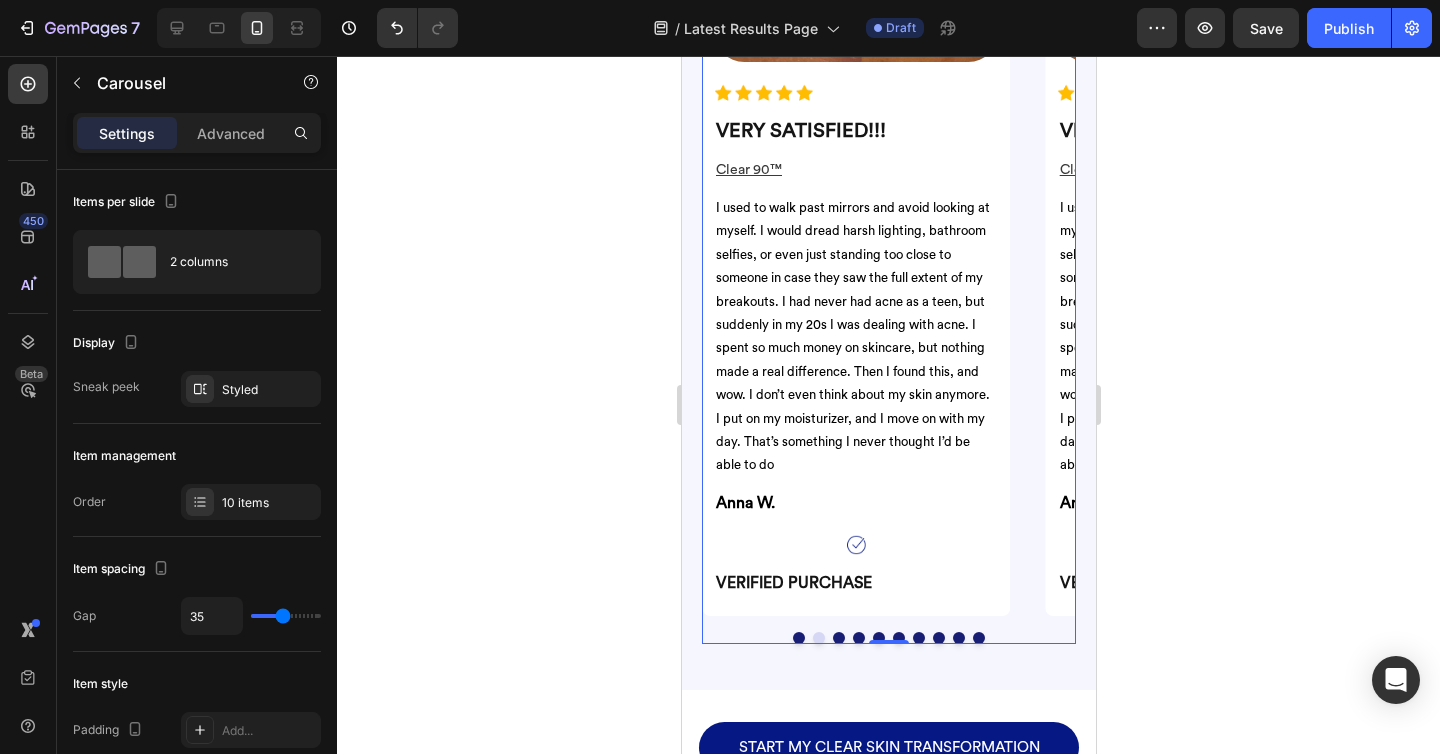 click on "Day 1 Text Block Day 59 Text Block Row Image Image VERY SATISFIED!!! Heading Clear 90™ Text Block I used to walk past mirrors and avoid looking at myself. I would dread harsh lighting, bathroom selfies, or even just standing too close to someone in case they saw the full extent of my breakouts. I had never had acne as a teen, but suddenly in my 20s I was dealing with acne. I spent so much money on skincare, but nothing made a real difference. Then I found this, and wow. I don’t even think about my skin anymore. I put on my moisturizer, and I move on with my day. That’s something I never thought I’d be able to do Text Block Anna W.  Heading Image VERIFIED PURCHASE Heading Row Row Row Day 1 Text Block Day 59 Text Block Row Image Image VERY SATISFIED!!! Heading Clear 90™ Text Block Text Block Anna W.  Heading Image VERIFIED PURCHASE Heading Row Row Row Day 1 Text Block Day 59 Text Block Row Image Image VERY SATISFIED!!! Heading Clear 90™ Text Block Text Block Anna W.  Heading Image Heading Row Row" at bounding box center (888, 190) 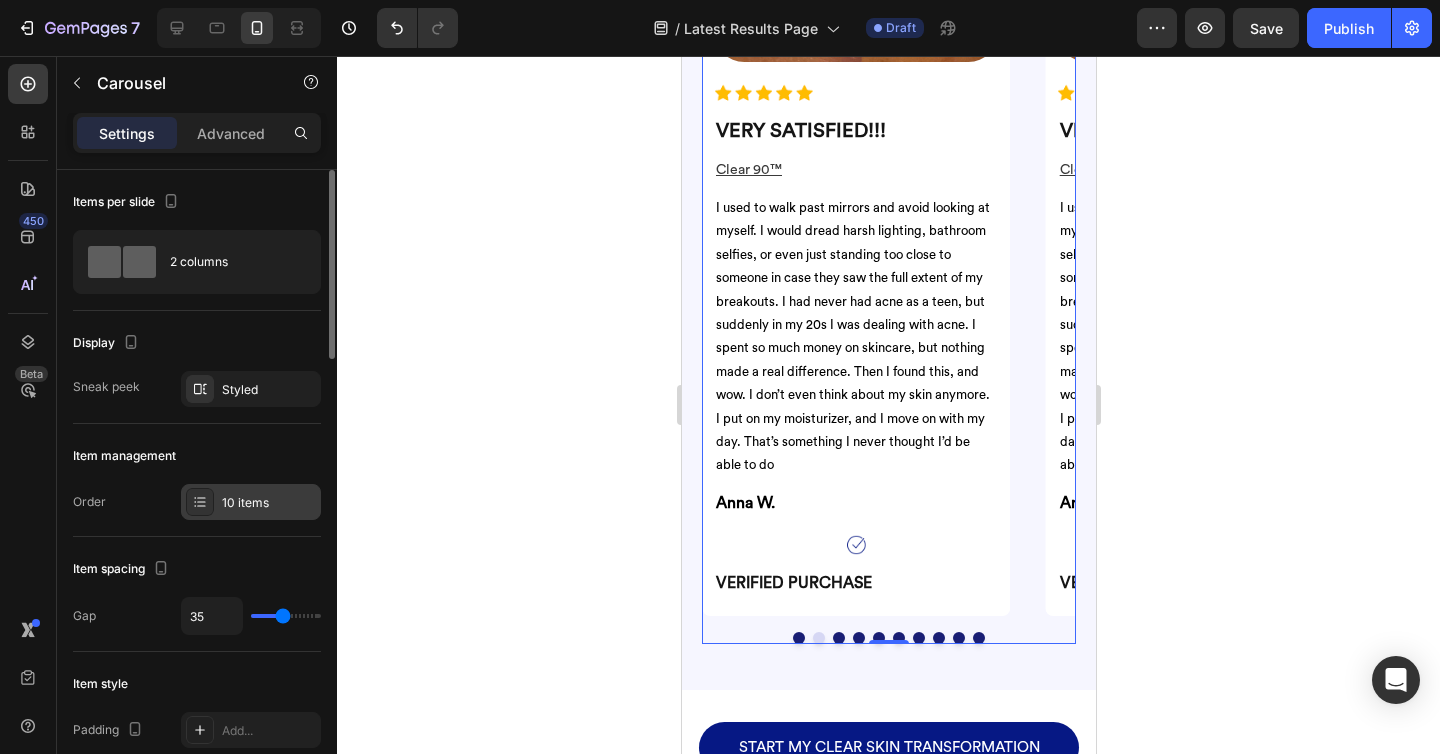 click on "10 items" at bounding box center (269, 503) 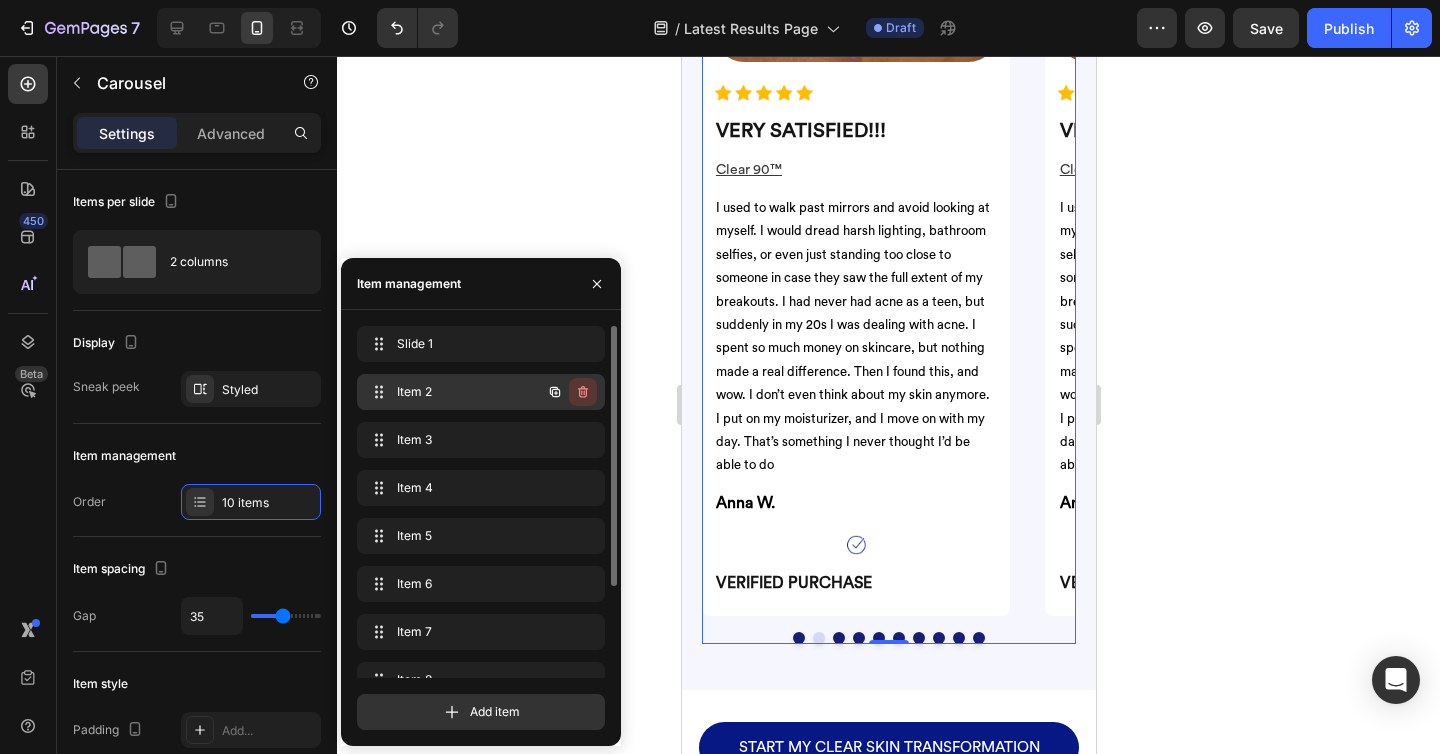 click 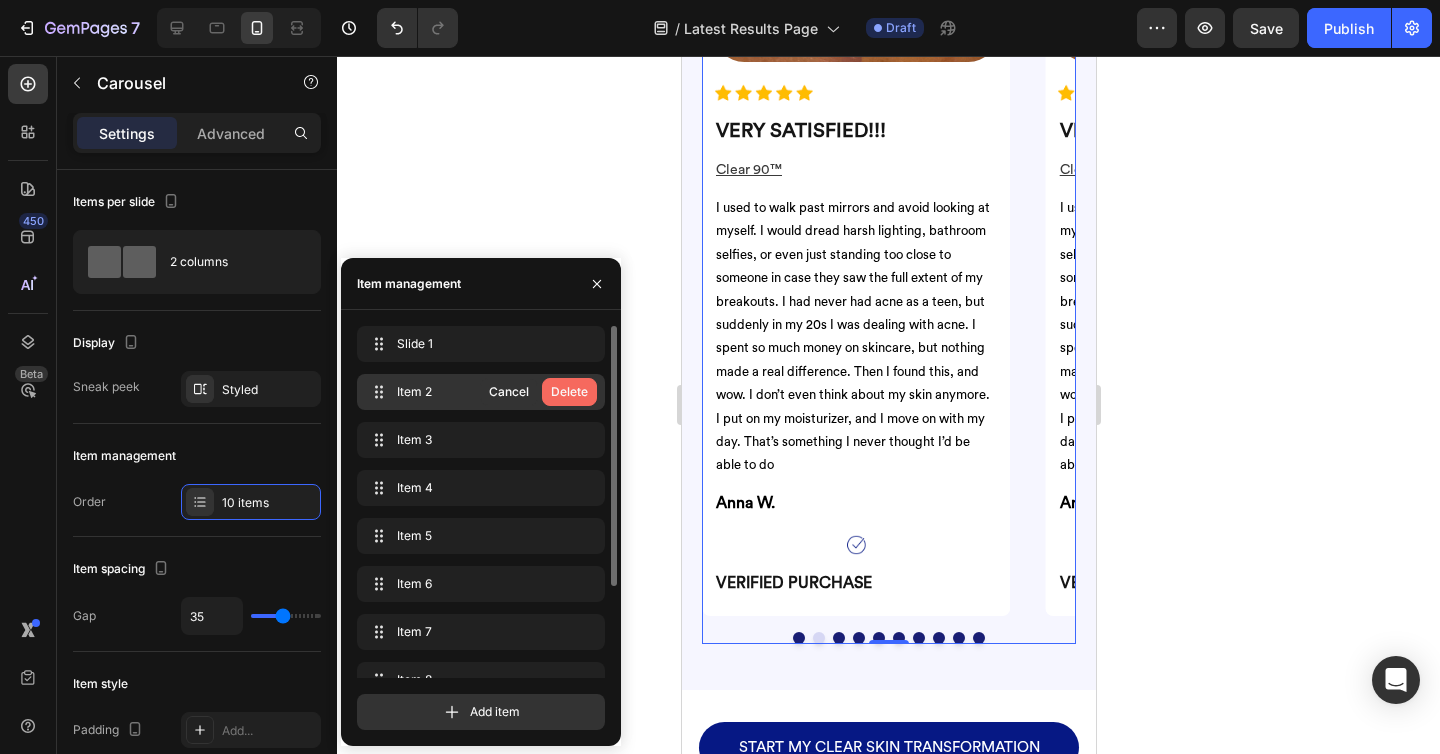 click on "Delete" at bounding box center (569, 392) 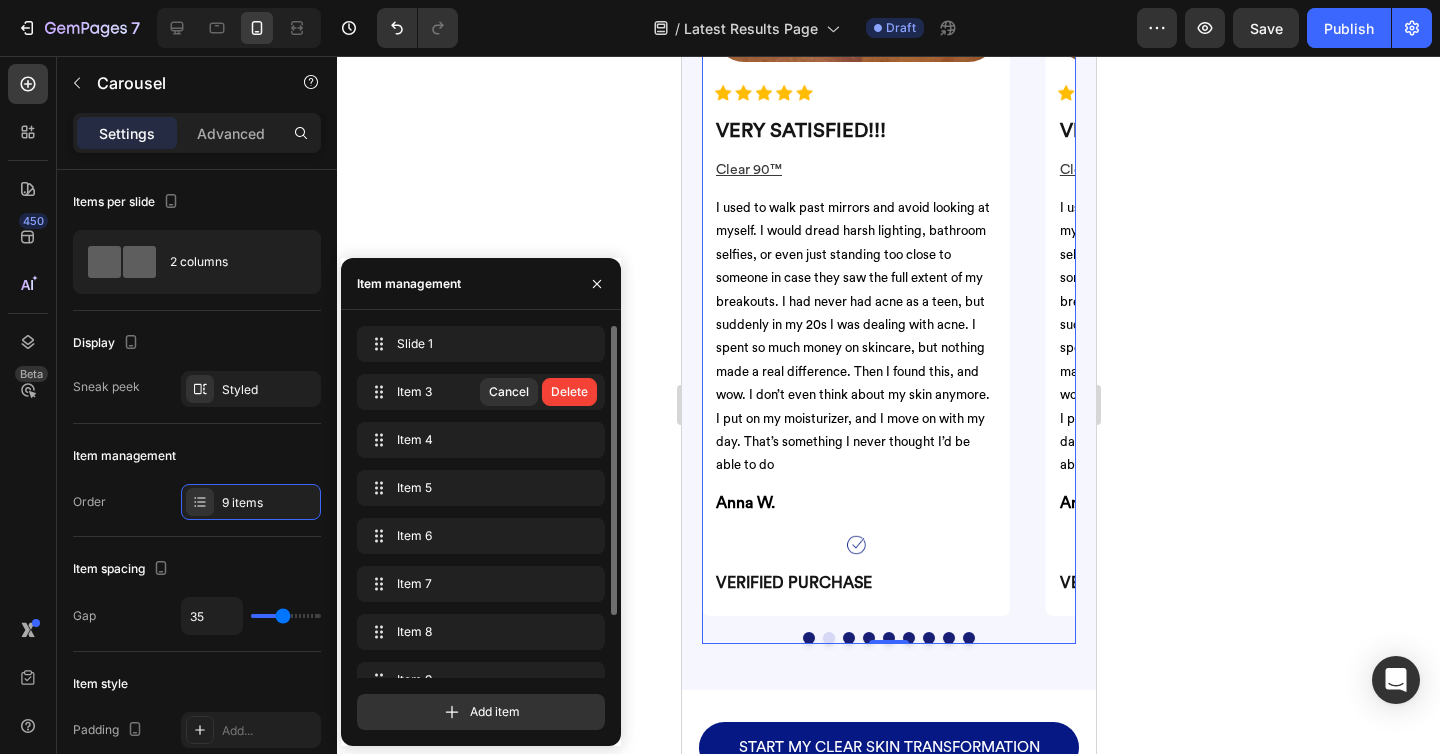 click on "Delete" at bounding box center [569, 392] 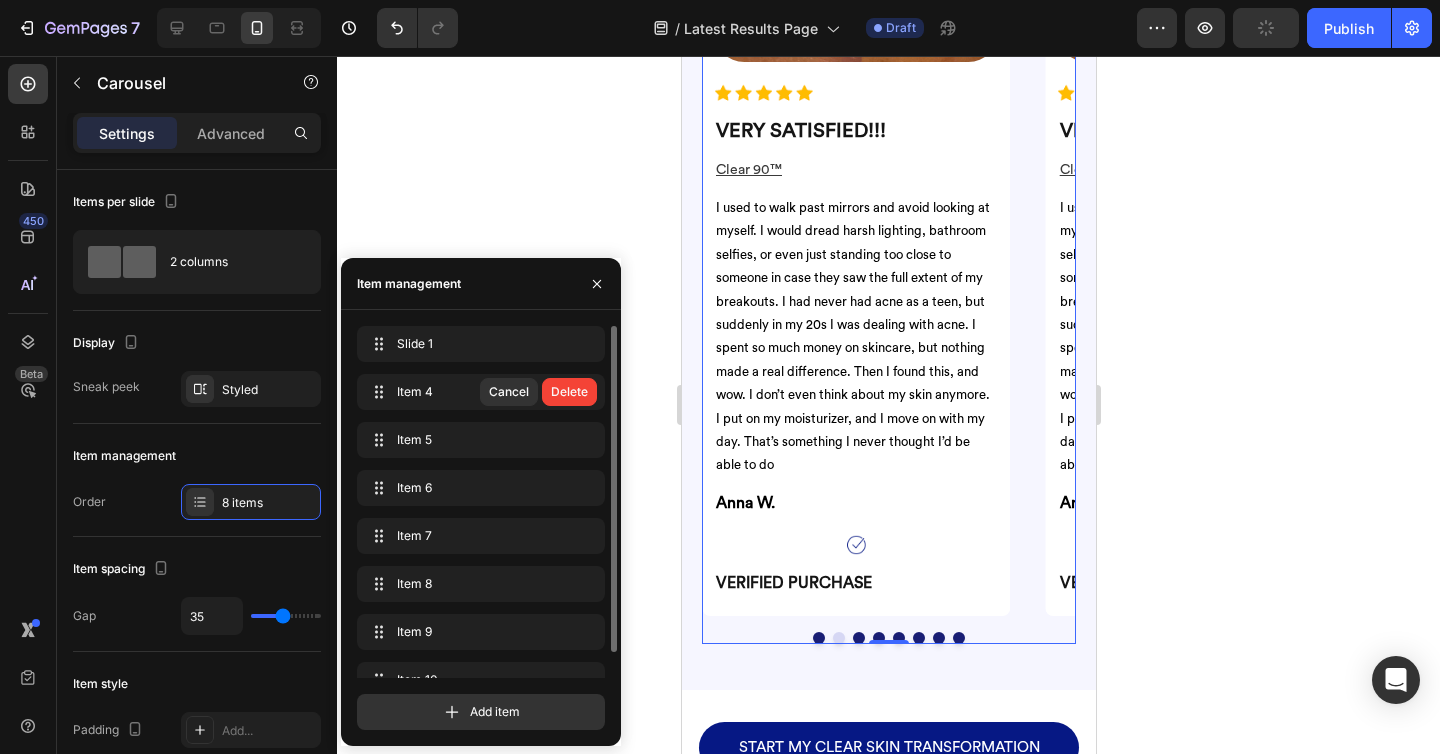 click on "Delete" at bounding box center (569, 392) 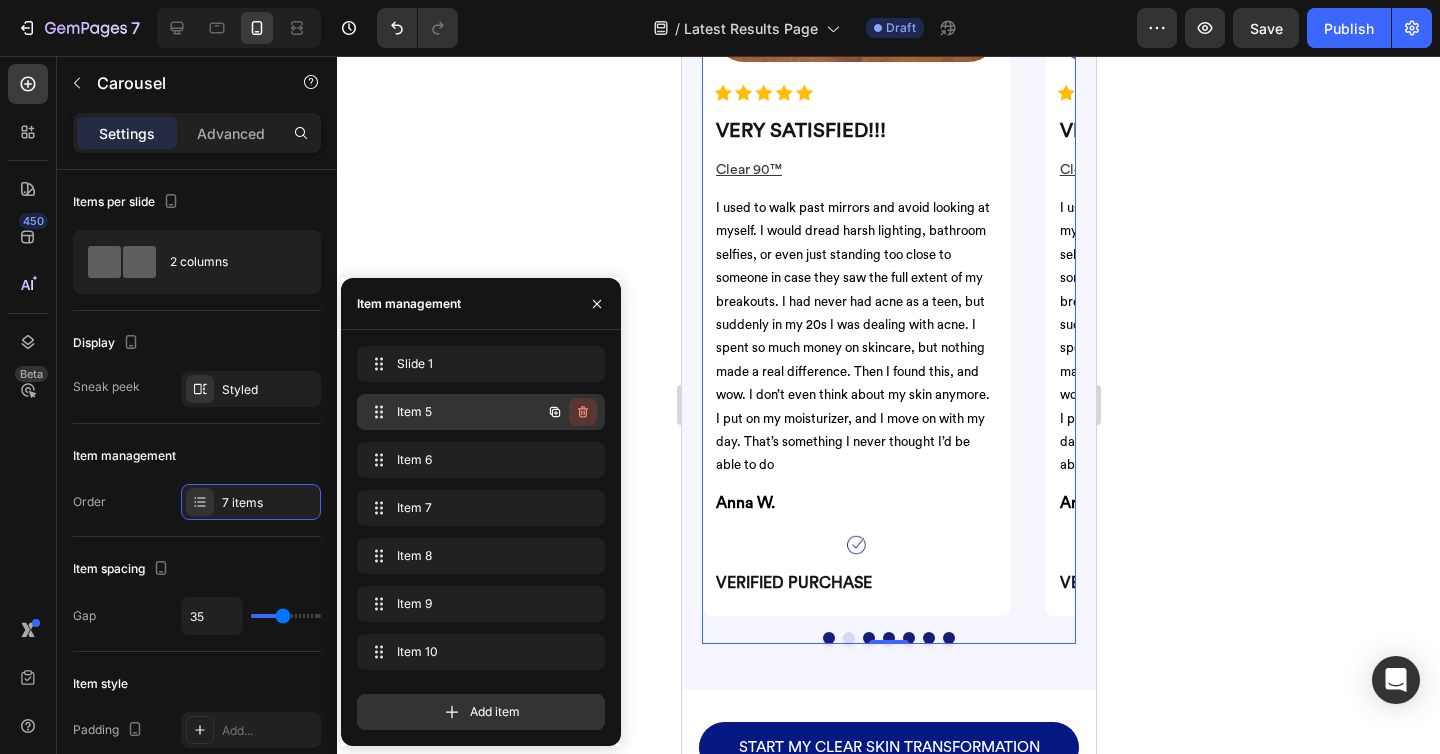 click 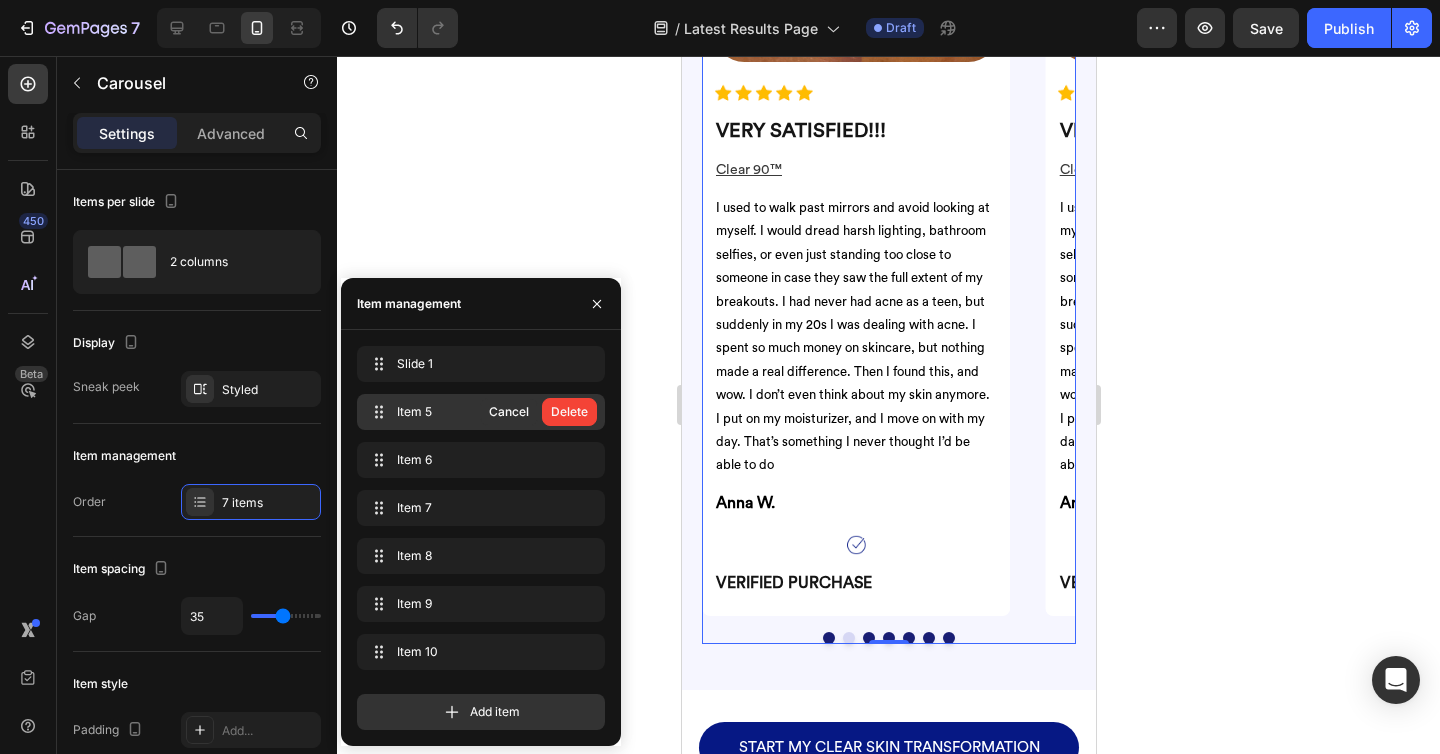 click on "Delete" at bounding box center [569, 412] 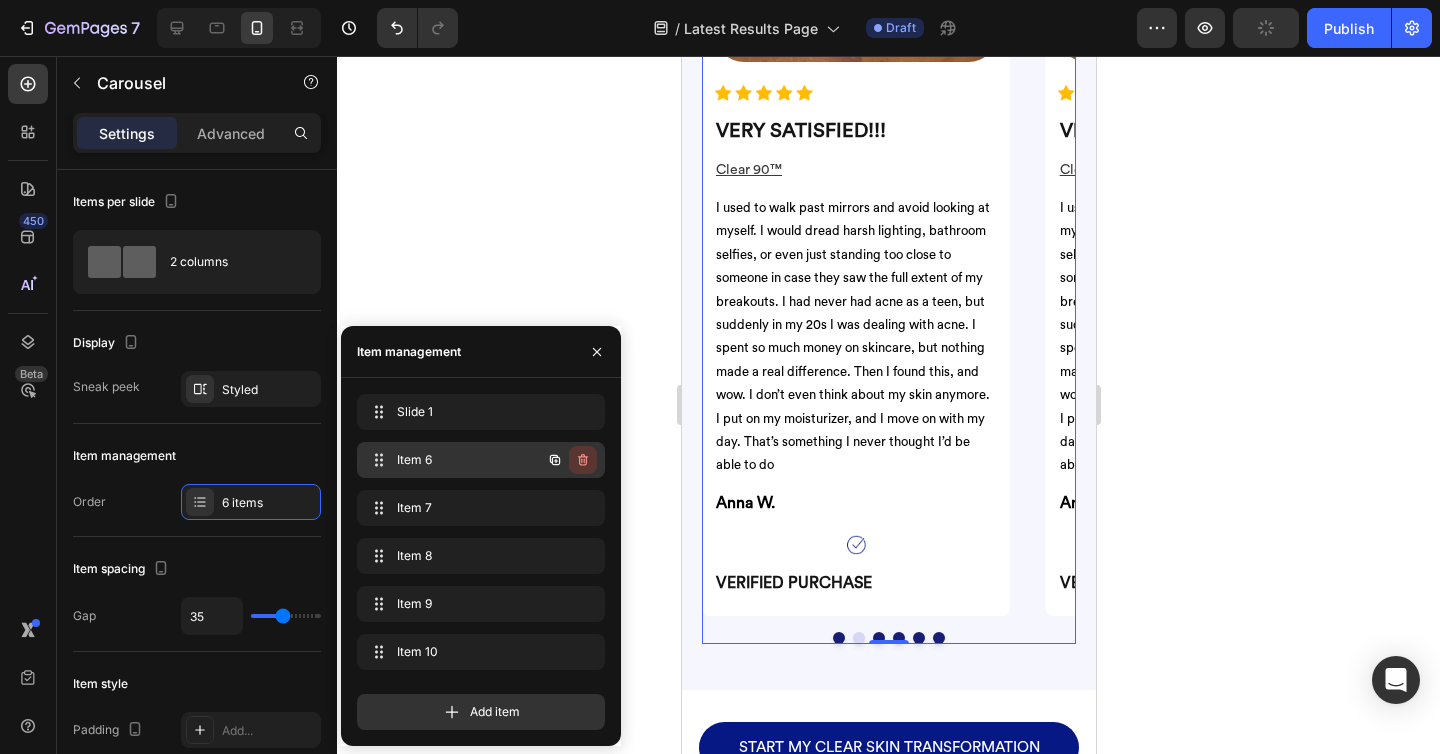 click 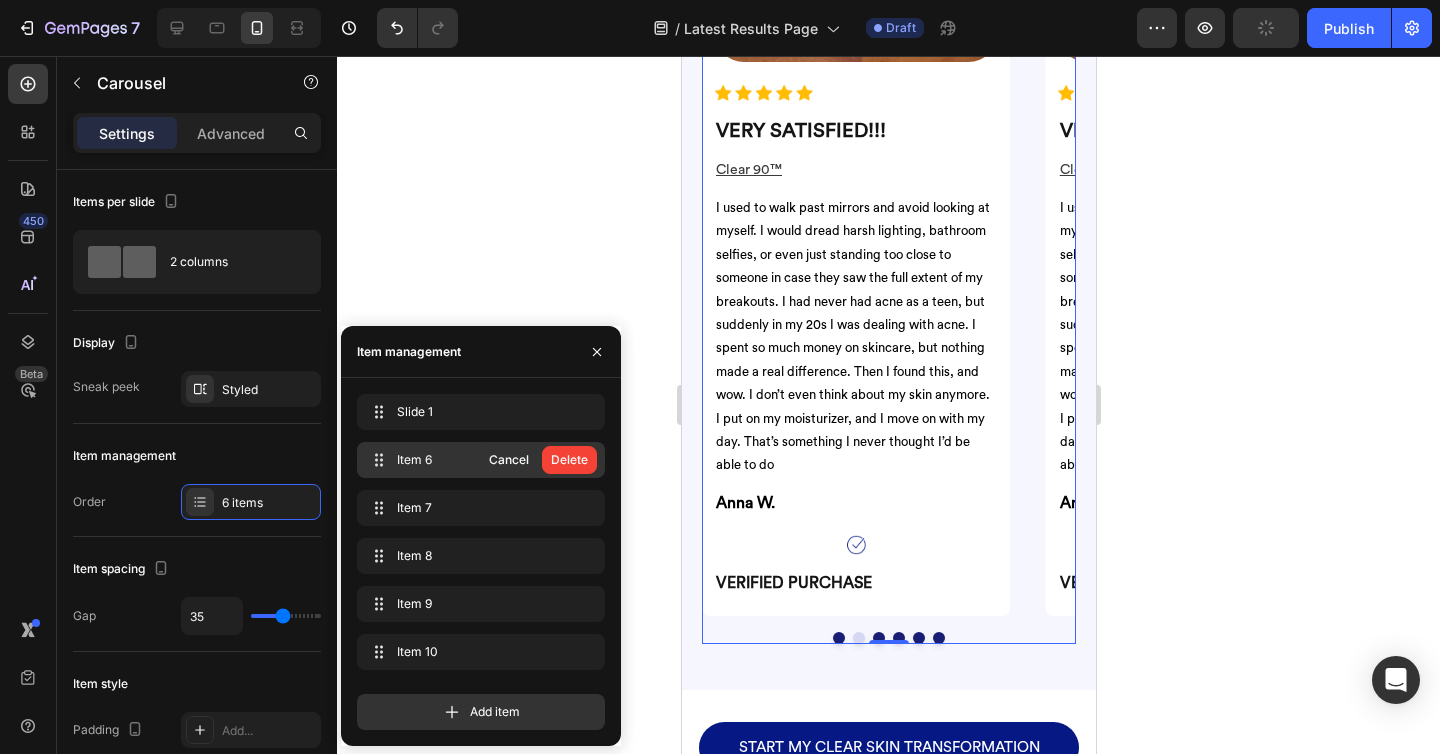 click on "Delete" at bounding box center [569, 460] 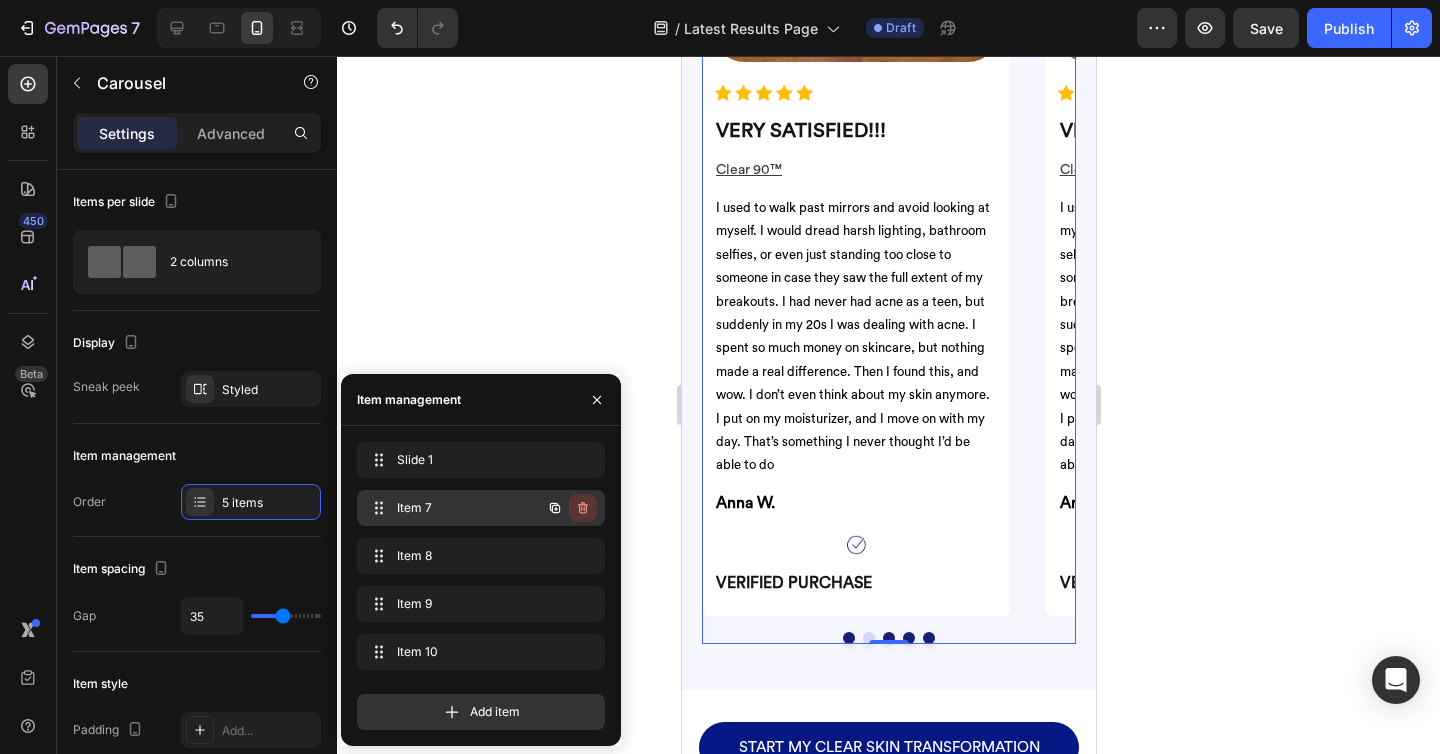 click 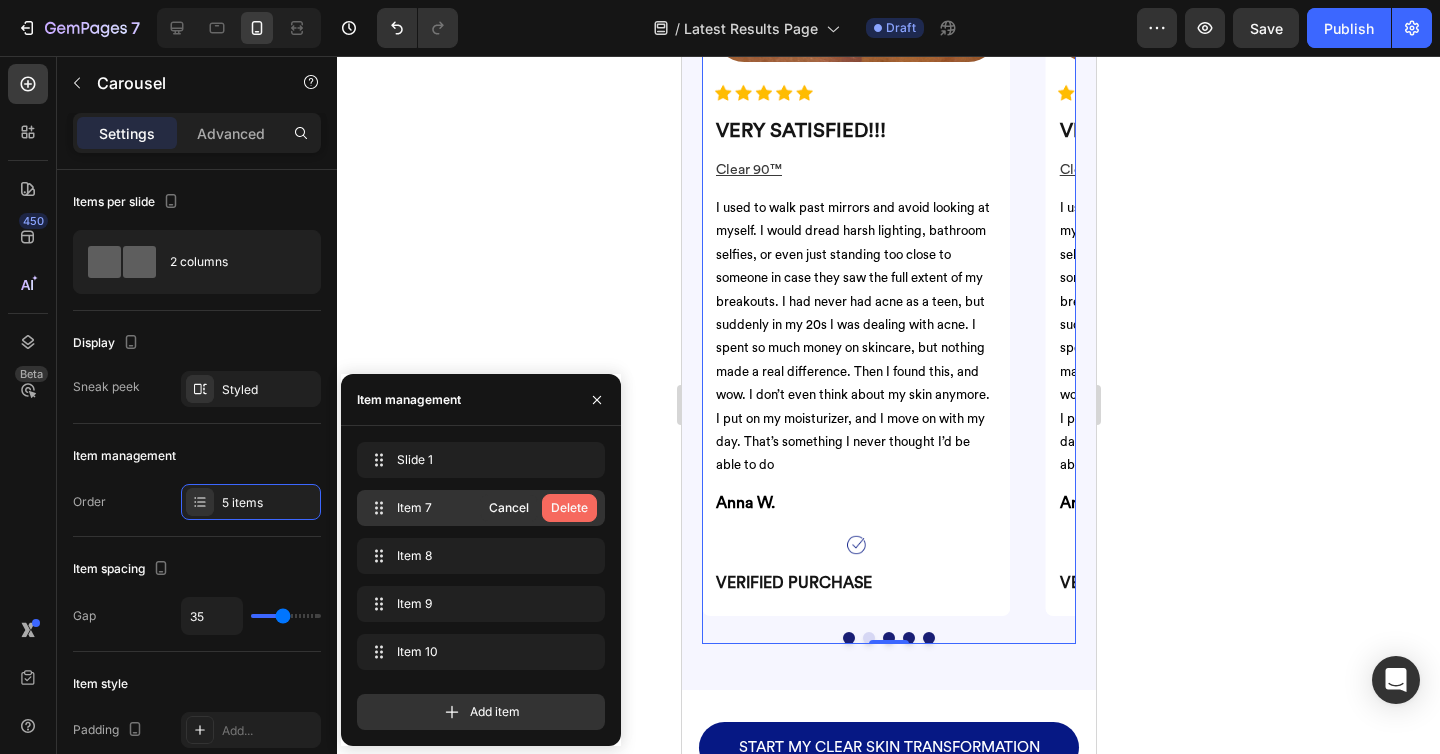 click on "Delete" at bounding box center [569, 508] 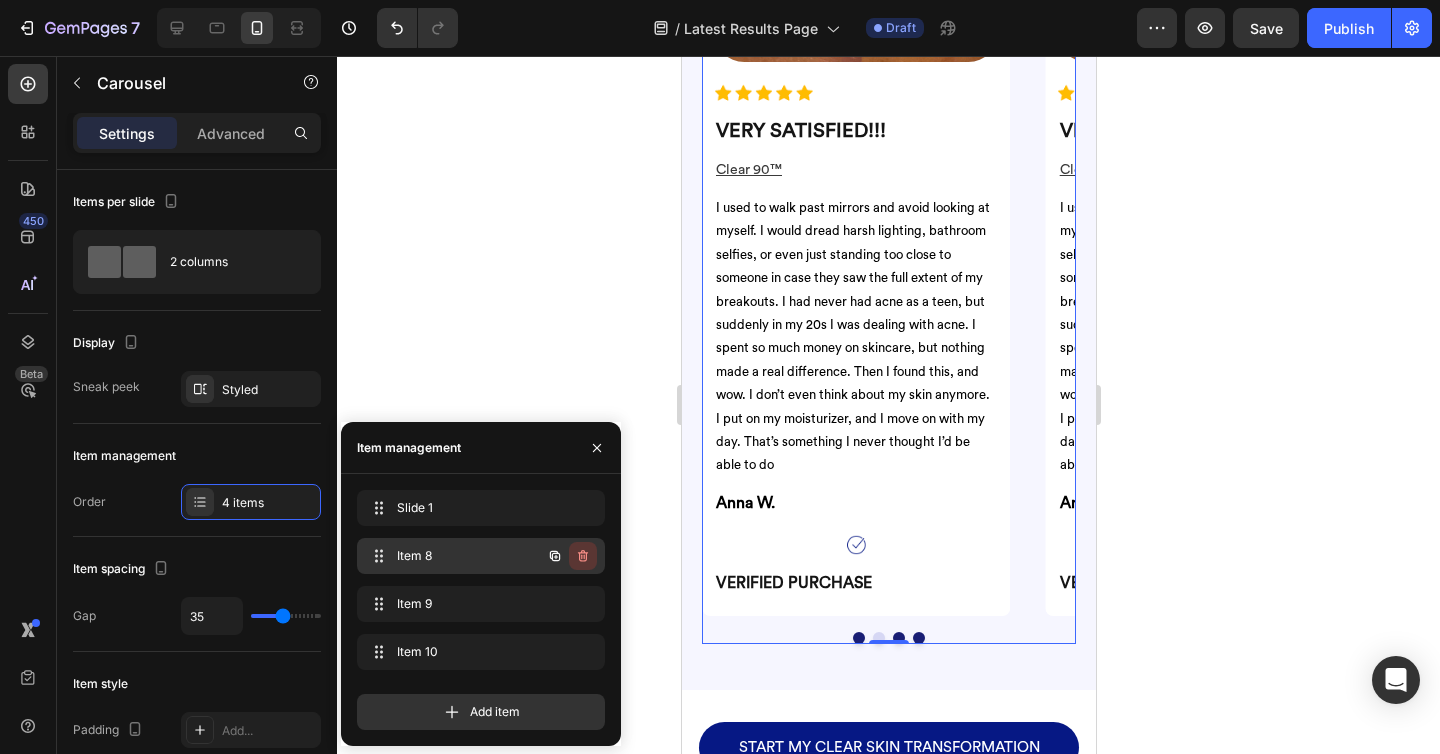 click 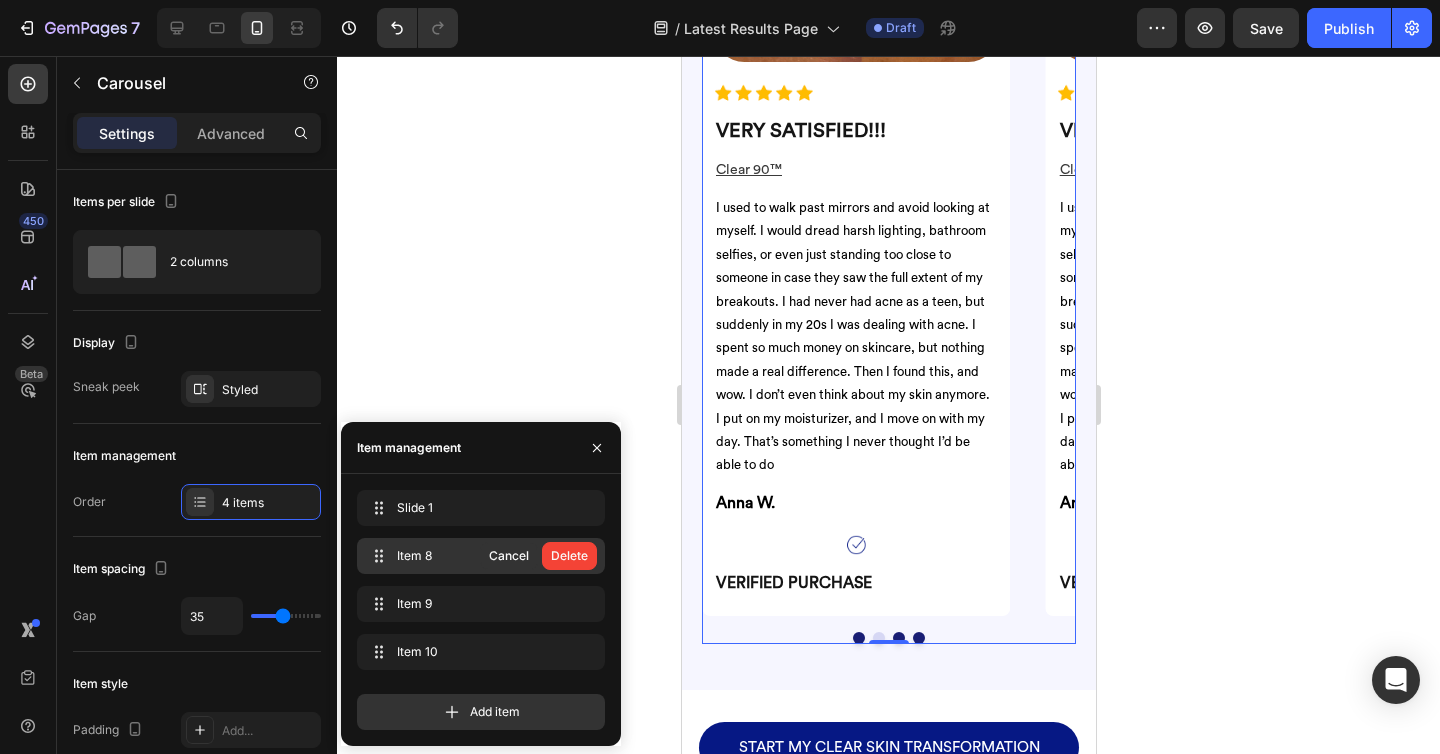 click on "Delete" at bounding box center [569, 556] 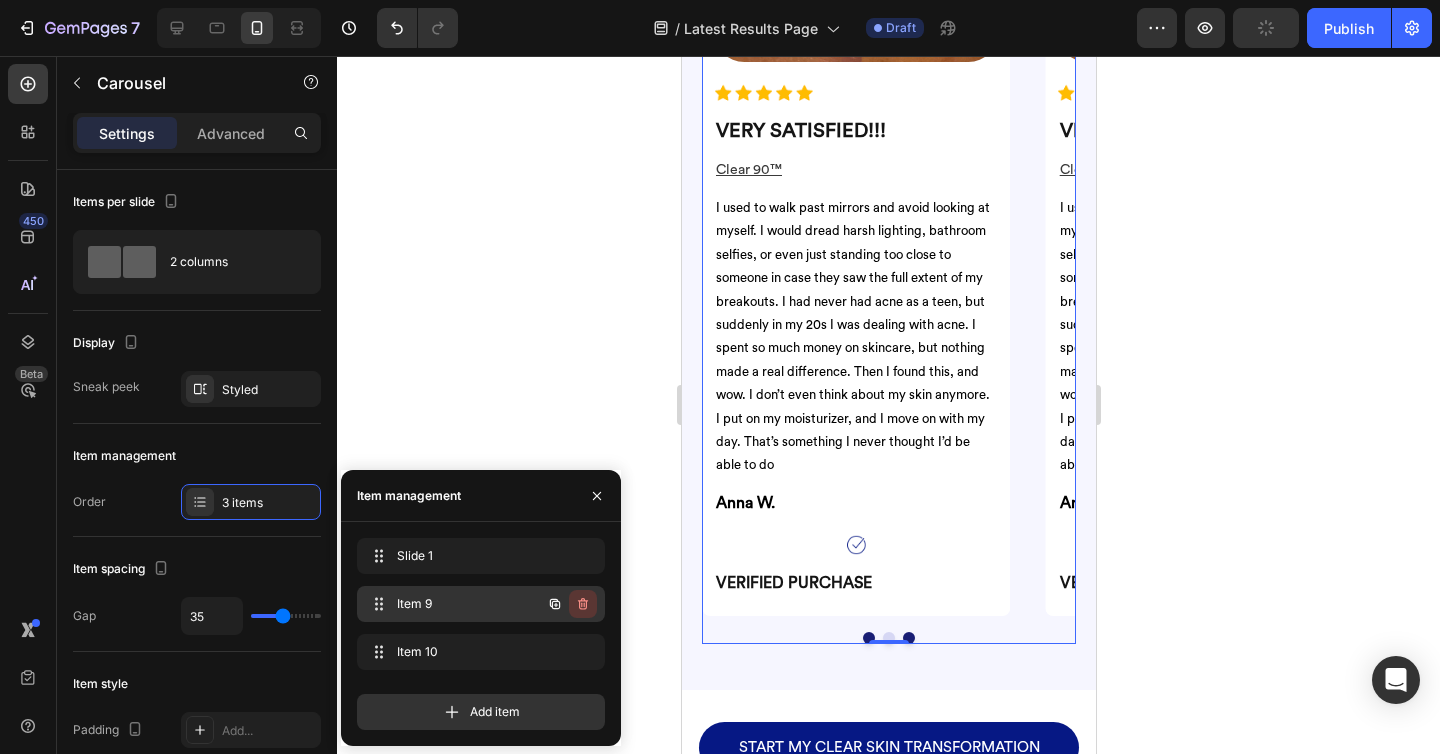 click 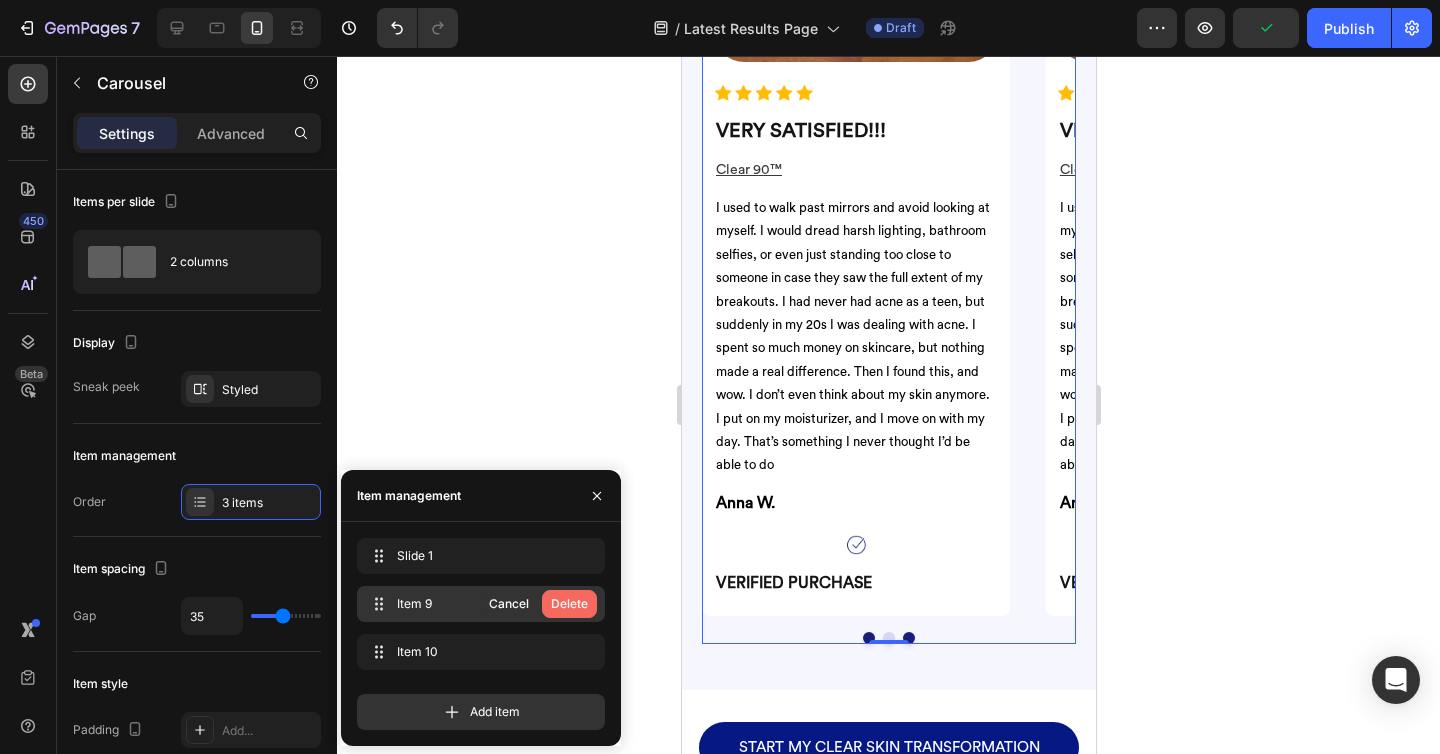 click on "Delete" at bounding box center (569, 604) 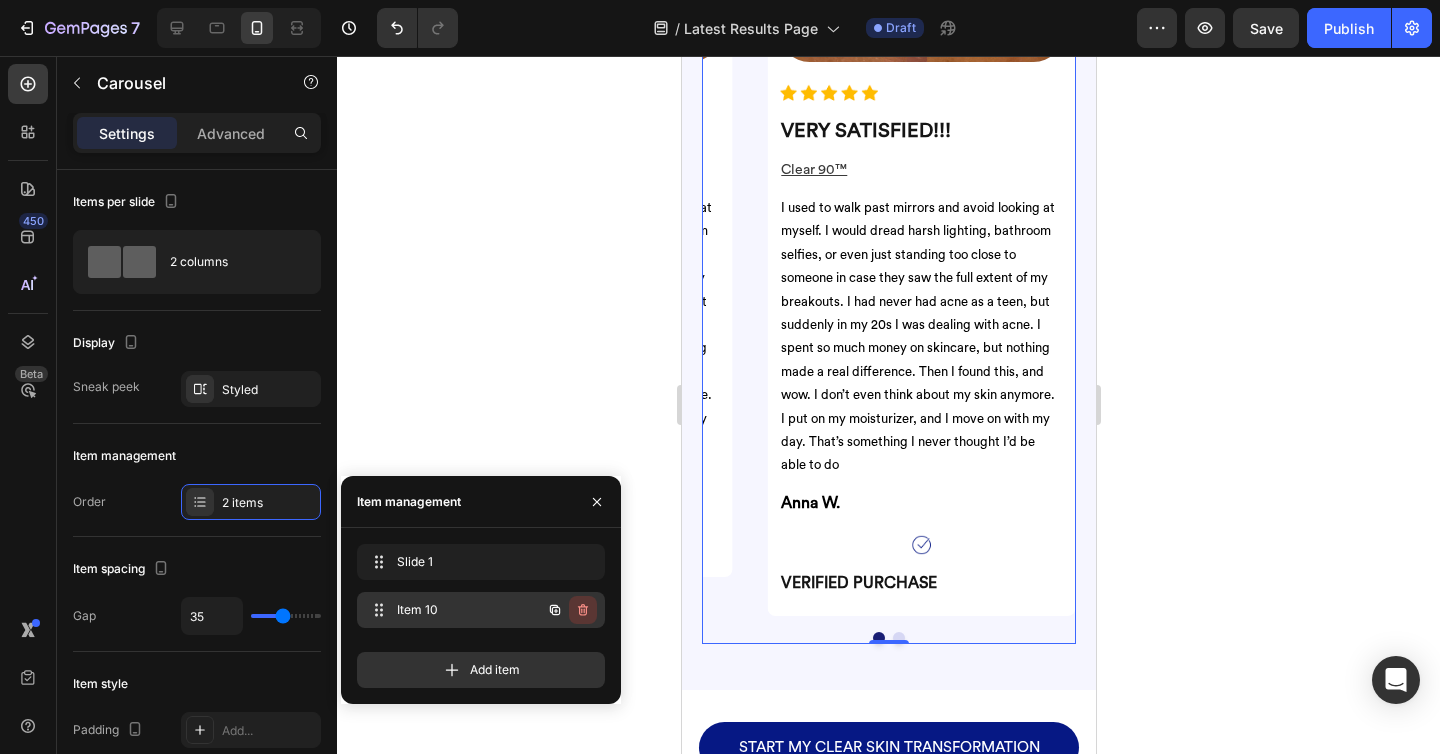 click 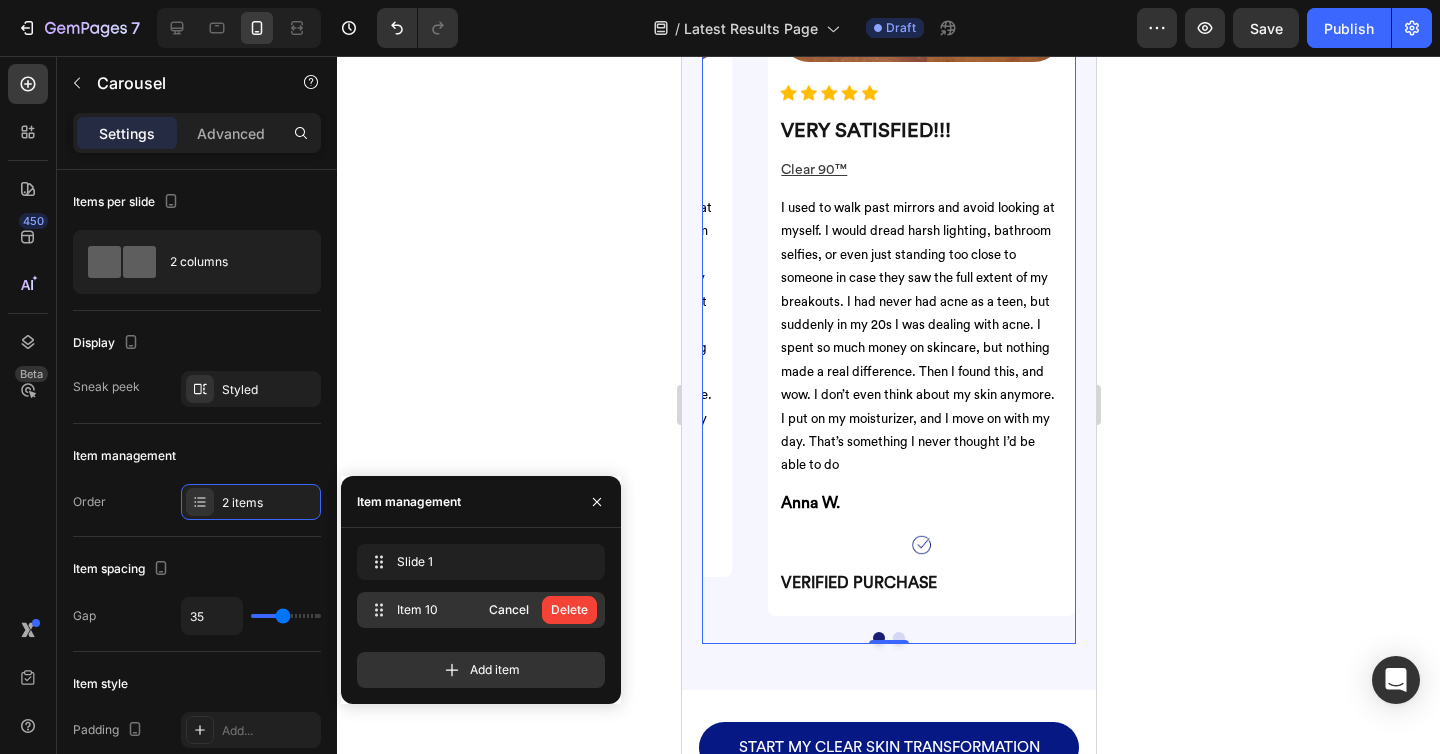 click on "Delete" at bounding box center (569, 610) 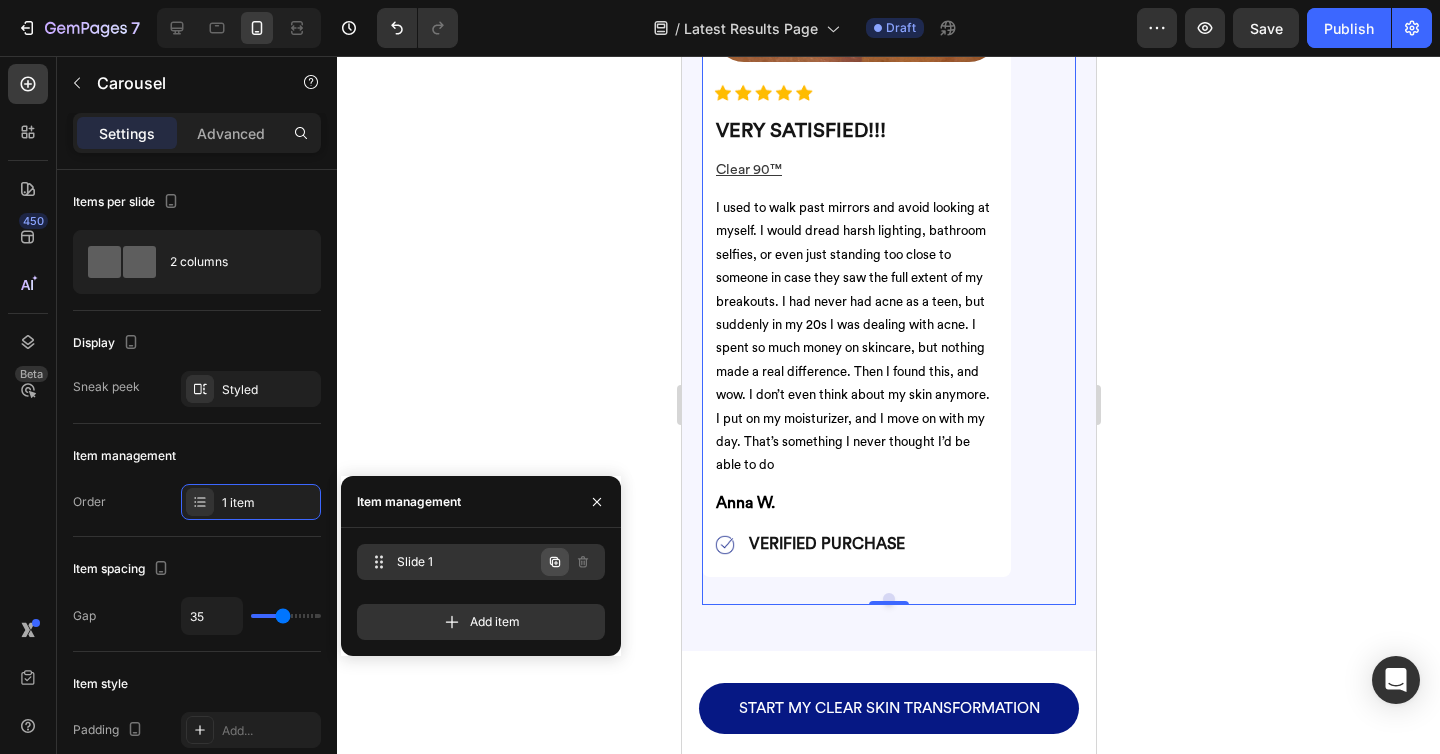 click 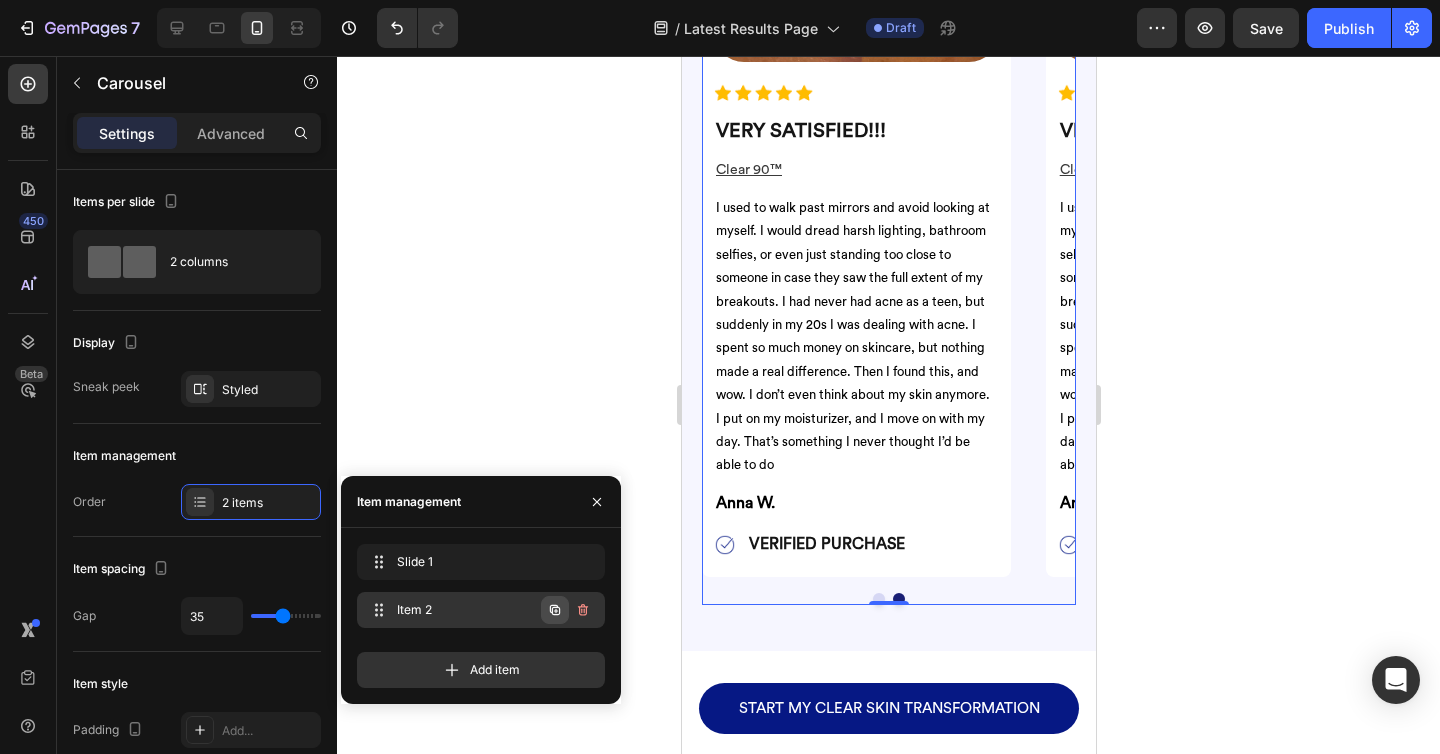 click 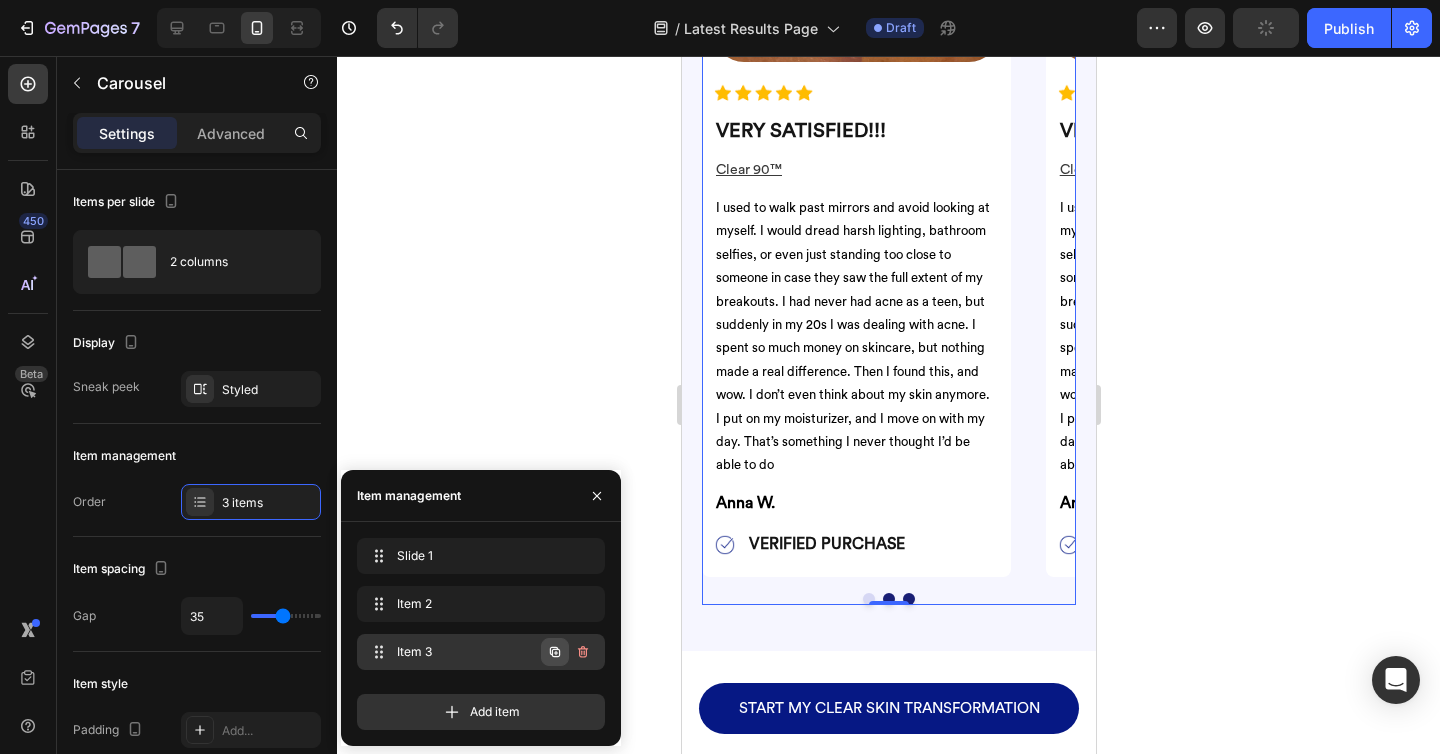 click 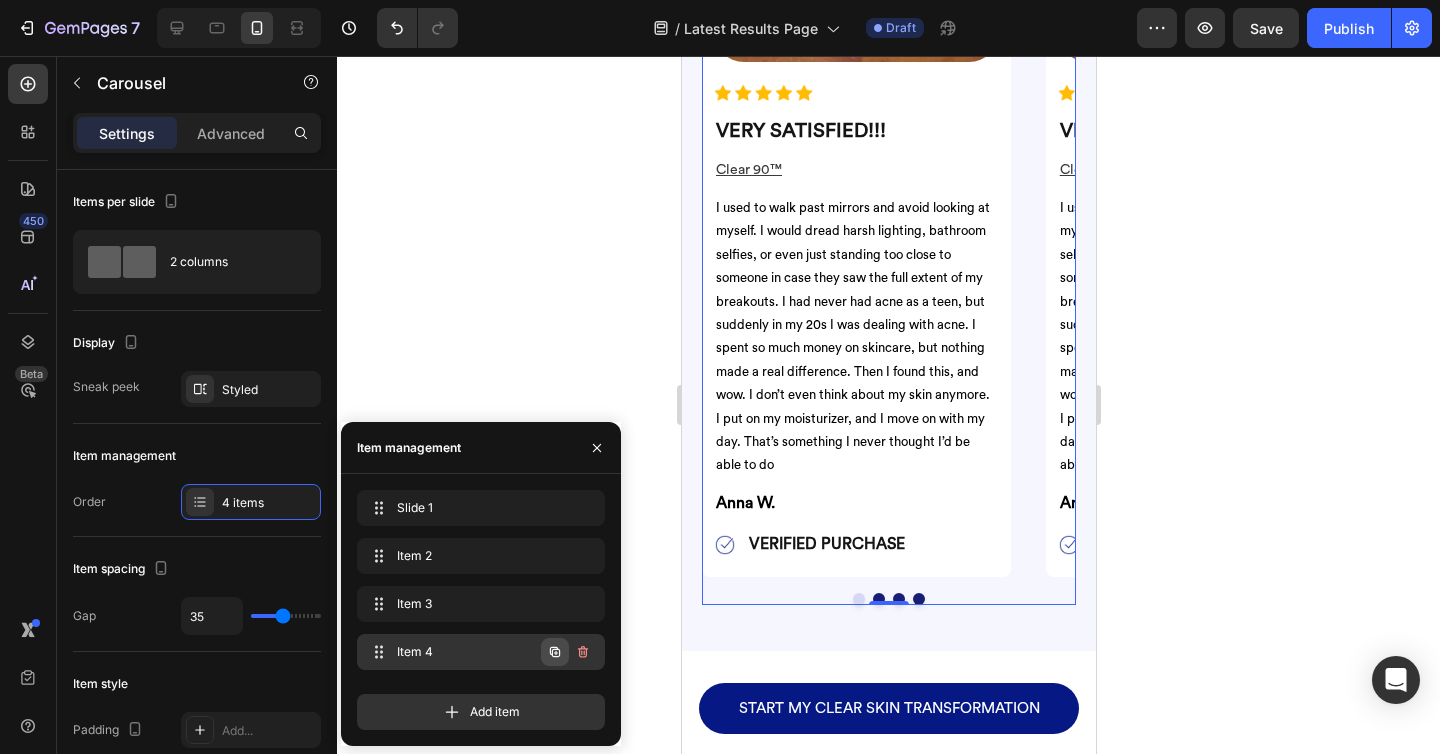 click 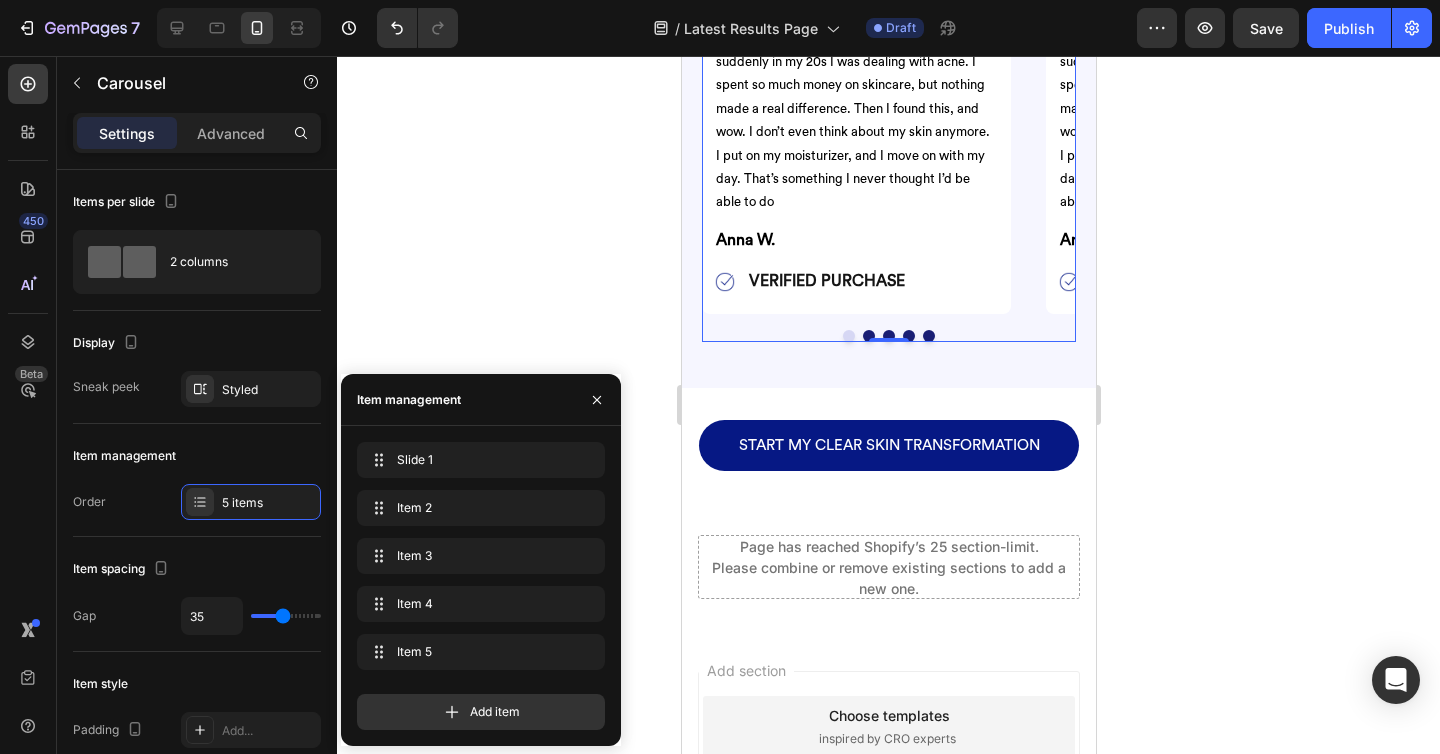 scroll, scrollTop: 4900, scrollLeft: 0, axis: vertical 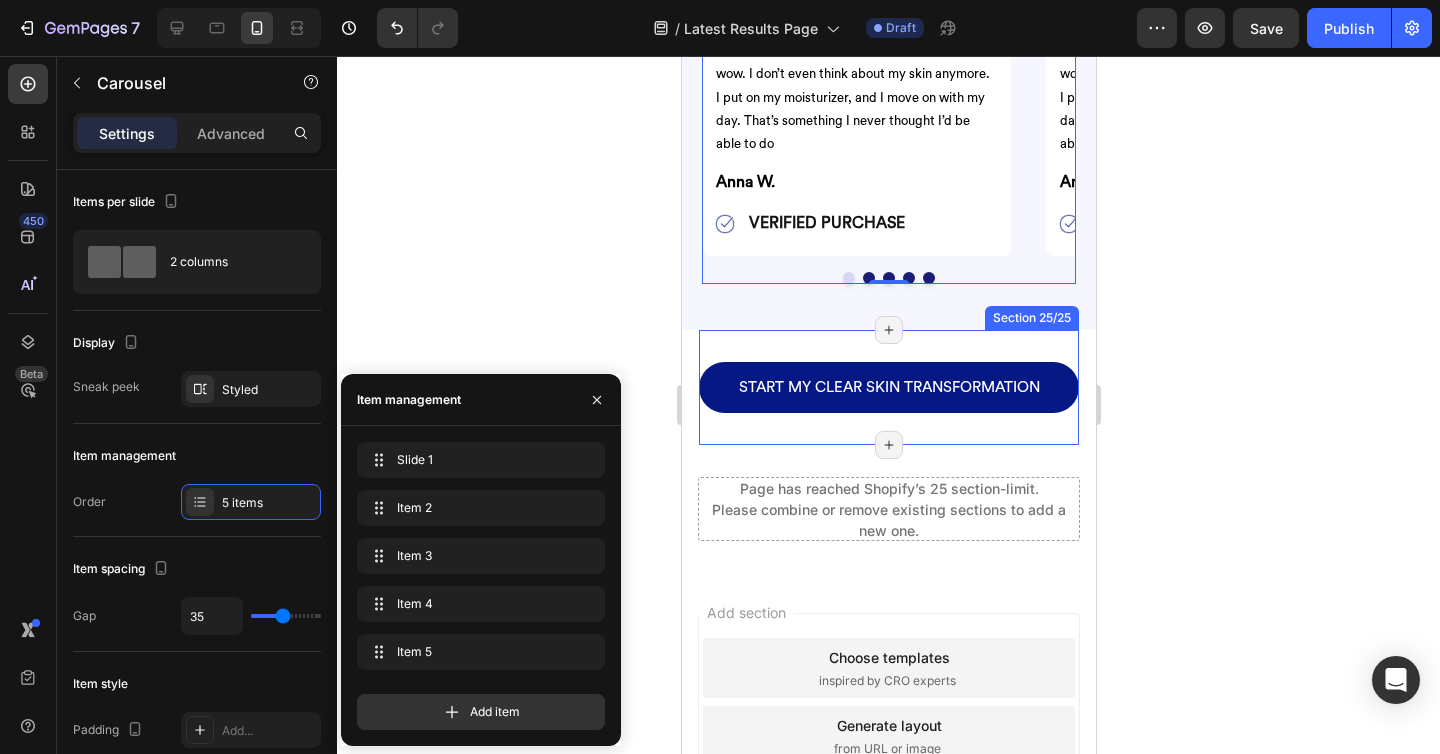 click on "START MY CLEAR SKIN TRANSFORMATION Button Section 25/25 Page has reached Shopify’s 25 section-limit Page has reached Shopify’s 25 section-limit" at bounding box center (888, 387) 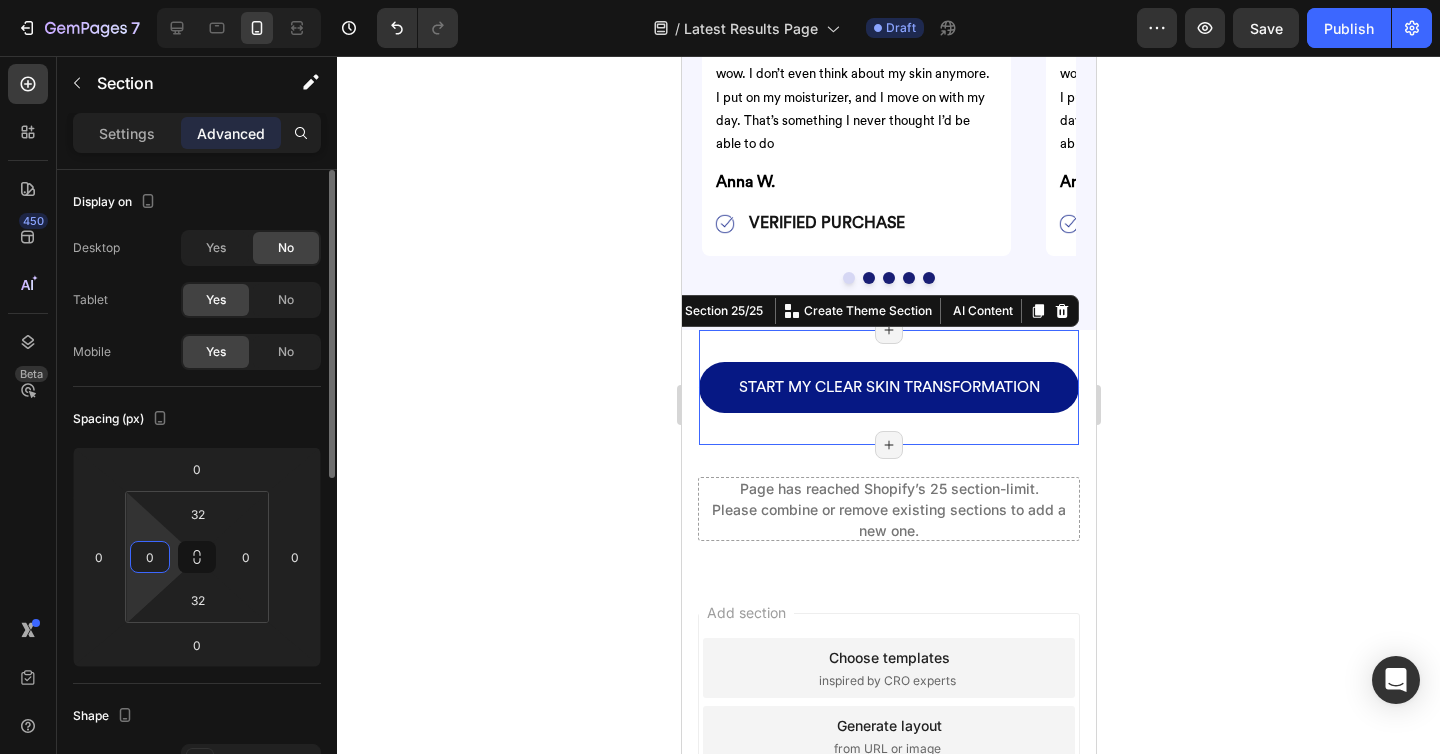 click on "0" at bounding box center (150, 557) 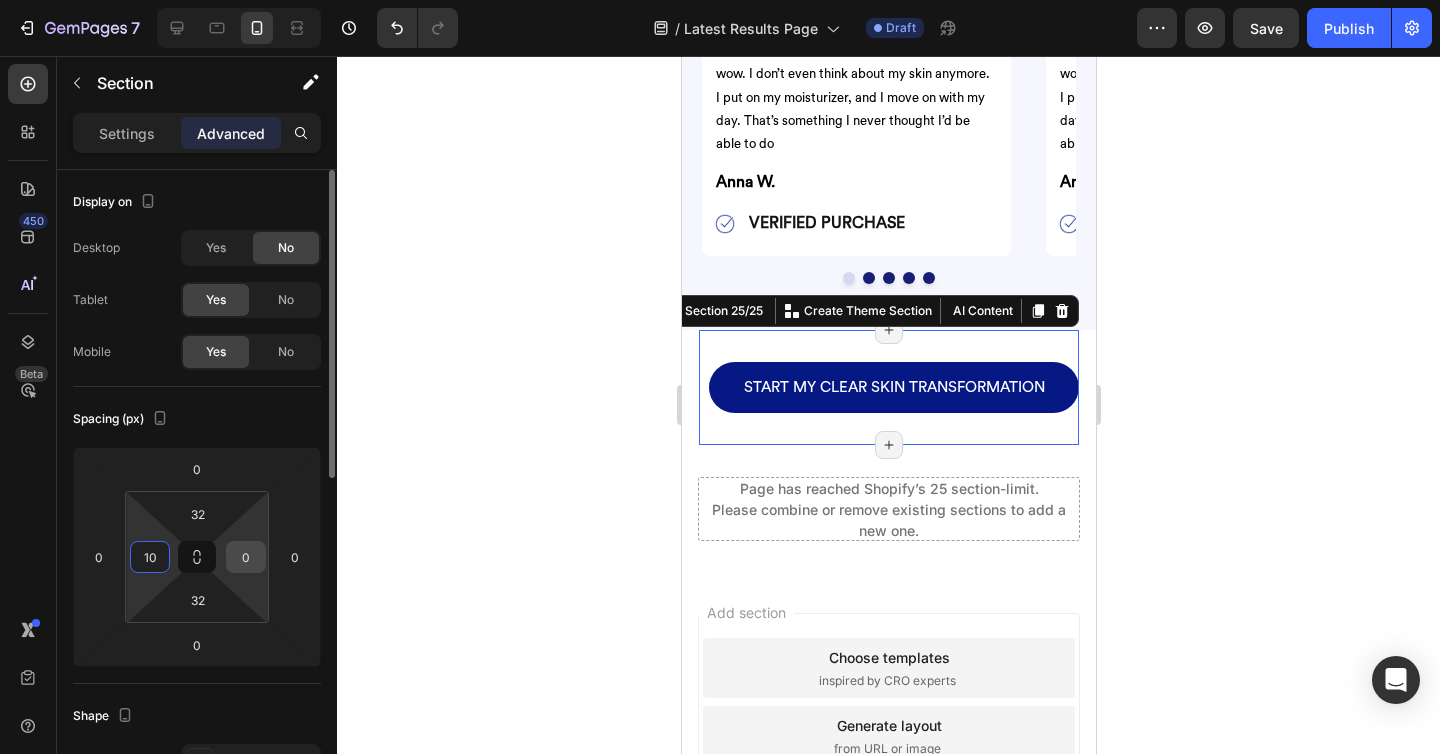 type on "10" 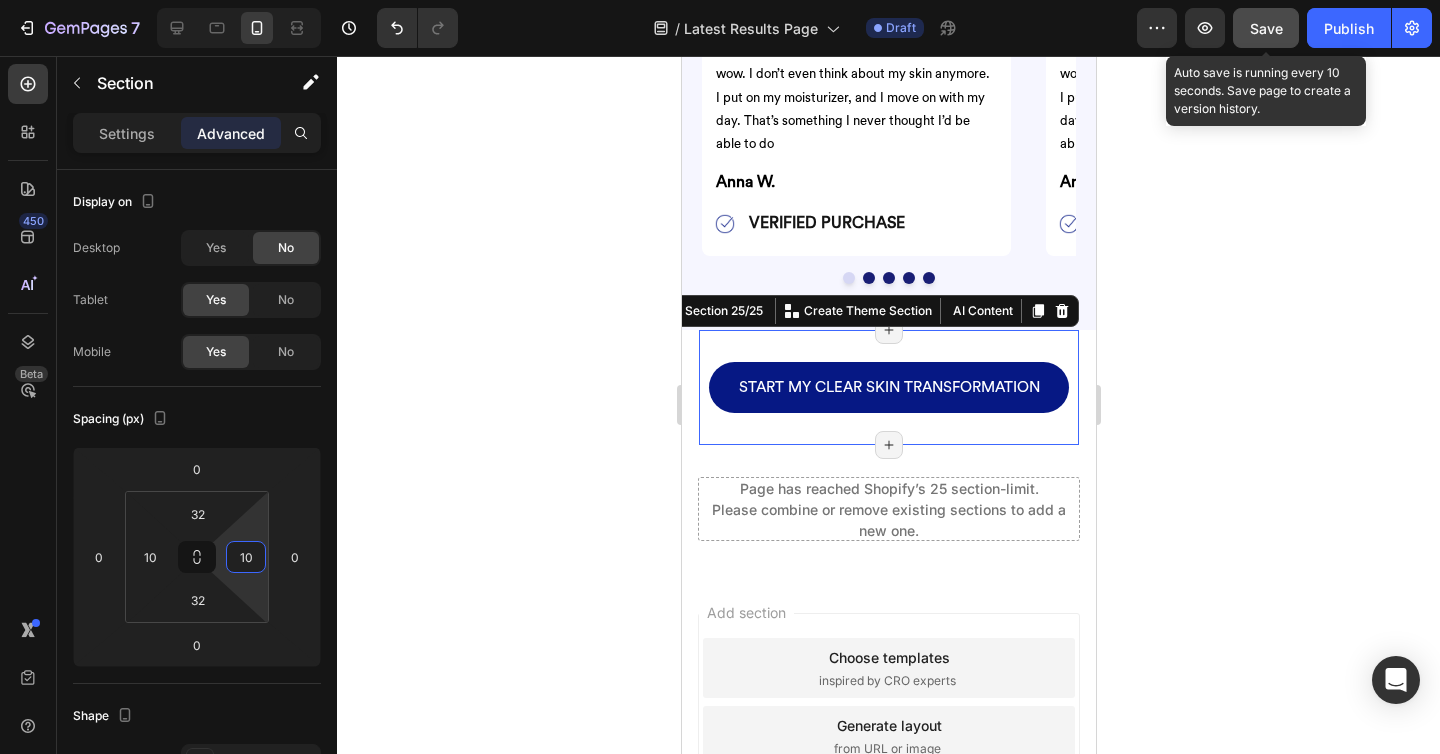 type on "10" 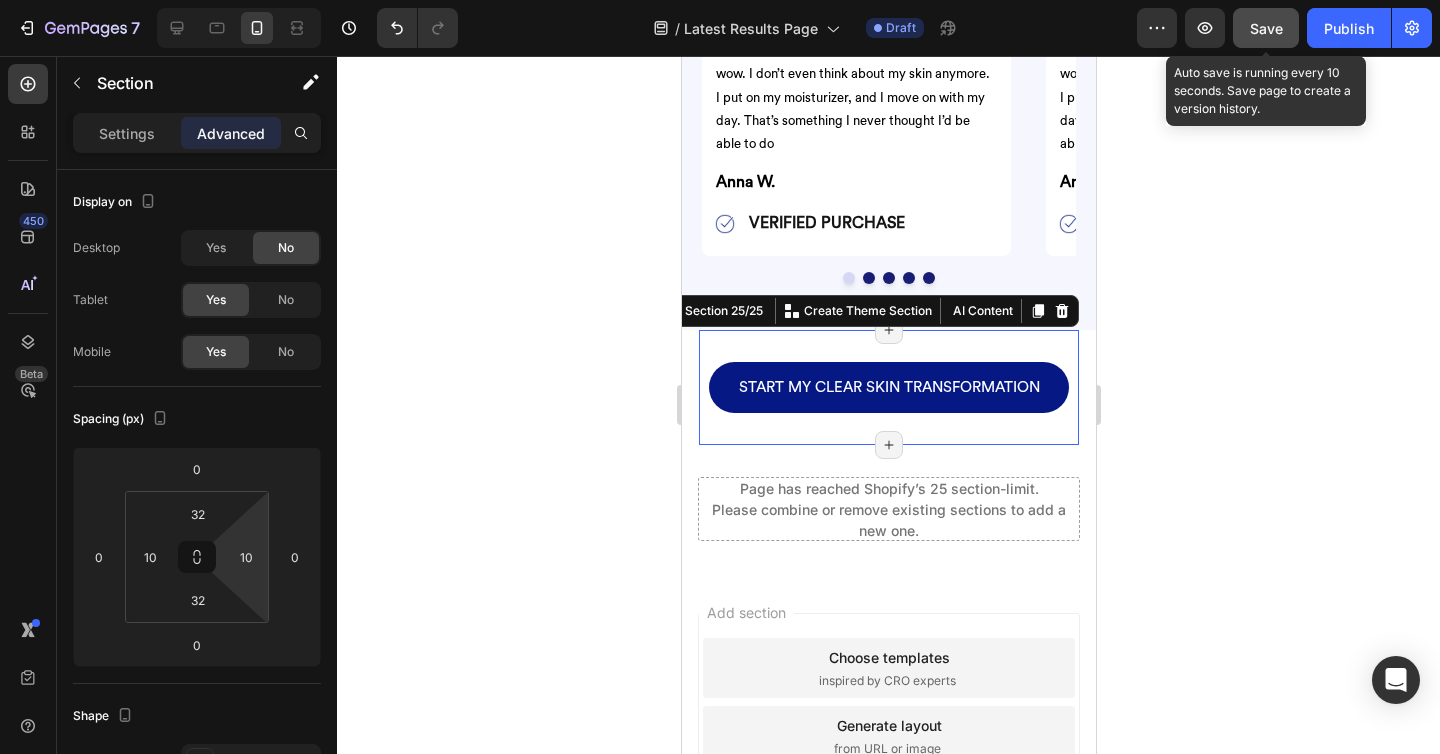 click on "Save" at bounding box center [1266, 28] 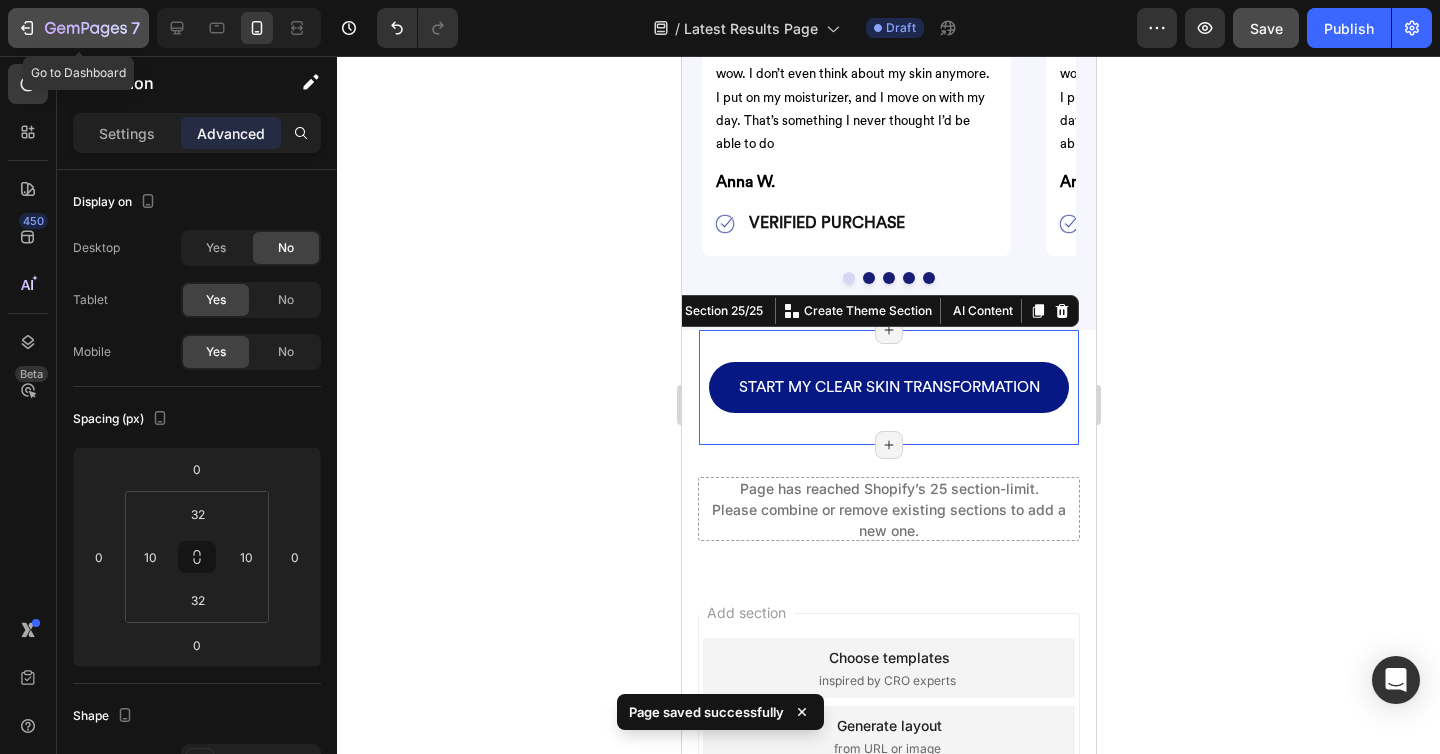 click 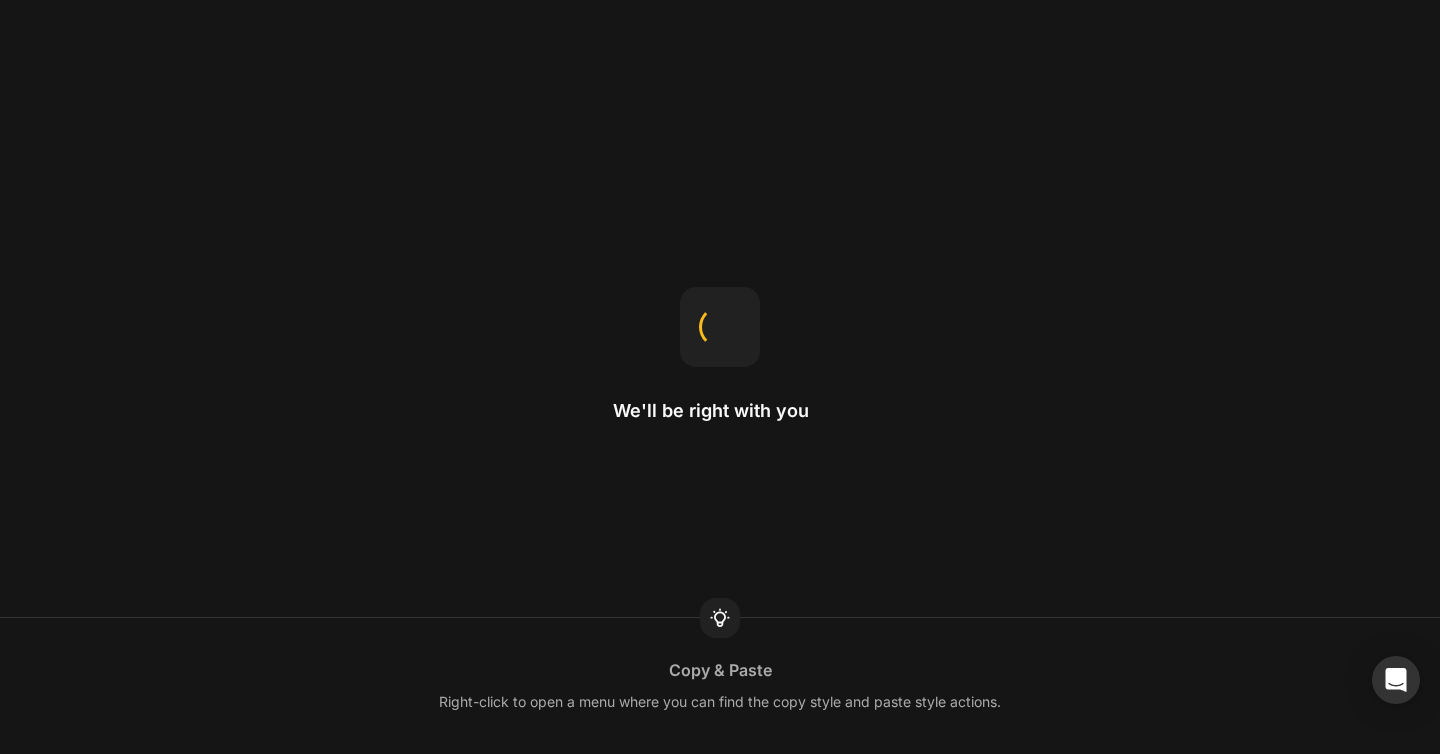 scroll, scrollTop: 0, scrollLeft: 0, axis: both 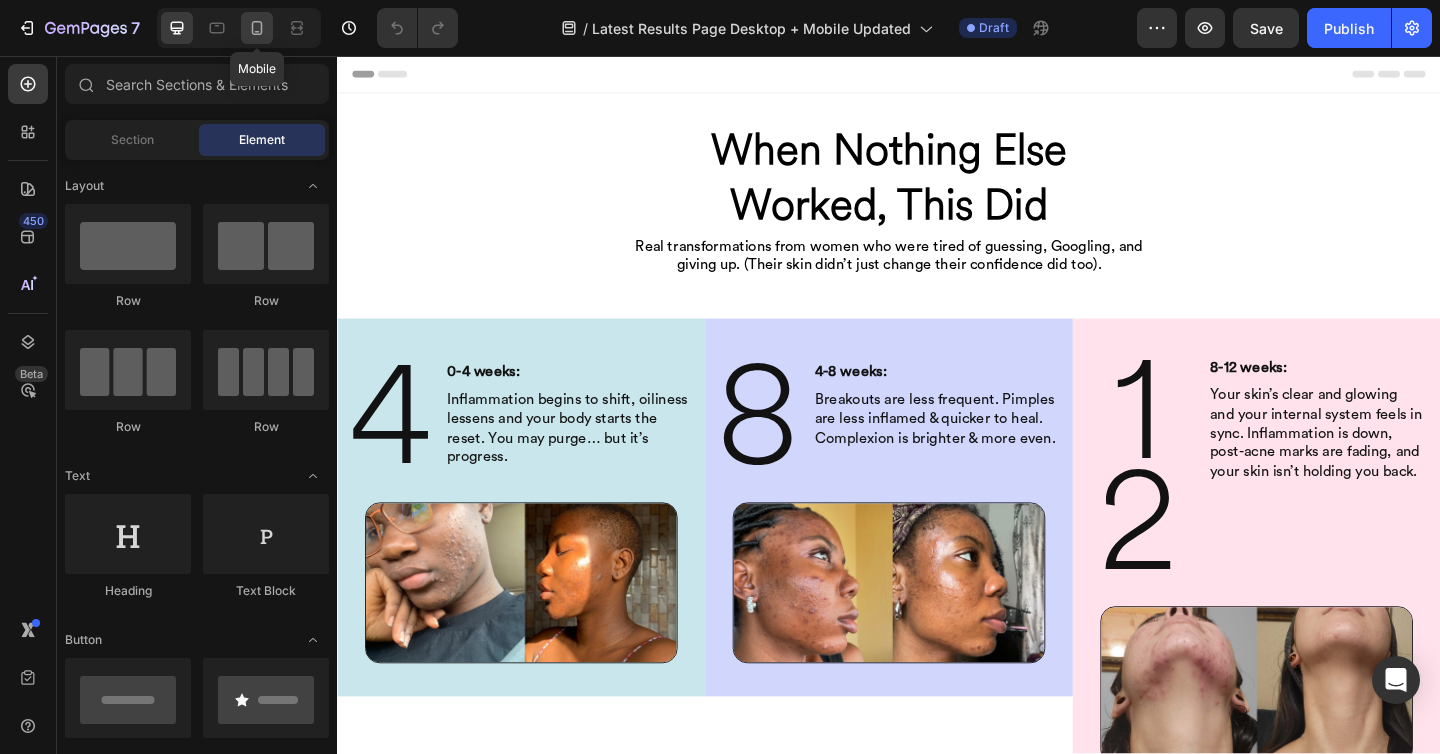 click 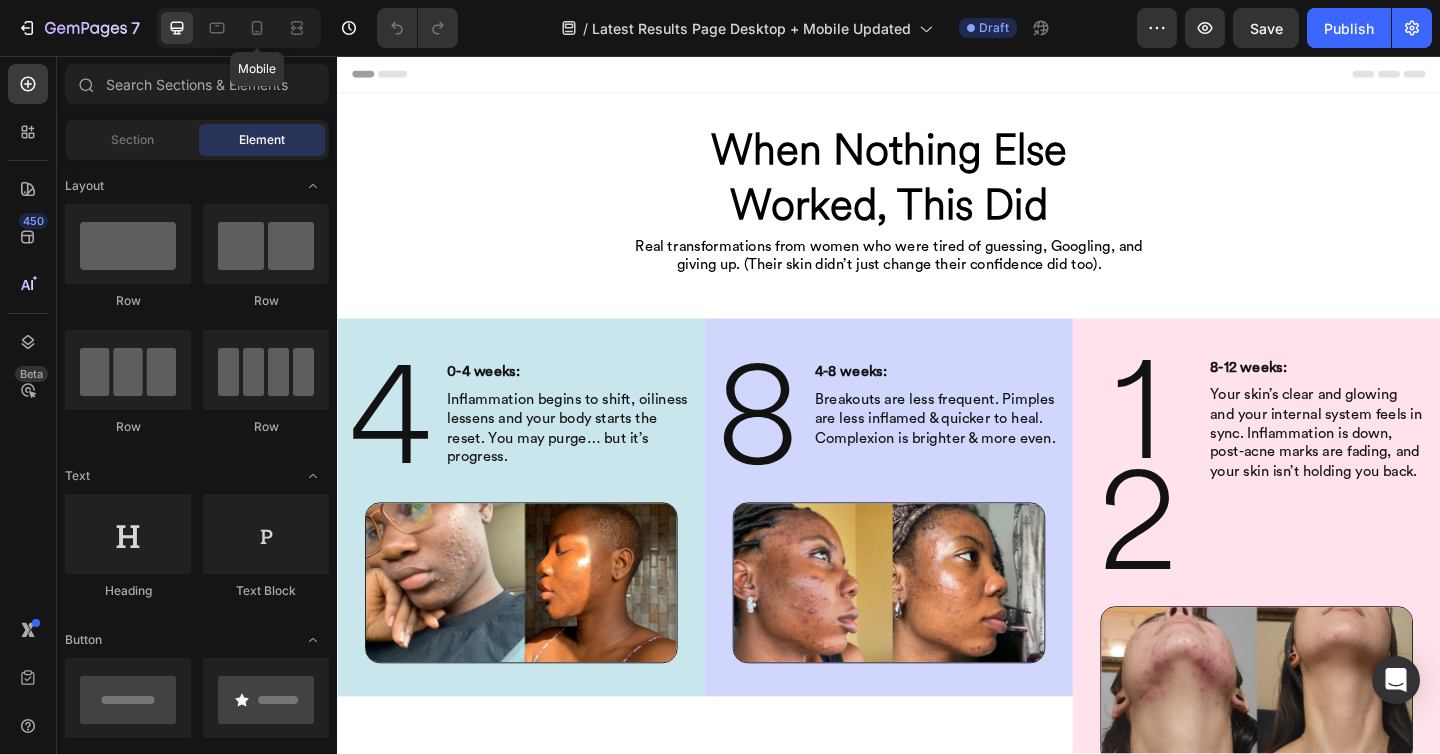 click 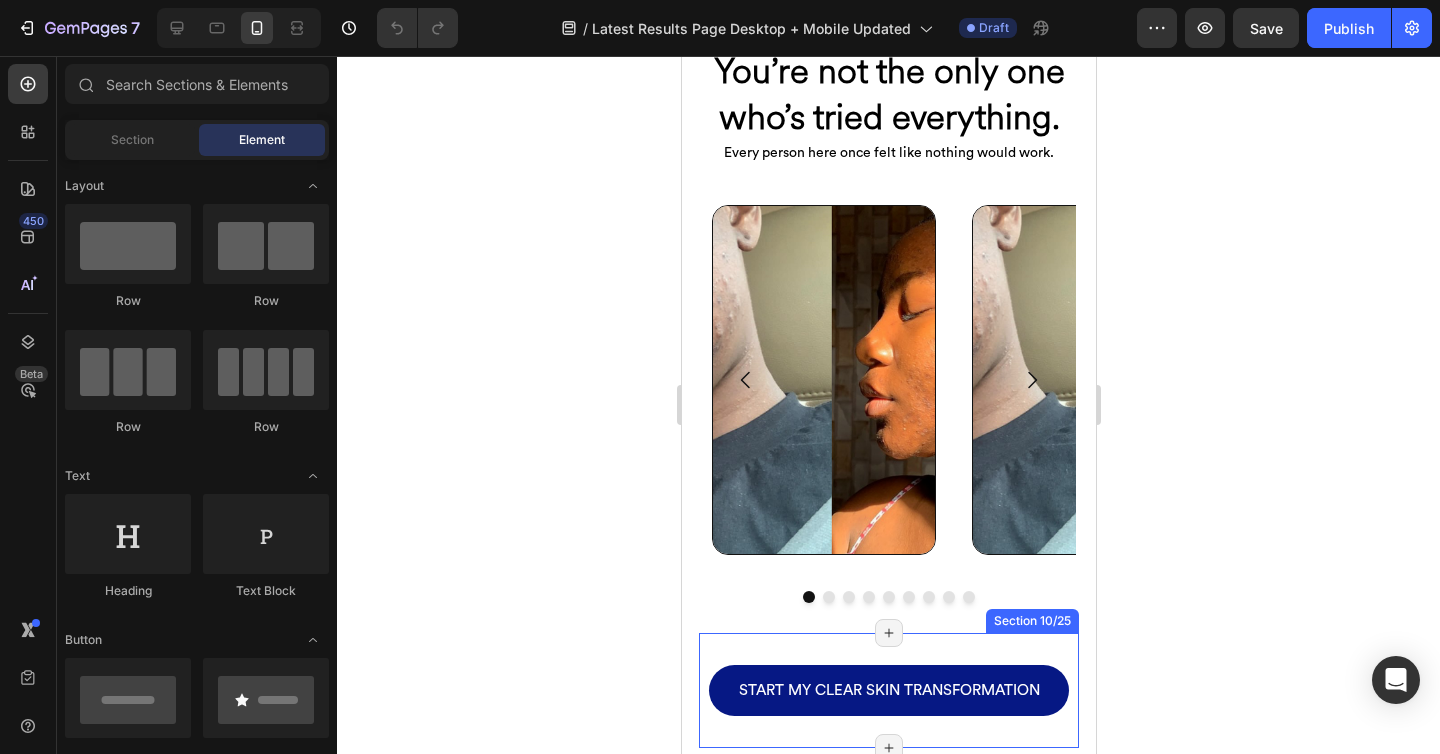 scroll, scrollTop: 1694, scrollLeft: 0, axis: vertical 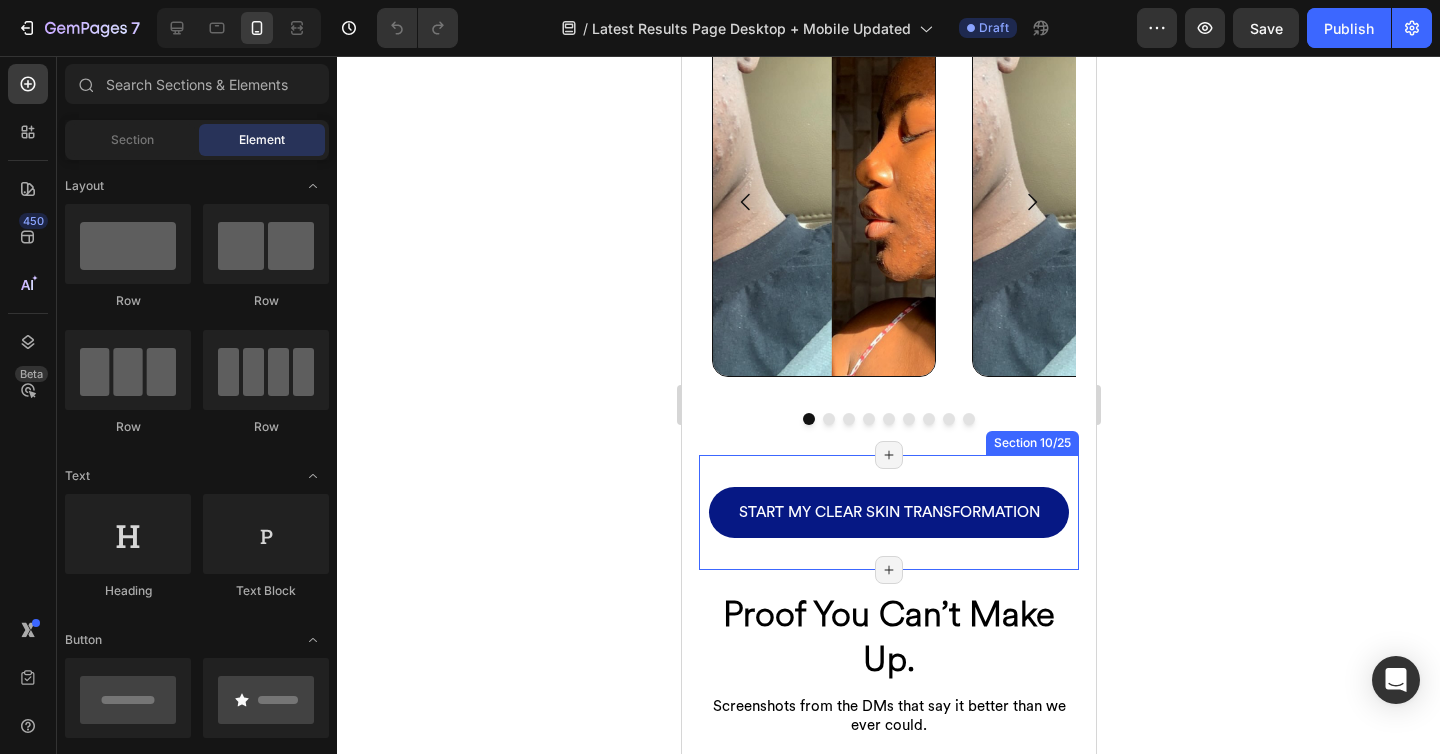 click on "START MY CLEAR SKIN TRANSFORMATION Button Section 10/25 Page has reached Shopify’s 25 section-limit Page has reached Shopify’s 25 section-limit" at bounding box center [888, 512] 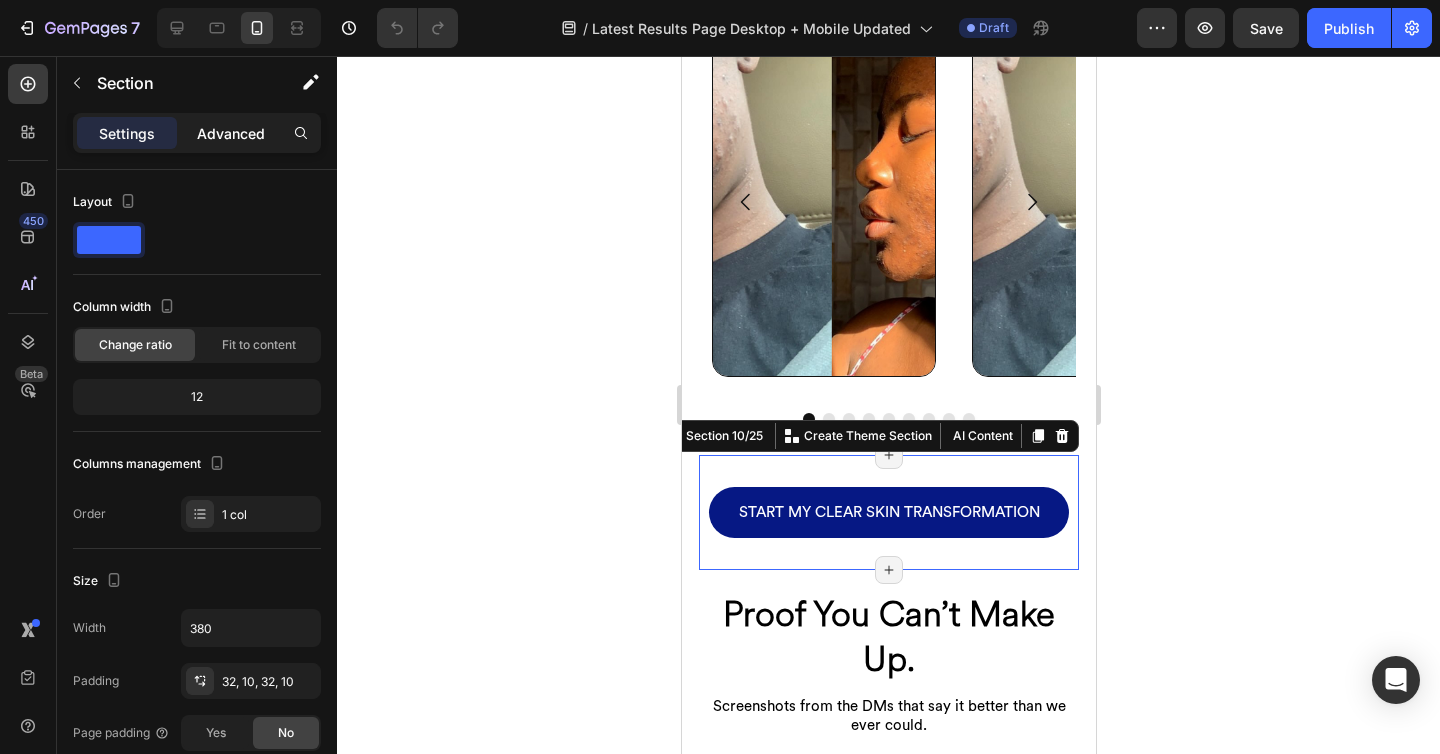 click on "Advanced" at bounding box center [231, 133] 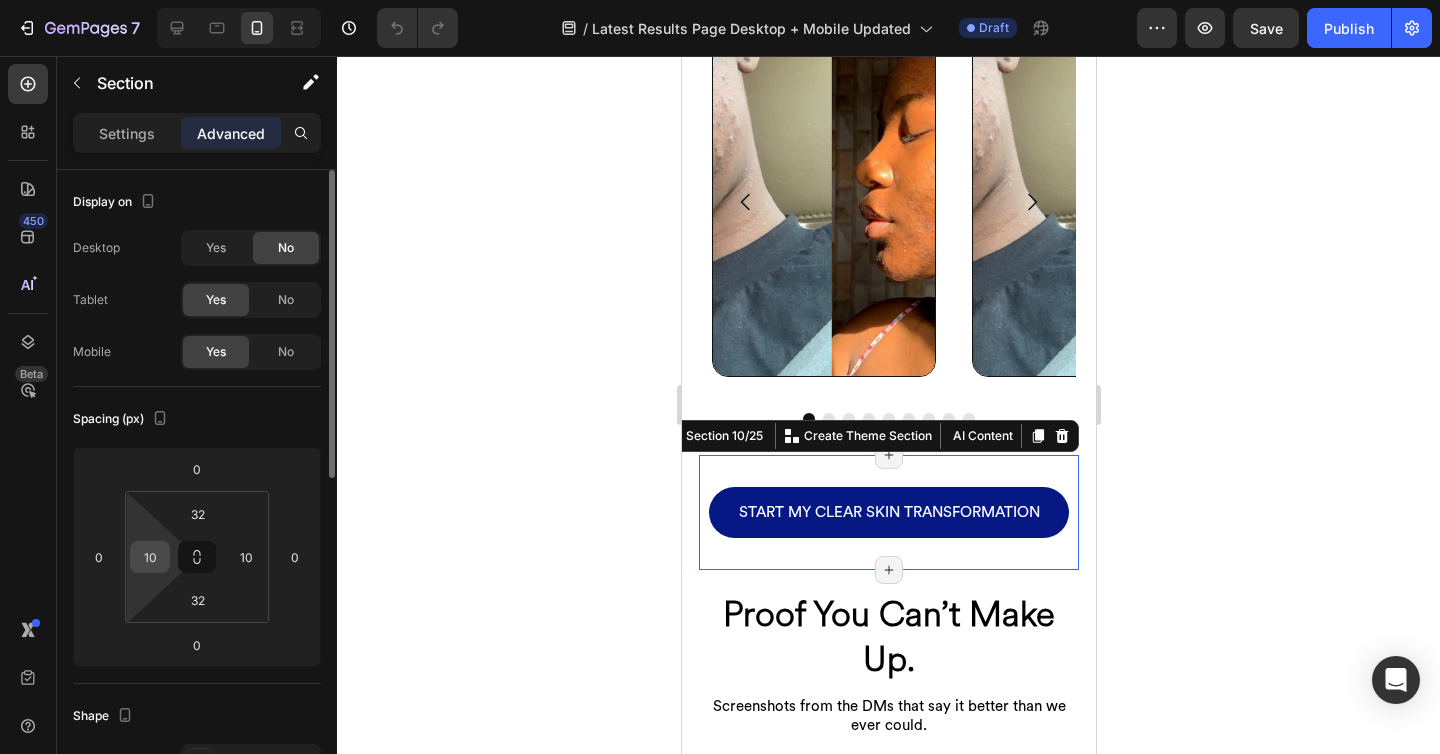 click on "10" at bounding box center [150, 557] 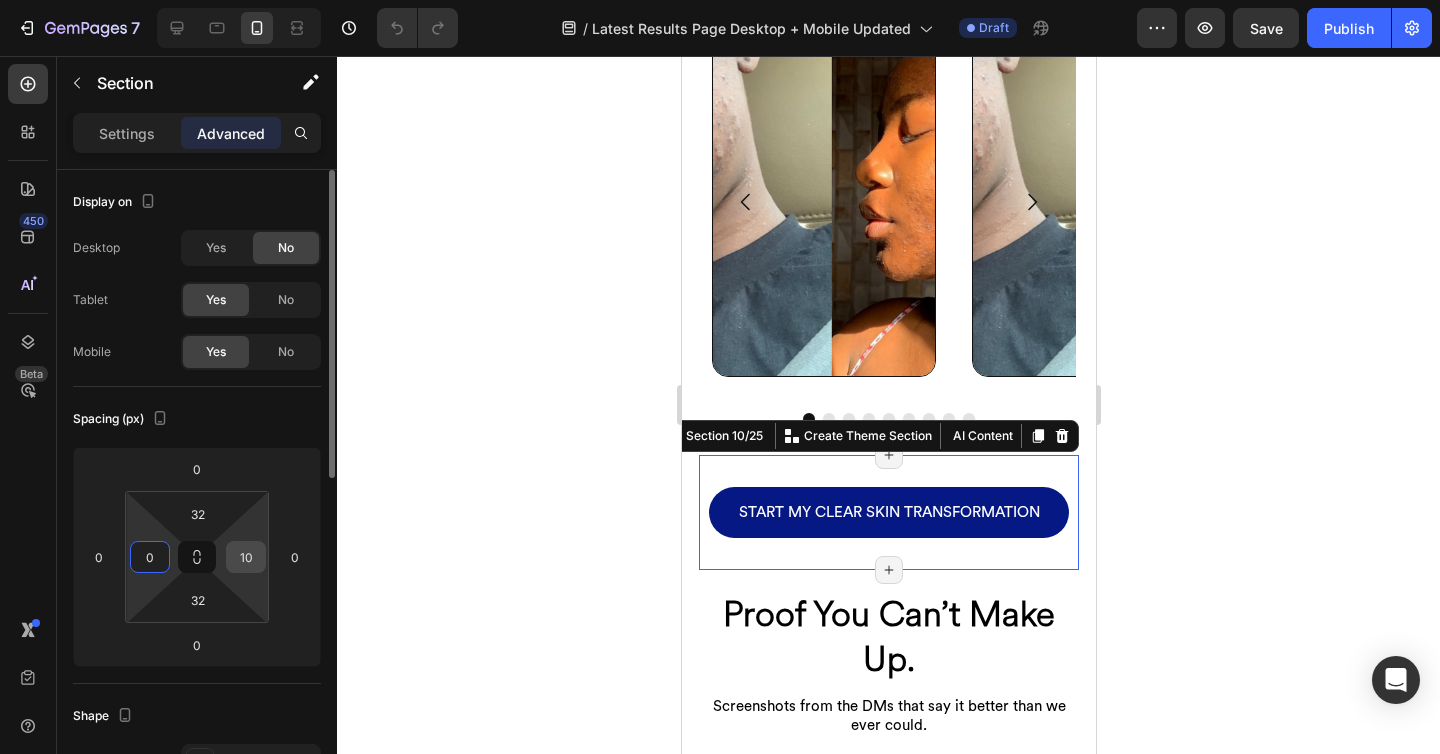 type on "0" 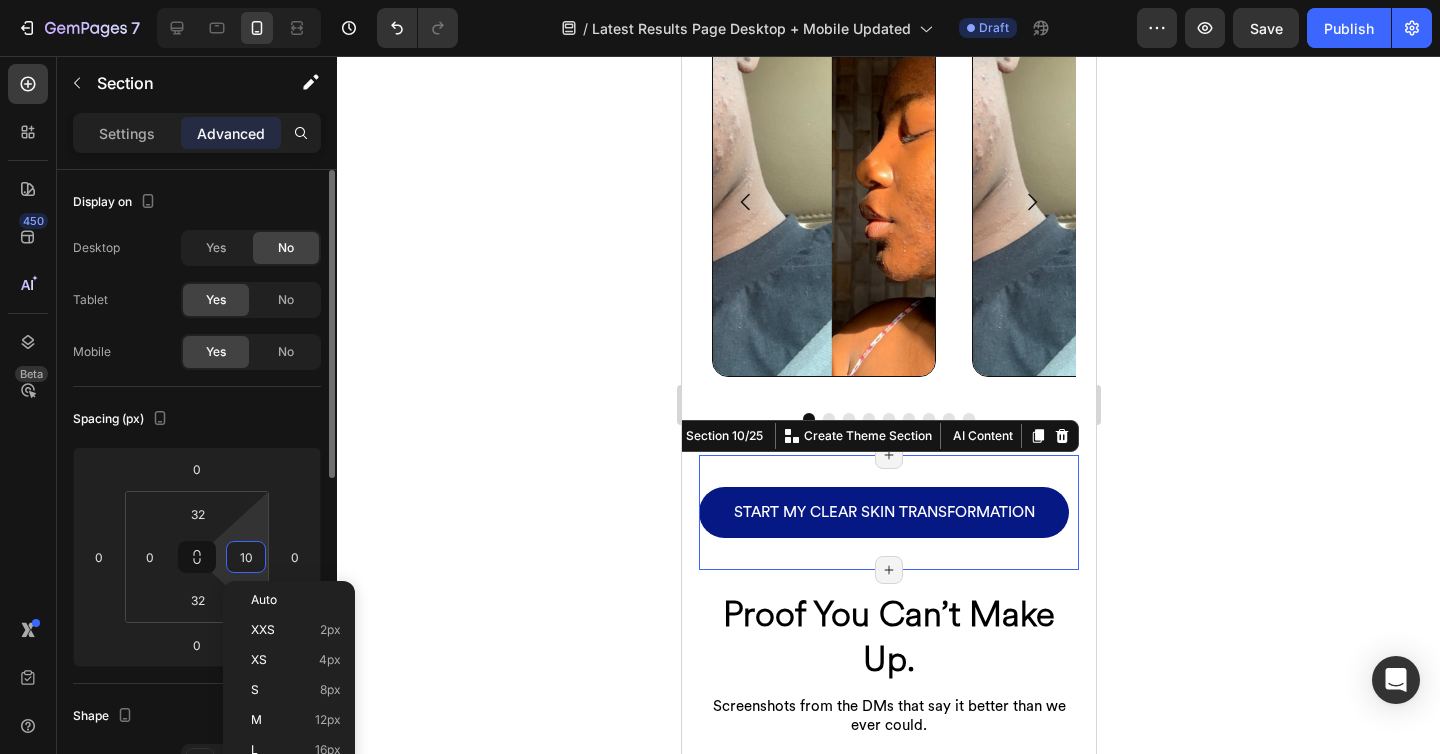 type on "0" 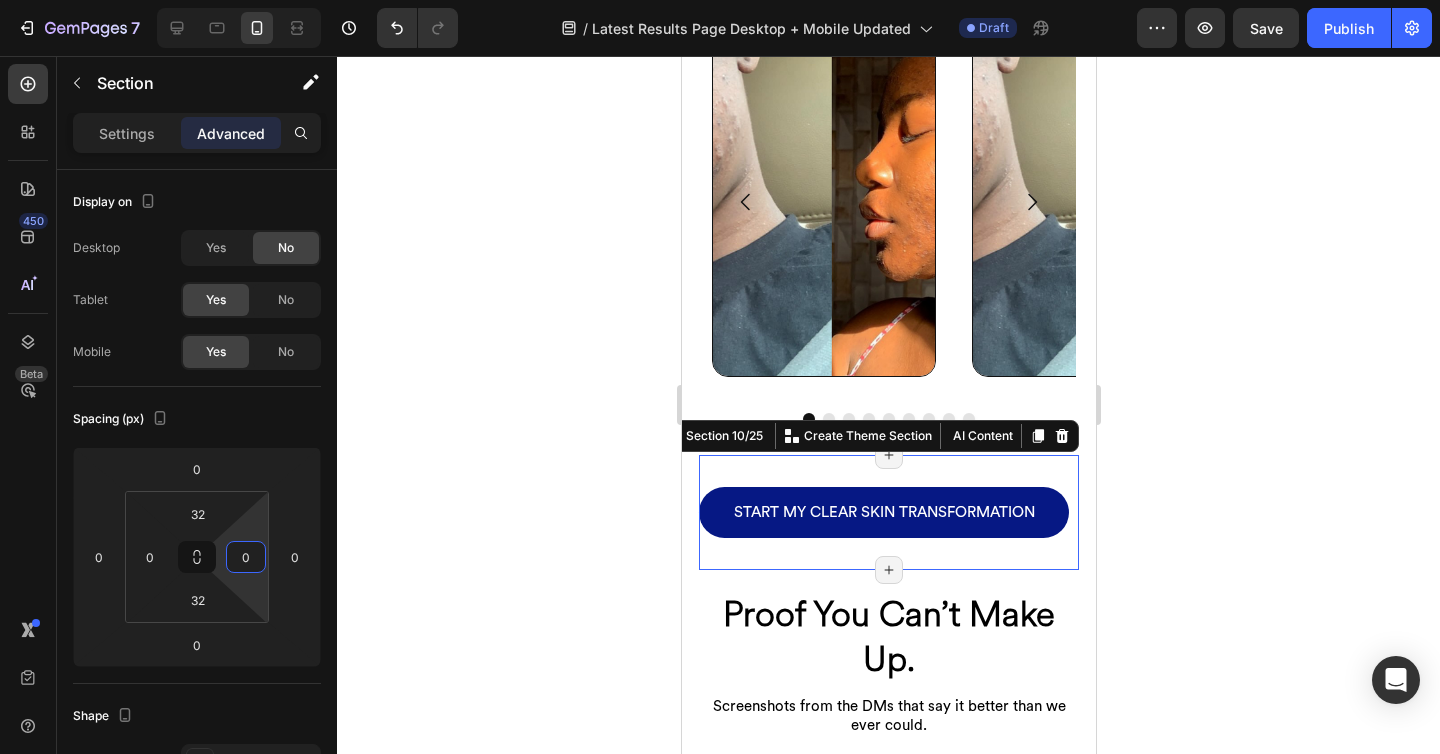 click on "START MY CLEAR SKIN TRANSFORMATION Button Section 10/25   Create Theme Section AI Content Write with GemAI What would you like to describe here? Tone and Voice Persuasive Product Root Cause Starter Kit™ Show more Generate Page has reached Shopify’s 25 section-limit Page has reached Shopify’s 25 section-limit Page has reached Shopify’s 25 section-limit" at bounding box center [888, 512] 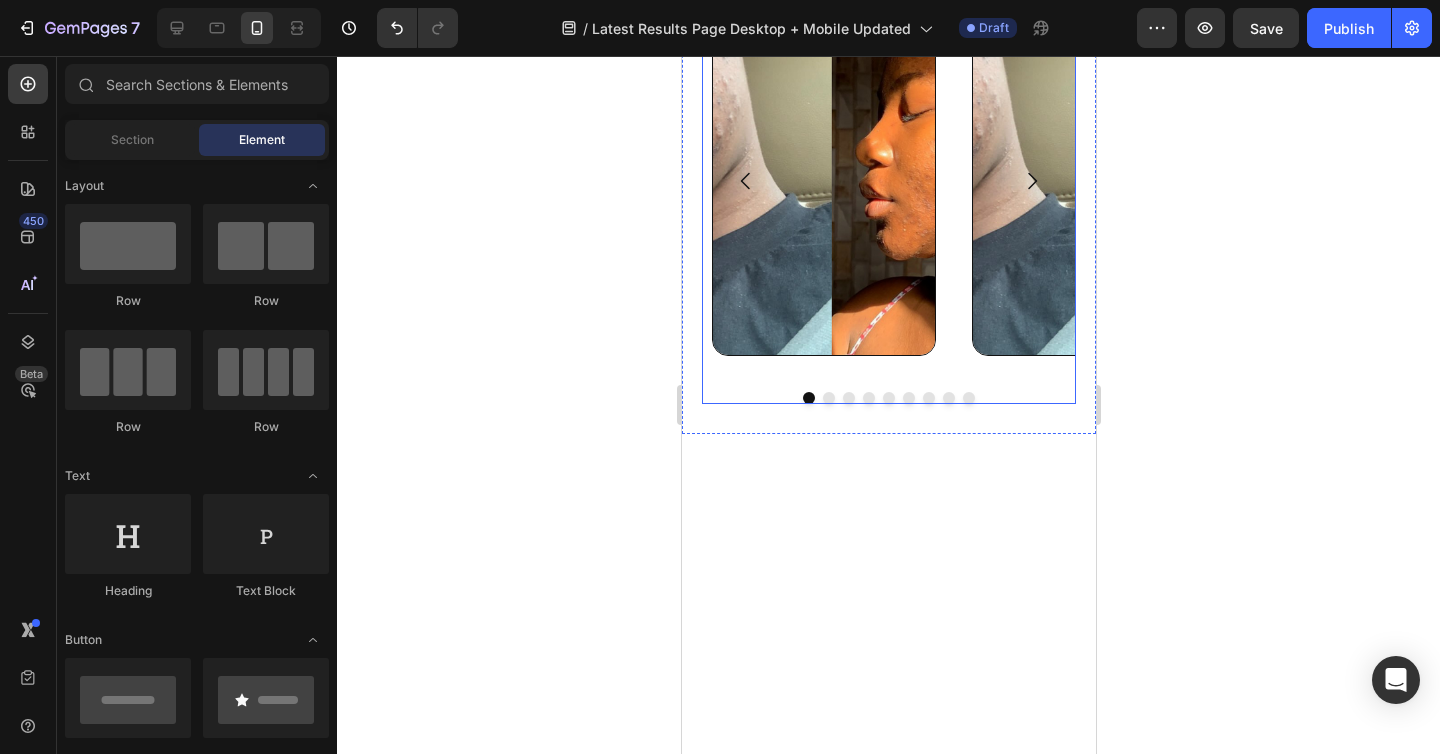 scroll, scrollTop: 1096, scrollLeft: 0, axis: vertical 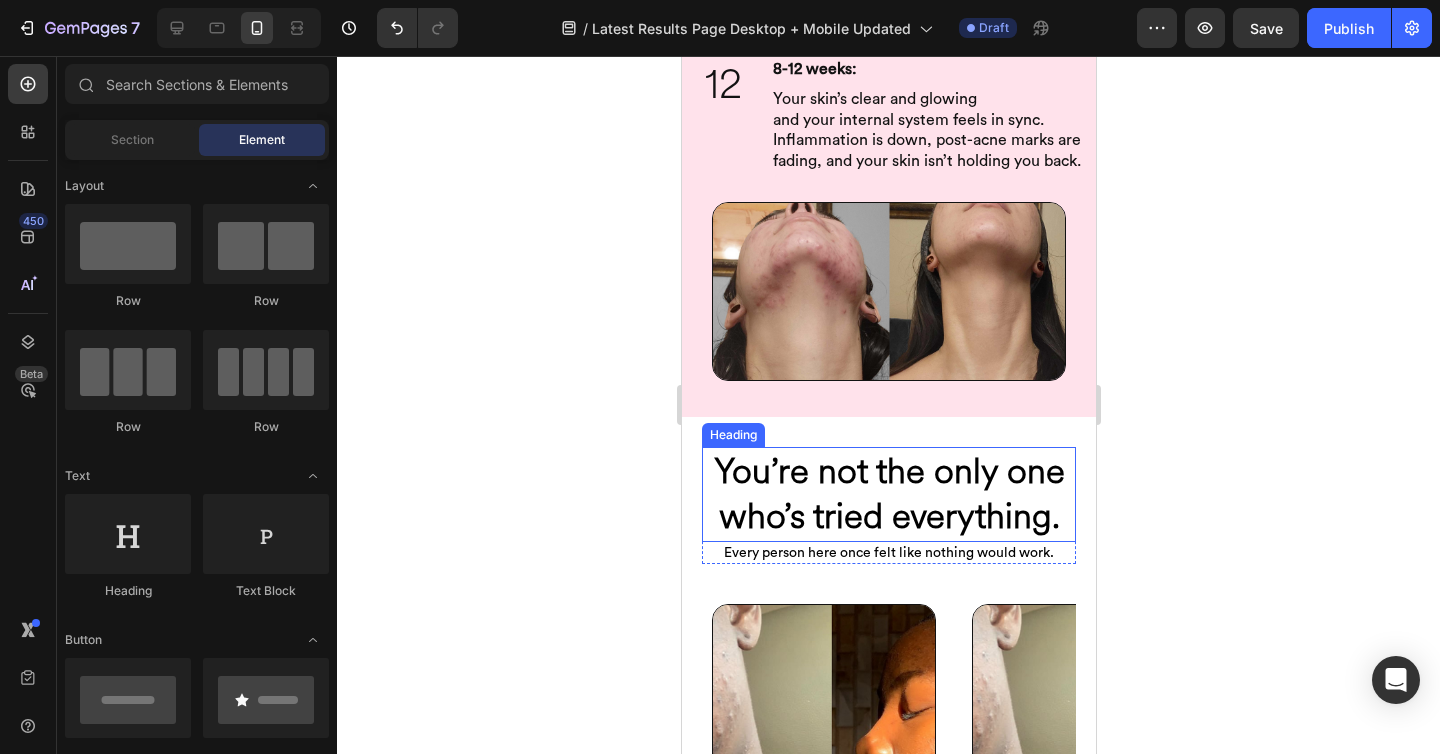 click on "You’re not the only one who’s tried everything." at bounding box center (888, 494) 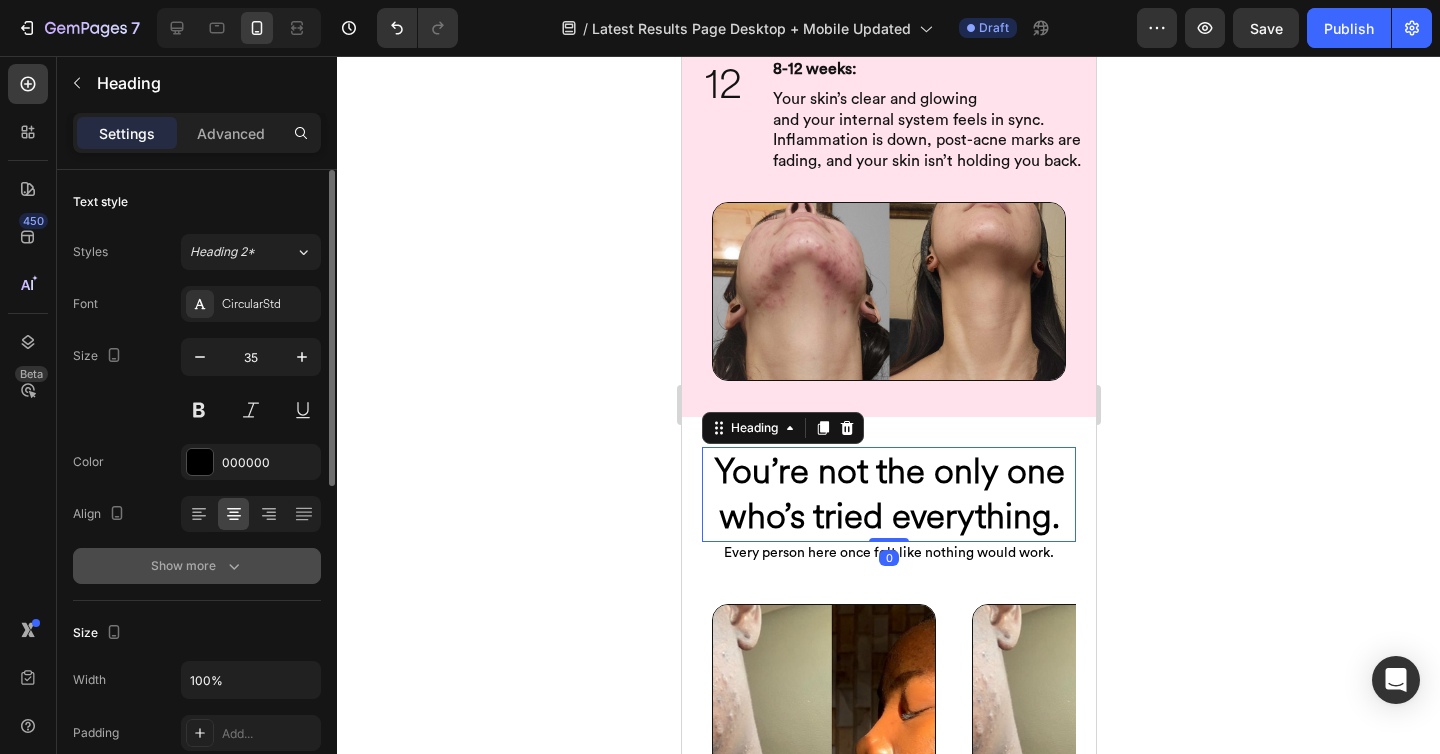 click 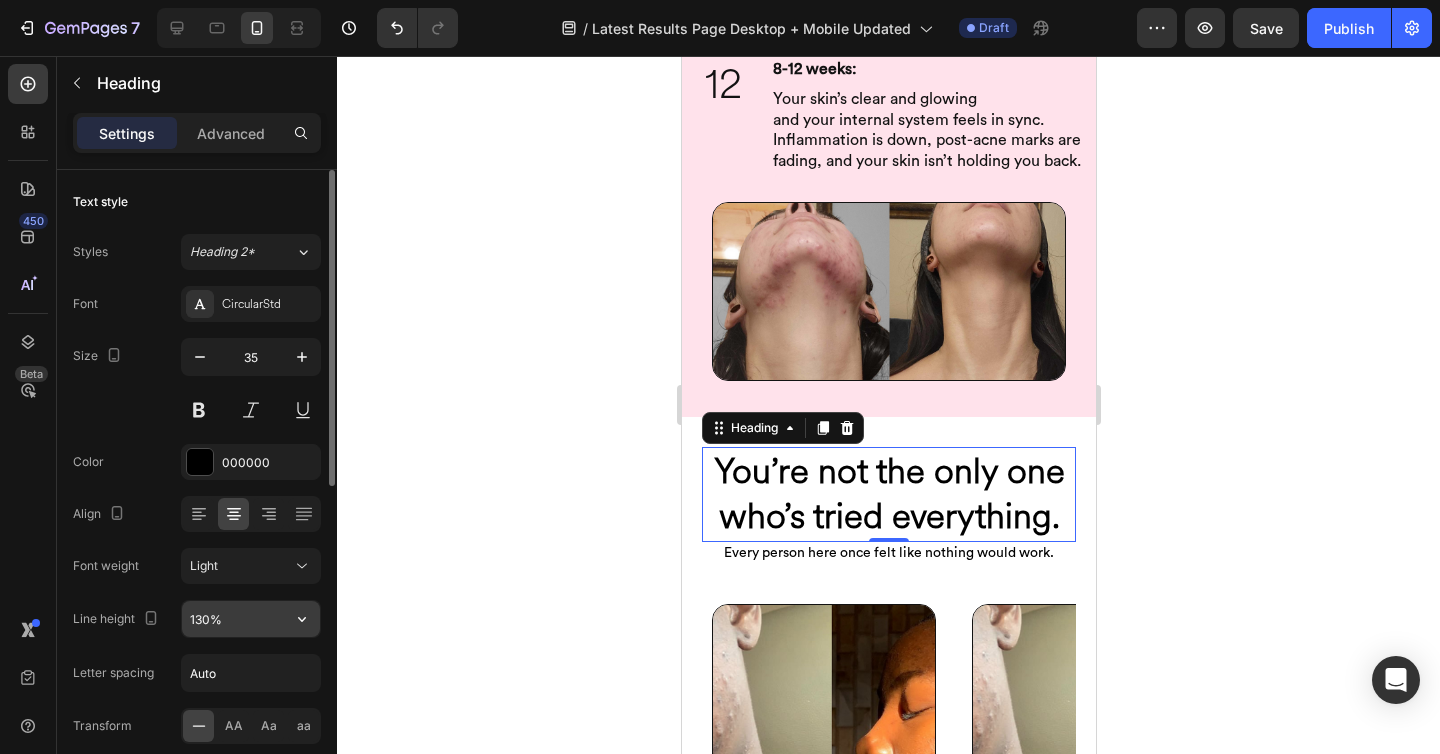 click on "130%" at bounding box center [251, 619] 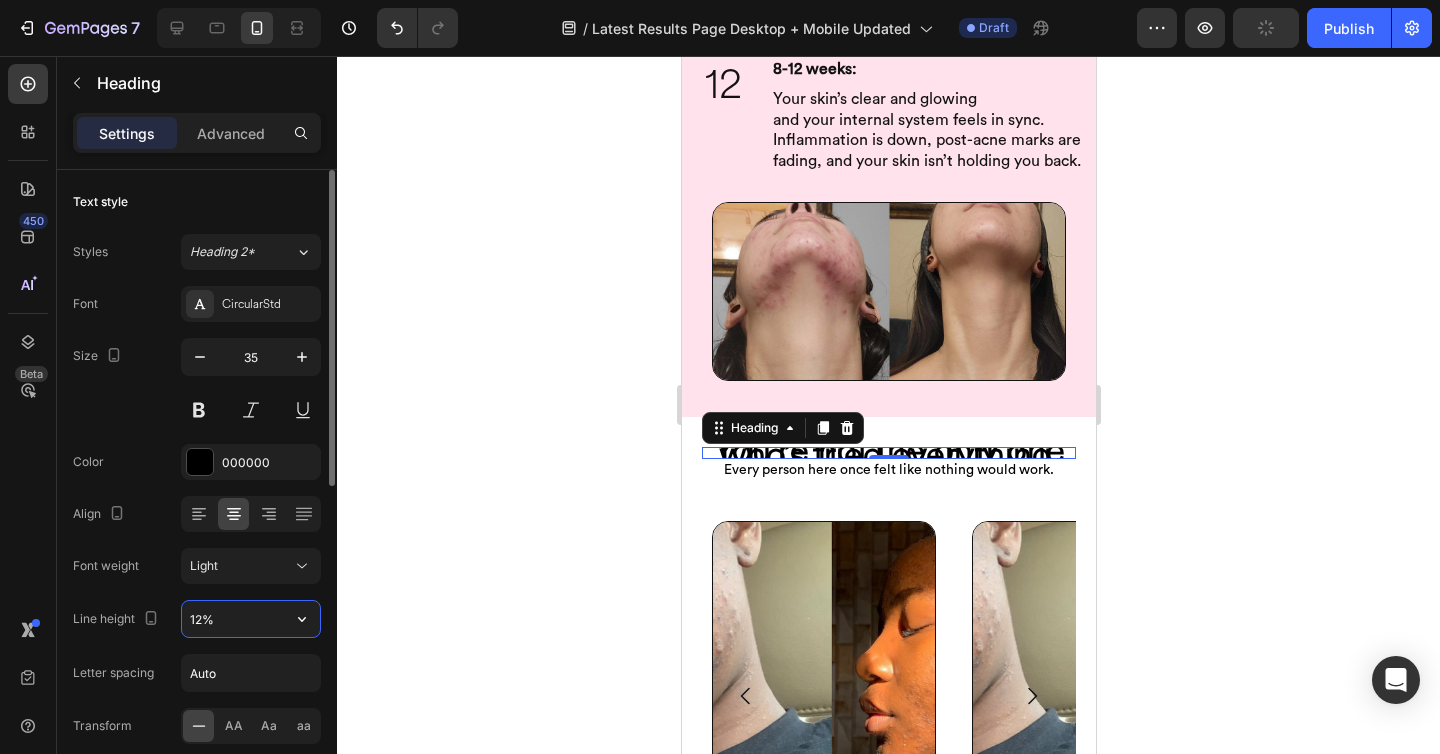 type on "120%" 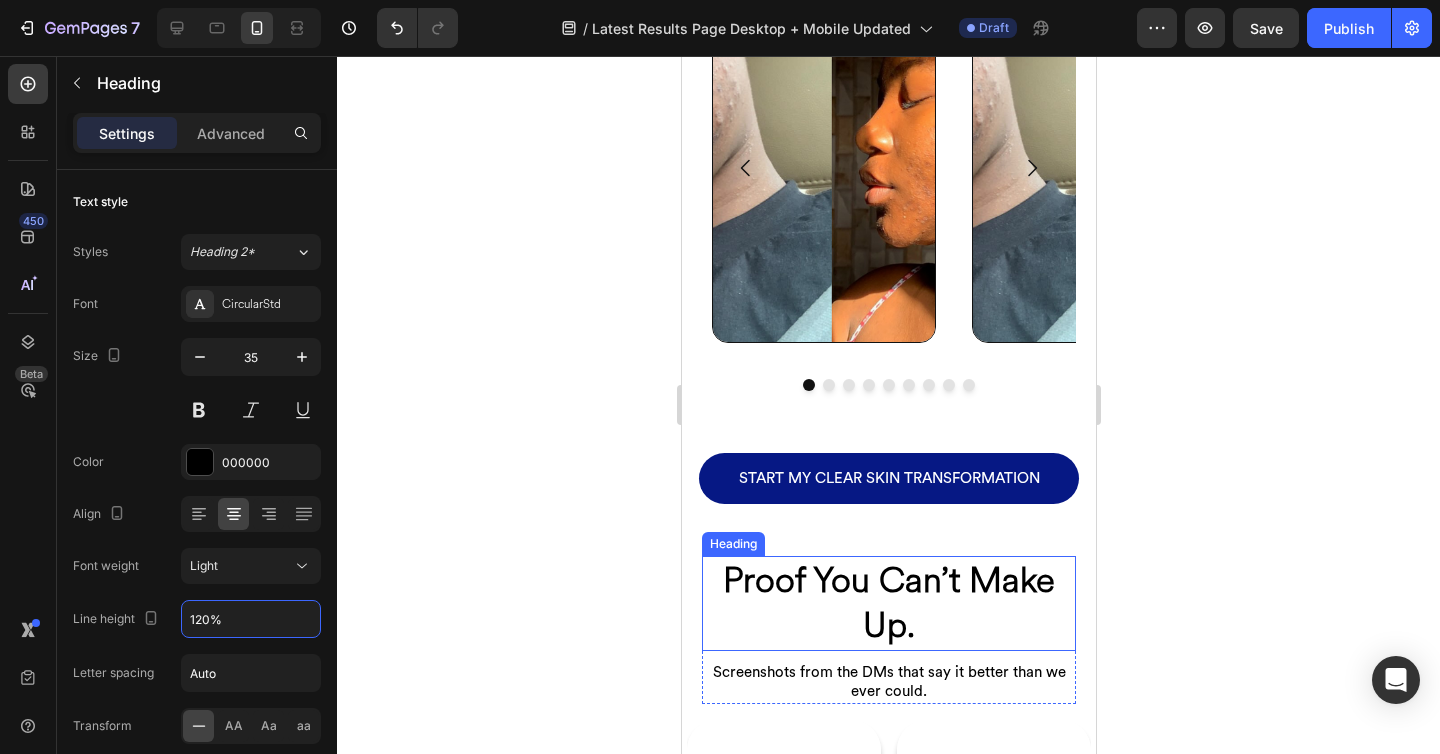 scroll, scrollTop: 1971, scrollLeft: 0, axis: vertical 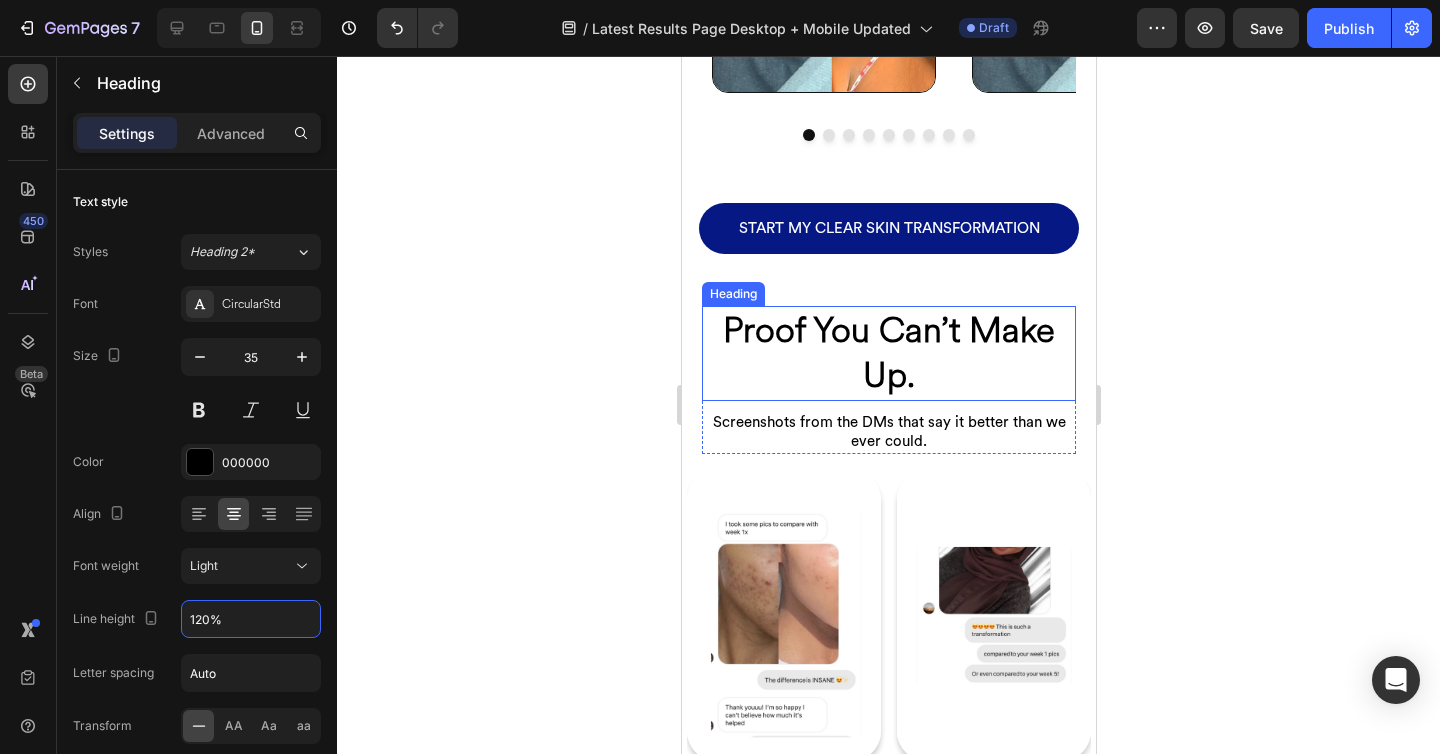 click on "Proof You Can’t Make Up." at bounding box center [888, 353] 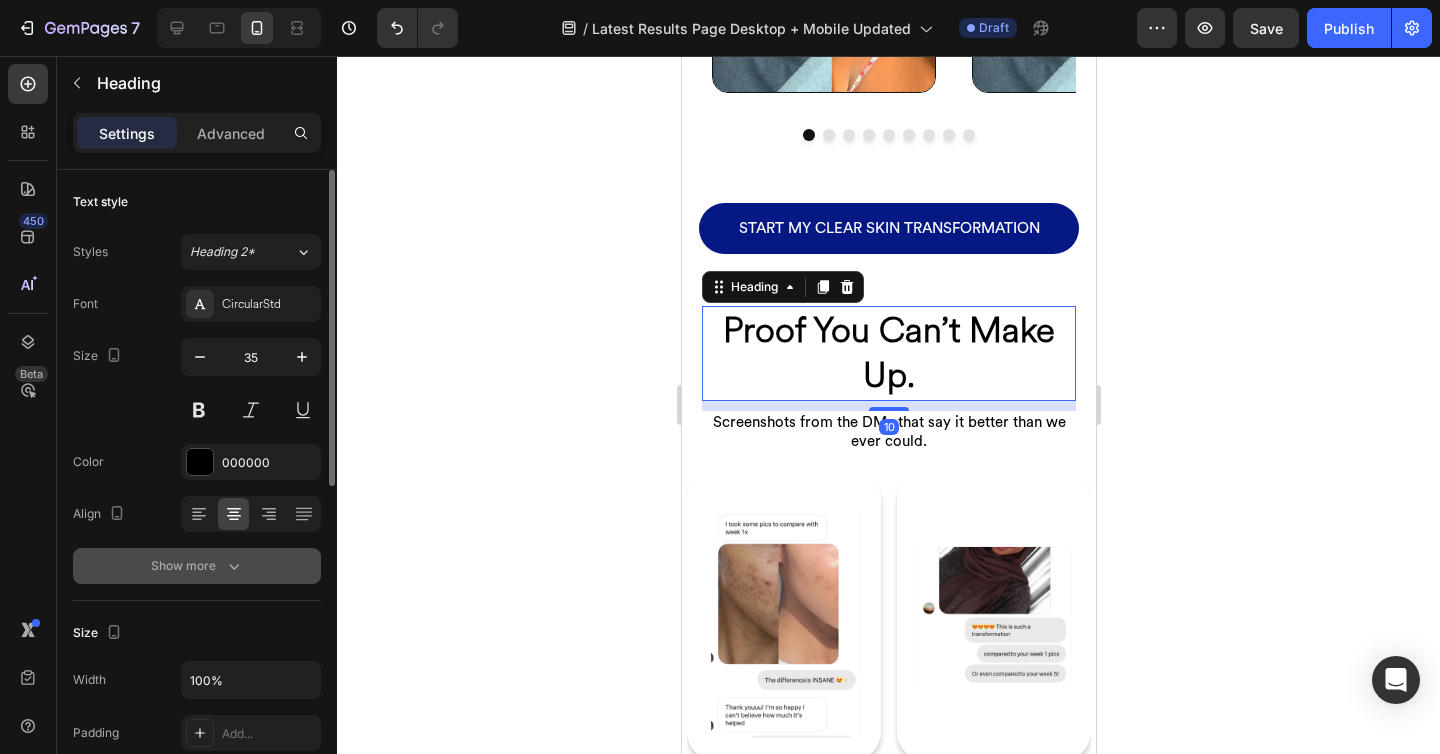 click 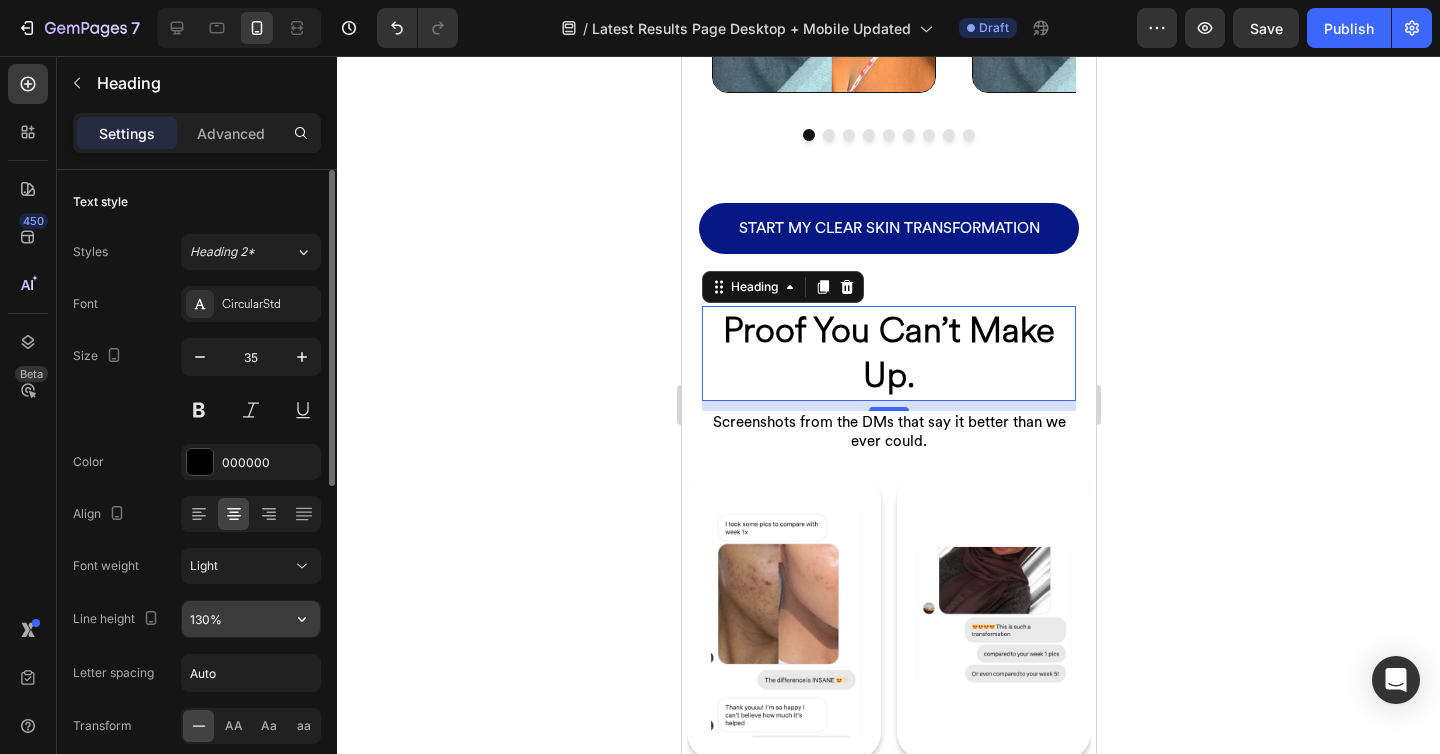 click on "130%" at bounding box center (251, 619) 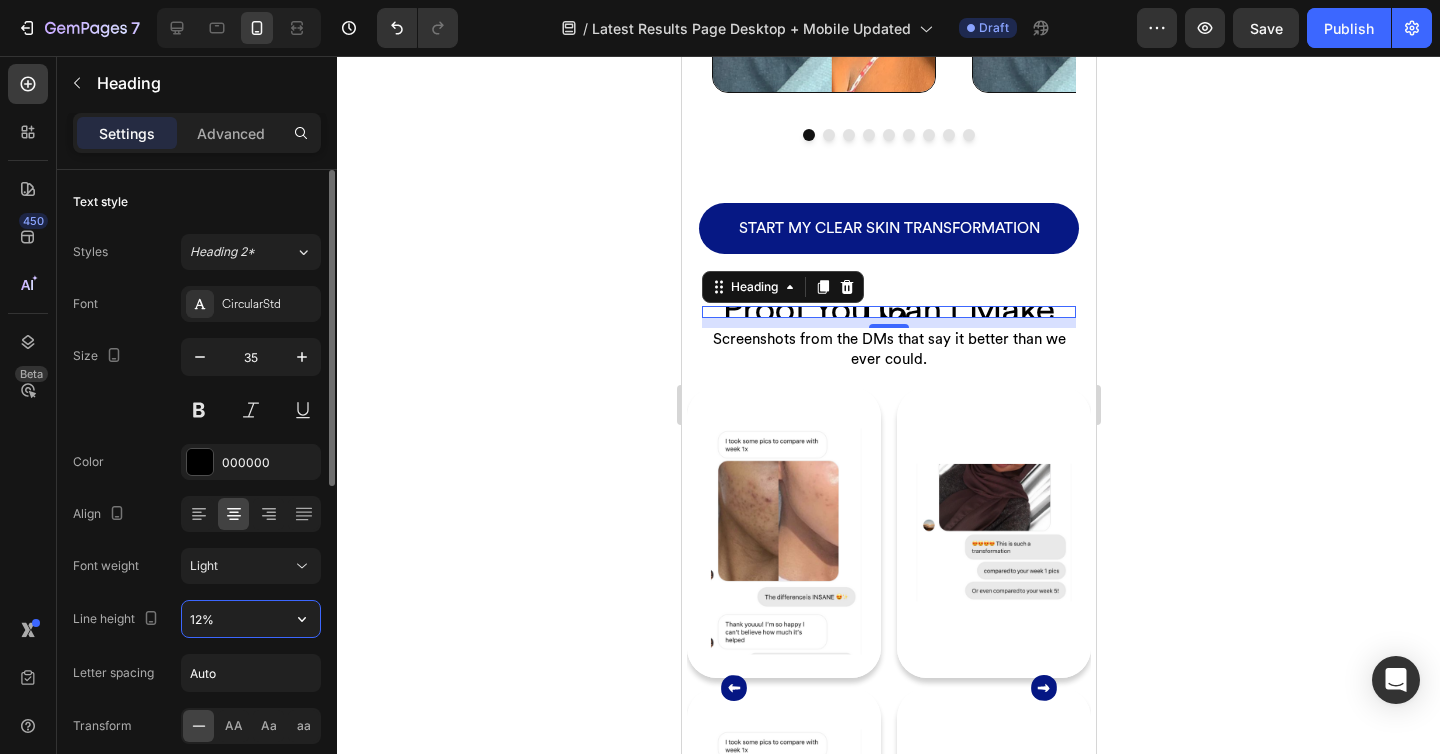 type on "120%" 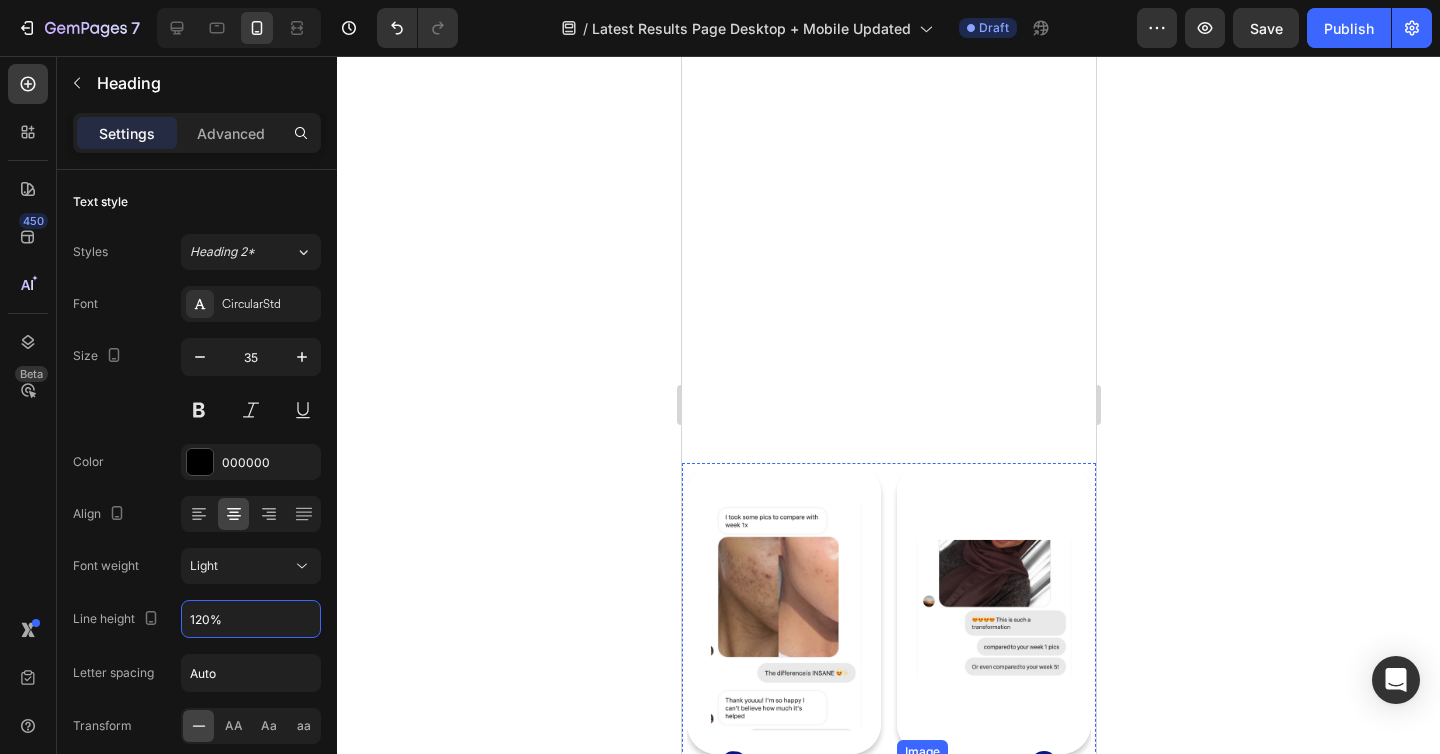 click at bounding box center [993, 909] 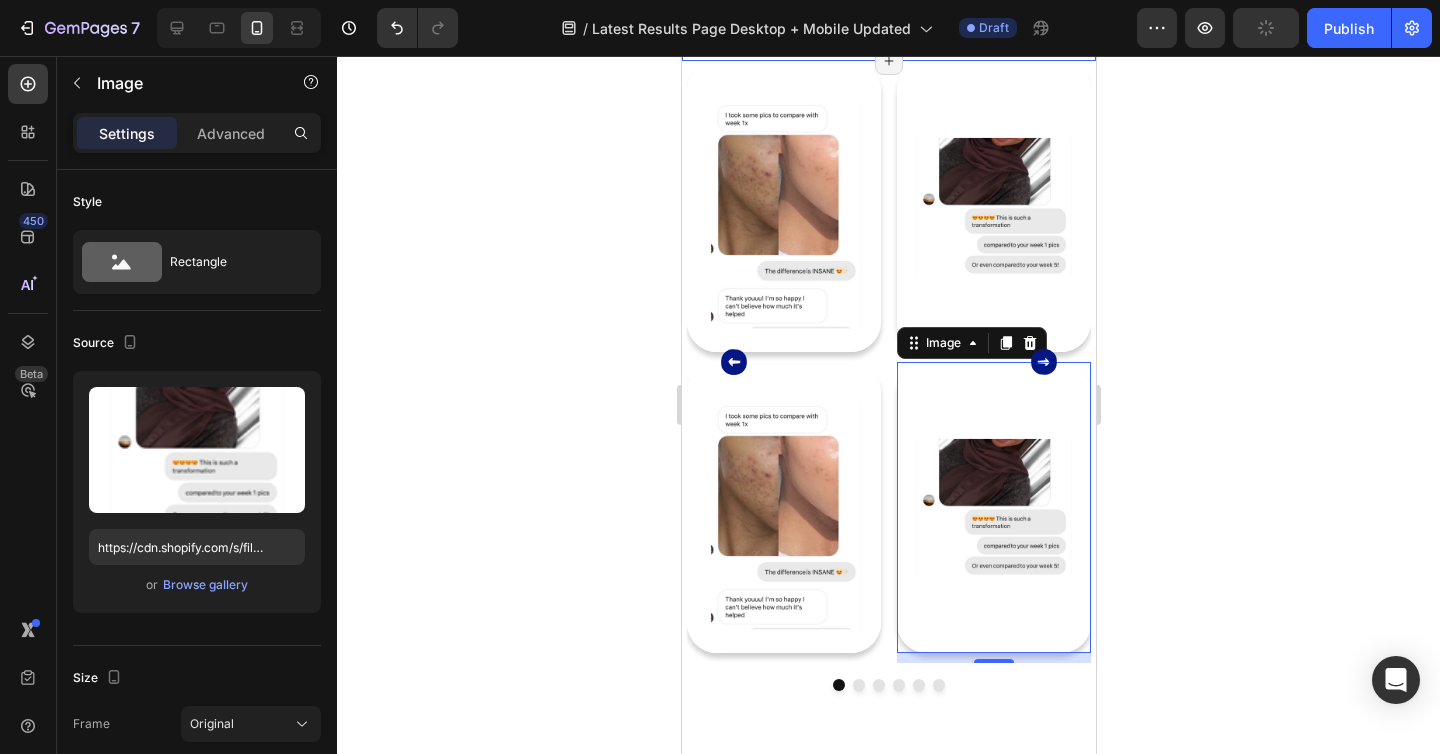 scroll, scrollTop: 2128, scrollLeft: 0, axis: vertical 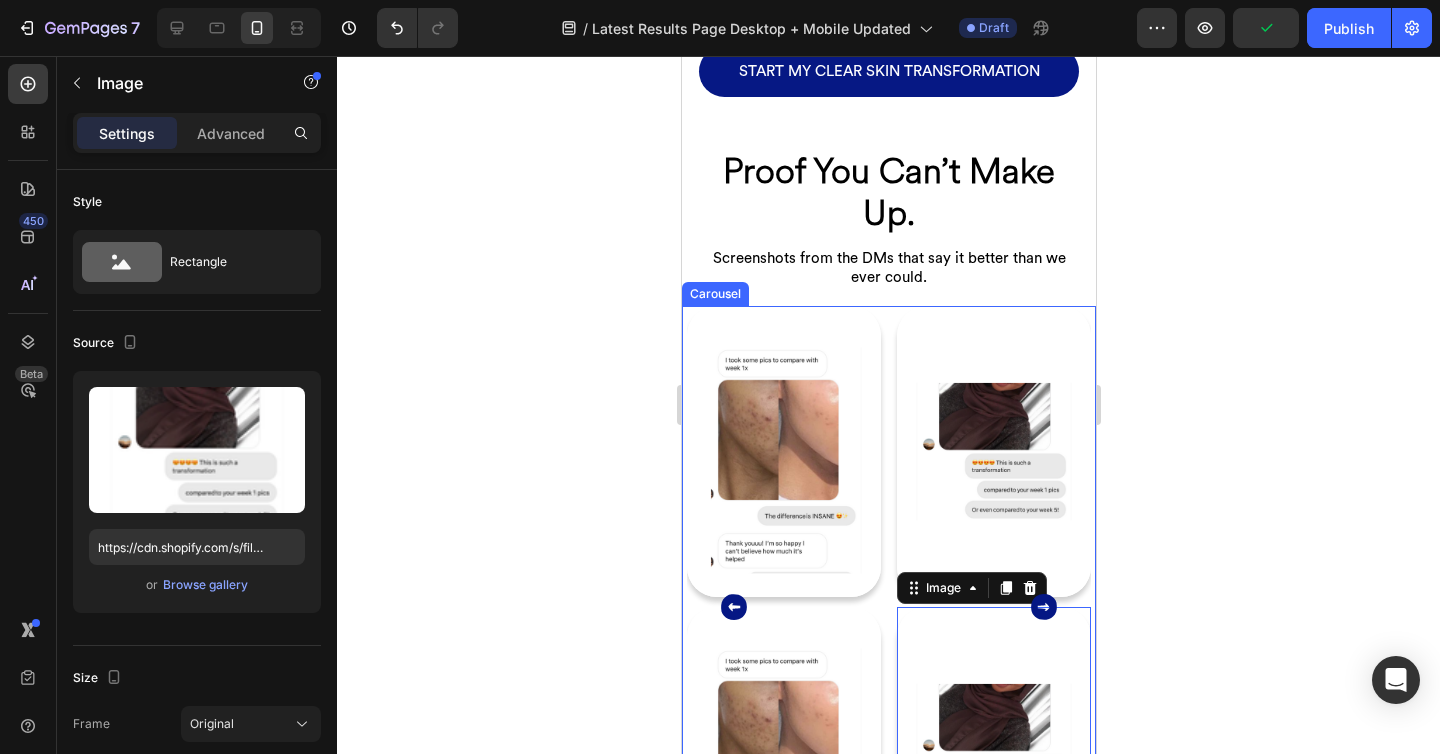 click on "Image Image Image Image   10 Image Image Image Image Image Image Image" at bounding box center [888, 607] 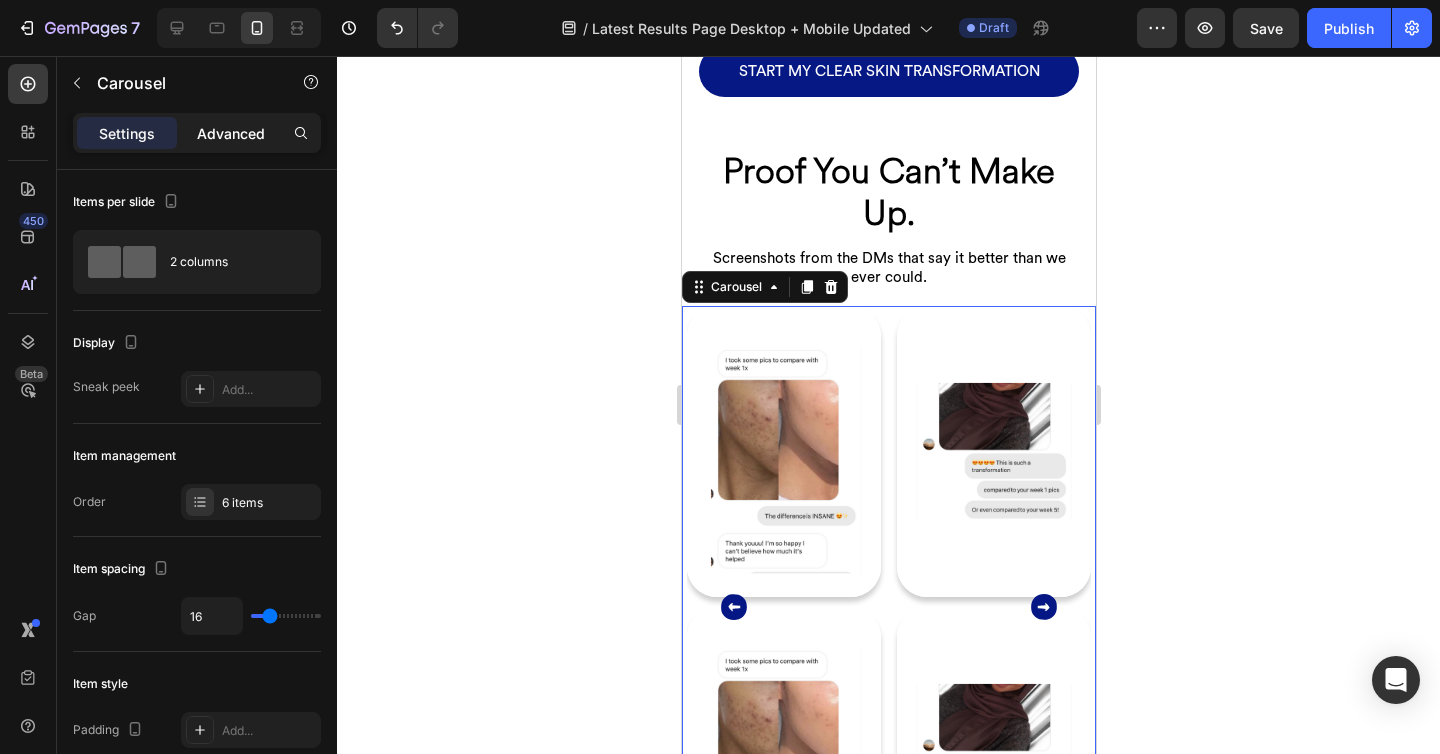 click on "Advanced" at bounding box center [231, 133] 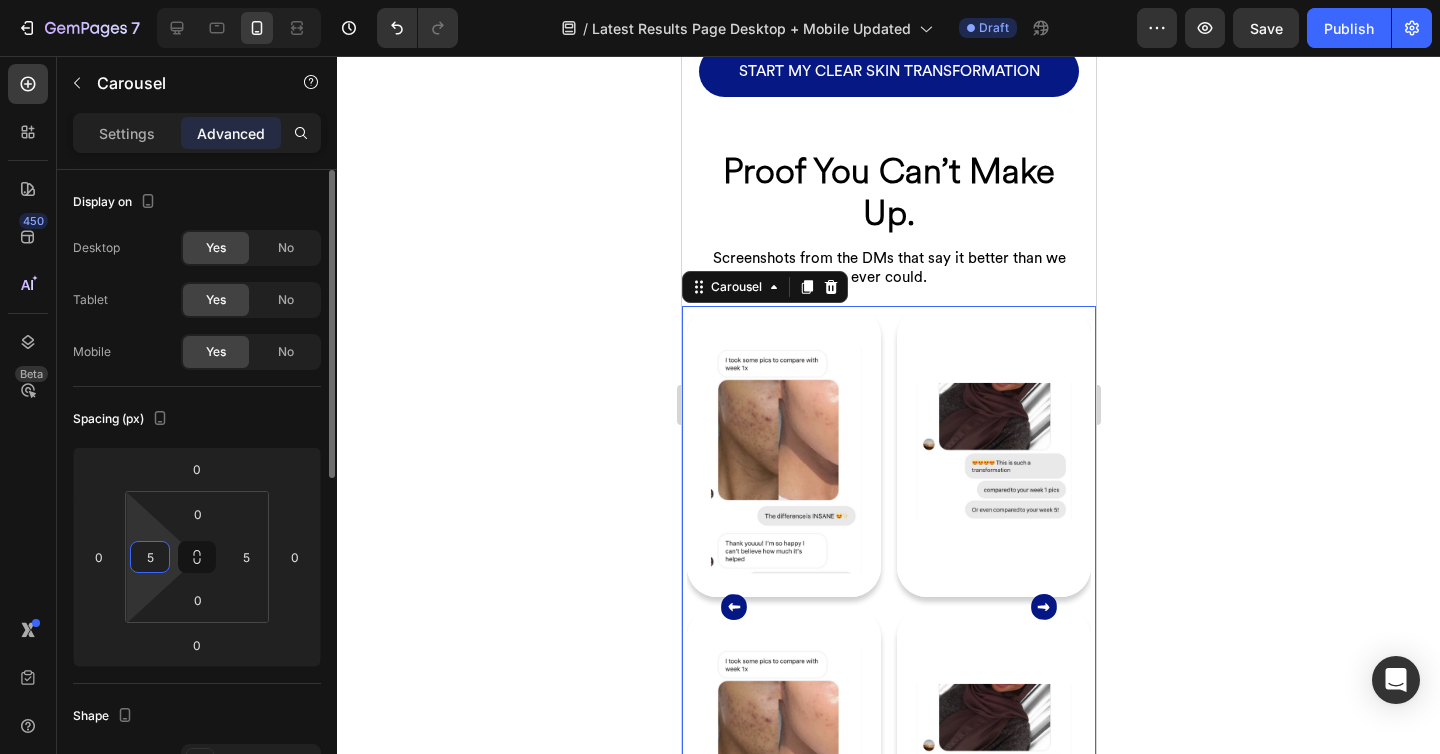 click on "5" at bounding box center [150, 557] 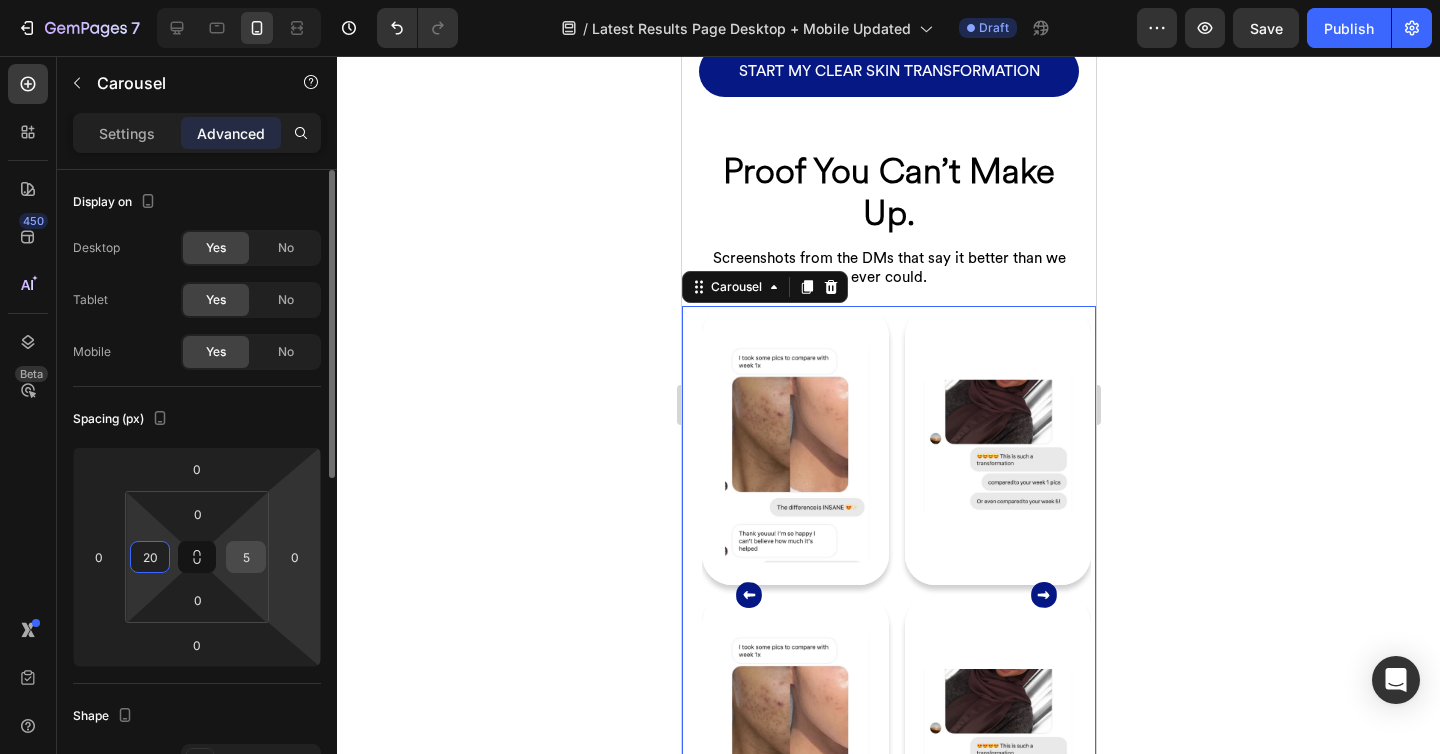 type on "20" 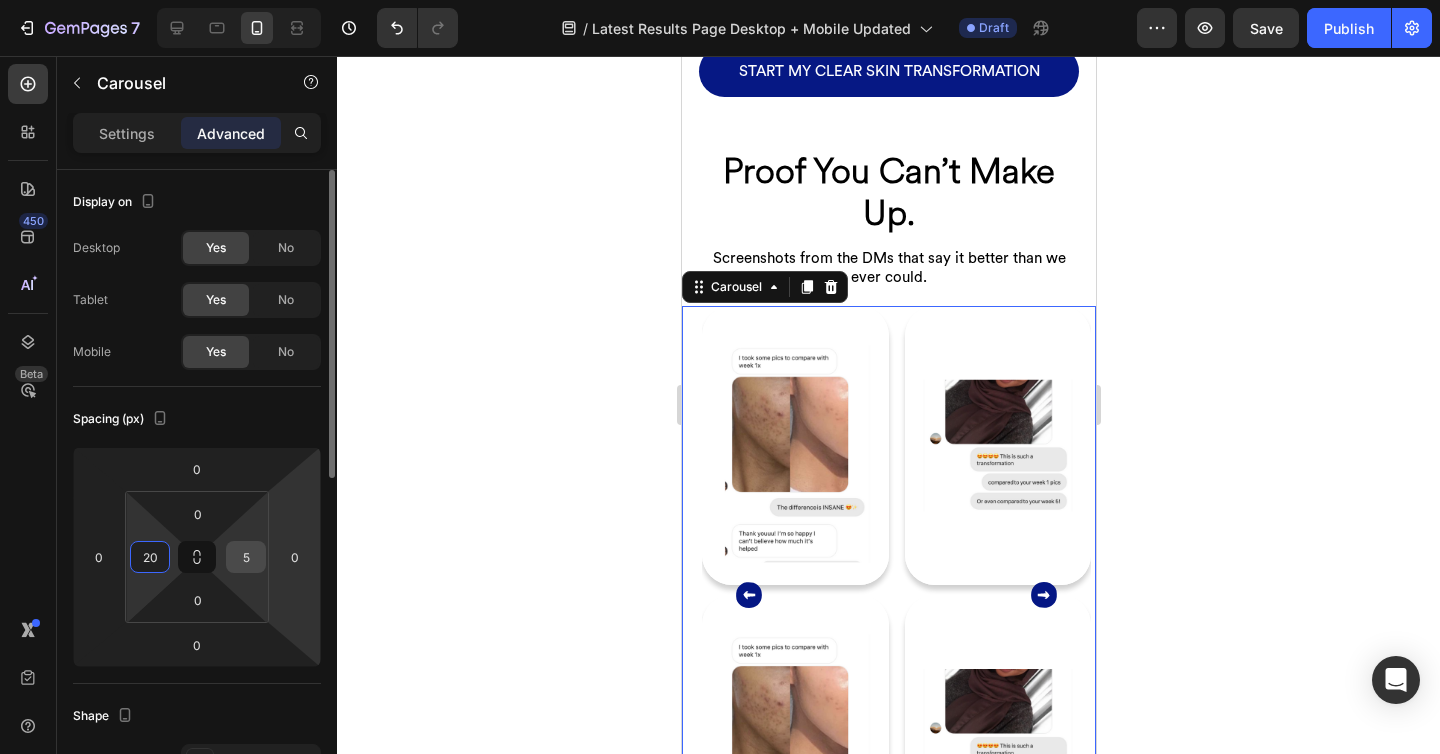 click on "5" at bounding box center [246, 557] 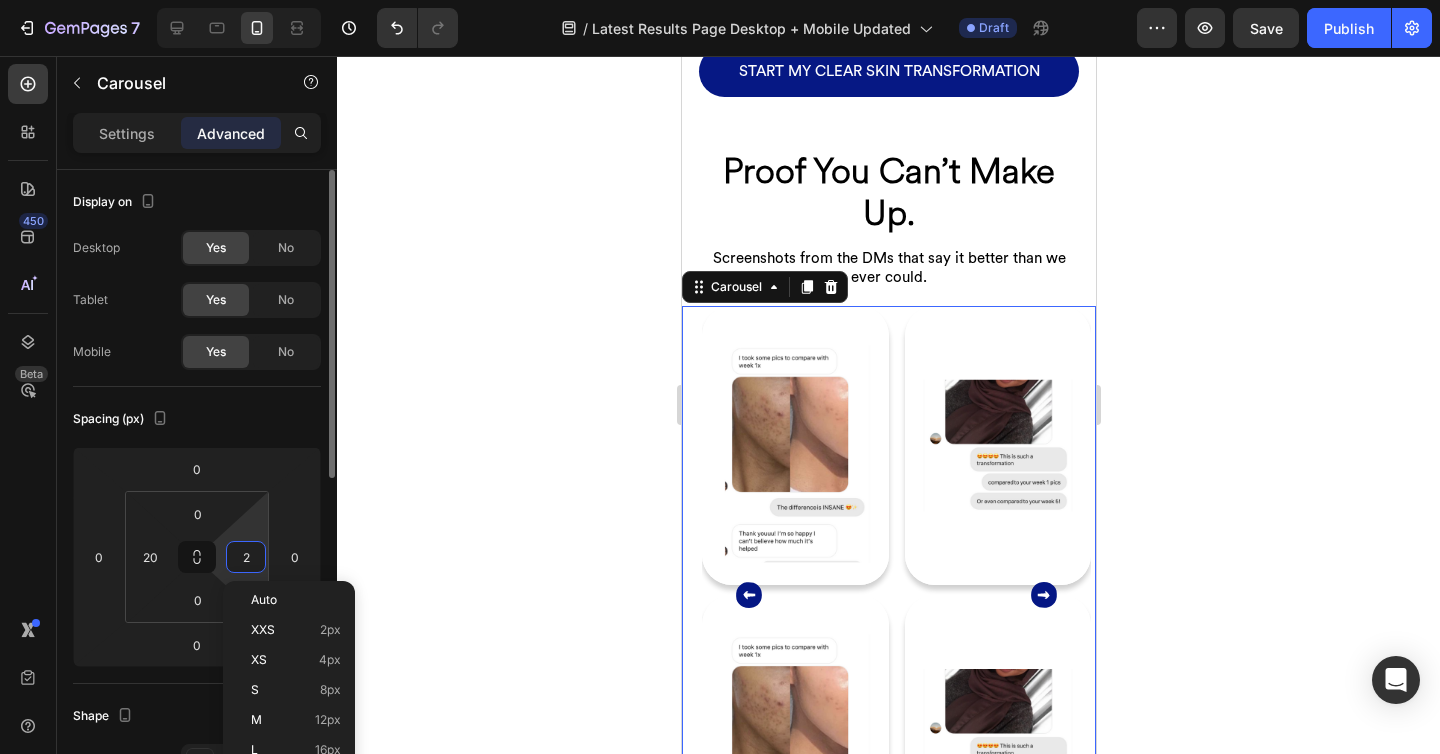 type on "20" 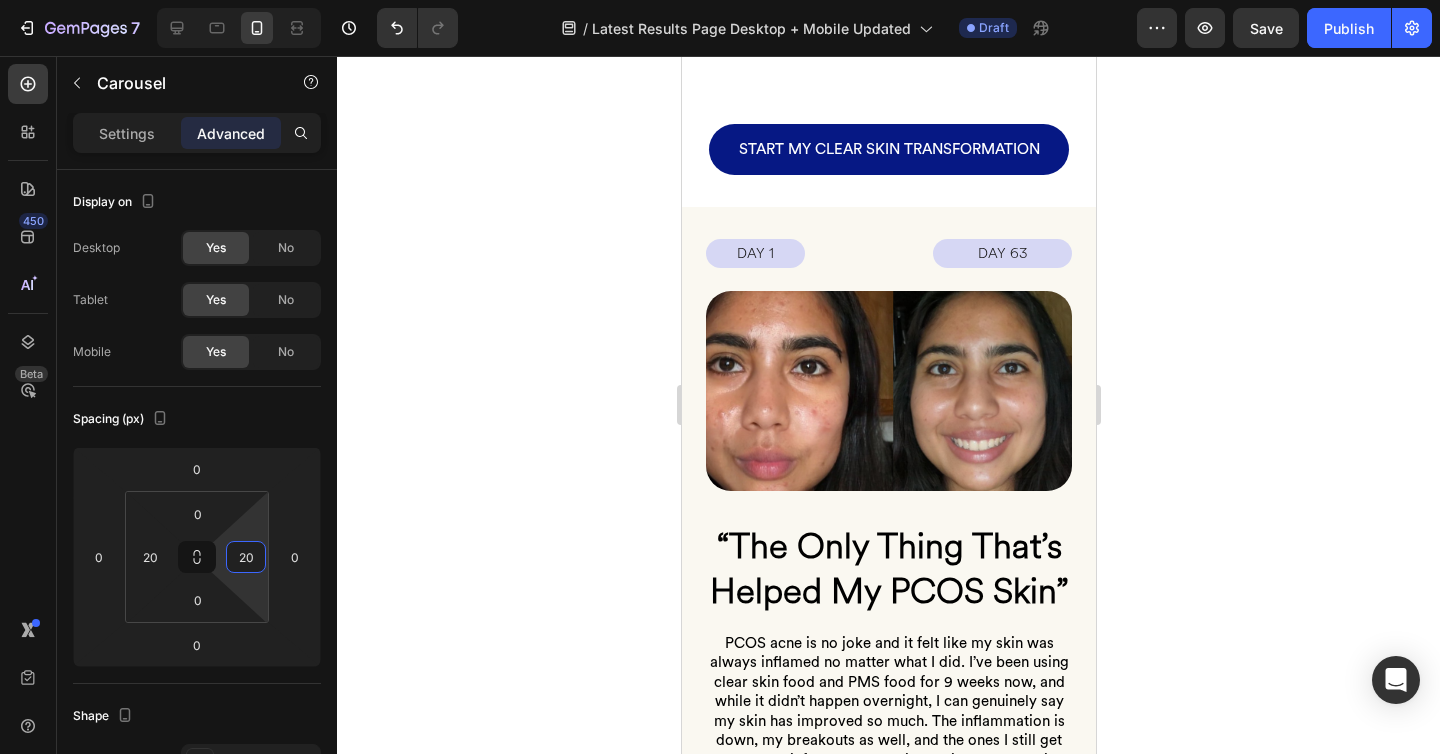 scroll, scrollTop: 3053, scrollLeft: 0, axis: vertical 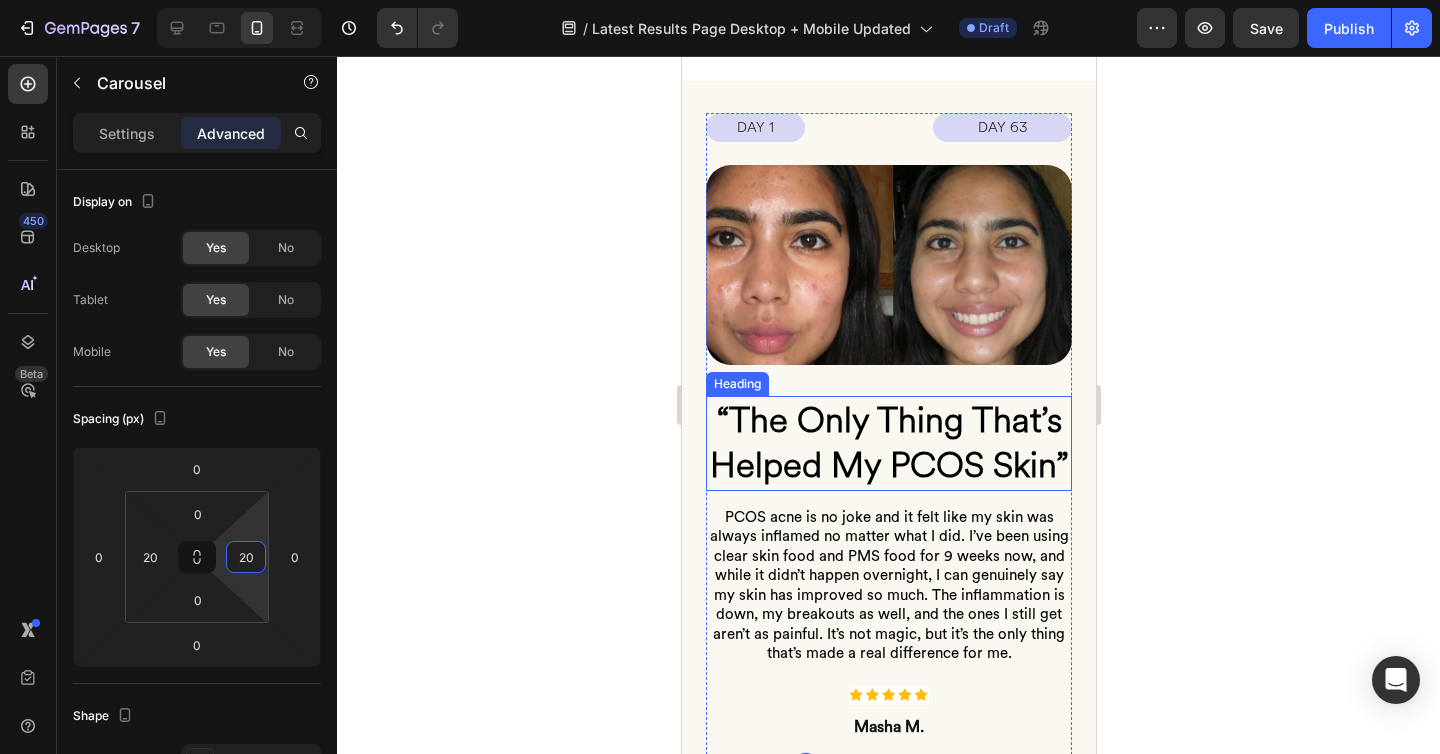 click on "“The Only Thing That’s Helped My PCOS Skin”" at bounding box center [888, 443] 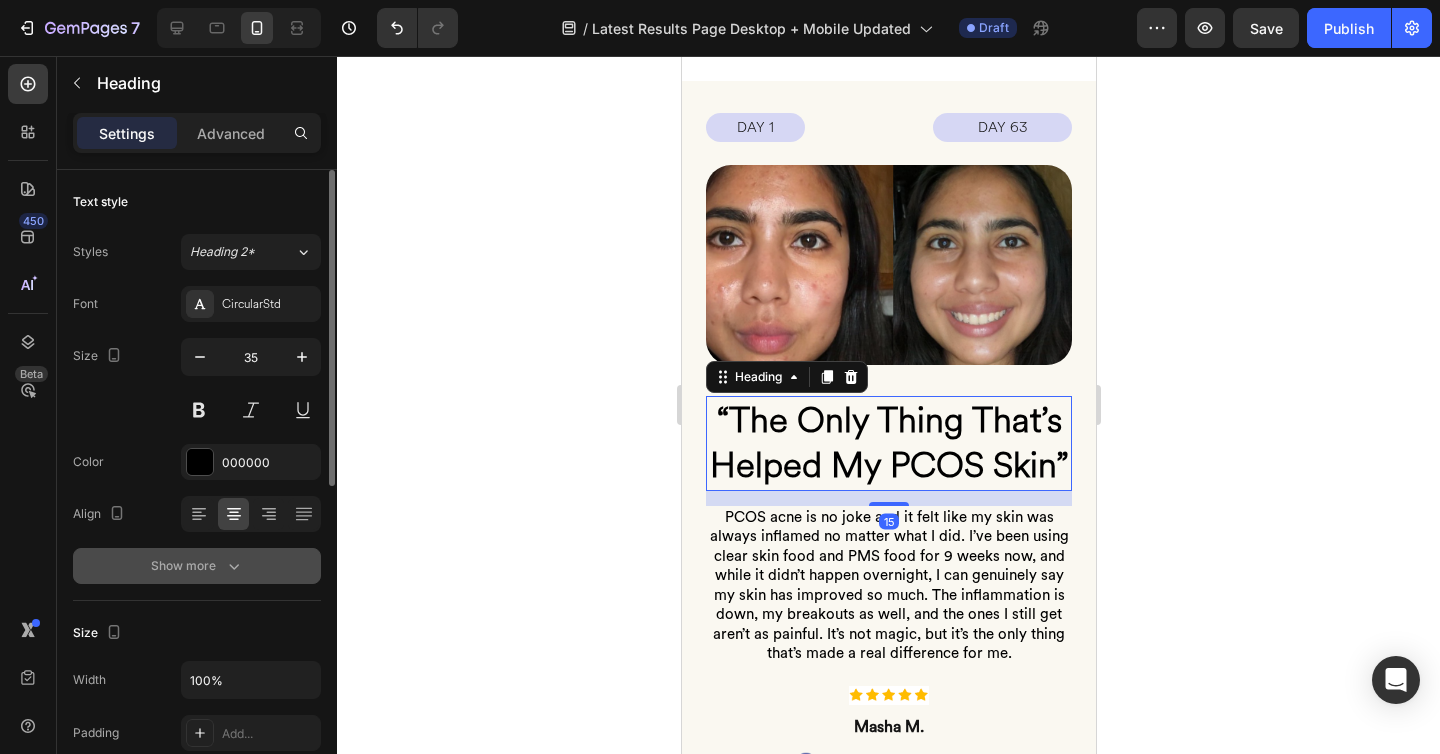click on "Show more" at bounding box center [197, 566] 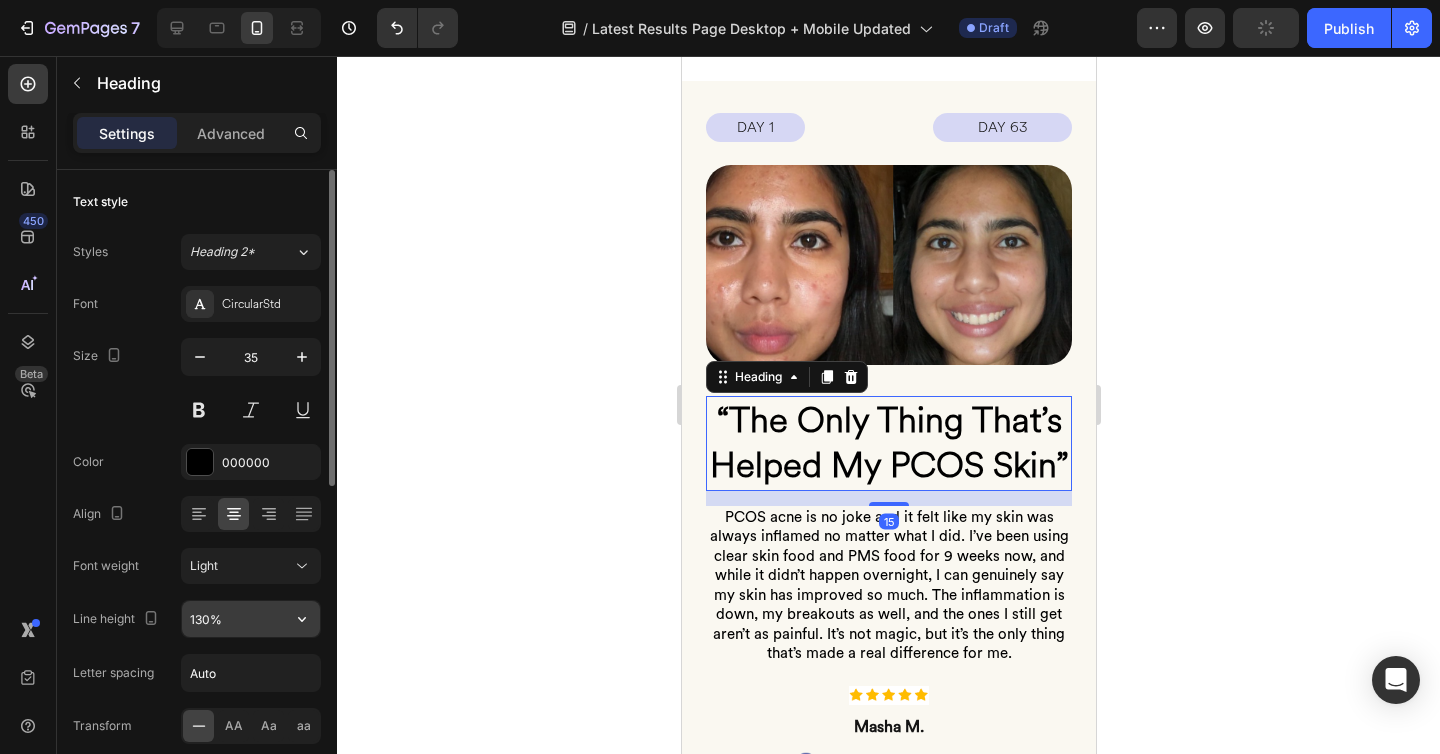 click on "130%" at bounding box center [251, 619] 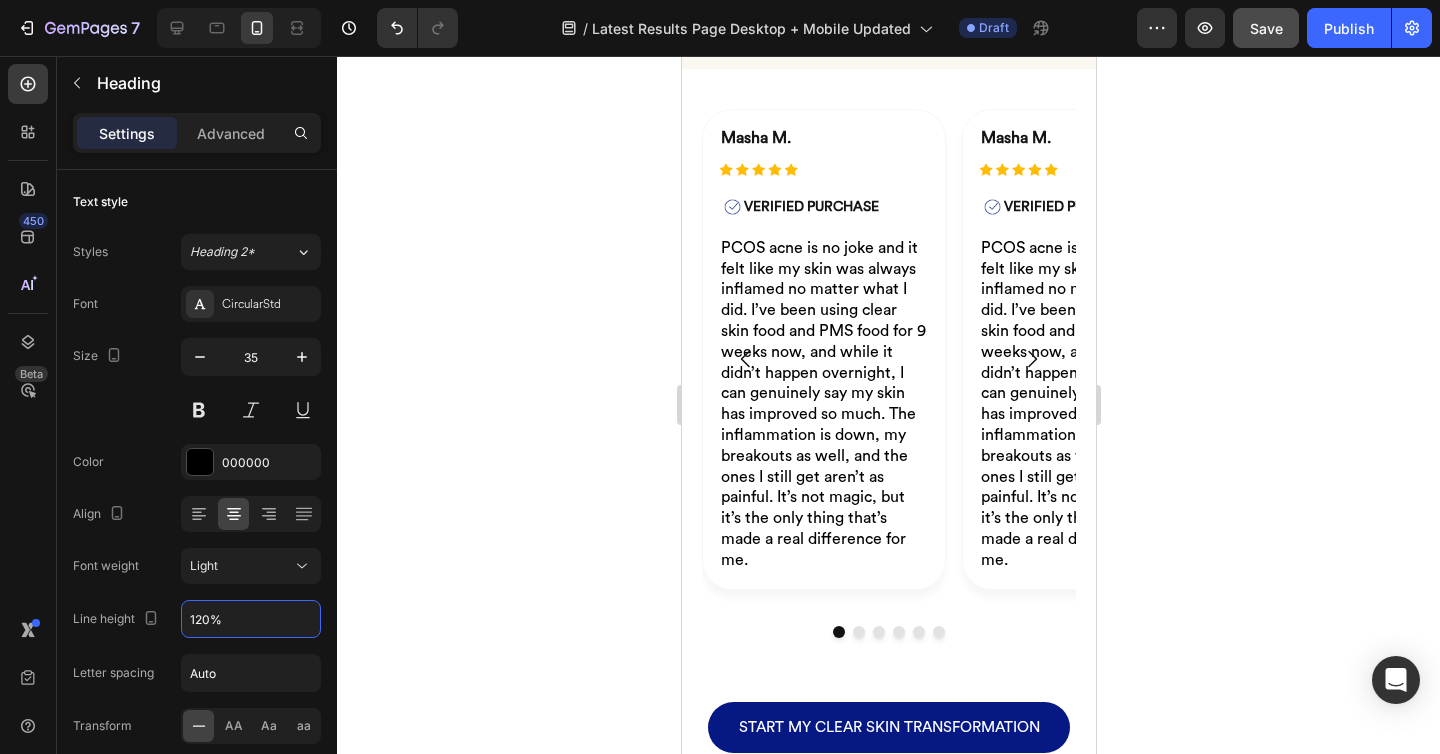 scroll, scrollTop: 4393, scrollLeft: 0, axis: vertical 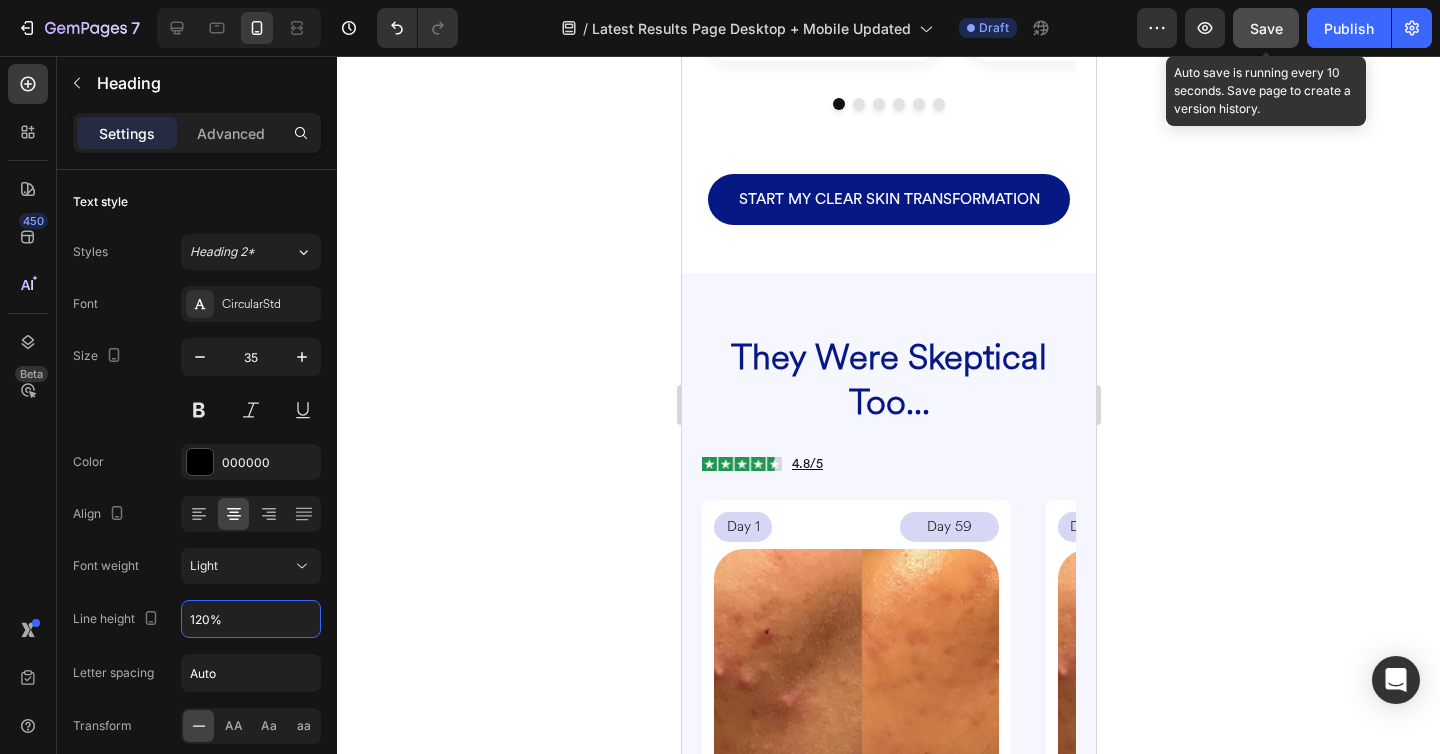 type on "120%" 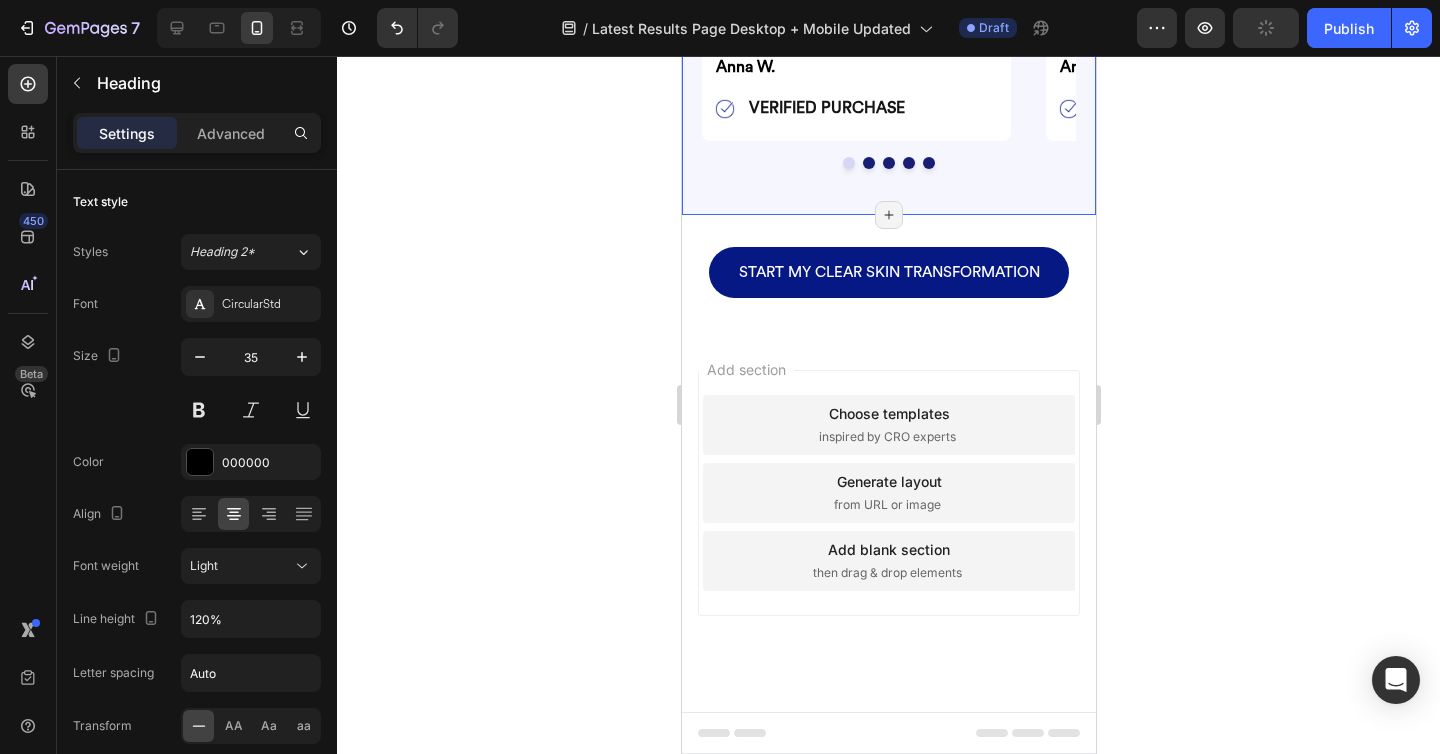 scroll, scrollTop: 5565, scrollLeft: 0, axis: vertical 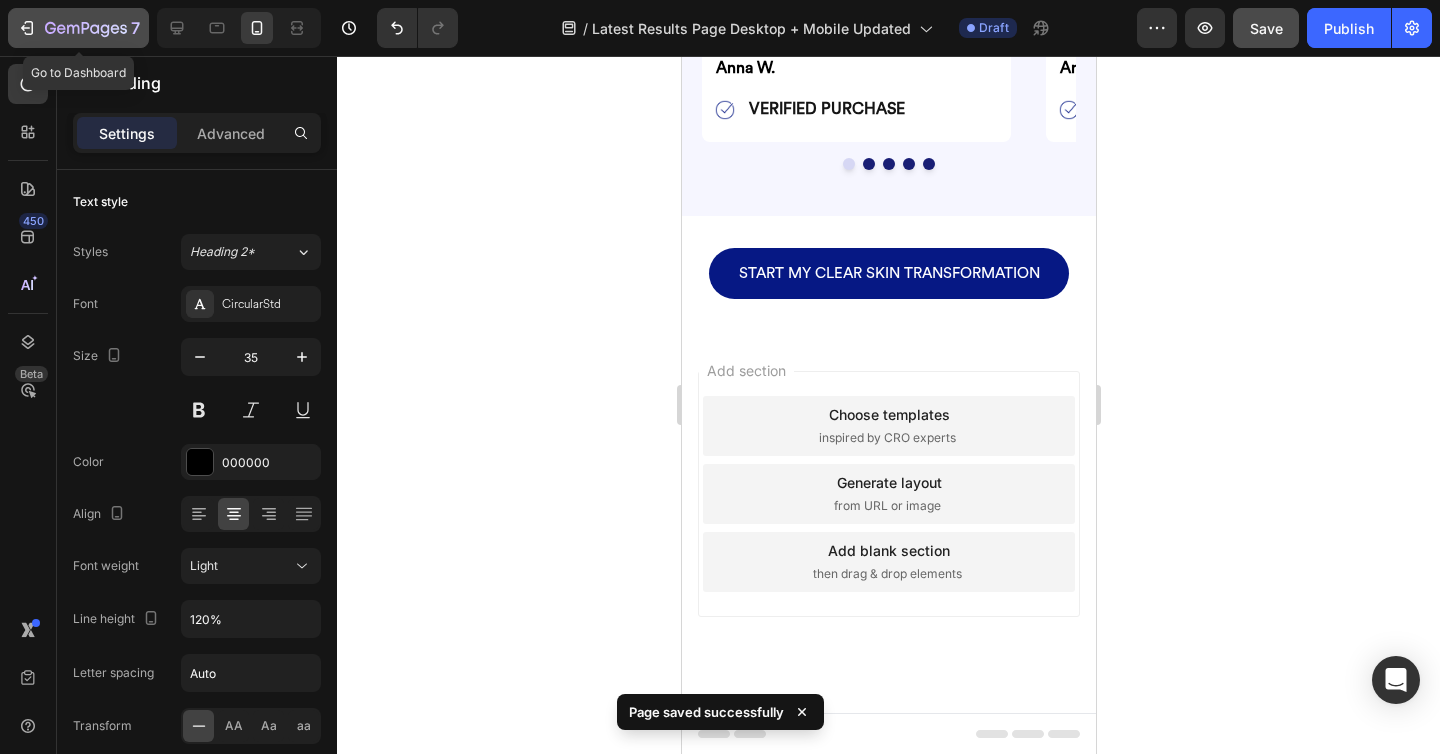 click on "7" 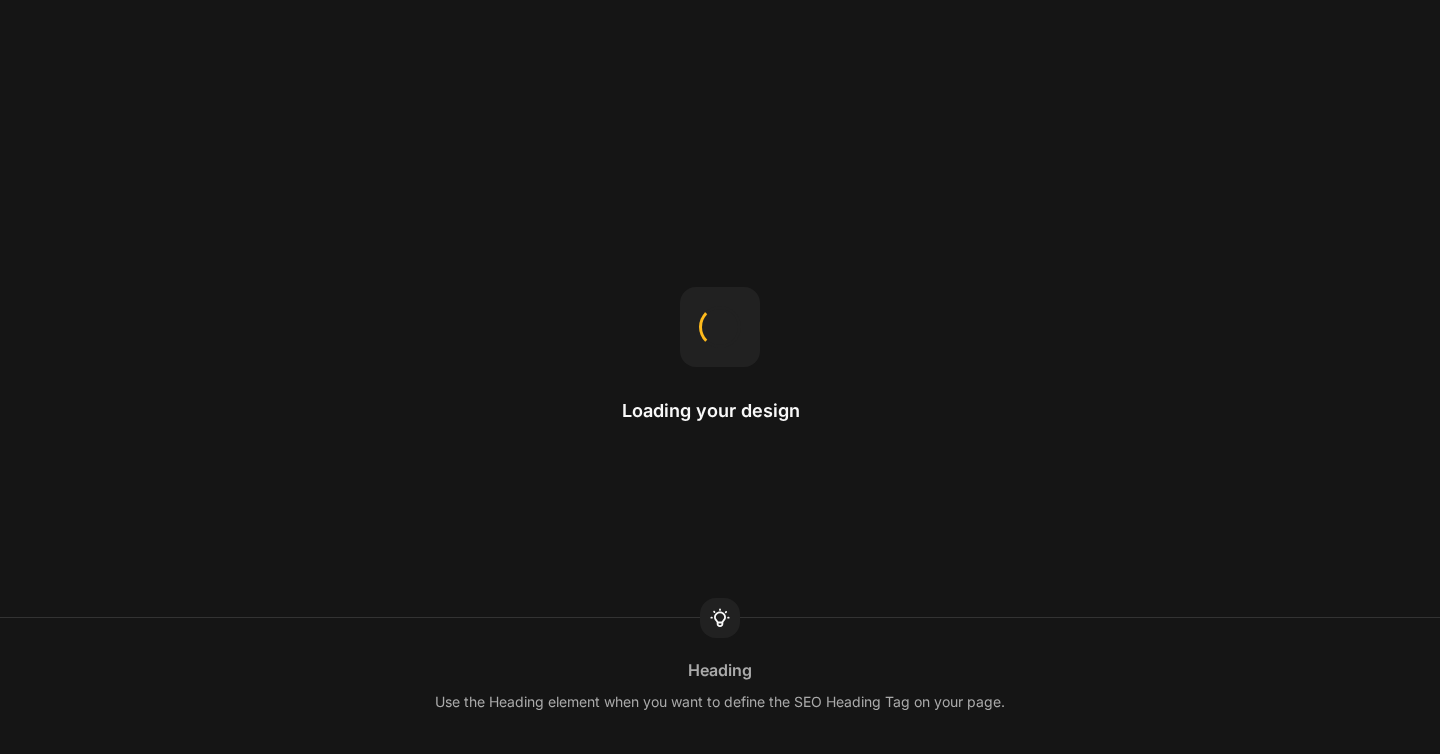 scroll, scrollTop: 0, scrollLeft: 0, axis: both 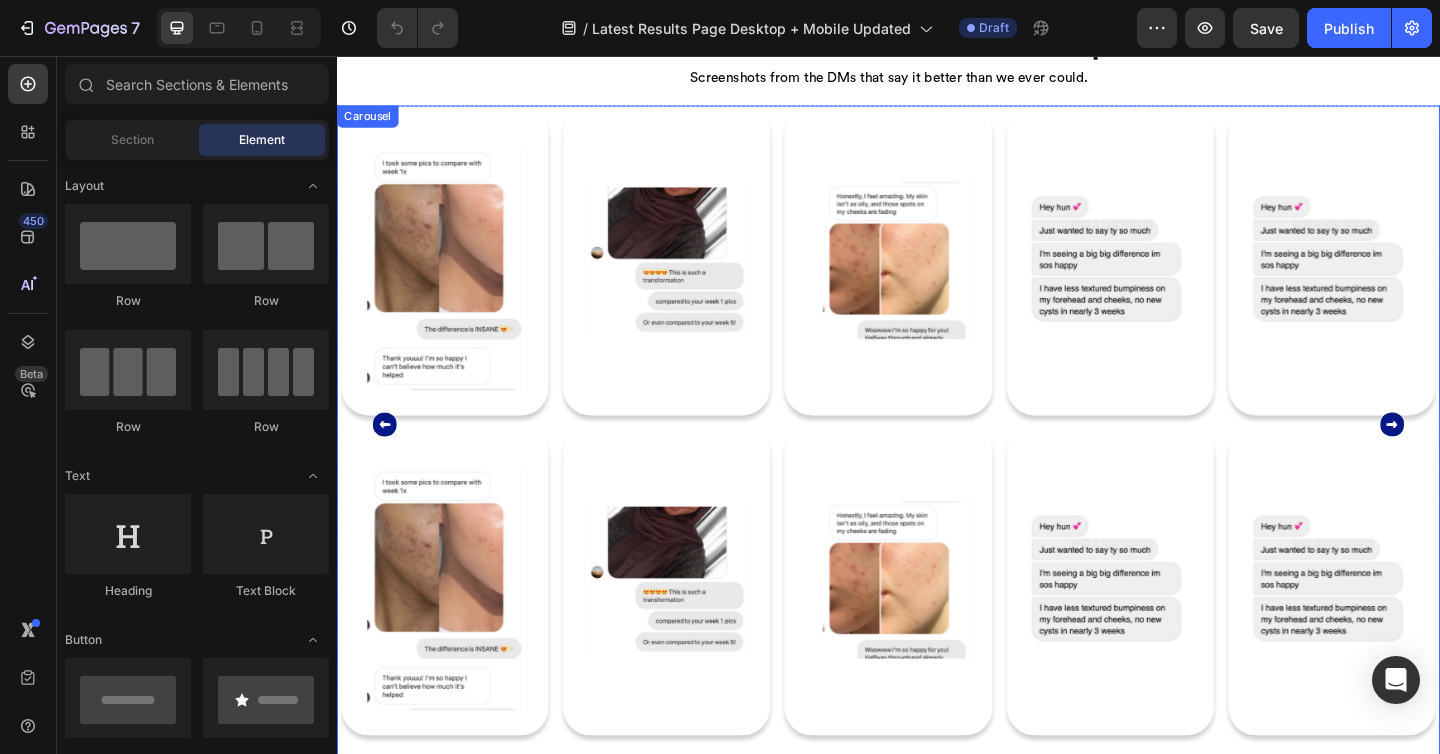 click on "Image Image Image Image Image Image Image Image Image Image Image" at bounding box center [937, 458] 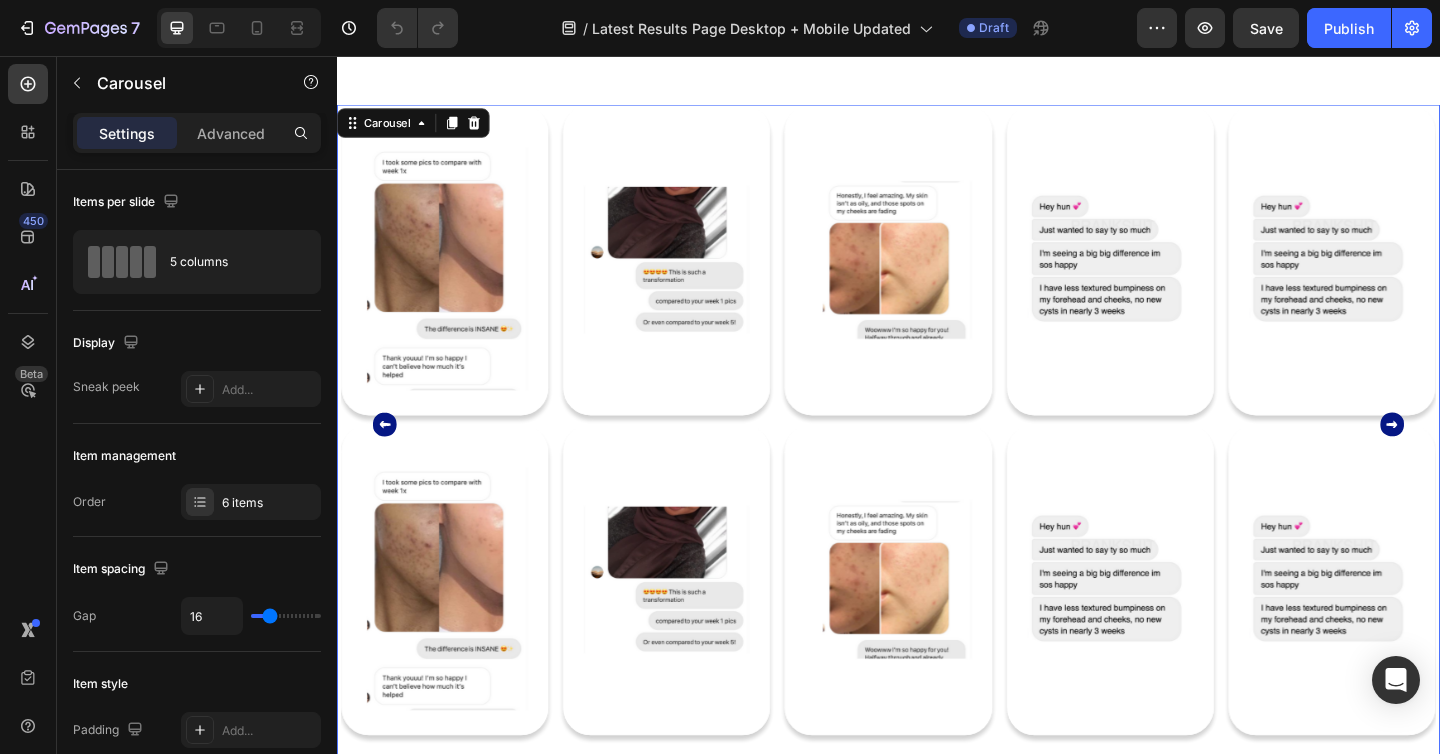 scroll, scrollTop: 2231, scrollLeft: 0, axis: vertical 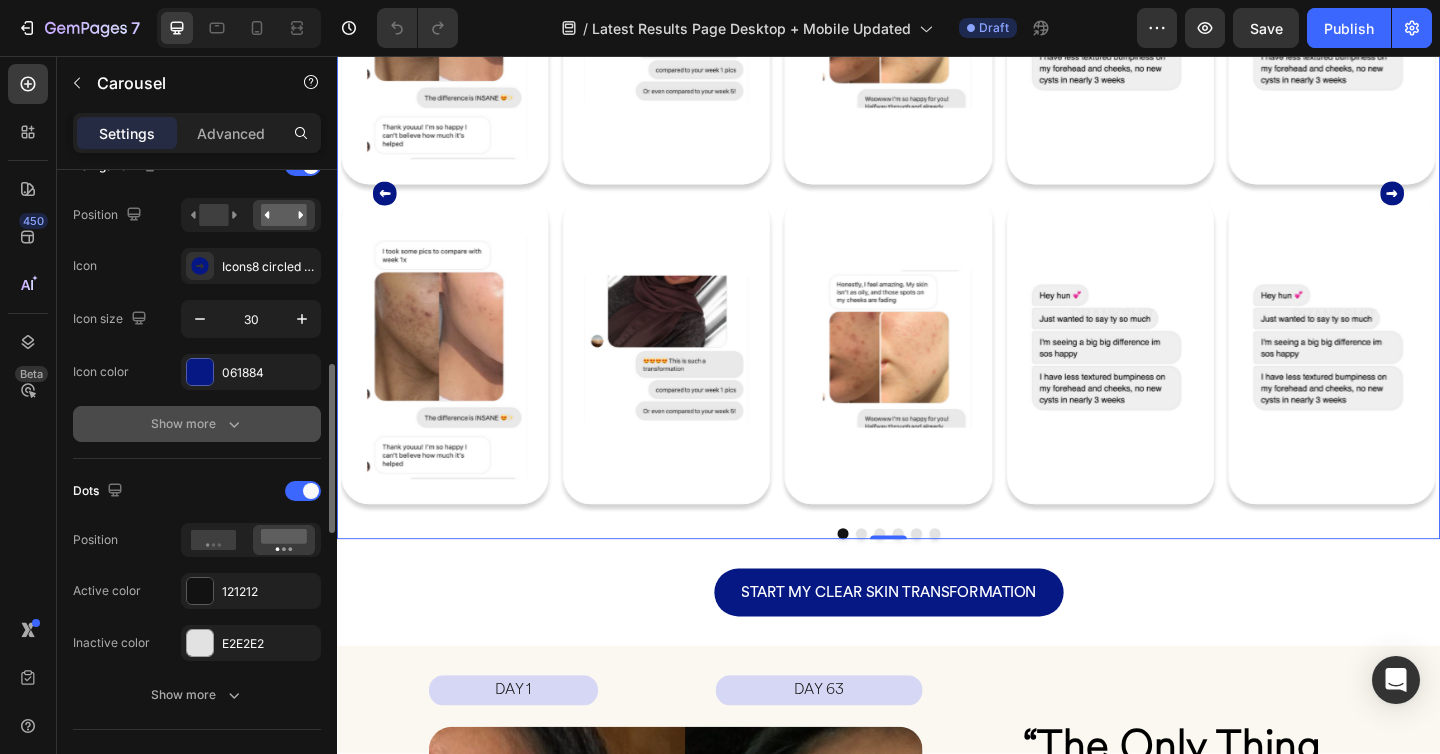 click on "Show more" at bounding box center (197, 424) 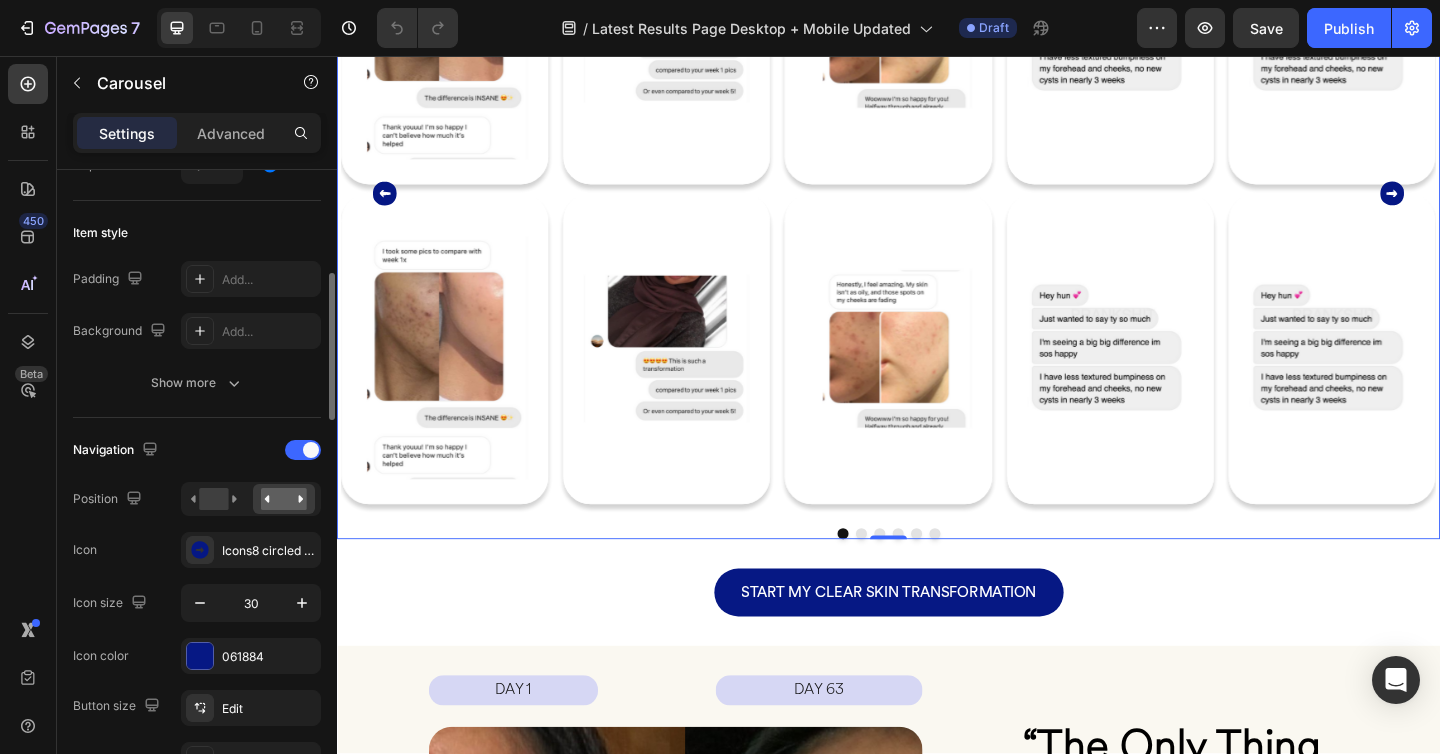 scroll, scrollTop: 450, scrollLeft: 0, axis: vertical 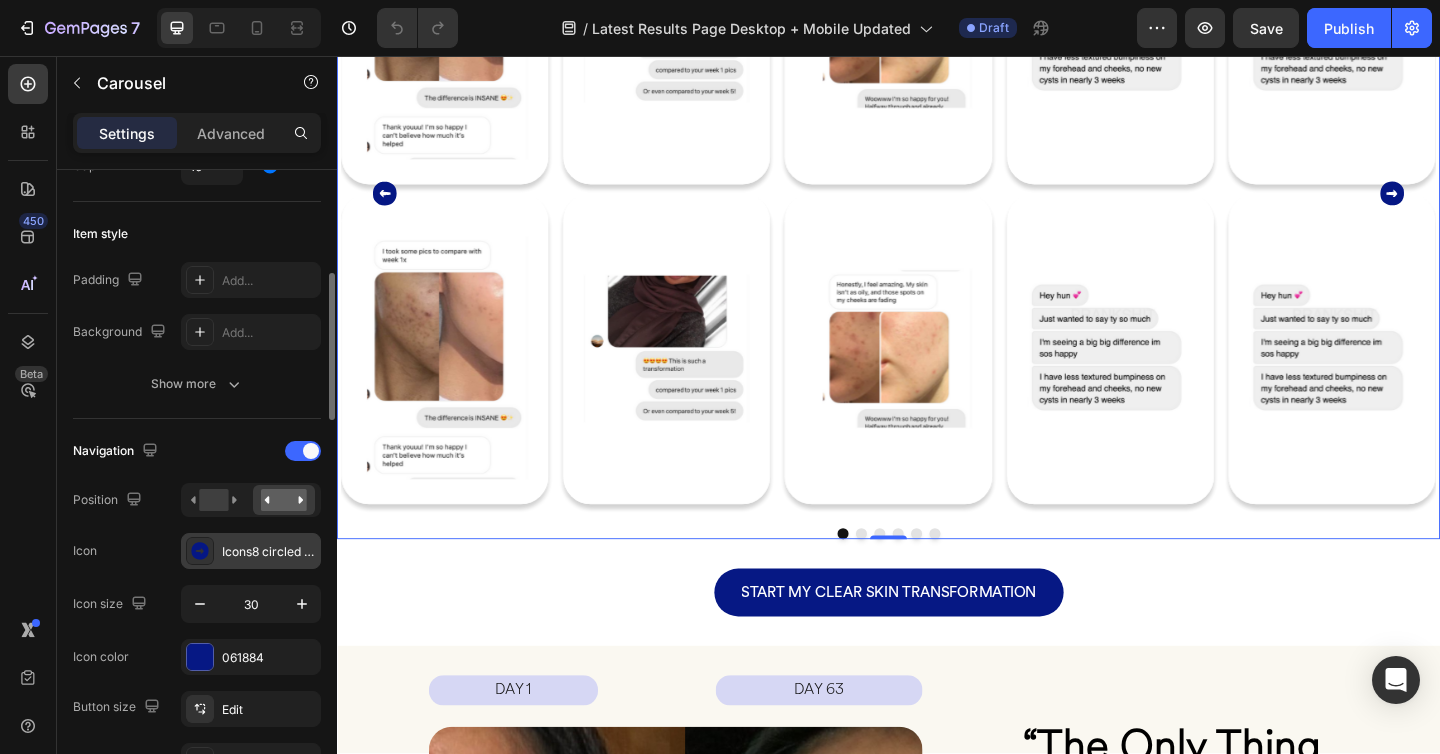 click at bounding box center (200, 551) 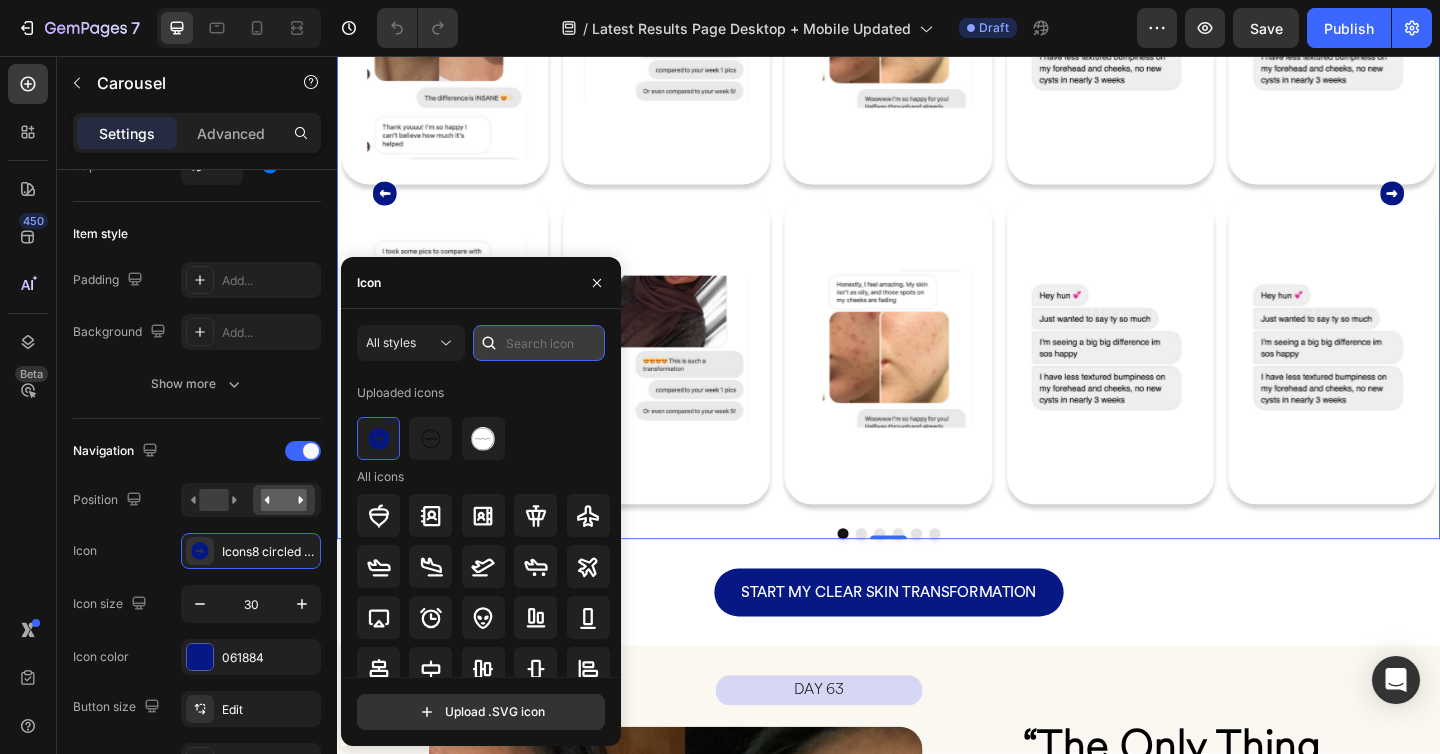 click at bounding box center [539, 343] 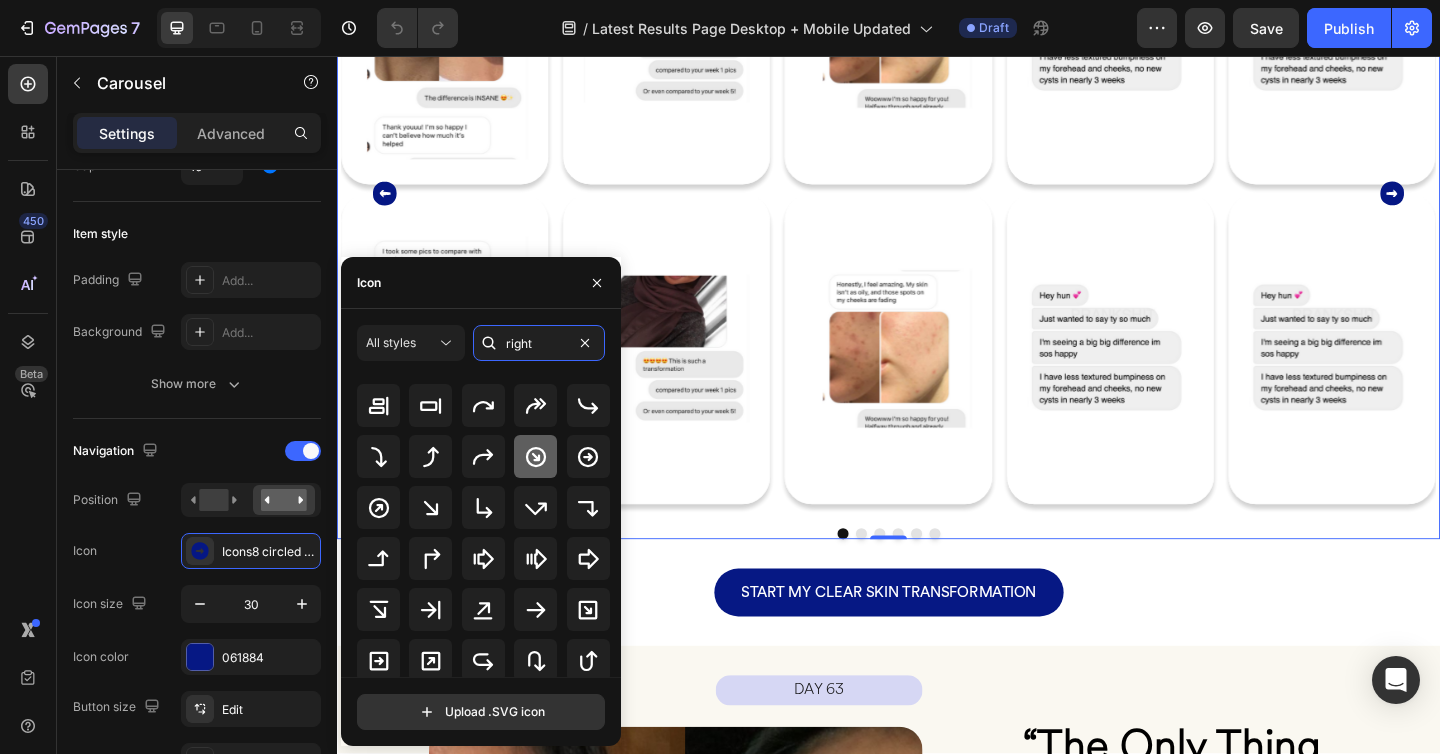 scroll, scrollTop: 111, scrollLeft: 0, axis: vertical 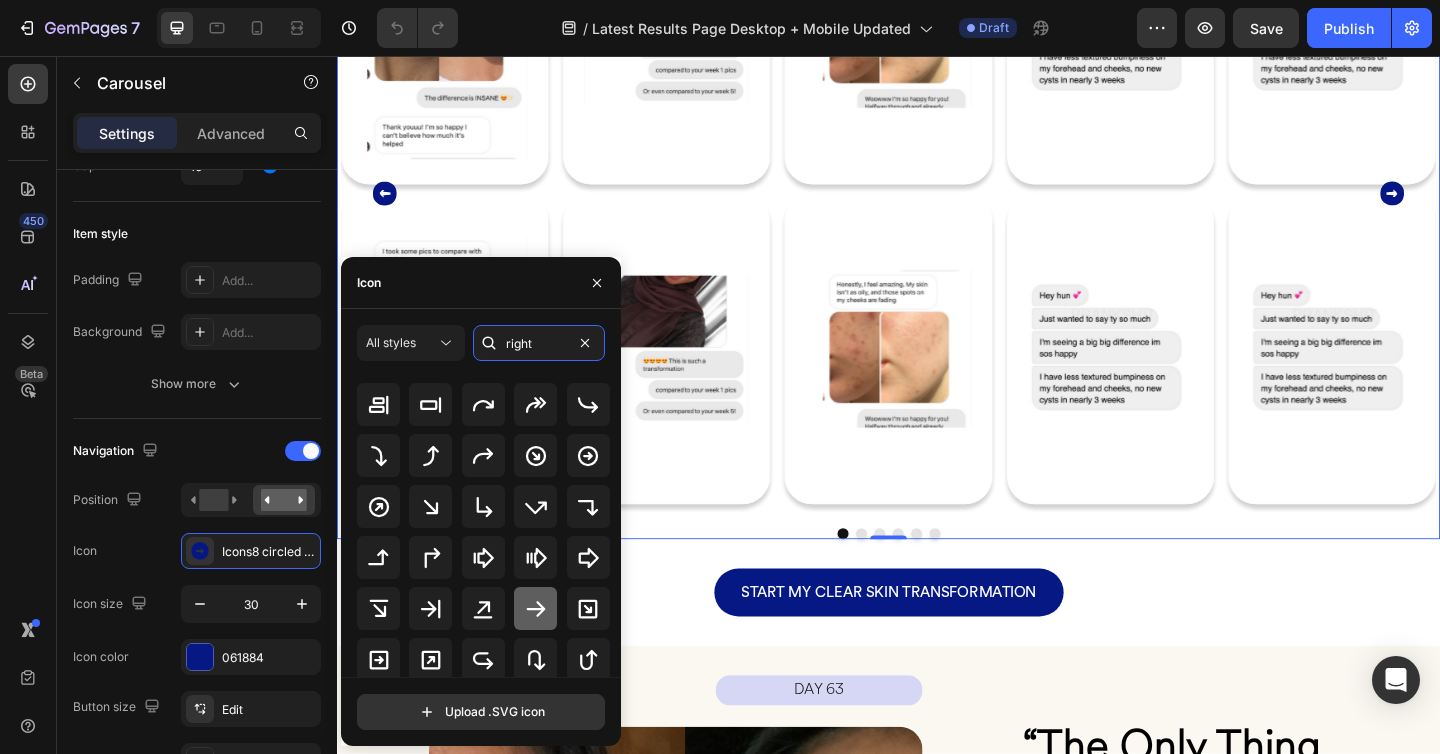 type on "right" 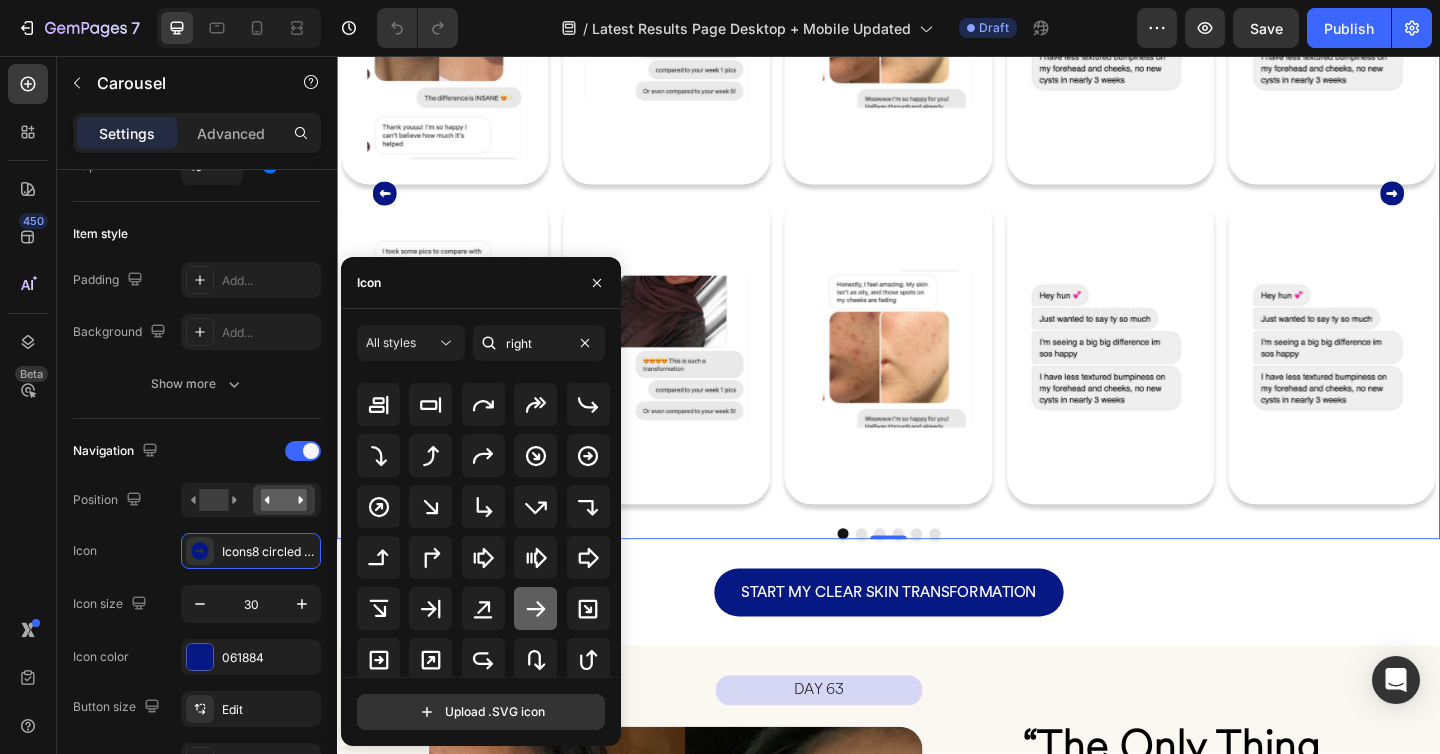 click 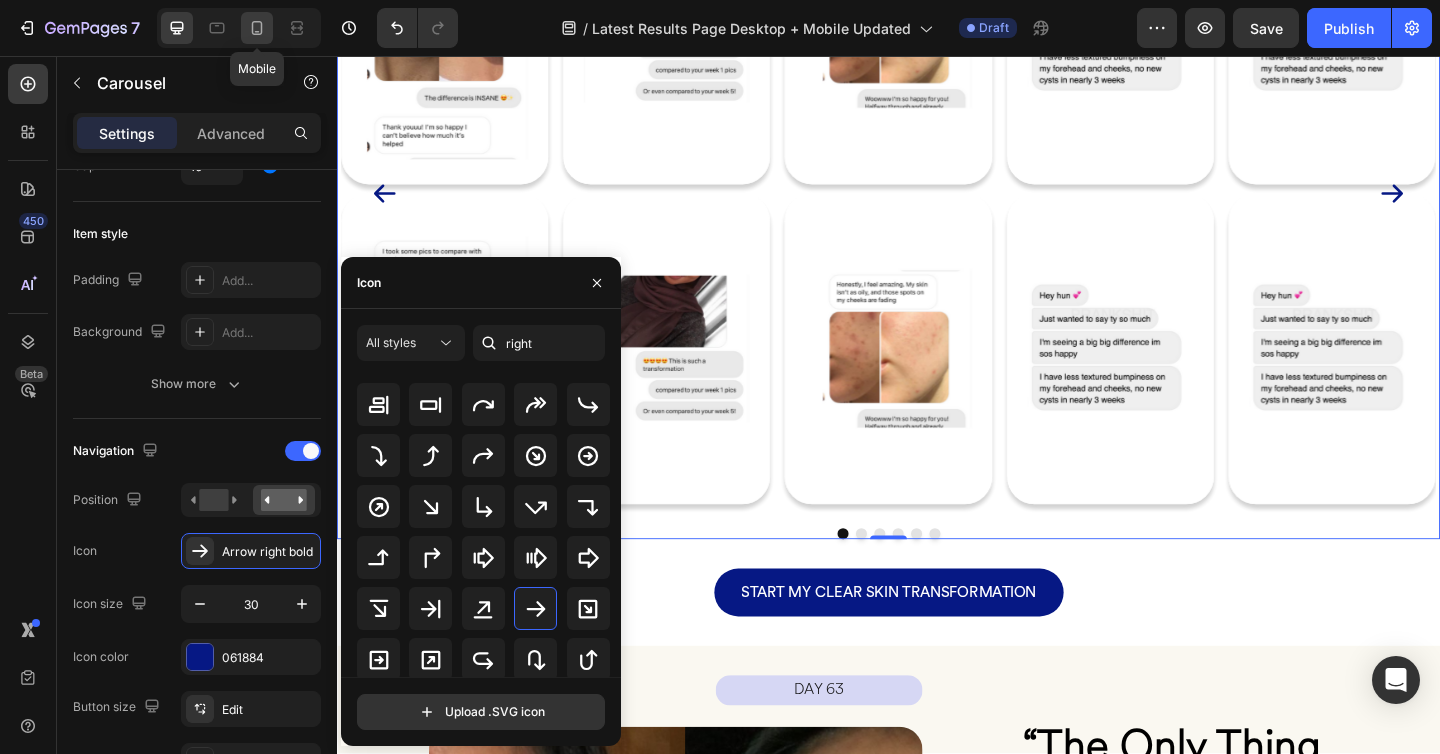 click 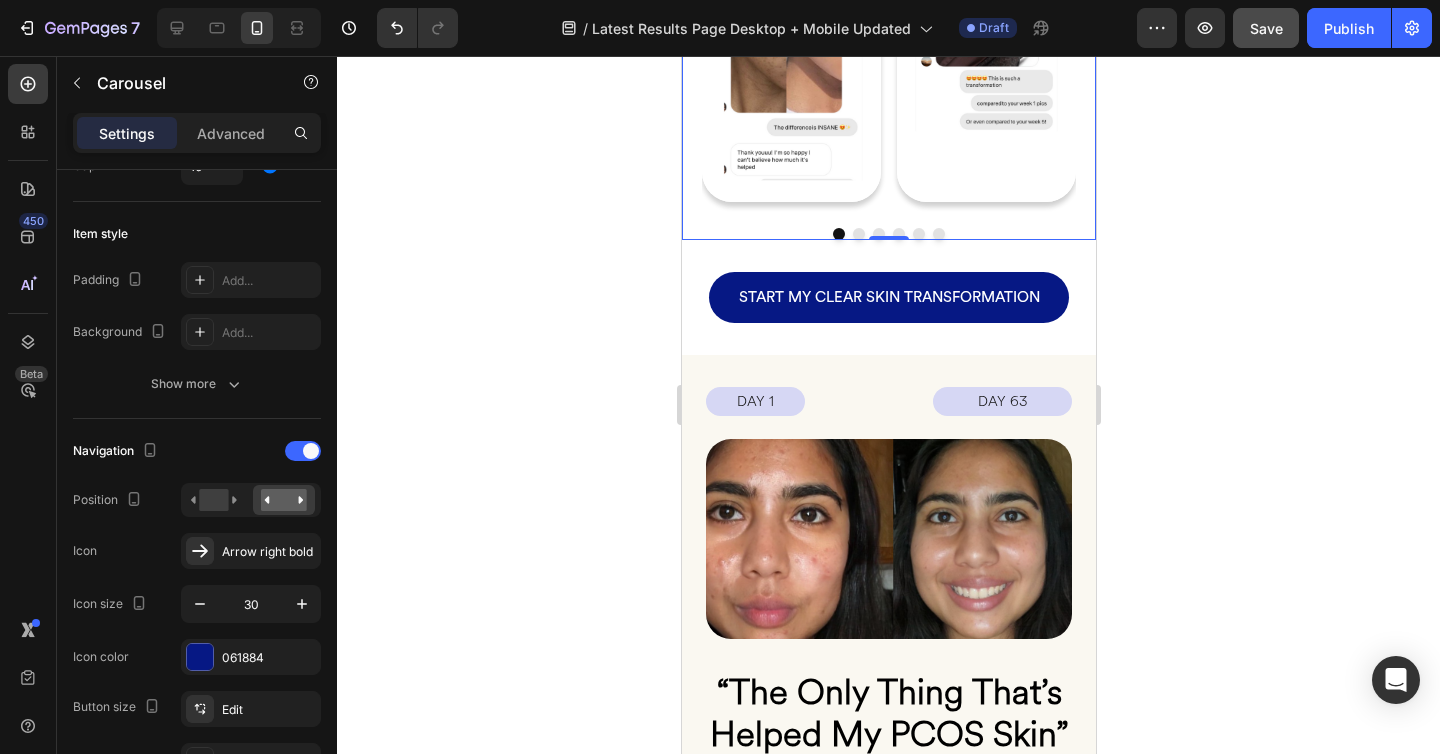 click on "Save" at bounding box center [1266, 28] 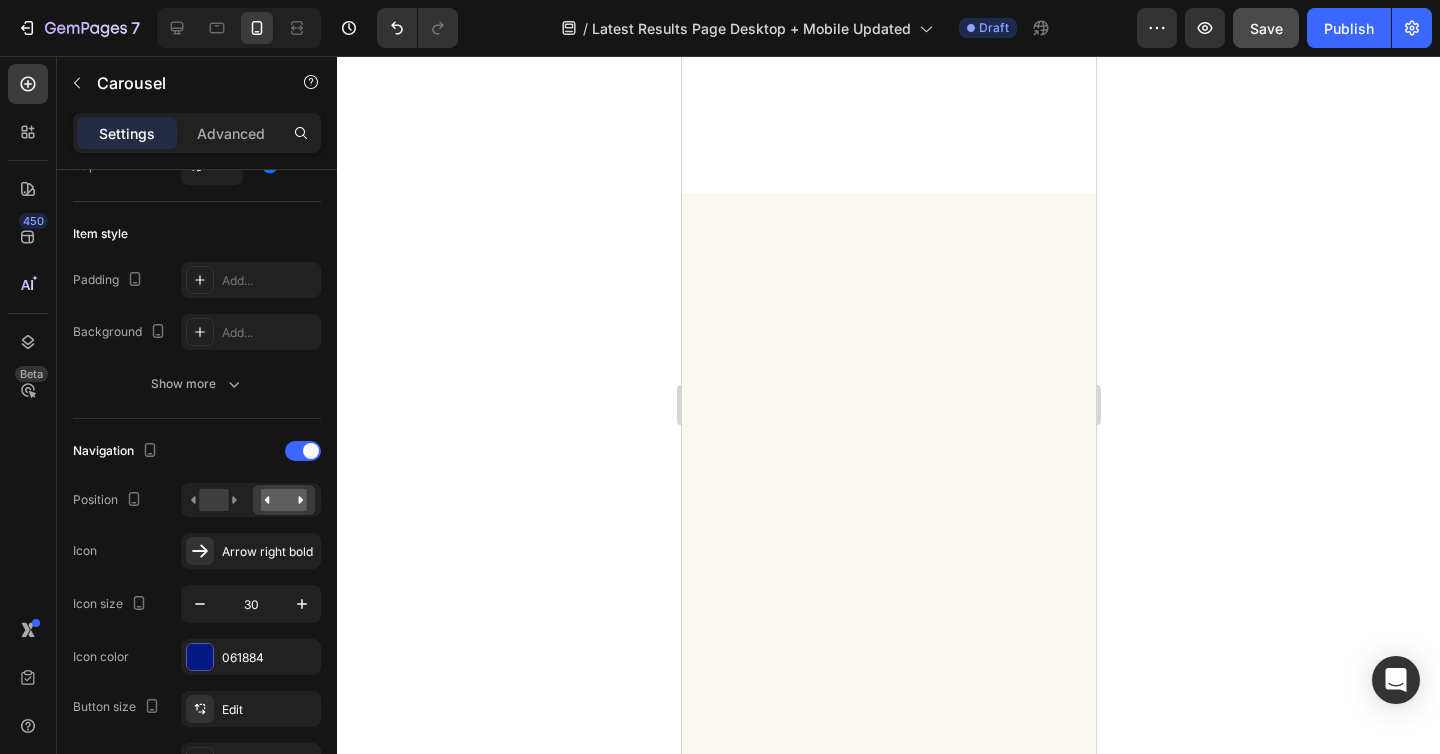 scroll, scrollTop: 5537, scrollLeft: 0, axis: vertical 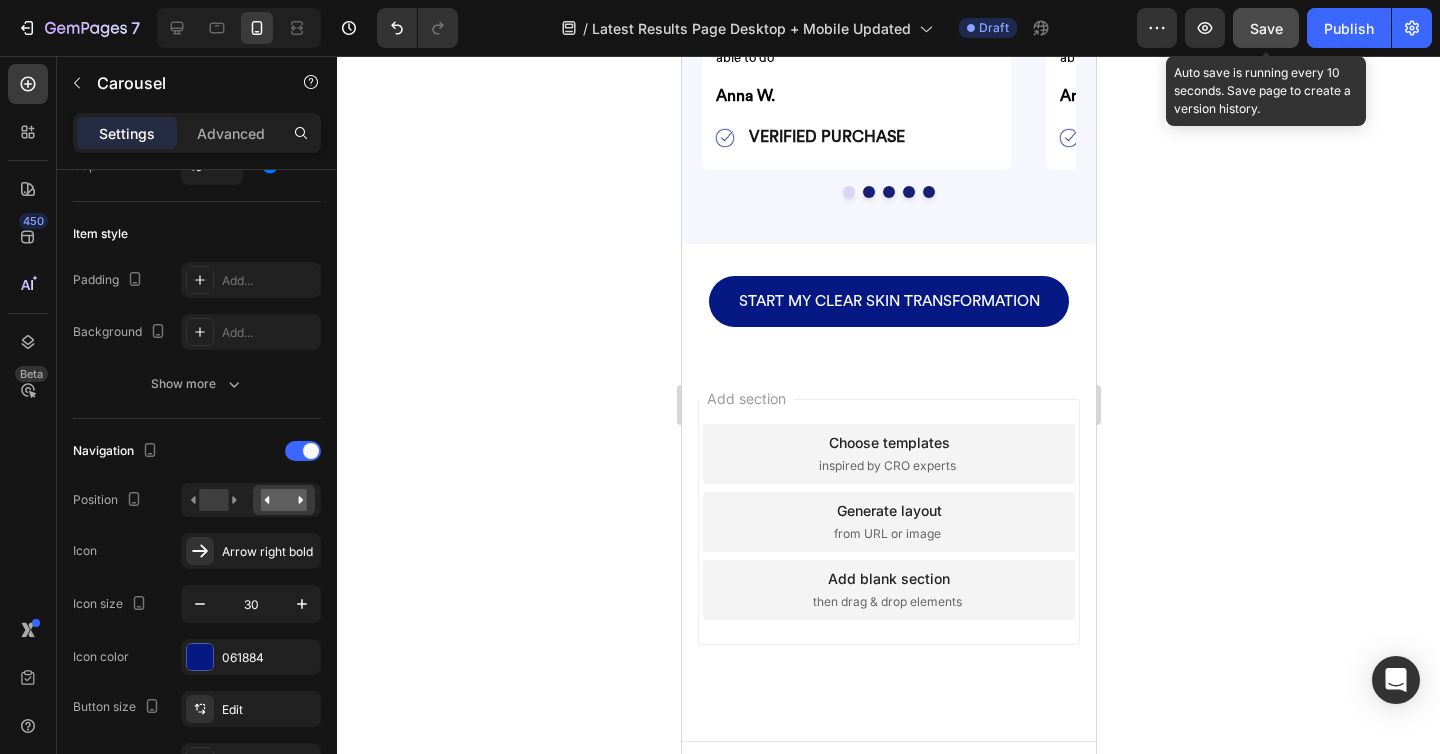 click on "Save" 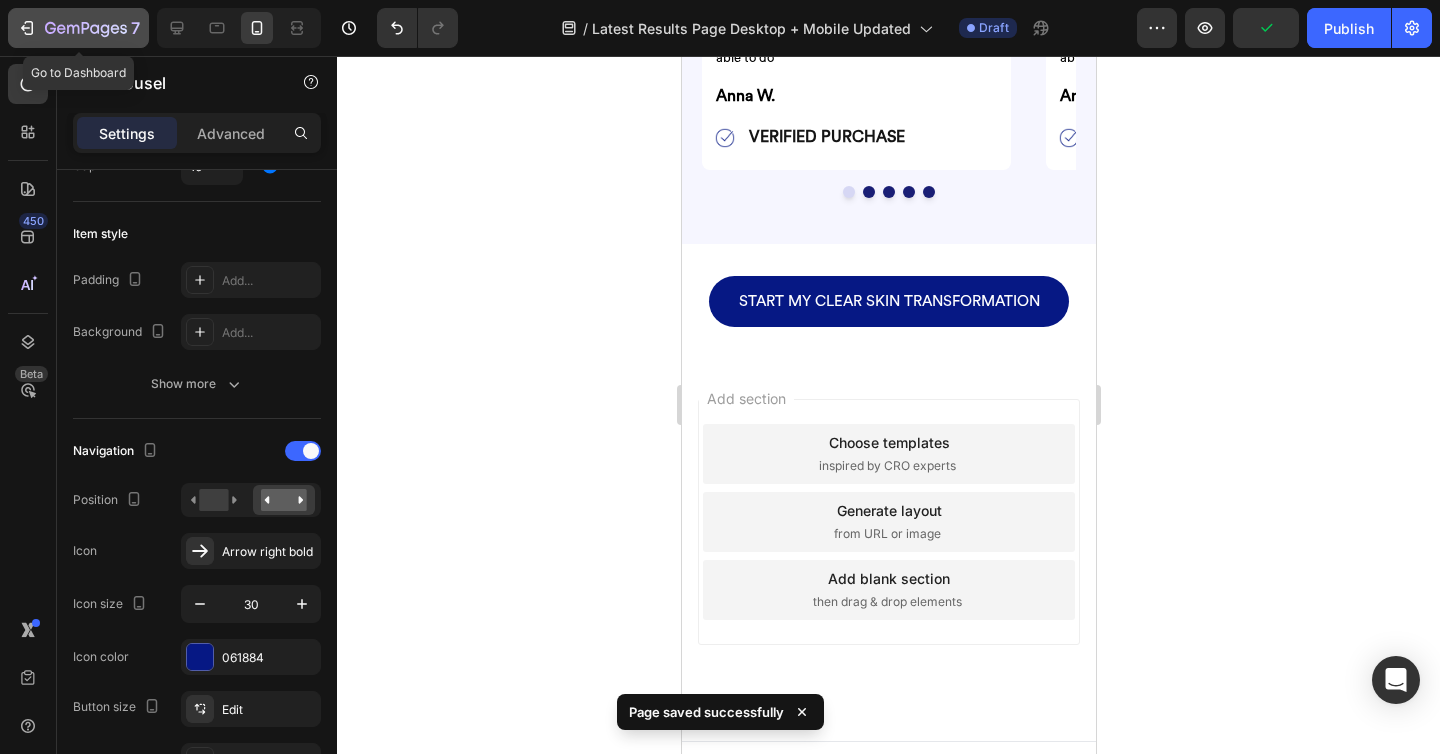 click on "7" 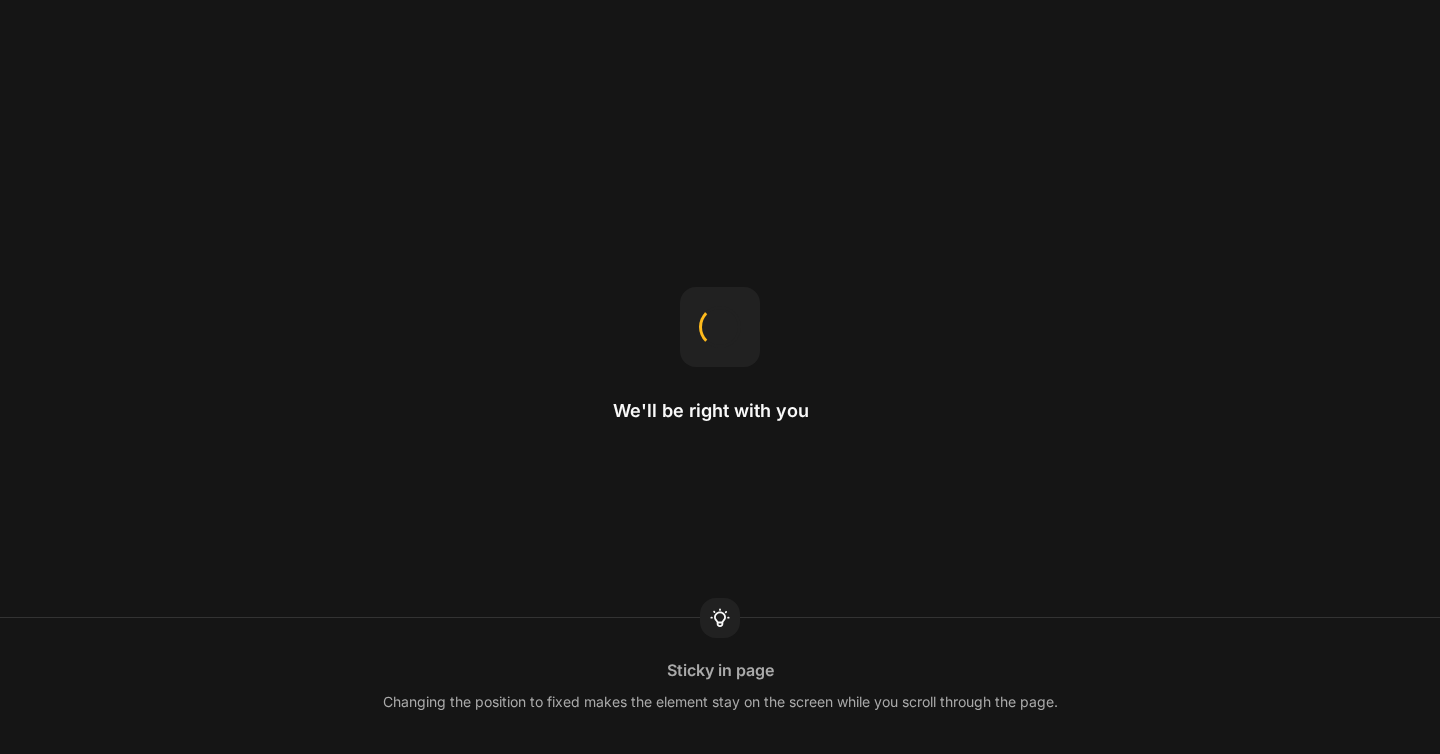 scroll, scrollTop: 0, scrollLeft: 0, axis: both 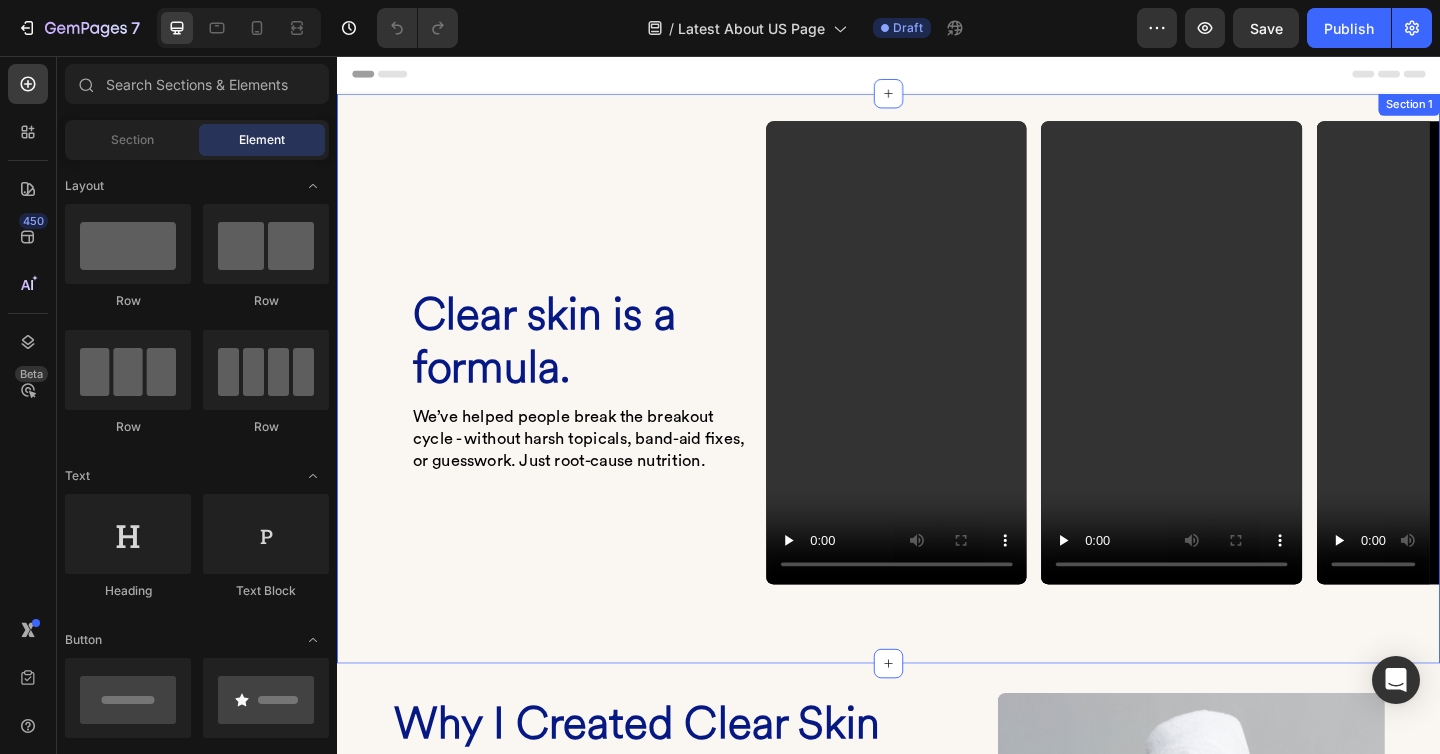 click on "Clear skin is a formula. Heading We’ve helped people break the breakout cycle - without harsh topicals, band-aid fixes, or guesswork. Just root-cause nutrition. Text block Row Video Video Video Video Carousel Row Section 1" at bounding box center (937, 407) 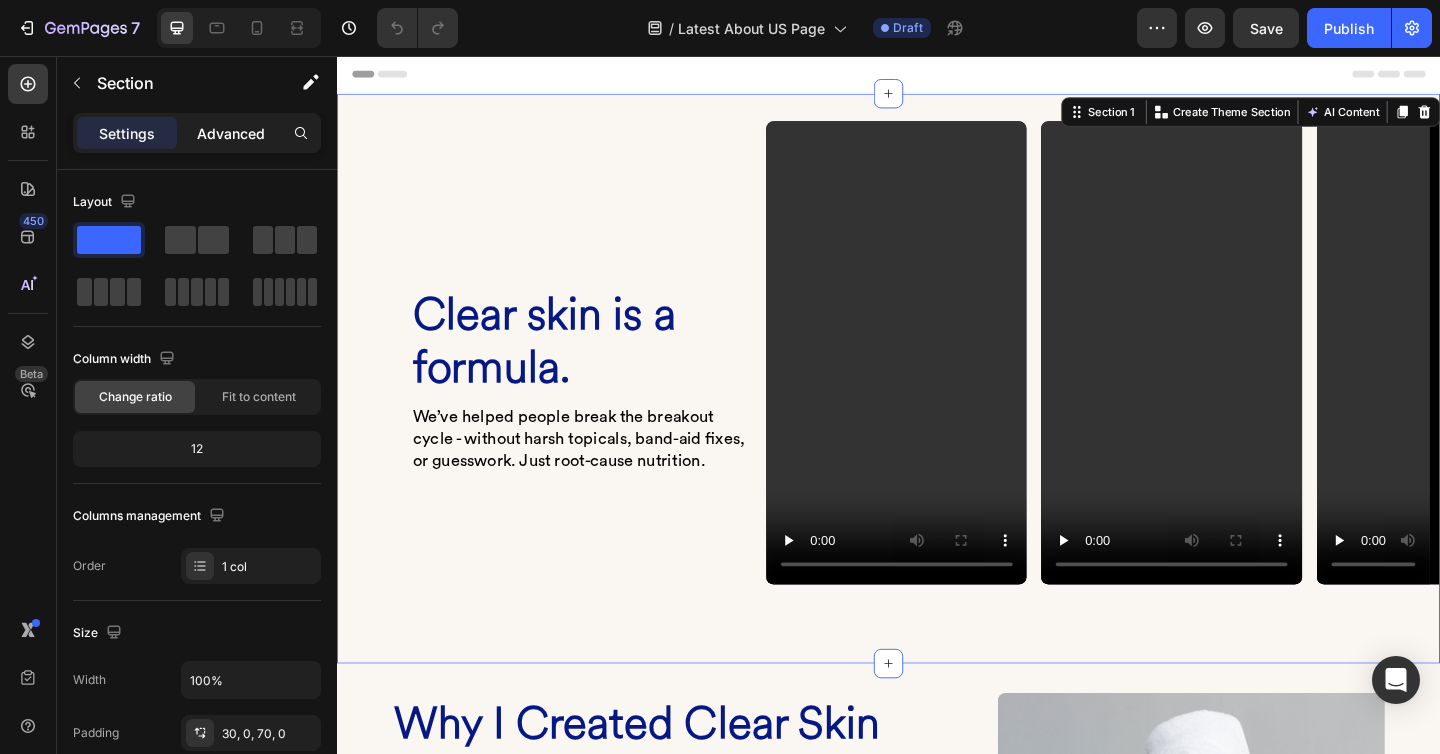 click on "Advanced" at bounding box center [231, 133] 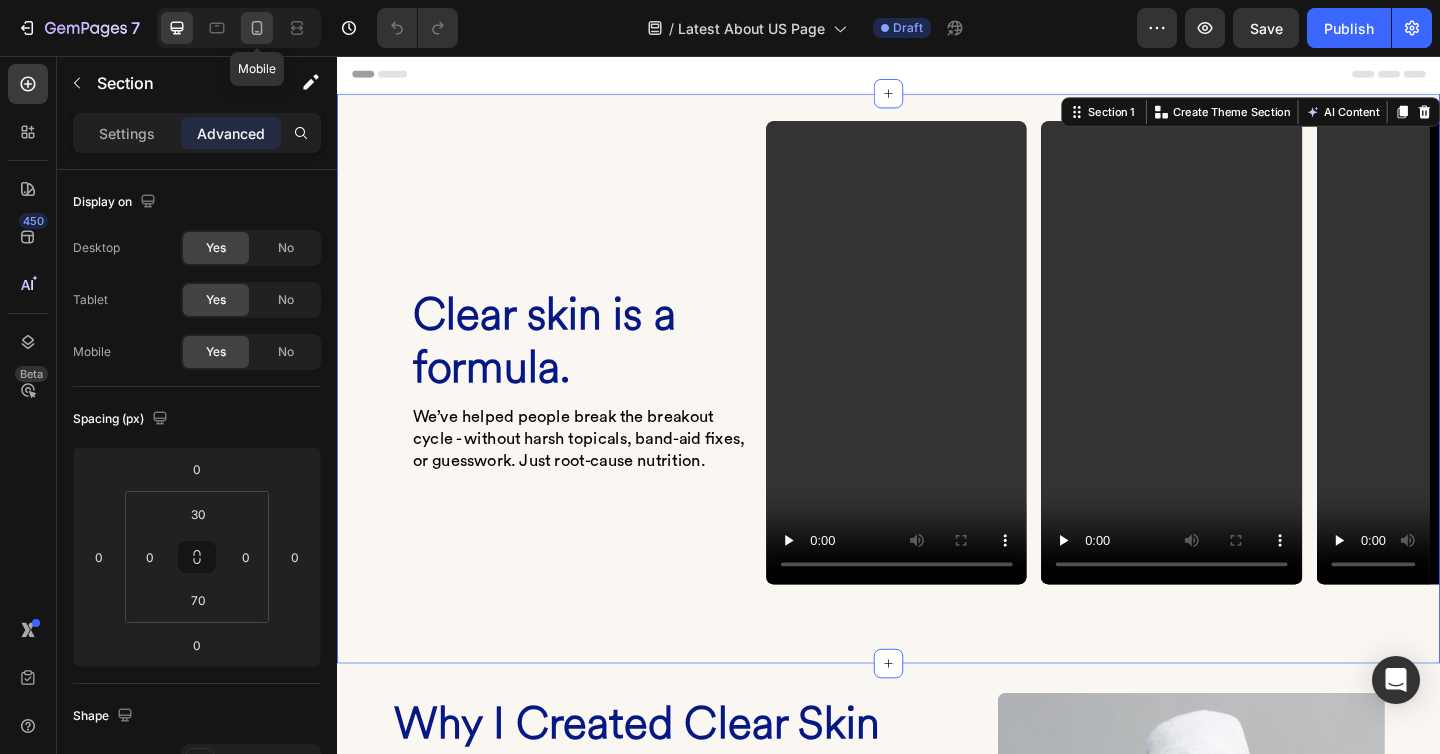 click 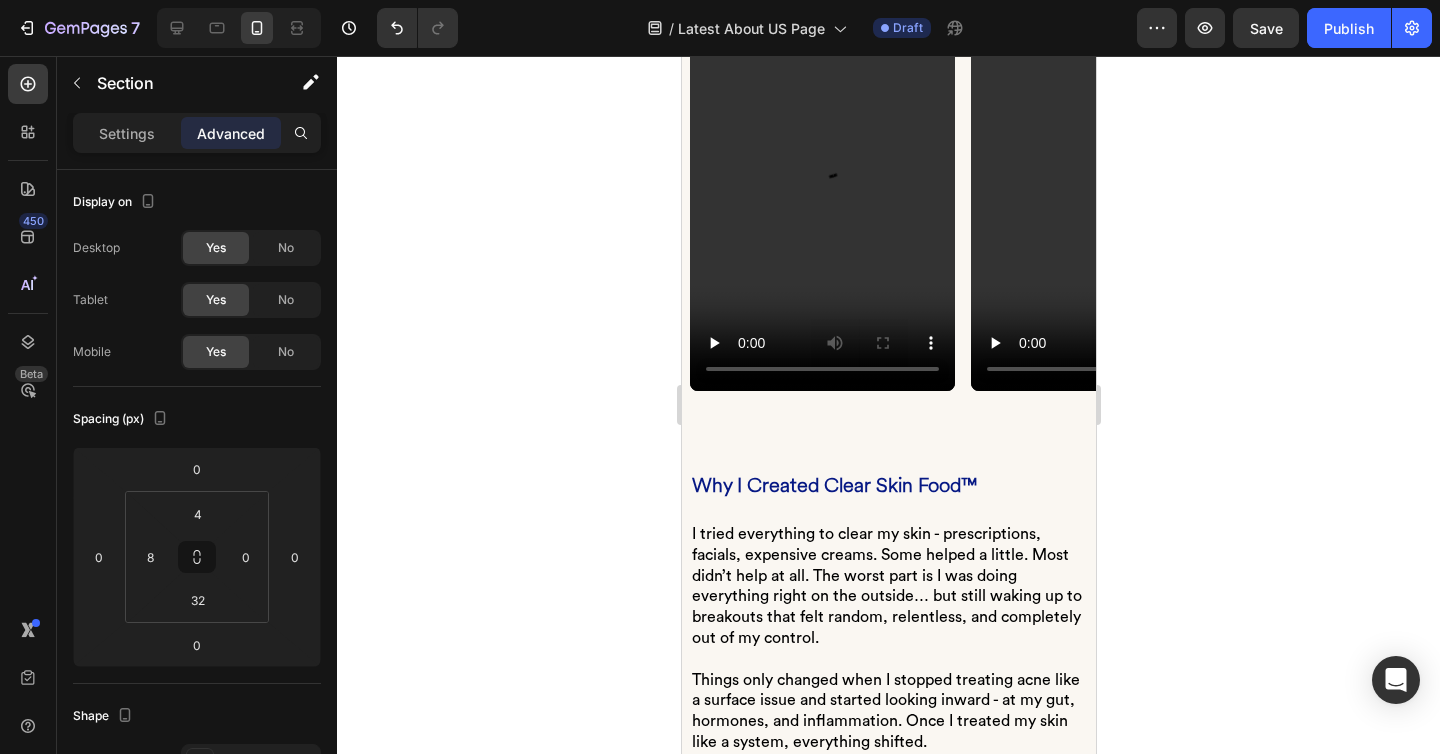 scroll, scrollTop: 0, scrollLeft: 0, axis: both 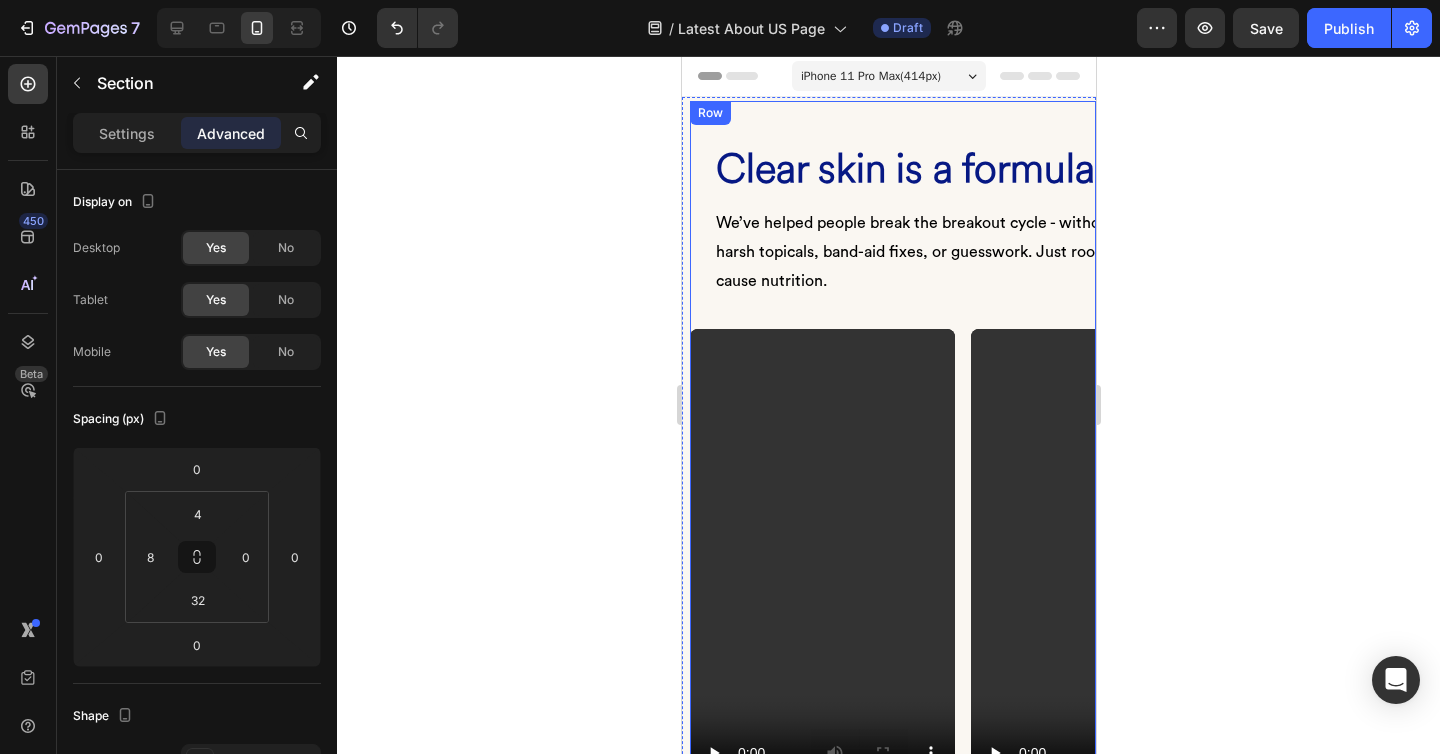 click on "Clear skin is a formula. Heading We’ve helped people break the breakout cycle - without harsh topicals, band-aid fixes, or guesswork. Just root-cause nutrition. Text block Row" at bounding box center [892, 215] 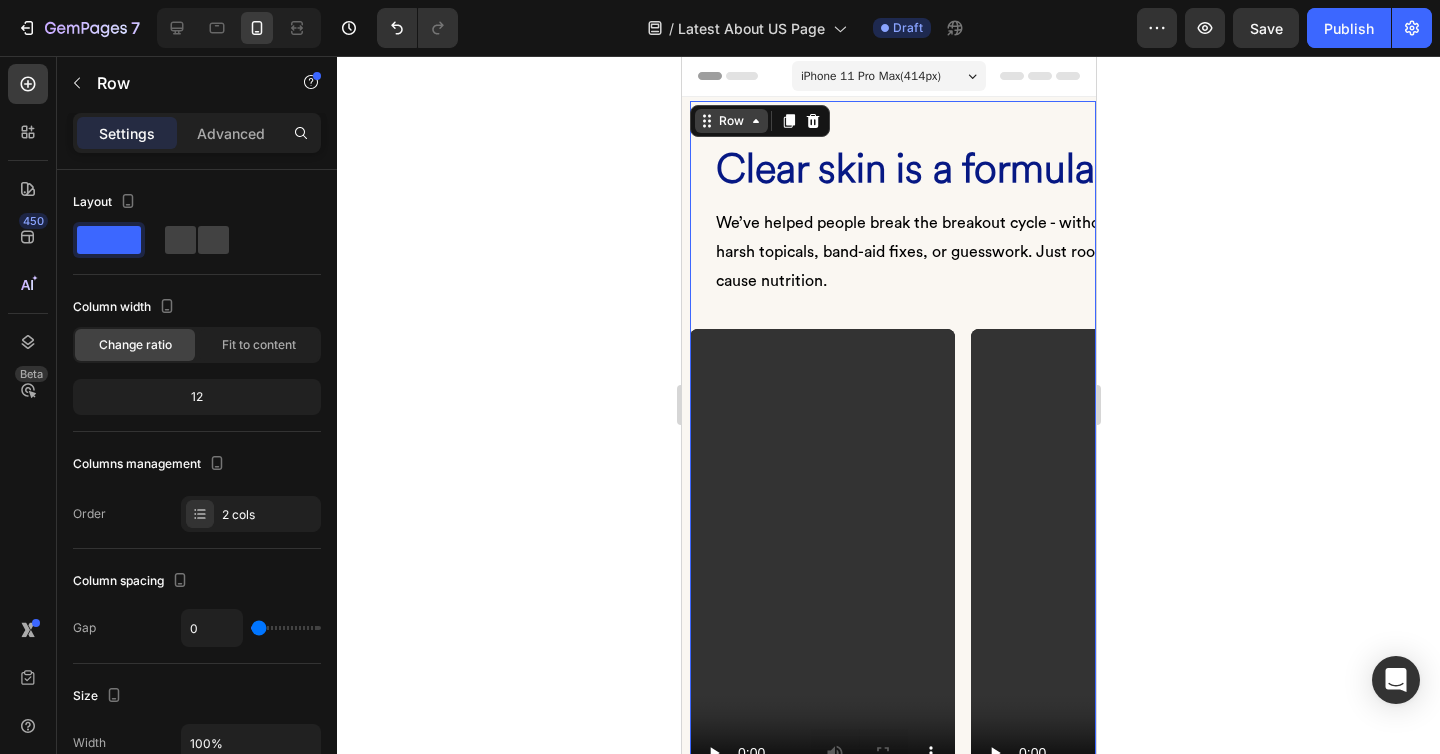 click on "Row" at bounding box center (730, 121) 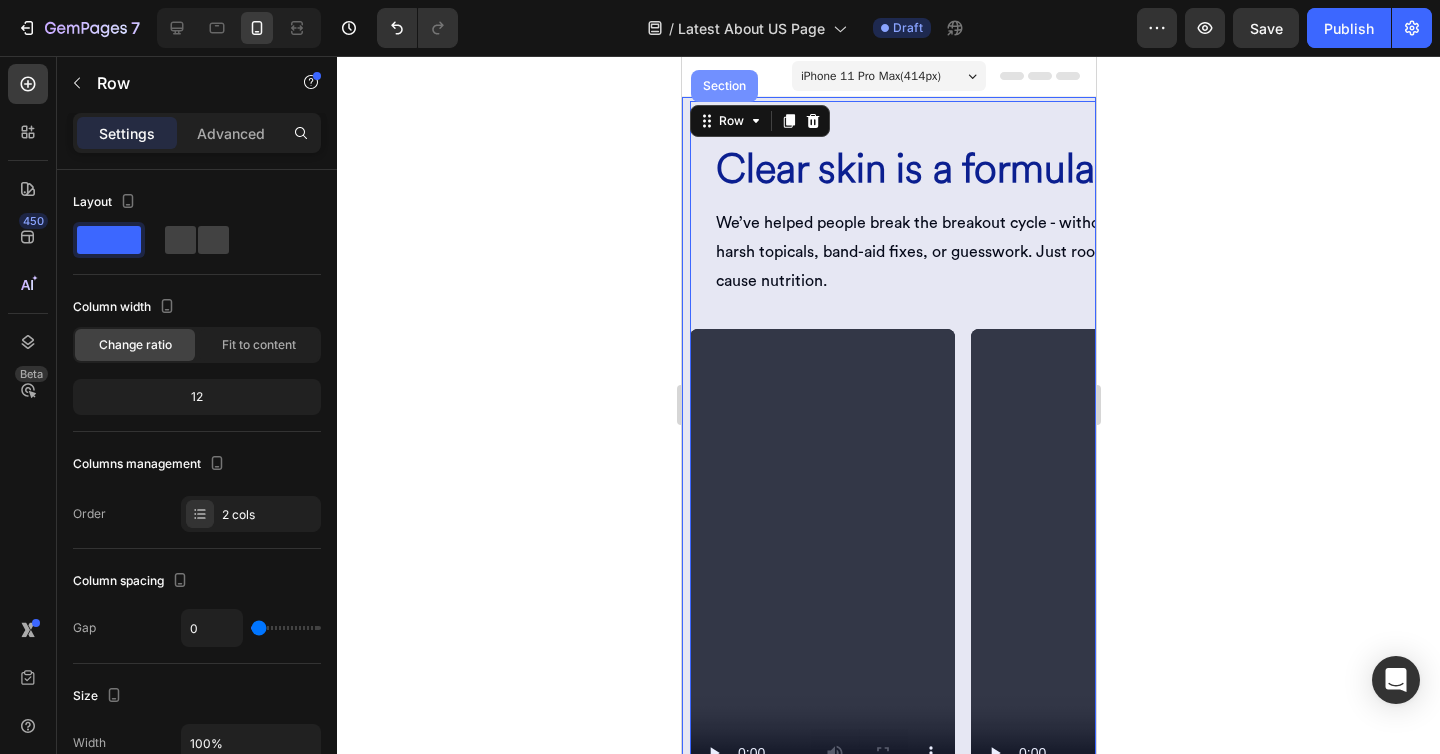 click on "Section" at bounding box center [723, 86] 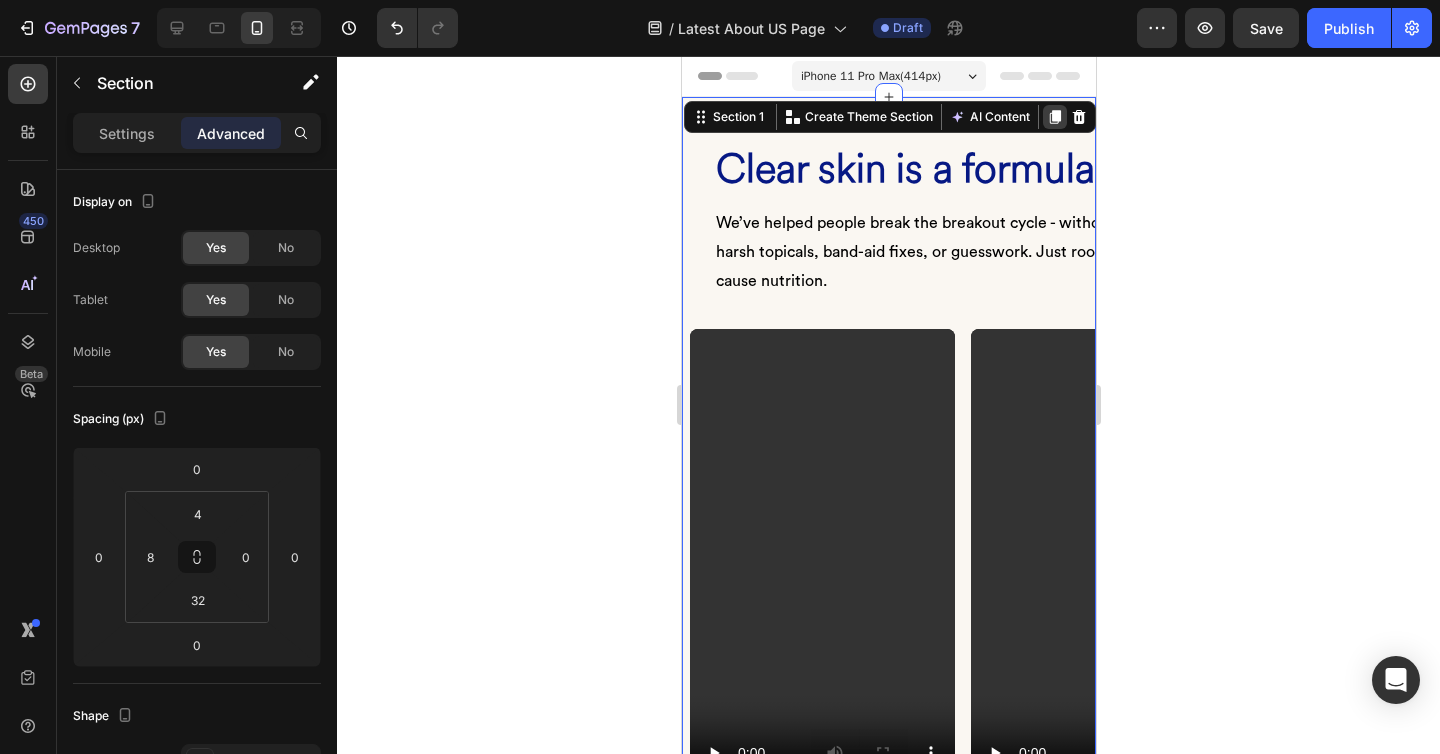 click 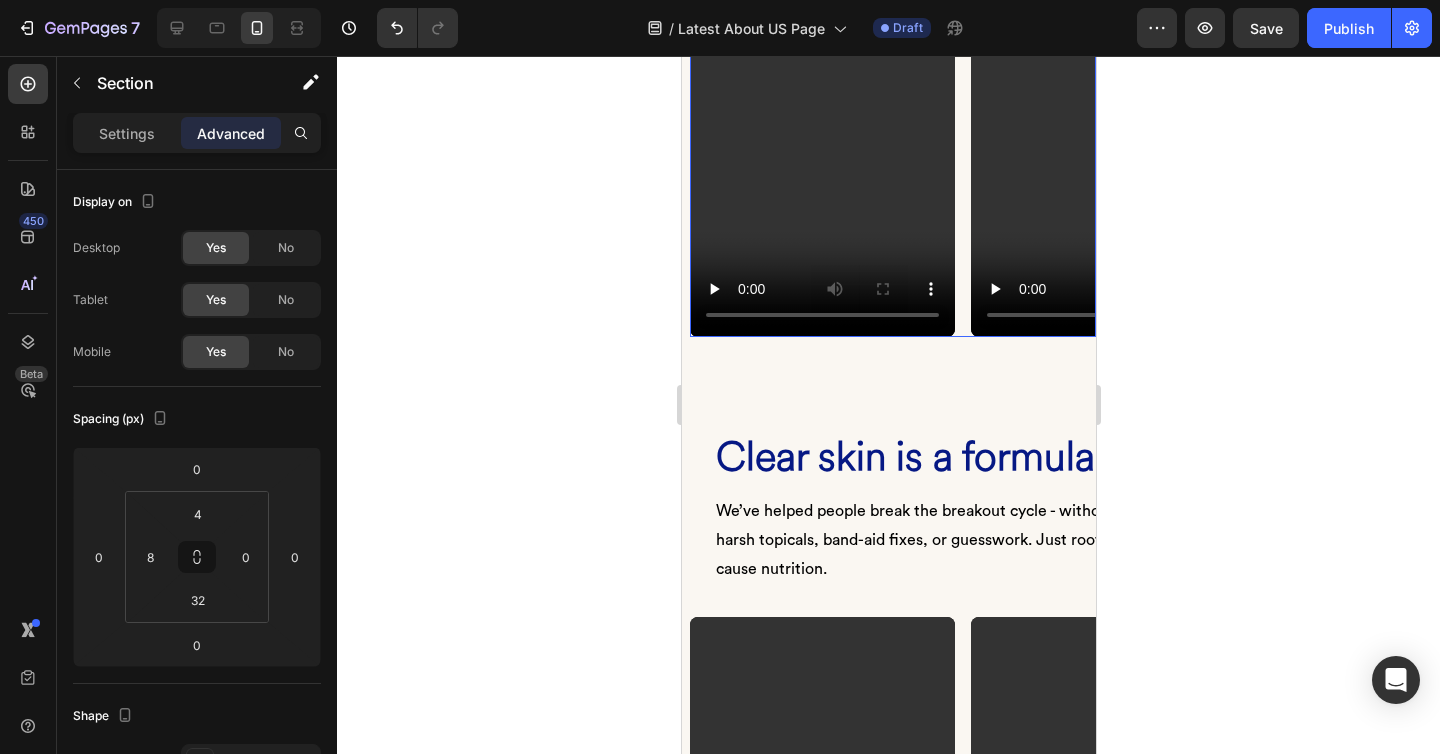 scroll, scrollTop: 0, scrollLeft: 0, axis: both 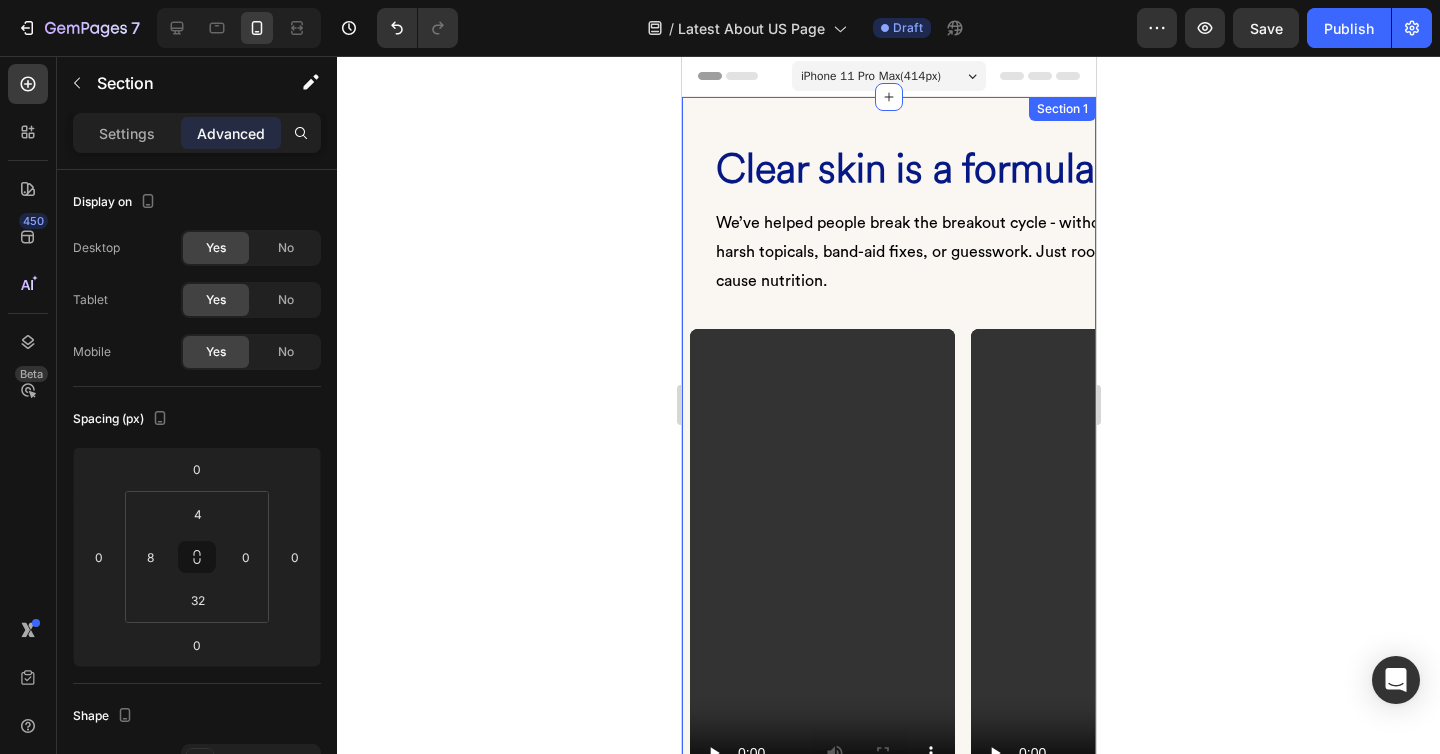 click on "Clear skin is a formula. Heading We’ve helped people break the breakout cycle - without harsh topicals, band-aid fixes, or guesswork. Just root-cause nutrition. Text block Row Video Video Video Video Carousel Row Section 1" at bounding box center (888, 473) 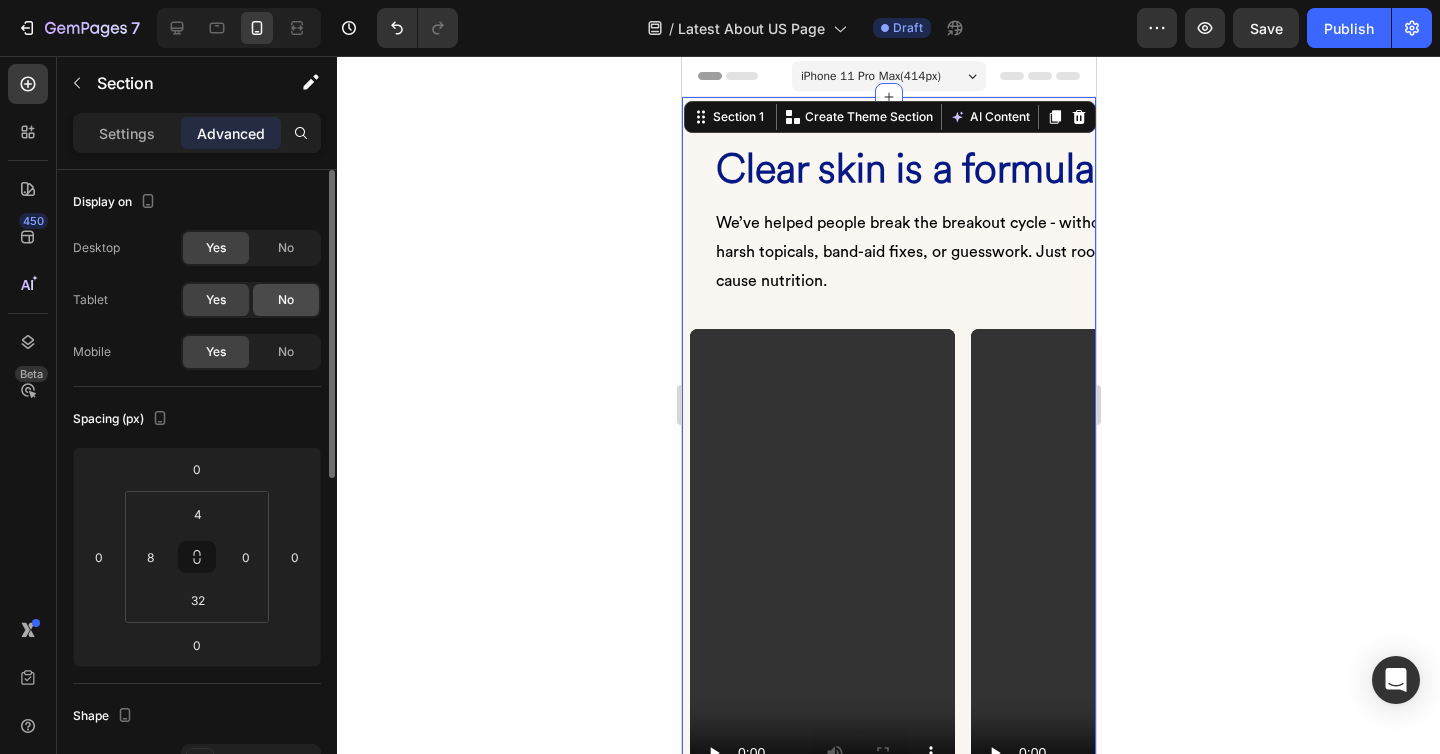 click on "No" 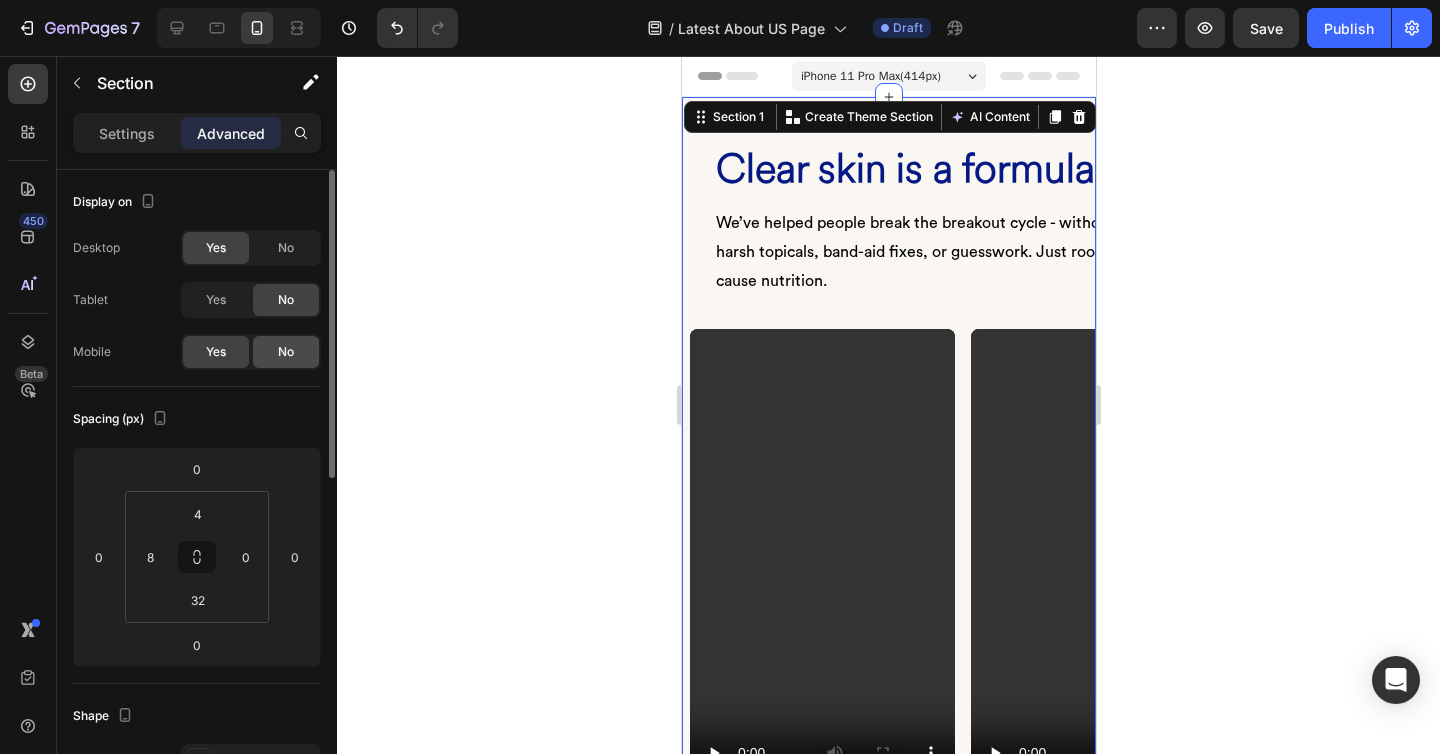 click on "No" 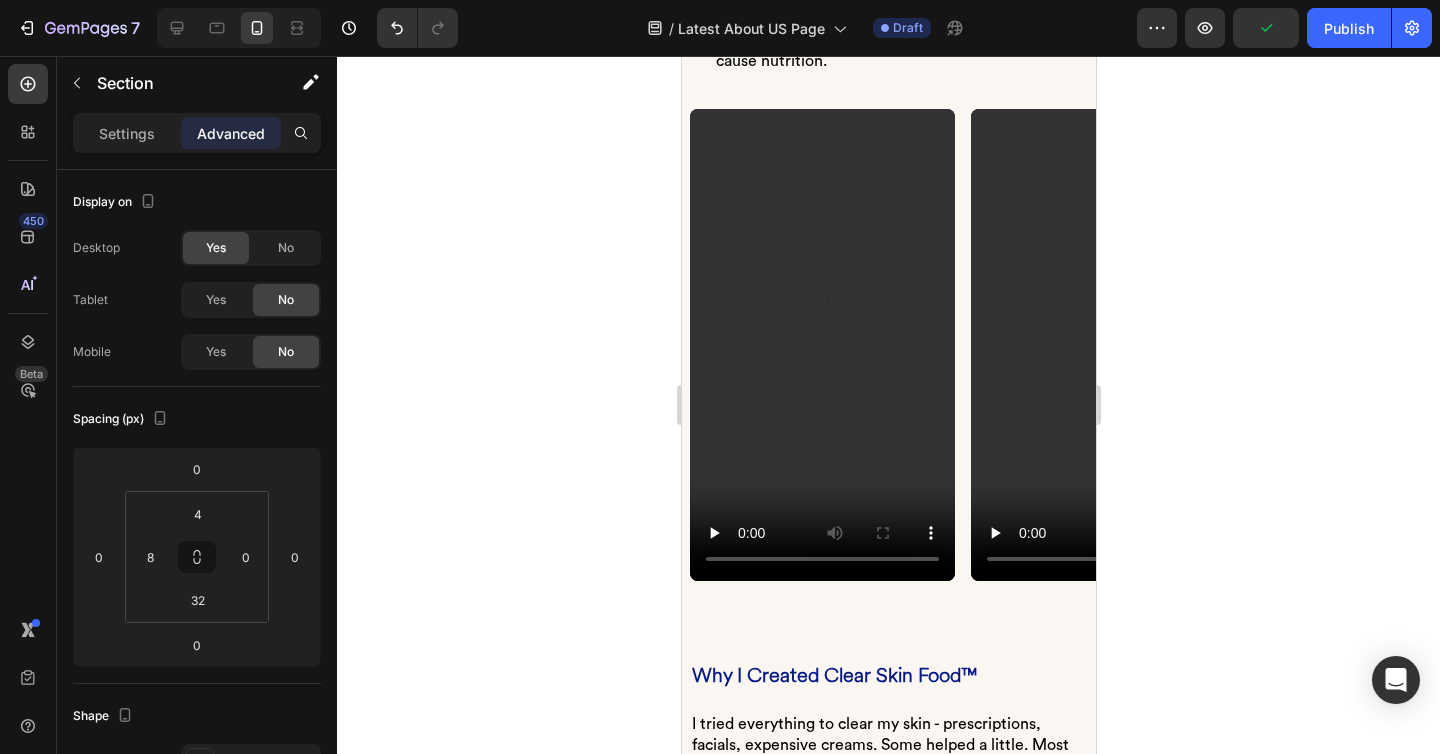 scroll, scrollTop: 0, scrollLeft: 0, axis: both 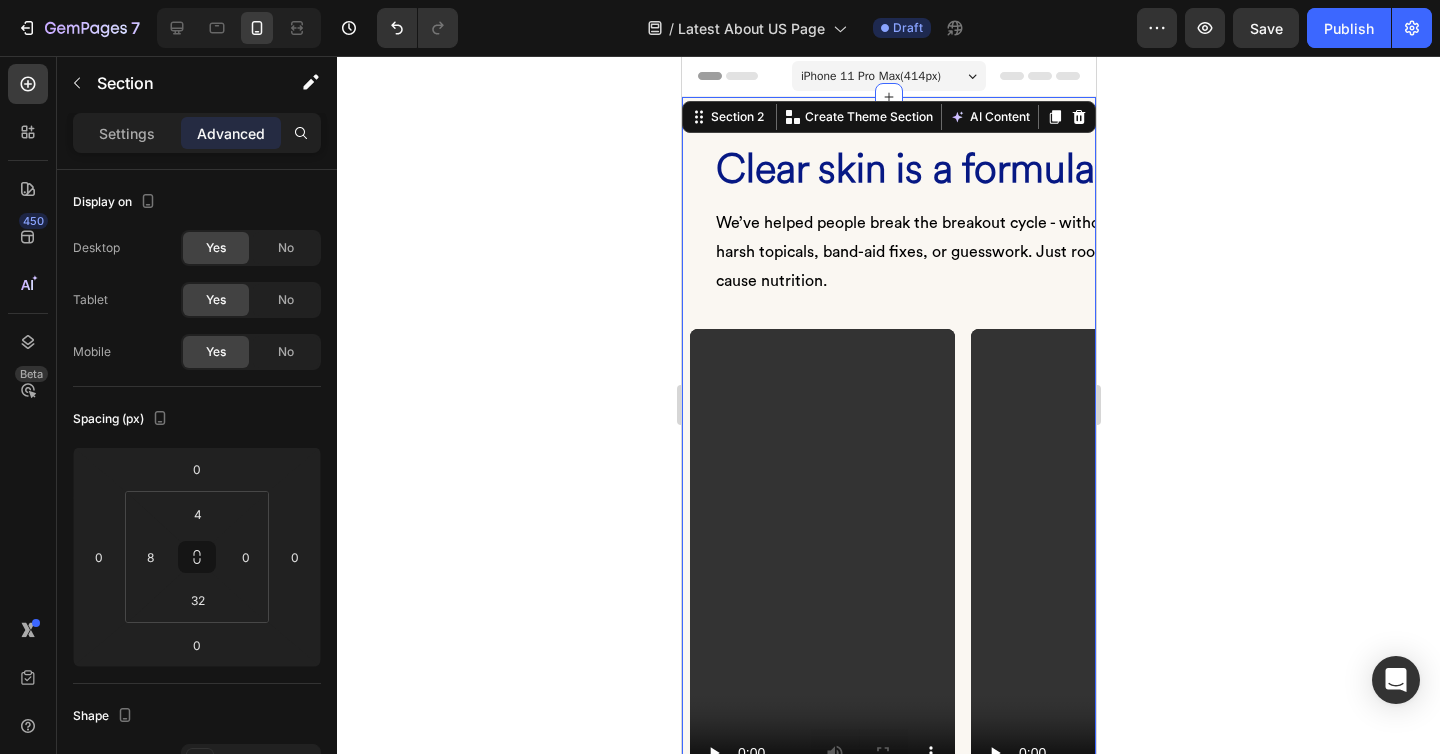click on "Clear skin is a formula. Heading We’ve helped people break the breakout cycle - without harsh topicals, band-aid fixes, or guesswork. Just root-cause nutrition. Text block Row Video Video Video Video Carousel Row Section 2   Create Theme Section AI Content Write with GemAI What would you like to describe here? Tone and Voice Persuasive Product Show more Generate" at bounding box center (888, 473) 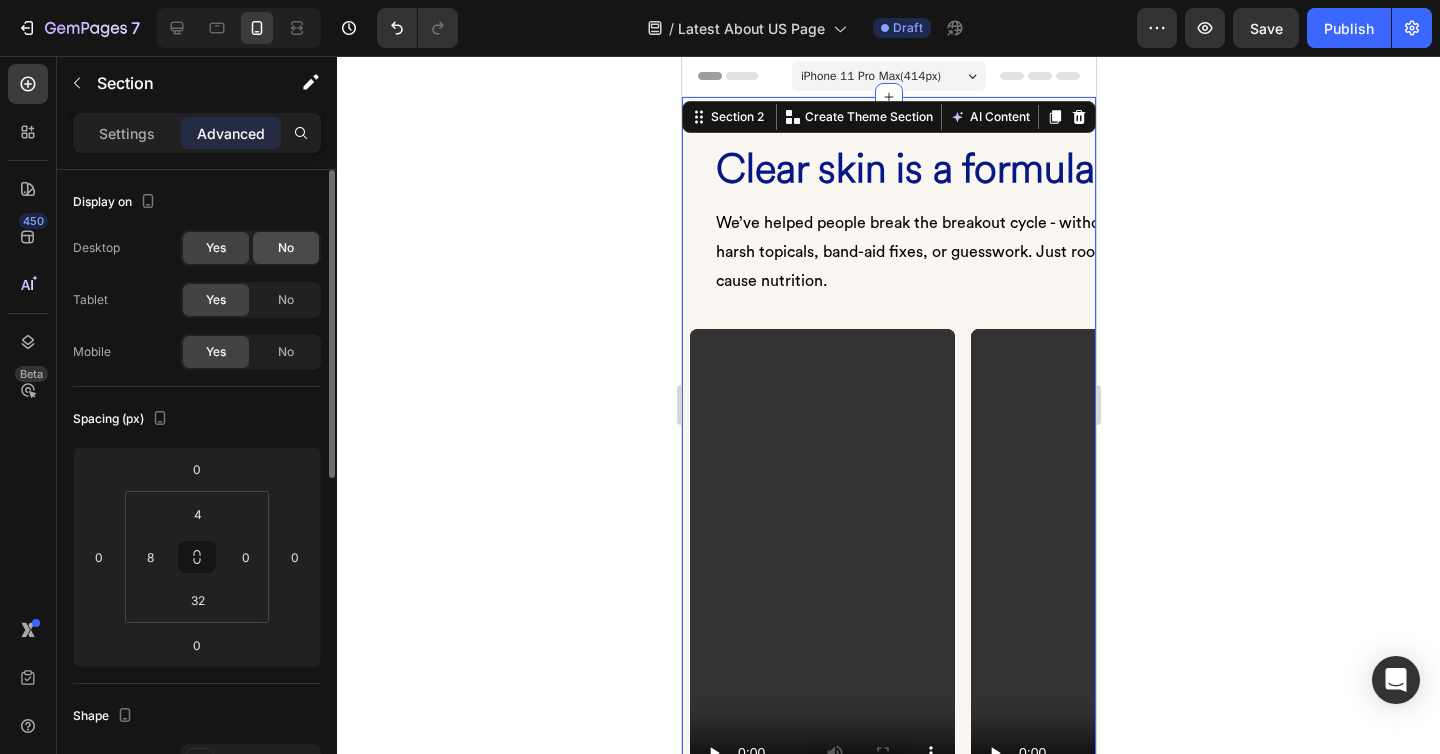 click on "No" 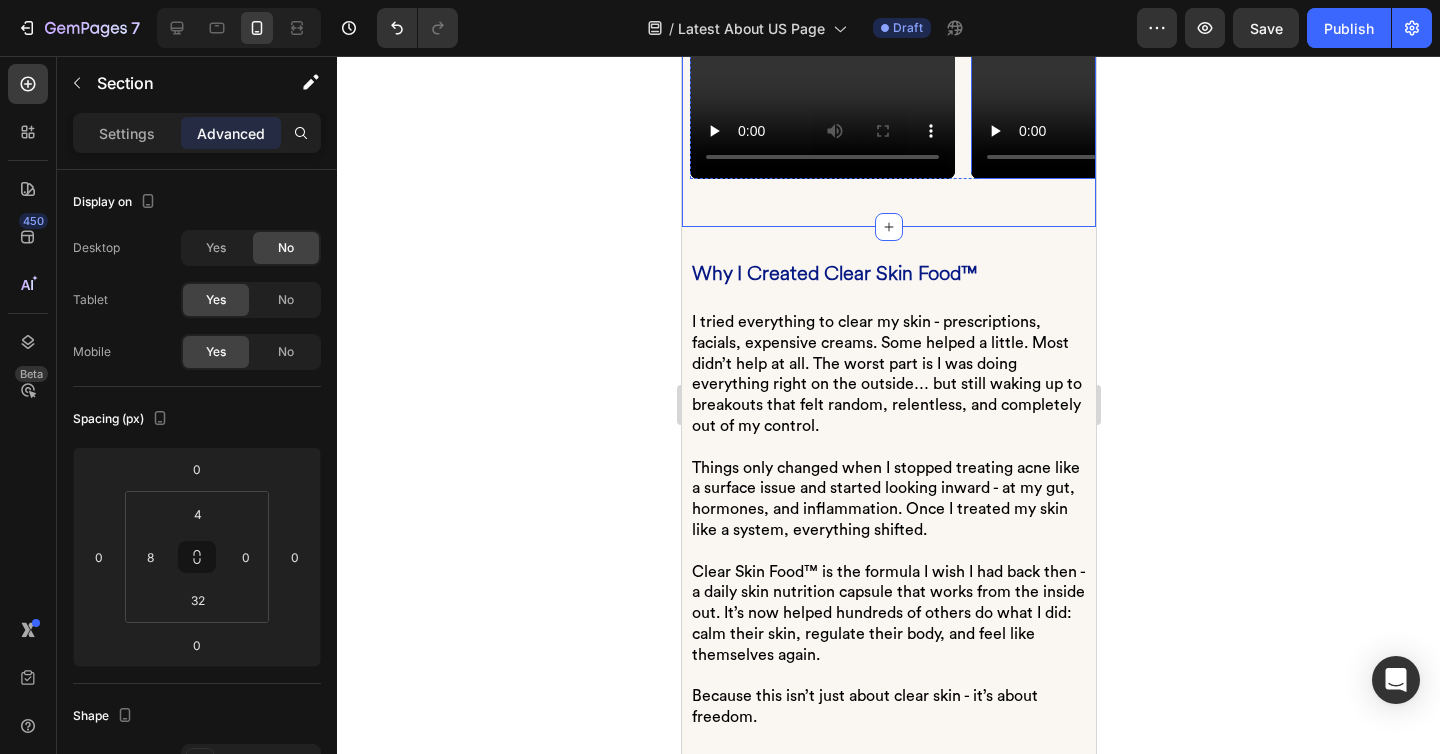 scroll, scrollTop: 683, scrollLeft: 0, axis: vertical 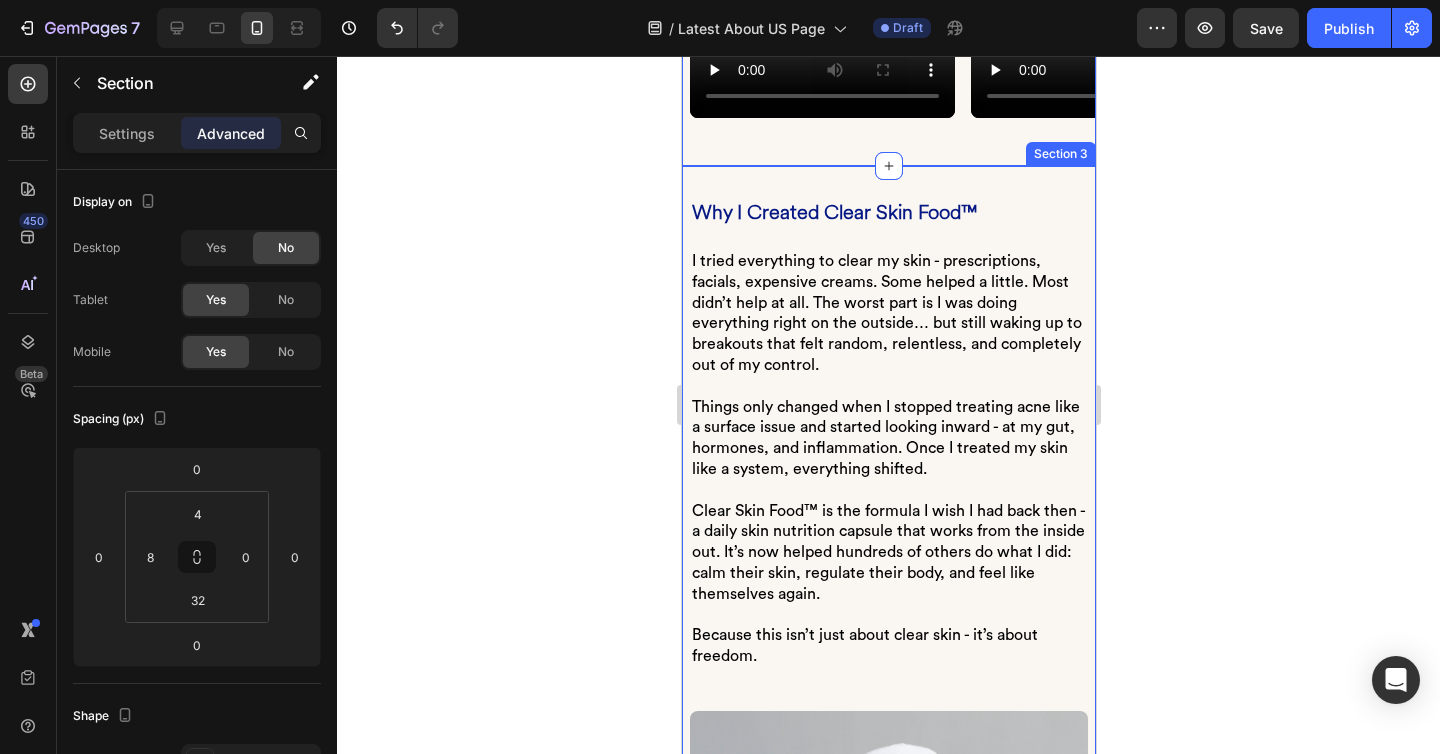 click on "Why I Created Clear Skin Food™ Heading I tried everything to clear my skin - prescriptions, facials, expensive creams. Some helped a little. Most didn’t help at all. The worst part is I was doing everything right on the outside… but still waking up to breakouts that felt random, relentless, and completely out of my control. Things only changed when I stopped treating acne like a surface issue and started looking inward - at my gut, hormones, and inflammation. Once I treated my skin like a system, everything shifted. Clear Skin Food™ is the formula I wish I had back then - a daily skin nutrition capsule that works from the inside out. It’s now helped hundreds of others do what I did: calm their skin, regulate their body, and feel like themselves again. Because this isn’t just about clear skin - it’s about freedom.   Text Block Image Row Section 3" at bounding box center [888, 687] 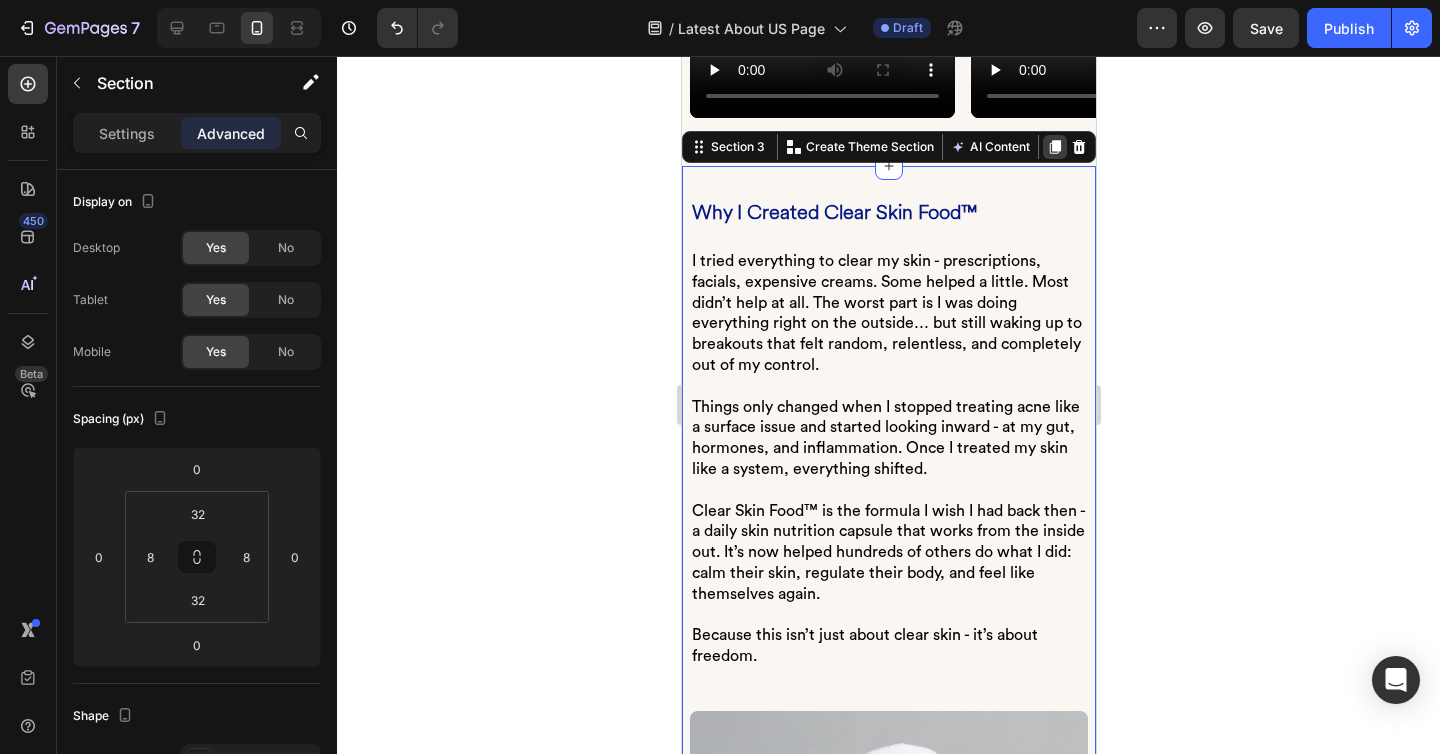 click 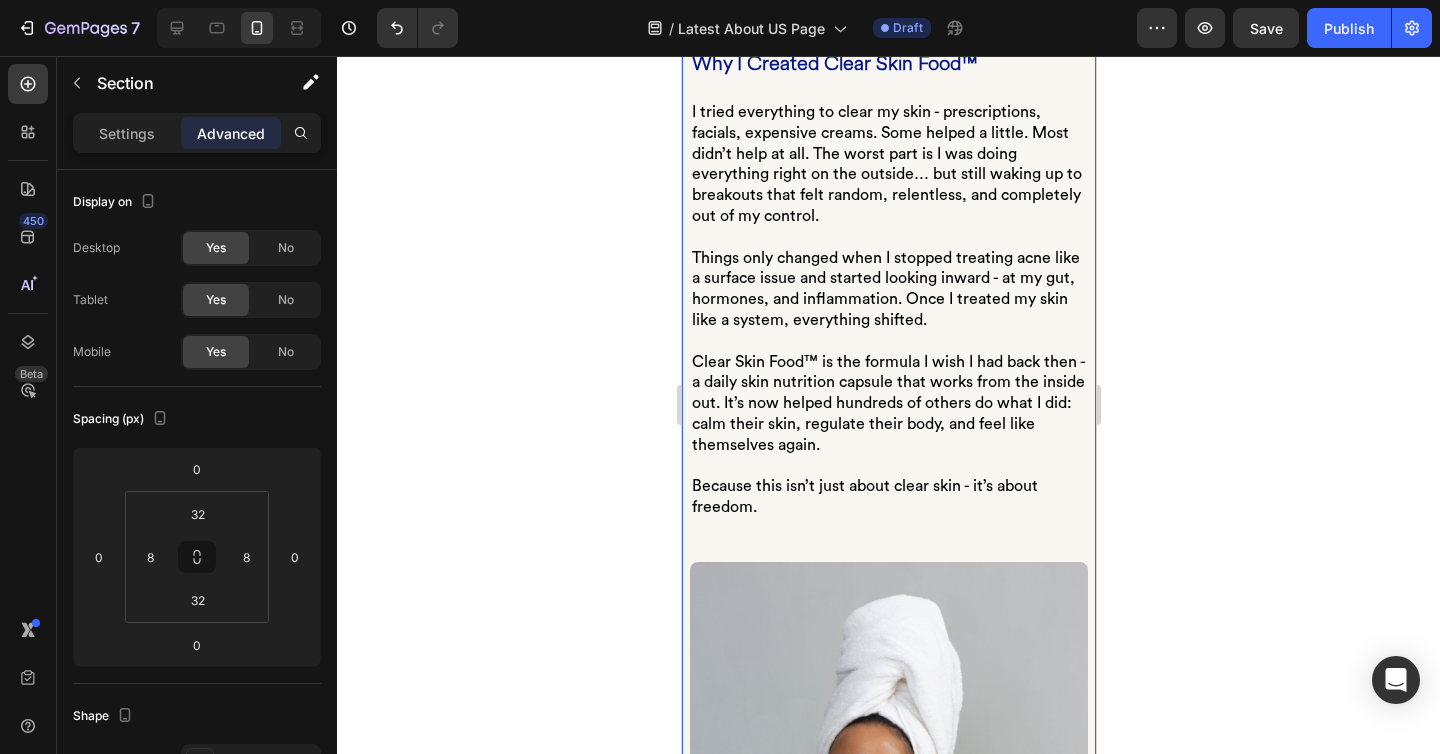 scroll, scrollTop: 707, scrollLeft: 0, axis: vertical 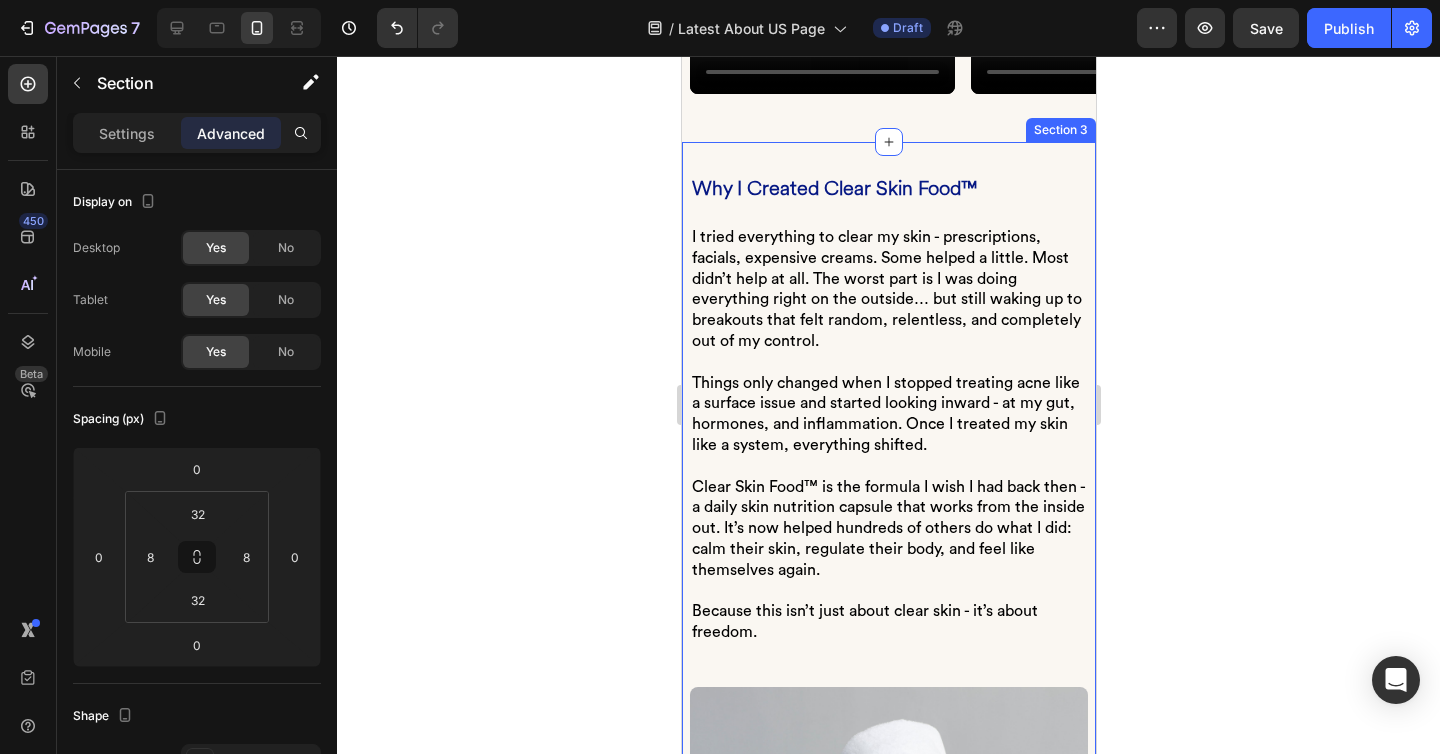 click on "Why I Created Clear Skin Food™ Heading I tried everything to clear my skin - prescriptions, facials, expensive creams. Some helped a little. Most didn’t help at all. The worst part is I was doing everything right on the outside… but still waking up to breakouts that felt random, relentless, and completely out of my control. Things only changed when I stopped treating acne like a surface issue and started looking inward - at my gut, hormones, and inflammation. Once I treated my skin like a system, everything shifted. Clear Skin Food™ is the formula I wish I had back then - a daily skin nutrition capsule that works from the inside out. It’s now helped hundreds of others do what I did: calm their skin, regulate their body, and feel like themselves again. Because this isn’t just about clear skin - it’s about freedom.   Text Block Image Row Section 3" at bounding box center [888, 663] 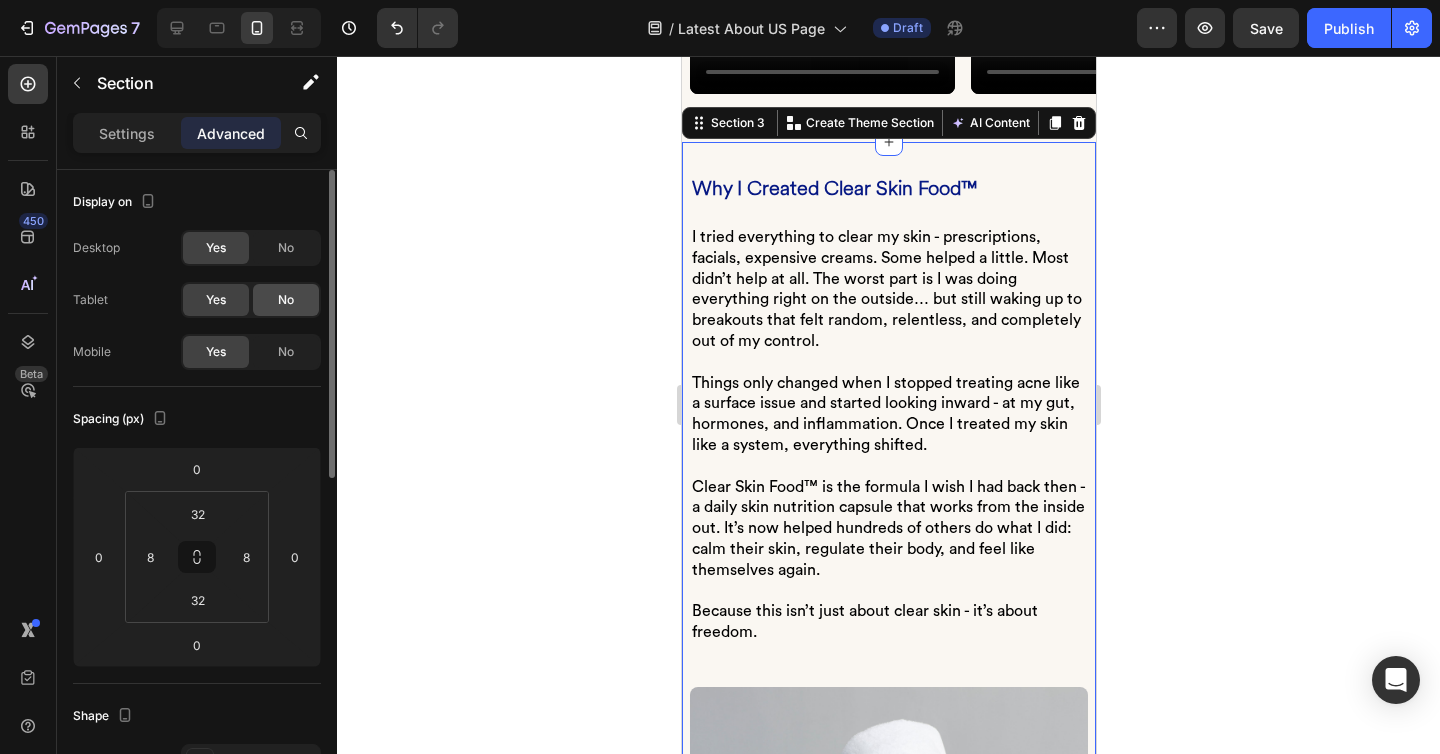 click on "No" 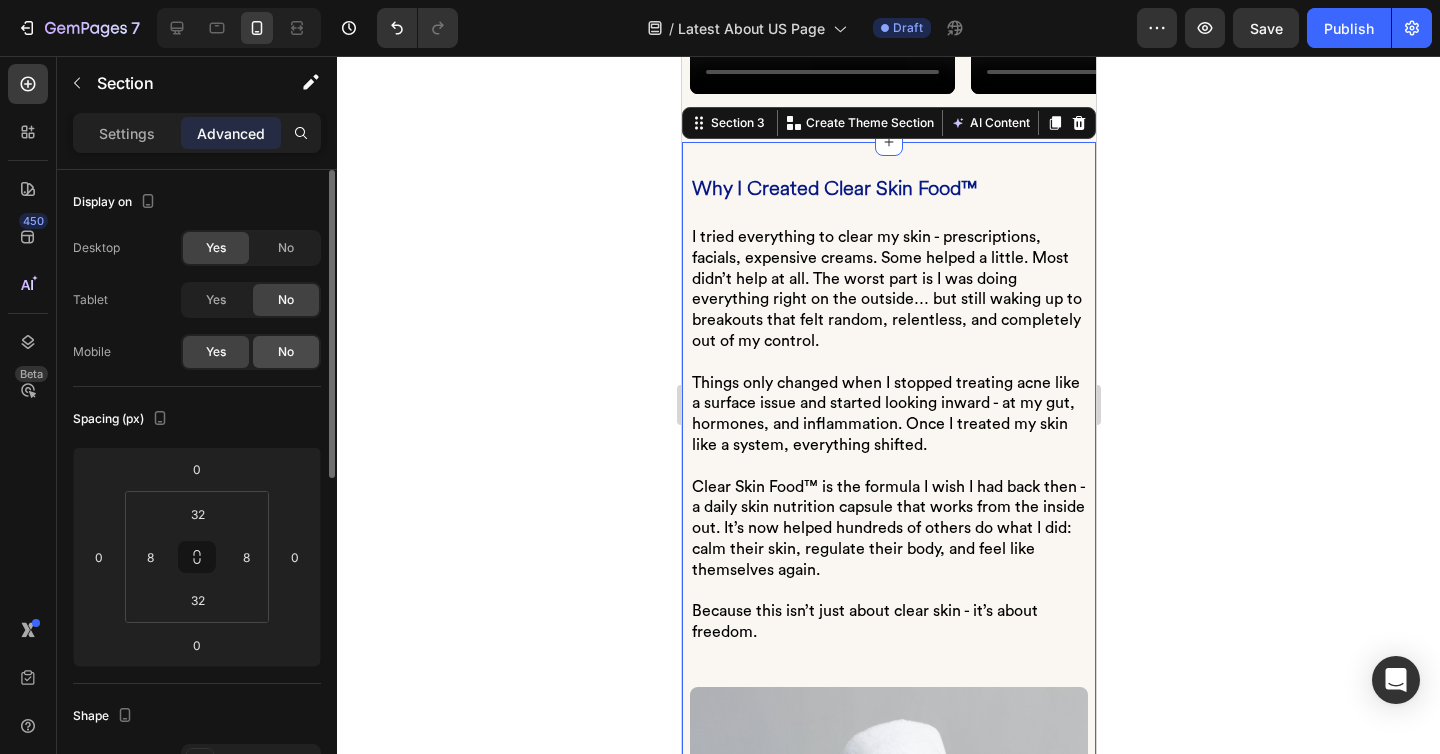 click on "No" 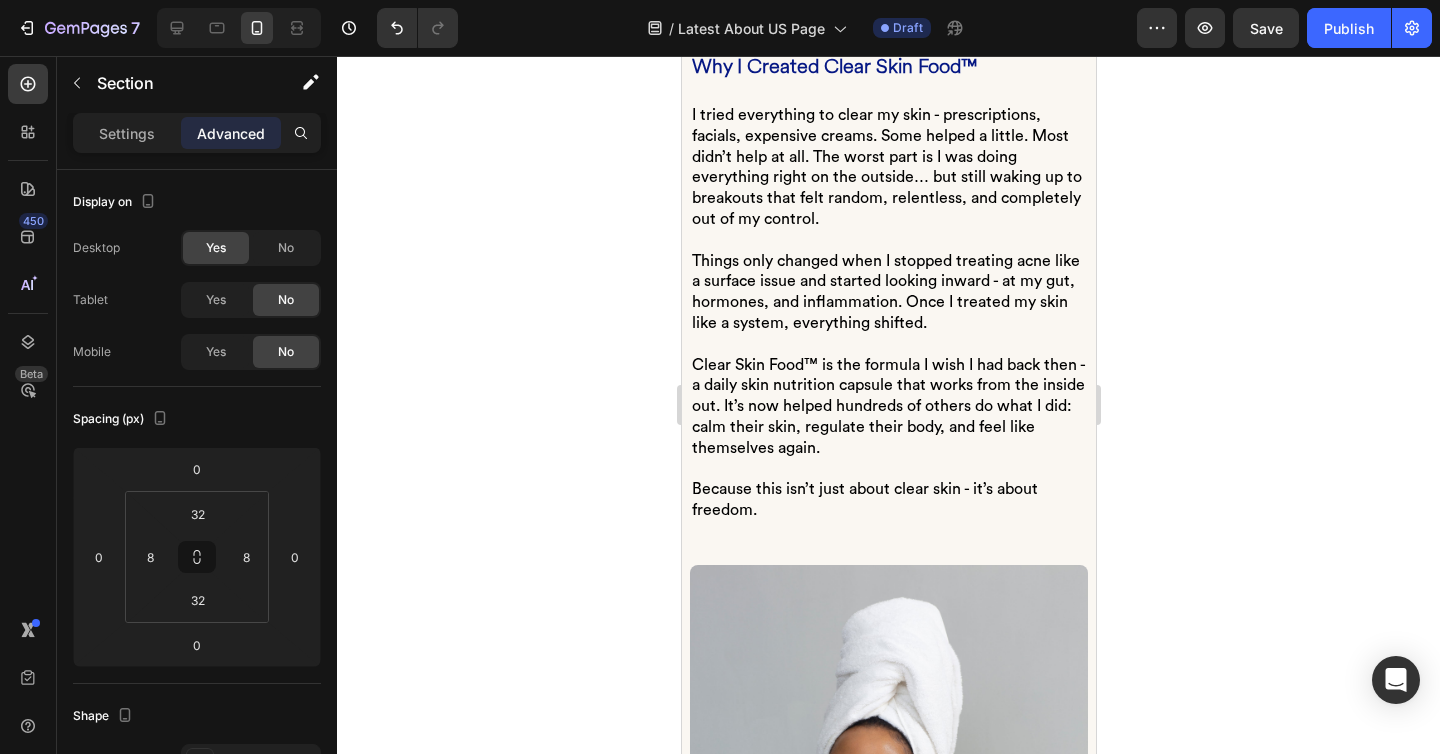 scroll, scrollTop: 618, scrollLeft: 0, axis: vertical 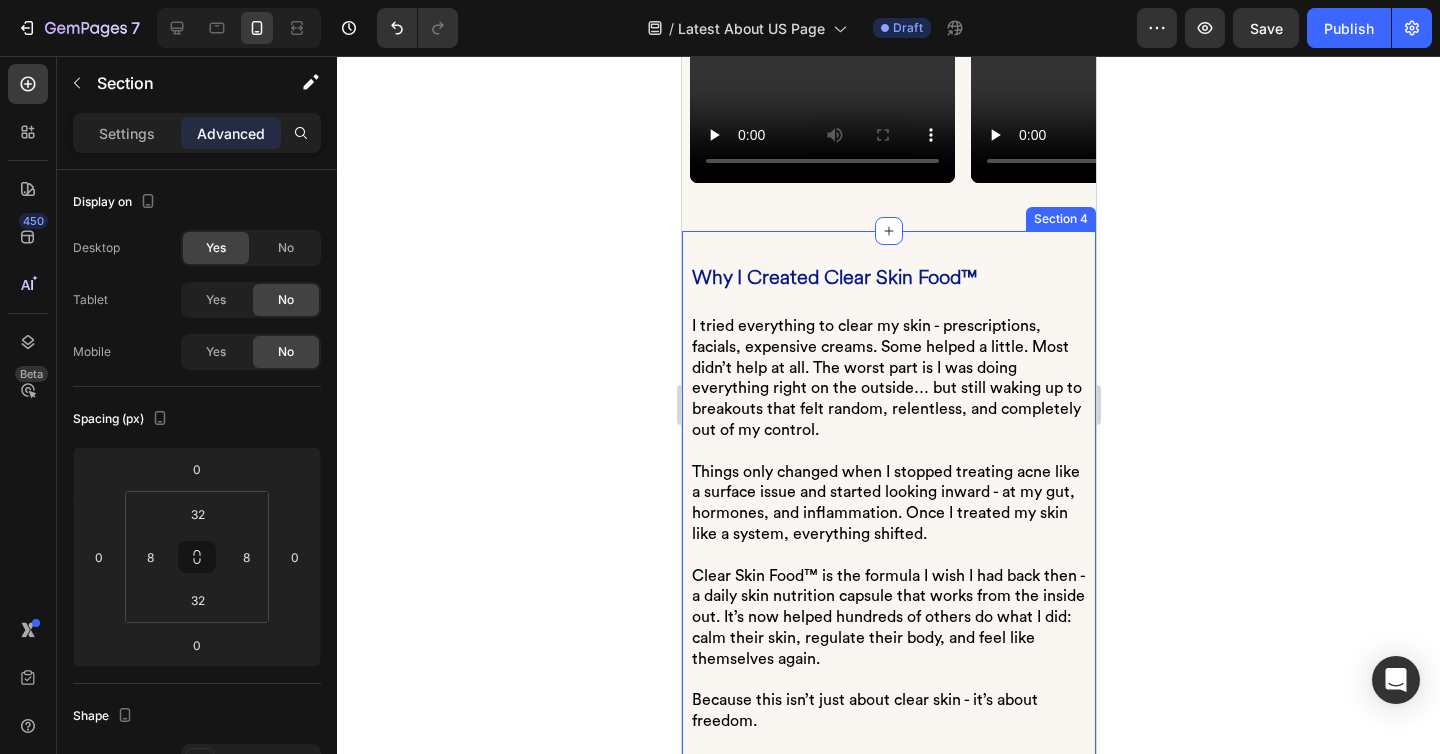 click on "Why I Created Clear Skin Food™ Heading I tried everything to clear my skin - prescriptions, facials, expensive creams. Some helped a little. Most didn’t help at all. The worst part is I was doing everything right on the outside… but still waking up to breakouts that felt random, relentless, and completely out of my control. Things only changed when I stopped treating acne like a surface issue and started looking inward - at my gut, hormones, and inflammation. Once I treated my skin like a system, everything shifted. Clear Skin Food™ is the formula I wish I had back then - a daily skin nutrition capsule that works from the inside out. It’s now helped hundreds of others do what I did: calm their skin, regulate their body, and feel like themselves again. Because this isn’t just about clear skin - it’s about freedom.   Text Block Image Row Section 4" at bounding box center (888, 752) 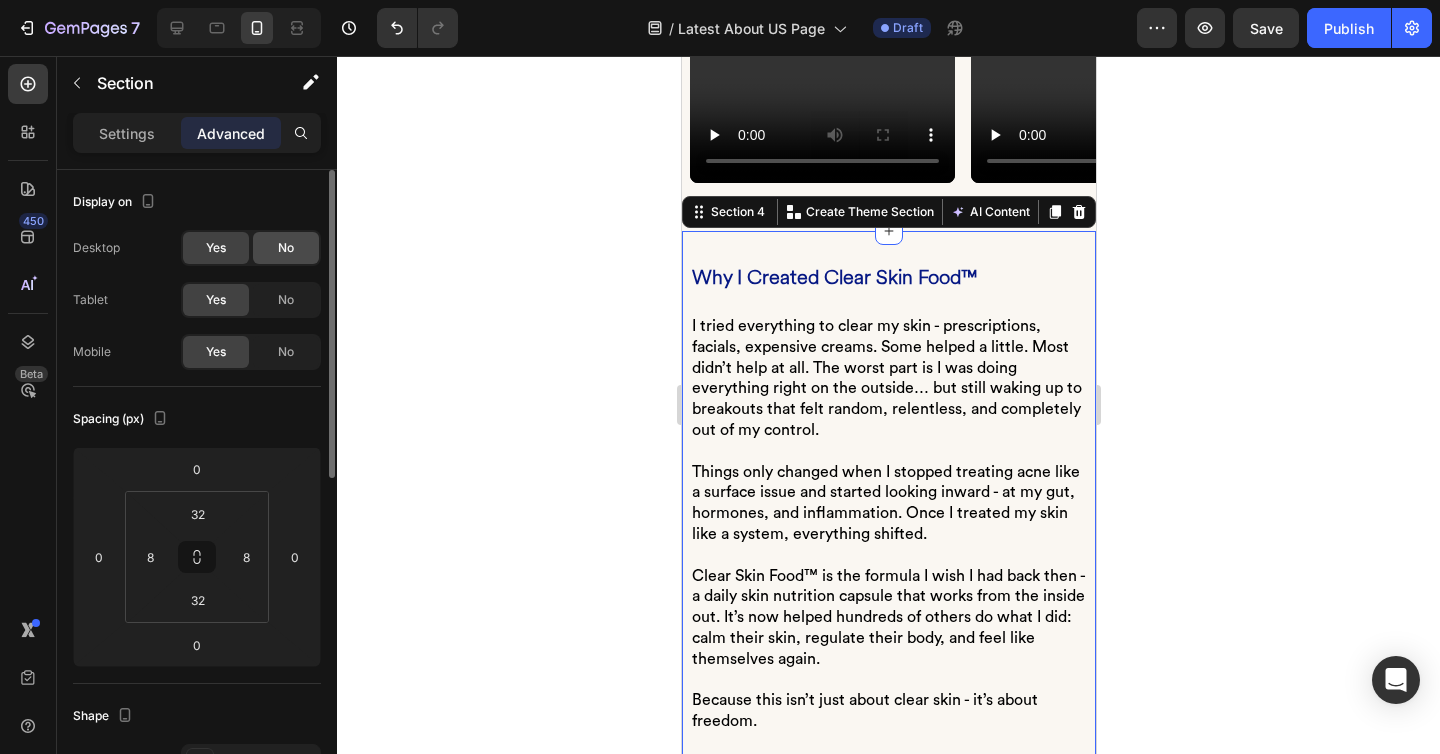 click on "No" 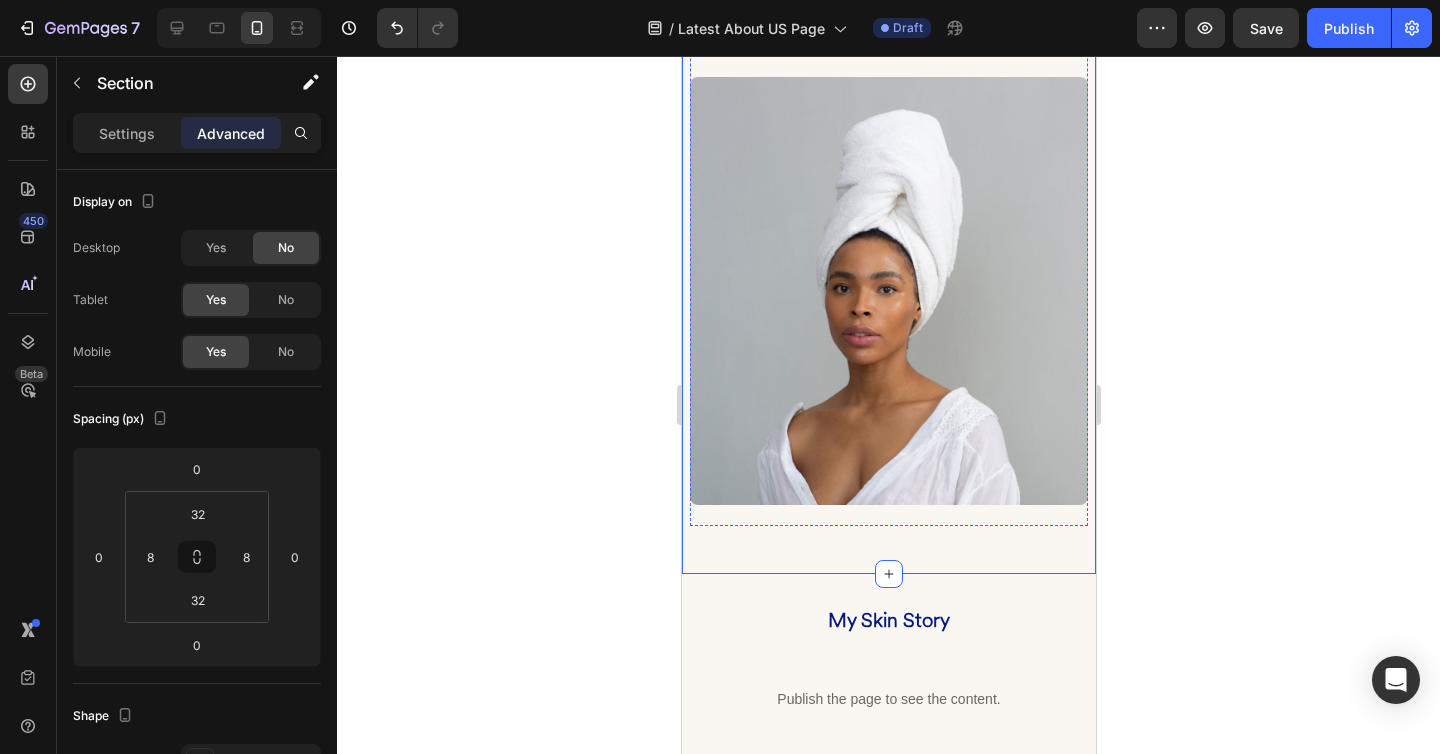 scroll, scrollTop: 1566, scrollLeft: 0, axis: vertical 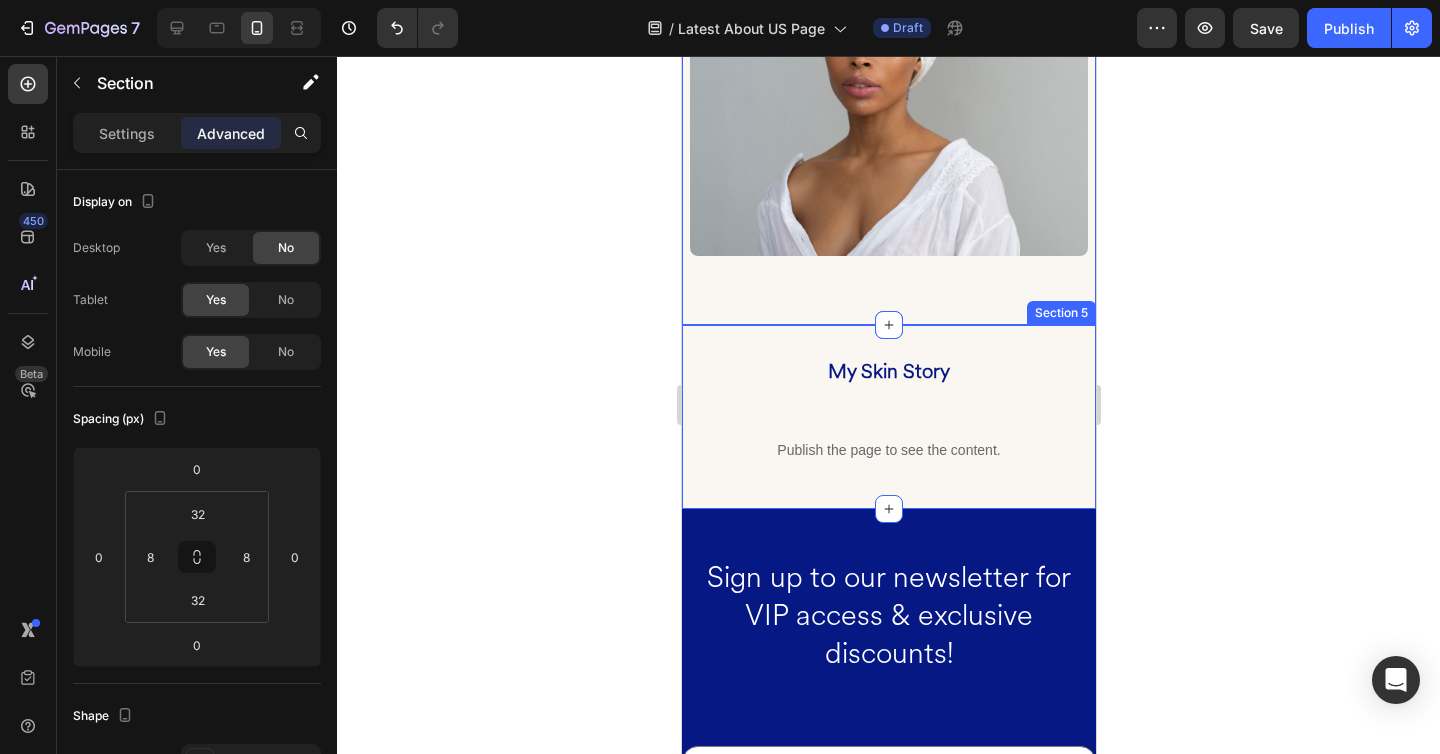 click on "My Skin Story Heading Row
Publish the page to see the content.
Custom Code Row Section 5" at bounding box center [888, 417] 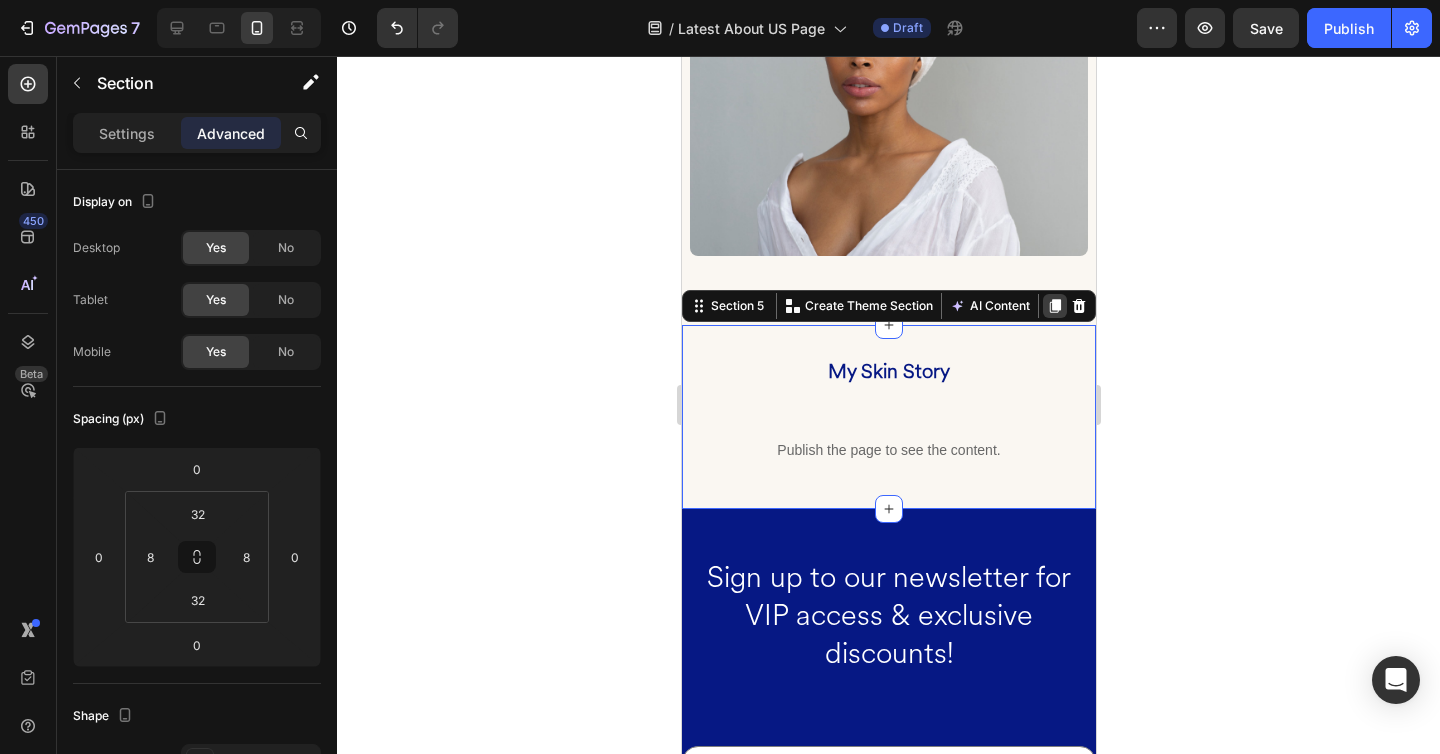 click 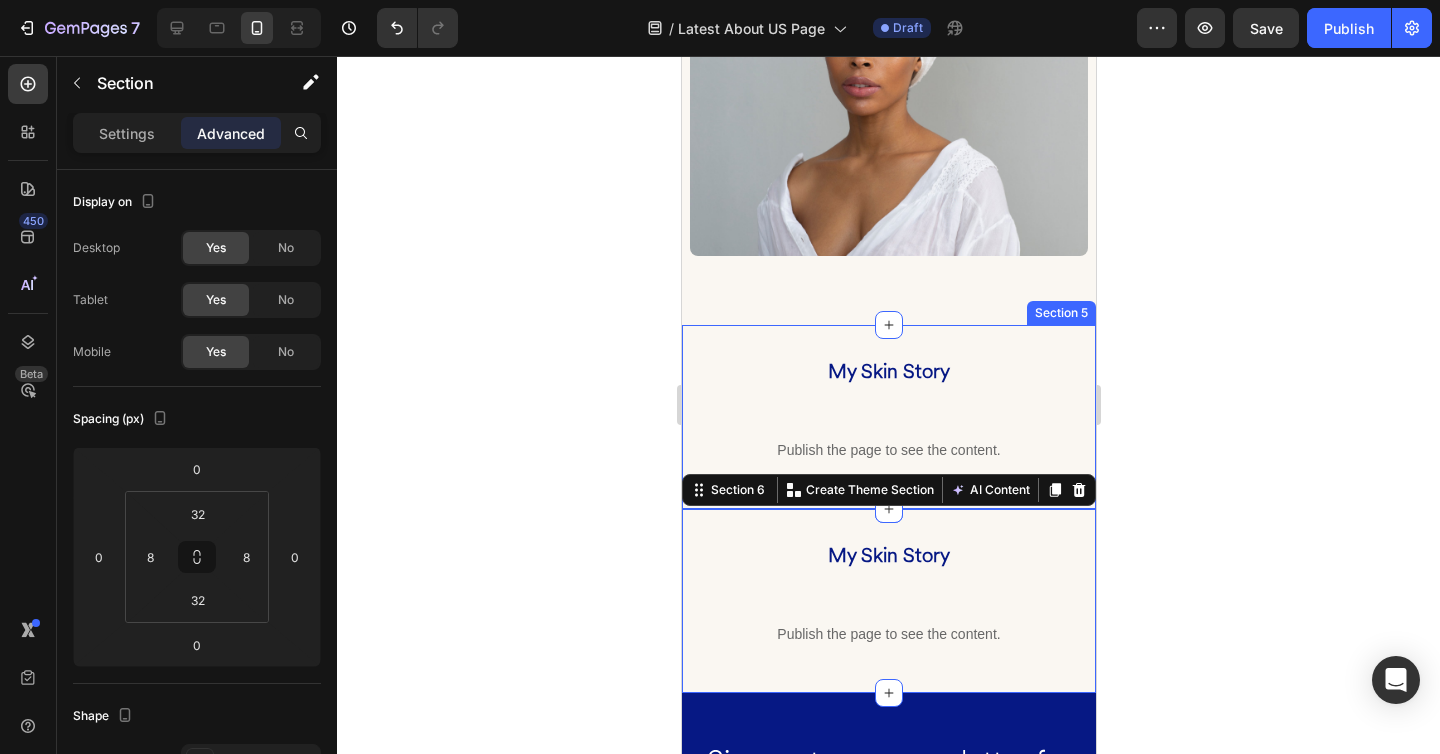 click on "My Skin Story Heading Row
Publish the page to see the content.
Custom Code Row Section 5" at bounding box center [888, 417] 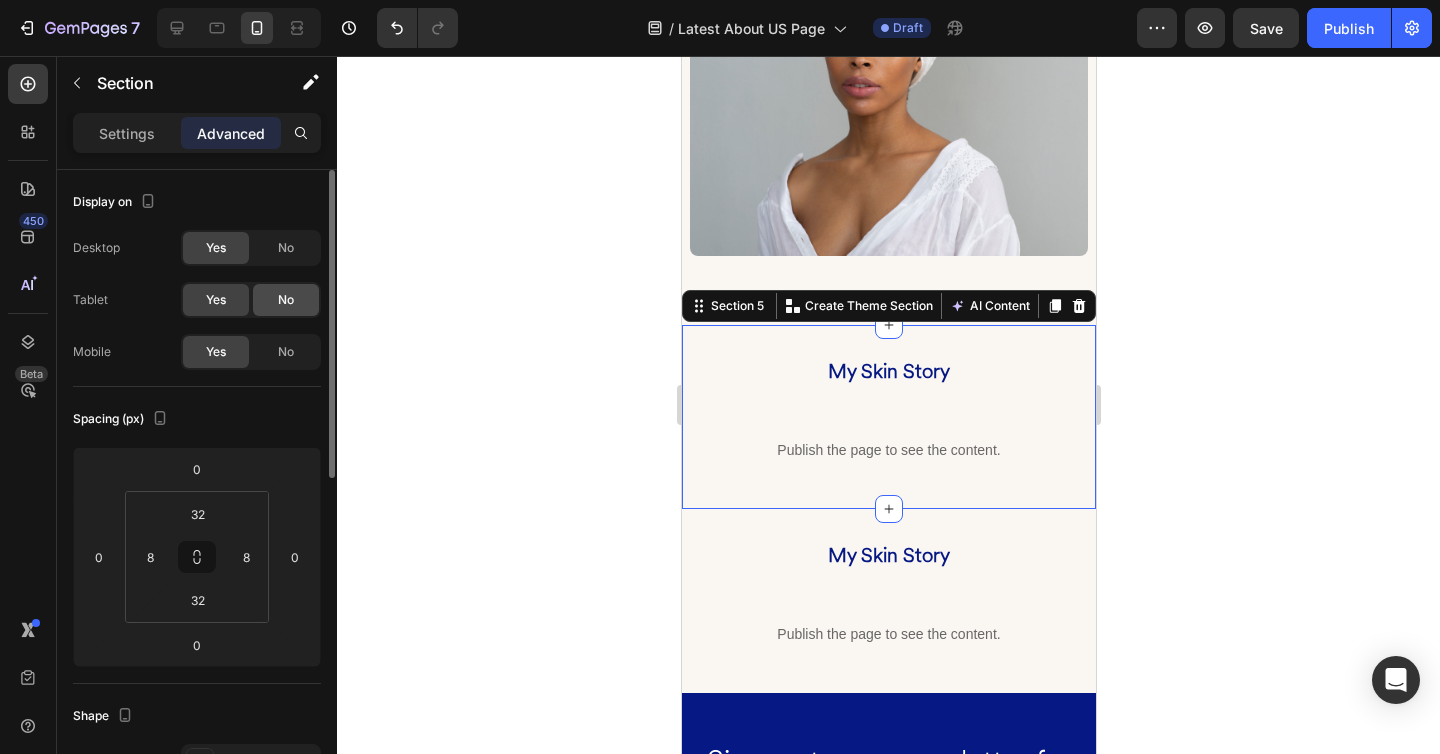 click on "No" 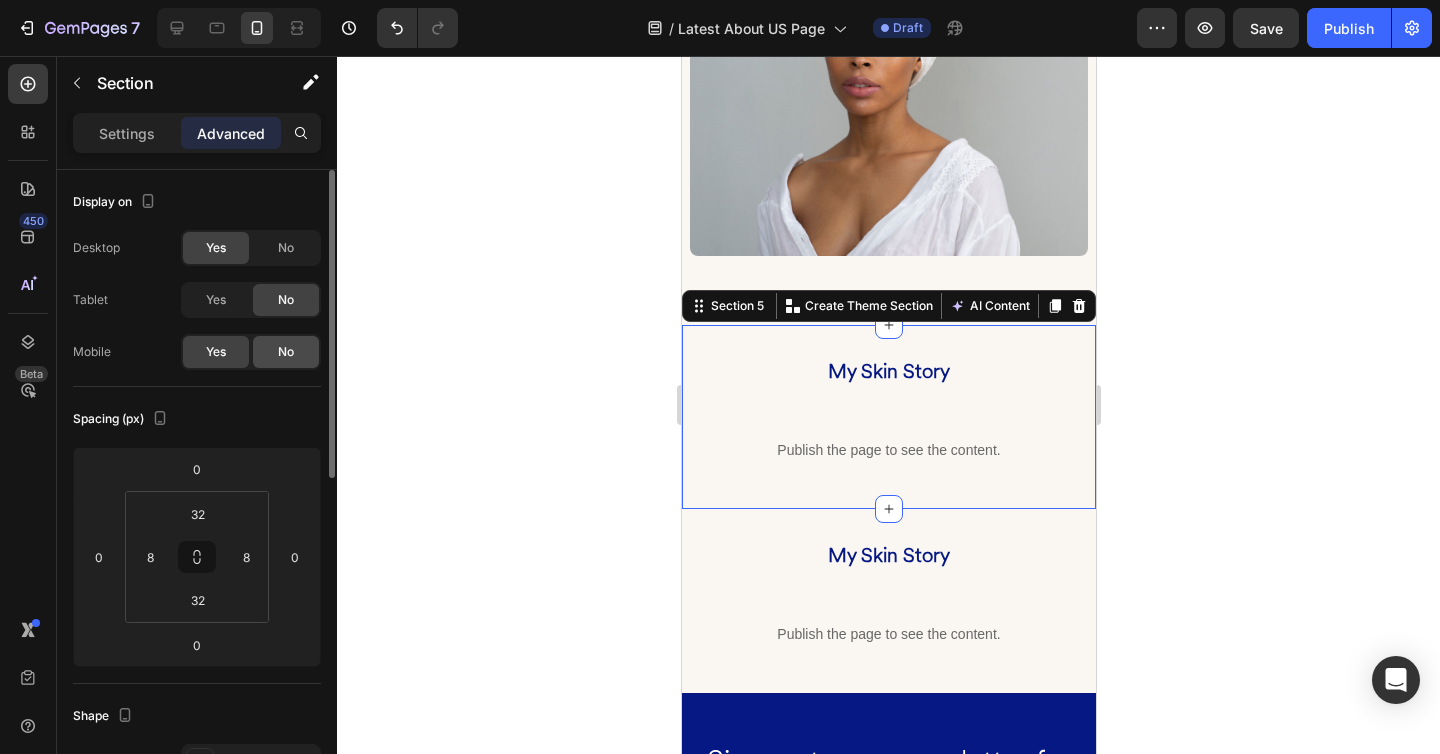 click on "No" 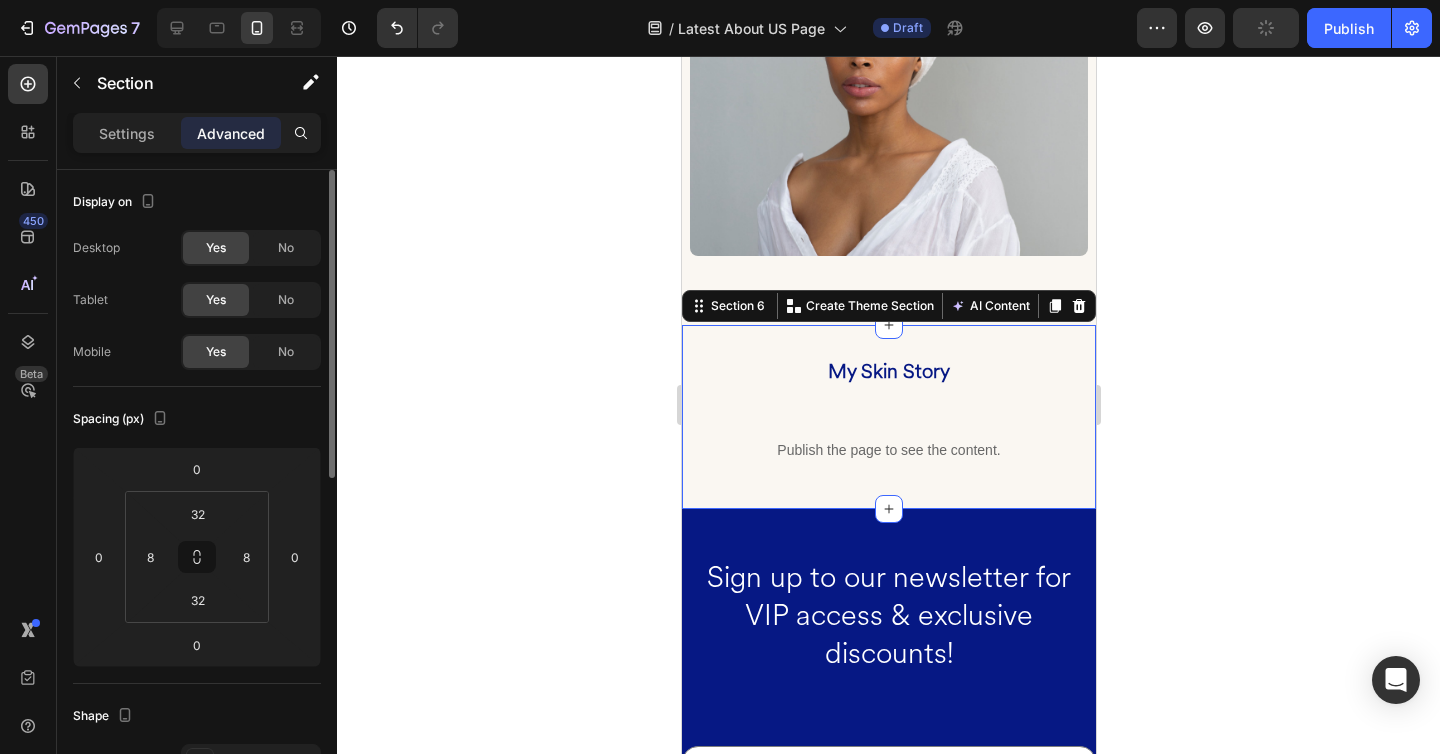 click on "My Skin Story Heading Row
Publish the page to see the content.
Custom Code Row Section 6   Create Theme Section AI Content Write with GemAI What would you like to describe here? Tone and Voice Persuasive Product Show more Generate" at bounding box center [888, 417] 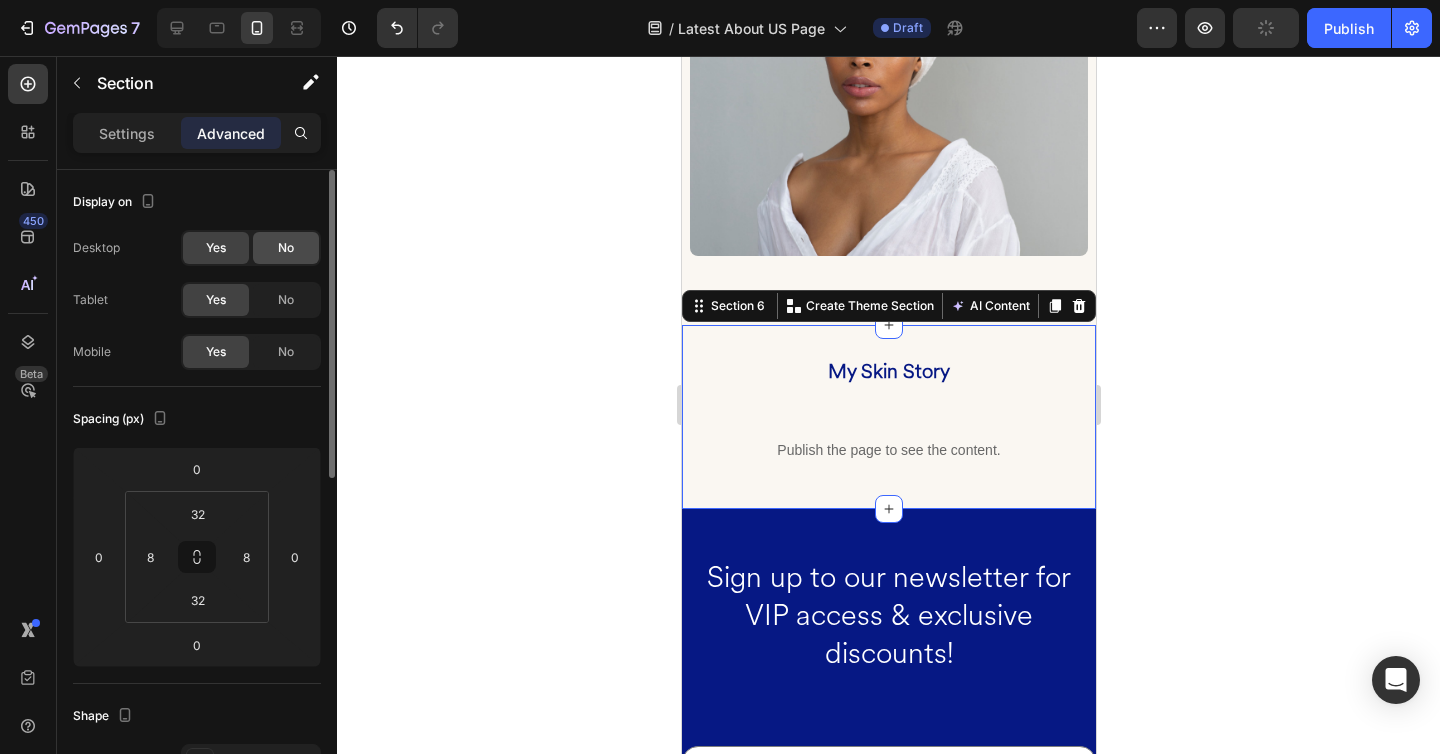 click on "No" 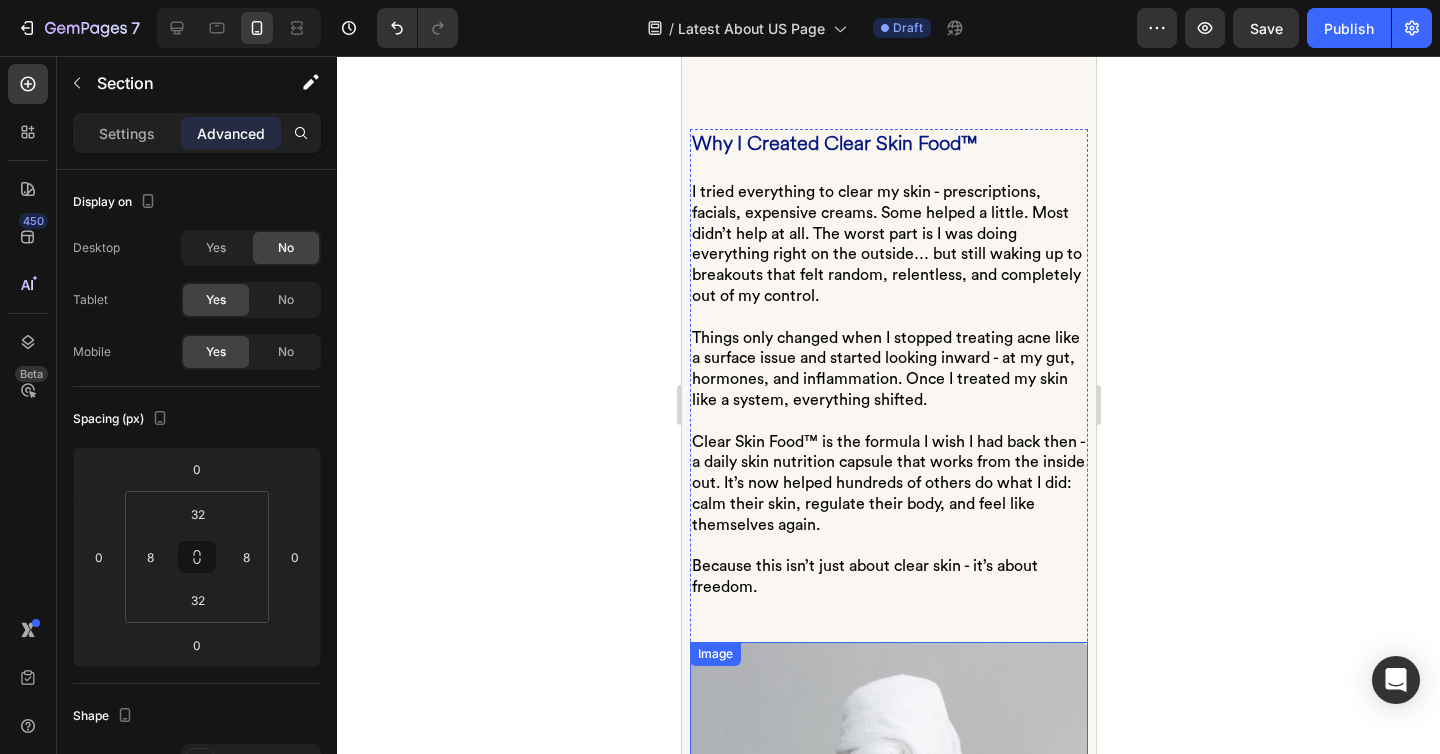 scroll, scrollTop: 0, scrollLeft: 0, axis: both 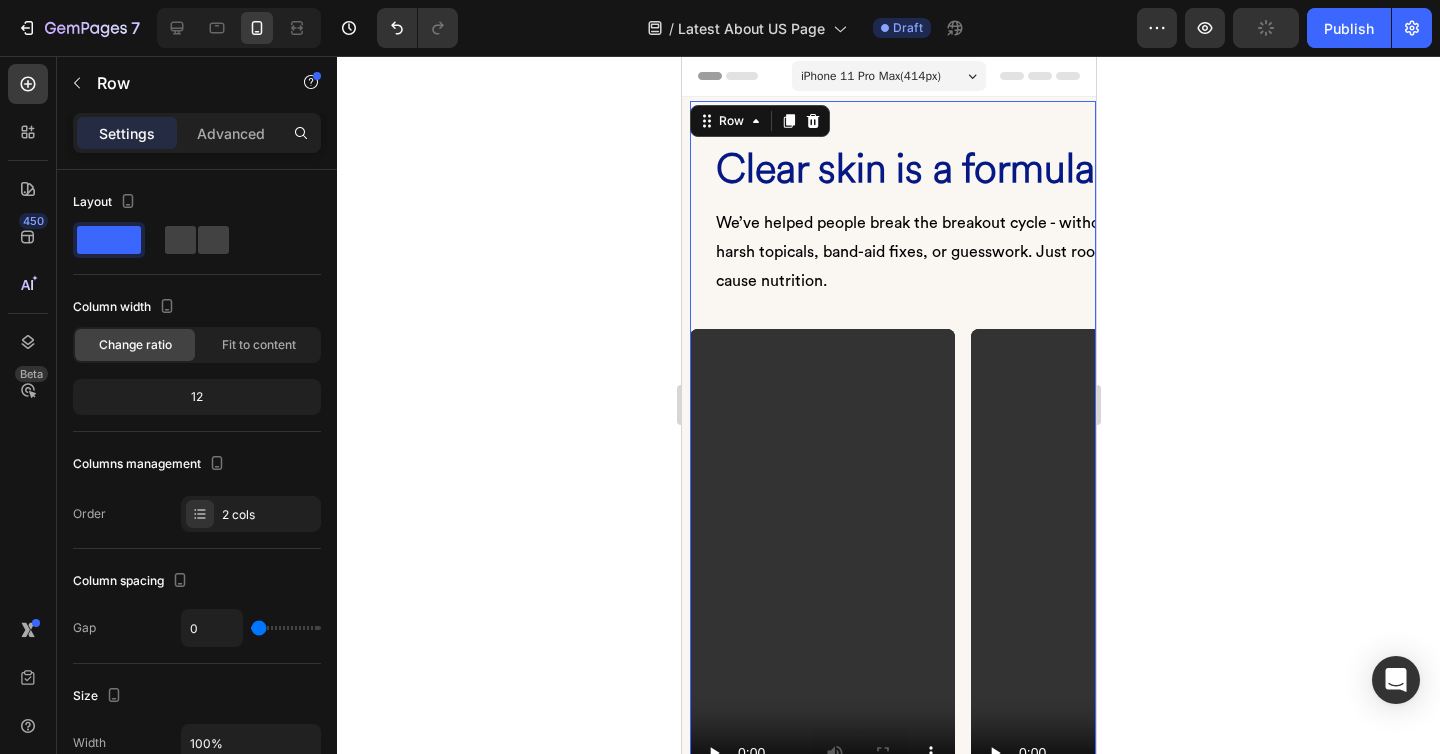 click on "Clear skin is a formula. Heading We’ve helped people break the breakout cycle - without harsh topicals, band-aid fixes, or guesswork. Just root-cause nutrition. Text block Row Video Video Video Video Carousel Row   16" at bounding box center (892, 451) 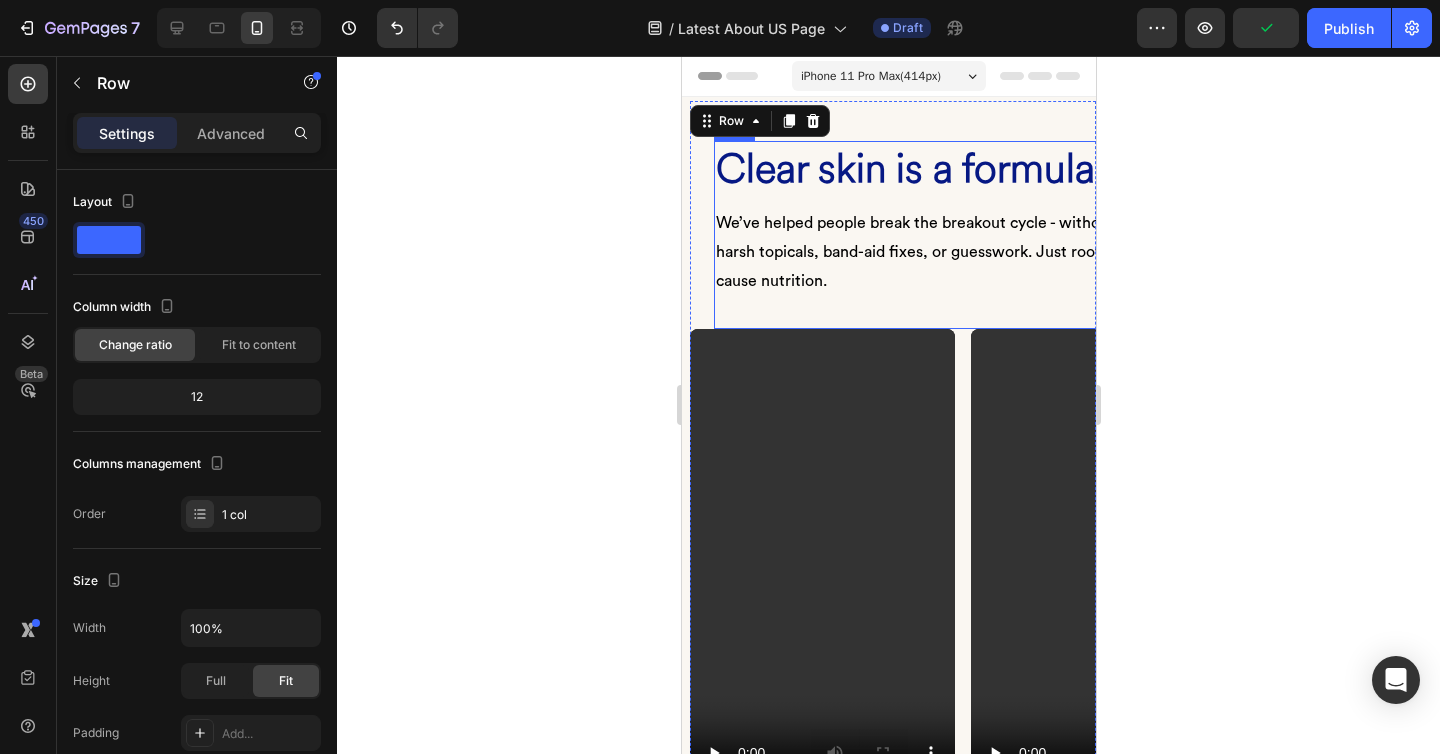 click on "Clear skin is a formula. Heading We’ve helped people break the breakout cycle - without harsh topicals, band-aid fixes, or guesswork. Just root-cause nutrition. Text block" at bounding box center [916, 235] 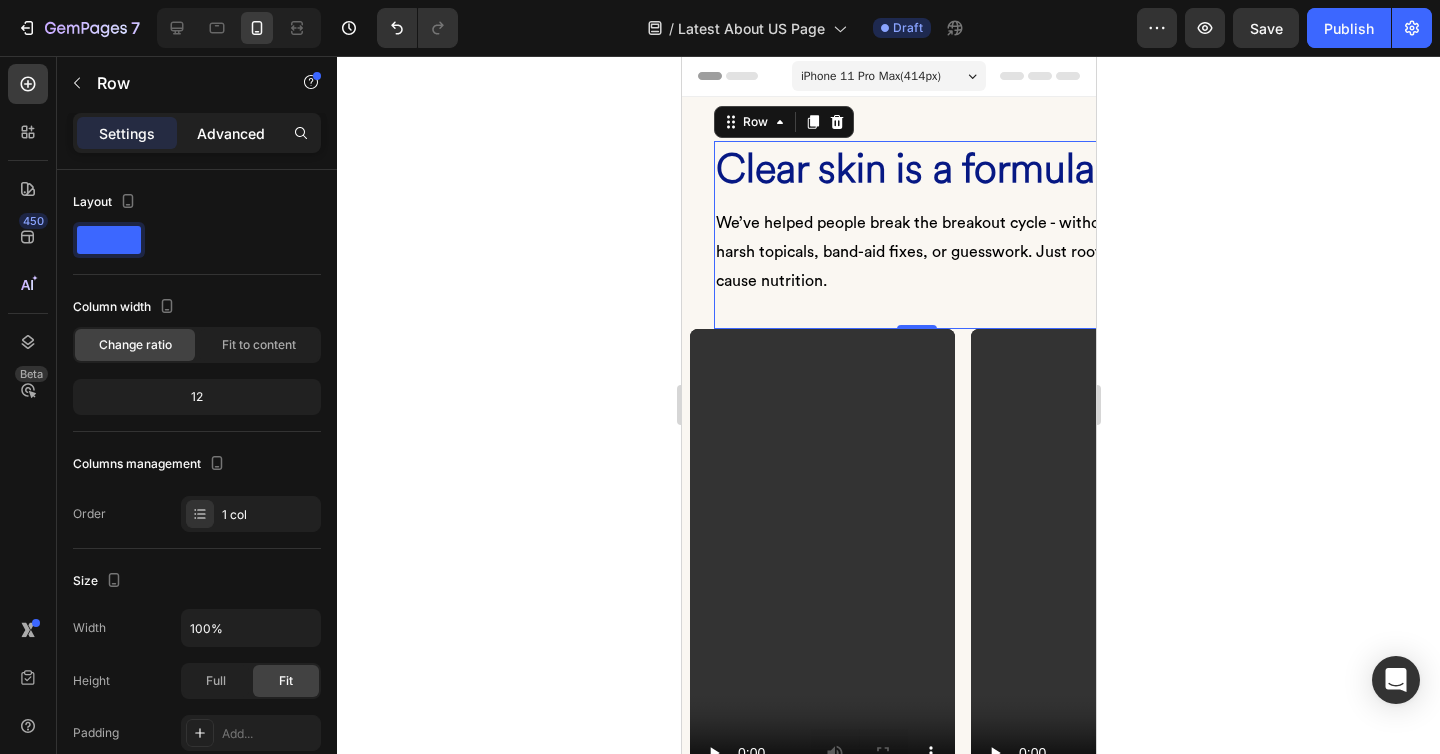 click on "Advanced" at bounding box center [231, 133] 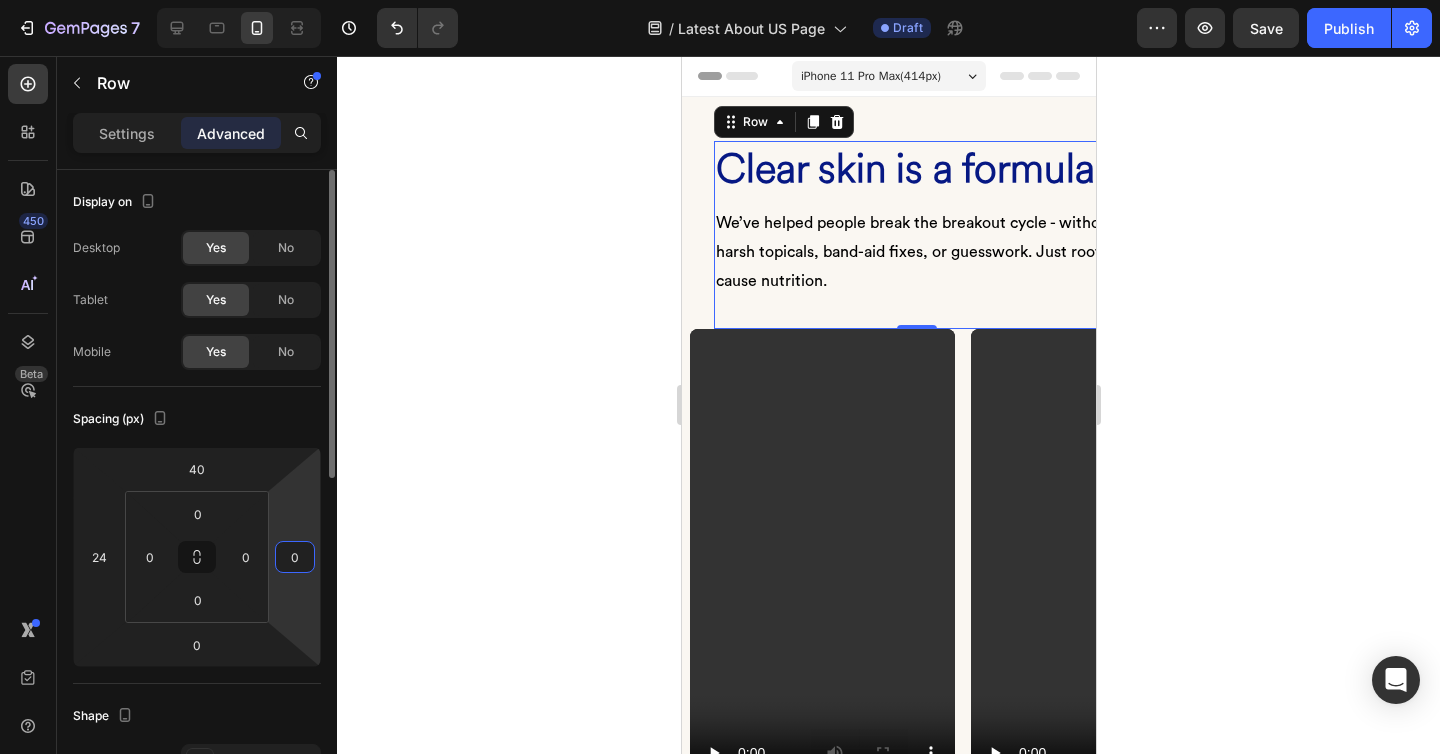click on "0" at bounding box center [295, 557] 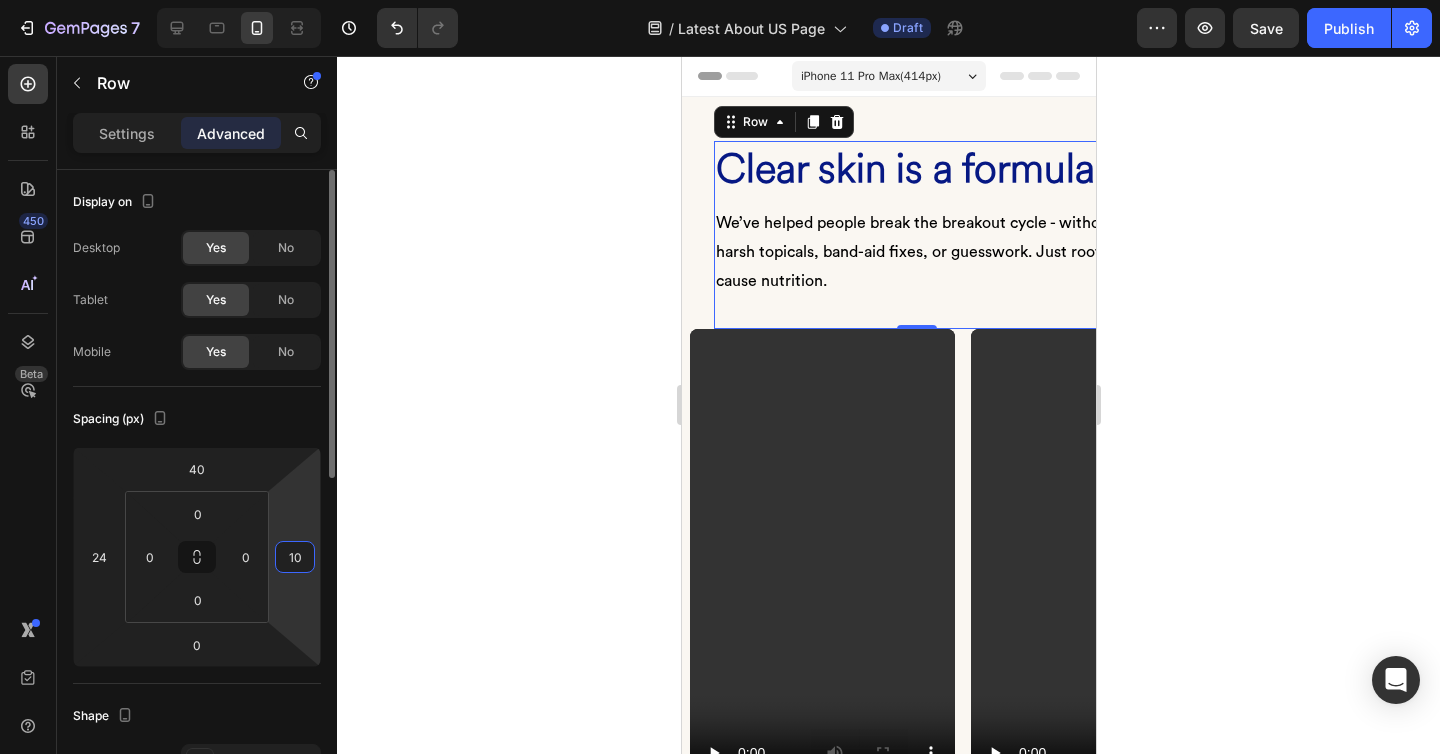type on "1" 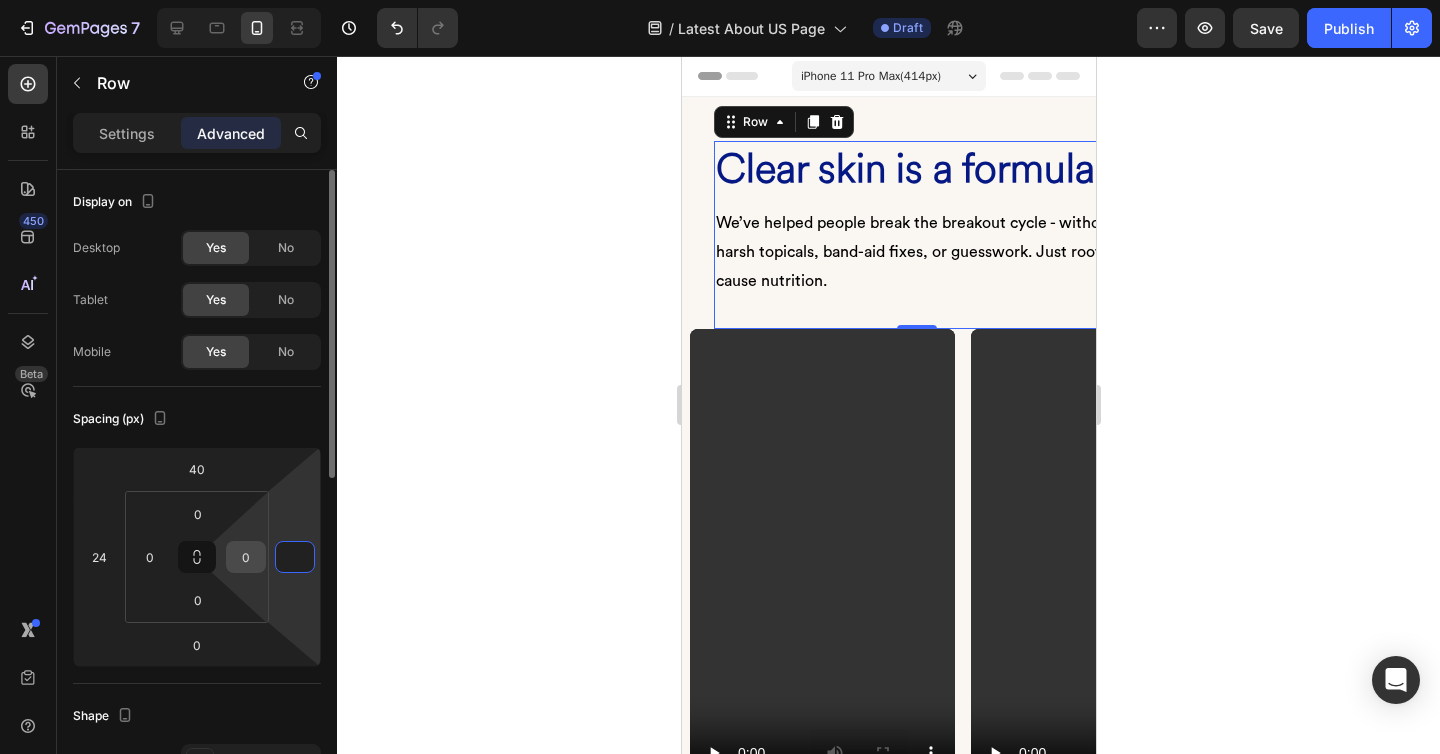 click on "0" at bounding box center [246, 557] 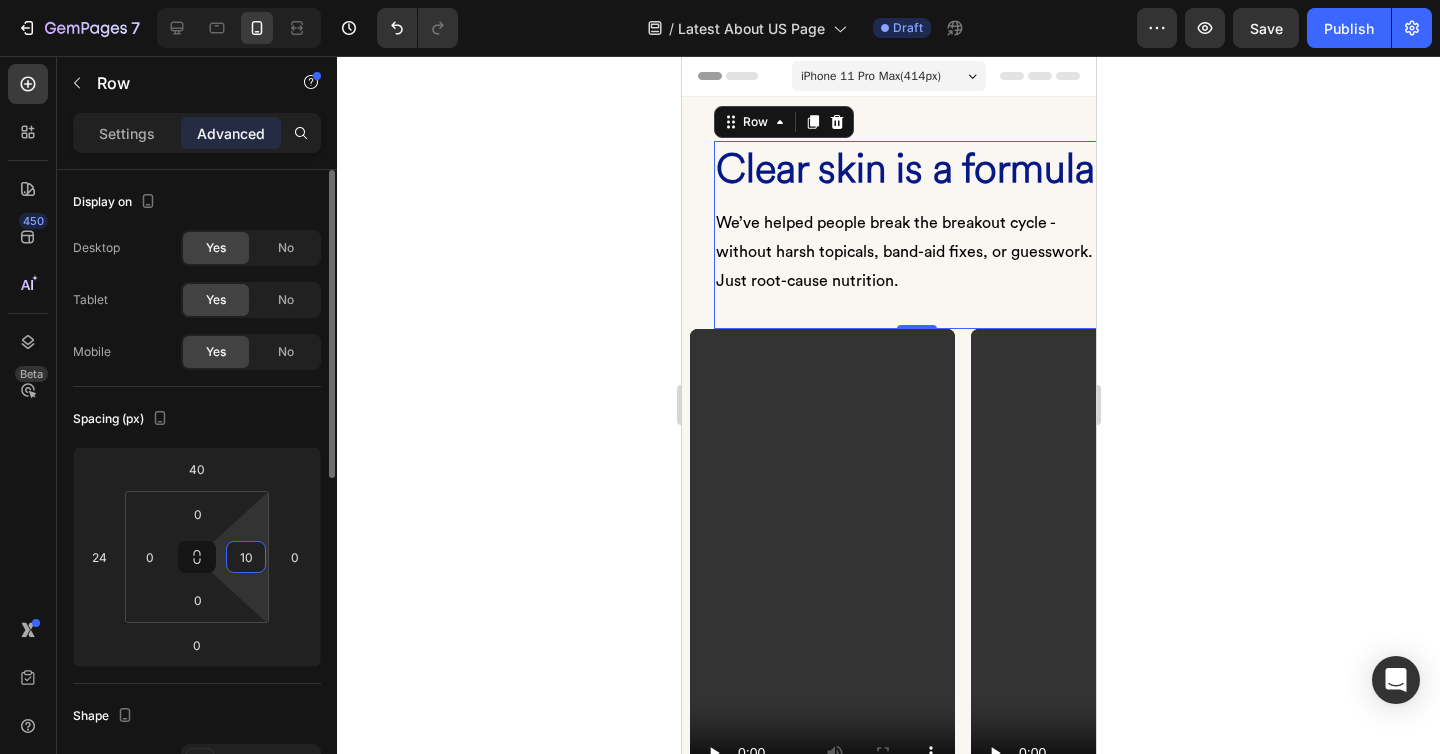 type on "1" 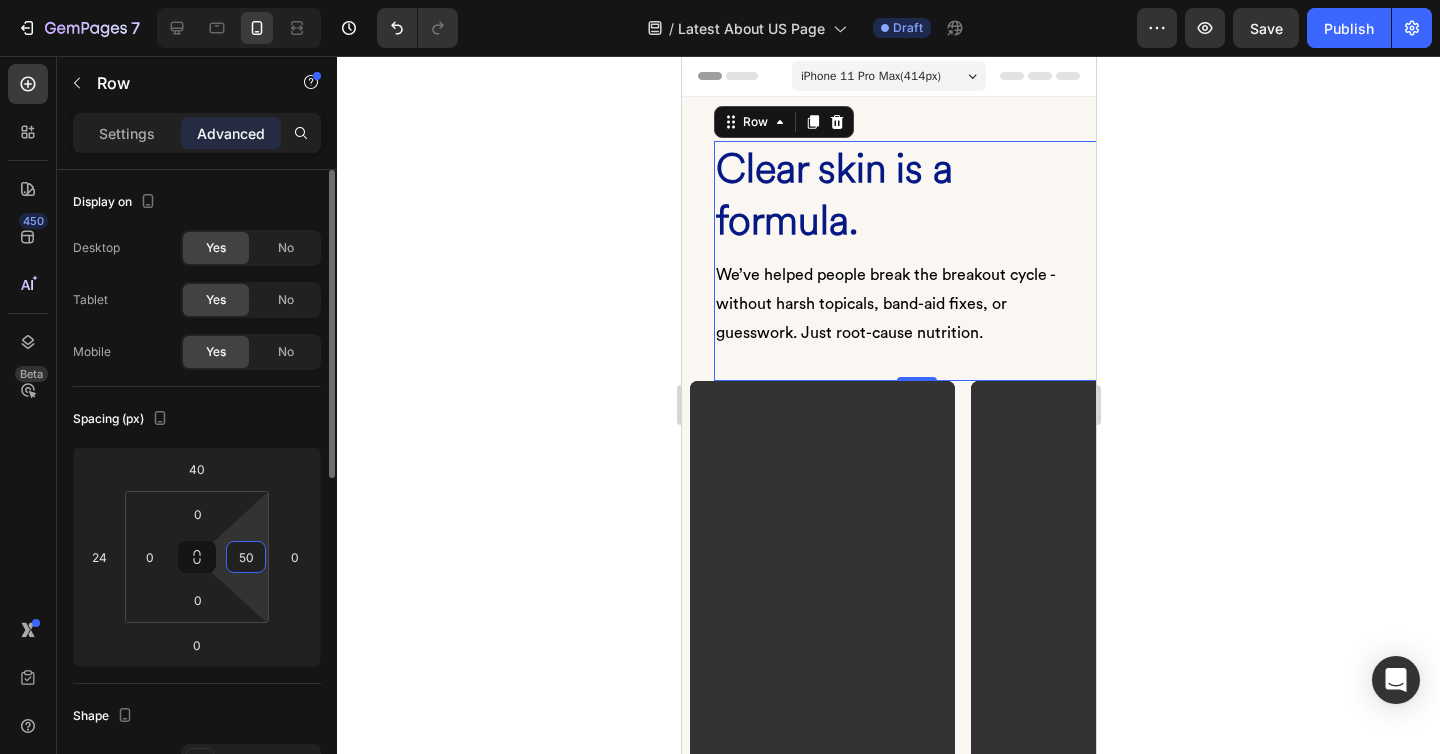 type on "5" 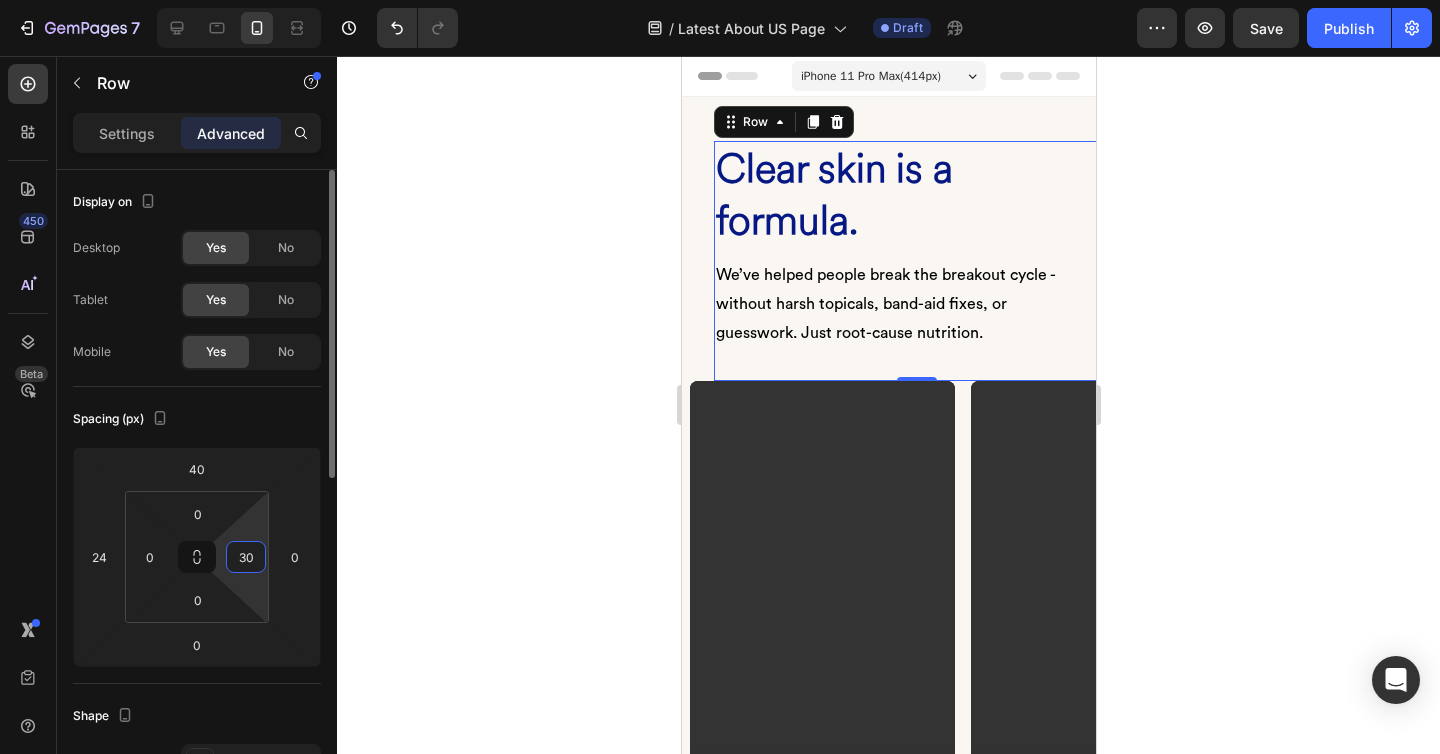 type on "3" 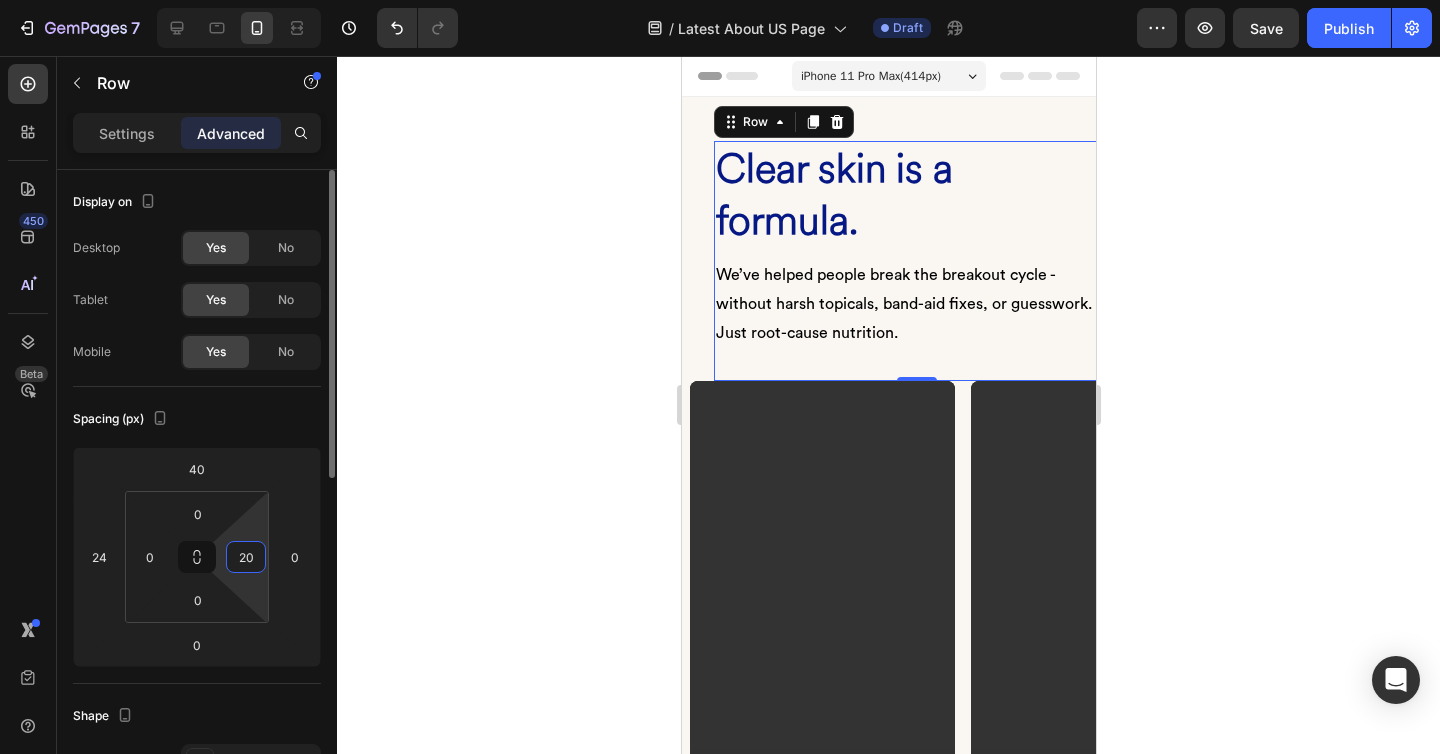 type on "2" 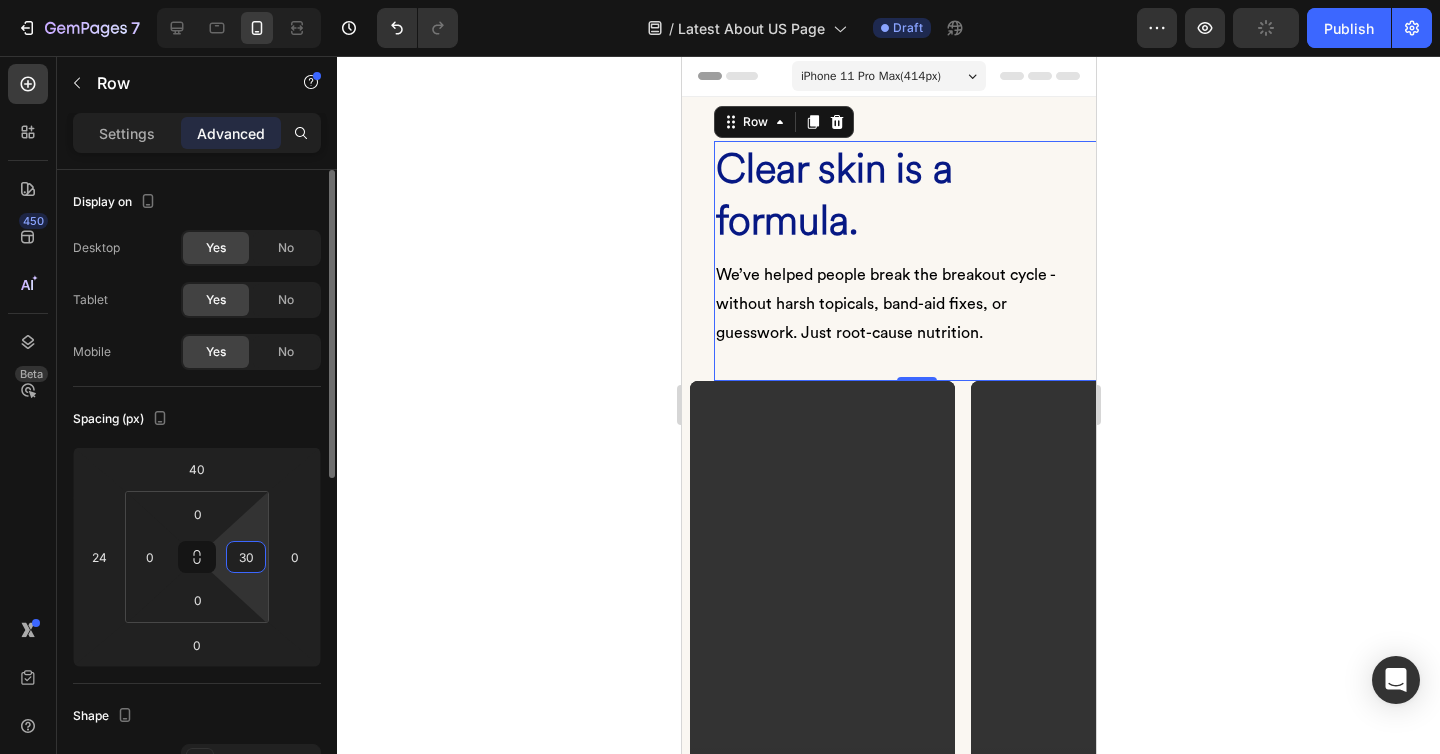type on "3" 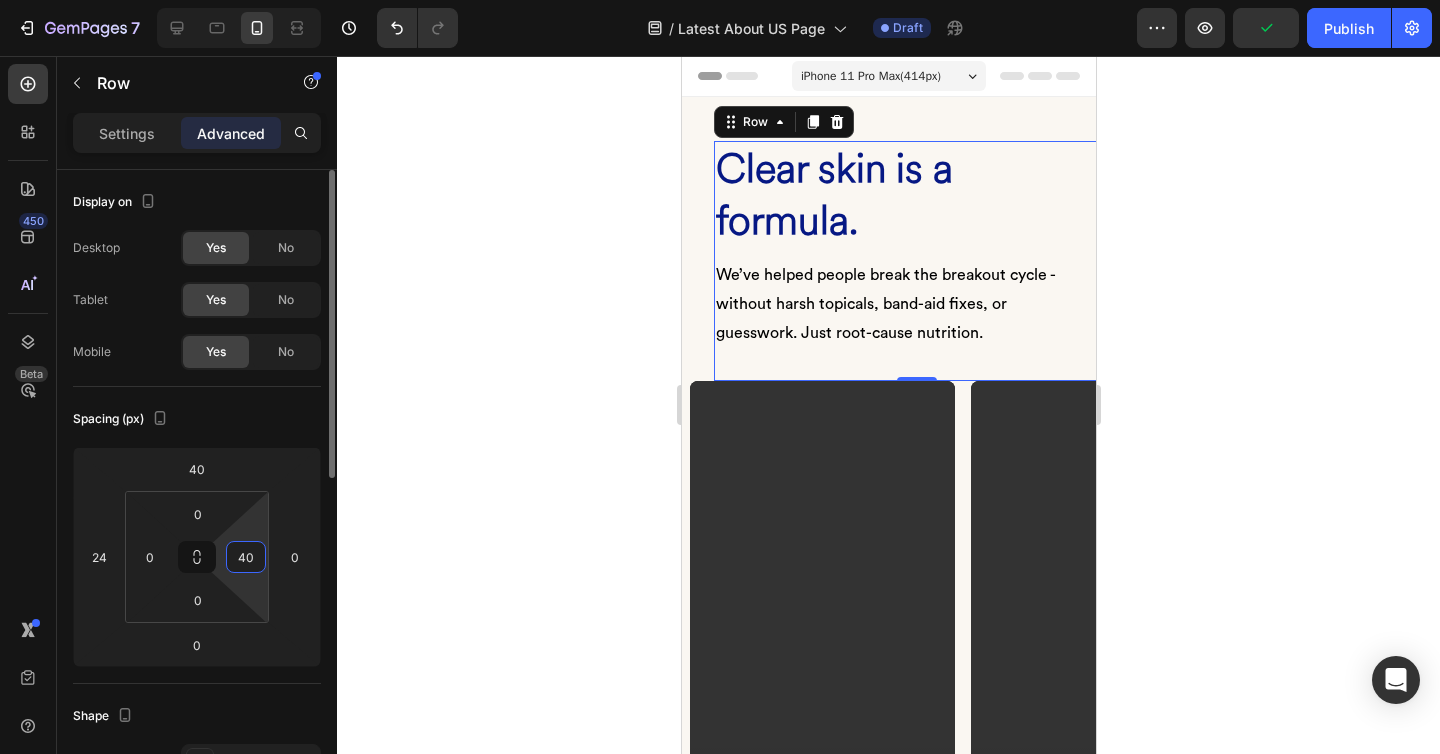 type on "4" 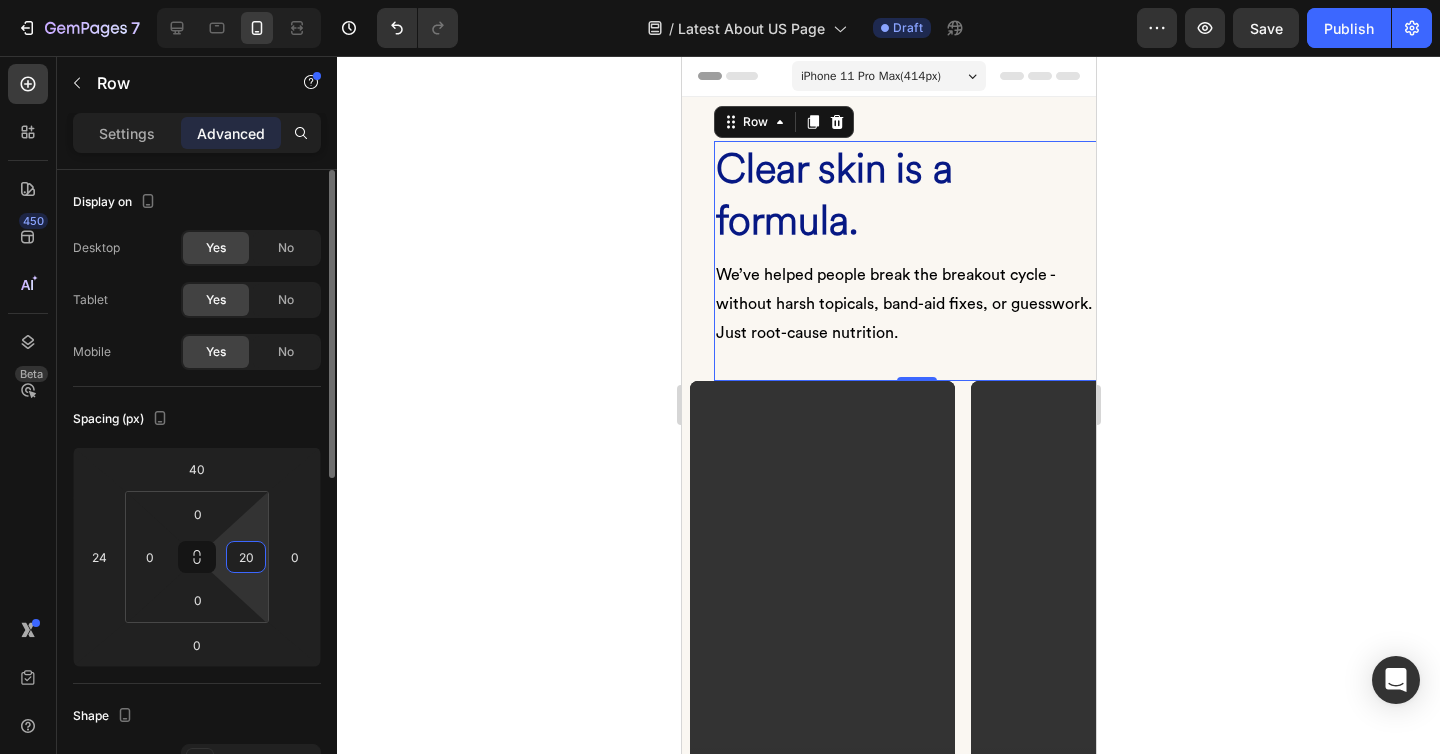 type on "2" 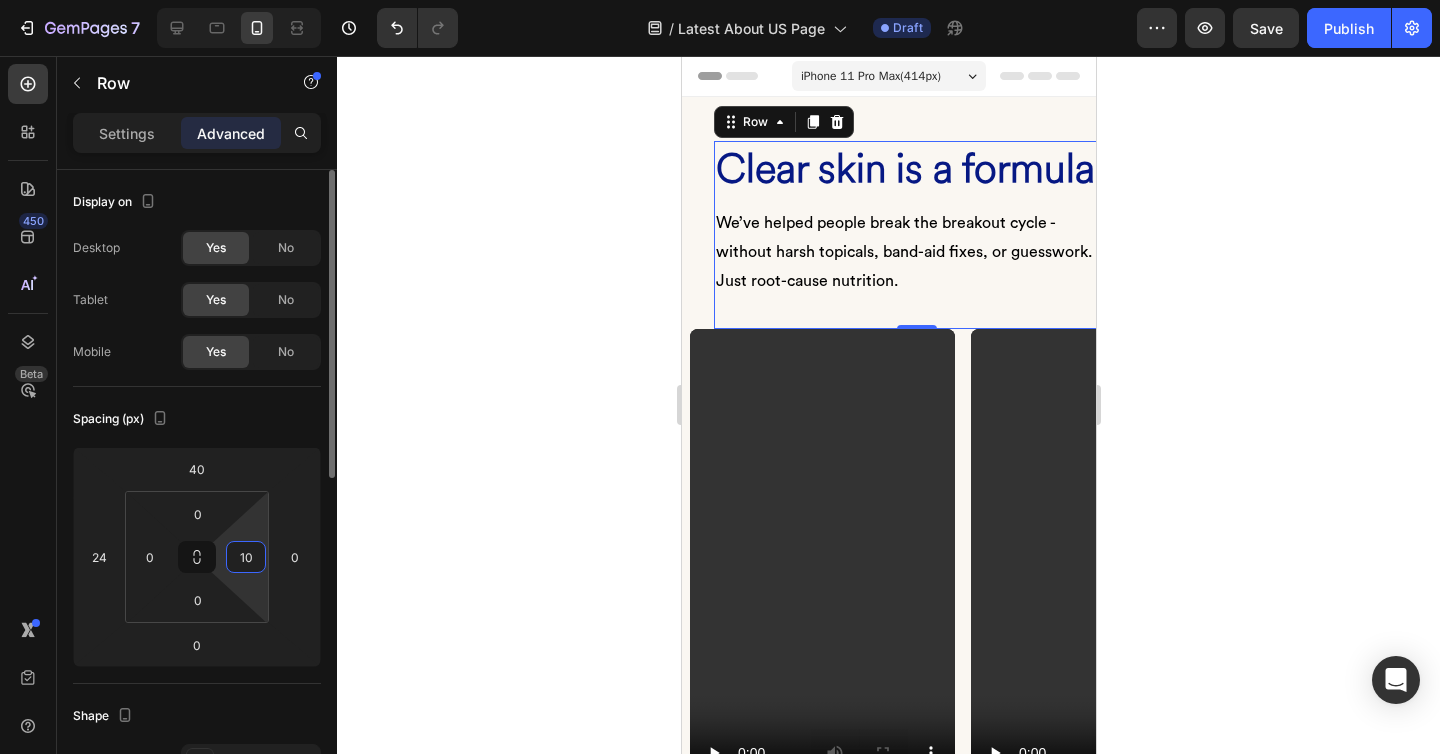 type on "1" 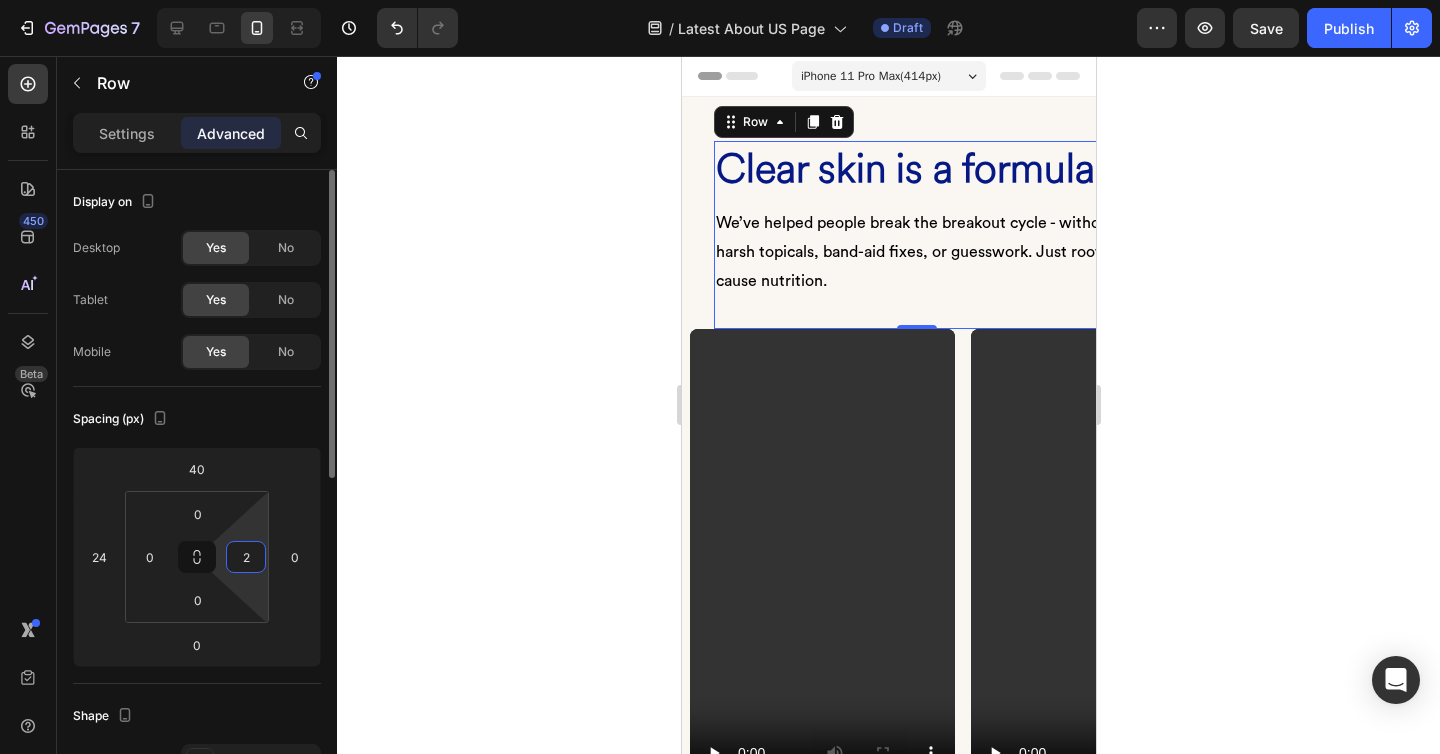 type on "20" 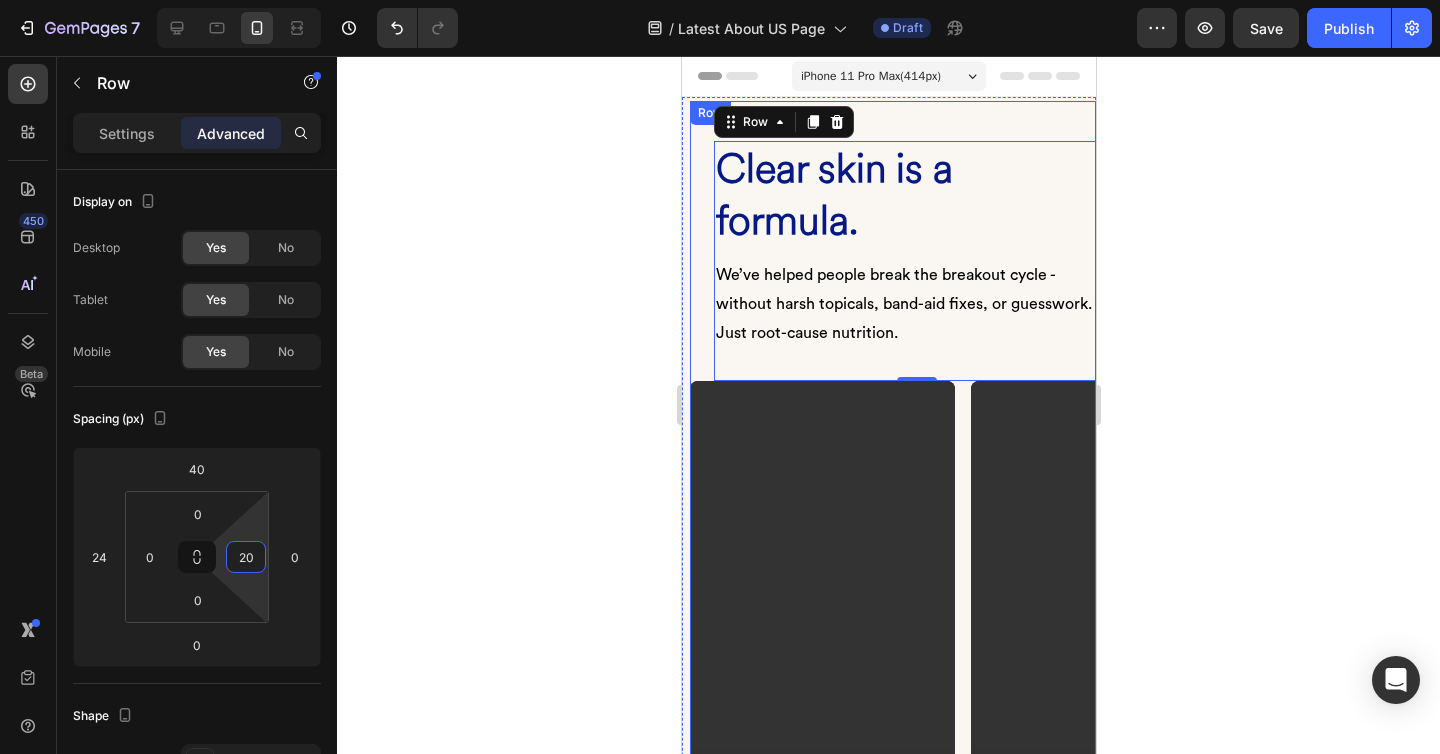click on "Clear skin is a formula. Heading We’ve helped people break the breakout cycle - without harsh topicals, band-aid fixes, or guesswork. Just root-cause nutrition. Text block Row   0" at bounding box center [892, 241] 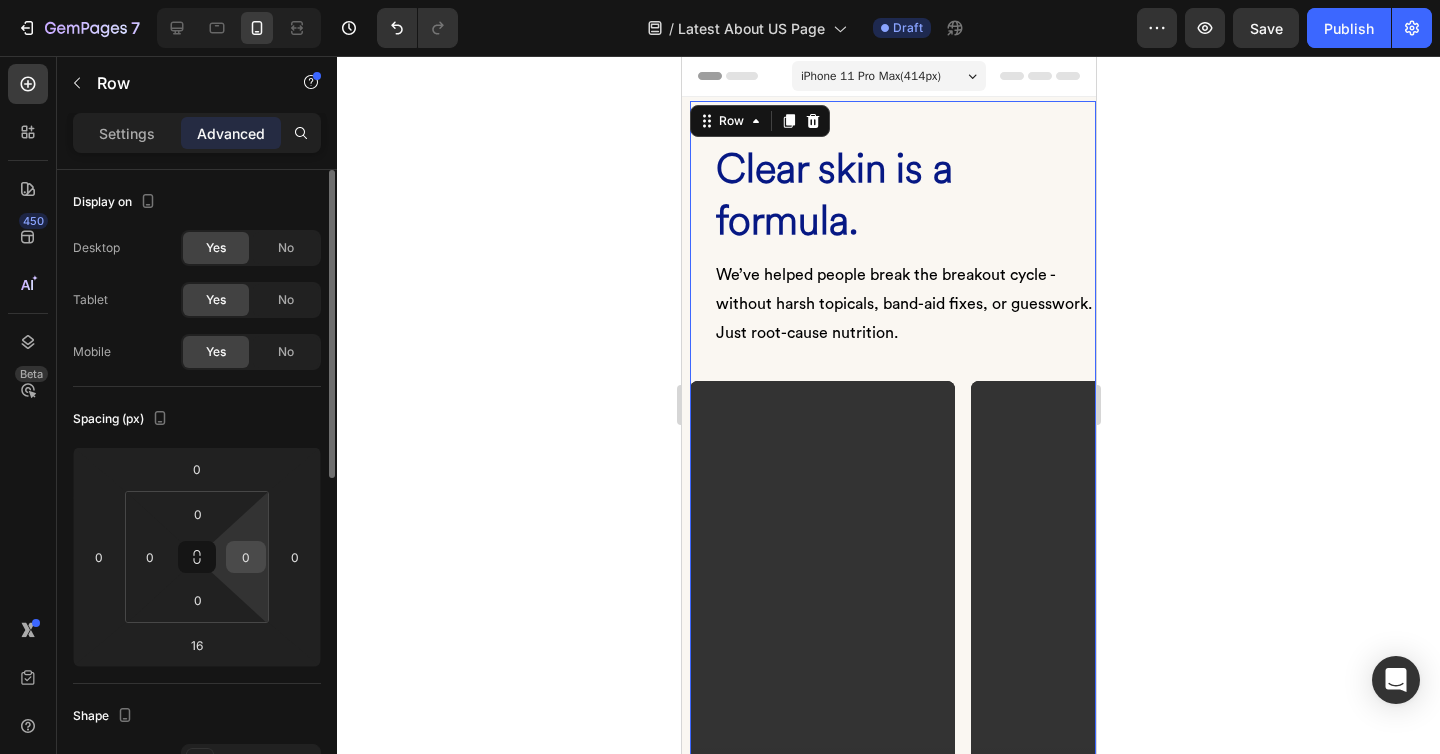 click on "0" at bounding box center (246, 557) 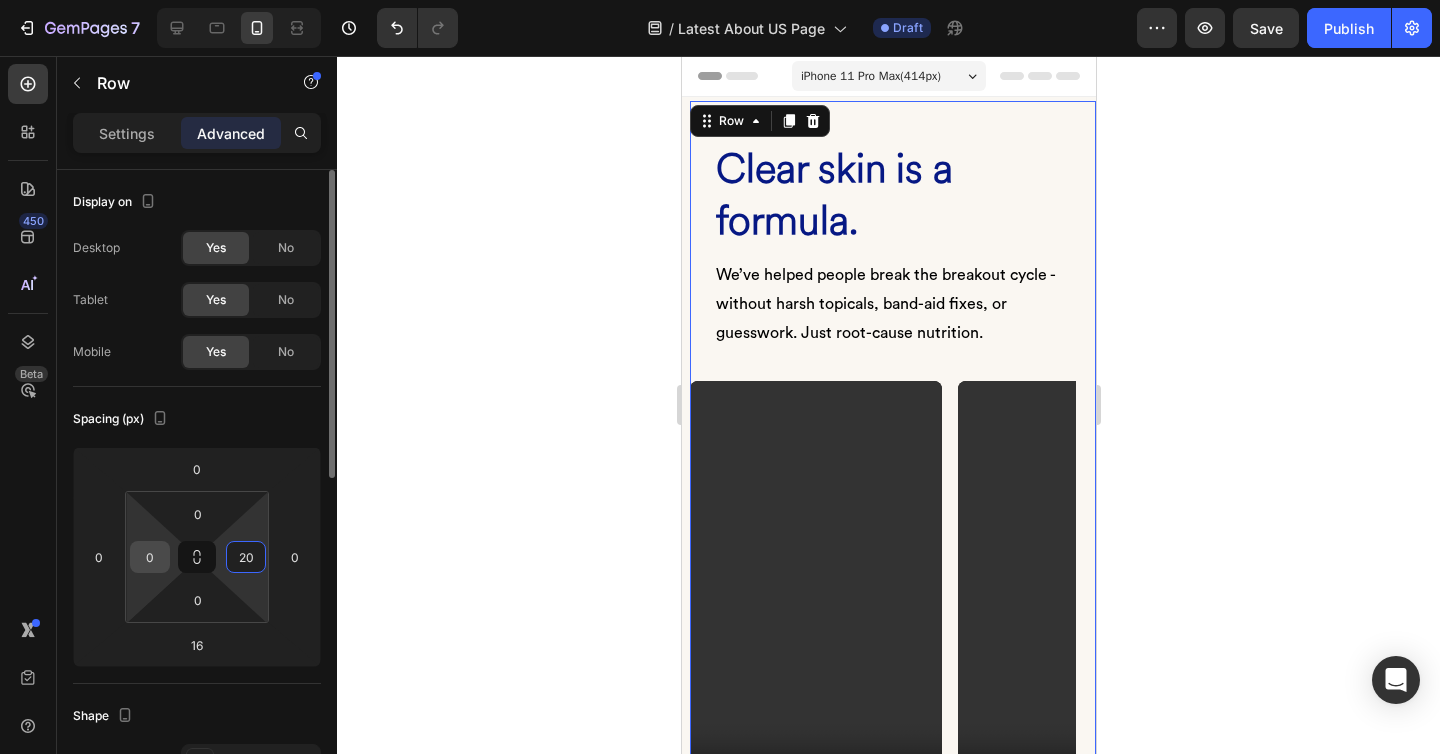 type on "20" 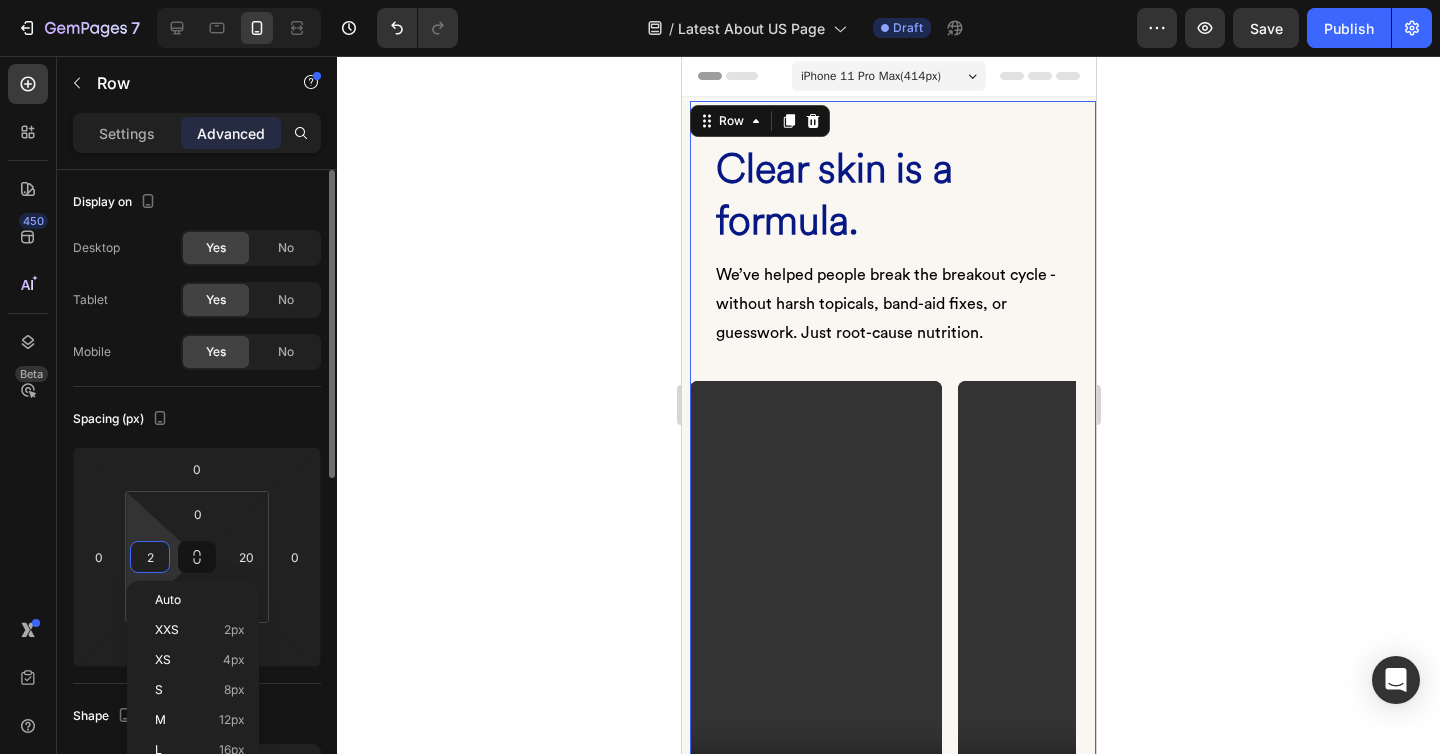 type on "20" 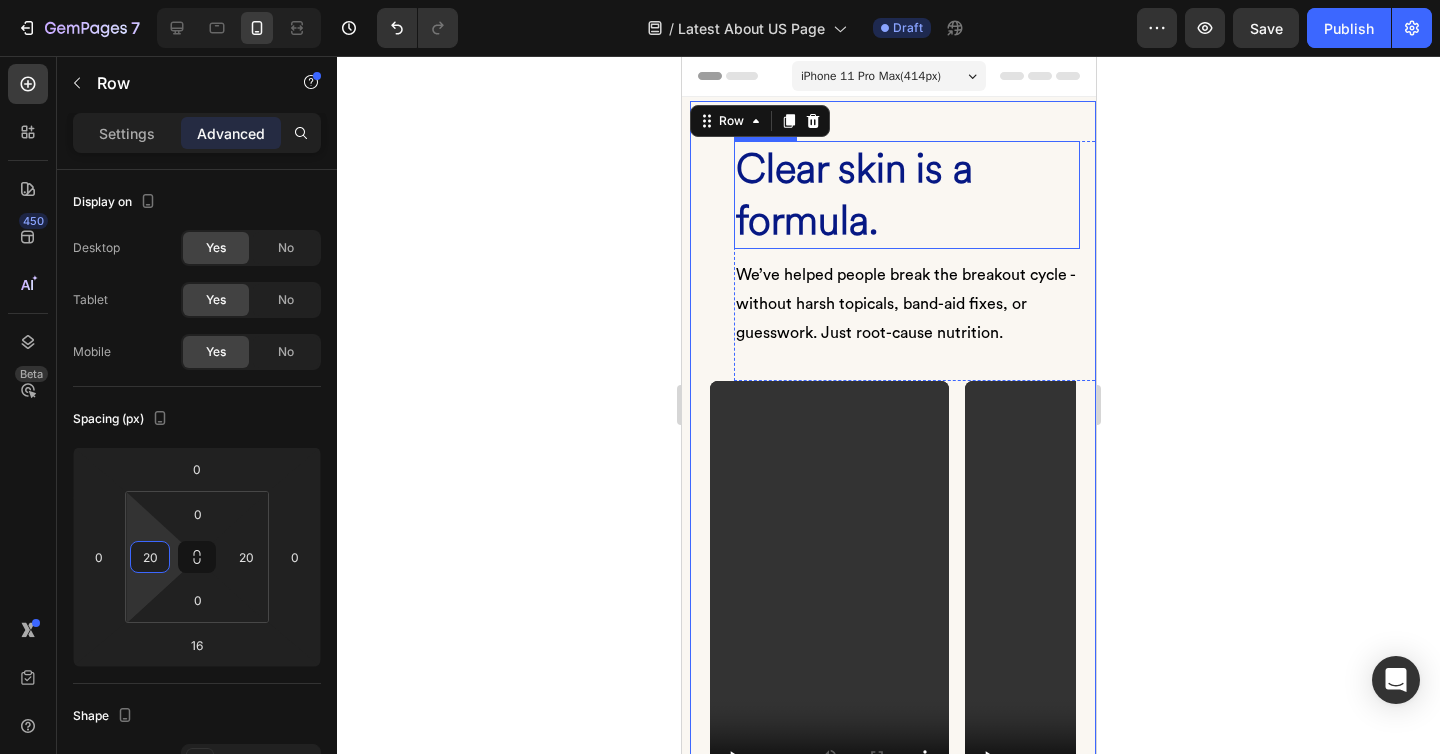 click on "Clear skin is a formula." at bounding box center (906, 195) 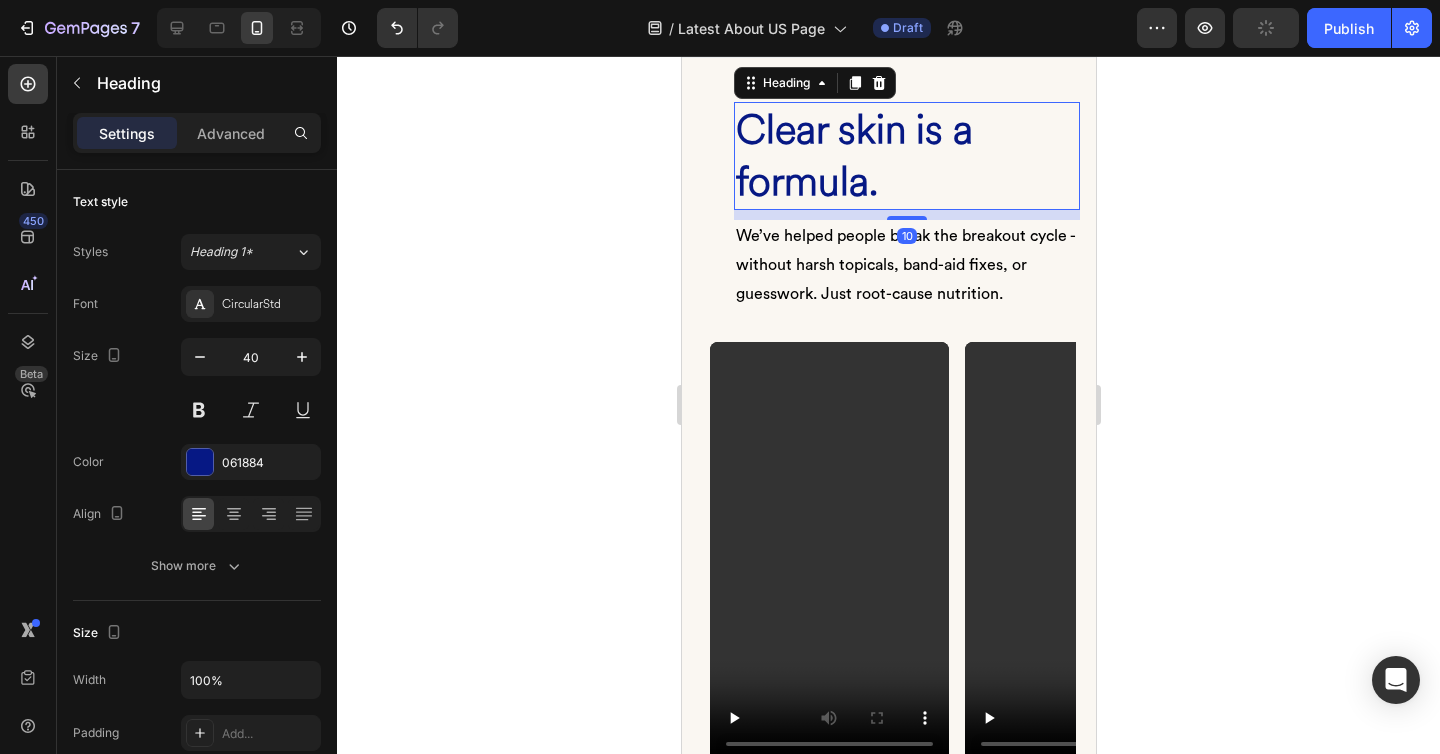 scroll, scrollTop: 44, scrollLeft: 0, axis: vertical 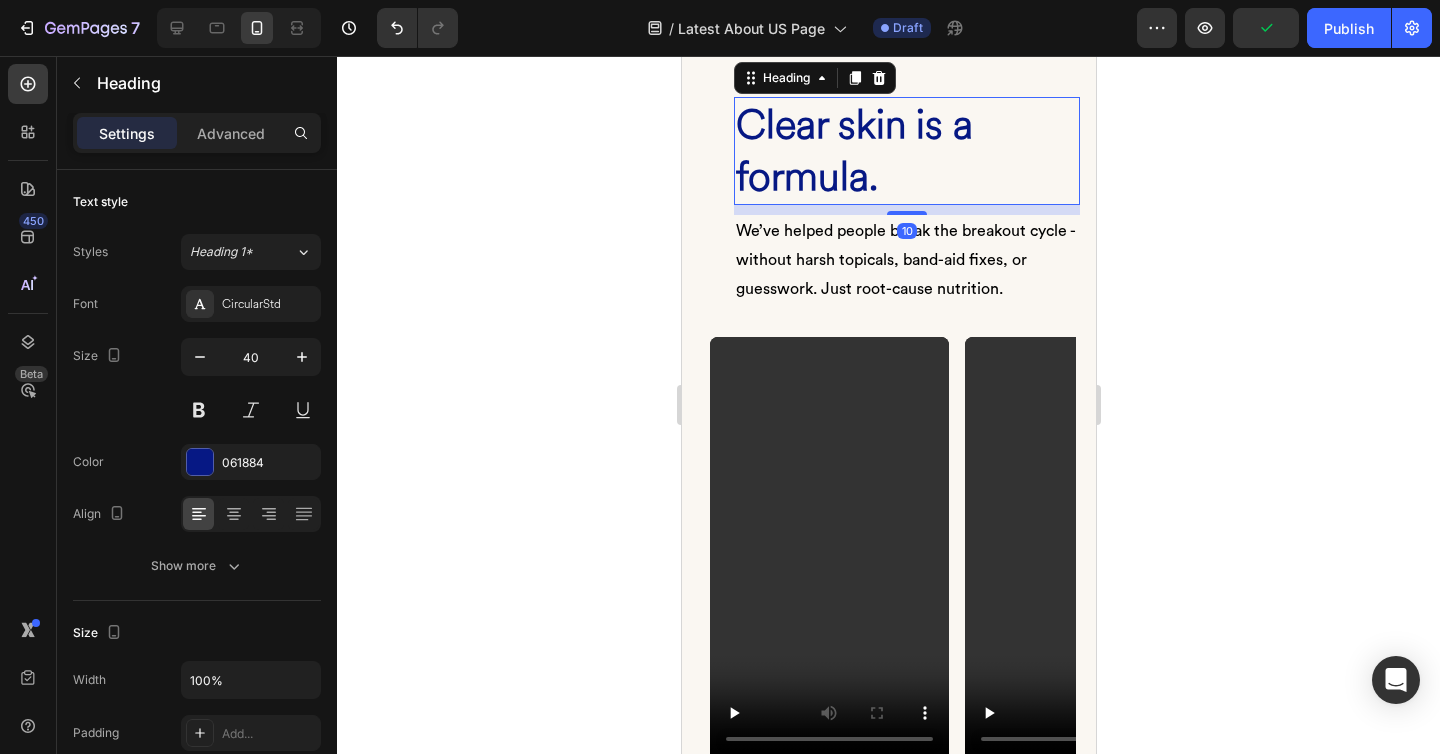 click on "Clear skin is a formula." at bounding box center [906, 151] 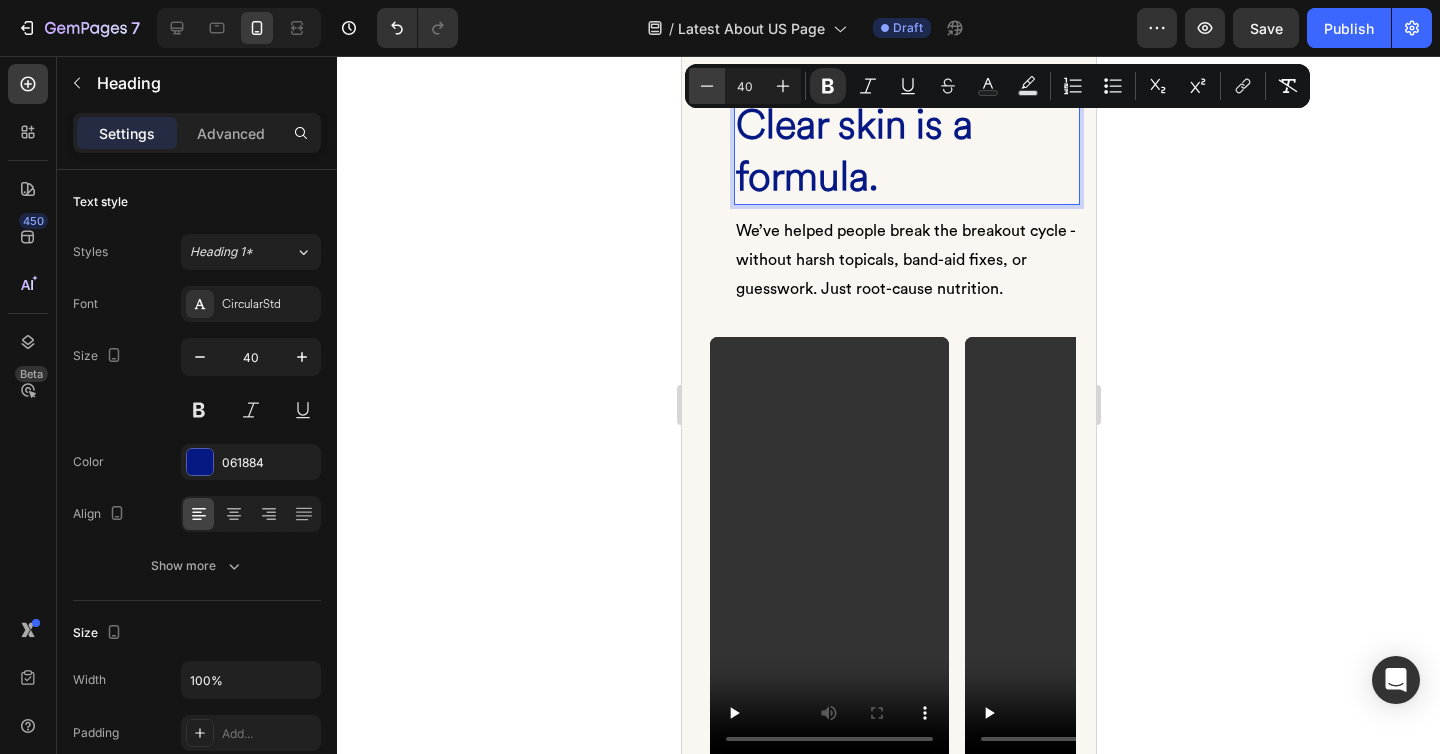 click 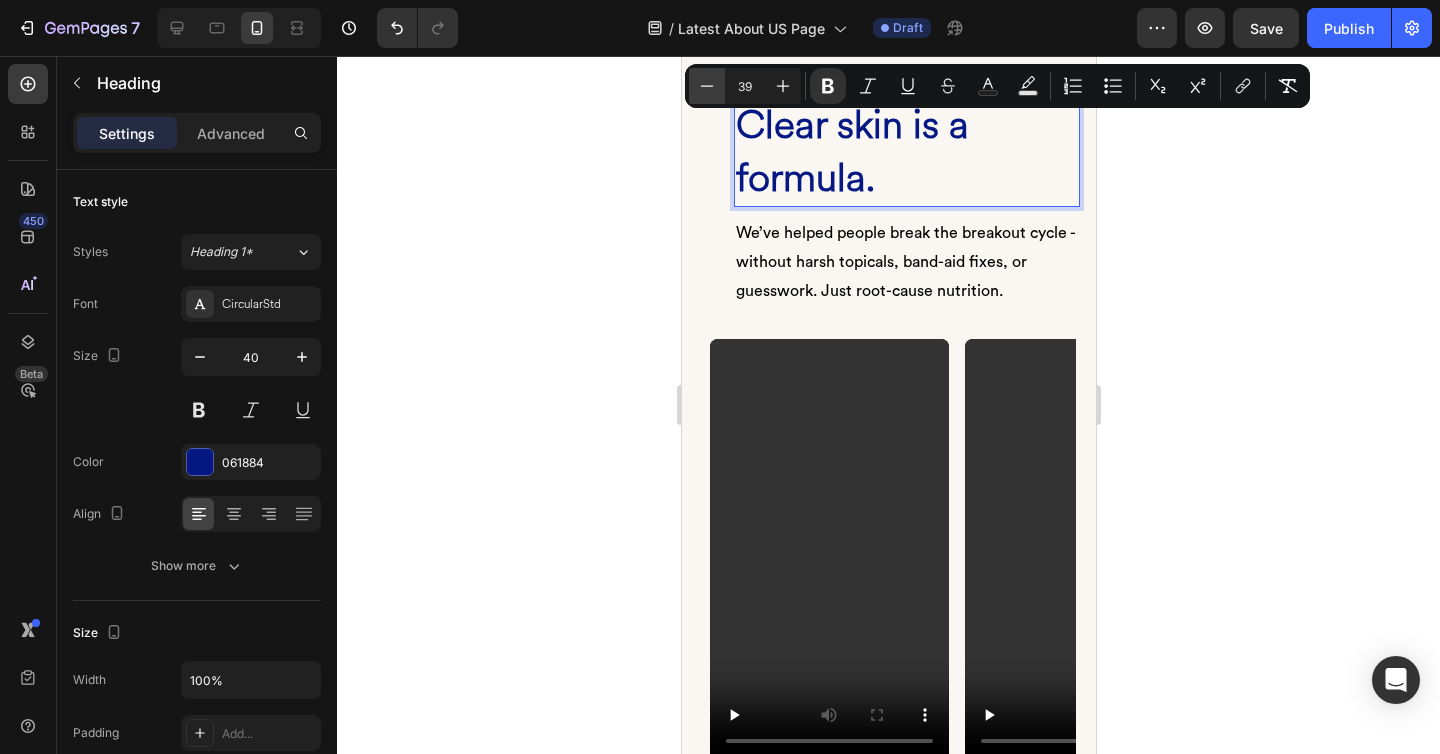 click 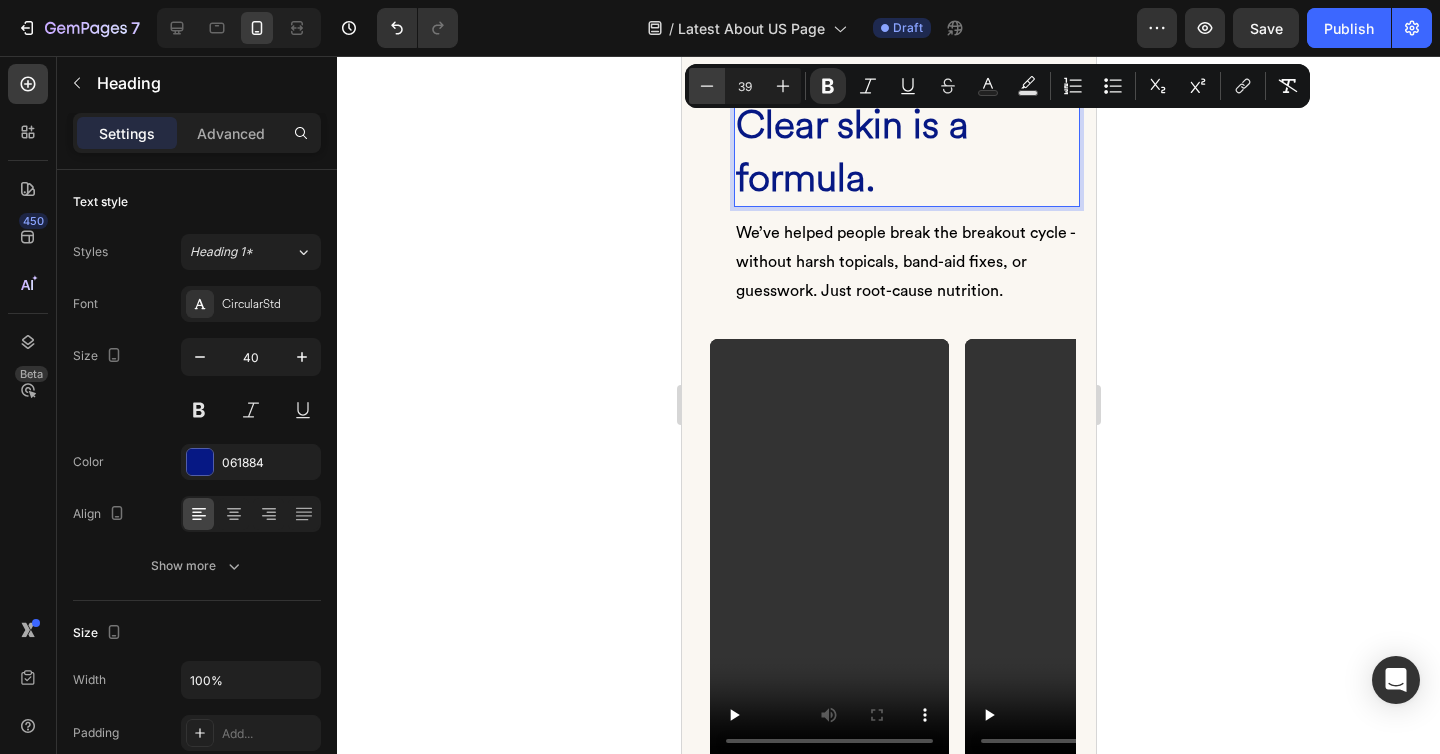 click 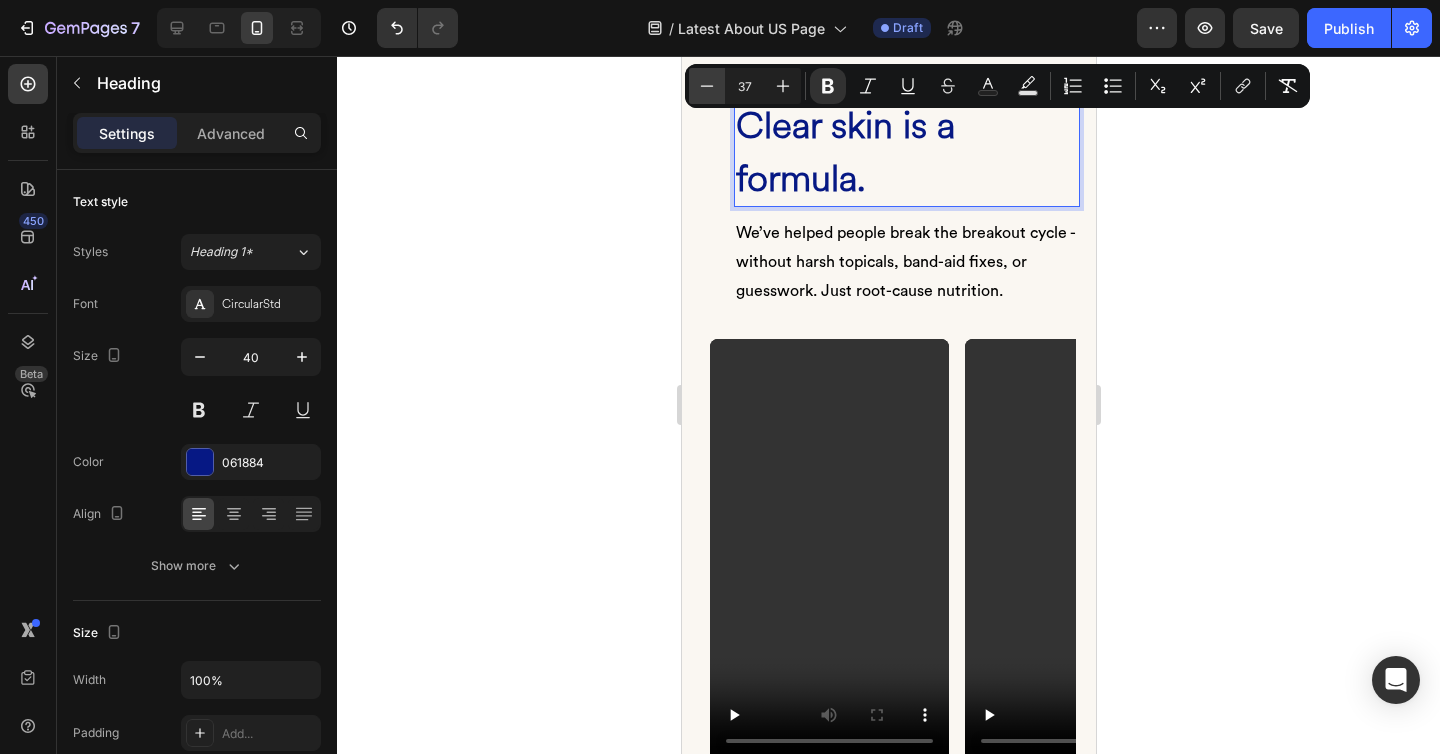 click 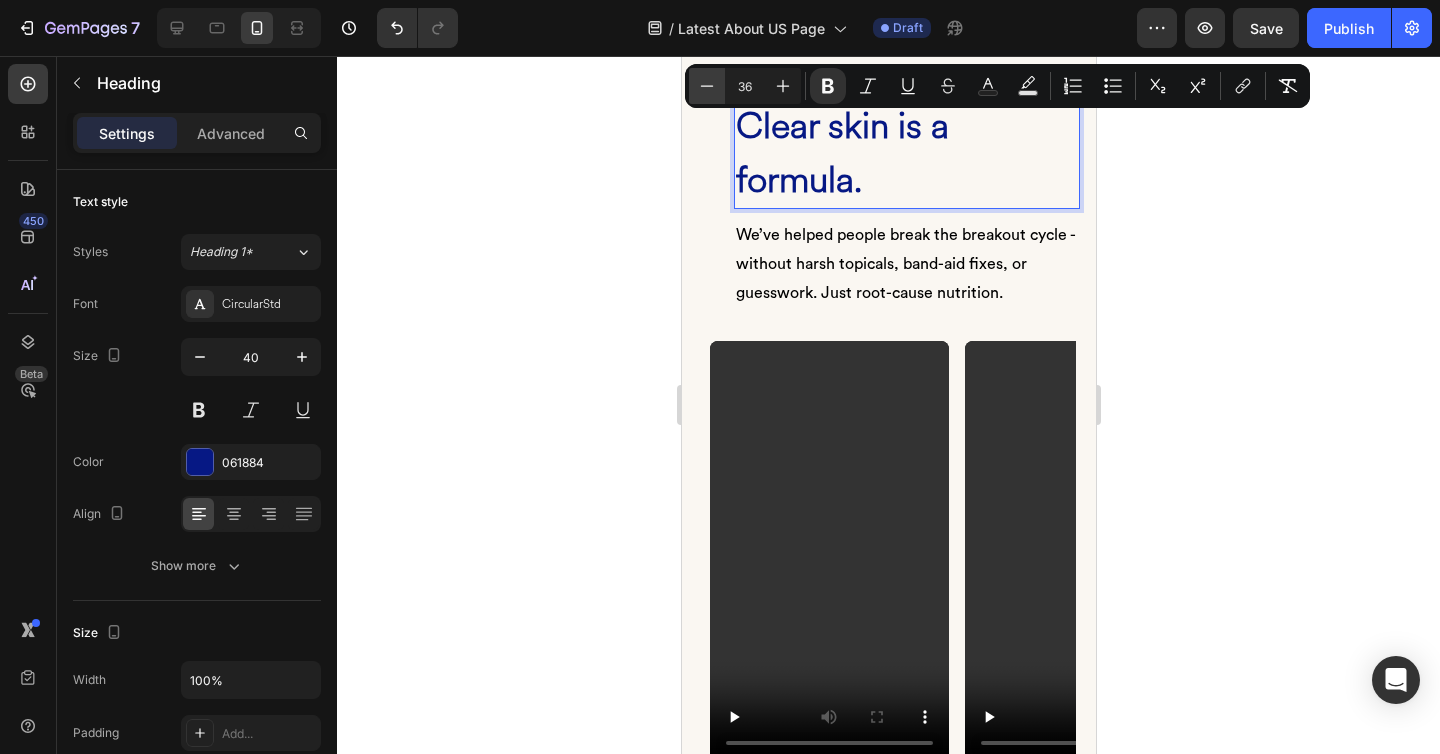 click 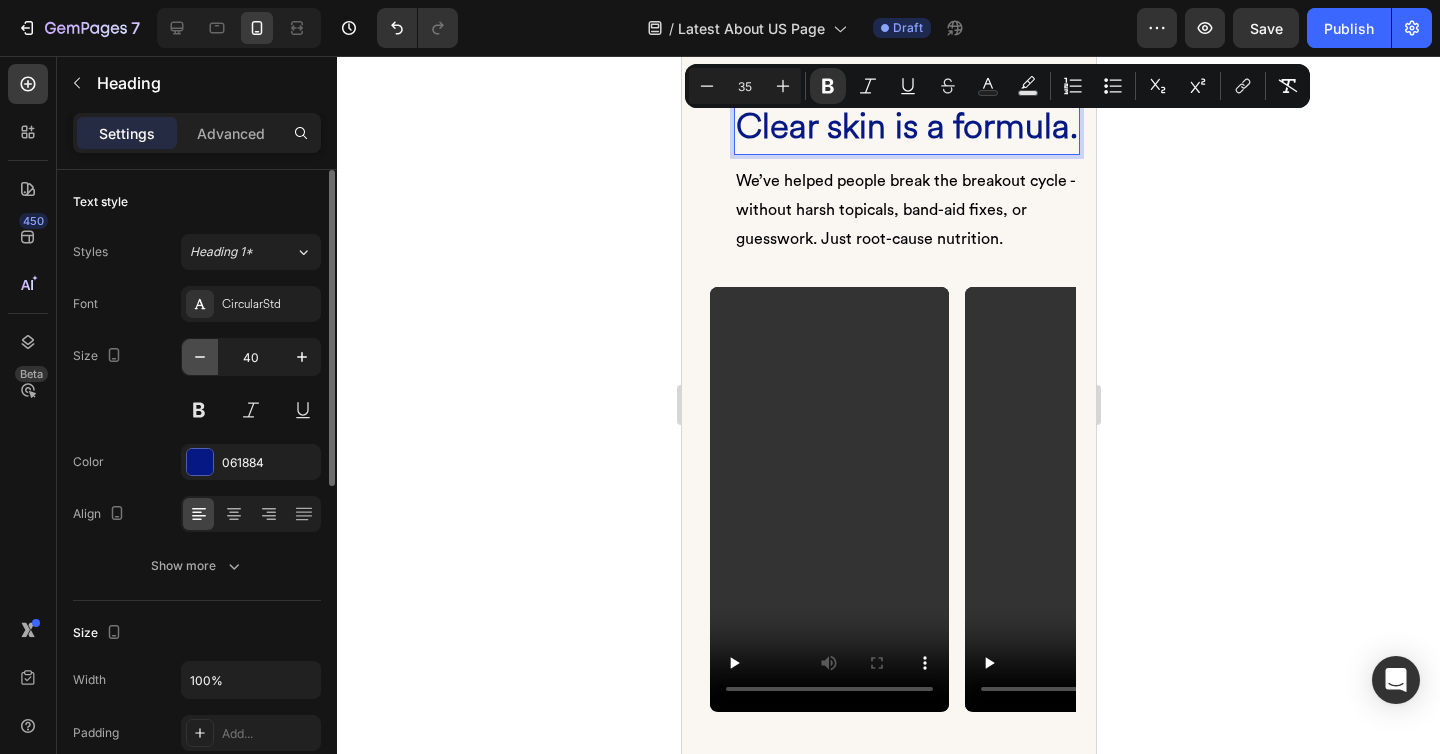 click 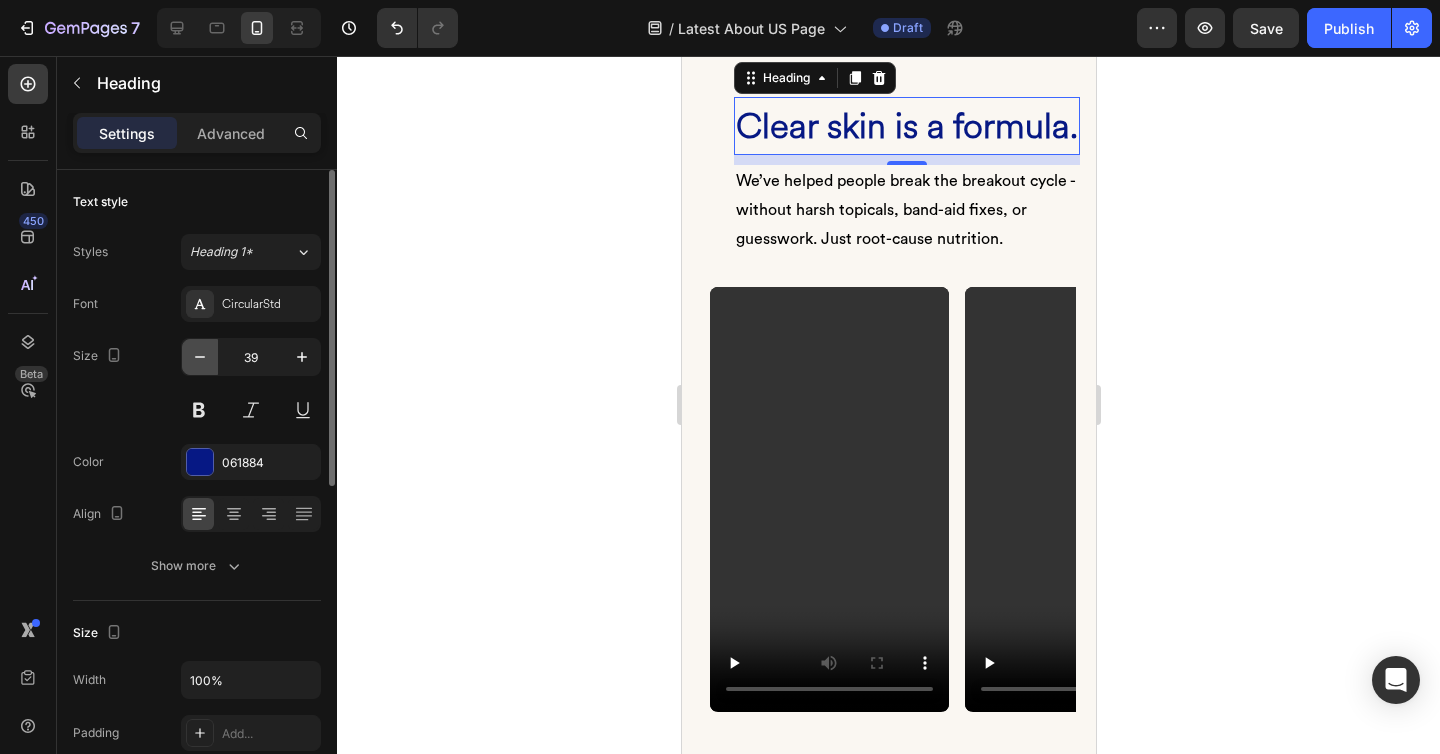 click 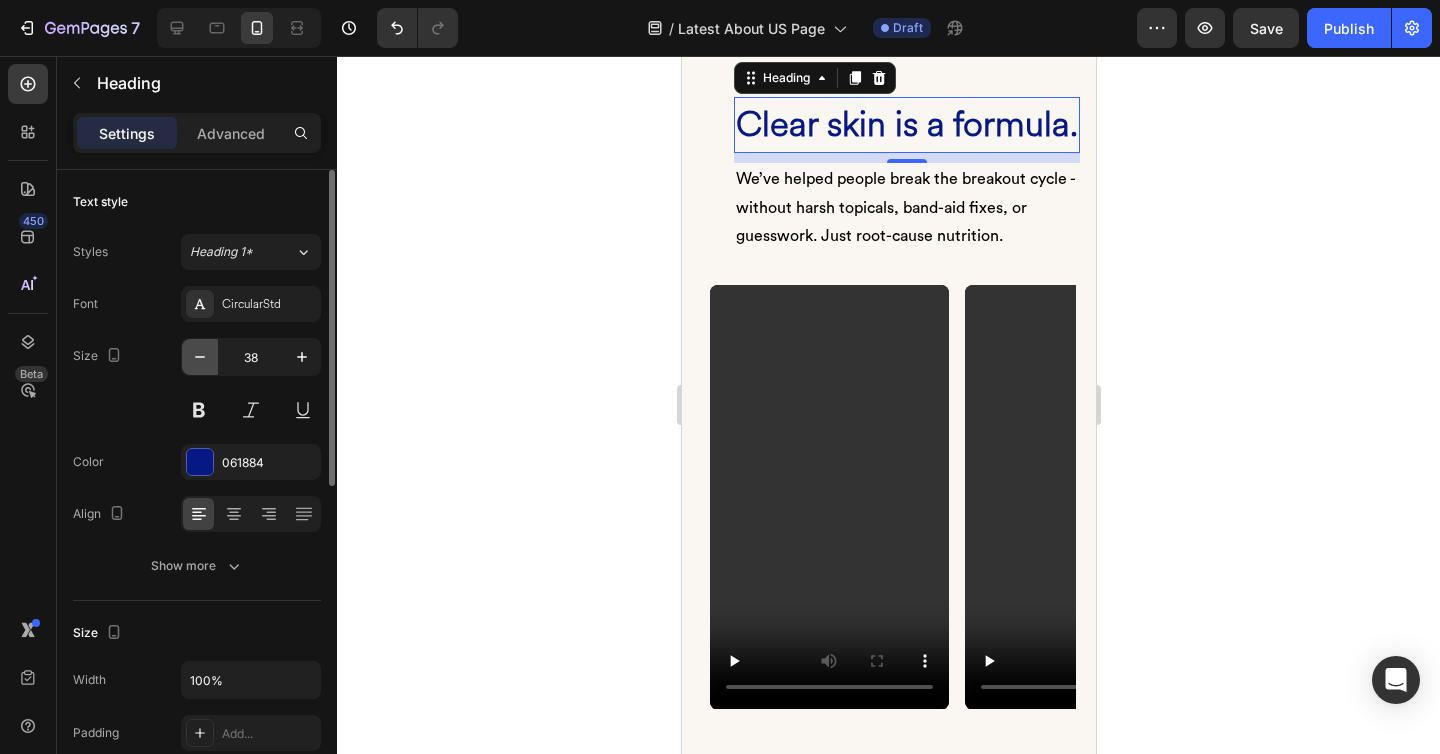 click 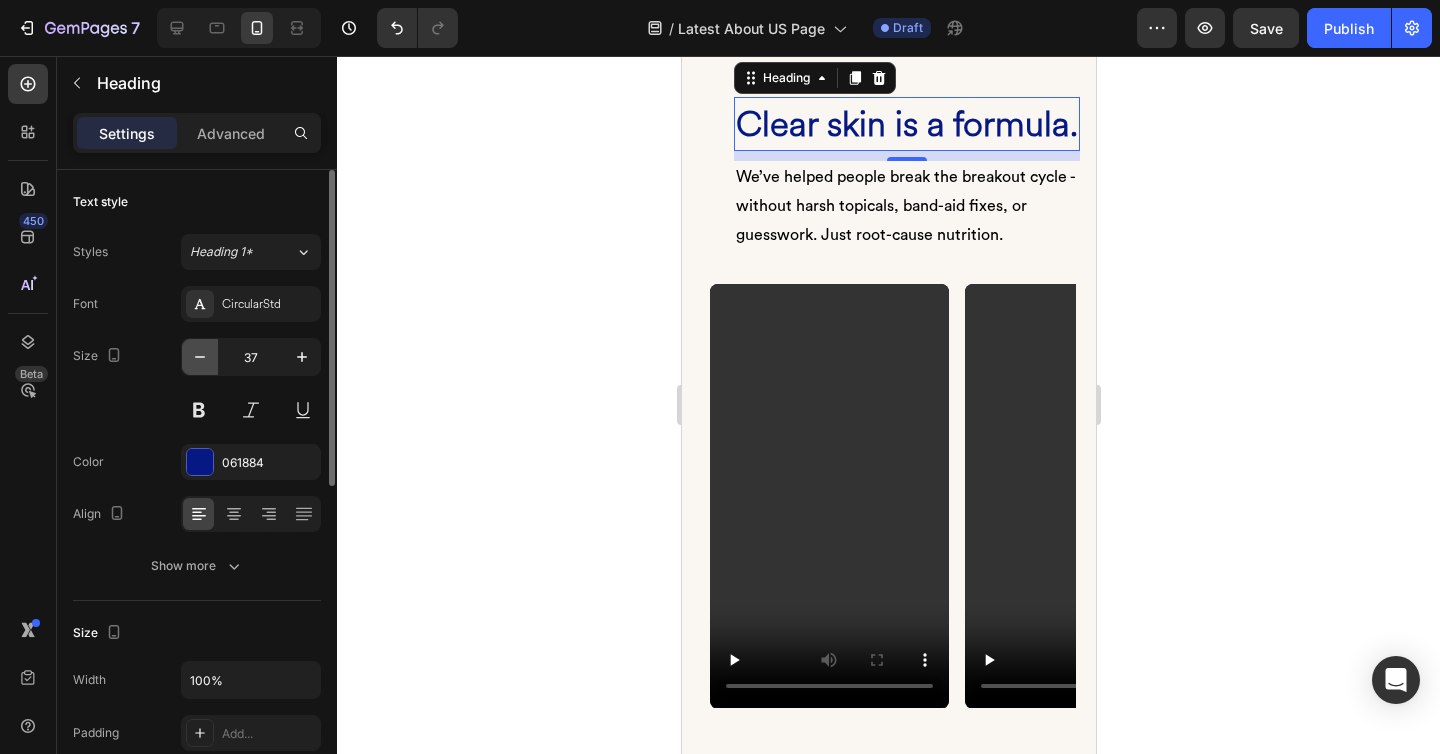 click 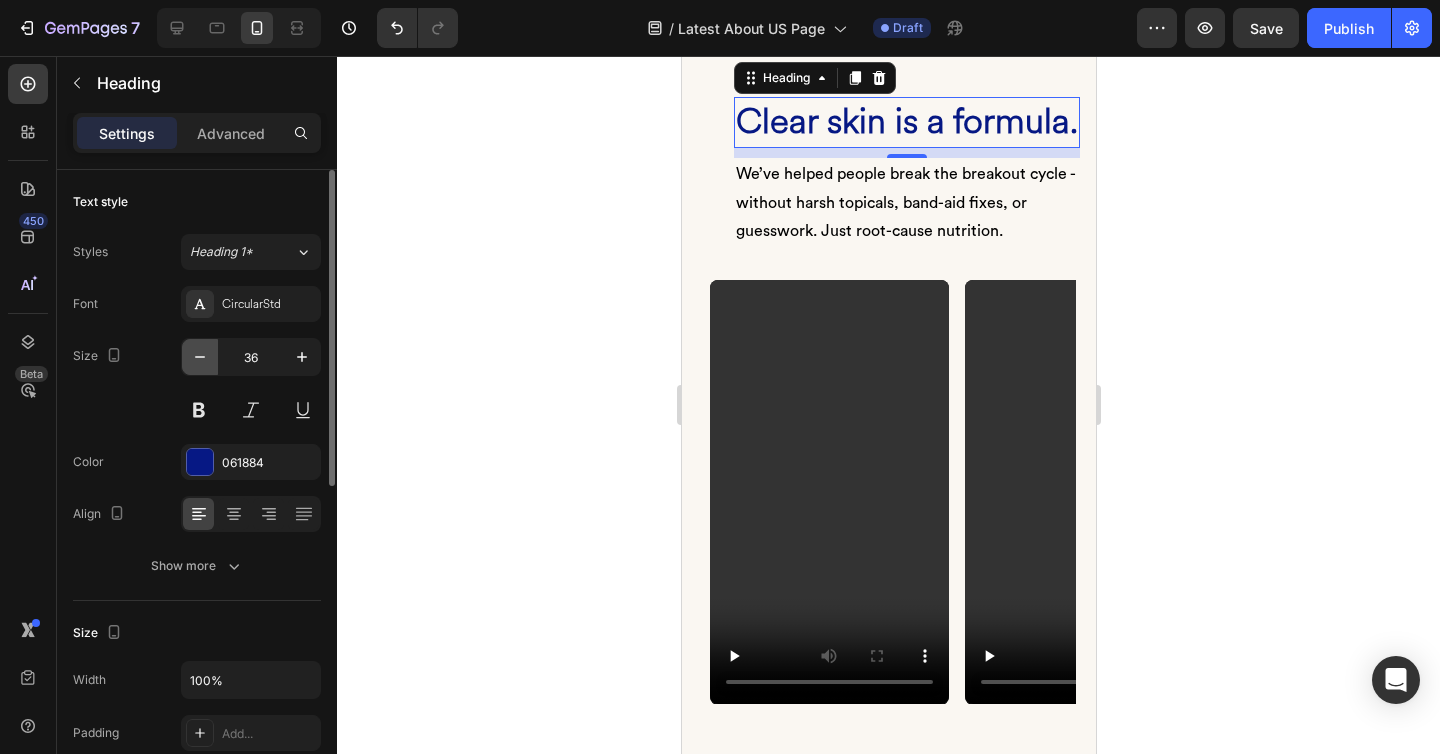 click 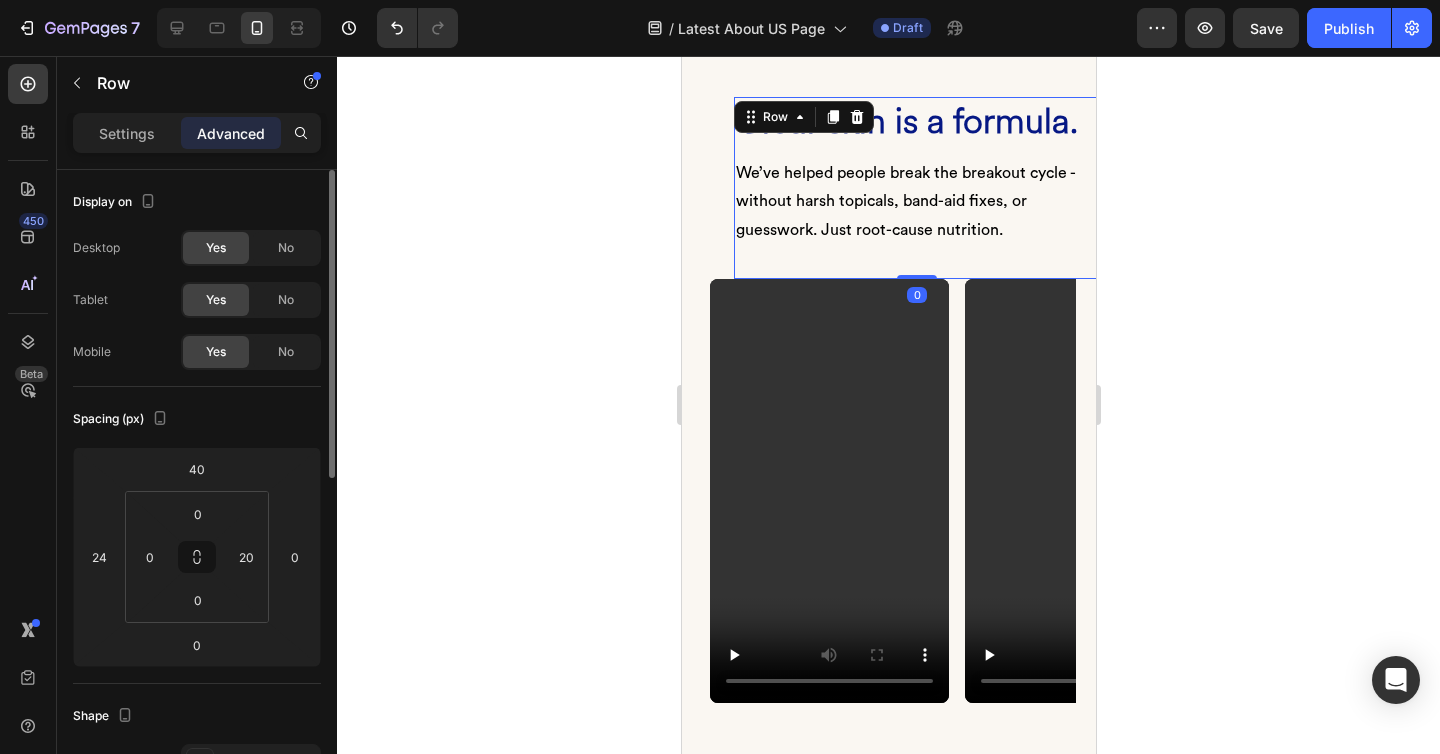 click on "⁠⁠⁠⁠⁠⁠⁠ Clear skin is a formula. Heading We’ve helped people break the breakout cycle - without harsh topicals, band-aid fixes, or guesswork. Just root-cause nutrition. Text block Row   0" at bounding box center (916, 188) 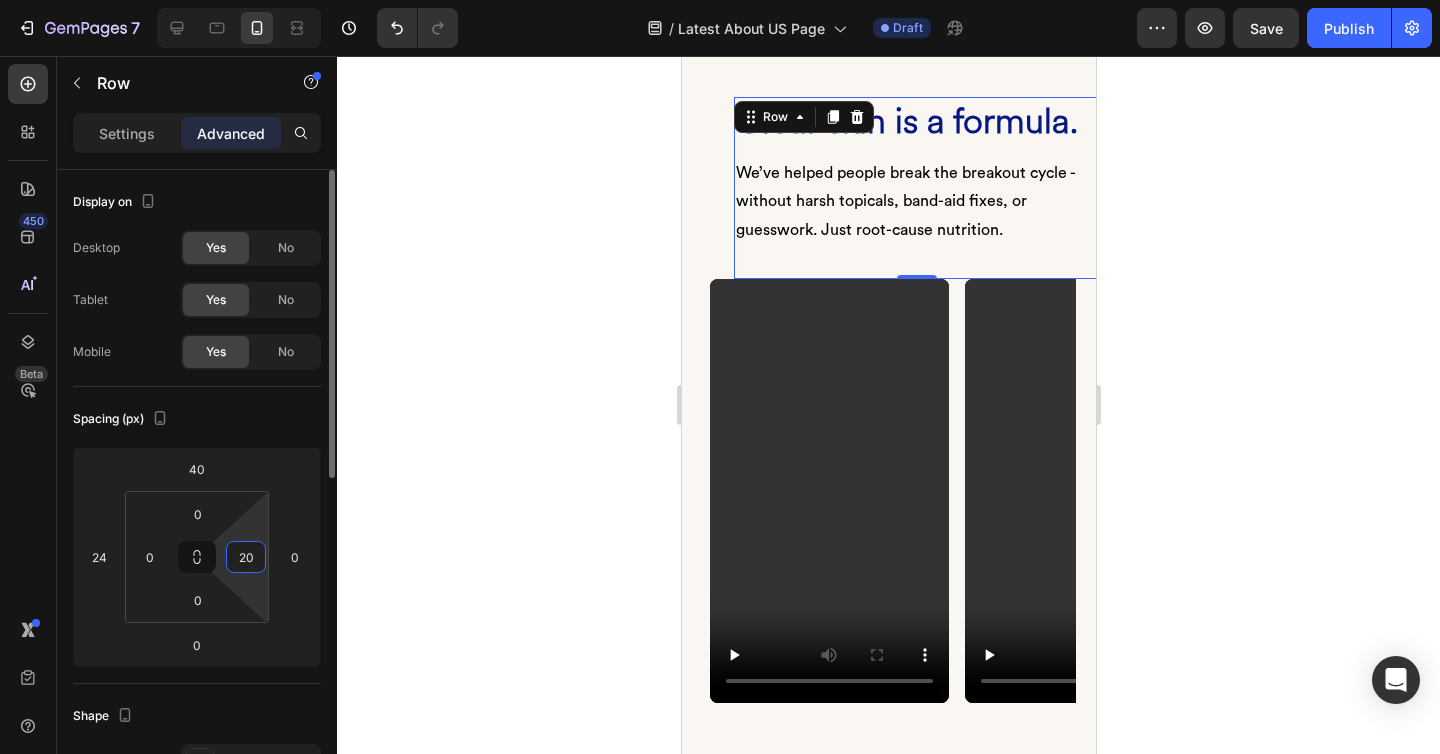 click on "20" at bounding box center [246, 557] 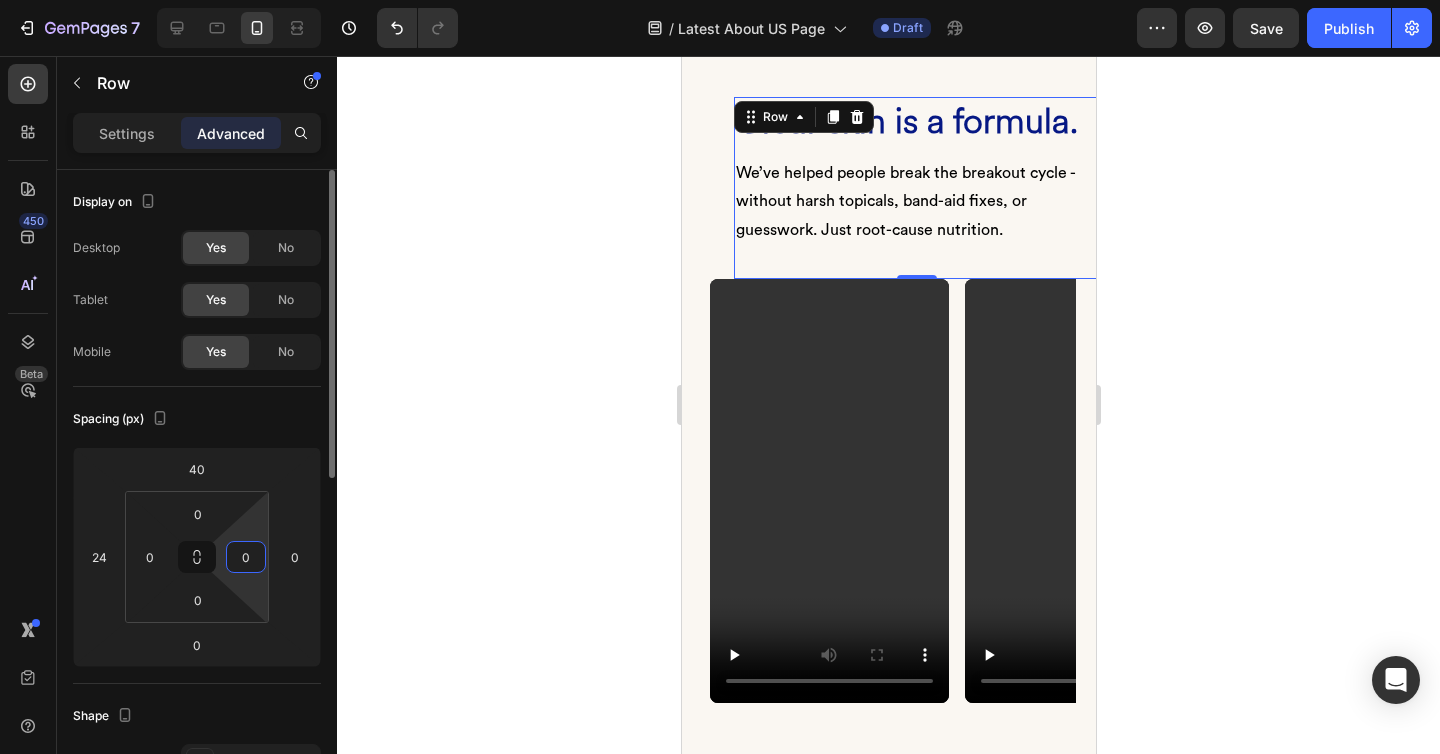 type on "0" 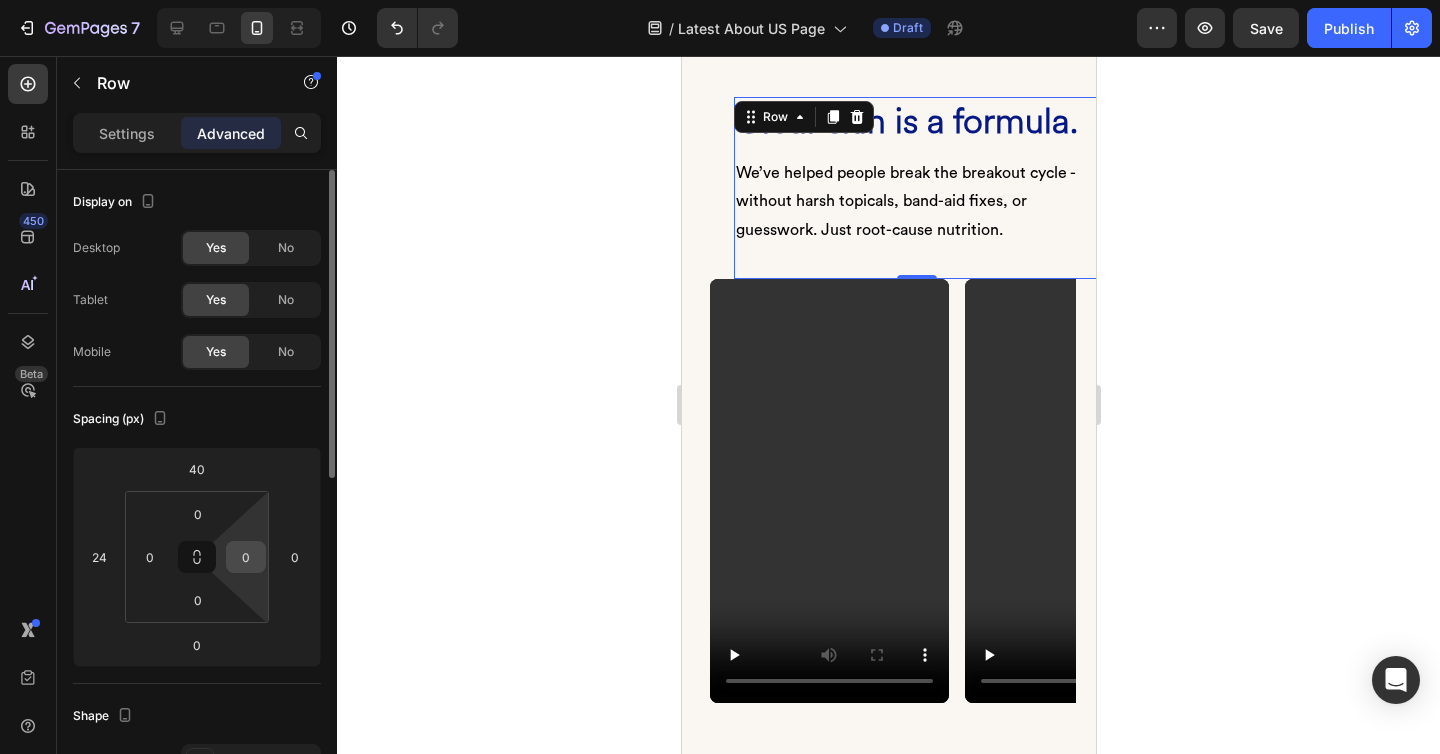 type 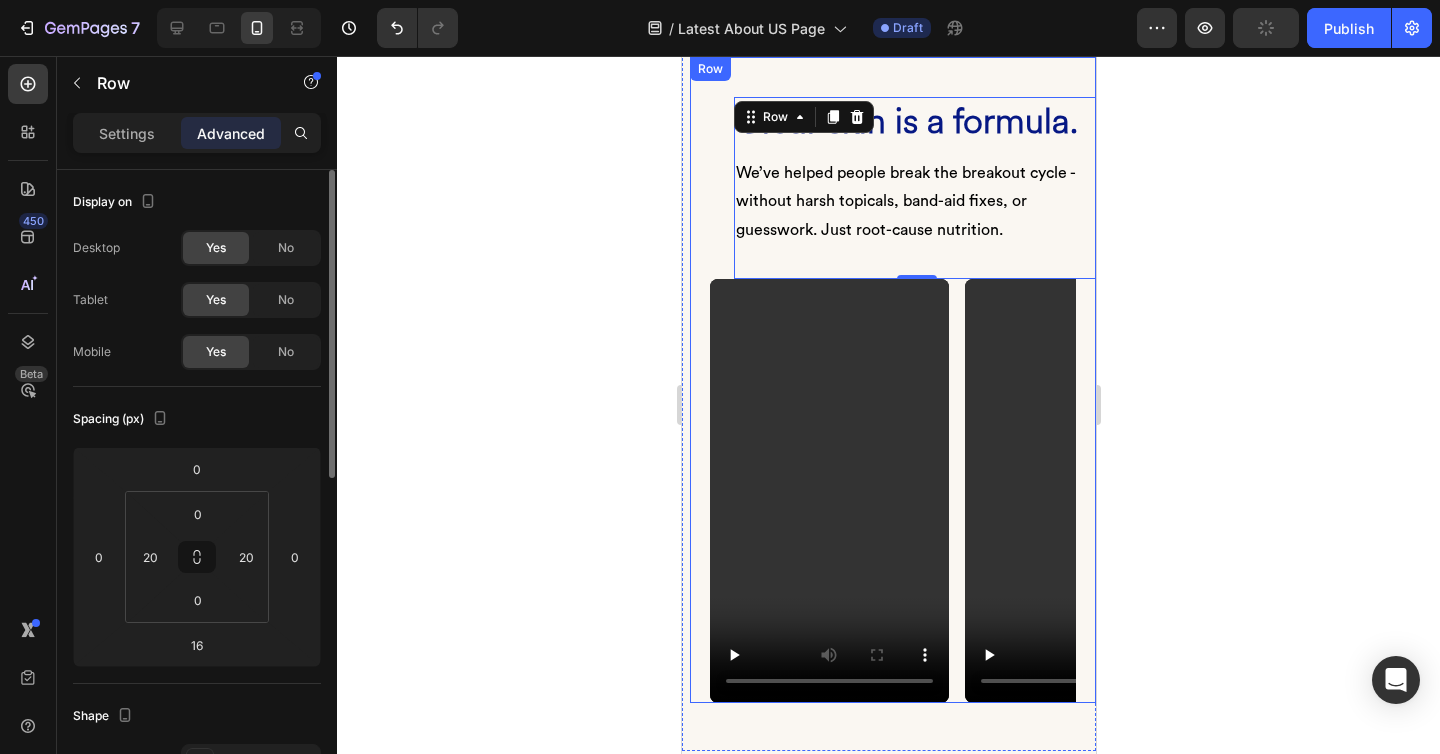 click on "⁠⁠⁠⁠⁠⁠⁠ Clear skin is a formula. Heading We’ve helped people break the breakout cycle - without harsh topicals, band-aid fixes, or guesswork. Just root-cause nutrition. Text block Row   0" at bounding box center (892, 168) 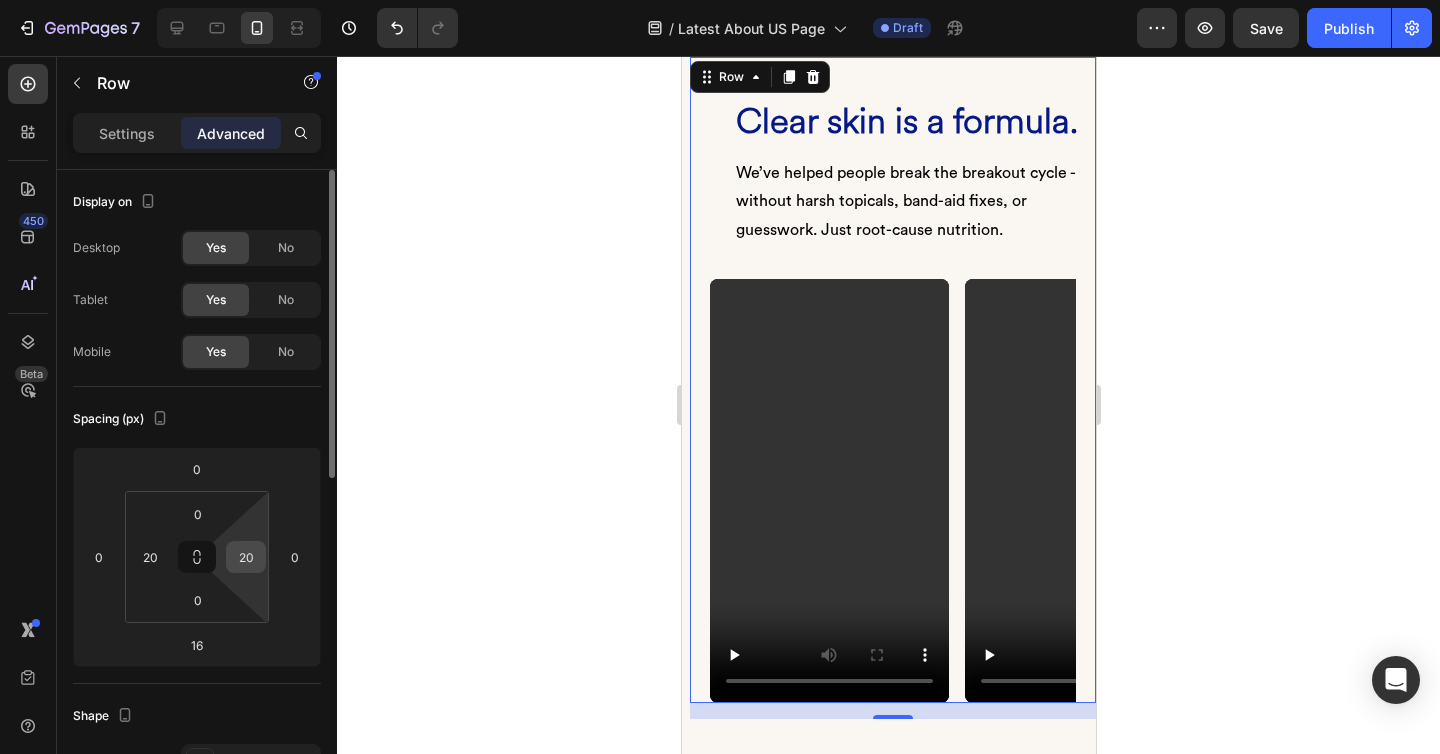 click on "20" at bounding box center (246, 557) 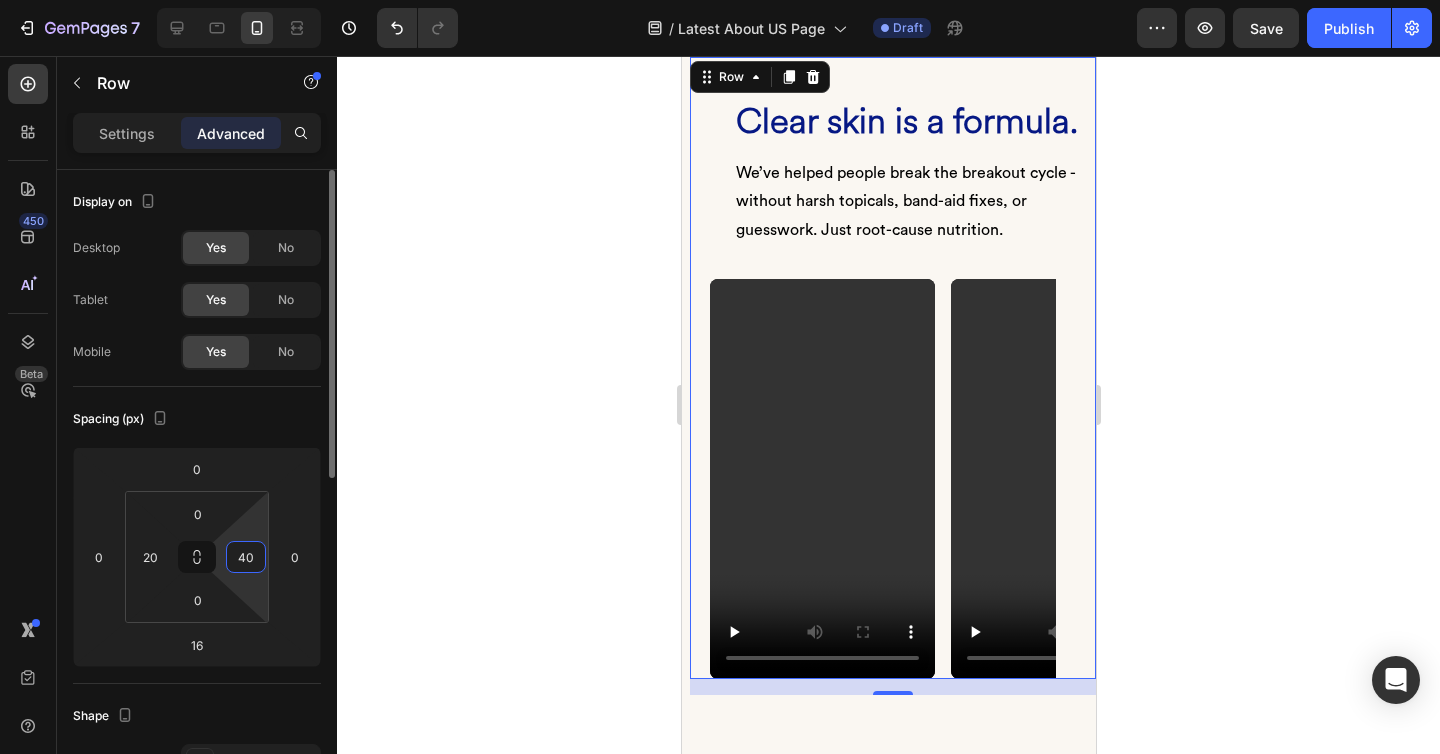 type on "4" 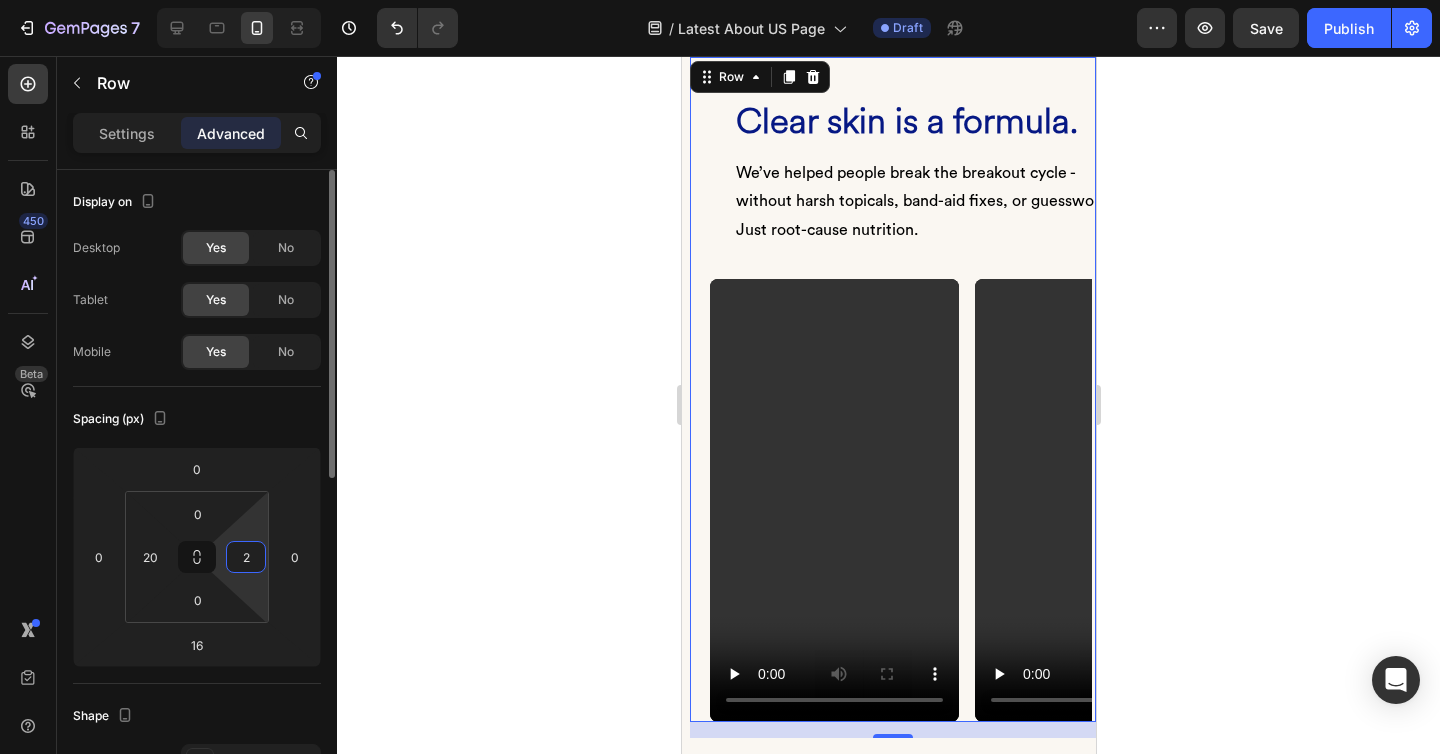 type on "20" 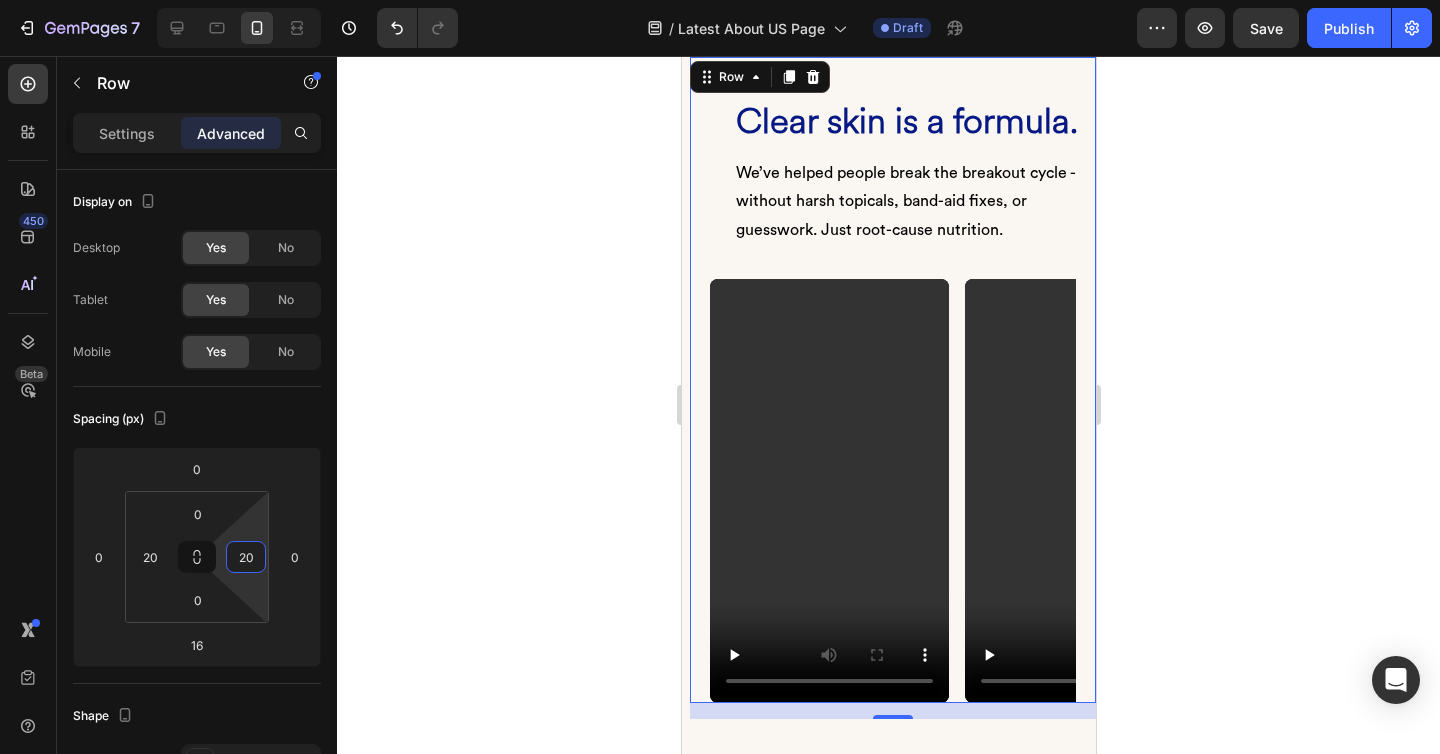 click on "⁠⁠⁠⁠⁠⁠⁠ Clear skin is a formula. Heading We’ve helped people break the breakout cycle - without harsh topicals, band-aid fixes, or guesswork. Just root-cause nutrition. Text block Row" at bounding box center (892, 168) 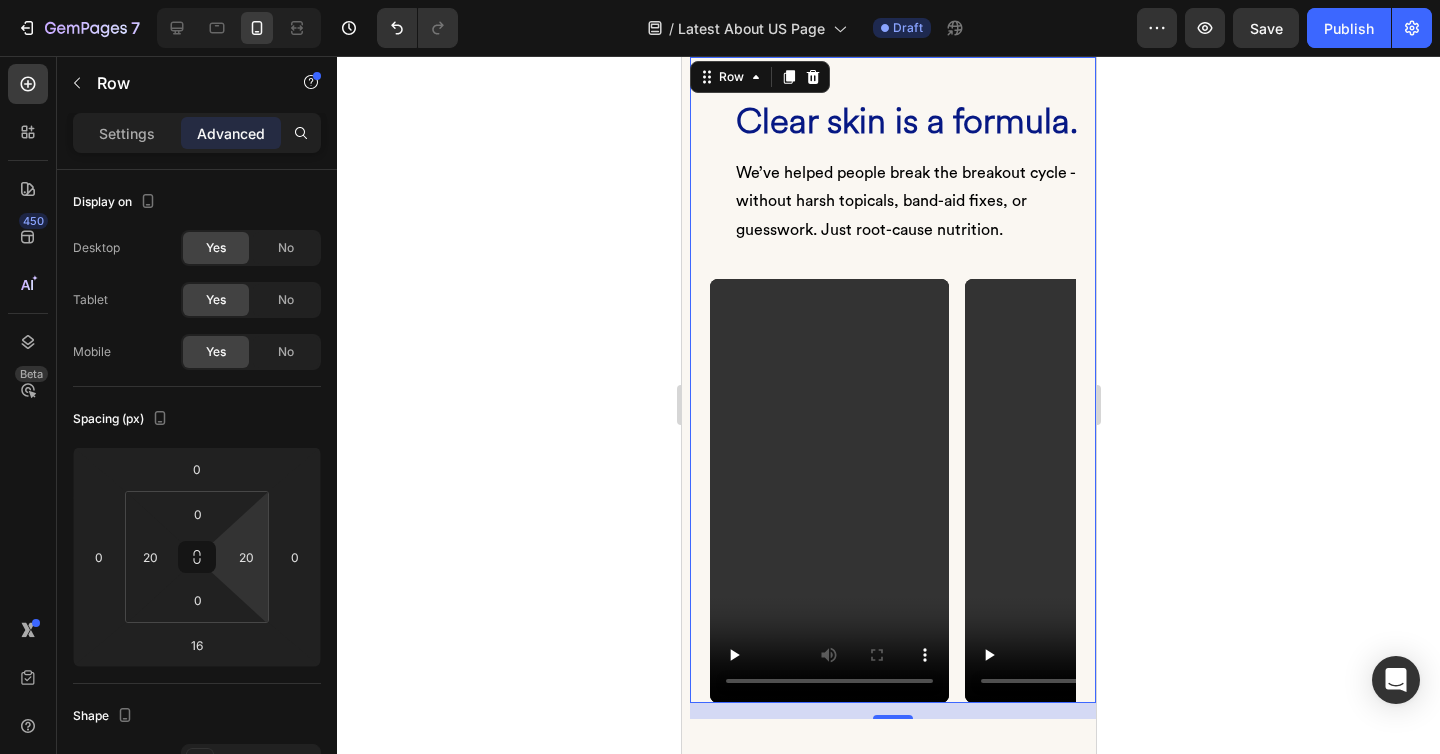scroll, scrollTop: 0, scrollLeft: 0, axis: both 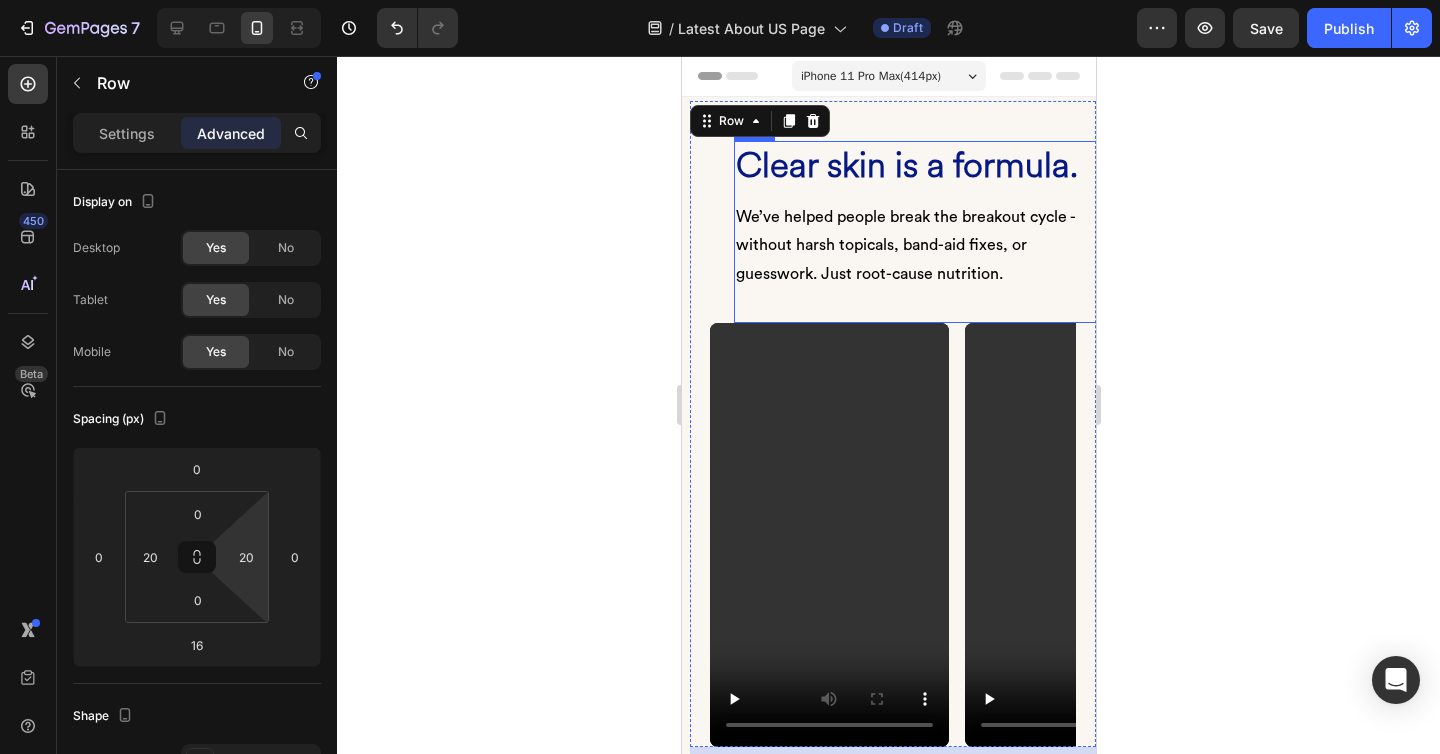 click on "⁠⁠⁠⁠⁠⁠⁠ Clear skin is a formula. Heading We’ve helped people break the breakout cycle - without harsh topicals, band-aid fixes, or guesswork. Just root-cause nutrition. Text block" at bounding box center [916, 232] 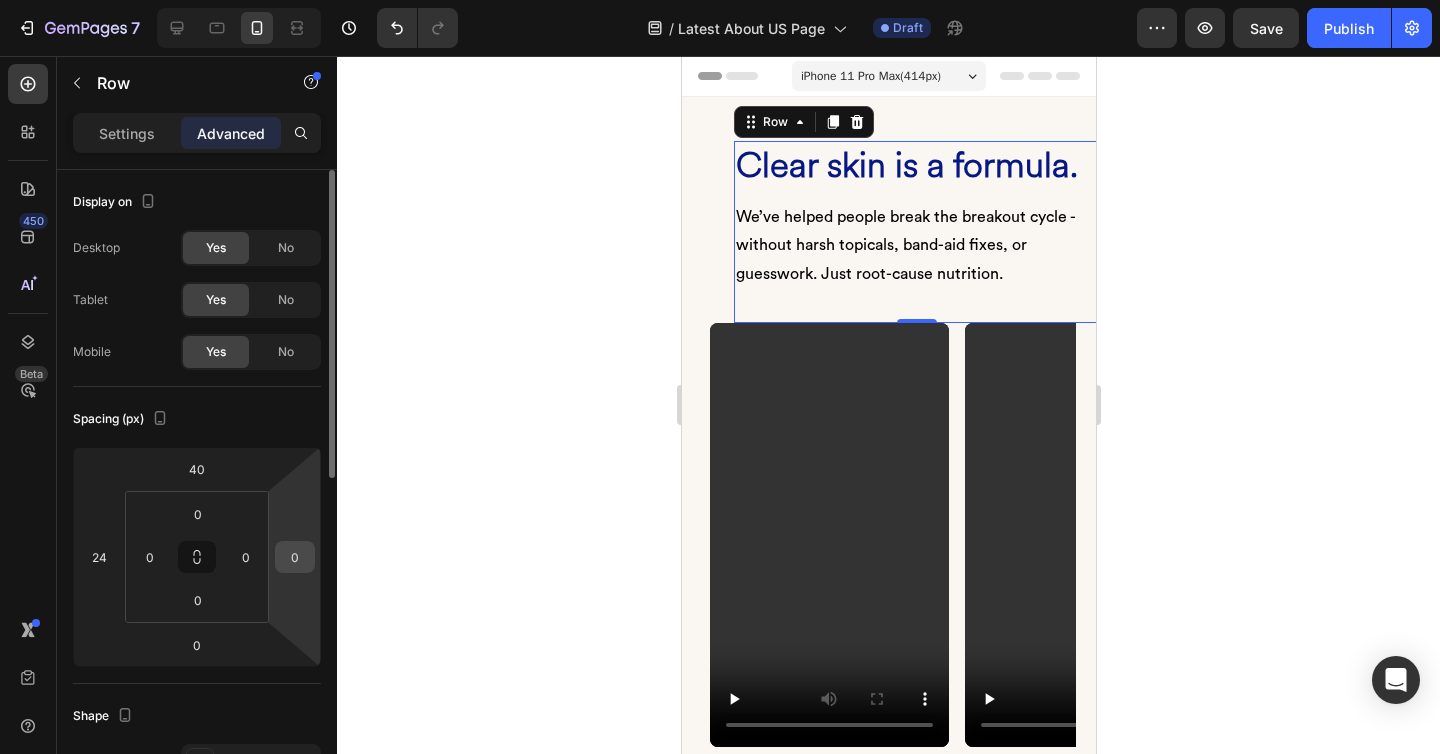 click on "0" at bounding box center (295, 557) 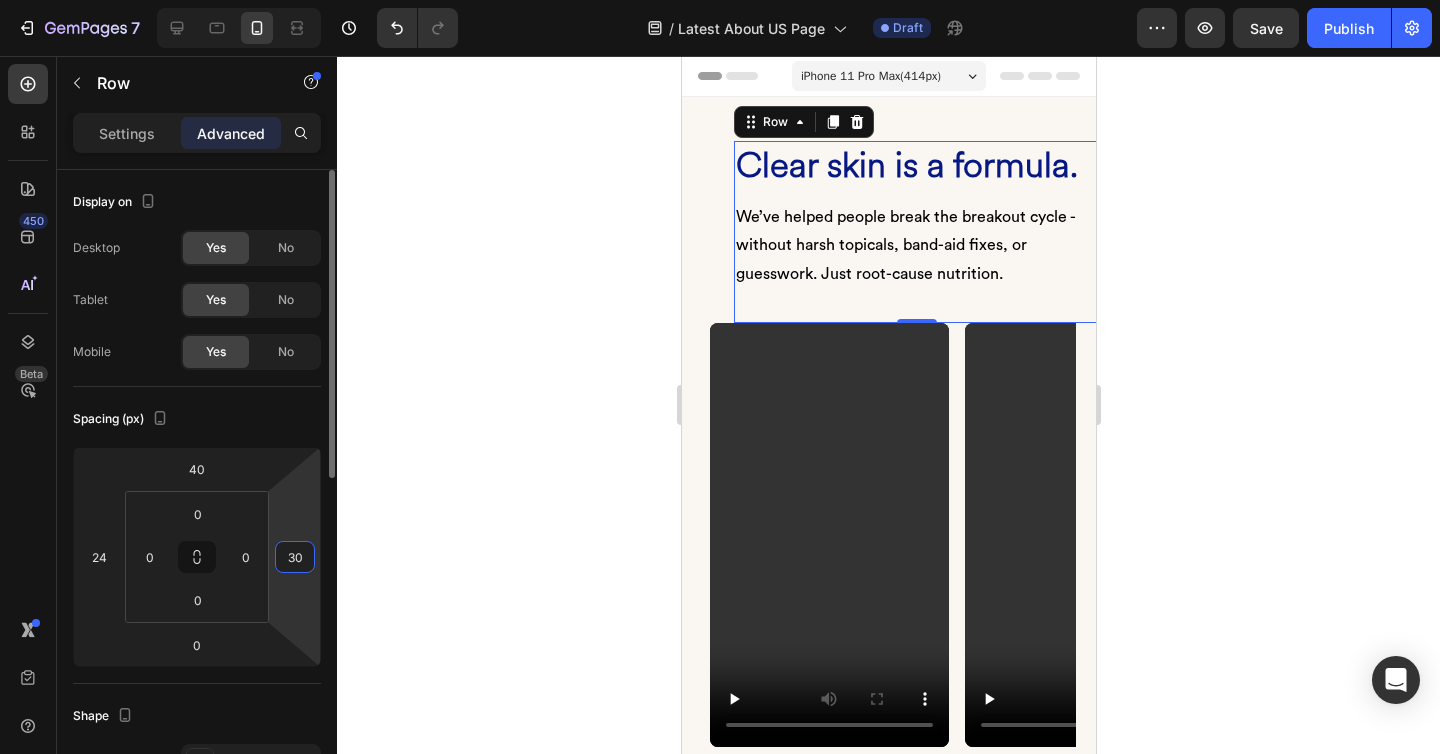 type on "3" 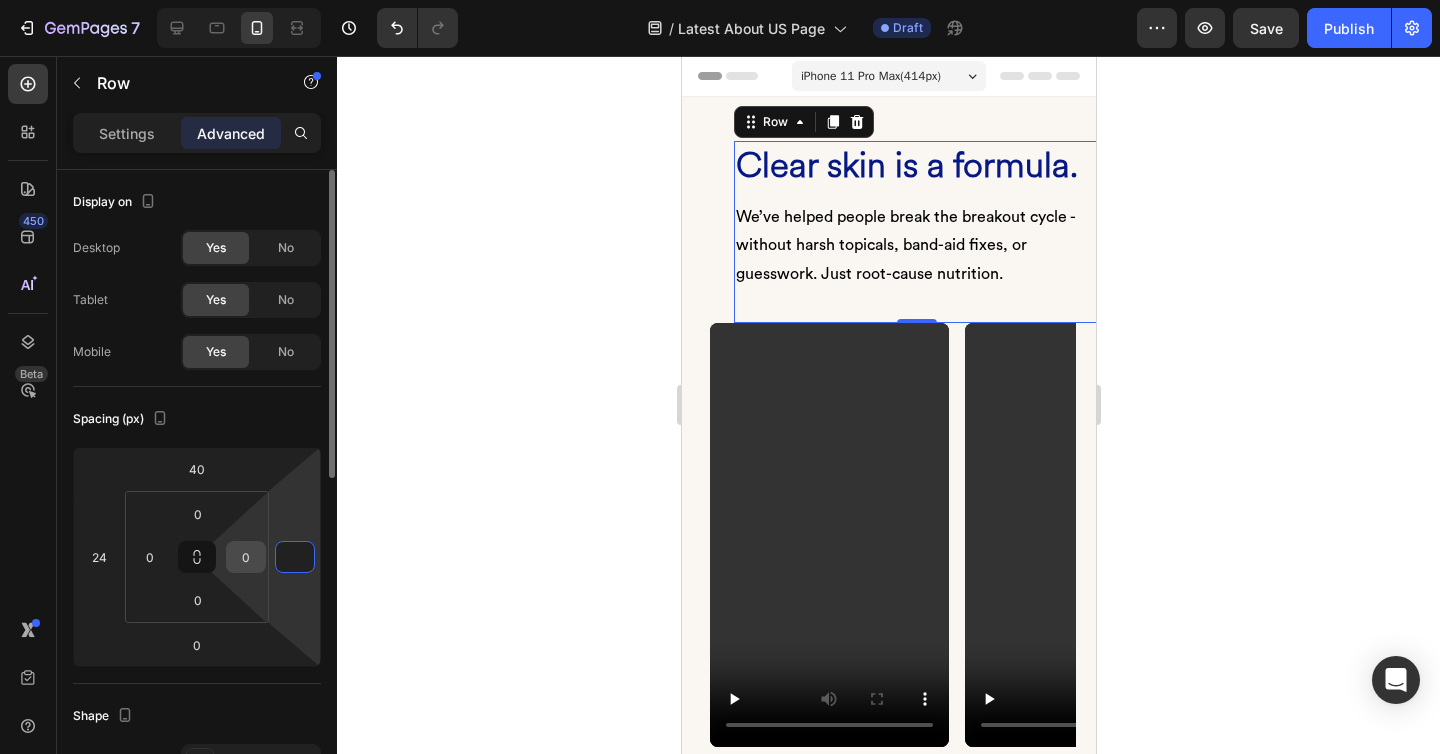 click on "0" at bounding box center [246, 557] 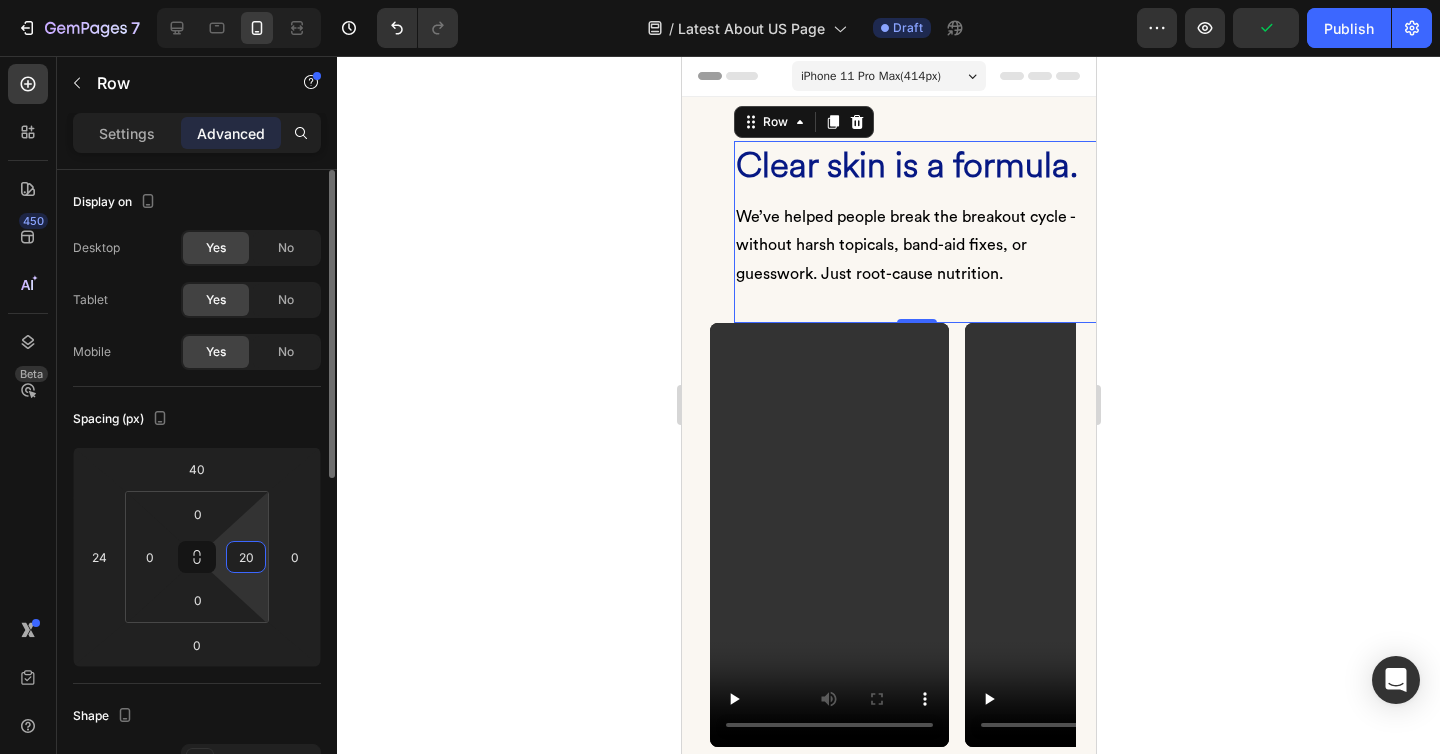 type on "2" 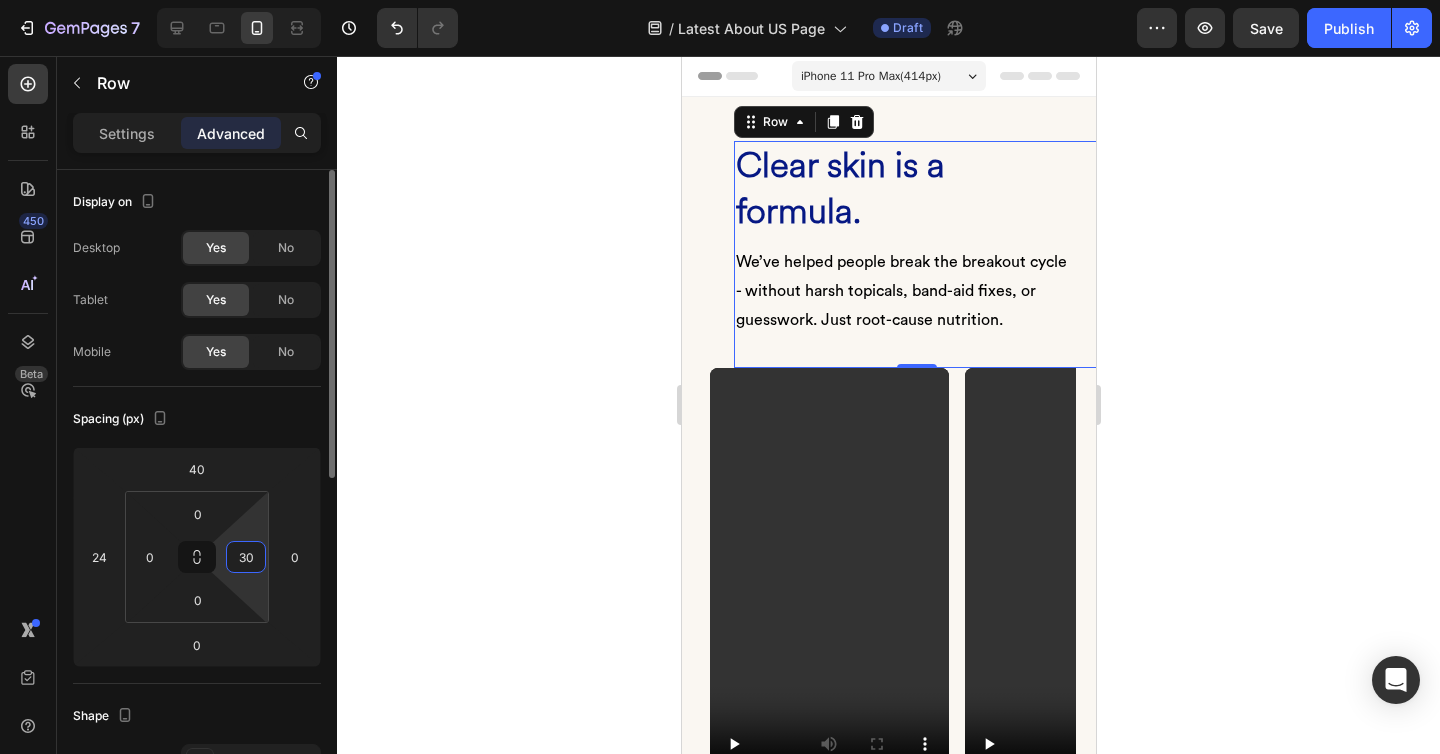type on "3" 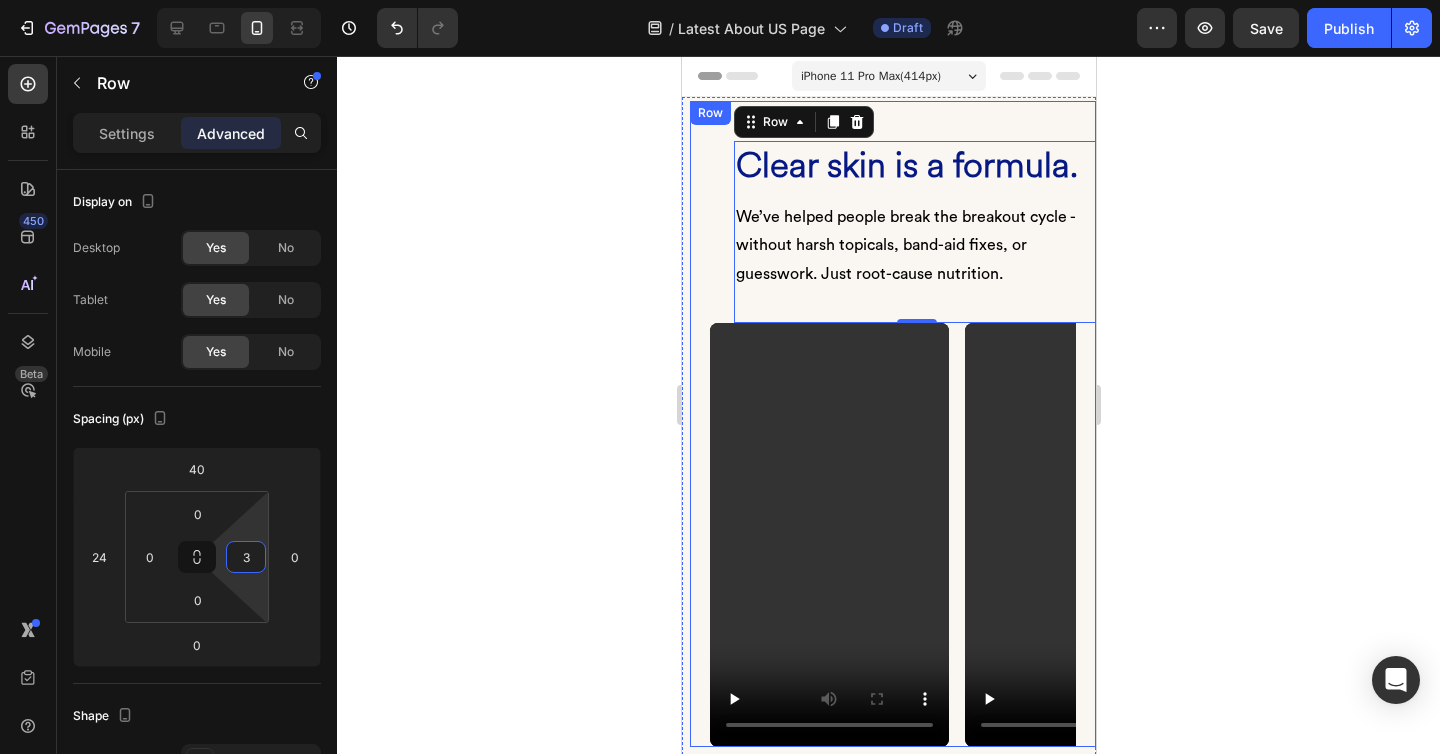click on "⁠⁠⁠⁠⁠⁠⁠ Clear skin is a formula. Heading We’ve helped people break the breakout cycle - without harsh topicals, band-aid fixes, or guesswork. Just root-cause nutrition. Text block Row   0" at bounding box center [892, 212] 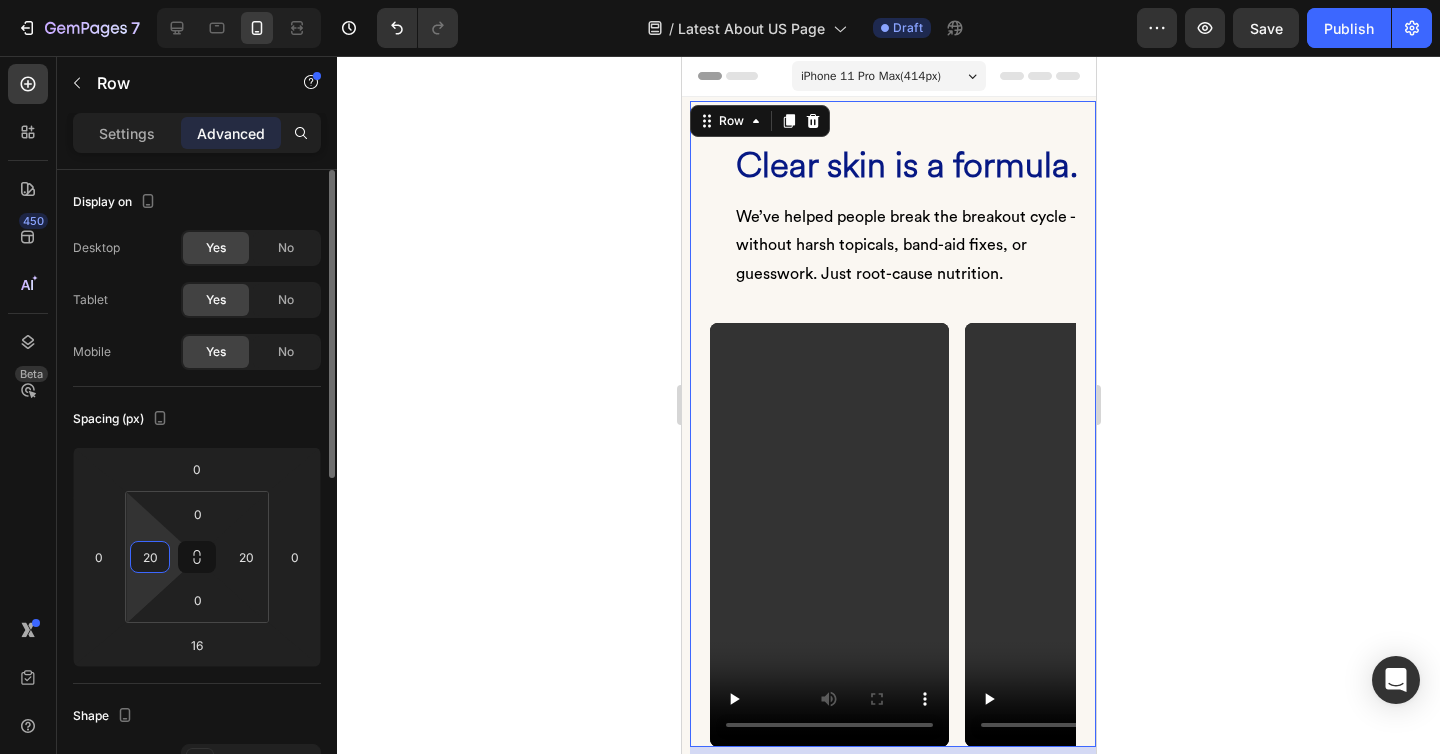 click on "20" at bounding box center (150, 557) 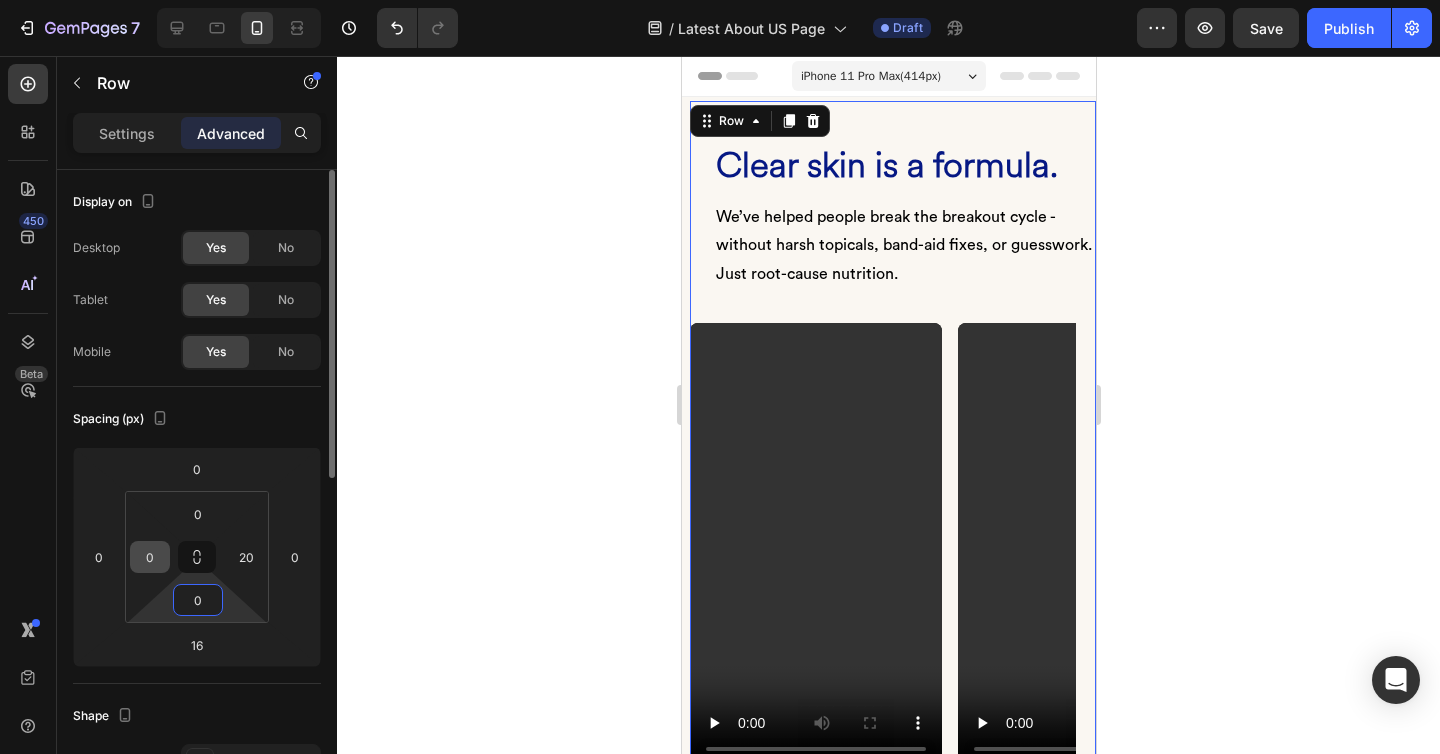 type on "20" 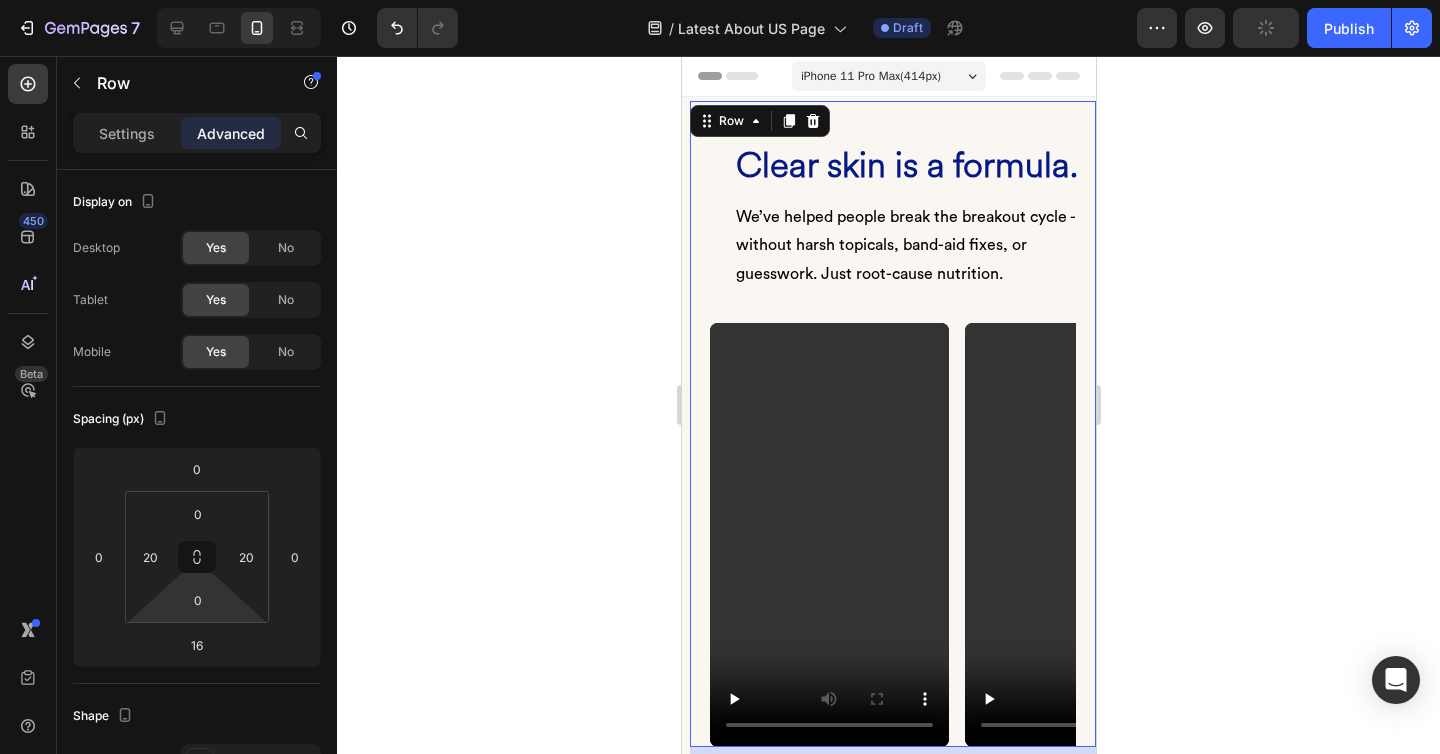 click on "⁠⁠⁠⁠⁠⁠⁠ Clear skin is a formula. Heading We’ve helped people break the breakout cycle - without harsh topicals, band-aid fixes, or guesswork. Just root-cause nutrition. Text block Row" at bounding box center (892, 212) 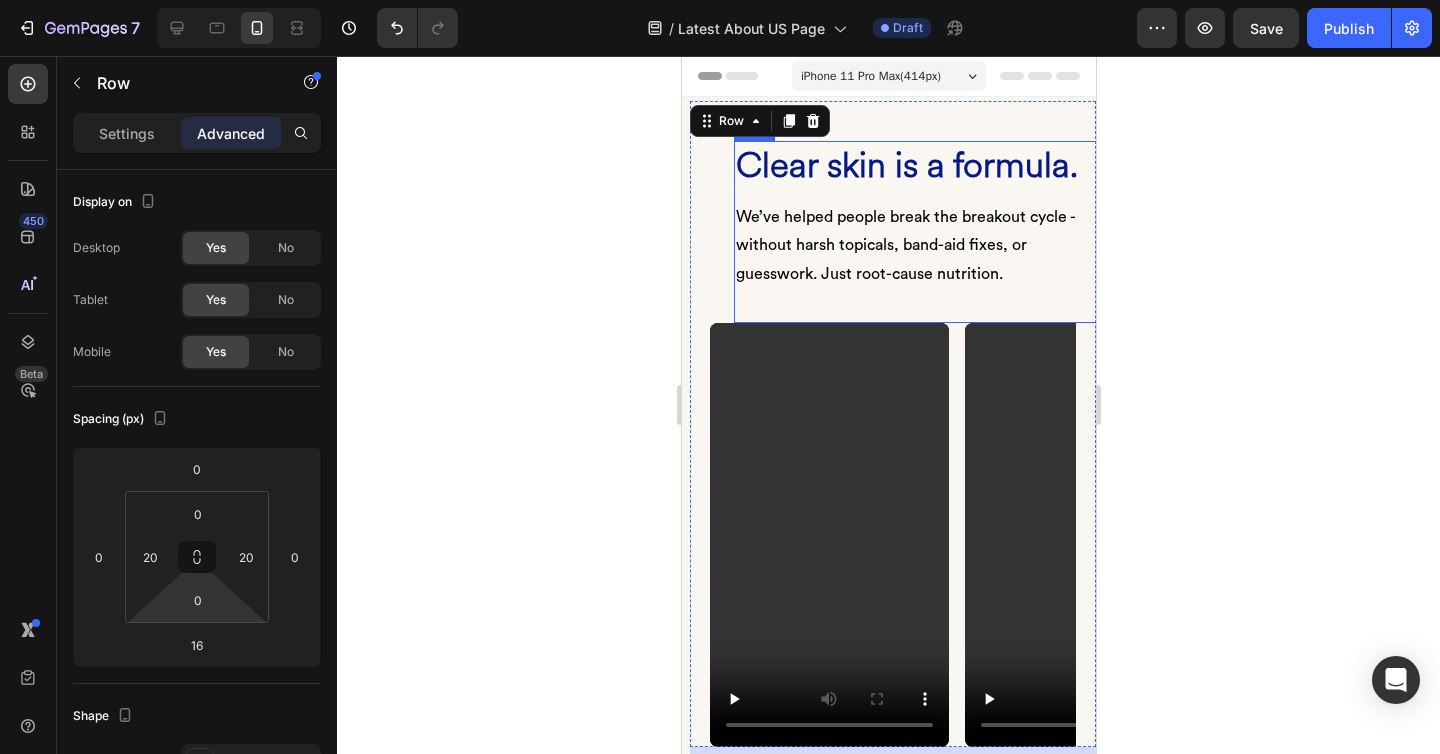 click on "⁠⁠⁠⁠⁠⁠⁠ Clear skin is a formula. Heading We’ve helped people break the breakout cycle - without harsh topicals, band-aid fixes, or guesswork. Just root-cause nutrition. Text block" at bounding box center [914, 232] 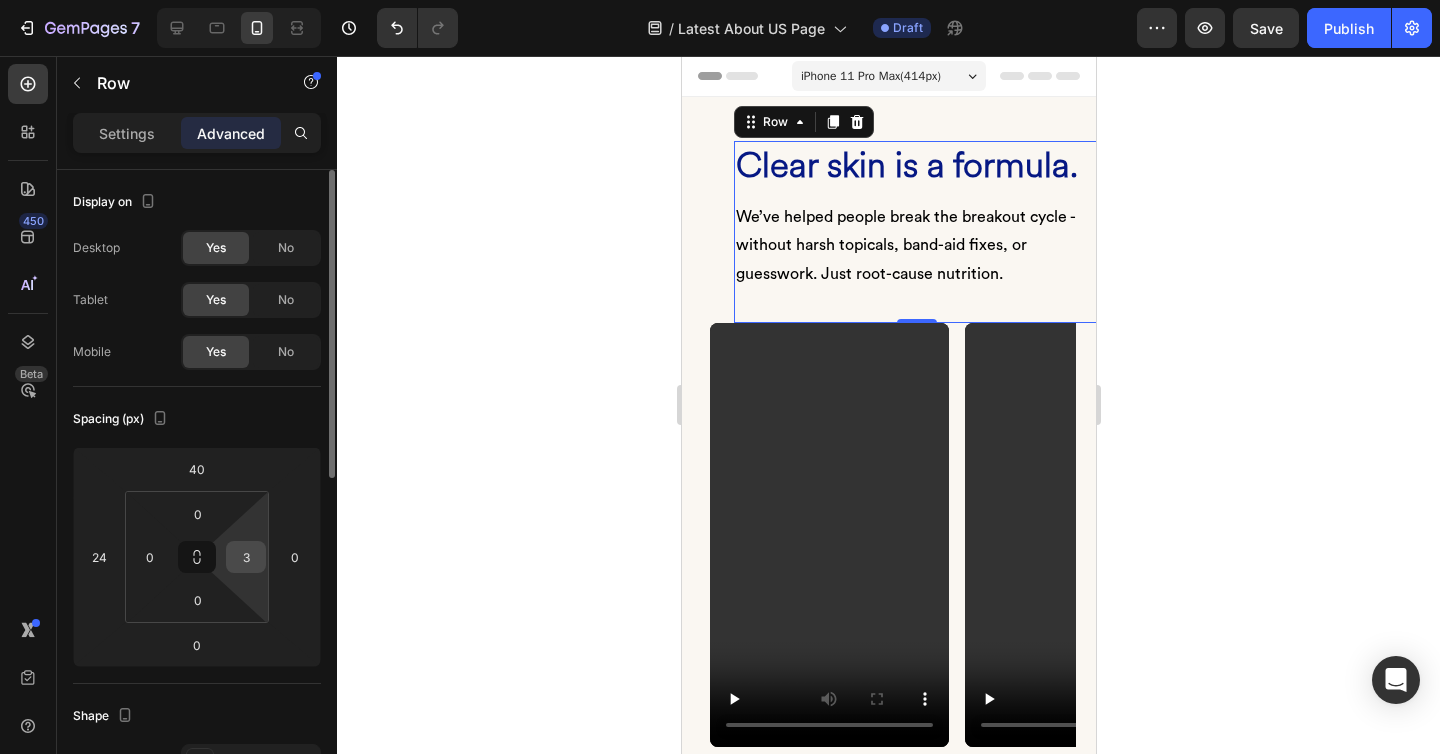 click on "3" at bounding box center (246, 557) 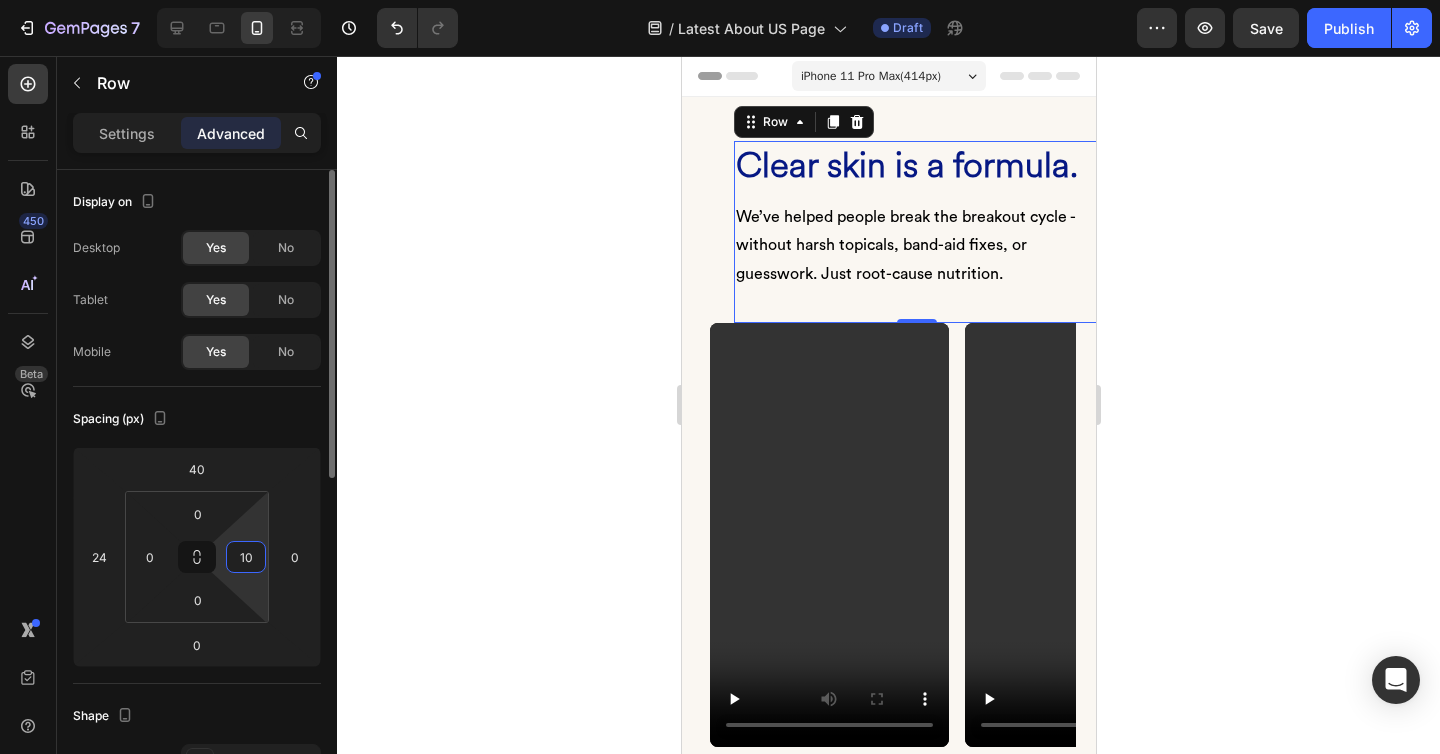 type on "1" 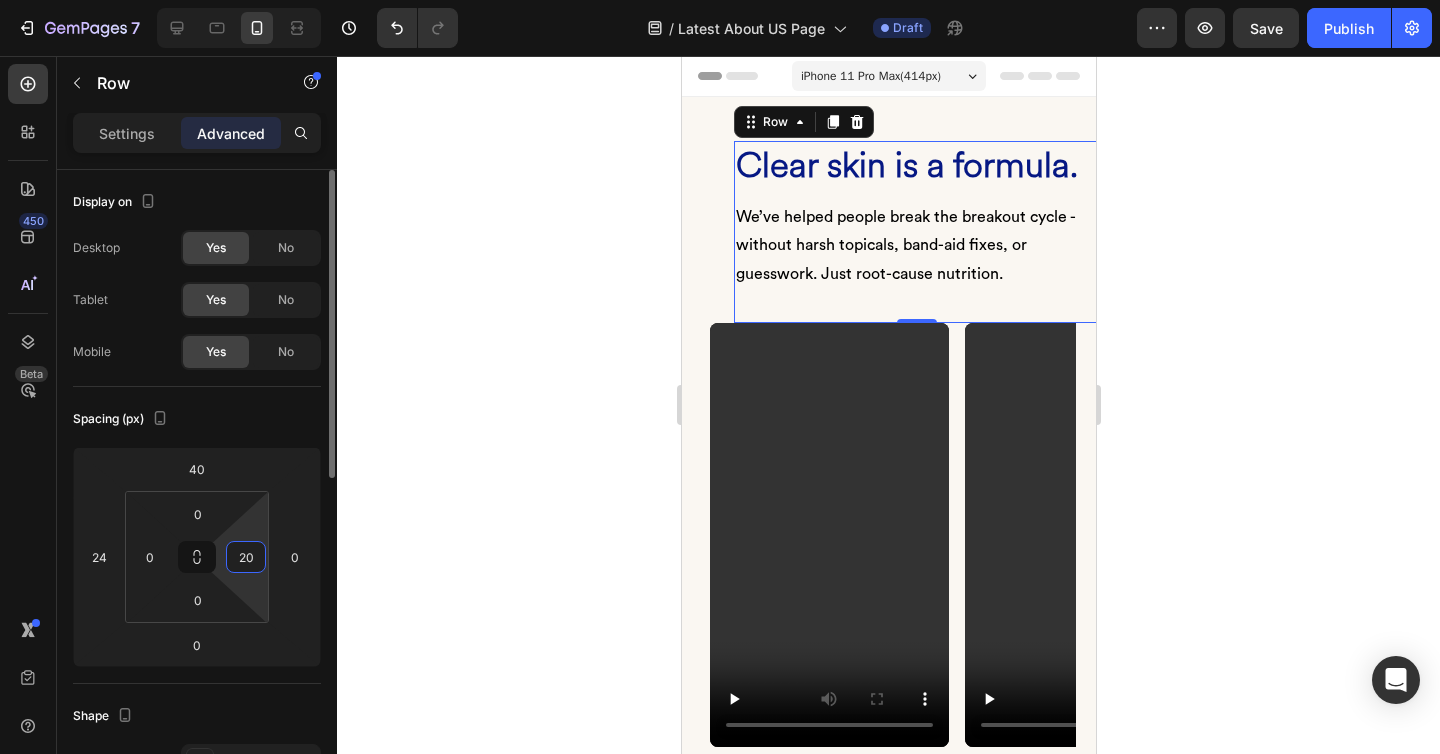 type on "2" 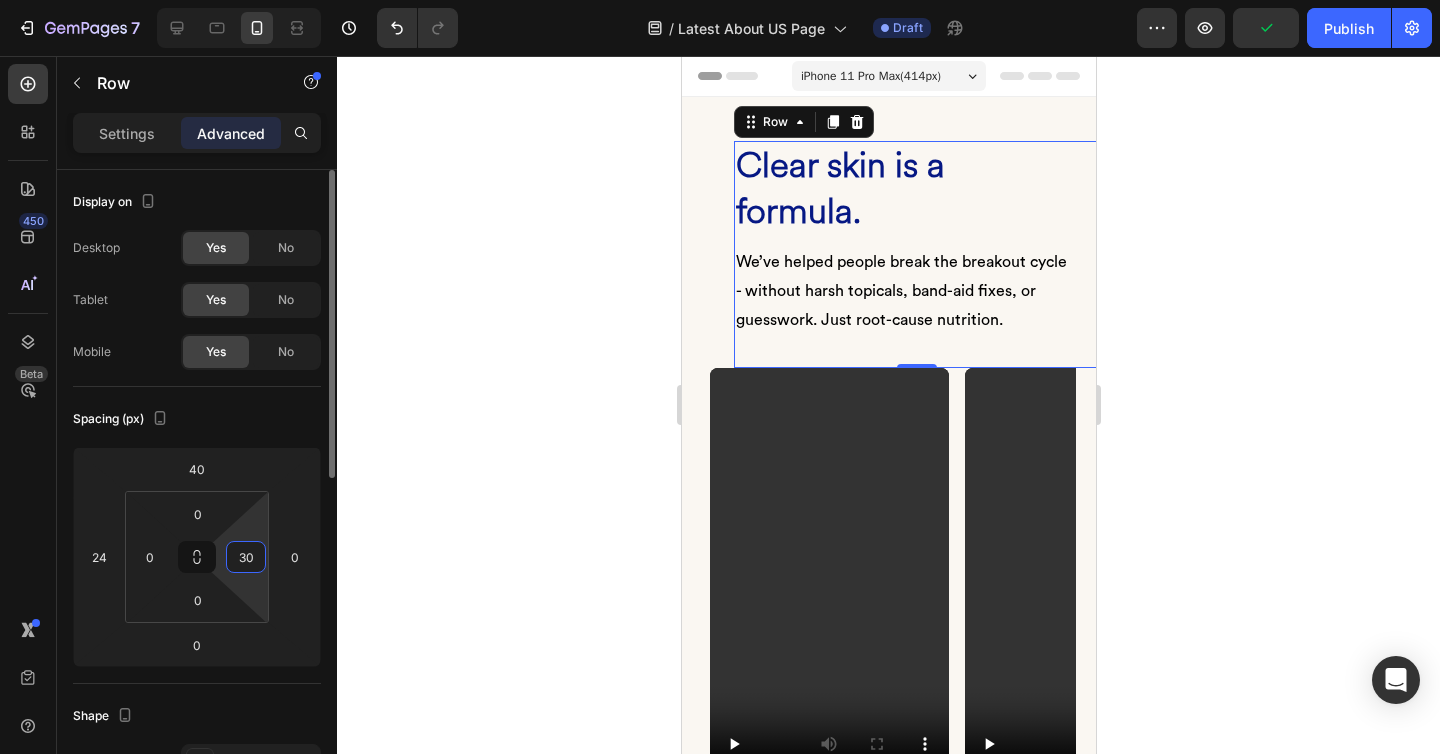 type on "3" 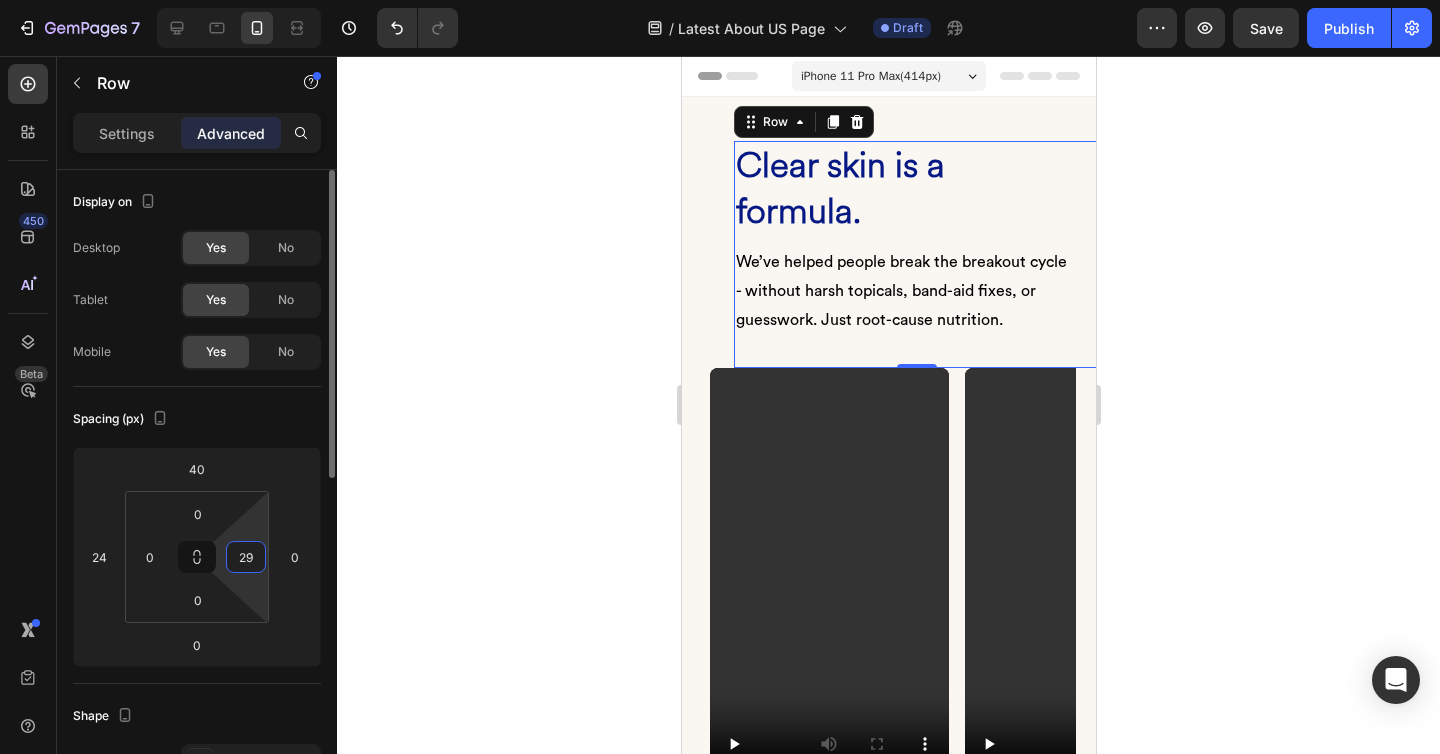 type on "2" 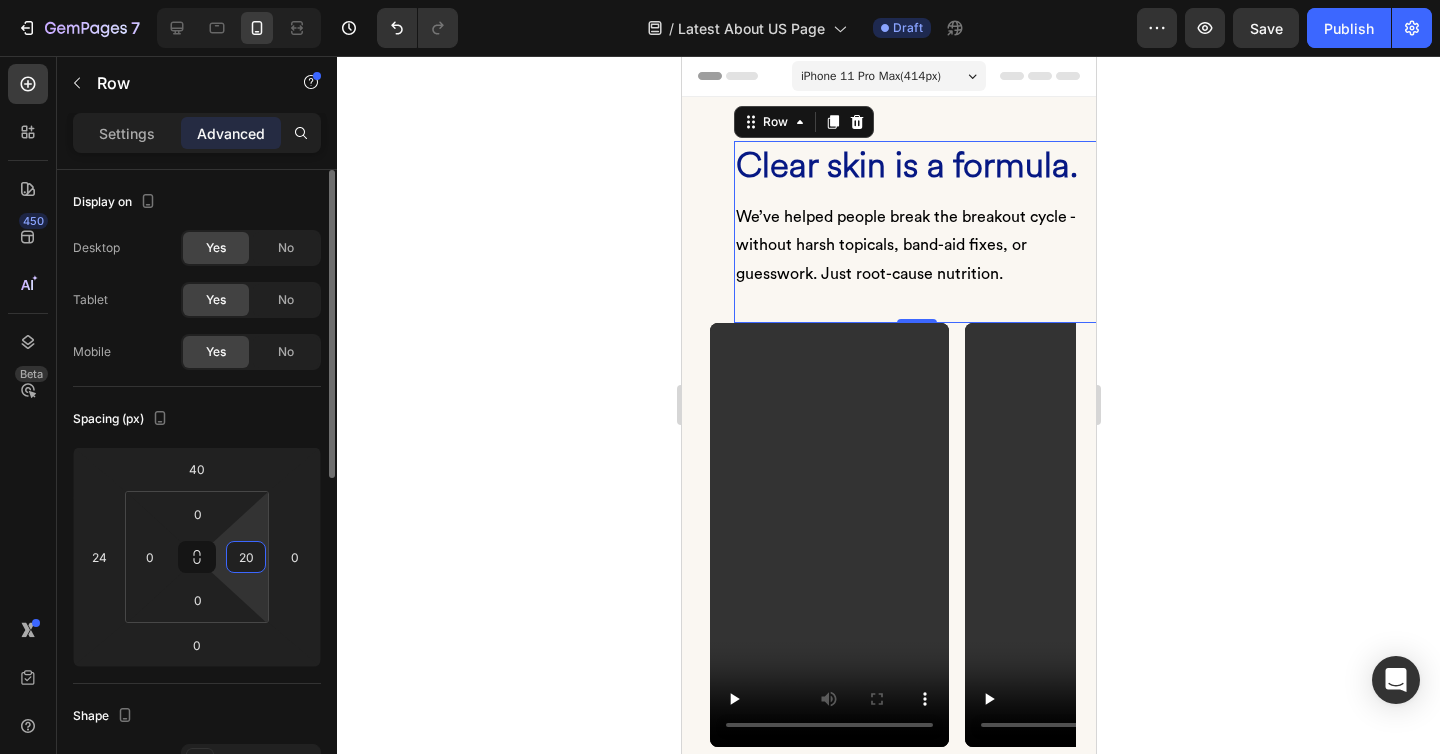 type on "20" 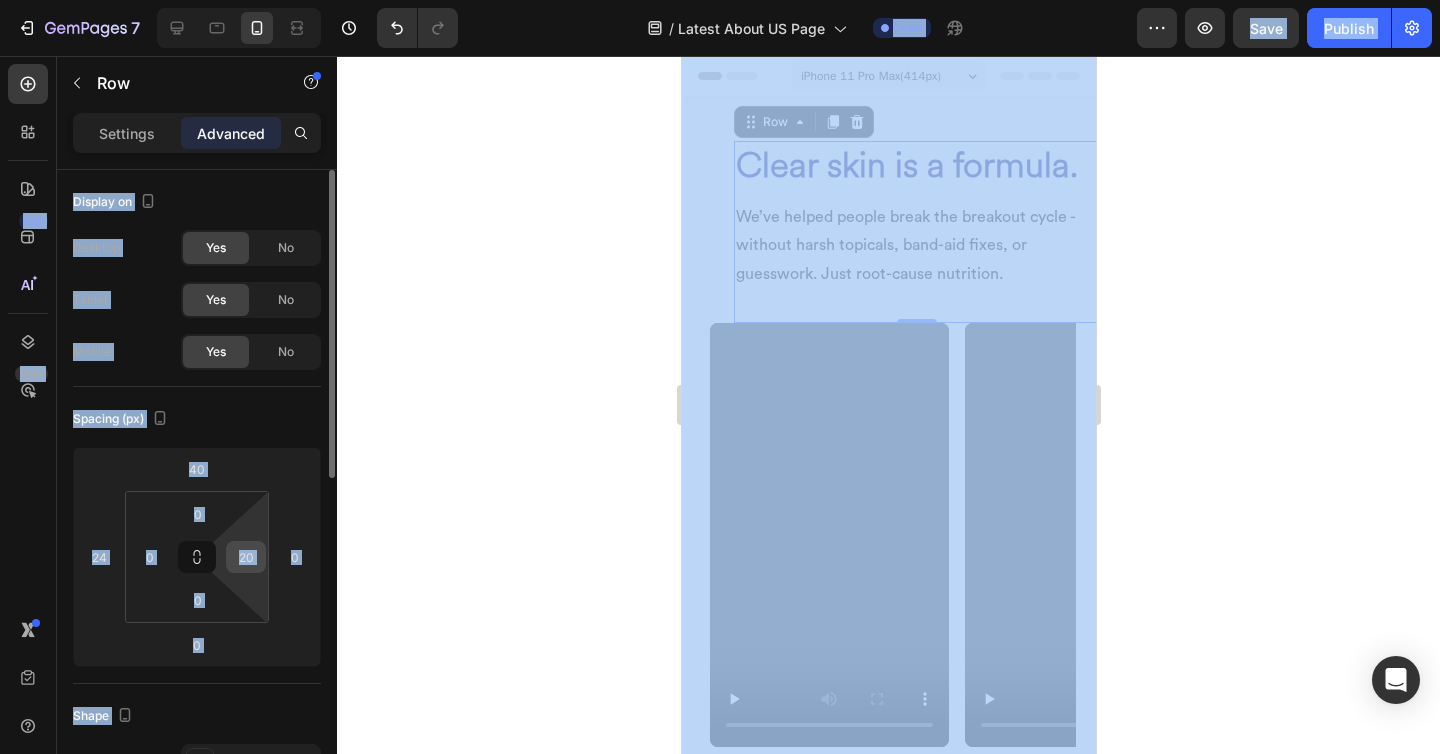 click on "20" at bounding box center (246, 557) 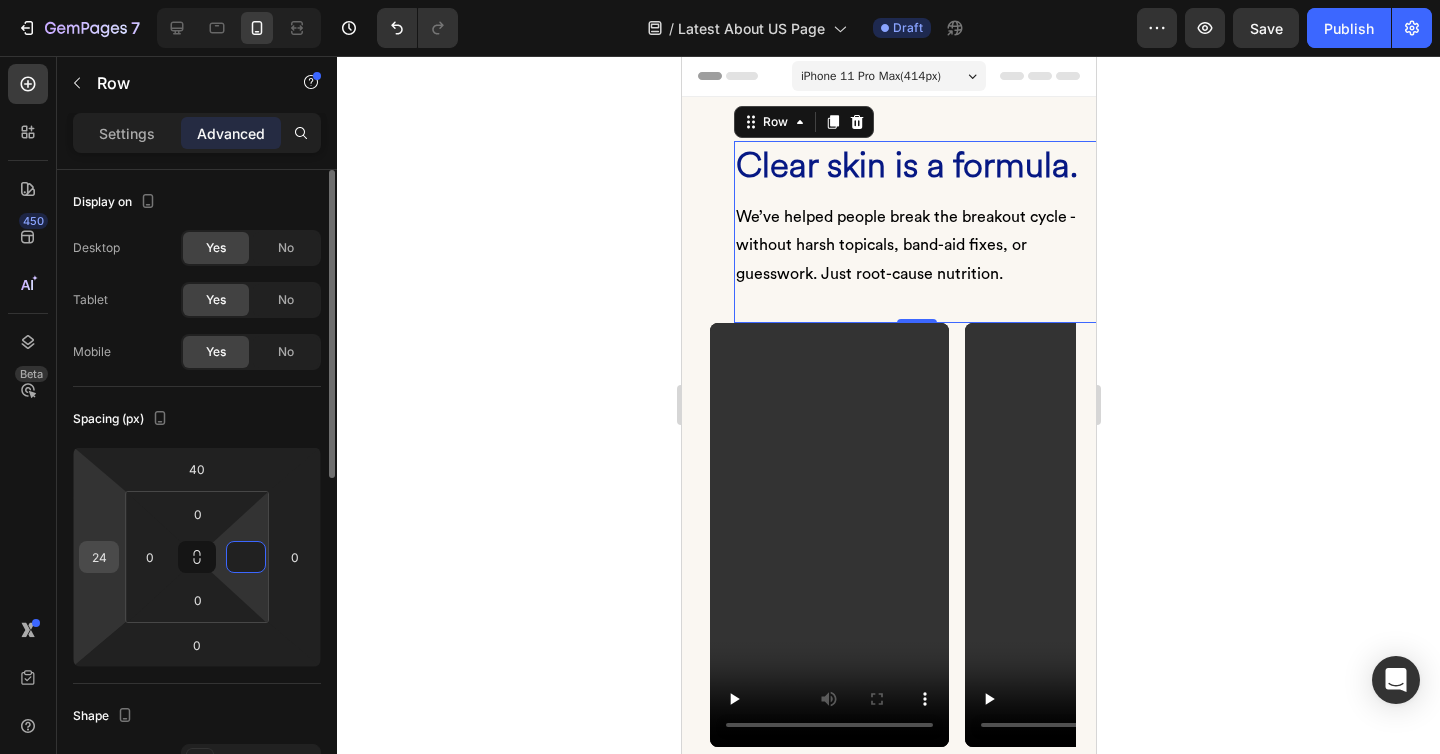 type on "0" 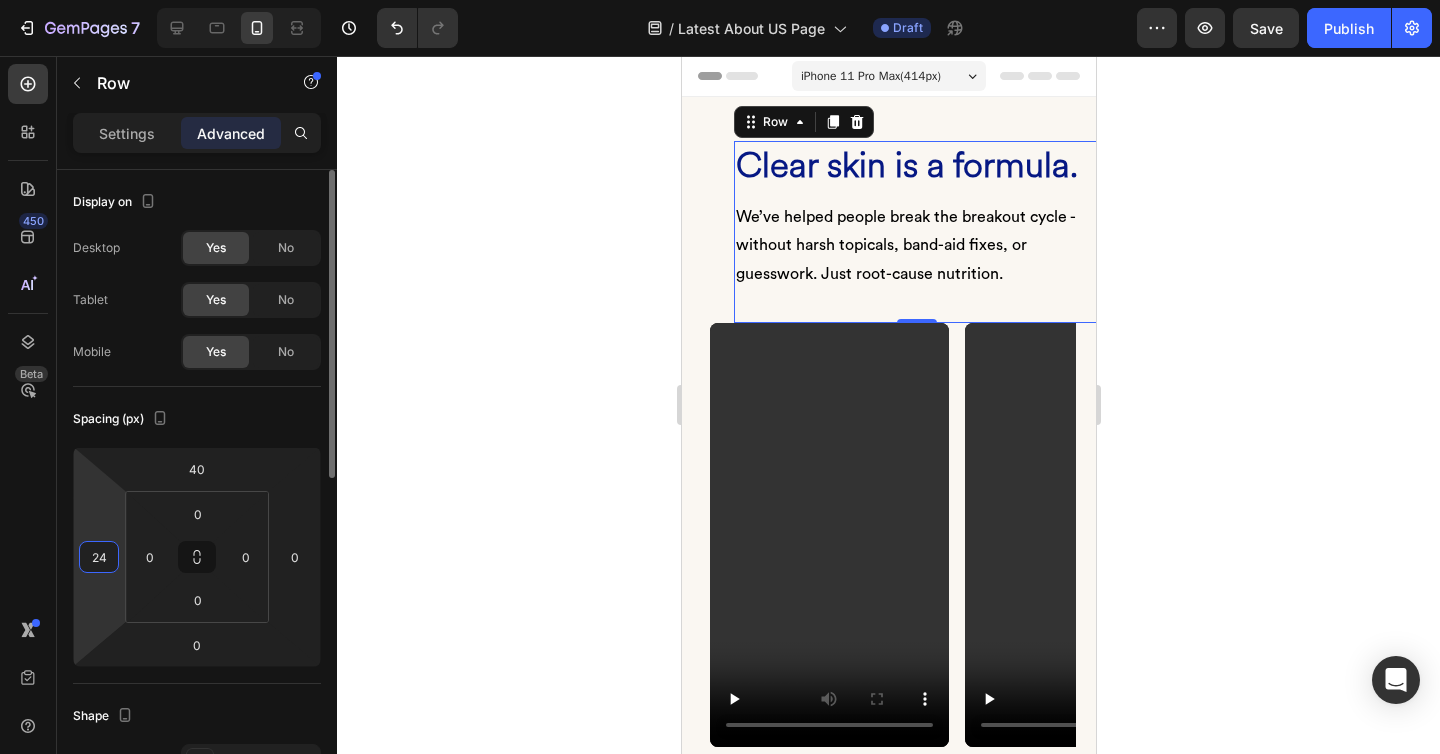 click on "24" at bounding box center [99, 557] 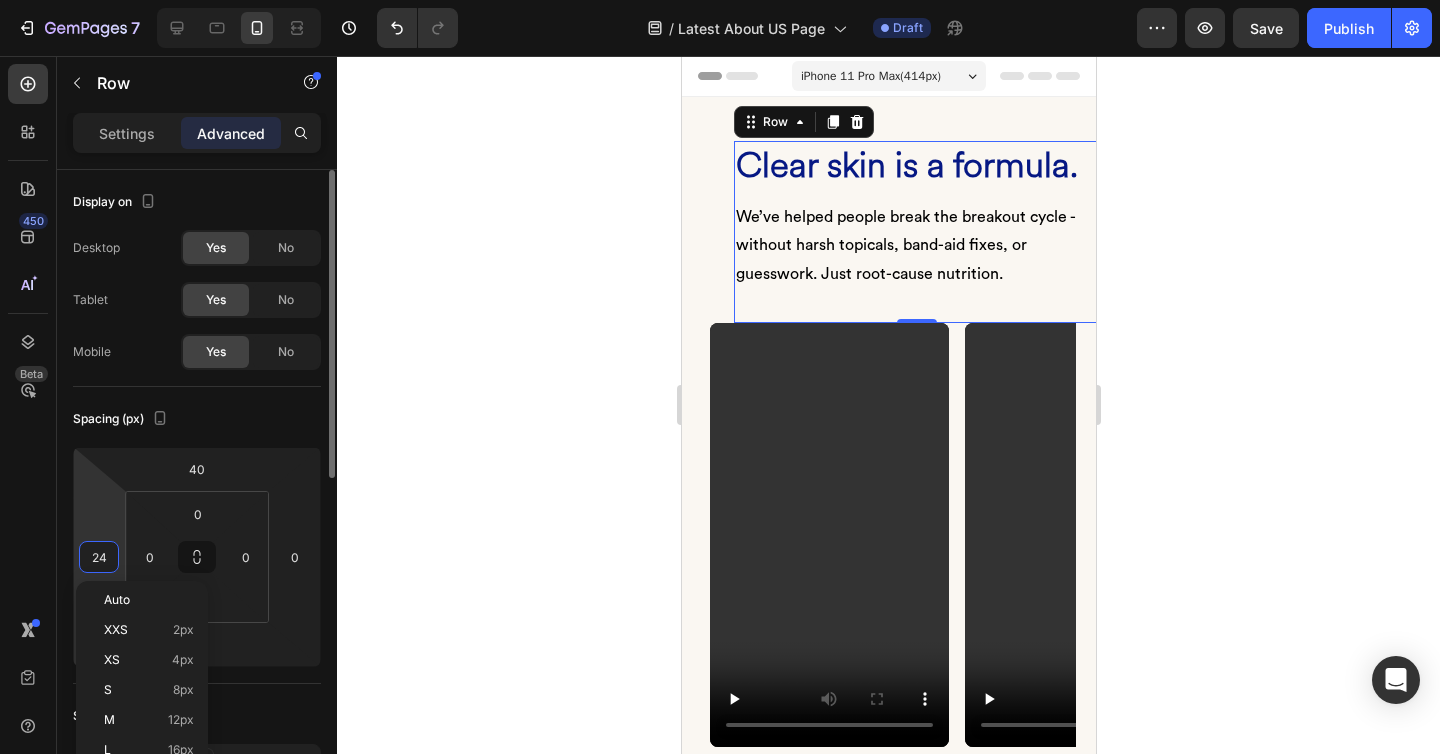 type on "0" 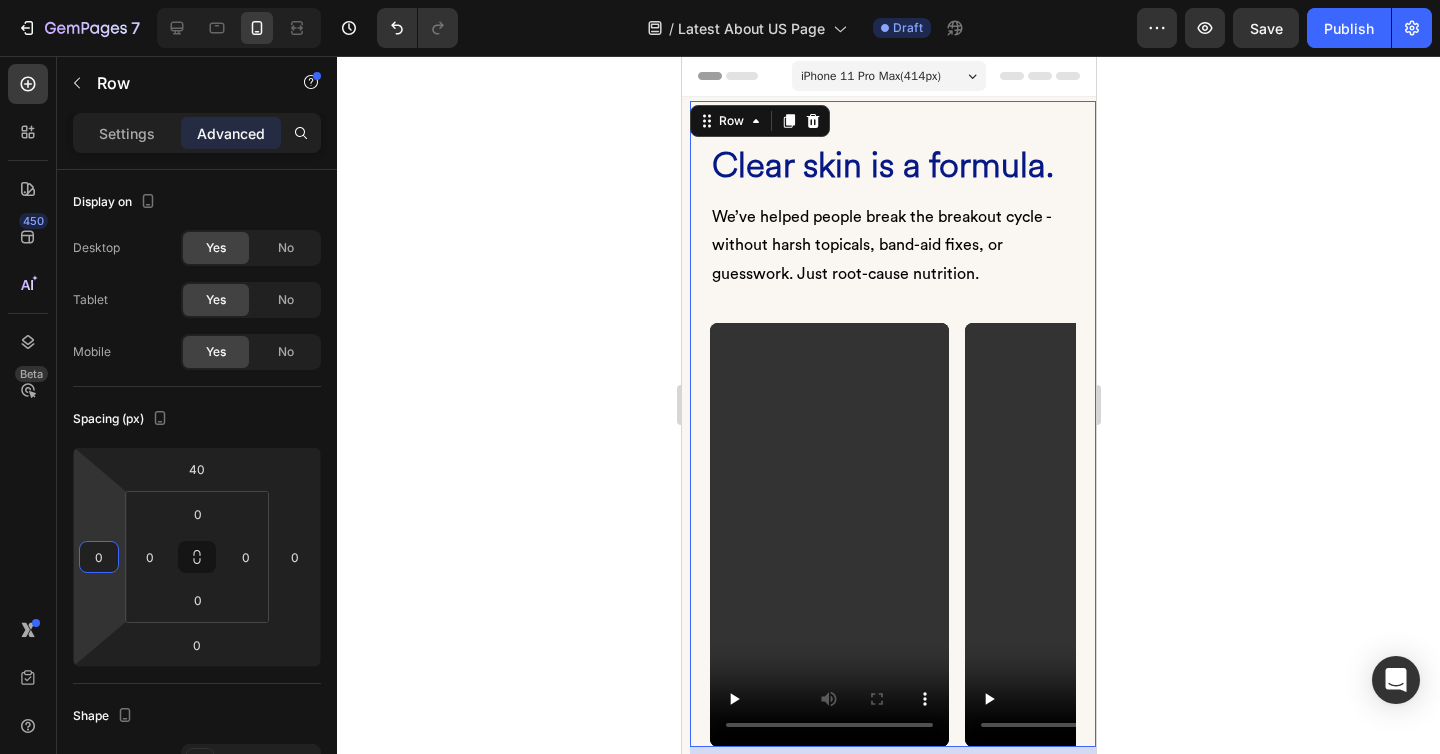 click on "⁠⁠⁠⁠⁠⁠⁠ Clear skin is a formula. Heading We’ve helped people break the breakout cycle - without harsh topicals, band-aid fixes, or guesswork. Just root-cause nutrition. Text block Row Video Video Video Video Carousel Row   16" at bounding box center [892, 424] 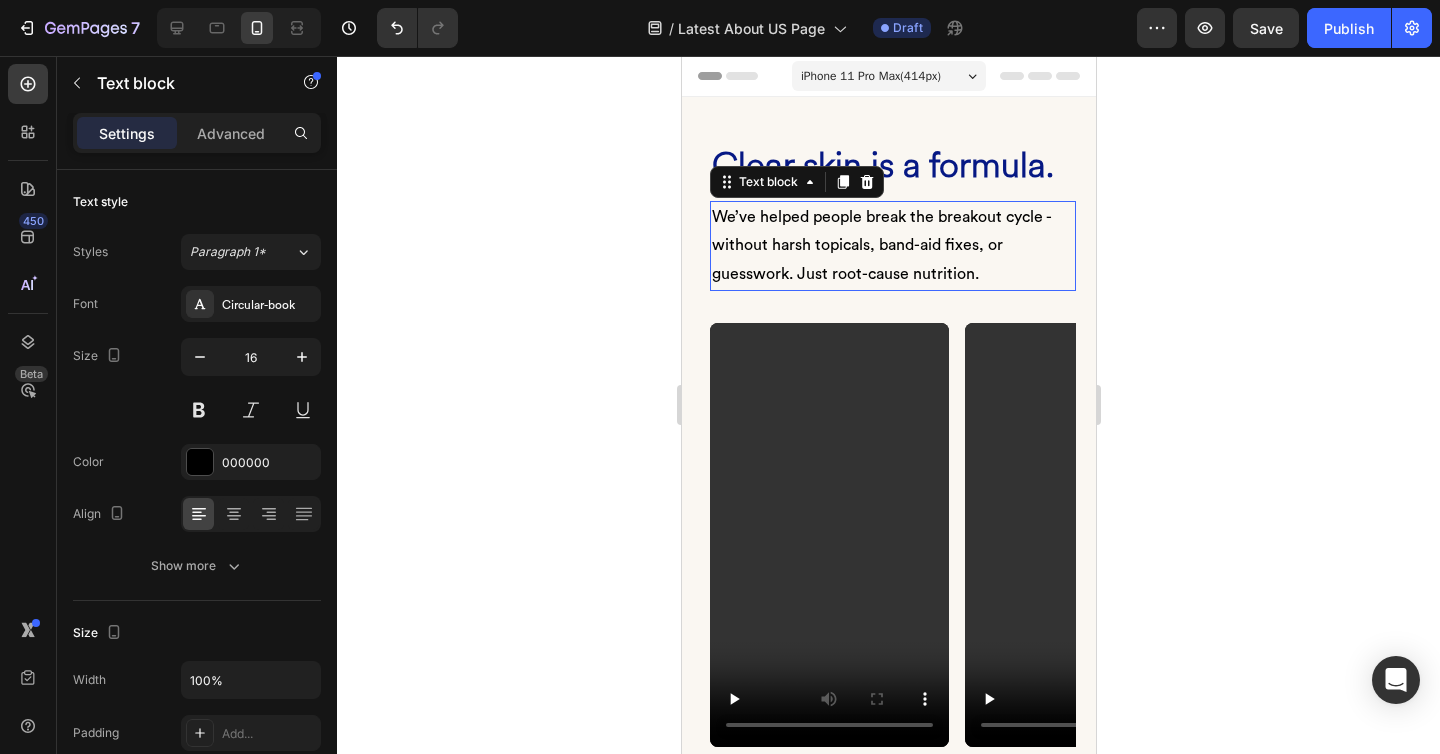 click on "We’ve helped people break the breakout cycle - without harsh topicals, band-aid fixes, or guesswork. Just root-cause nutrition." at bounding box center (880, 246) 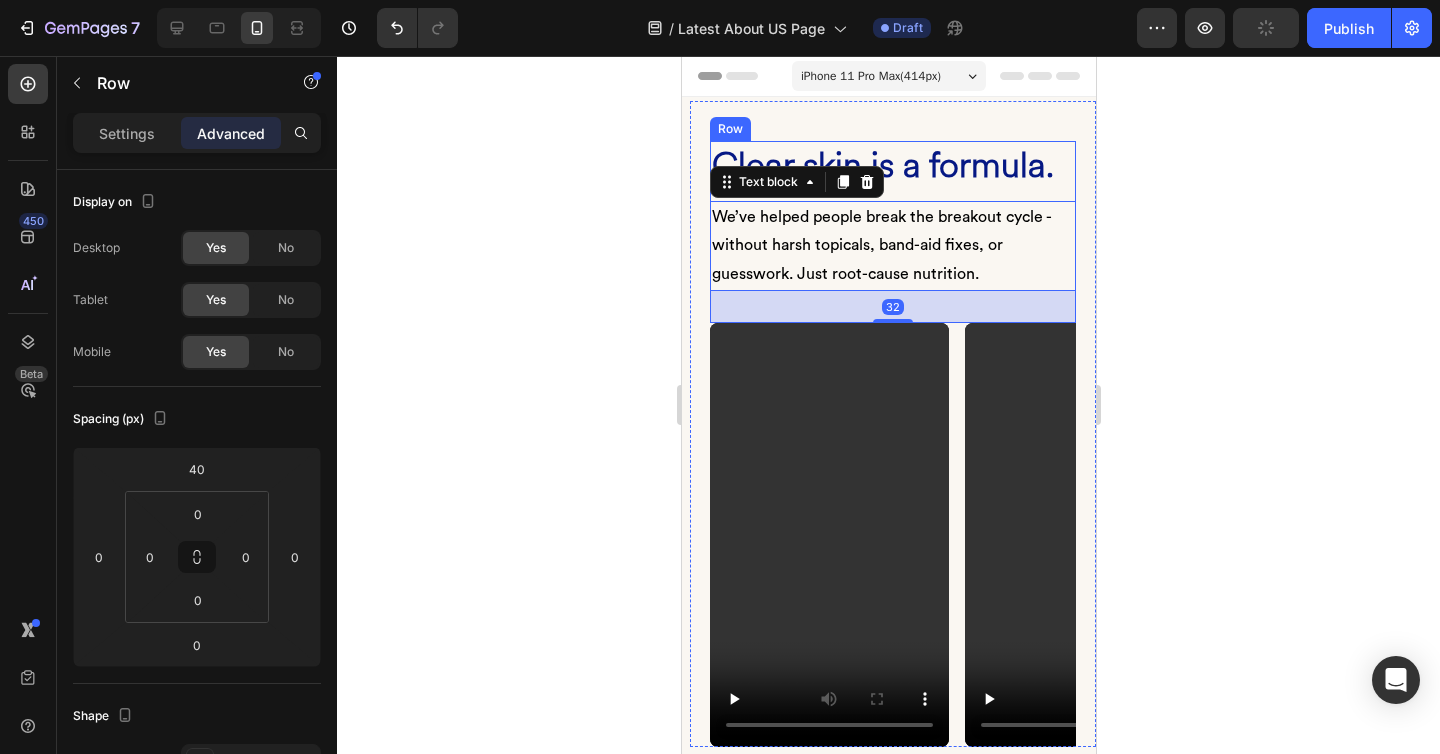 click on "⁠⁠⁠⁠⁠⁠⁠ Clear skin is a formula. Heading We’ve helped people break the breakout cycle - without harsh topicals, band-aid fixes, or guesswork. Just root-cause nutrition. Text block   32" at bounding box center (892, 232) 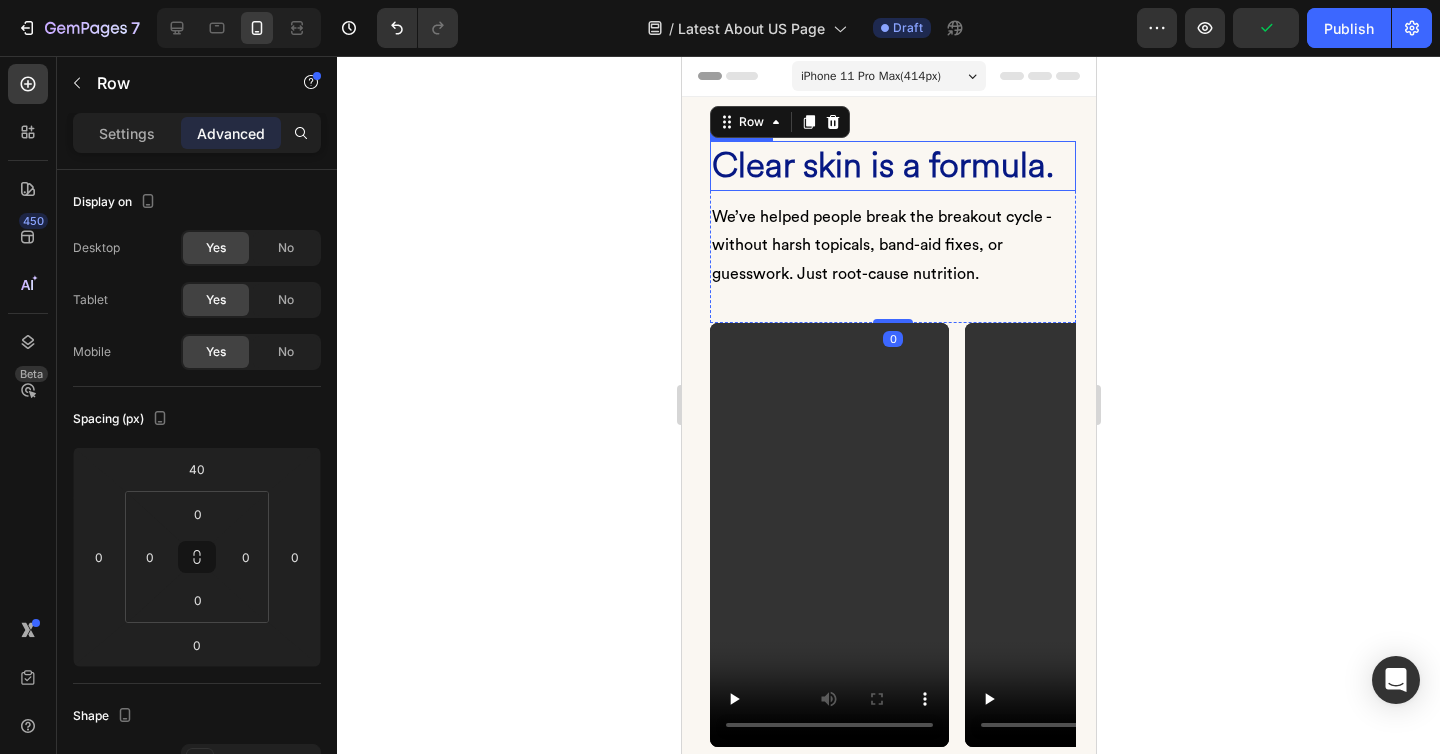 click on "Clear skin is a formula." at bounding box center (882, 165) 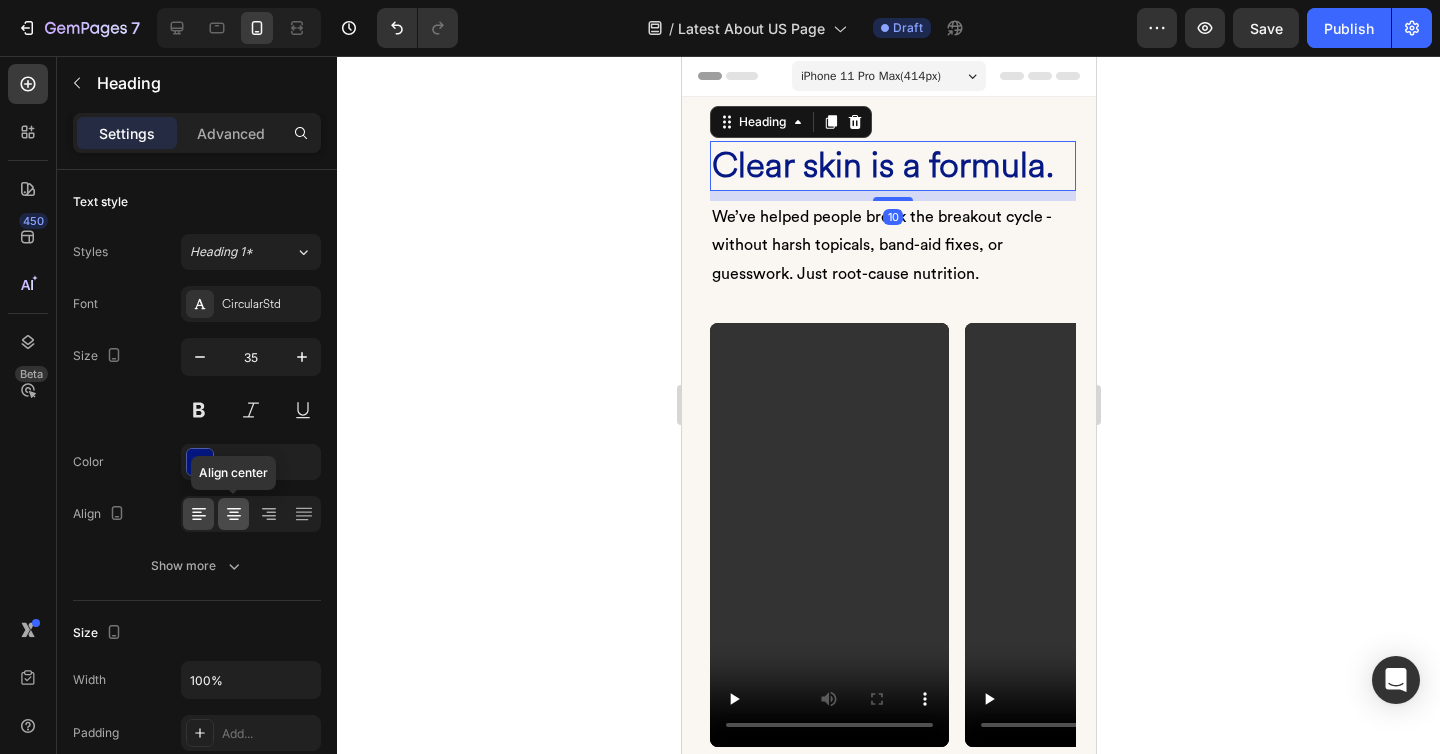 click 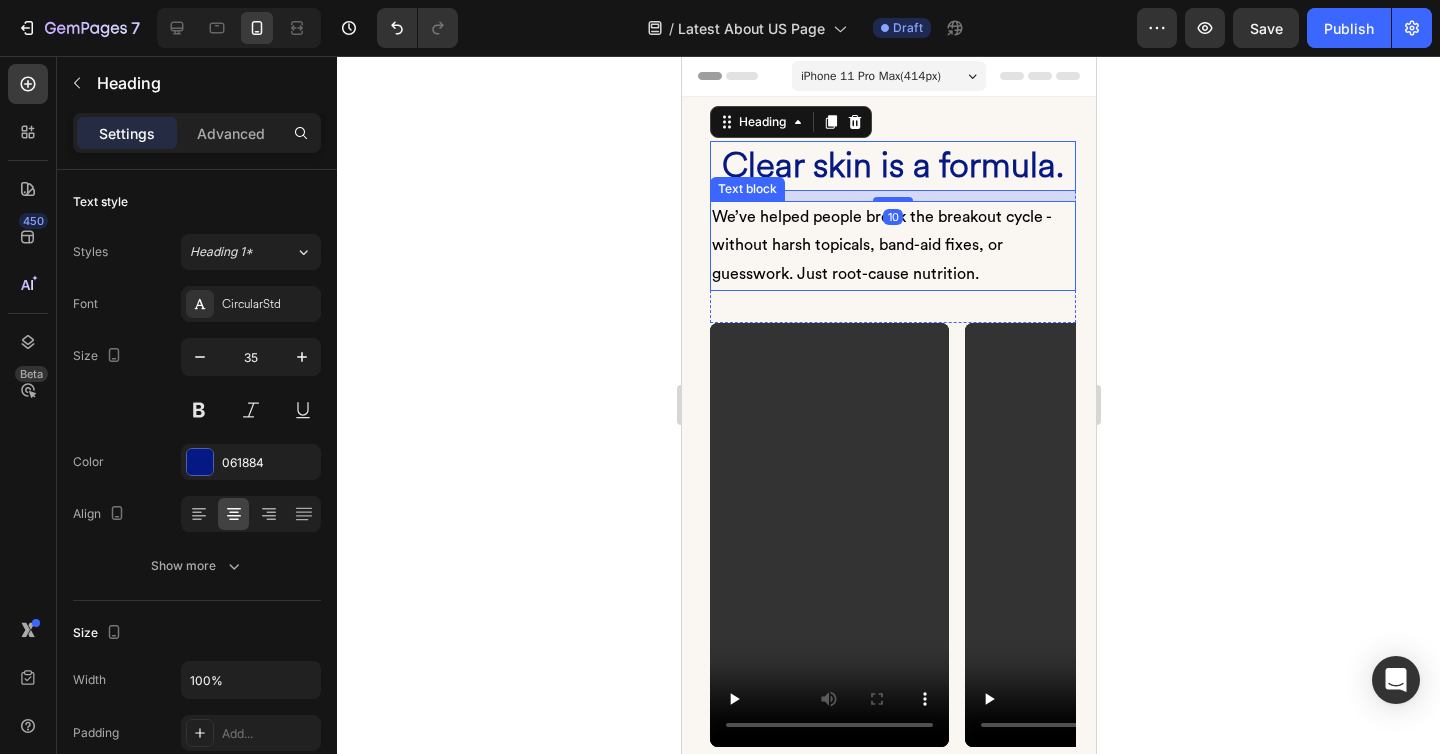 click on "We’ve helped people break the breakout cycle - without harsh topicals, band-aid fixes, or guesswork. Just root-cause nutrition." at bounding box center (880, 246) 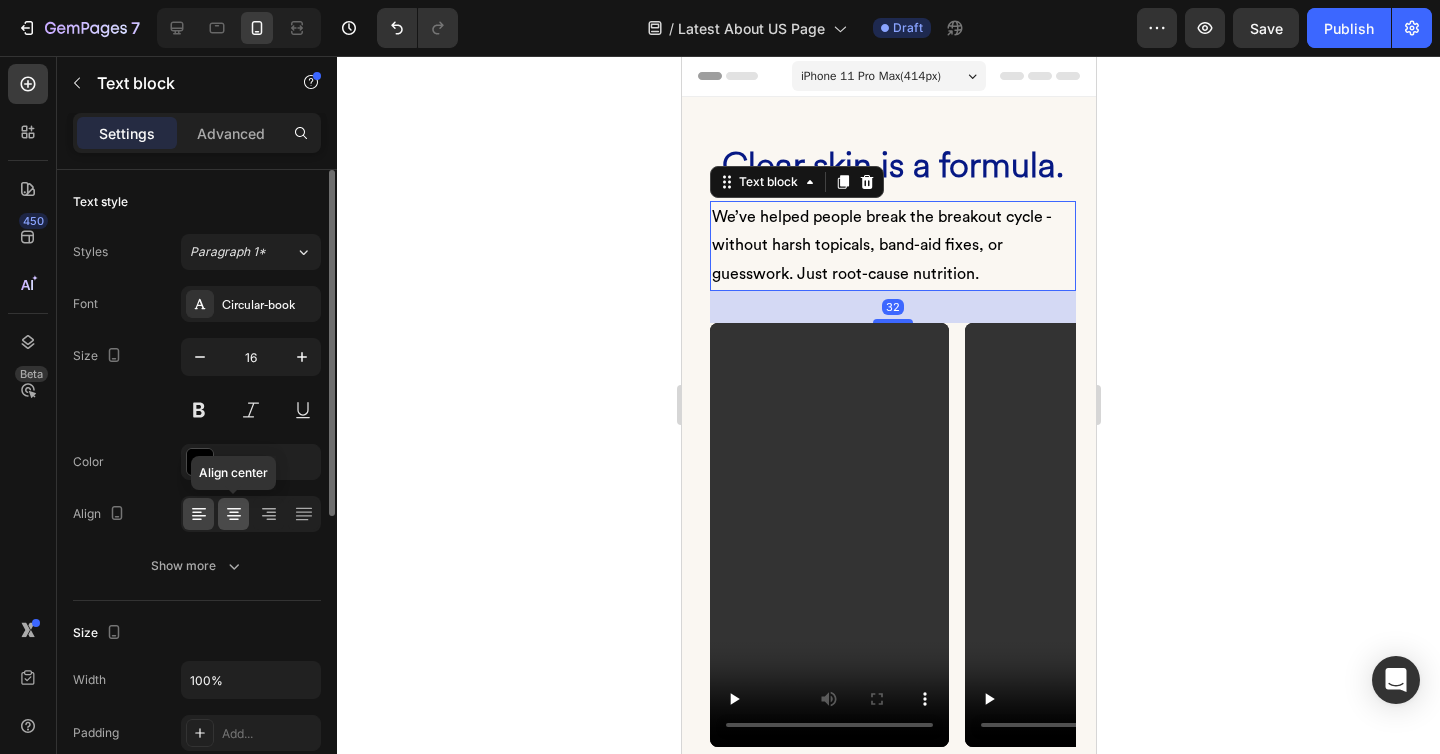 click 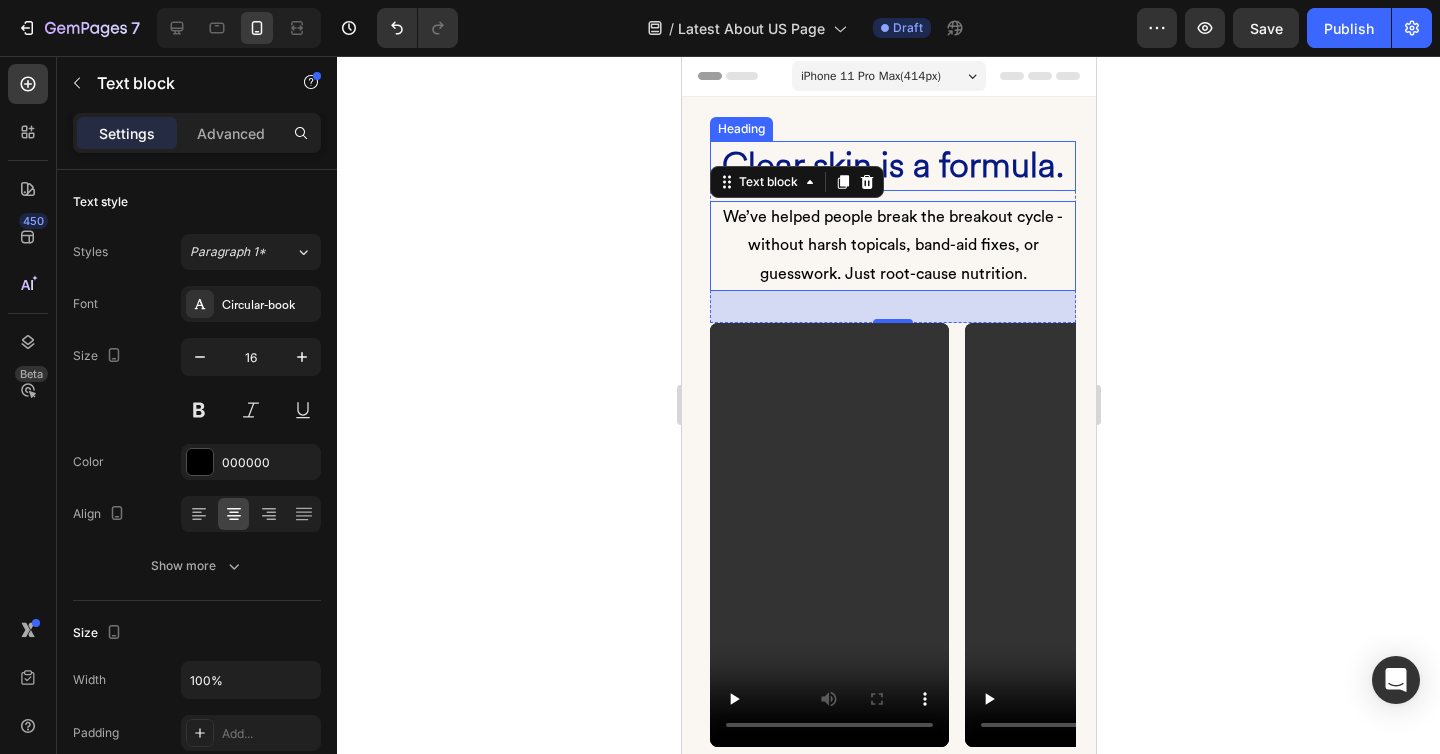 click on "Clear skin is a formula." at bounding box center (892, 165) 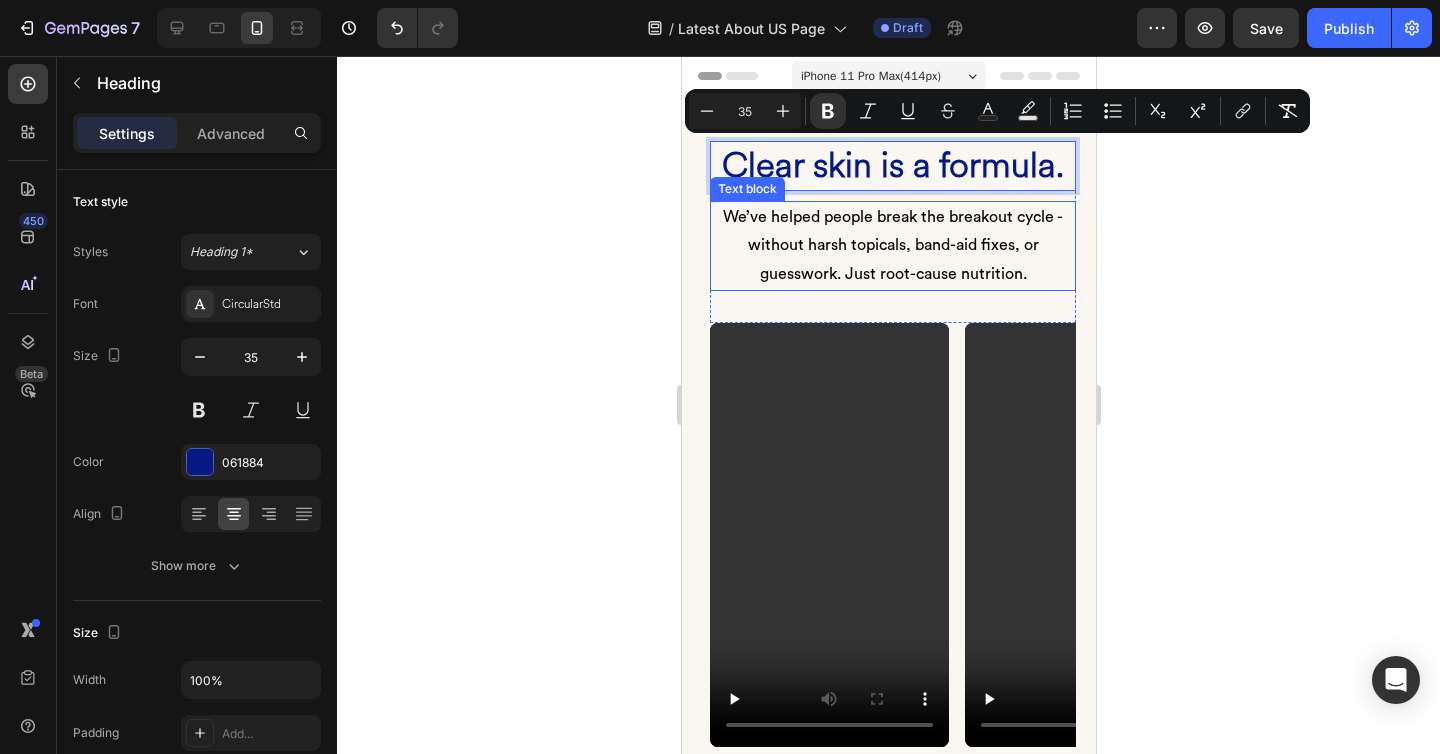click on "We’ve helped people break the breakout cycle - without harsh topicals, band-aid fixes, or guesswork. Just root-cause nutrition." at bounding box center (892, 246) 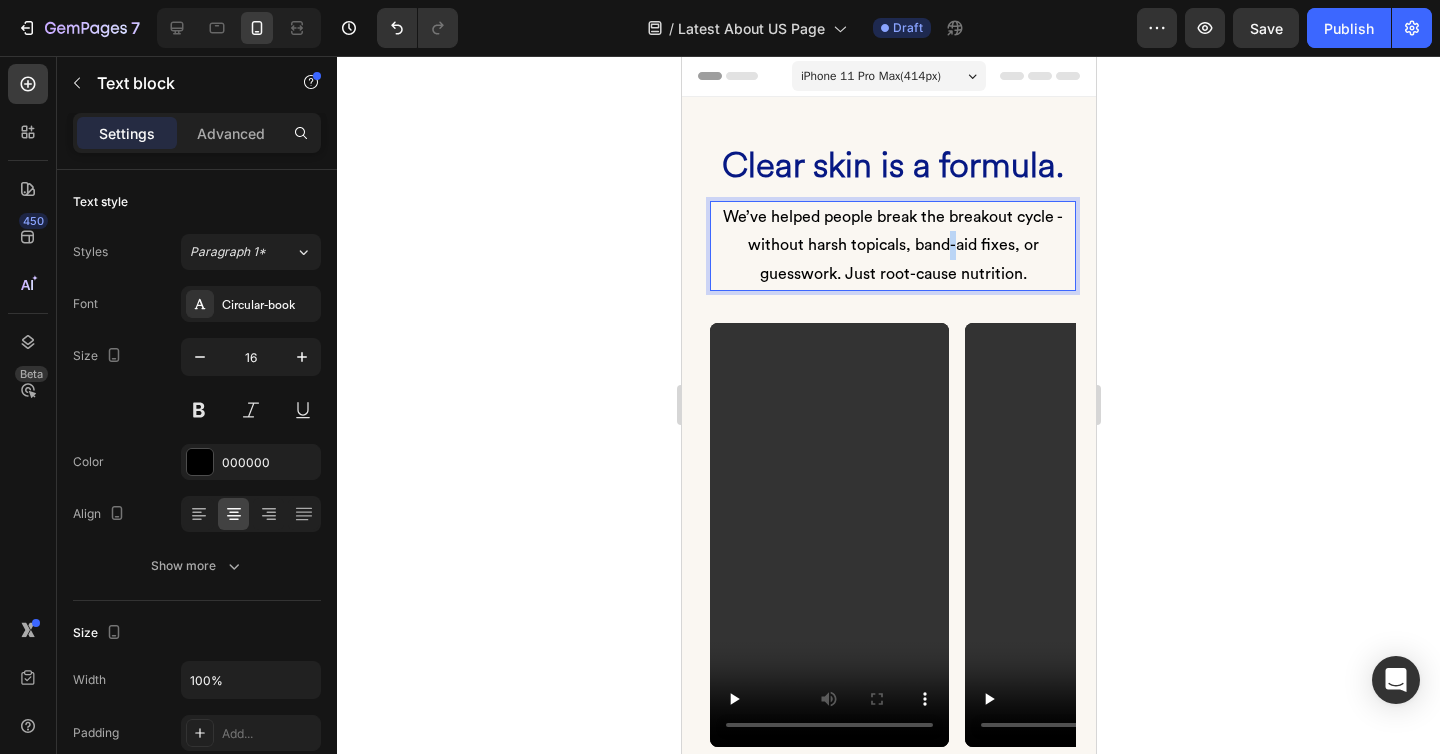 click on "We’ve helped people break the breakout cycle - without harsh topicals, band-aid fixes, or guesswork. Just root-cause nutrition." at bounding box center (892, 246) 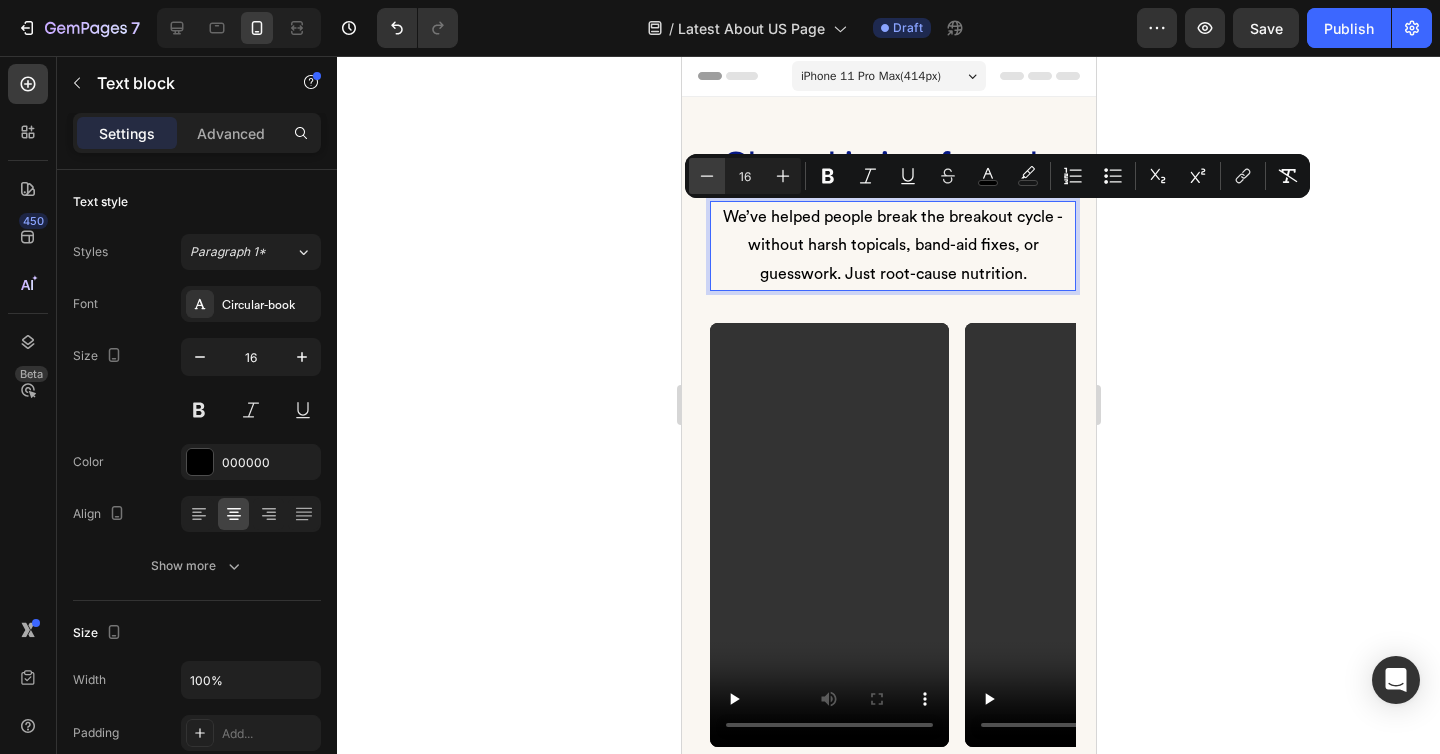 click 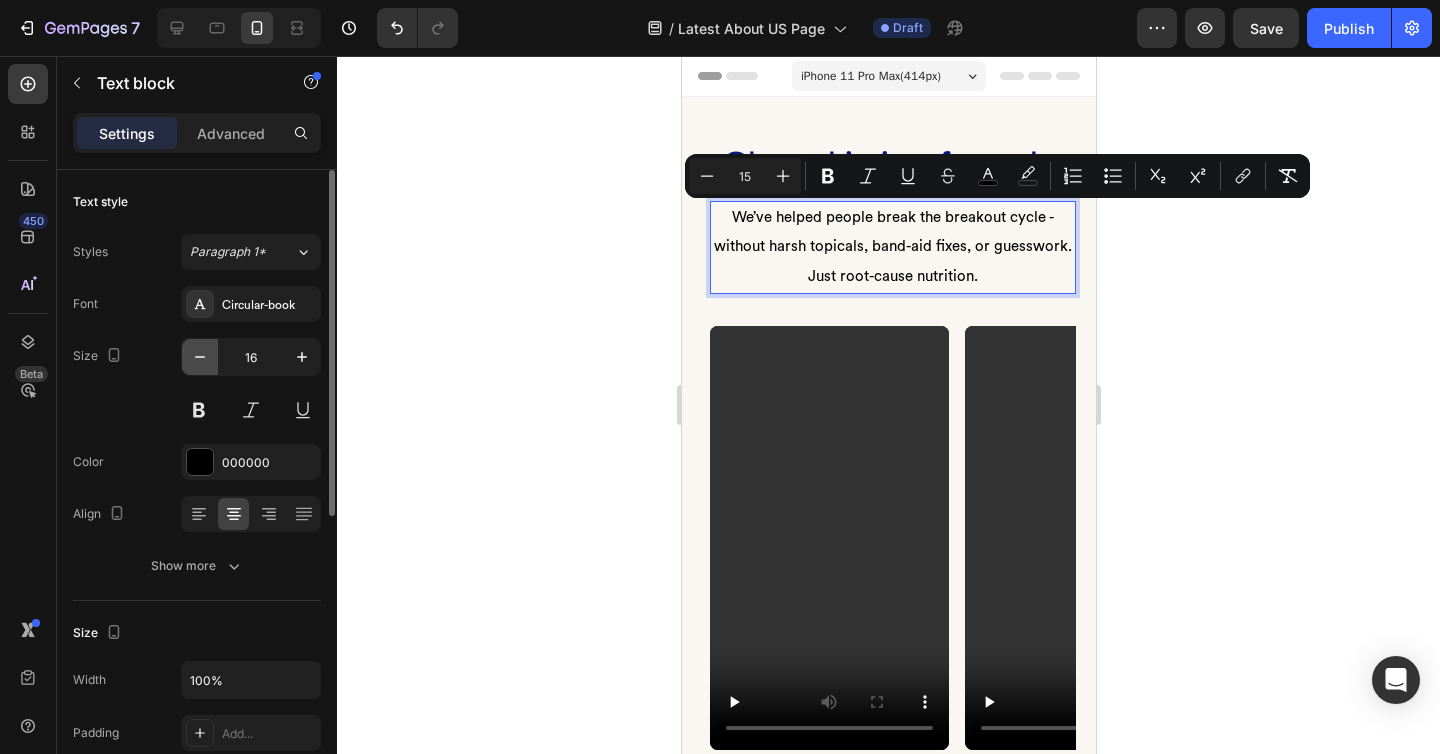 click 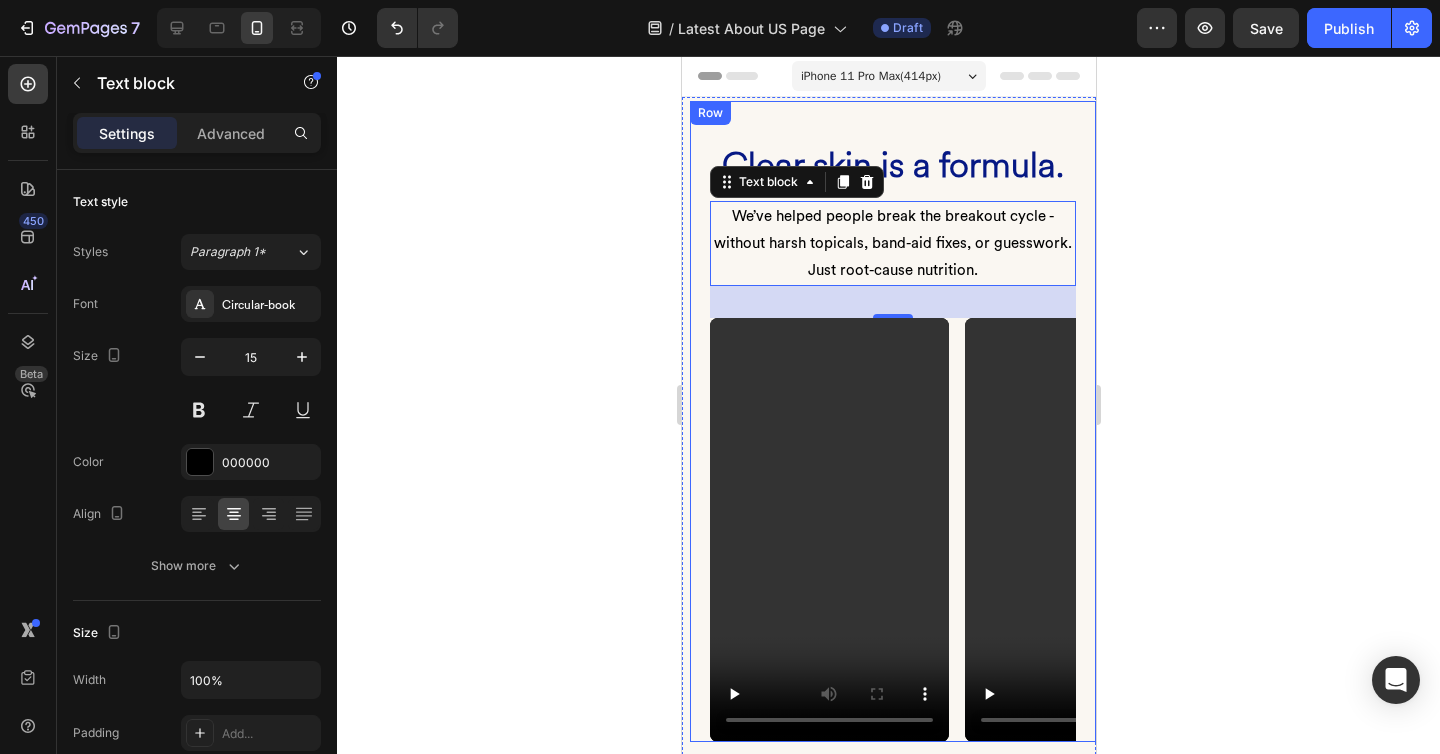 click on "⁠⁠⁠⁠⁠⁠⁠ Clear skin is a formula. Heading We’ve helped people break the breakout cycle - without harsh topicals, band-aid fixes, or guesswork. Just root-cause nutrition. Text block   32 Row Video Video Video Video Carousel Row" at bounding box center (892, 421) 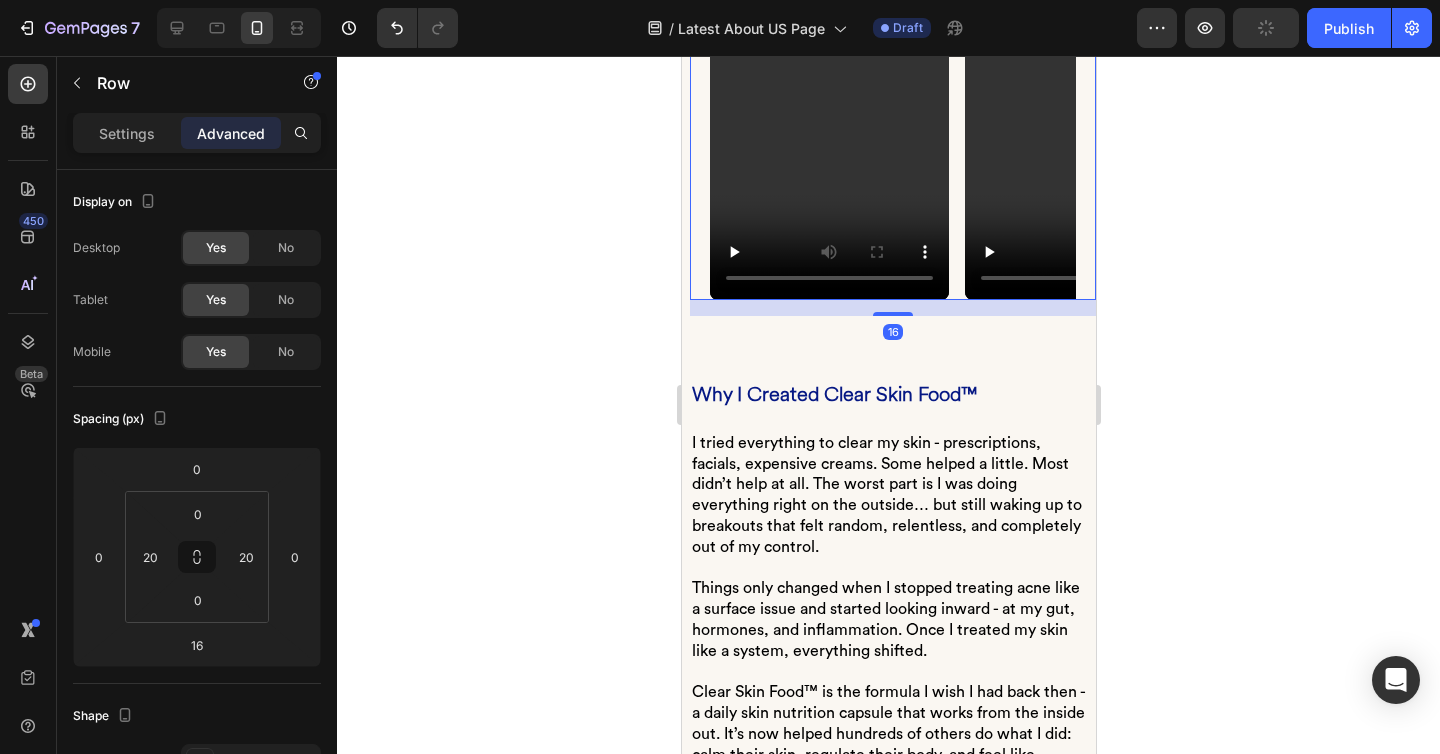 scroll, scrollTop: 461, scrollLeft: 0, axis: vertical 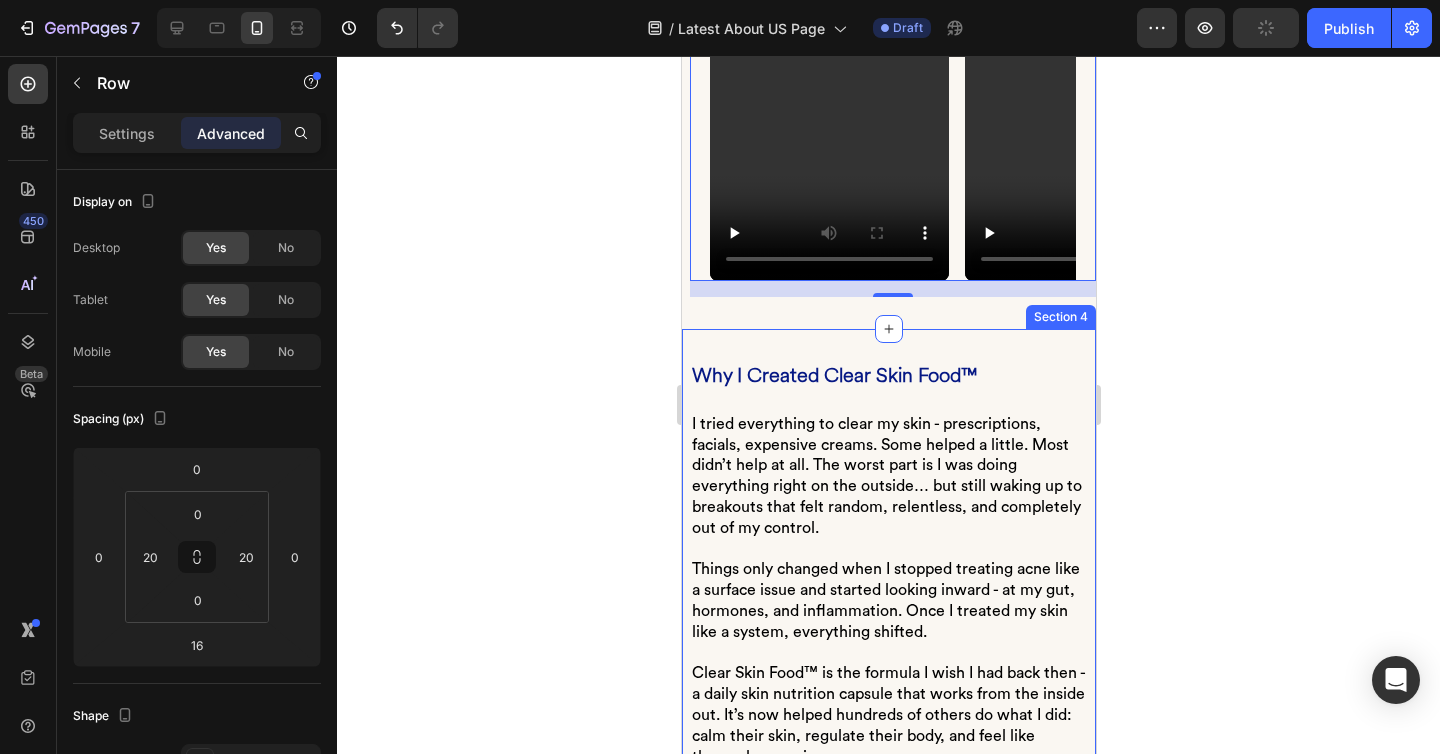 click on "Why I Created Clear Skin Food™ Heading I tried everything to clear my skin - prescriptions, facials, expensive creams. Some helped a little. Most didn’t help at all. The worst part is I was doing everything right on the outside… but still waking up to breakouts that felt random, relentless, and completely out of my control. Things only changed when I stopped treating acne like a surface issue and started looking inward - at my gut, hormones, and inflammation. Once I treated my skin like a system, everything shifted. Clear Skin Food™ is the formula I wish I had back then - a daily skin nutrition capsule that works from the inside out. It’s now helped hundreds of others do what I did: calm their skin, regulate their body, and feel like themselves again. Because this isn’t just about clear skin - it’s about freedom.   Text Block Image Row Section 4" at bounding box center (888, 850) 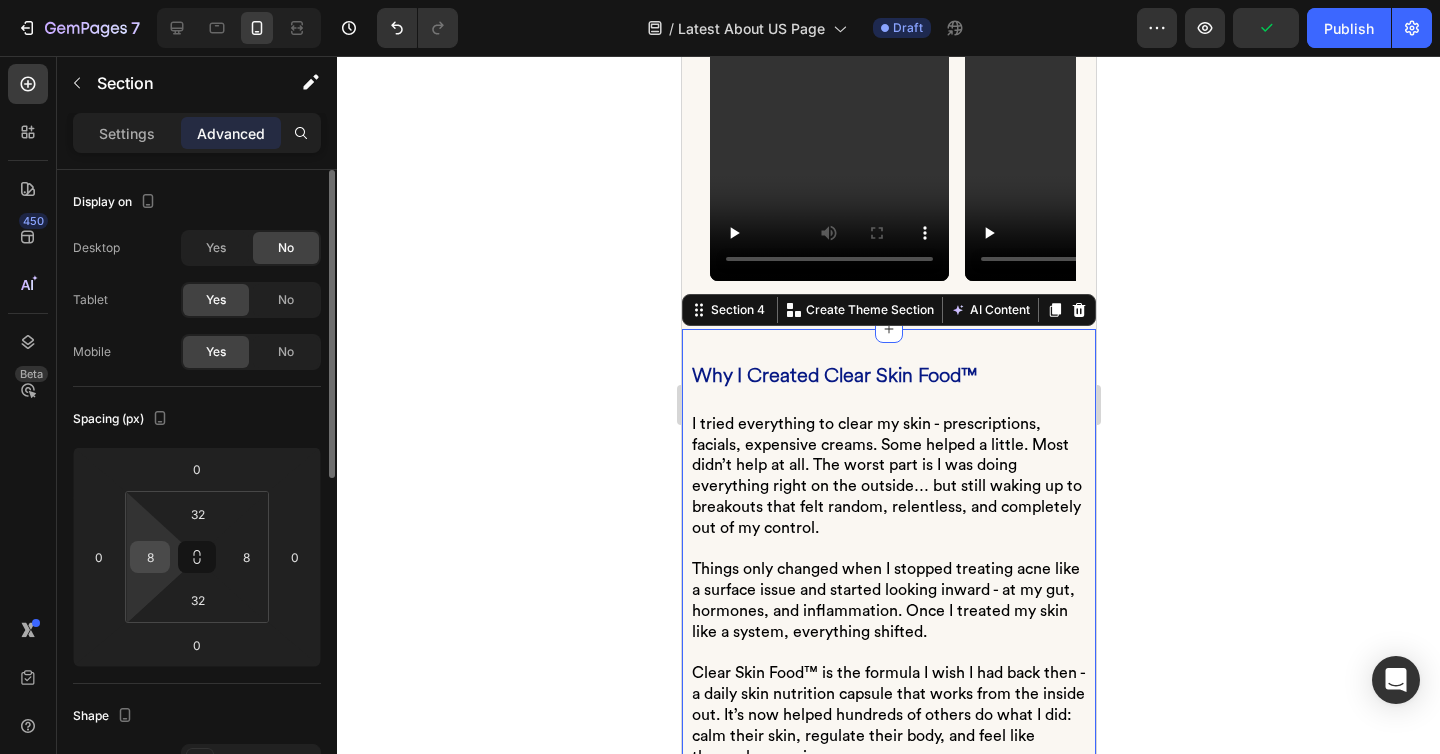 click on "8" at bounding box center (150, 557) 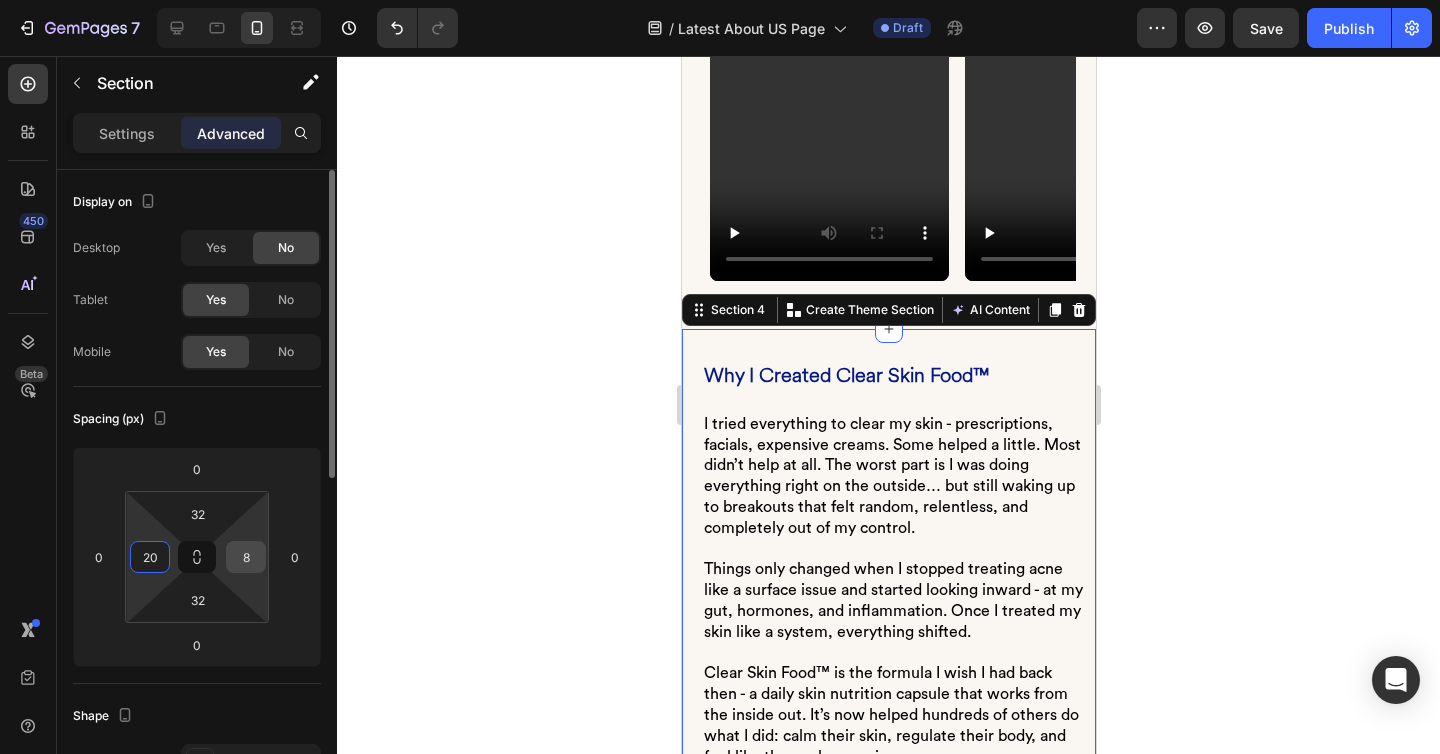 type on "20" 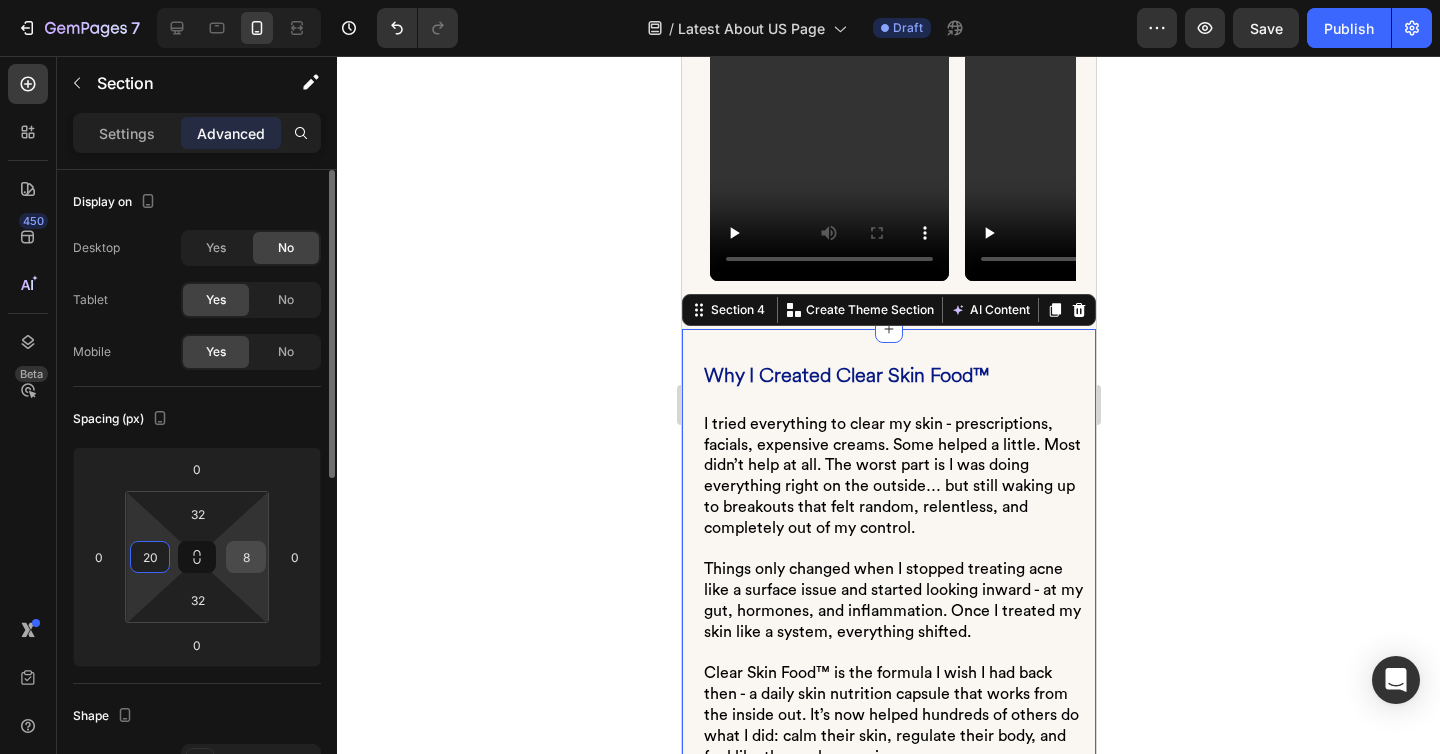 click on "8" at bounding box center [246, 557] 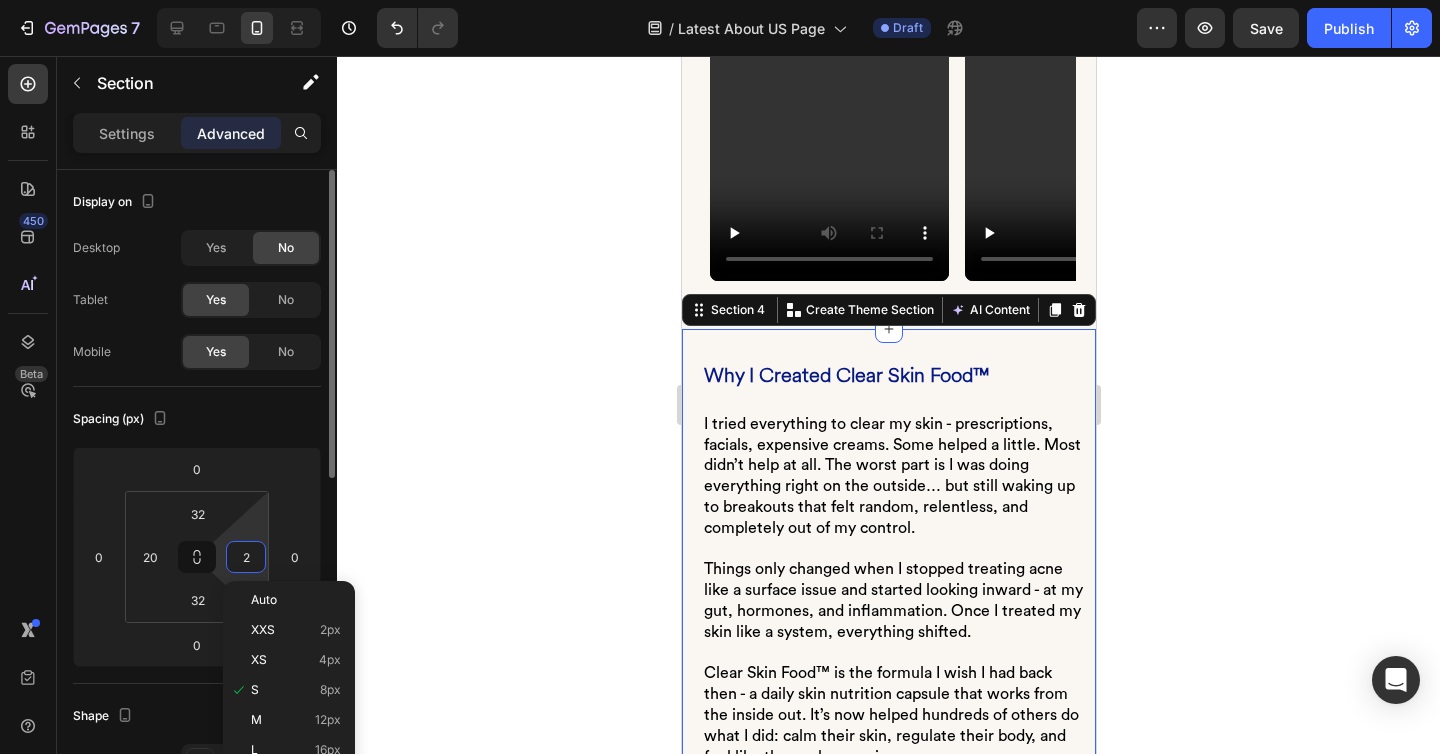 type on "20" 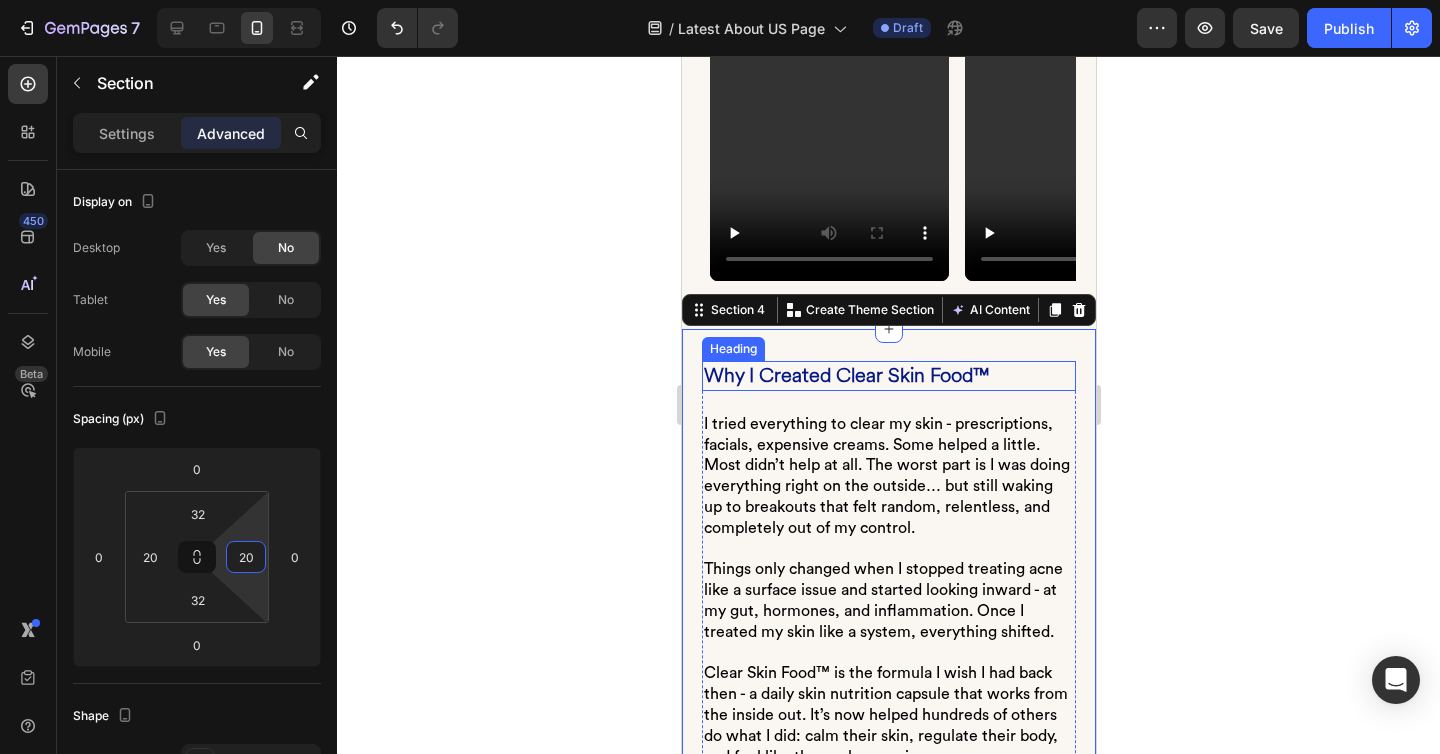 click on "Why I Created Clear Skin Food™" at bounding box center [888, 376] 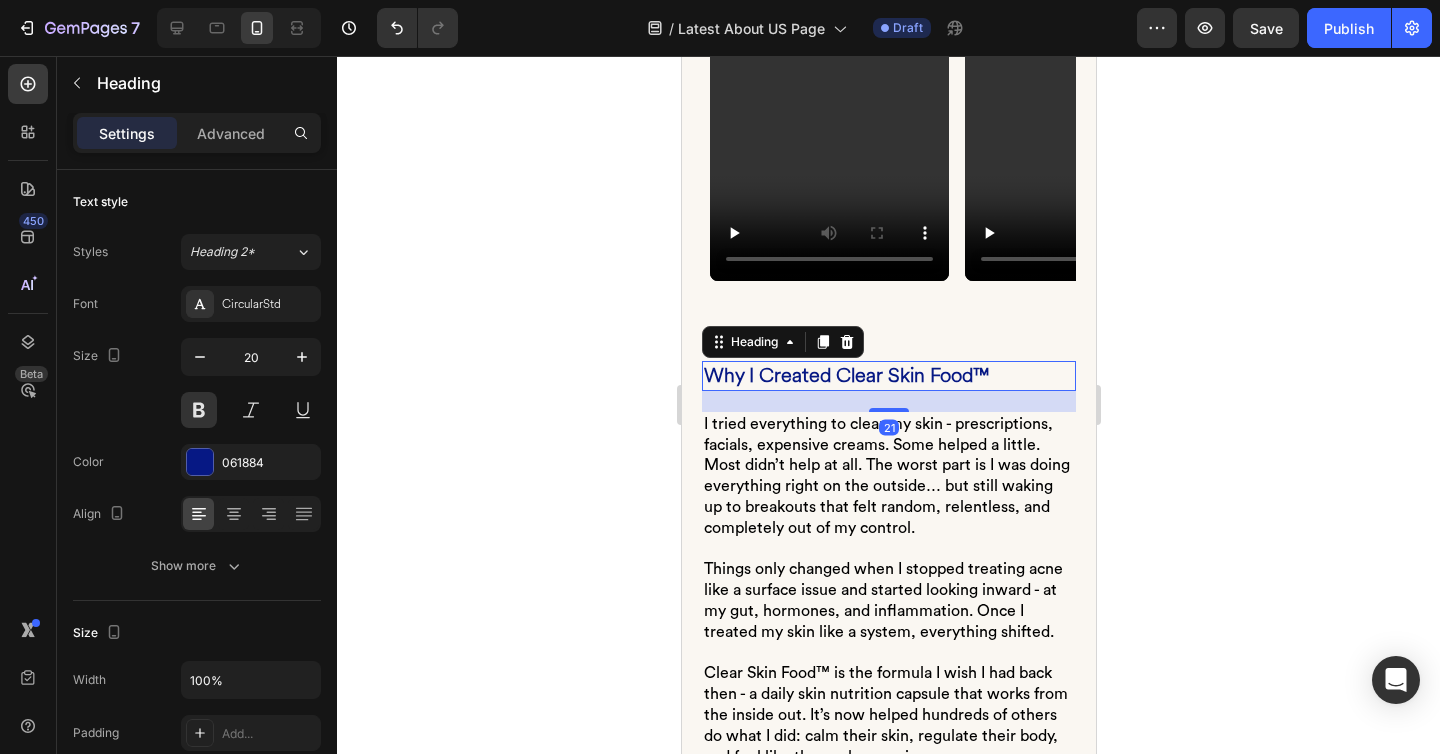 click on "Why I Created Clear Skin Food™" at bounding box center (888, 376) 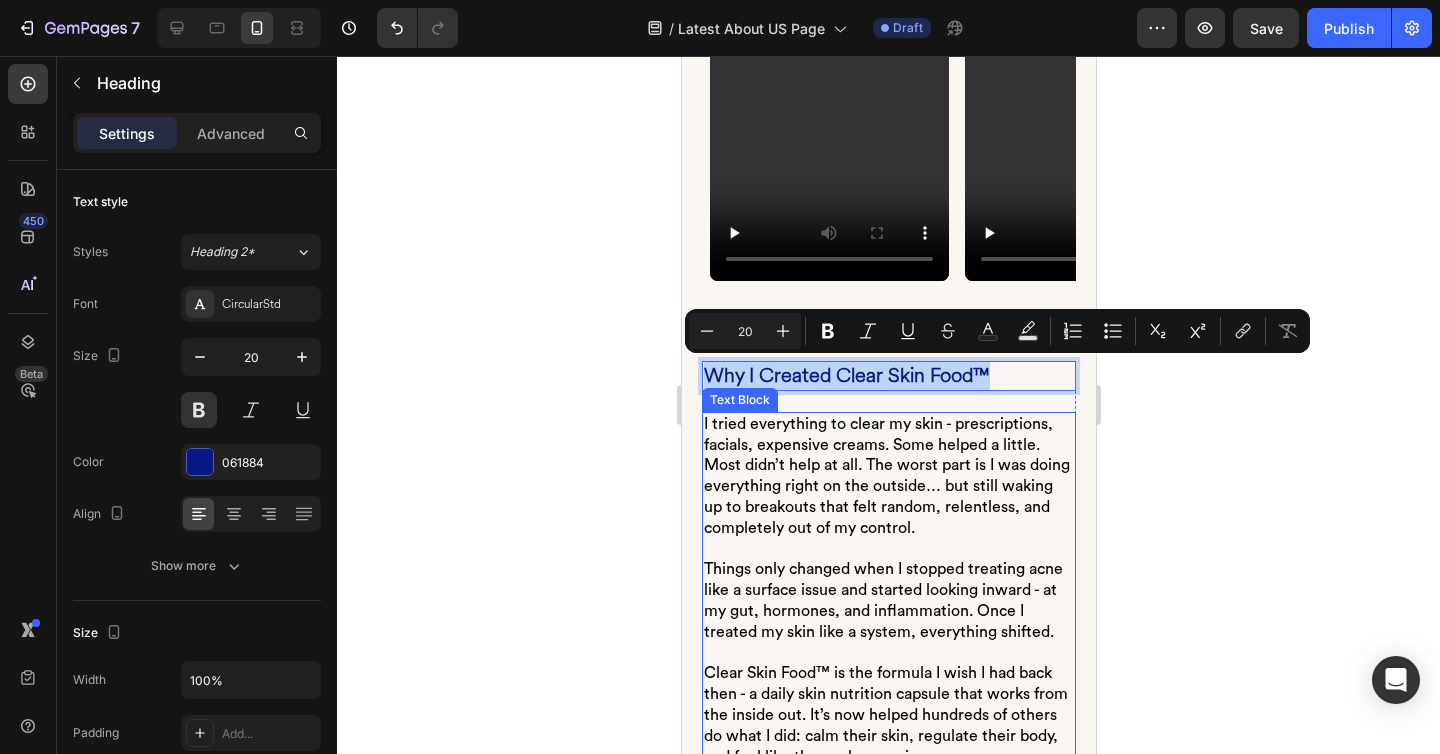click on "I tried everything to clear my skin - prescriptions, facials, expensive creams. Some helped a little. Most didn’t help at all. The worst part is I was doing everything right on the outside… but still waking up to breakouts that felt random, relentless, and completely out of my control." at bounding box center (886, 476) 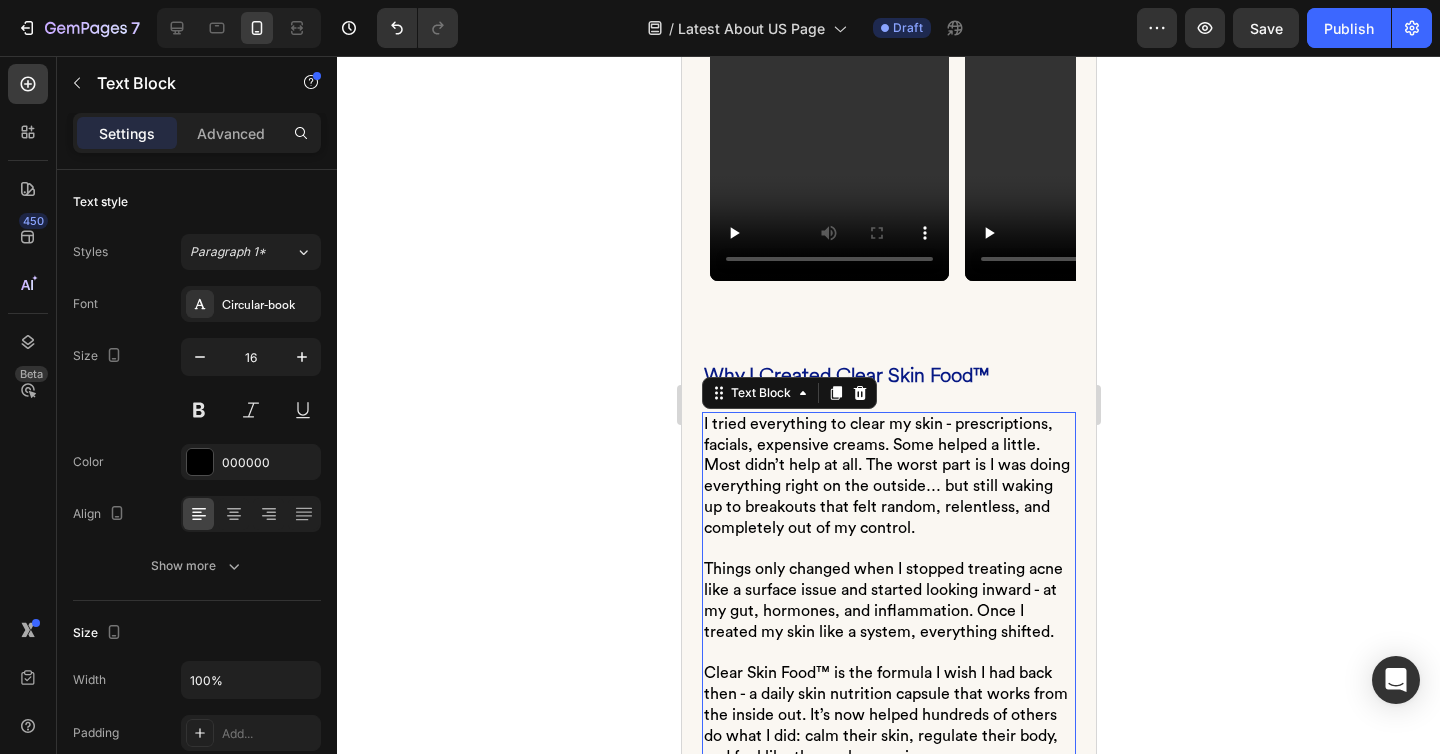 click on "I tried everything to clear my skin - prescriptions, facials, expensive creams. Some helped a little. Most didn’t help at all. The worst part is I was doing everything right on the outside… but still waking up to breakouts that felt random, relentless, and completely out of my control." at bounding box center (886, 476) 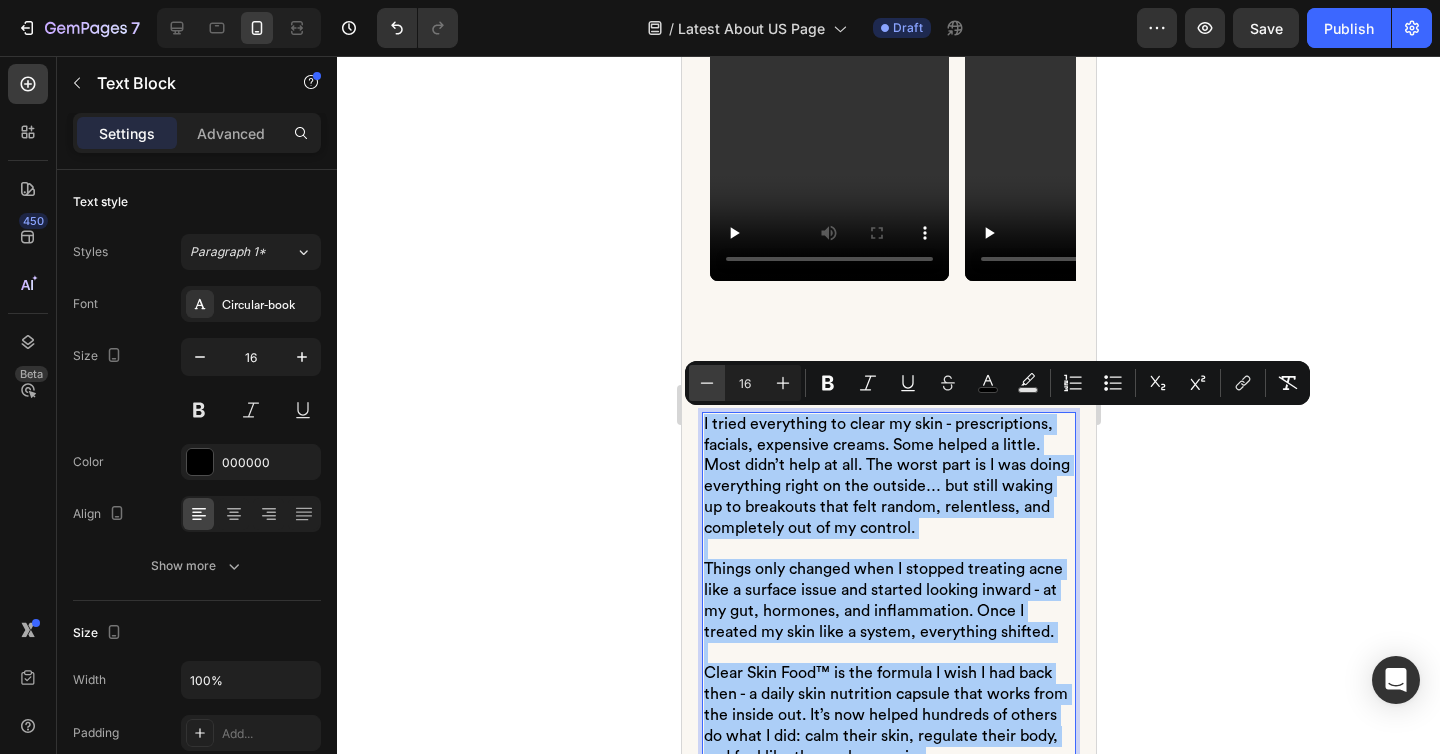 click on "Minus" at bounding box center [707, 383] 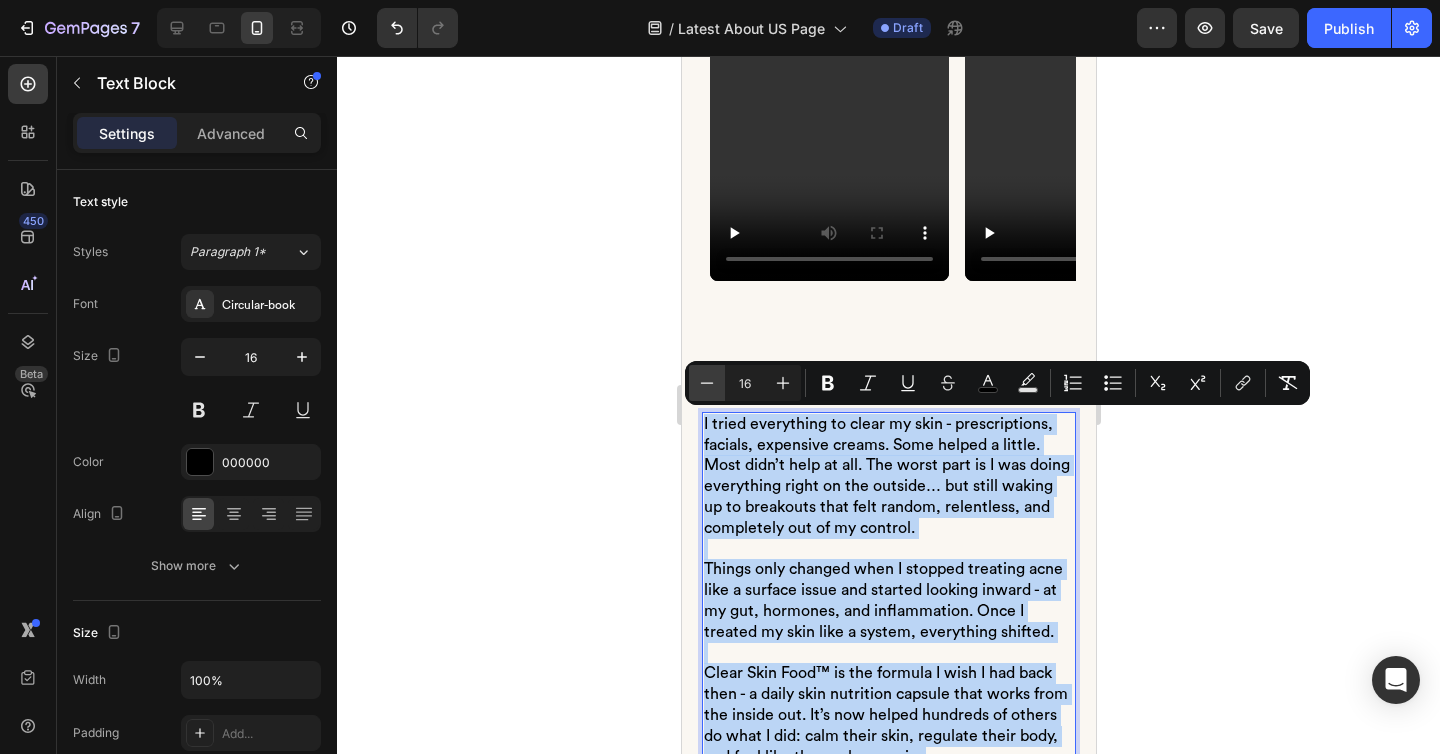 type on "15" 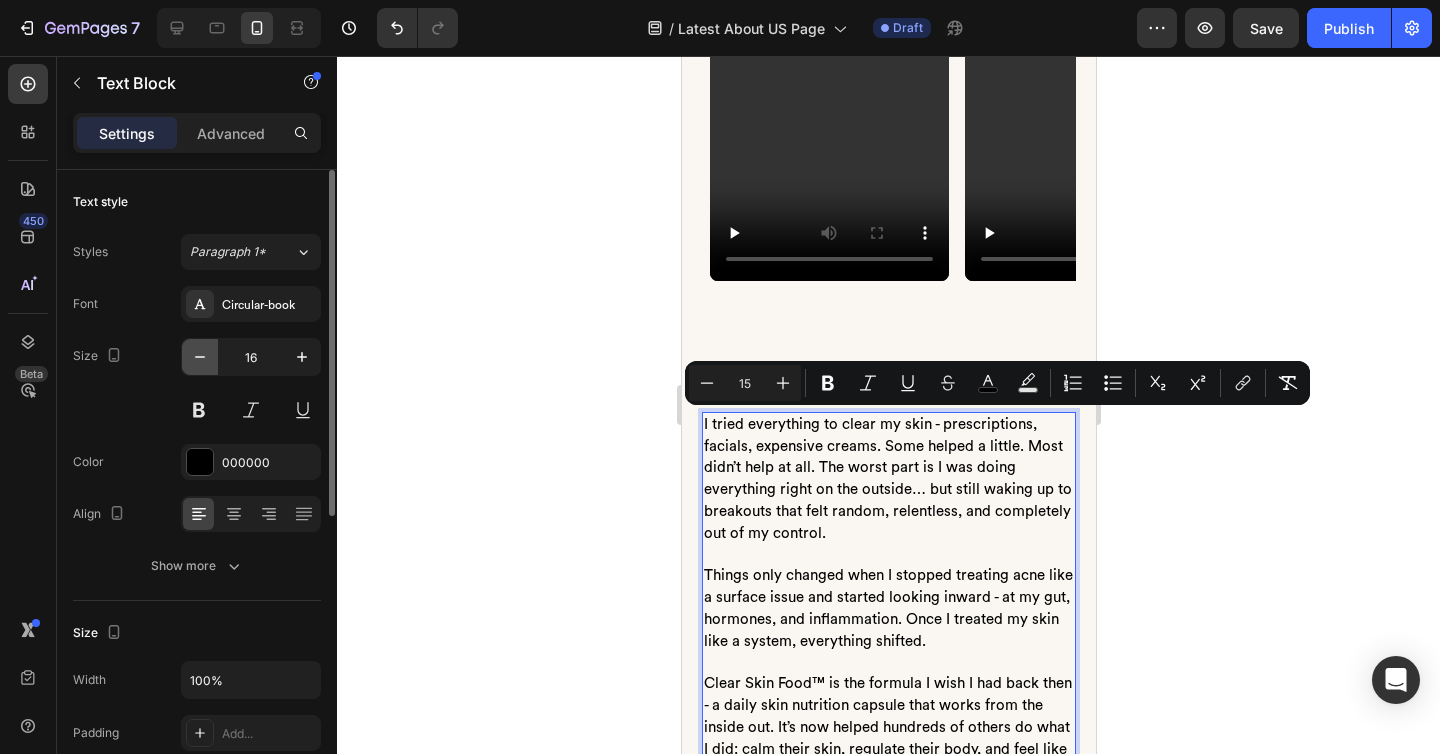 click at bounding box center (200, 357) 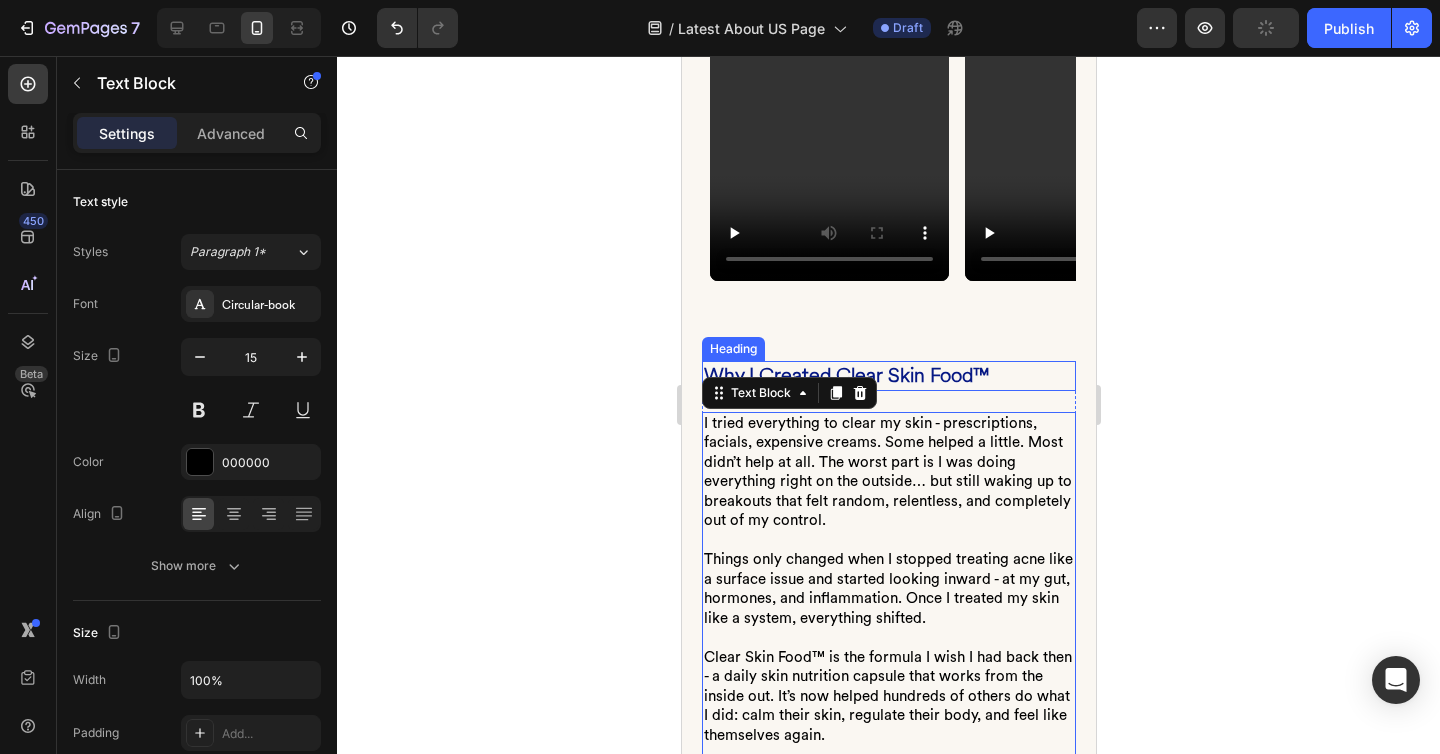 click on "Why I Created Clear Skin Food™" at bounding box center [888, 376] 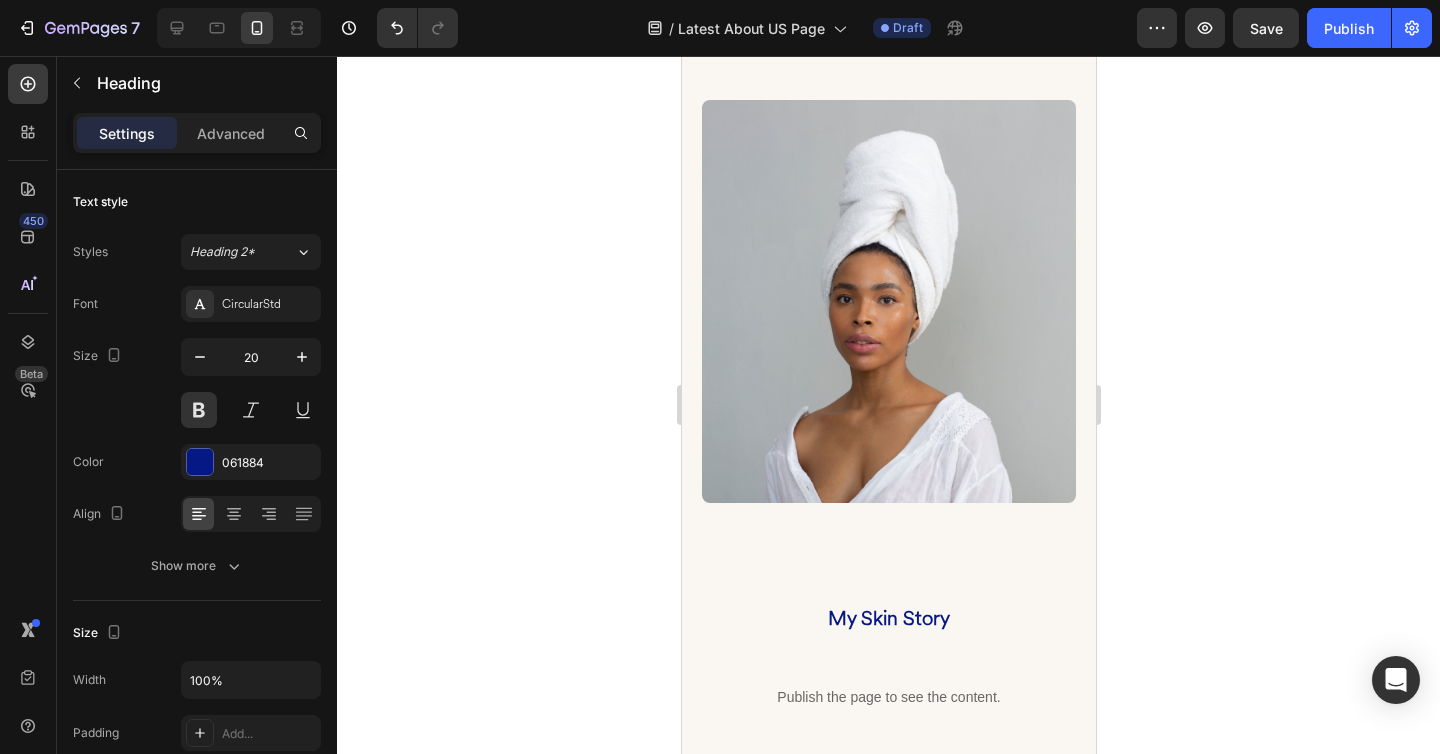 scroll, scrollTop: 1421, scrollLeft: 0, axis: vertical 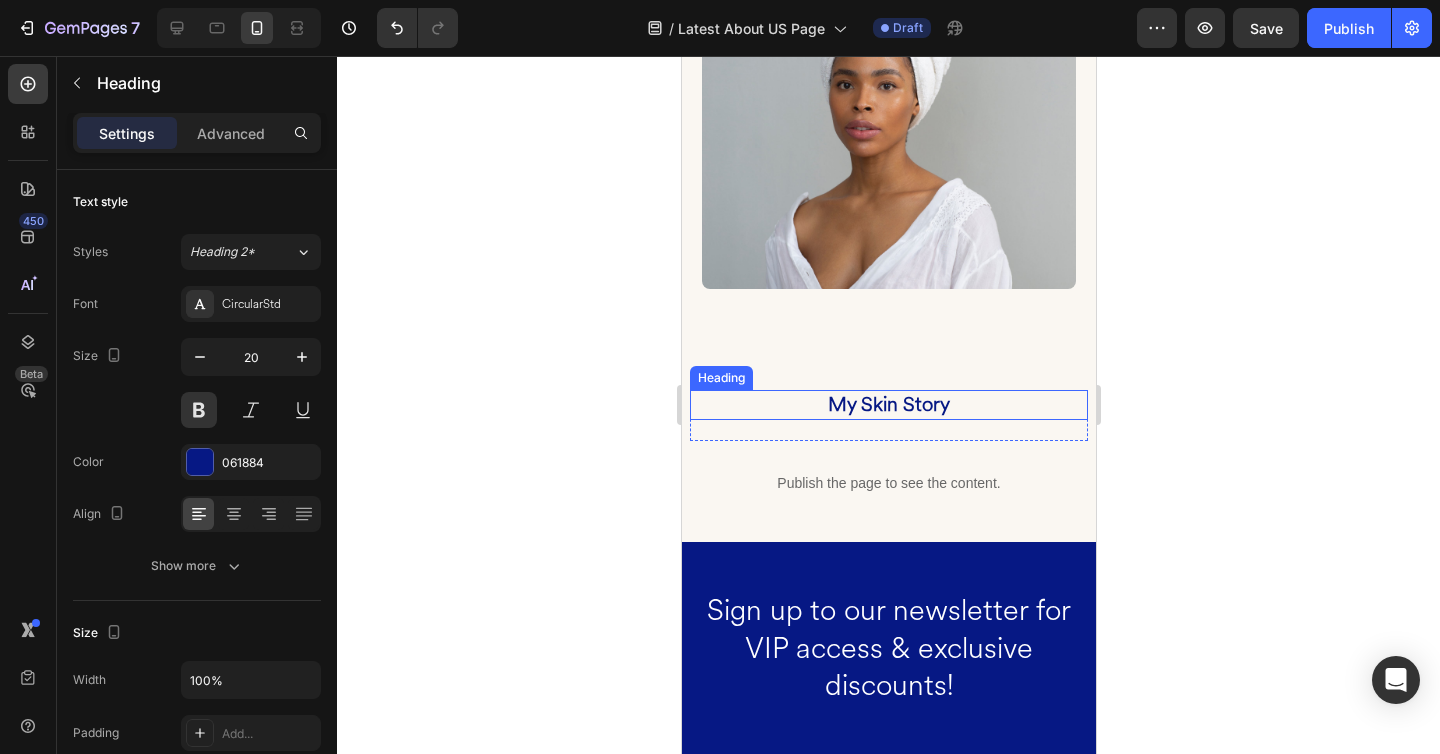 click on "My Skin Story" at bounding box center (888, 405) 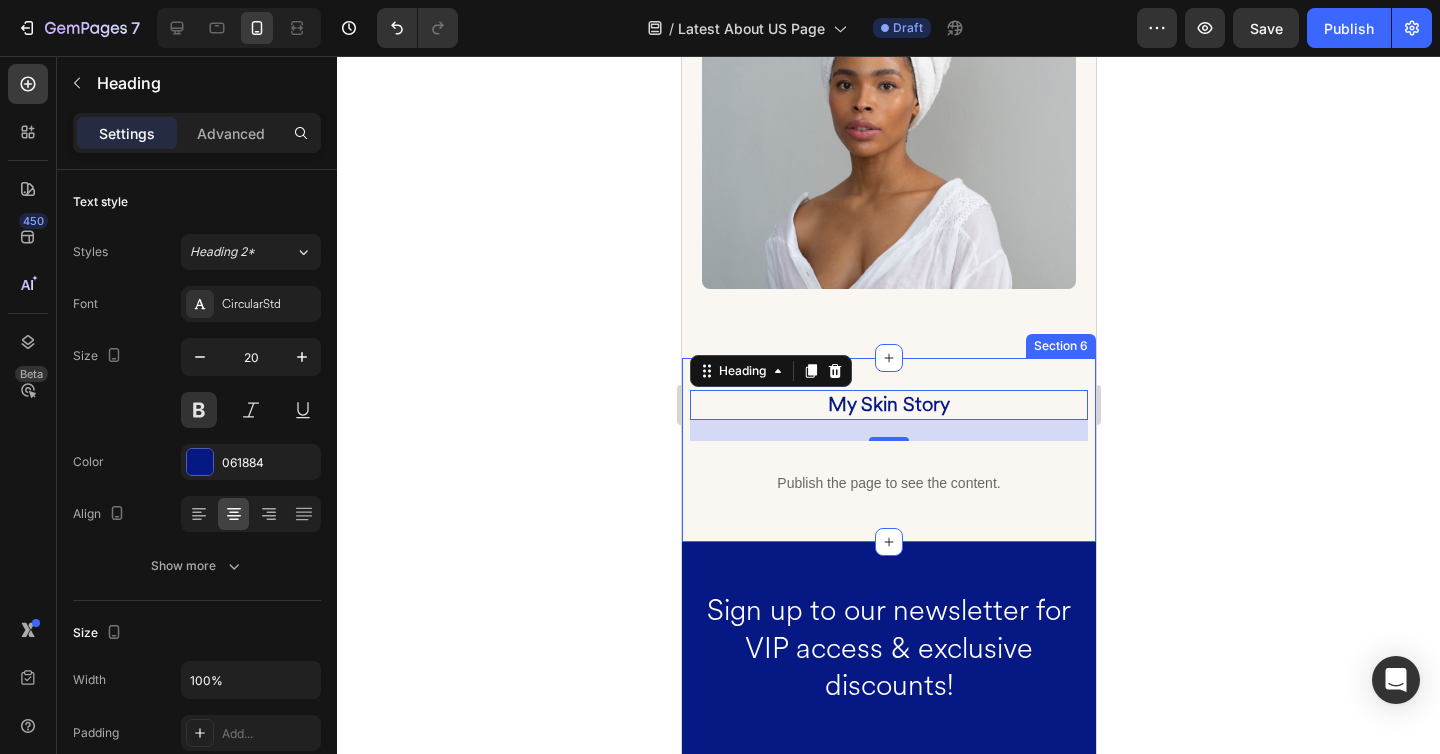 click on "My Skin Story Heading   21 Row
Publish the page to see the content.
Custom Code Row Section 6" at bounding box center [888, 450] 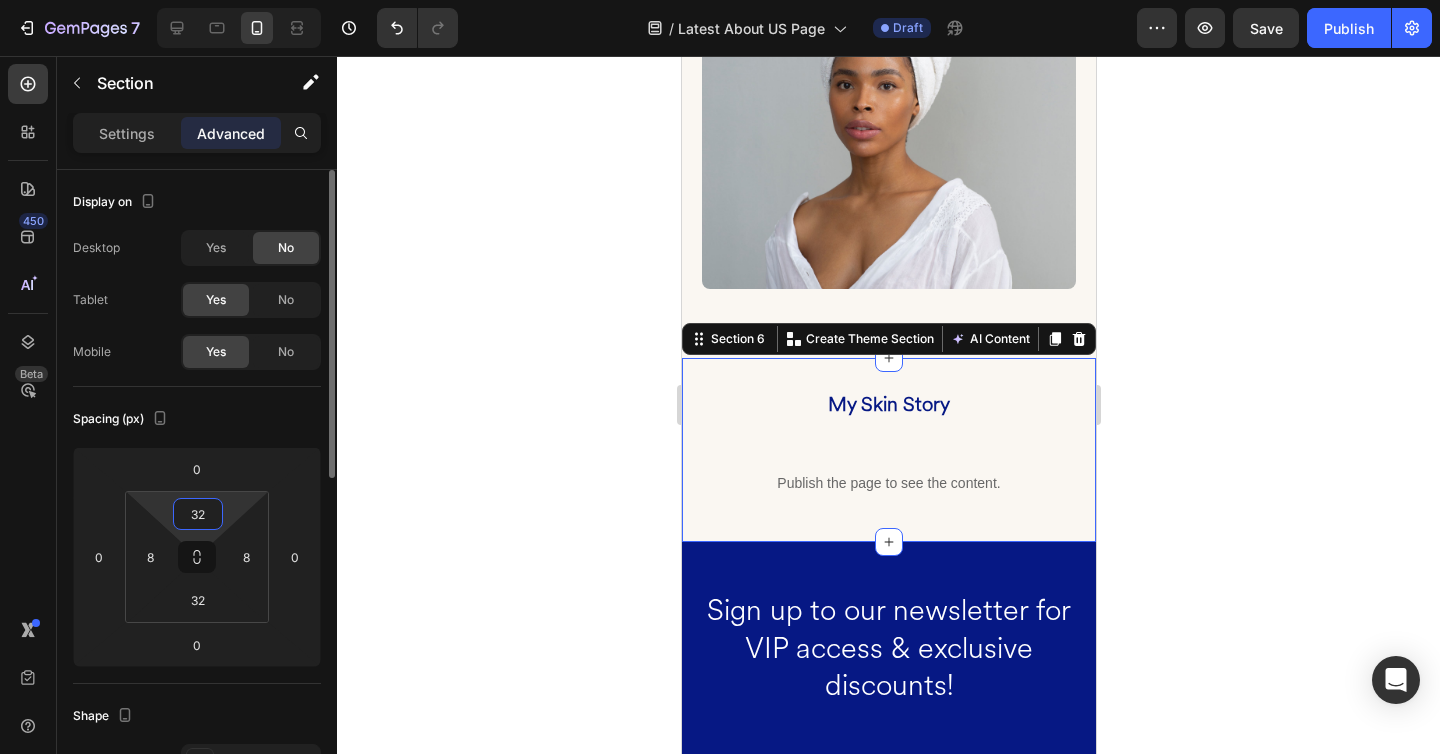 click on "32" at bounding box center [198, 514] 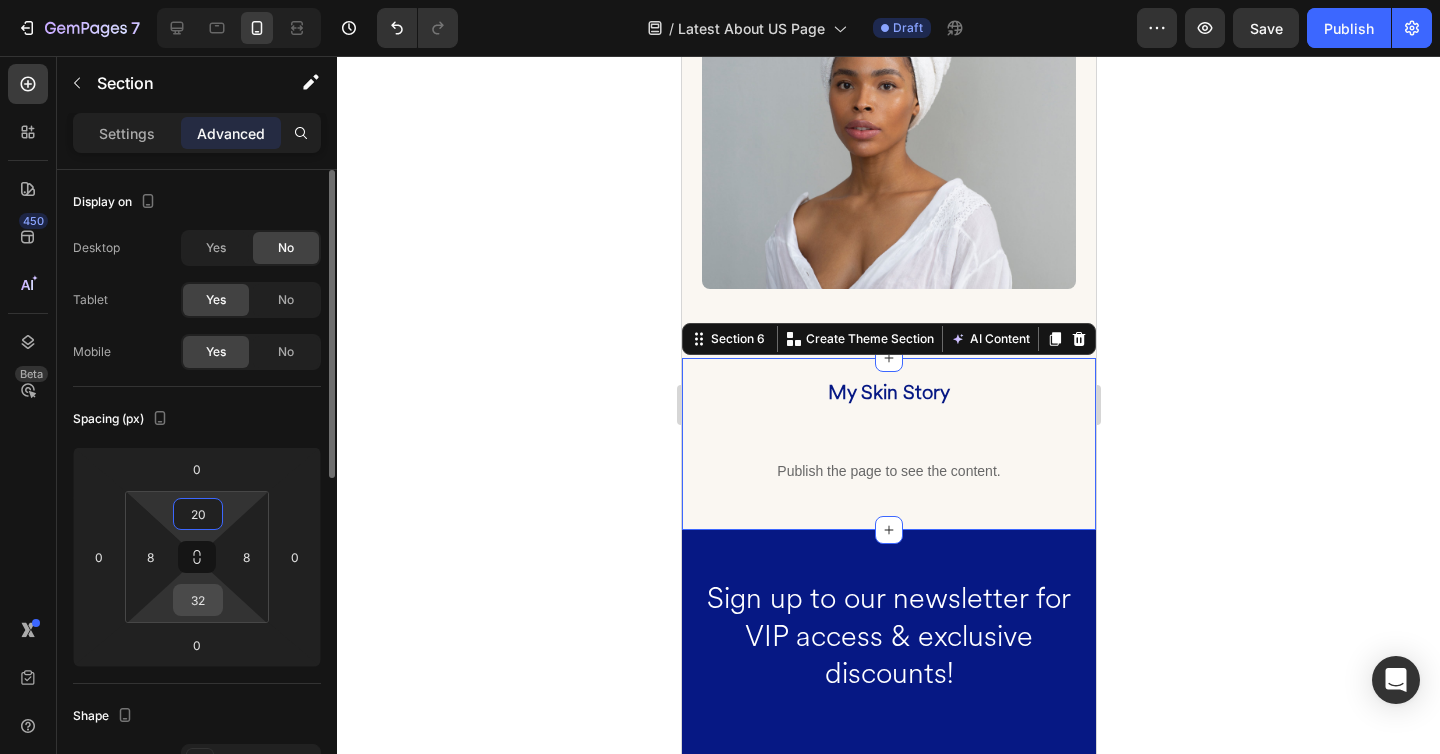 type on "20" 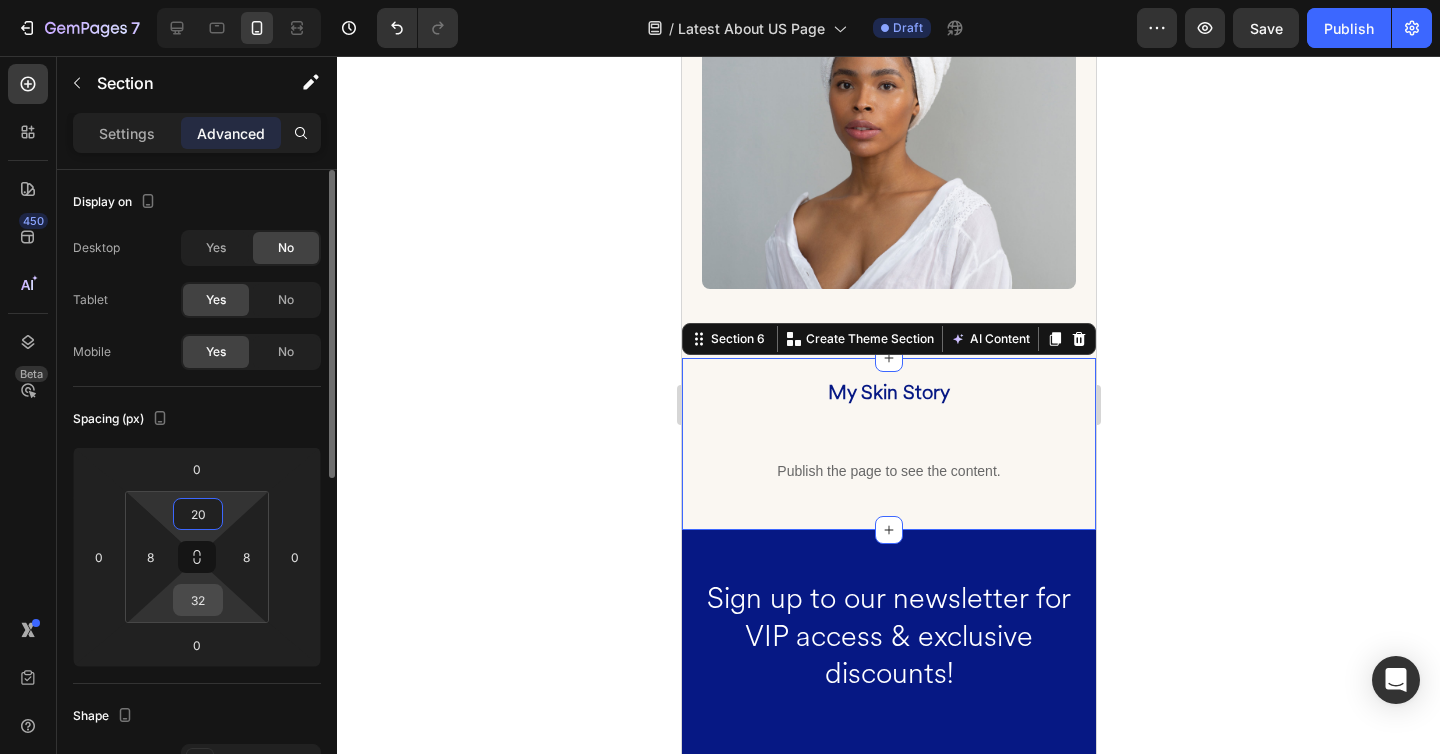 click on "32" at bounding box center (198, 600) 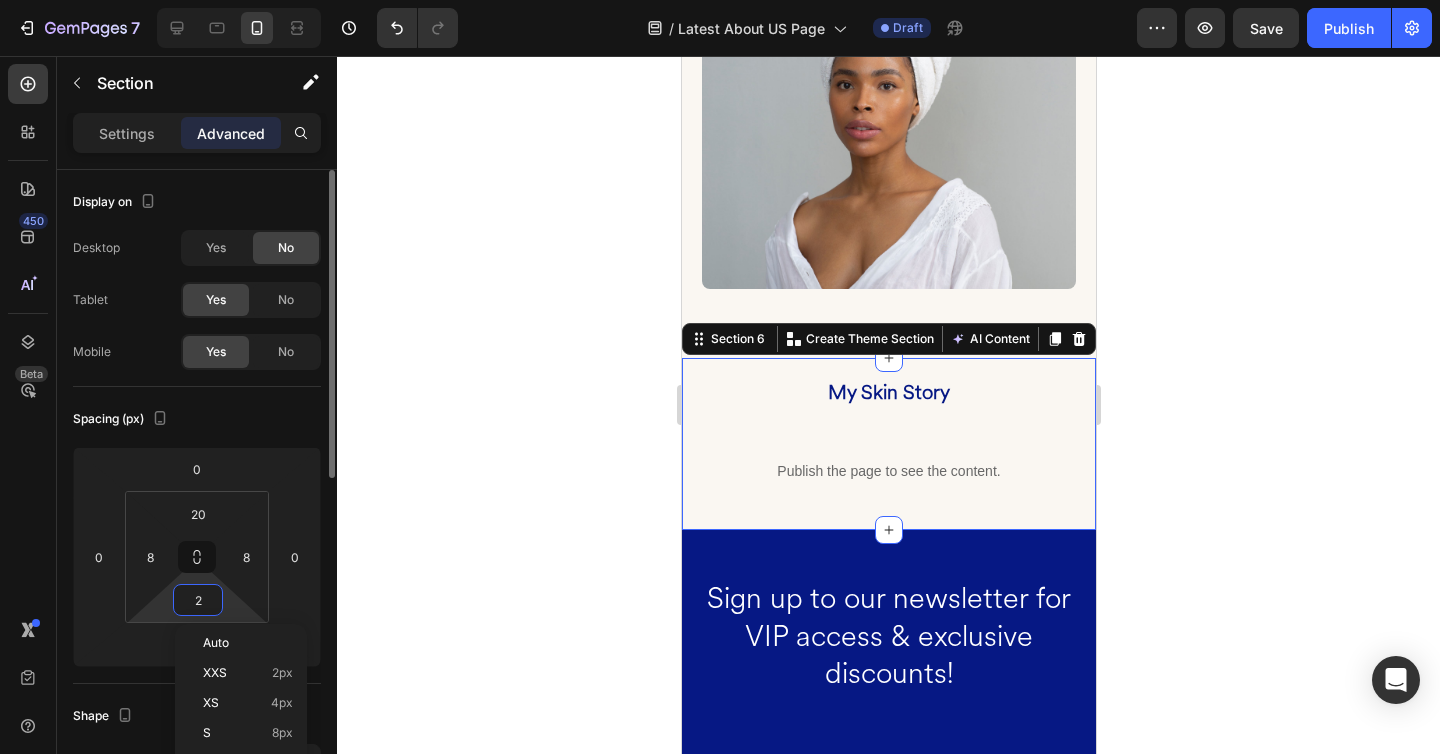 type on "20" 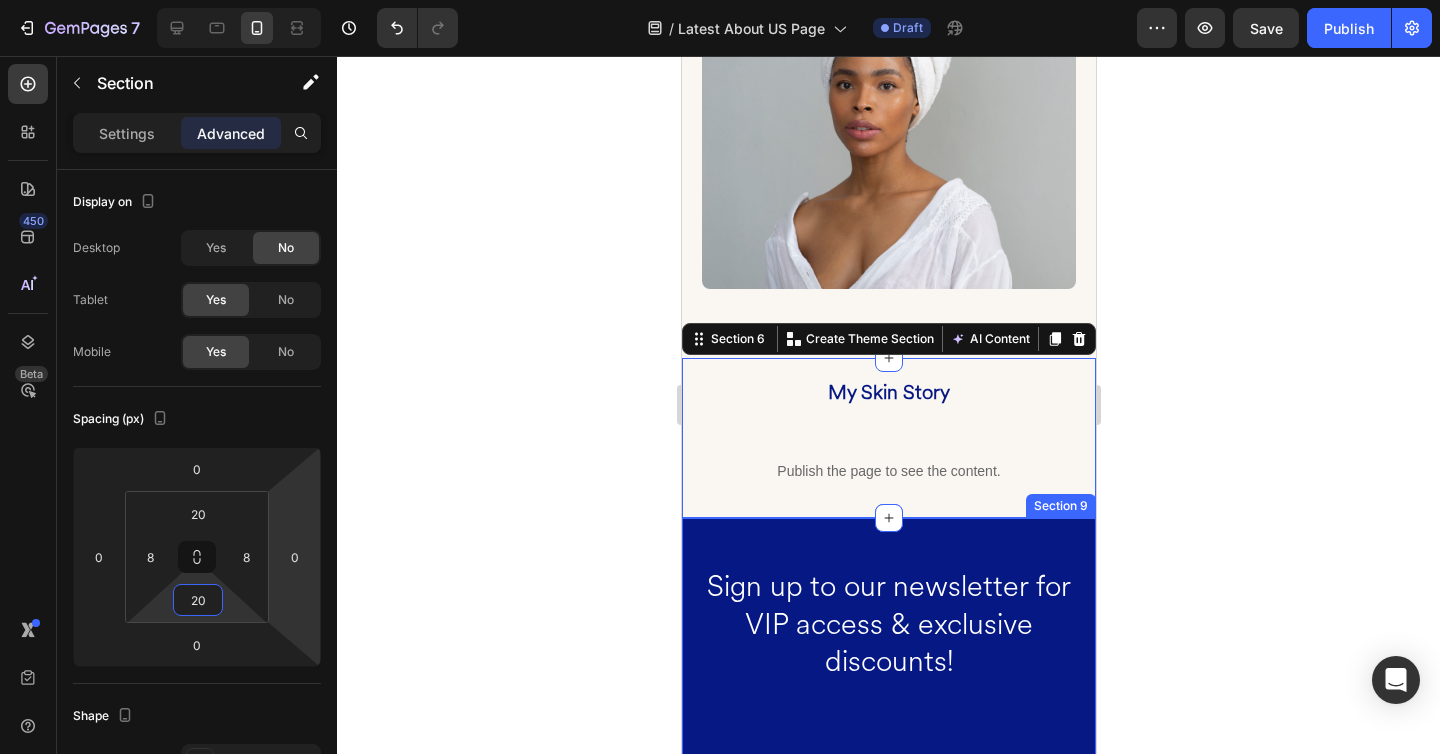 click on "Sign up to our newsletter for VIP access & exclusive discounts! Heading Text Field Email Field Text Field Send Submit Button Row Contact Form By signing up via text you agree to receive recurring automated marketing messages and shopping cart reminders at the phone number provided. Consent is not a condition of purchase. Message and Data rate apply. View Privacy Policy.   Text Block Row Section 9" at bounding box center [888, 845] 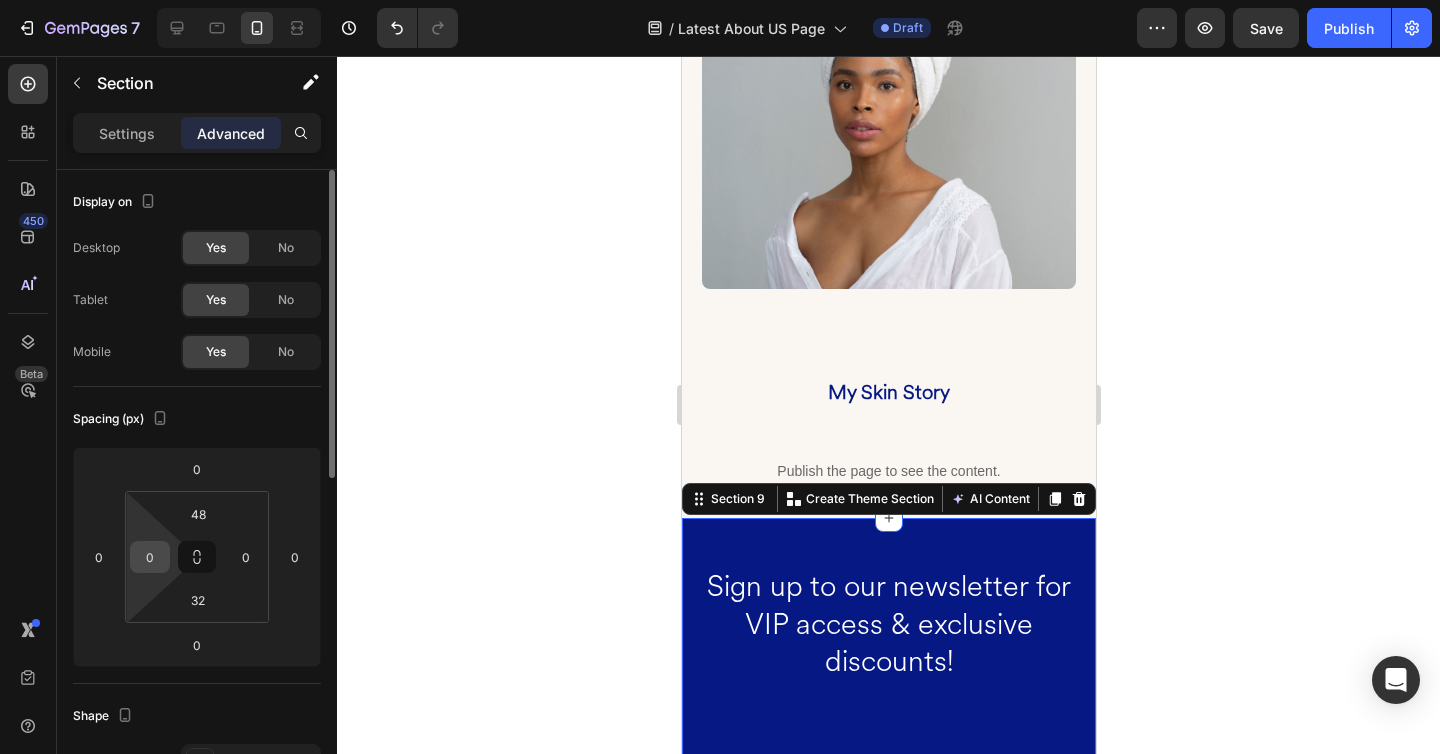 click on "0" at bounding box center [150, 557] 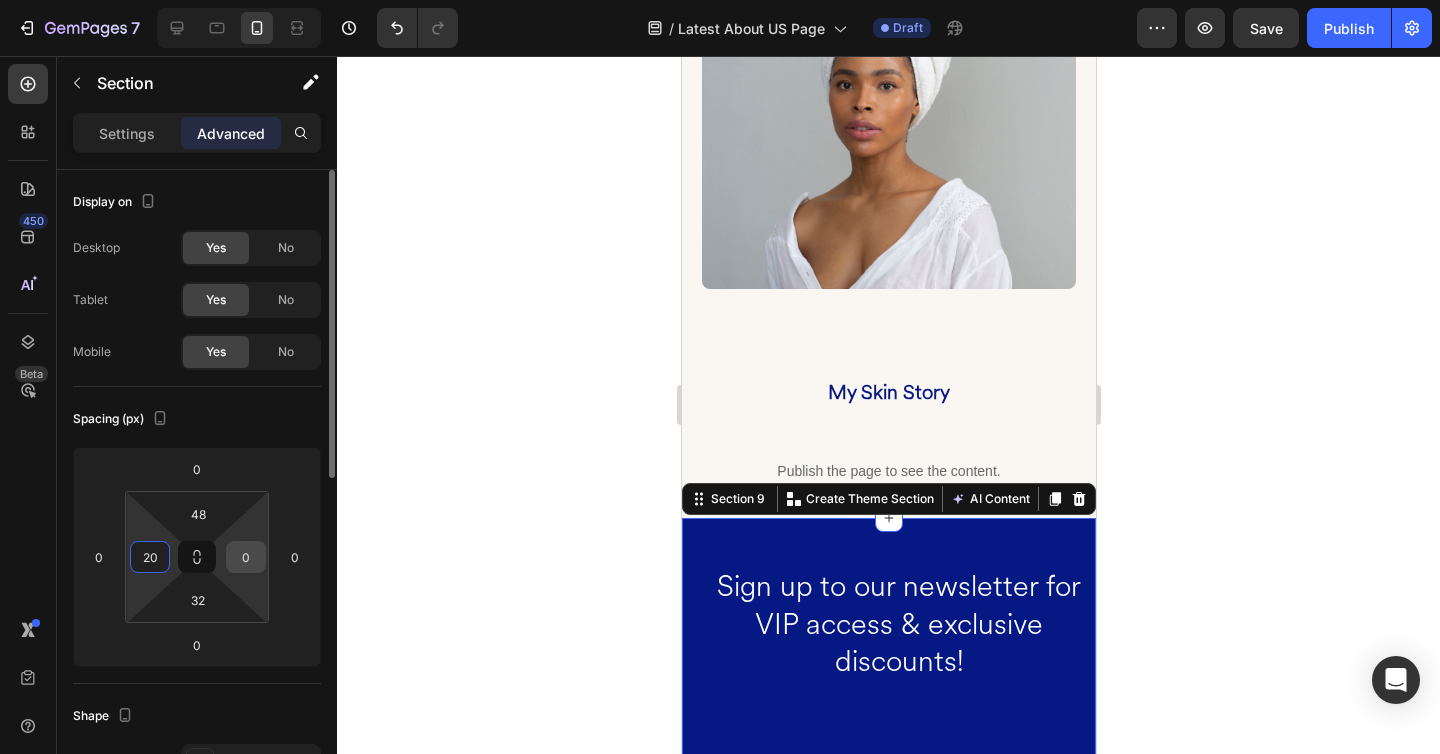 type on "20" 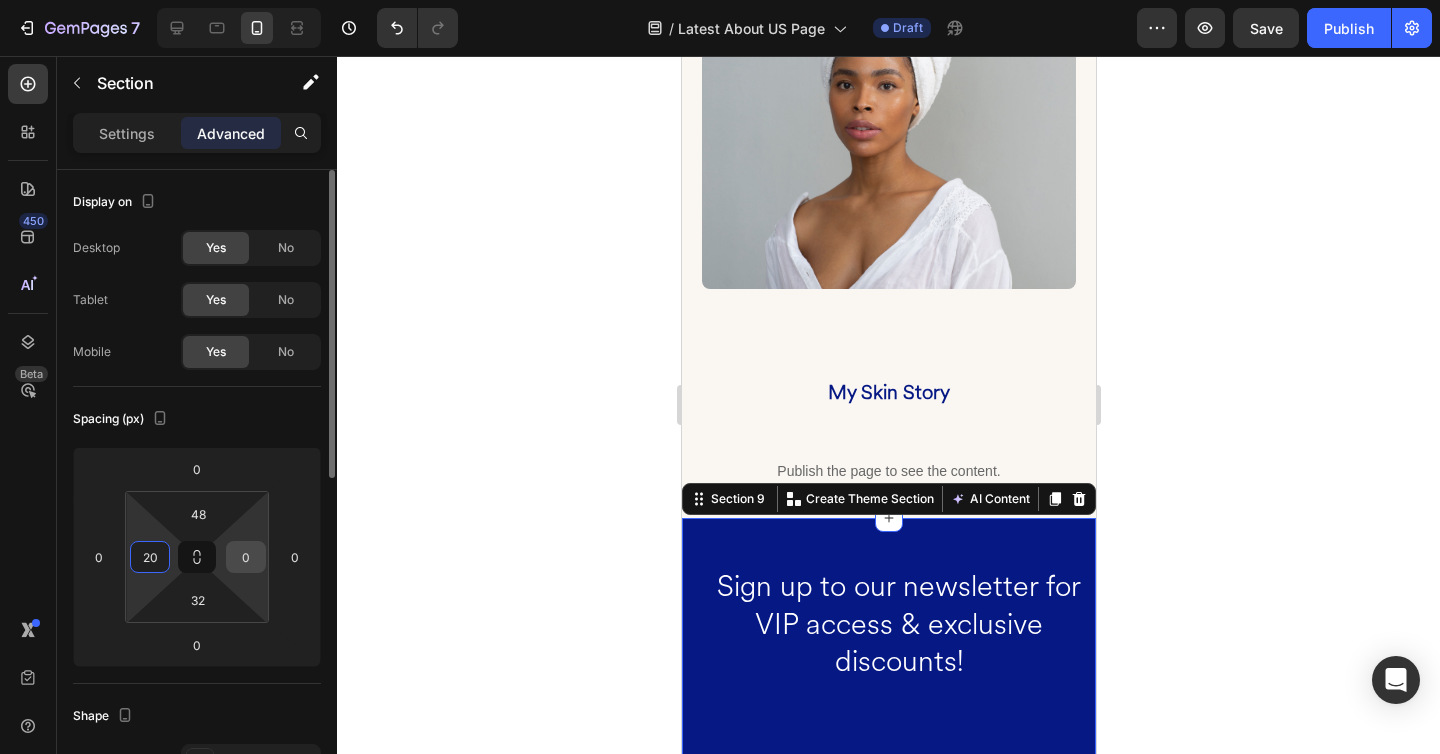 click on "0" at bounding box center (246, 557) 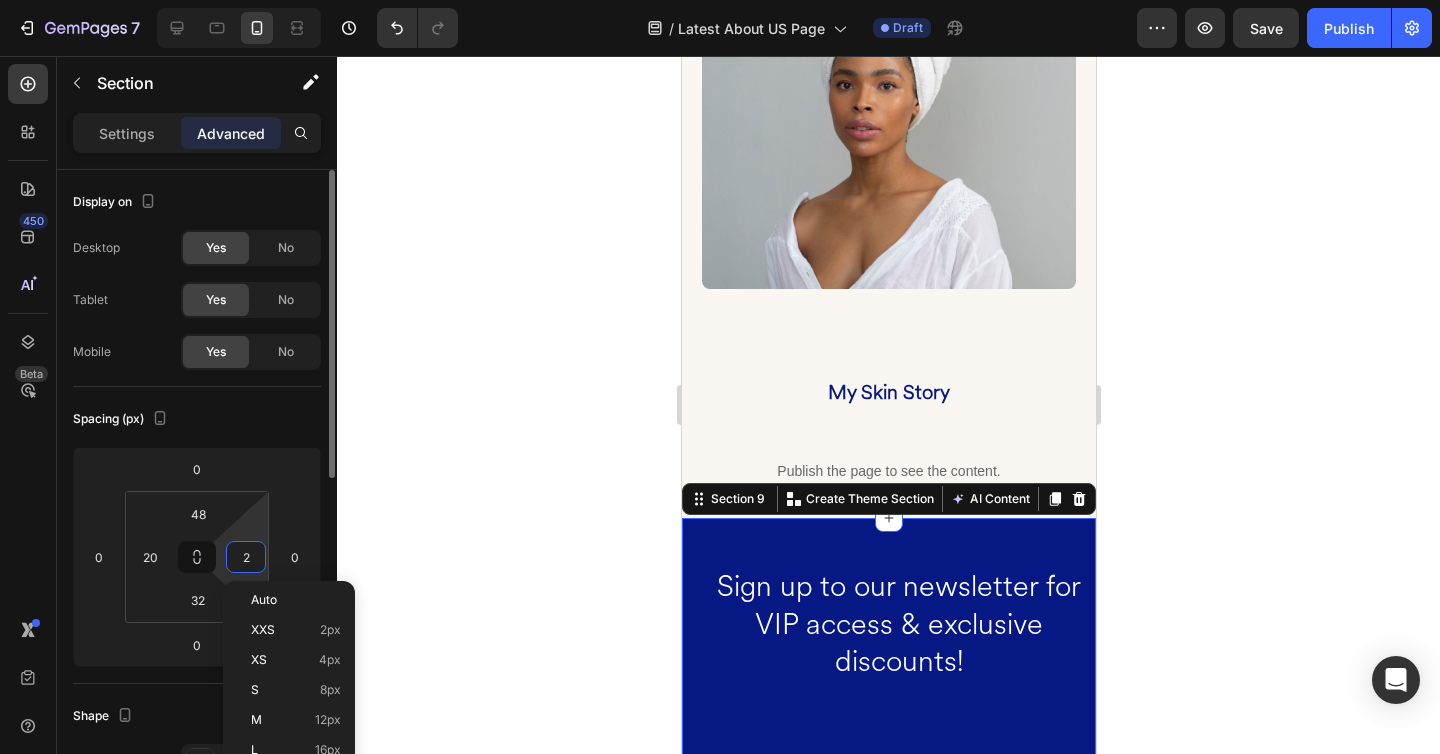 type on "20" 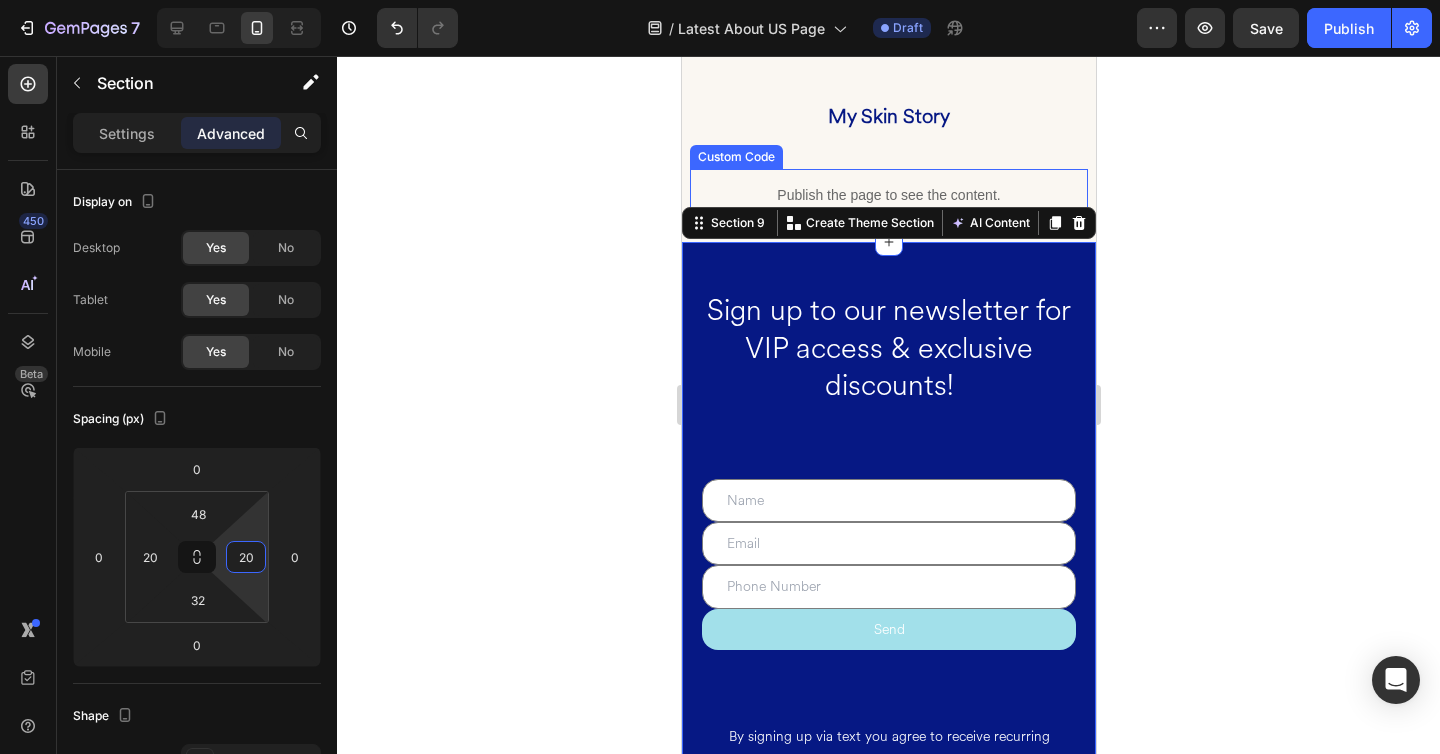 scroll, scrollTop: 1849, scrollLeft: 0, axis: vertical 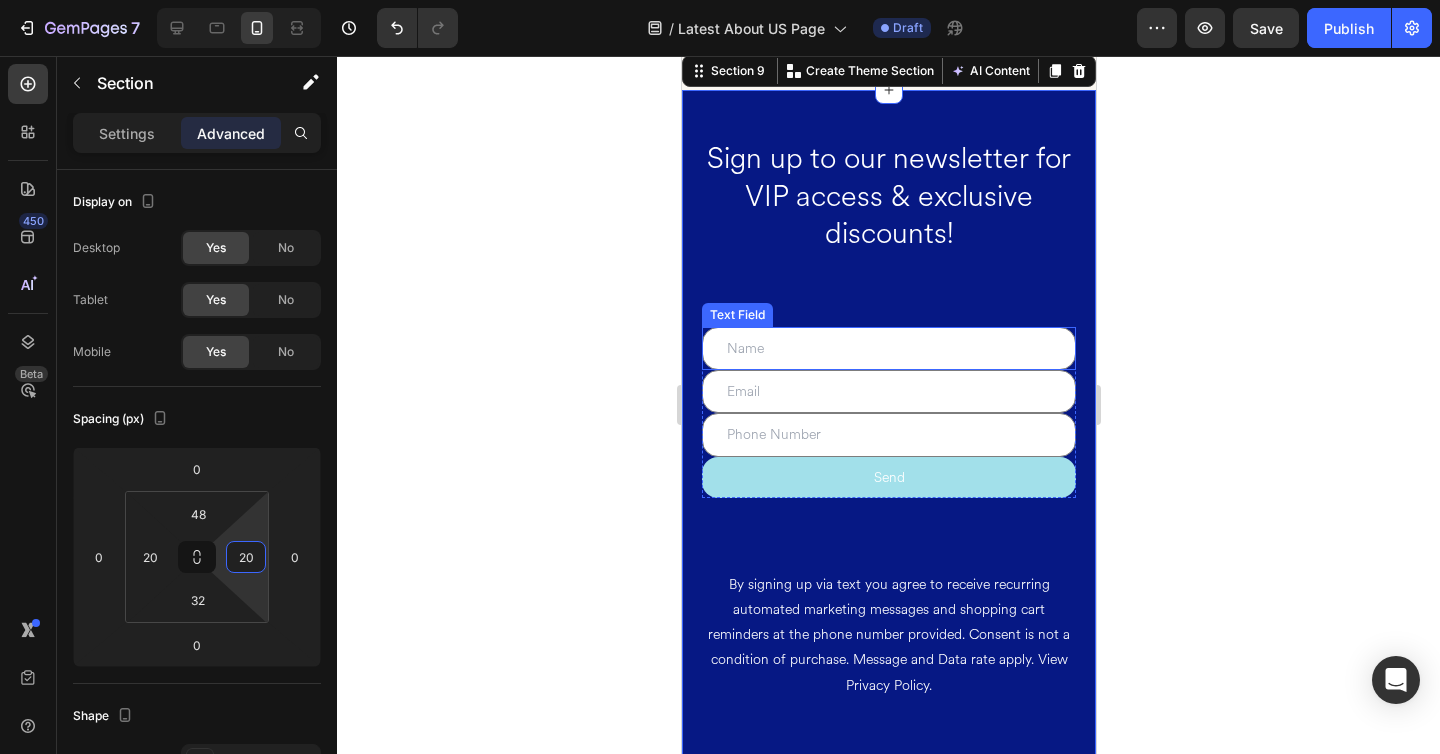 click at bounding box center (888, 348) 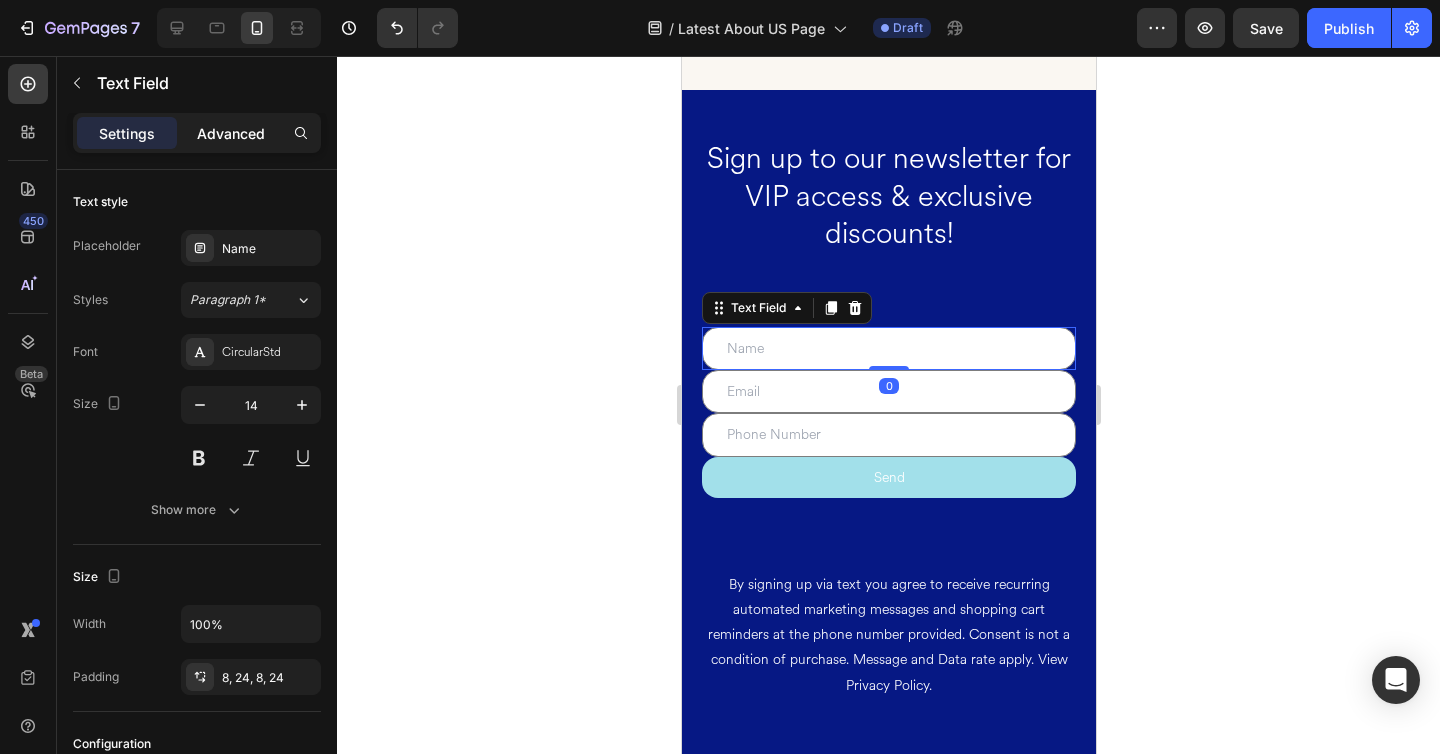 click on "Advanced" at bounding box center (231, 133) 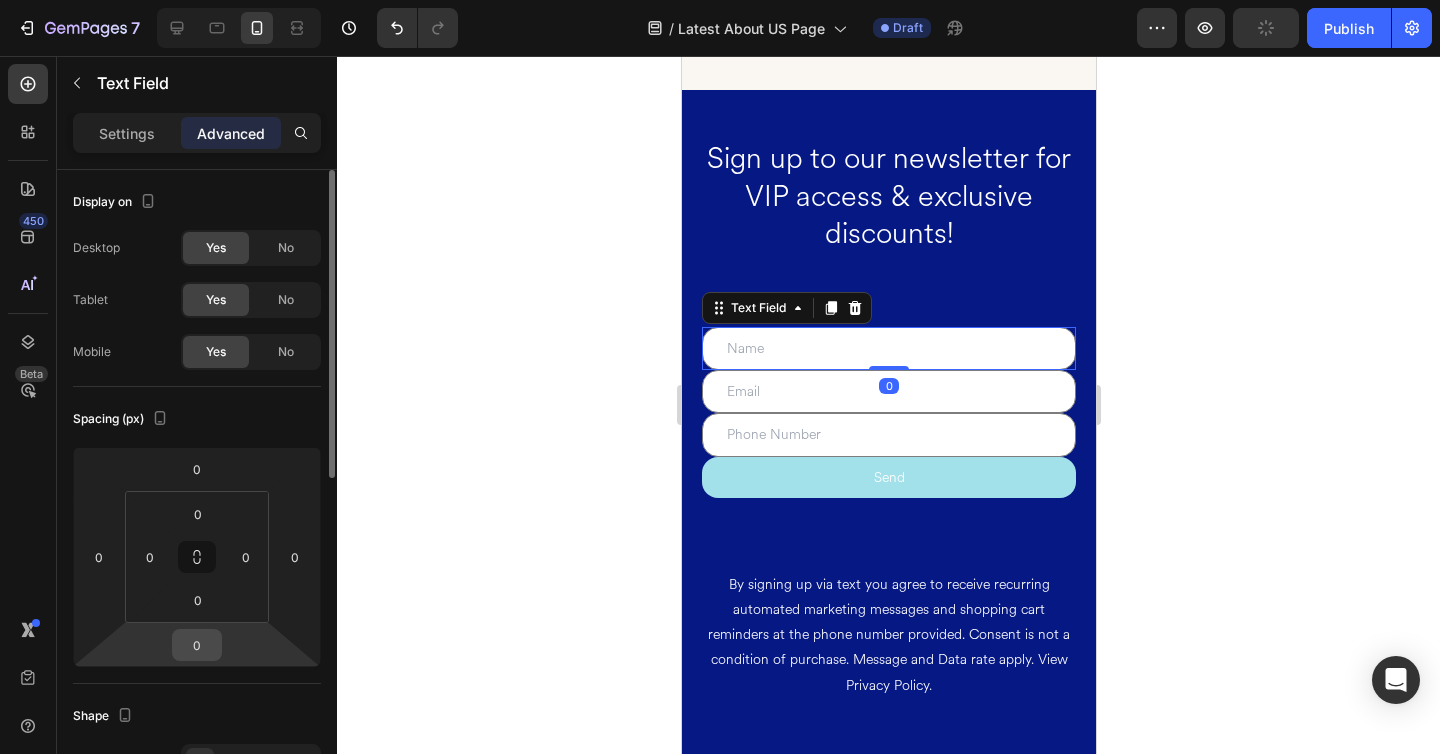 click on "0" at bounding box center (197, 645) 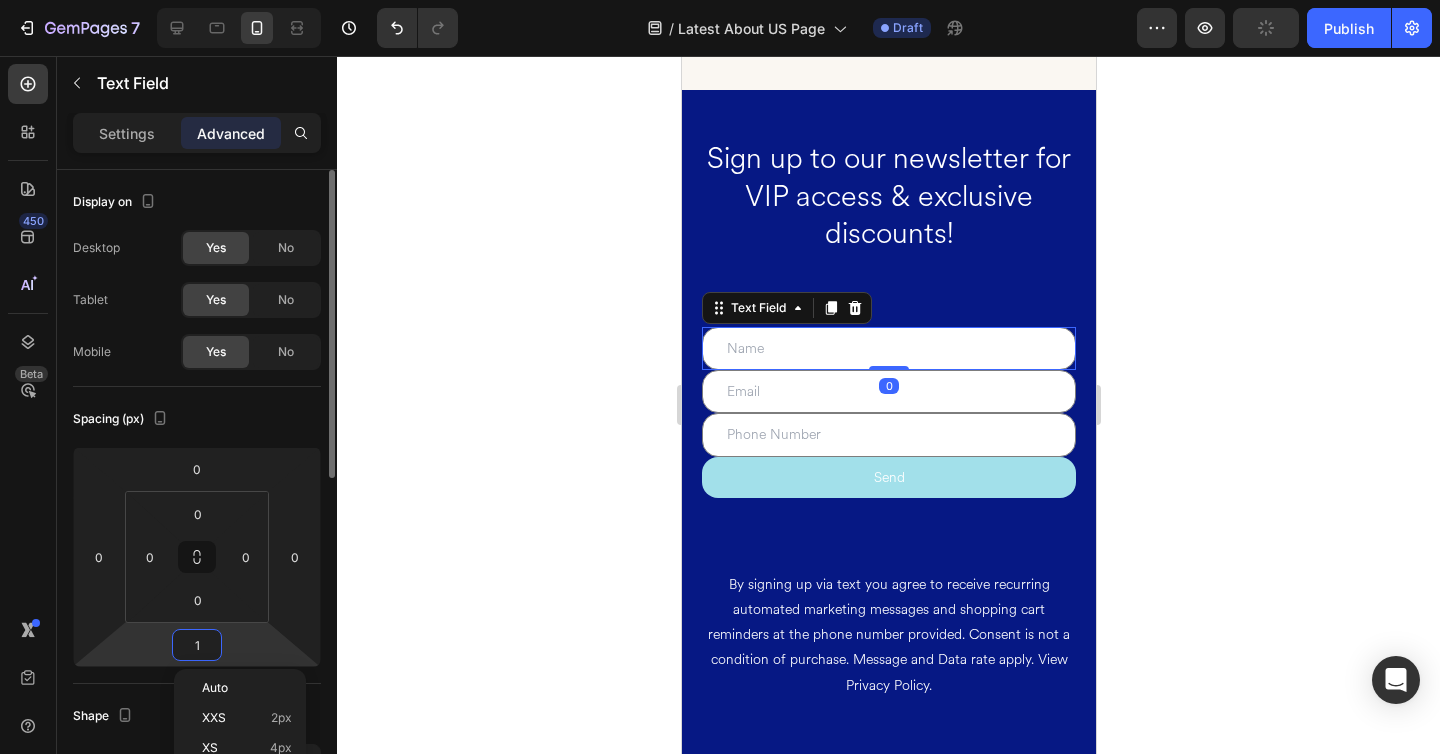 type on "10" 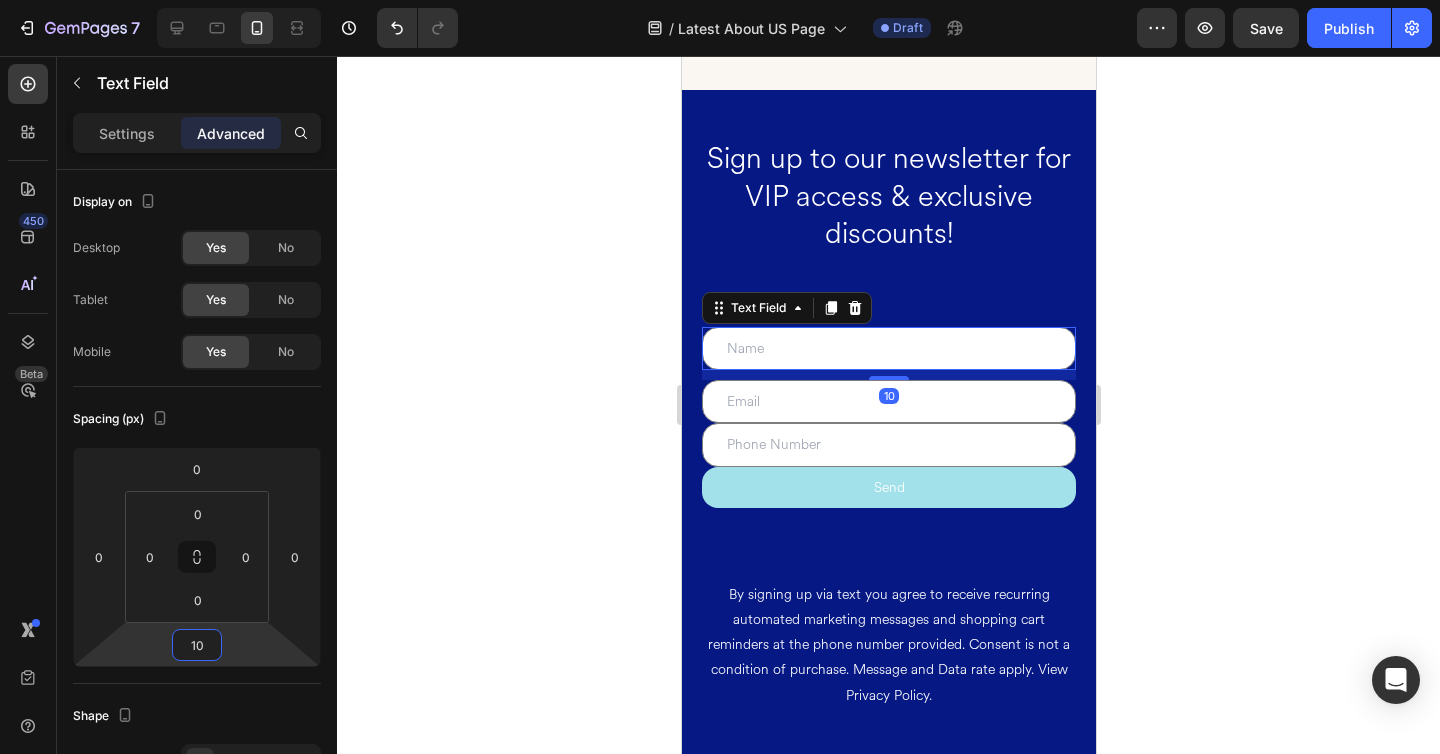 click at bounding box center [888, 401] 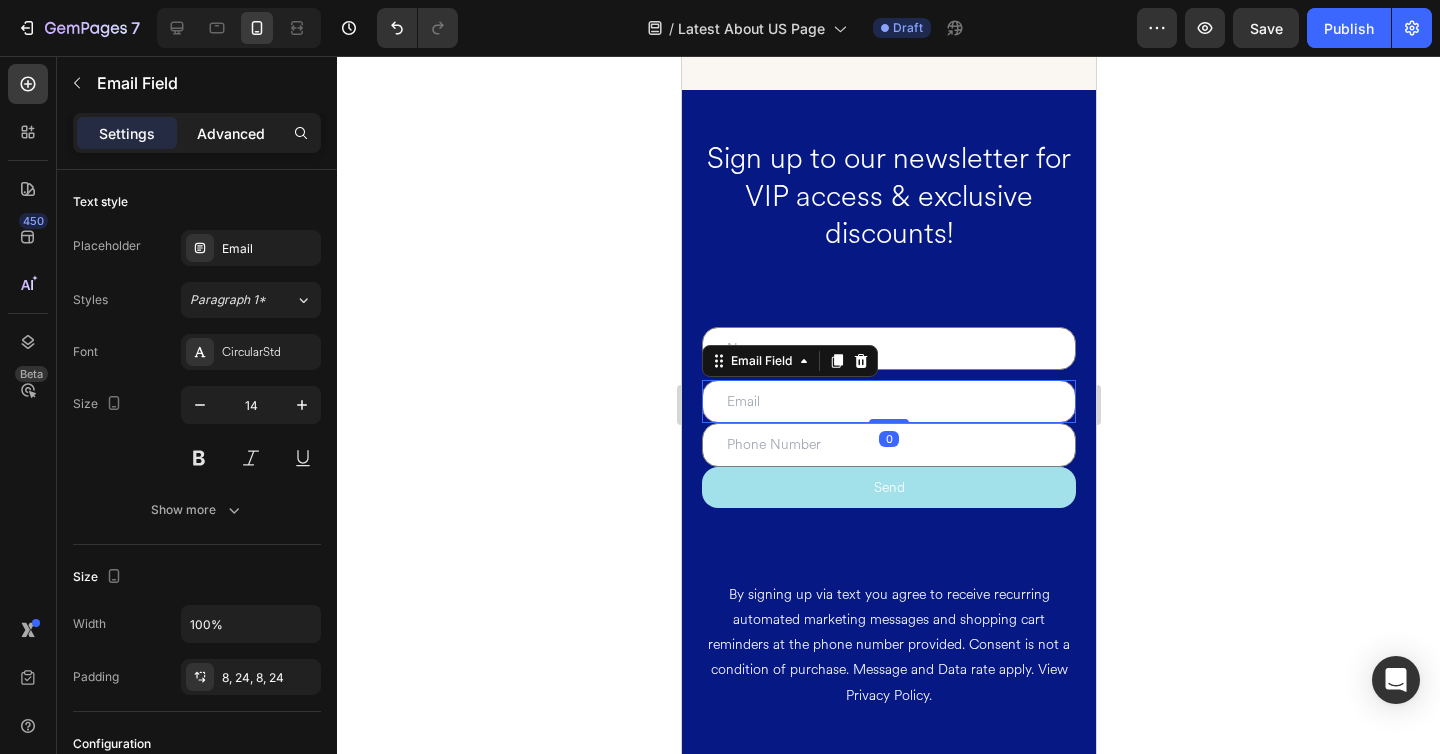 click on "Advanced" 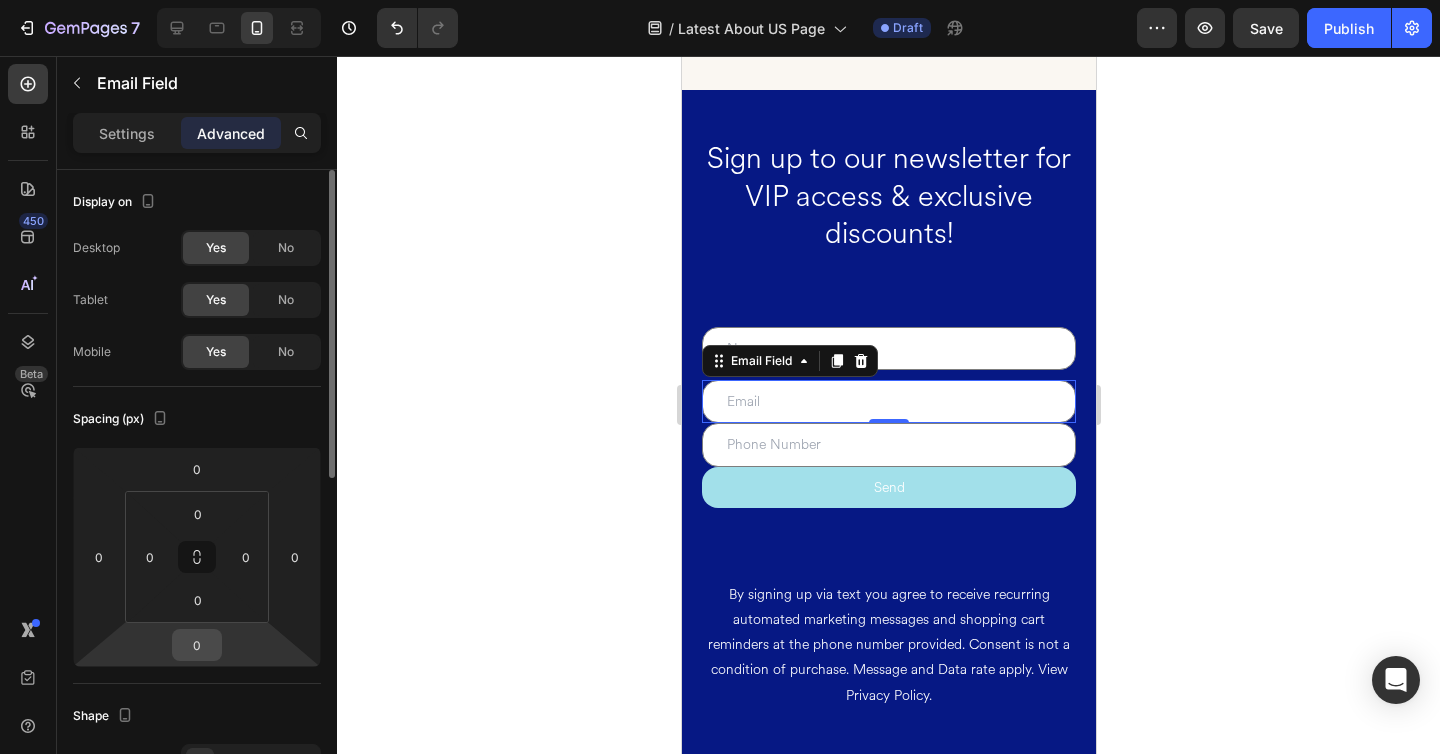 click on "0" at bounding box center [197, 645] 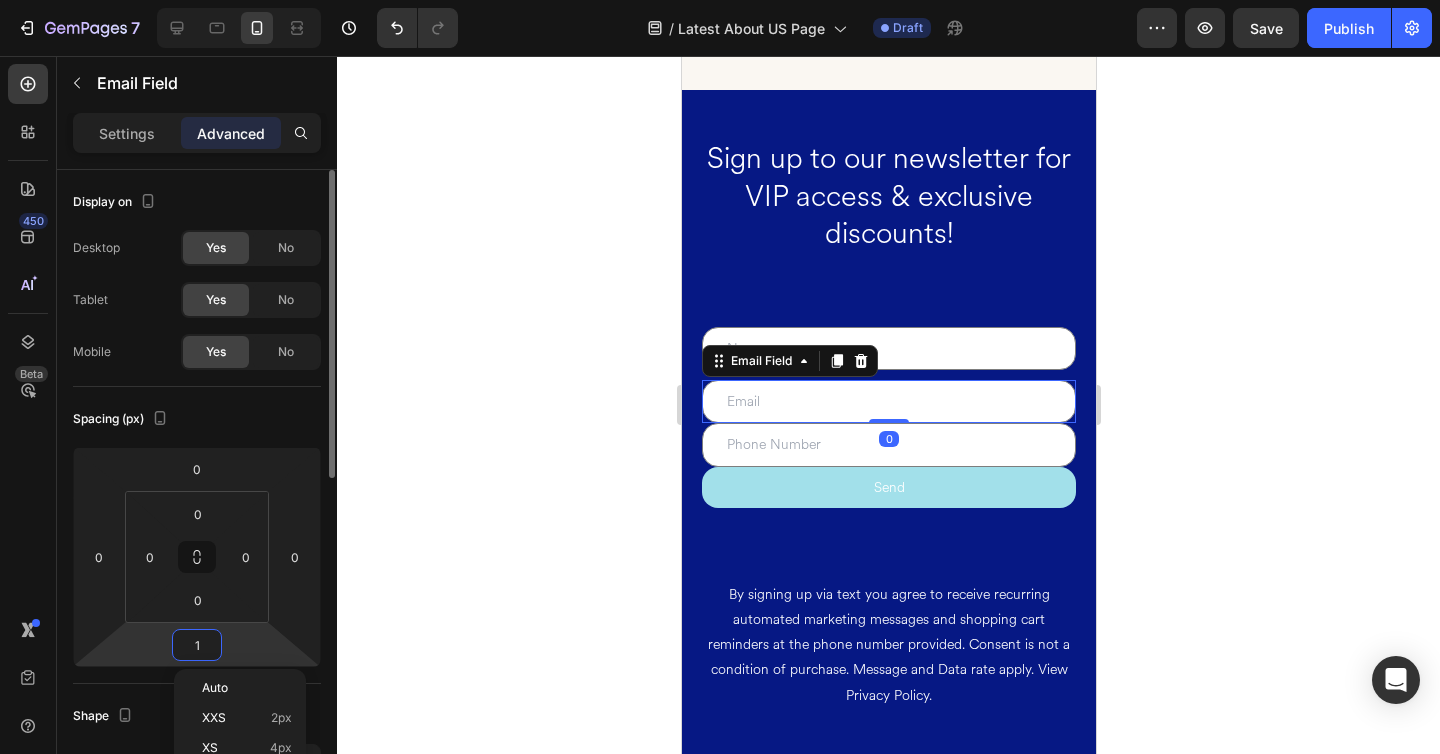 type on "10" 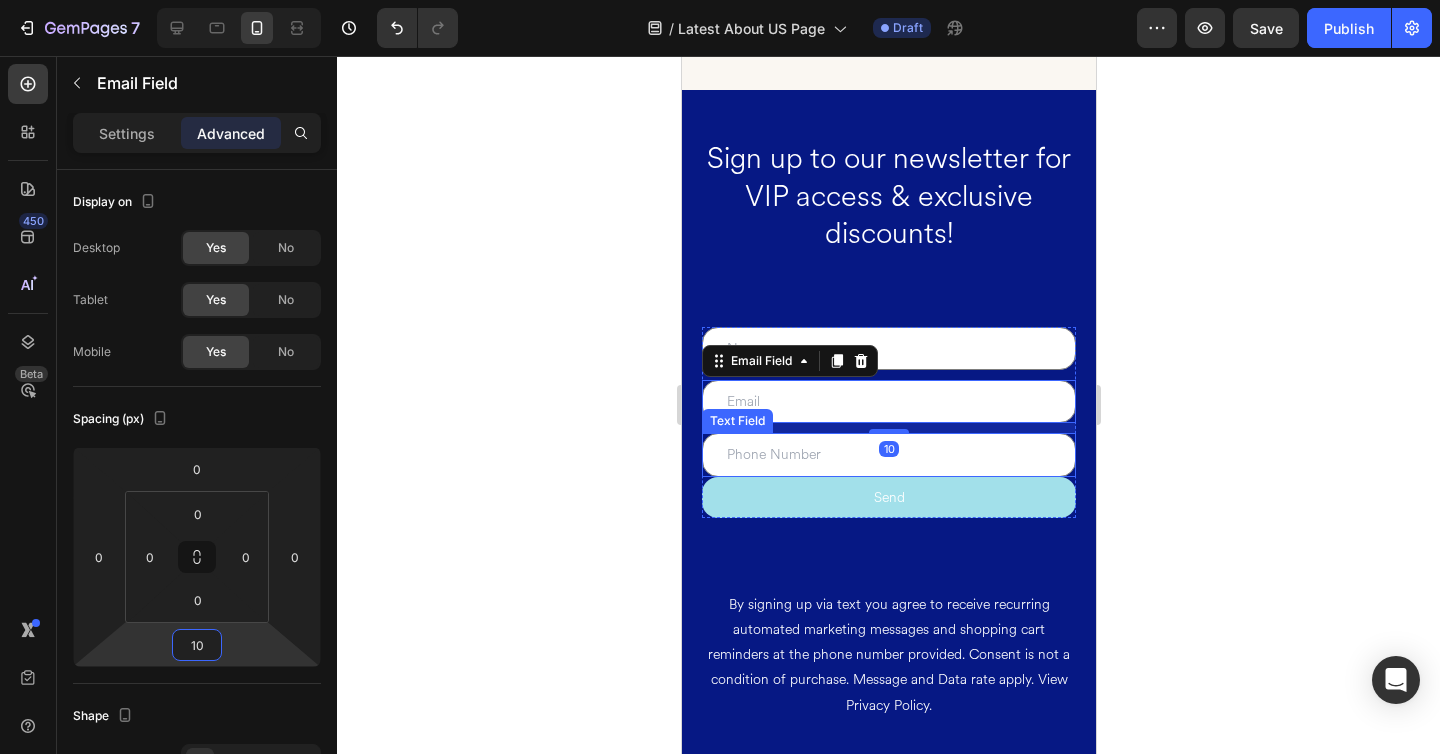 click at bounding box center (888, 454) 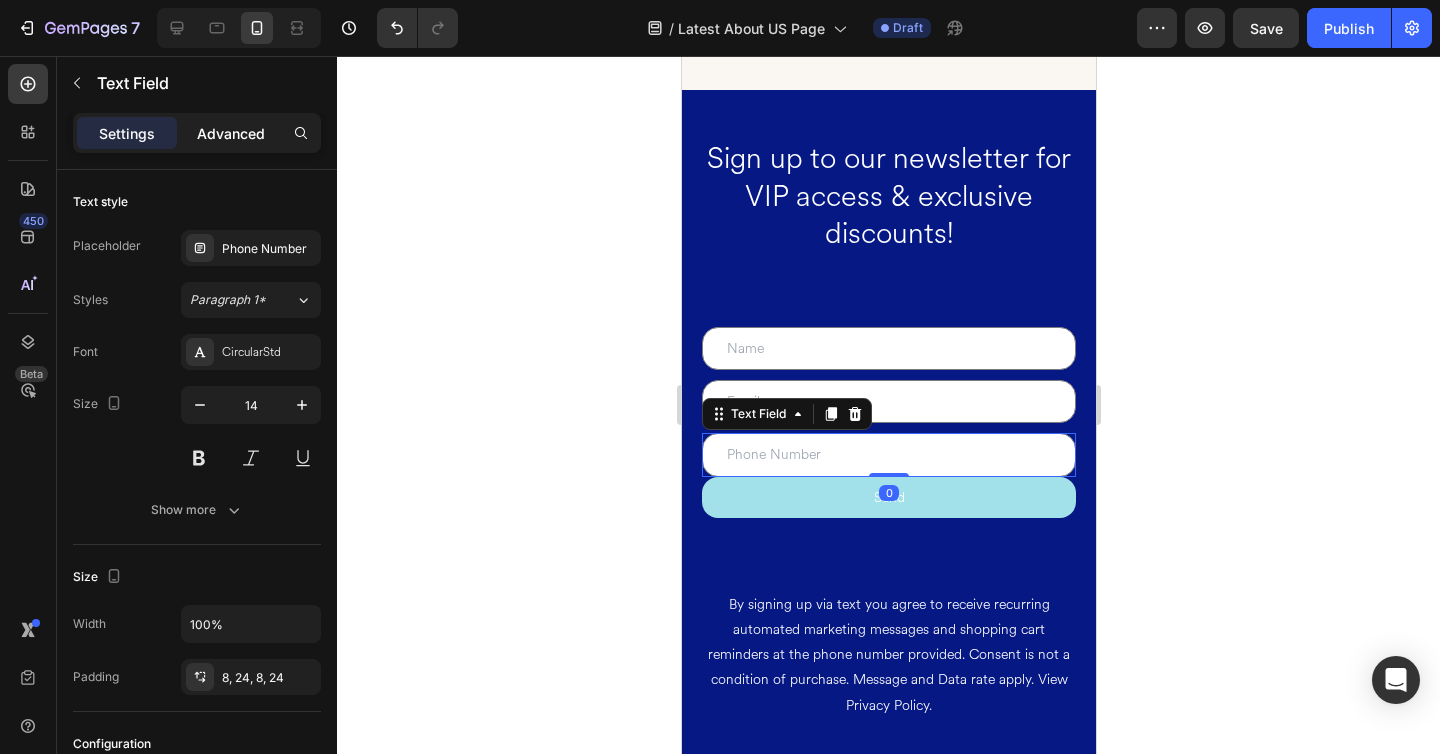 click on "Advanced" at bounding box center [231, 133] 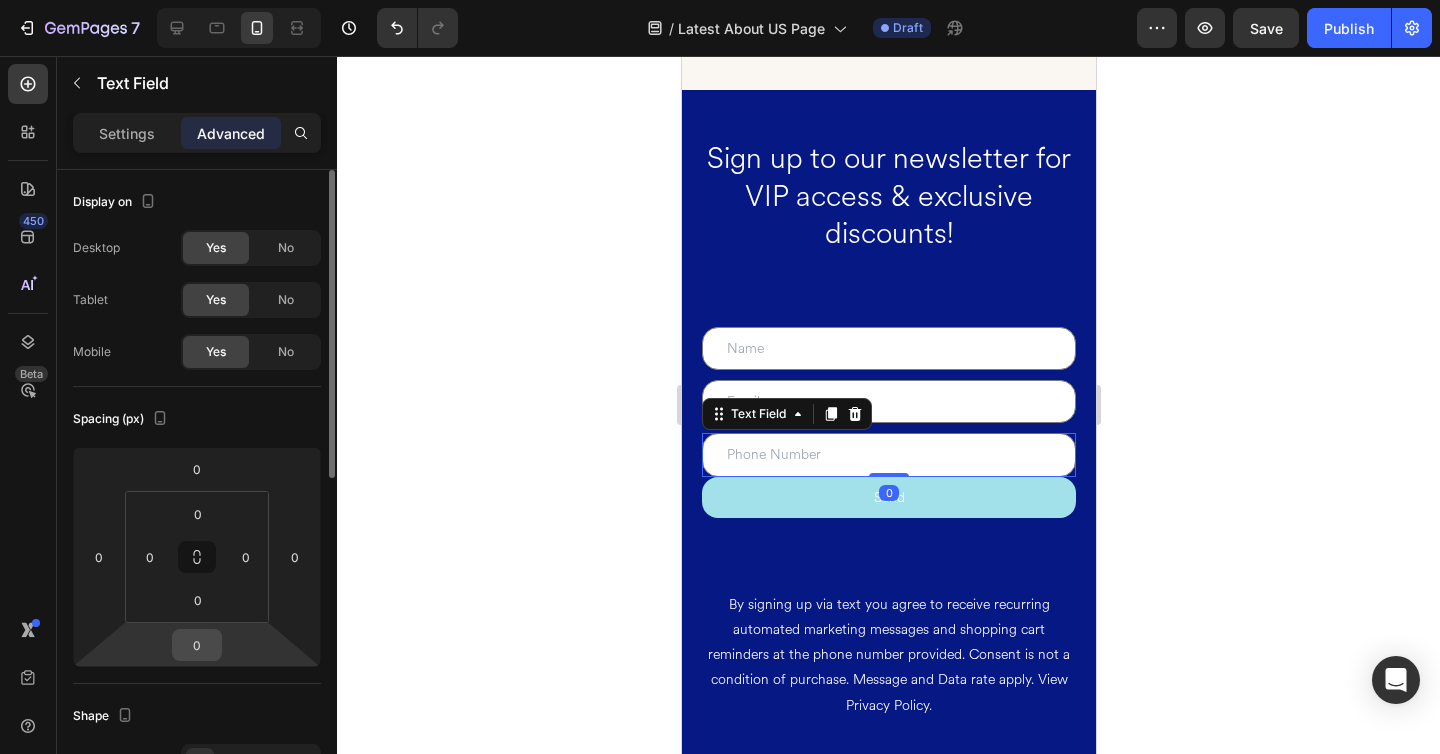 click on "0" at bounding box center (197, 645) 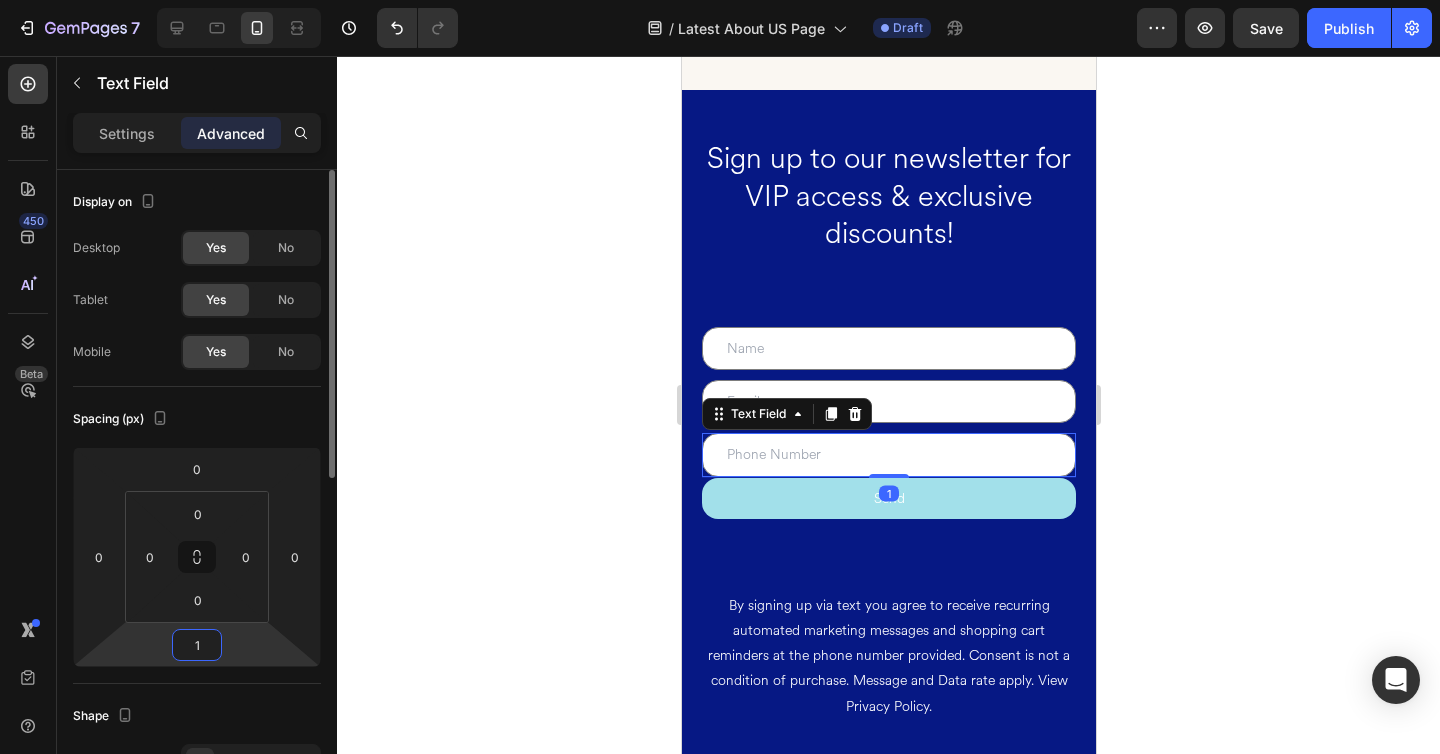 type on "10" 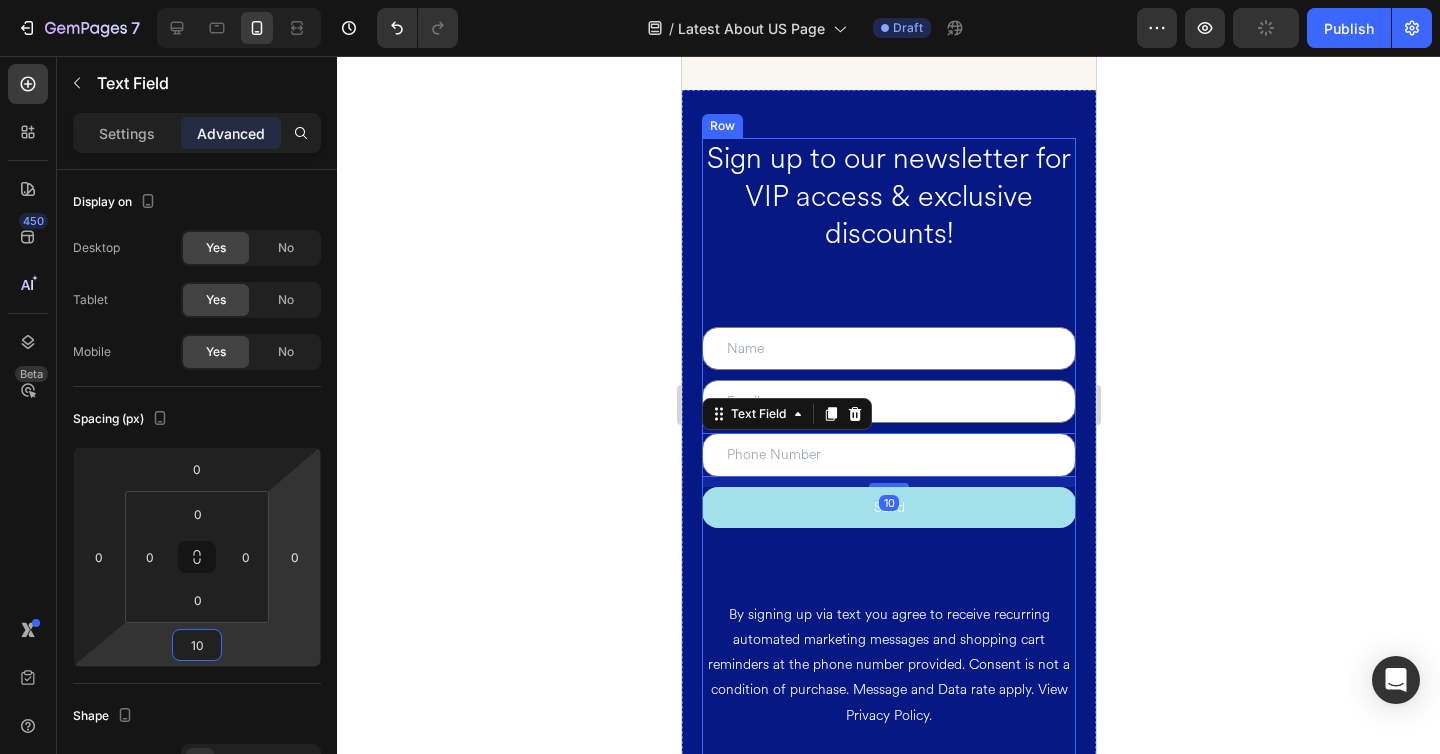 click on "Sign up to our newsletter for VIP access & exclusive discounts!" at bounding box center (888, 196) 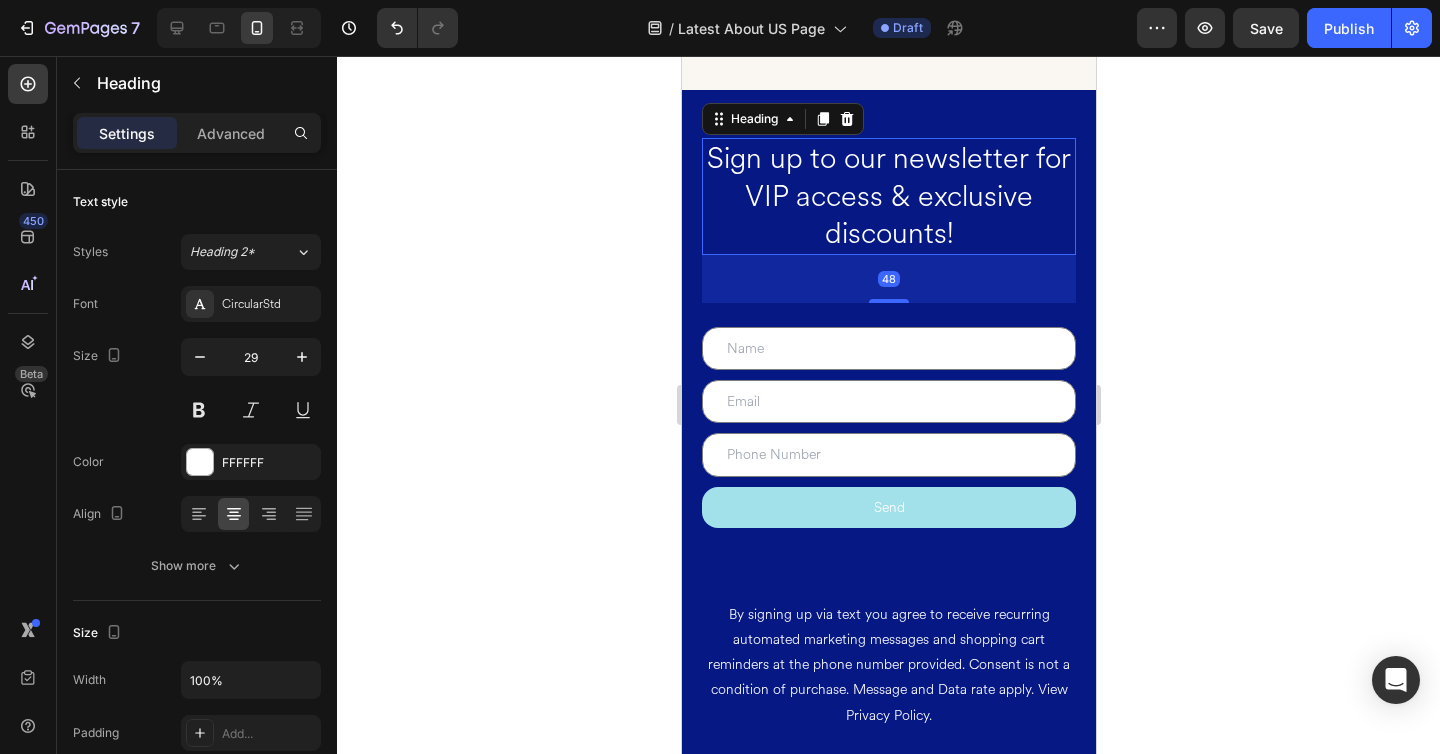 click on "48" at bounding box center (888, 279) 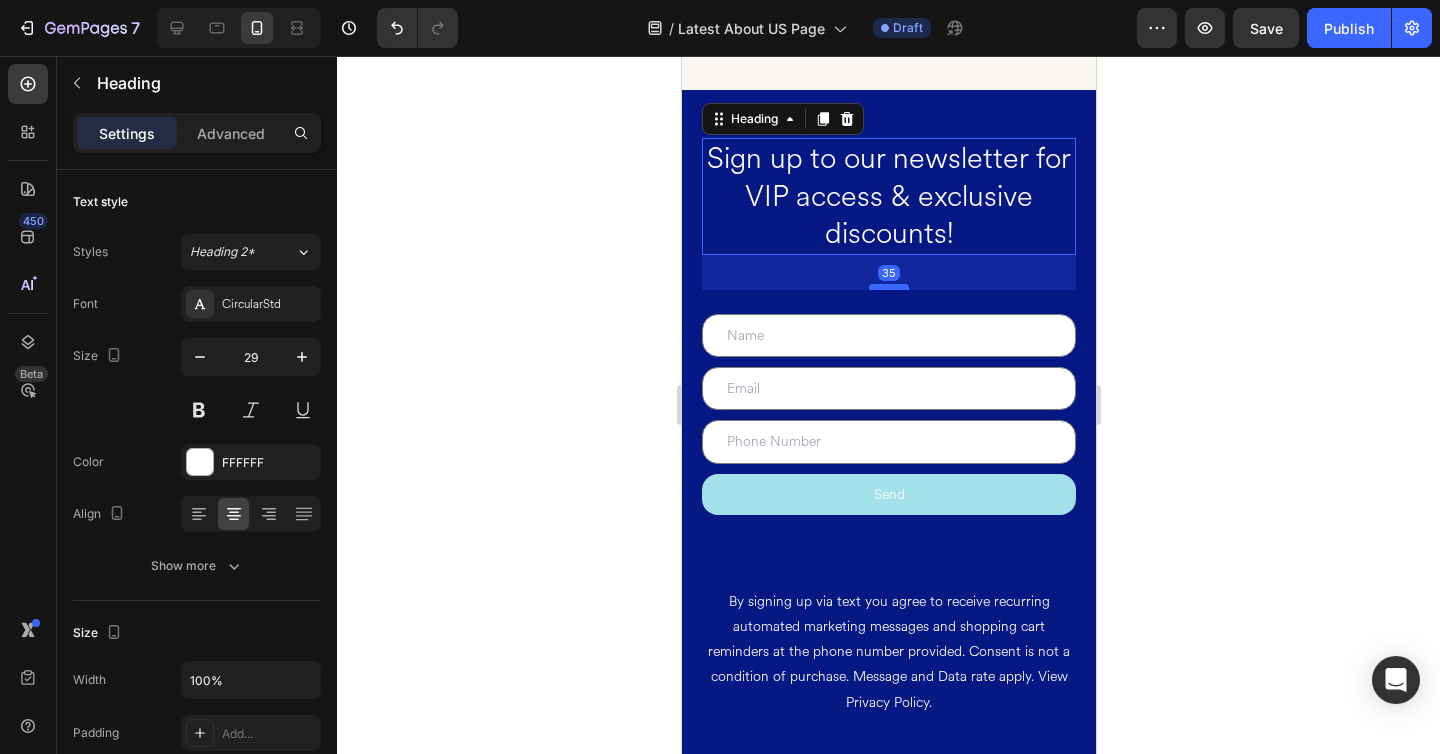 drag, startPoint x: 895, startPoint y: 301, endPoint x: 897, endPoint y: 288, distance: 13.152946 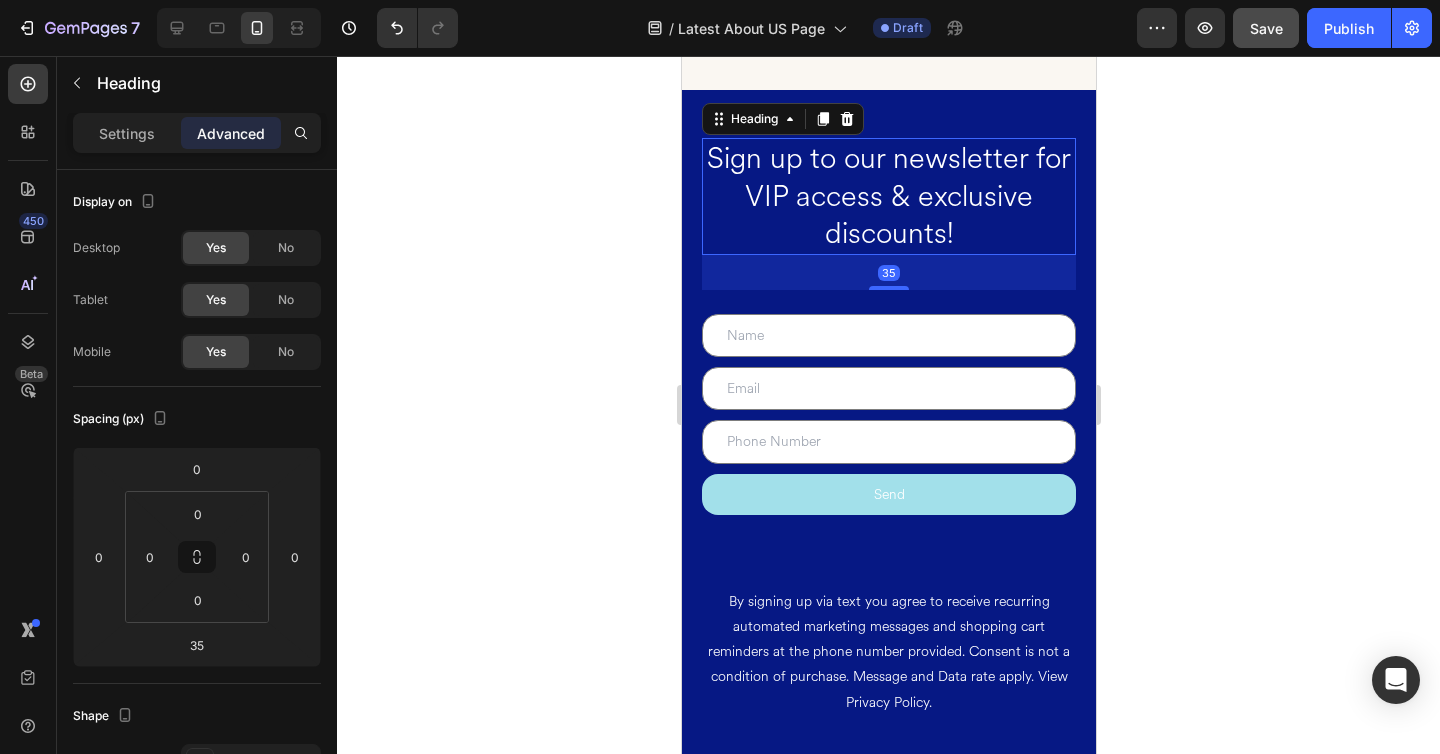 click on "Save" 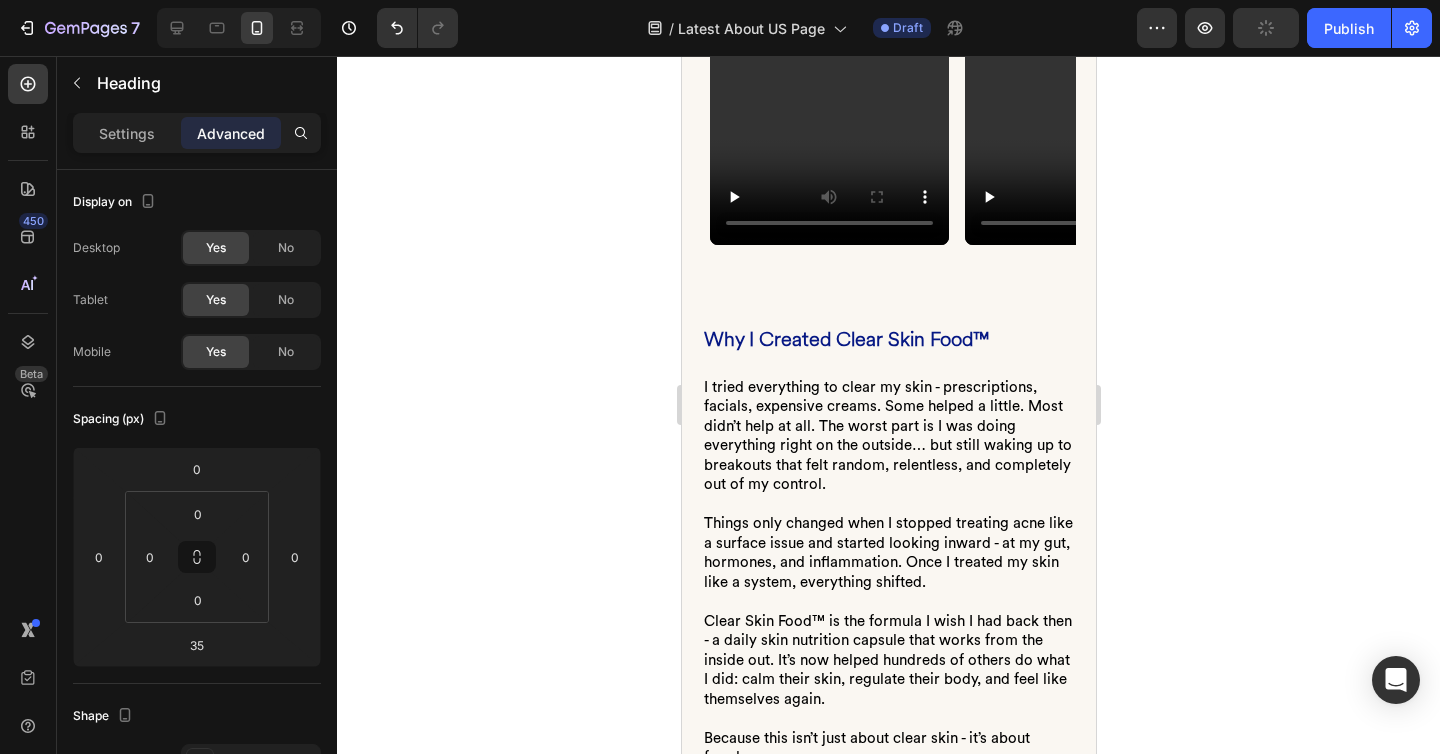 scroll, scrollTop: 0, scrollLeft: 0, axis: both 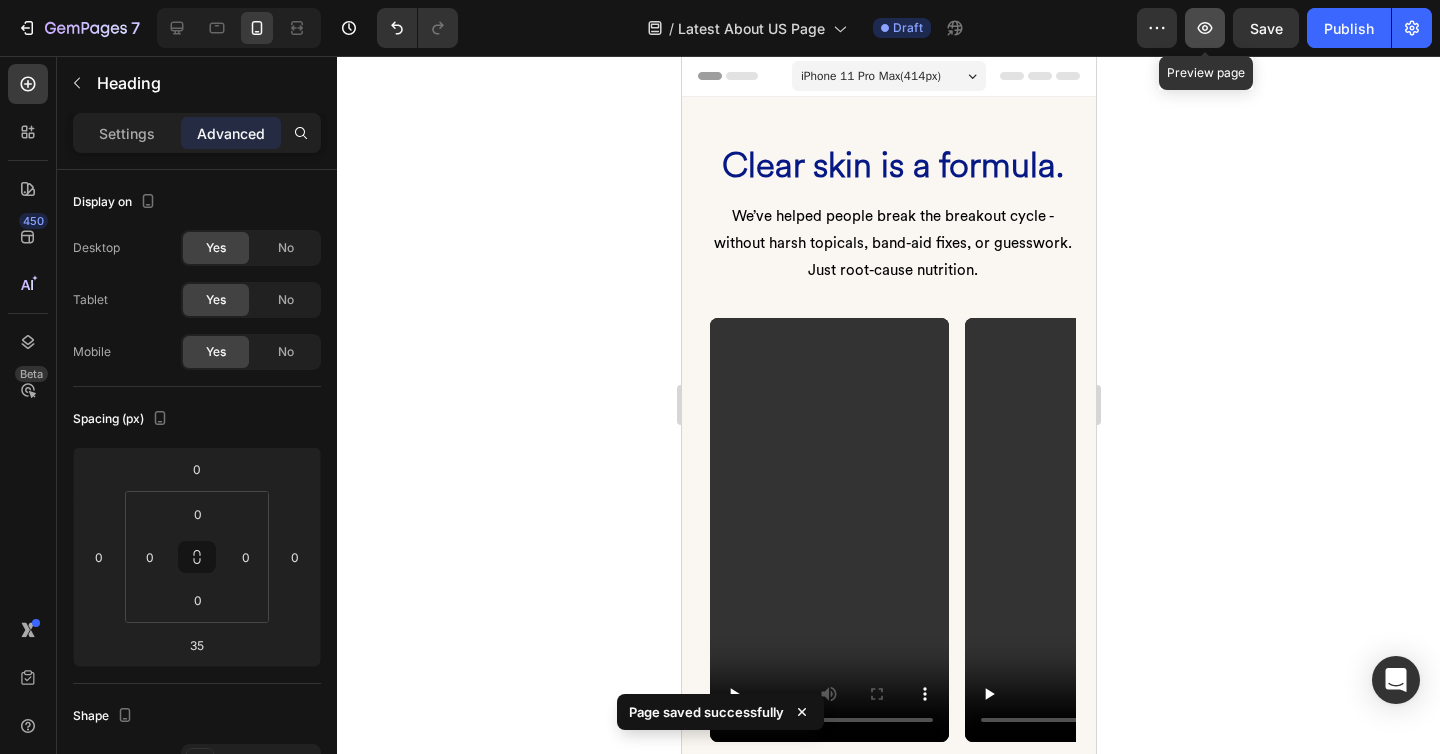 click 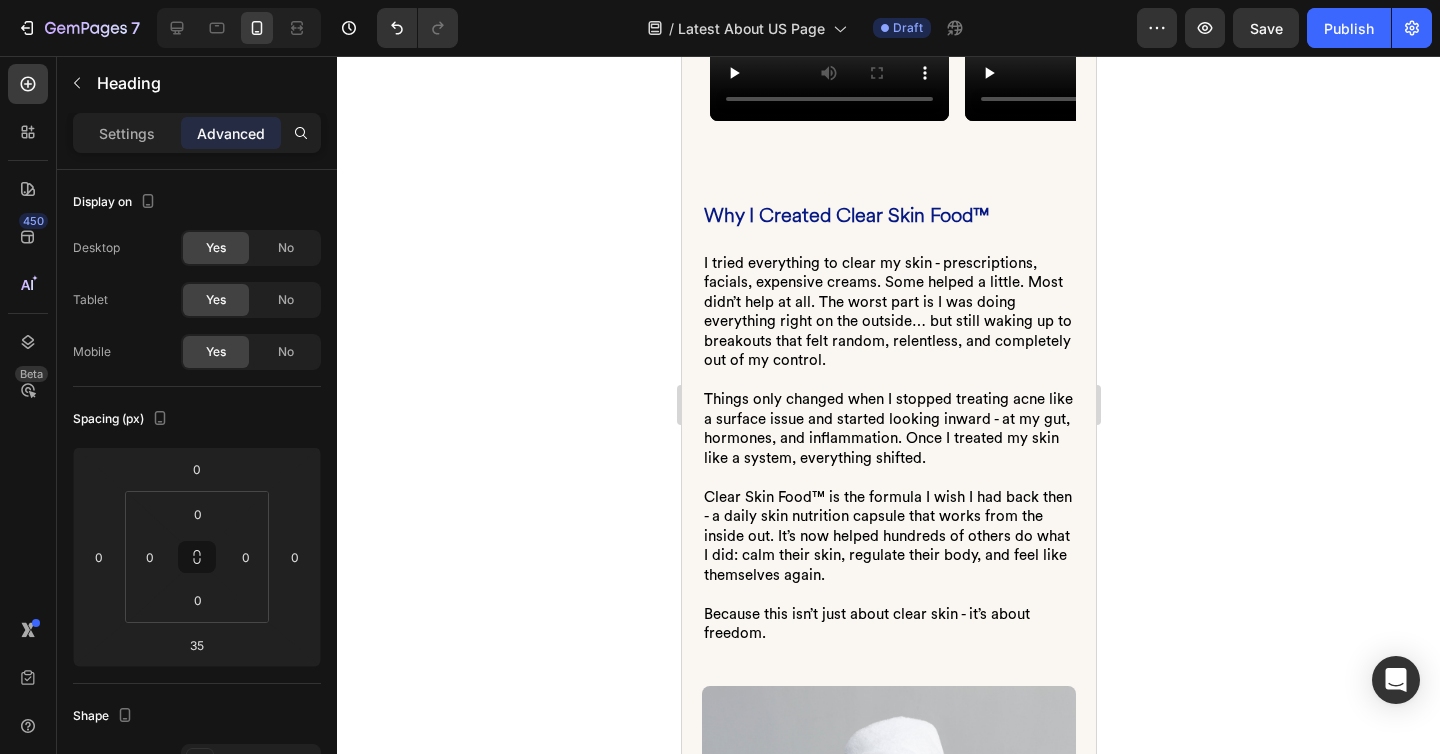 scroll, scrollTop: 679, scrollLeft: 0, axis: vertical 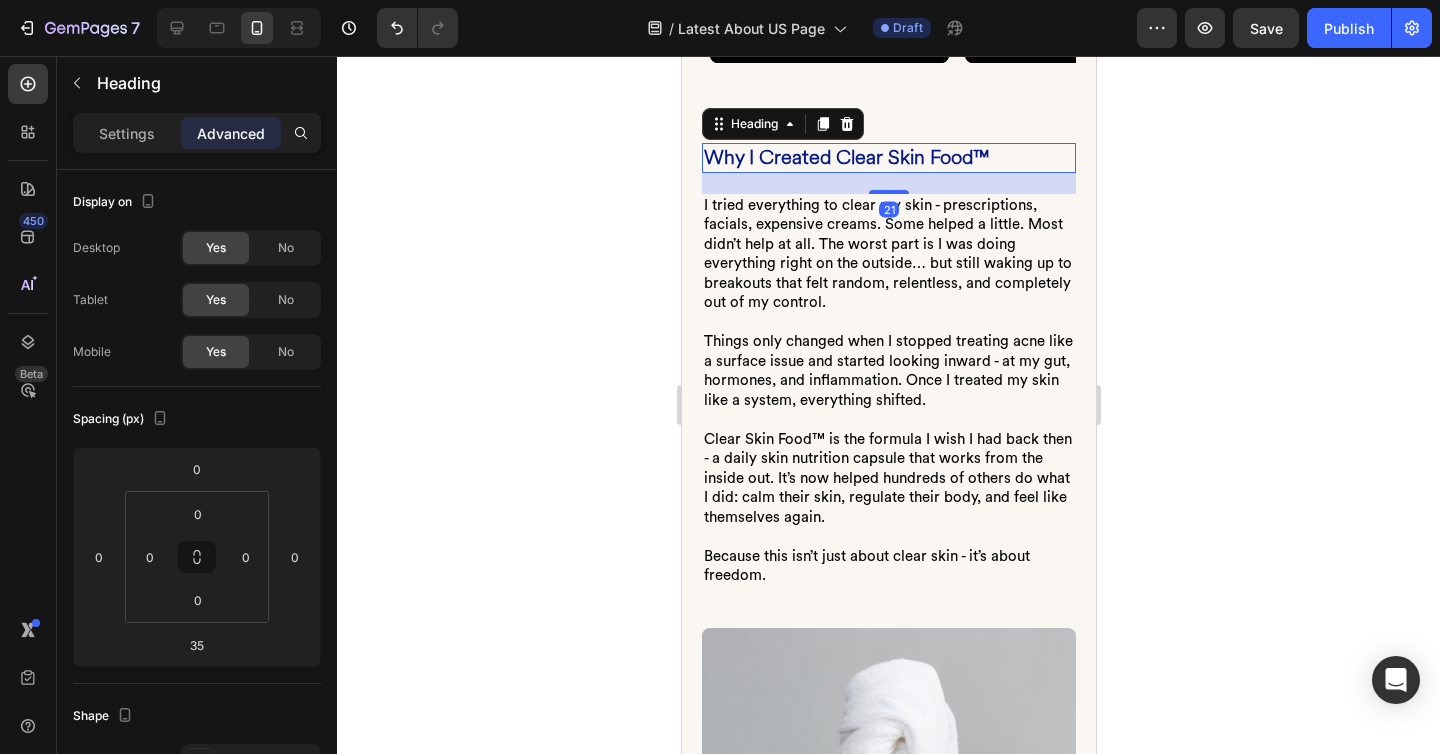click on "Why I Created Clear Skin Food™" at bounding box center [888, 158] 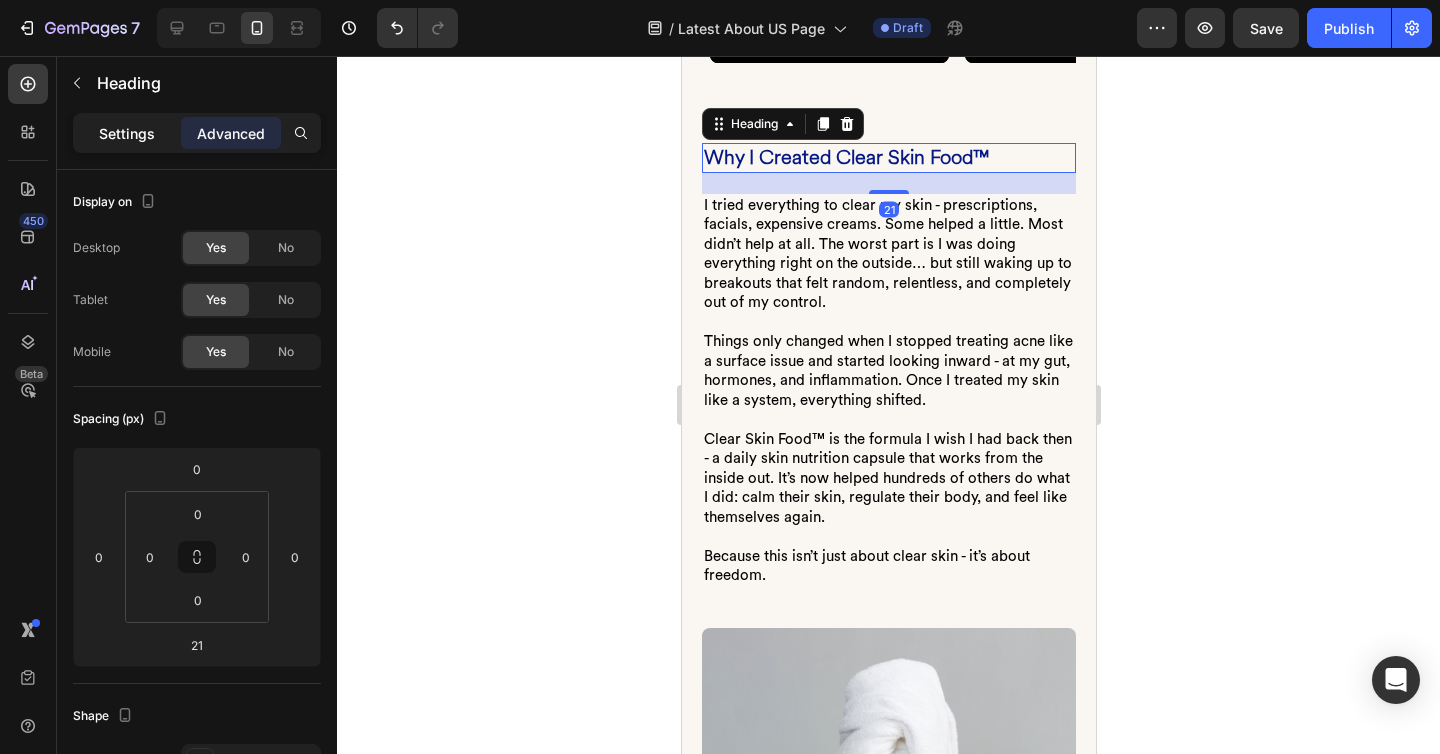 click on "Settings" at bounding box center (127, 133) 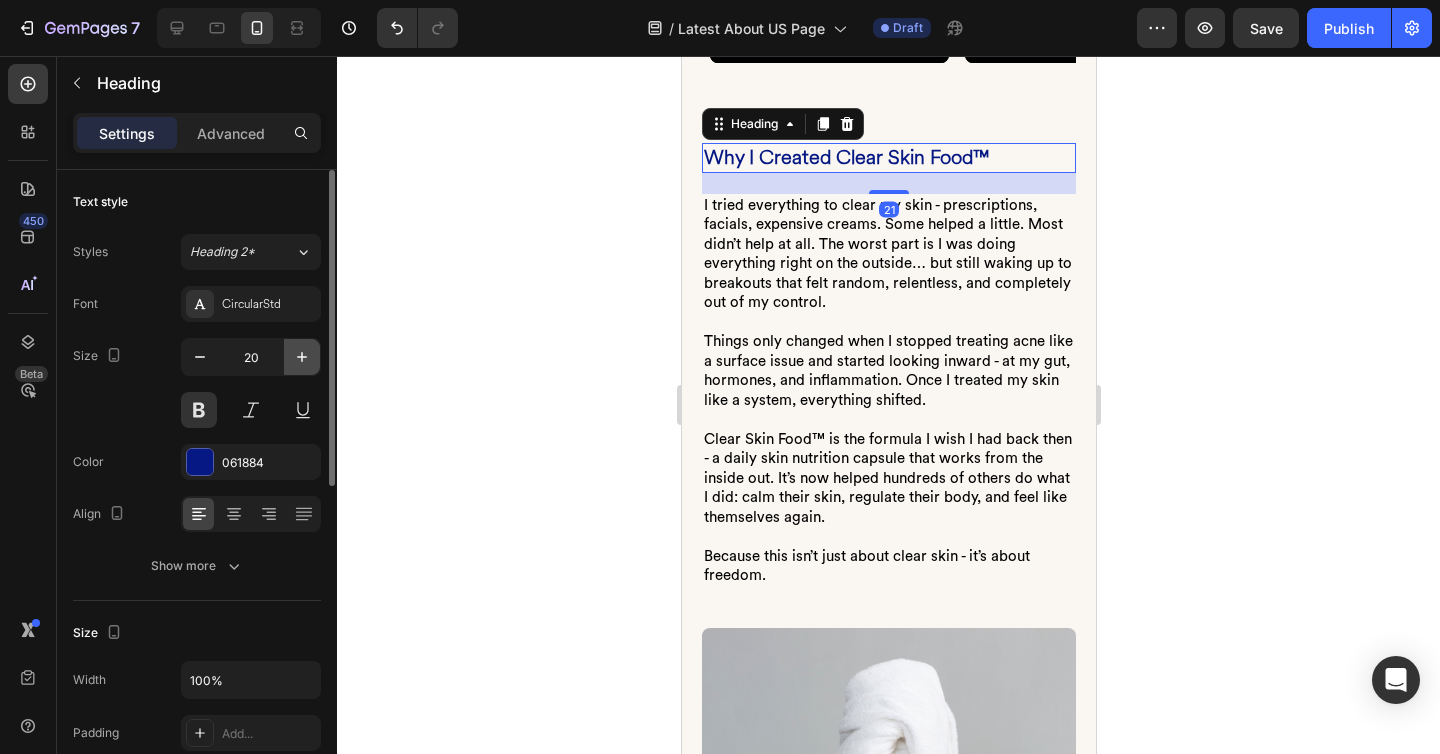 click 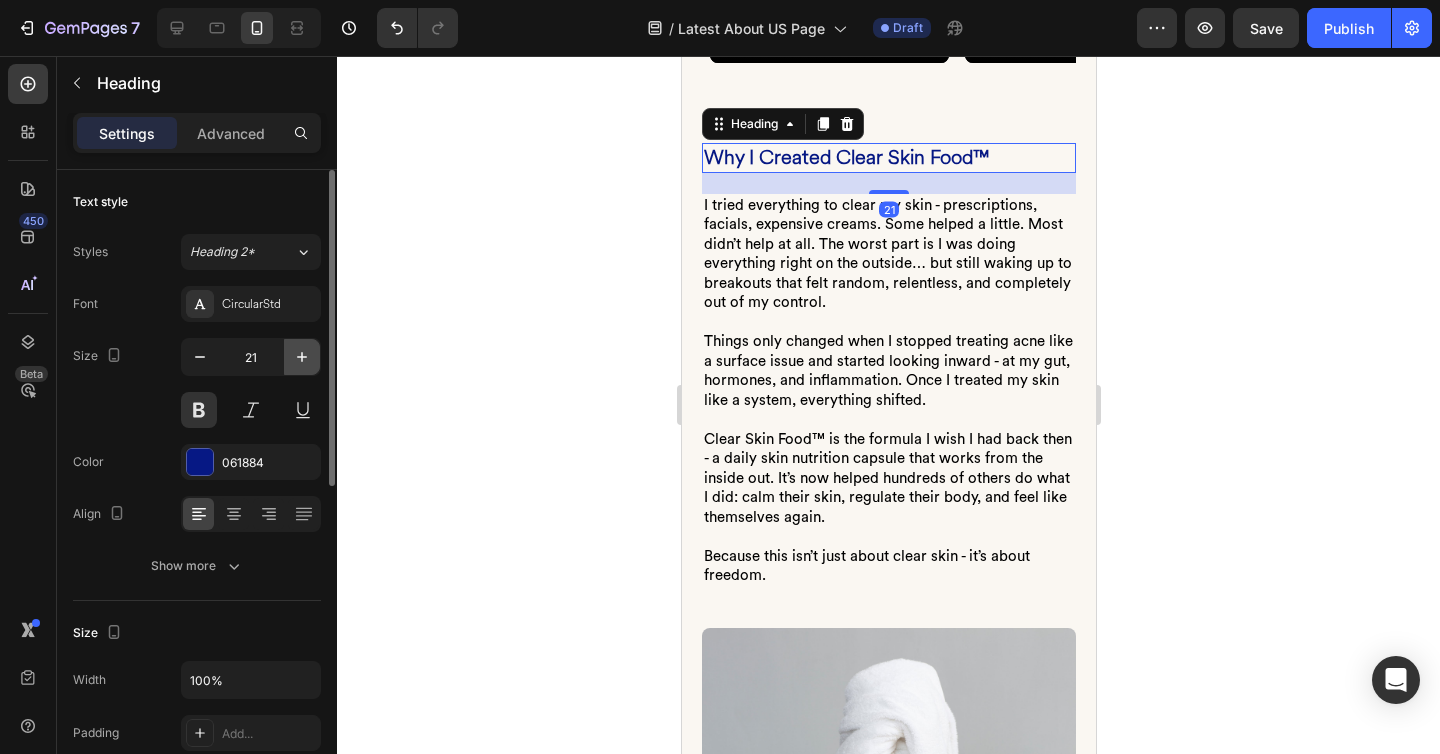 click 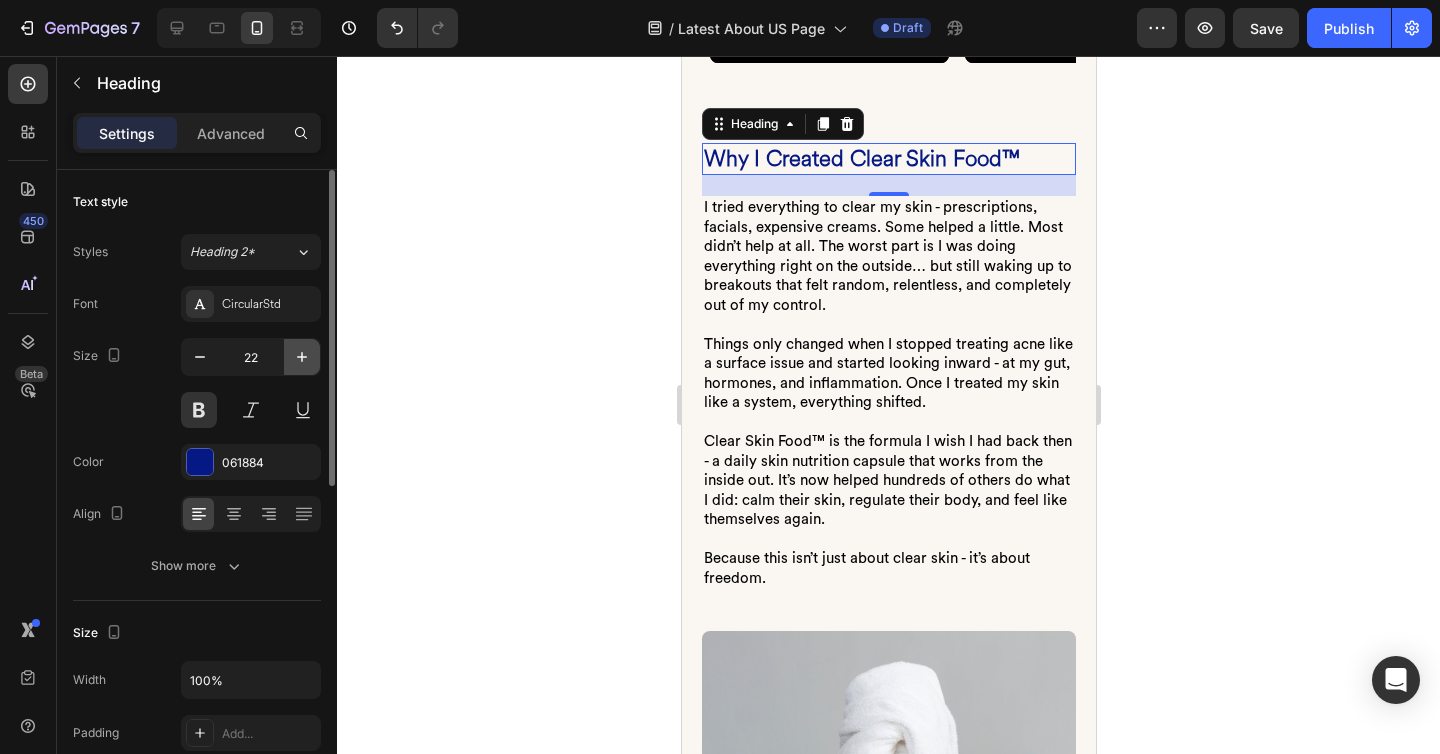 click 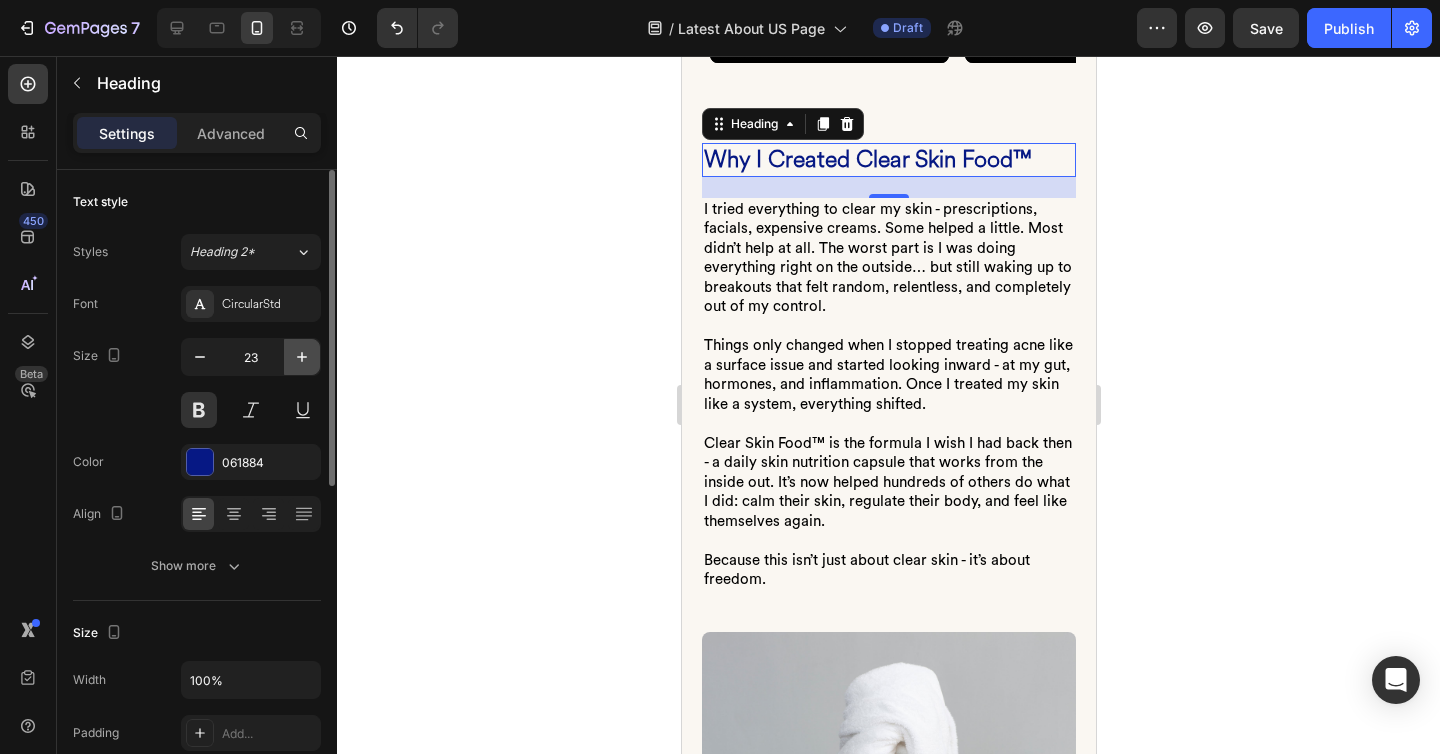 click 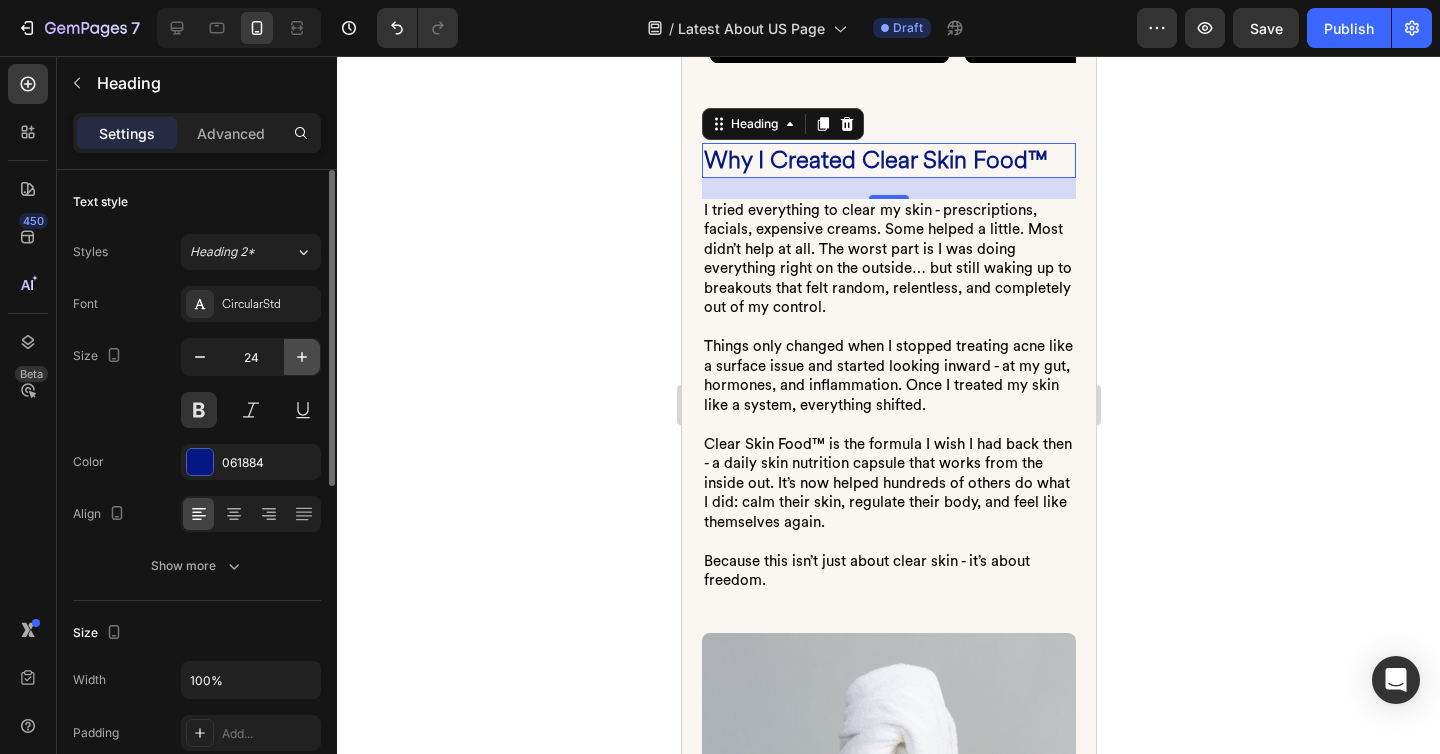 click 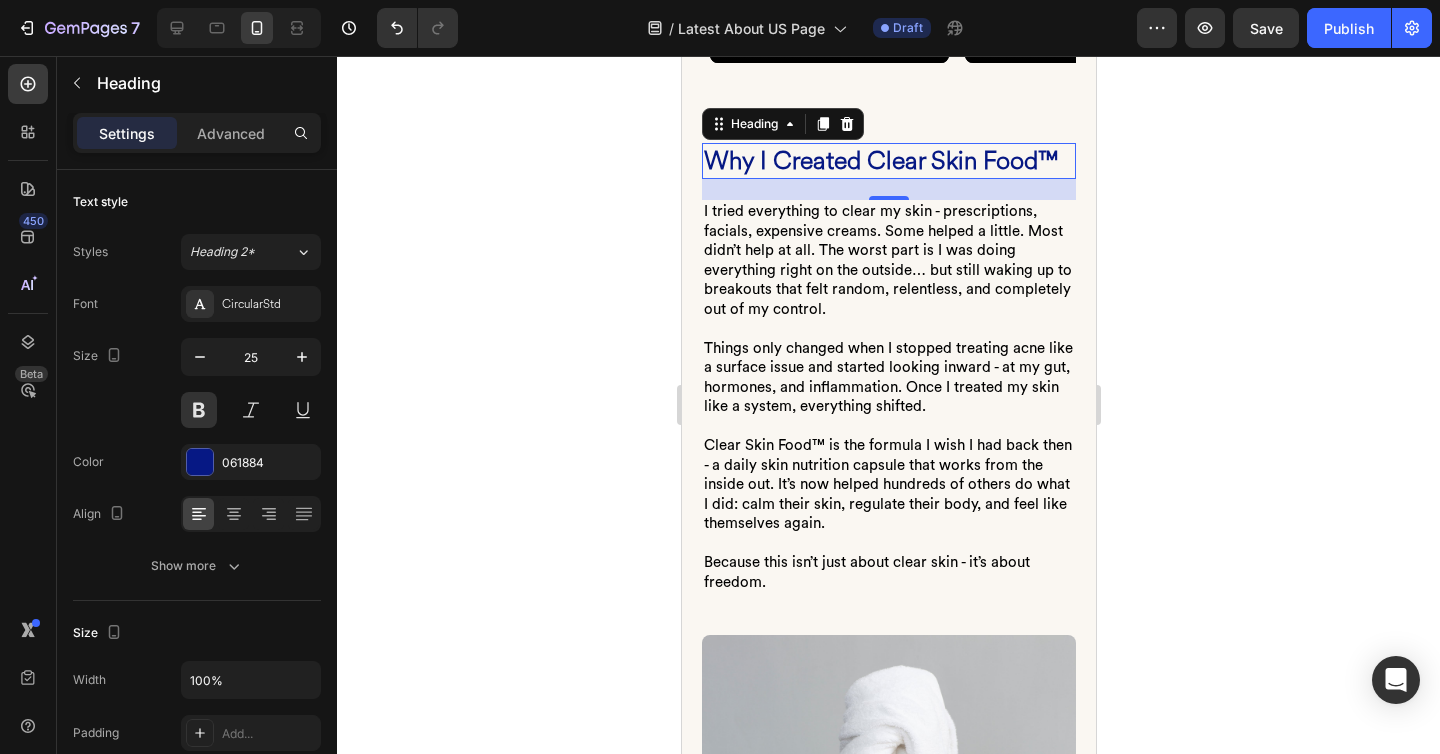 click on "Why I Created Clear Skin Food™" at bounding box center [888, 161] 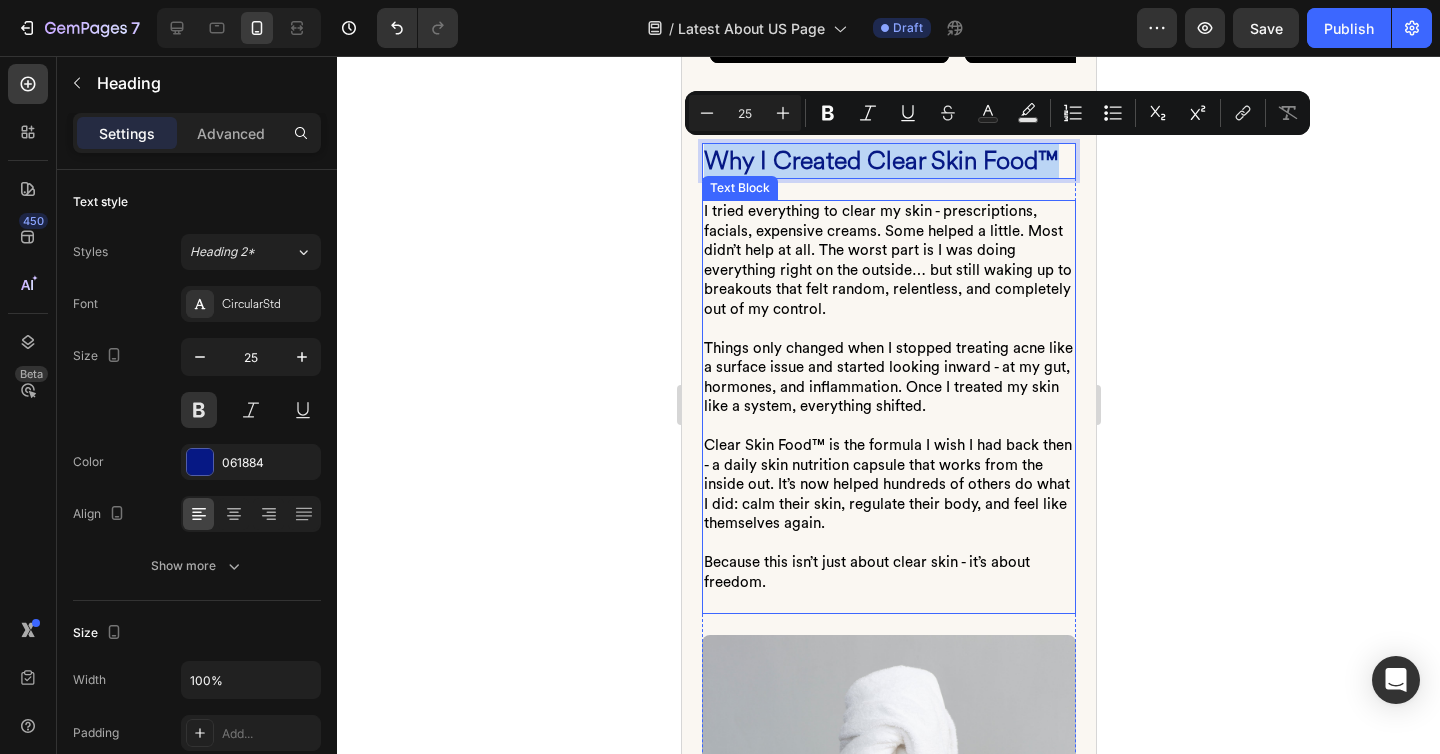 click on "I tried everything to clear my skin - prescriptions, facials, expensive creams. Some helped a little. Most didn’t help at all. The worst part is I was doing everything right on the outside… but still waking up to breakouts that felt random, relentless, and completely out of my control." at bounding box center (887, 260) 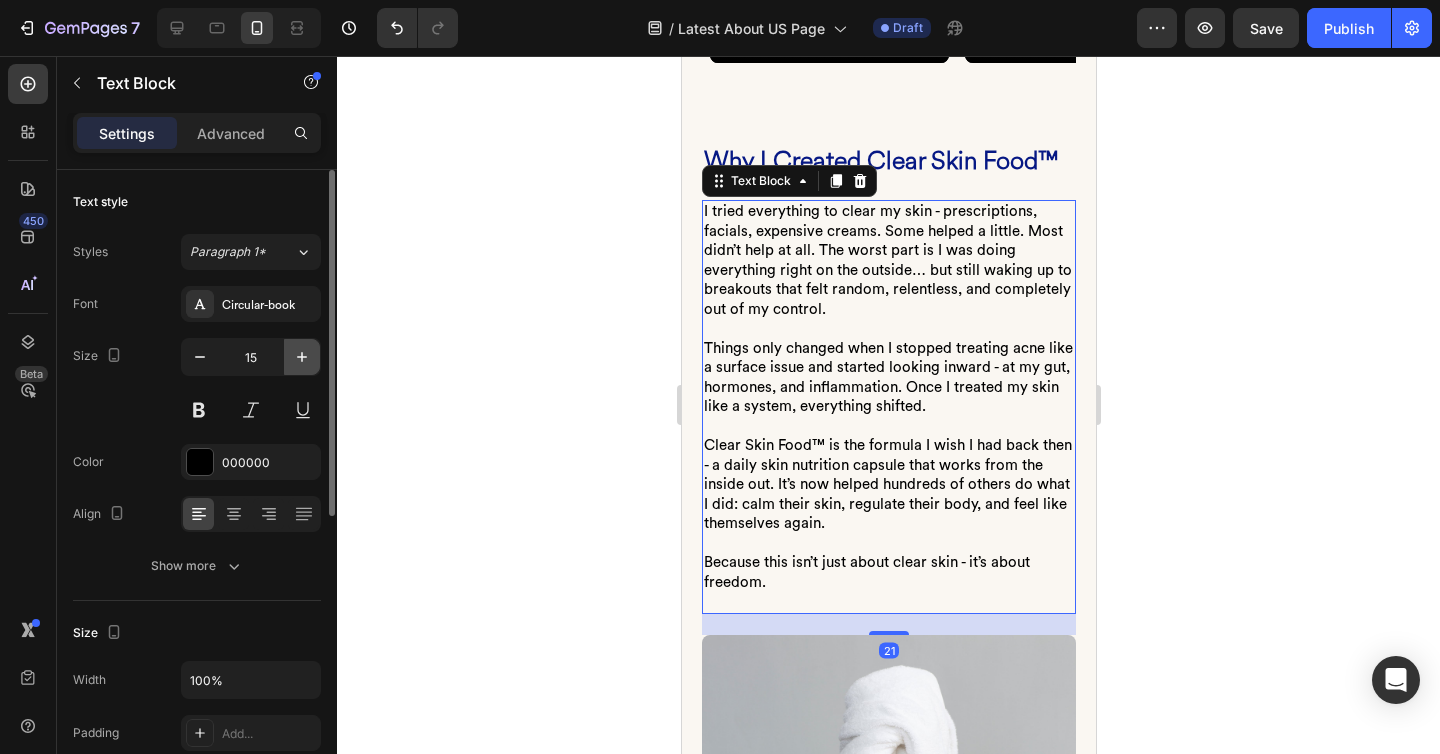 click 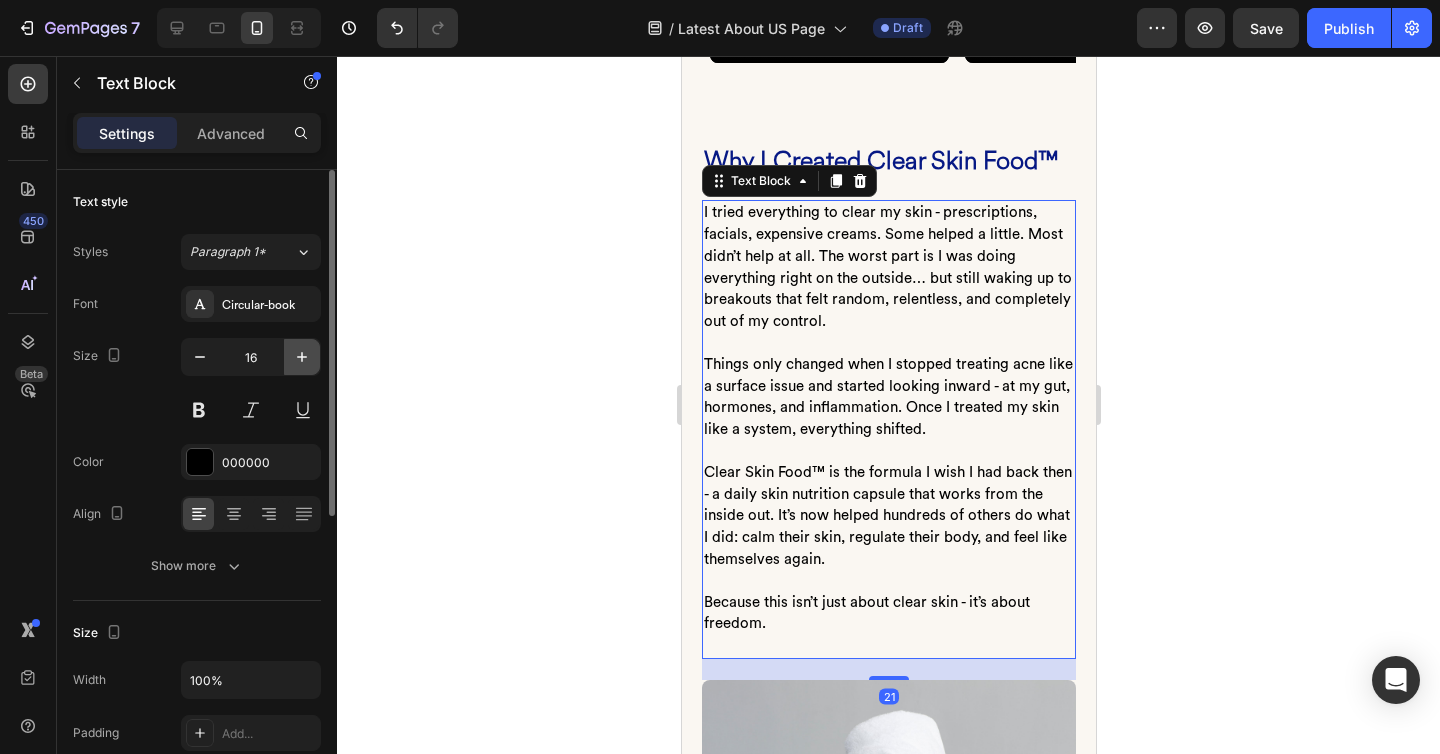 click 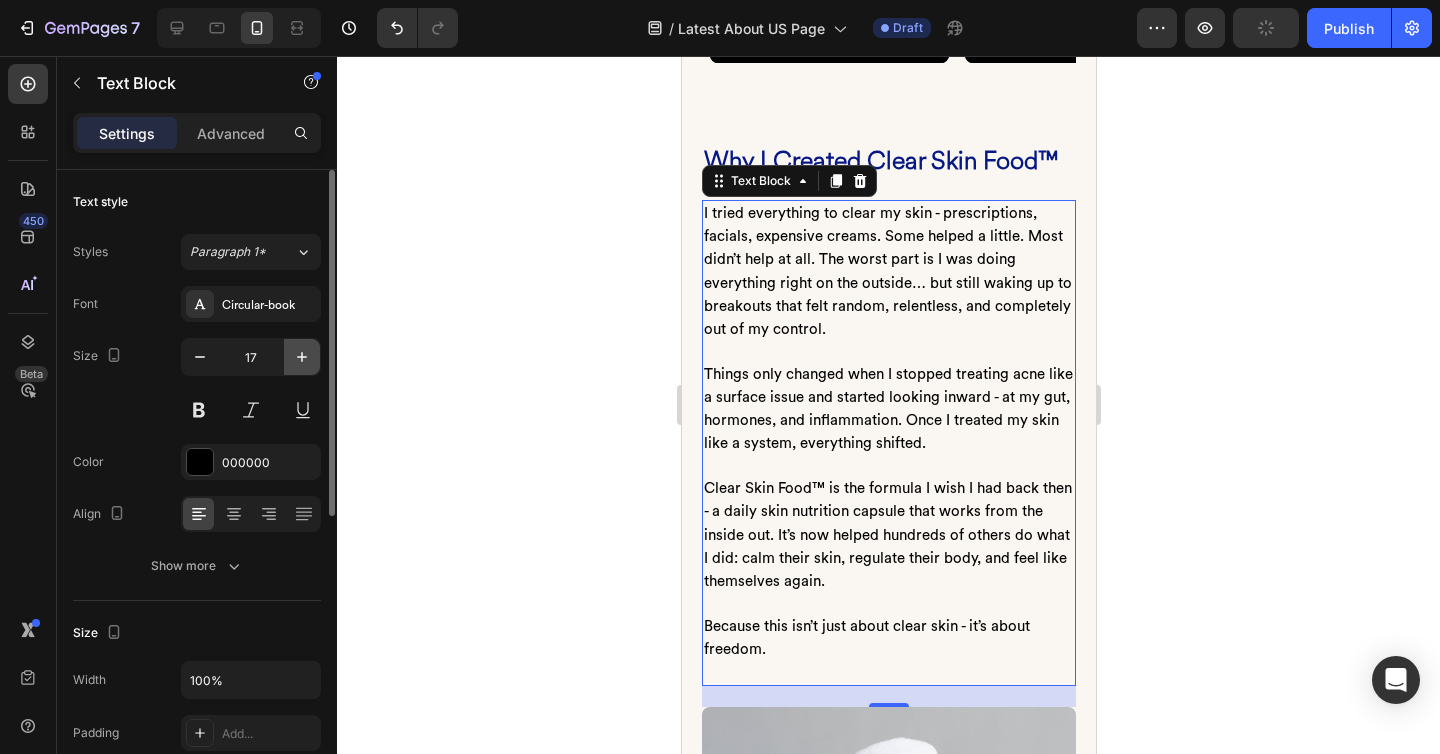 click 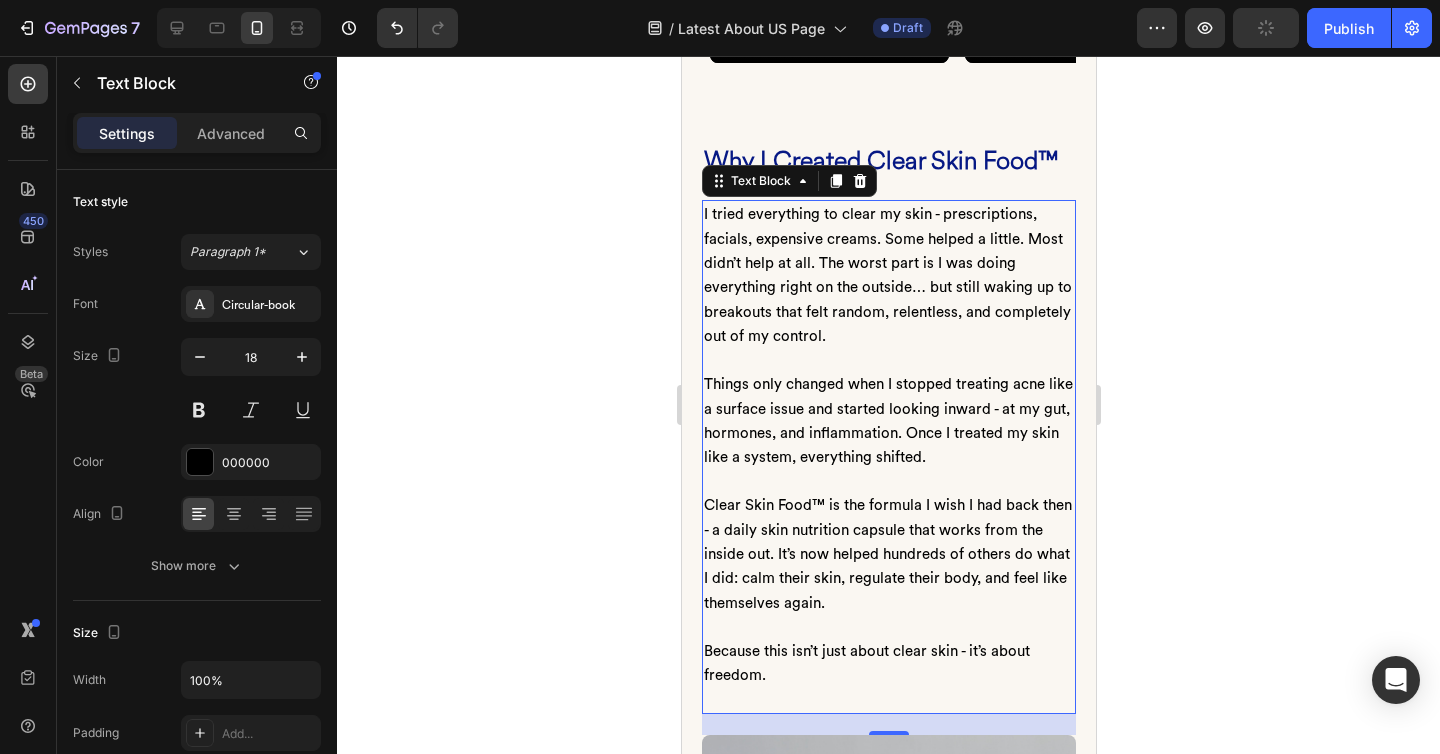 click on "Things only changed when I stopped treating acne like a surface issue and started looking inward - at my gut, hormones, and inflammation. Once I treated my skin like a system, everything shifted." at bounding box center (888, 409) 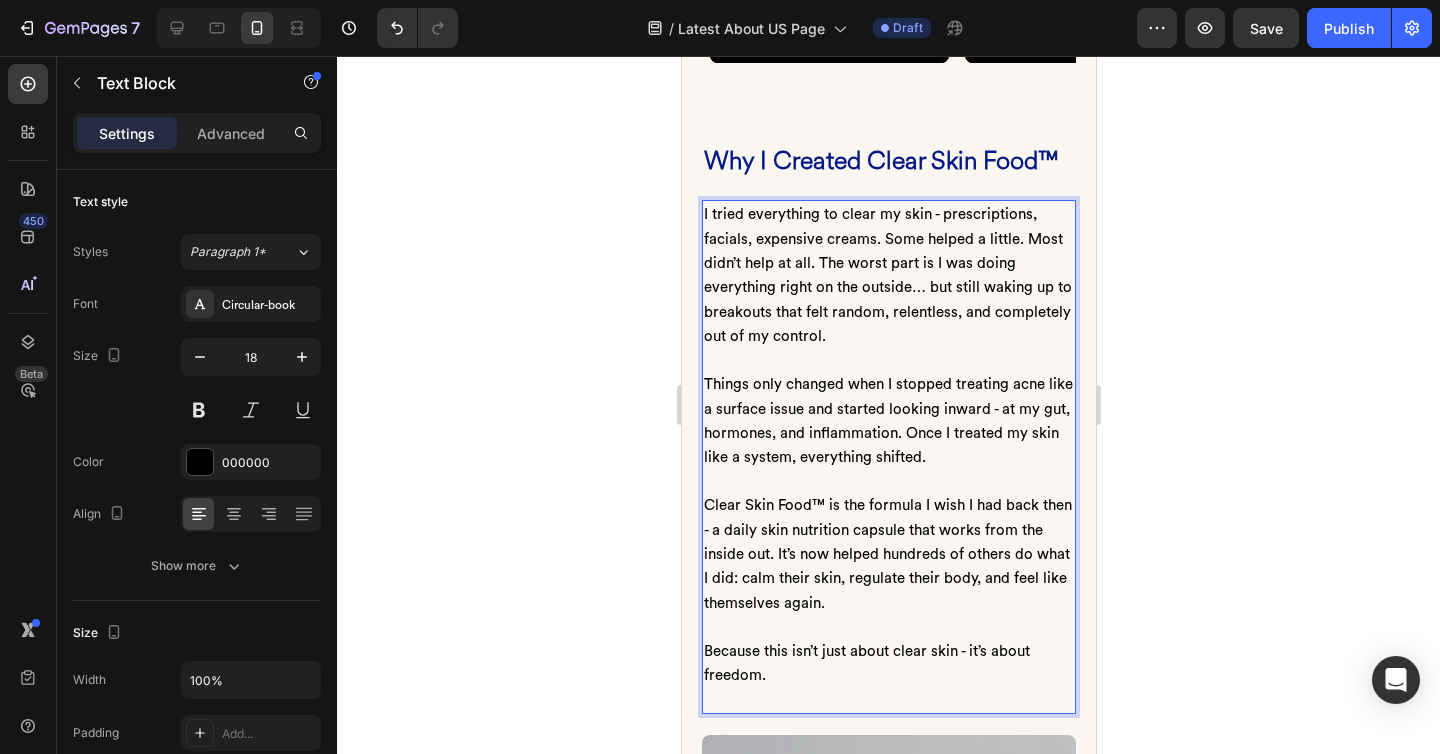 click on "I tried everything to clear my skin - prescriptions, facials, expensive creams. Some helped a little. Most didn’t help at all. The worst part is I was doing everything right on the outside… but still waking up to breakouts that felt random, relentless, and completely out of my control." at bounding box center [888, 275] 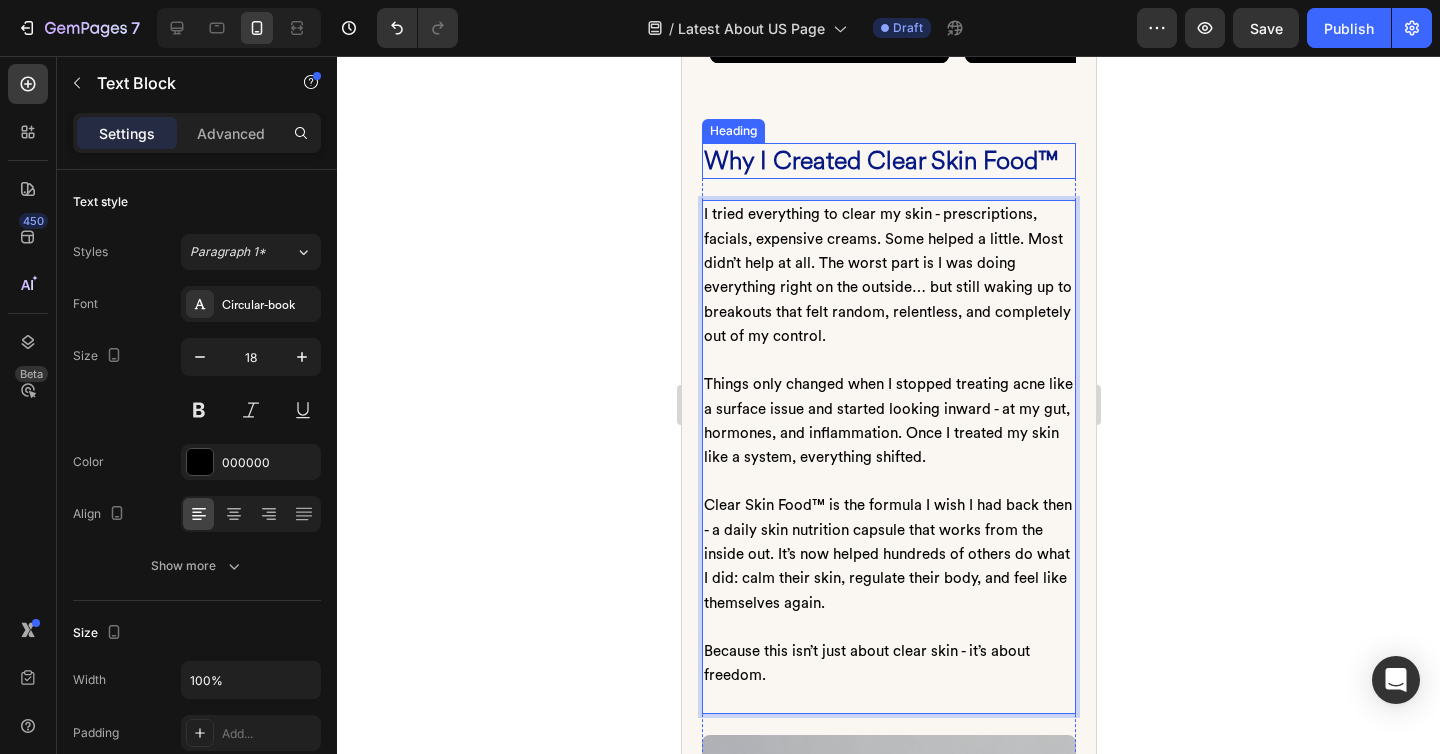 click on "Why I Created Clear Skin Food™" at bounding box center [888, 161] 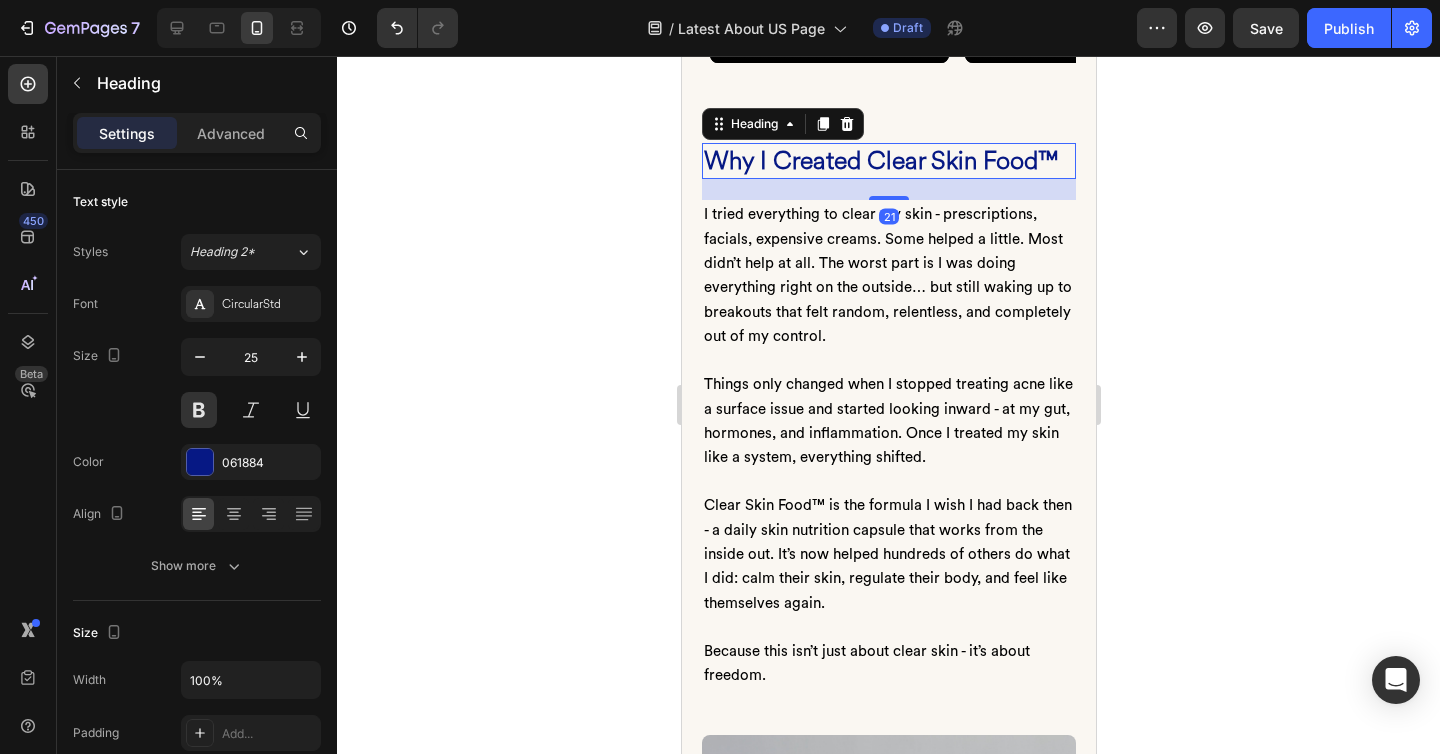 click on "I tried everything to clear my skin - prescriptions, facials, expensive creams. Some helped a little. Most didn’t help at all. The worst part is I was doing everything right on the outside… but still waking up to breakouts that felt random, relentless, and completely out of my control." at bounding box center [888, 275] 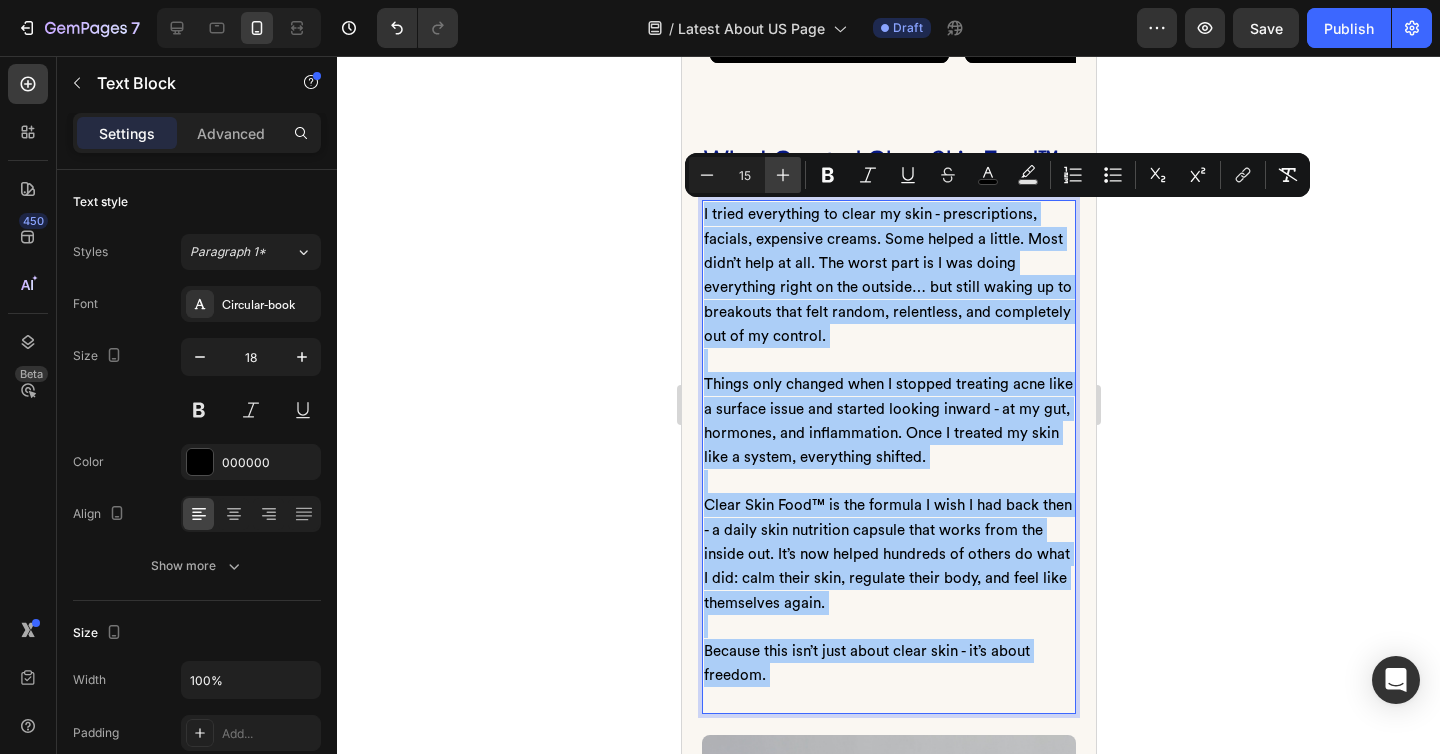 click 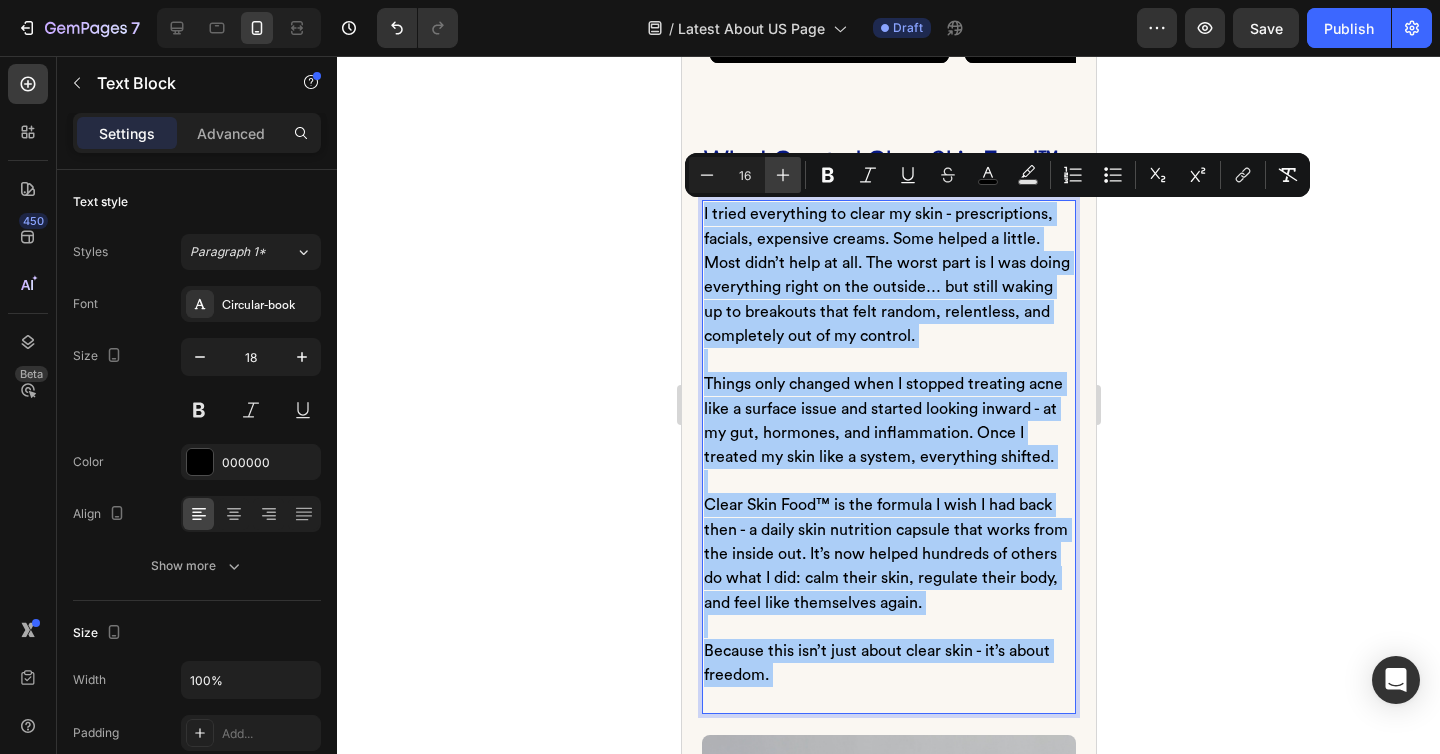 click 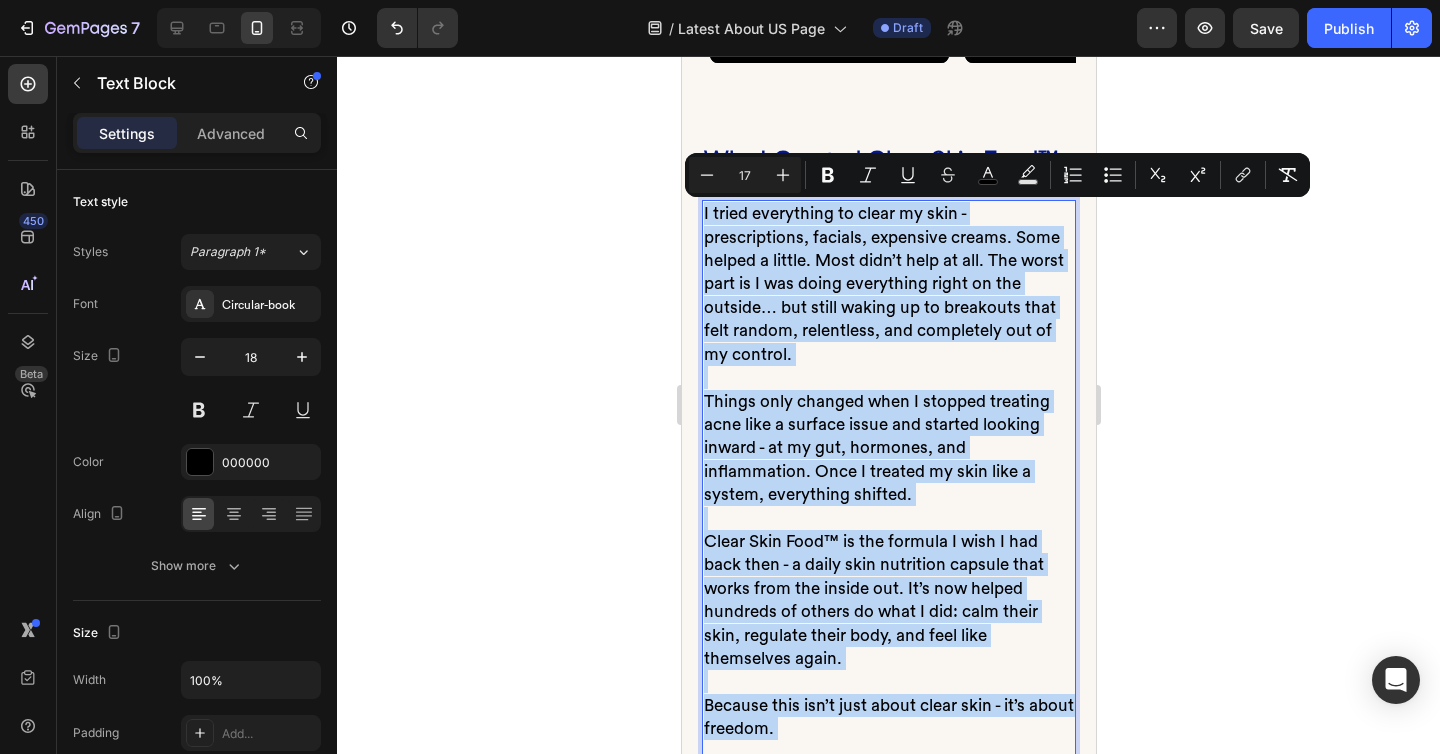 click on "I tried everything to clear my skin - prescriptions, facials, expensive creams. Some helped a little. Most didn’t help at all. The worst part is I was doing everything right on the outside… but still waking up to breakouts that felt random, relentless, and completely out of my control." at bounding box center [888, 284] 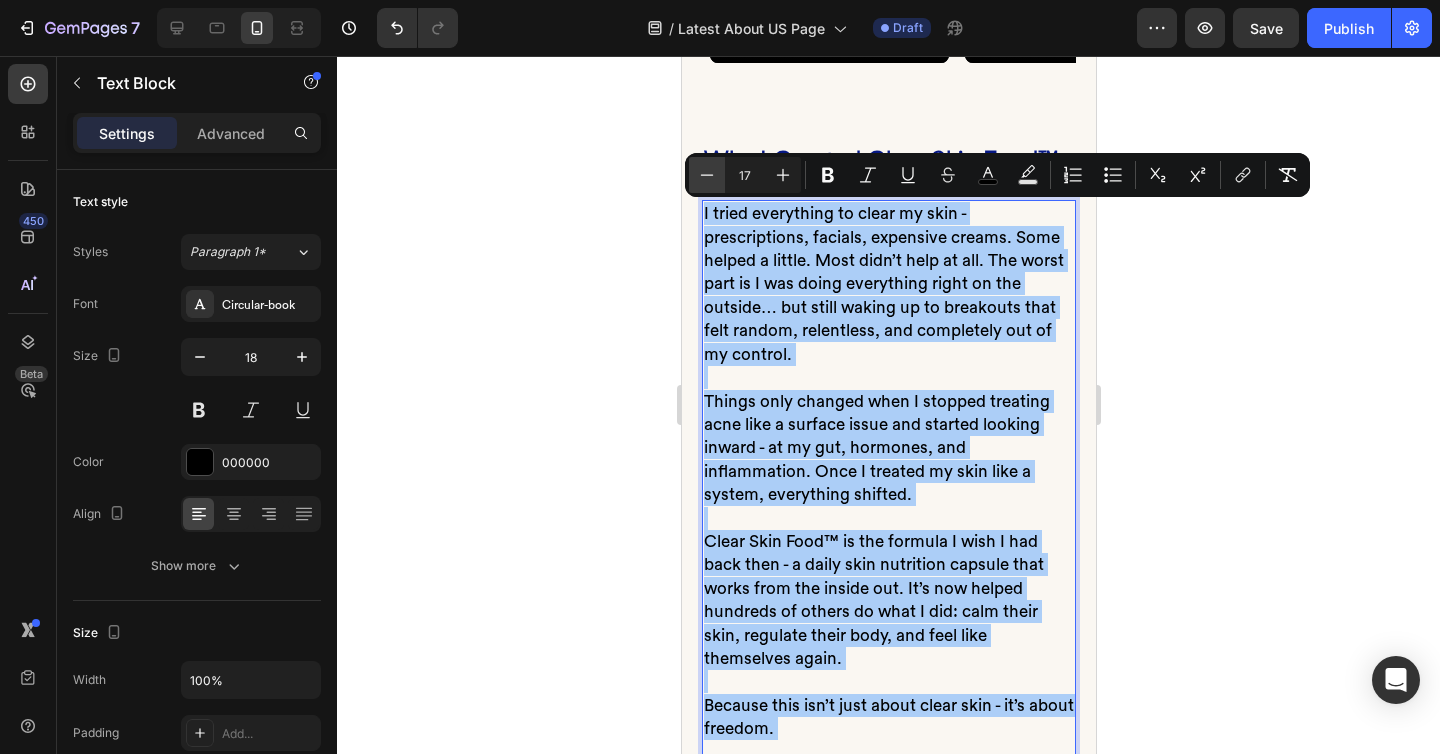 click 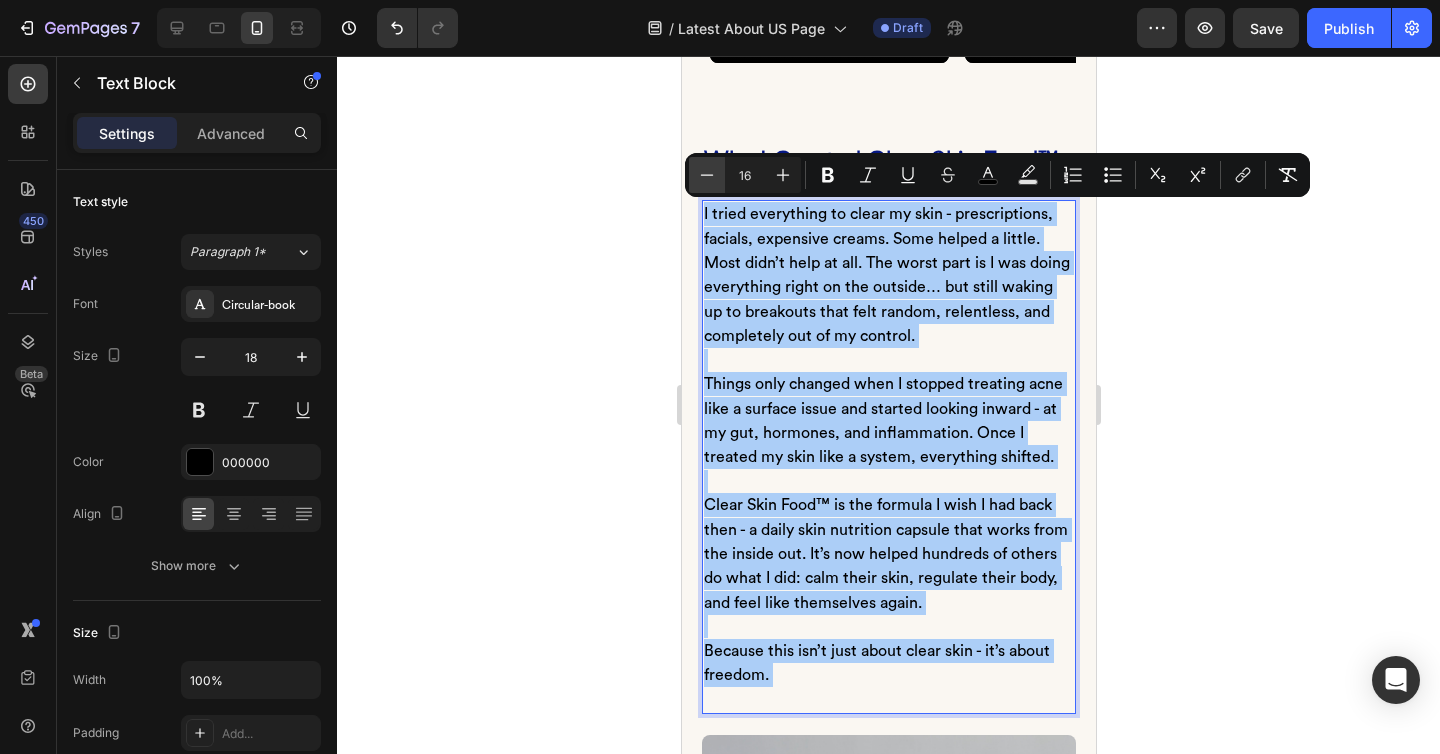 click 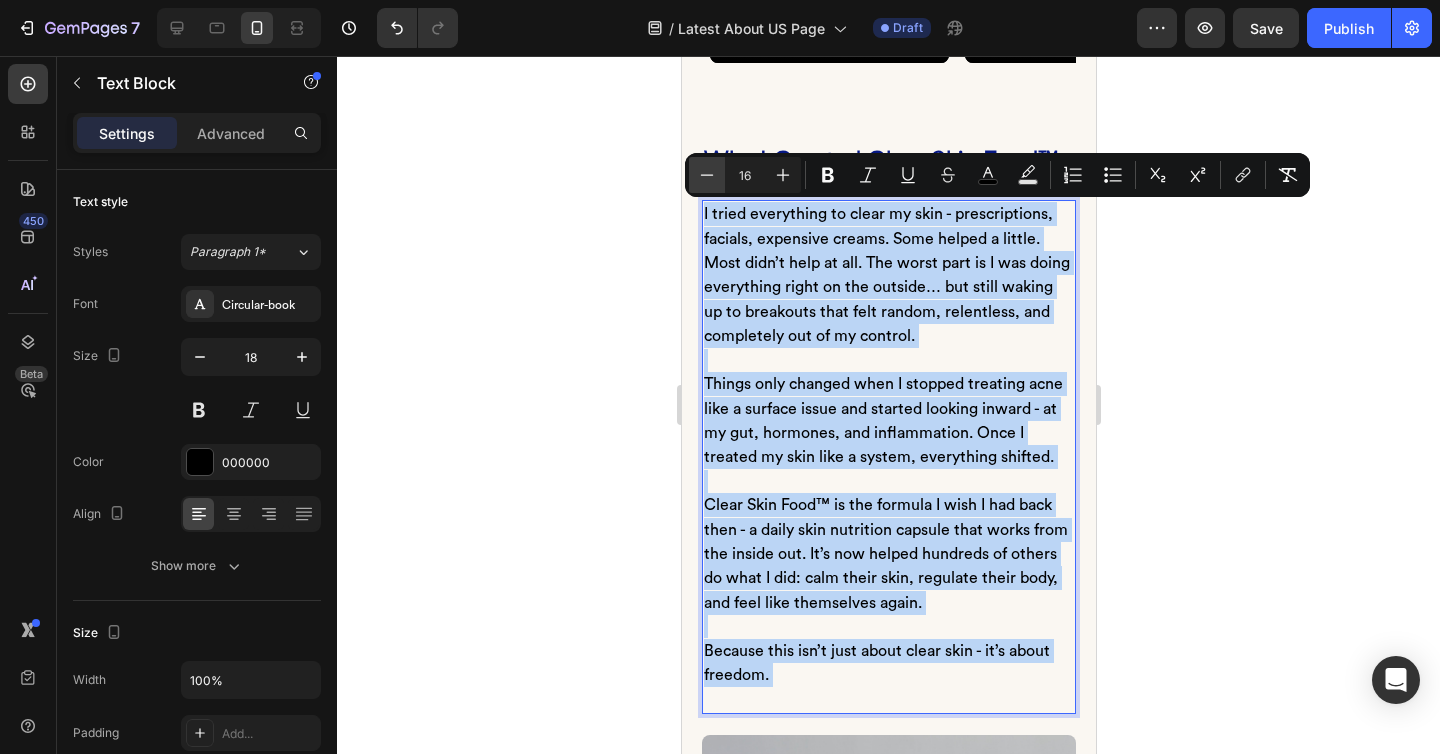 type on "15" 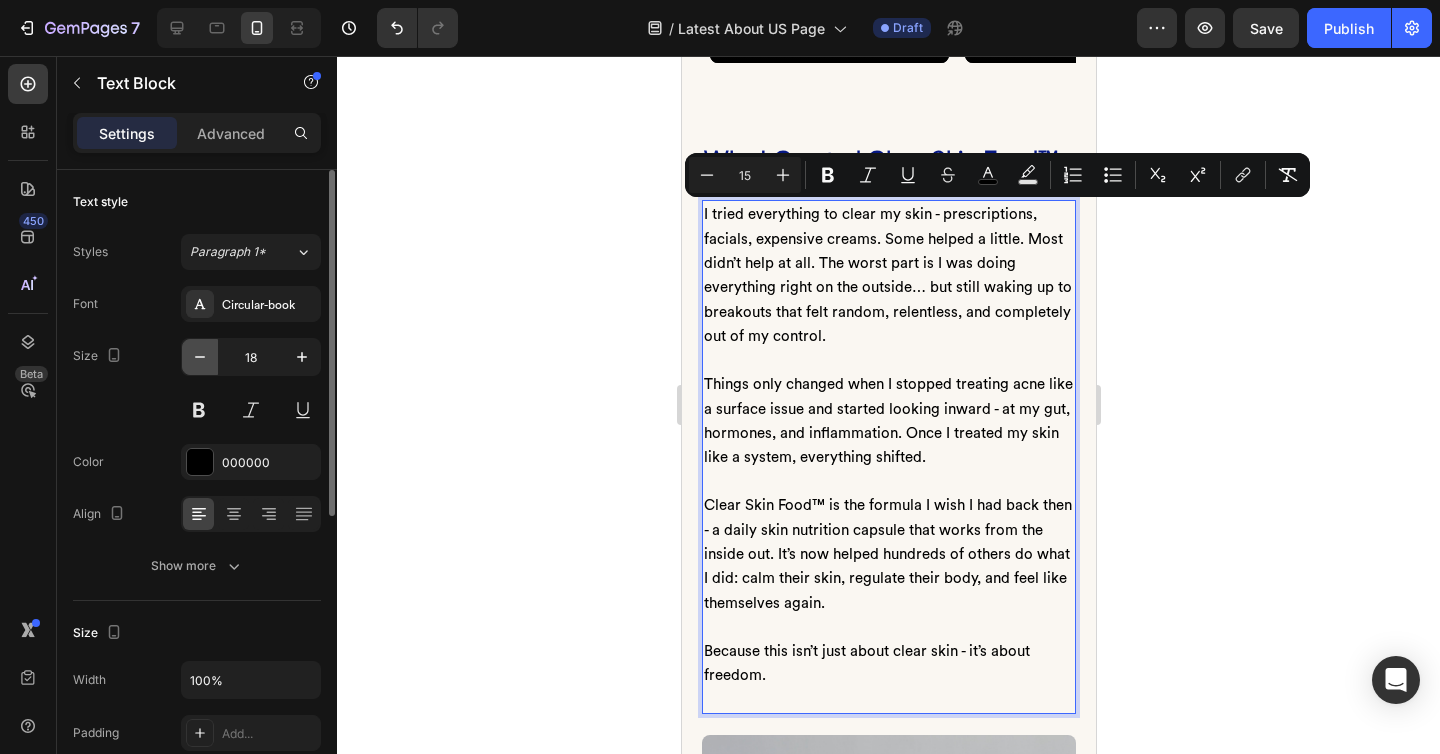 click 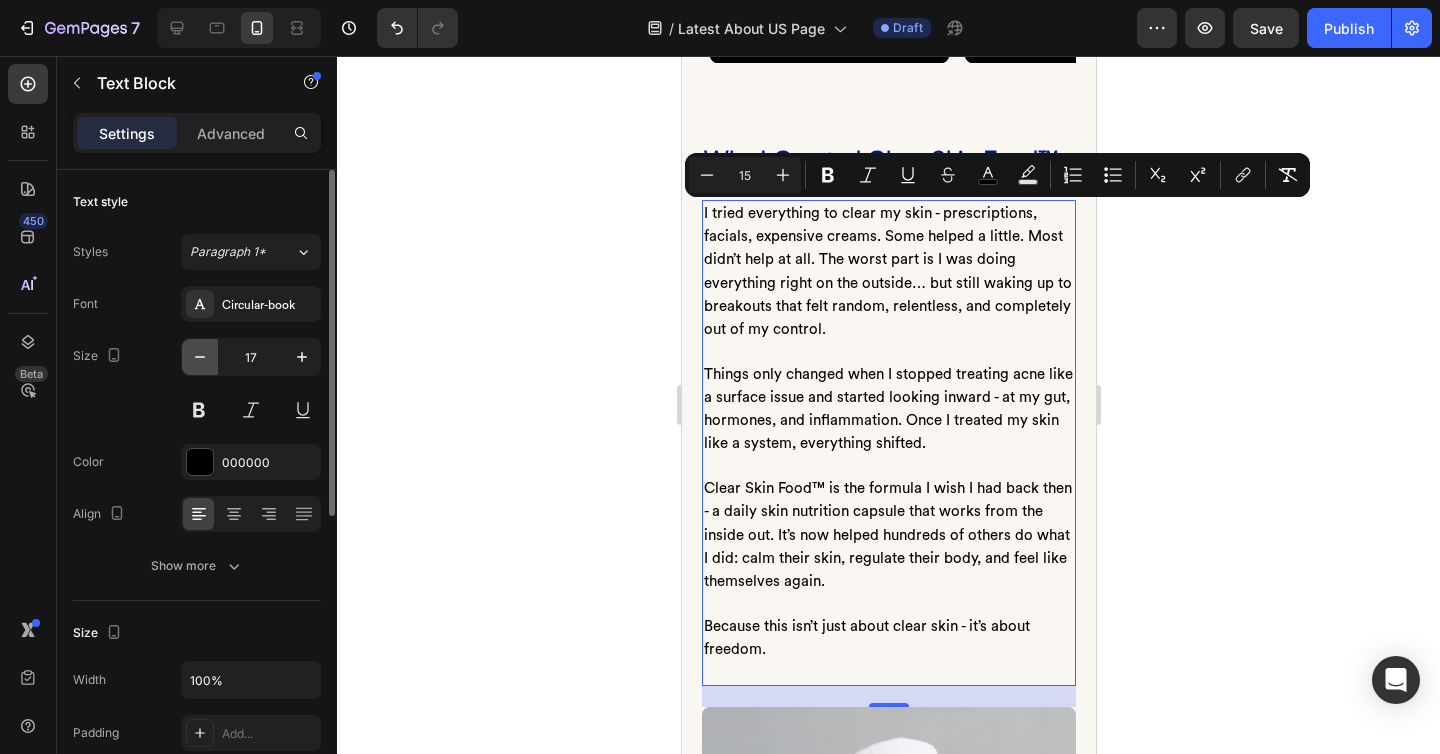 click 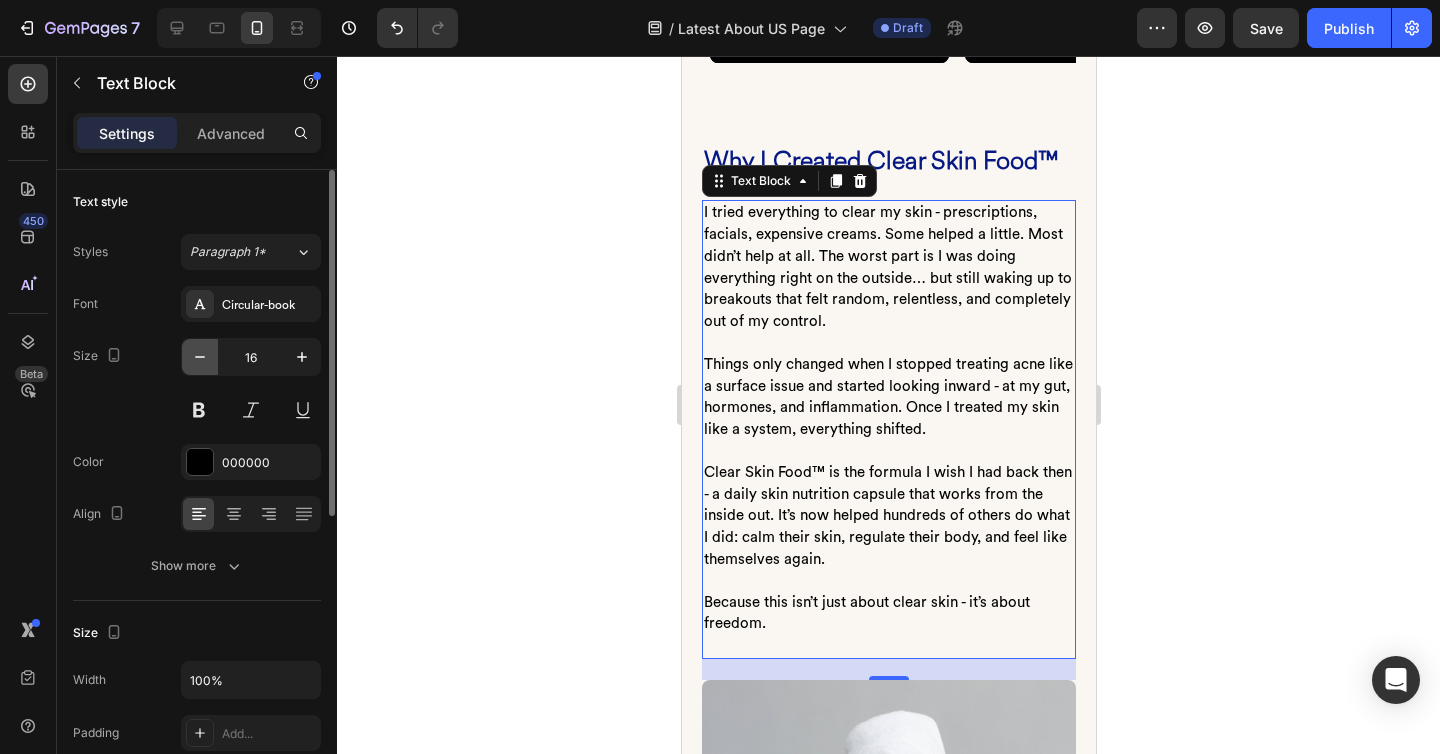 click 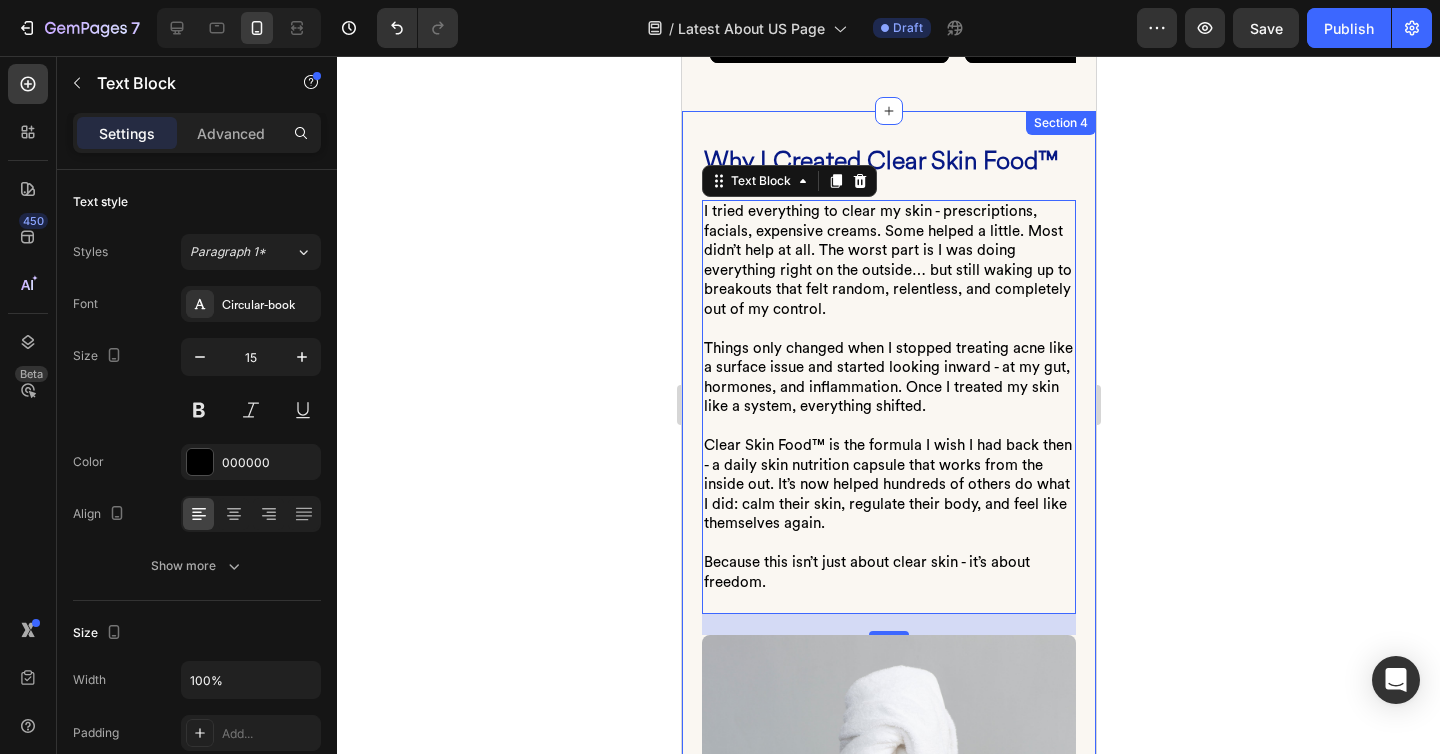 click on "Why I Created Clear Skin Food™ Heading I tried everything to clear my skin - prescriptions, facials, expensive creams. Some helped a little. Most didn’t help at all. The worst part is I was doing everything right on the outside… but still waking up to breakouts that felt random, relentless, and completely out of my control. Things only changed when I stopped treating acne like a surface issue and started looking inward - at my gut, hormones, and inflammation. Once I treated my skin like a system, everything shifted. Clear Skin Food™ is the formula I wish I had back then - a daily skin nutrition capsule that works from the inside out. It’s now helped hundreds of others do what I did: calm their skin, regulate their body, and feel like themselves again. Because this isn’t just about clear skin - it’s about freedom.   Text Block   21 Image Row Section 4" at bounding box center [888, 609] 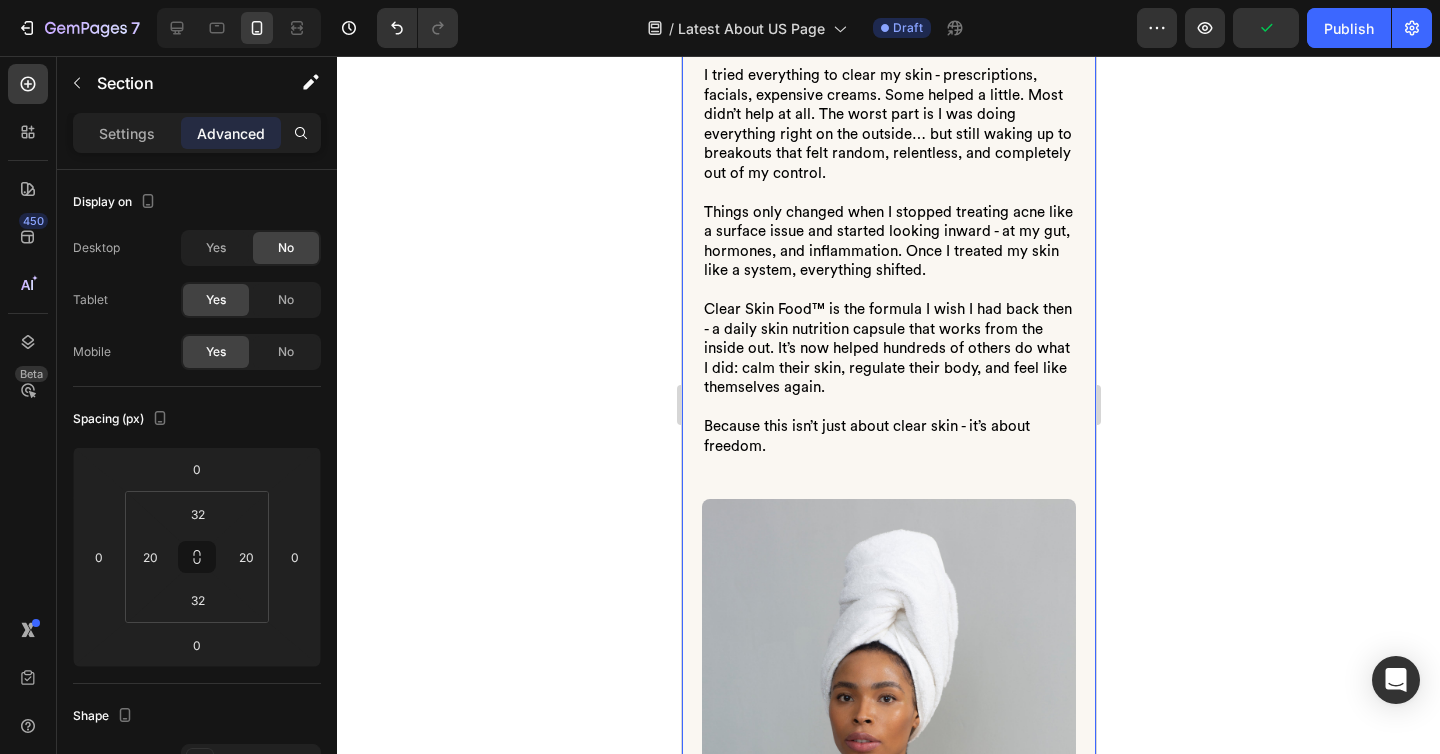 scroll, scrollTop: 583, scrollLeft: 0, axis: vertical 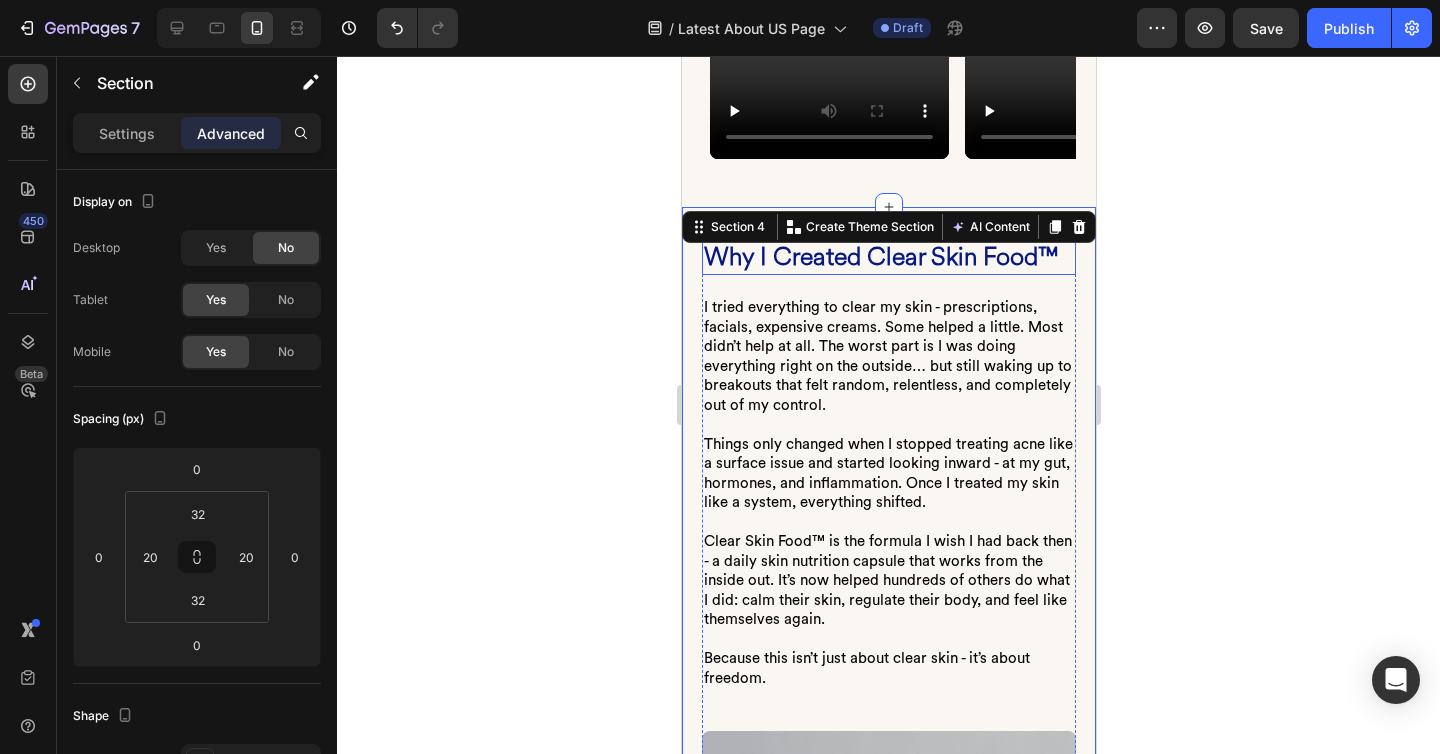 click on "Why I Created Clear Skin Food™" at bounding box center (888, 257) 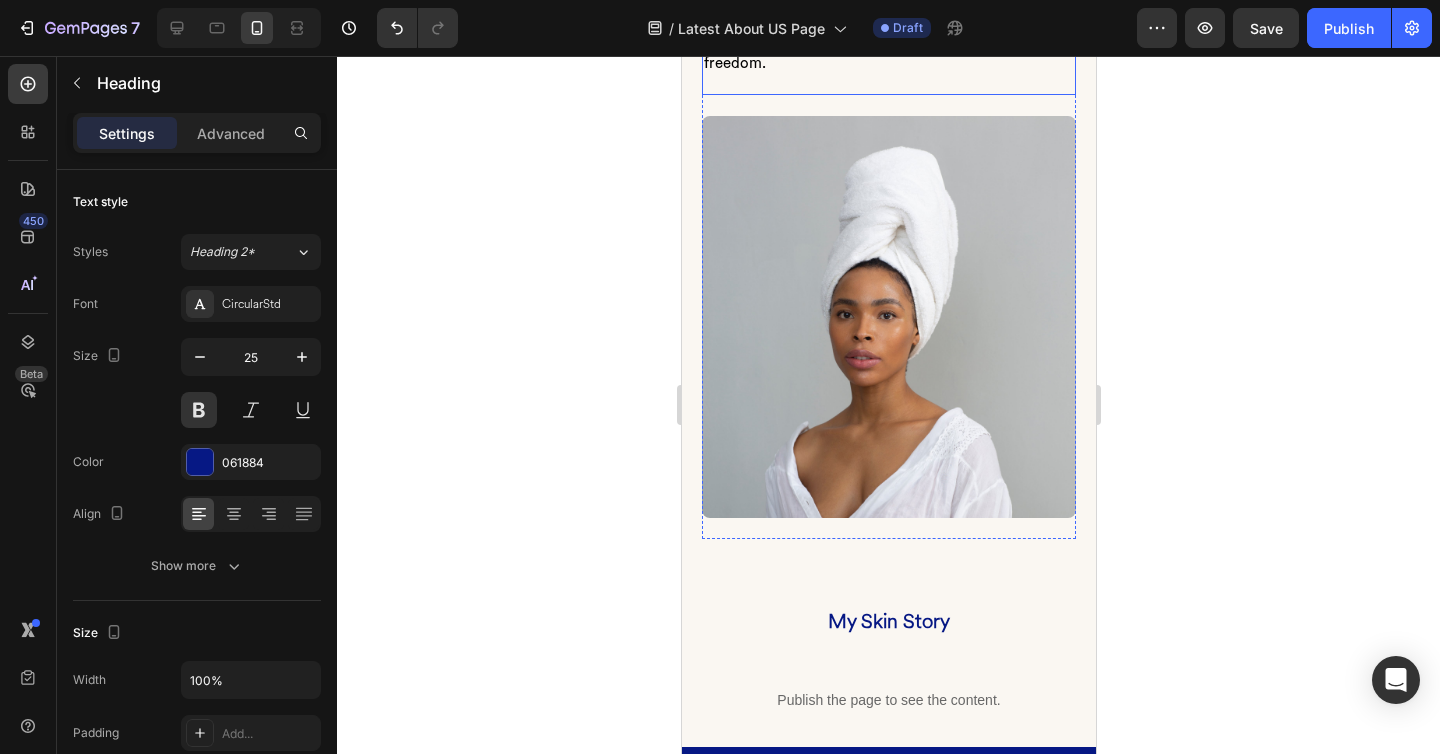 scroll, scrollTop: 1337, scrollLeft: 0, axis: vertical 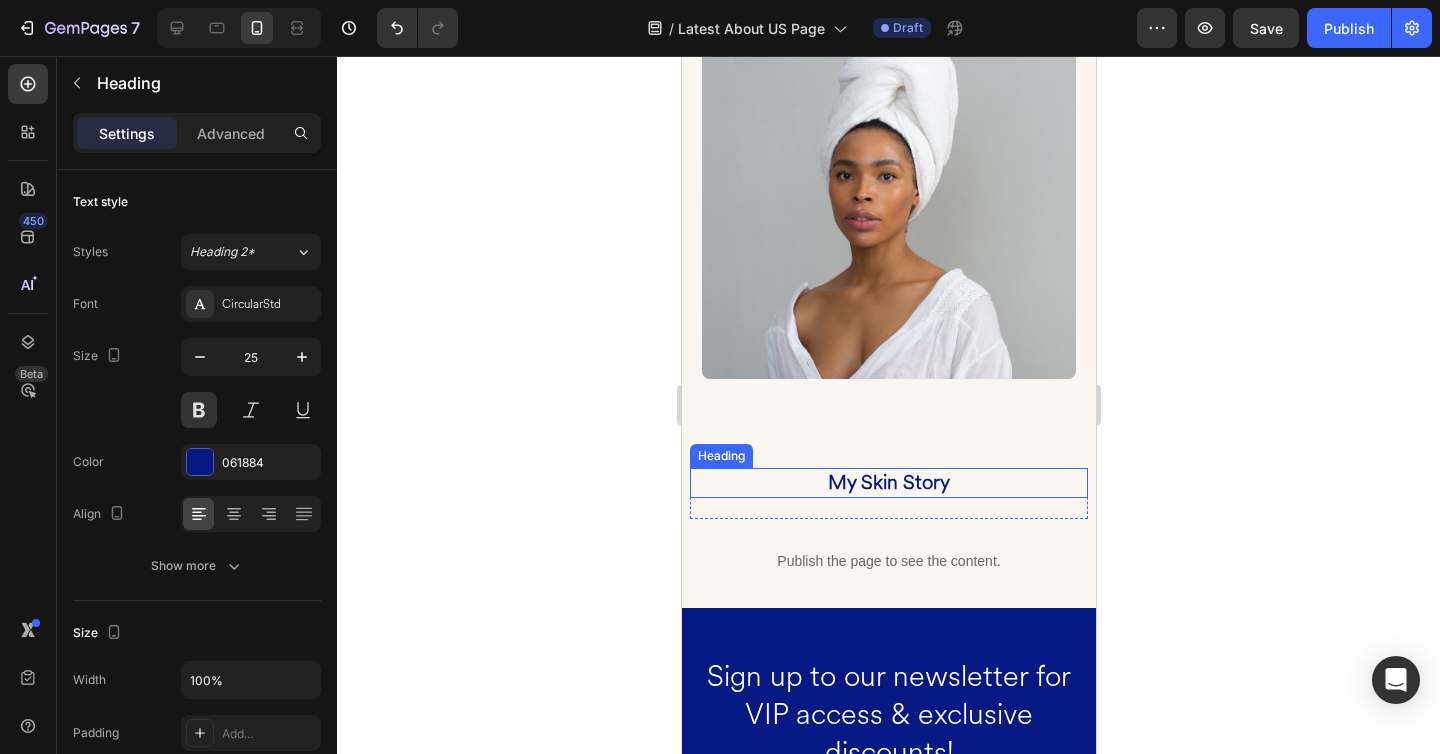 click on "My Skin Story" at bounding box center [888, 483] 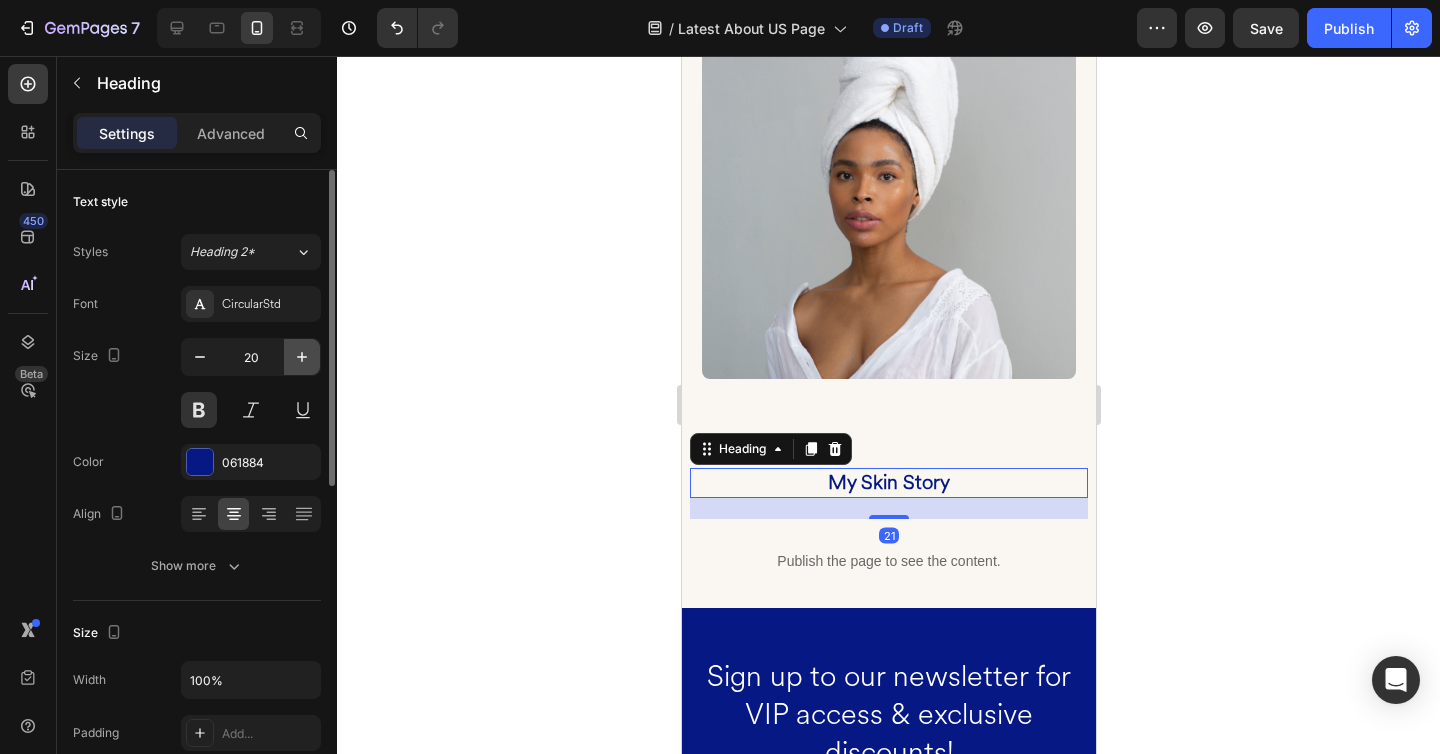 click 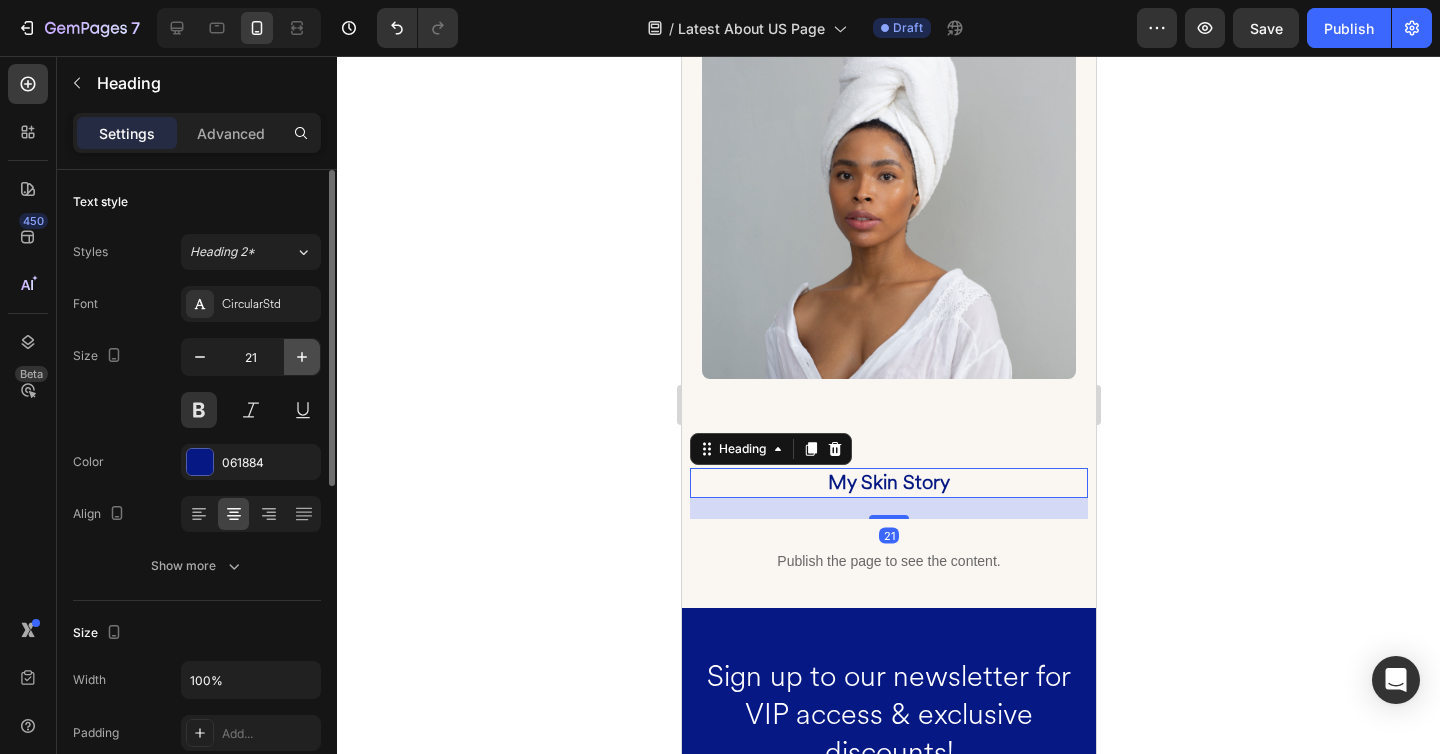 click 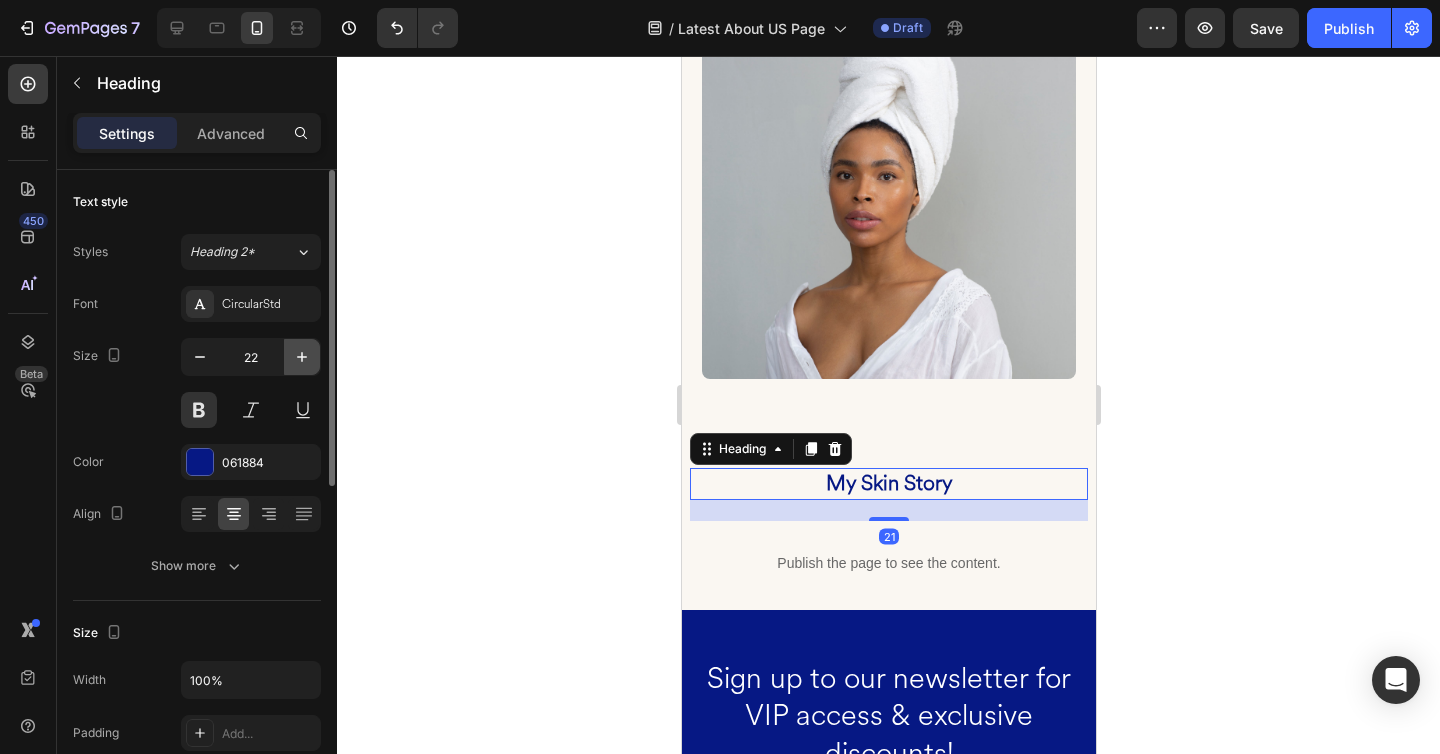 click 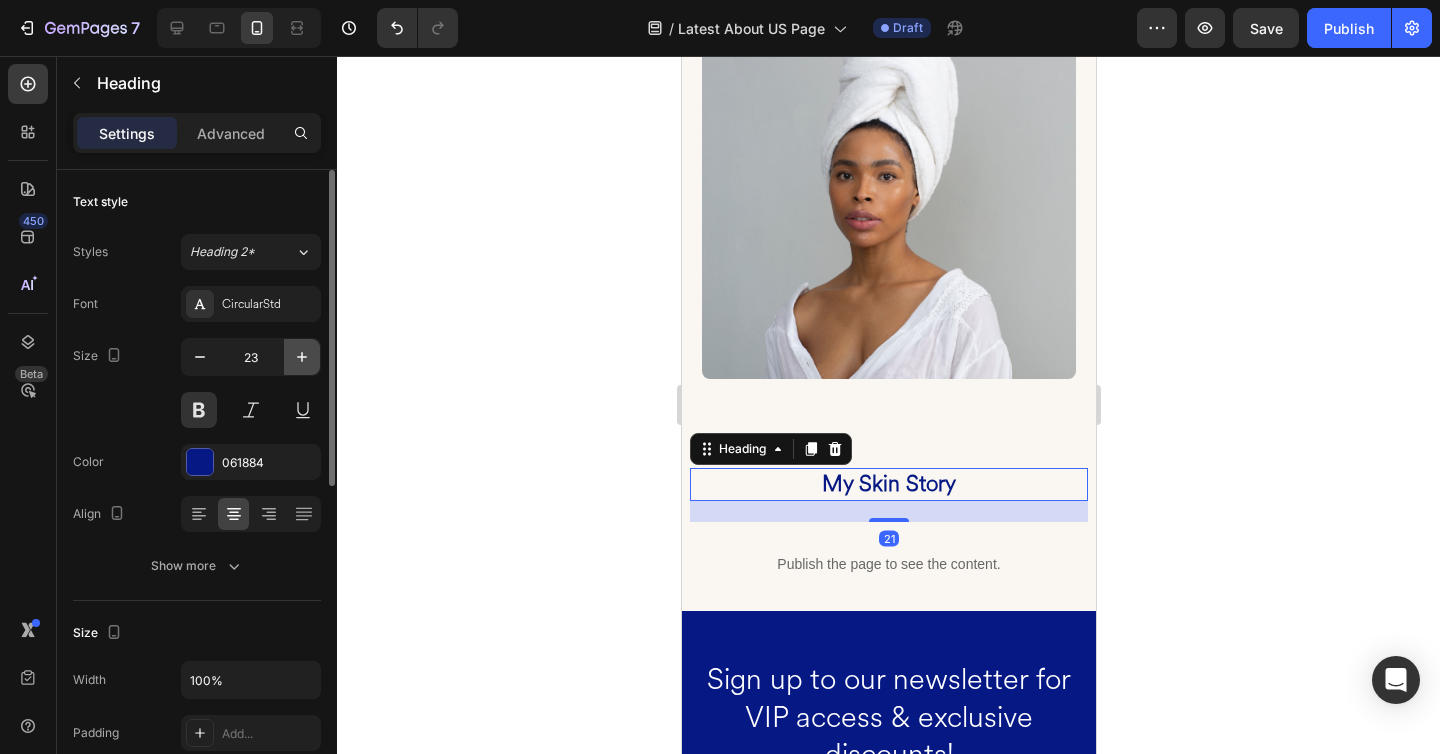 click 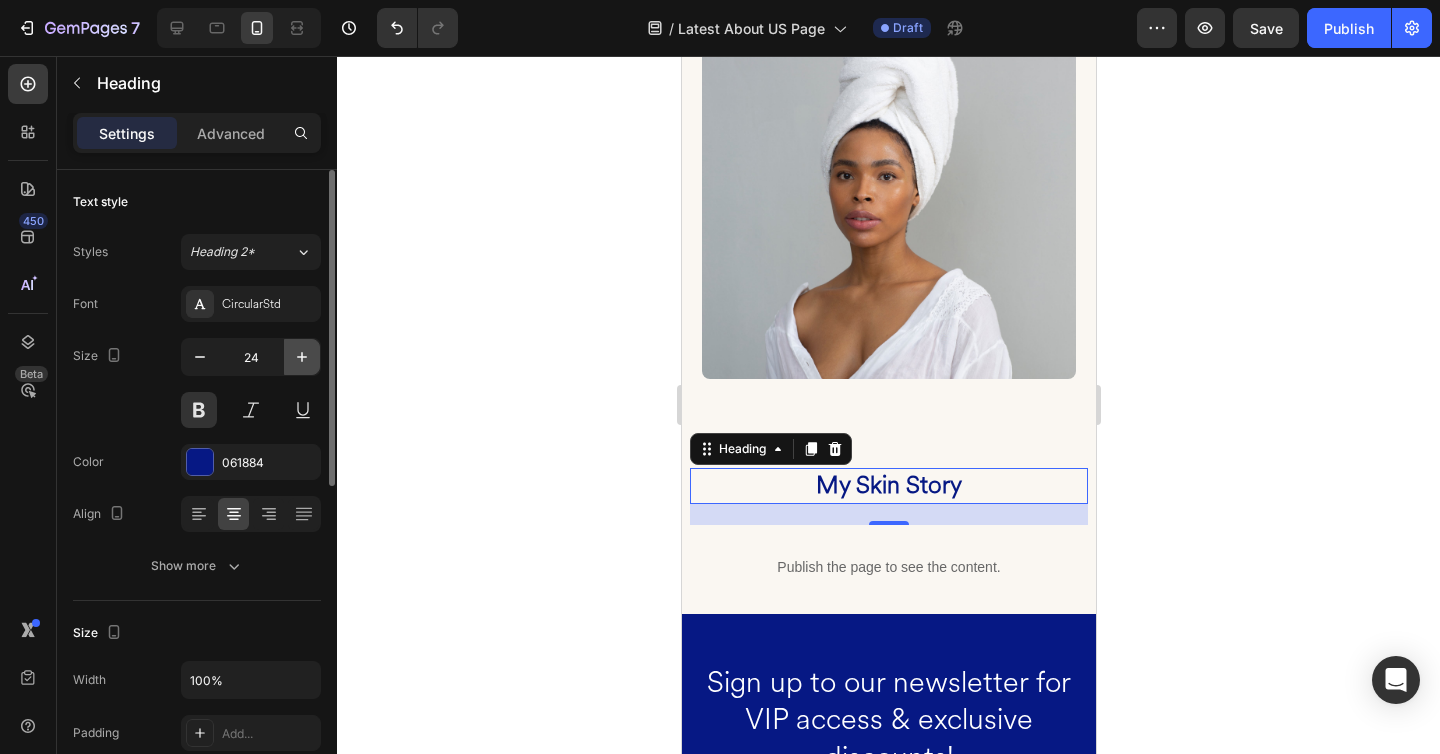 click 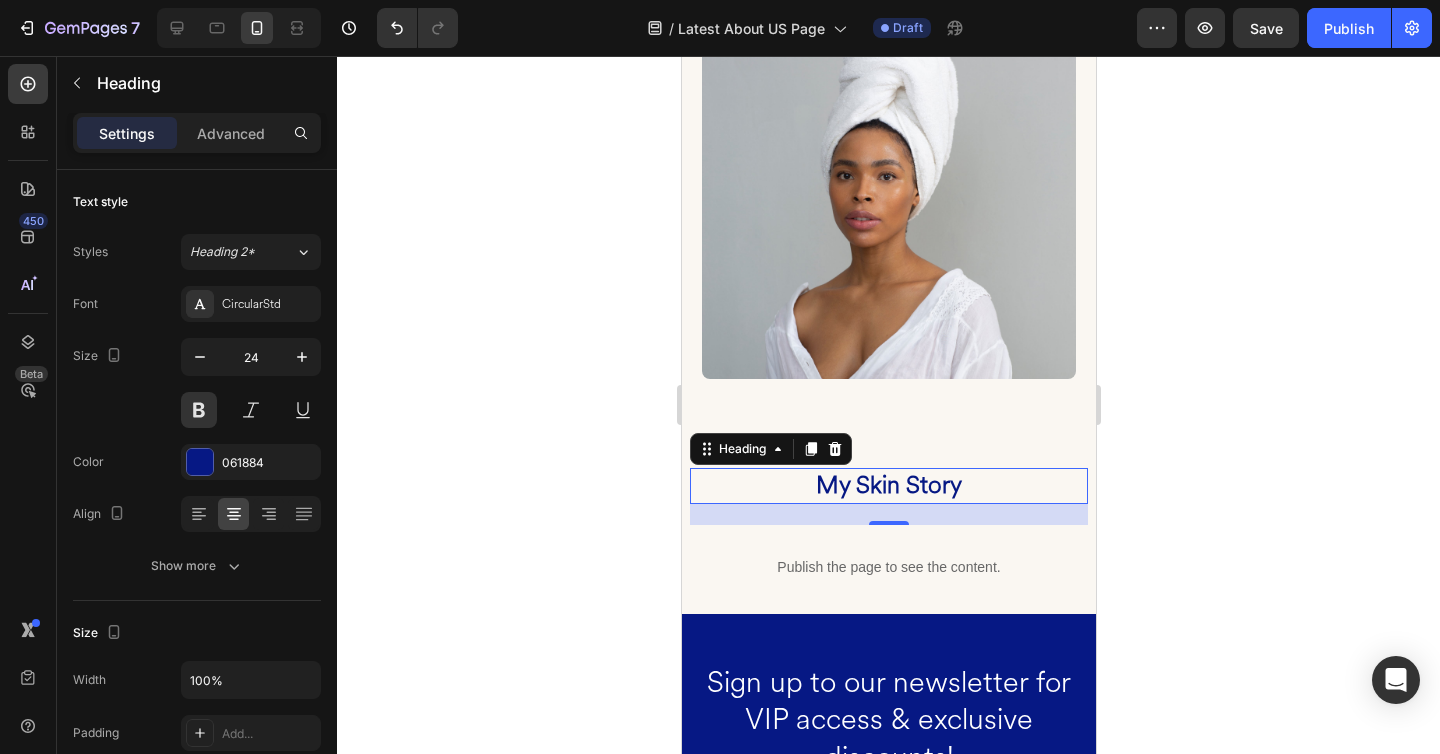 type on "25" 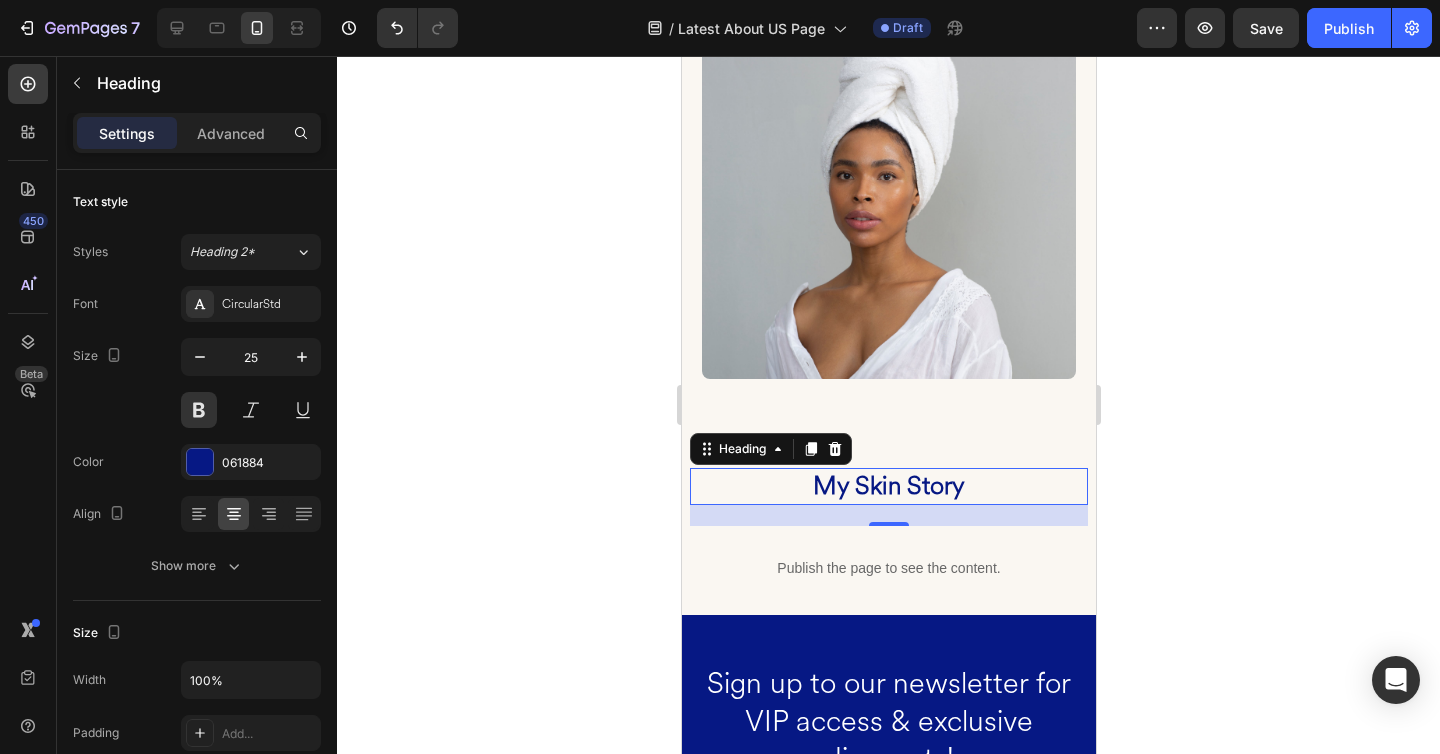 click on "My Skin Story" at bounding box center [888, 486] 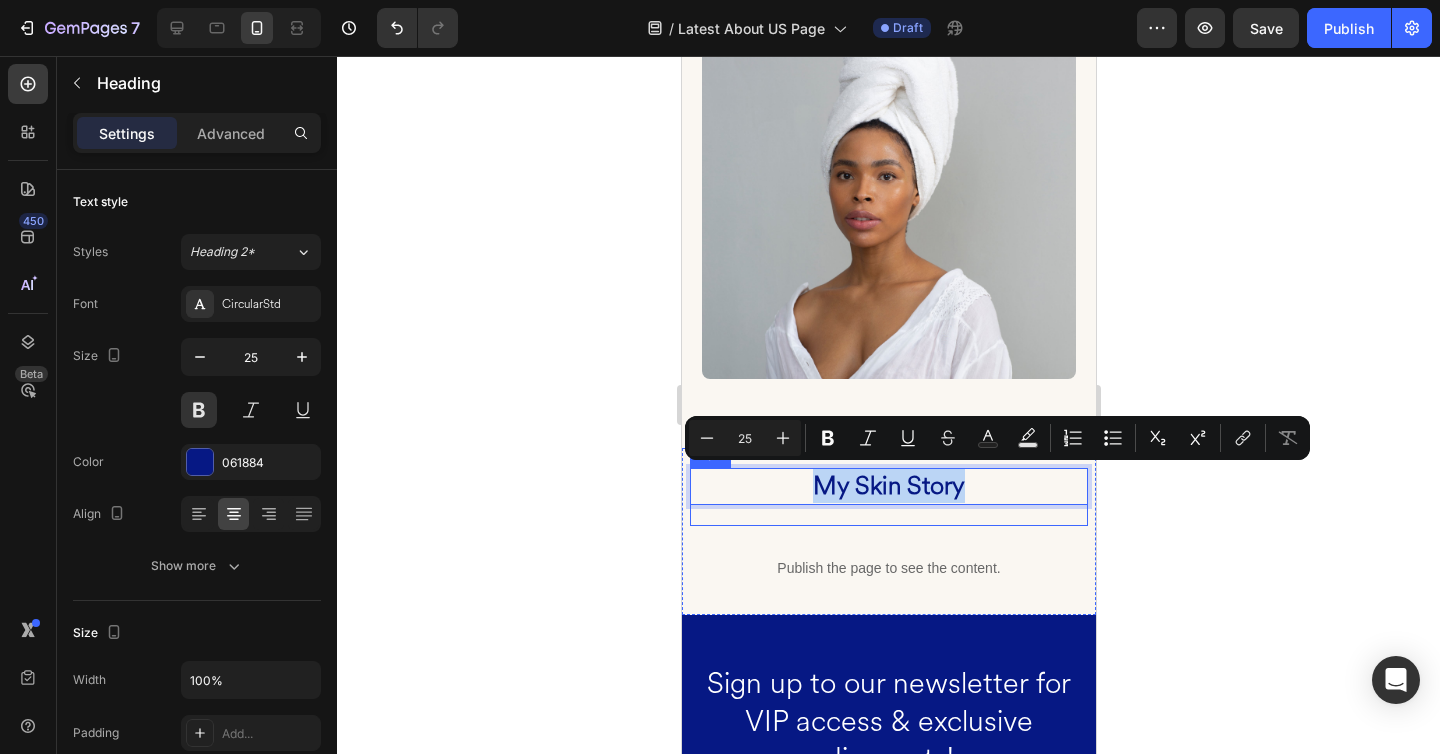 click on "My Skin Story Heading   21 Row
Publish the page to see the content.
Custom Code Row" at bounding box center (888, 531) 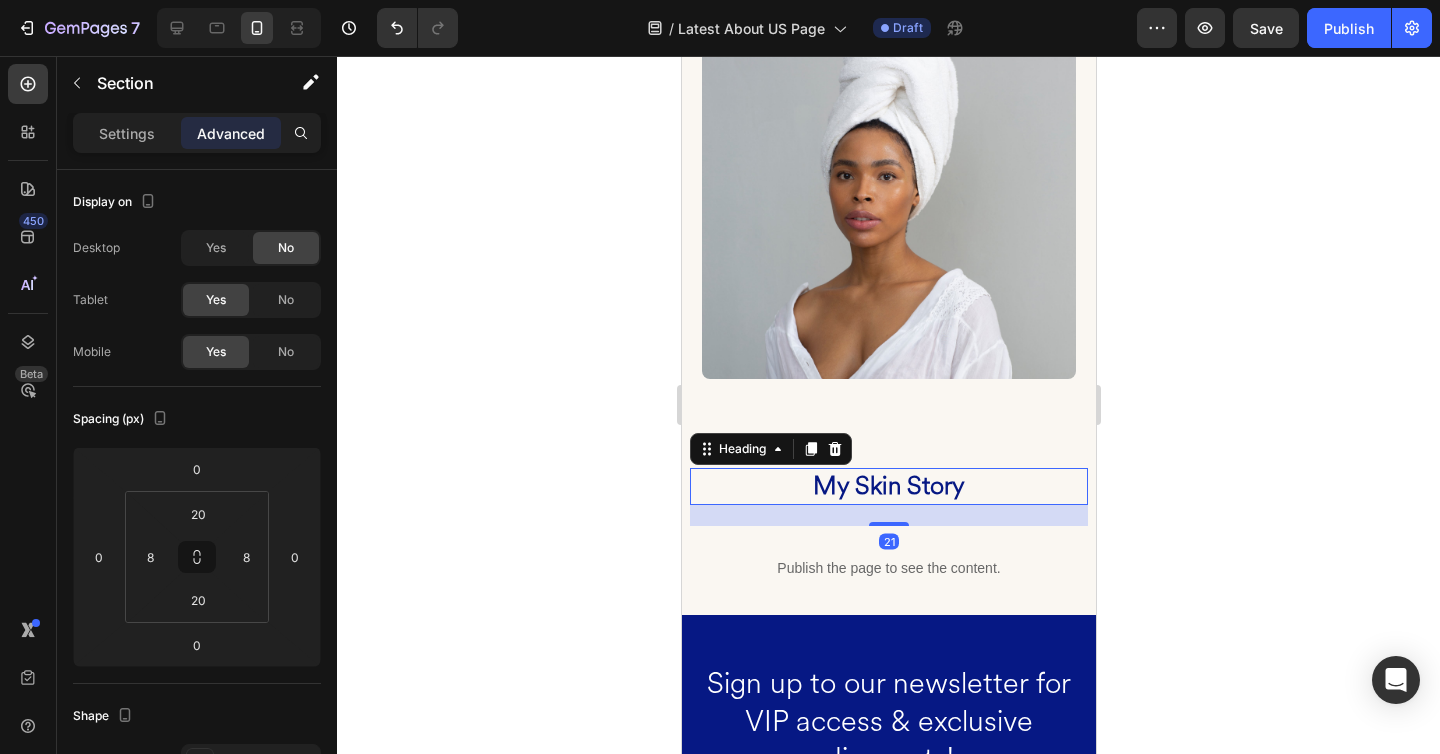 click on "My Skin Story" at bounding box center [888, 486] 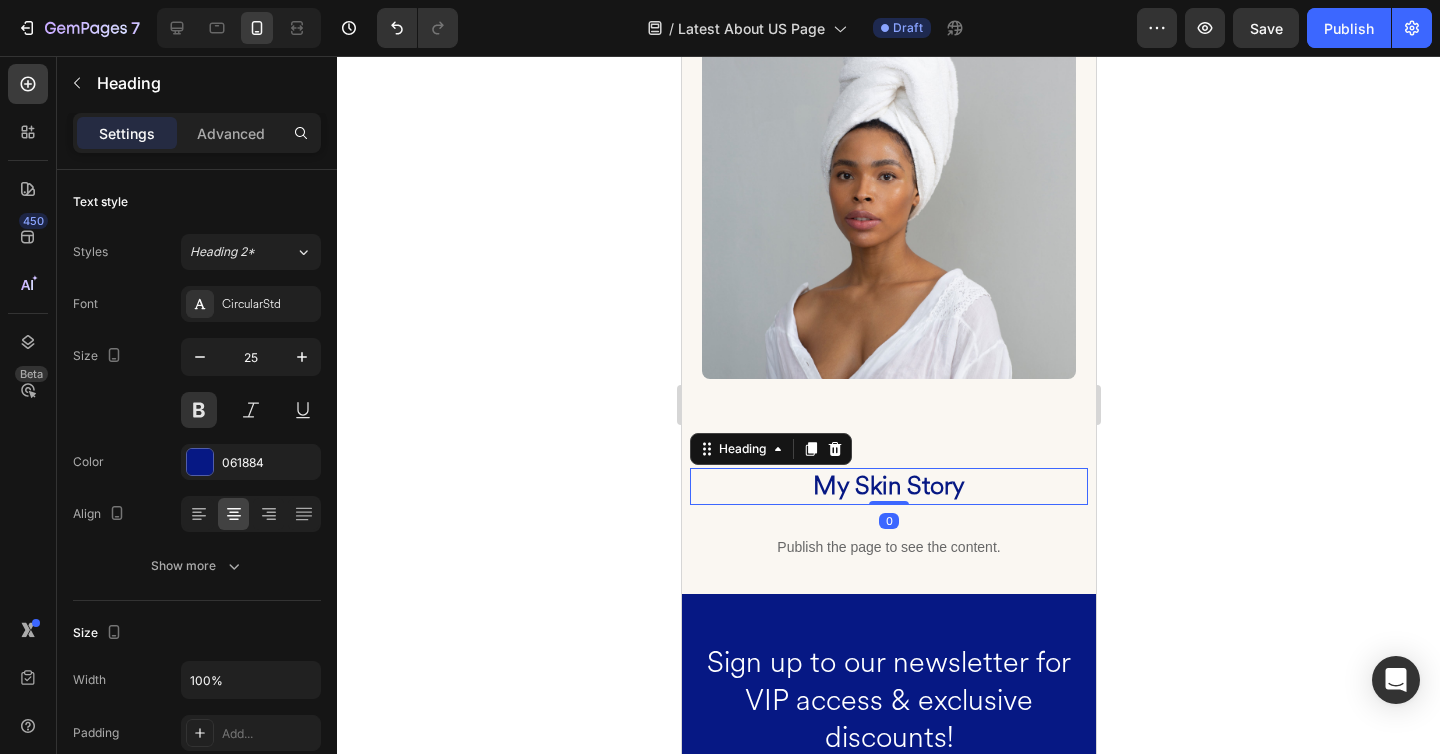 drag, startPoint x: 884, startPoint y: 522, endPoint x: 899, endPoint y: 465, distance: 58.940647 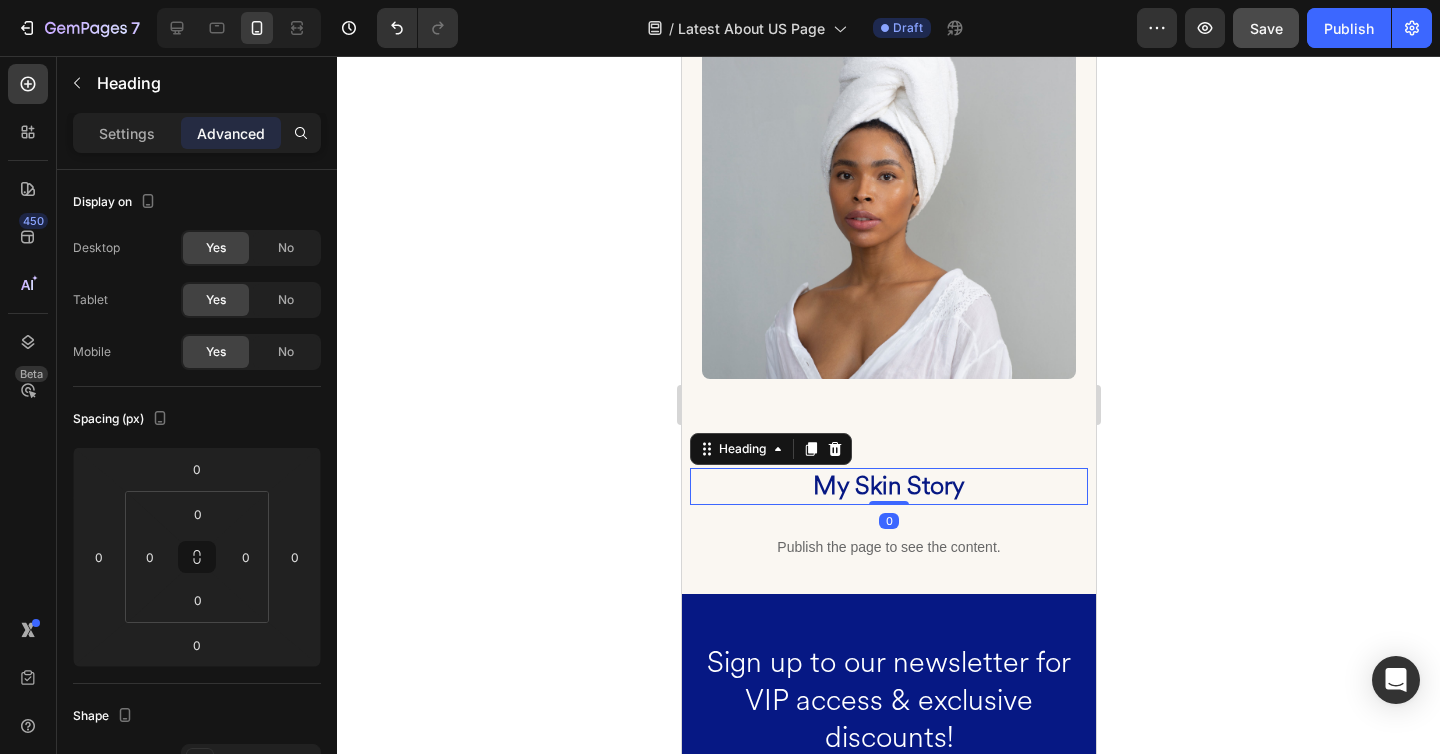 click on "Save" 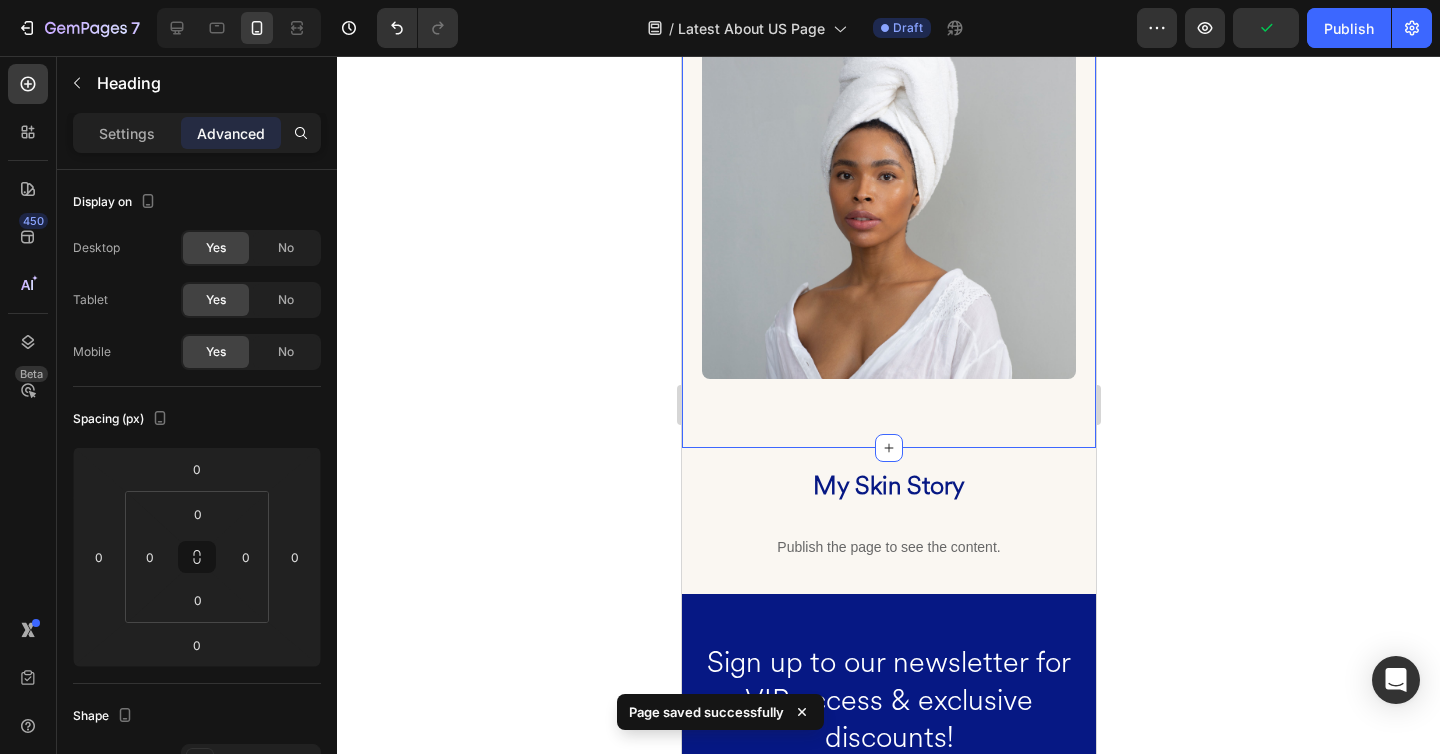 click on "Why I Created Clear Skin Food™ Heading I tried everything to clear my skin - prescriptions, facials, expensive creams. Some helped a little. Most didn’t help at all. The worst part is I was doing everything right on the outside… but still waking up to breakouts that felt random, relentless, and completely out of my control. Things only changed when I stopped treating acne like a surface issue and started looking inward - at my gut, hormones, and inflammation. Once I treated my skin like a system, everything shifted. Clear Skin Food™ is the formula I wish I had back then - a daily skin nutrition capsule that works from the inside out. It’s now helped hundreds of others do what I did: calm their skin, regulate their body, and feel like themselves again. Because this isn’t just about clear skin - it’s about freedom.   Text Block Image Row Section 4   Create Theme Section AI Content Write with GemAI What would you like to describe here? Tone and Voice Persuasive Product Root Cause Starter Kit™" at bounding box center (888, -49) 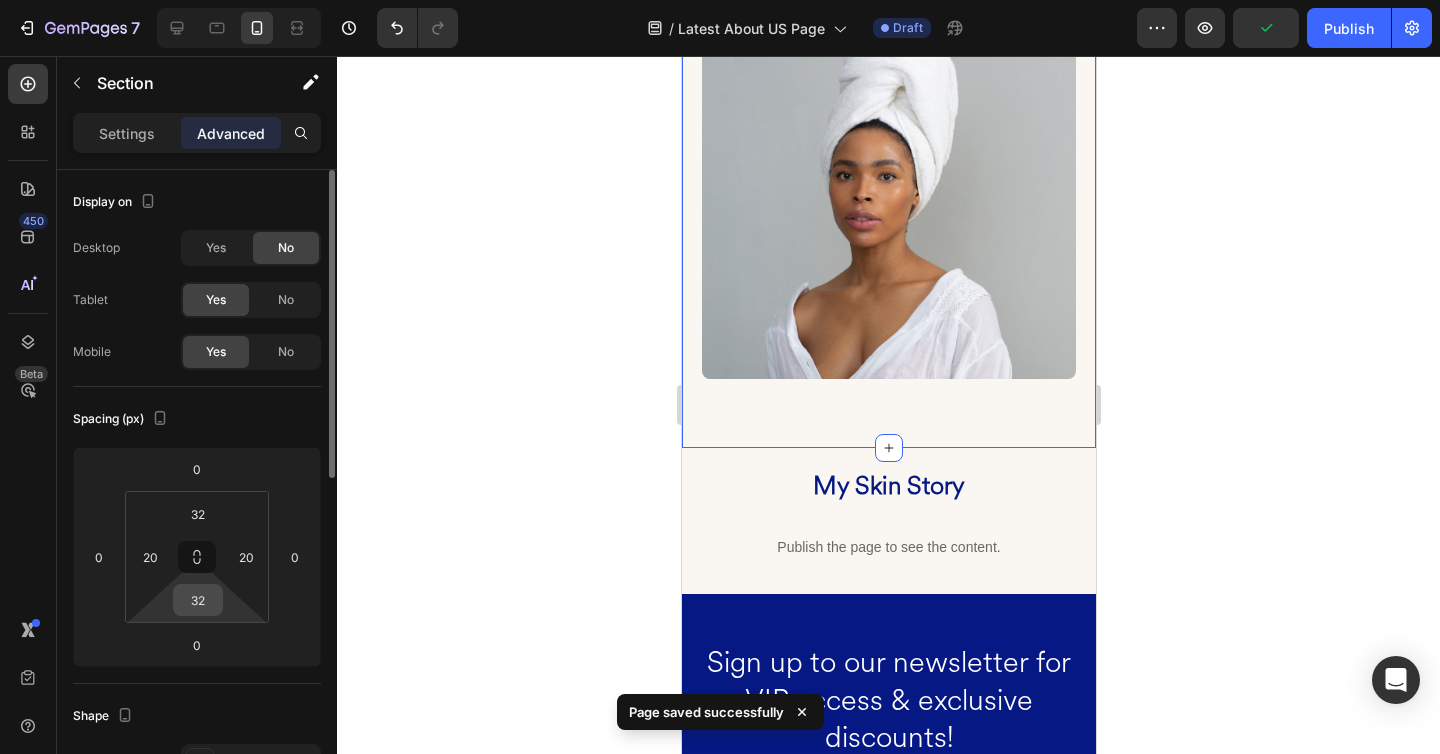click on "32" at bounding box center (198, 600) 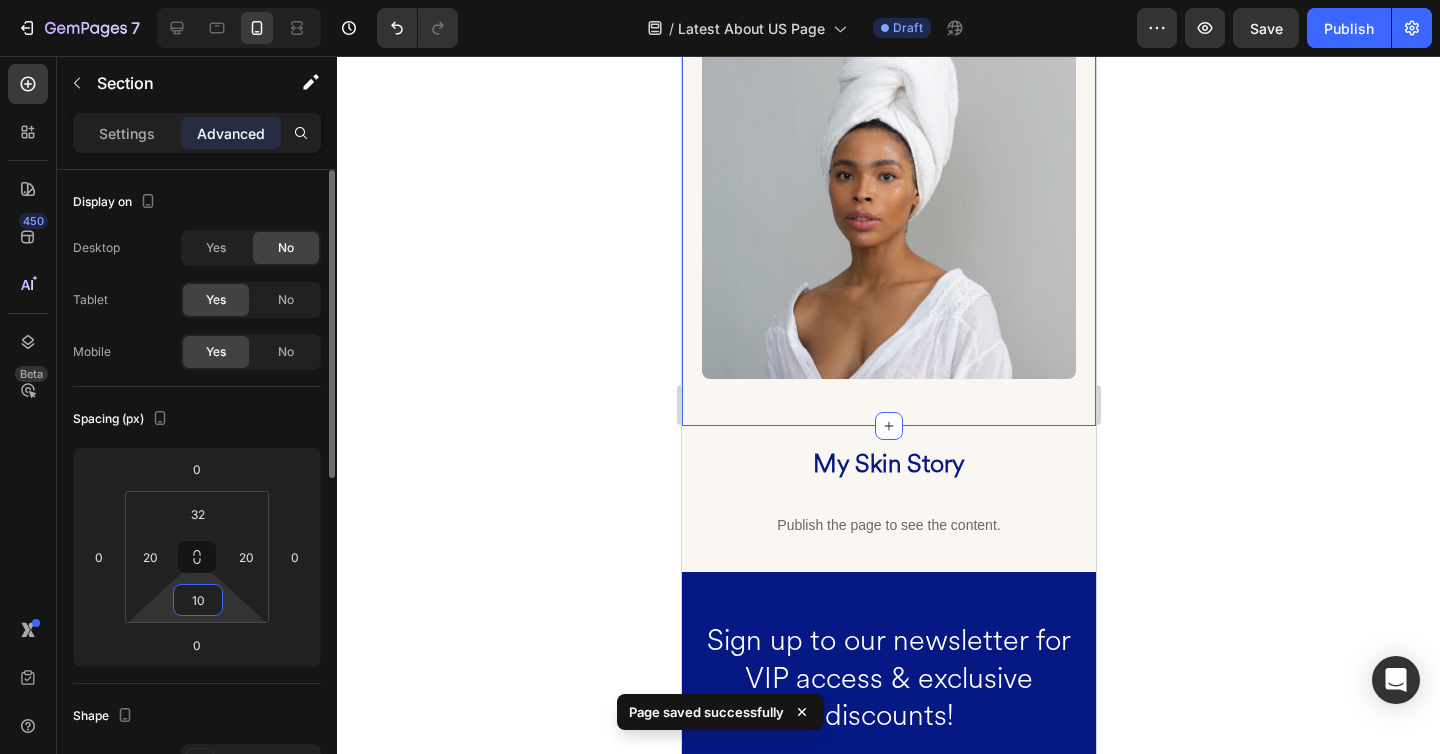 type on "1" 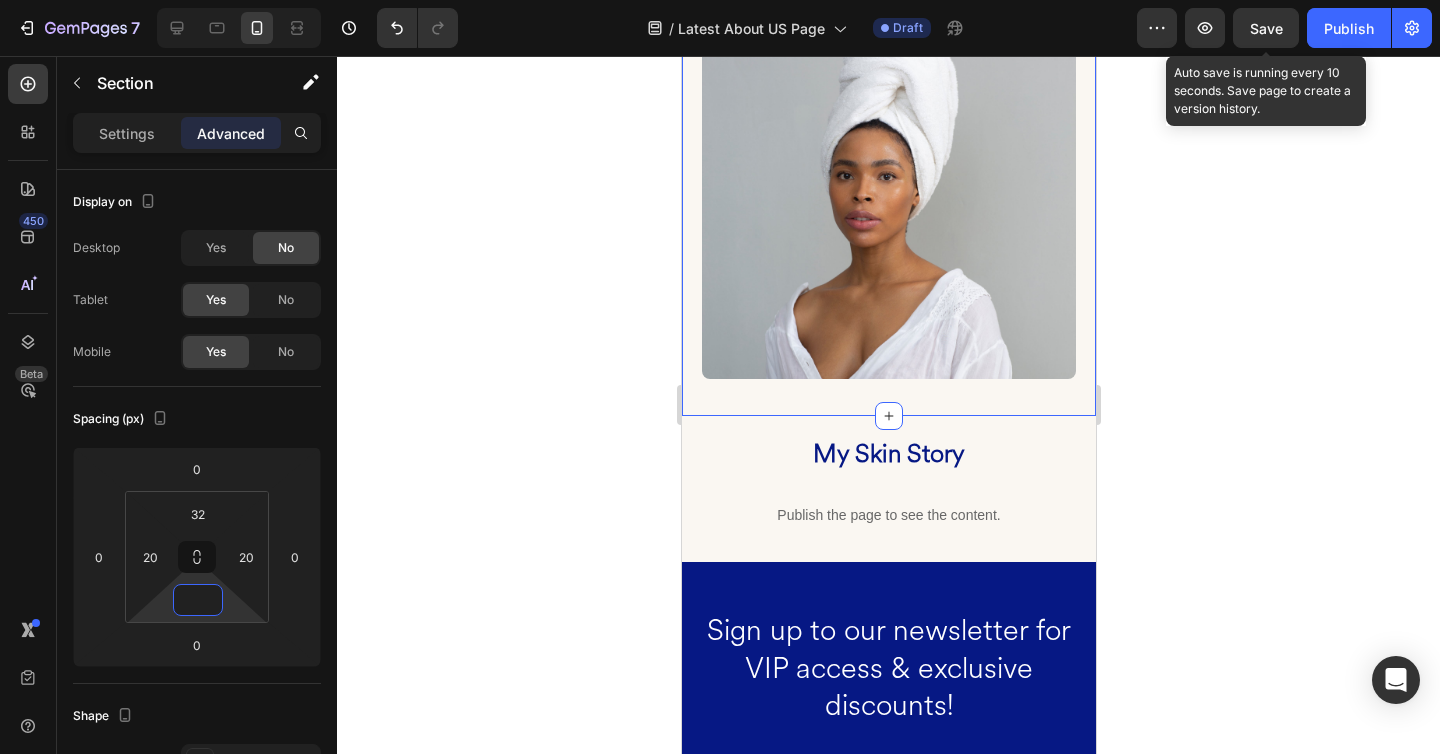 type on "0" 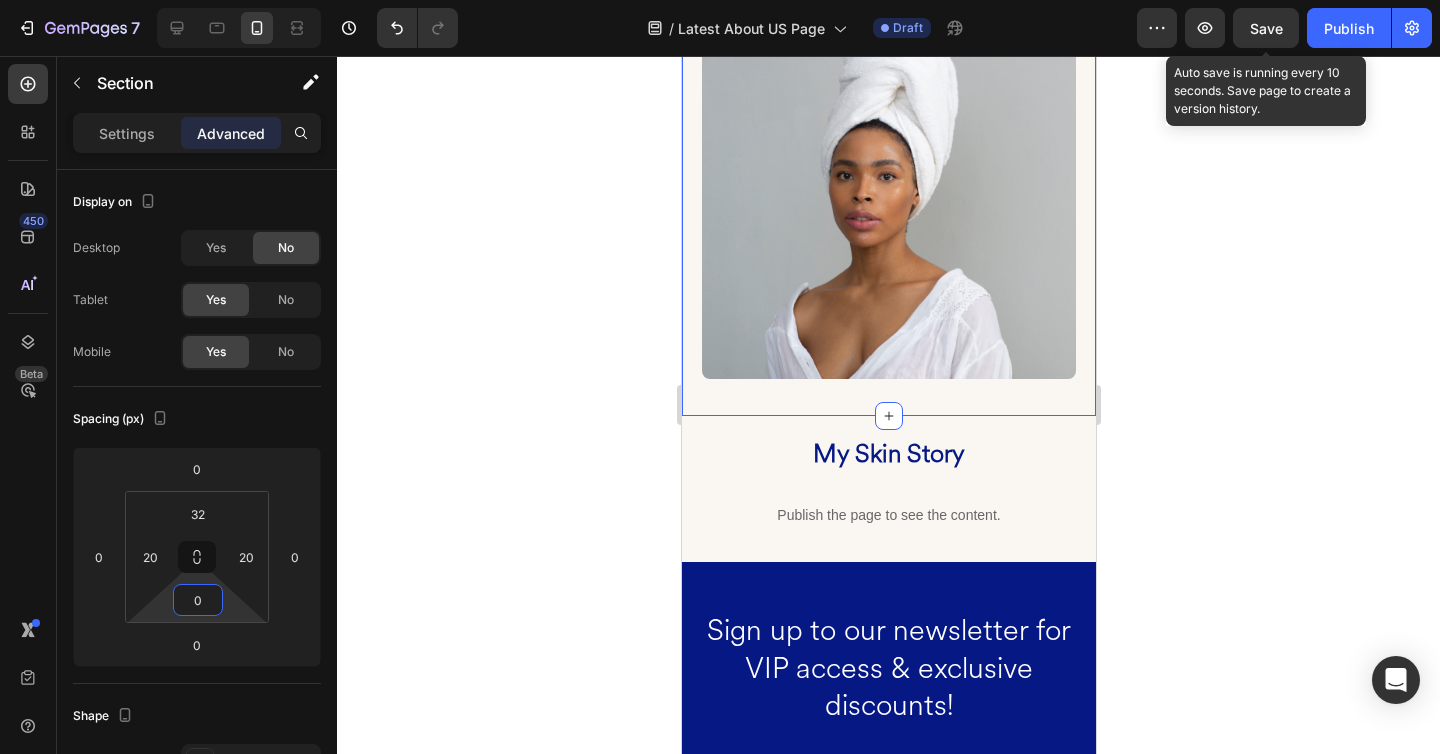 click on "Save" 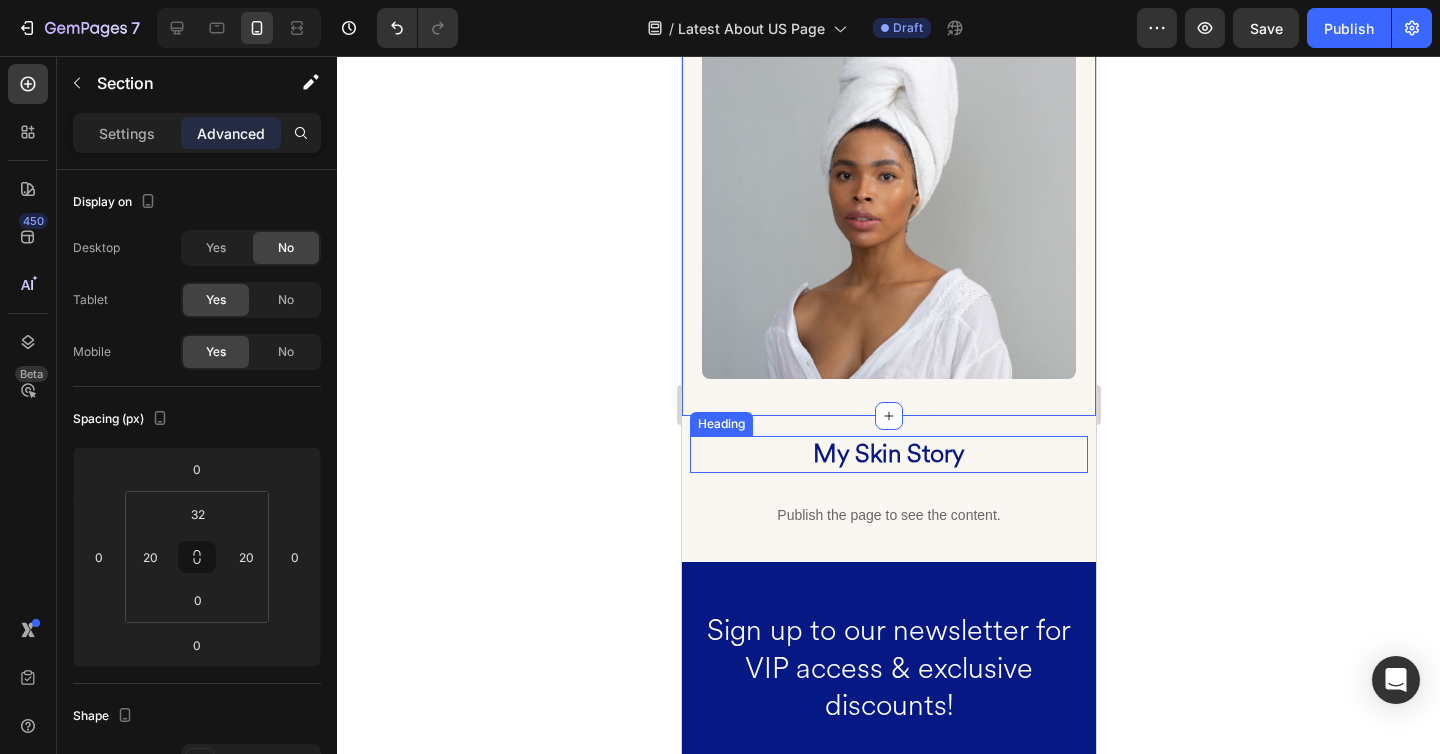 click on "My Skin Story" at bounding box center [888, 454] 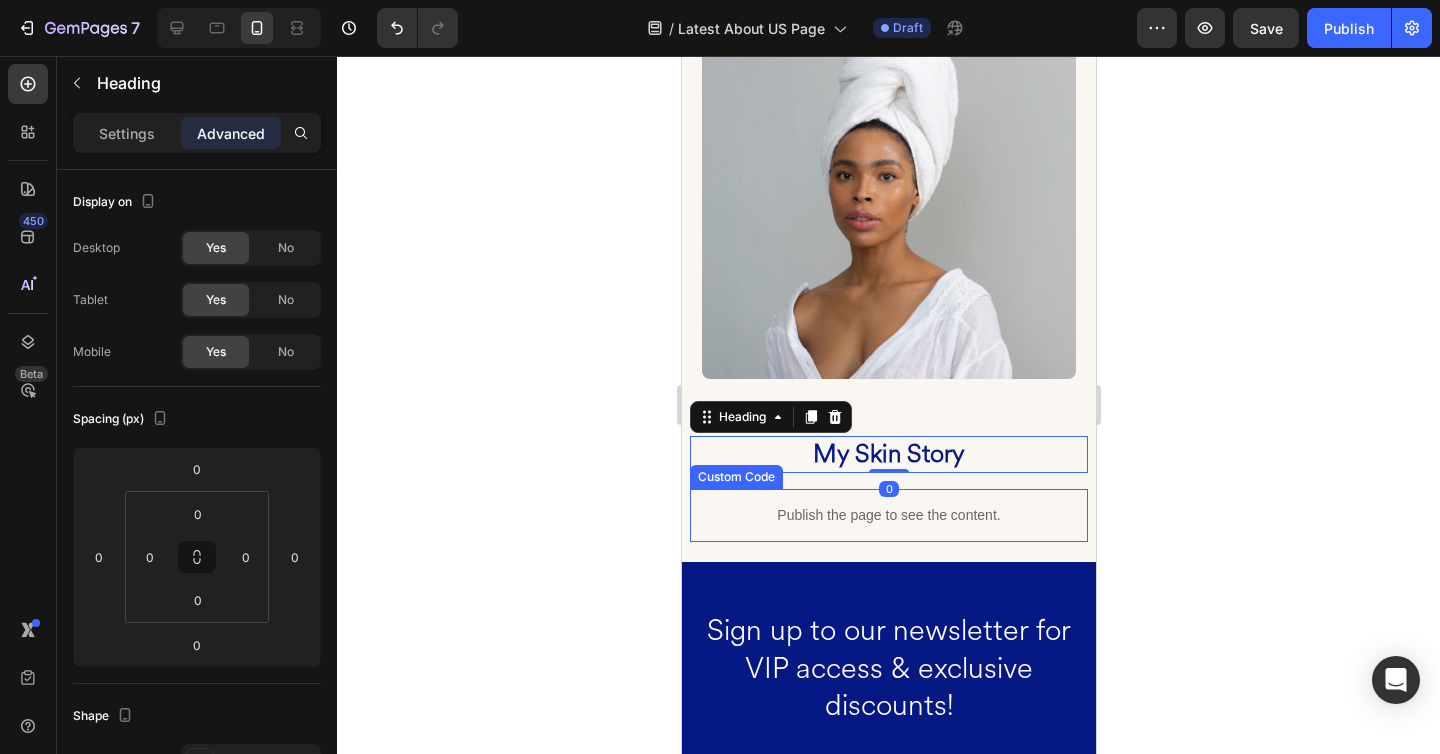 click on "Publish the page to see the content." at bounding box center (888, 515) 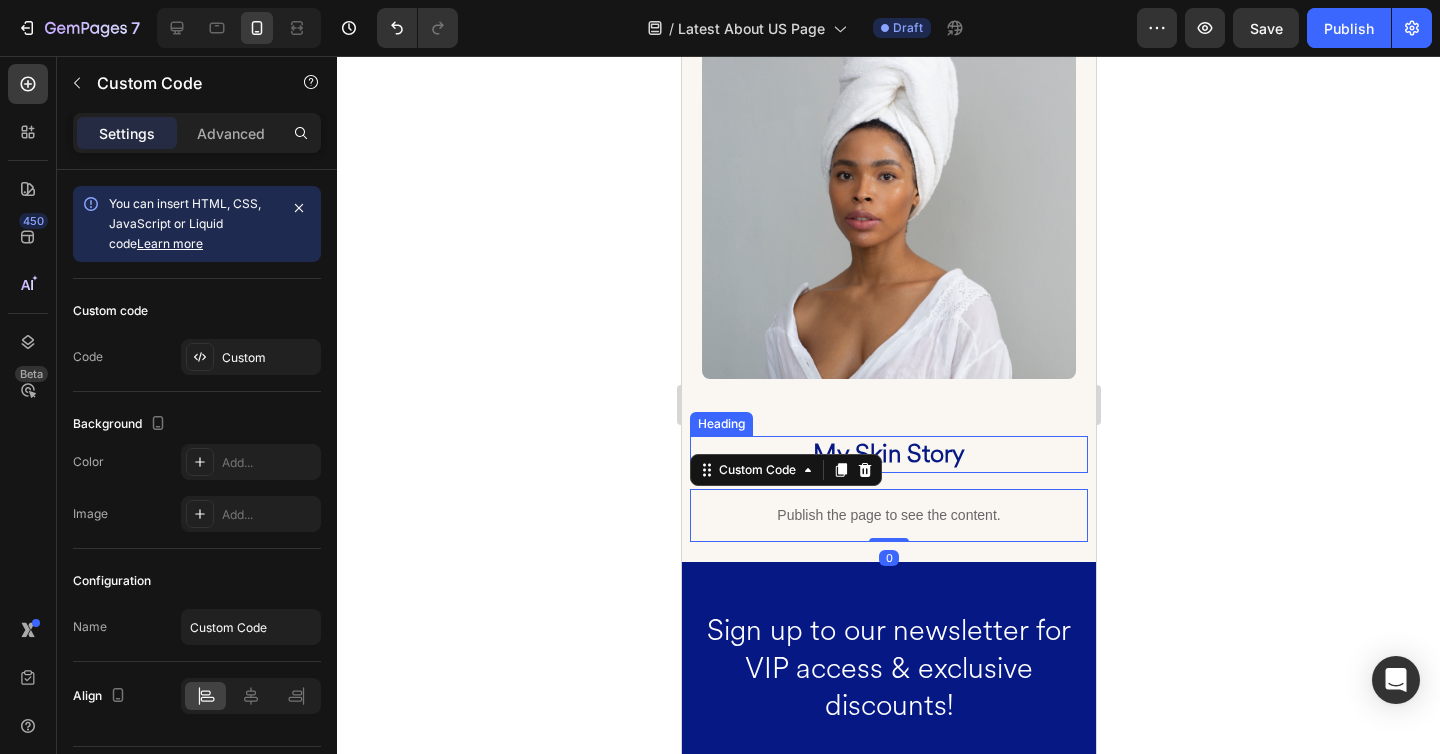 click on "My Skin Story" at bounding box center (888, 454) 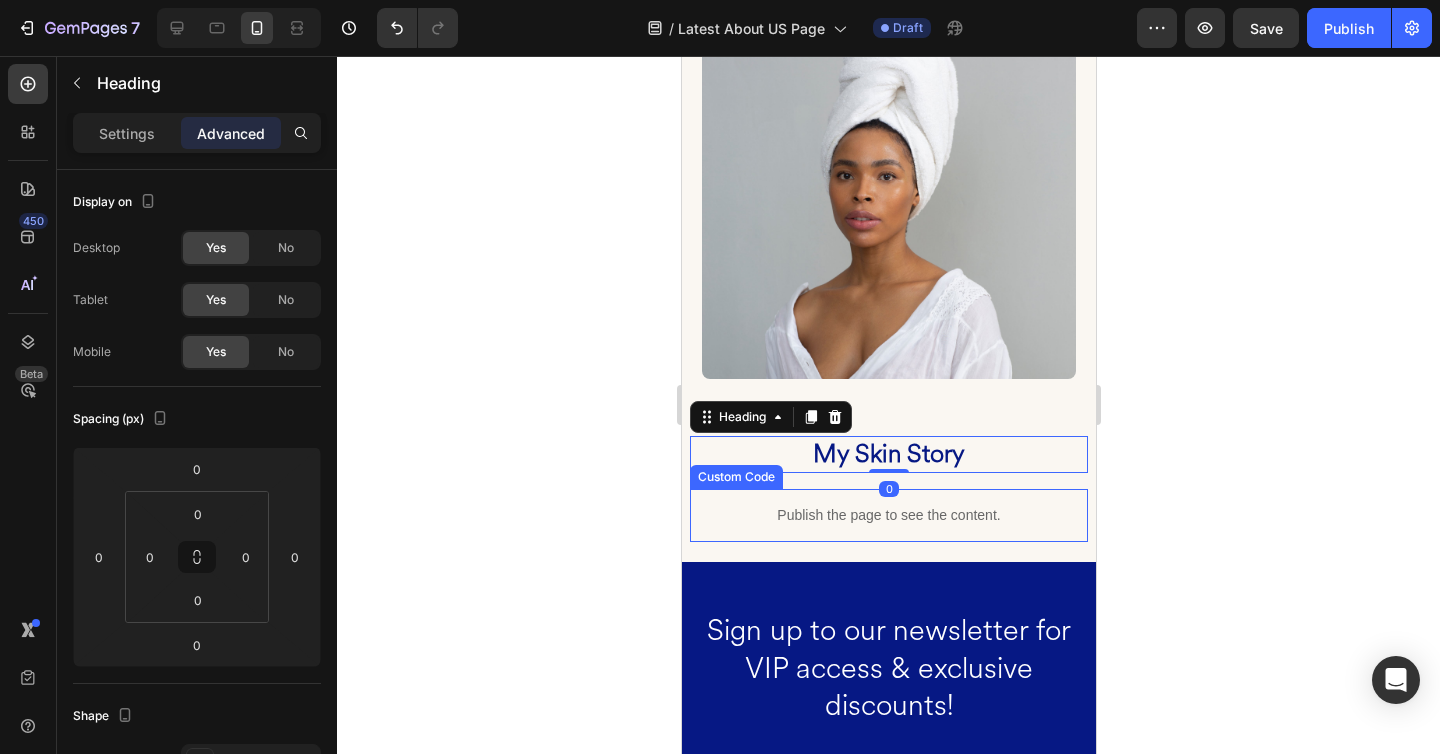 click on "Publish the page to see the content." at bounding box center (888, 515) 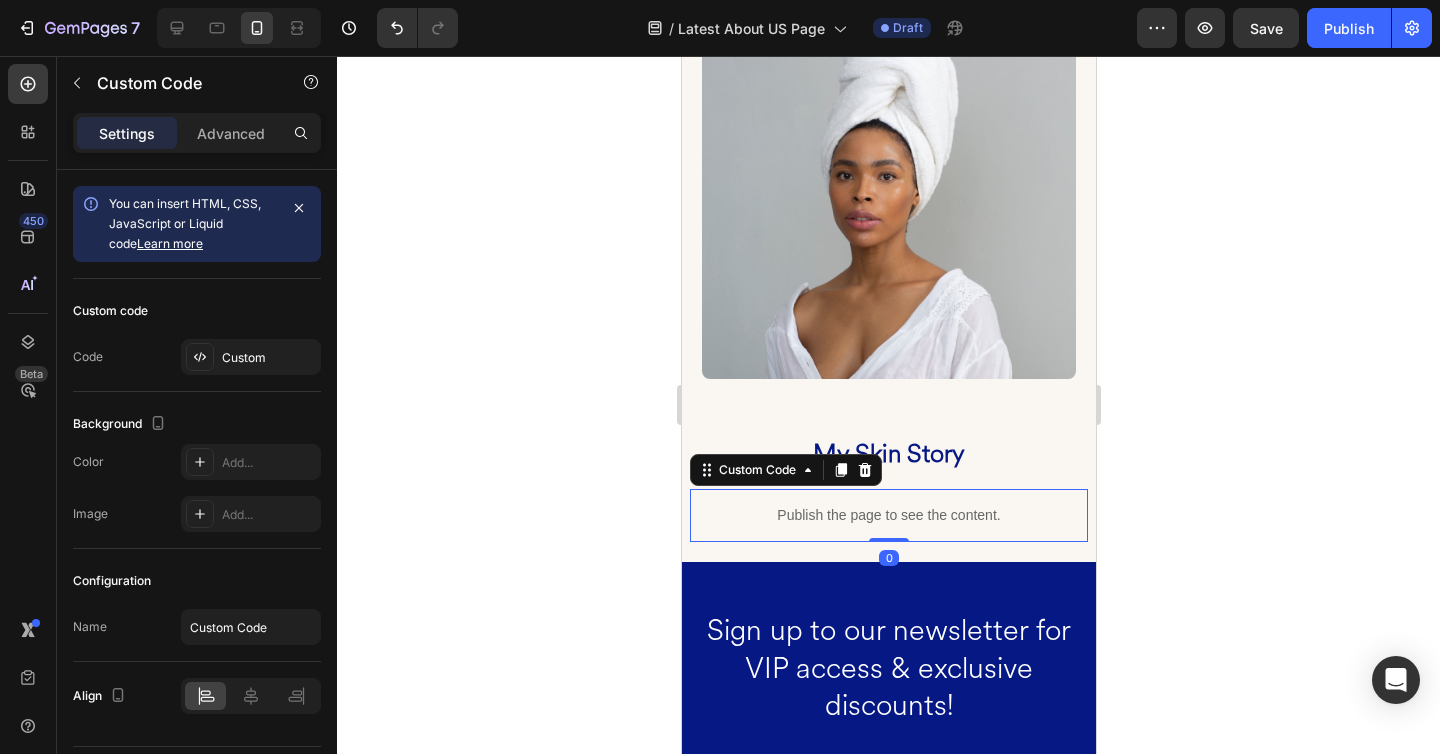 click on "Settings Advanced" at bounding box center (197, 141) 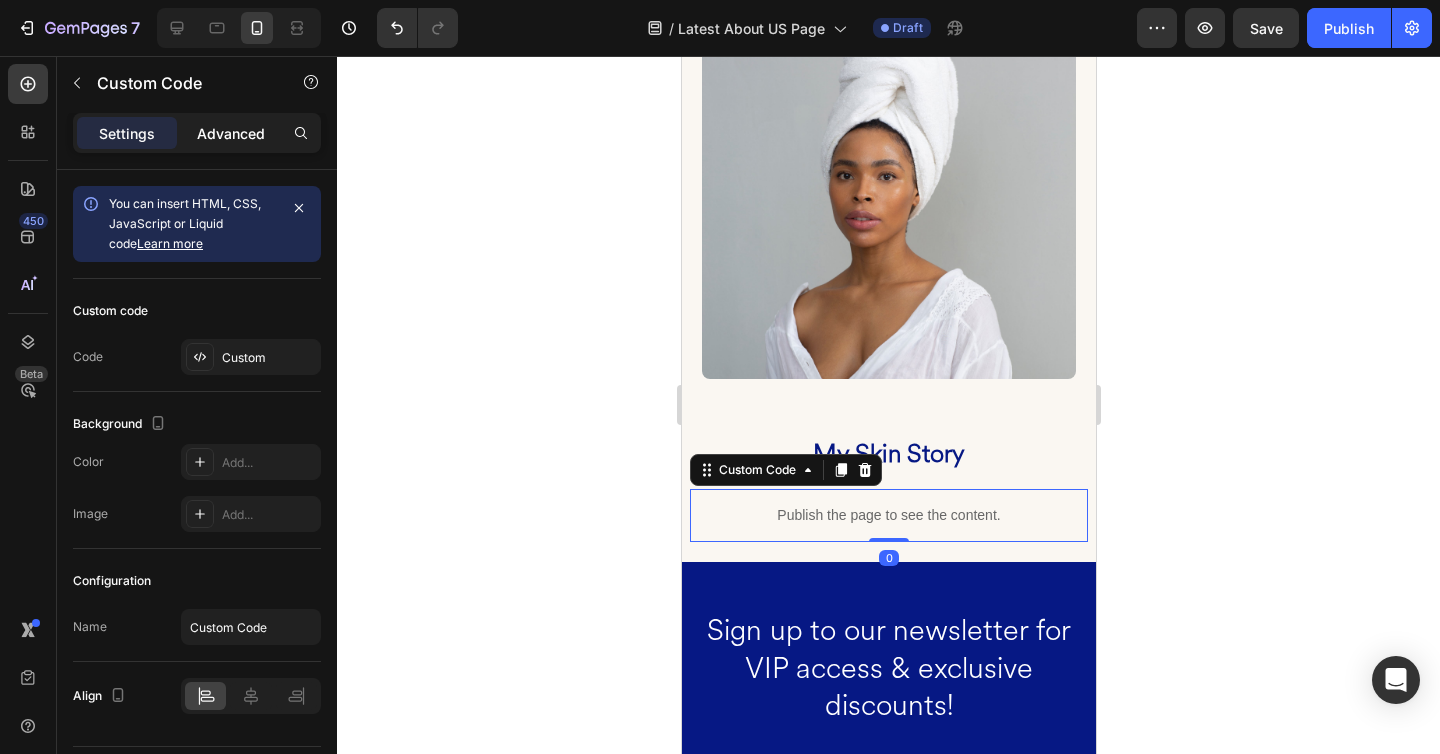 click on "Advanced" at bounding box center (231, 133) 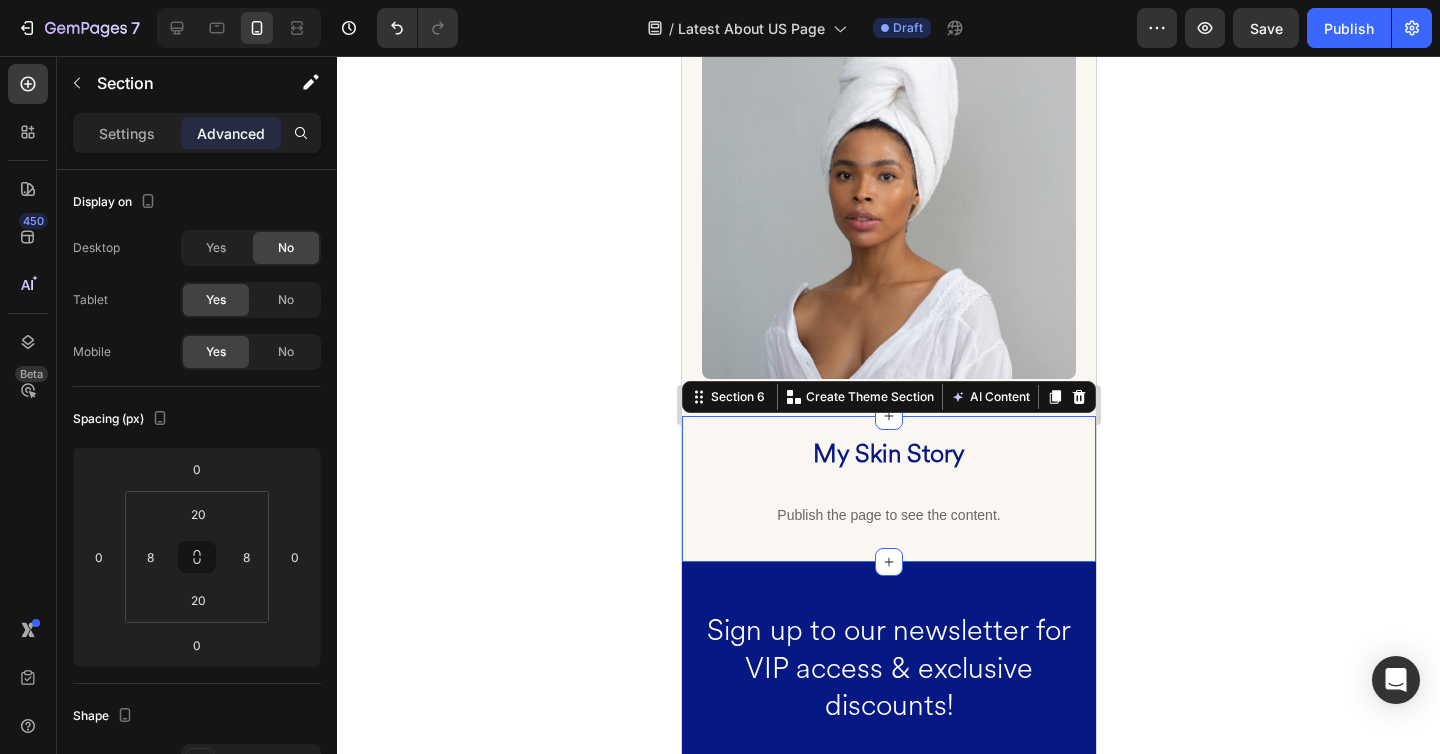 click on "My Skin Story Heading Row
Publish the page to see the content.
Custom Code Row Section 6   Create Theme Section AI Content Write with GemAI What would you like to describe here? Tone and Voice Persuasive Product Show more Generate" at bounding box center (888, 489) 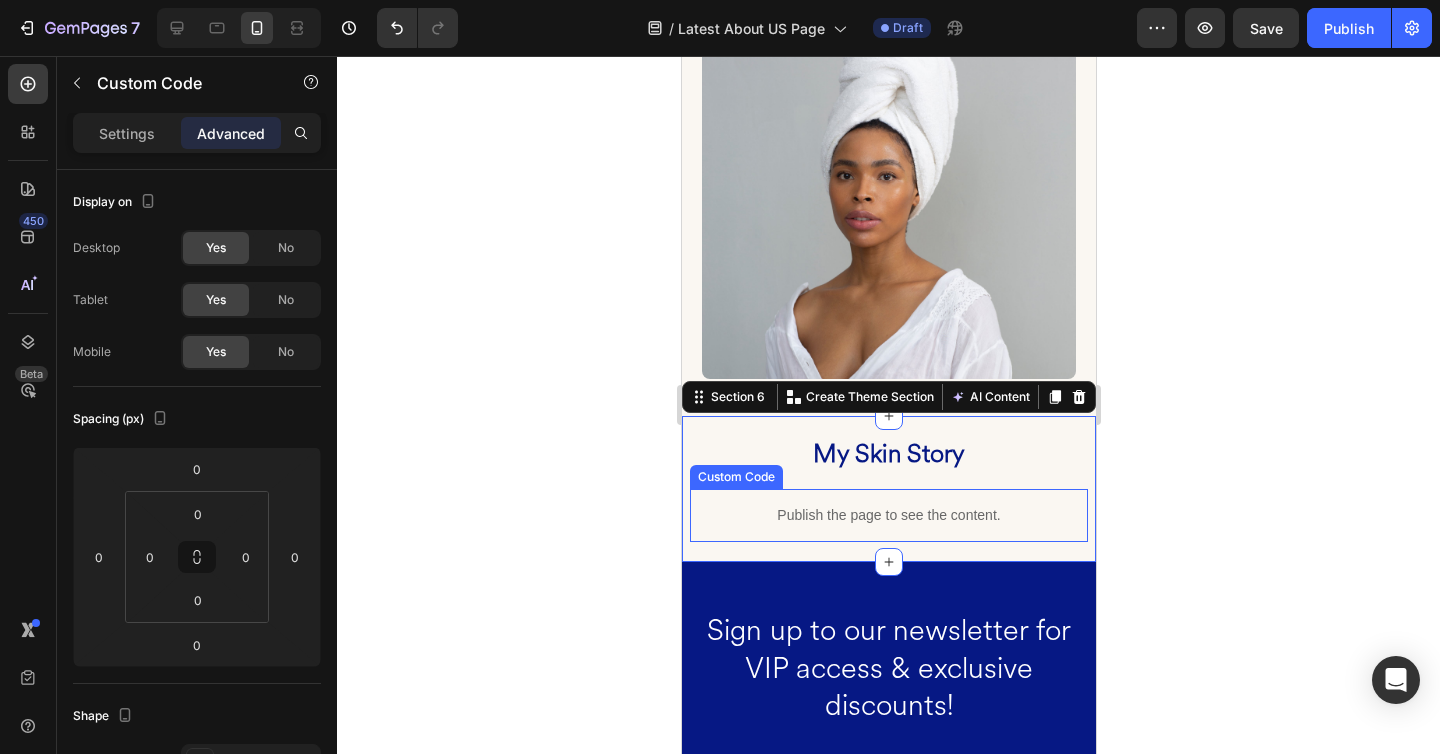 click on "Publish the page to see the content." at bounding box center [888, 515] 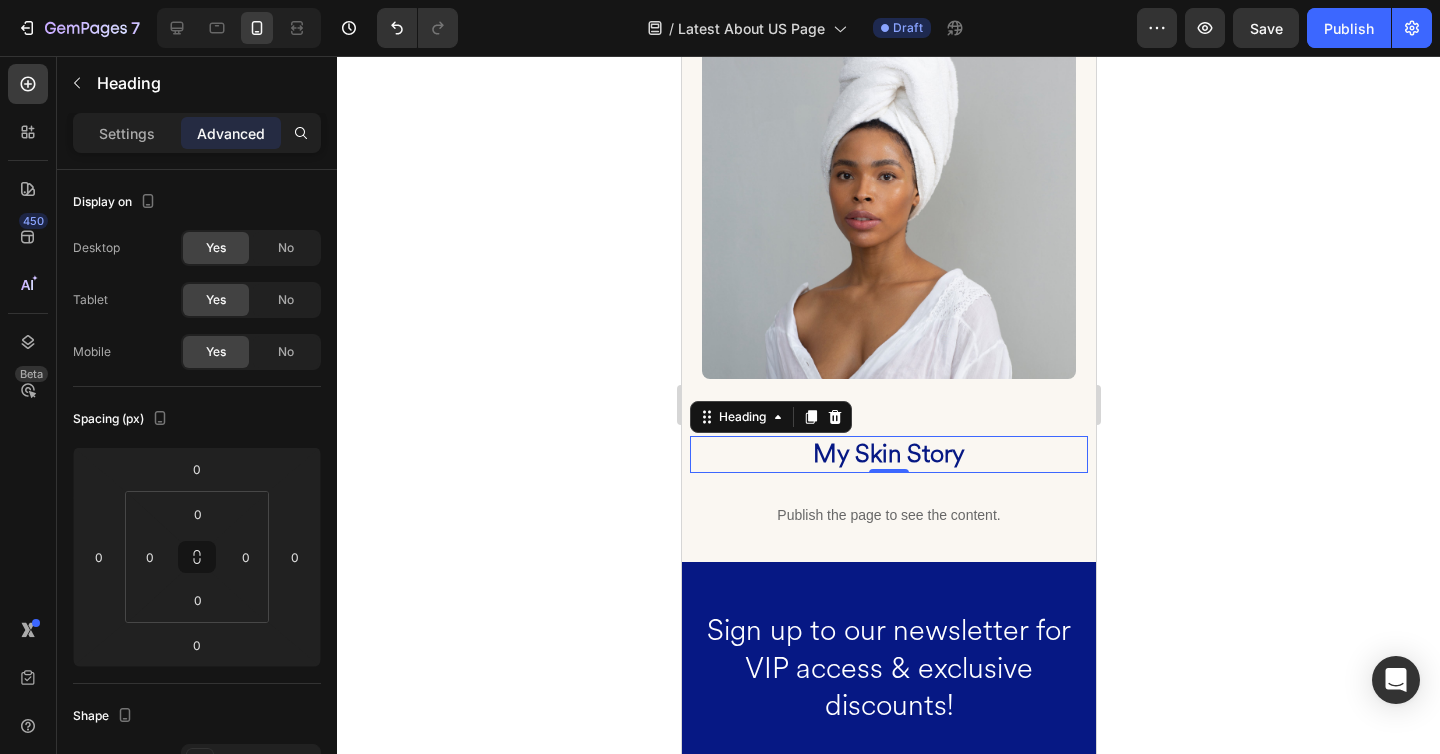 click on "My Skin Story" at bounding box center [888, 454] 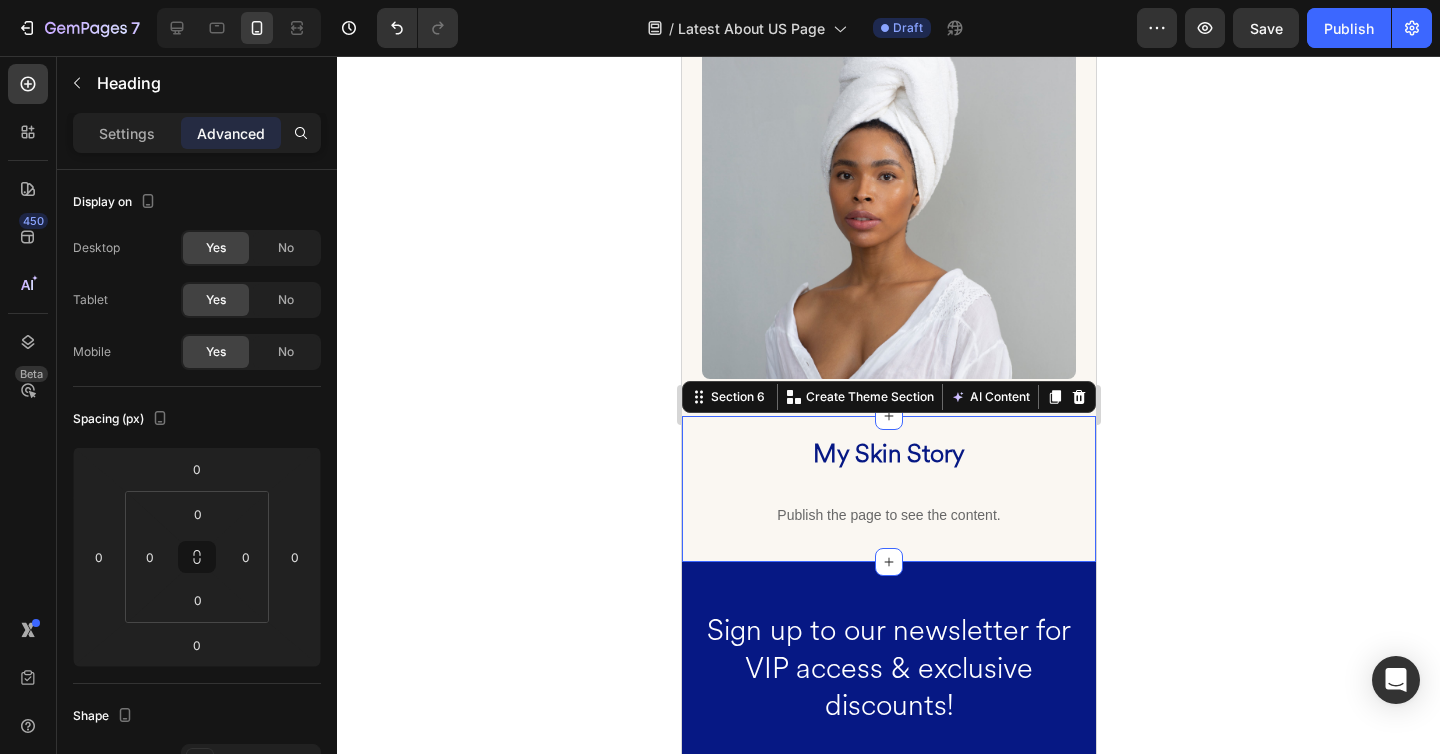 click on "My Skin Story Heading Row
Publish the page to see the content.
Custom Code Row Section 6   Create Theme Section AI Content Write with GemAI What would you like to describe here? Tone and Voice Persuasive Product Show more Generate" at bounding box center (888, 489) 